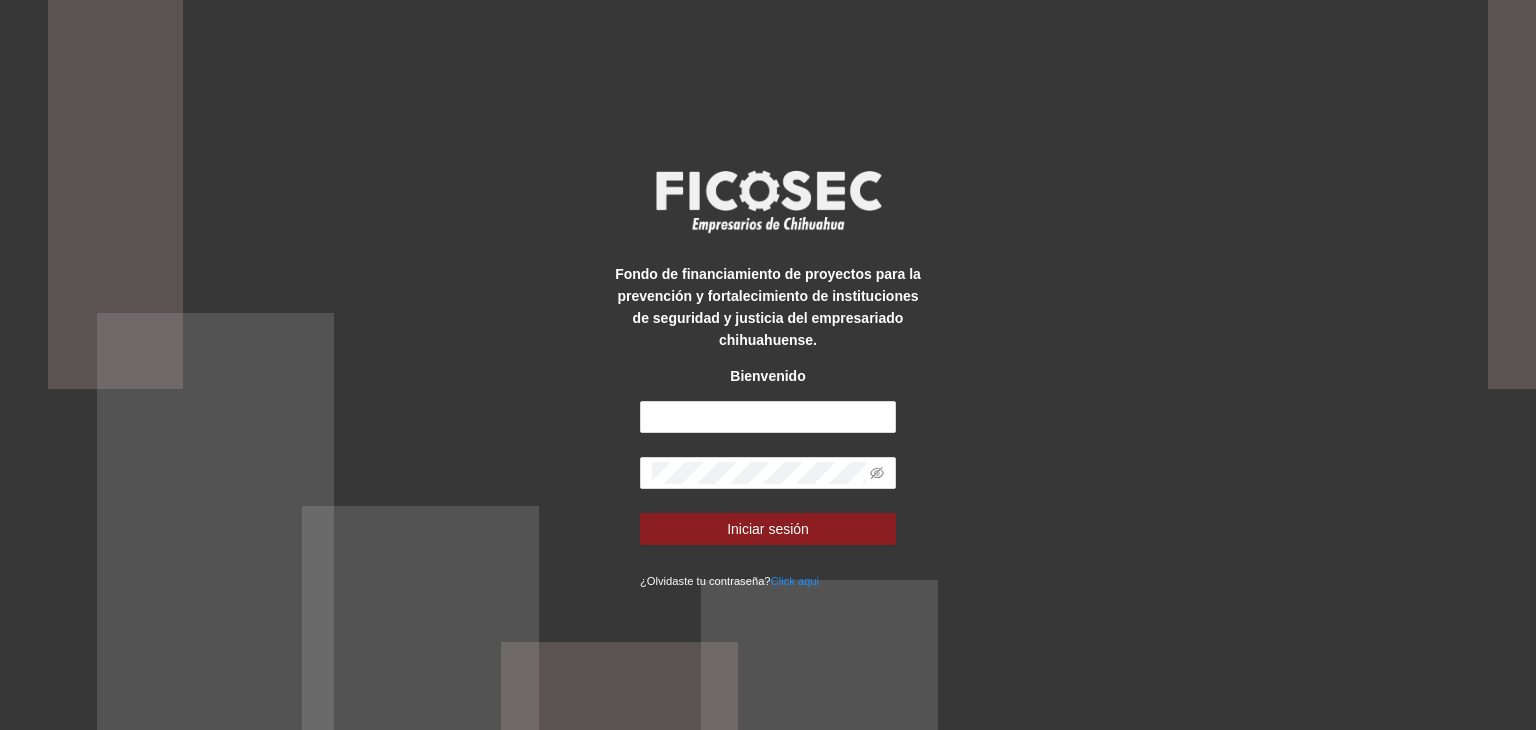scroll, scrollTop: 0, scrollLeft: 0, axis: both 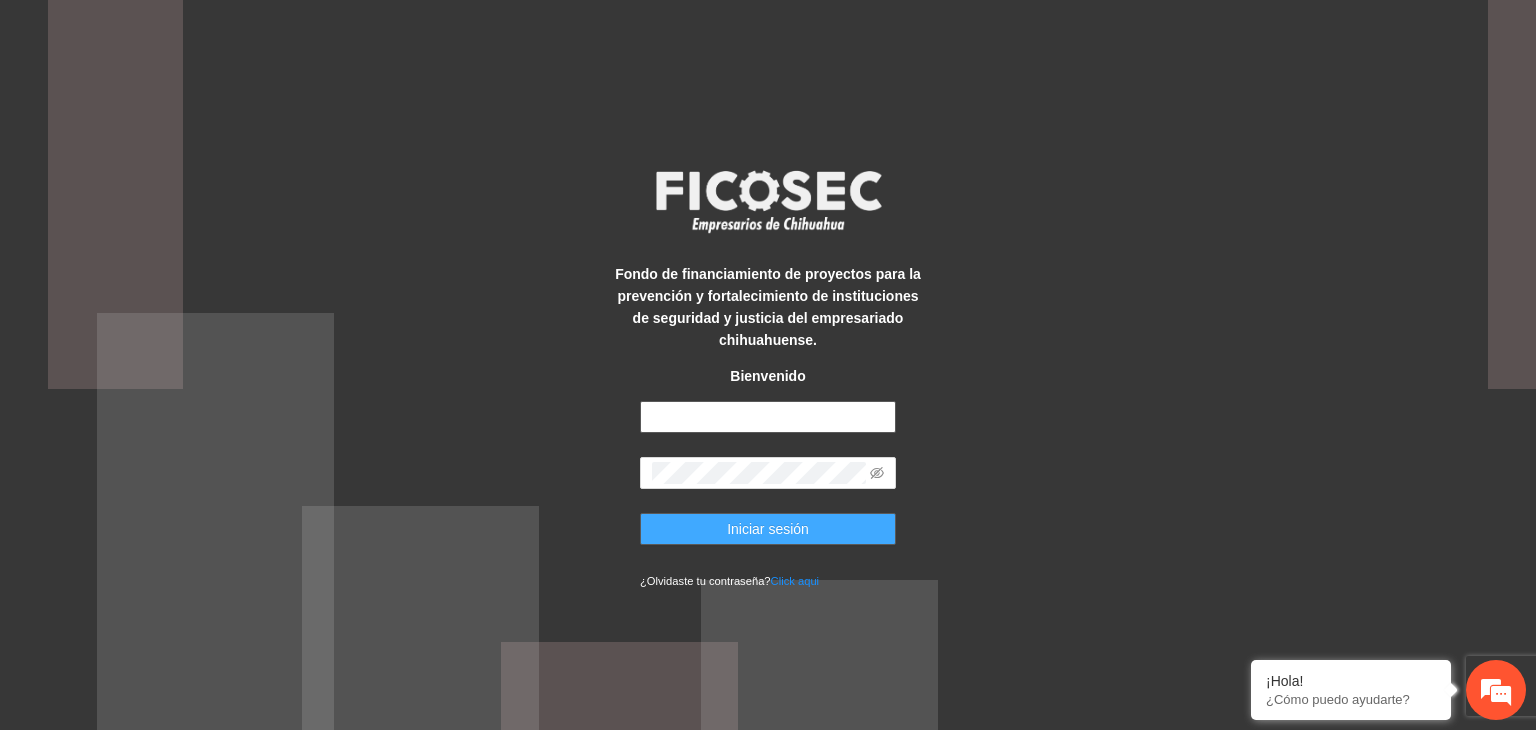 type on "**********" 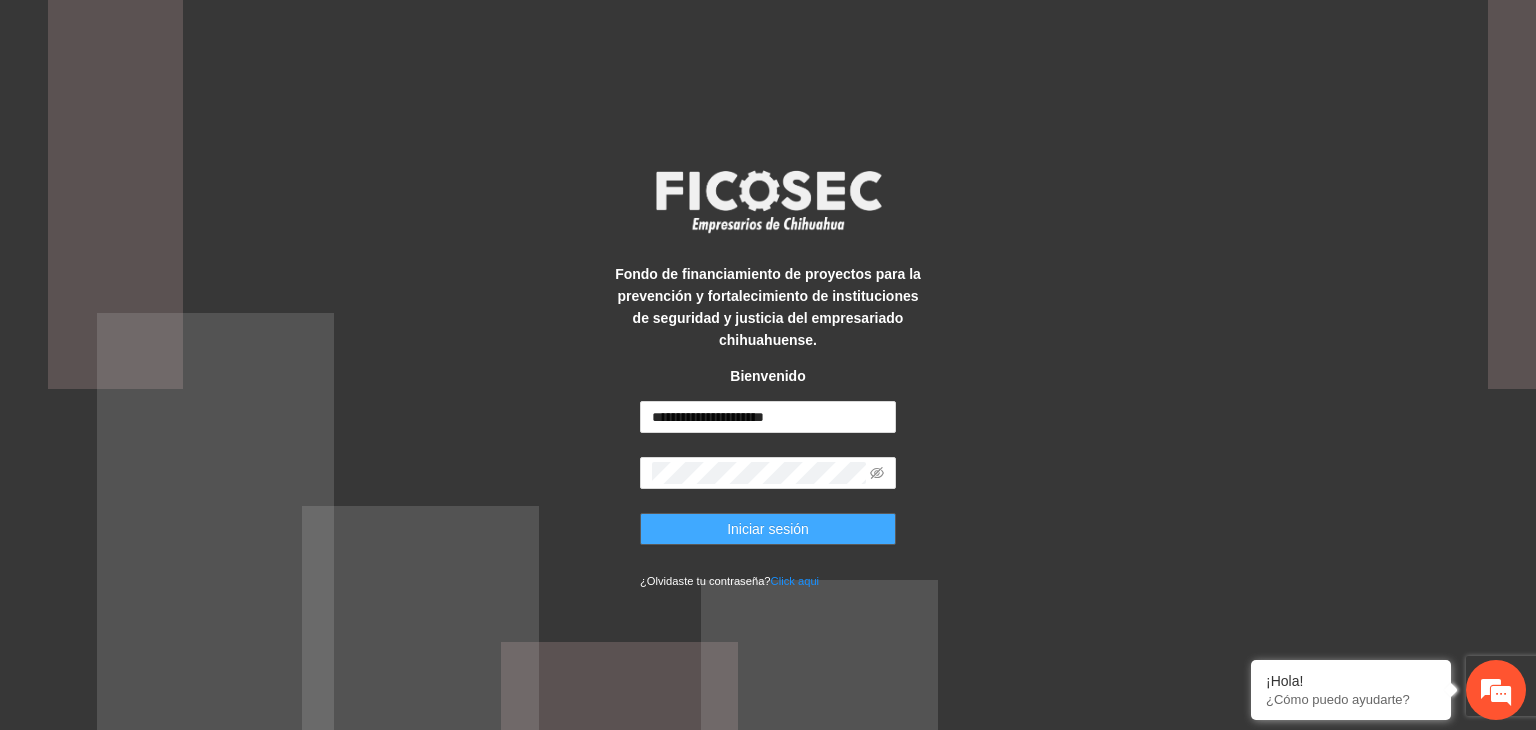 click on "Iniciar sesión" at bounding box center [768, 529] 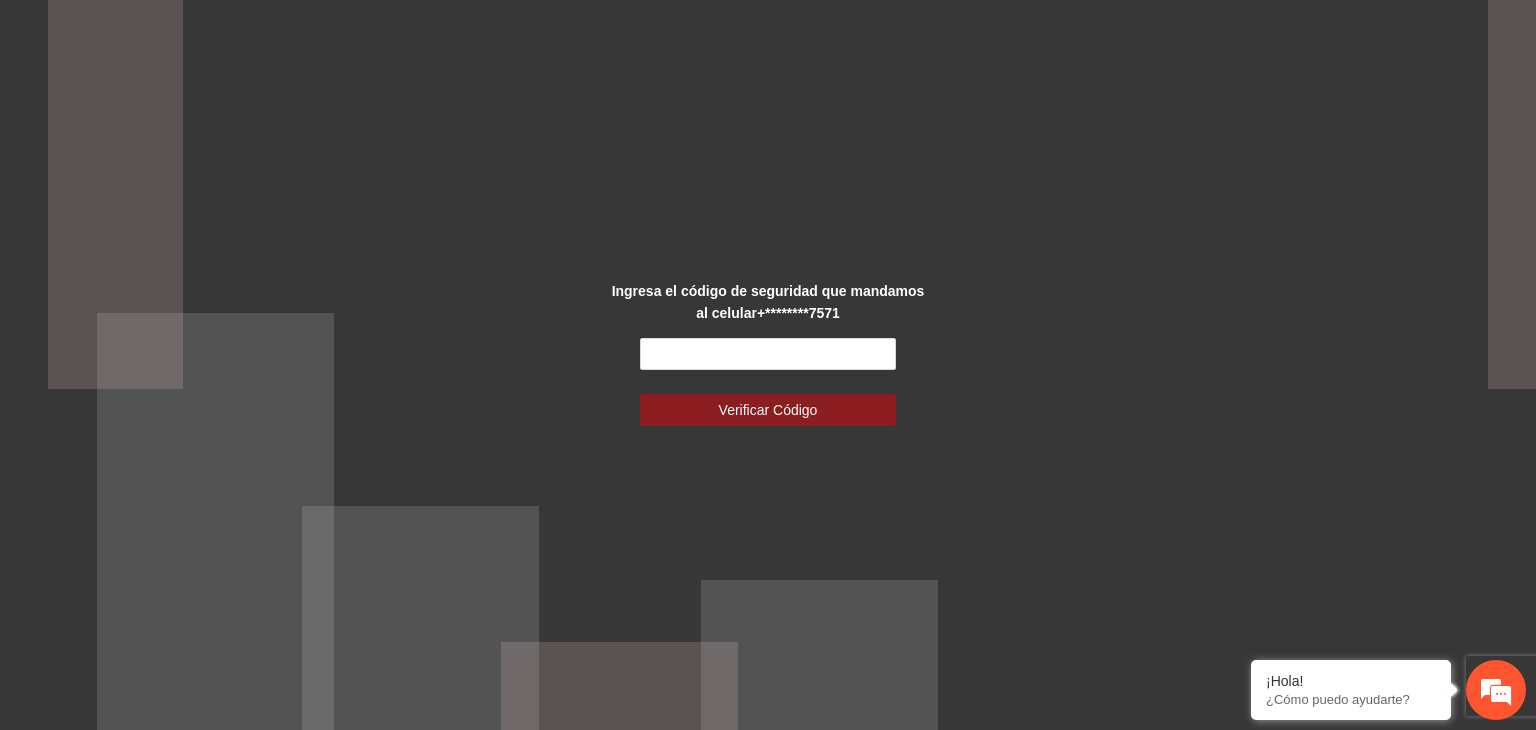 scroll, scrollTop: 0, scrollLeft: 0, axis: both 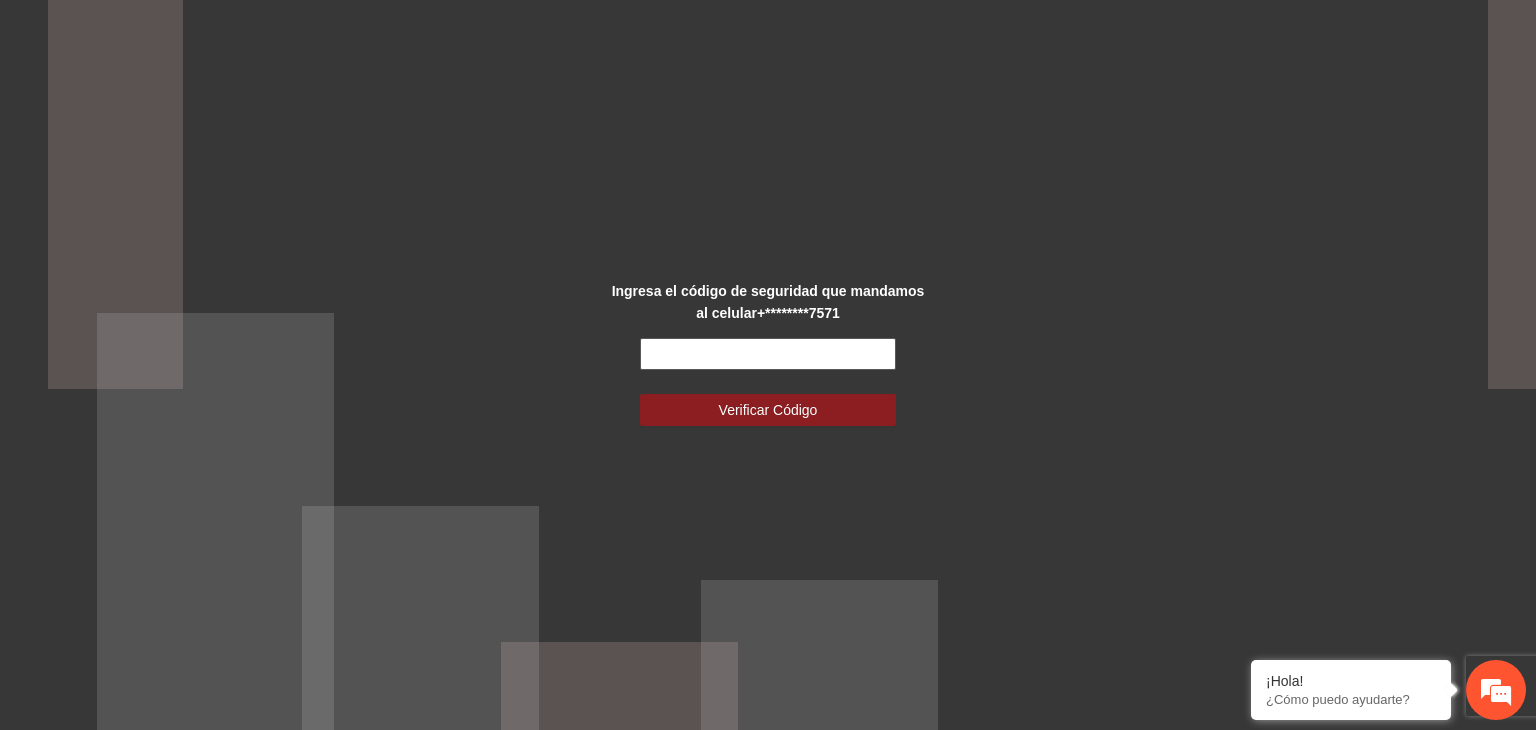 click at bounding box center (768, 354) 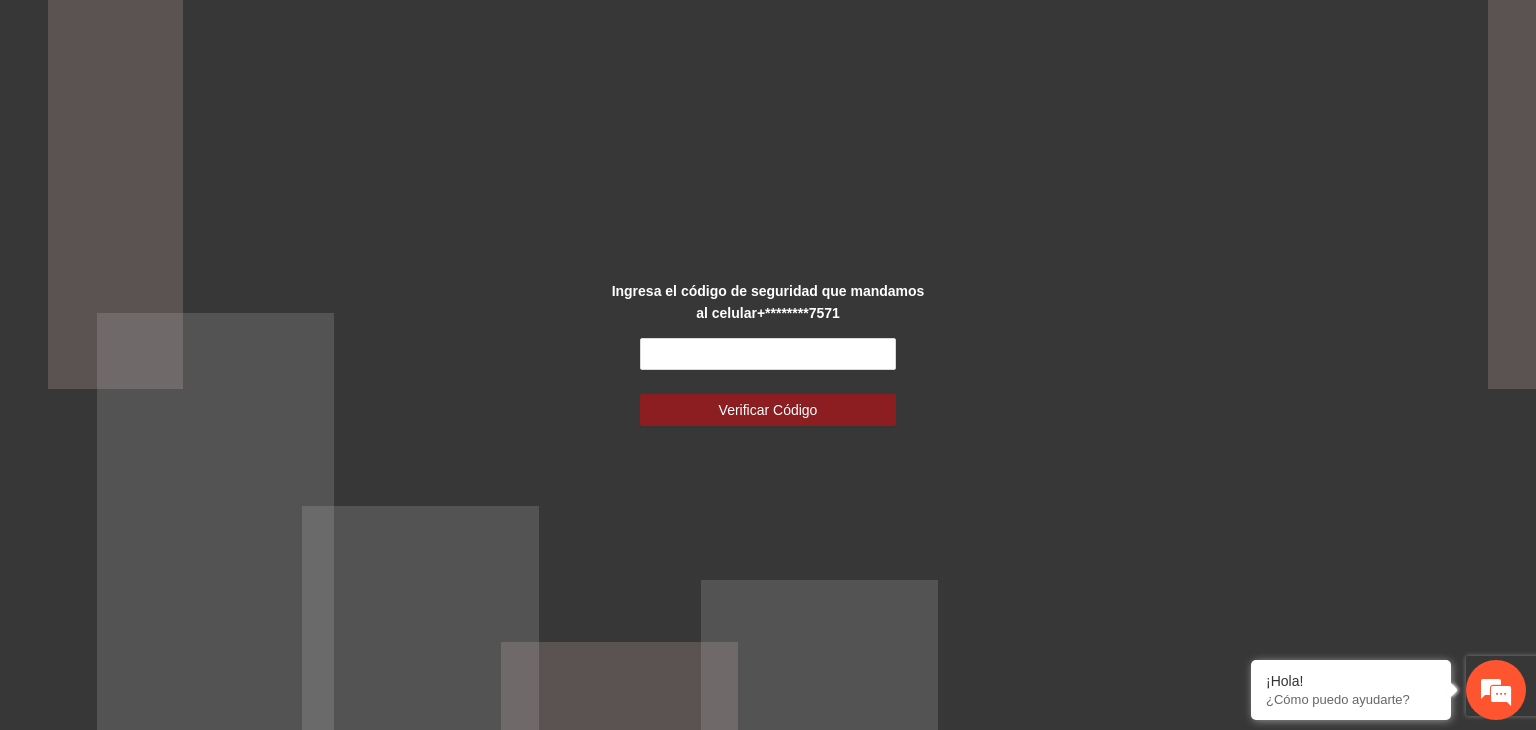 click on "Ingresa el código de seguridad que mandamos al celular  +********7571 Verificar Código" at bounding box center (768, 365) 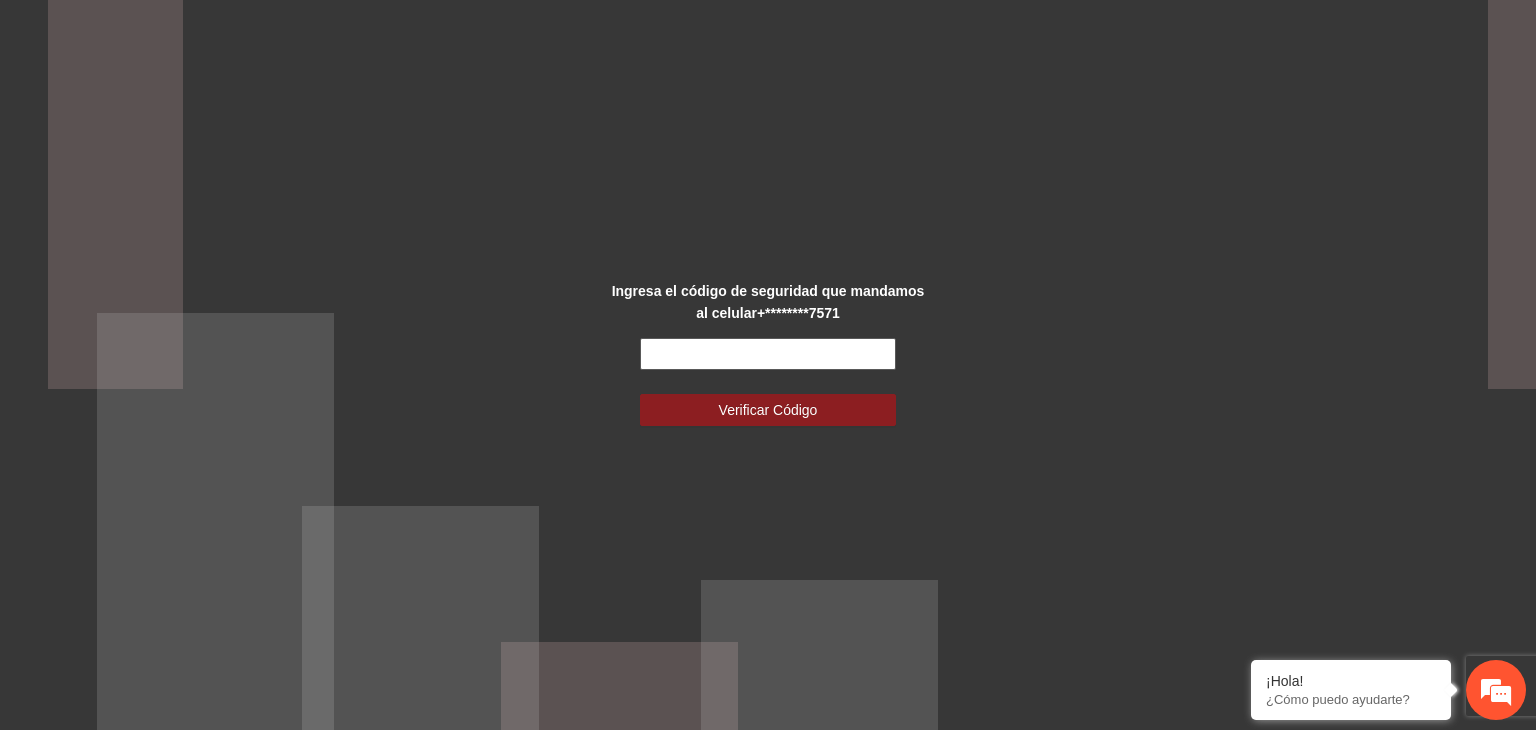 click at bounding box center (768, 354) 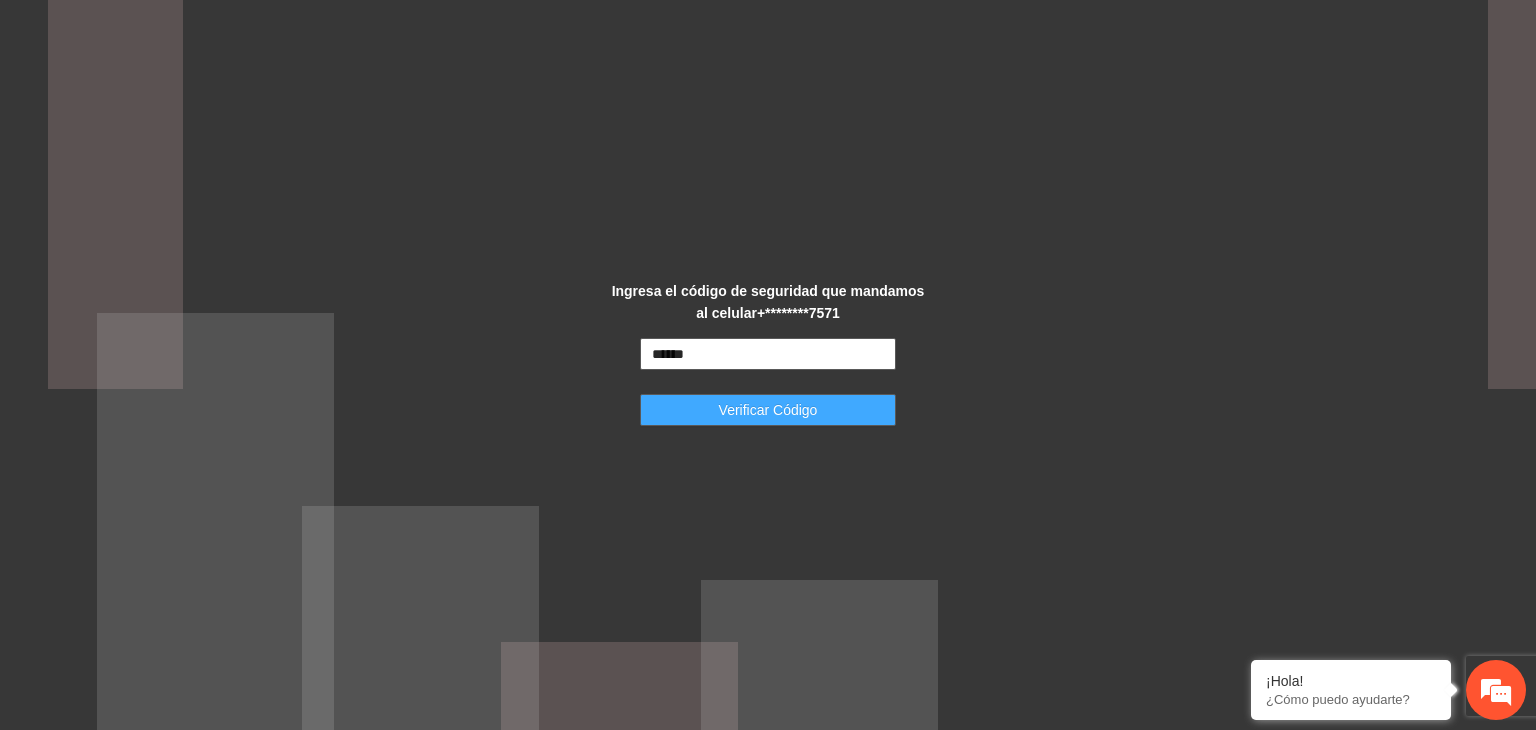 type on "******" 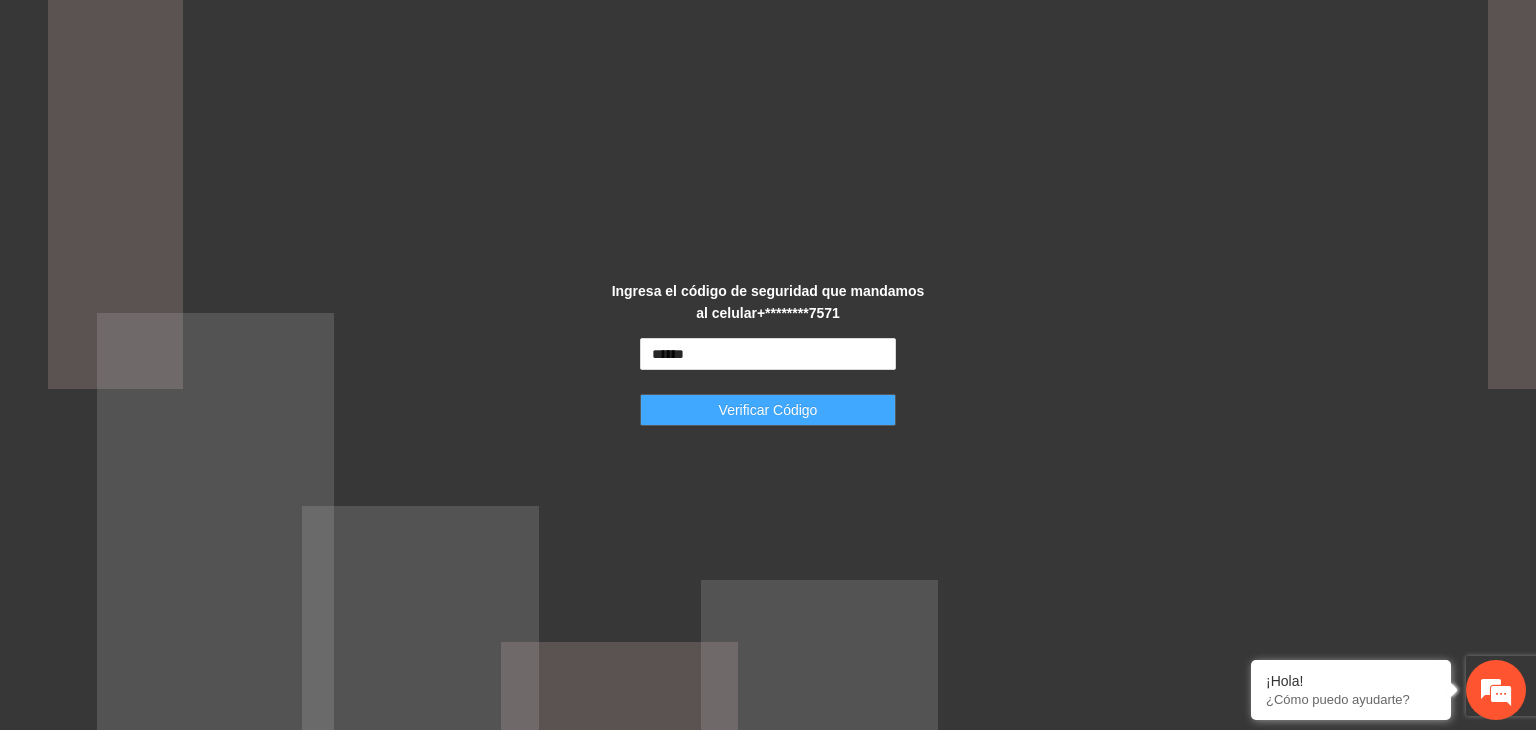 click on "Verificar Código" at bounding box center (768, 410) 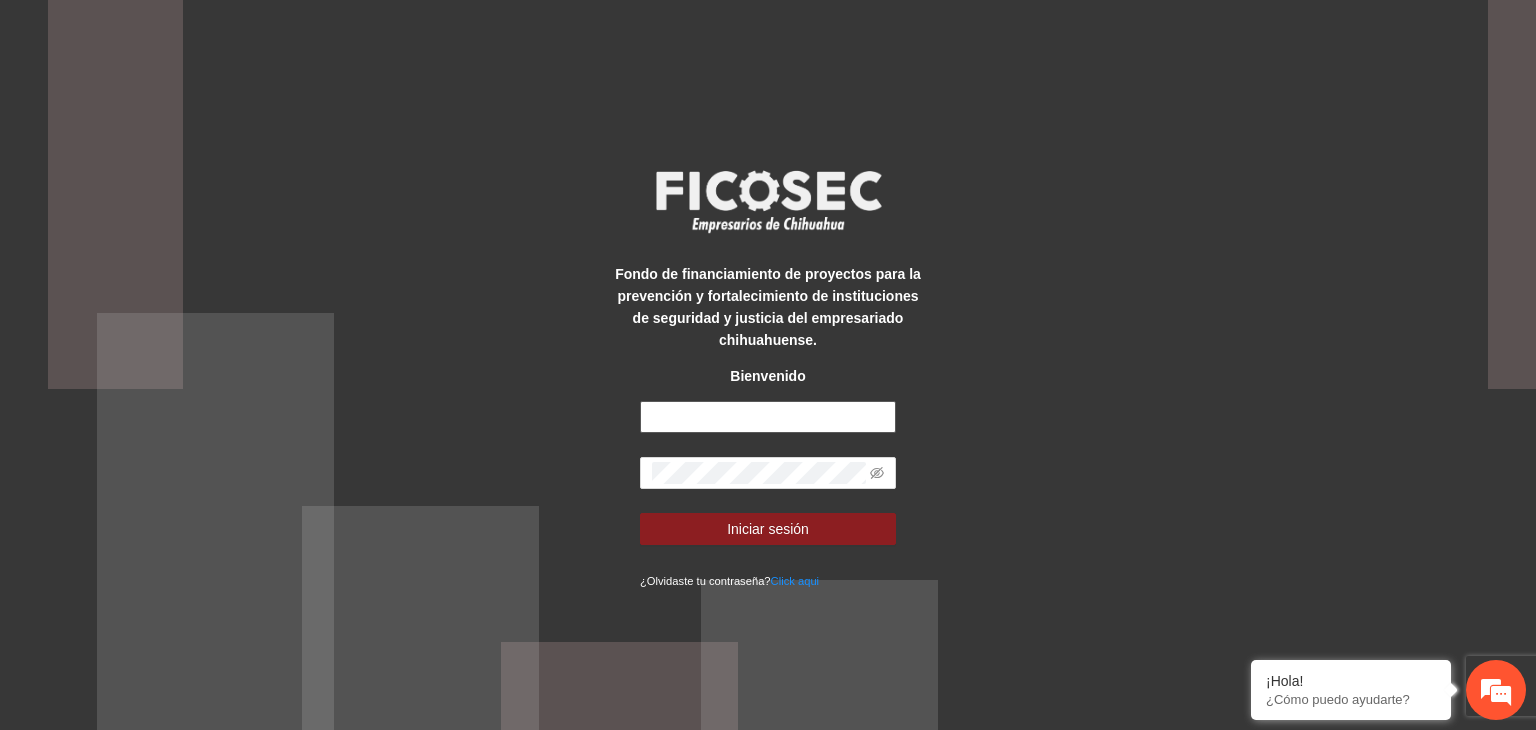 type on "**********" 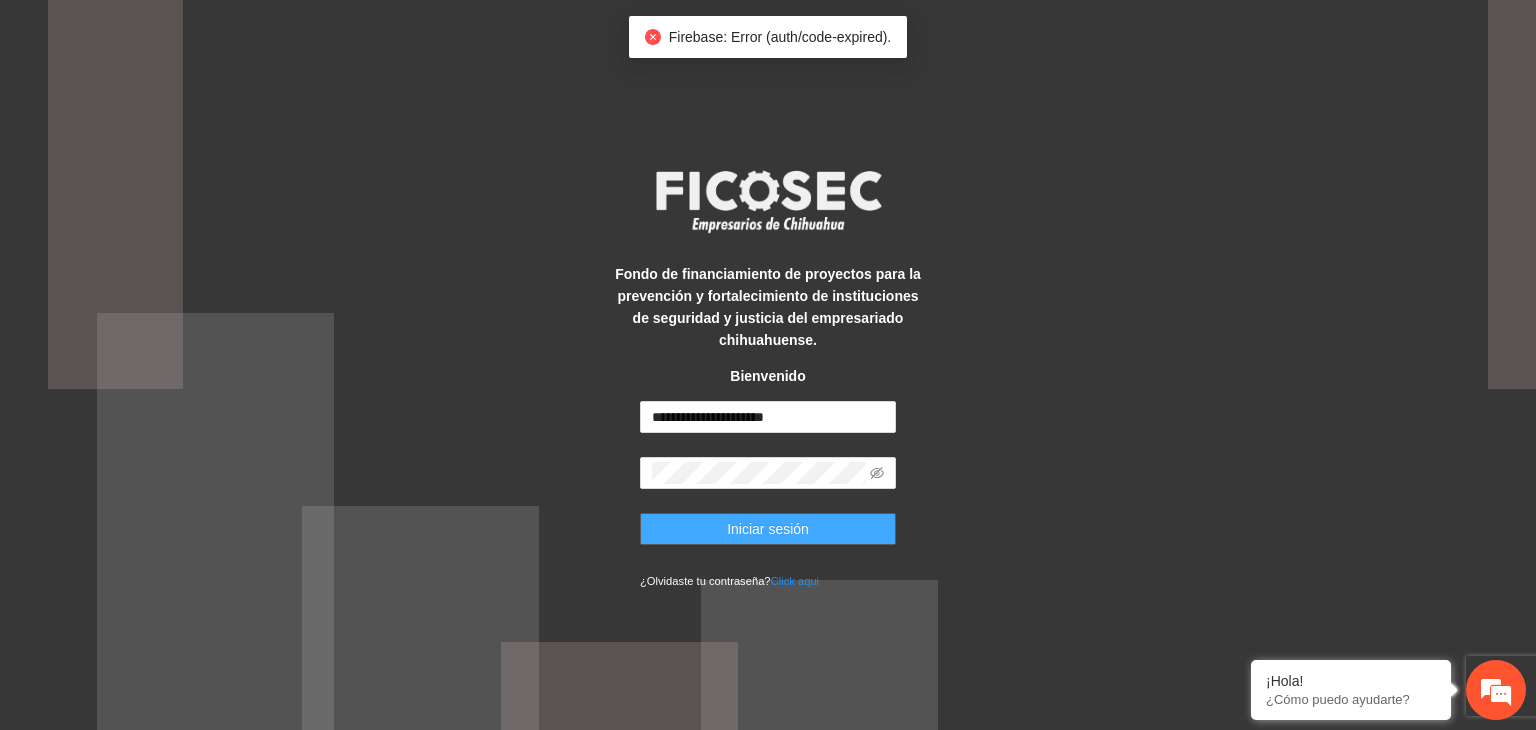 click on "Iniciar sesión" at bounding box center (768, 529) 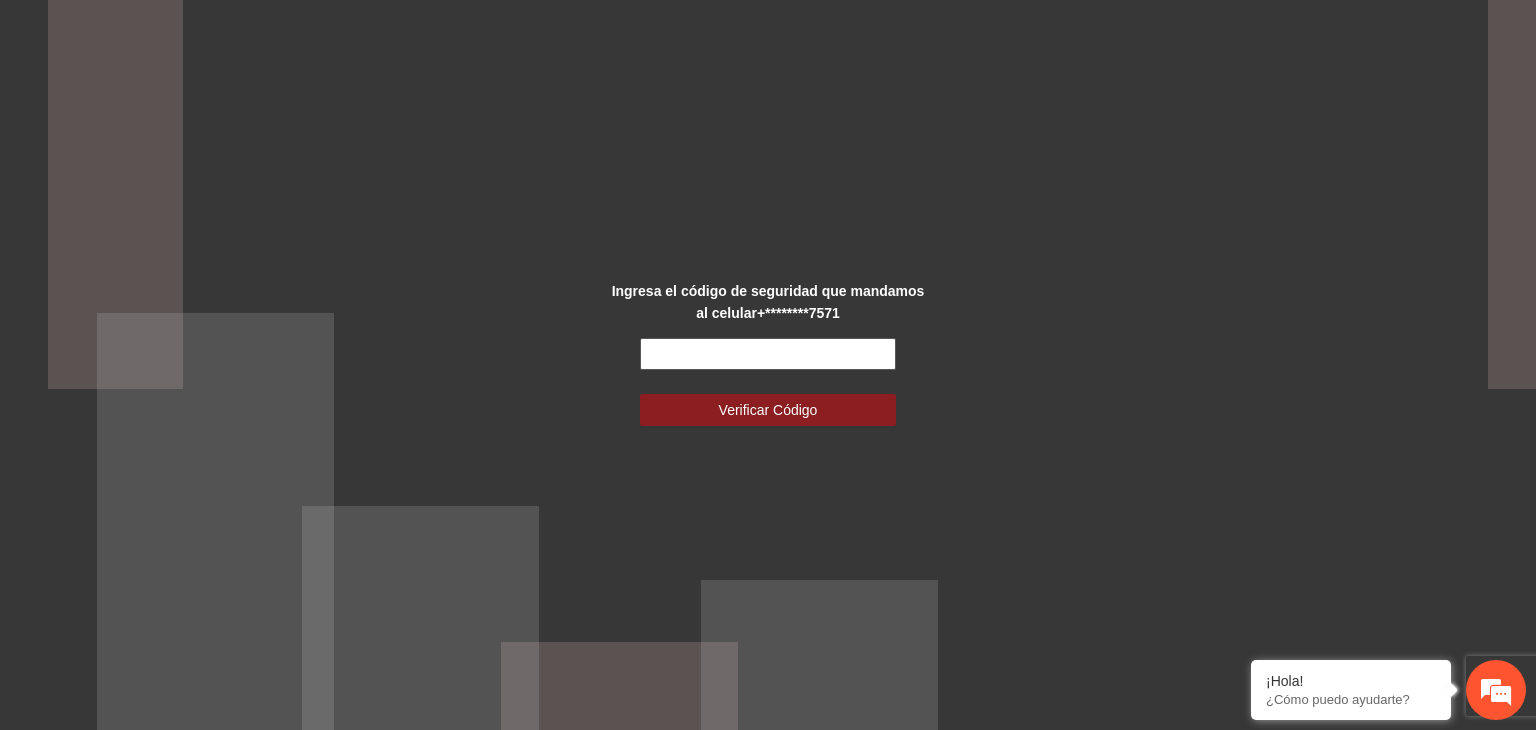 click at bounding box center [768, 354] 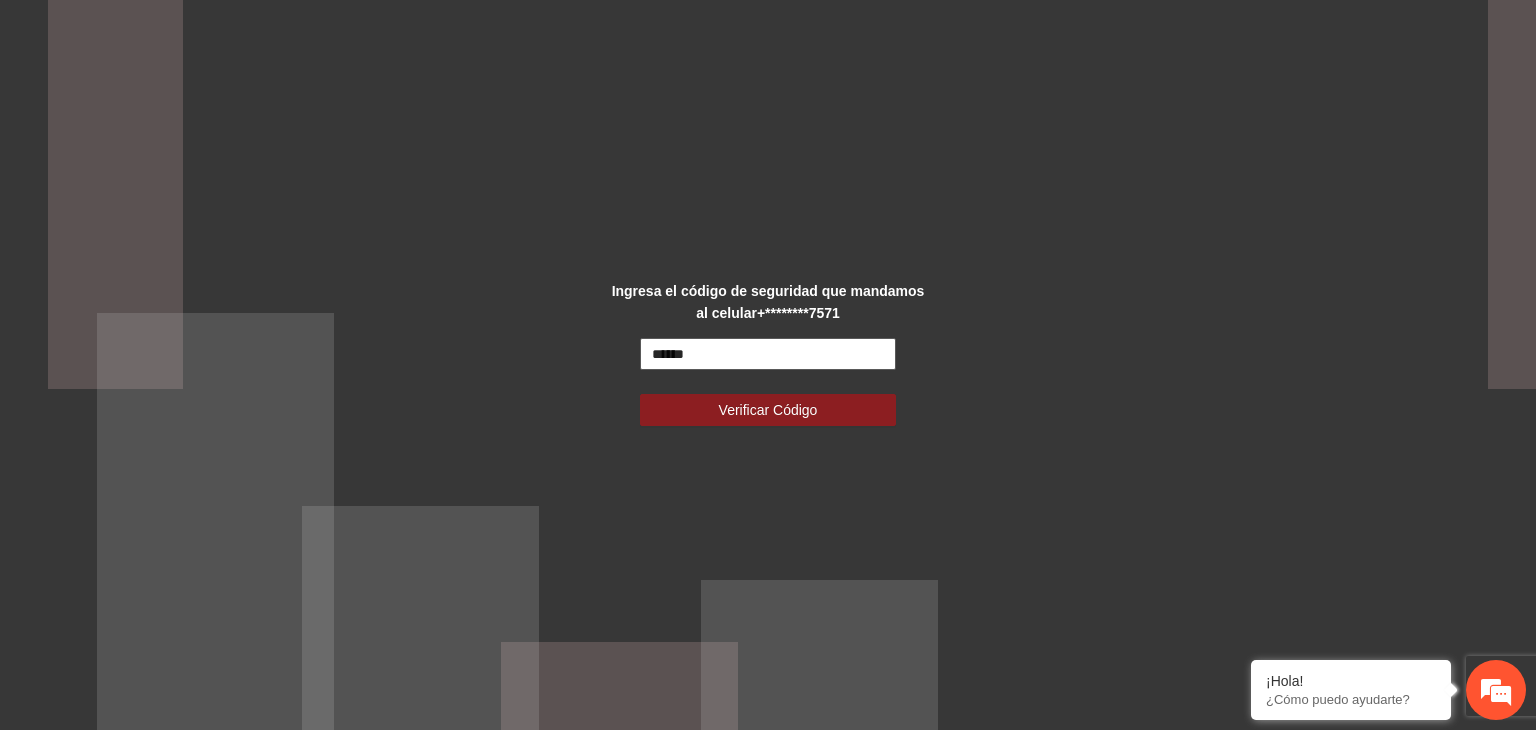 type on "******" 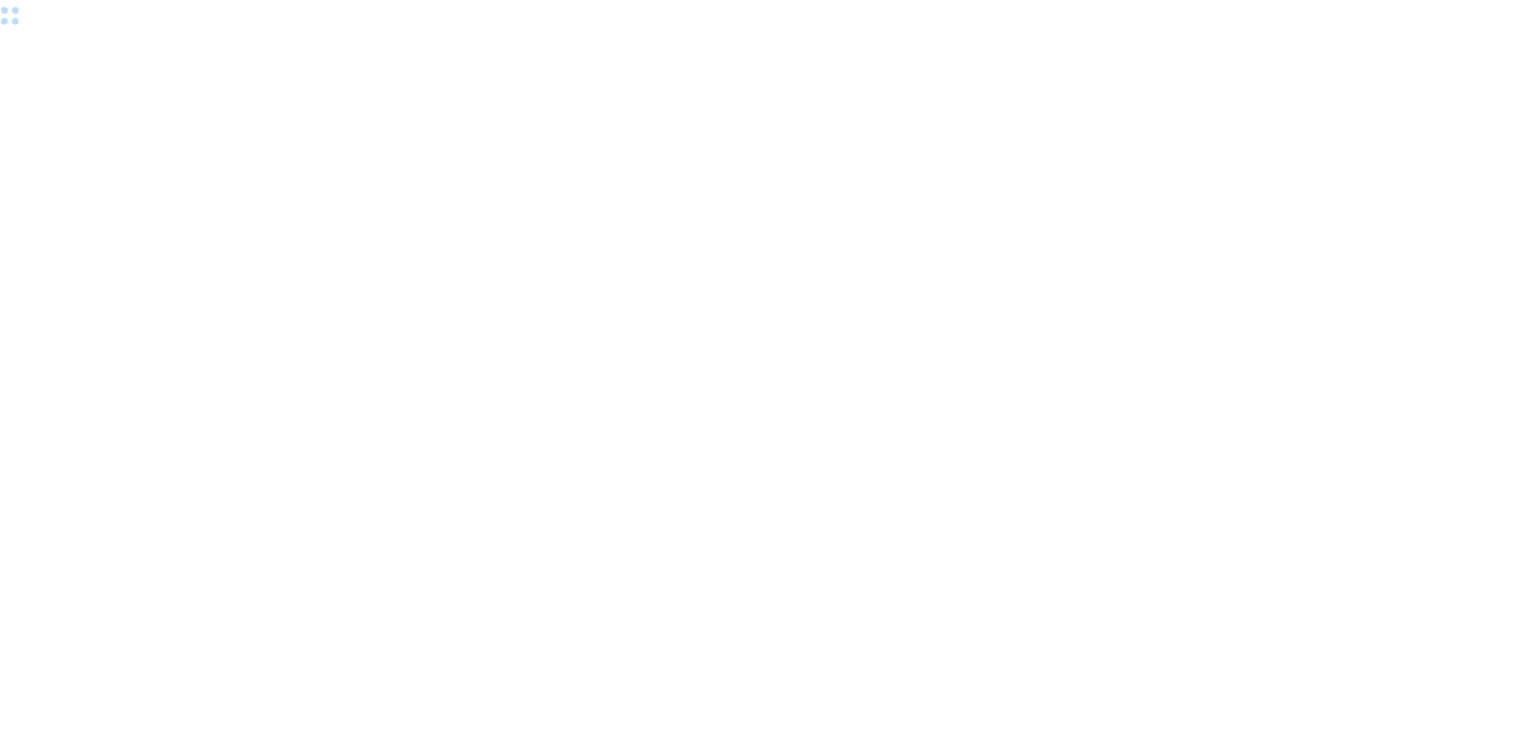 scroll, scrollTop: 0, scrollLeft: 0, axis: both 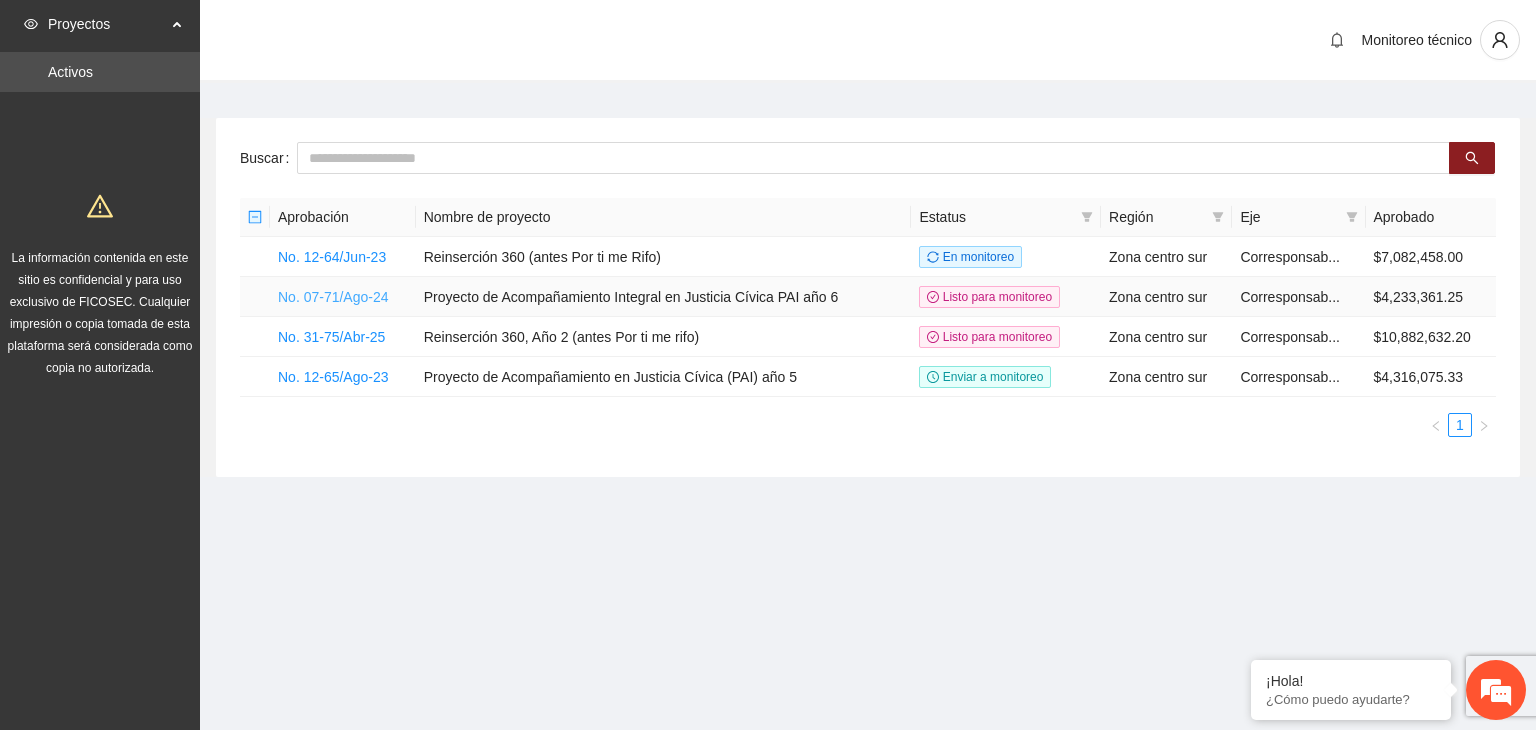 click on "No. 07-71/Ago-24" at bounding box center (333, 297) 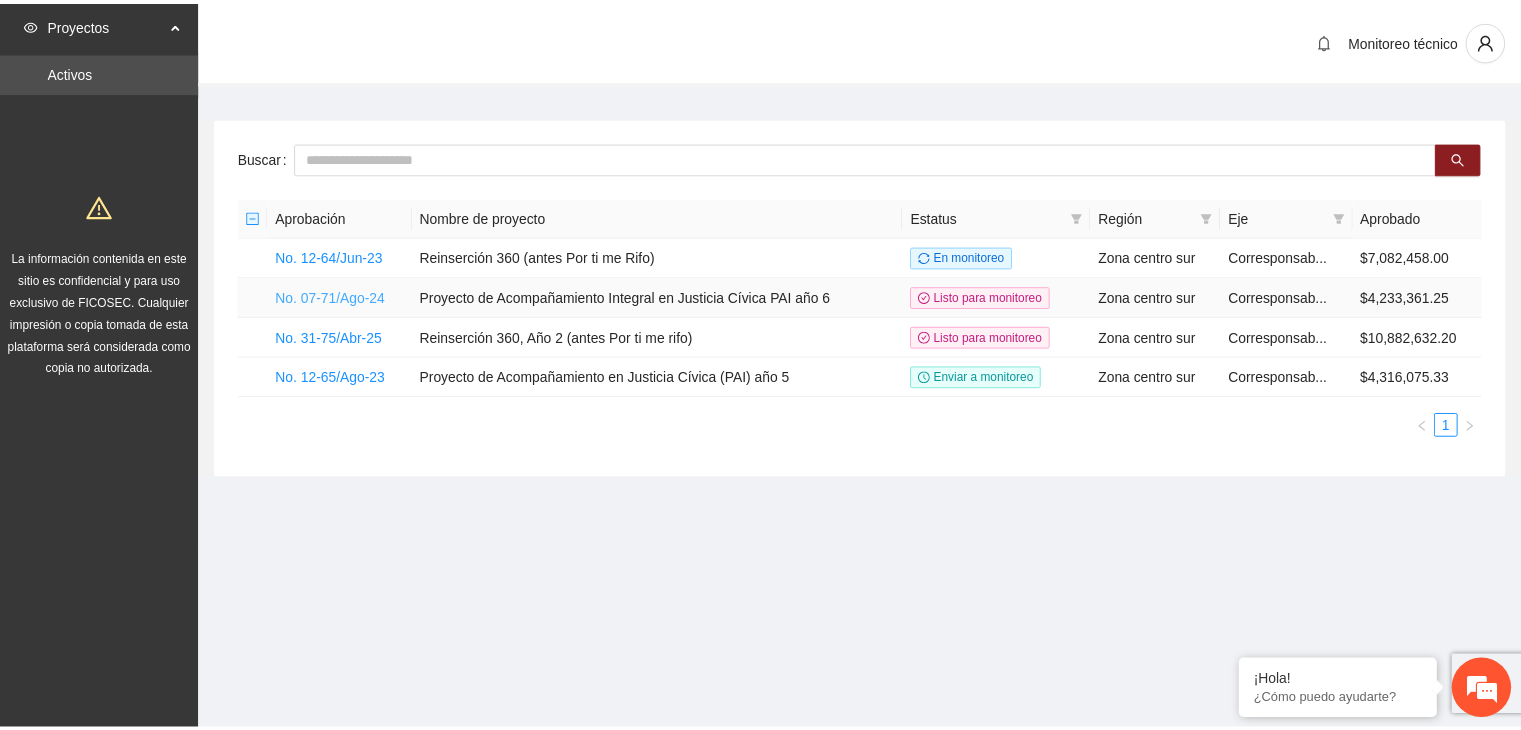 scroll, scrollTop: 0, scrollLeft: 0, axis: both 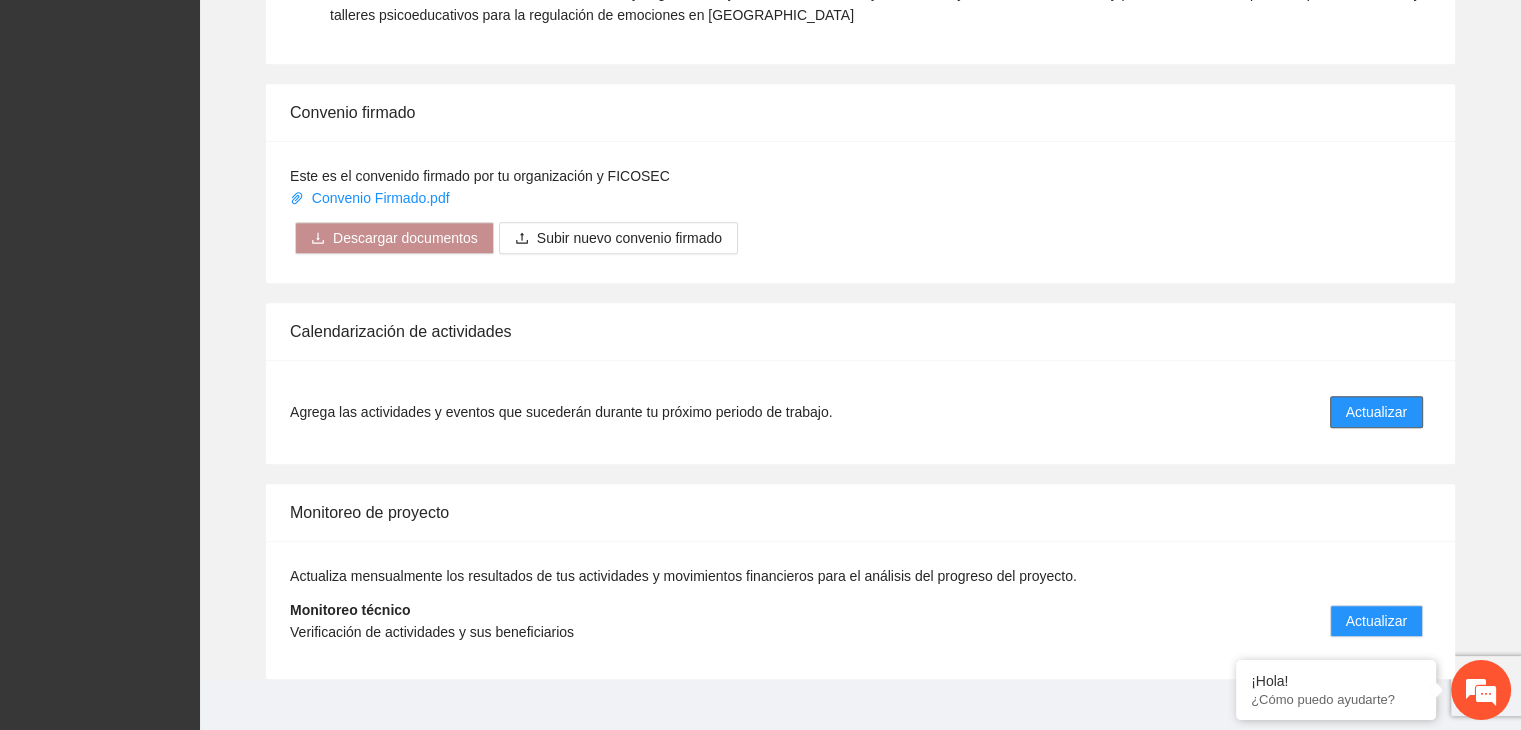 click on "Actualizar" at bounding box center [1376, 412] 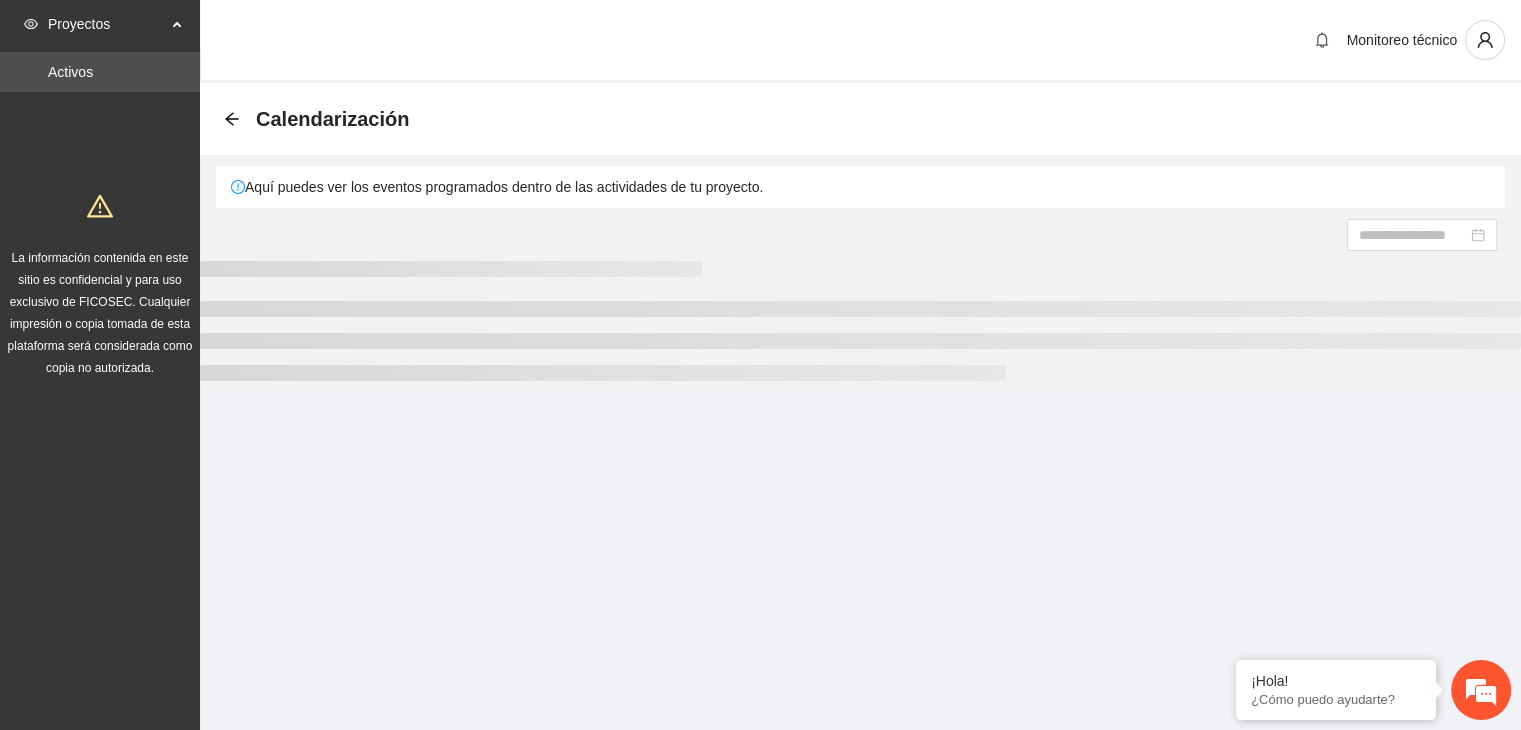 scroll, scrollTop: 0, scrollLeft: 0, axis: both 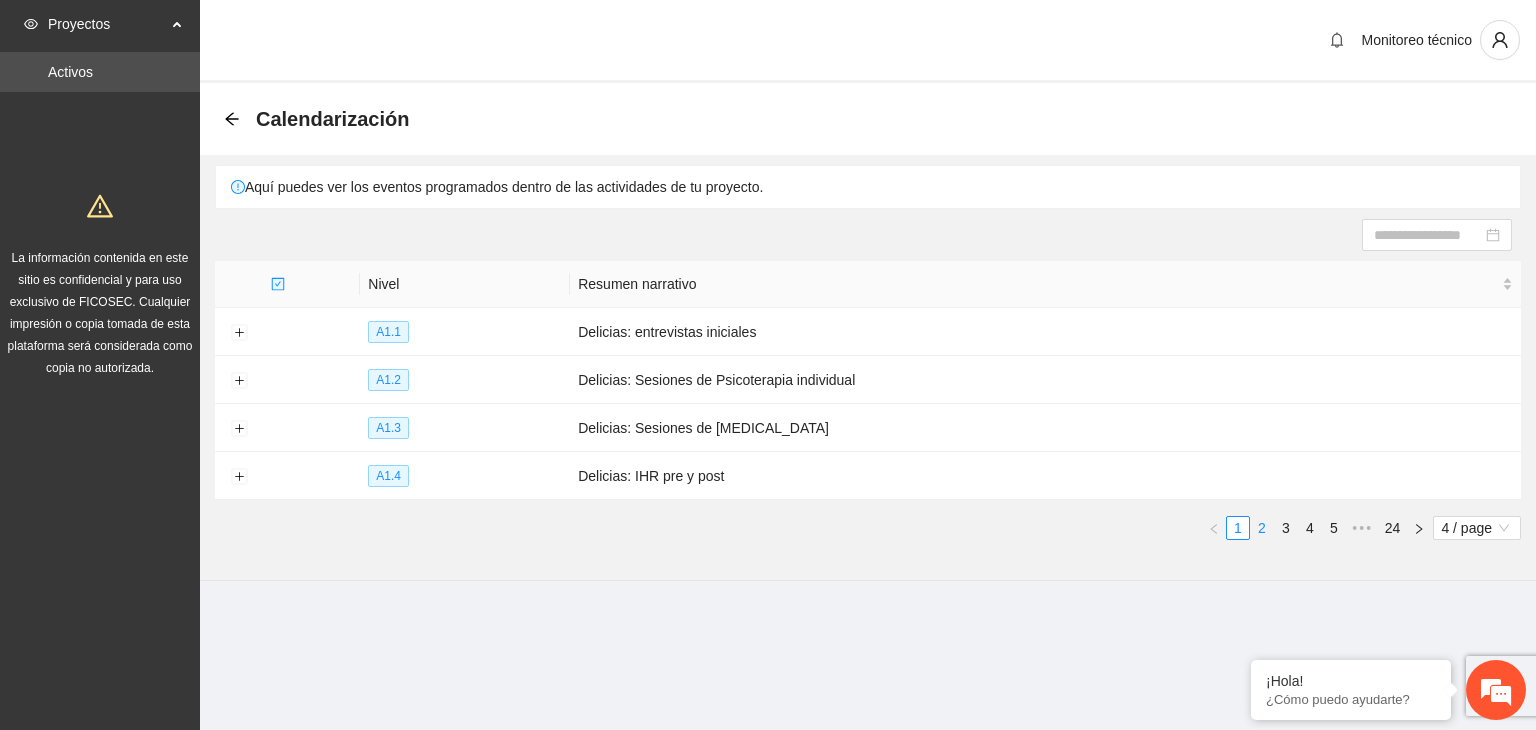 click on "2" at bounding box center (1262, 528) 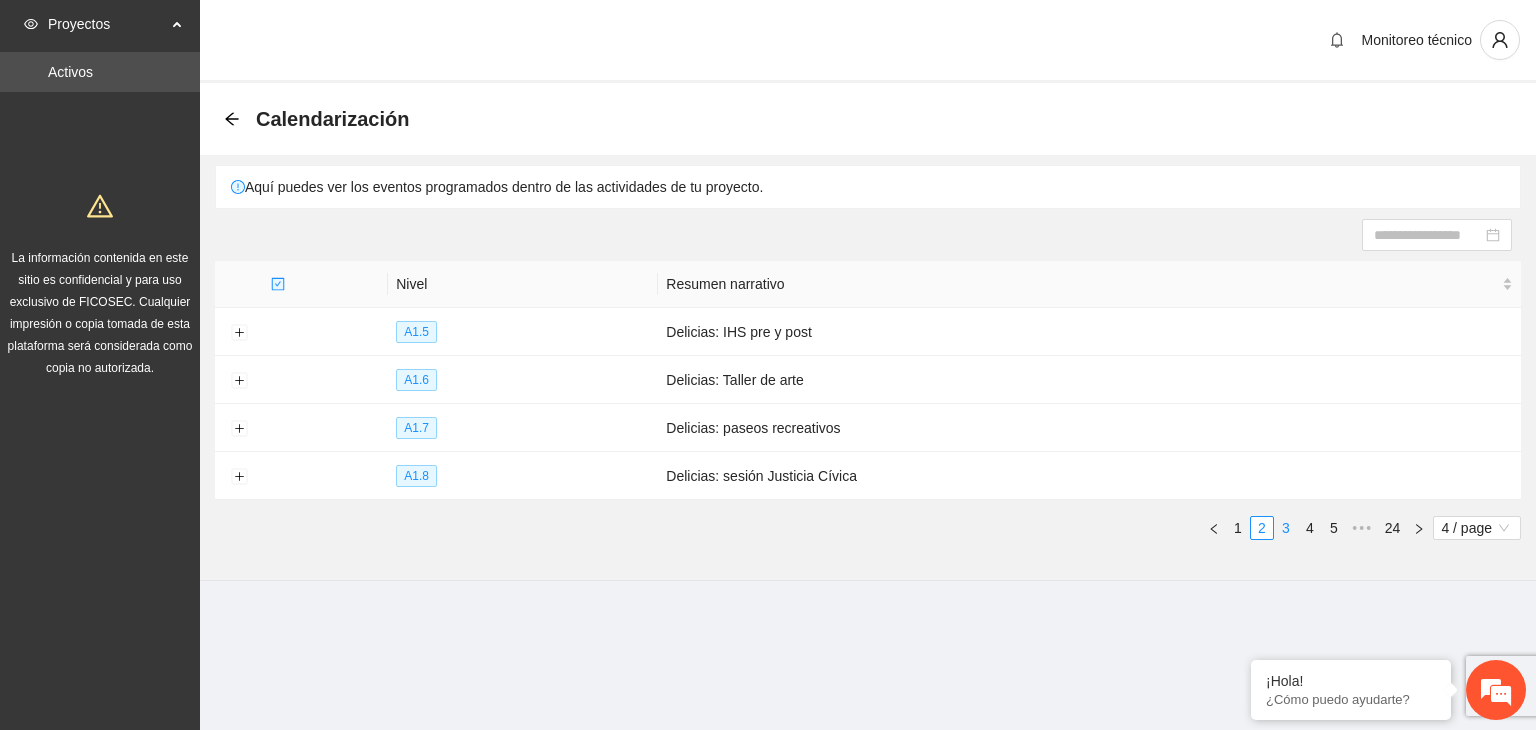 click on "3" at bounding box center (1286, 528) 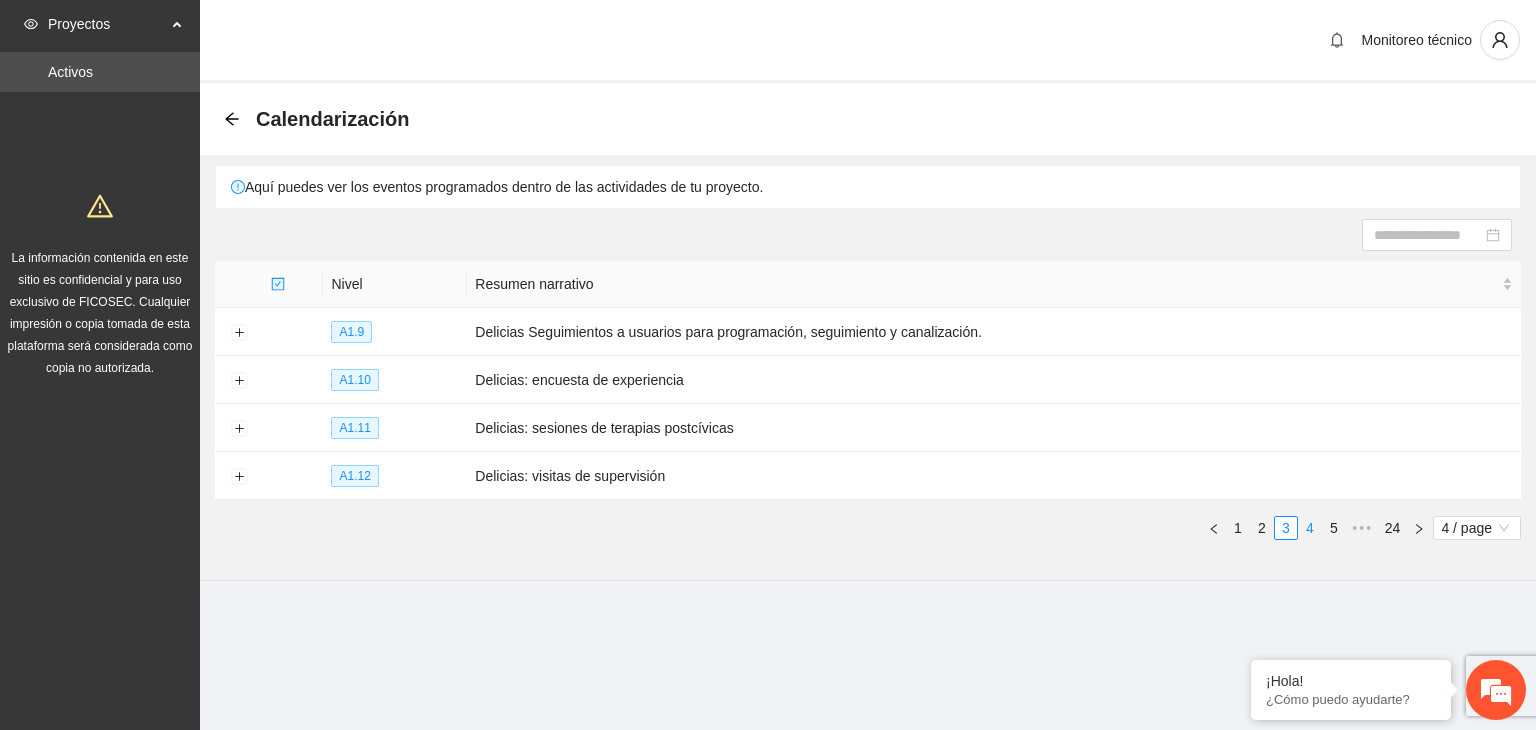 click on "4" at bounding box center [1310, 528] 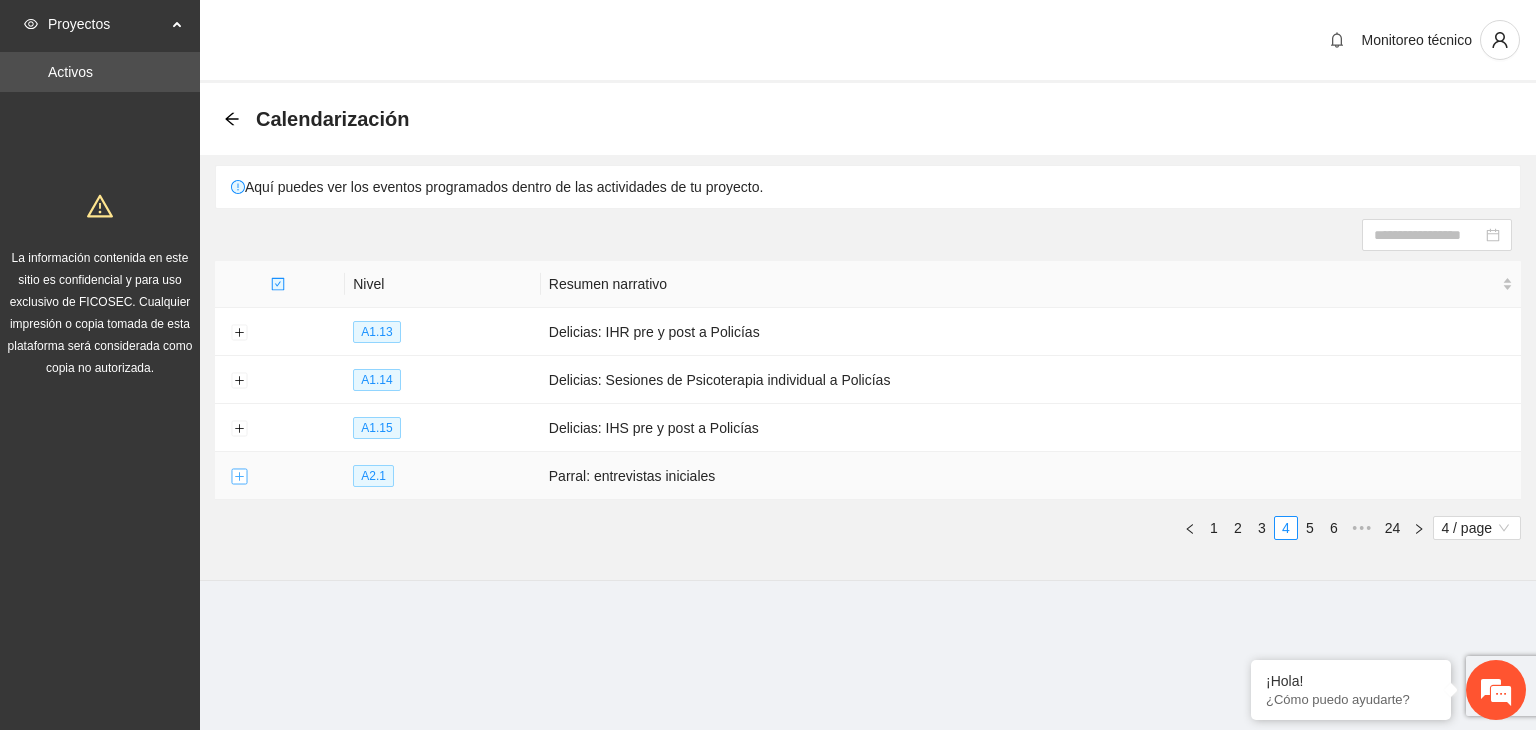 click at bounding box center (239, 477) 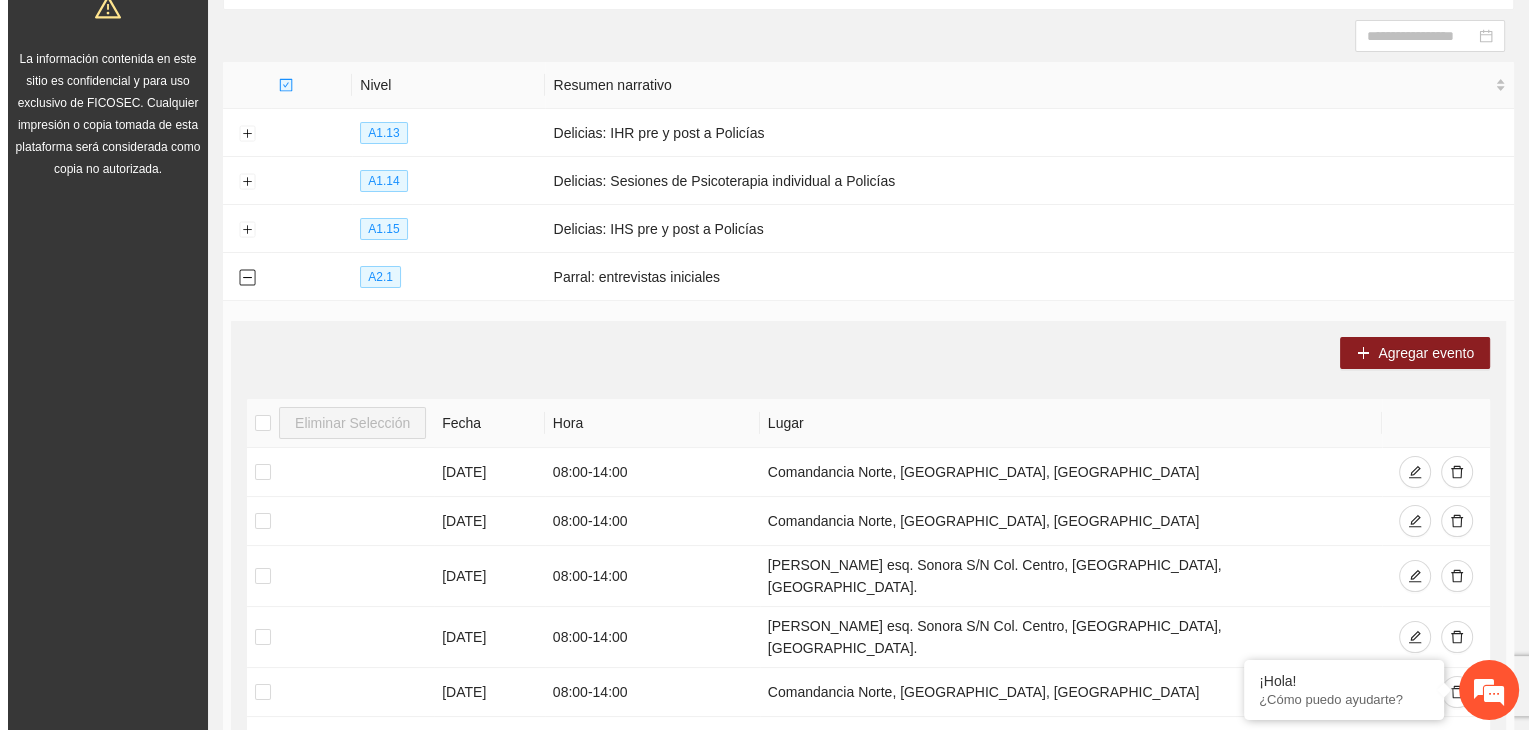 scroll, scrollTop: 200, scrollLeft: 0, axis: vertical 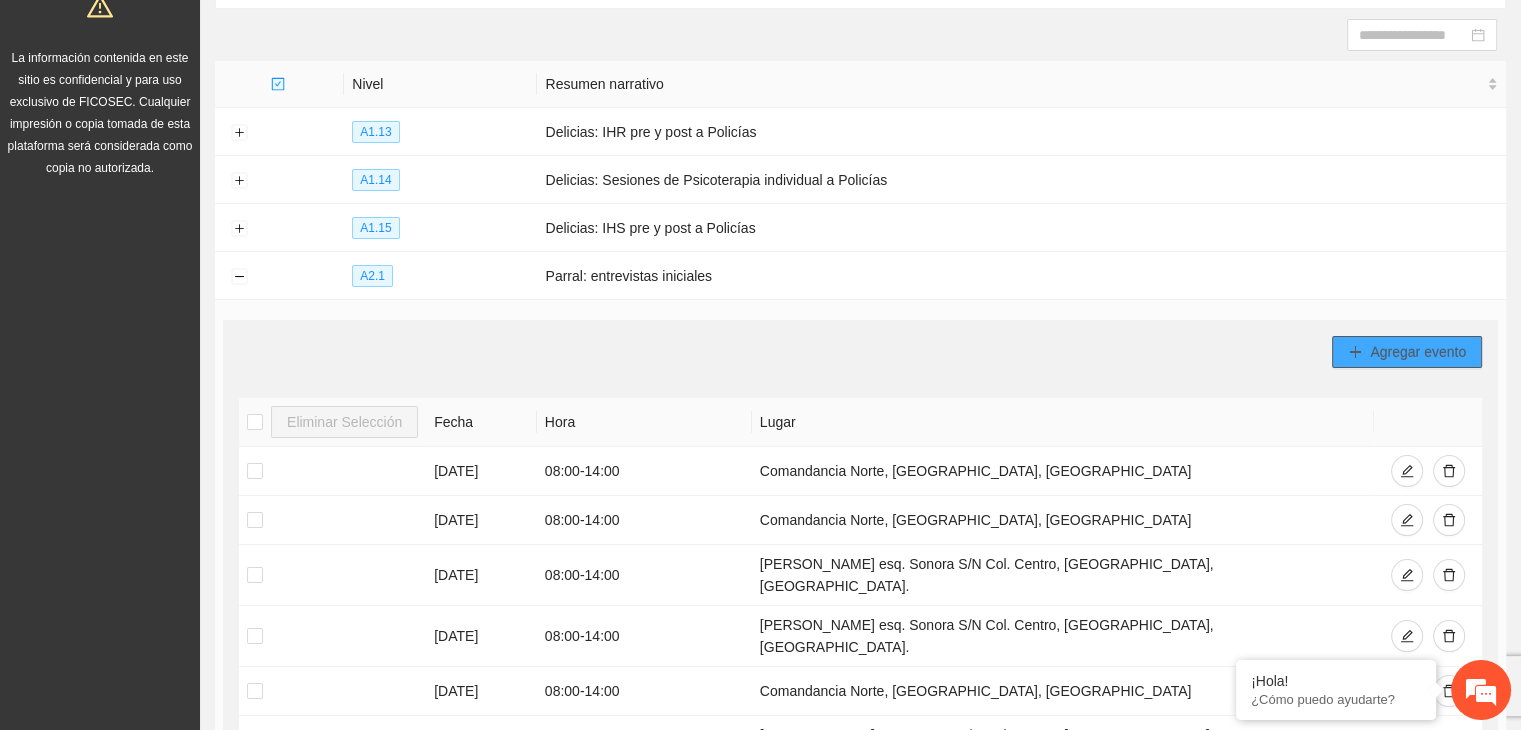 click on "Agregar evento" at bounding box center [1418, 352] 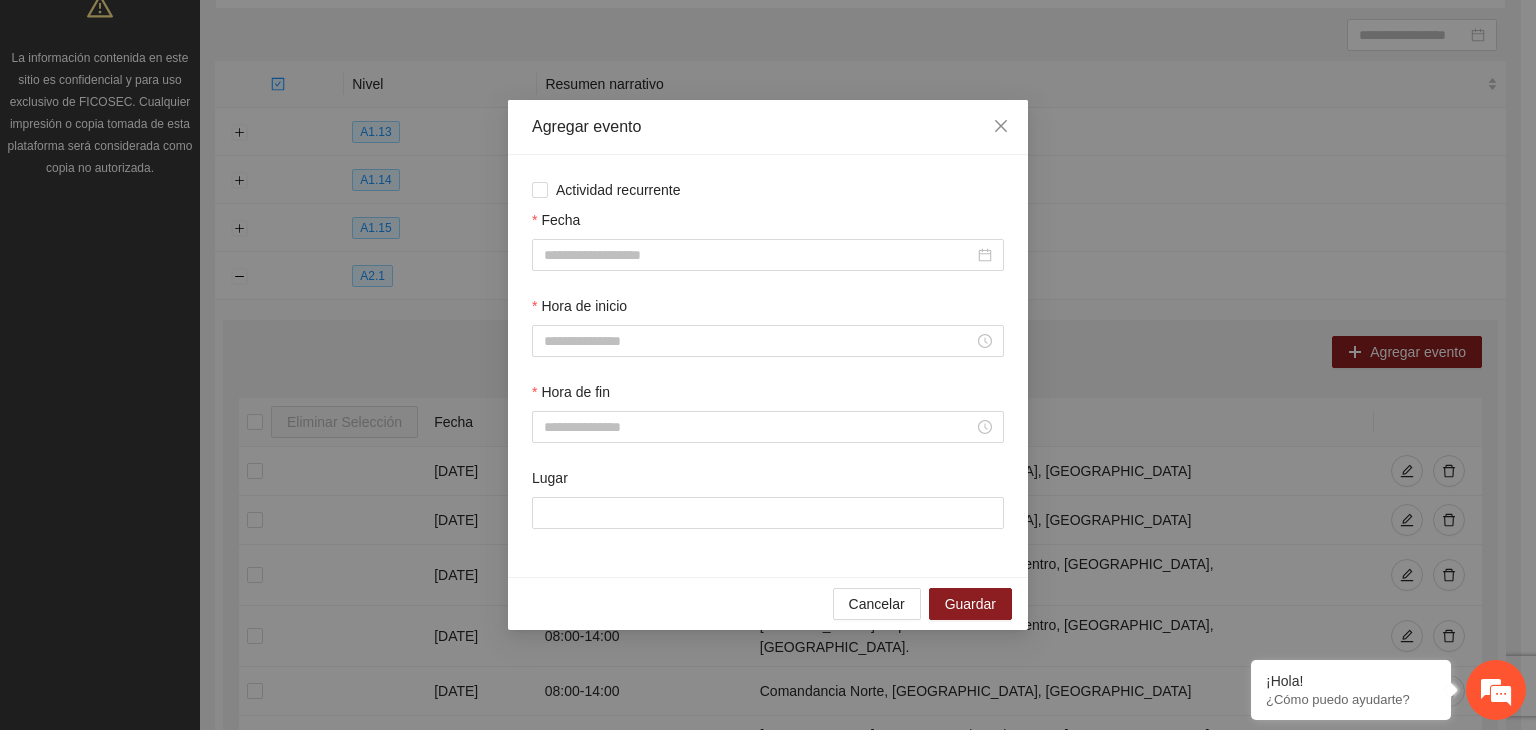 click on "Actividad recurrente Fecha Hora de inicio Hora de fin Lugar" at bounding box center (768, 366) 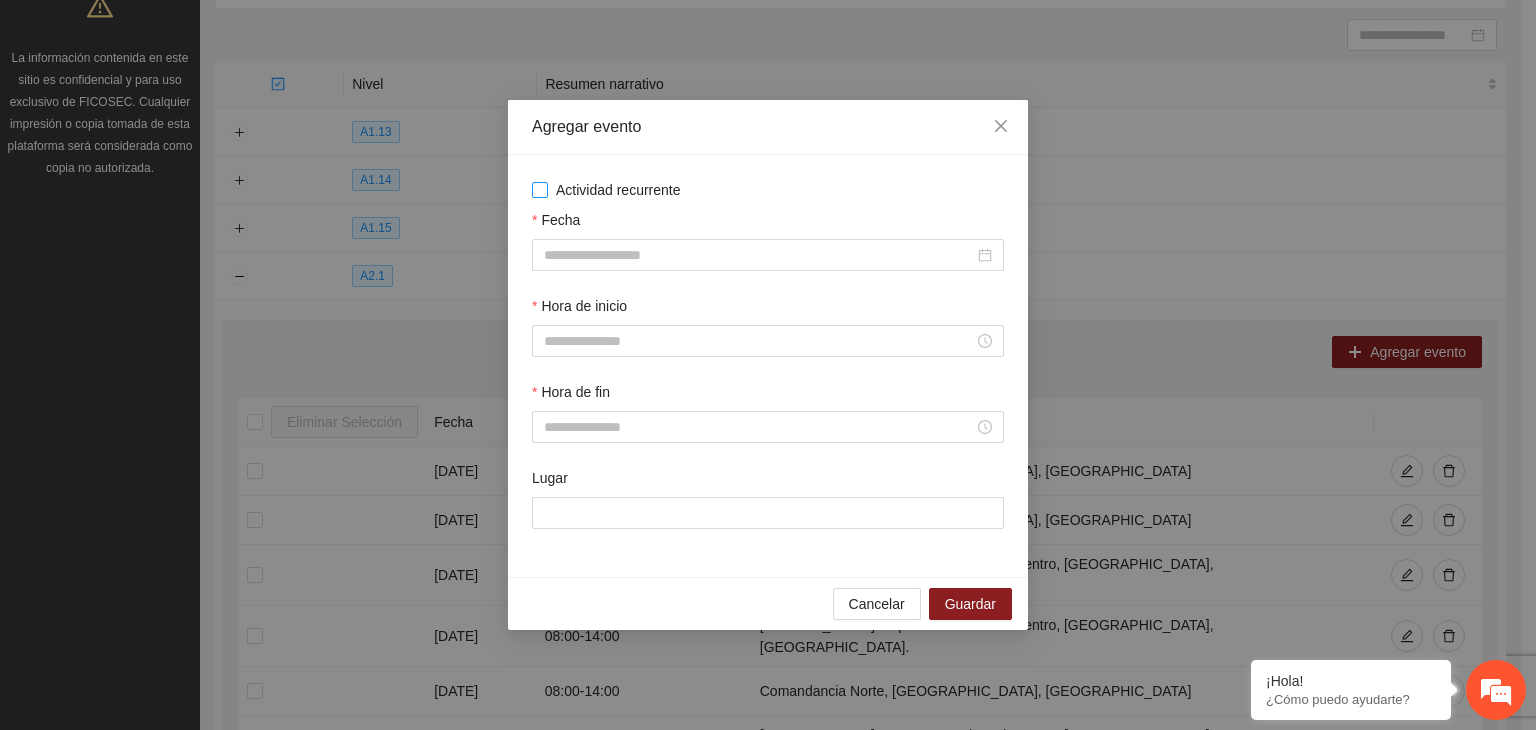 click on "Actividad recurrente" at bounding box center [618, 190] 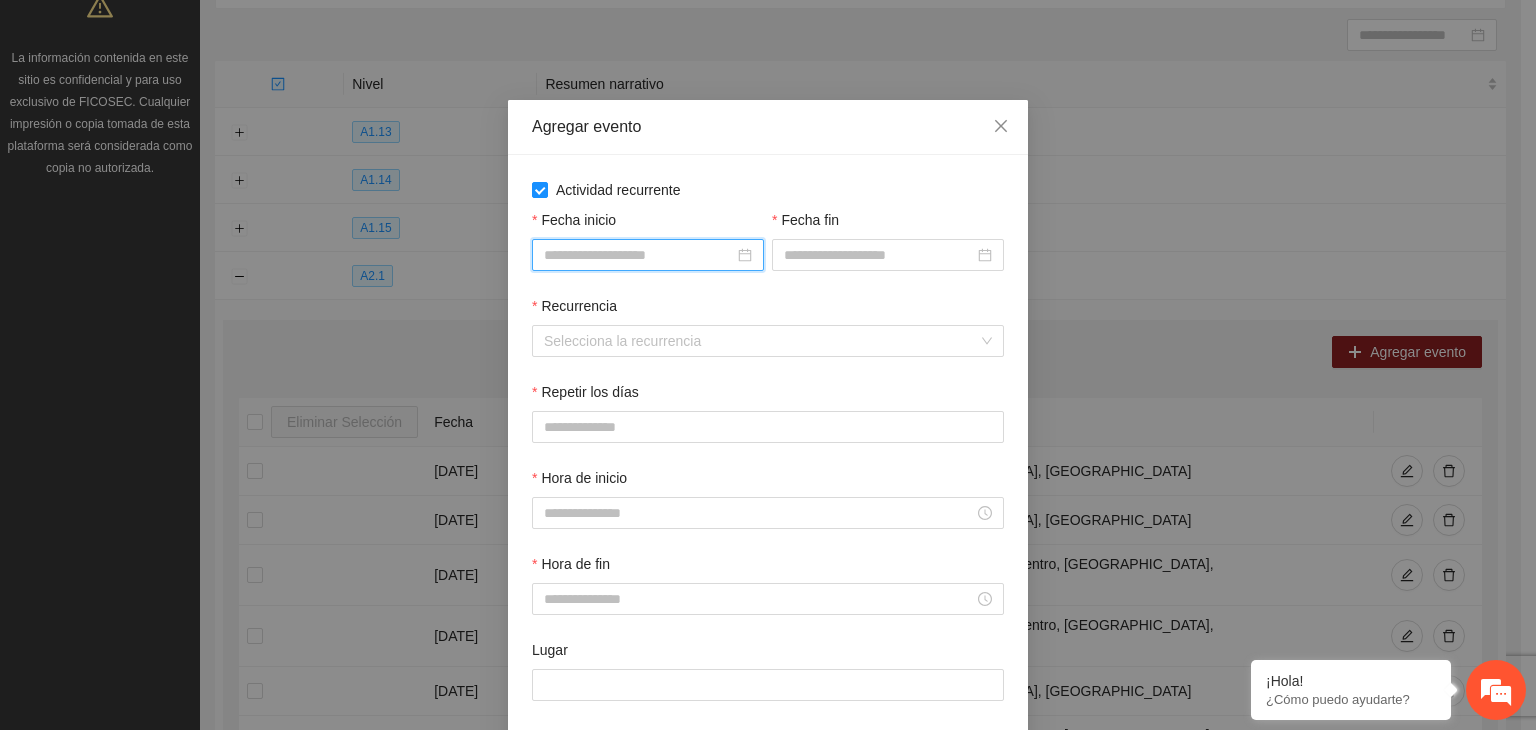 click on "Fecha inicio" at bounding box center [639, 255] 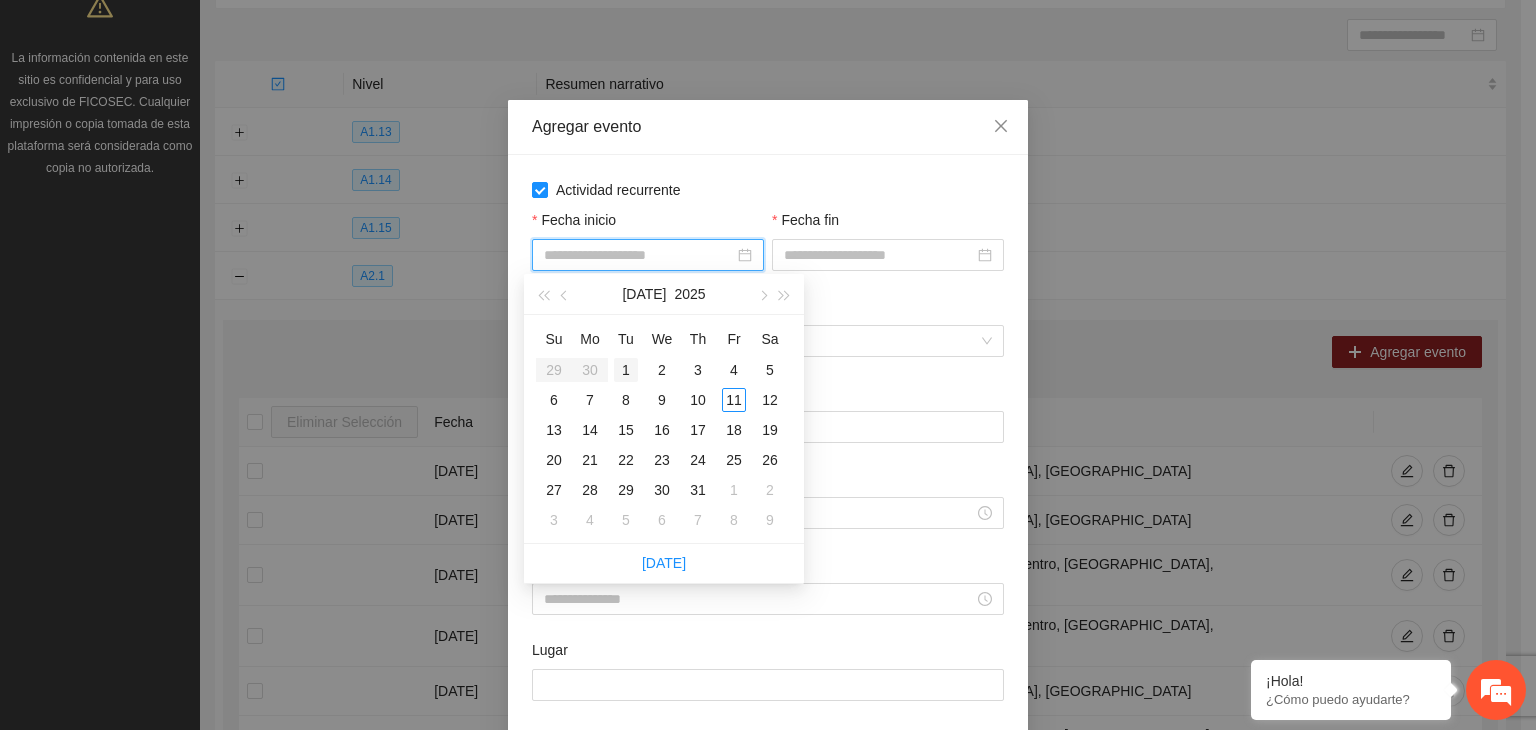 type on "**********" 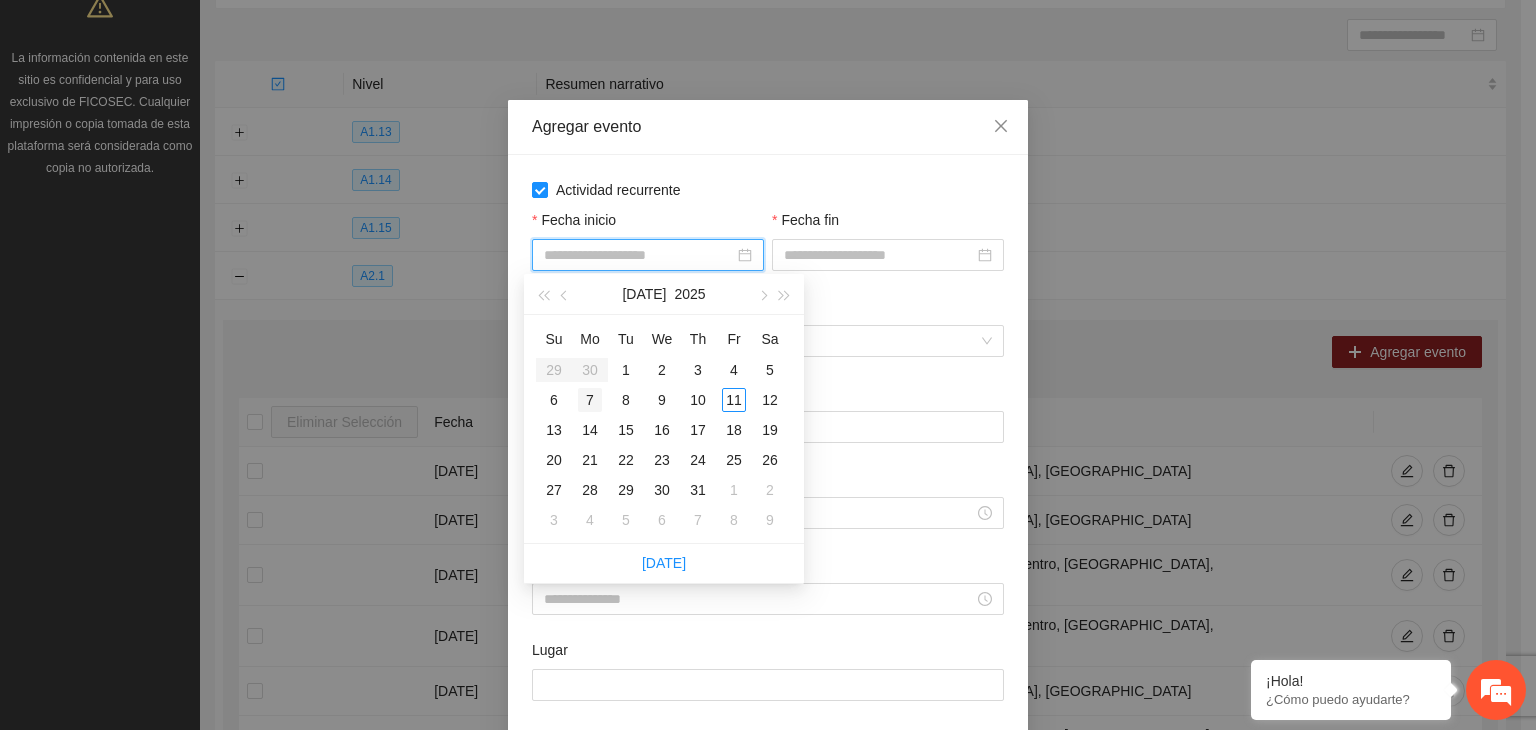 type on "**********" 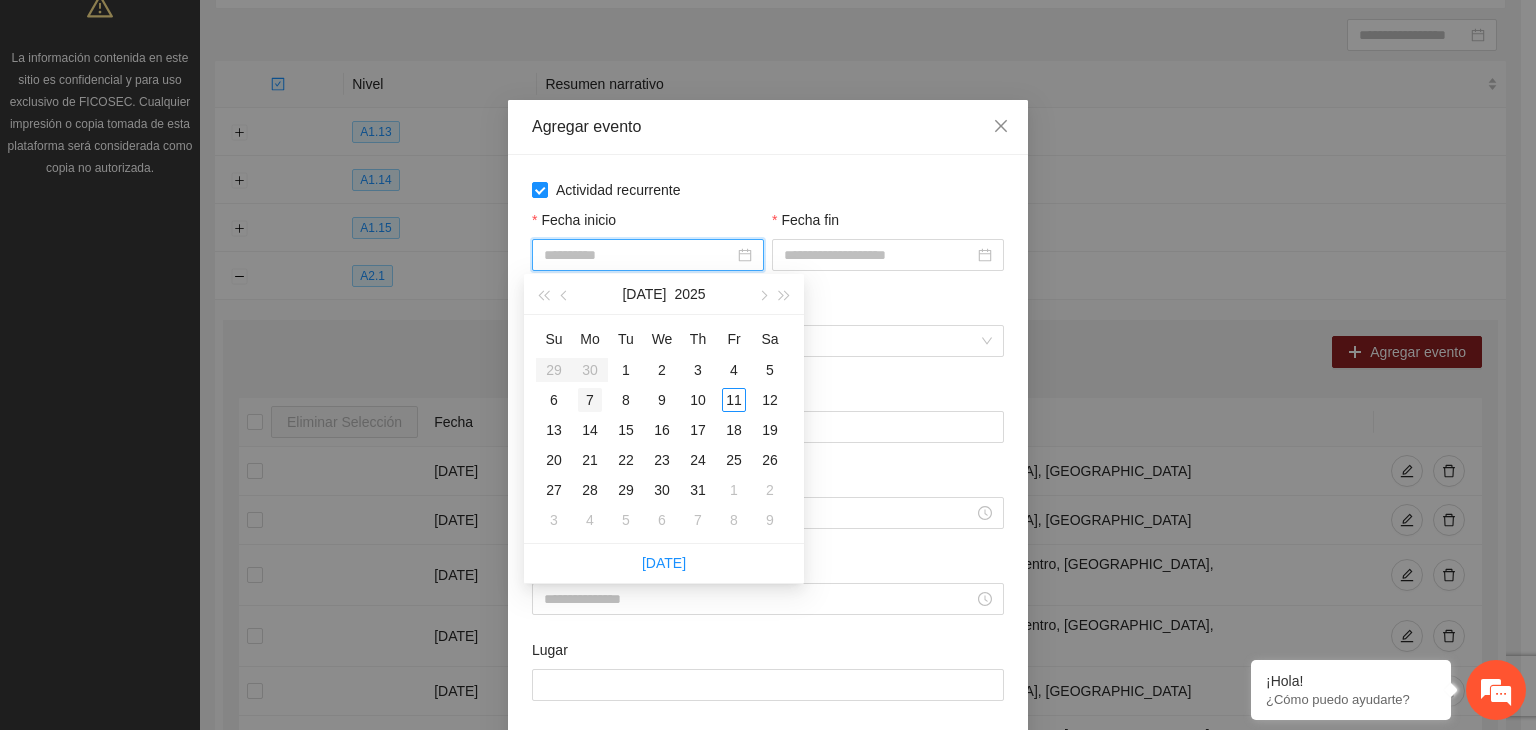 click on "7" at bounding box center [590, 400] 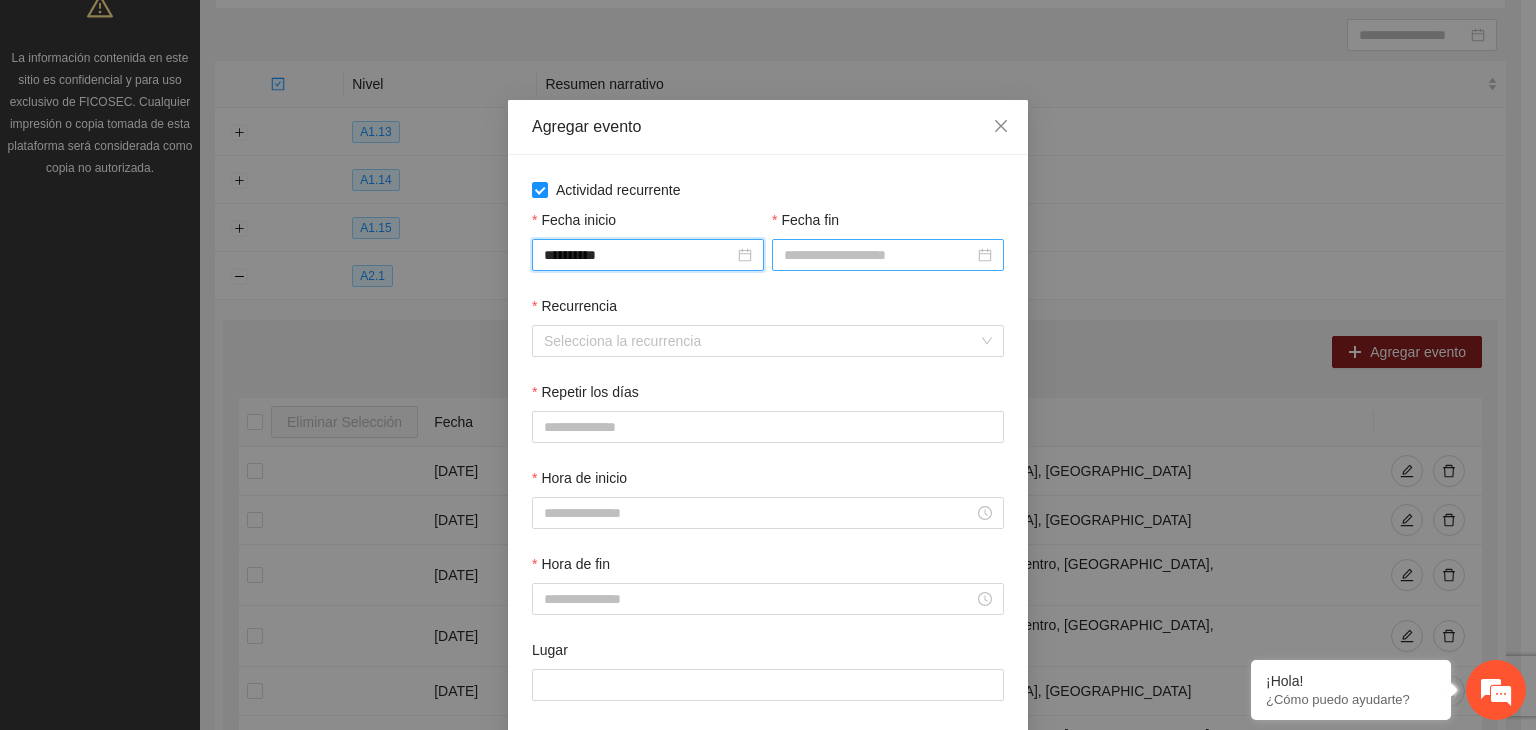 click on "Fecha fin" at bounding box center (879, 255) 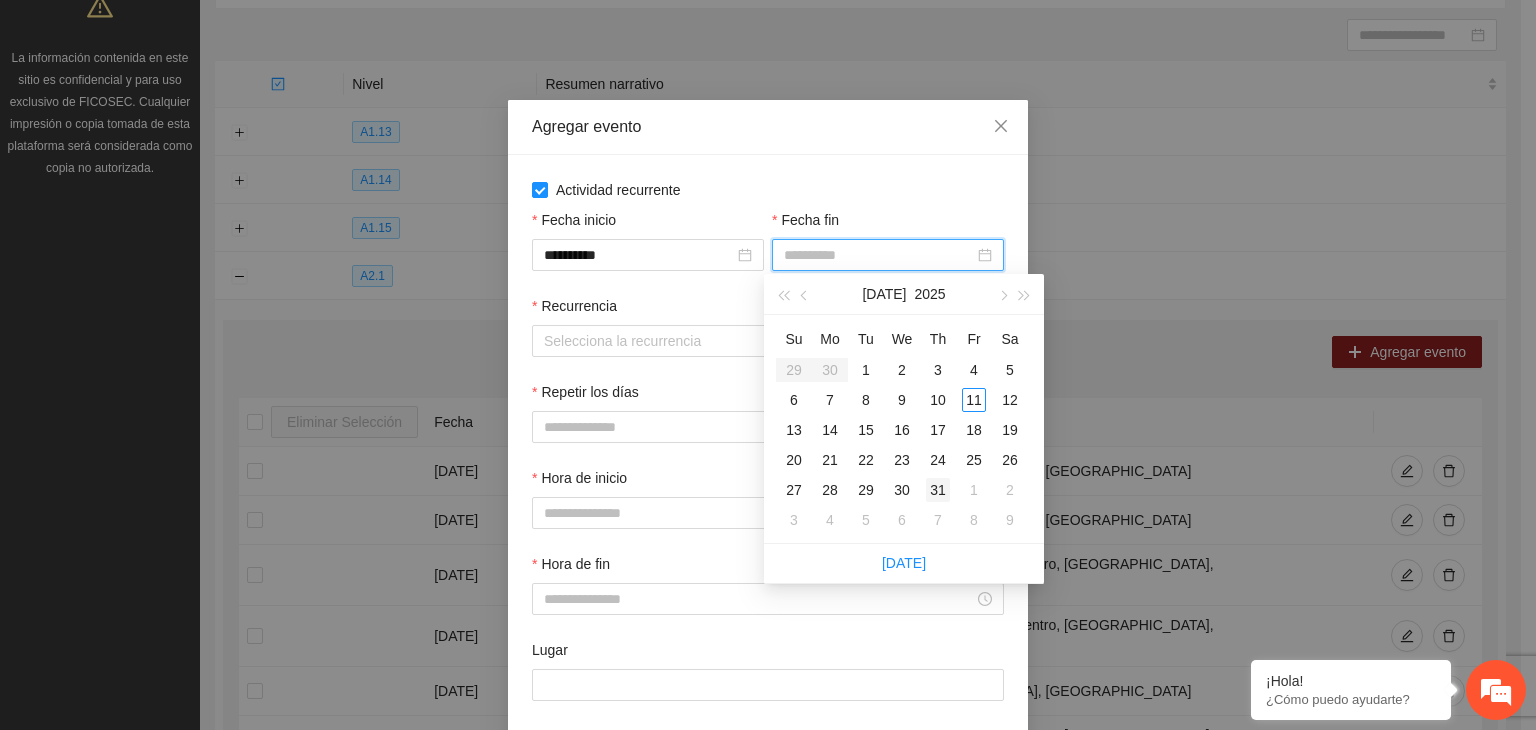 type on "**********" 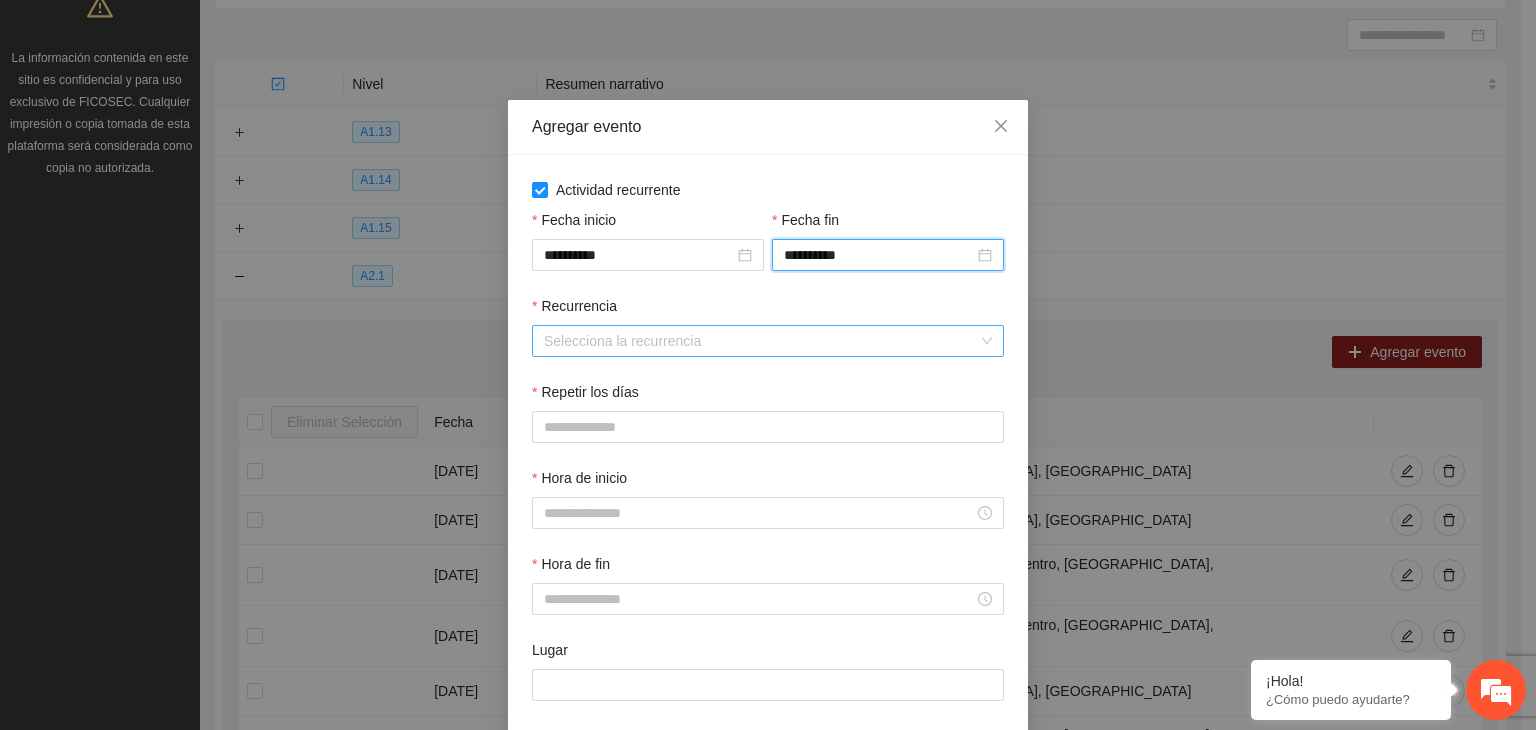 click on "Recurrencia" at bounding box center [761, 341] 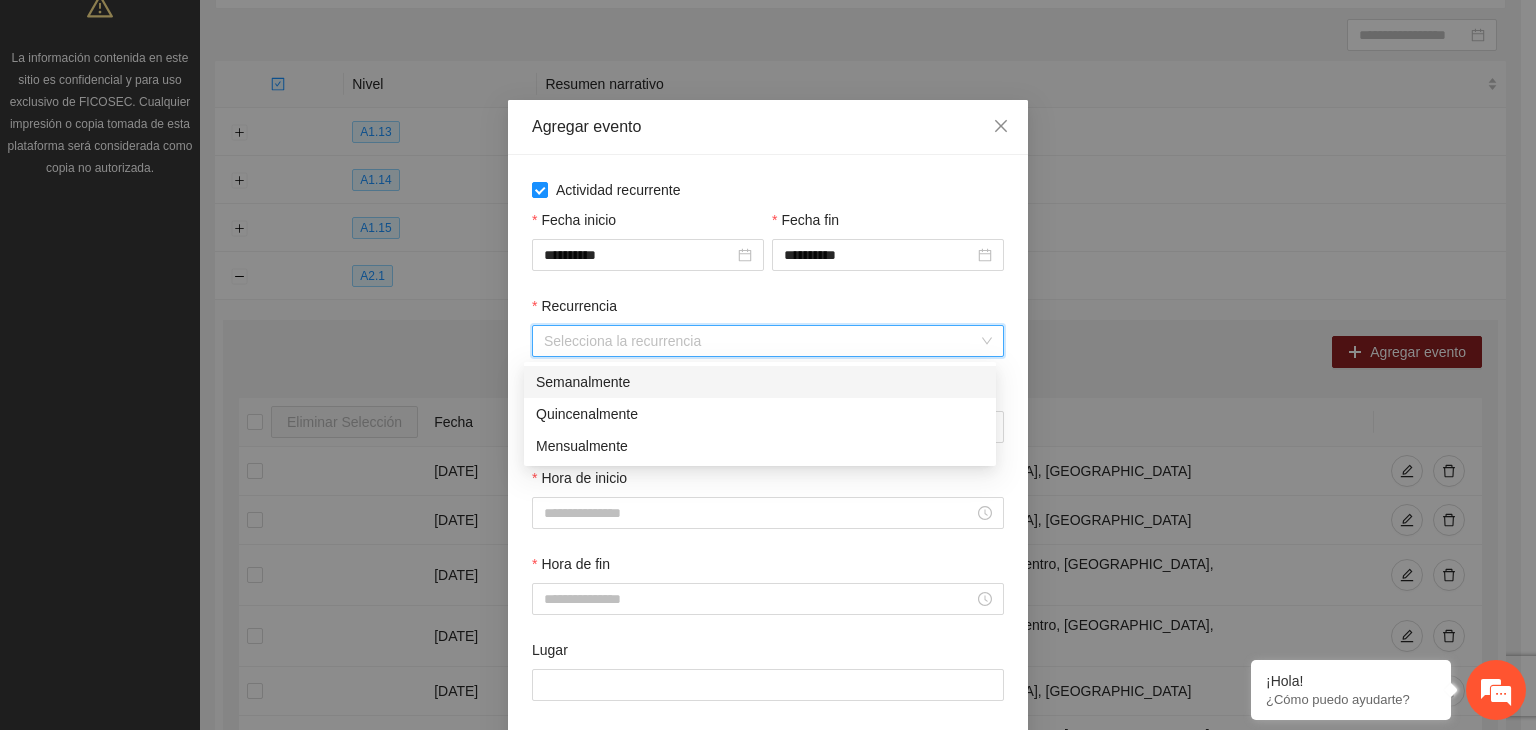 click on "Semanalmente" at bounding box center [760, 382] 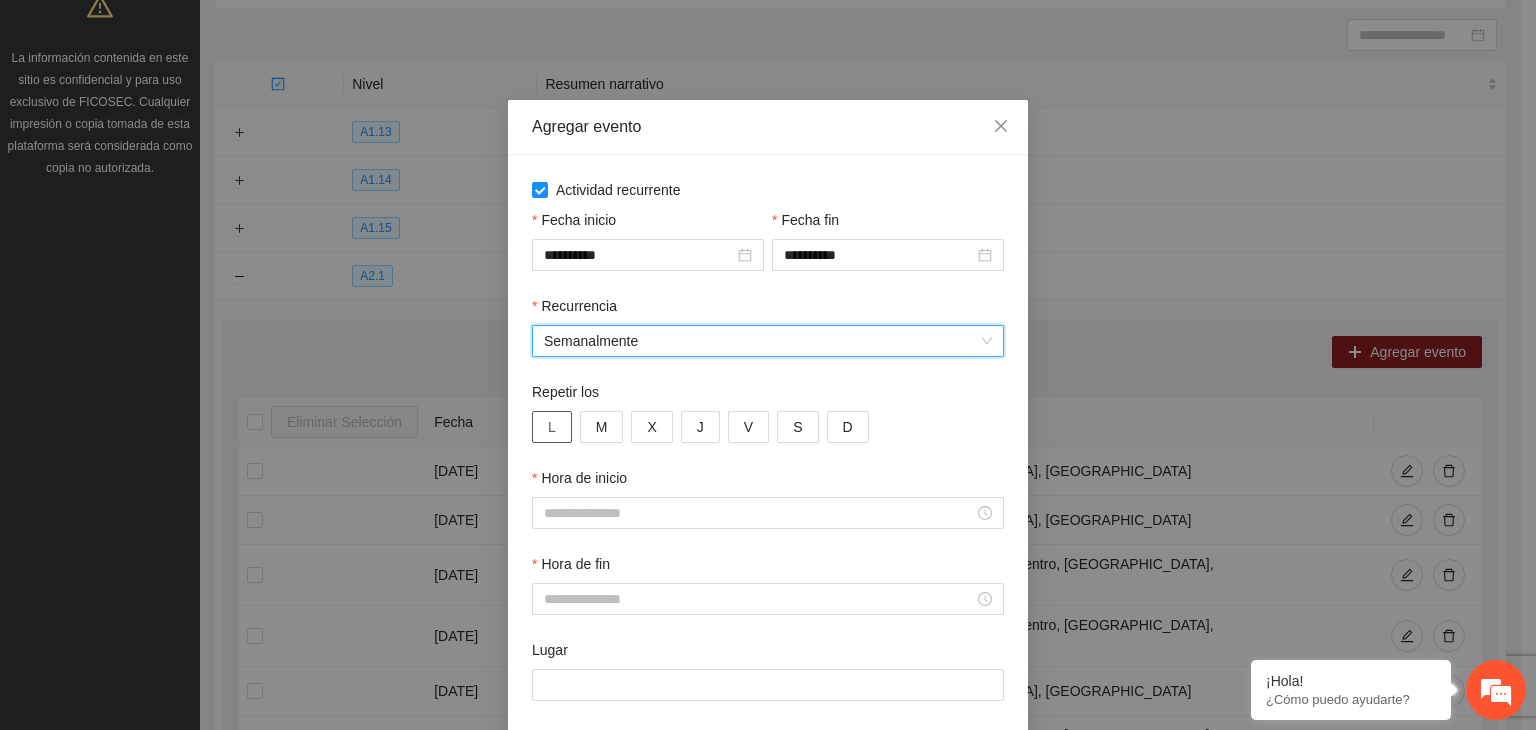 click on "L" at bounding box center [552, 427] 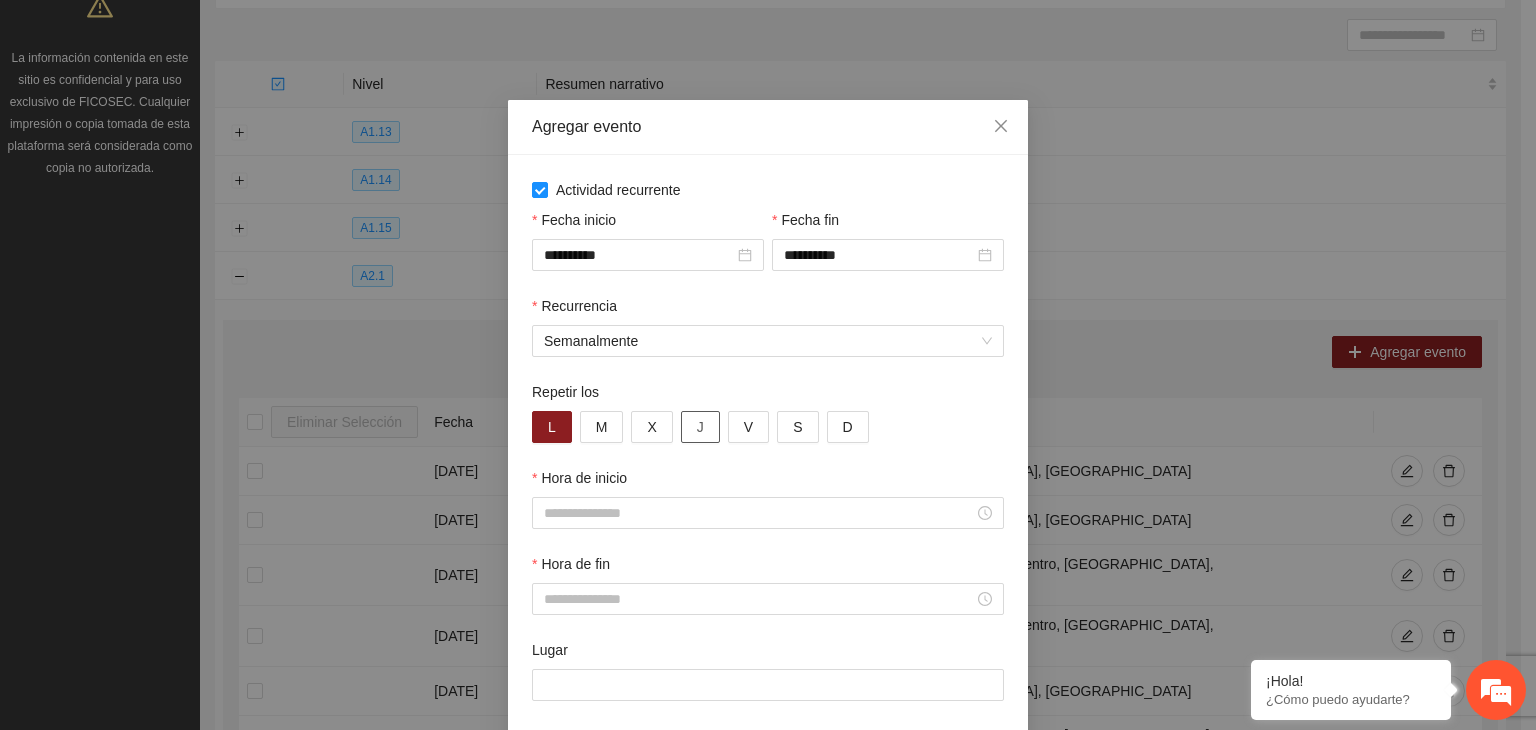 click on "J" at bounding box center [700, 427] 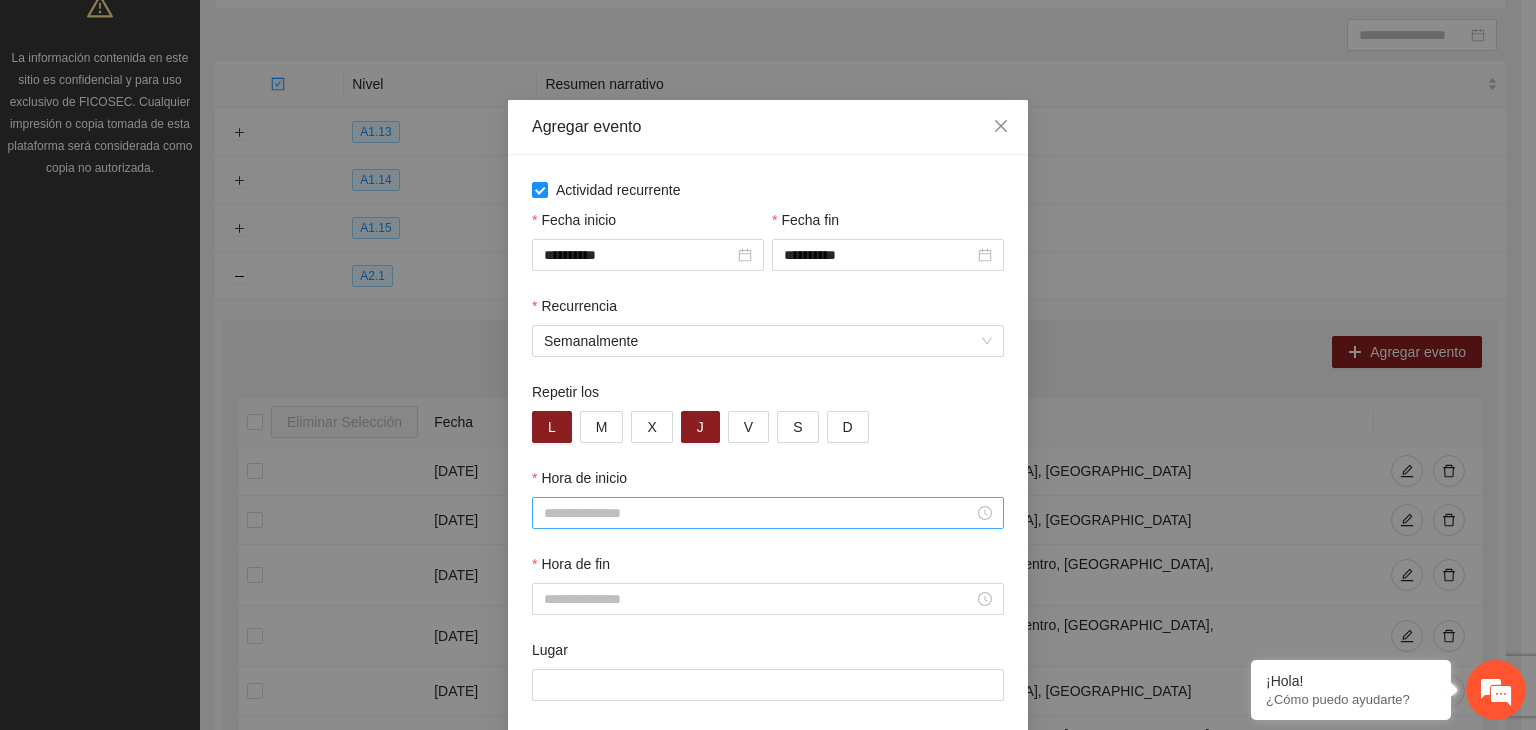 click on "Hora de inicio" at bounding box center (759, 513) 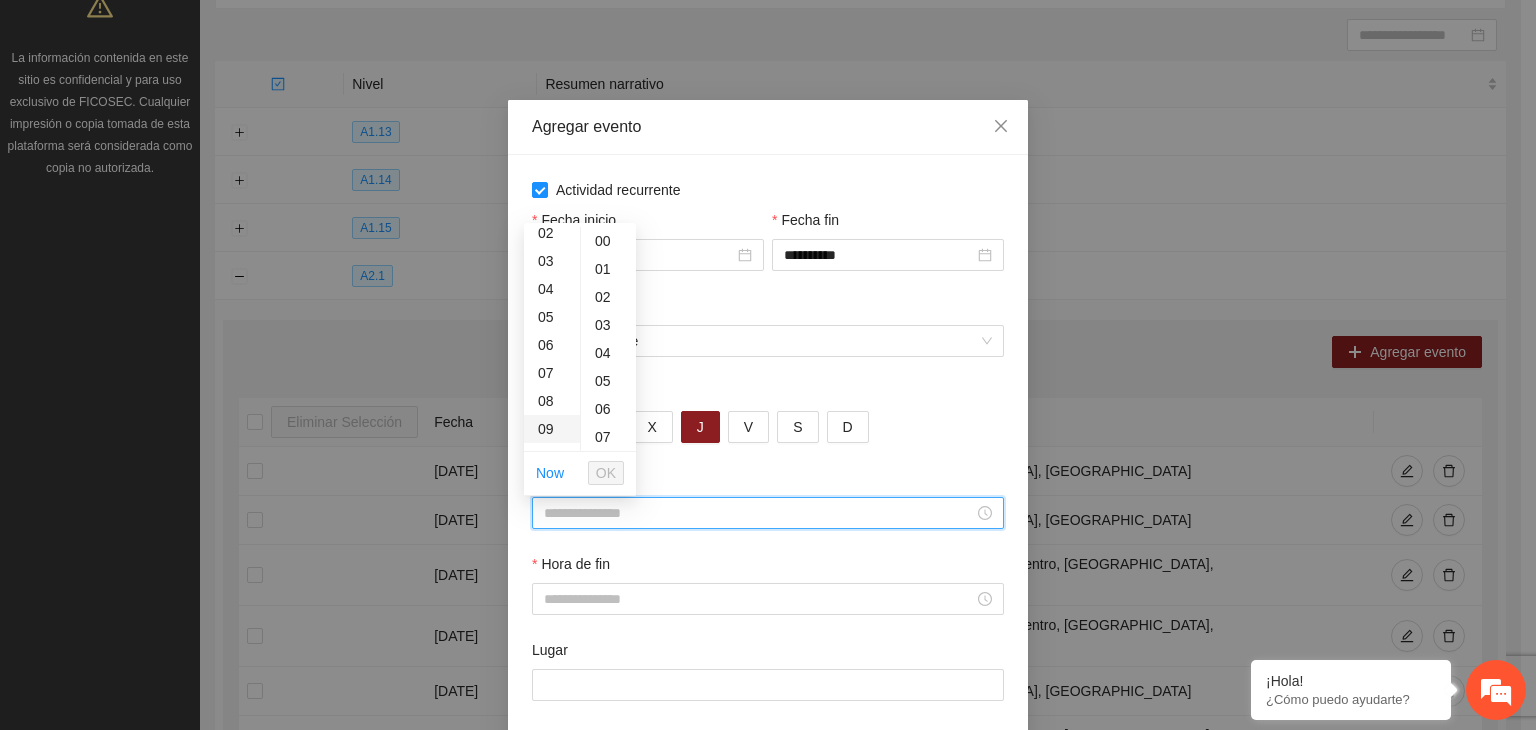 click on "09" at bounding box center (552, 429) 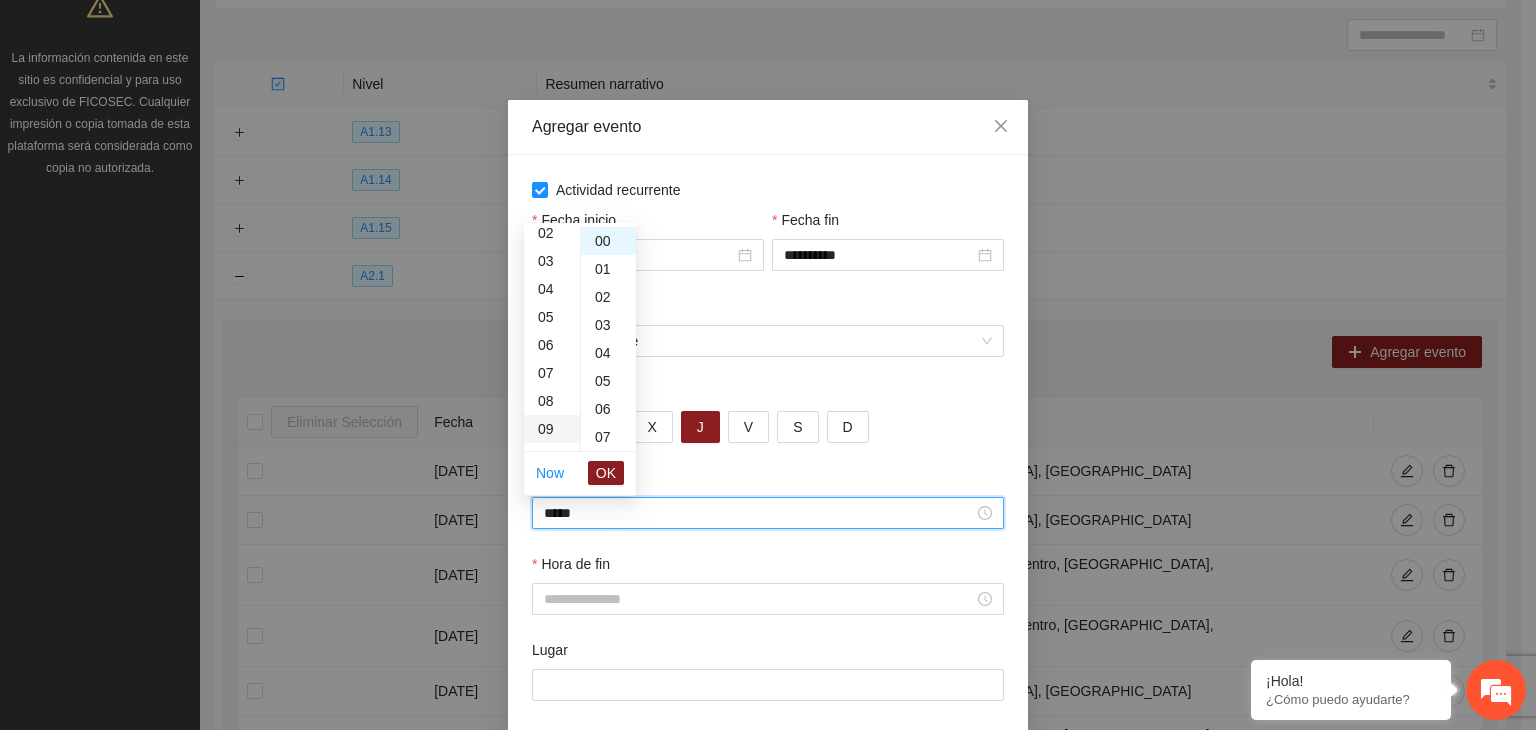 type on "*****" 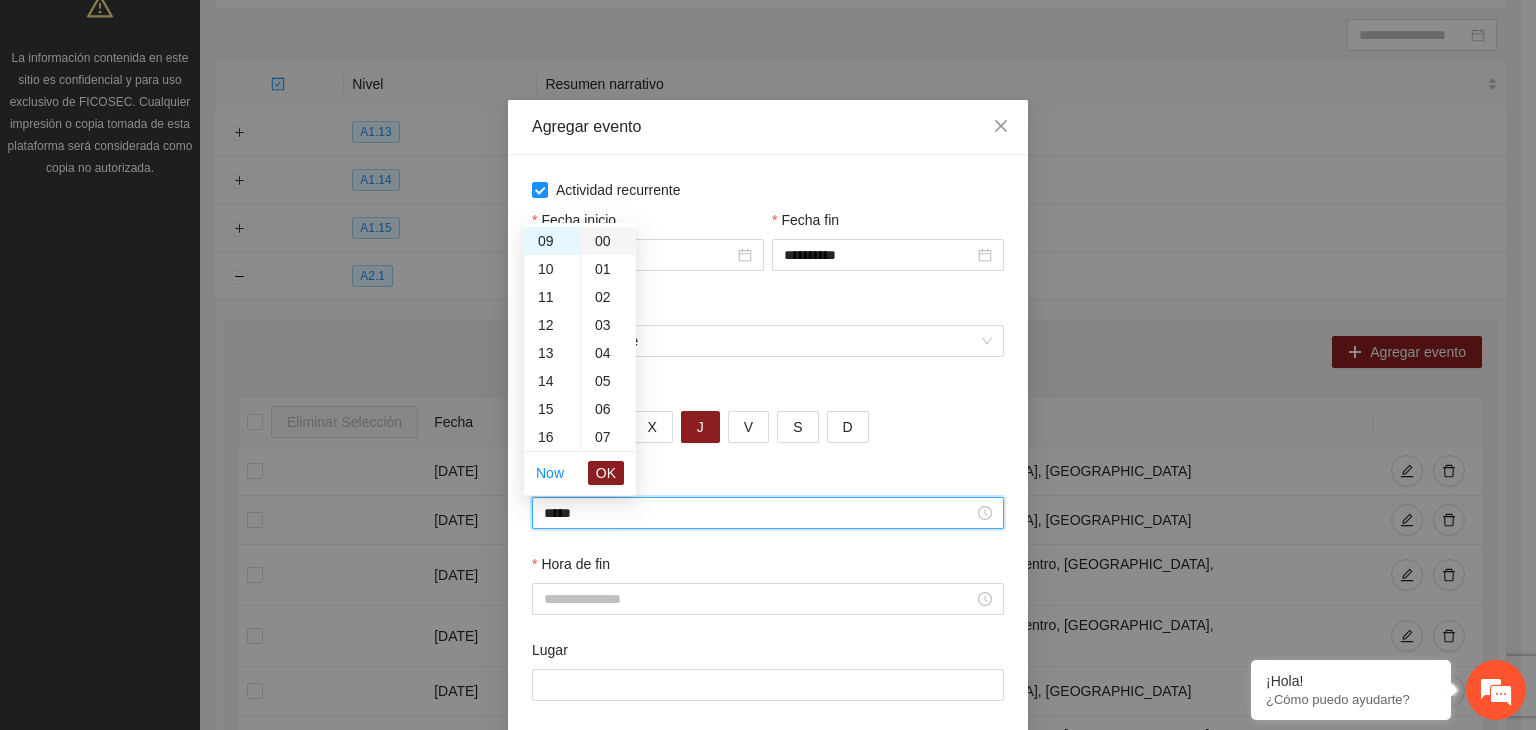 click on "00" at bounding box center (608, 241) 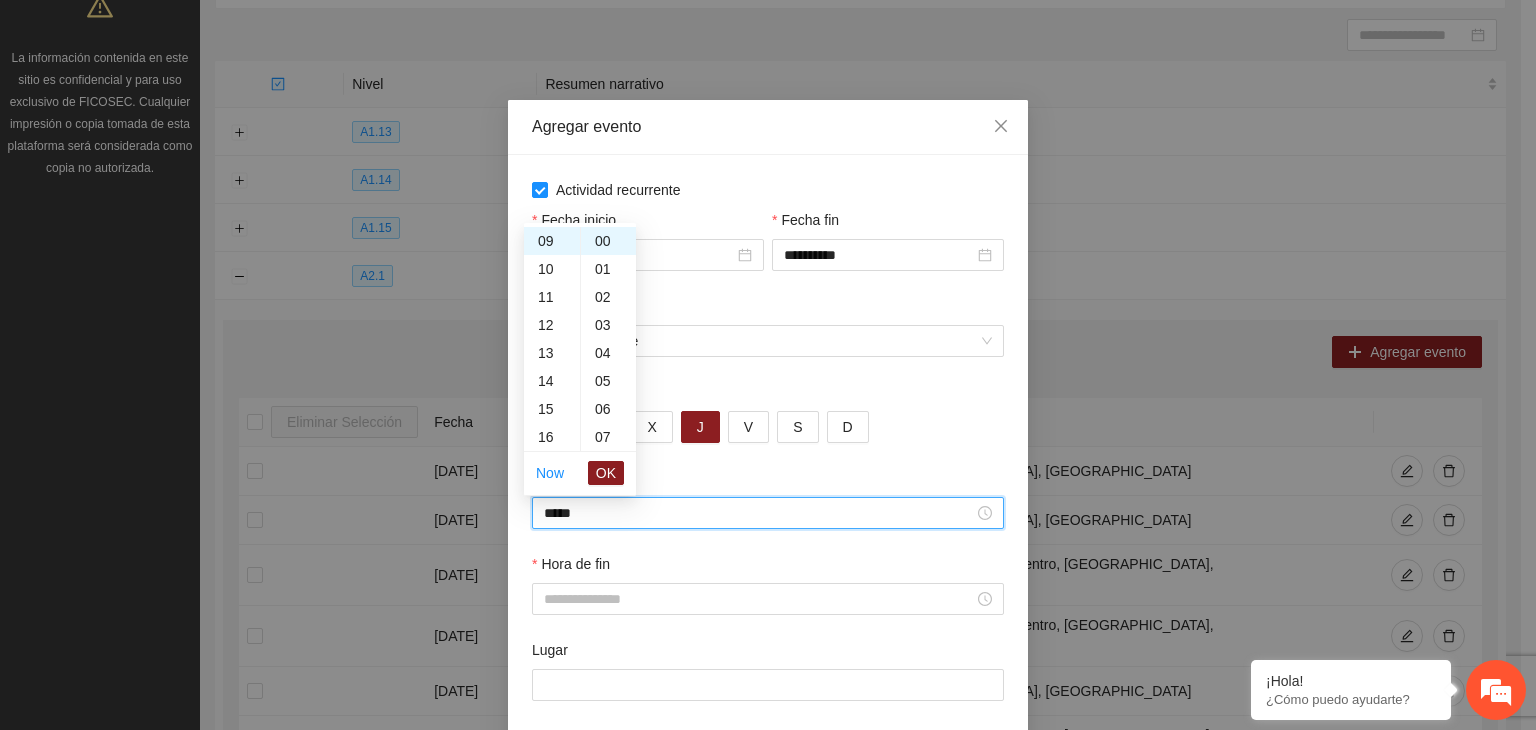click on "OK" at bounding box center [606, 473] 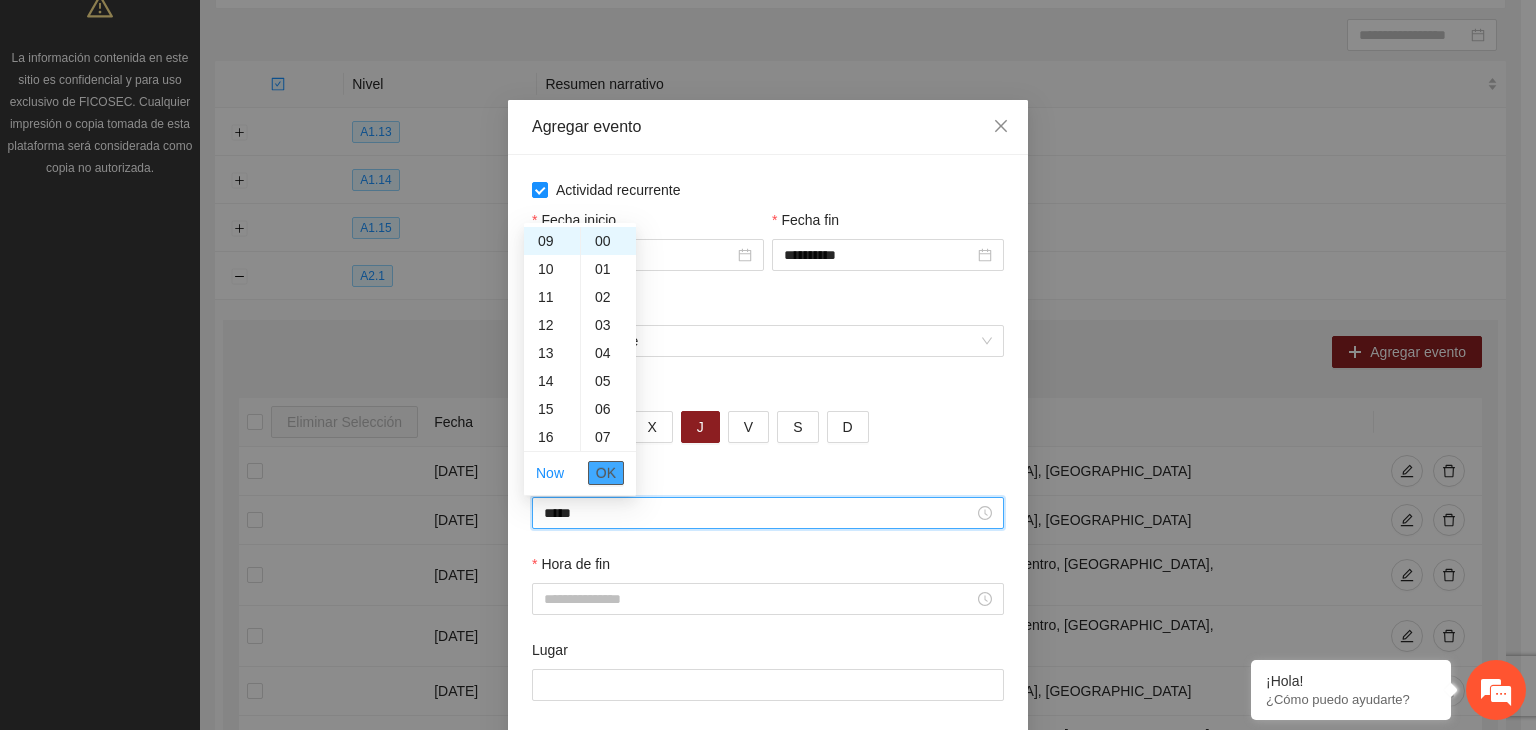 click on "OK" at bounding box center [606, 473] 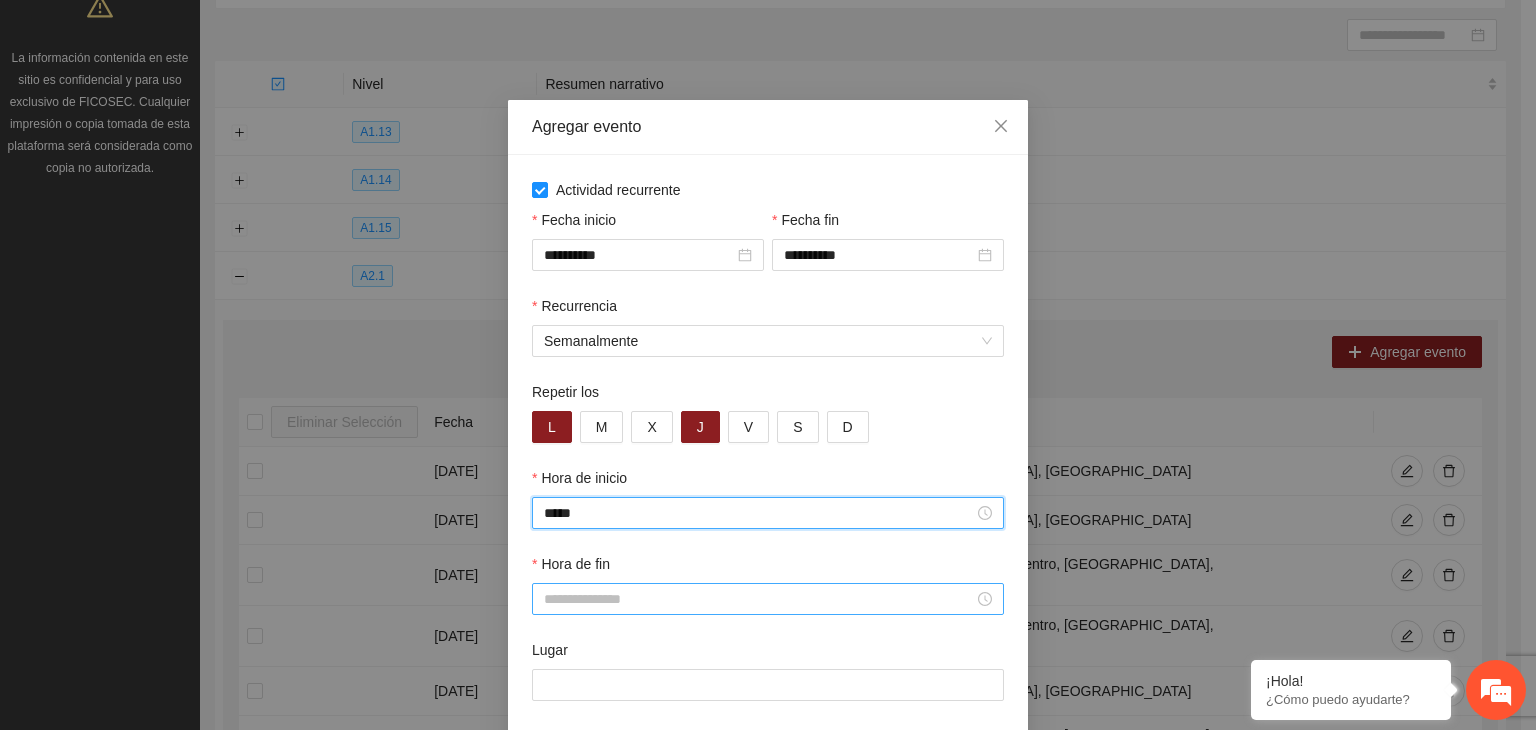 click on "Hora de fin" at bounding box center [759, 599] 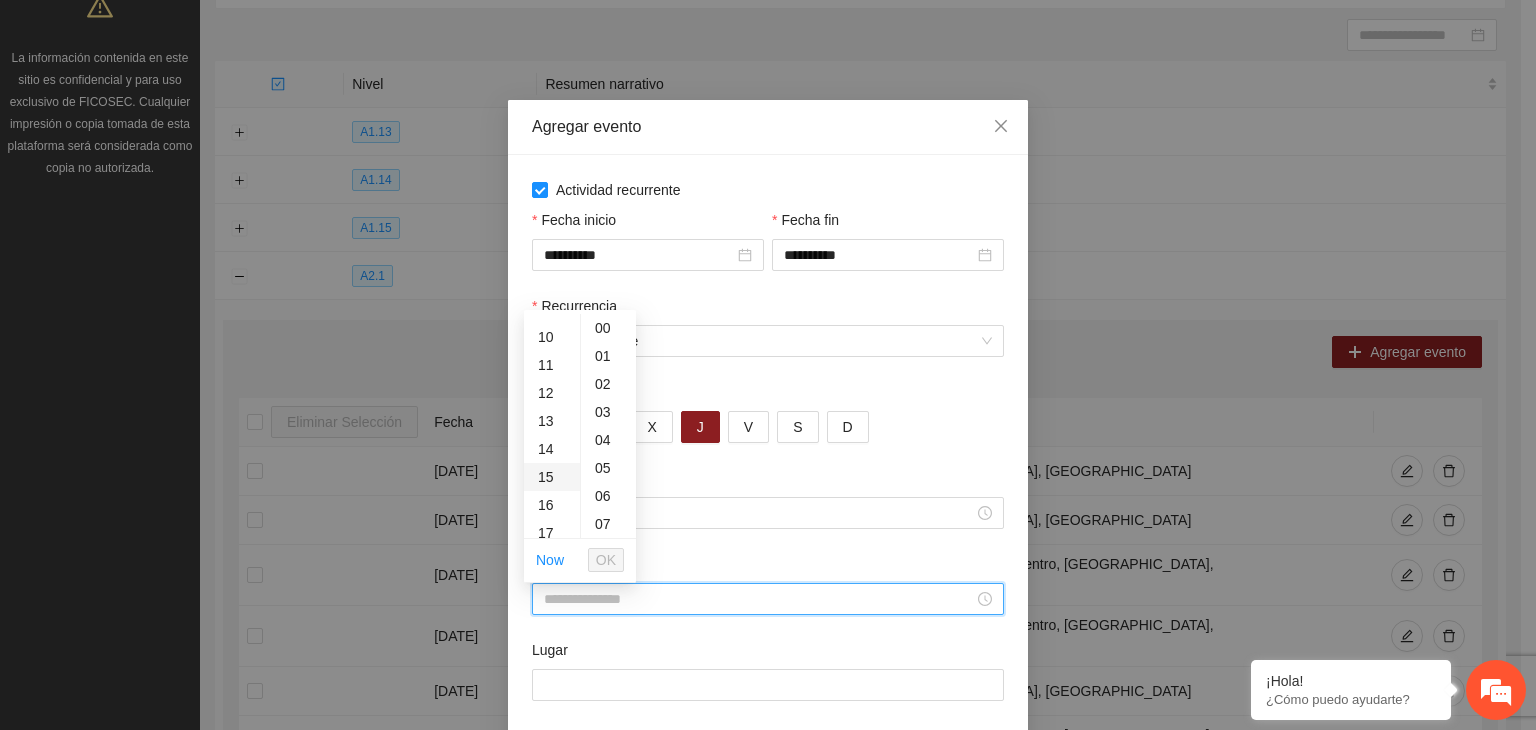 click on "15" at bounding box center [552, 477] 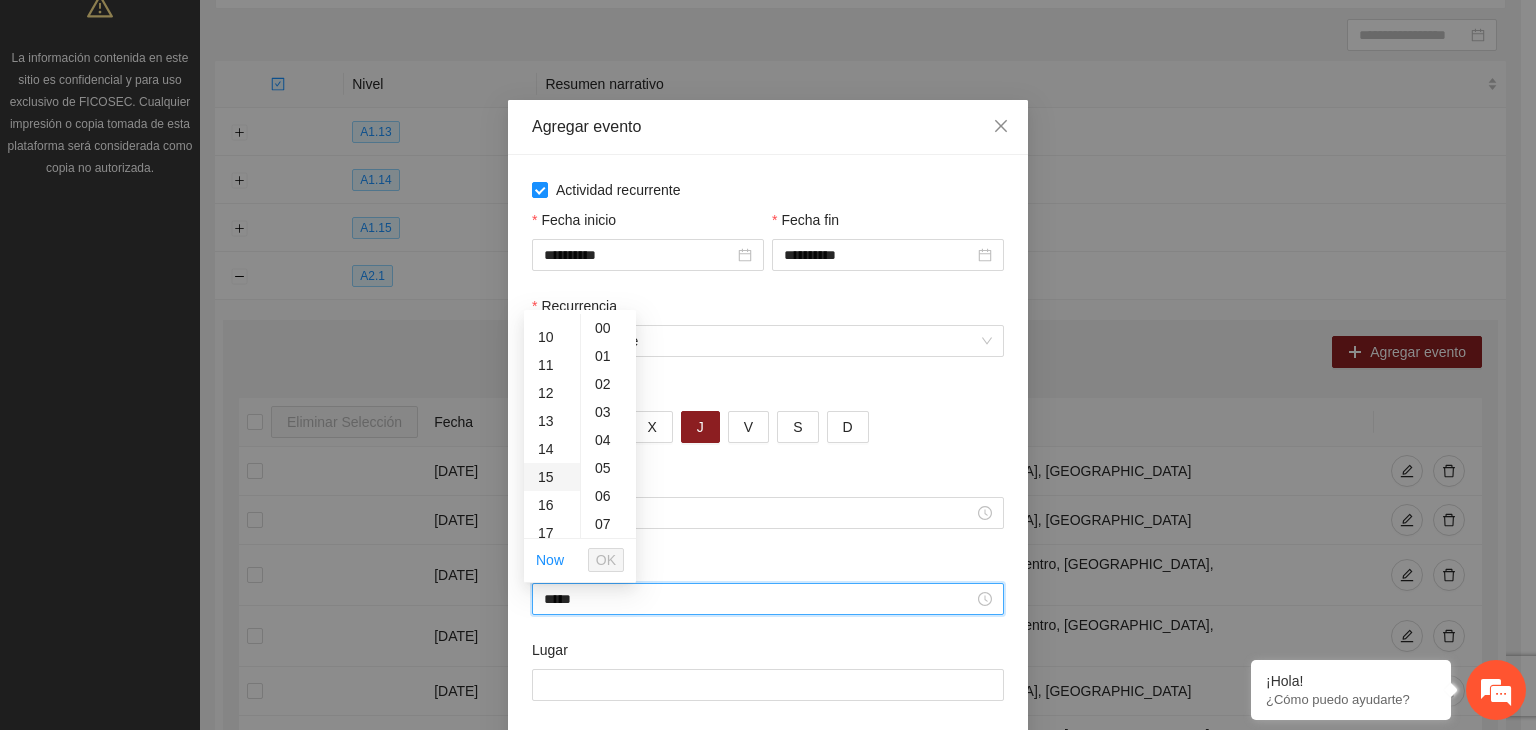 scroll, scrollTop: 420, scrollLeft: 0, axis: vertical 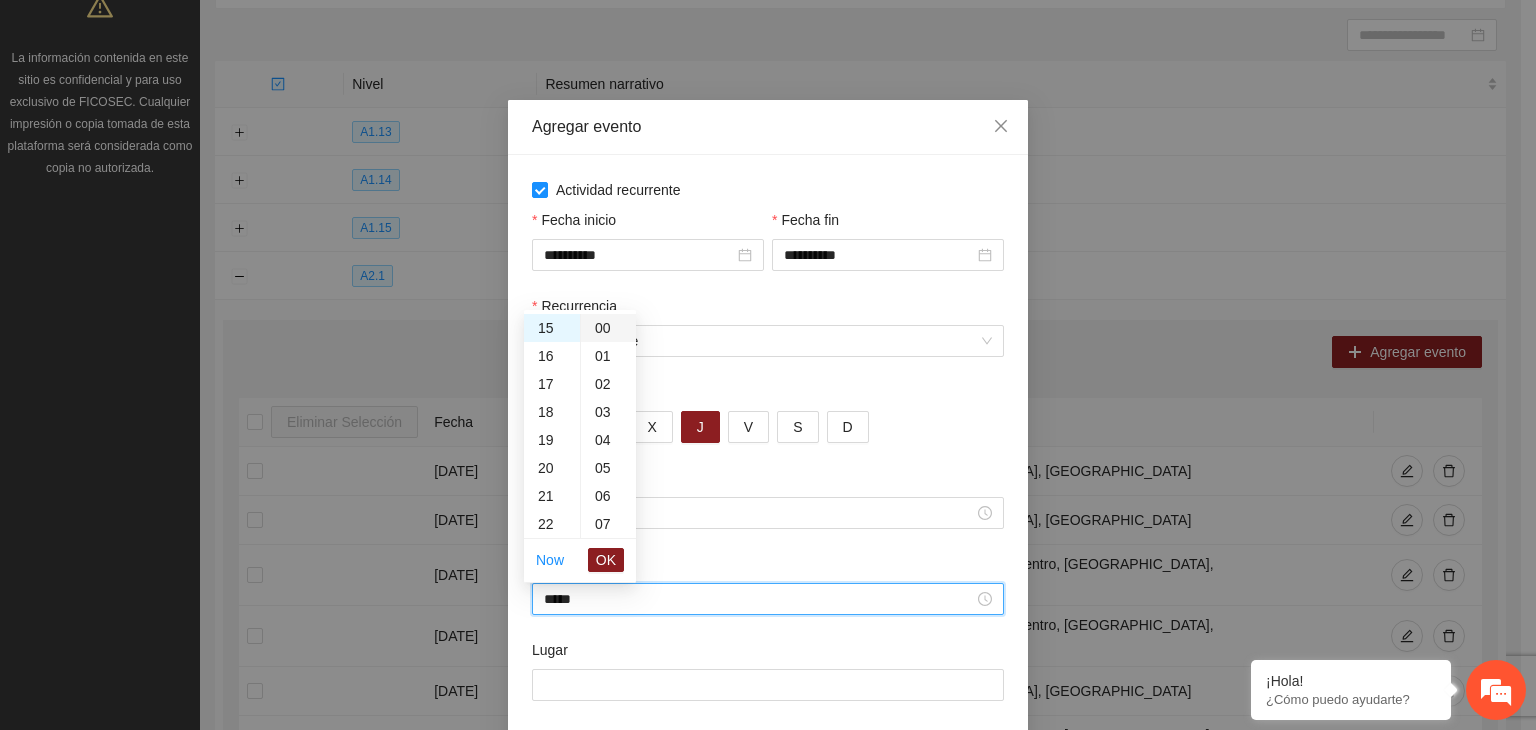 click on "00" at bounding box center (608, 328) 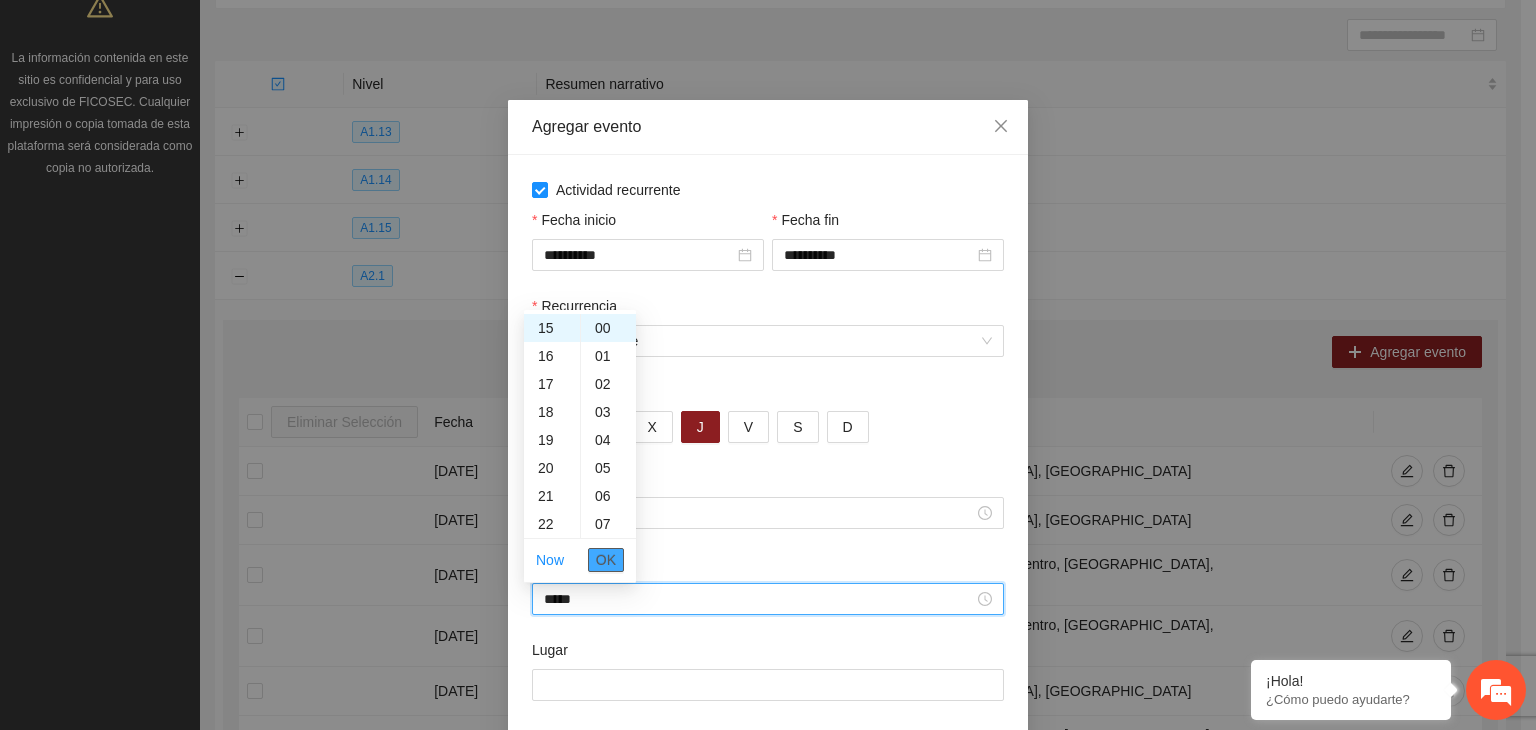 click on "OK" at bounding box center [606, 560] 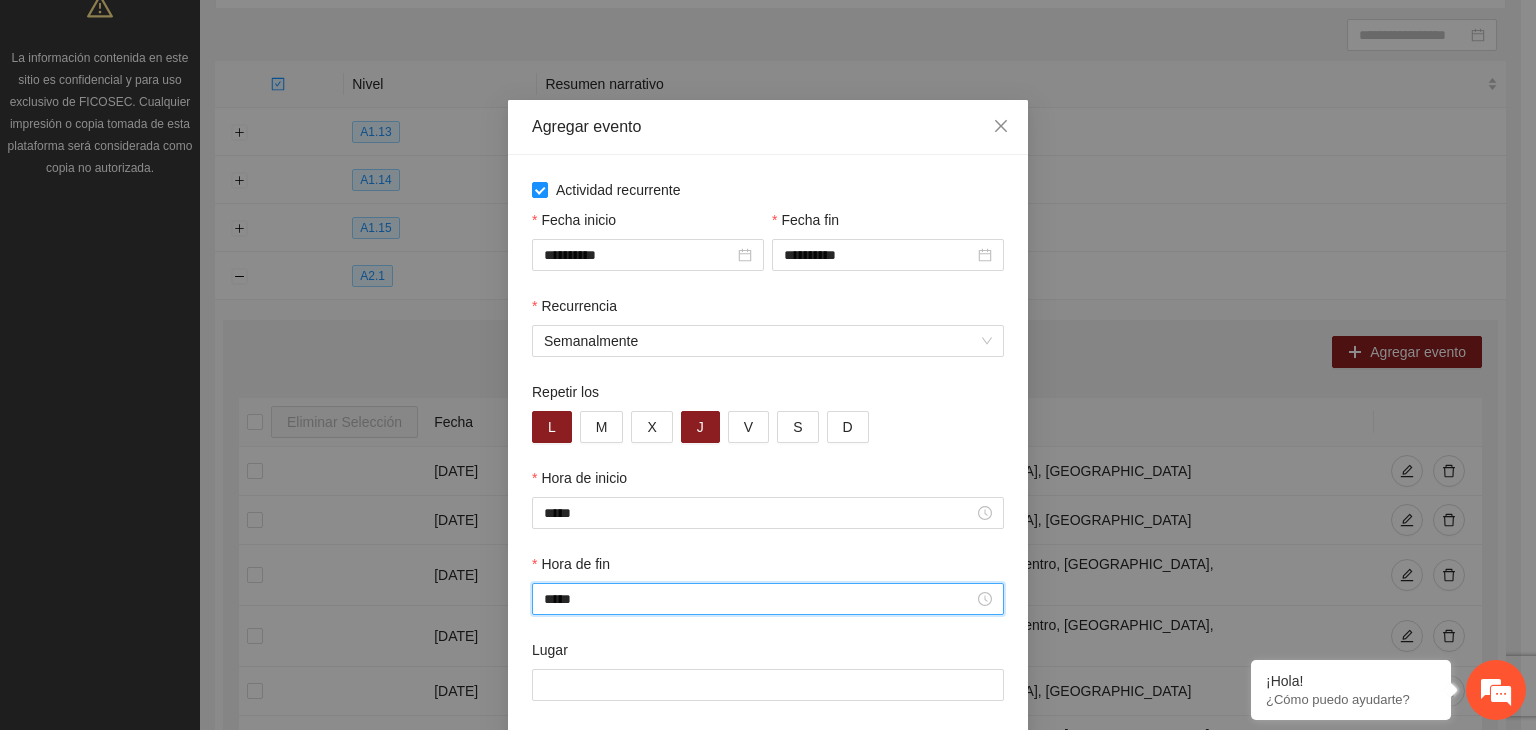 scroll, scrollTop: 99, scrollLeft: 0, axis: vertical 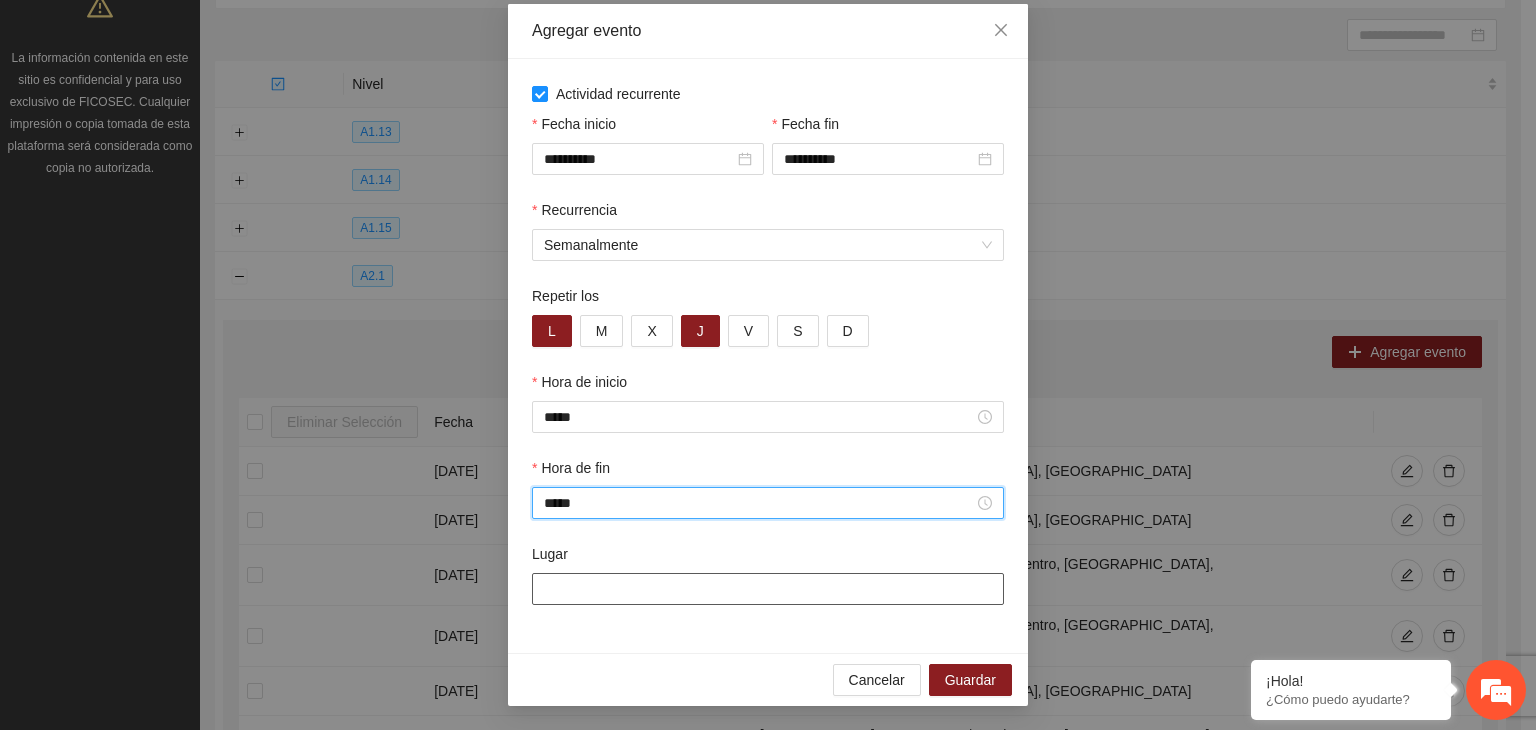 click on "Lugar" at bounding box center [768, 589] 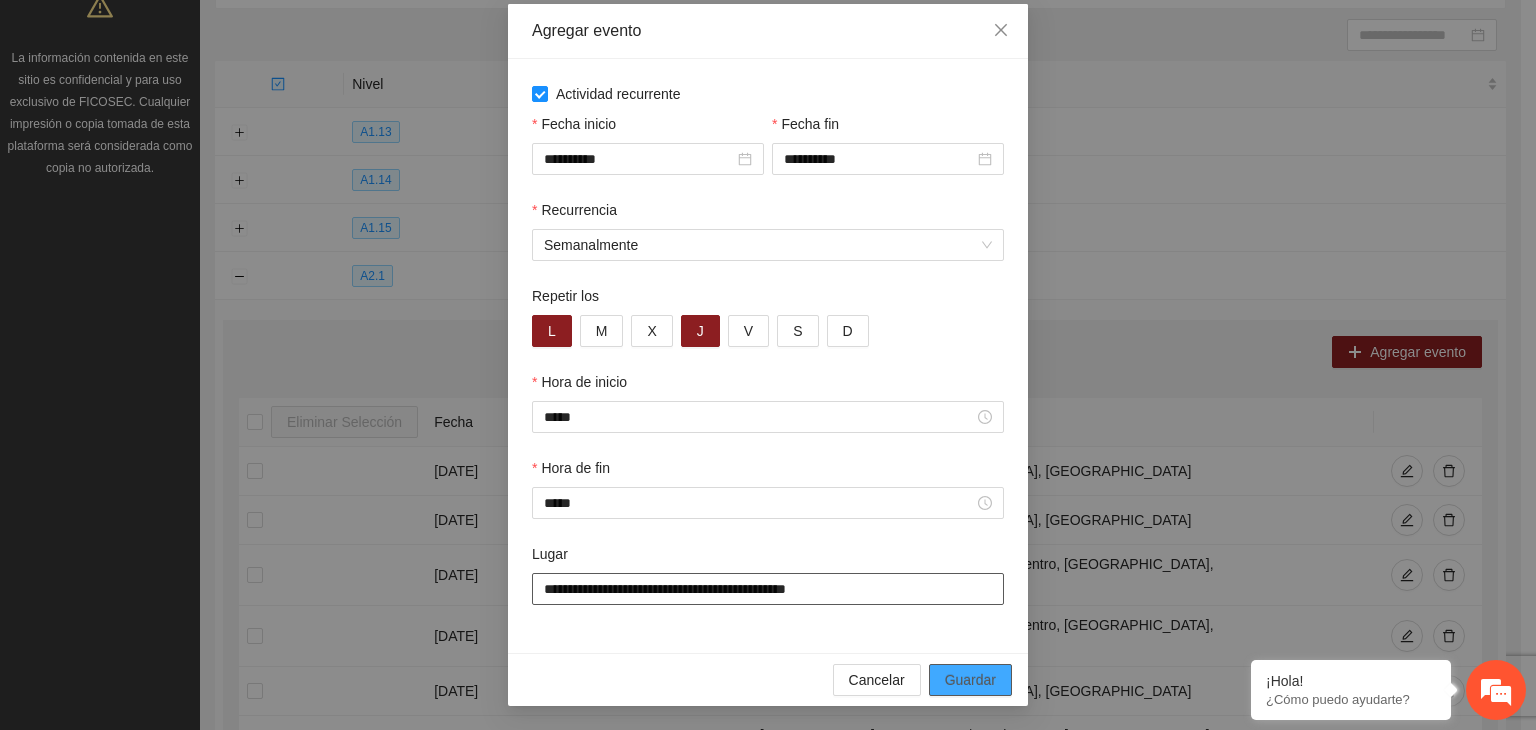 type on "**********" 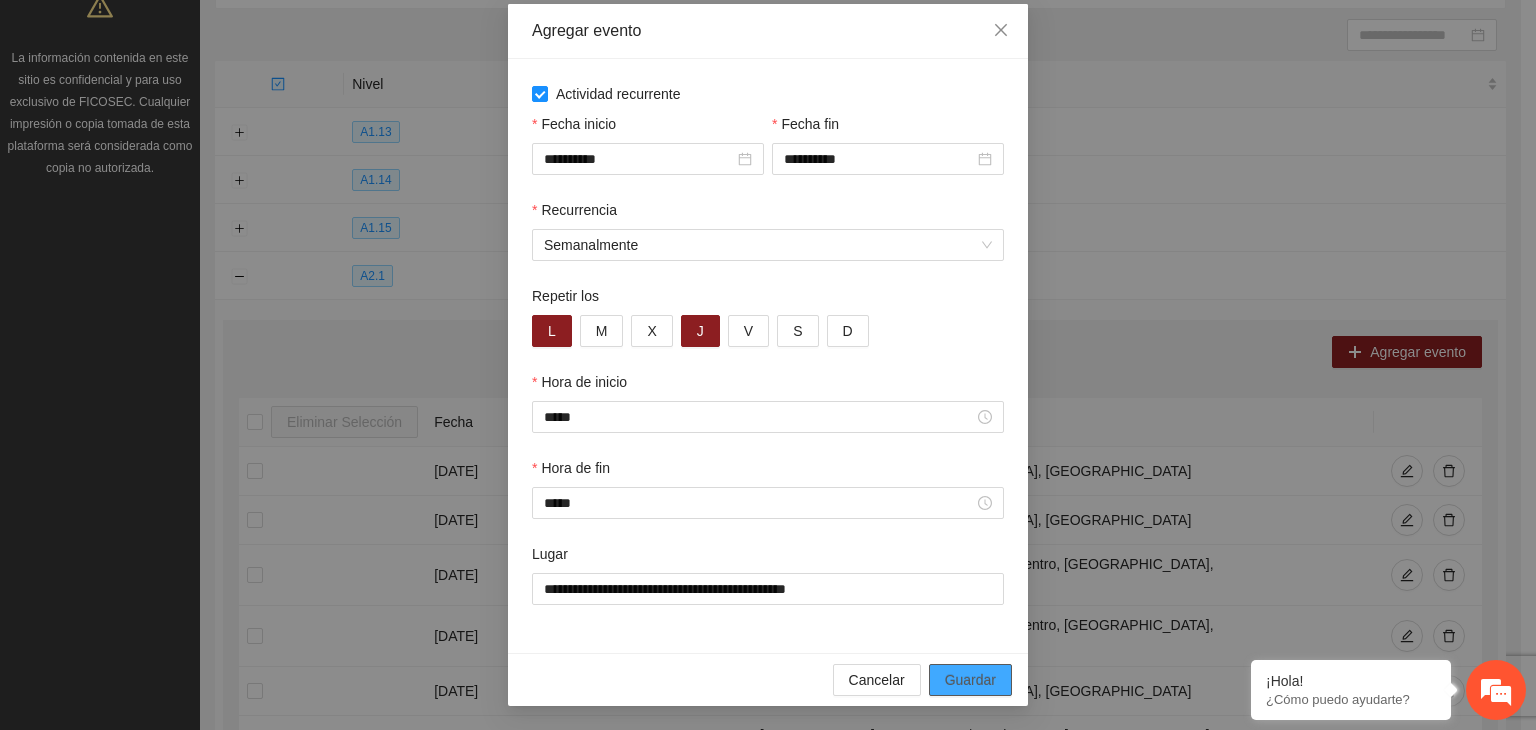 click on "Guardar" at bounding box center [970, 680] 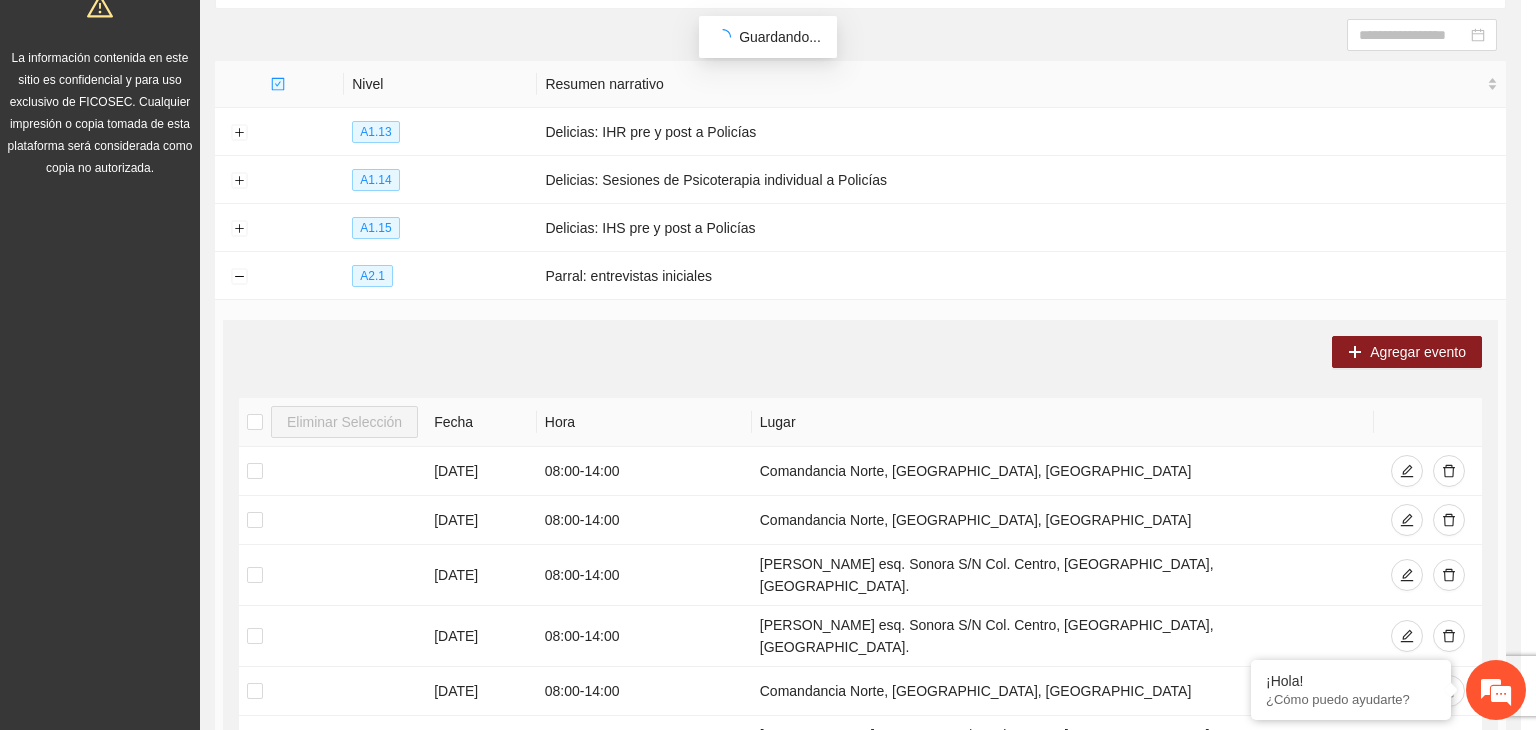 scroll, scrollTop: 0, scrollLeft: 0, axis: both 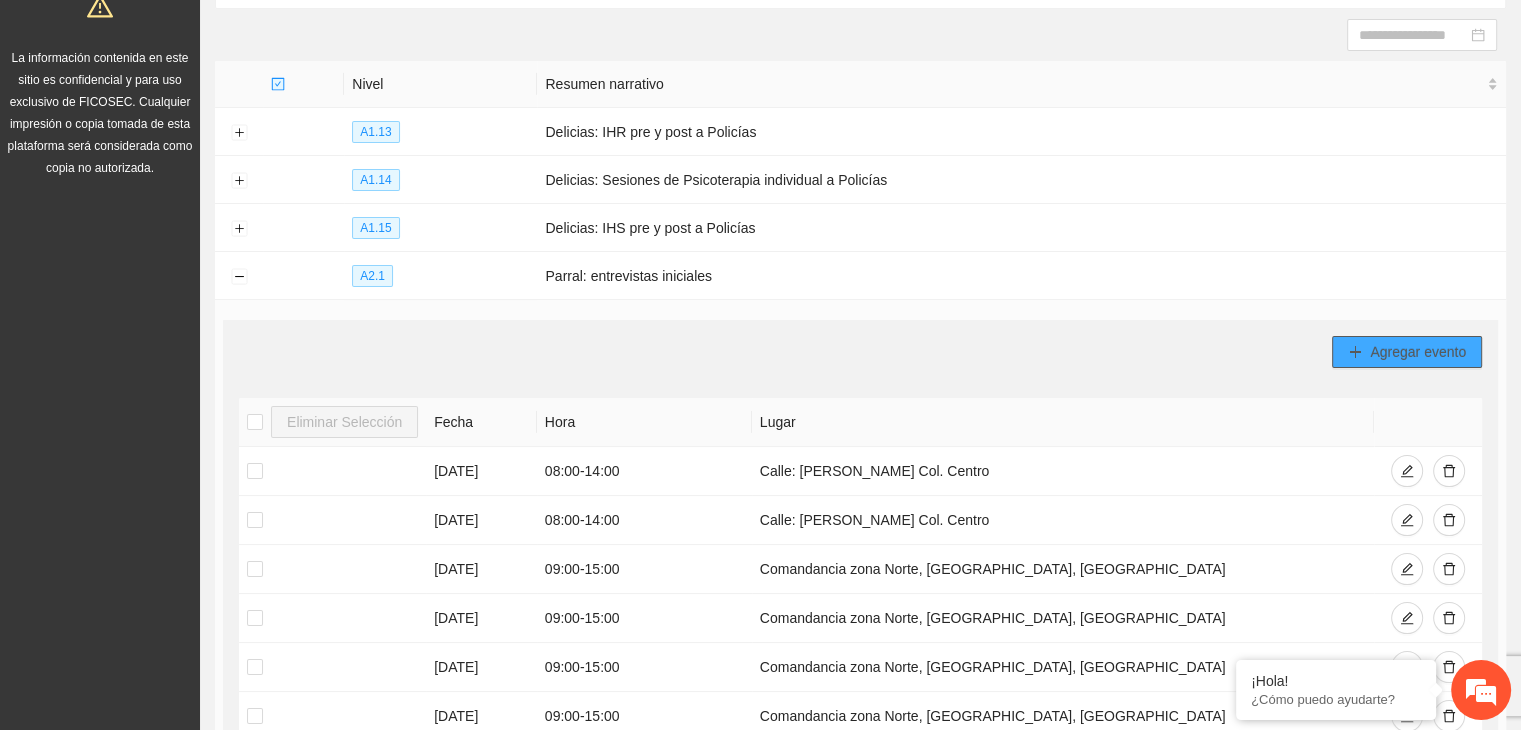 click on "Agregar evento" at bounding box center (1407, 352) 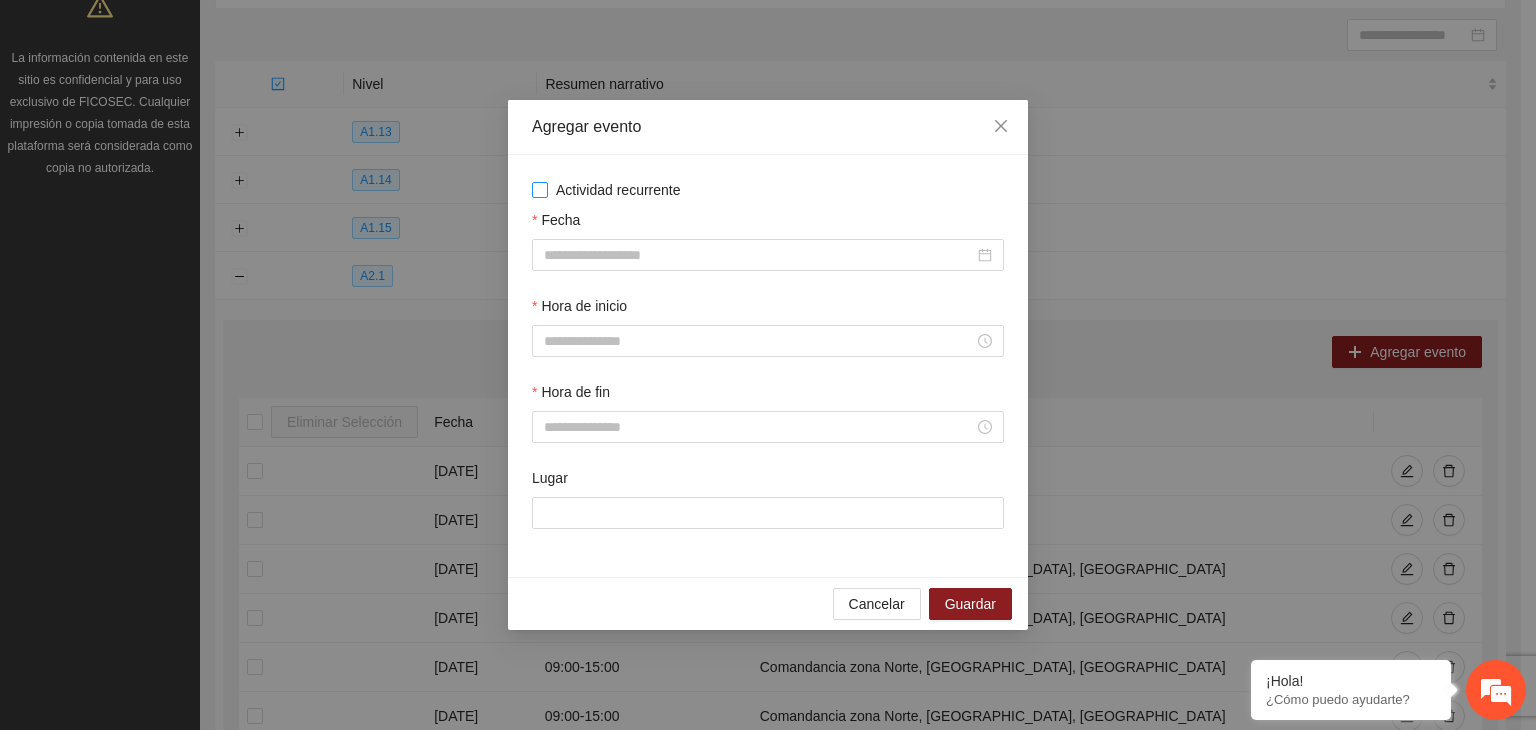 click on "Actividad recurrente" at bounding box center (618, 190) 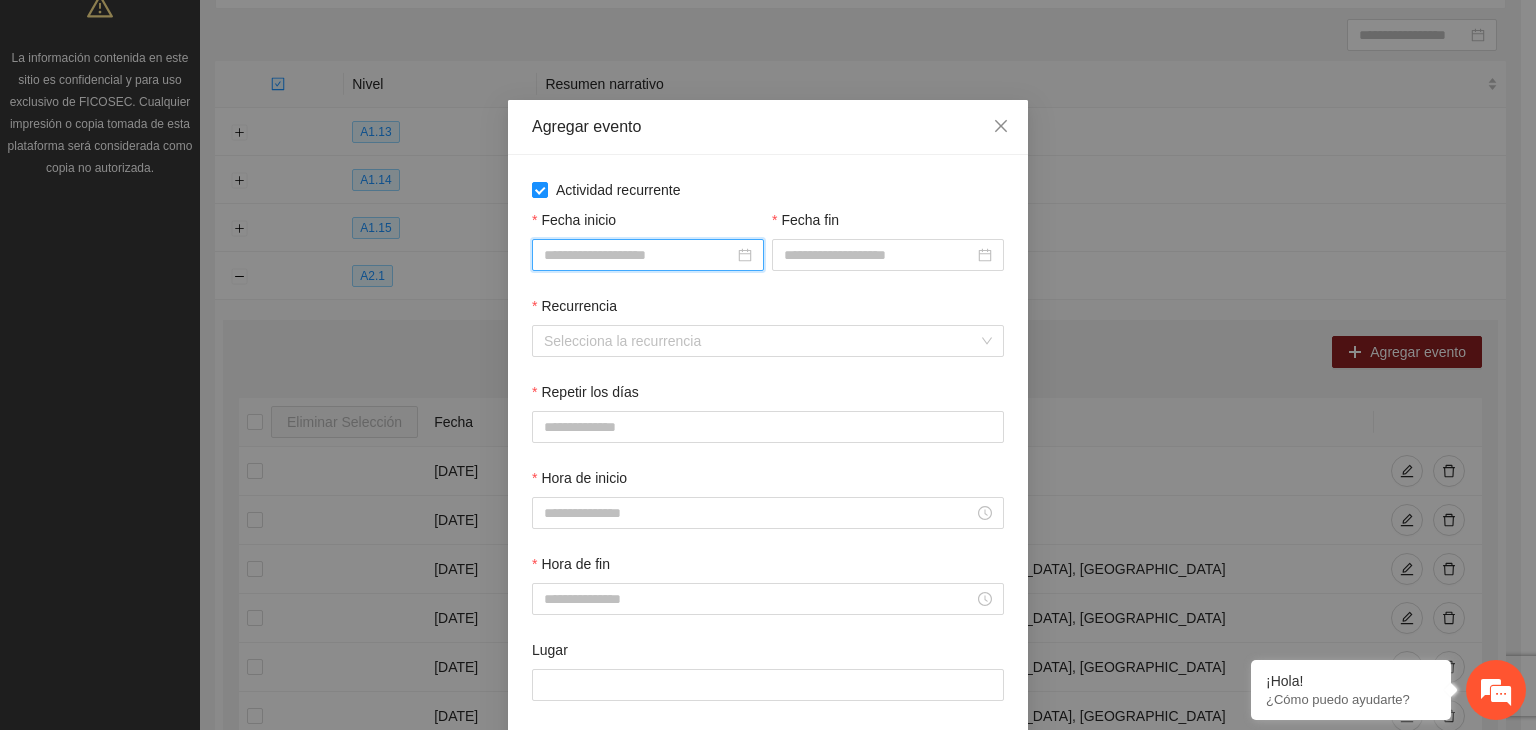 click on "Fecha inicio" at bounding box center [639, 255] 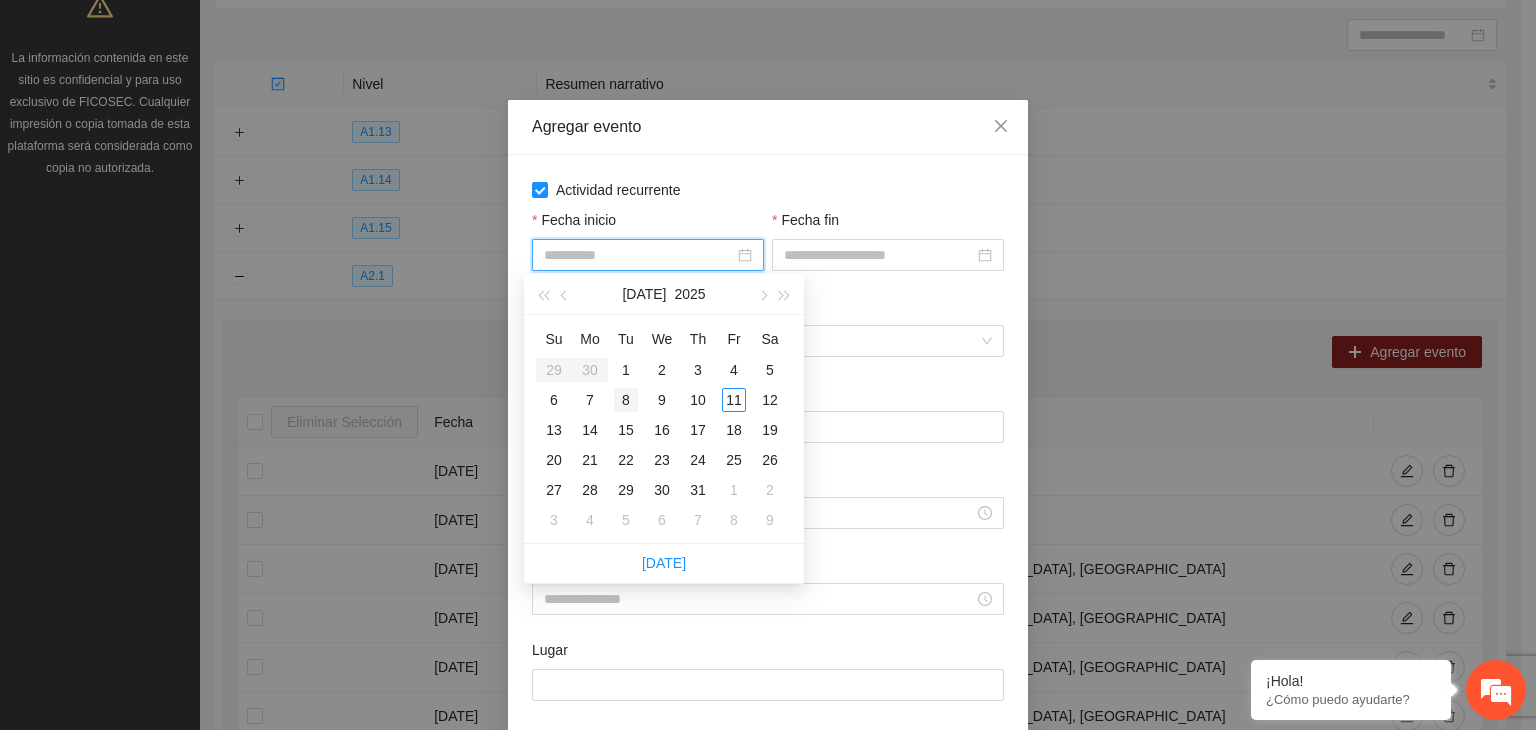 type on "**********" 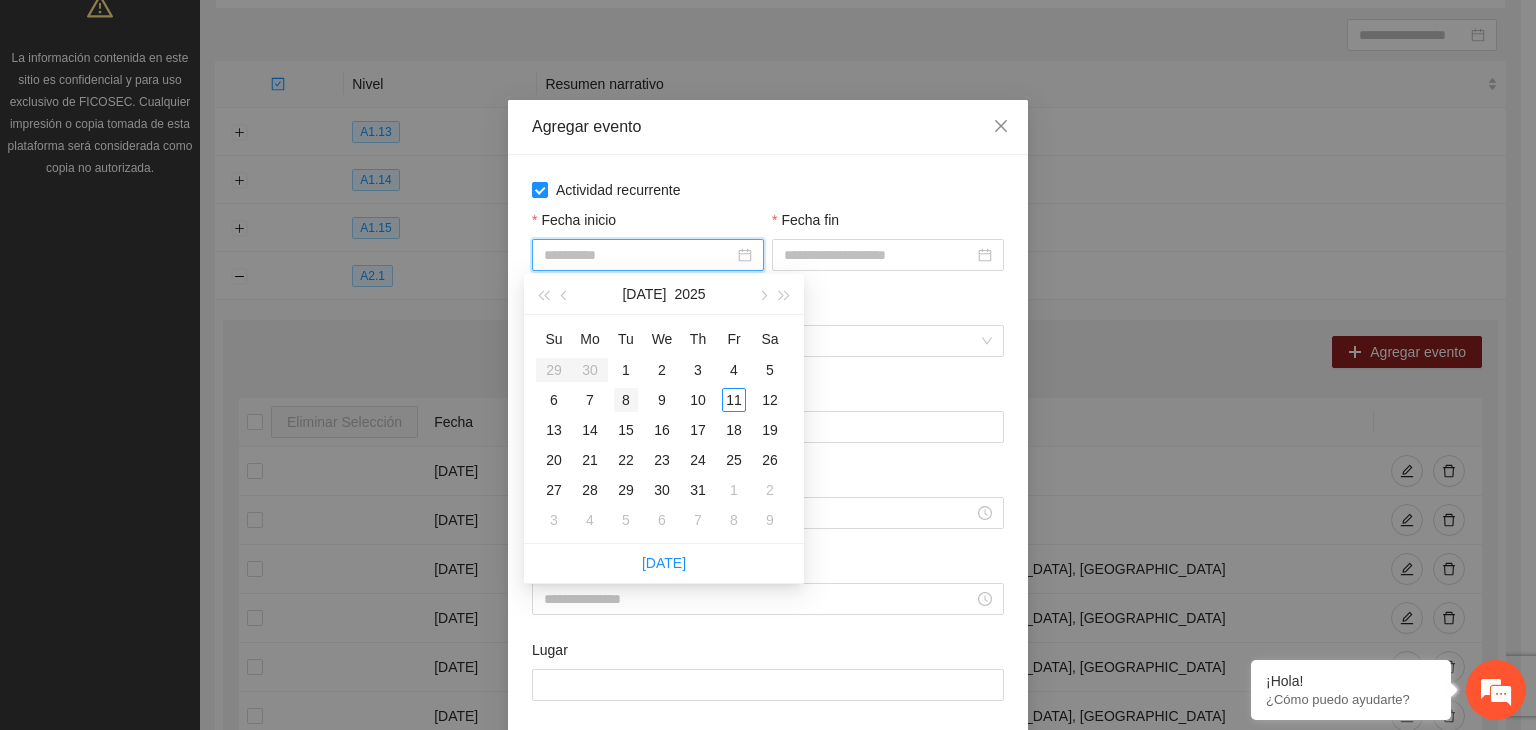 click on "8" at bounding box center [626, 400] 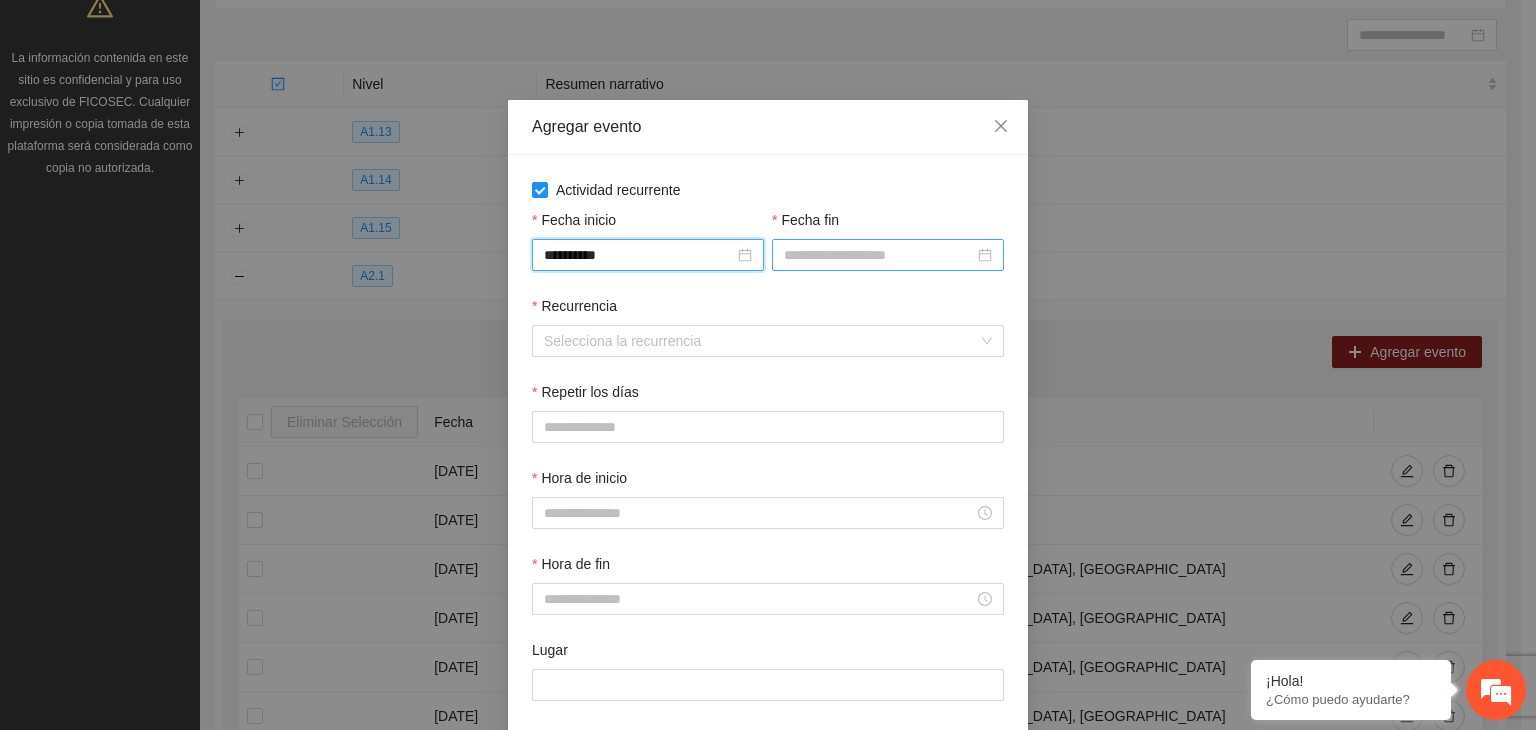 click on "Fecha fin" at bounding box center (879, 255) 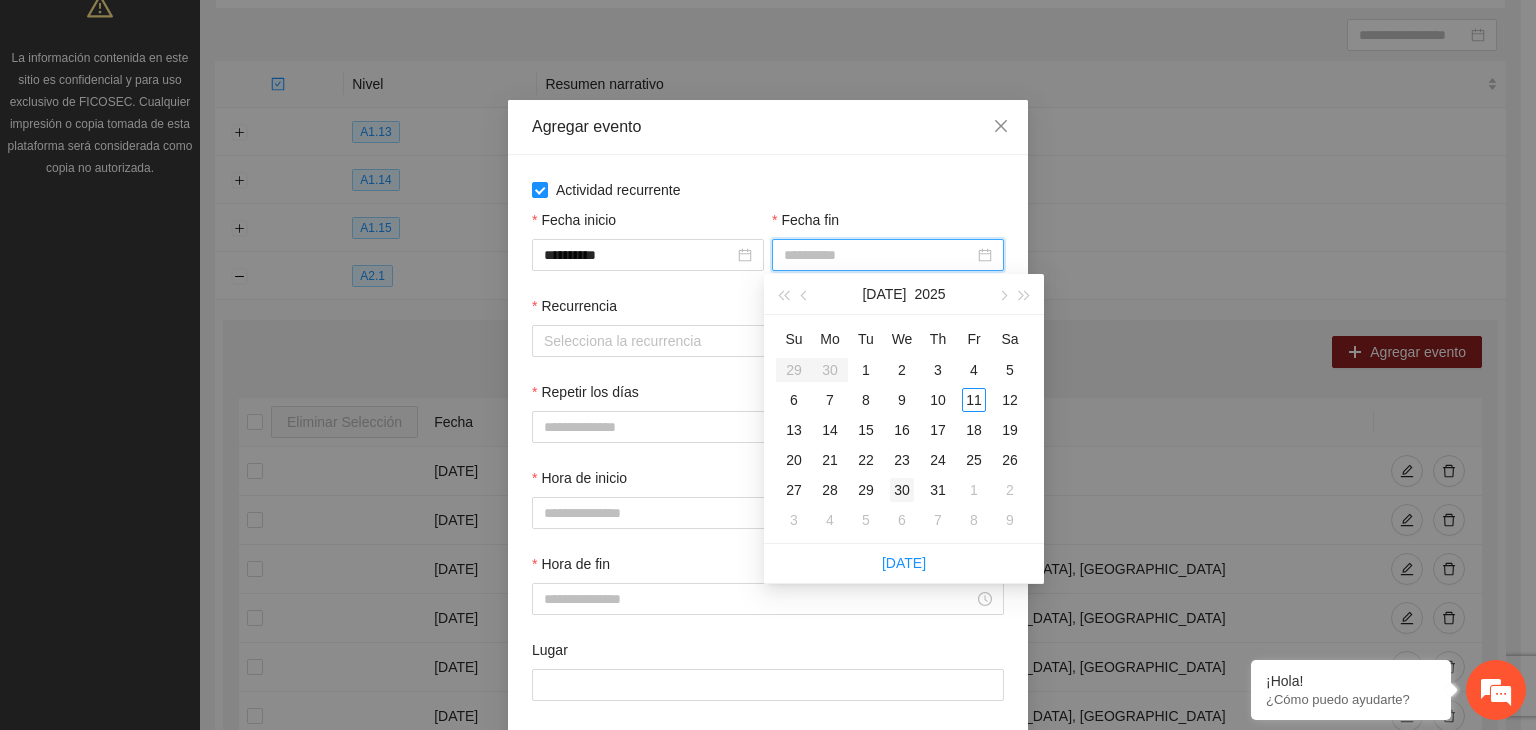 type on "**********" 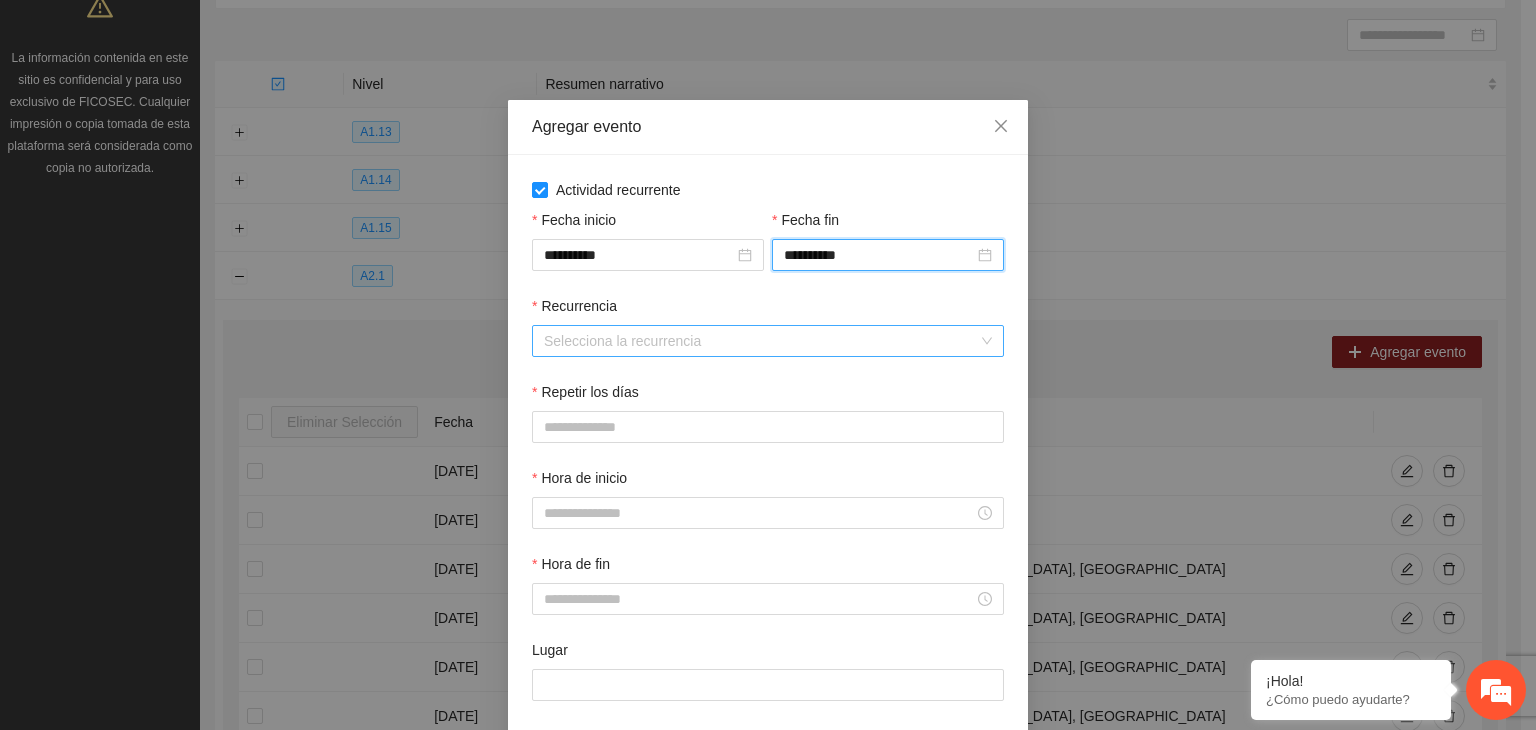 click on "Recurrencia" at bounding box center (761, 341) 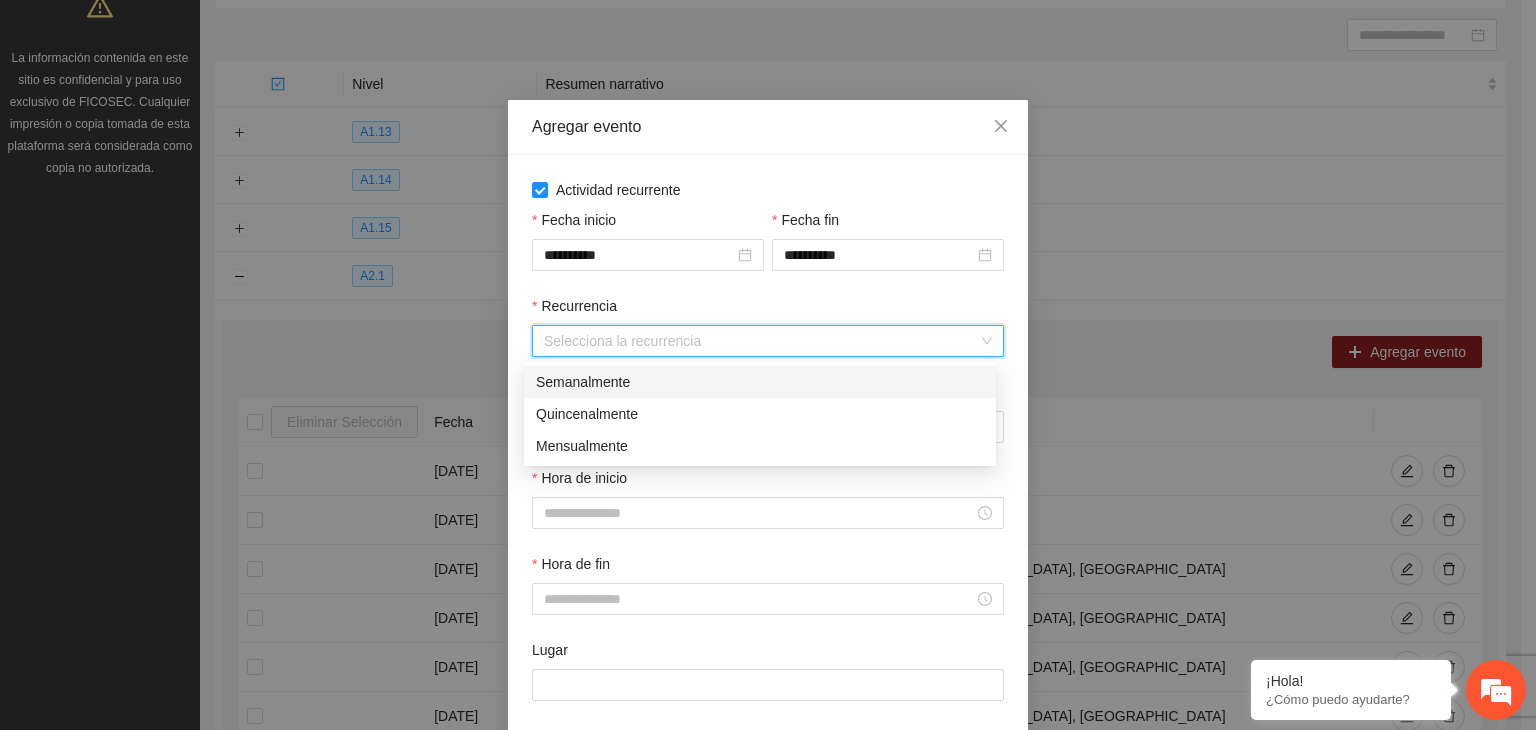 click on "Semanalmente" at bounding box center [760, 382] 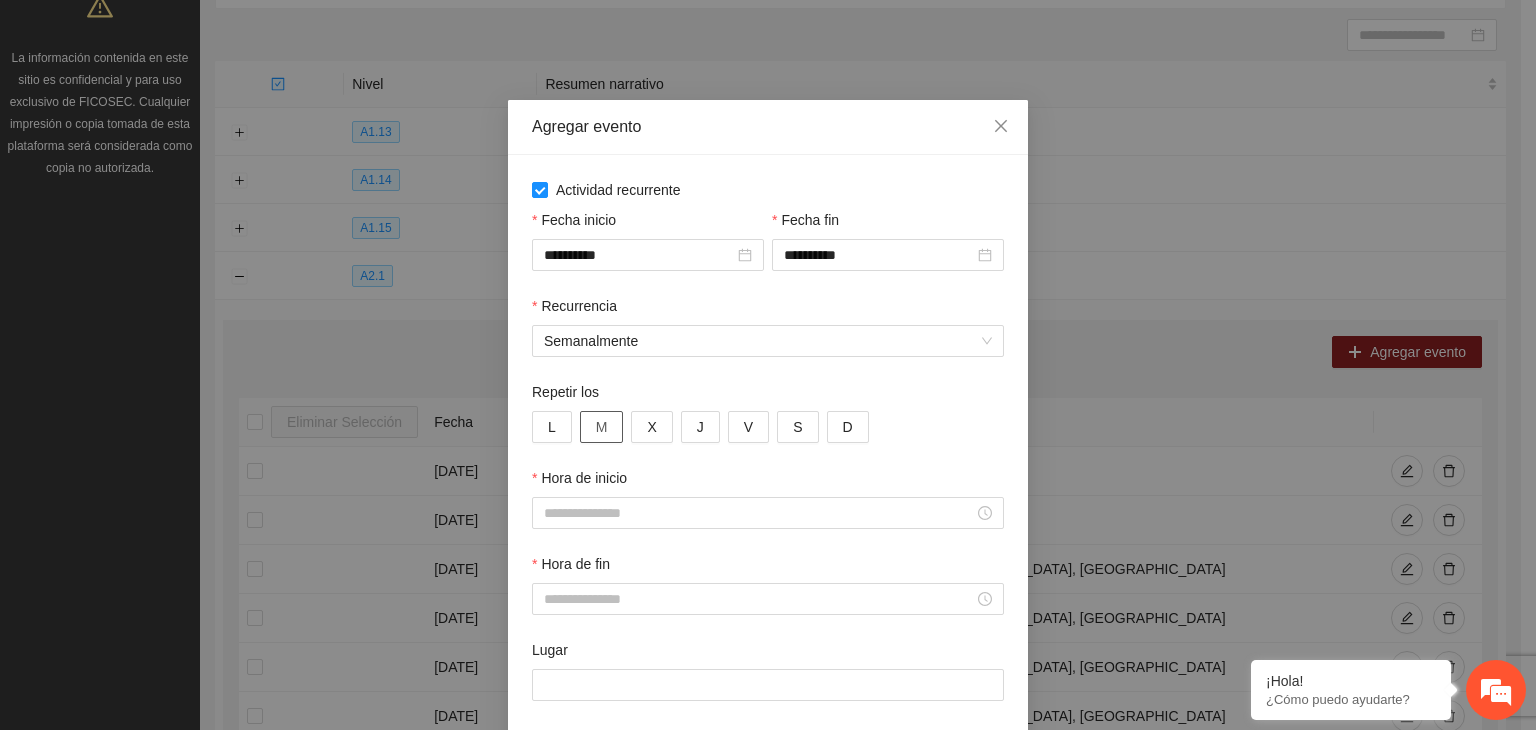 click on "M" at bounding box center (602, 427) 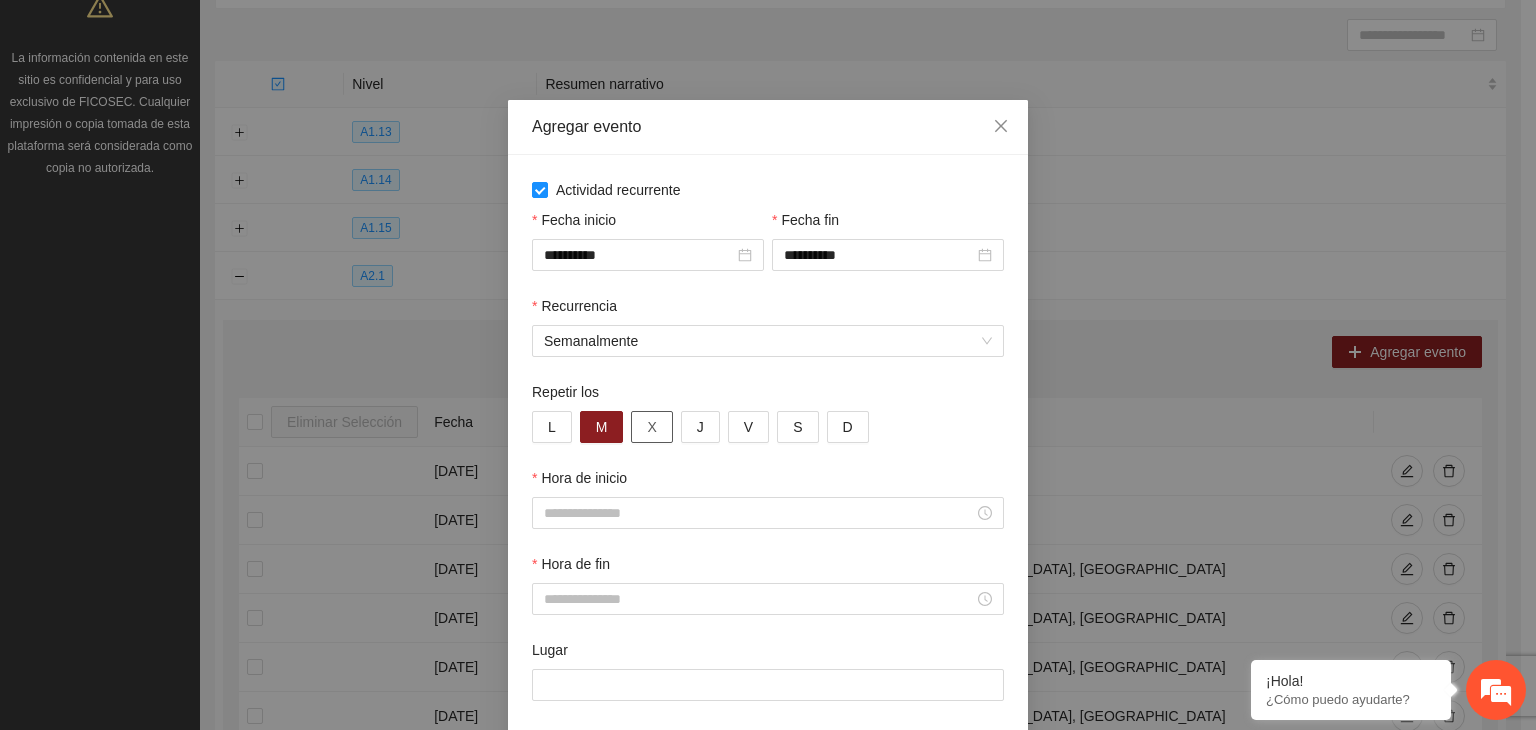click on "X" at bounding box center [651, 427] 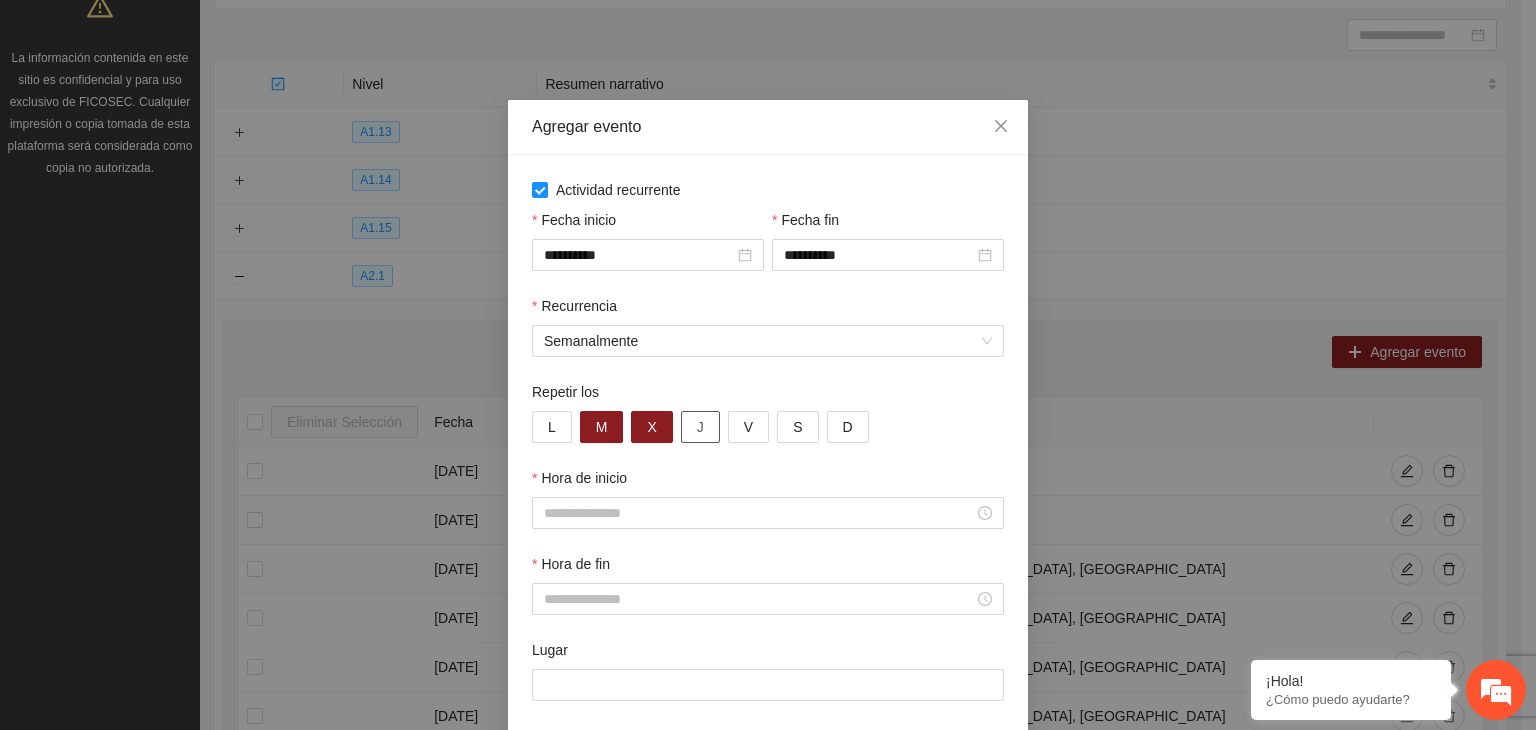 click on "J" at bounding box center [700, 427] 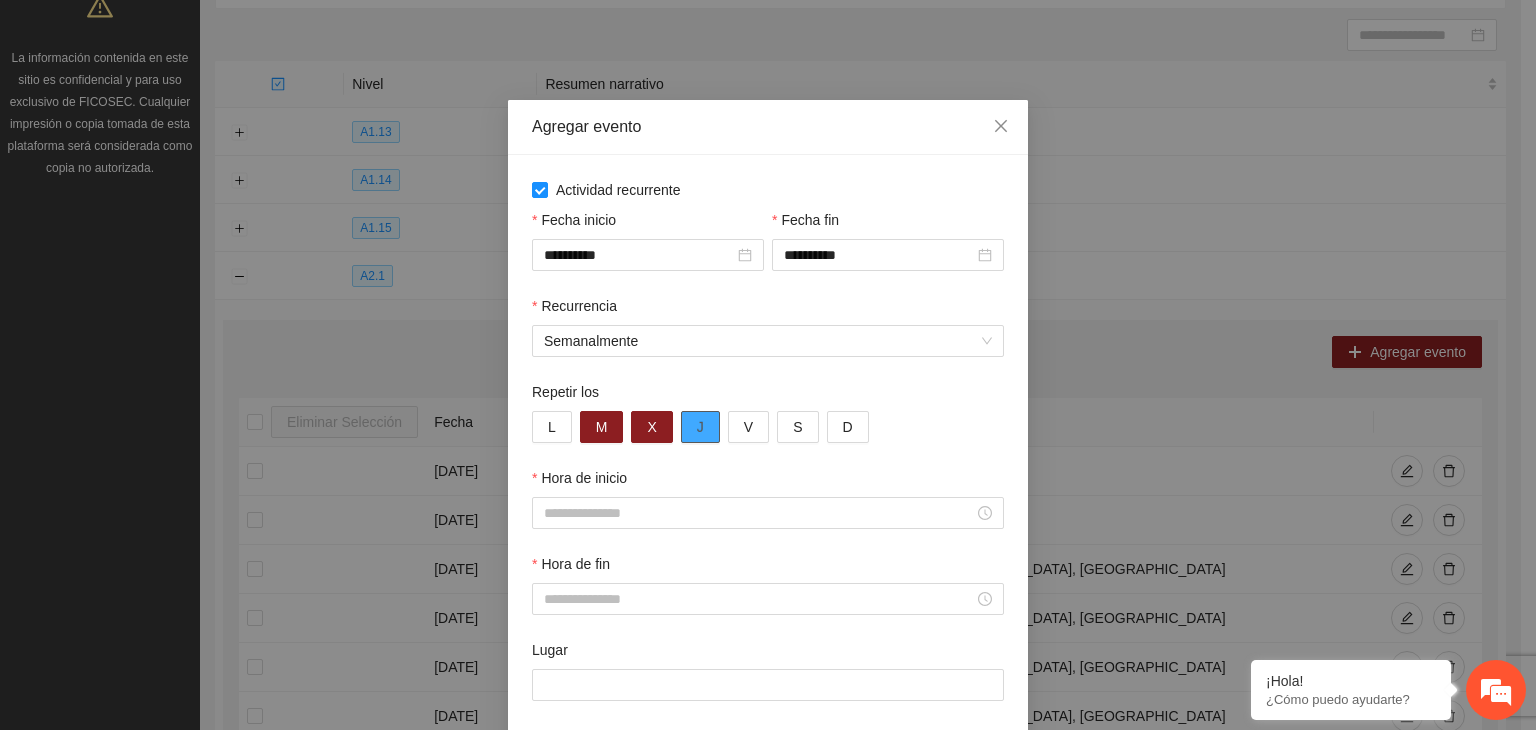 click on "J" at bounding box center [700, 427] 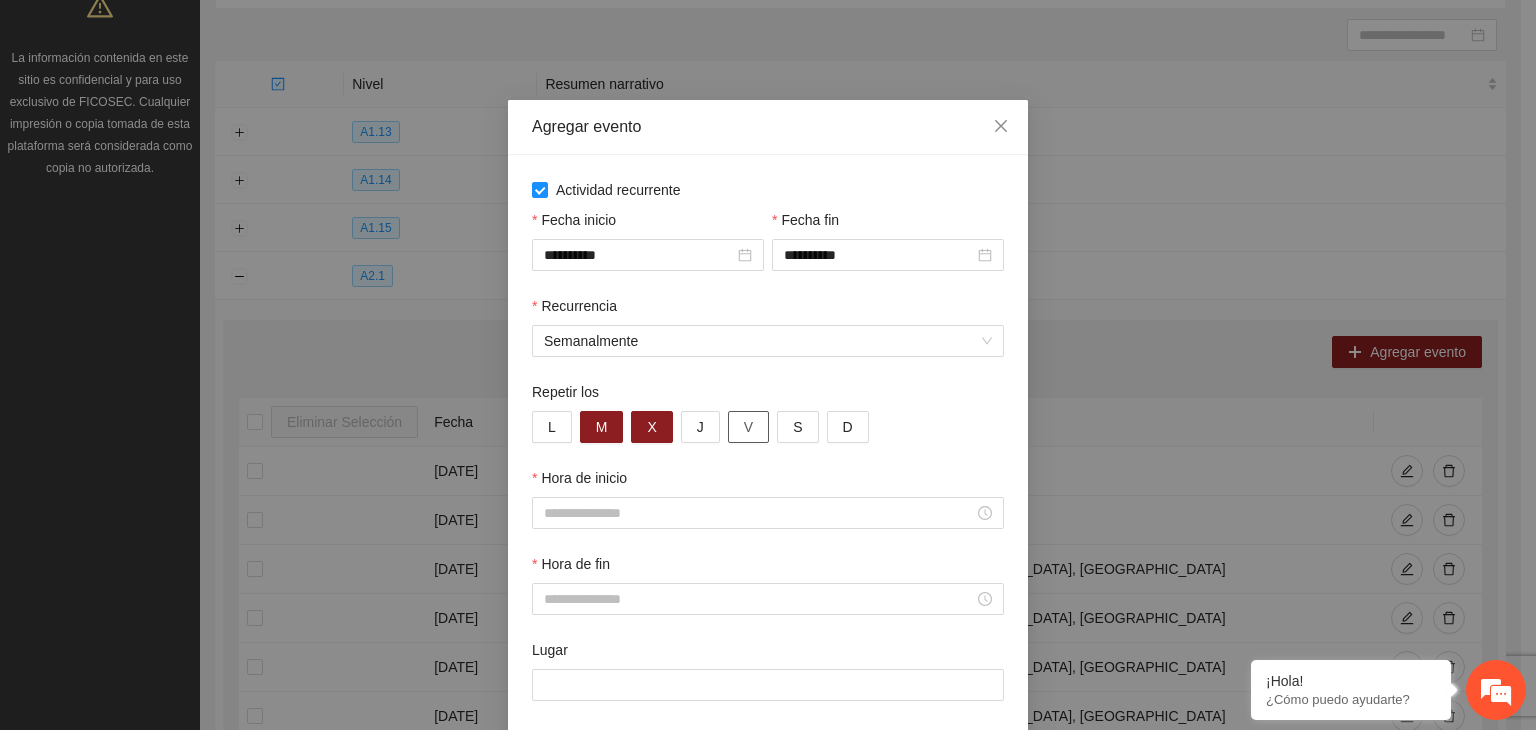 click on "V" at bounding box center [748, 427] 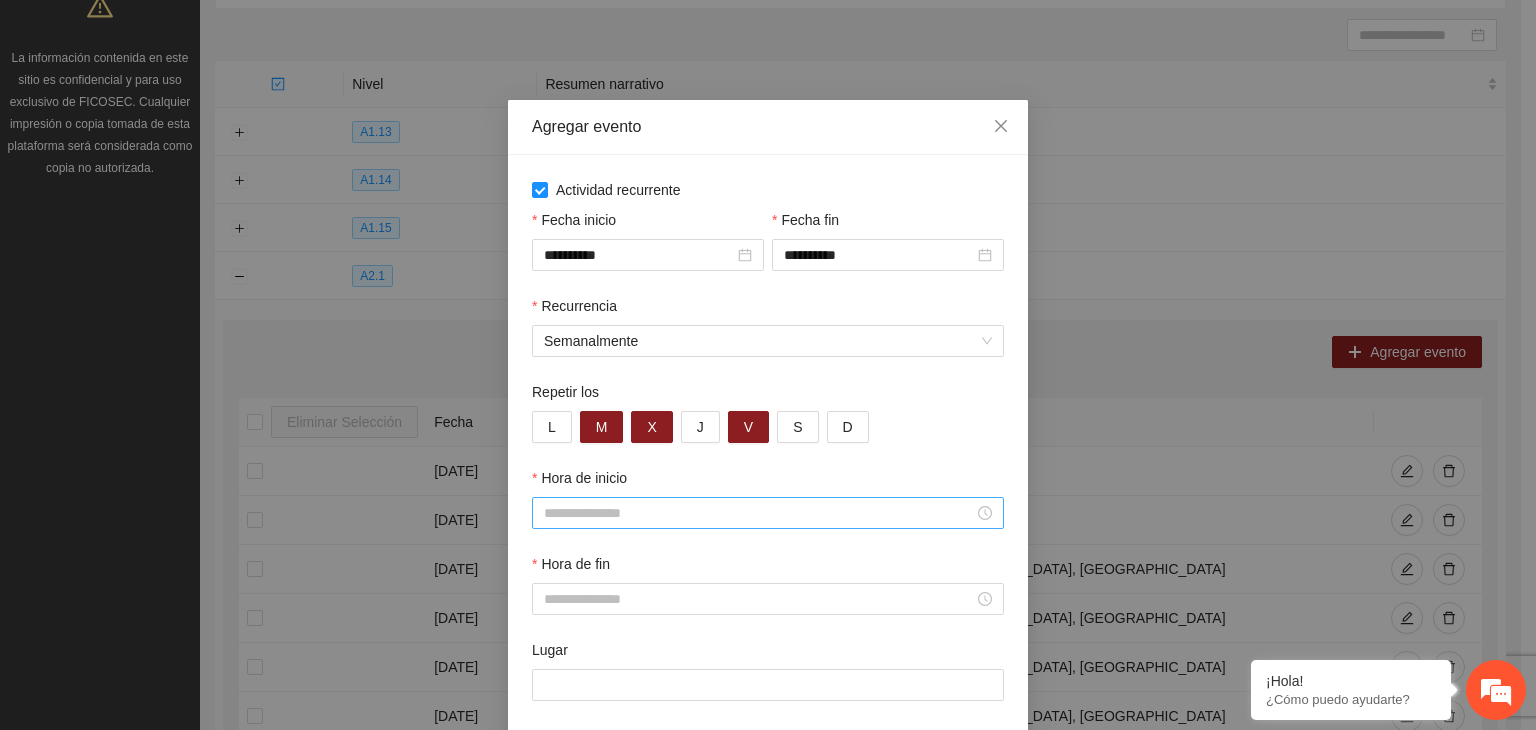 click on "Hora de inicio" at bounding box center [759, 513] 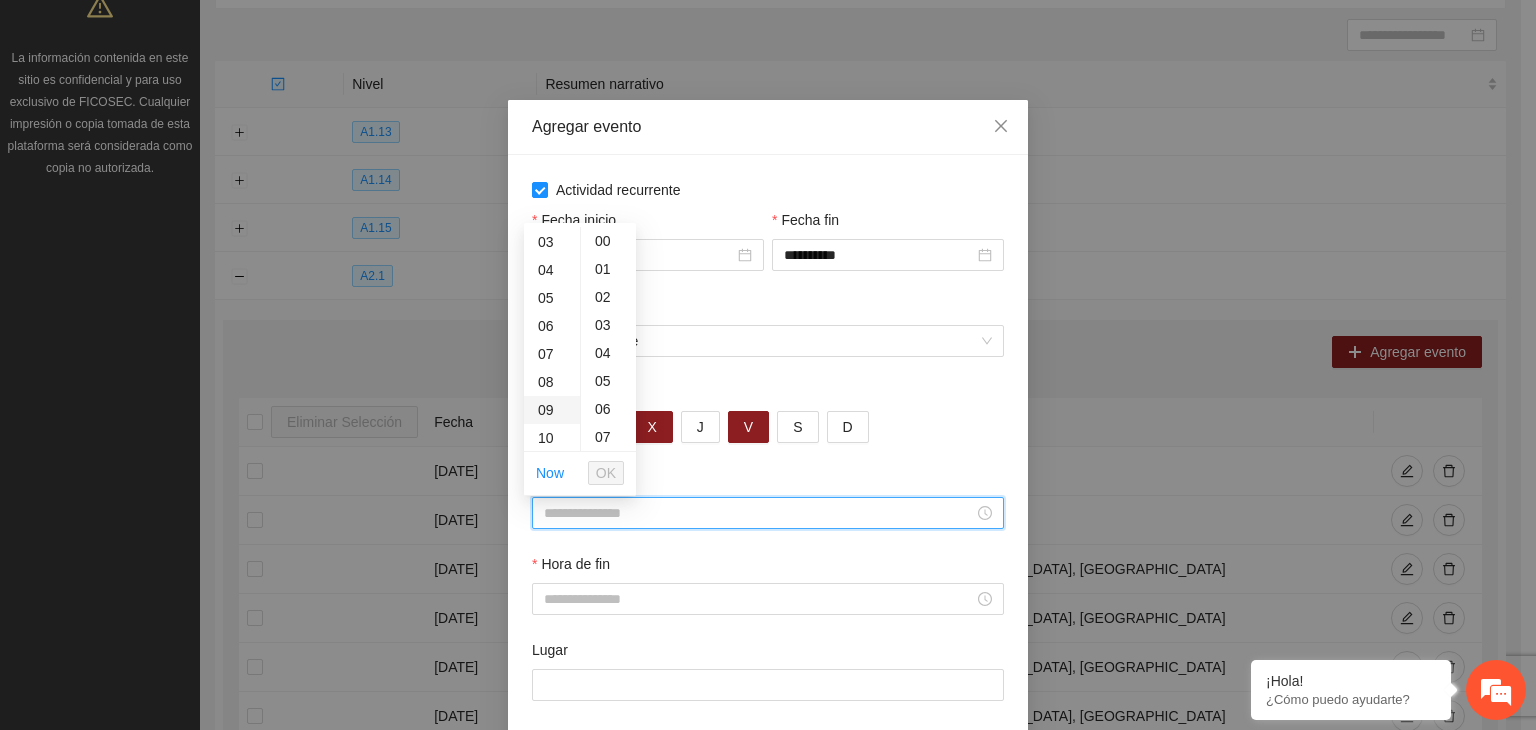 click on "09" at bounding box center [552, 410] 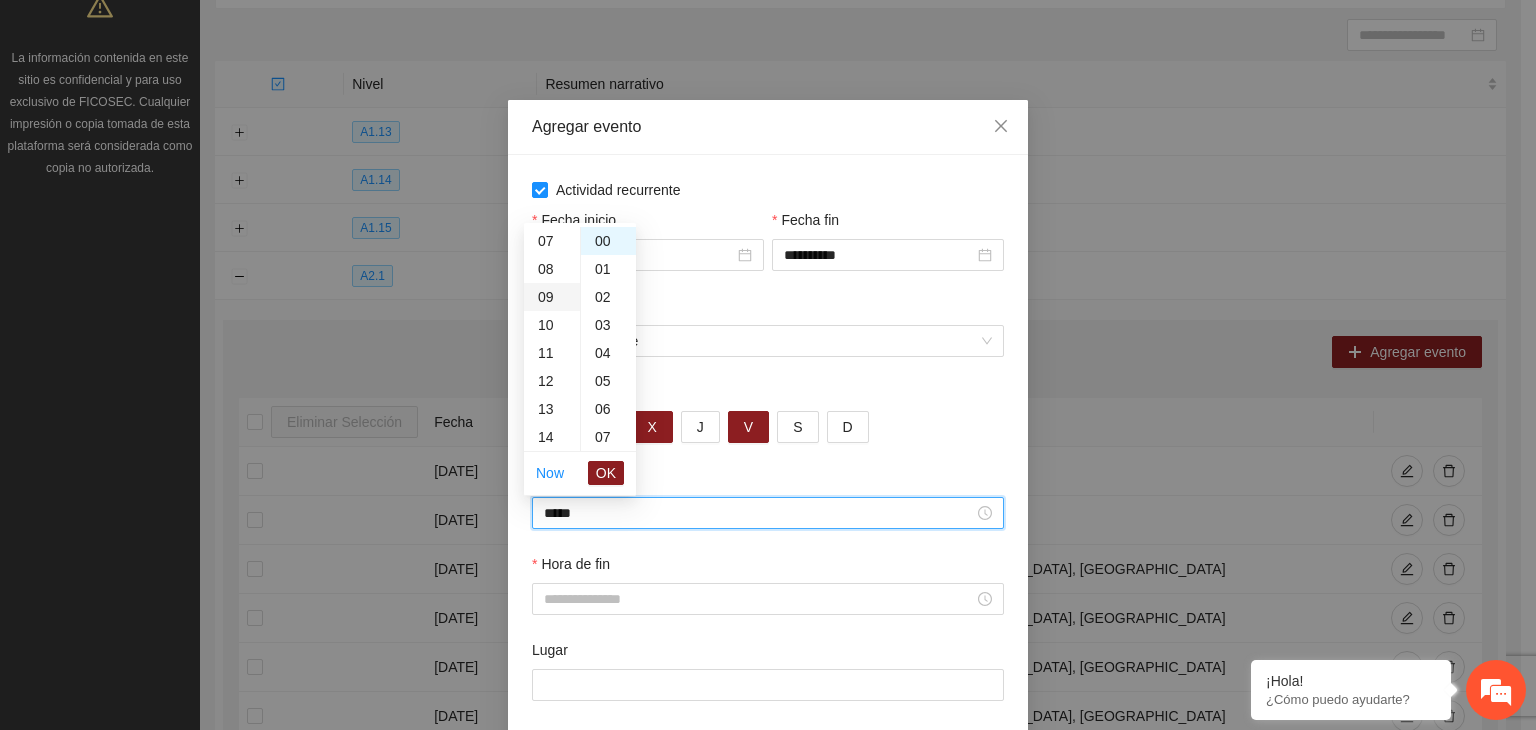 scroll, scrollTop: 252, scrollLeft: 0, axis: vertical 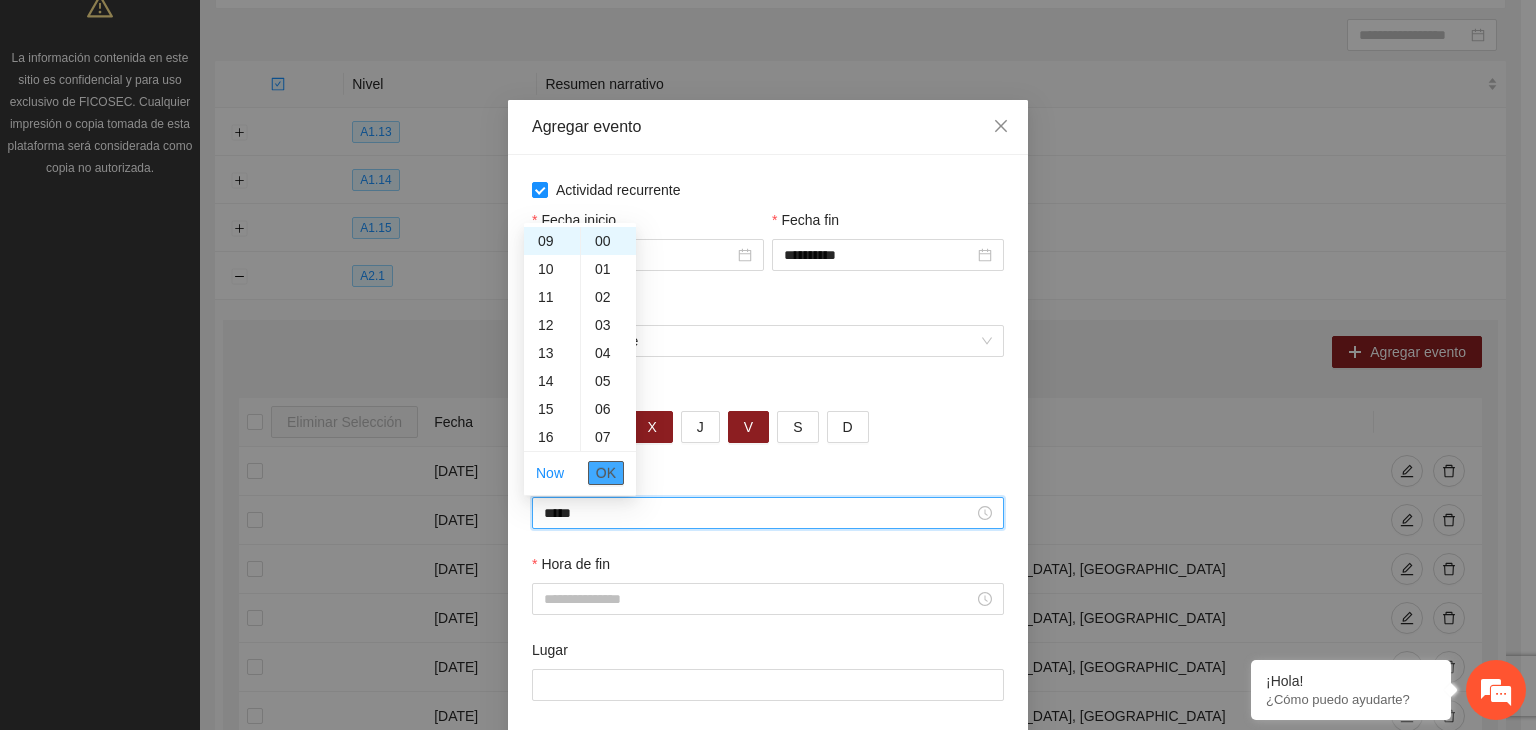 click on "OK" at bounding box center [606, 473] 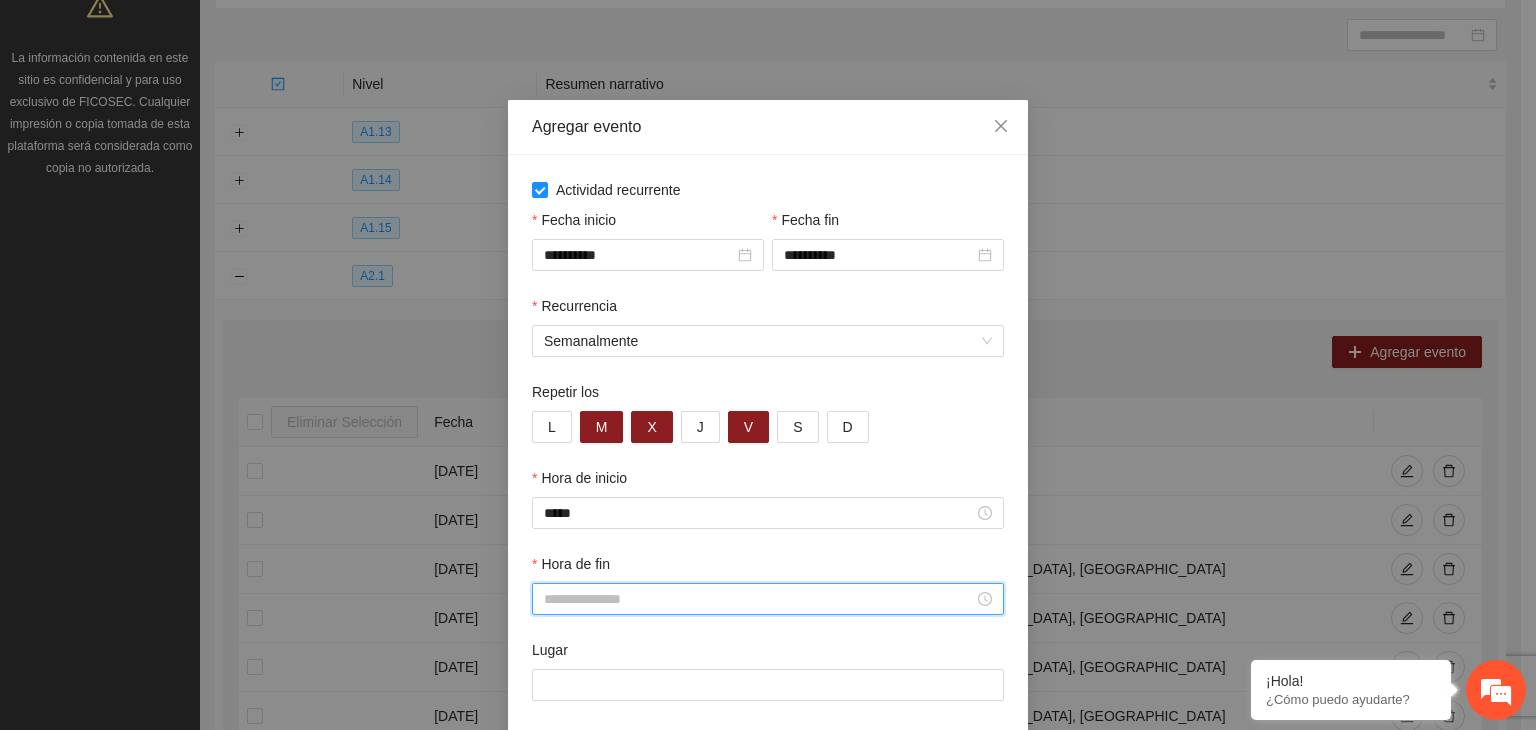 click on "Hora de fin" at bounding box center [759, 599] 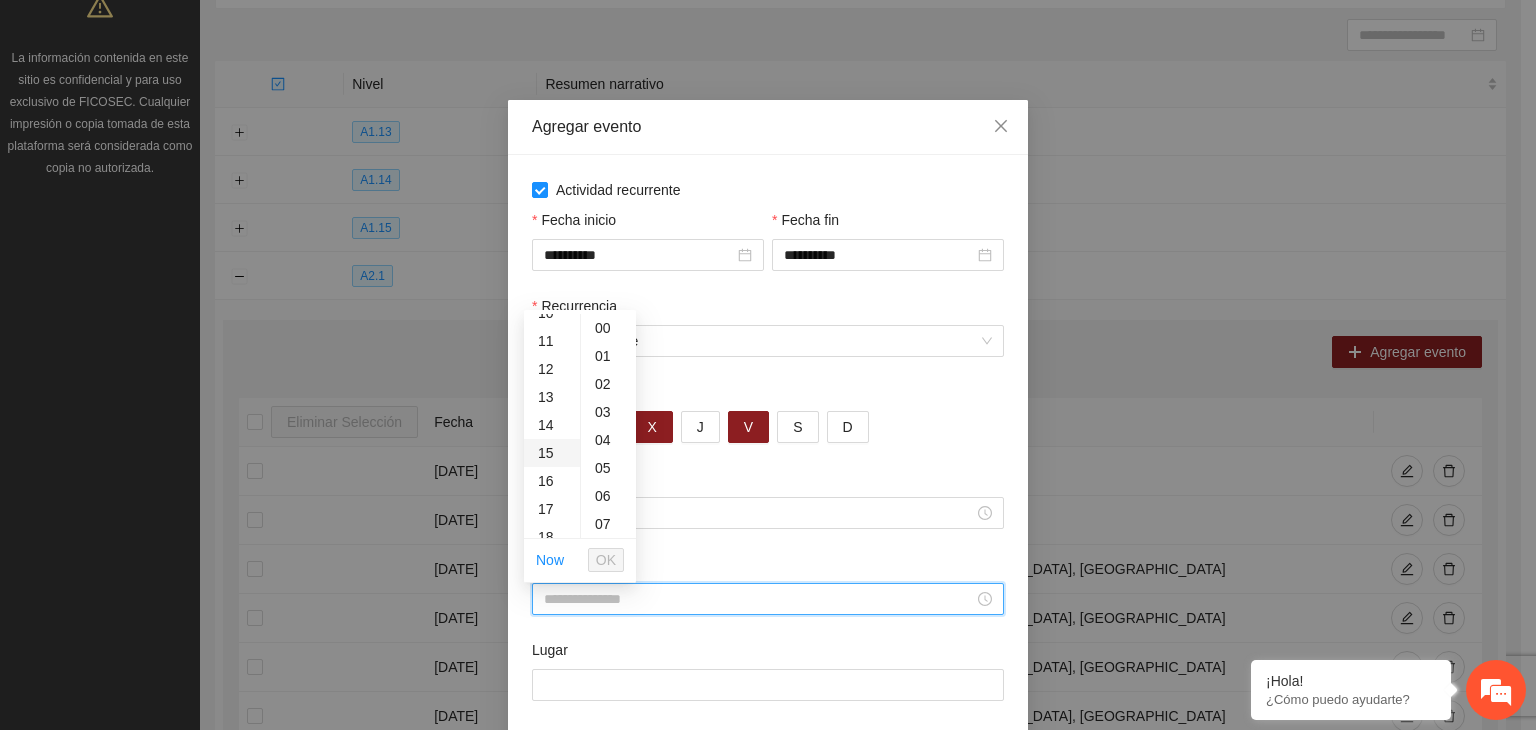 click on "15" at bounding box center (552, 453) 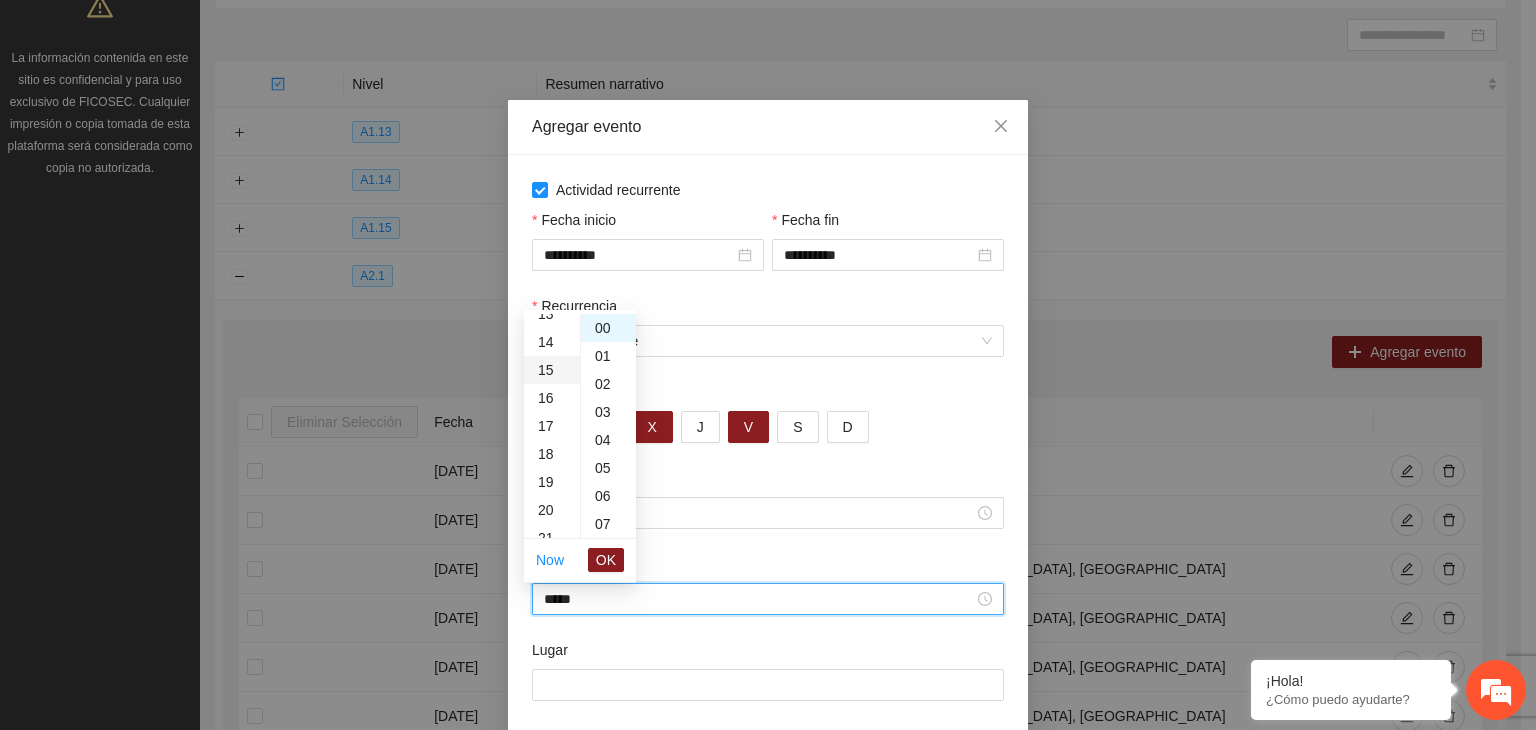 scroll, scrollTop: 420, scrollLeft: 0, axis: vertical 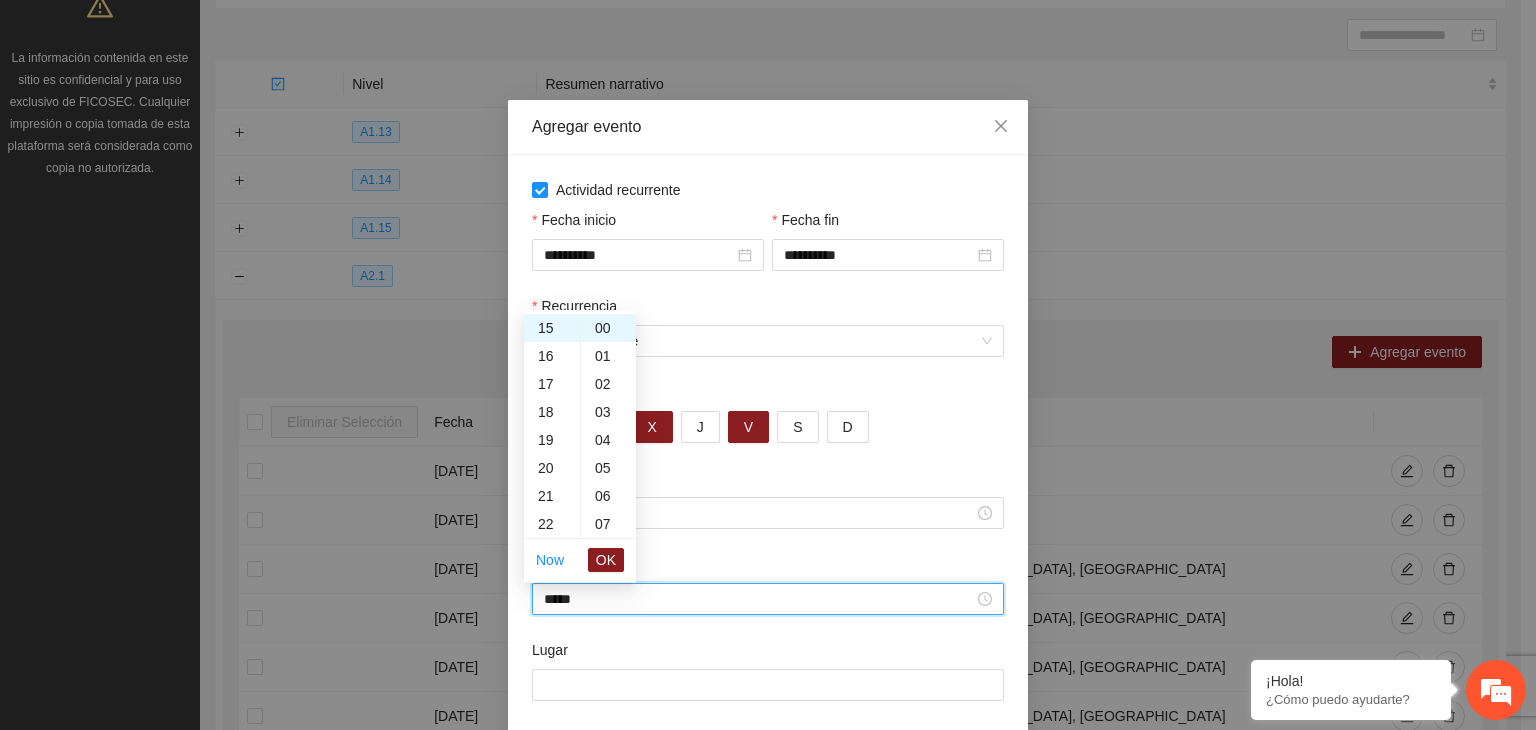 click on "OK" at bounding box center [606, 560] 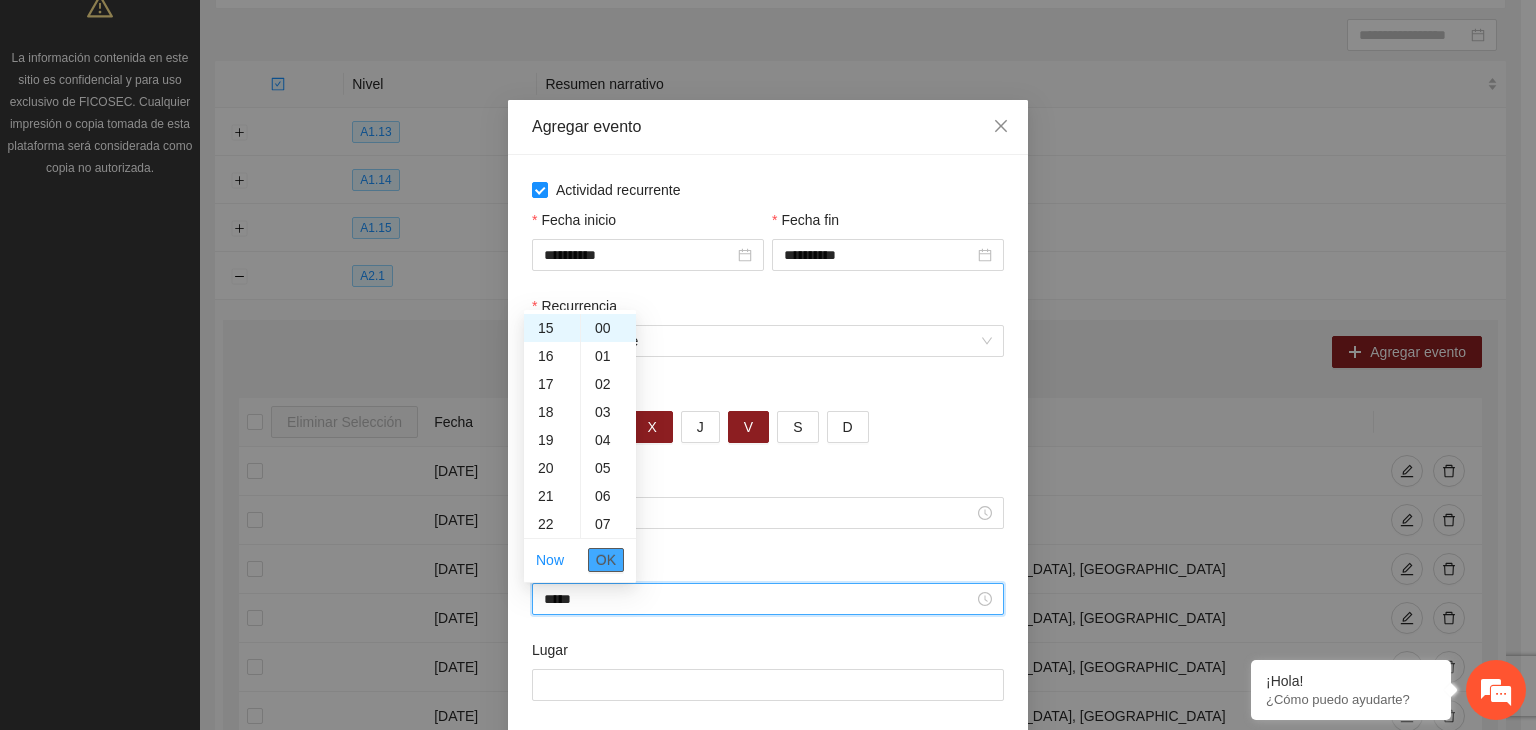 click on "OK" at bounding box center (606, 560) 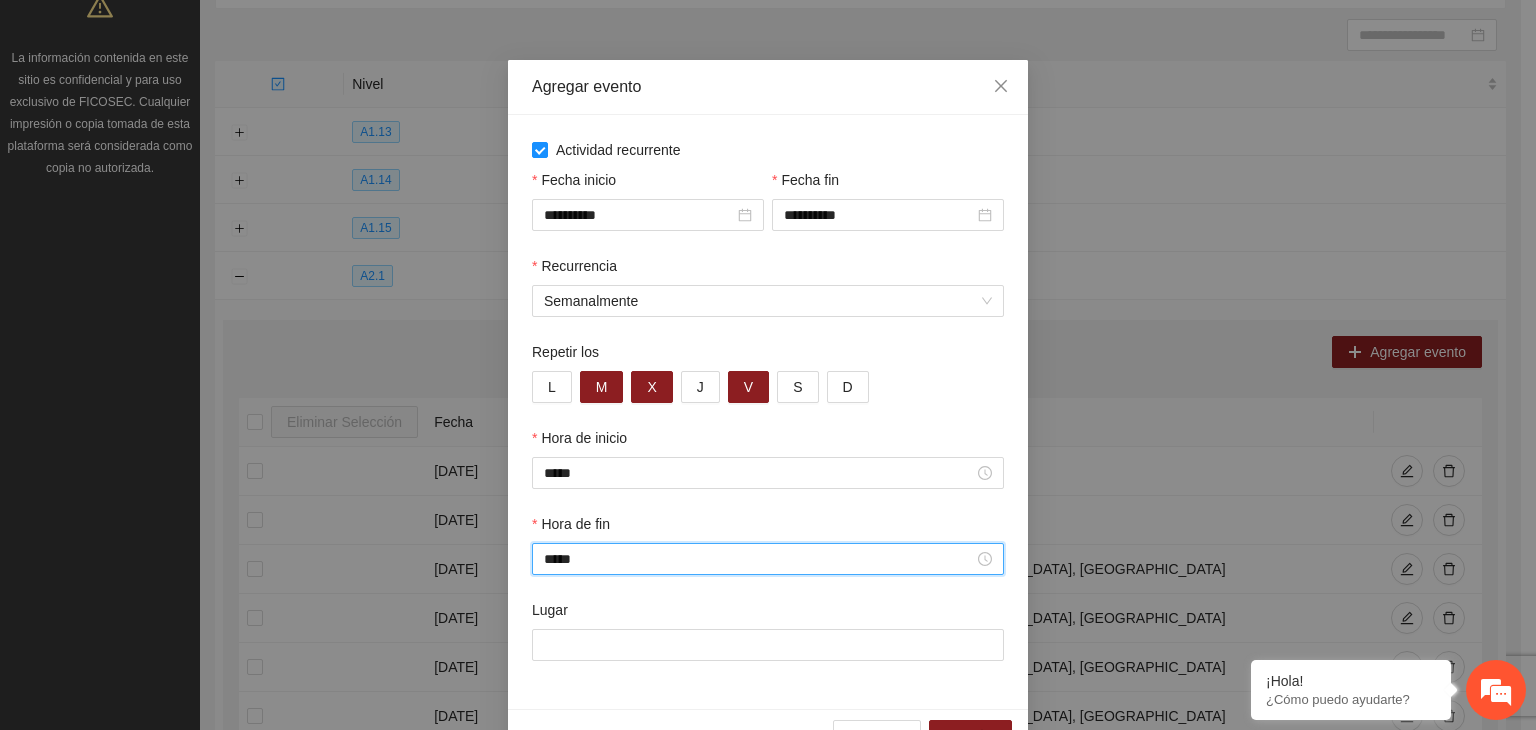 scroll, scrollTop: 48, scrollLeft: 0, axis: vertical 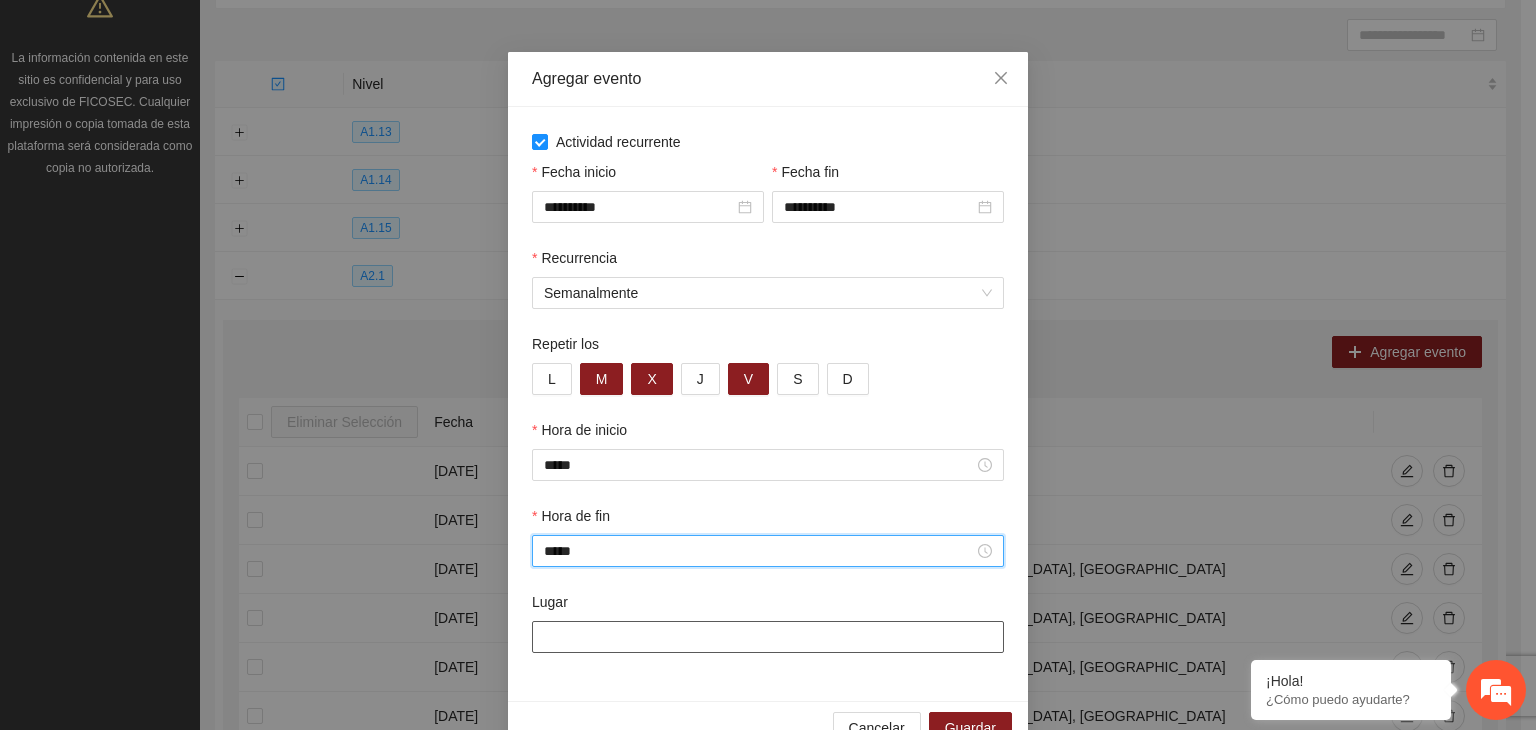 click on "Lugar" at bounding box center (768, 637) 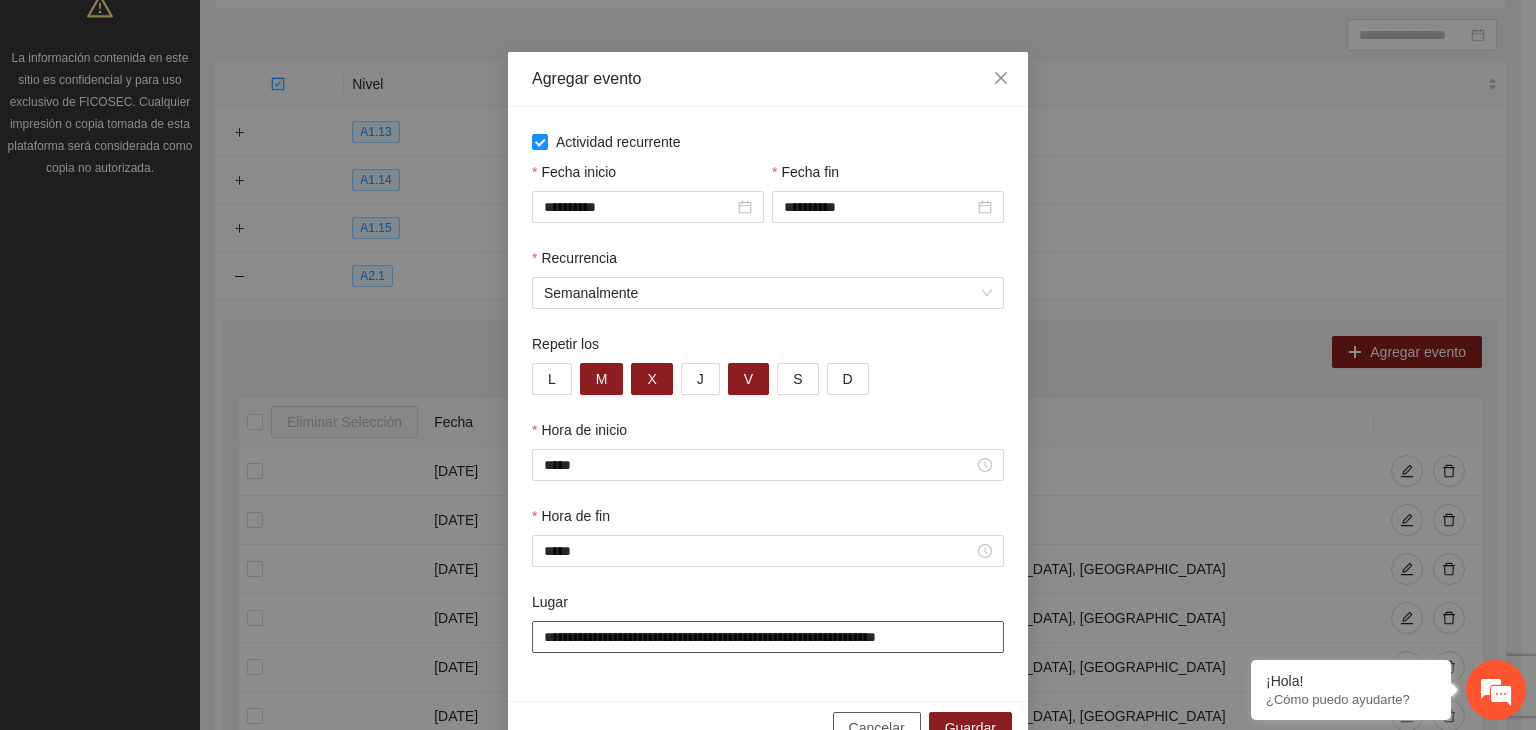 scroll, scrollTop: 99, scrollLeft: 0, axis: vertical 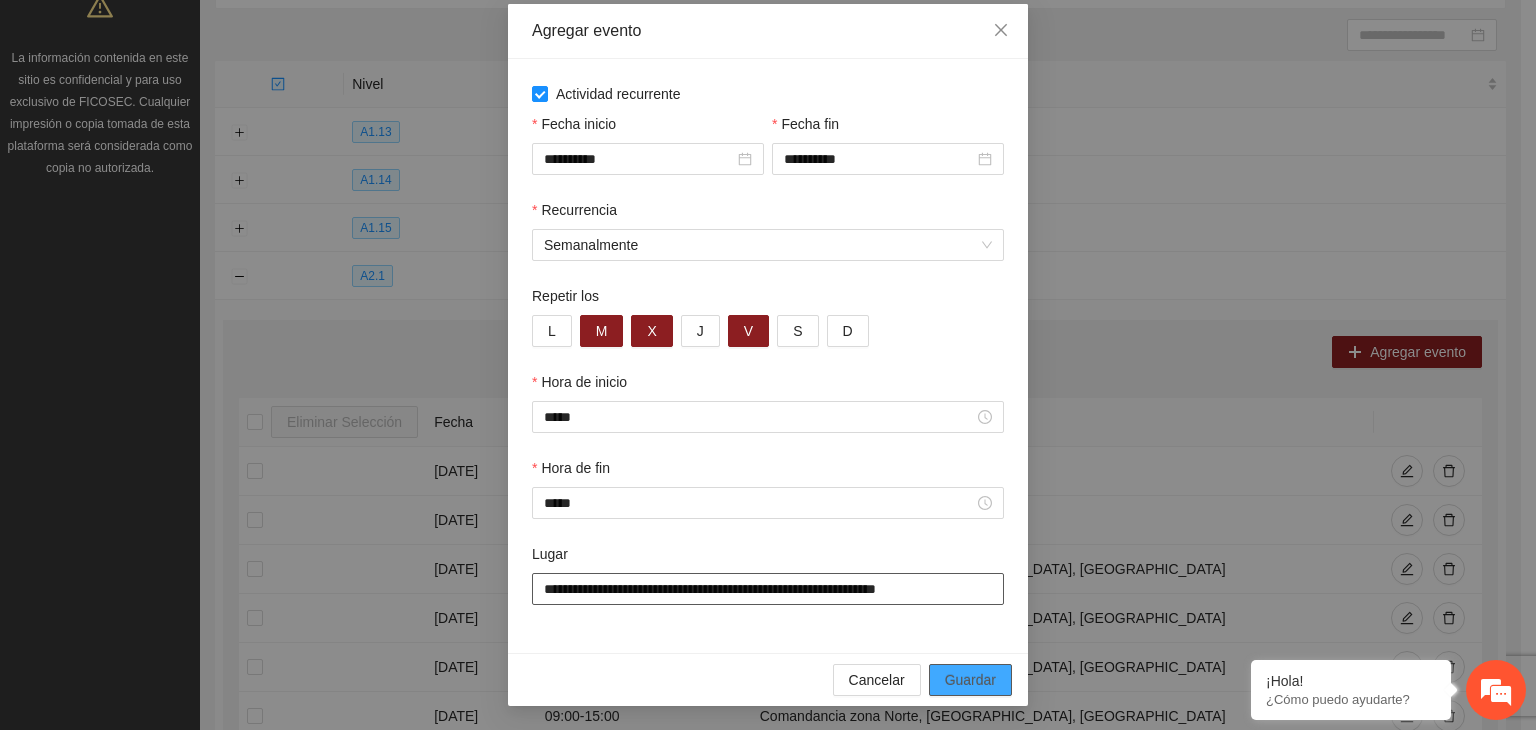type on "**********" 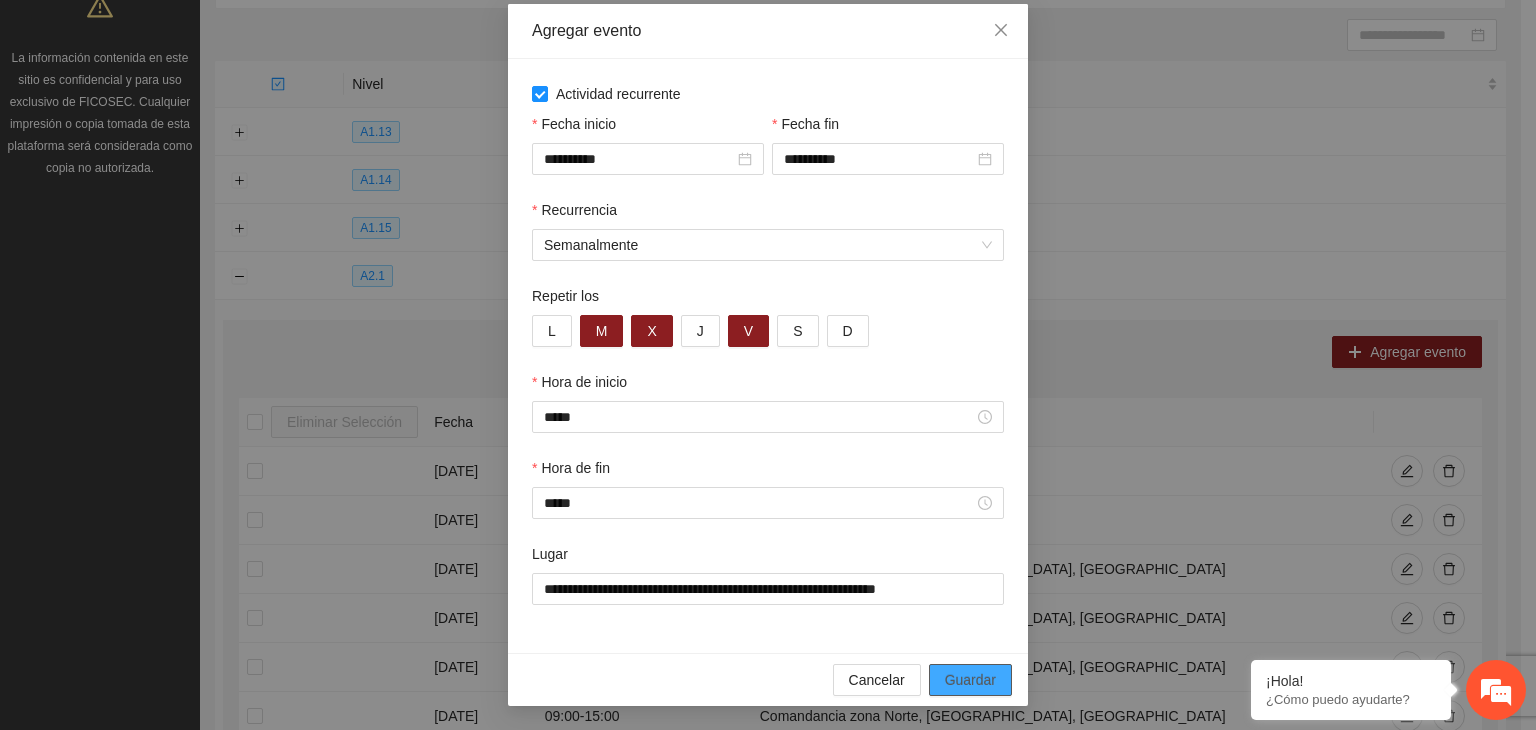 click on "Guardar" at bounding box center [970, 680] 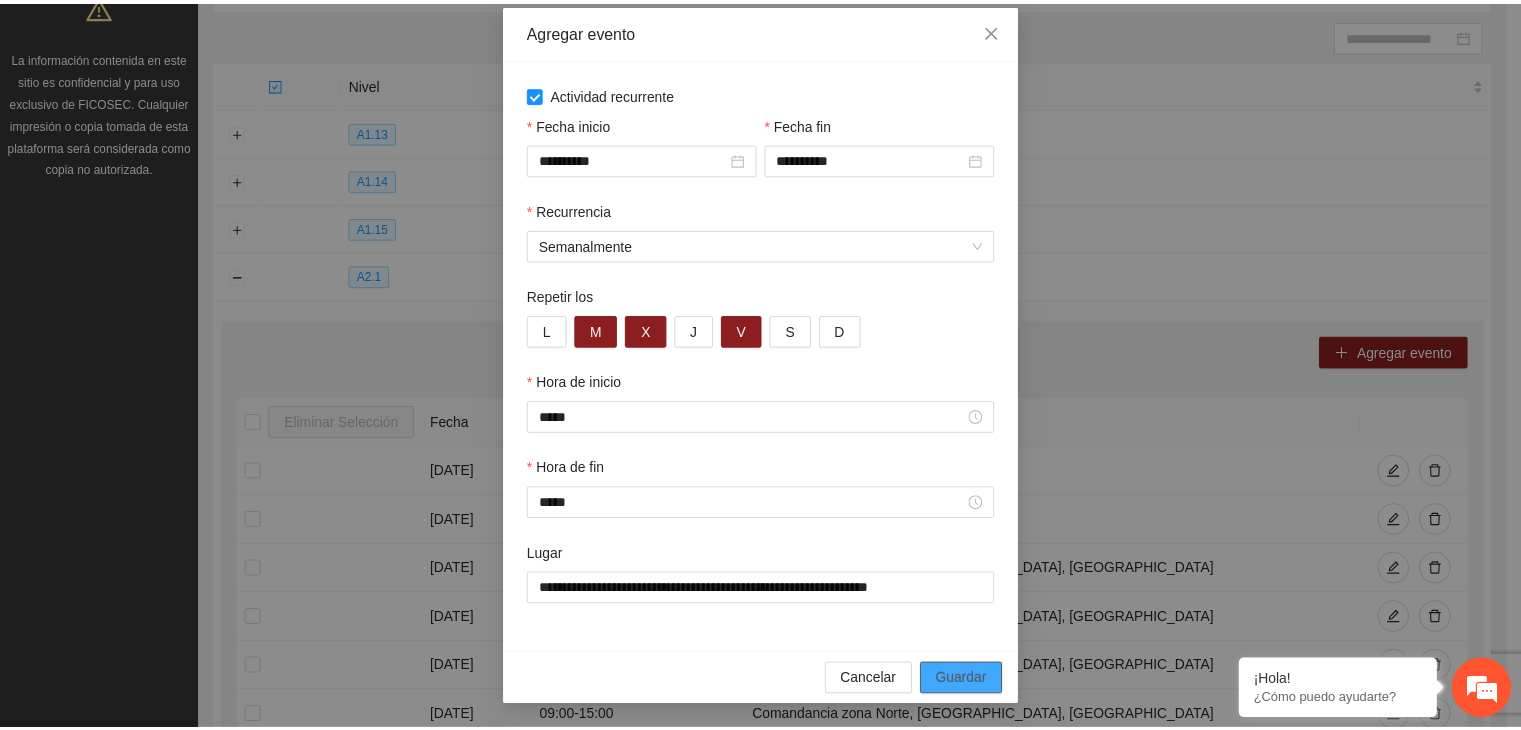 scroll, scrollTop: 0, scrollLeft: 0, axis: both 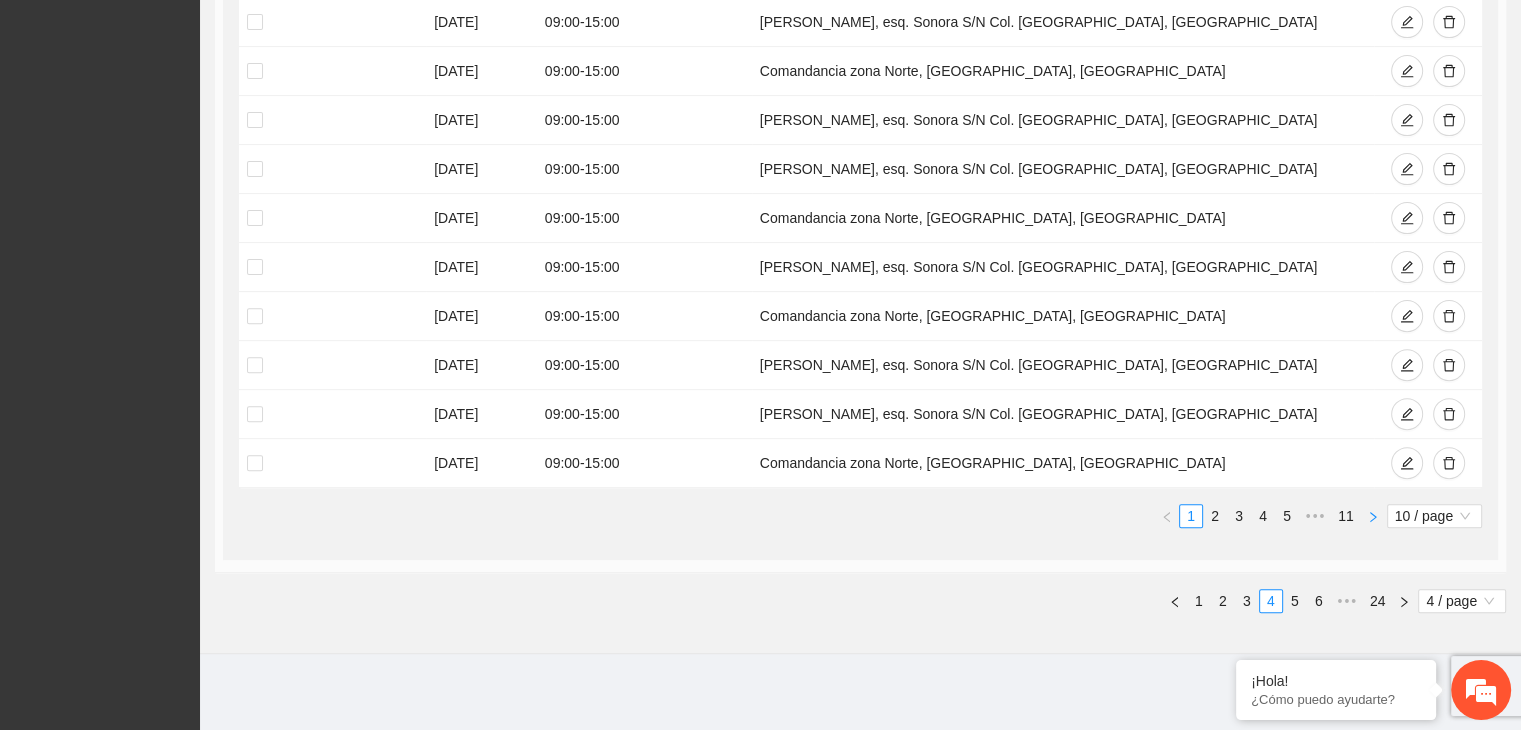 click at bounding box center (1373, 516) 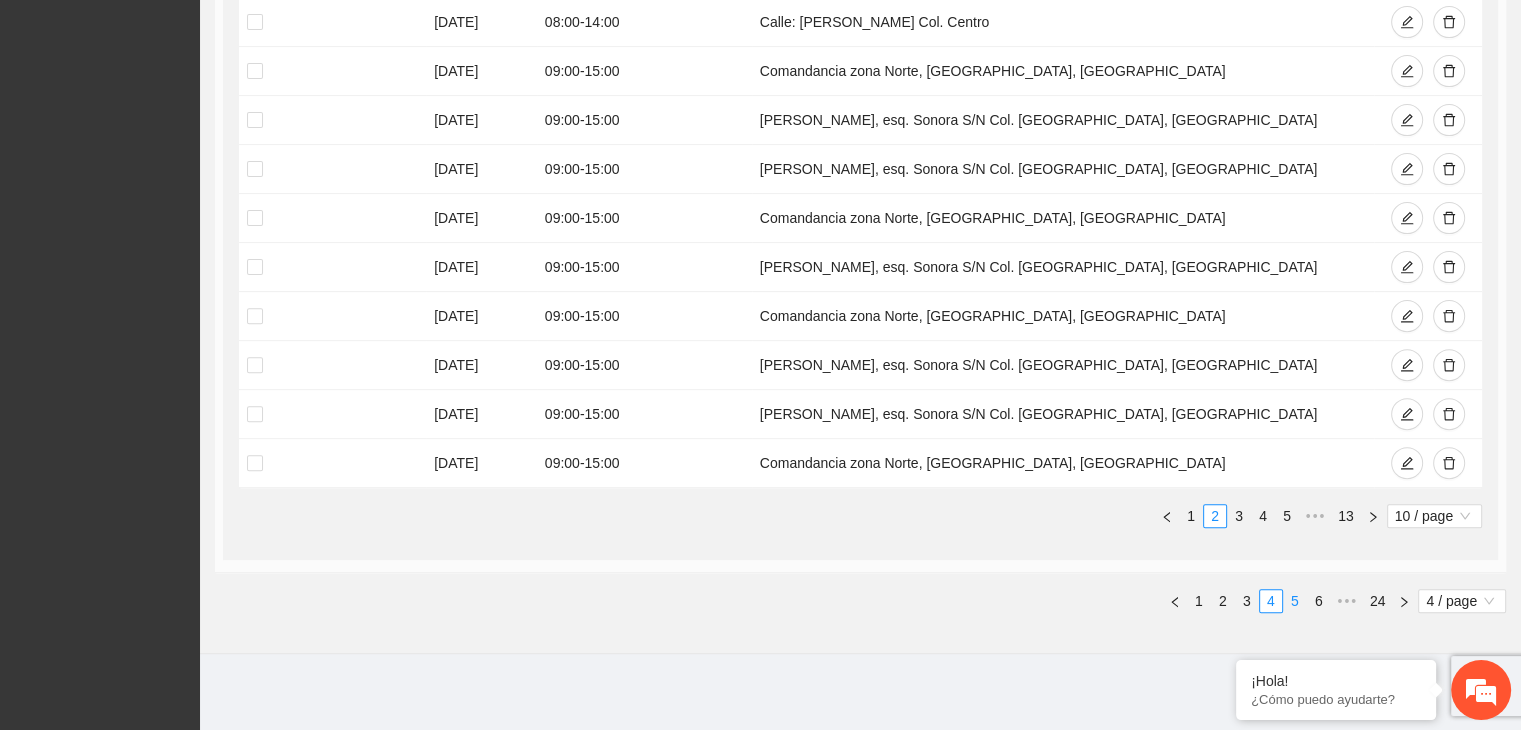 click on "5" at bounding box center [1295, 601] 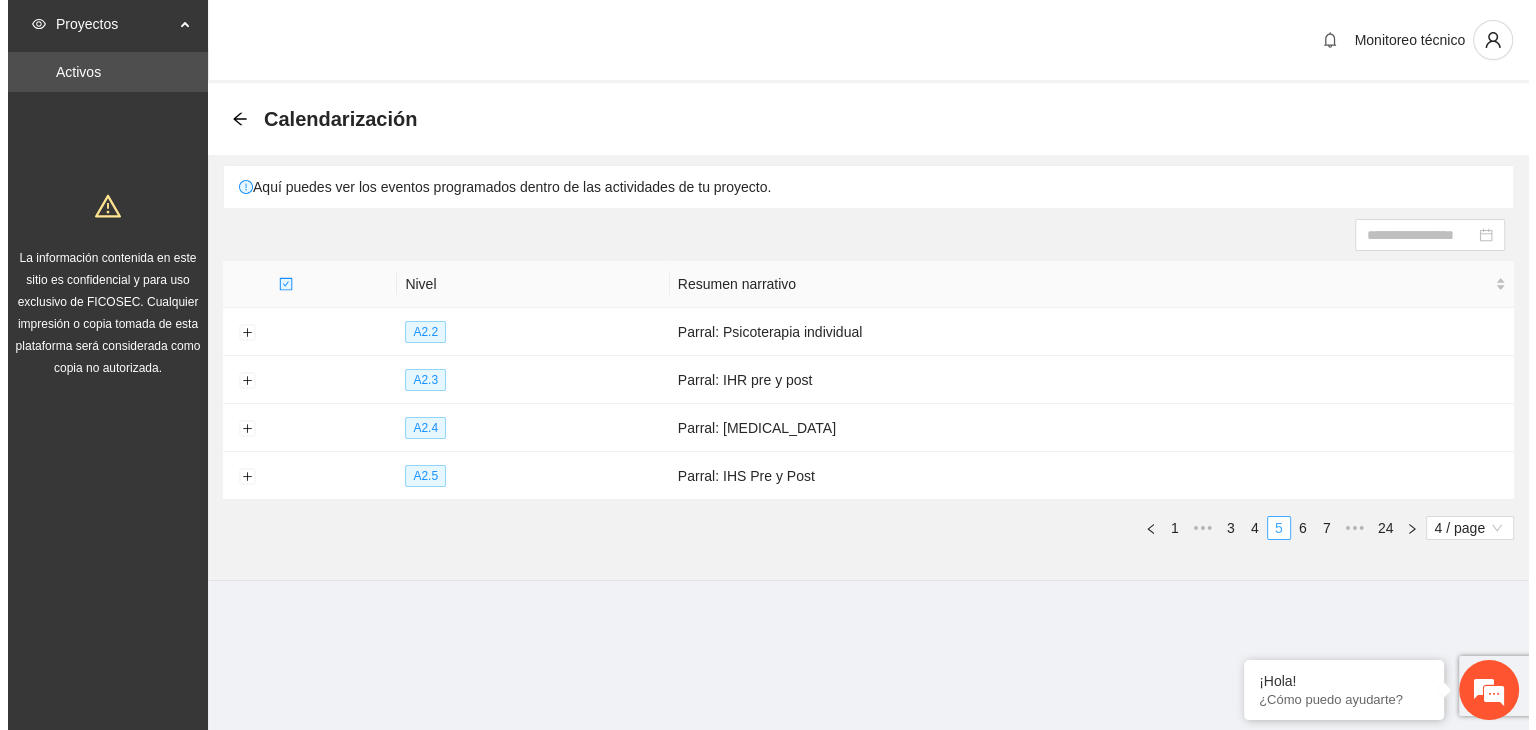 scroll, scrollTop: 0, scrollLeft: 0, axis: both 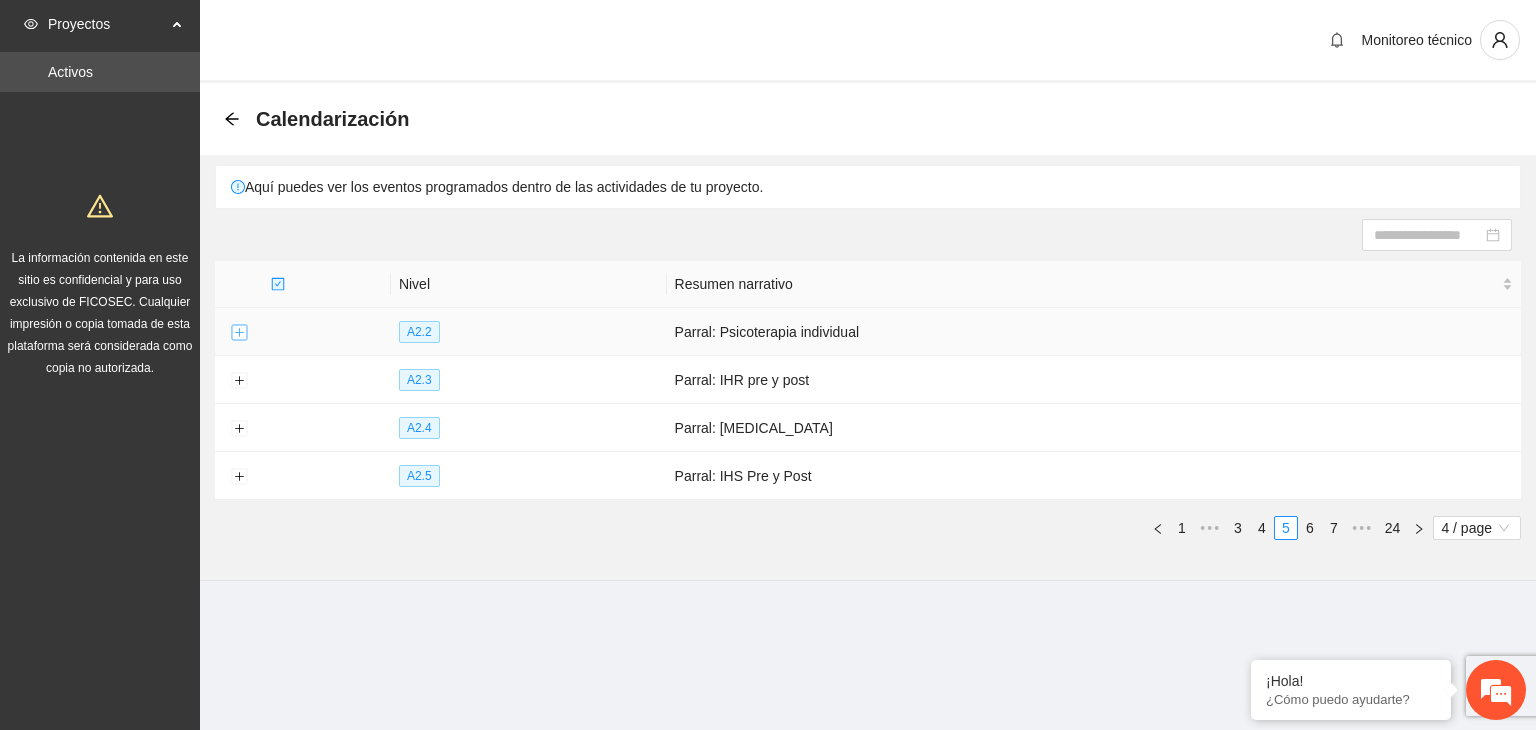 click at bounding box center [239, 333] 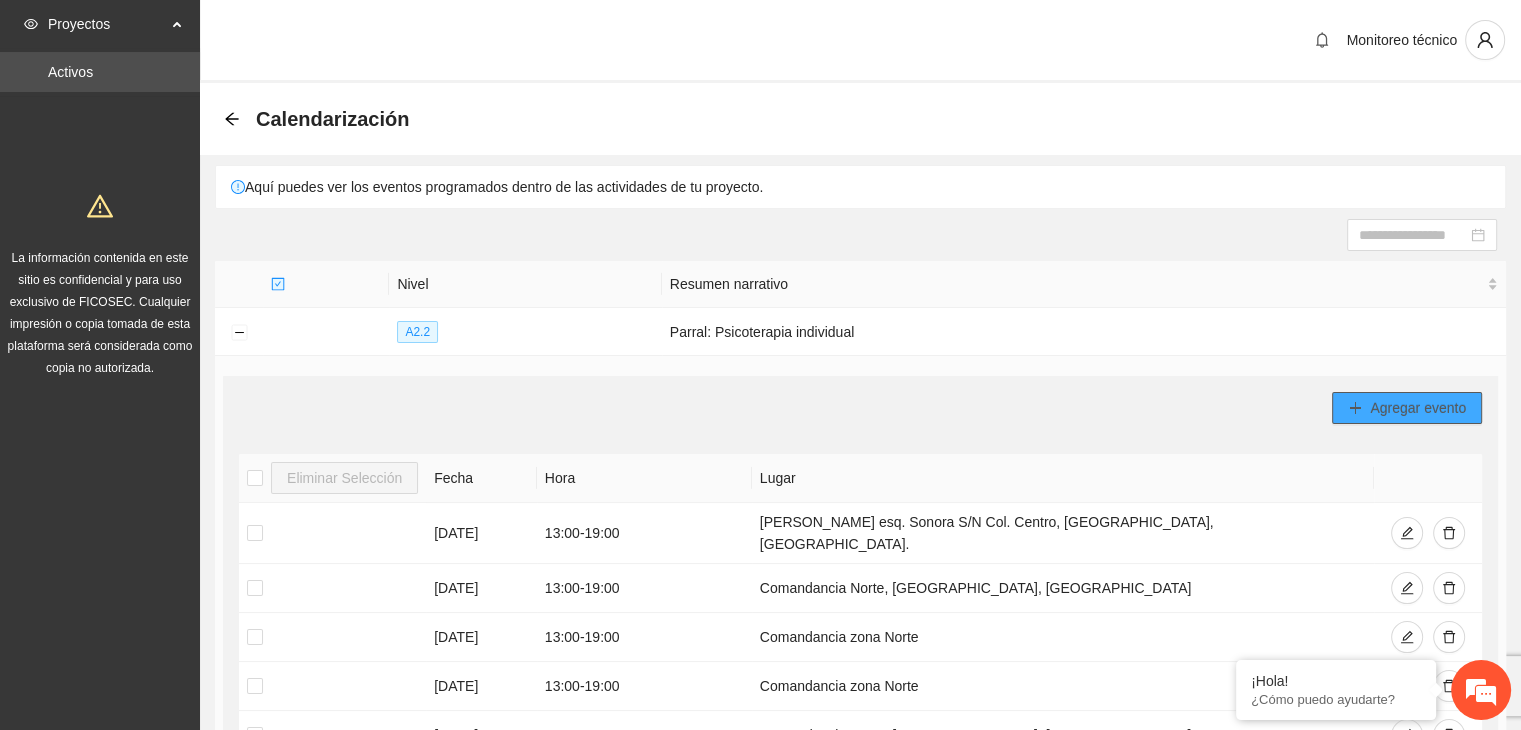 click on "Agregar evento" at bounding box center (1418, 408) 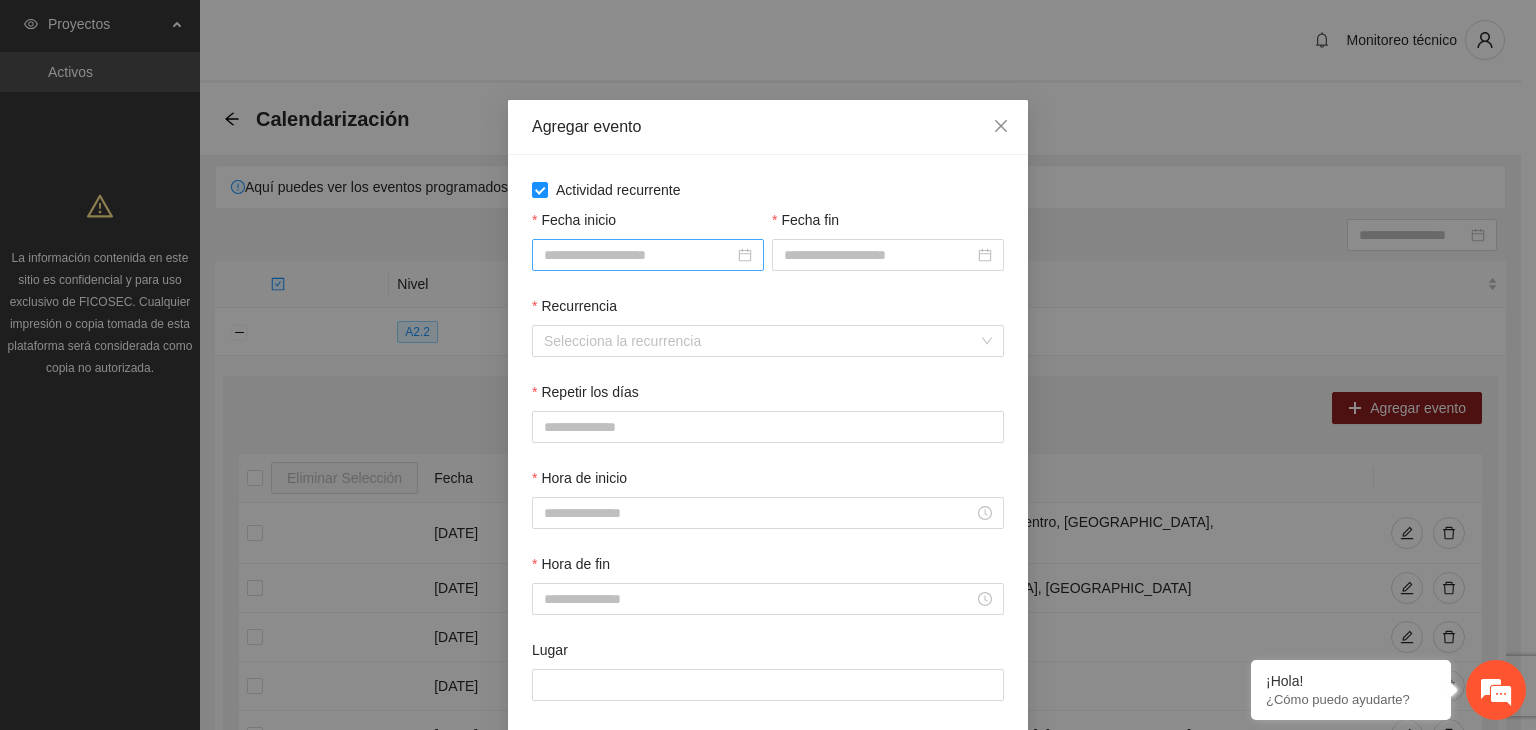 click on "Fecha inicio" at bounding box center [639, 255] 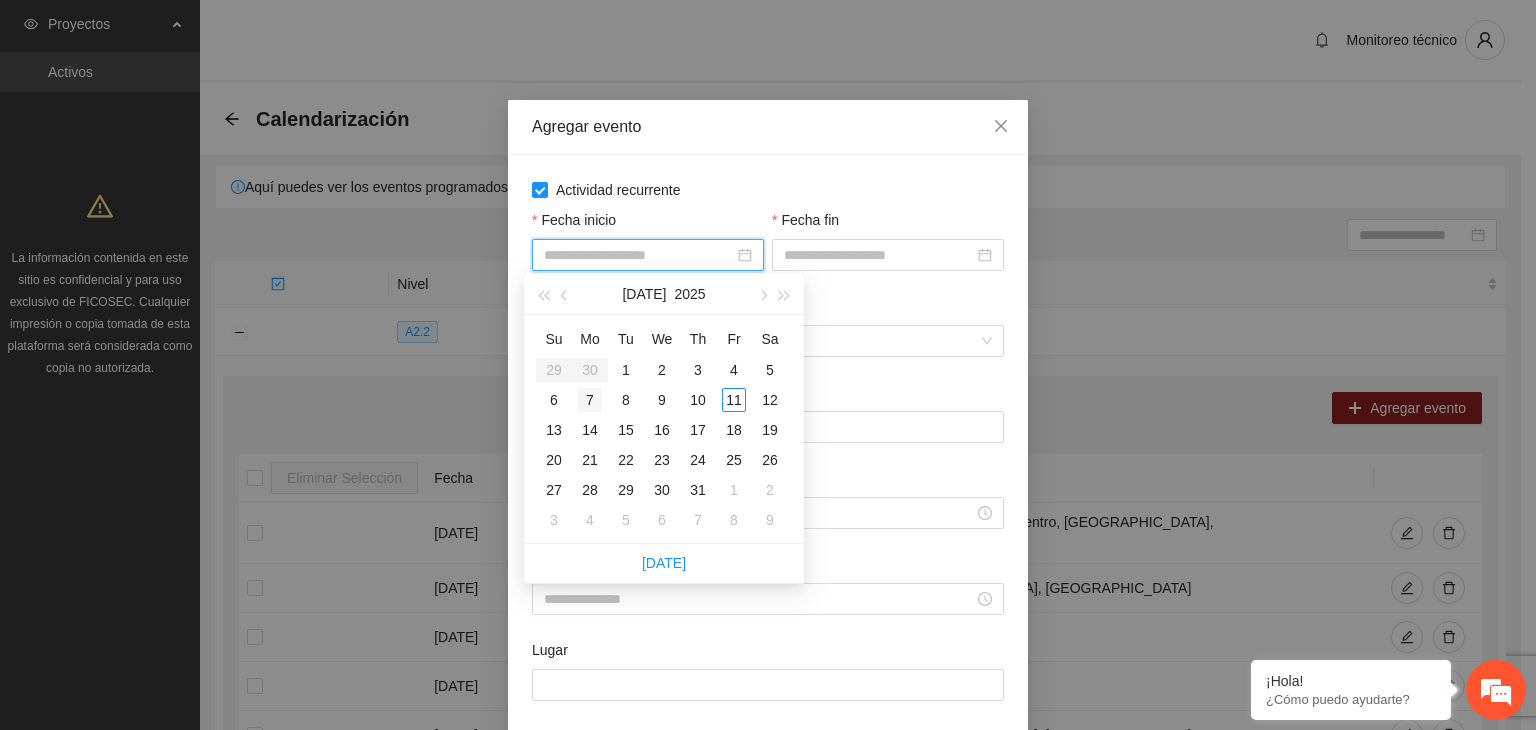 type on "**********" 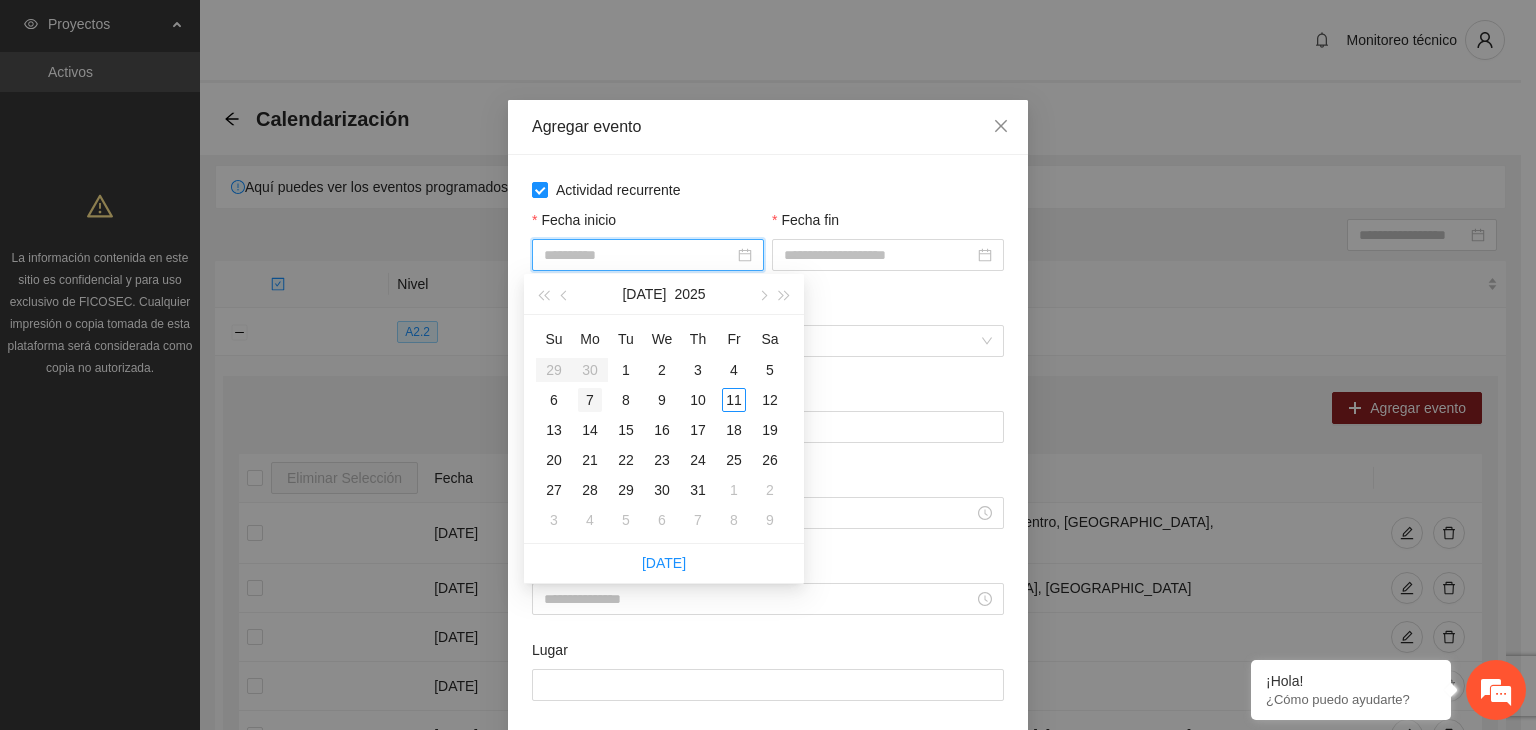 click on "7" at bounding box center (590, 400) 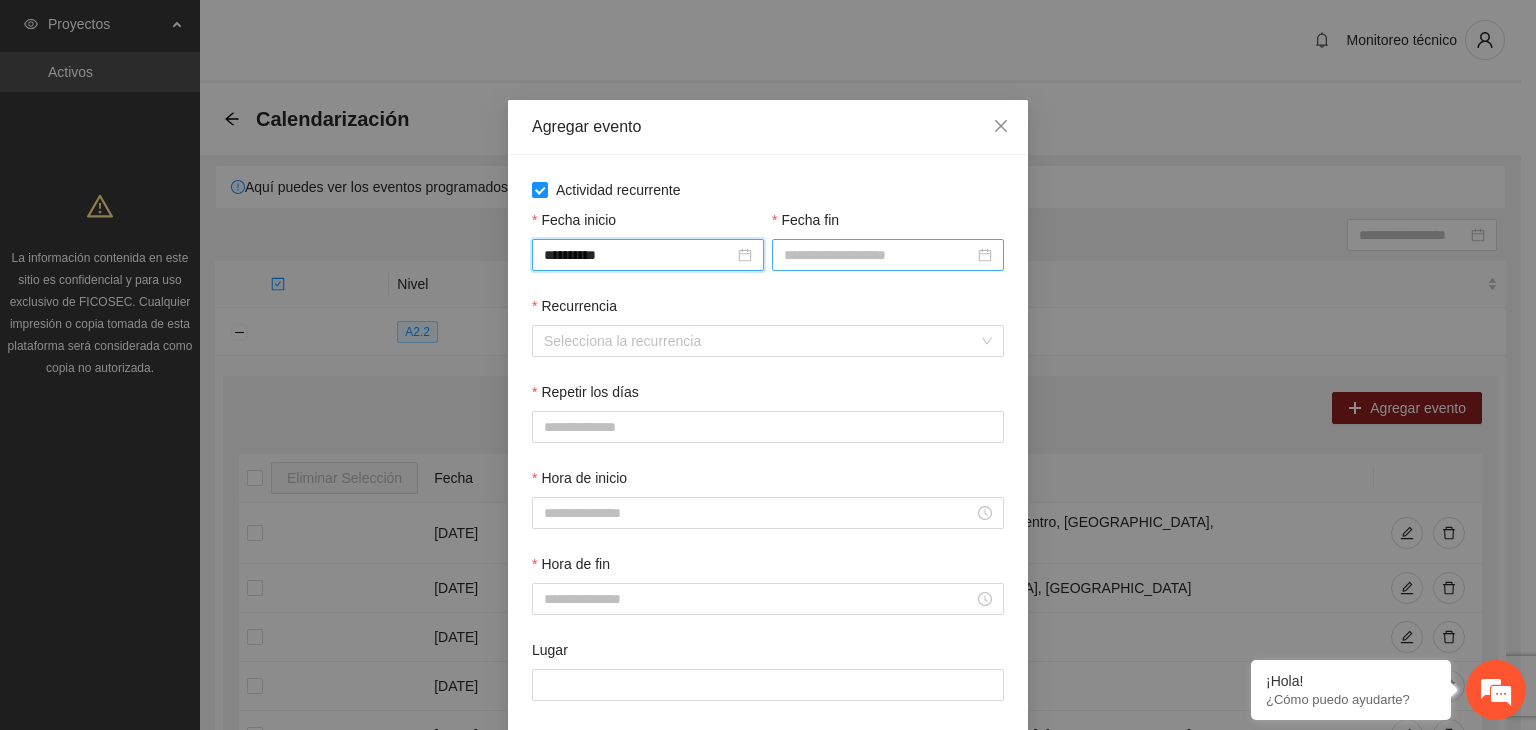 click on "Fecha fin" at bounding box center [879, 255] 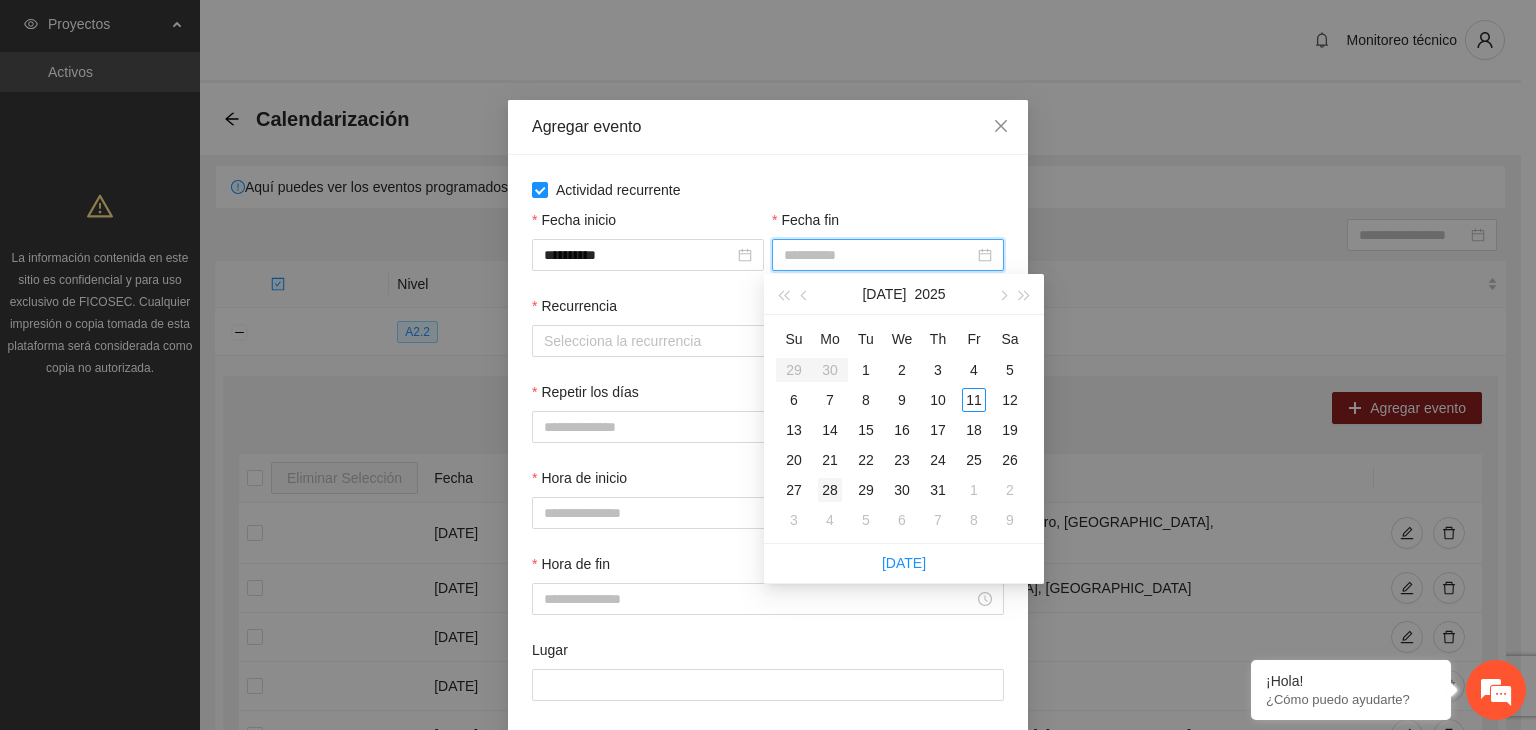 type on "**********" 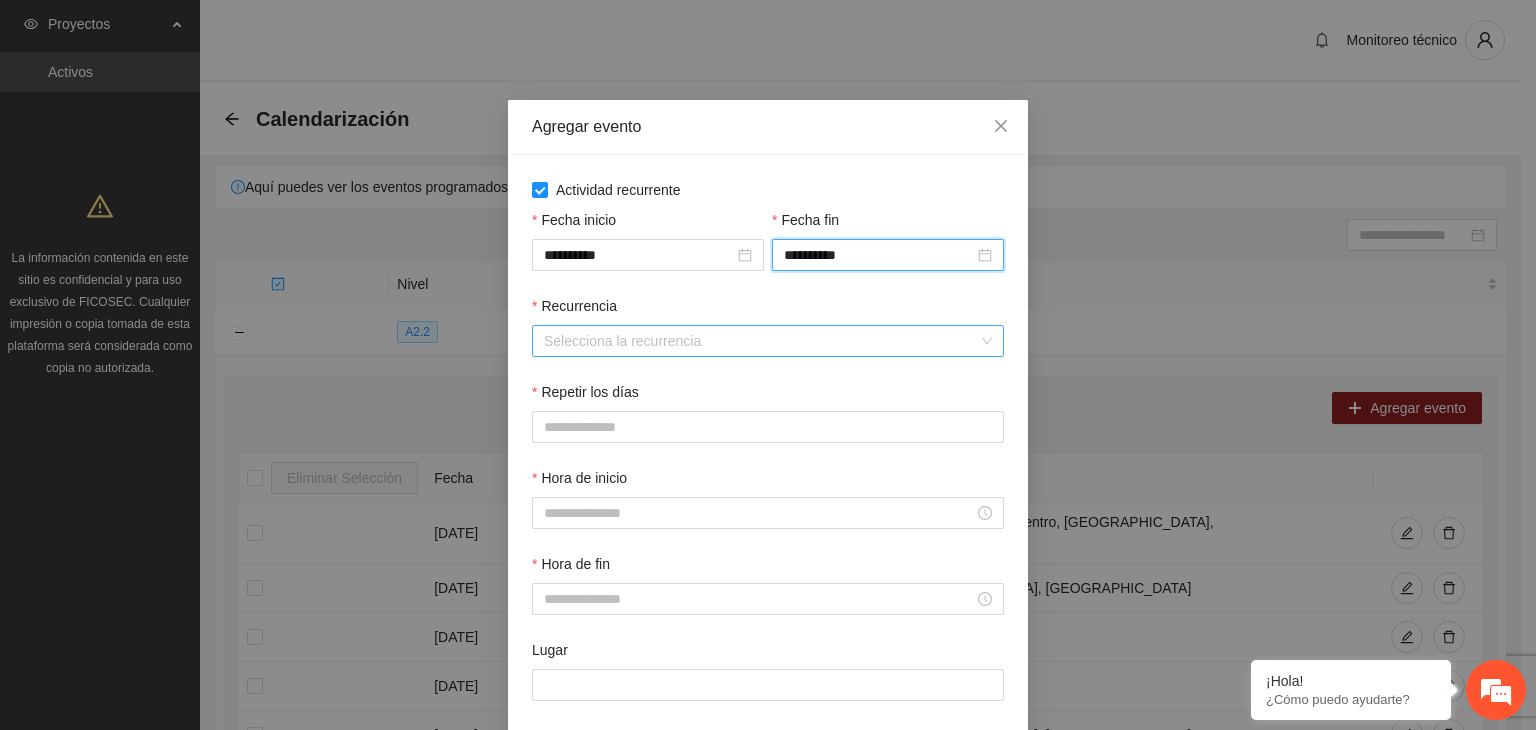click on "Recurrencia" at bounding box center [761, 341] 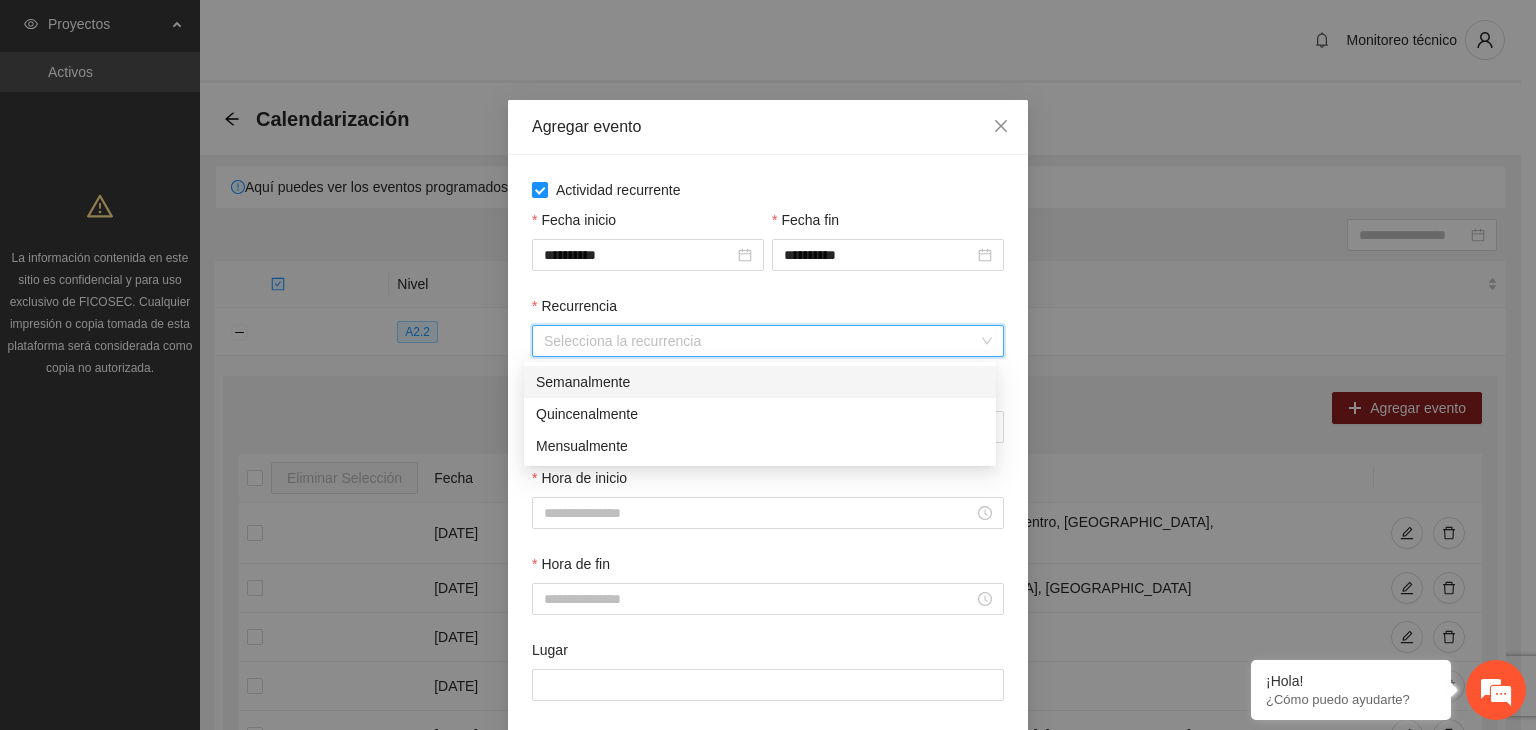 click on "Semanalmente" at bounding box center [760, 382] 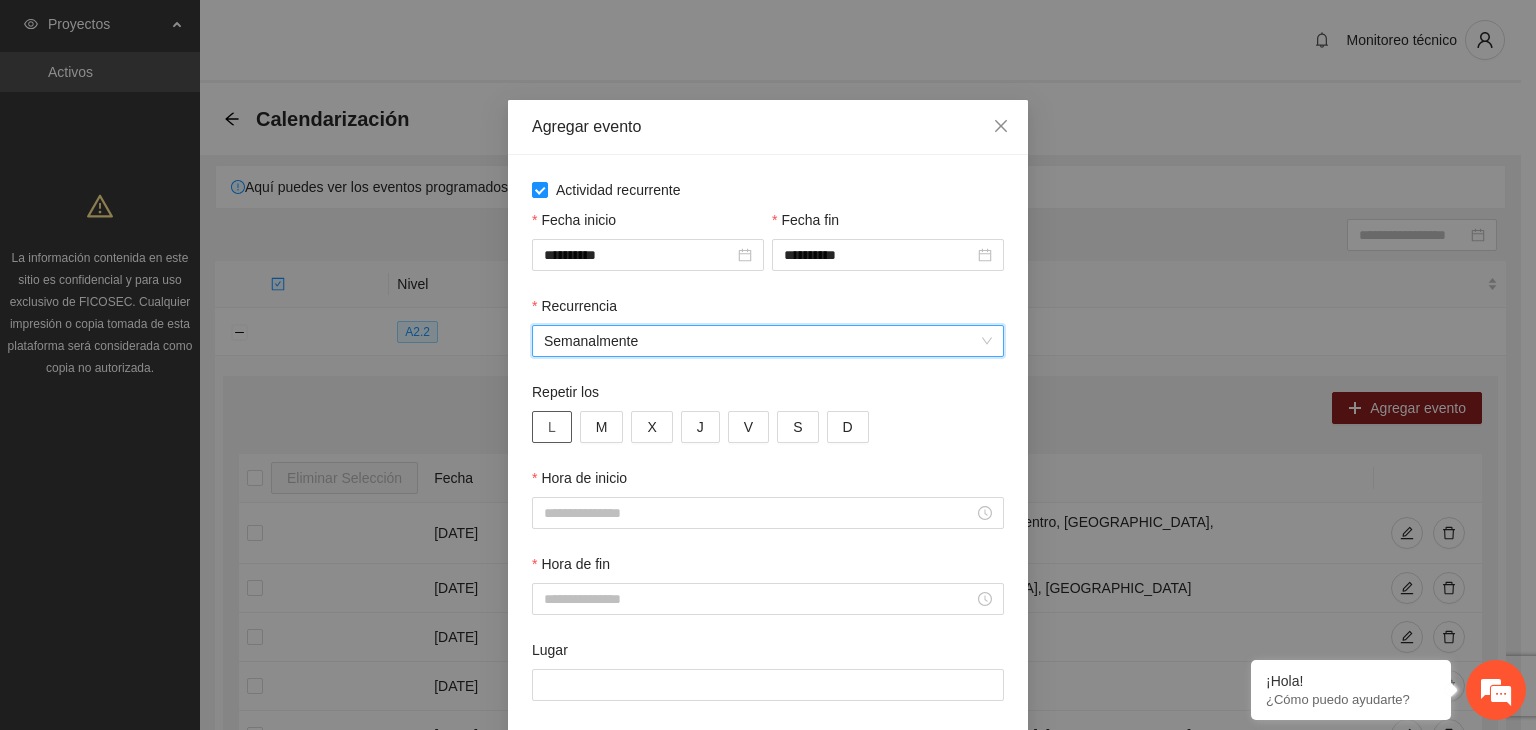 click on "L" at bounding box center [552, 427] 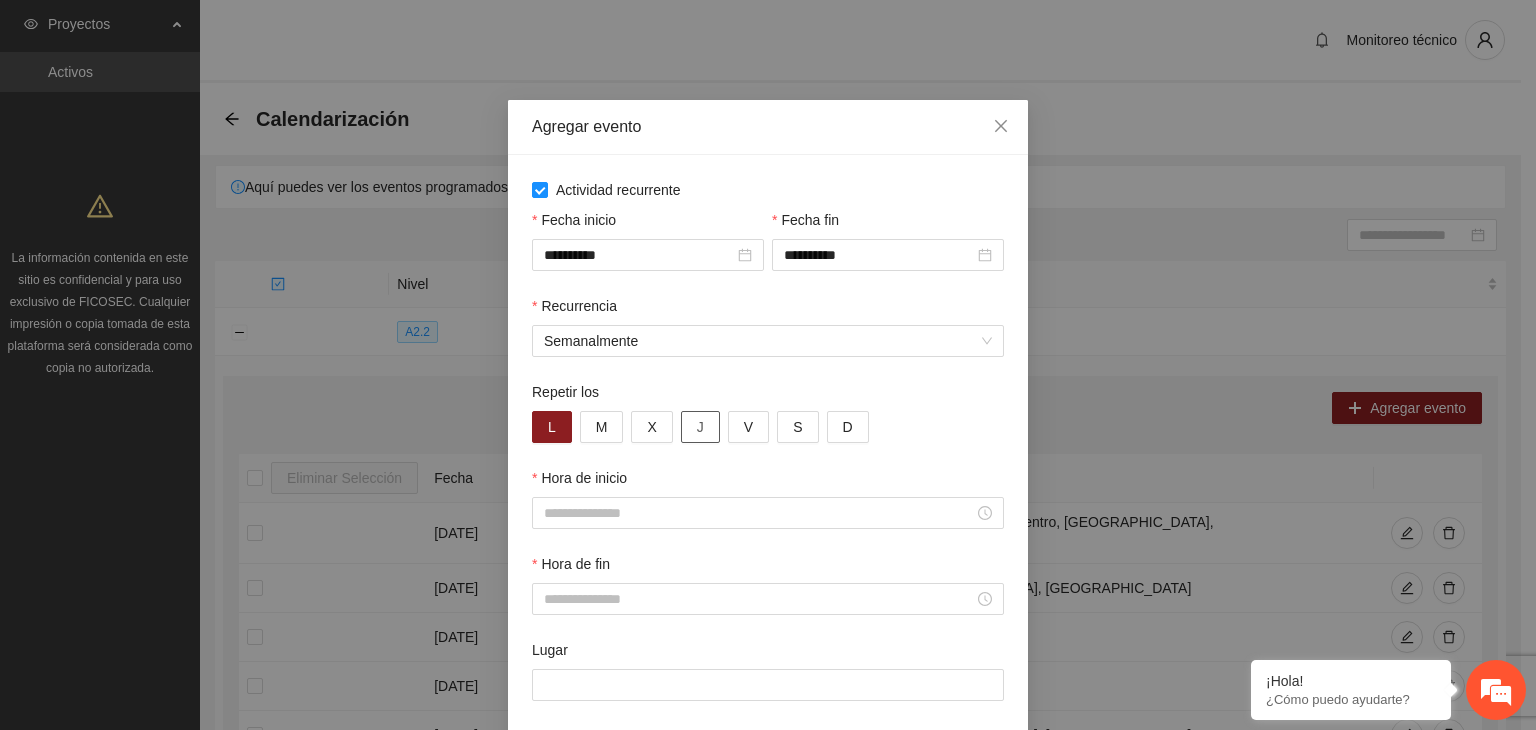 click on "J" at bounding box center (700, 427) 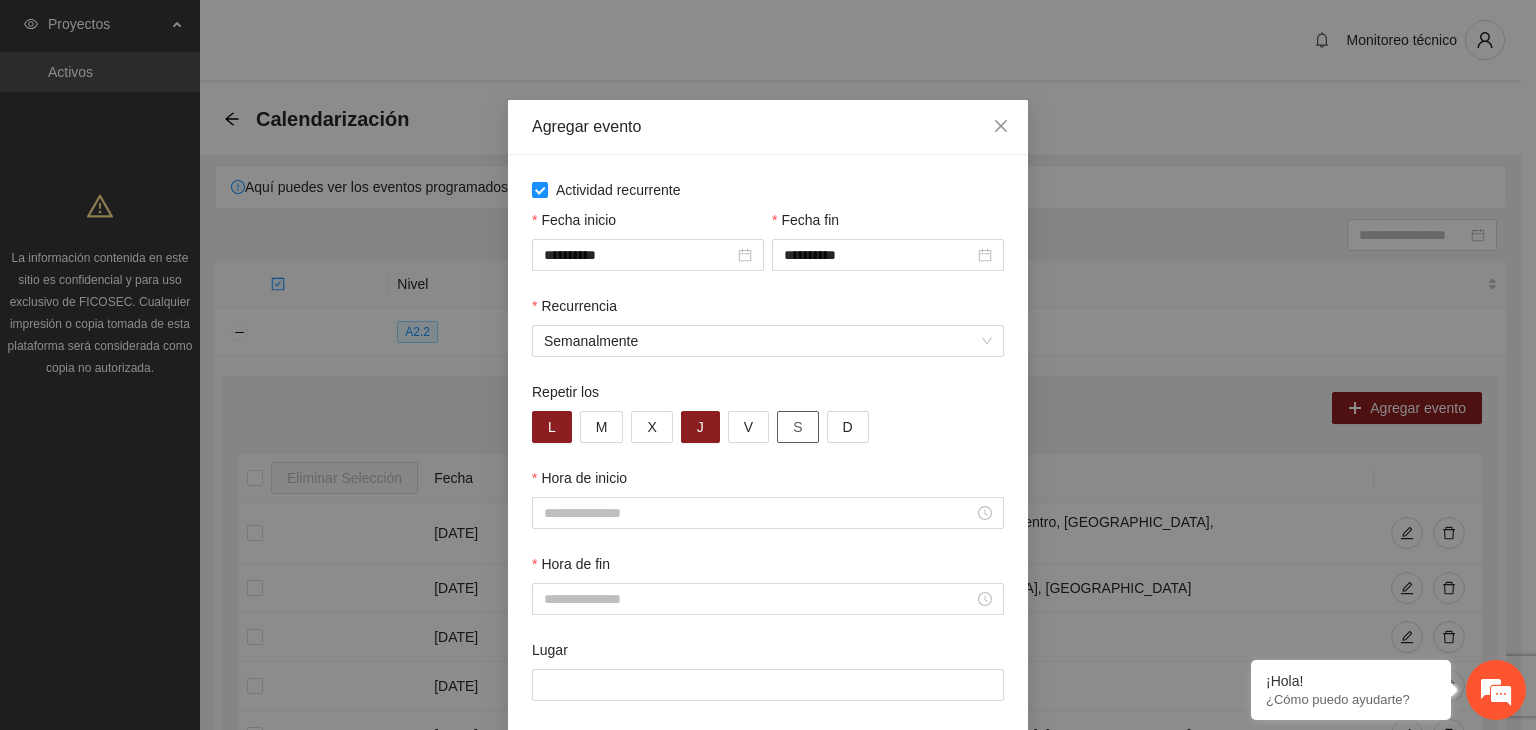 click on "S" at bounding box center [797, 427] 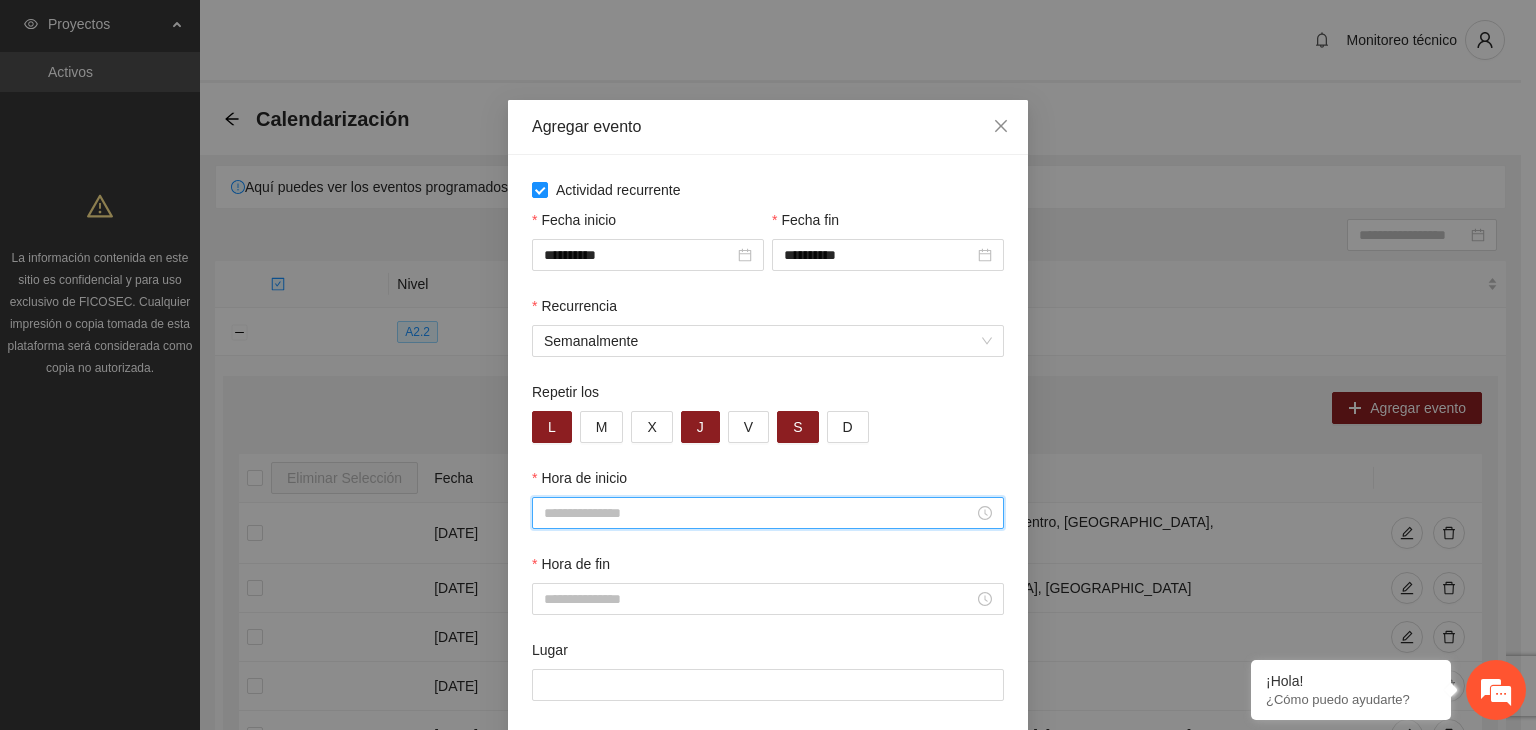 click on "Hora de inicio" at bounding box center (759, 513) 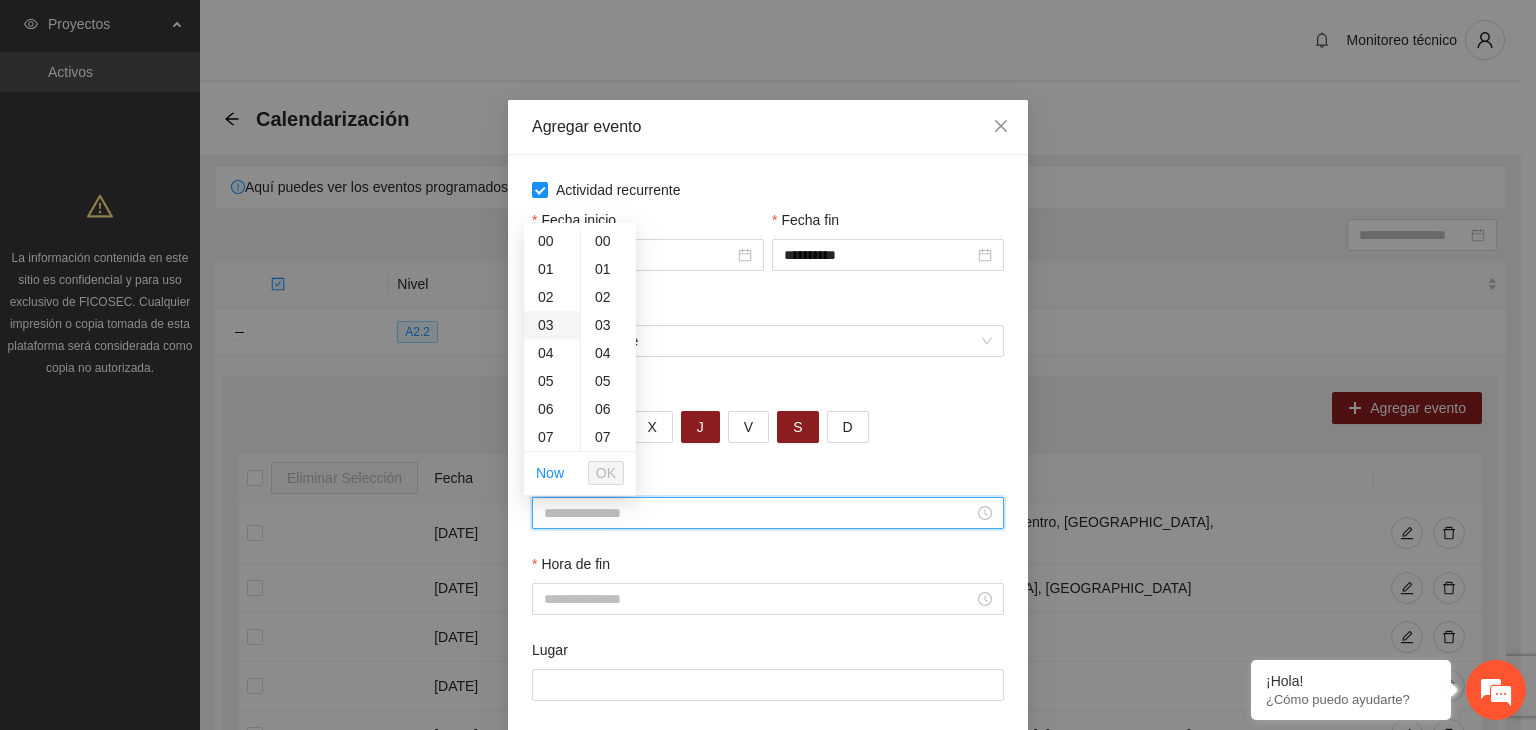 click on "03" at bounding box center [552, 325] 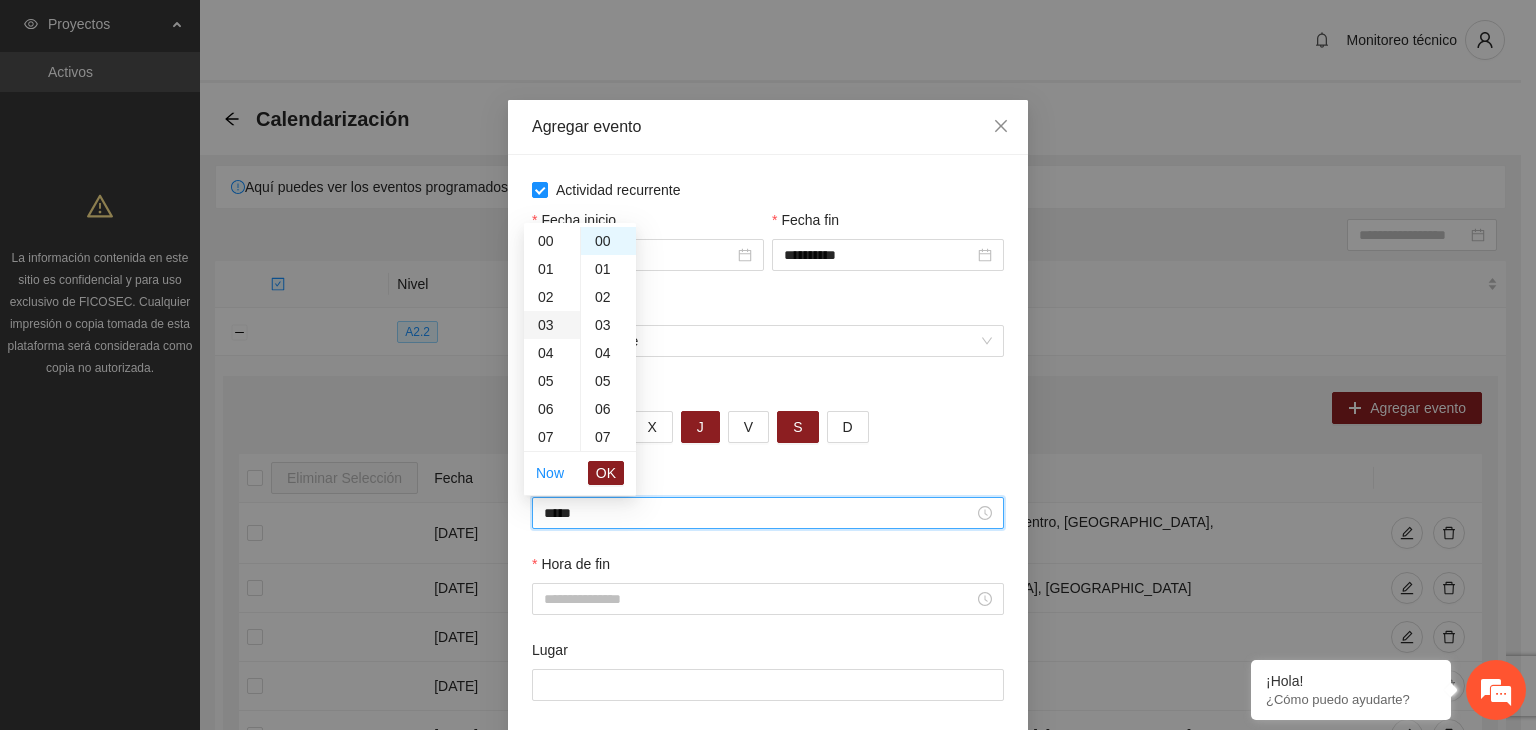 scroll, scrollTop: 84, scrollLeft: 0, axis: vertical 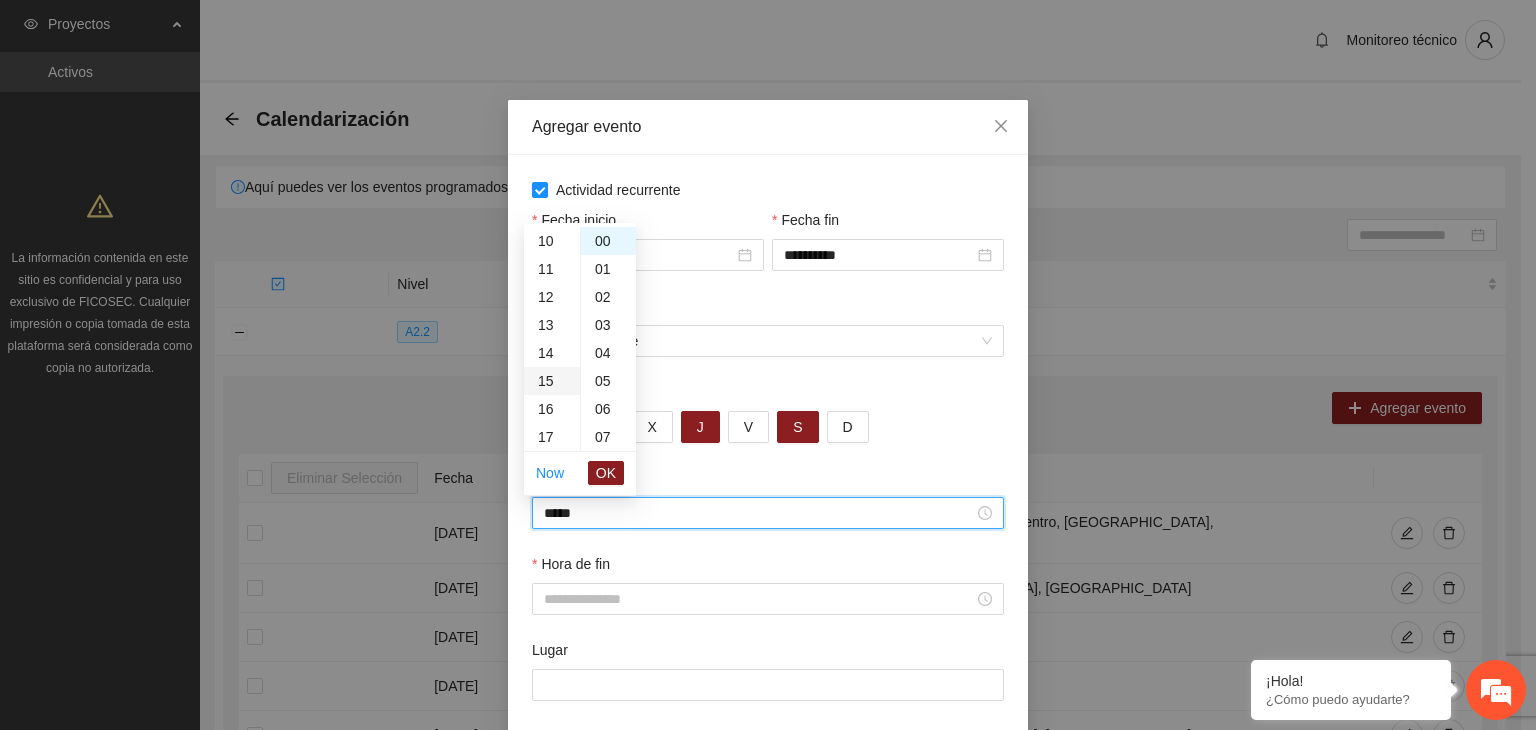 click on "15" at bounding box center (552, 381) 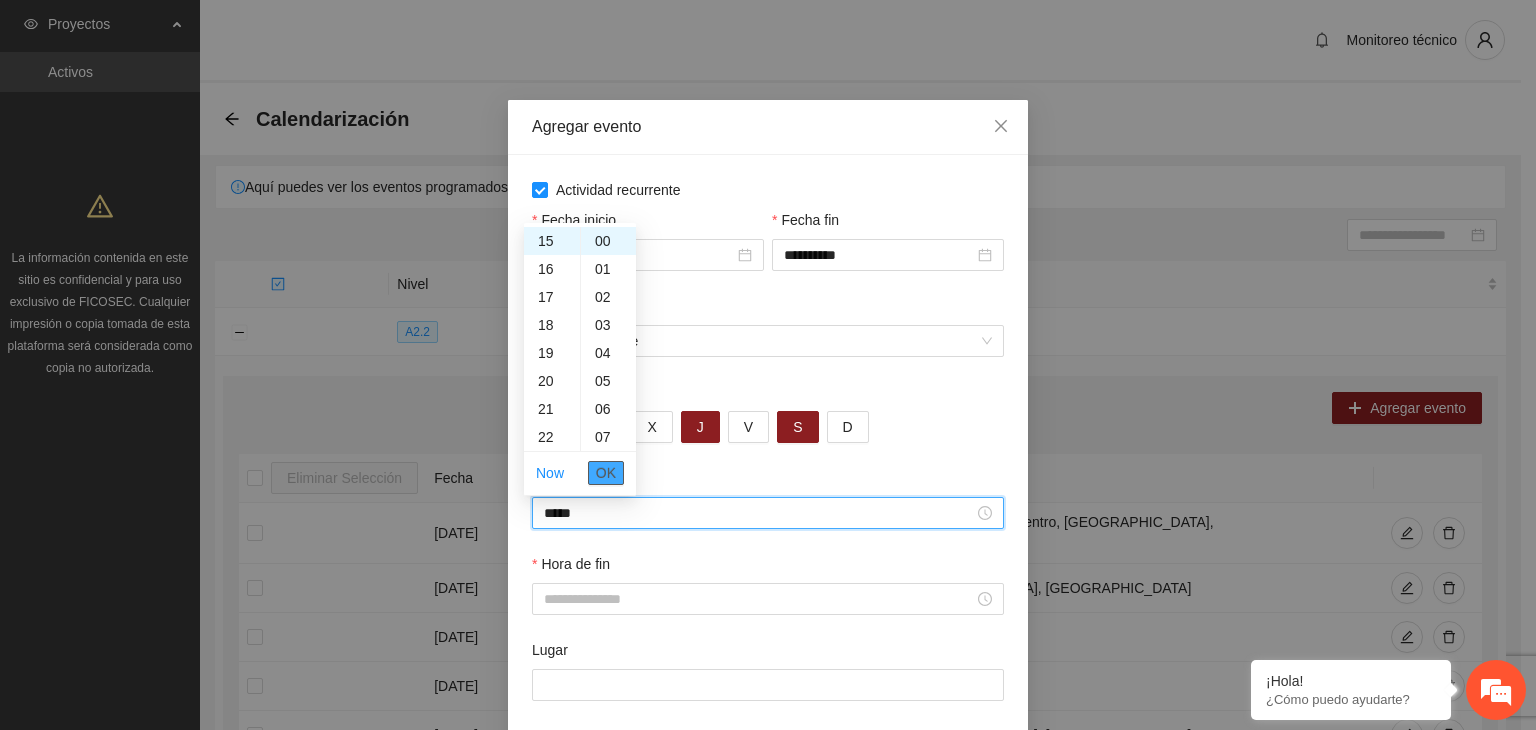 click on "OK" at bounding box center [606, 473] 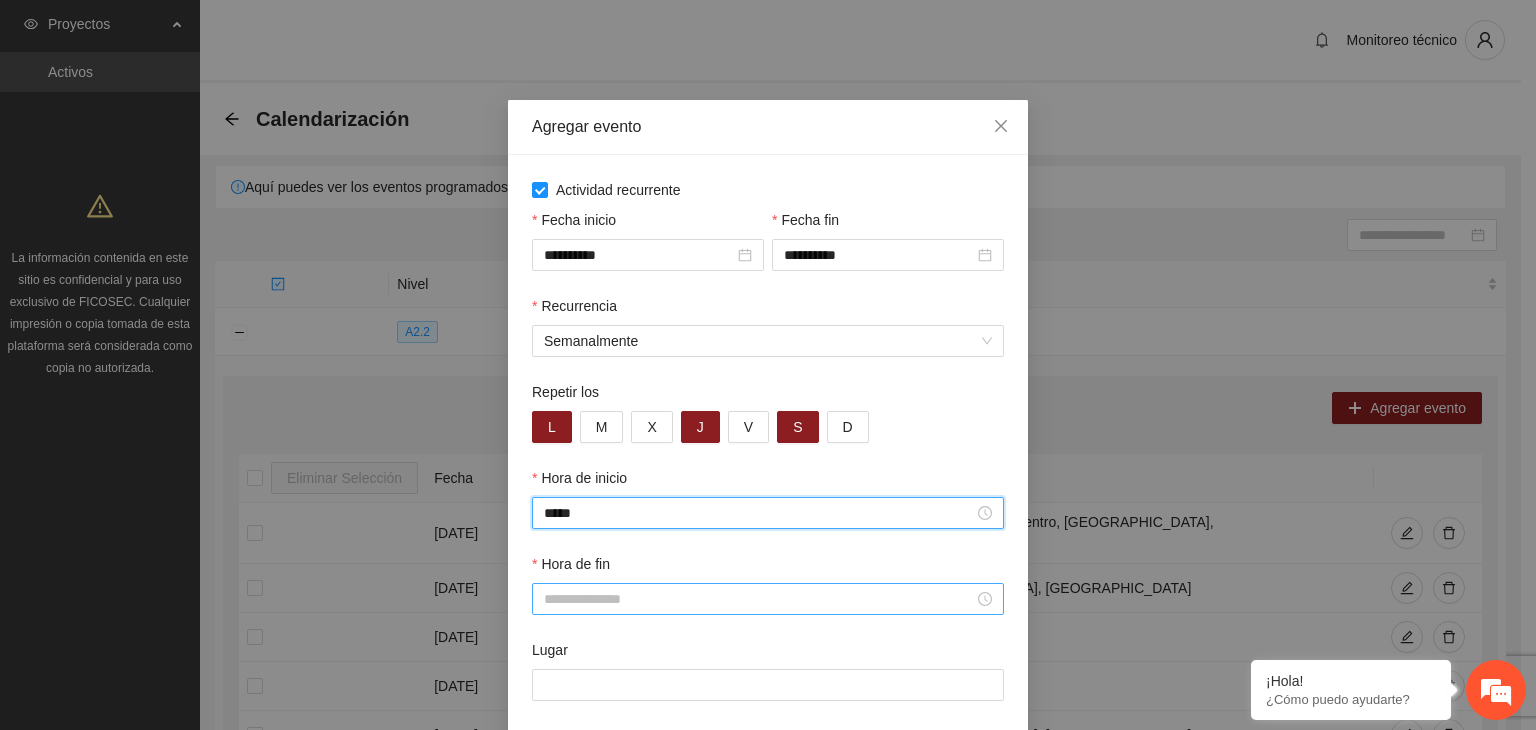click on "Hora de fin" at bounding box center (759, 599) 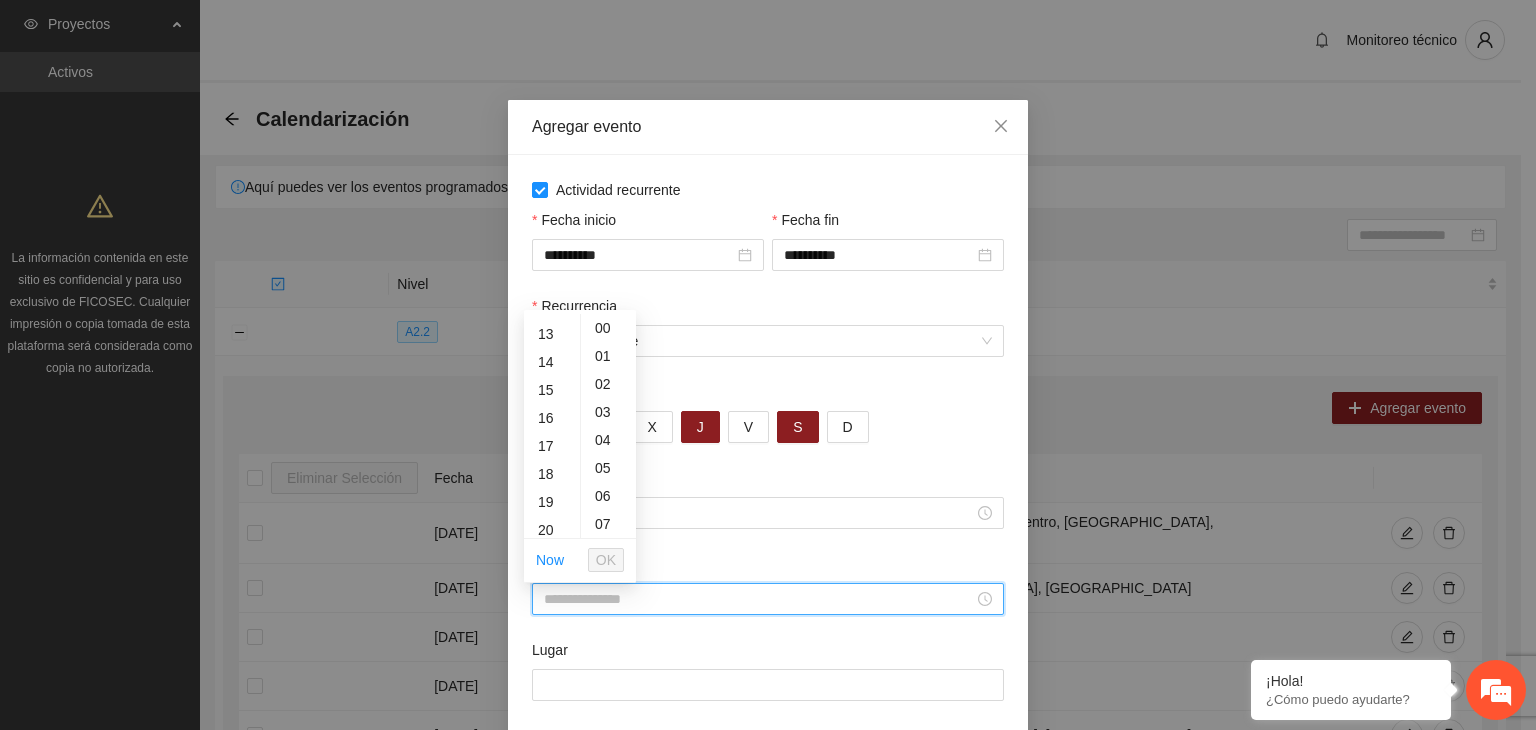 scroll, scrollTop: 360, scrollLeft: 0, axis: vertical 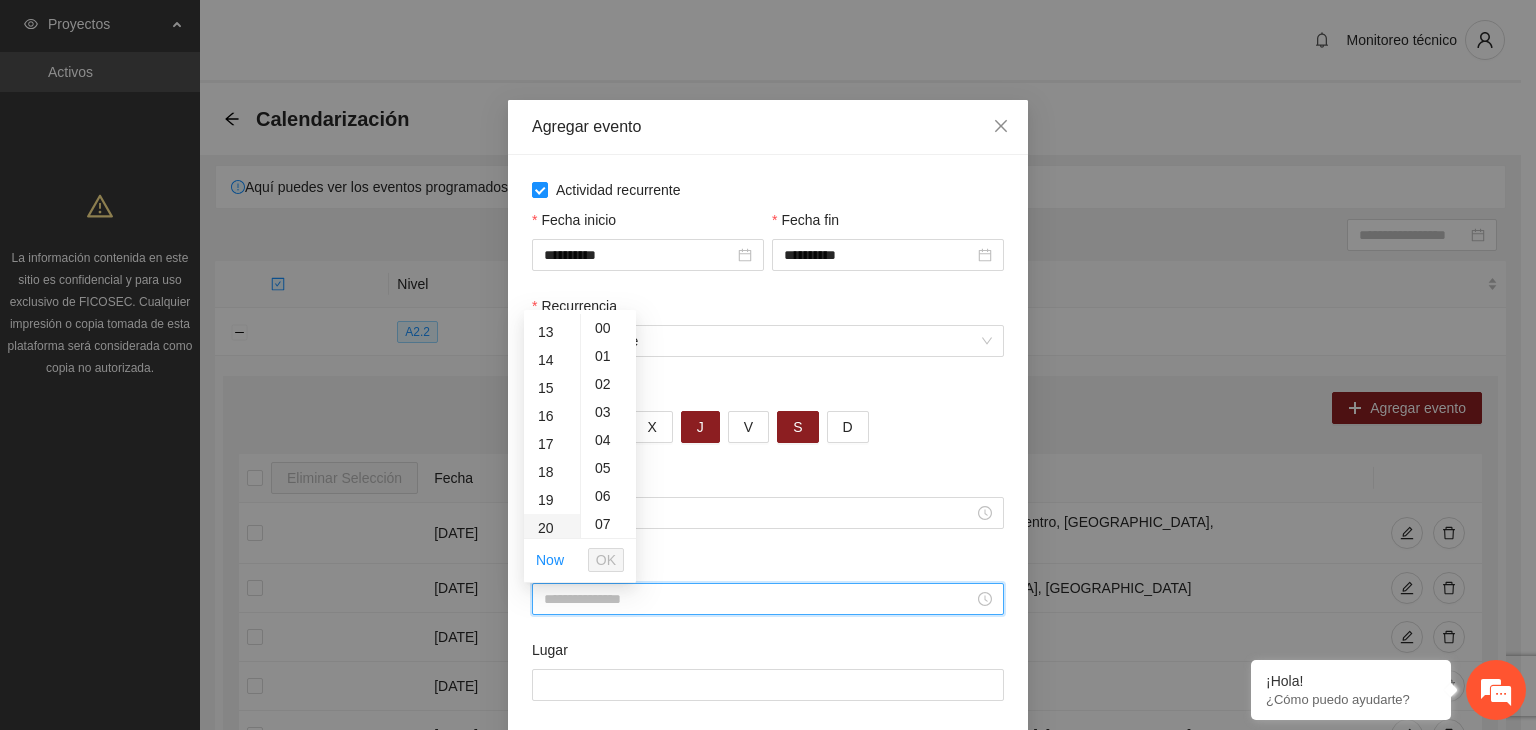 click on "20" at bounding box center (552, 528) 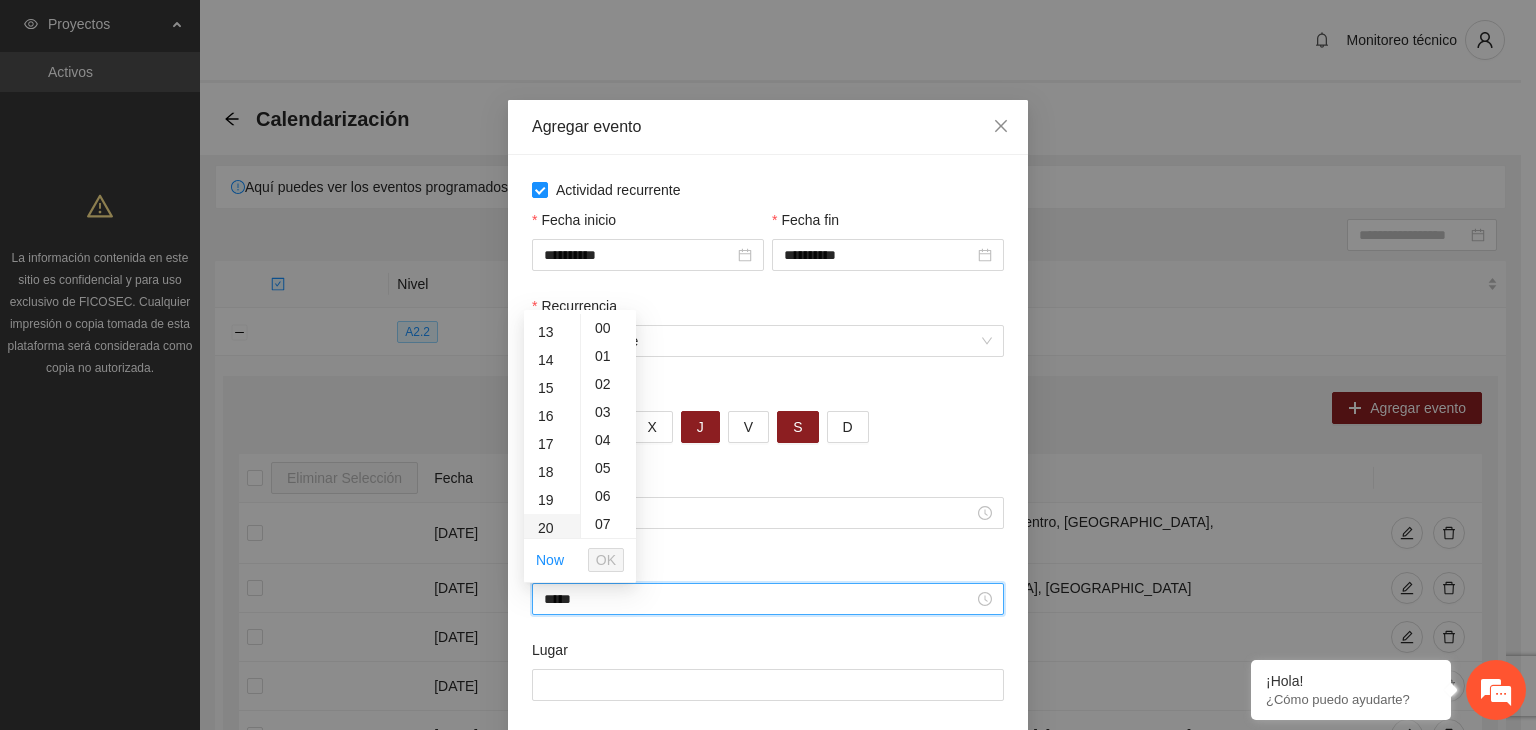scroll, scrollTop: 560, scrollLeft: 0, axis: vertical 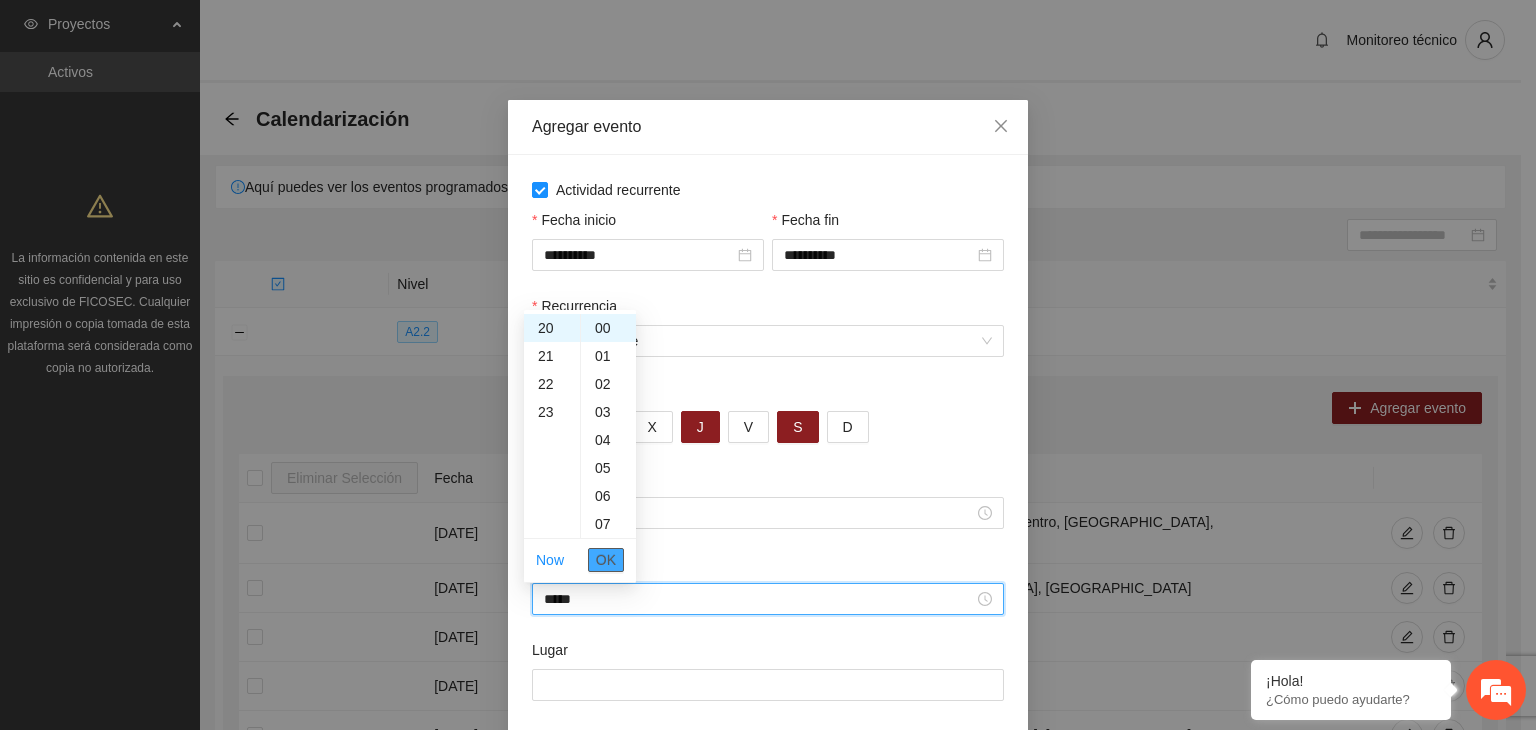 click on "OK" at bounding box center (606, 560) 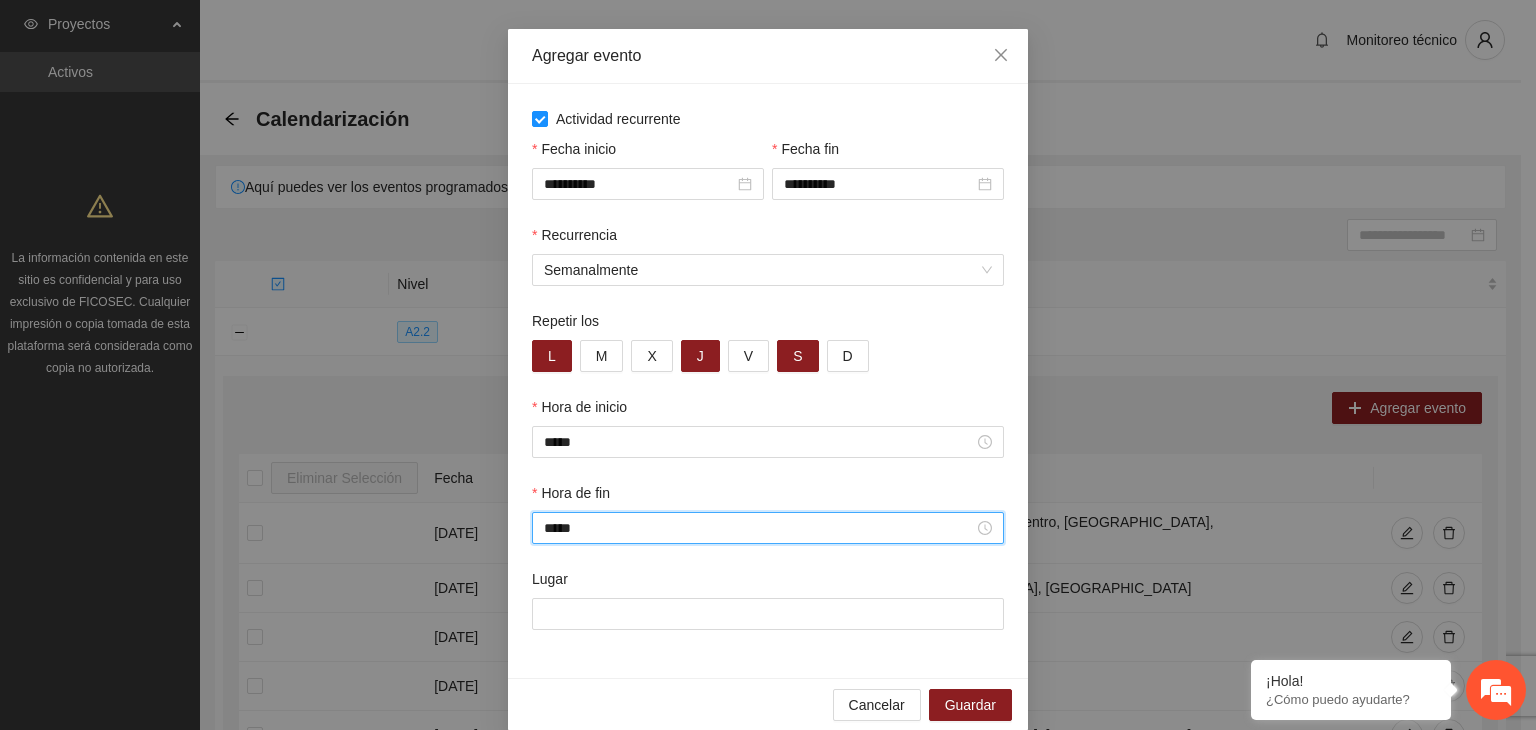 scroll, scrollTop: 99, scrollLeft: 0, axis: vertical 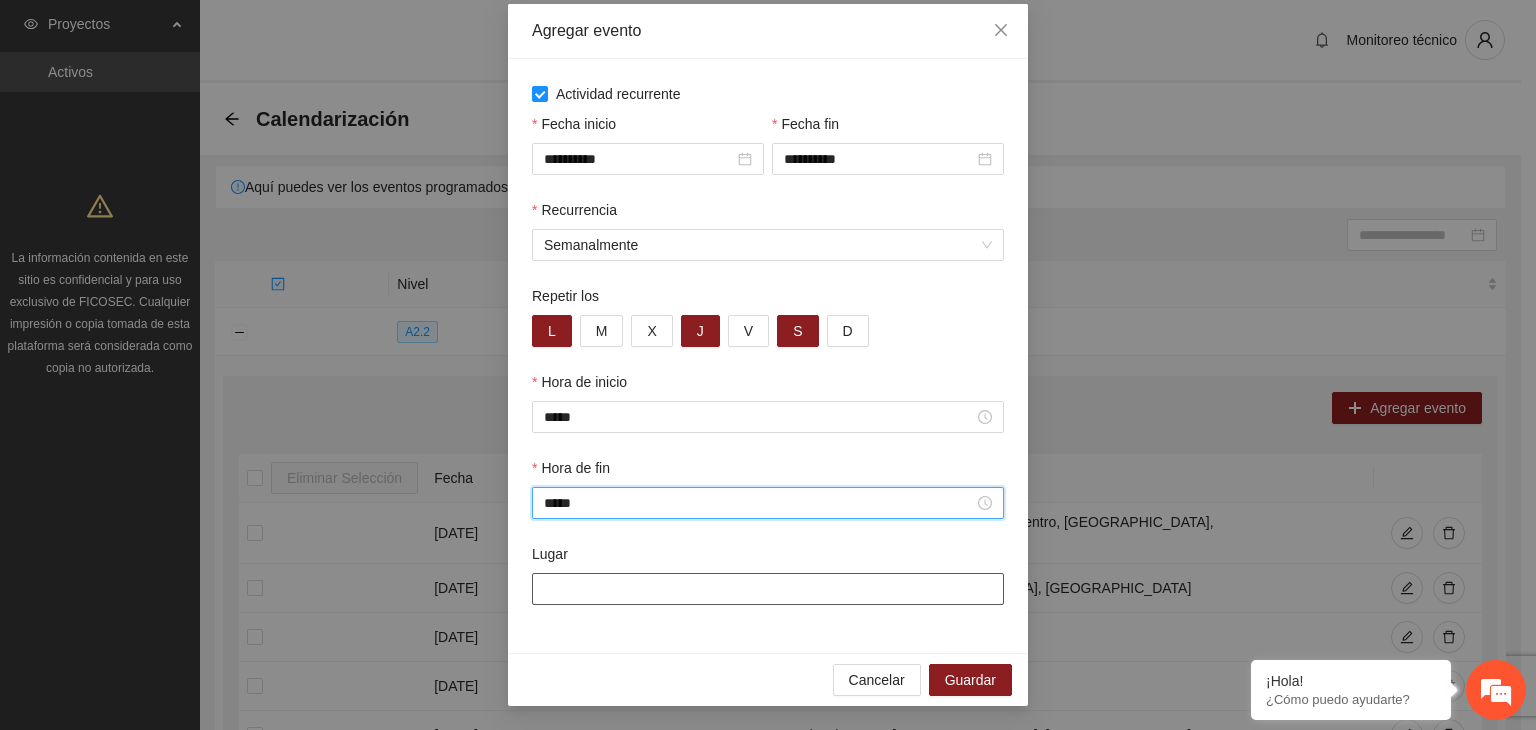 click on "Lugar" at bounding box center [768, 589] 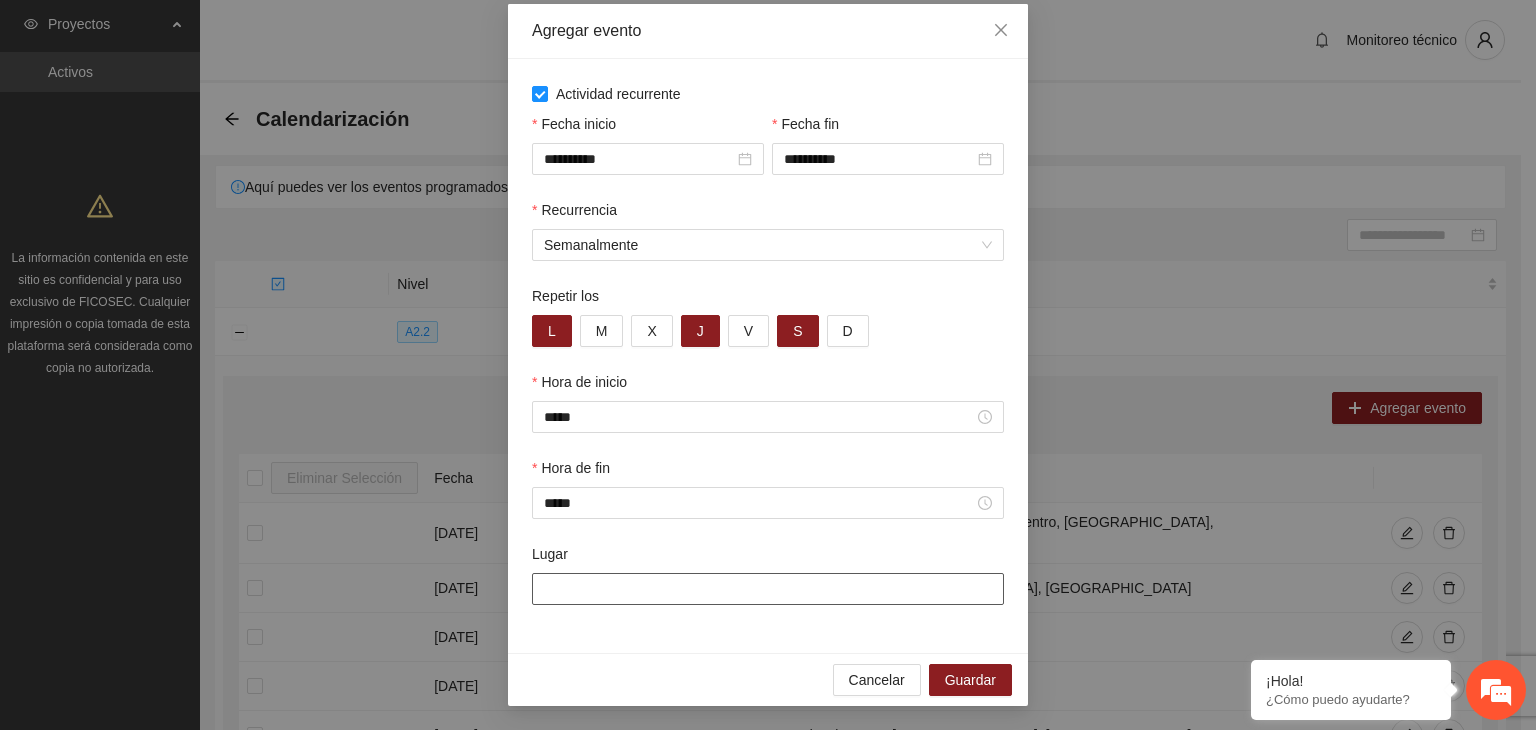 type on "**********" 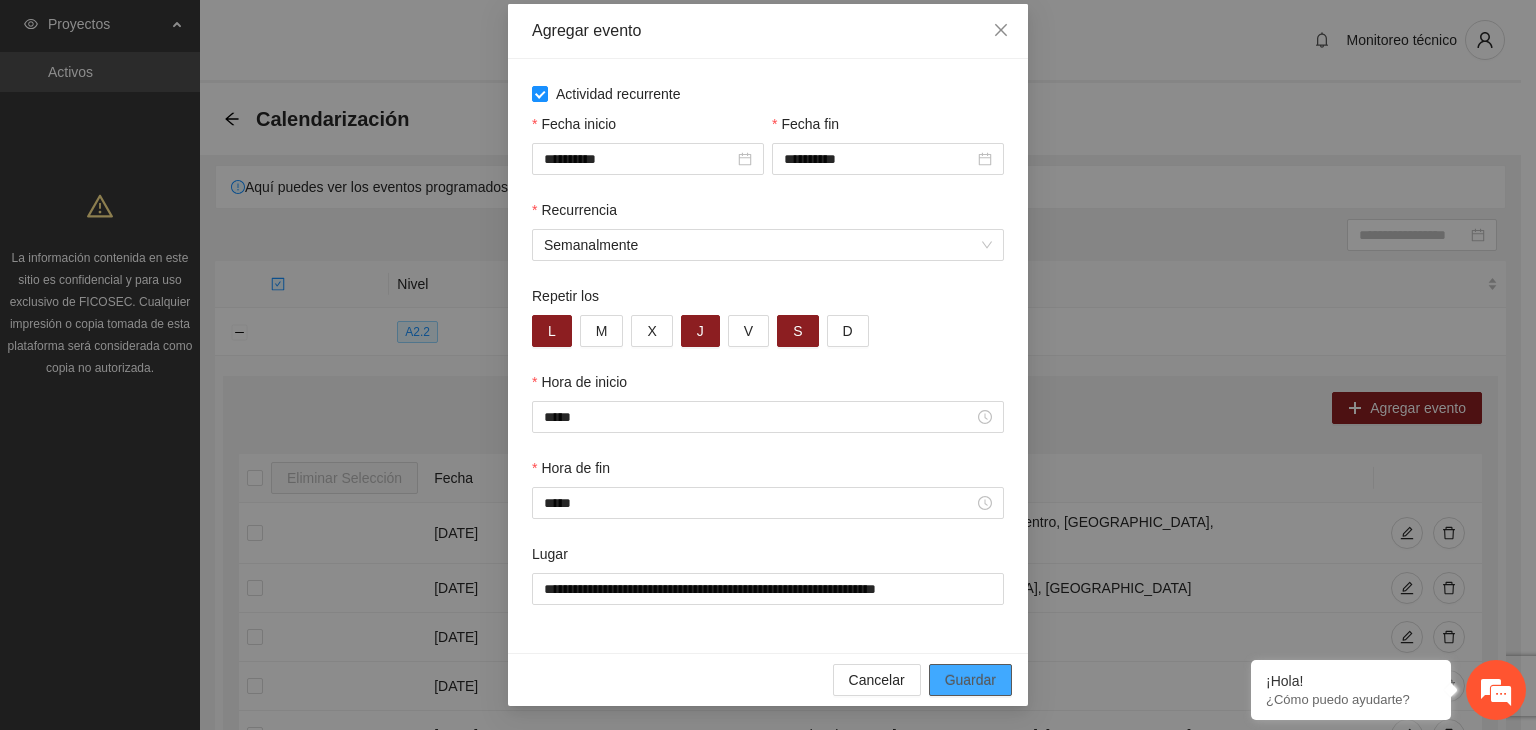 click on "Guardar" at bounding box center [970, 680] 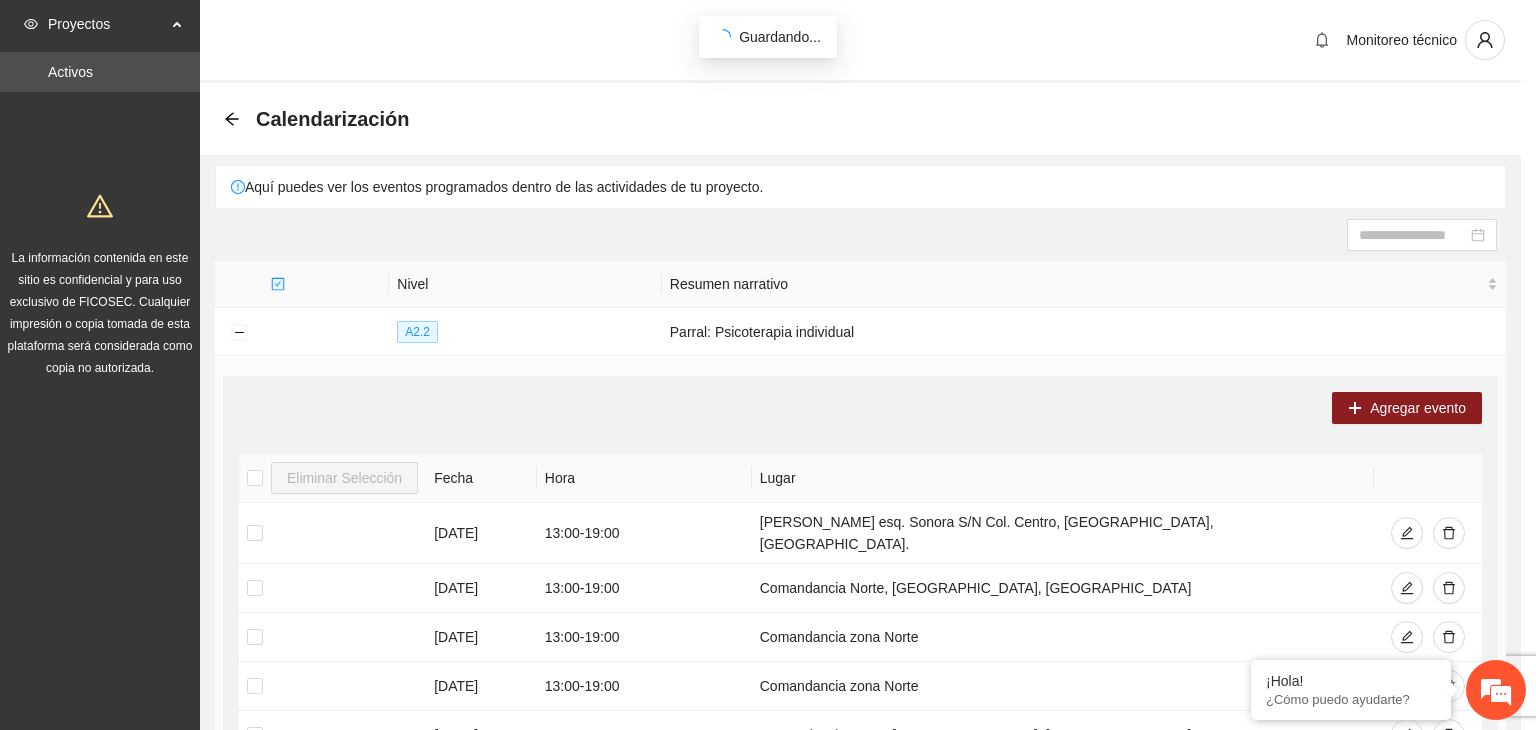 scroll, scrollTop: 0, scrollLeft: 0, axis: both 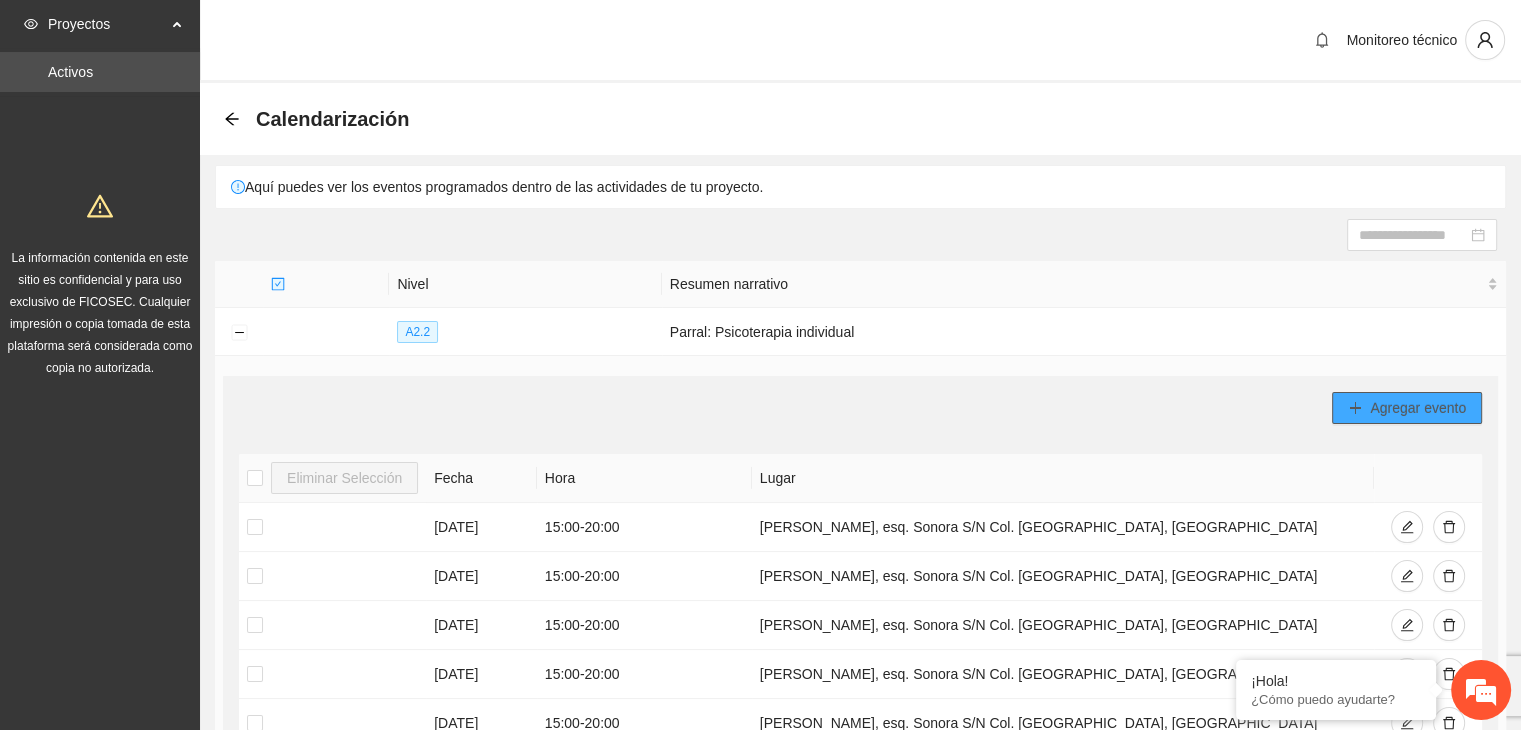 click on "Agregar evento" at bounding box center [1418, 408] 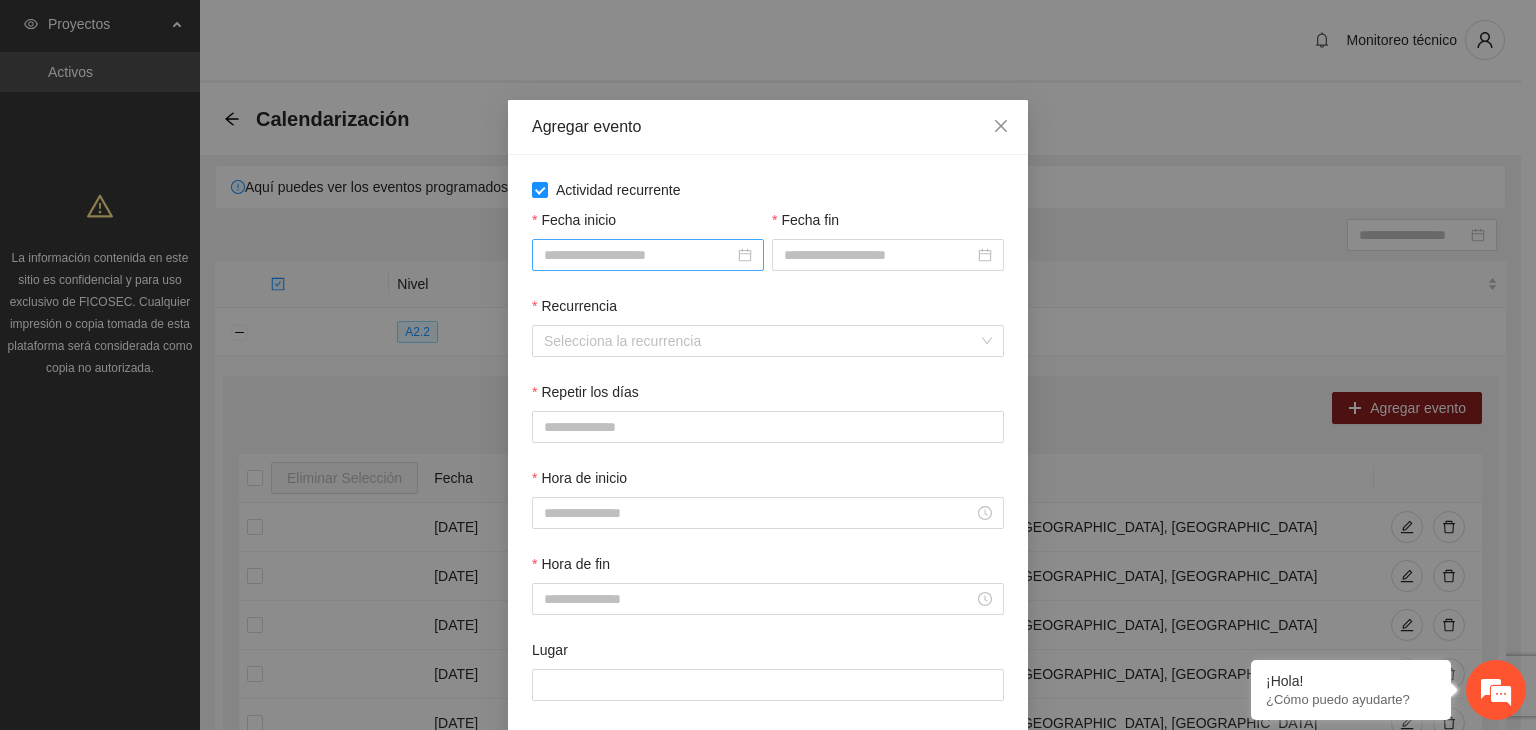 click on "Fecha inicio" at bounding box center [639, 255] 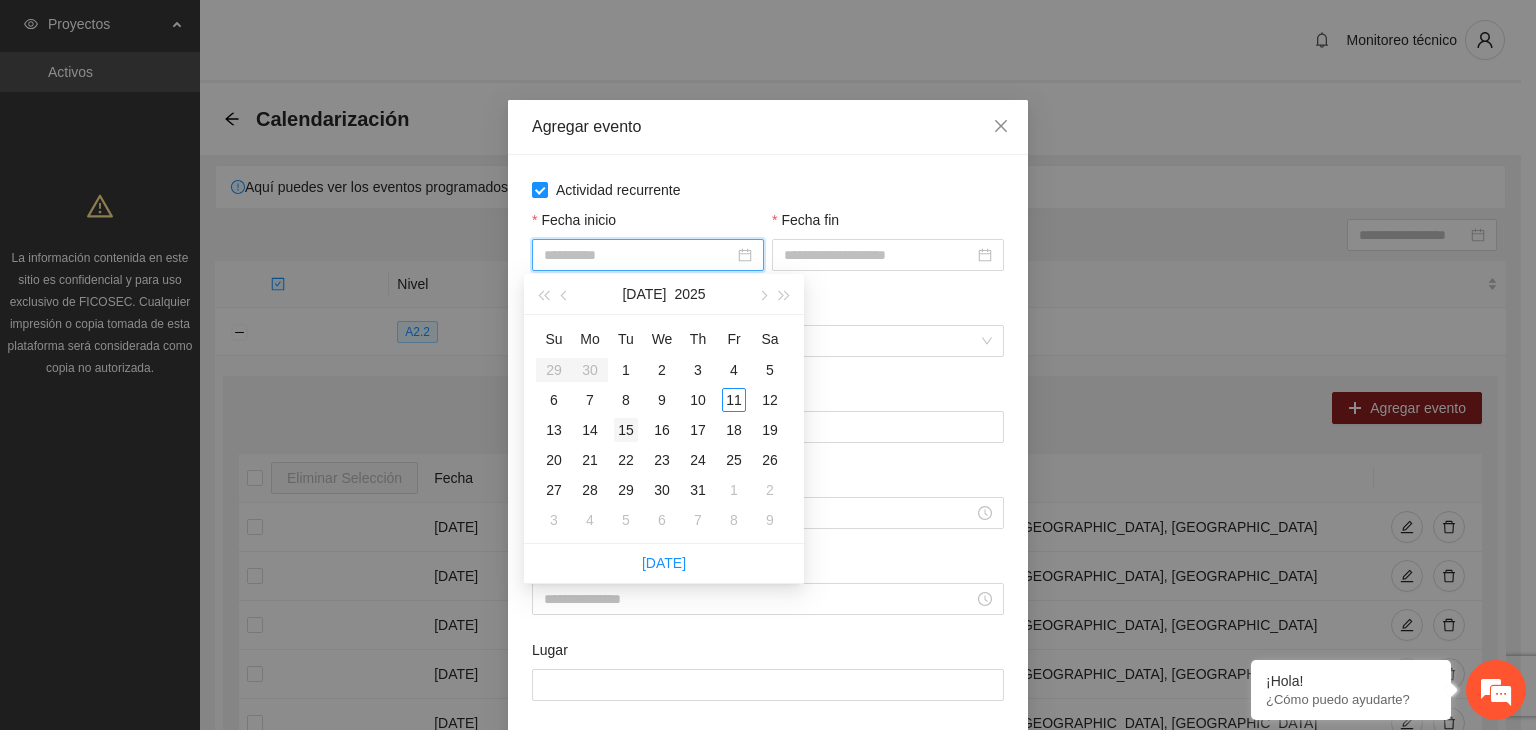 click on "15" at bounding box center [626, 430] 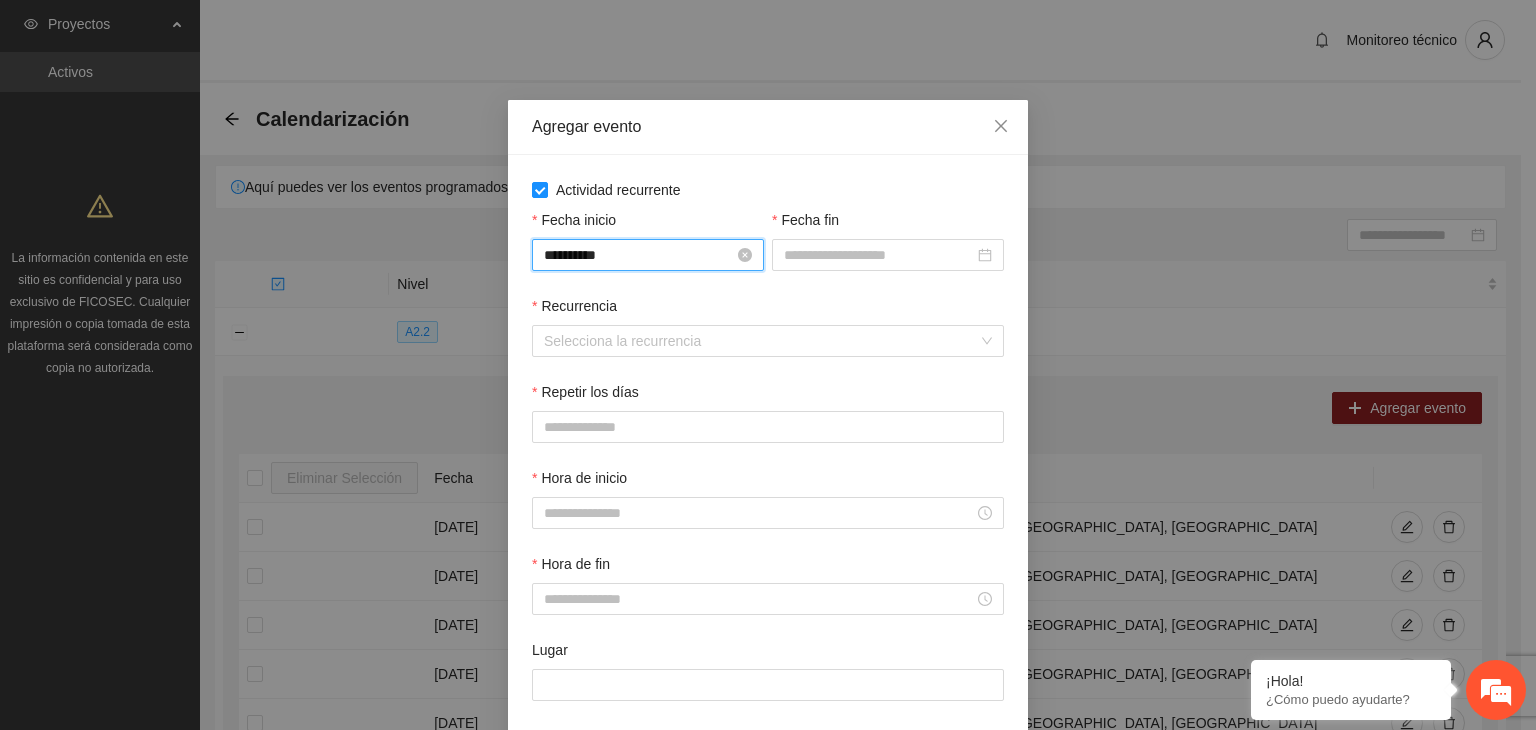 click on "**********" at bounding box center [639, 255] 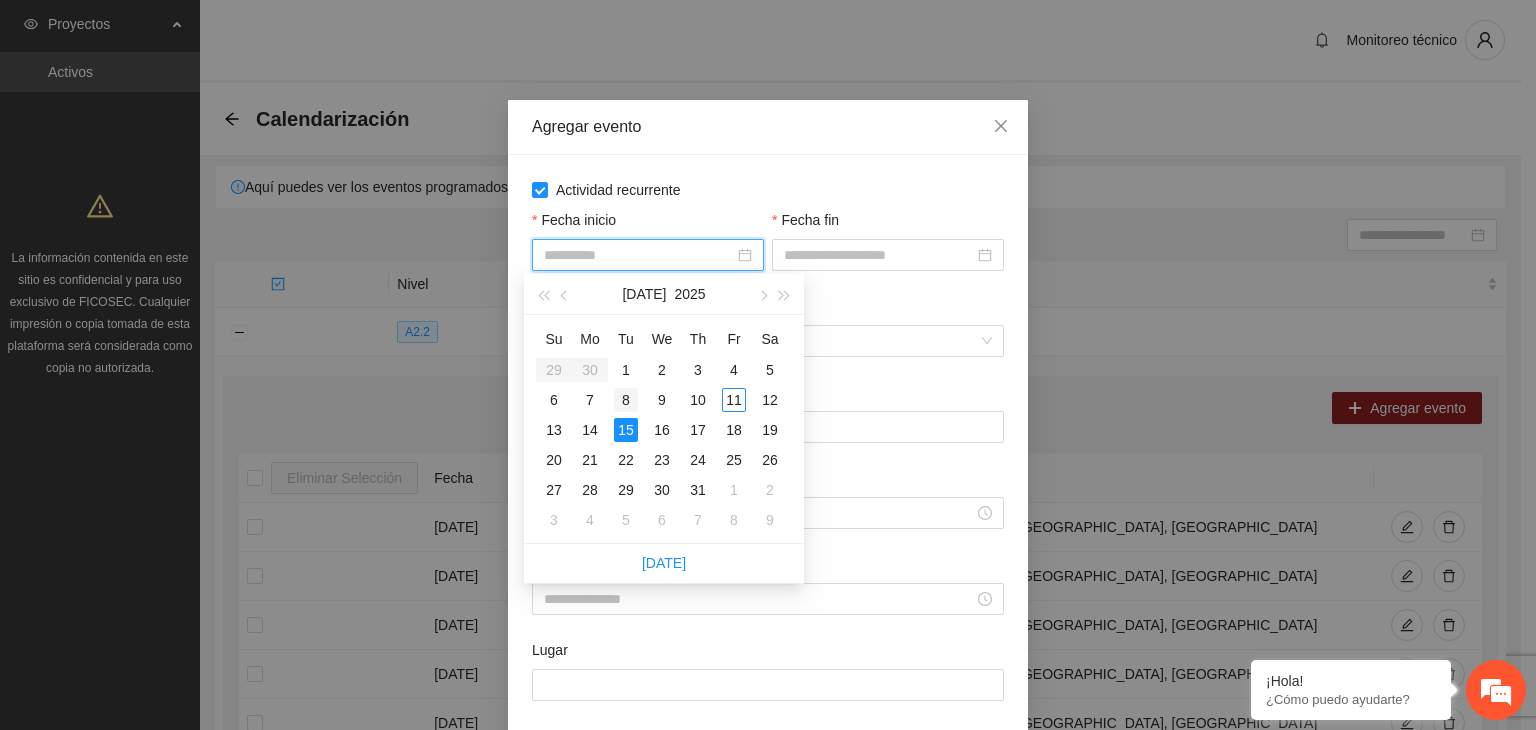 type on "**********" 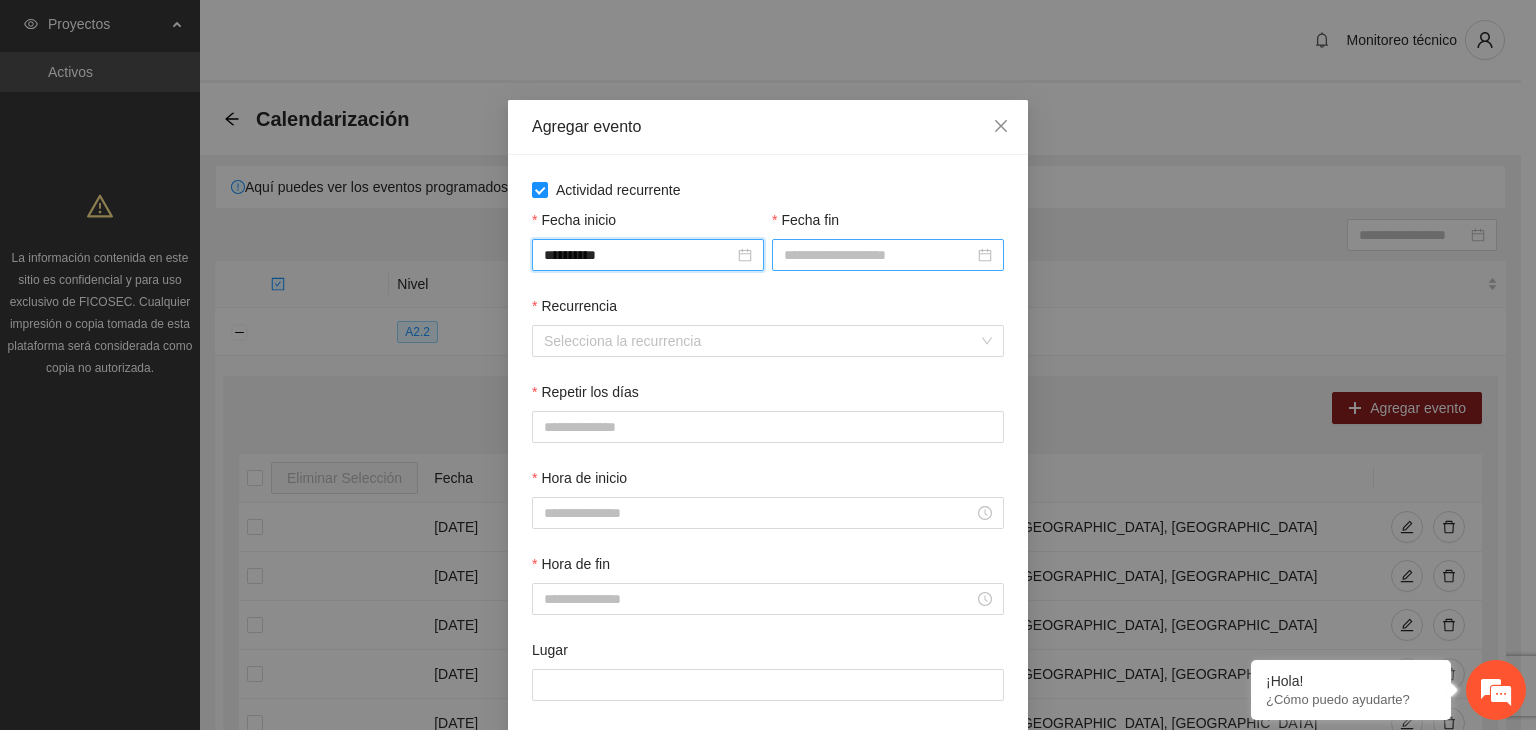 click on "Fecha fin" at bounding box center (879, 255) 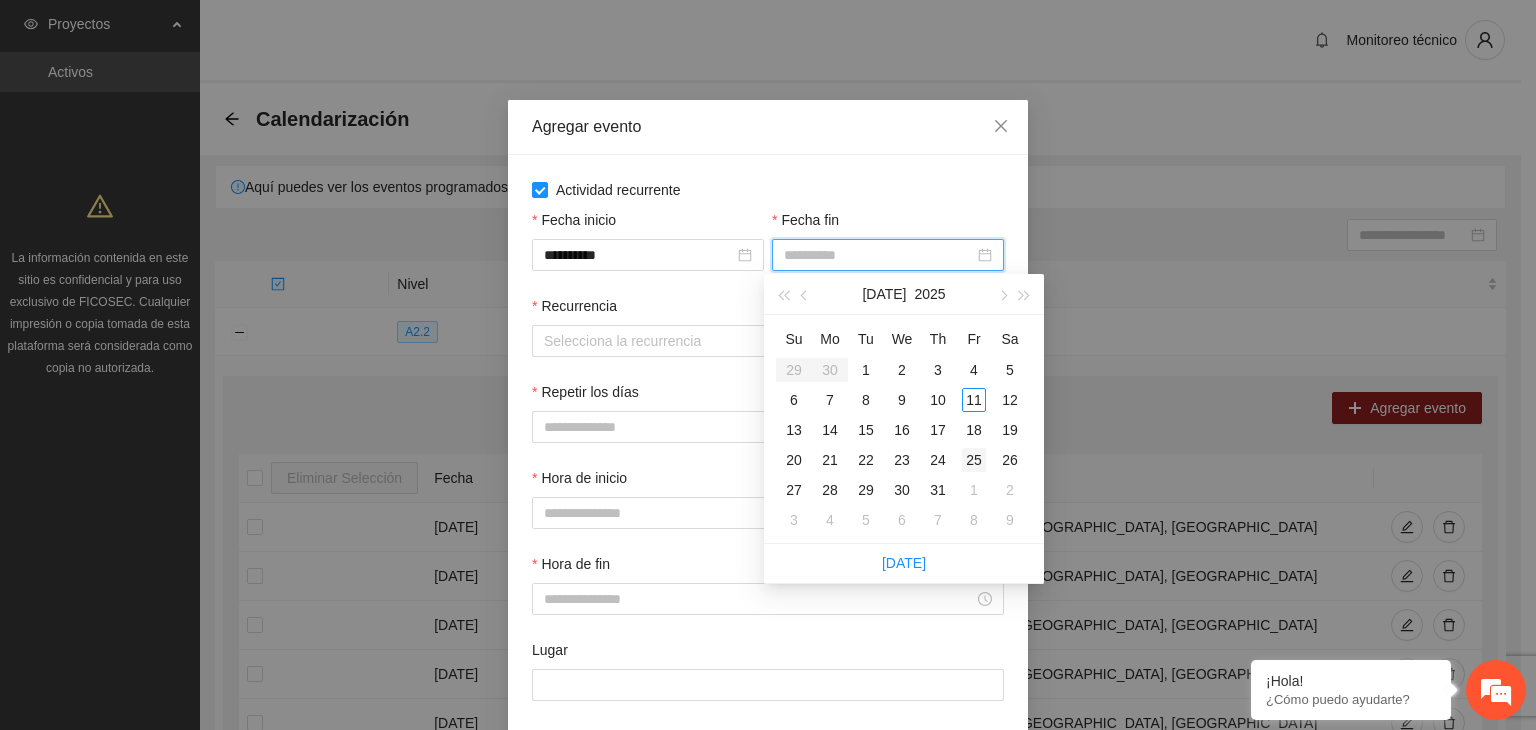 type on "**********" 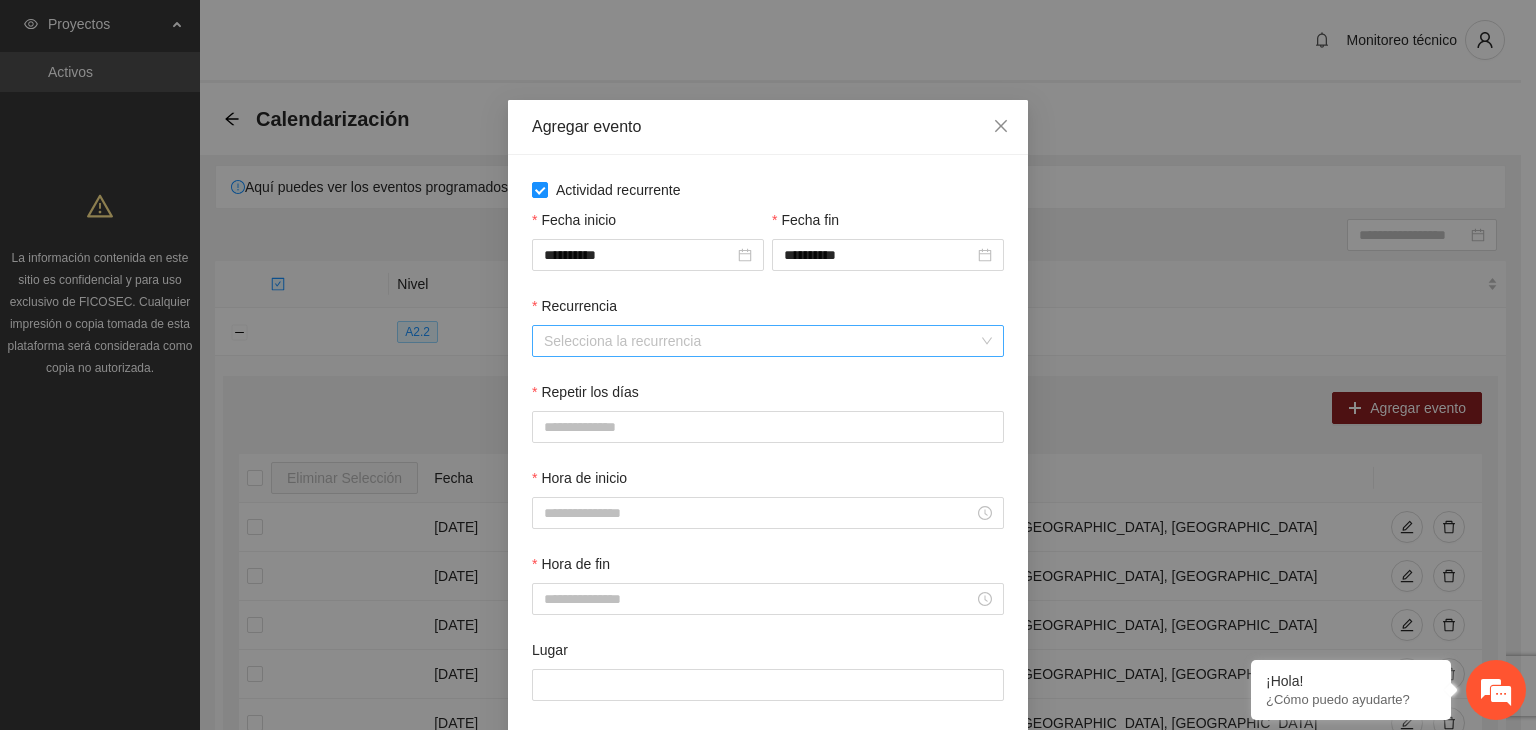 click on "Recurrencia" at bounding box center (761, 341) 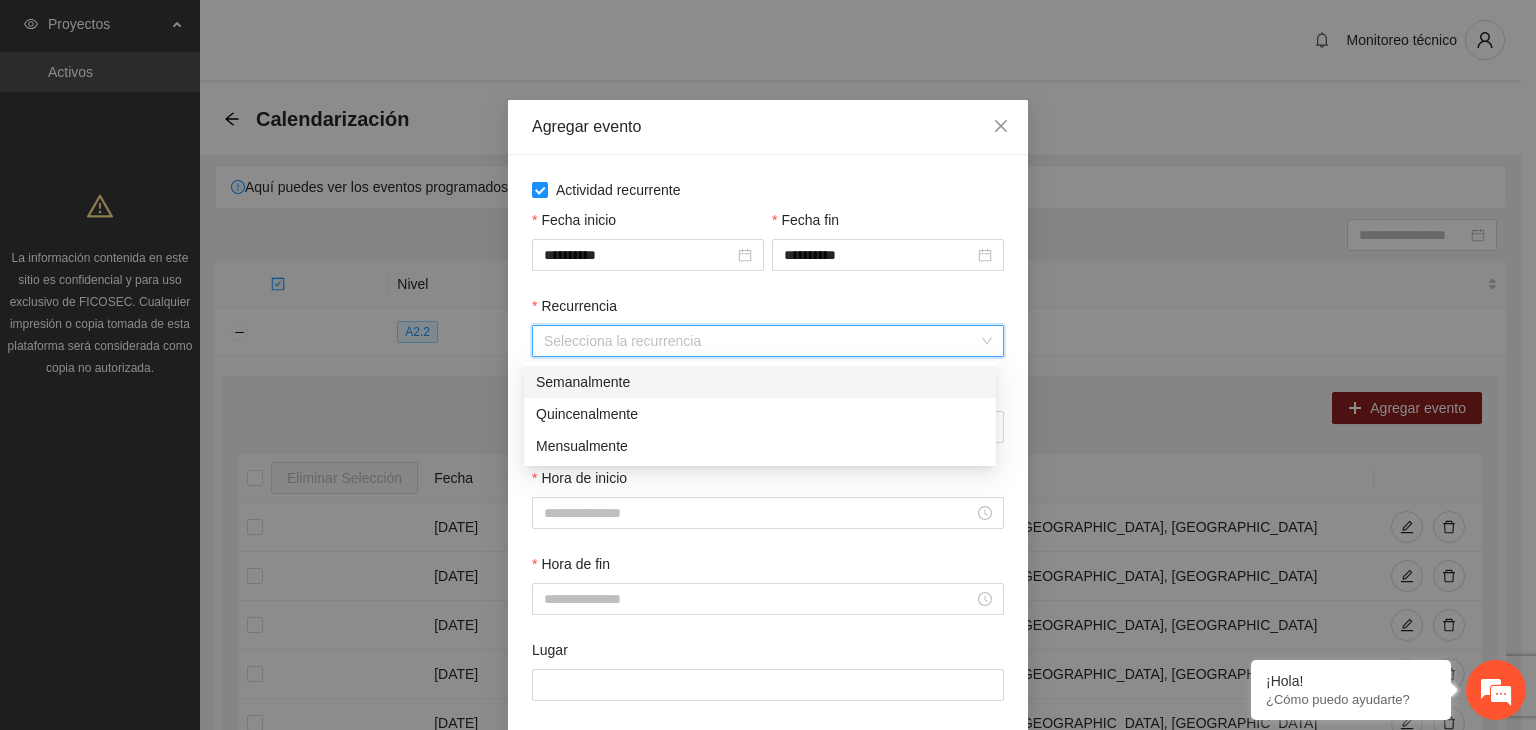 click on "Semanalmente" at bounding box center [760, 382] 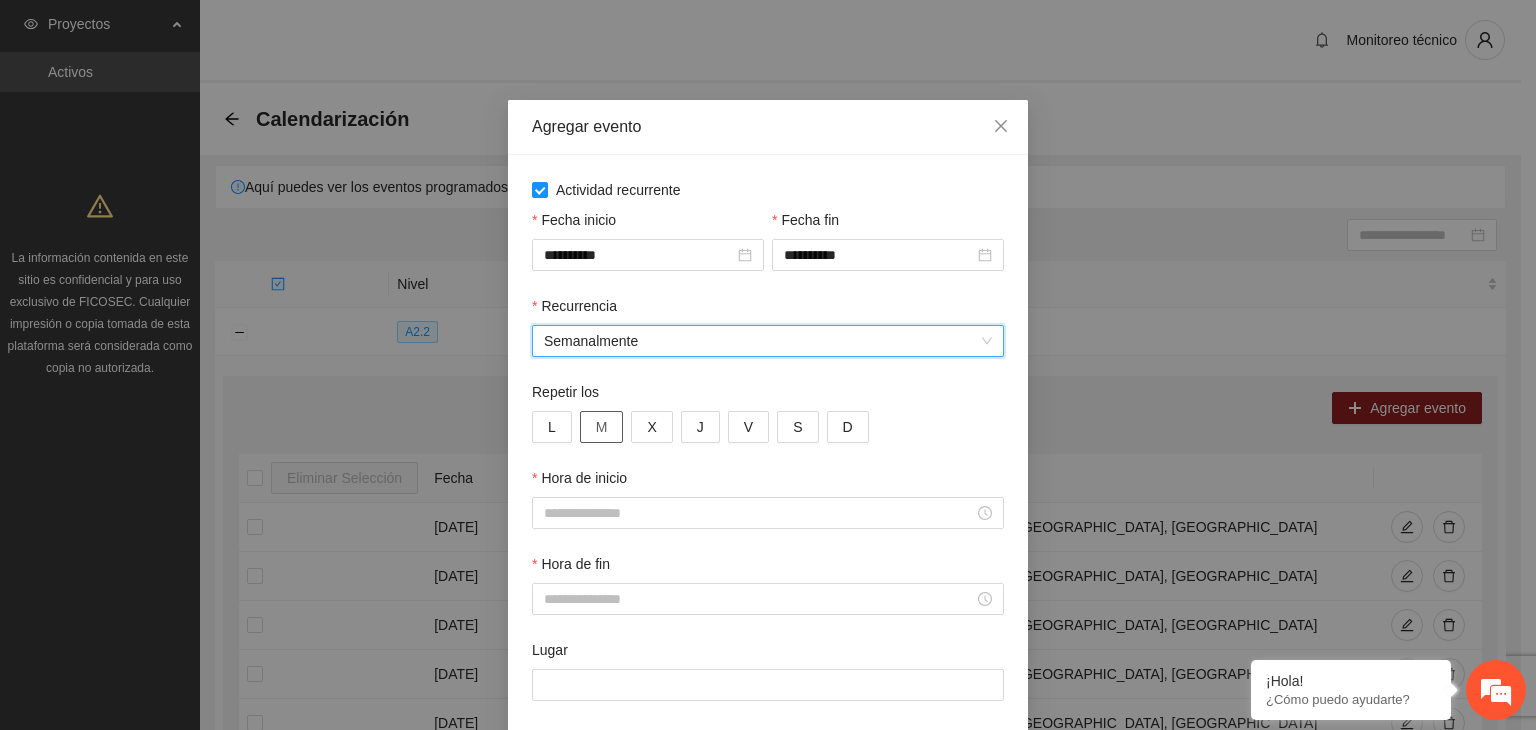 click on "M" at bounding box center (602, 427) 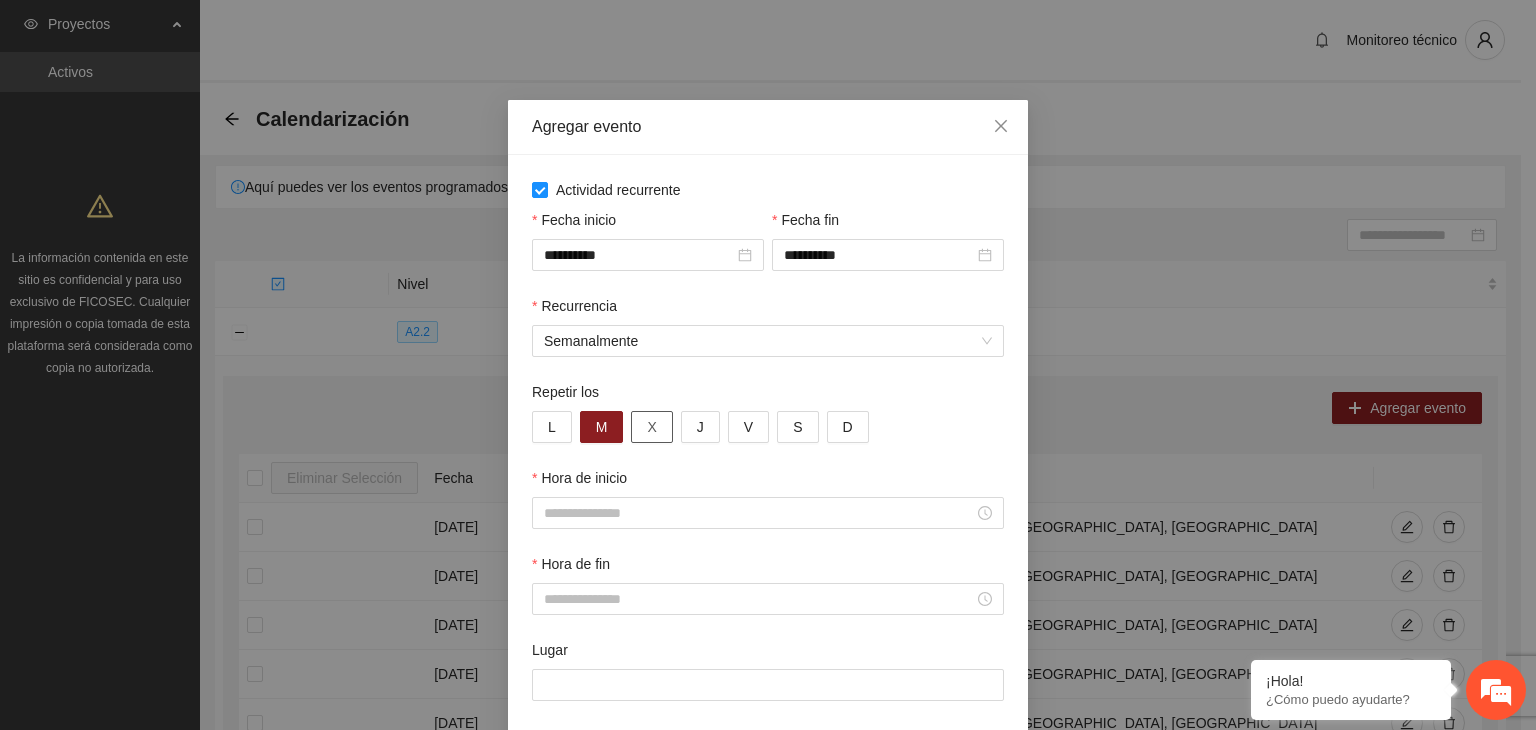 click on "X" at bounding box center [651, 427] 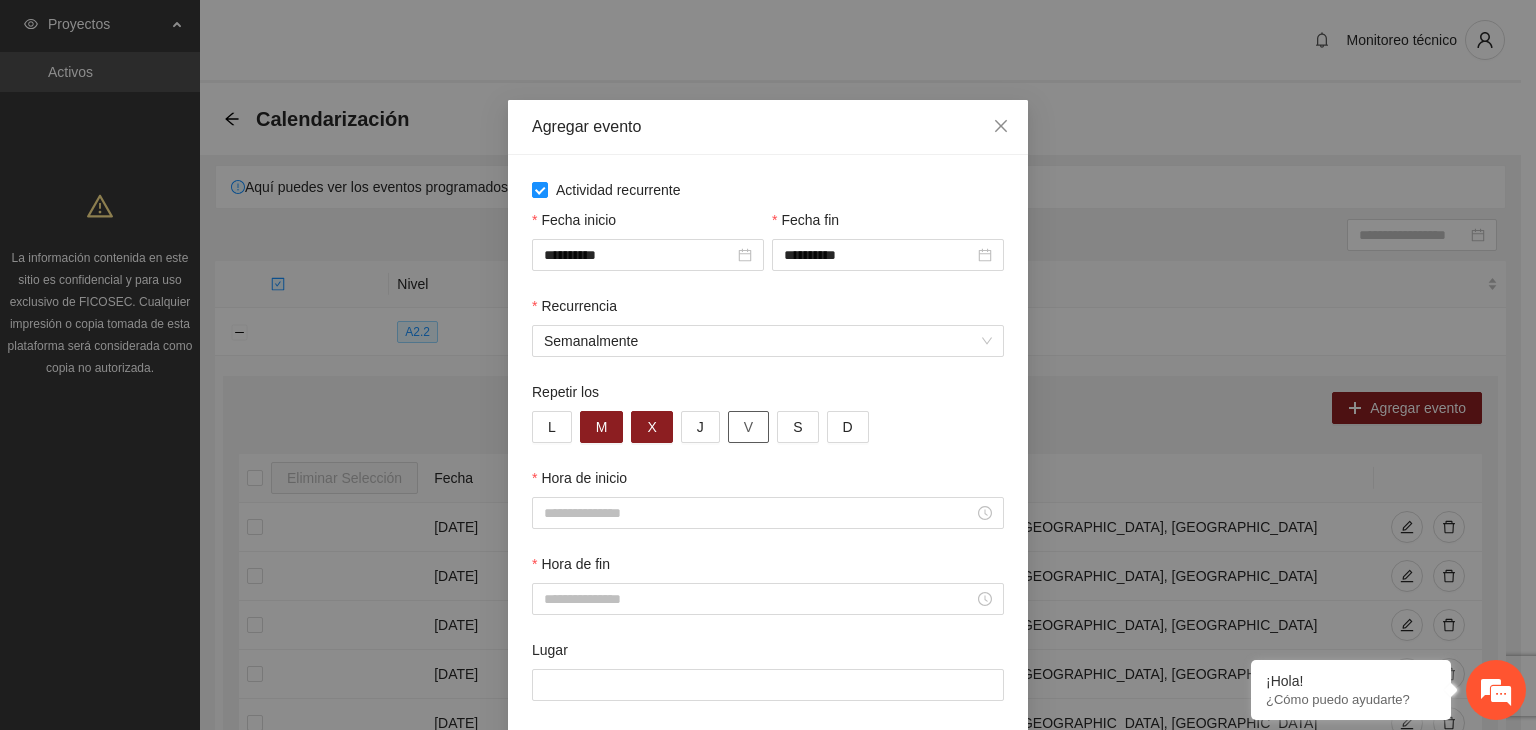 click on "V" at bounding box center (748, 427) 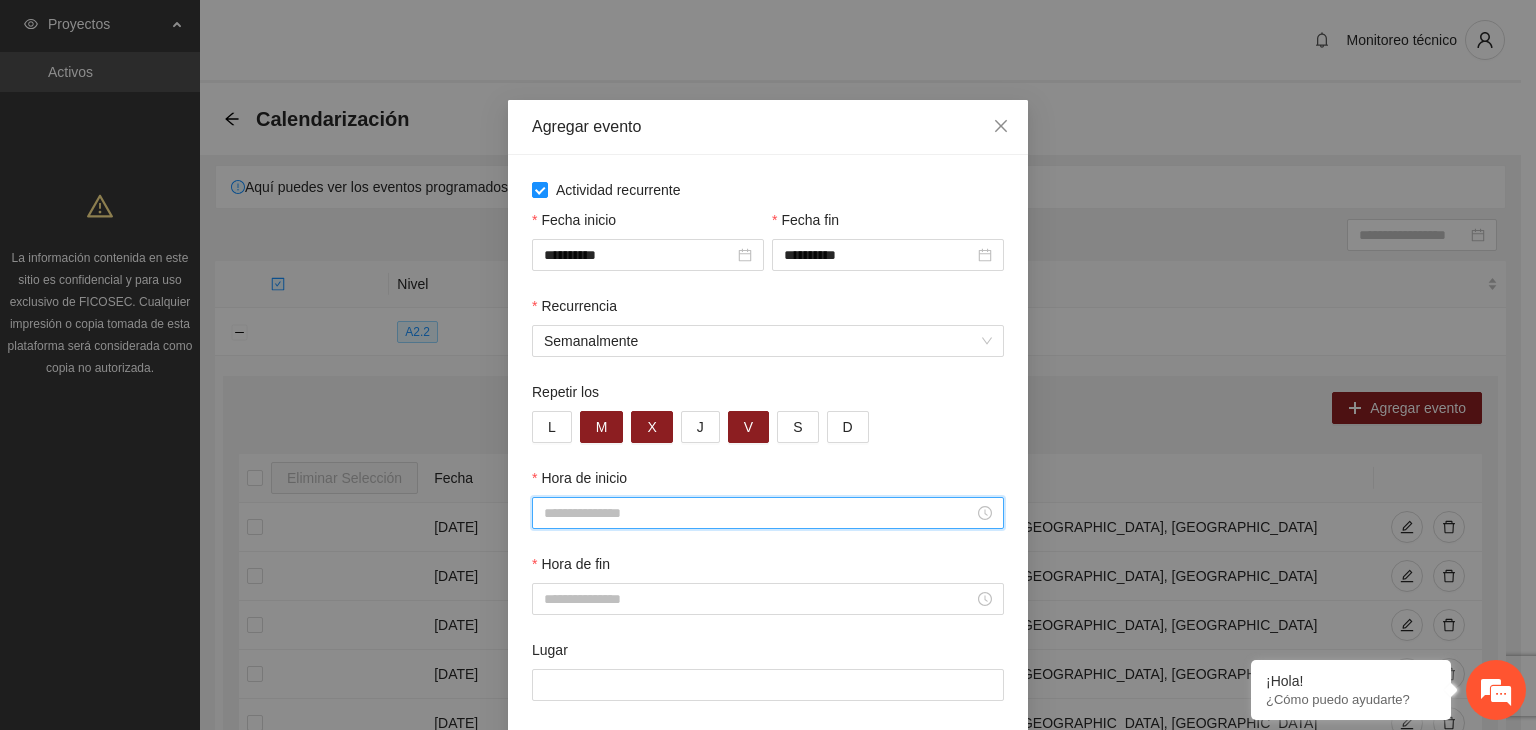 click on "Hora de inicio" at bounding box center [759, 513] 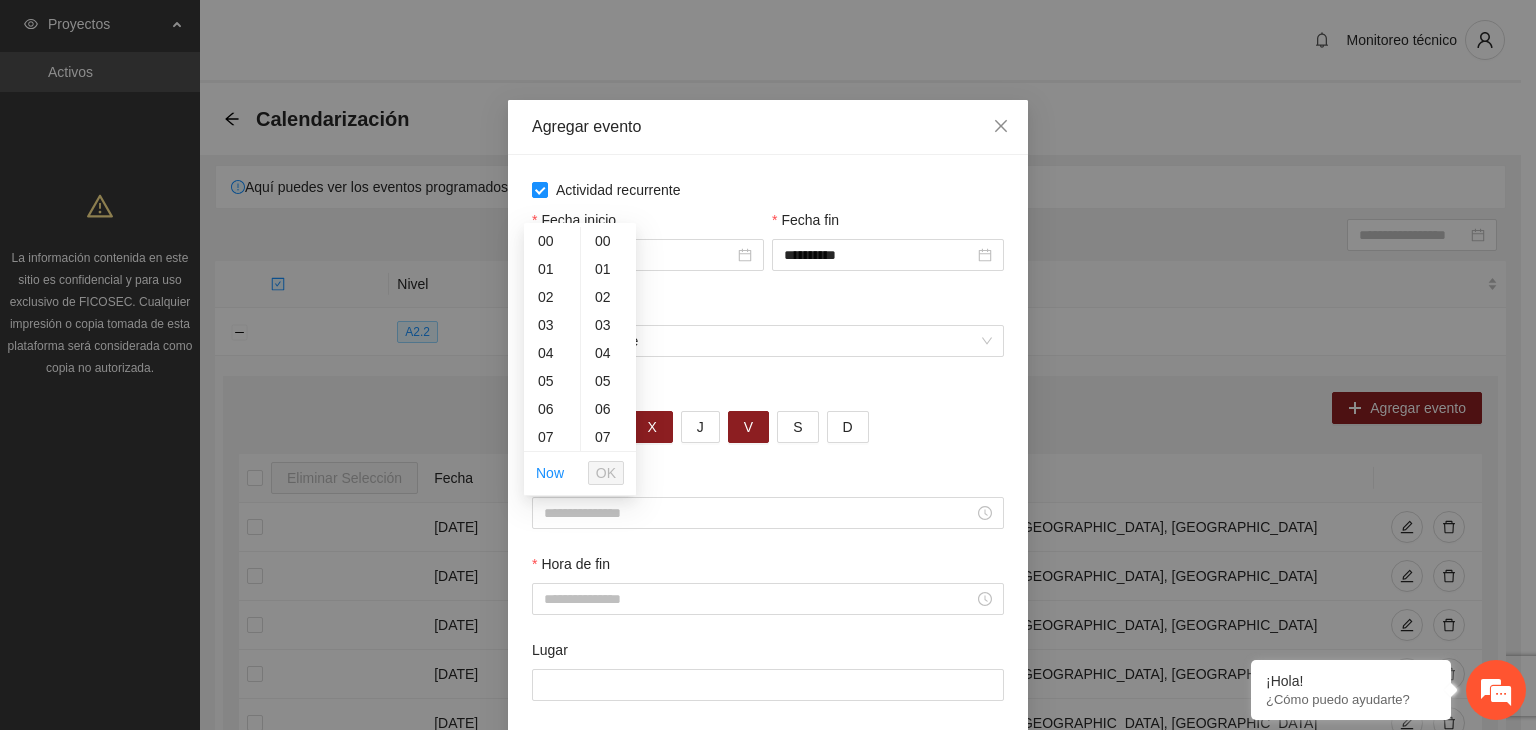click on "Hora de inicio" at bounding box center [768, 482] 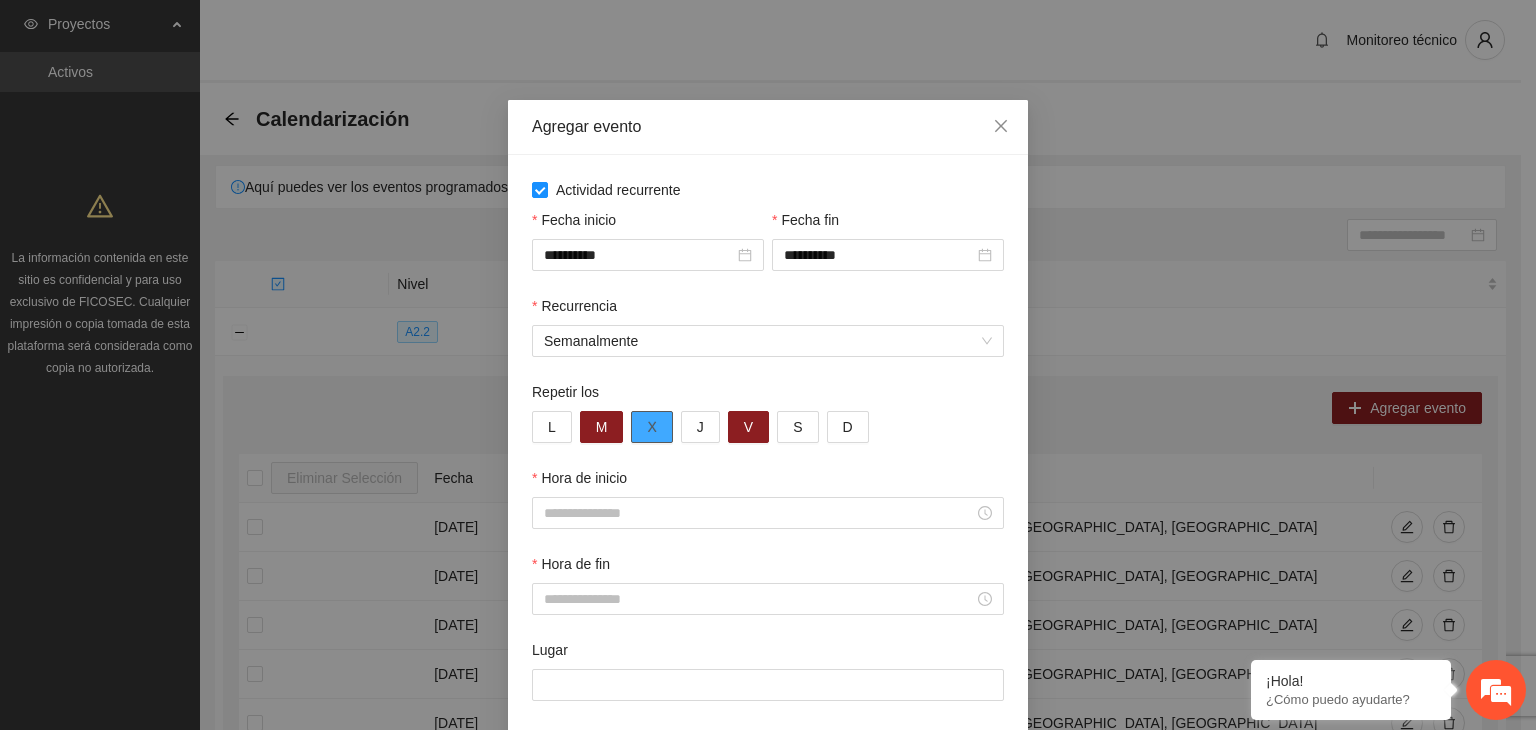 click on "X" at bounding box center [651, 427] 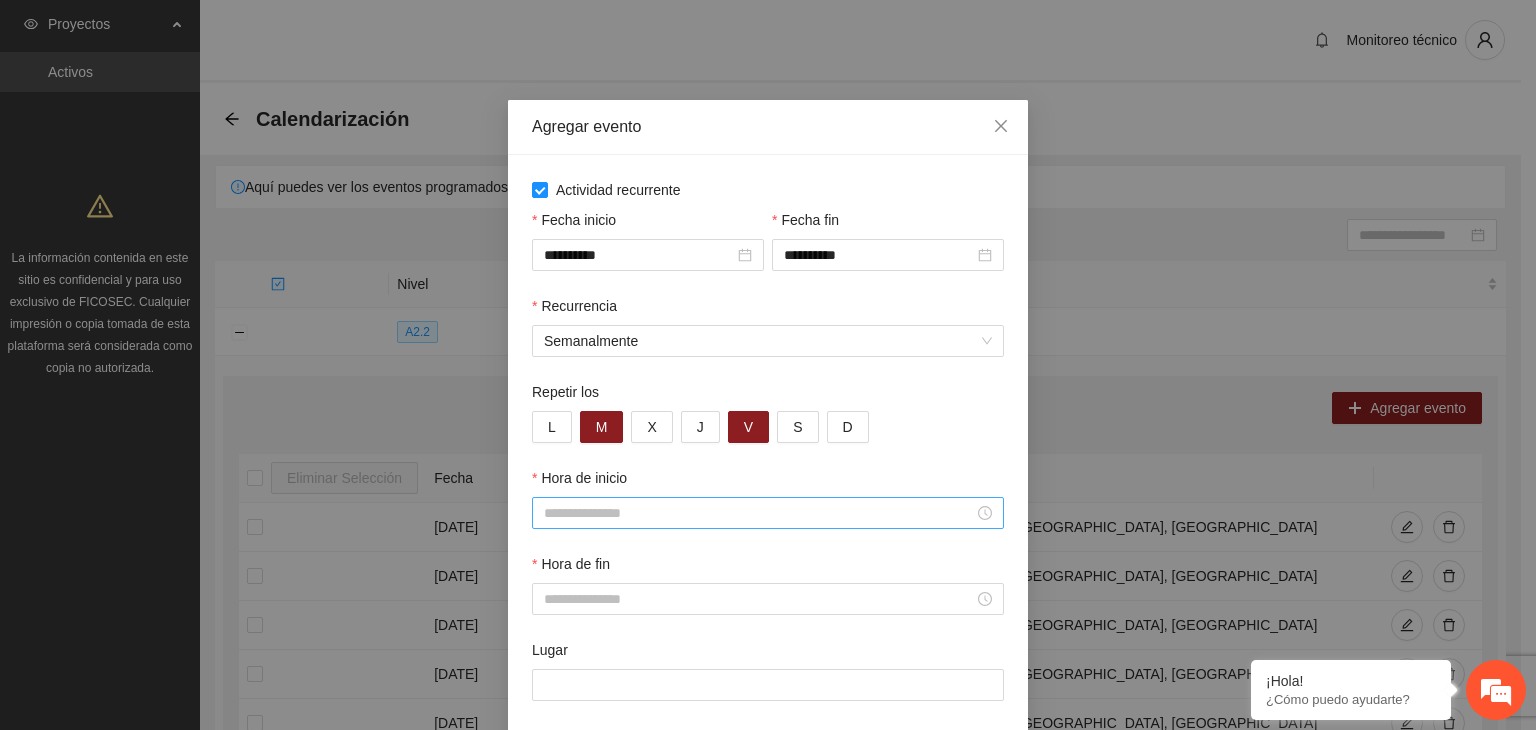 click on "Hora de inicio" at bounding box center [759, 513] 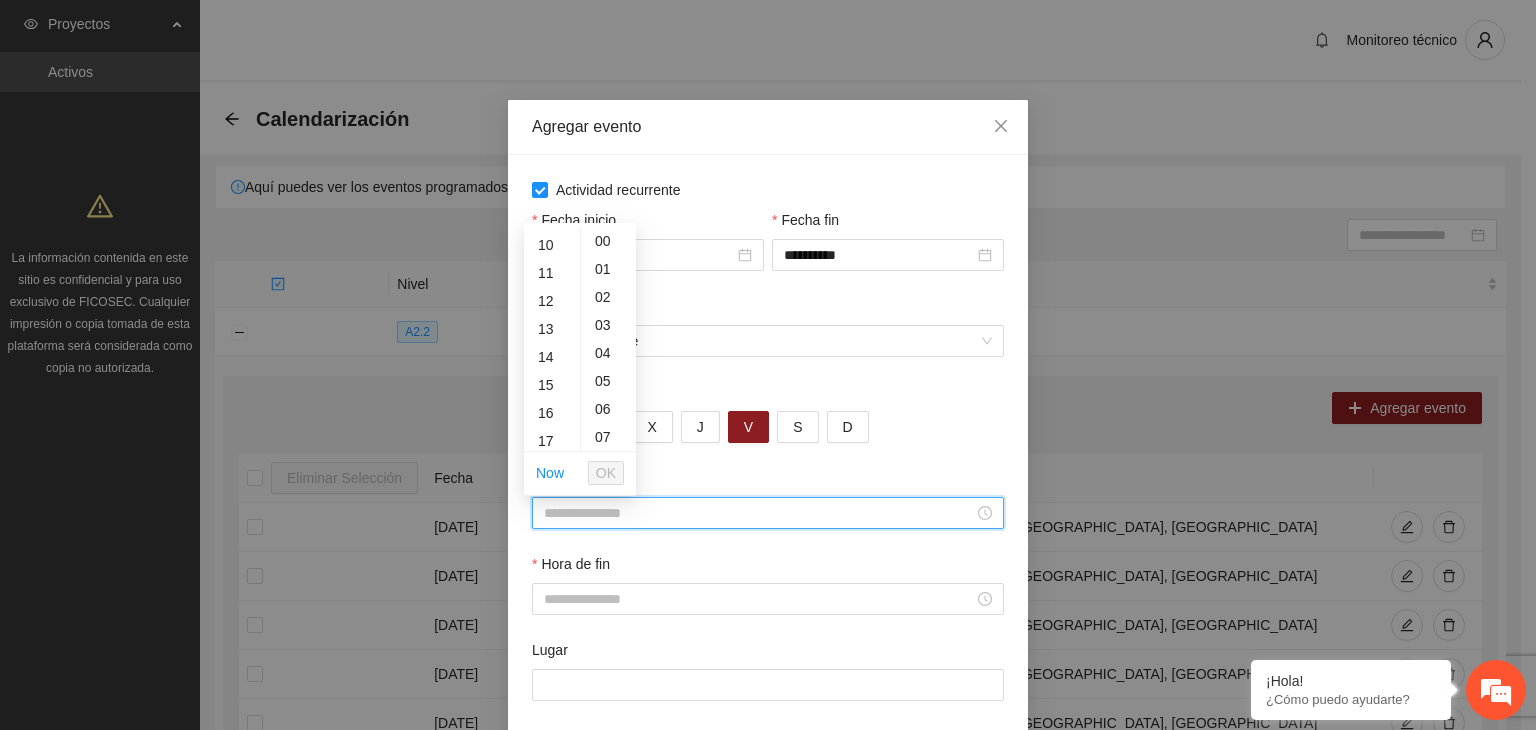 scroll, scrollTop: 279, scrollLeft: 0, axis: vertical 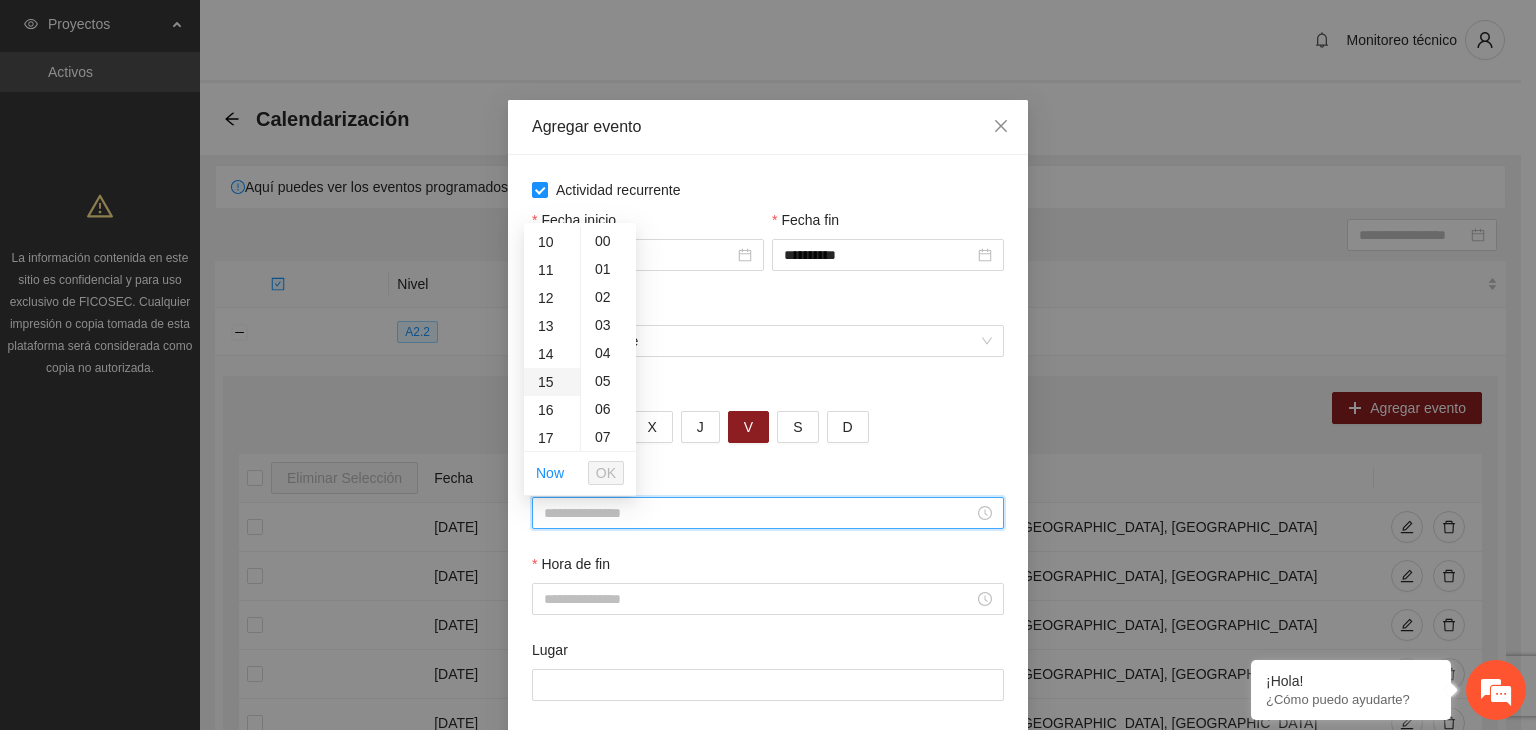 click on "15" at bounding box center [552, 382] 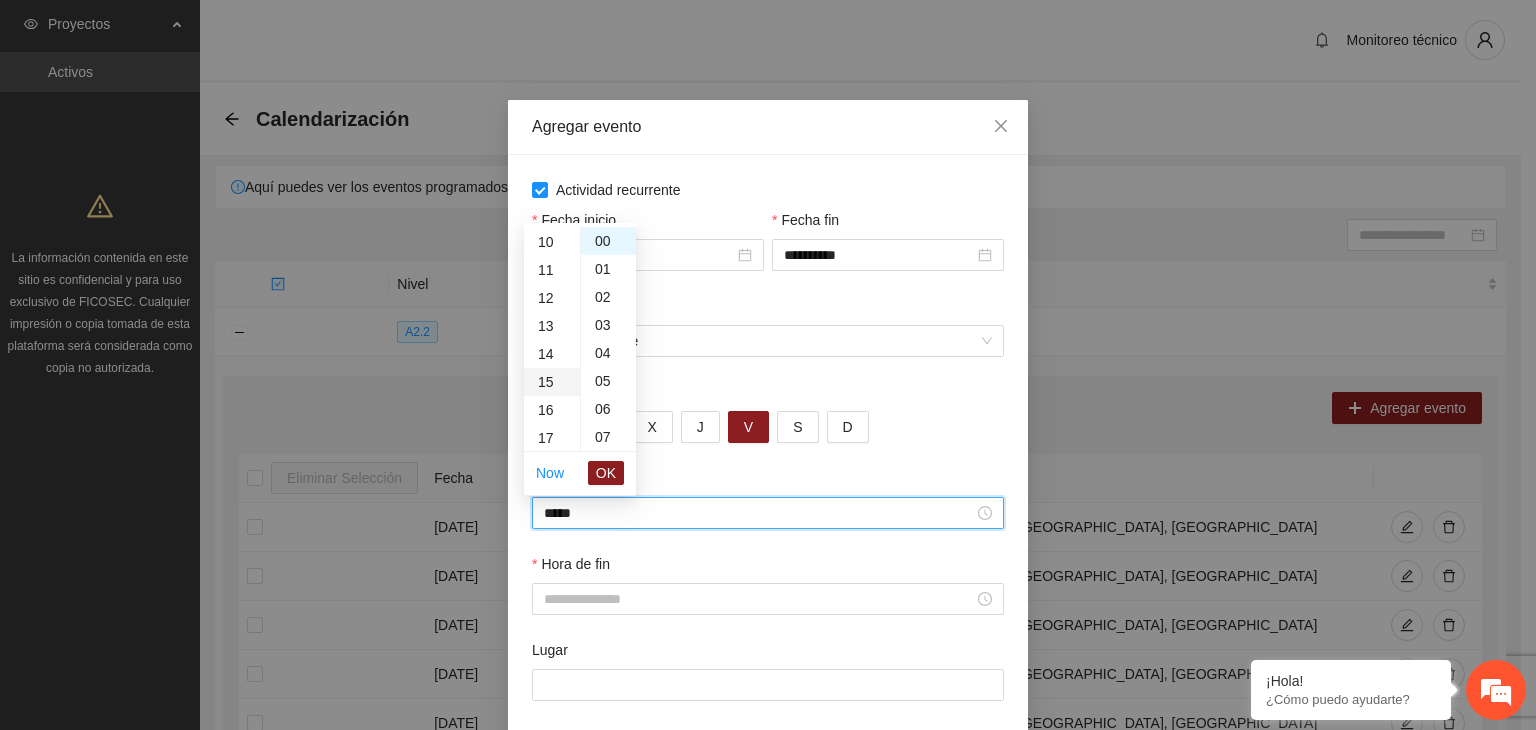 scroll, scrollTop: 420, scrollLeft: 0, axis: vertical 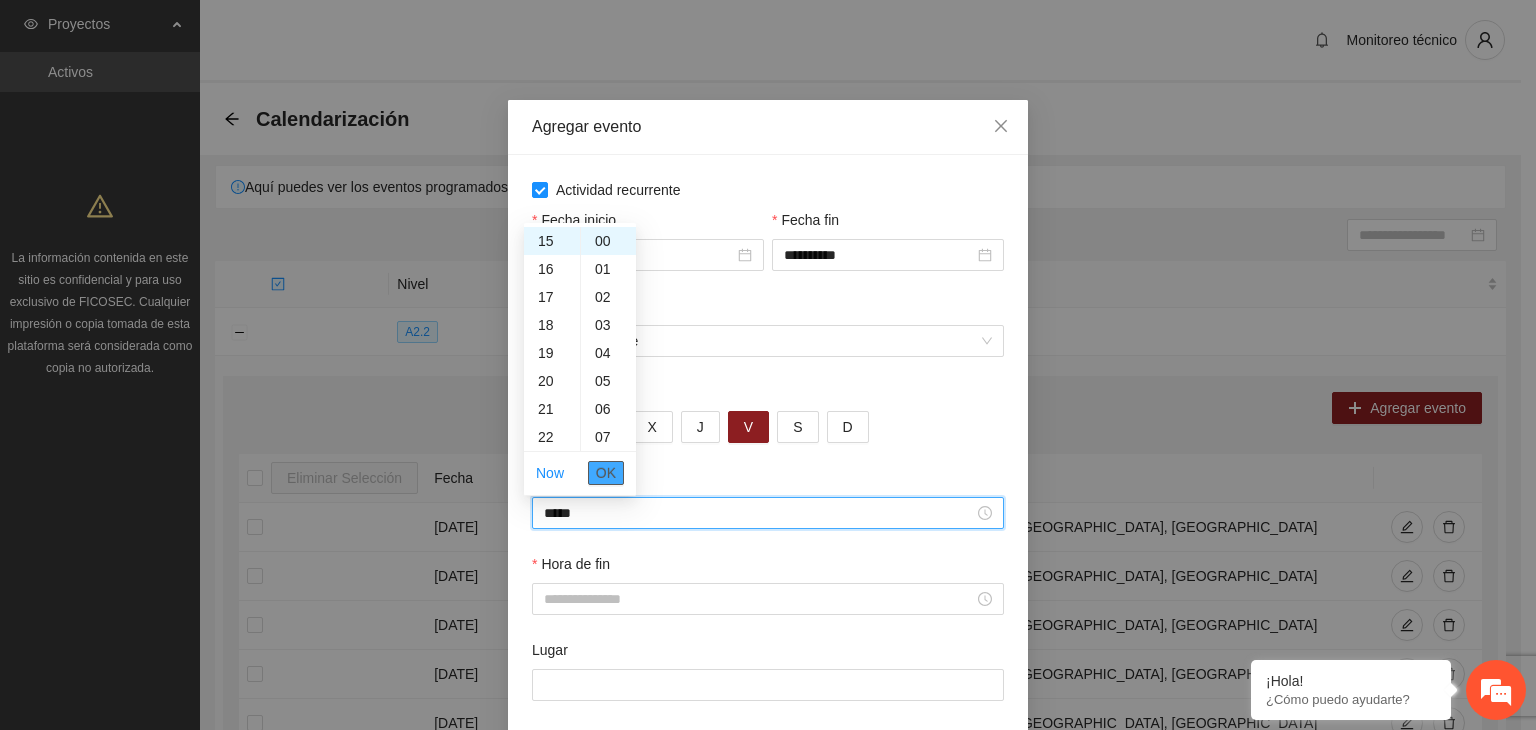 click on "OK" at bounding box center [606, 473] 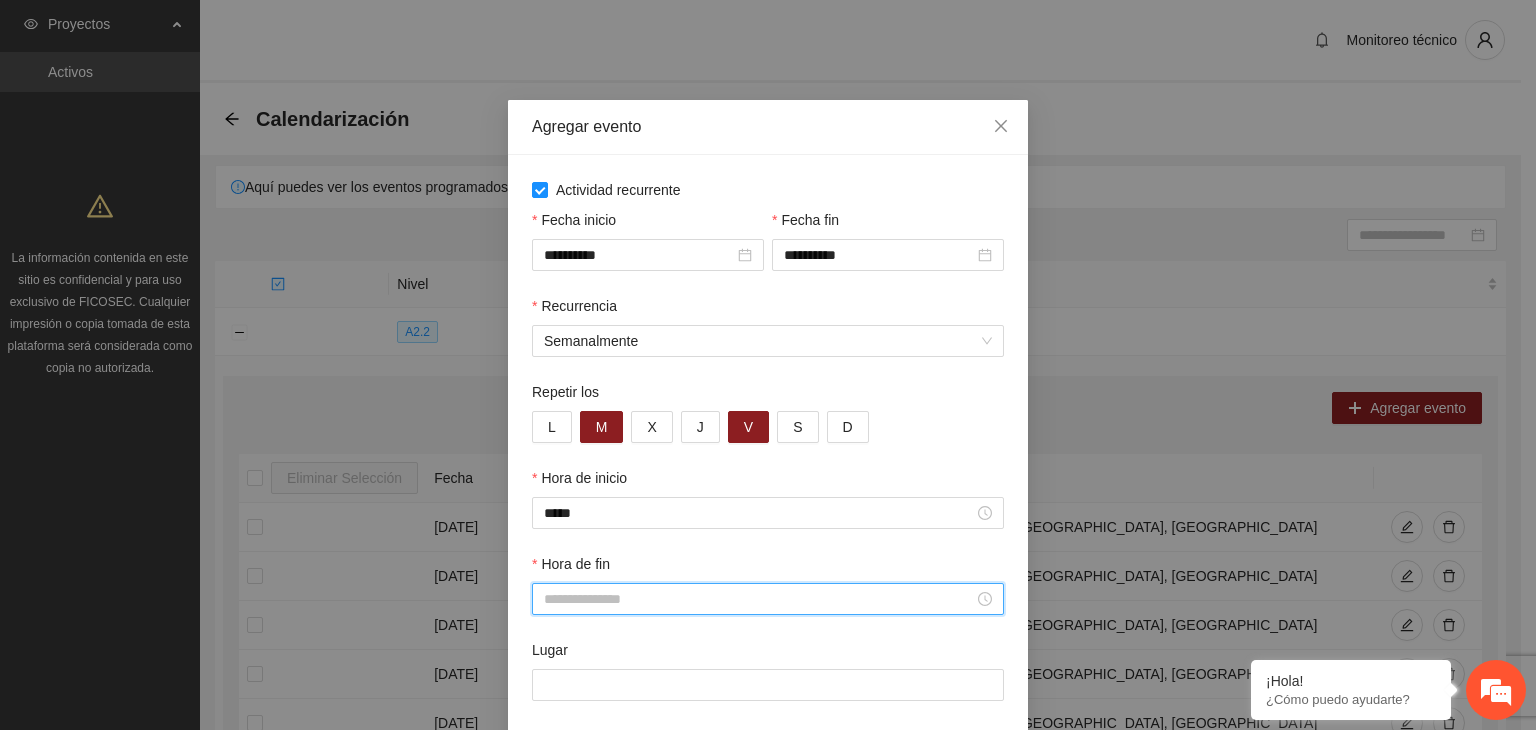 click on "Hora de fin" at bounding box center (759, 599) 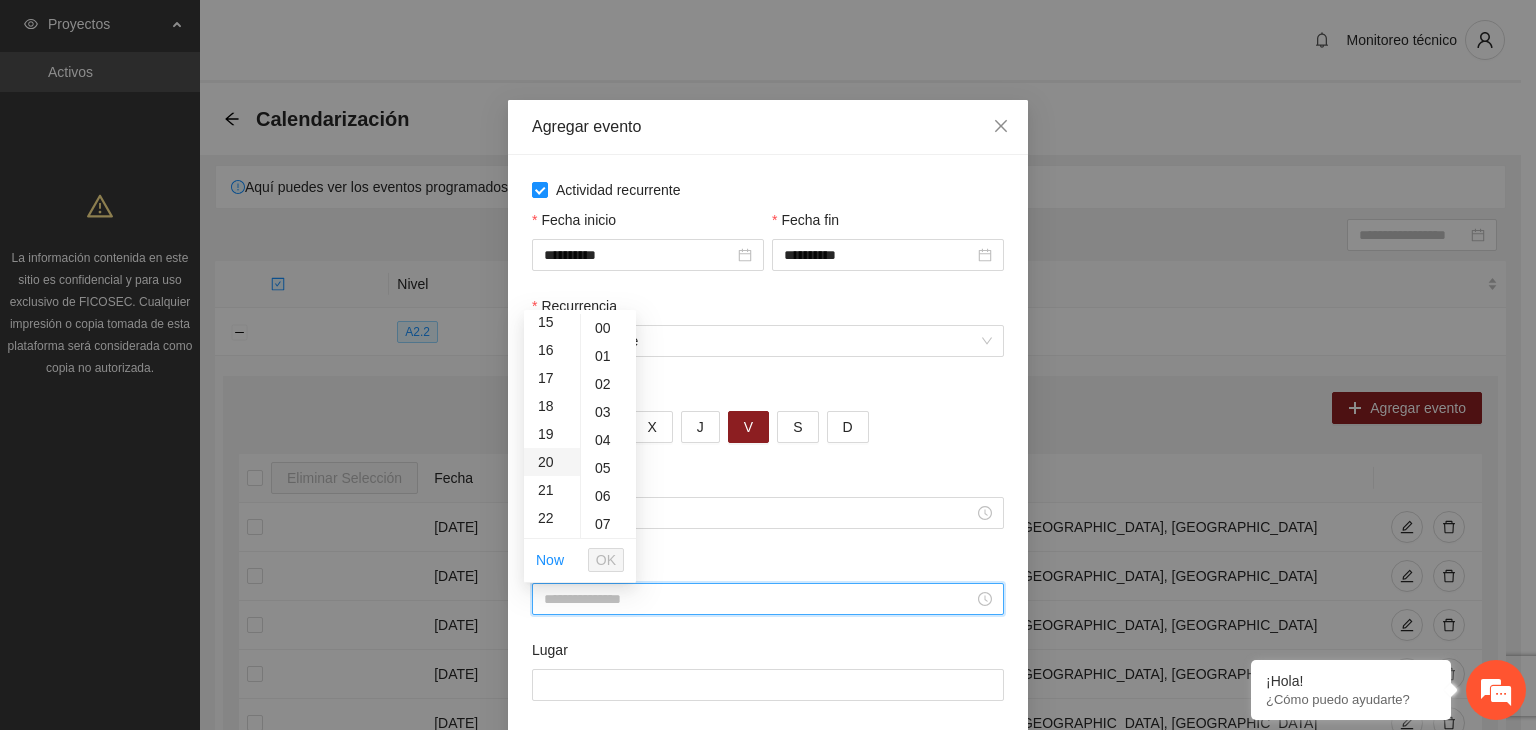 click on "20" at bounding box center [552, 462] 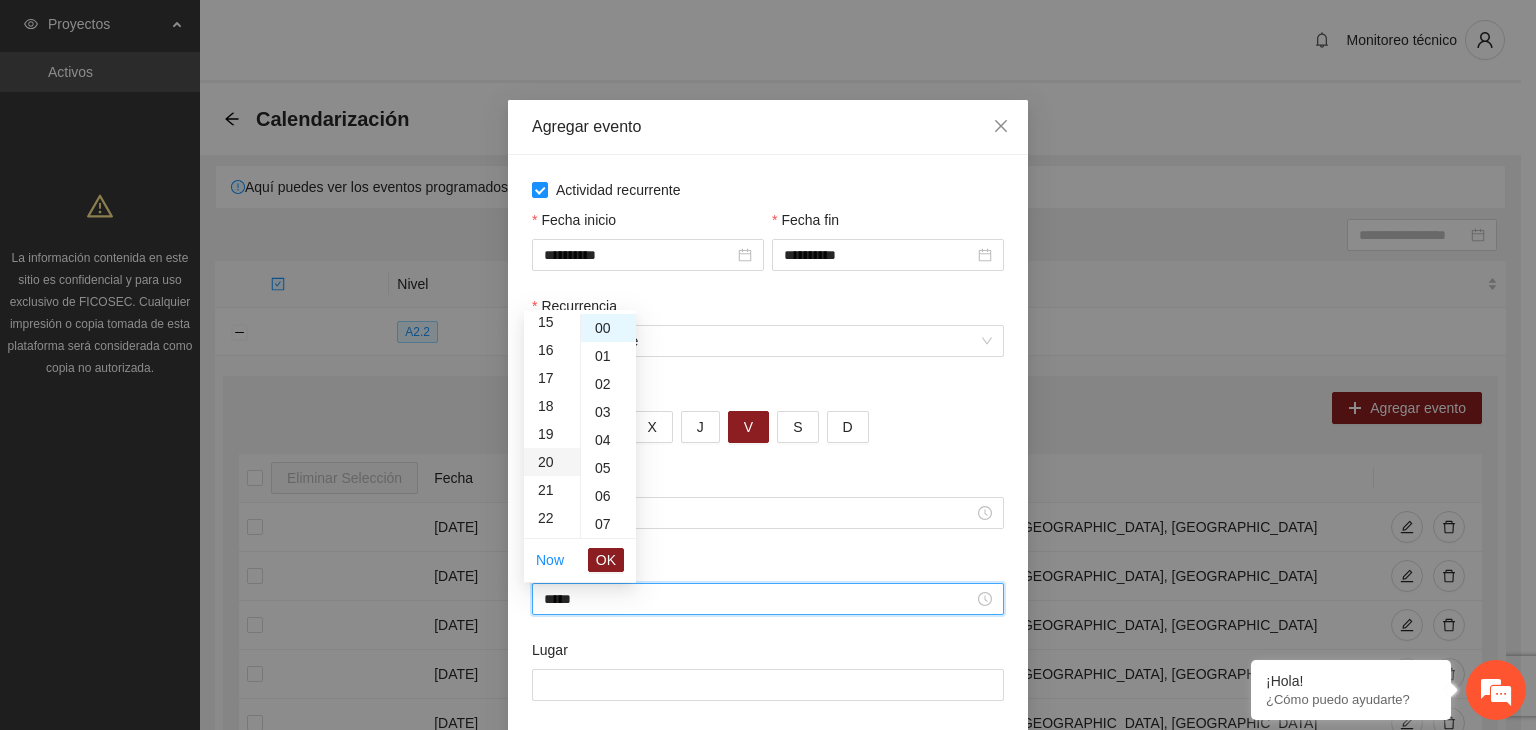 scroll, scrollTop: 560, scrollLeft: 0, axis: vertical 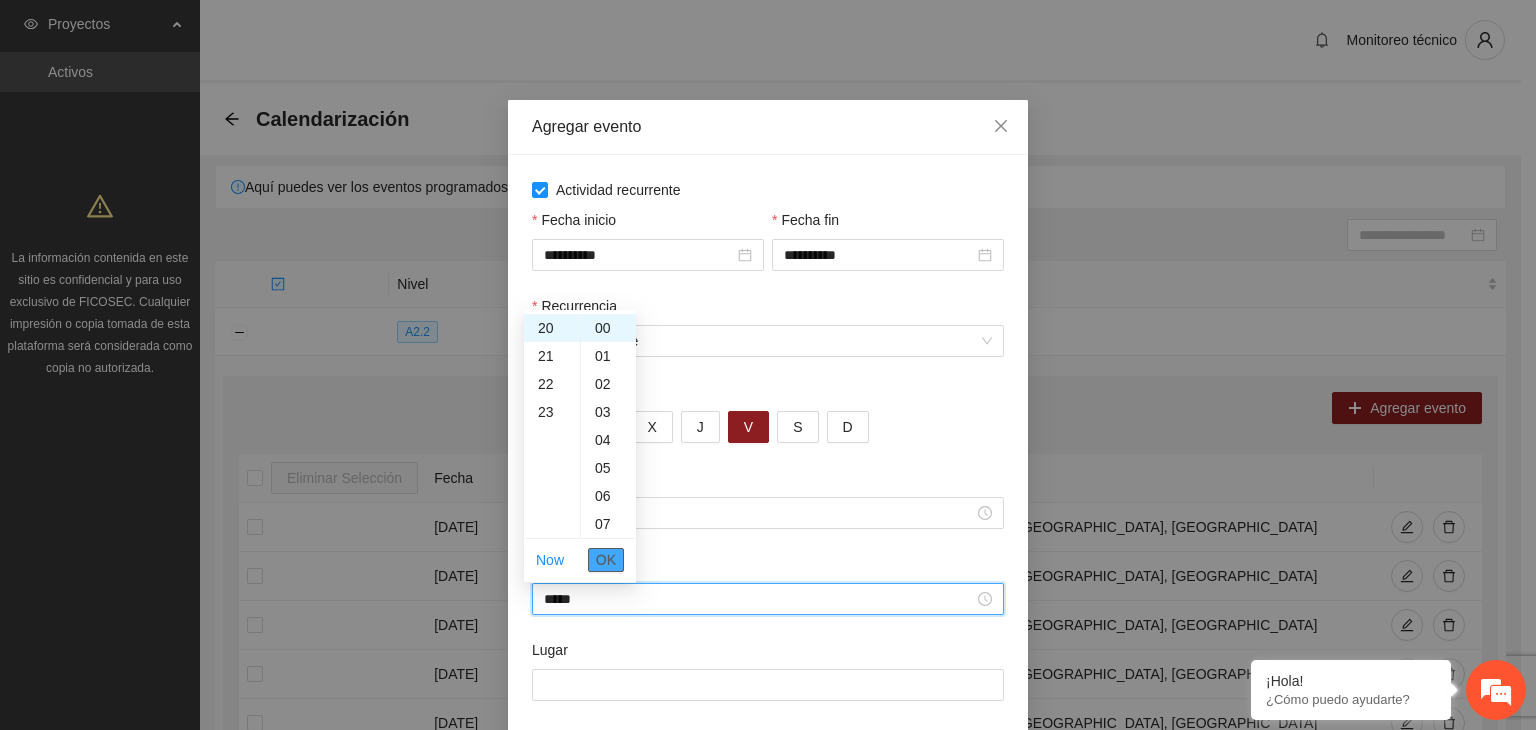 click on "OK" at bounding box center [606, 560] 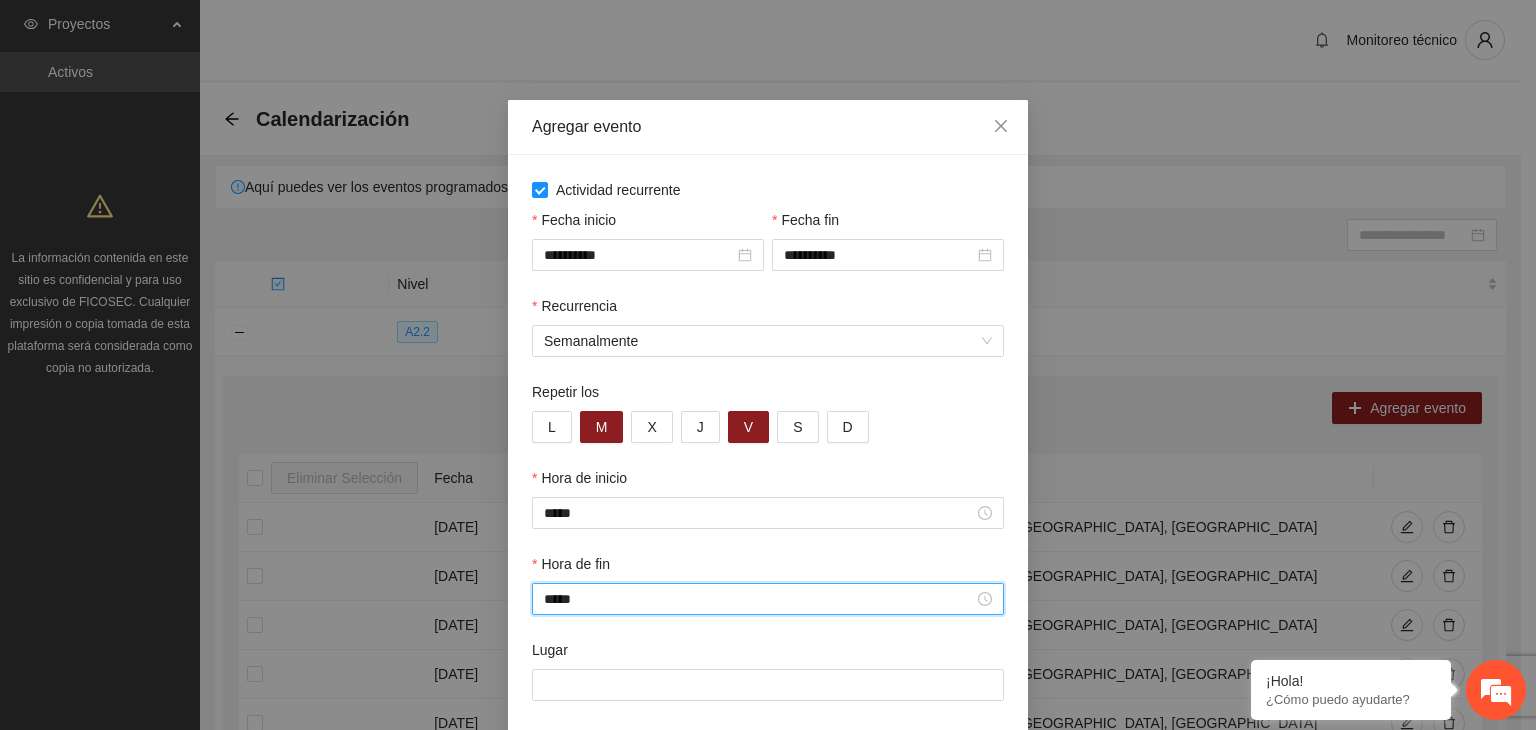 scroll, scrollTop: 99, scrollLeft: 0, axis: vertical 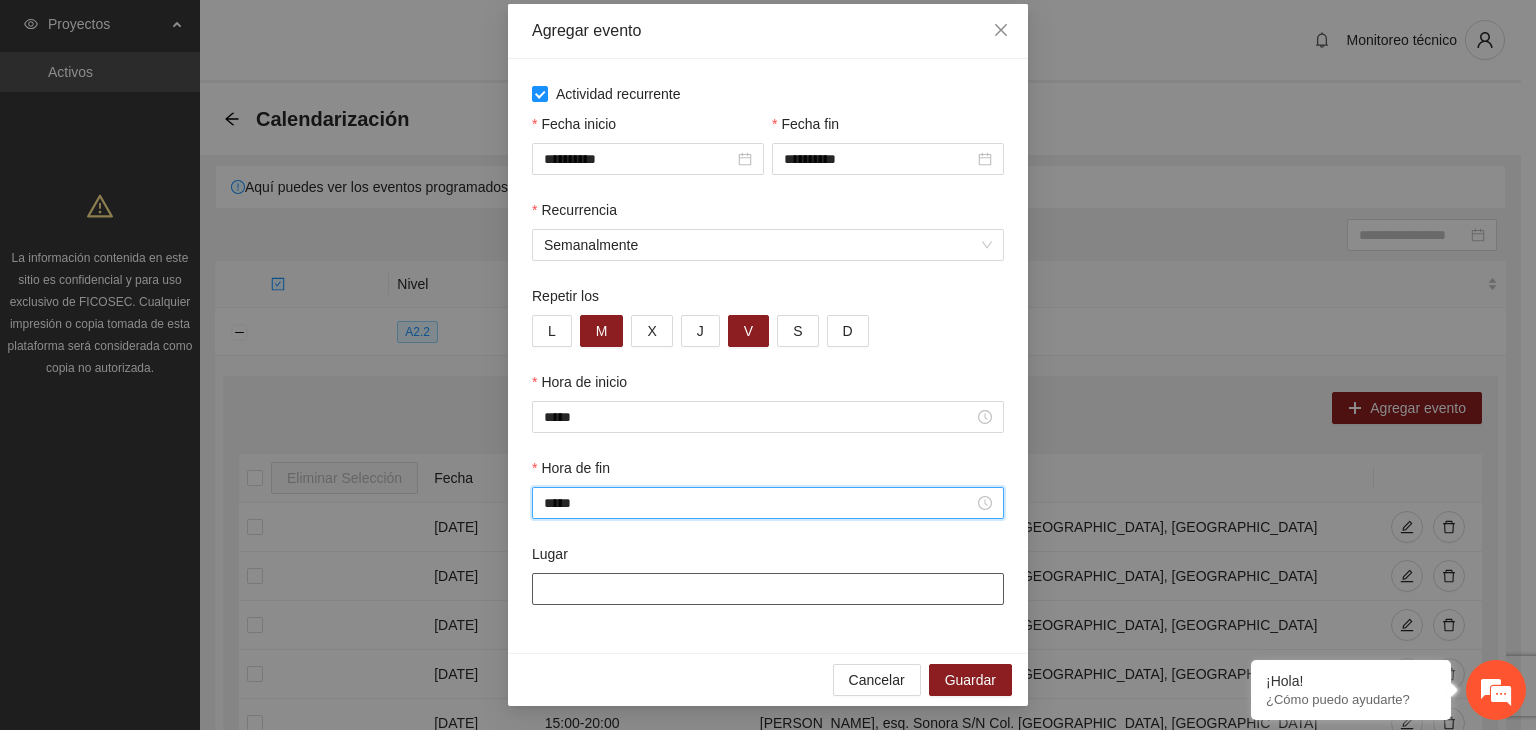 click on "Lugar" at bounding box center (768, 589) 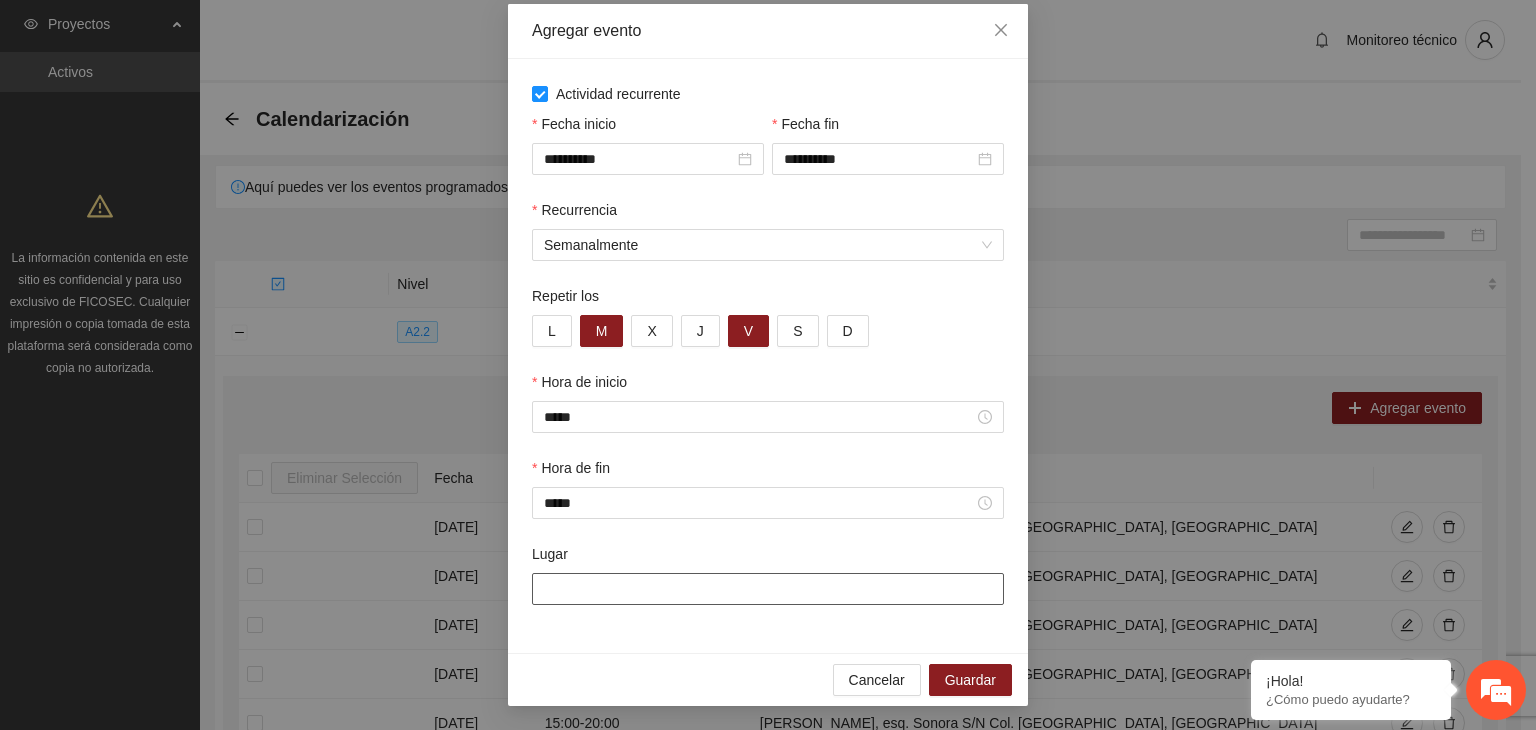 type on "**********" 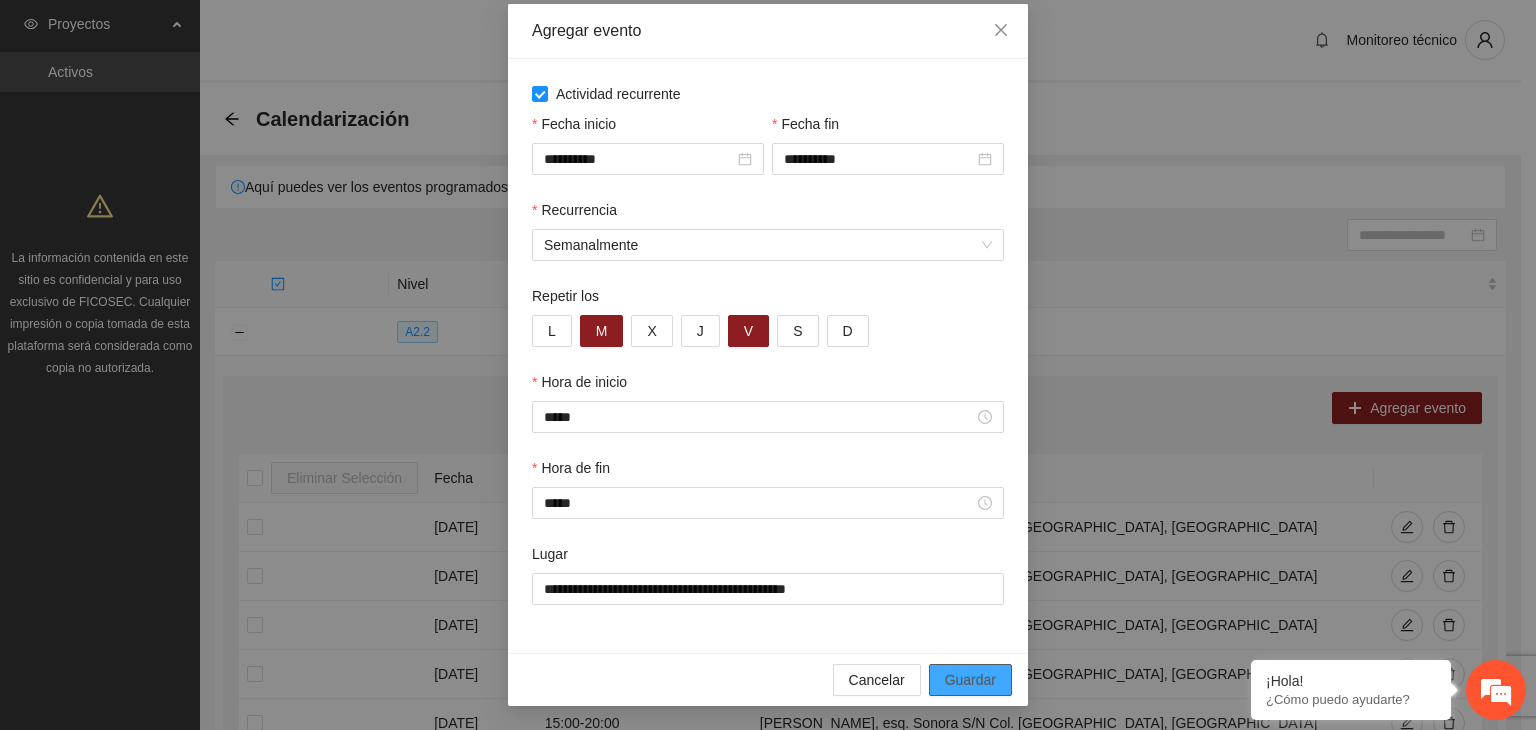click on "Guardar" at bounding box center [970, 680] 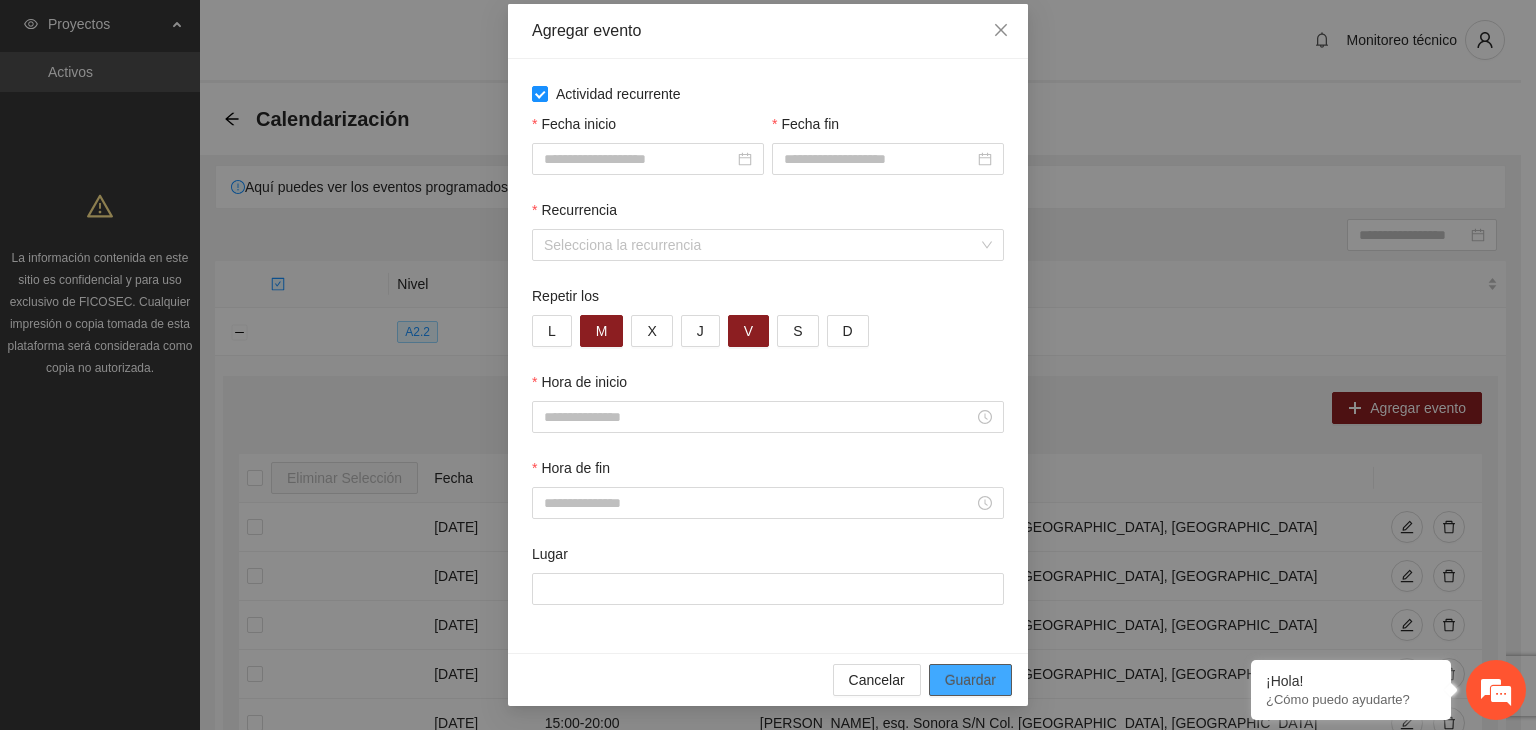 scroll, scrollTop: 0, scrollLeft: 0, axis: both 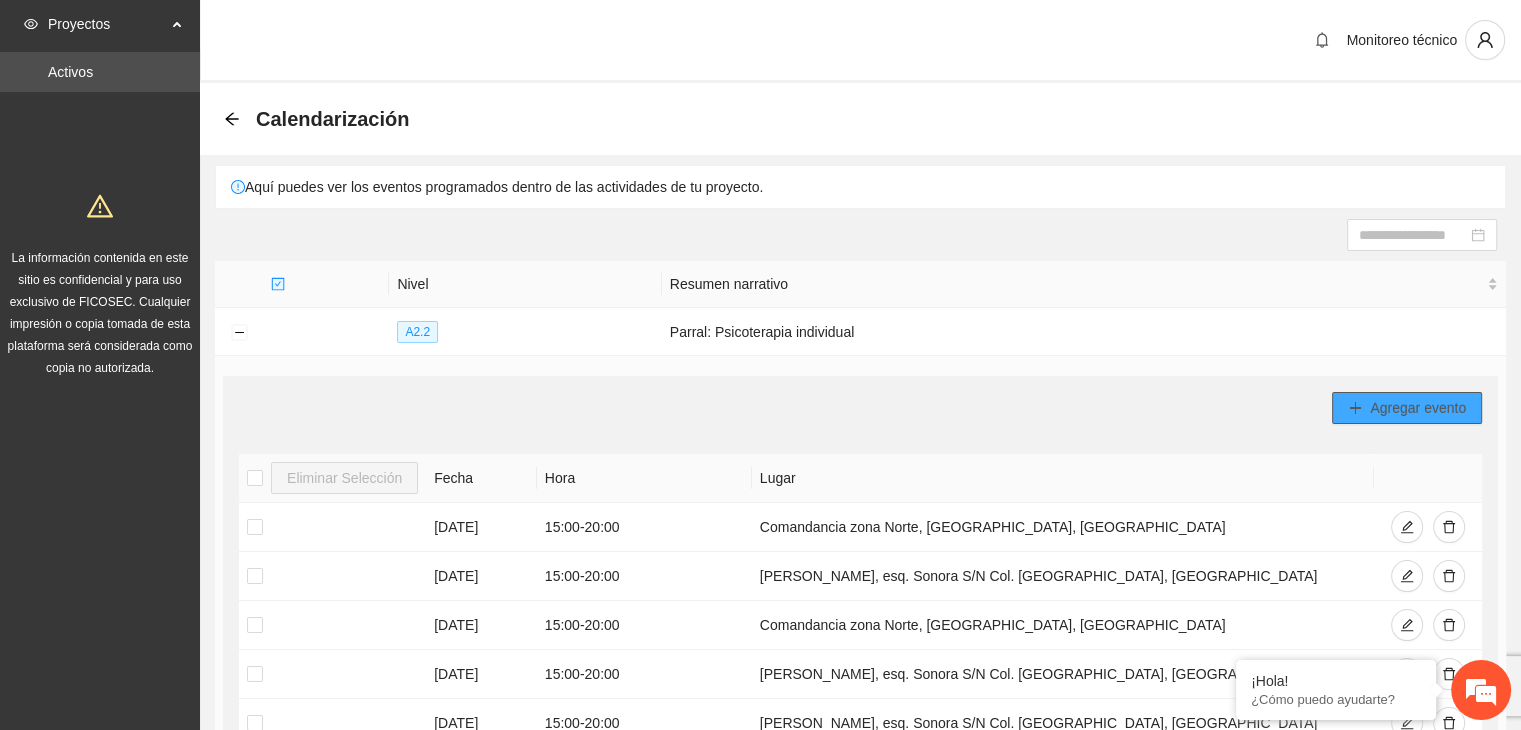 click on "Agregar evento" at bounding box center [1407, 408] 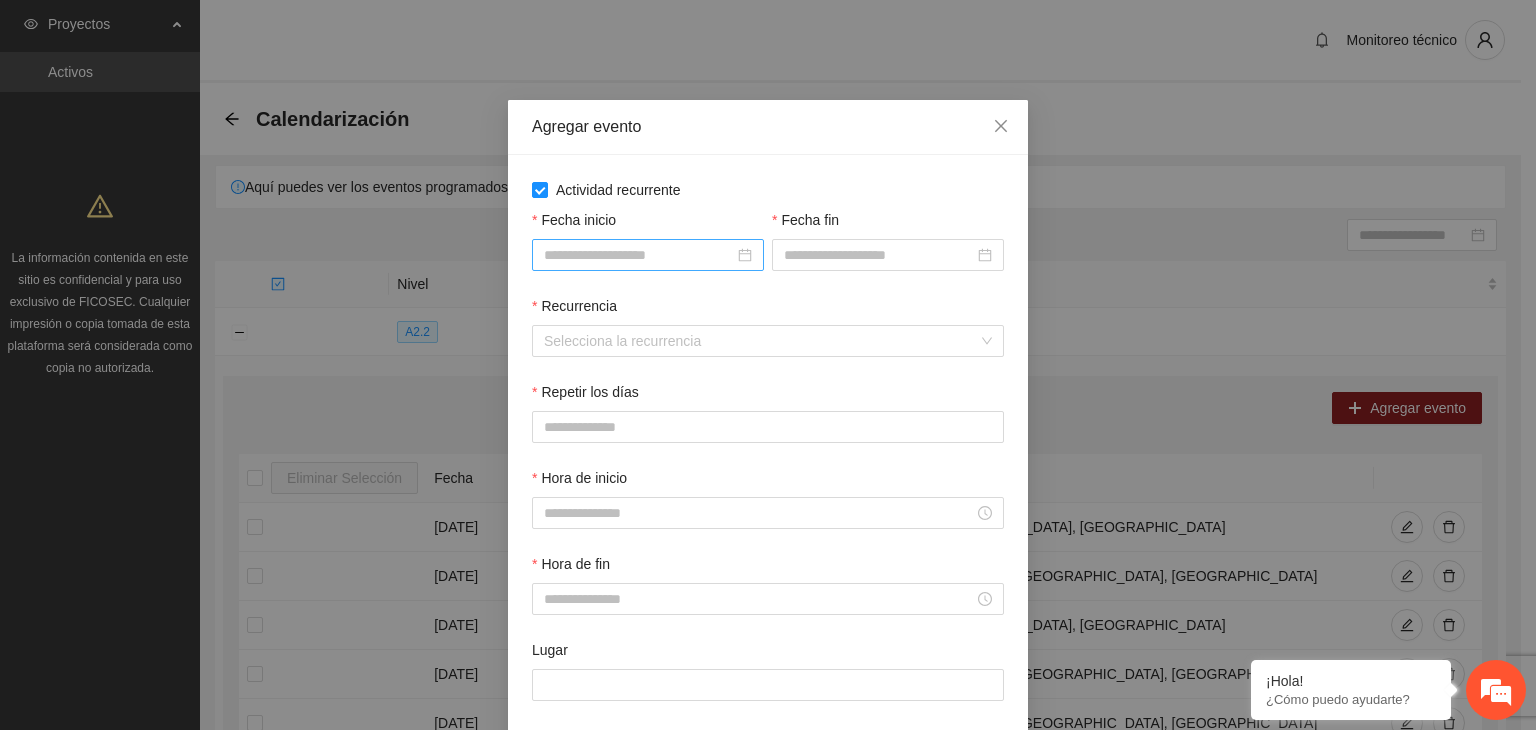 click on "Fecha inicio" at bounding box center (639, 255) 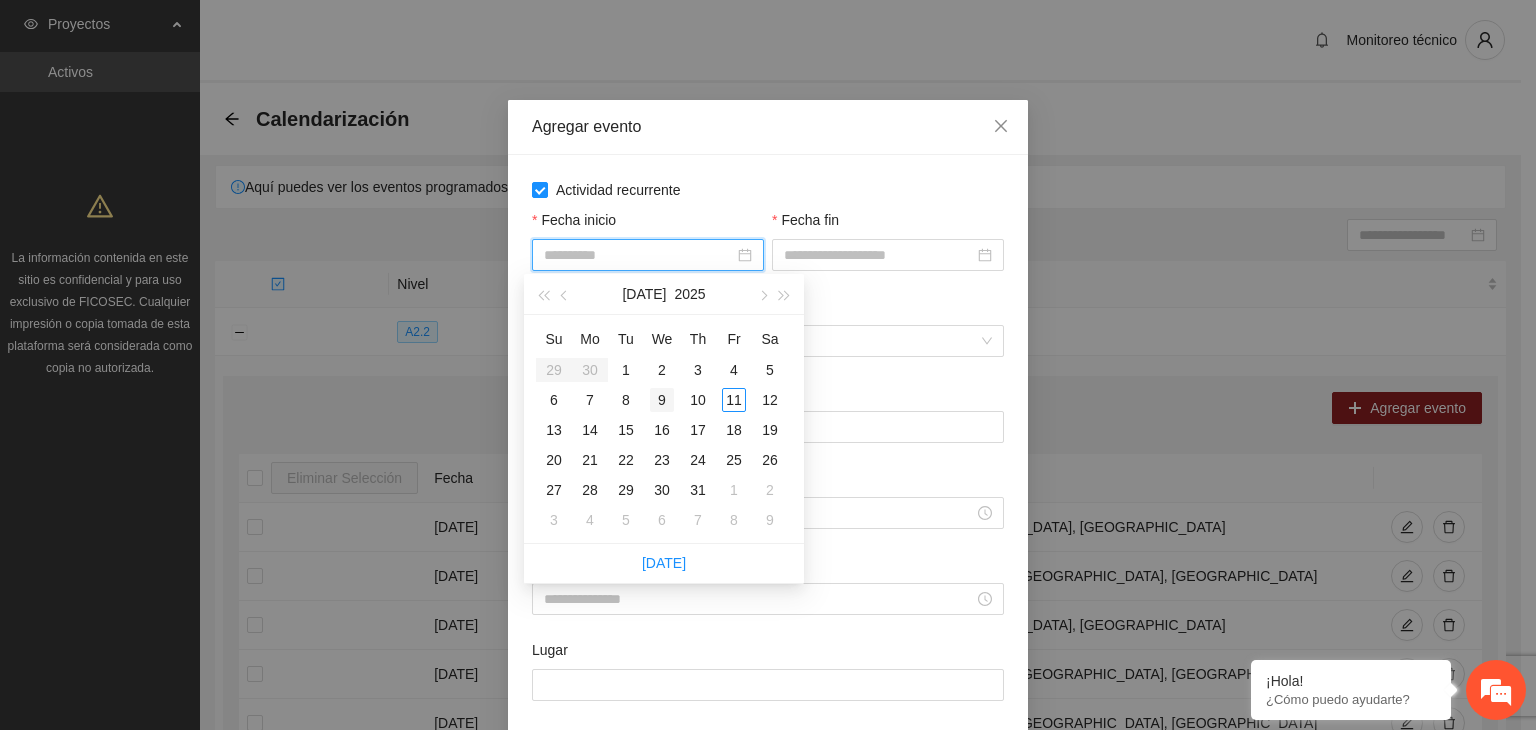 type on "**********" 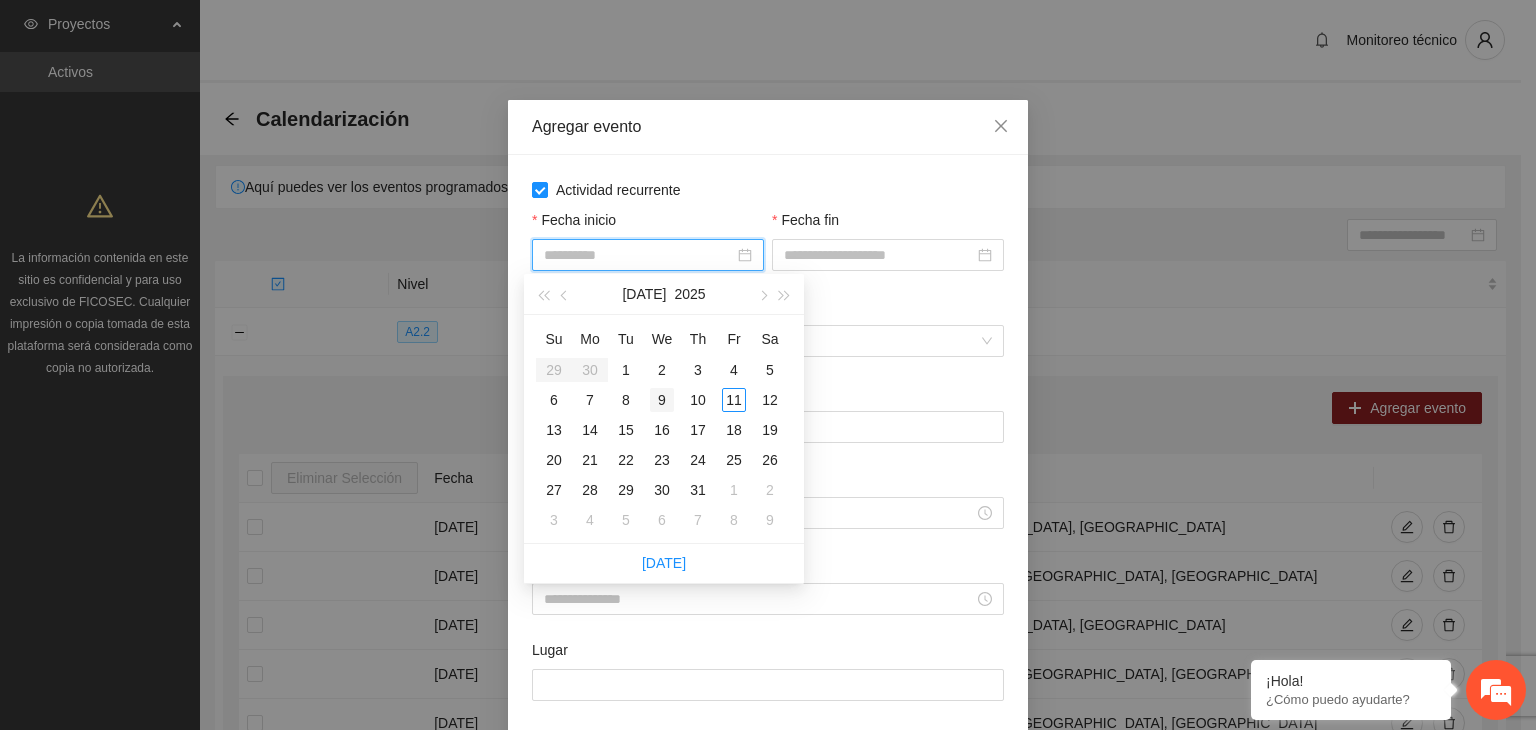 click on "9" at bounding box center [662, 400] 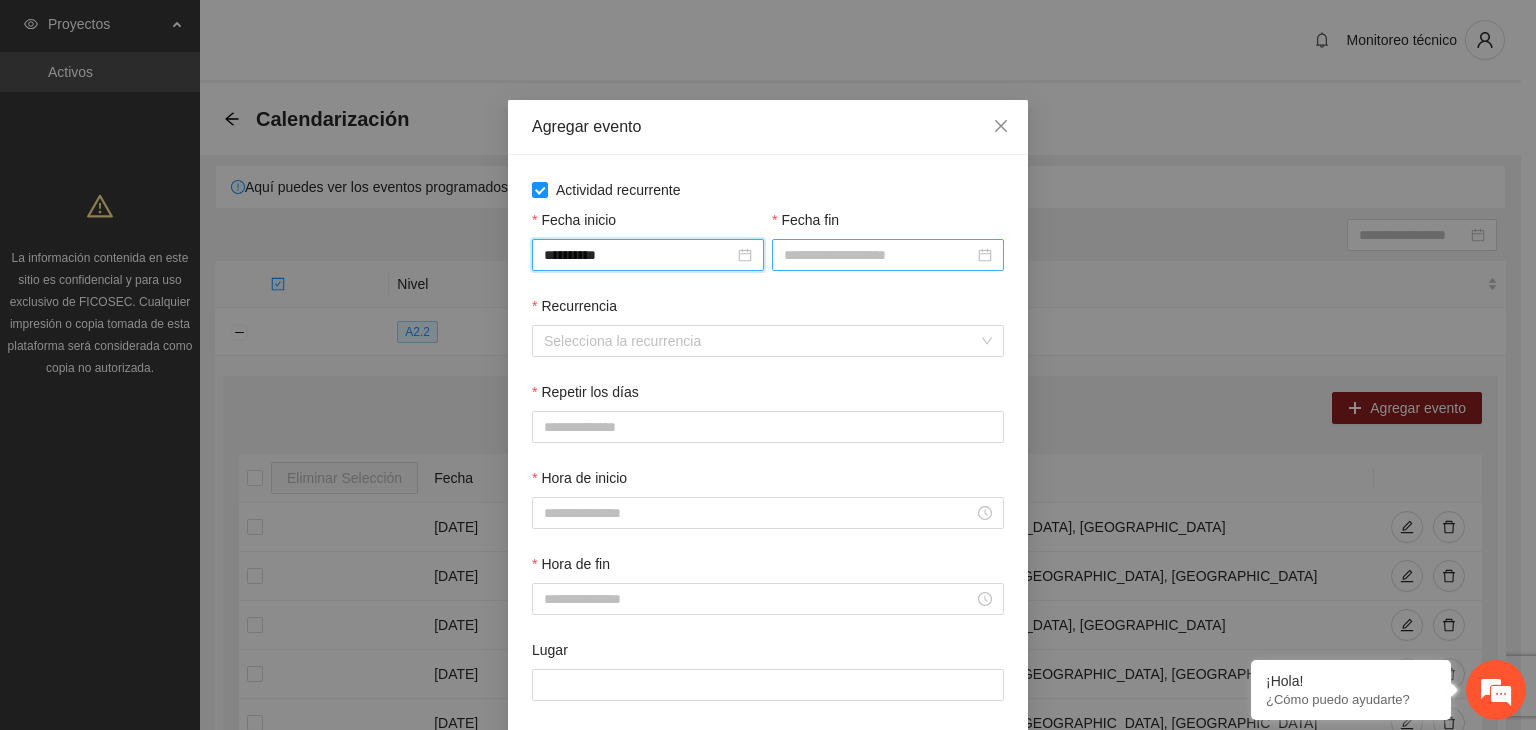 click on "Fecha fin" at bounding box center (879, 255) 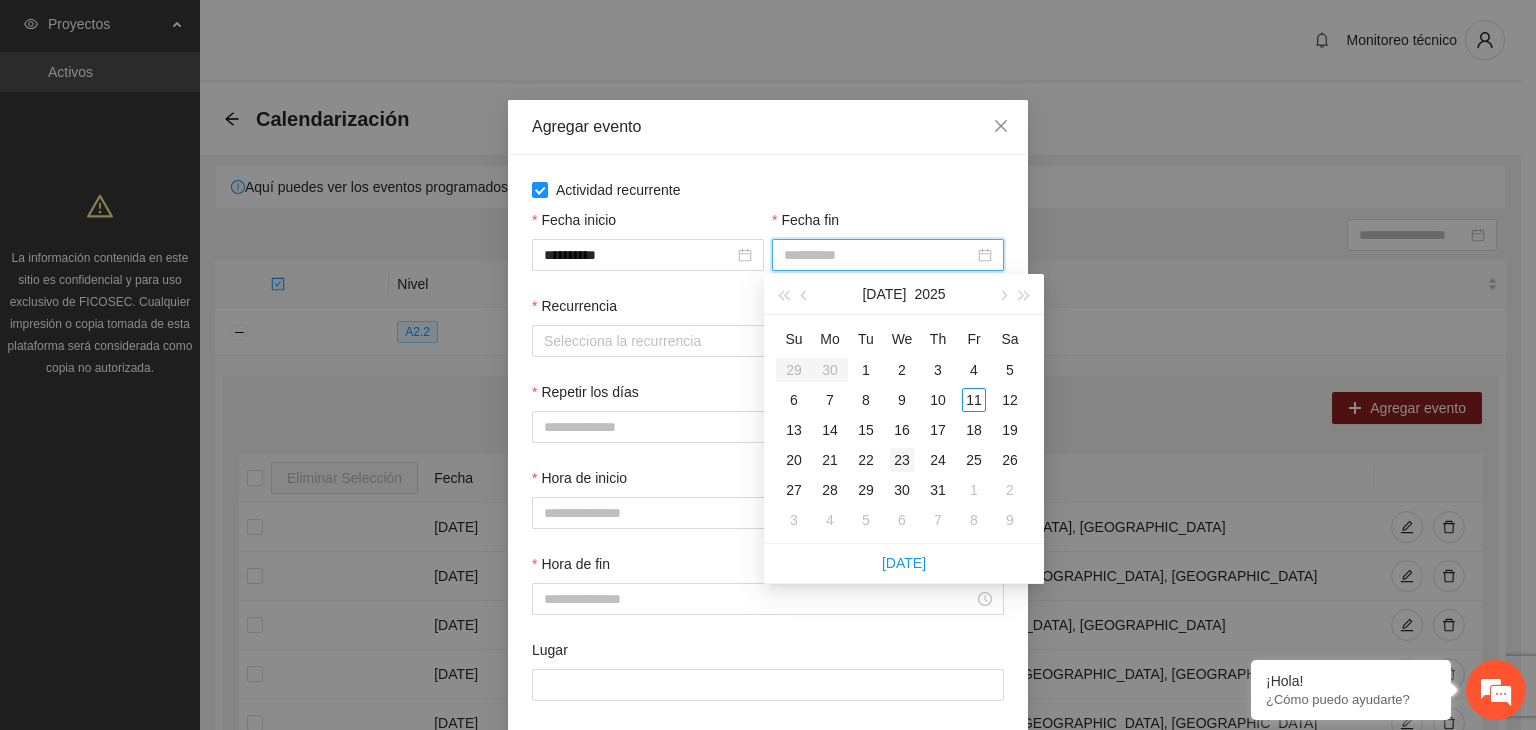 type on "**********" 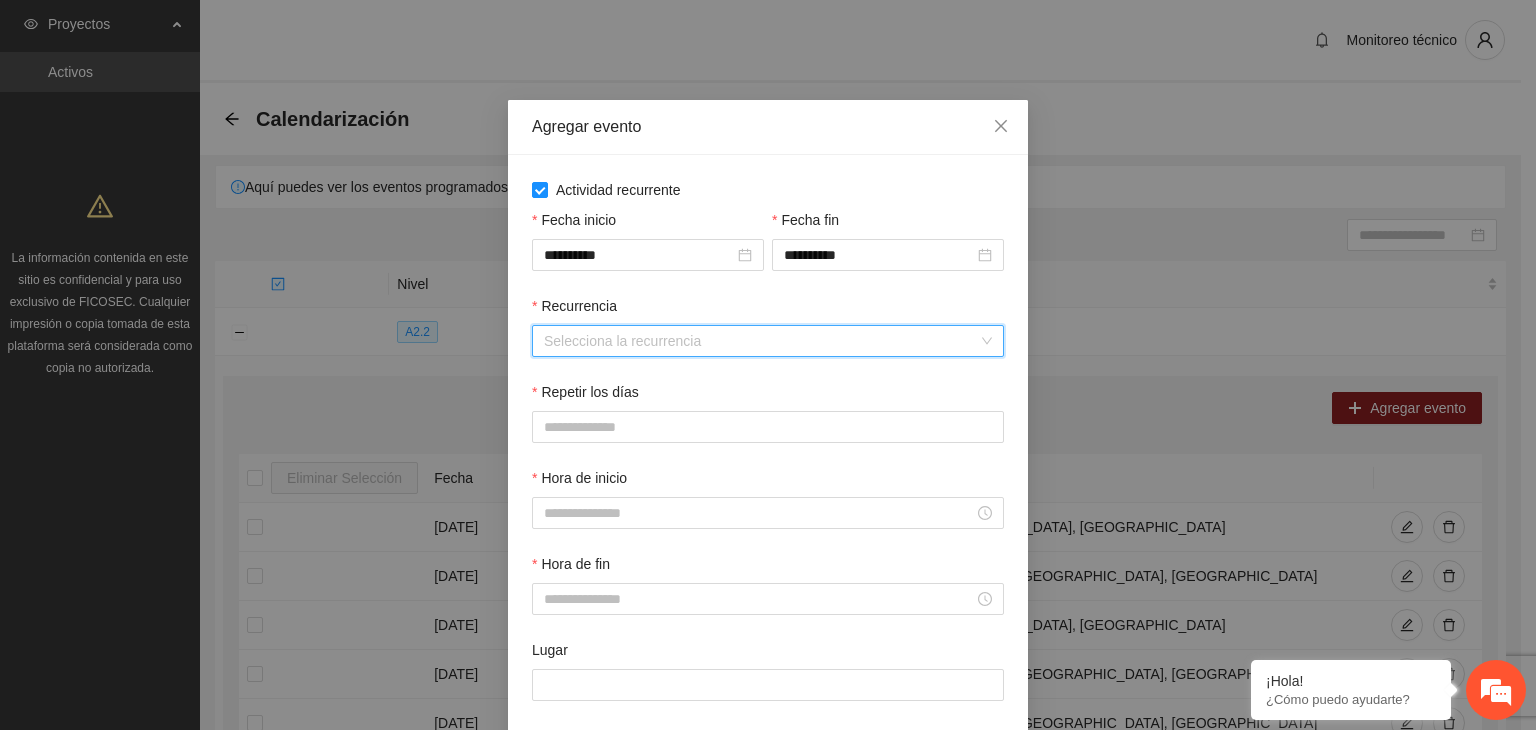 click on "Recurrencia" at bounding box center (761, 341) 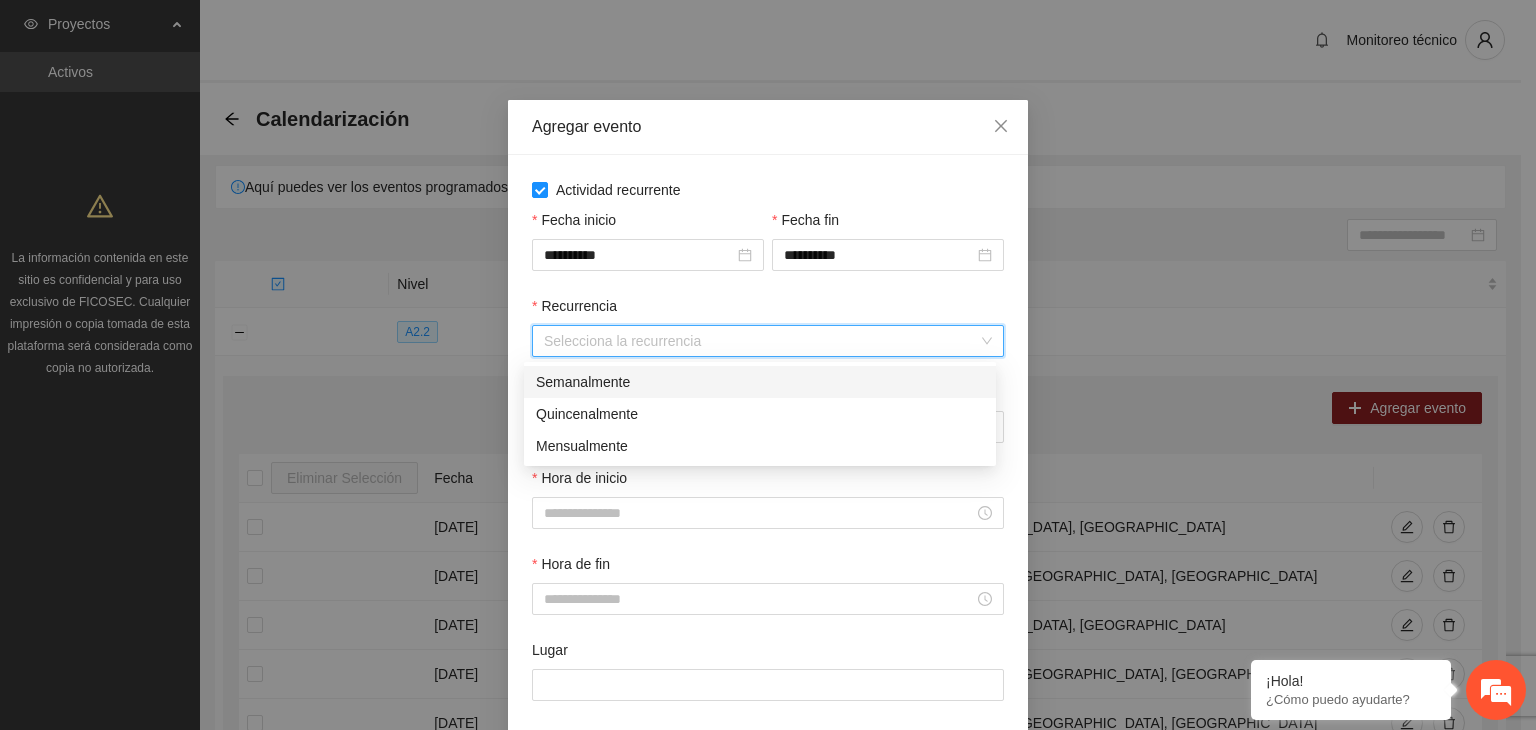 click on "Semanalmente" at bounding box center (760, 382) 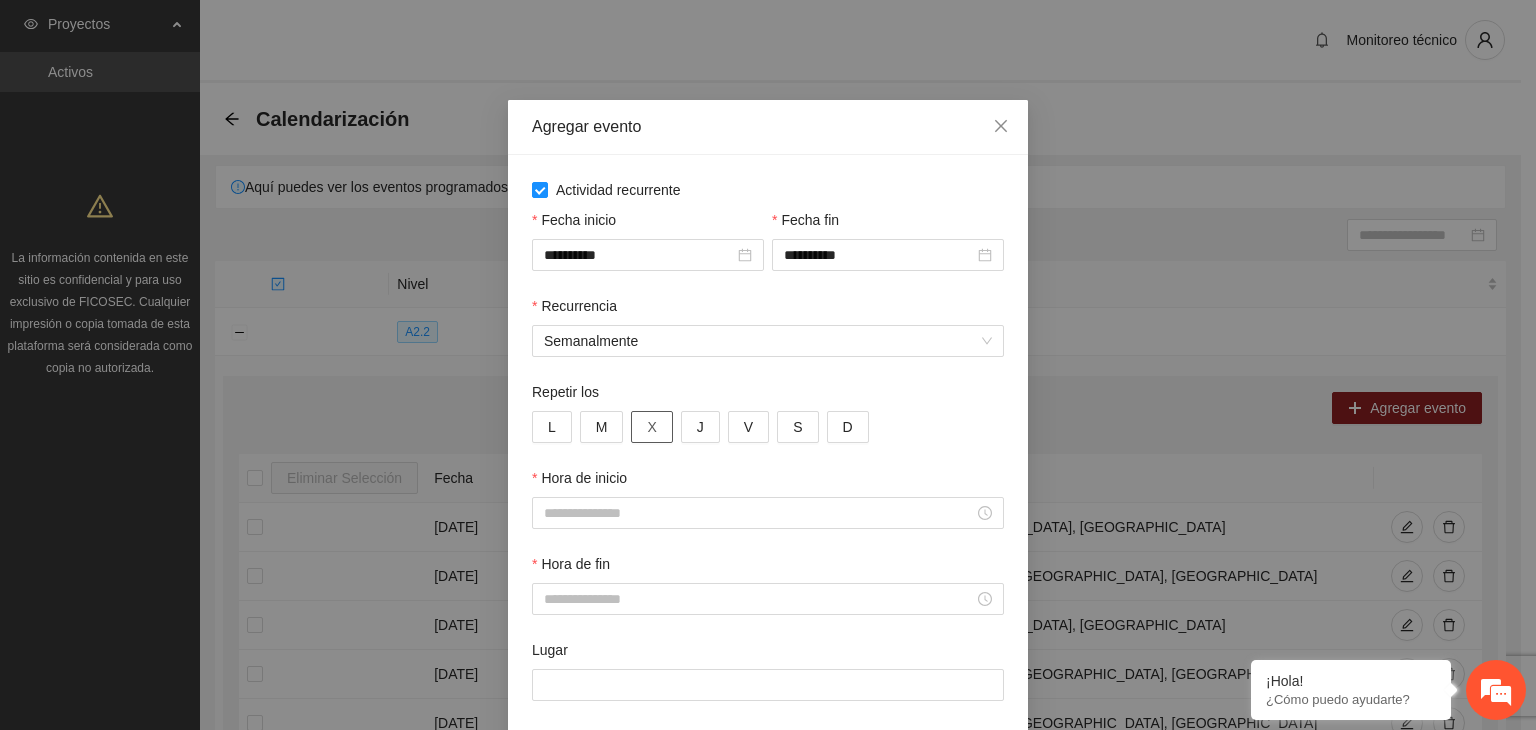 click on "X" at bounding box center [651, 427] 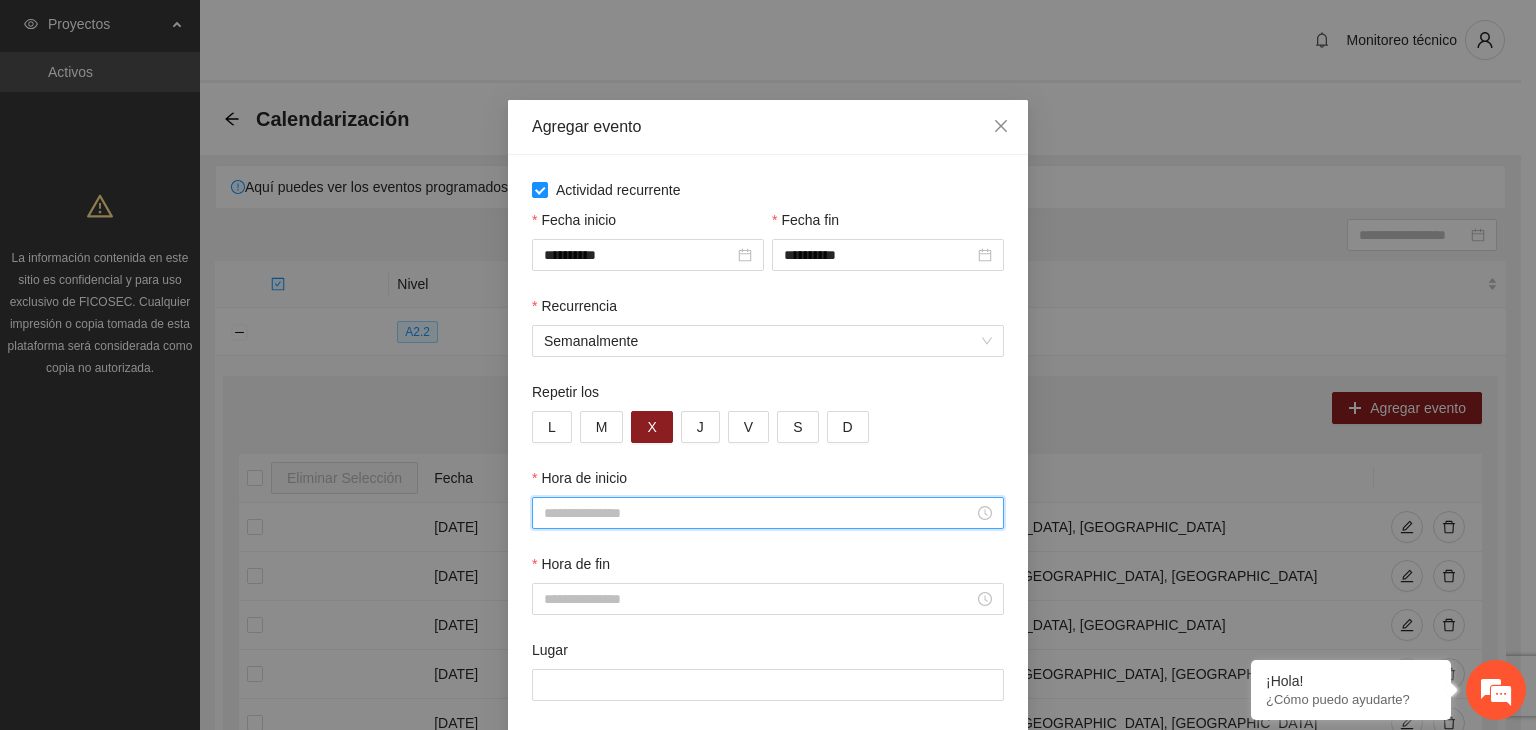 click on "Hora de inicio" at bounding box center [759, 513] 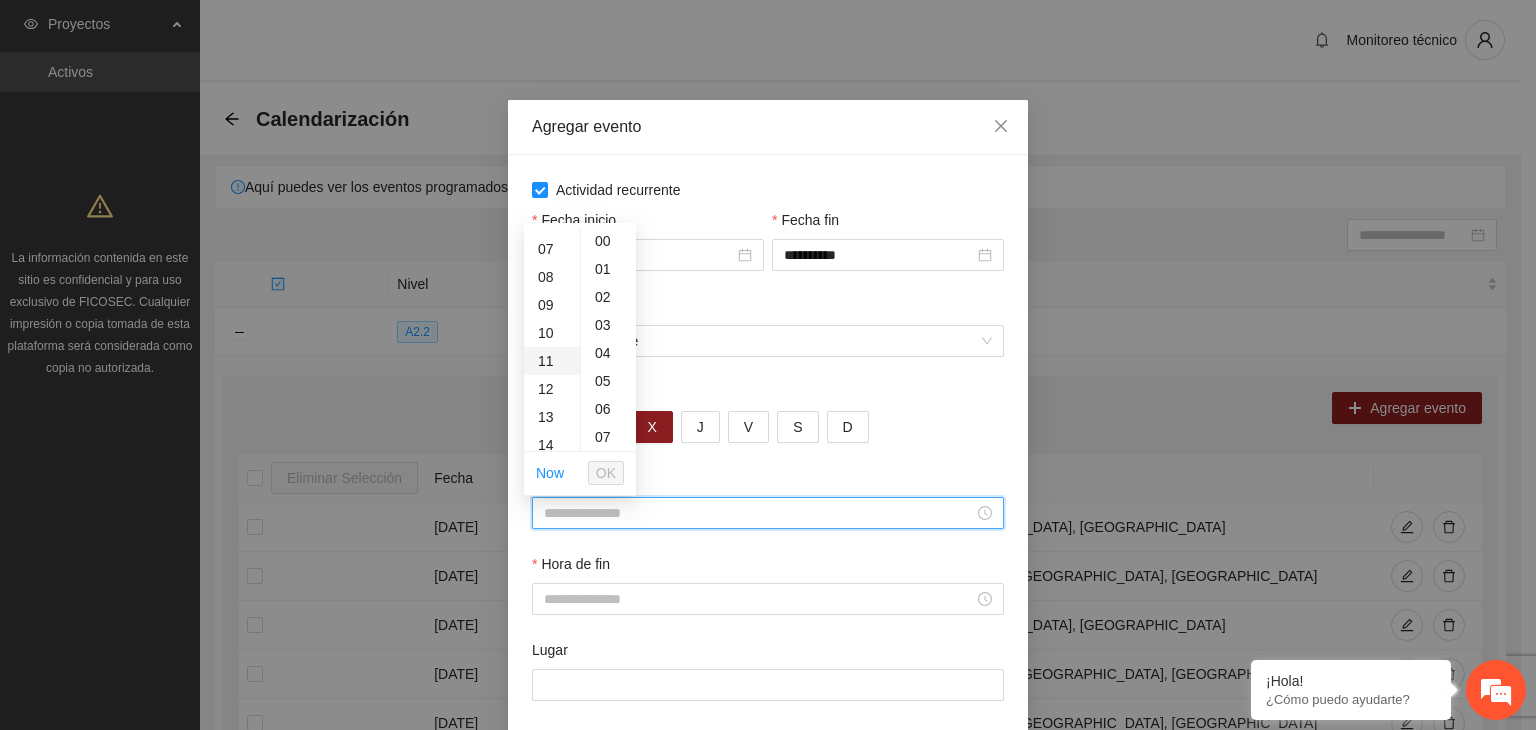 click on "11" at bounding box center [552, 361] 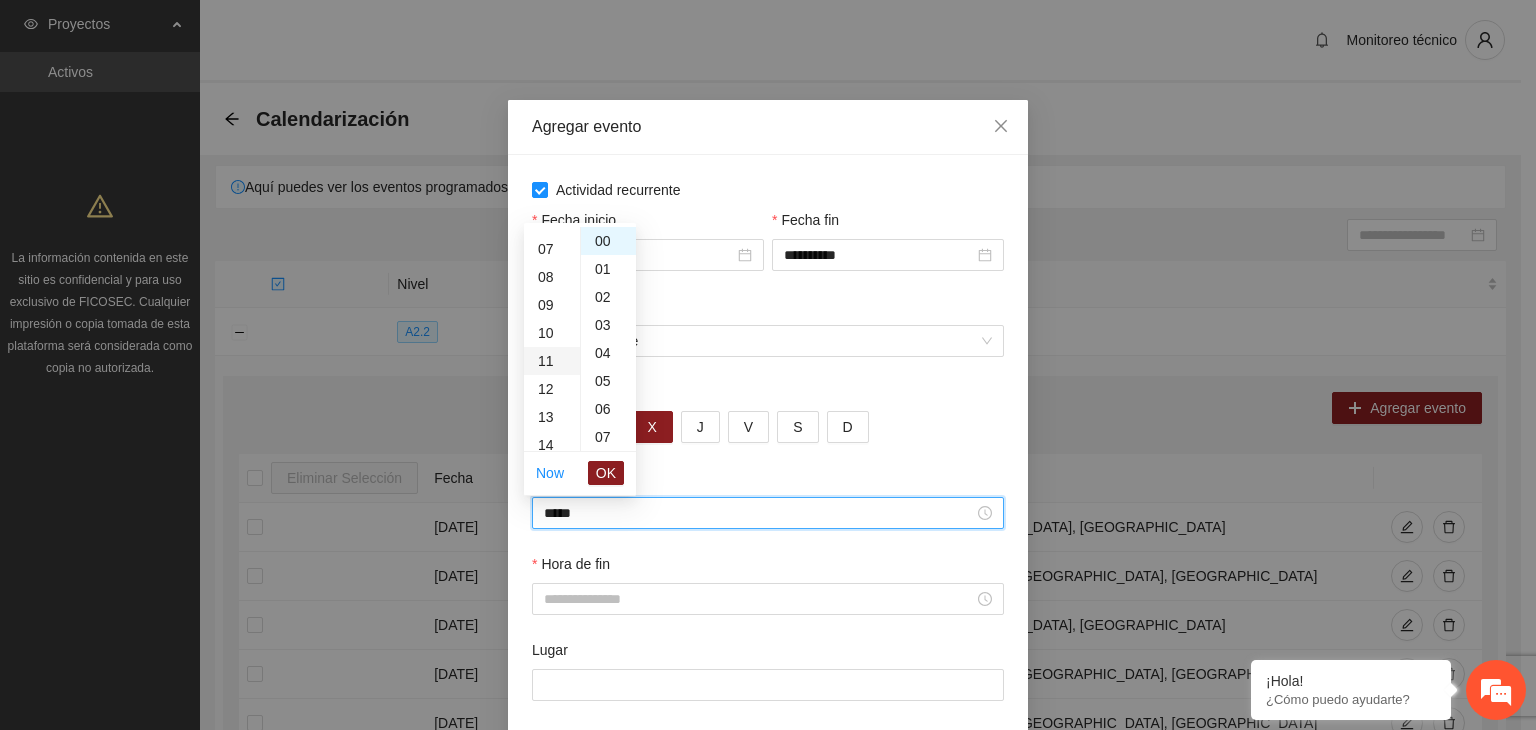 scroll, scrollTop: 308, scrollLeft: 0, axis: vertical 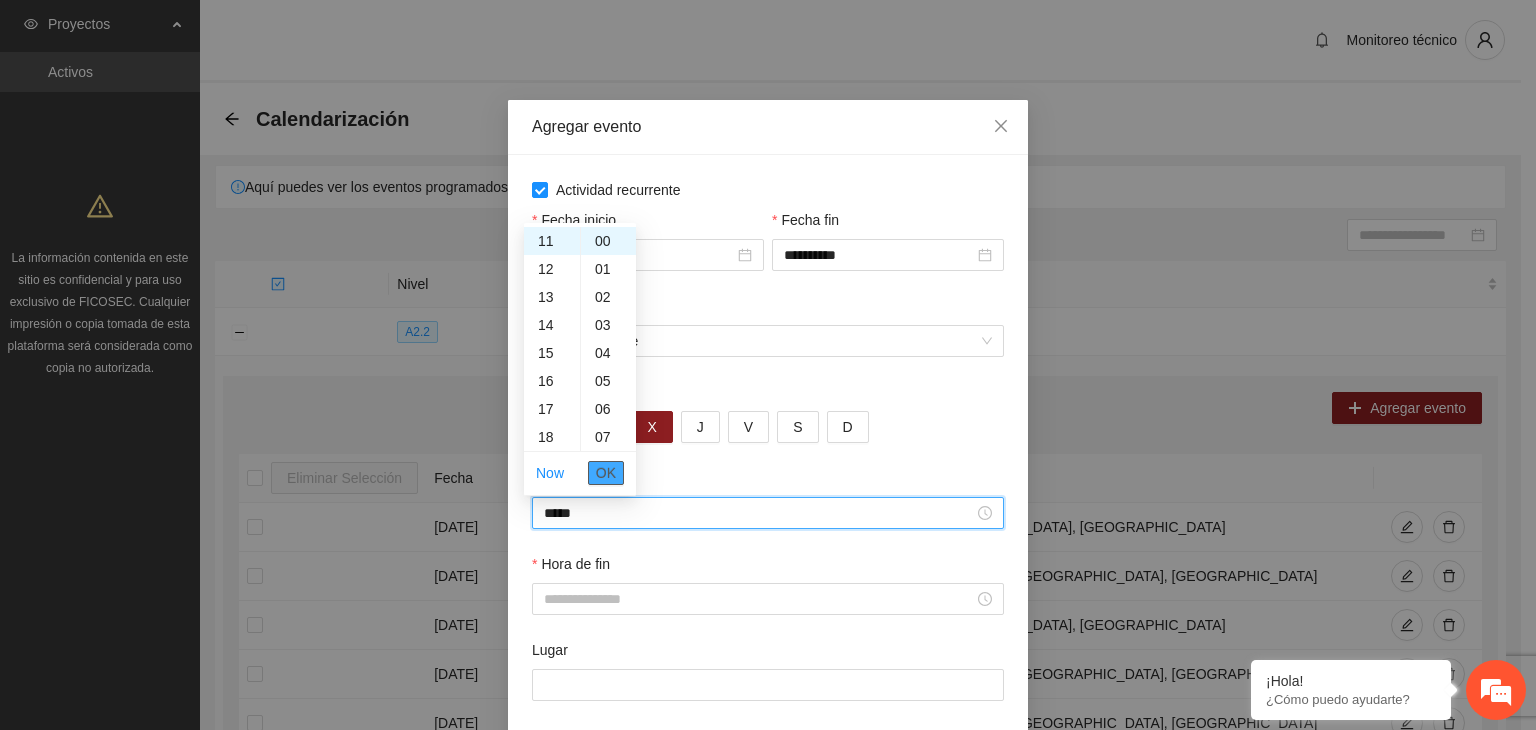 click on "OK" at bounding box center [606, 473] 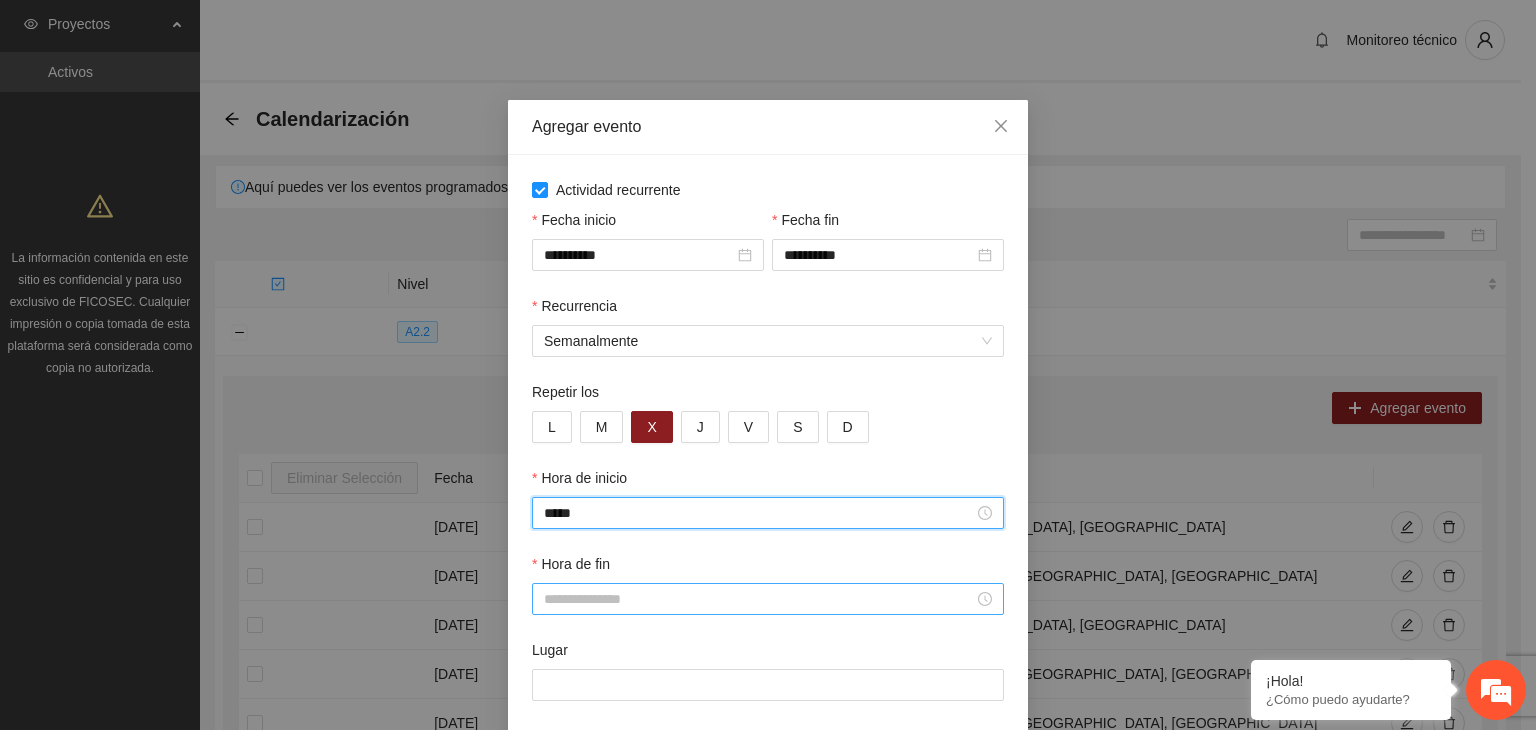 click on "Hora de fin" at bounding box center [759, 599] 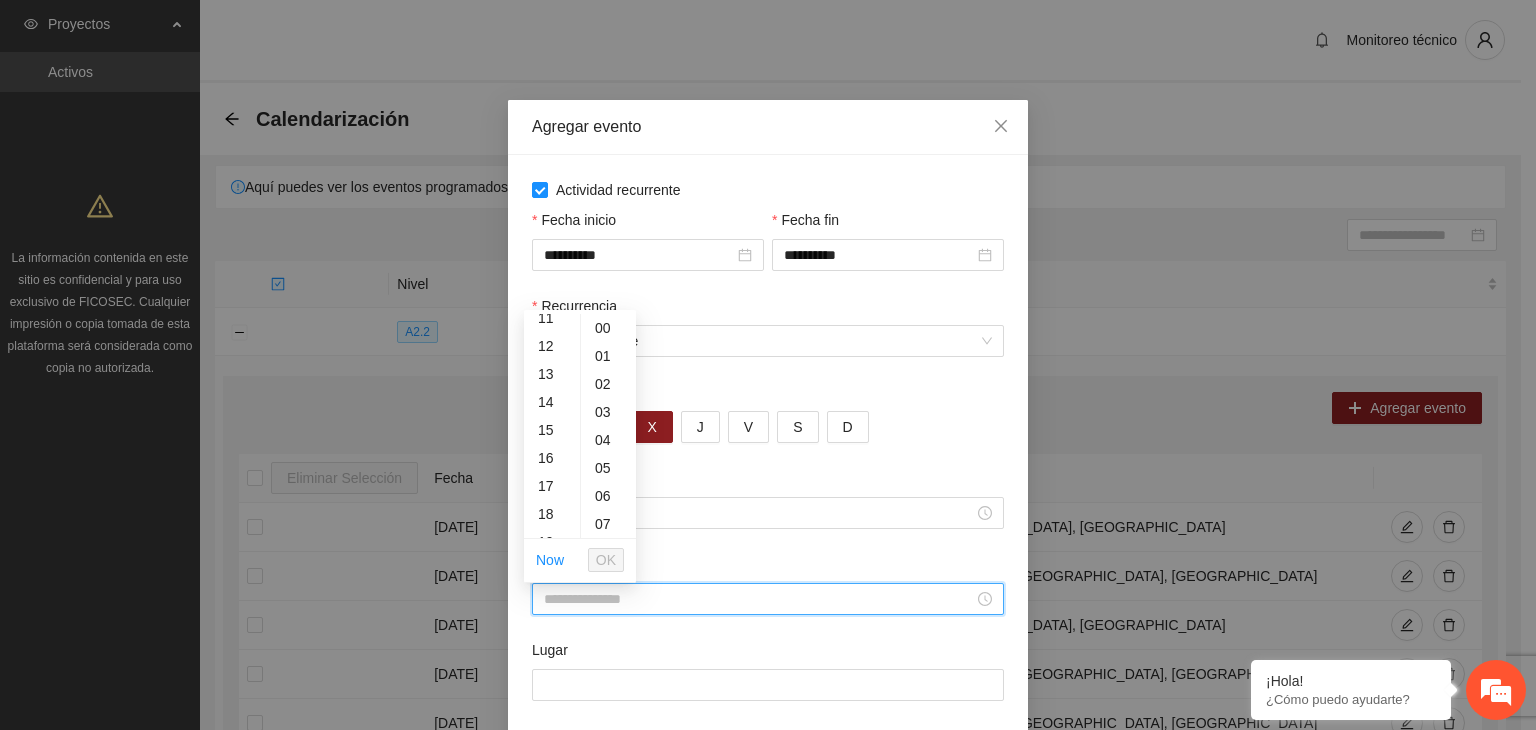 scroll, scrollTop: 326, scrollLeft: 0, axis: vertical 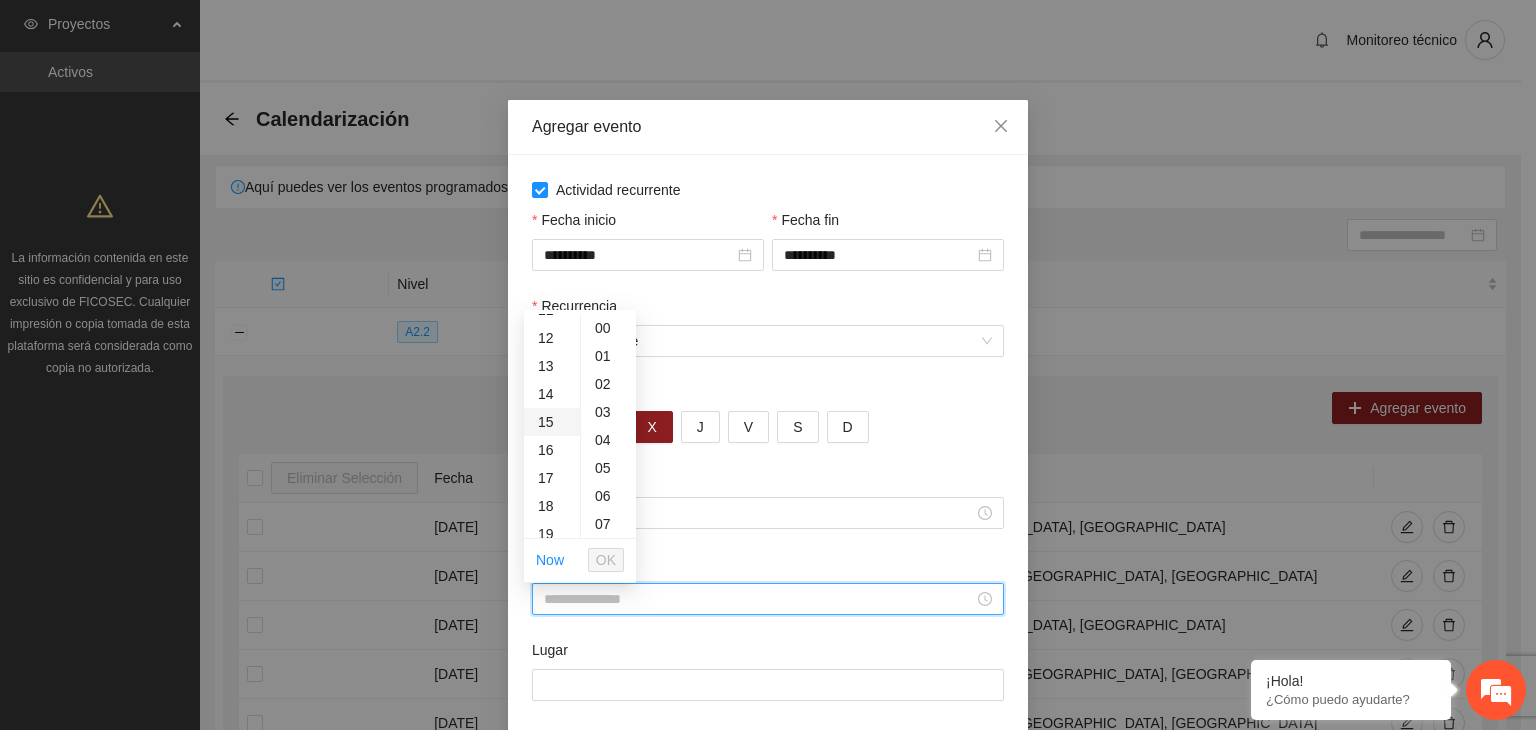 click on "15" at bounding box center (552, 422) 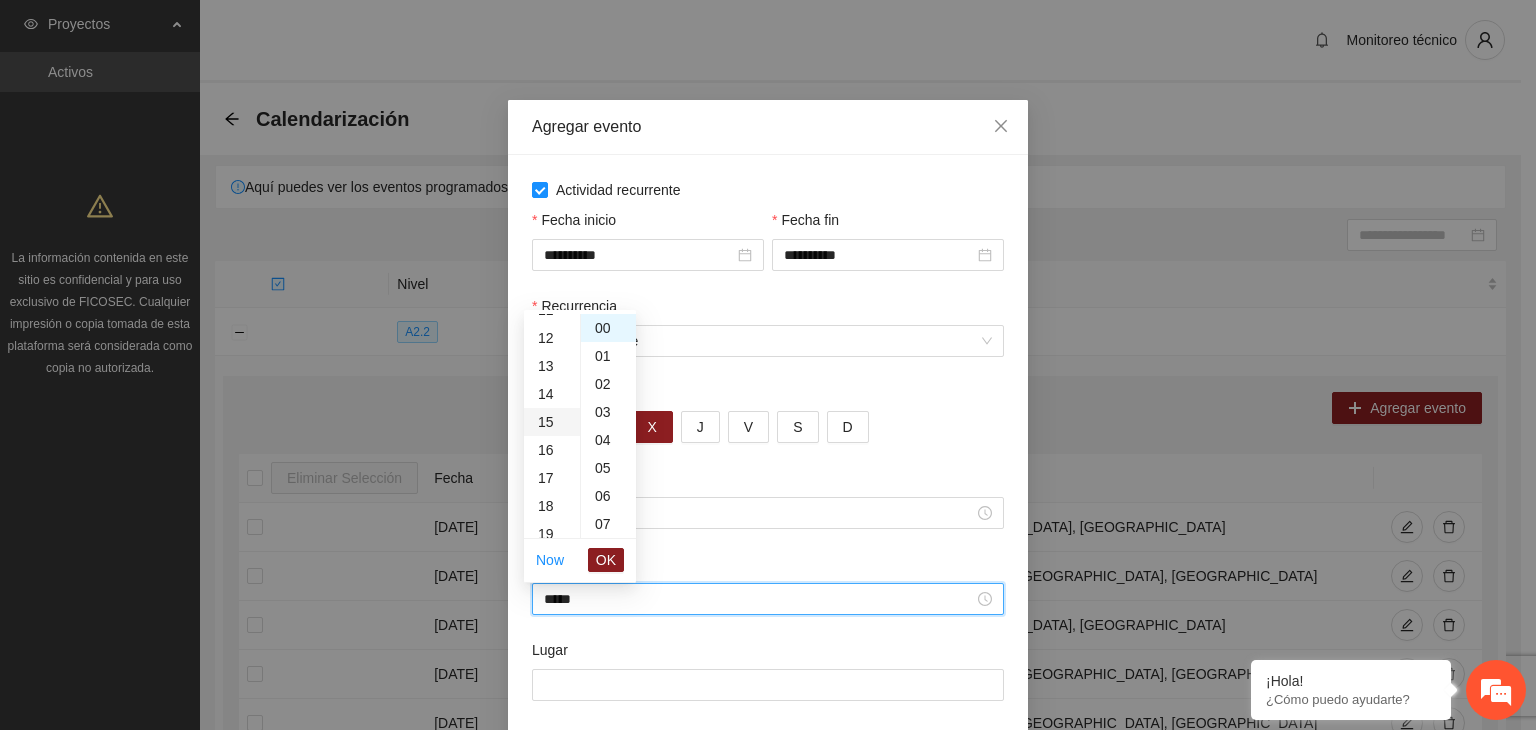 scroll, scrollTop: 420, scrollLeft: 0, axis: vertical 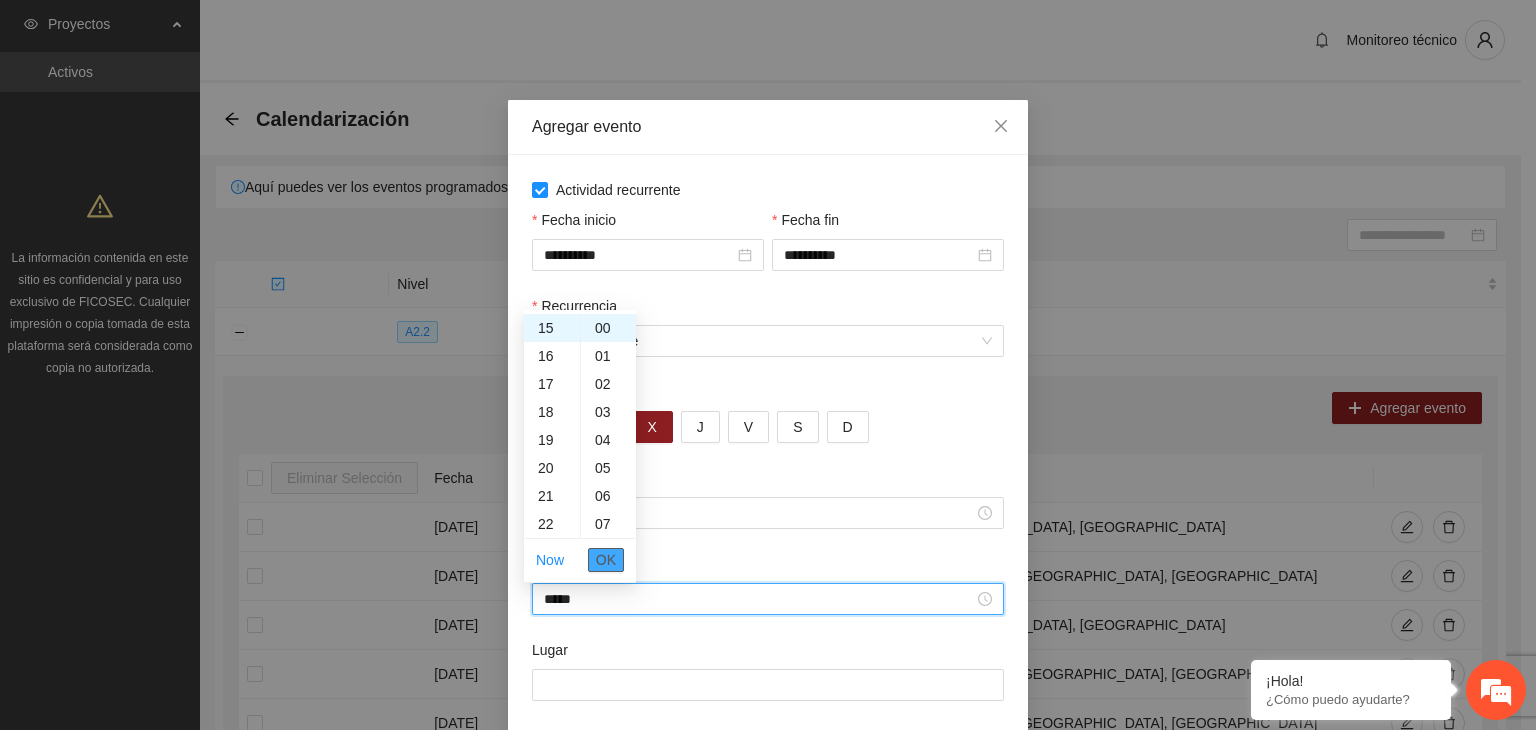 click on "OK" at bounding box center (606, 560) 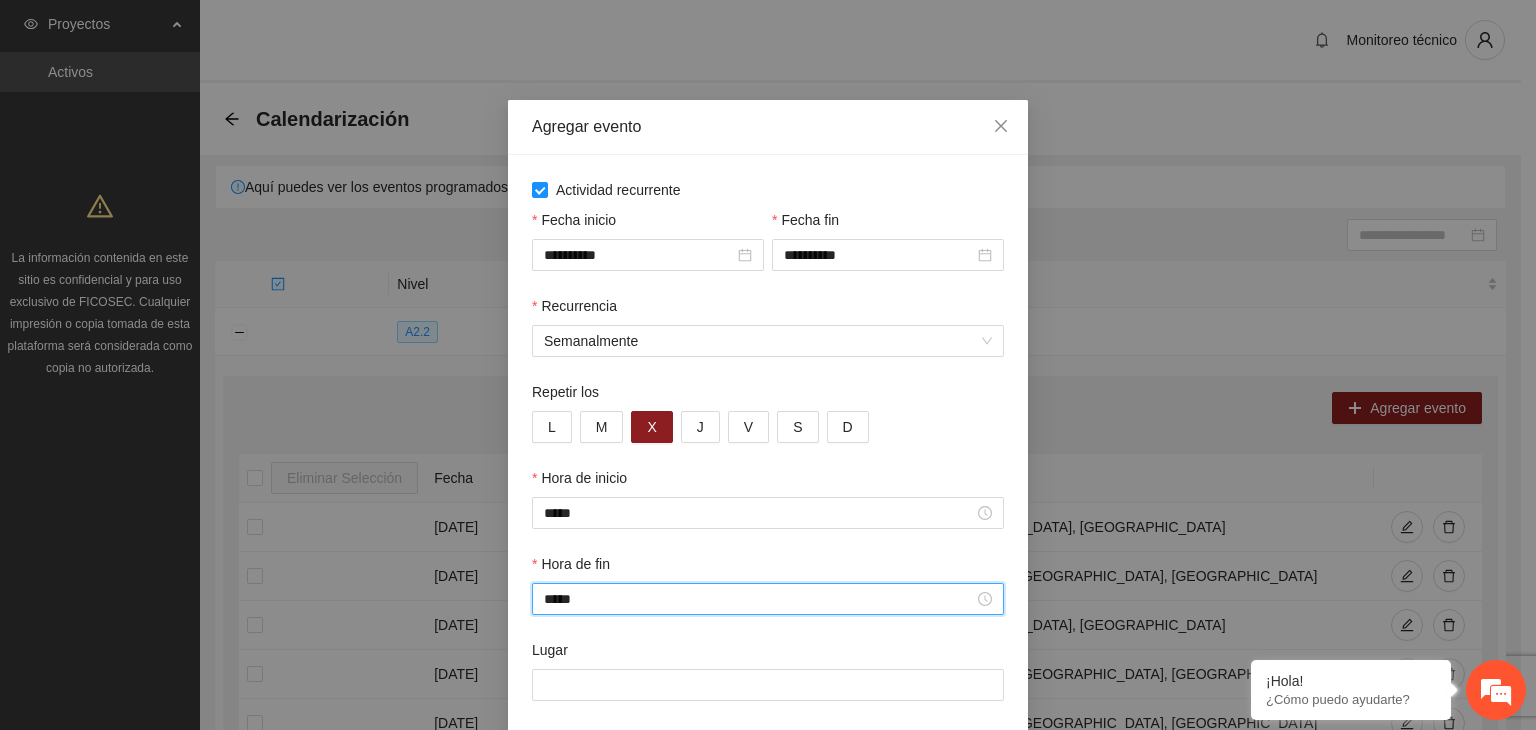 scroll, scrollTop: 99, scrollLeft: 0, axis: vertical 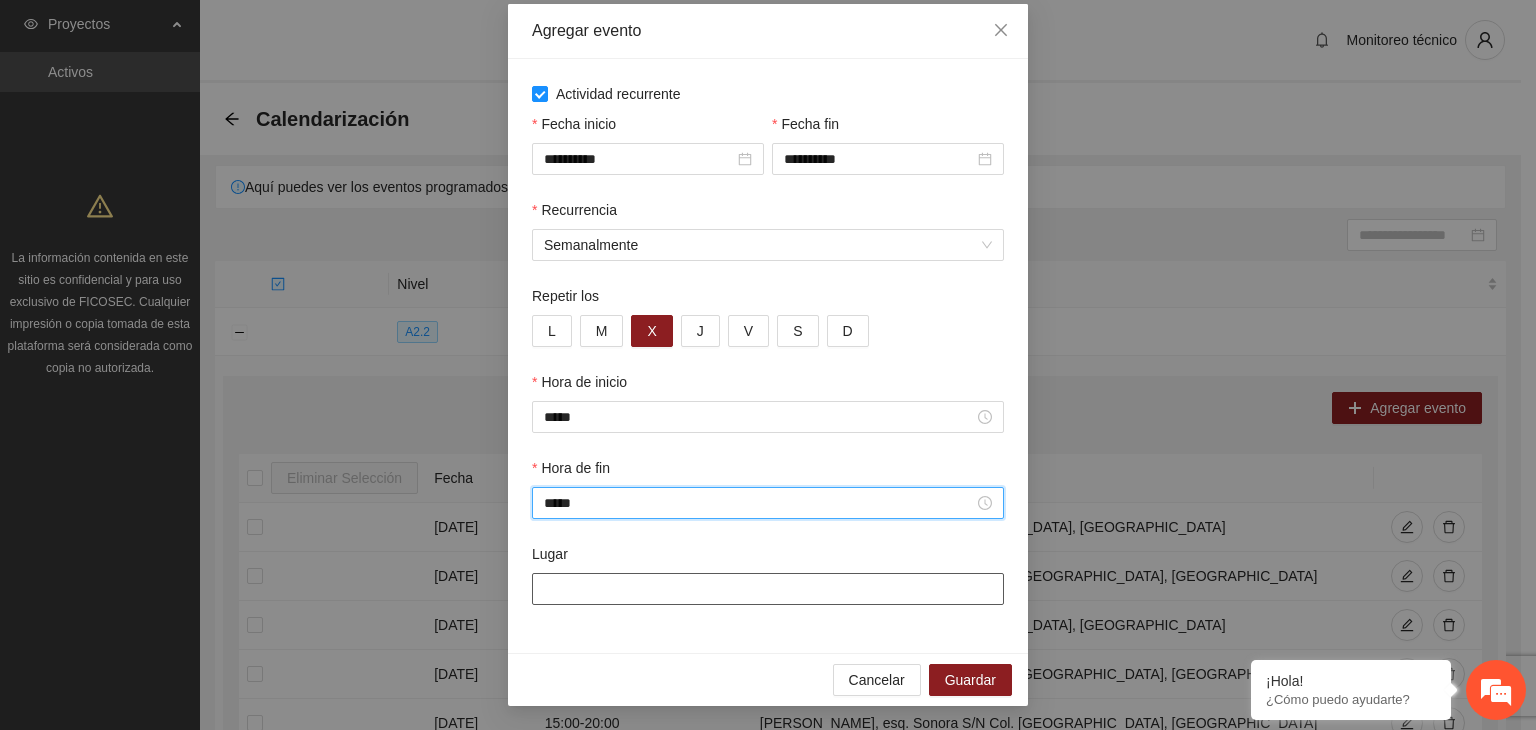 click on "Lugar" at bounding box center (768, 589) 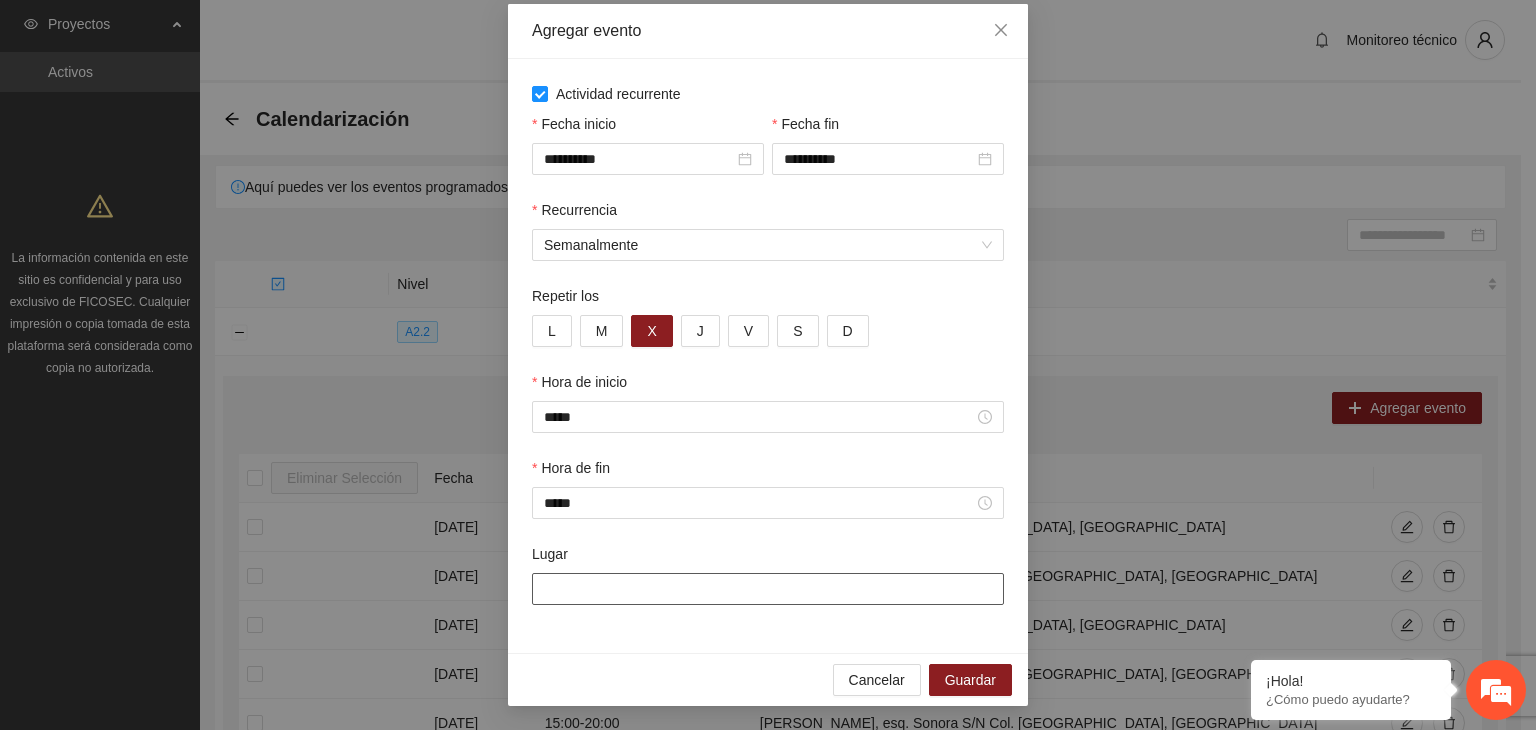 type on "**********" 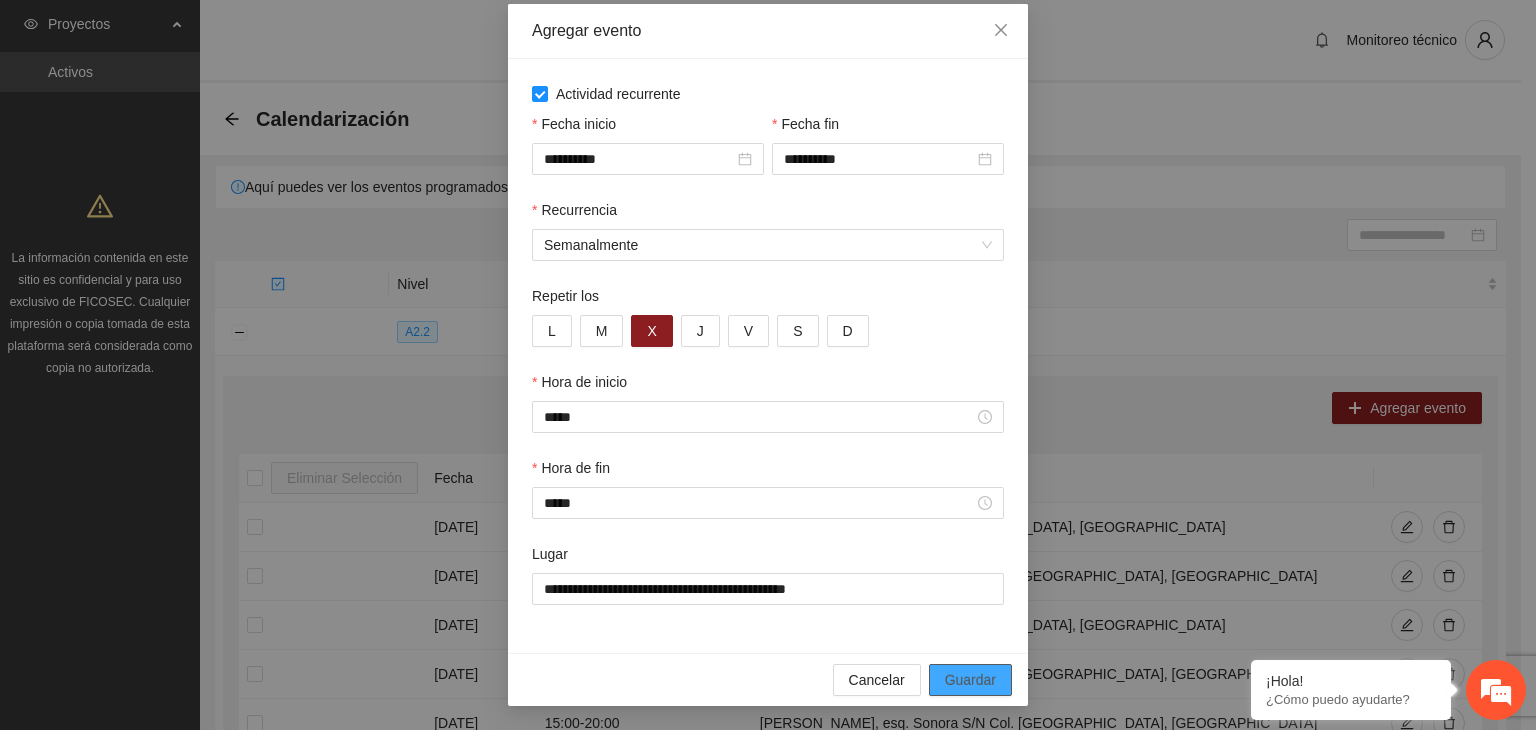 click on "Guardar" at bounding box center [970, 680] 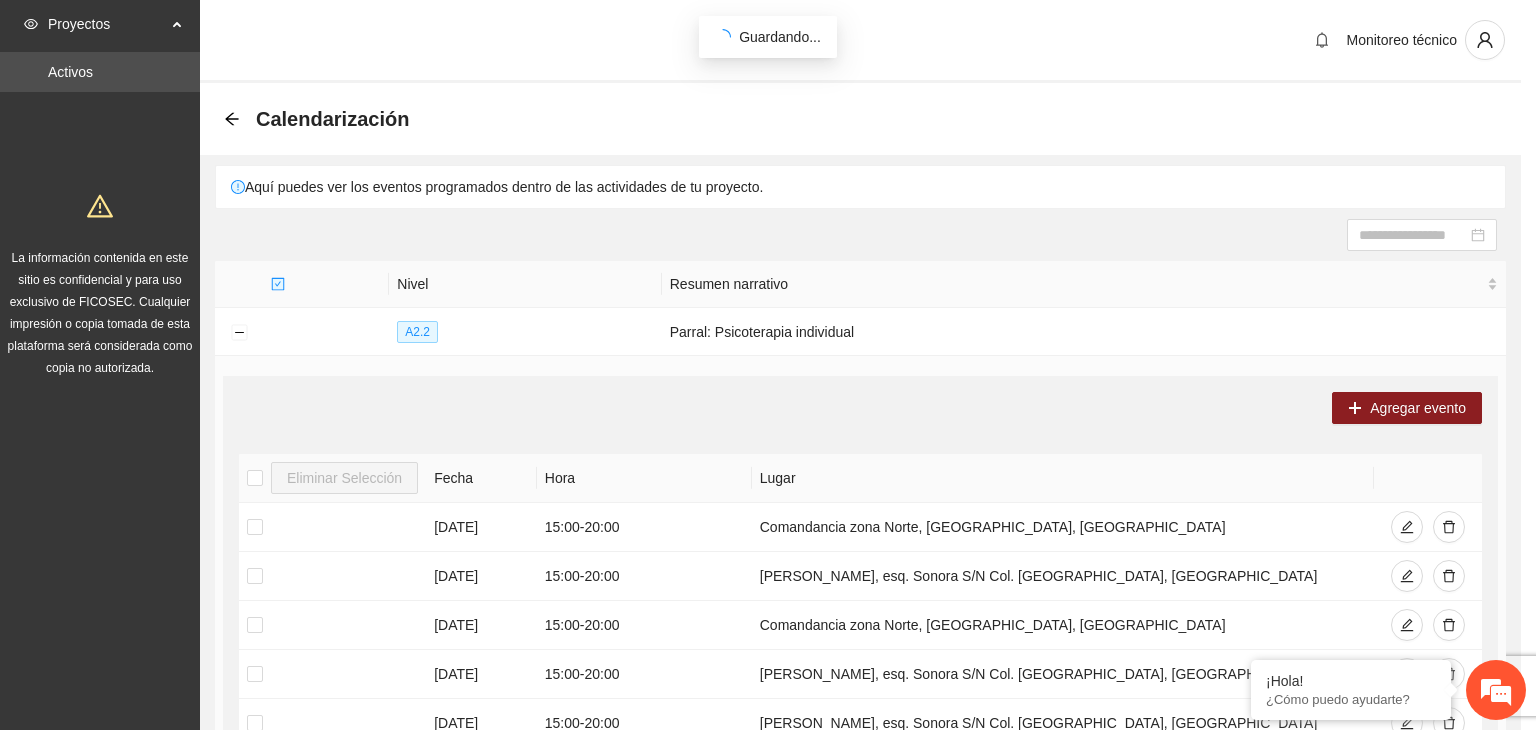 scroll, scrollTop: 0, scrollLeft: 0, axis: both 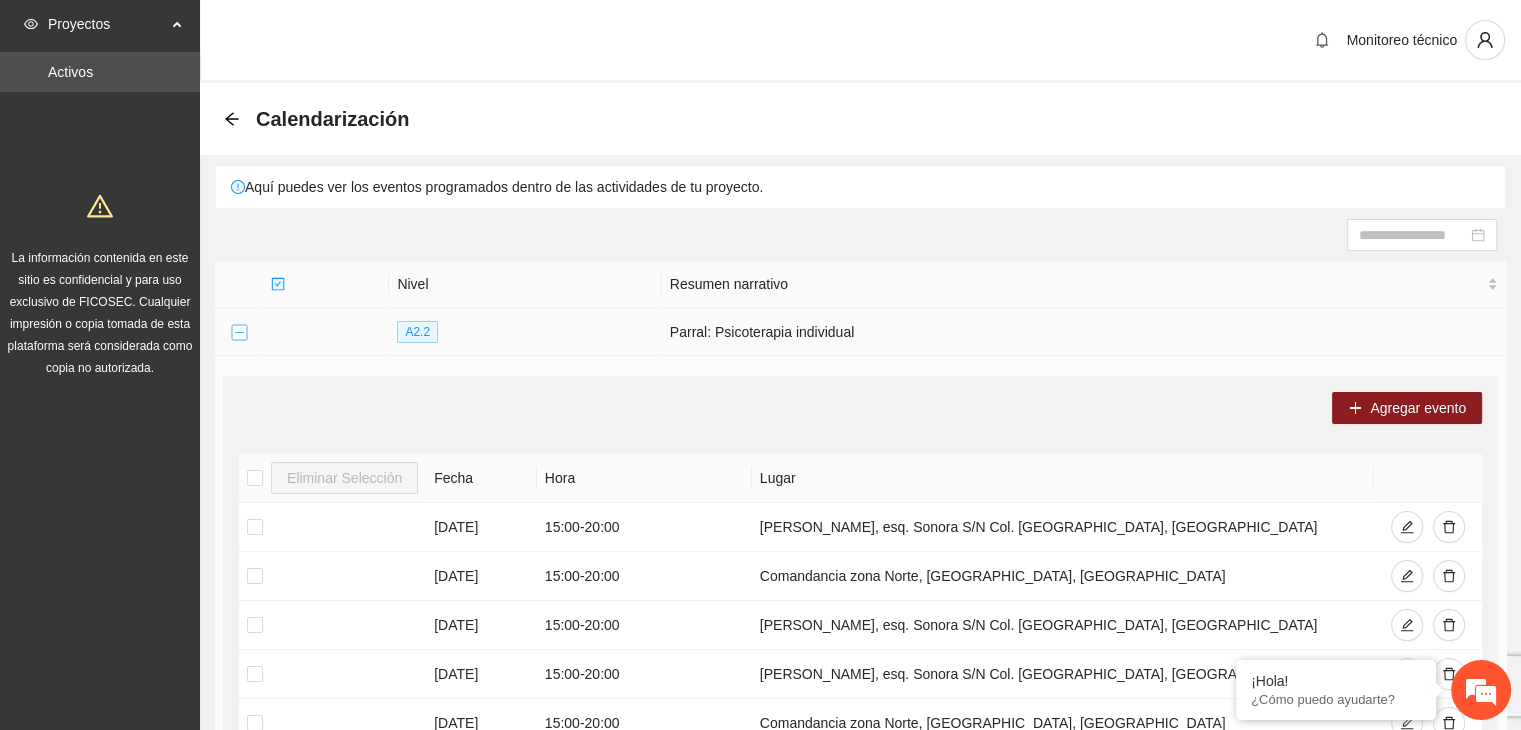 click at bounding box center (239, 333) 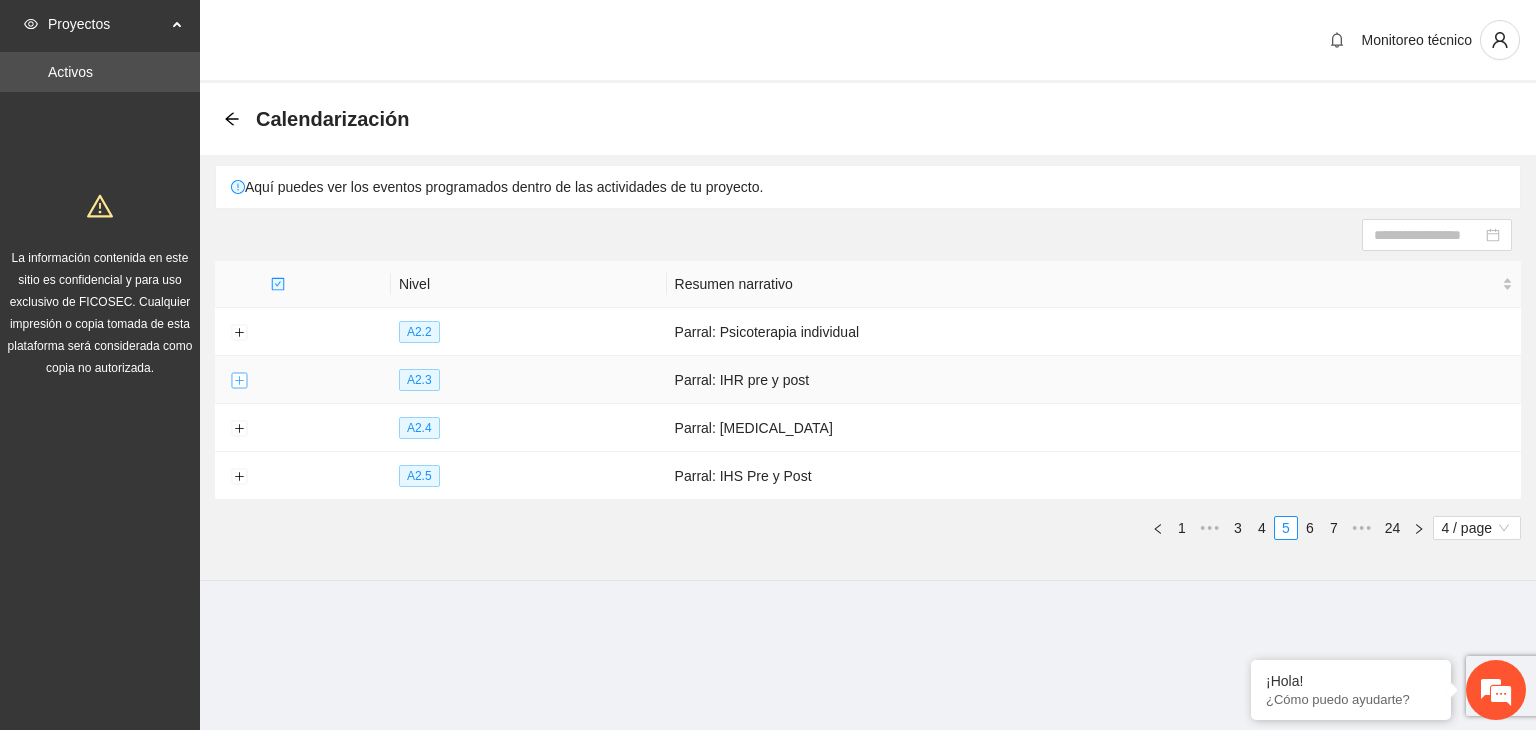 click at bounding box center (239, 381) 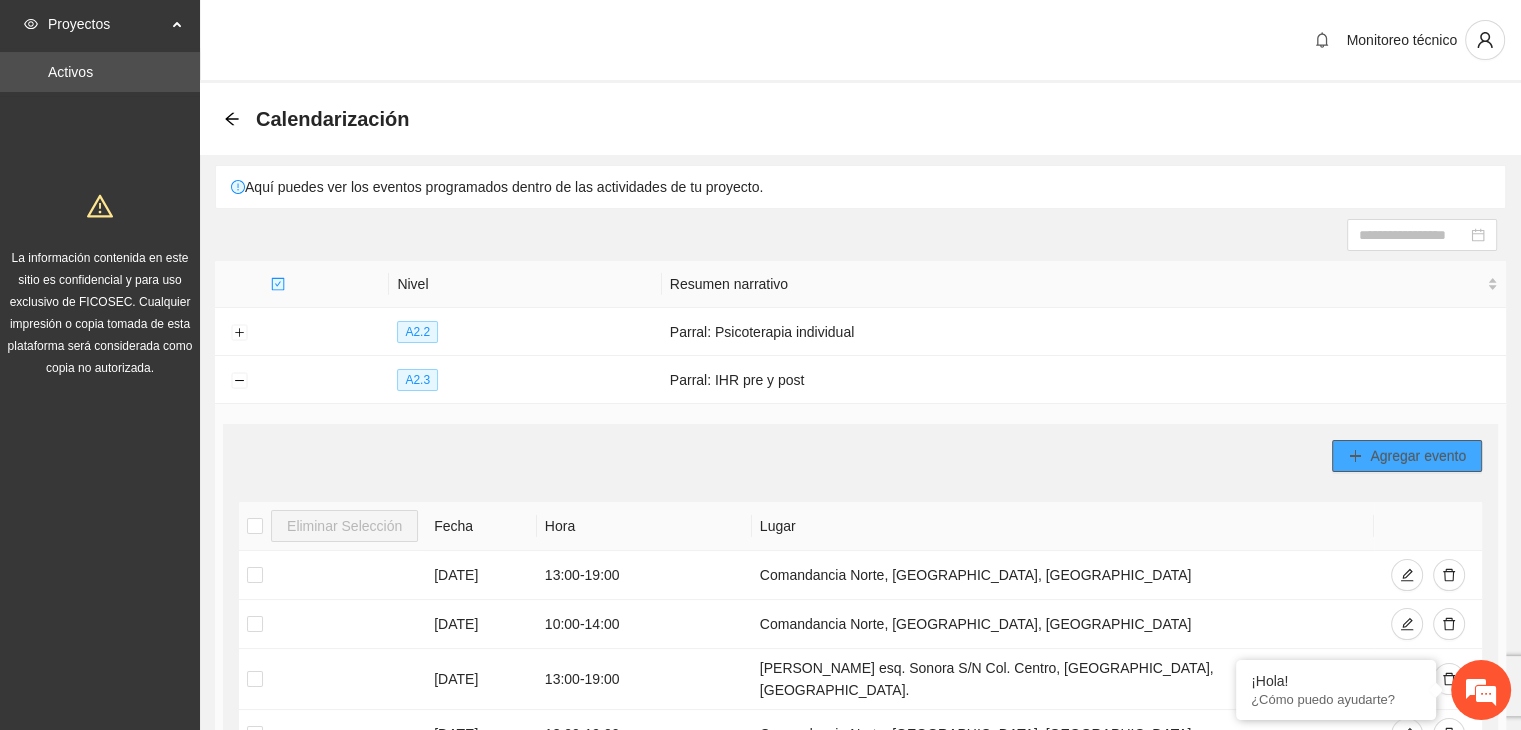 click on "Agregar evento" at bounding box center (1418, 456) 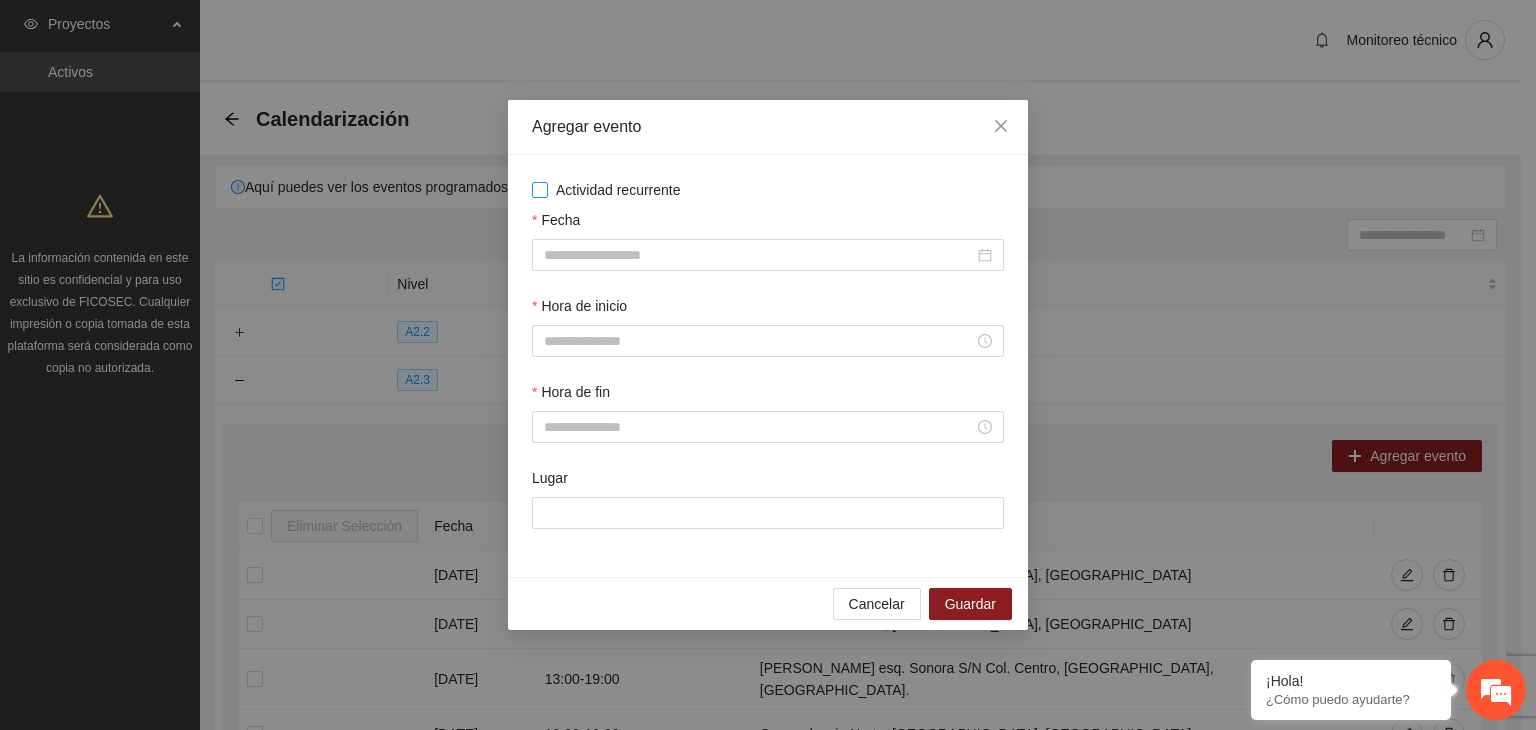 click on "Actividad recurrente" at bounding box center [768, 190] 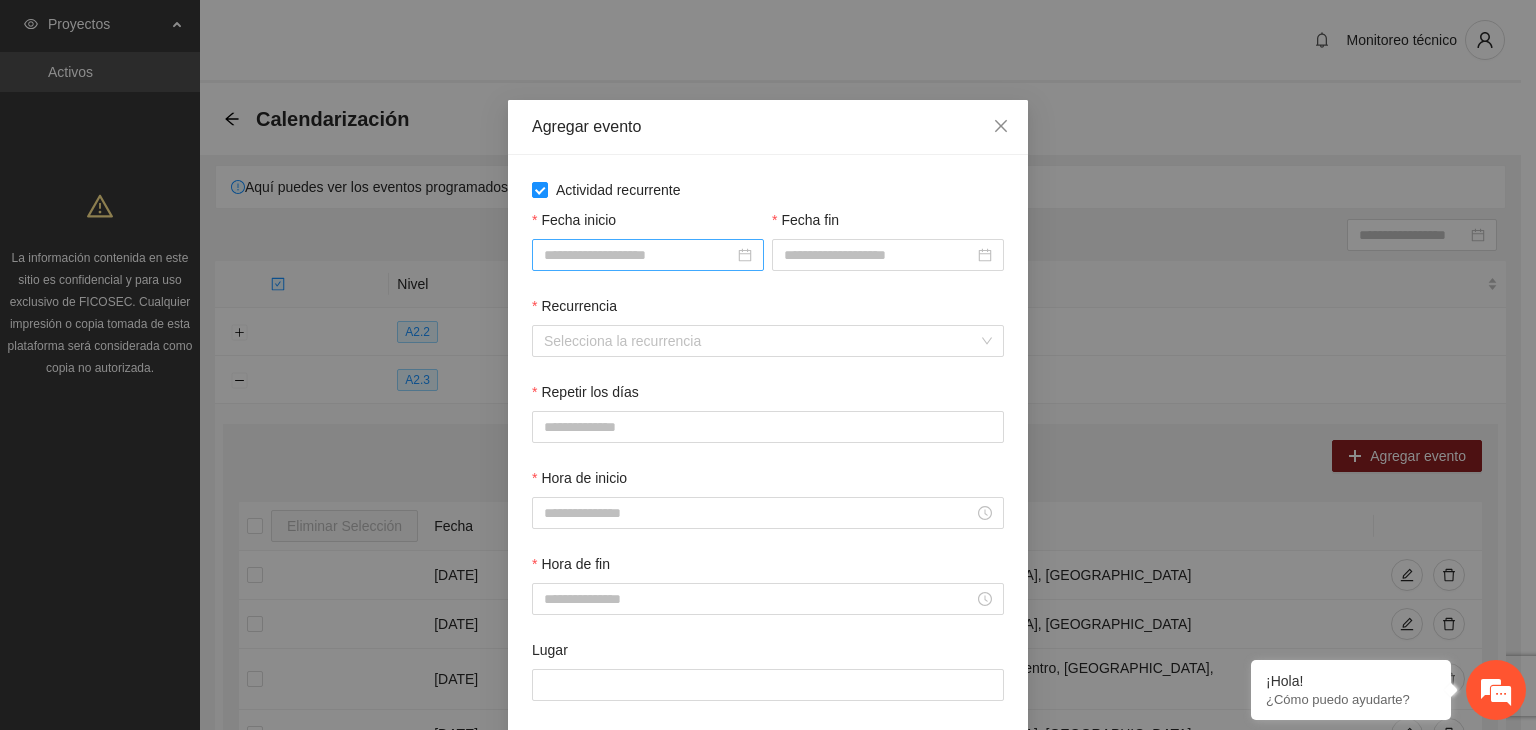 click on "Fecha inicio" at bounding box center (639, 255) 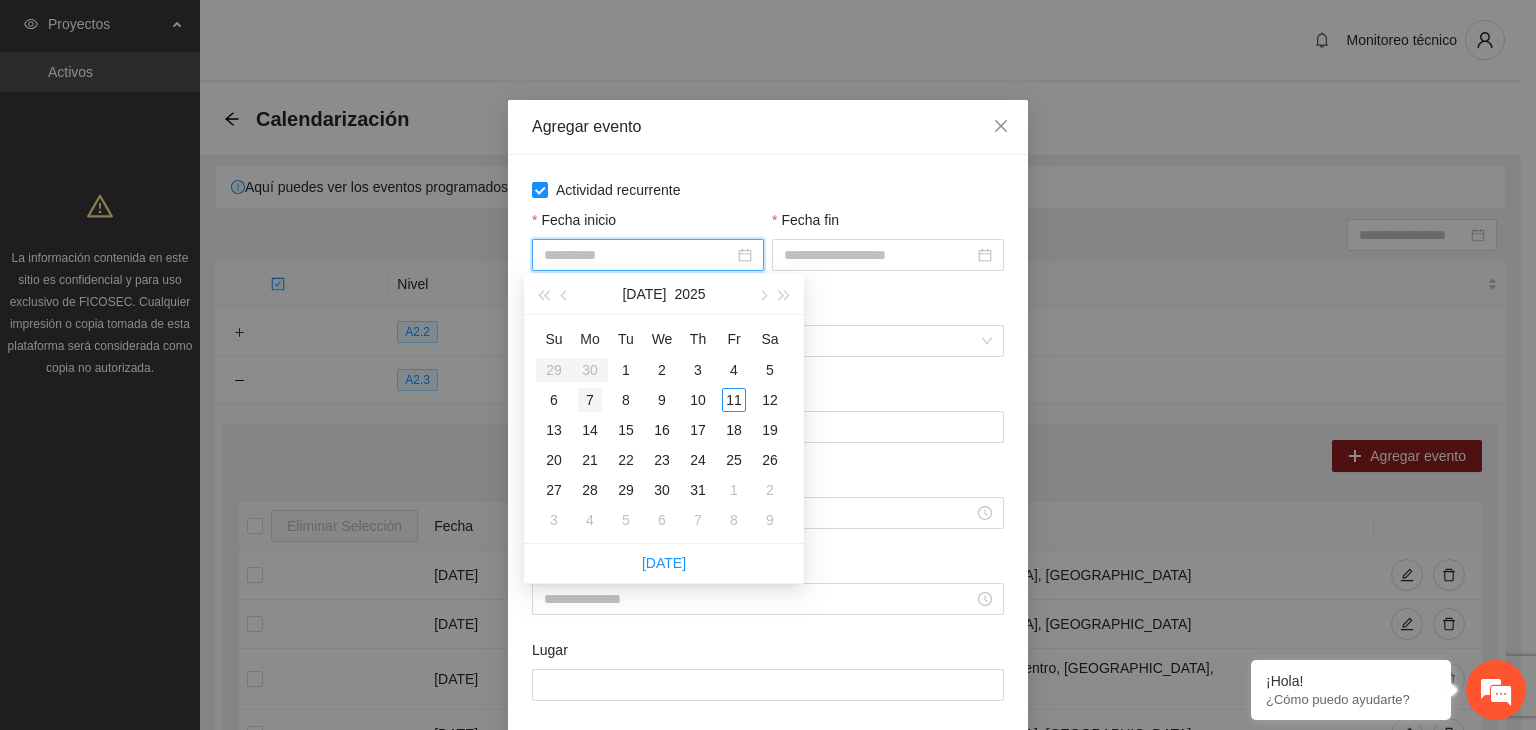 type on "**********" 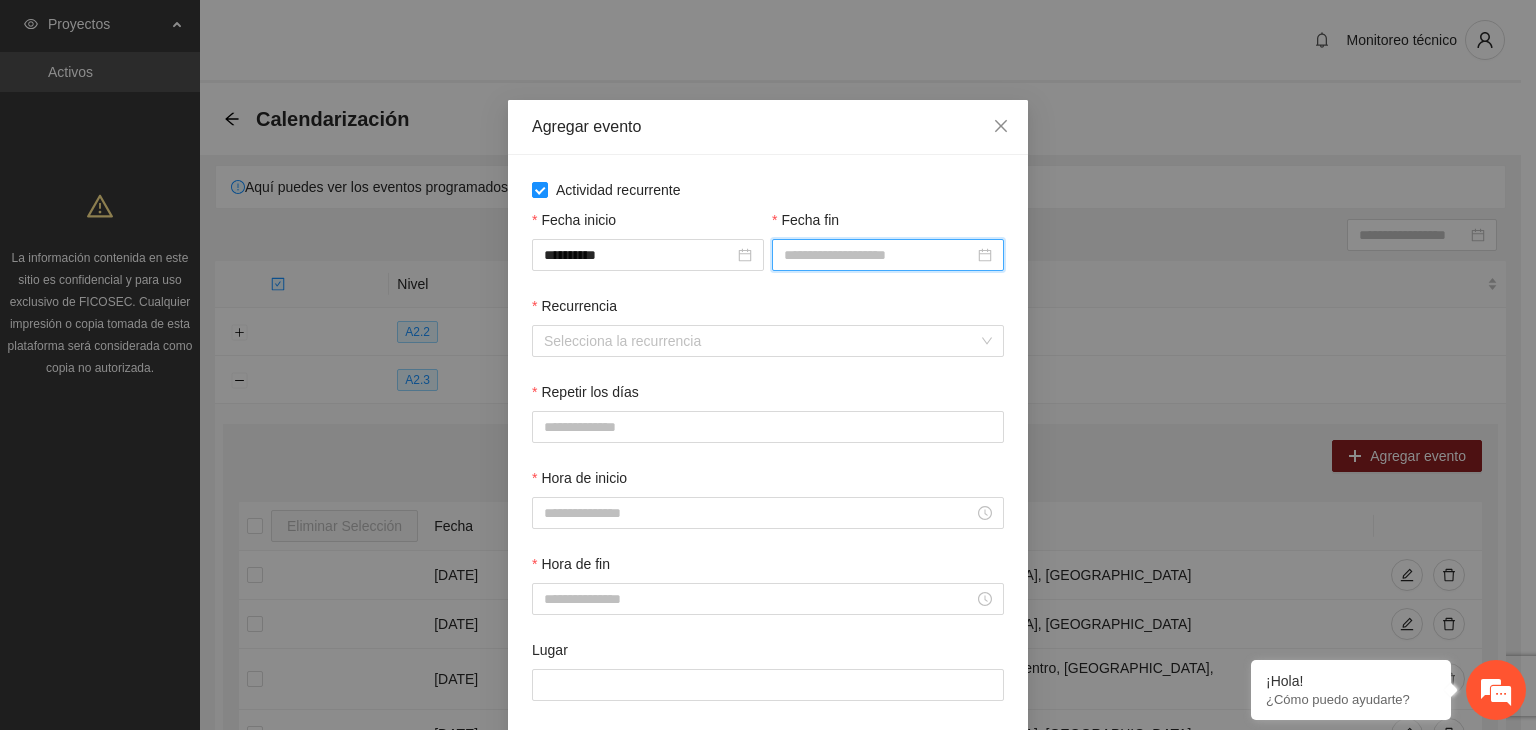 click on "Fecha fin" at bounding box center [879, 255] 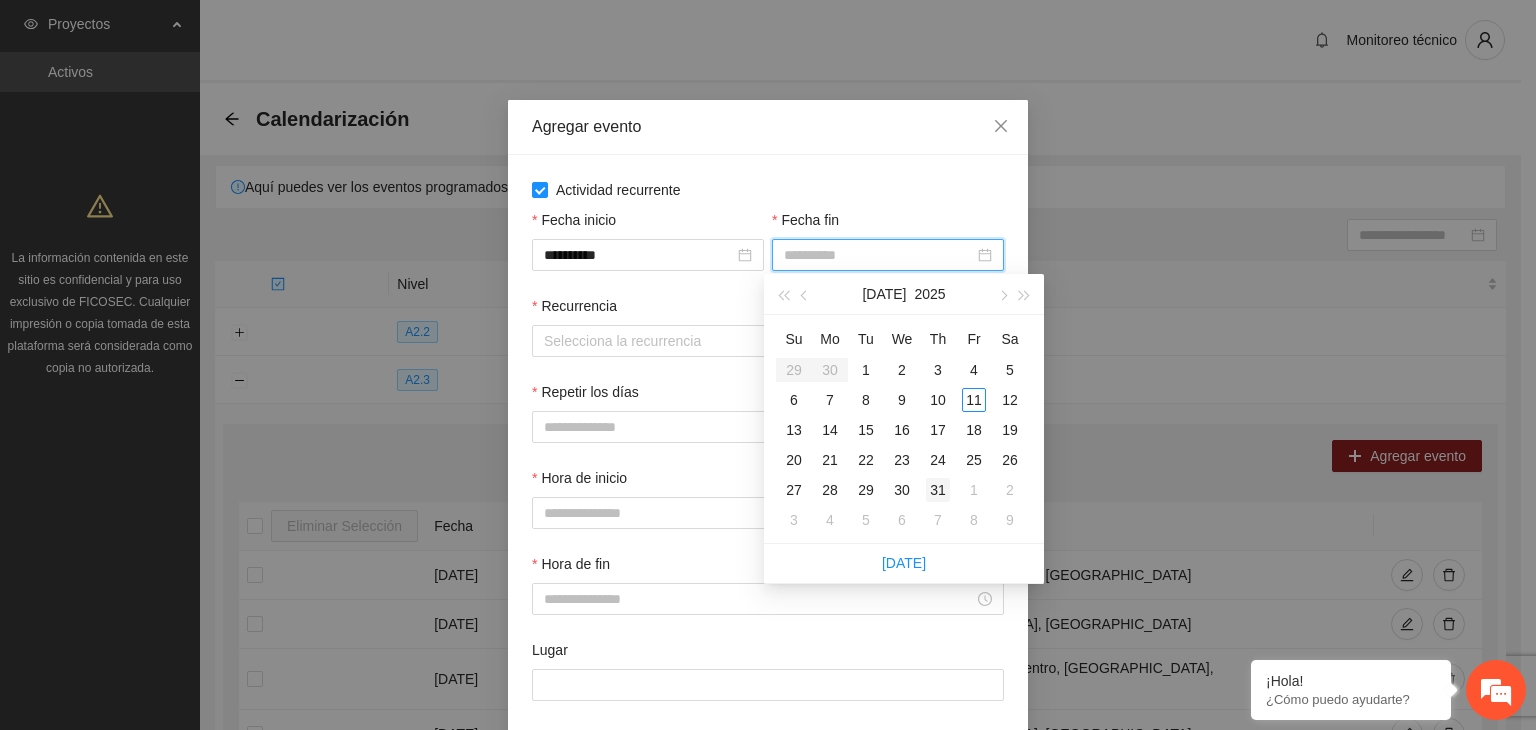 type on "**********" 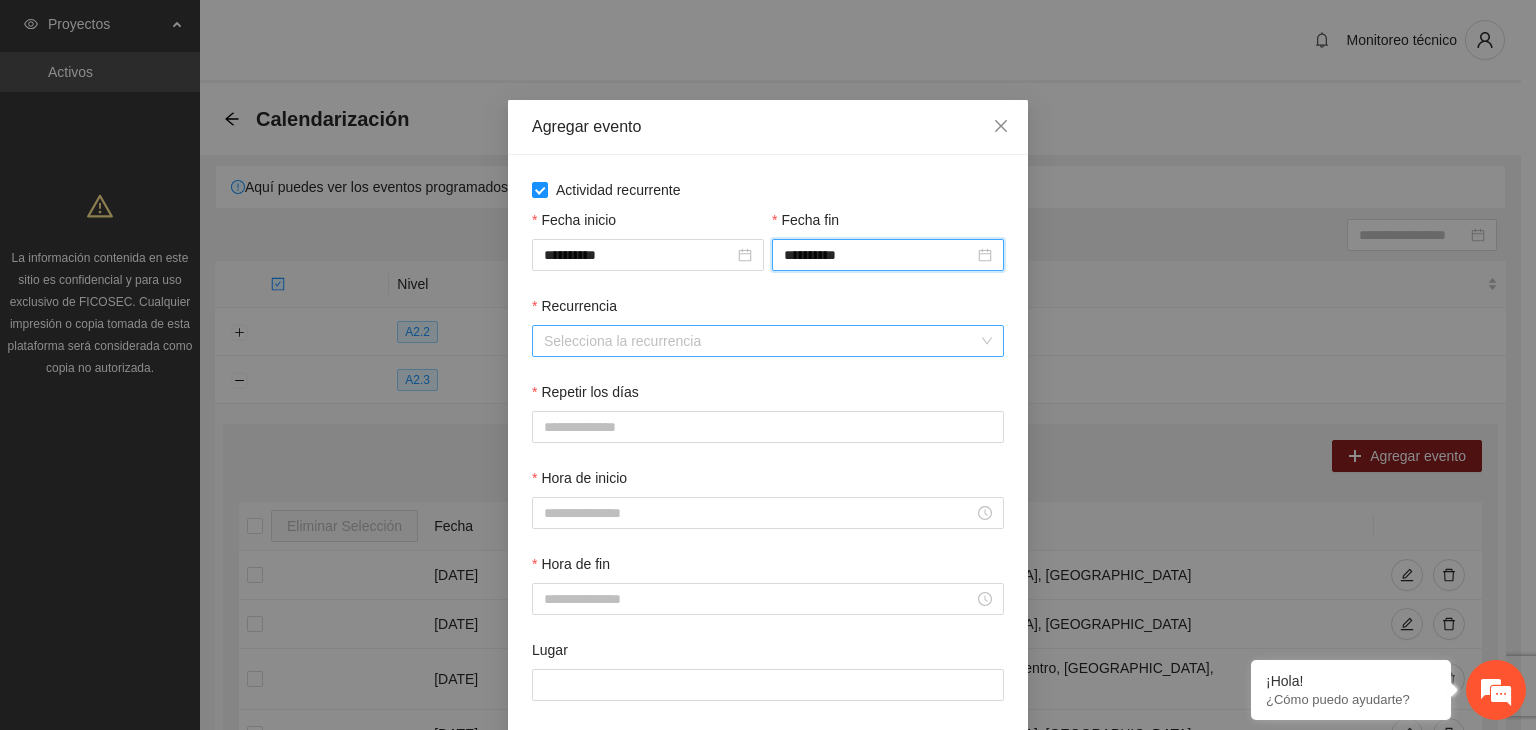 click on "Recurrencia" at bounding box center [761, 341] 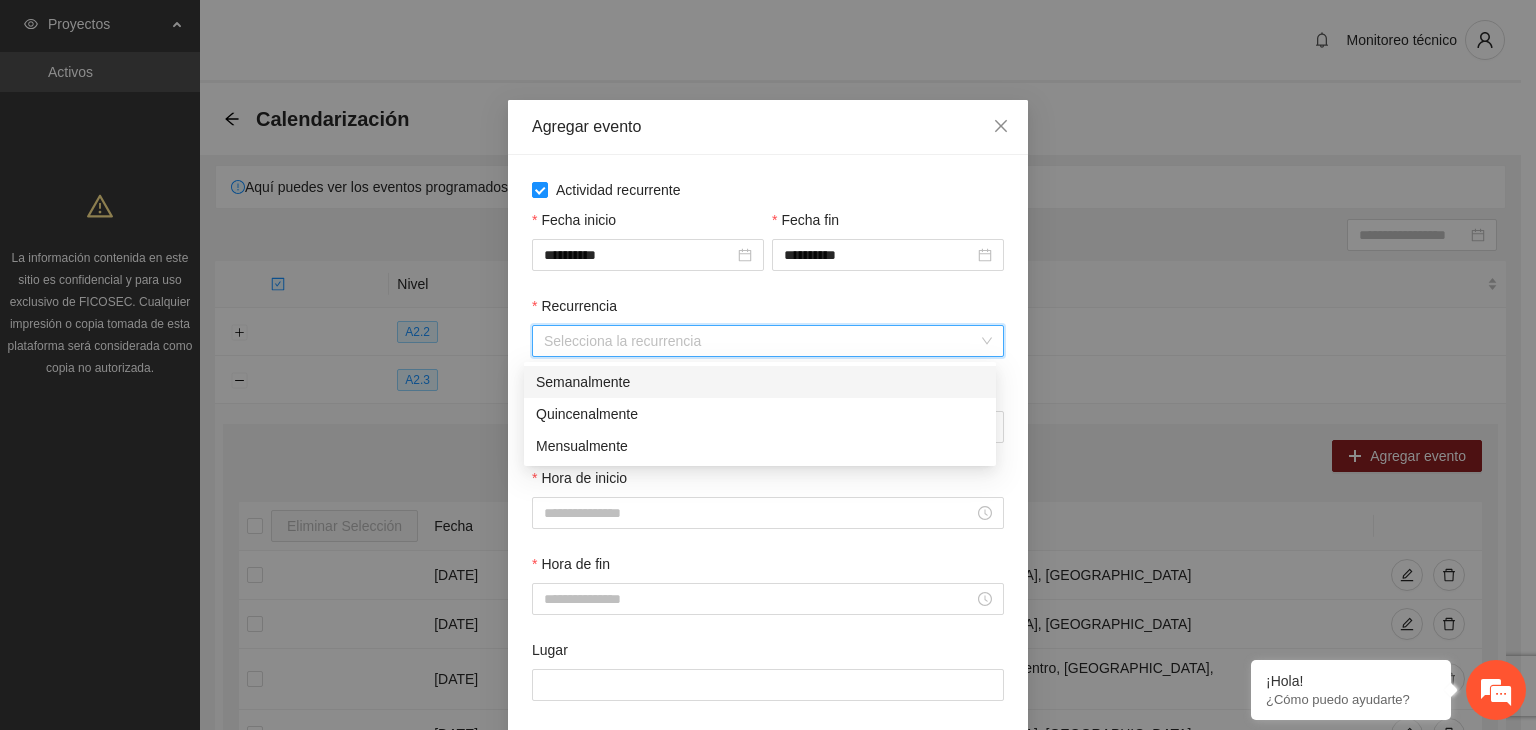 click on "Semanalmente" at bounding box center (760, 382) 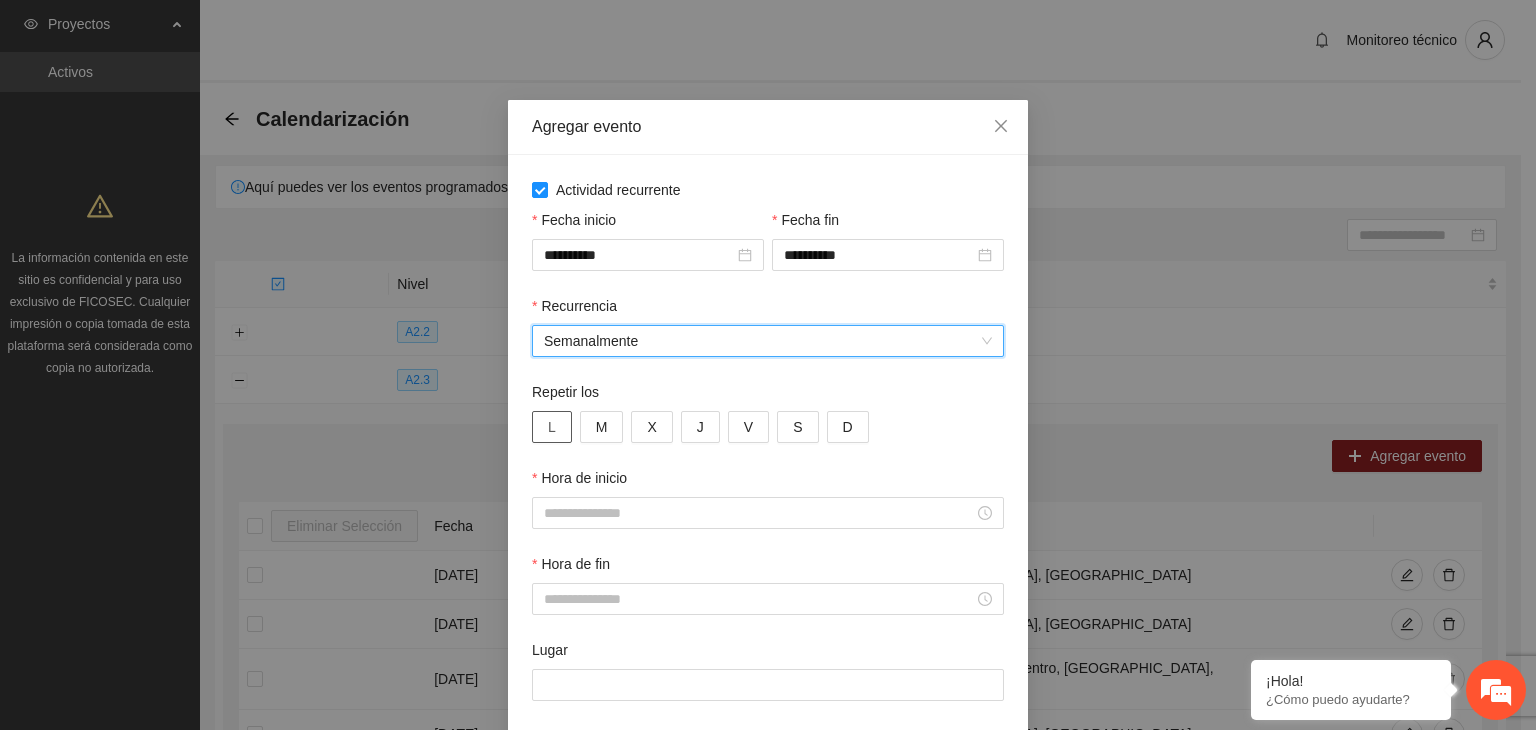 click on "L" at bounding box center (552, 427) 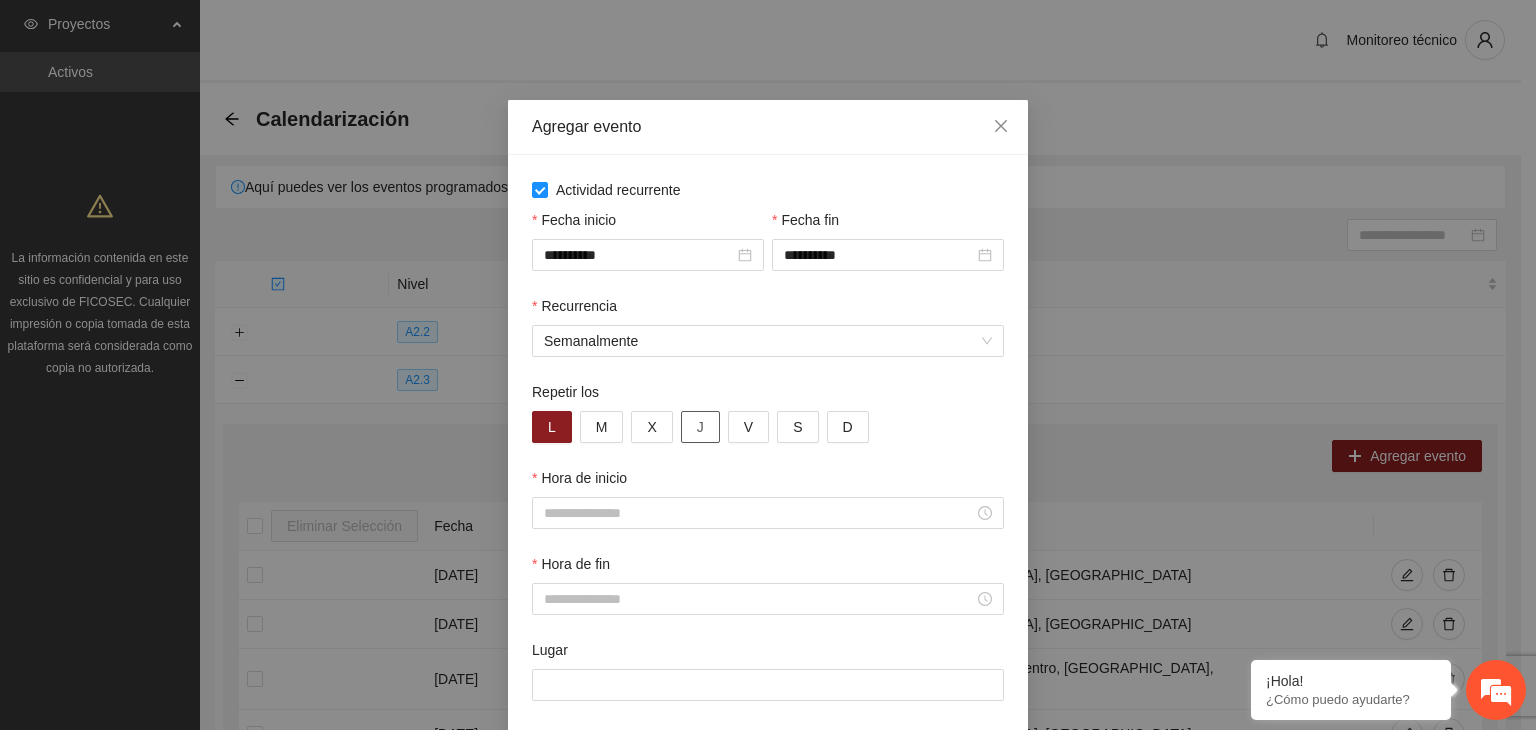 click on "J" at bounding box center (700, 427) 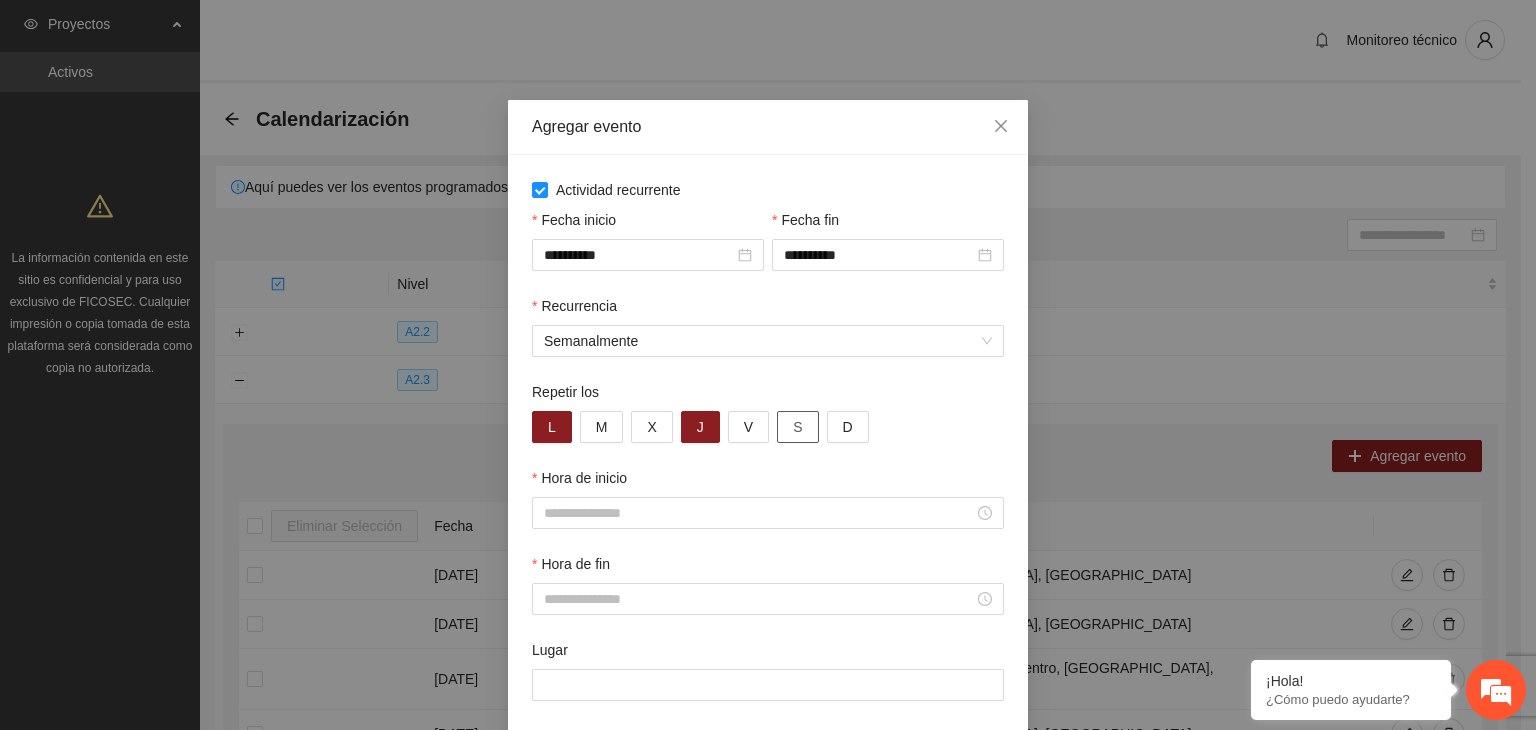 click on "S" at bounding box center (797, 427) 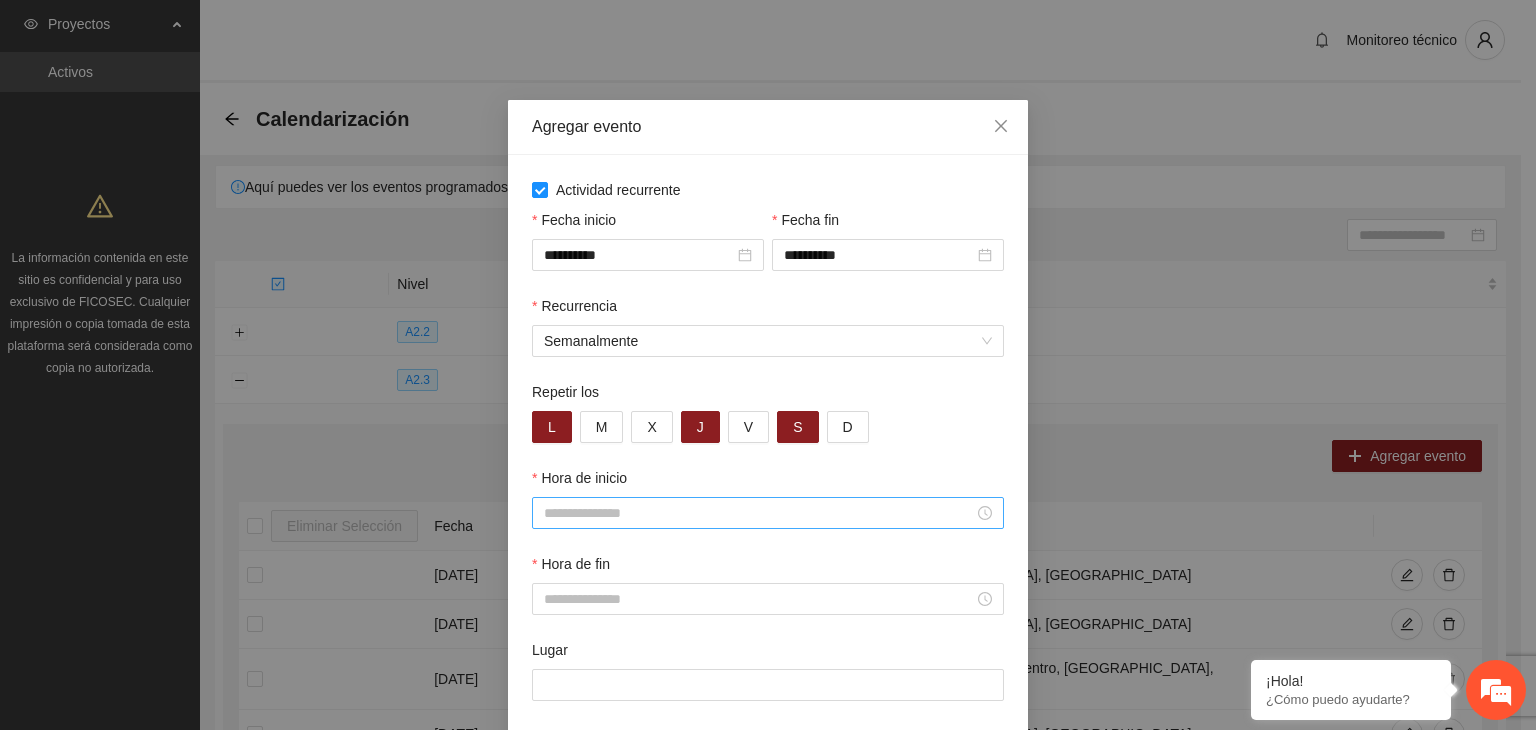 click on "Hora de inicio" at bounding box center (759, 513) 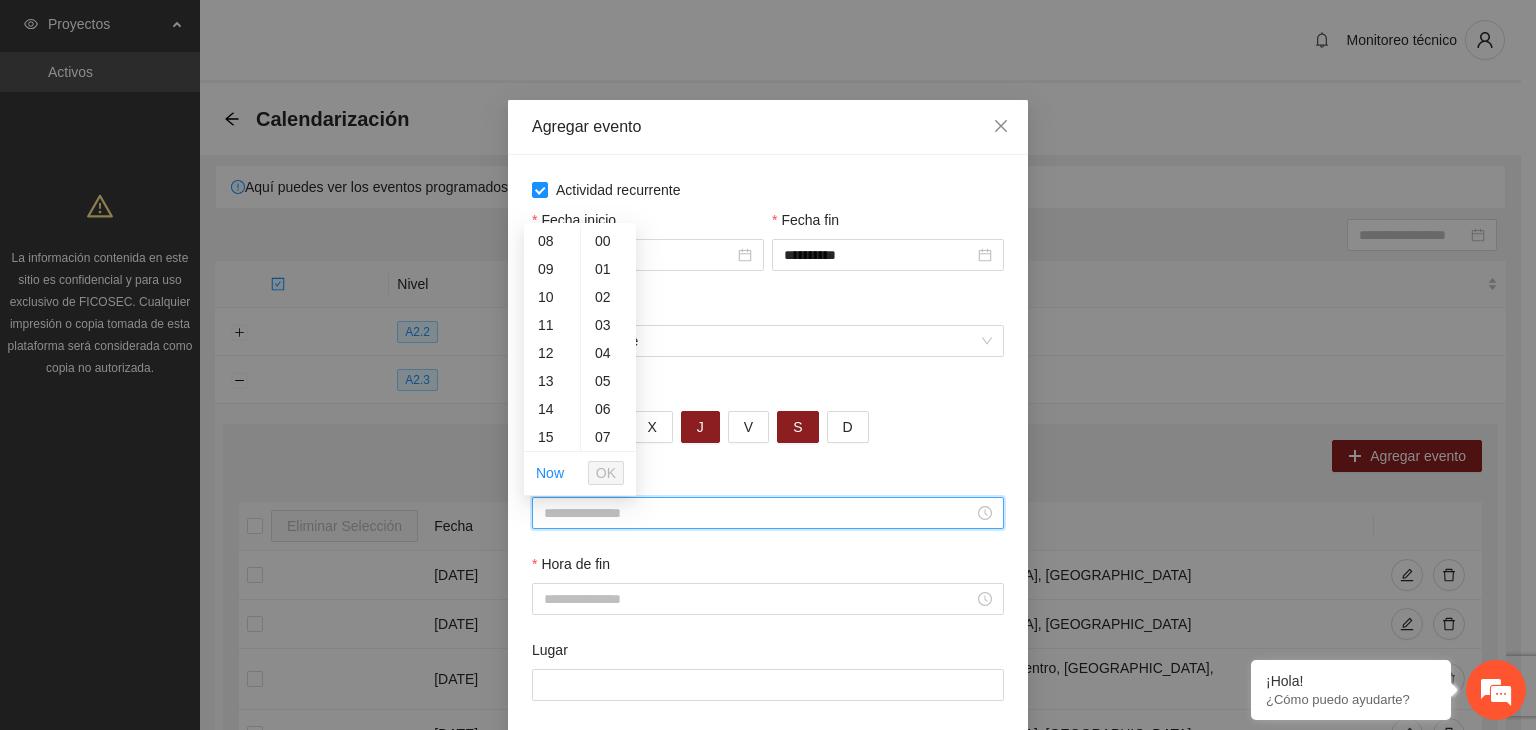scroll, scrollTop: 232, scrollLeft: 0, axis: vertical 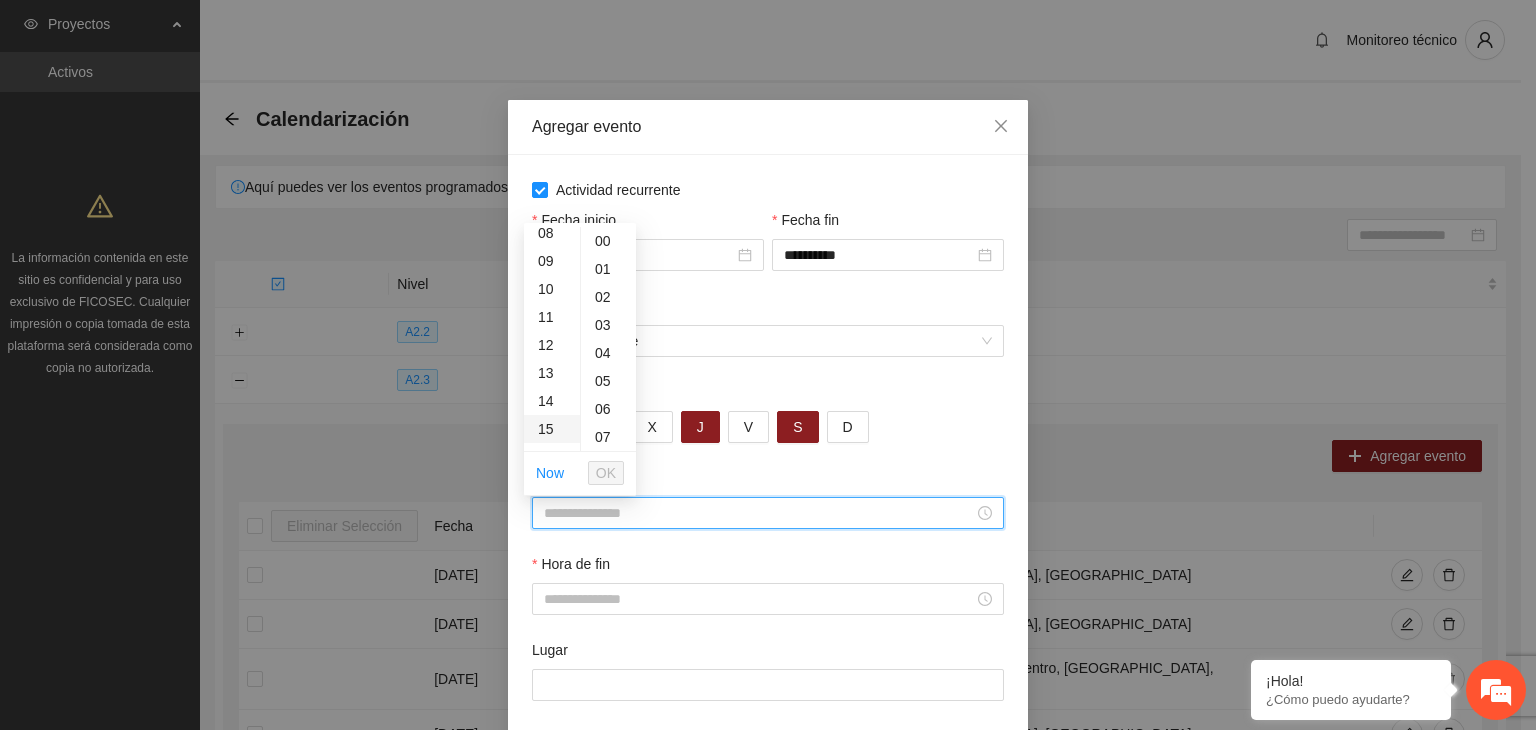 click on "15" at bounding box center [552, 429] 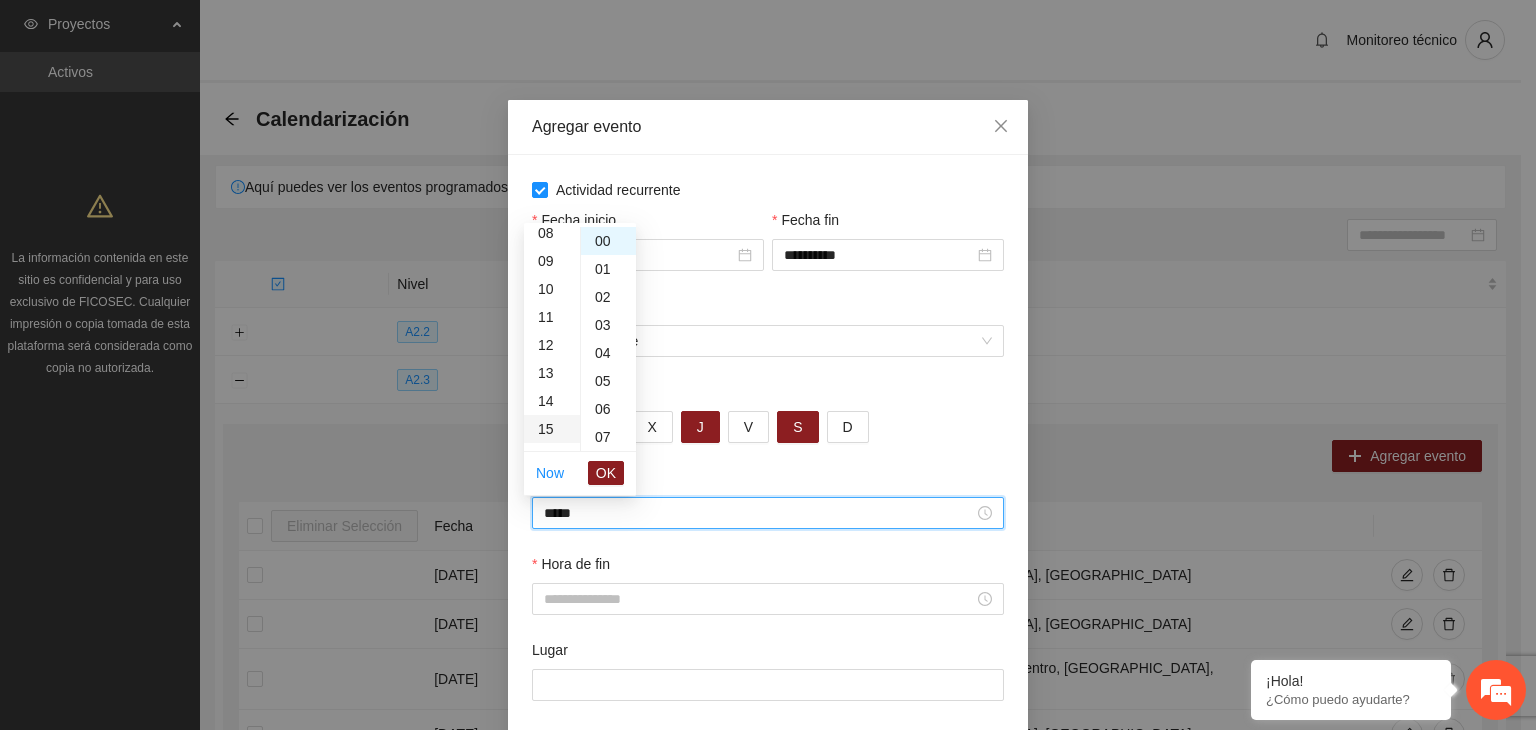 scroll, scrollTop: 420, scrollLeft: 0, axis: vertical 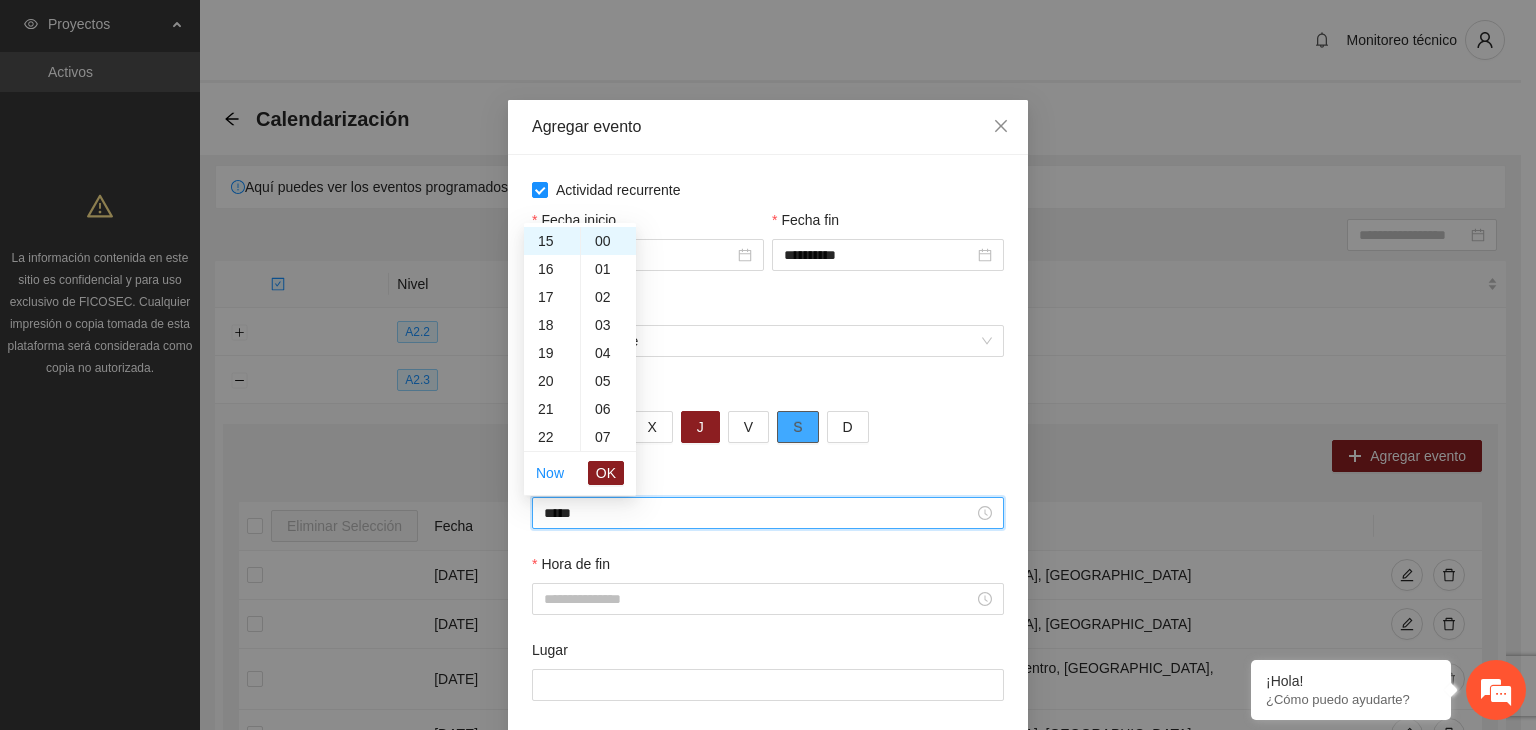 type 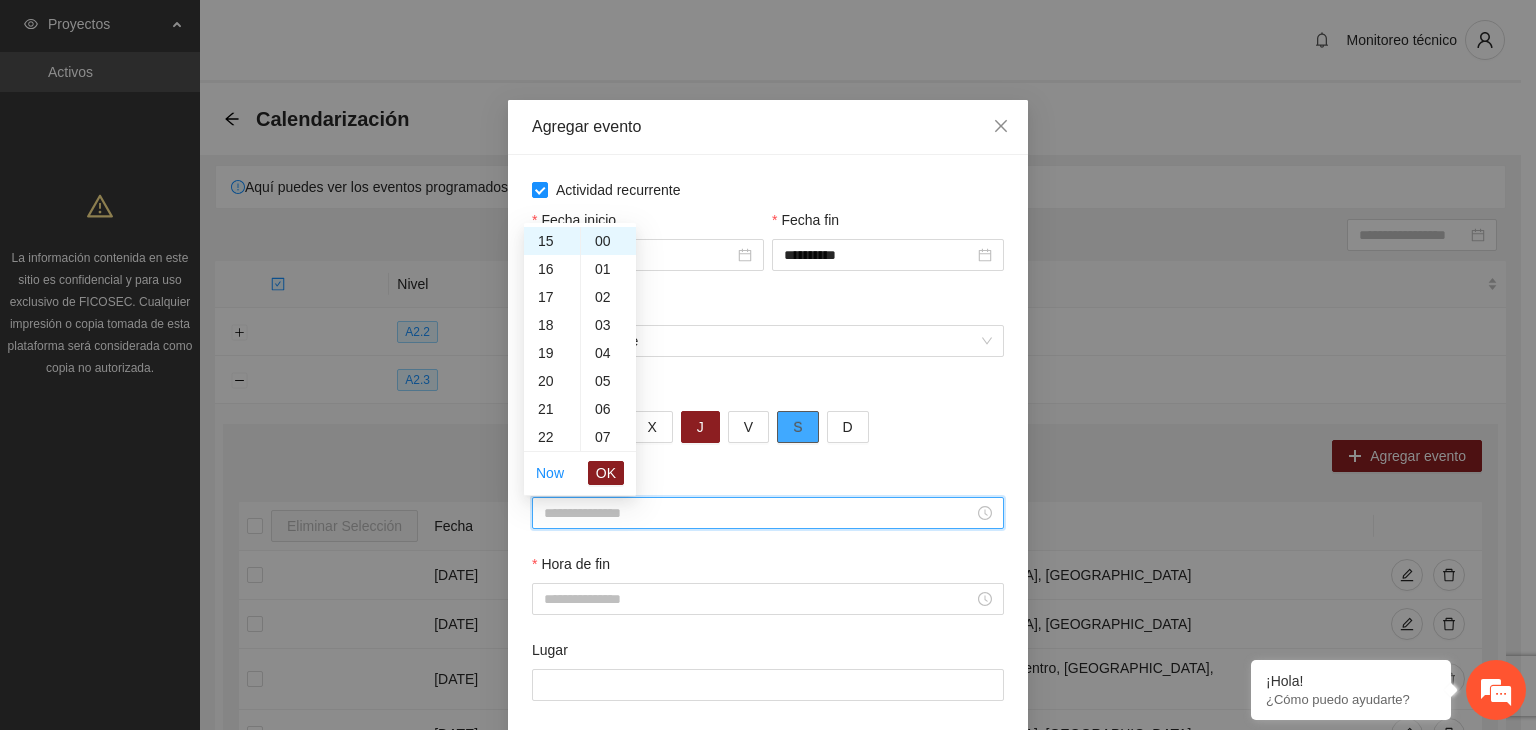 click on "S" at bounding box center [797, 427] 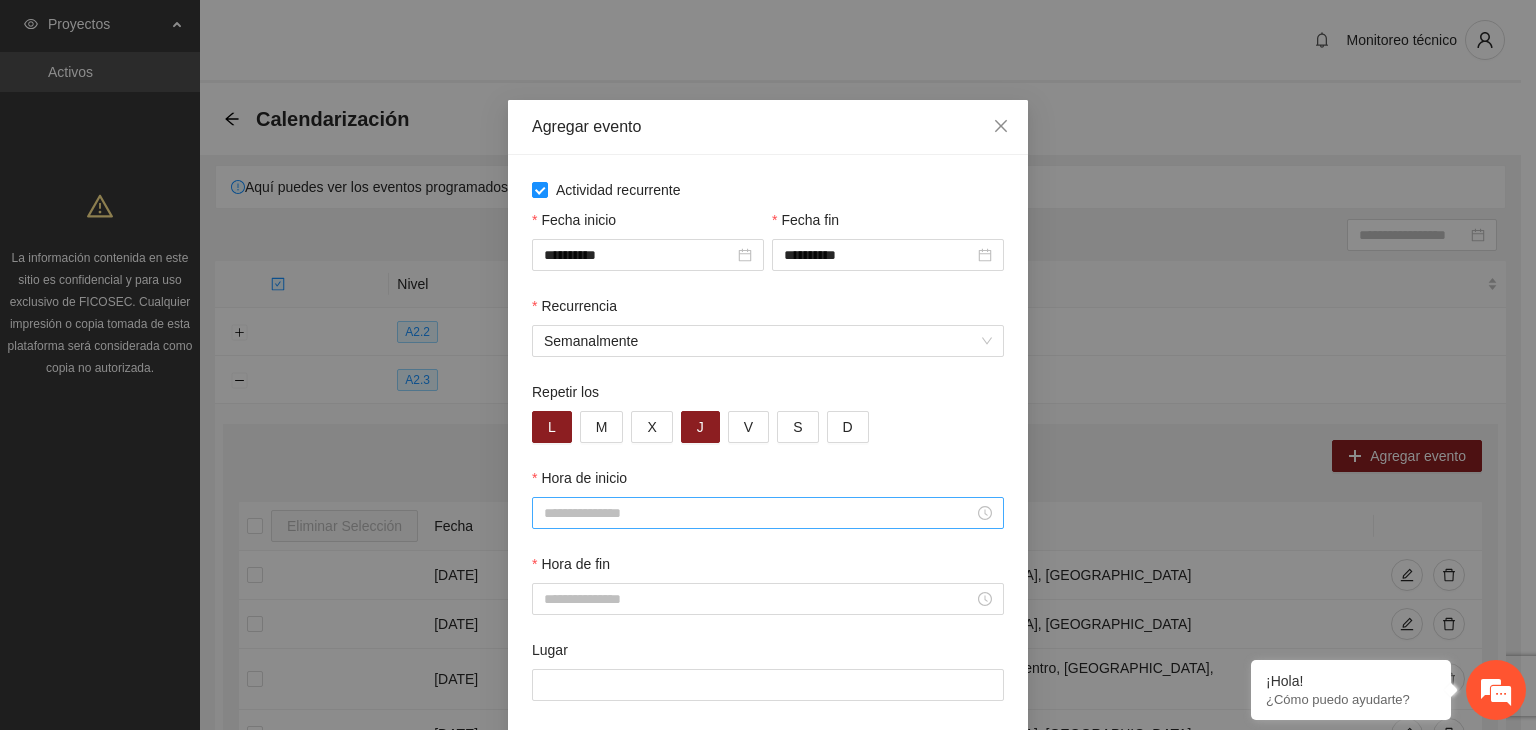 click at bounding box center (768, 513) 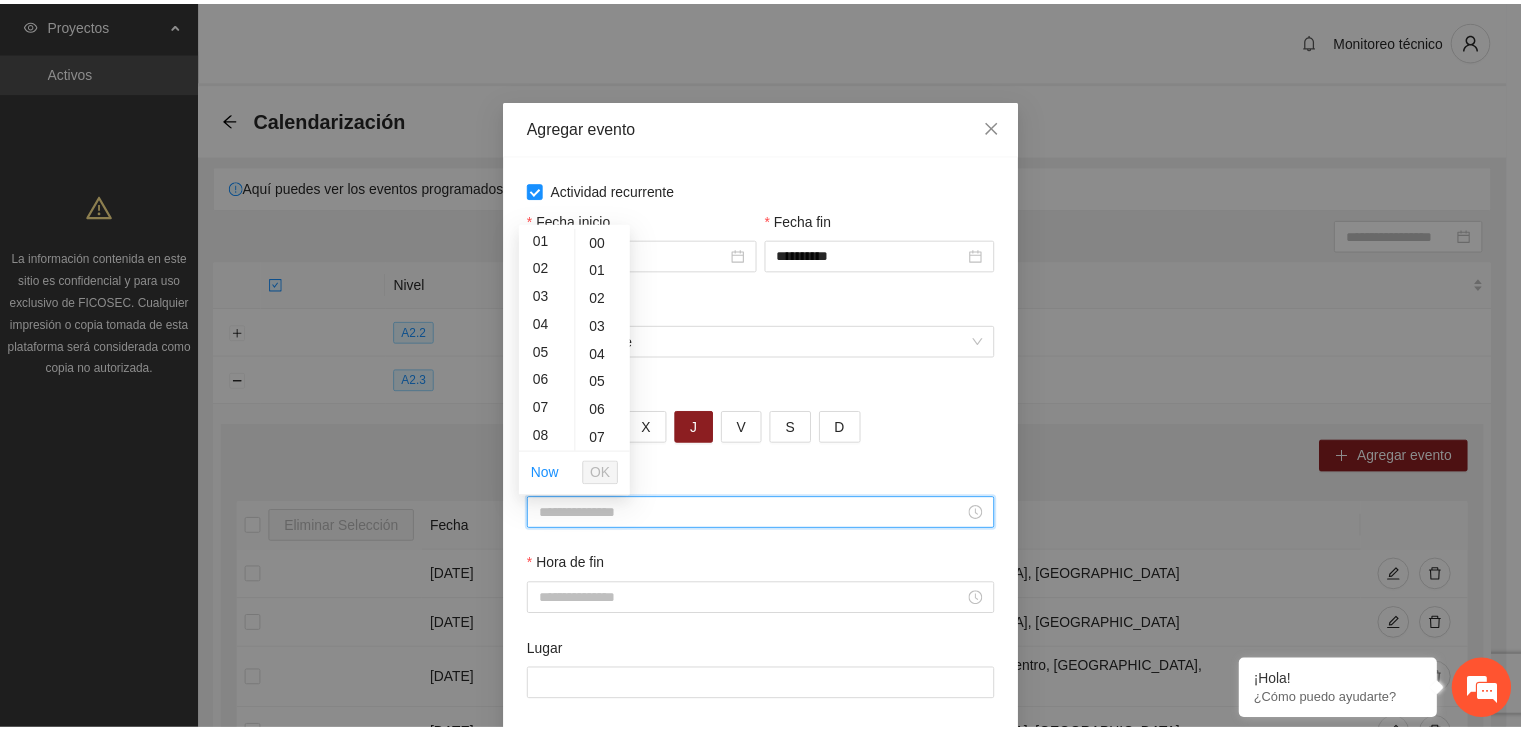 scroll, scrollTop: 30, scrollLeft: 0, axis: vertical 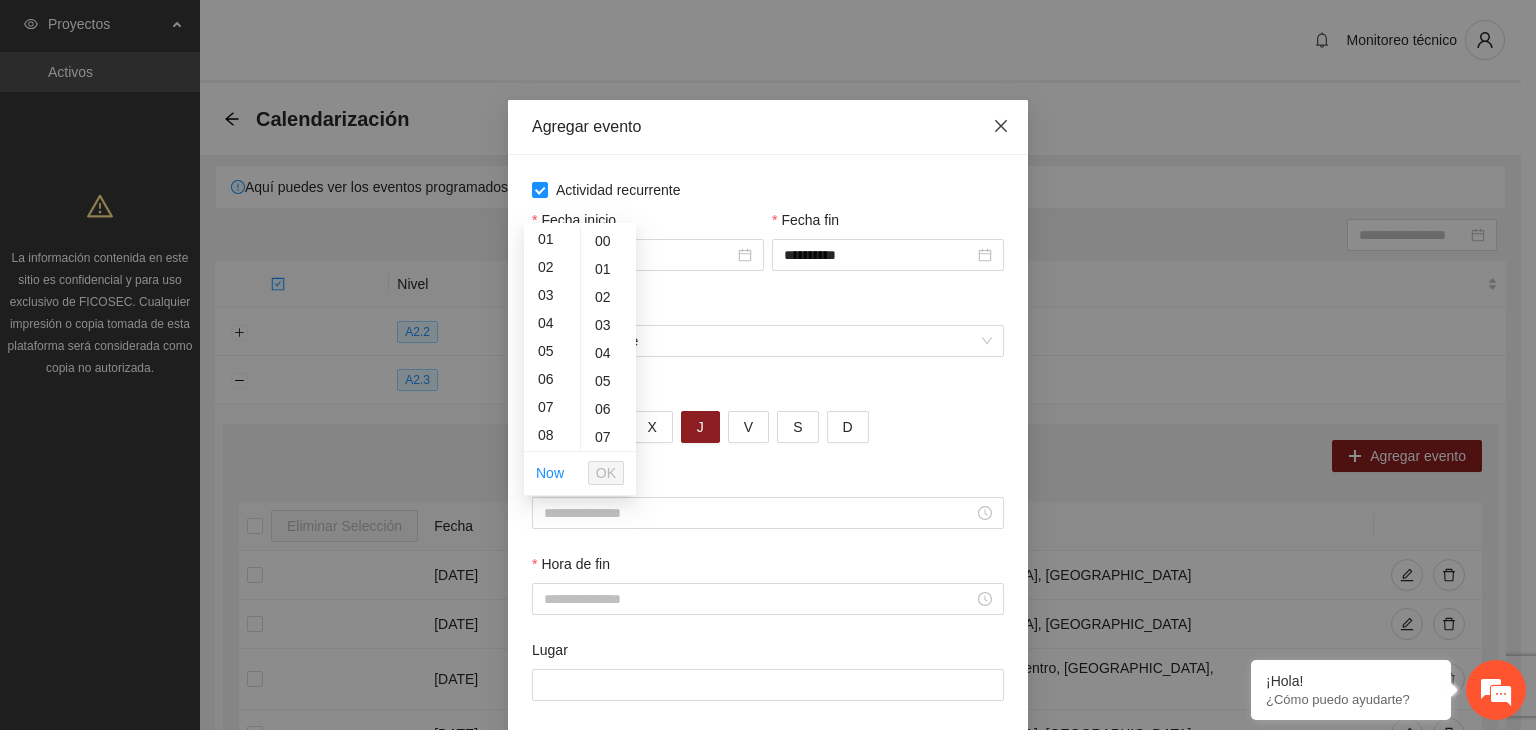 click 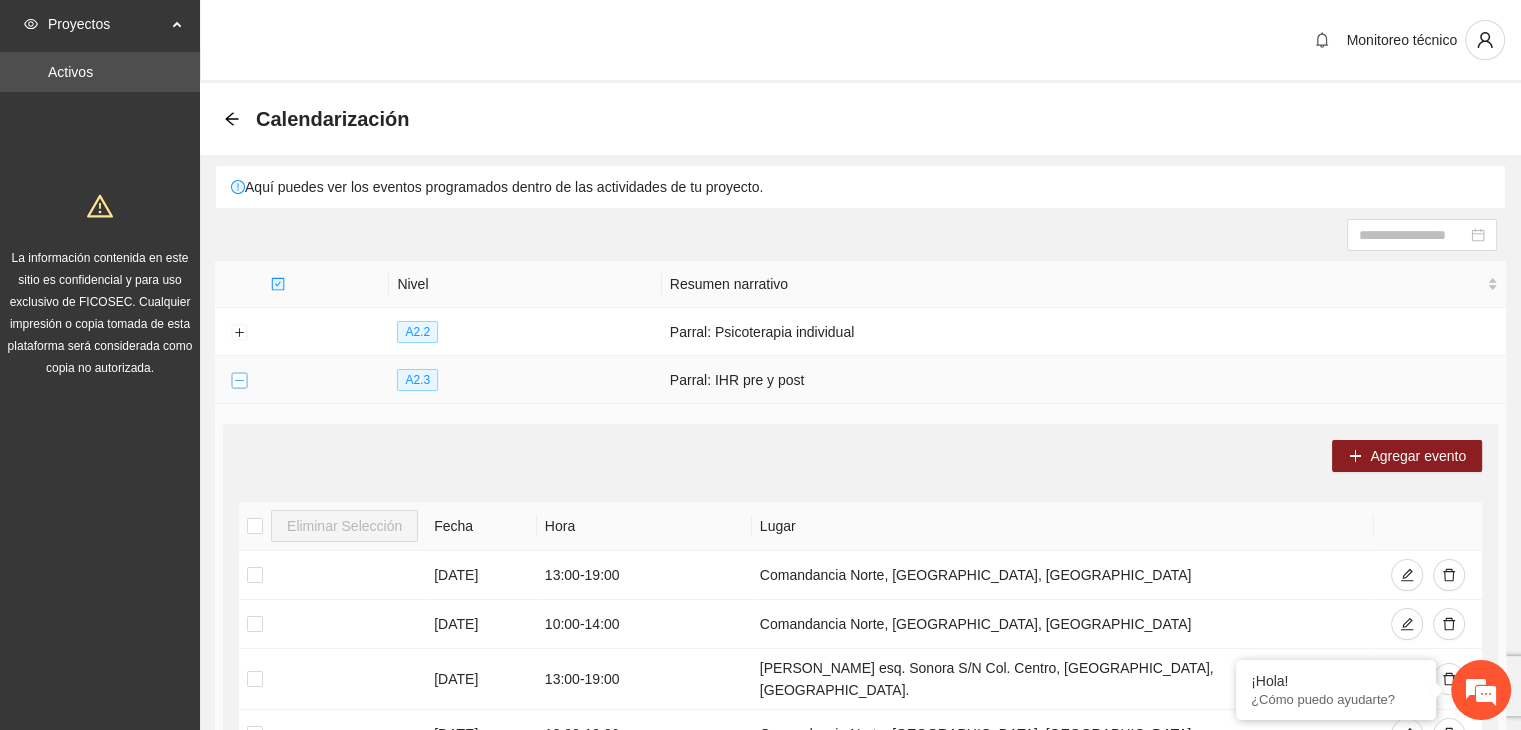 click at bounding box center [239, 381] 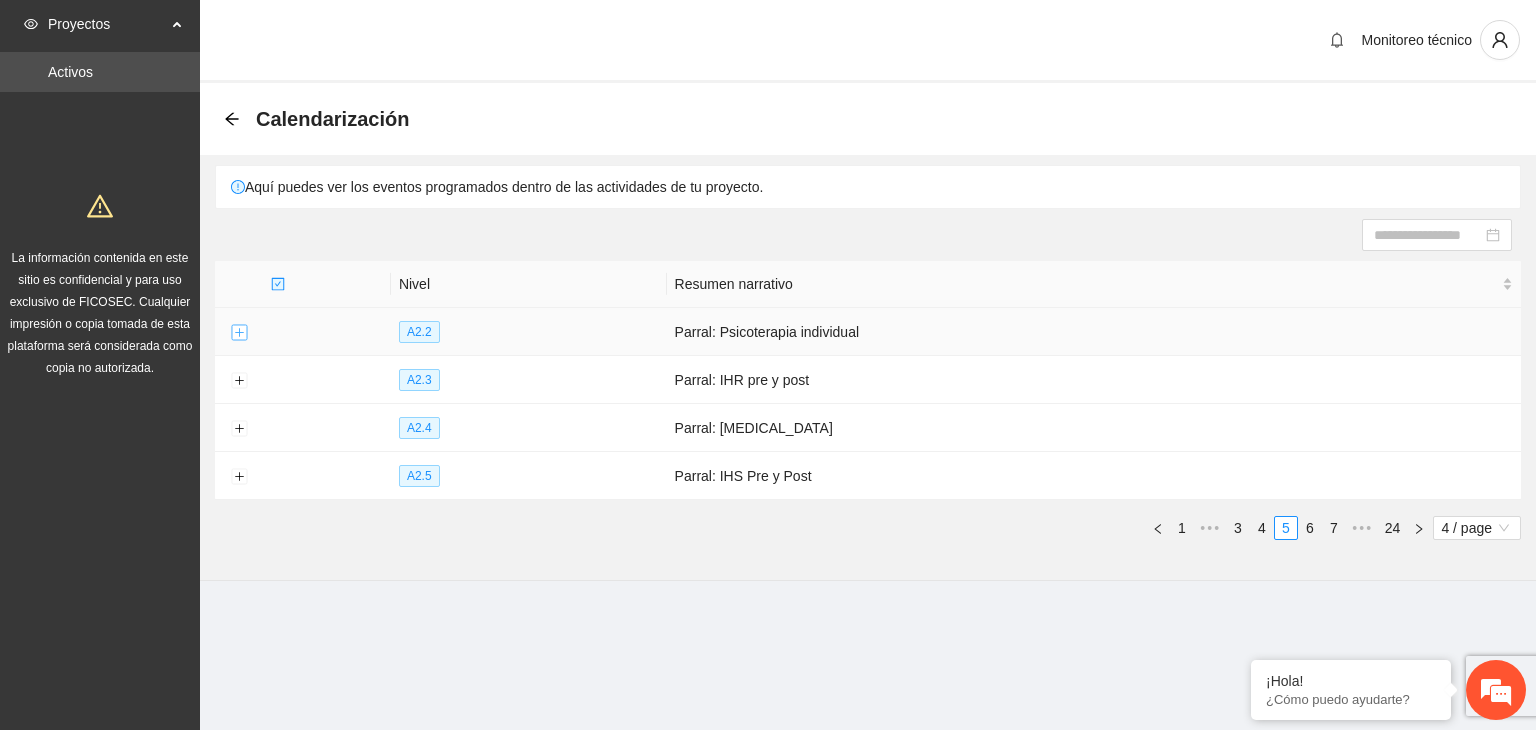 click at bounding box center [239, 333] 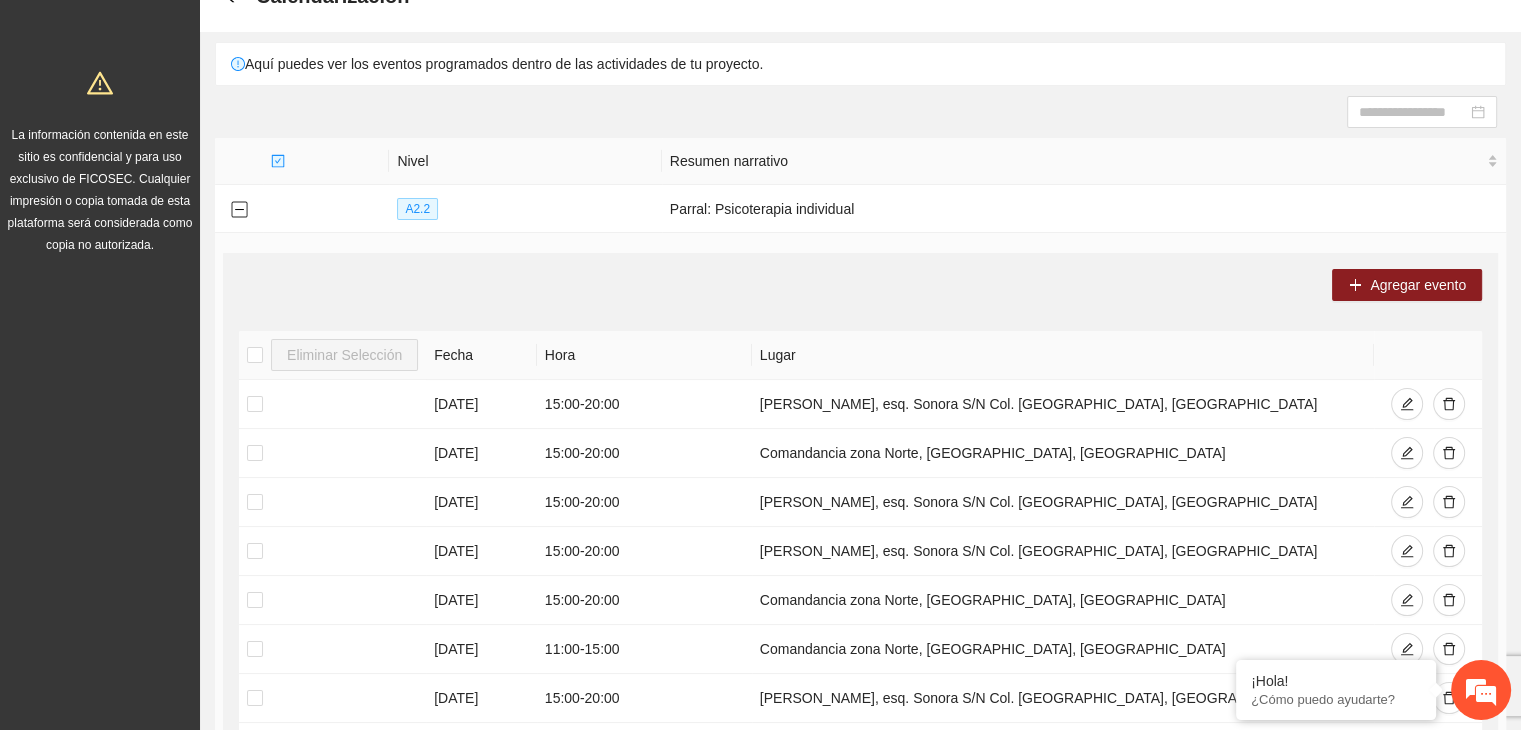 scroll, scrollTop: 126, scrollLeft: 0, axis: vertical 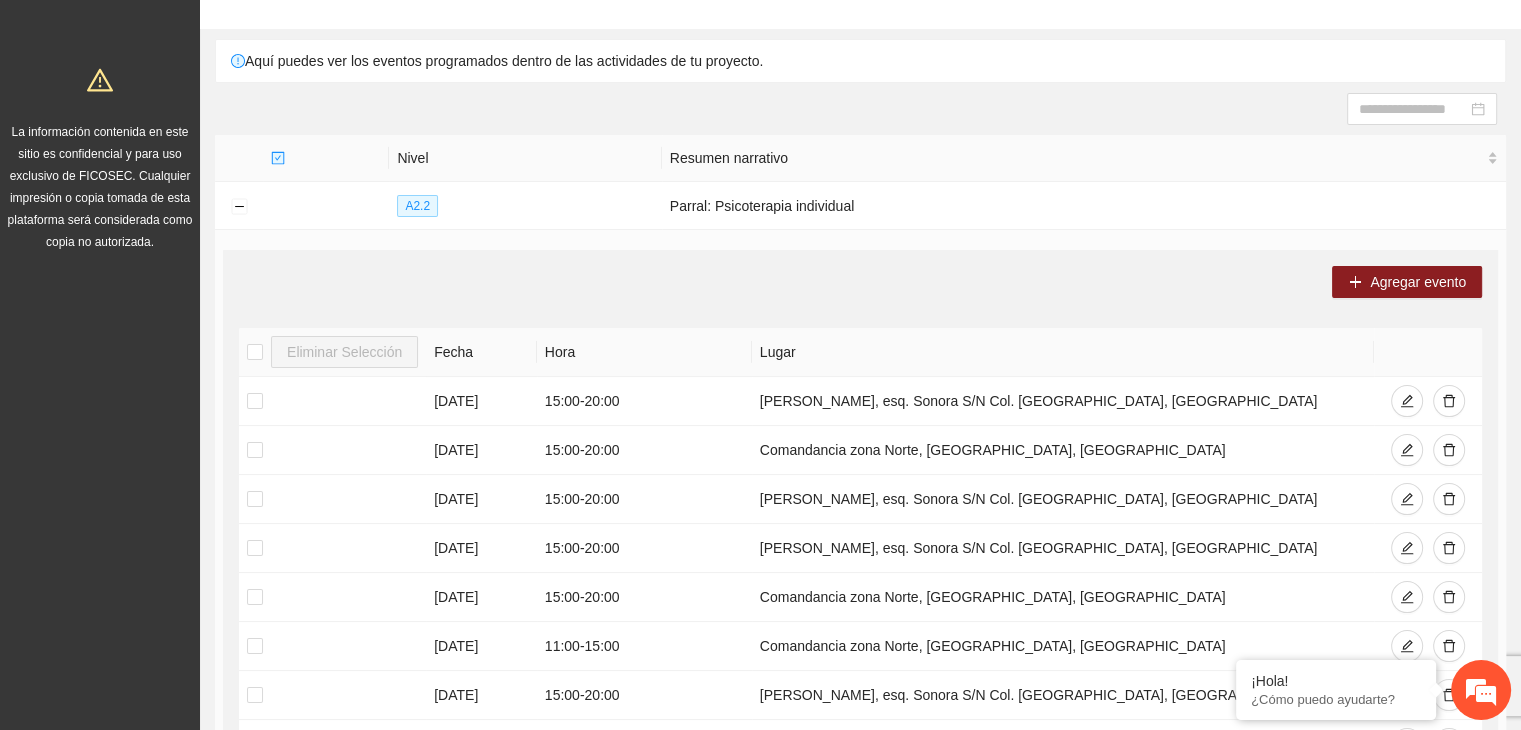 click on "Lugar" at bounding box center [1063, 352] 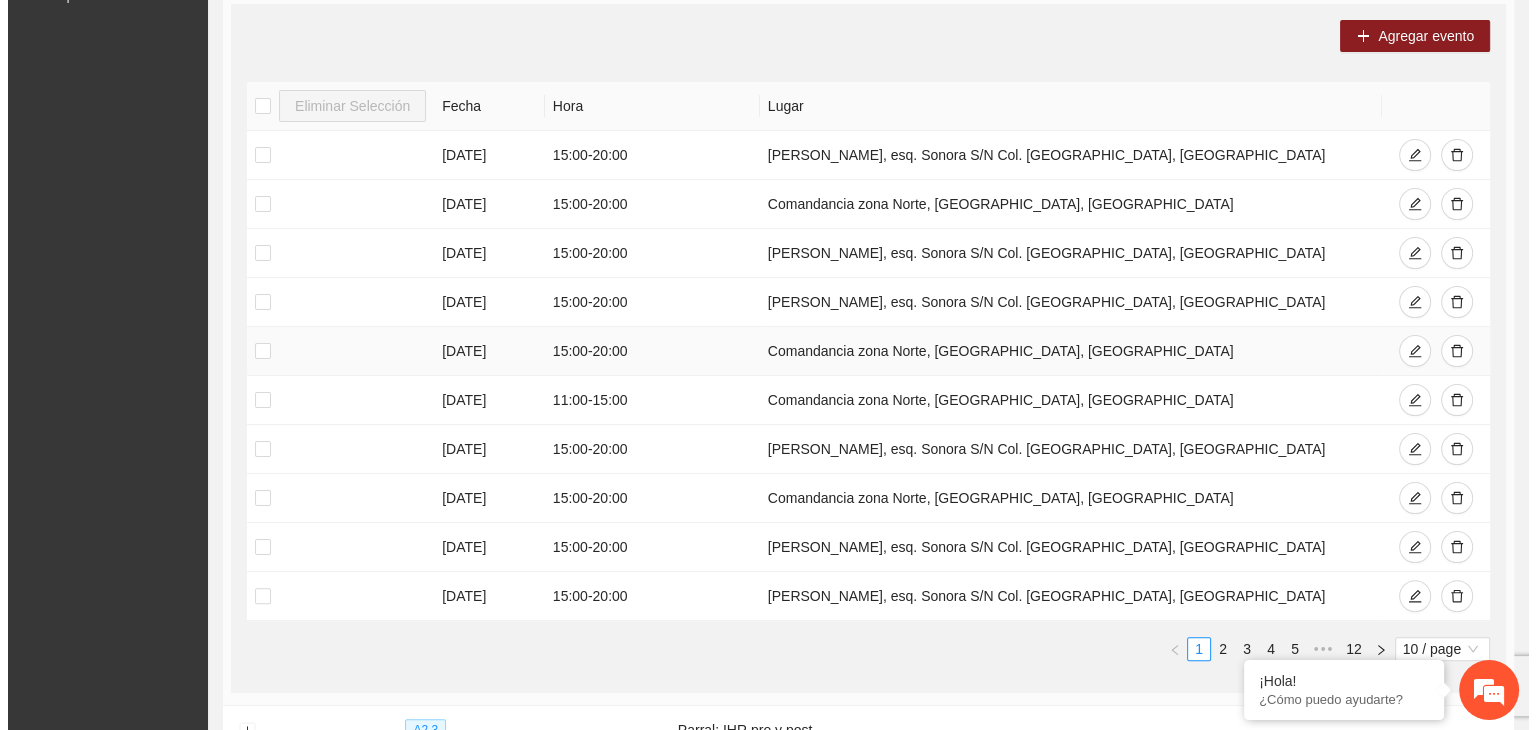 scroll, scrollTop: 371, scrollLeft: 0, axis: vertical 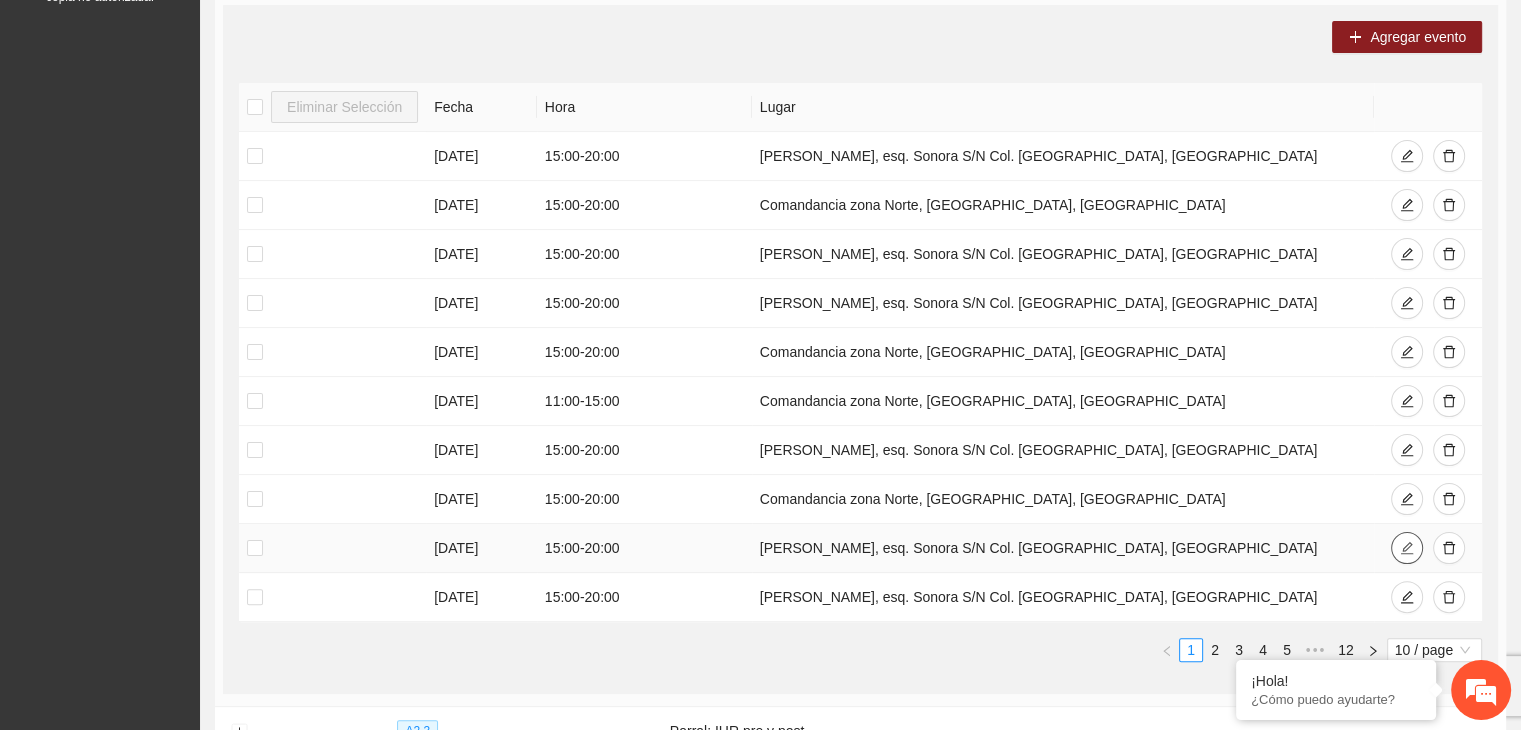 click at bounding box center (1407, 548) 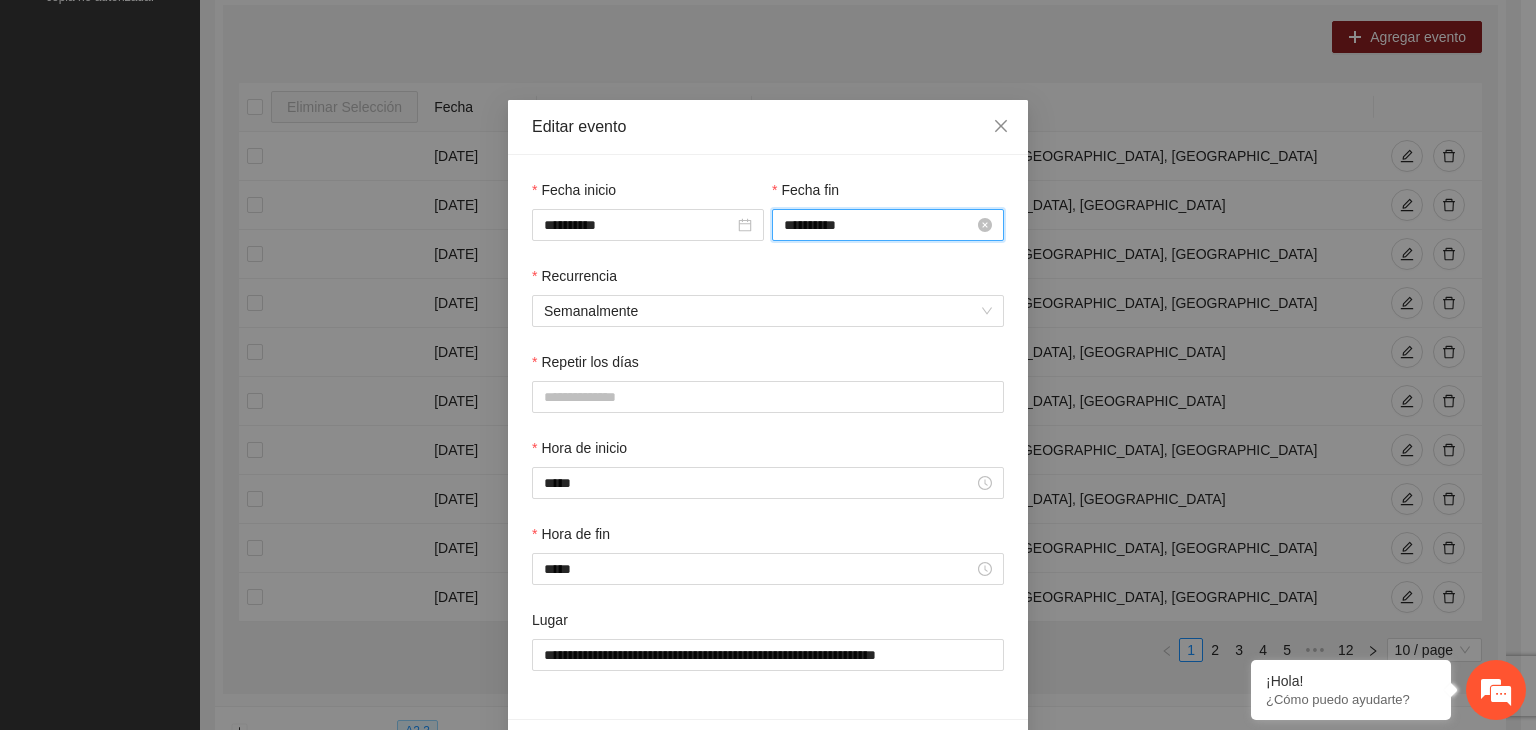 click on "**********" at bounding box center (879, 225) 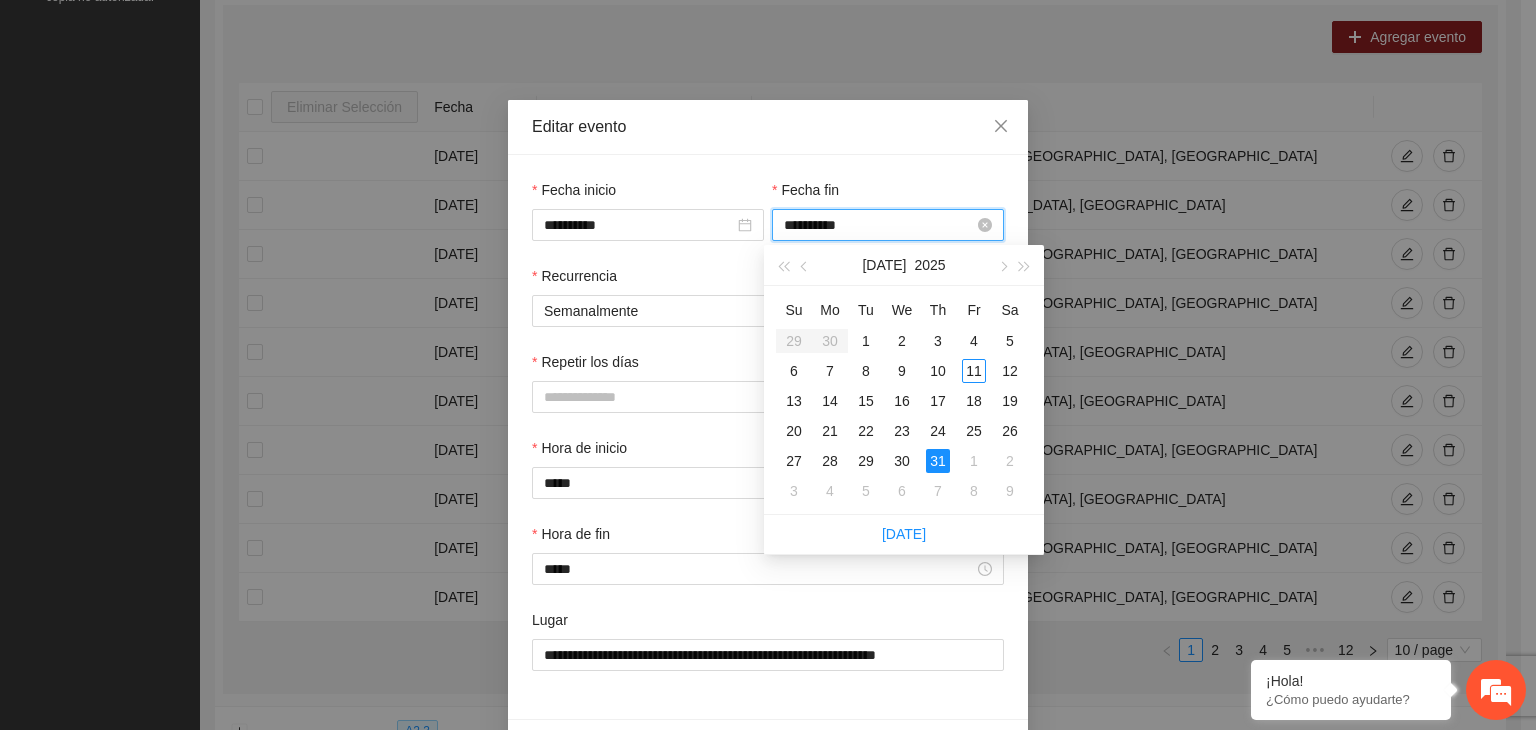 click on "**********" at bounding box center [879, 225] 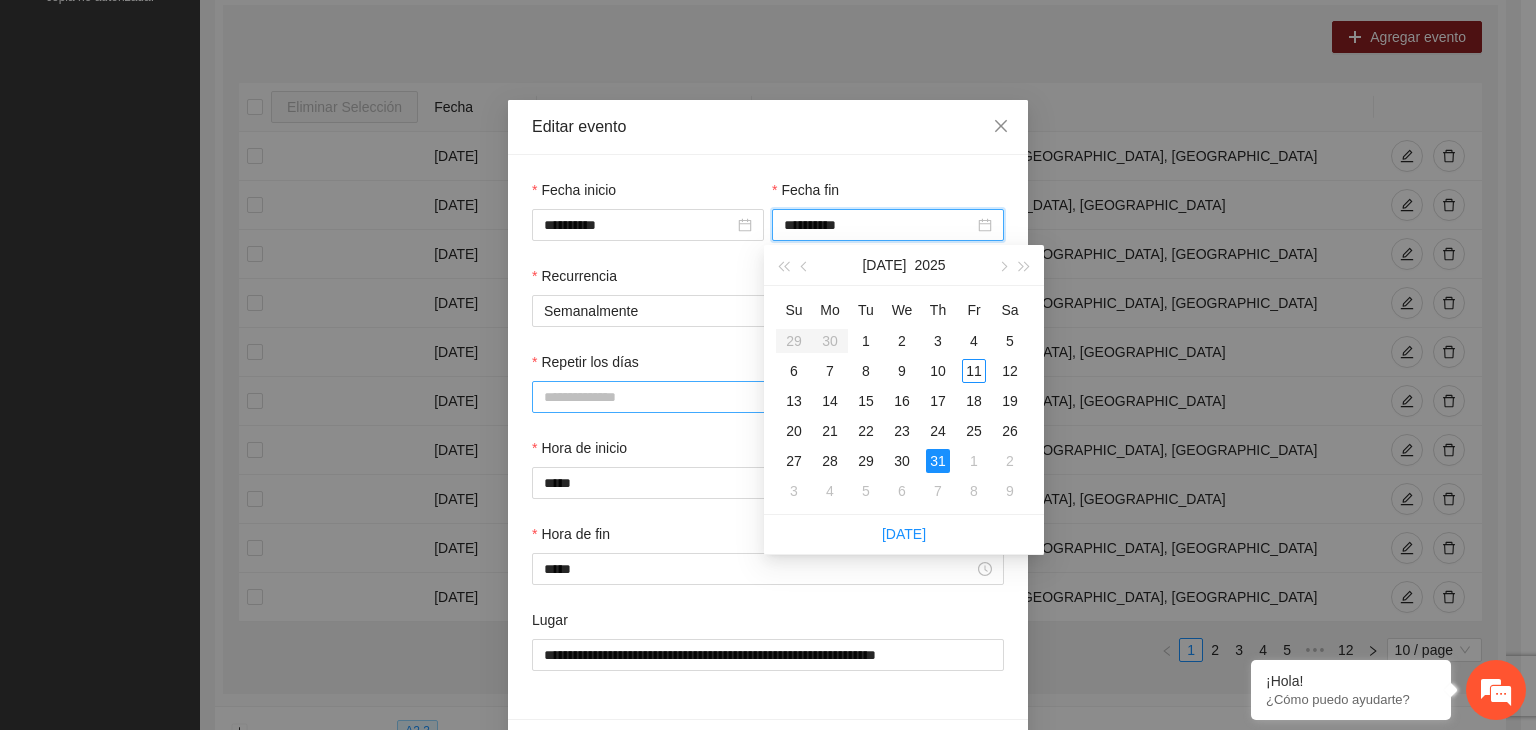 click on "Repetir los días" at bounding box center (768, 397) 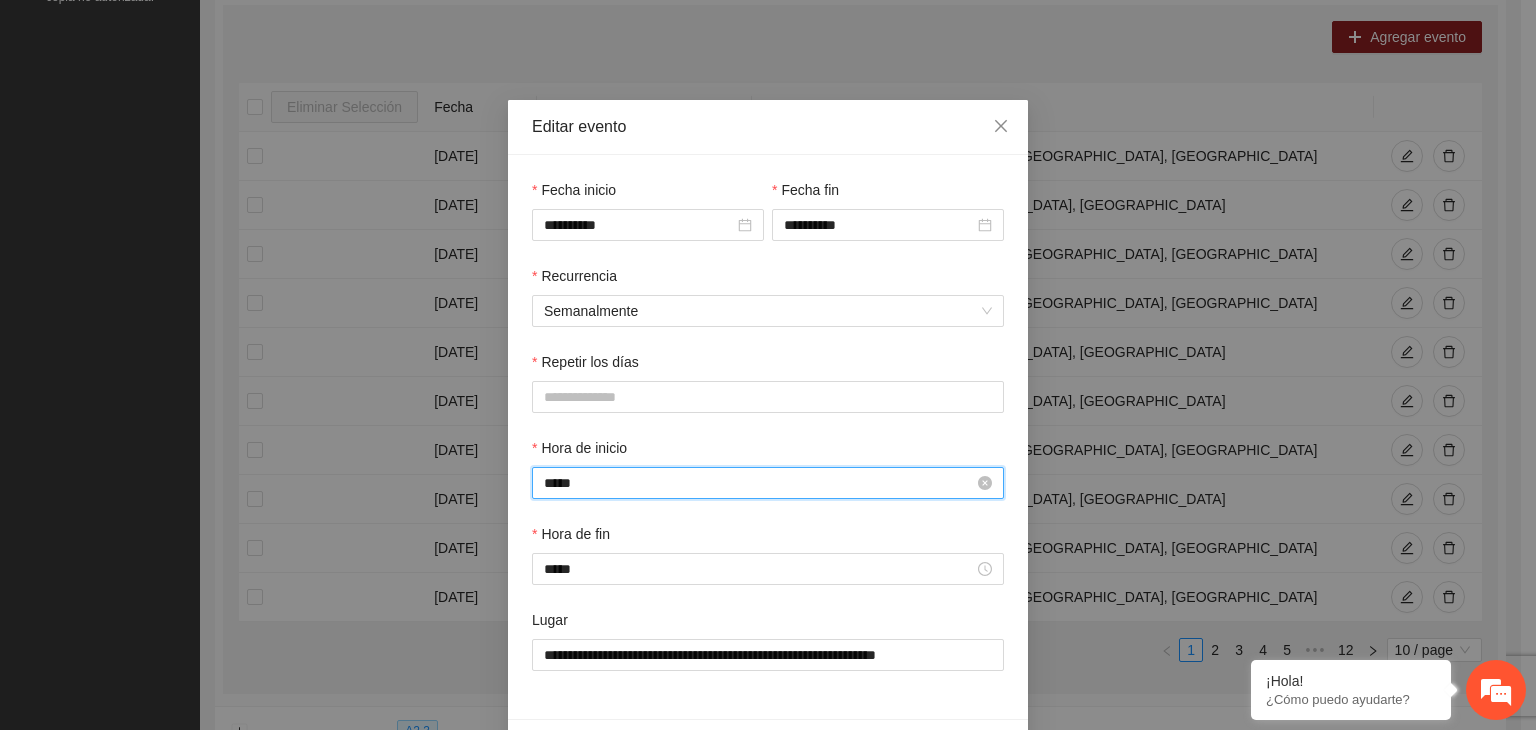 click on "*****" at bounding box center (759, 483) 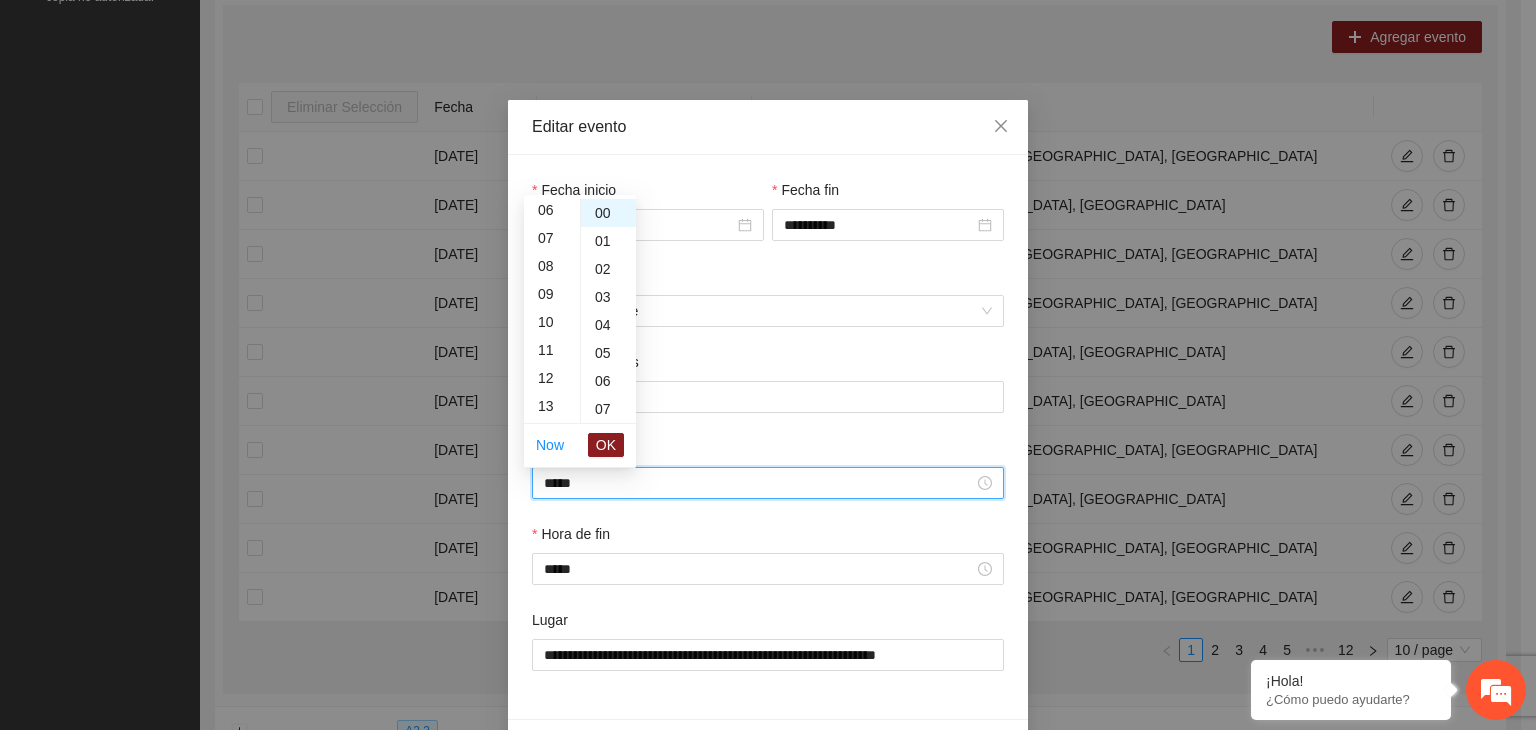 scroll, scrollTop: 168, scrollLeft: 0, axis: vertical 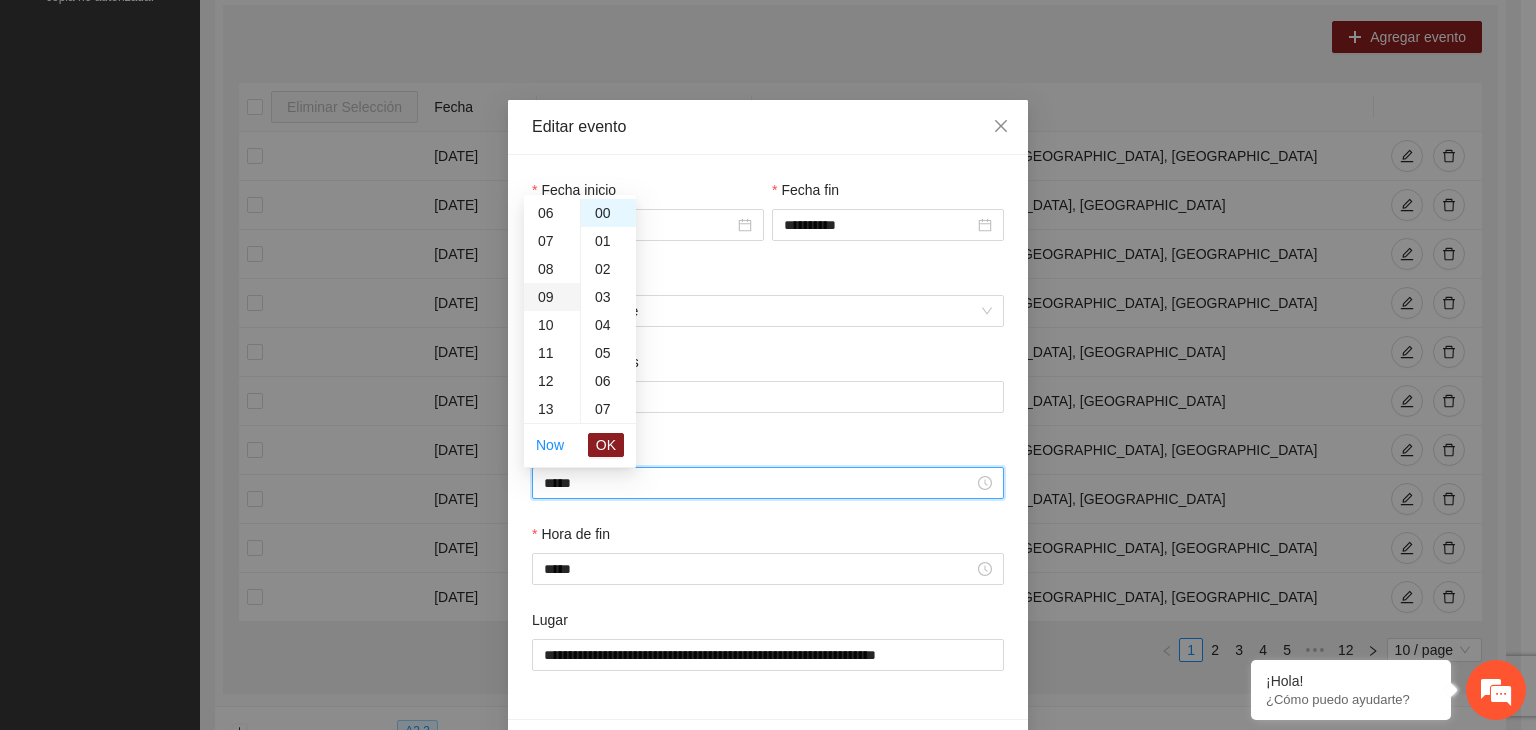 click on "09" at bounding box center [552, 297] 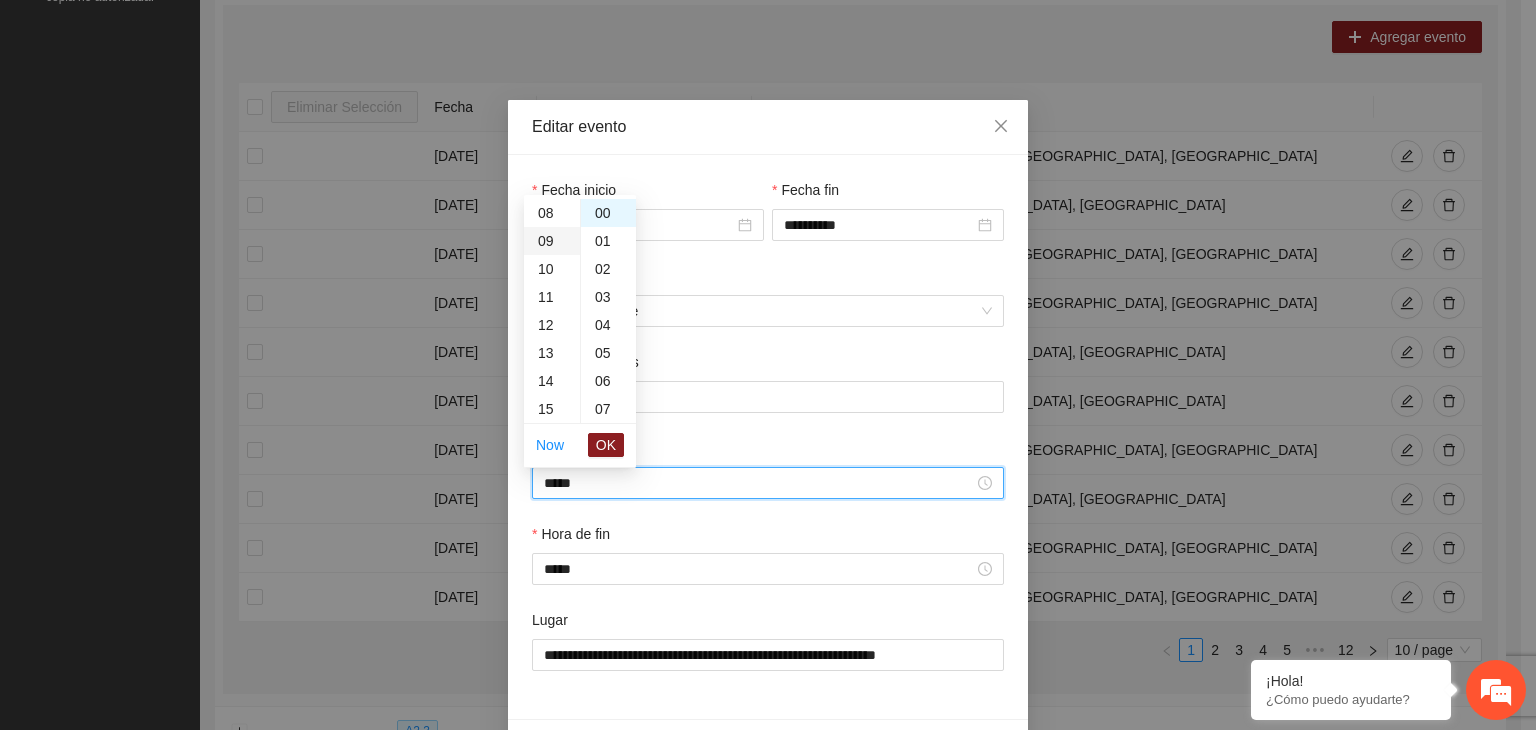 scroll, scrollTop: 252, scrollLeft: 0, axis: vertical 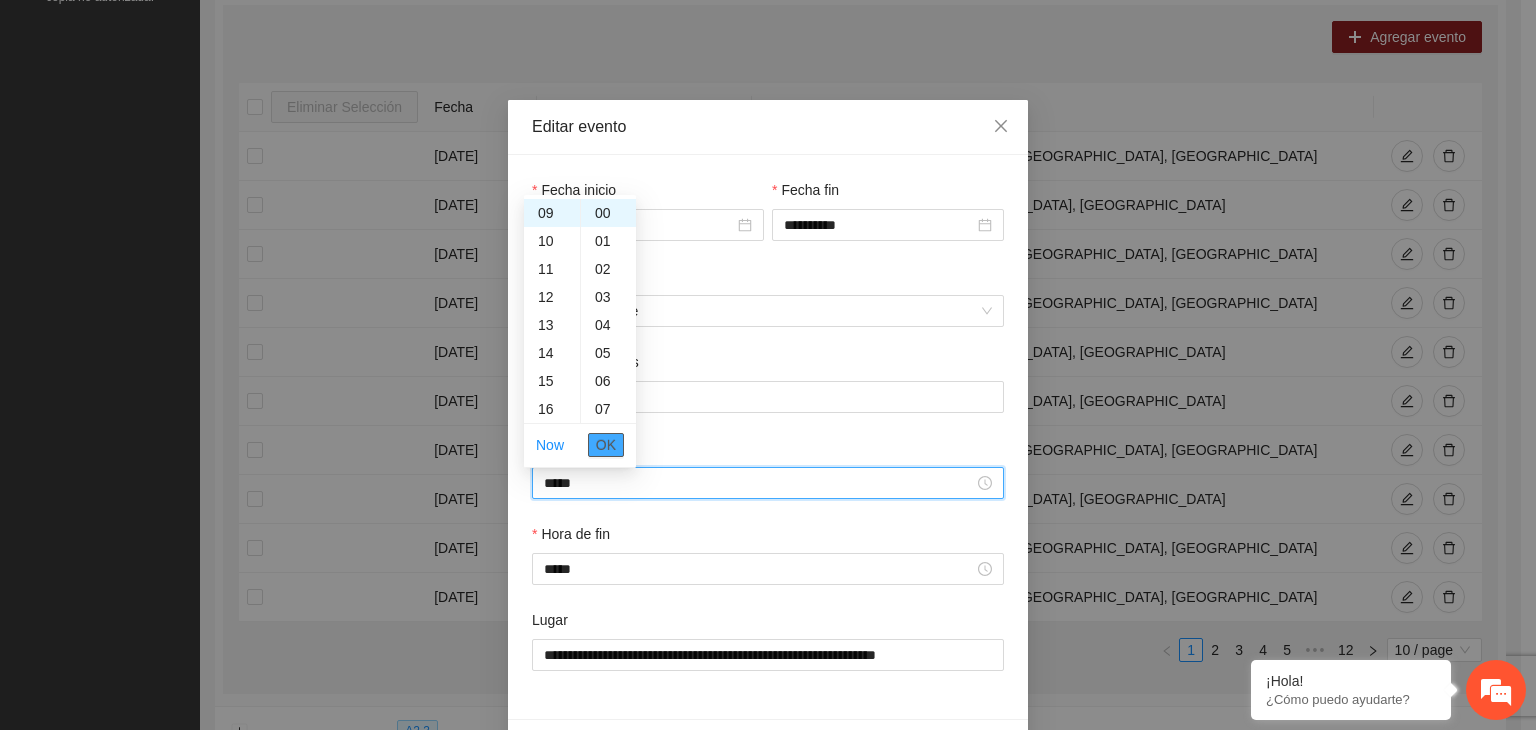 click on "OK" at bounding box center (606, 445) 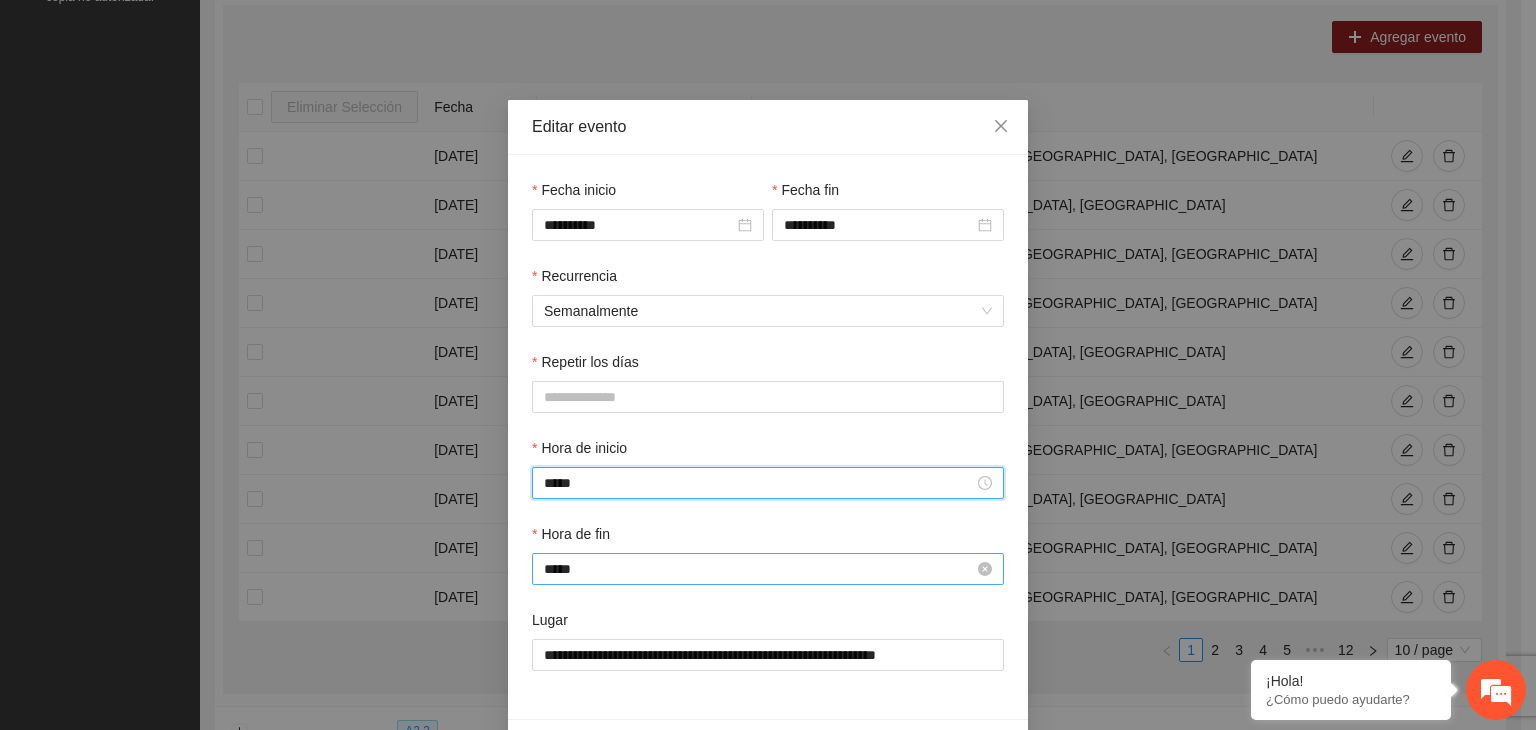 click on "*****" at bounding box center (759, 569) 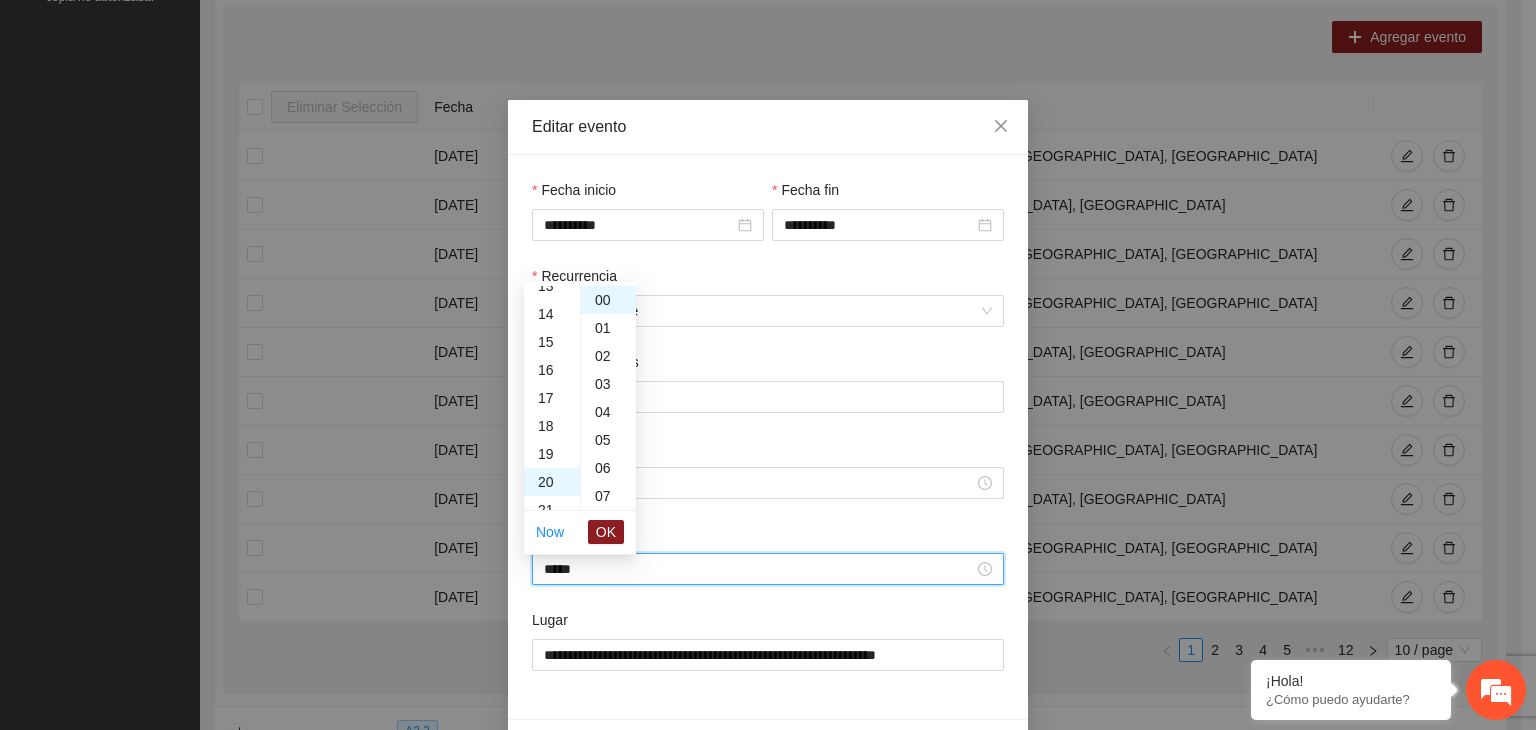 scroll, scrollTop: 376, scrollLeft: 0, axis: vertical 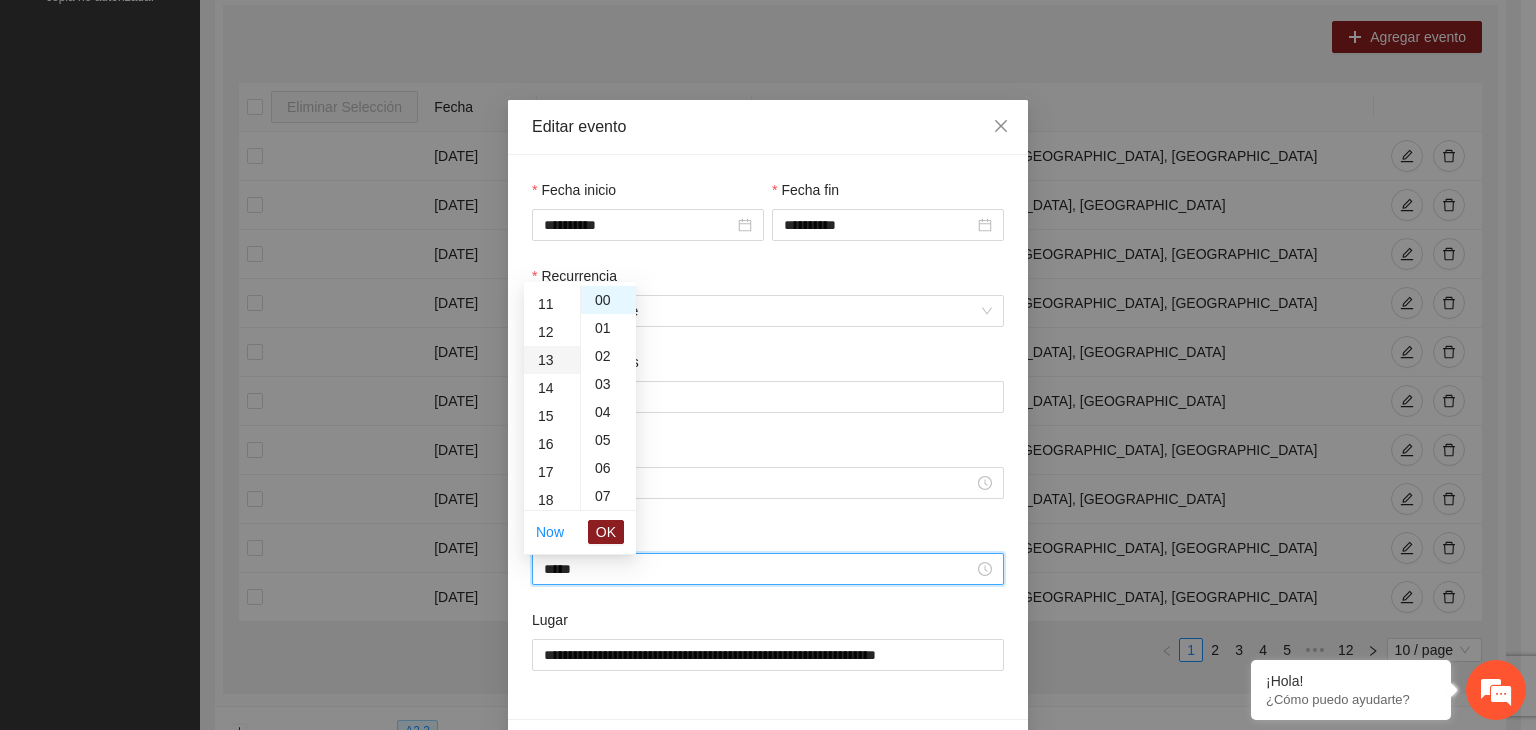 click on "13" at bounding box center [552, 360] 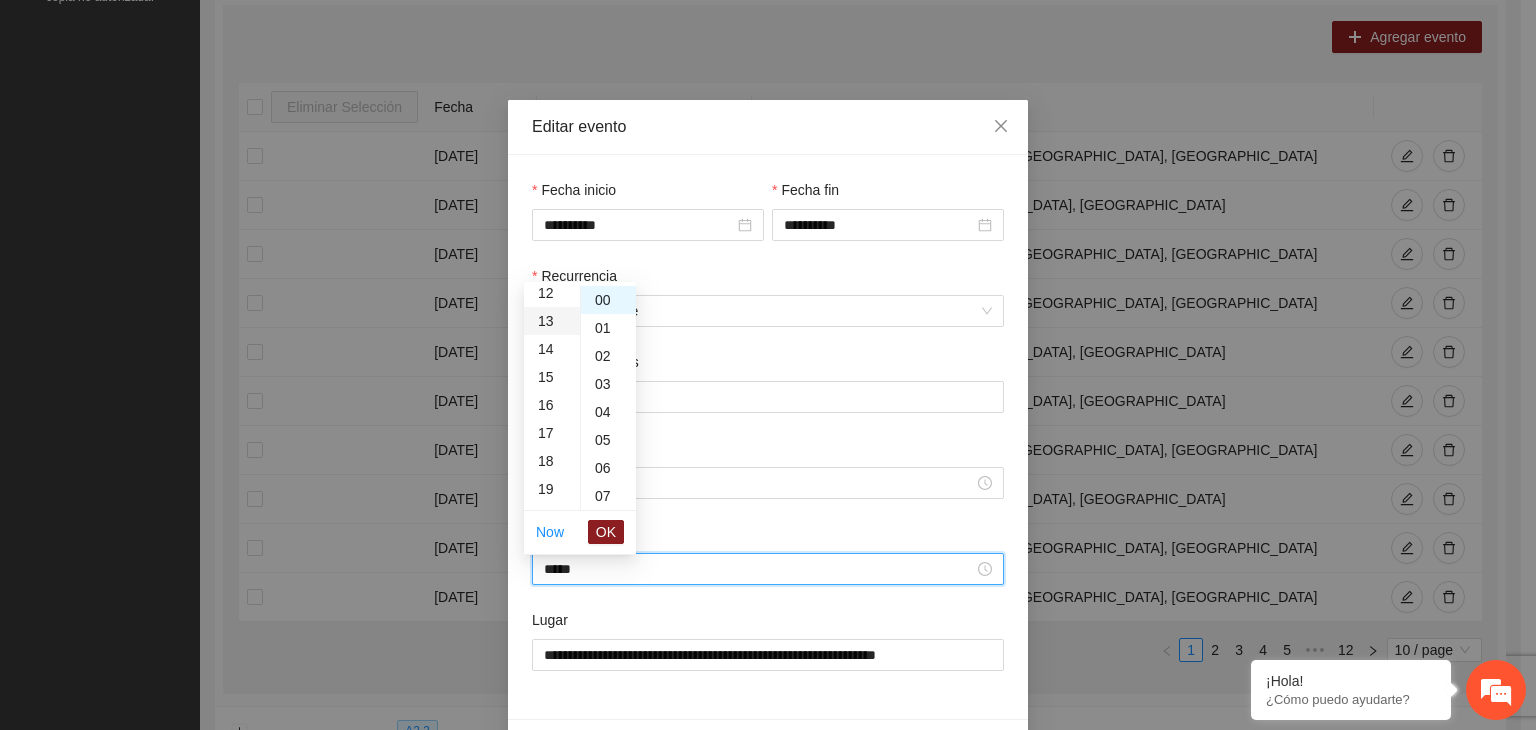 scroll, scrollTop: 364, scrollLeft: 0, axis: vertical 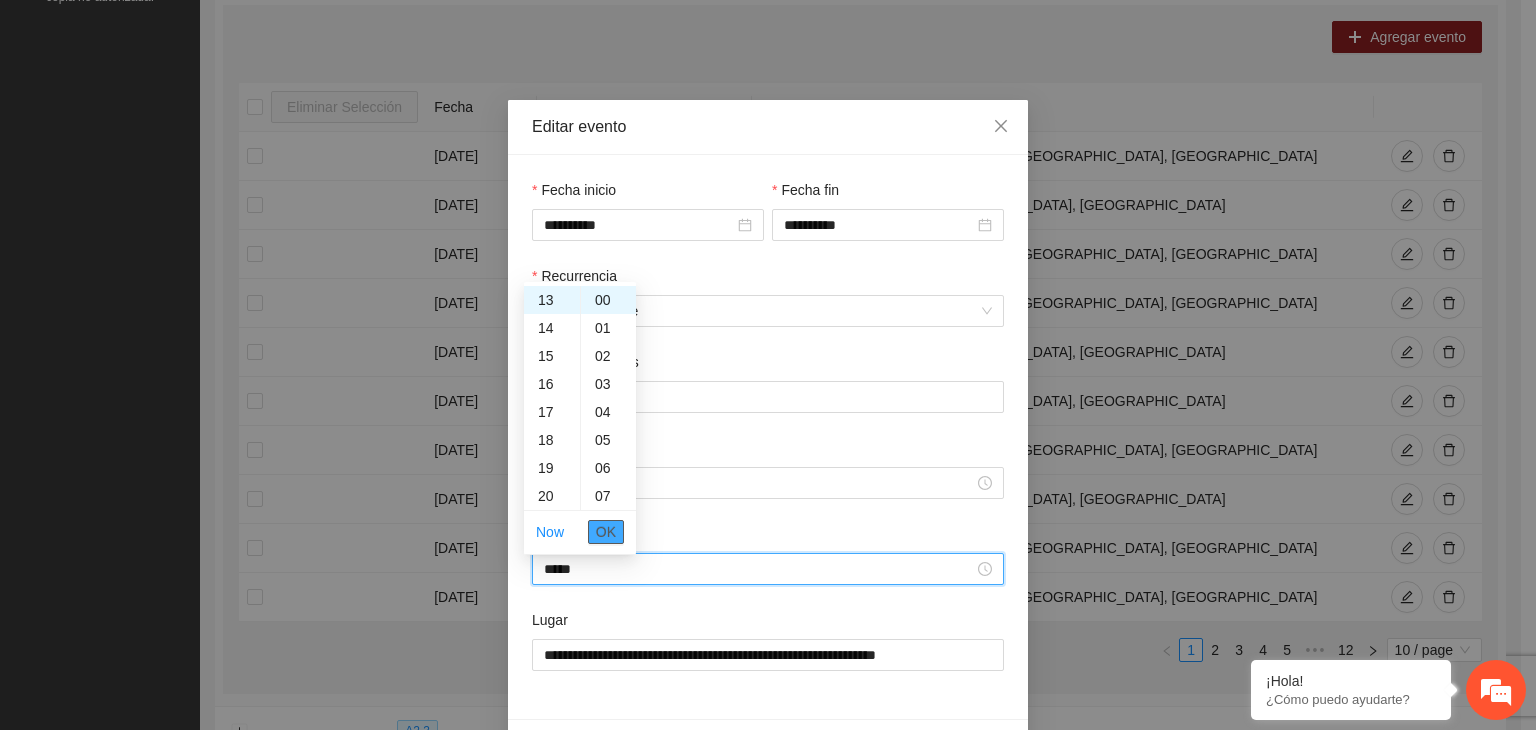 click on "OK" at bounding box center (606, 532) 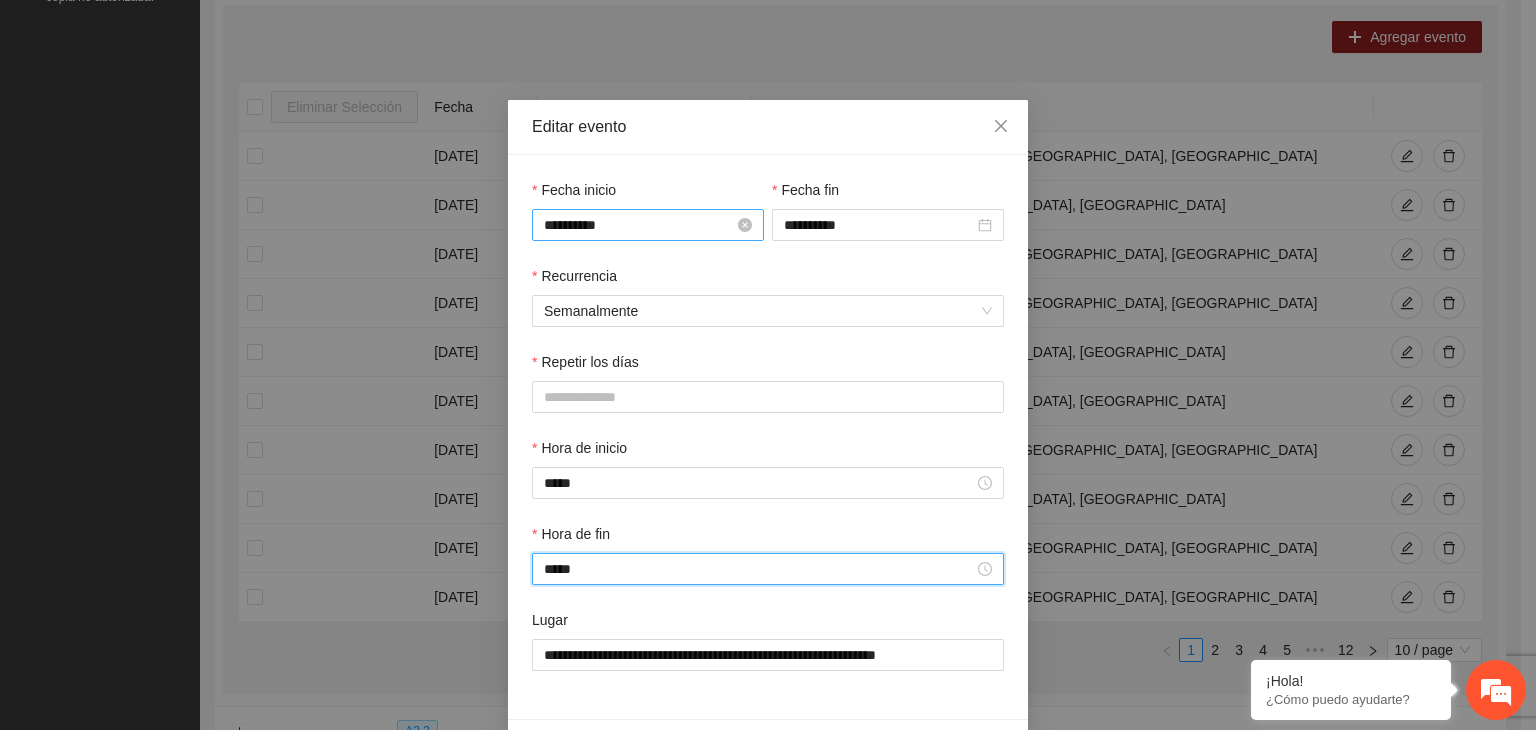 click on "**********" at bounding box center [639, 225] 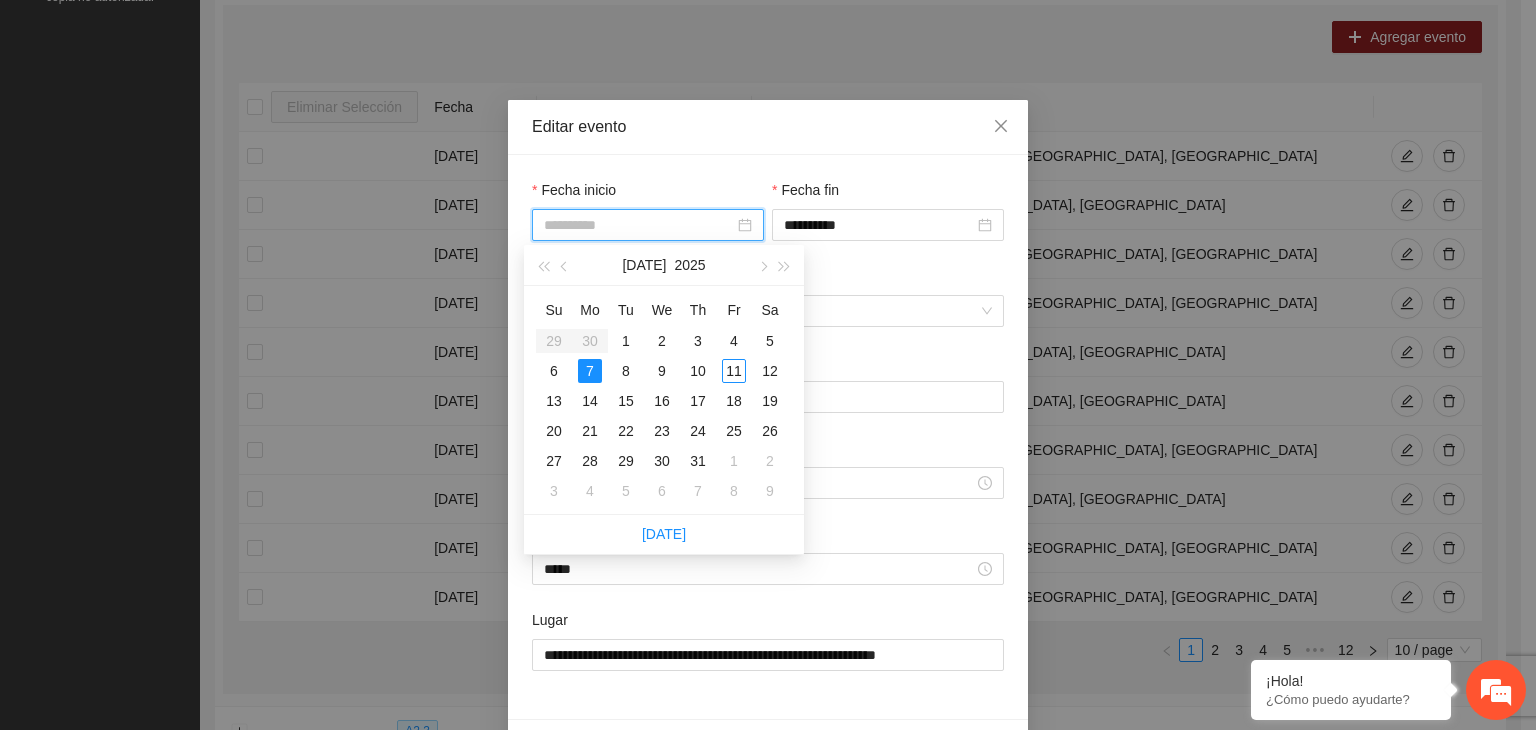 type on "**********" 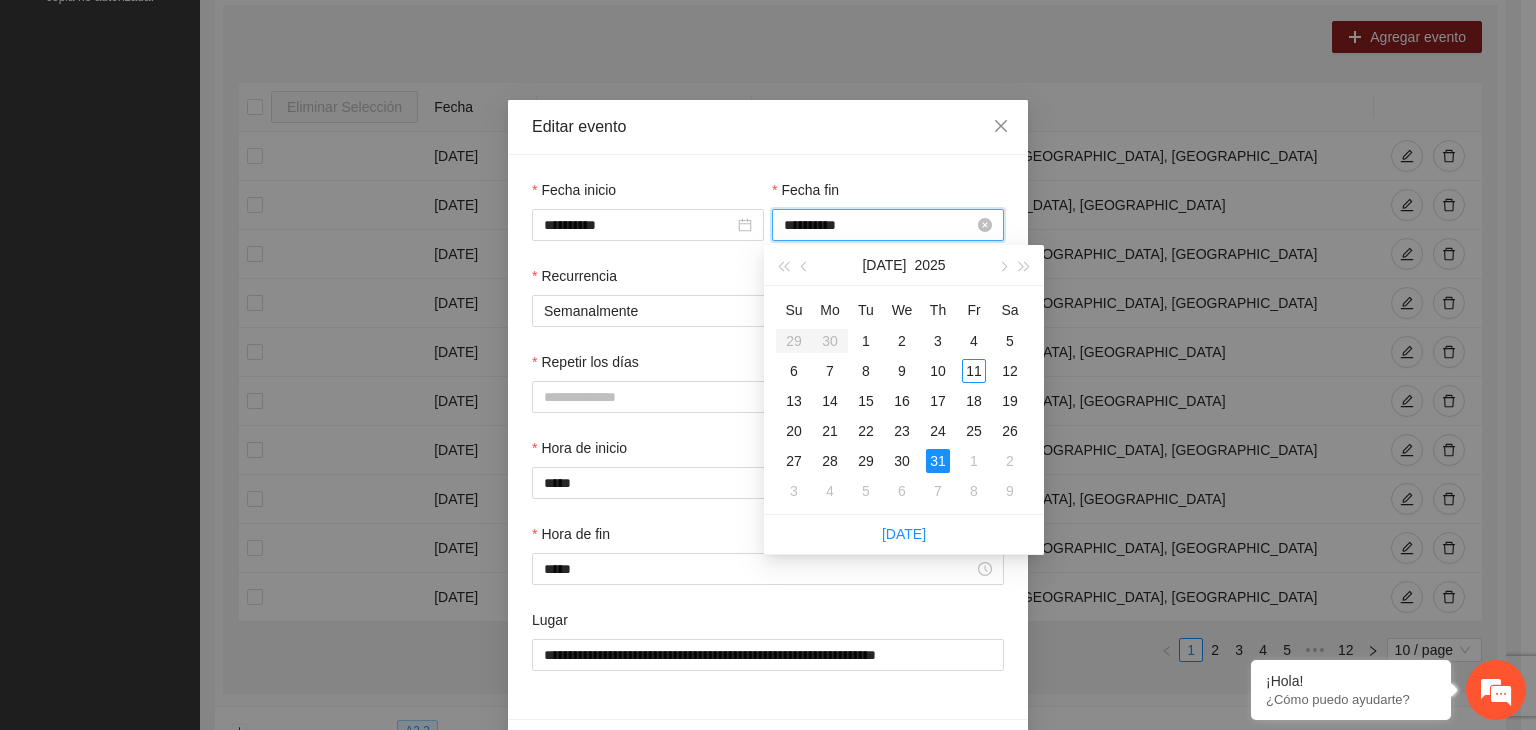 click on "**********" at bounding box center (879, 225) 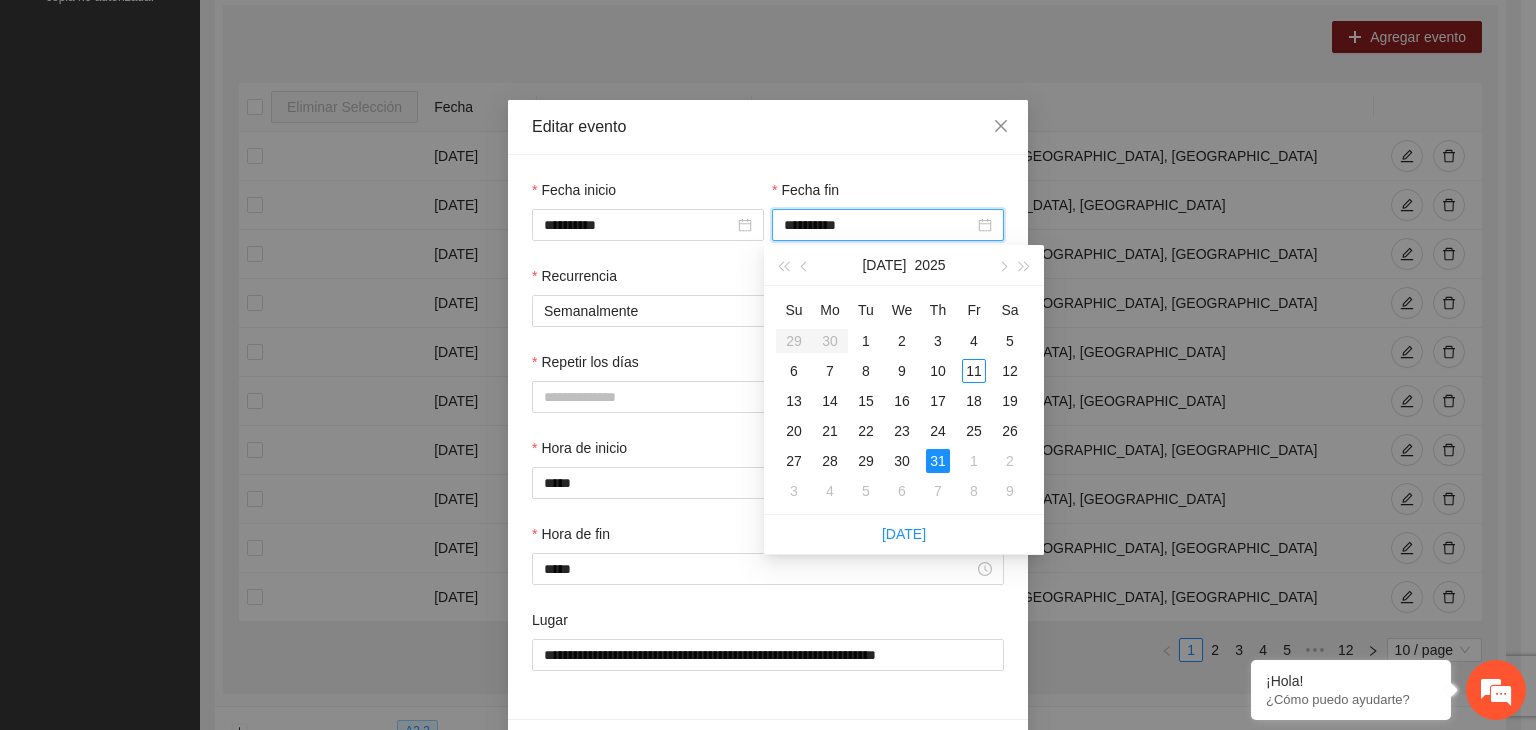 type on "**********" 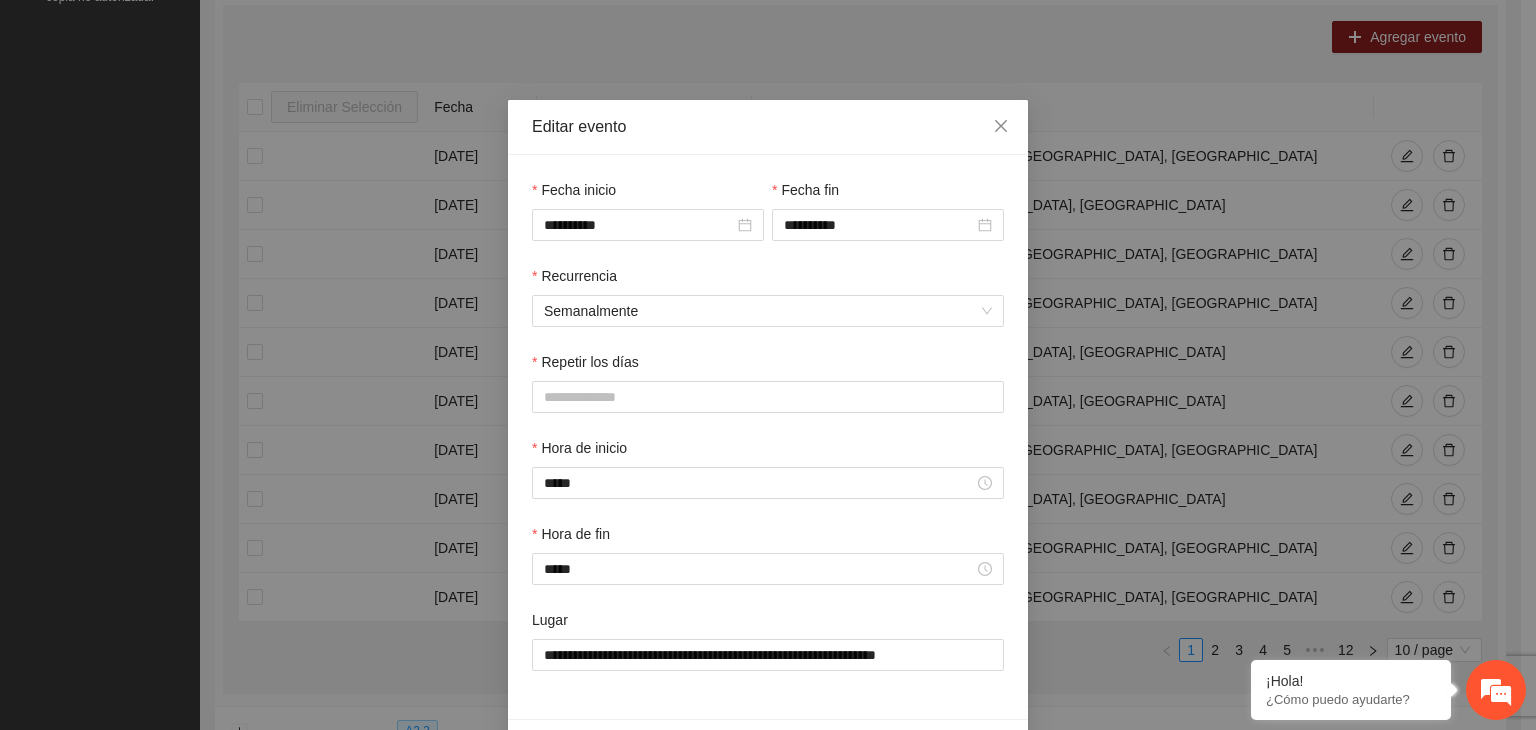 click on "**********" at bounding box center [768, 365] 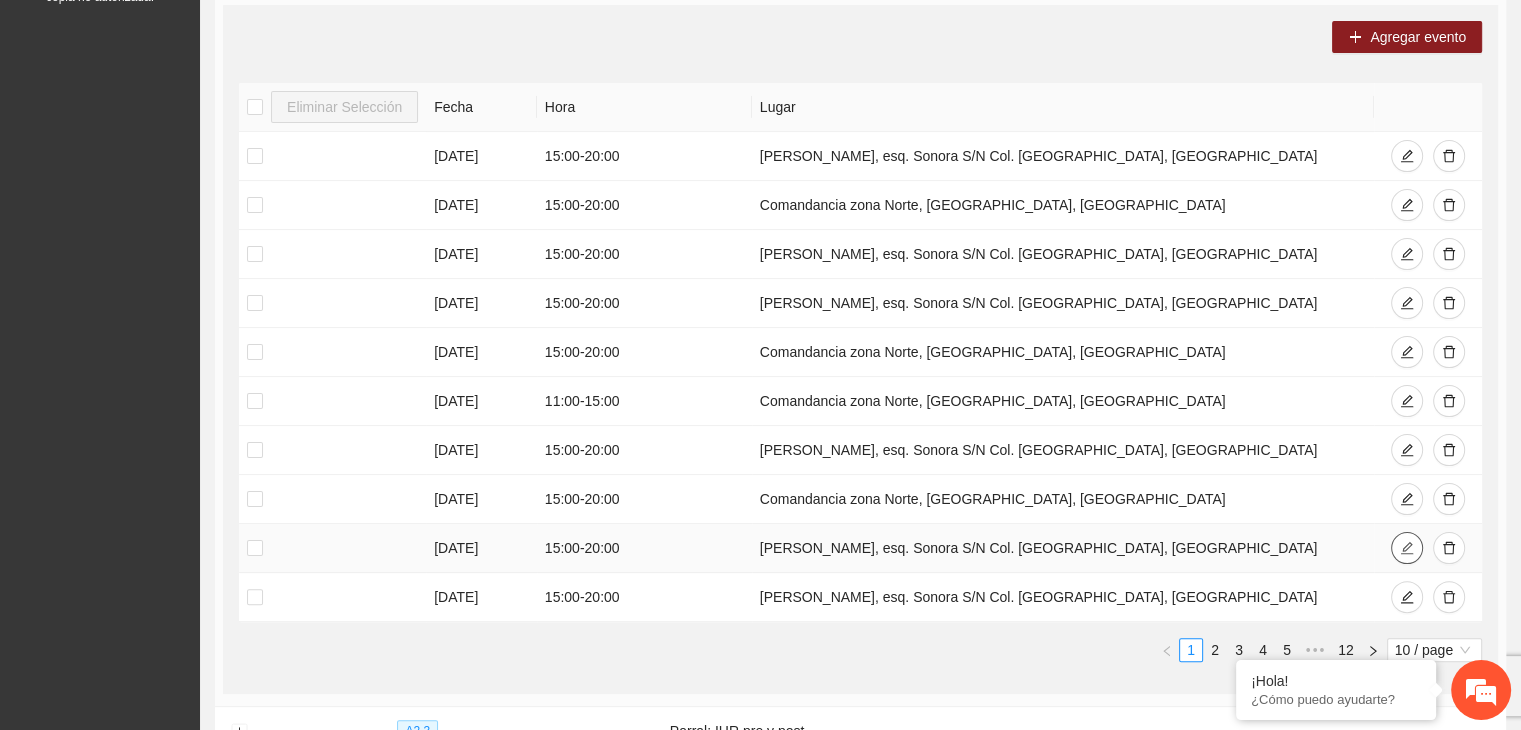 click 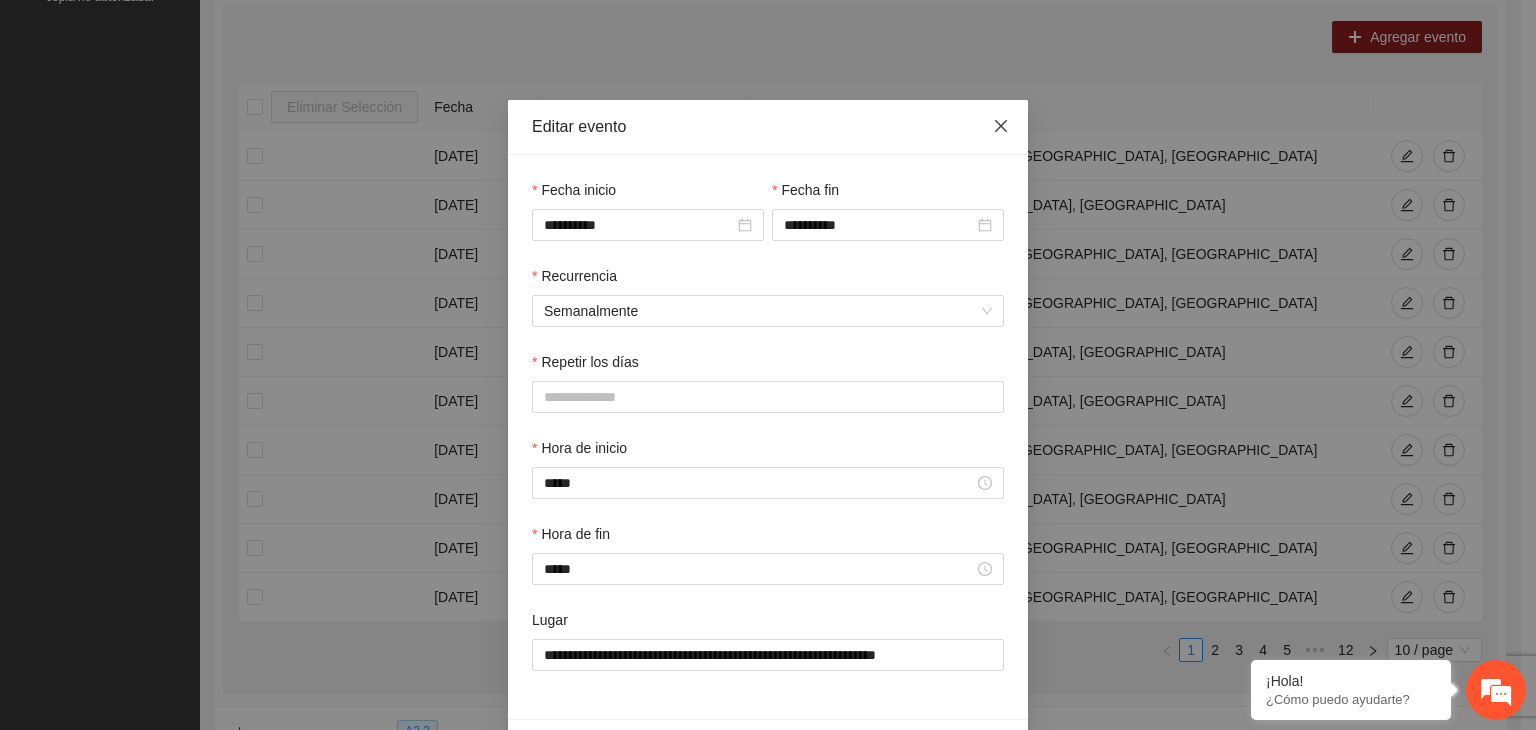 click 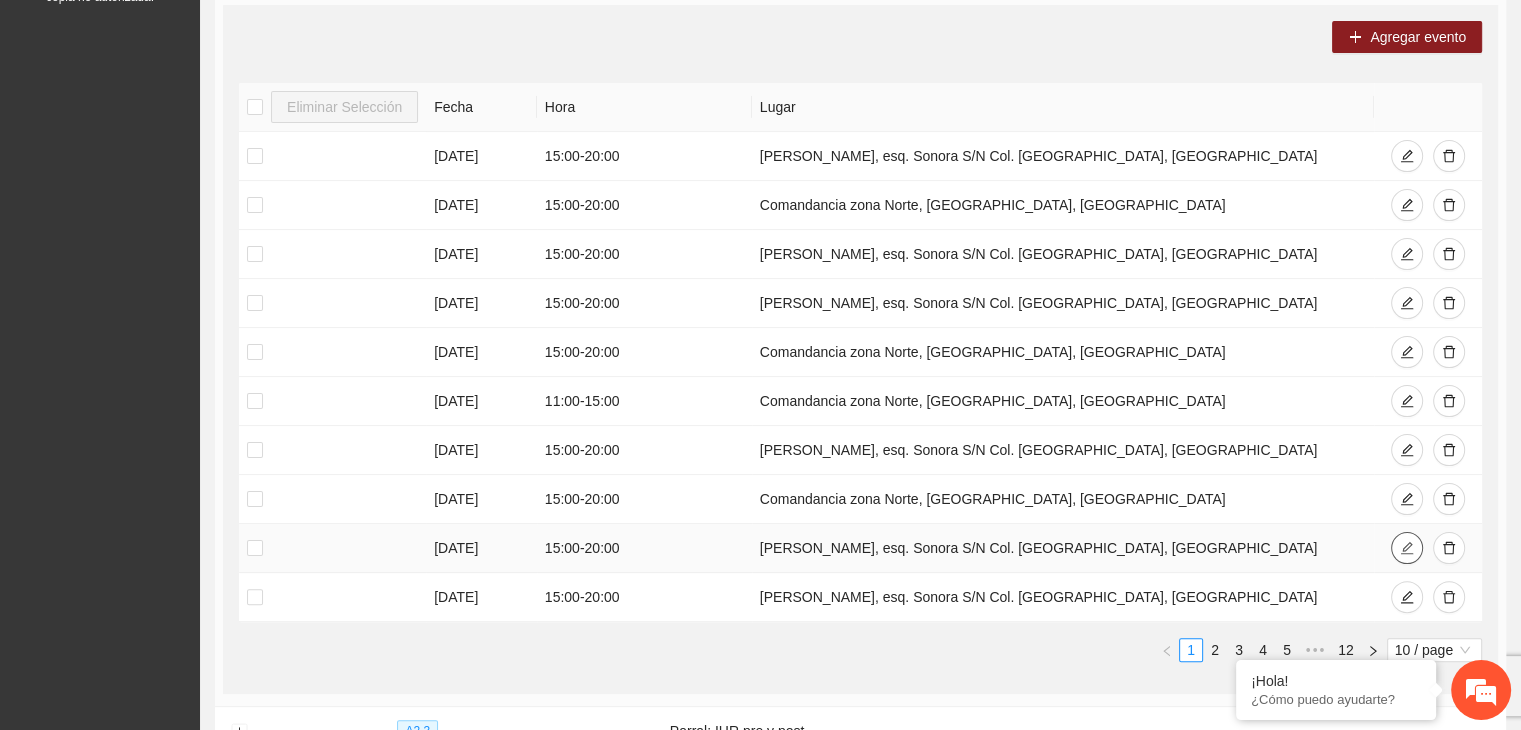 click 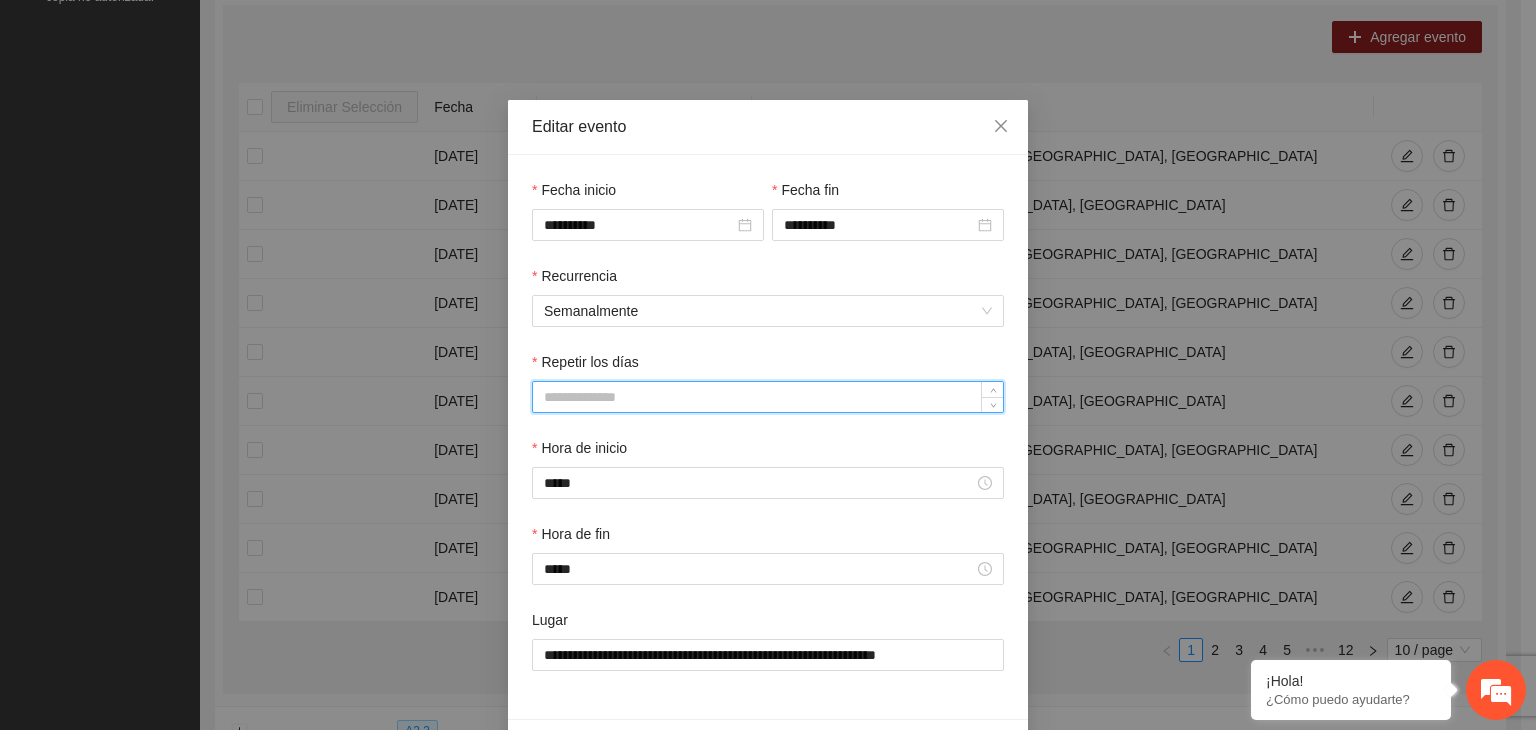 click on "Repetir los días" at bounding box center (768, 397) 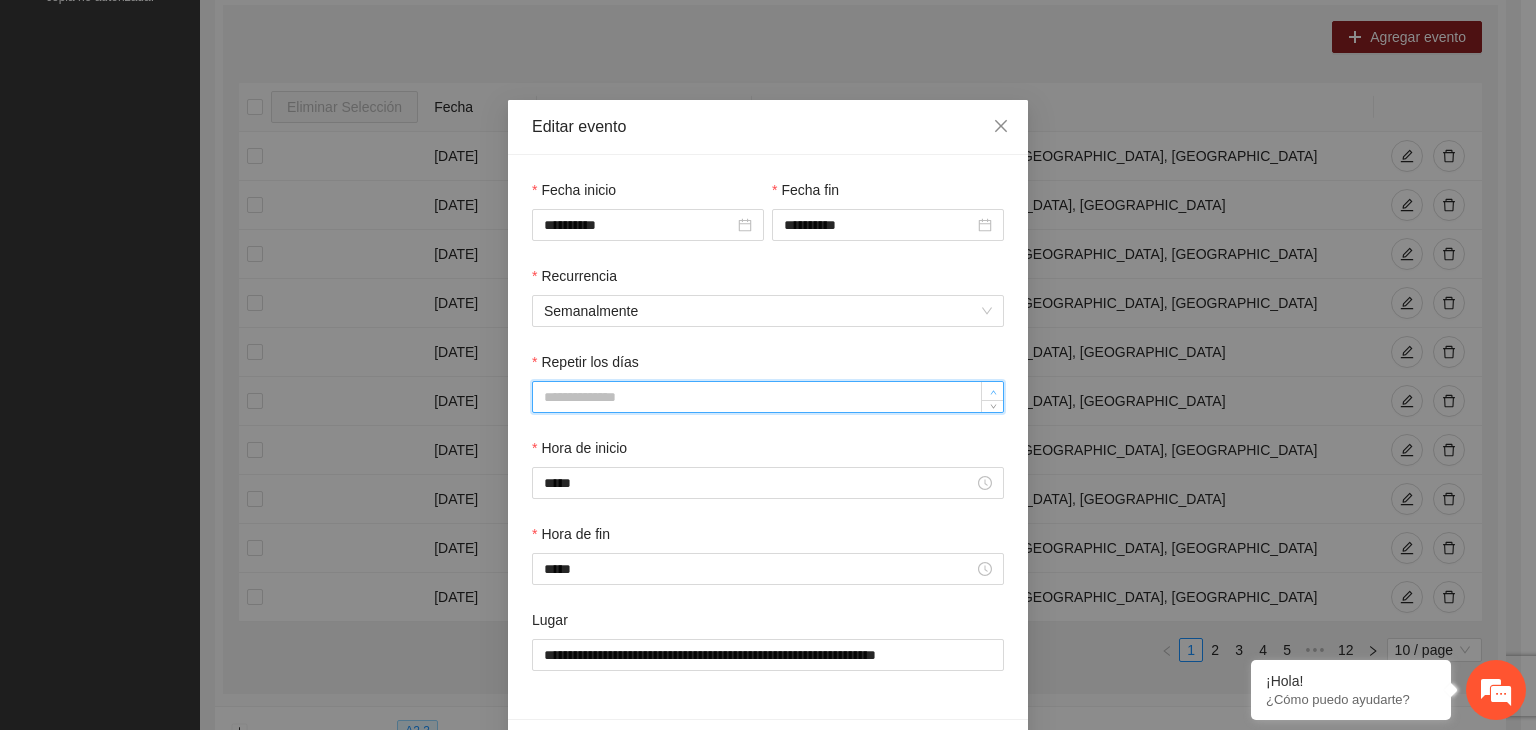type on "*" 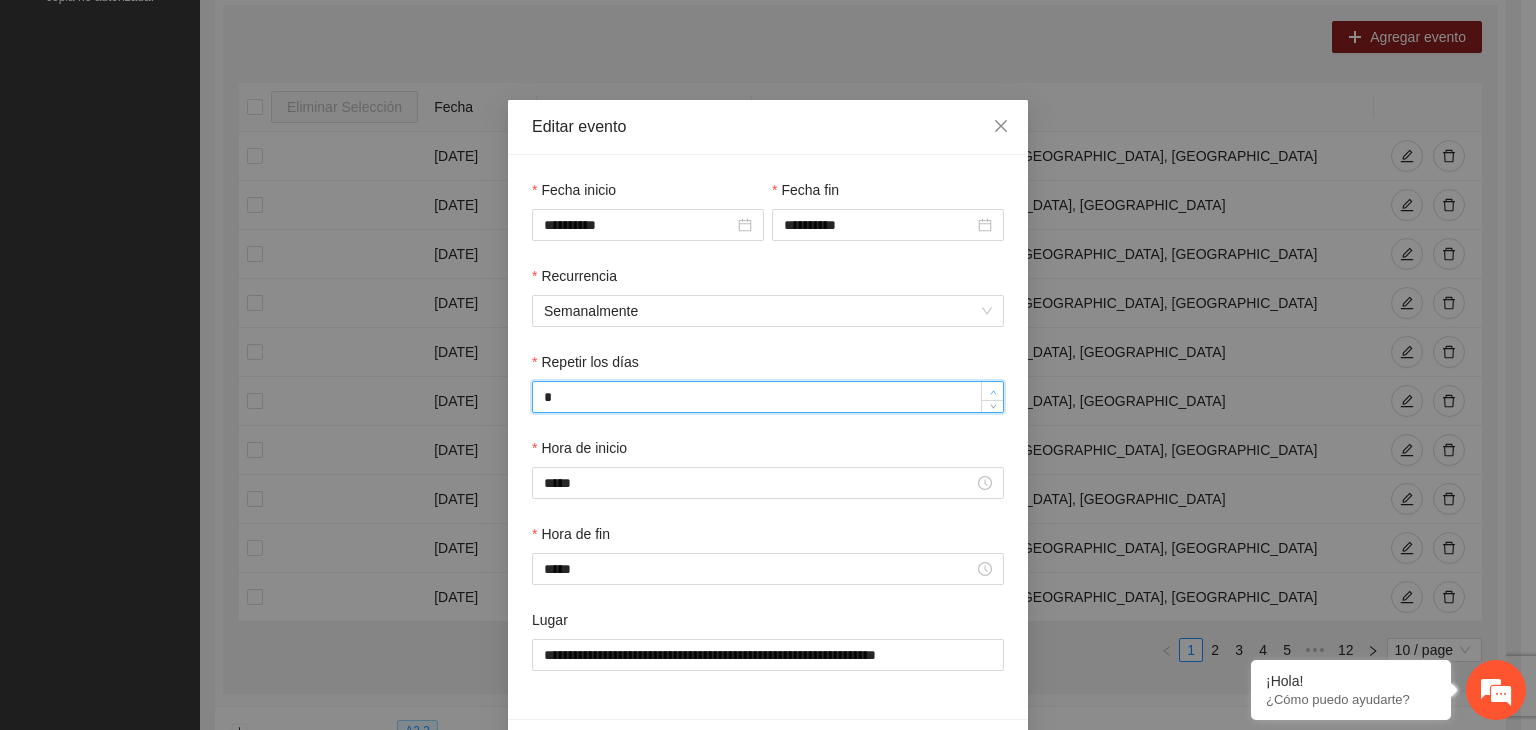 click at bounding box center [993, 392] 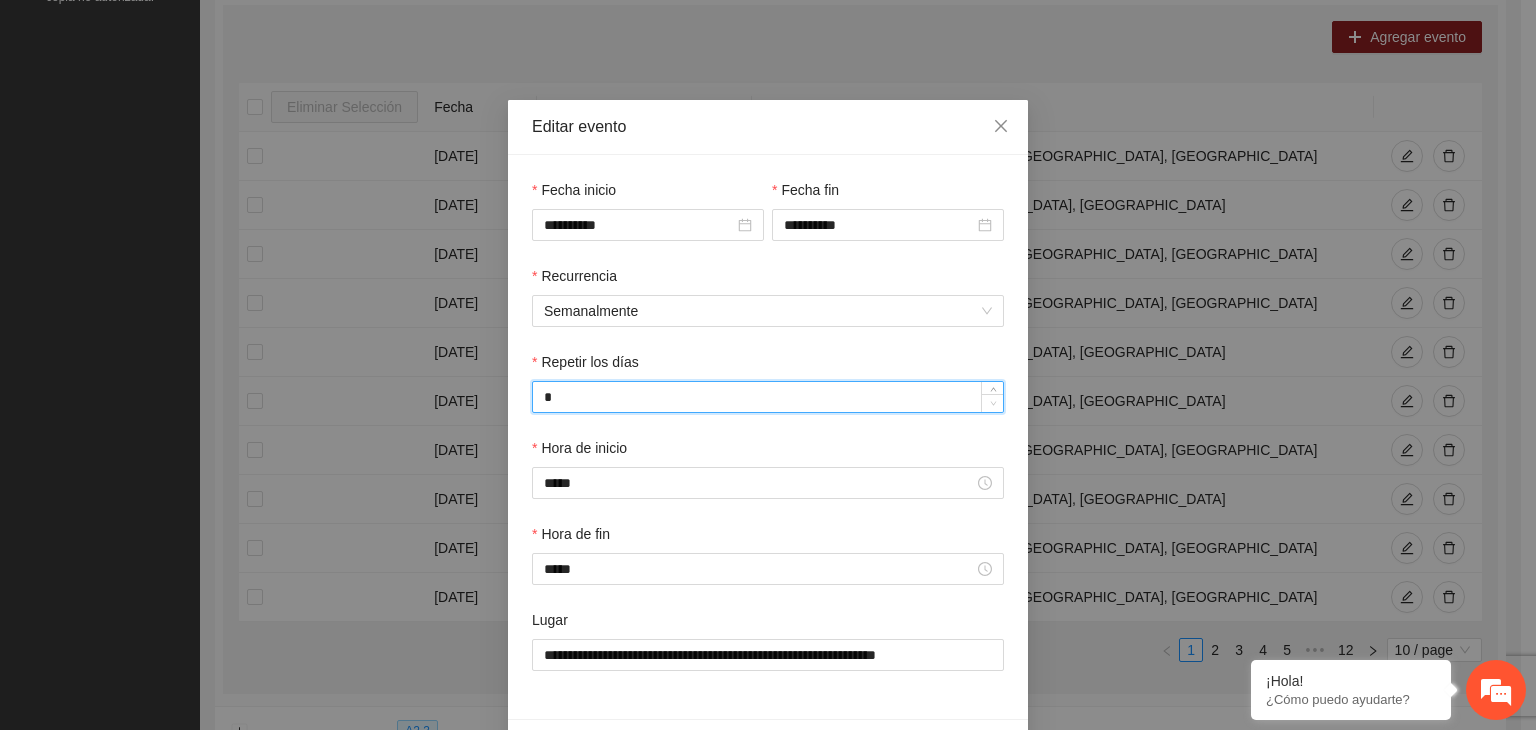 click at bounding box center (992, 403) 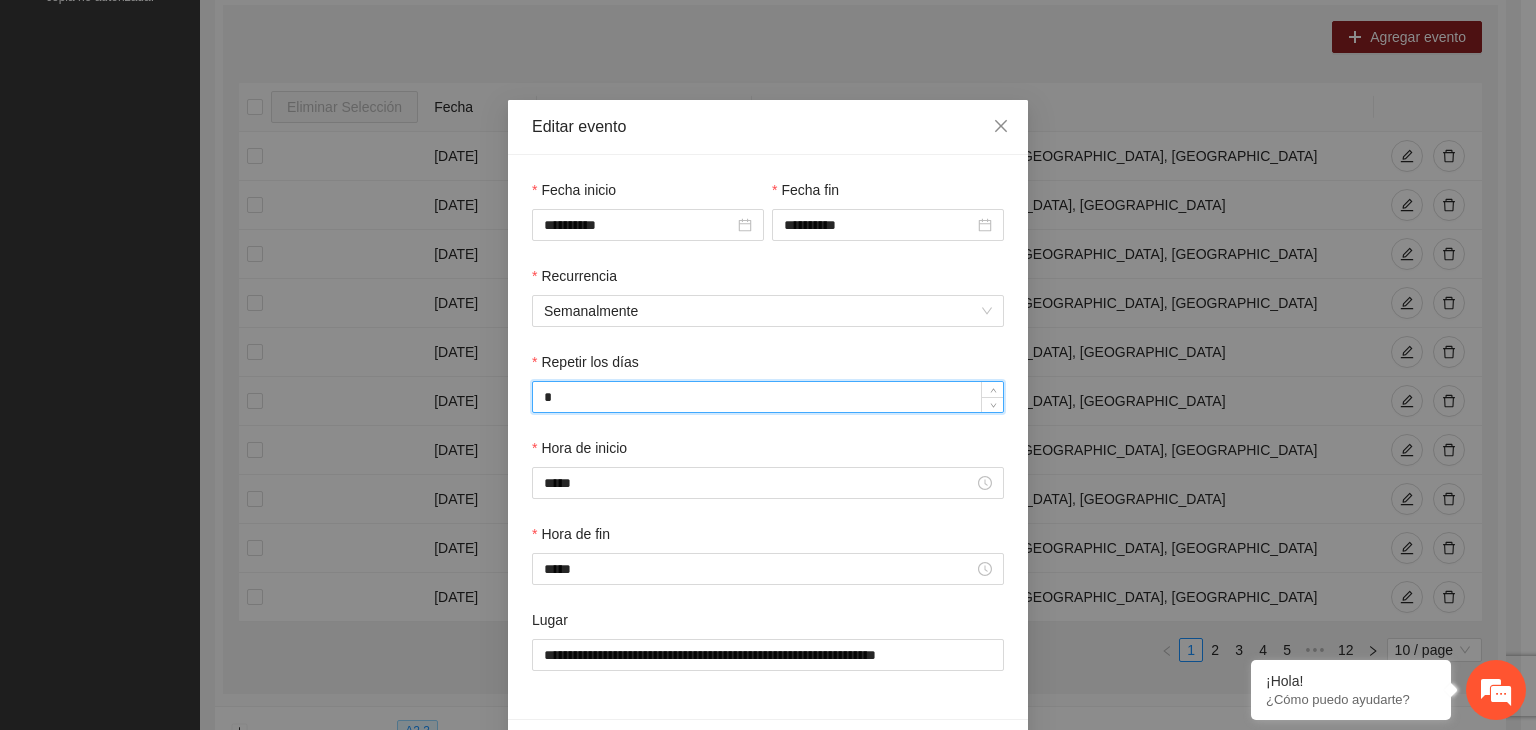 click on "*" at bounding box center [768, 397] 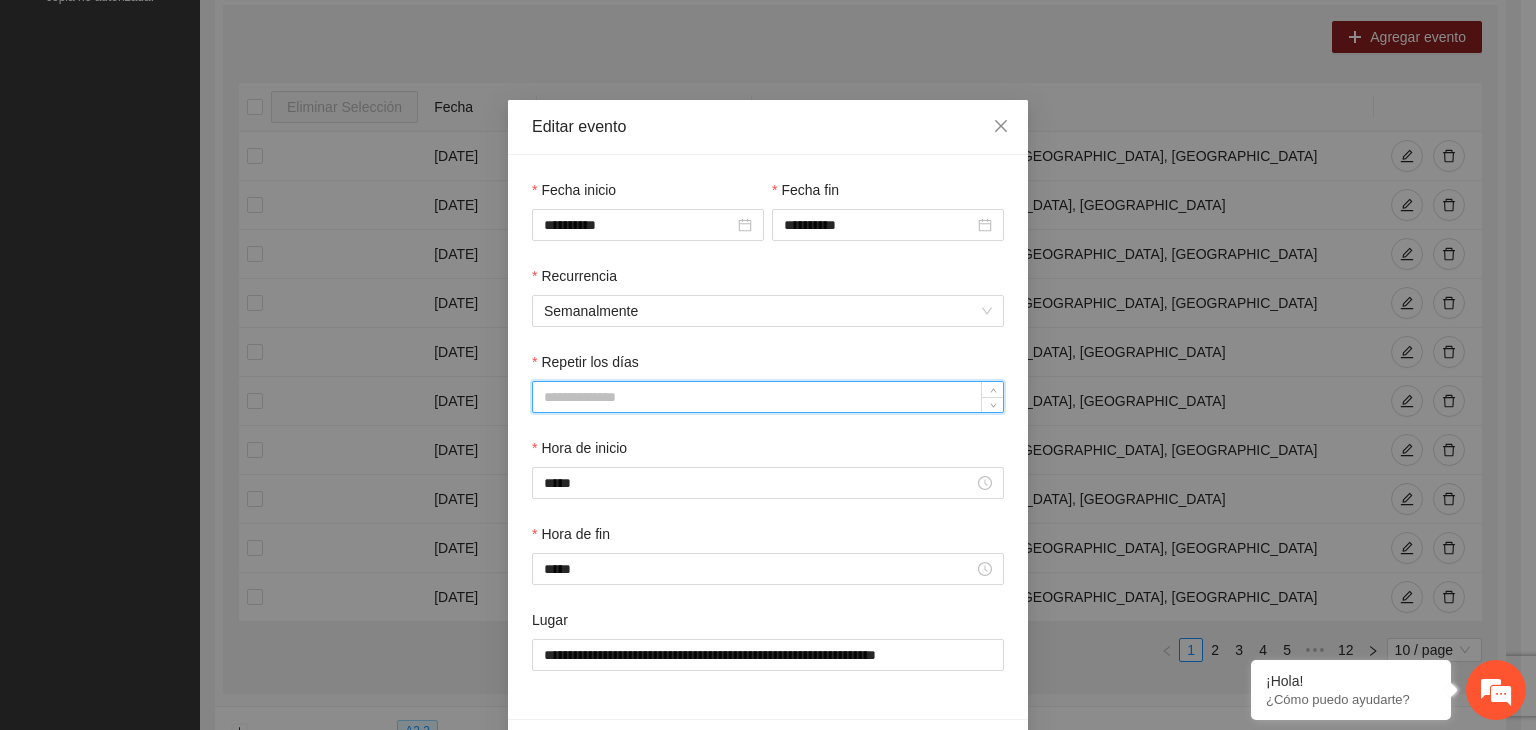 click on "Repetir los días" at bounding box center [768, 397] 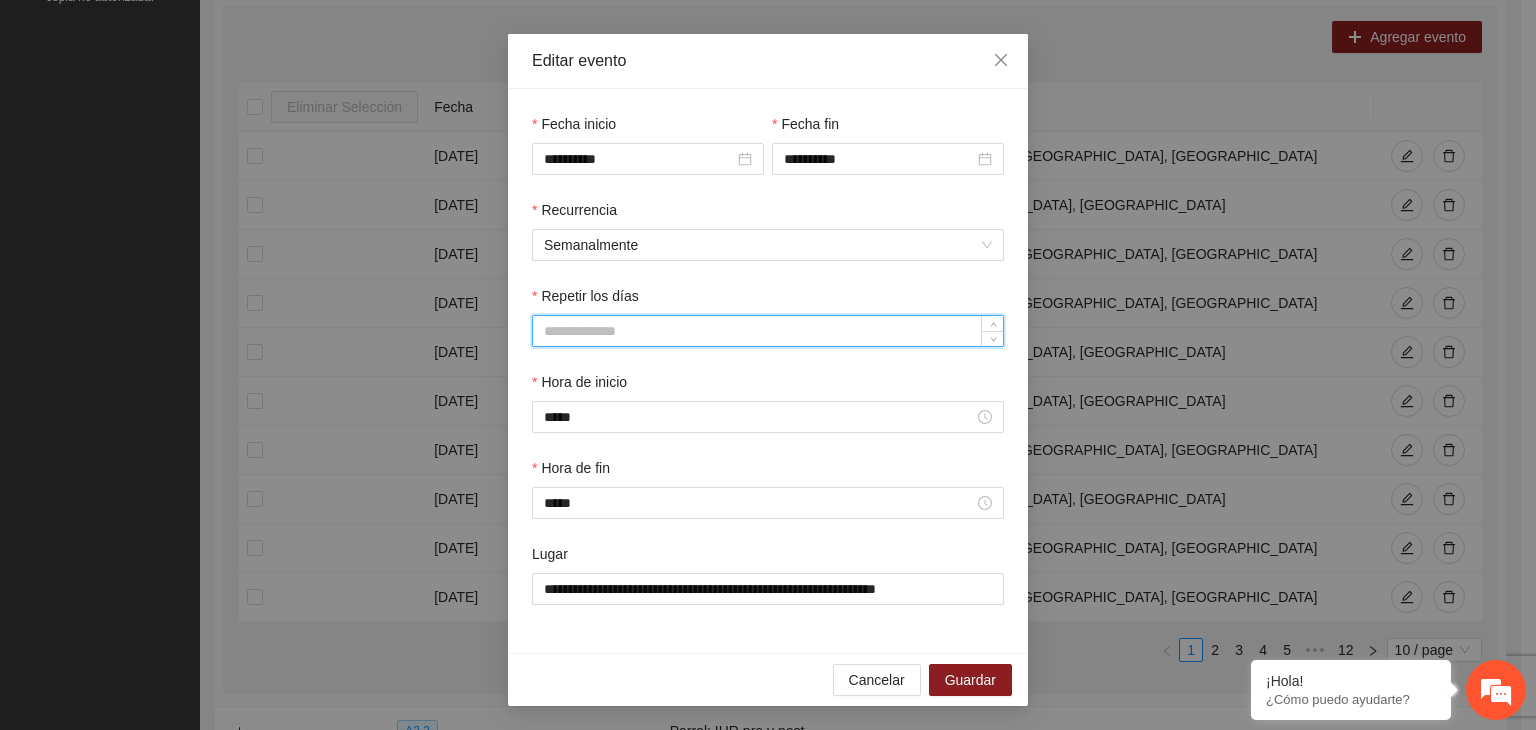 scroll, scrollTop: 70, scrollLeft: 0, axis: vertical 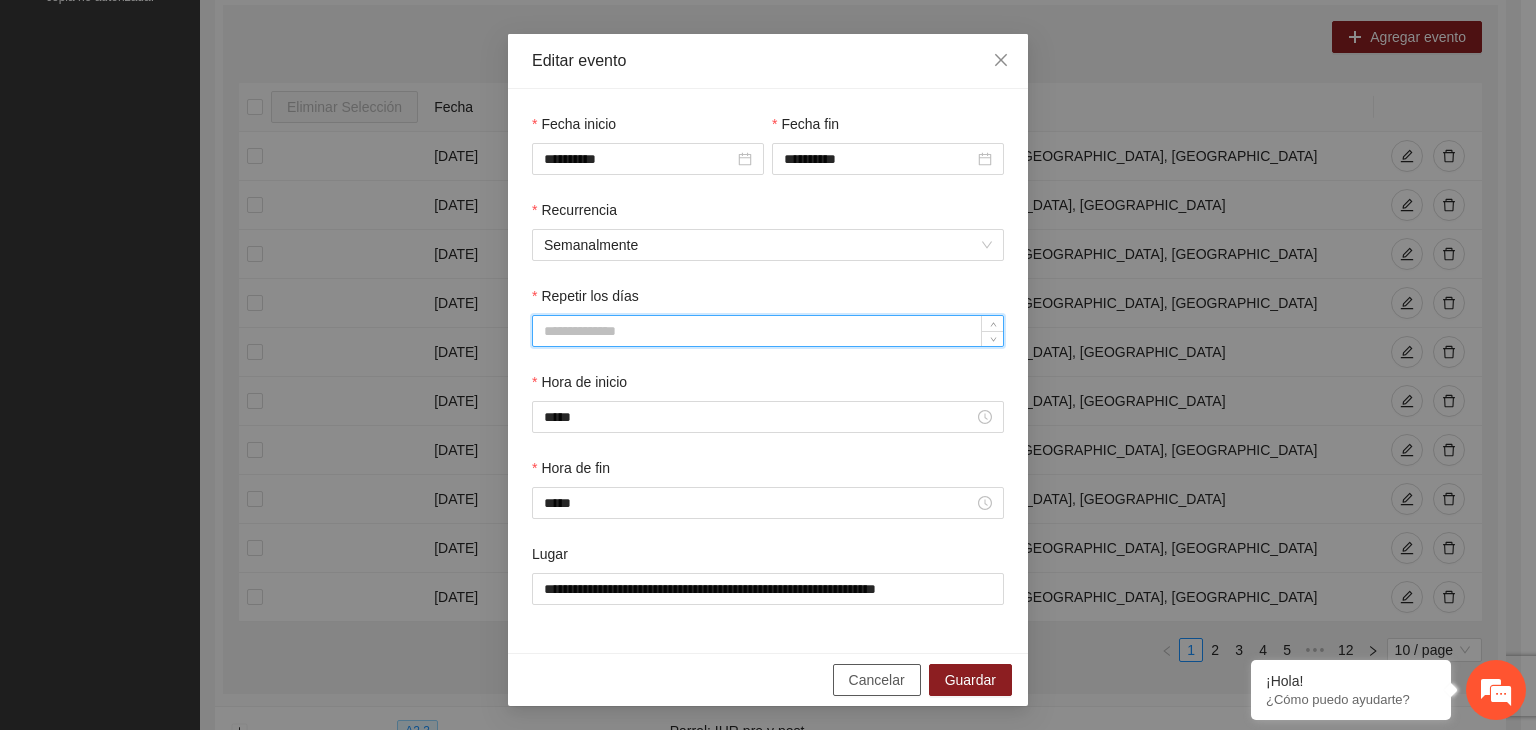 type 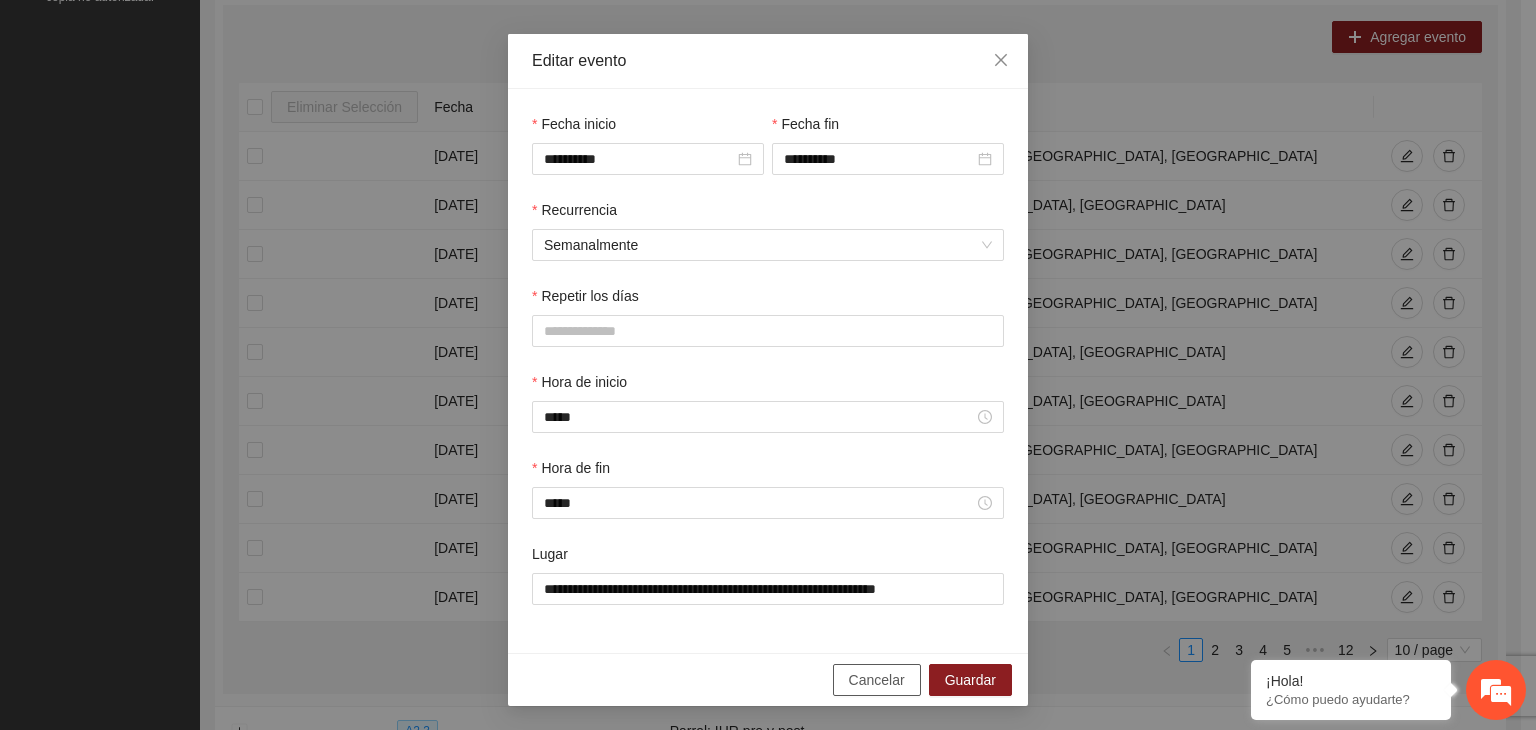 click on "Cancelar" at bounding box center (877, 680) 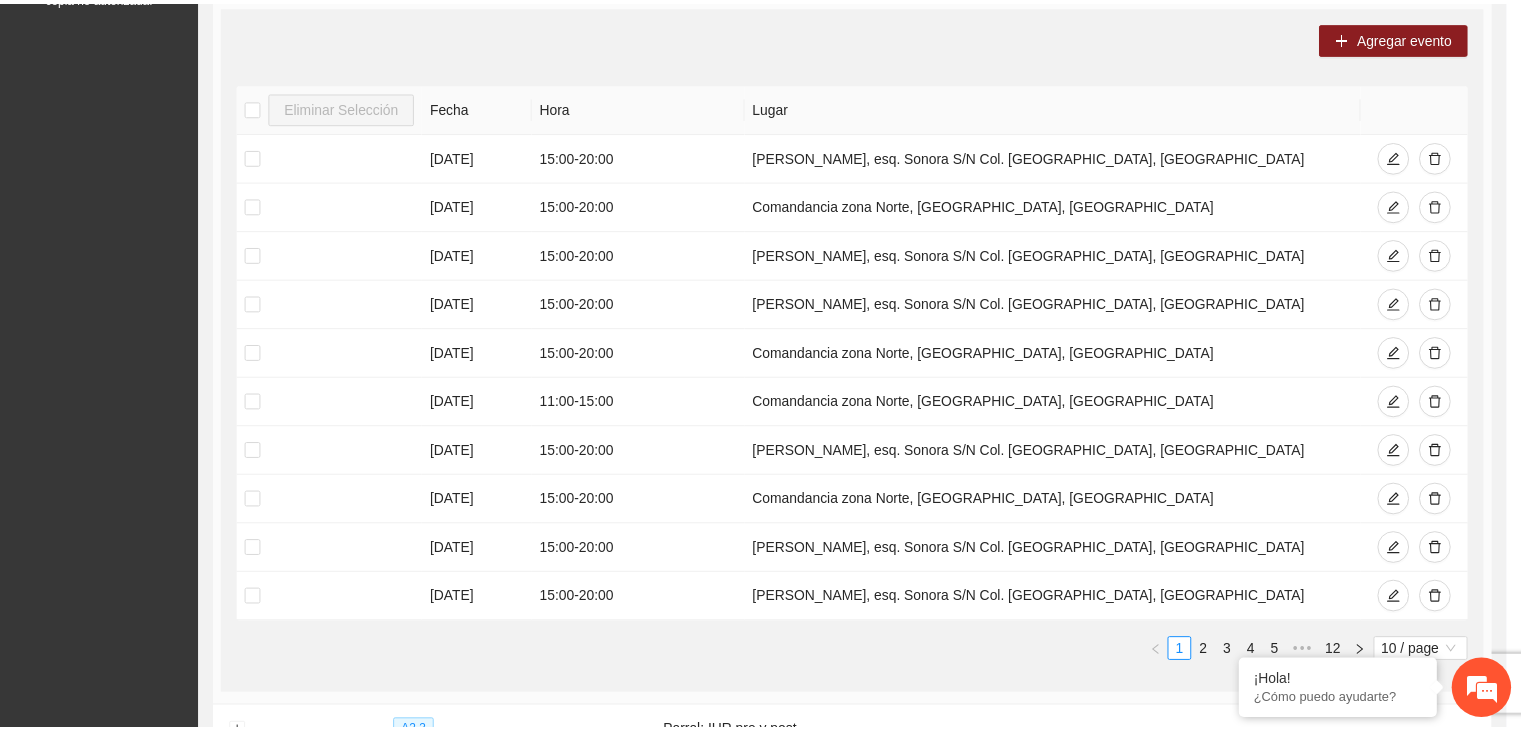 scroll, scrollTop: 0, scrollLeft: 0, axis: both 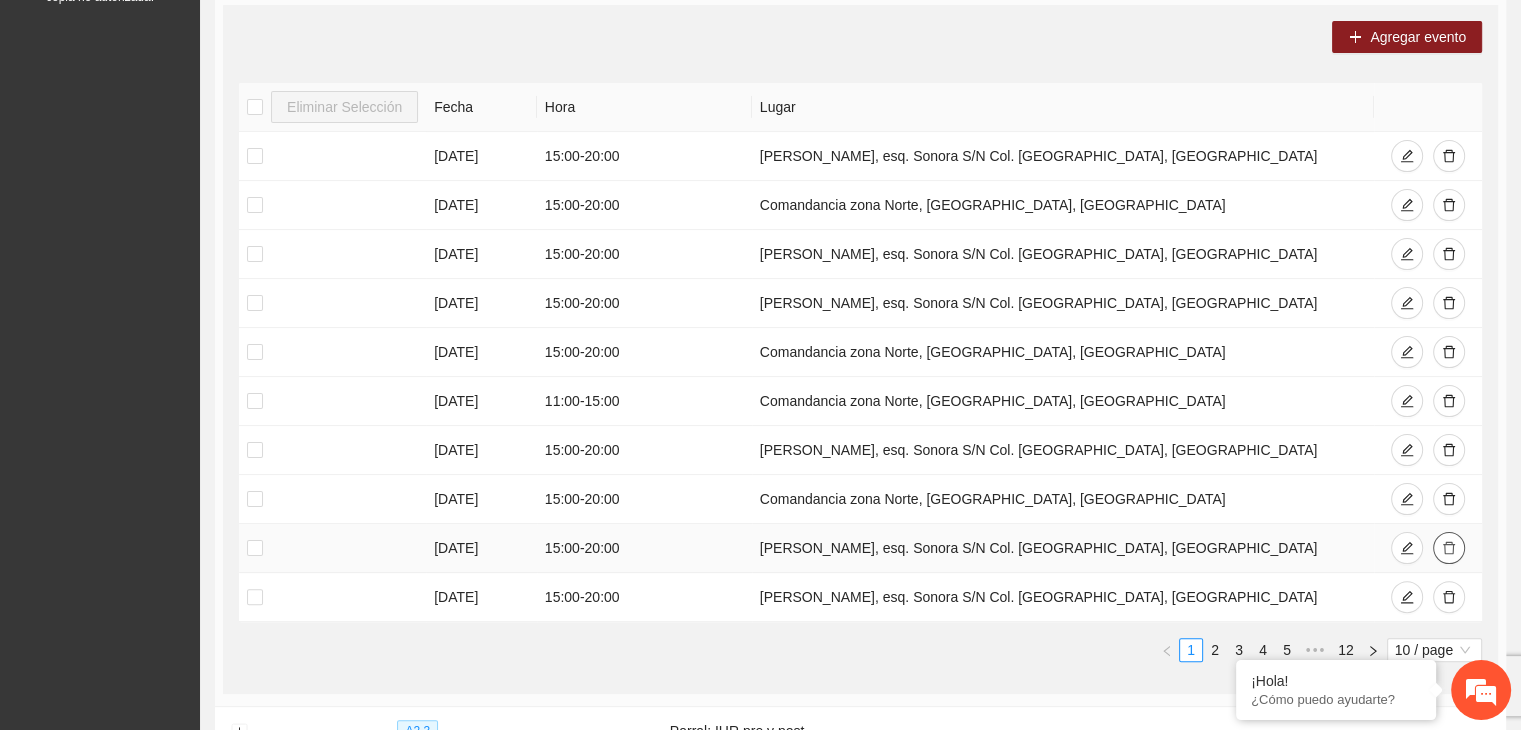 click 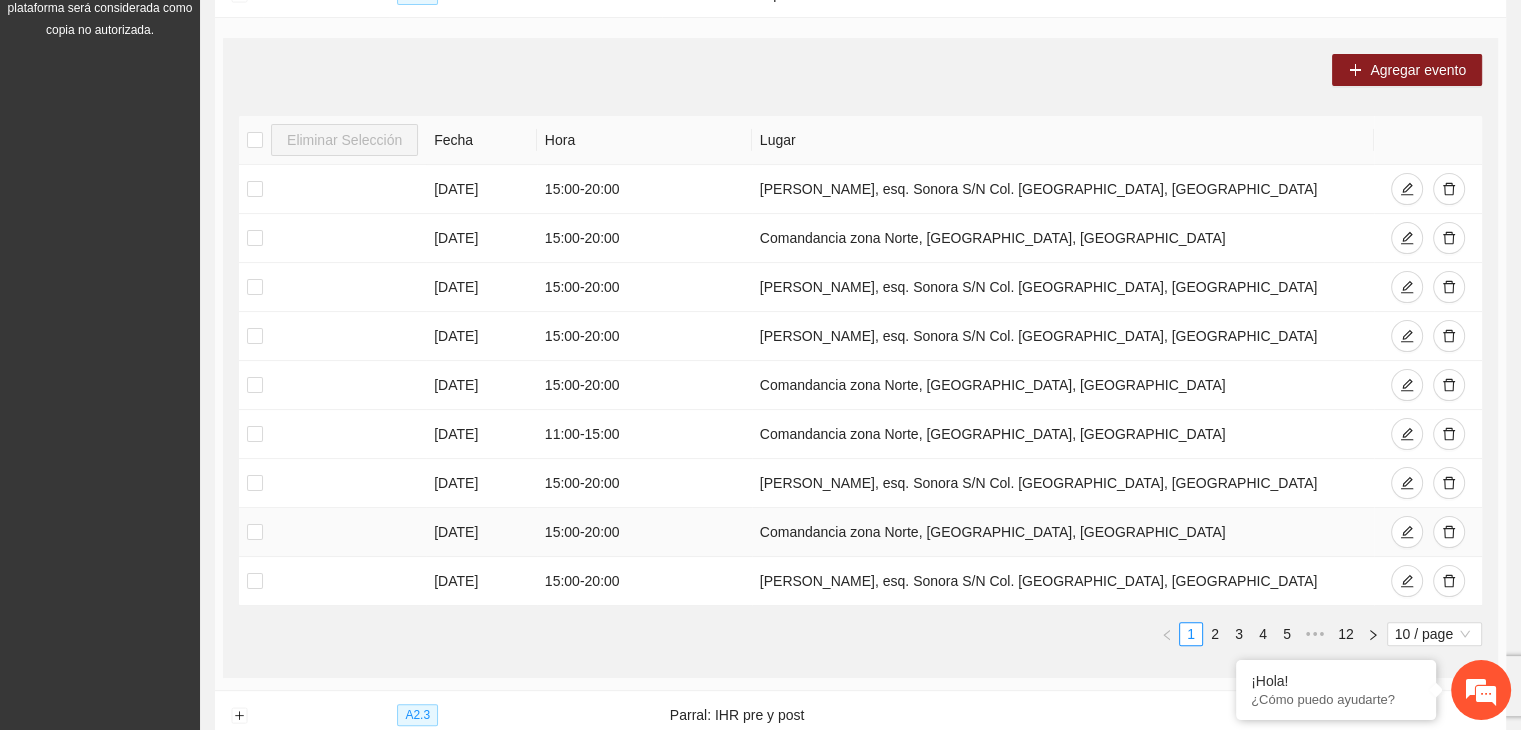 scroll, scrollTop: 339, scrollLeft: 0, axis: vertical 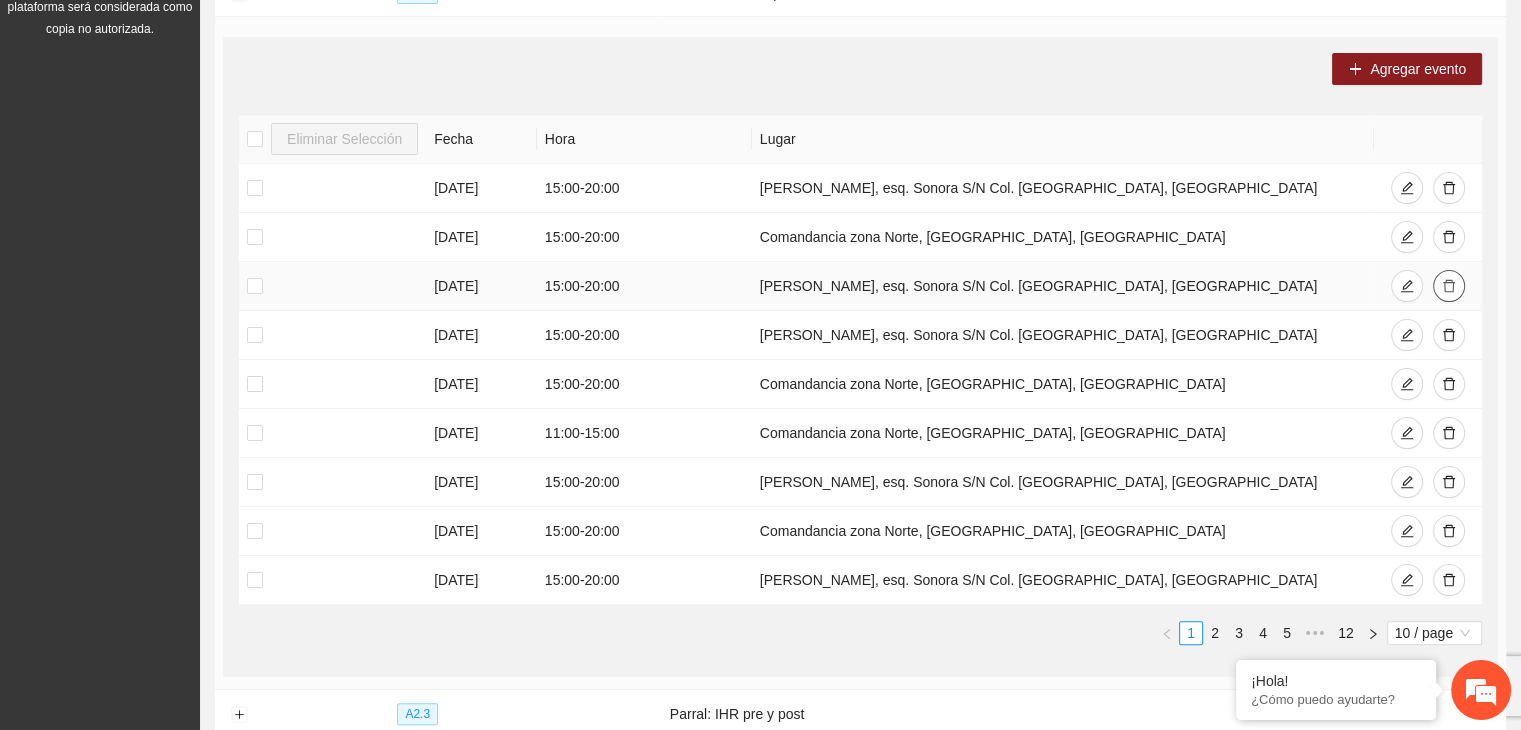 click at bounding box center (1449, 286) 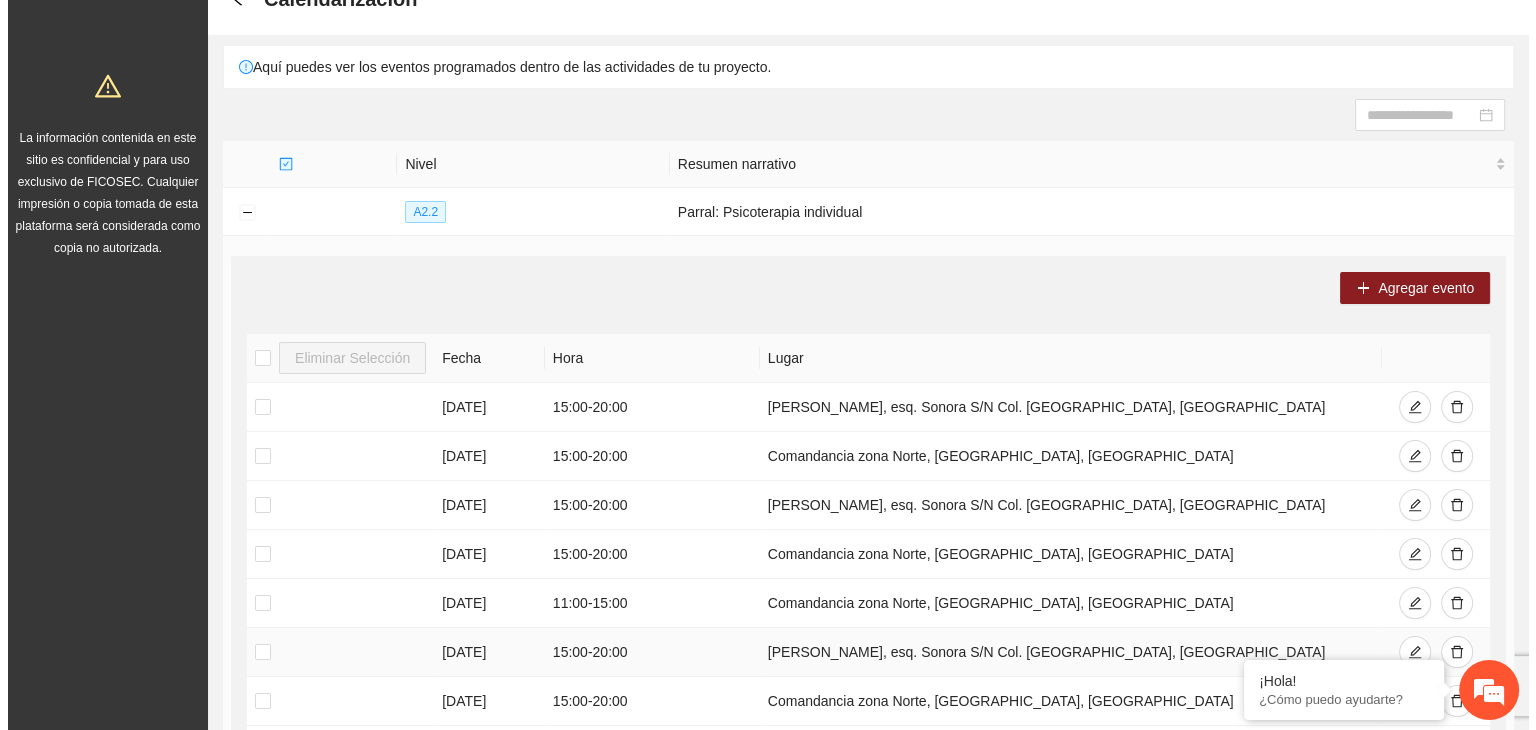 scroll, scrollTop: 111, scrollLeft: 0, axis: vertical 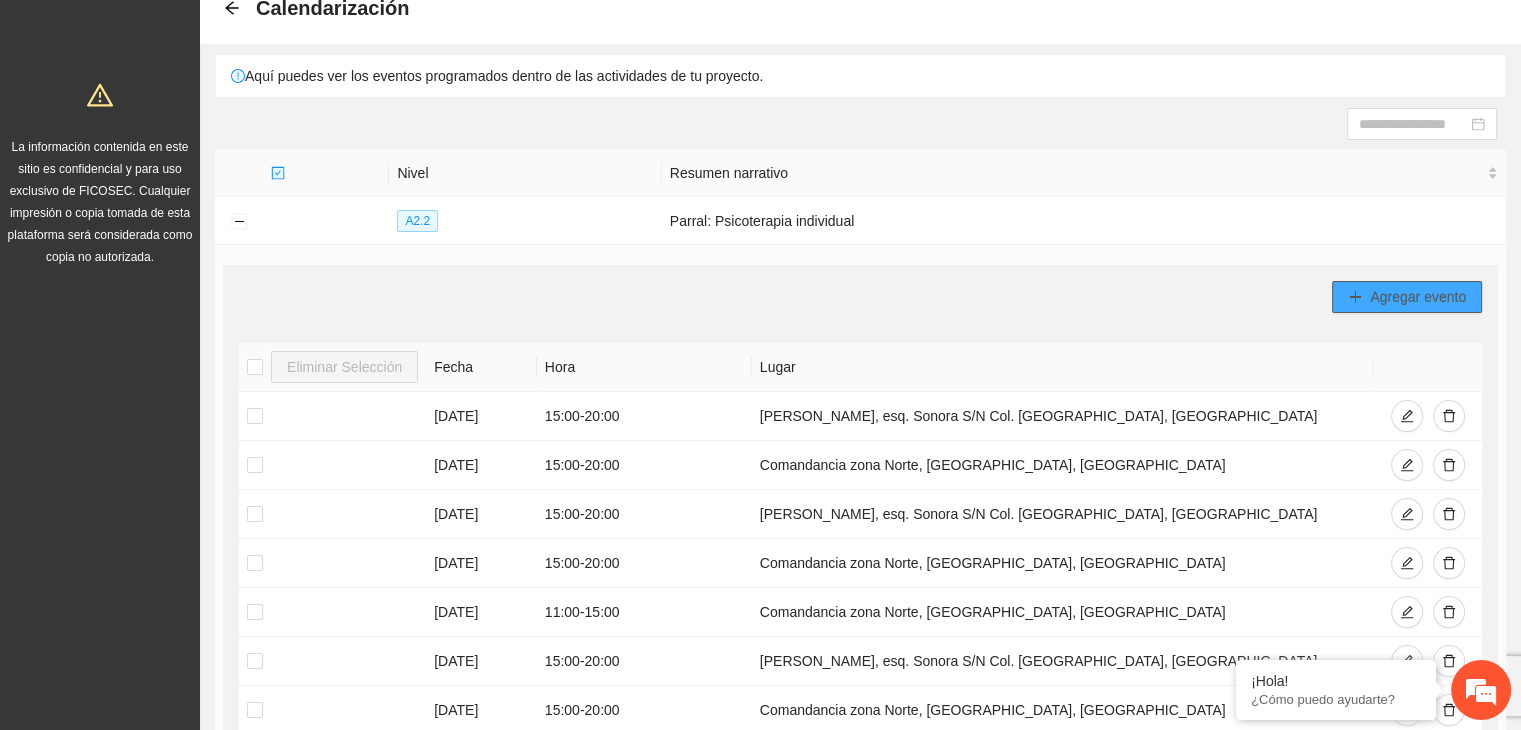 click on "Agregar evento" at bounding box center (1418, 297) 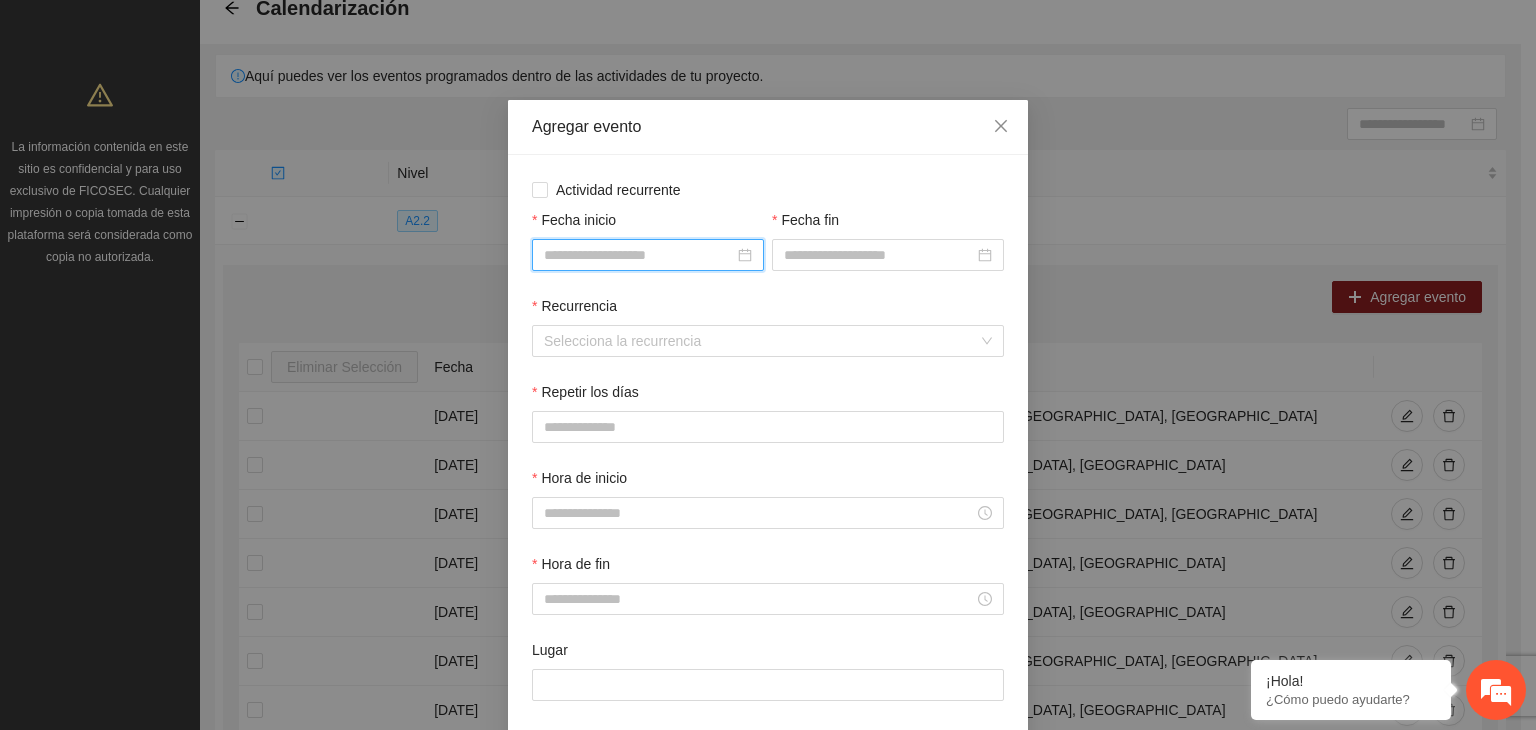 click on "Fecha inicio" at bounding box center [639, 255] 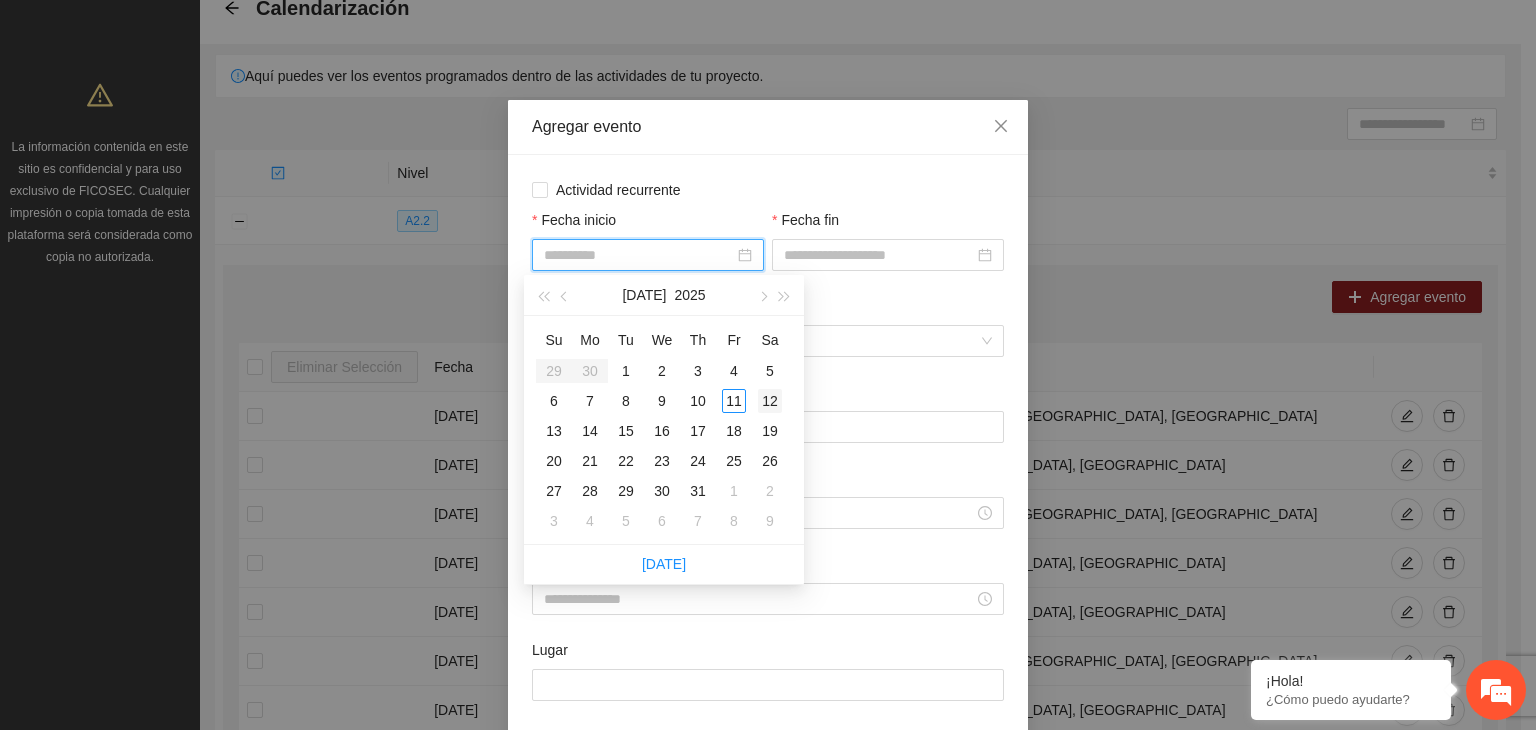type on "**********" 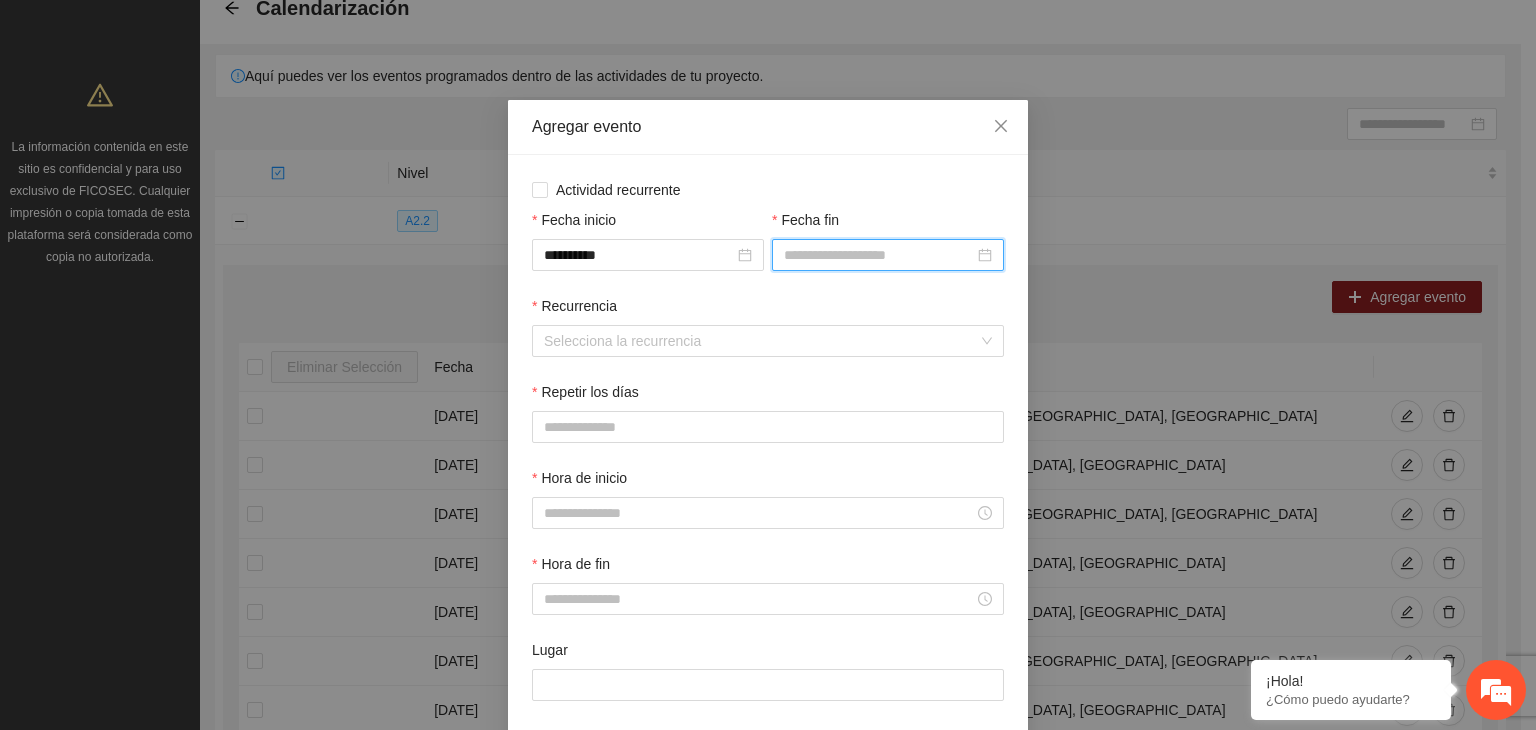 click on "Fecha fin" at bounding box center [879, 255] 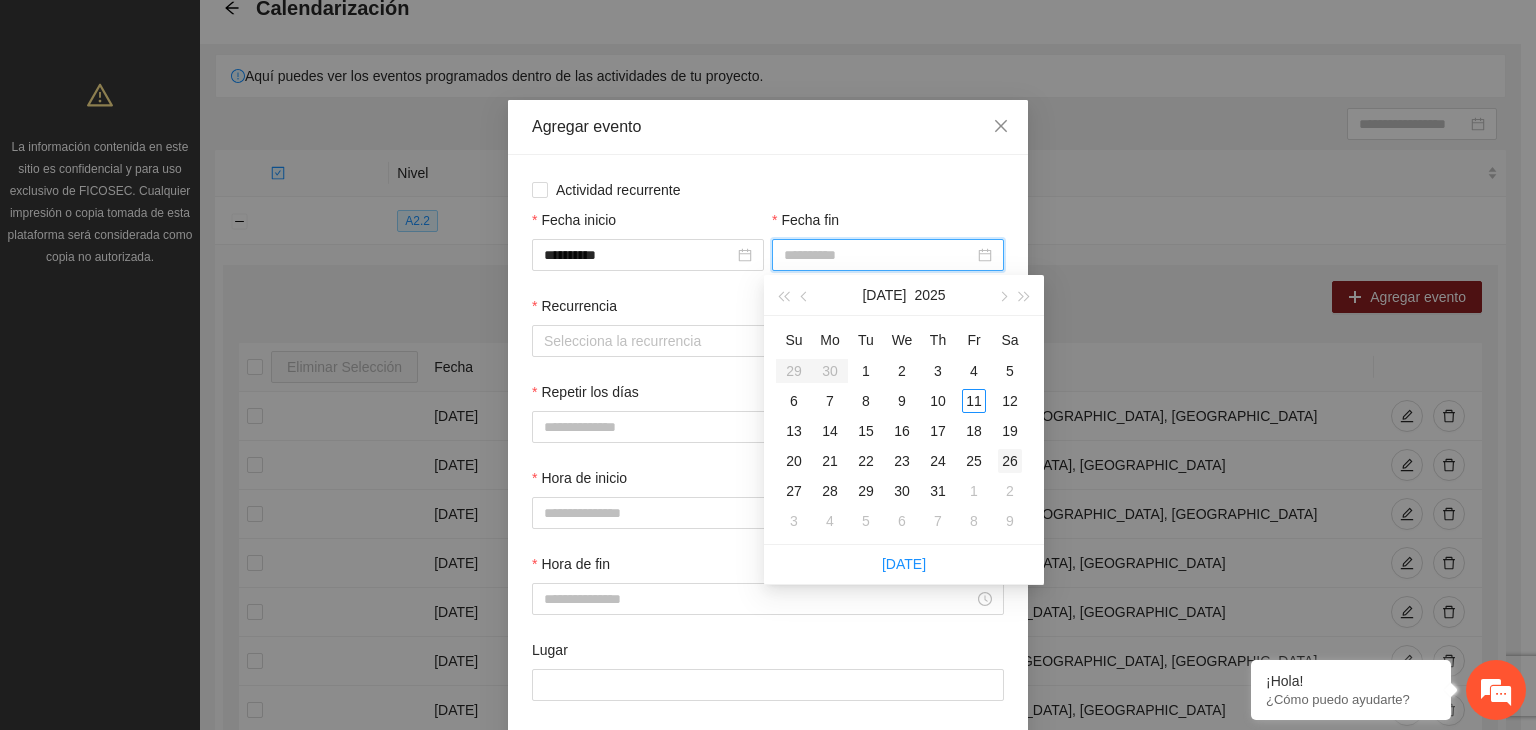 type on "**********" 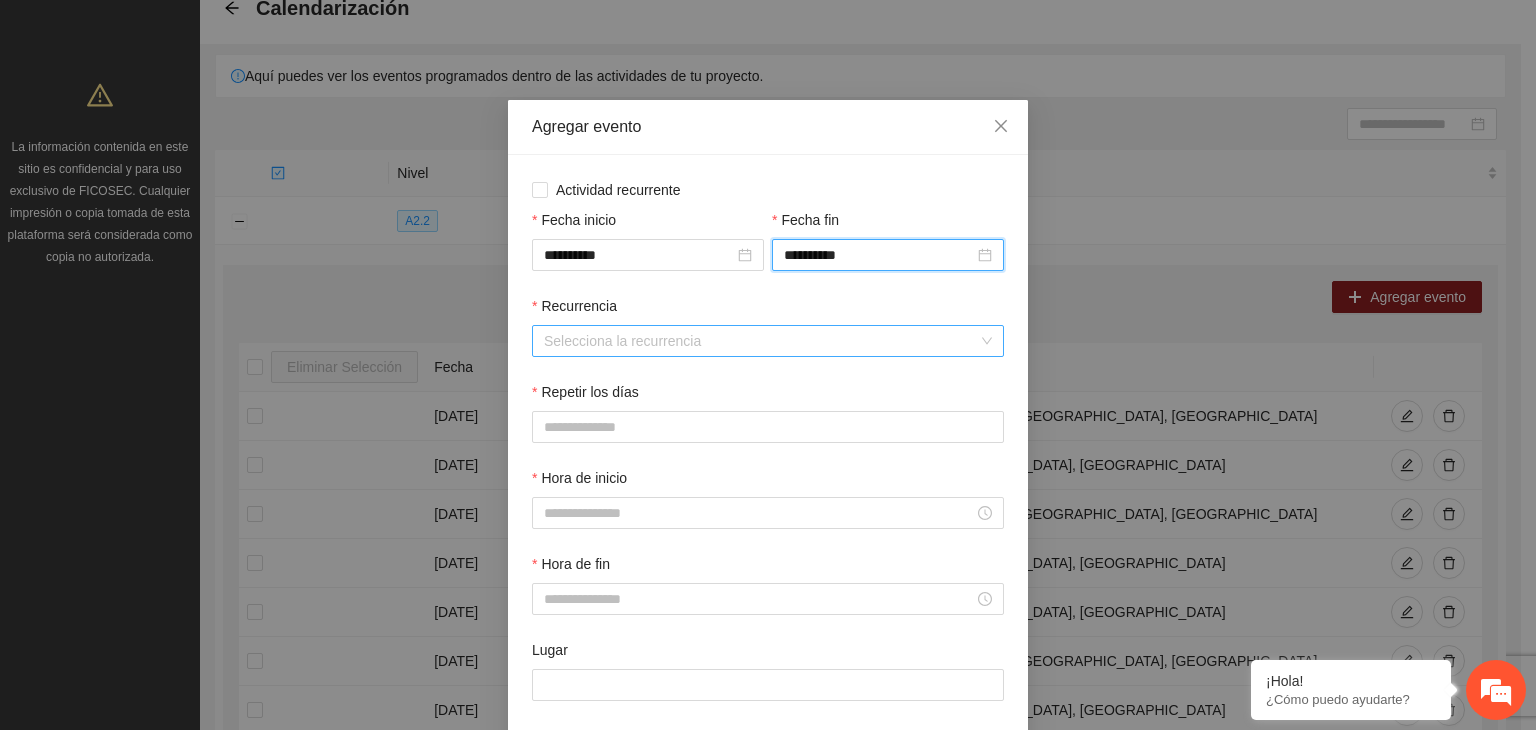 click on "Recurrencia" at bounding box center [761, 341] 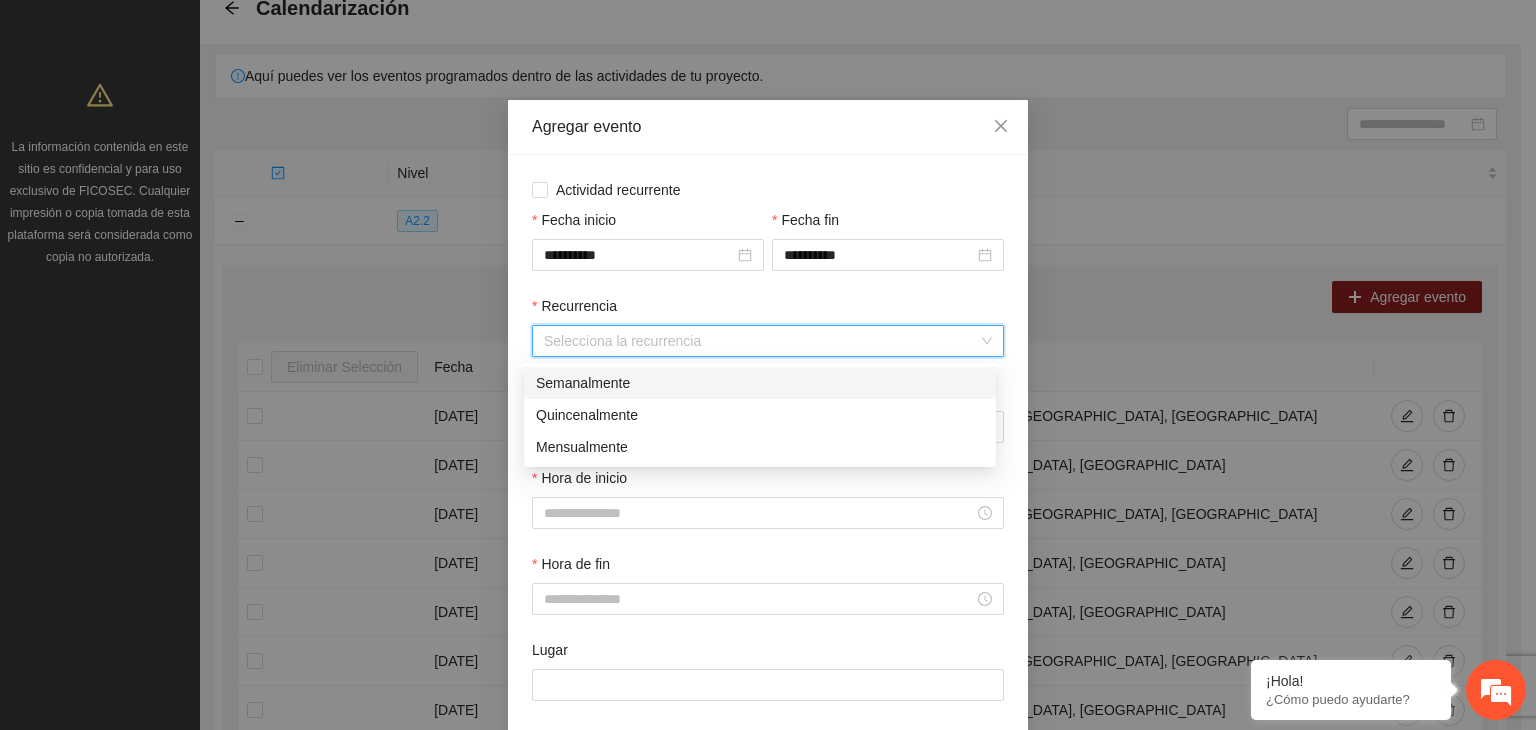 click on "Semanalmente" at bounding box center (760, 383) 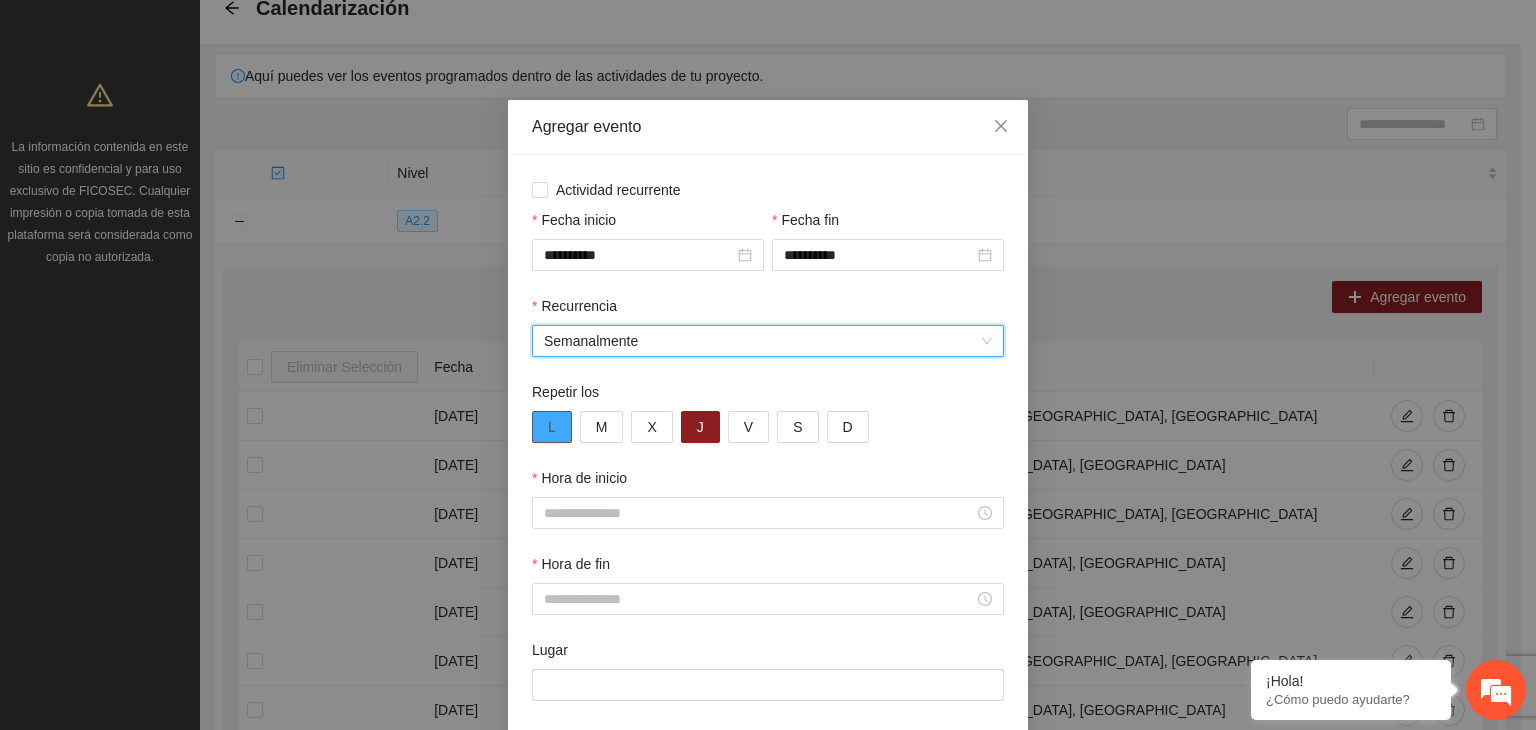 click on "L" at bounding box center [552, 427] 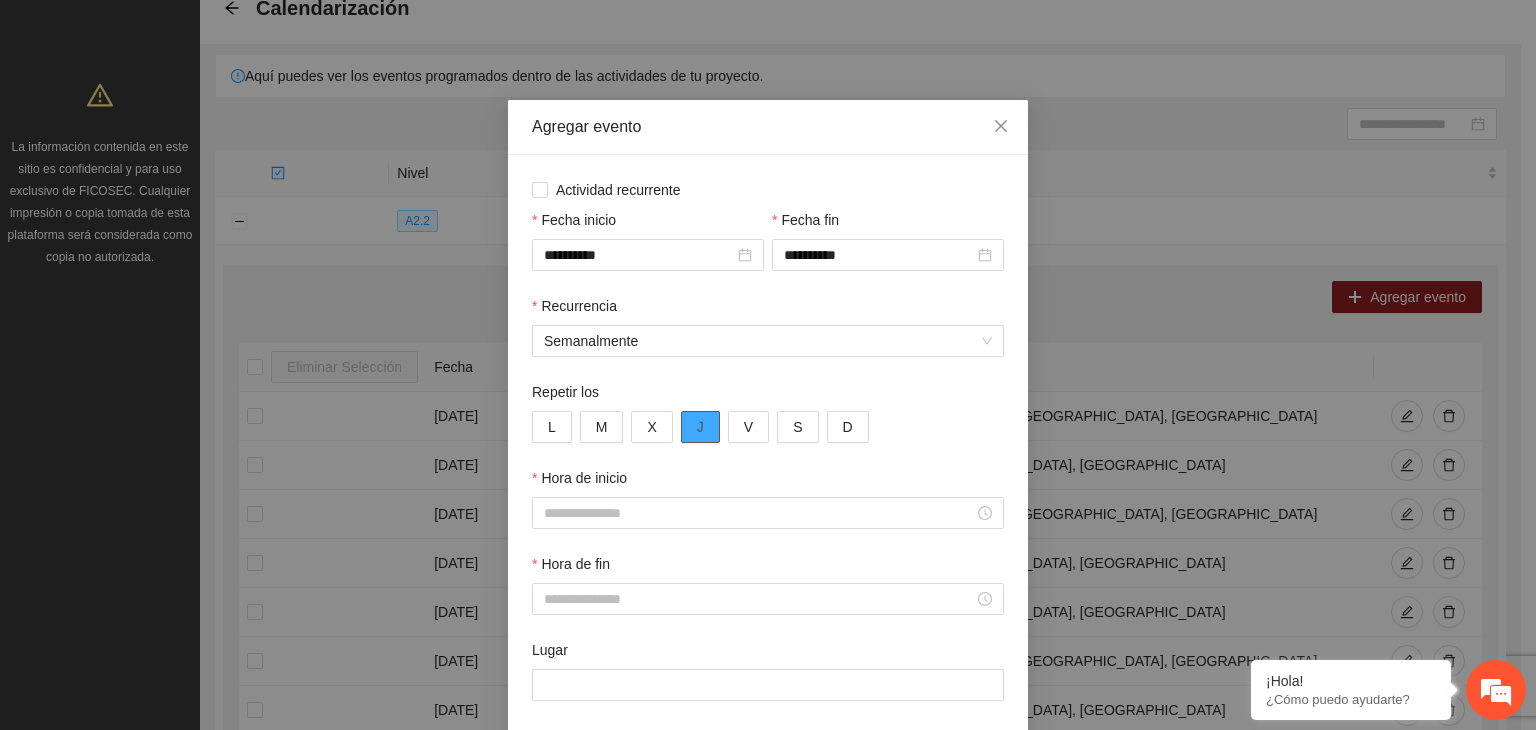 click on "J" at bounding box center (700, 427) 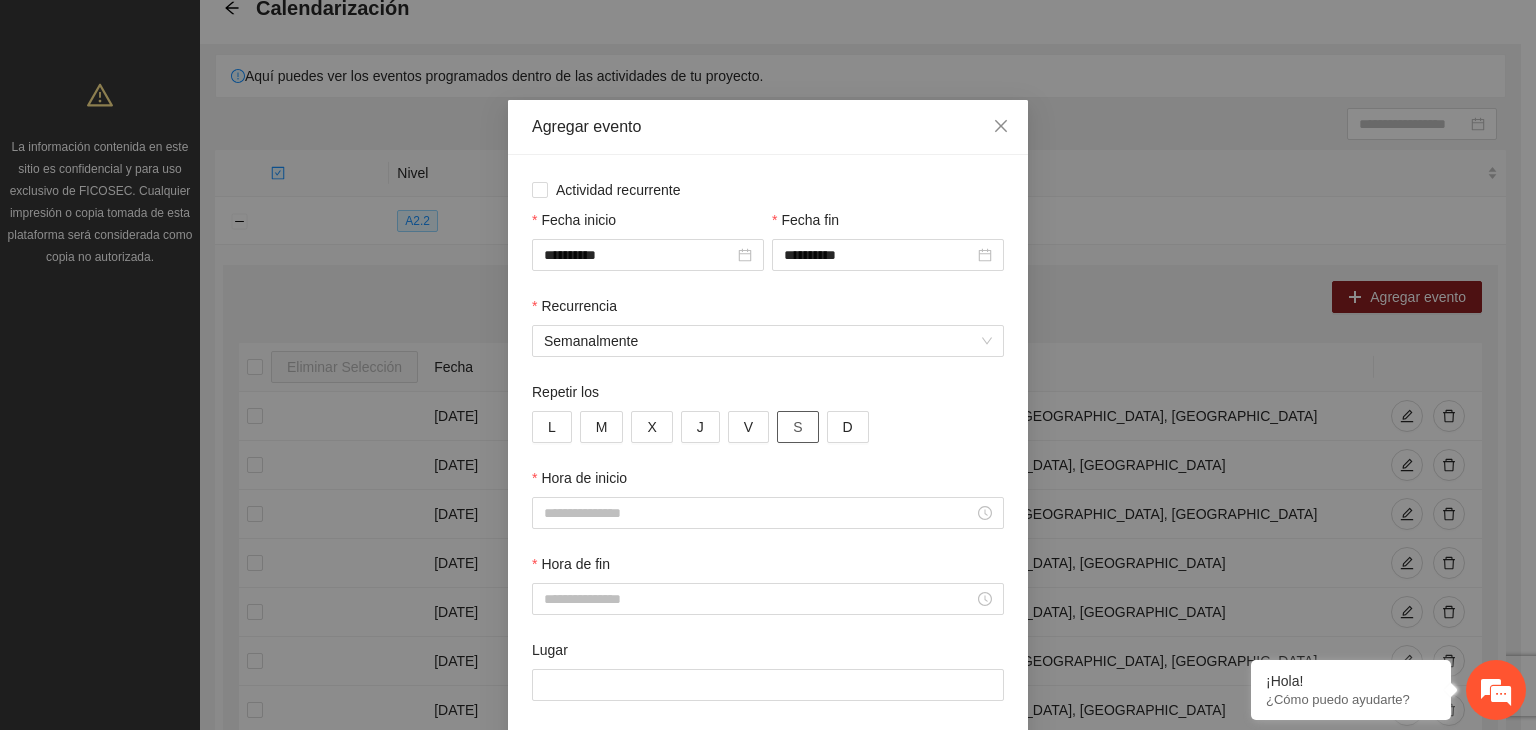 click on "S" at bounding box center [797, 427] 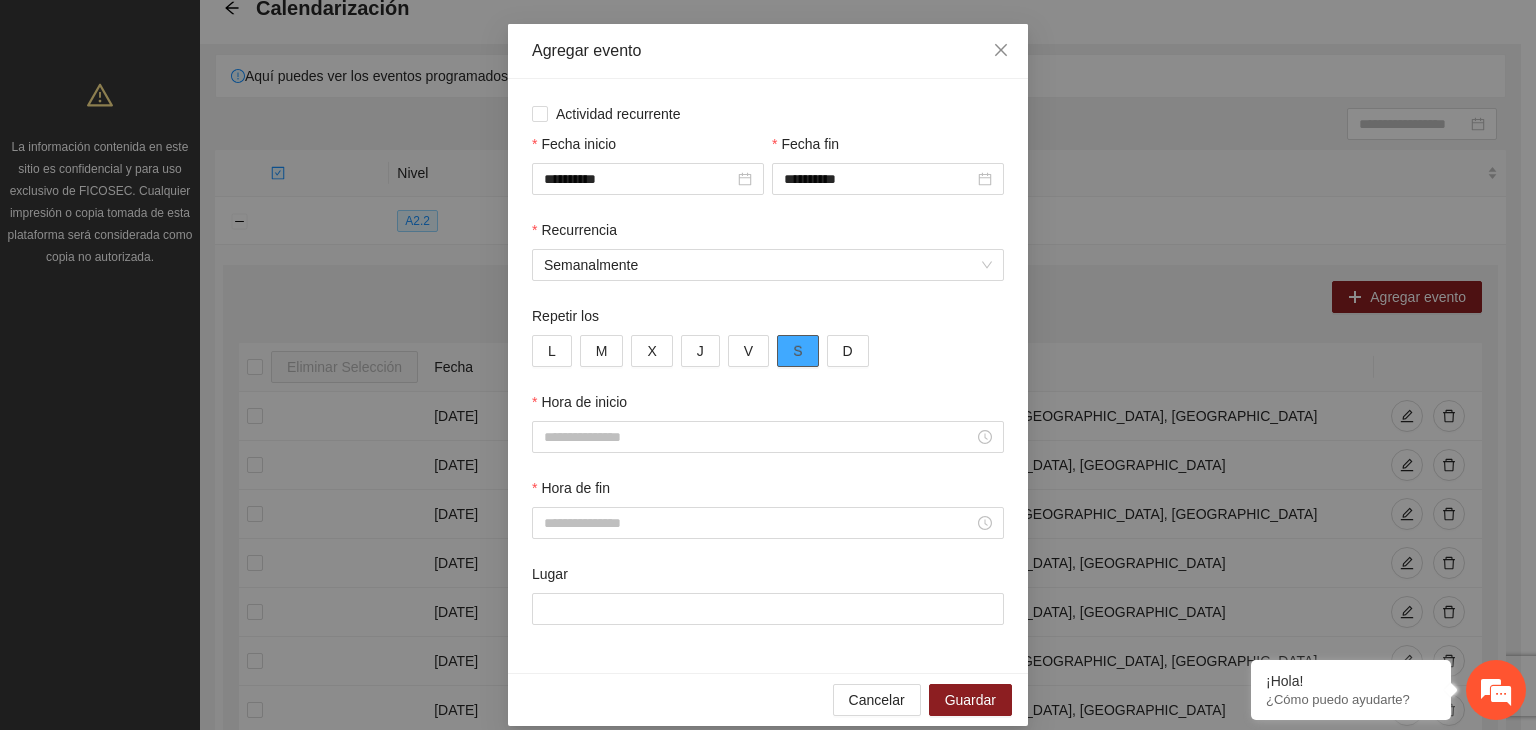 scroll, scrollTop: 99, scrollLeft: 0, axis: vertical 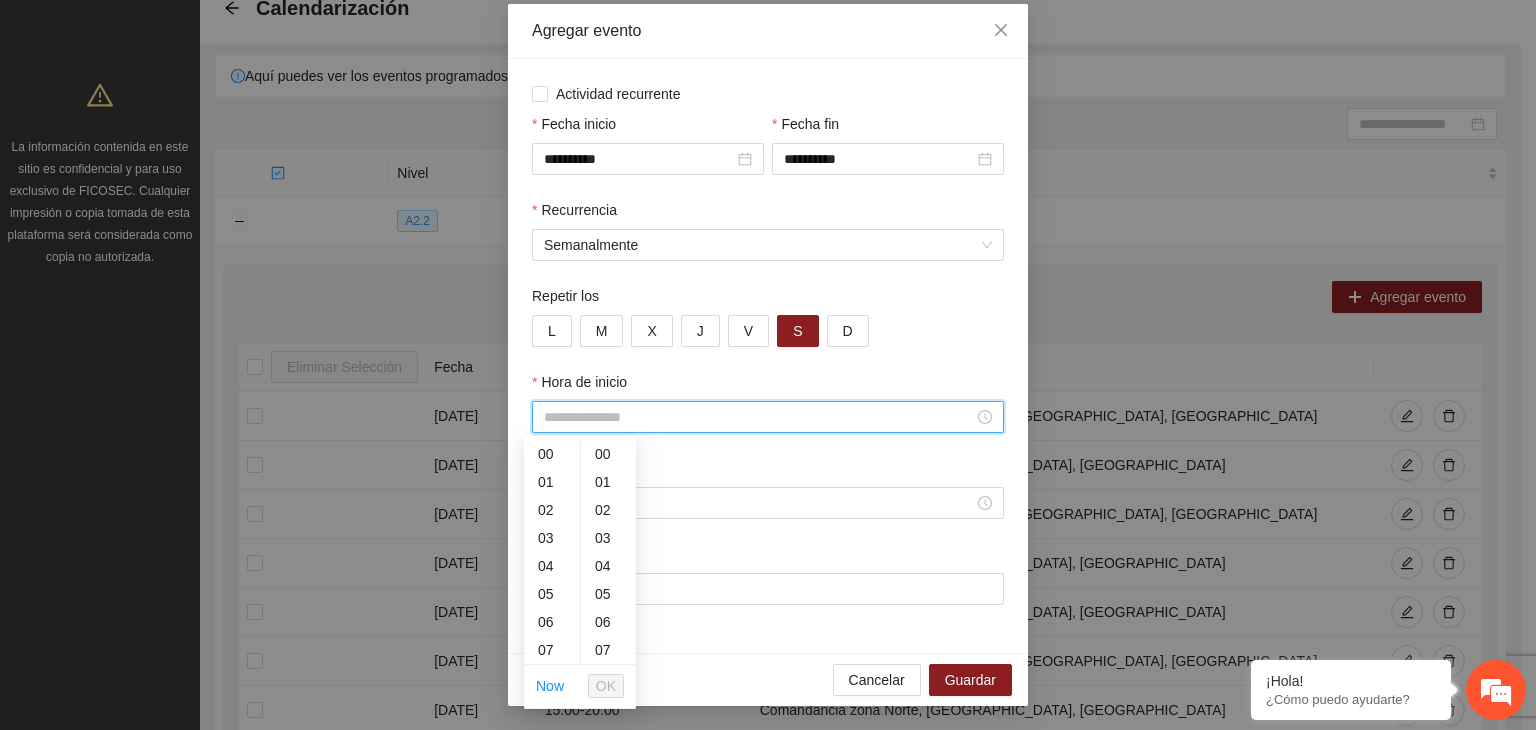click on "Hora de inicio" at bounding box center [759, 417] 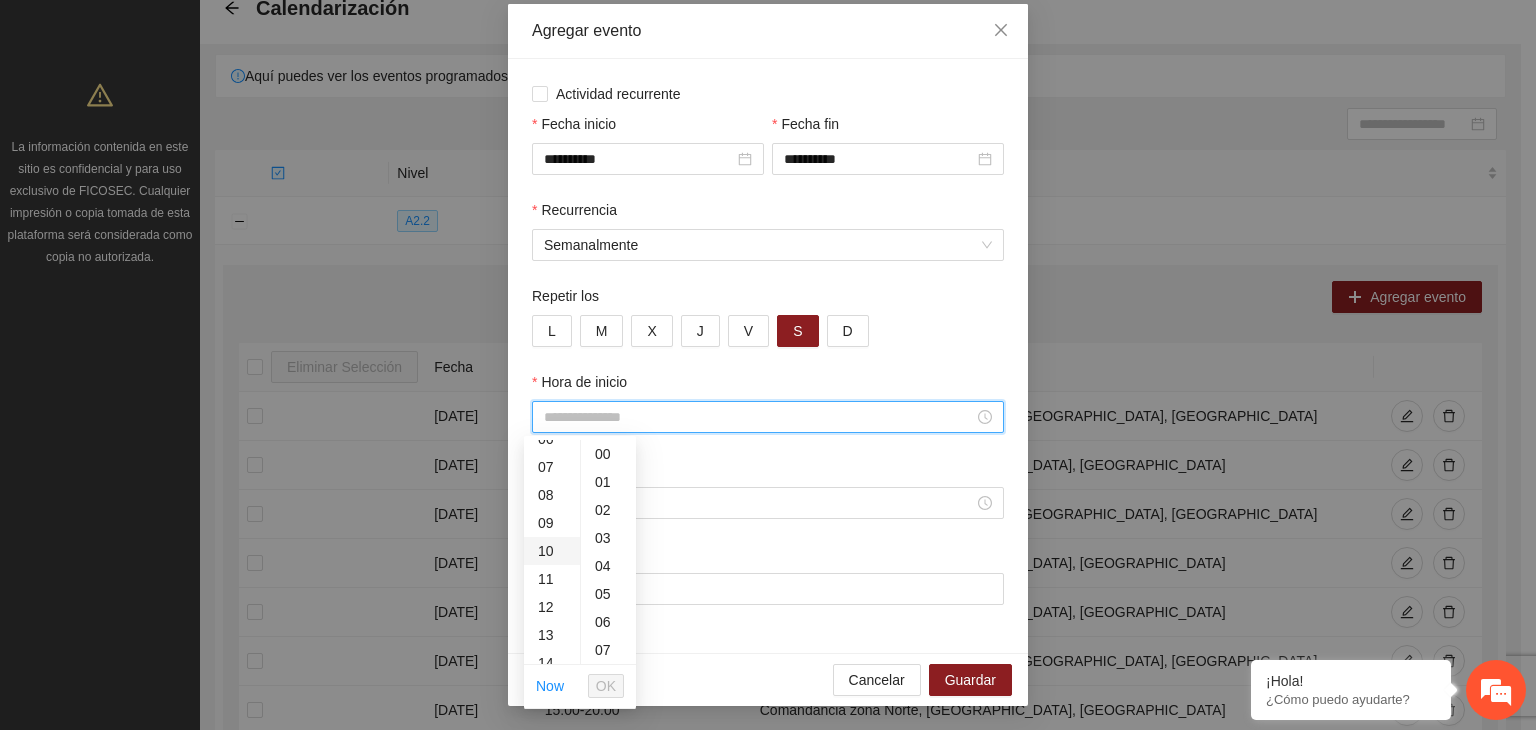 click on "10" at bounding box center (552, 551) 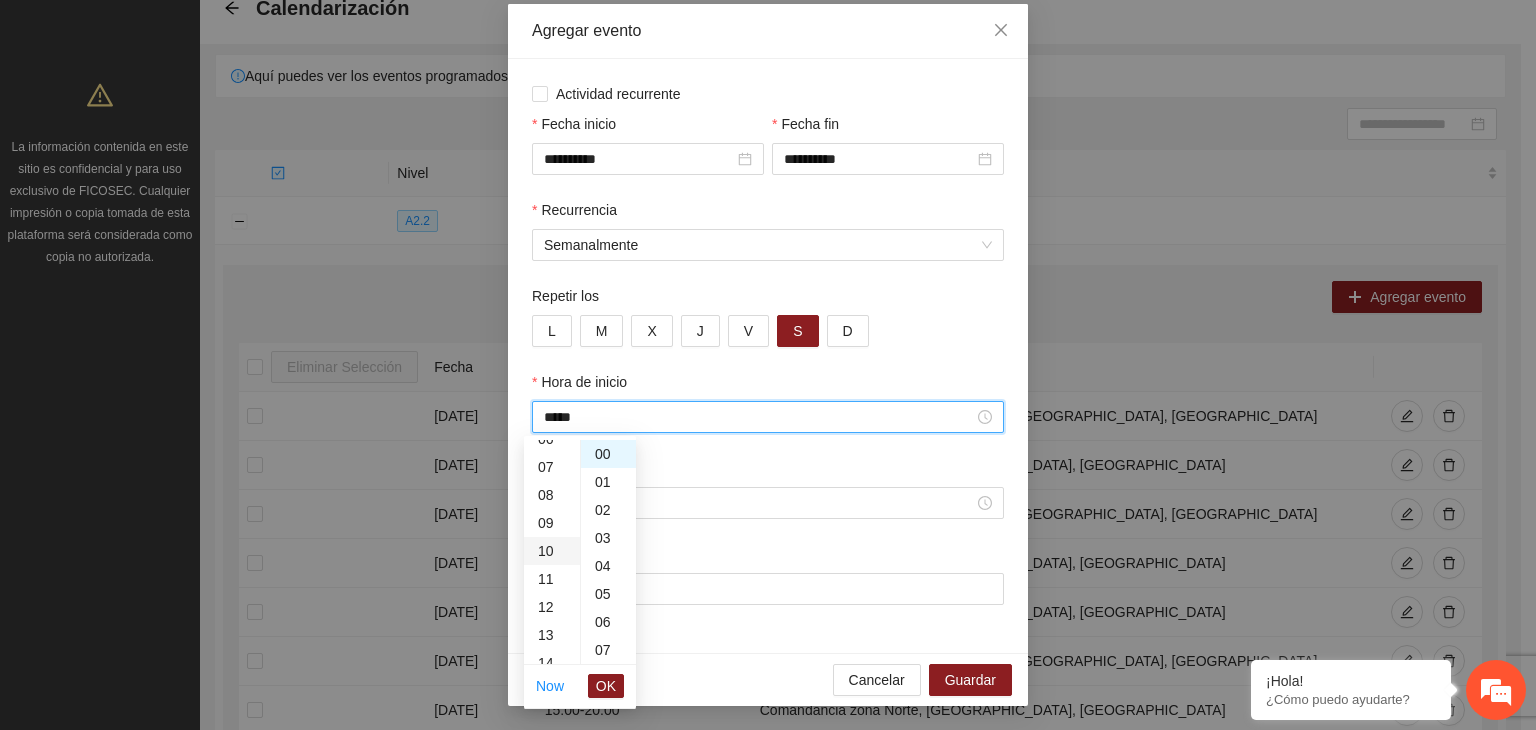 scroll, scrollTop: 280, scrollLeft: 0, axis: vertical 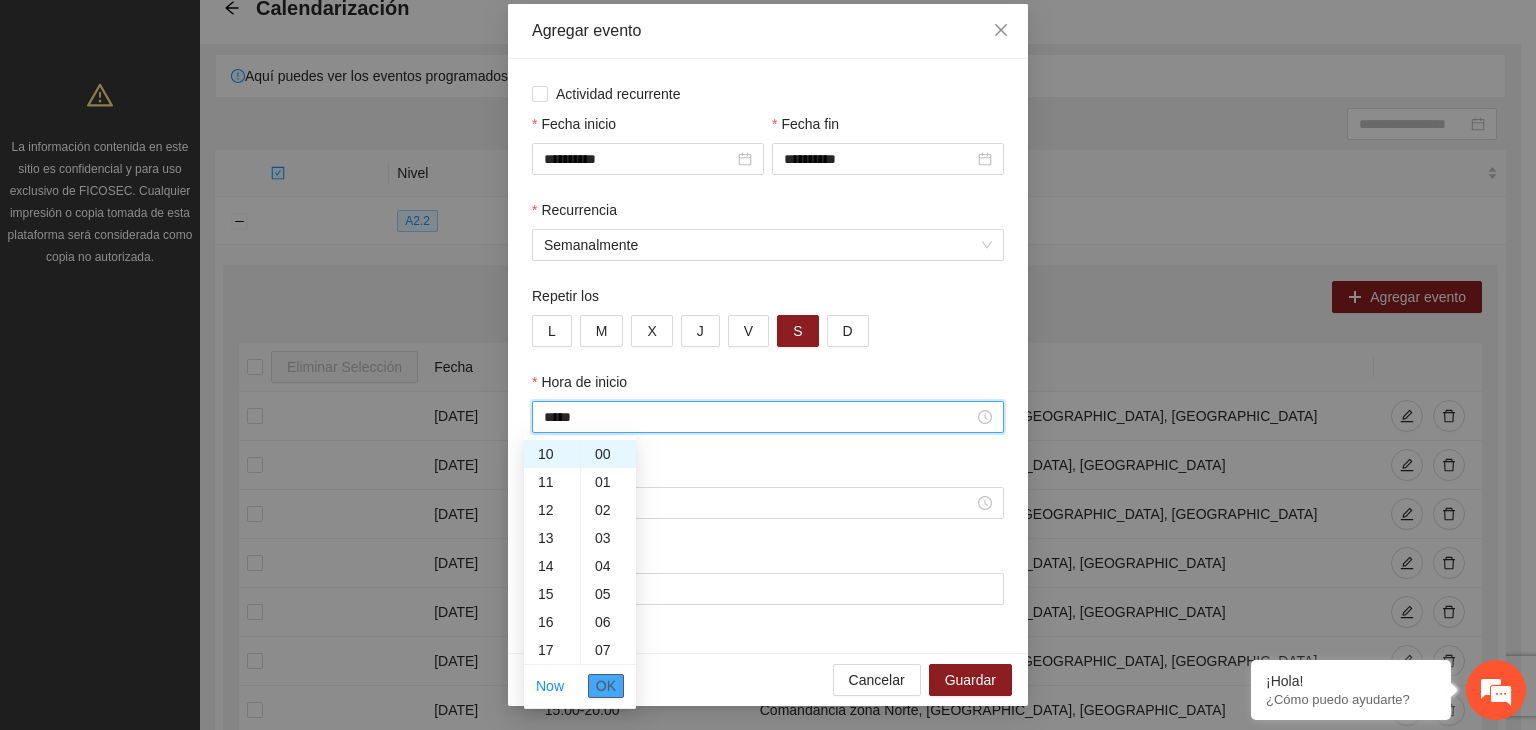 click on "OK" at bounding box center [606, 686] 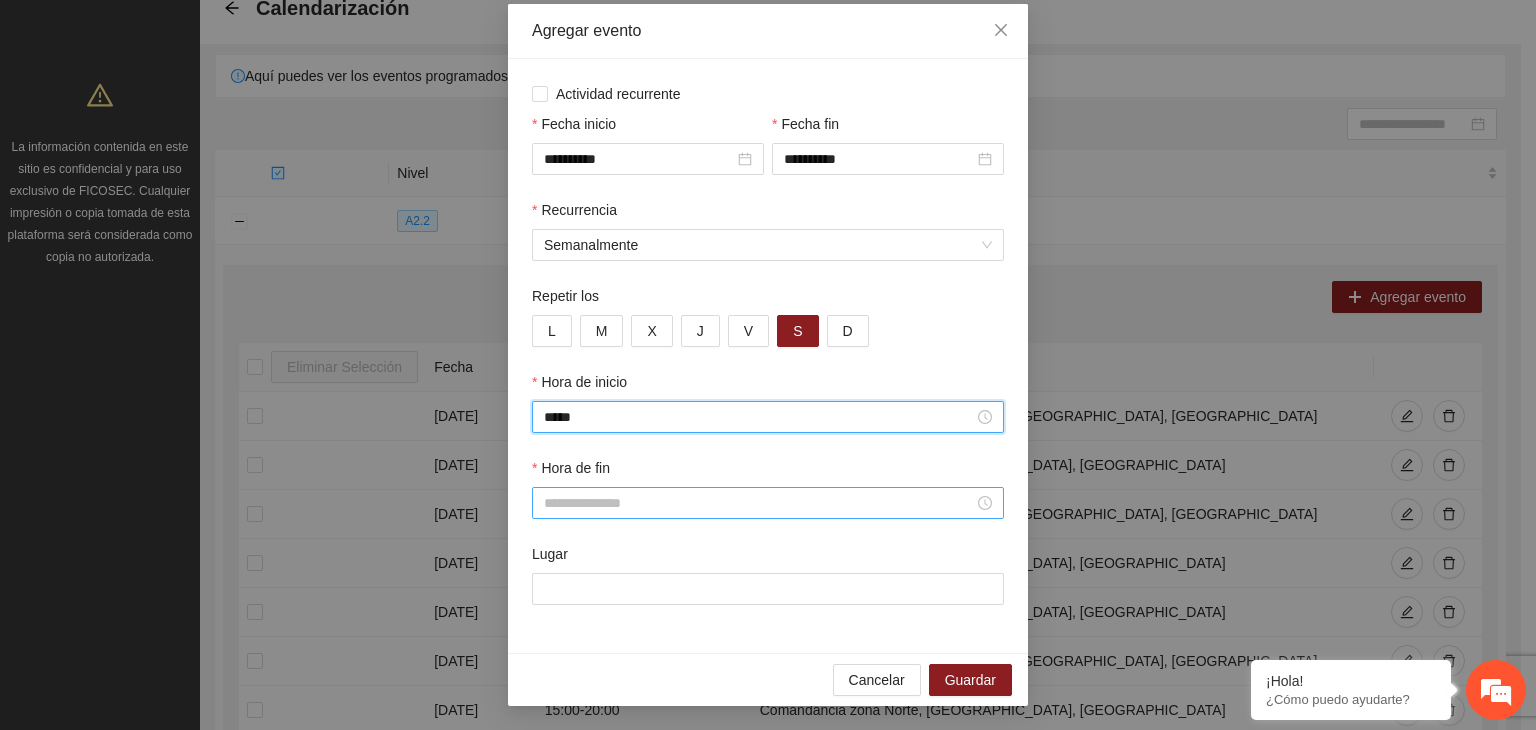 click on "Hora de fin" at bounding box center (759, 503) 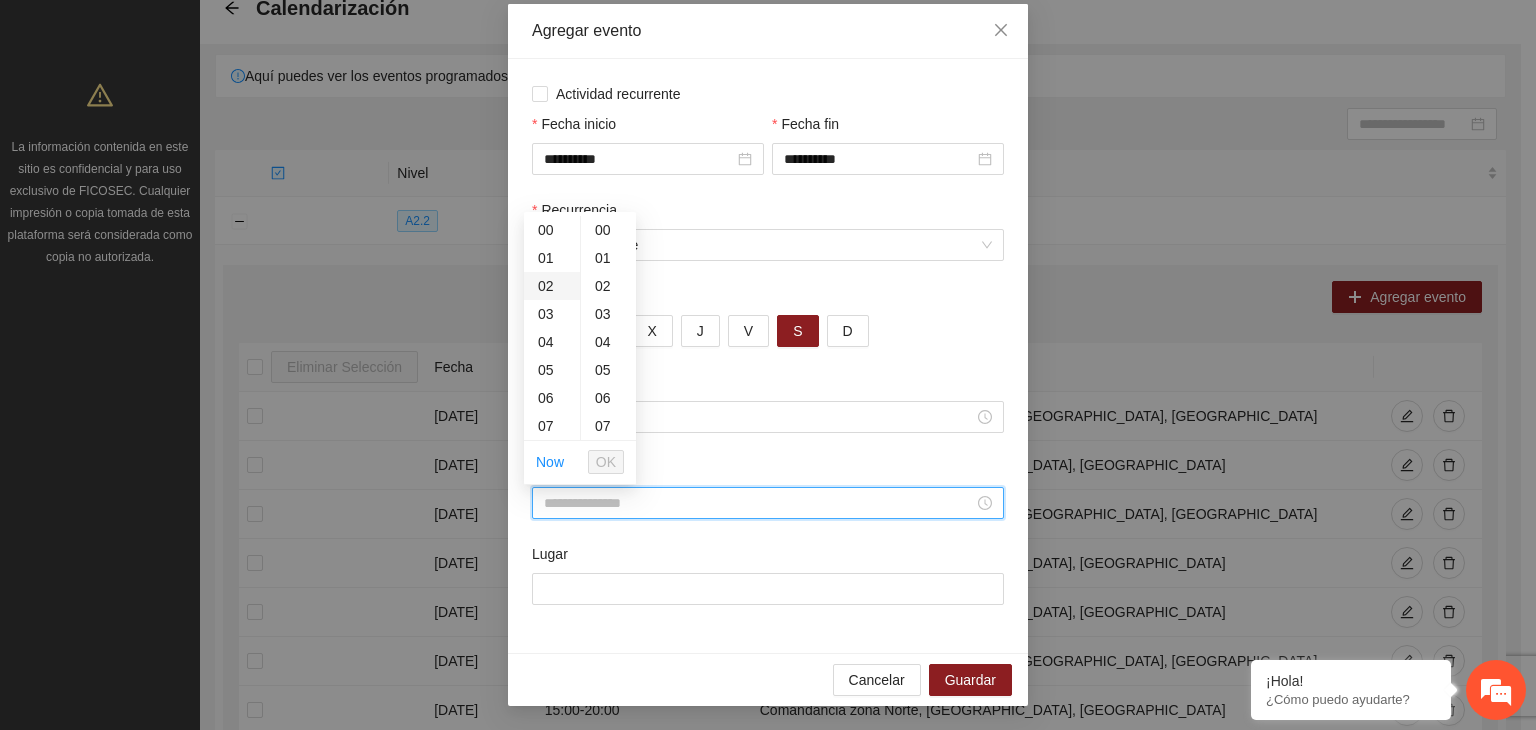 click on "02" at bounding box center [552, 286] 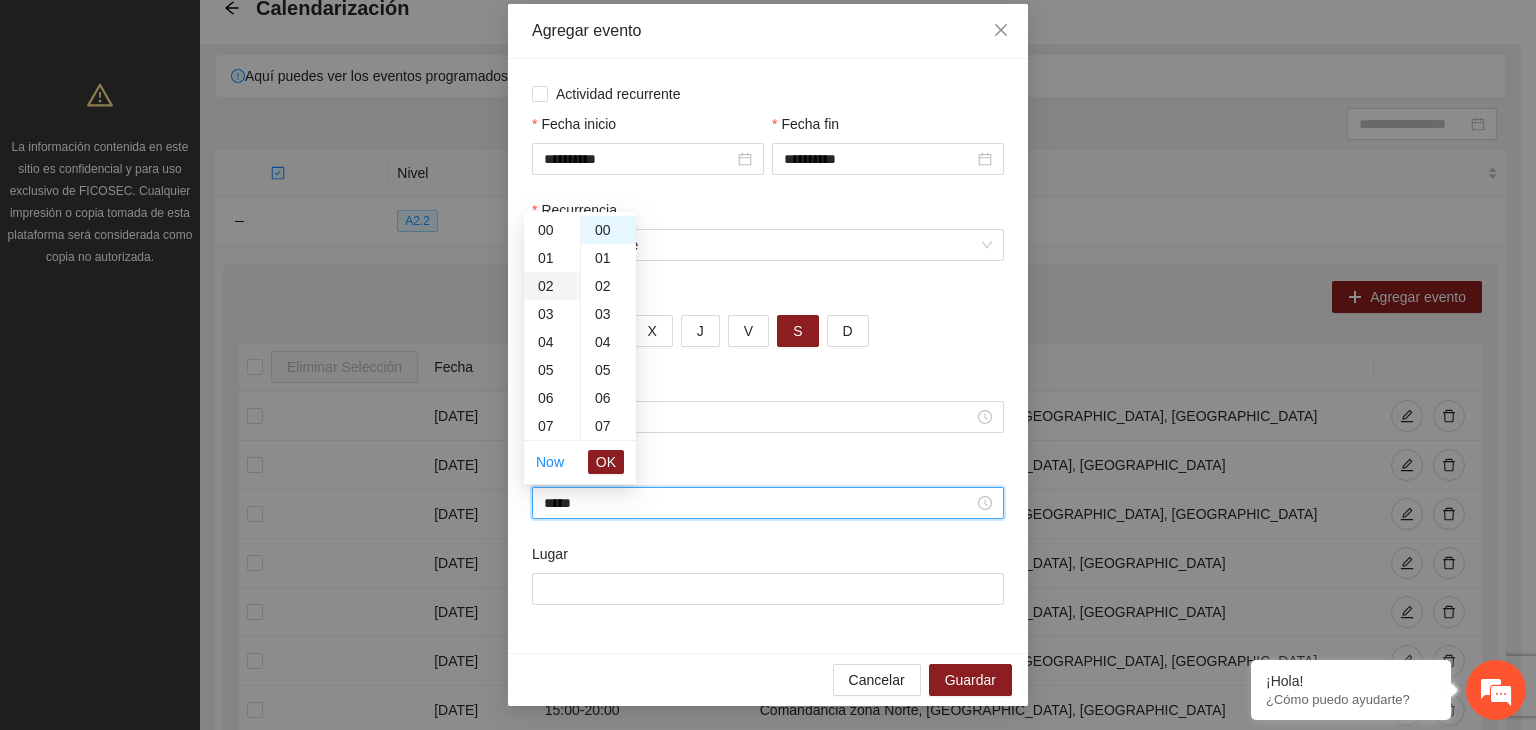 scroll, scrollTop: 56, scrollLeft: 0, axis: vertical 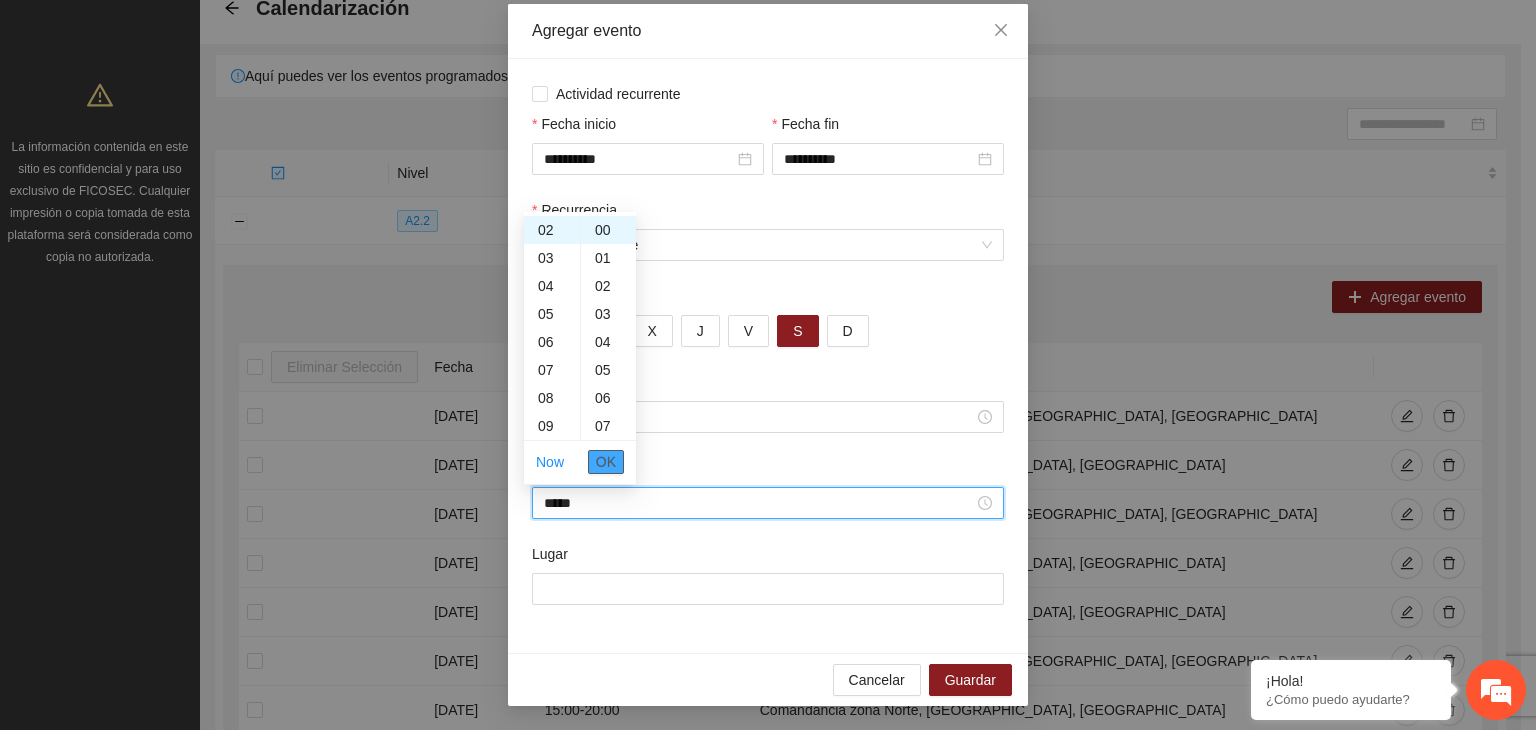 click on "OK" at bounding box center (606, 462) 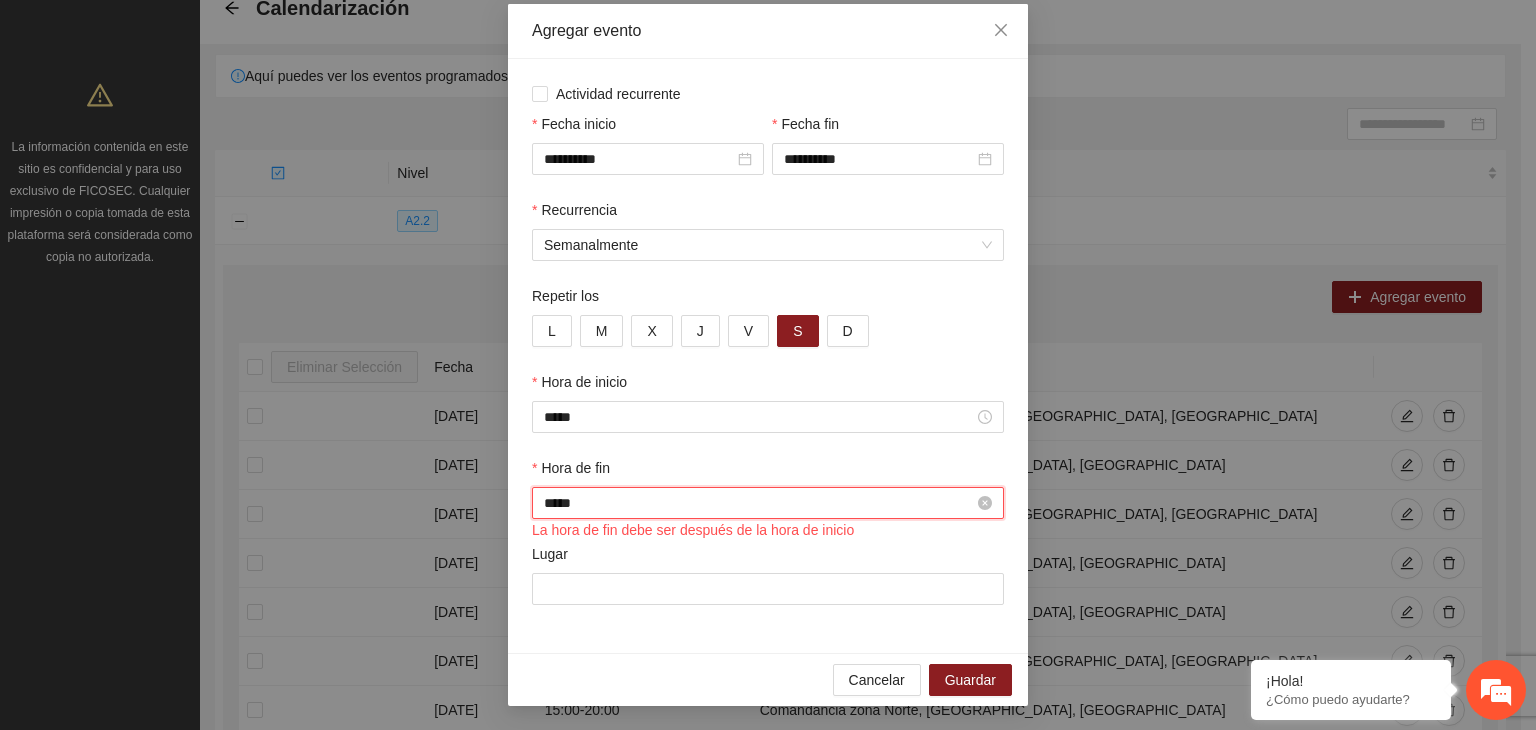click on "*****" at bounding box center [759, 503] 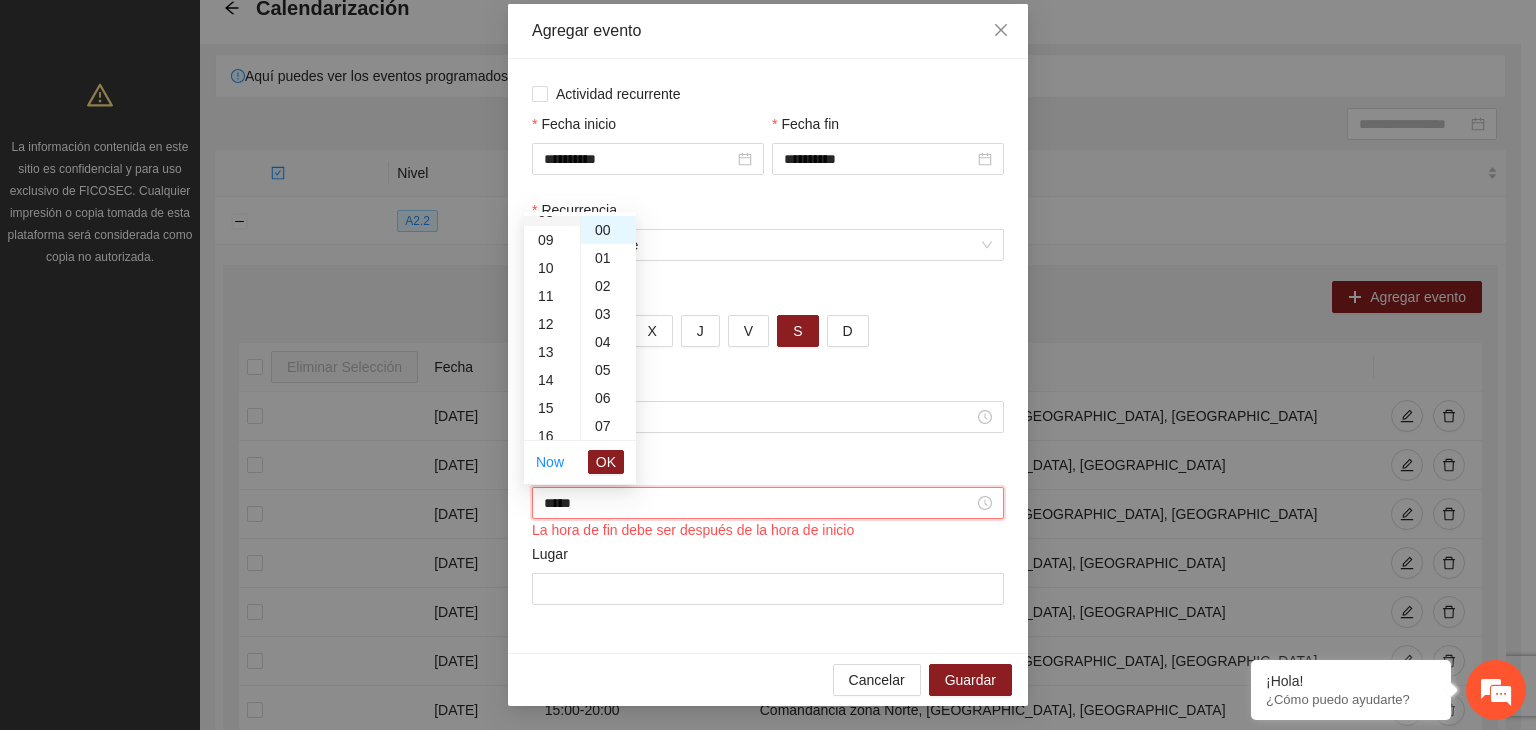 scroll, scrollTop: 304, scrollLeft: 0, axis: vertical 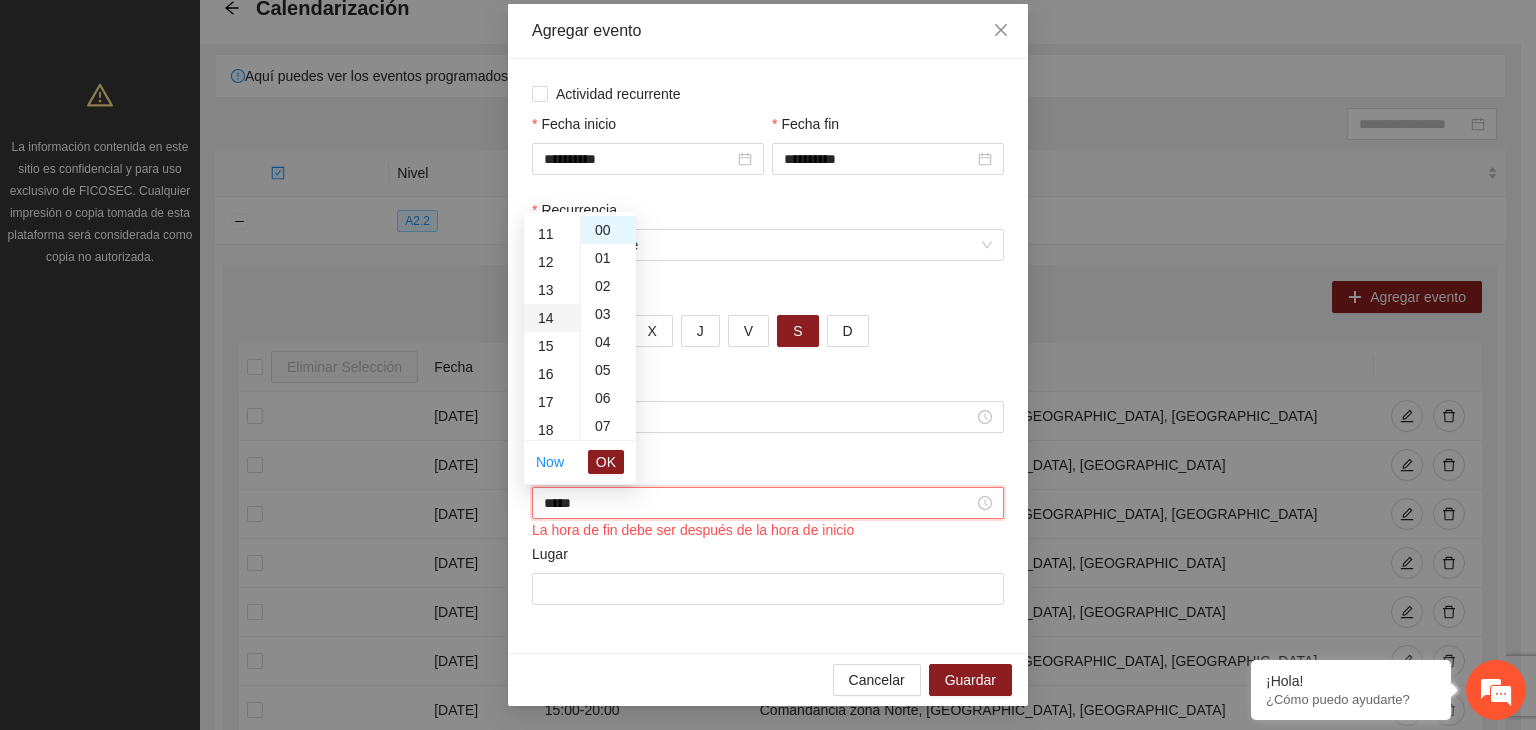 click on "14" at bounding box center (552, 318) 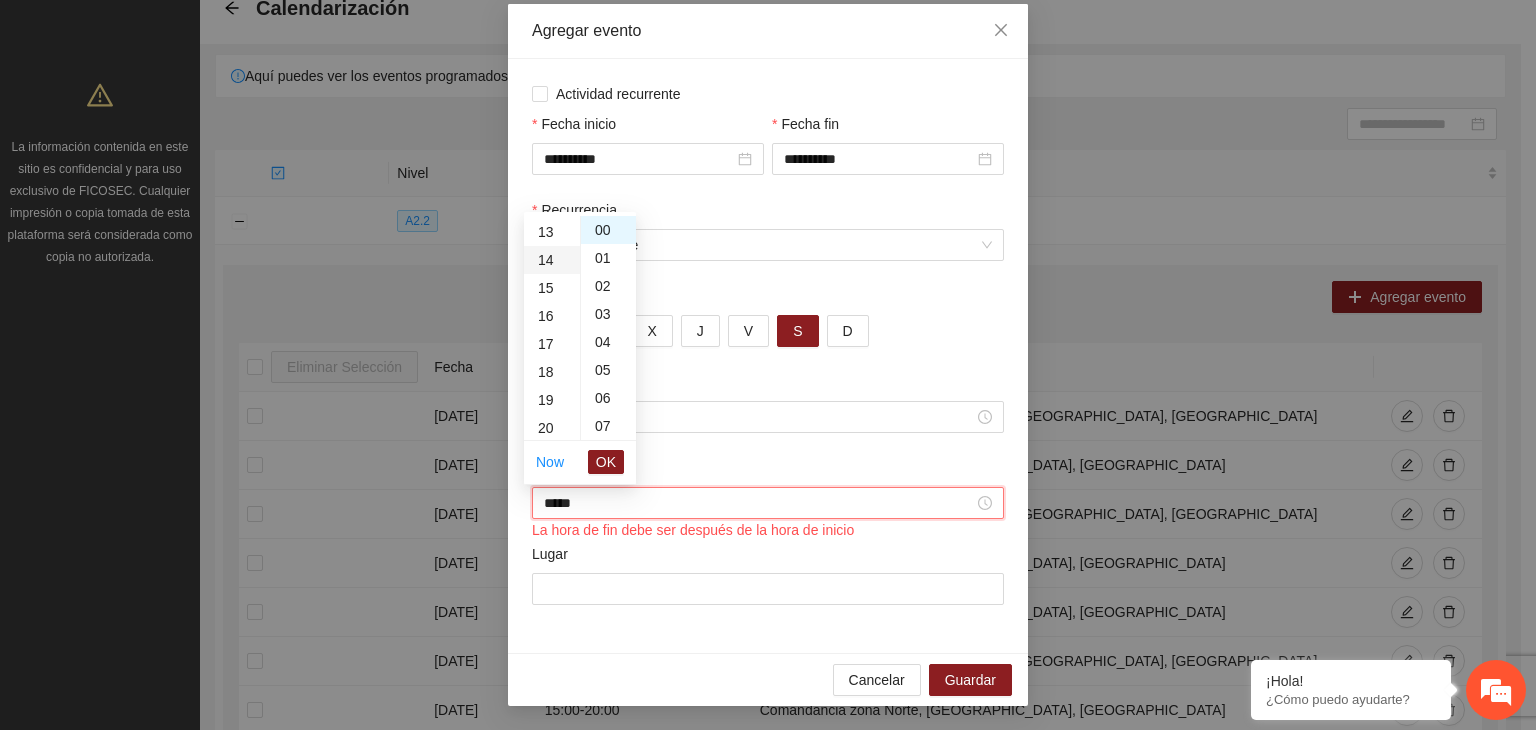 scroll, scrollTop: 392, scrollLeft: 0, axis: vertical 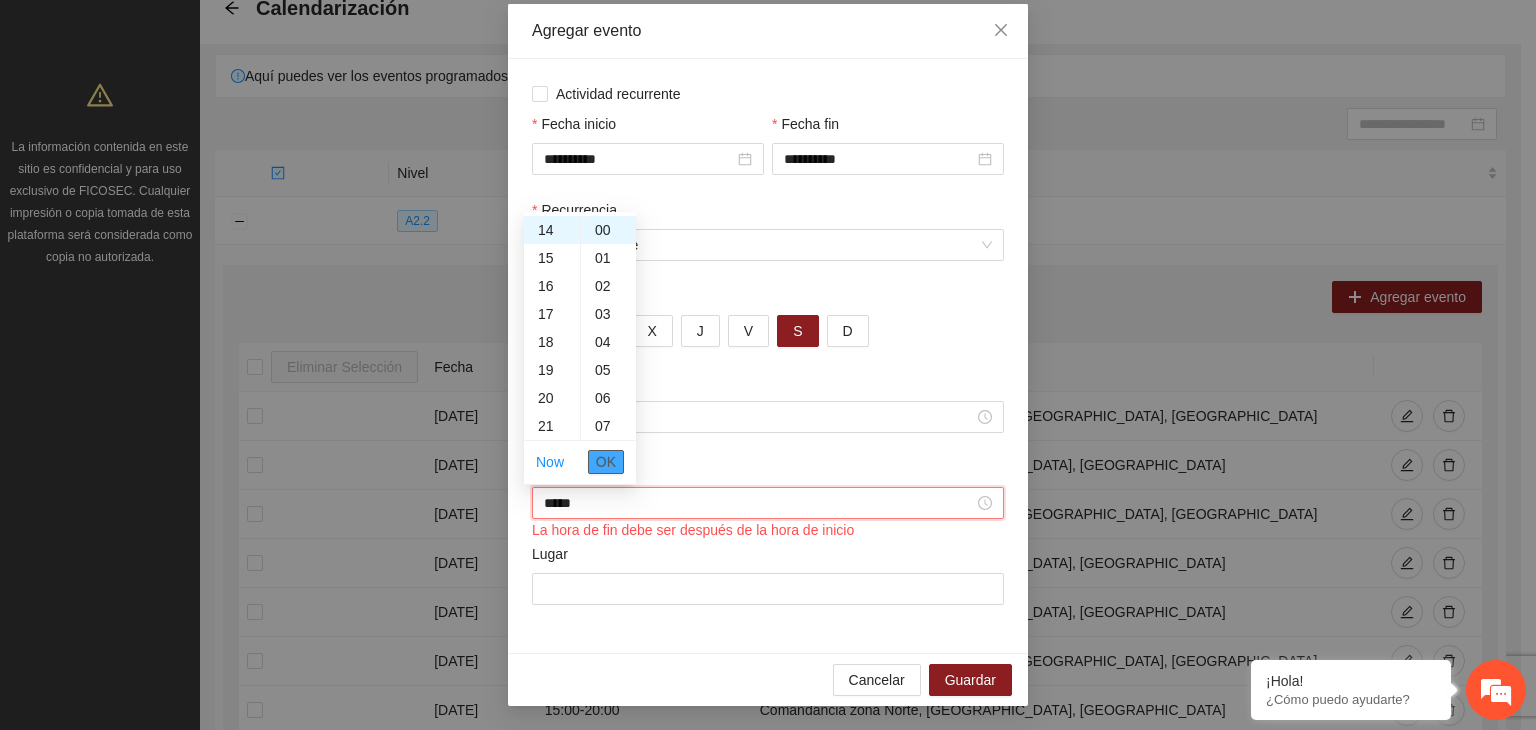 click on "OK" at bounding box center (606, 462) 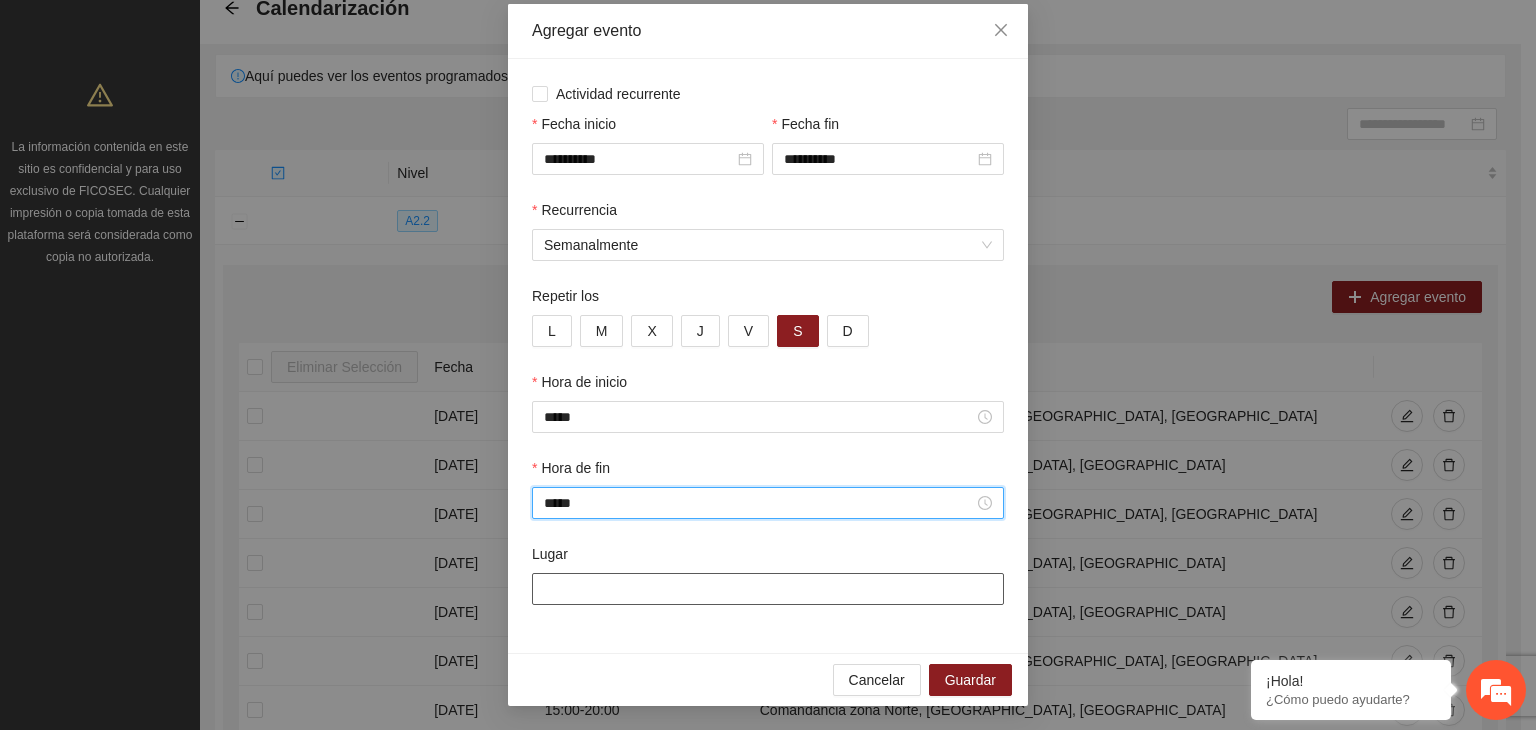 click on "Lugar" at bounding box center [768, 589] 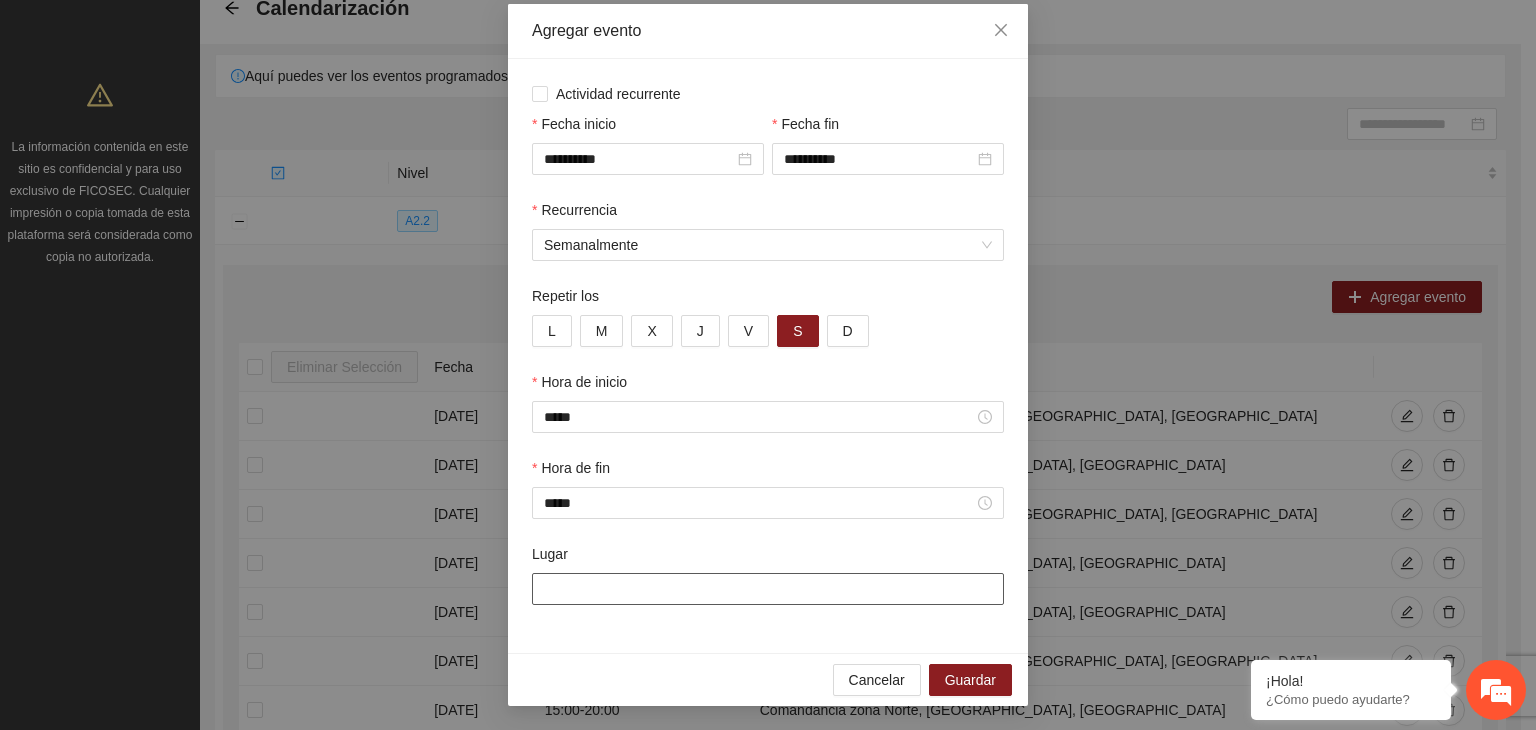 type on "**********" 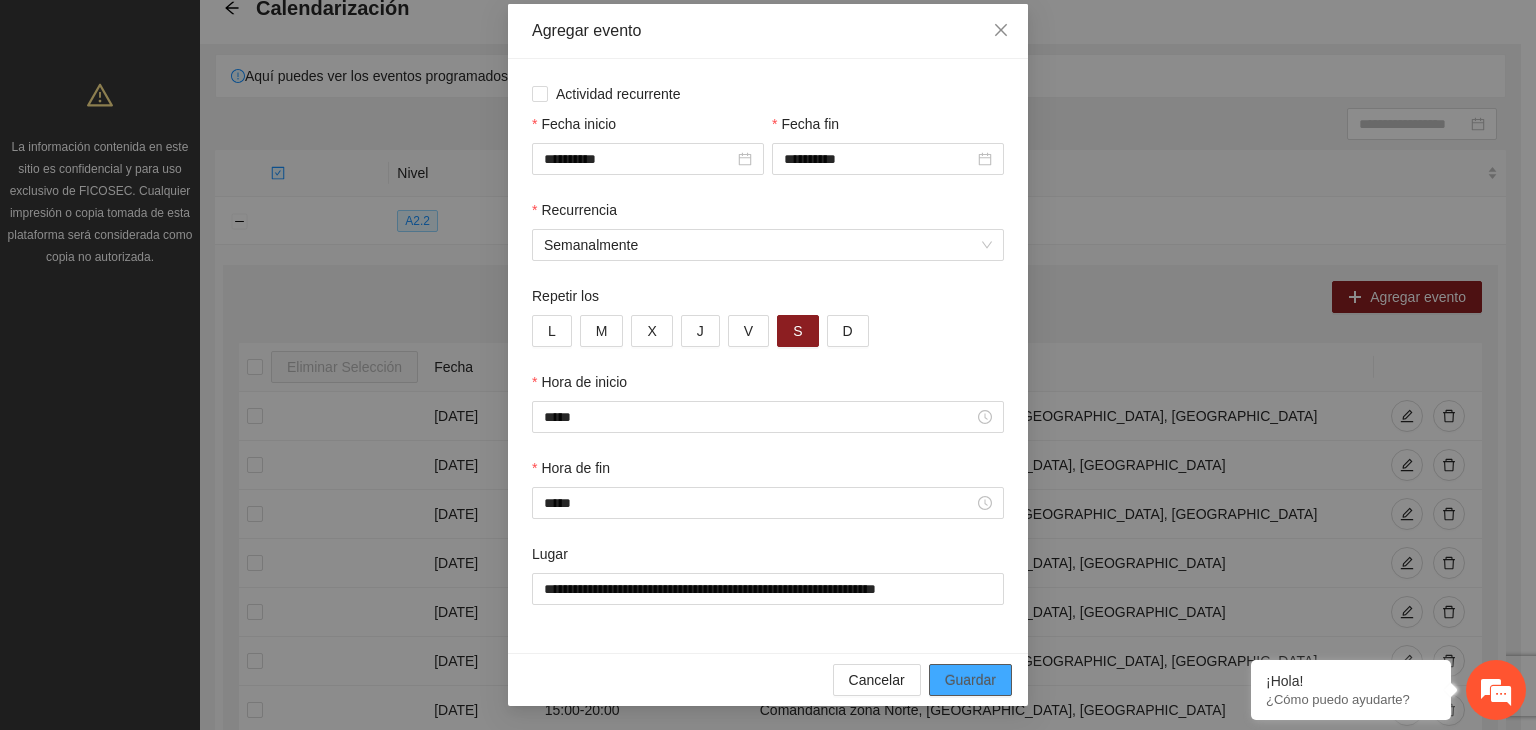 click on "Guardar" at bounding box center (970, 680) 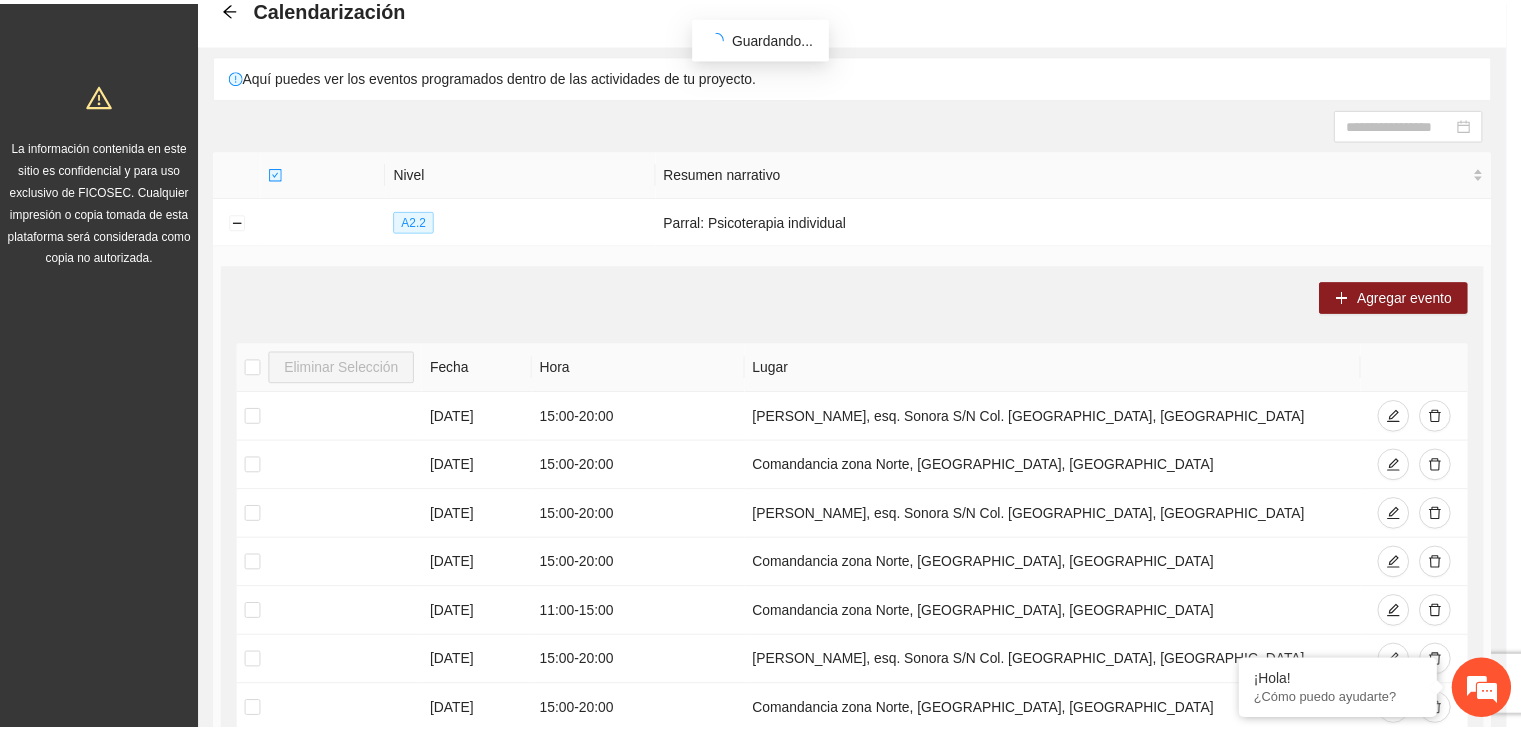 scroll, scrollTop: 0, scrollLeft: 0, axis: both 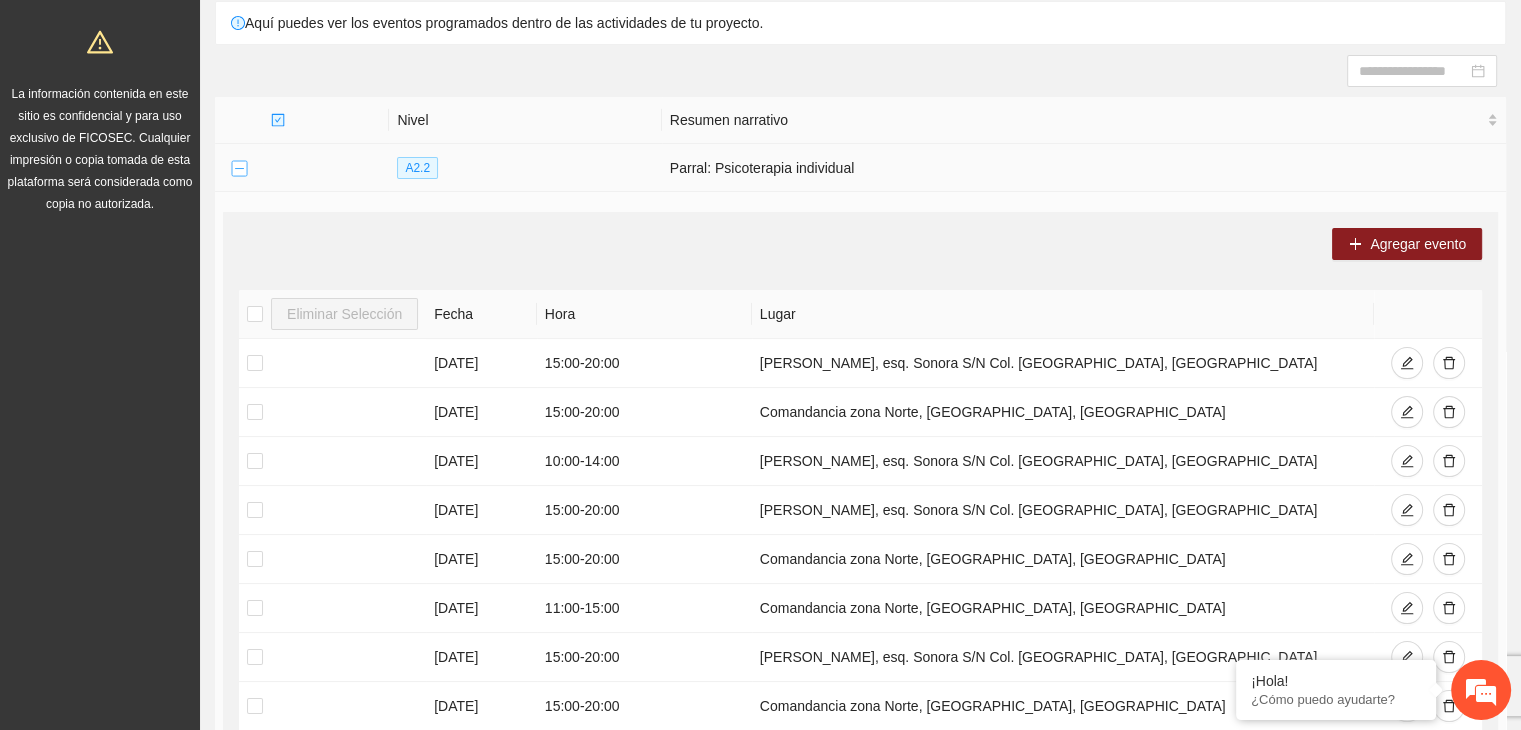 click at bounding box center [239, 169] 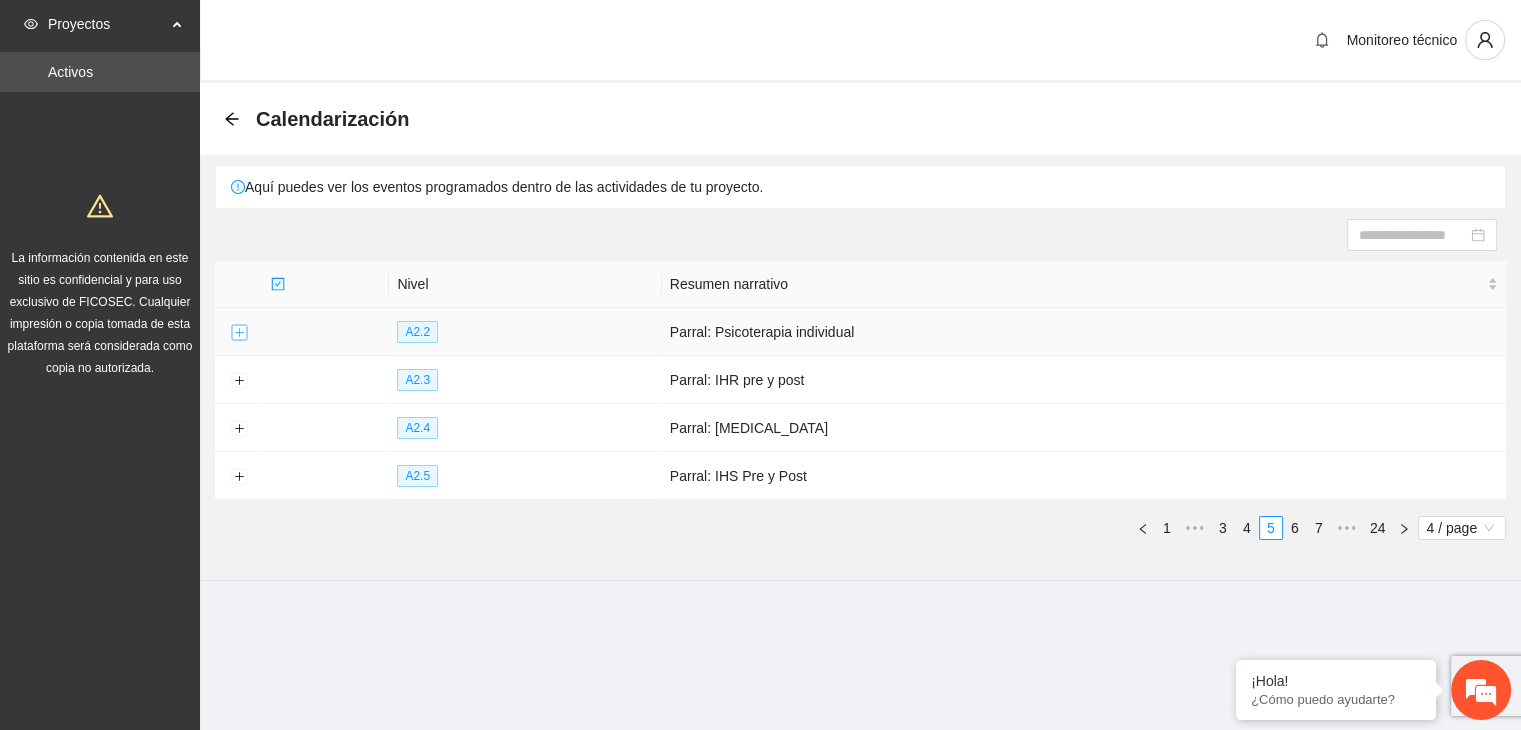 scroll, scrollTop: 0, scrollLeft: 0, axis: both 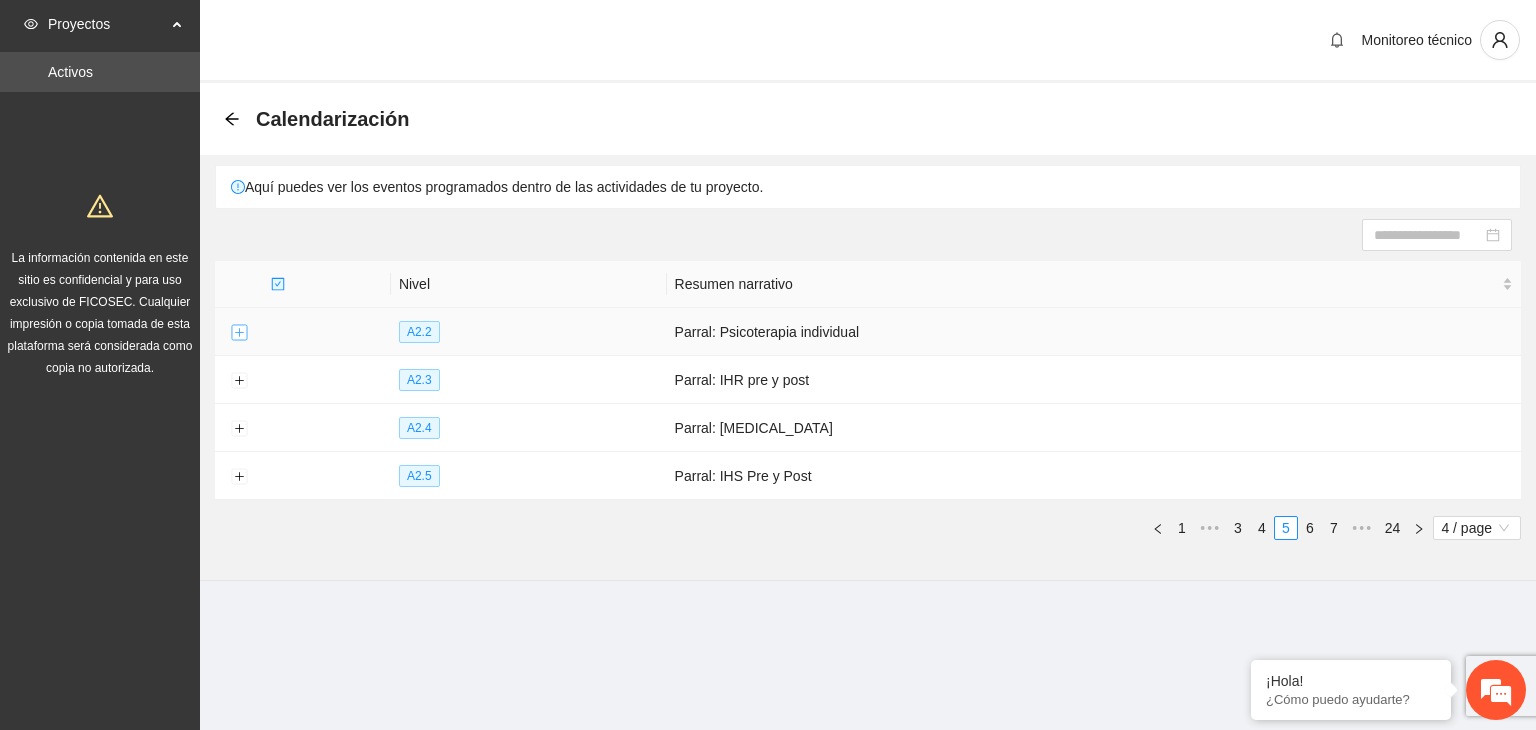click at bounding box center (239, 333) 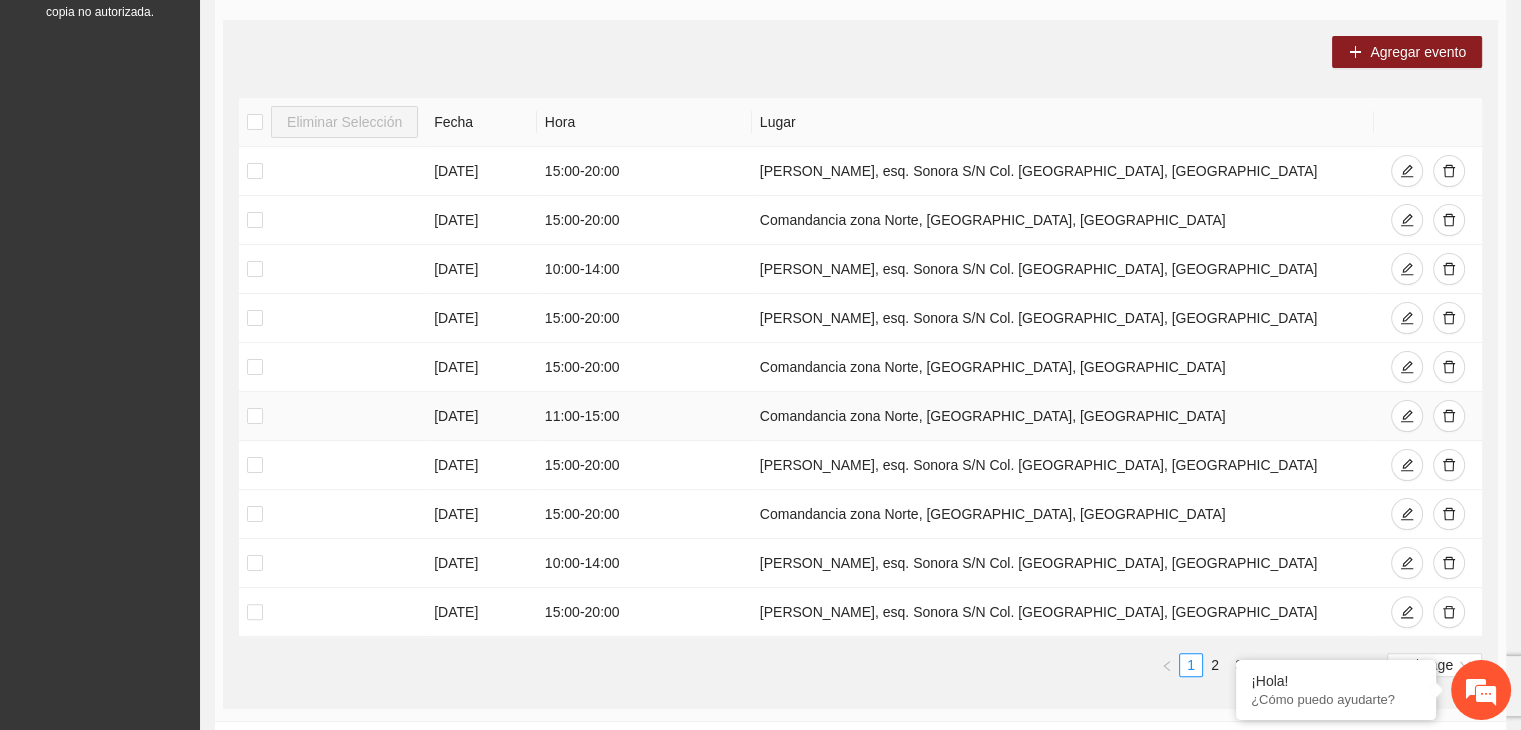 scroll, scrollTop: 526, scrollLeft: 0, axis: vertical 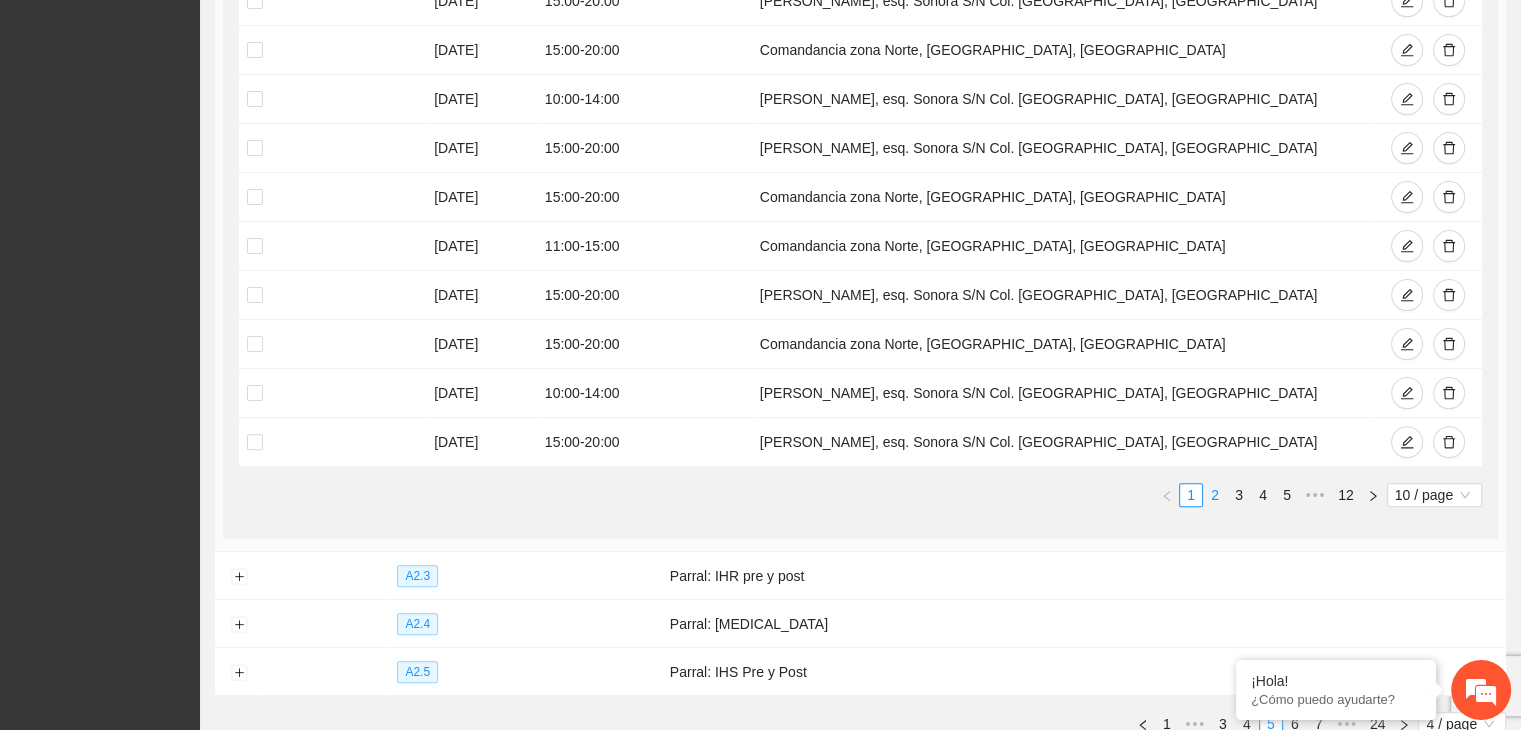 click on "2" at bounding box center (1215, 495) 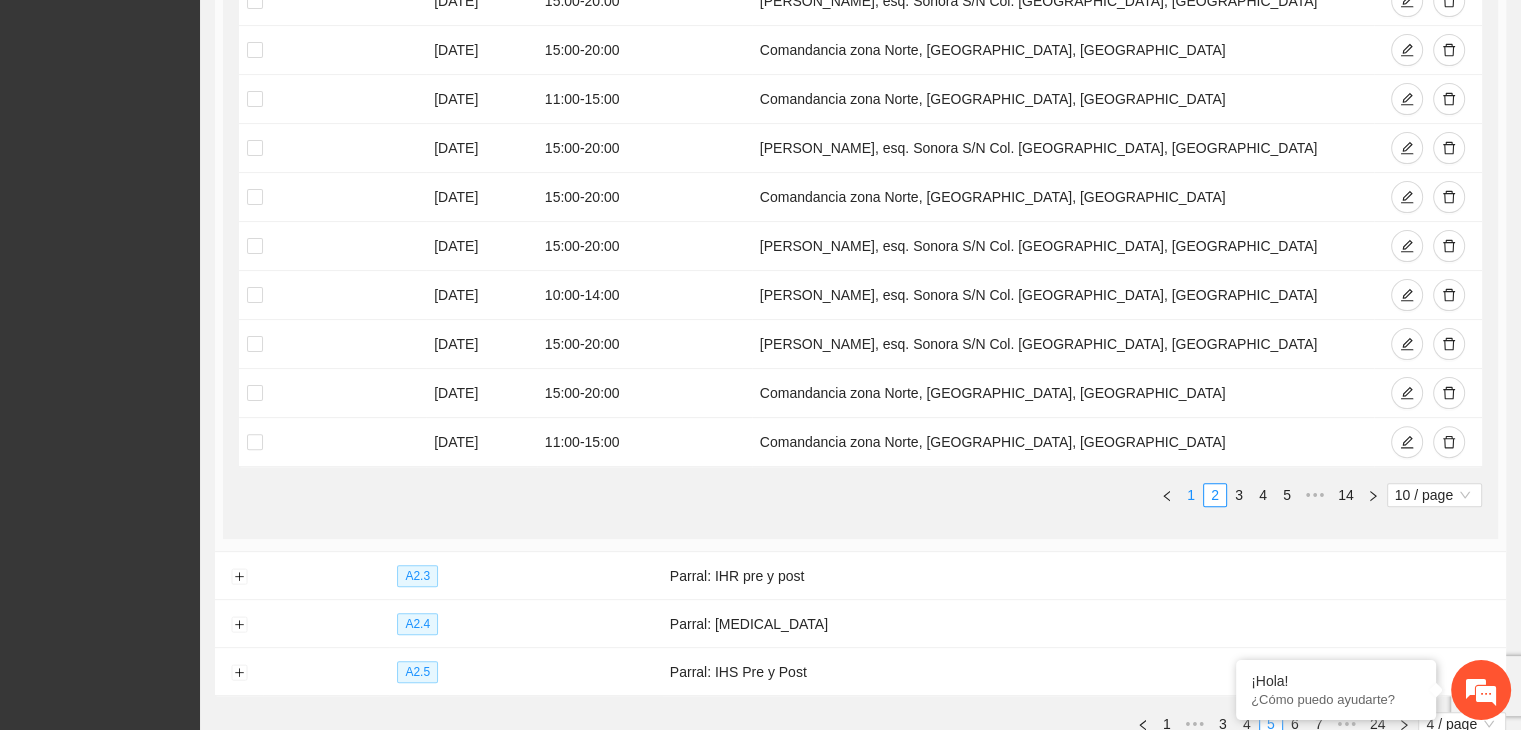 click on "1" at bounding box center (1191, 495) 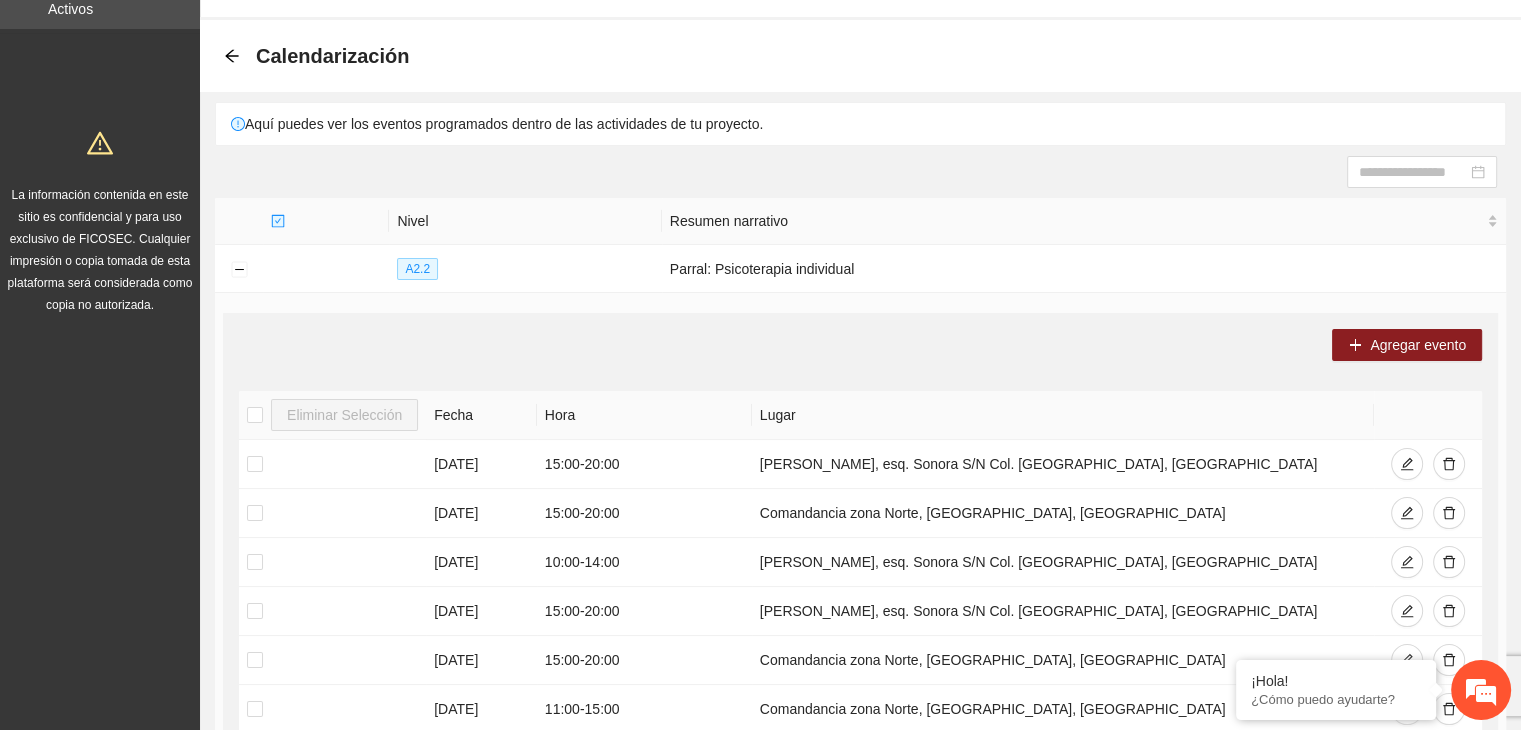 scroll, scrollTop: 62, scrollLeft: 0, axis: vertical 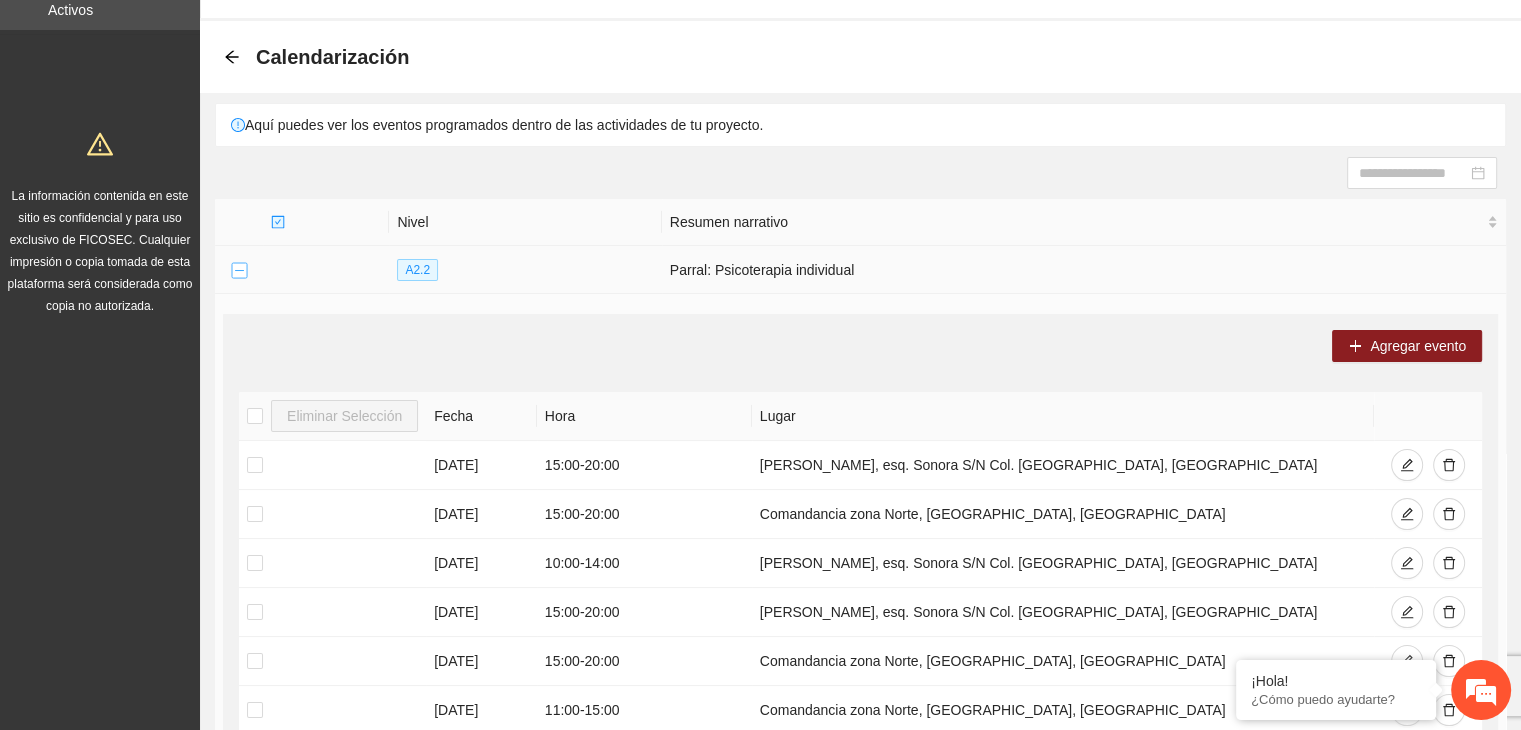 click at bounding box center [239, 271] 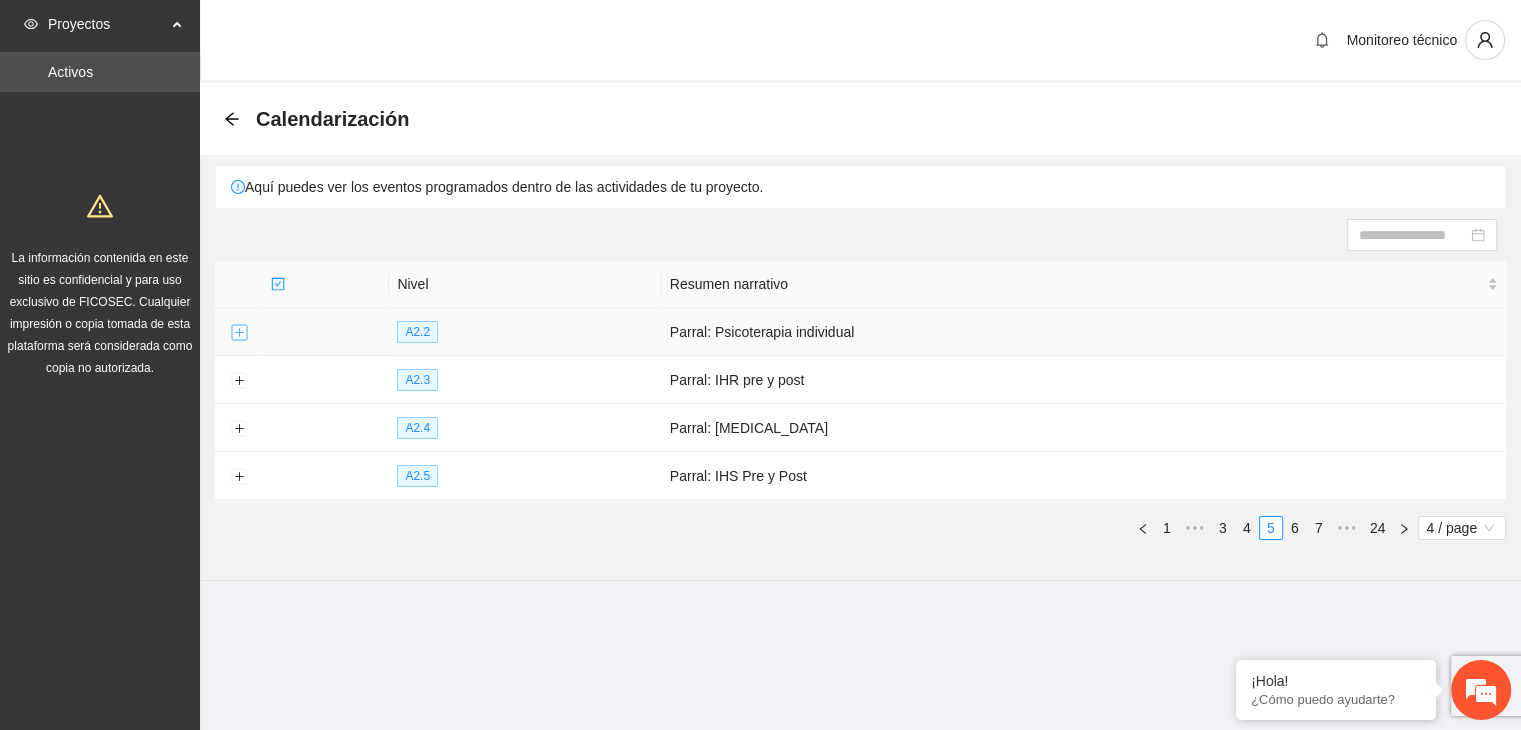 scroll, scrollTop: 0, scrollLeft: 0, axis: both 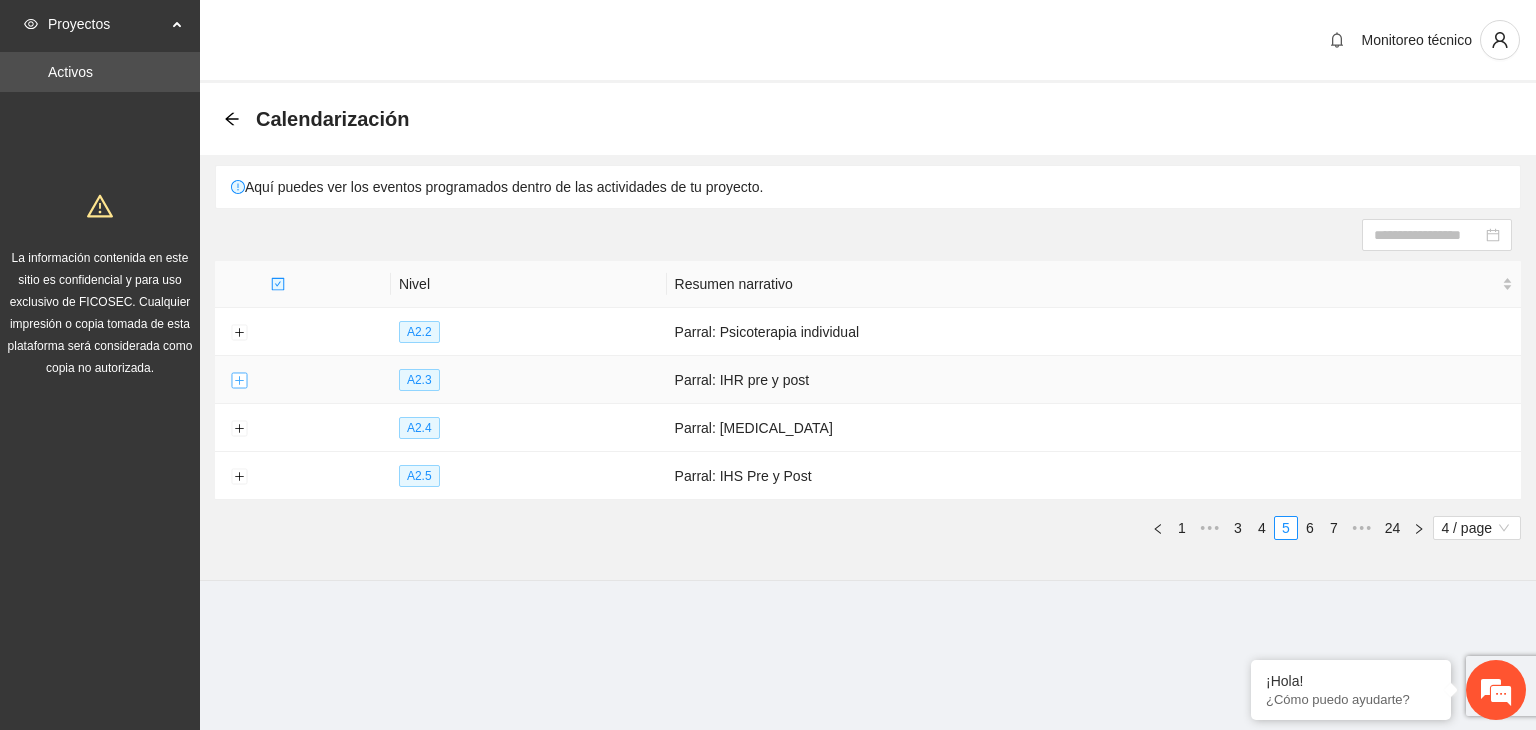 click at bounding box center (239, 381) 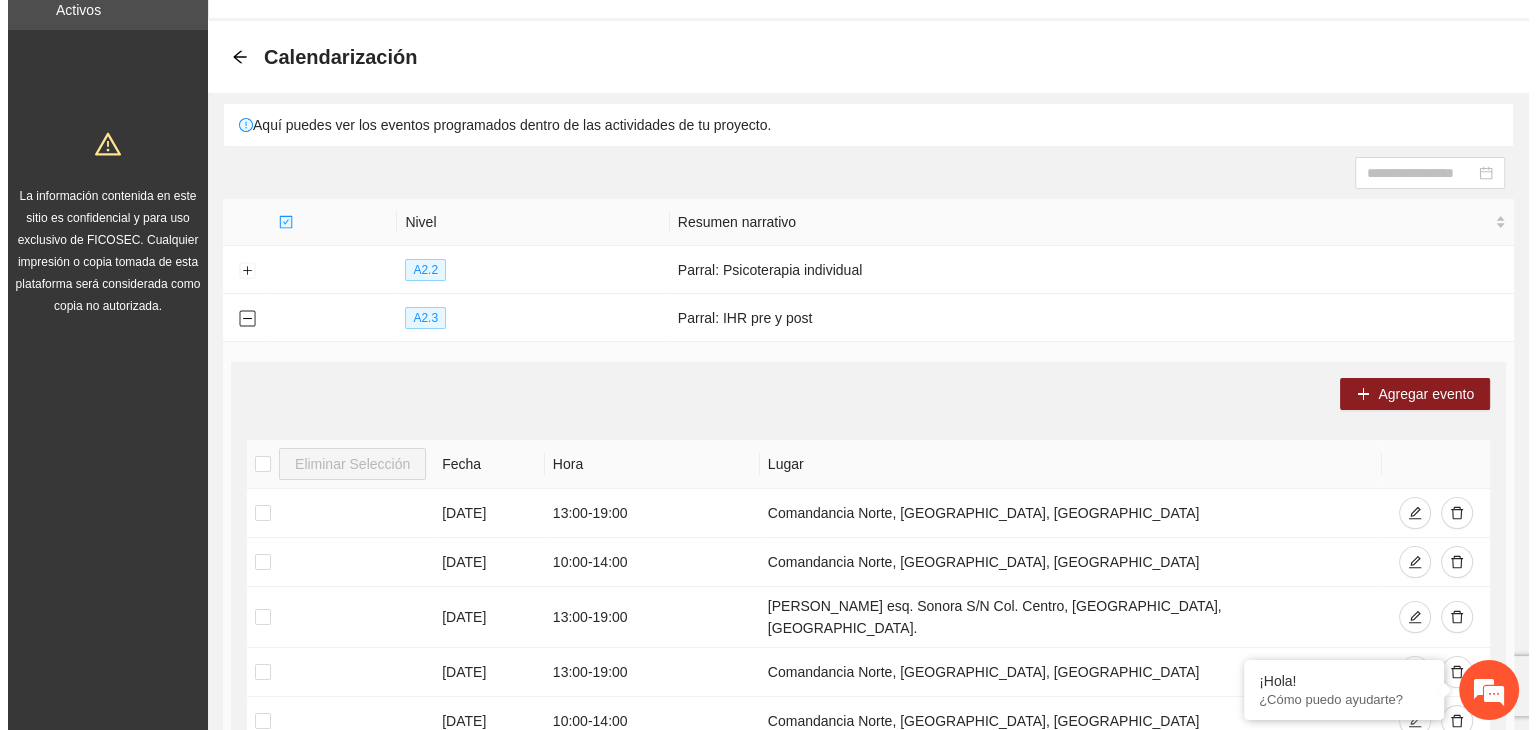 scroll, scrollTop: 64, scrollLeft: 0, axis: vertical 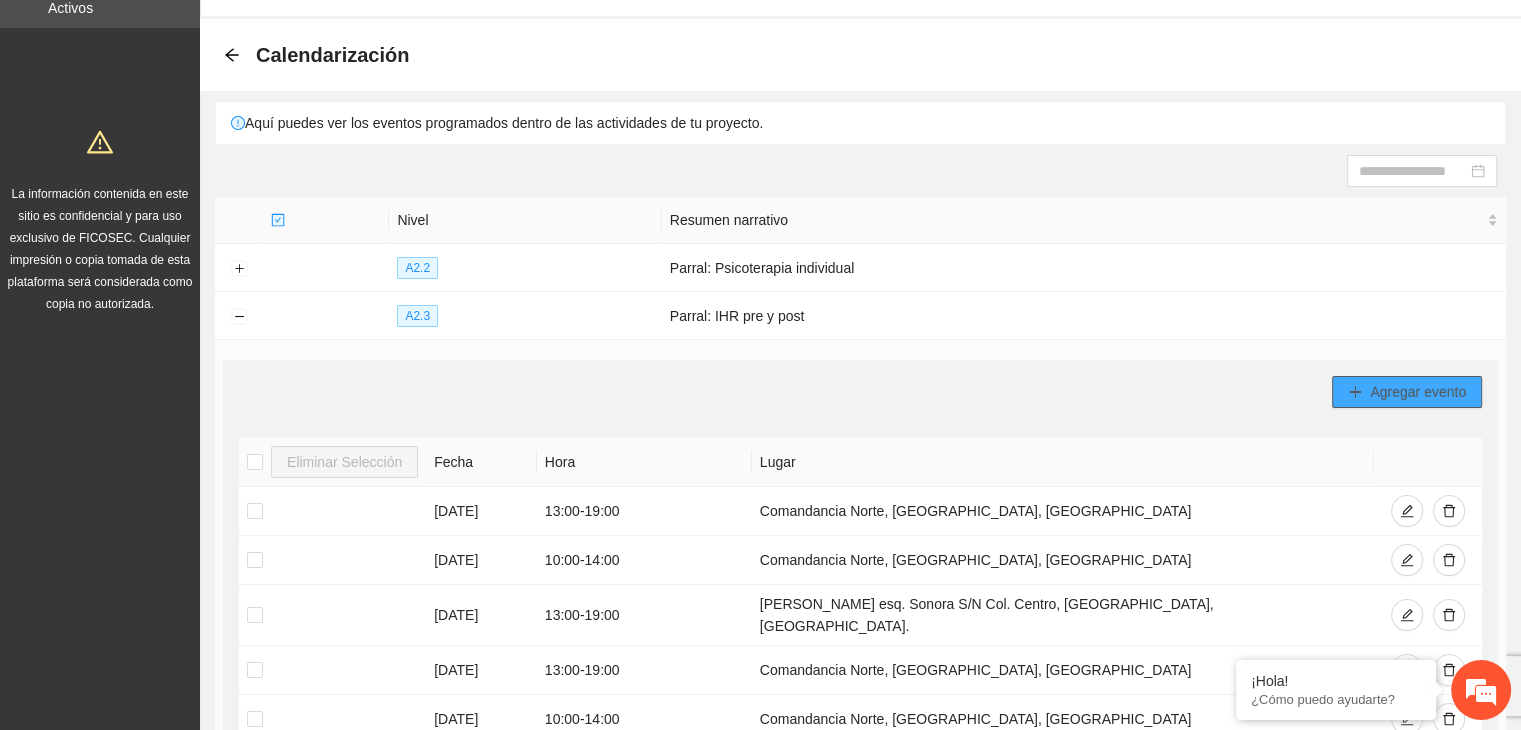 click on "Agregar evento" at bounding box center [1418, 392] 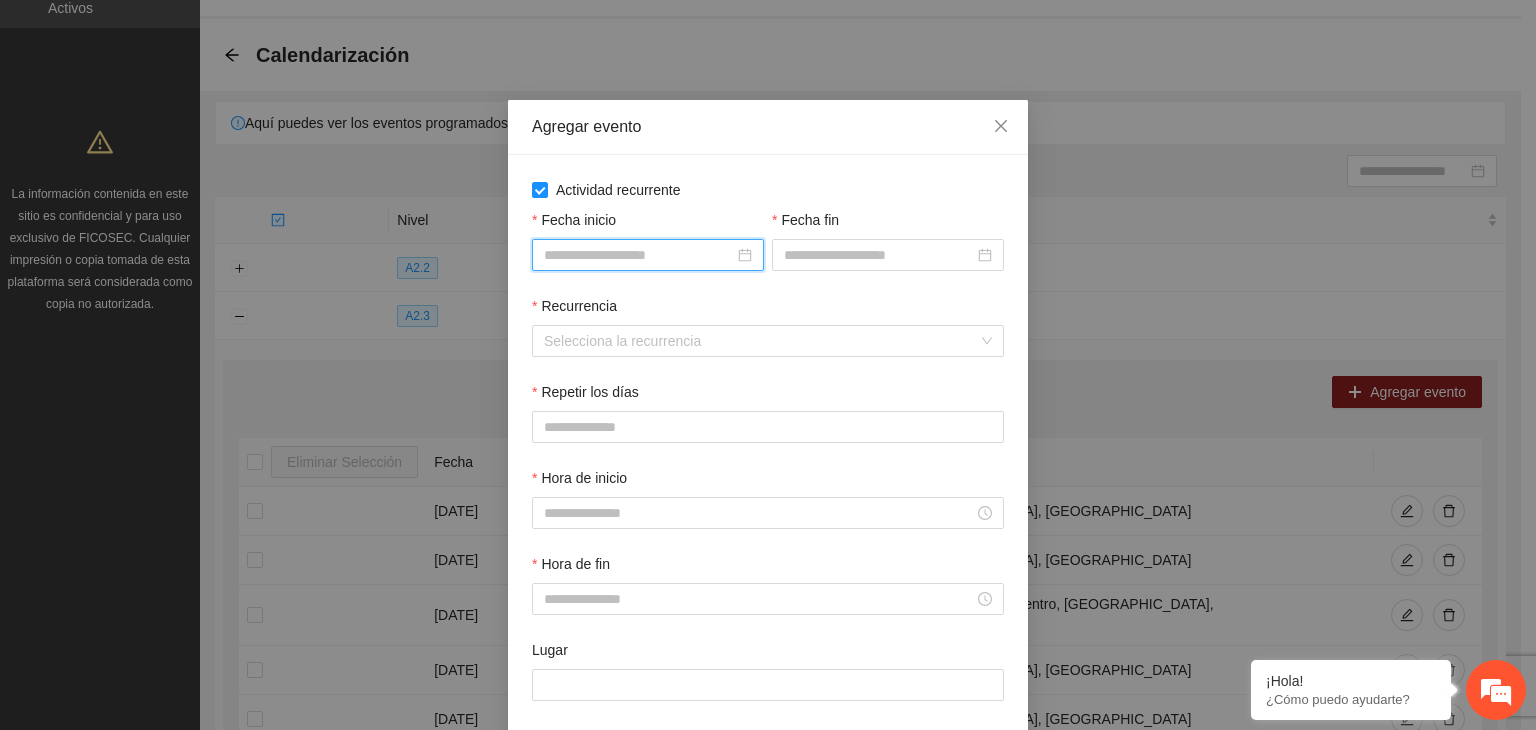 click on "Fecha inicio" at bounding box center (639, 255) 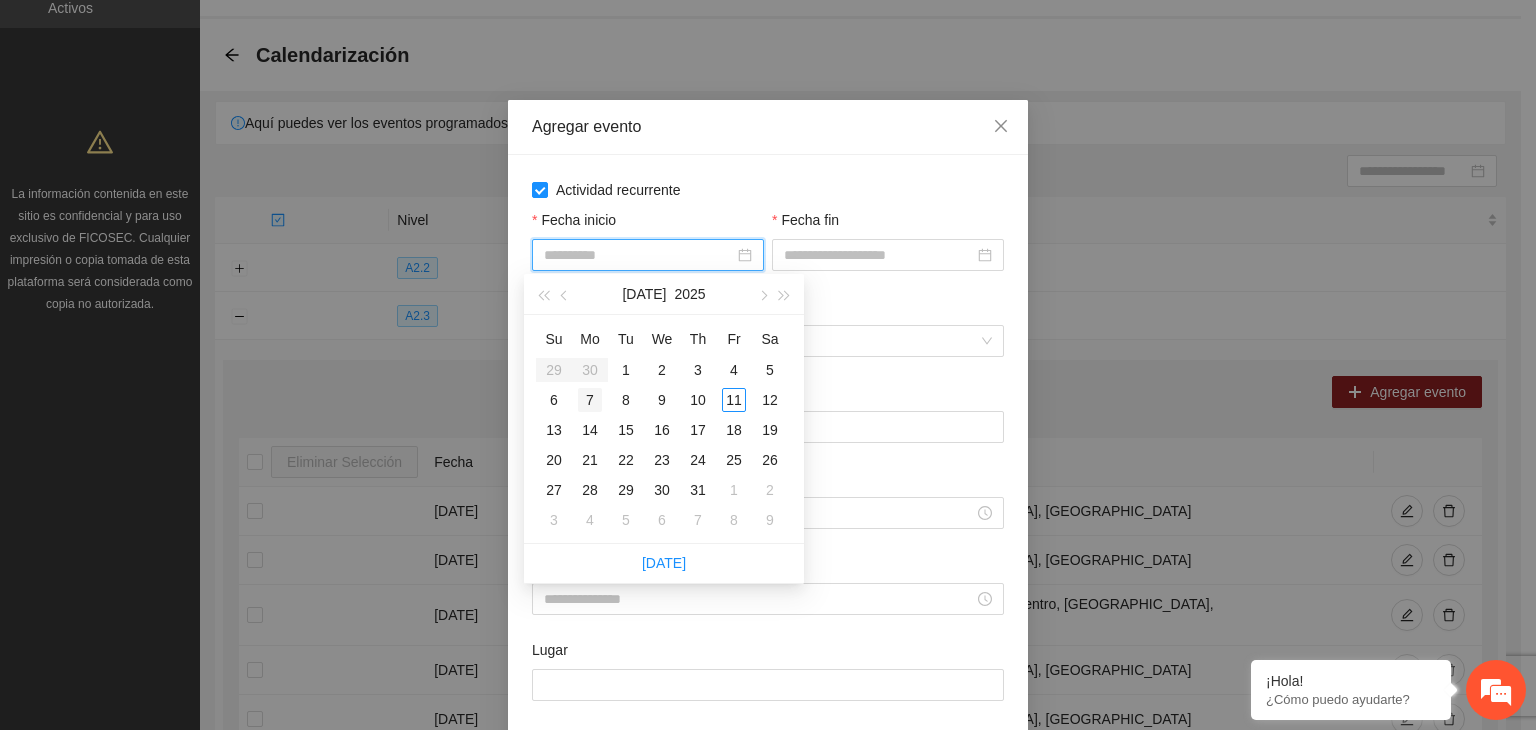 type on "**********" 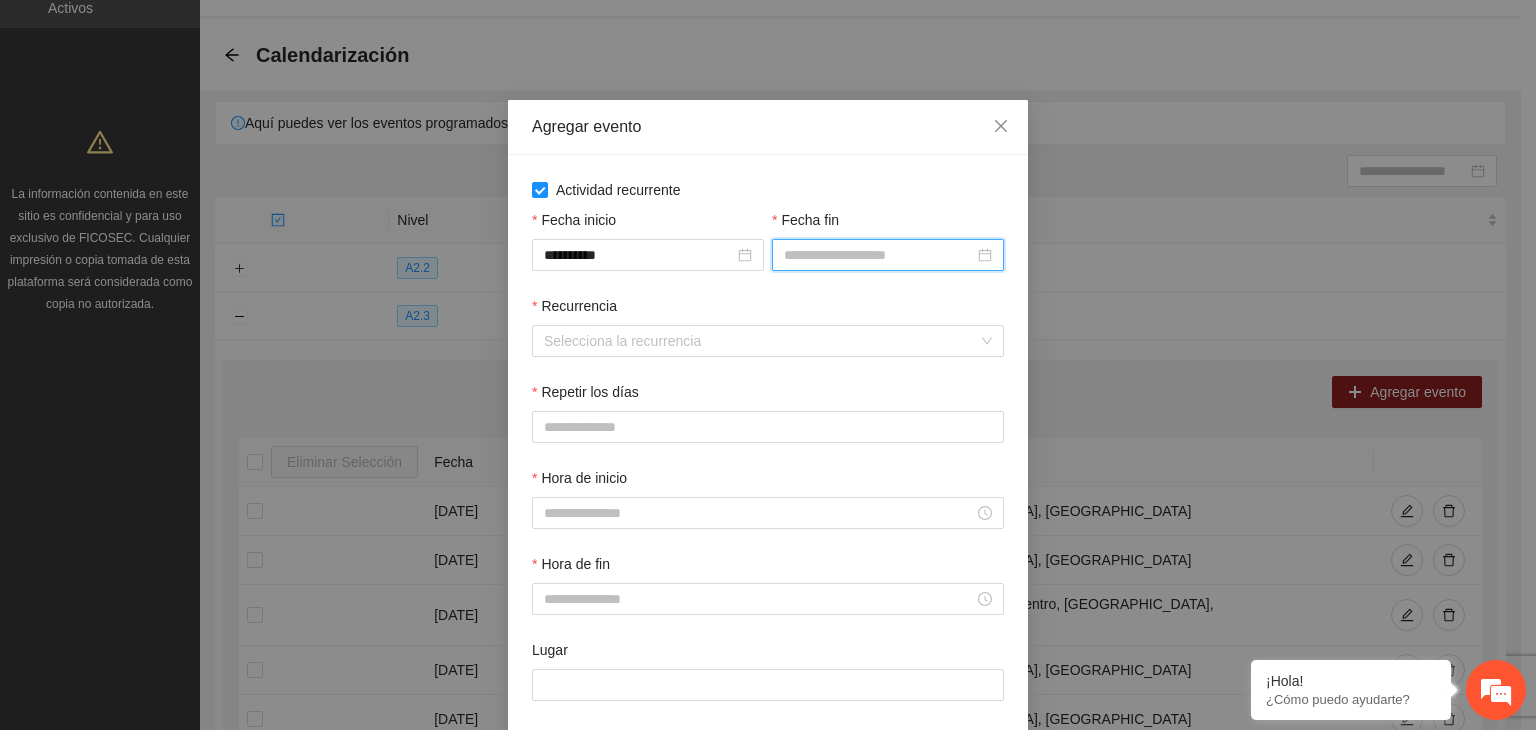 click on "Fecha fin" at bounding box center [879, 255] 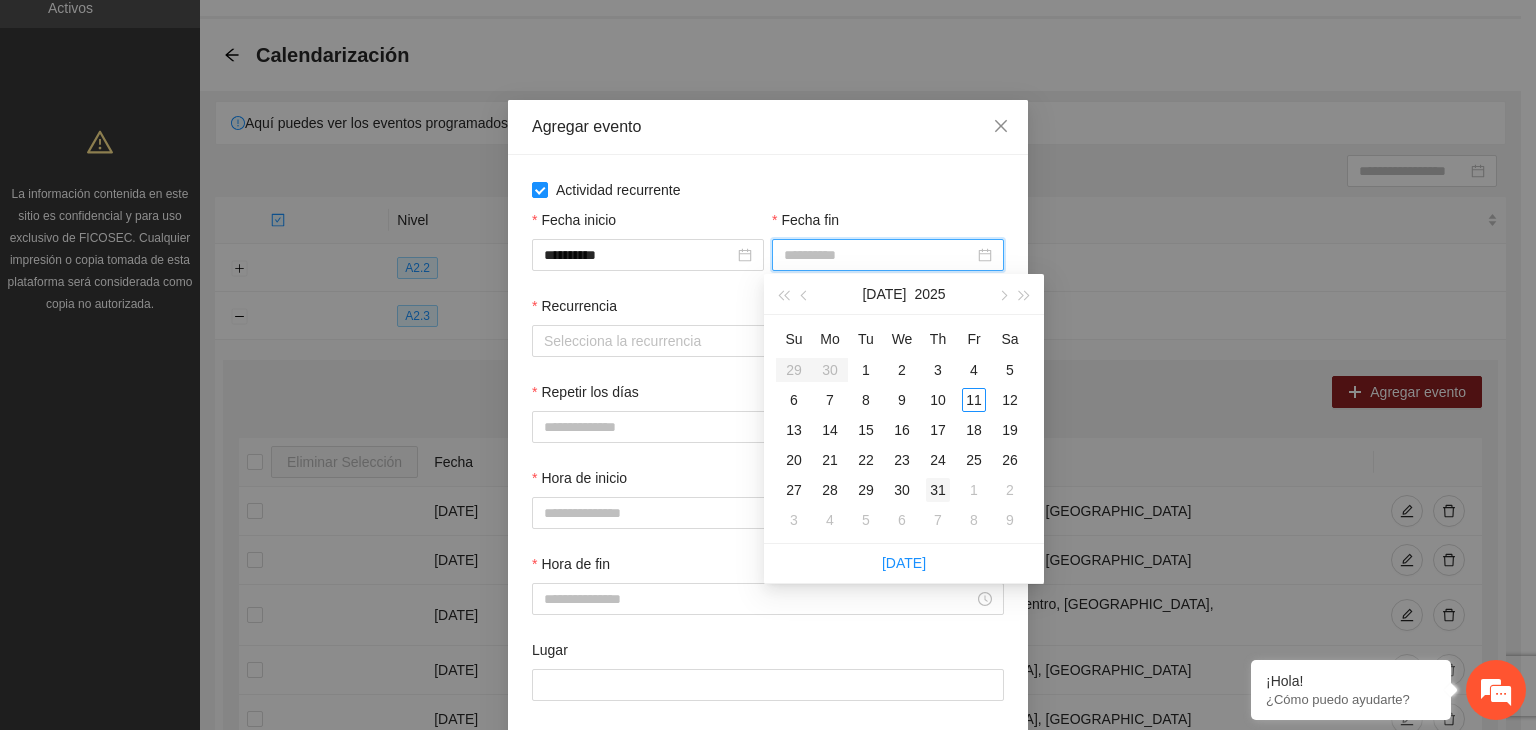 type on "**********" 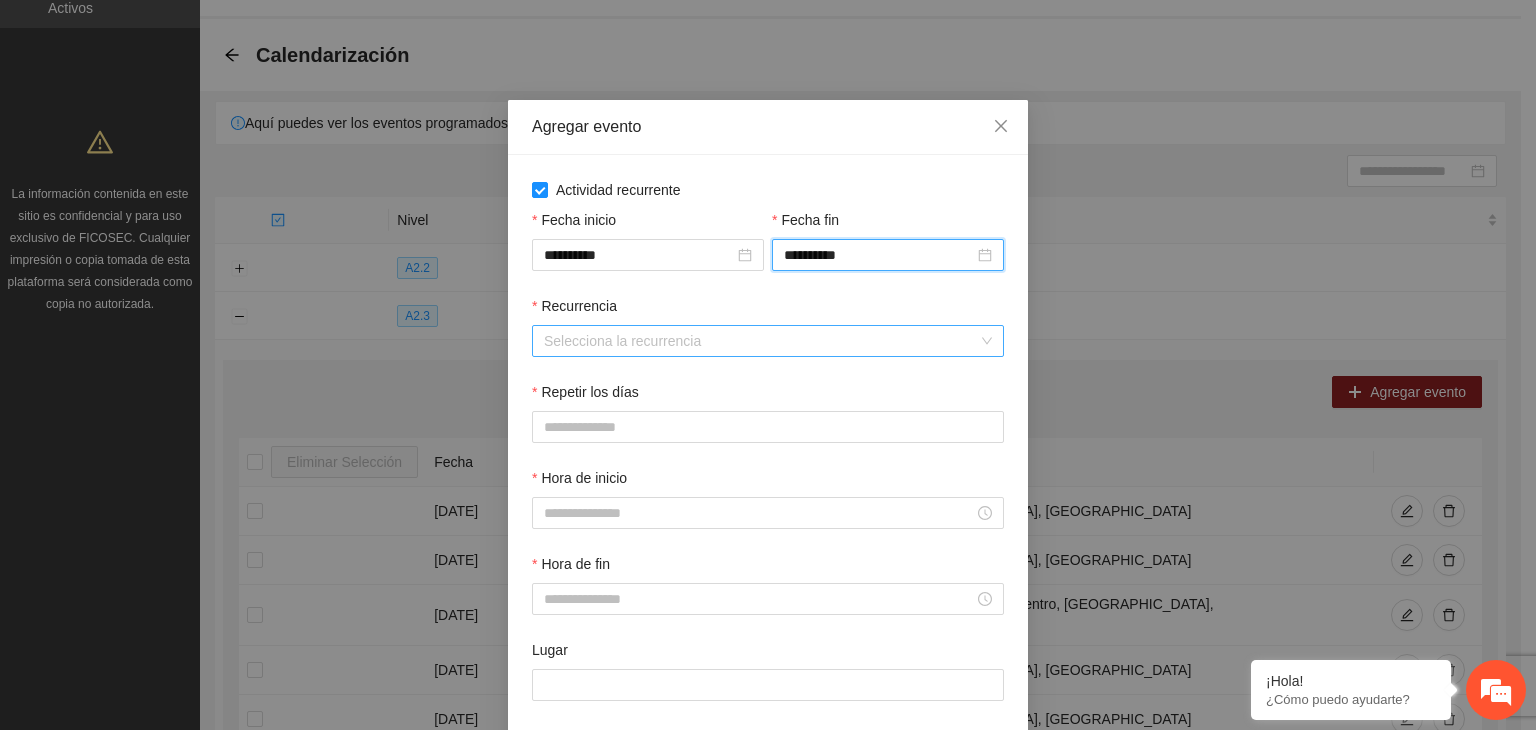 click on "Recurrencia" at bounding box center [761, 341] 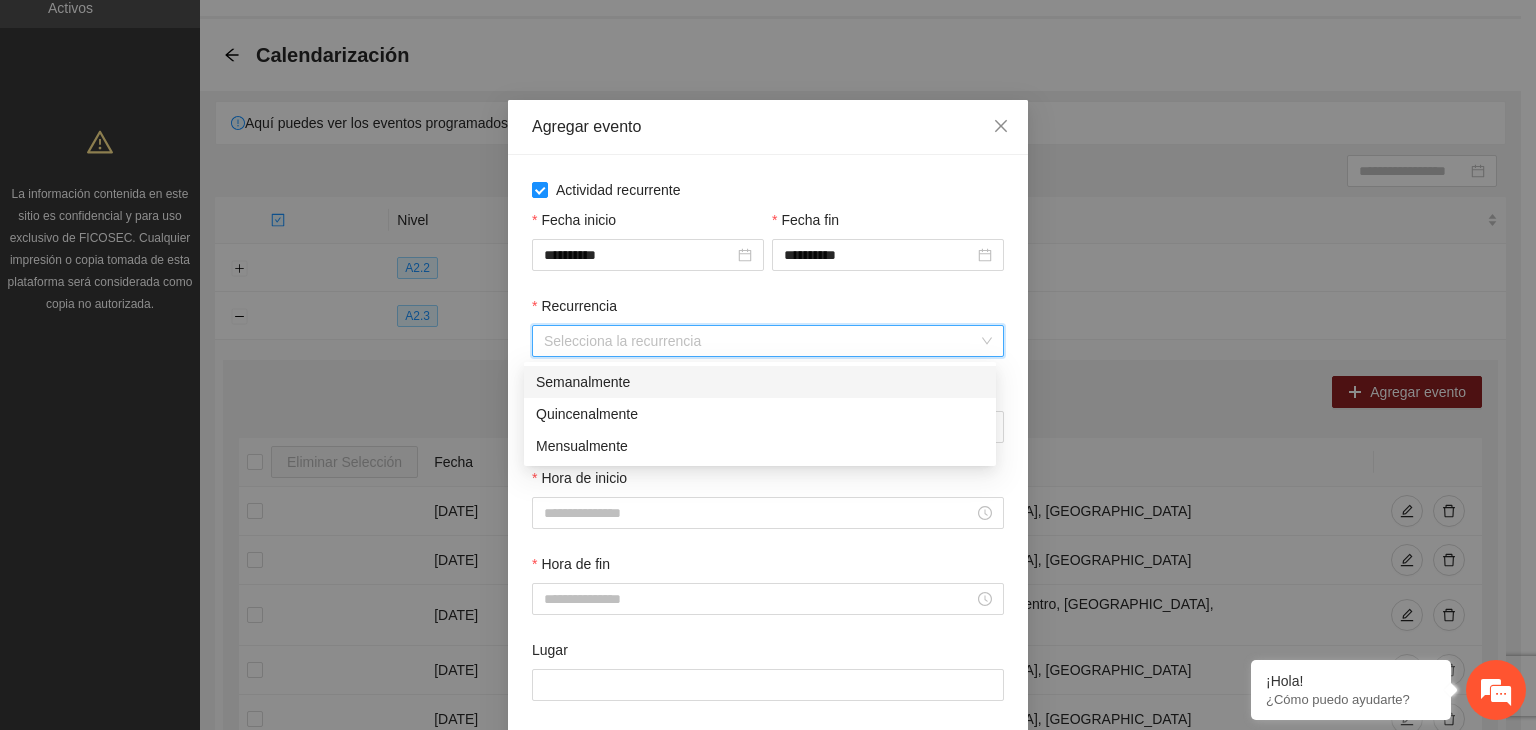 click on "Semanalmente" at bounding box center (760, 382) 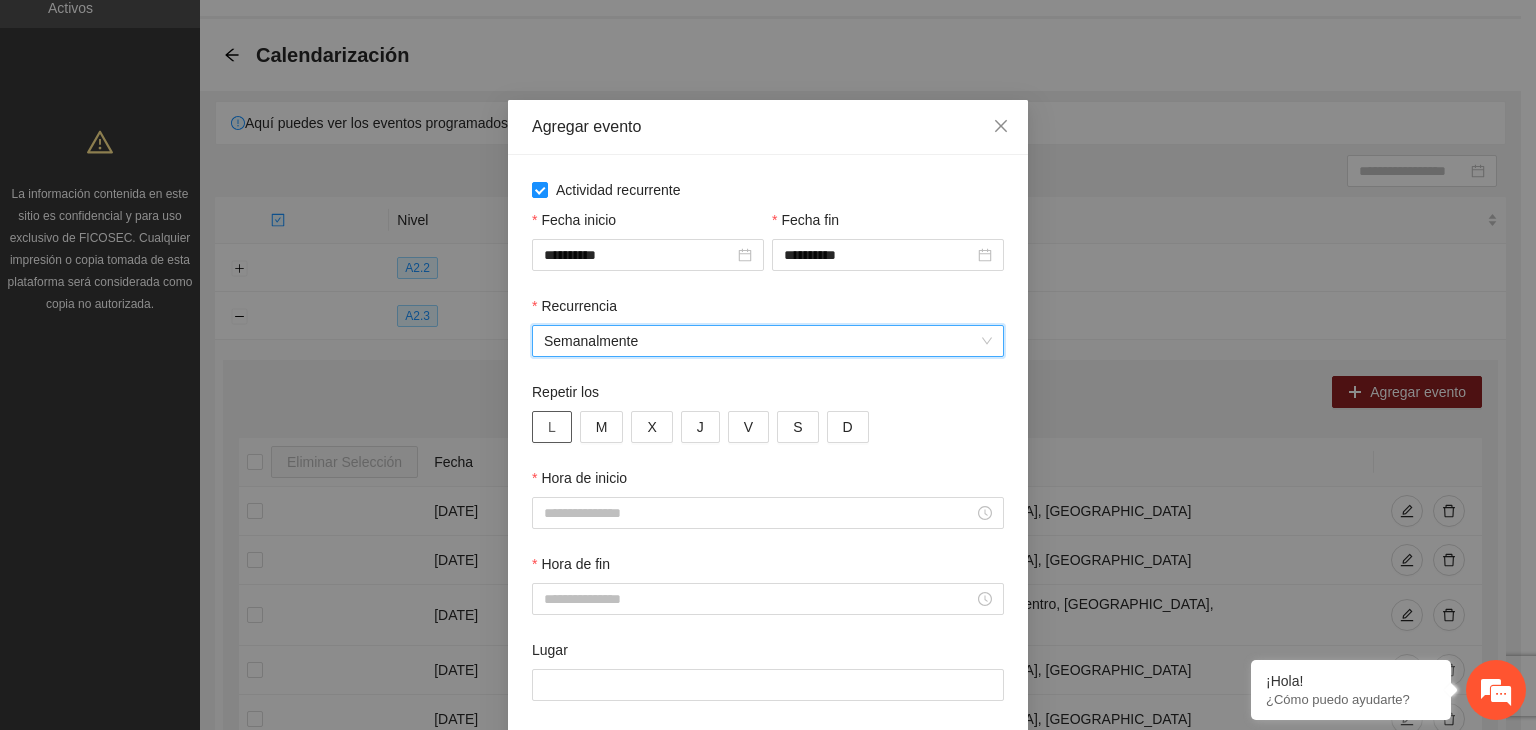 click on "L" at bounding box center (552, 427) 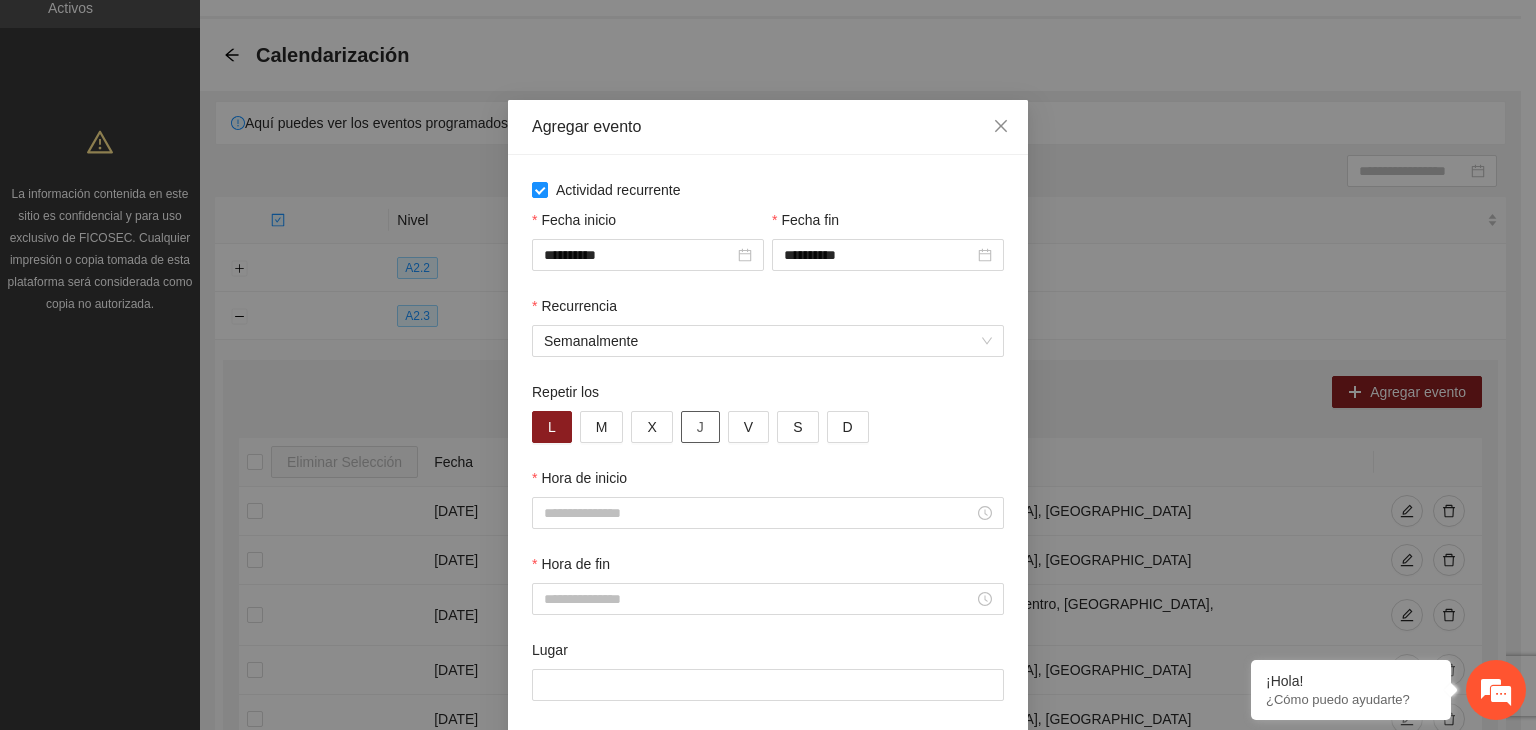 click on "J" at bounding box center (700, 427) 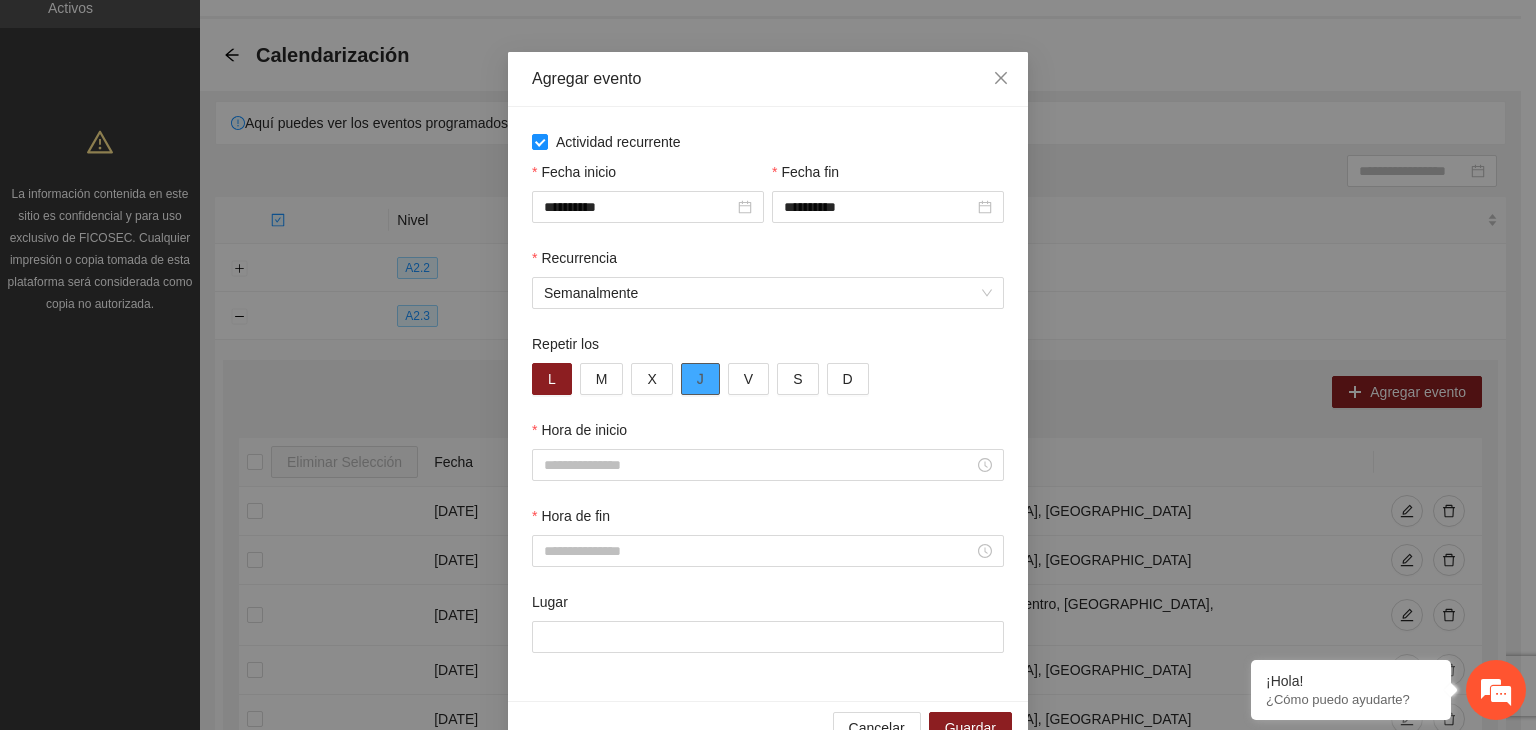 scroll, scrollTop: 50, scrollLeft: 0, axis: vertical 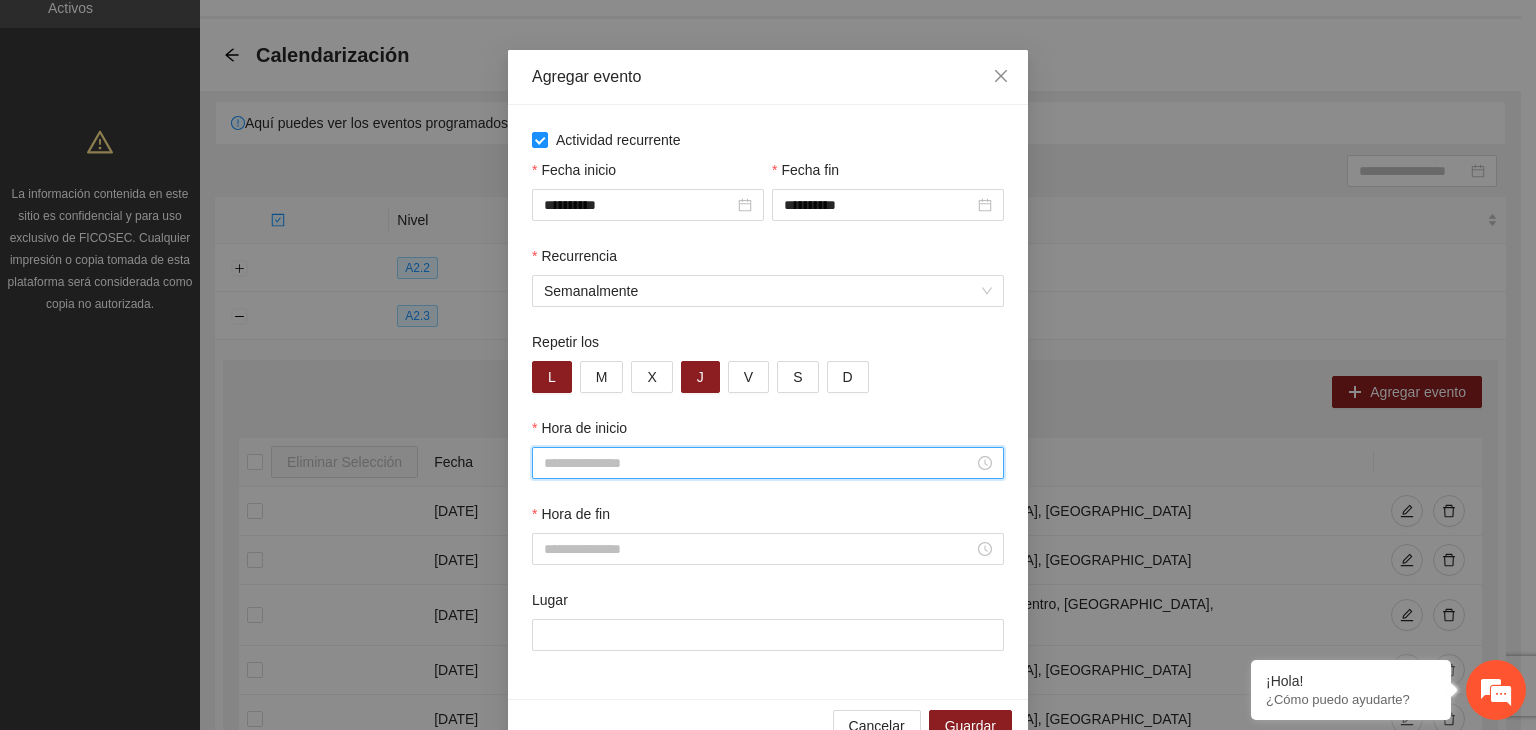 click on "Hora de inicio" at bounding box center [759, 463] 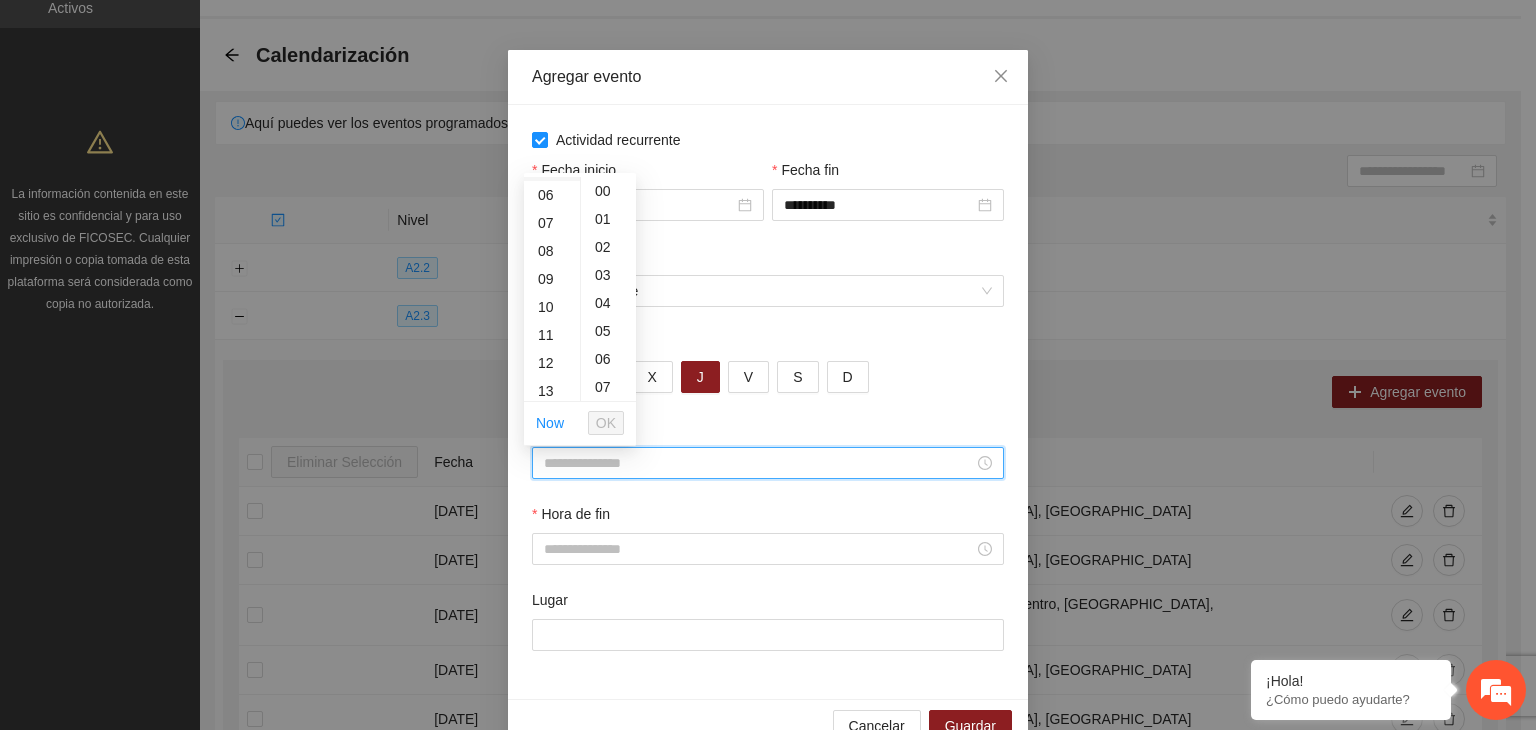 scroll, scrollTop: 216, scrollLeft: 0, axis: vertical 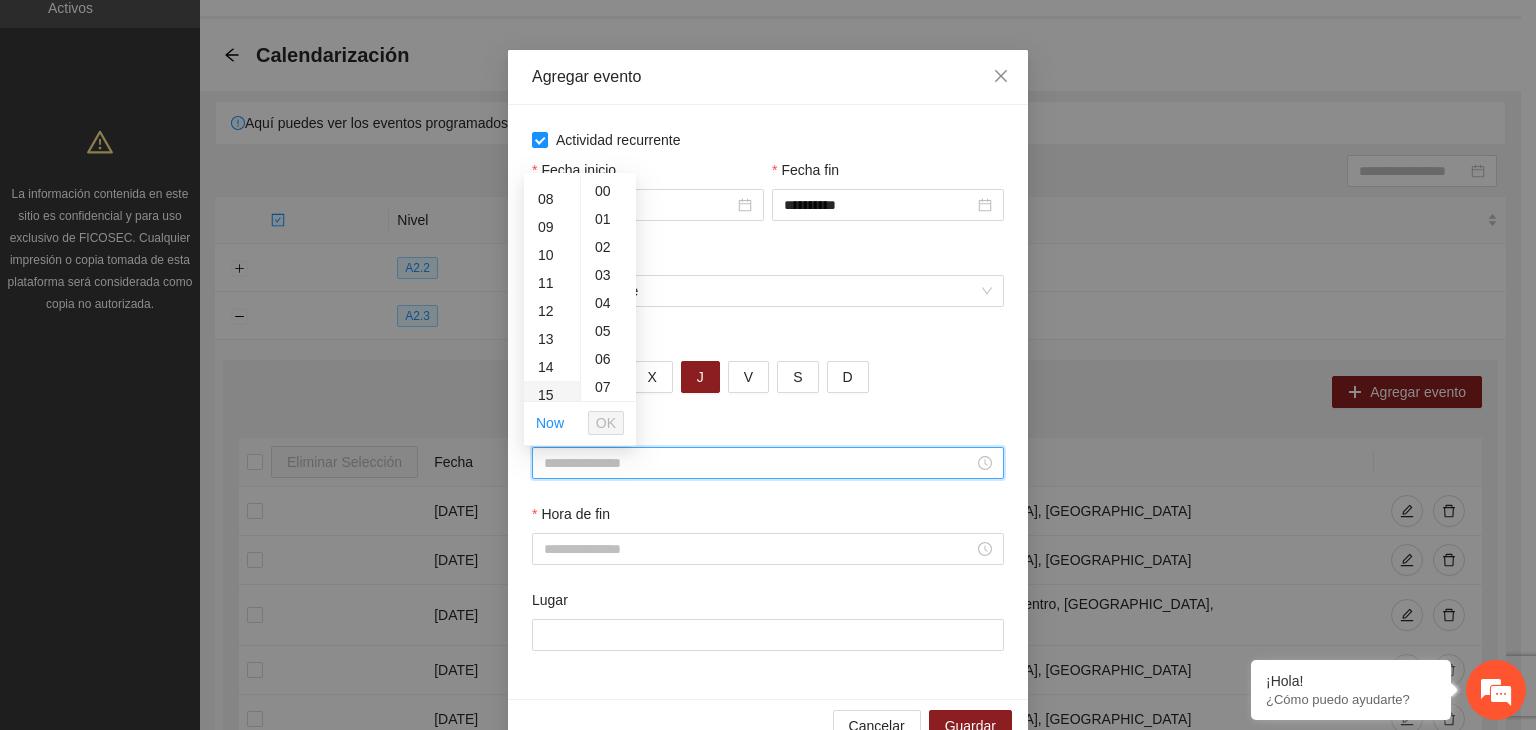 click on "15" at bounding box center (552, 395) 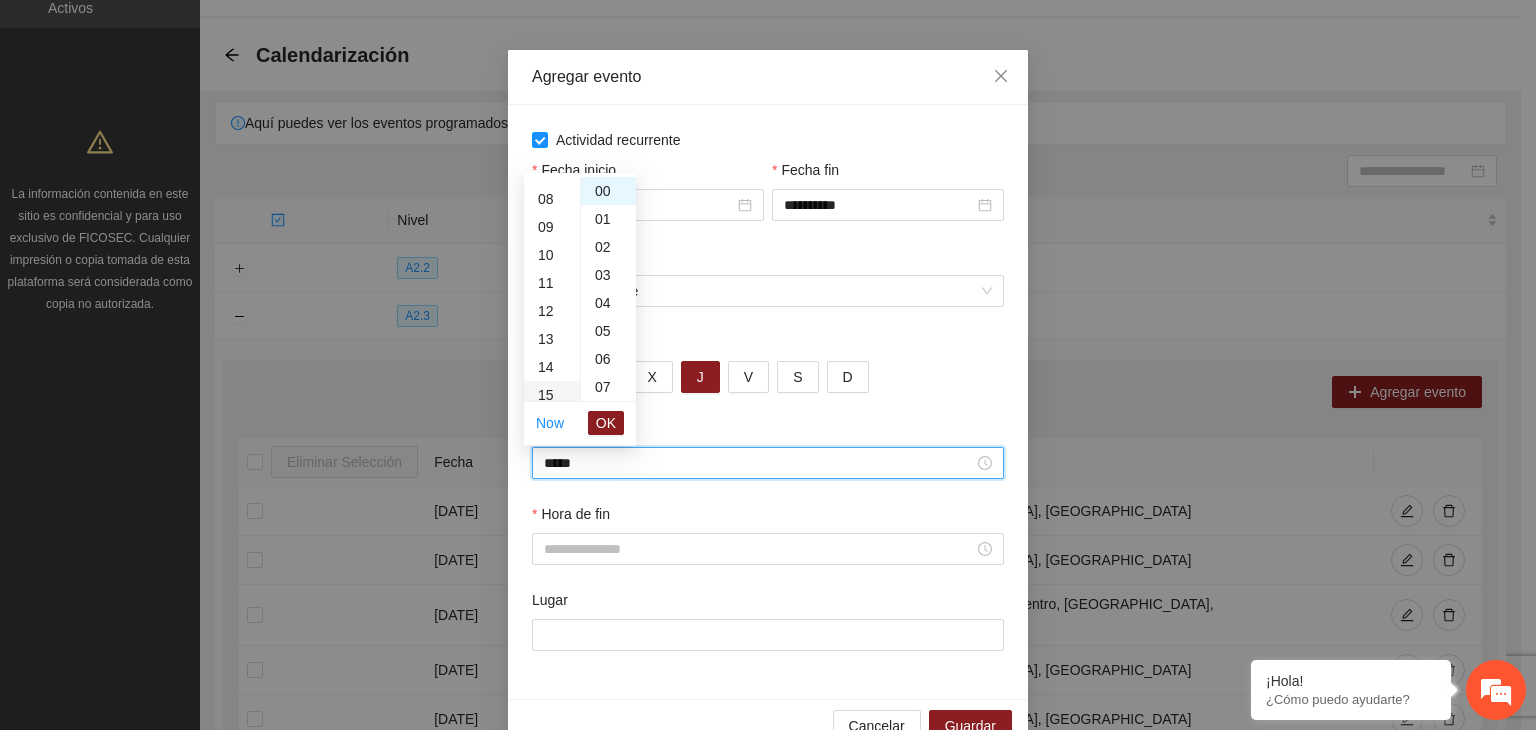 scroll, scrollTop: 420, scrollLeft: 0, axis: vertical 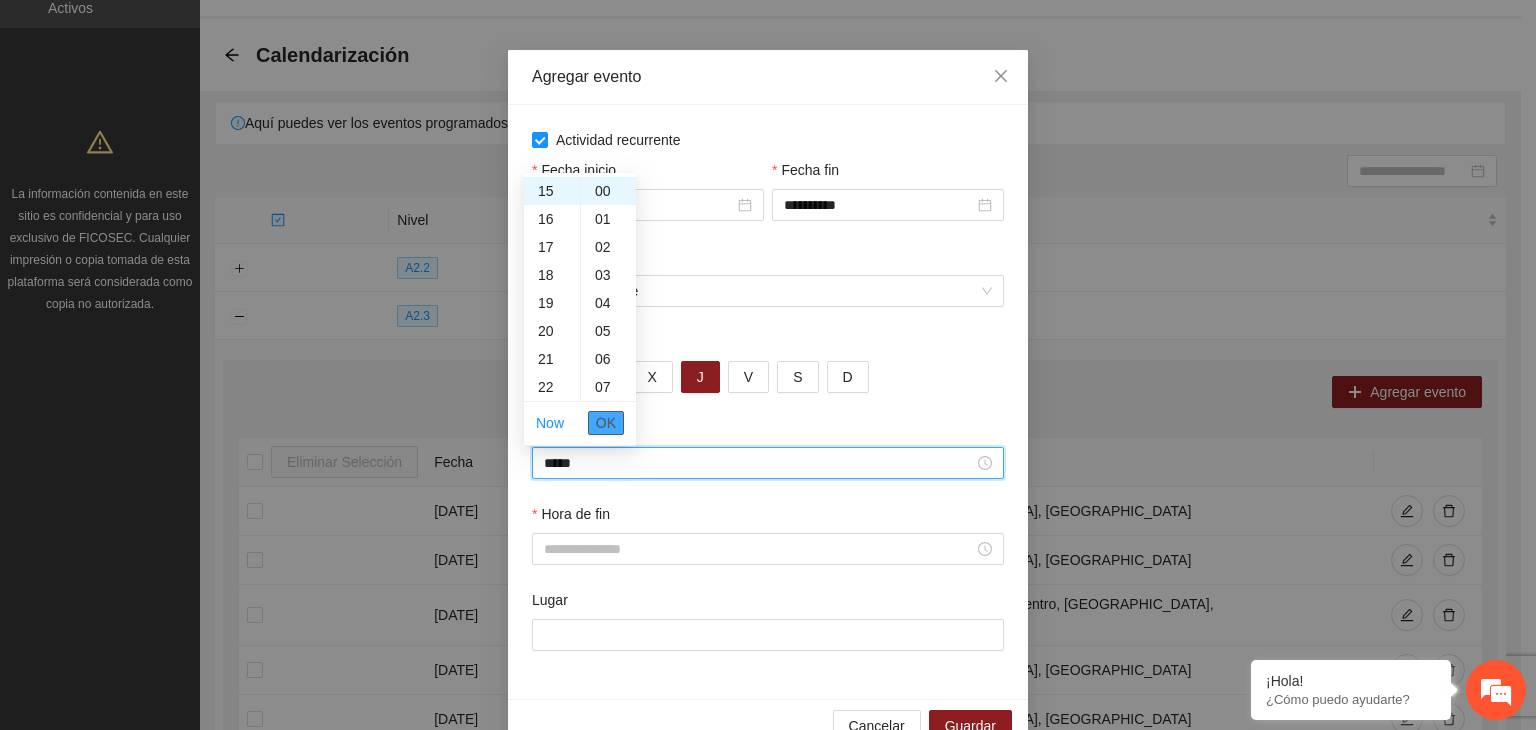 click on "OK" at bounding box center [606, 423] 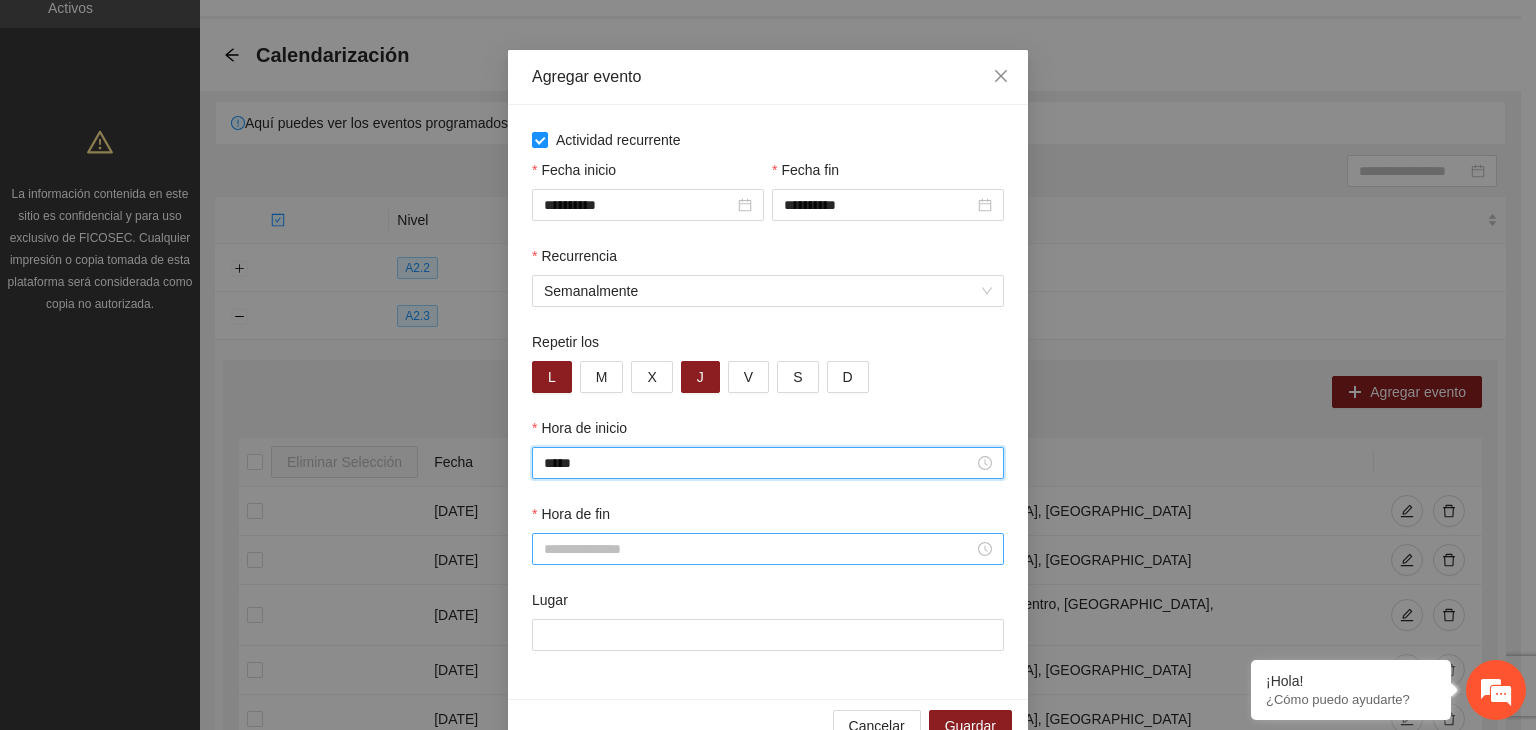 click on "Hora de fin" at bounding box center [759, 549] 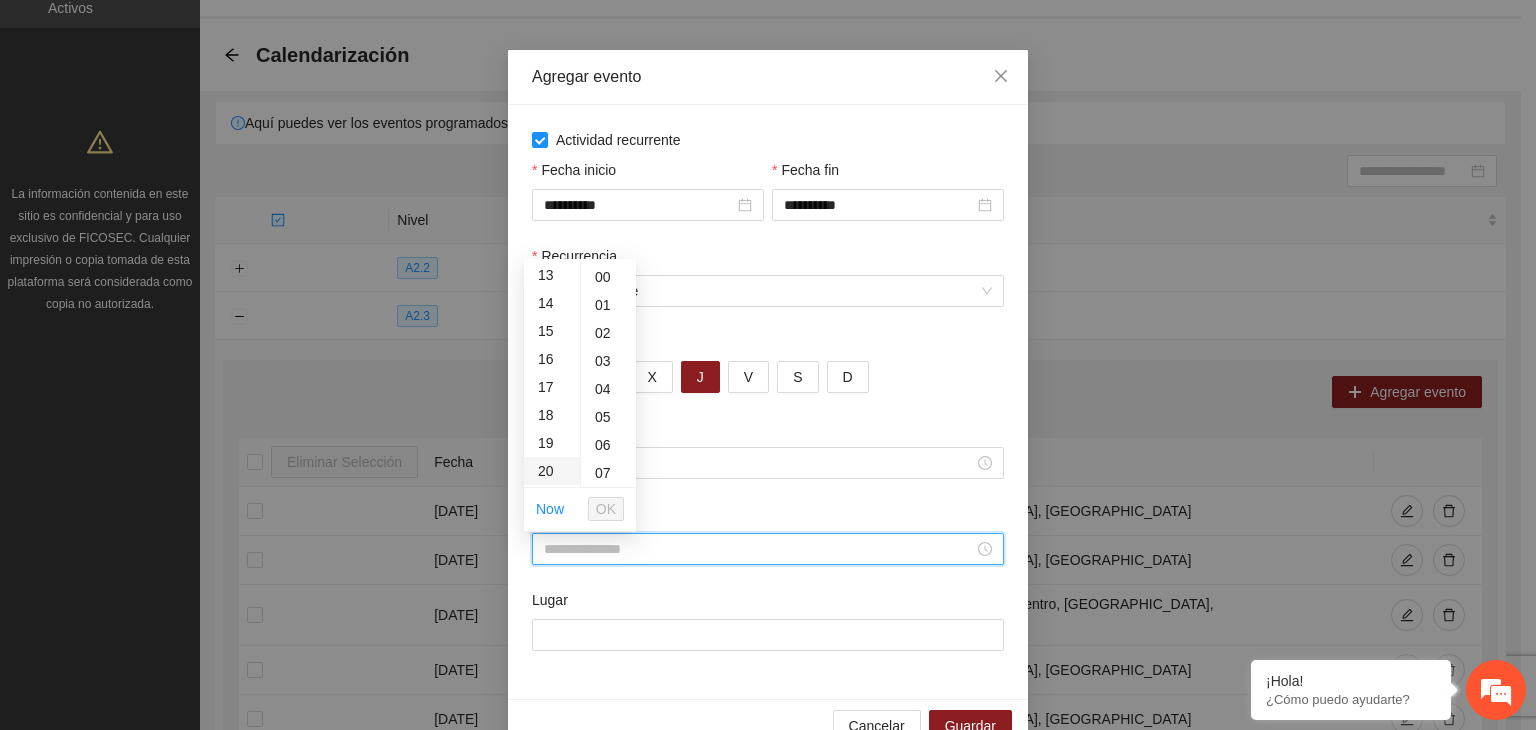 click on "20" at bounding box center (552, 471) 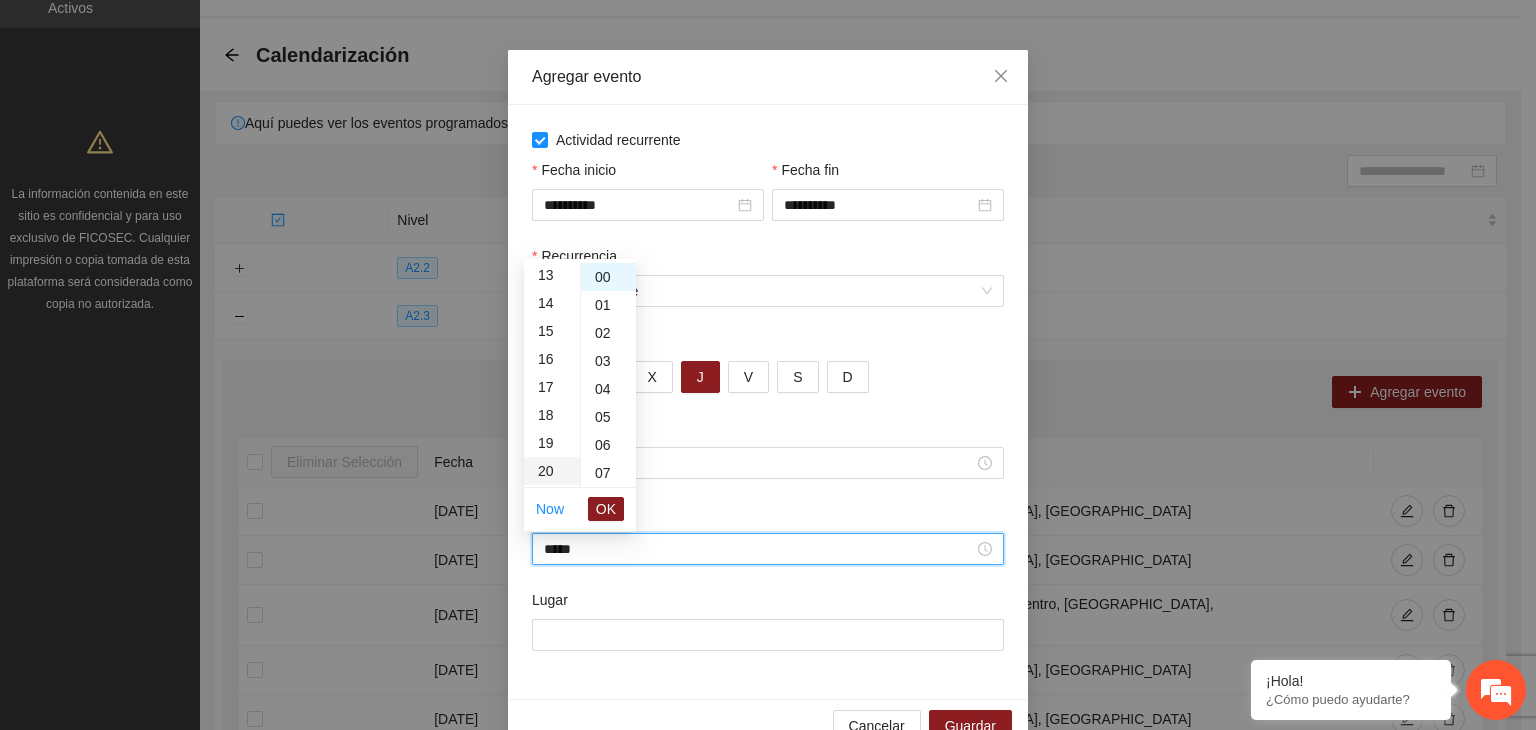 scroll, scrollTop: 560, scrollLeft: 0, axis: vertical 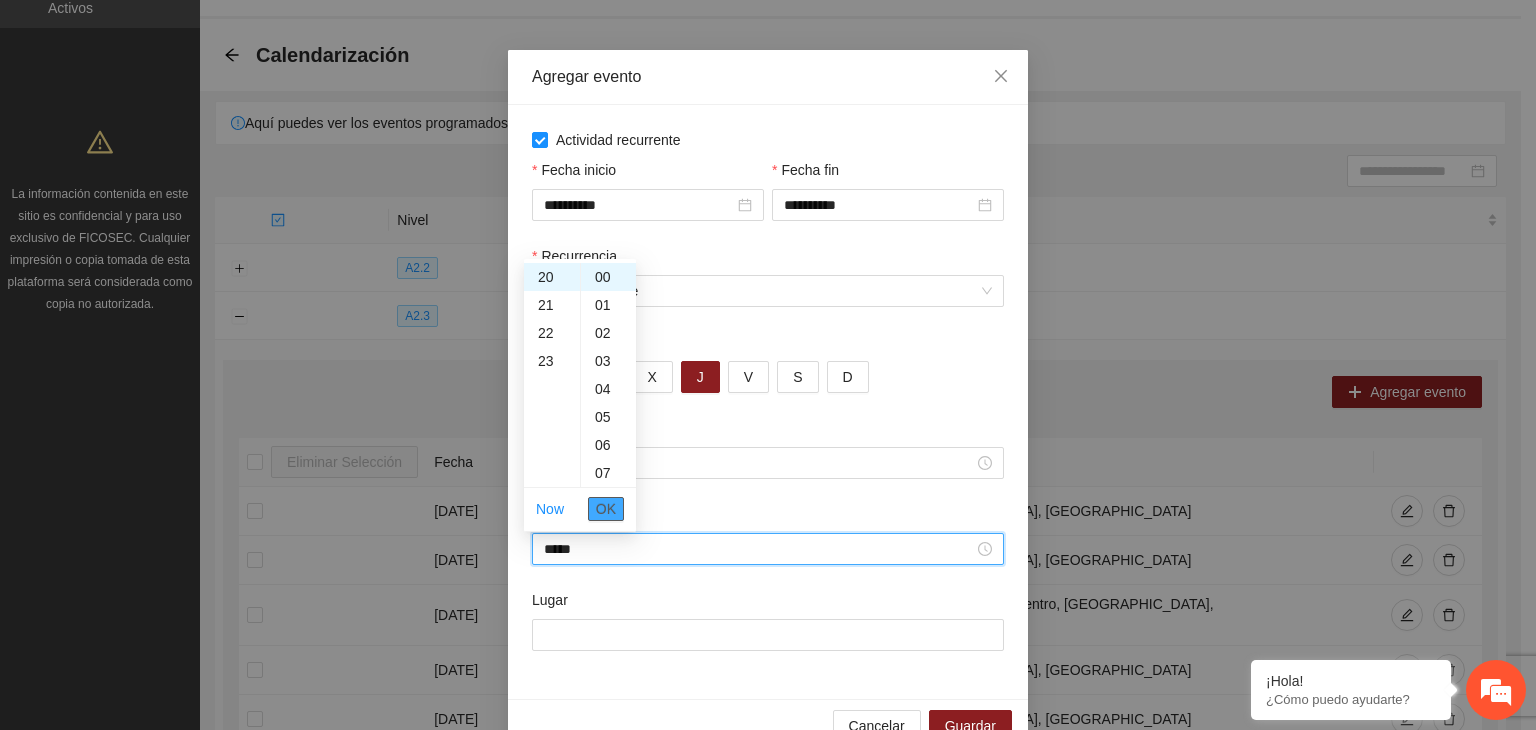 click on "OK" at bounding box center (606, 509) 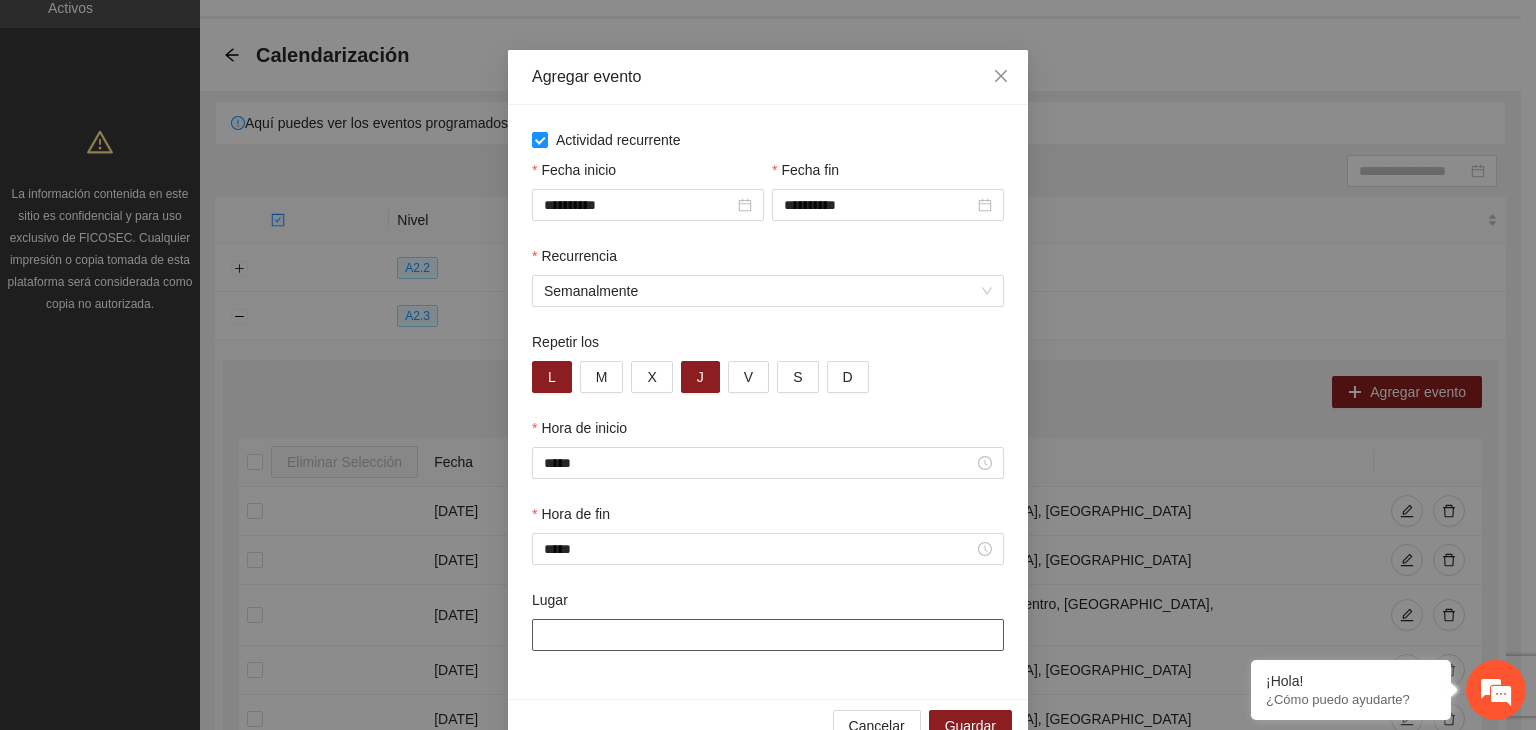 click on "Lugar" at bounding box center [768, 635] 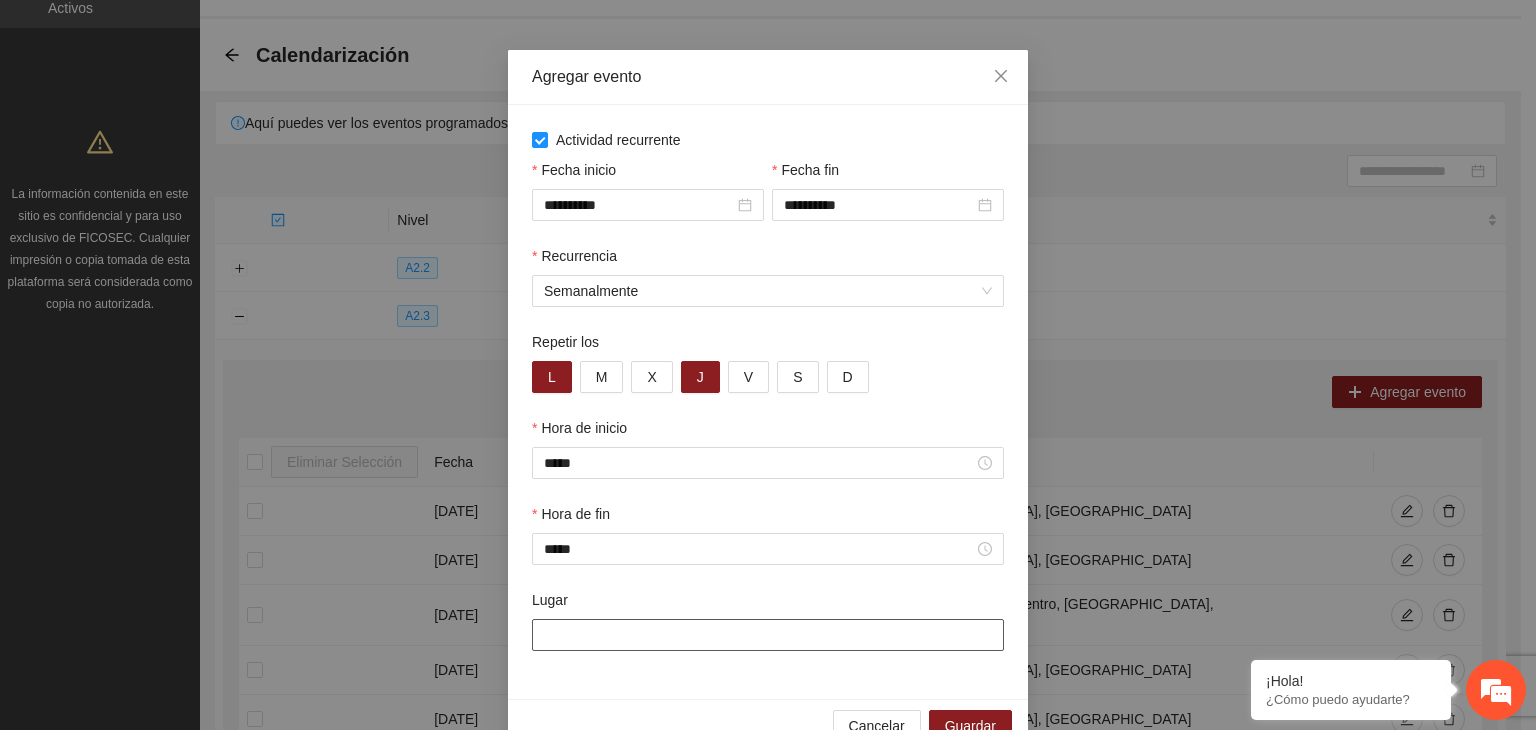 type on "**********" 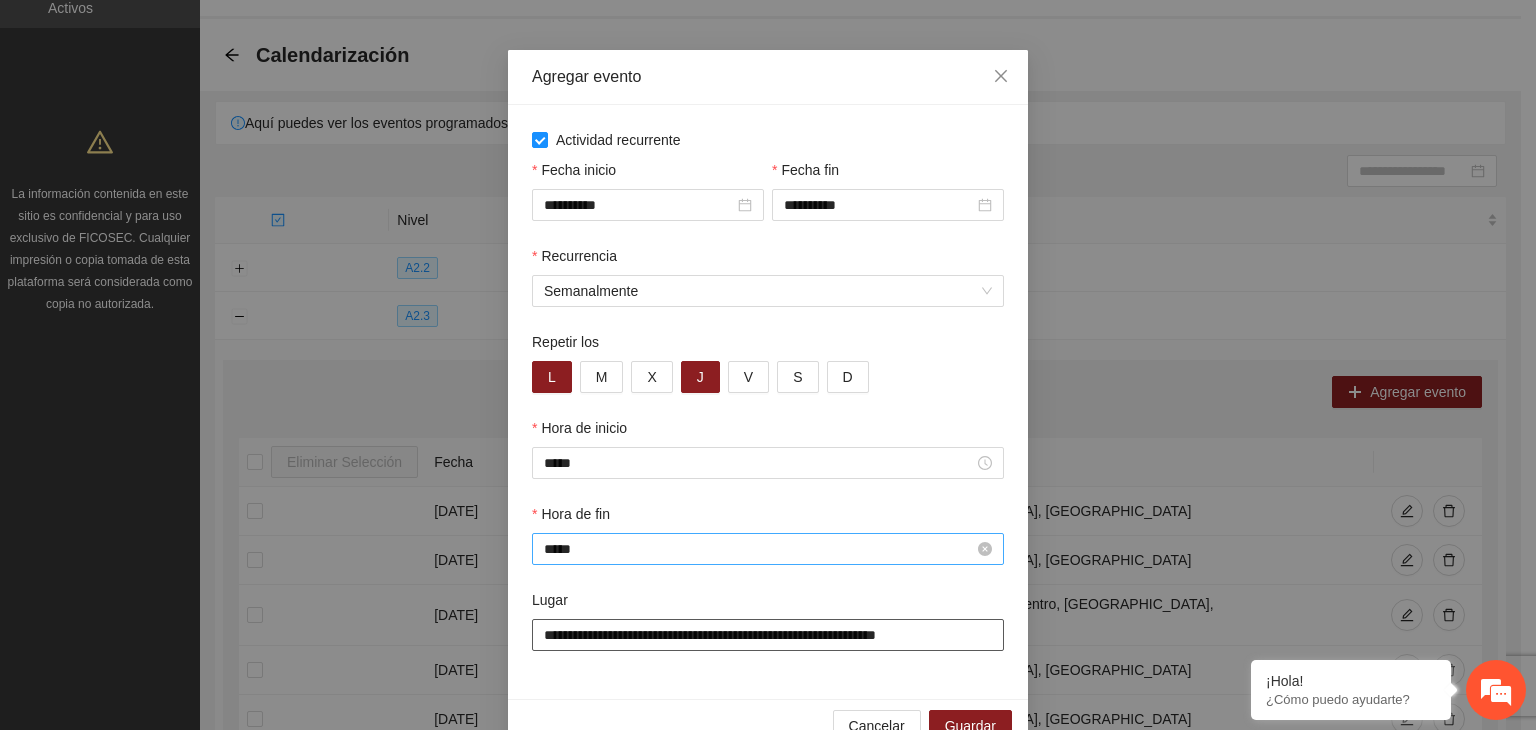 scroll, scrollTop: 99, scrollLeft: 0, axis: vertical 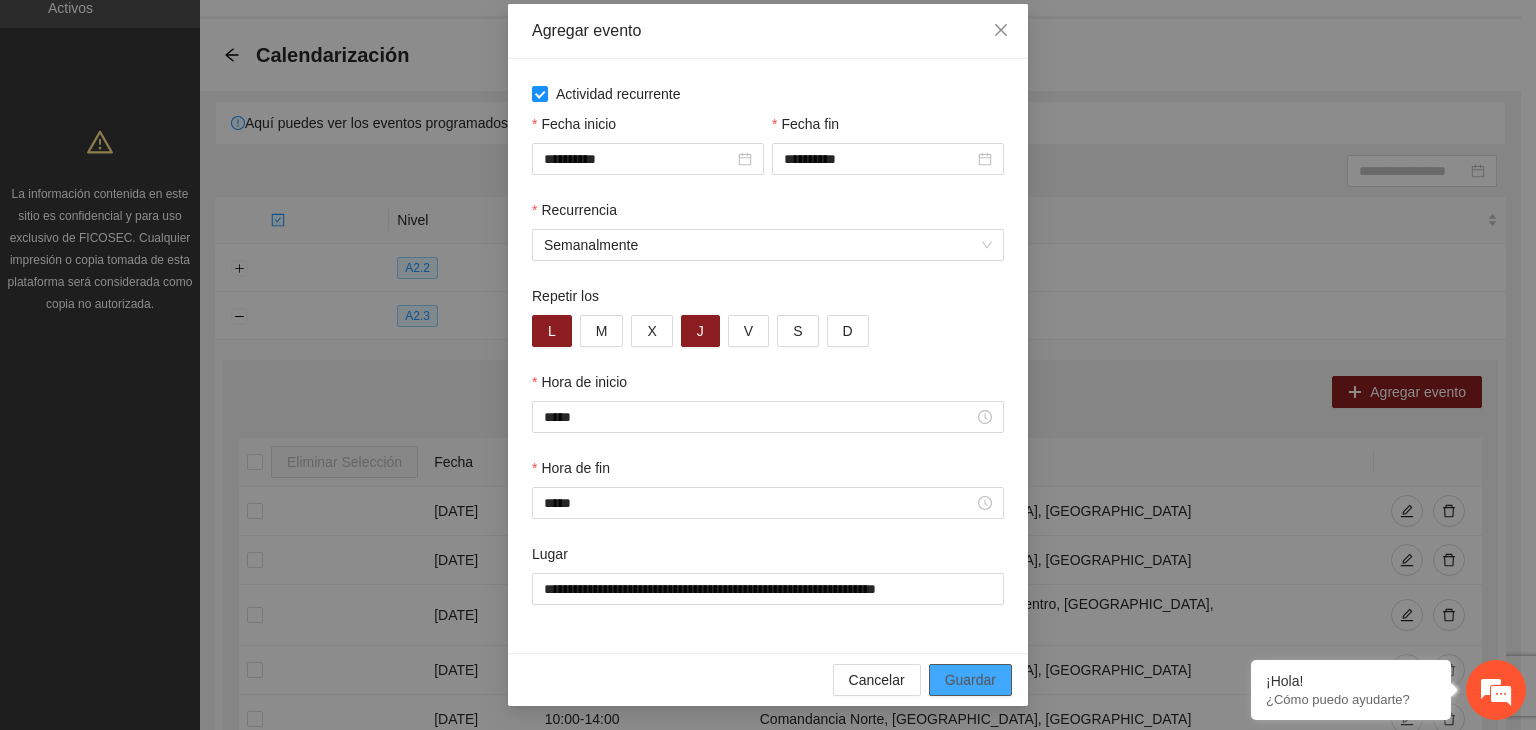 click on "Guardar" at bounding box center [970, 680] 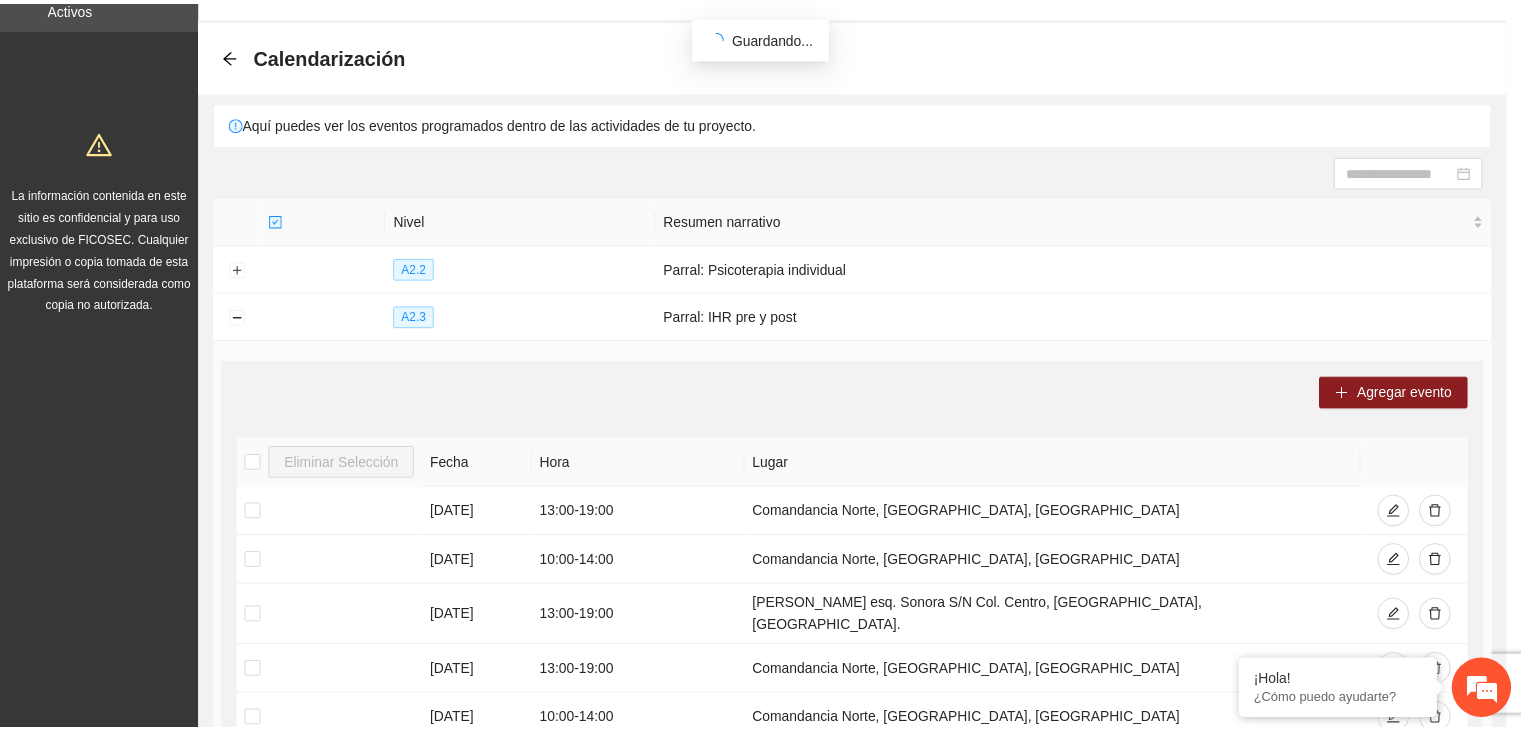 scroll, scrollTop: 0, scrollLeft: 0, axis: both 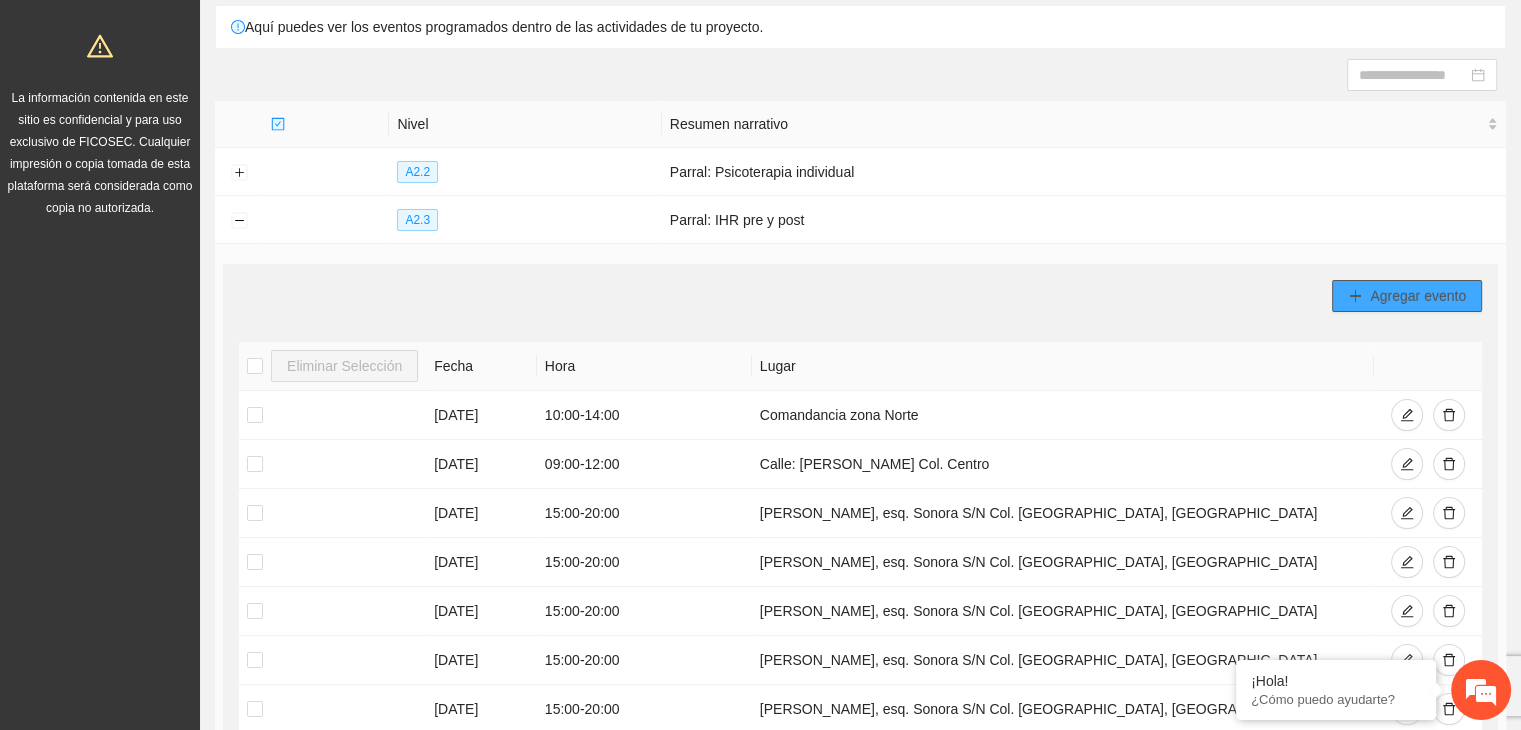 click on "Agregar evento" at bounding box center [1418, 296] 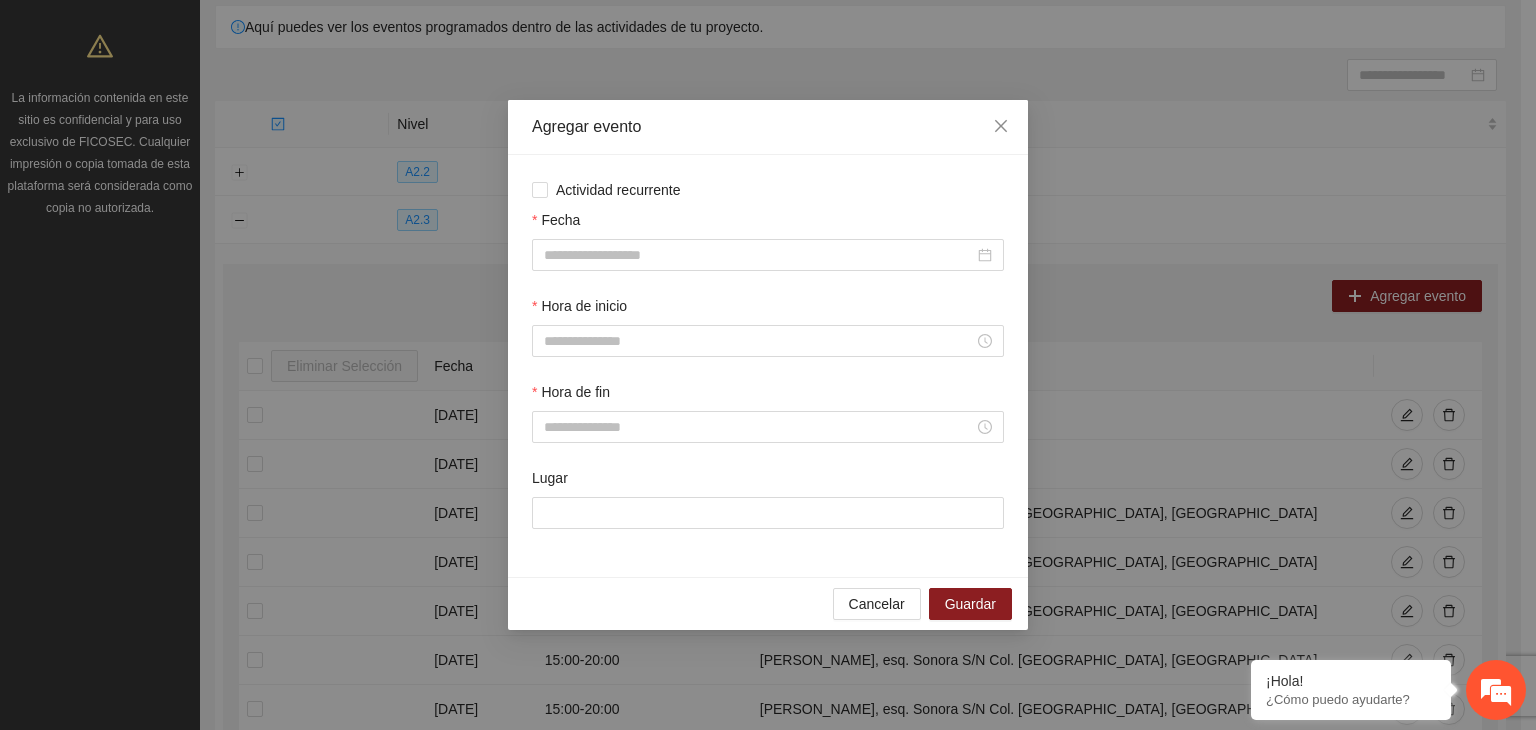 click on "Actividad recurrente Fecha Hora de inicio Hora de fin Lugar" at bounding box center (768, 366) 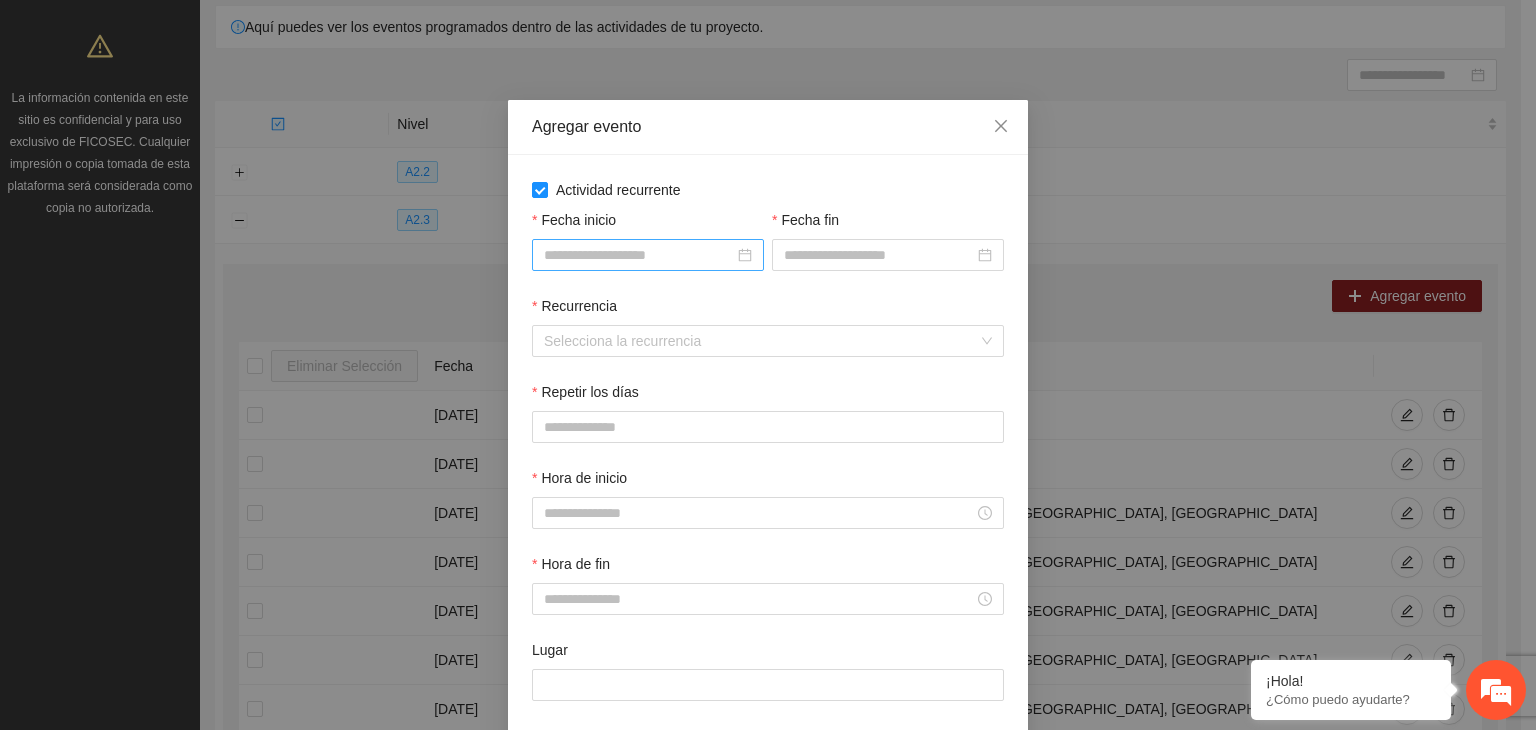 click on "Fecha inicio" at bounding box center (639, 255) 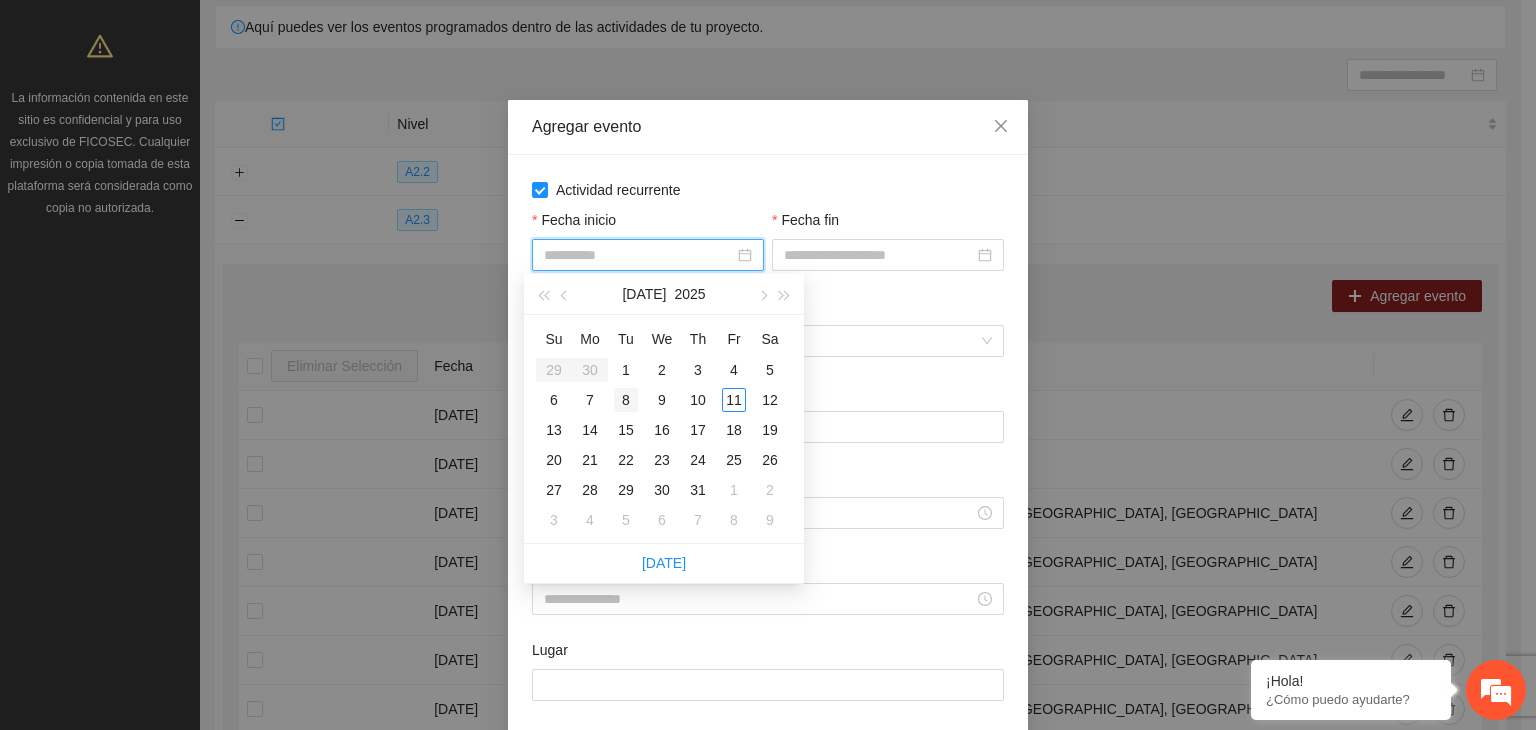 type on "**********" 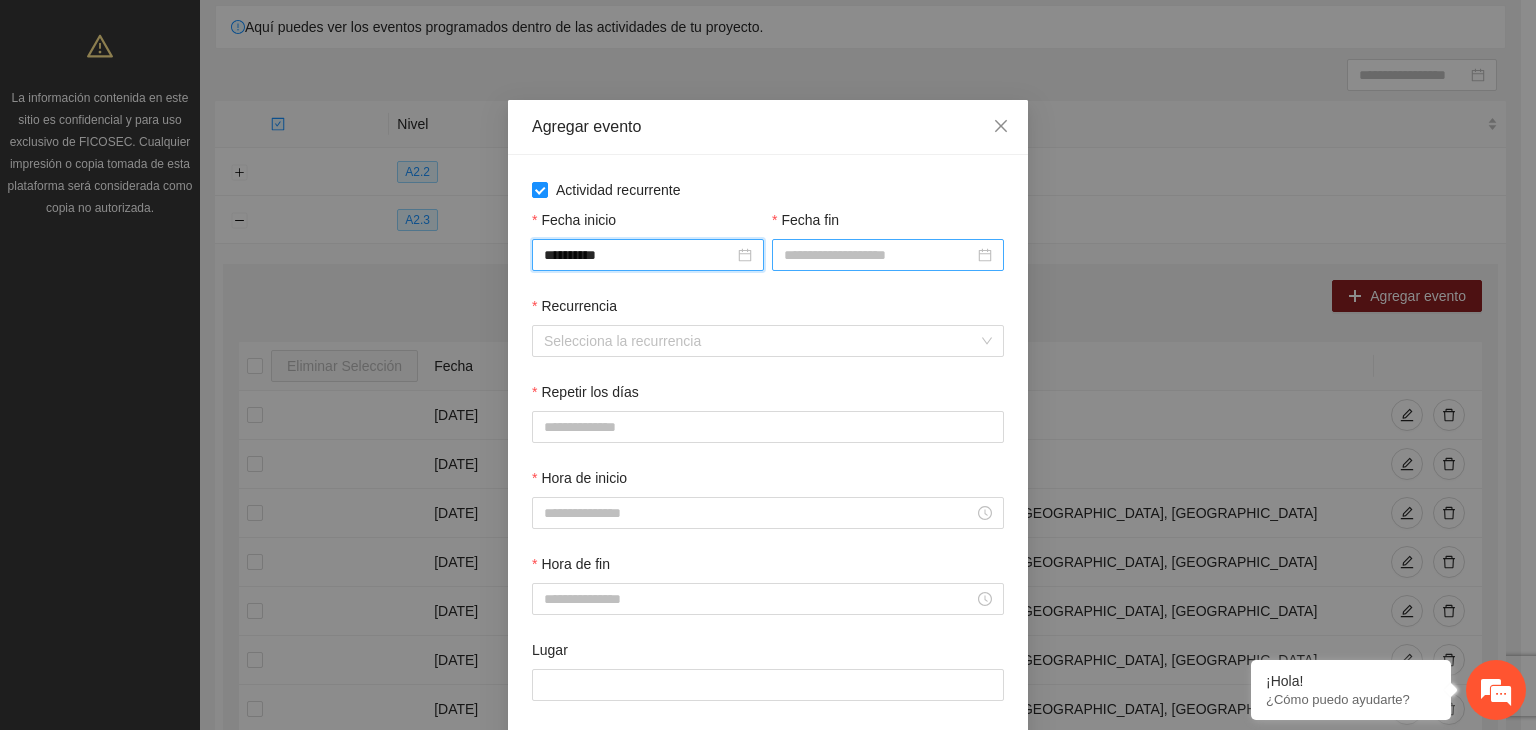 click on "Fecha fin" at bounding box center (879, 255) 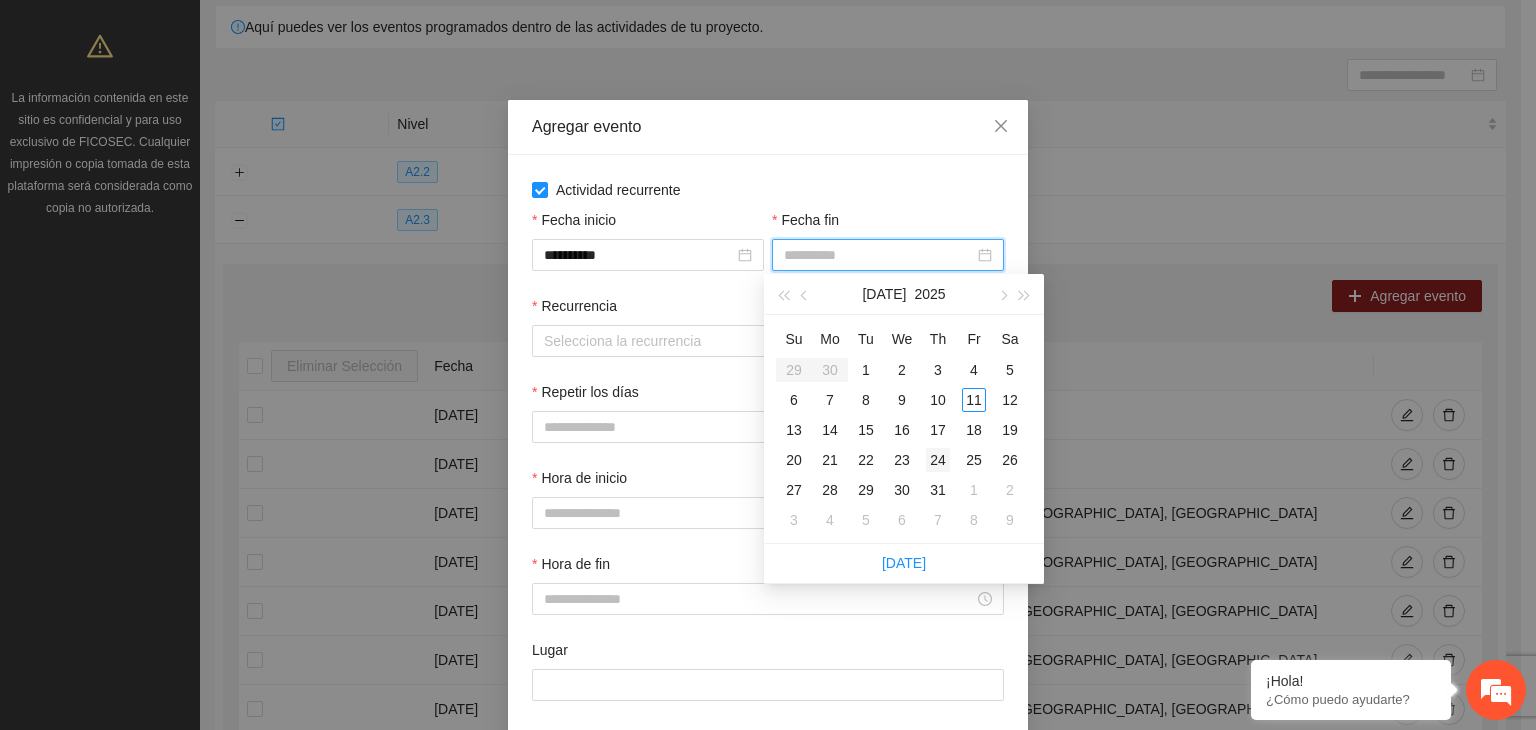 click on "24" at bounding box center (938, 460) 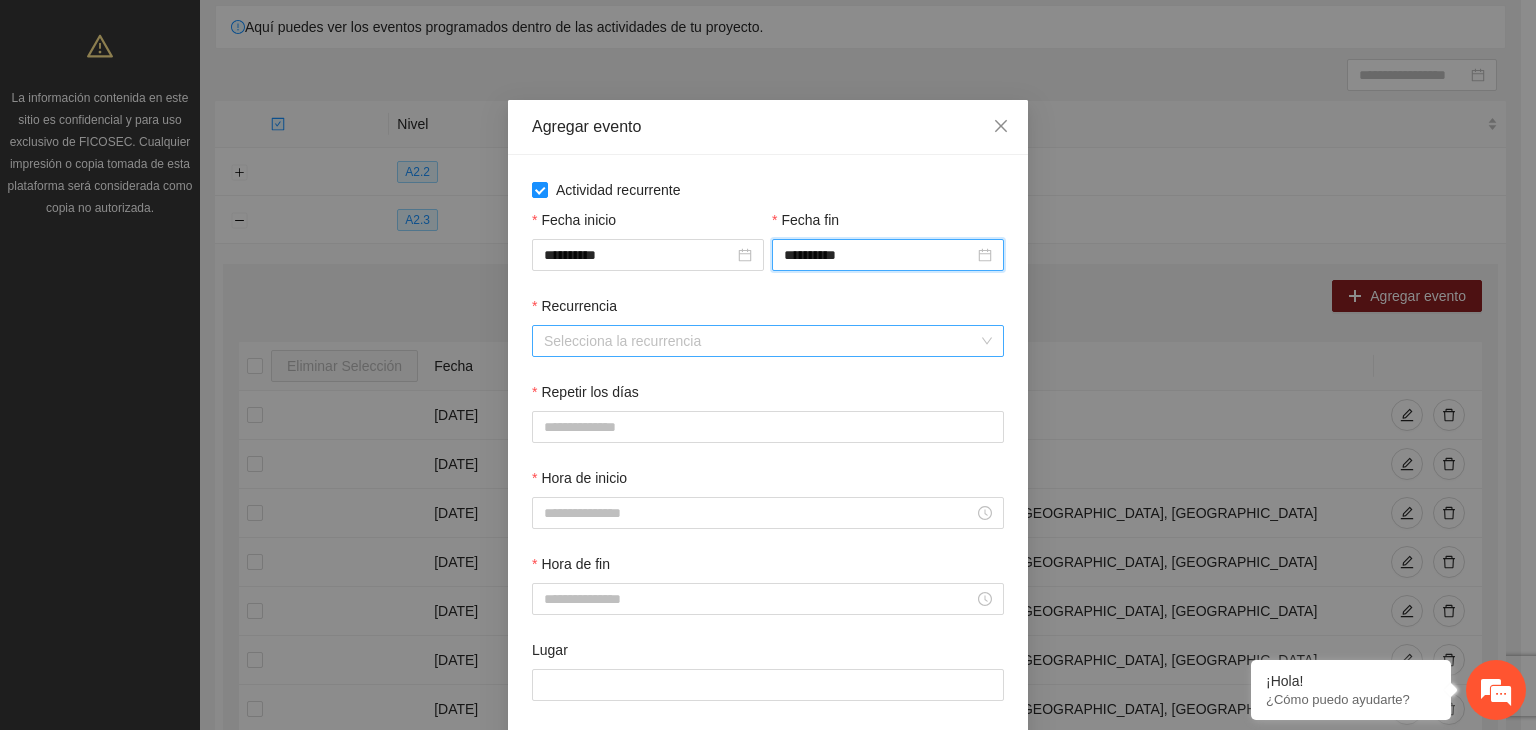 click on "Recurrencia" at bounding box center (761, 341) 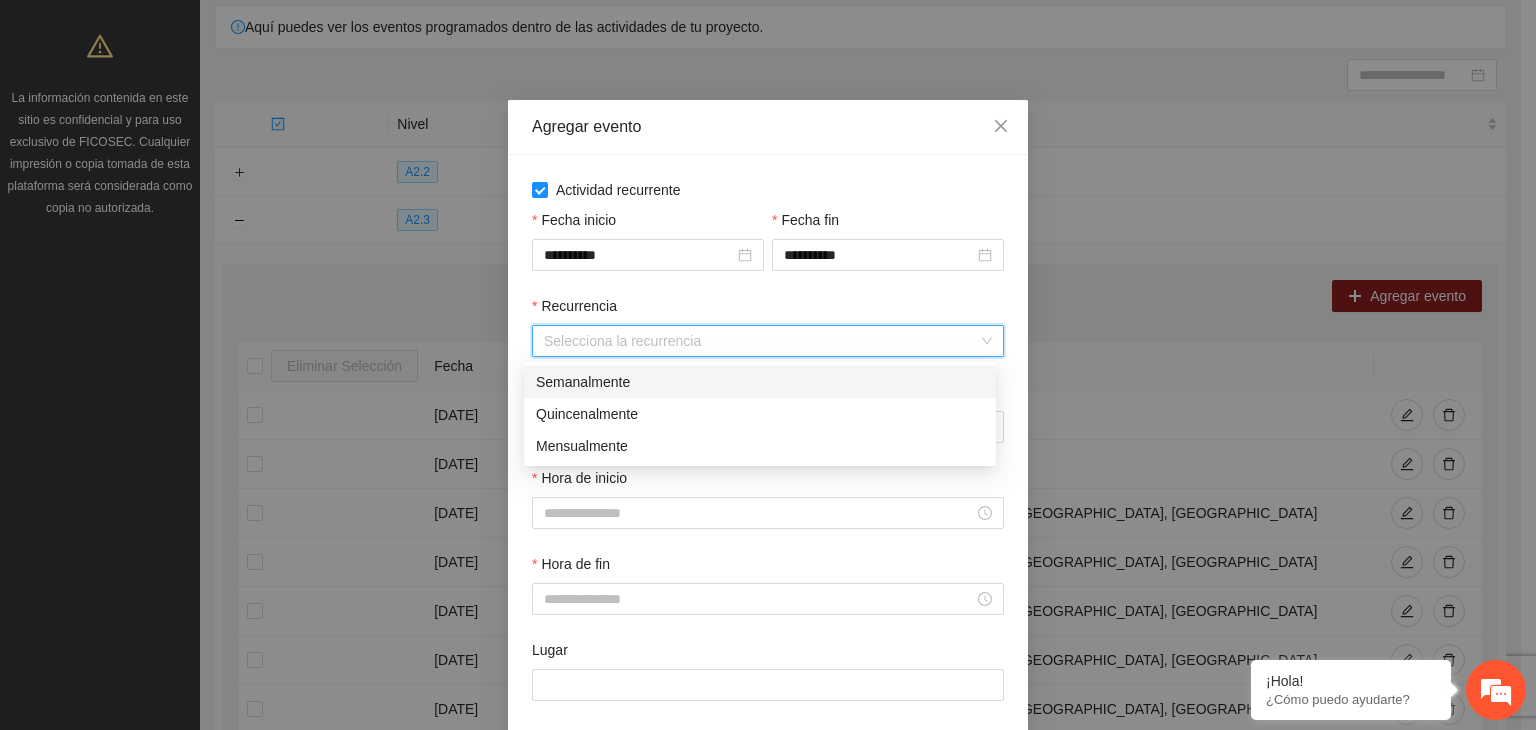 click on "Semanalmente" at bounding box center [760, 382] 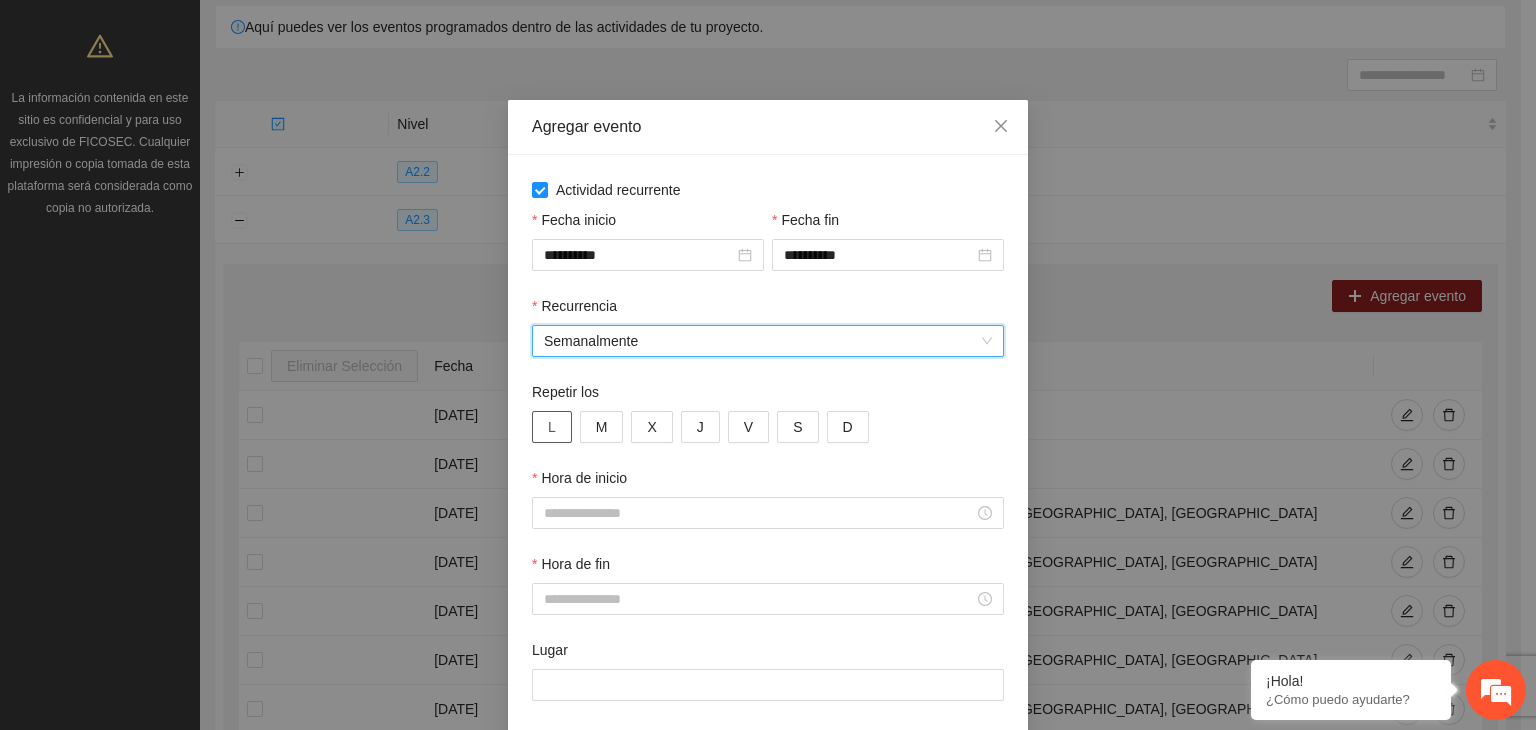 click on "L" at bounding box center (552, 427) 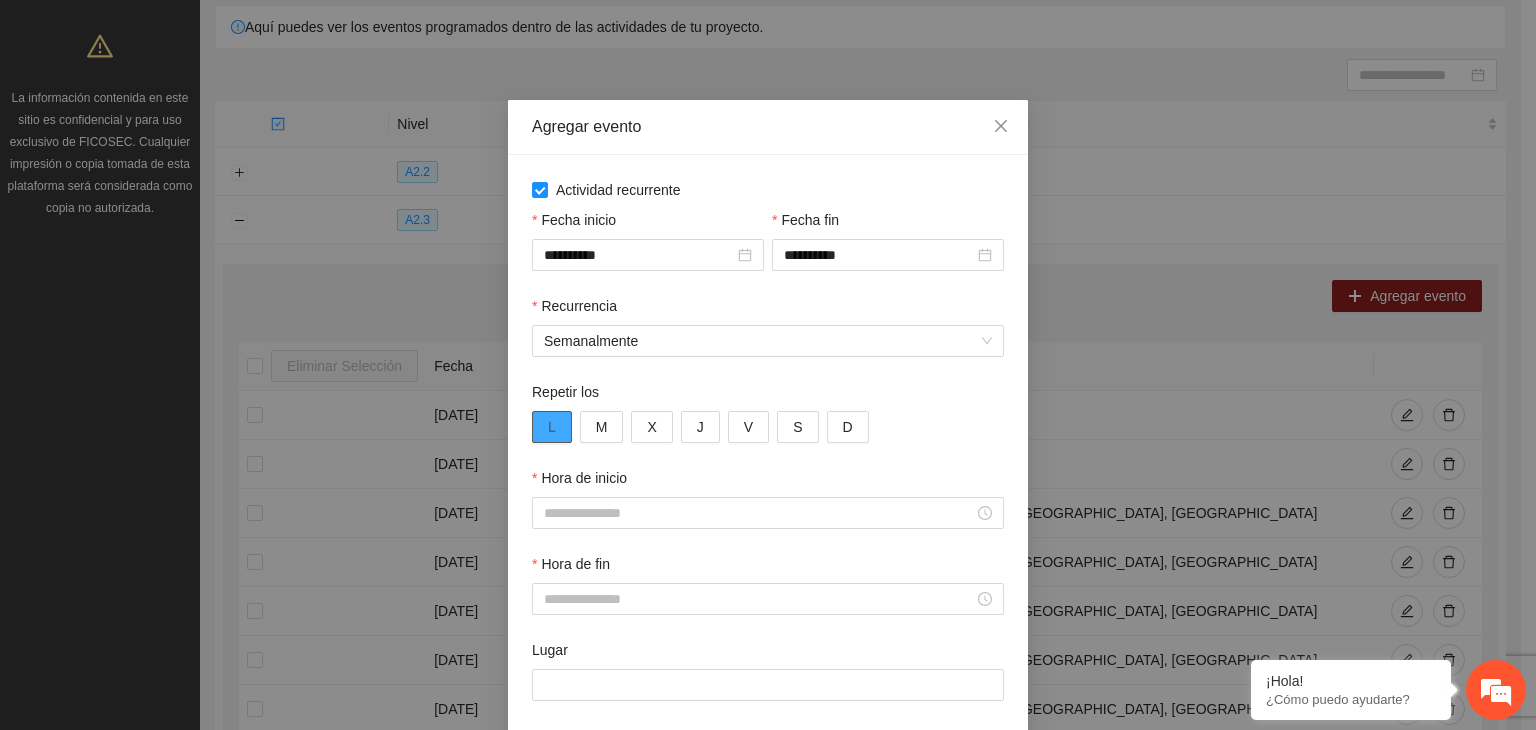 click on "L" at bounding box center [552, 427] 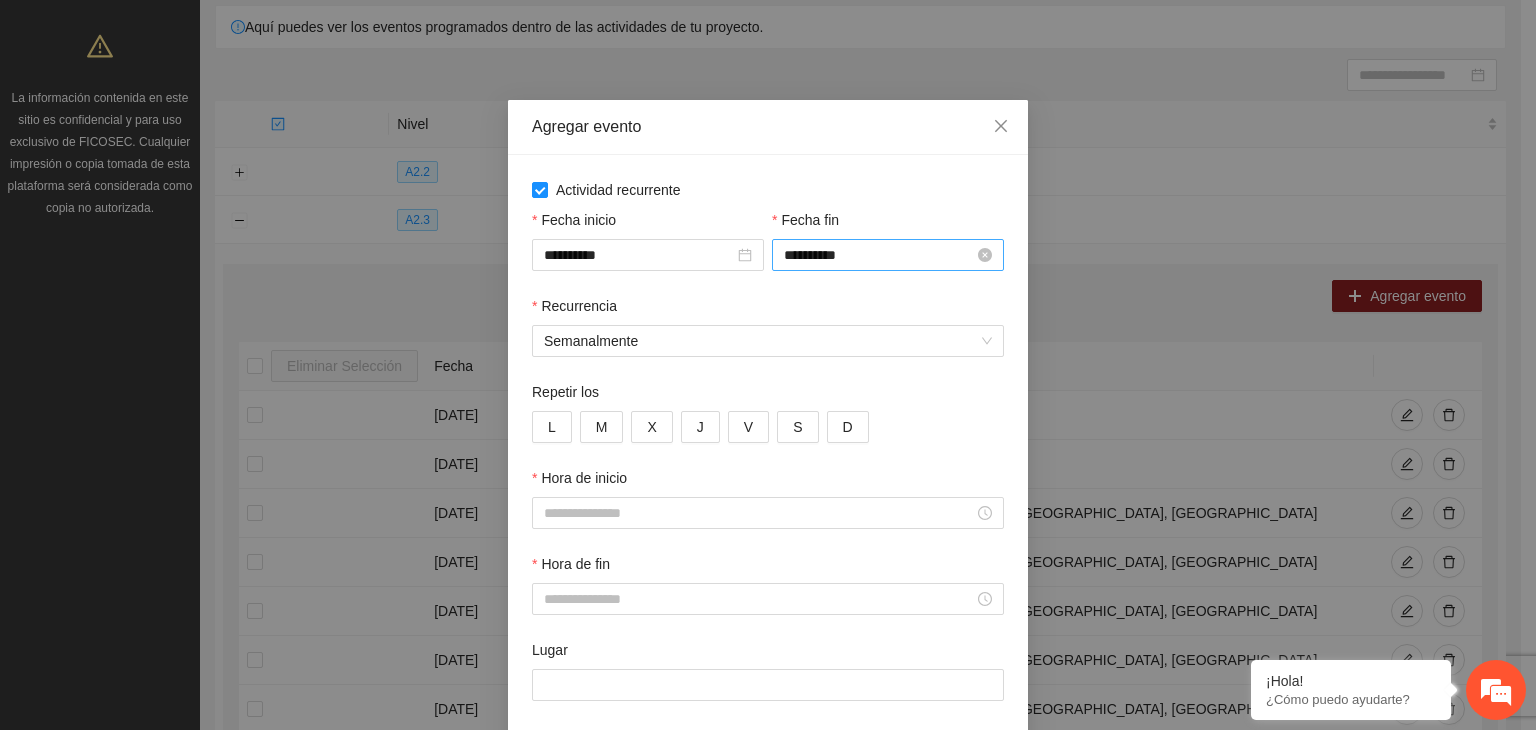 click on "**********" at bounding box center (879, 255) 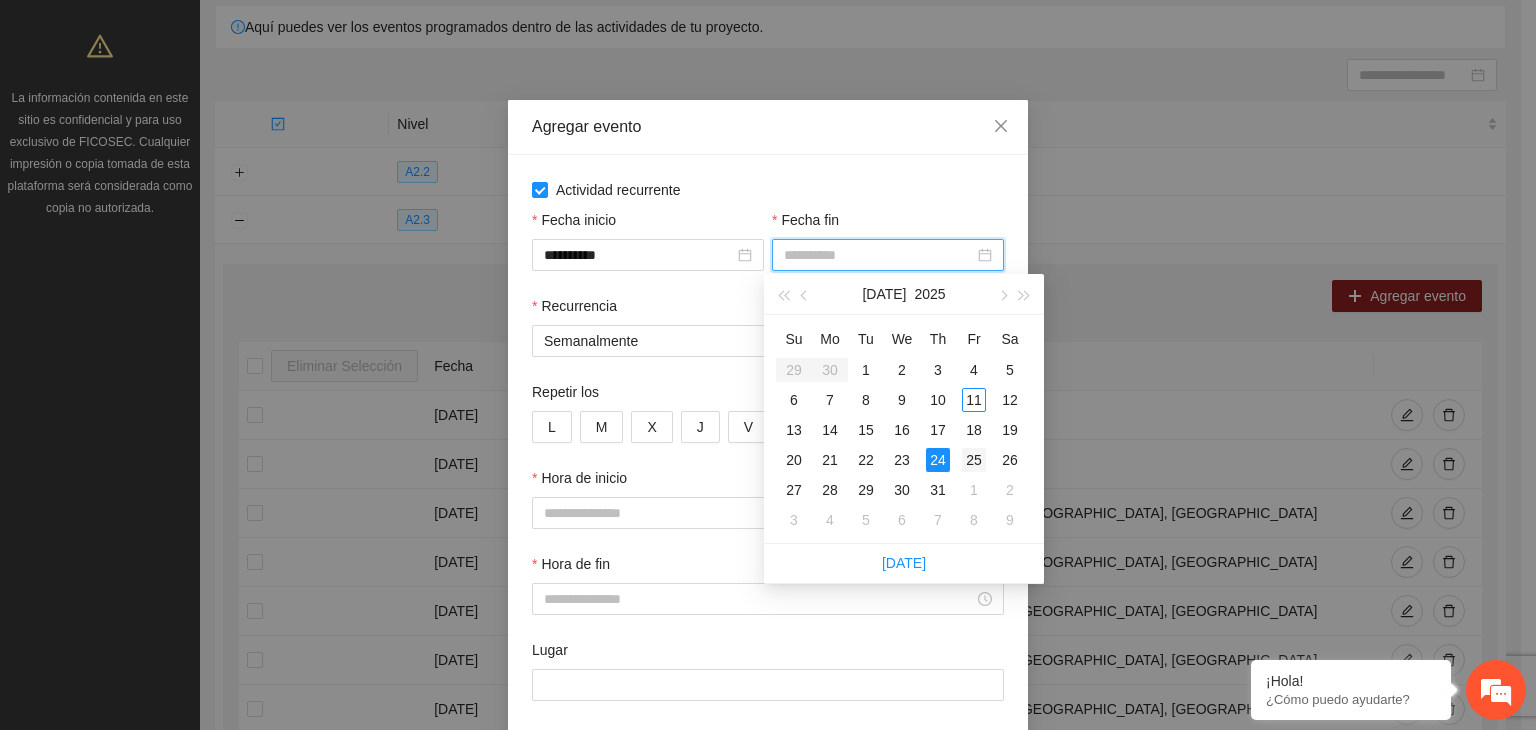type on "**********" 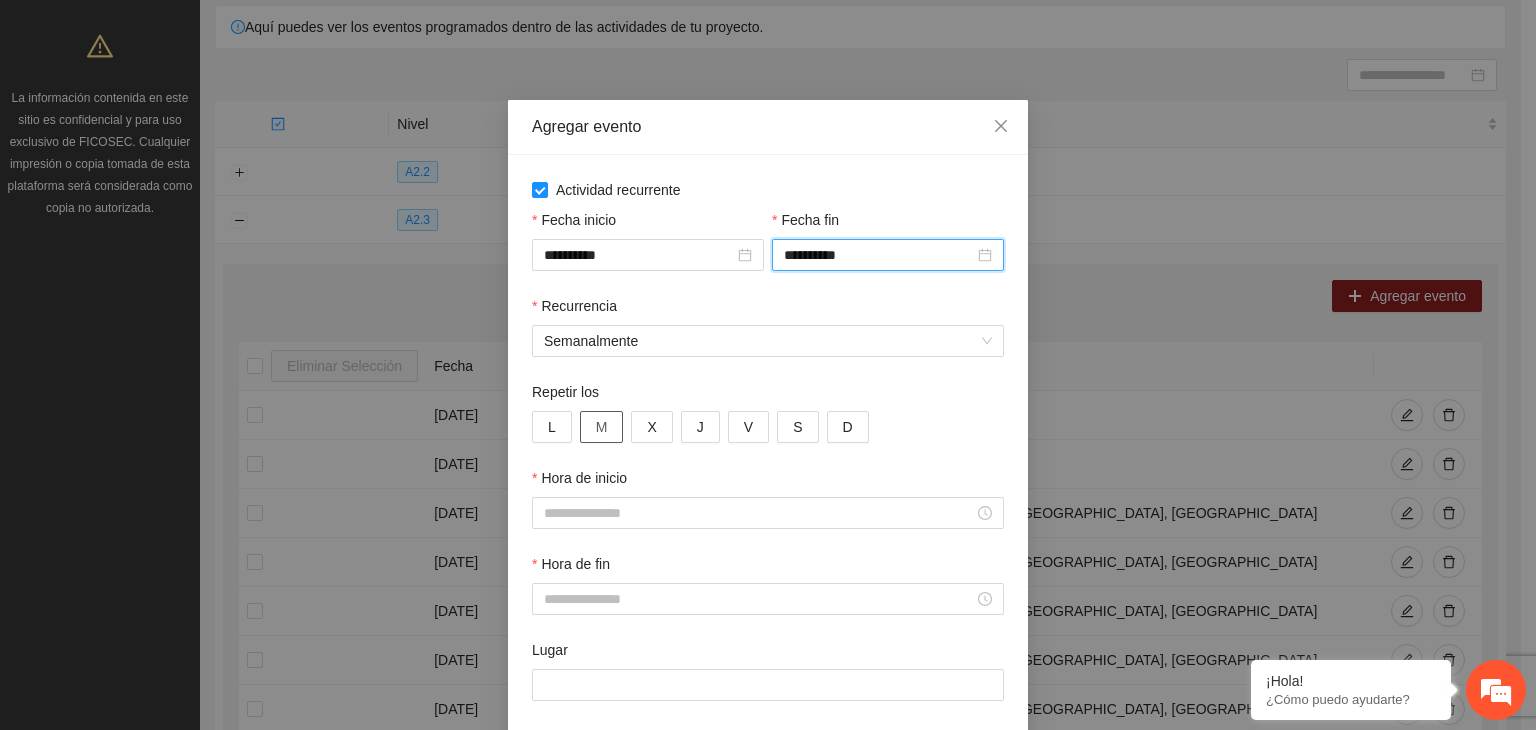 click on "M" at bounding box center [602, 427] 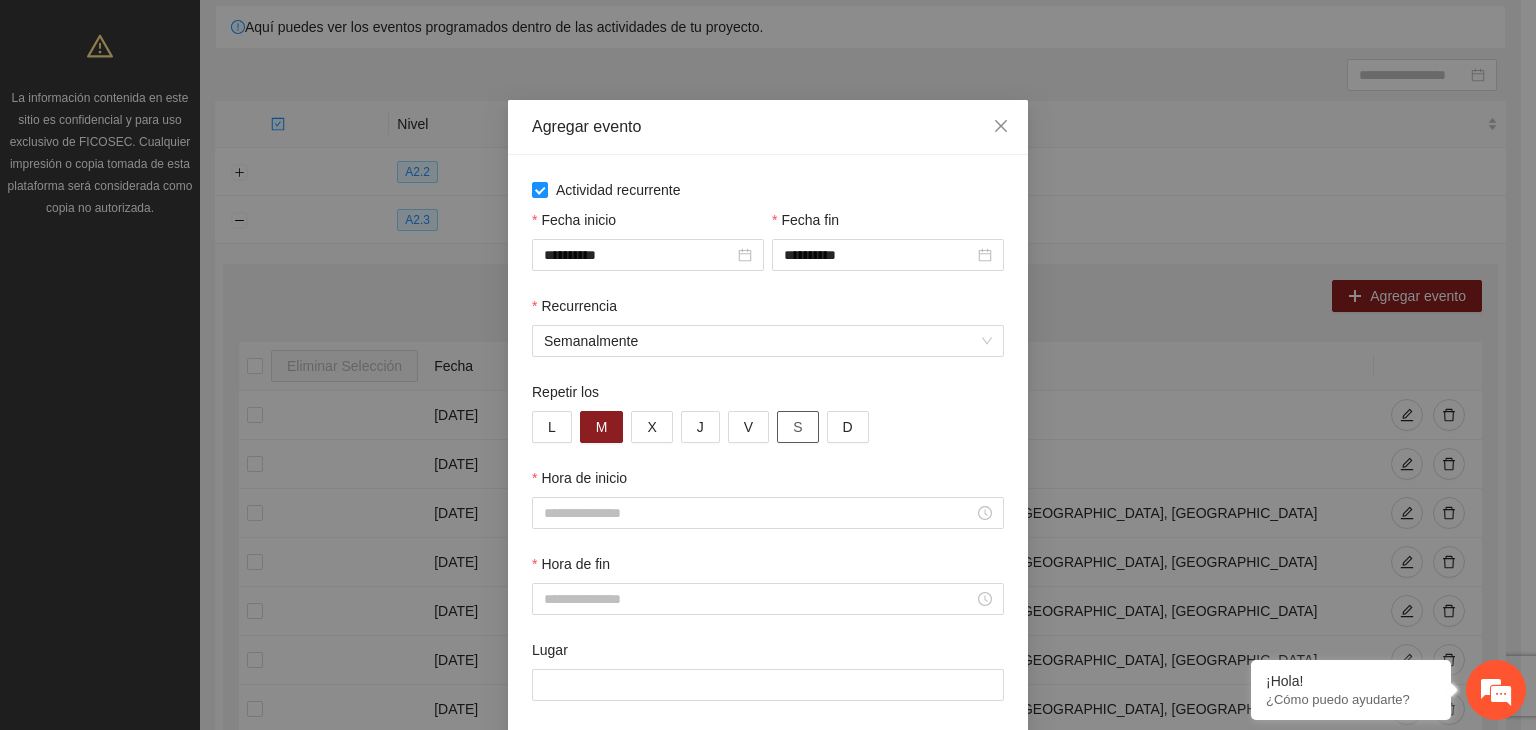 click on "S" at bounding box center [797, 427] 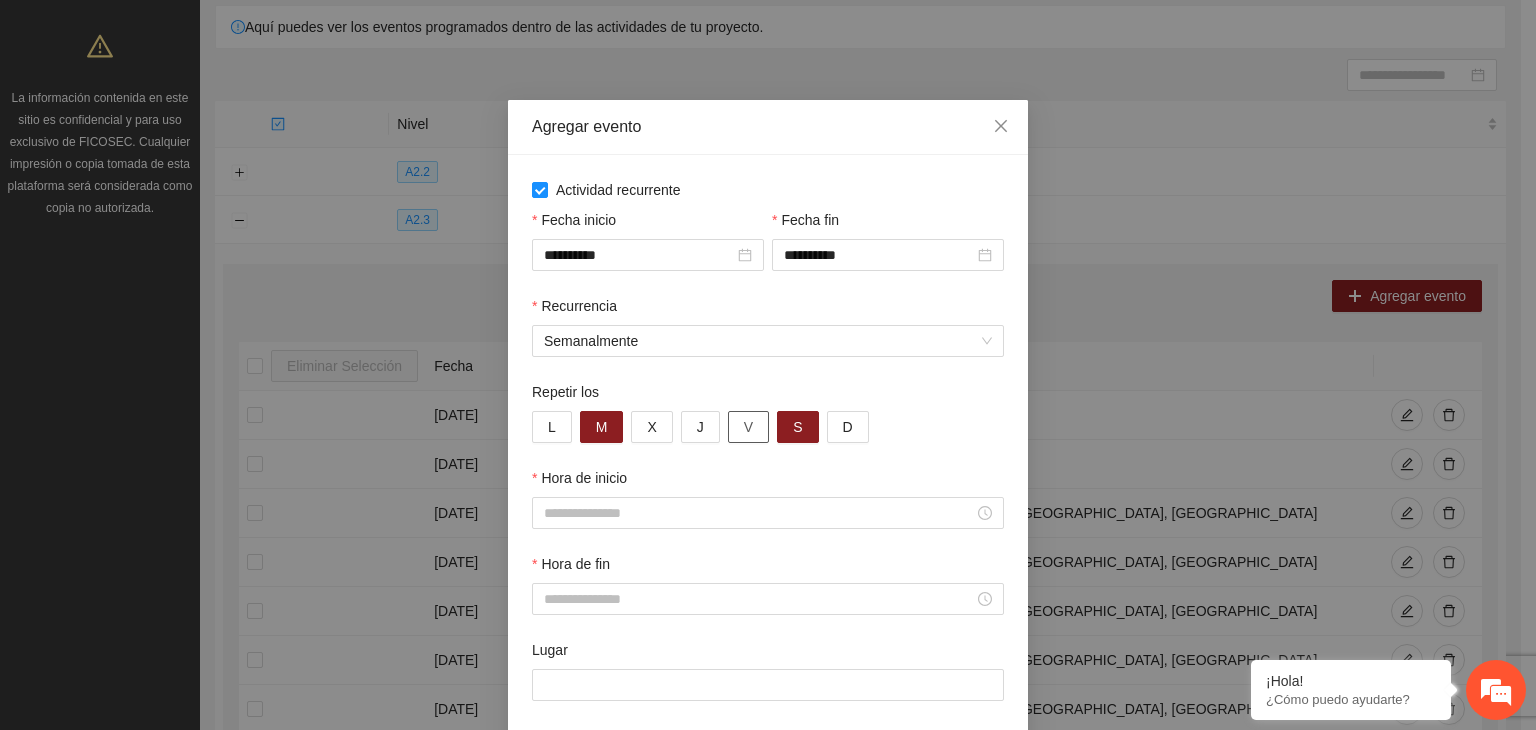 click on "V" at bounding box center [748, 427] 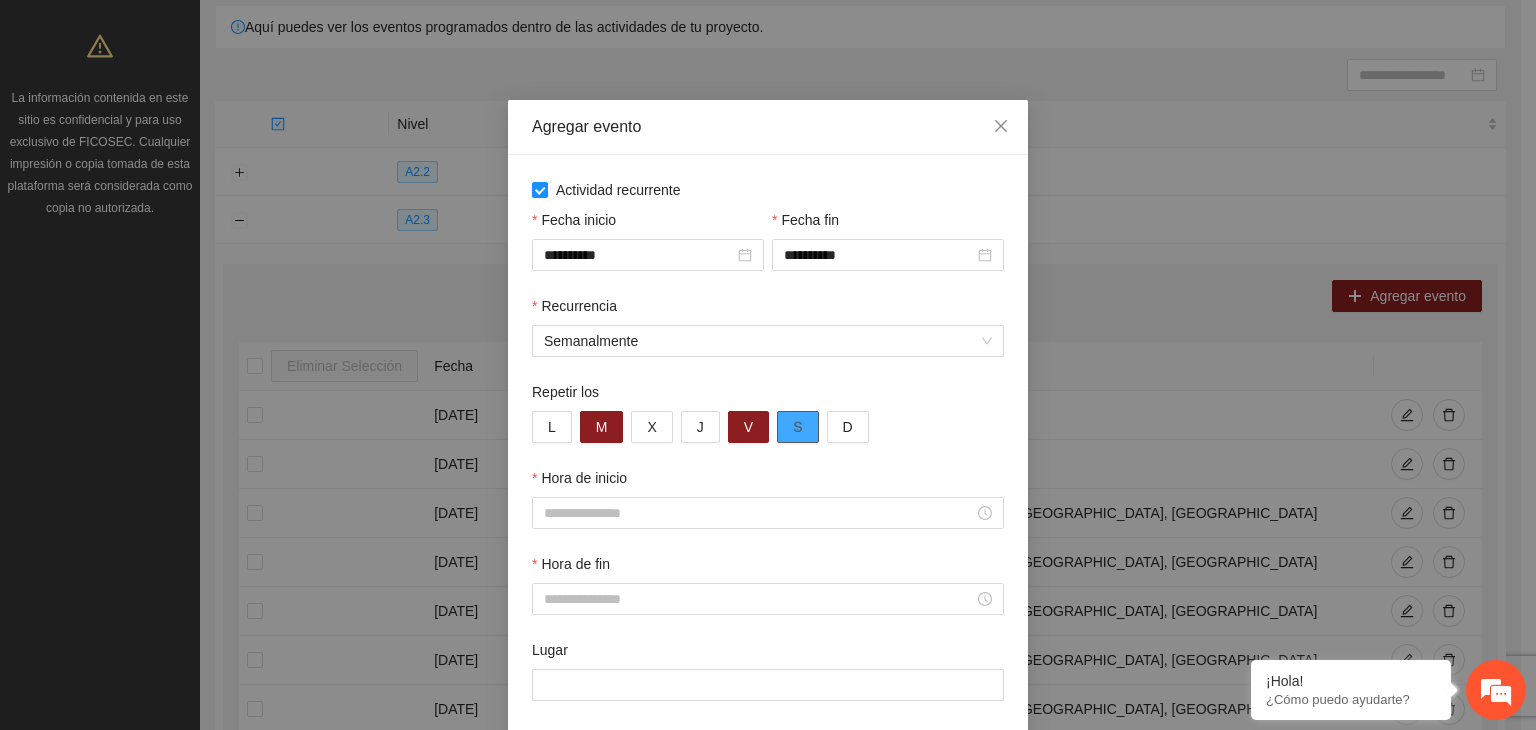 click on "S" at bounding box center [797, 427] 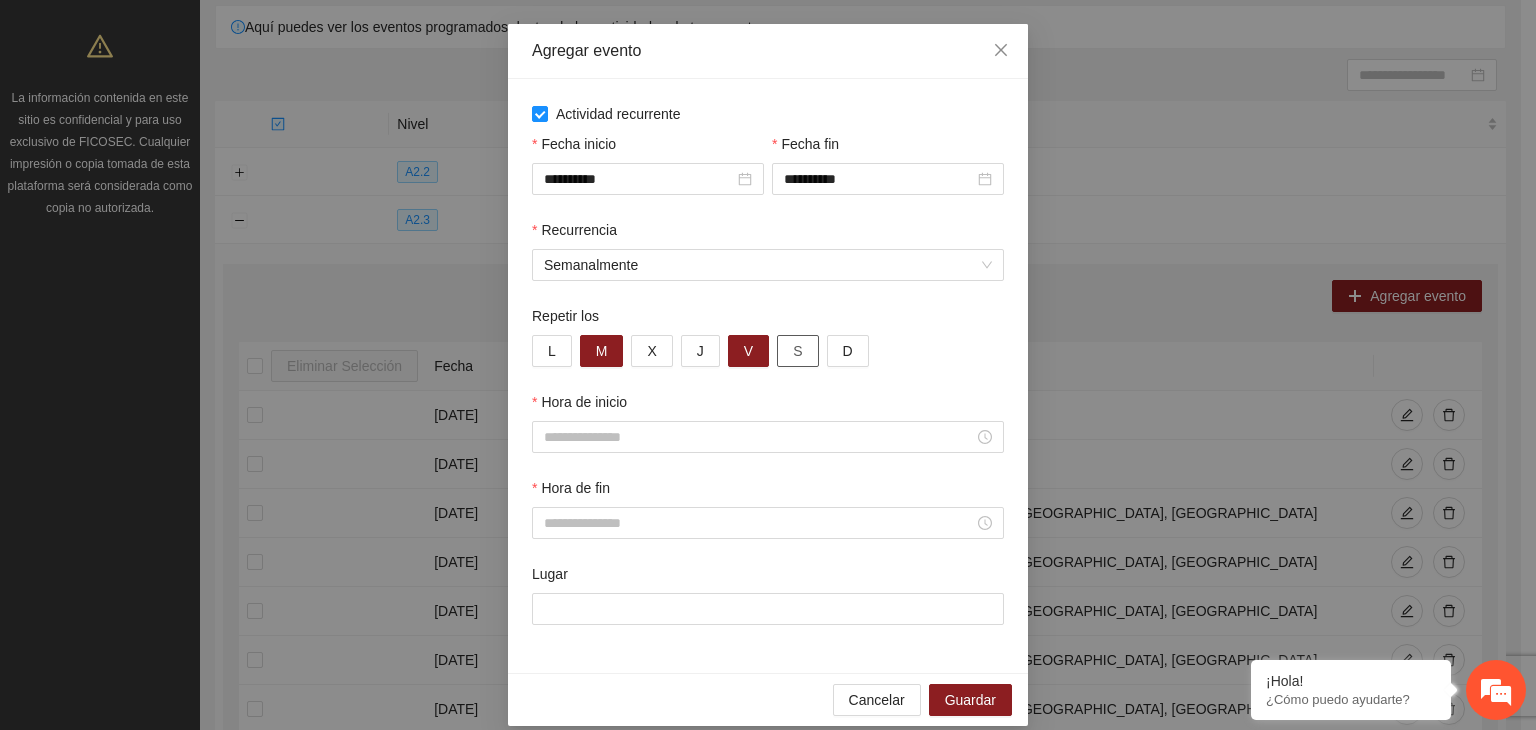 scroll, scrollTop: 83, scrollLeft: 0, axis: vertical 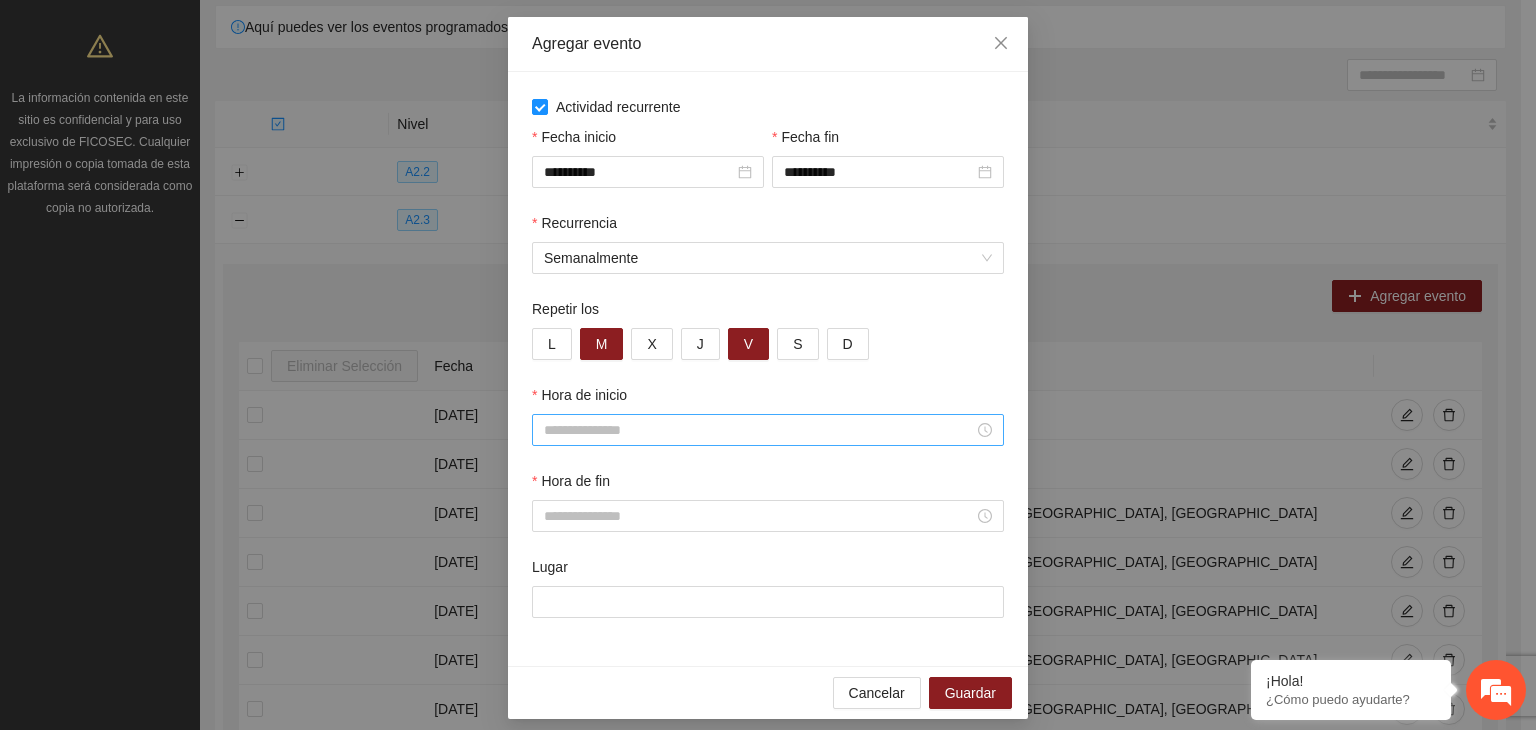 click on "Hora de inicio" at bounding box center [759, 430] 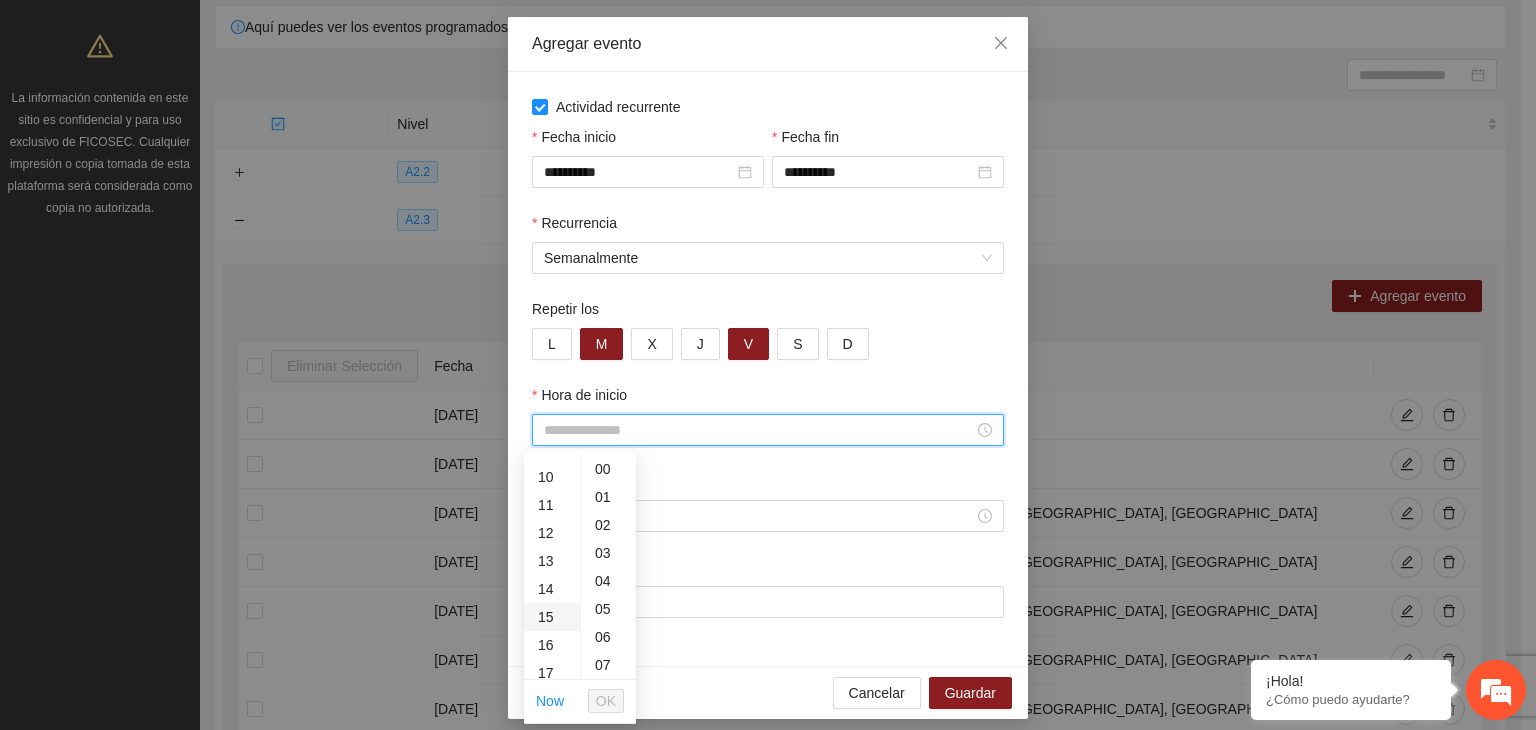 click on "15" at bounding box center [552, 617] 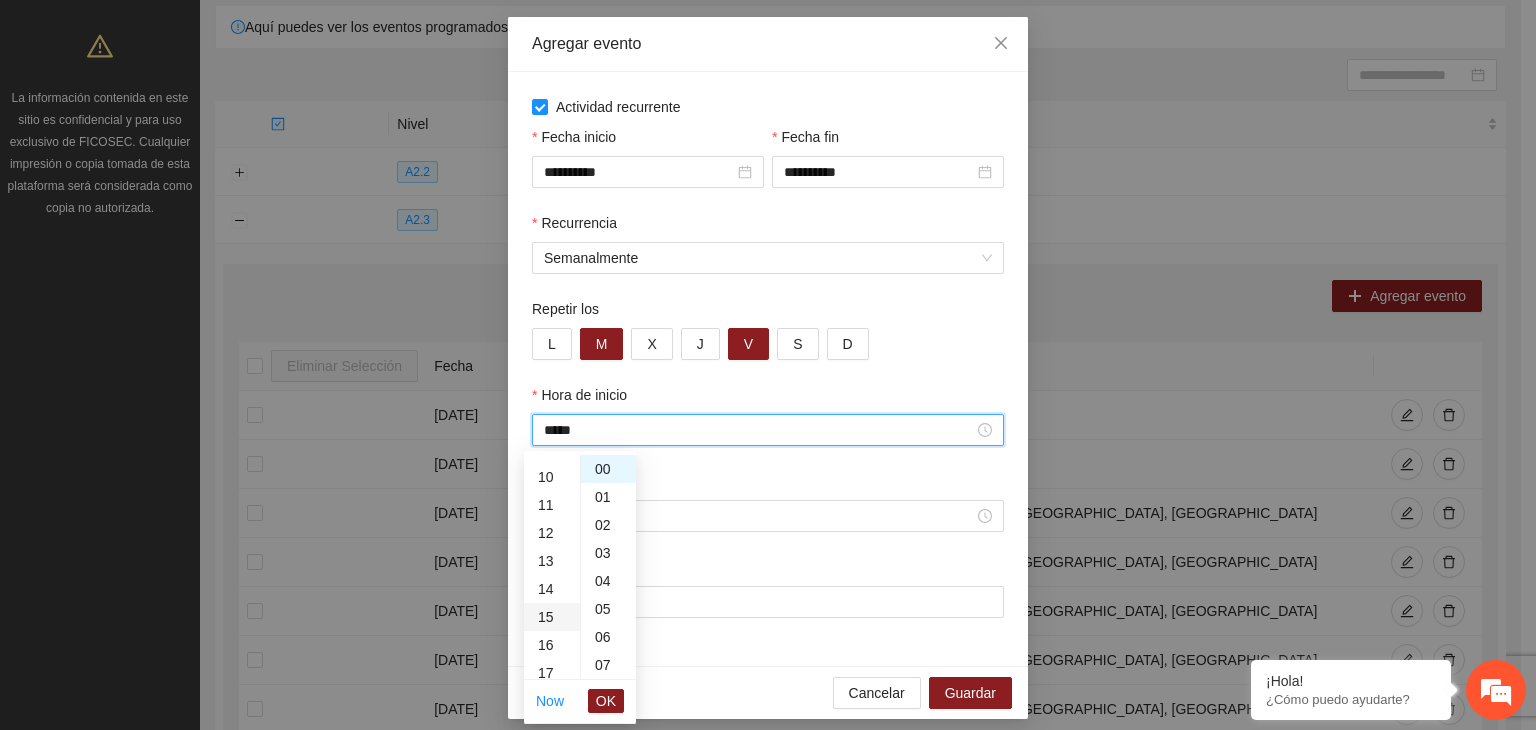 scroll, scrollTop: 420, scrollLeft: 0, axis: vertical 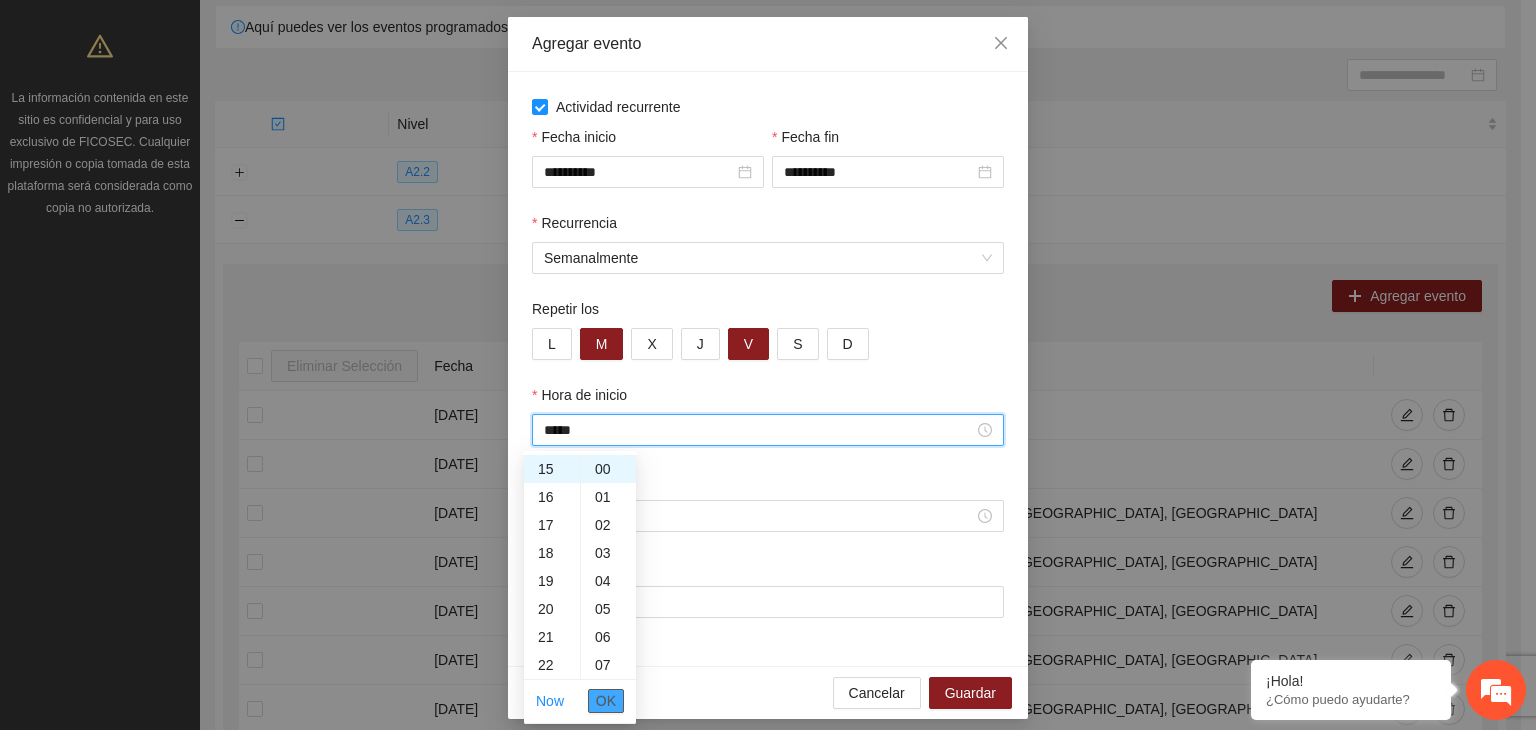 click on "OK" at bounding box center [606, 701] 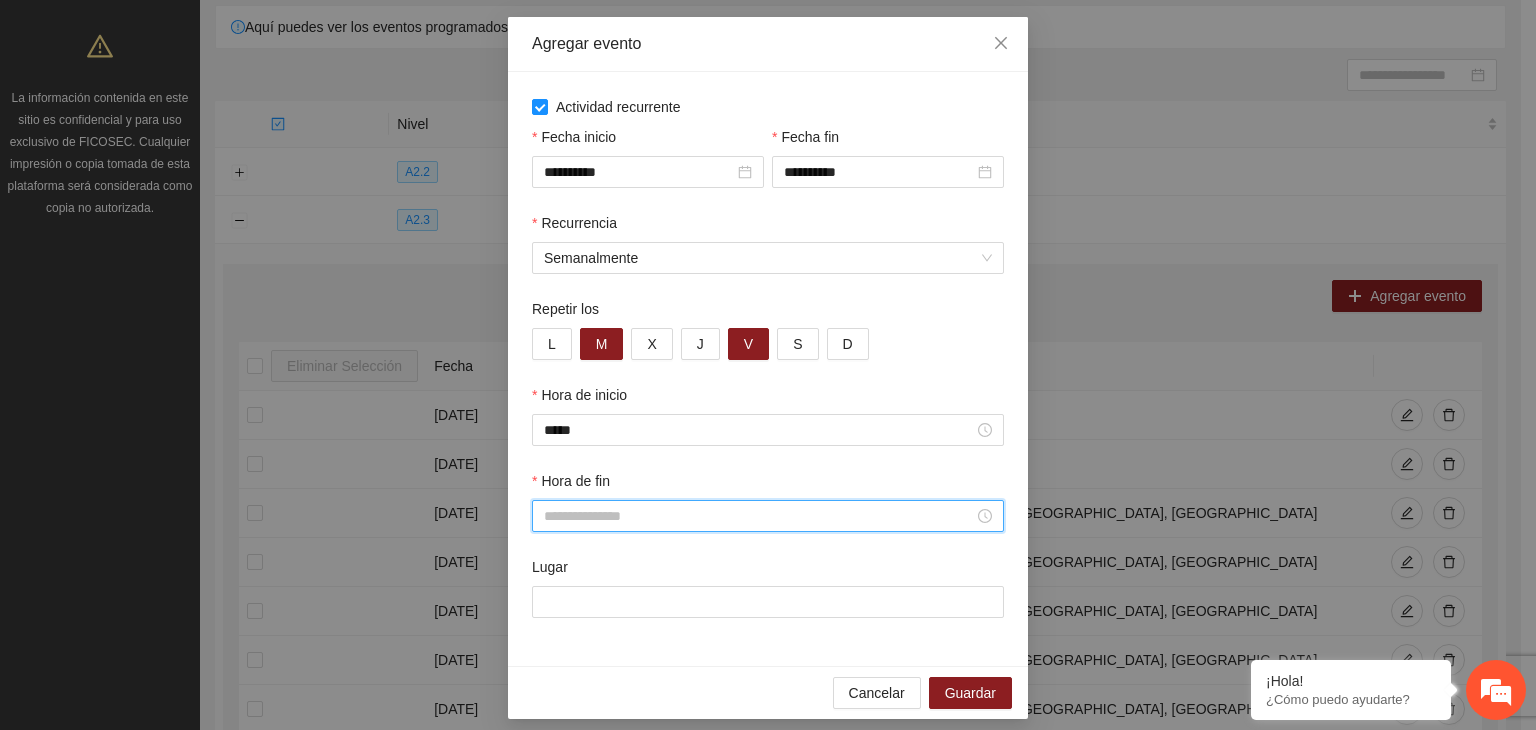 click on "Hora de fin" at bounding box center [759, 516] 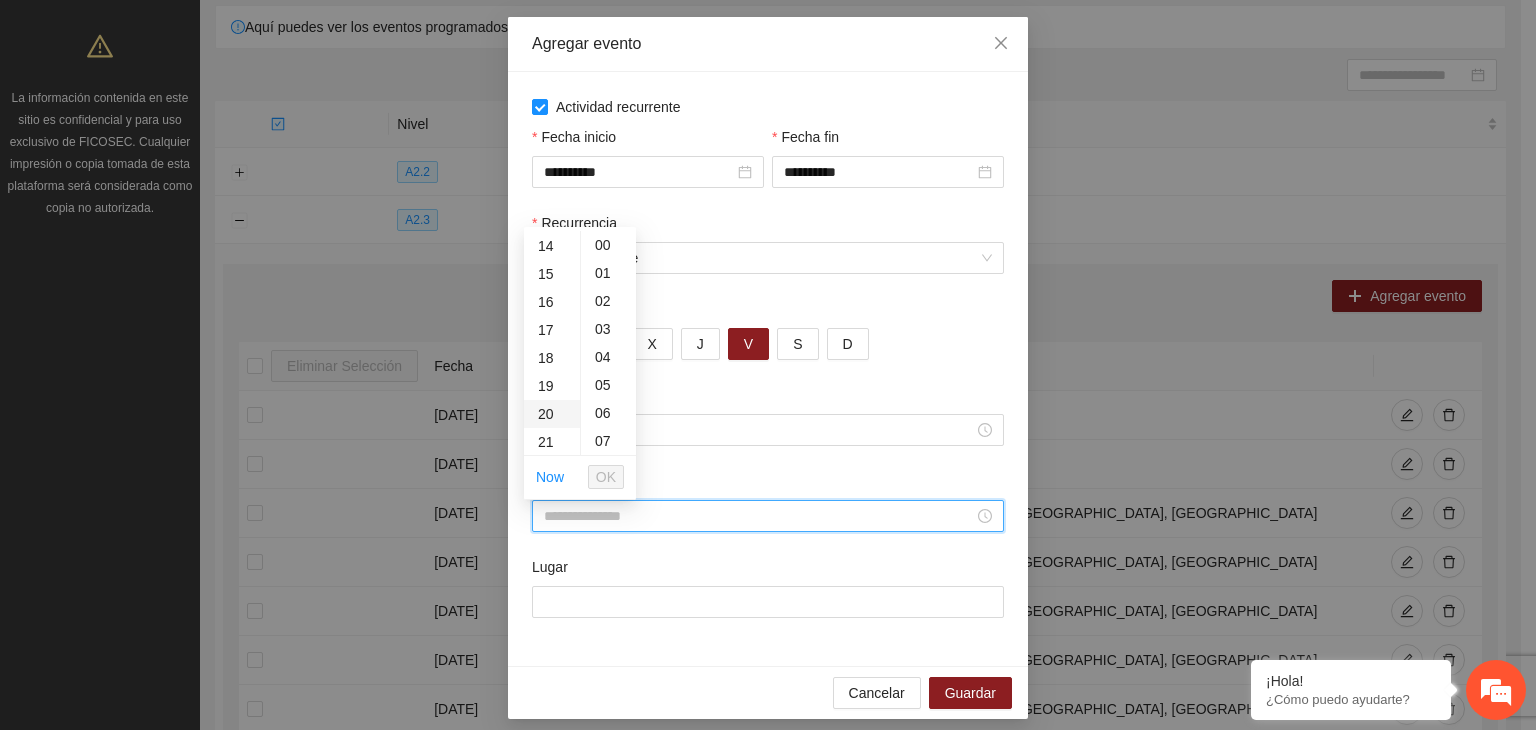 click on "20" at bounding box center (552, 414) 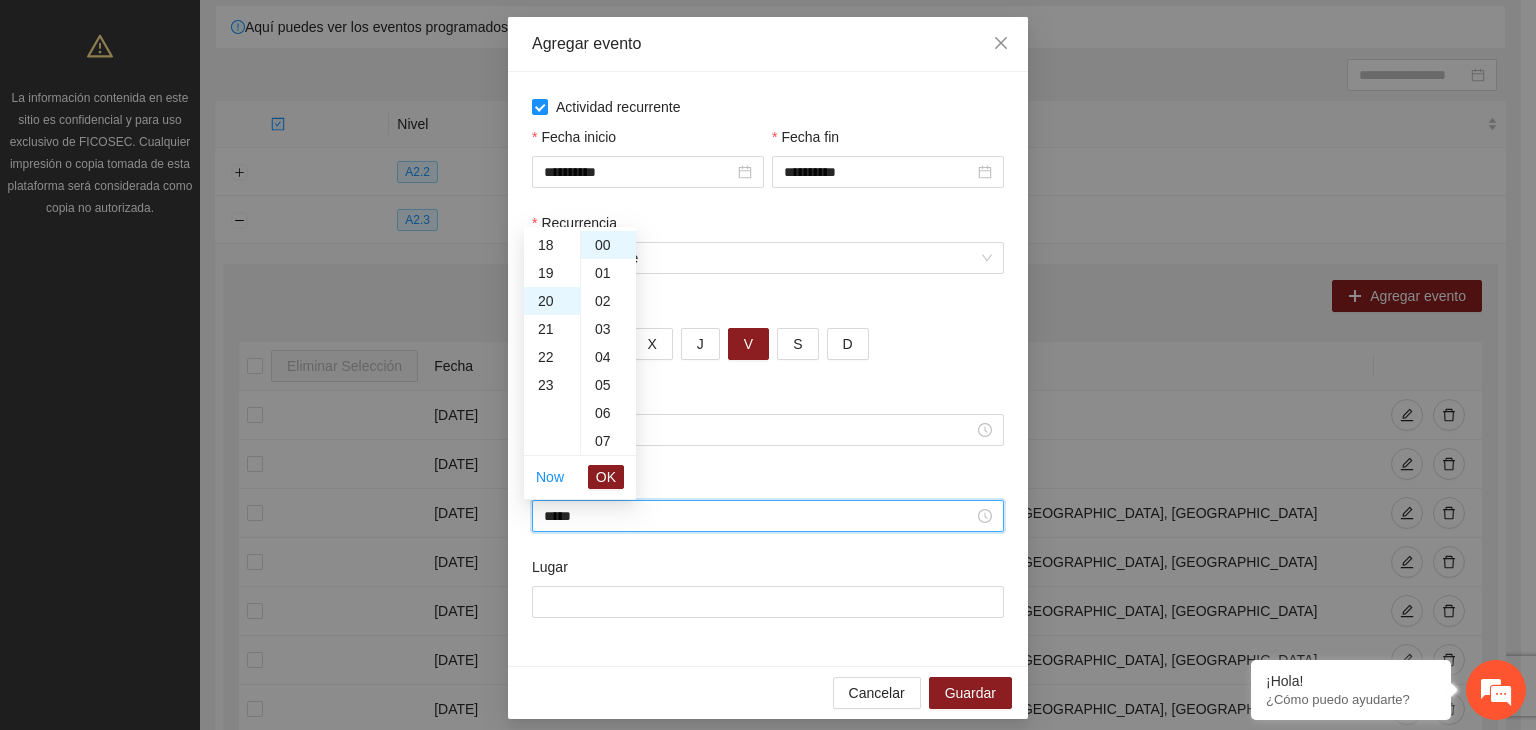 scroll, scrollTop: 560, scrollLeft: 0, axis: vertical 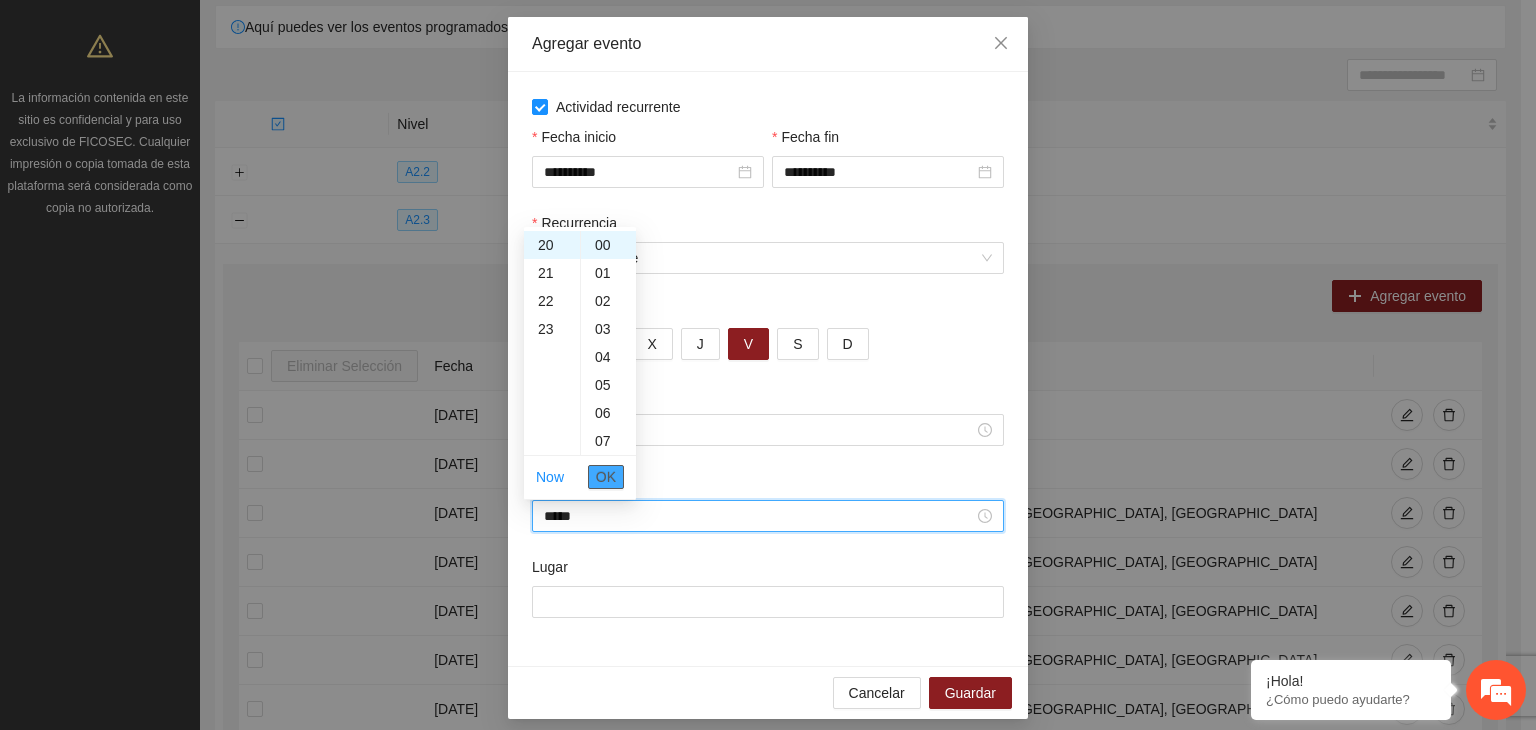 click on "OK" at bounding box center (606, 477) 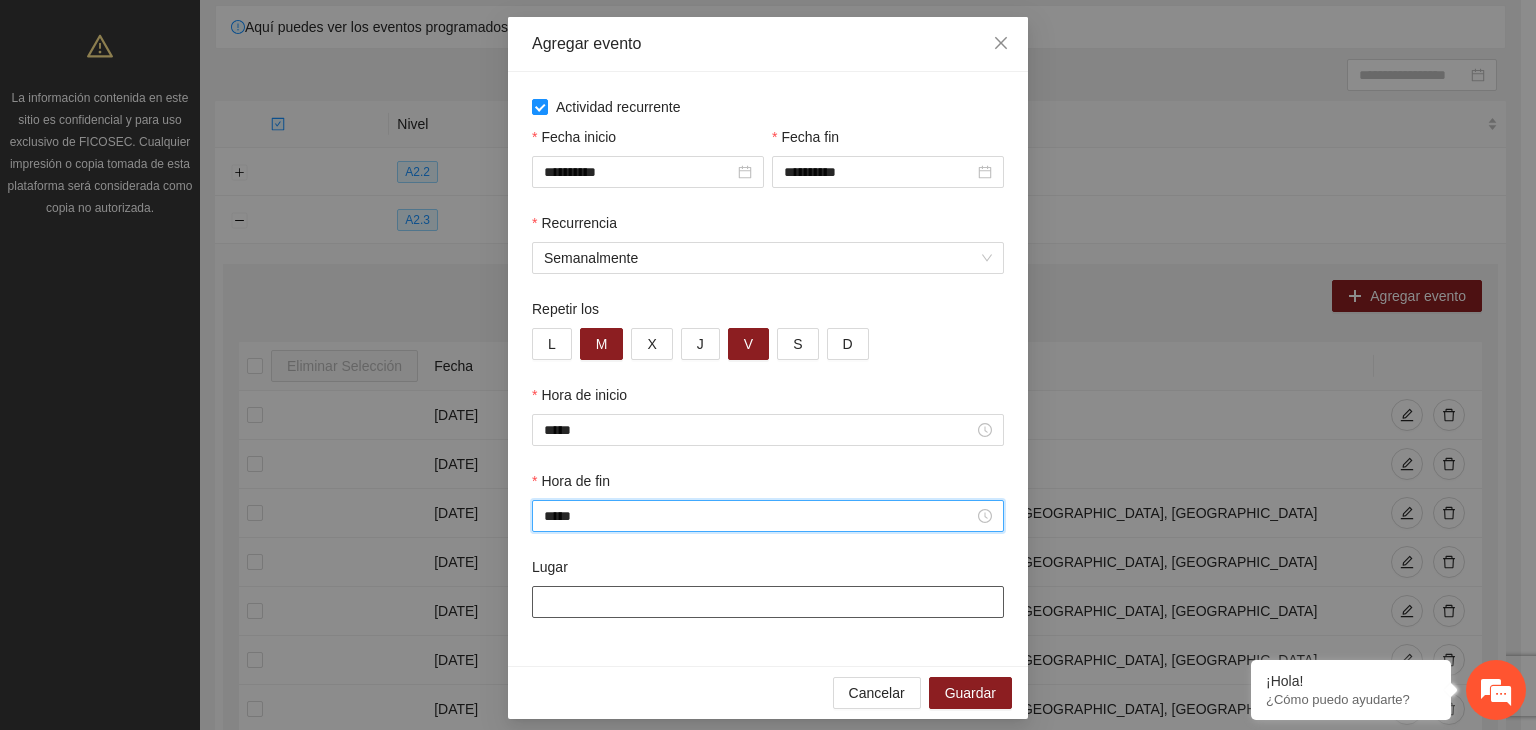 click on "Lugar" at bounding box center [768, 602] 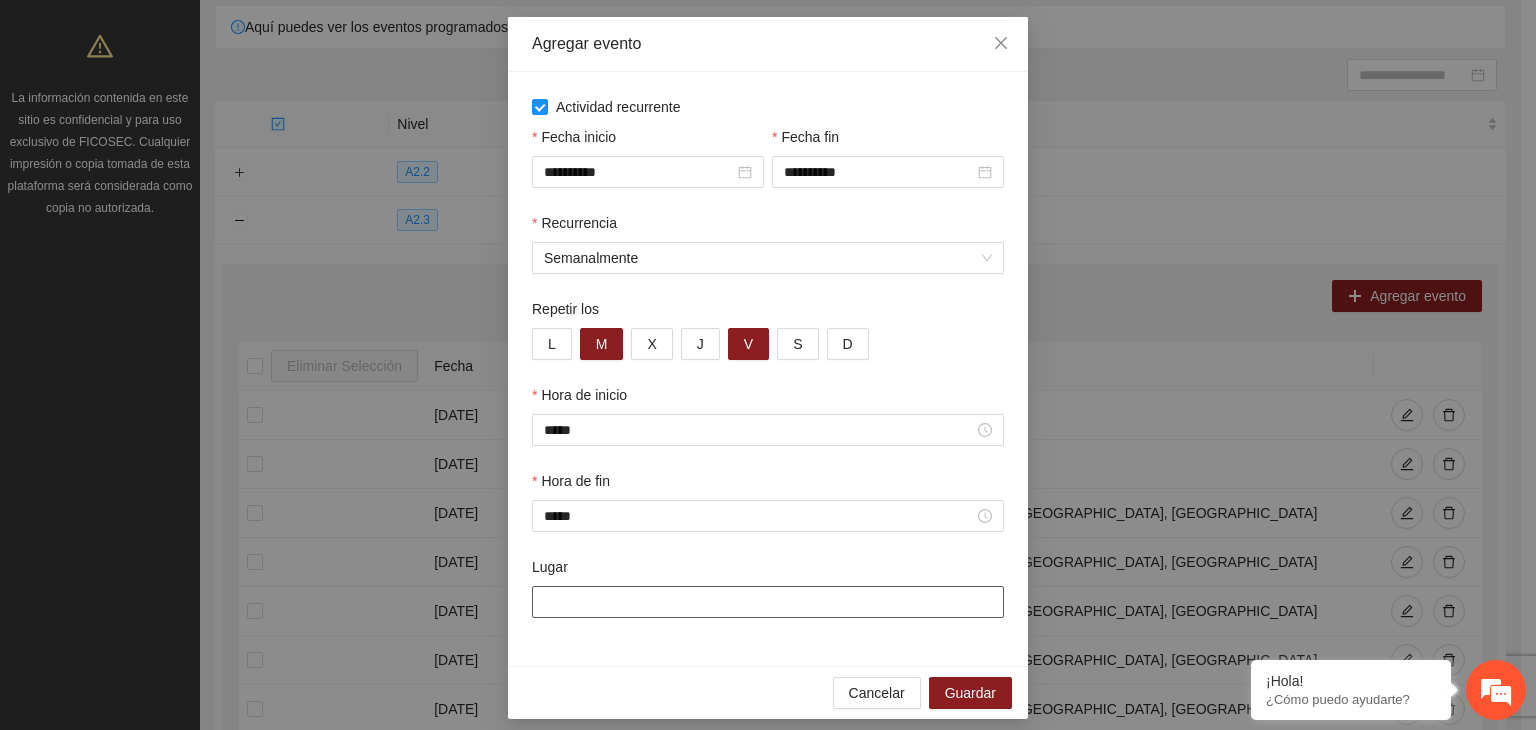 type on "**********" 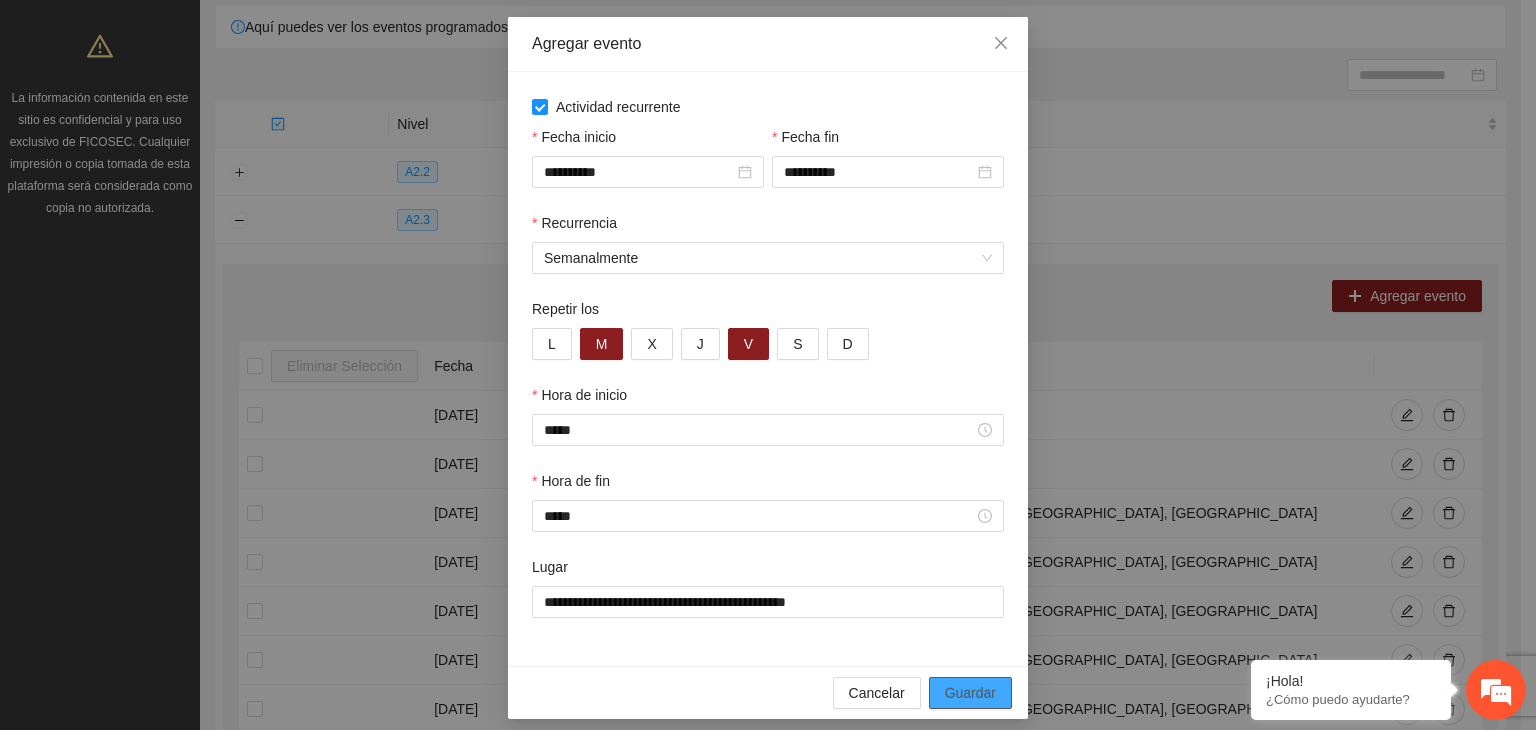 click on "Guardar" at bounding box center (970, 693) 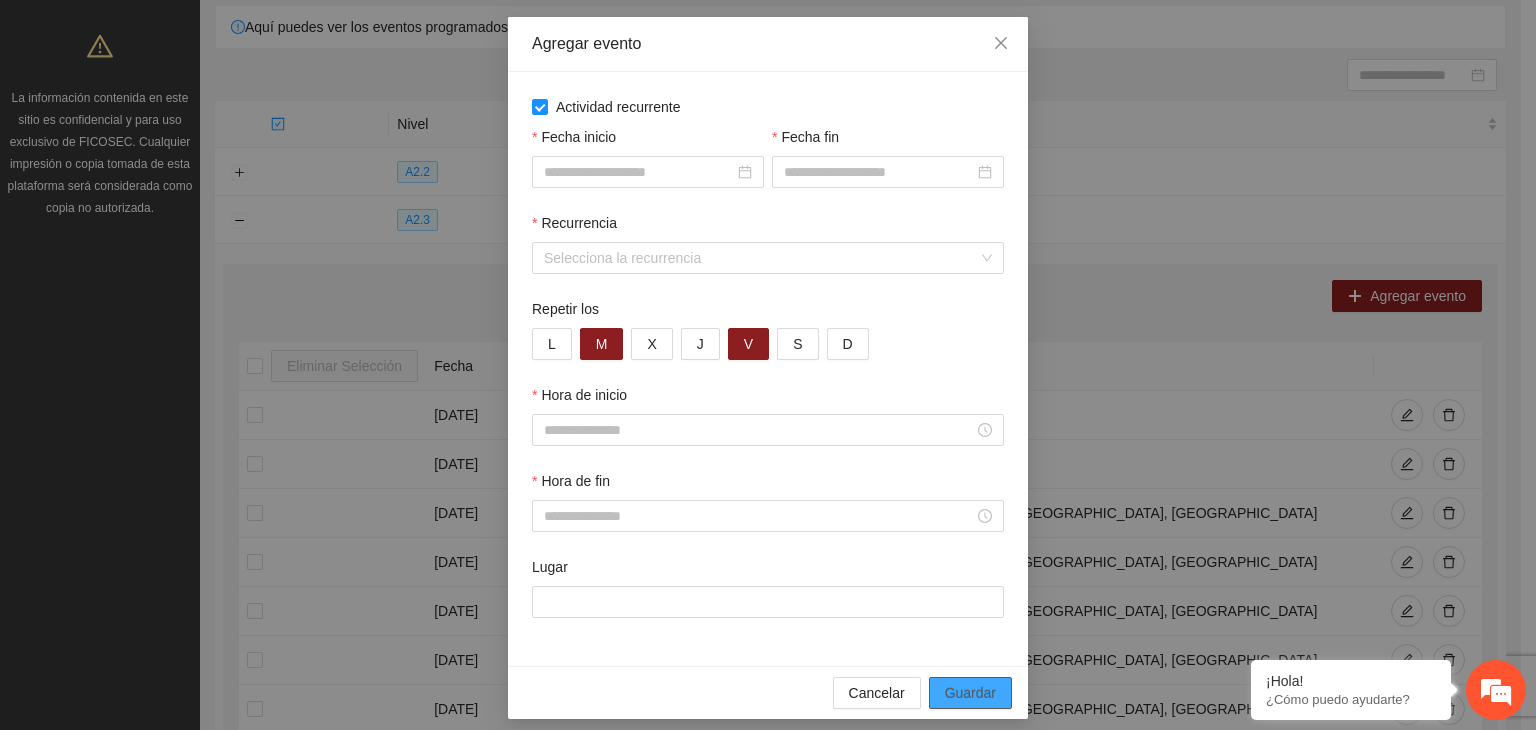 scroll, scrollTop: 0, scrollLeft: 0, axis: both 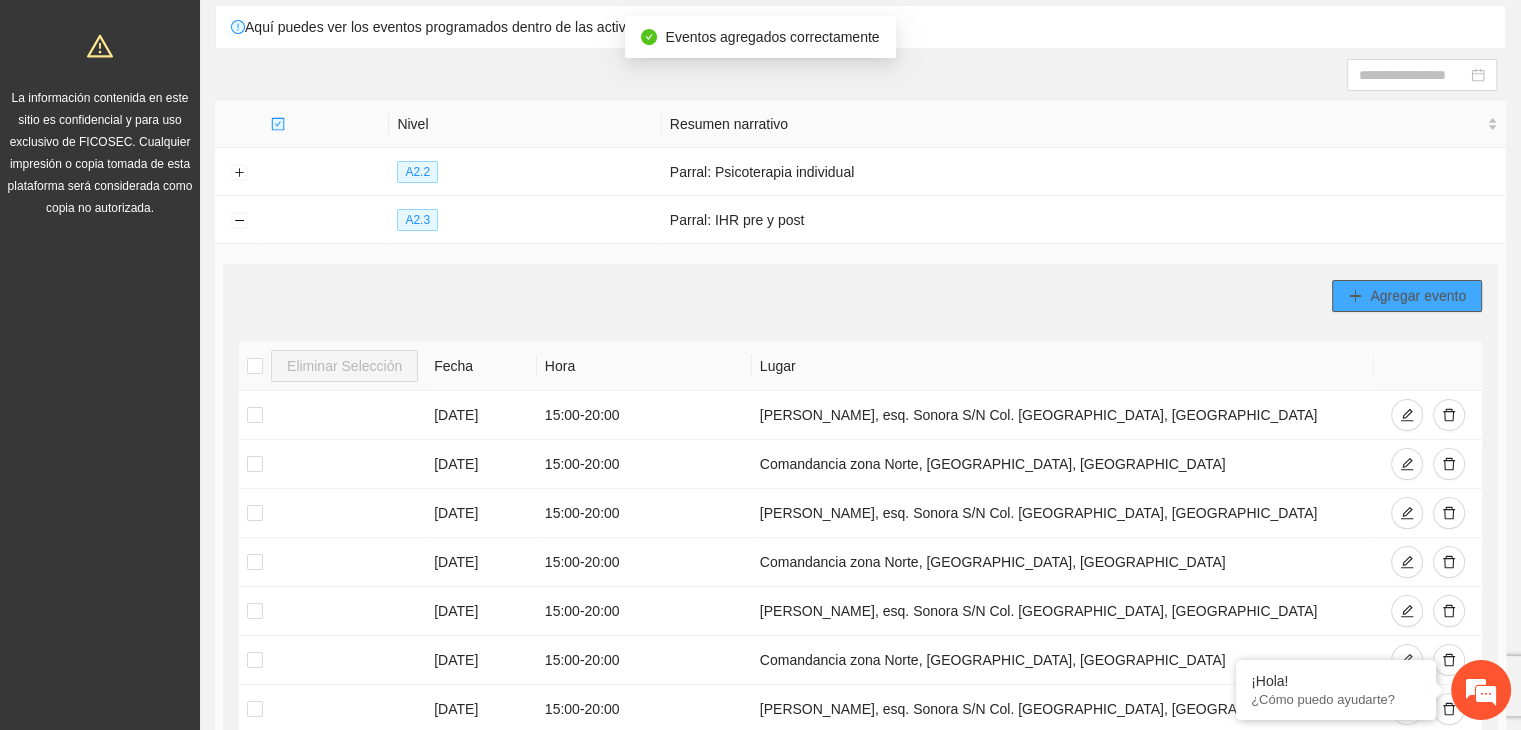 click on "Agregar evento" at bounding box center (1418, 296) 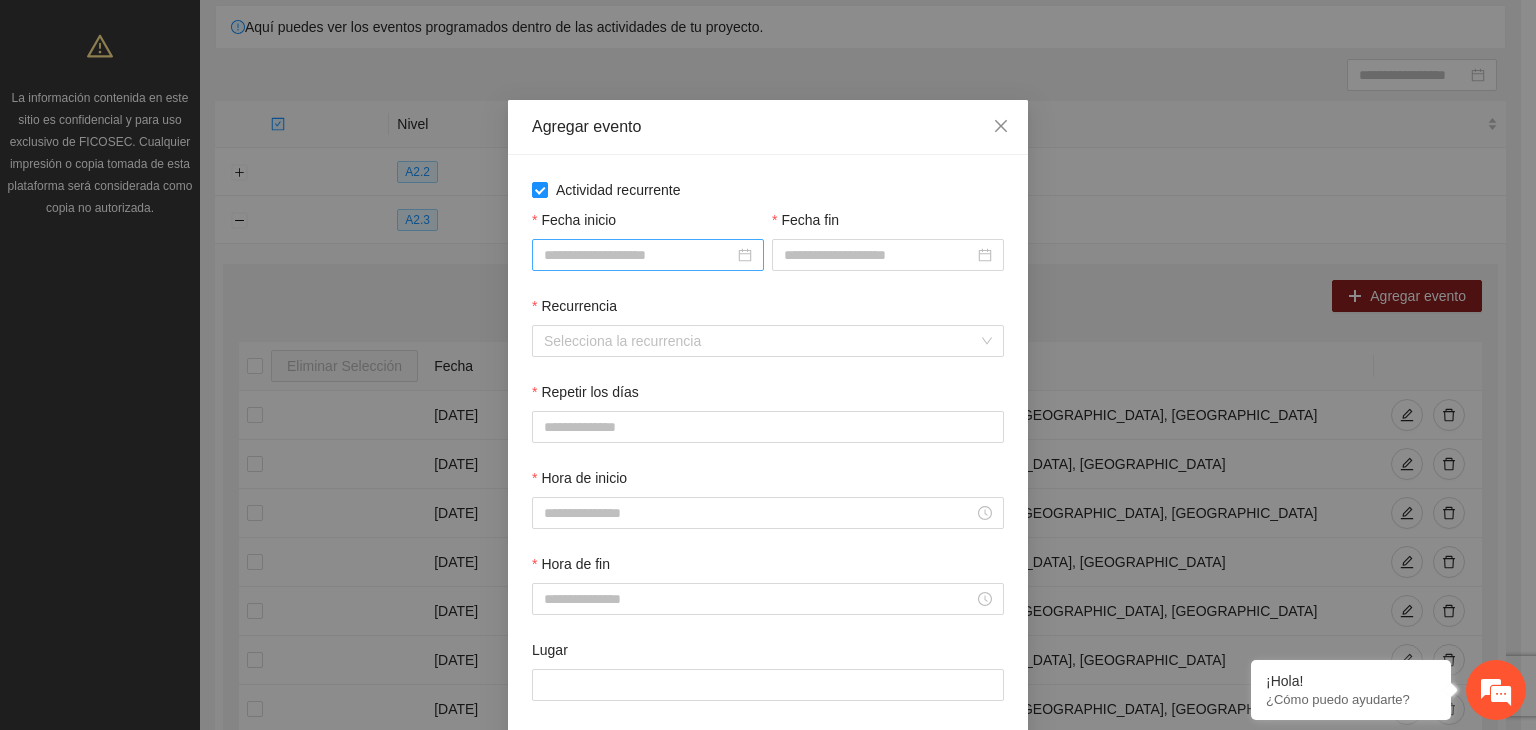click on "Fecha inicio" at bounding box center [639, 255] 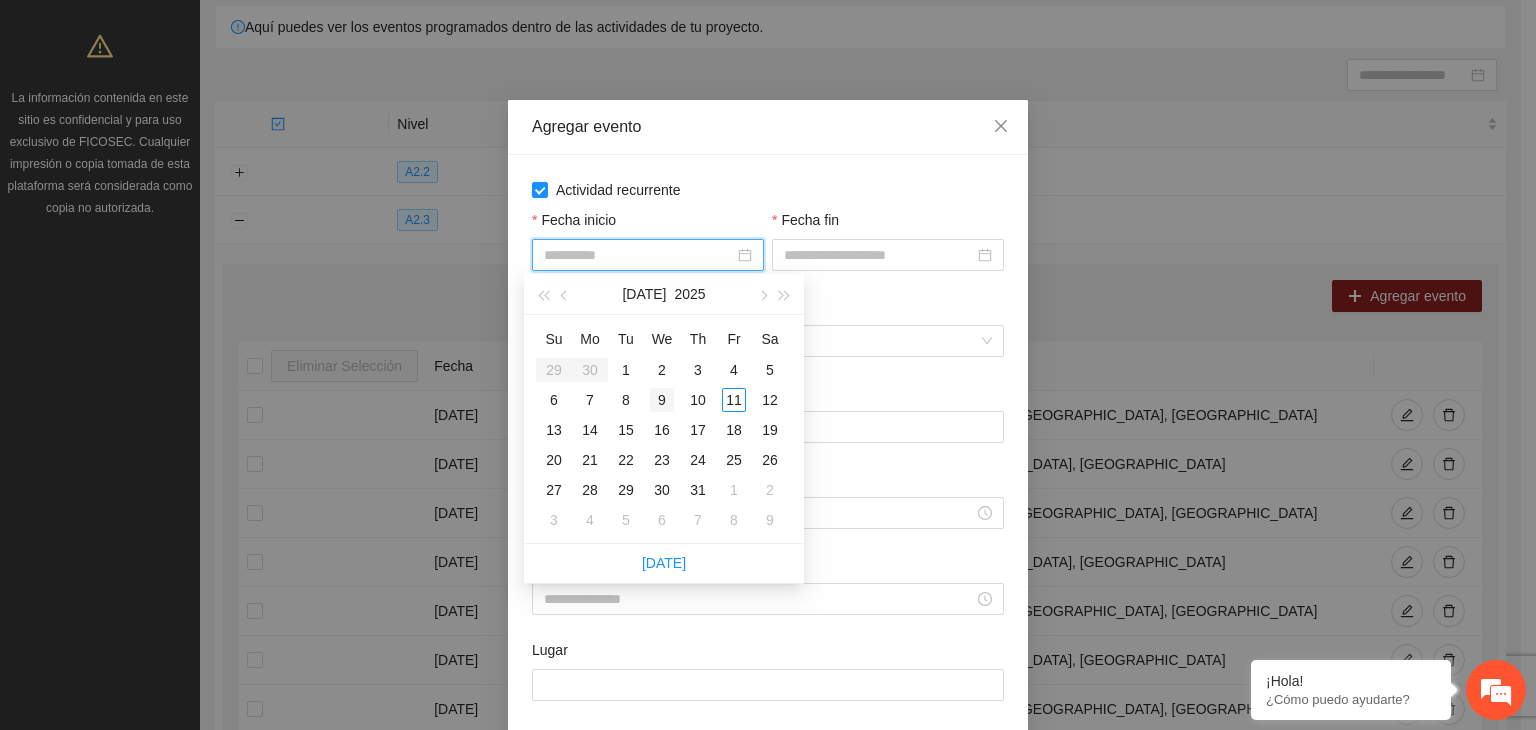 type on "**********" 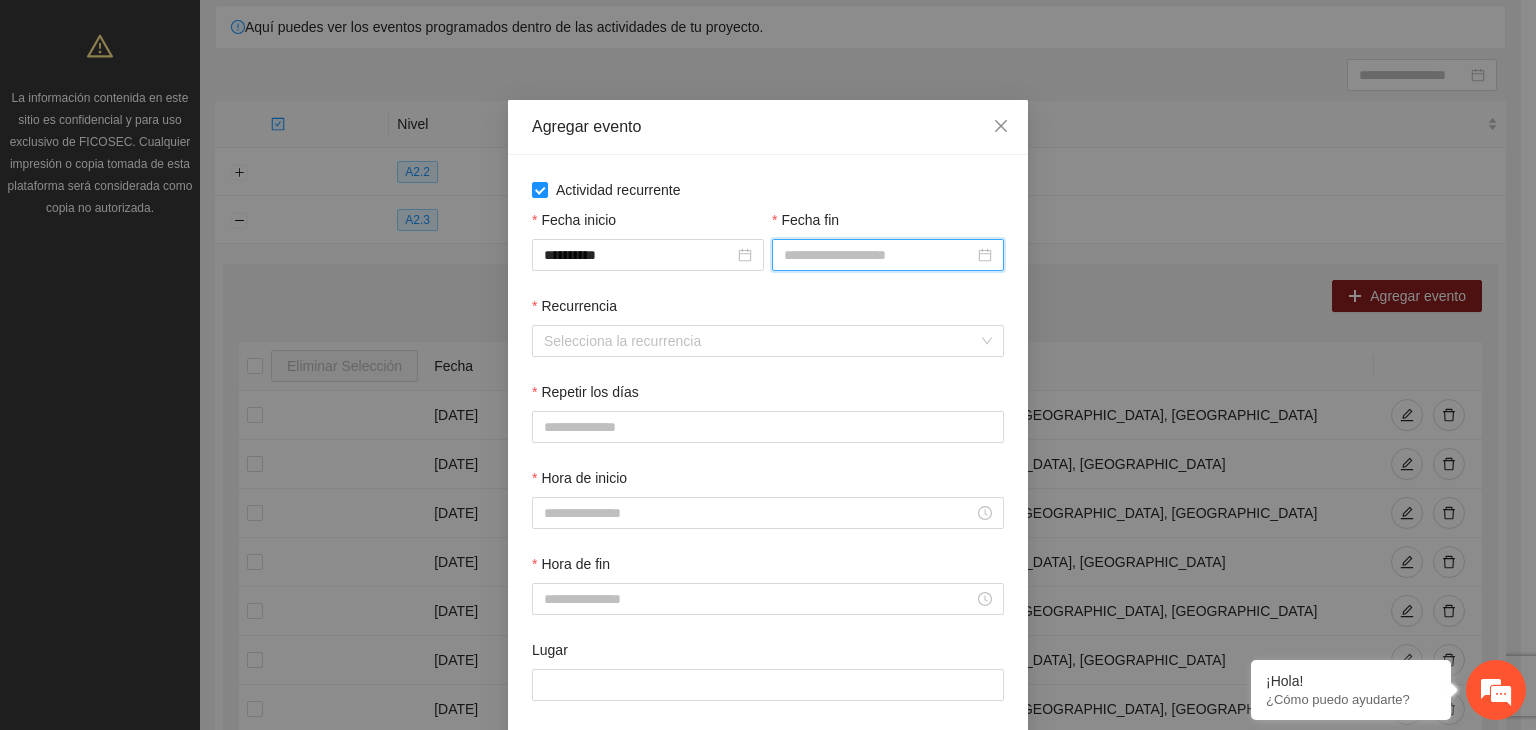 click on "Fecha fin" at bounding box center (879, 255) 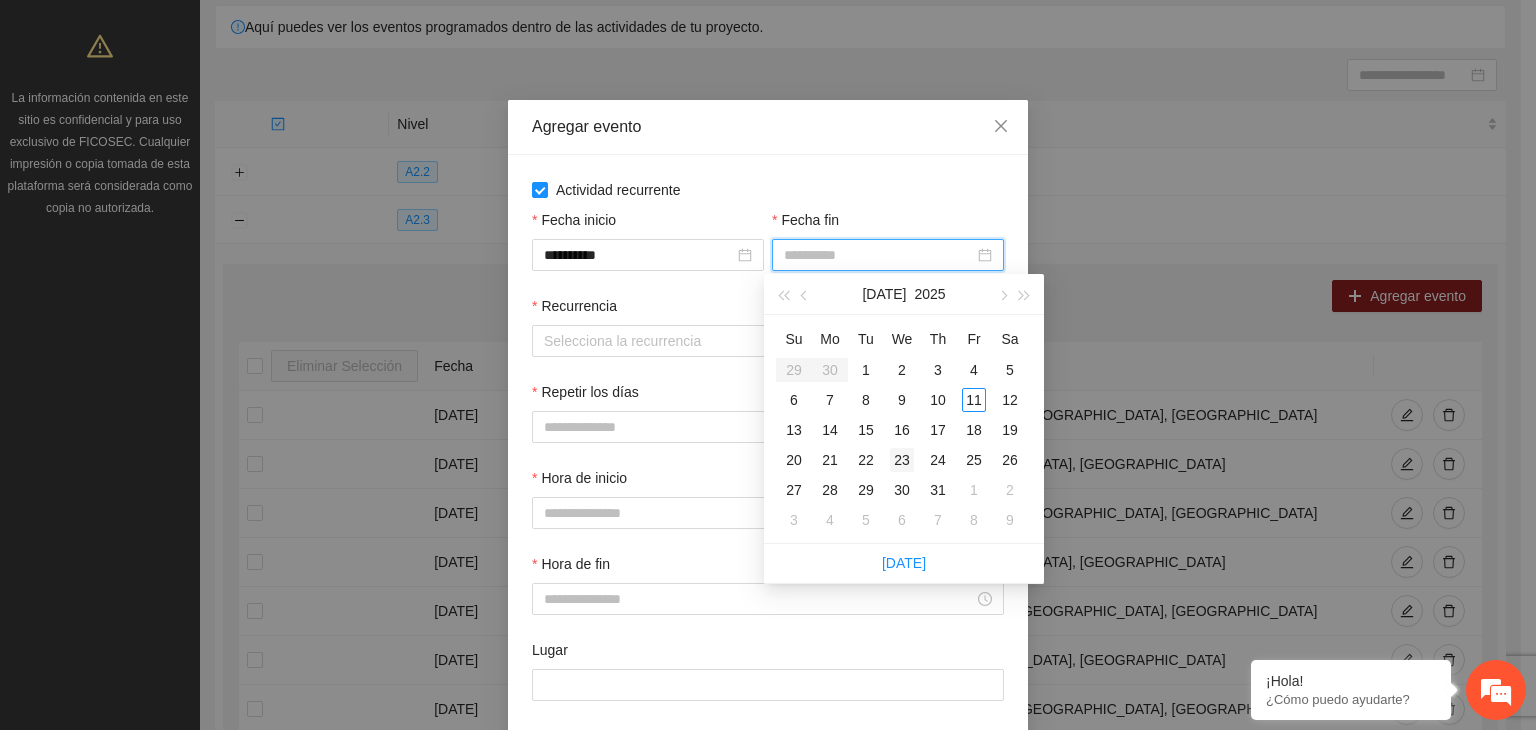 type on "**********" 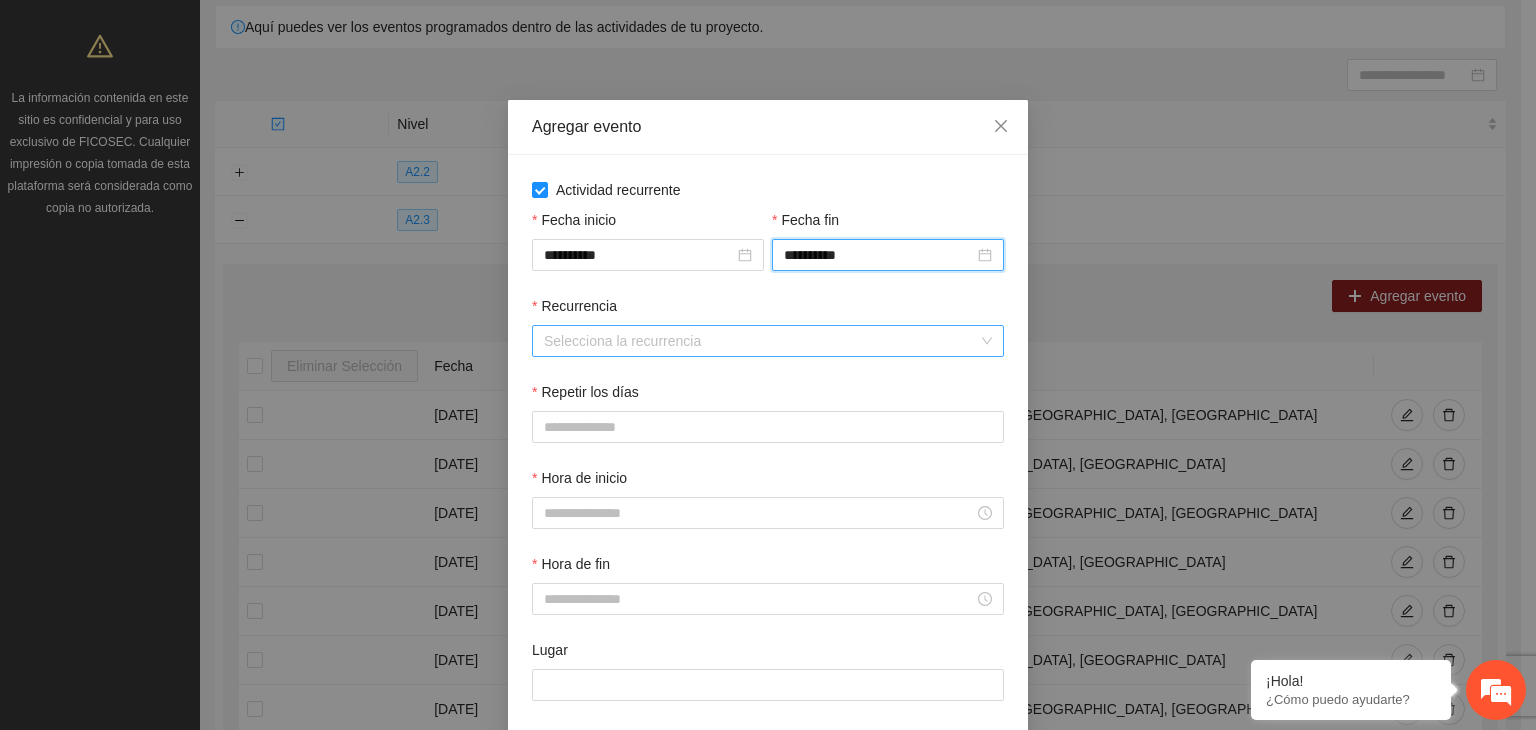 click on "Recurrencia" at bounding box center (761, 341) 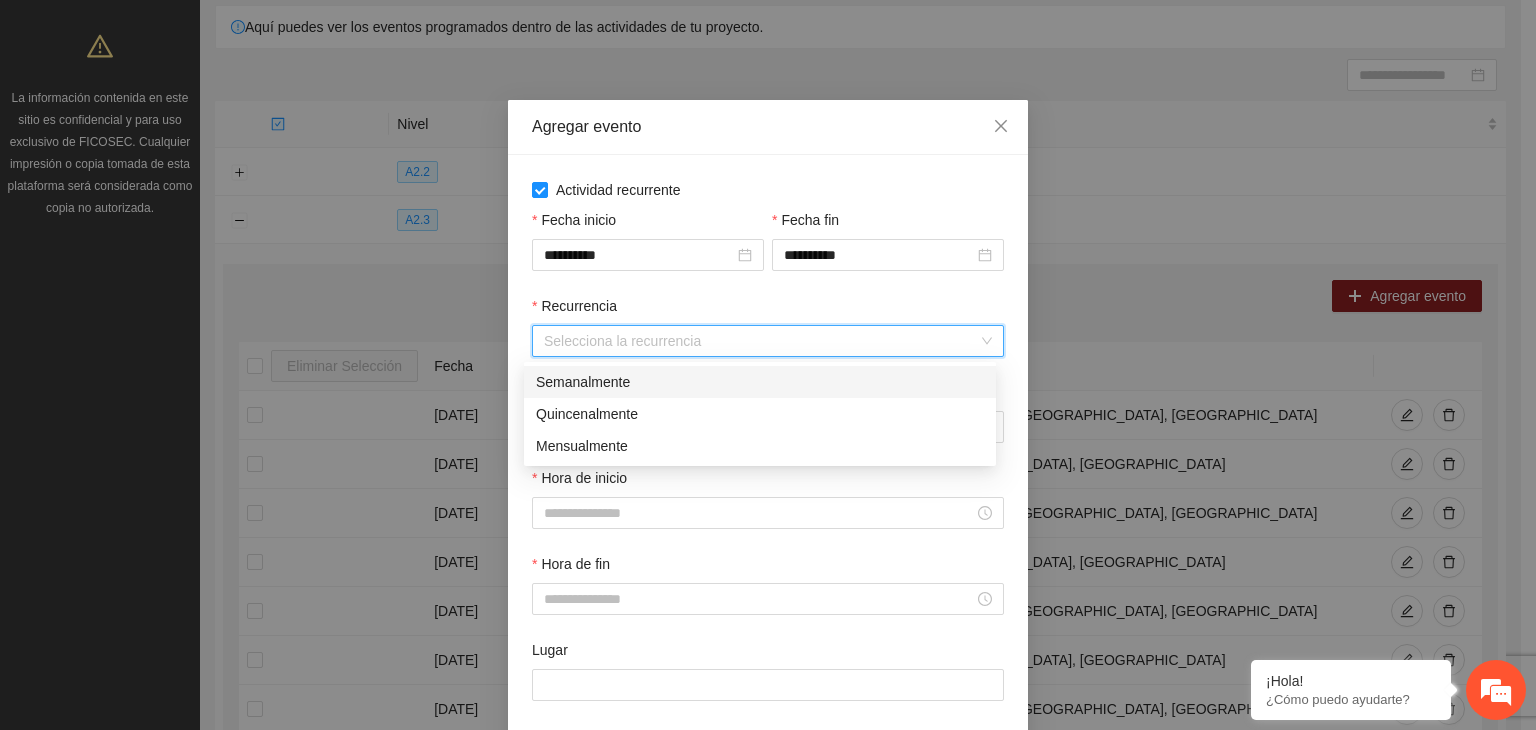 click on "Semanalmente" at bounding box center (760, 382) 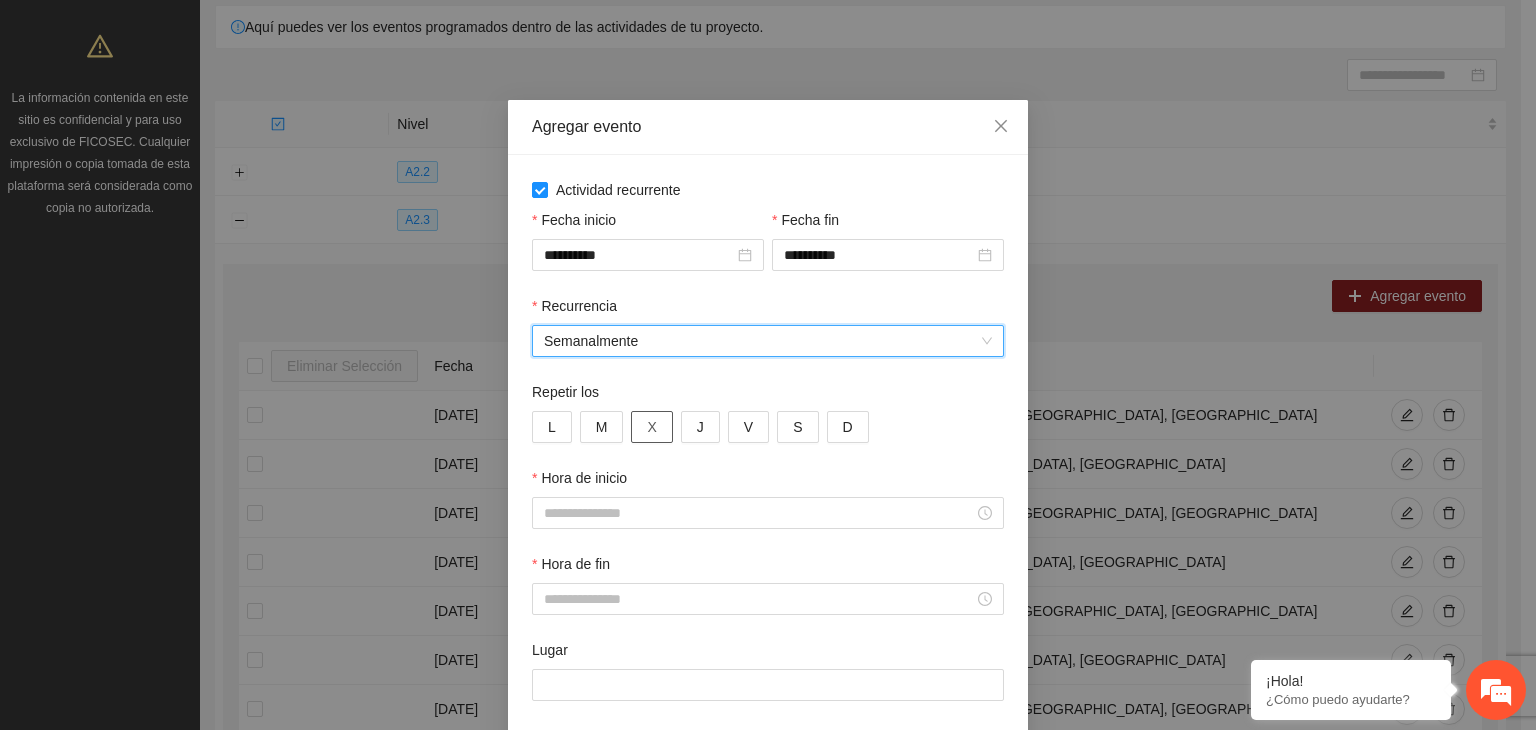 click on "X" at bounding box center (651, 427) 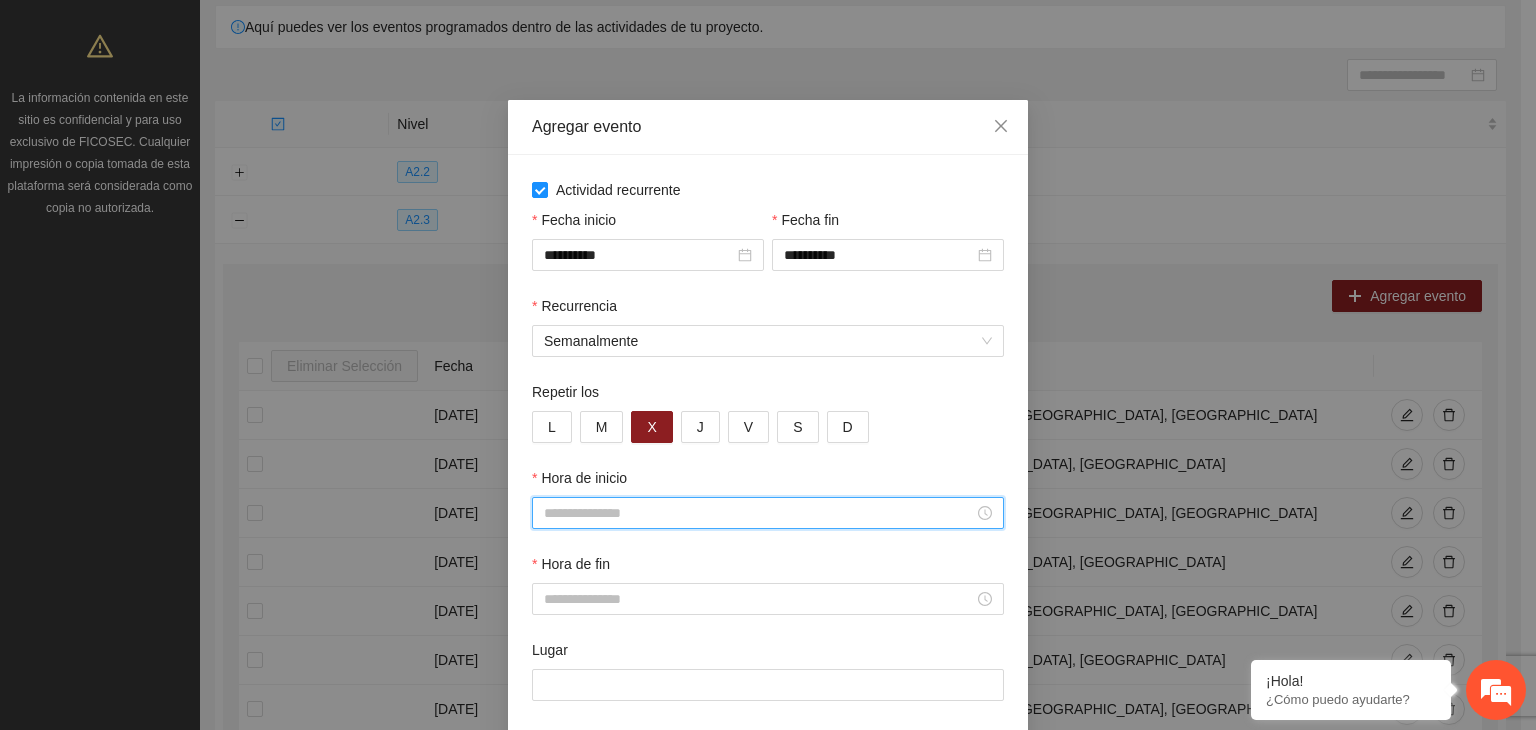 click on "Hora de inicio" at bounding box center (759, 513) 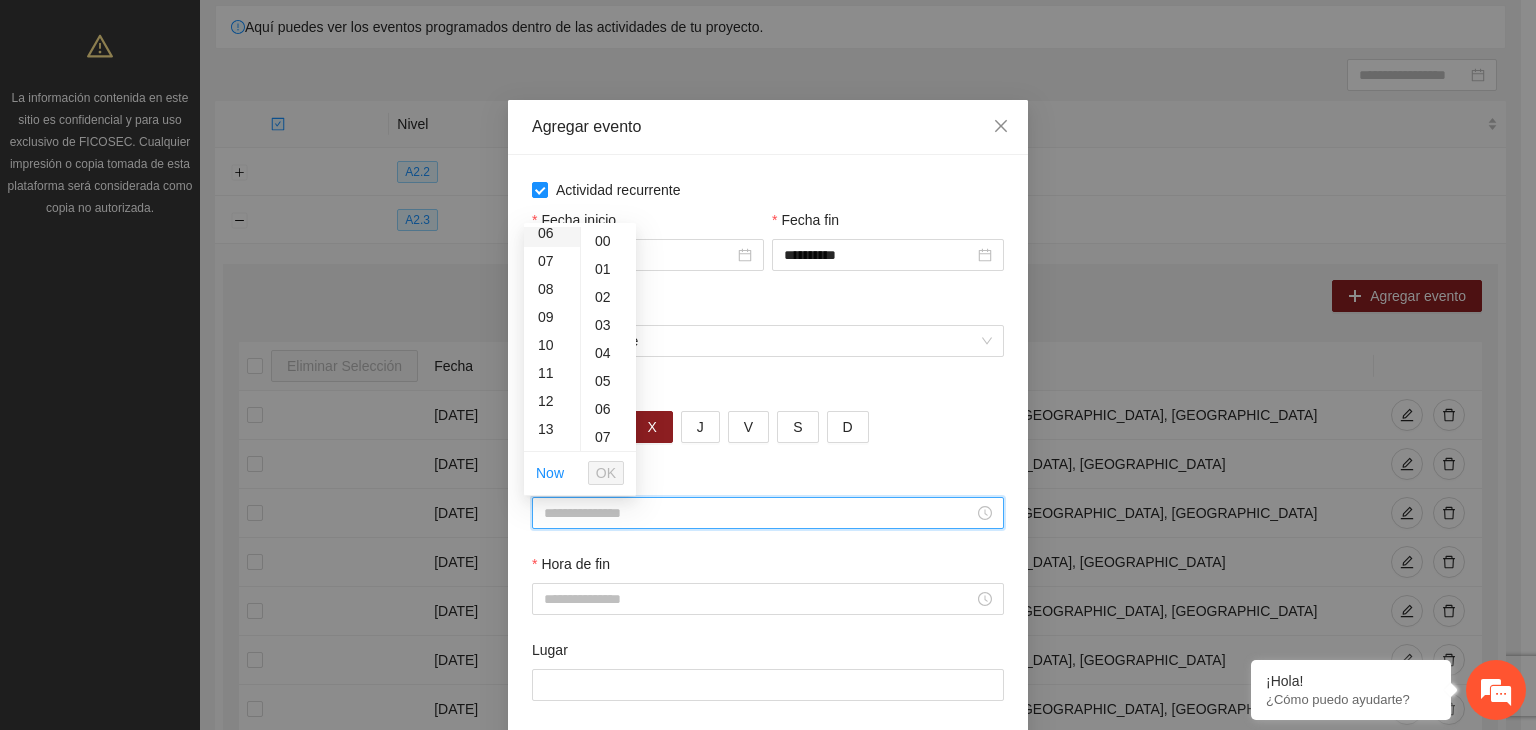 scroll, scrollTop: 180, scrollLeft: 0, axis: vertical 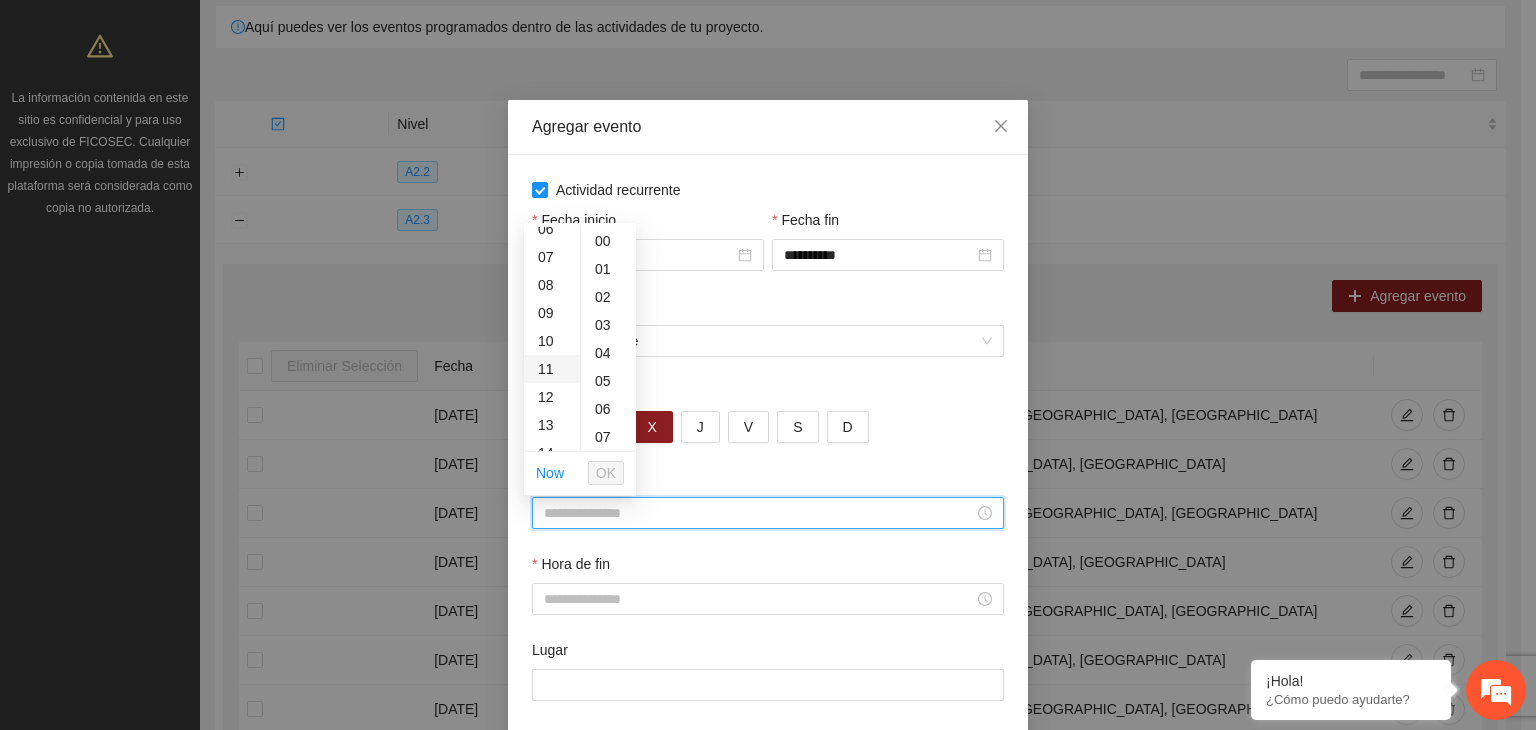 click on "11" at bounding box center [552, 369] 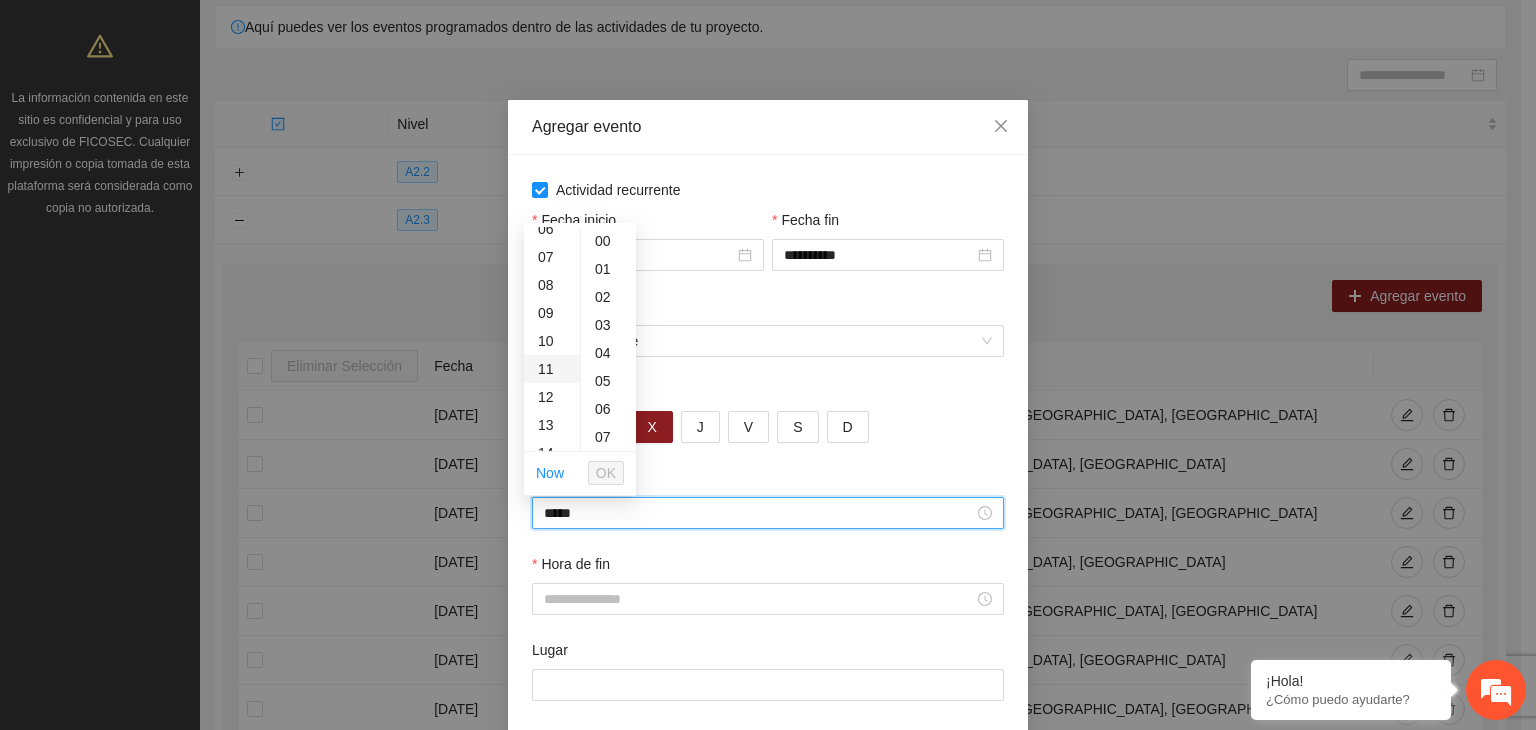scroll, scrollTop: 308, scrollLeft: 0, axis: vertical 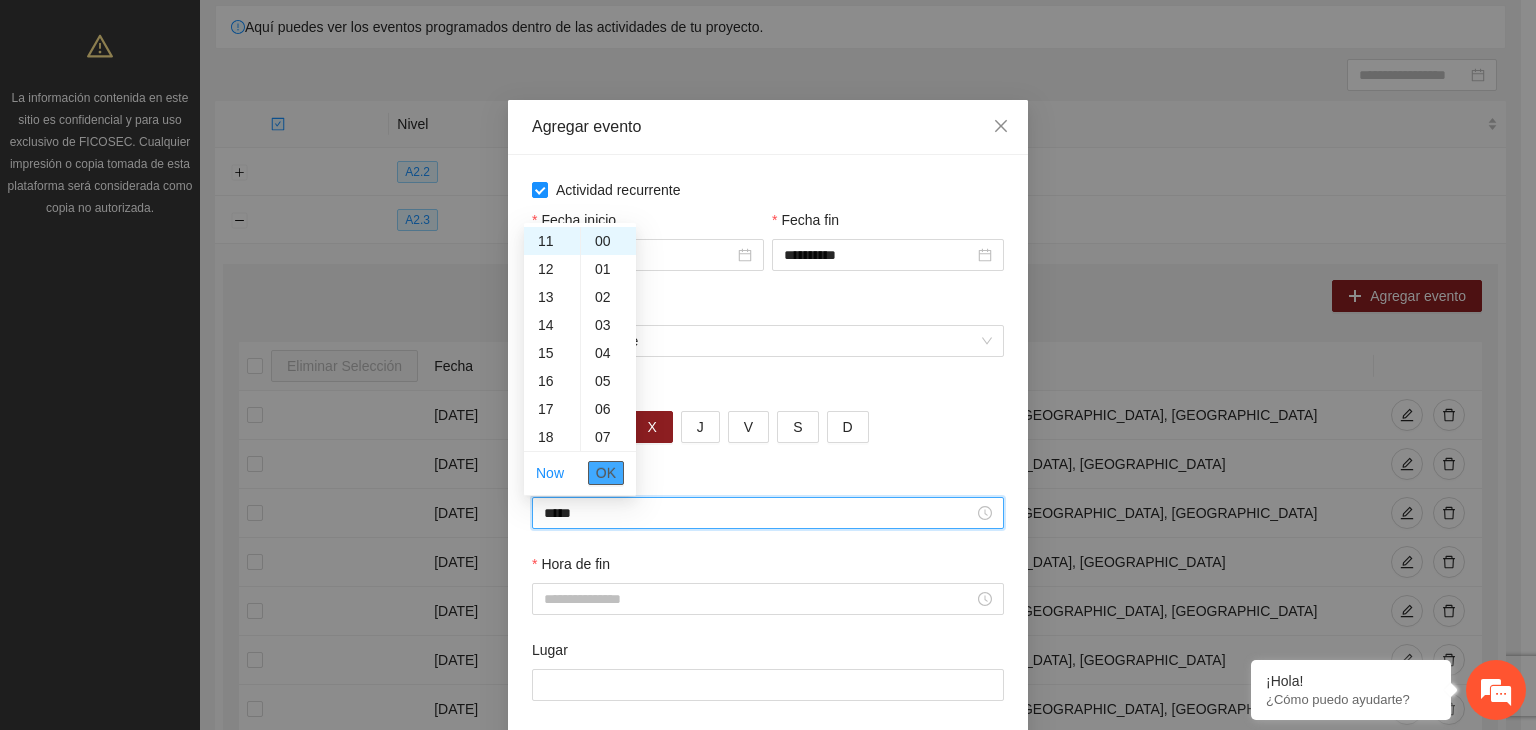 click on "OK" at bounding box center [606, 473] 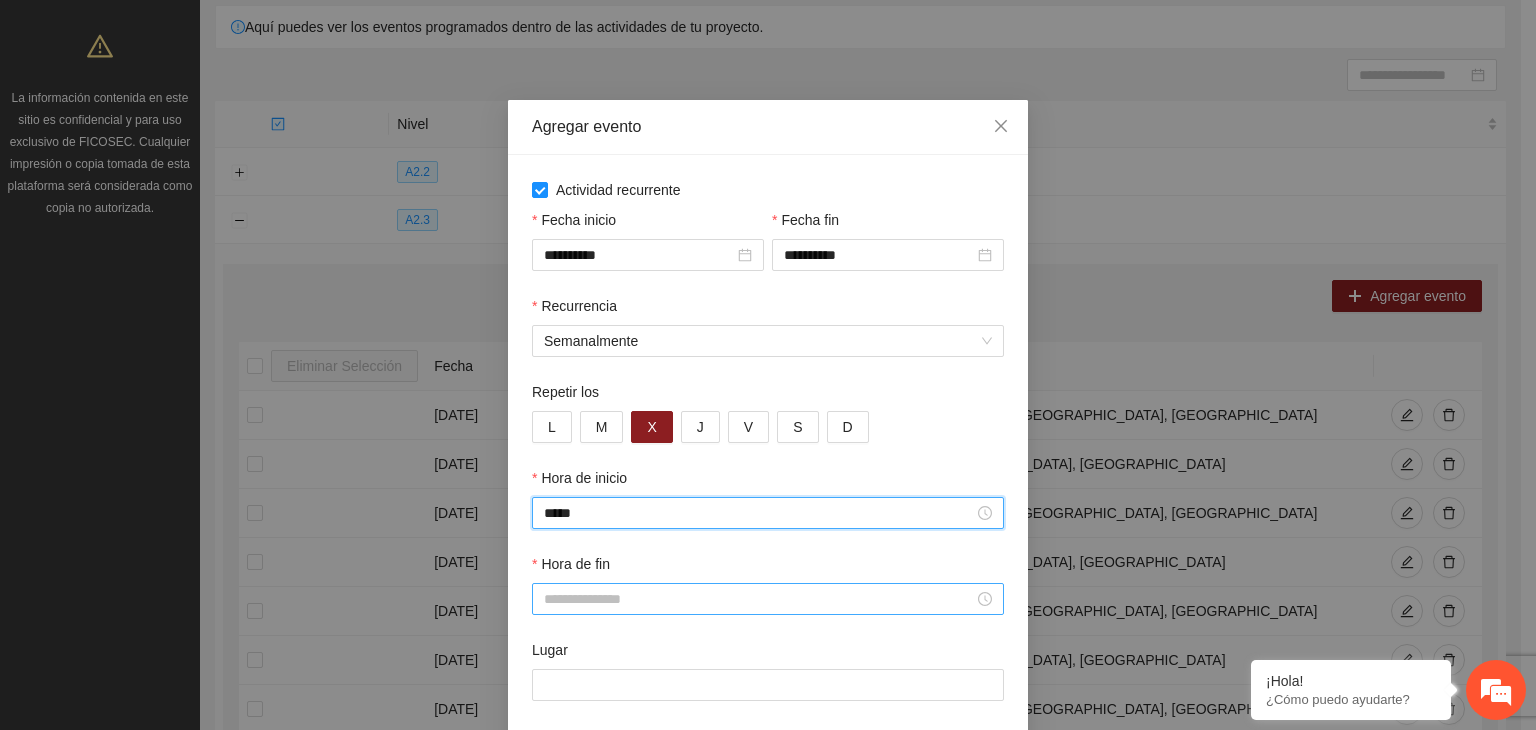 click on "Hora de fin" at bounding box center [759, 599] 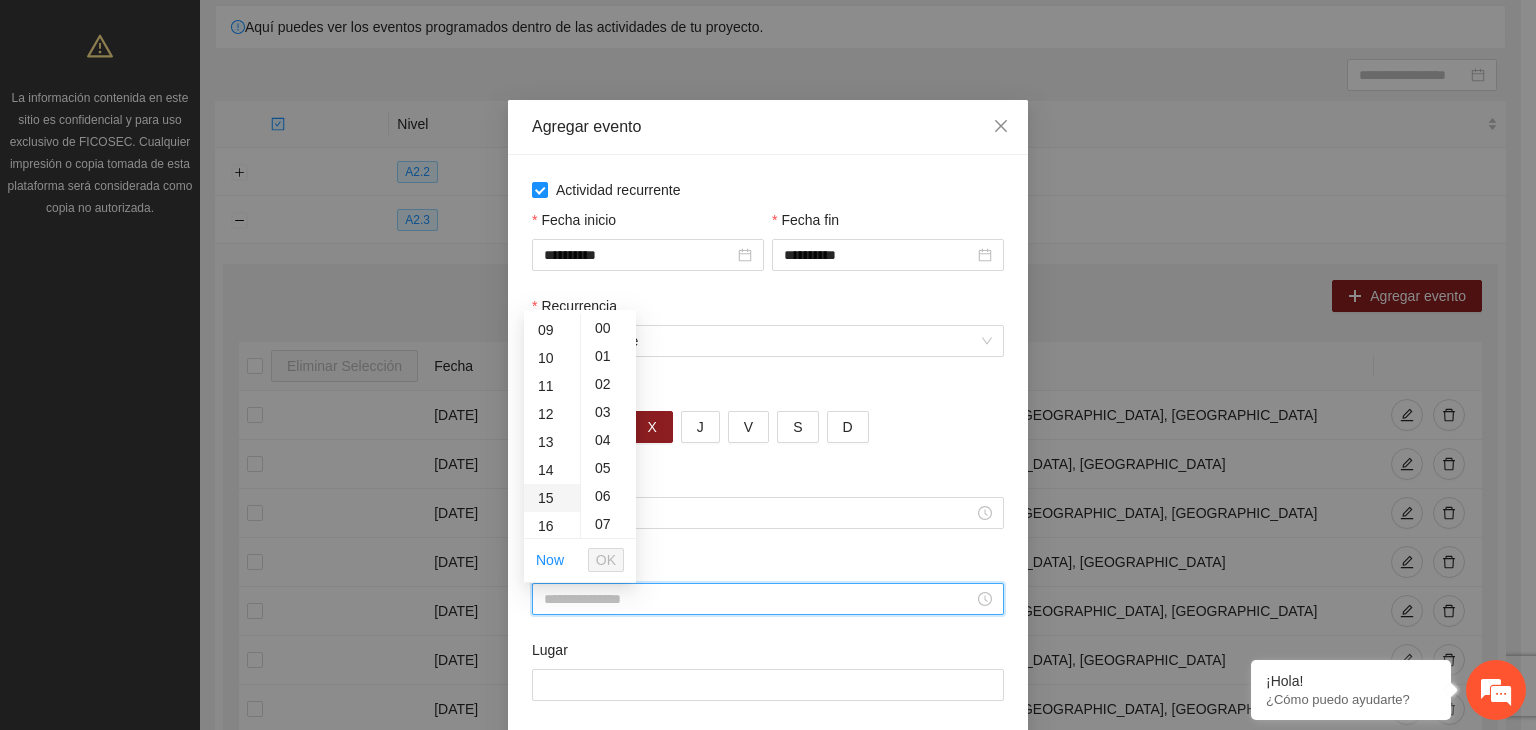 click on "15" at bounding box center (552, 498) 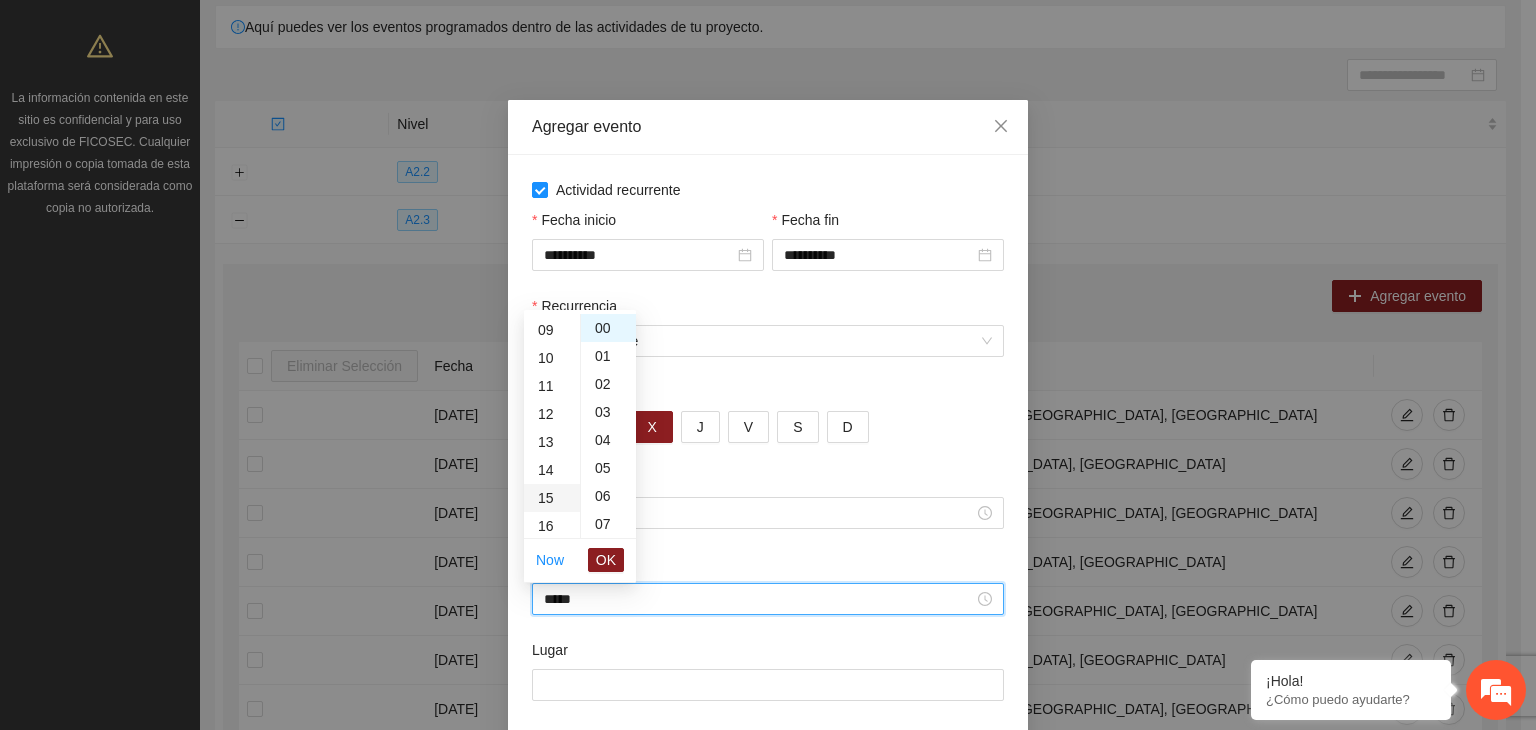 scroll, scrollTop: 420, scrollLeft: 0, axis: vertical 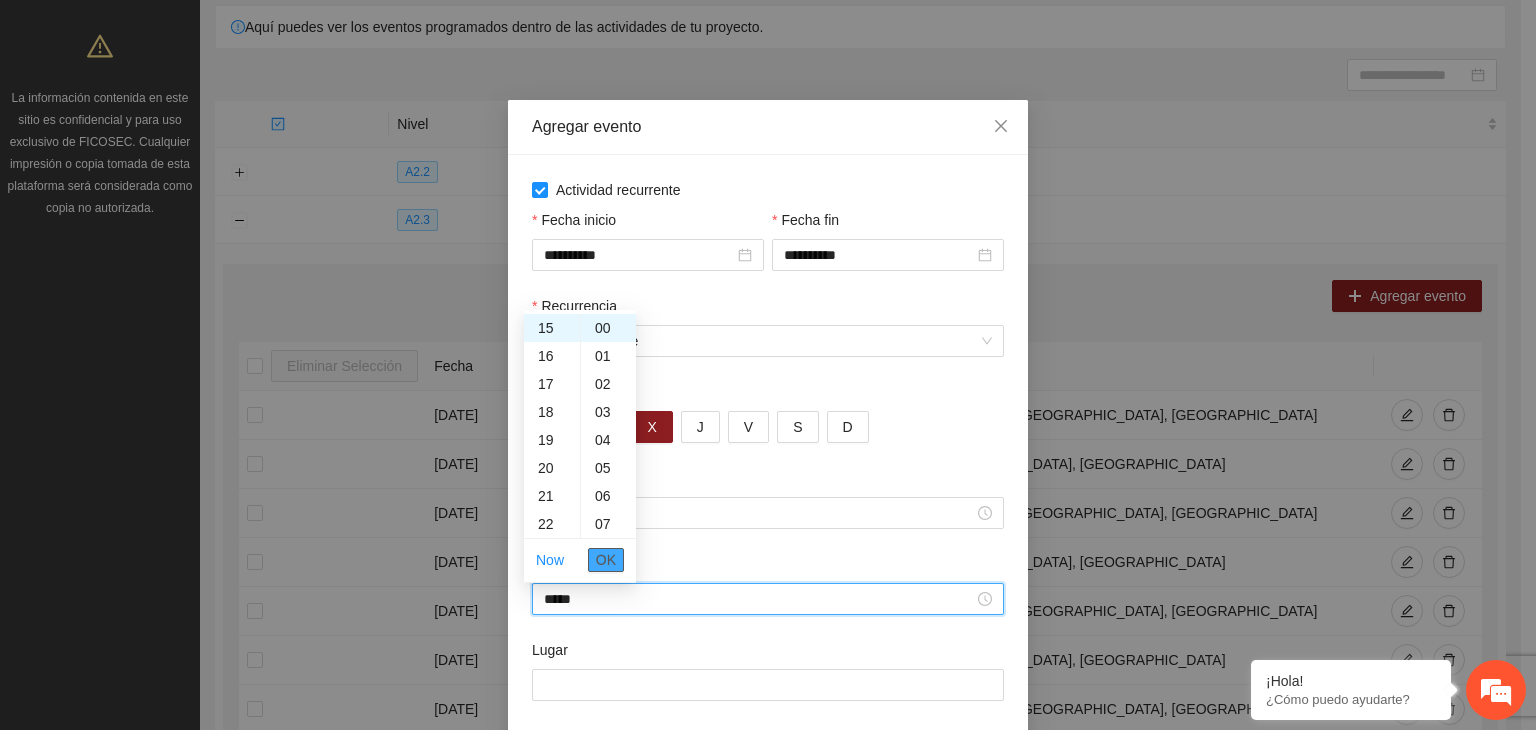 click on "OK" at bounding box center [606, 560] 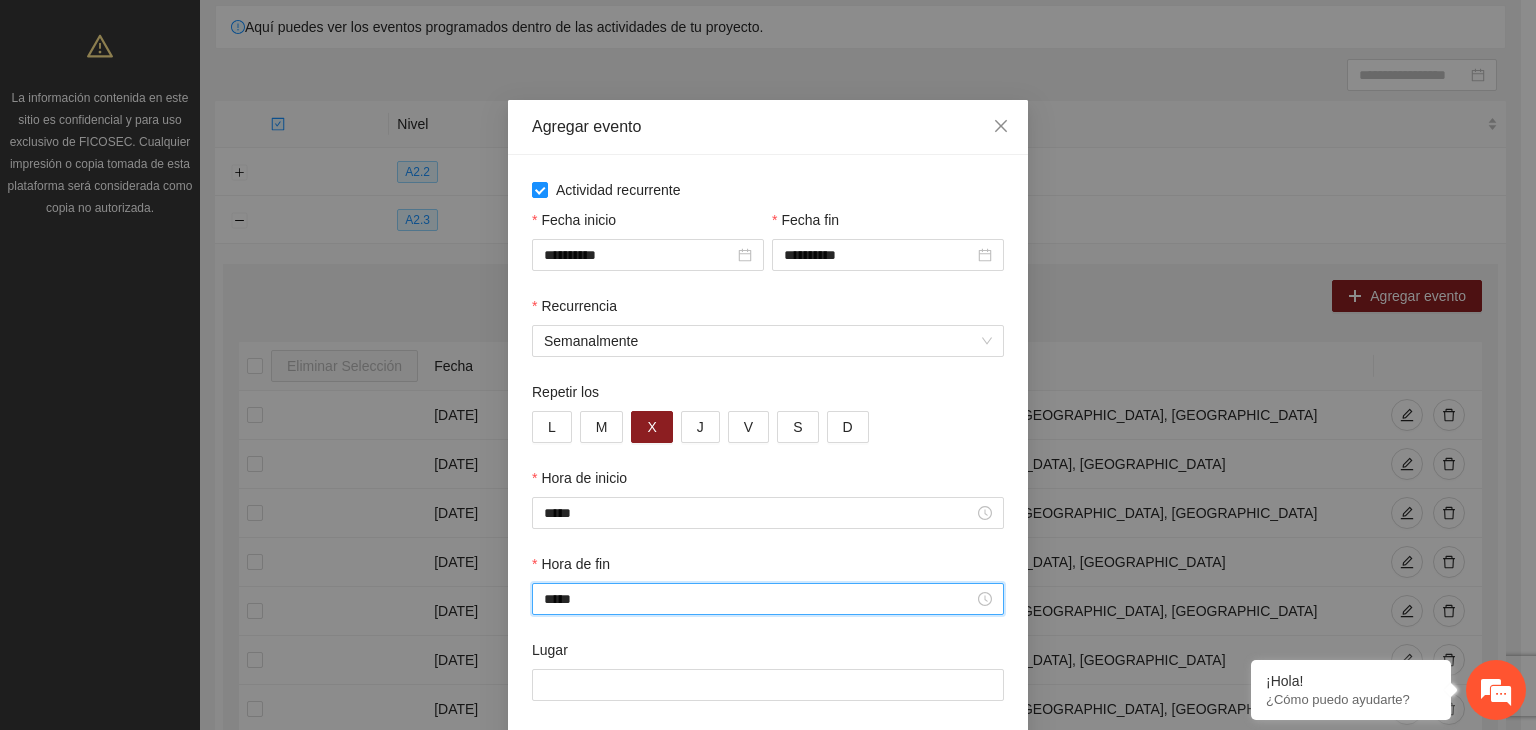 scroll, scrollTop: 99, scrollLeft: 0, axis: vertical 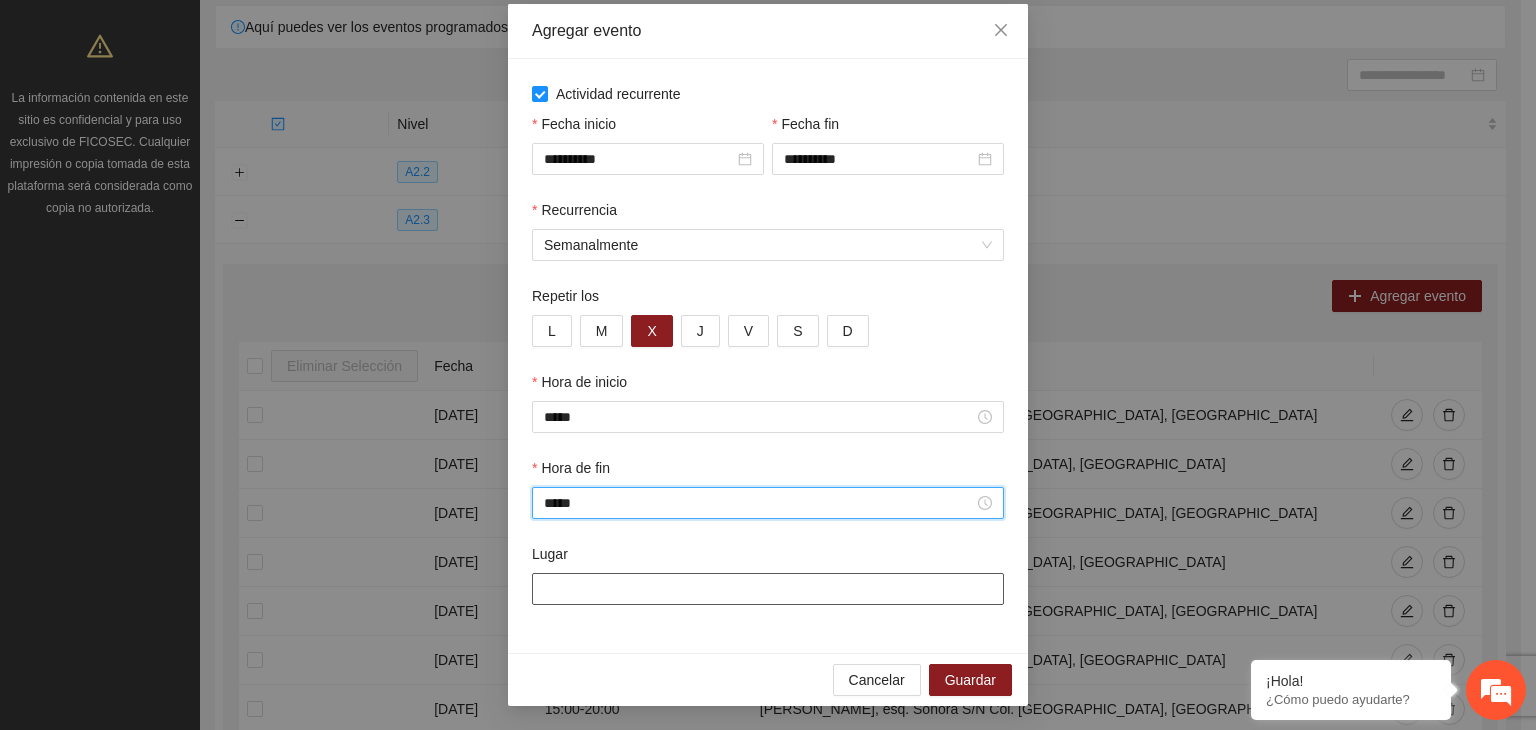 click on "Lugar" at bounding box center [768, 589] 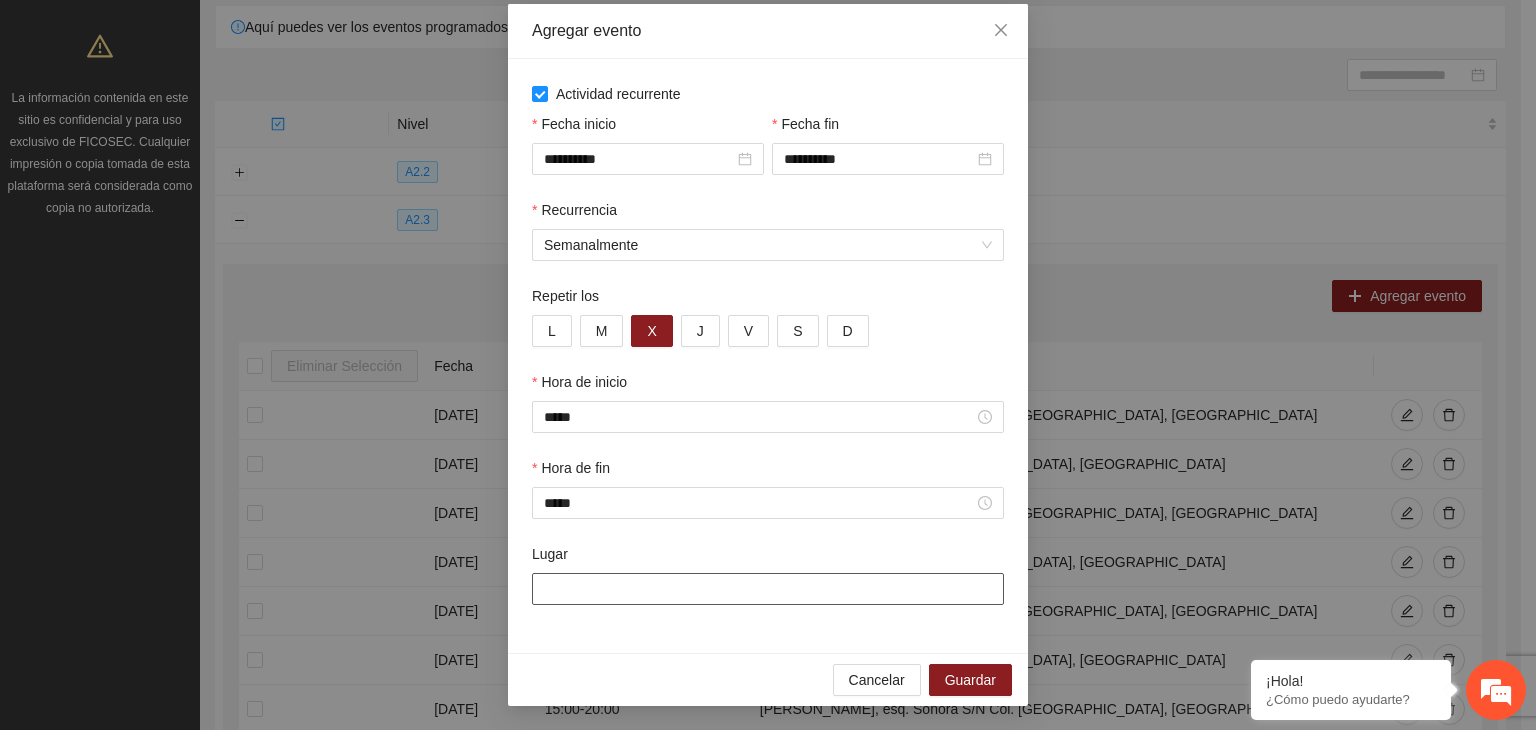 type on "**********" 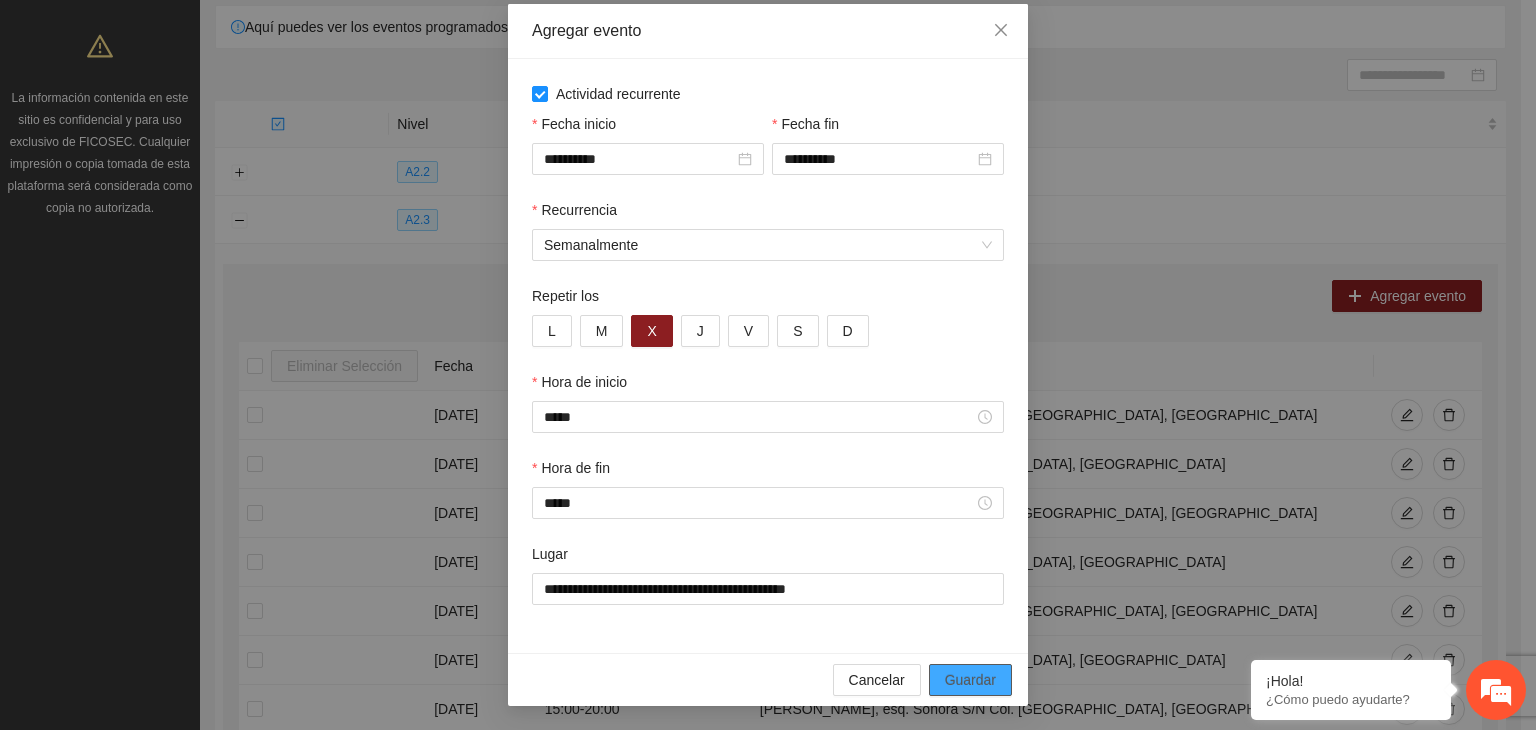 click on "Guardar" at bounding box center [970, 680] 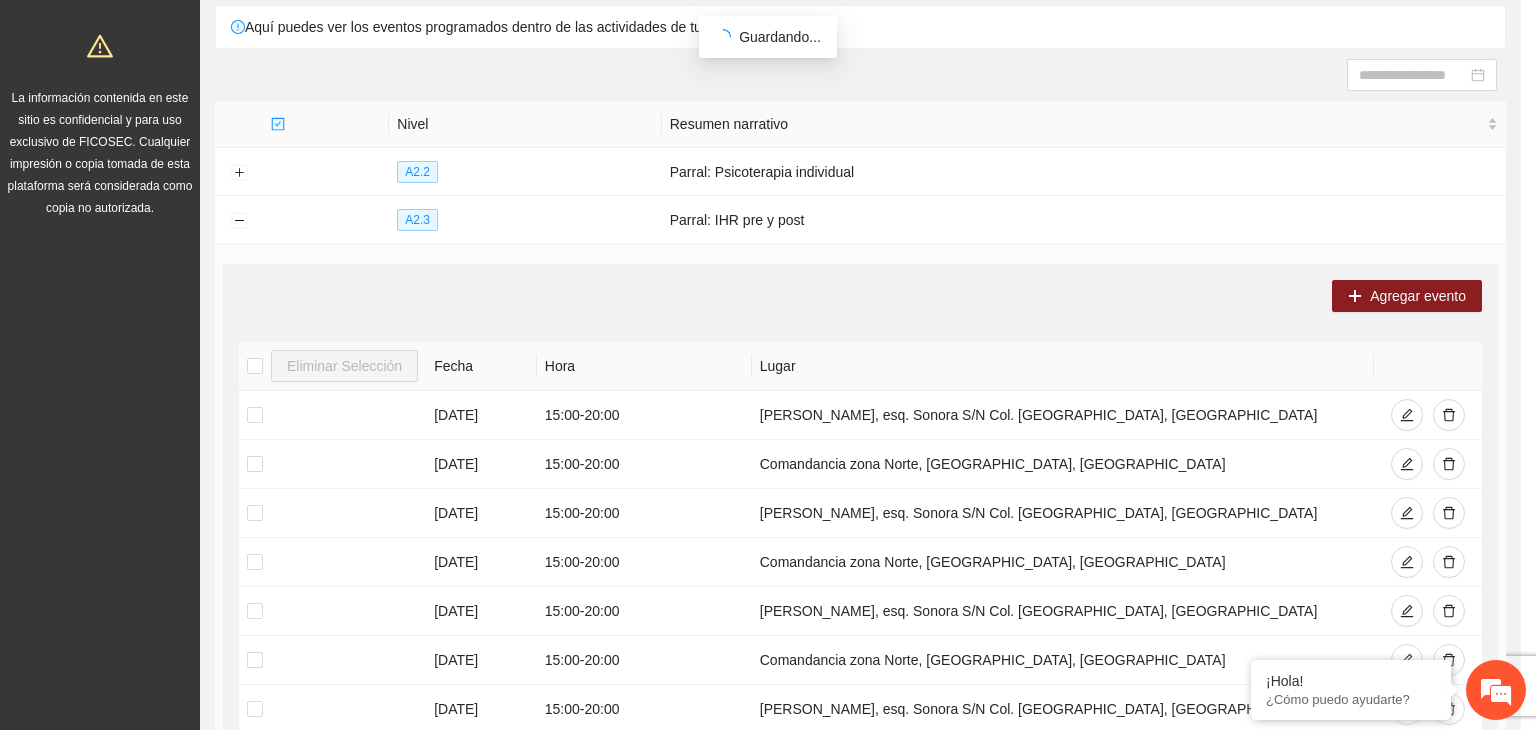 scroll, scrollTop: 0, scrollLeft: 0, axis: both 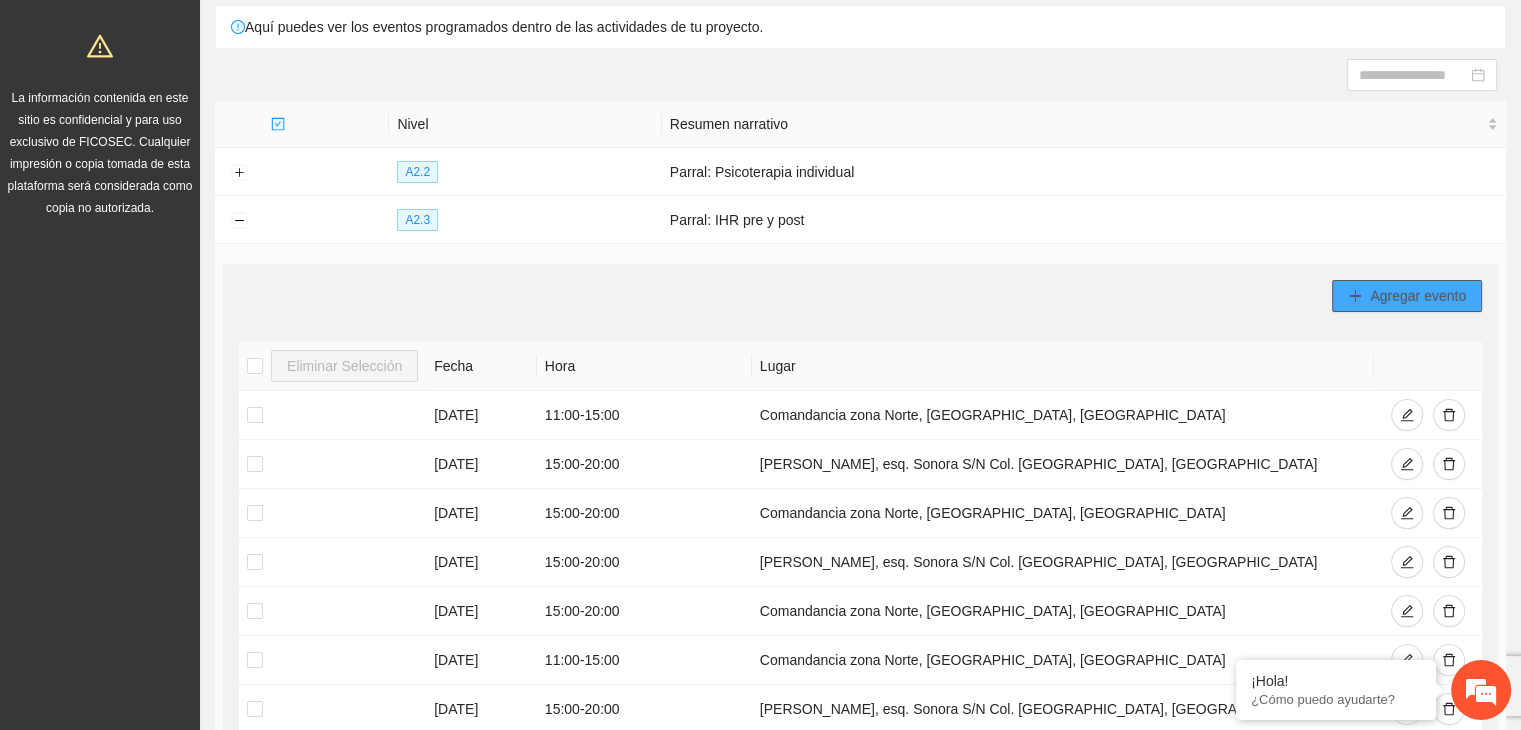 click on "Agregar evento" at bounding box center (1418, 296) 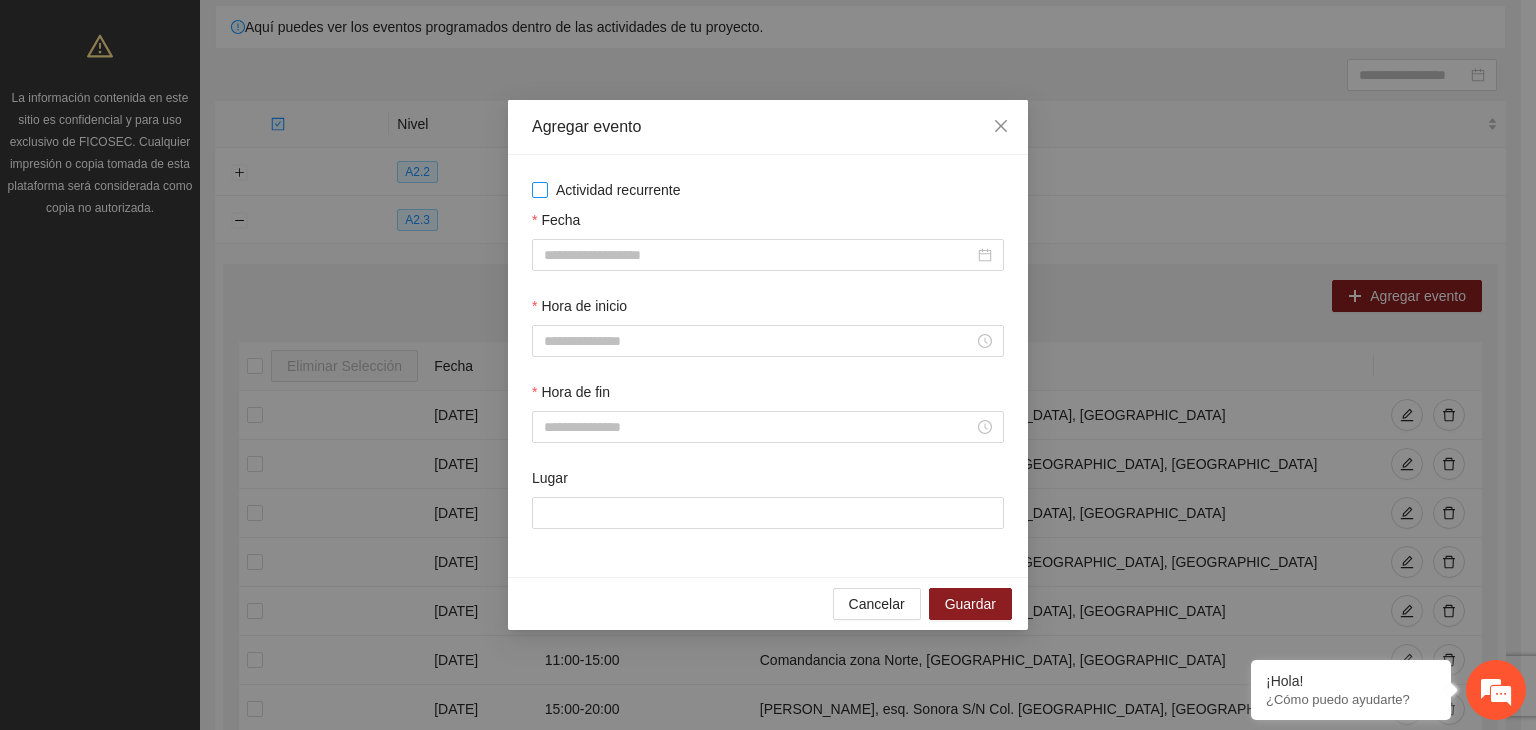 click on "Actividad recurrente" at bounding box center (618, 190) 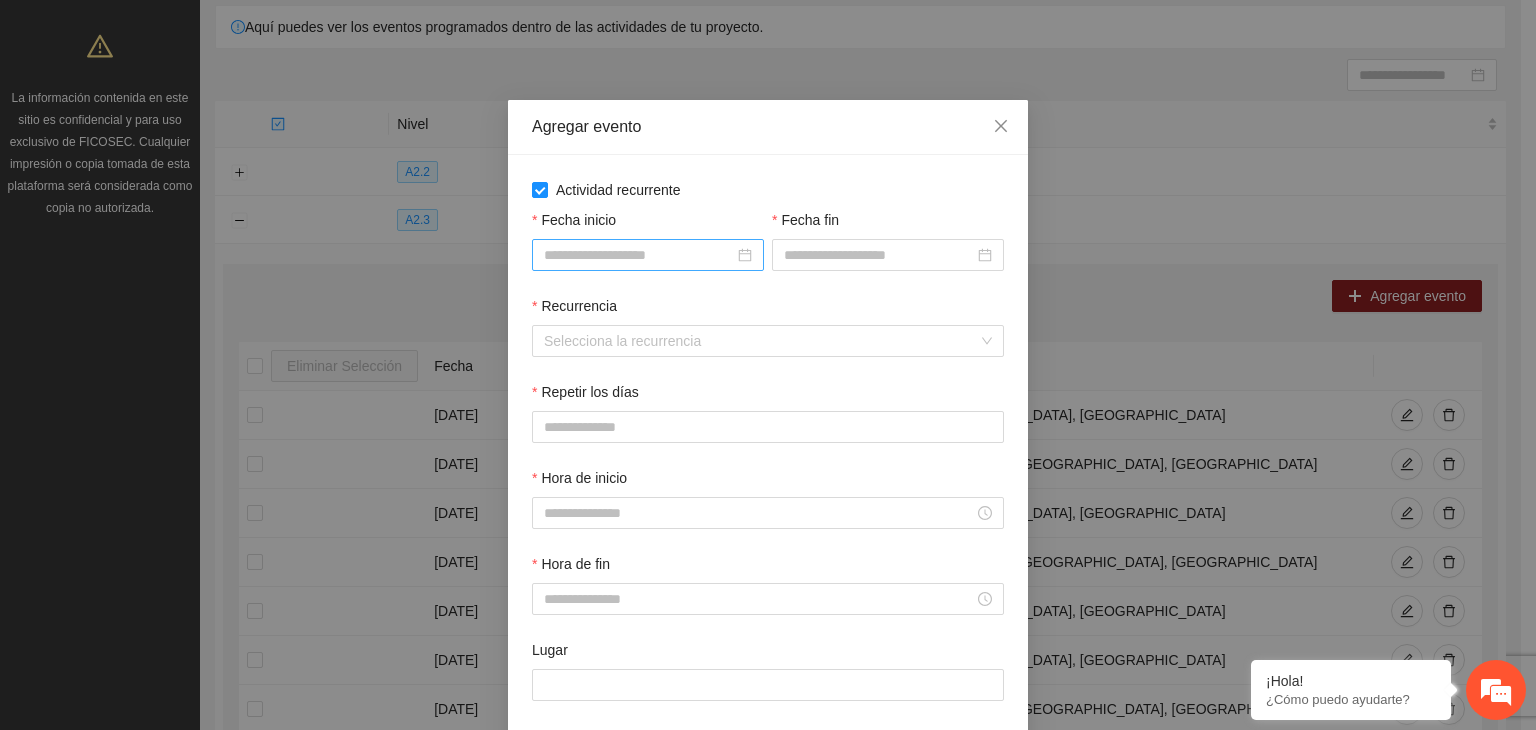 click on "Fecha inicio" at bounding box center (639, 255) 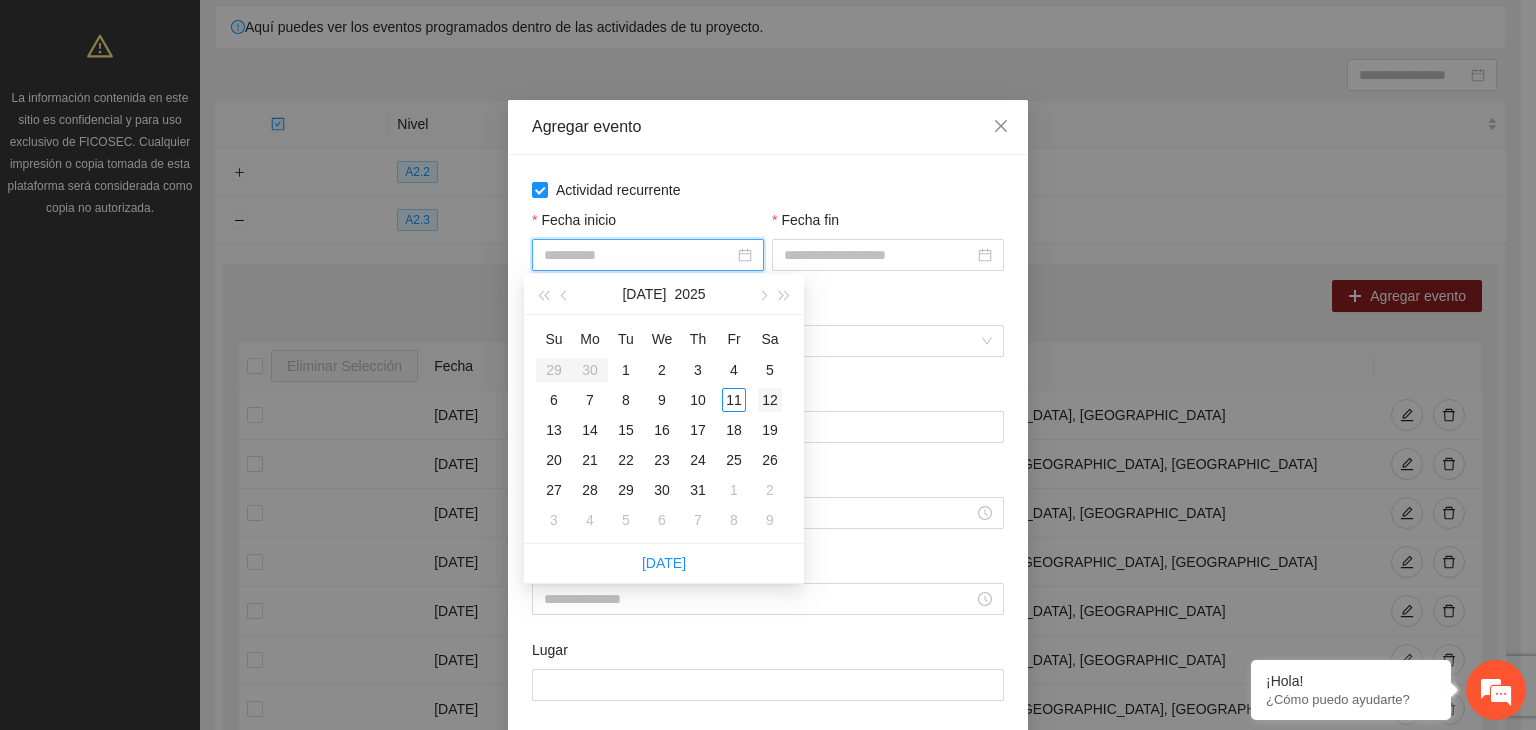 type on "**********" 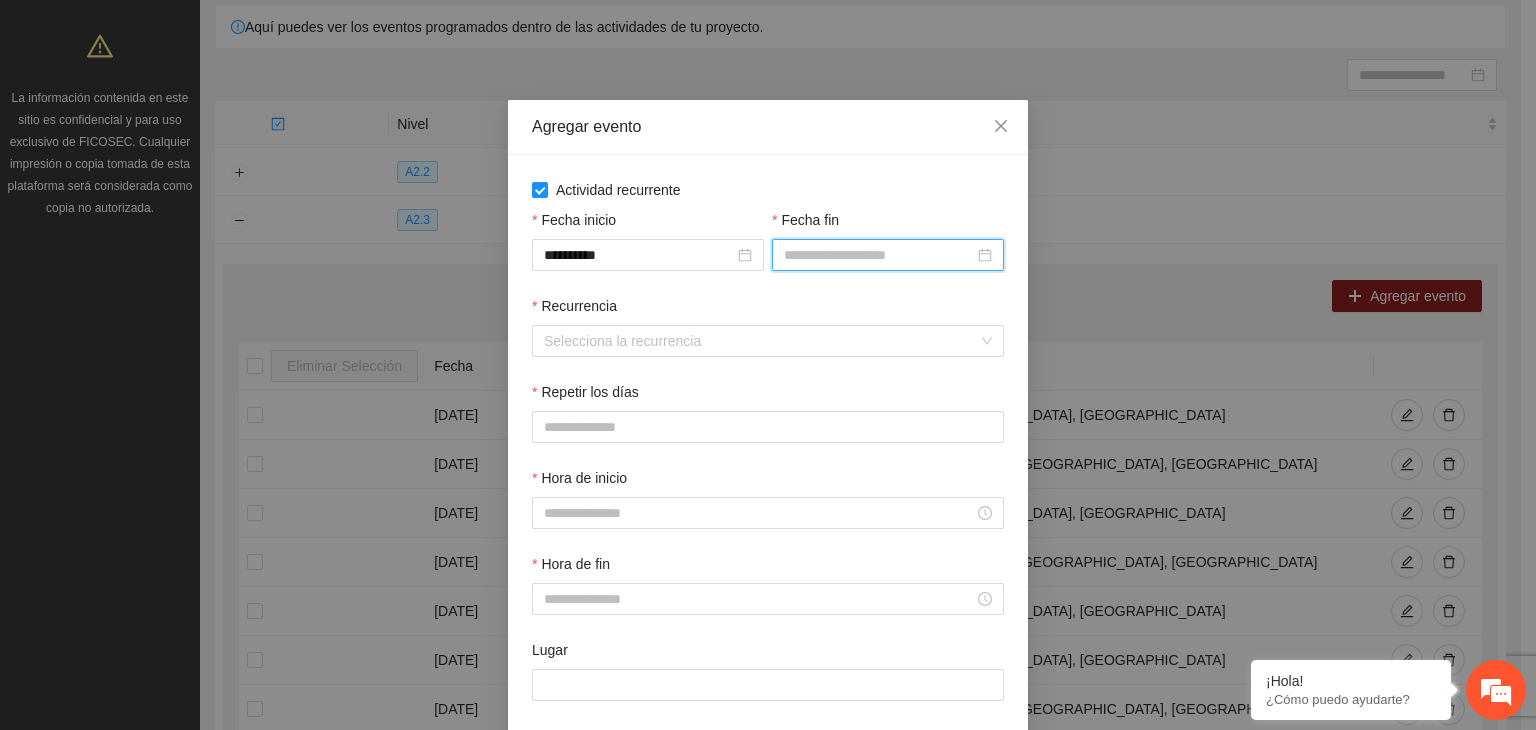 click on "Fecha fin" at bounding box center (879, 255) 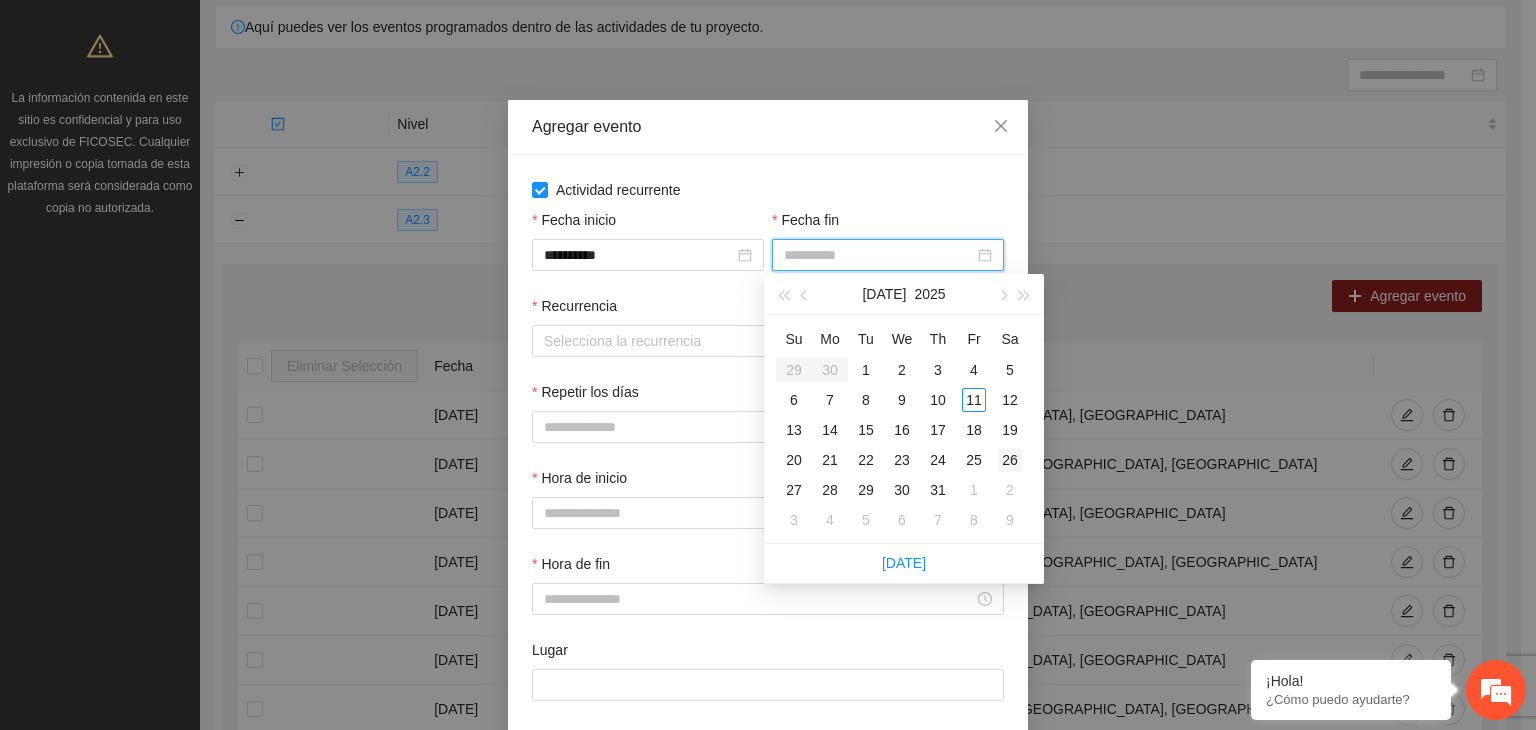 type on "**********" 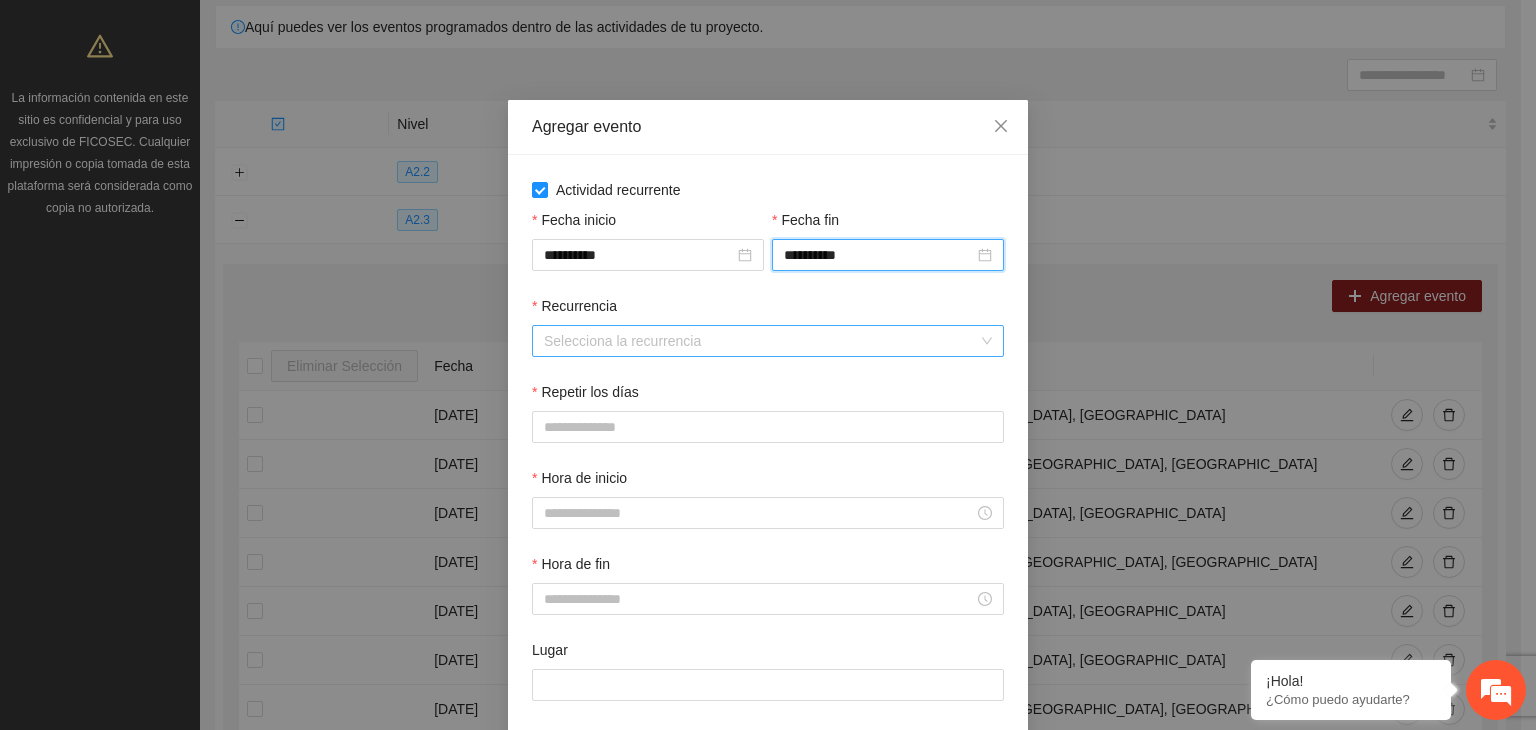 click on "Recurrencia" at bounding box center [761, 341] 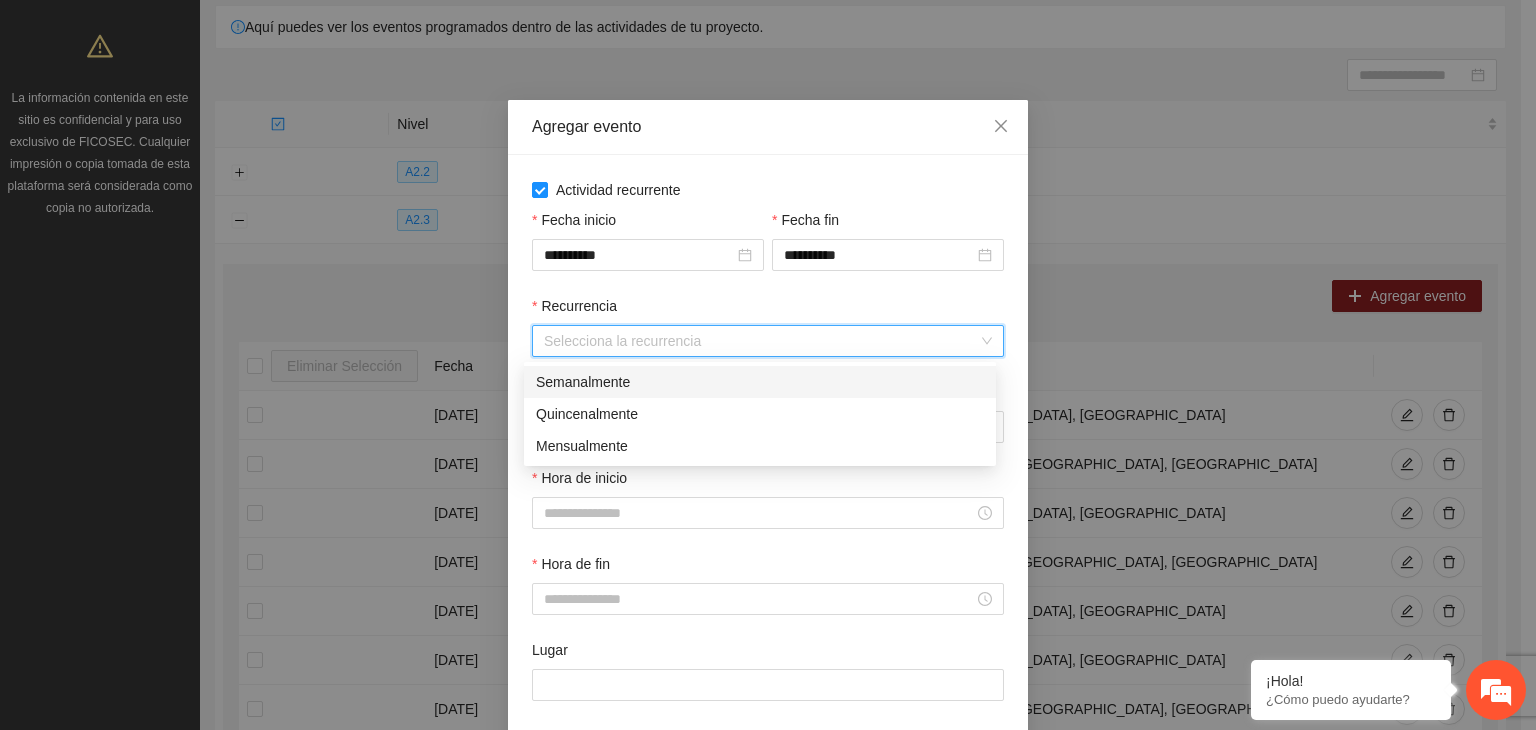click on "Semanalmente" at bounding box center [760, 382] 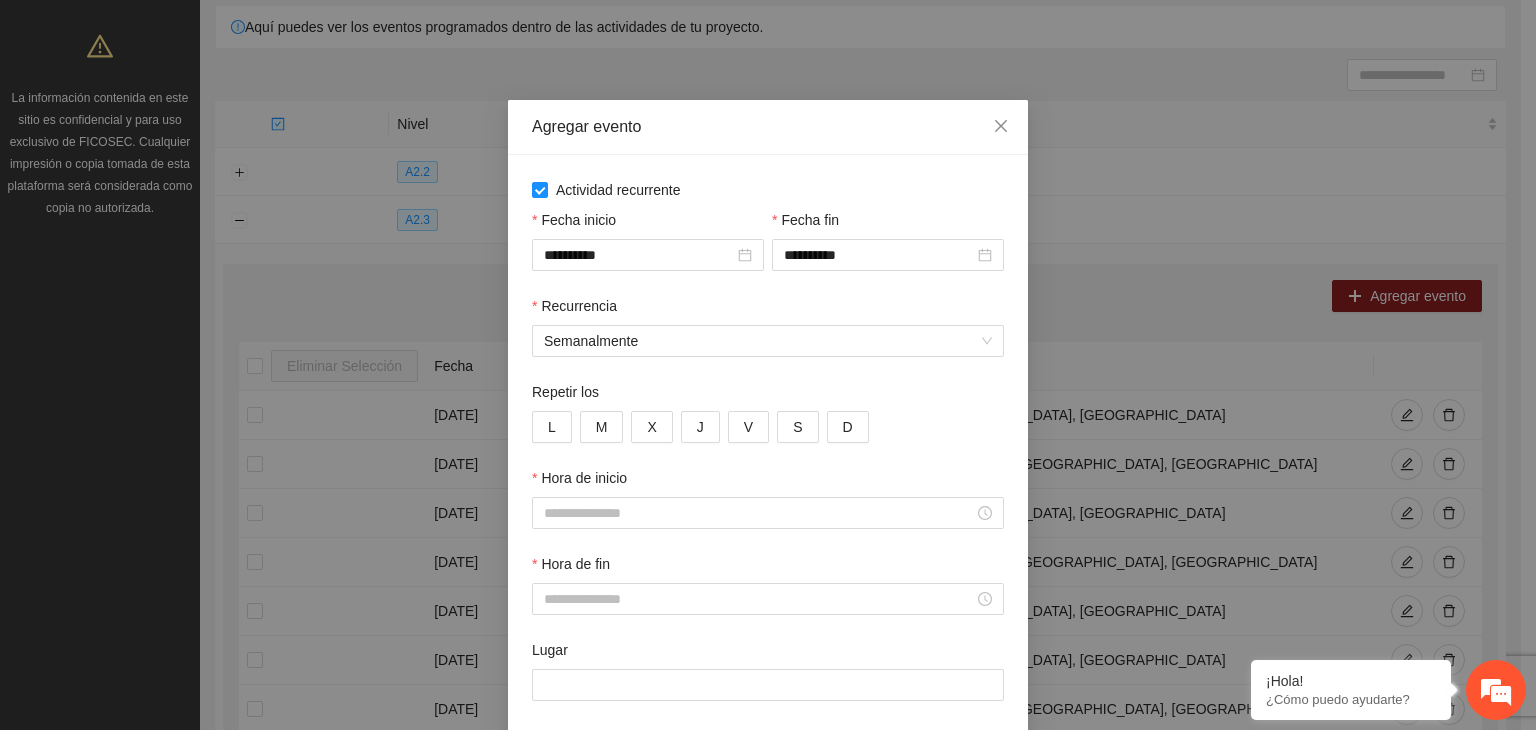 click on "L M X J V S D" at bounding box center [768, 427] 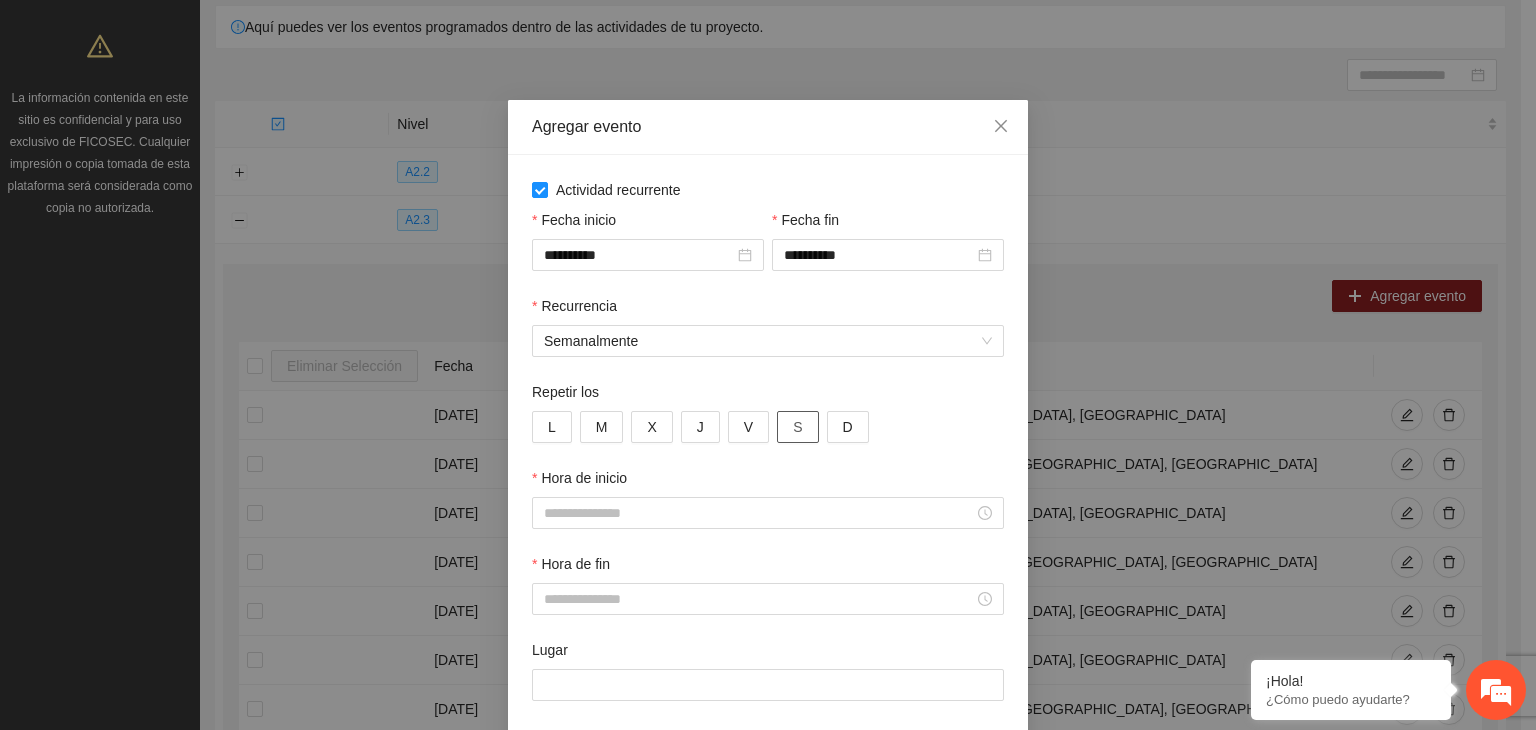 click on "S" at bounding box center (797, 427) 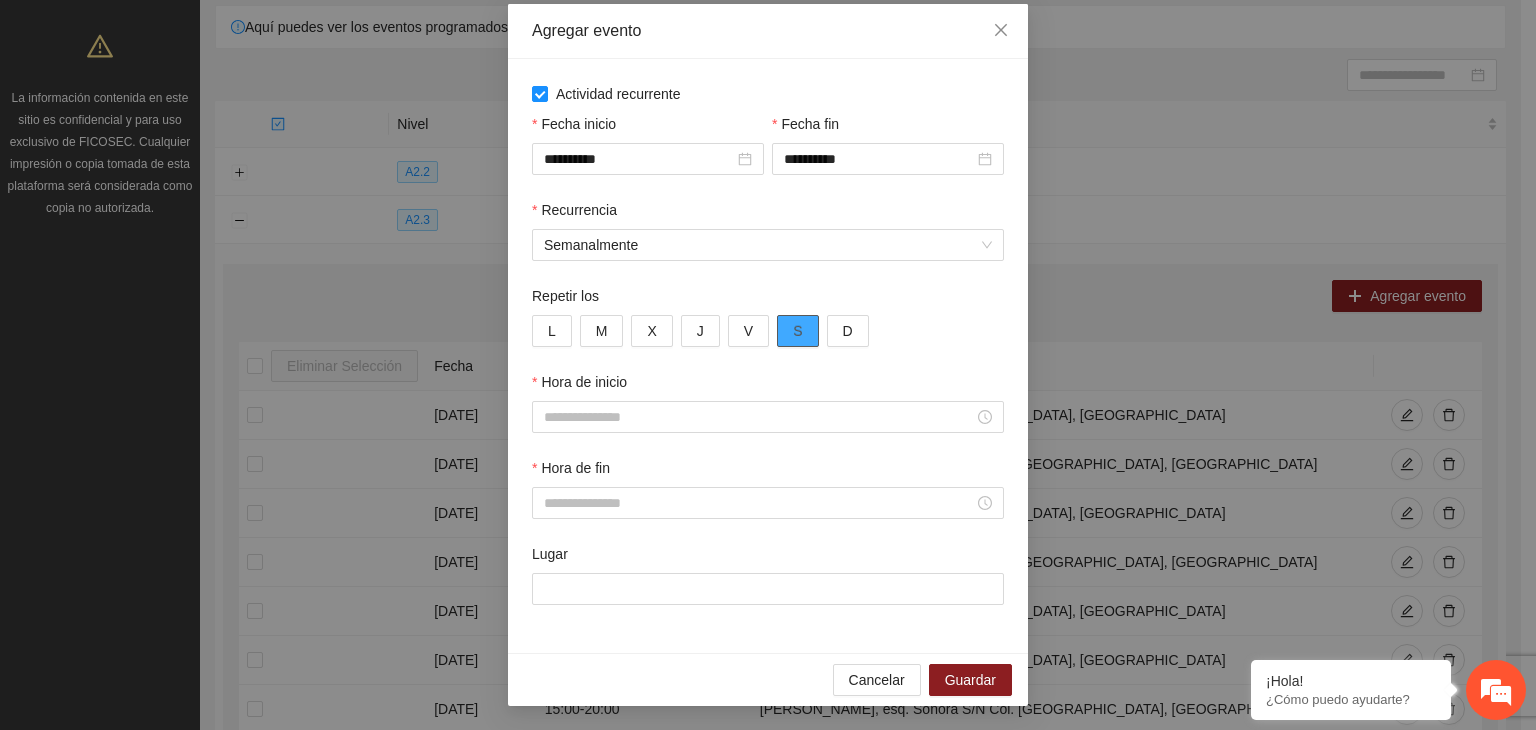 scroll, scrollTop: 99, scrollLeft: 0, axis: vertical 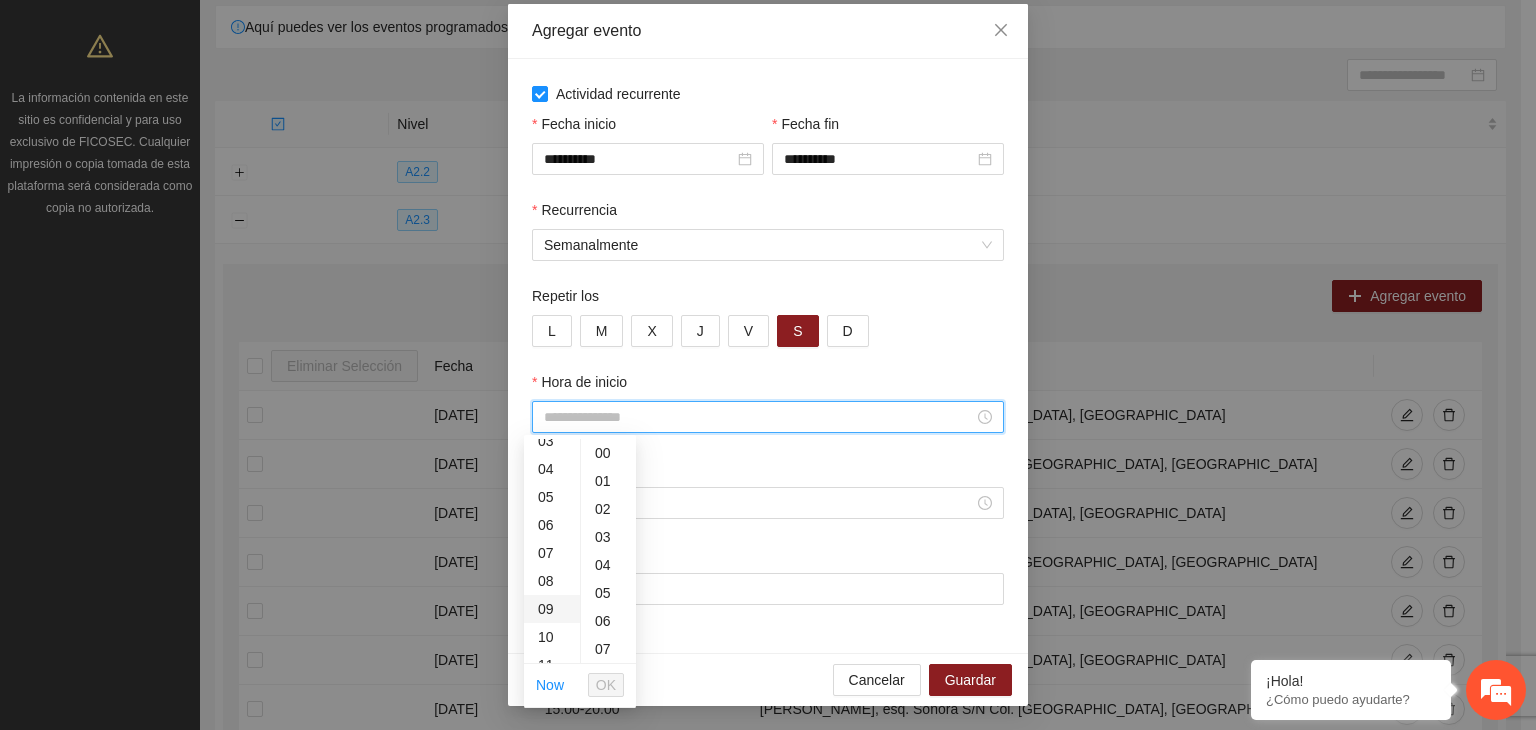 click on "09" at bounding box center (552, 609) 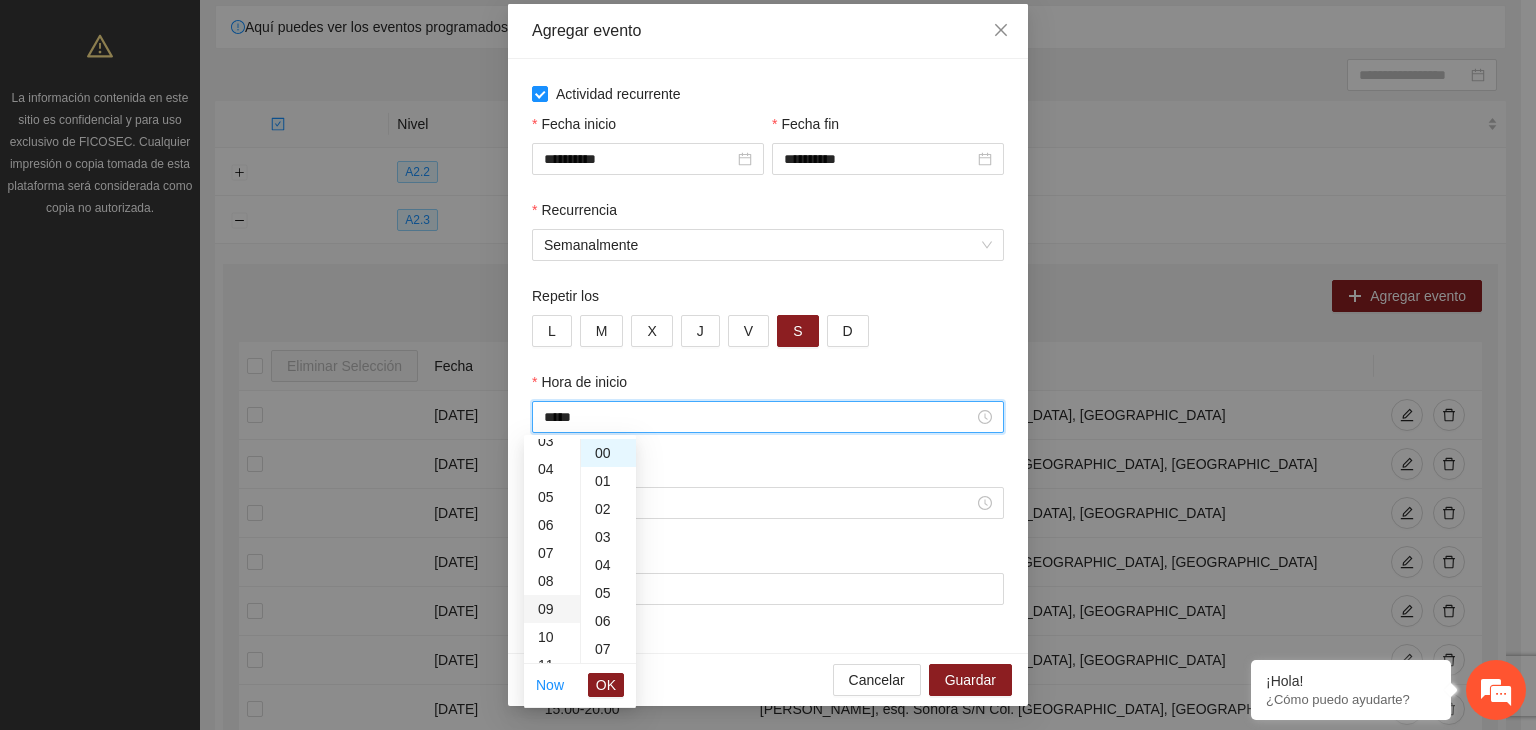 scroll, scrollTop: 252, scrollLeft: 0, axis: vertical 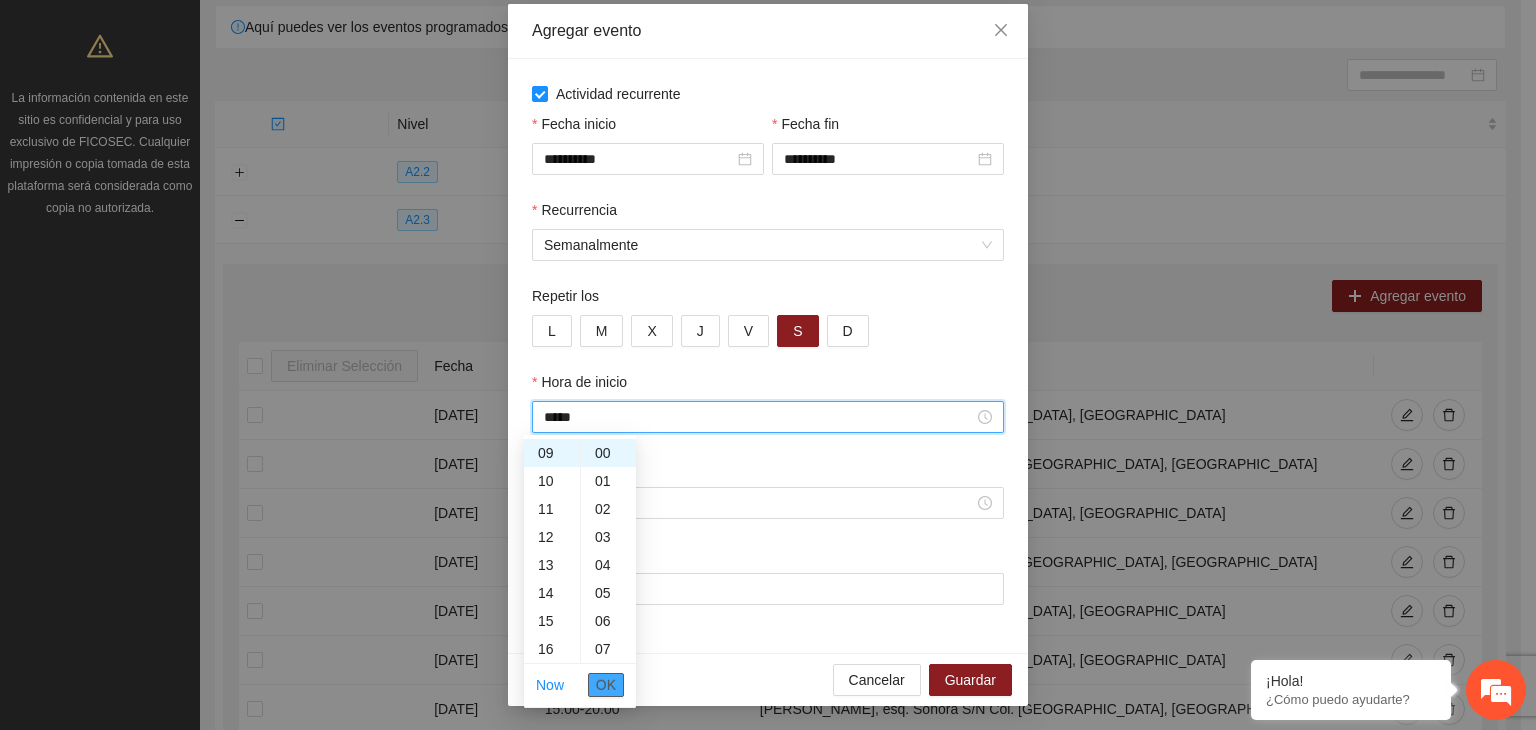 click on "OK" at bounding box center [606, 685] 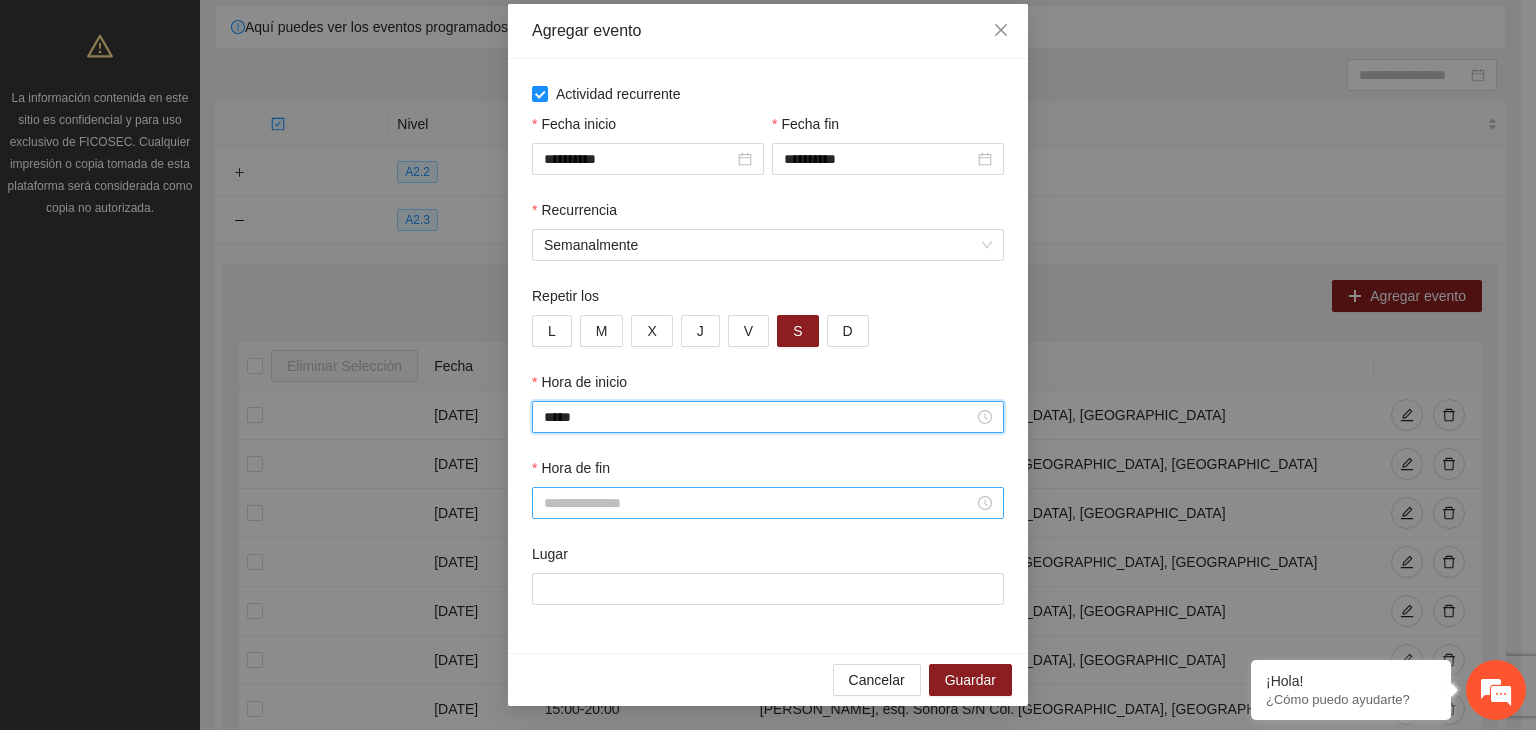 click on "Hora de fin" at bounding box center [759, 503] 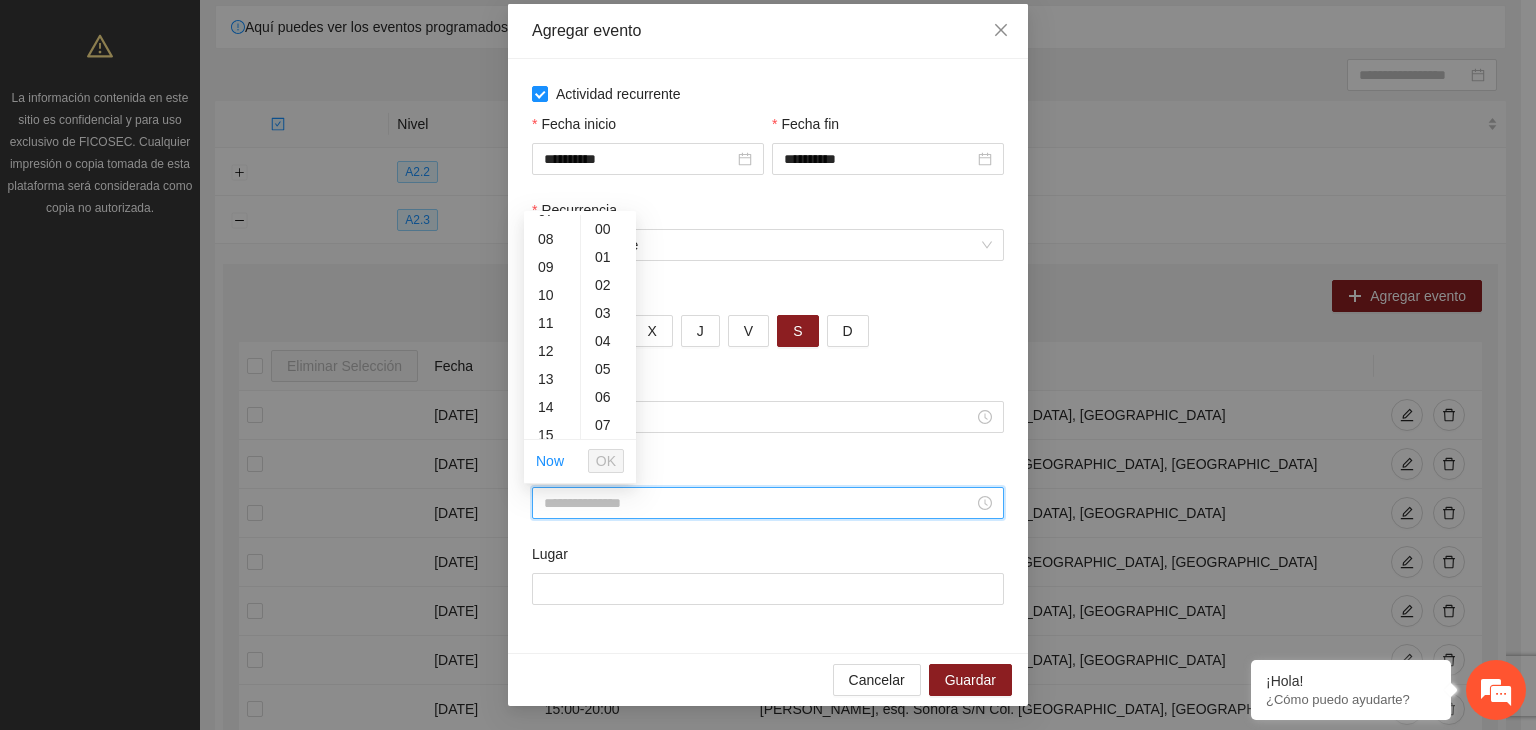 click on "14" at bounding box center [552, 407] 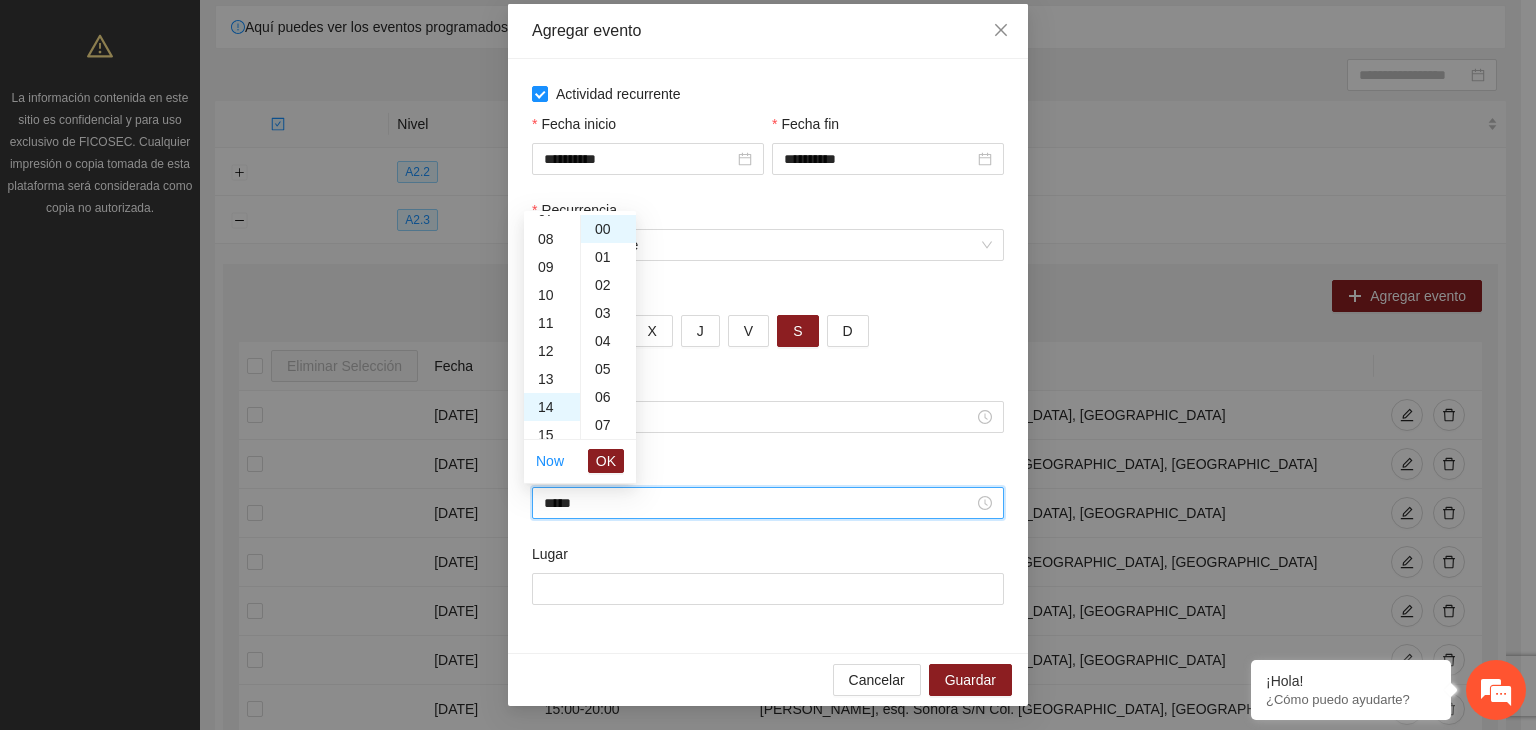 scroll, scrollTop: 392, scrollLeft: 0, axis: vertical 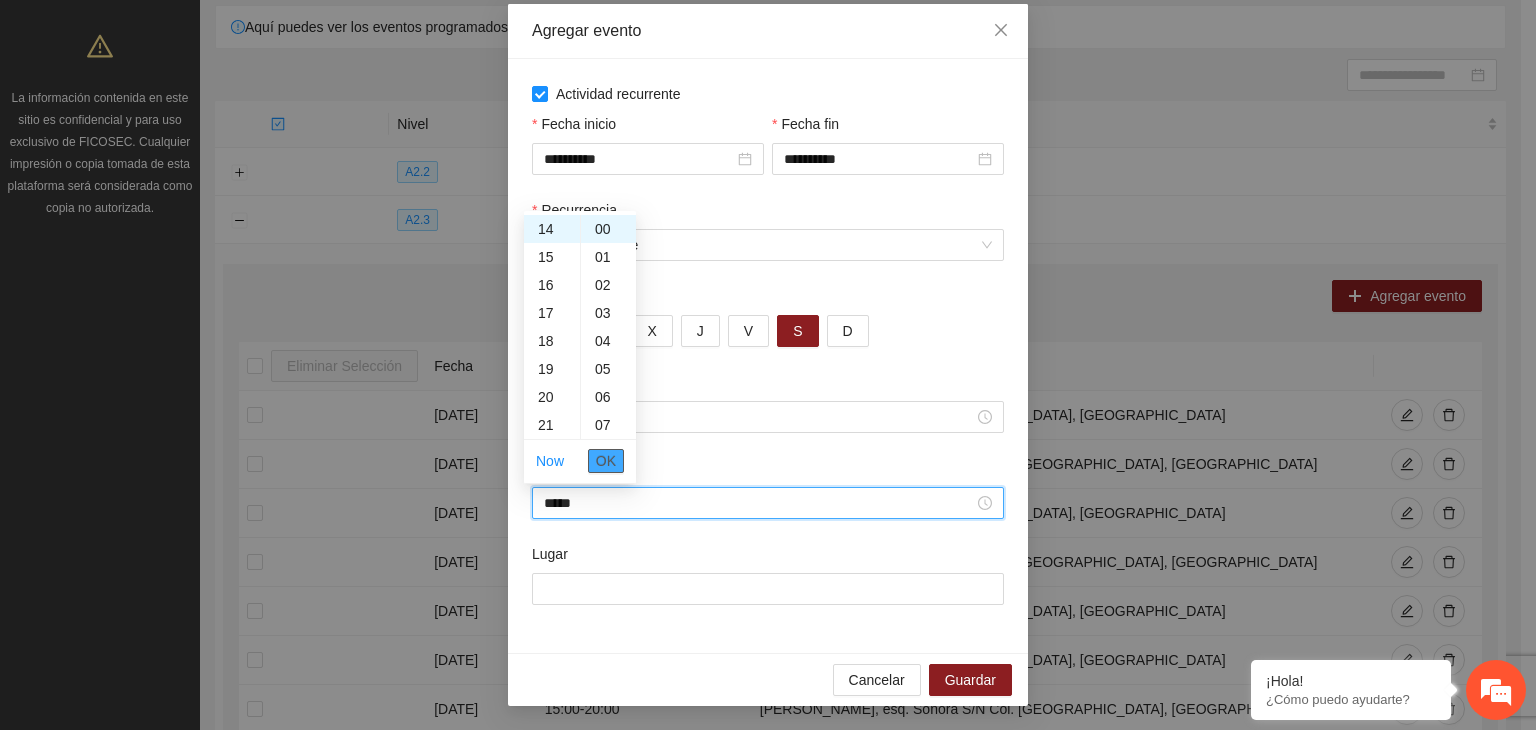 click on "OK" at bounding box center (606, 461) 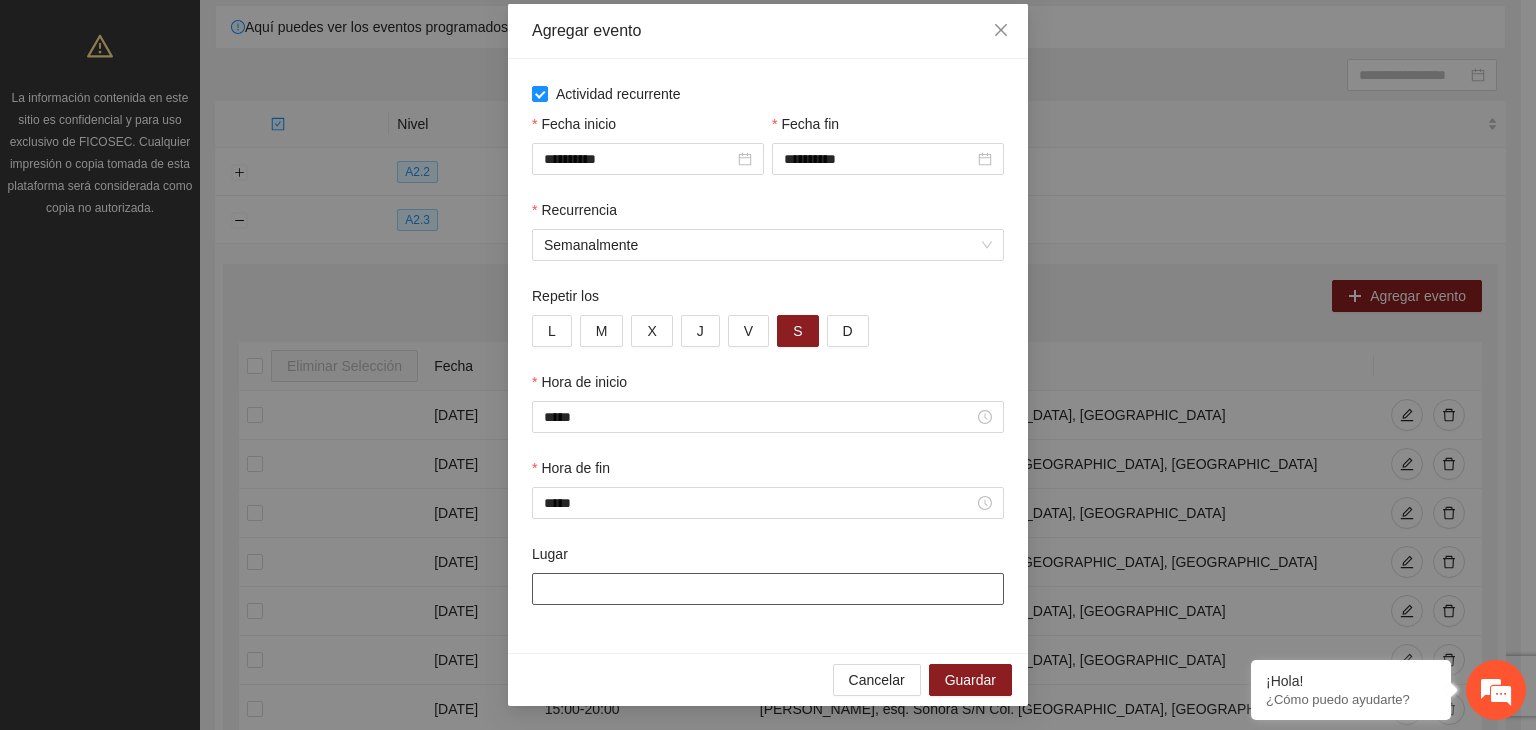 click on "Lugar" at bounding box center [768, 589] 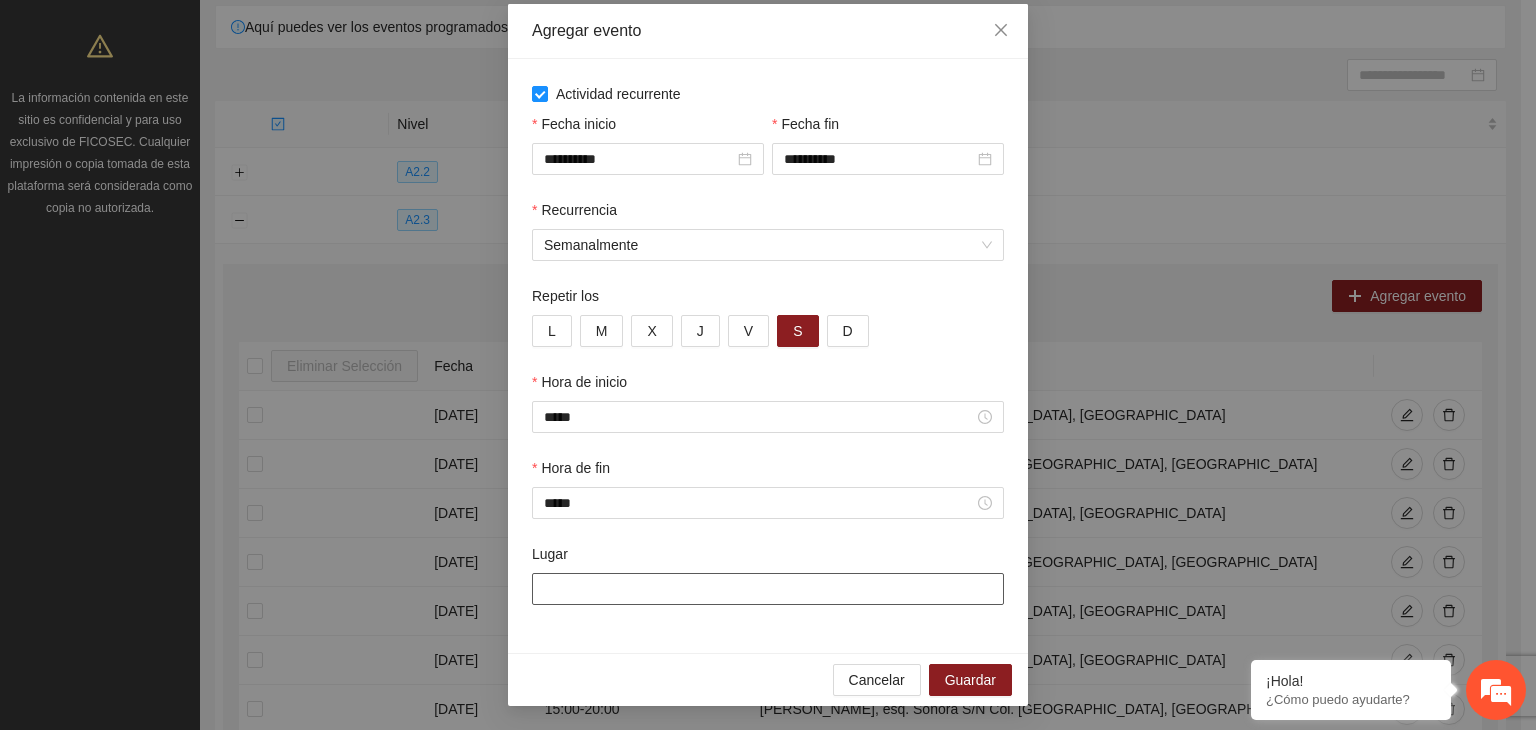 type on "**********" 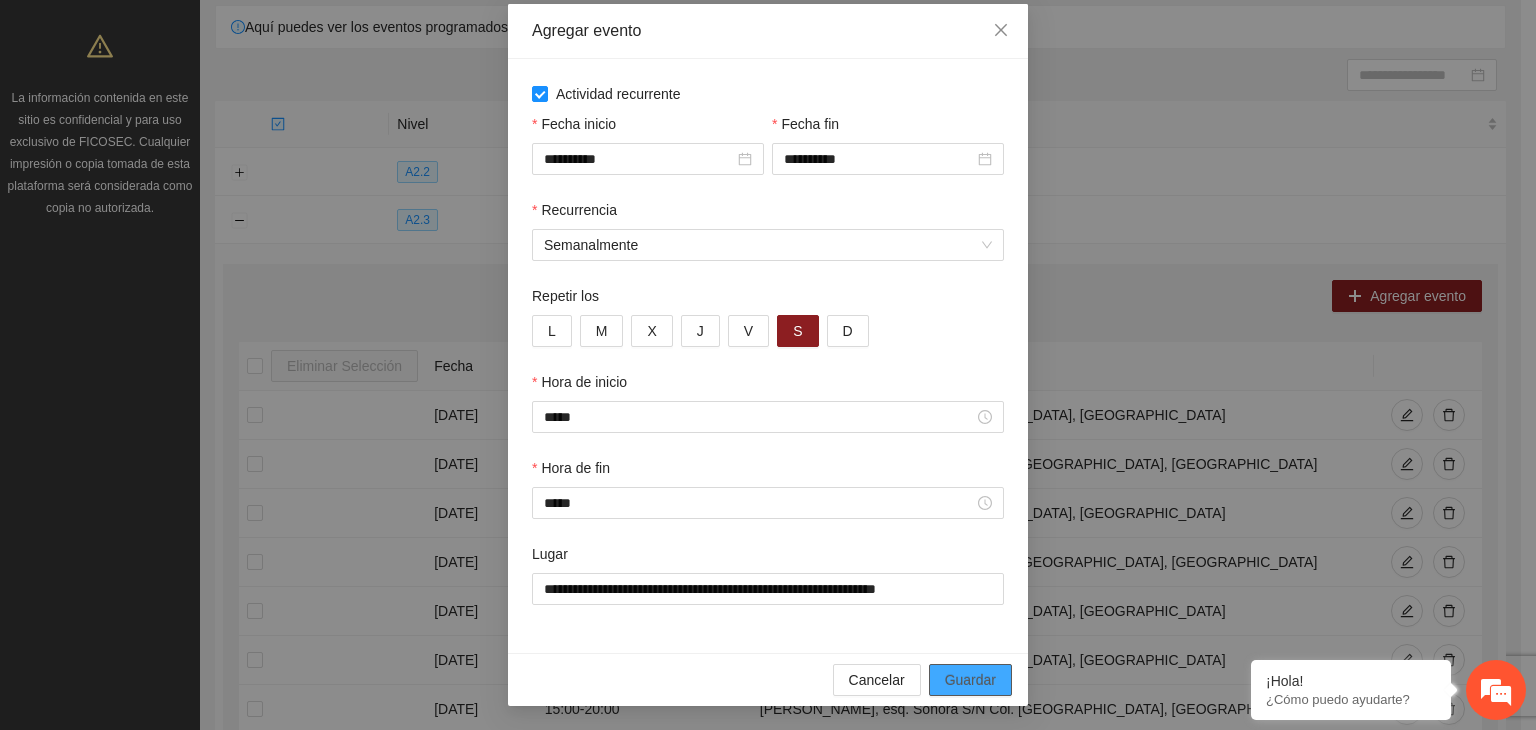 click on "Guardar" at bounding box center (970, 680) 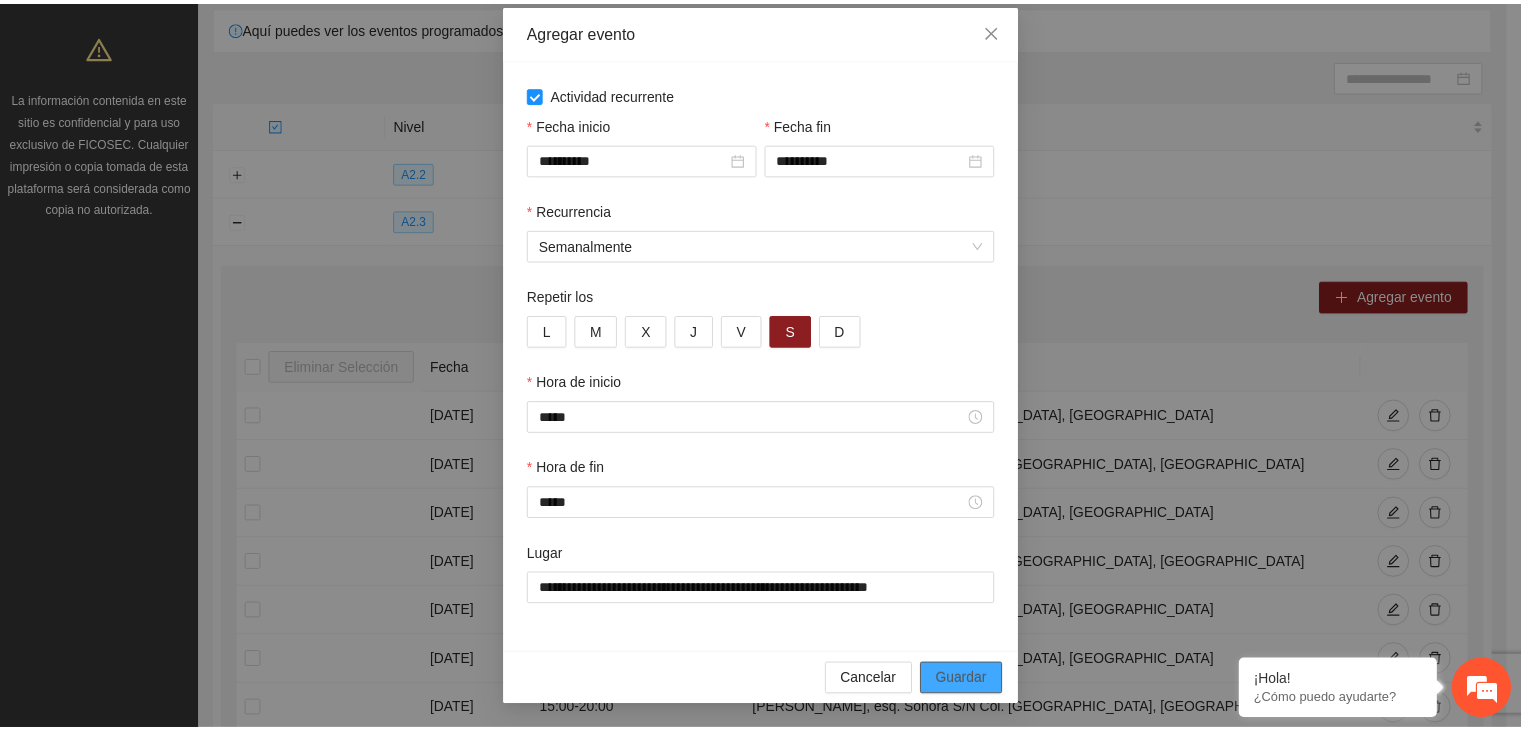 scroll, scrollTop: 0, scrollLeft: 0, axis: both 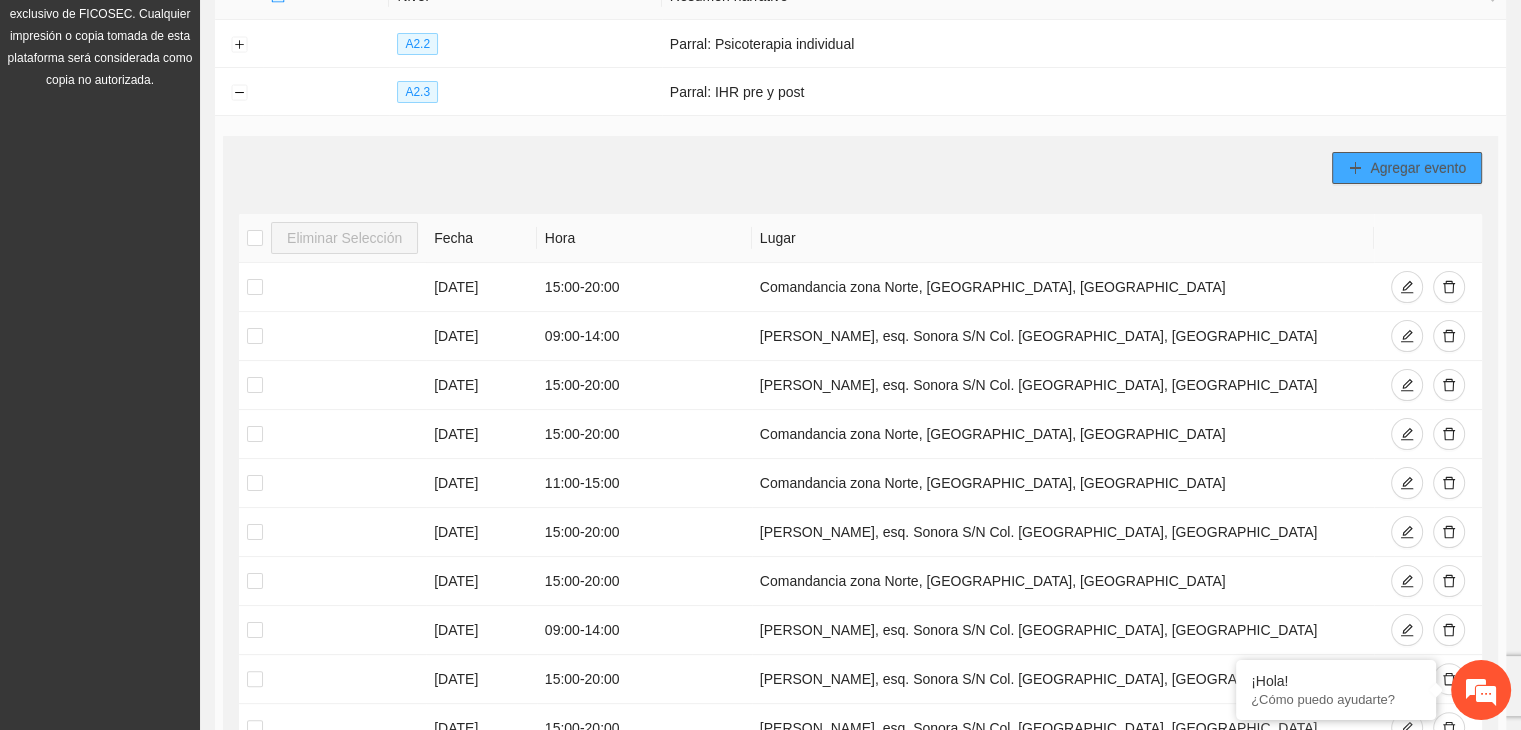 click on "Agregar evento" at bounding box center (1418, 168) 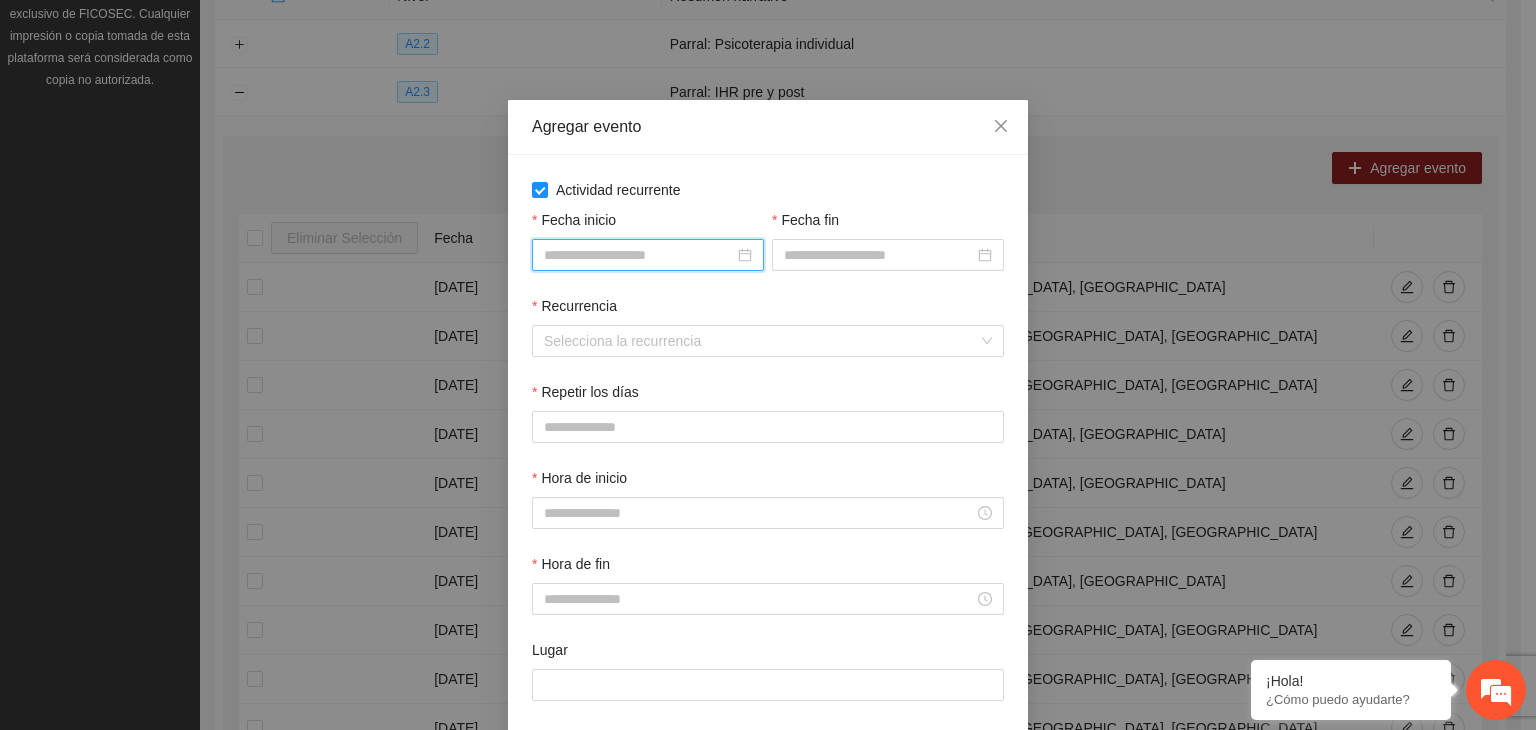 click on "Fecha inicio" at bounding box center (639, 255) 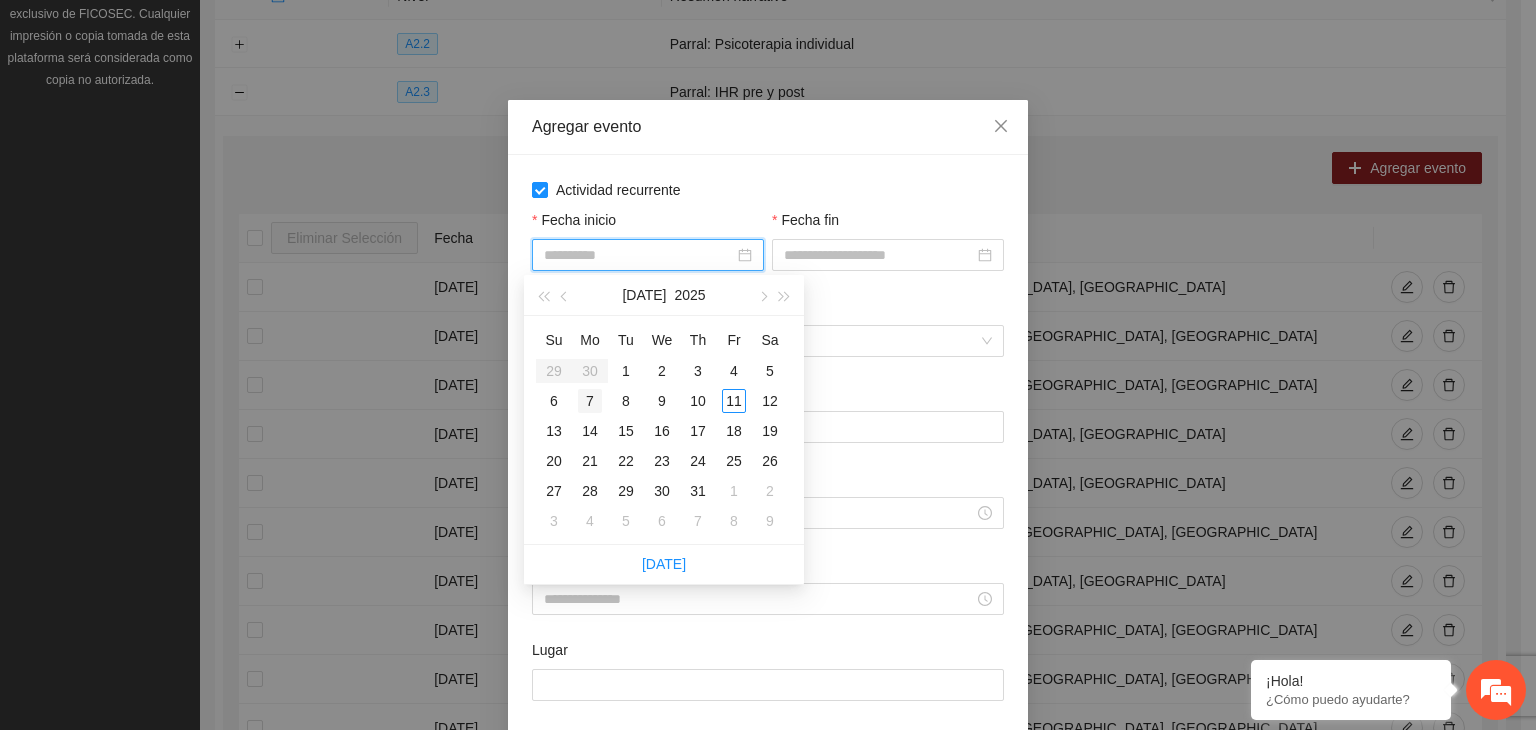 type on "**********" 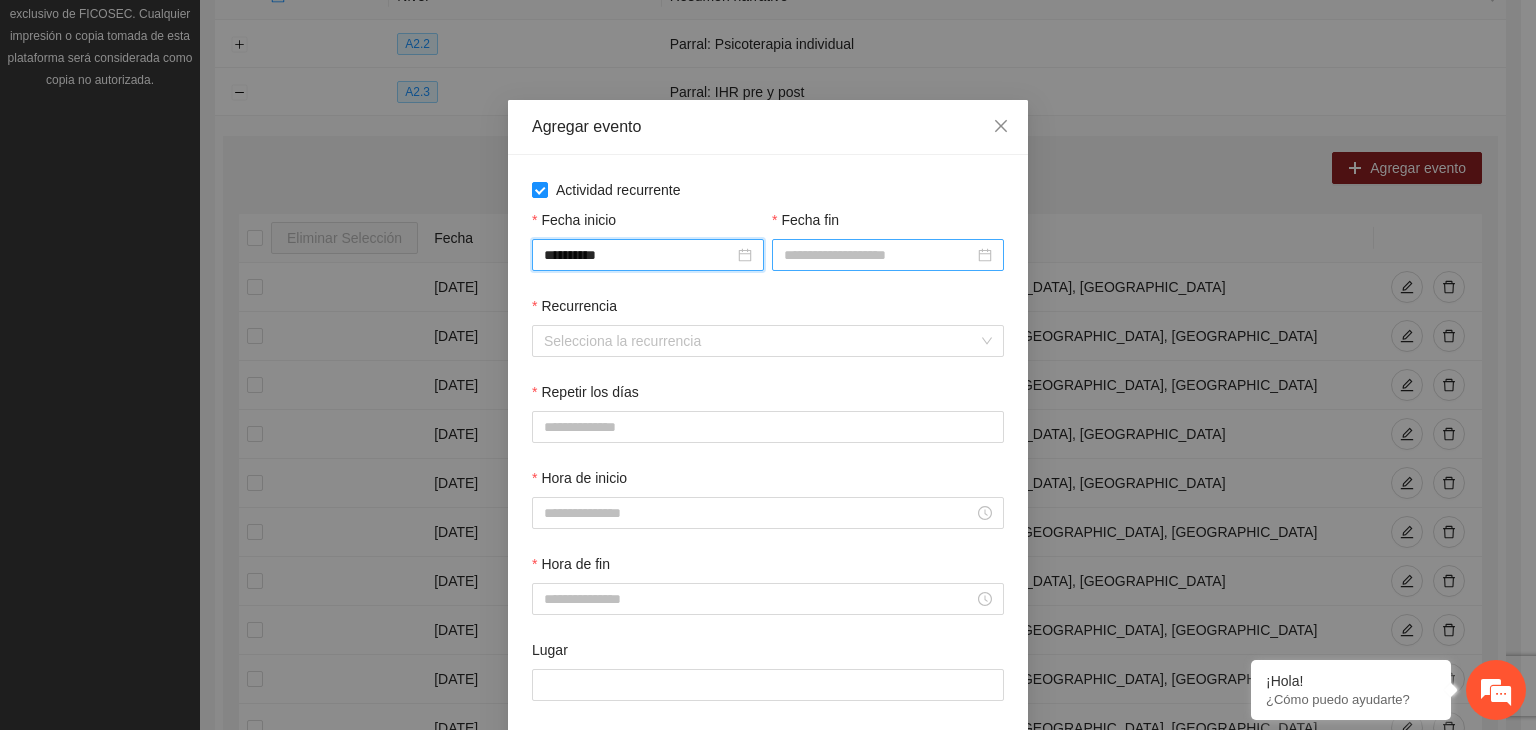click on "Fecha fin" at bounding box center (879, 255) 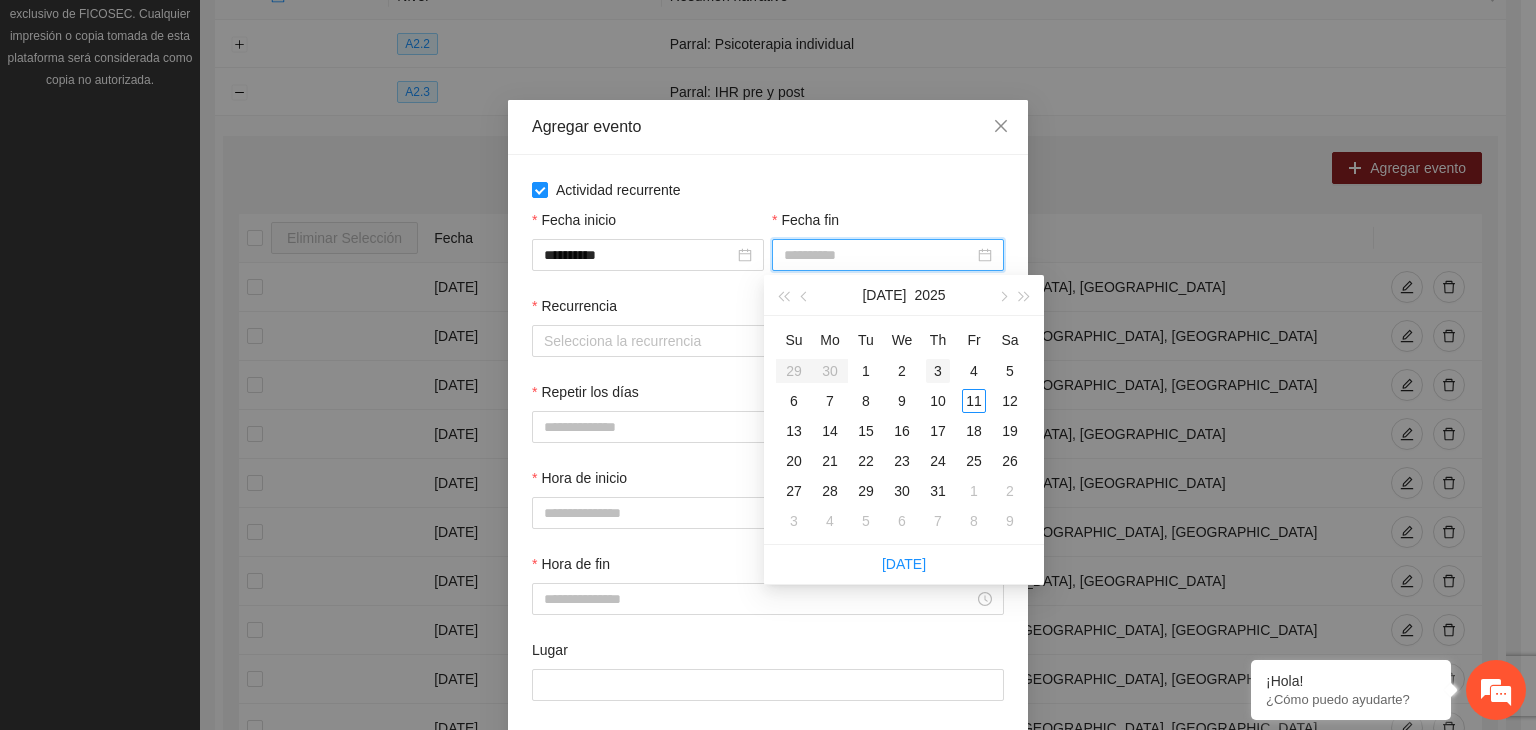 type on "**********" 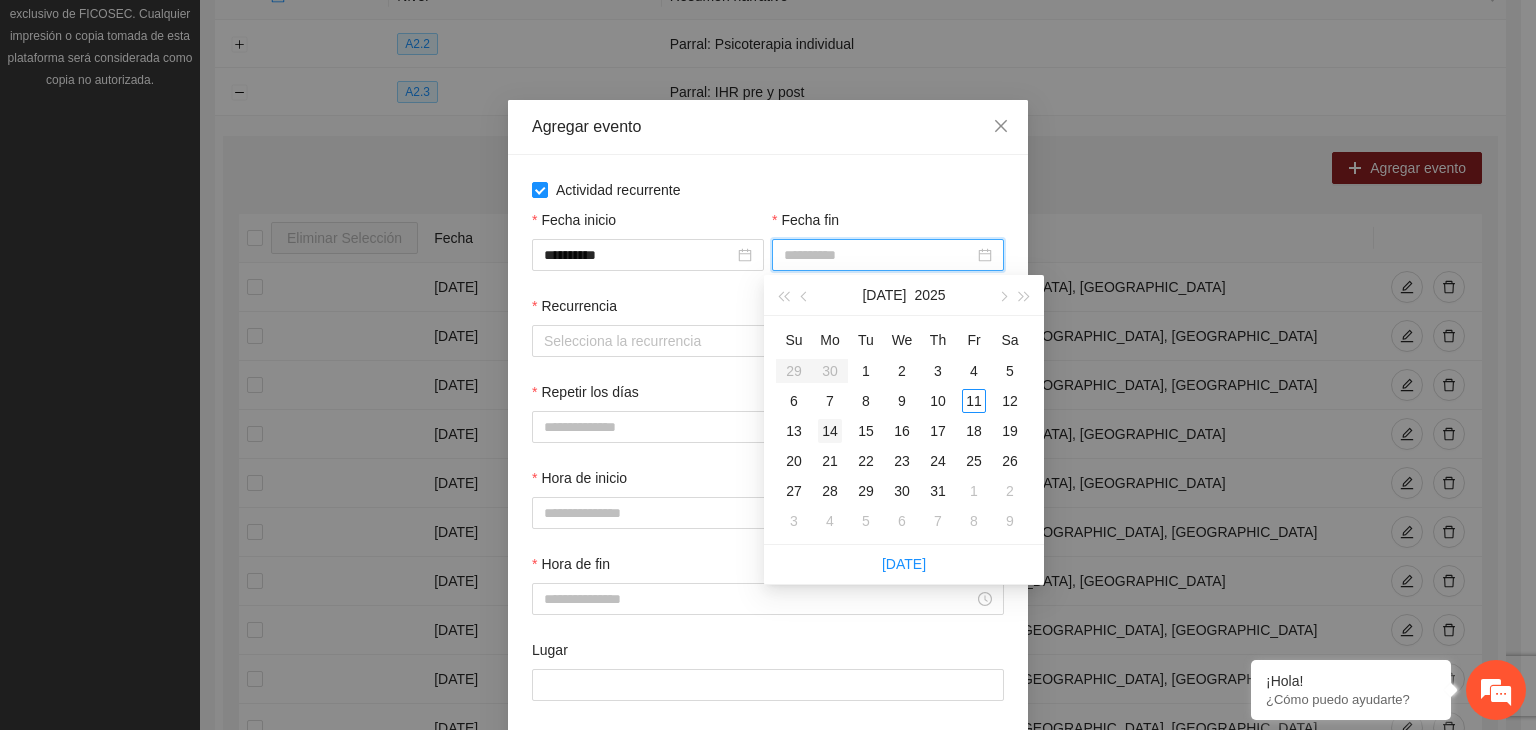 type on "**********" 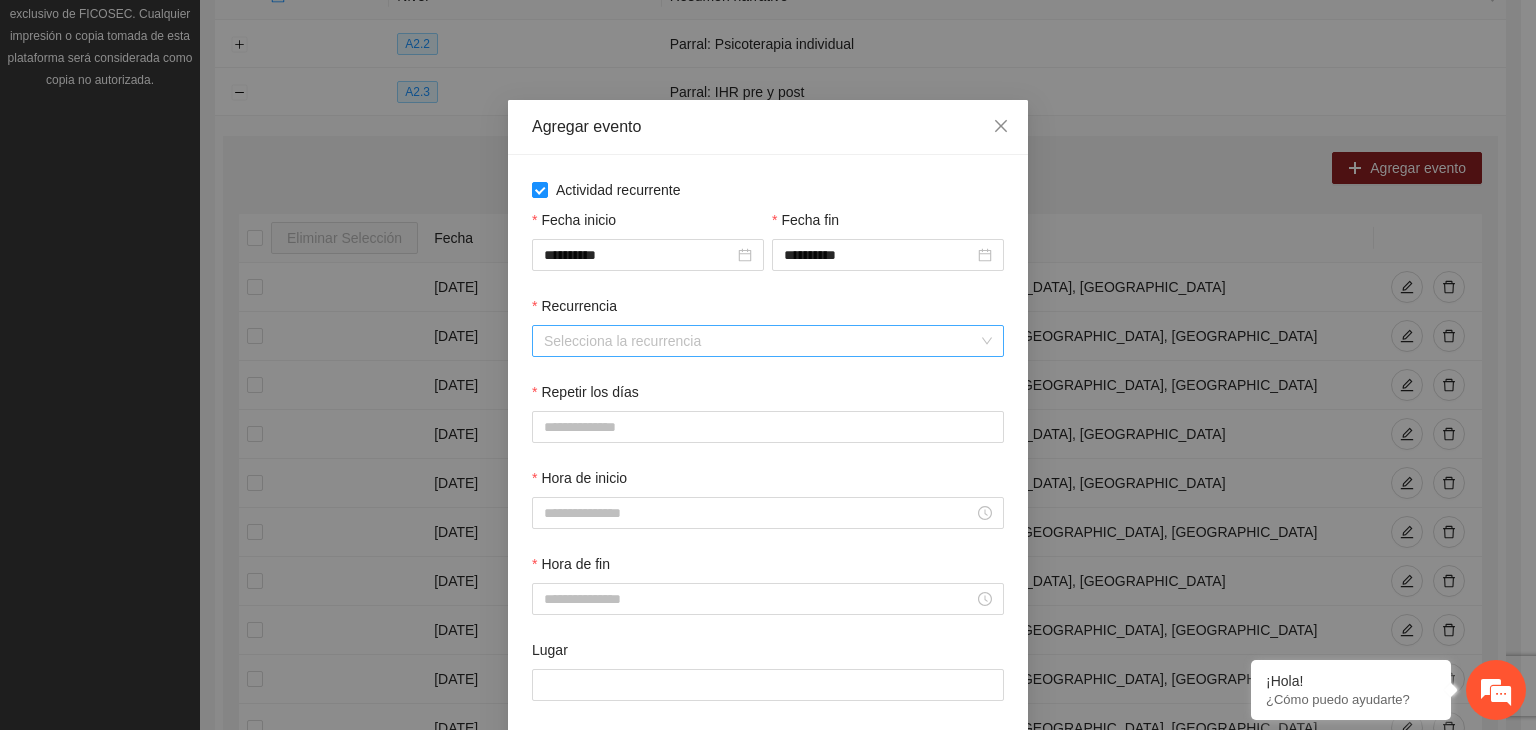 click on "Recurrencia" at bounding box center (761, 341) 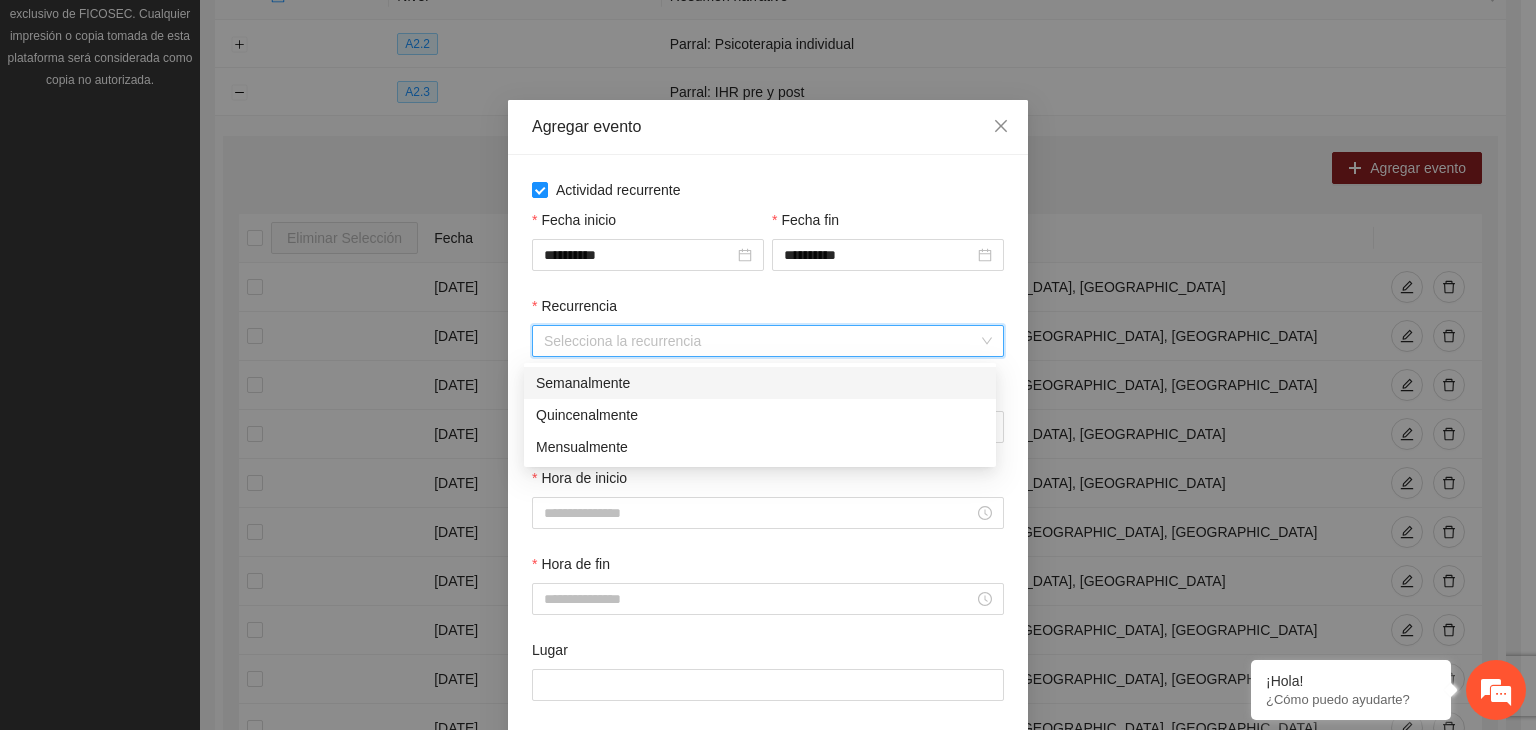 click on "Semanalmente" at bounding box center [760, 383] 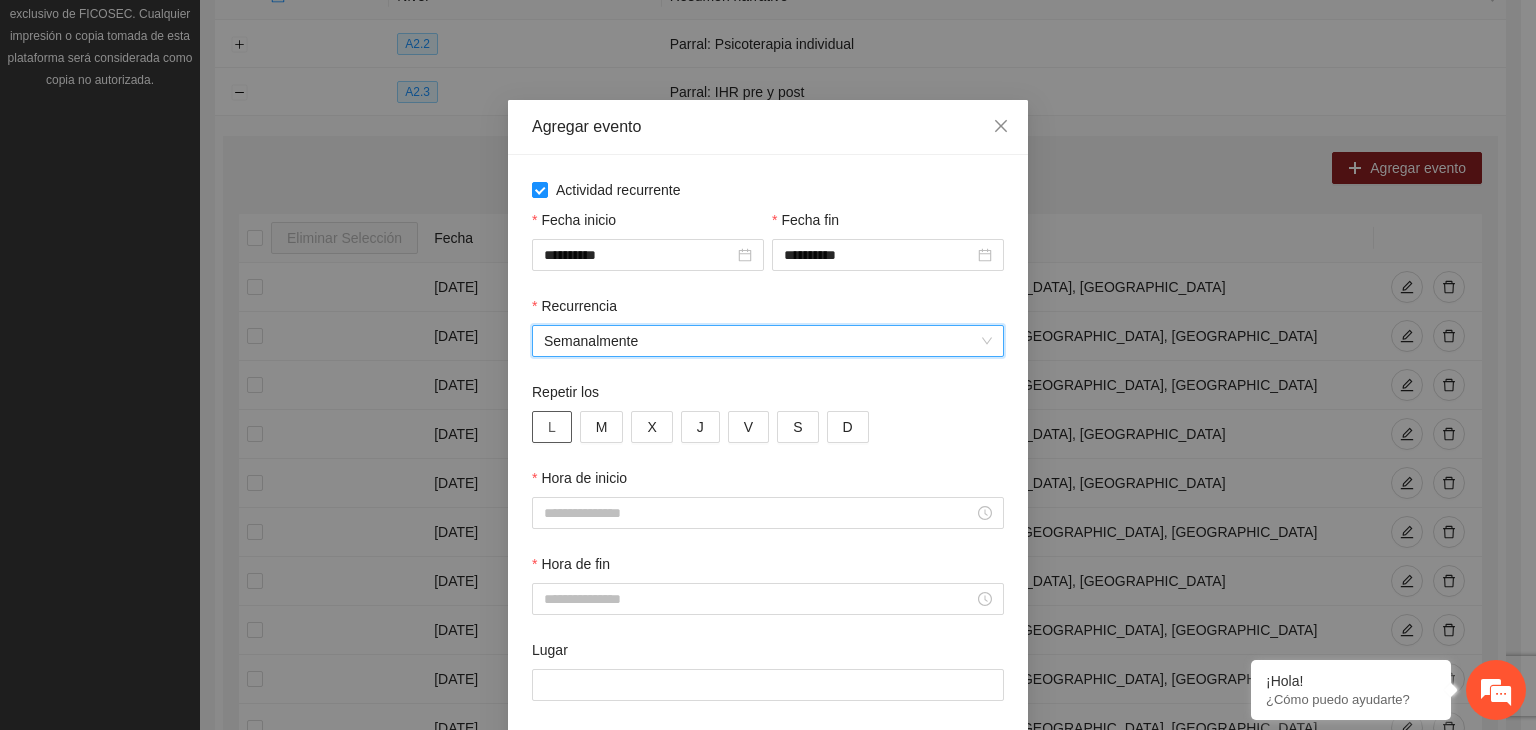 click on "L" at bounding box center (552, 427) 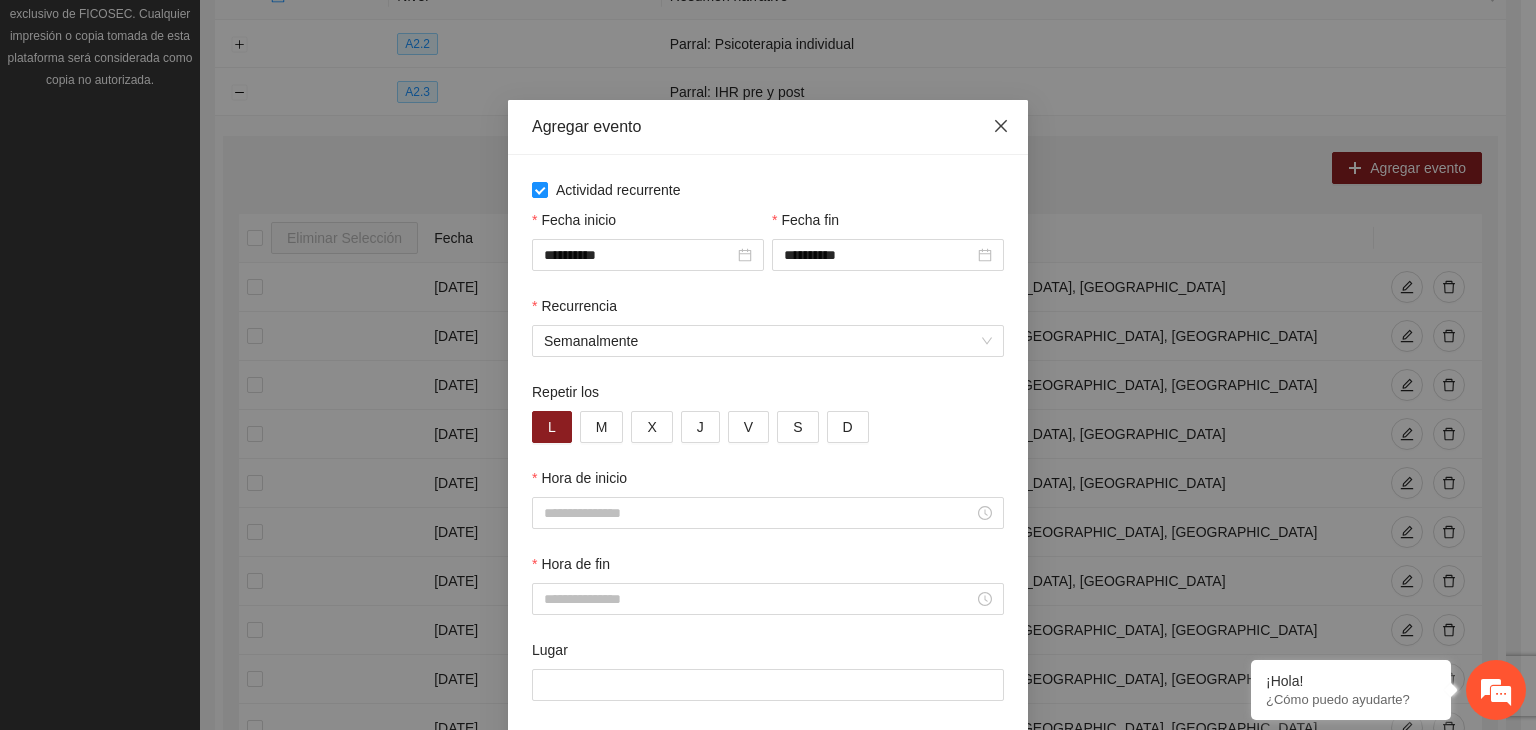 click 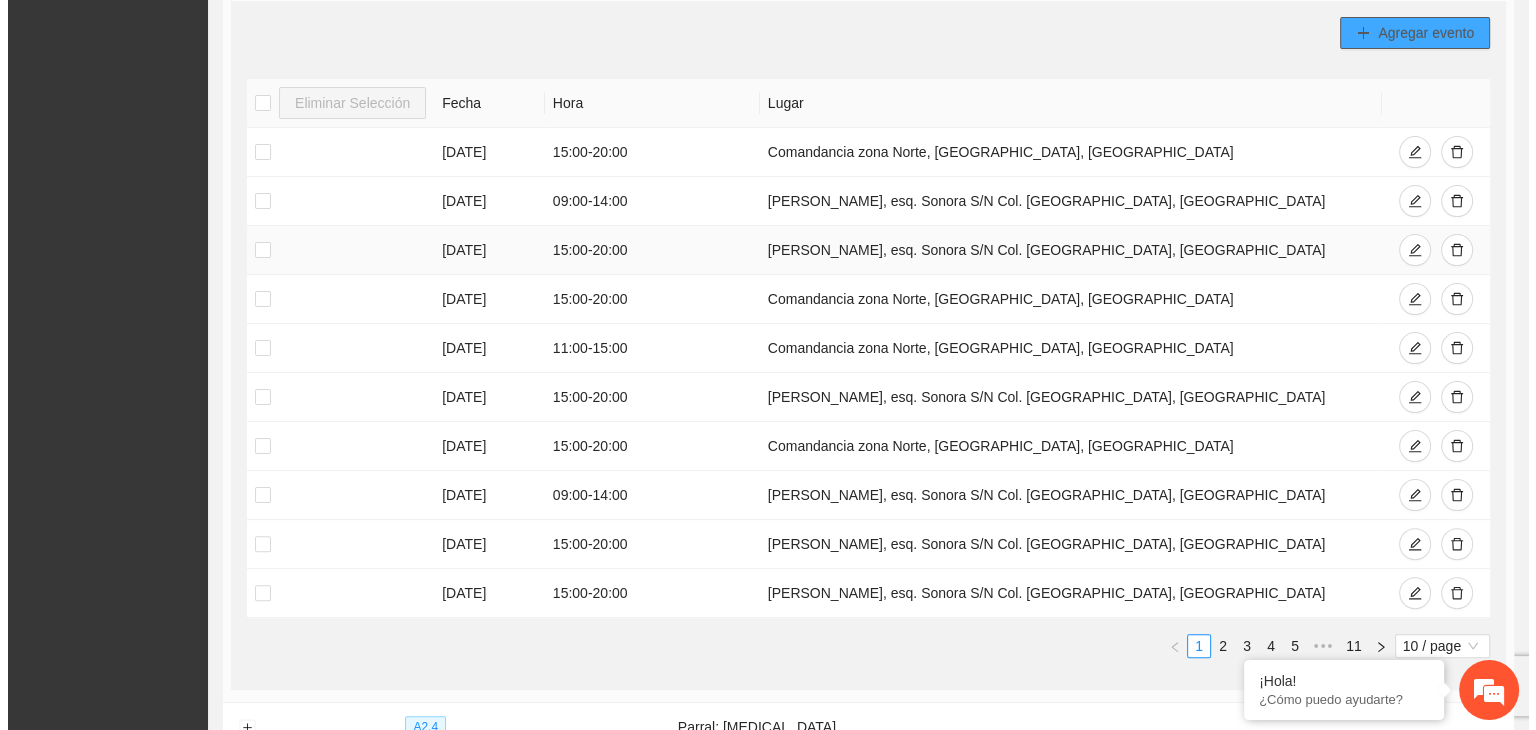 scroll, scrollTop: 426, scrollLeft: 0, axis: vertical 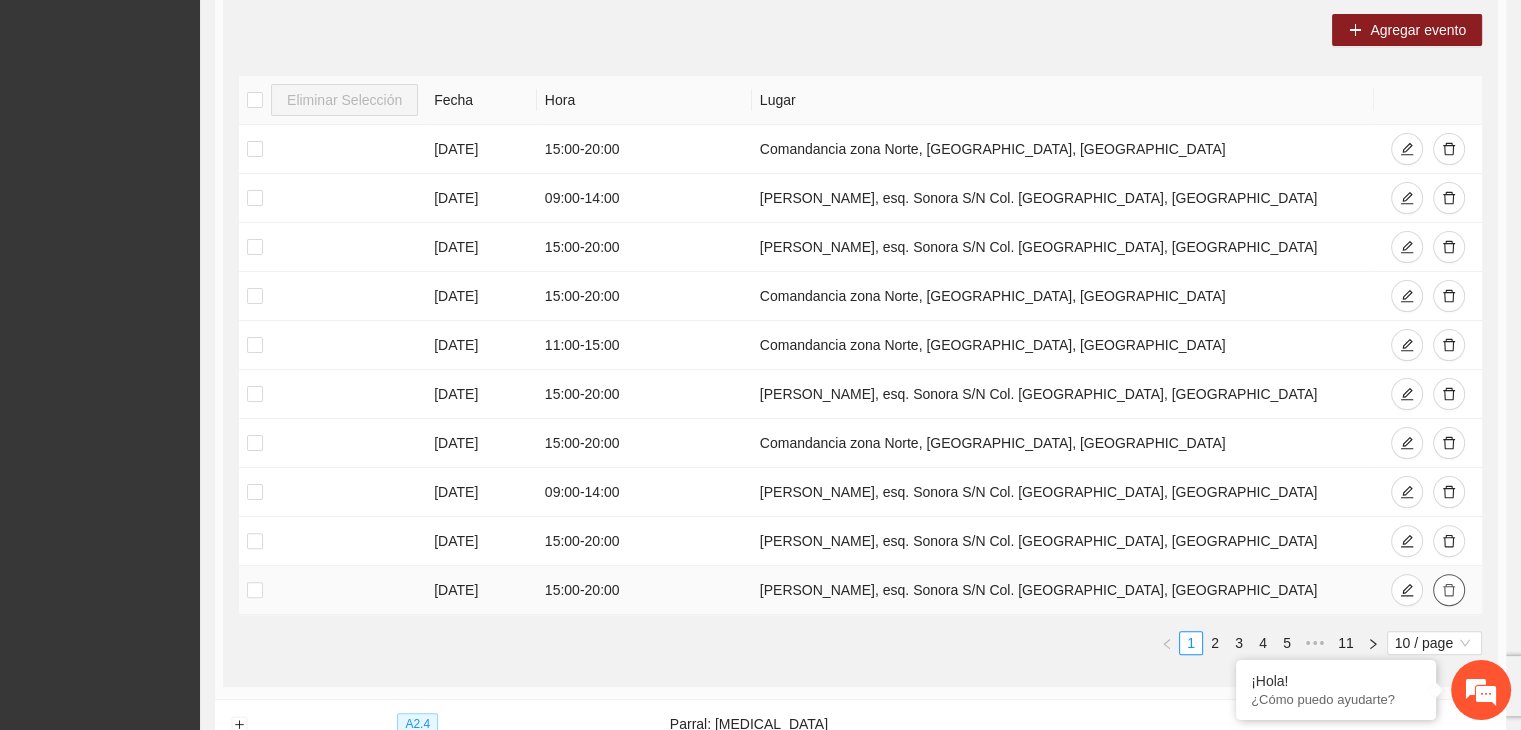 click 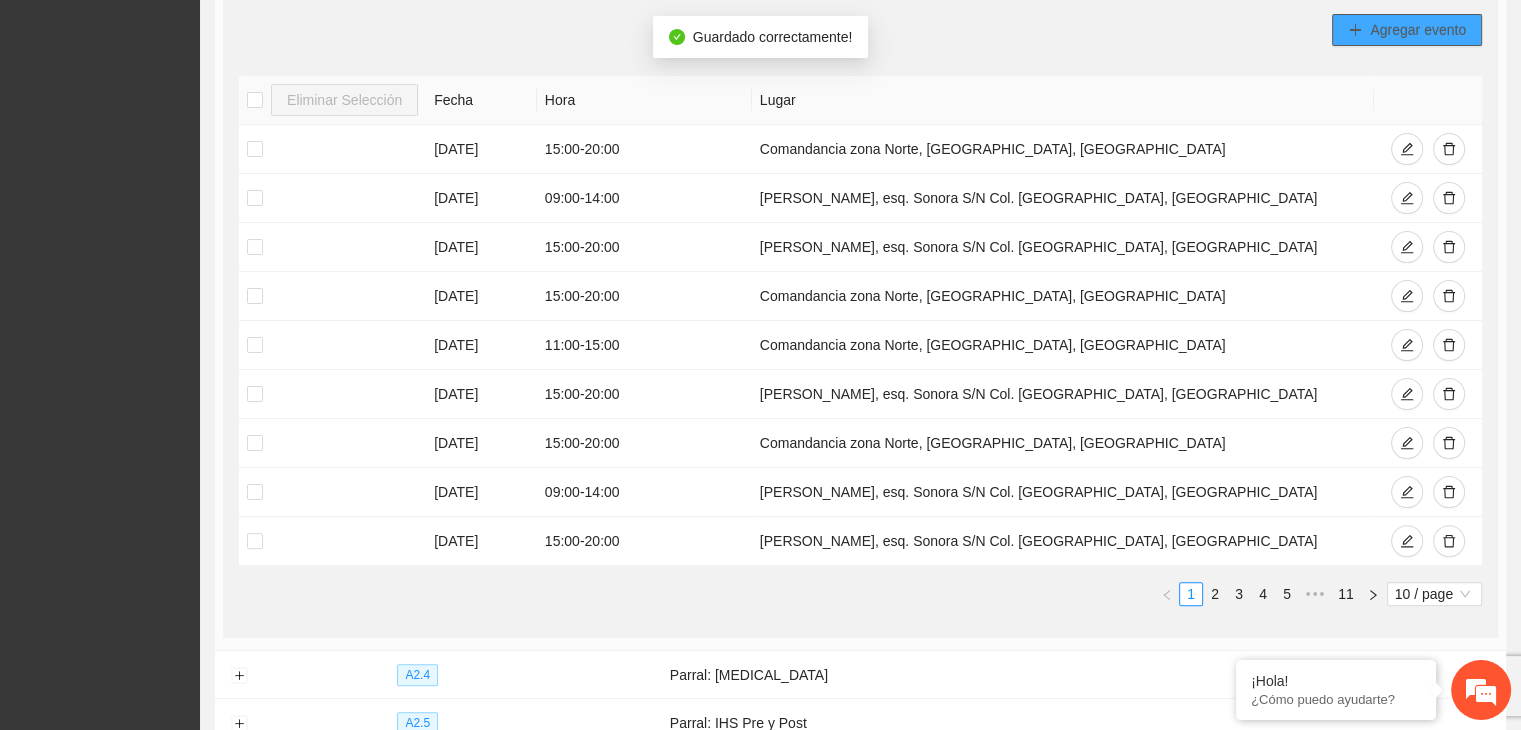 click on "Agregar evento" at bounding box center [1418, 30] 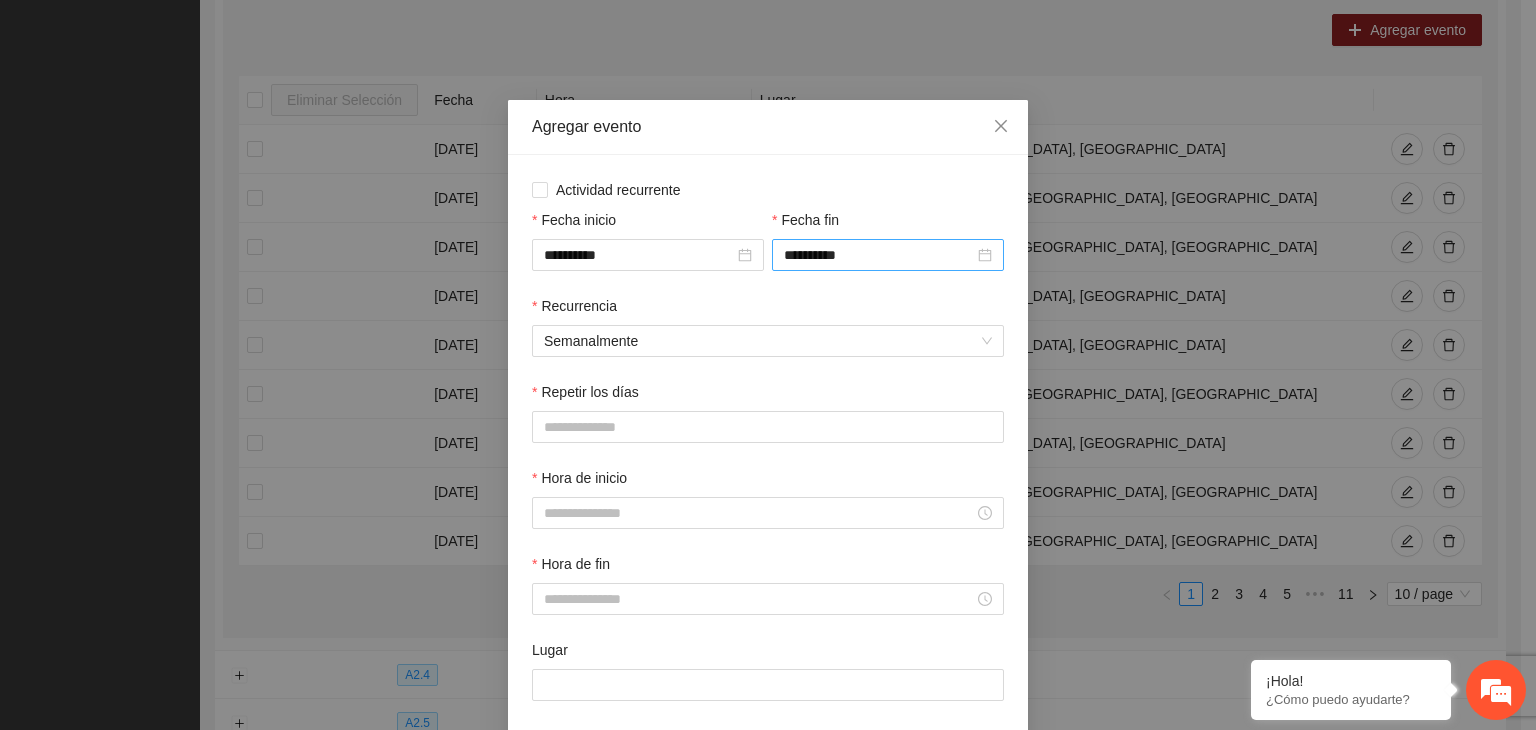 click on "**********" at bounding box center [888, 255] 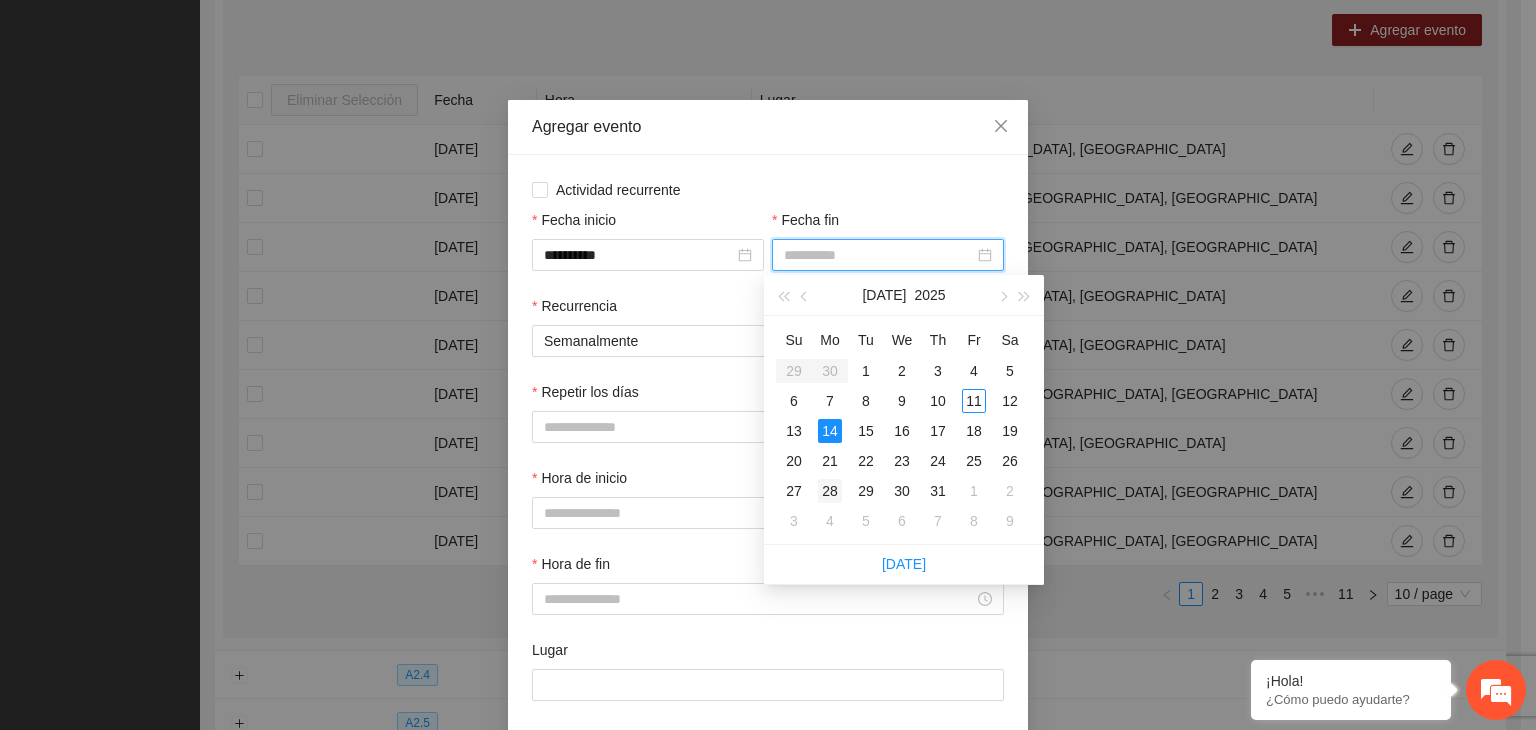 click on "28" at bounding box center [830, 491] 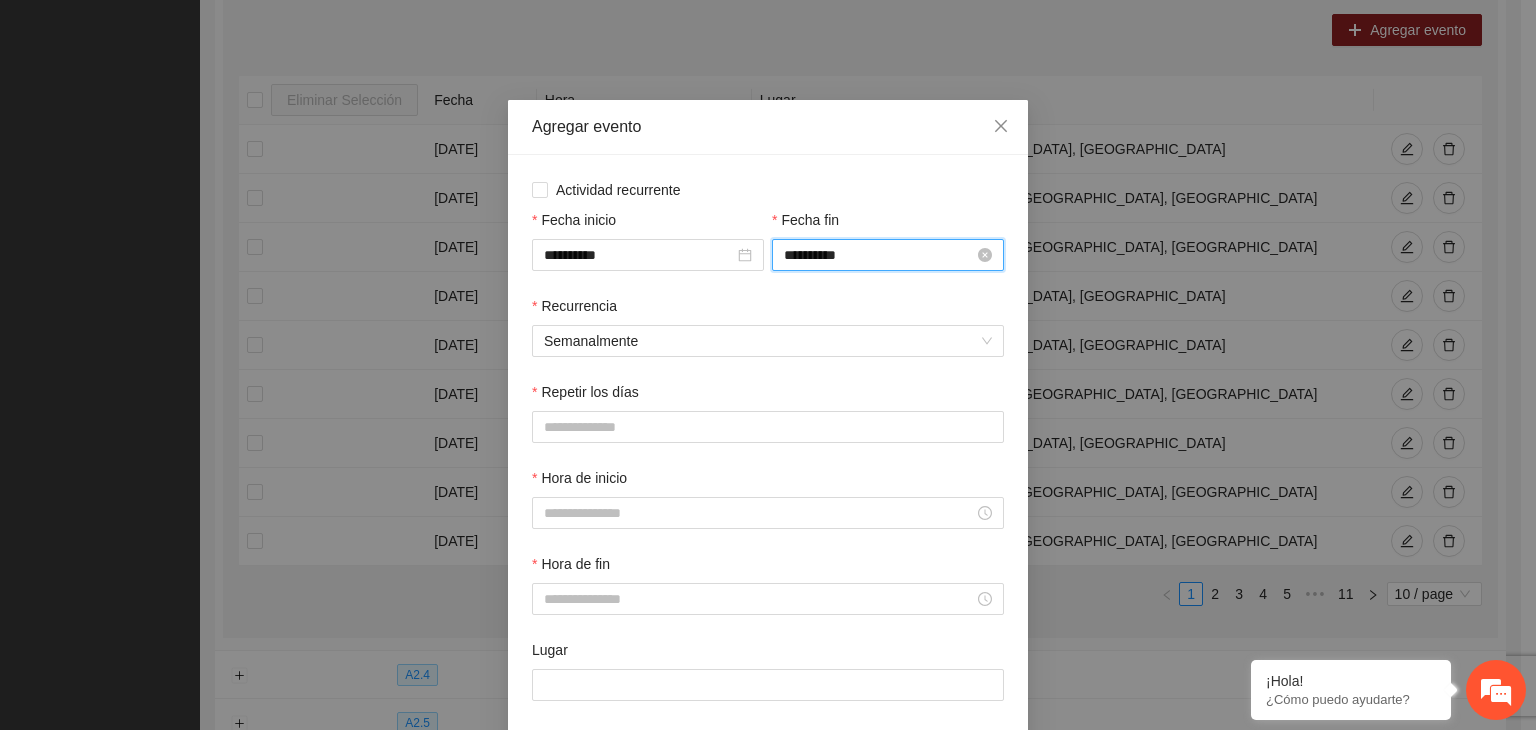 click on "**********" at bounding box center (879, 255) 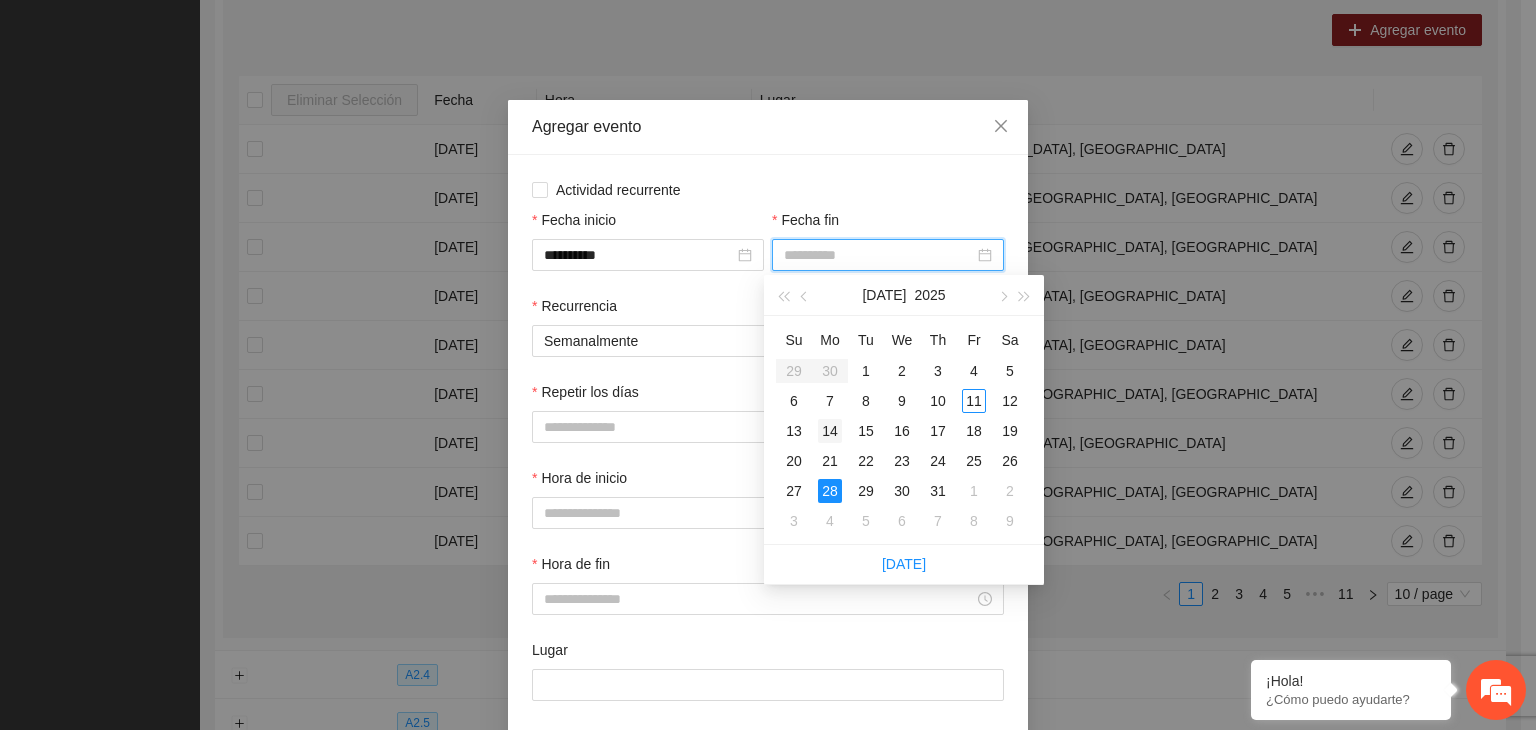 type on "**********" 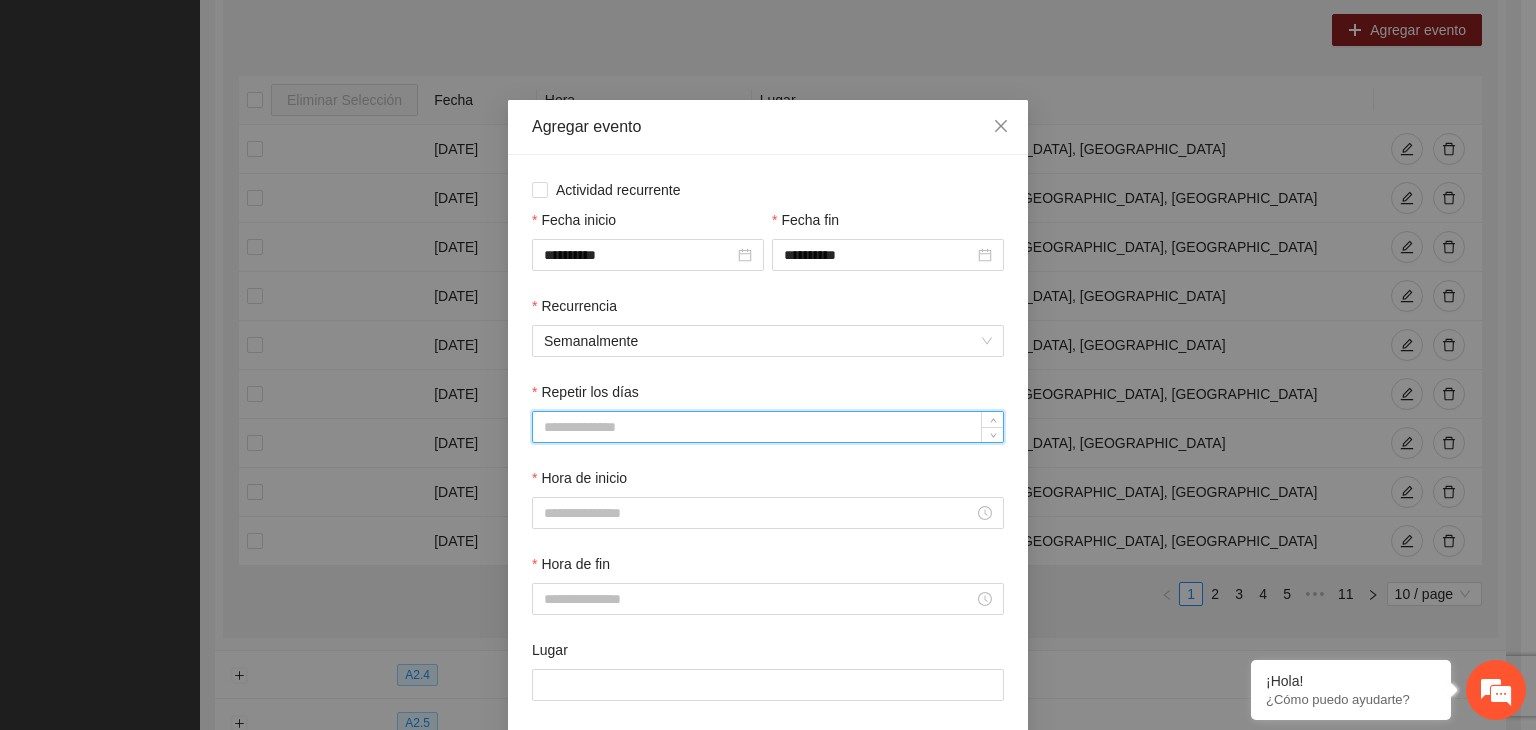 click on "Repetir los días" at bounding box center (768, 427) 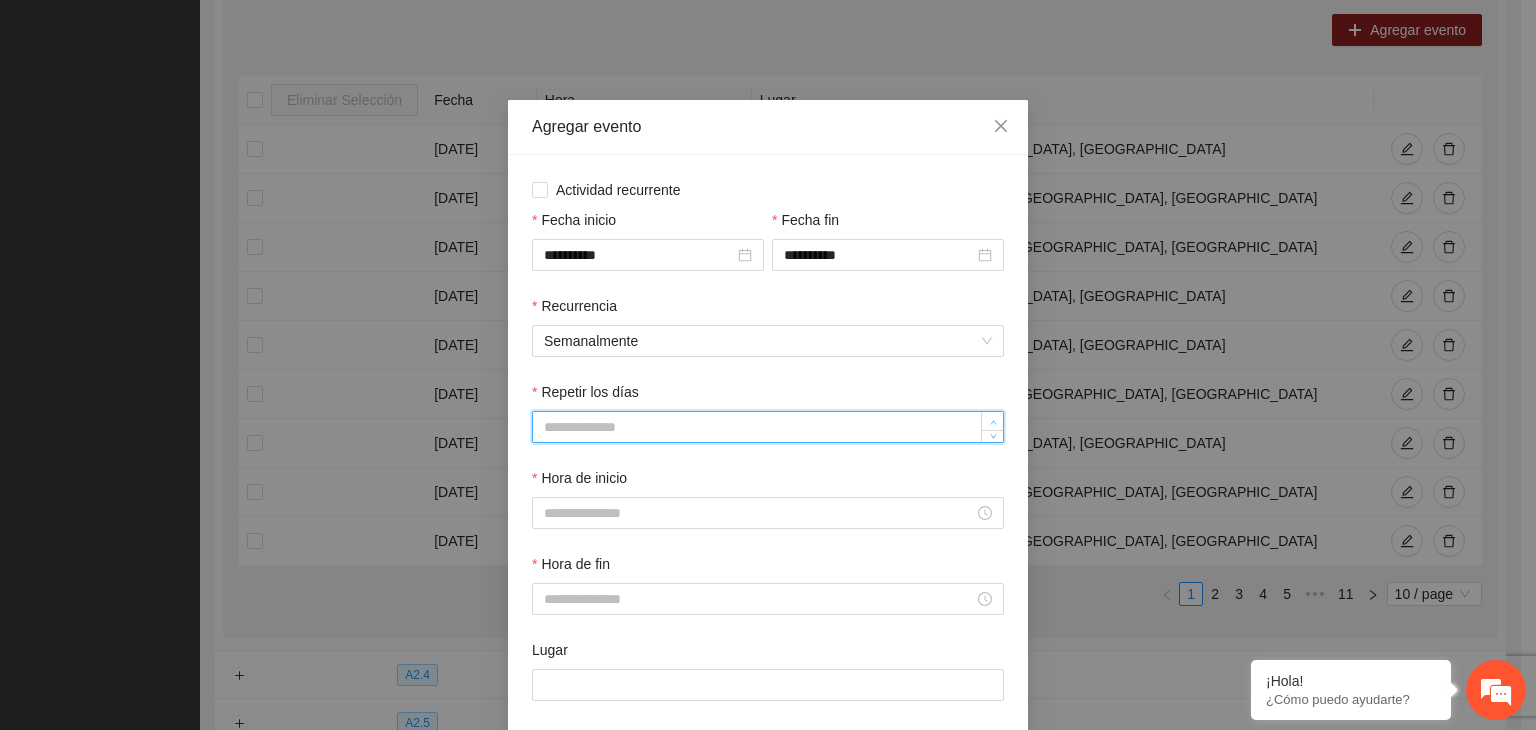type on "*" 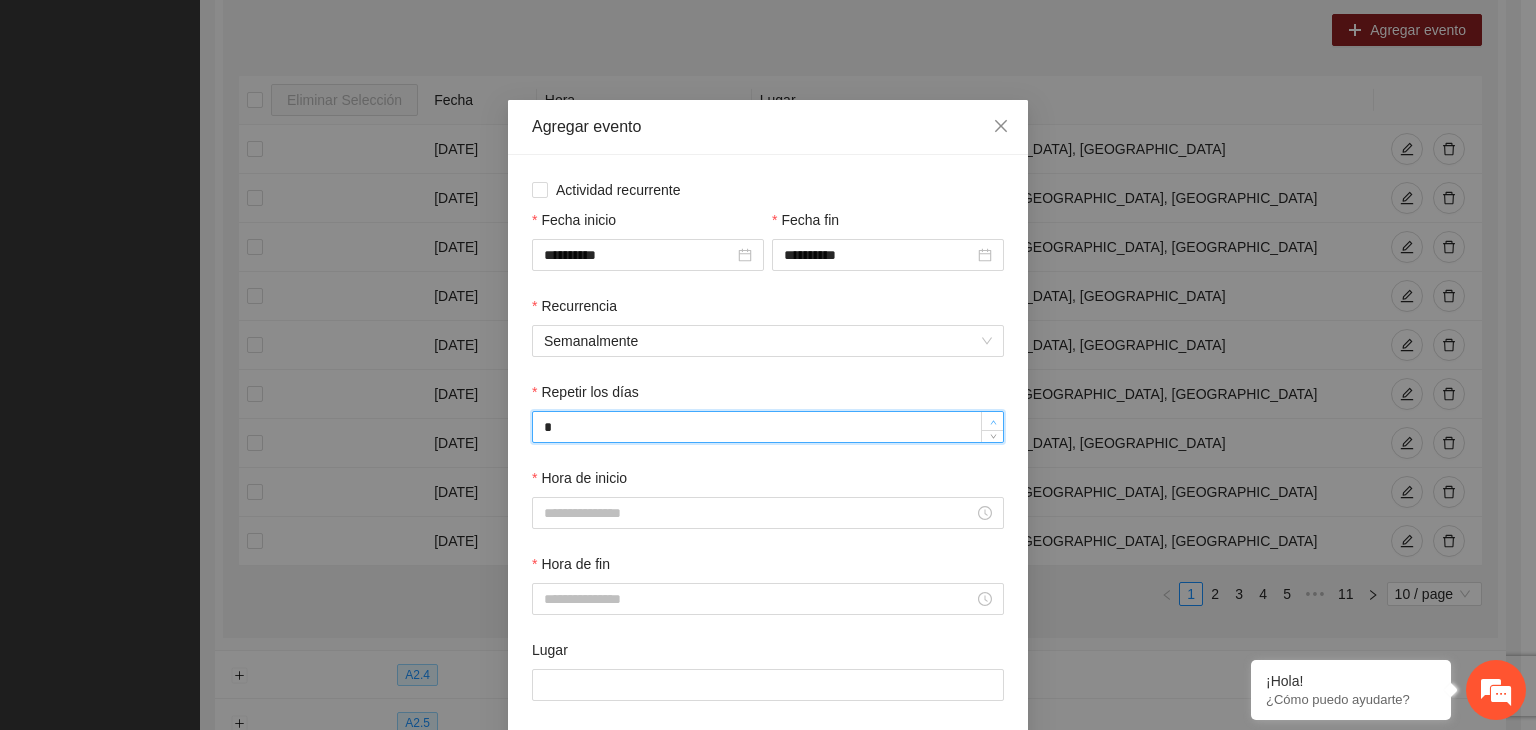 click at bounding box center (993, 422) 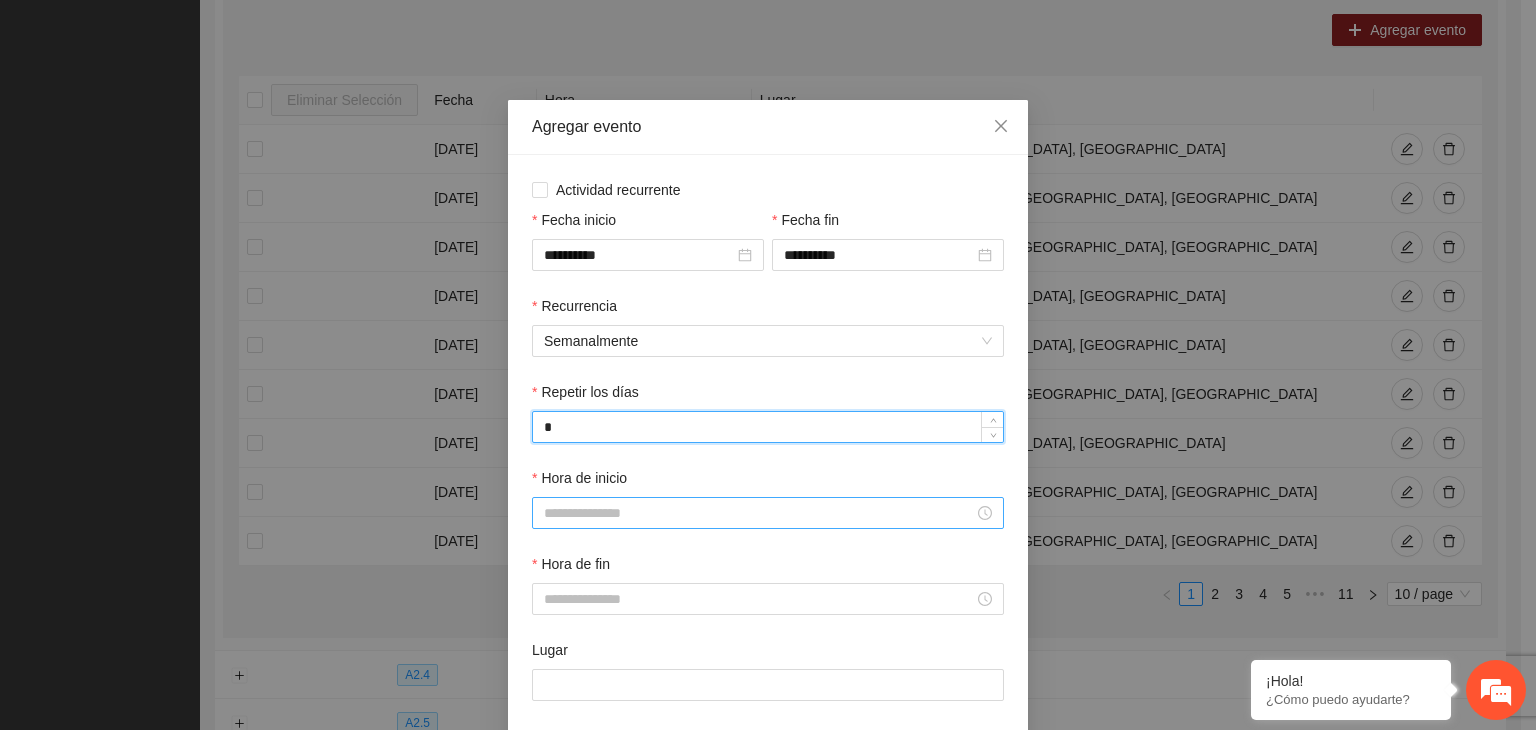 click on "Hora de inicio" at bounding box center (759, 513) 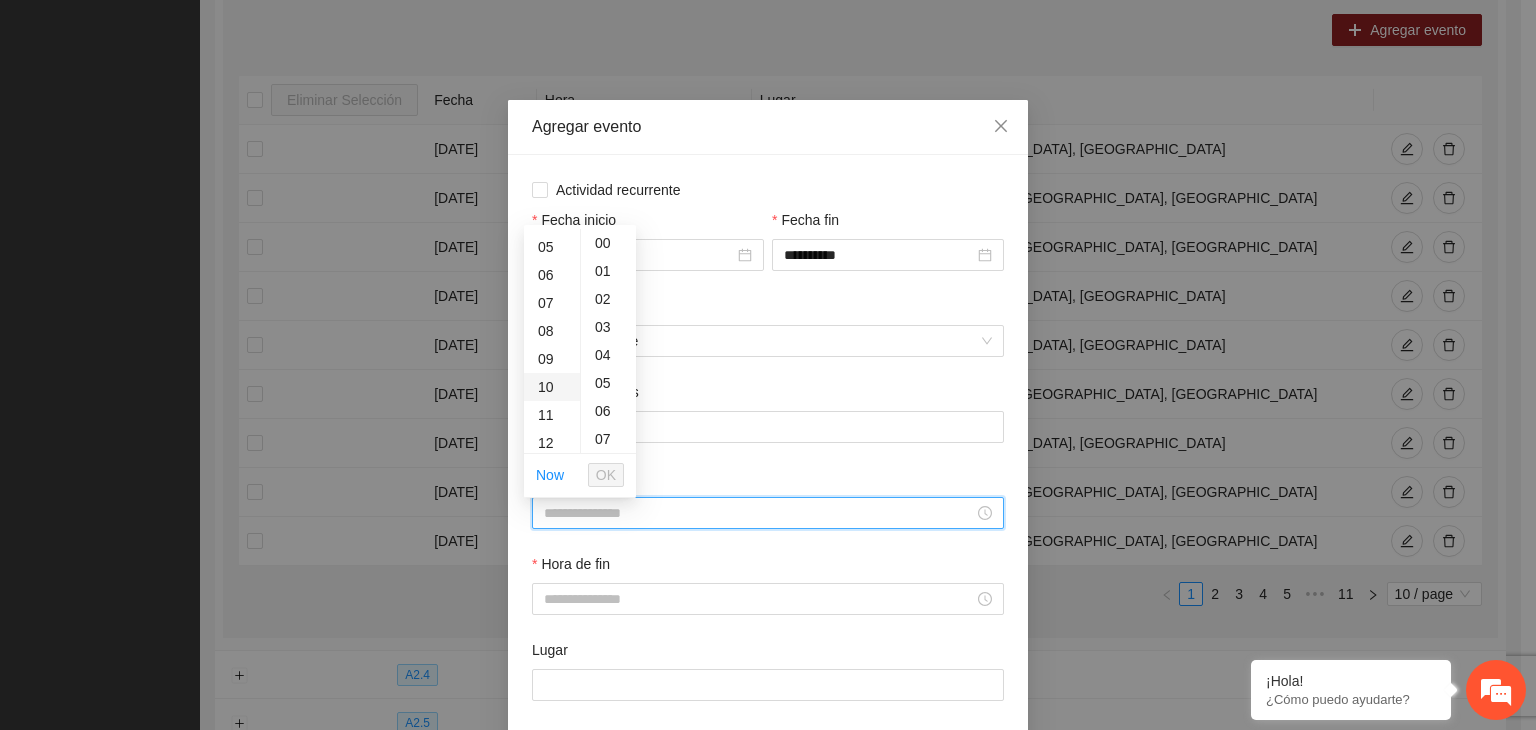 scroll, scrollTop: 240, scrollLeft: 0, axis: vertical 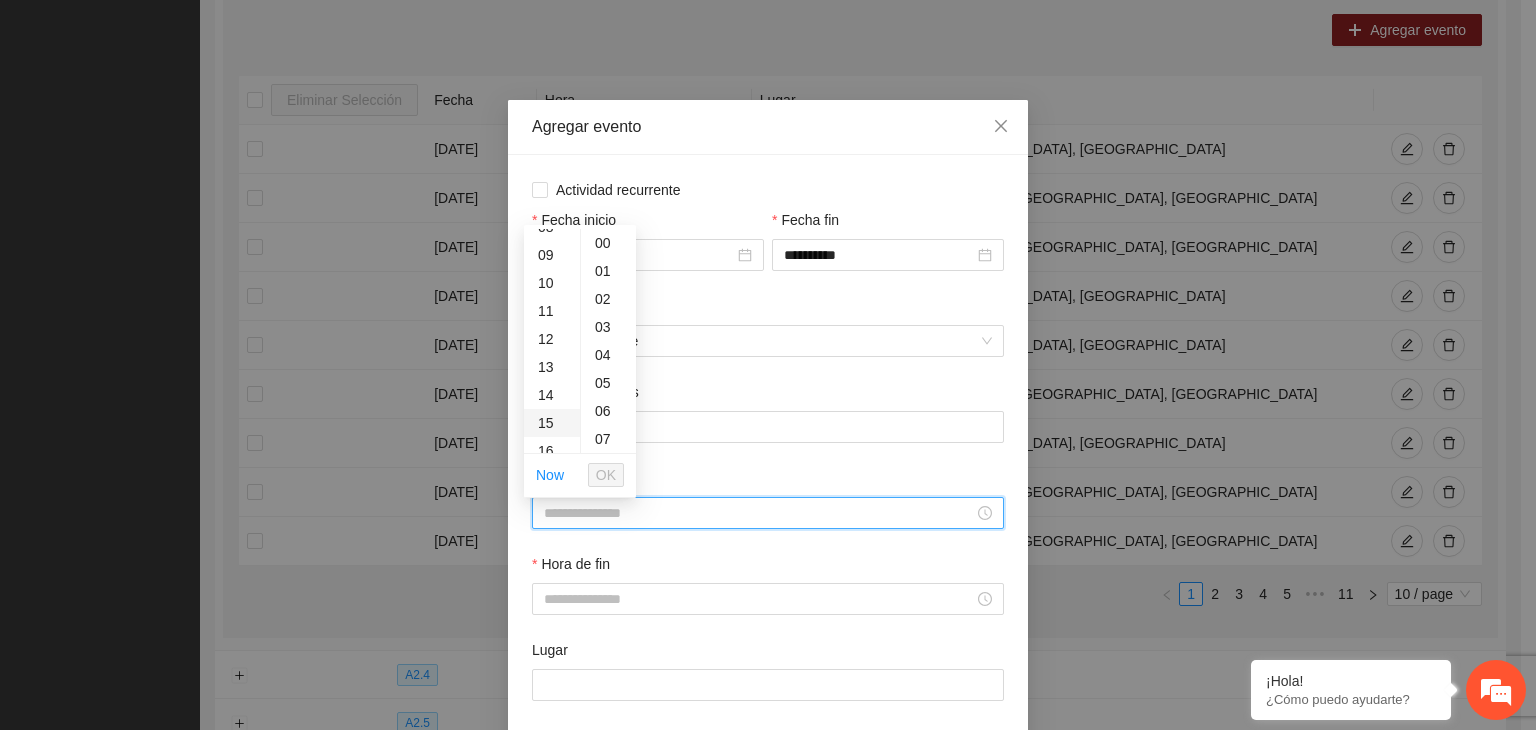 click on "15" at bounding box center [552, 423] 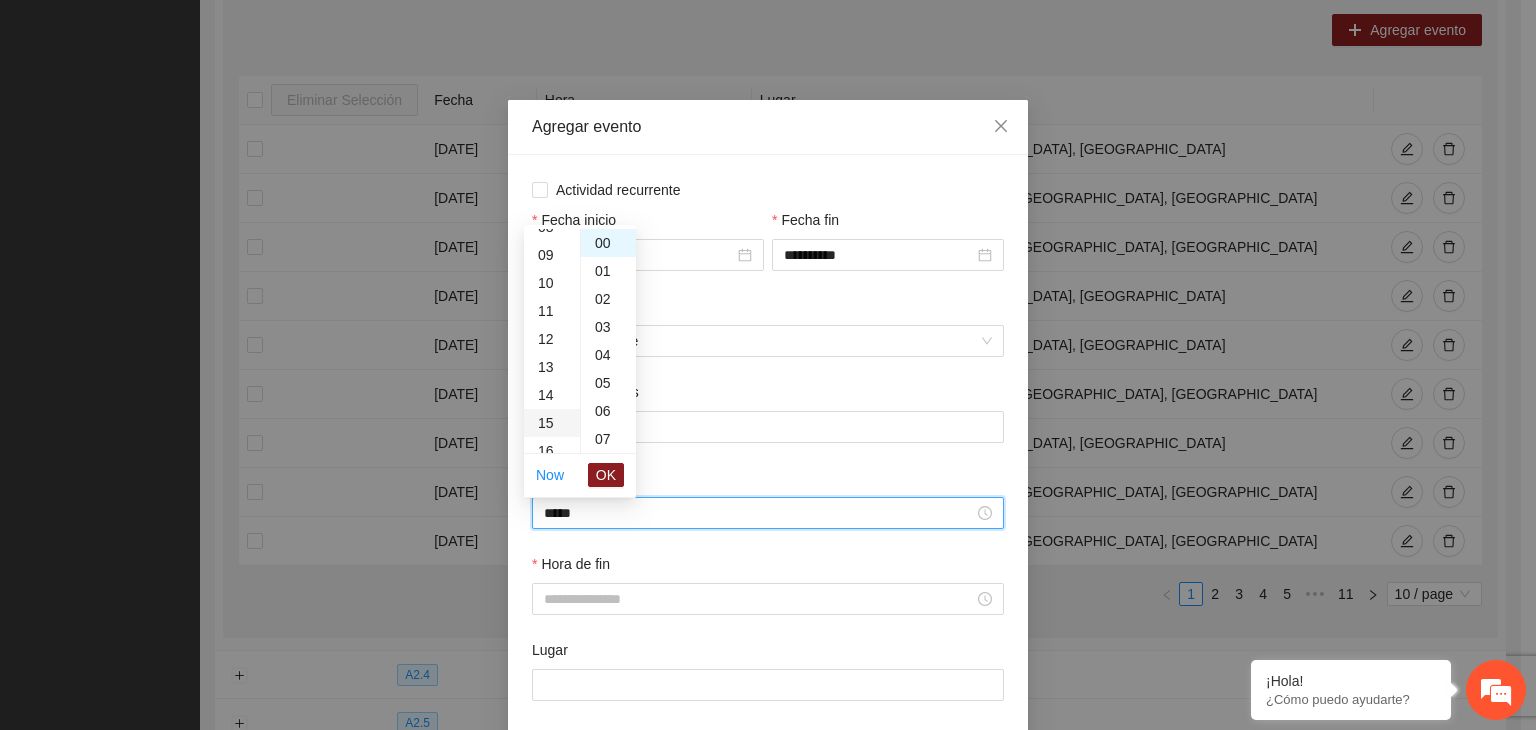scroll, scrollTop: 420, scrollLeft: 0, axis: vertical 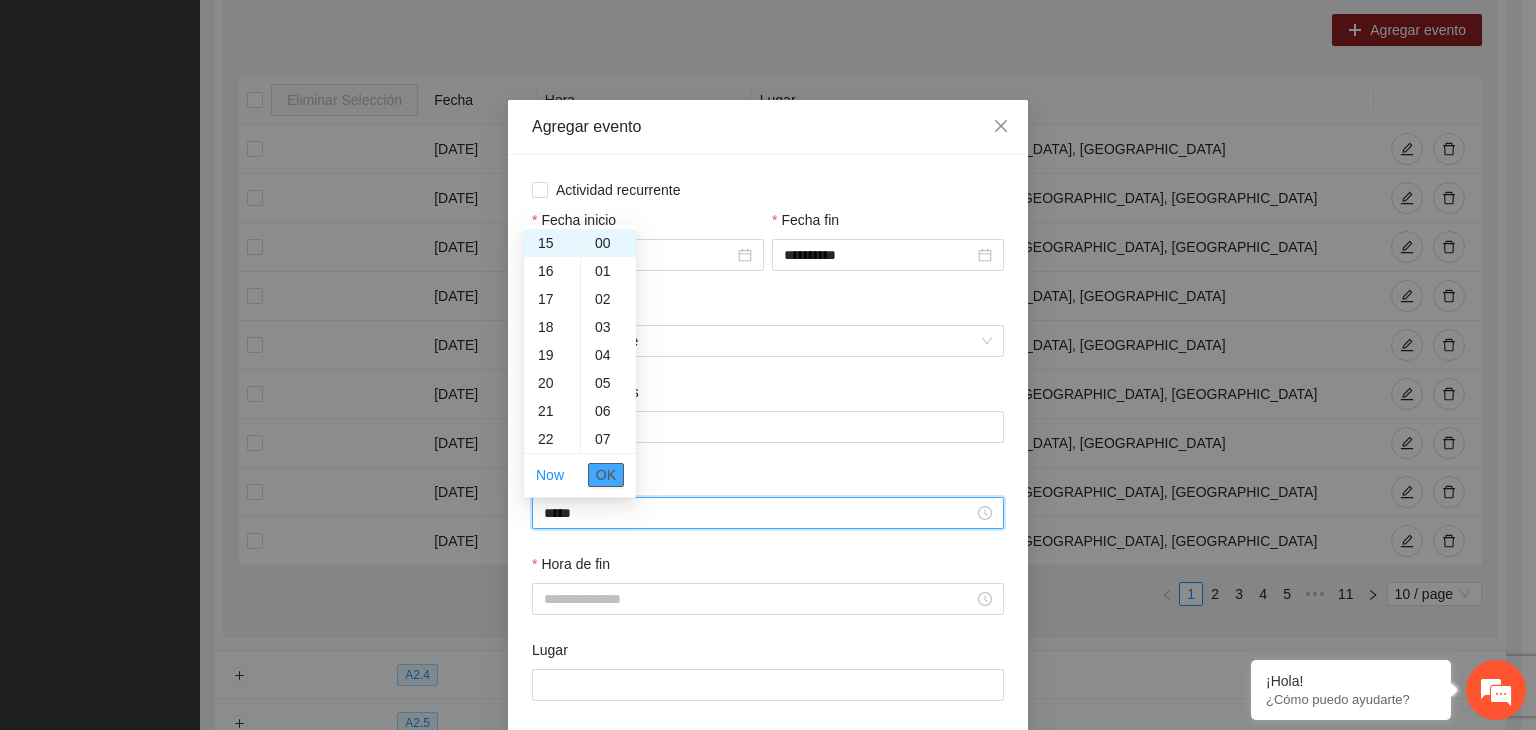 click on "OK" at bounding box center (606, 475) 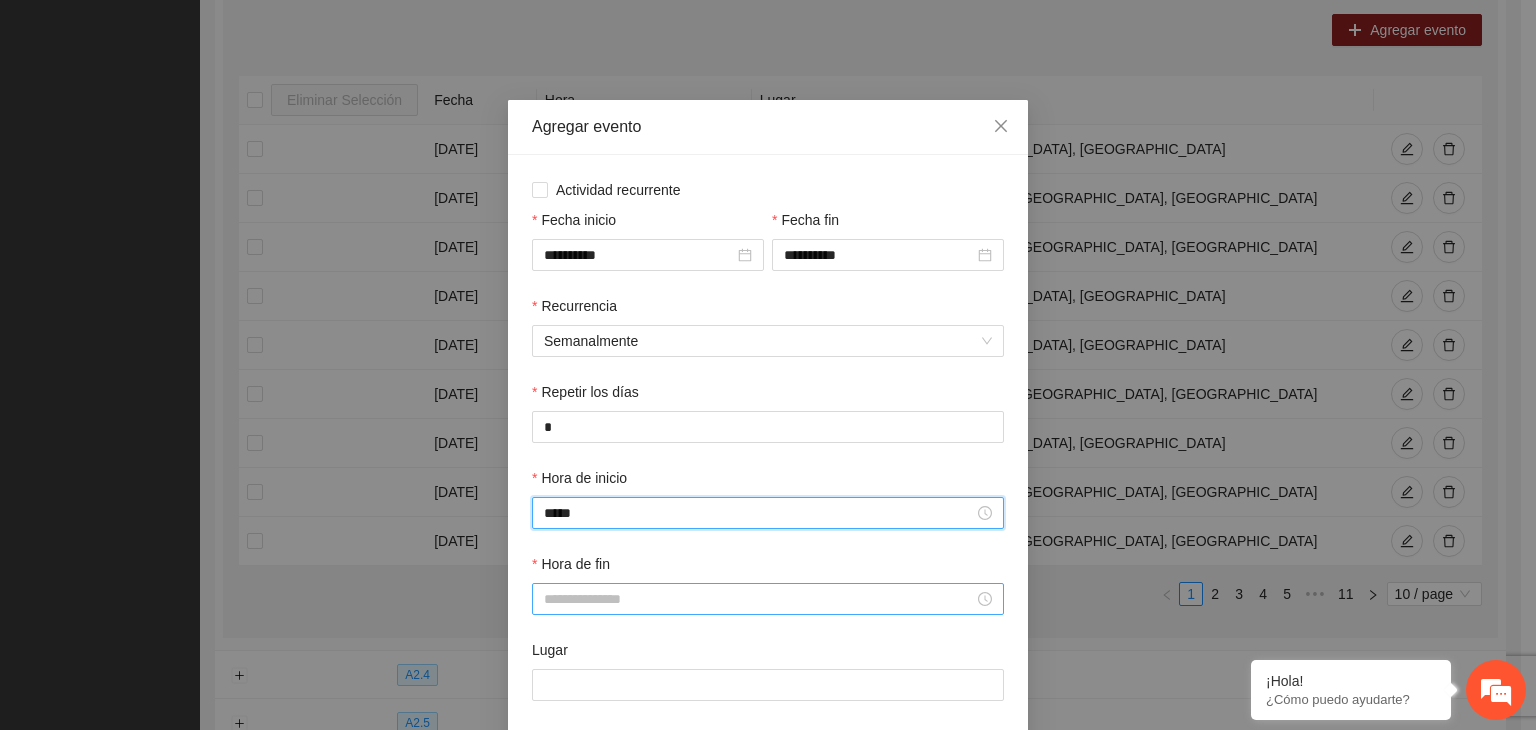 click on "Hora de fin" at bounding box center (759, 599) 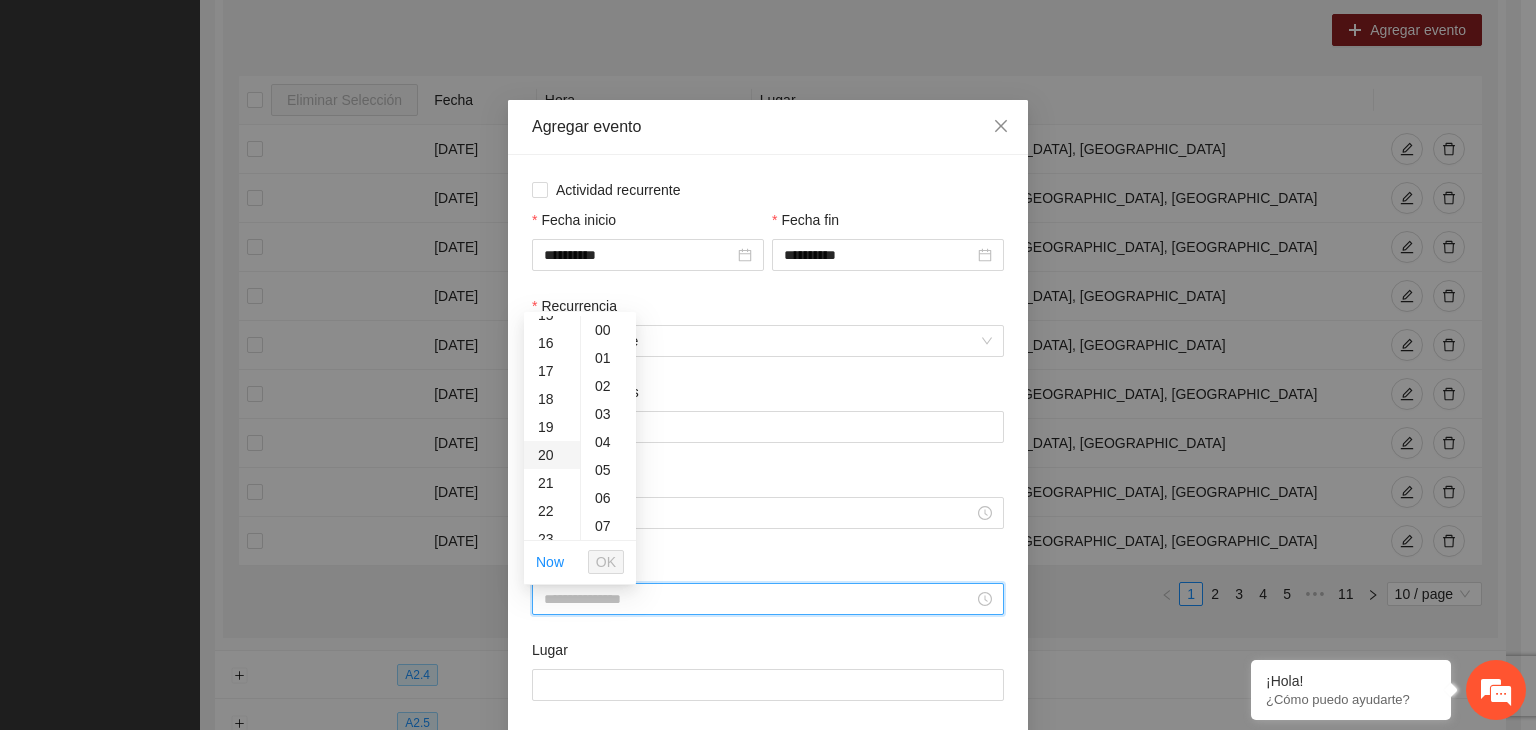 click on "20" at bounding box center (552, 455) 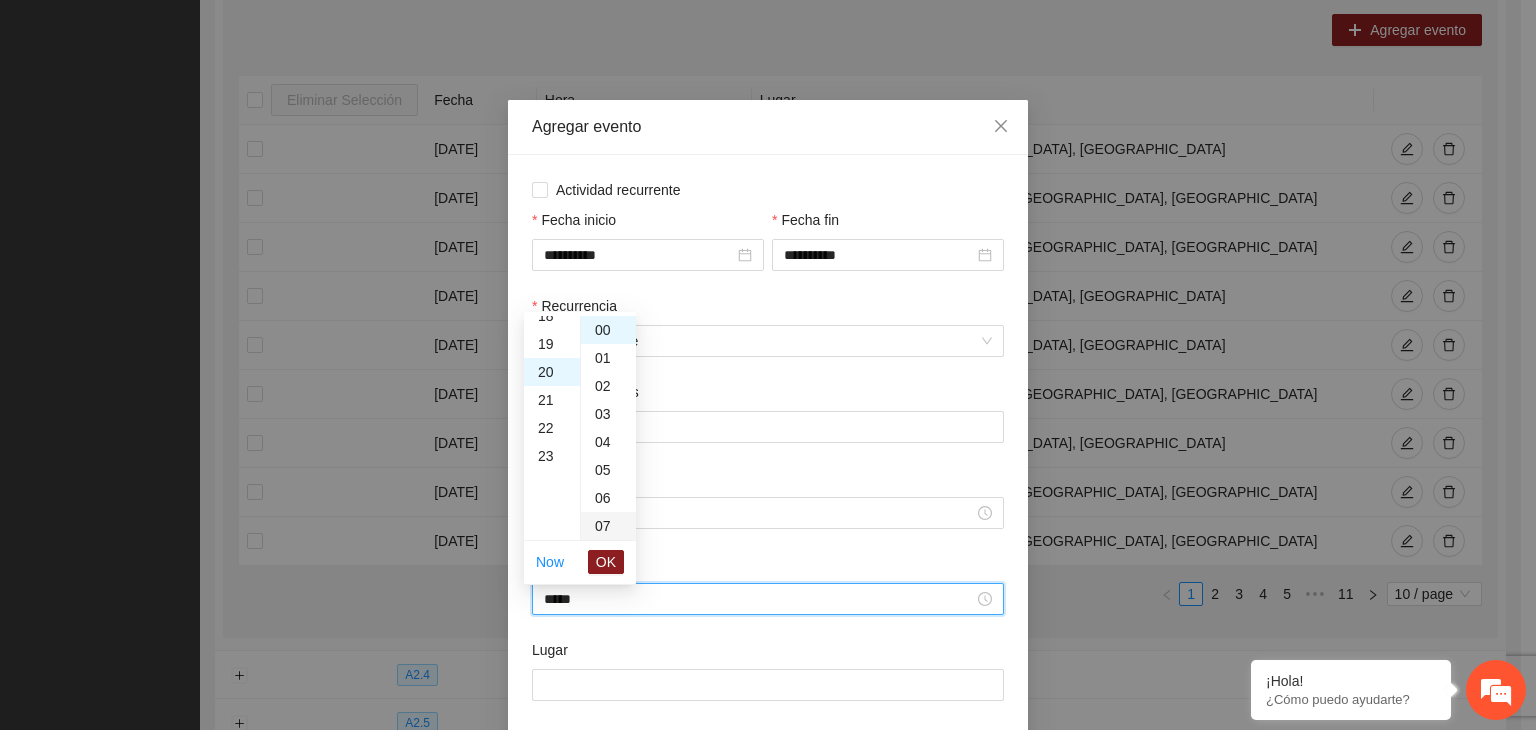 scroll, scrollTop: 560, scrollLeft: 0, axis: vertical 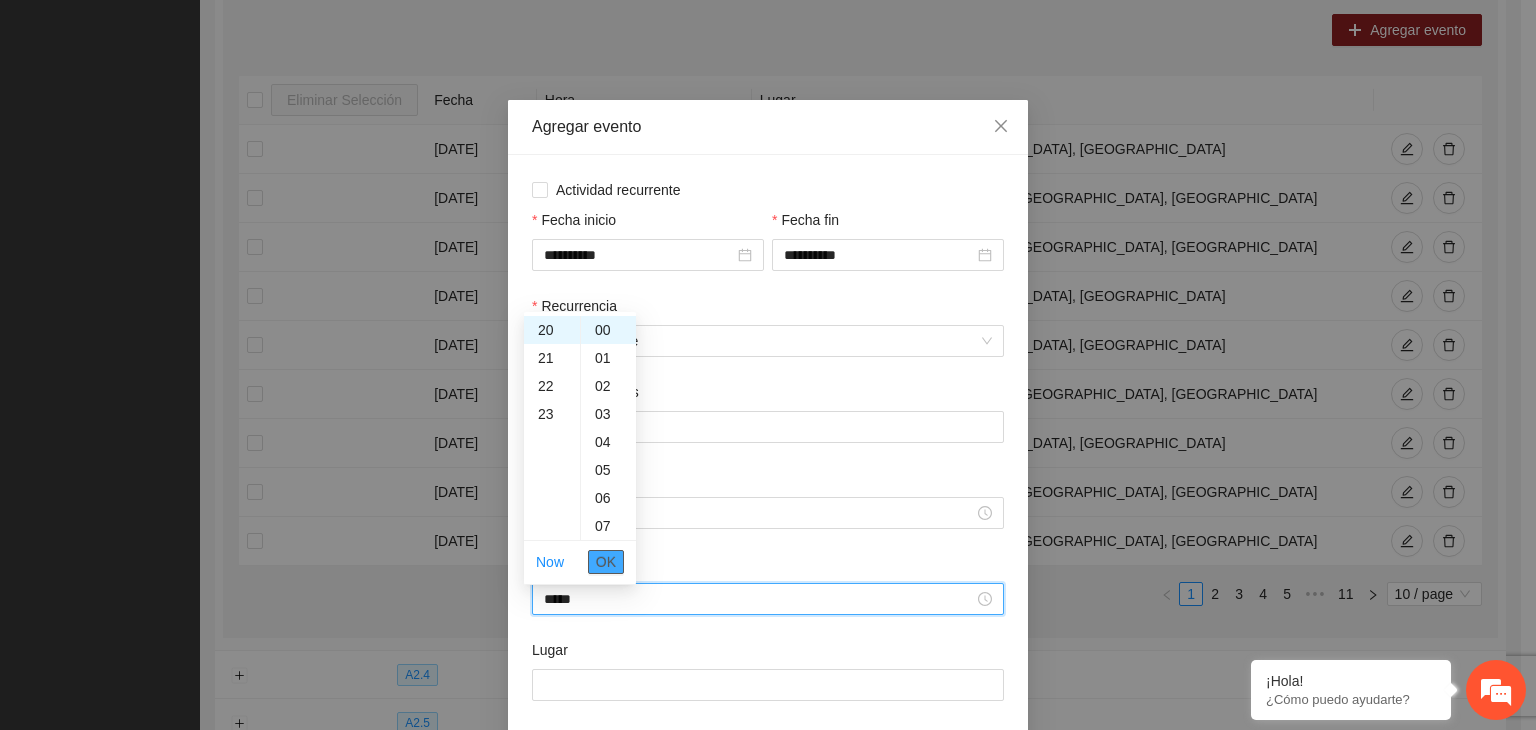 click on "OK" at bounding box center (606, 562) 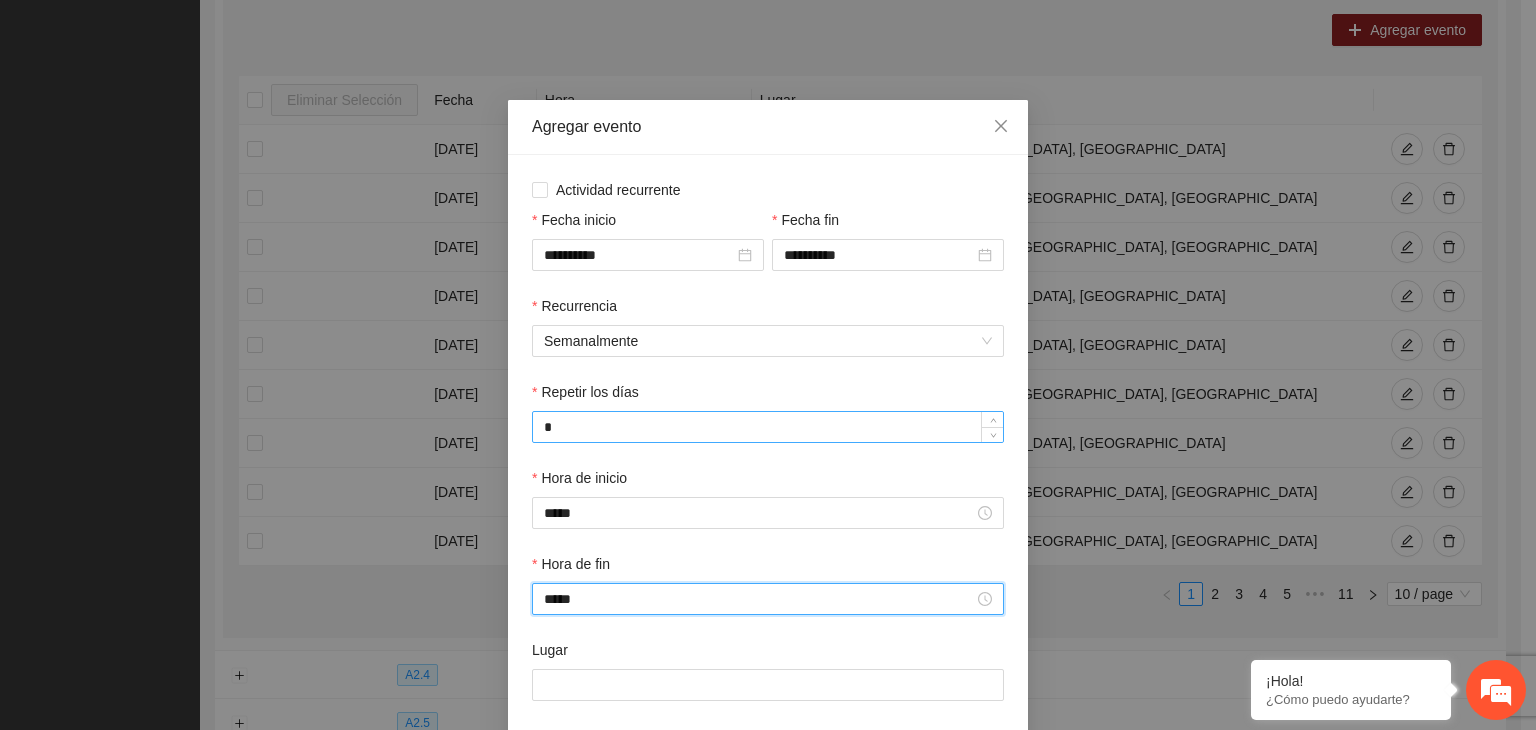 click on "*" at bounding box center [768, 427] 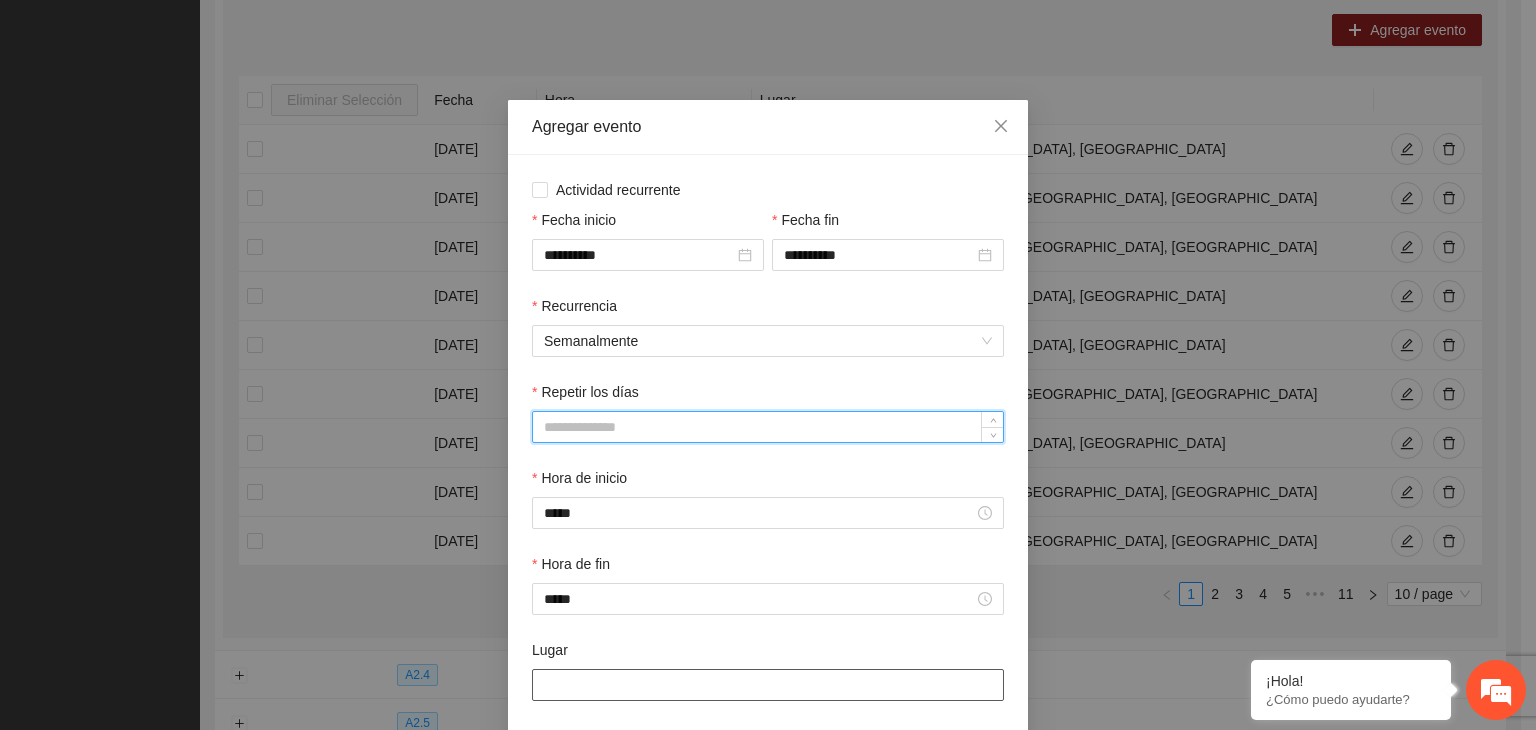 type 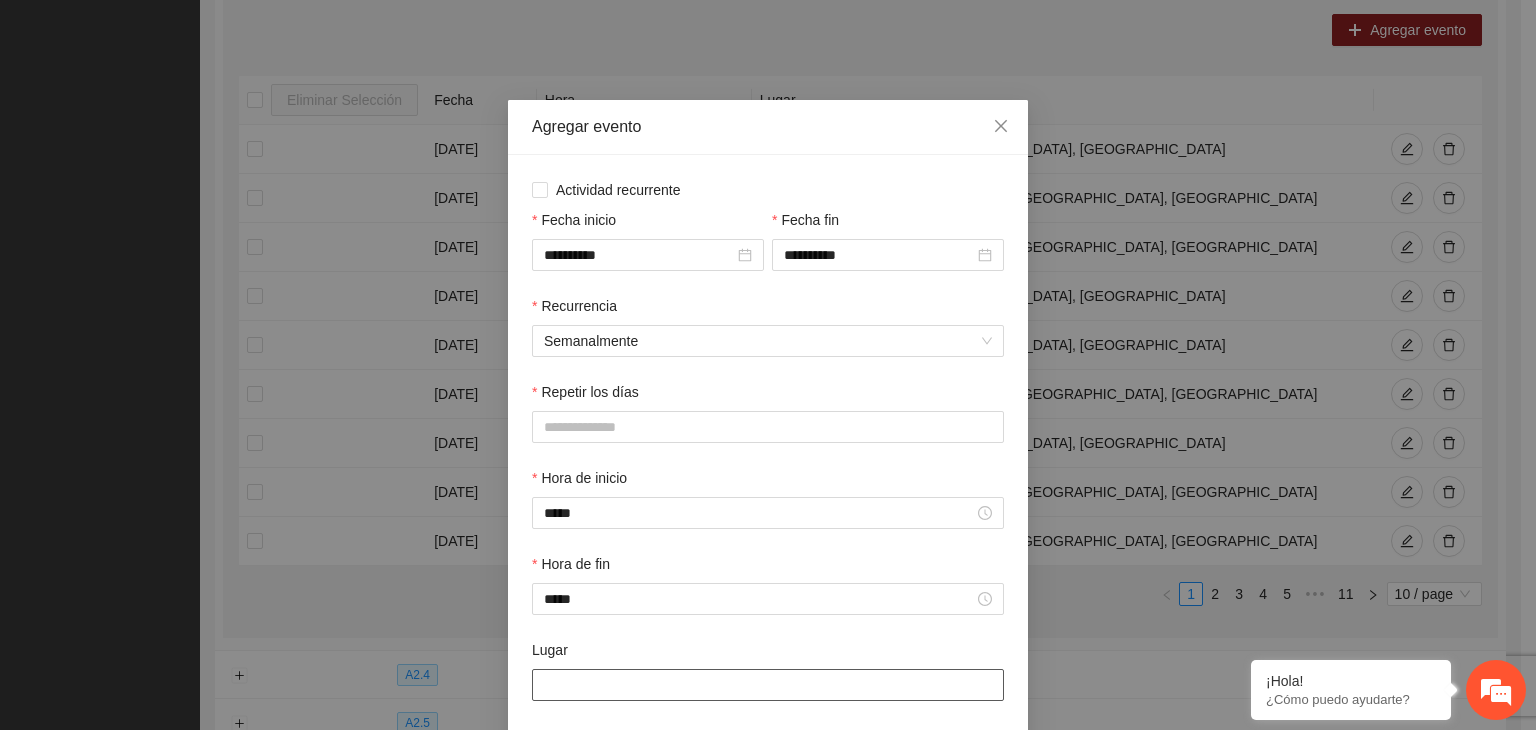 type on "**********" 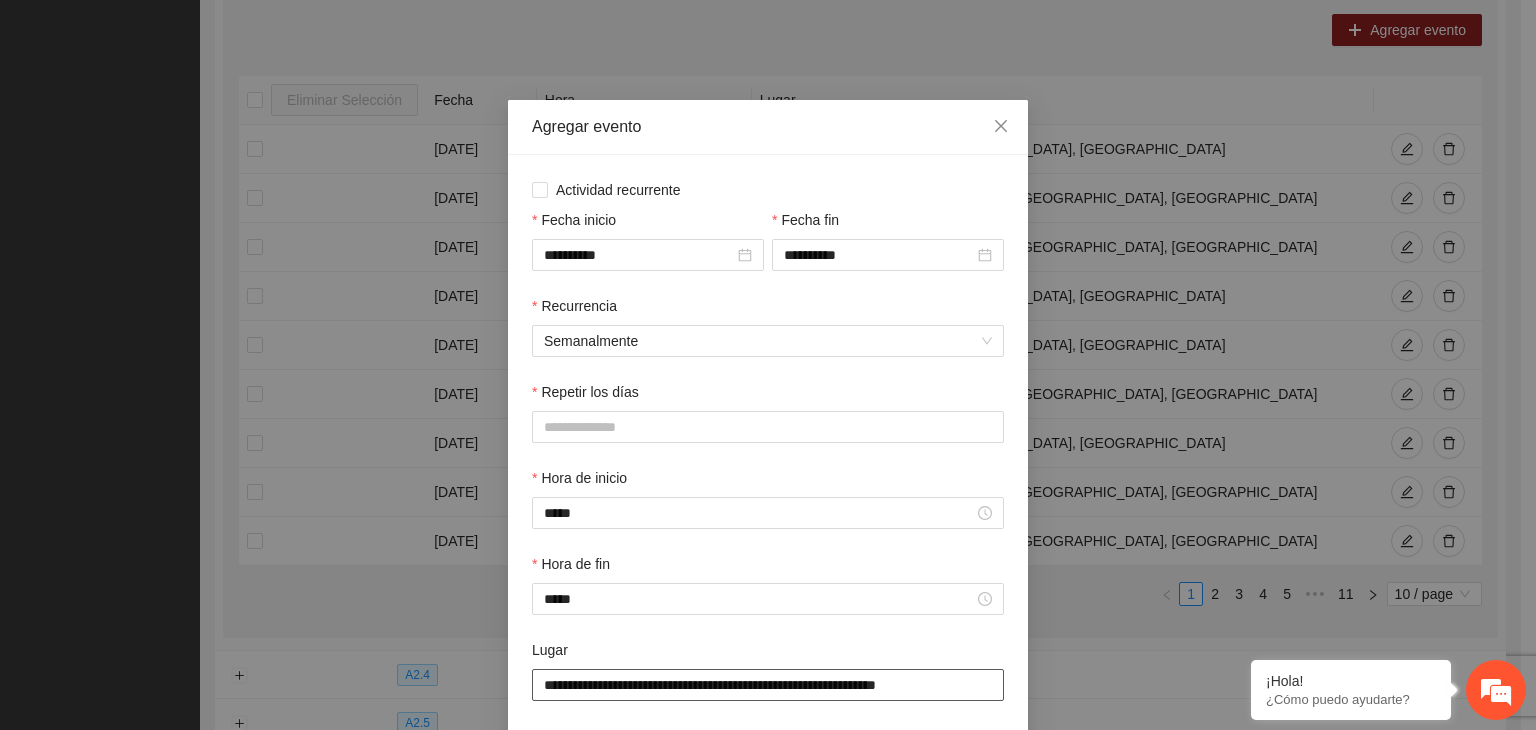scroll, scrollTop: 100, scrollLeft: 0, axis: vertical 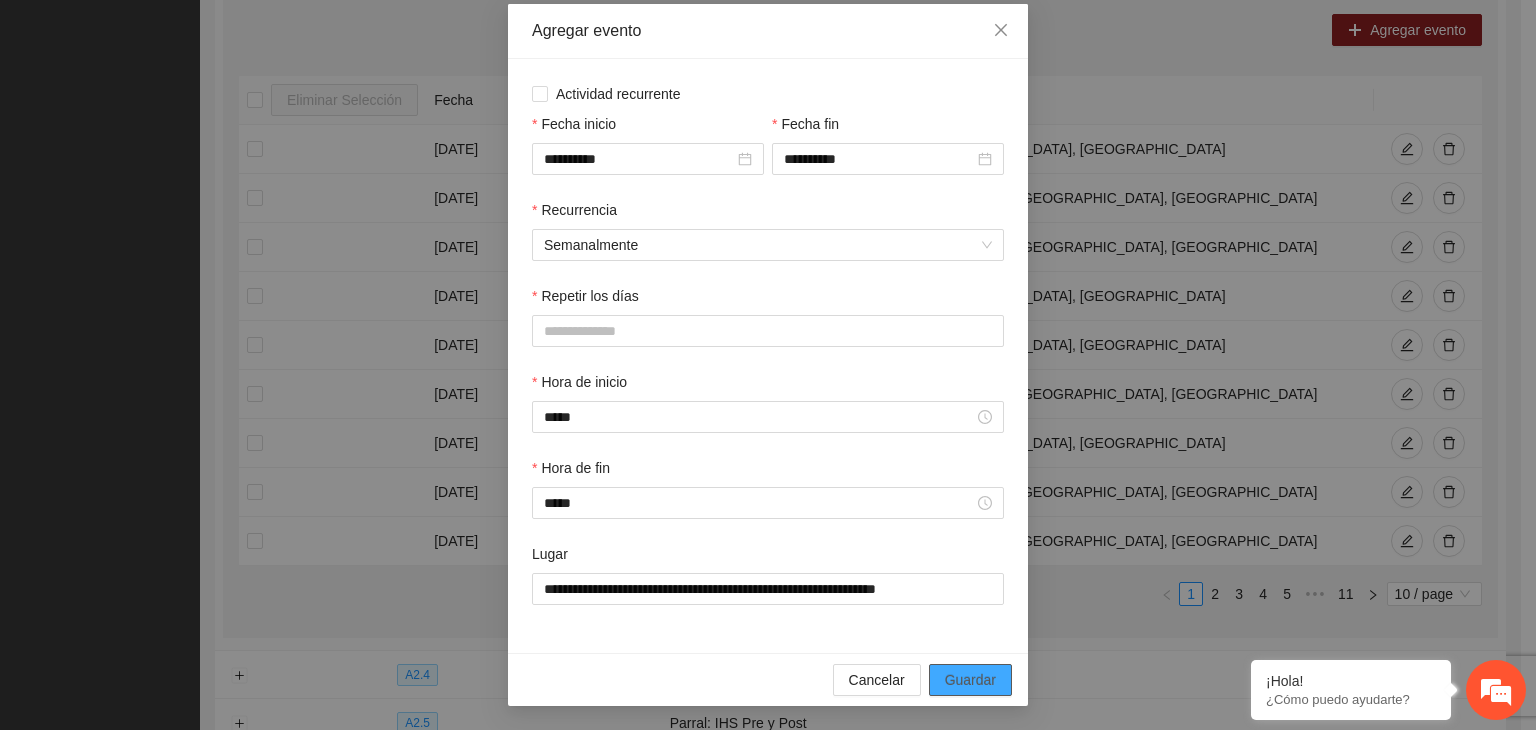 click on "Guardar" at bounding box center (970, 680) 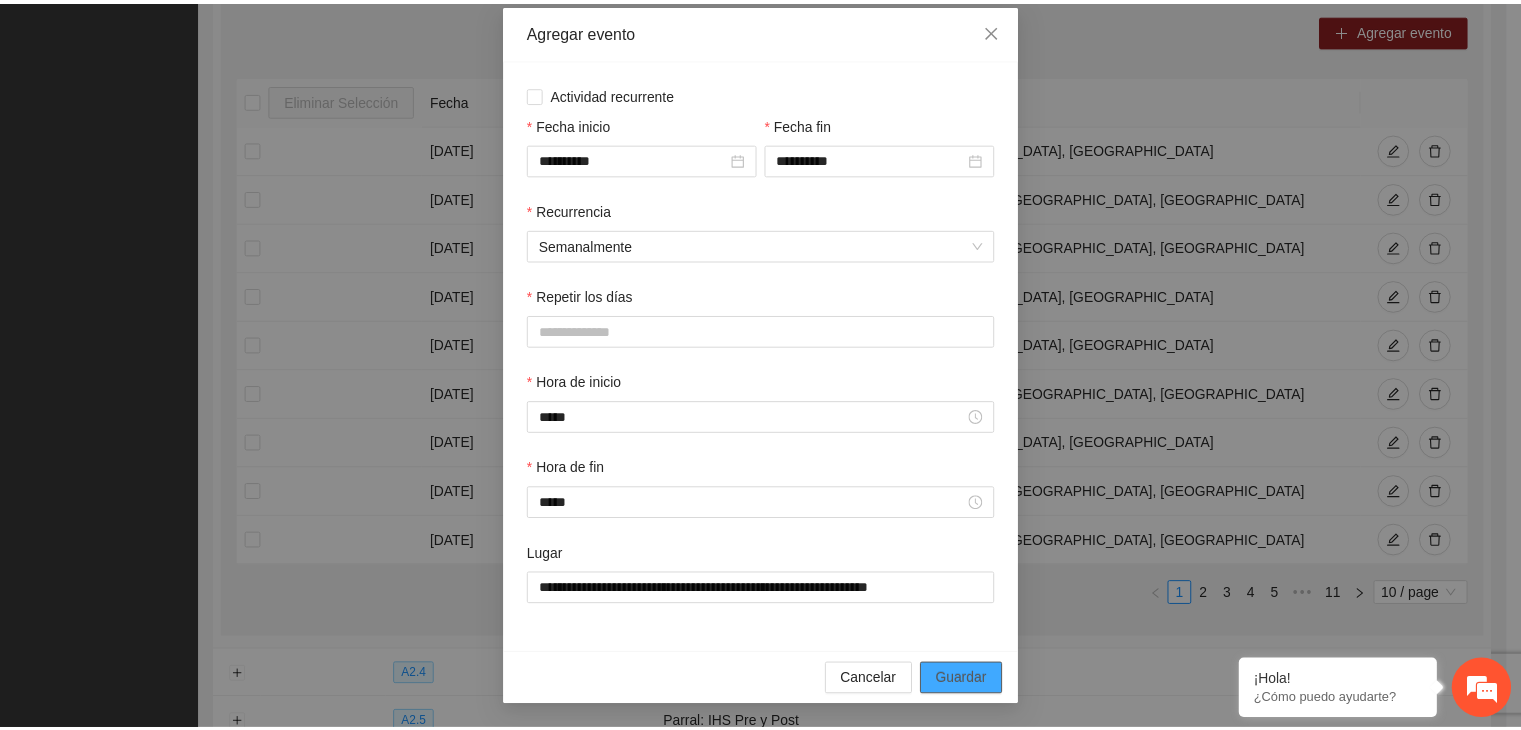 scroll, scrollTop: 0, scrollLeft: 0, axis: both 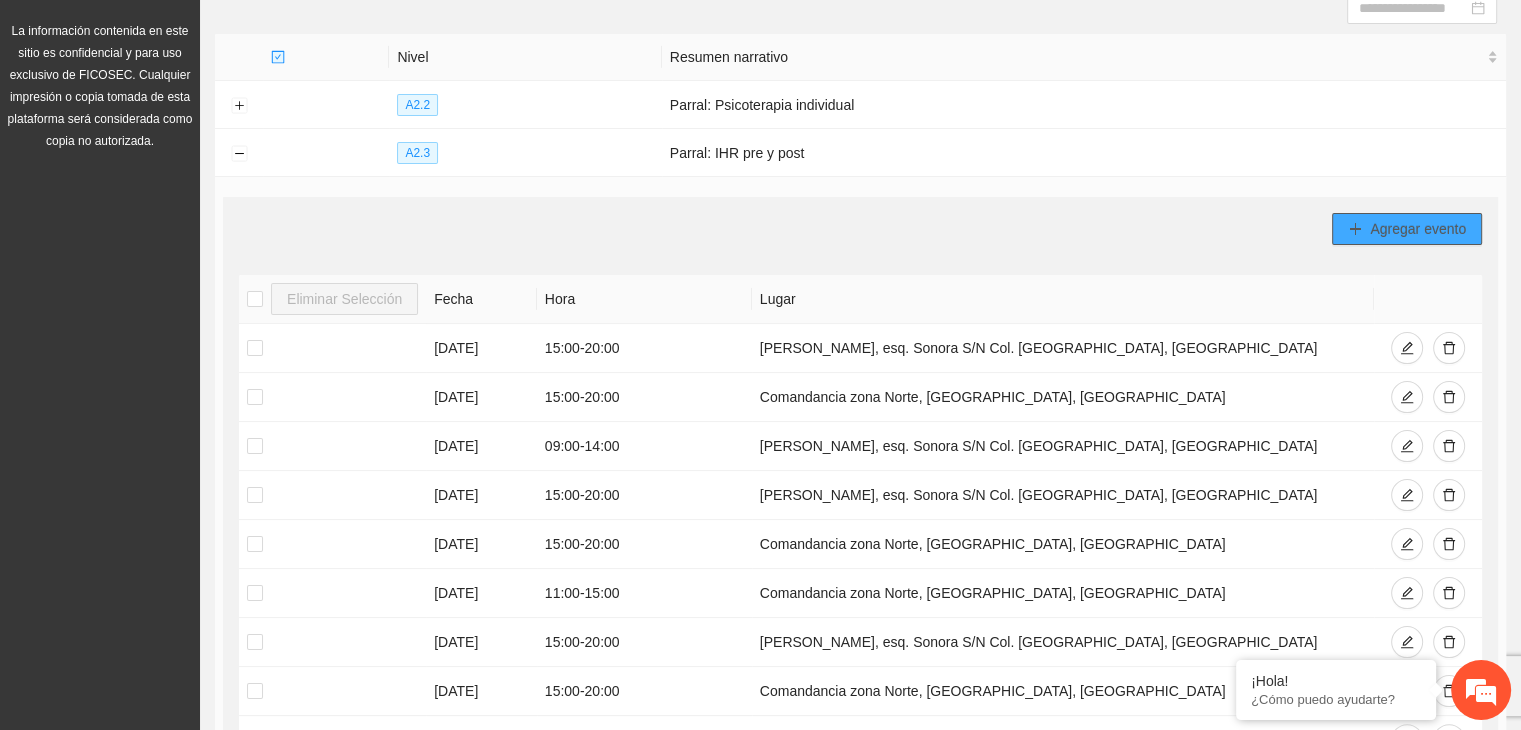 click 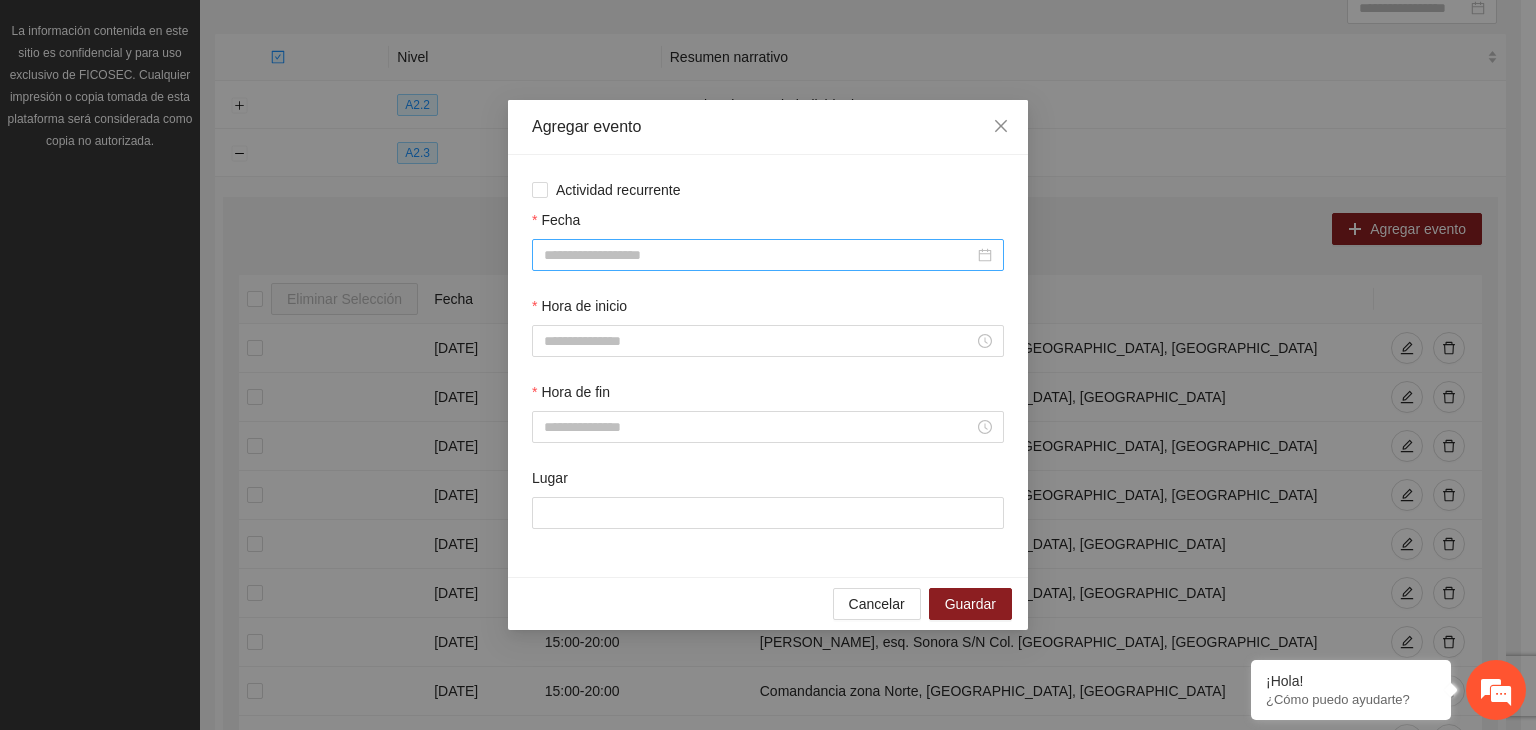 click on "Fecha" at bounding box center (759, 255) 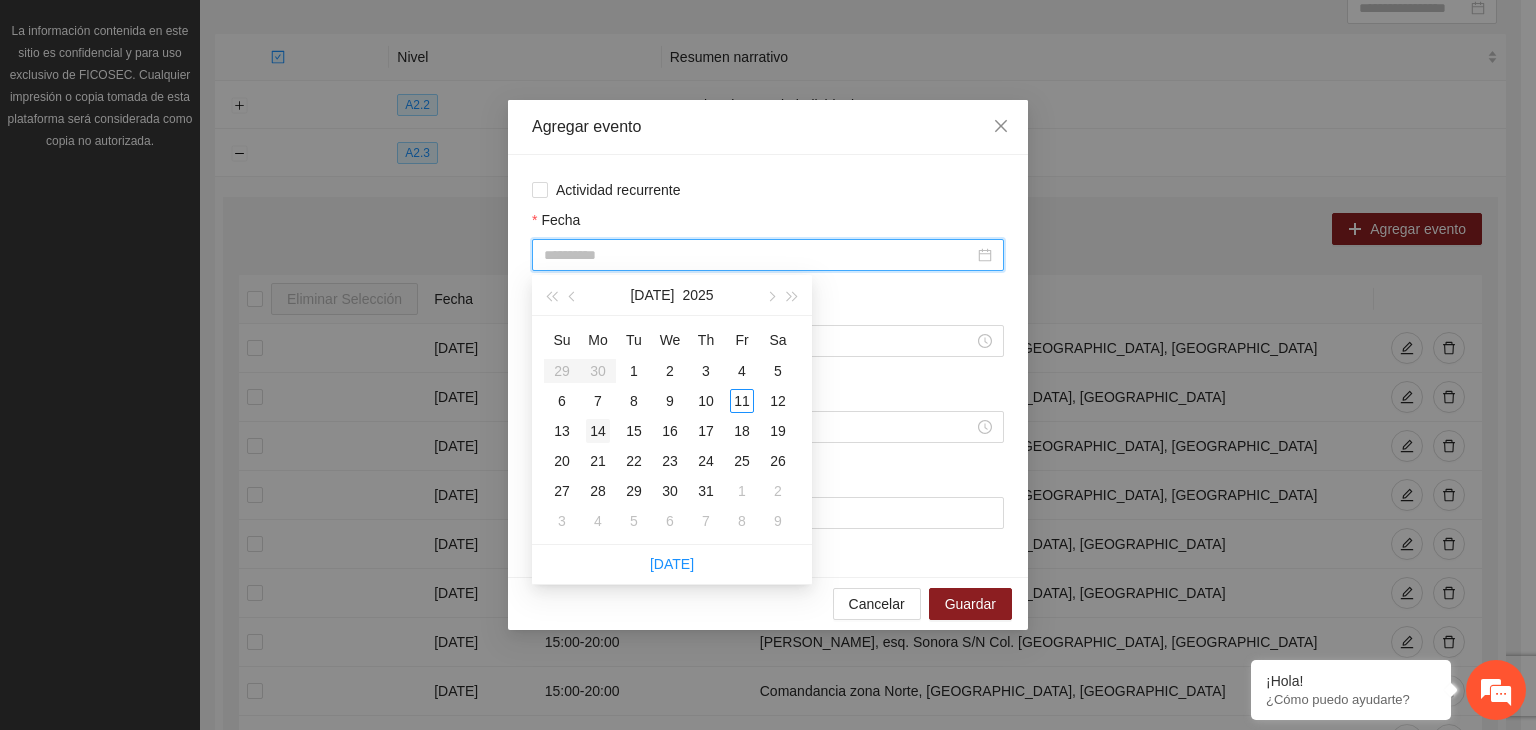 type on "**********" 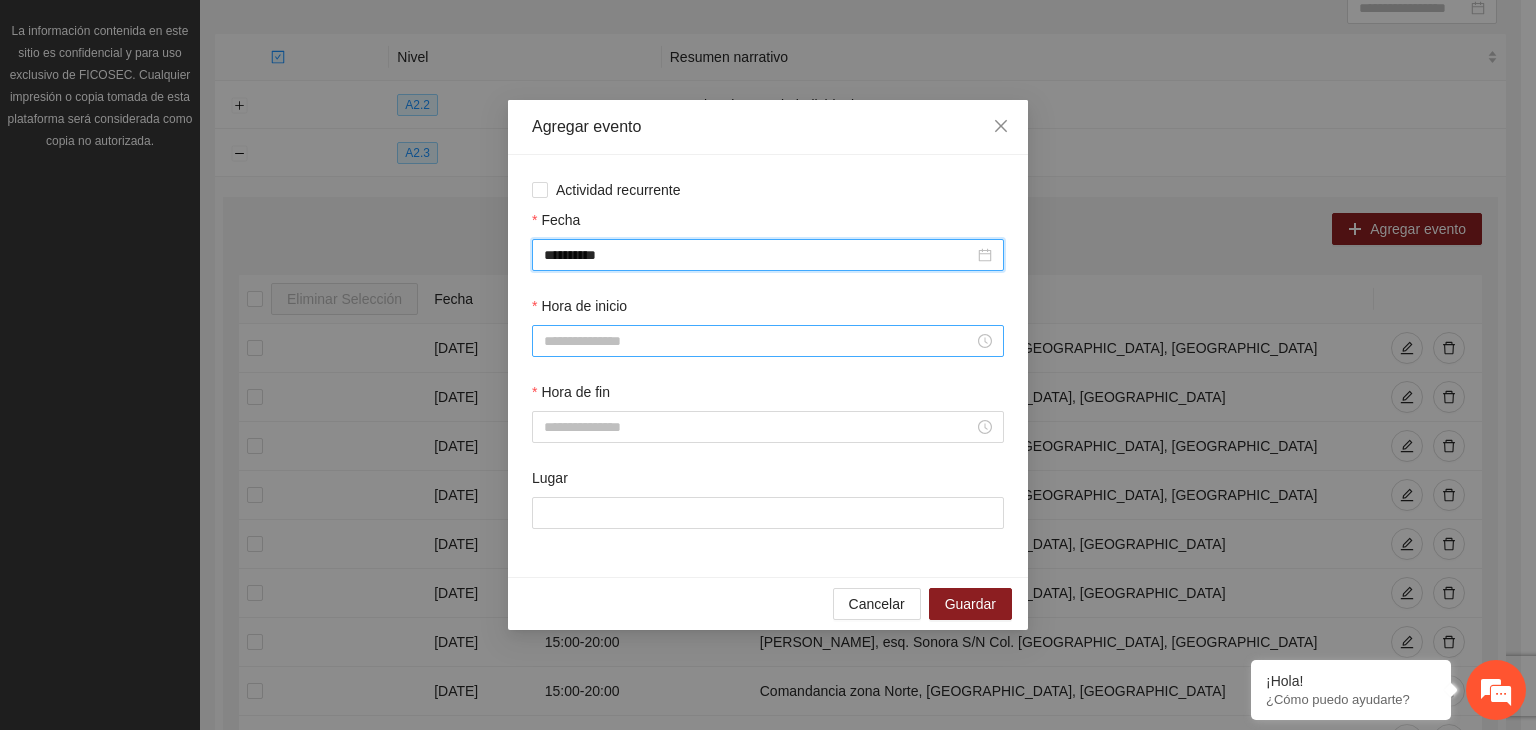 click on "Hora de inicio" at bounding box center (759, 341) 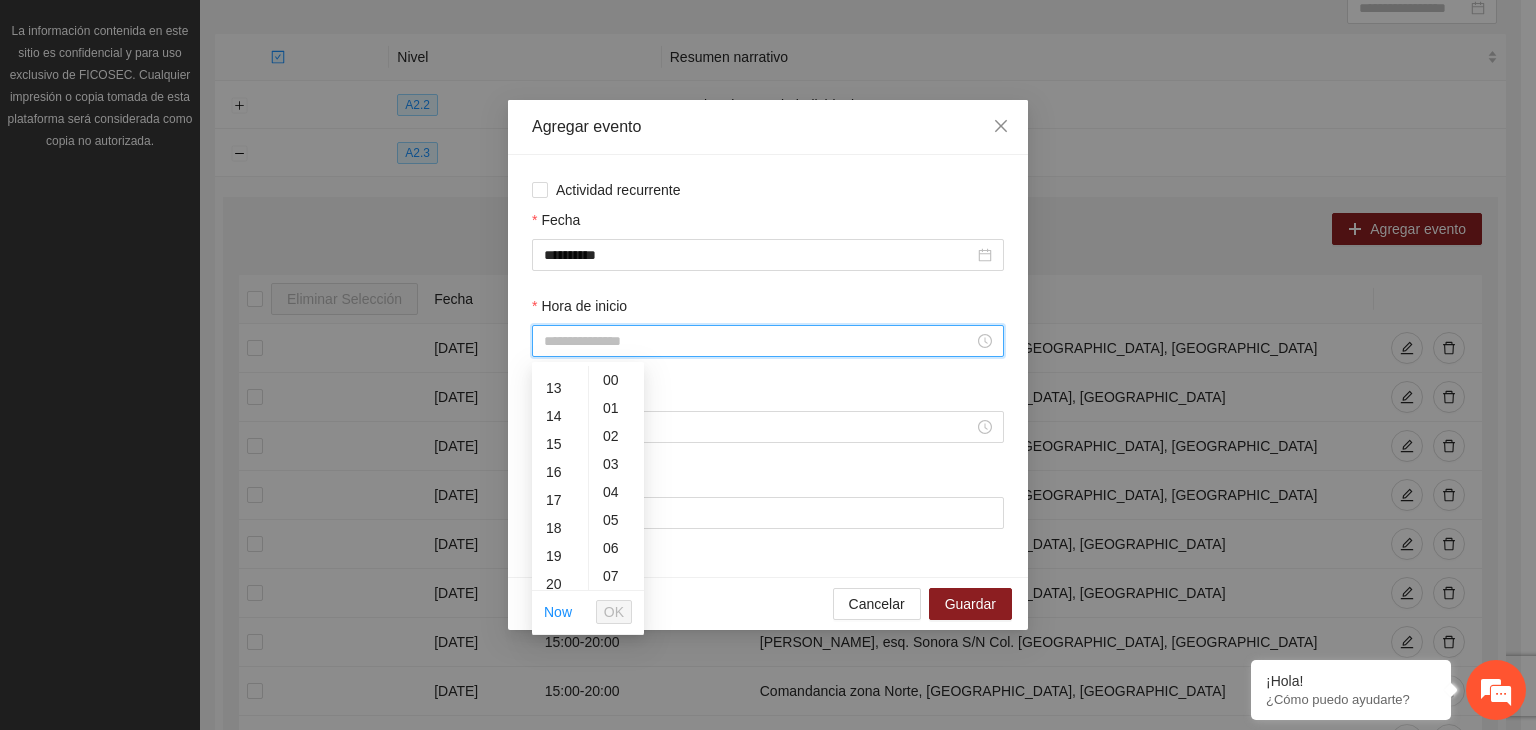 scroll, scrollTop: 356, scrollLeft: 0, axis: vertical 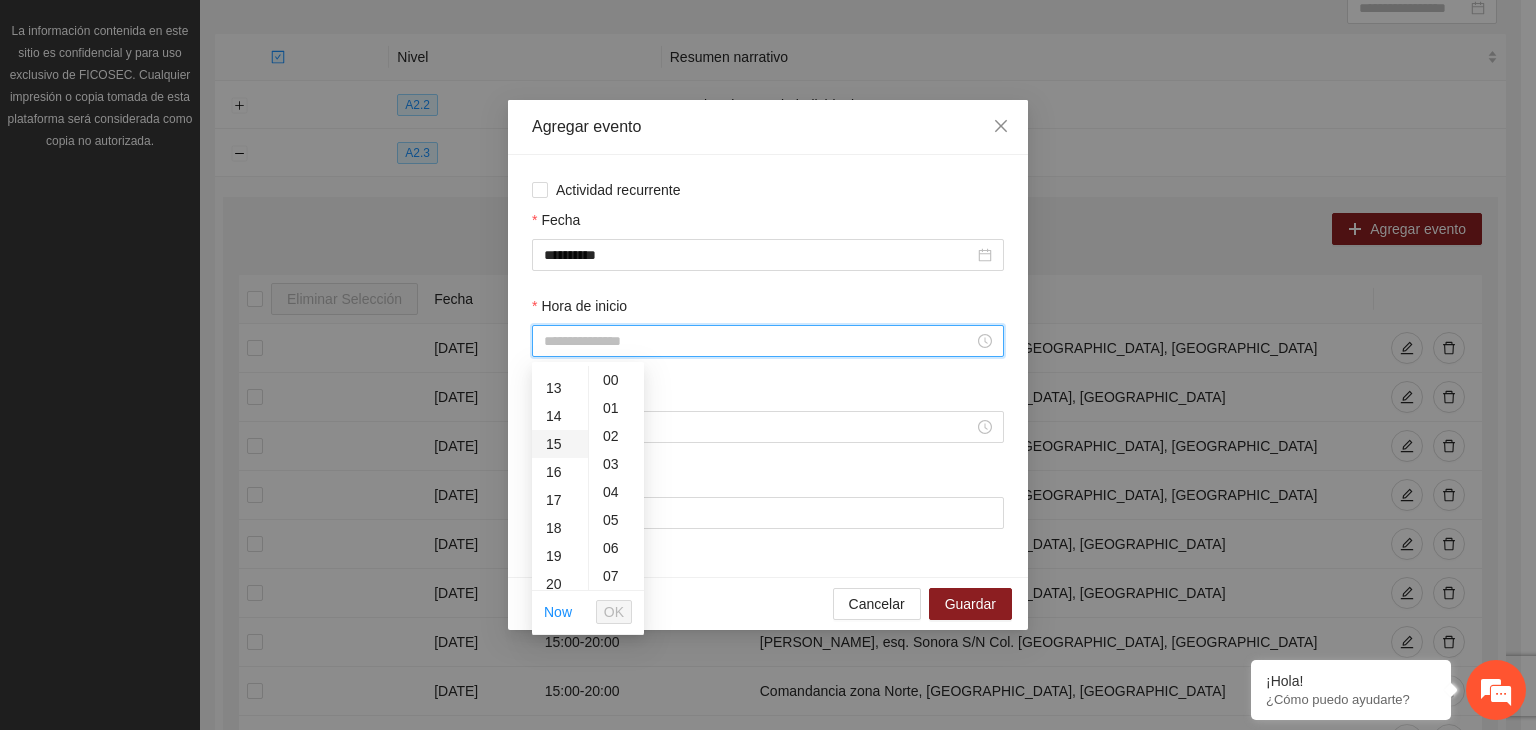 click on "15" at bounding box center (560, 444) 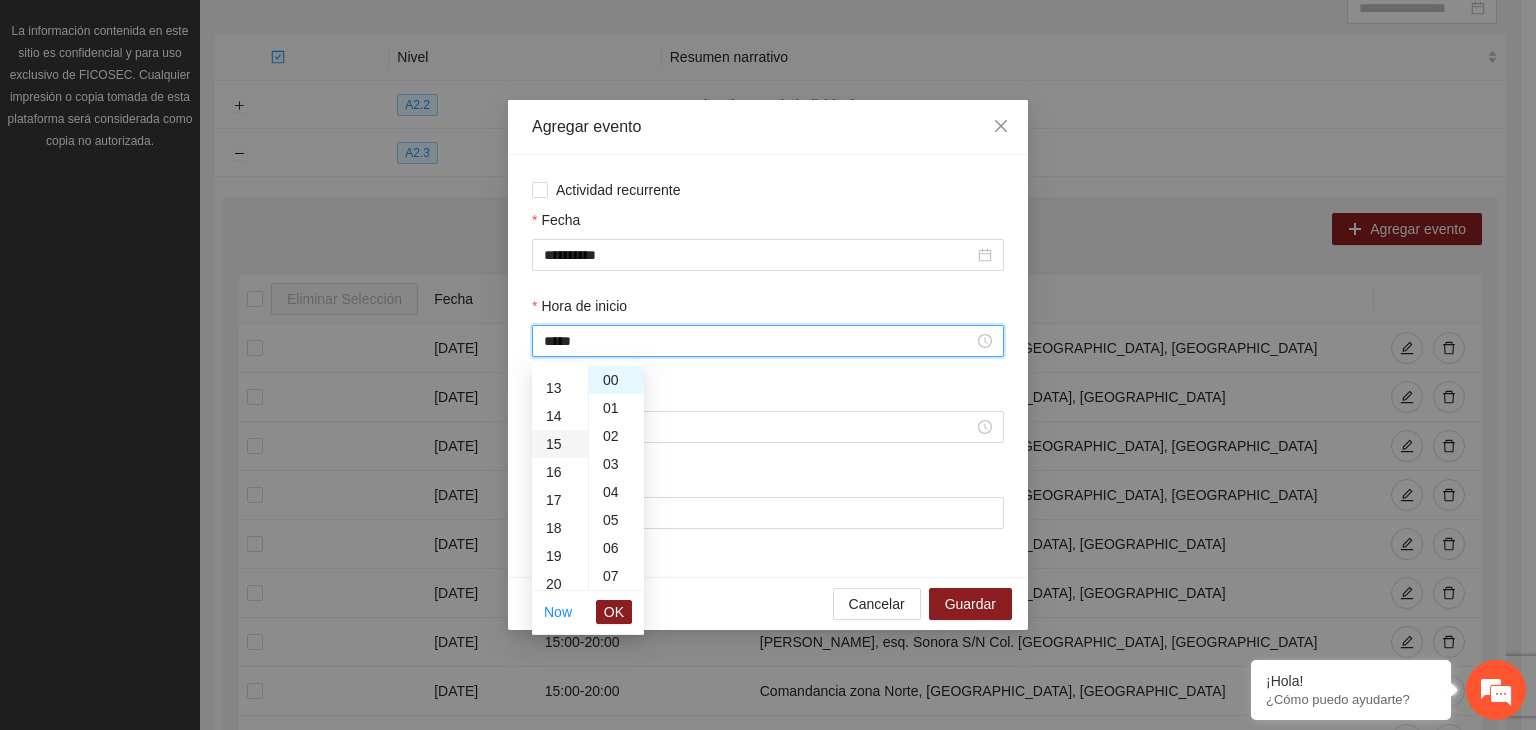 scroll, scrollTop: 420, scrollLeft: 0, axis: vertical 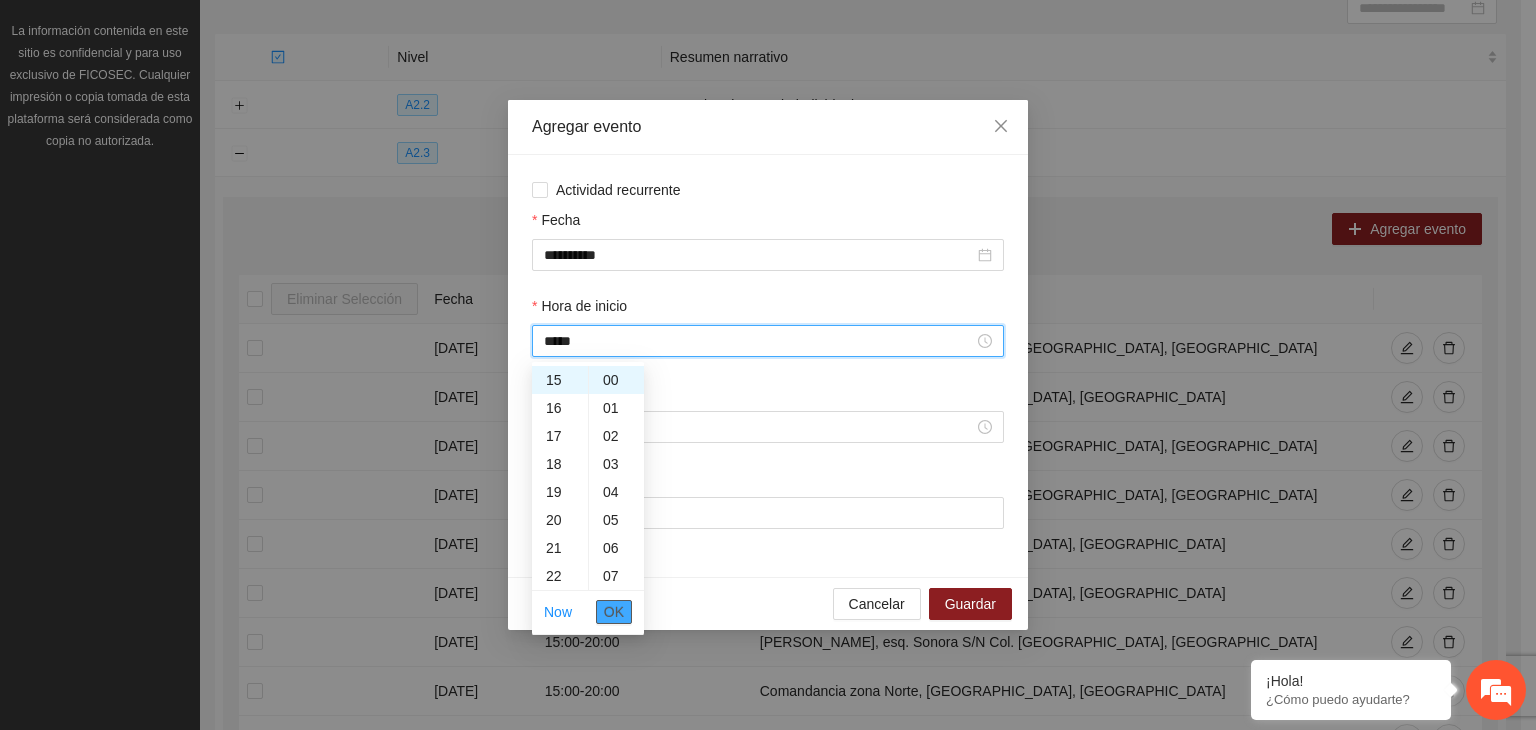 click on "OK" at bounding box center [614, 612] 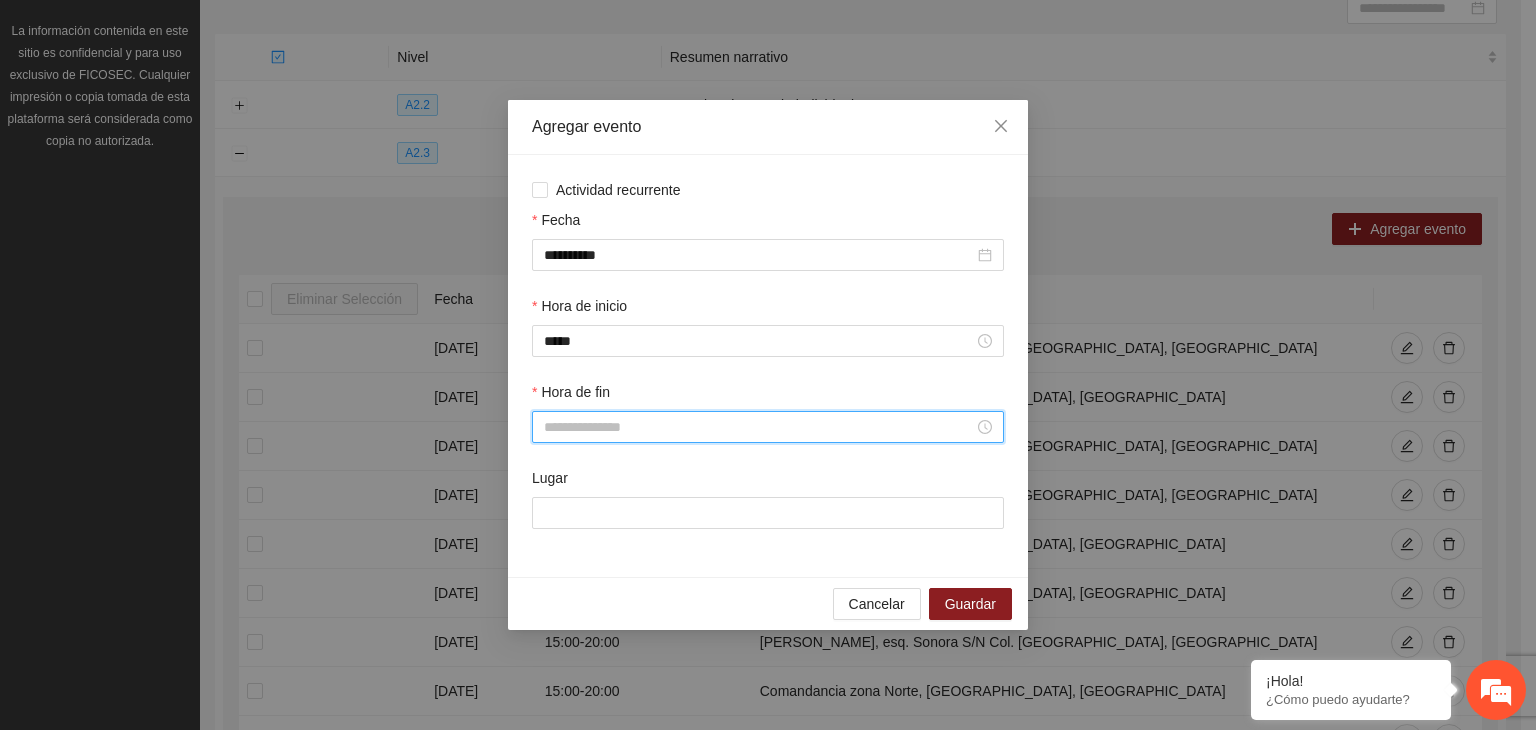click on "Hora de fin" at bounding box center [759, 427] 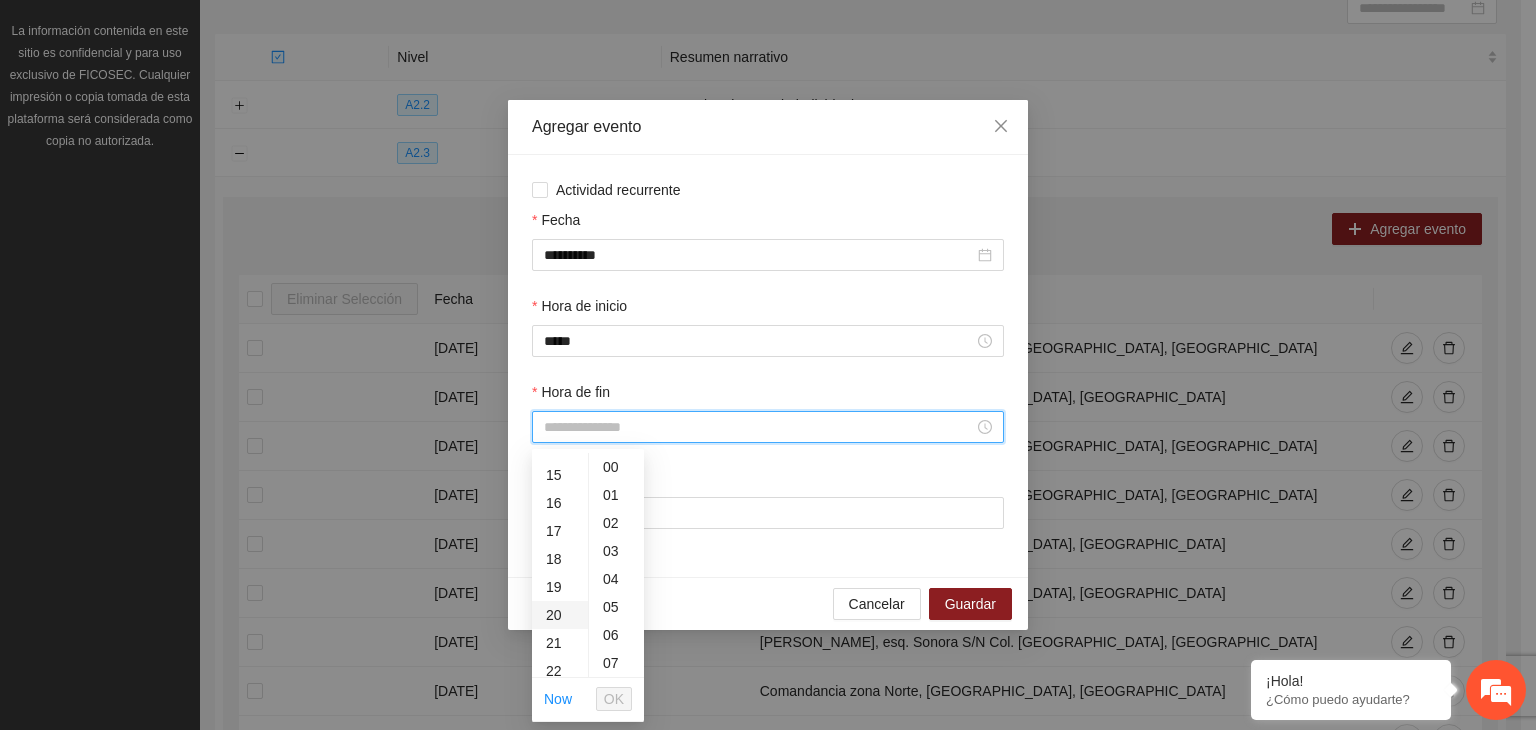 click on "20" at bounding box center [560, 615] 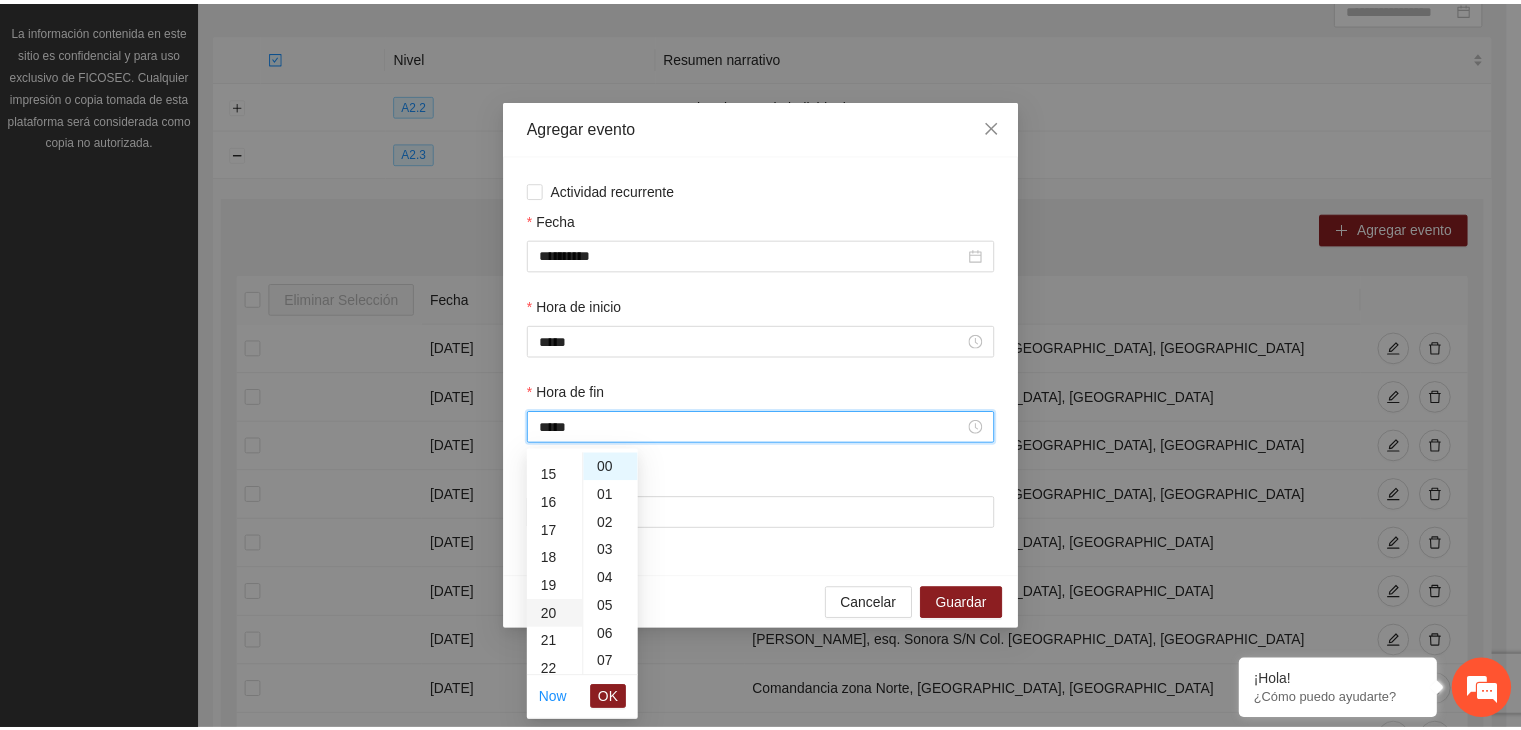 scroll, scrollTop: 560, scrollLeft: 0, axis: vertical 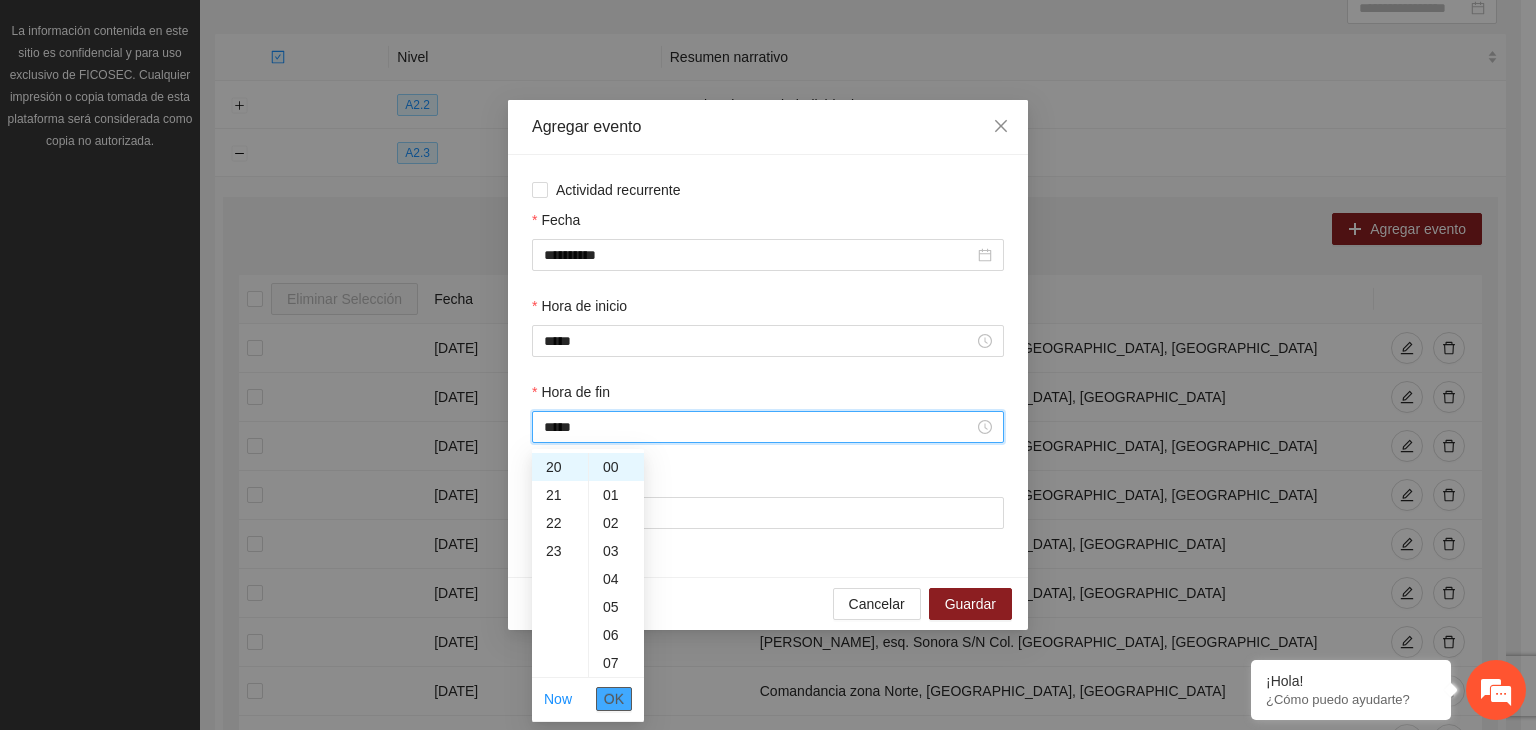 click on "OK" at bounding box center (614, 699) 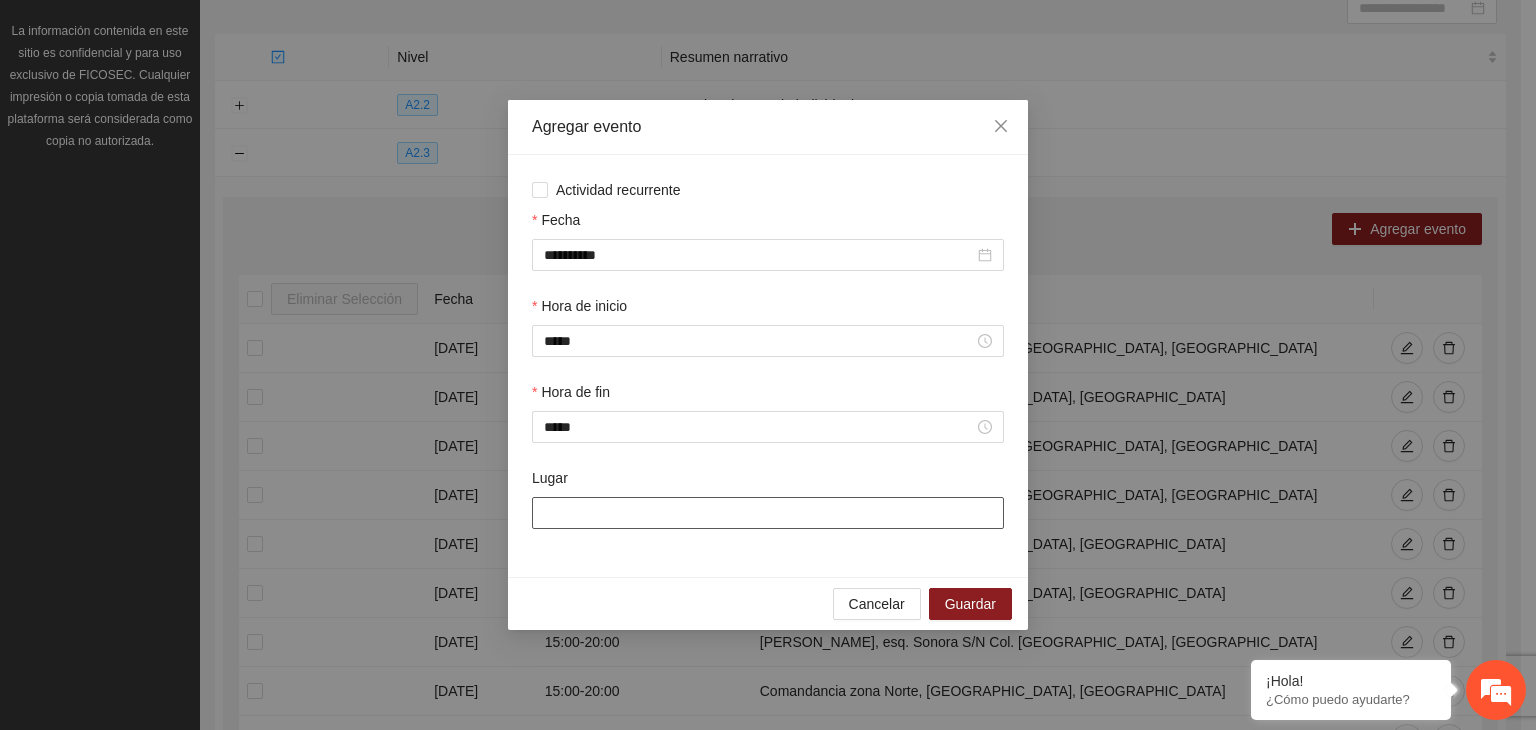 click on "Lugar" at bounding box center [768, 513] 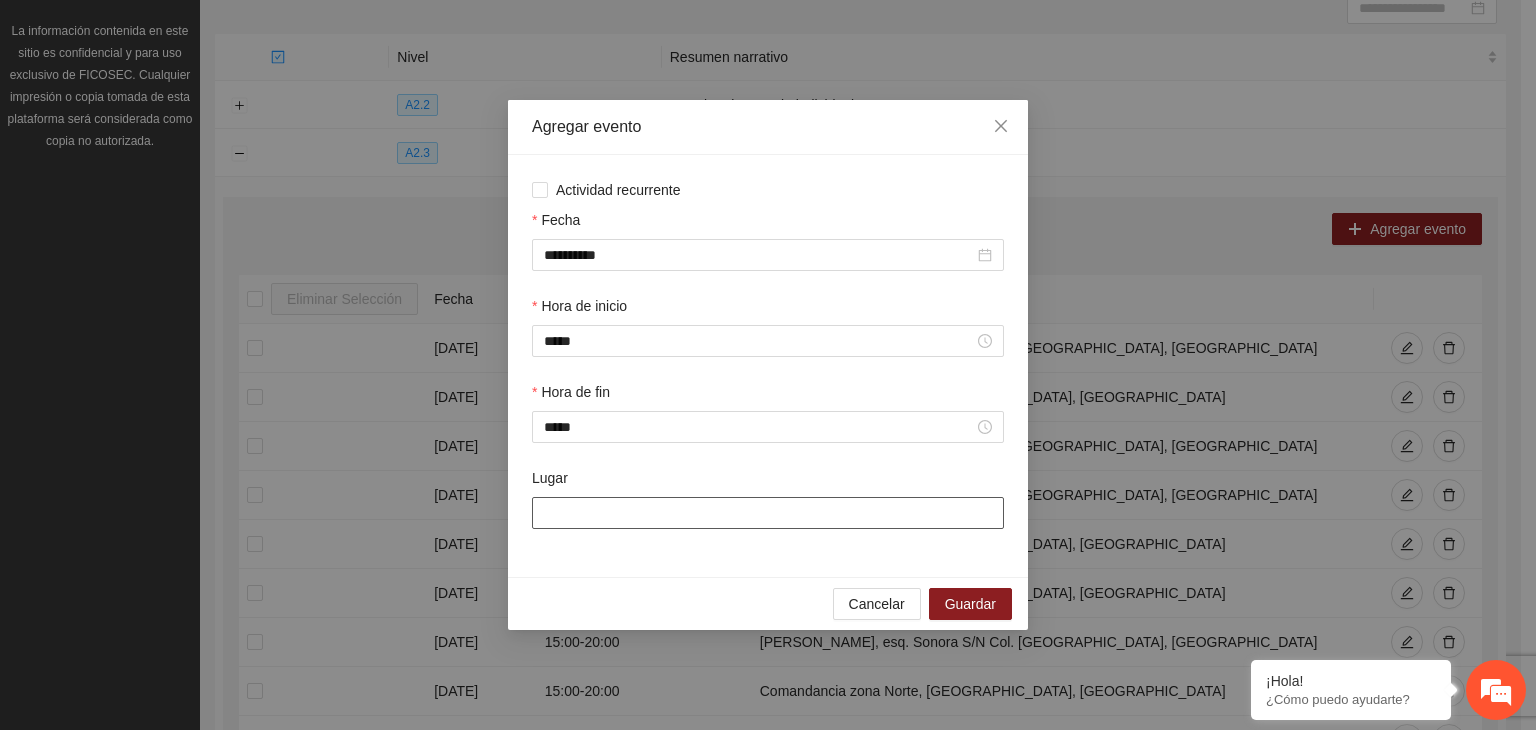 type on "**********" 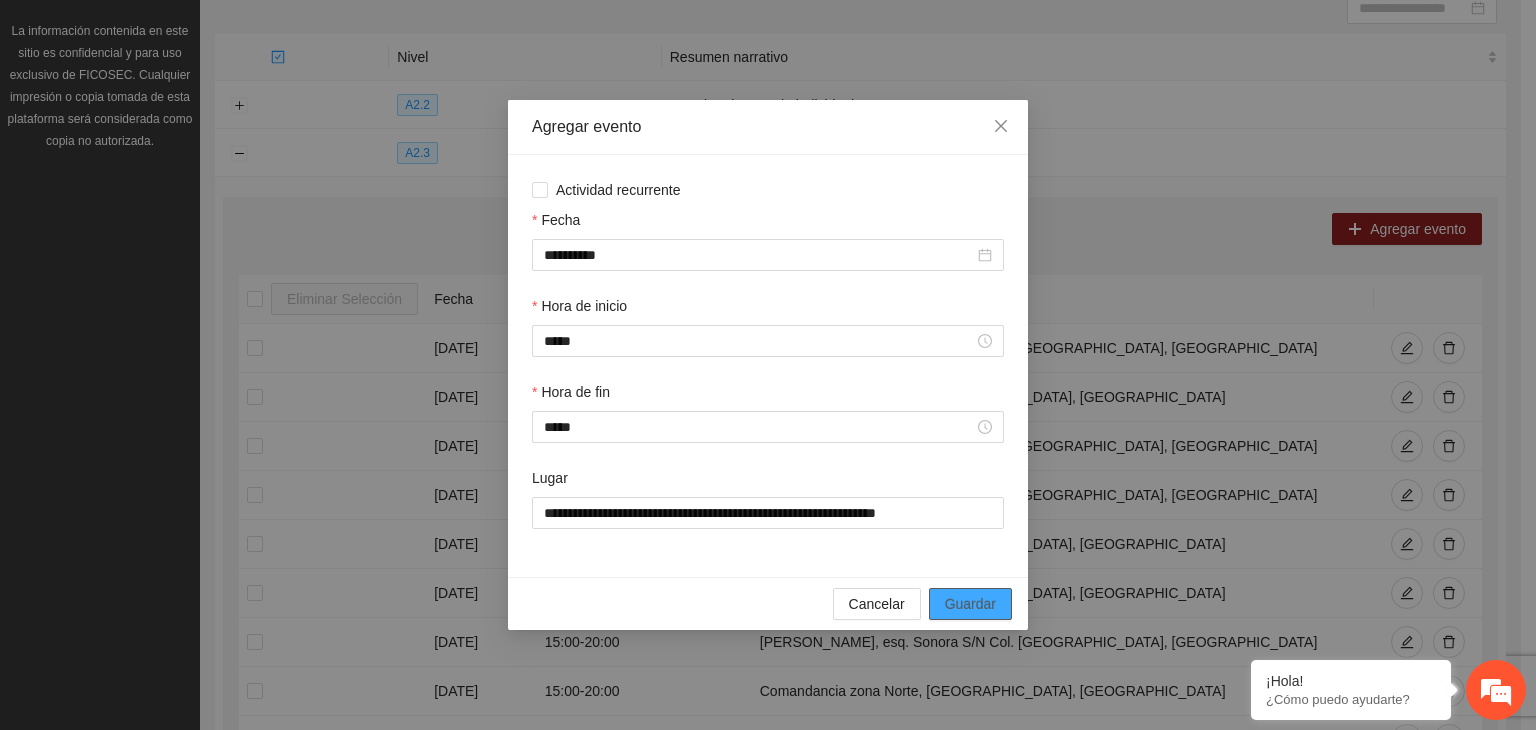 click on "Guardar" at bounding box center [970, 604] 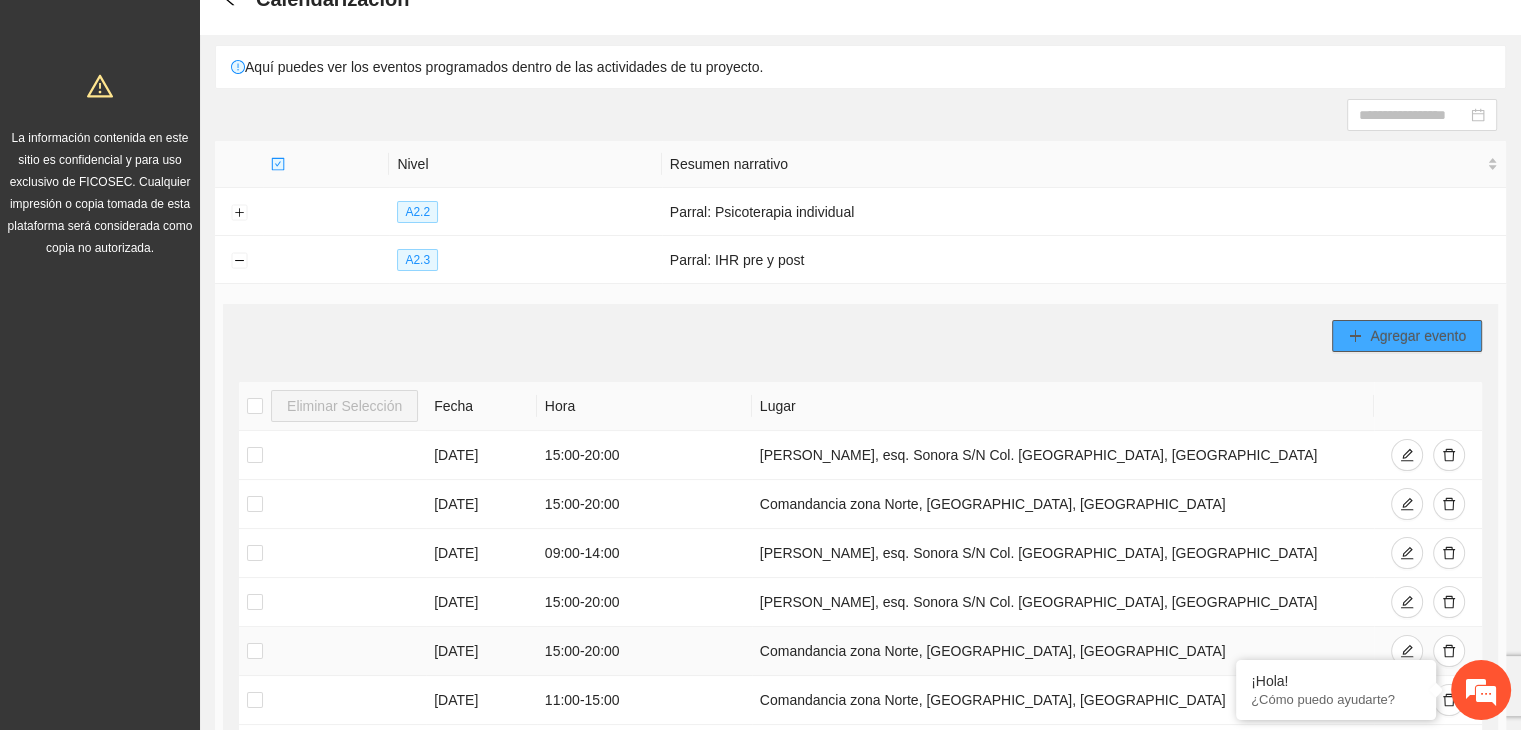 scroll, scrollTop: 112, scrollLeft: 0, axis: vertical 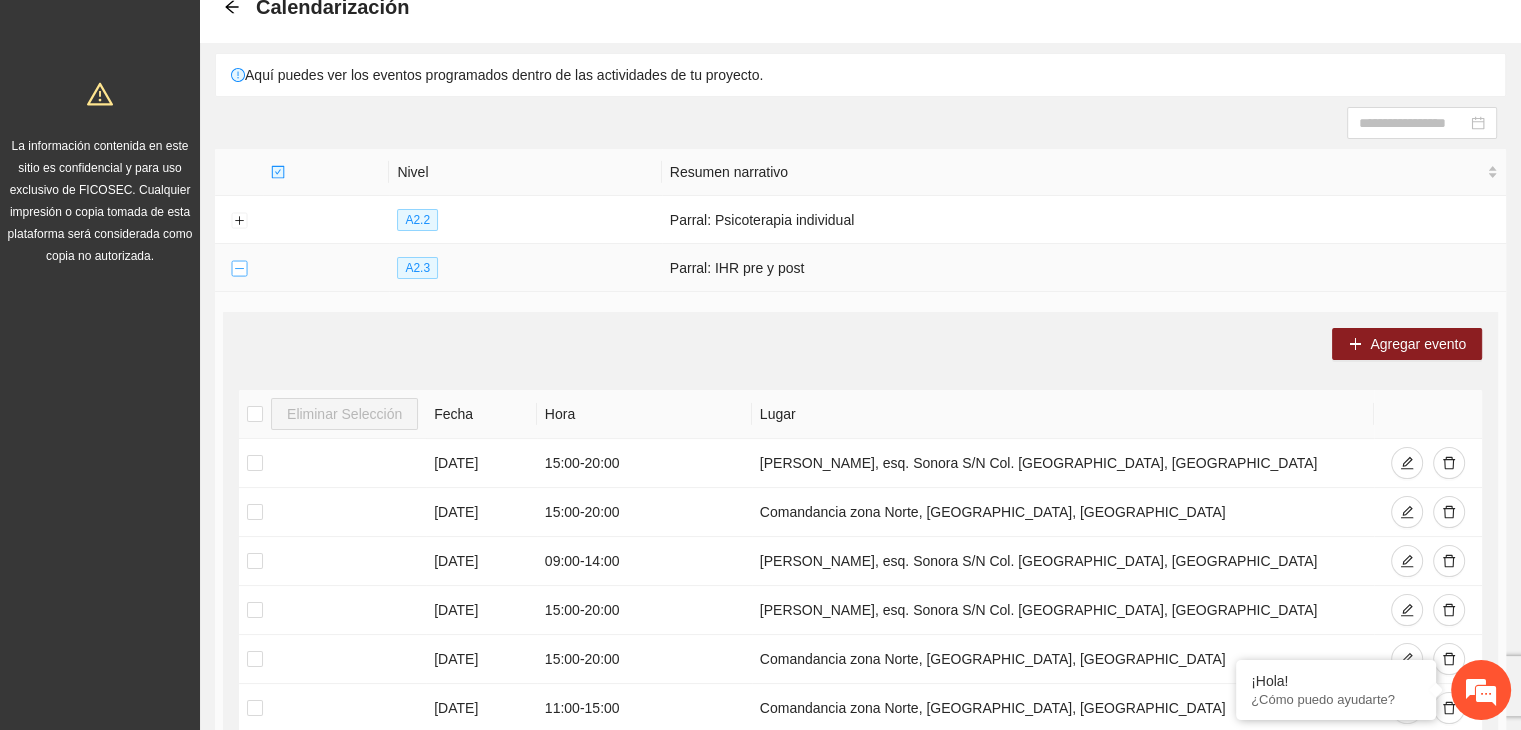 click at bounding box center [239, 269] 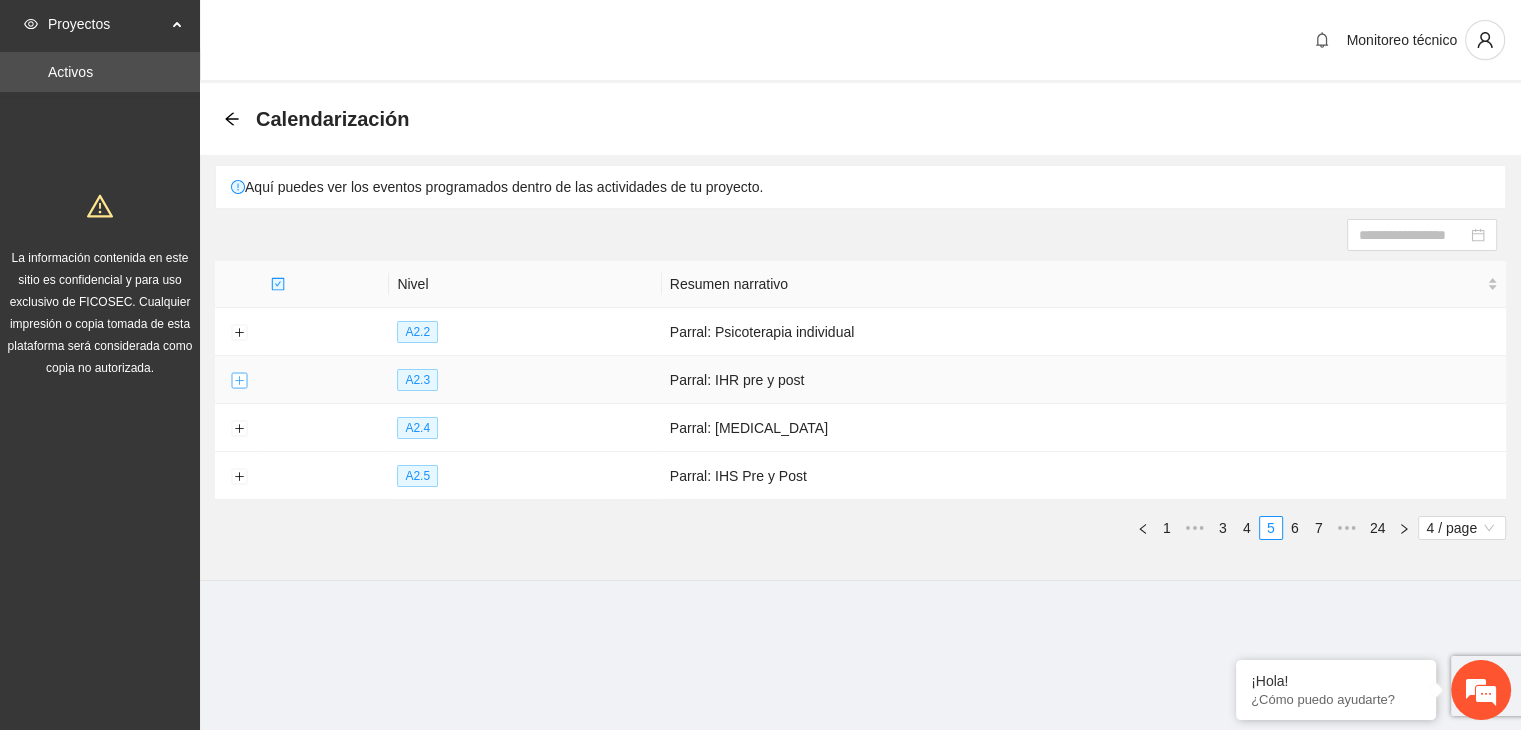 scroll, scrollTop: 0, scrollLeft: 0, axis: both 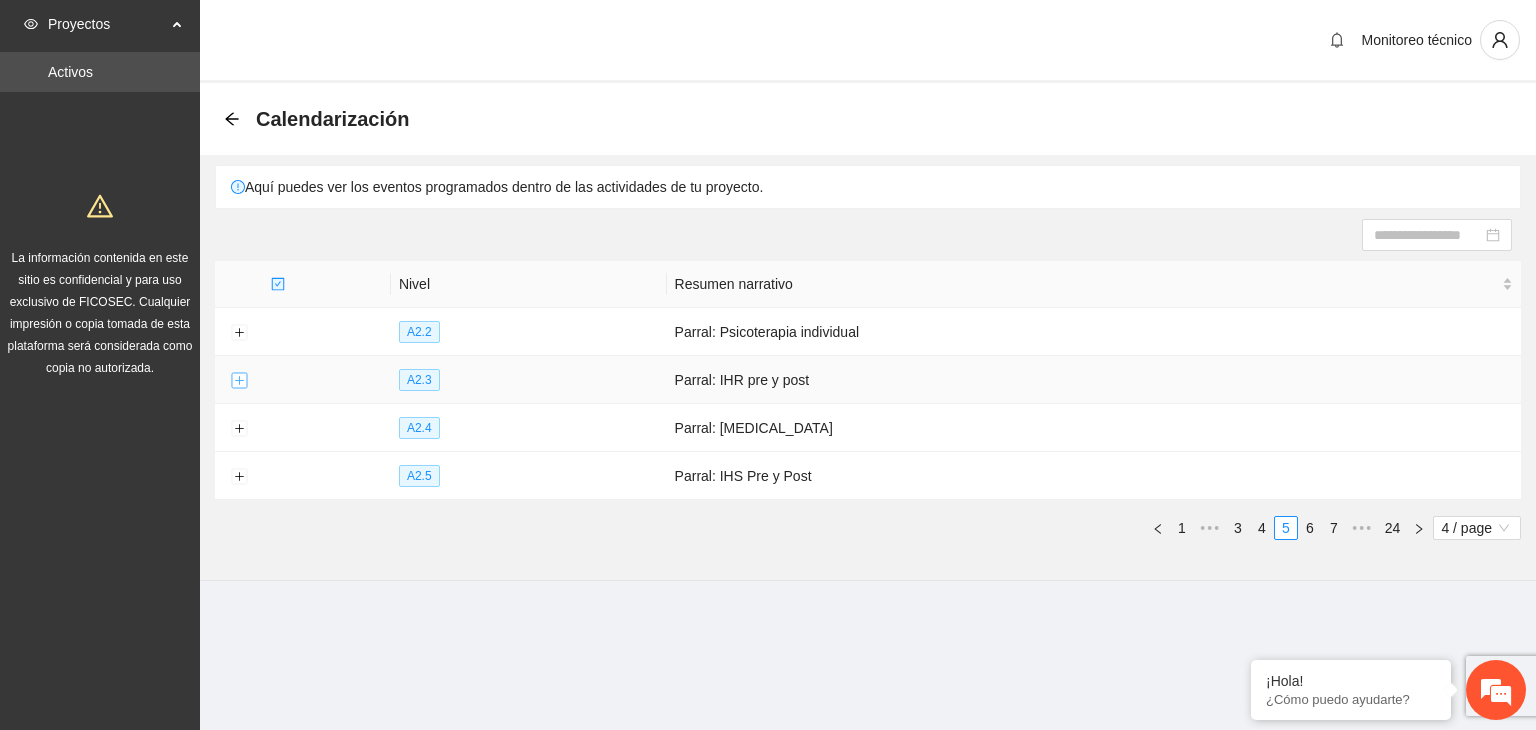 click at bounding box center (239, 381) 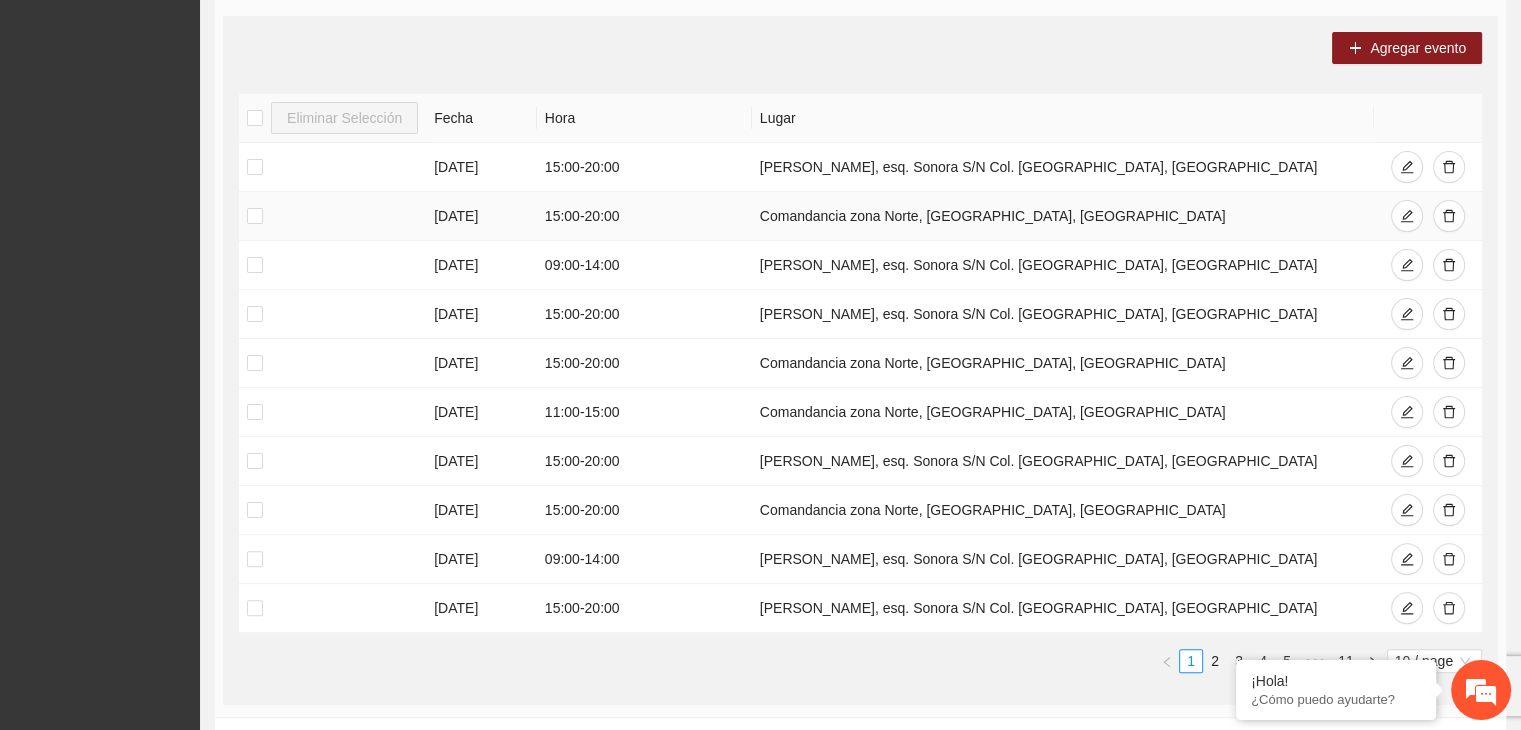 scroll, scrollTop: 406, scrollLeft: 0, axis: vertical 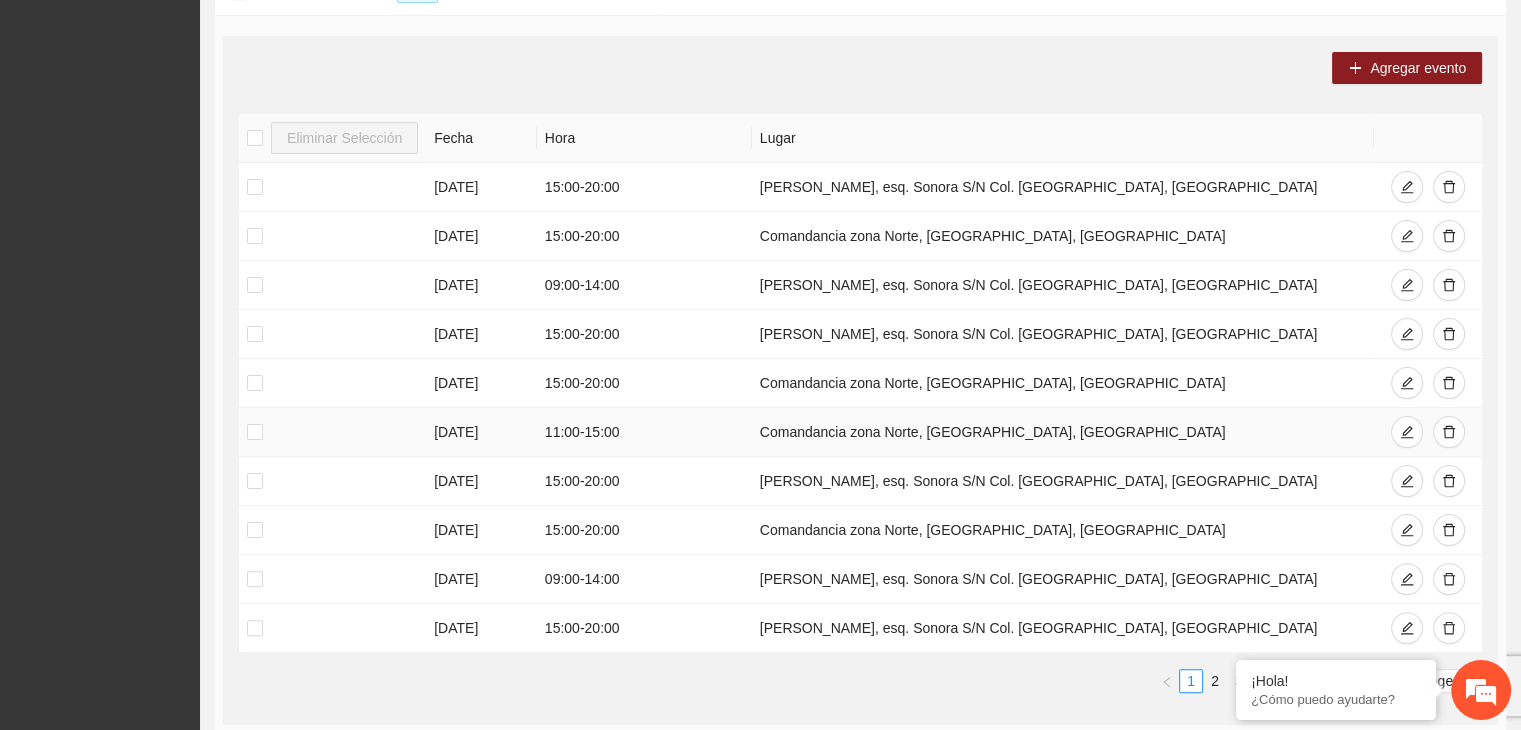 click on "[DATE]" at bounding box center (481, 432) 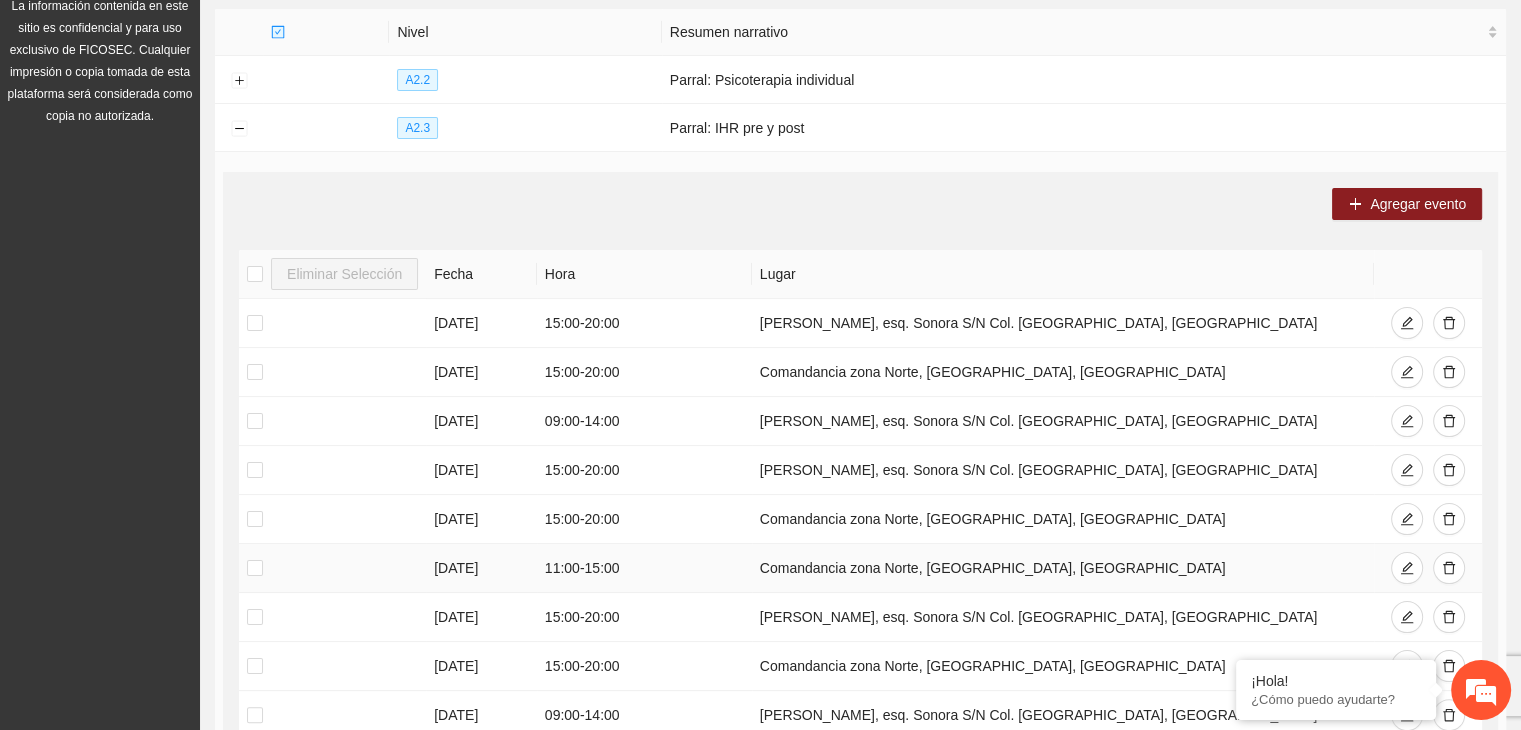 scroll, scrollTop: 252, scrollLeft: 0, axis: vertical 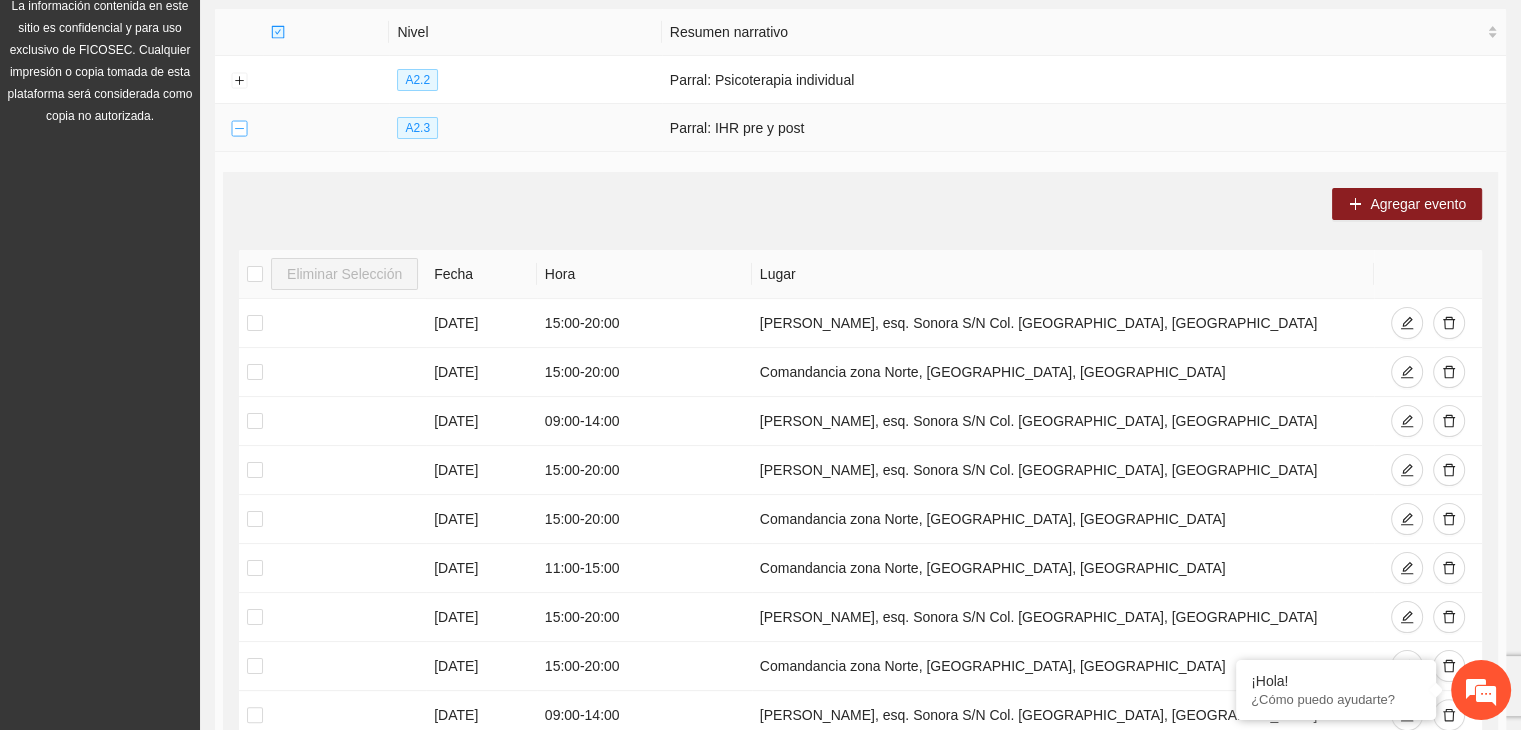 click at bounding box center (239, 129) 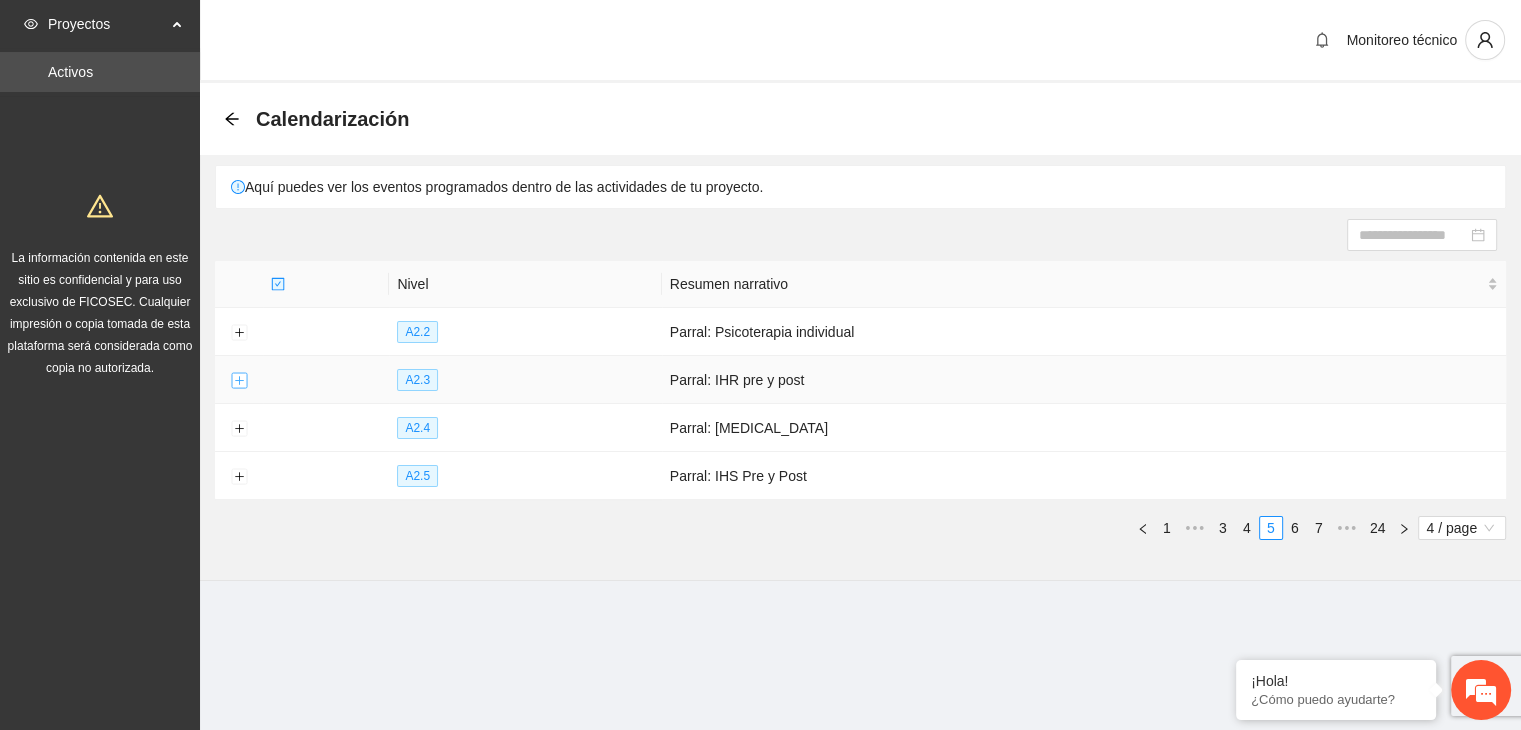 scroll, scrollTop: 0, scrollLeft: 0, axis: both 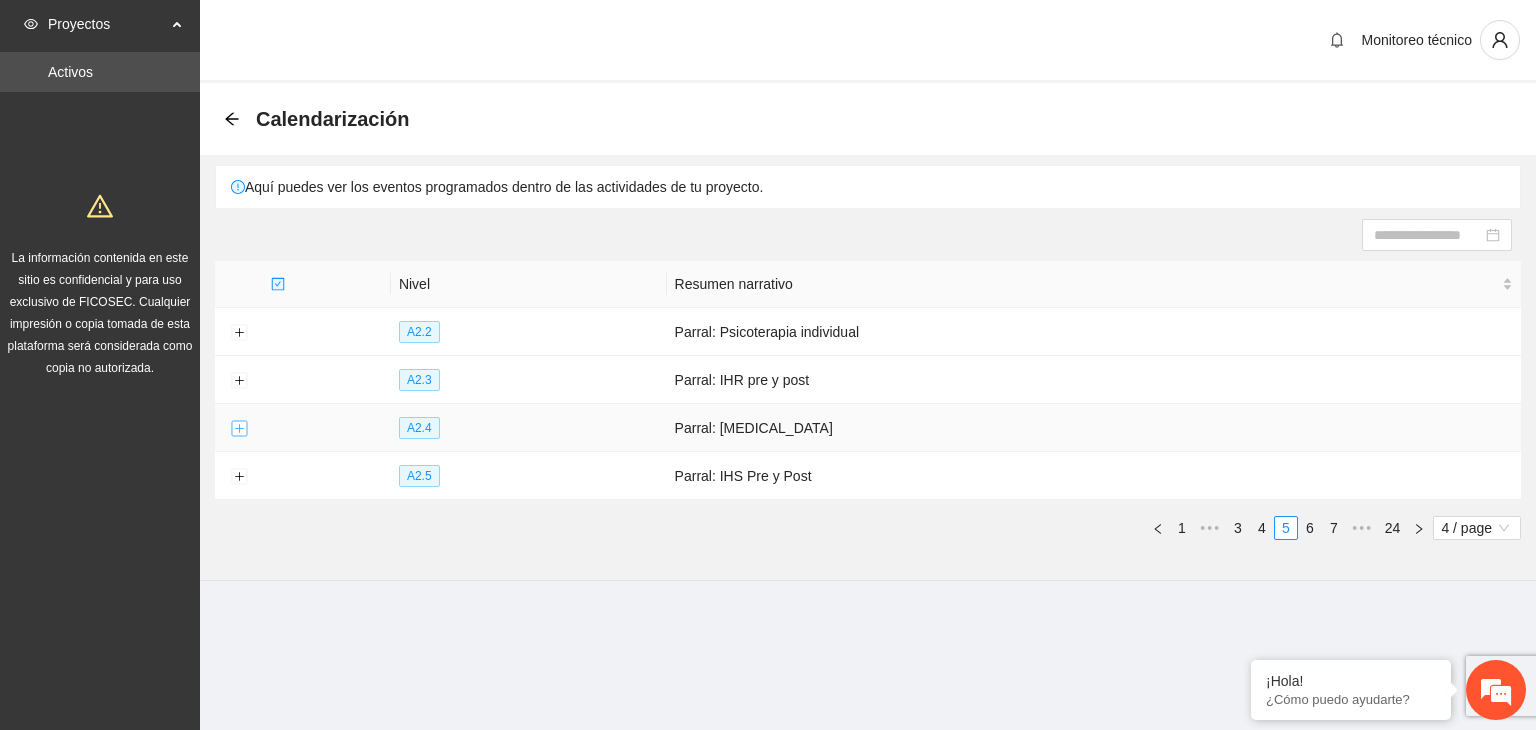 click at bounding box center (239, 429) 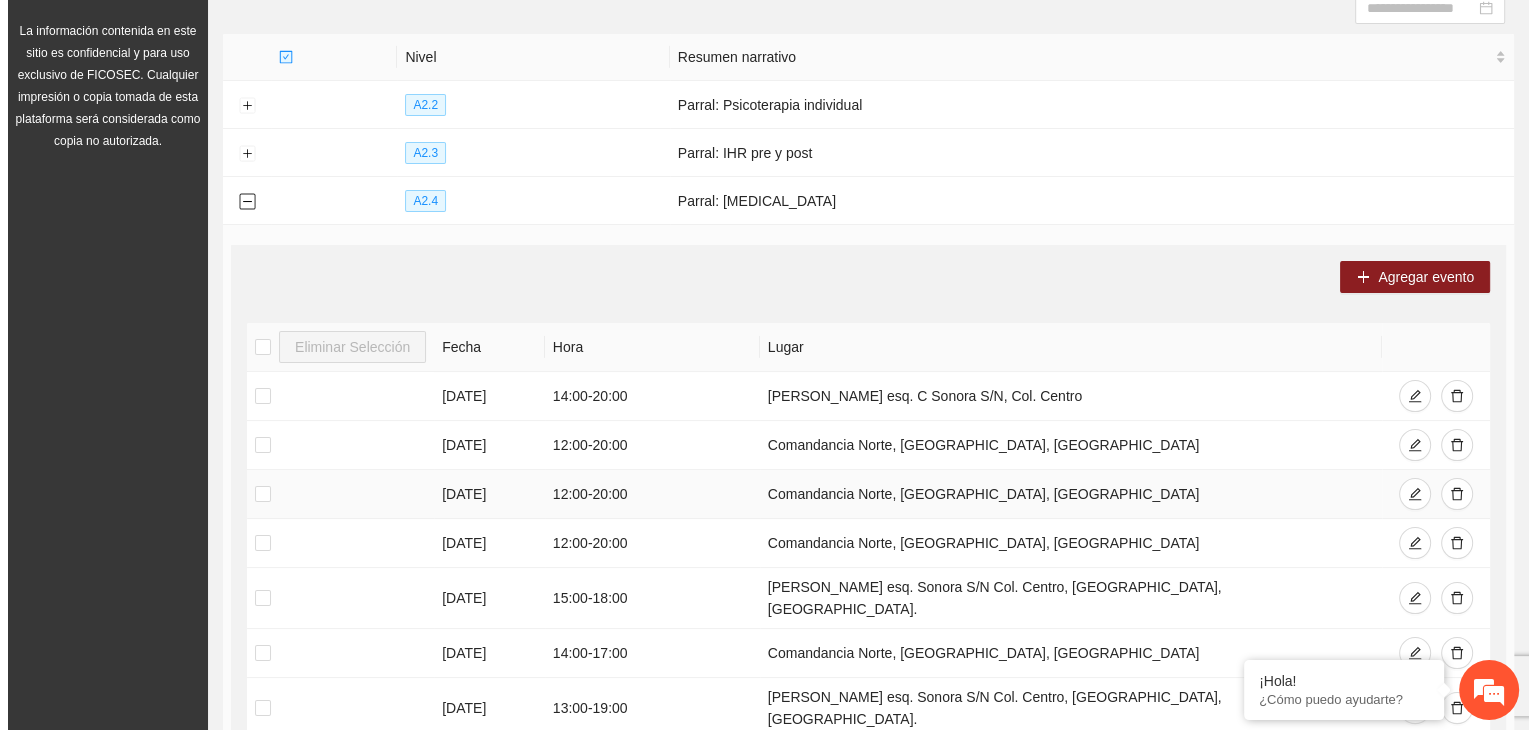 scroll, scrollTop: 228, scrollLeft: 0, axis: vertical 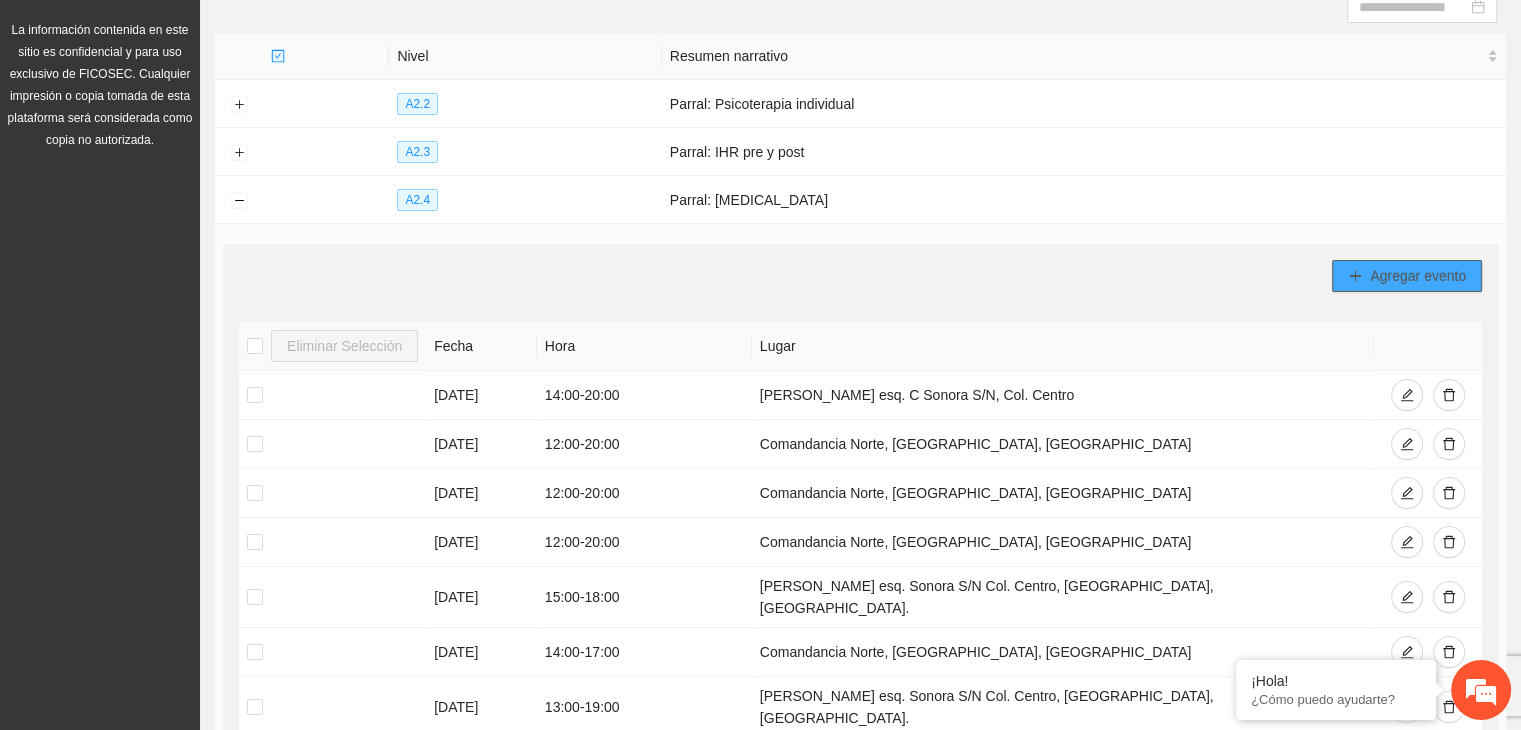 click on "Agregar evento" at bounding box center (1418, 276) 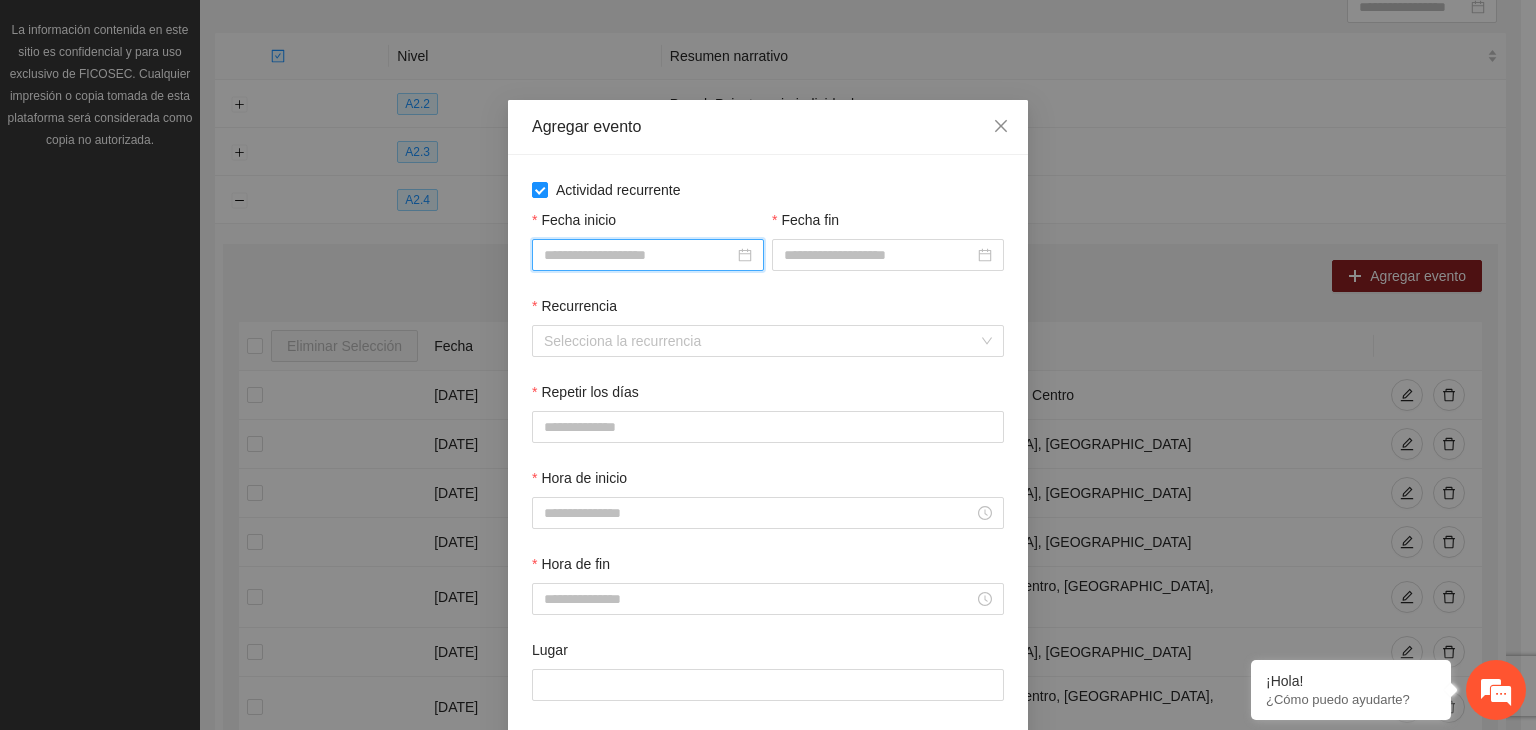 click on "Fecha inicio" at bounding box center [639, 255] 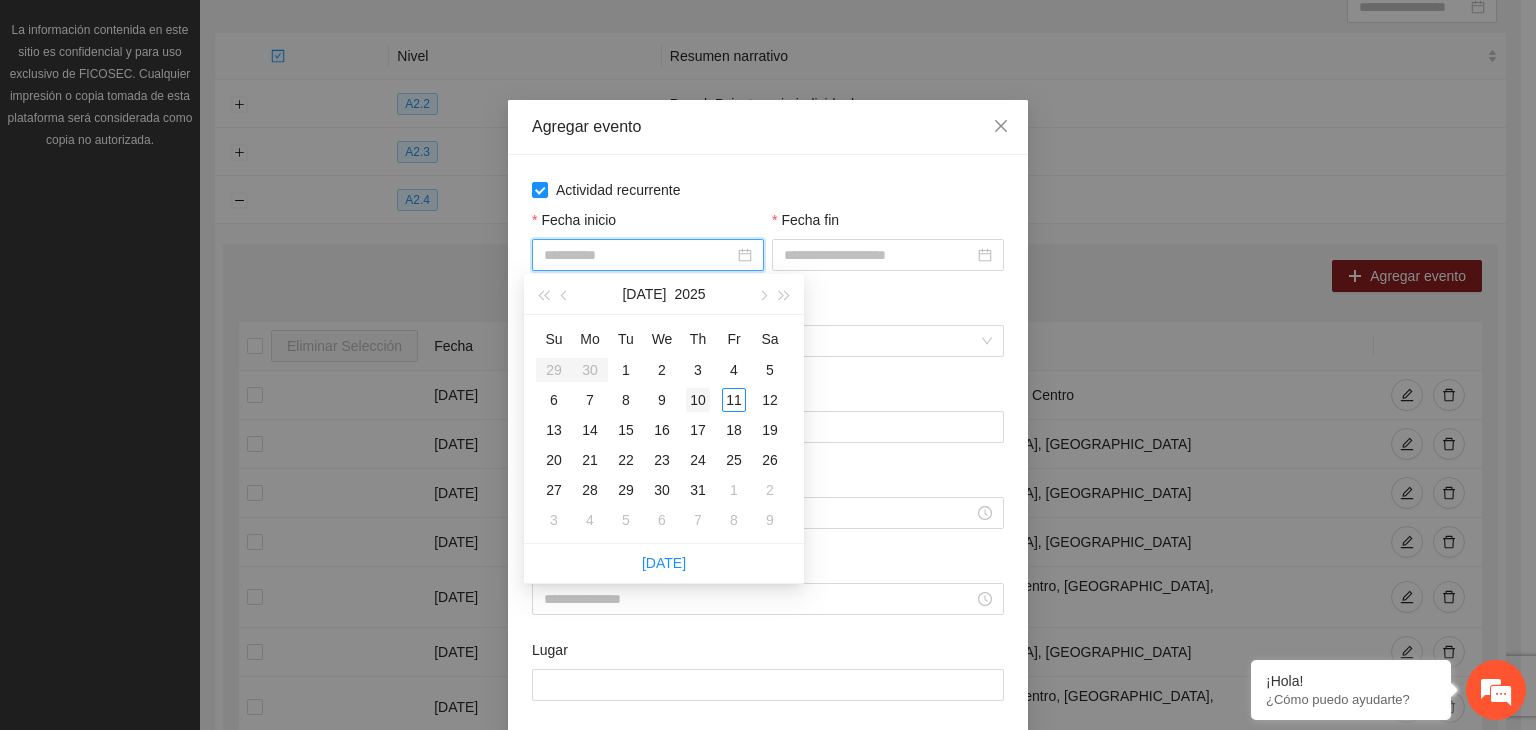 type on "**********" 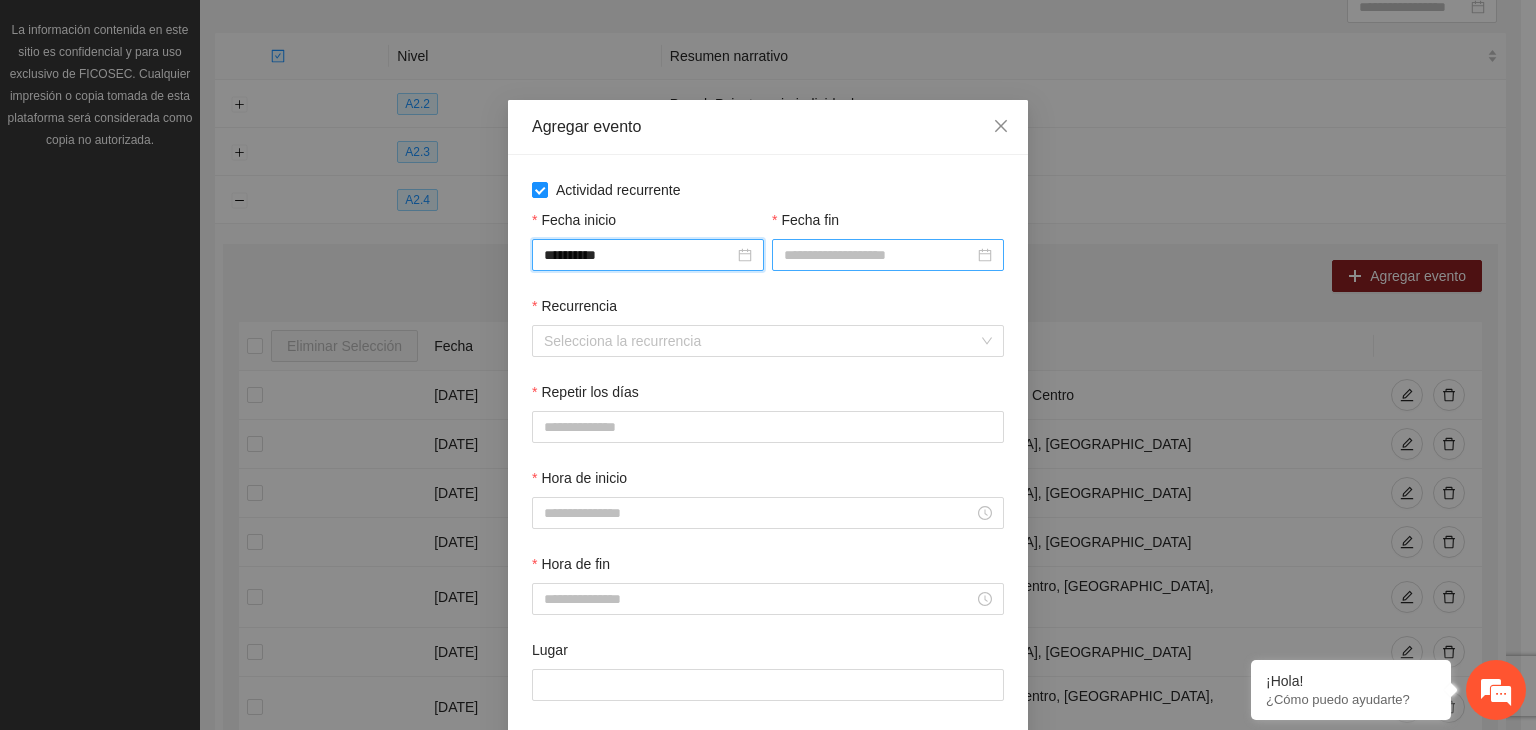 click on "Fecha fin" at bounding box center (879, 255) 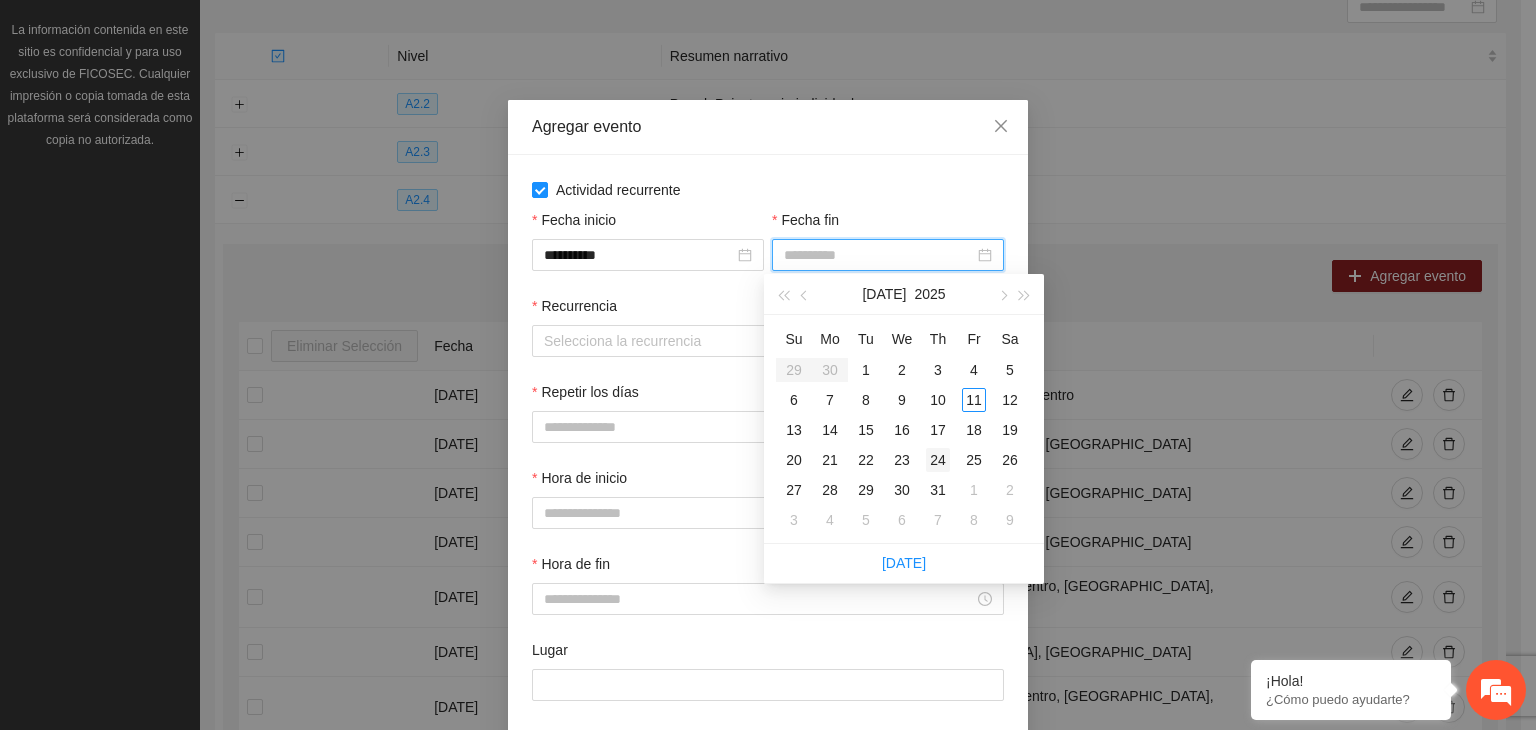type on "**********" 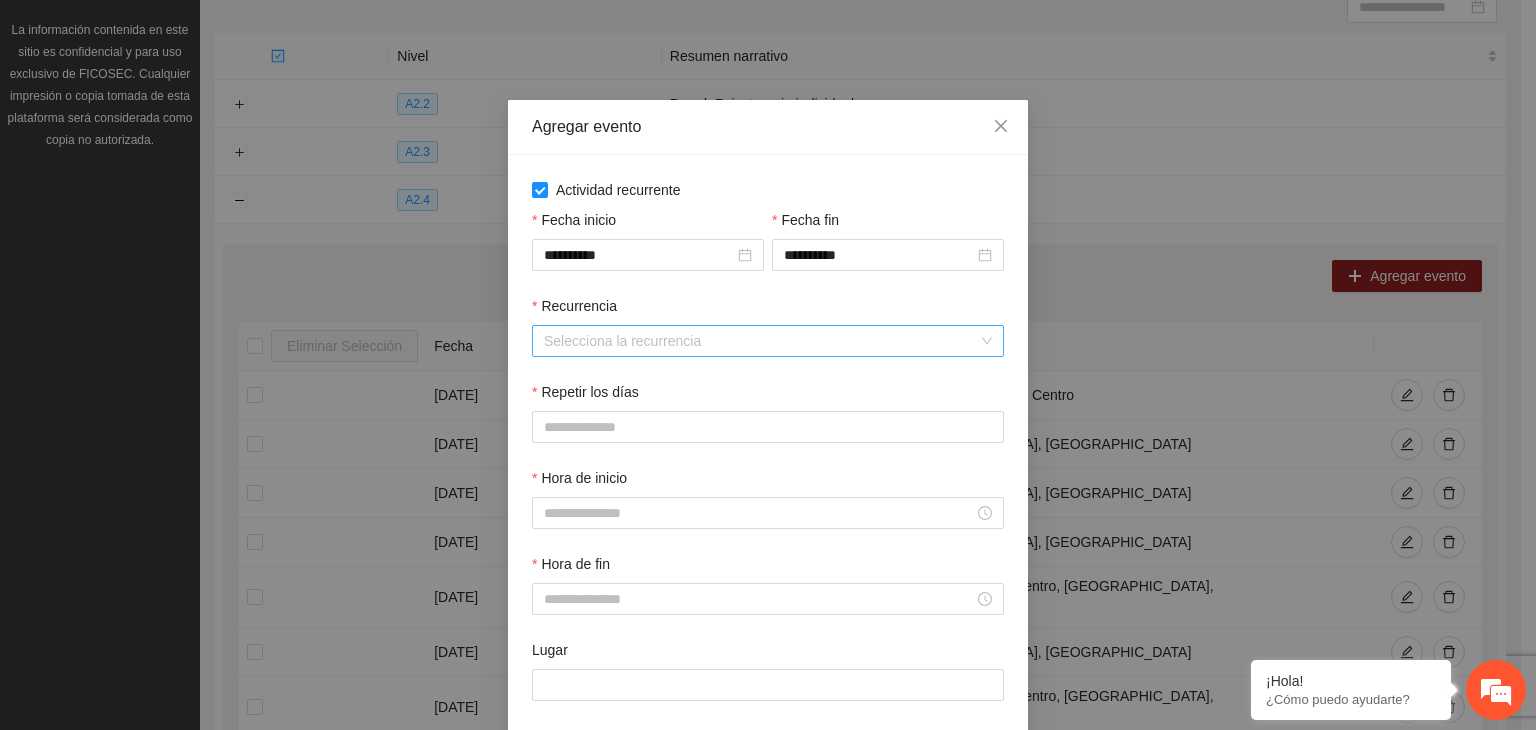 click on "Recurrencia" at bounding box center (761, 341) 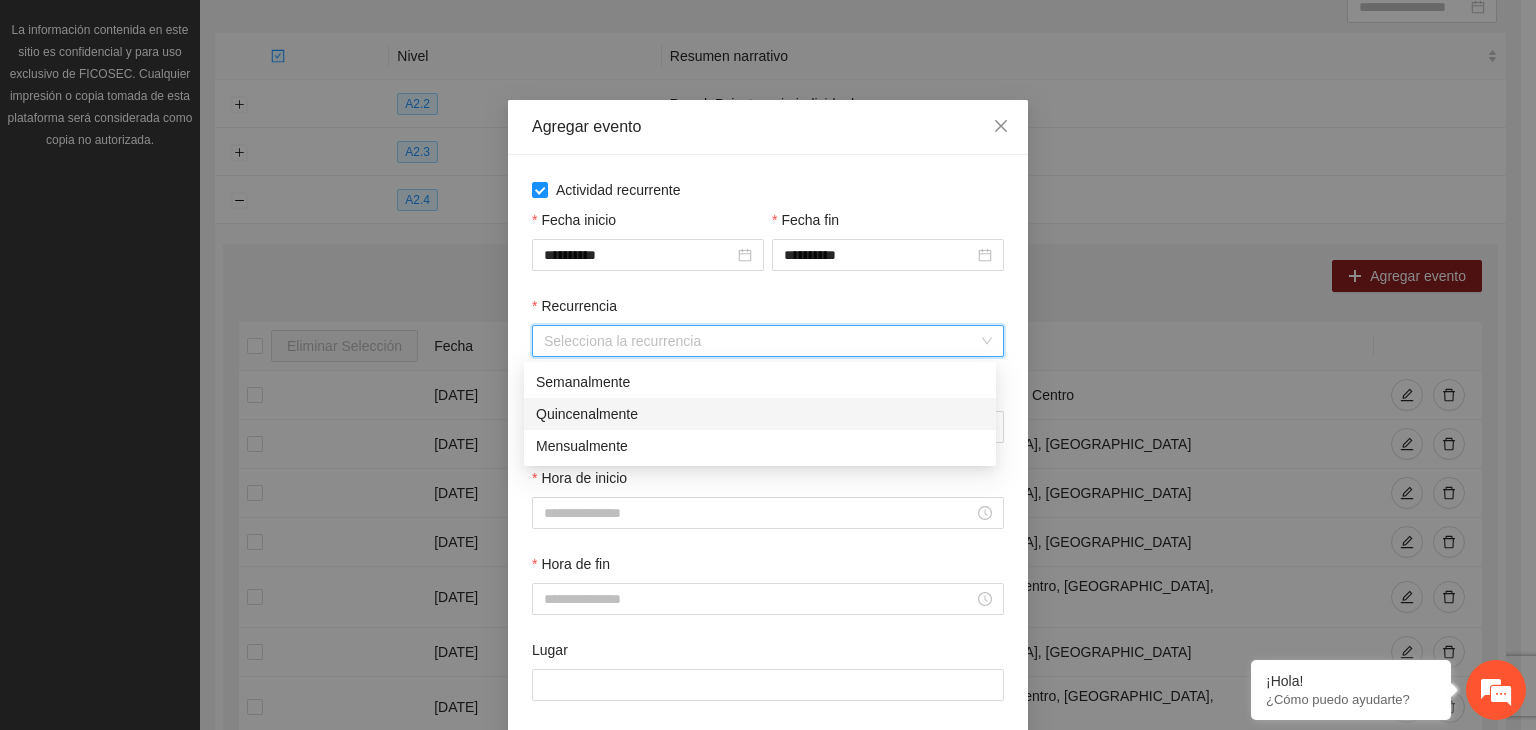 click on "Quincenalmente" at bounding box center [760, 414] 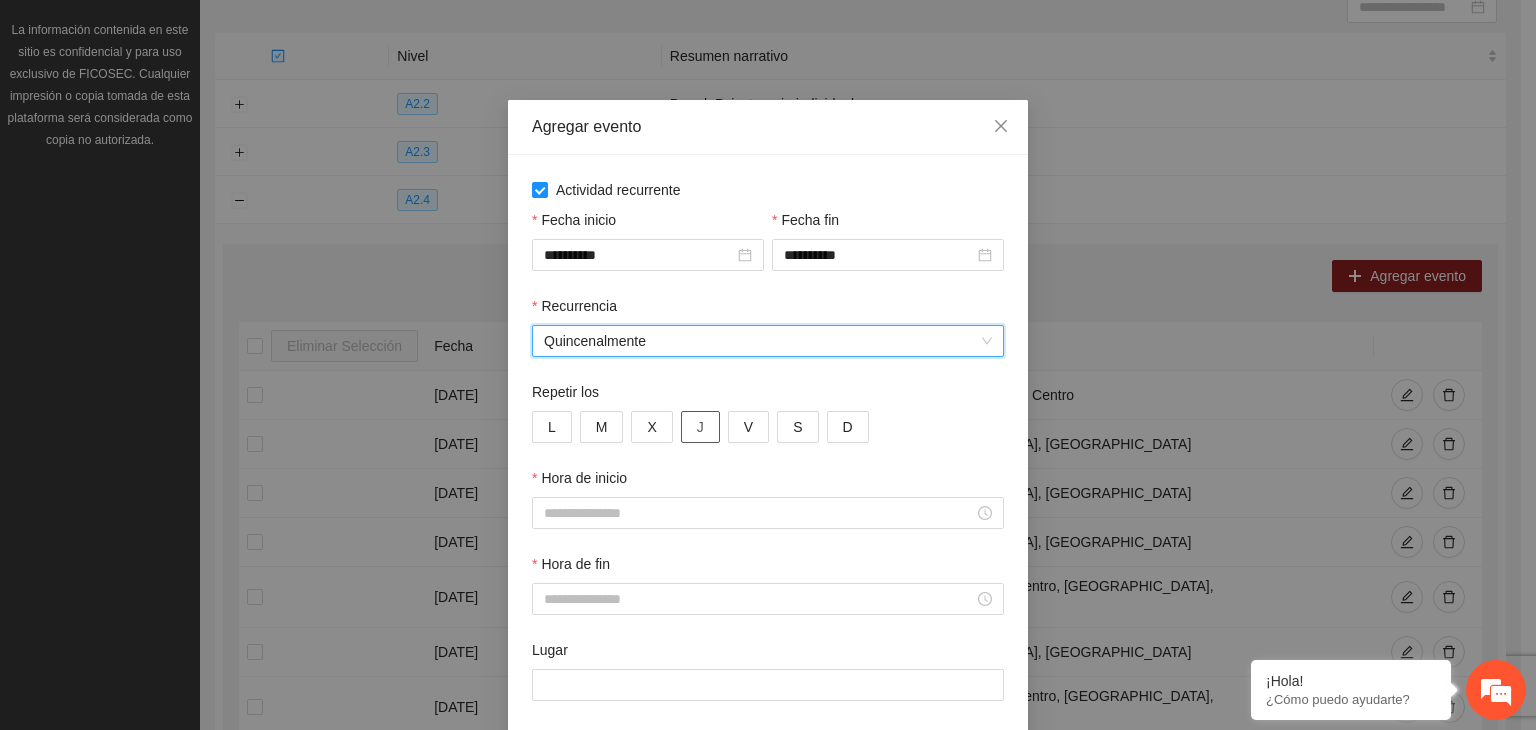 click on "J" at bounding box center [700, 427] 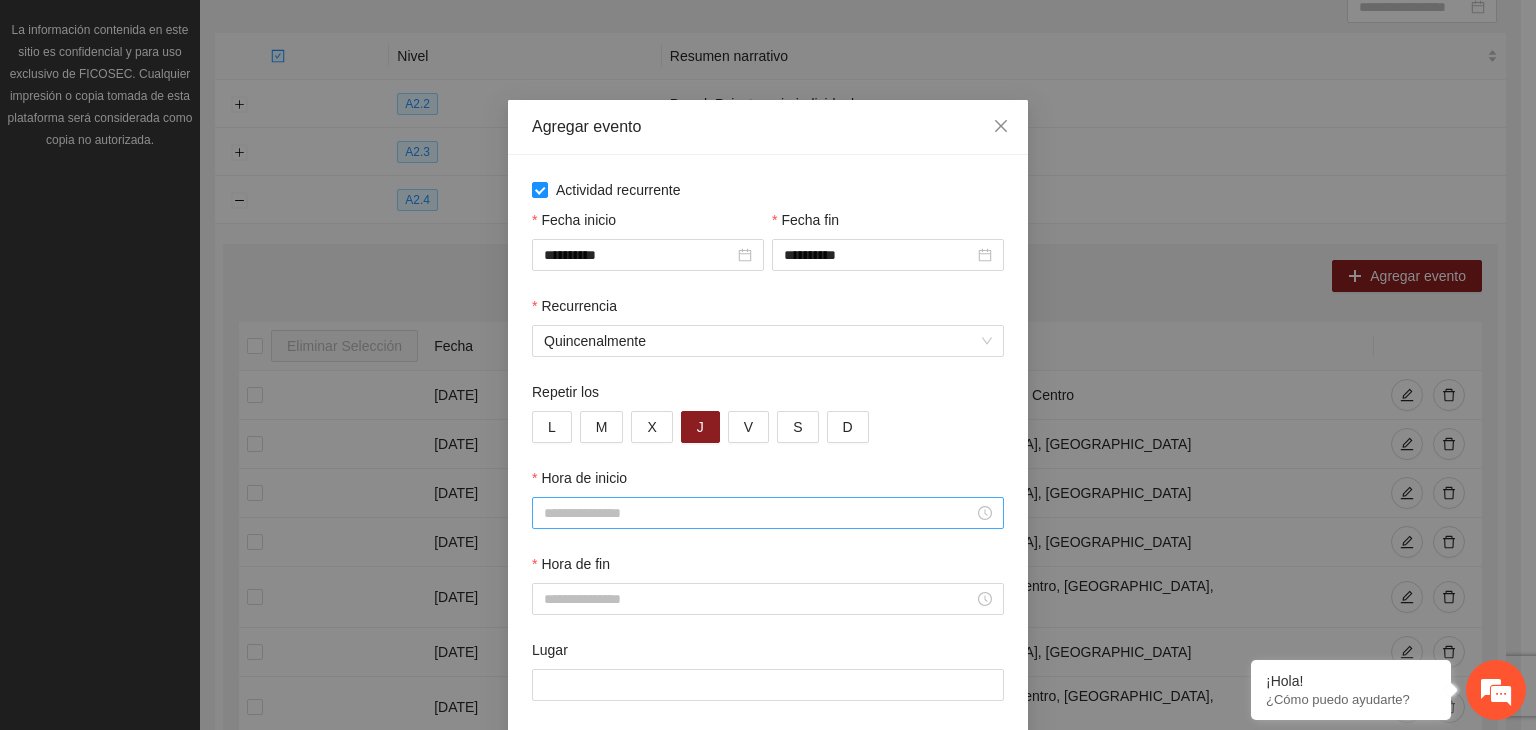 click on "Hora de inicio" at bounding box center [759, 513] 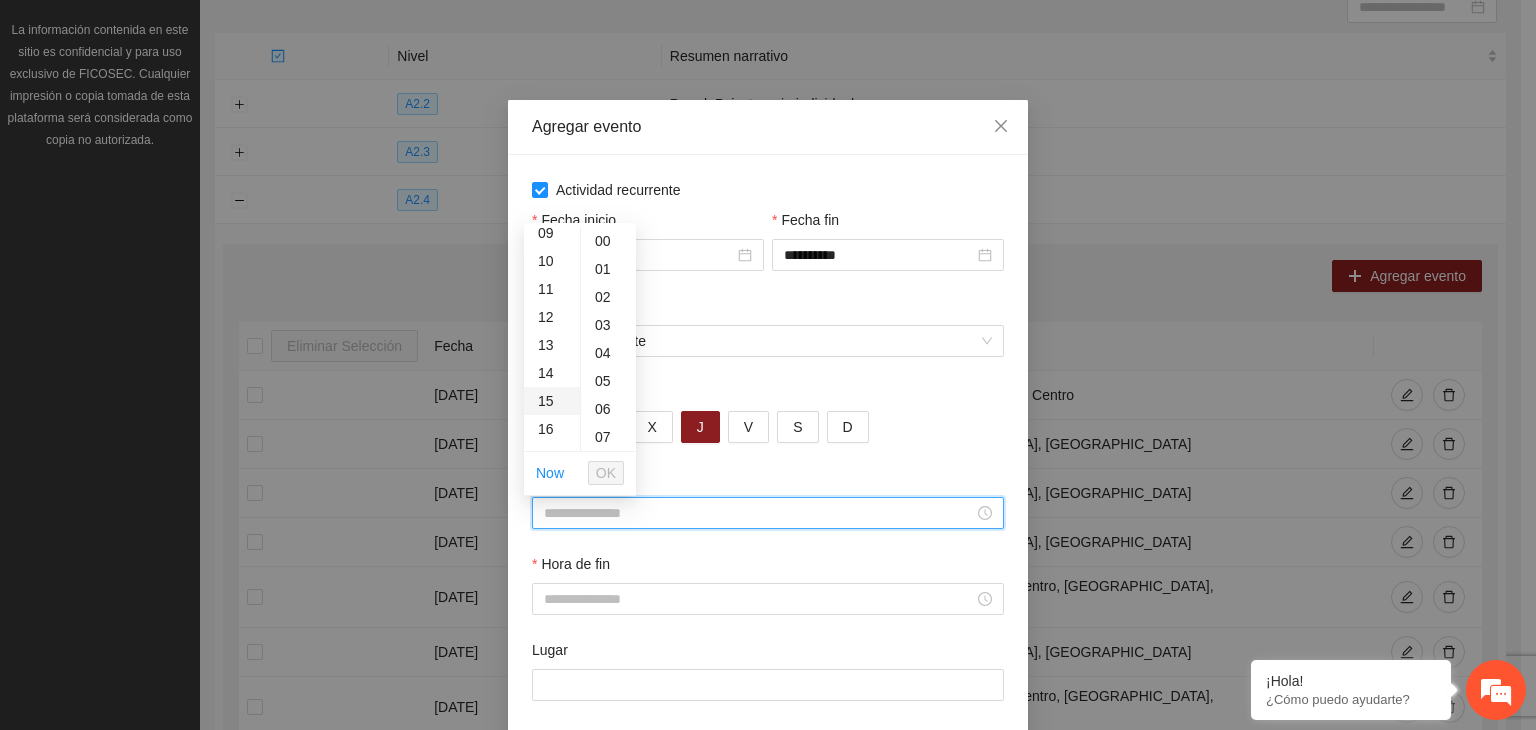 click on "15" at bounding box center [552, 401] 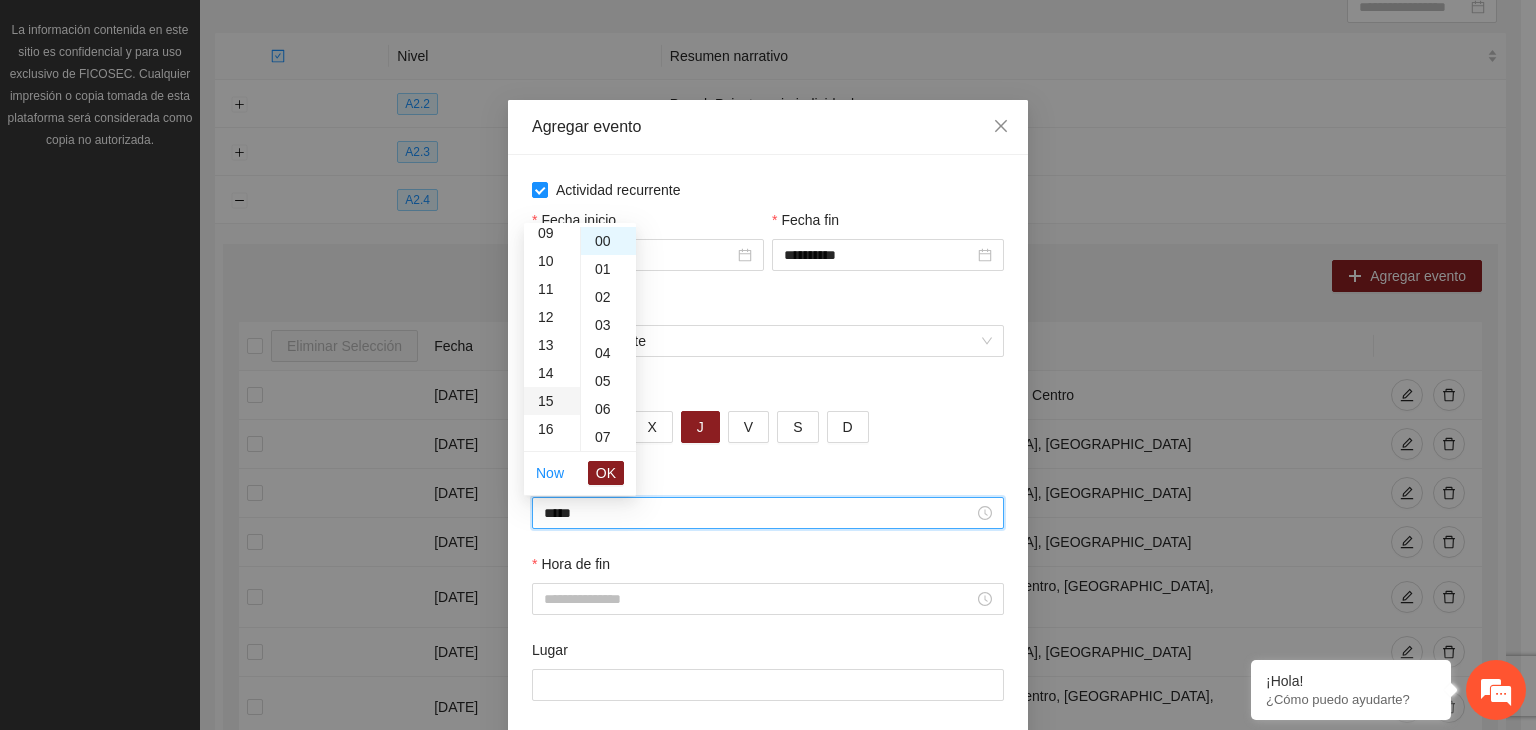 scroll, scrollTop: 420, scrollLeft: 0, axis: vertical 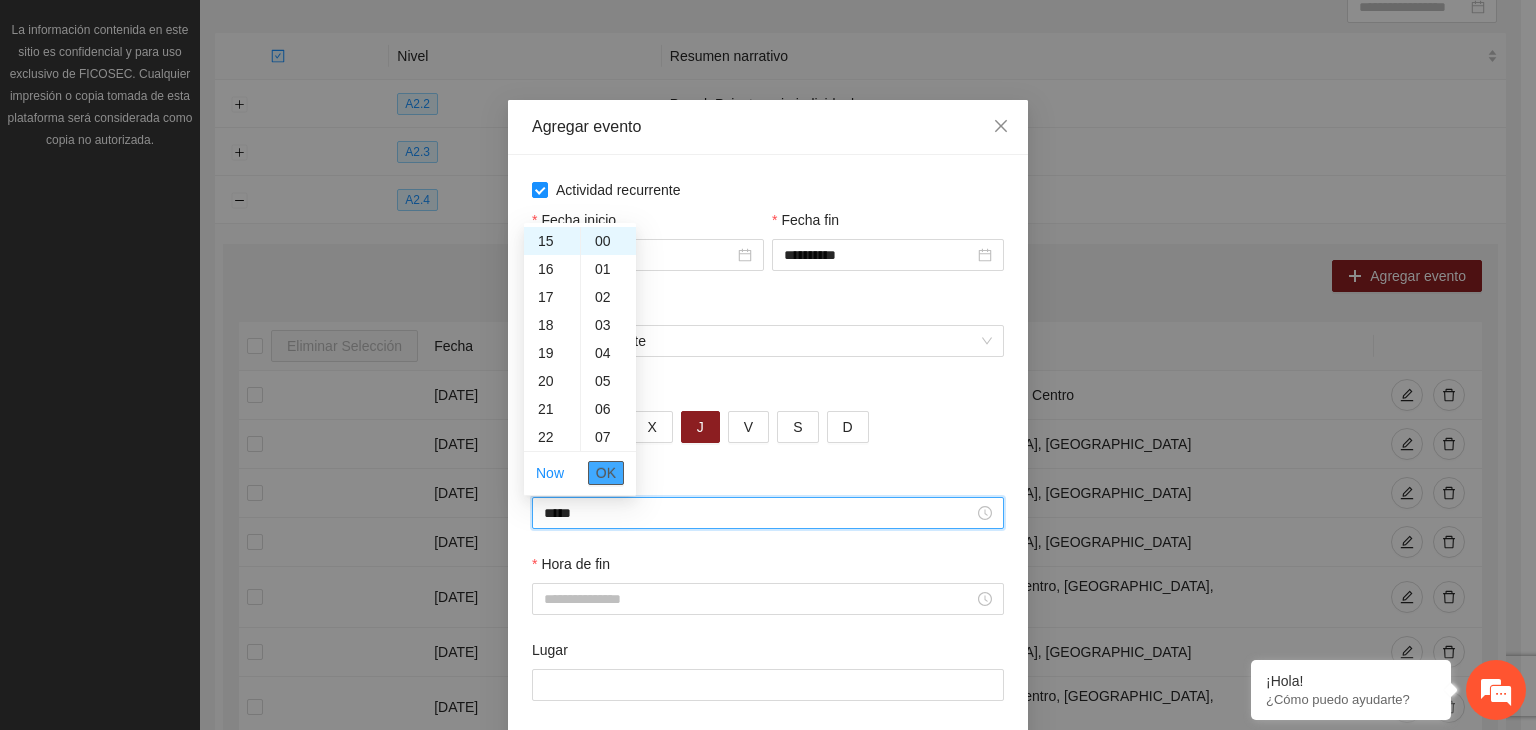 click on "OK" at bounding box center (606, 473) 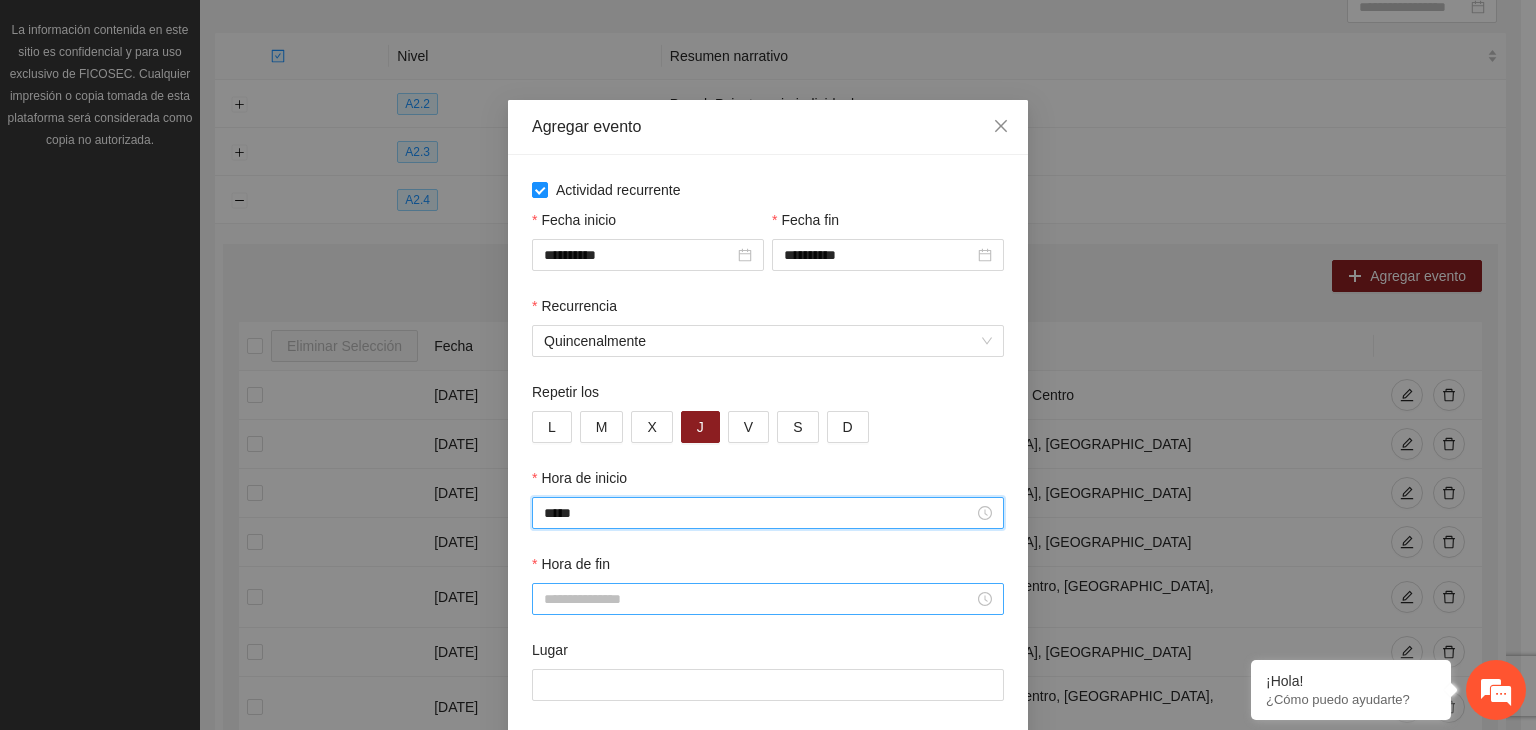 click on "Hora de fin" at bounding box center (759, 599) 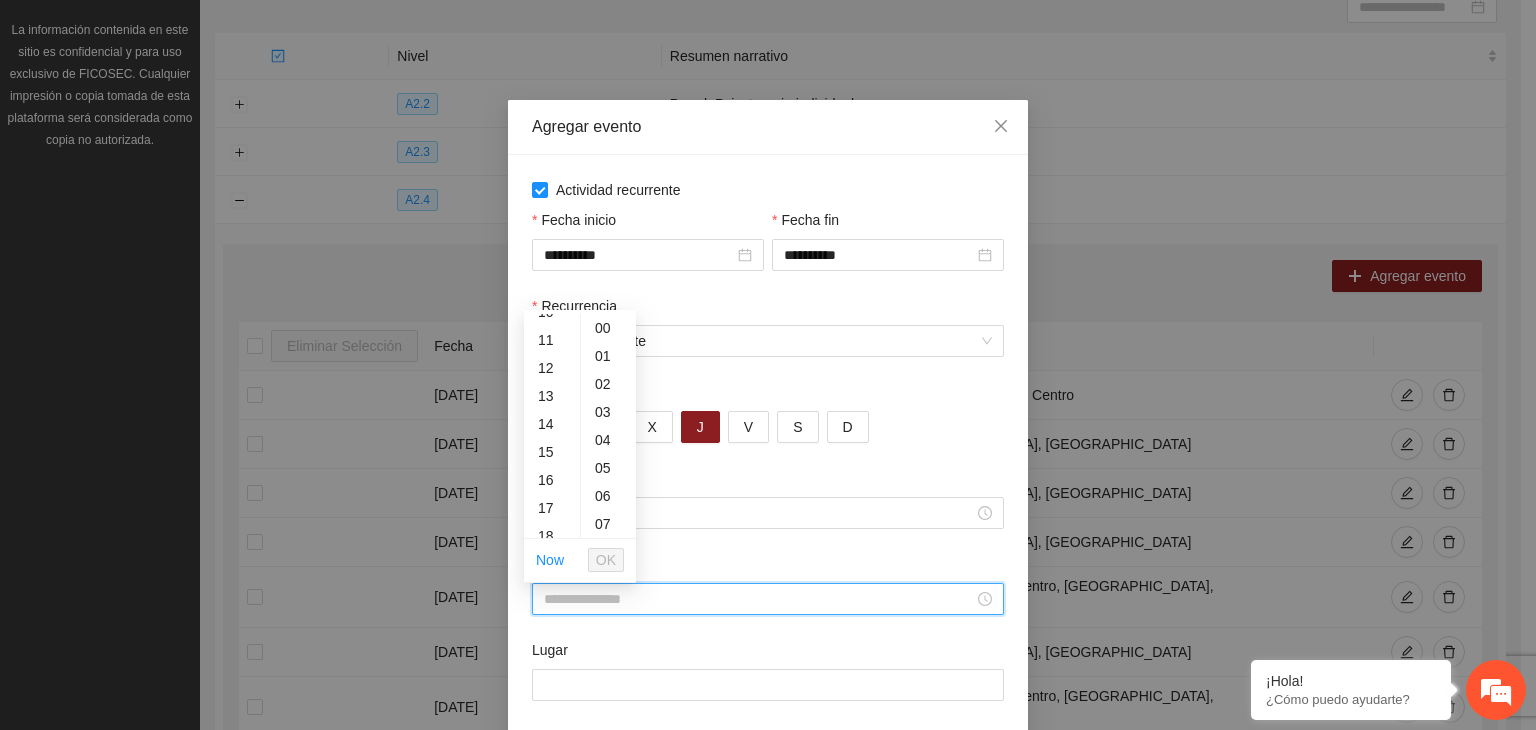 scroll, scrollTop: 296, scrollLeft: 0, axis: vertical 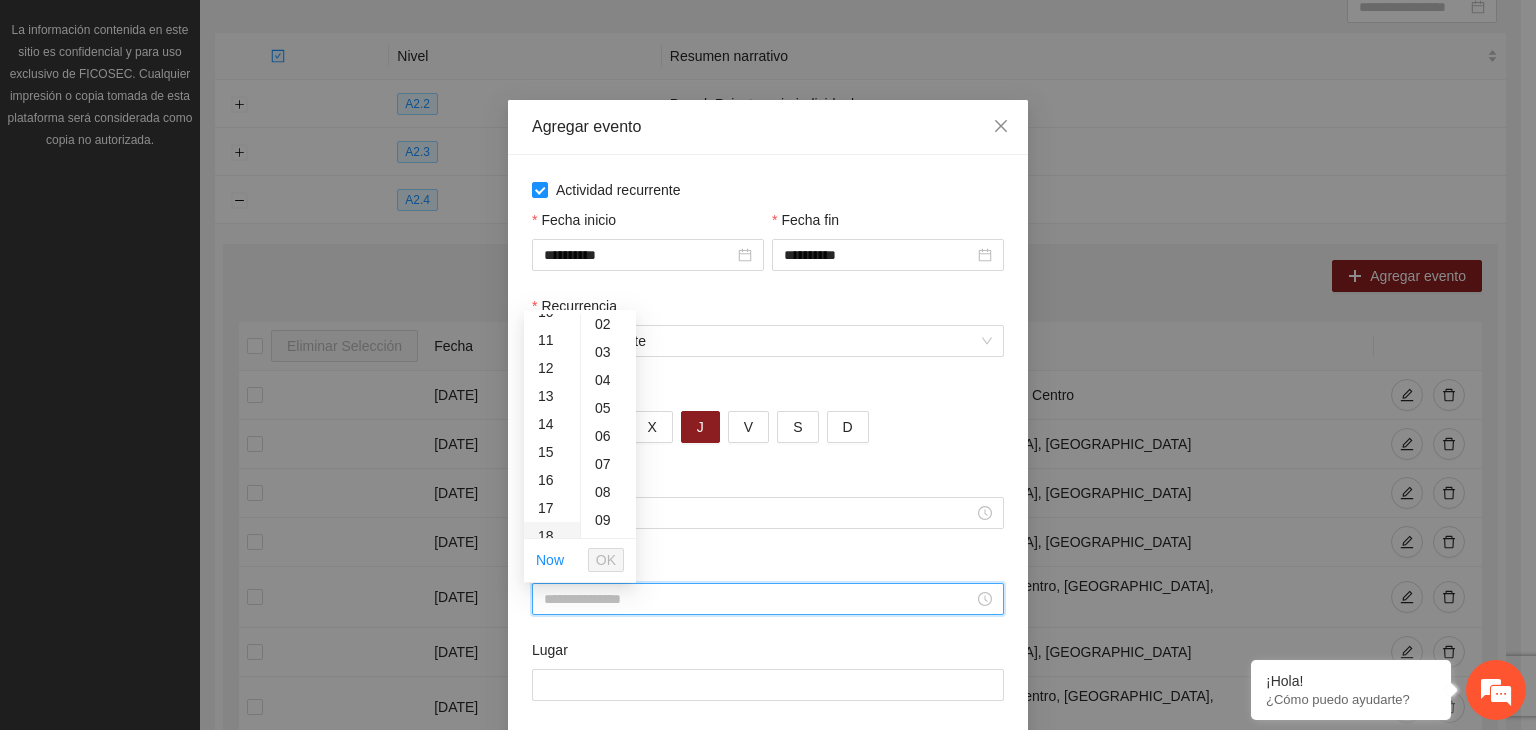 click on "18" at bounding box center (552, 536) 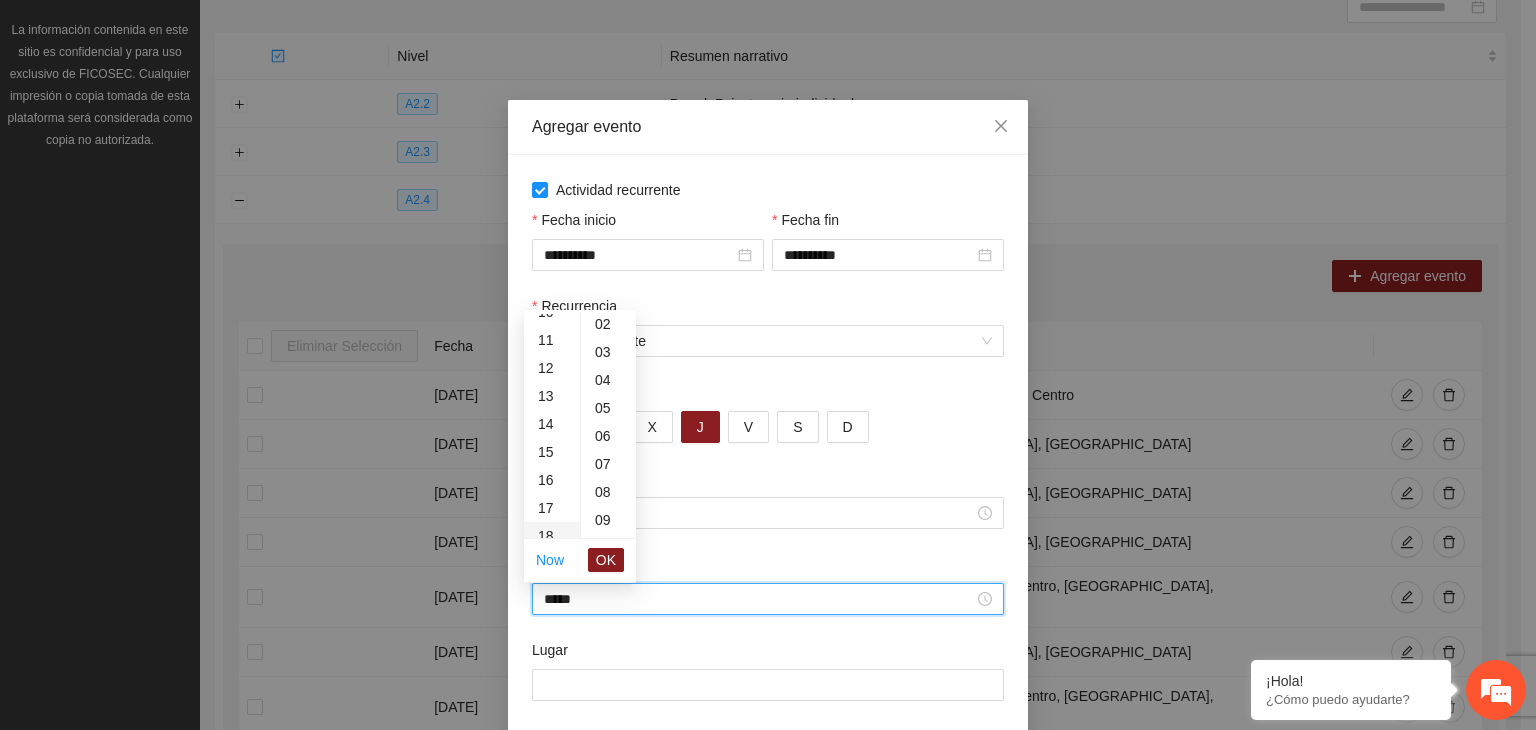 scroll, scrollTop: 504, scrollLeft: 0, axis: vertical 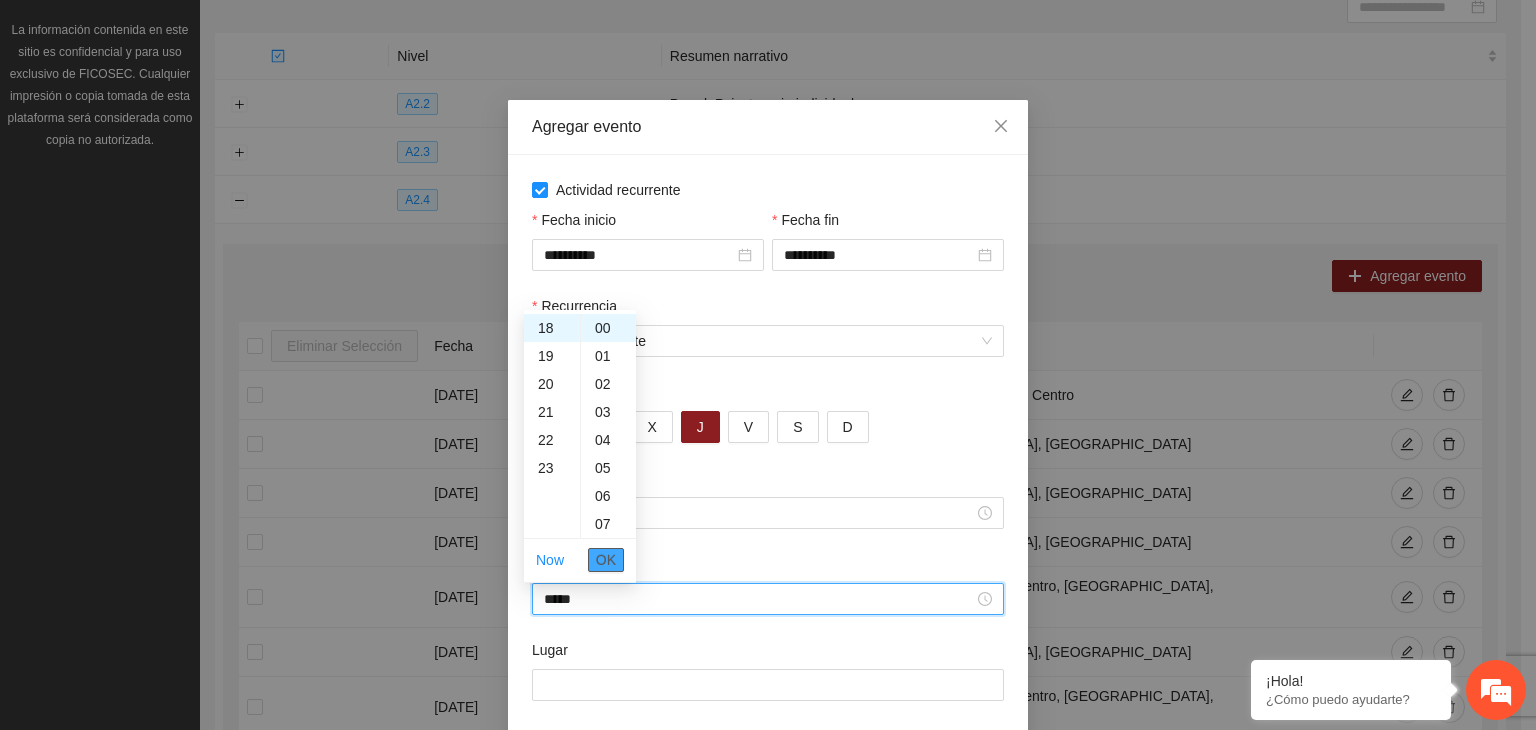 click on "OK" at bounding box center [606, 560] 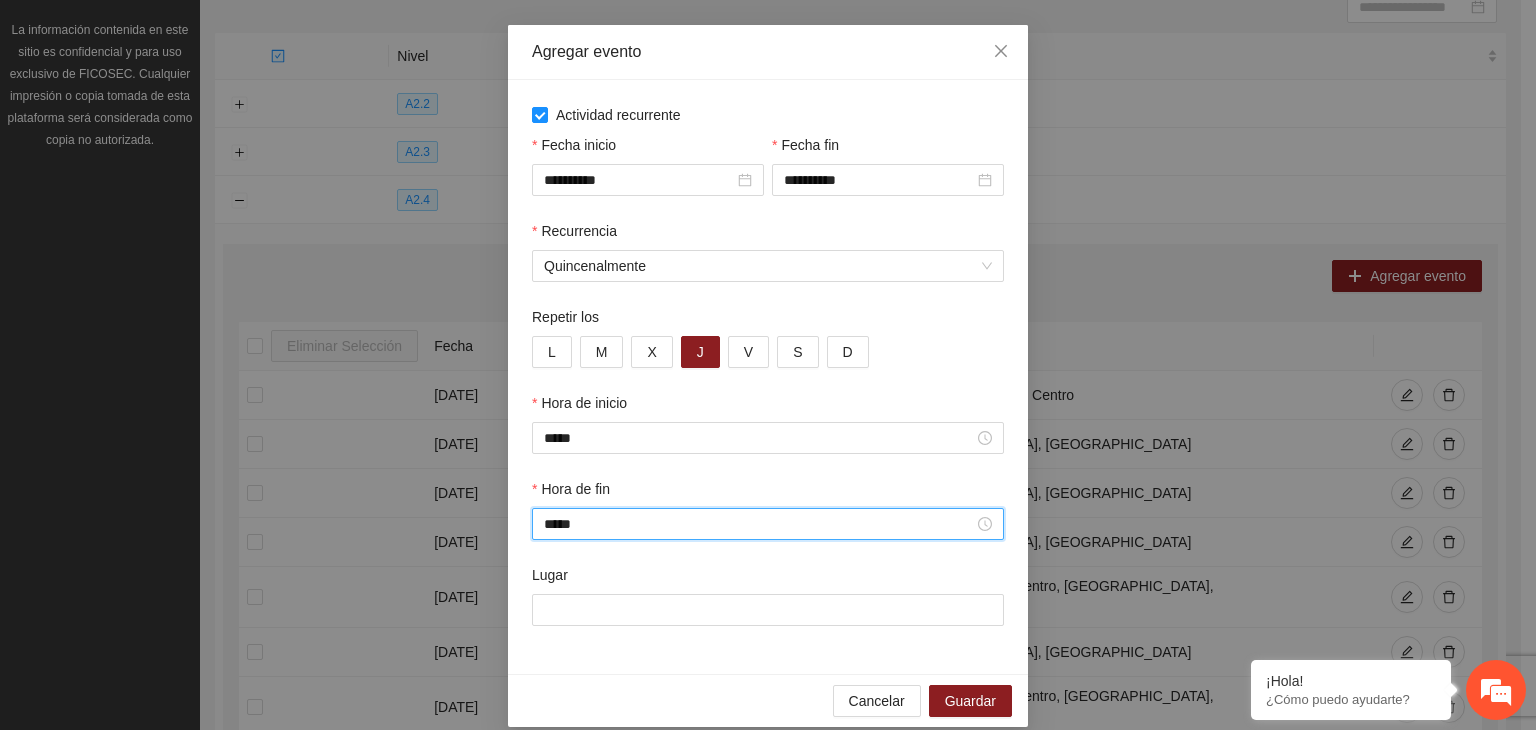 scroll, scrollTop: 99, scrollLeft: 0, axis: vertical 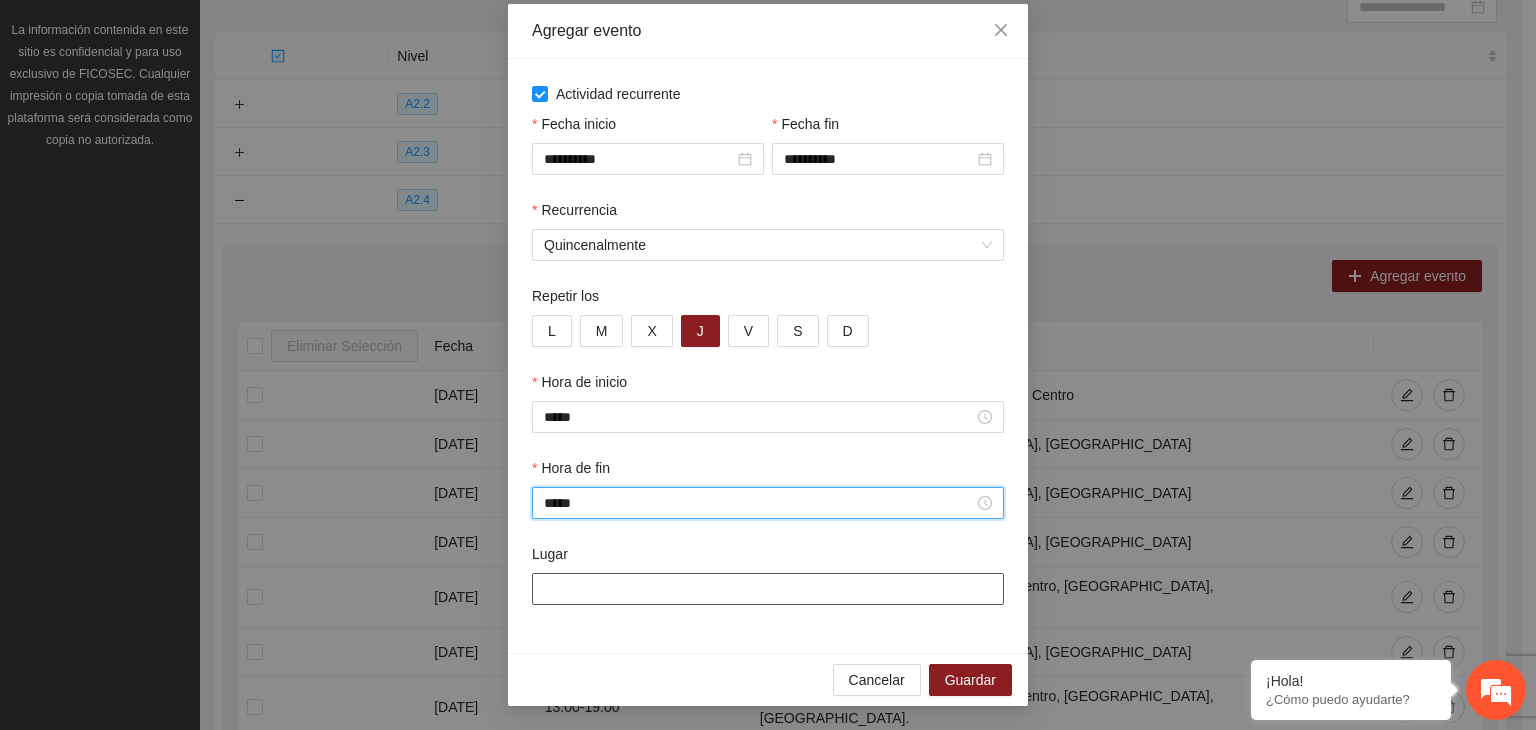 click on "Lugar" at bounding box center (768, 589) 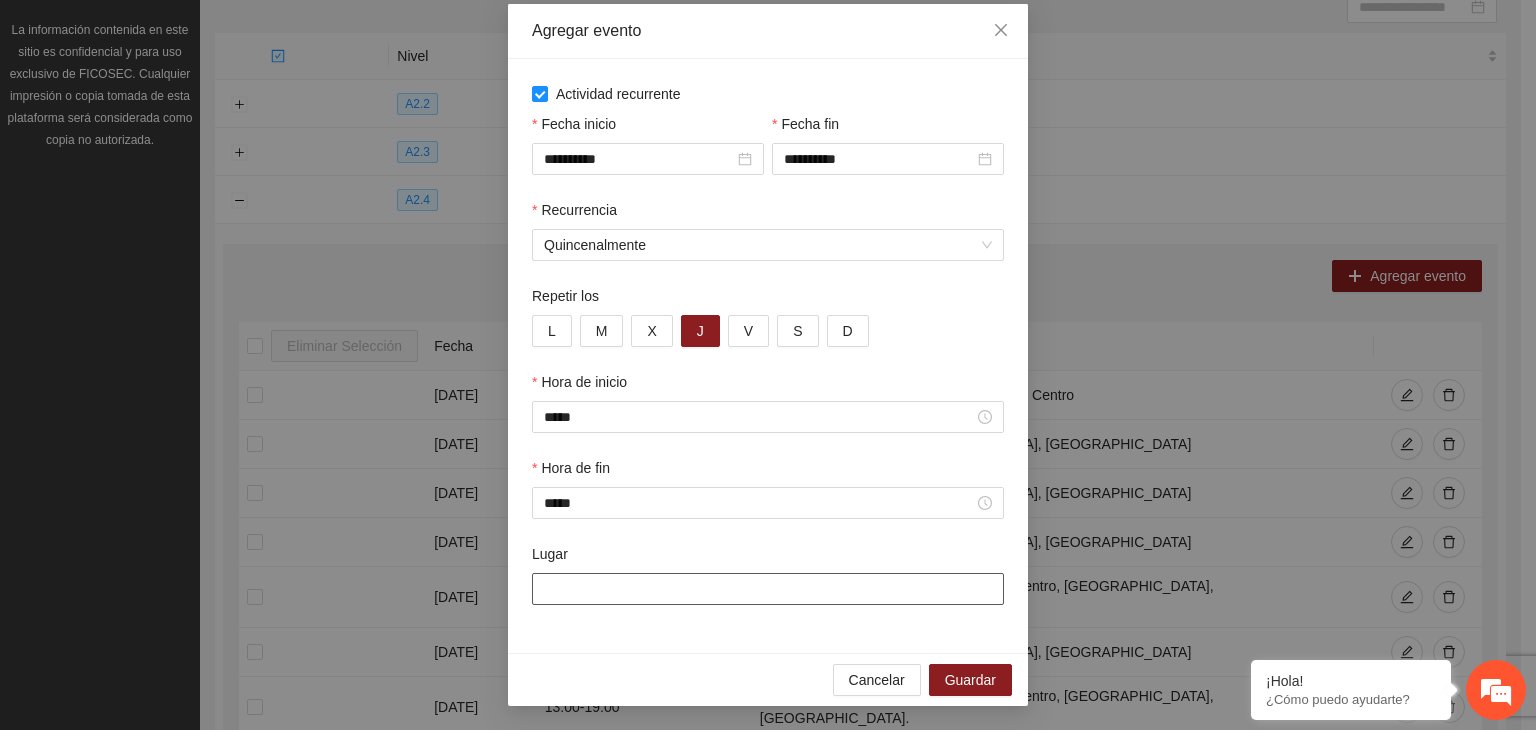 type on "**********" 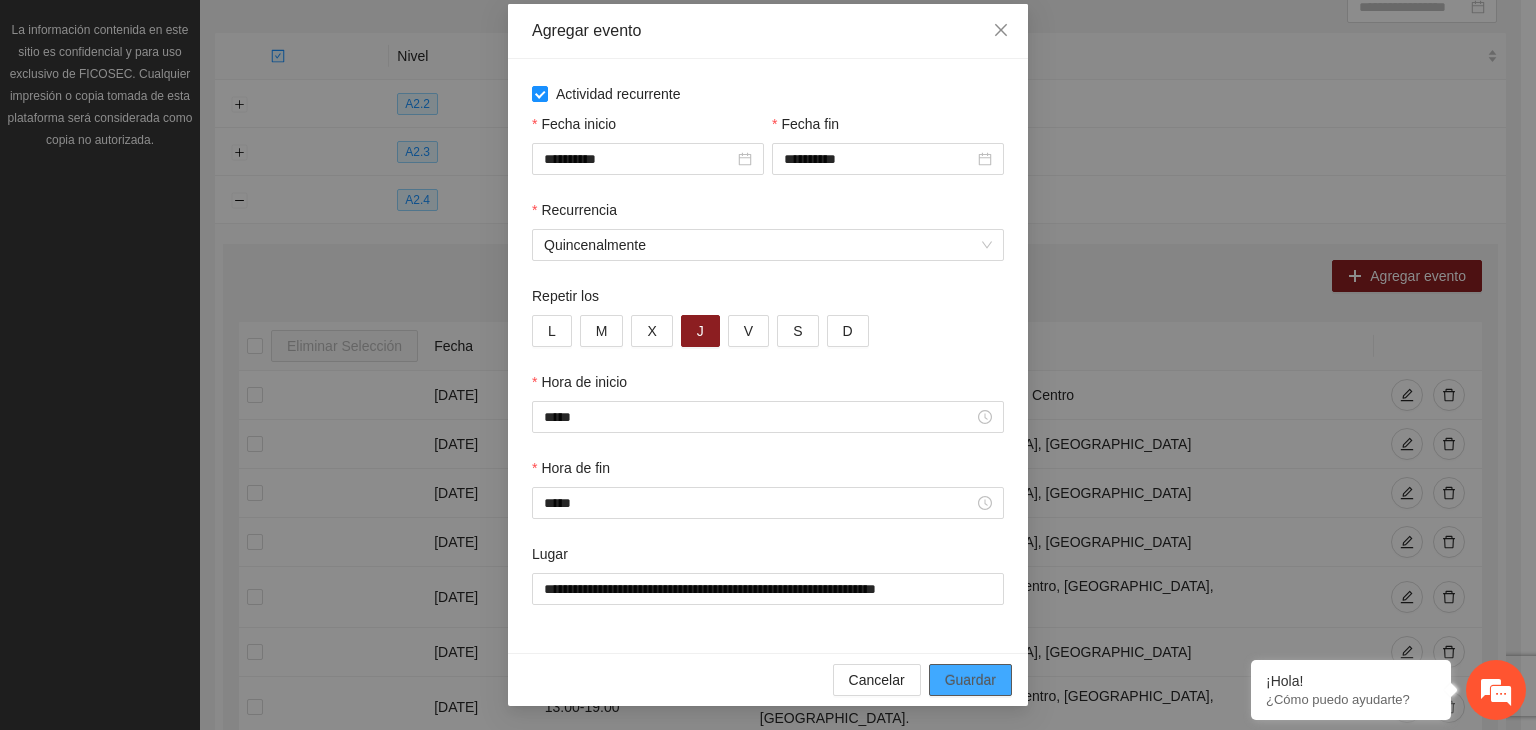 click on "Guardar" at bounding box center [970, 680] 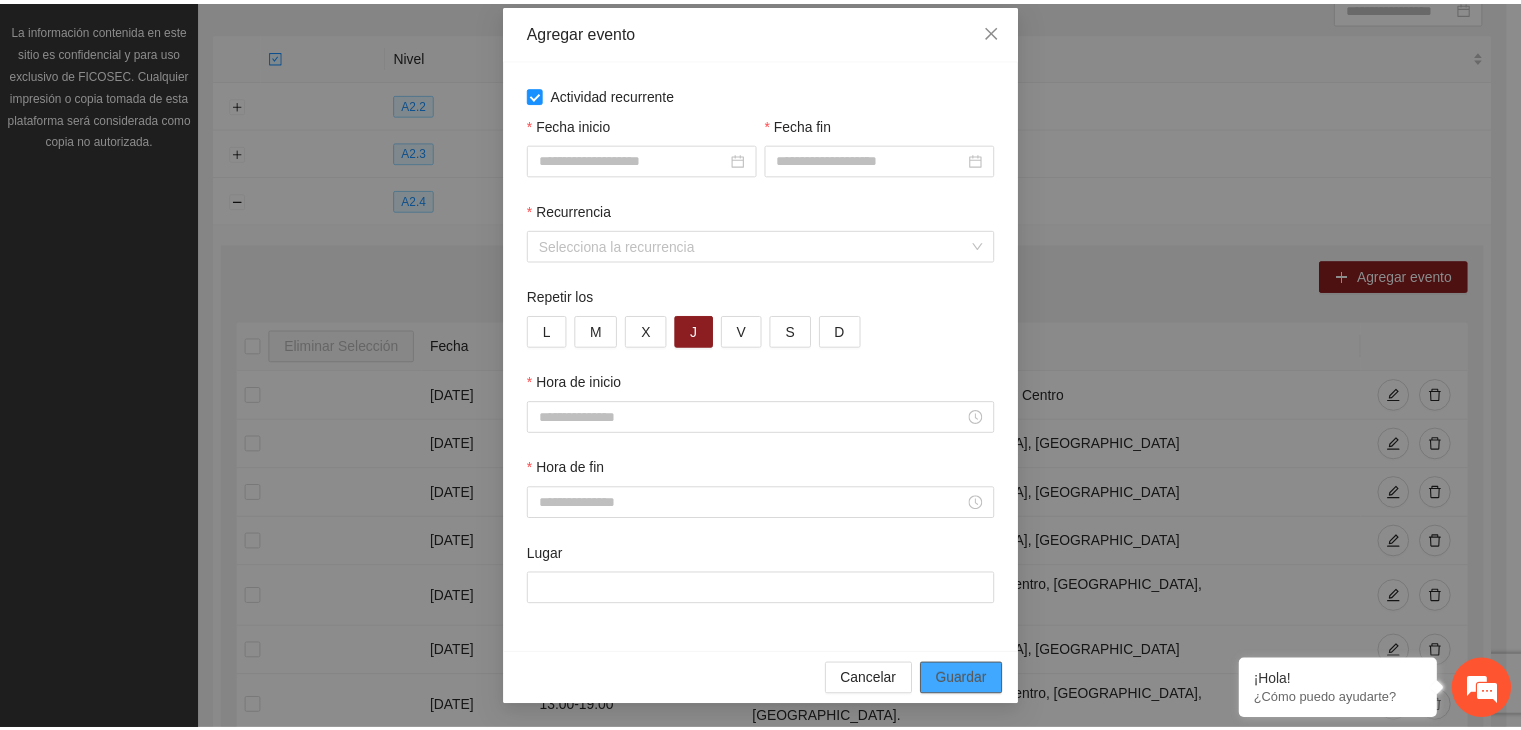 scroll, scrollTop: 0, scrollLeft: 0, axis: both 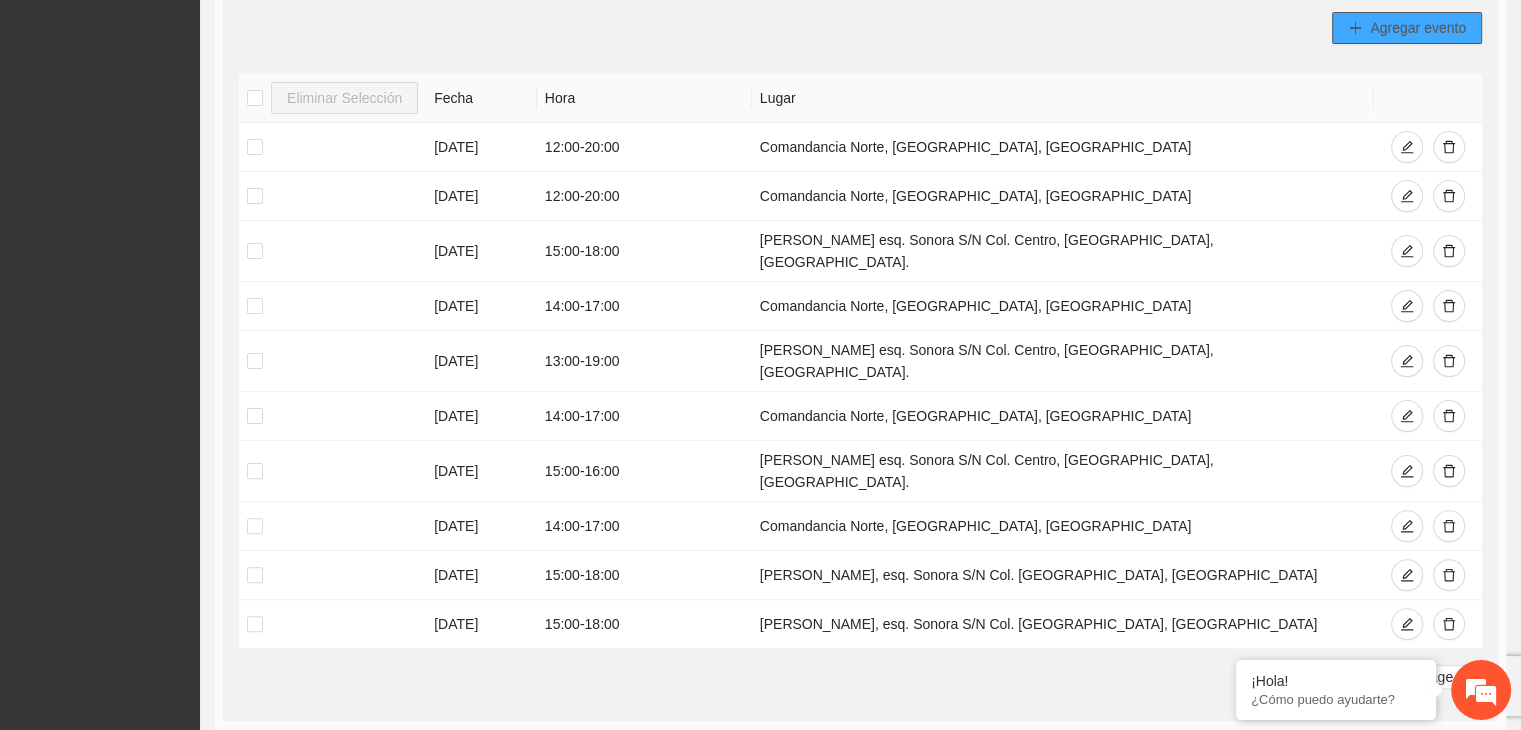 click on "Agregar evento" at bounding box center (1418, 28) 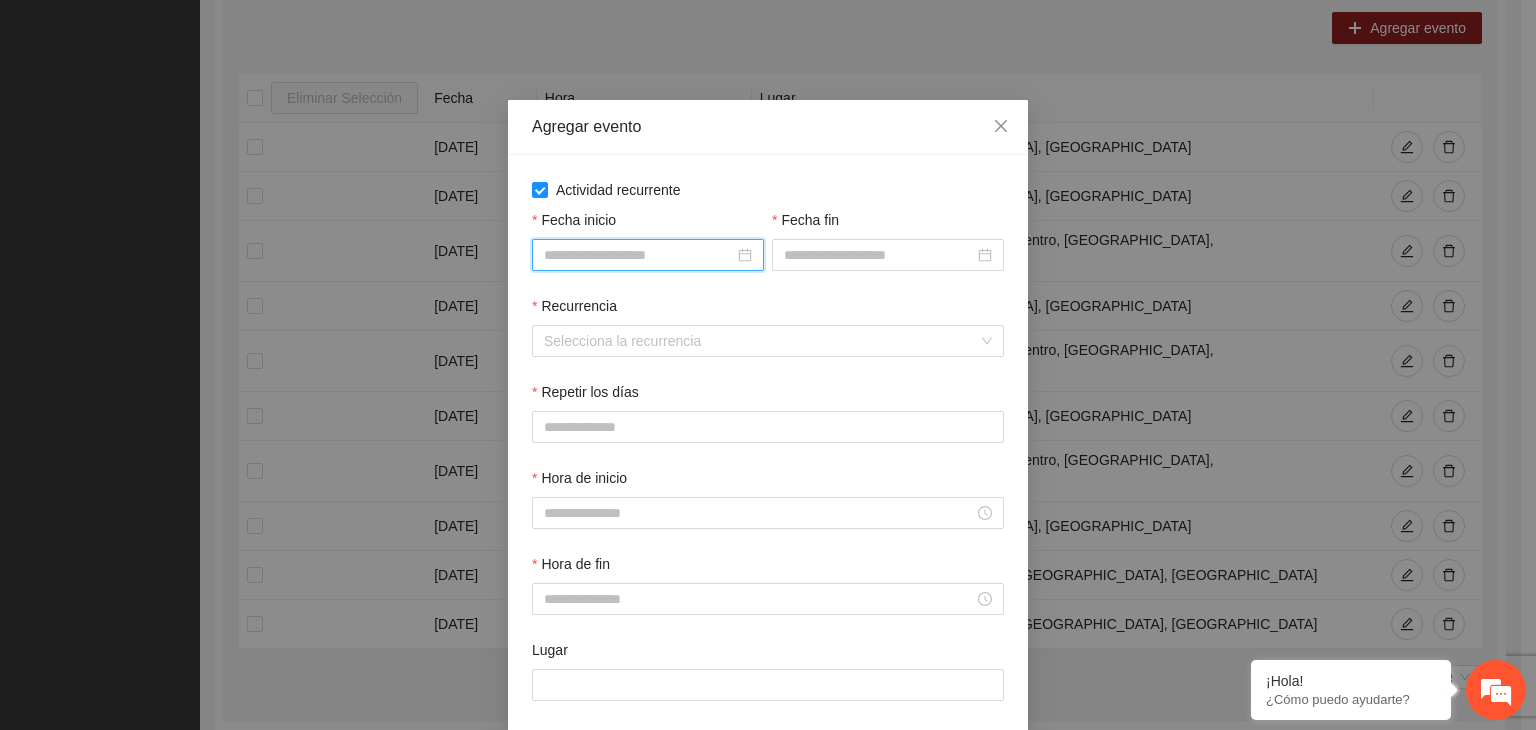 click on "Fecha inicio" at bounding box center [639, 255] 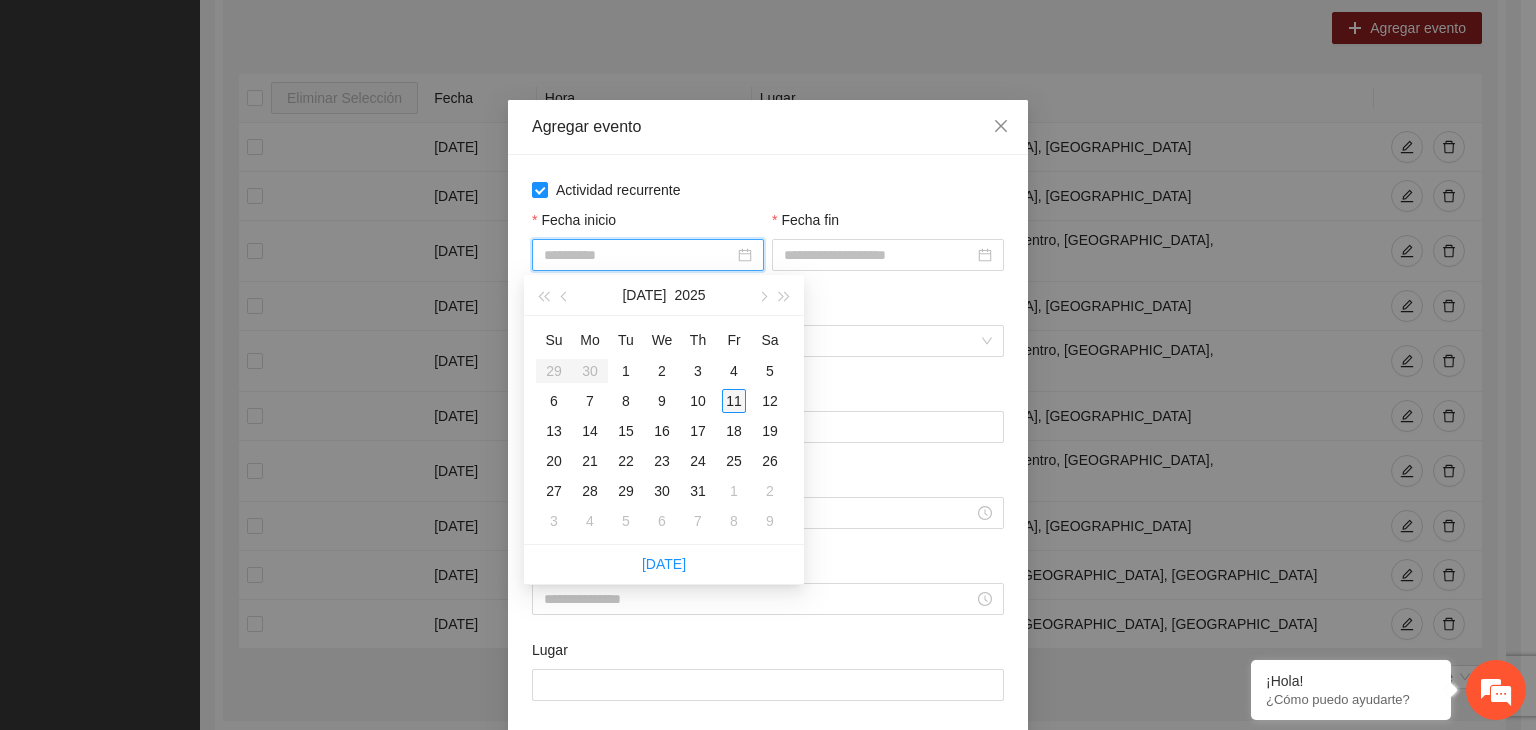 type on "**********" 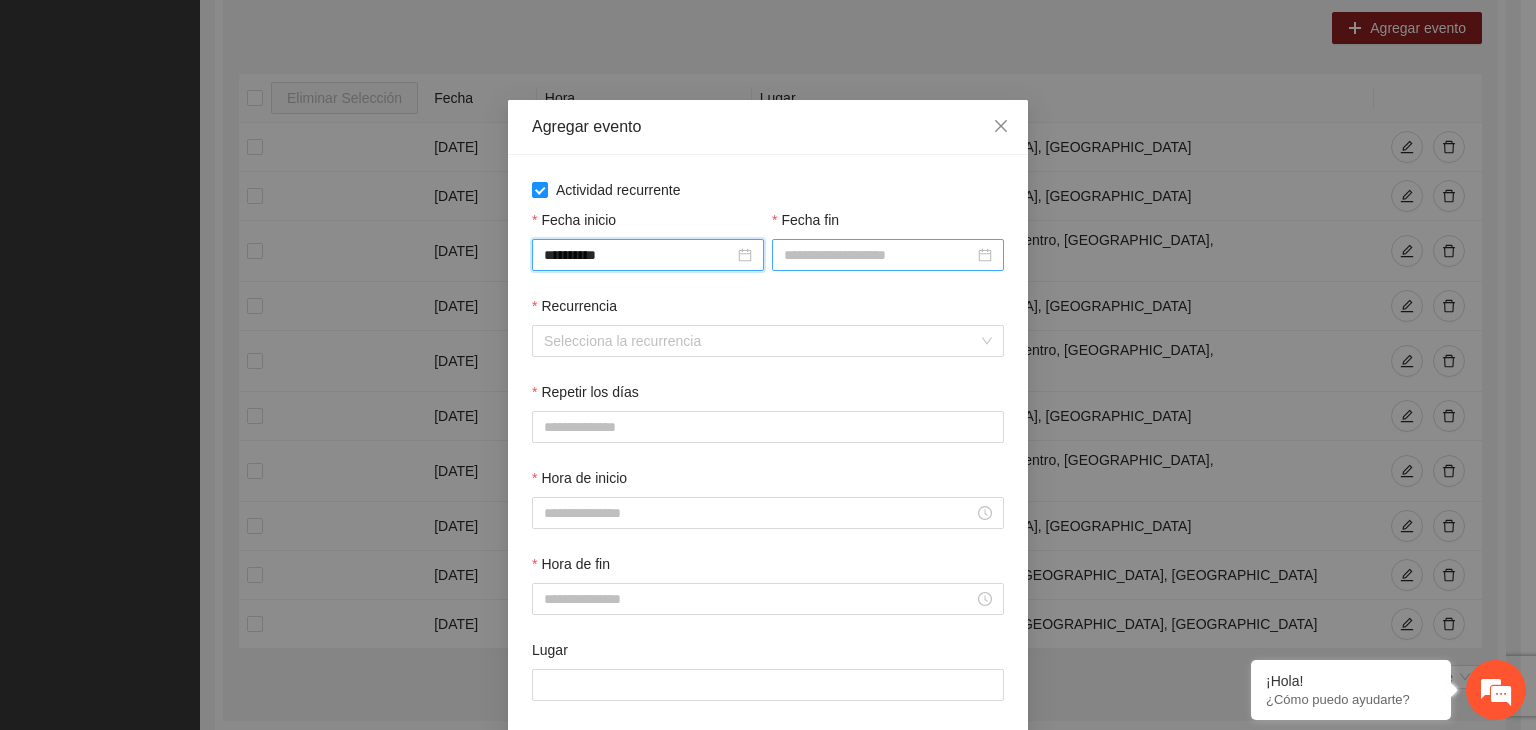 click on "Fecha fin" at bounding box center (879, 255) 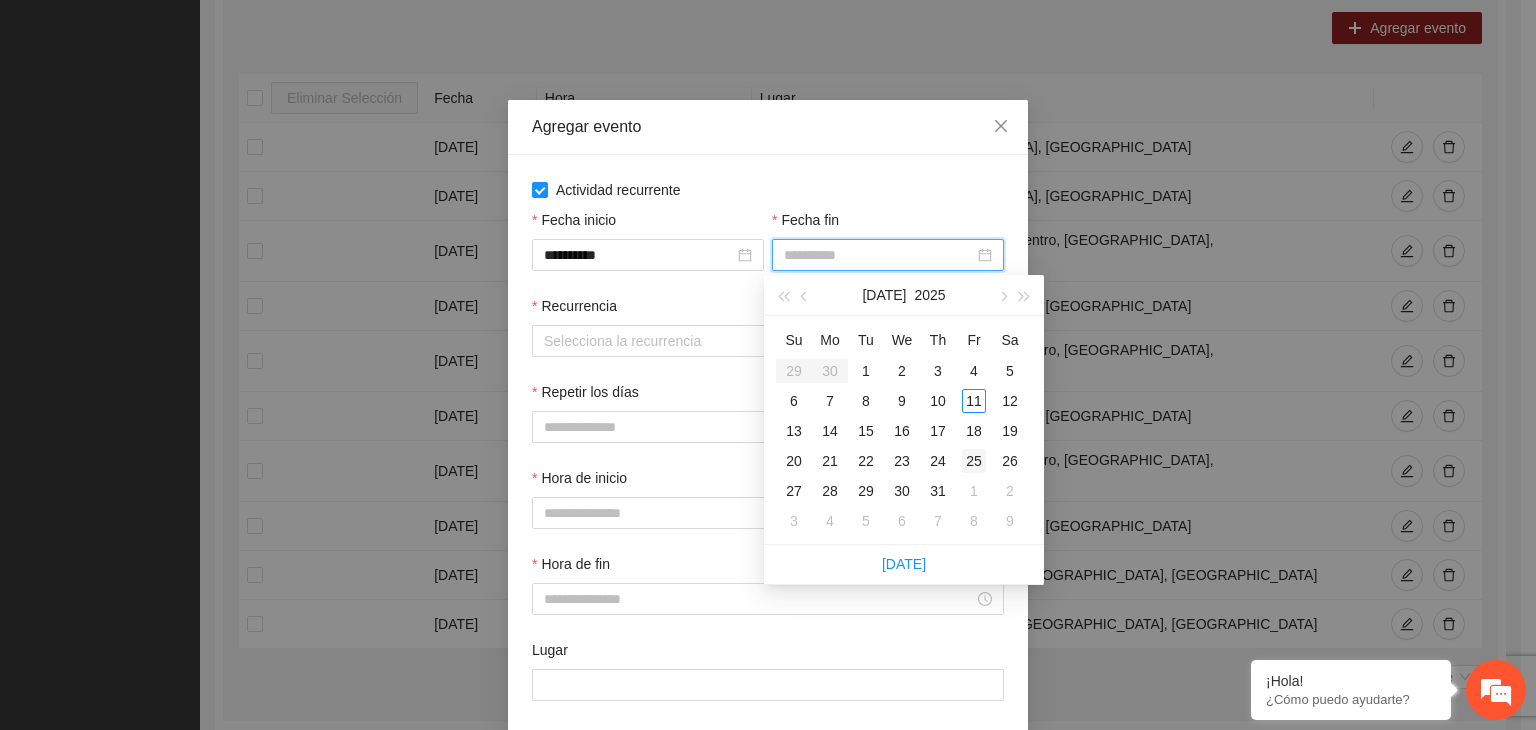type on "**********" 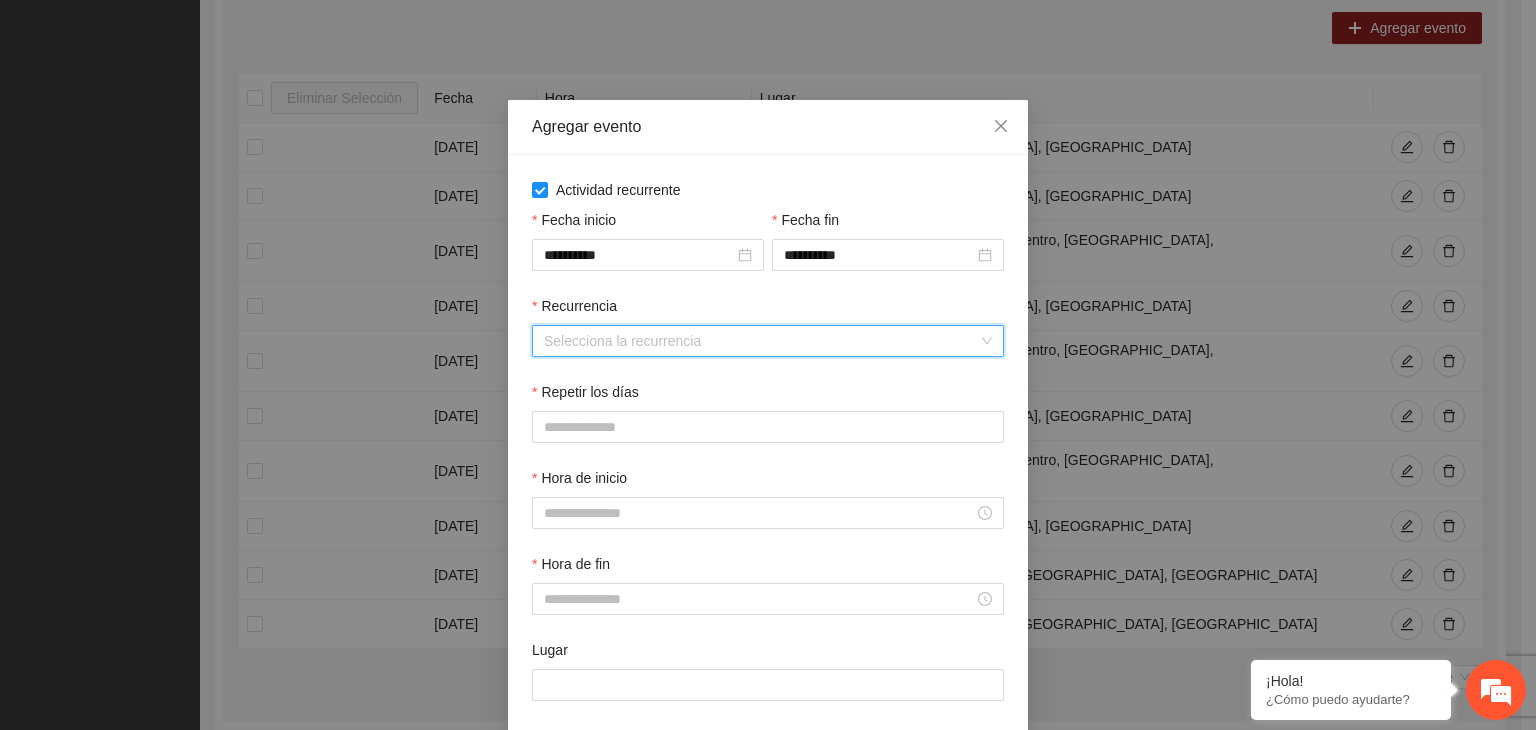 click on "Recurrencia" at bounding box center (761, 341) 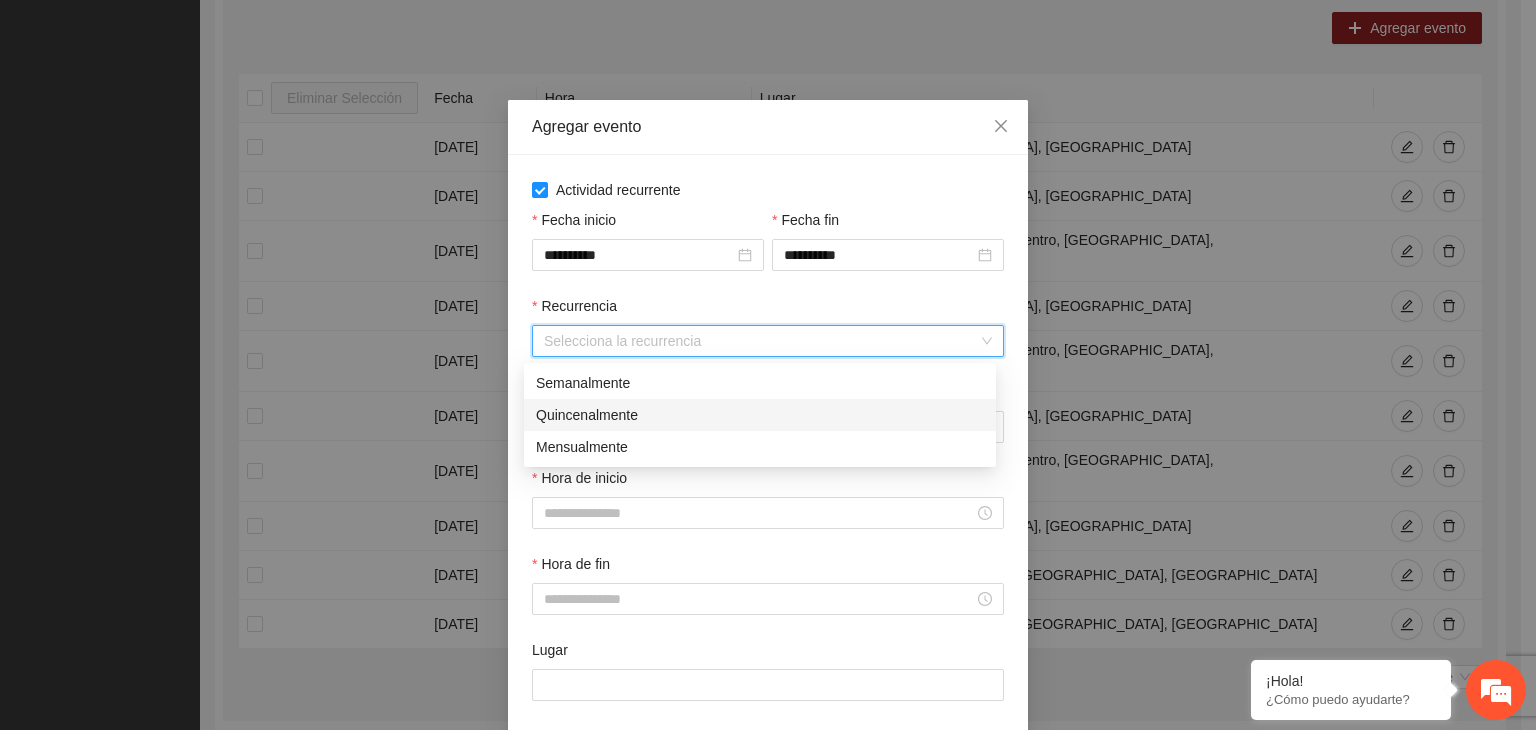 click on "Quincenalmente" at bounding box center (760, 415) 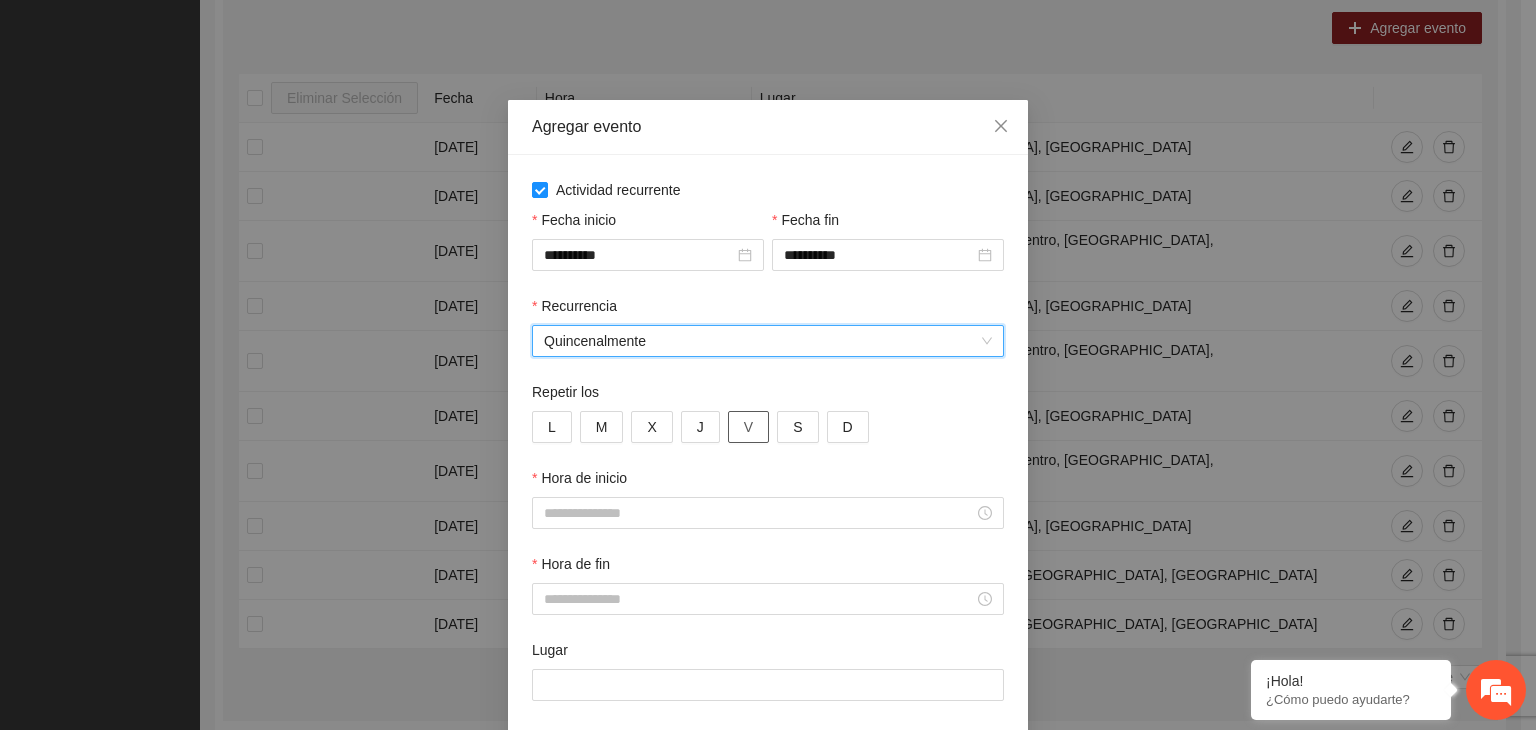 click on "V" at bounding box center [748, 427] 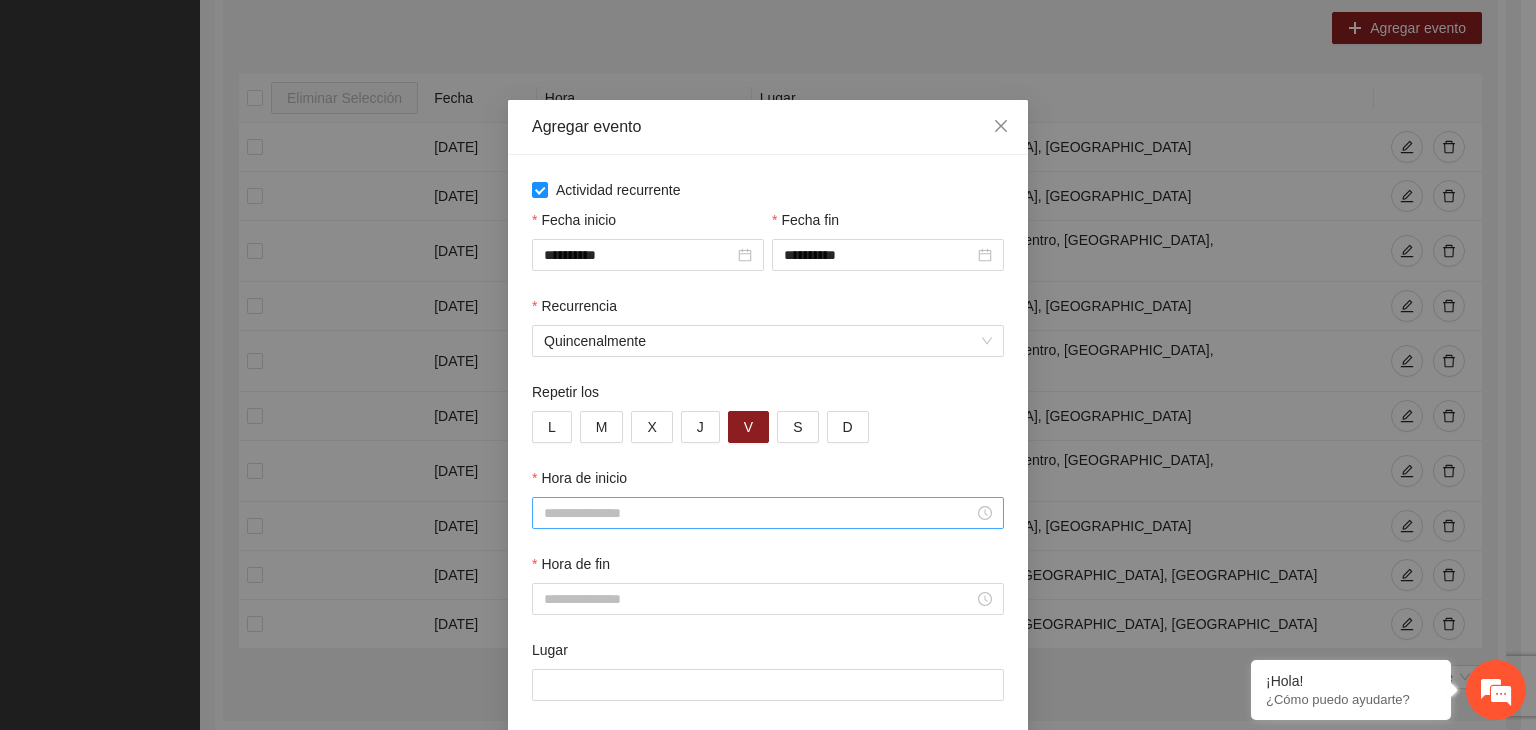 click on "Hora de inicio" at bounding box center [759, 513] 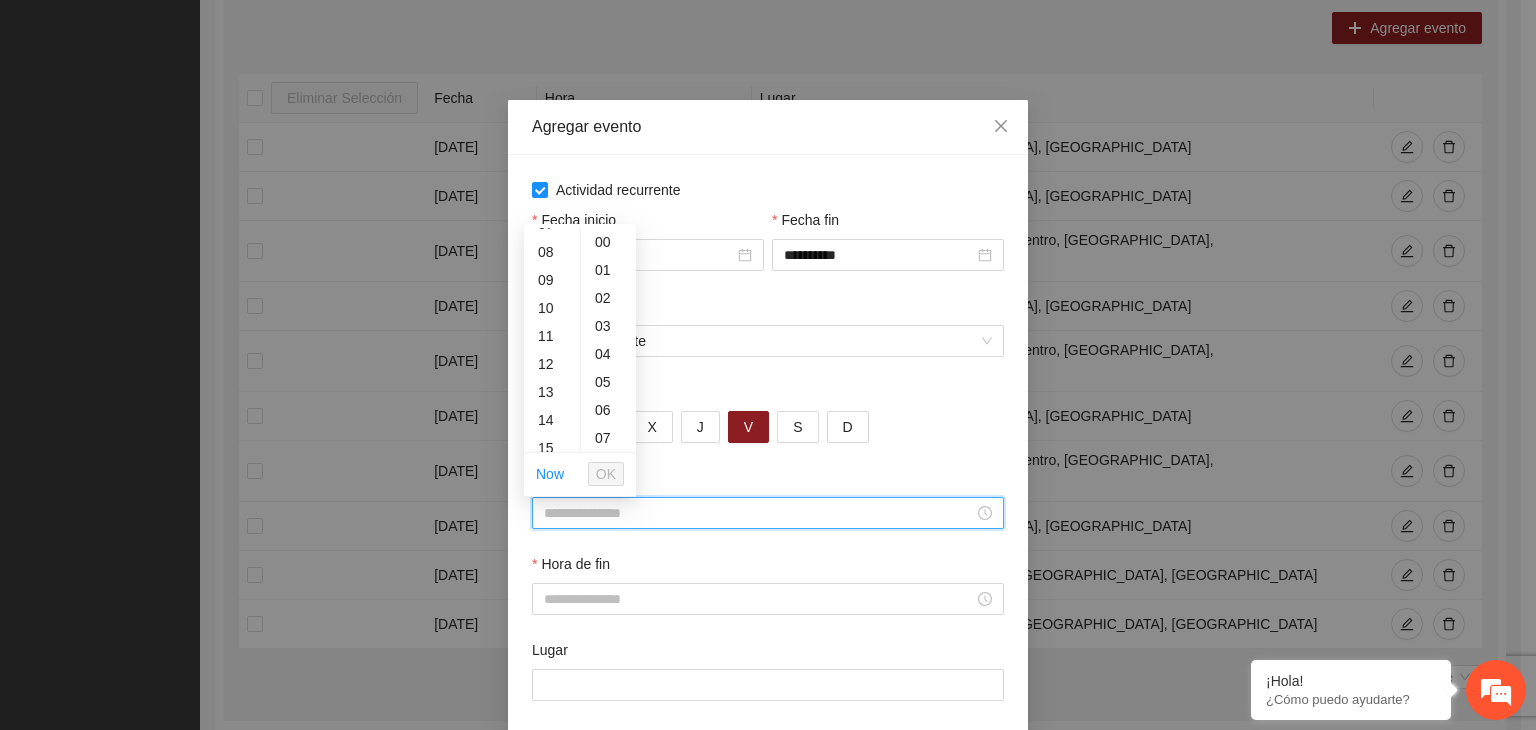scroll, scrollTop: 215, scrollLeft: 0, axis: vertical 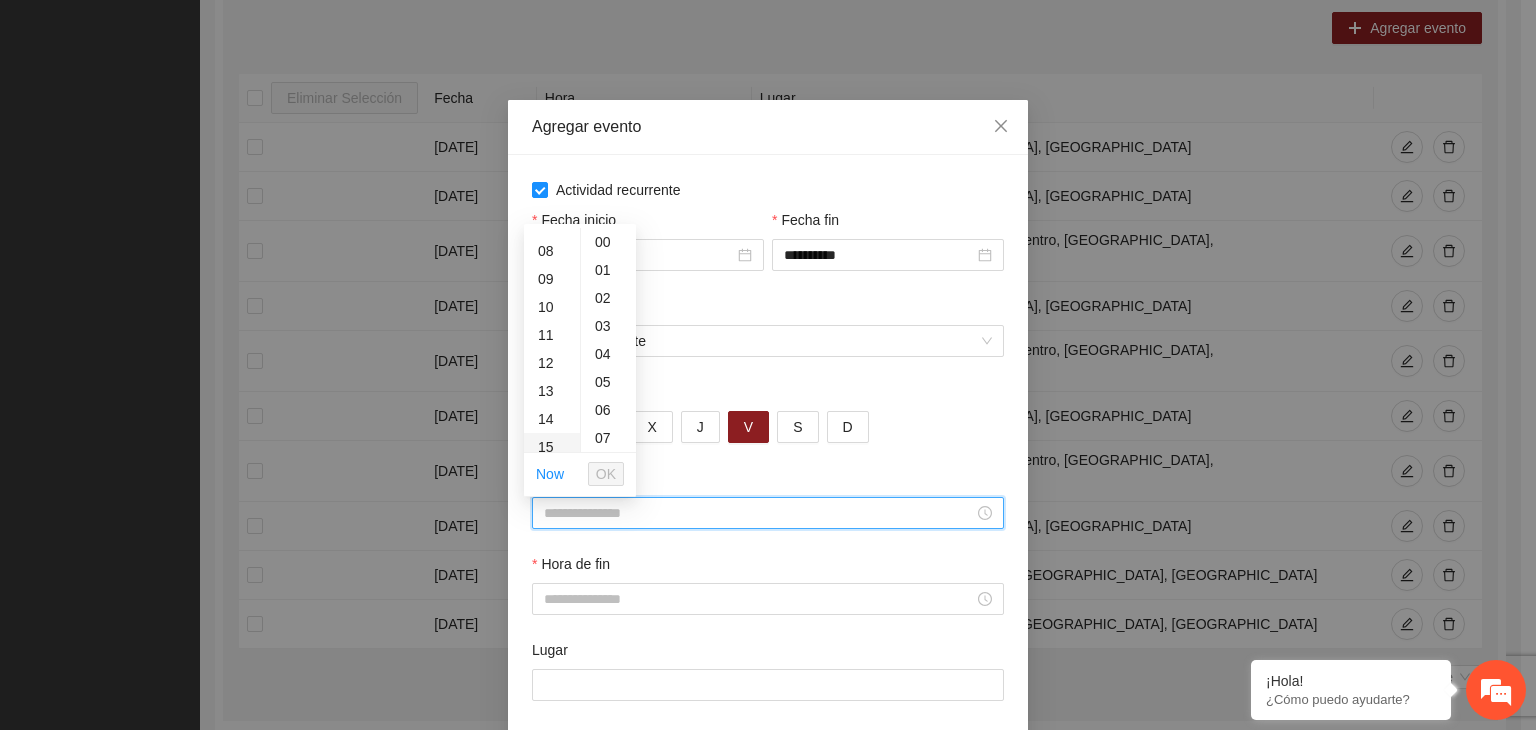 click on "15" at bounding box center (552, 447) 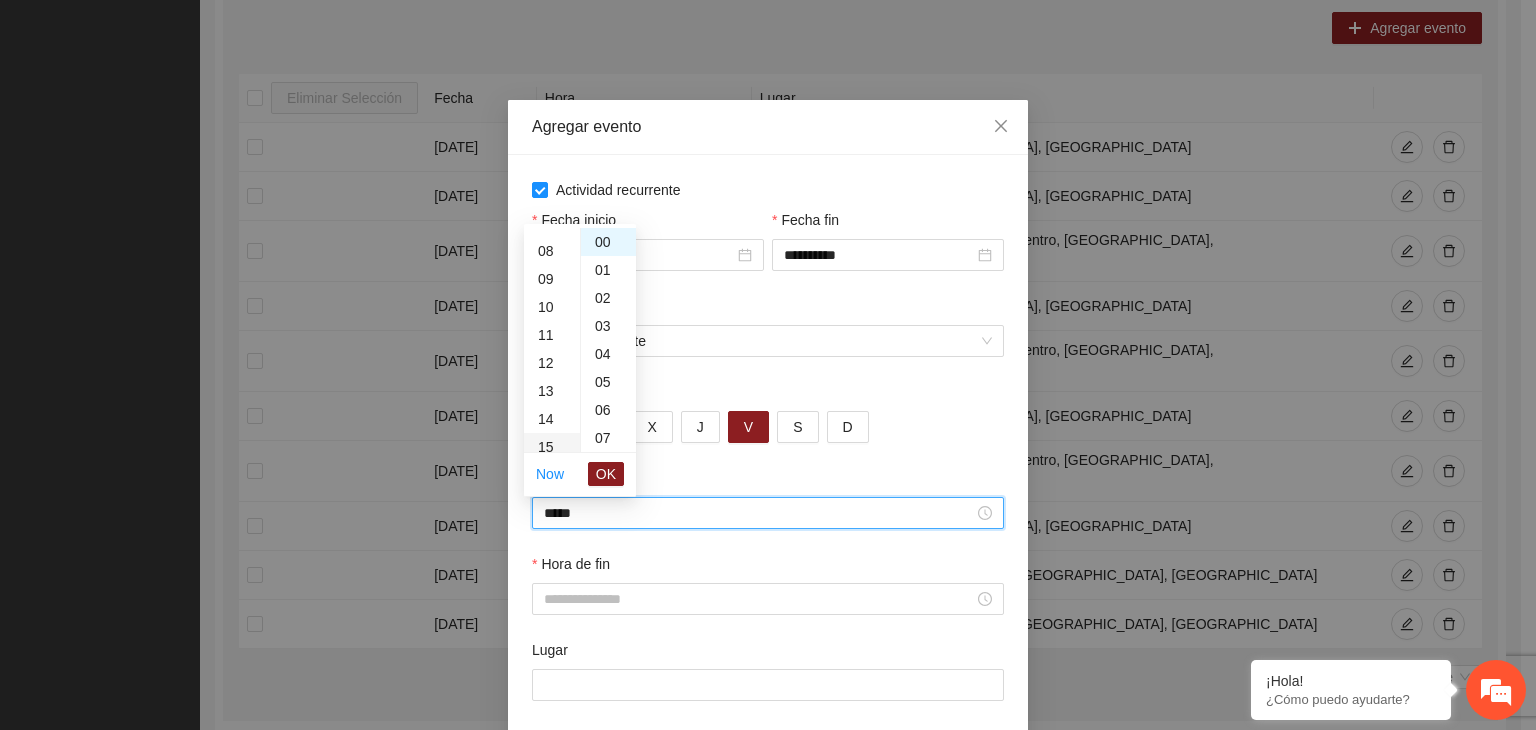 type on "*****" 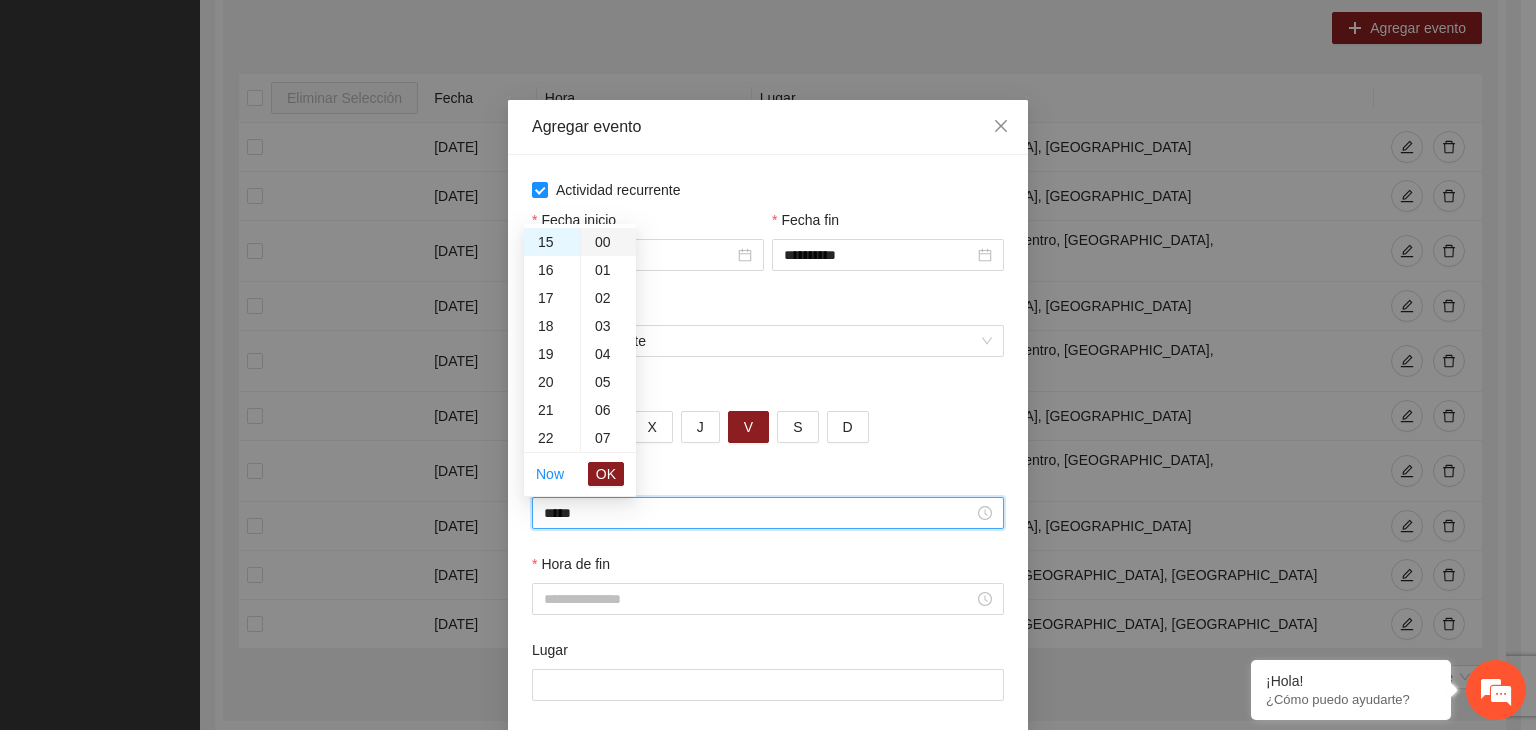 click on "00" at bounding box center [608, 242] 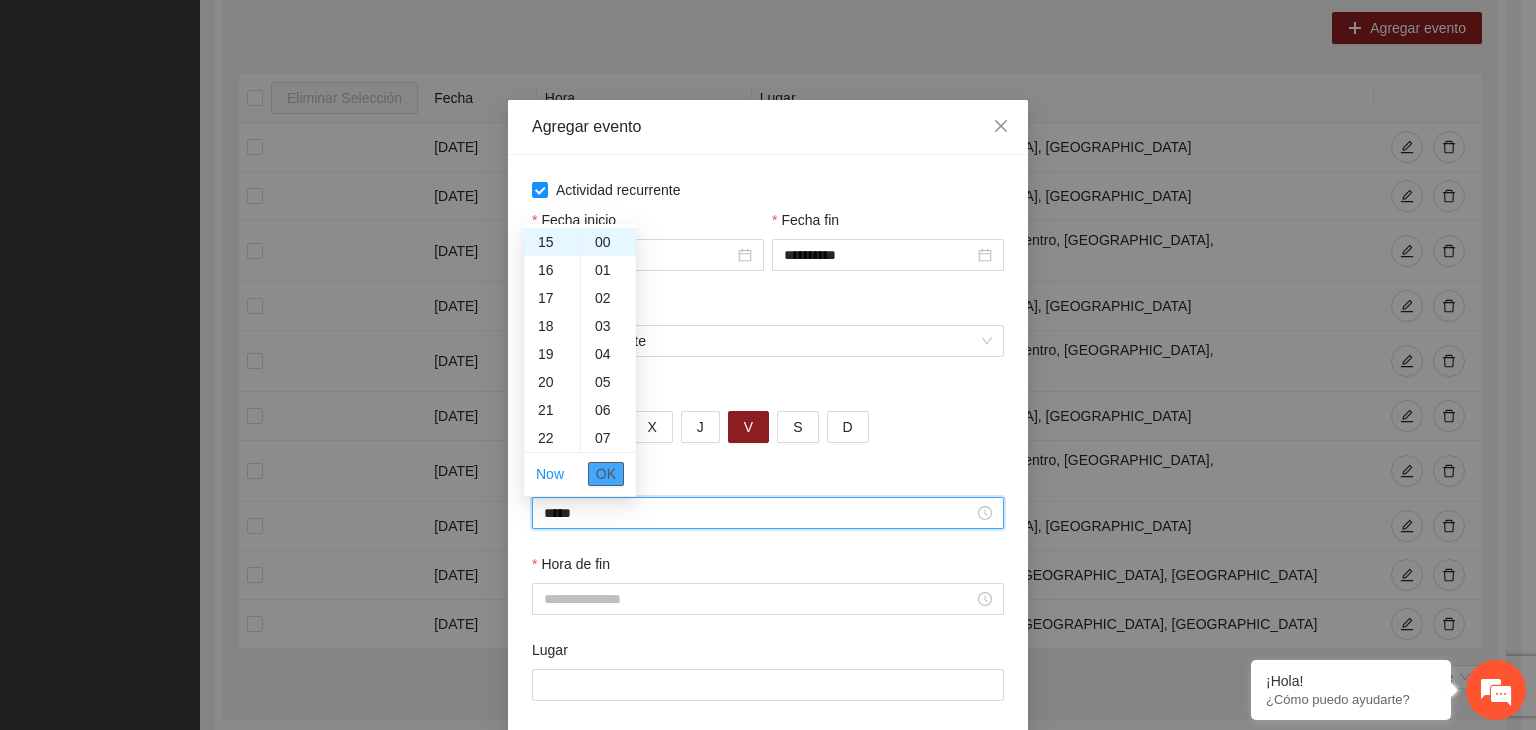 click on "OK" at bounding box center (606, 474) 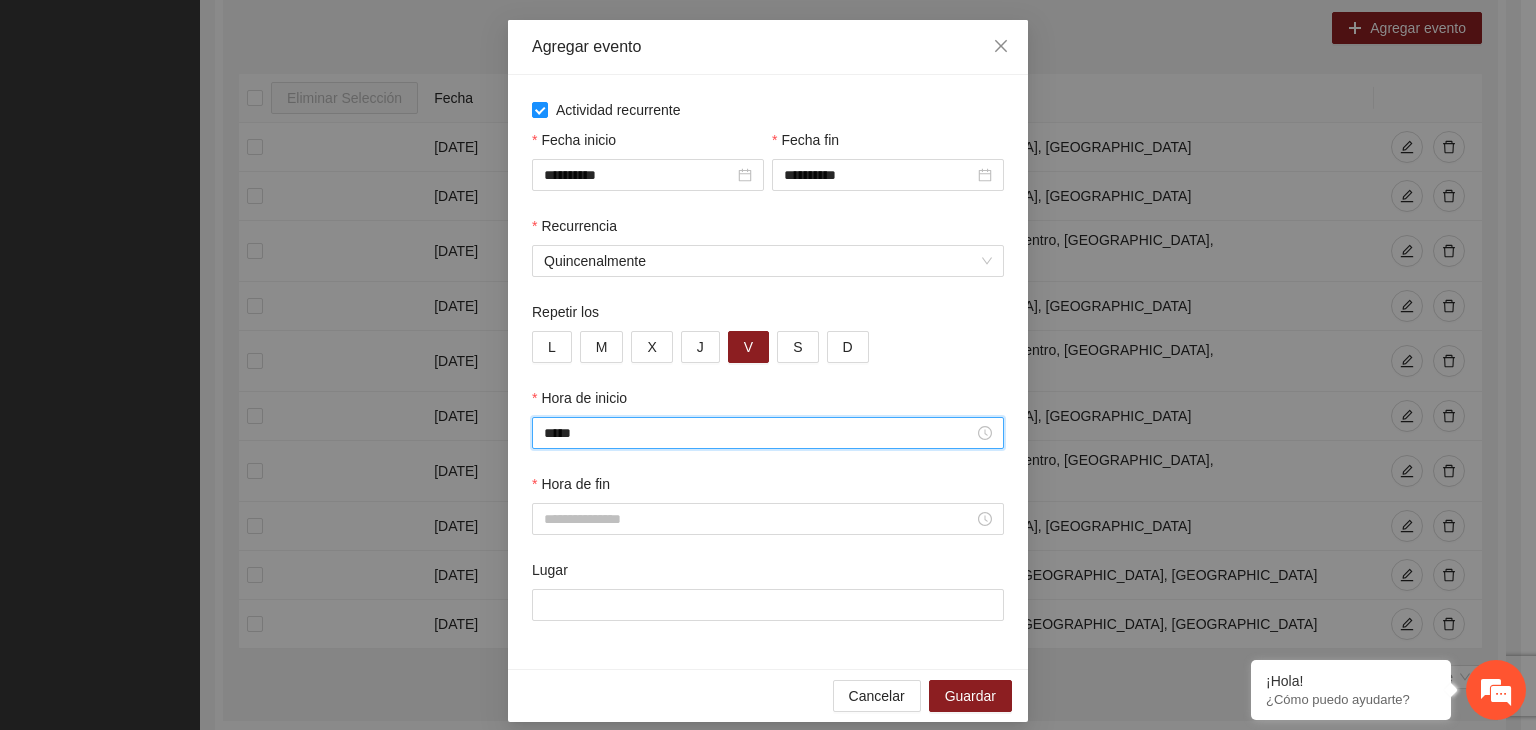scroll, scrollTop: 88, scrollLeft: 0, axis: vertical 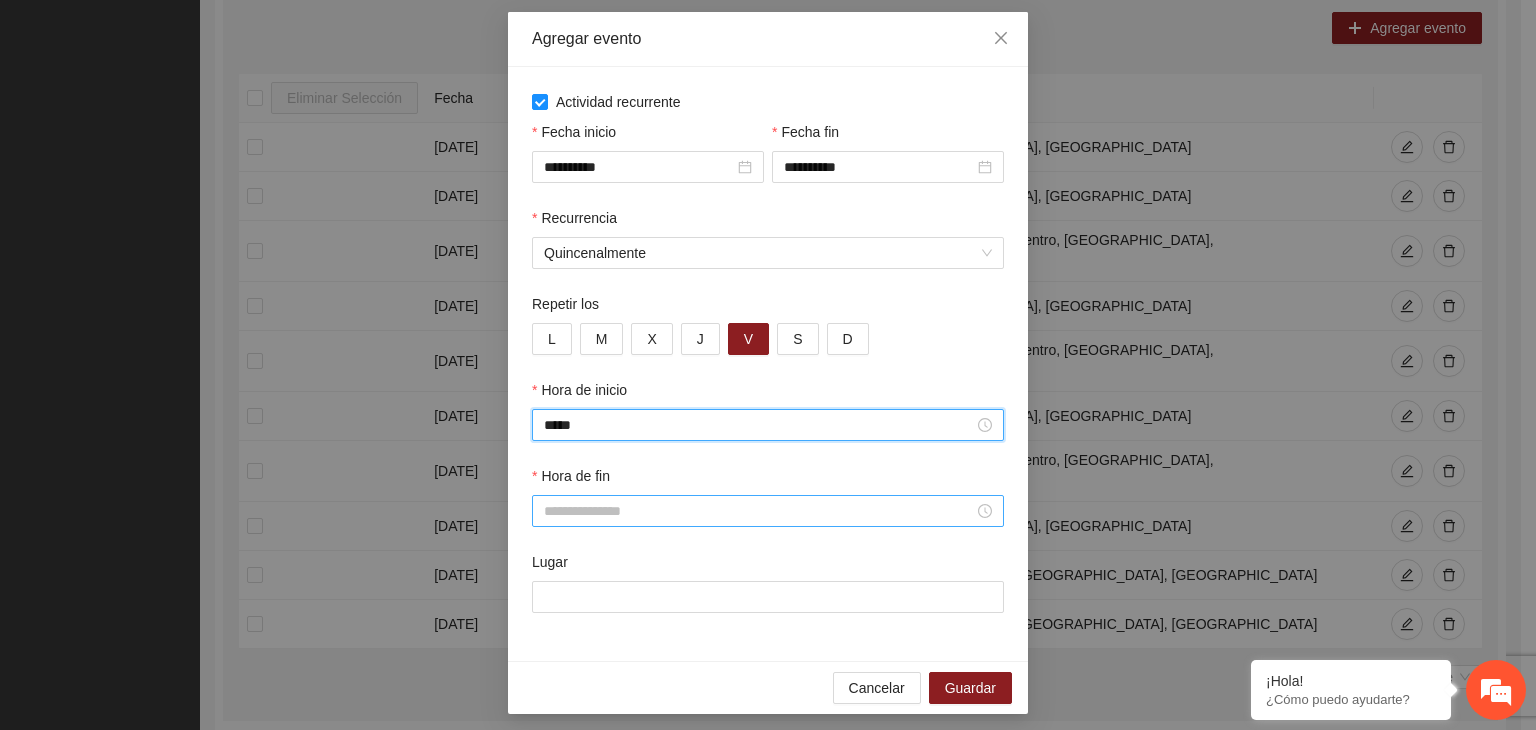 click on "Hora de fin" at bounding box center (759, 511) 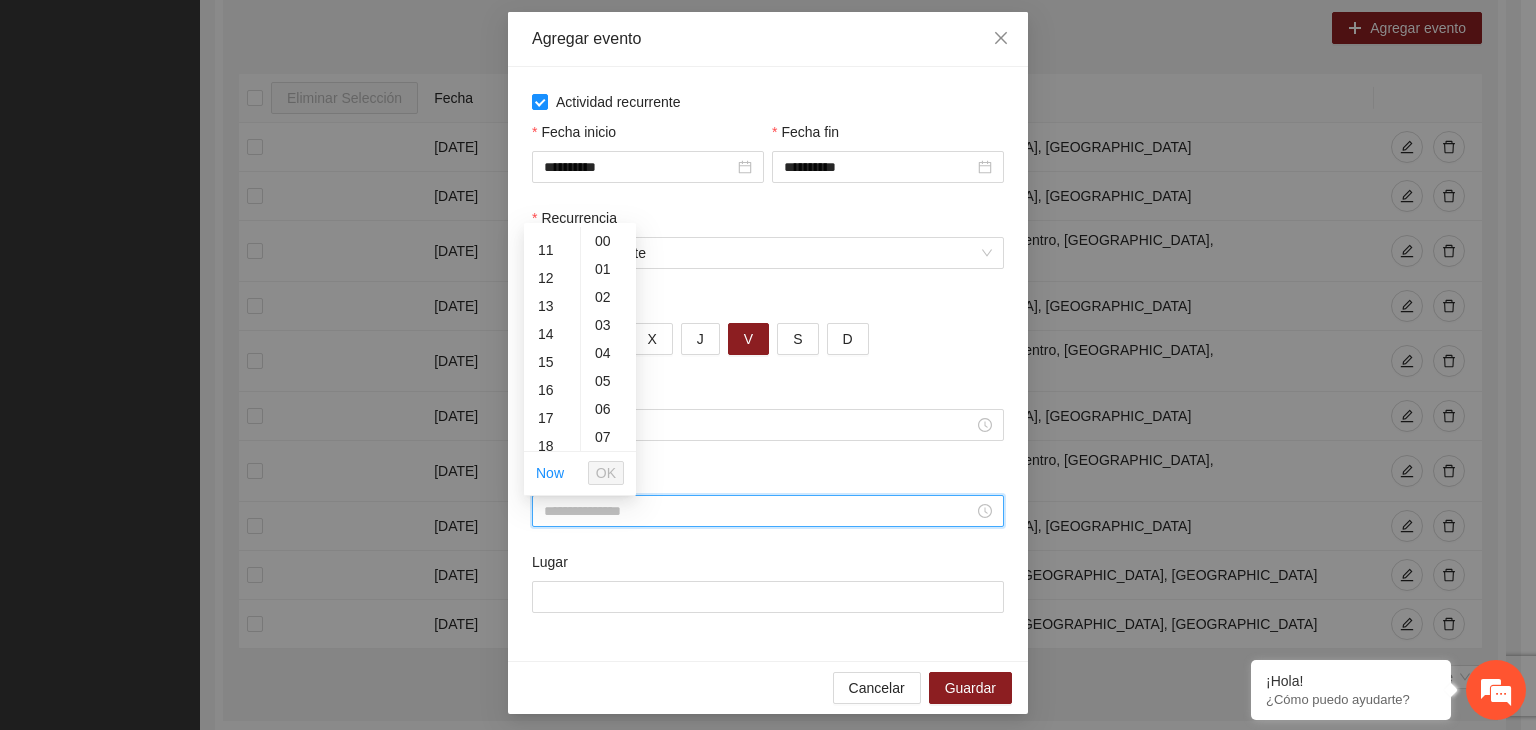 scroll, scrollTop: 300, scrollLeft: 0, axis: vertical 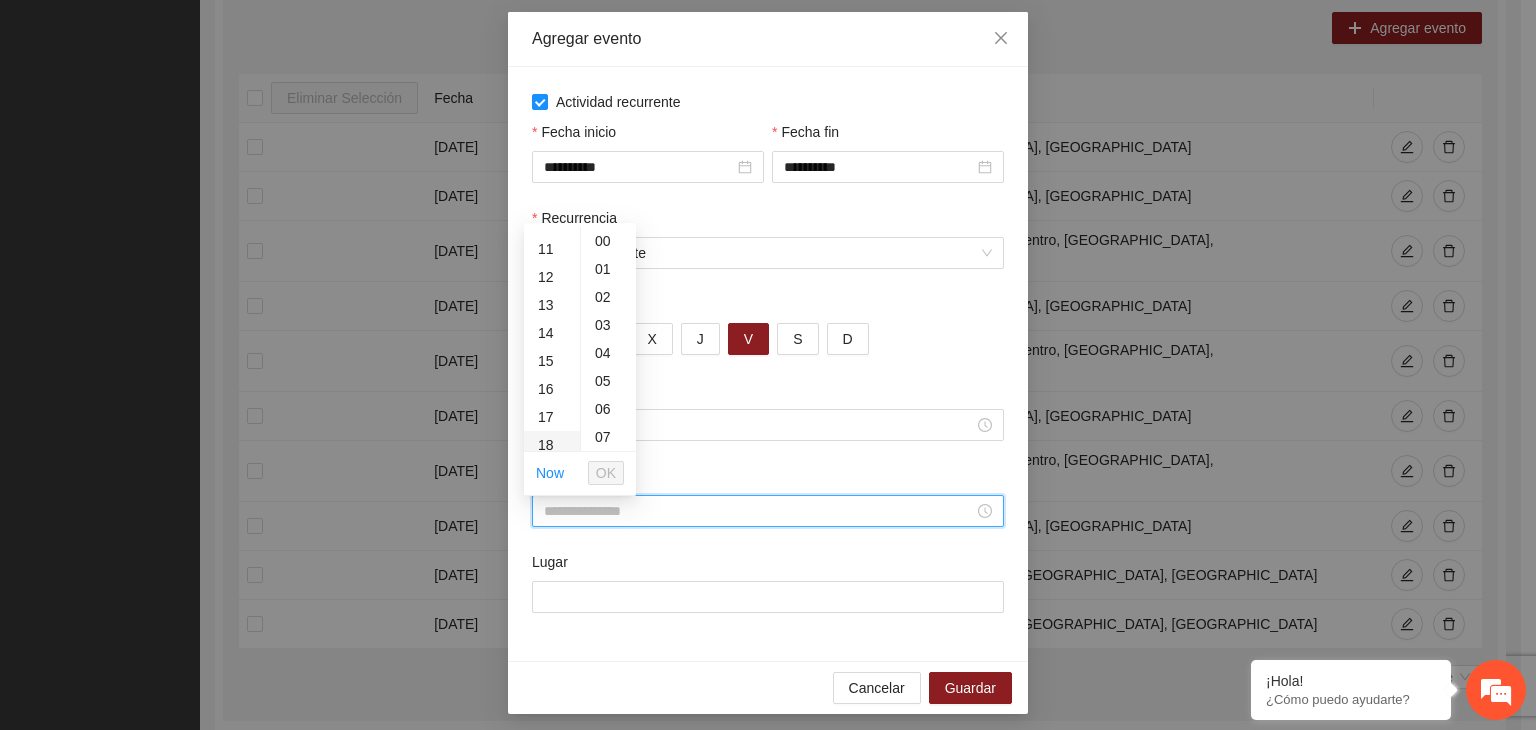 click on "18" at bounding box center [552, 445] 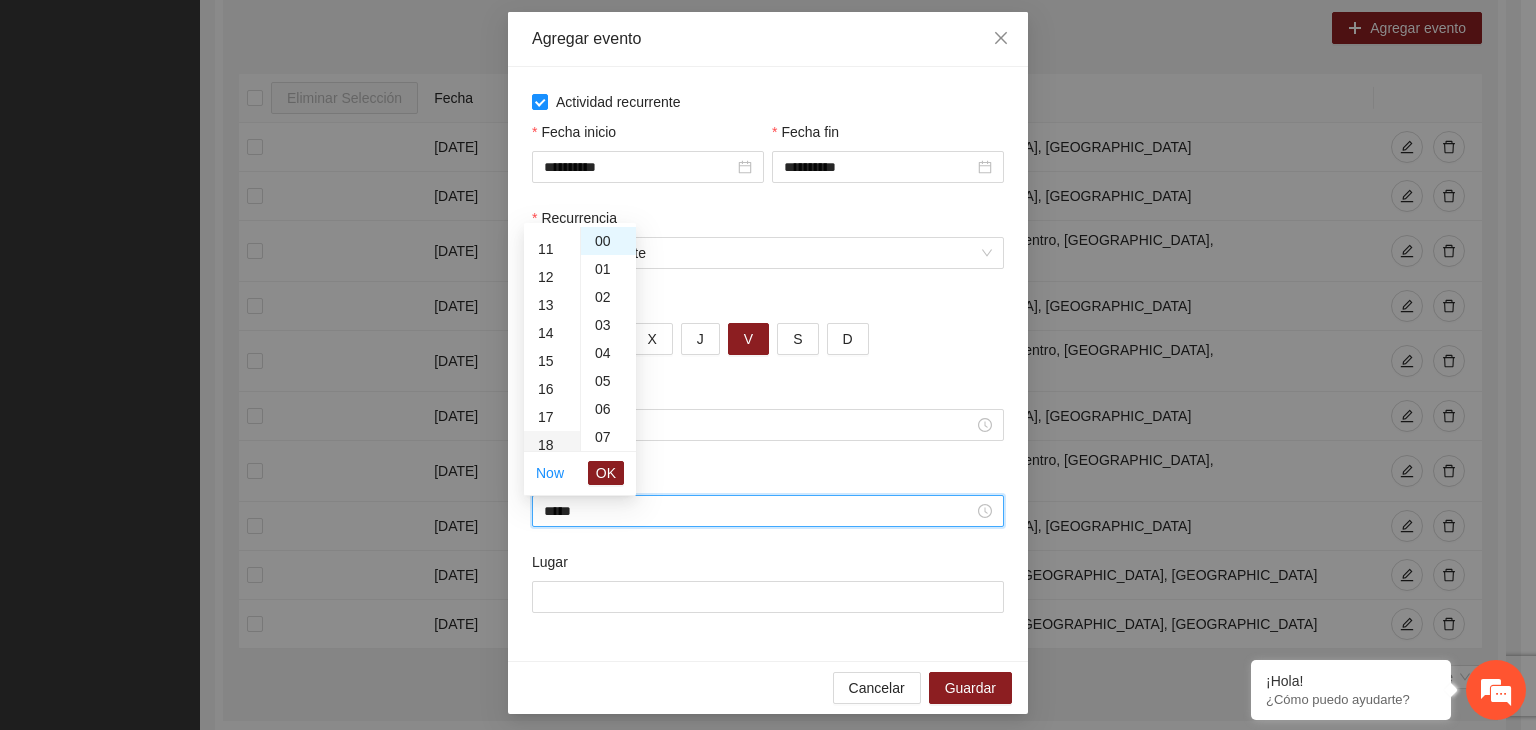 scroll, scrollTop: 504, scrollLeft: 0, axis: vertical 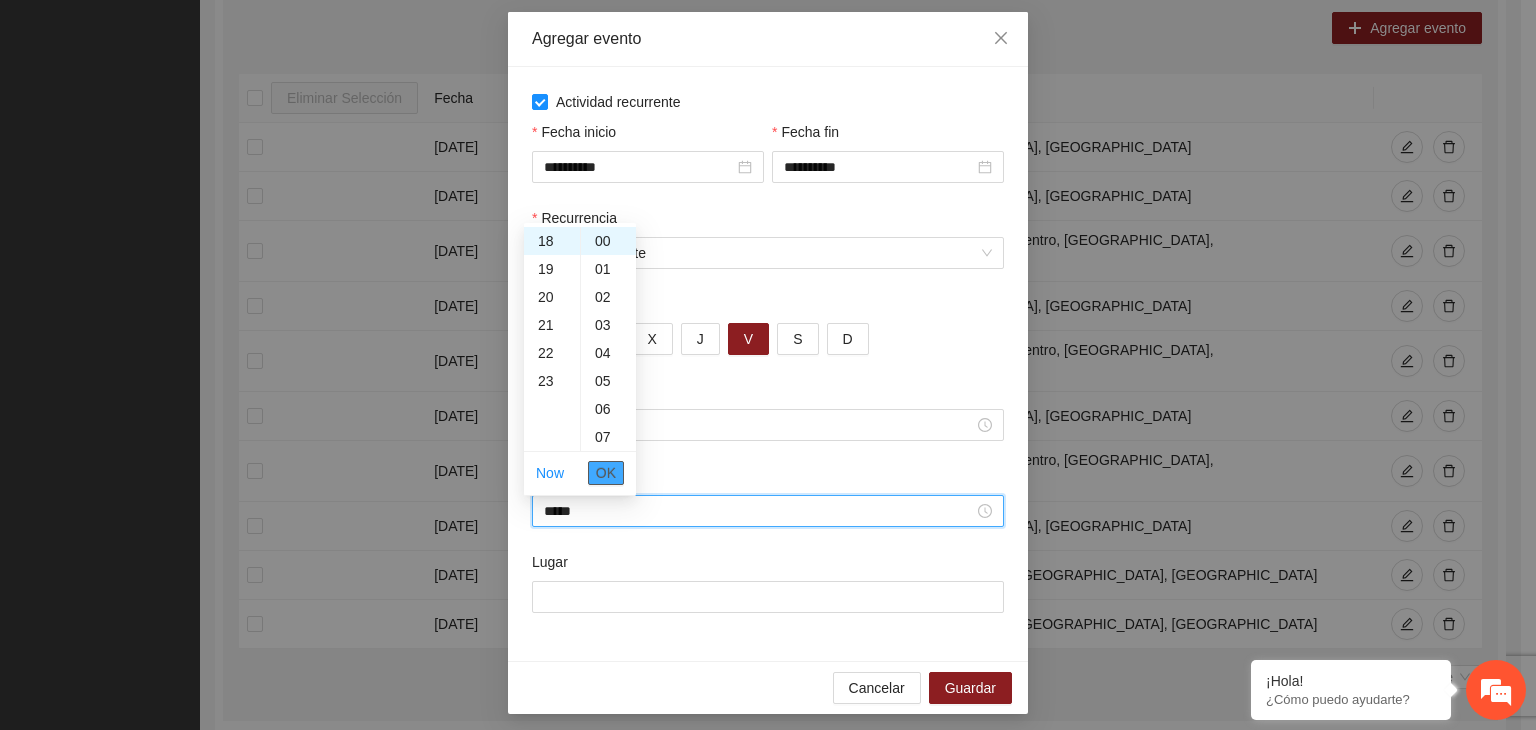 click on "OK" at bounding box center [606, 473] 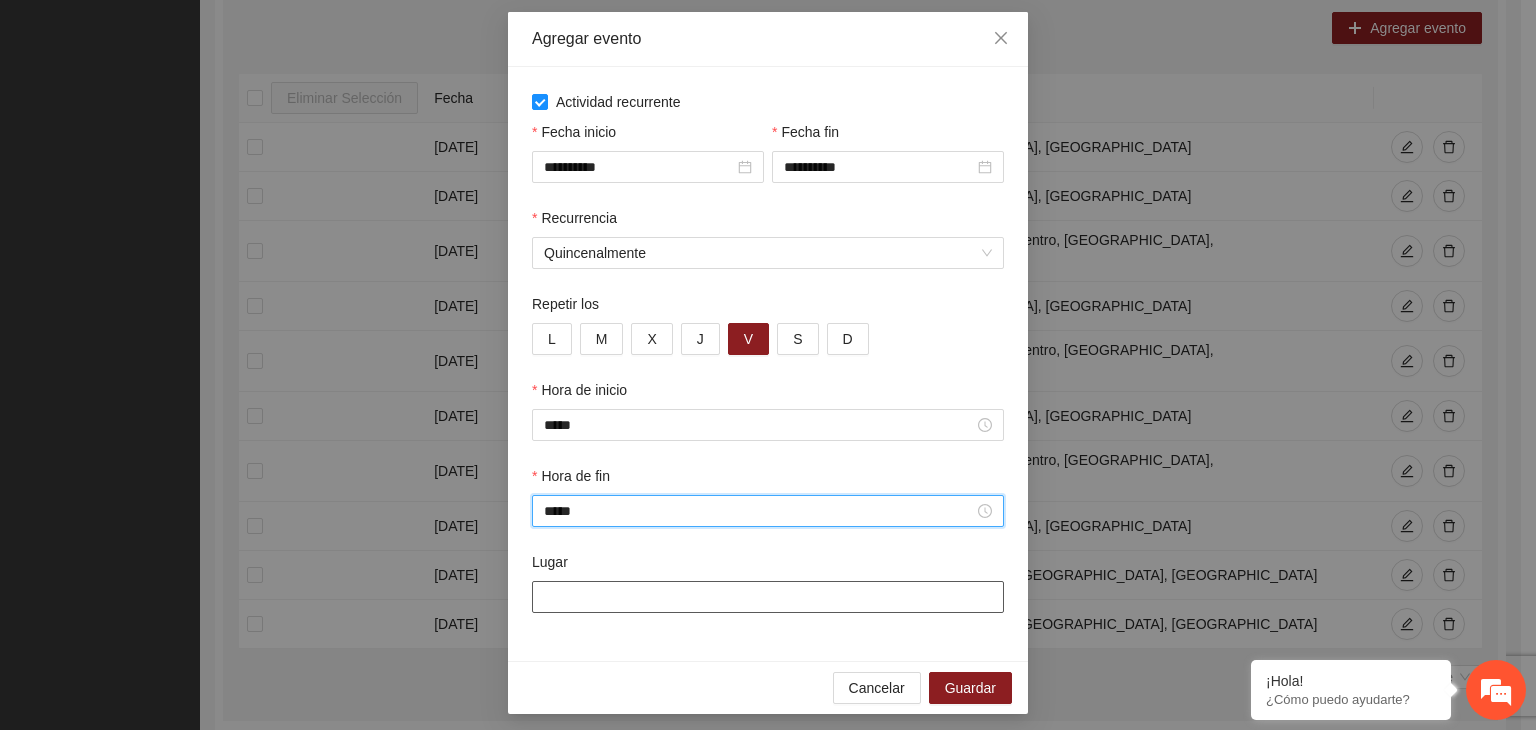 click on "Lugar" at bounding box center [768, 597] 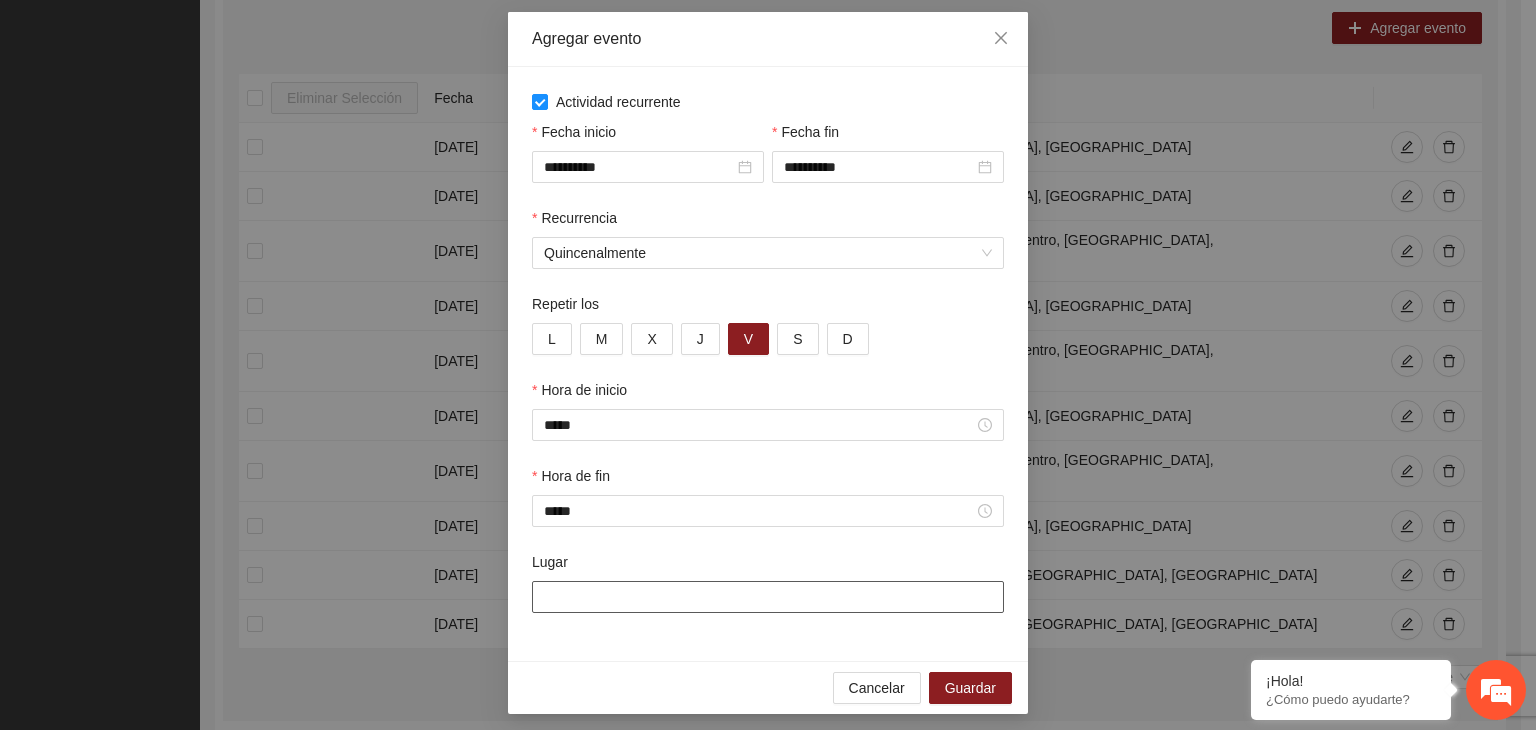 type on "**********" 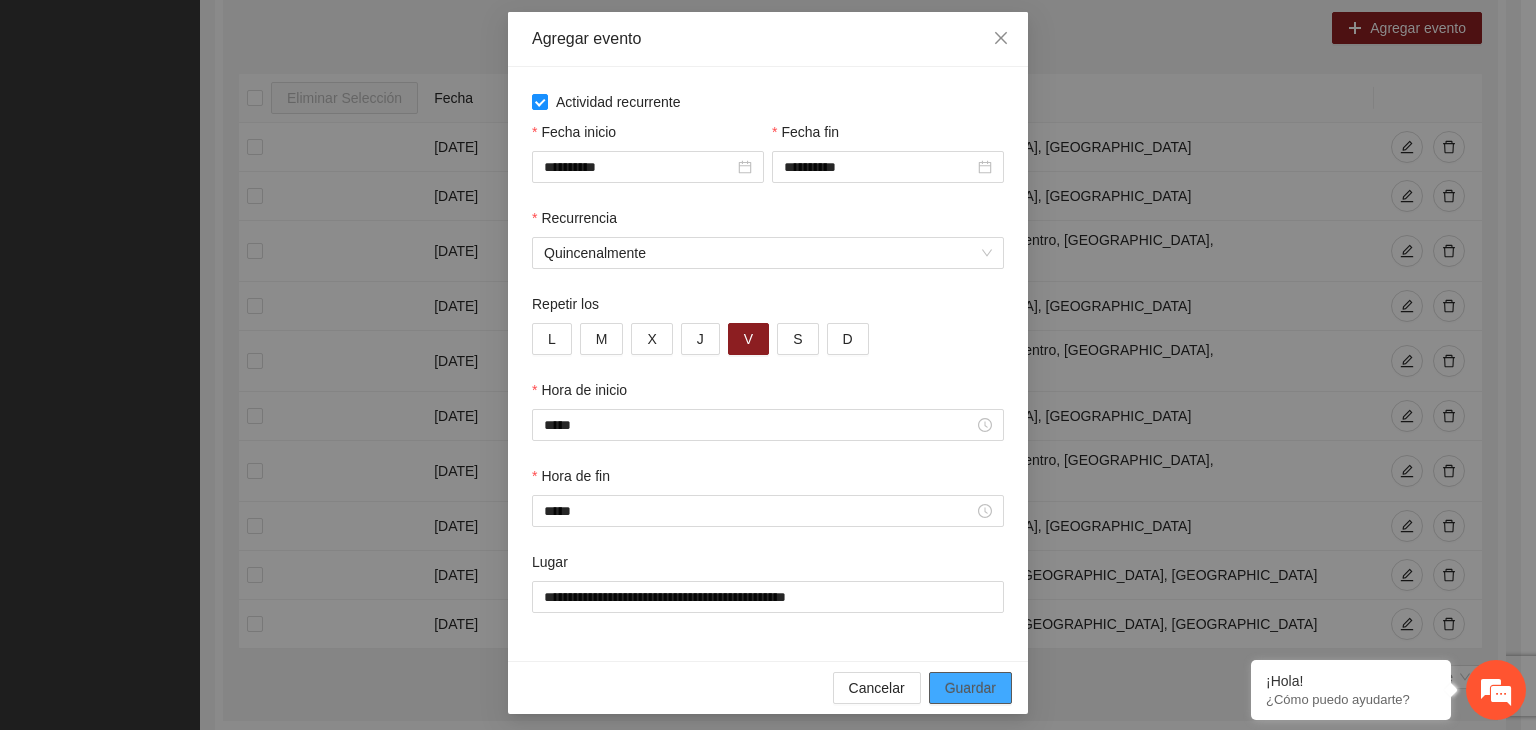click on "Guardar" at bounding box center (970, 688) 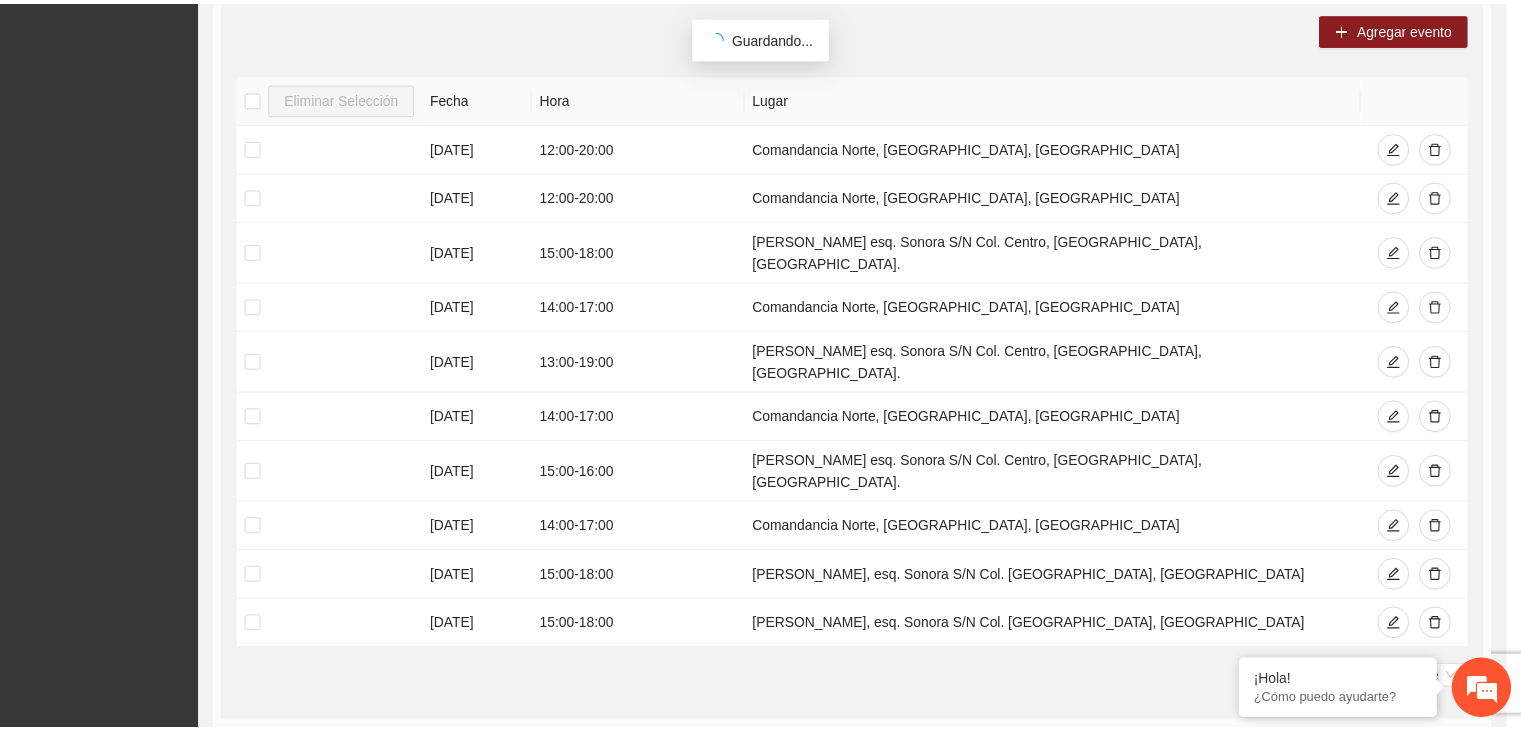 scroll, scrollTop: 0, scrollLeft: 0, axis: both 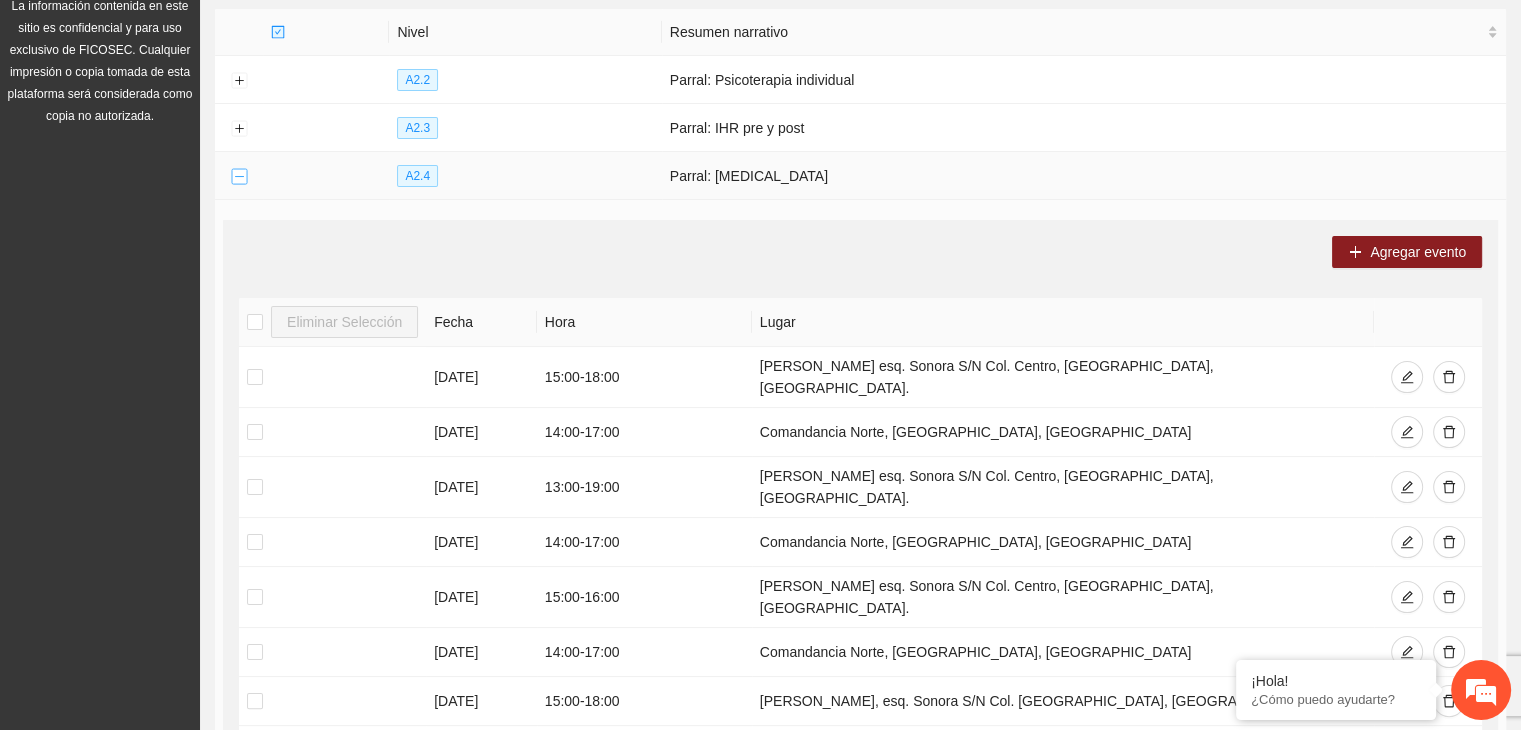 click at bounding box center (239, 177) 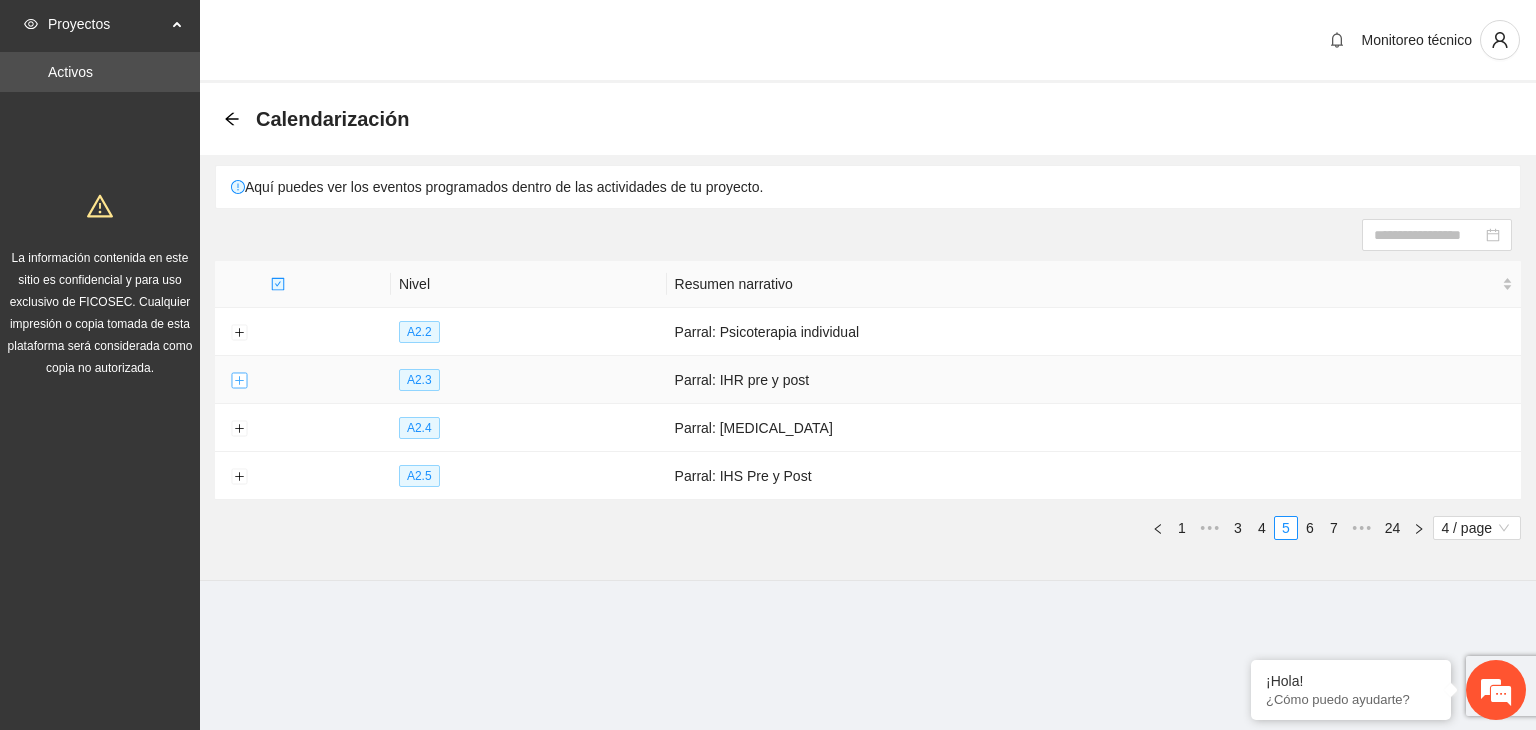 click at bounding box center (239, 381) 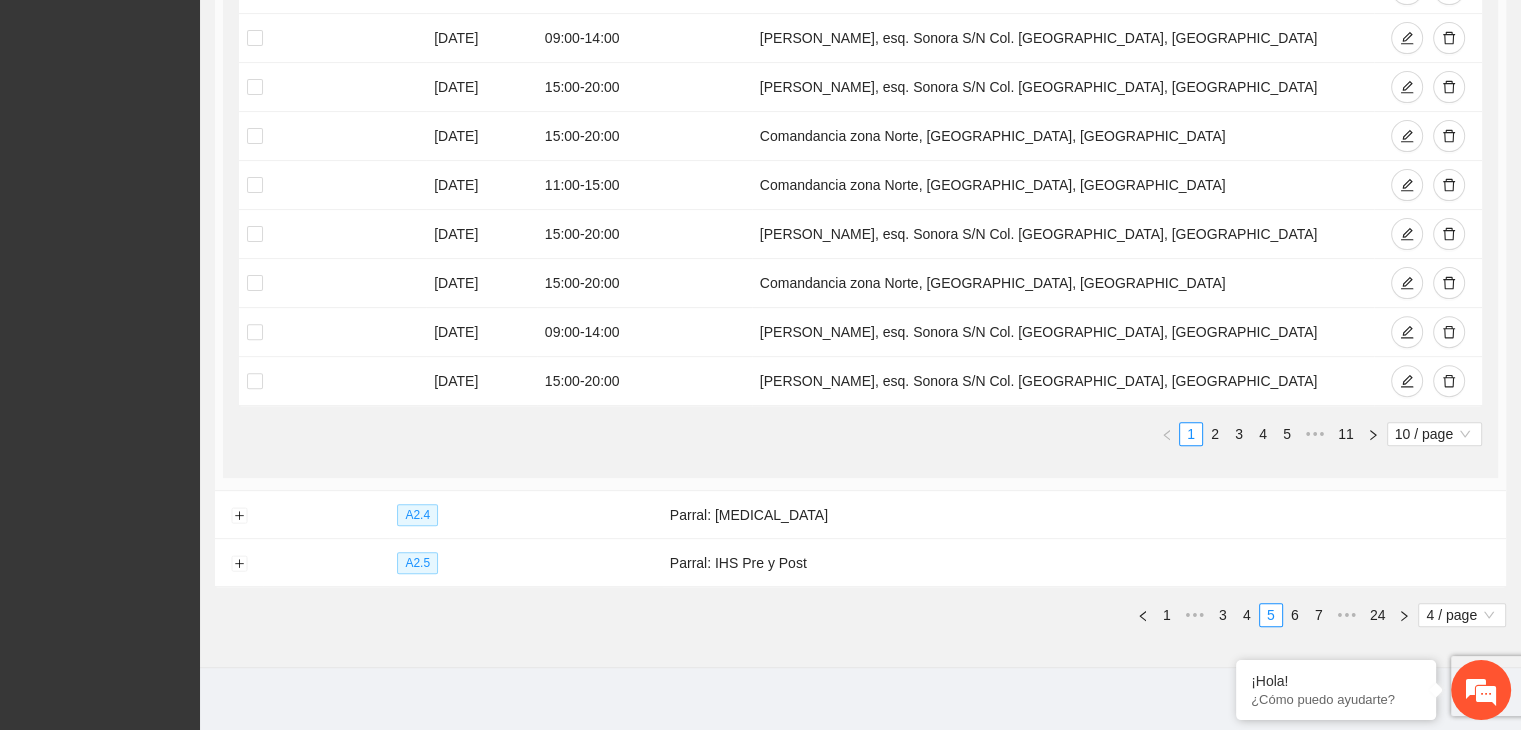 scroll, scrollTop: 649, scrollLeft: 0, axis: vertical 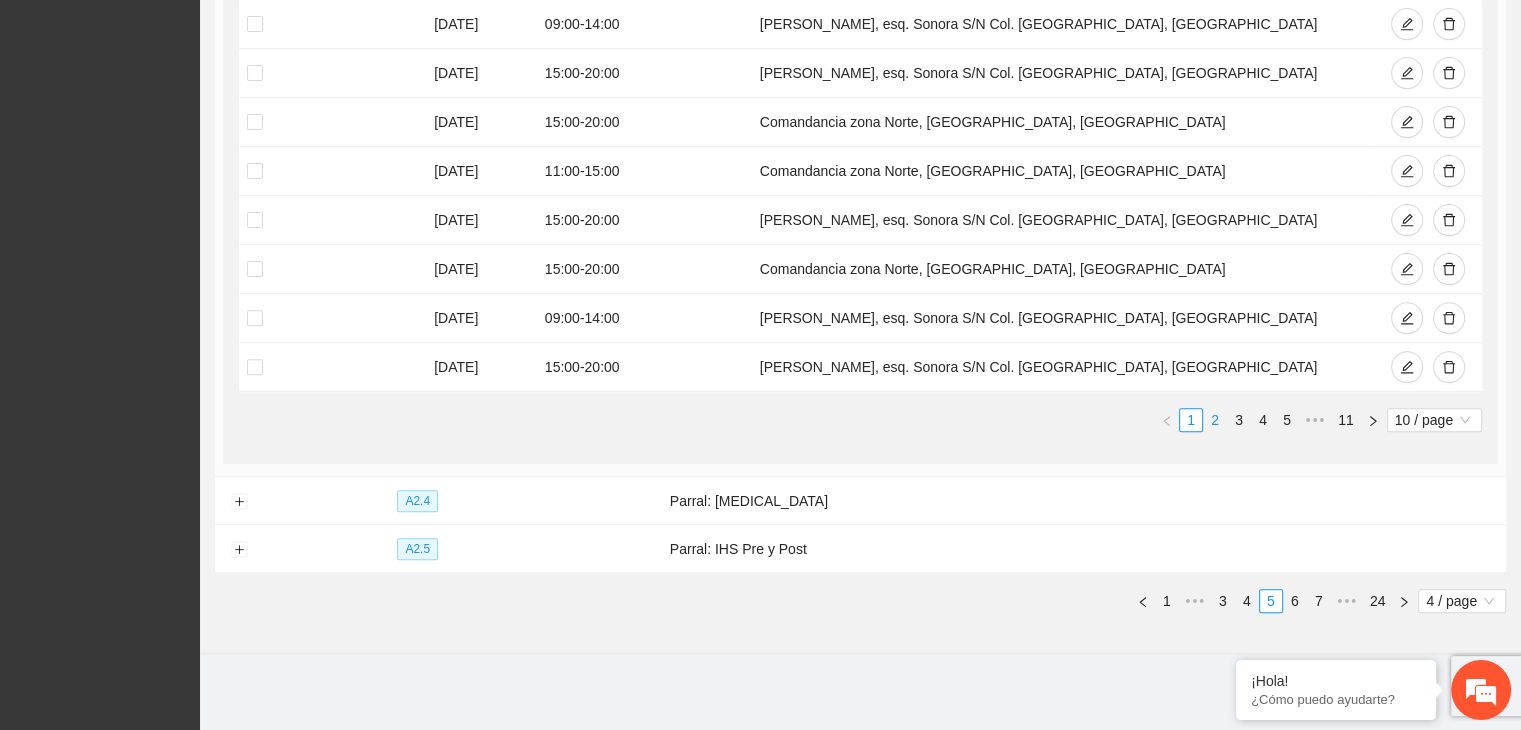 click on "2" at bounding box center (1215, 420) 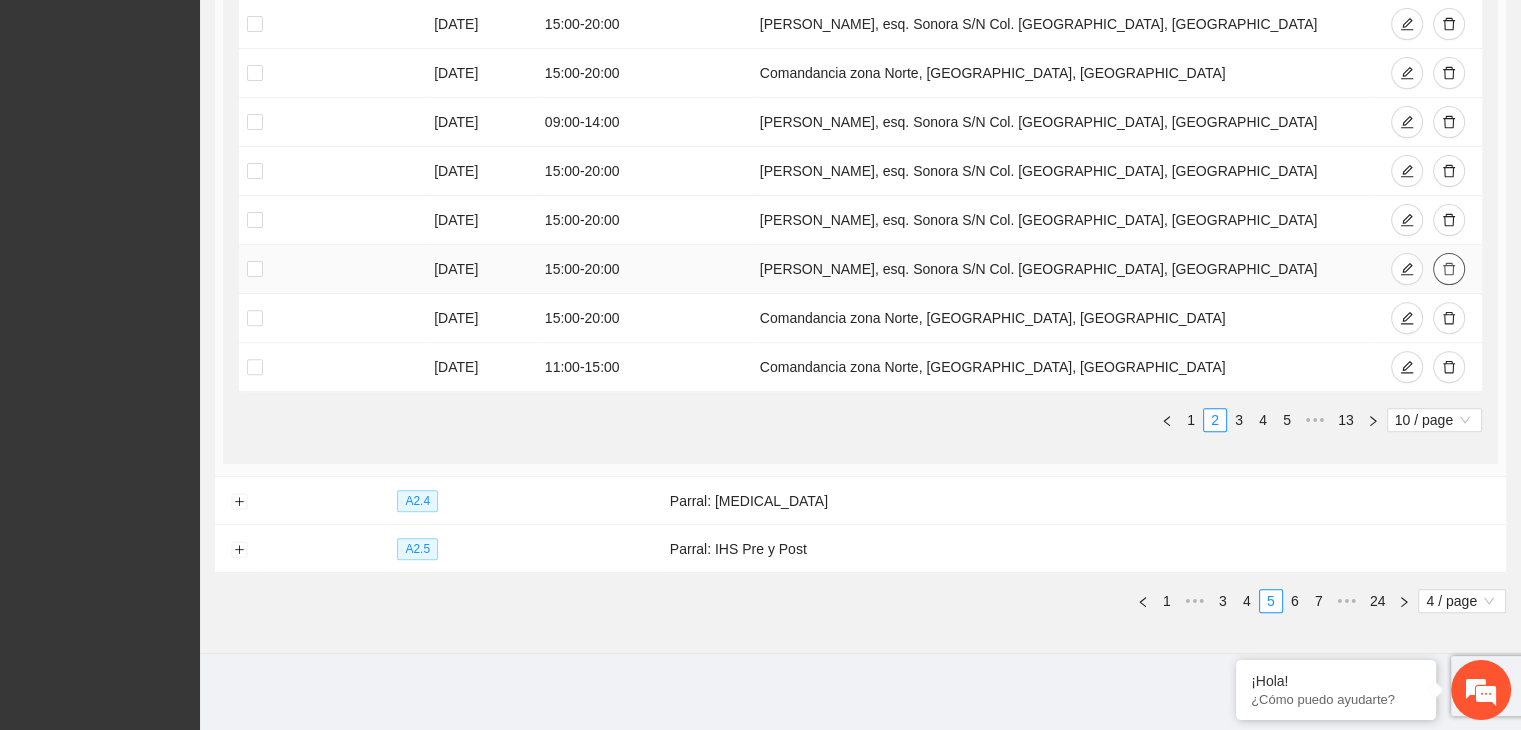 click 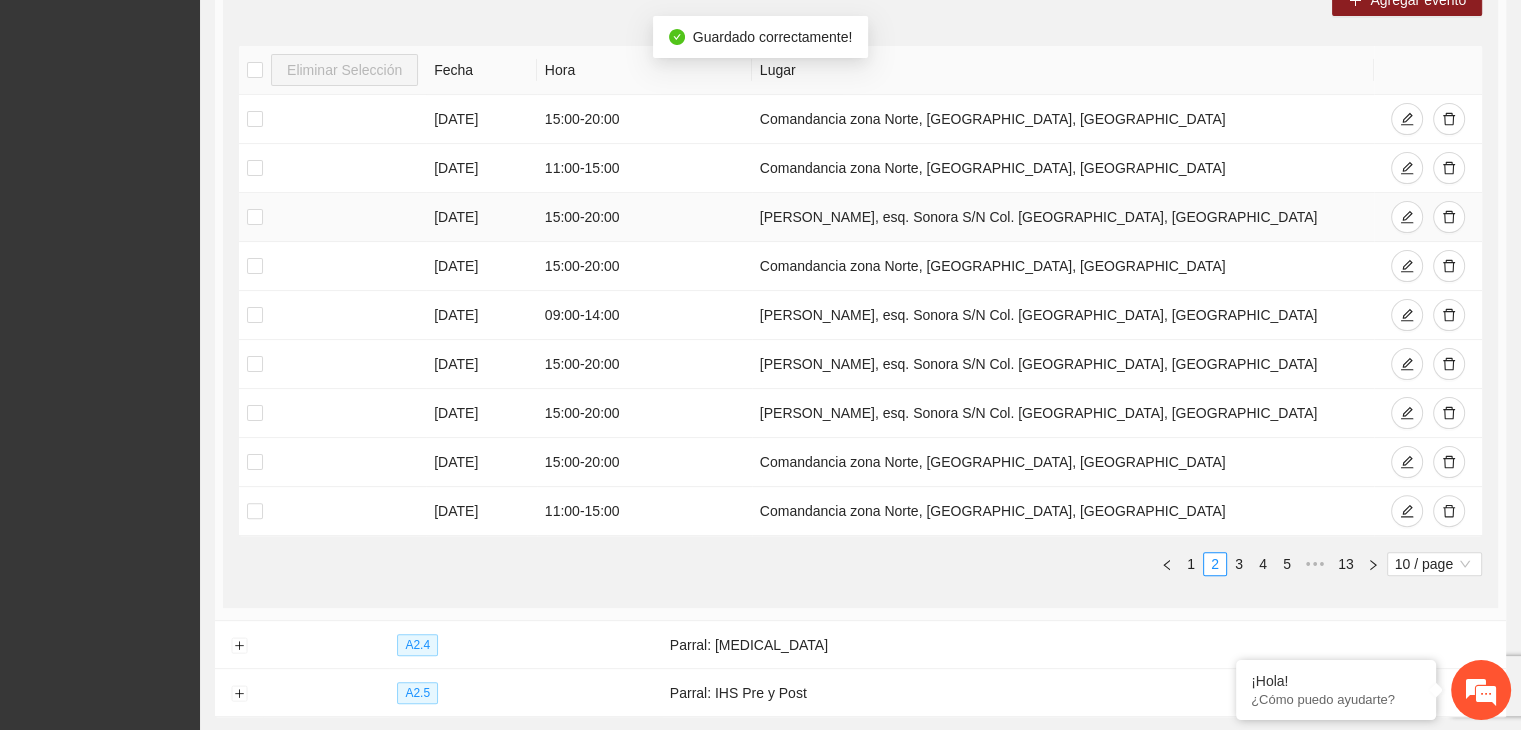 scroll, scrollTop: 453, scrollLeft: 0, axis: vertical 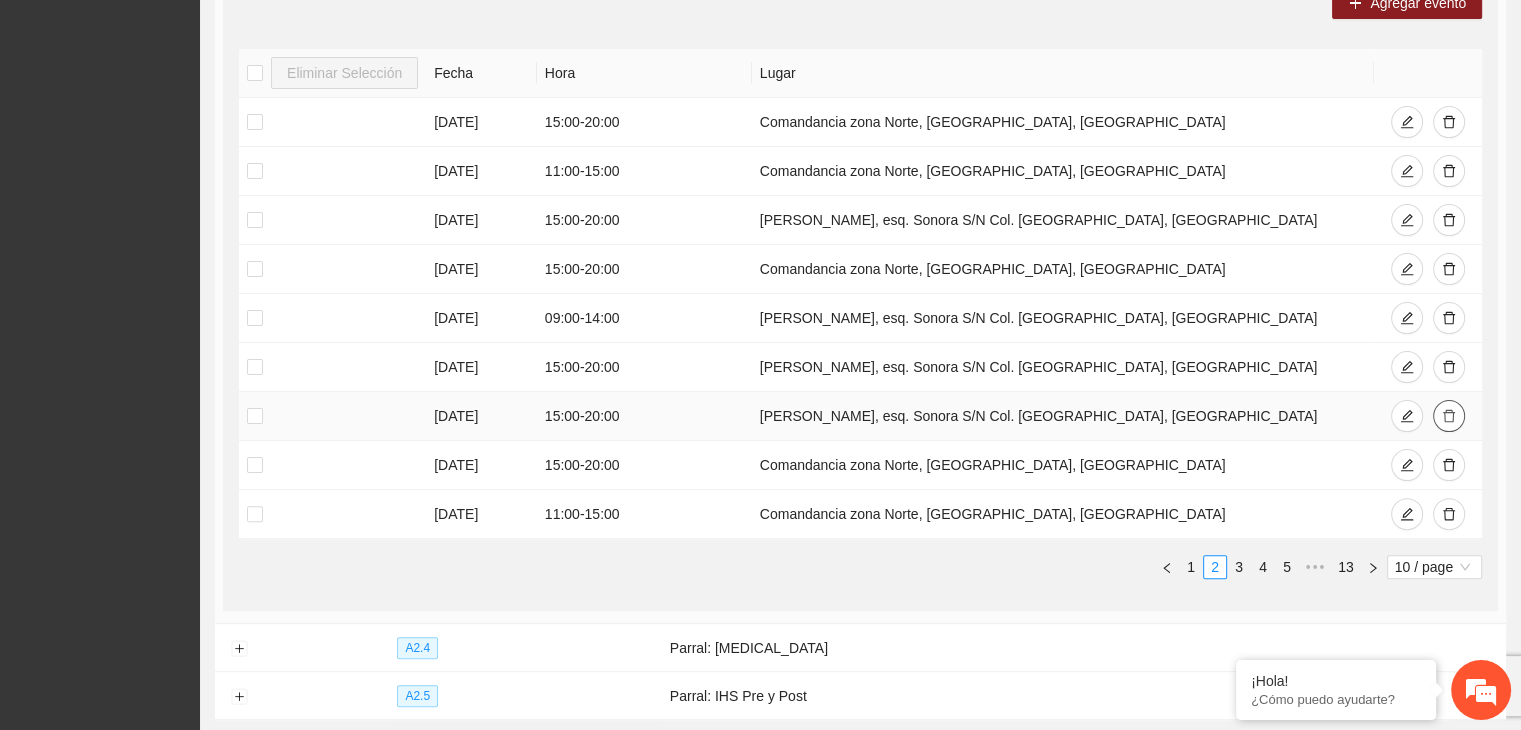 click 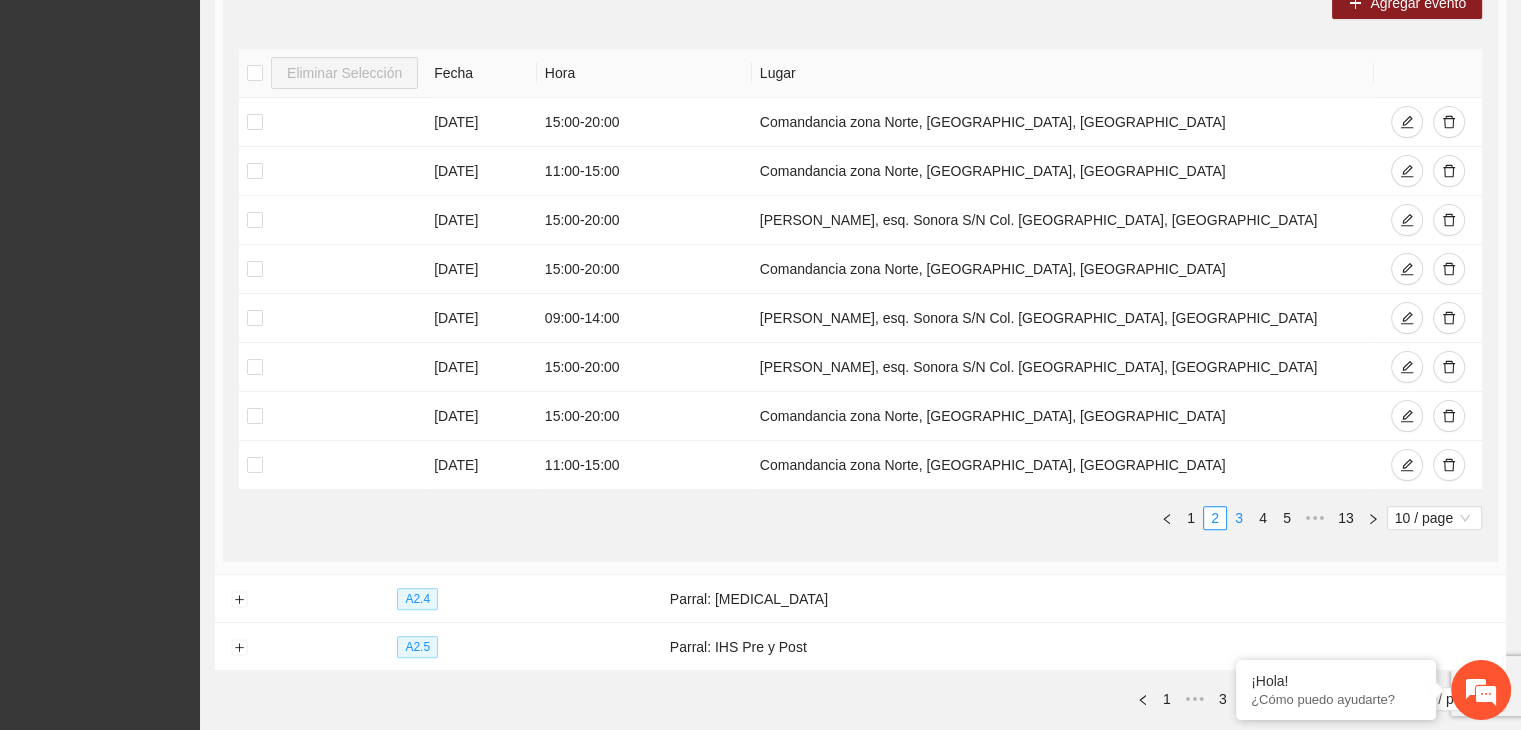 click on "3" at bounding box center (1239, 518) 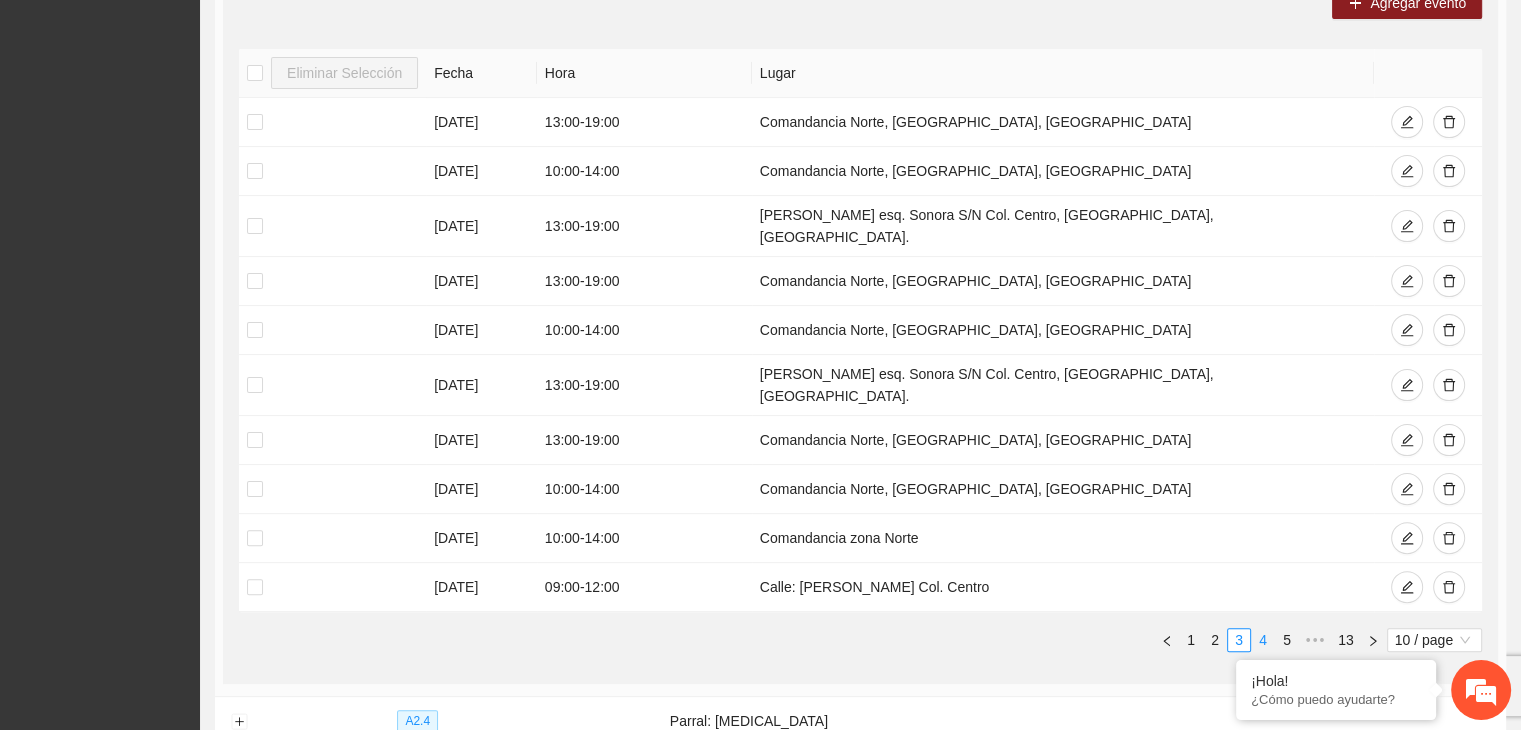 click on "4" at bounding box center (1263, 640) 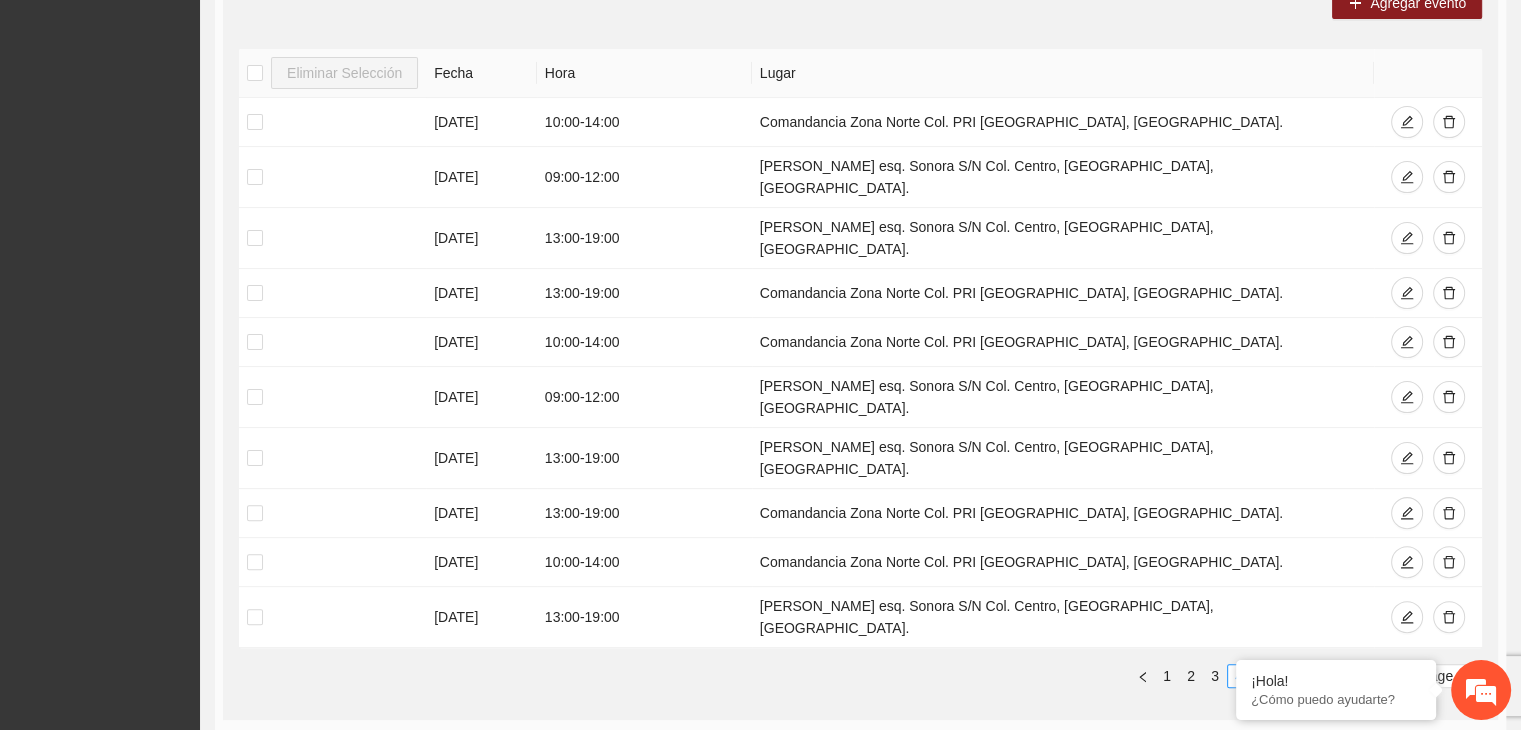 click on "5" at bounding box center (1263, 676) 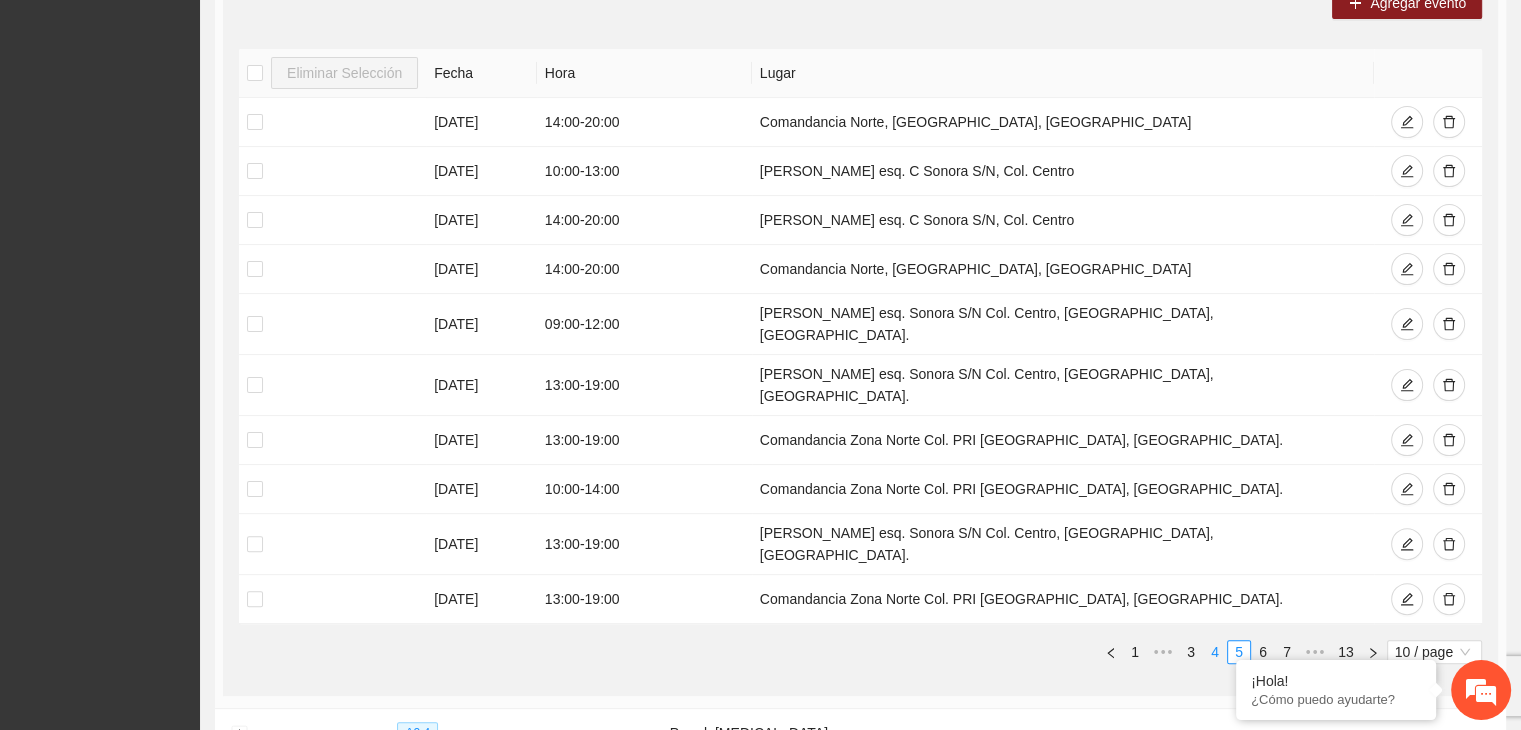 click on "4" at bounding box center [1215, 652] 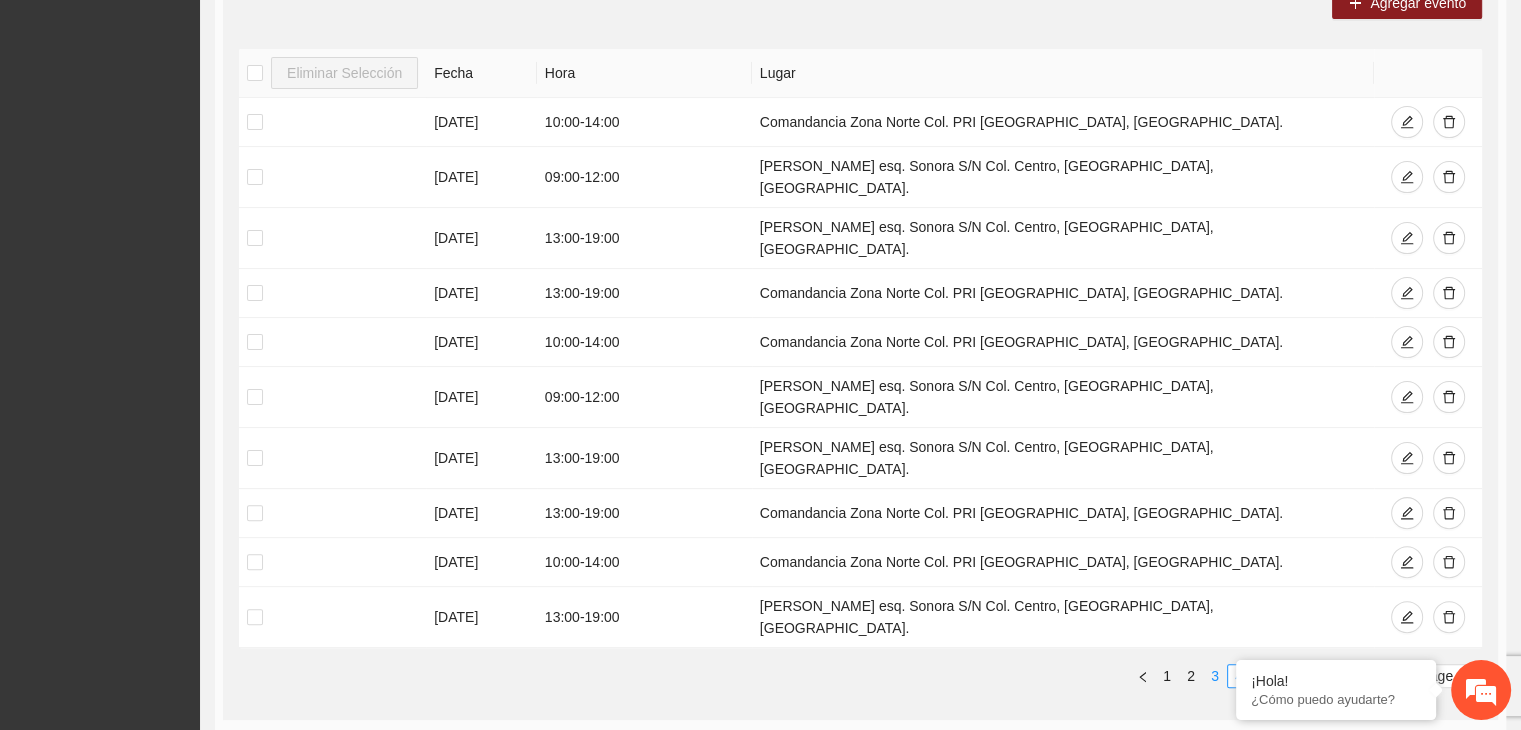 click on "3" at bounding box center (1215, 676) 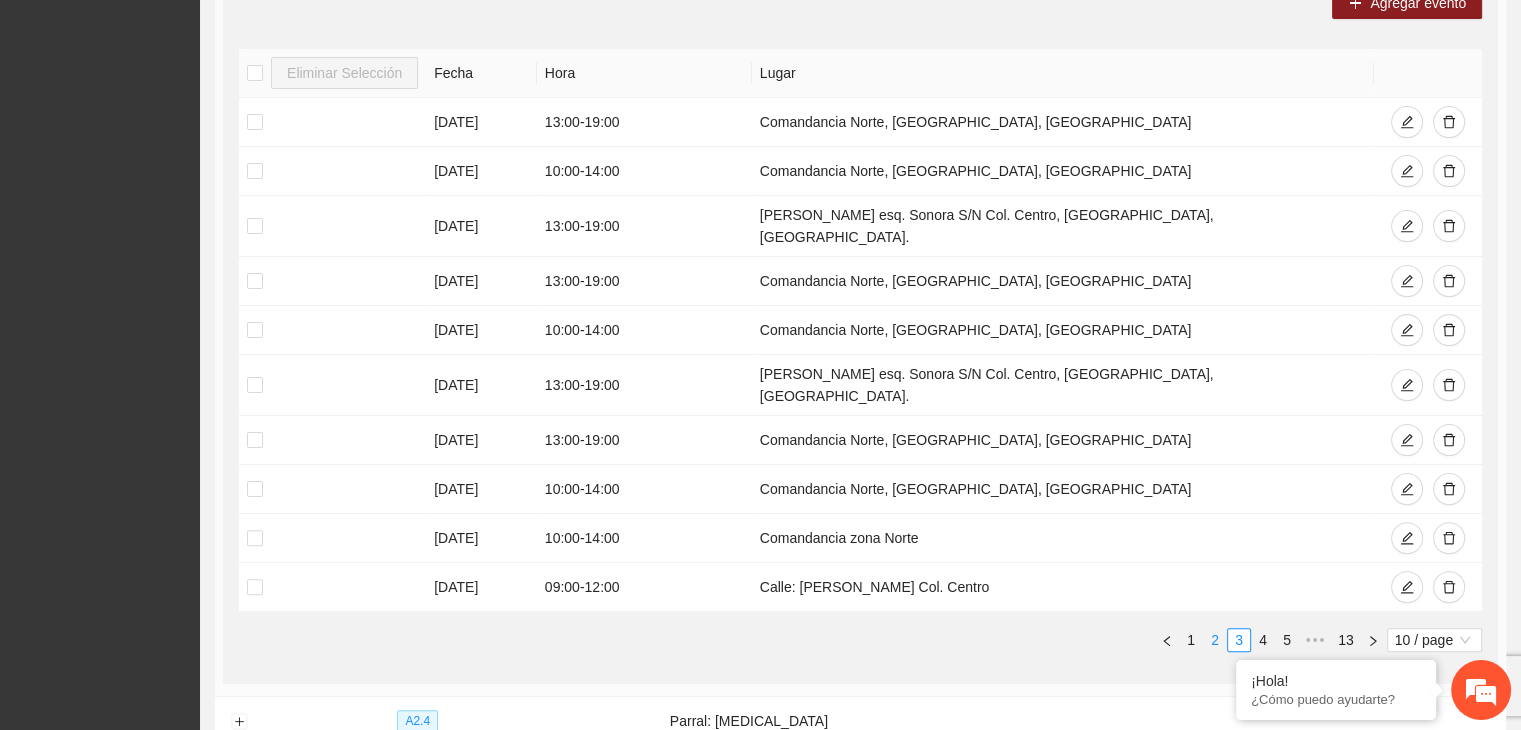 click on "2" at bounding box center [1215, 640] 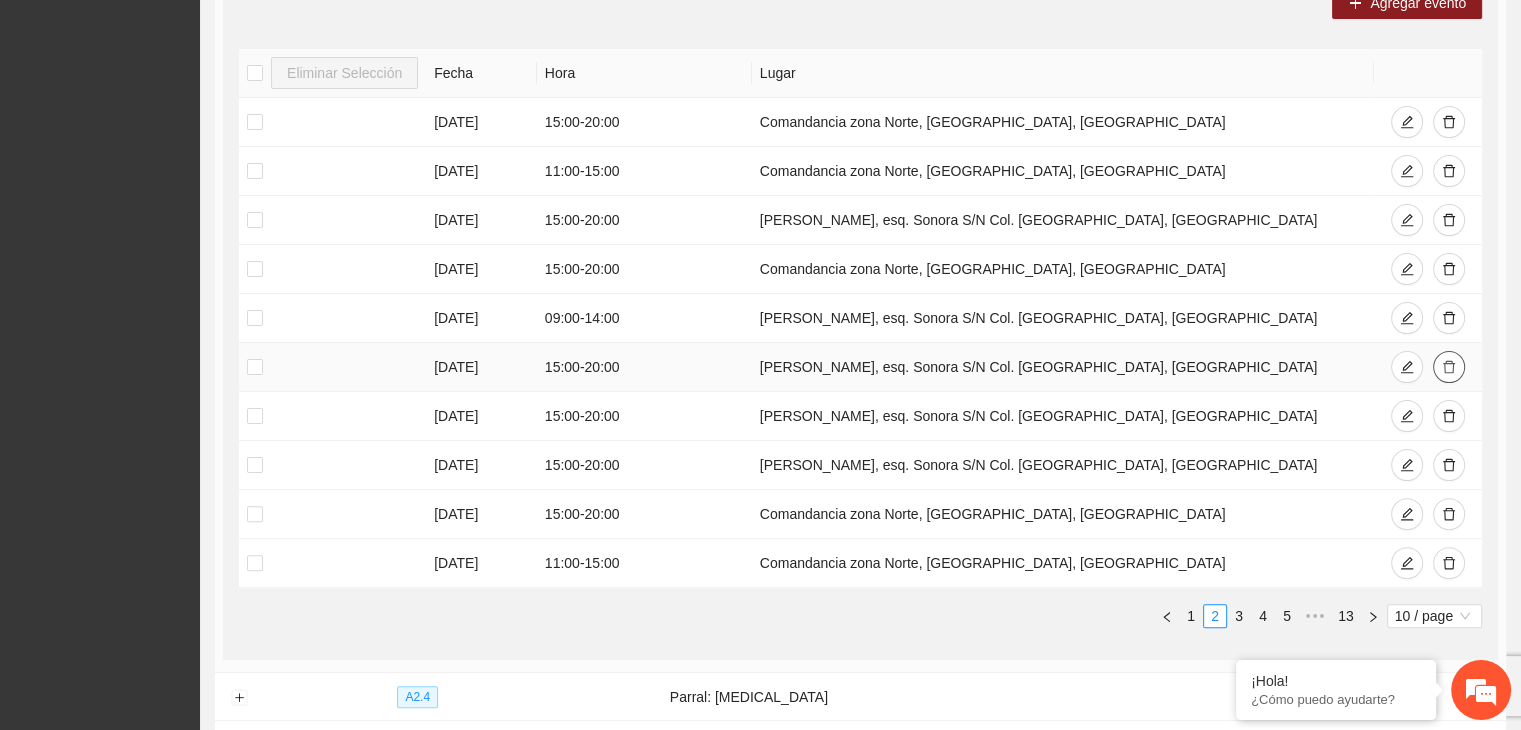 click 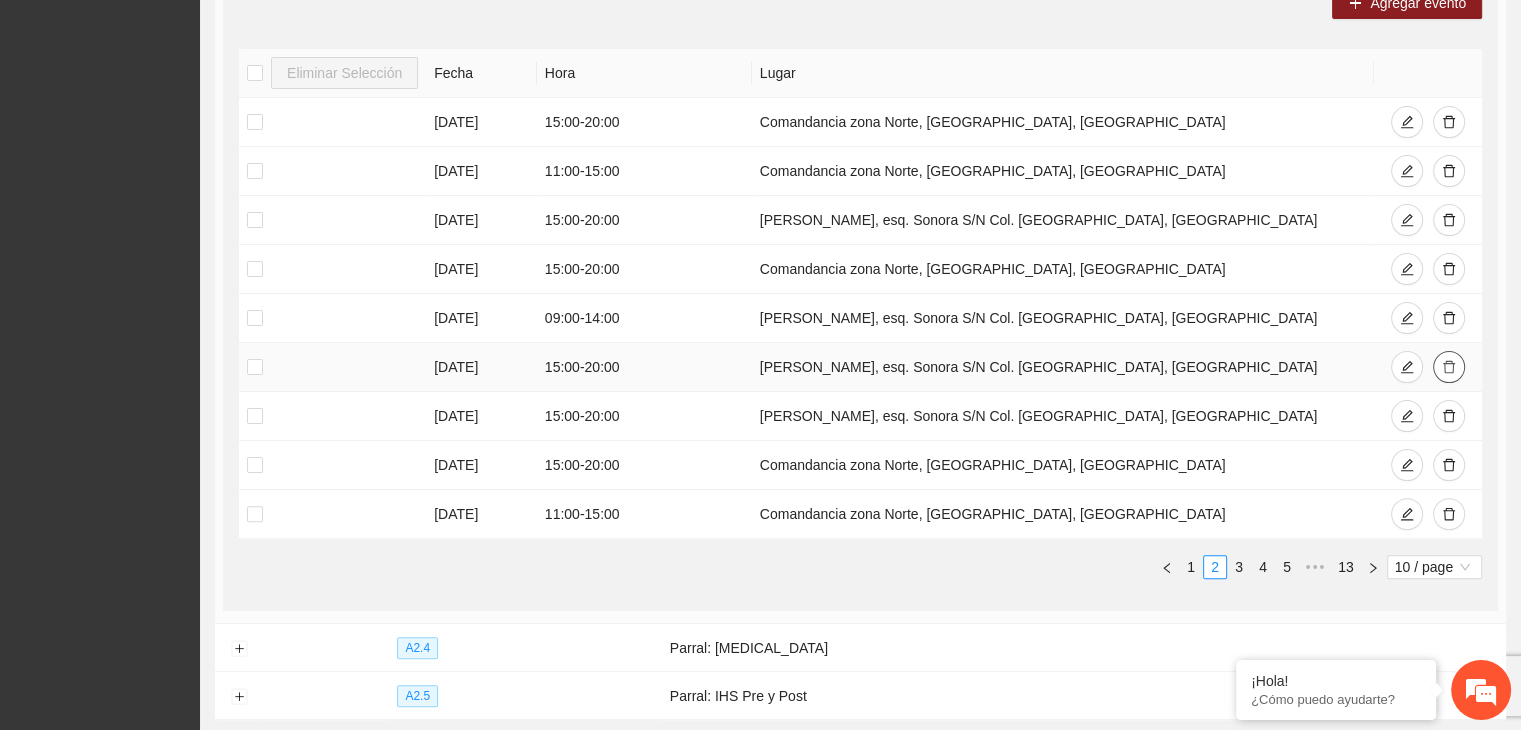 click 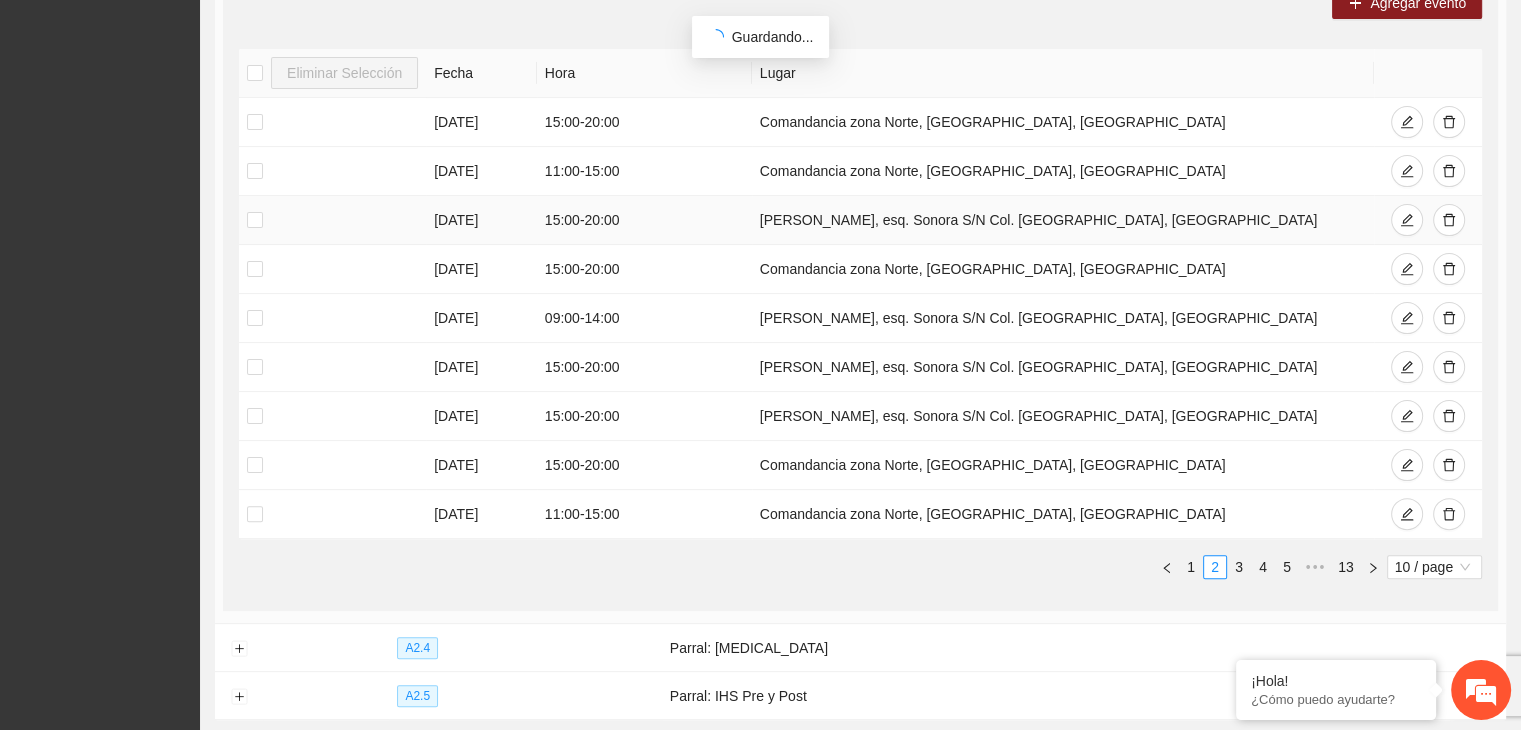click at bounding box center [332, 220] 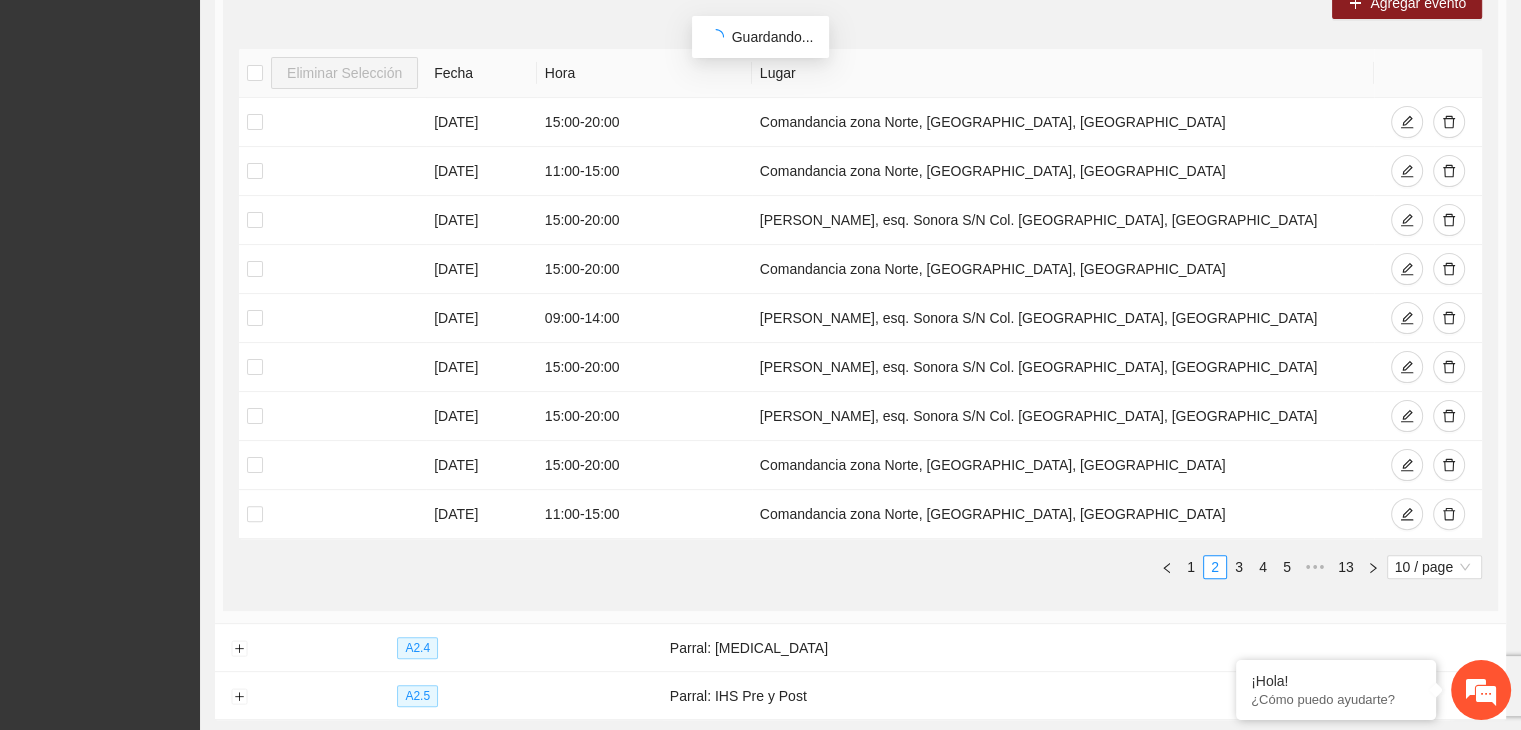 click on "Proyectos Activos La información contenida en este sitio es confidencial y para uso exclusivo de FICOSEC. Cualquier impresión o copia tomada de esta plataforma será considerada como copia no autorizada." at bounding box center [100, 214] 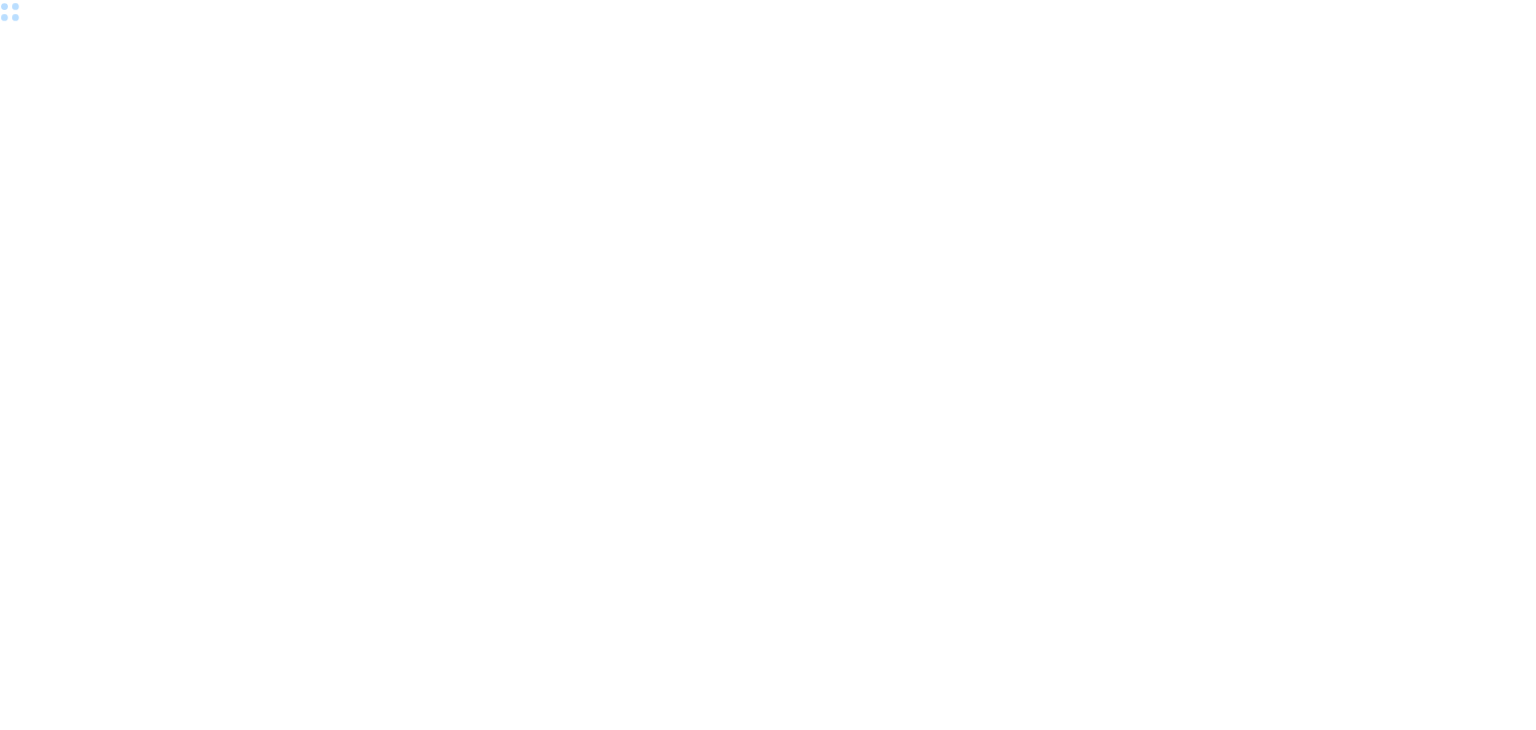 scroll, scrollTop: 0, scrollLeft: 0, axis: both 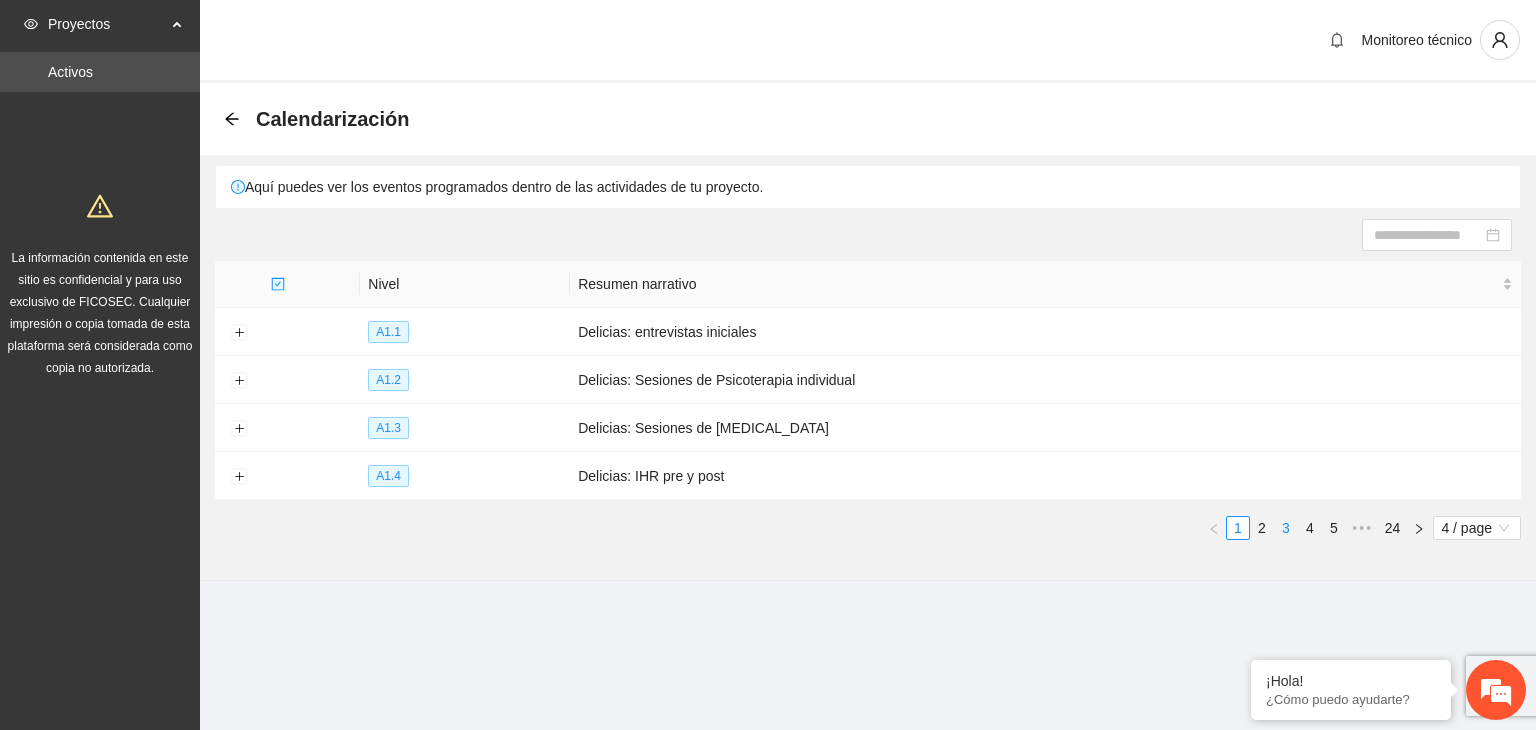 click on "3" at bounding box center (1286, 528) 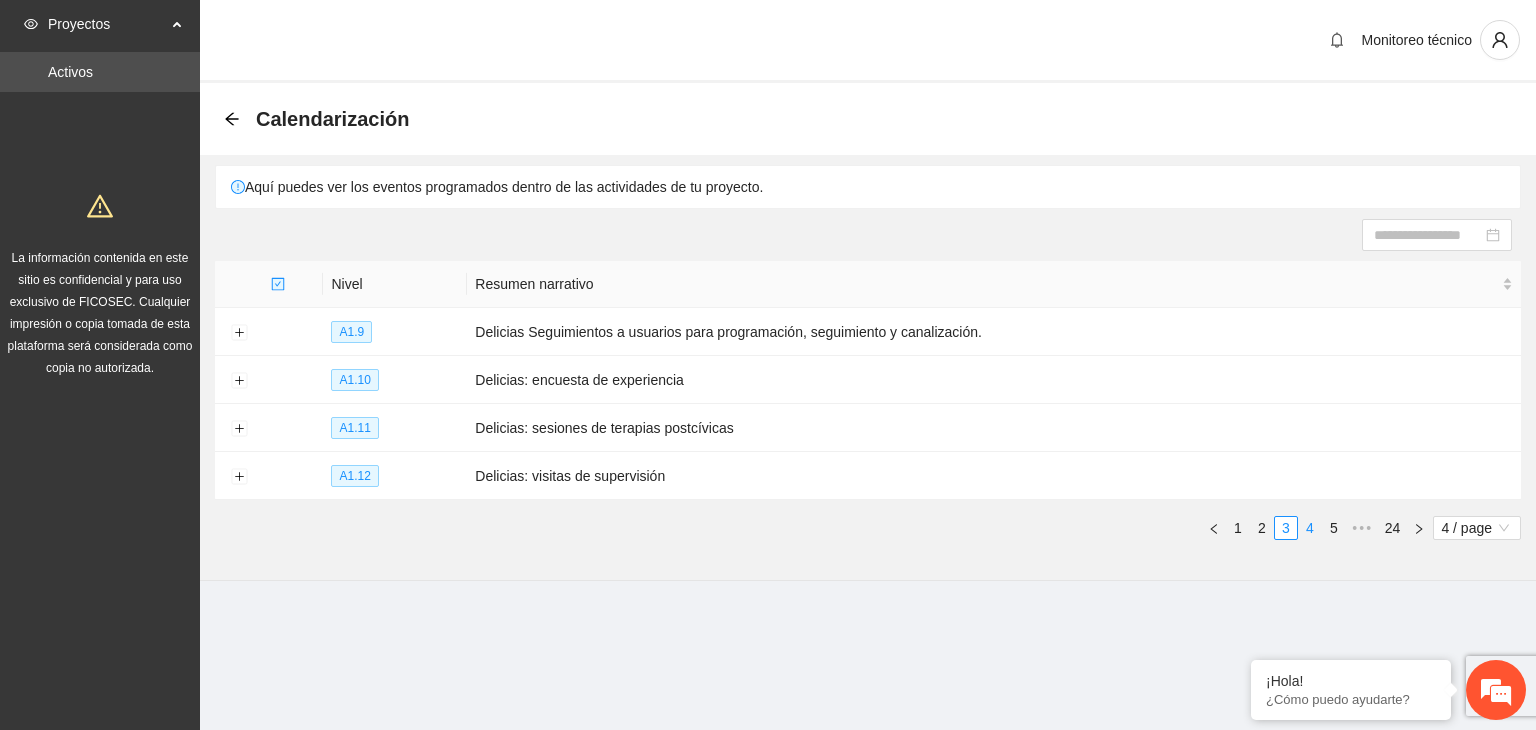 click on "4" at bounding box center [1310, 528] 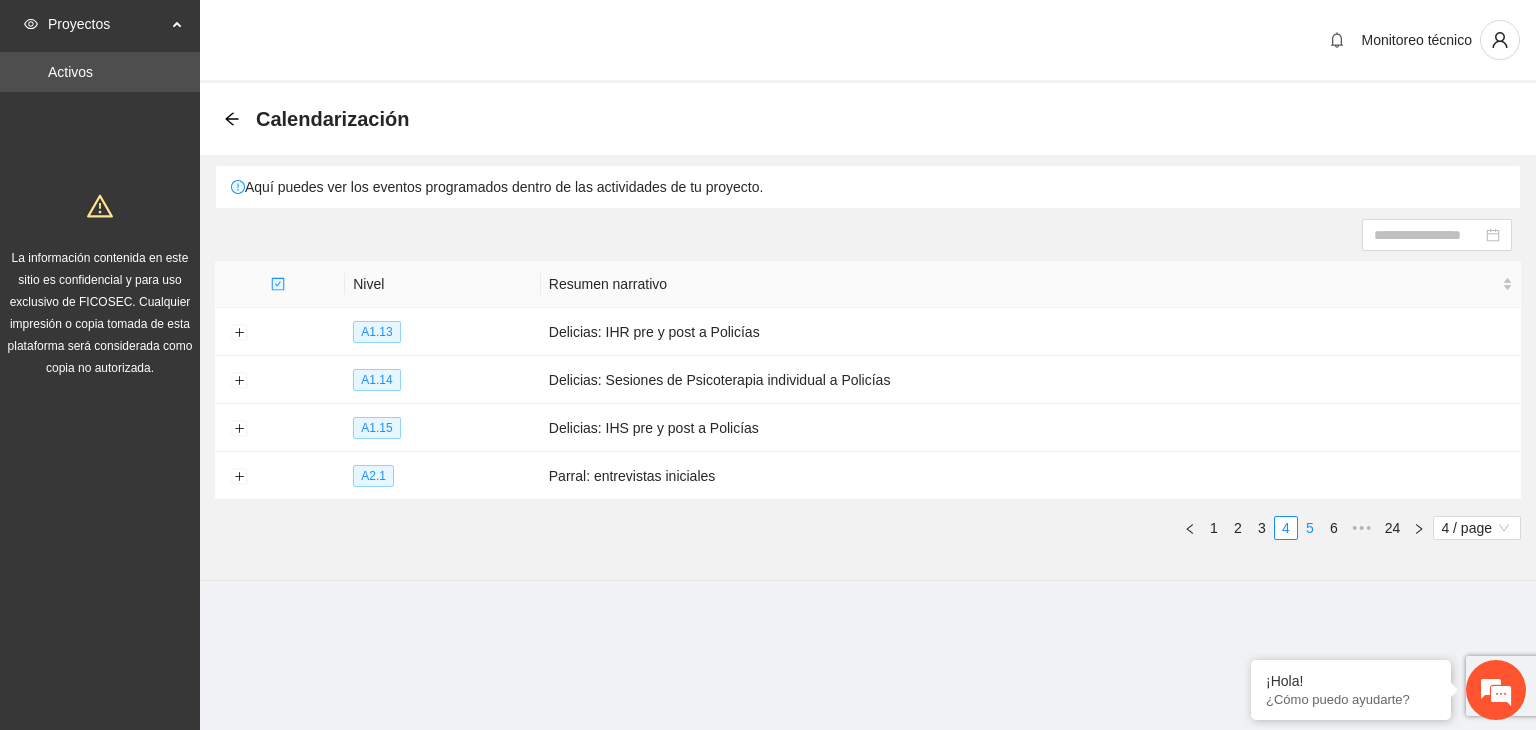 click on "5" at bounding box center (1310, 528) 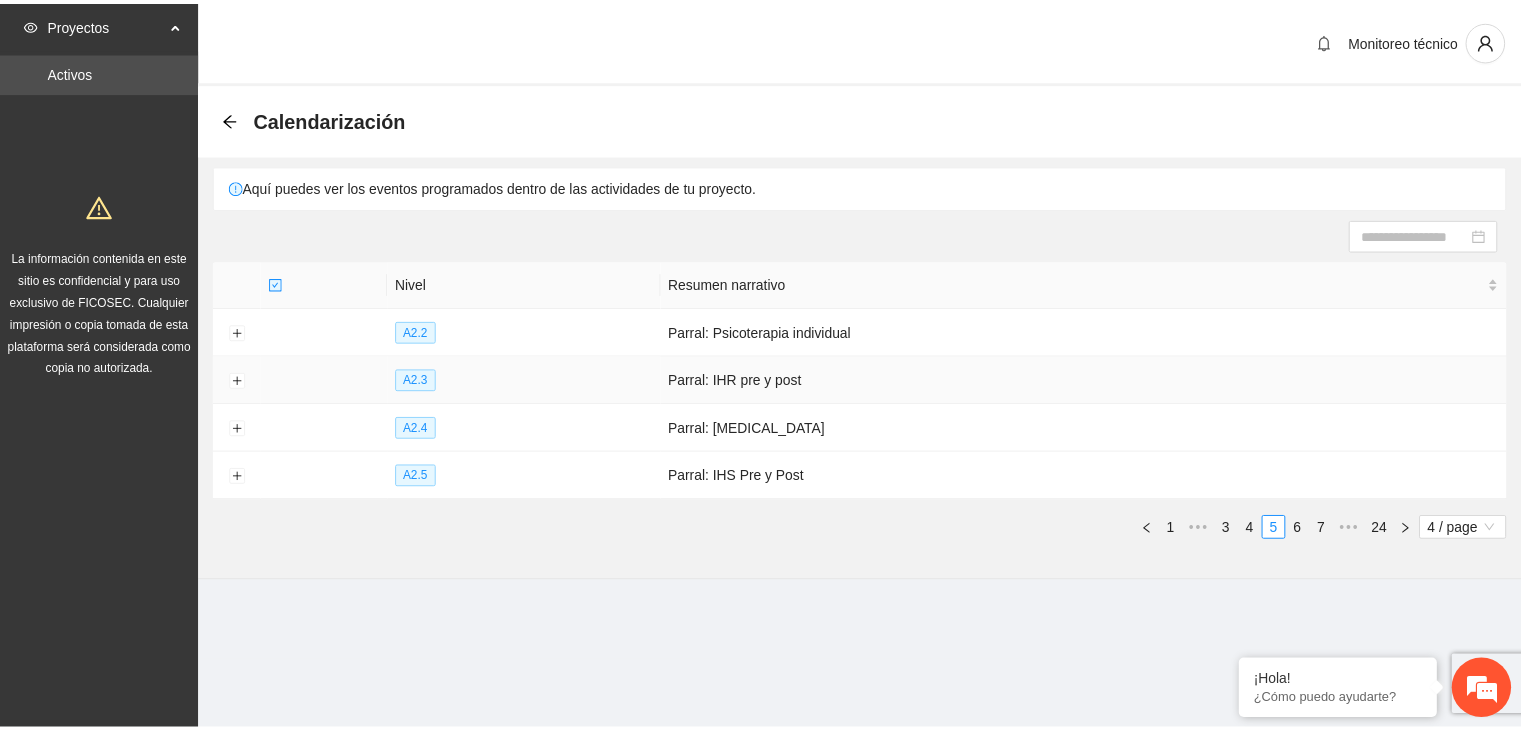 scroll, scrollTop: 0, scrollLeft: 0, axis: both 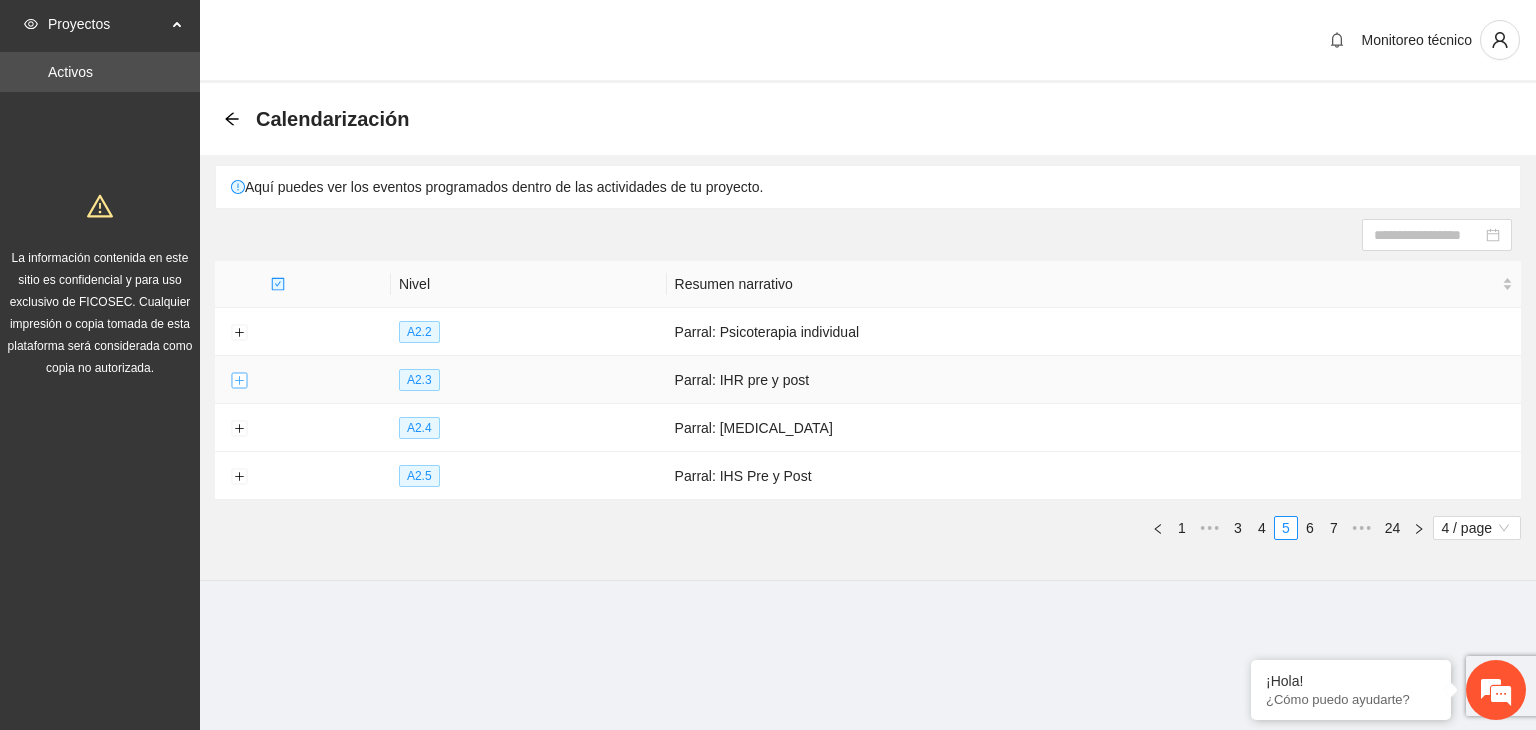 click at bounding box center (239, 381) 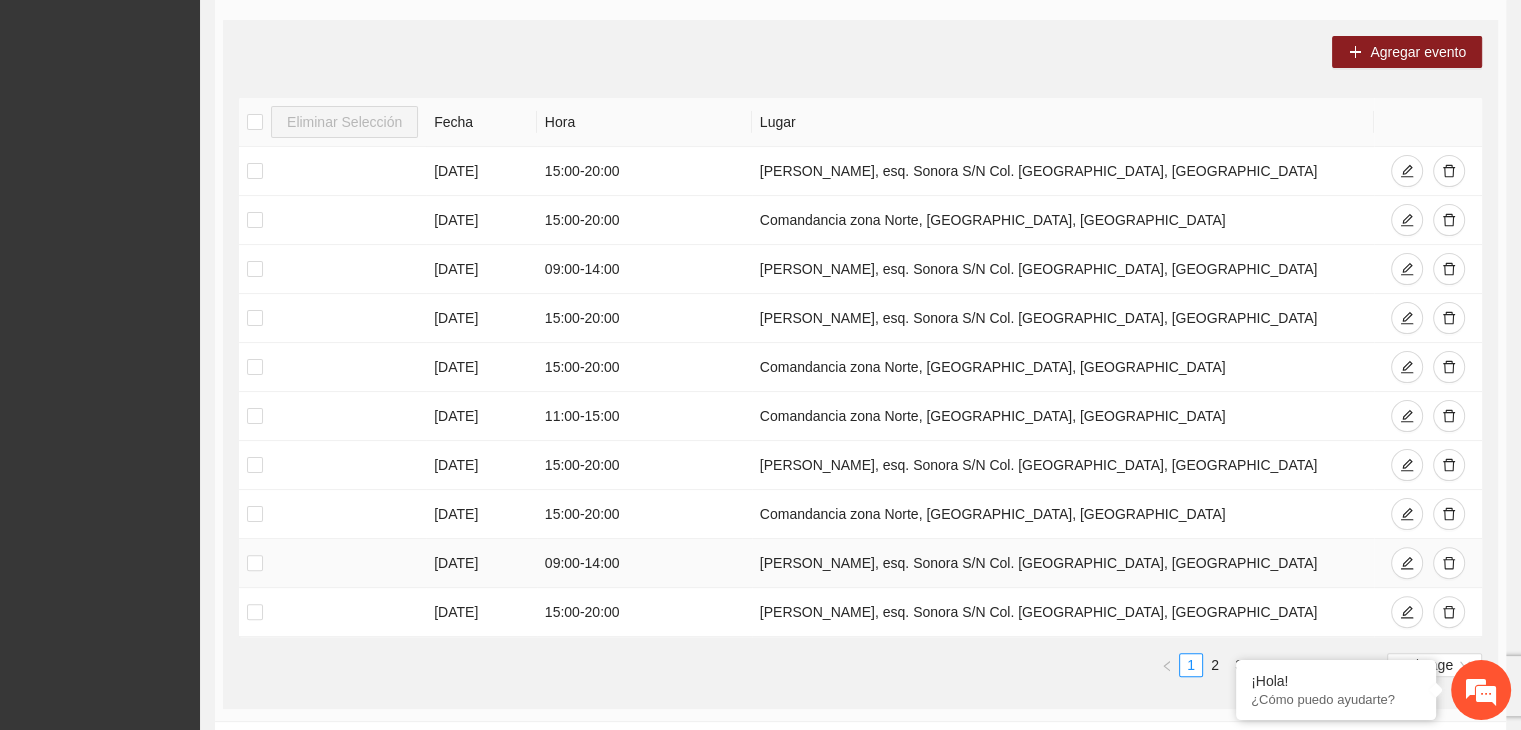 scroll, scrollTop: 448, scrollLeft: 0, axis: vertical 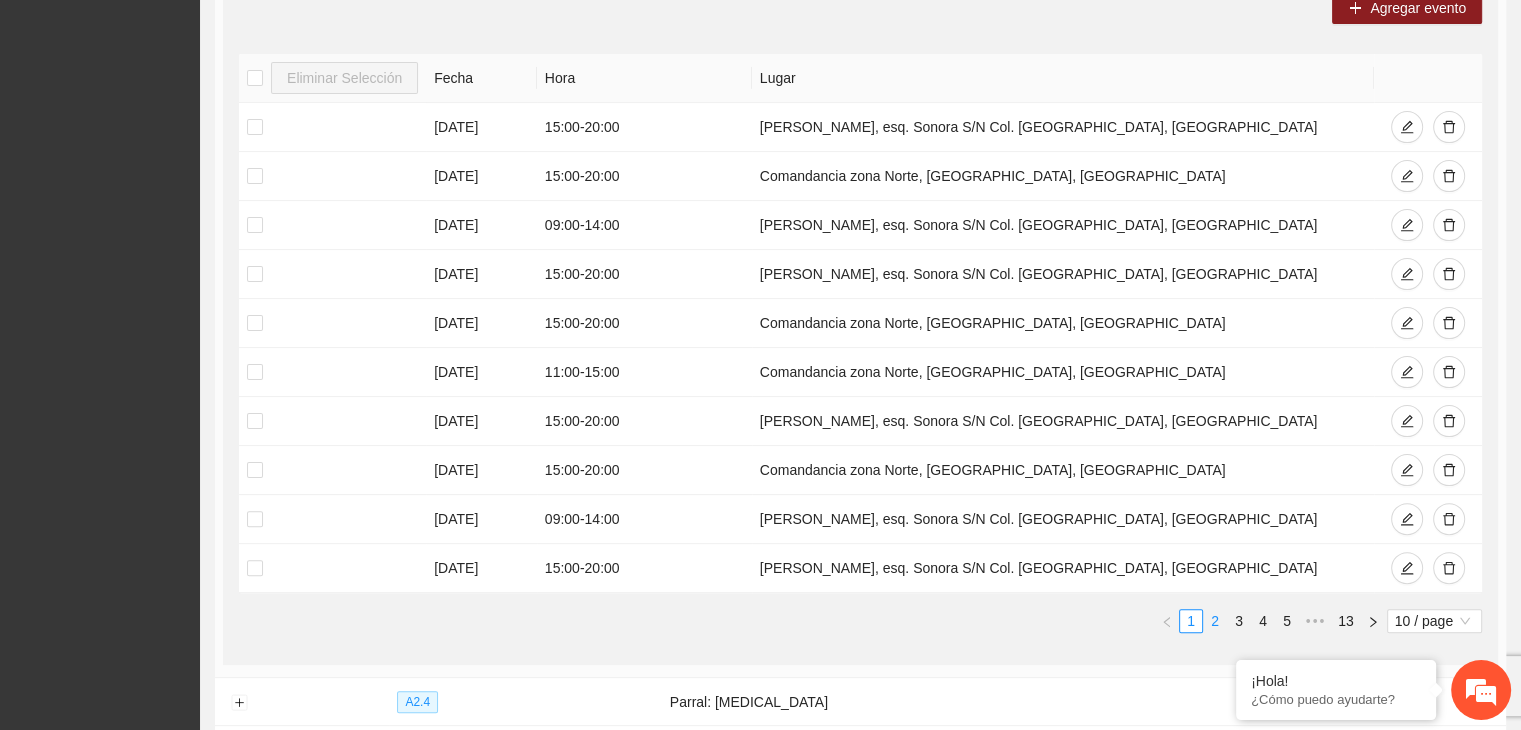 click on "2" at bounding box center [1215, 621] 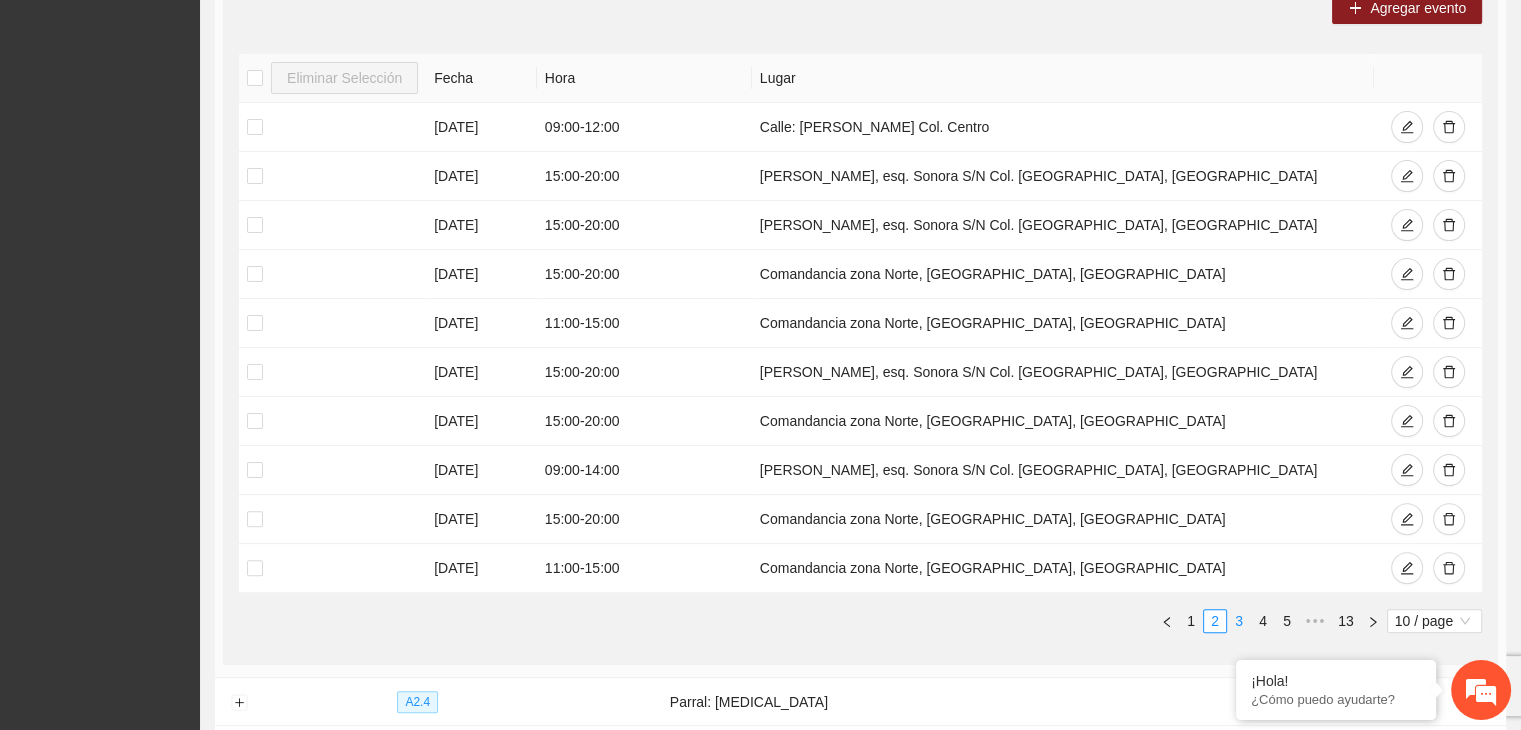 click on "3" at bounding box center (1239, 621) 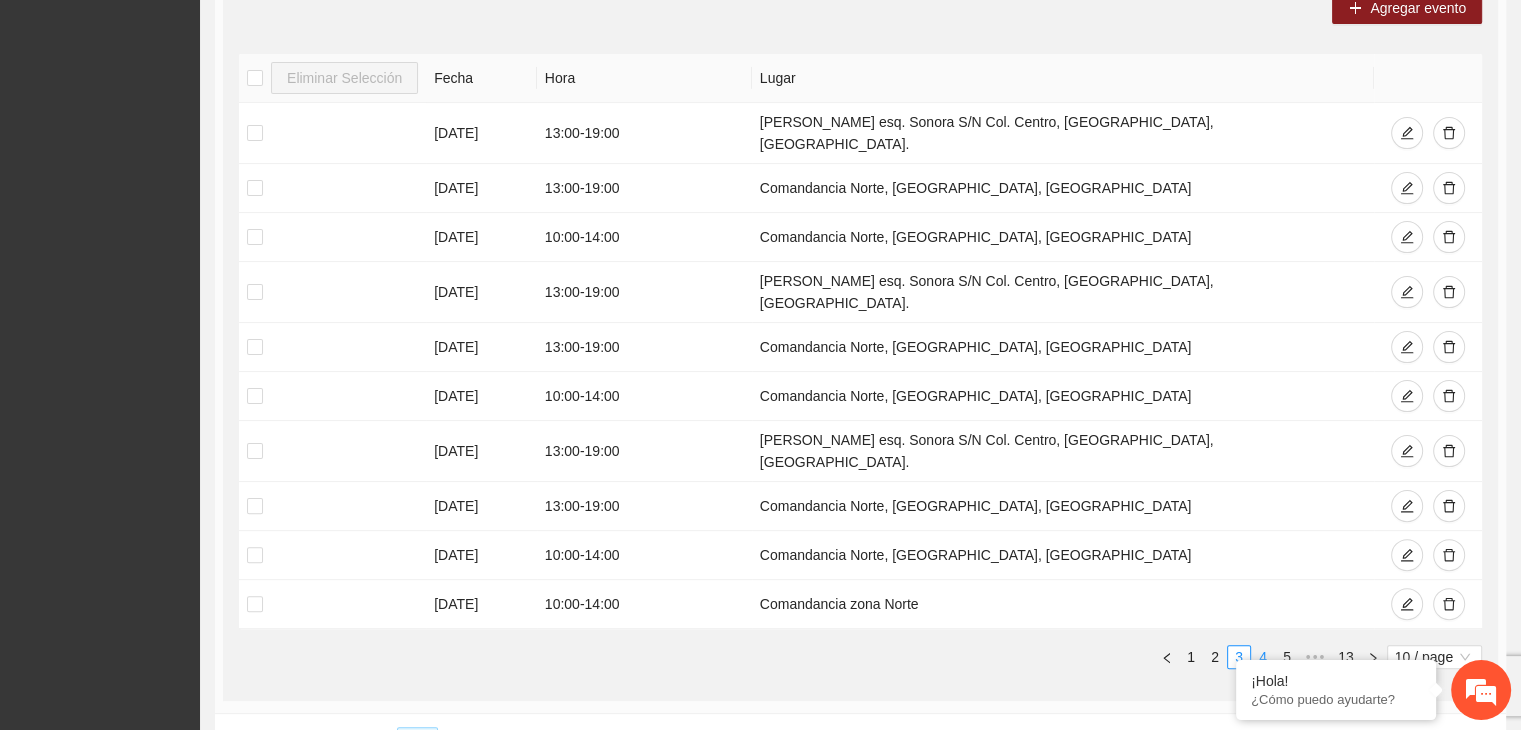 click on "4" at bounding box center (1263, 657) 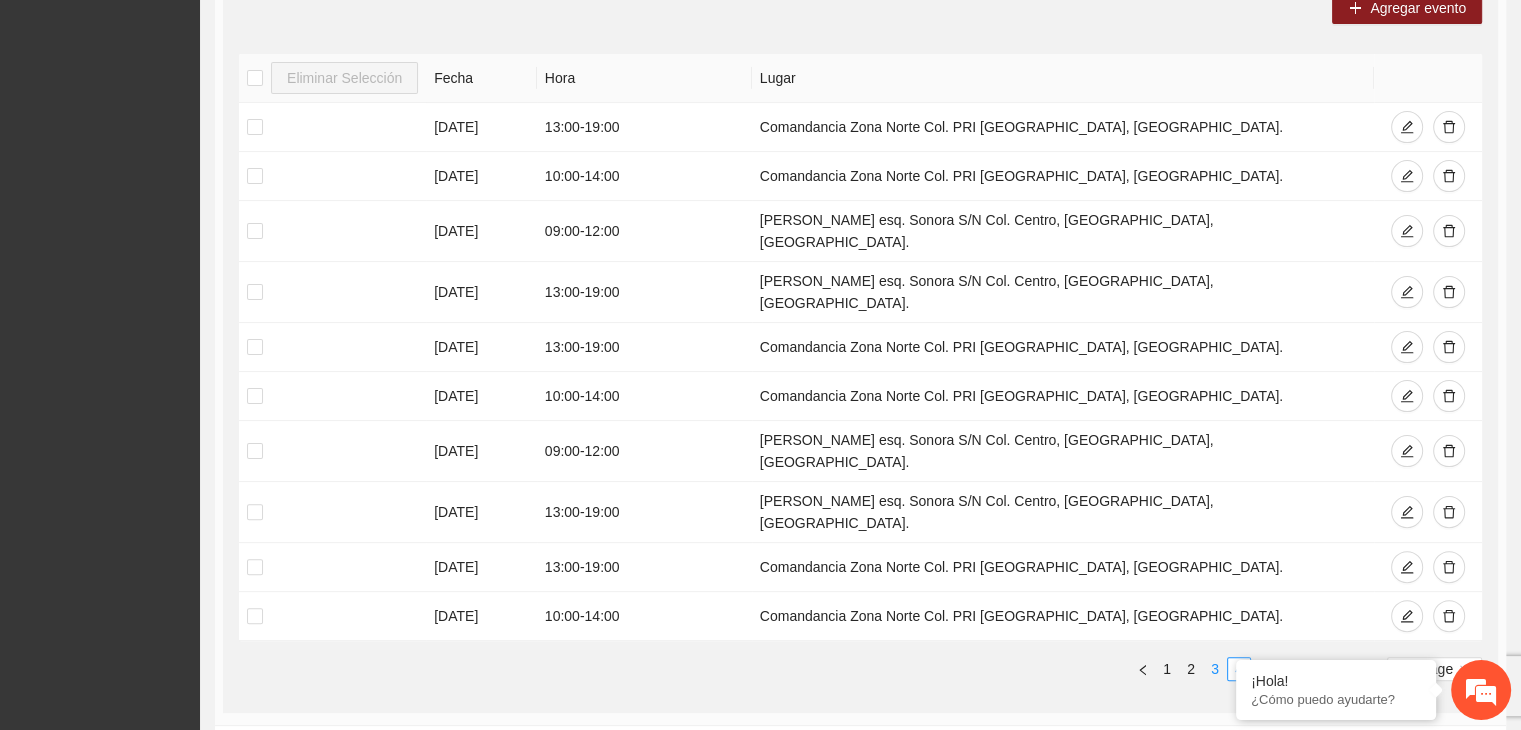 click on "3" at bounding box center (1215, 669) 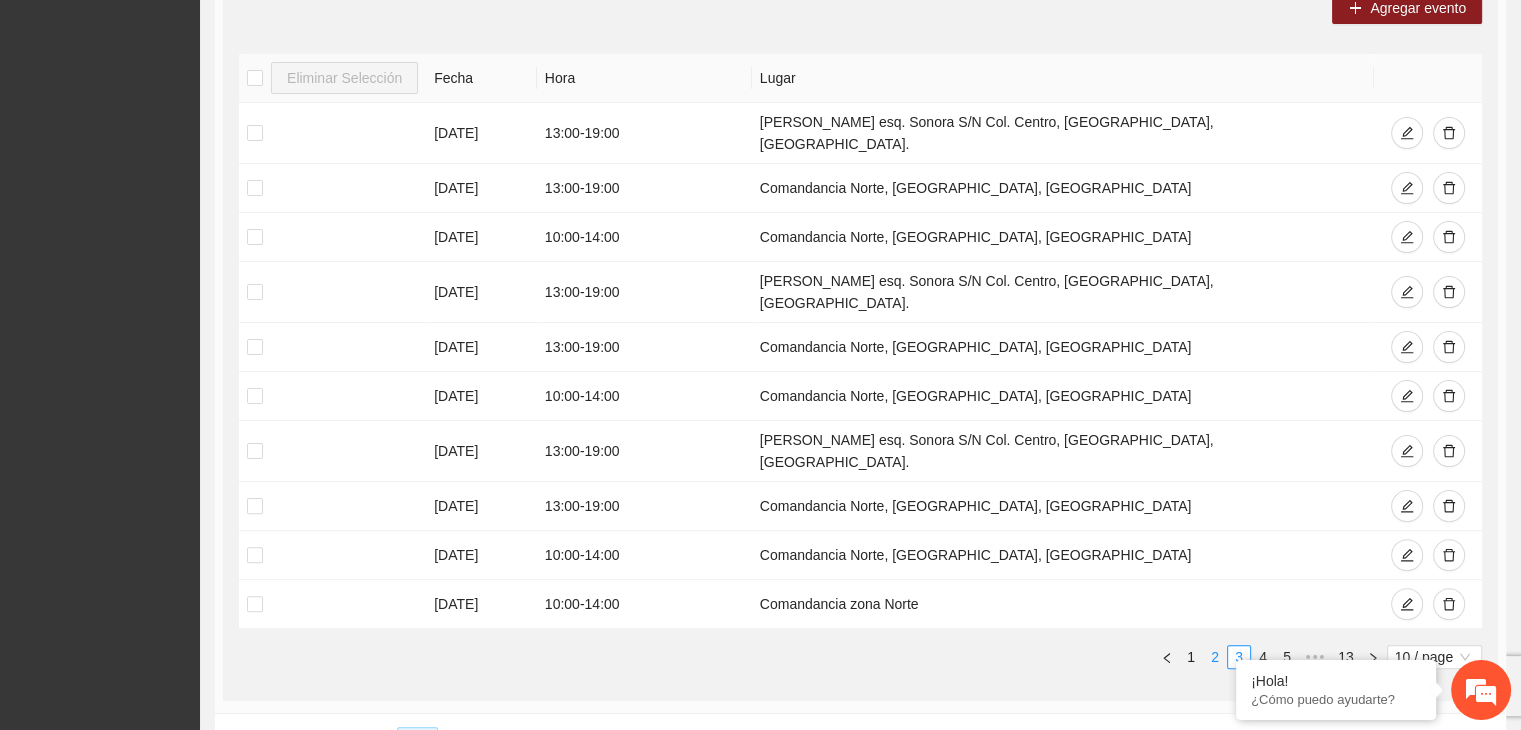 click on "2" at bounding box center (1215, 657) 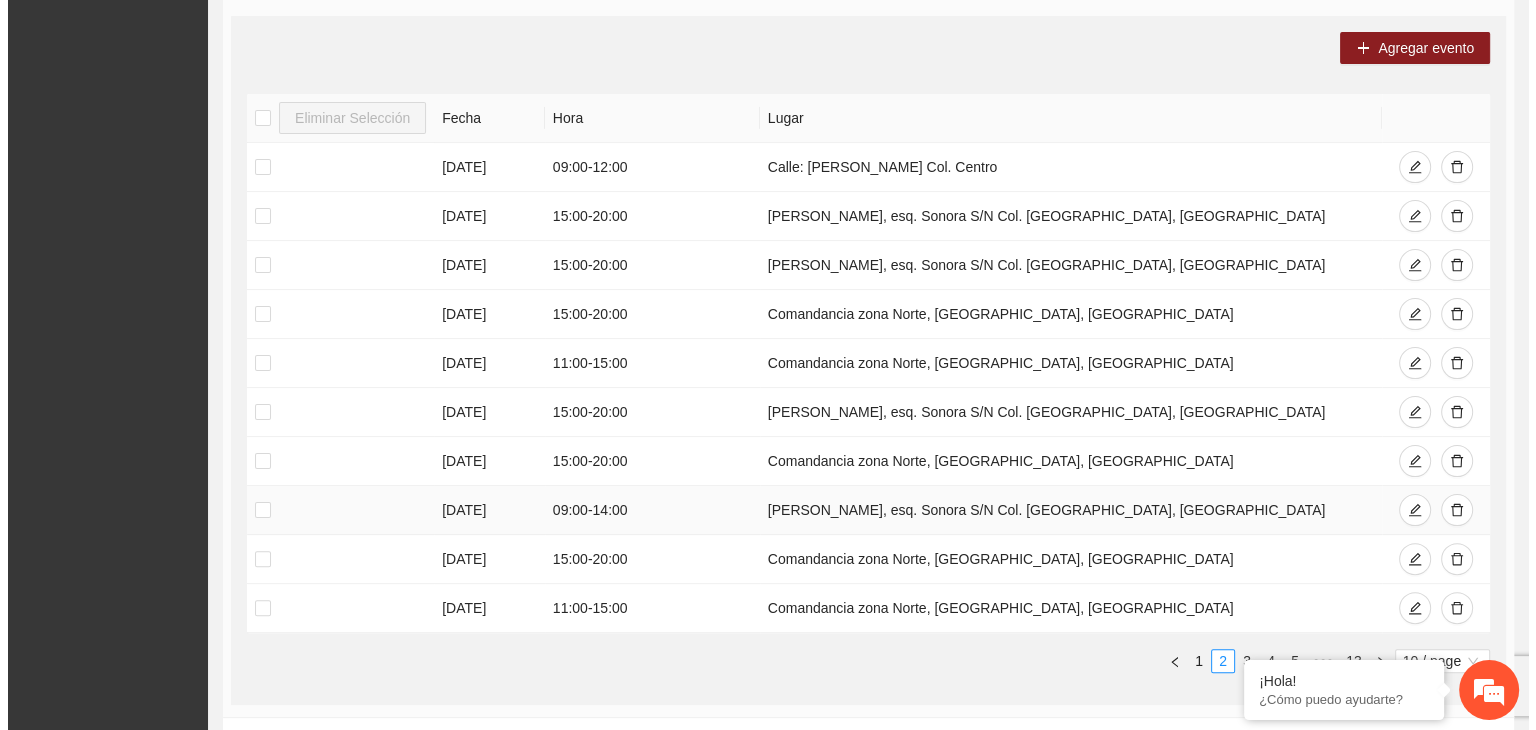 scroll, scrollTop: 411, scrollLeft: 0, axis: vertical 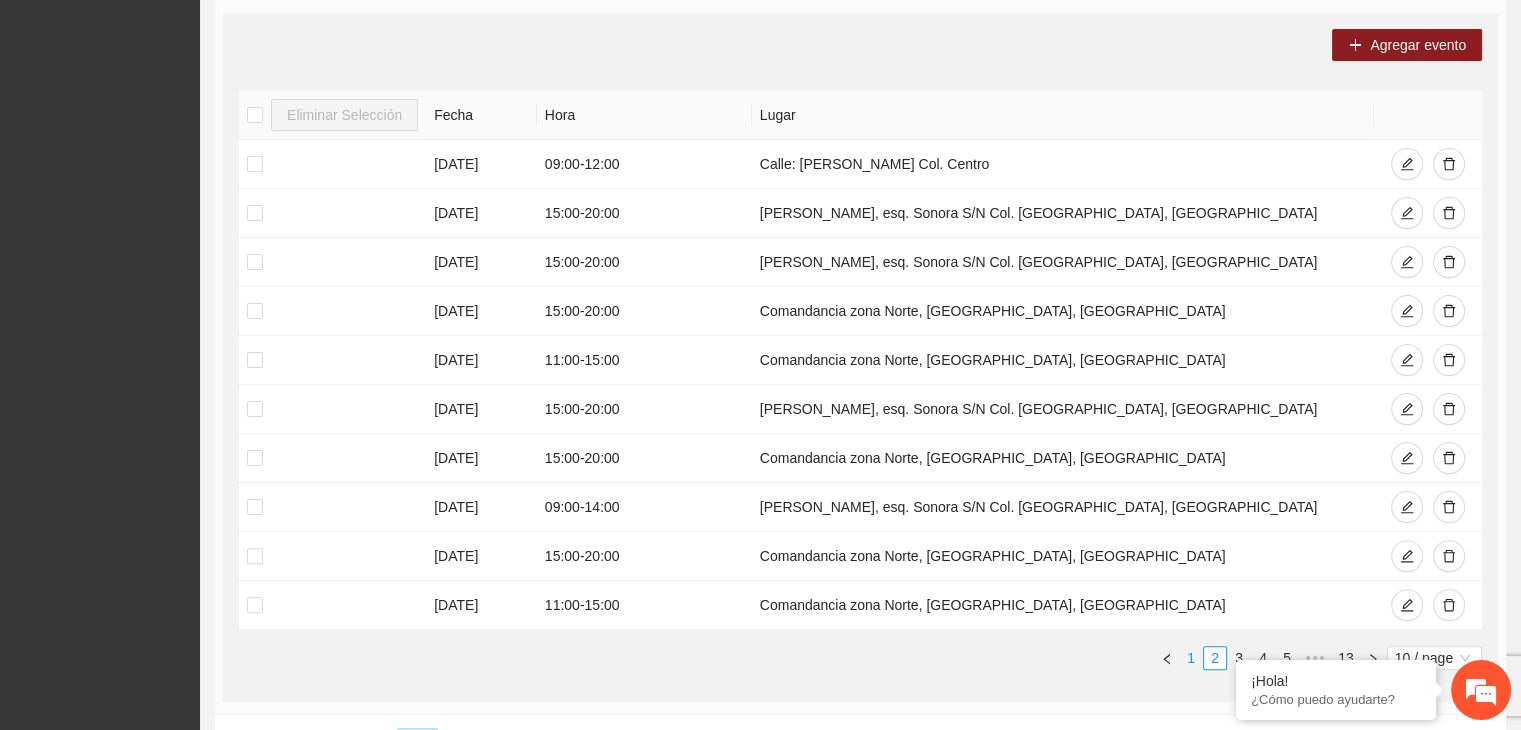 click on "1" at bounding box center (1191, 658) 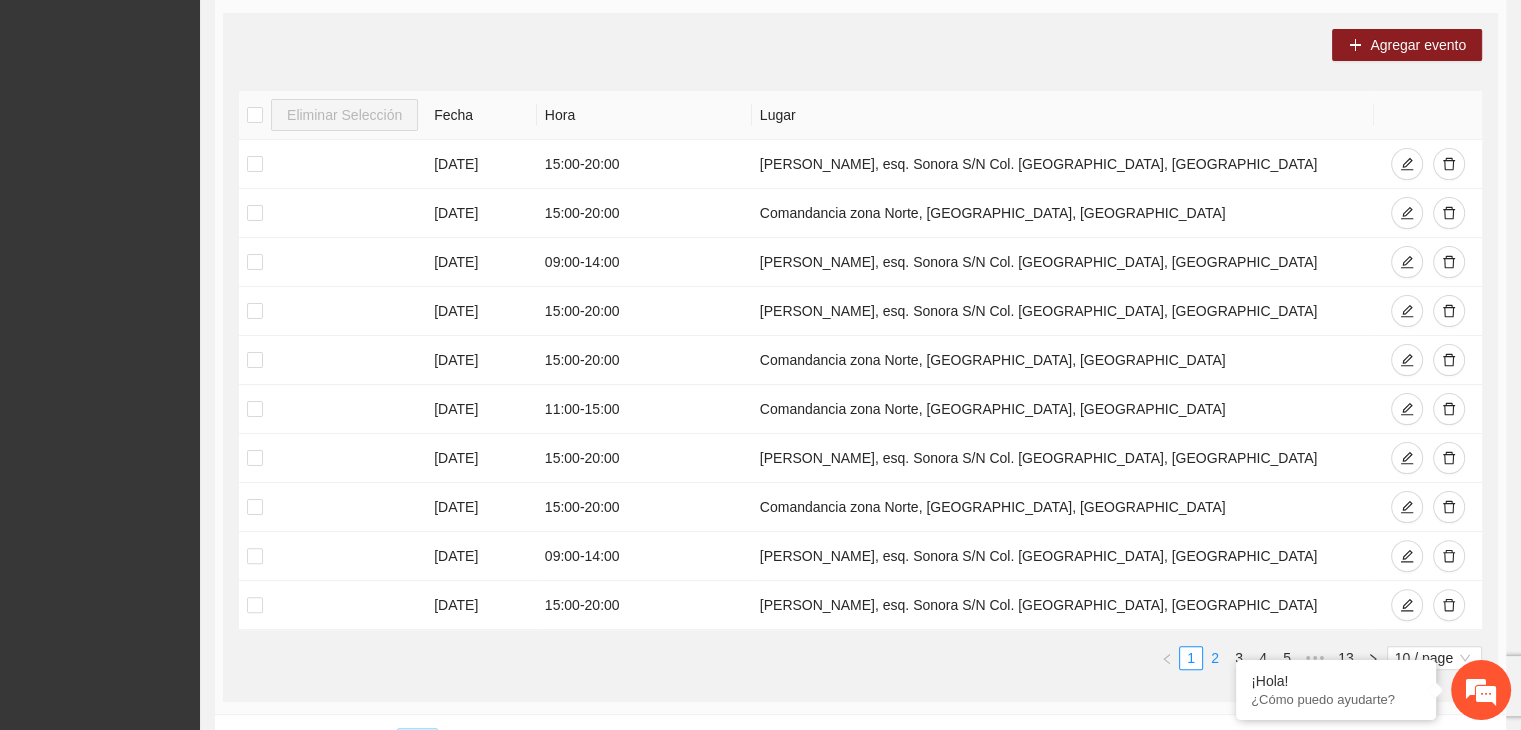 click on "2" at bounding box center (1215, 658) 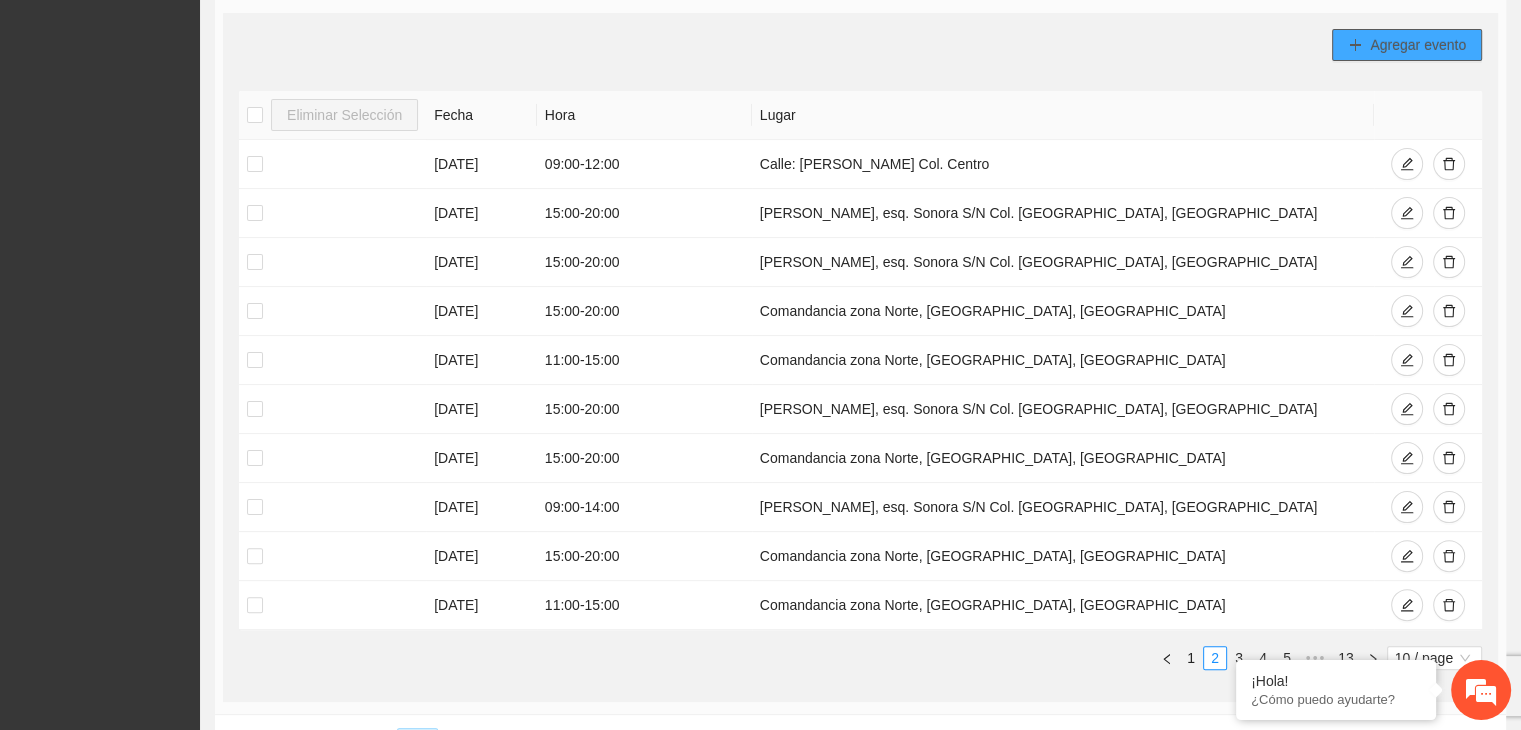 click on "Agregar evento" at bounding box center [1418, 45] 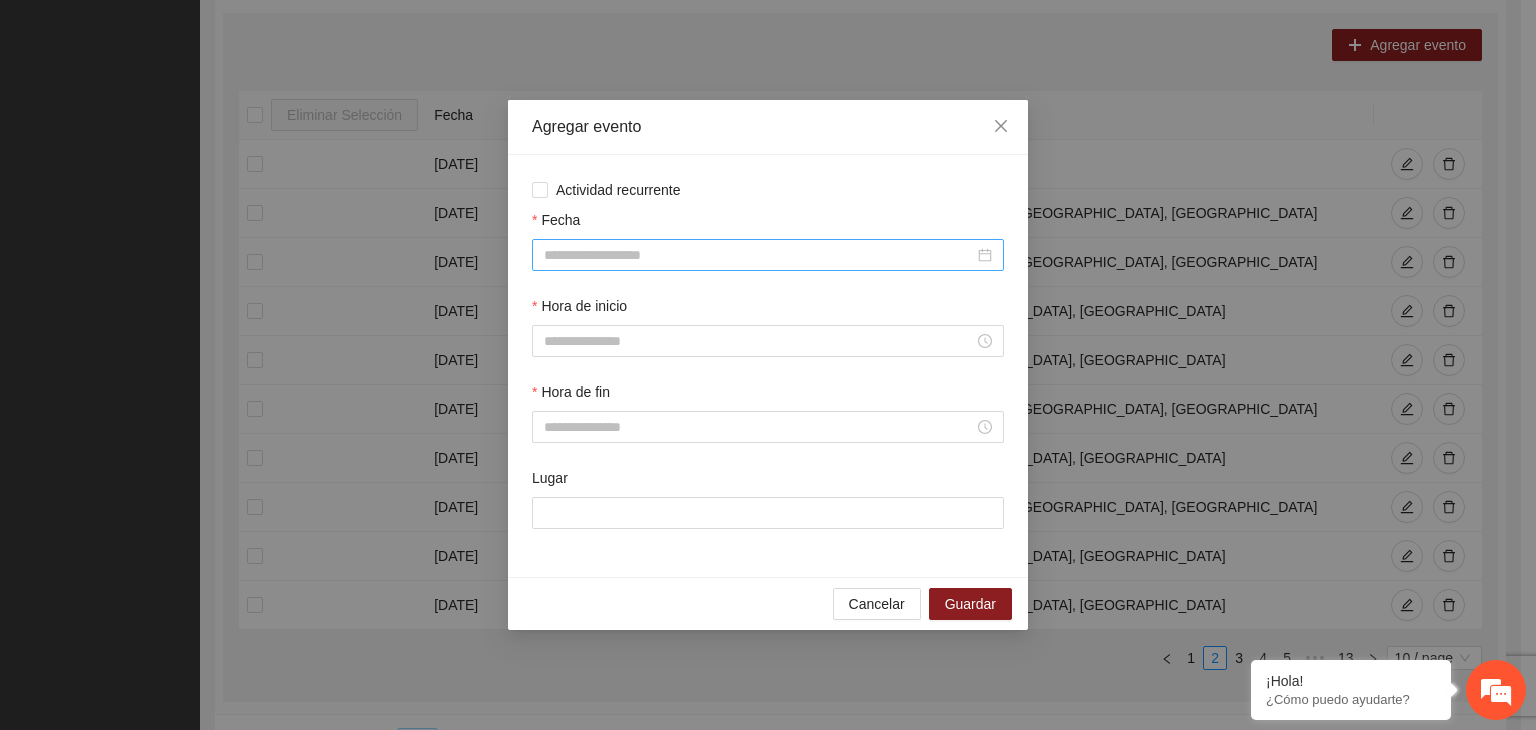 click on "Fecha" at bounding box center (759, 255) 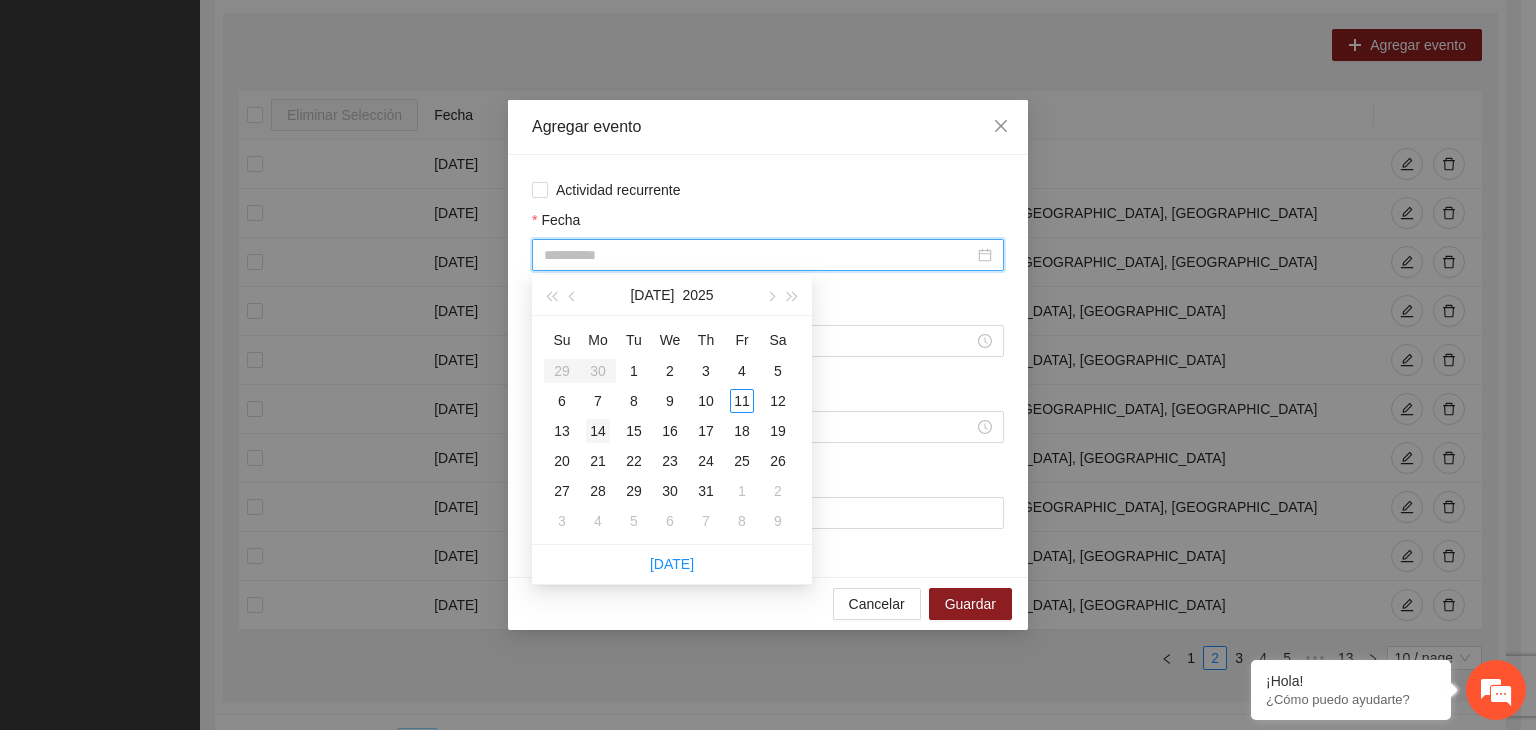 type on "**********" 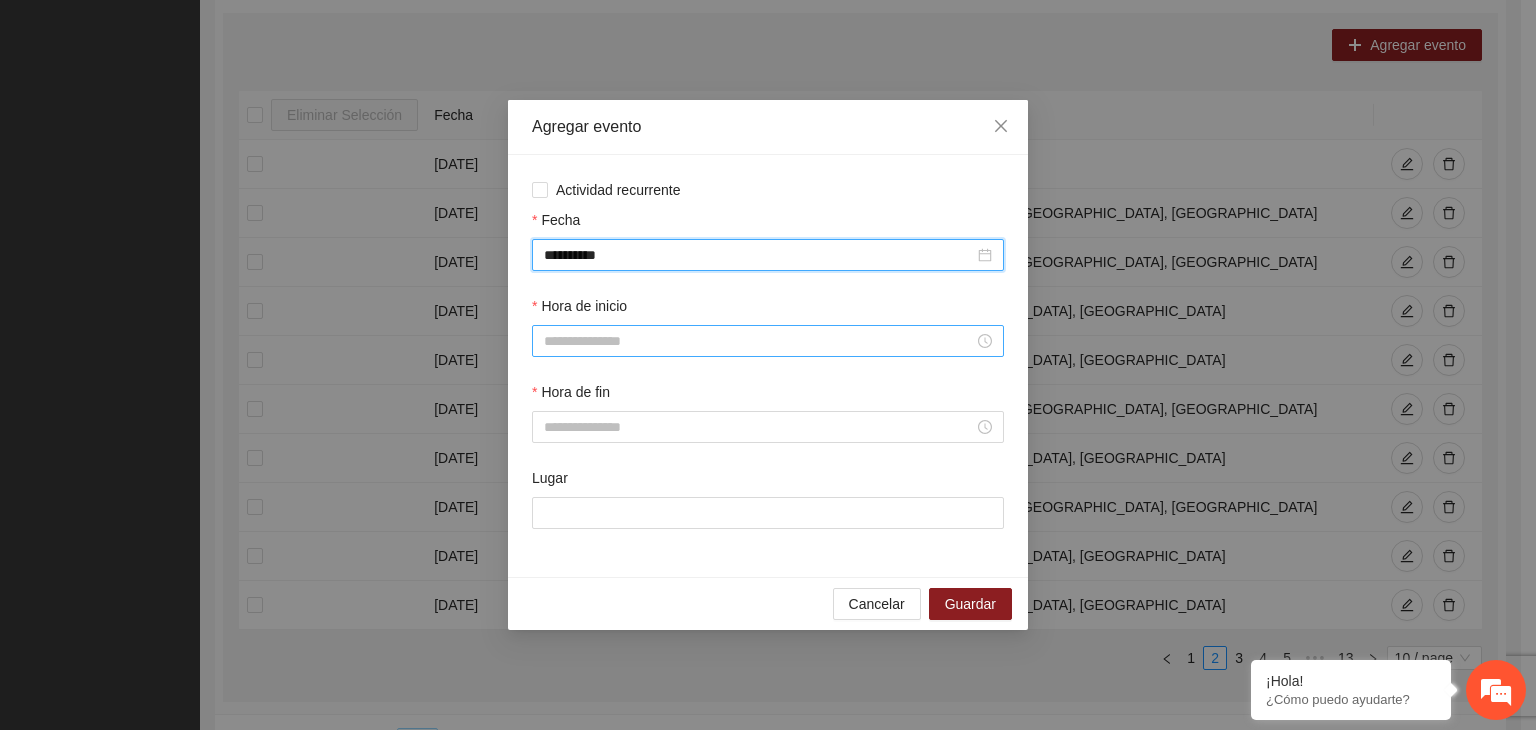 click on "Hora de inicio" at bounding box center (759, 341) 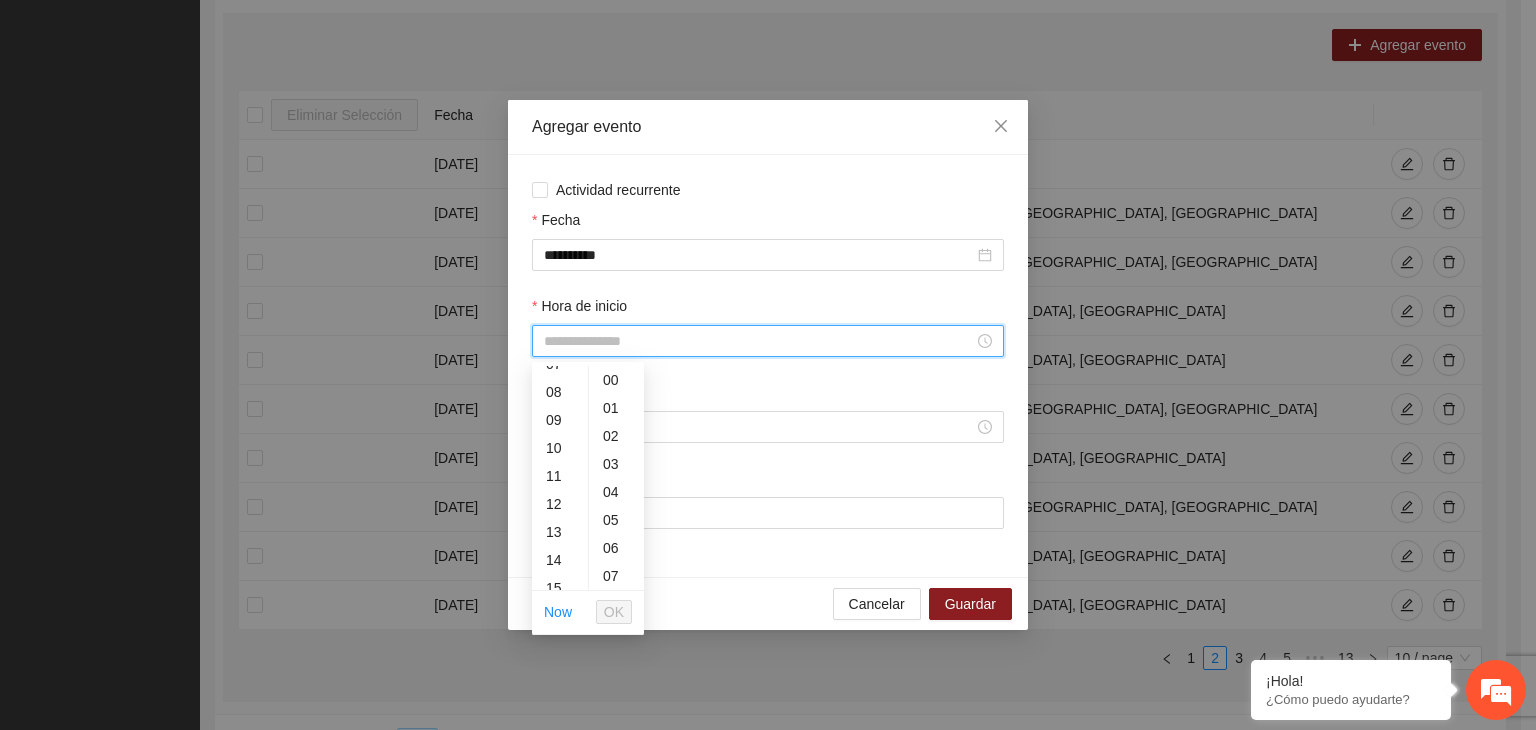 scroll, scrollTop: 212, scrollLeft: 0, axis: vertical 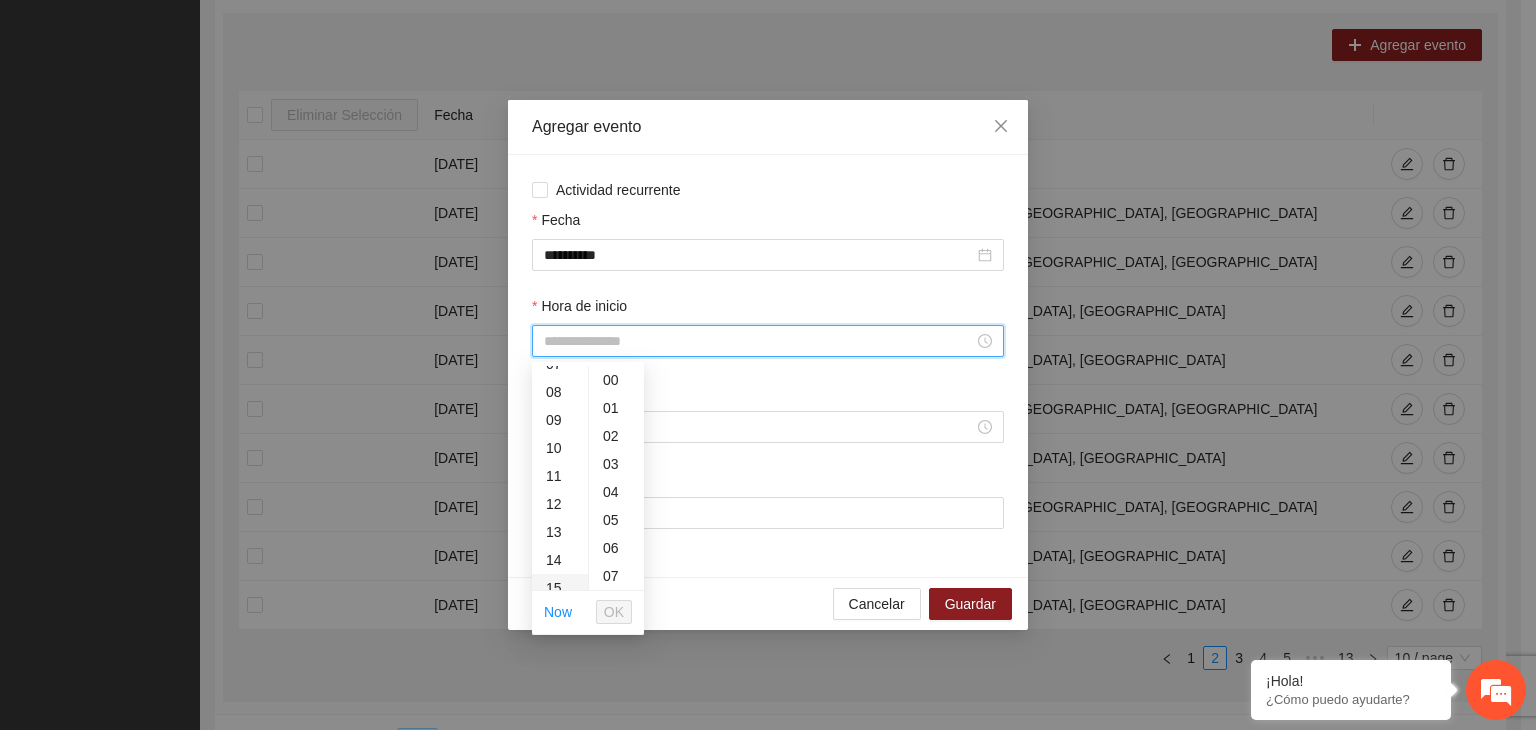 click on "15" at bounding box center [560, 588] 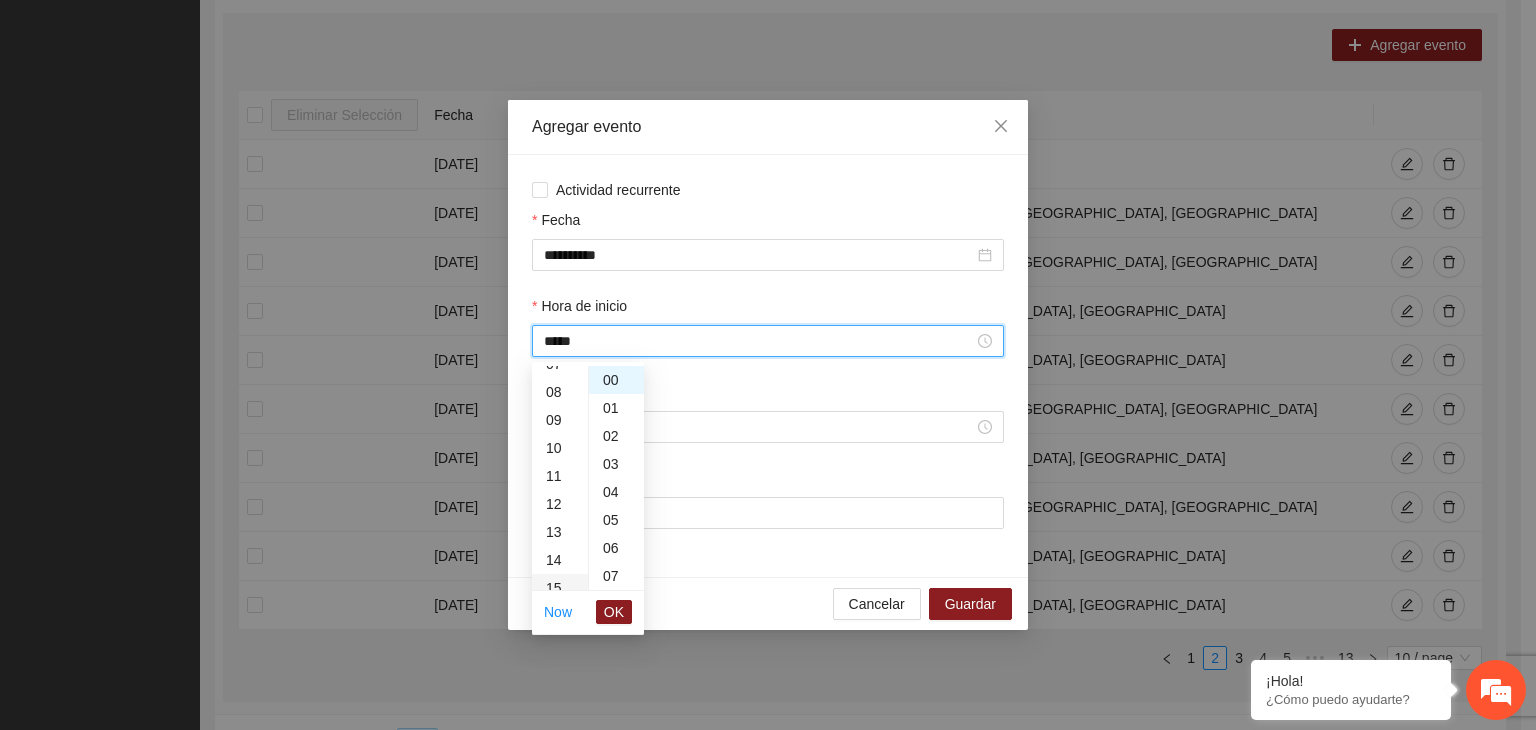 scroll, scrollTop: 420, scrollLeft: 0, axis: vertical 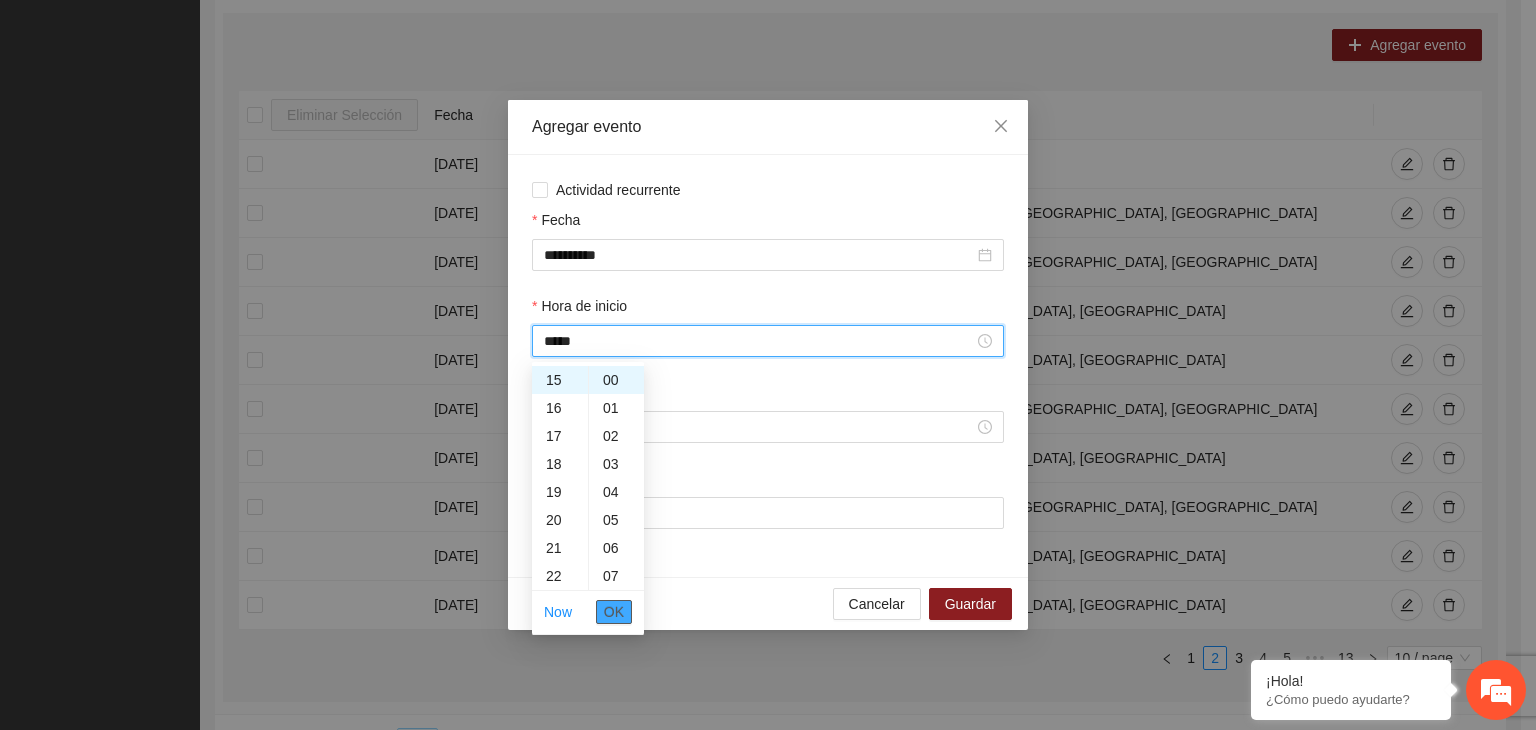 click on "OK" at bounding box center (614, 612) 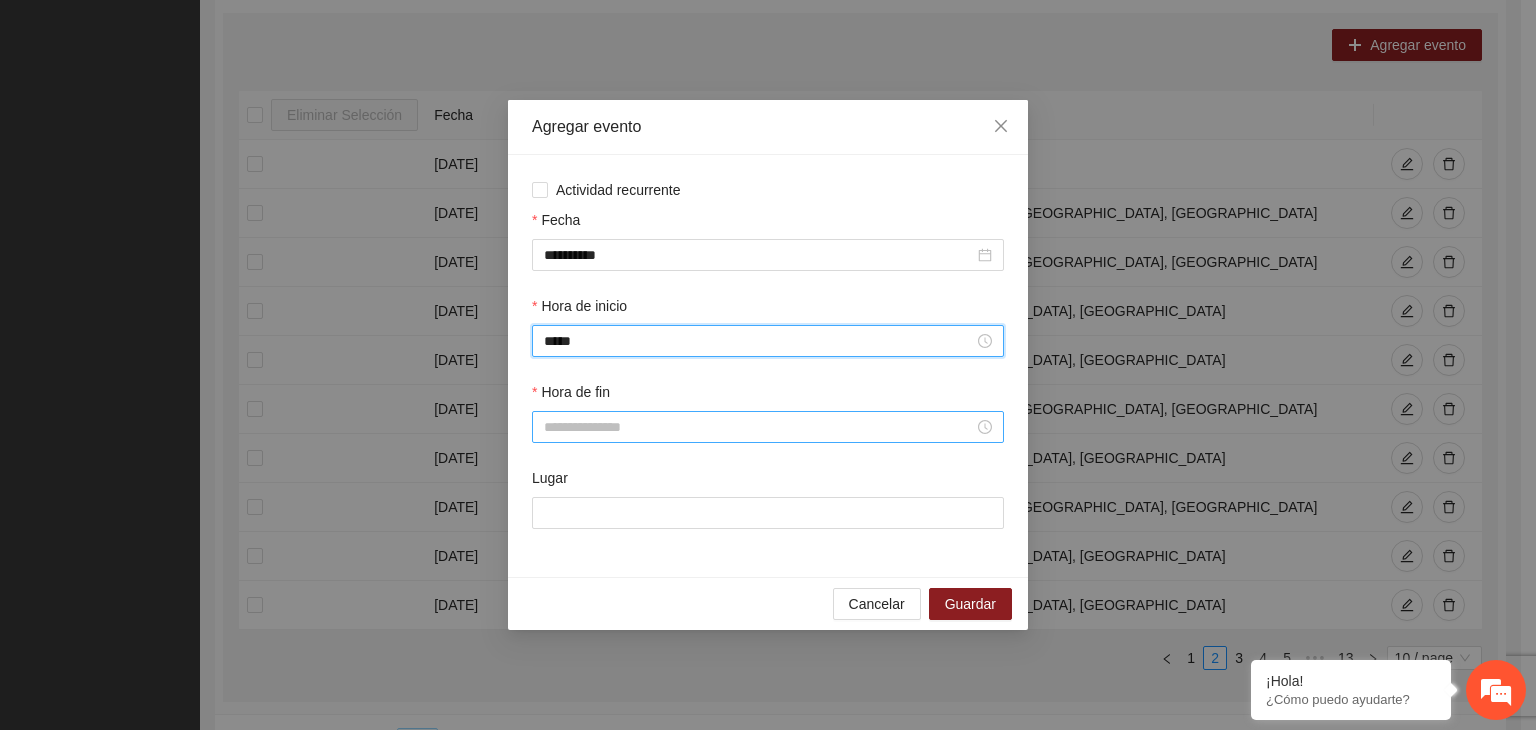 click on "Hora de fin" at bounding box center (759, 427) 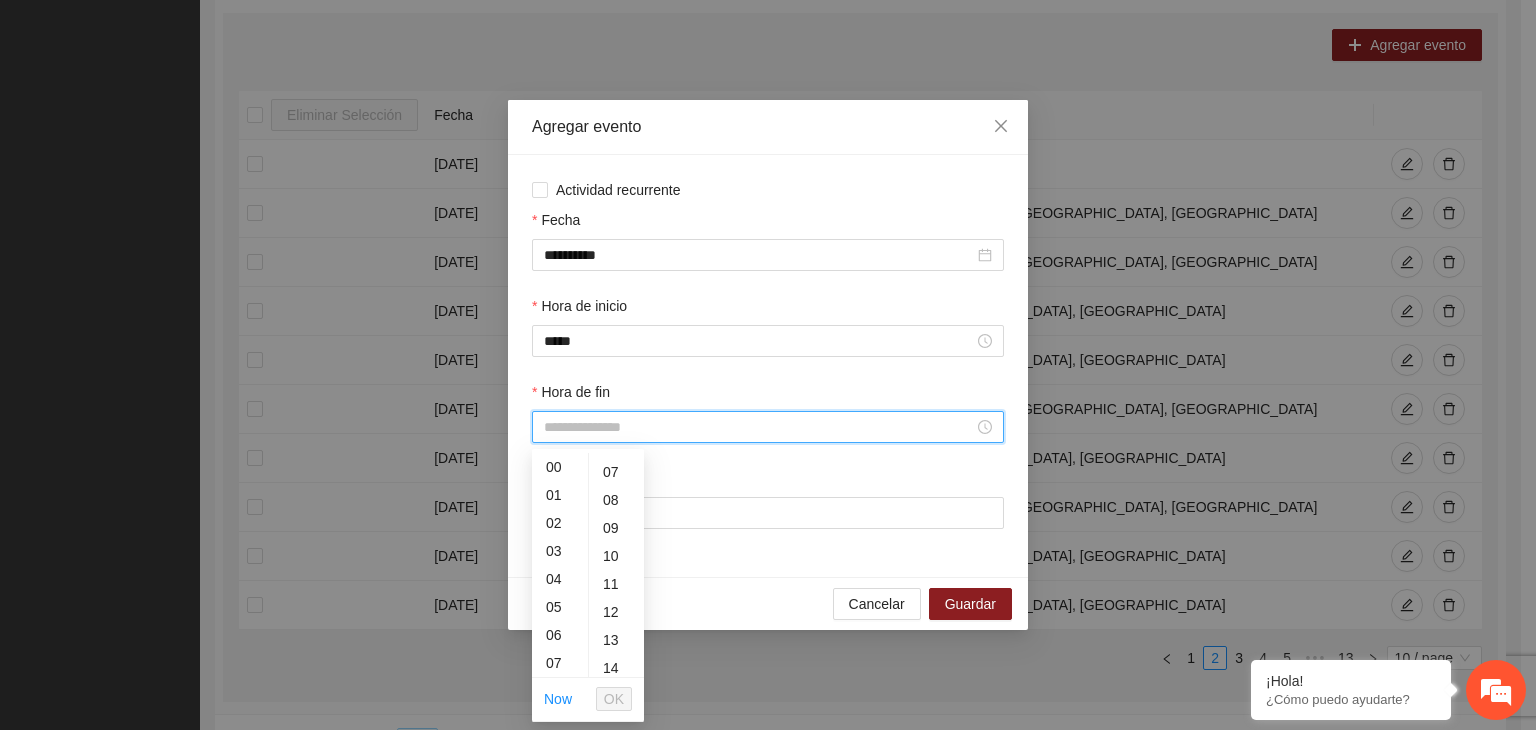 scroll, scrollTop: 192, scrollLeft: 0, axis: vertical 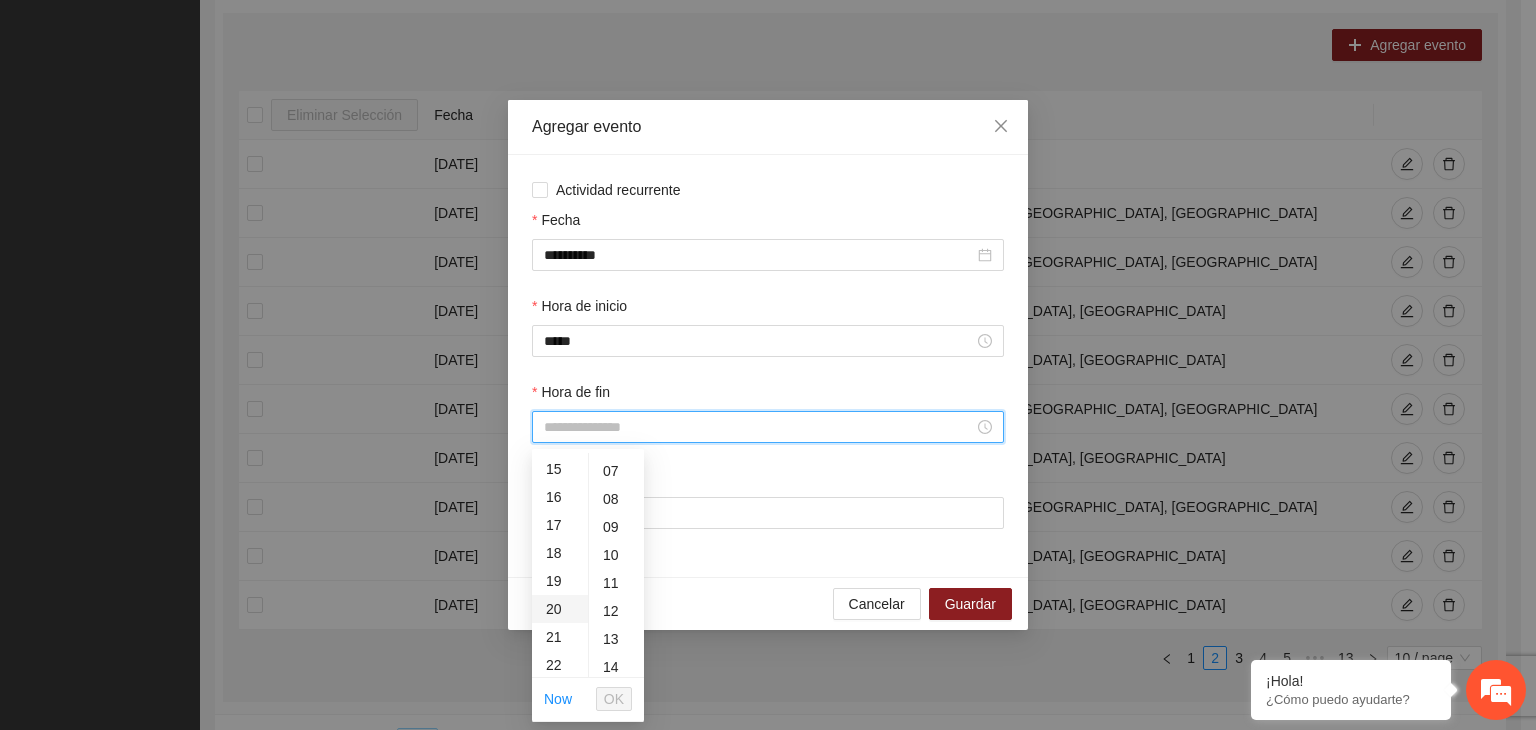 click on "20" at bounding box center [560, 609] 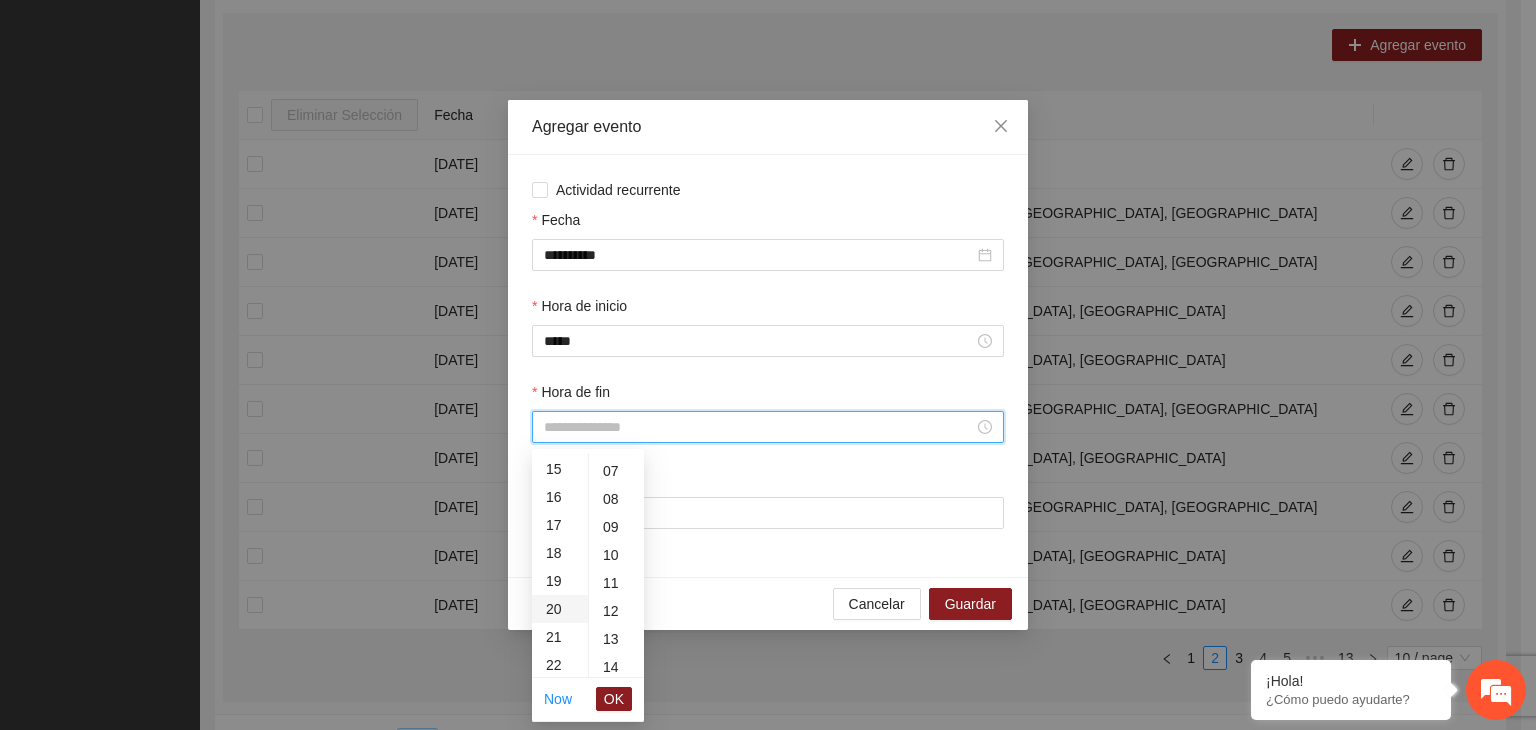 type on "*****" 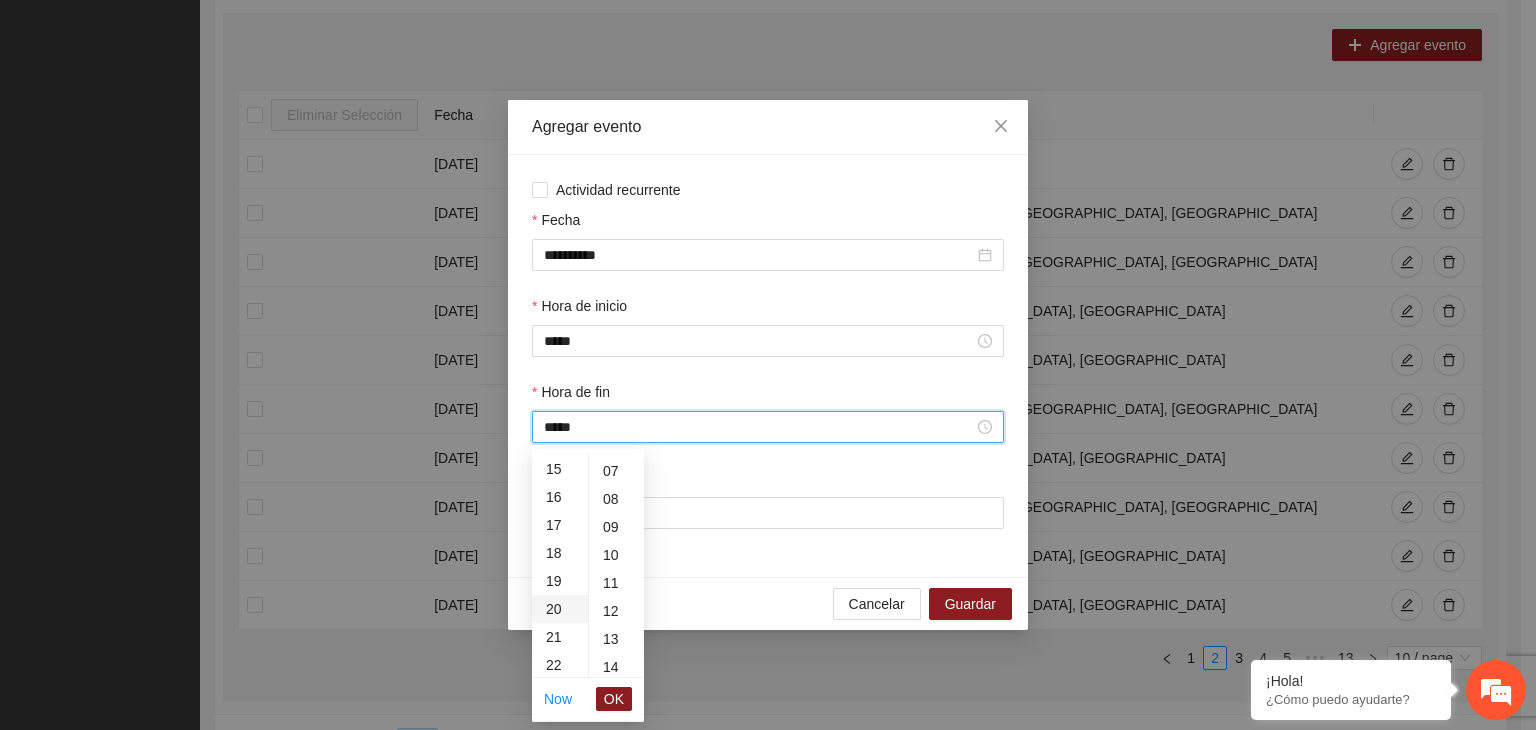 scroll, scrollTop: 560, scrollLeft: 0, axis: vertical 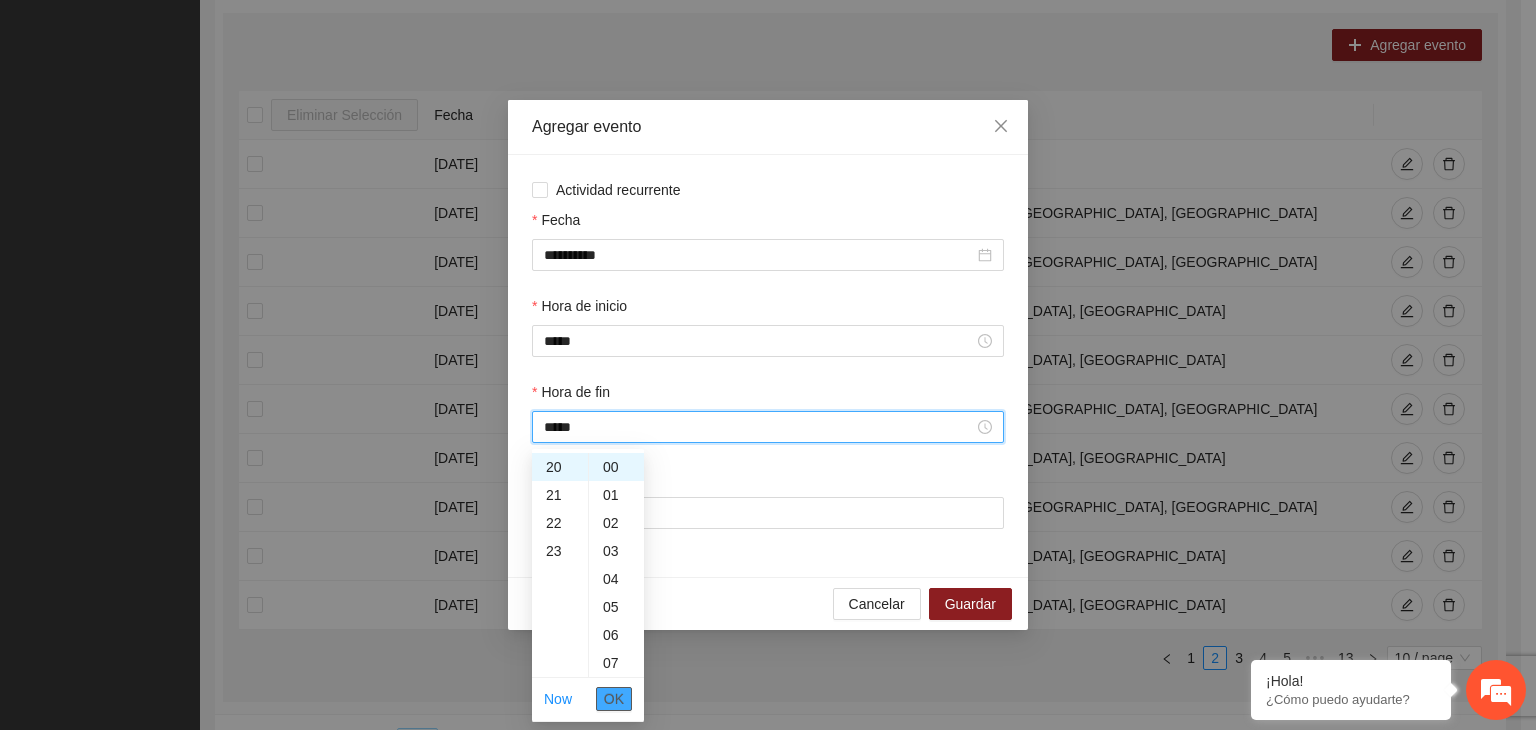 click on "OK" at bounding box center (614, 699) 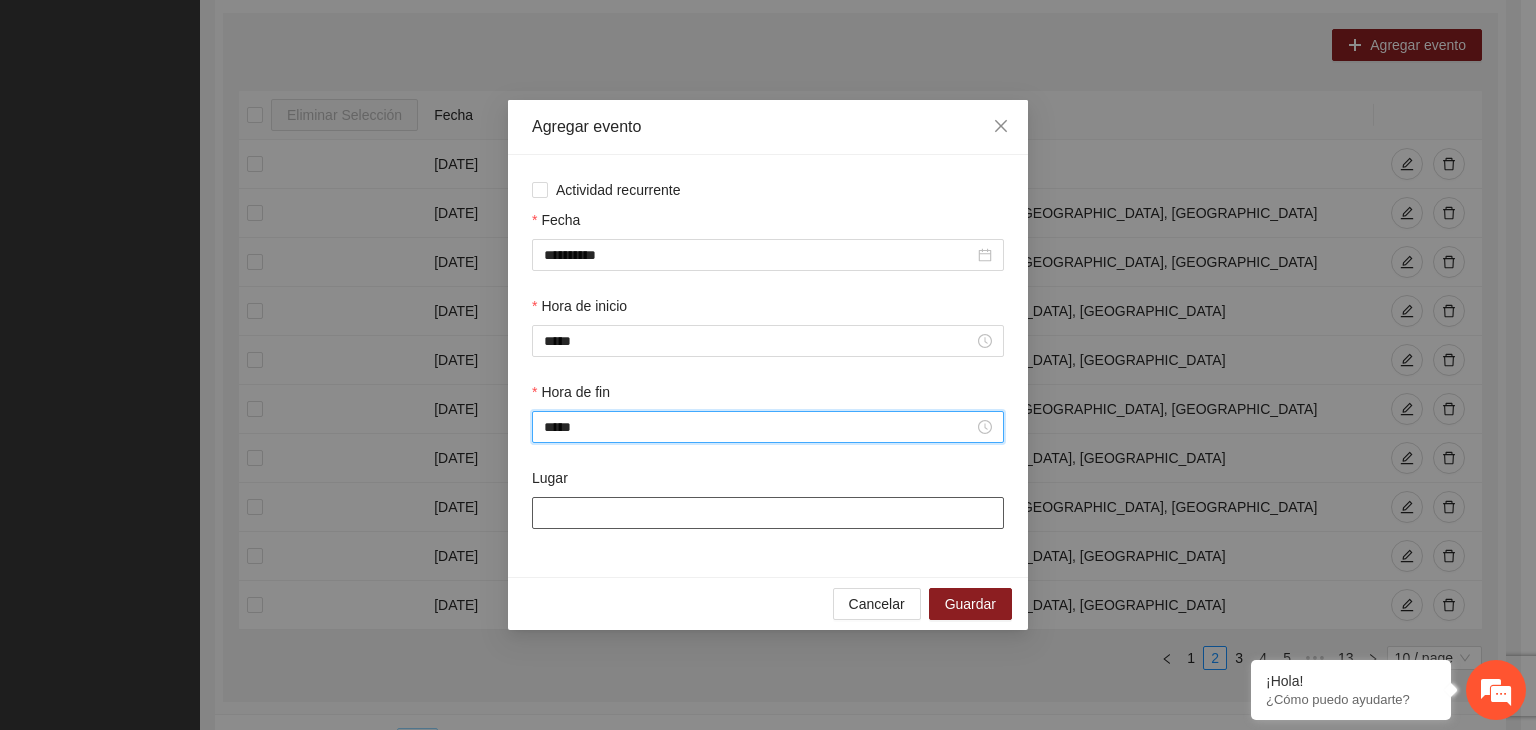click on "Lugar" at bounding box center [768, 513] 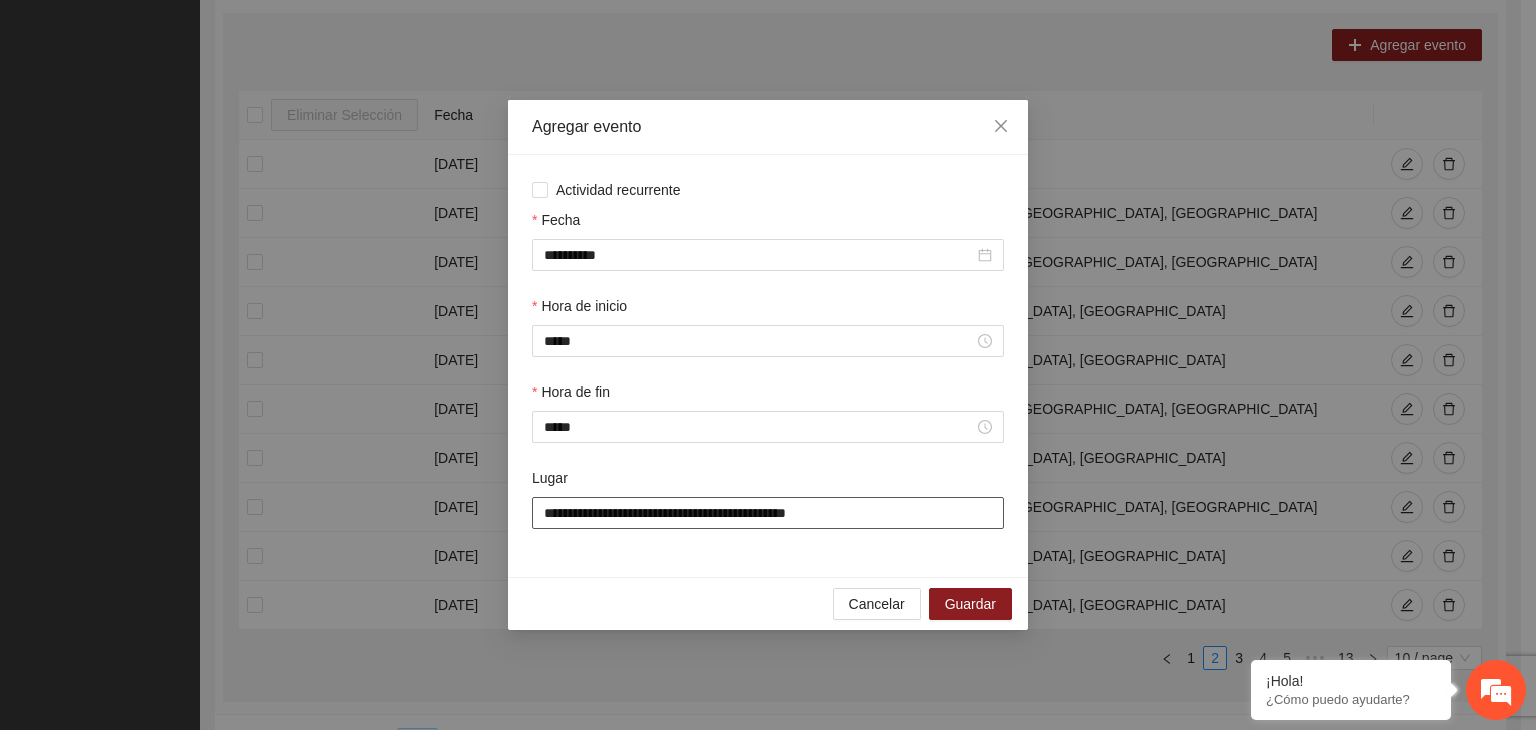 click on "**********" at bounding box center [768, 513] 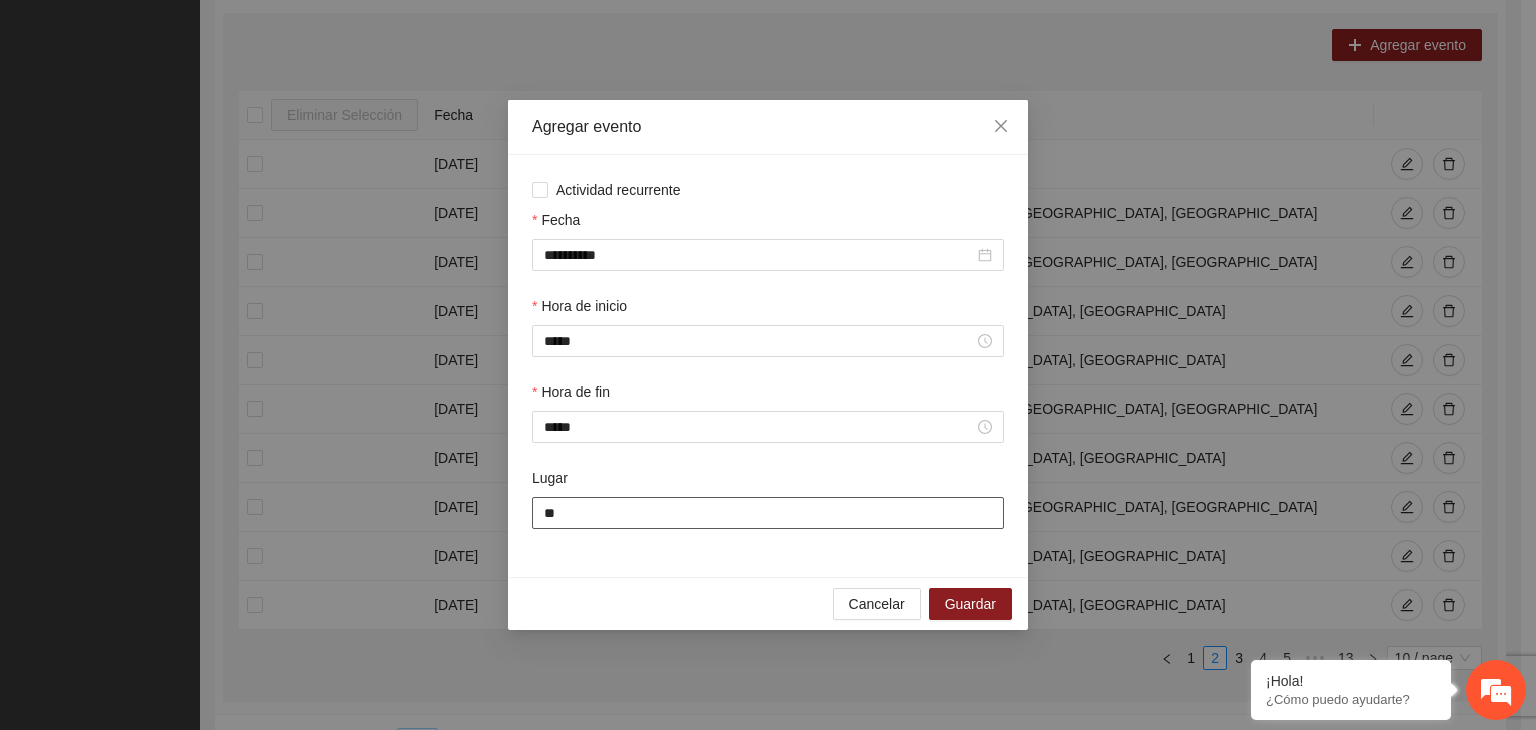 type on "*" 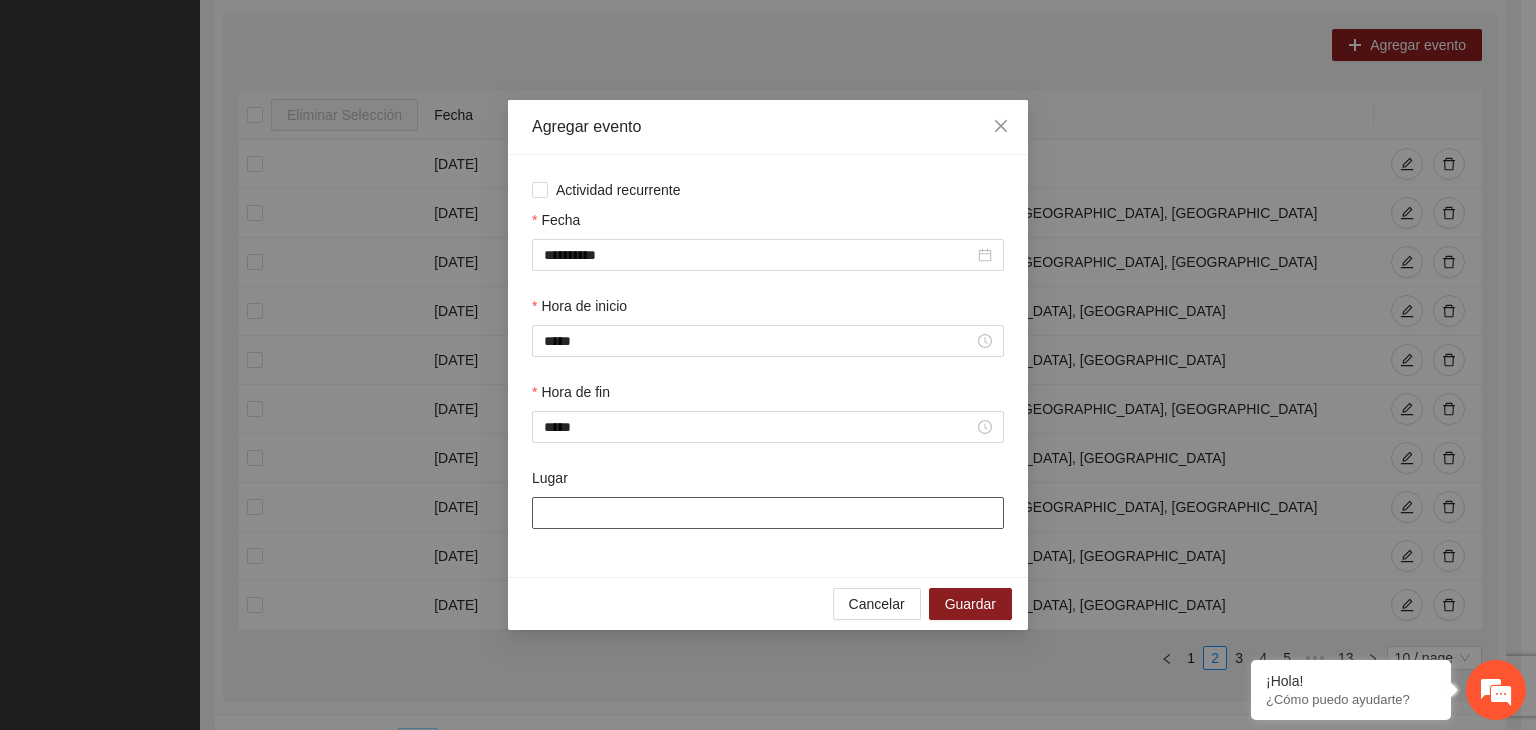 click on "Lugar" at bounding box center [768, 513] 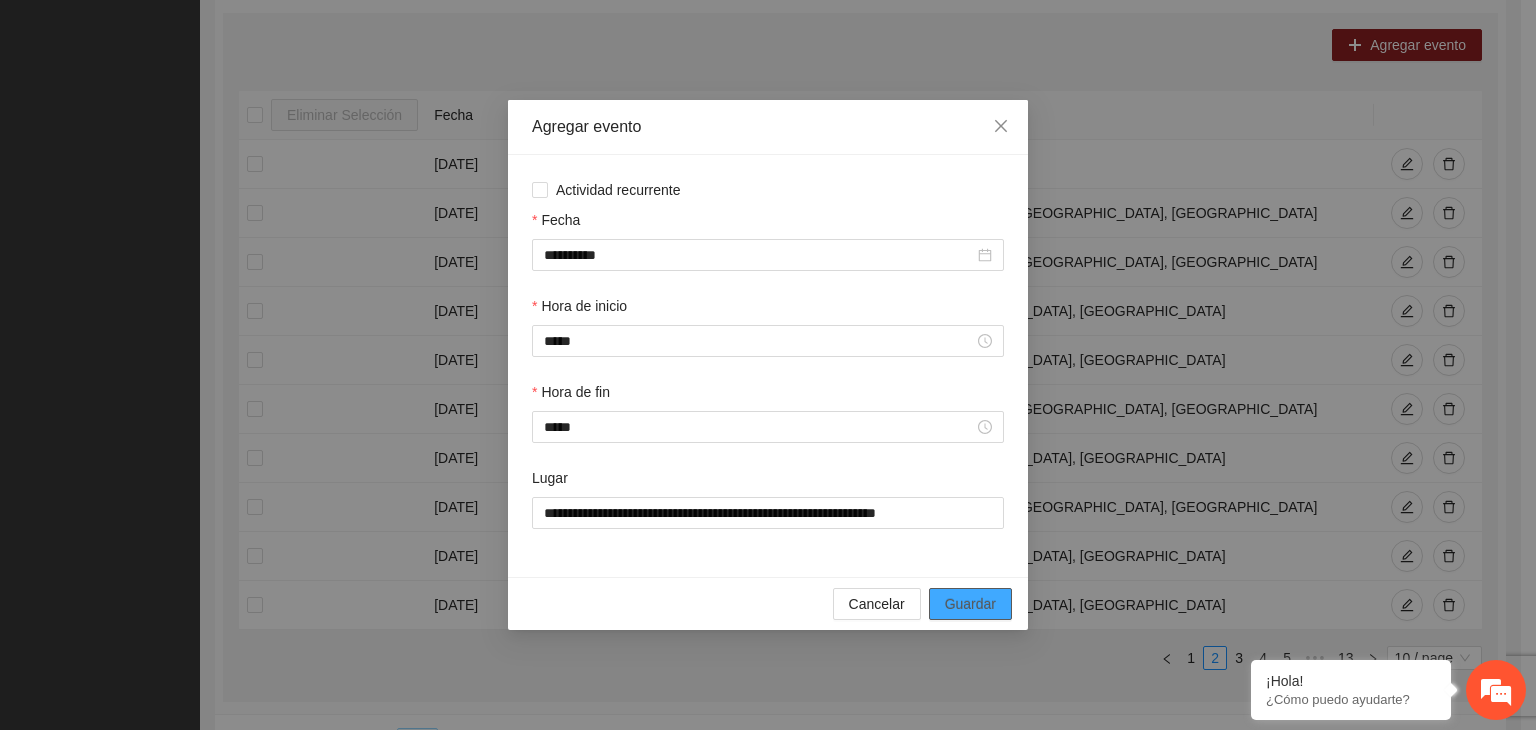 click on "Guardar" at bounding box center [970, 604] 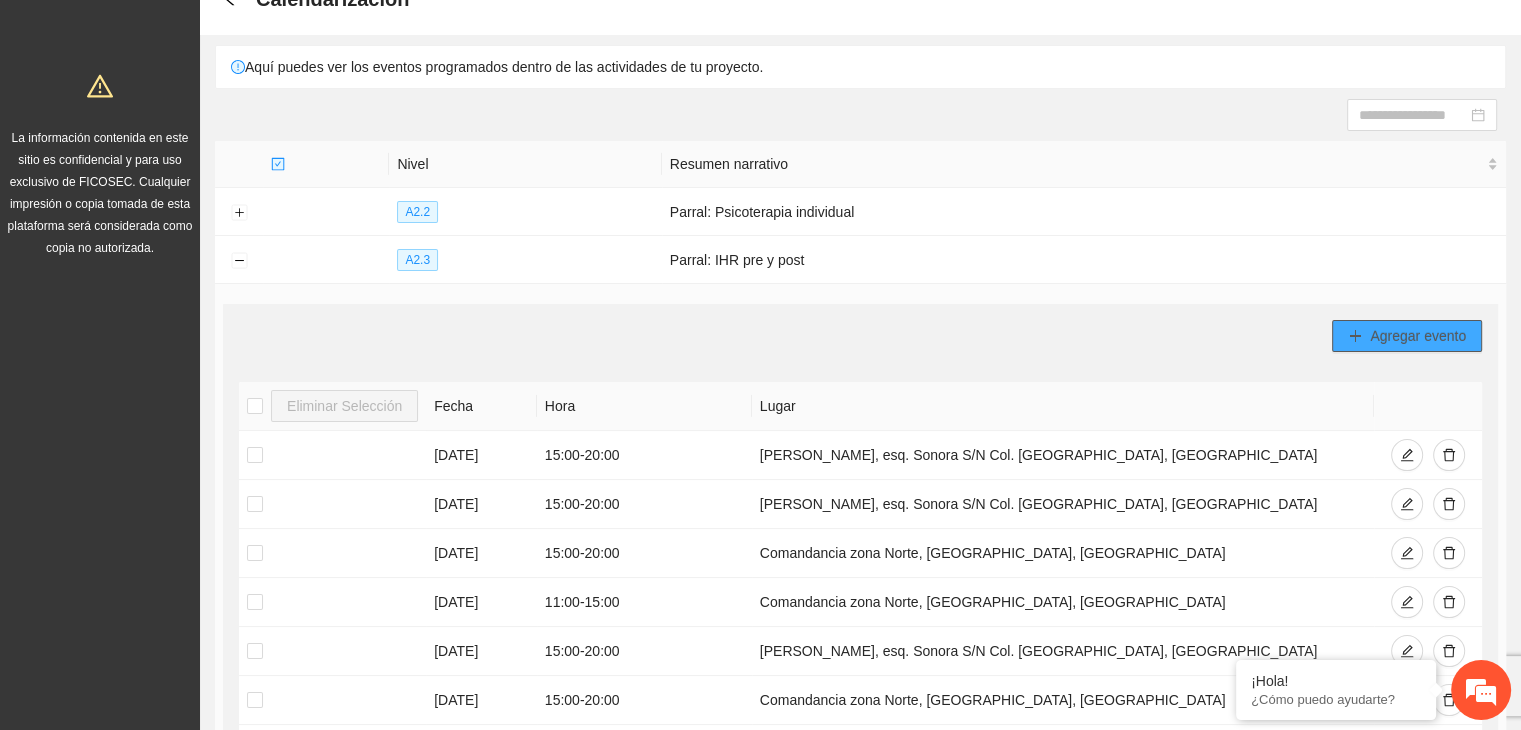 scroll, scrollTop: 114, scrollLeft: 0, axis: vertical 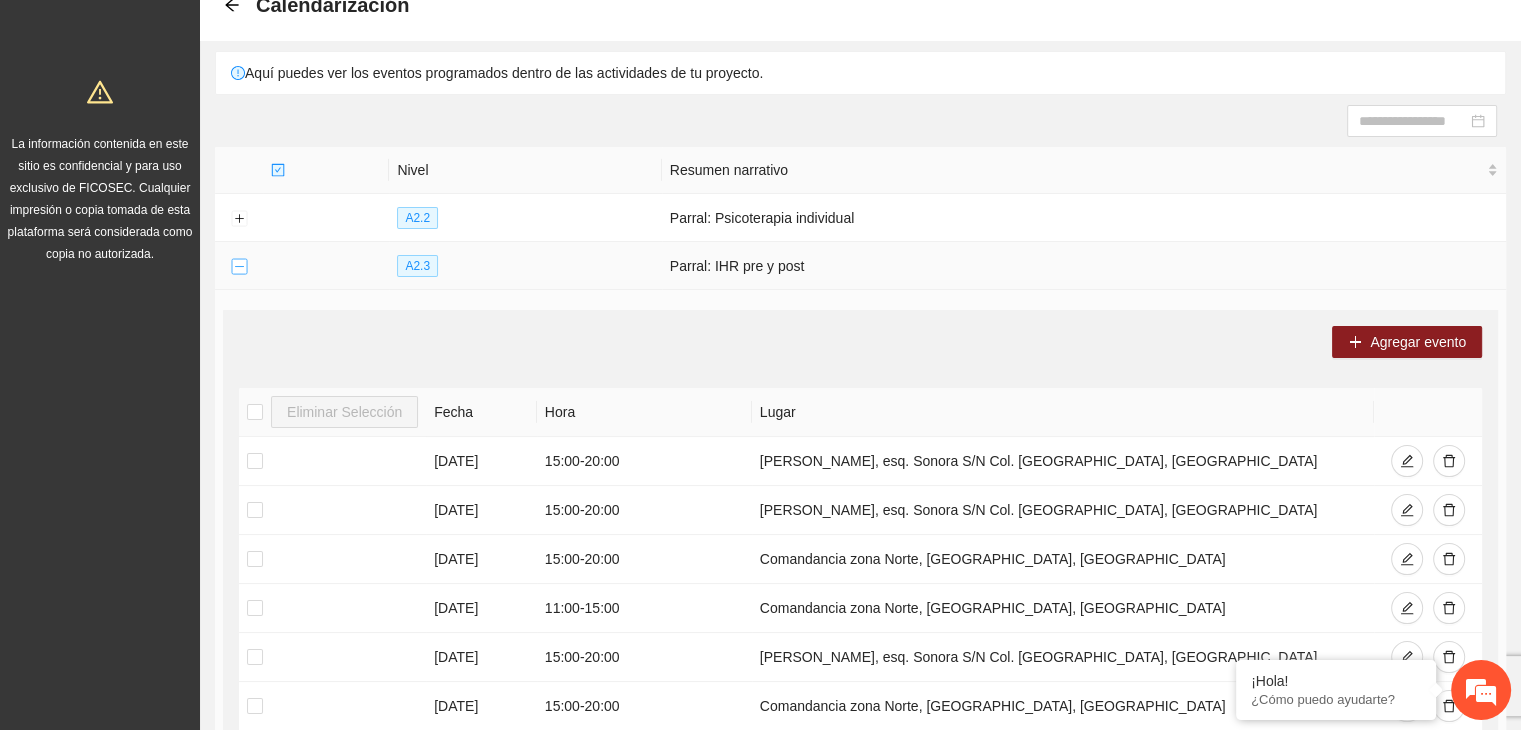 click at bounding box center (239, 267) 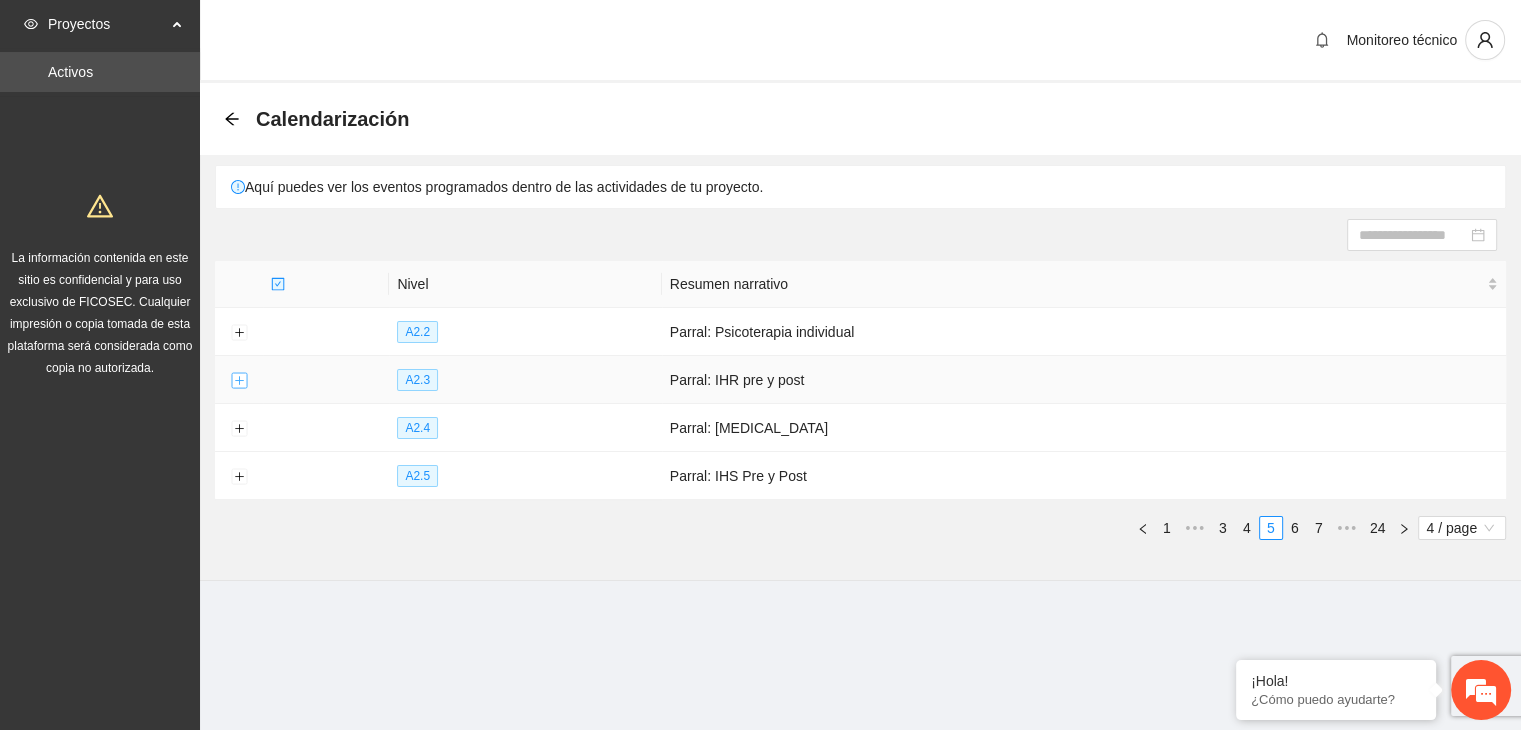 scroll, scrollTop: 0, scrollLeft: 0, axis: both 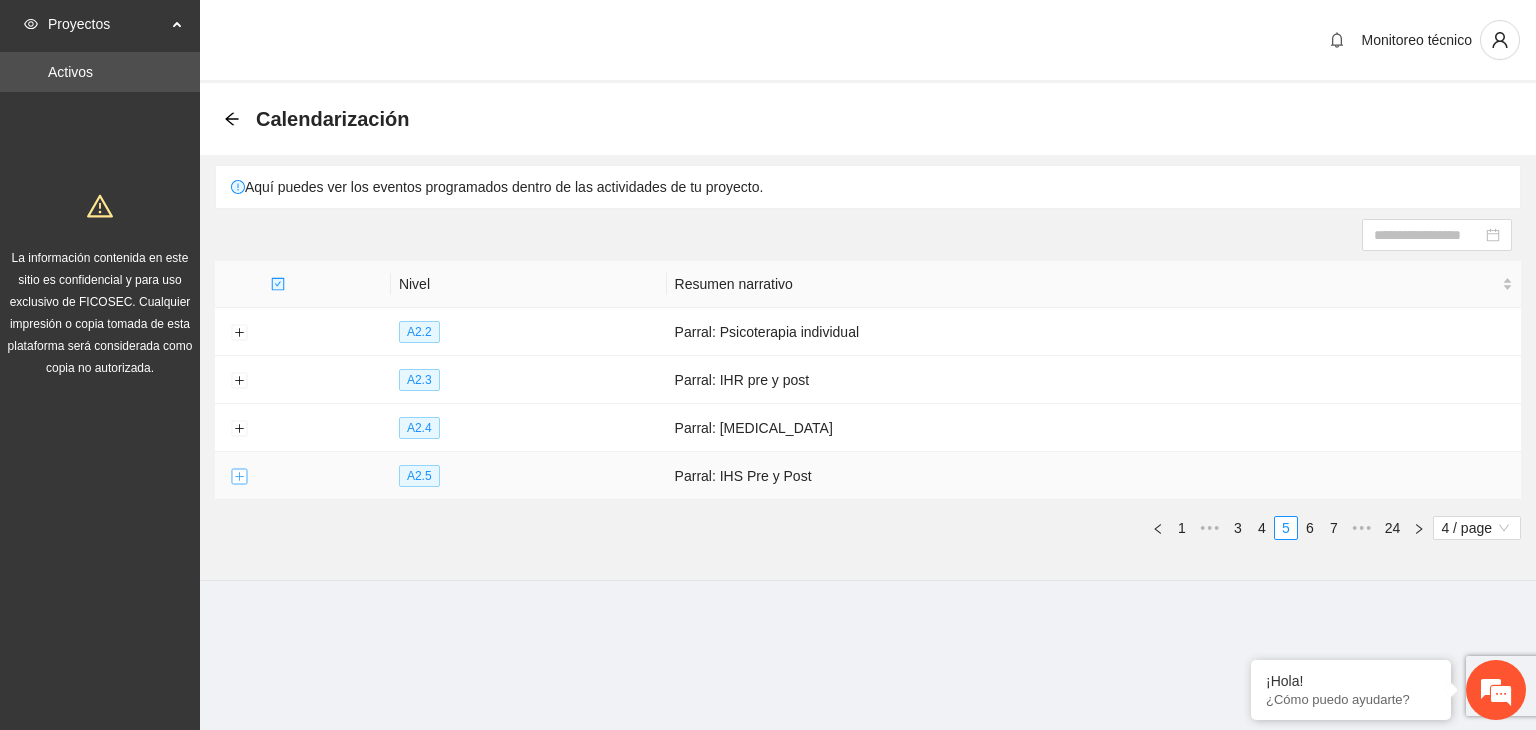click at bounding box center [239, 477] 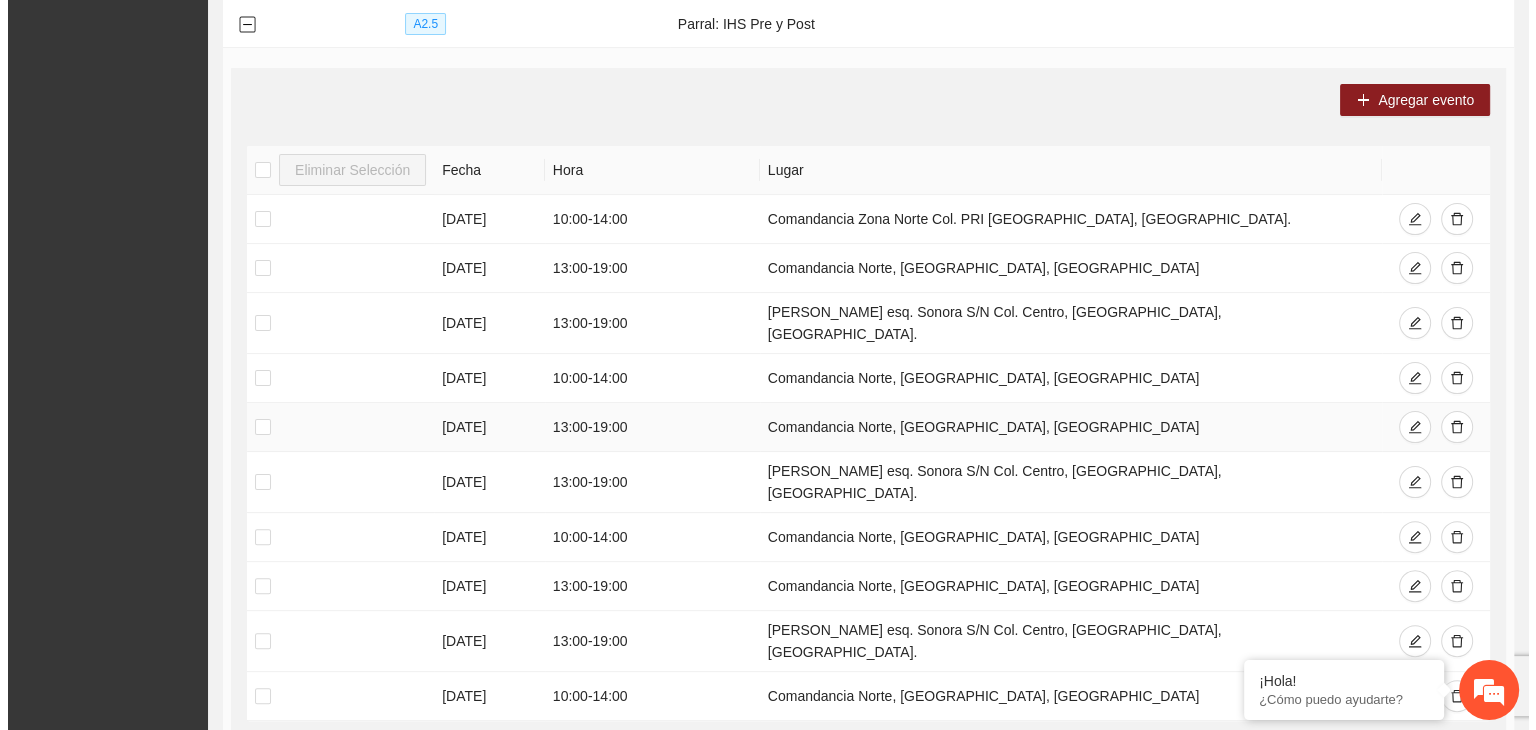 scroll, scrollTop: 452, scrollLeft: 0, axis: vertical 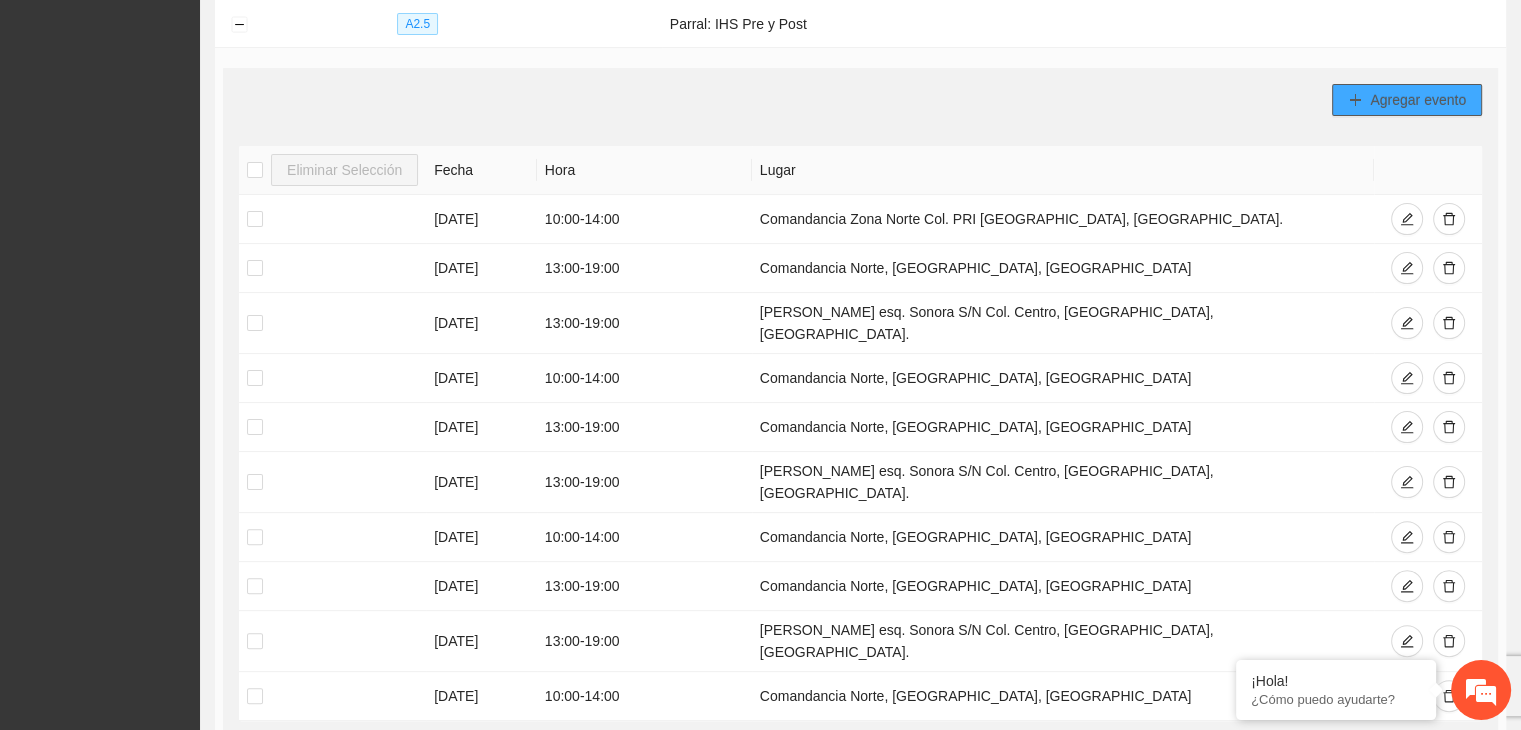 click on "Agregar evento" at bounding box center [1418, 100] 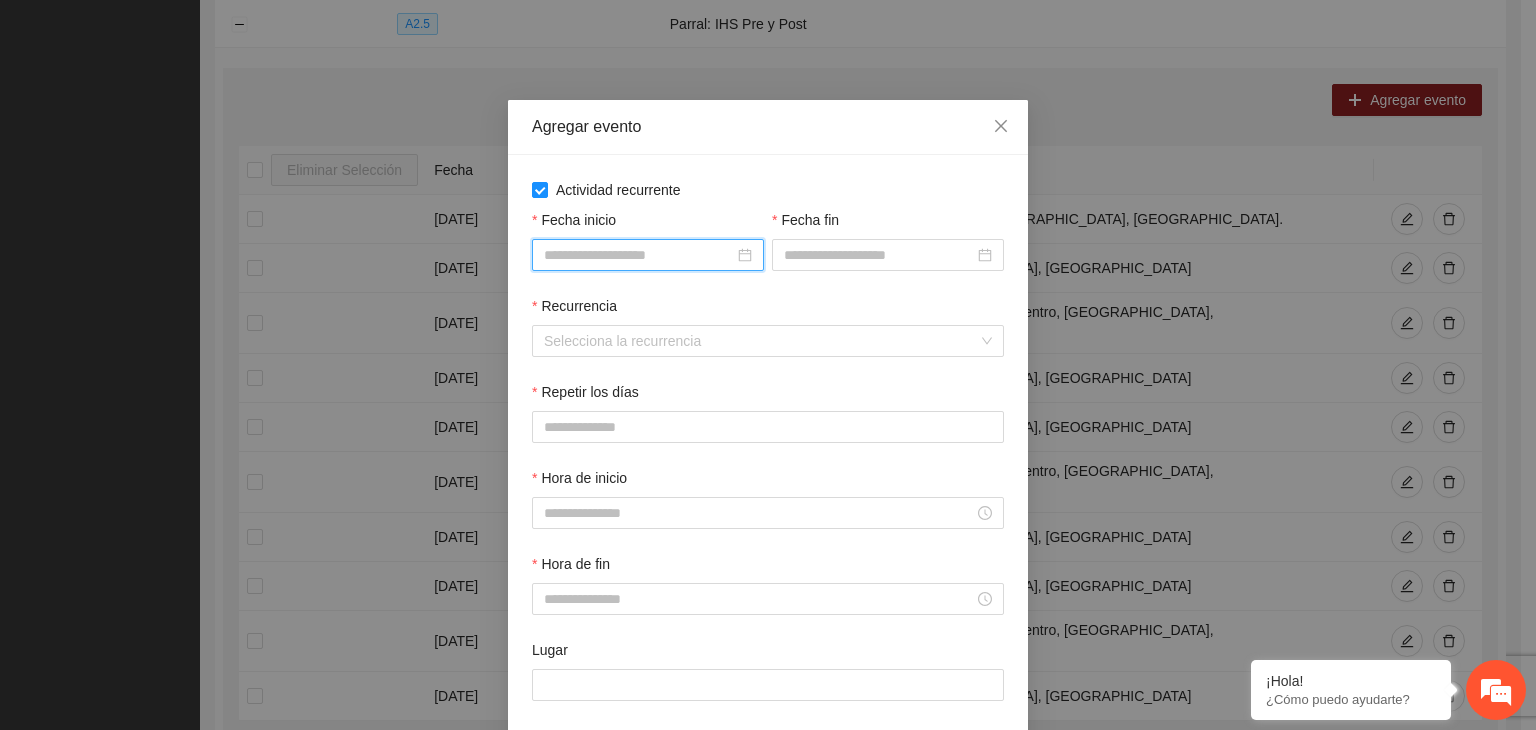 click on "Fecha inicio" at bounding box center (639, 255) 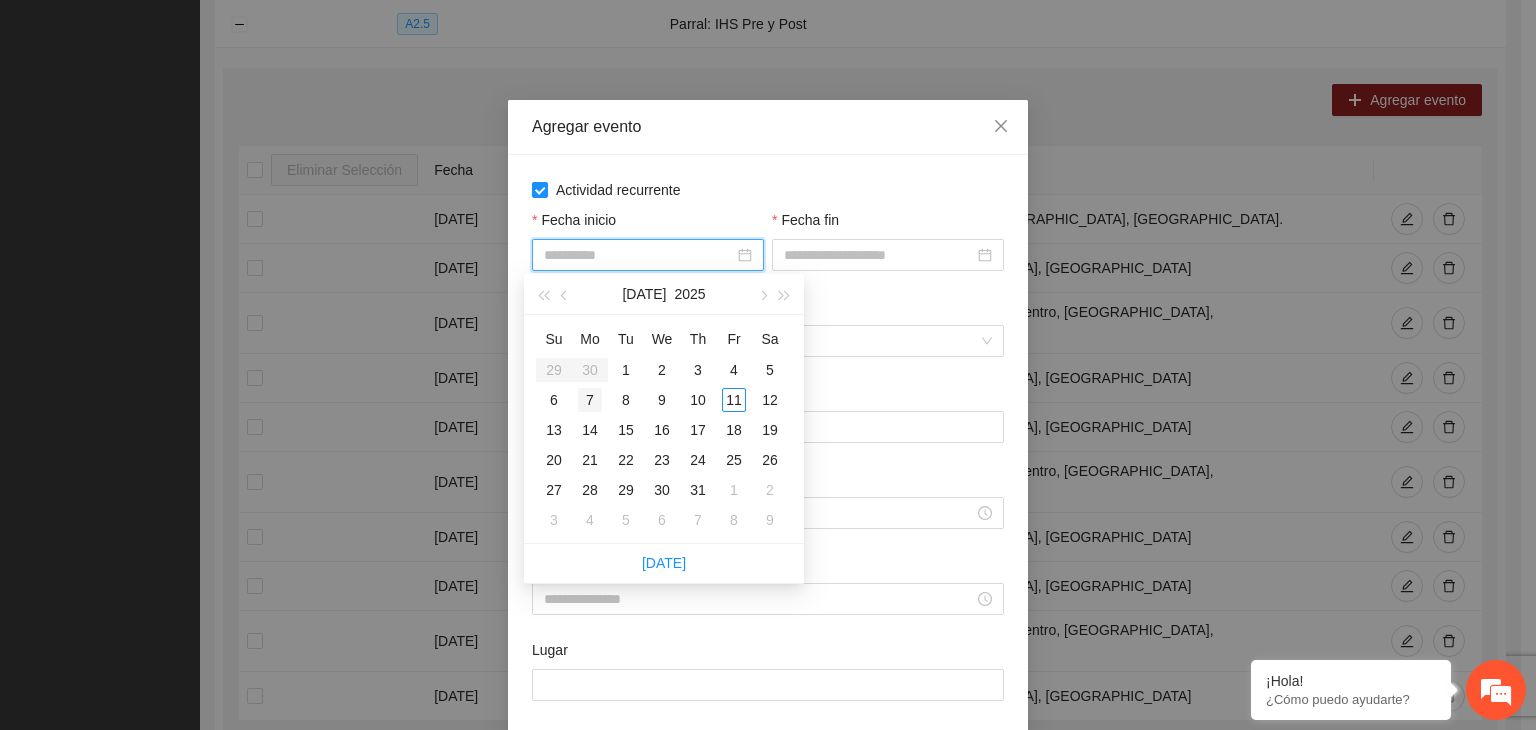 type on "**********" 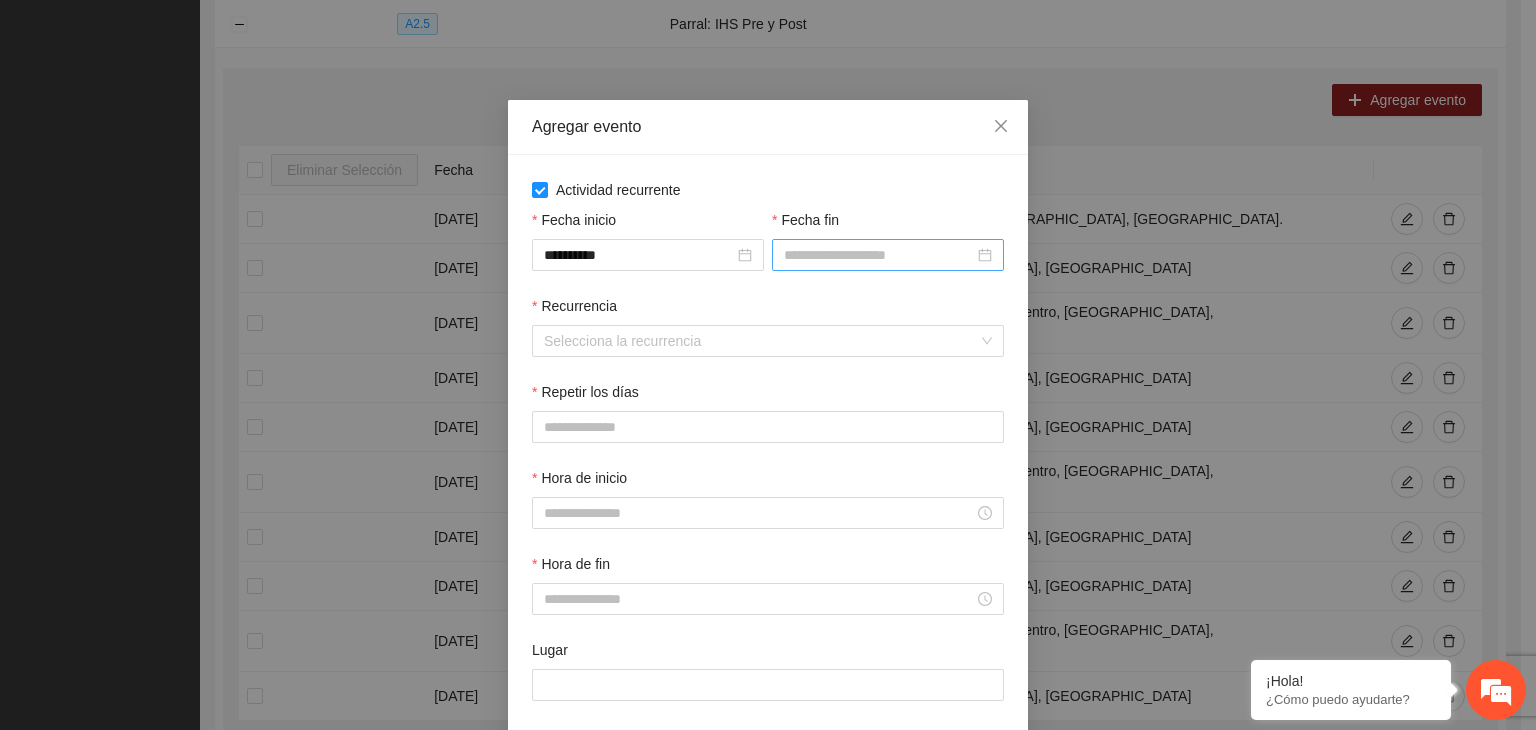 click at bounding box center (888, 255) 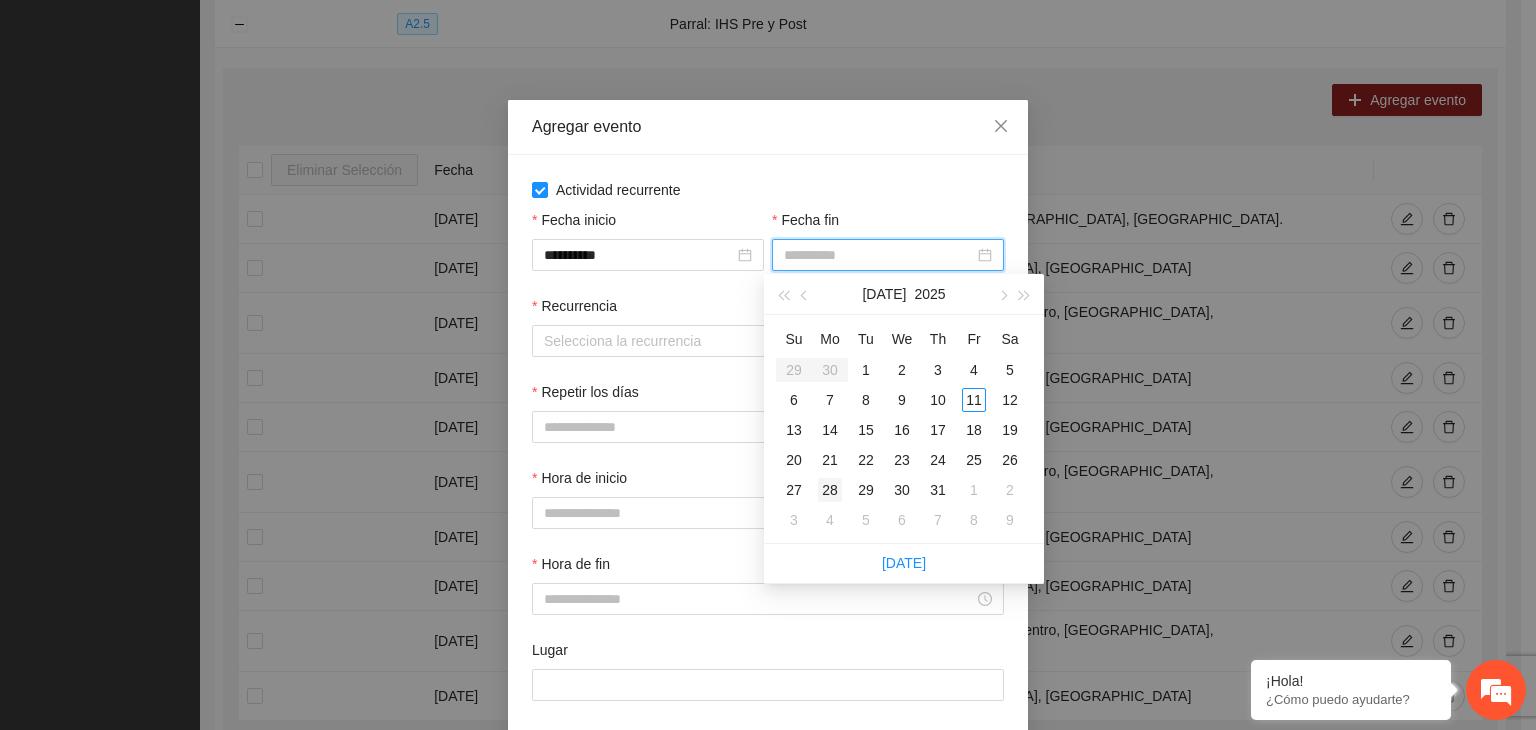 type on "**********" 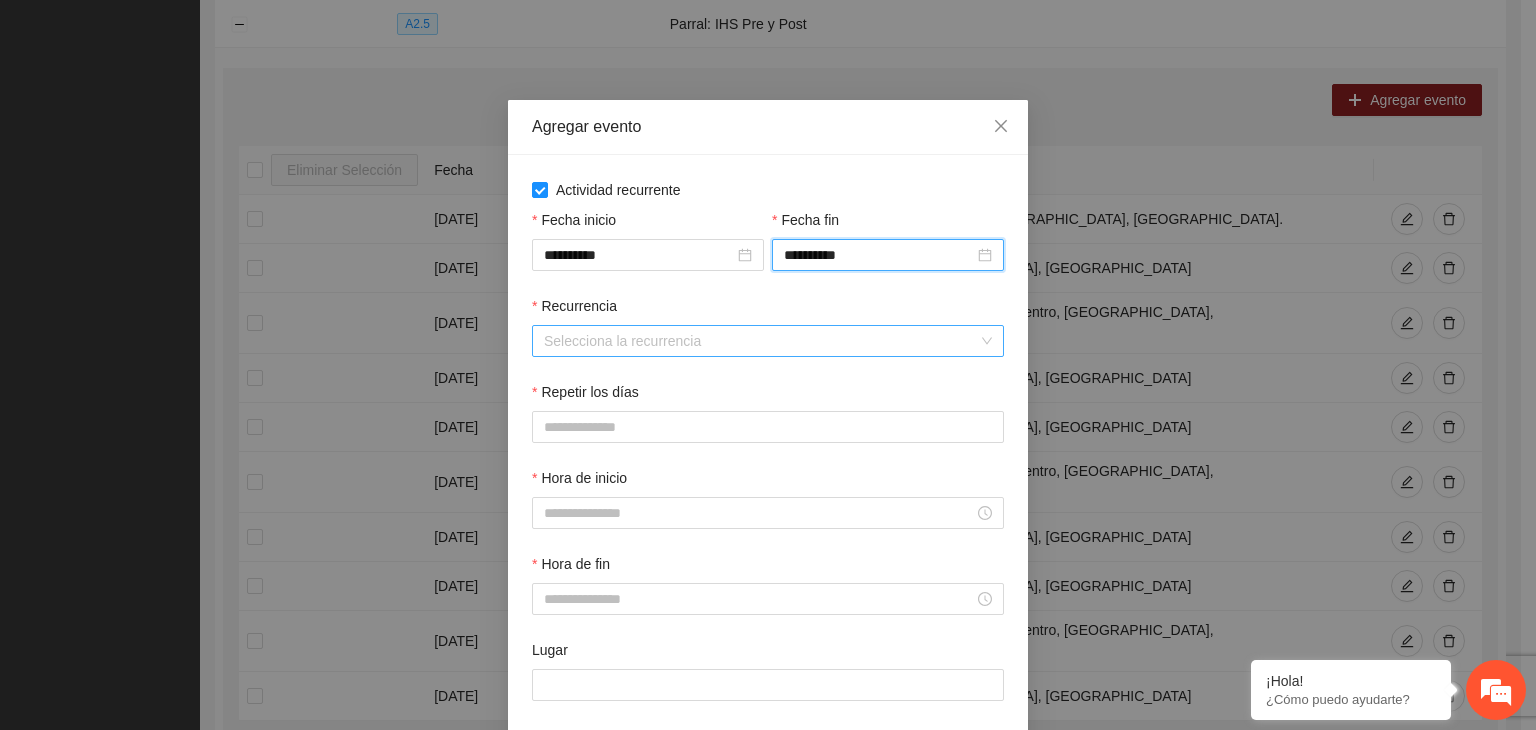 click on "Recurrencia" at bounding box center (761, 341) 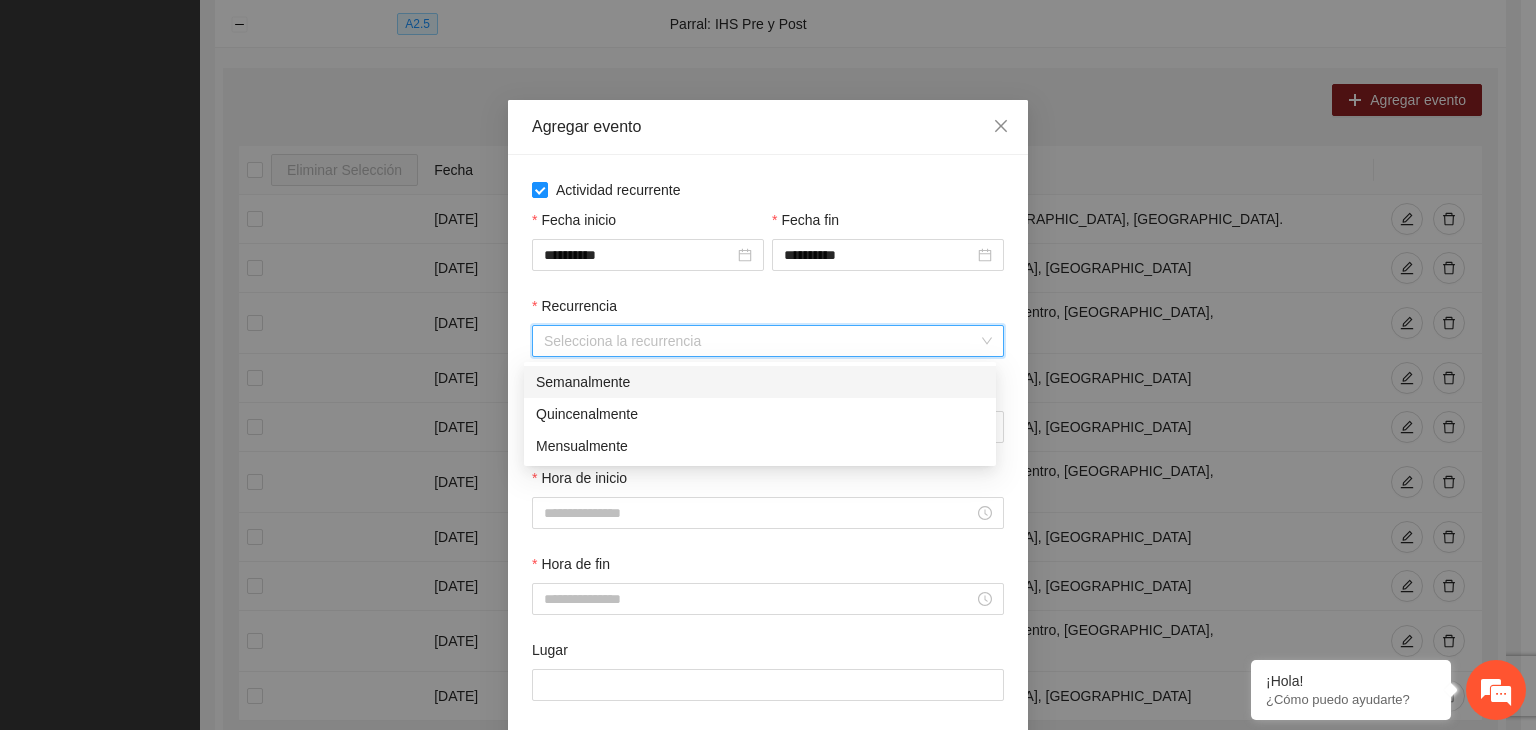 click on "Semanalmente" at bounding box center (760, 382) 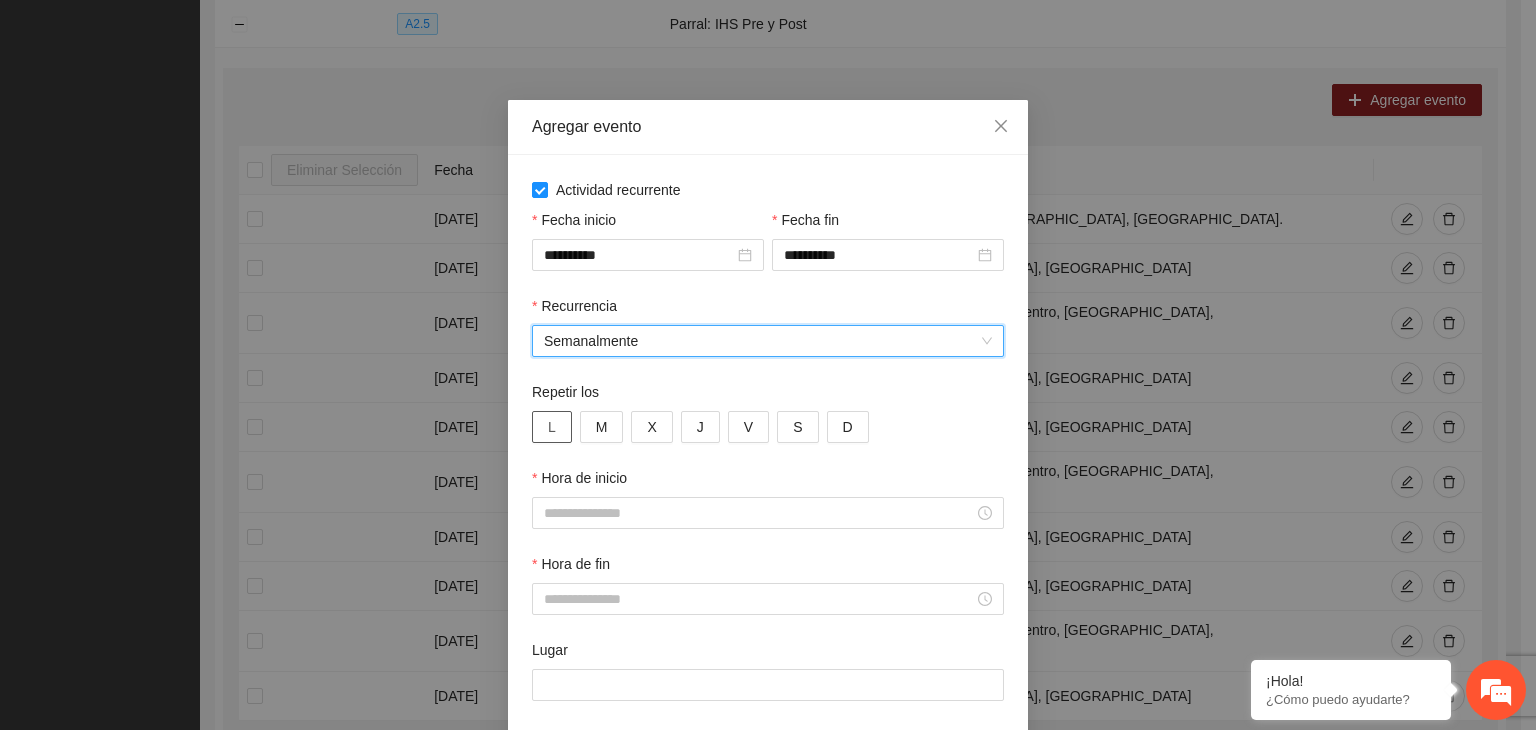 click on "L" at bounding box center [552, 427] 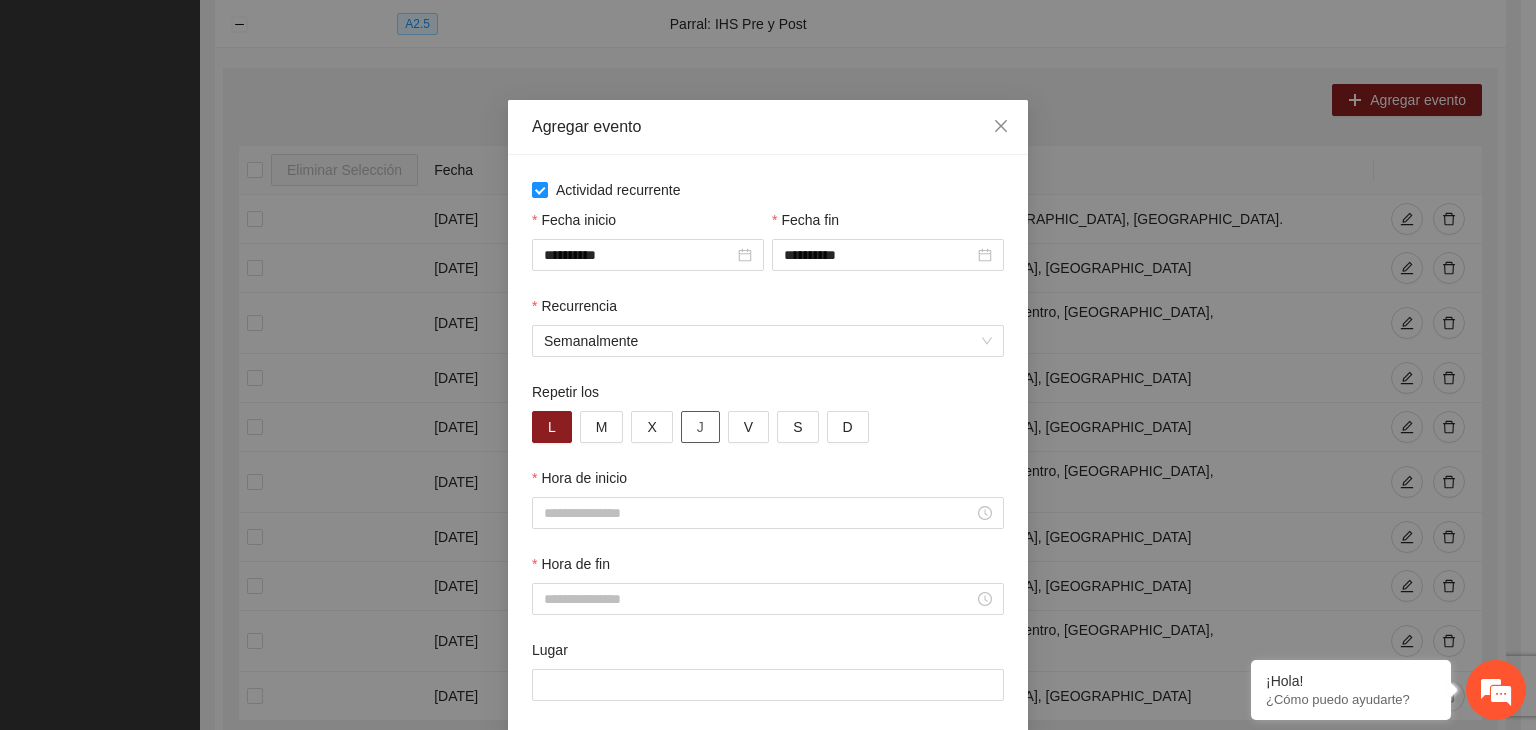 click on "J" at bounding box center (700, 427) 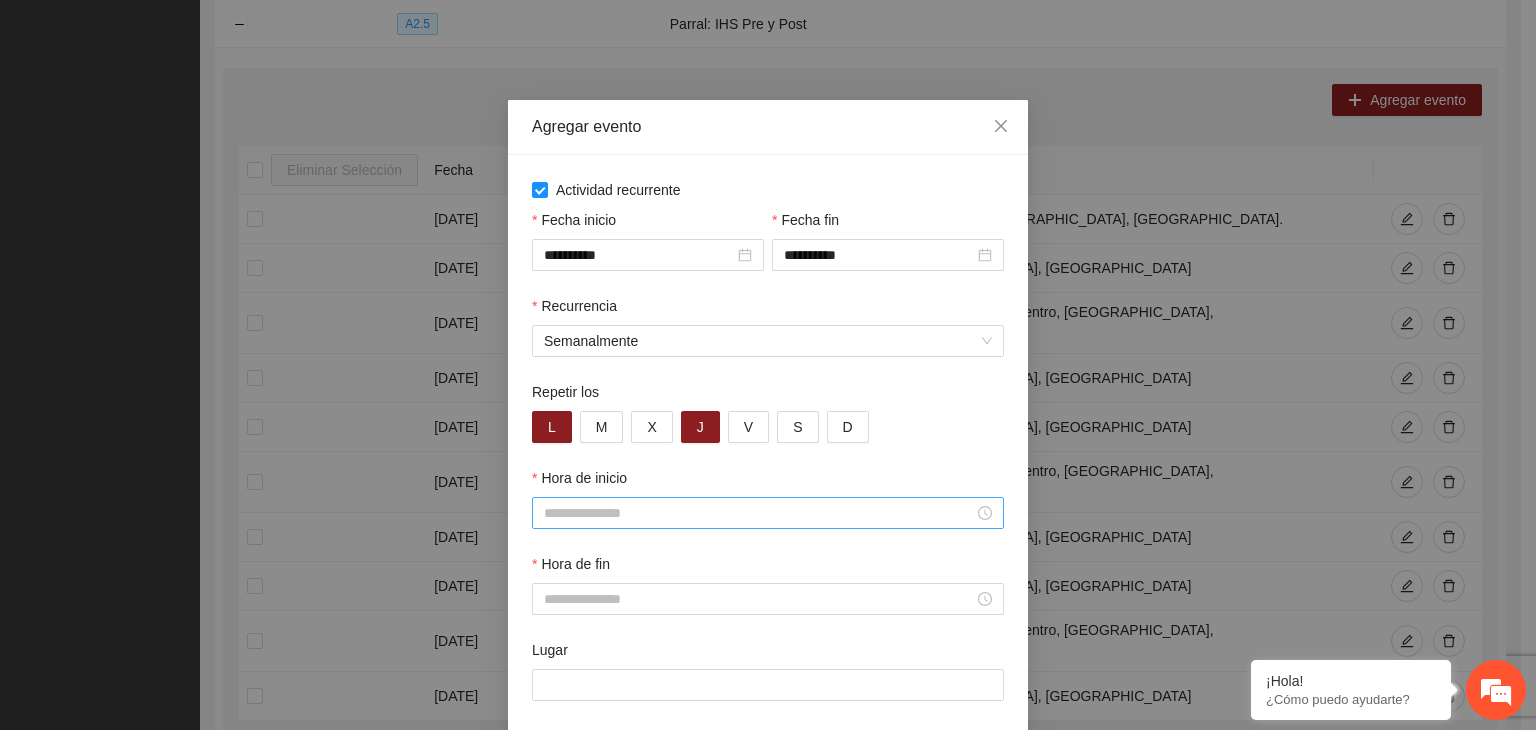 click on "Hora de inicio" at bounding box center [759, 513] 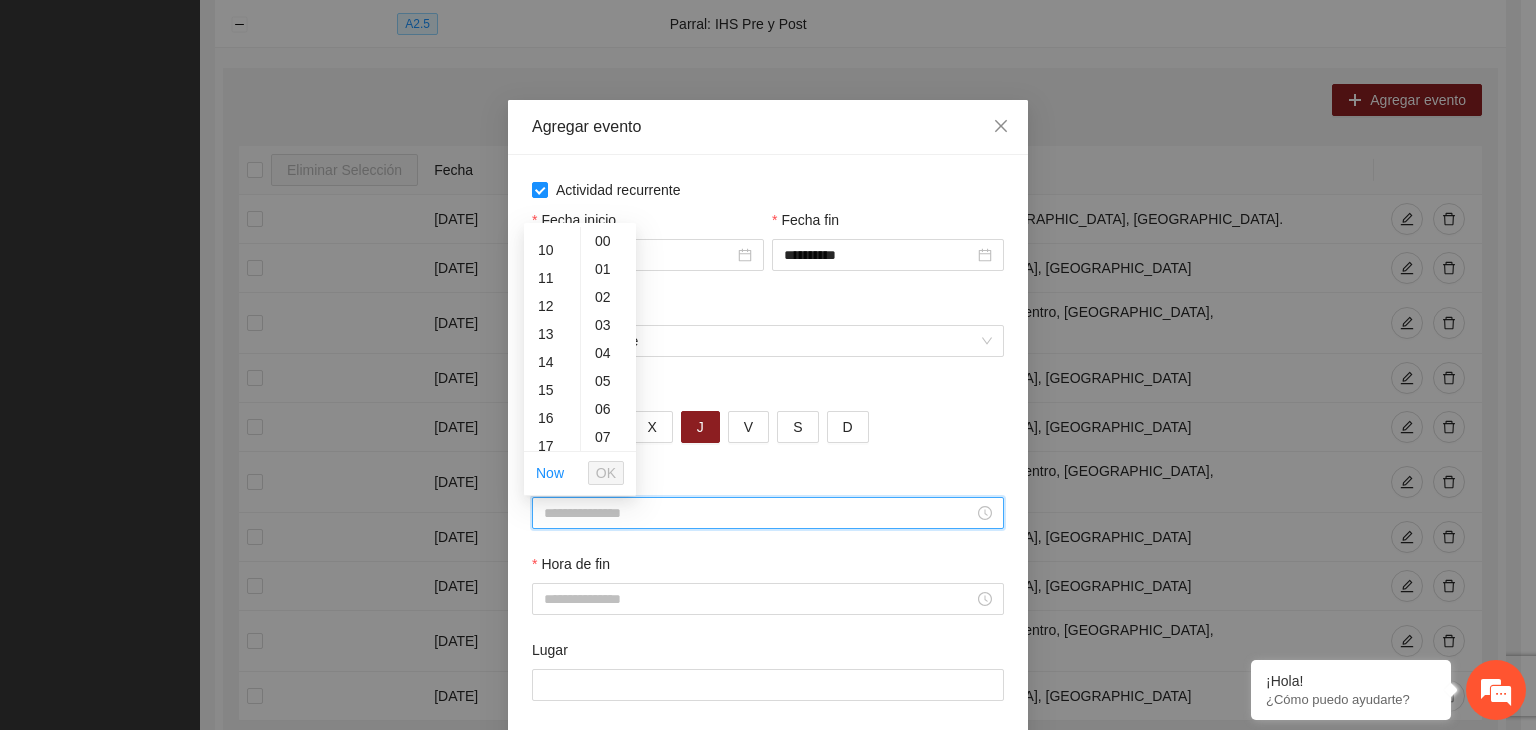 scroll, scrollTop: 280, scrollLeft: 0, axis: vertical 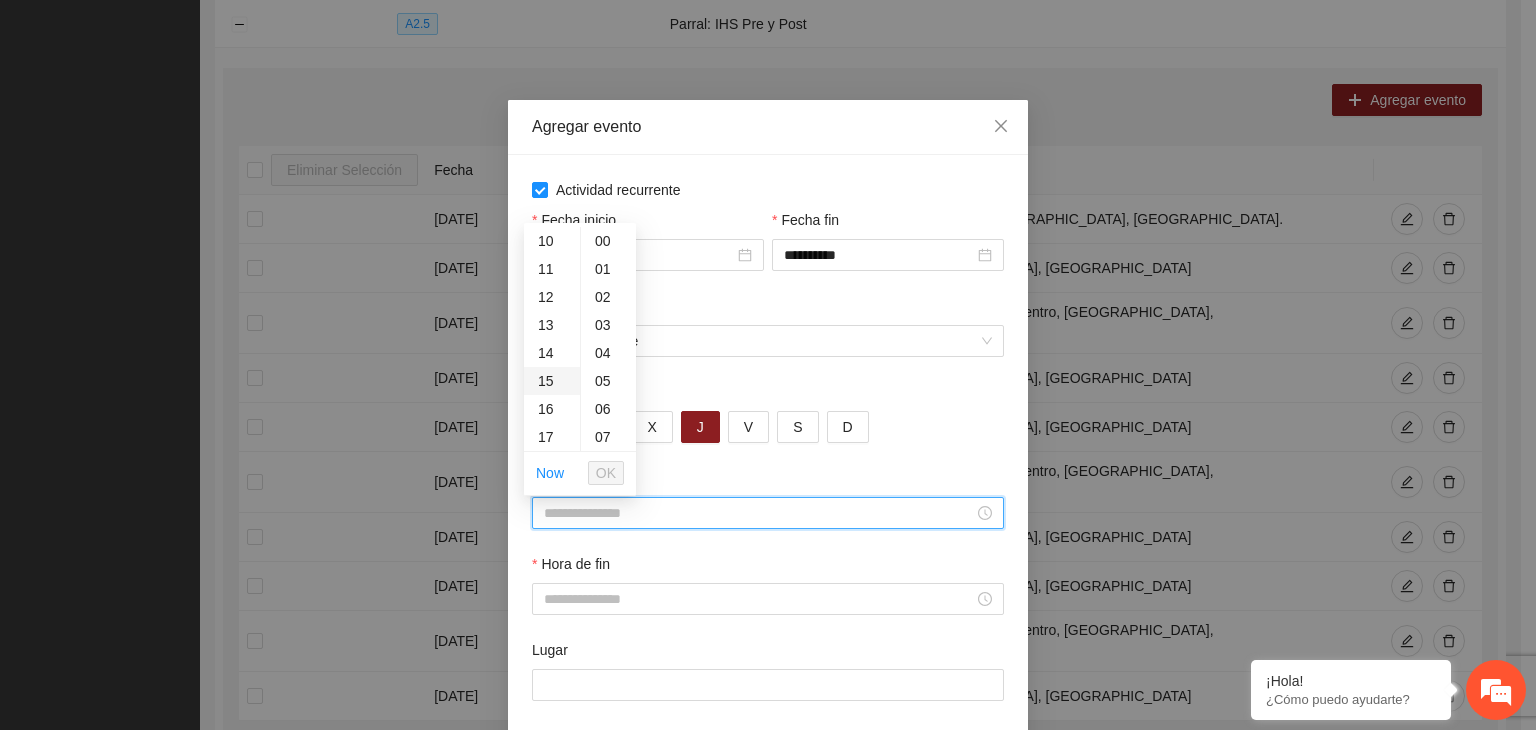 click on "15" at bounding box center (552, 381) 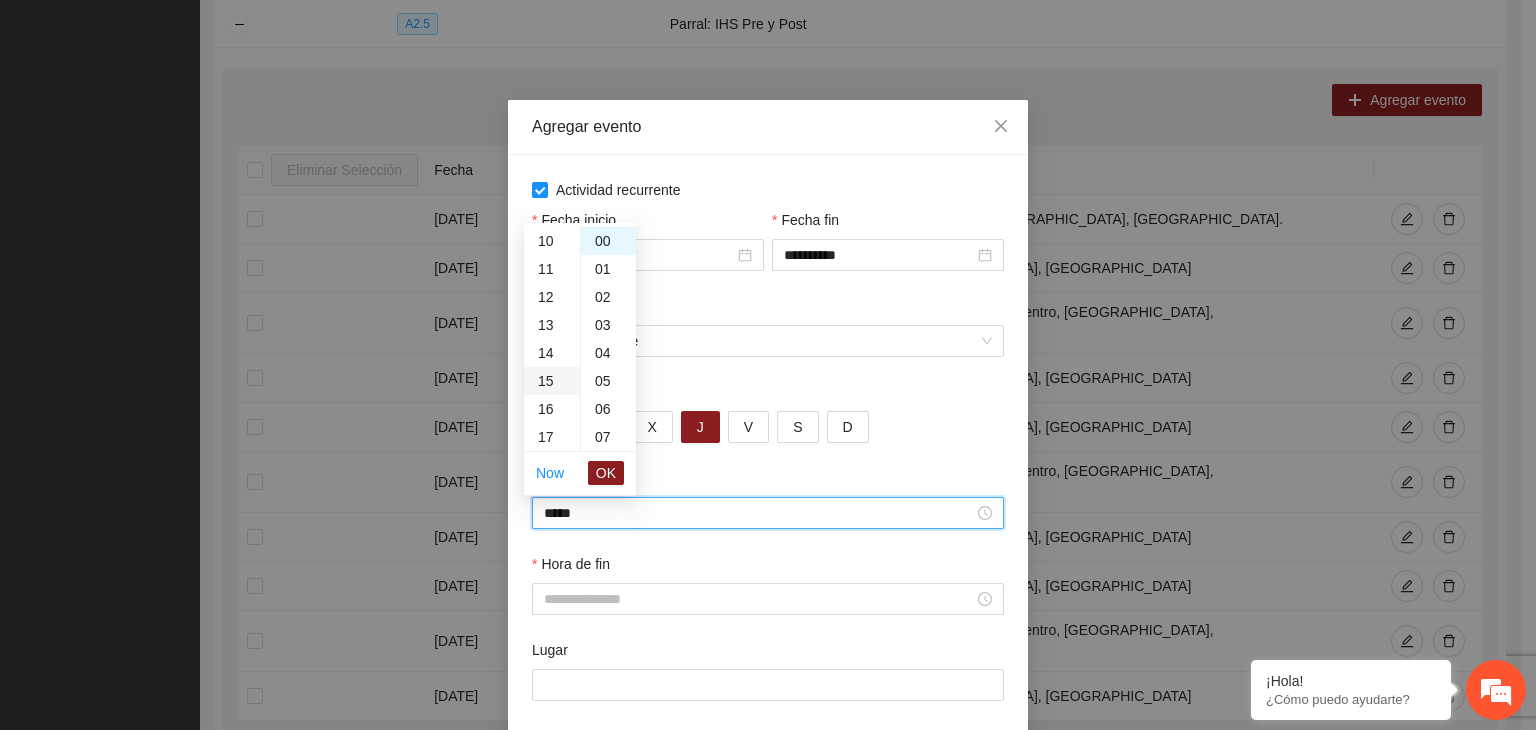 scroll, scrollTop: 420, scrollLeft: 0, axis: vertical 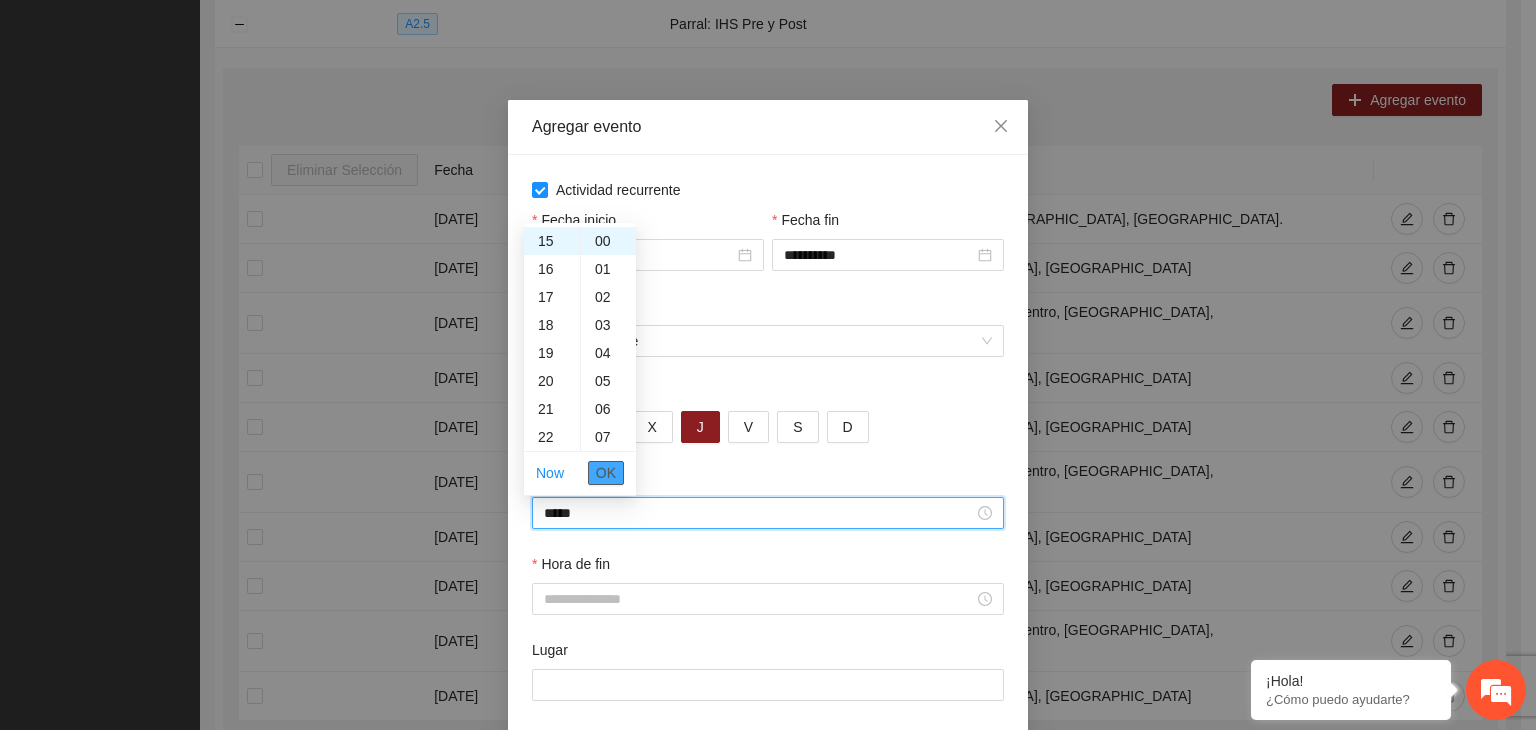 click on "OK" at bounding box center (606, 473) 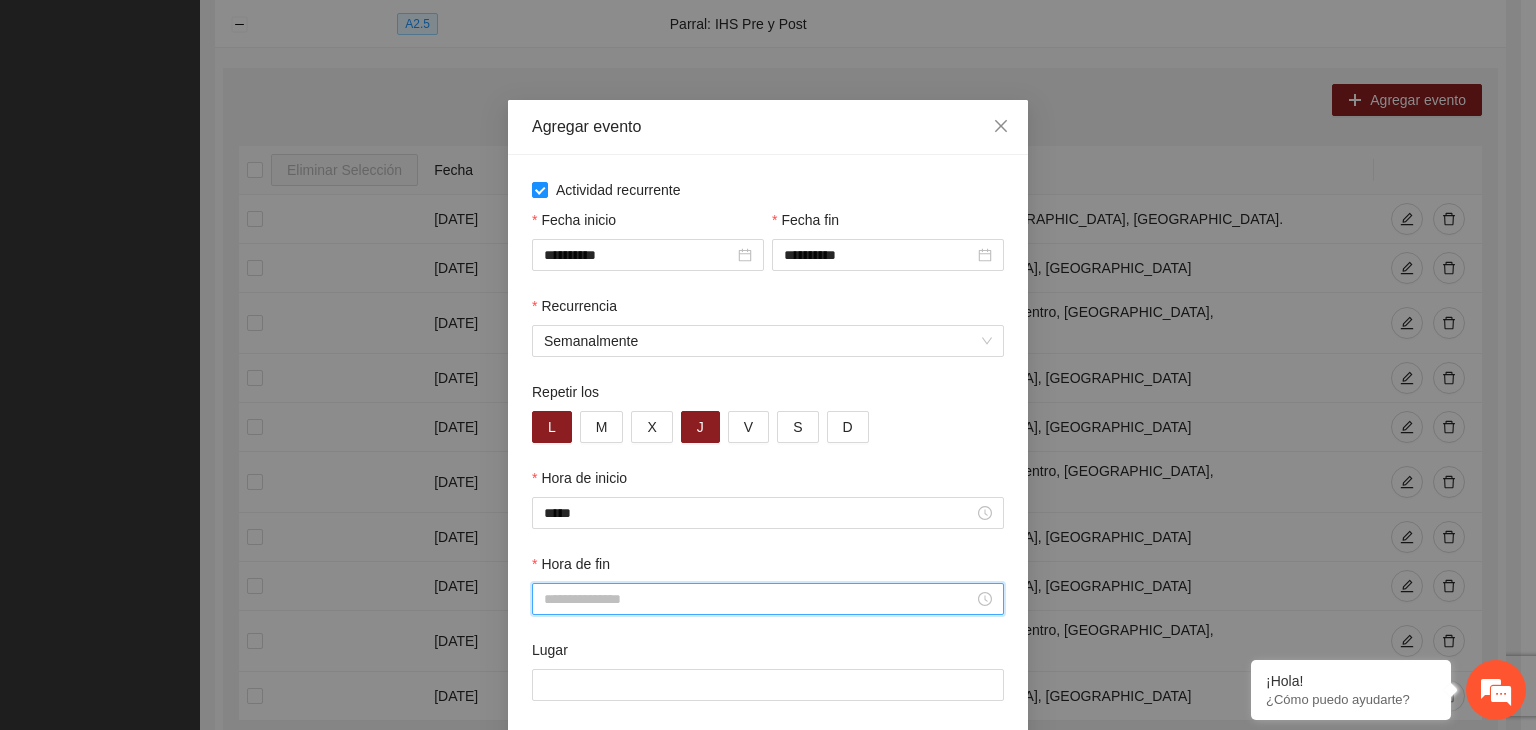 click on "Hora de fin" at bounding box center (759, 599) 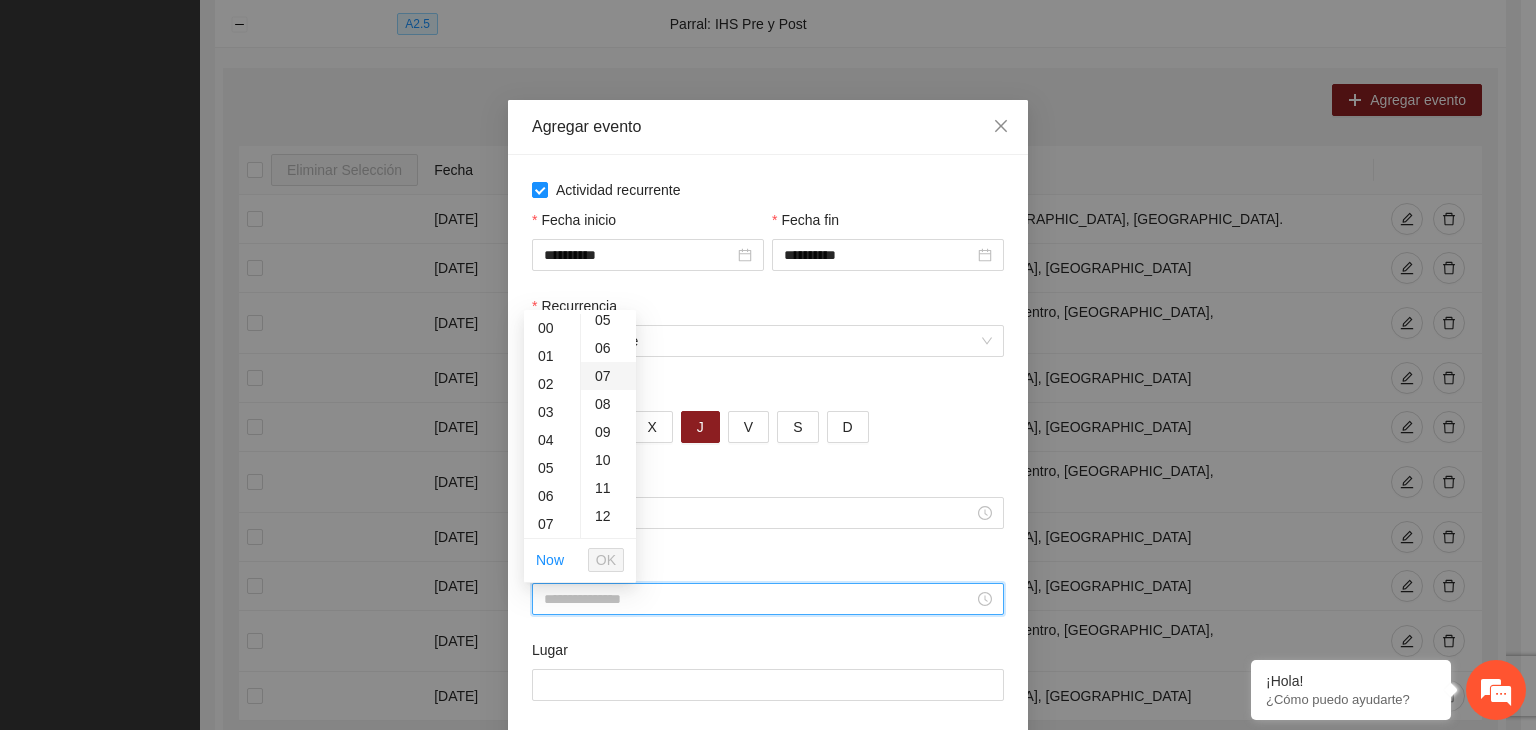 scroll, scrollTop: 152, scrollLeft: 0, axis: vertical 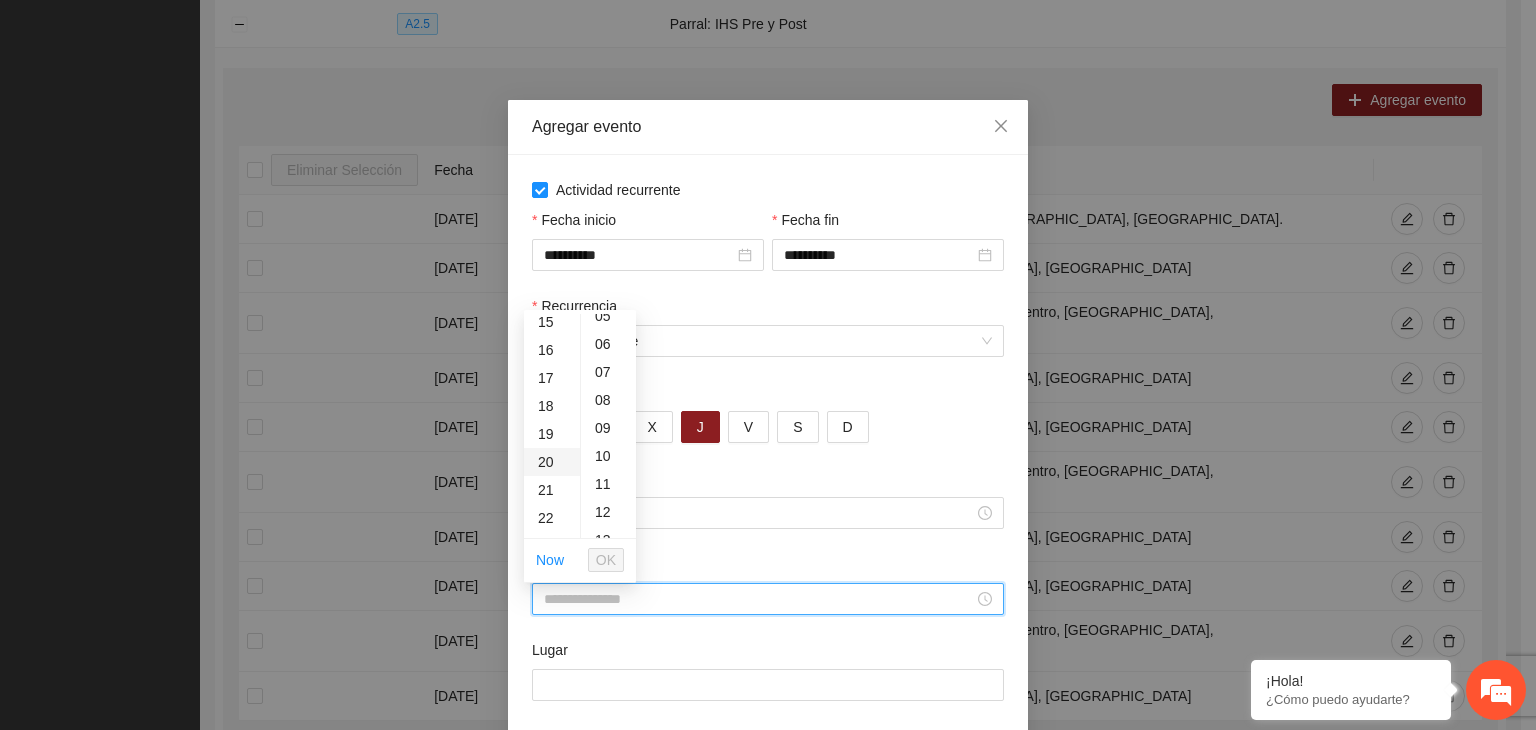 click on "20" at bounding box center (552, 462) 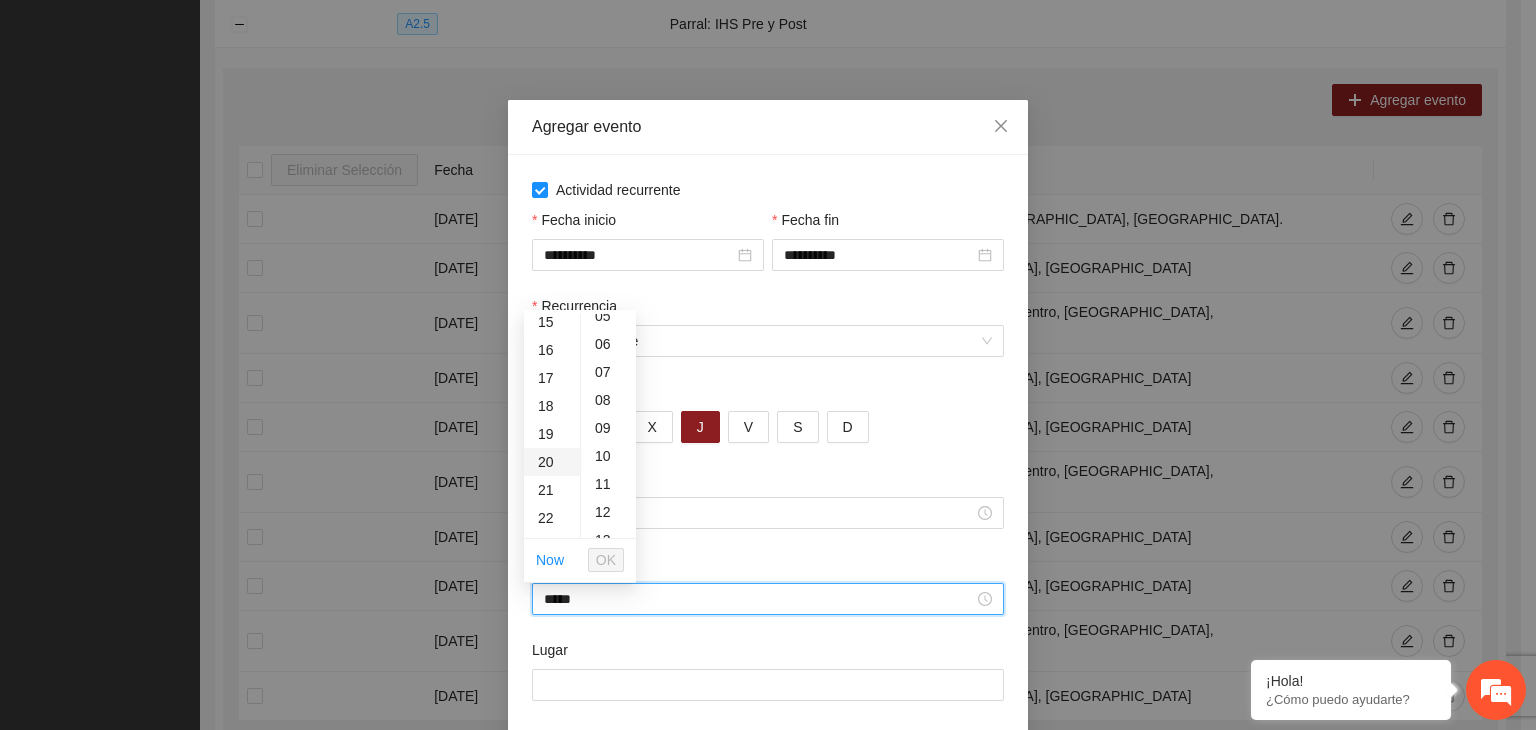 scroll, scrollTop: 516, scrollLeft: 0, axis: vertical 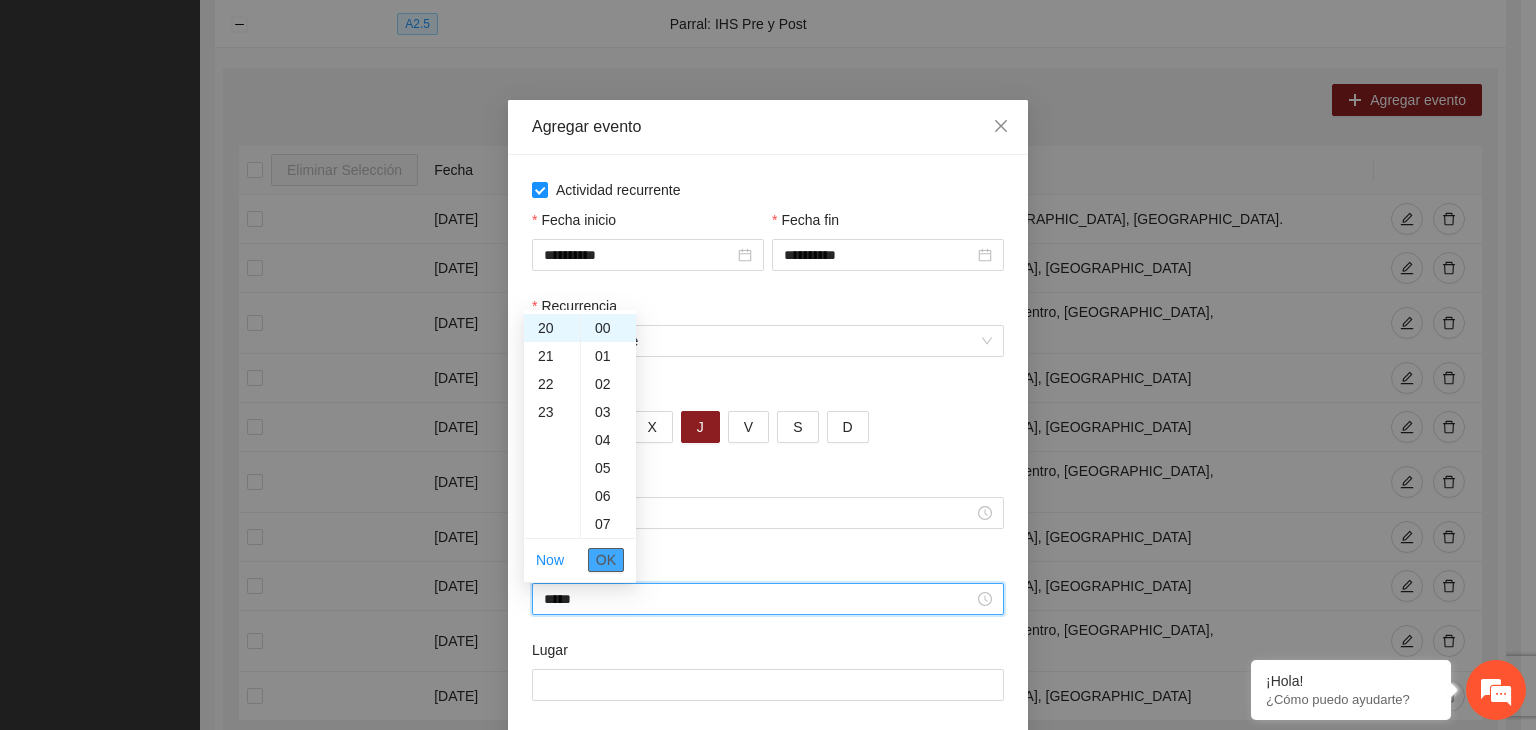 click on "OK" at bounding box center (606, 560) 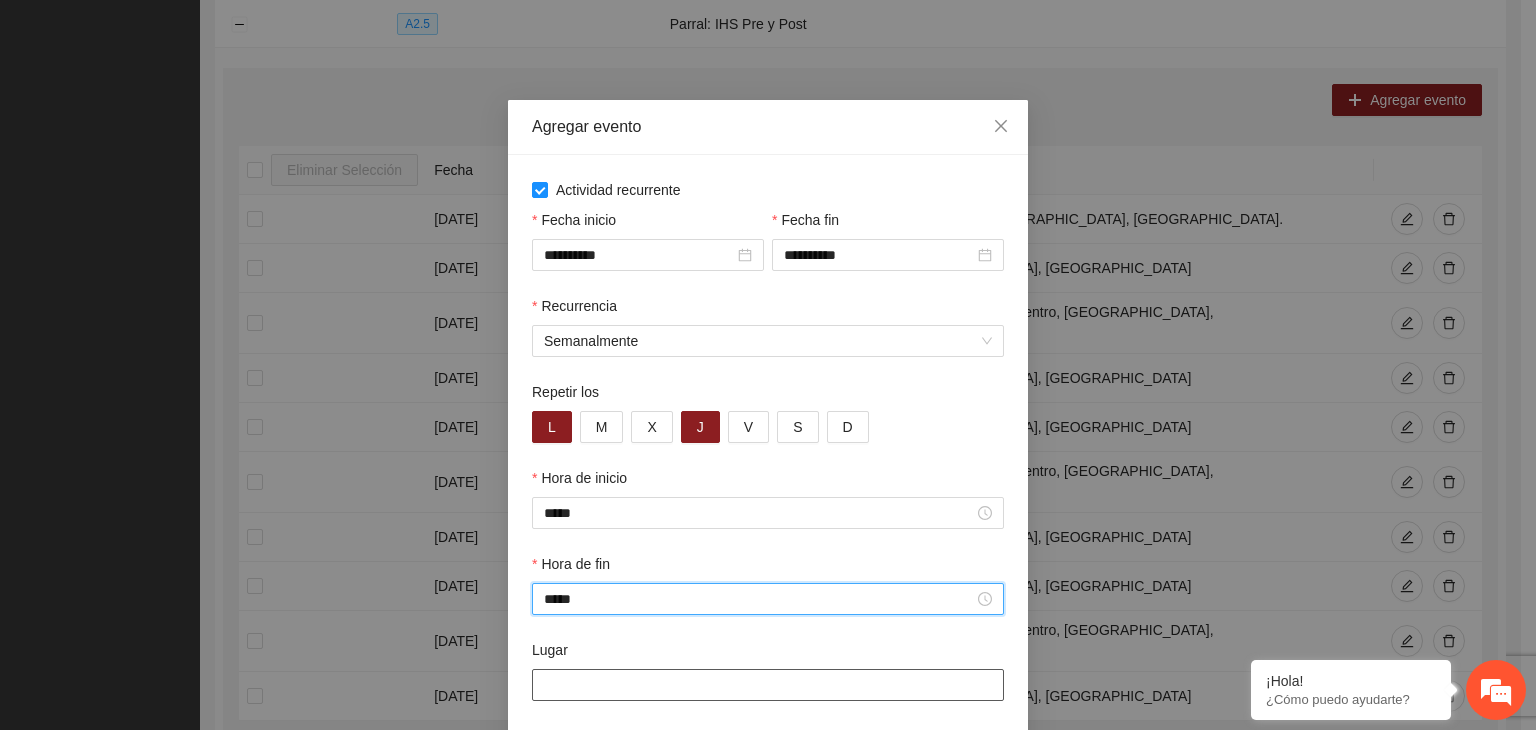 click on "Lugar" at bounding box center (768, 685) 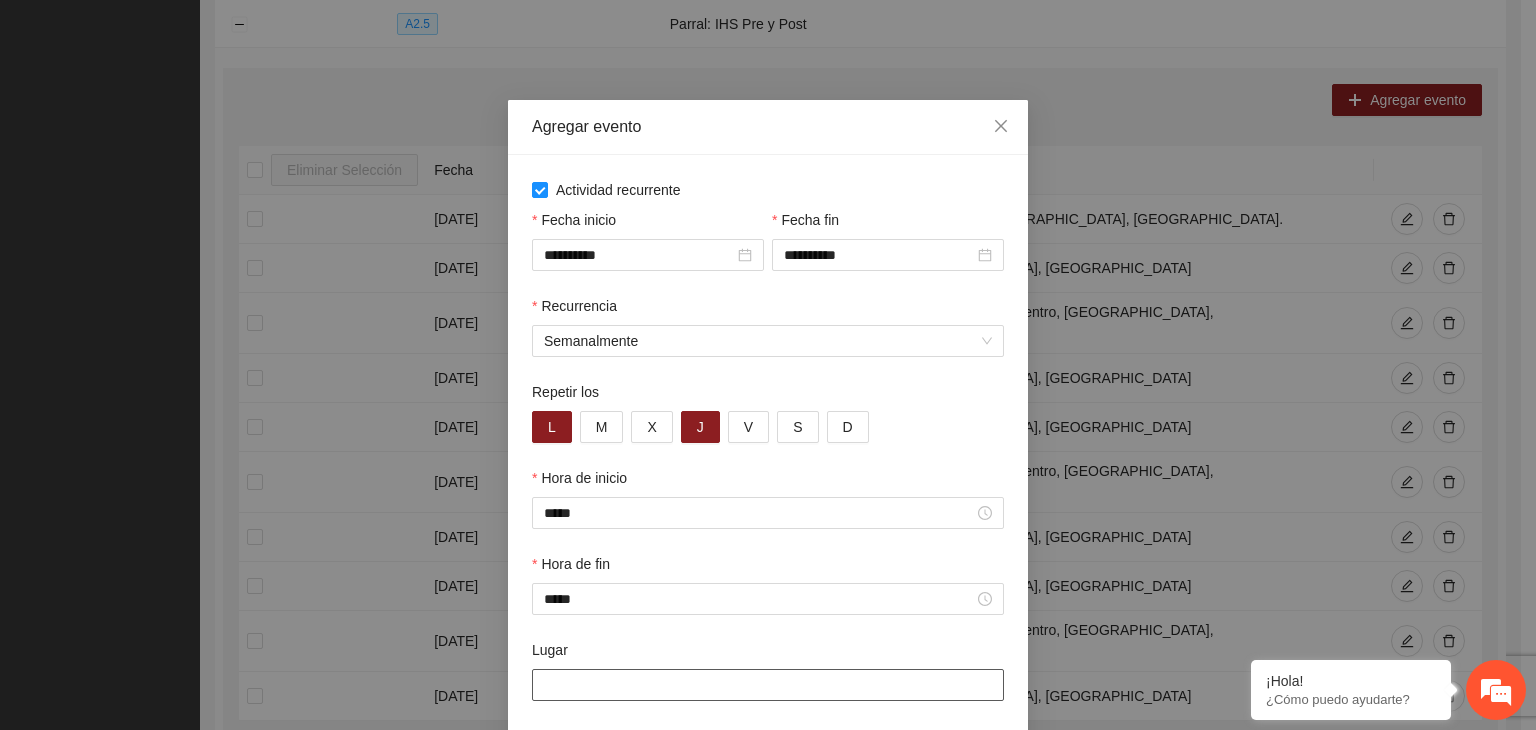 type on "**********" 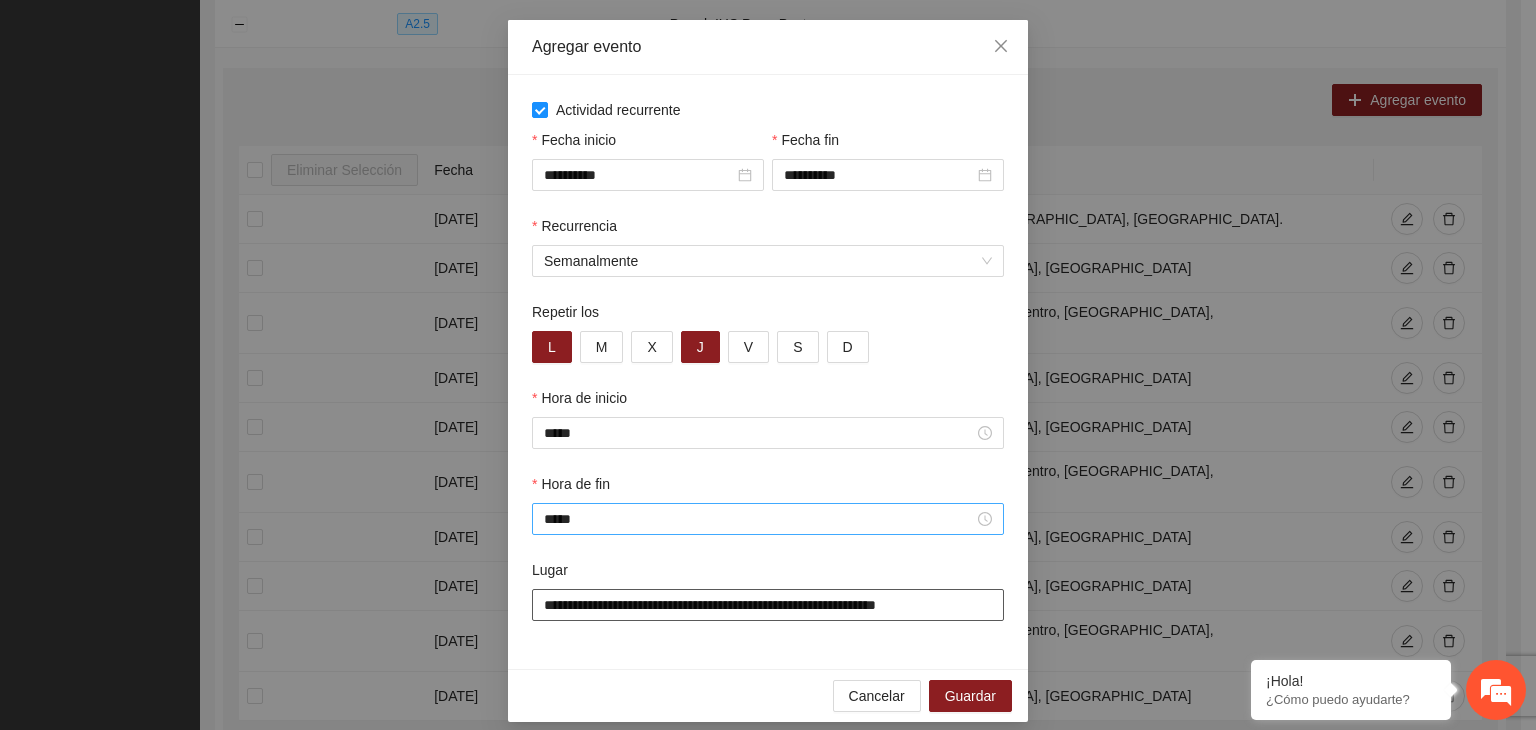 scroll, scrollTop: 99, scrollLeft: 0, axis: vertical 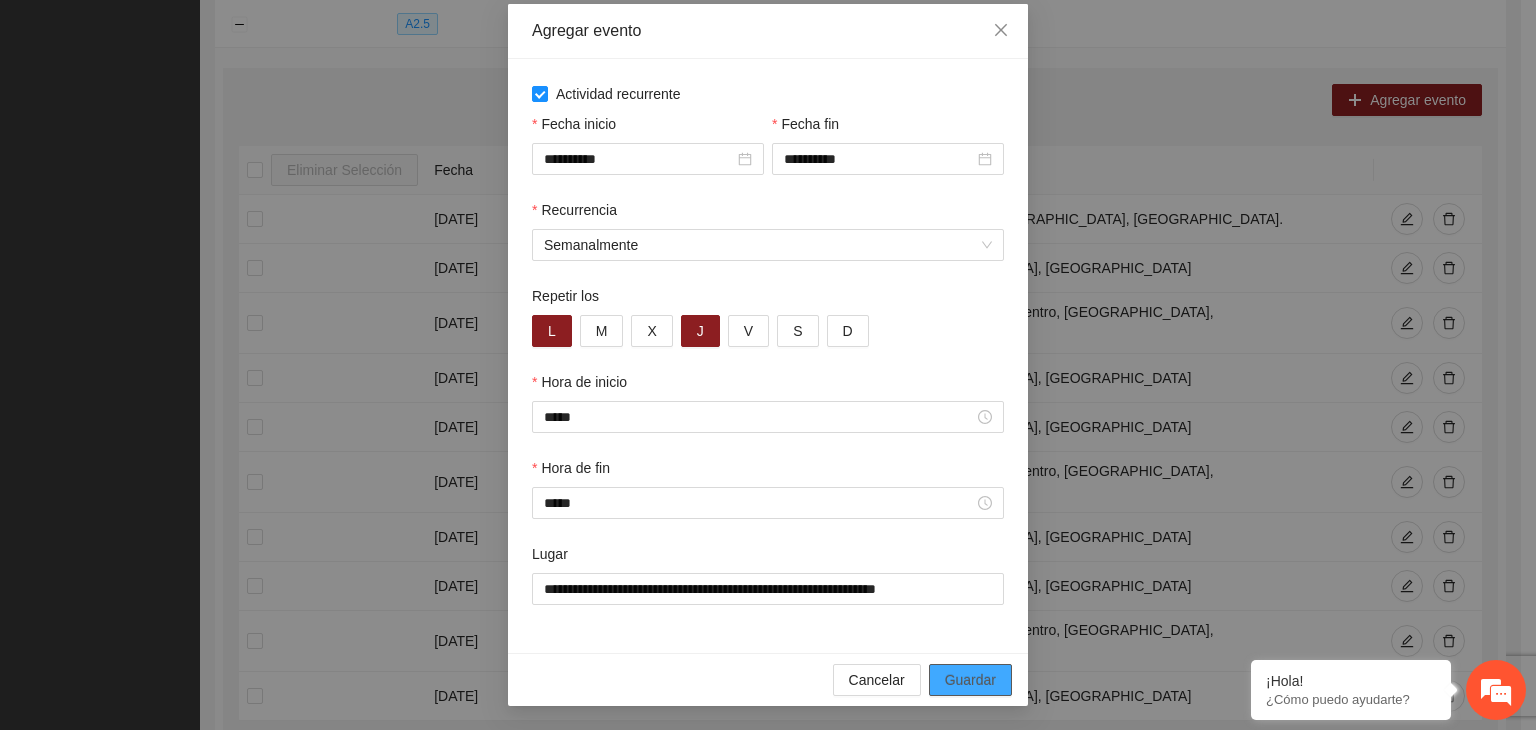click on "Guardar" at bounding box center (970, 680) 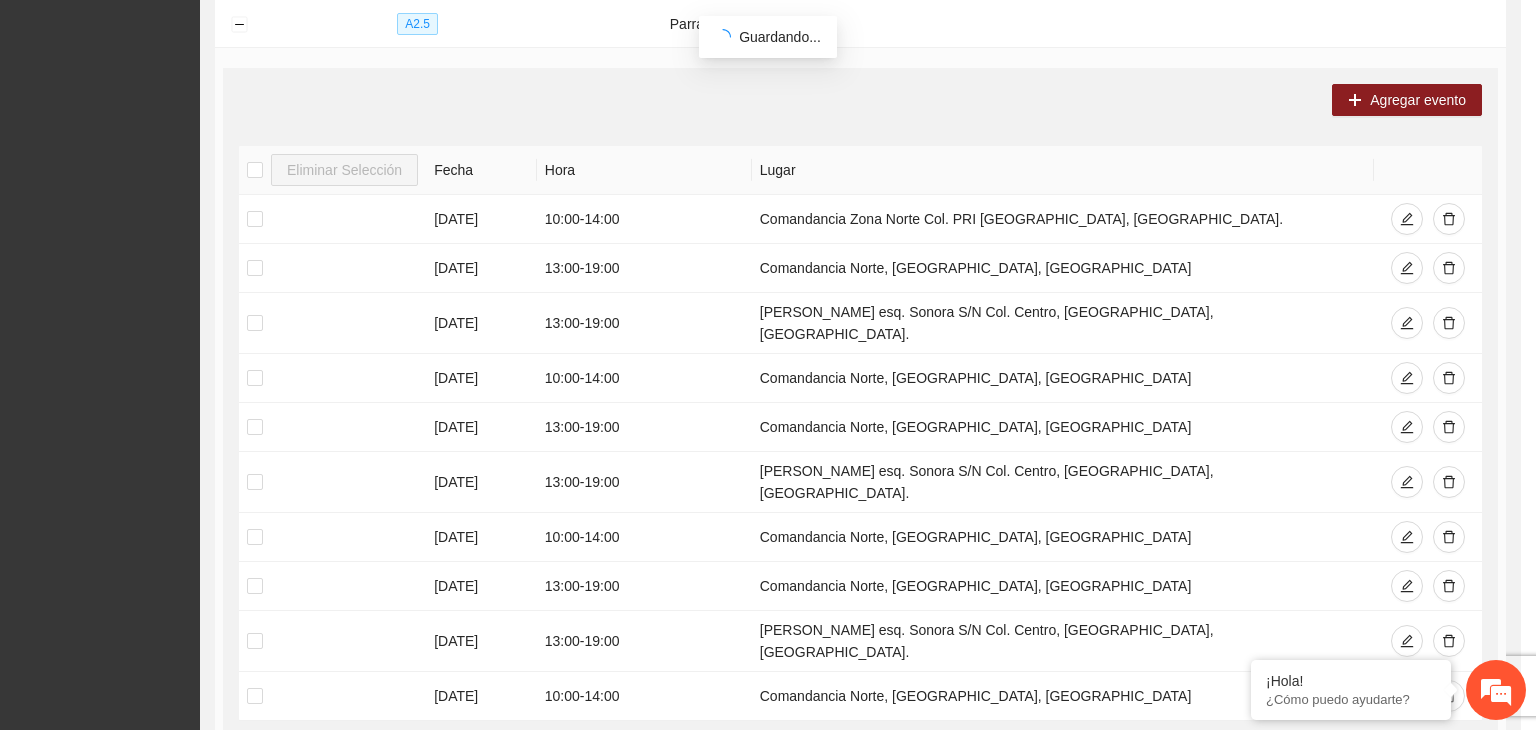 scroll, scrollTop: 0, scrollLeft: 0, axis: both 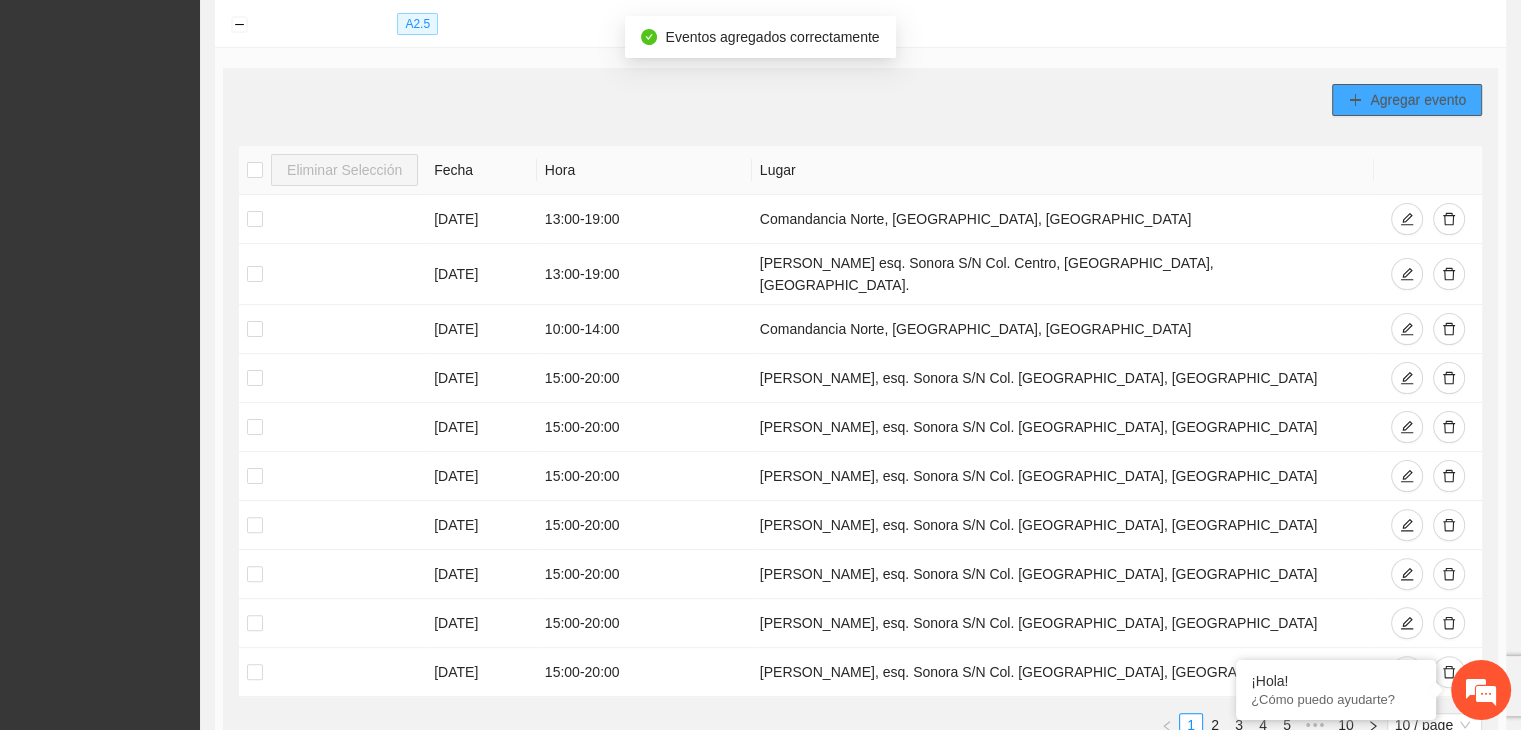 click on "Agregar evento" at bounding box center [1418, 100] 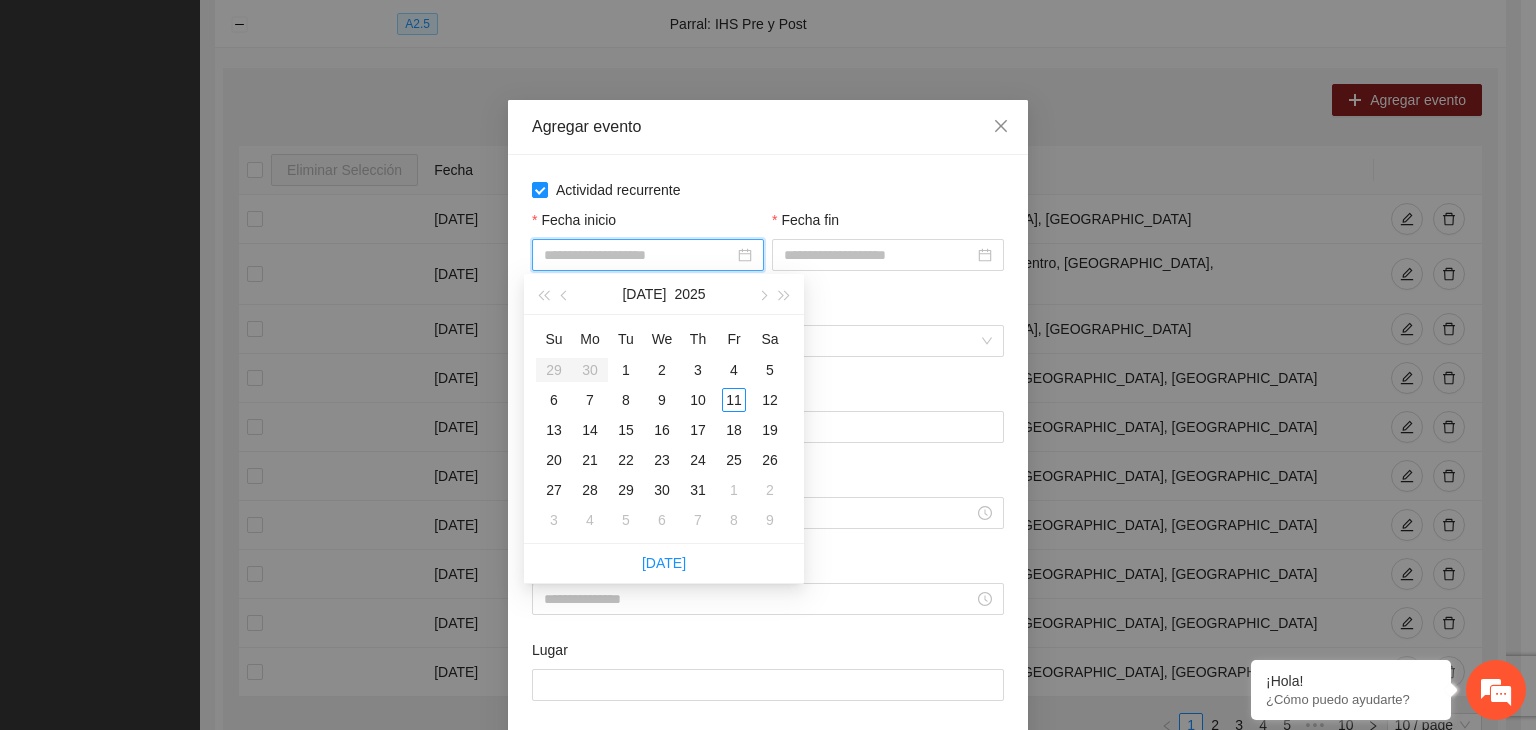 click on "Fecha inicio" at bounding box center [639, 255] 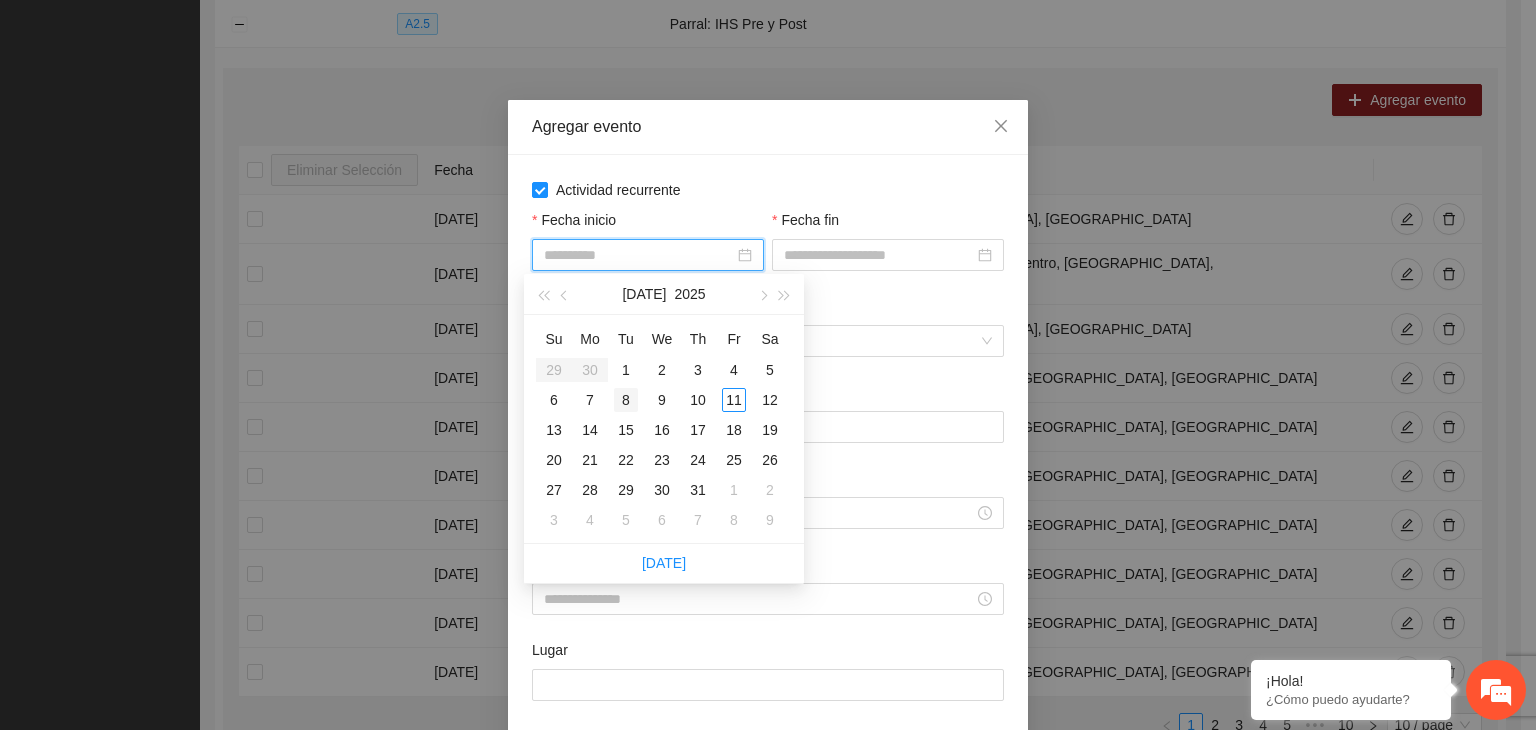 type on "**********" 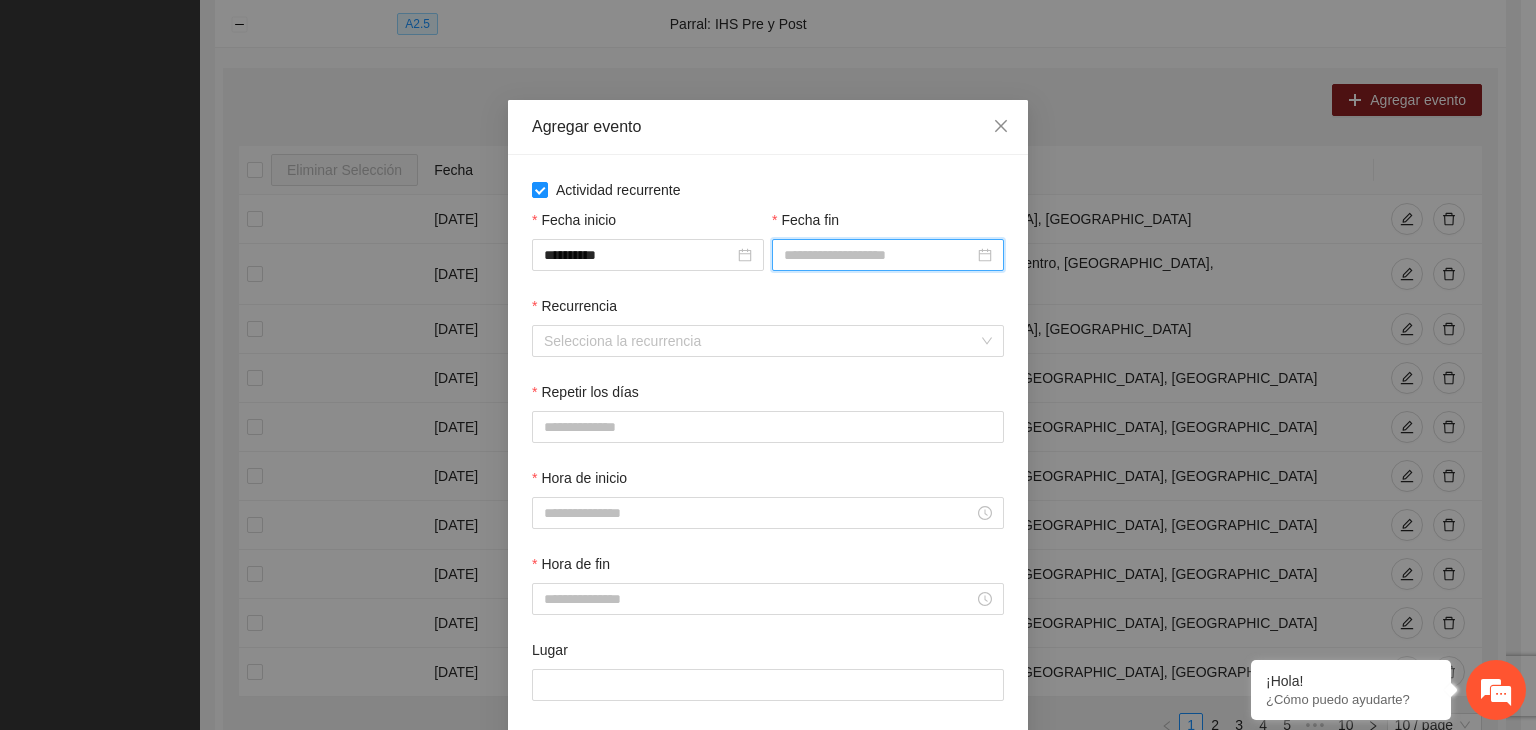 click on "Fecha fin" at bounding box center (879, 255) 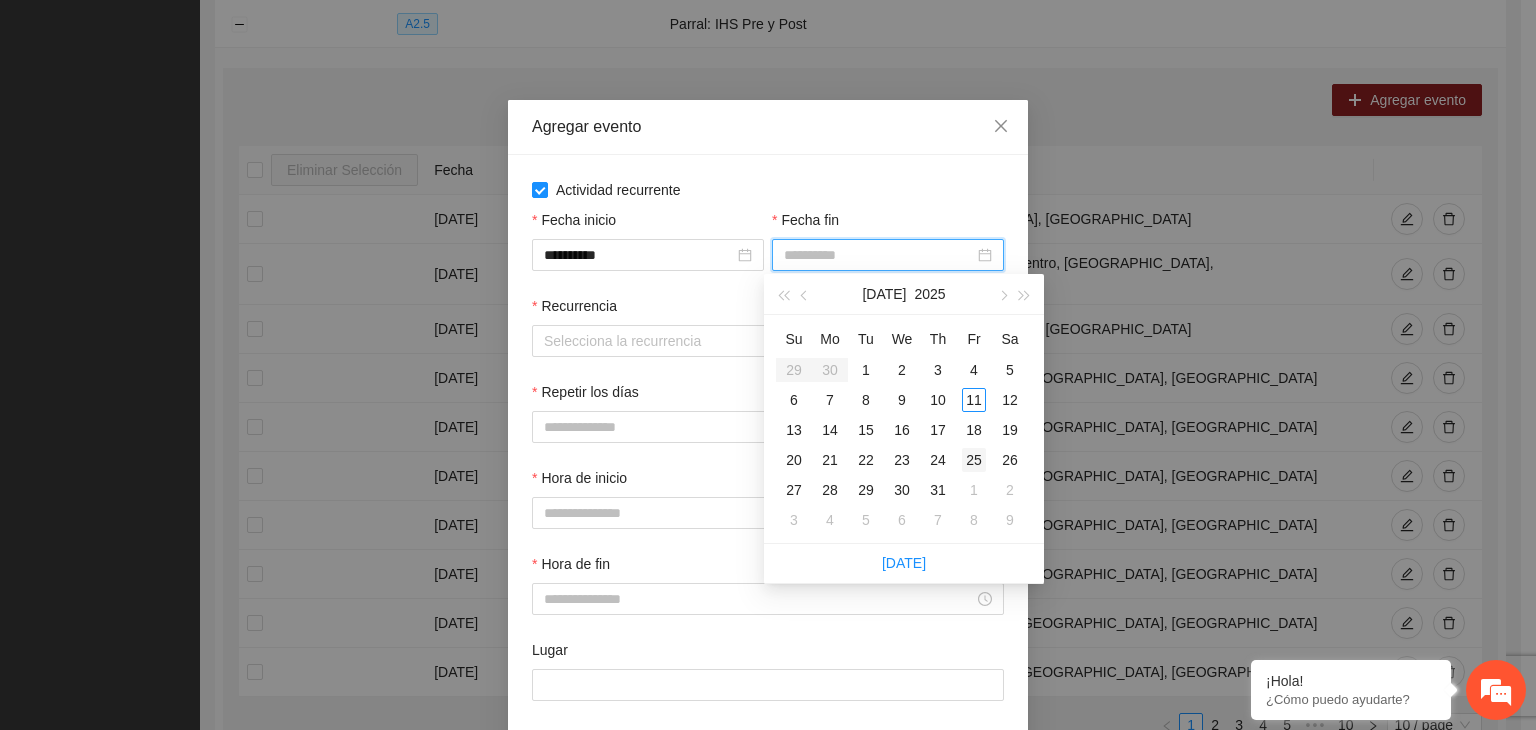 type on "**********" 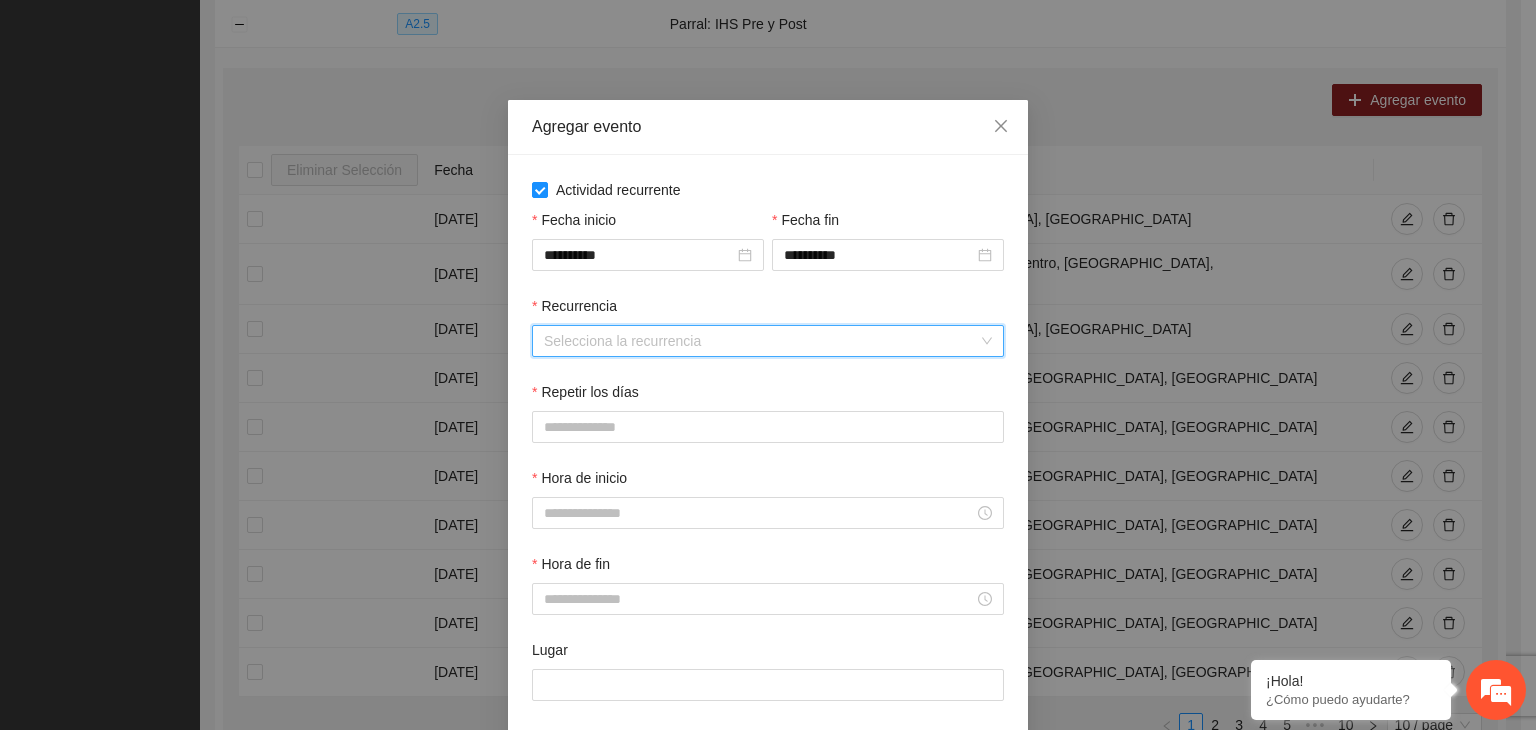 click on "Recurrencia" at bounding box center [761, 341] 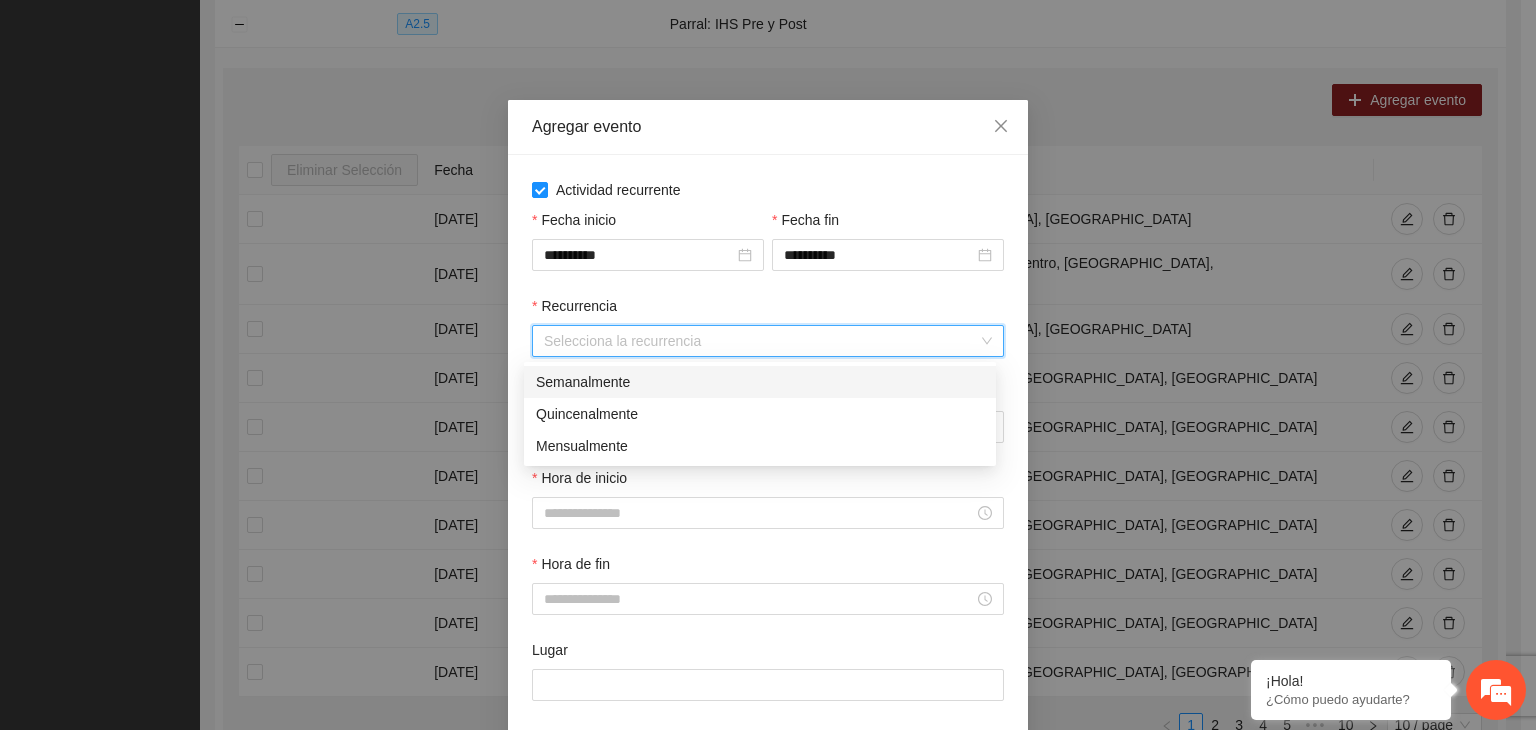 click on "Semanalmente" at bounding box center (760, 382) 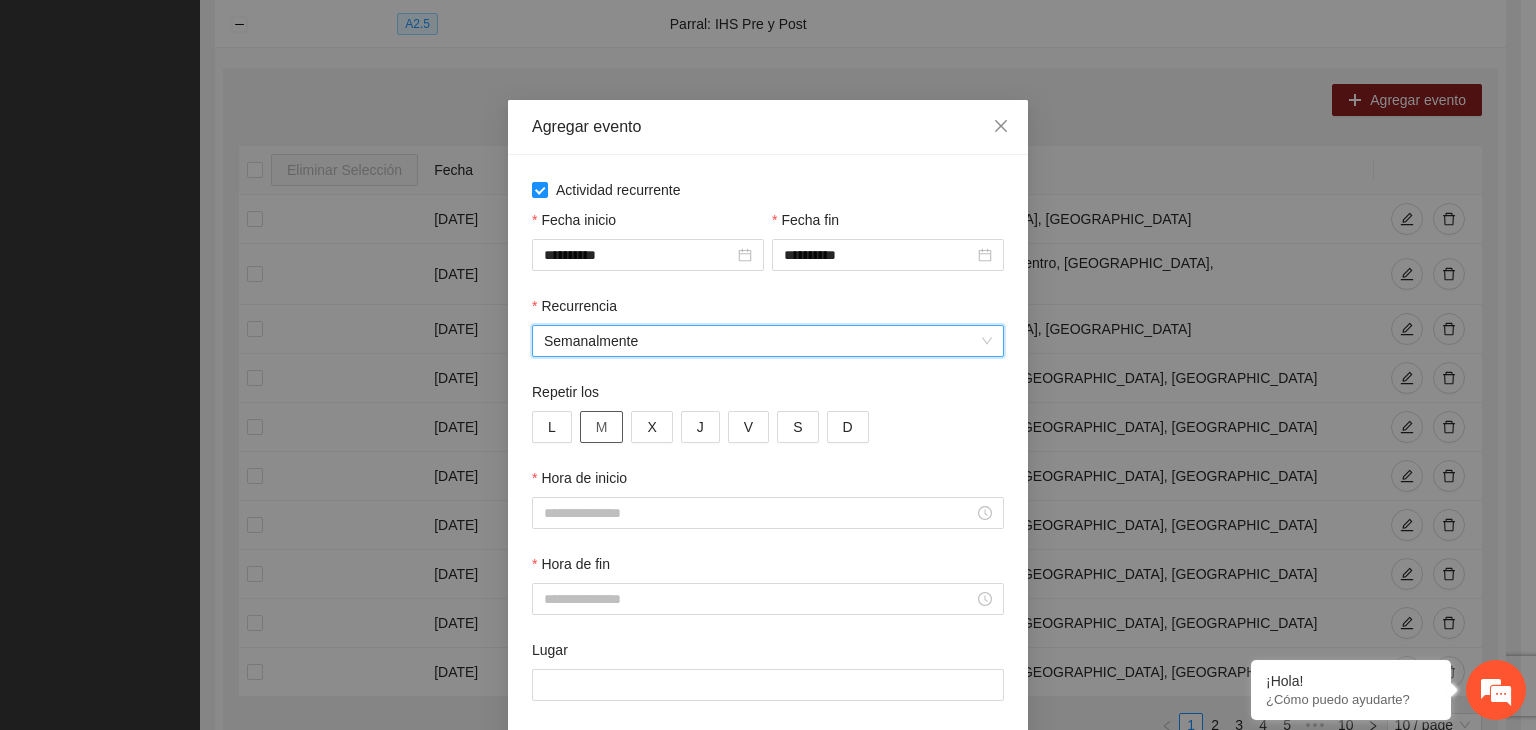 click on "M" at bounding box center [602, 427] 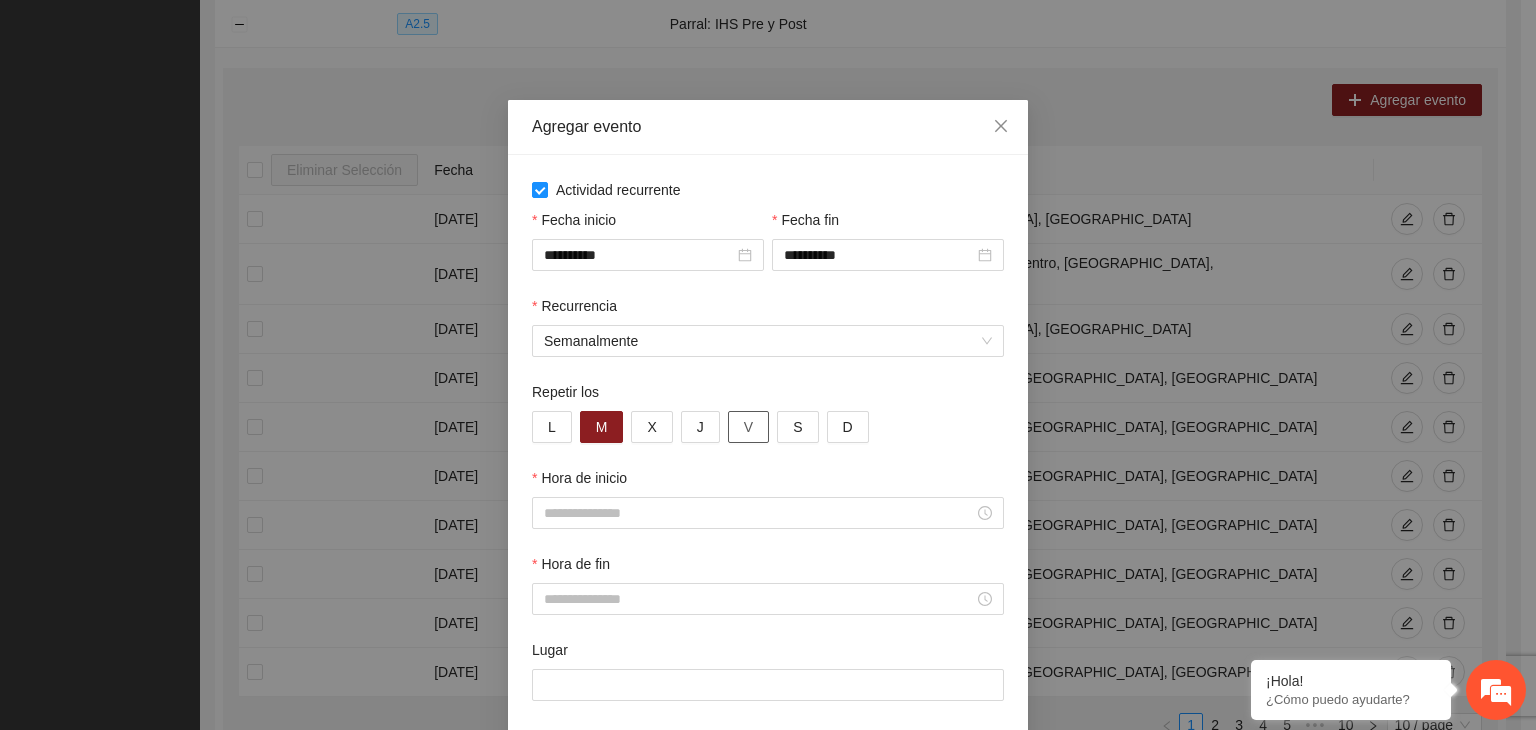 click on "V" at bounding box center [748, 427] 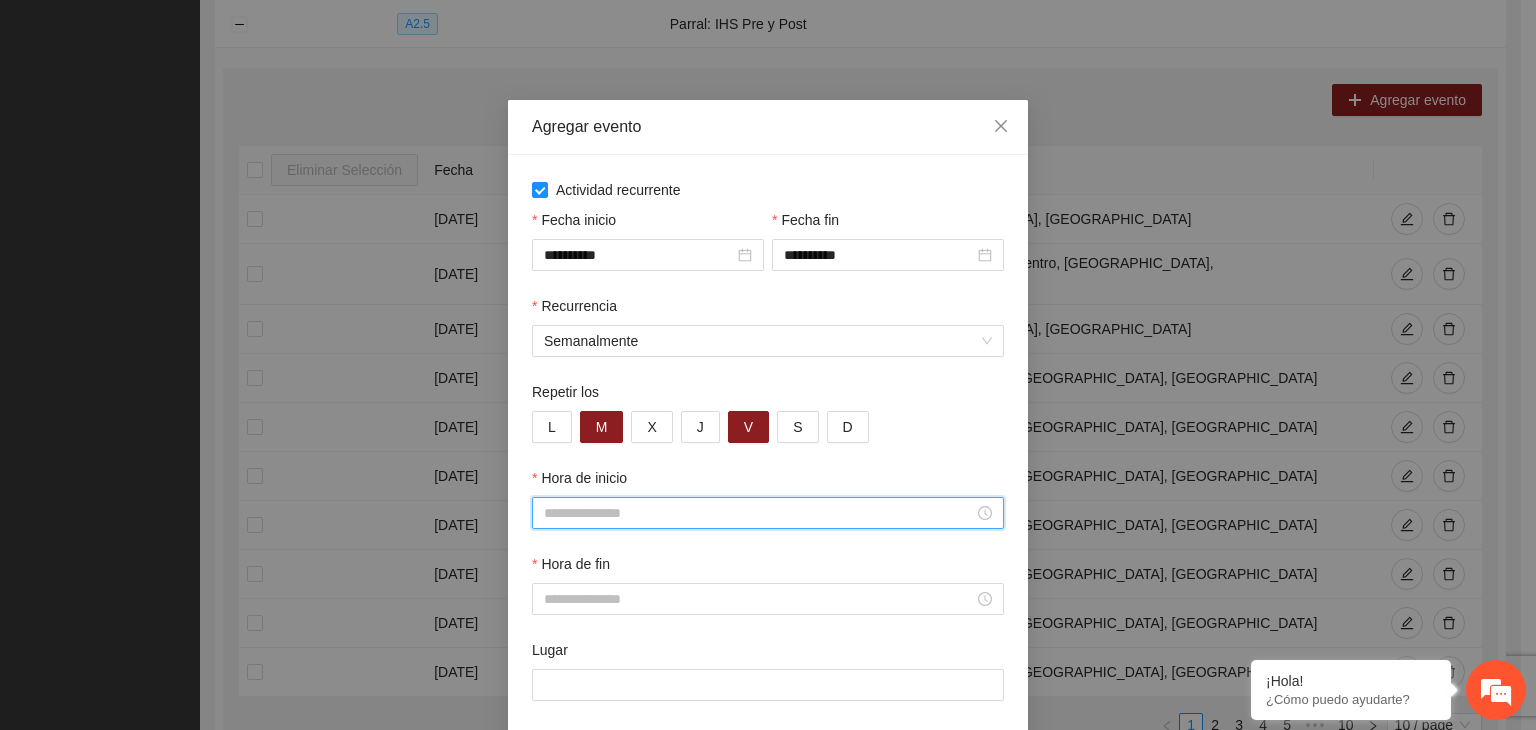 click on "Hora de inicio" at bounding box center [759, 513] 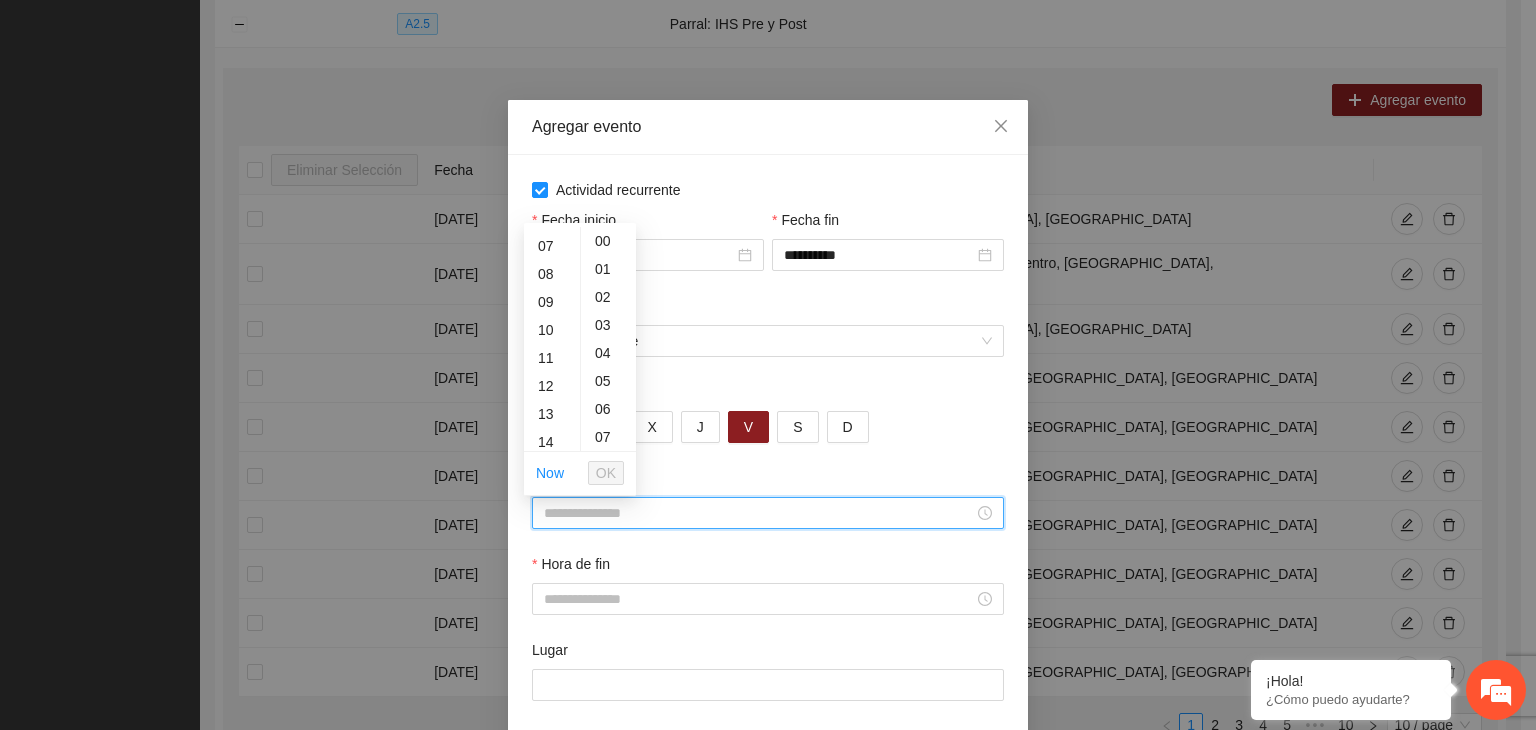 scroll, scrollTop: 204, scrollLeft: 0, axis: vertical 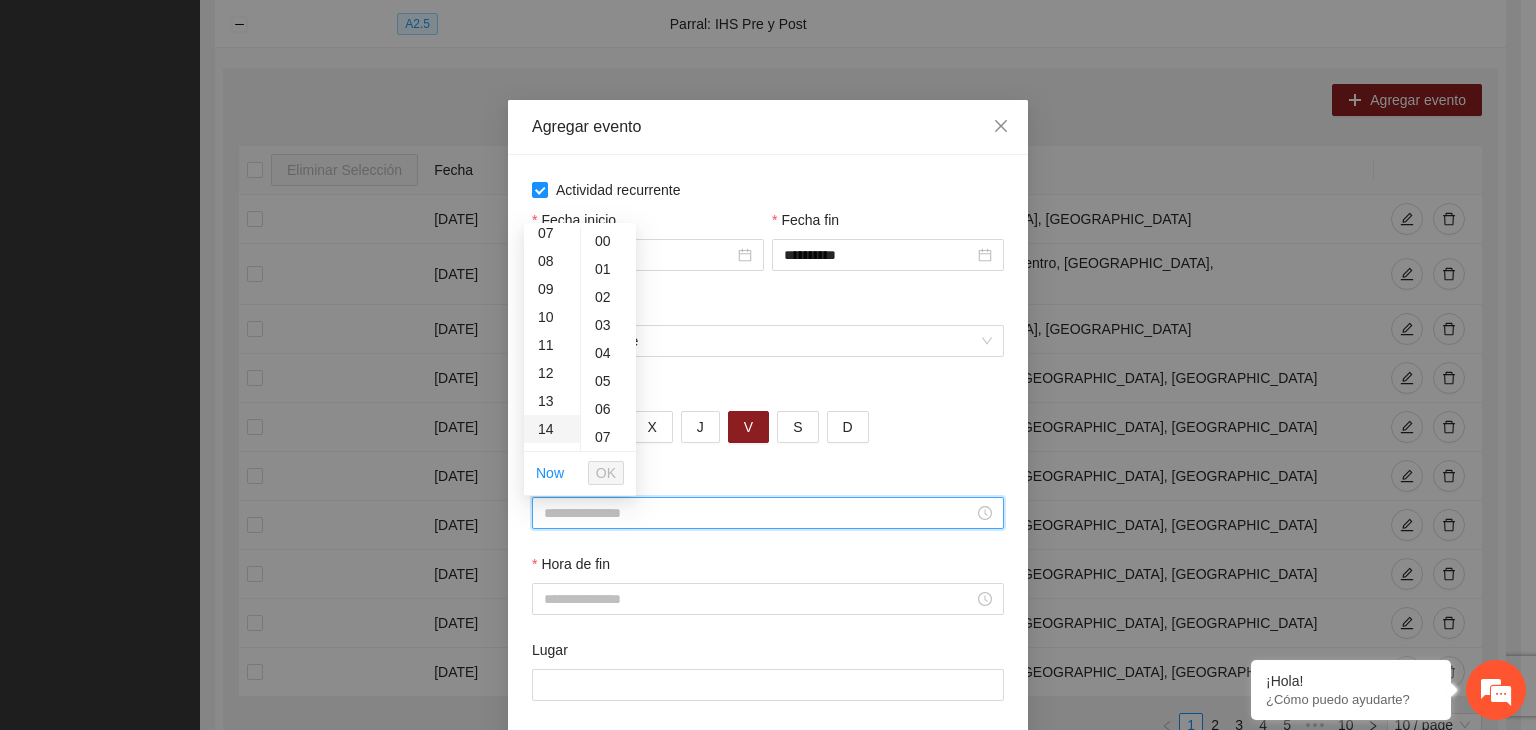 click on "14" at bounding box center [552, 429] 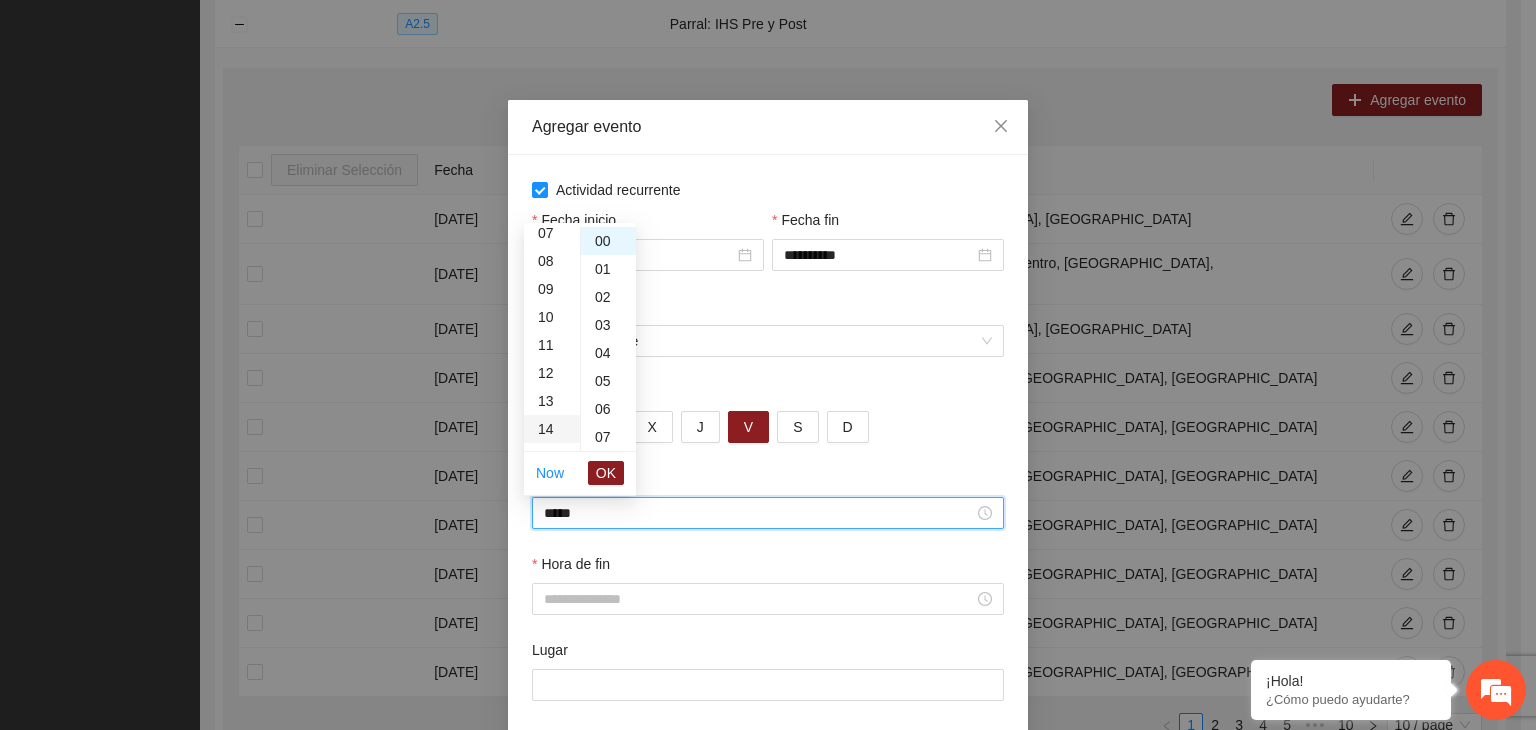 scroll, scrollTop: 392, scrollLeft: 0, axis: vertical 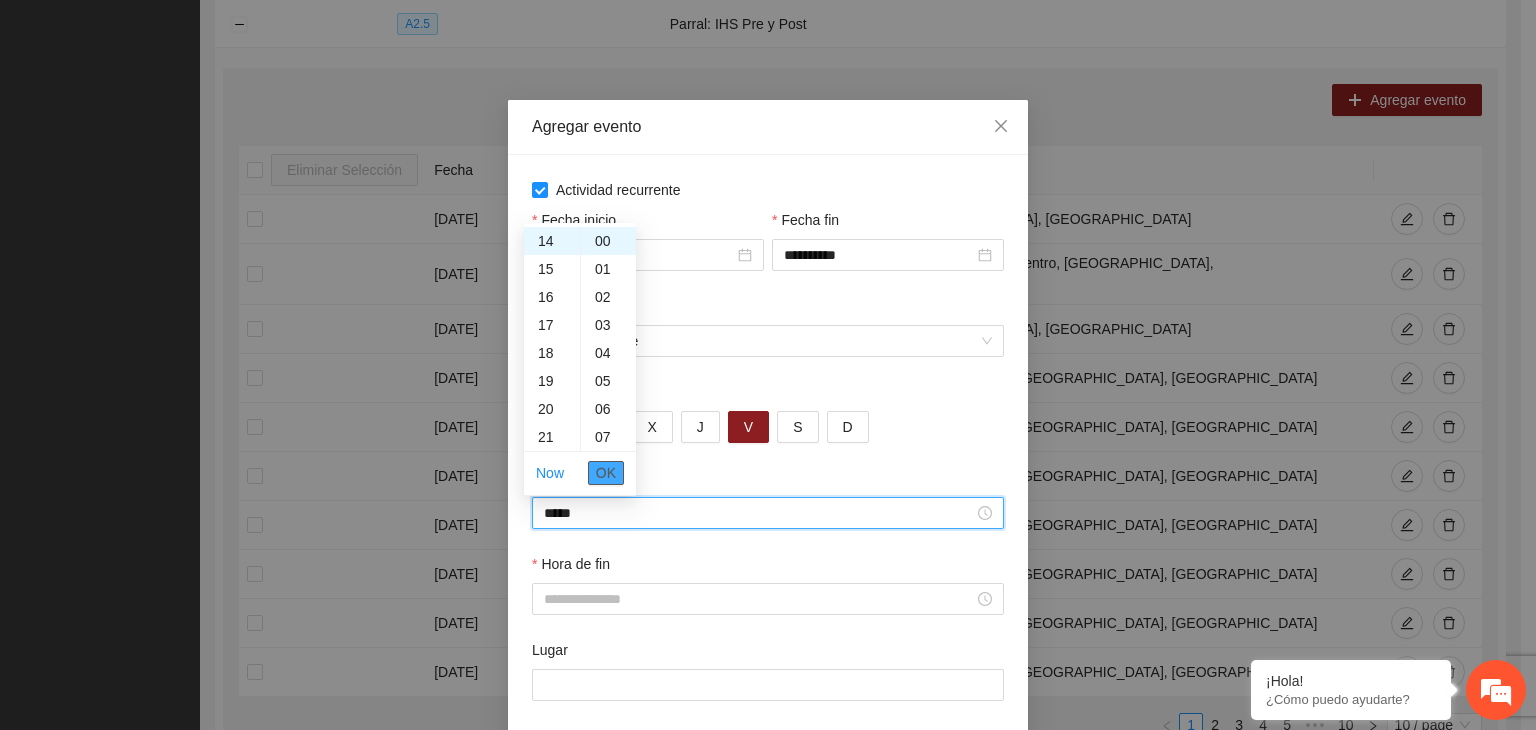 click on "OK" at bounding box center (606, 473) 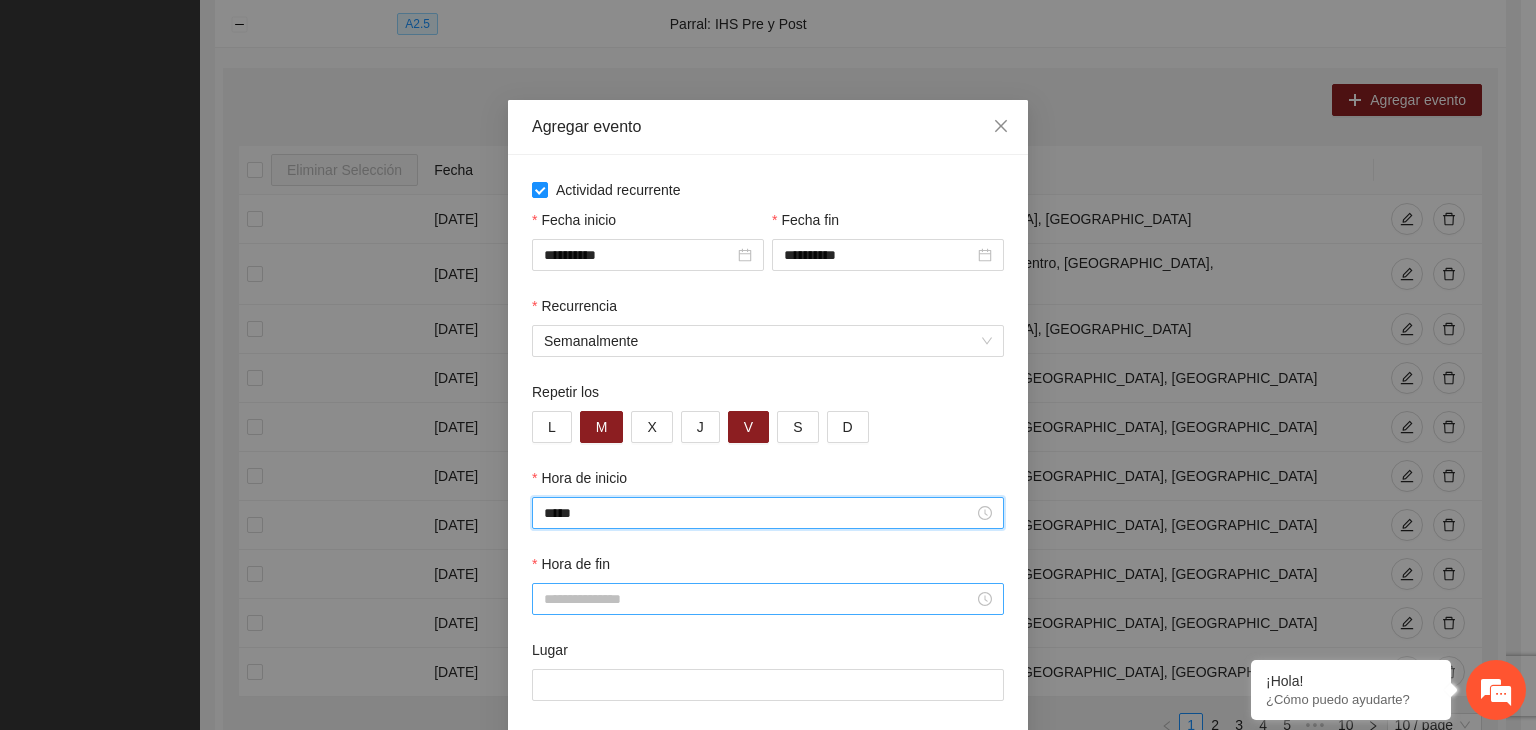 click on "Hora de fin" at bounding box center [759, 599] 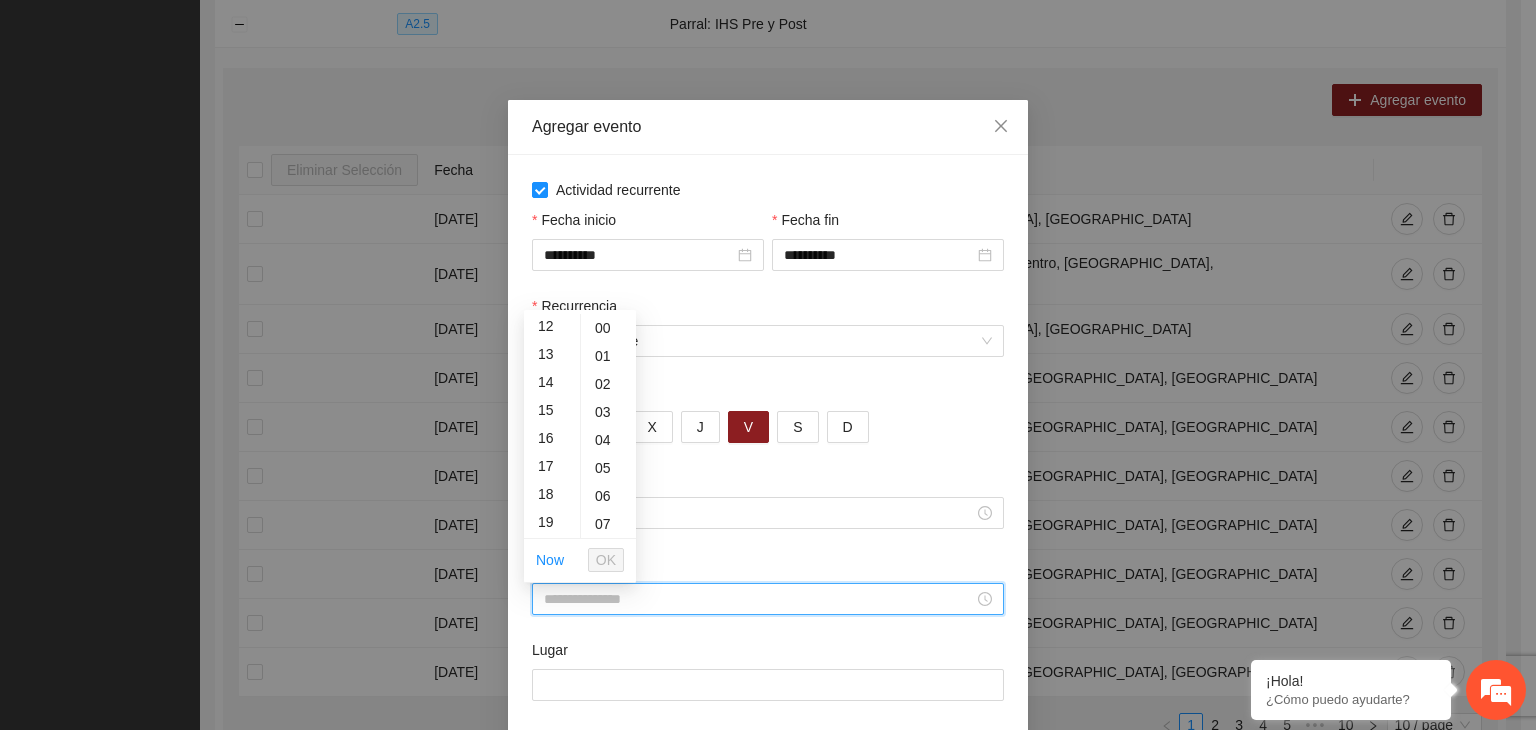 scroll, scrollTop: 340, scrollLeft: 0, axis: vertical 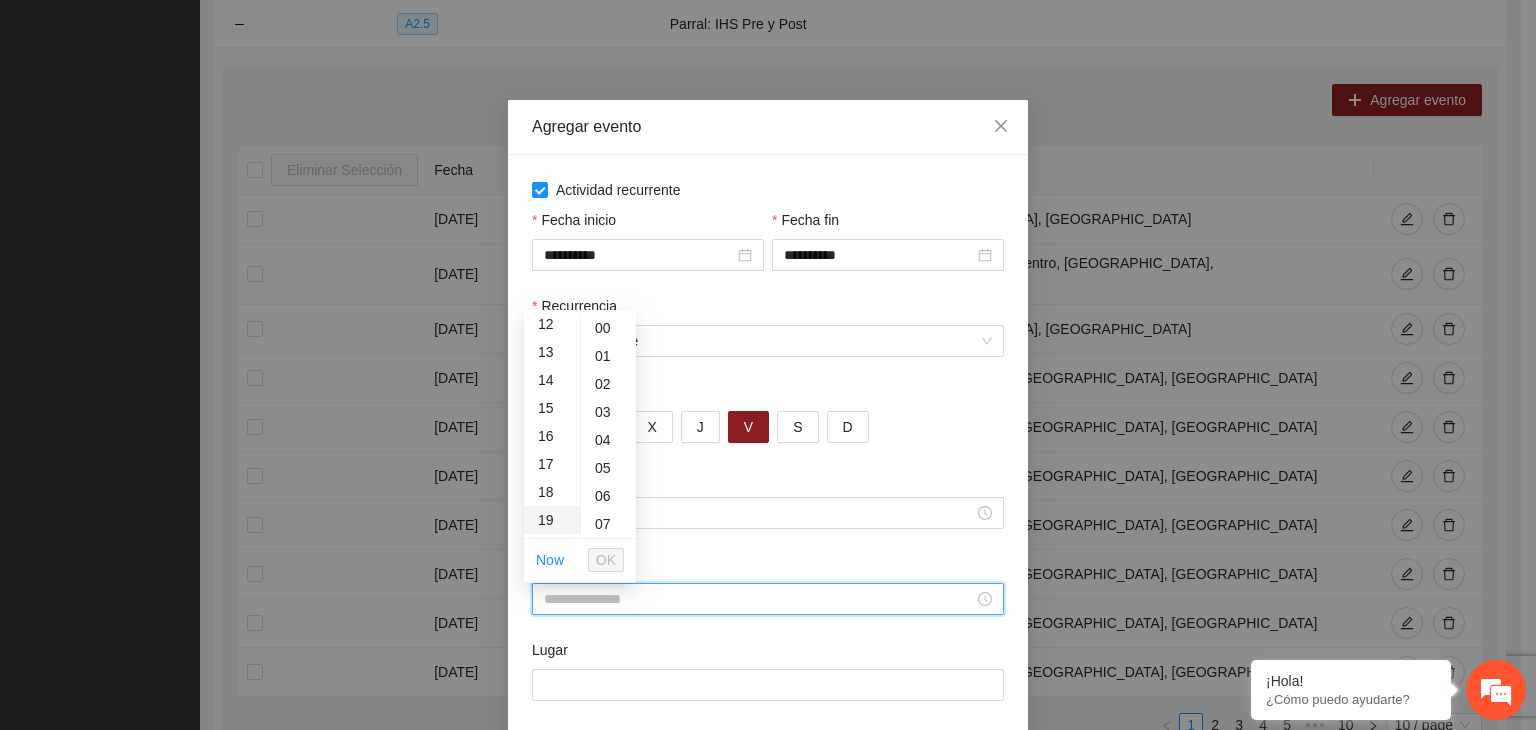click on "19" at bounding box center [552, 520] 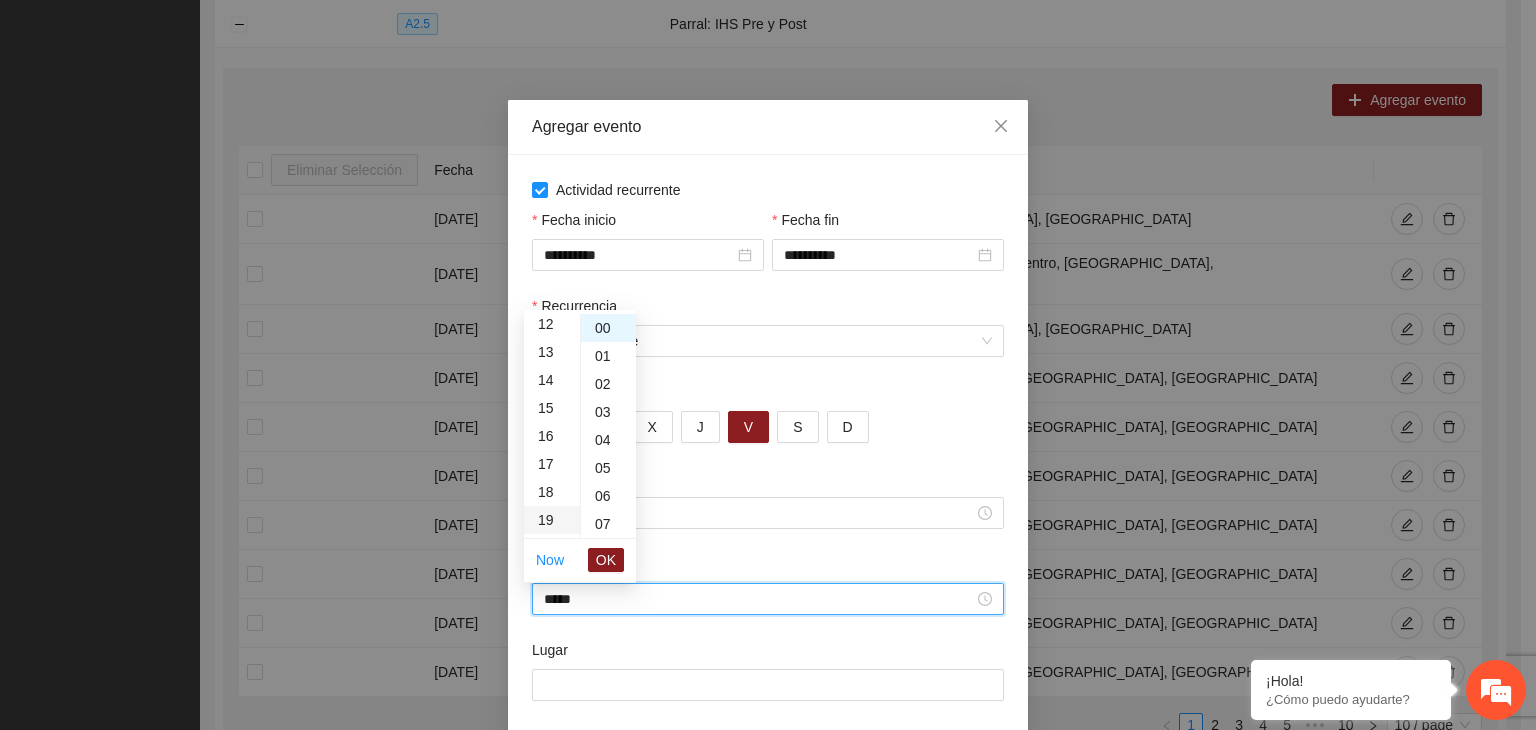scroll, scrollTop: 532, scrollLeft: 0, axis: vertical 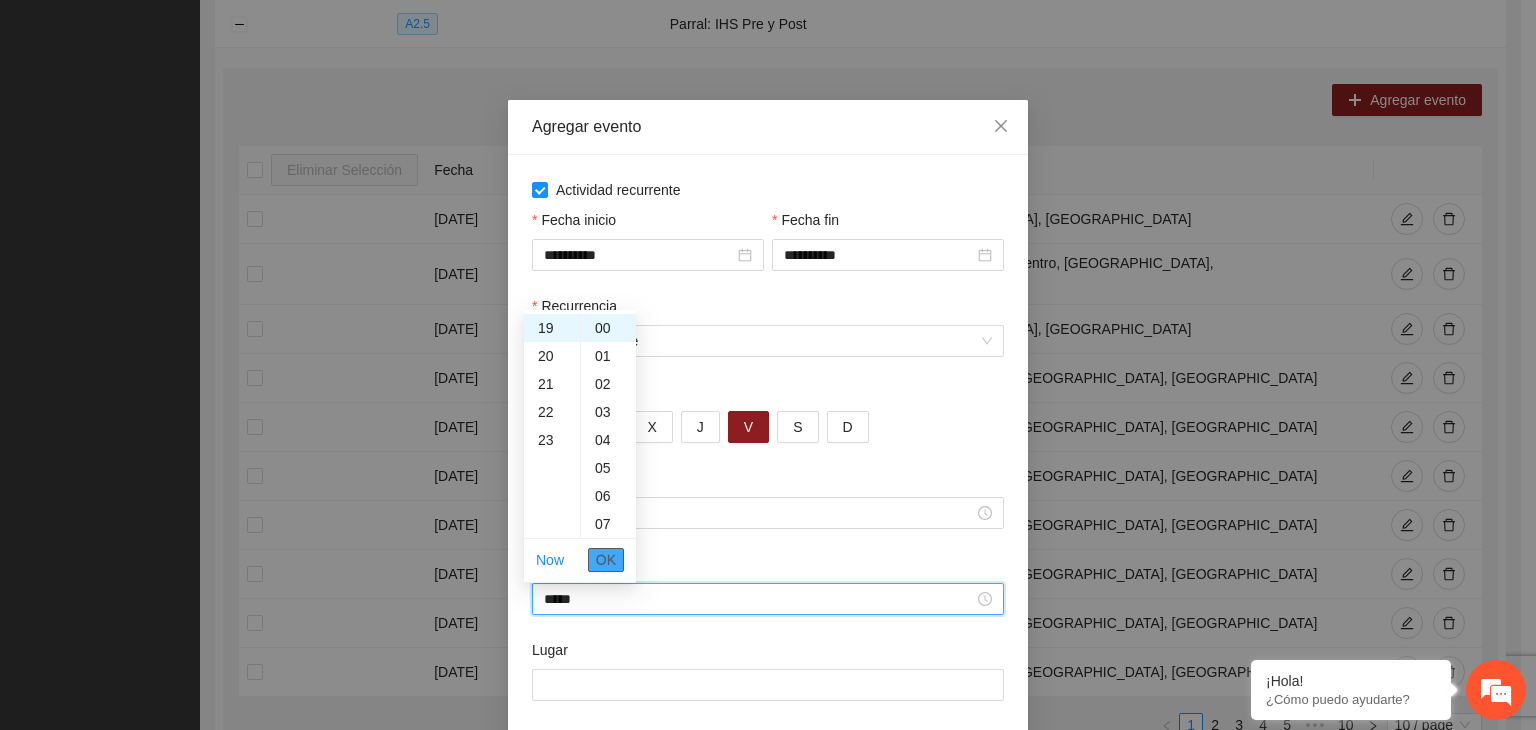 click on "OK" at bounding box center [606, 560] 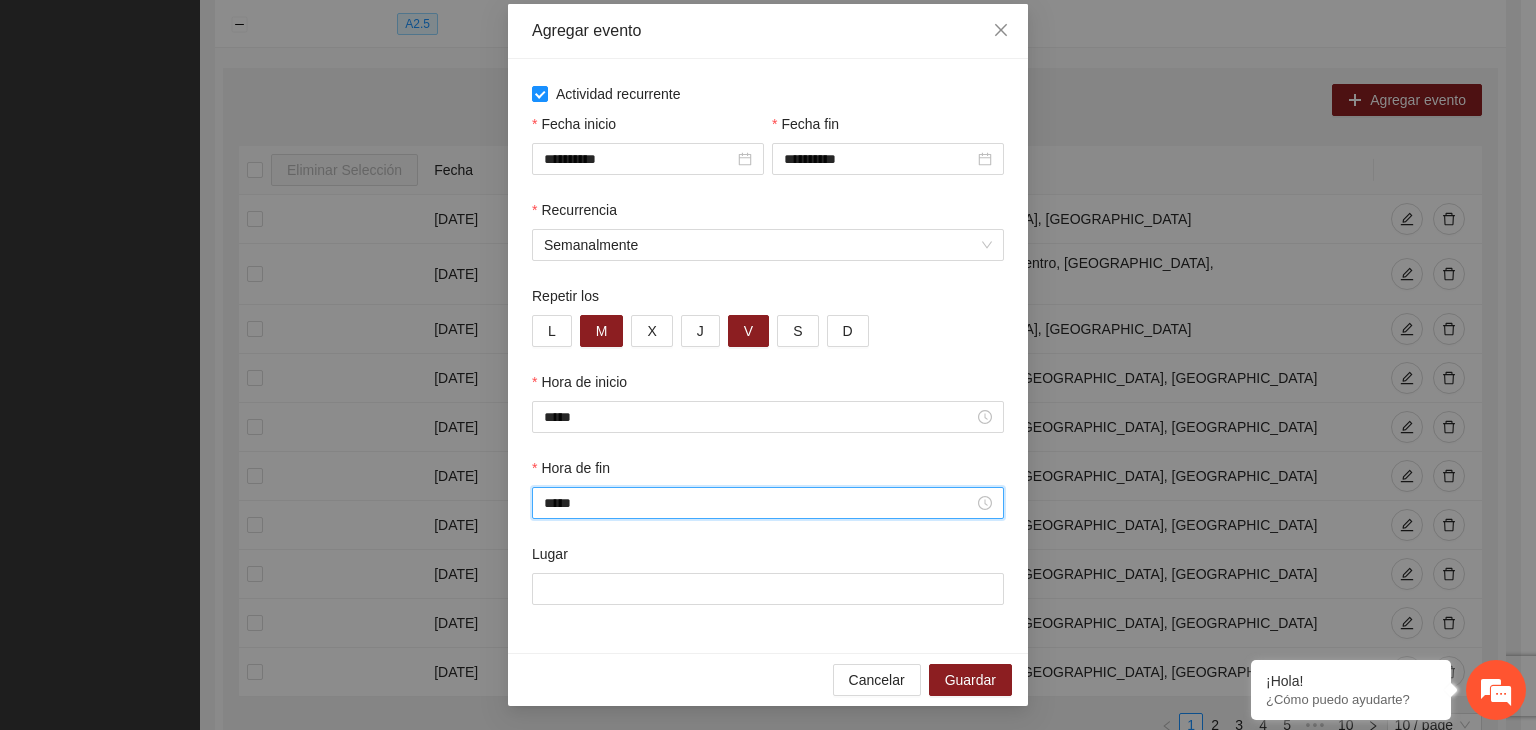 scroll, scrollTop: 98, scrollLeft: 0, axis: vertical 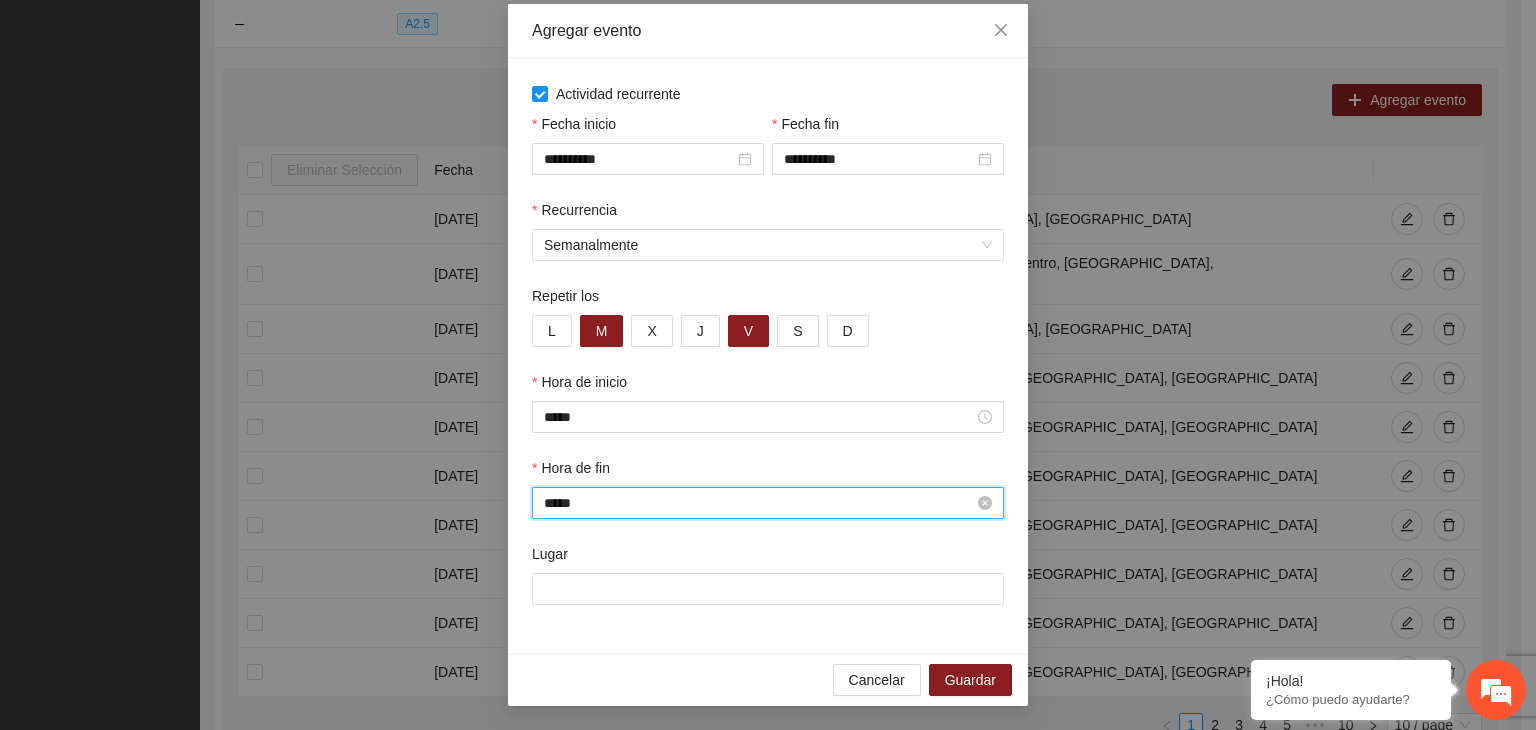 click on "*****" at bounding box center (759, 503) 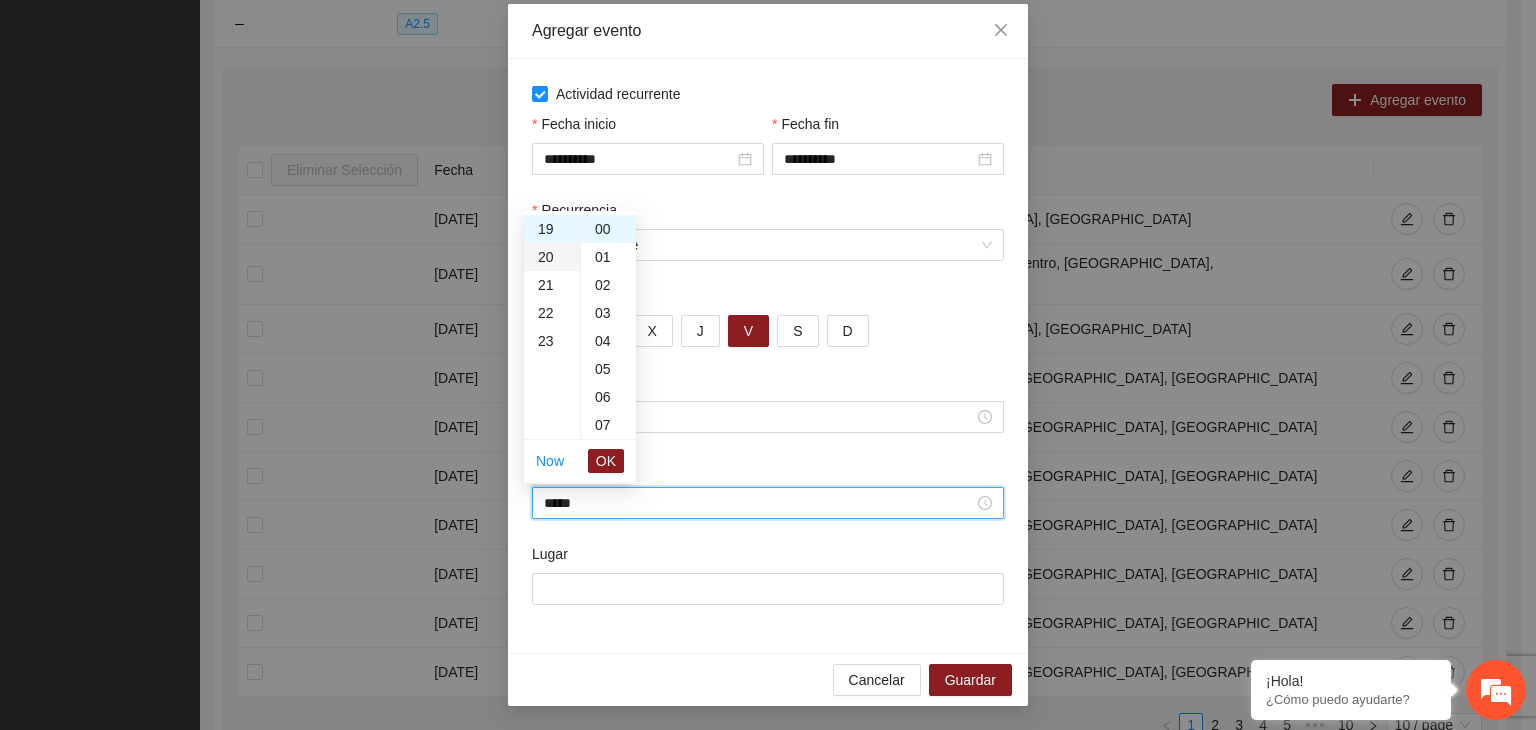 click on "20" at bounding box center [552, 257] 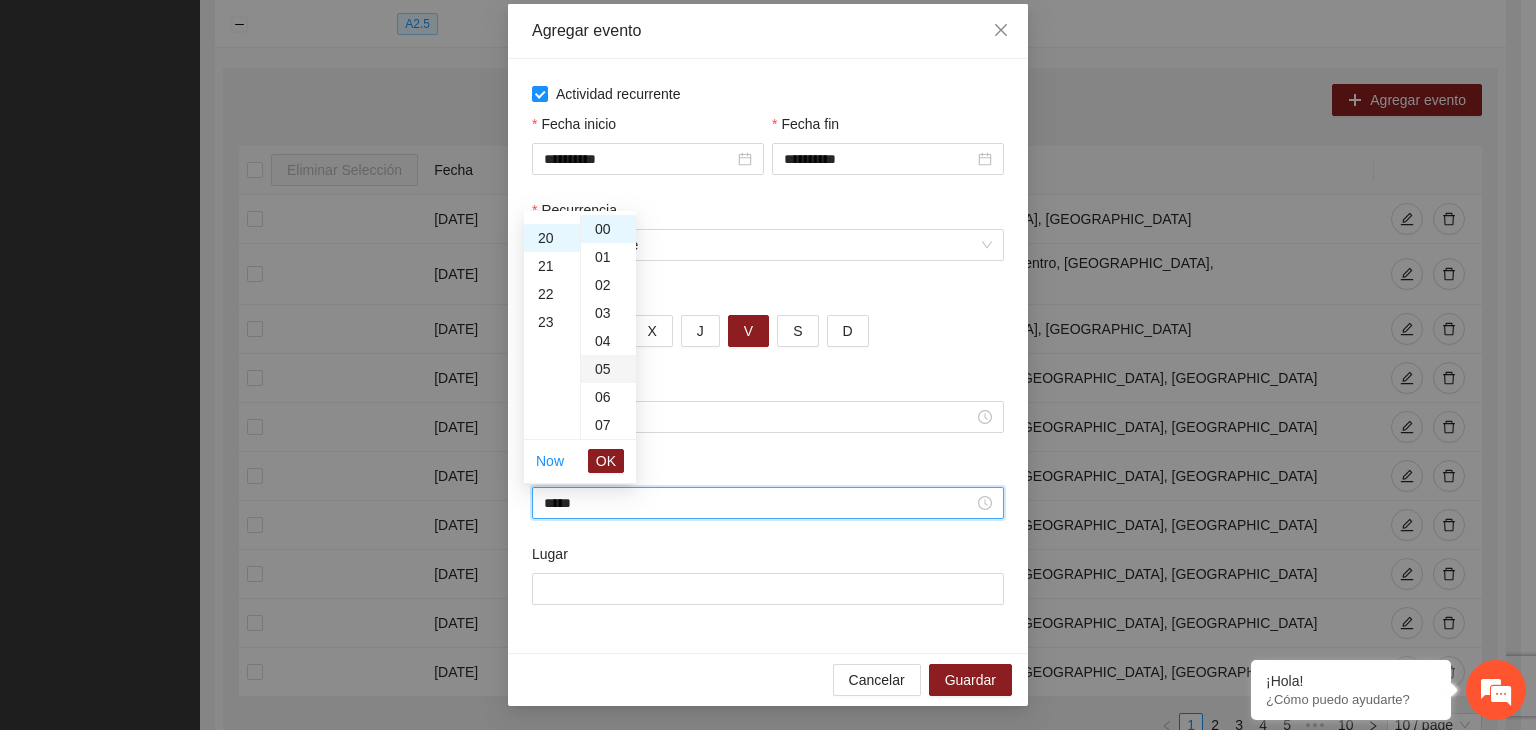 scroll, scrollTop: 560, scrollLeft: 0, axis: vertical 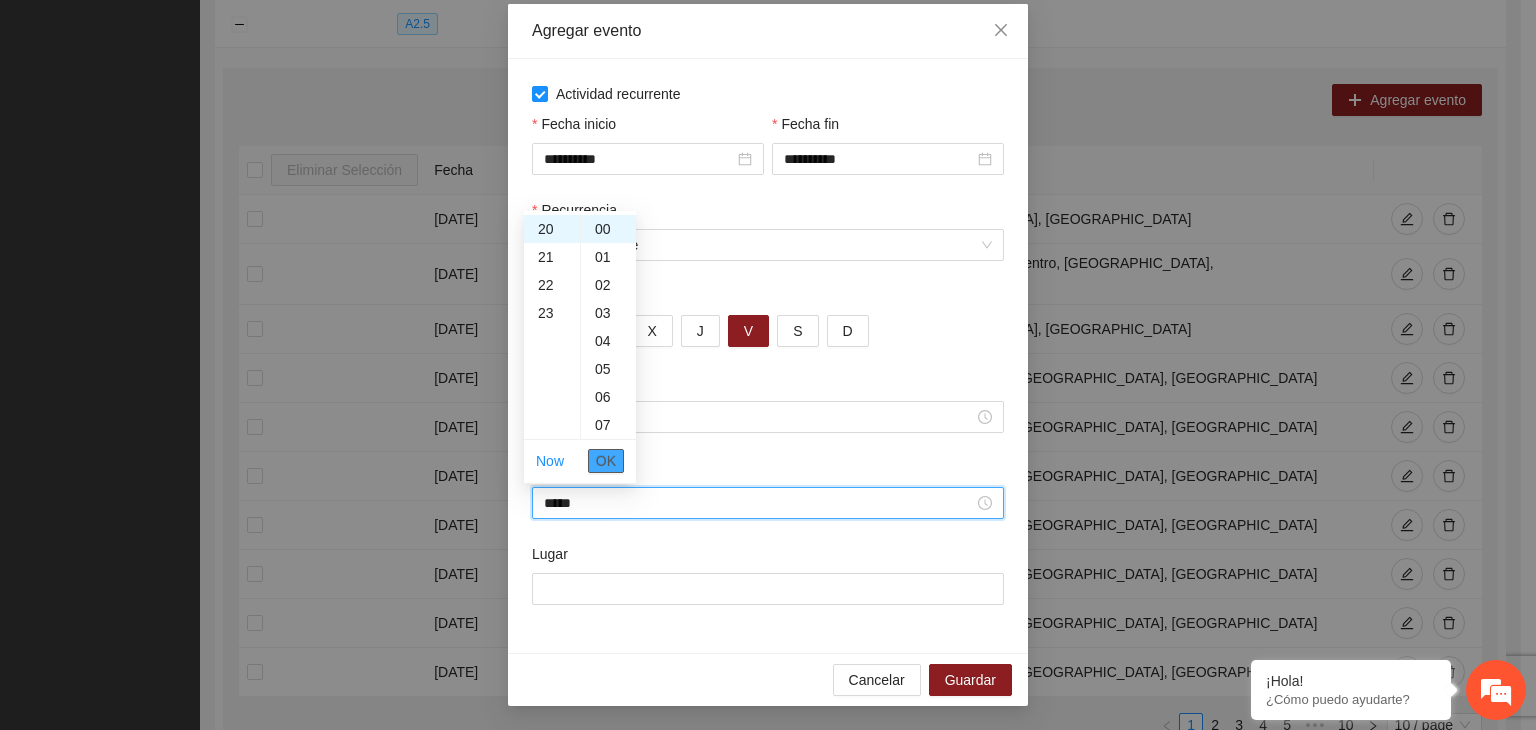 click on "OK" at bounding box center (606, 461) 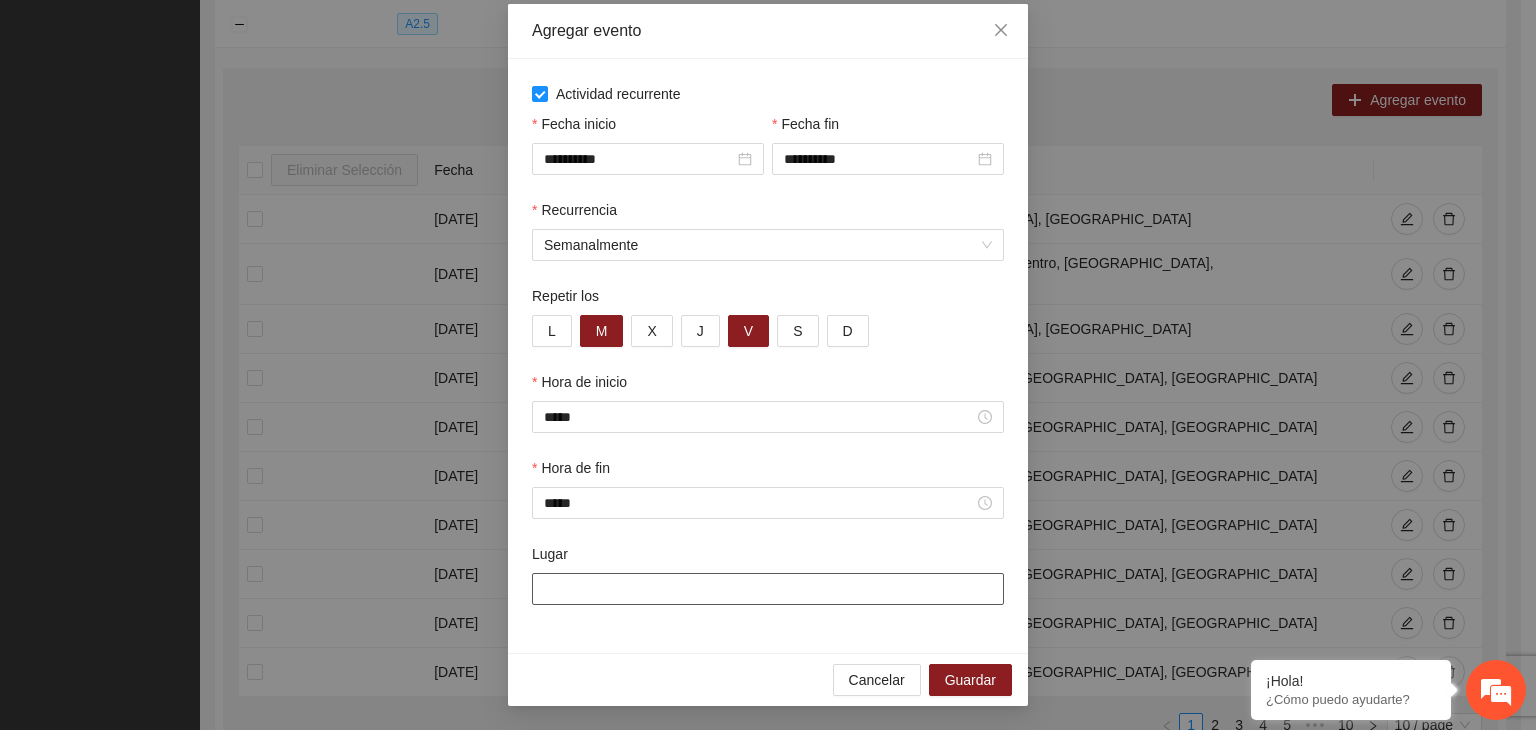 click on "Lugar" at bounding box center [768, 589] 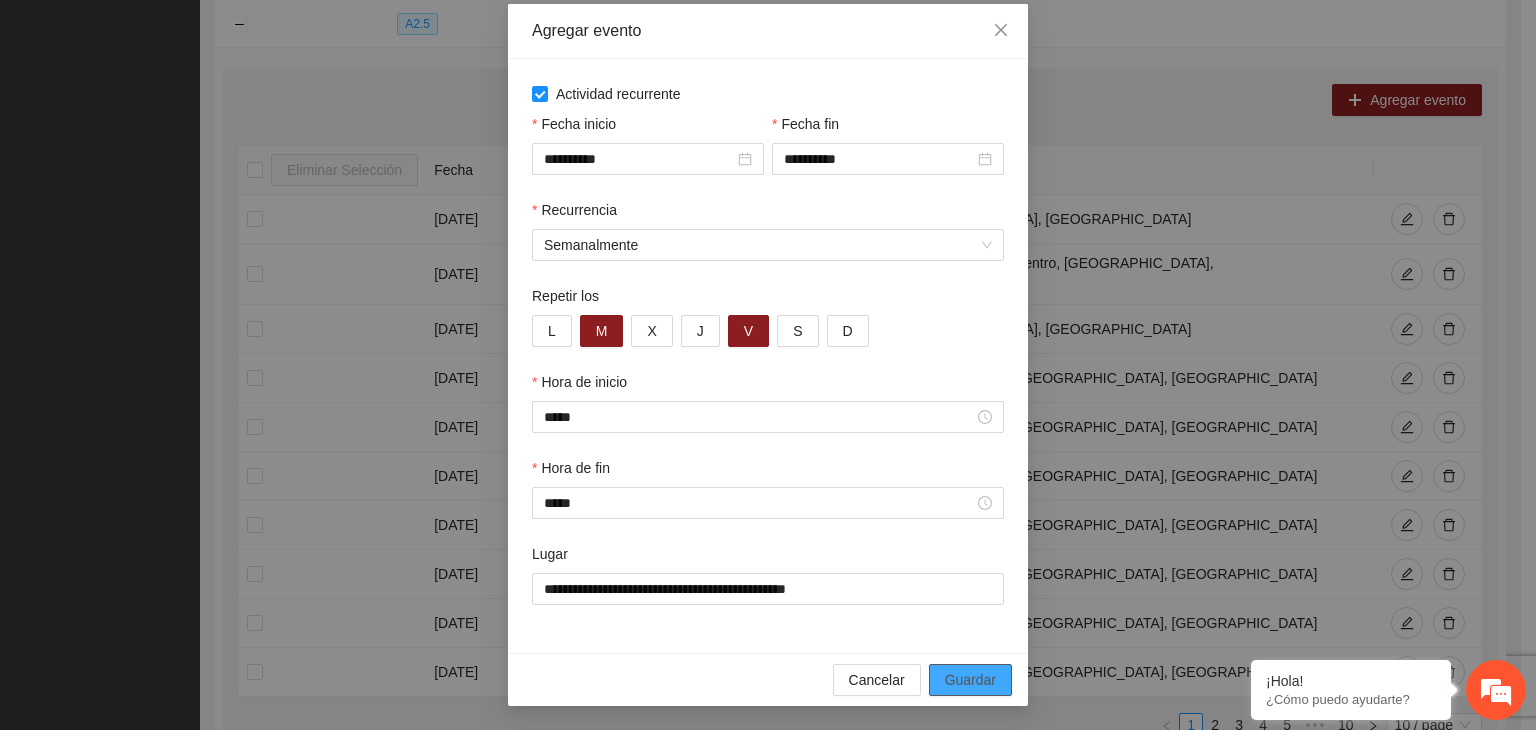 click on "Guardar" at bounding box center [970, 680] 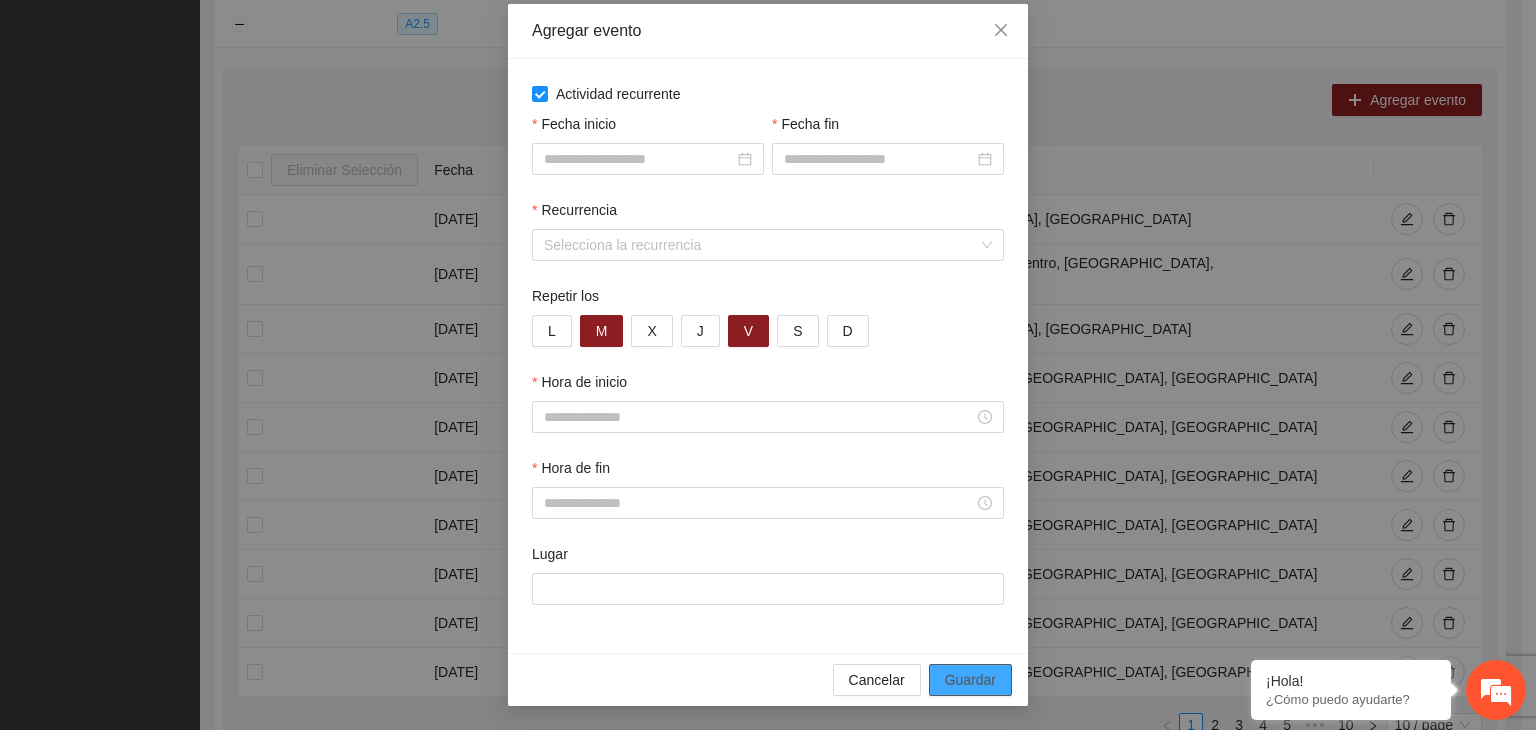 scroll, scrollTop: 0, scrollLeft: 0, axis: both 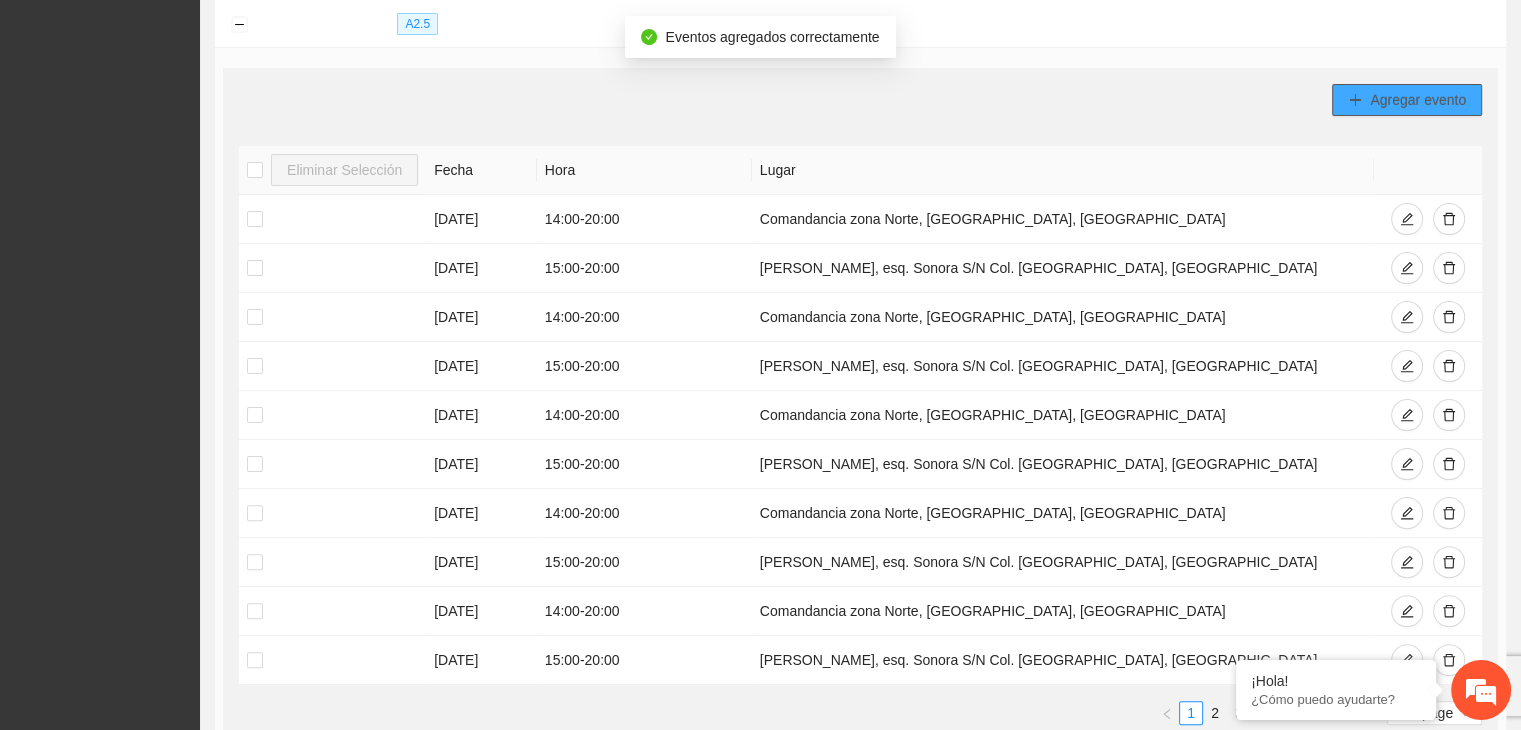 click on "Agregar evento" at bounding box center (1418, 100) 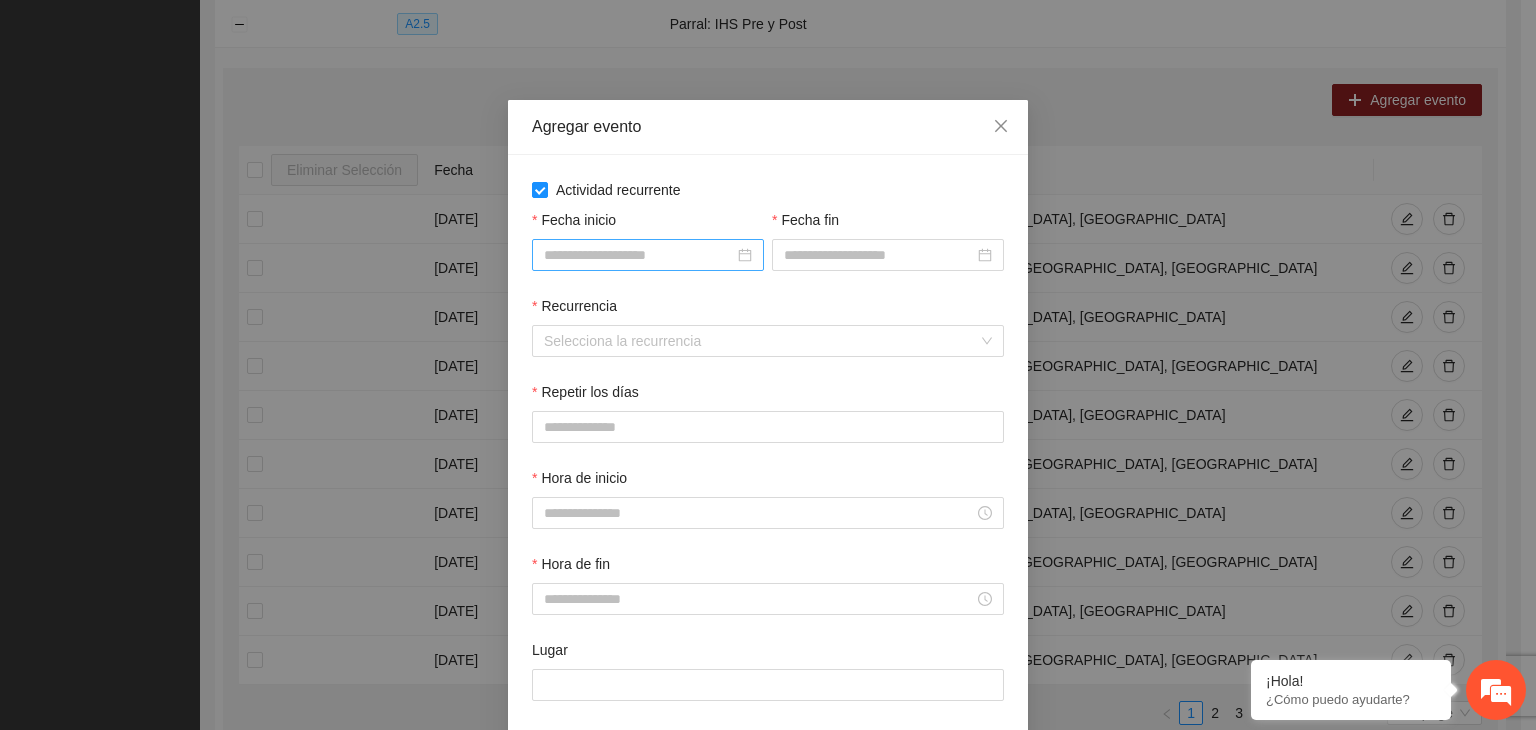 click on "Fecha inicio" at bounding box center (639, 255) 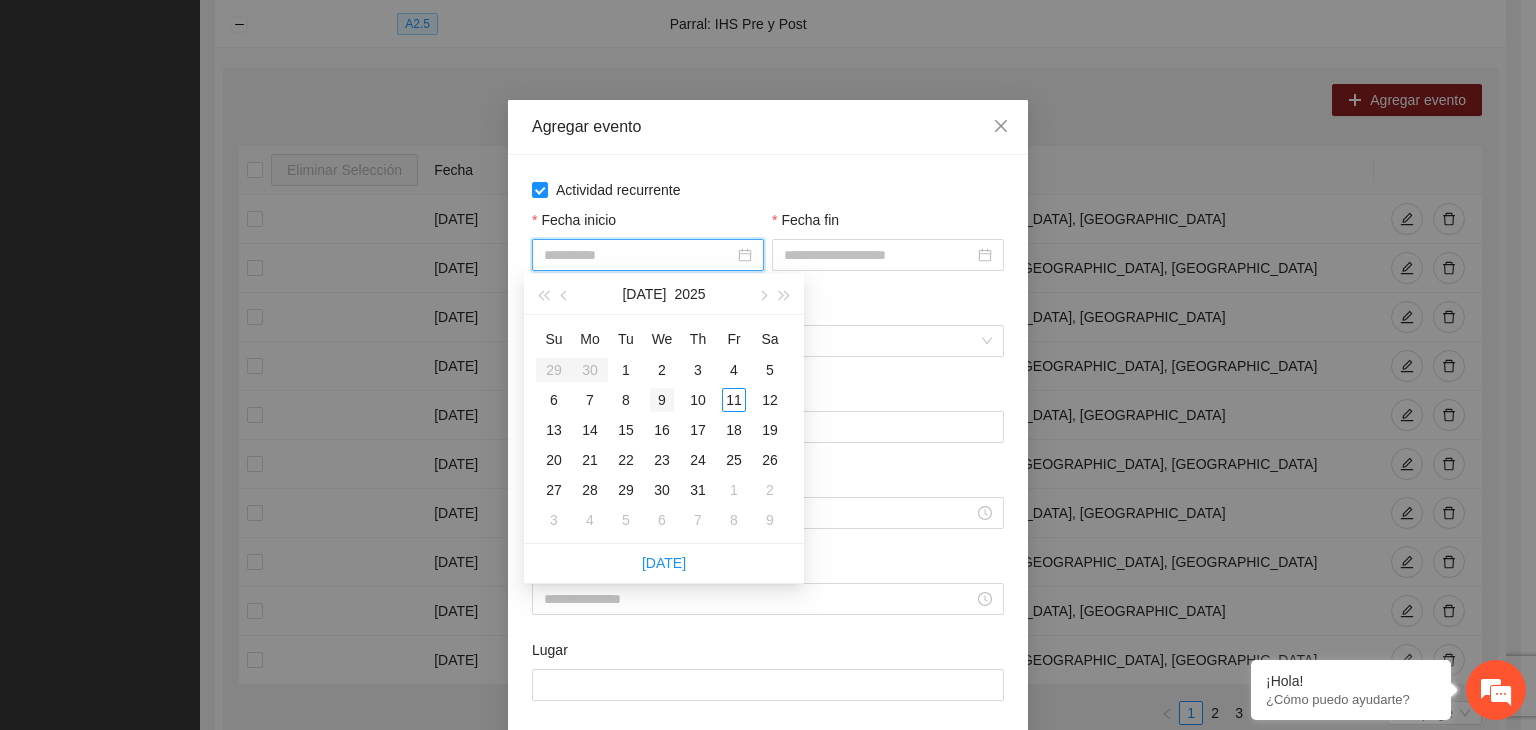 type on "**********" 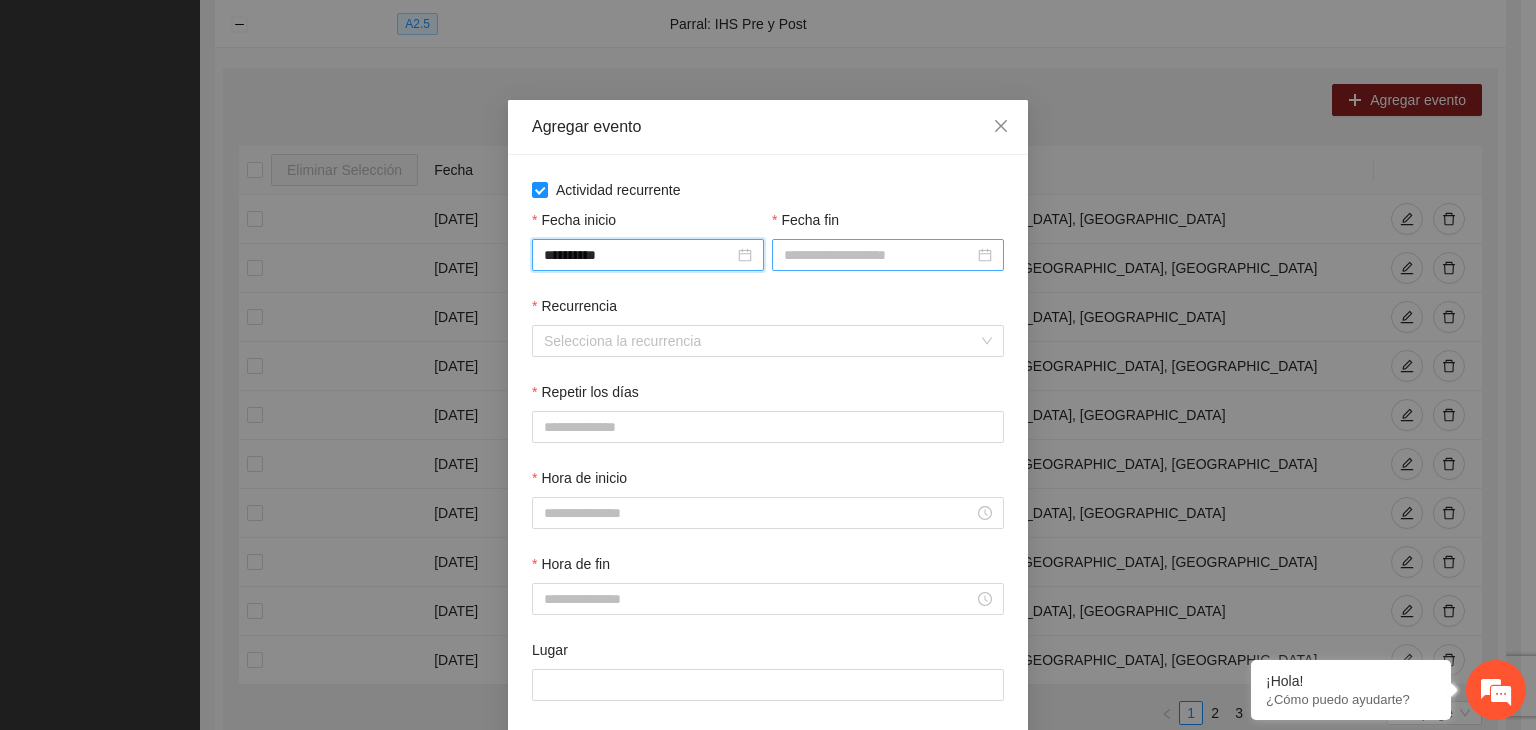 click on "Fecha fin" at bounding box center (879, 255) 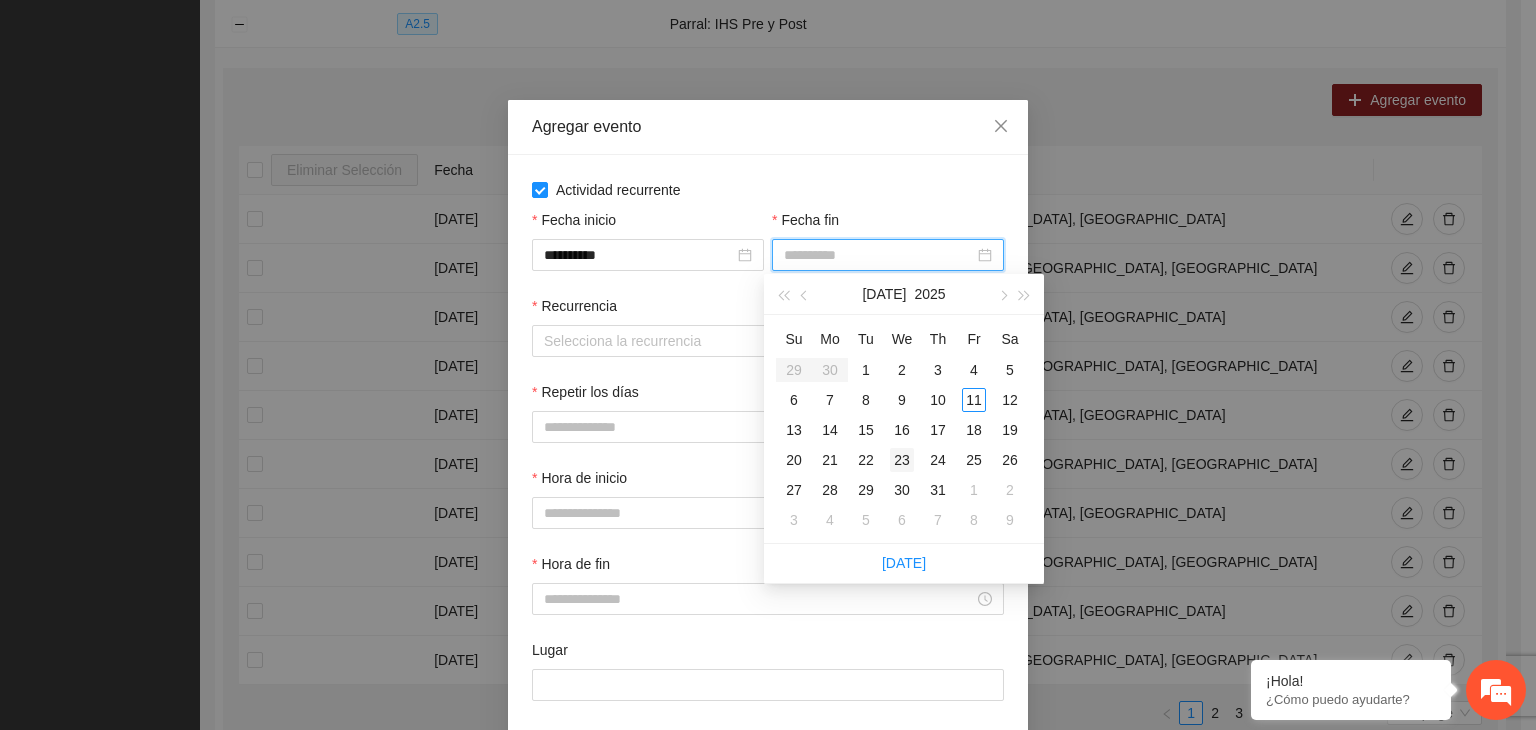 type on "**********" 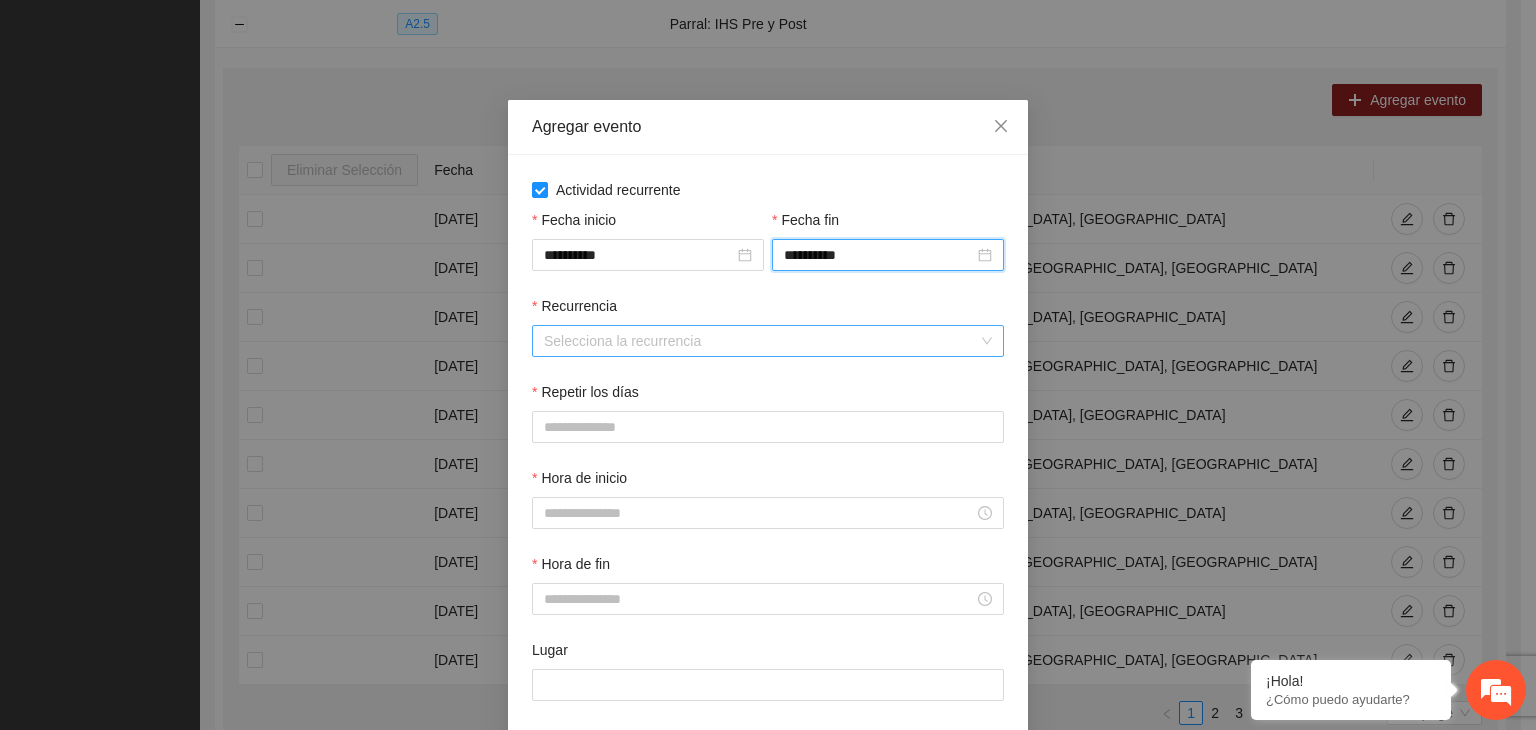 click on "Recurrencia" at bounding box center (761, 341) 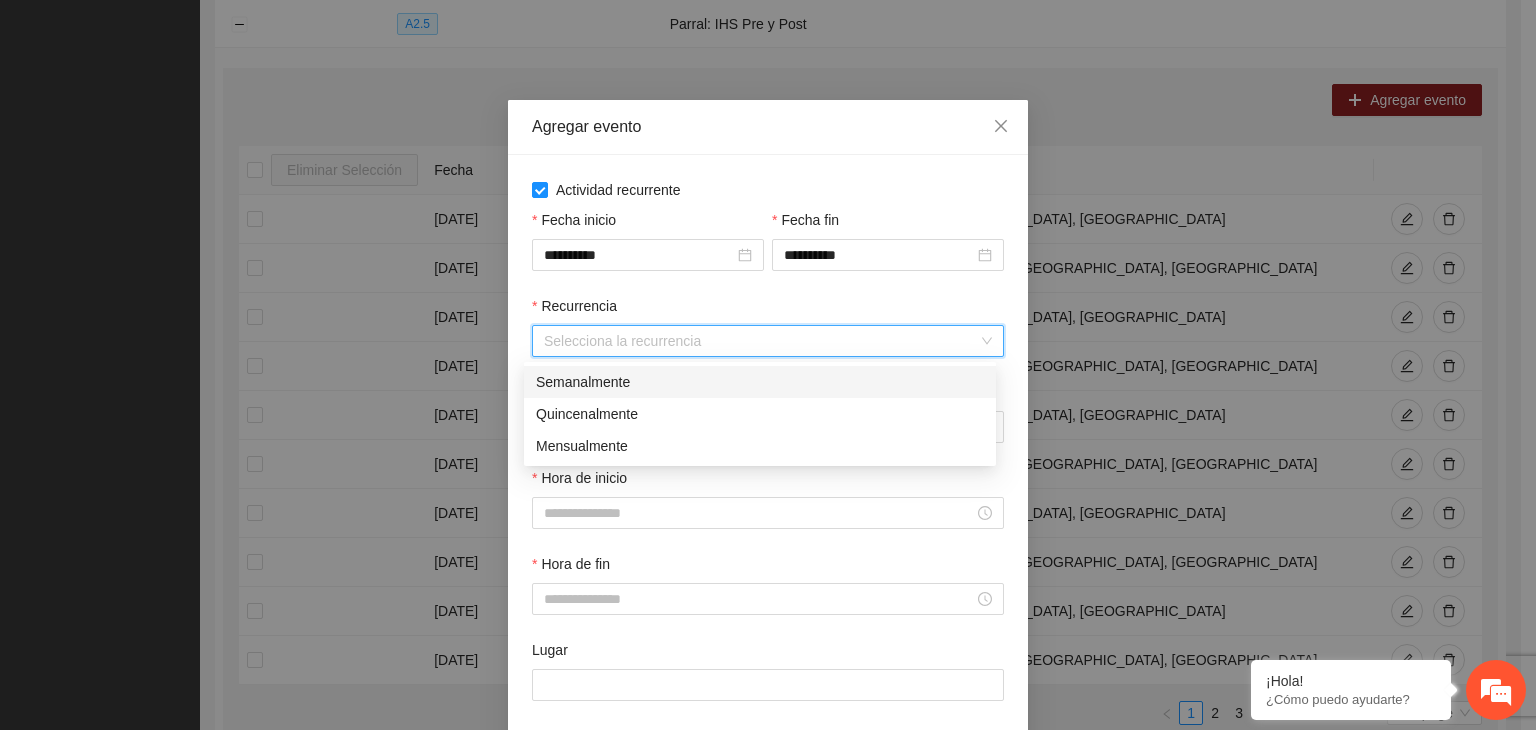 click on "Semanalmente" at bounding box center (760, 382) 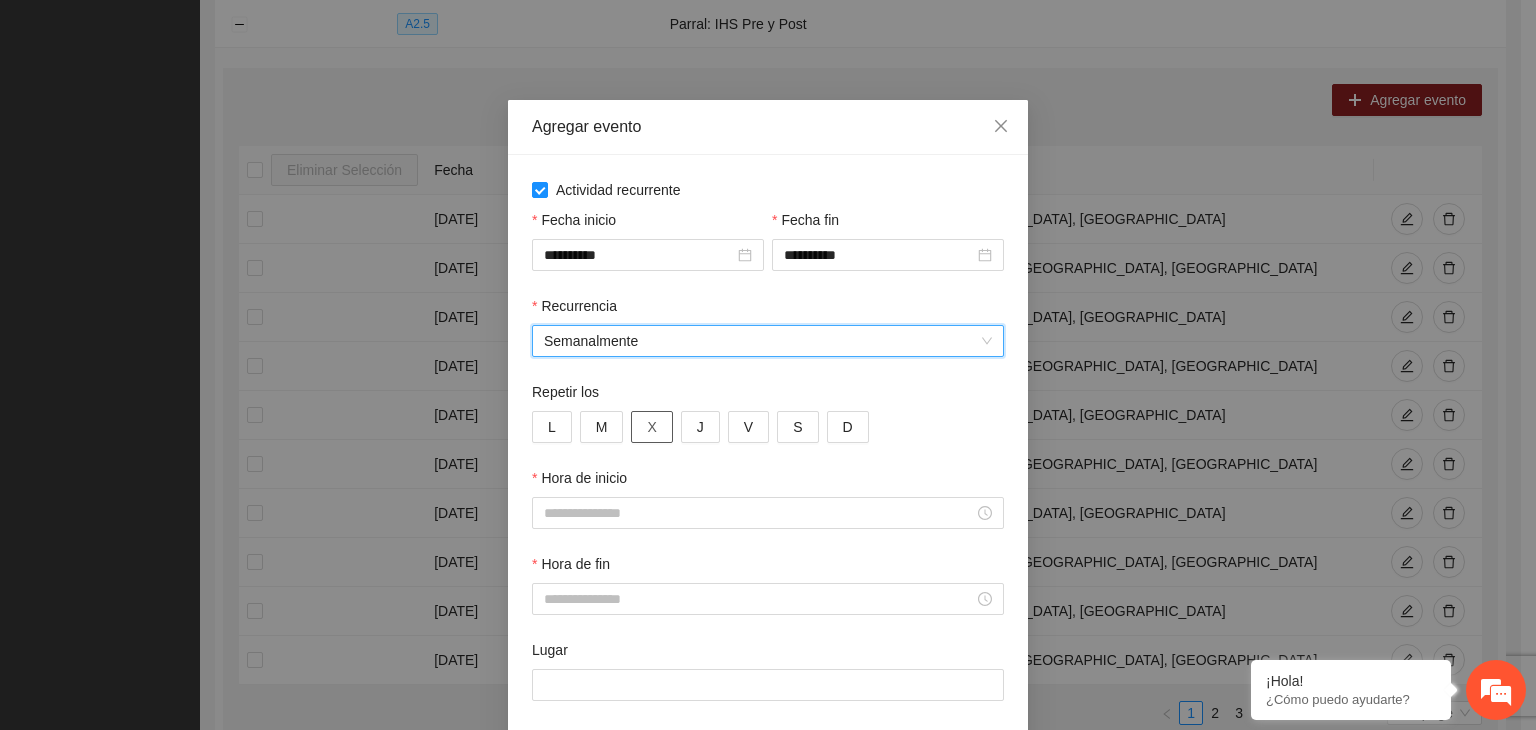 click on "X" at bounding box center (651, 427) 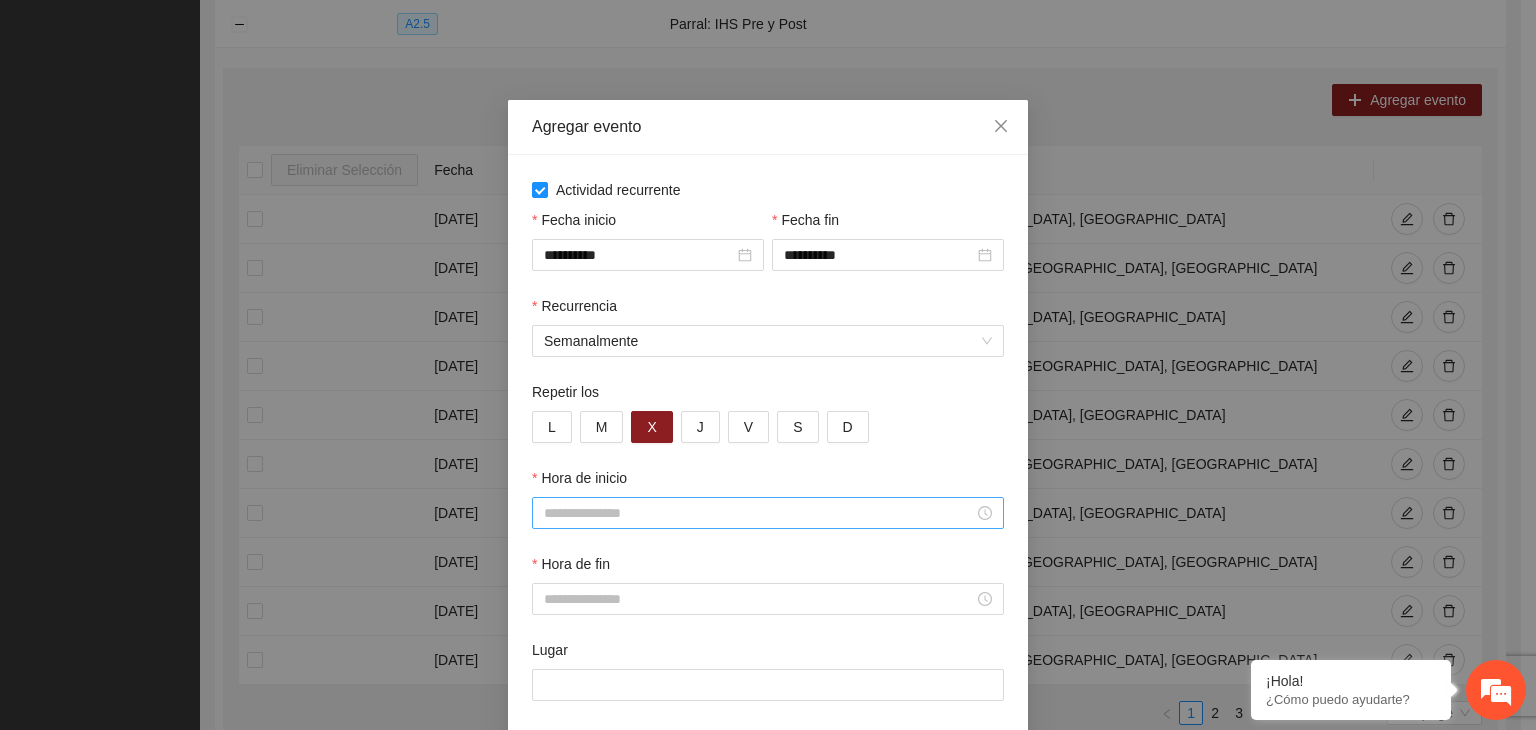 click on "Hora de inicio" at bounding box center (759, 513) 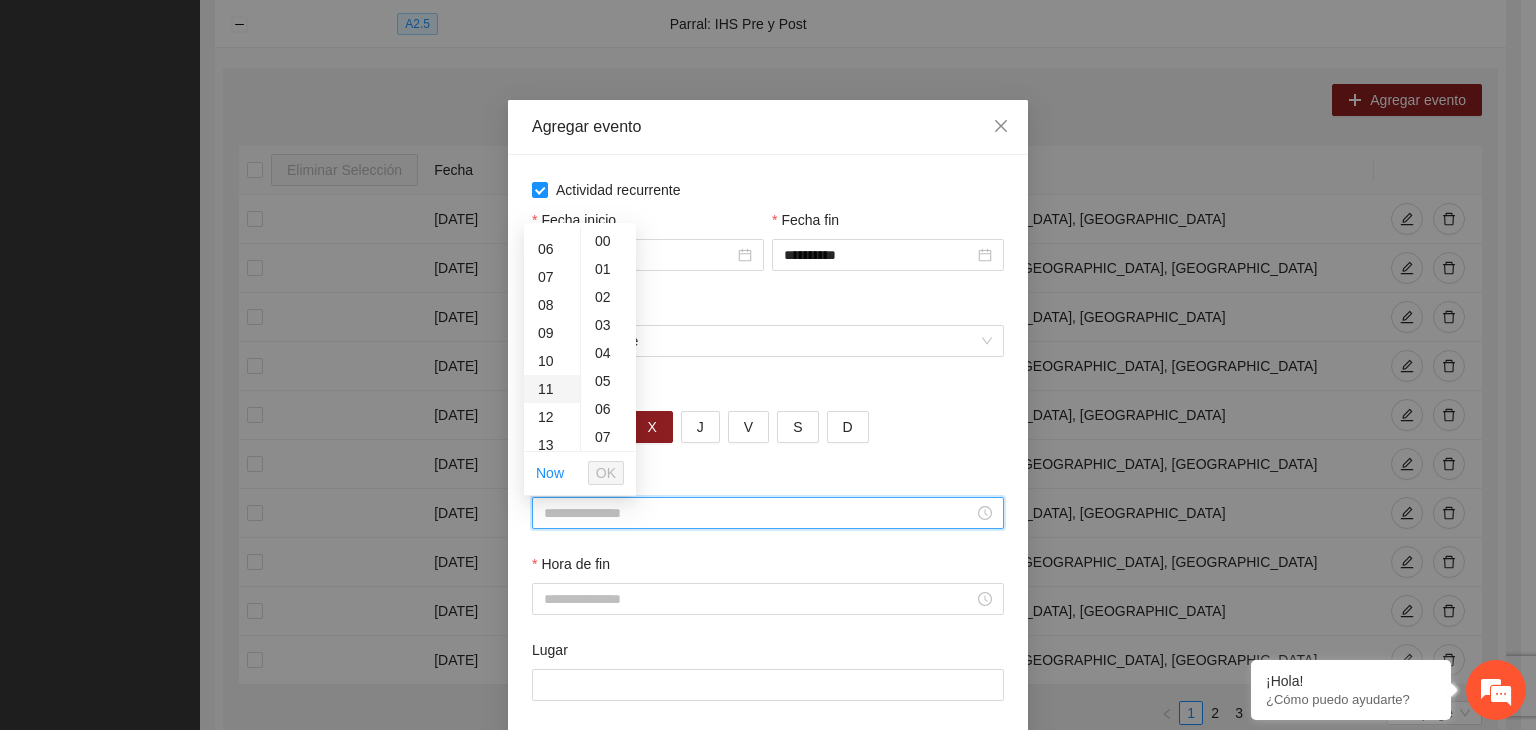 click on "11" at bounding box center (552, 389) 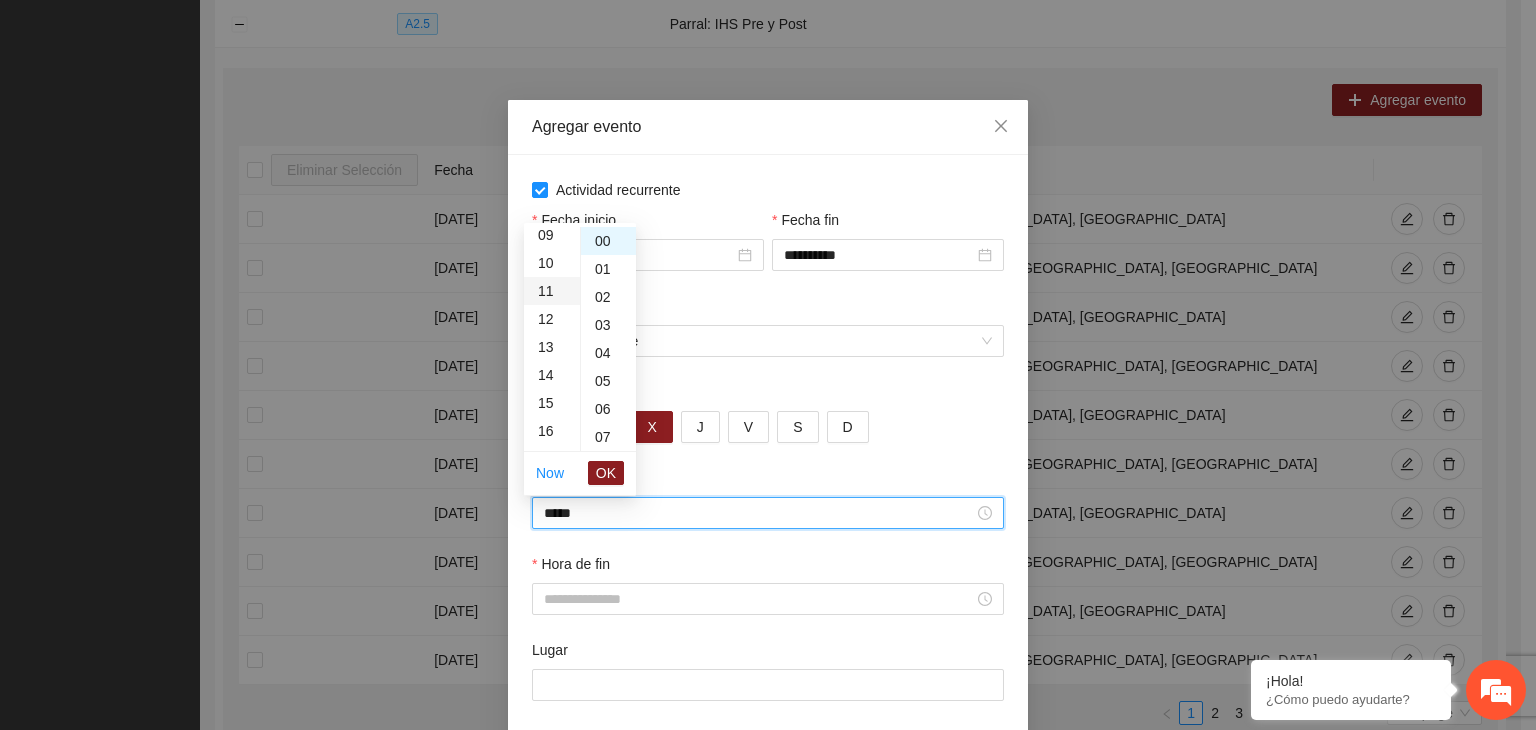 scroll, scrollTop: 308, scrollLeft: 0, axis: vertical 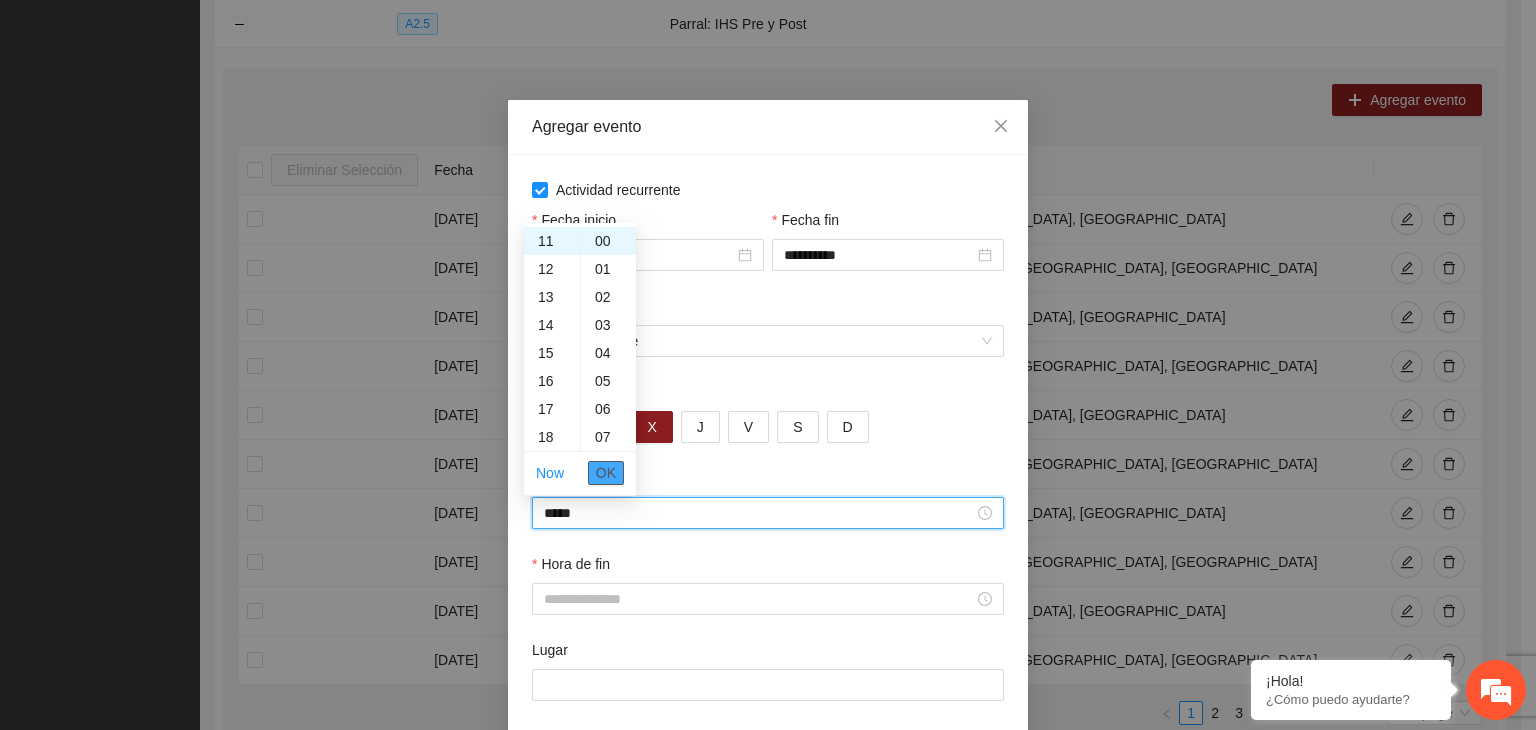 click on "OK" at bounding box center (606, 473) 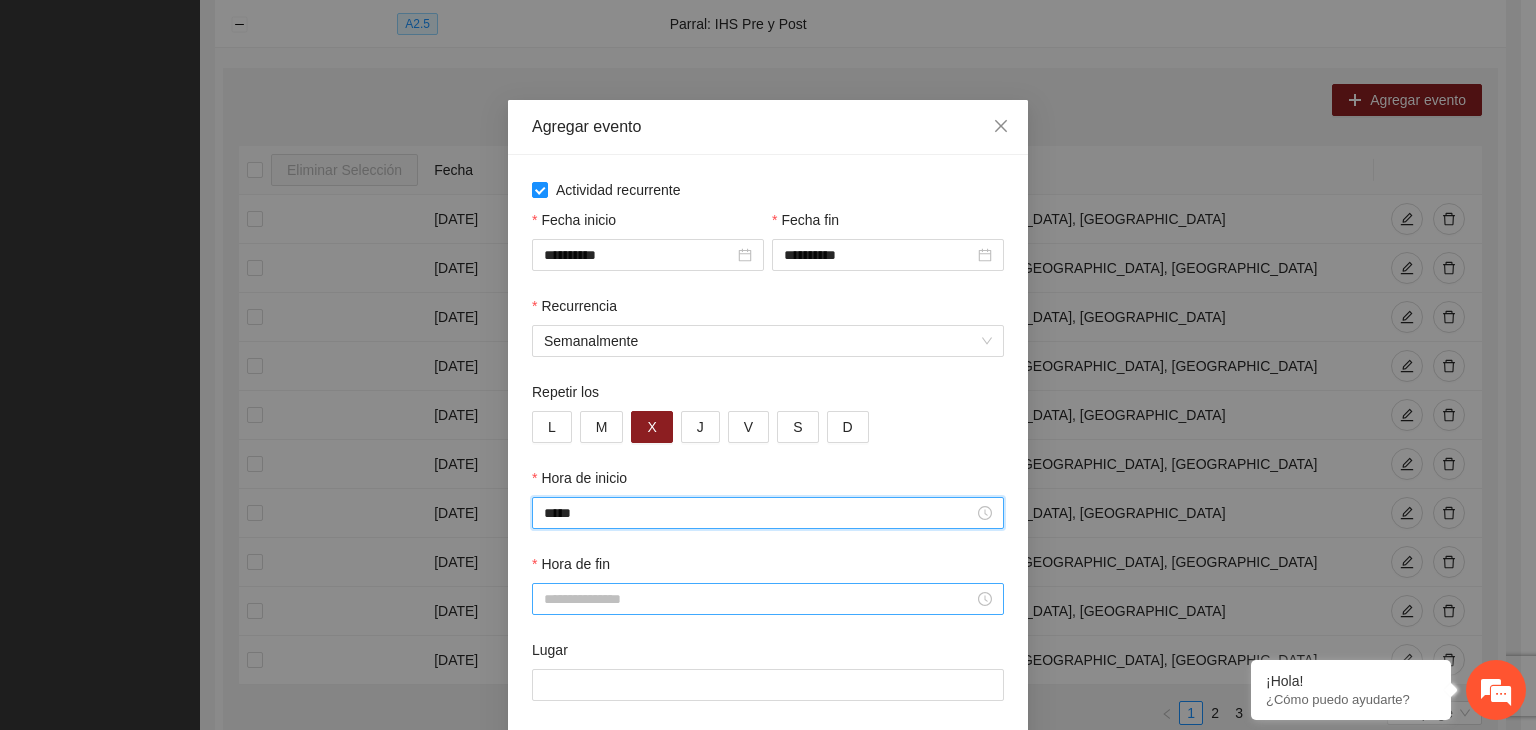 click on "Hora de fin" at bounding box center (759, 599) 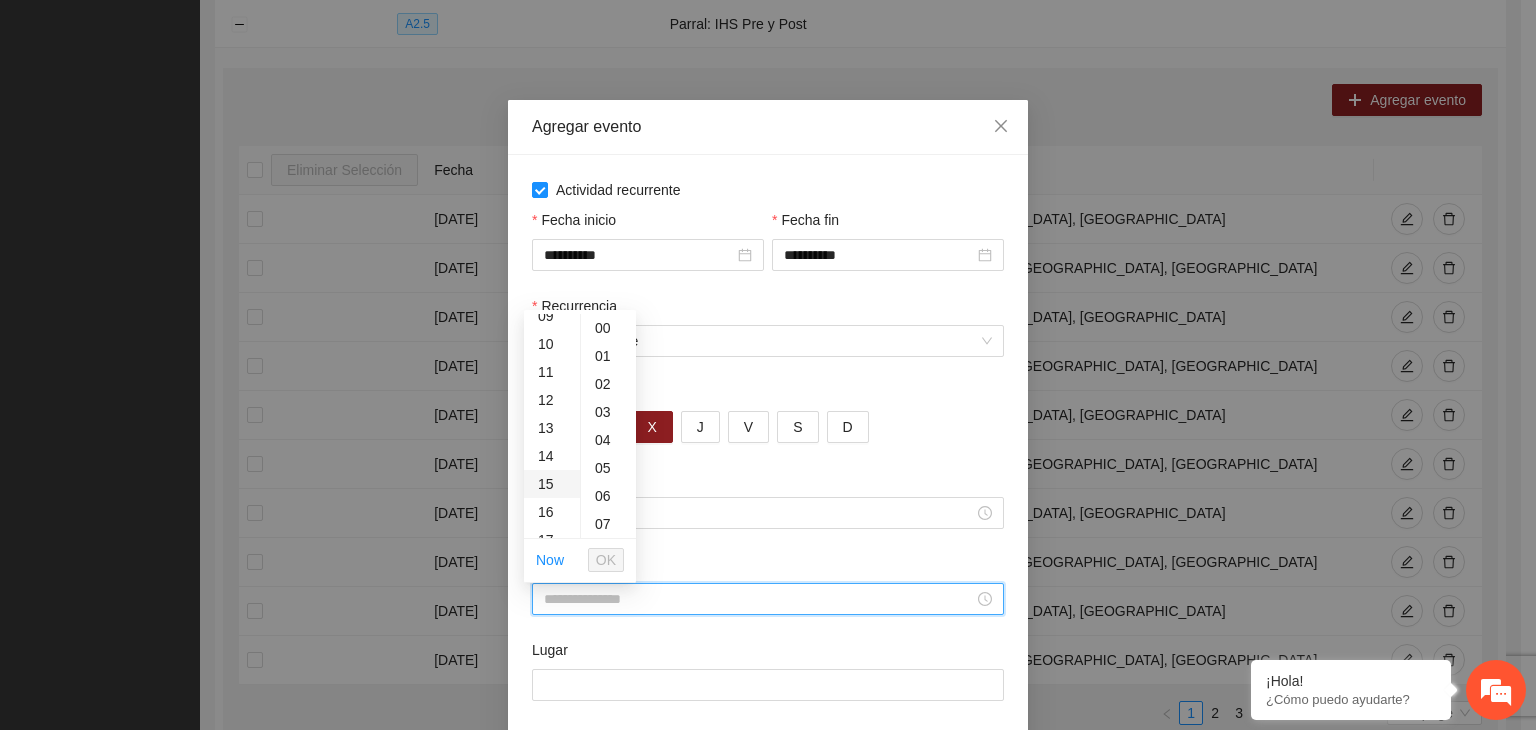 click on "15" at bounding box center (552, 484) 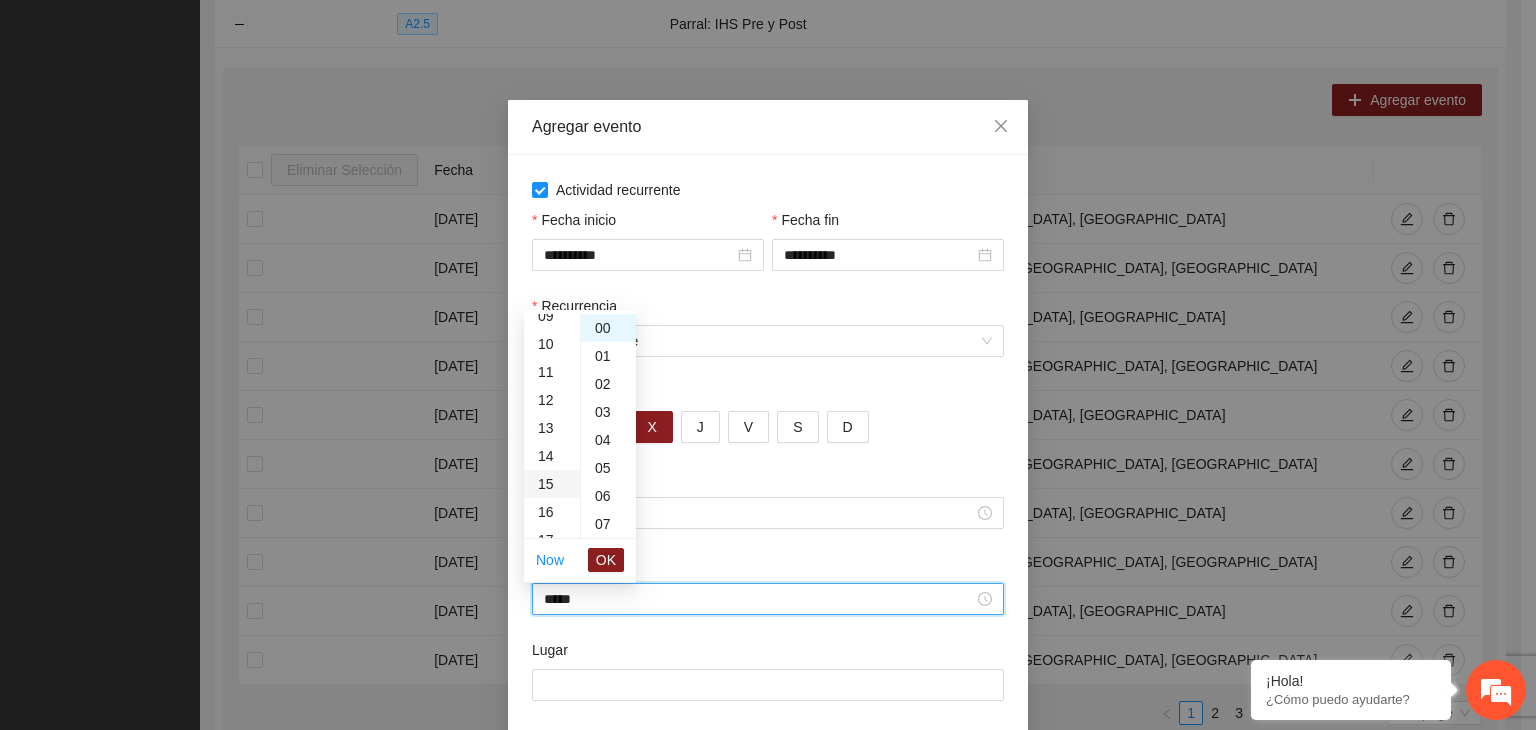 scroll, scrollTop: 420, scrollLeft: 0, axis: vertical 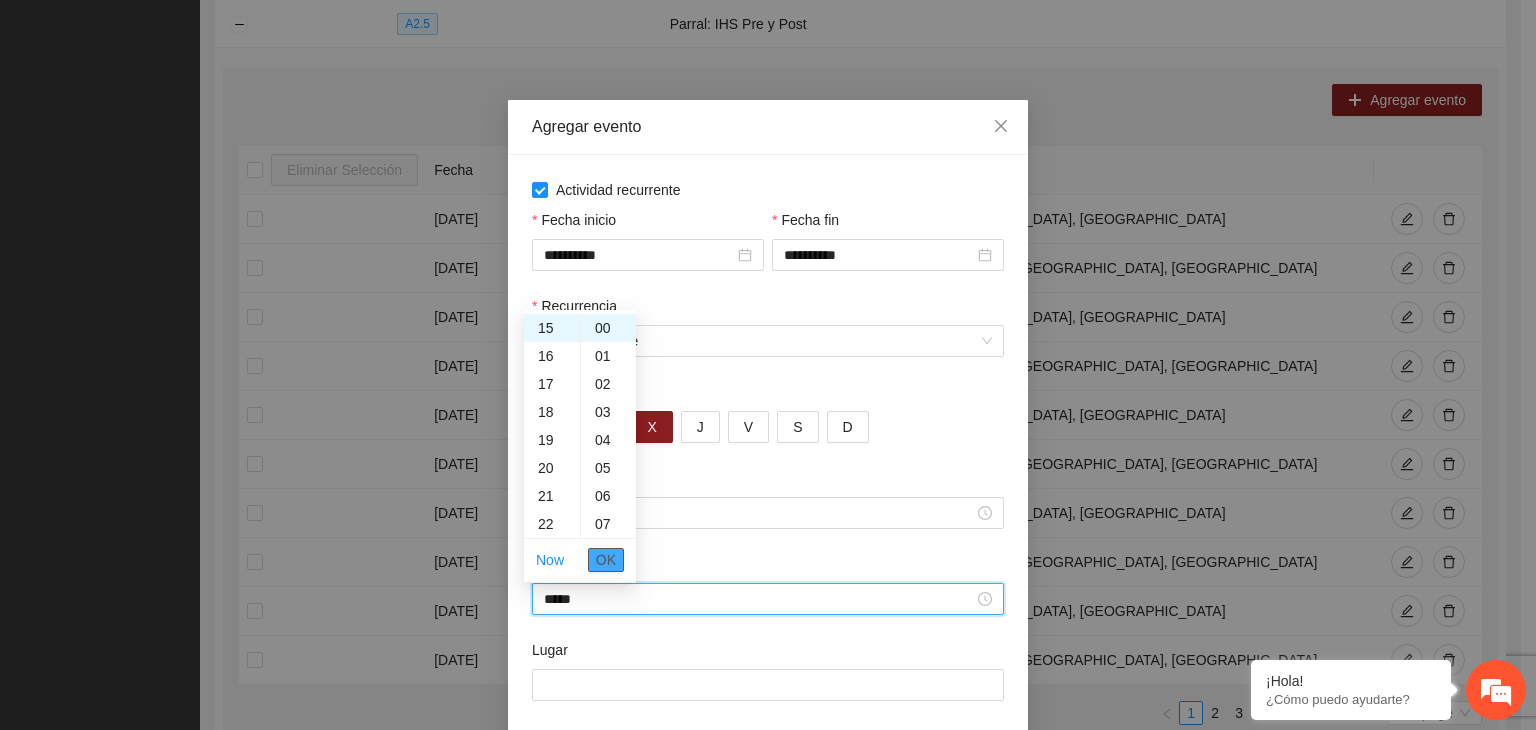 click on "OK" at bounding box center (606, 560) 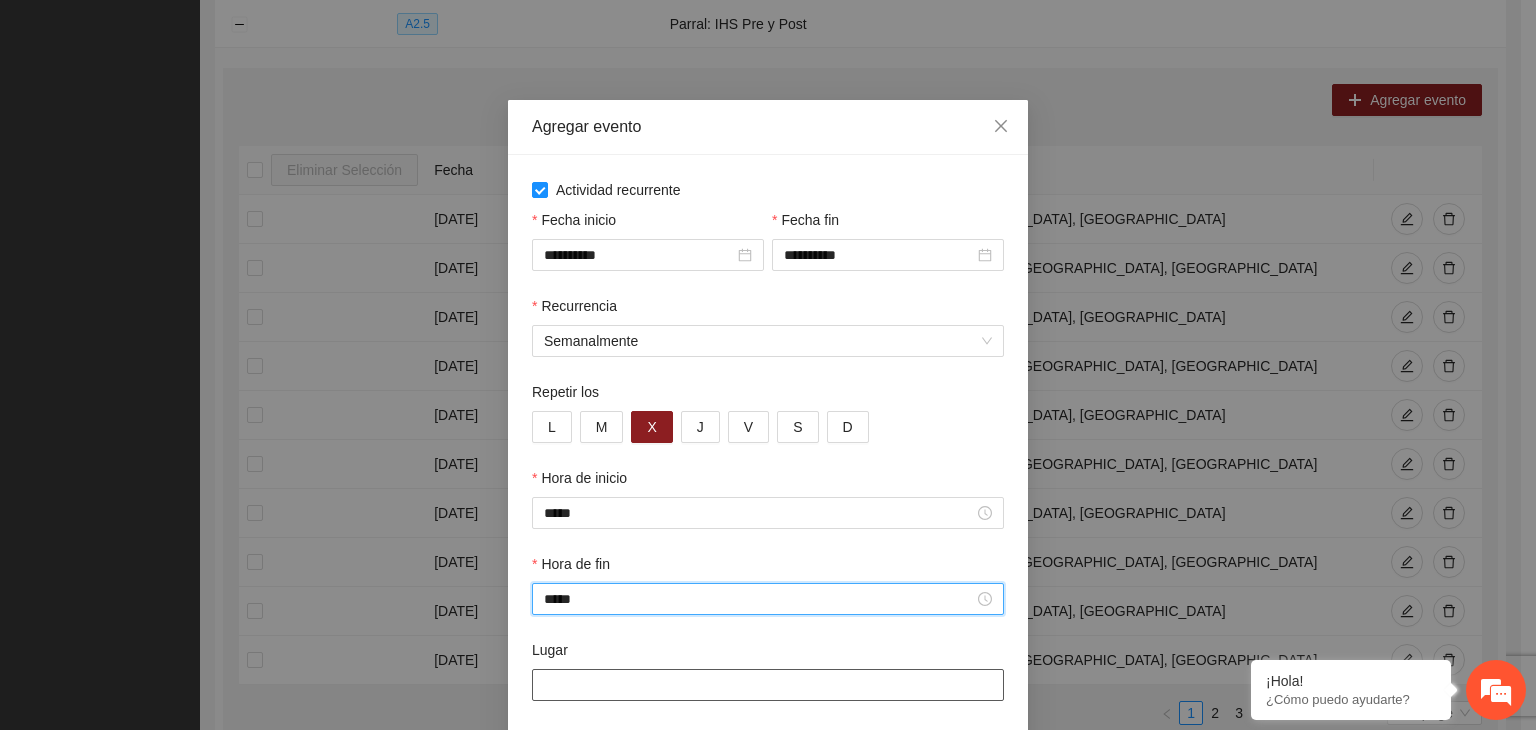 click on "Lugar" at bounding box center (768, 685) 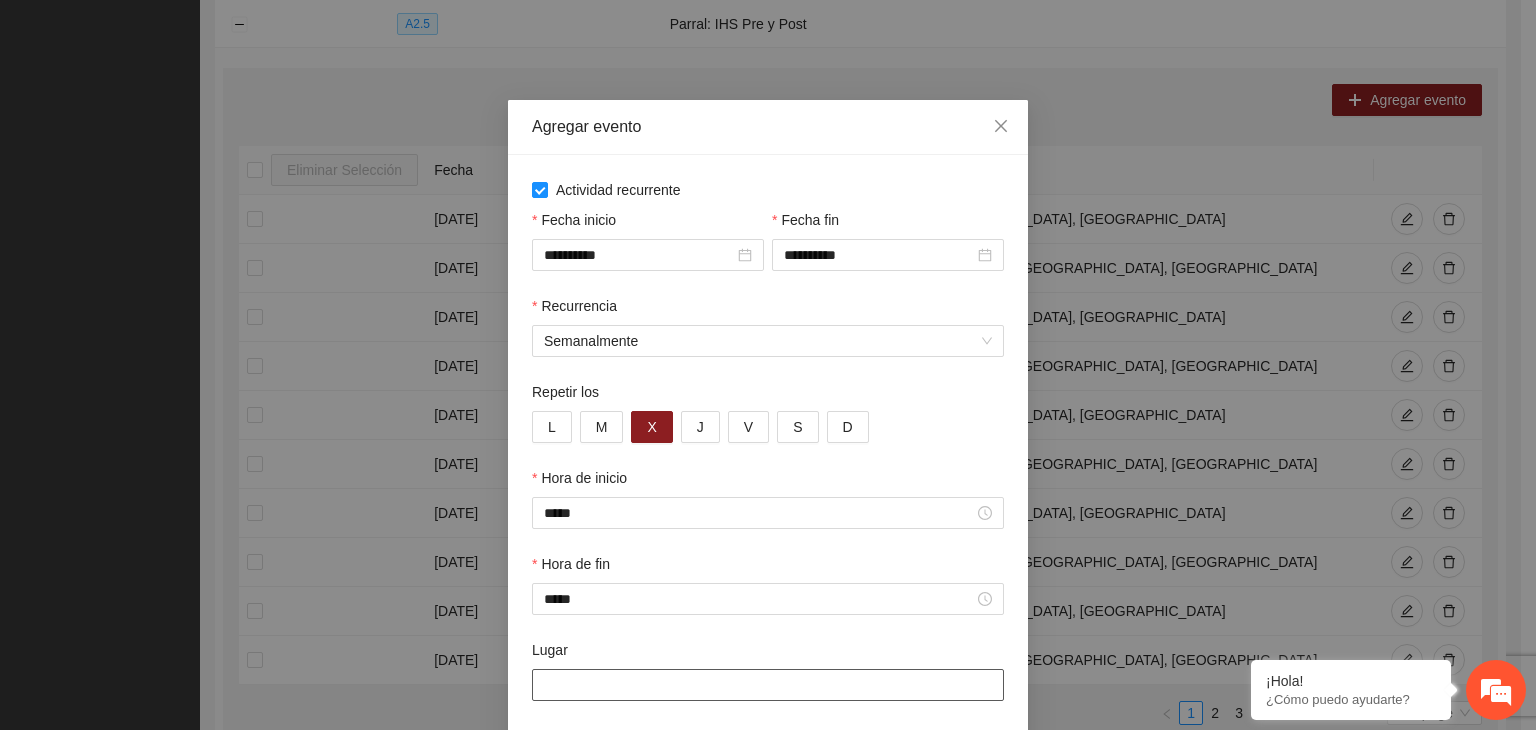 type on "**********" 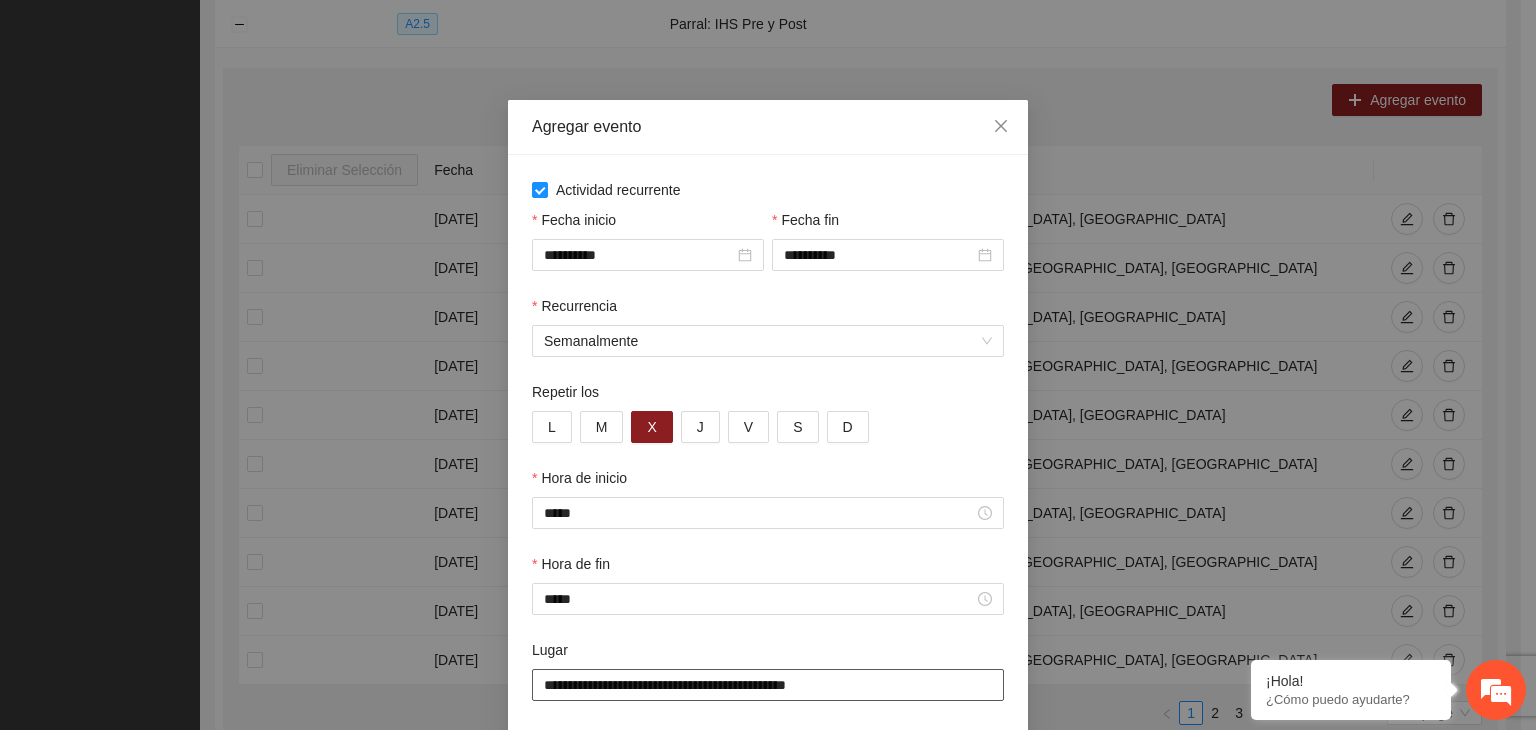 scroll, scrollTop: 99, scrollLeft: 0, axis: vertical 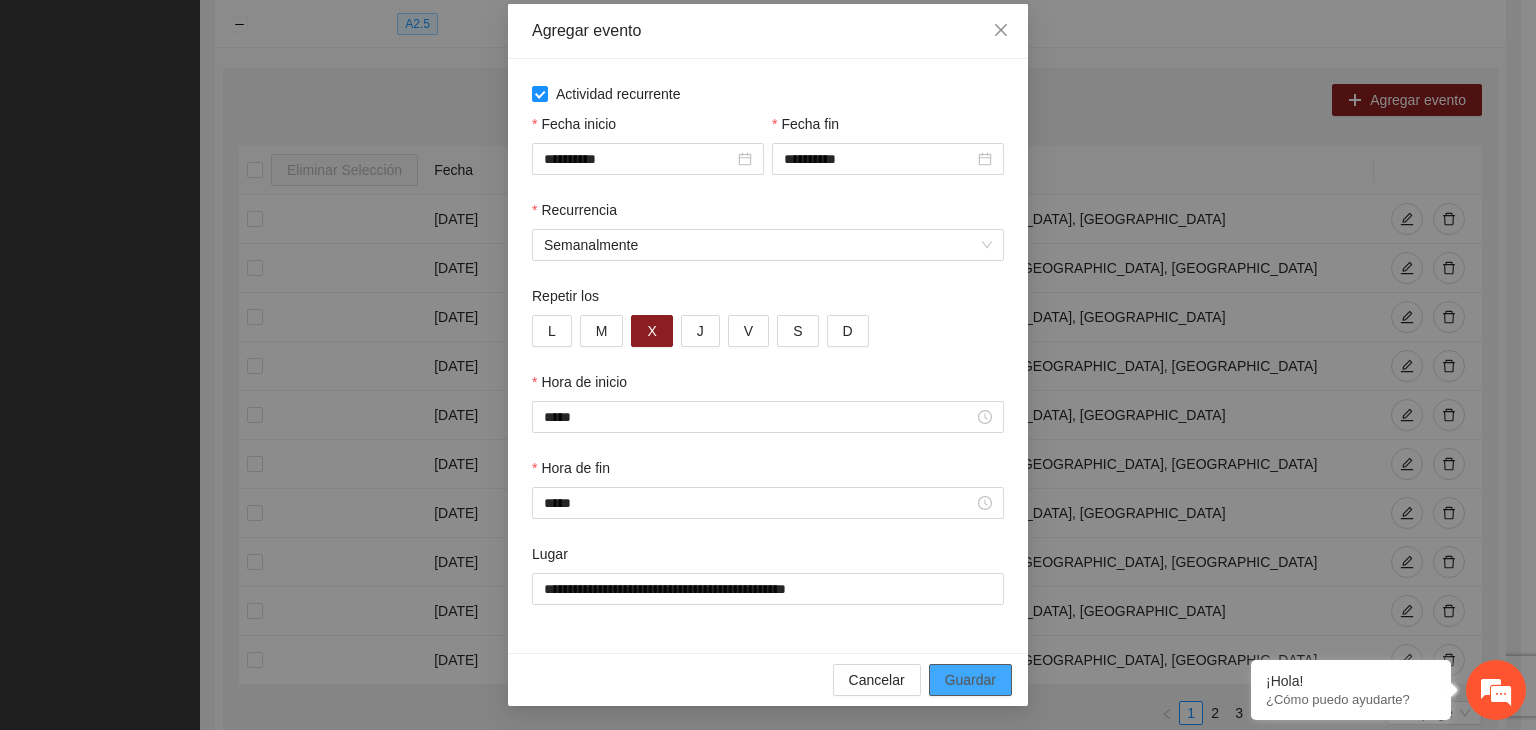 click on "Guardar" at bounding box center [970, 680] 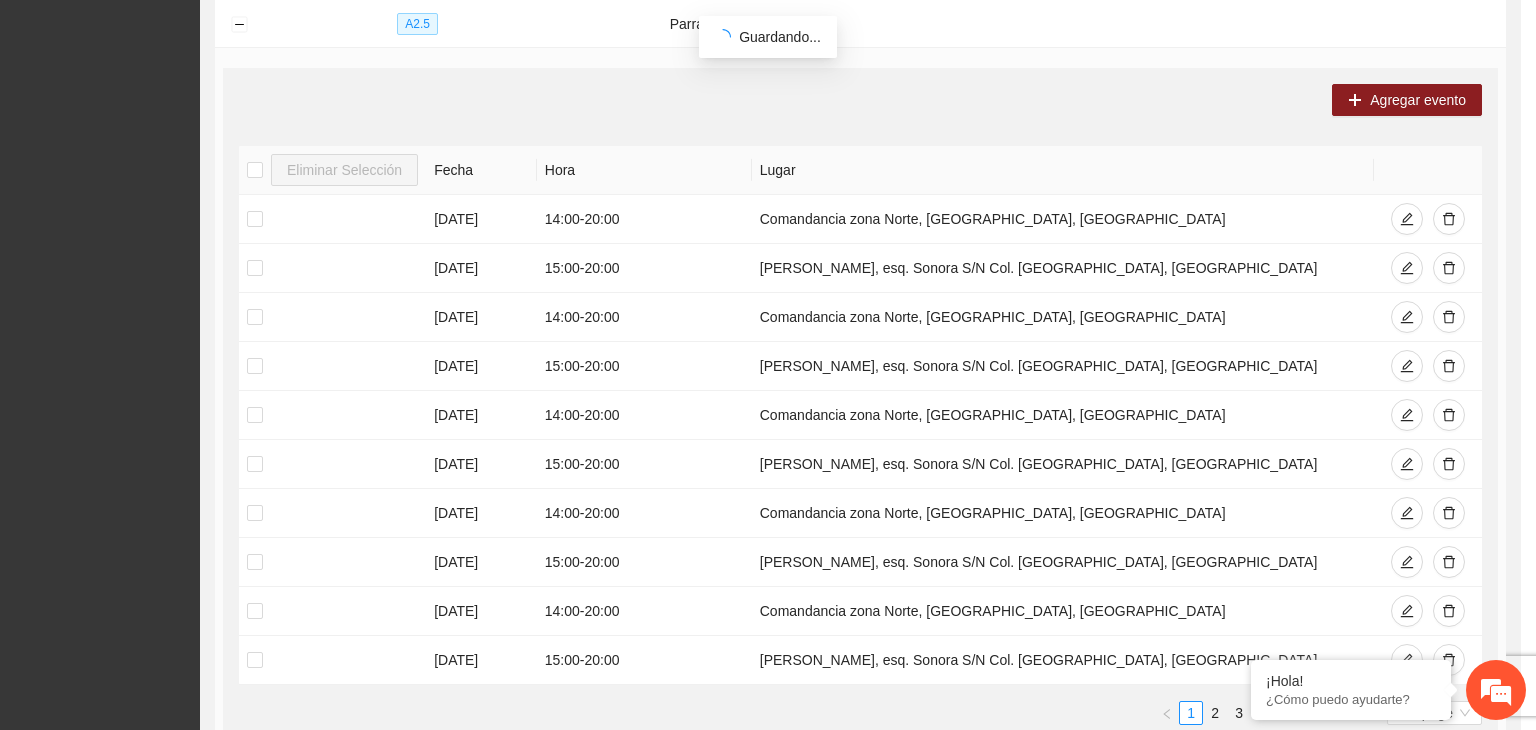 scroll, scrollTop: 0, scrollLeft: 0, axis: both 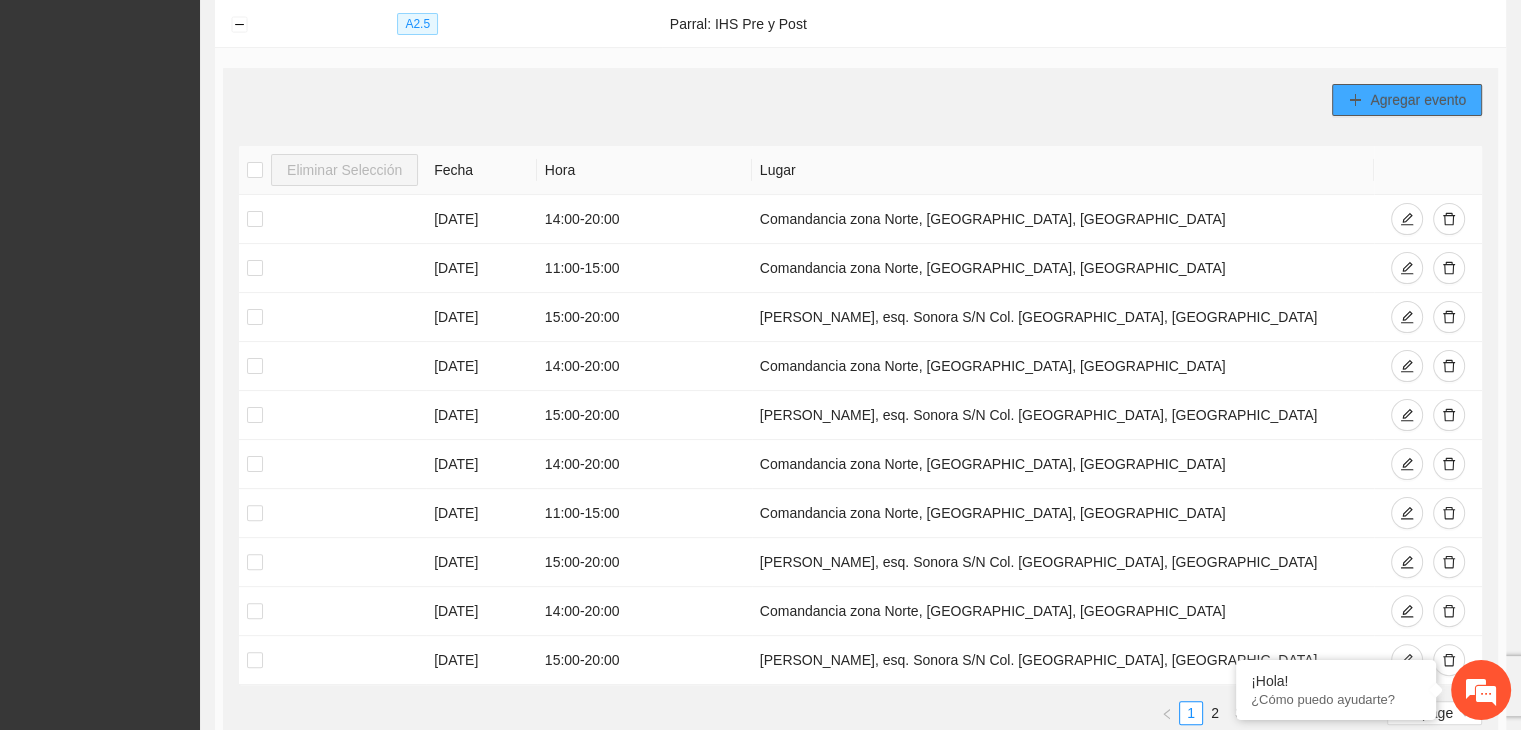 click on "Agregar evento" at bounding box center [1407, 100] 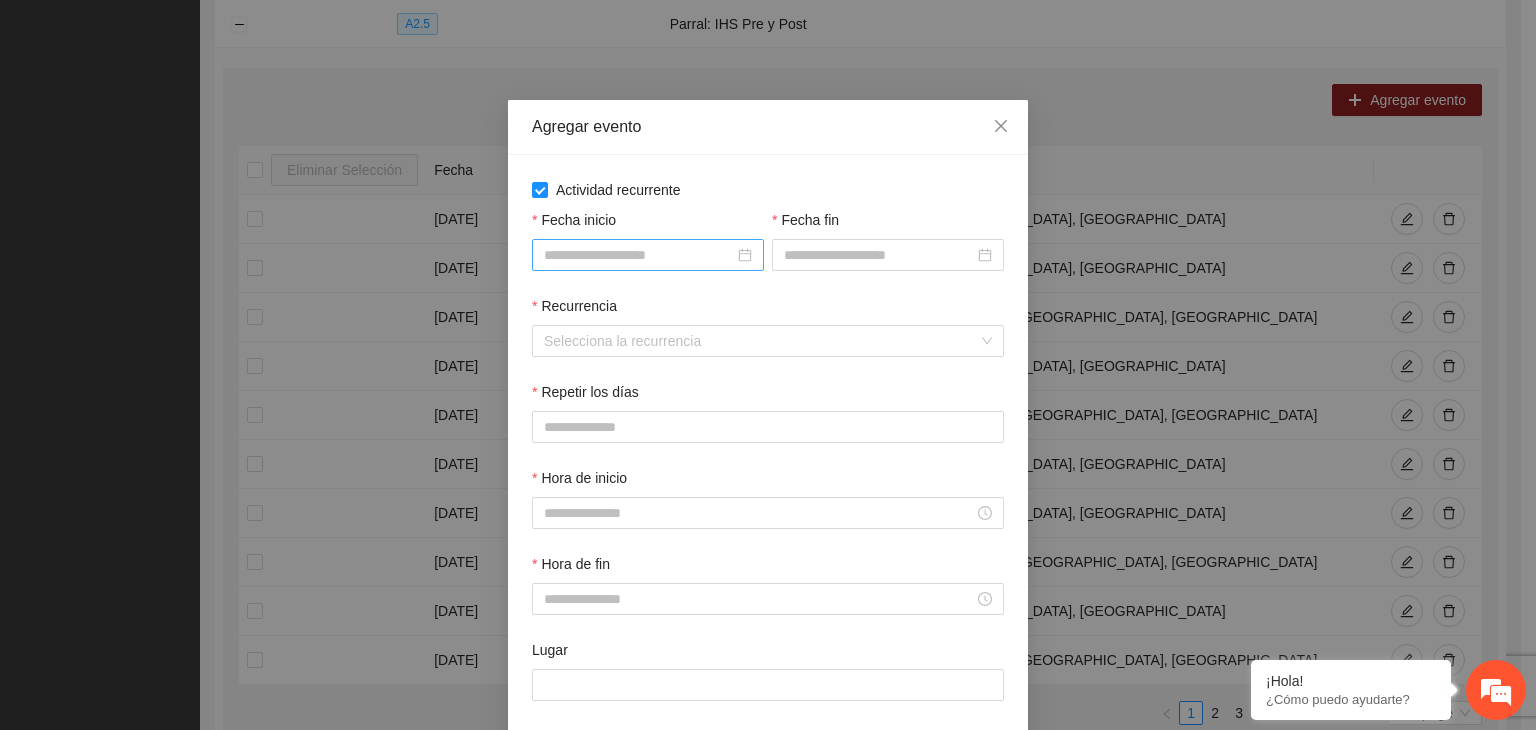 click on "Fecha inicio" at bounding box center (639, 255) 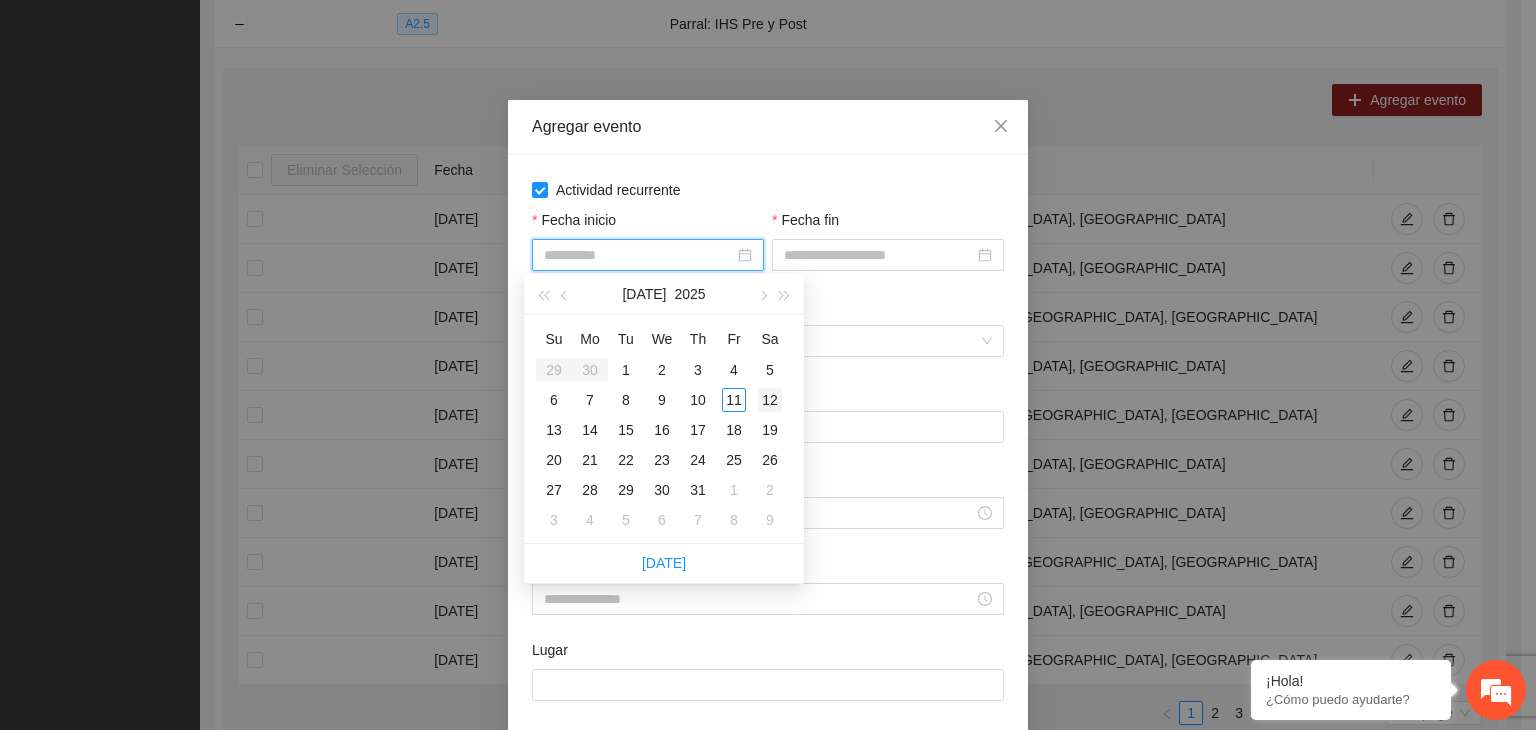 type on "**********" 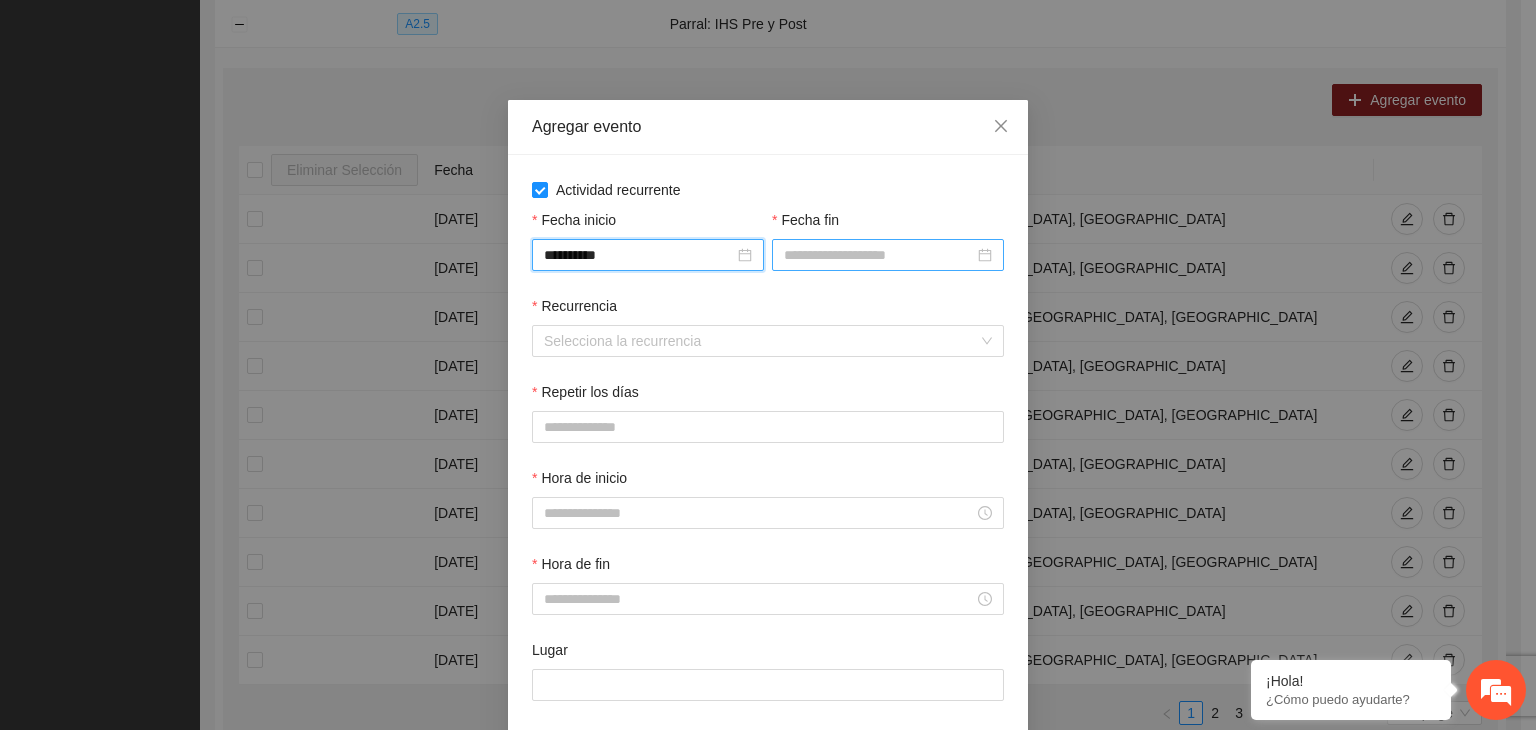 click on "Fecha fin" at bounding box center [879, 255] 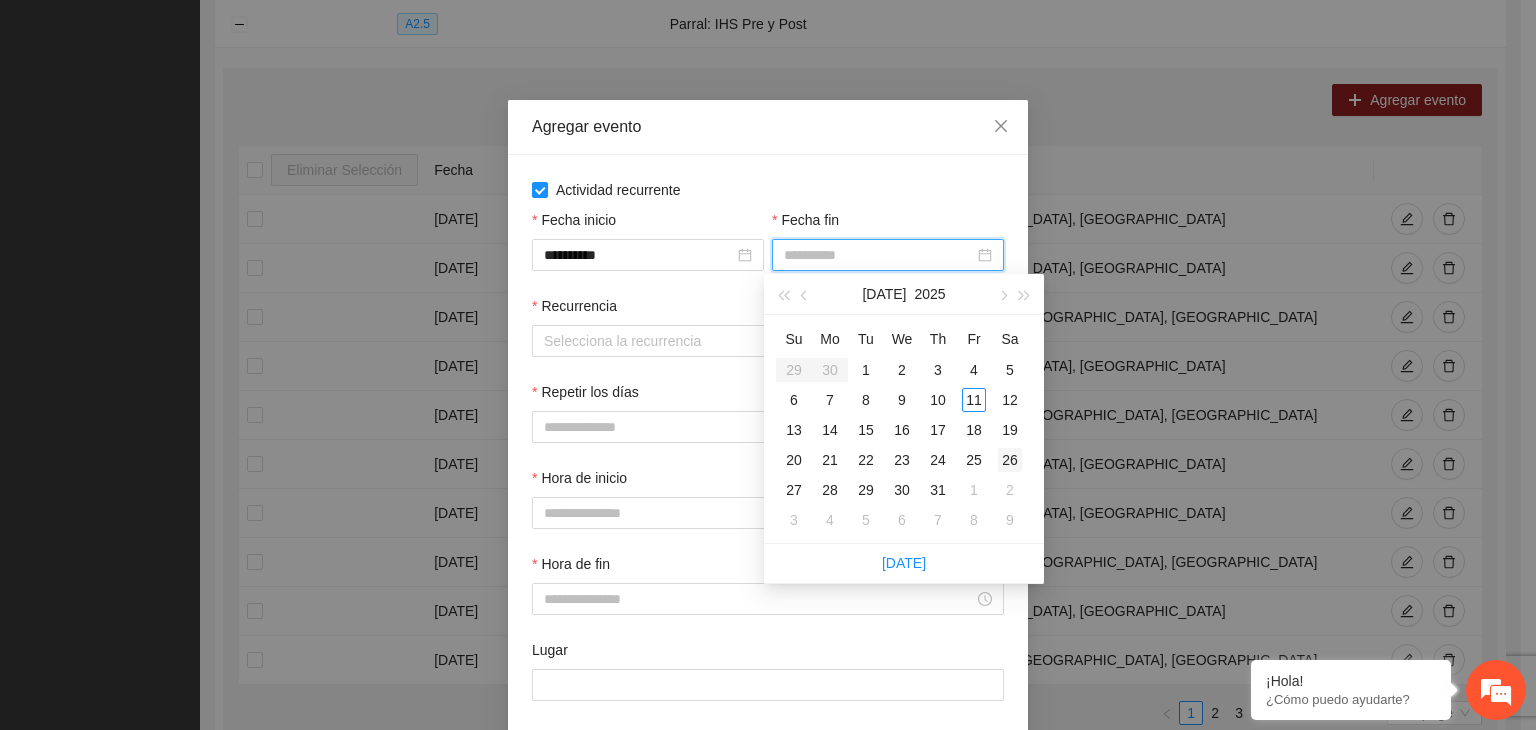 type on "**********" 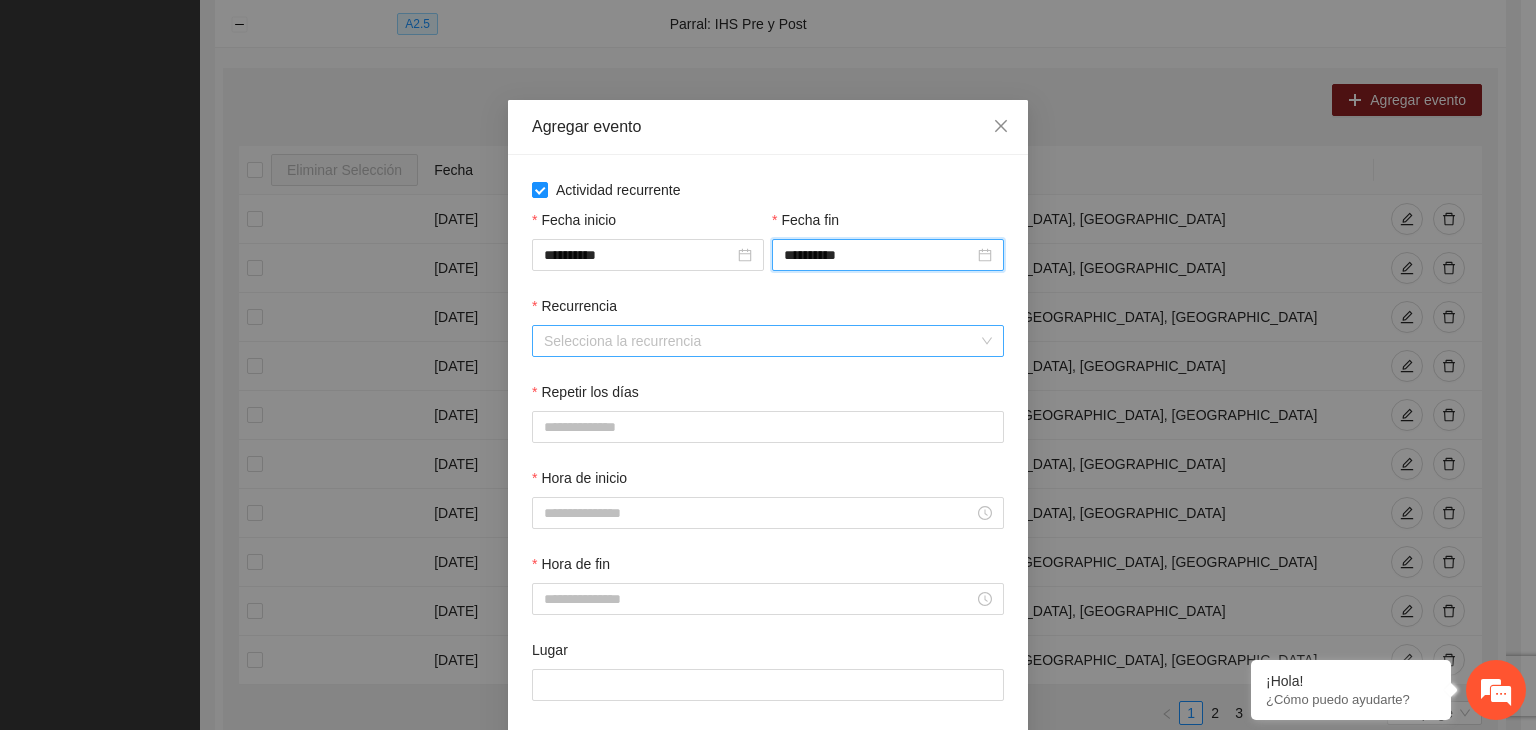 click on "Recurrencia" at bounding box center (761, 341) 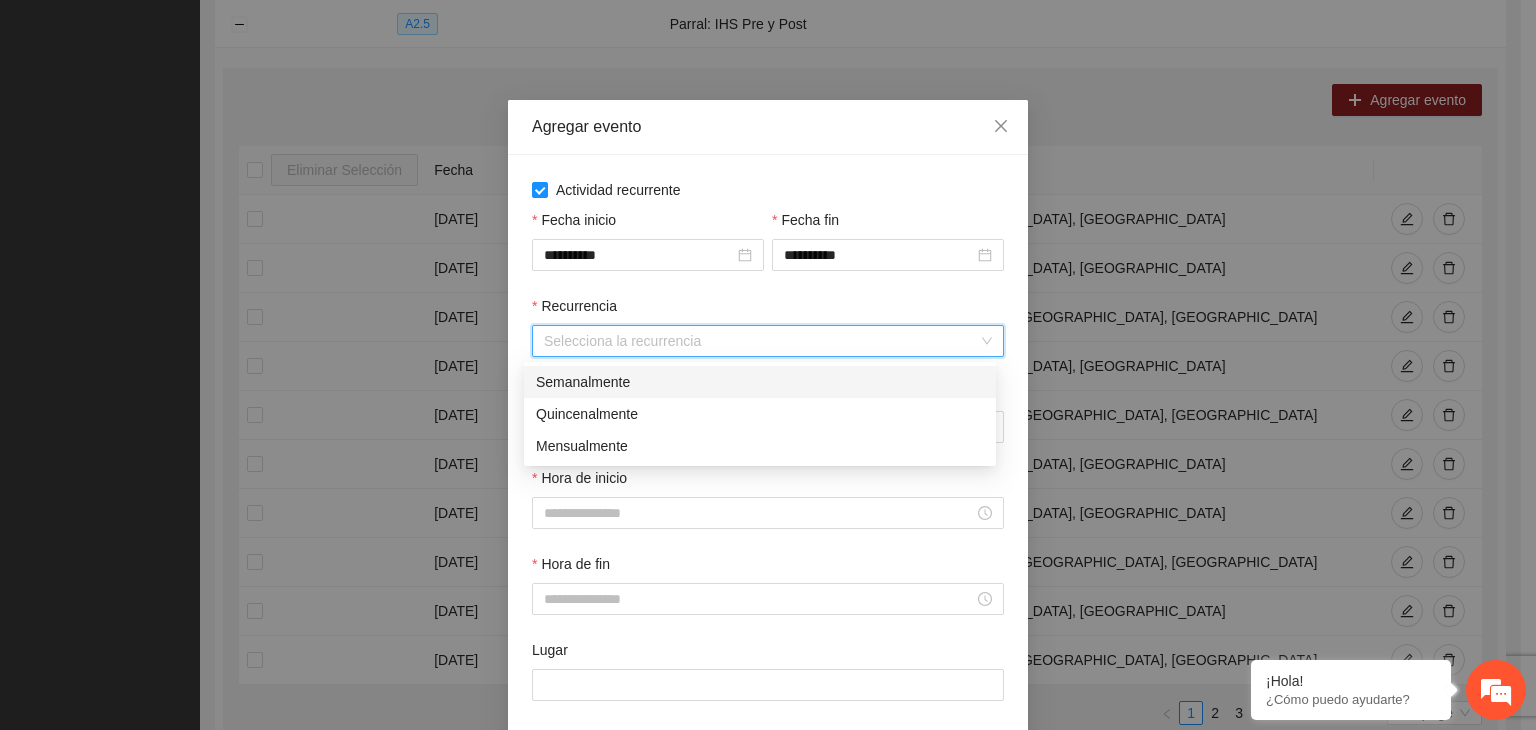 click on "Semanalmente" at bounding box center [760, 382] 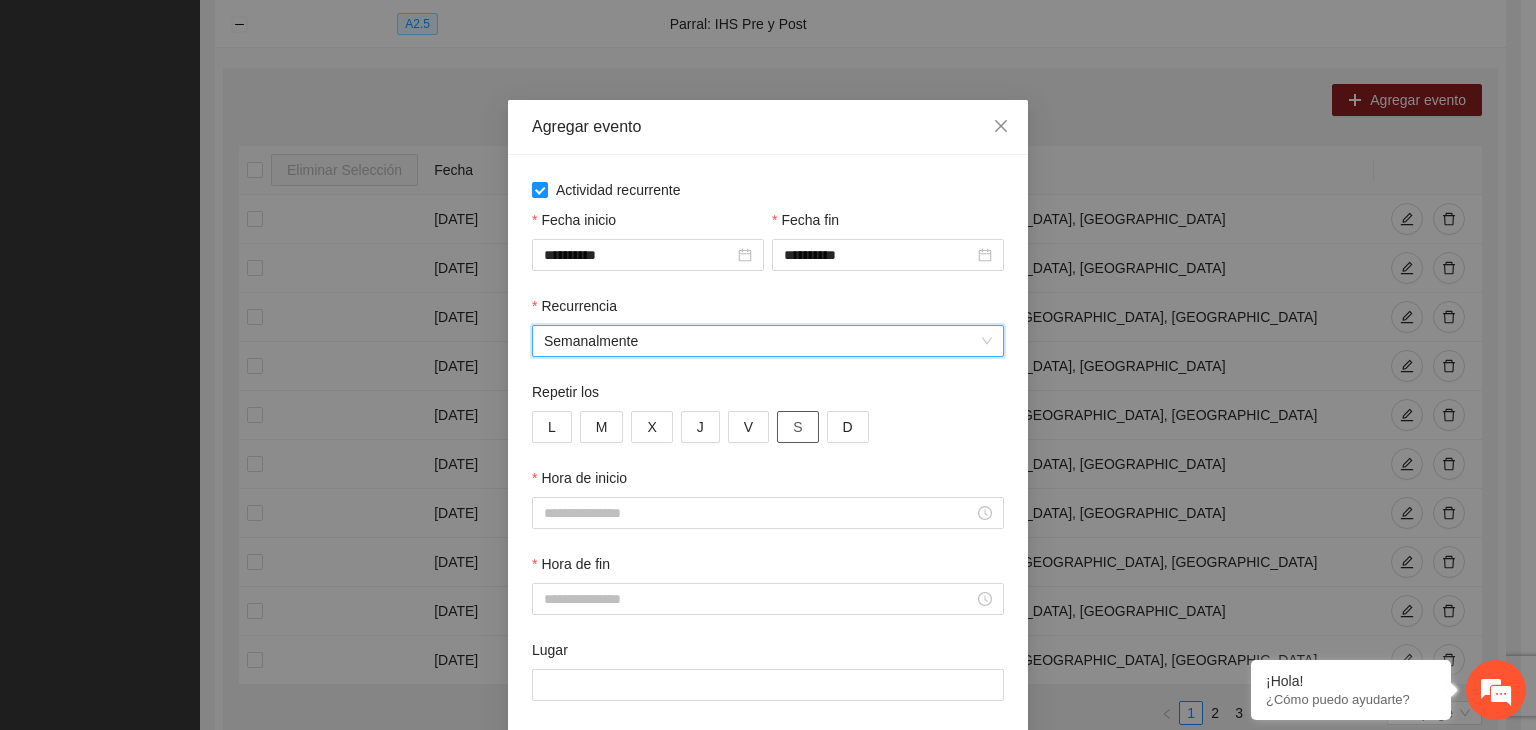 click on "S" at bounding box center [797, 427] 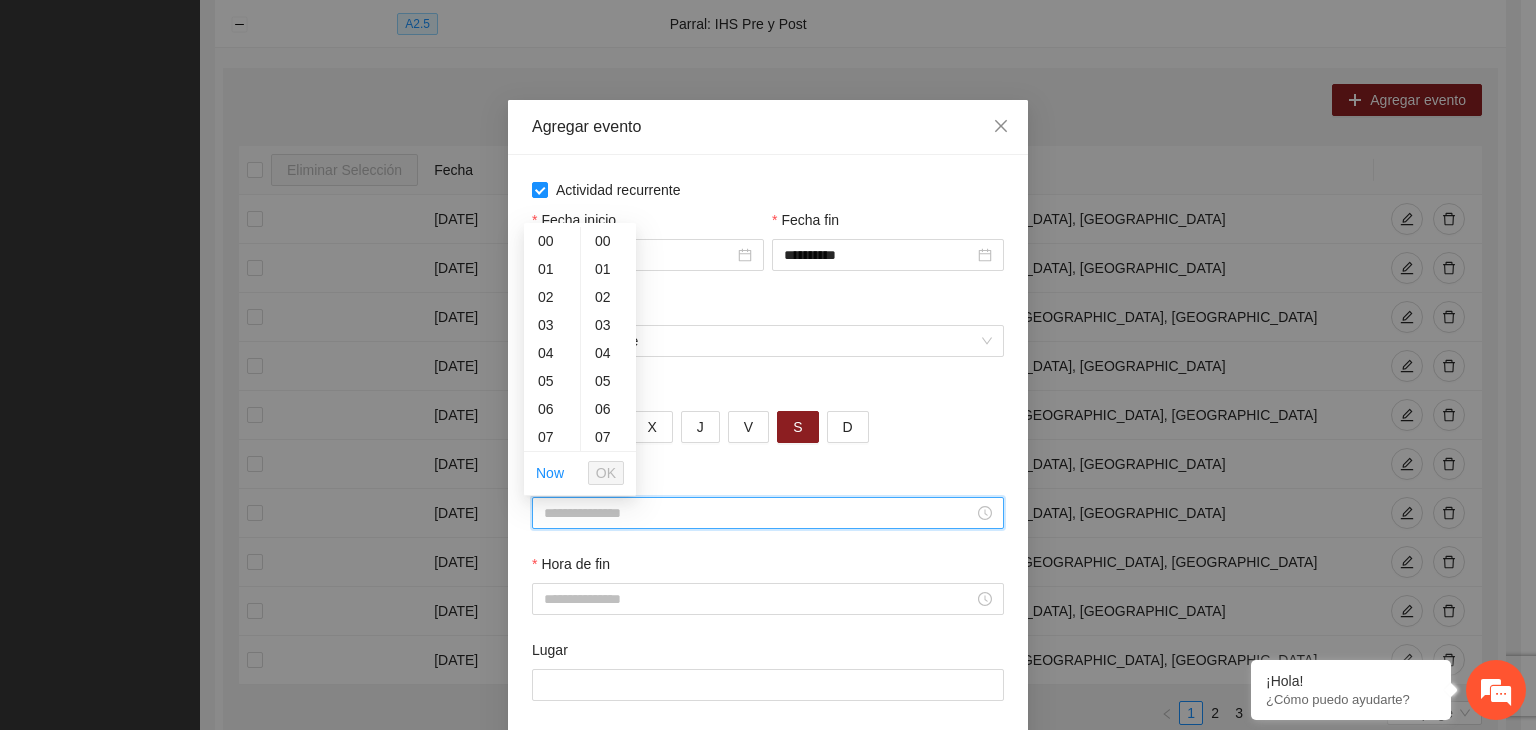 click on "Hora de inicio" at bounding box center (759, 513) 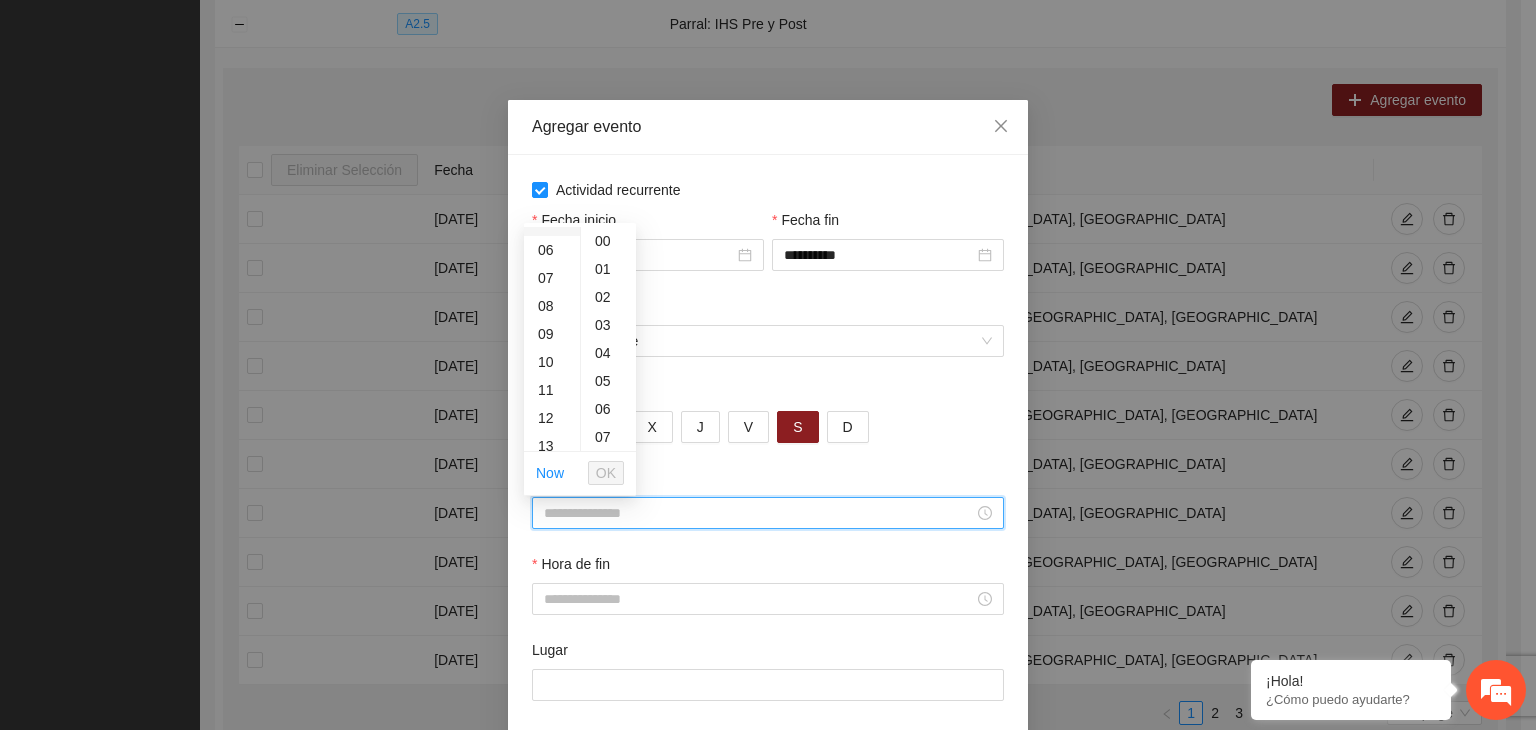 scroll, scrollTop: 164, scrollLeft: 0, axis: vertical 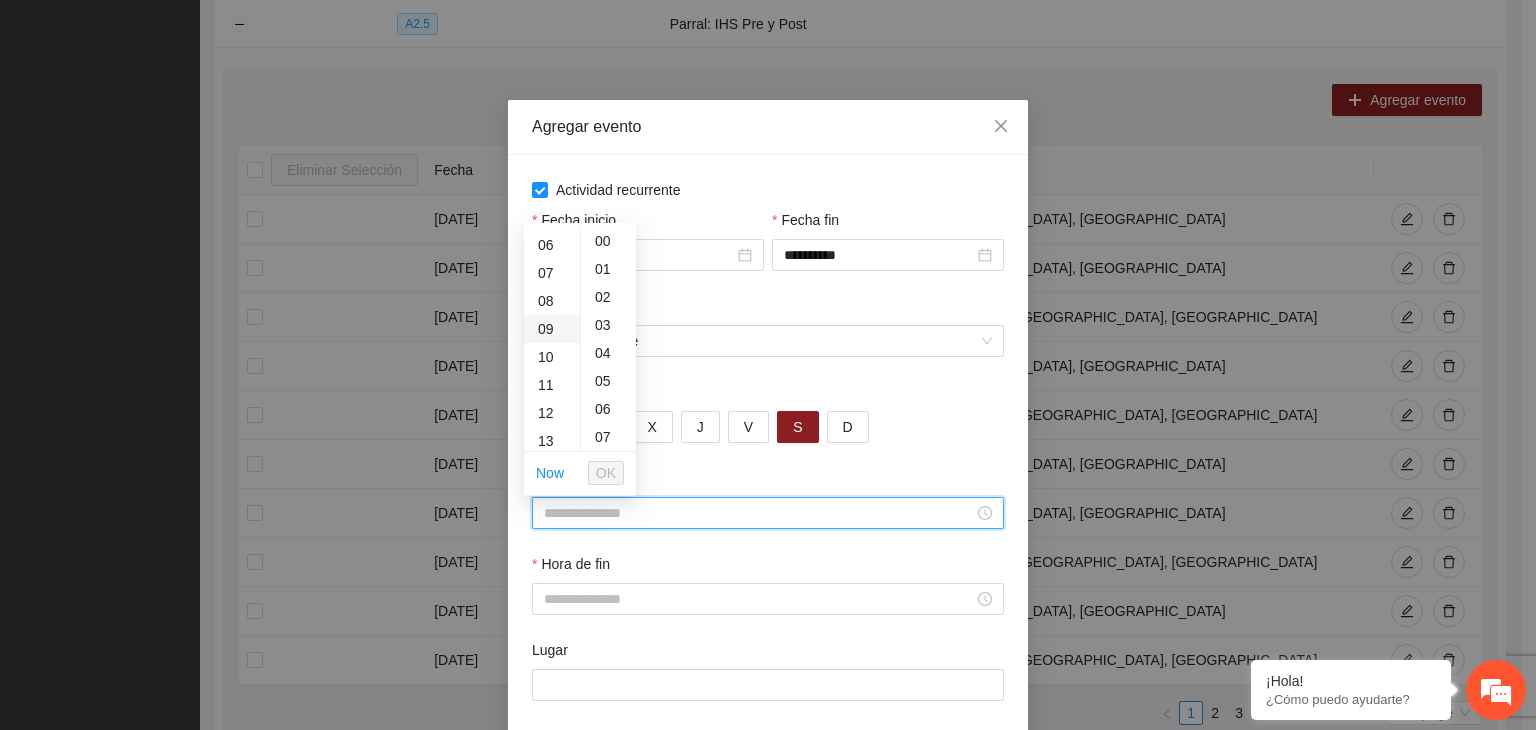 click on "09" at bounding box center (552, 329) 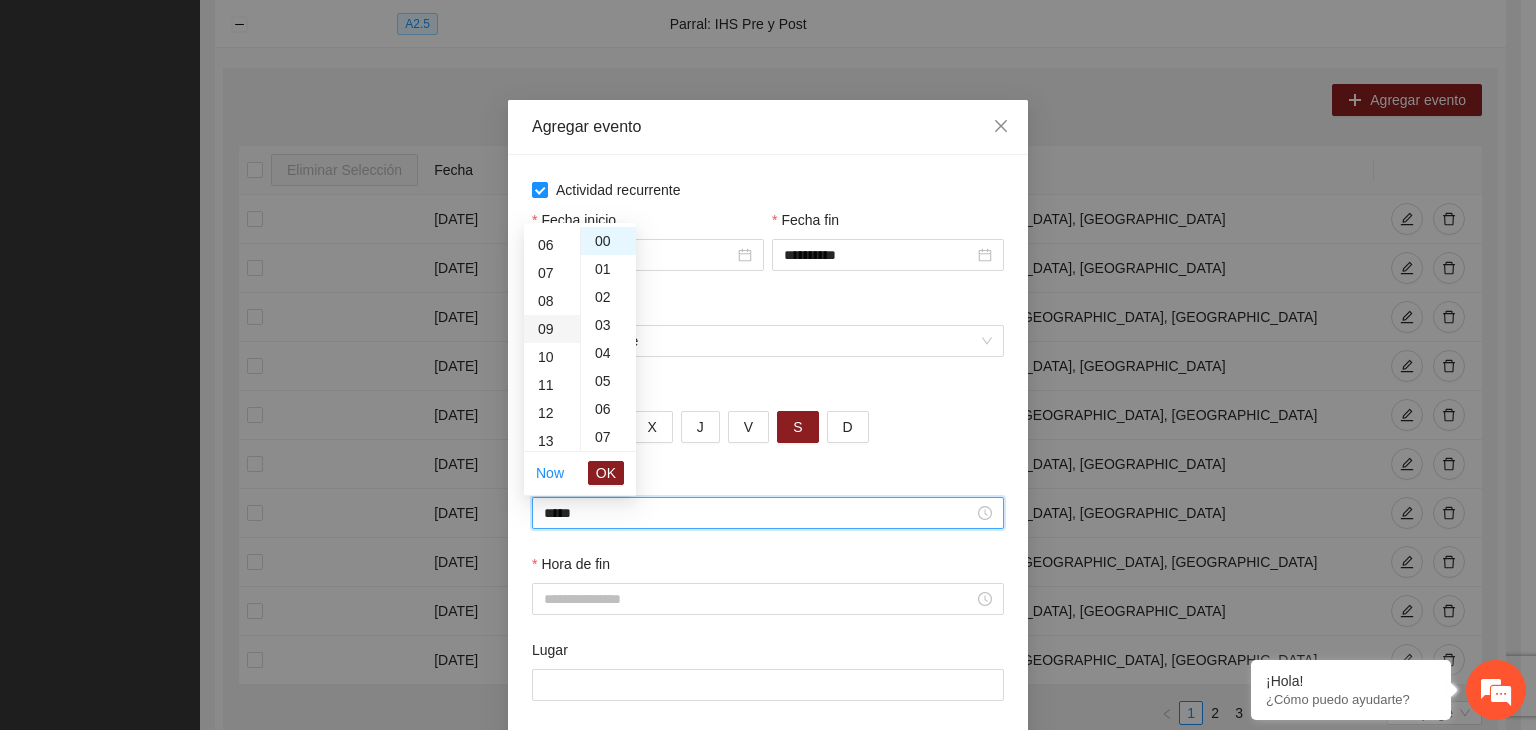 scroll, scrollTop: 252, scrollLeft: 0, axis: vertical 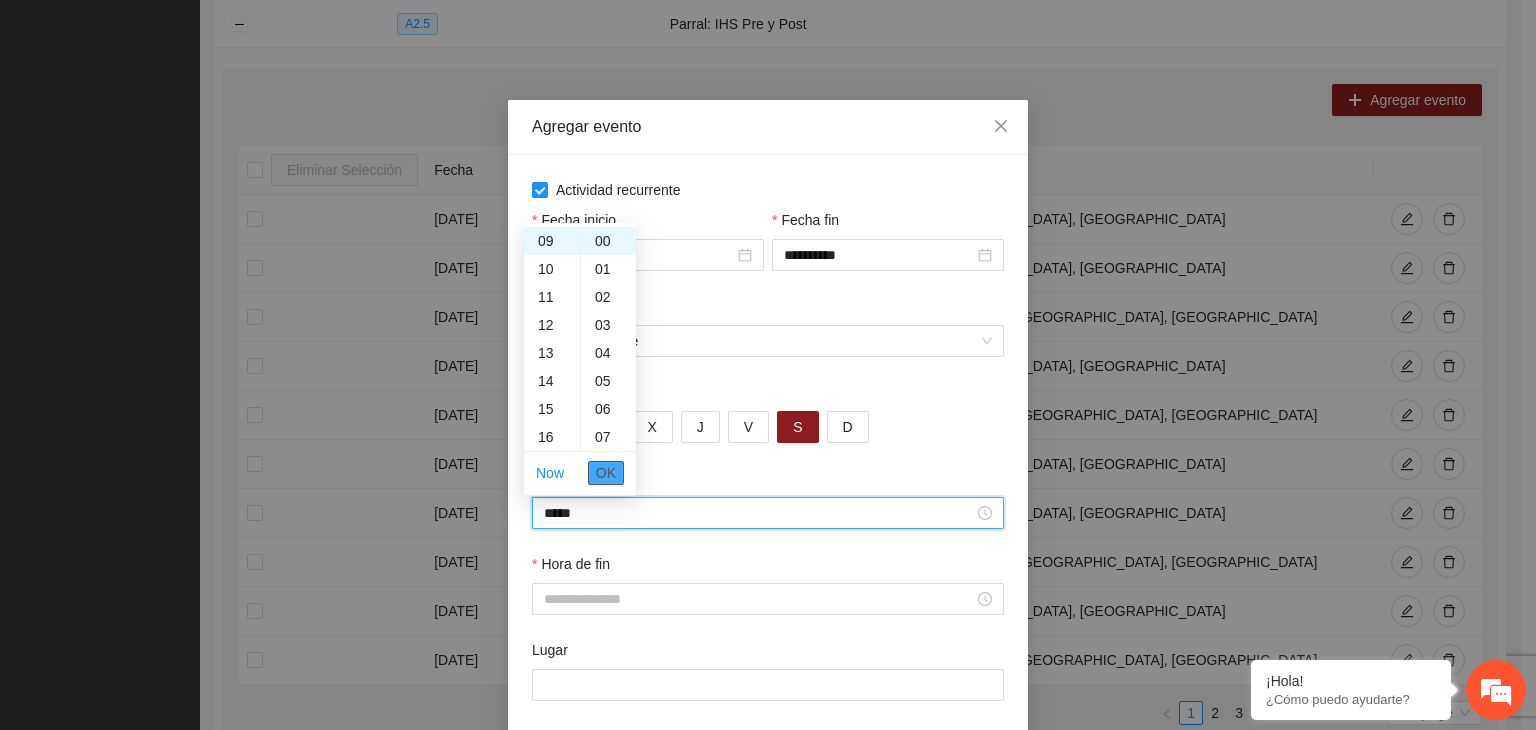 click on "OK" at bounding box center [606, 473] 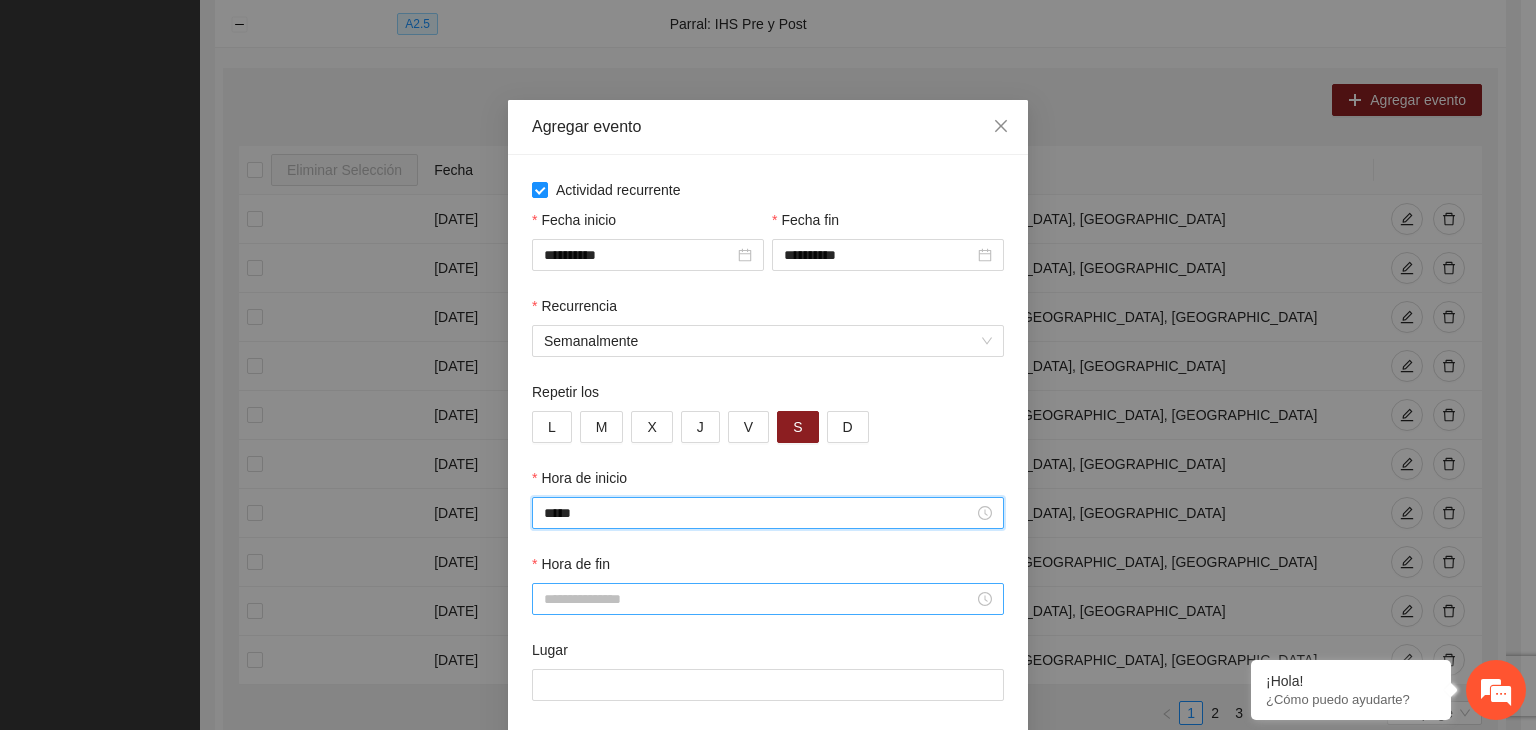 click on "Hora de fin" at bounding box center (759, 599) 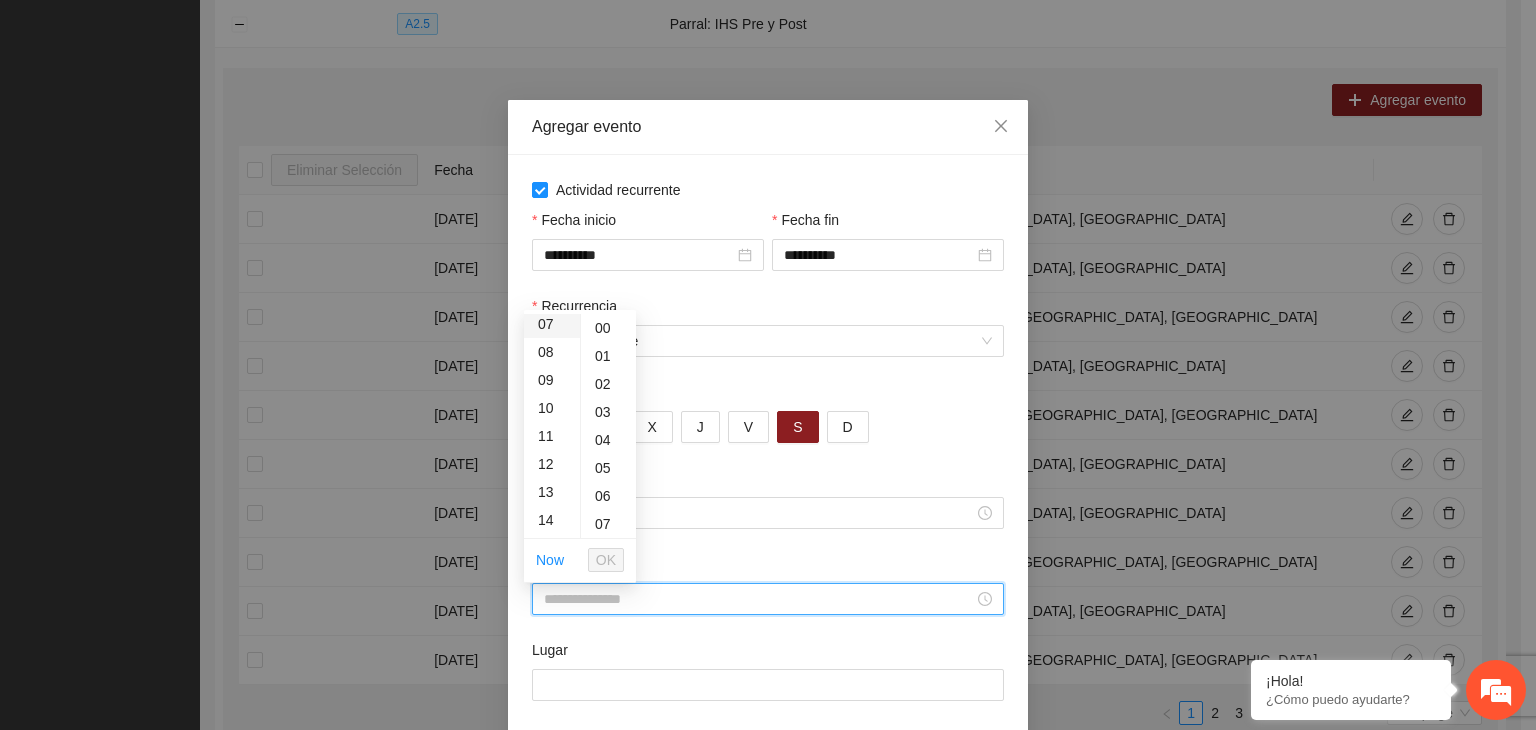 click on "14" at bounding box center [552, 520] 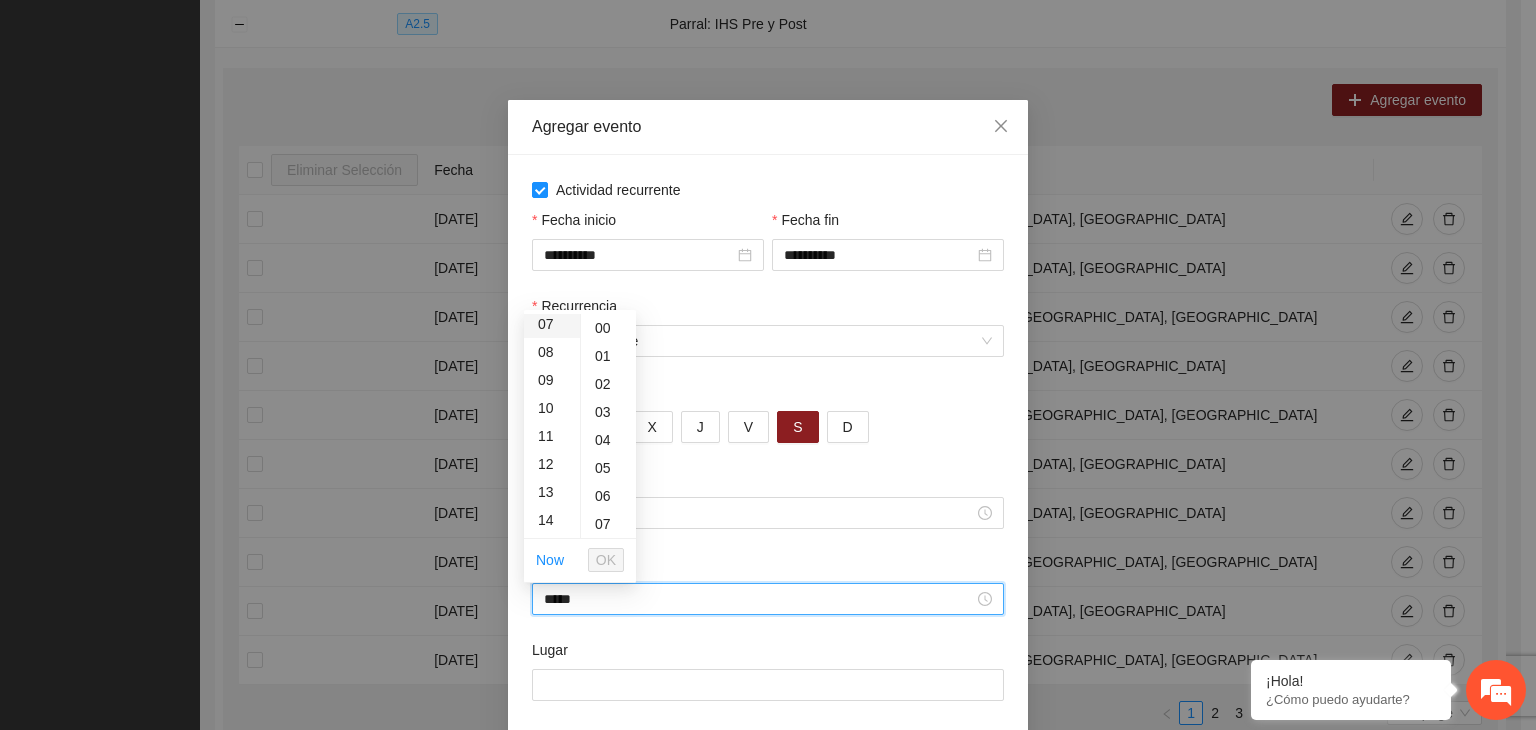 scroll, scrollTop: 392, scrollLeft: 0, axis: vertical 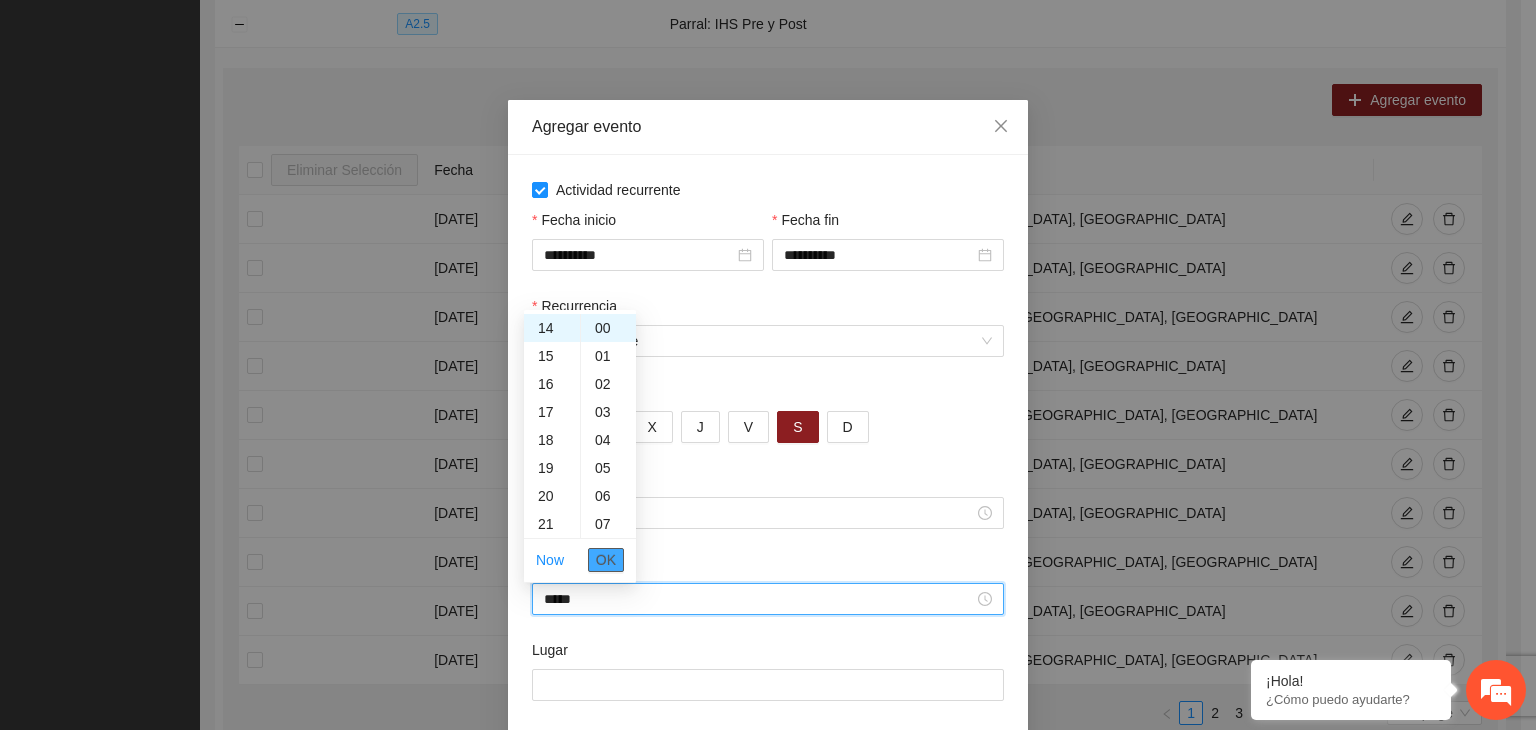 click on "OK" at bounding box center (606, 560) 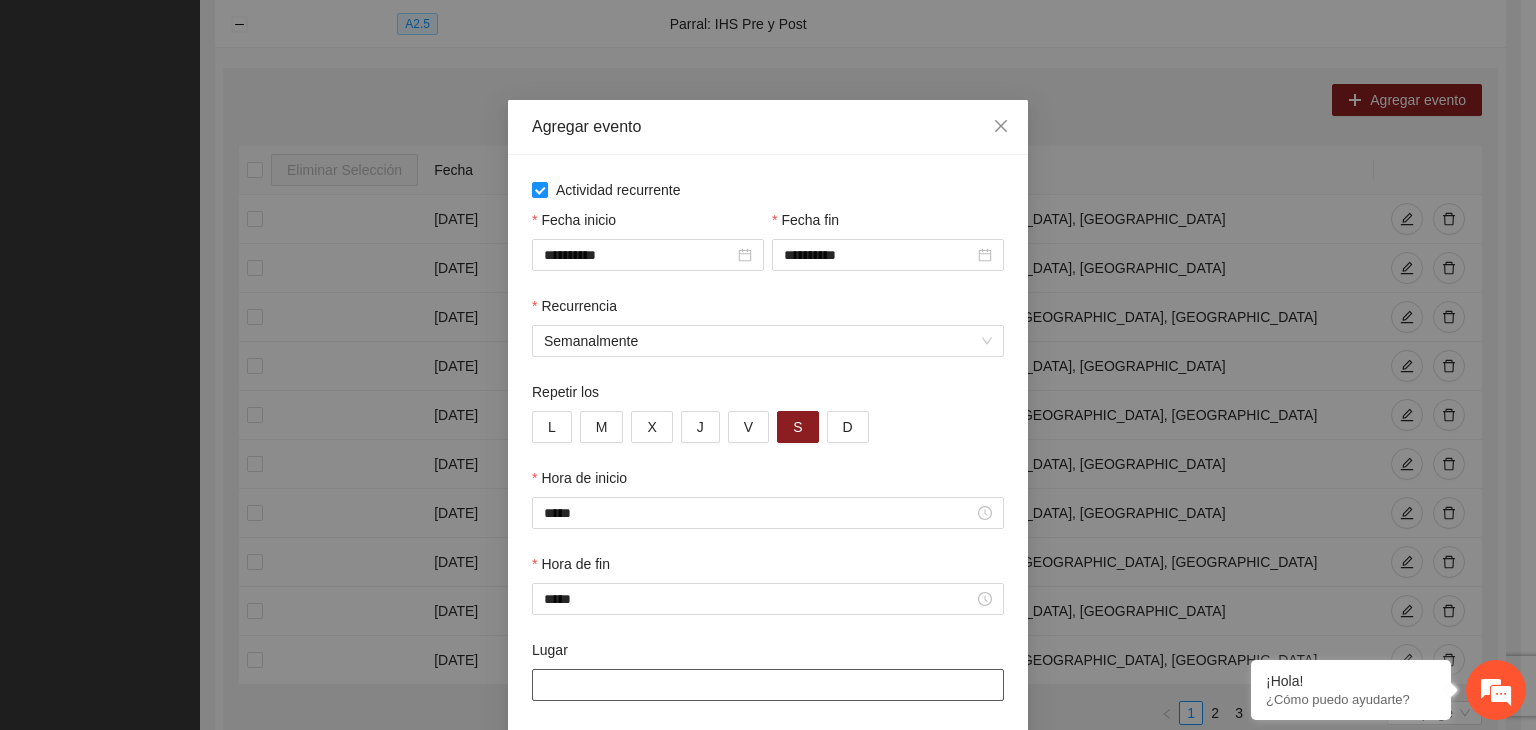 click on "Lugar" at bounding box center [768, 685] 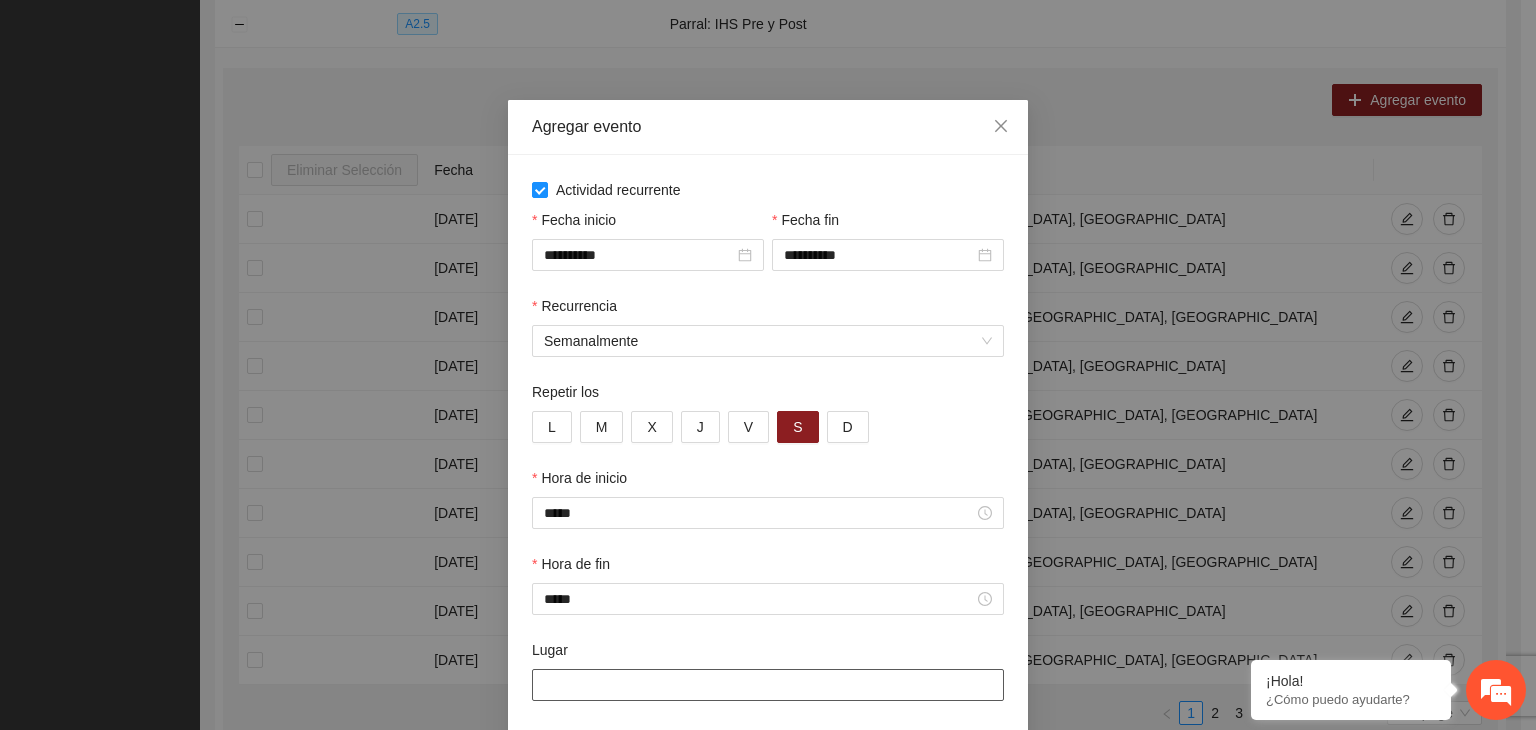 type on "**********" 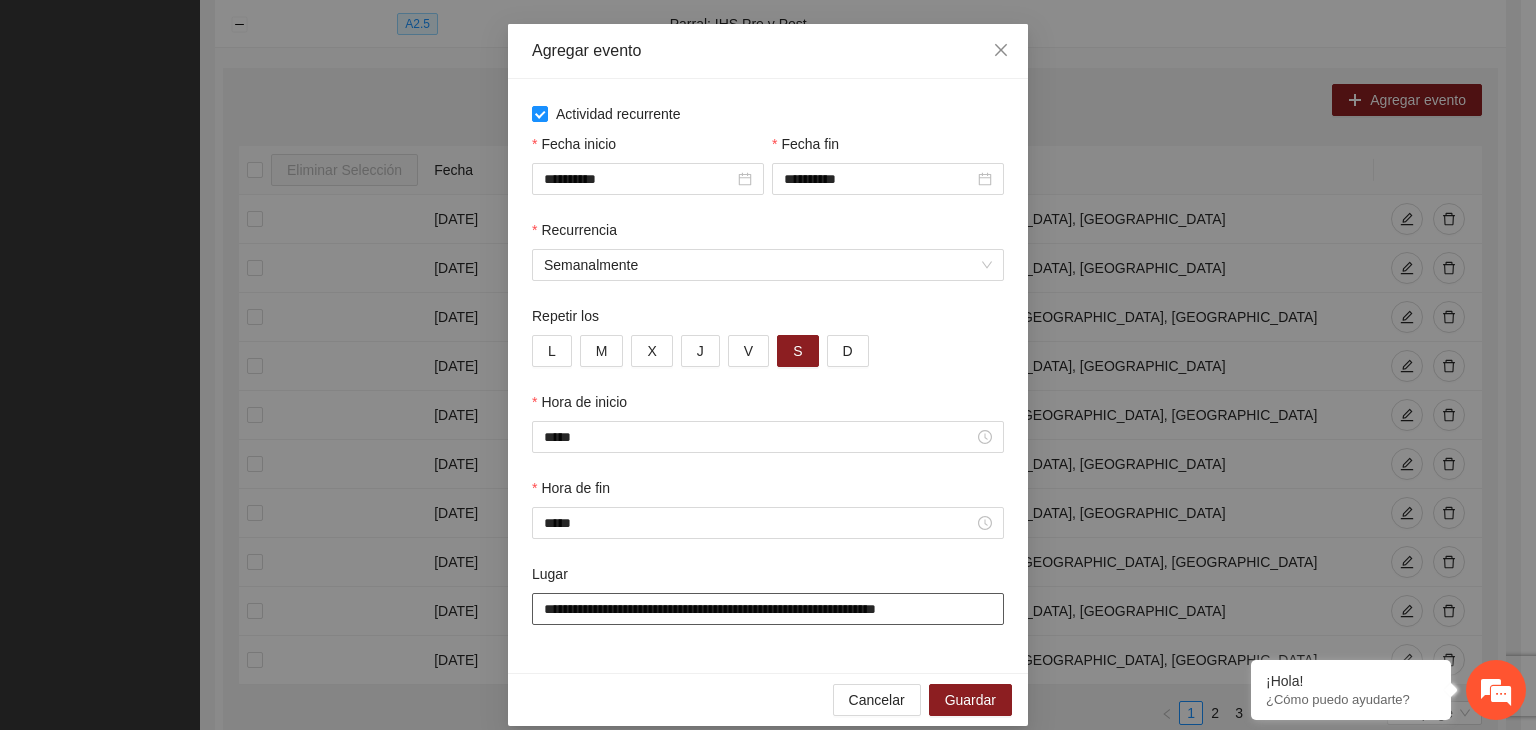 scroll, scrollTop: 99, scrollLeft: 0, axis: vertical 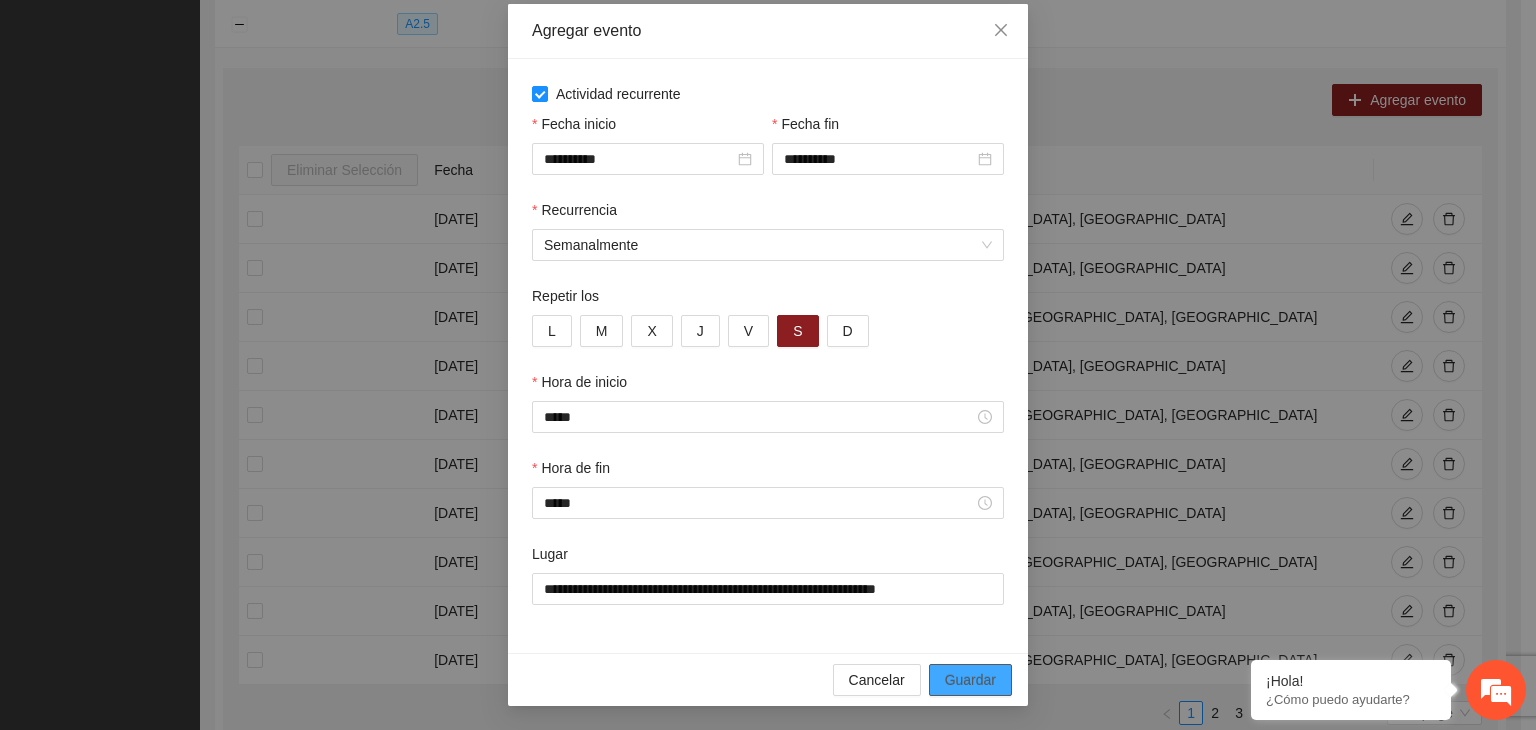 click on "Guardar" at bounding box center [970, 680] 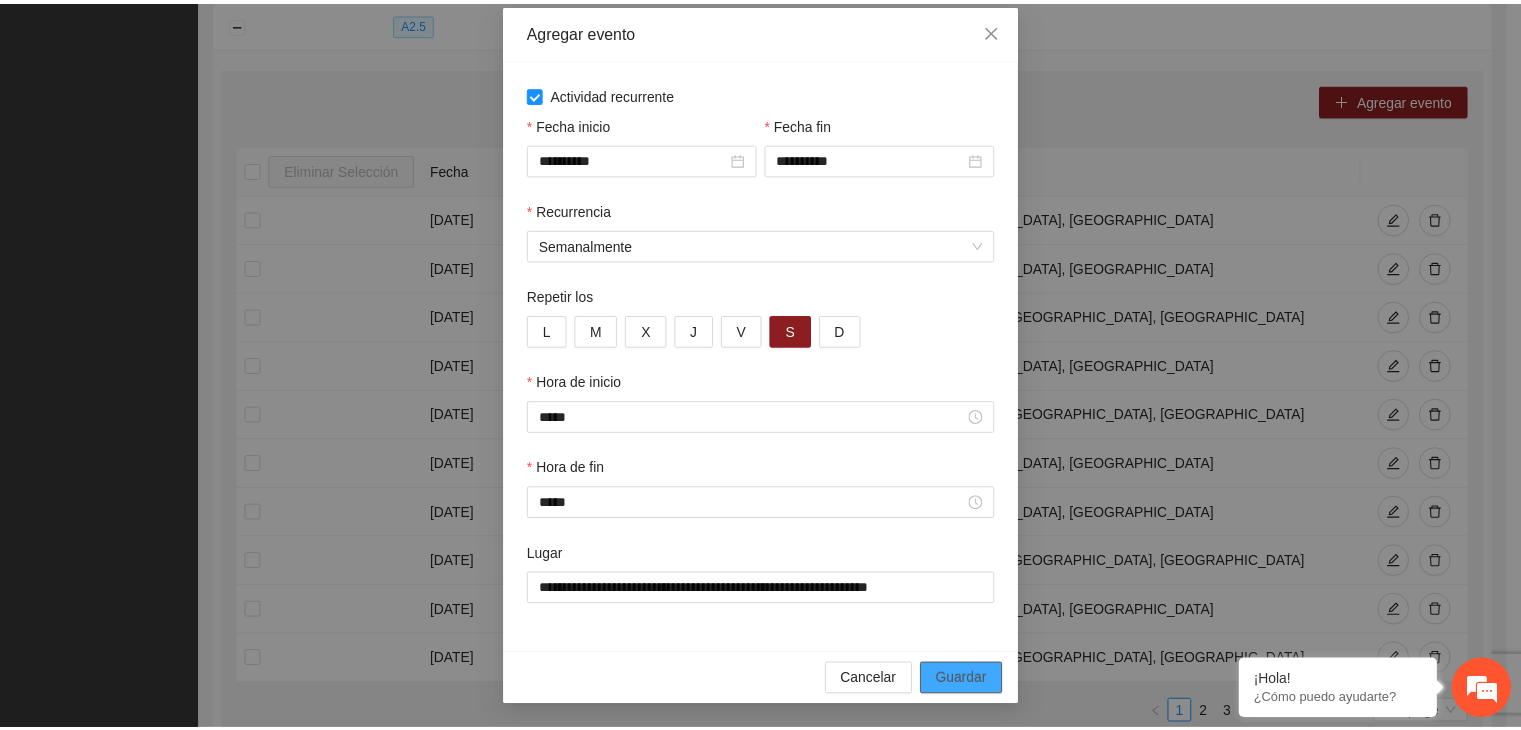 scroll, scrollTop: 0, scrollLeft: 0, axis: both 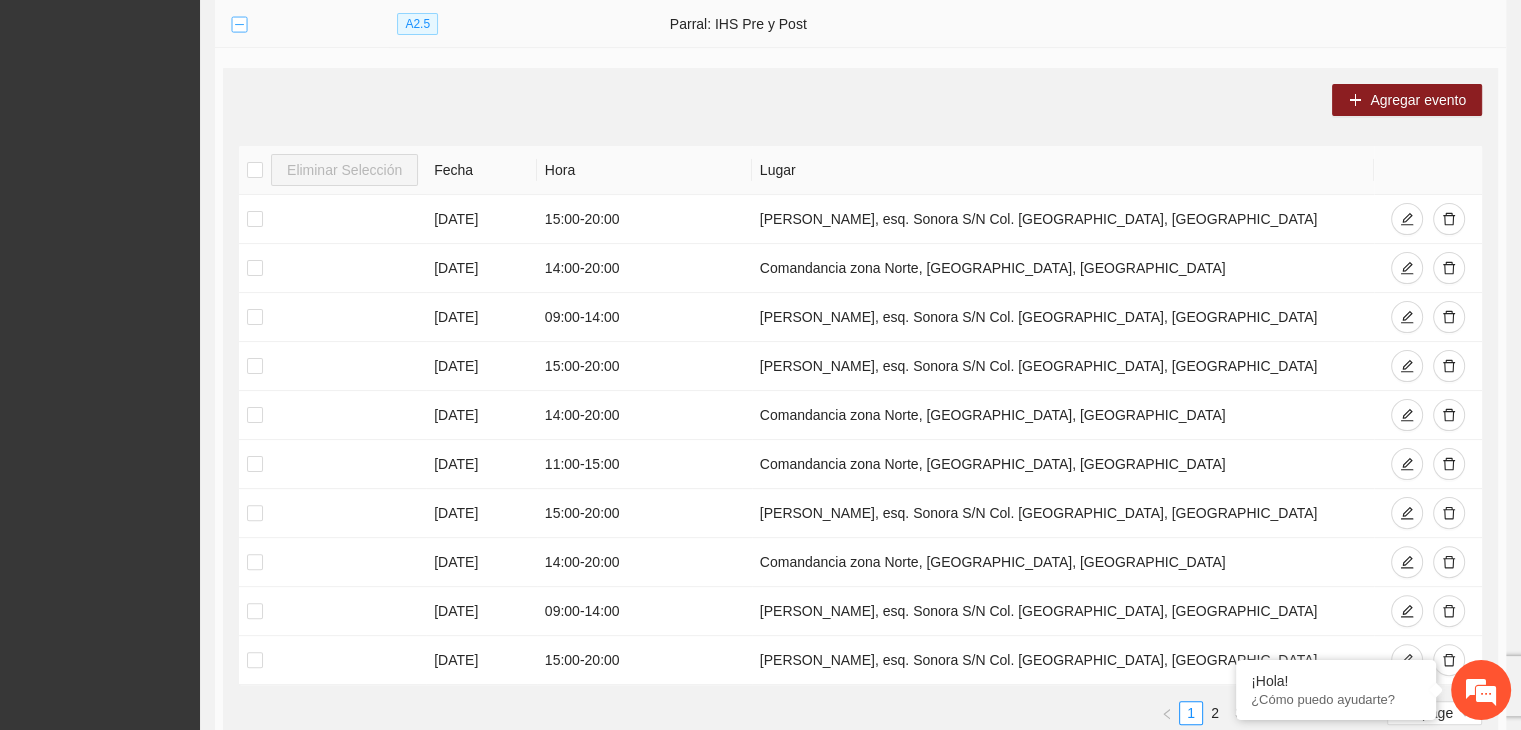 click at bounding box center (239, 25) 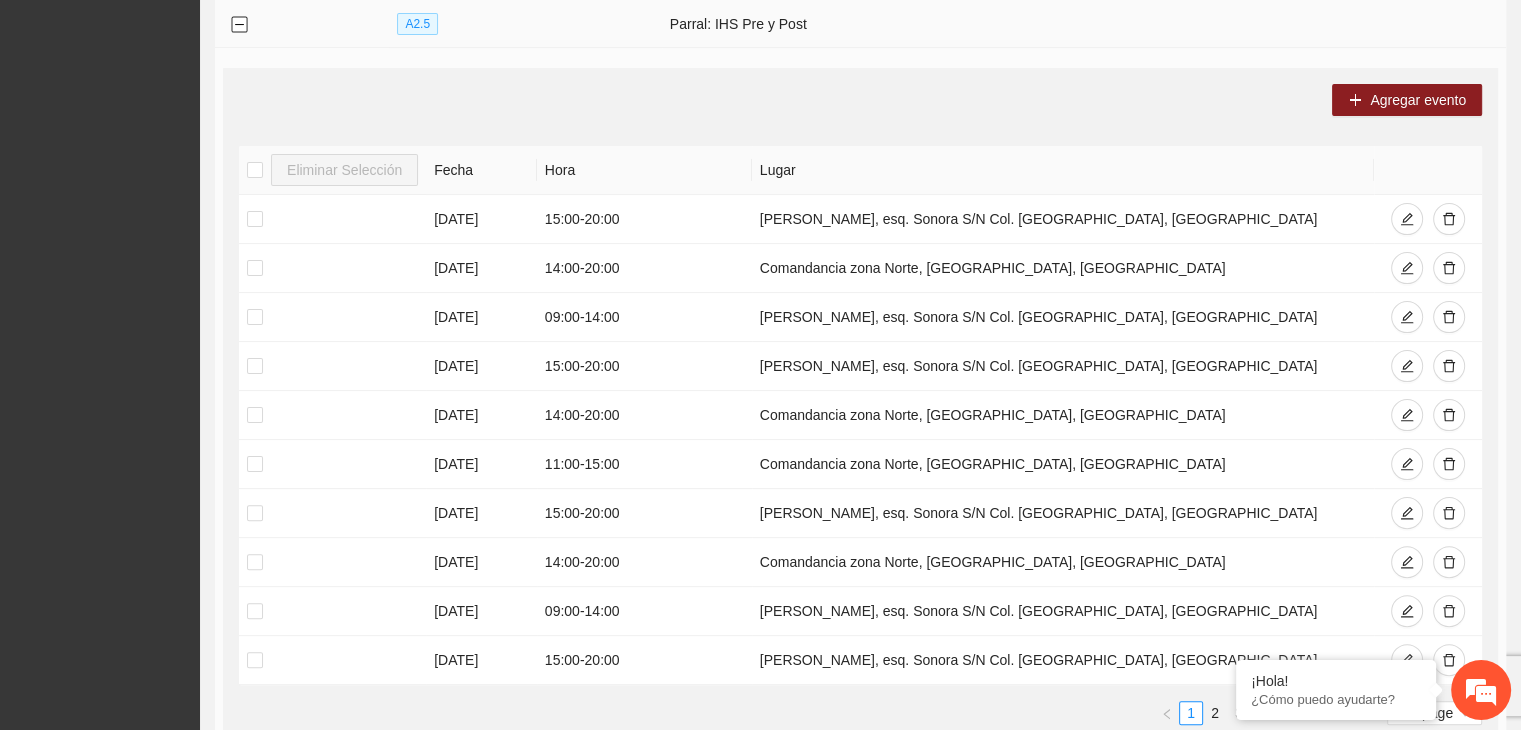 scroll, scrollTop: 0, scrollLeft: 0, axis: both 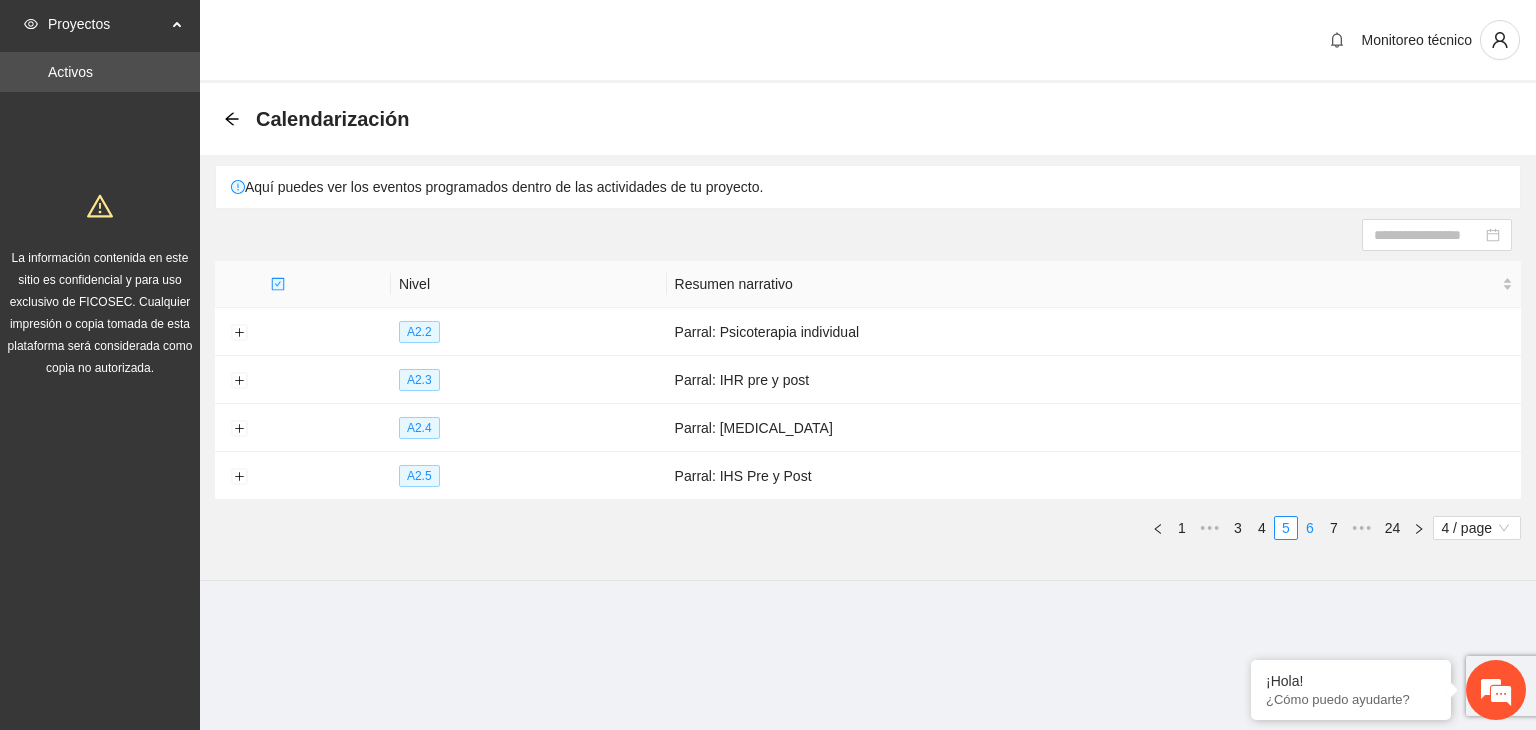 click on "6" at bounding box center (1310, 528) 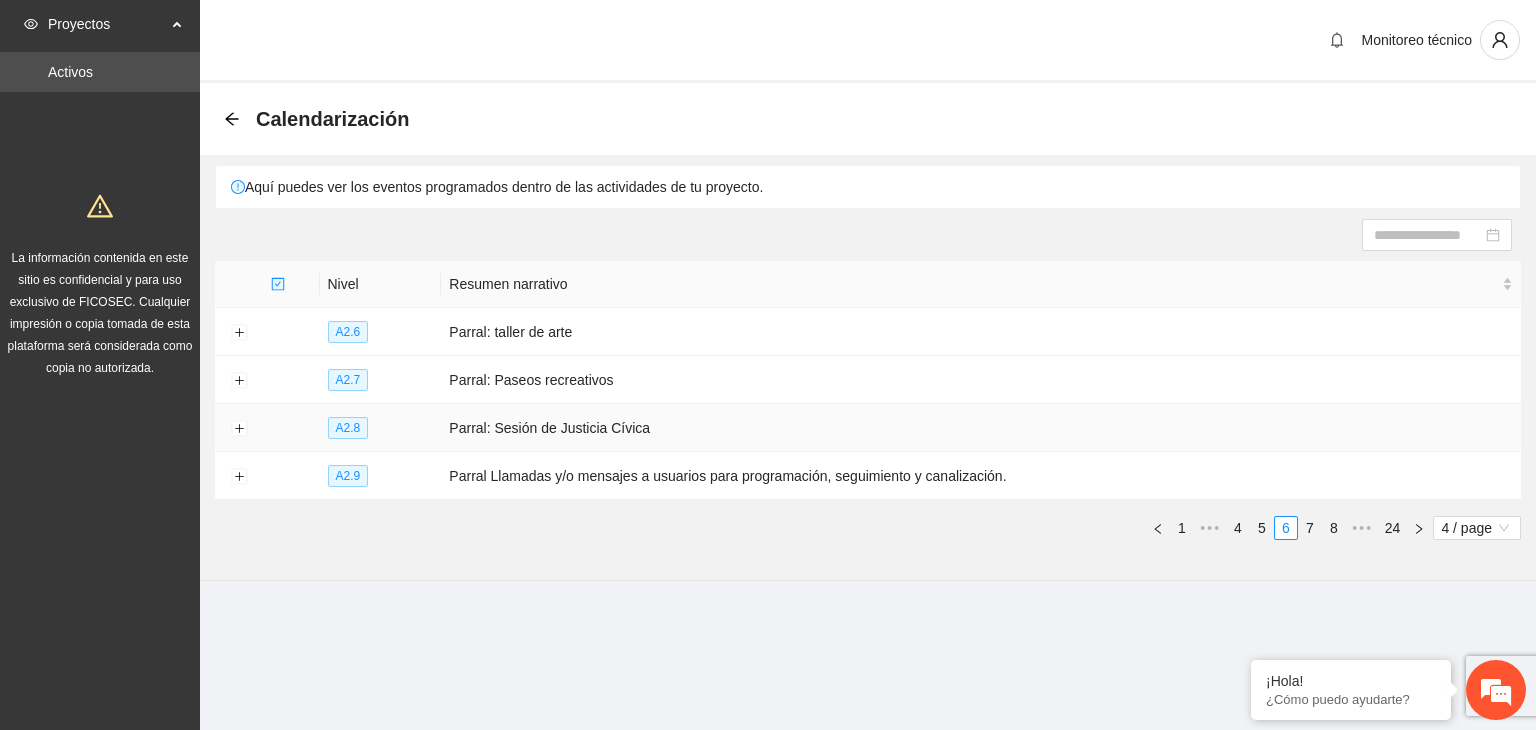 type 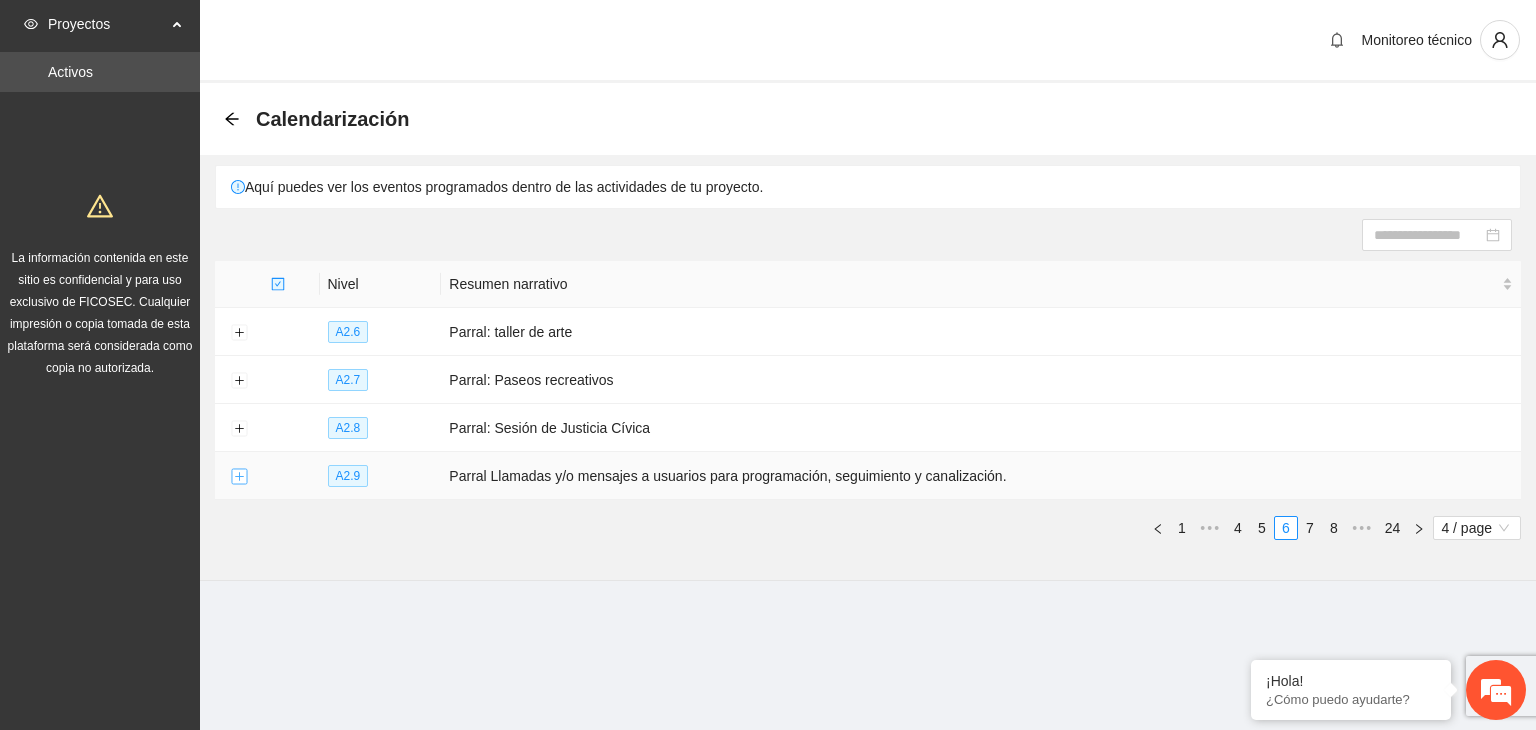 click at bounding box center [239, 477] 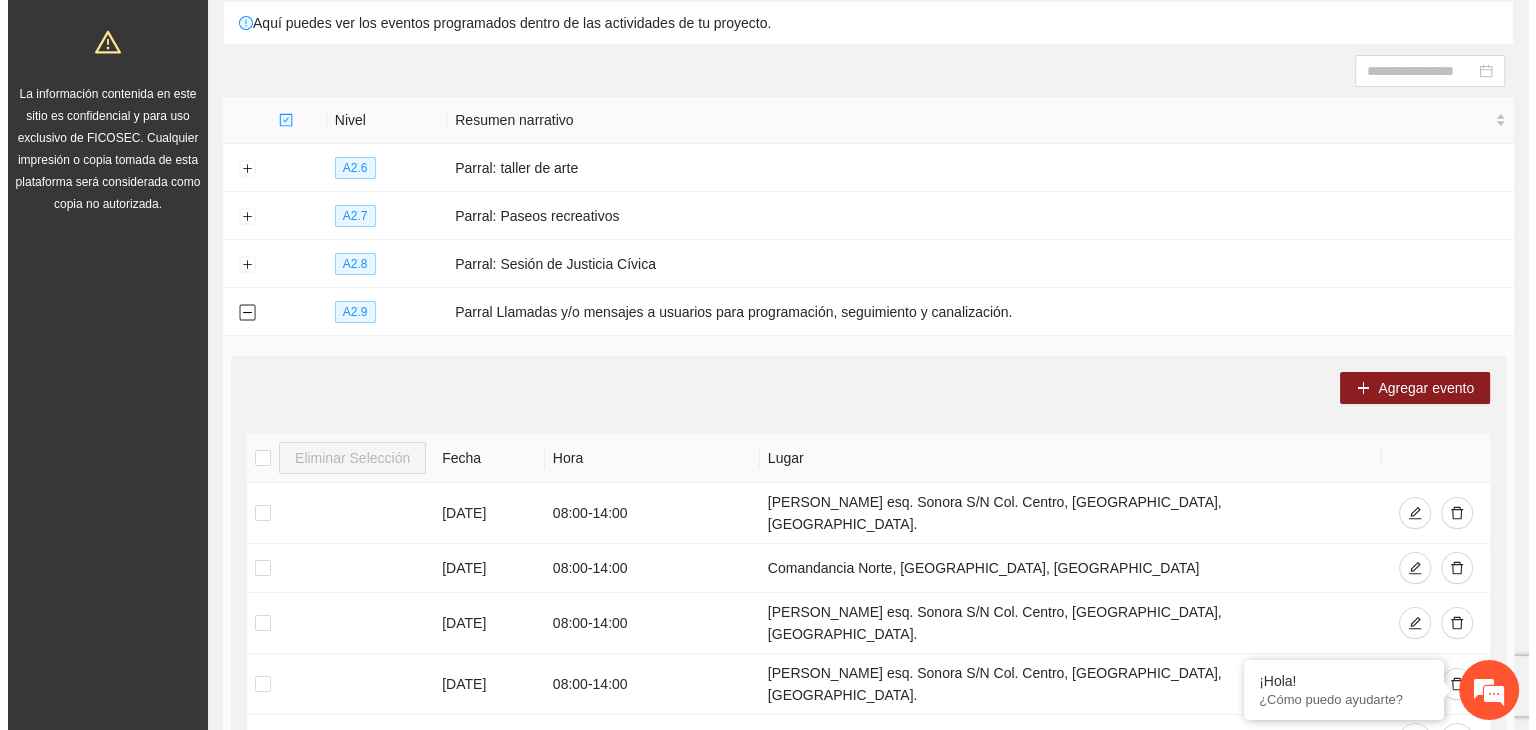 scroll, scrollTop: 168, scrollLeft: 0, axis: vertical 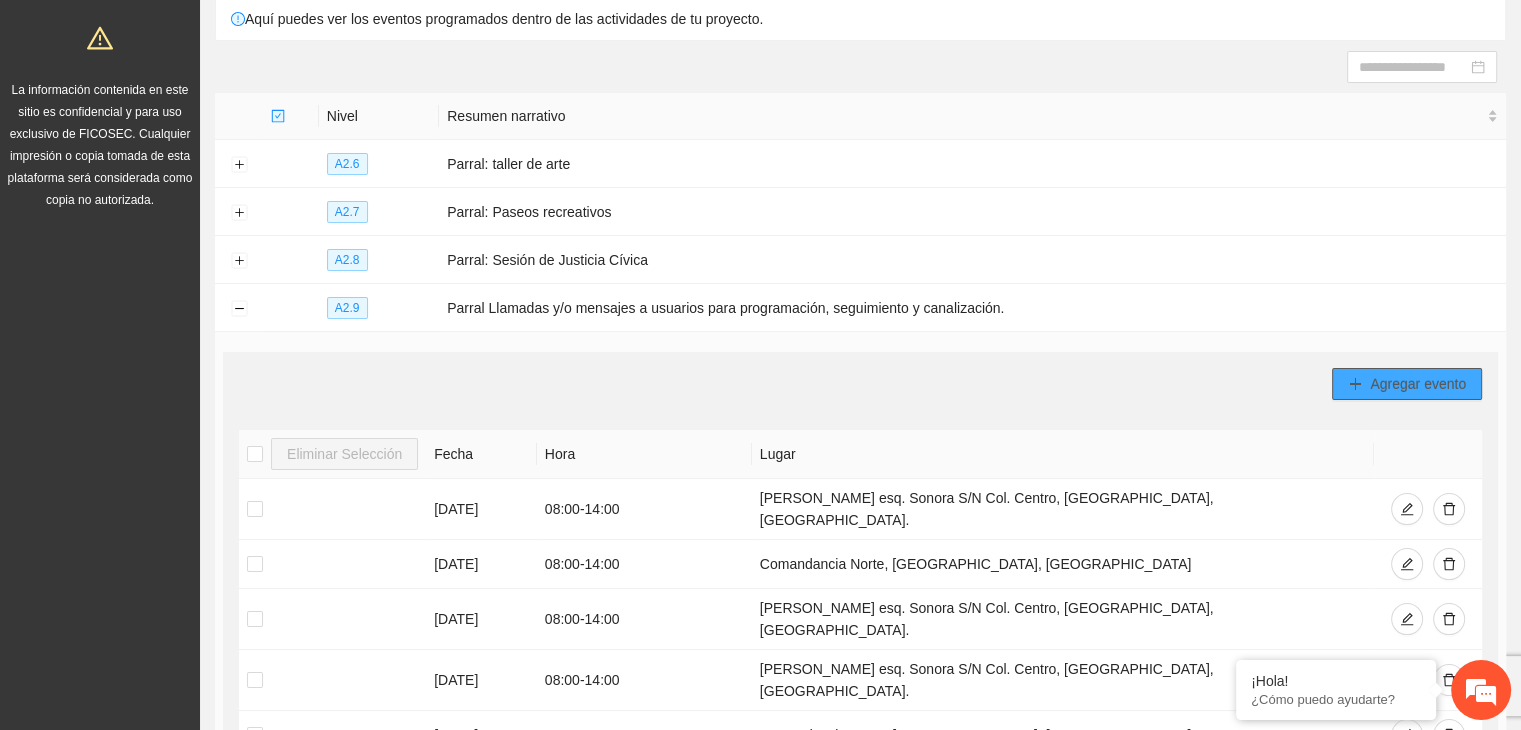 click on "Agregar evento" at bounding box center (1418, 384) 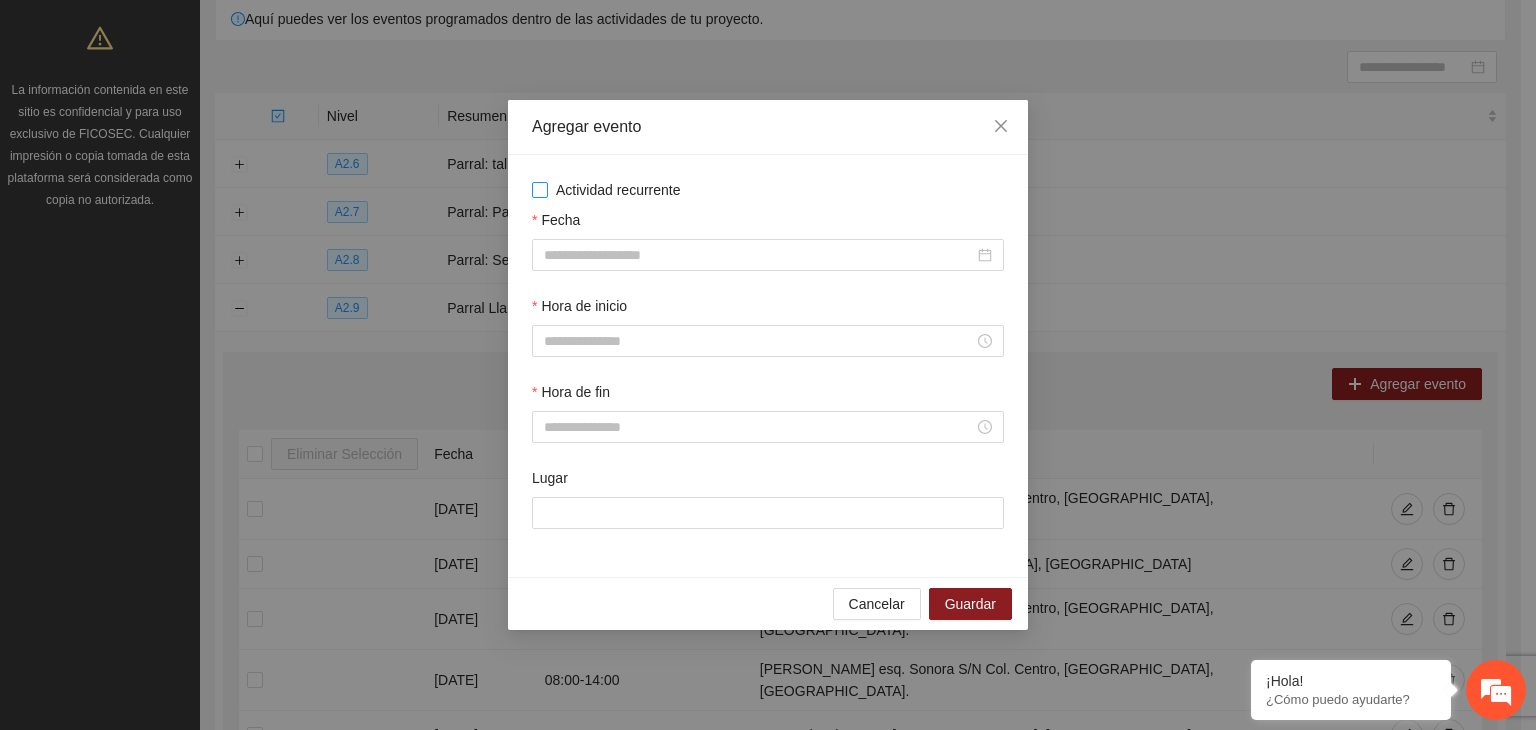 click on "Actividad recurrente" at bounding box center [618, 190] 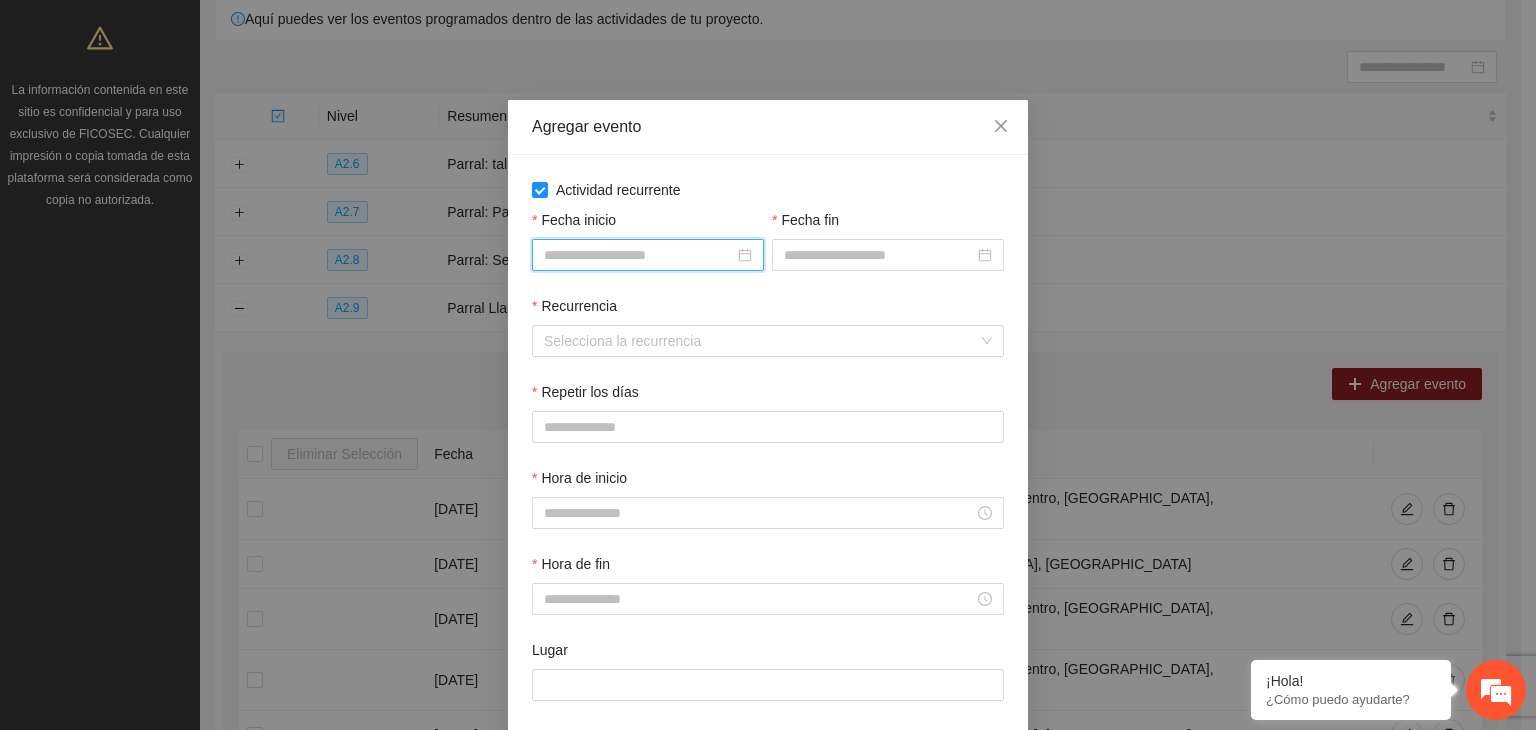 click on "Fecha inicio" at bounding box center (639, 255) 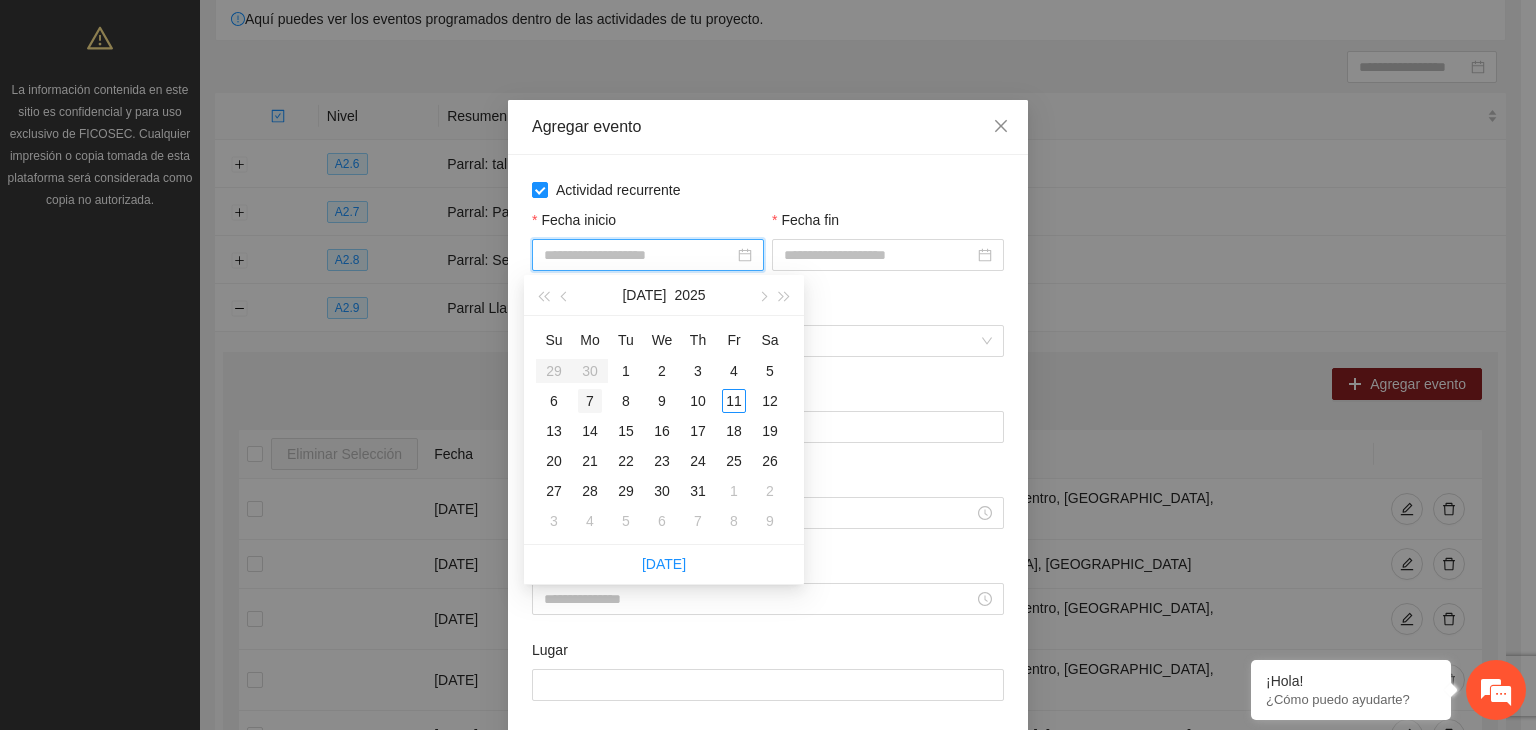 type on "**********" 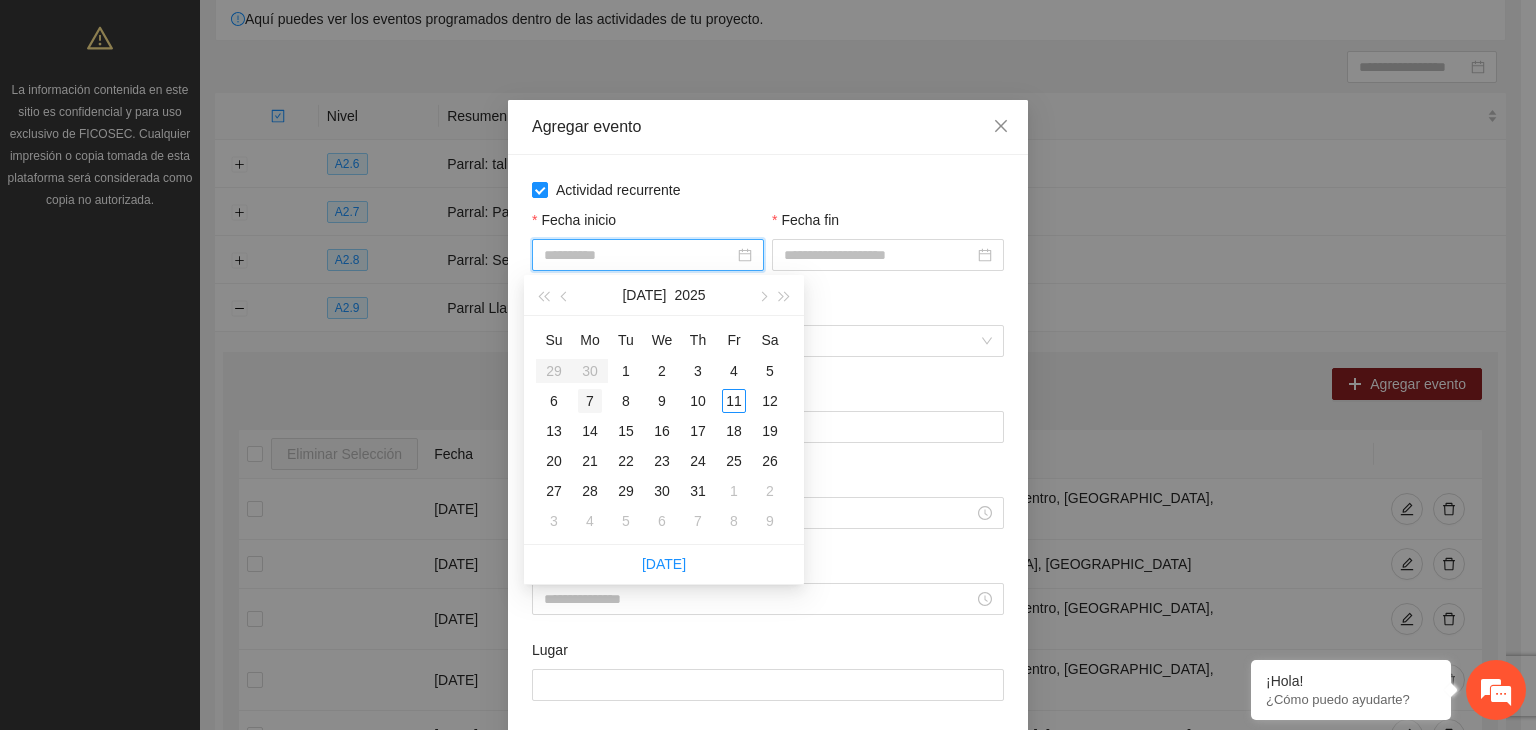 click on "7" at bounding box center (590, 401) 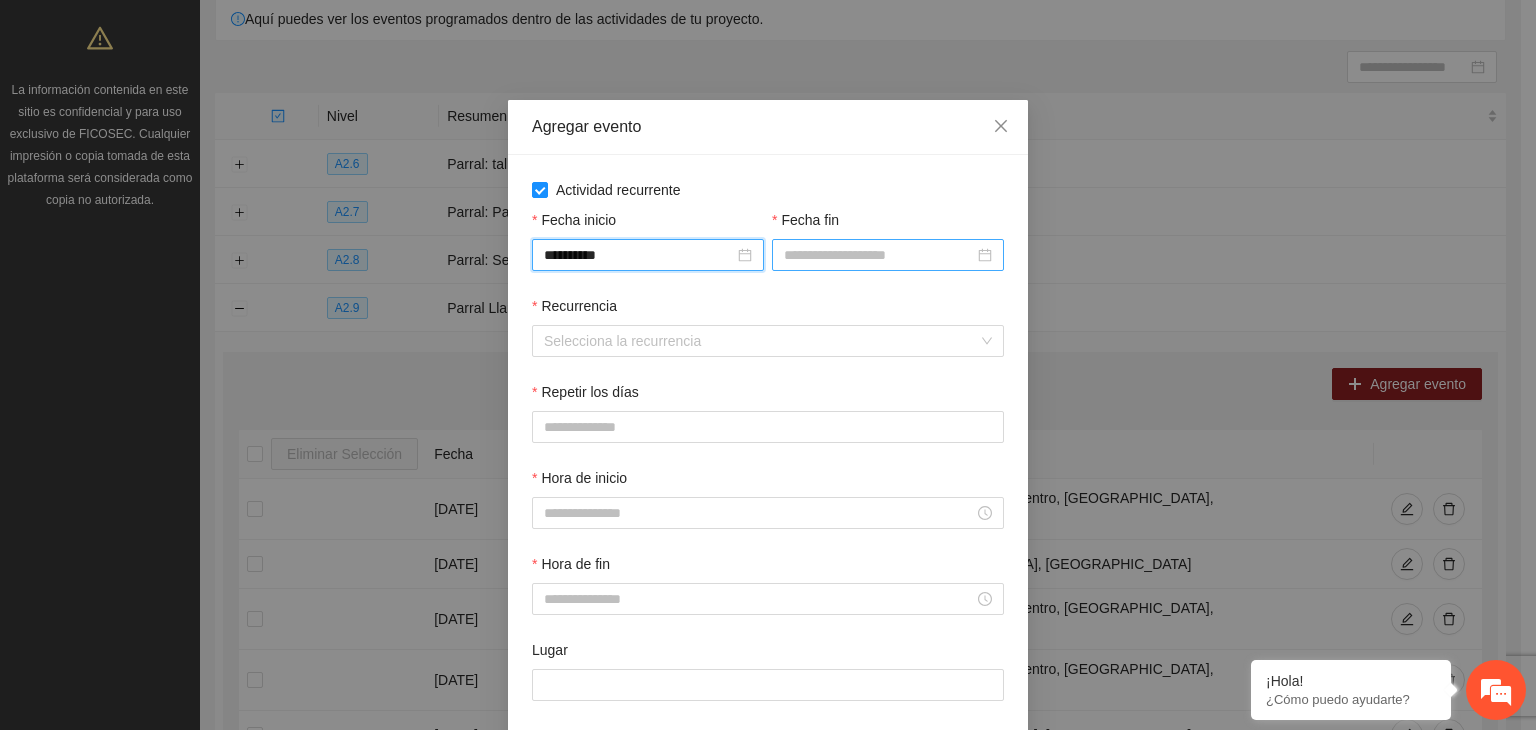 click on "Fecha fin" at bounding box center (879, 255) 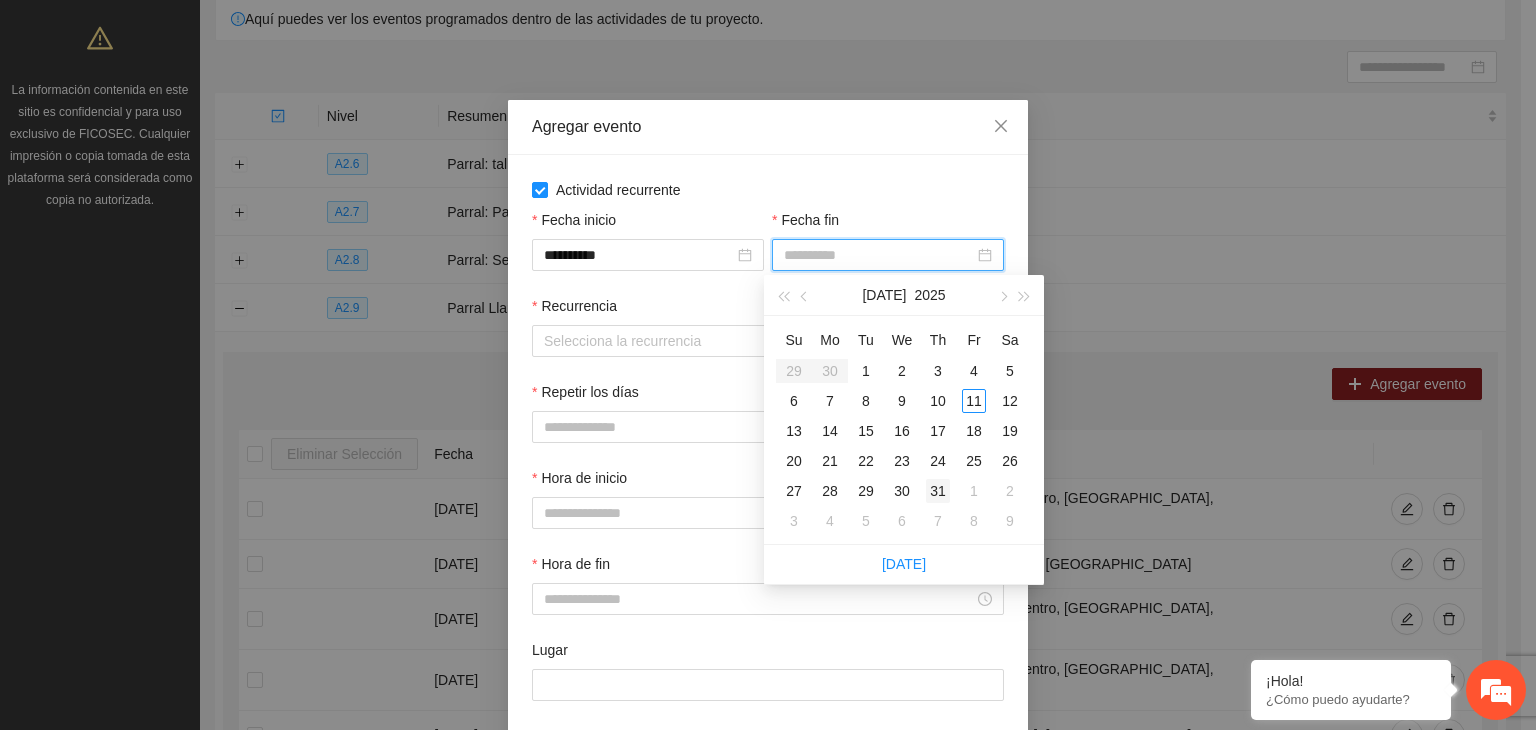 type on "**********" 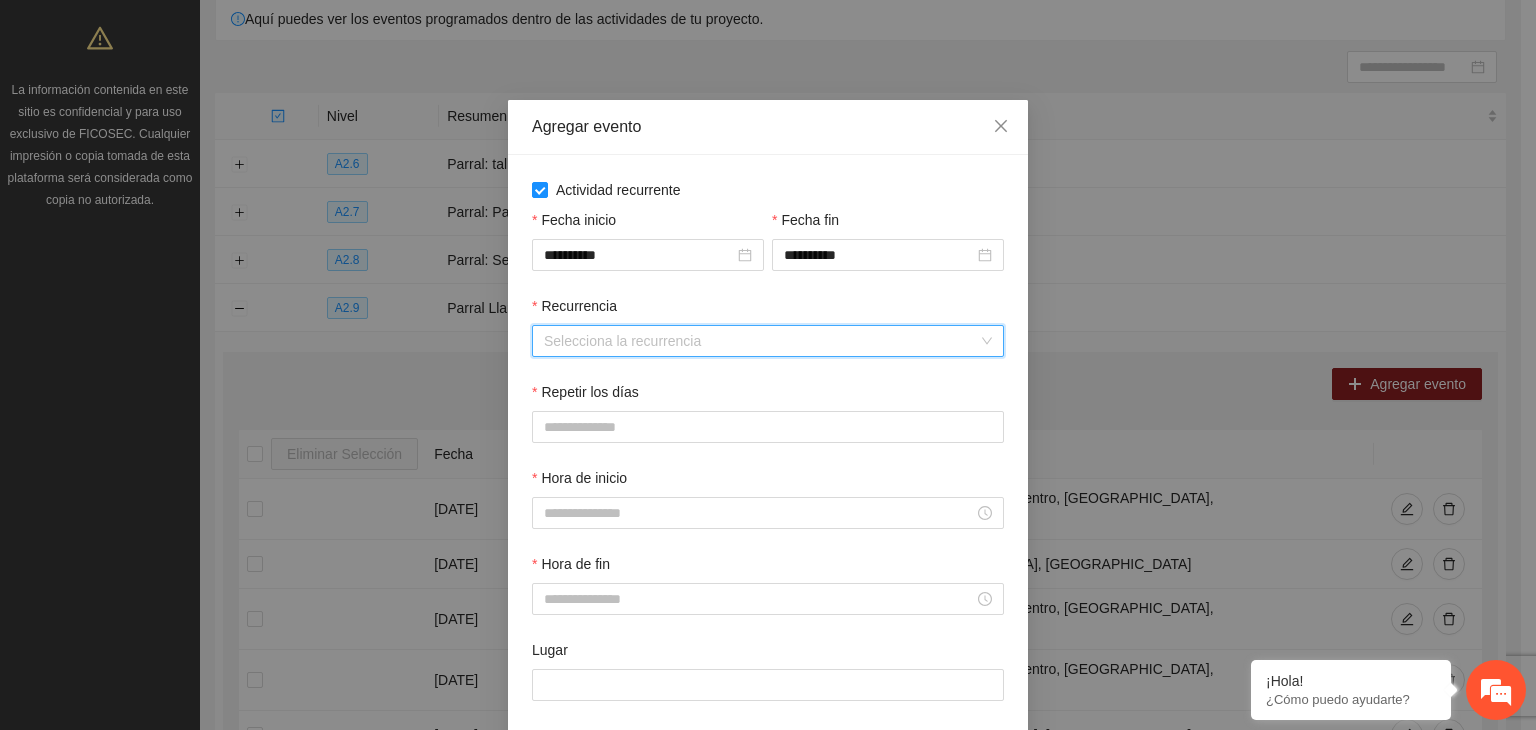 click on "Recurrencia" at bounding box center [761, 341] 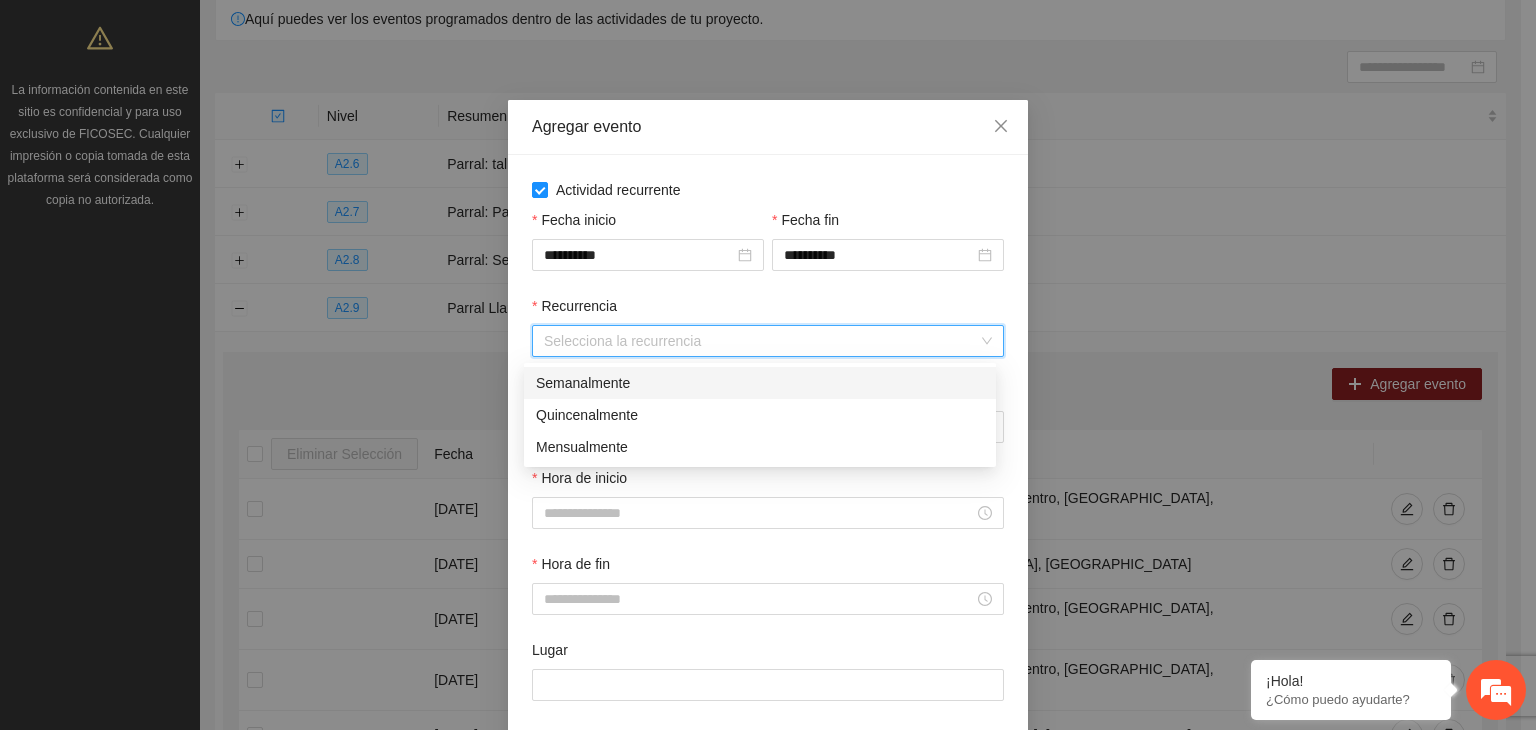 click on "Semanalmente" at bounding box center (760, 383) 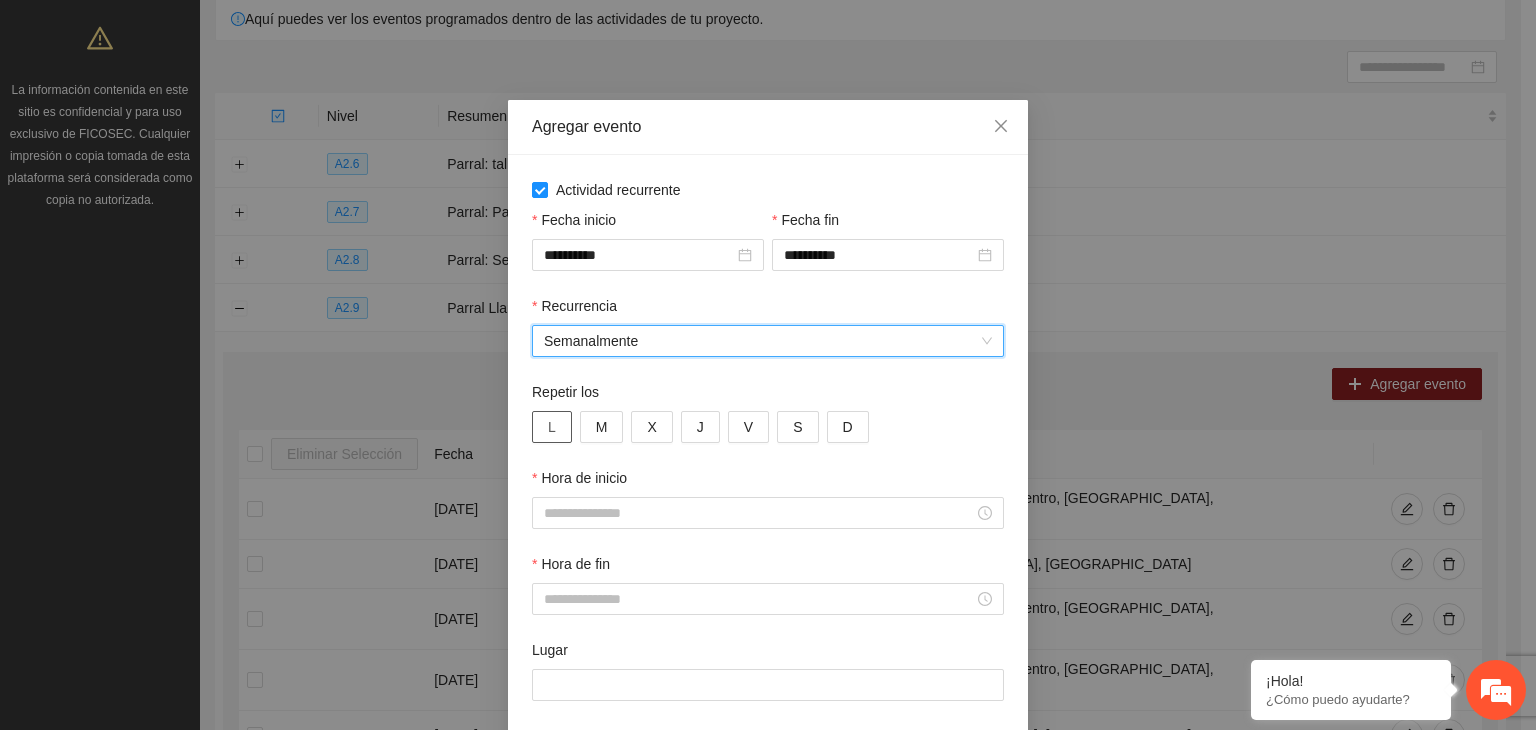 click on "L" at bounding box center (552, 427) 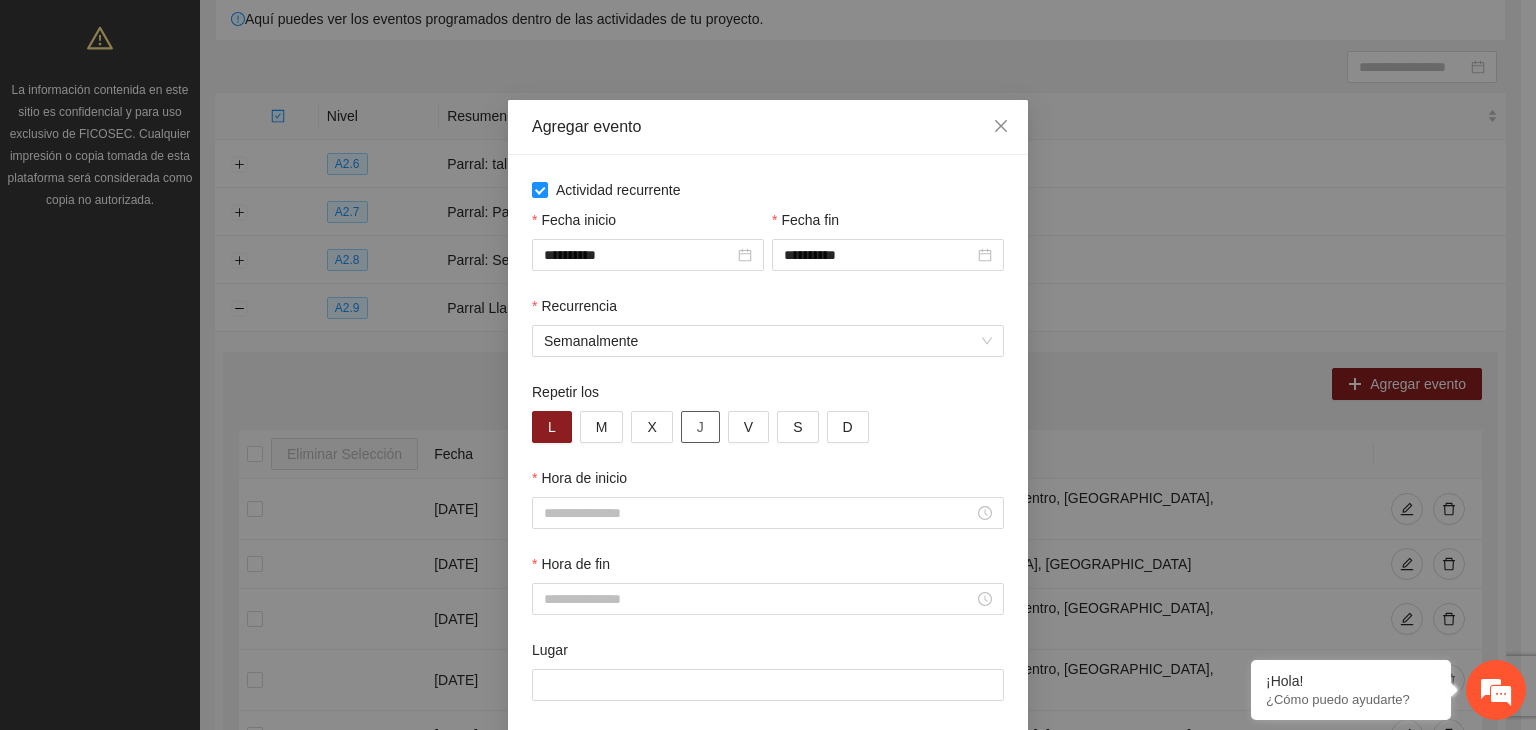 click on "J" at bounding box center (700, 427) 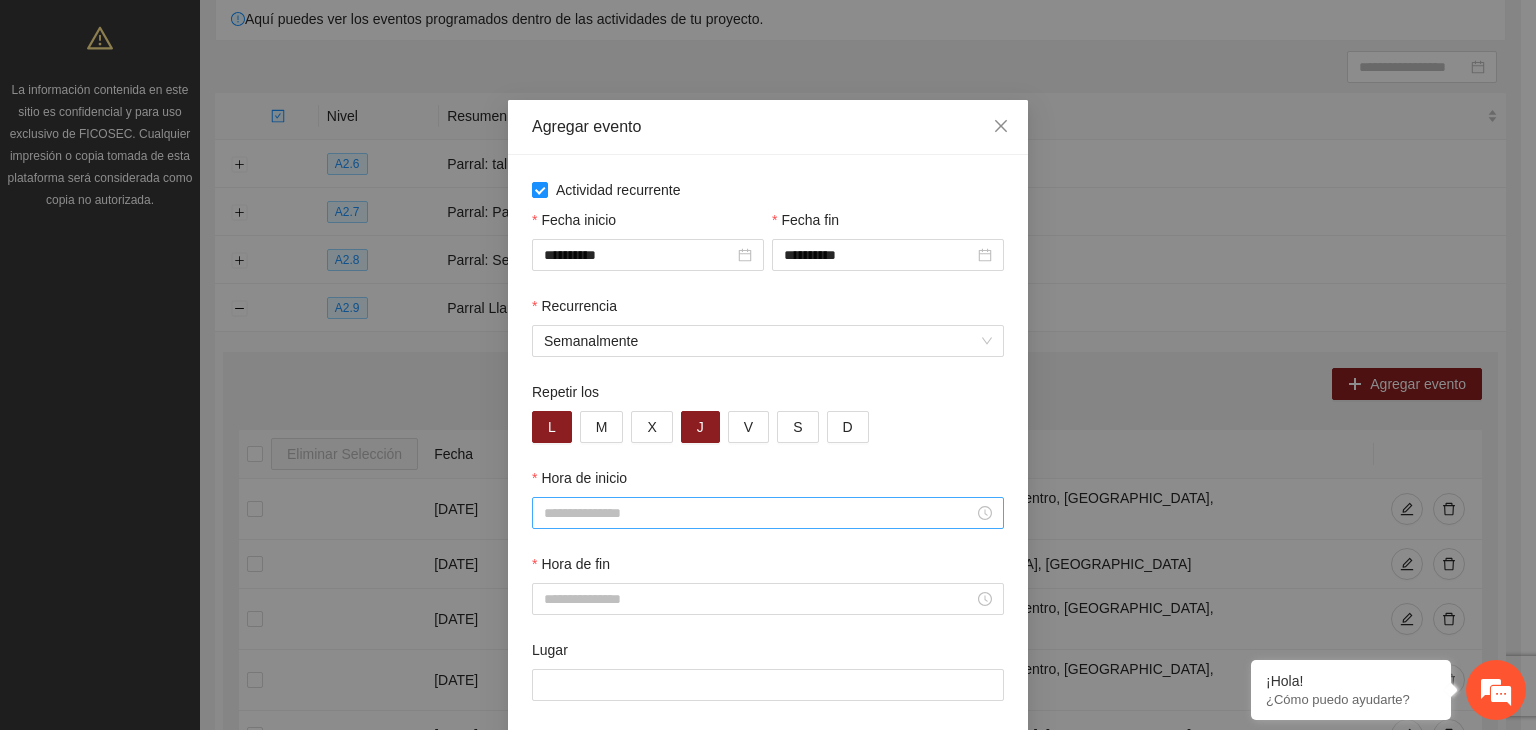 click on "Hora de inicio" at bounding box center (759, 513) 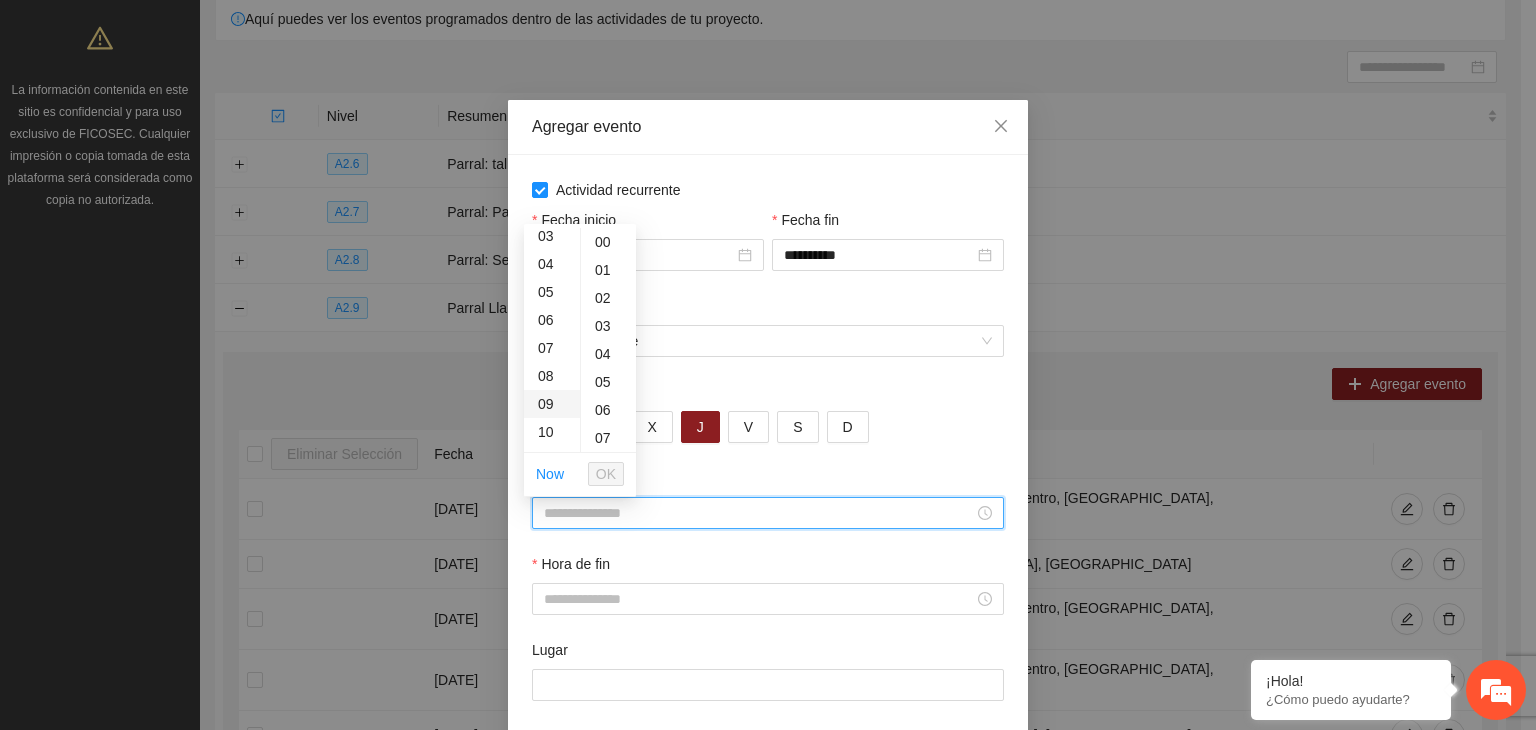 click on "09" at bounding box center (552, 404) 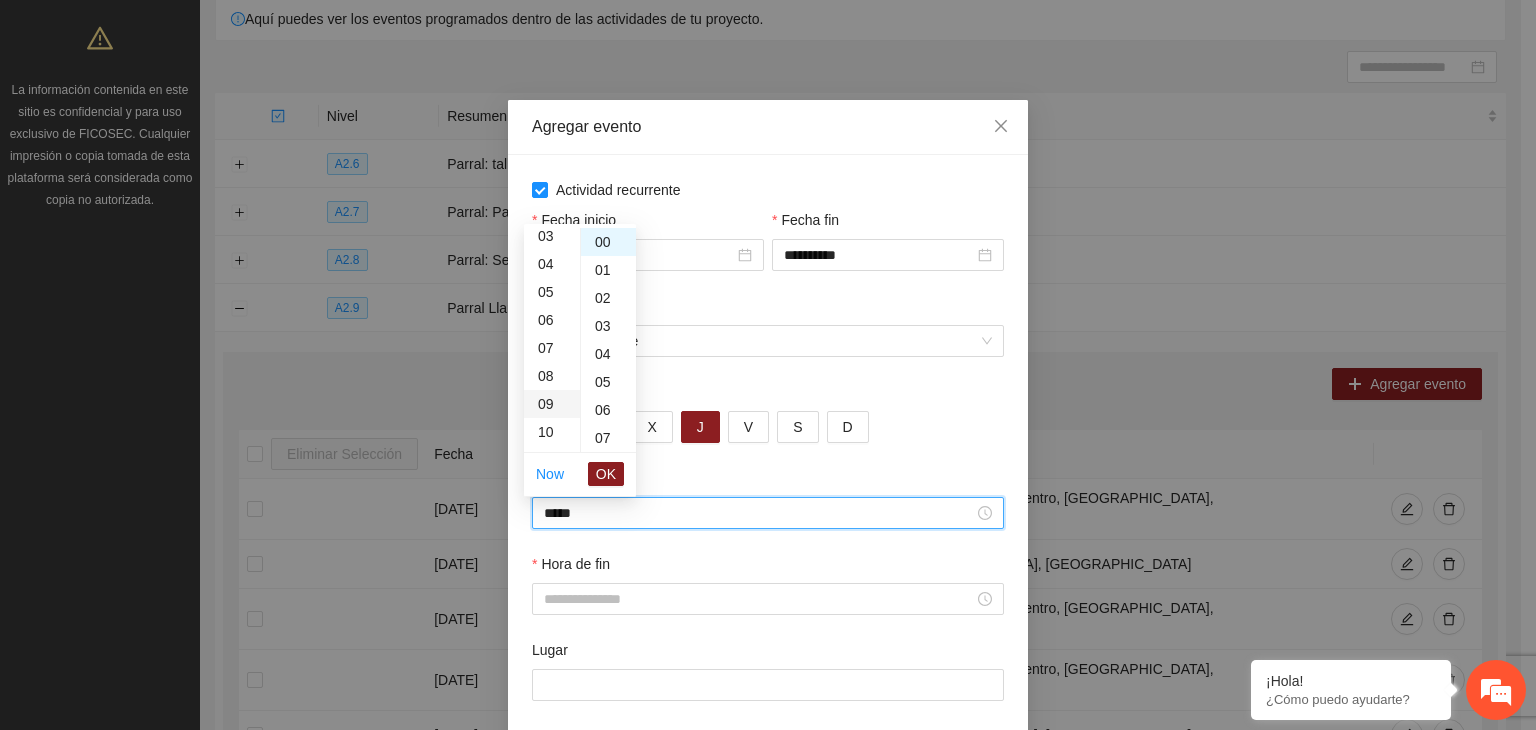 scroll, scrollTop: 252, scrollLeft: 0, axis: vertical 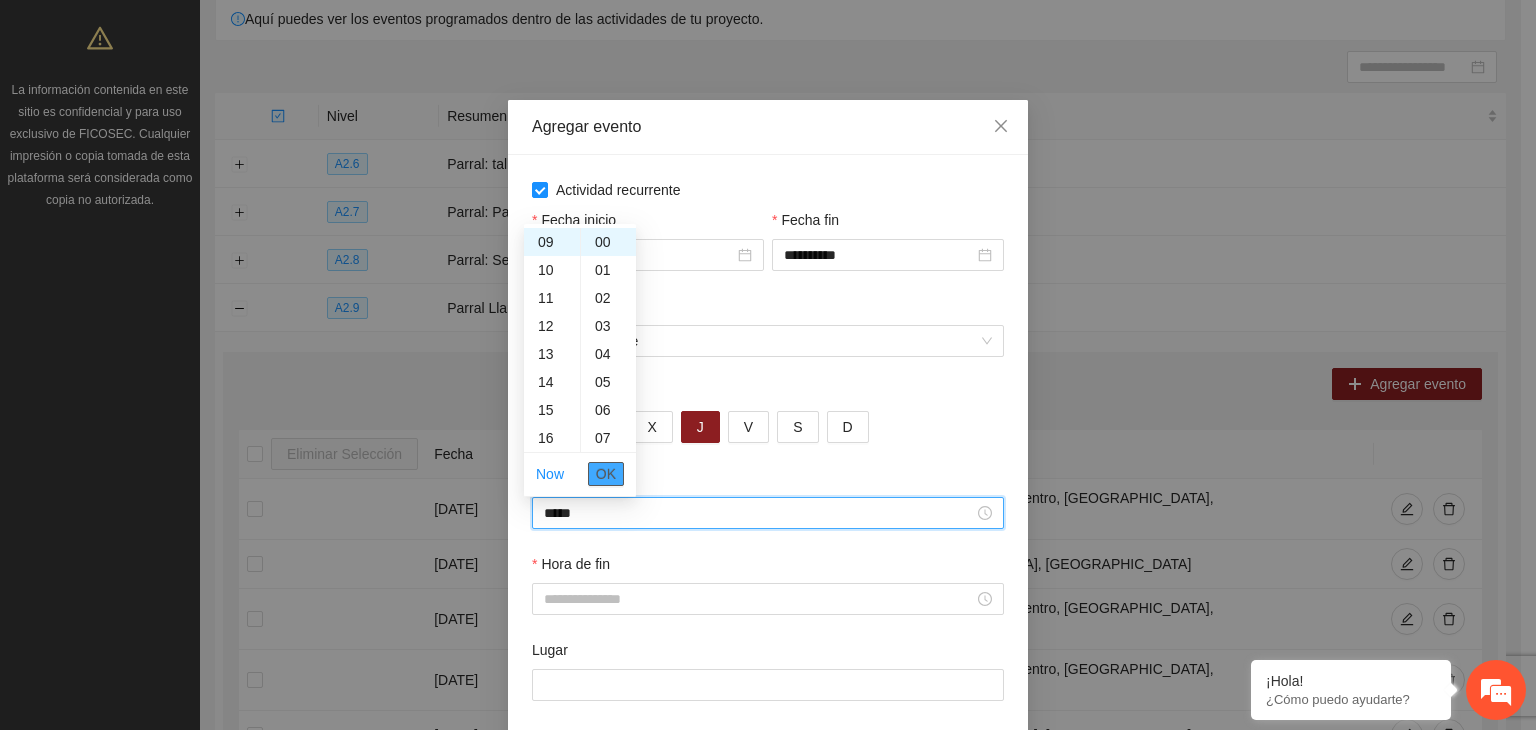 click on "OK" at bounding box center [606, 474] 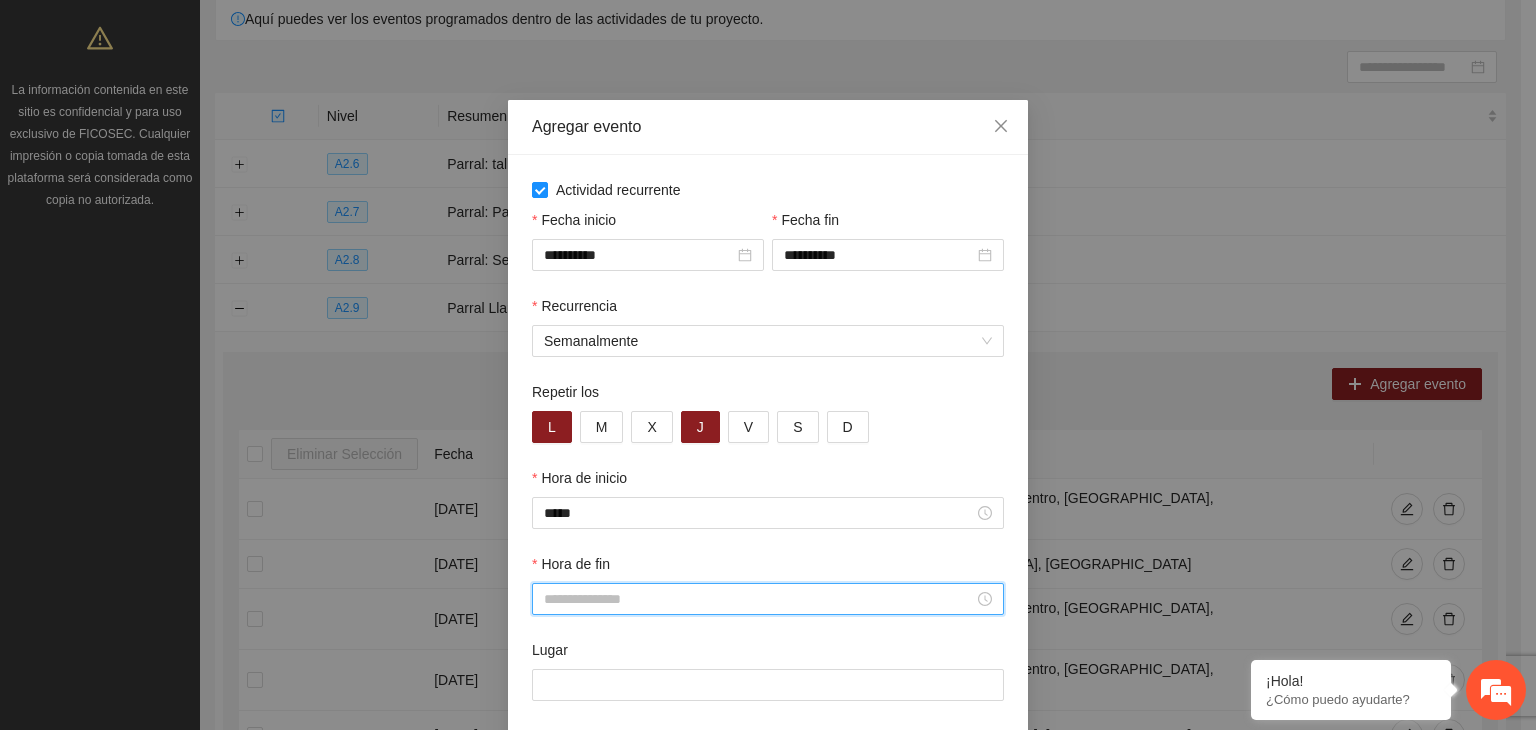 click on "Hora de fin" at bounding box center [759, 599] 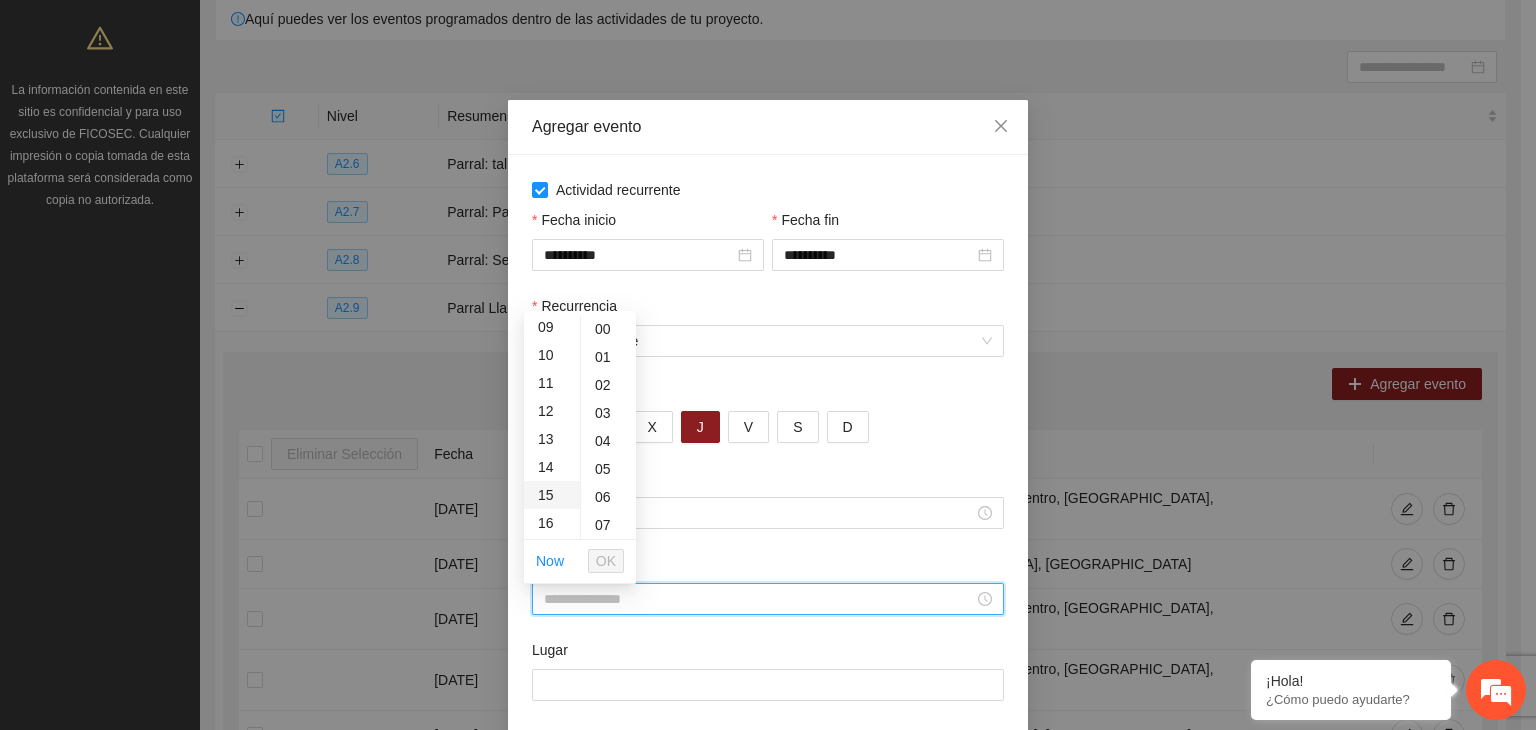 click on "15" at bounding box center (552, 495) 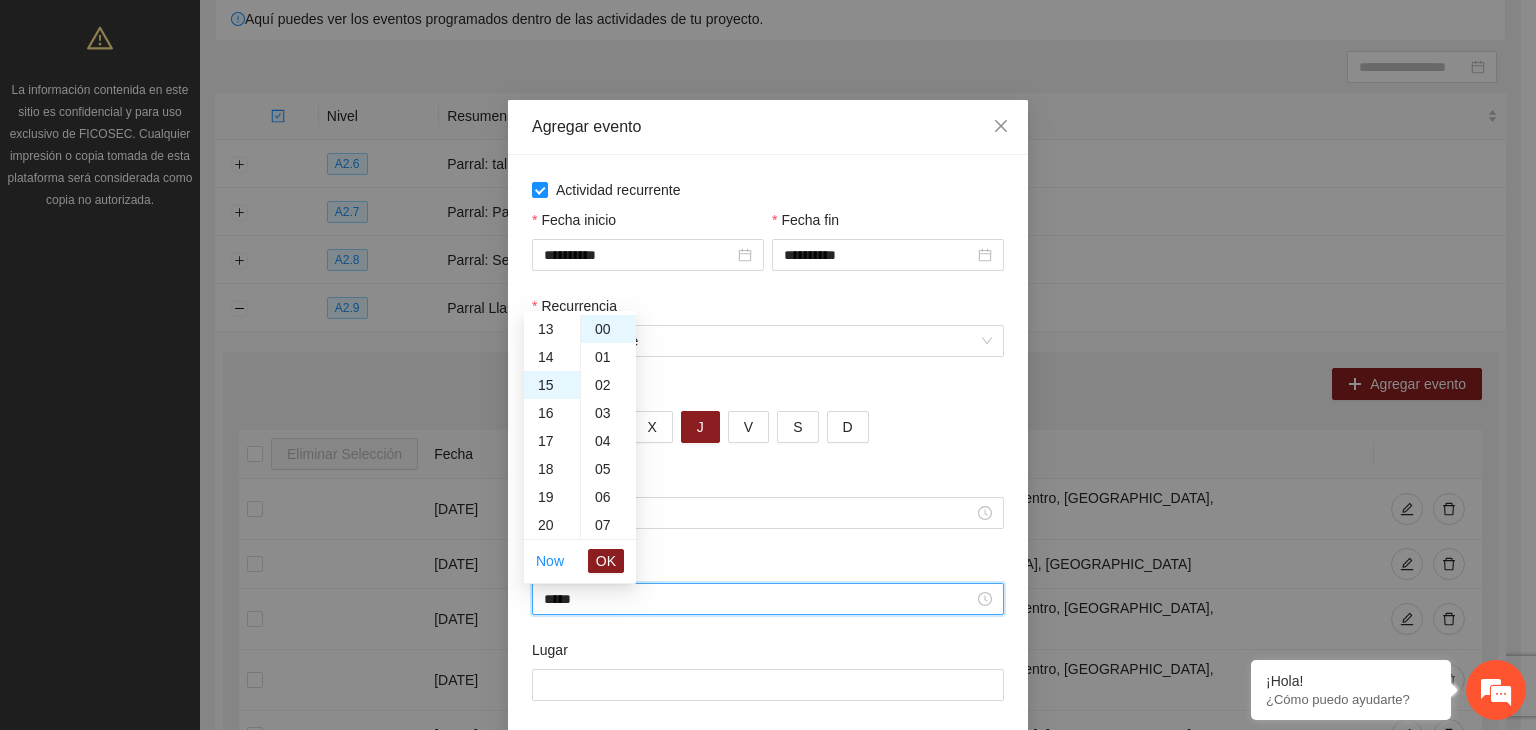 scroll, scrollTop: 420, scrollLeft: 0, axis: vertical 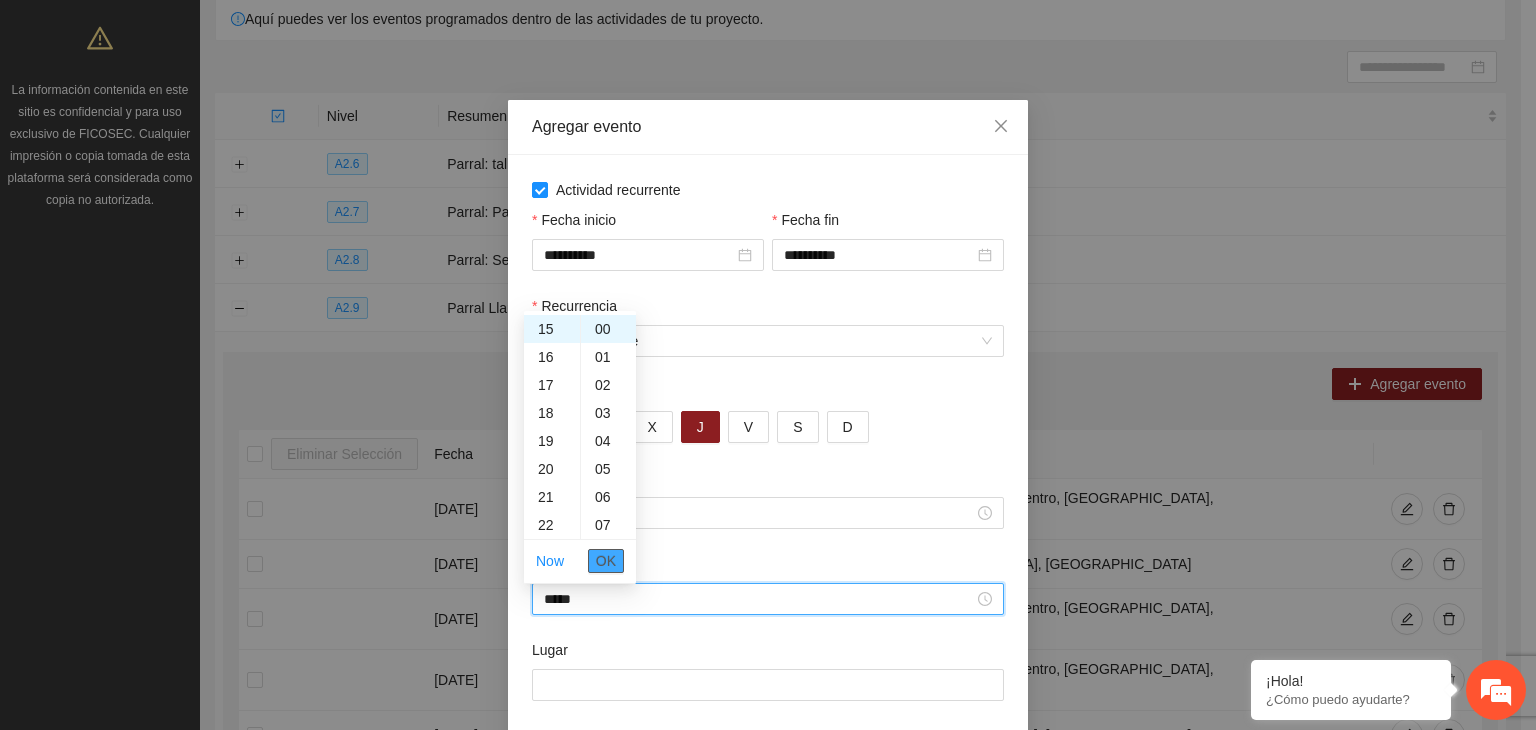 click on "OK" at bounding box center [606, 561] 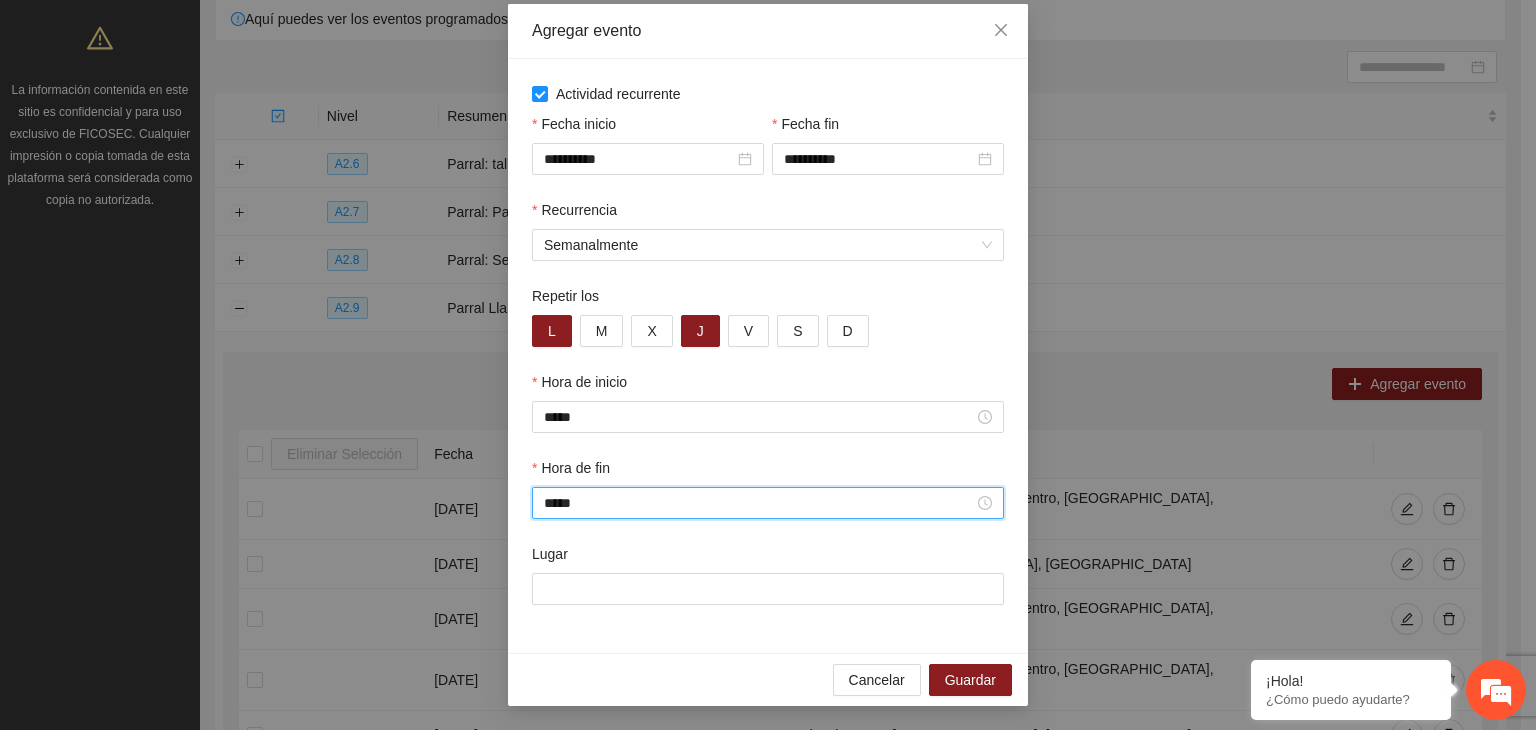 scroll, scrollTop: 99, scrollLeft: 0, axis: vertical 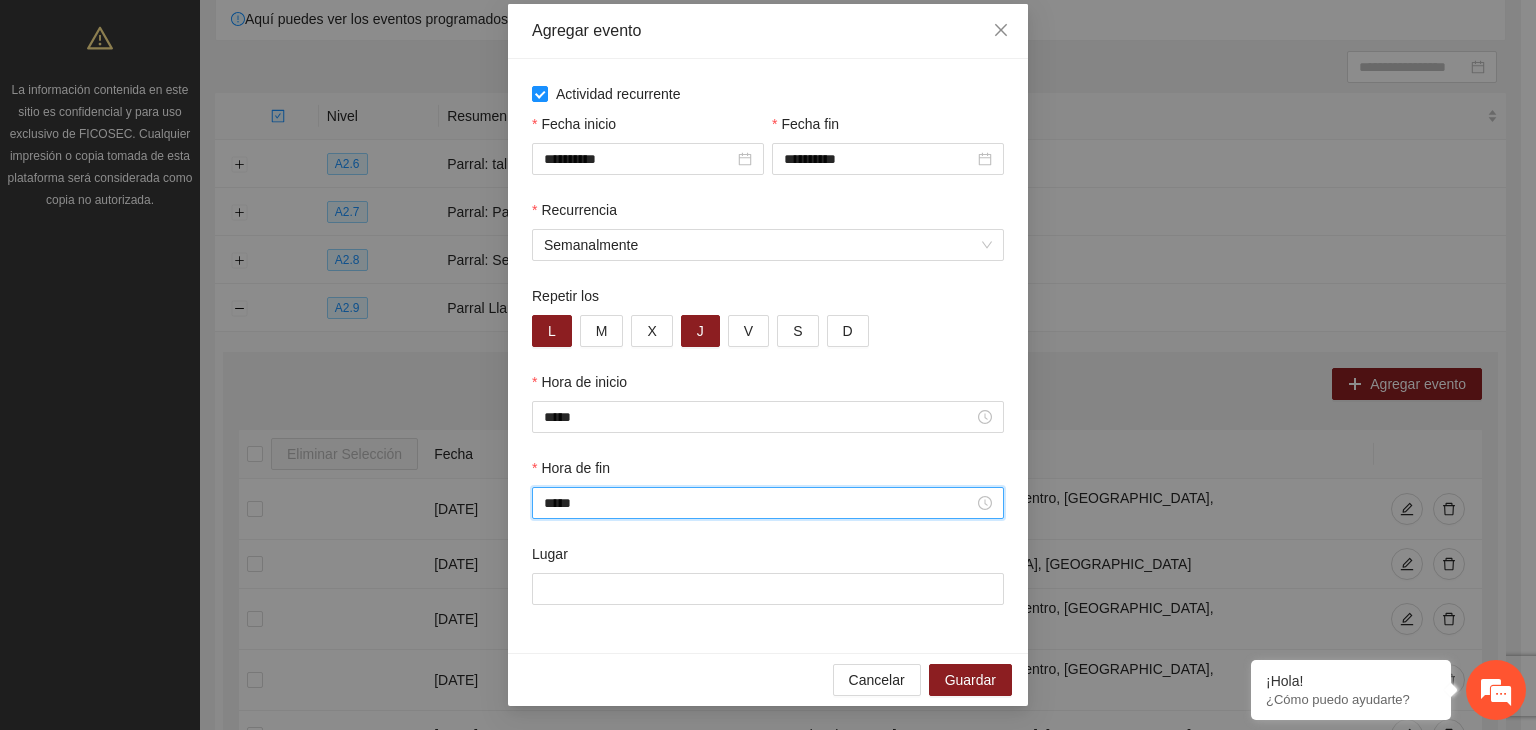 click on "Lugar" at bounding box center (768, 558) 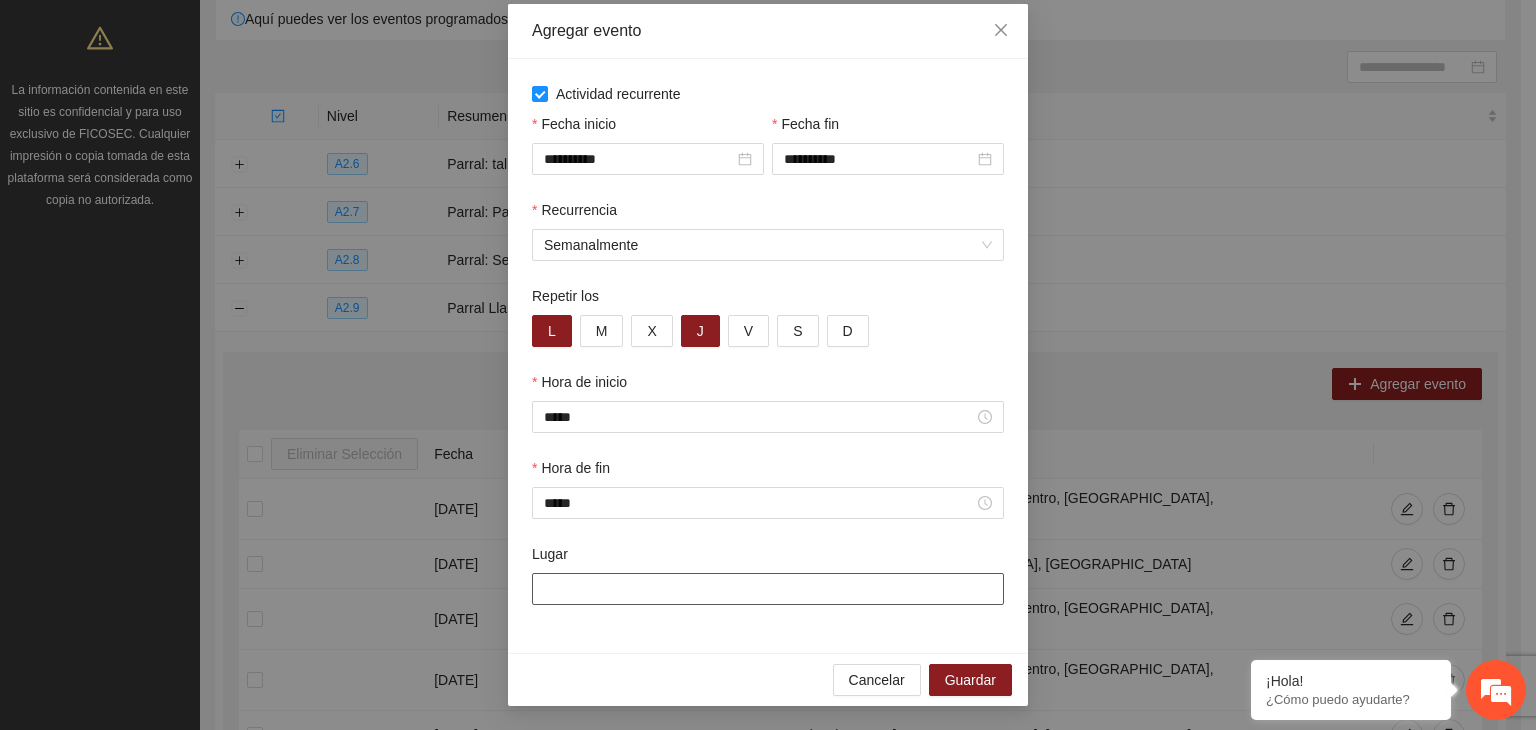 click on "Lugar" at bounding box center [768, 589] 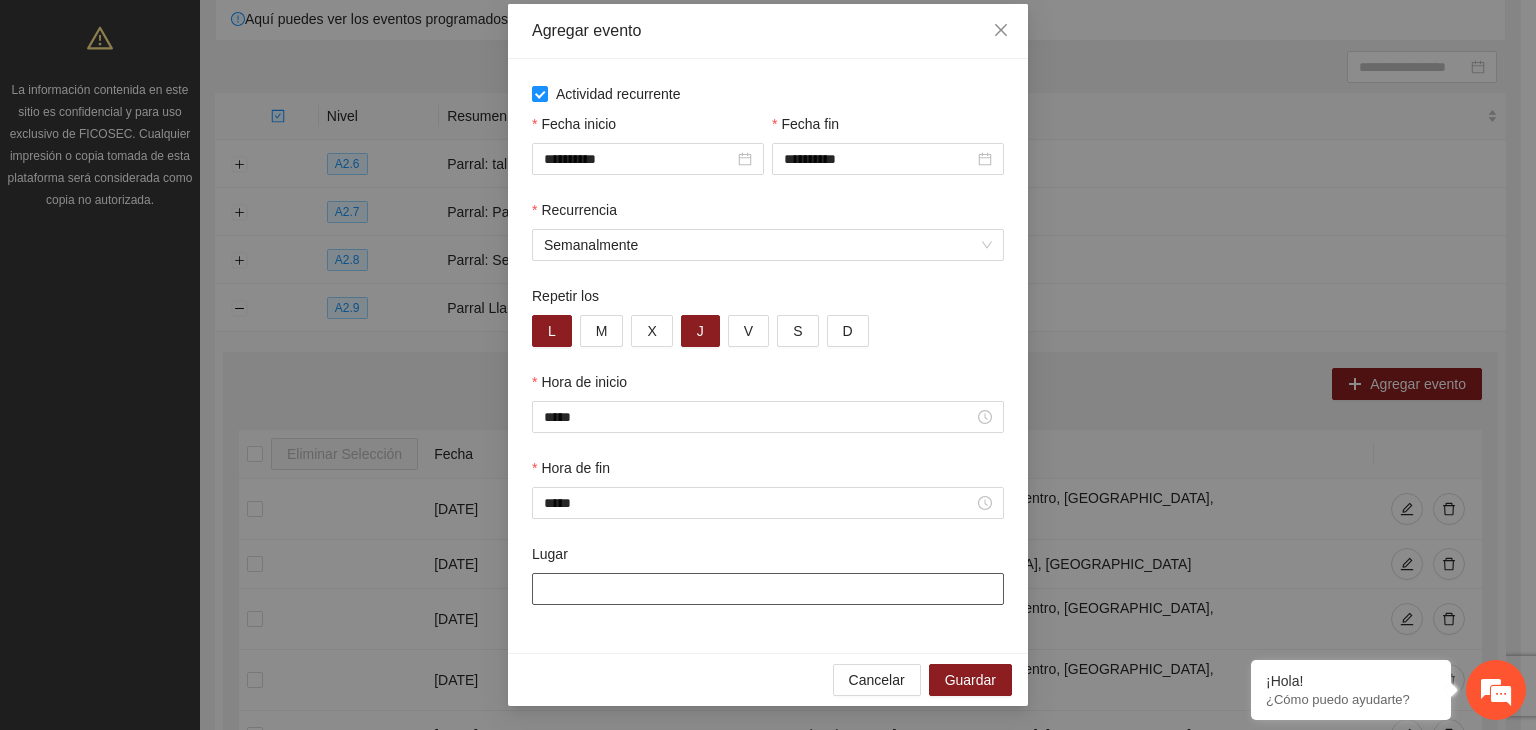type on "**********" 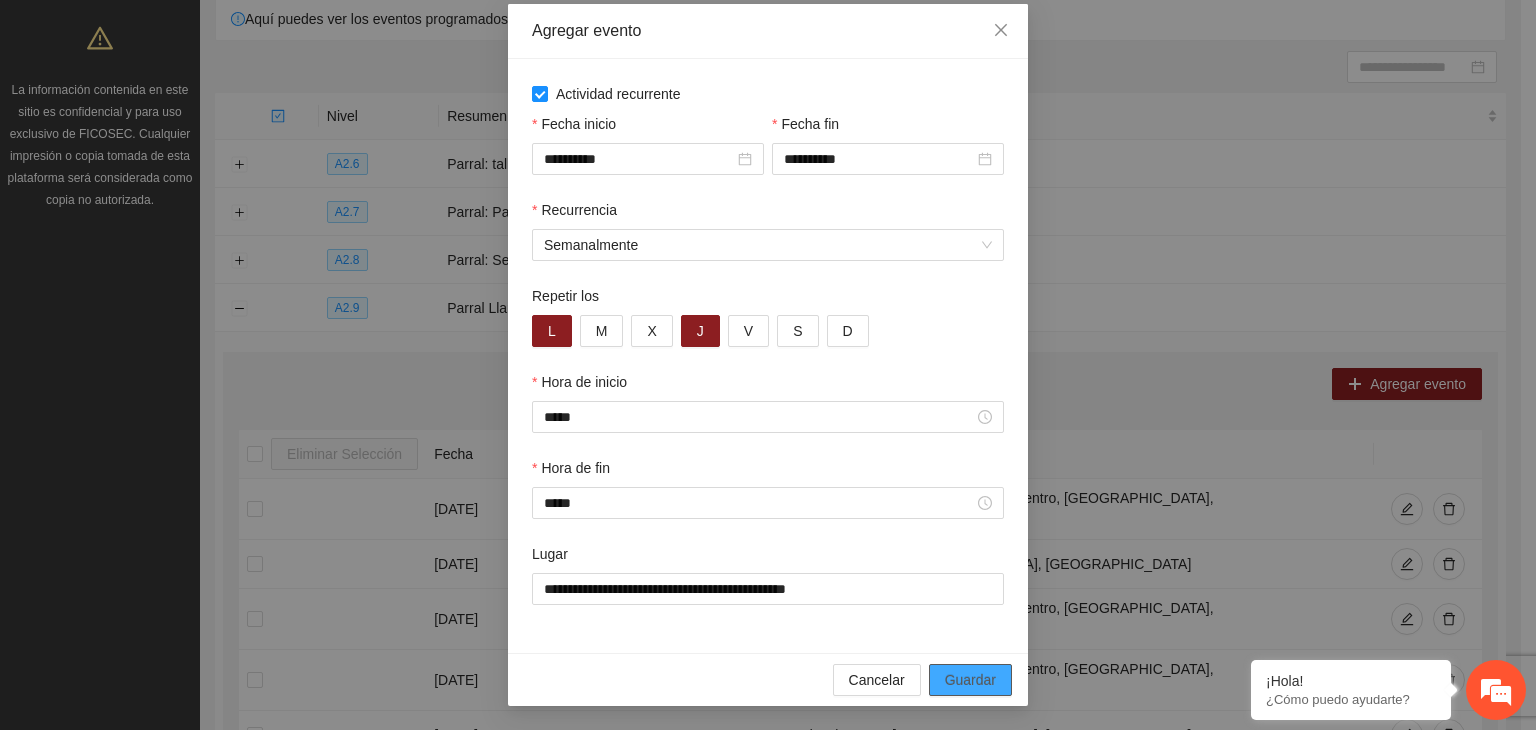 click on "Guardar" at bounding box center [970, 680] 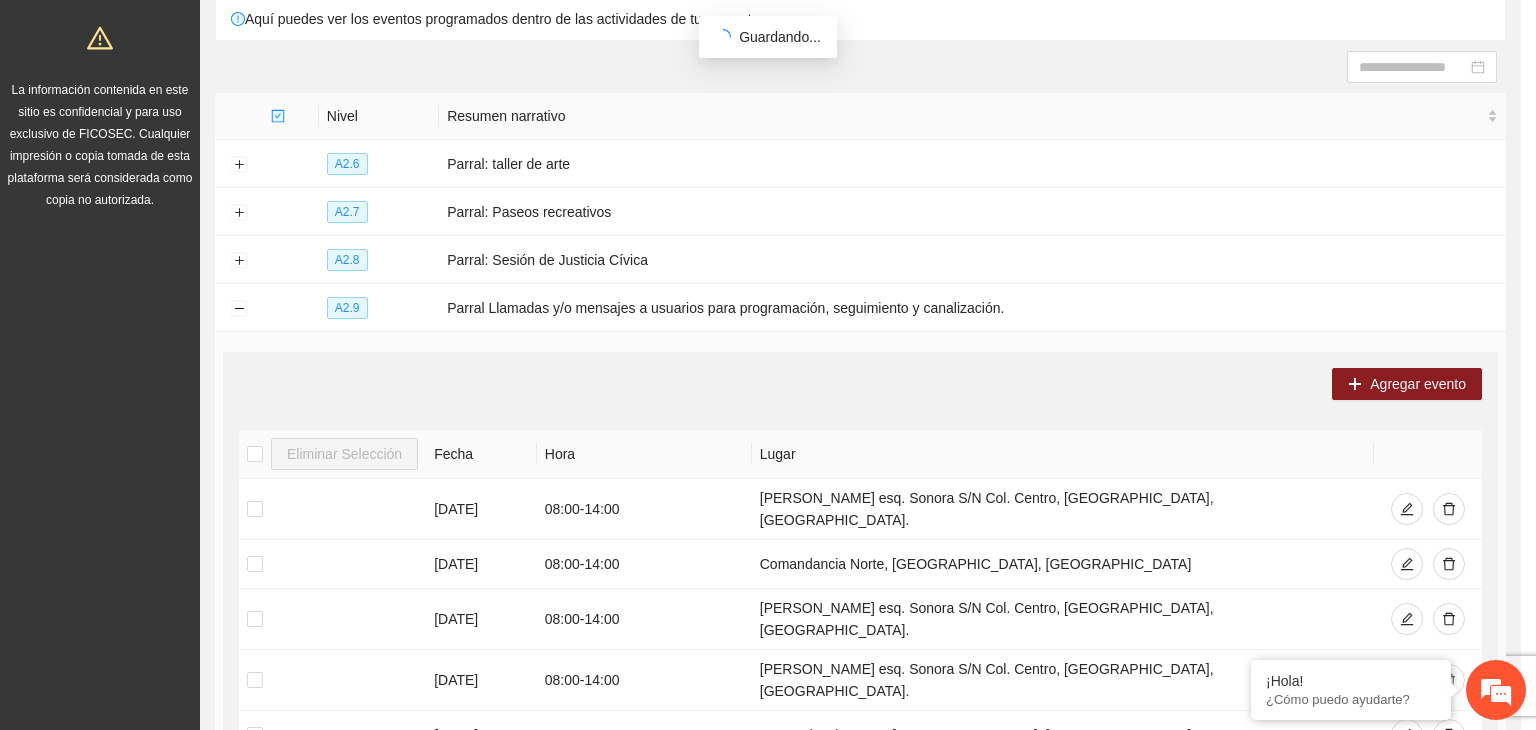 scroll, scrollTop: 0, scrollLeft: 0, axis: both 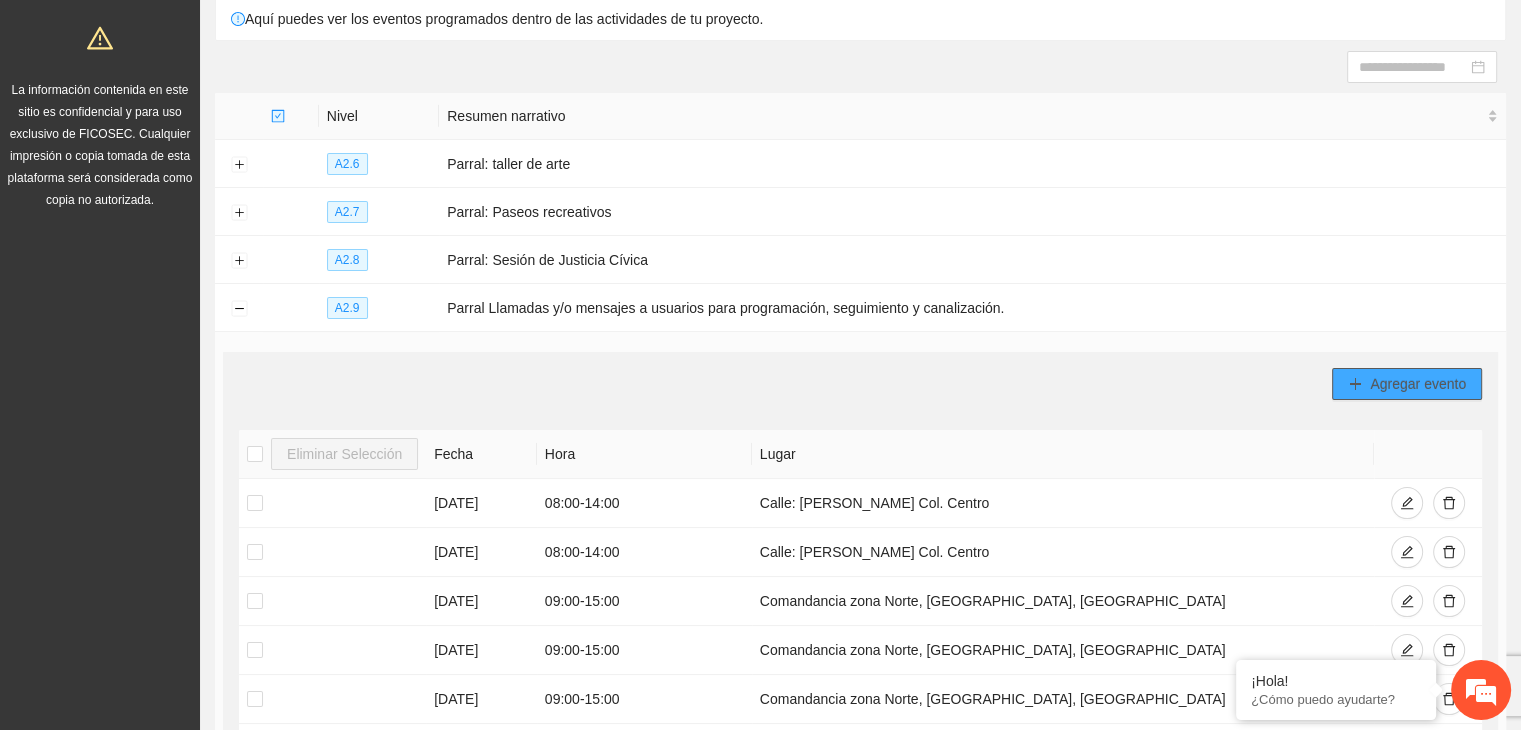 click on "Agregar evento" at bounding box center [1418, 384] 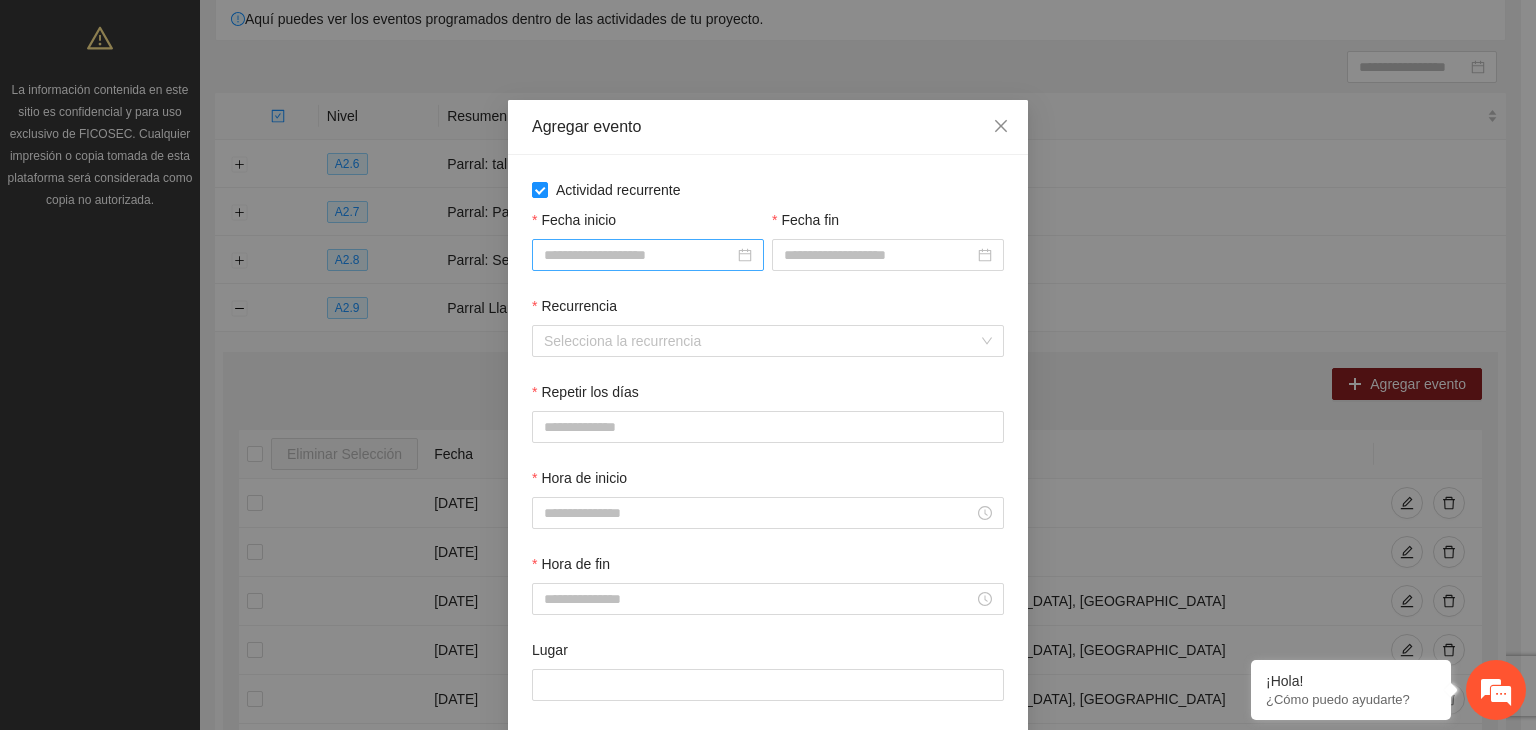 click on "Fecha inicio" at bounding box center (639, 255) 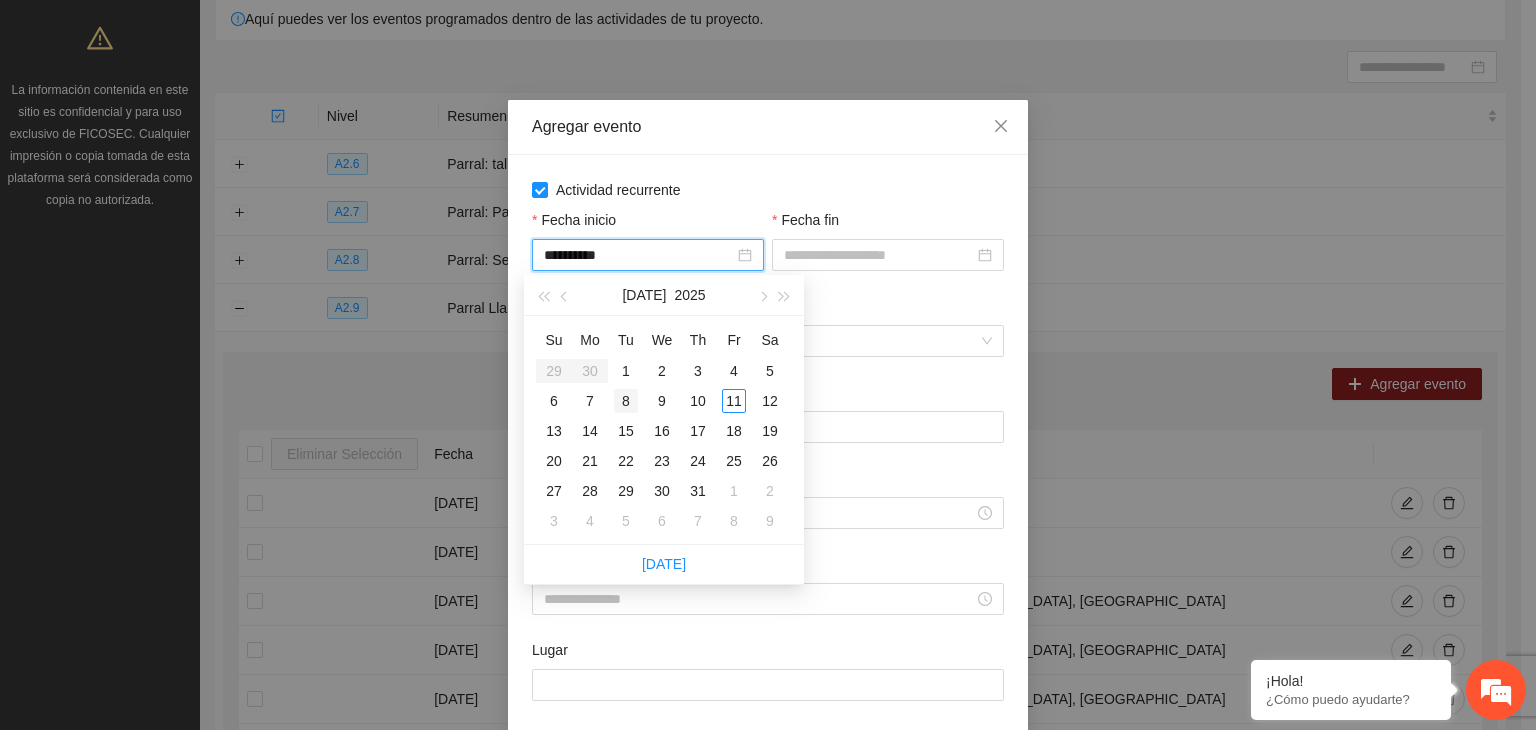 type on "**********" 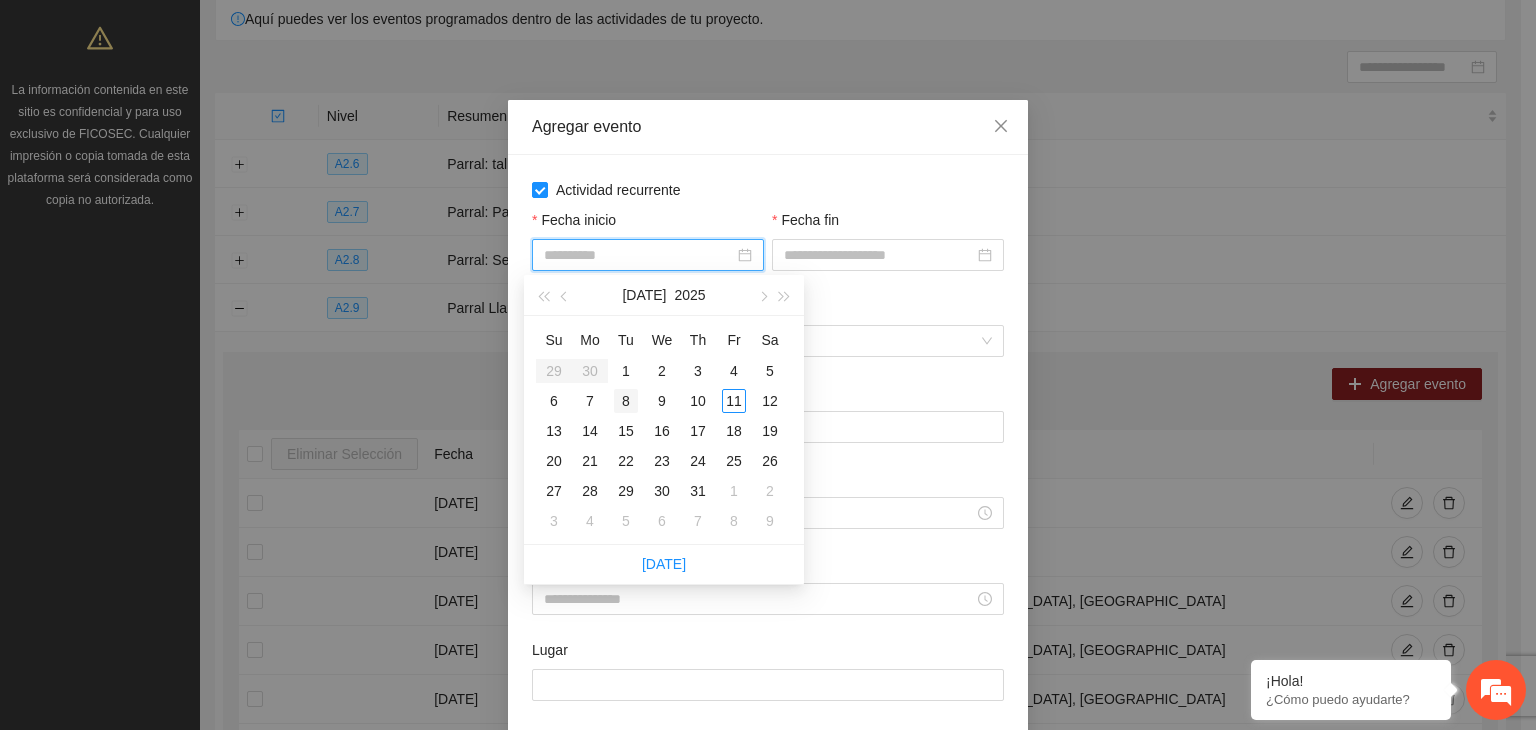 click on "8" at bounding box center (626, 401) 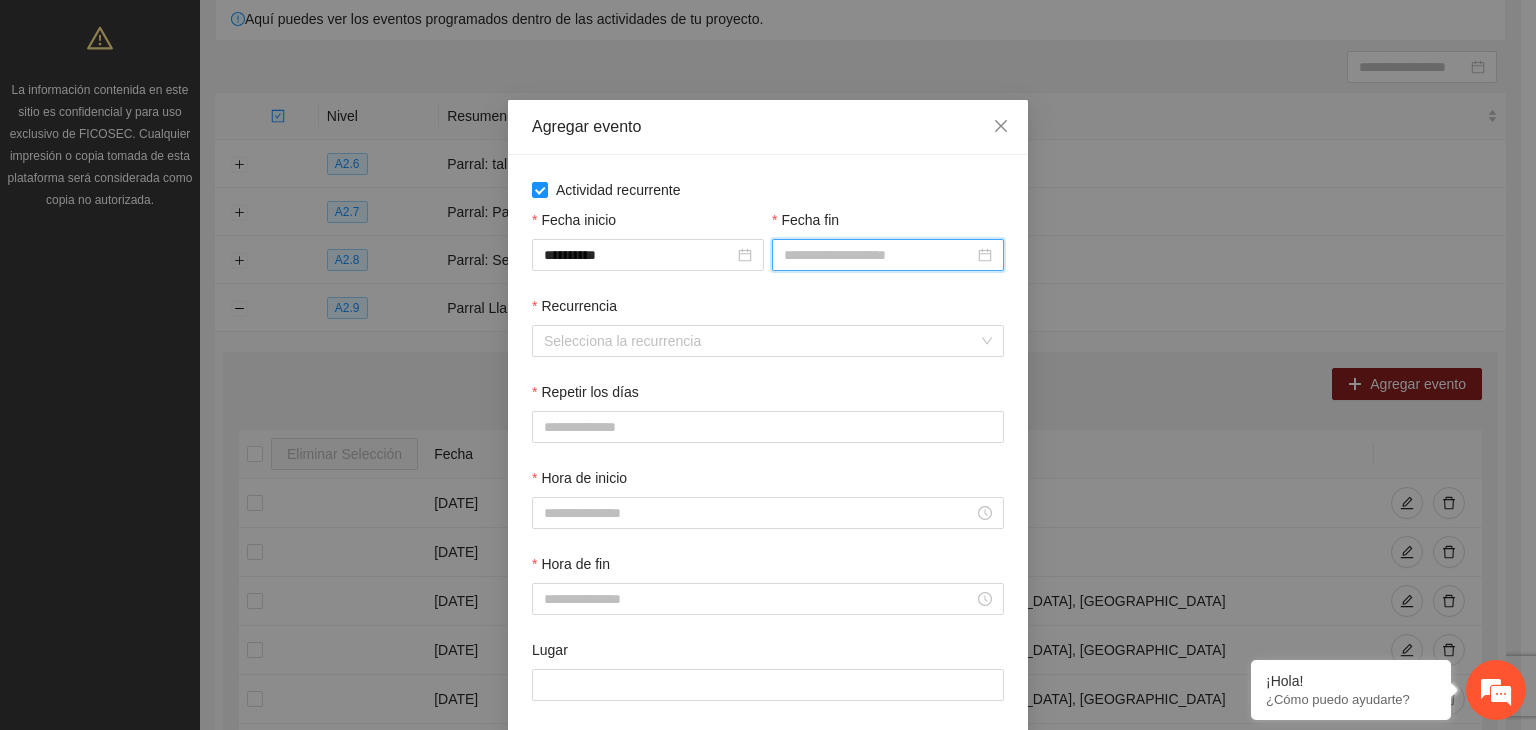 click on "Fecha fin" at bounding box center (879, 255) 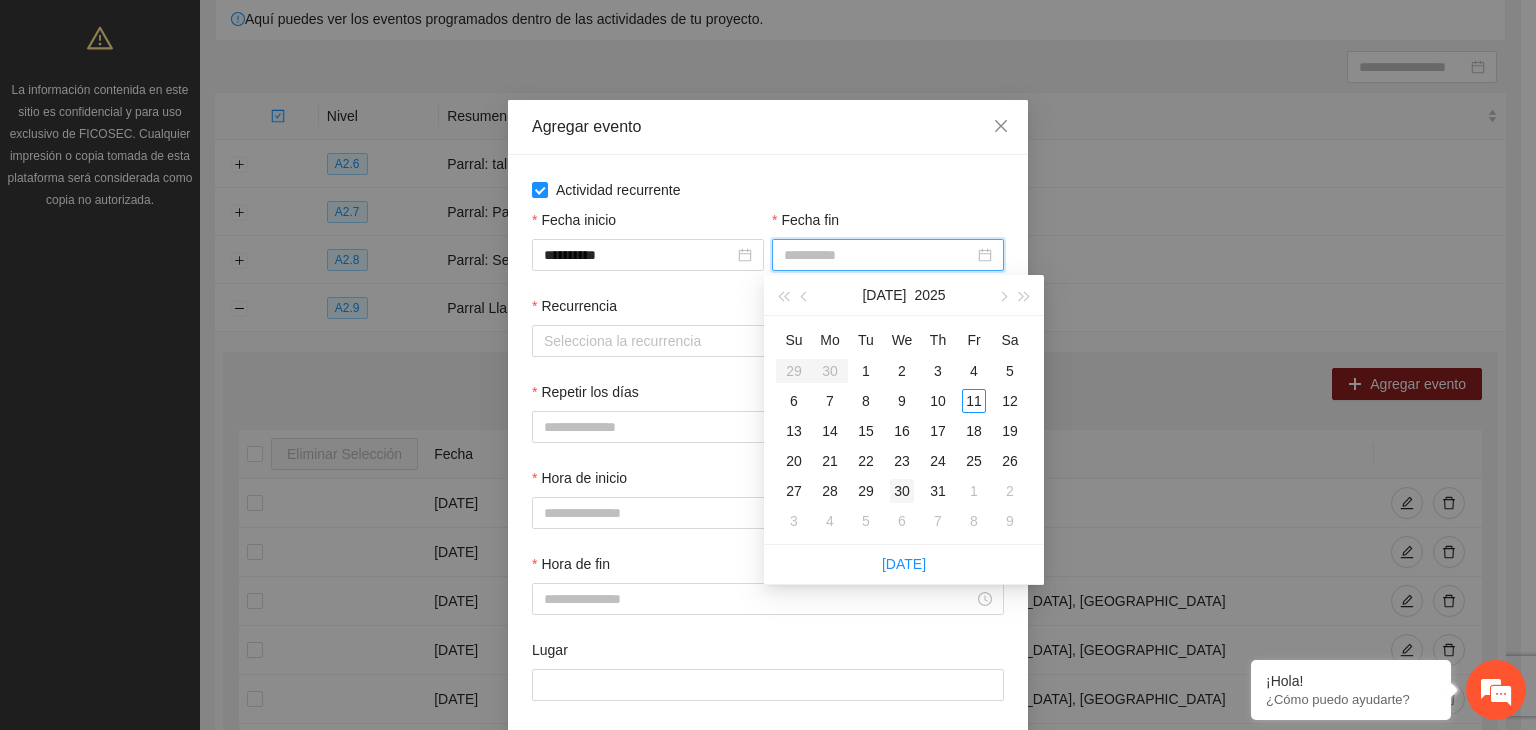 type on "**********" 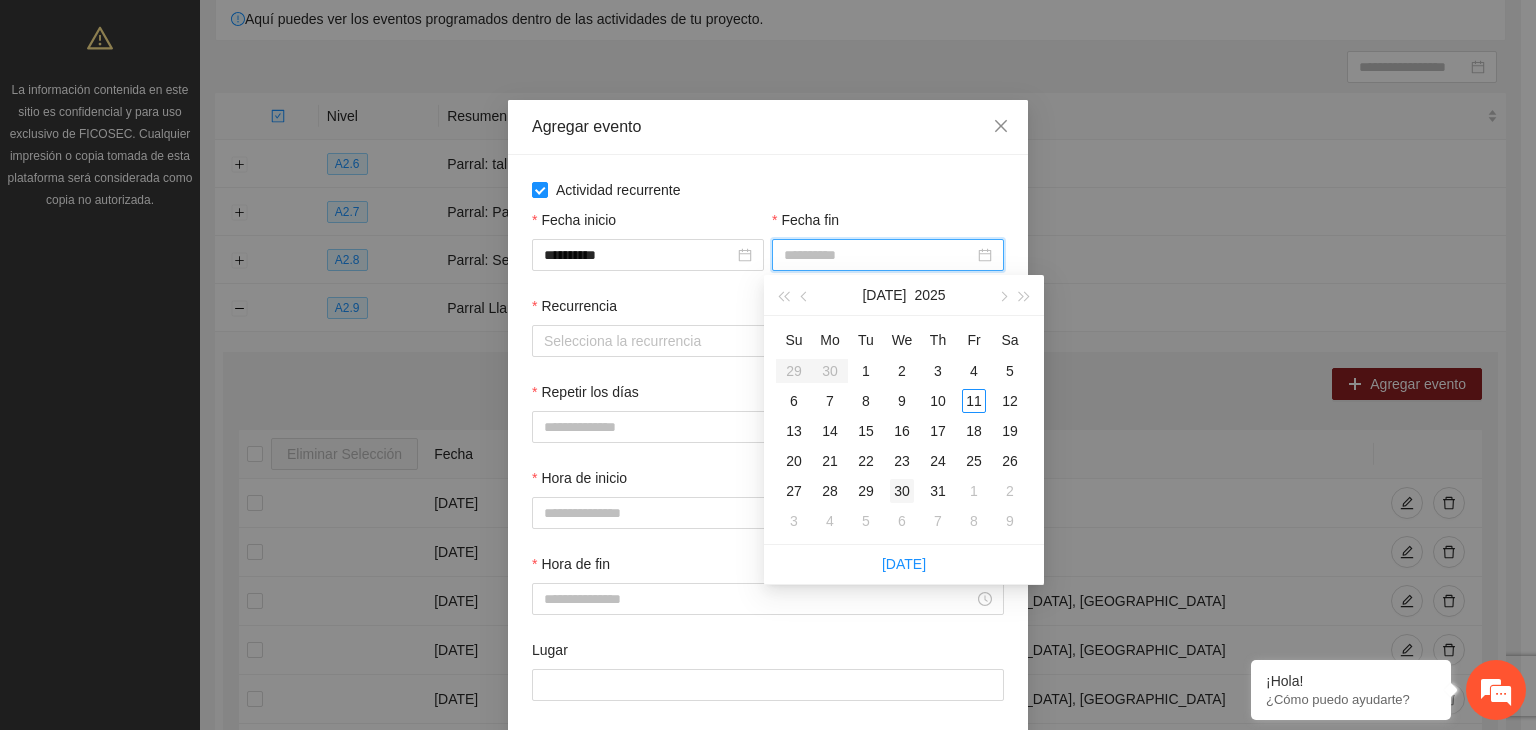 click on "30" at bounding box center (902, 491) 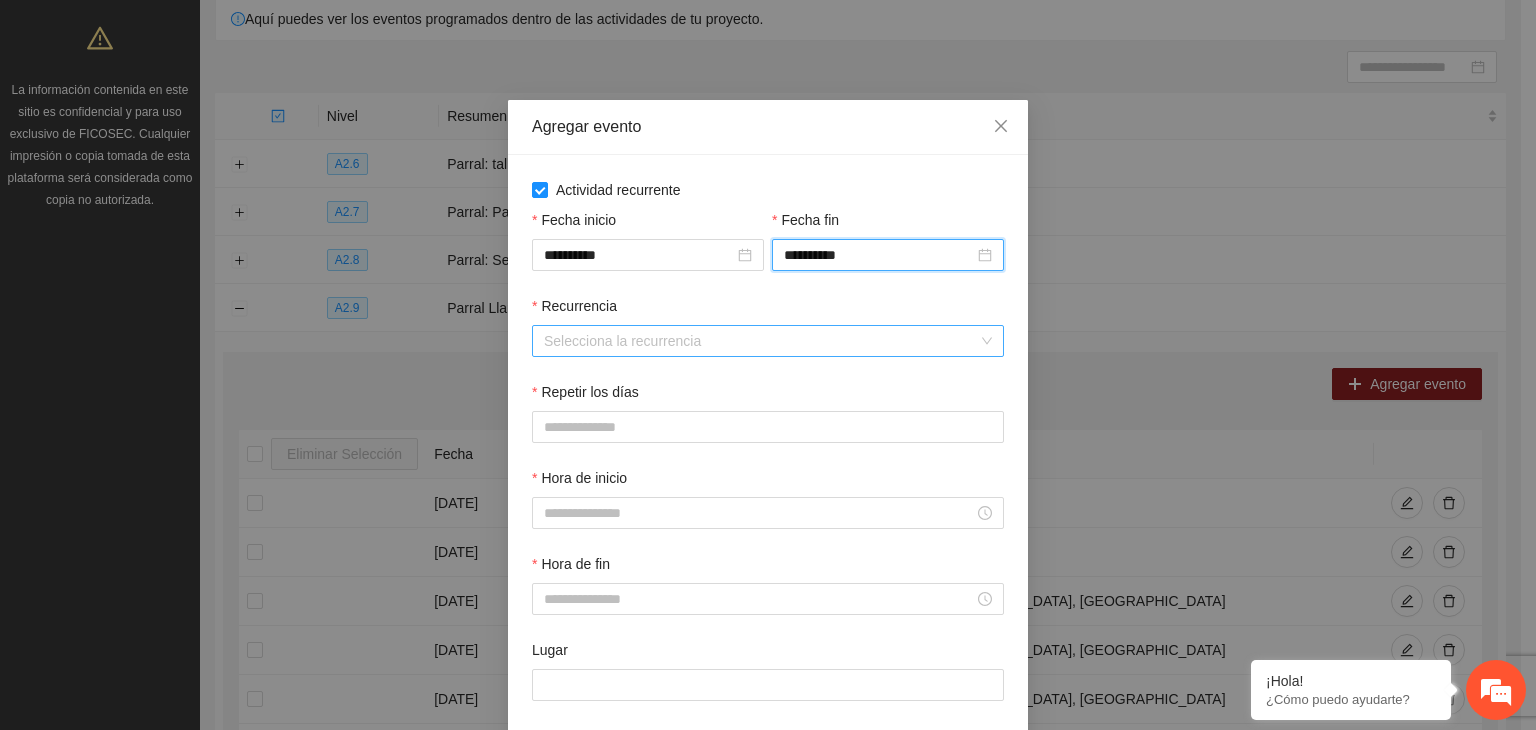 click on "Recurrencia" at bounding box center (761, 341) 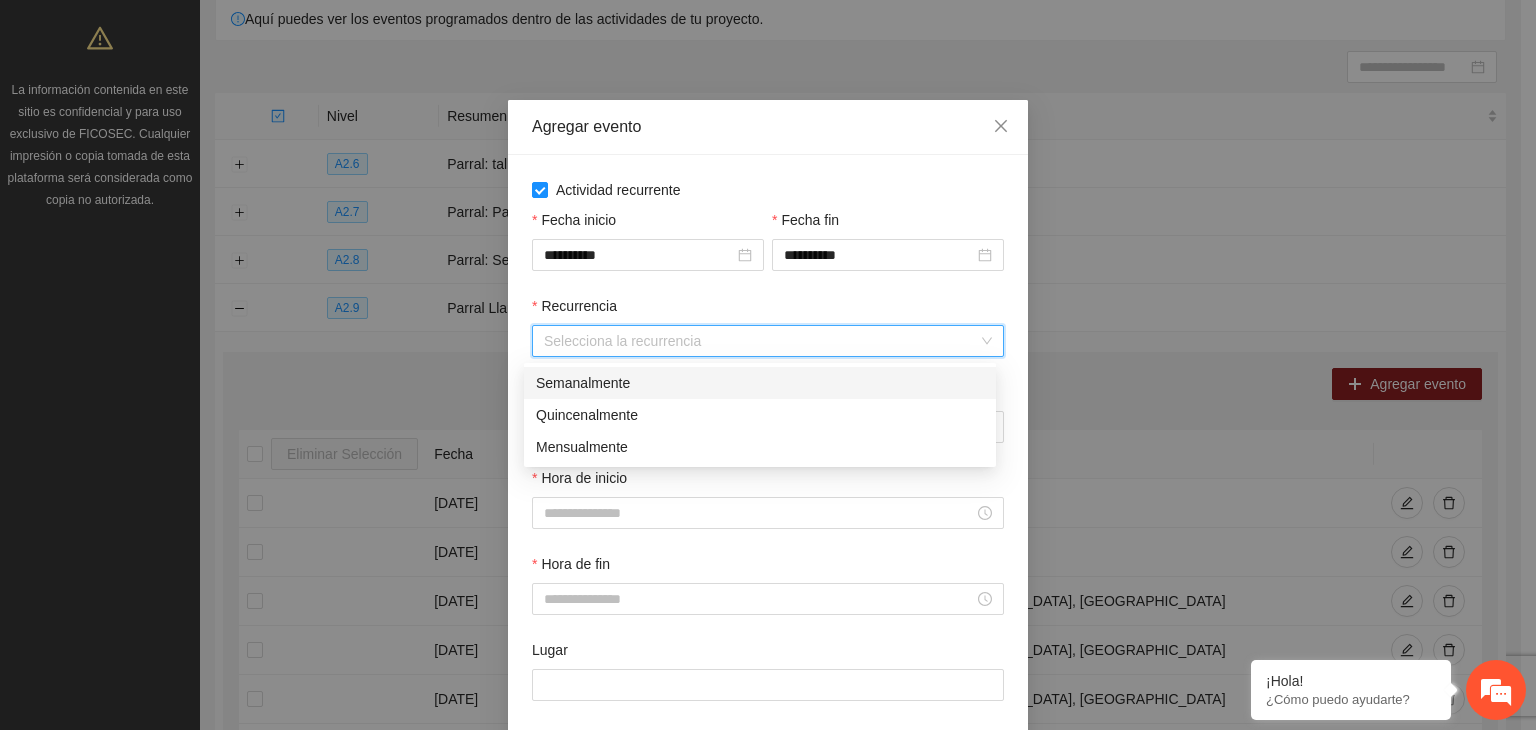 click on "Semanalmente" at bounding box center [760, 383] 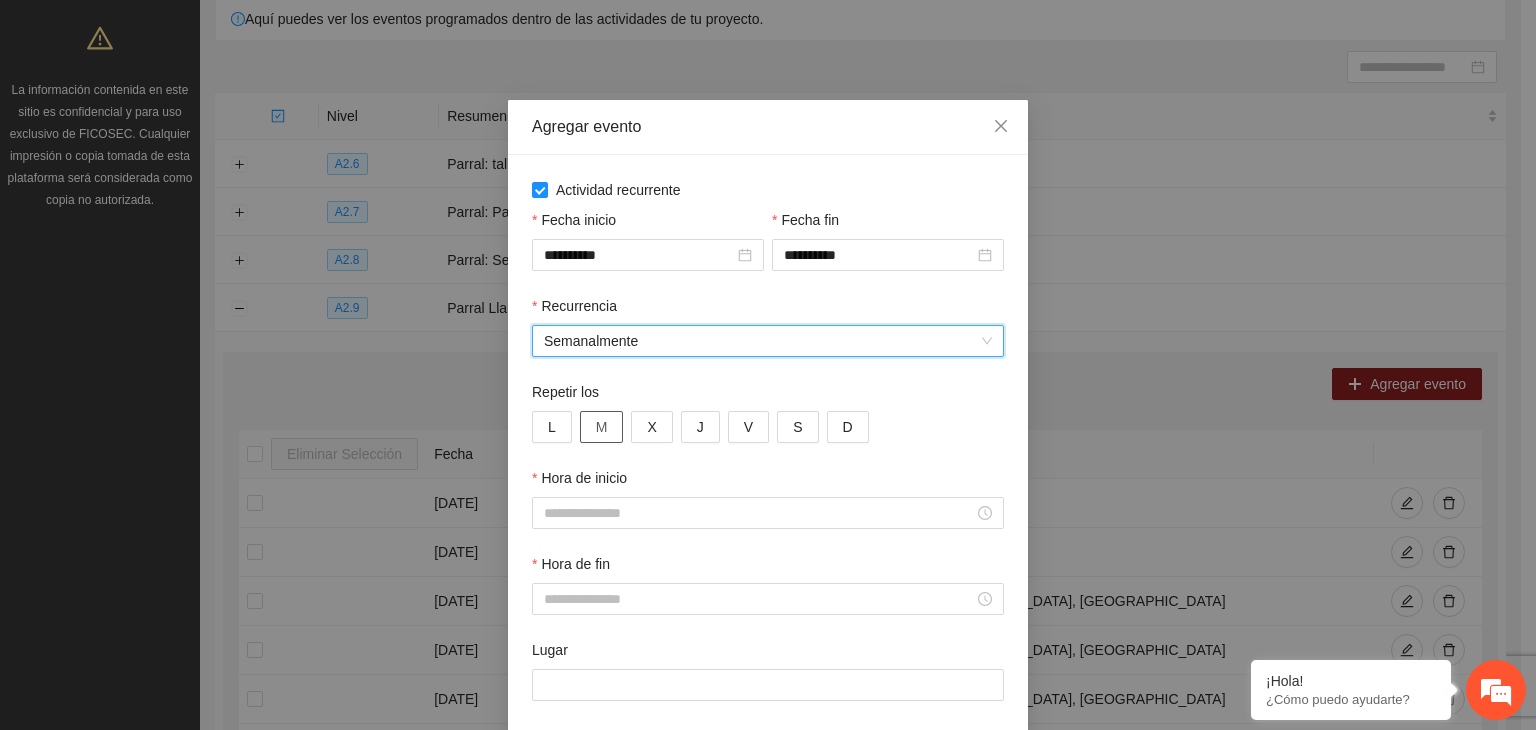 click on "M" at bounding box center (602, 427) 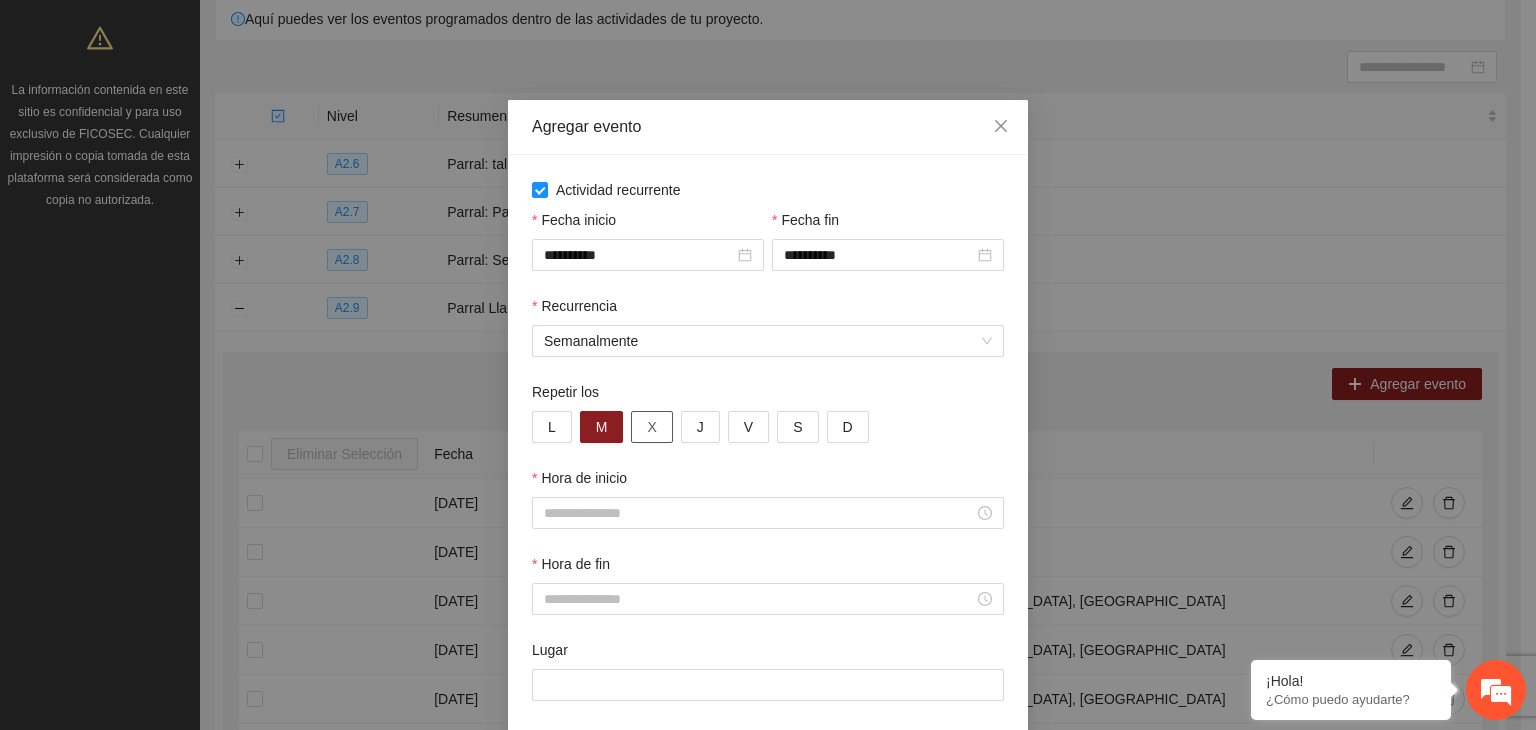 click on "X" at bounding box center (651, 427) 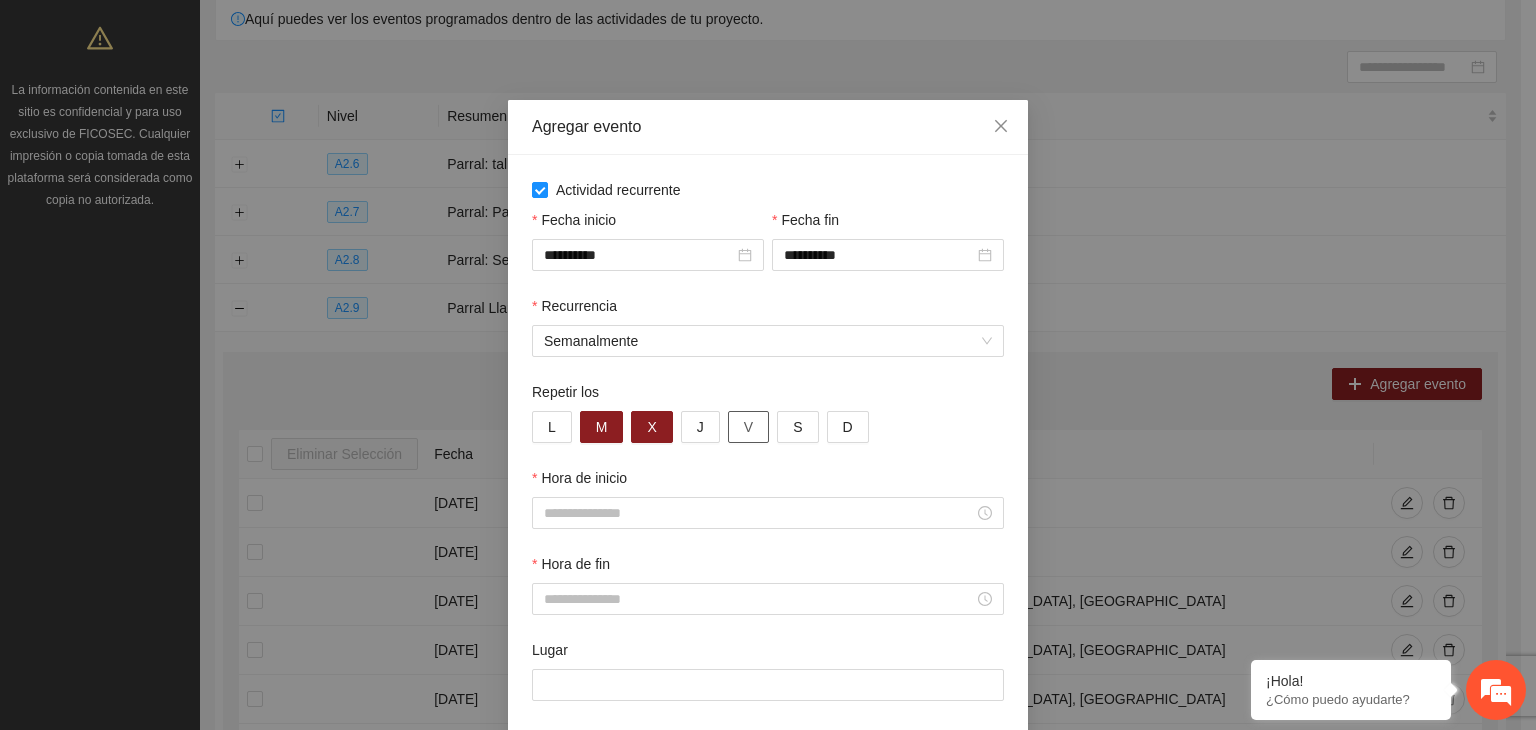 click on "V" at bounding box center (748, 427) 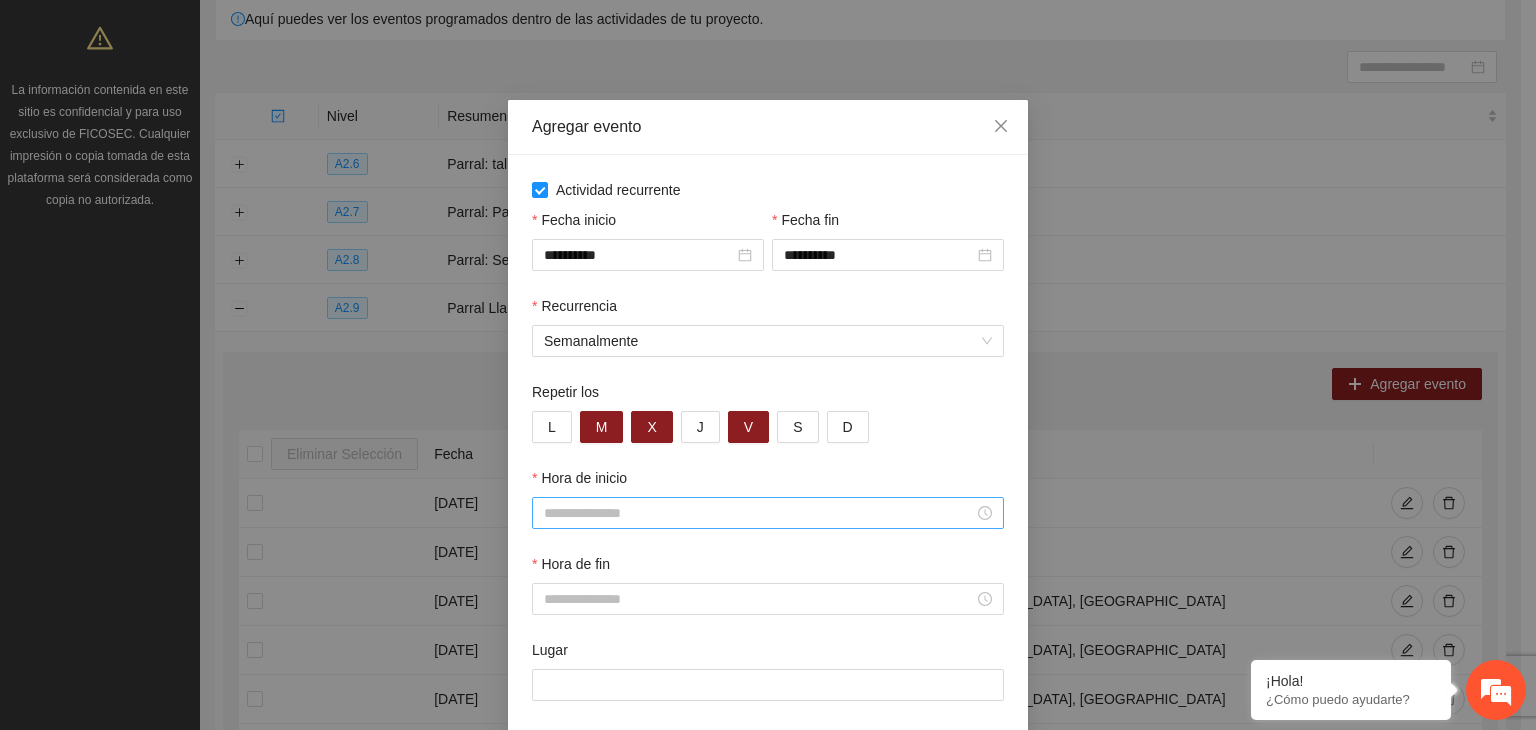 click on "Hora de inicio" at bounding box center [759, 513] 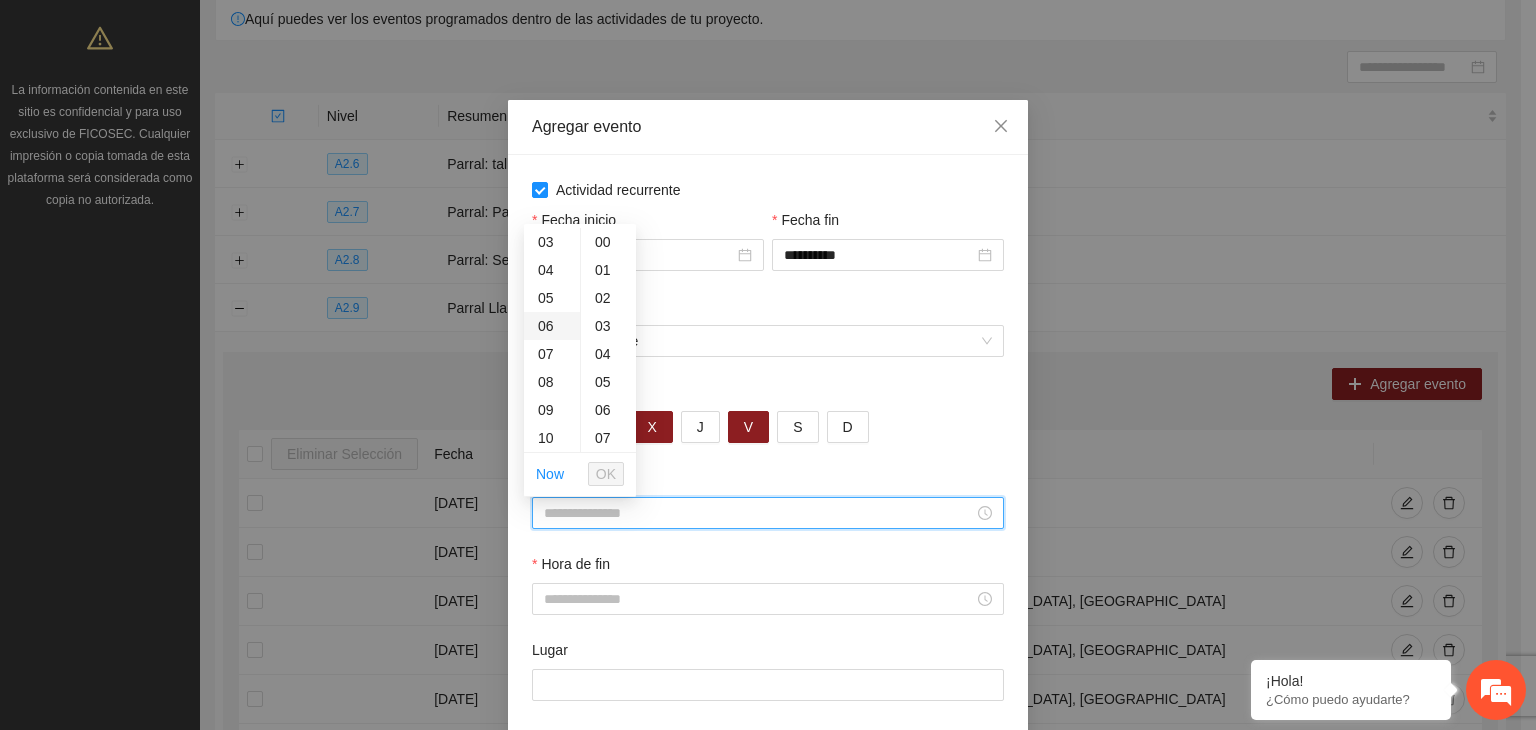 click on "09" at bounding box center [552, 410] 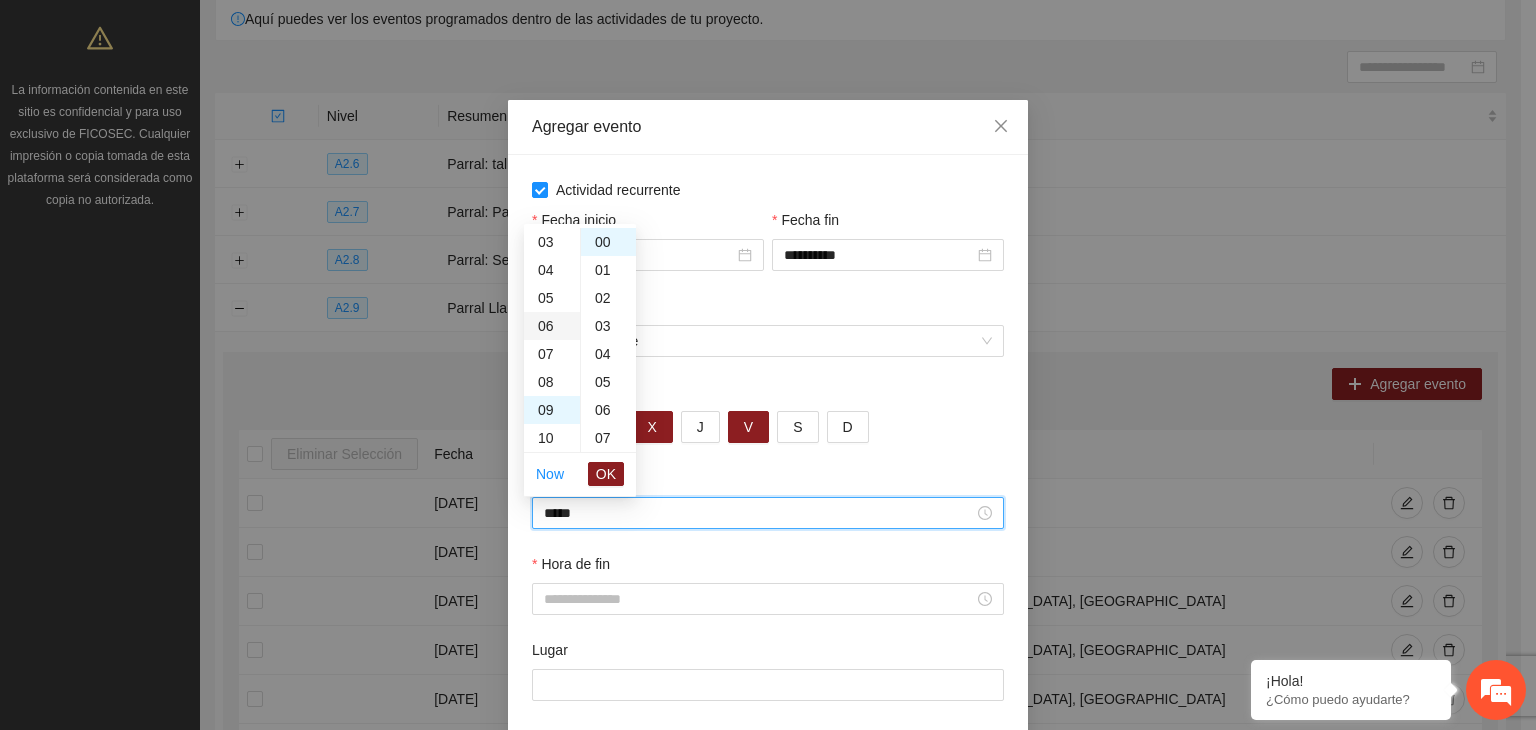scroll, scrollTop: 252, scrollLeft: 0, axis: vertical 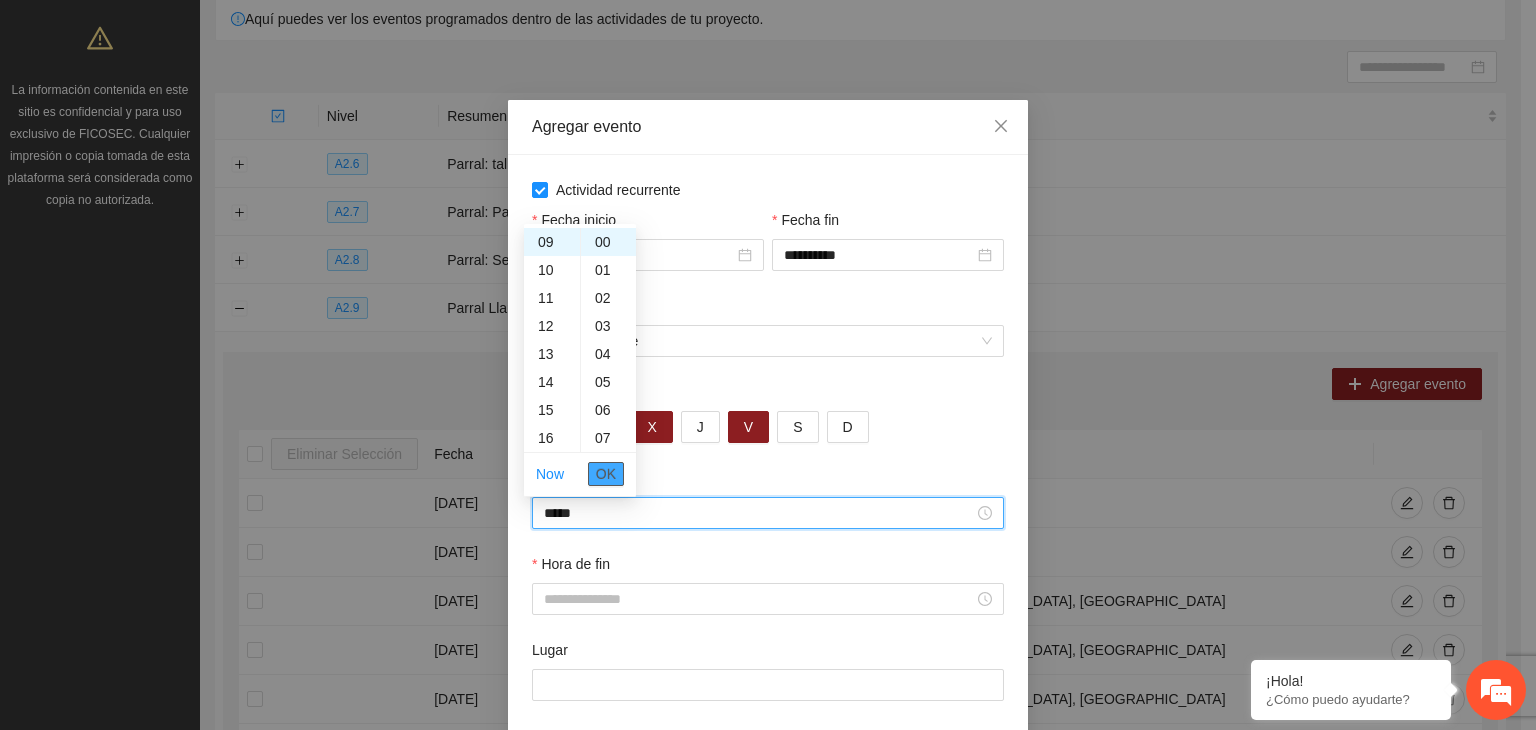 click on "OK" at bounding box center [606, 474] 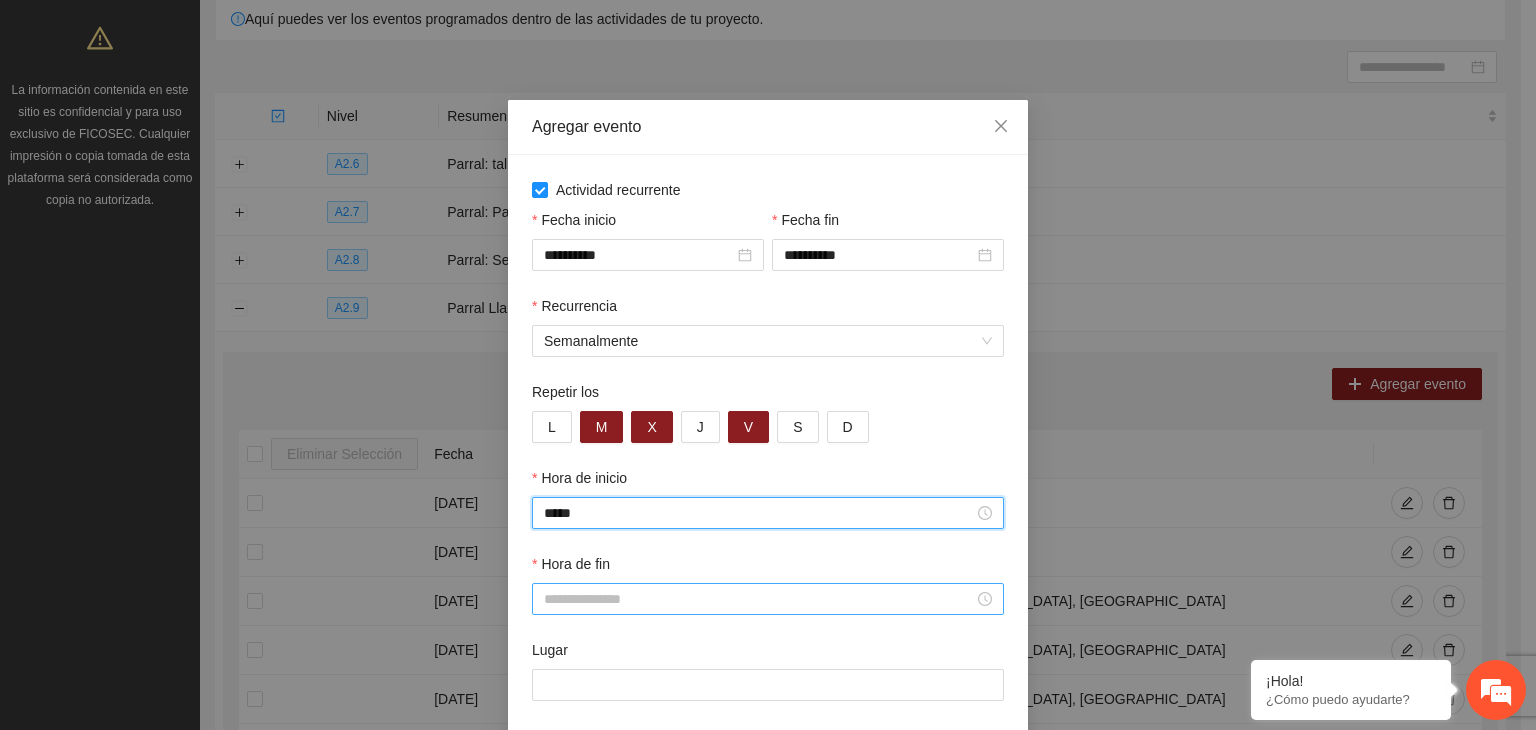 click on "Hora de fin" at bounding box center [759, 599] 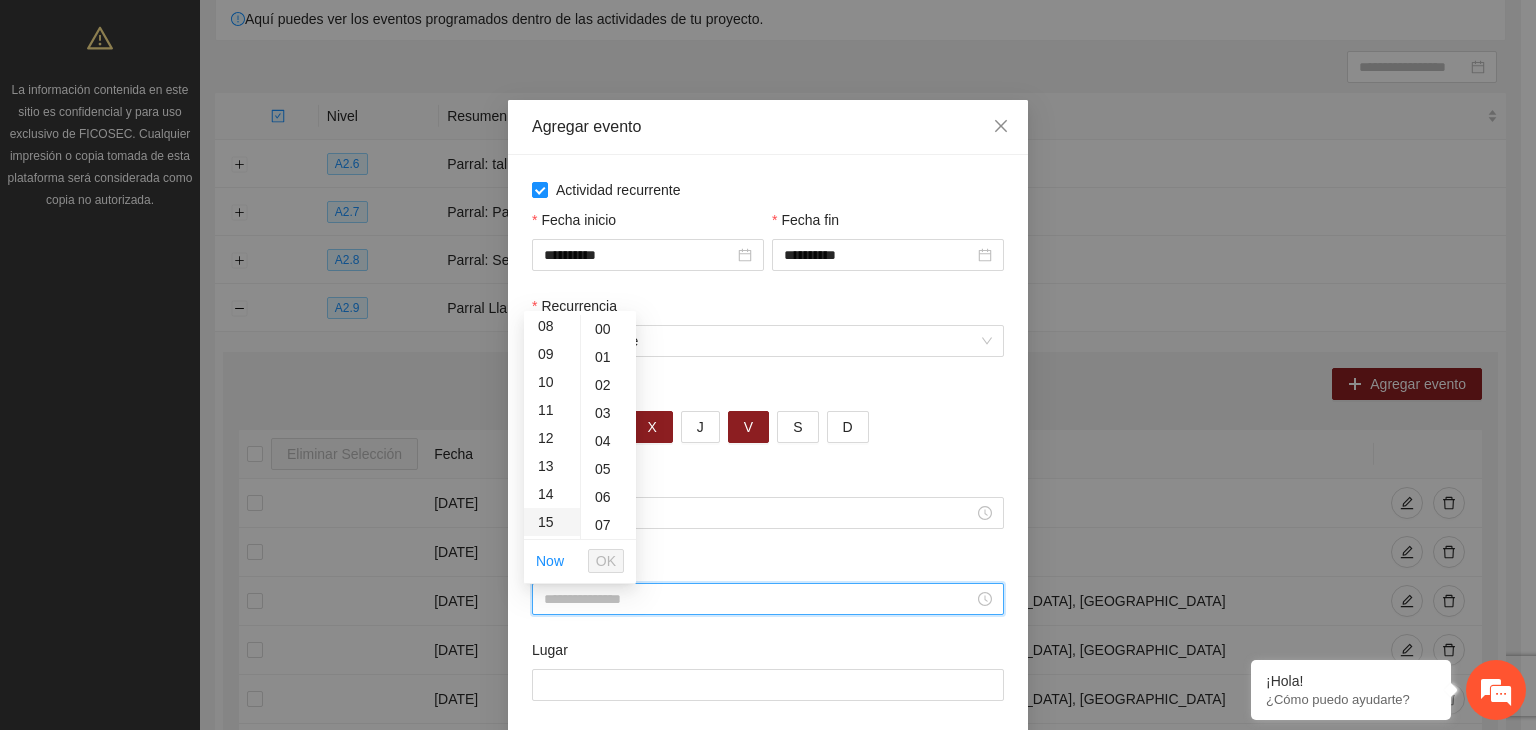 click on "15" at bounding box center (552, 522) 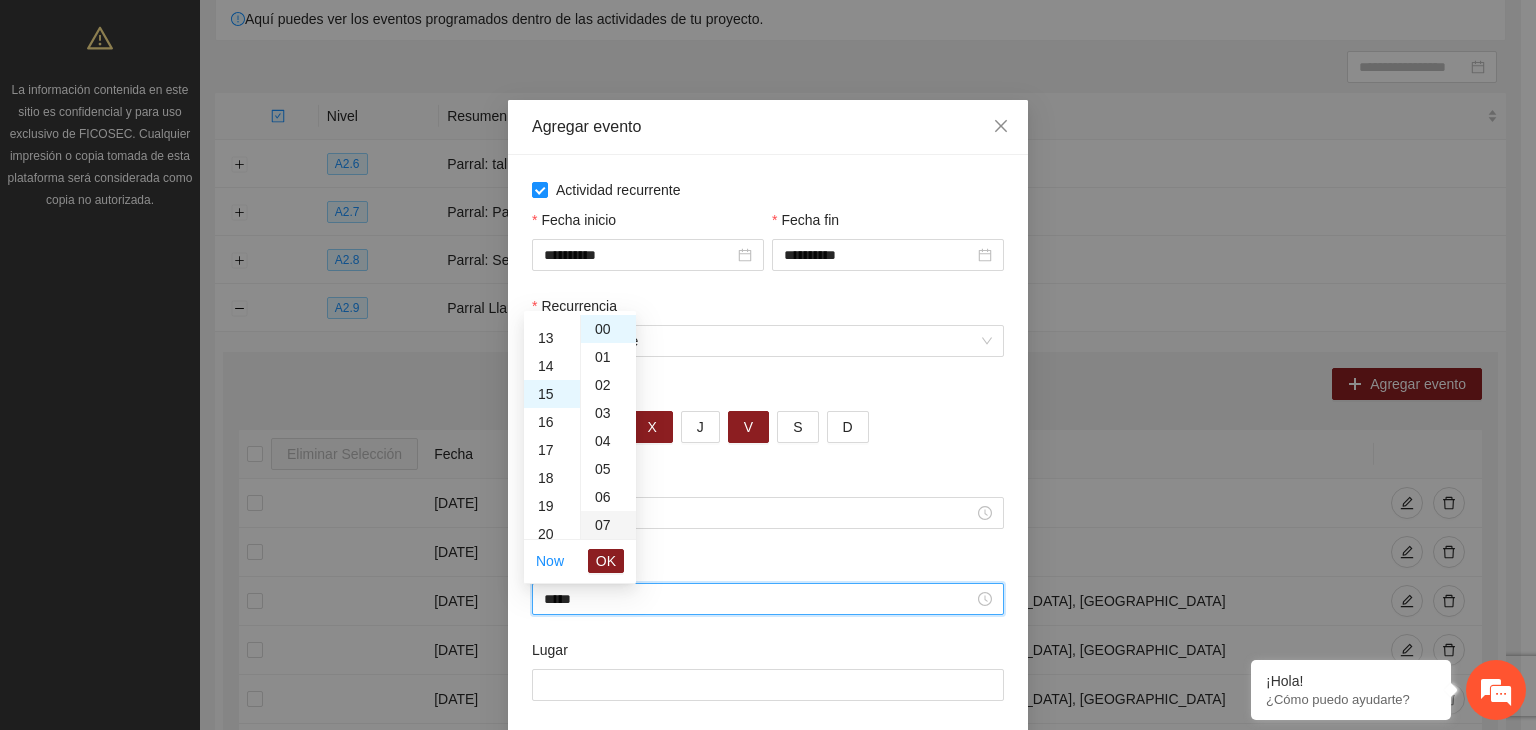 scroll, scrollTop: 420, scrollLeft: 0, axis: vertical 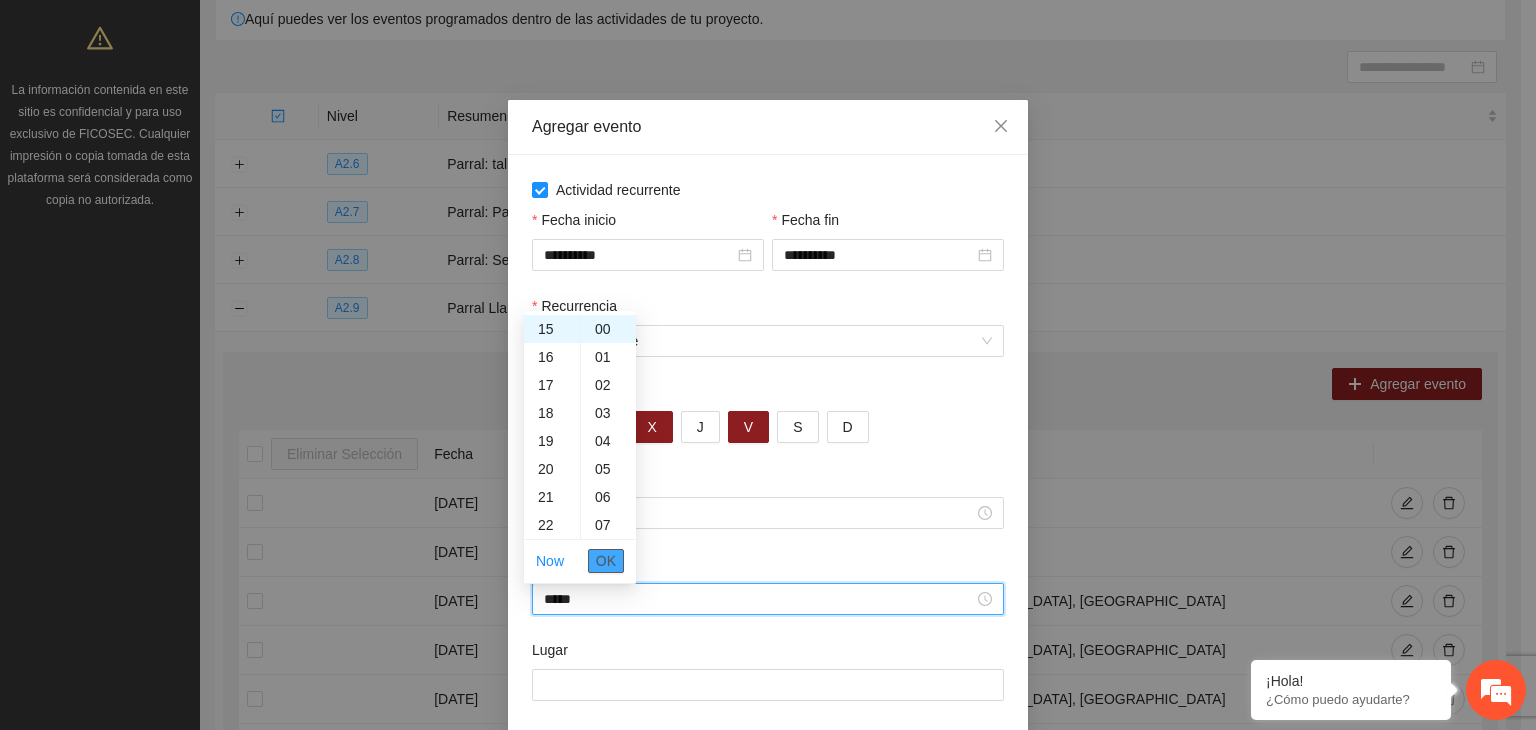 click on "OK" at bounding box center (606, 561) 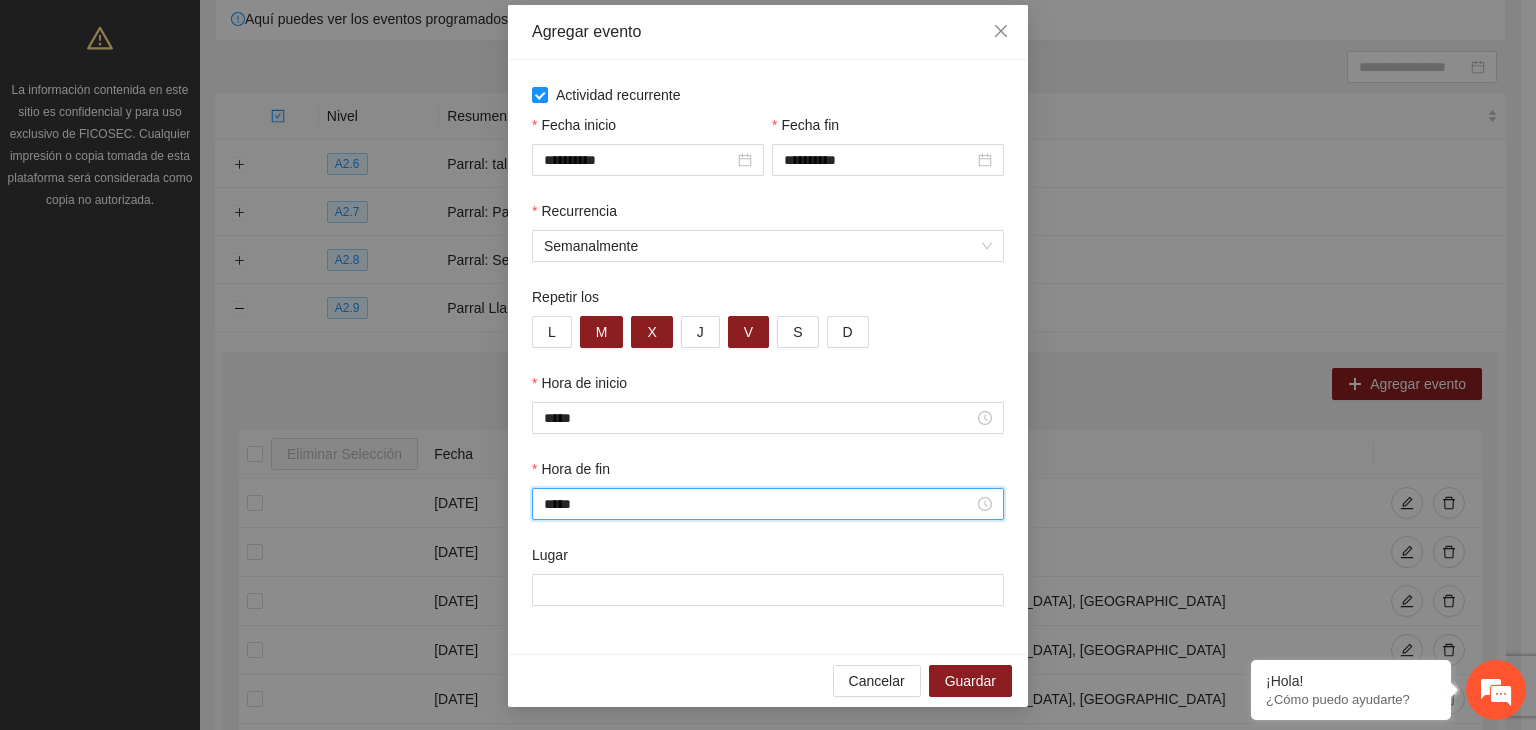 scroll, scrollTop: 99, scrollLeft: 0, axis: vertical 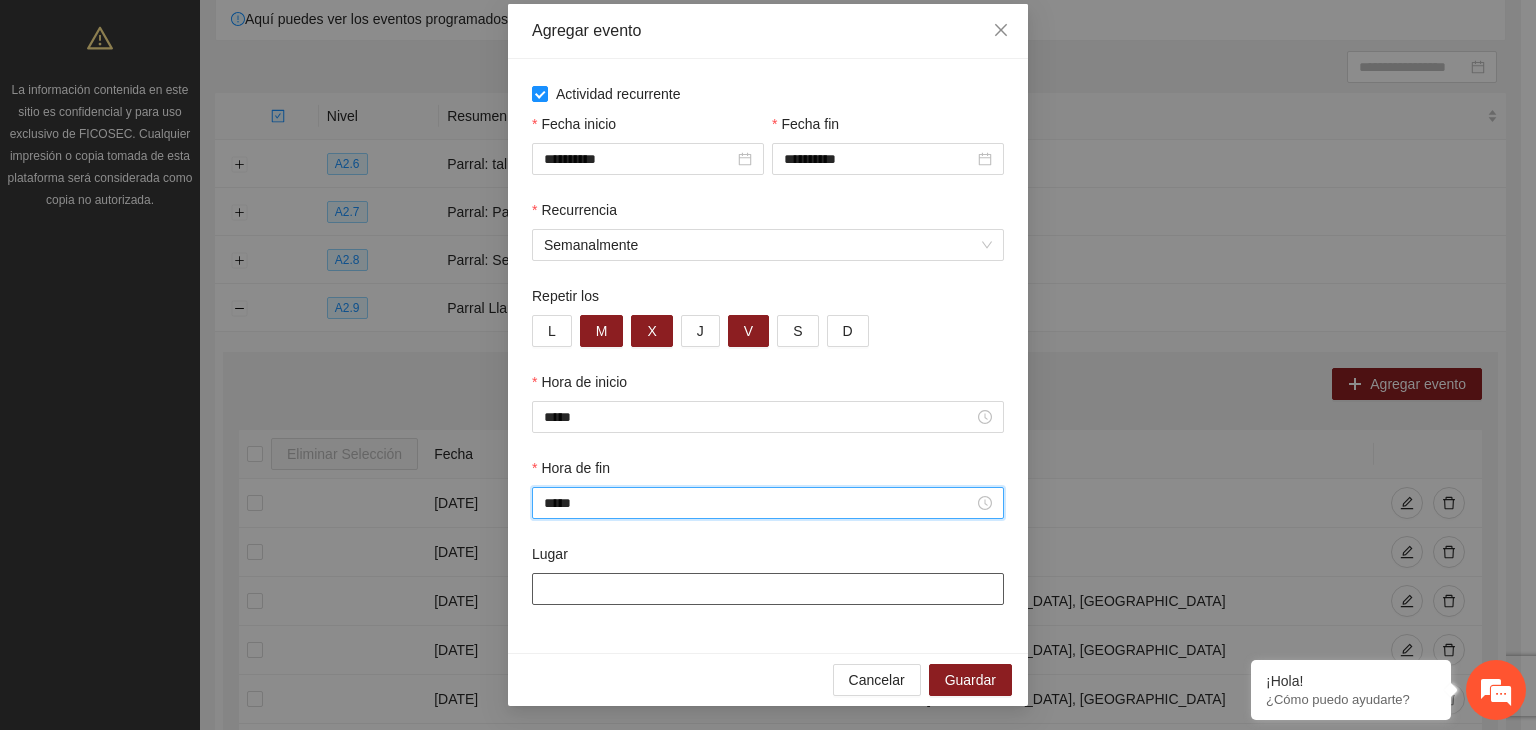 click on "Lugar" at bounding box center [768, 589] 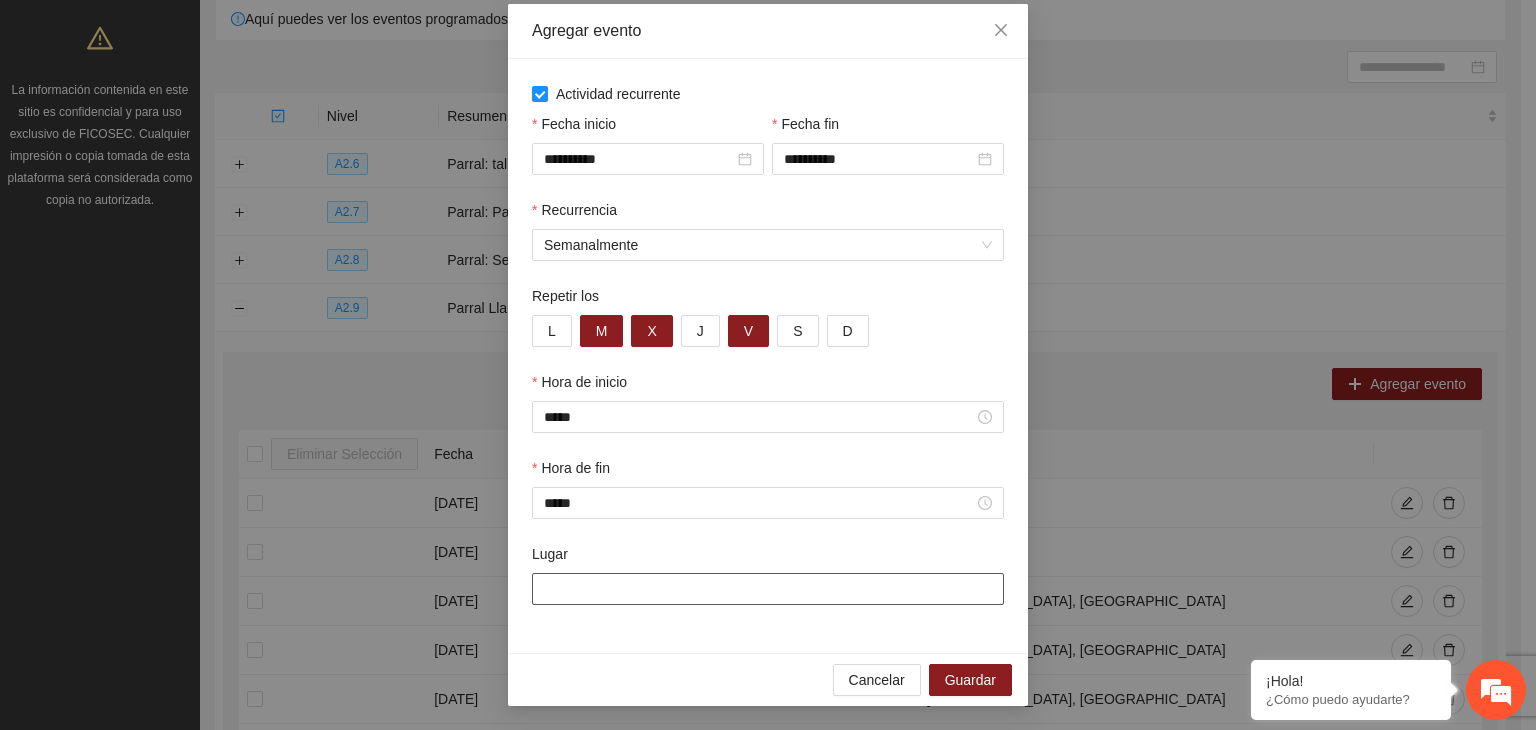 type on "**********" 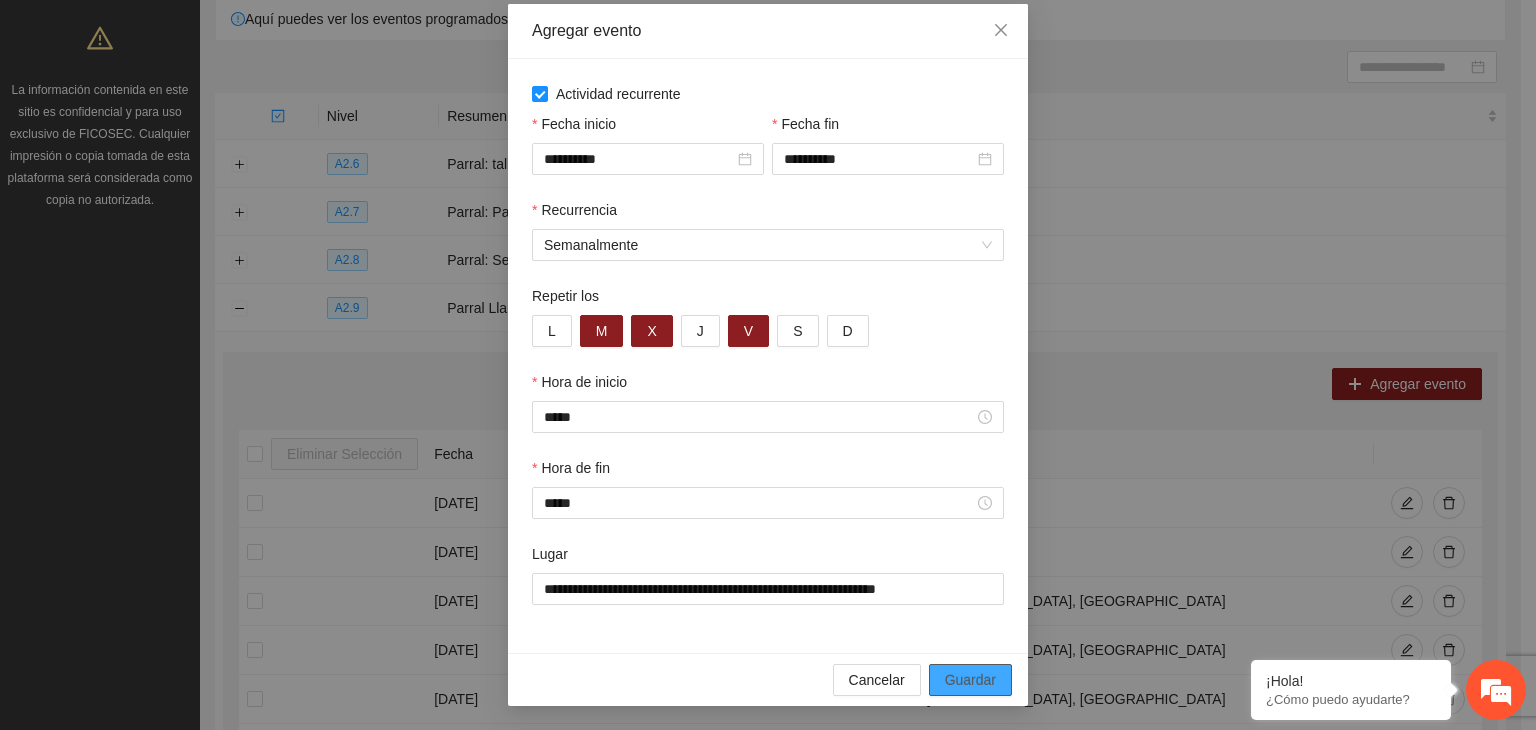 click on "Guardar" at bounding box center (970, 680) 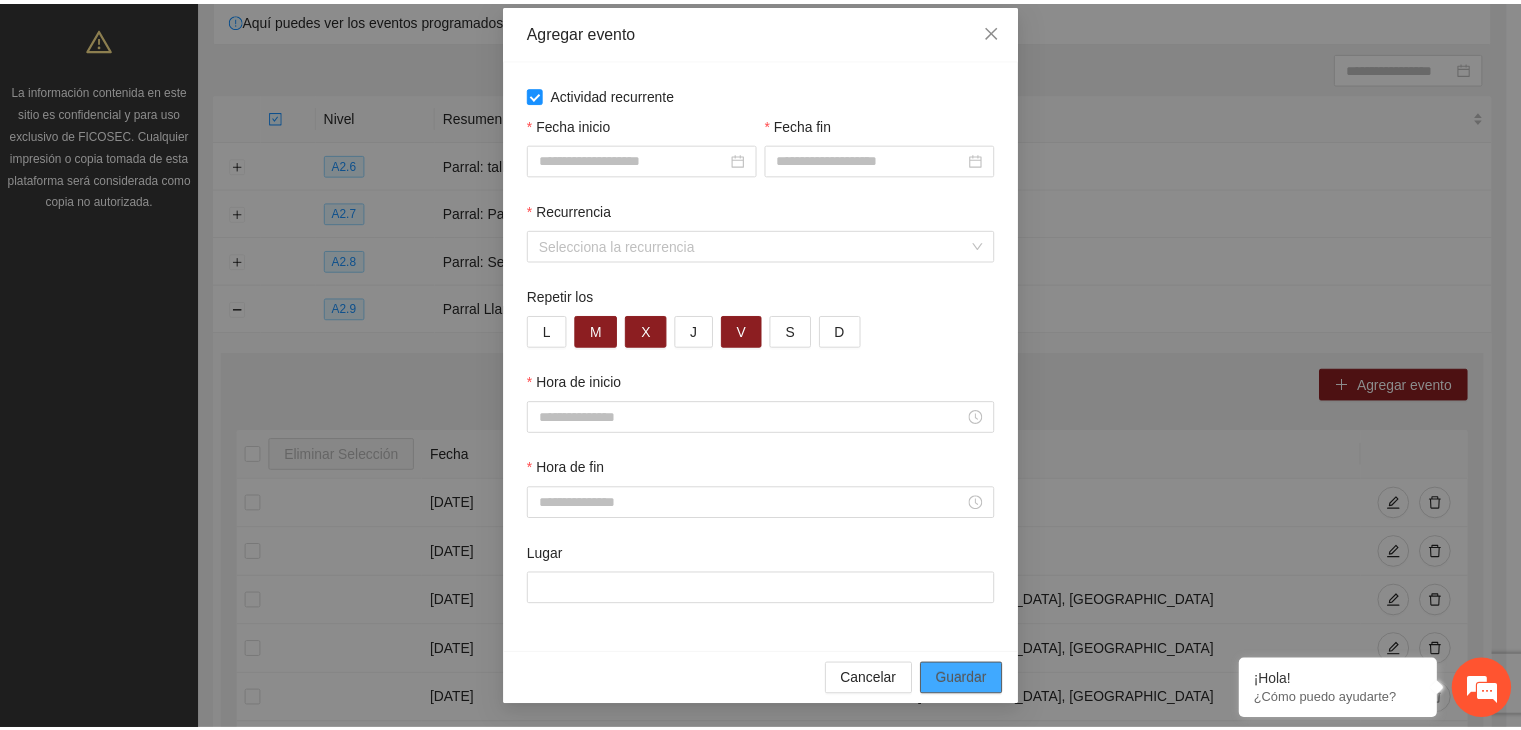 scroll, scrollTop: 0, scrollLeft: 0, axis: both 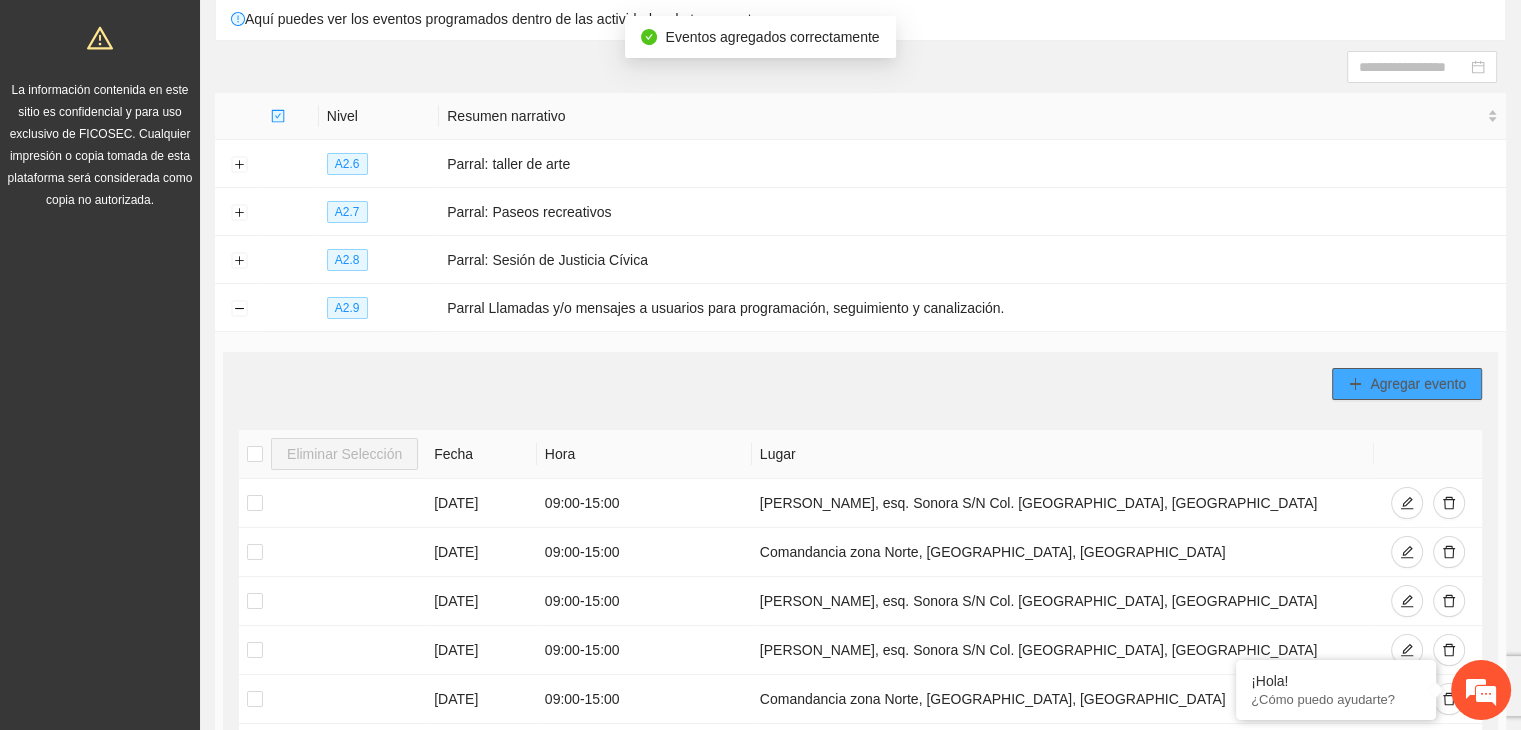click on "Agregar evento" at bounding box center [1418, 384] 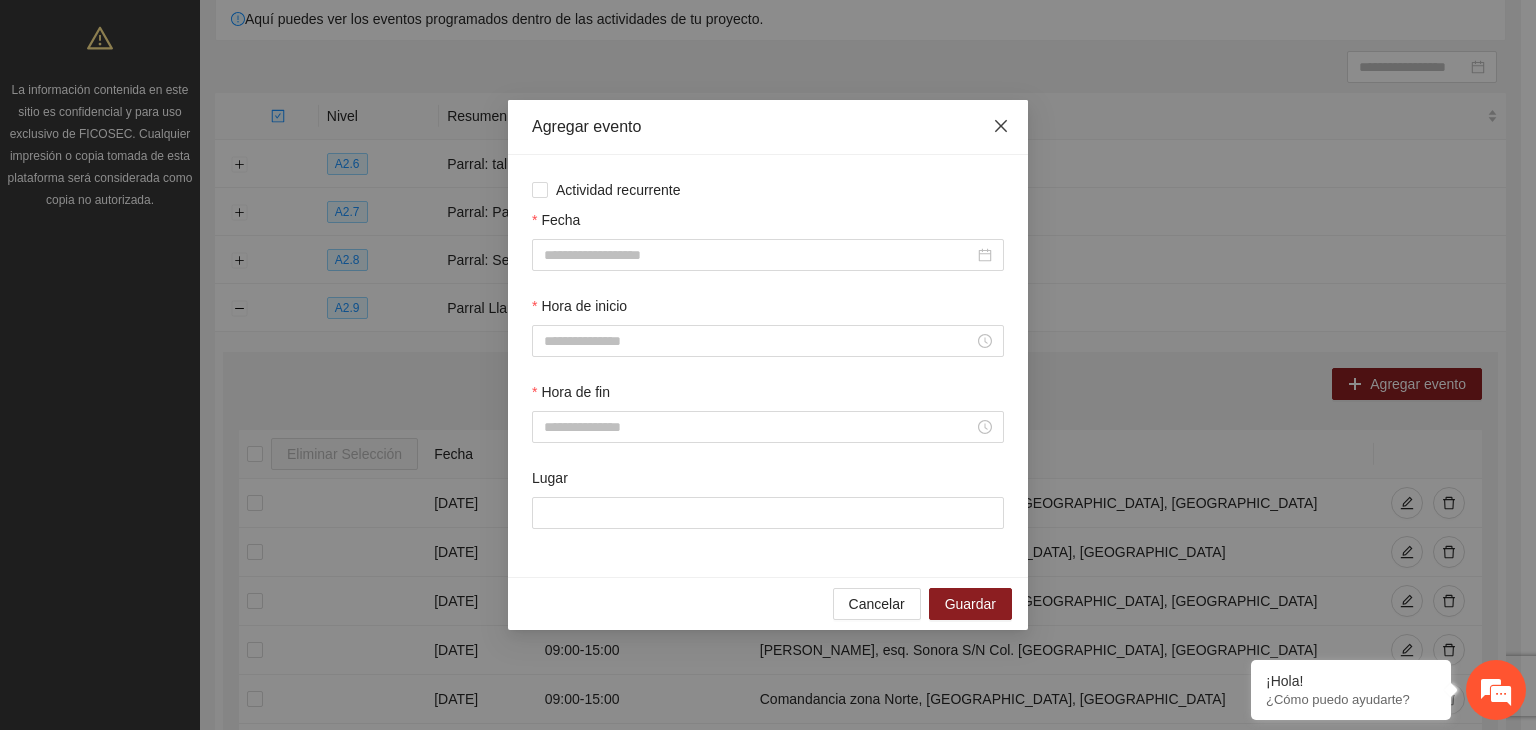 click 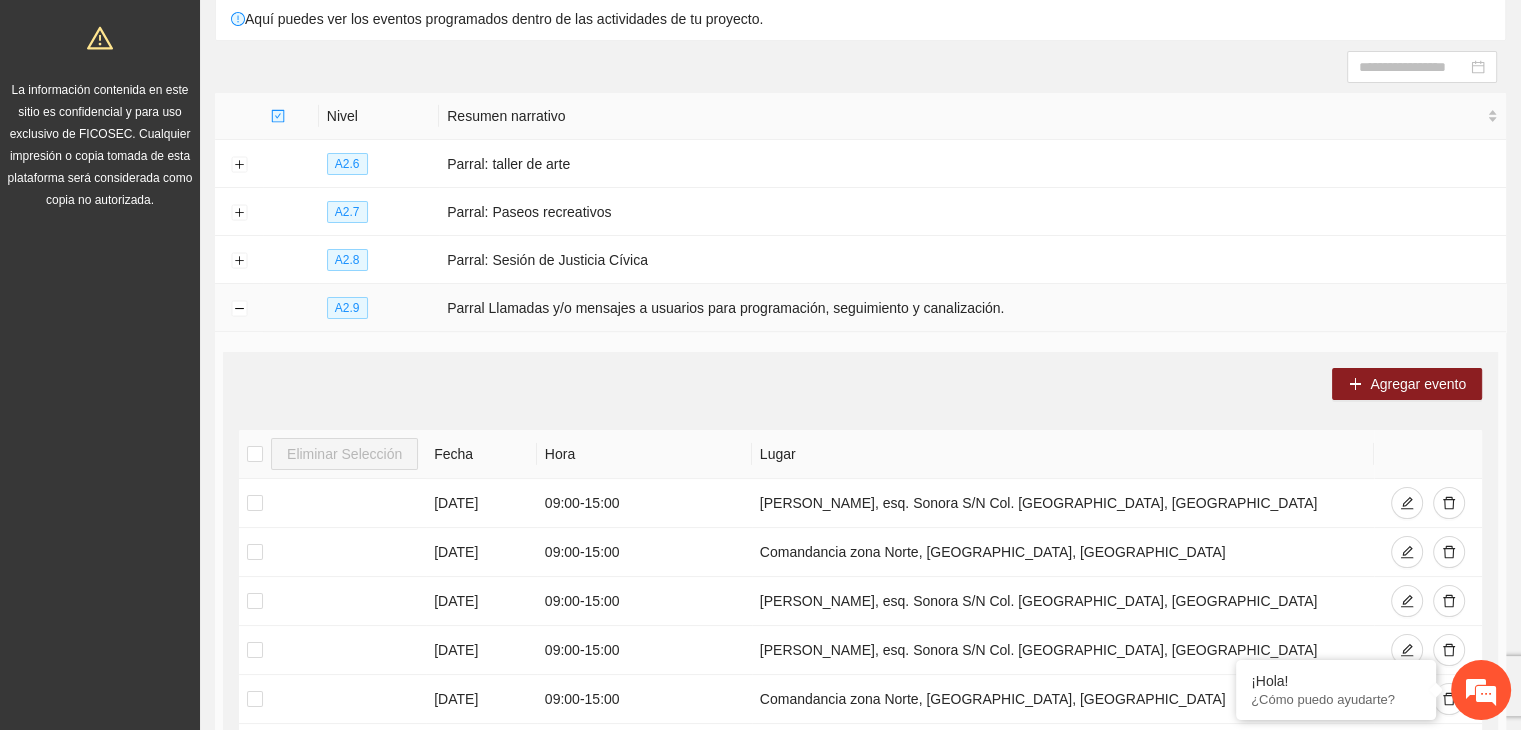 click at bounding box center [239, 308] 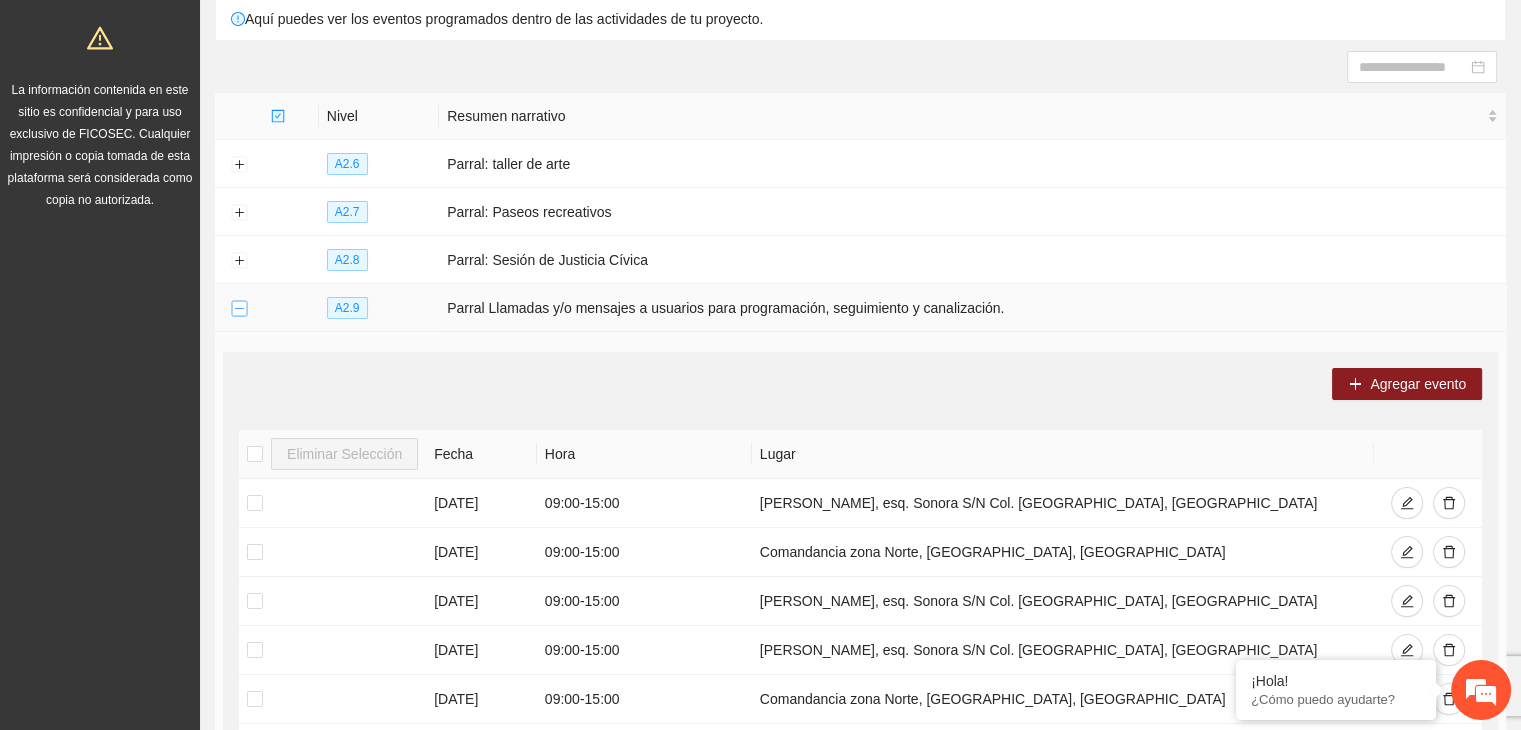click at bounding box center [239, 309] 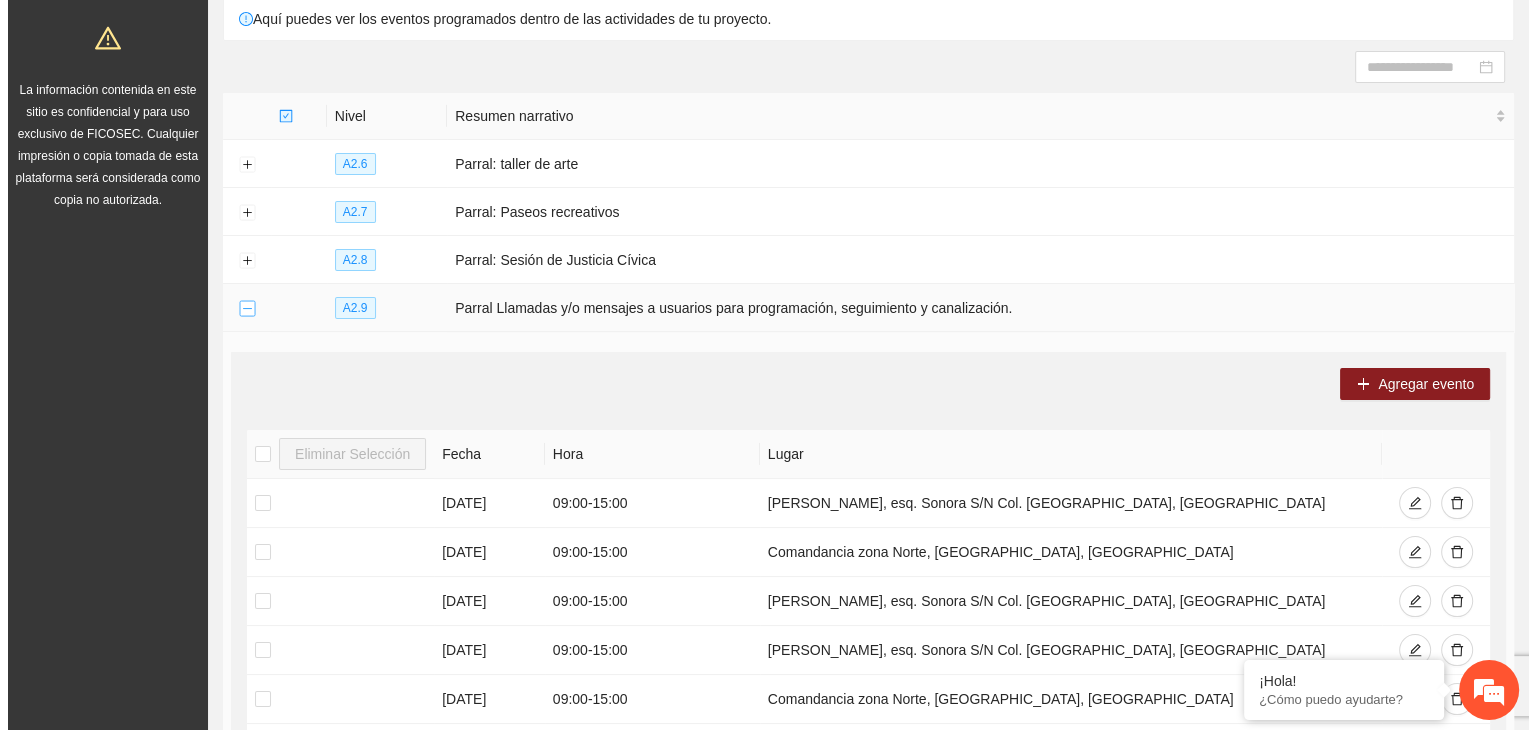 scroll, scrollTop: 0, scrollLeft: 0, axis: both 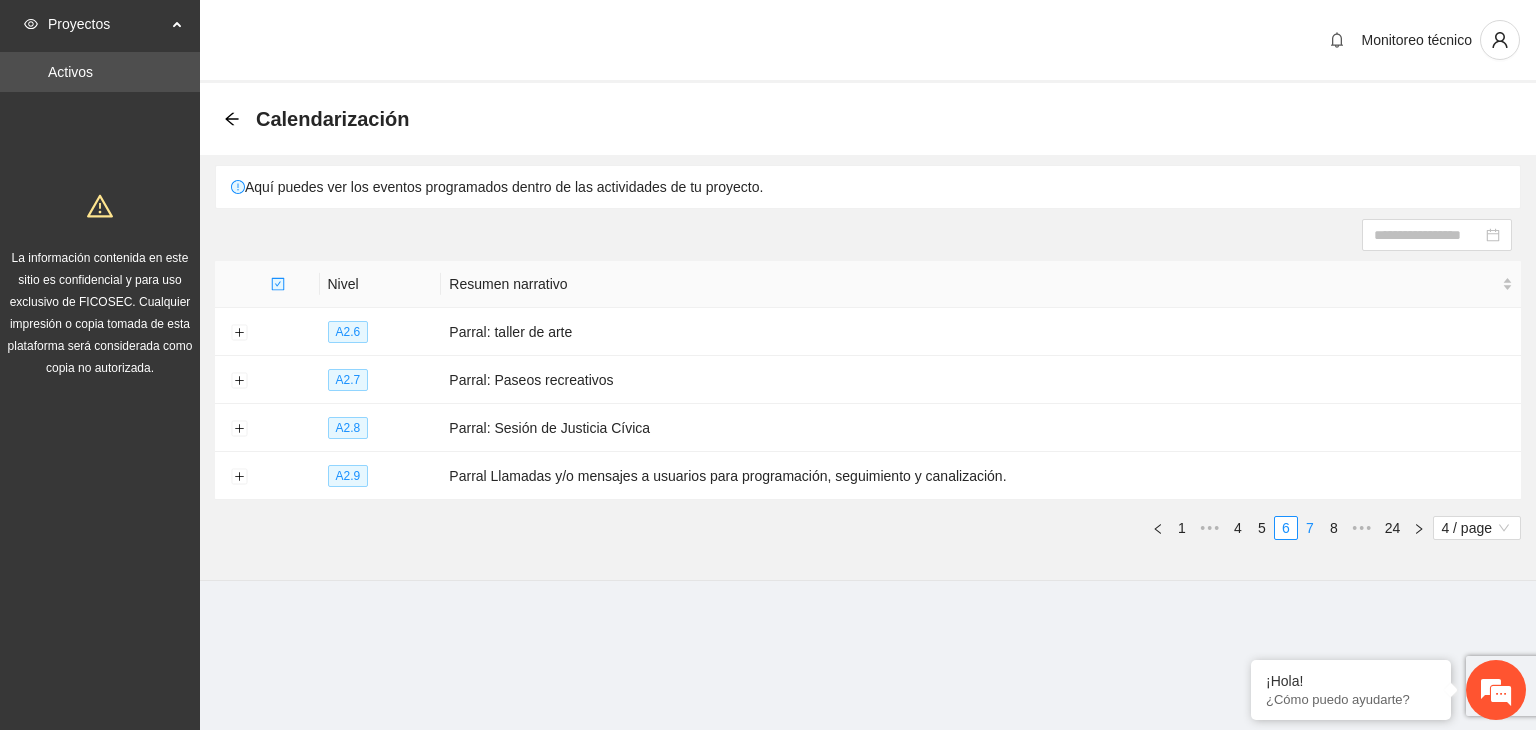 click on "7" at bounding box center (1310, 528) 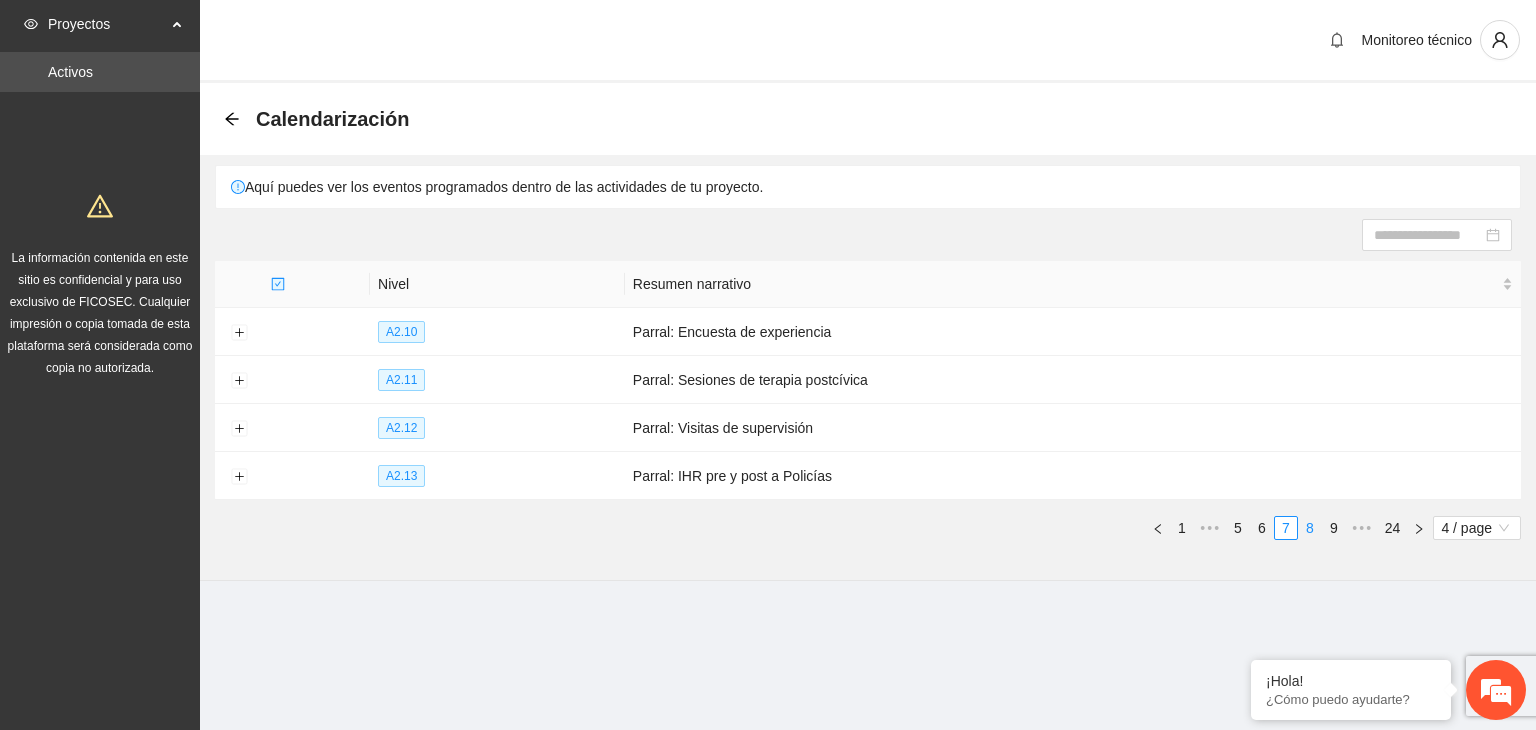 click on "8" at bounding box center [1310, 528] 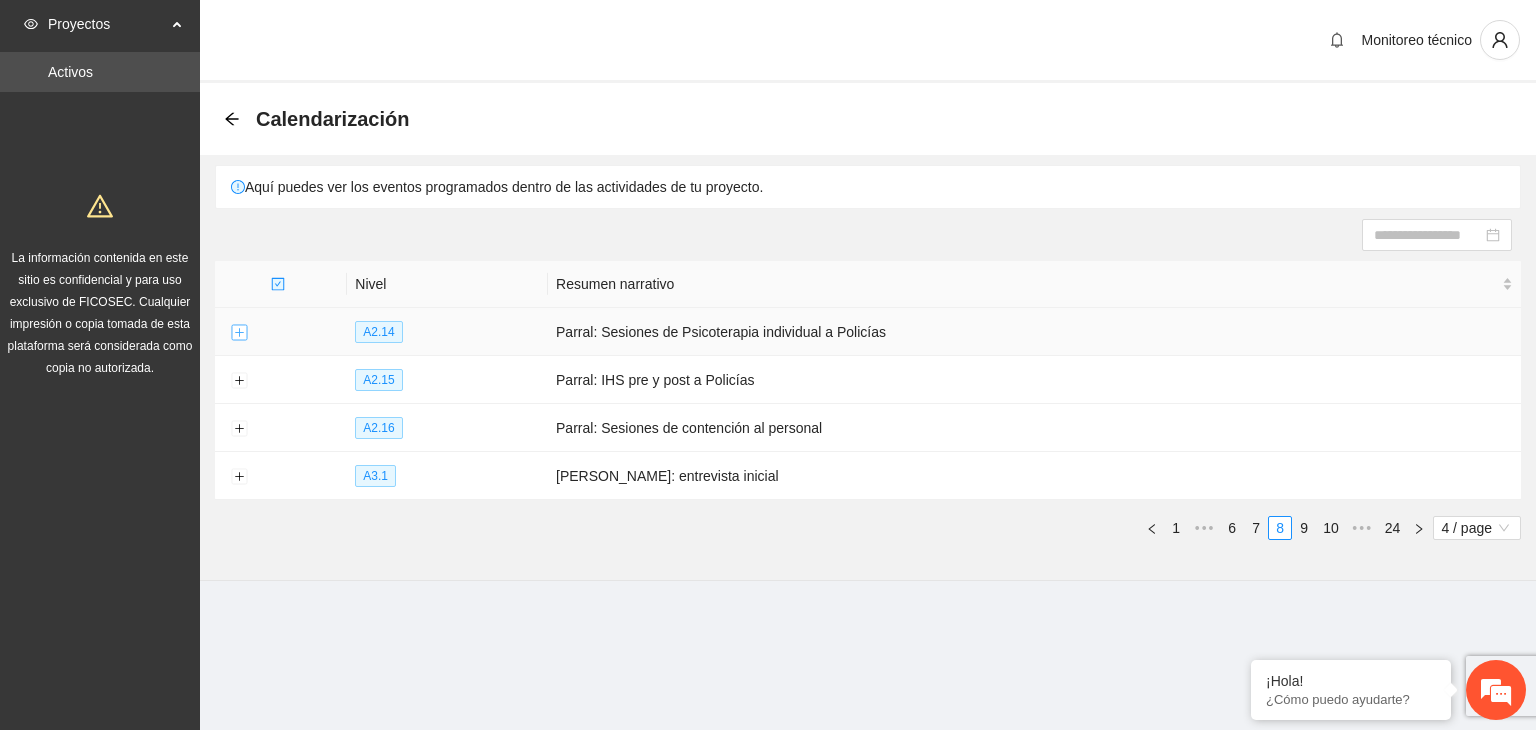 click at bounding box center [239, 333] 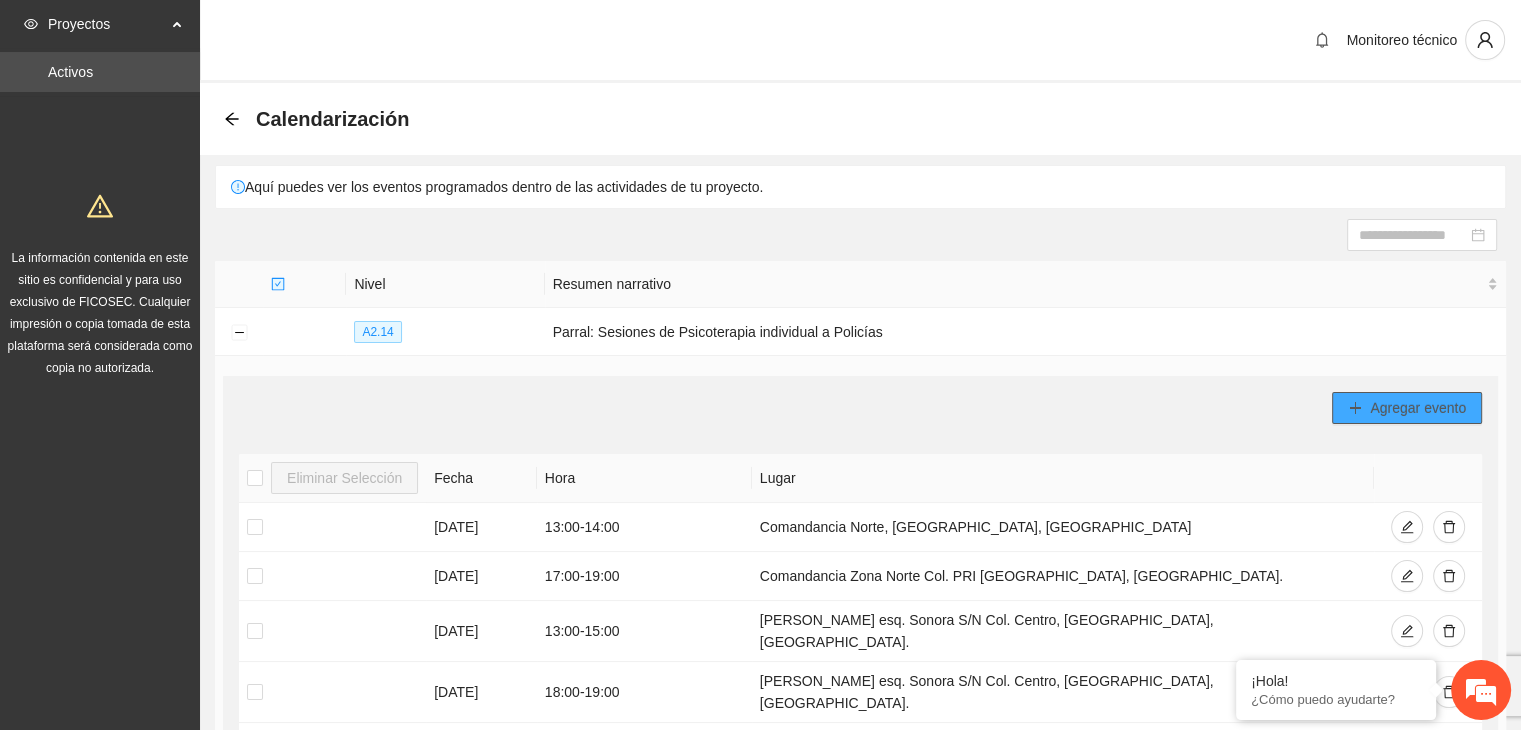 click on "Agregar evento" at bounding box center (1418, 408) 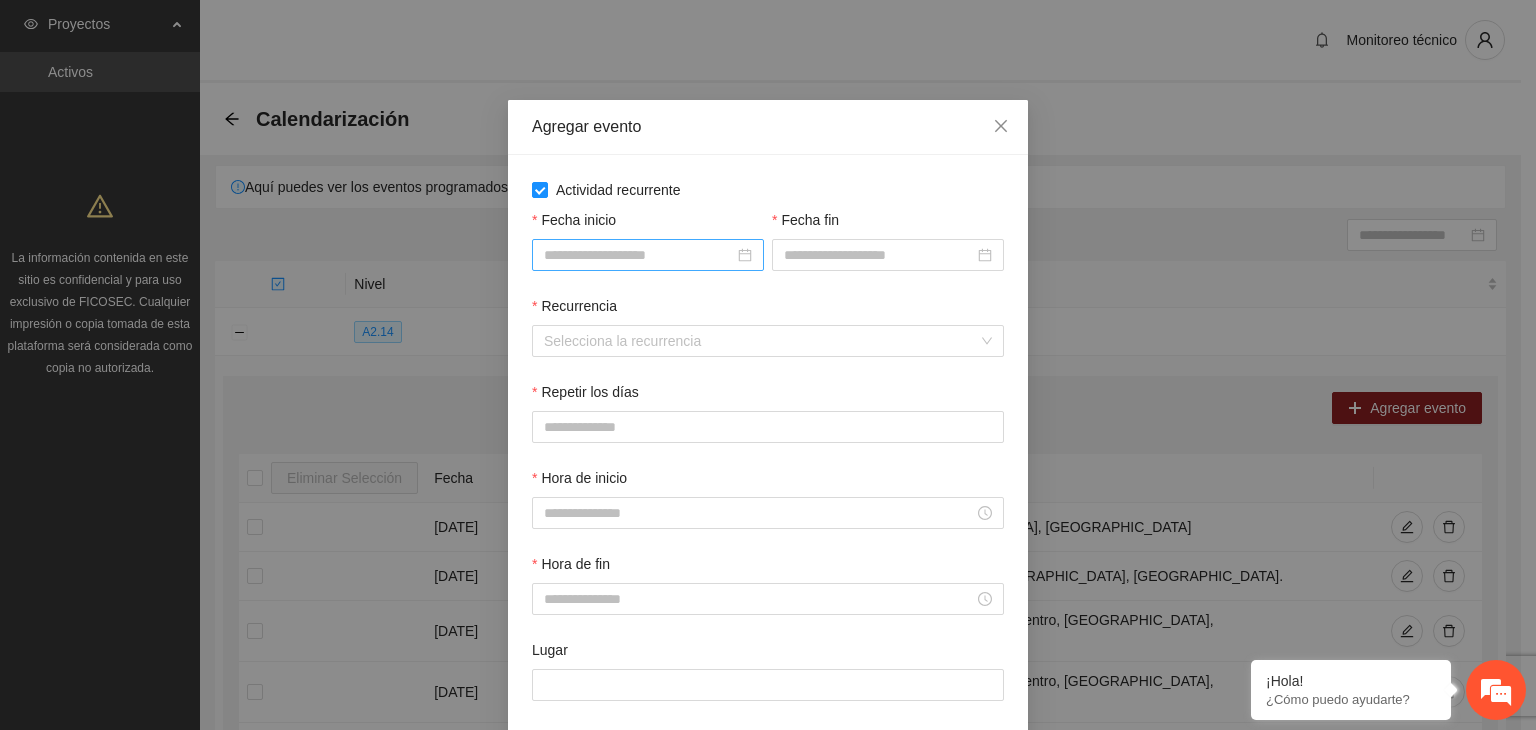 click on "Fecha inicio" at bounding box center (639, 255) 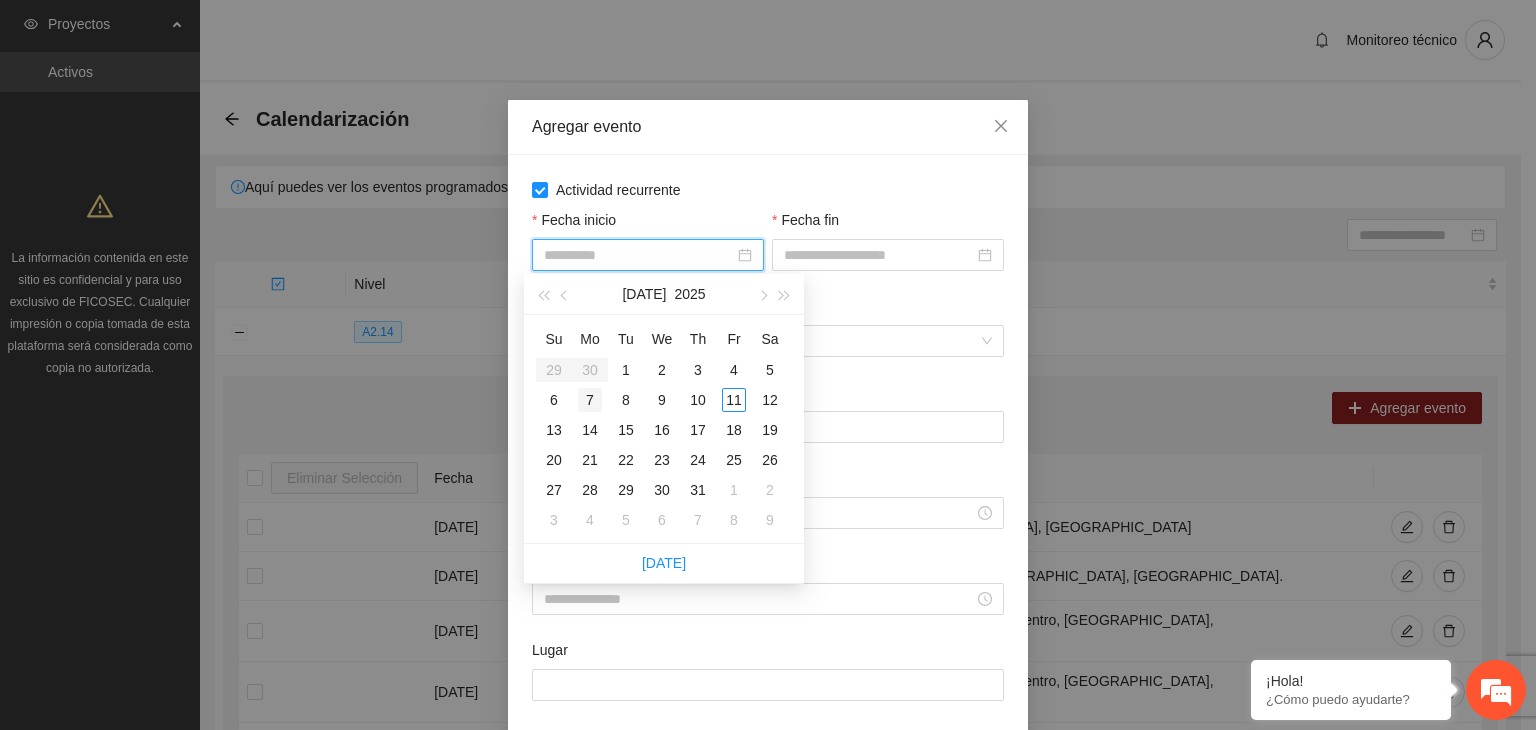 type on "**********" 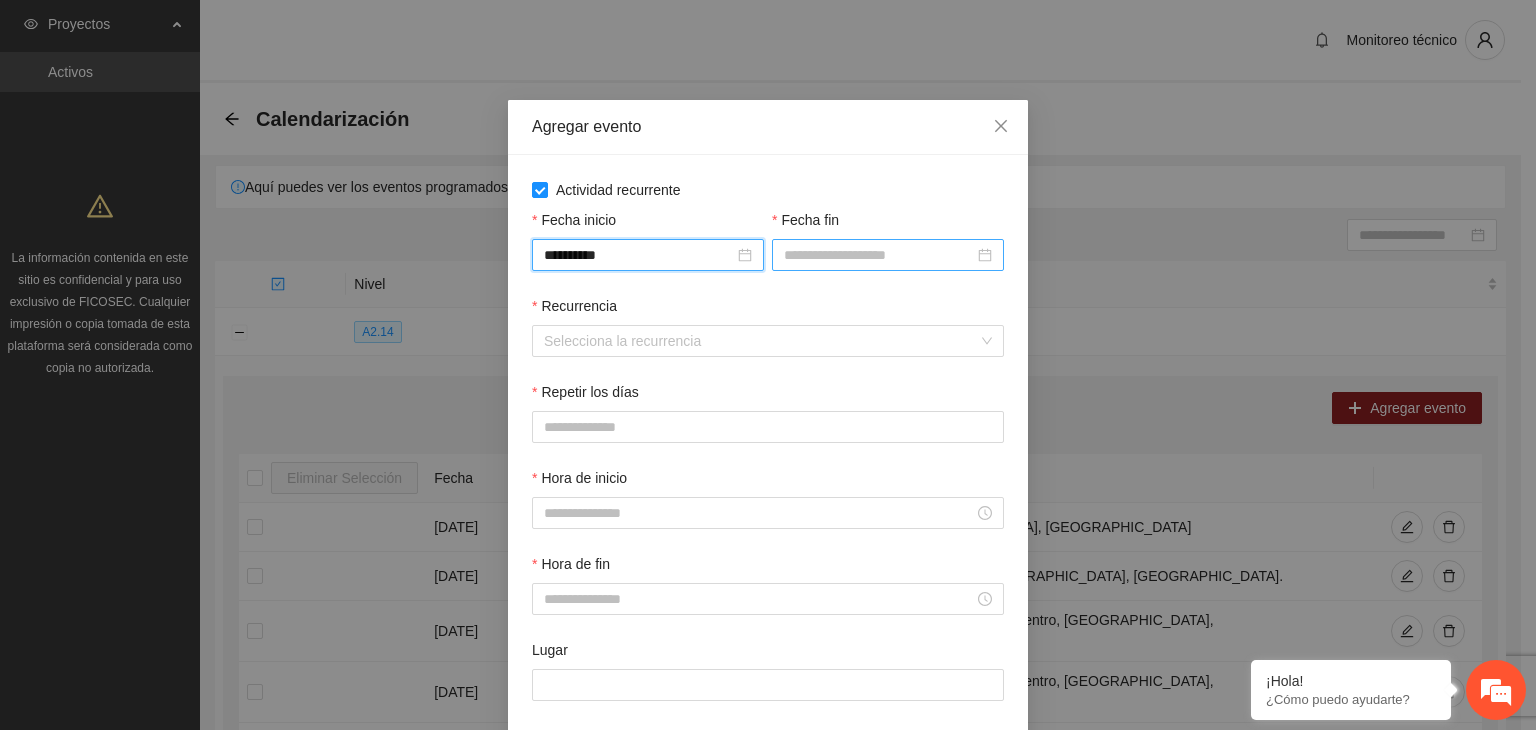 click on "Fecha fin" at bounding box center [879, 255] 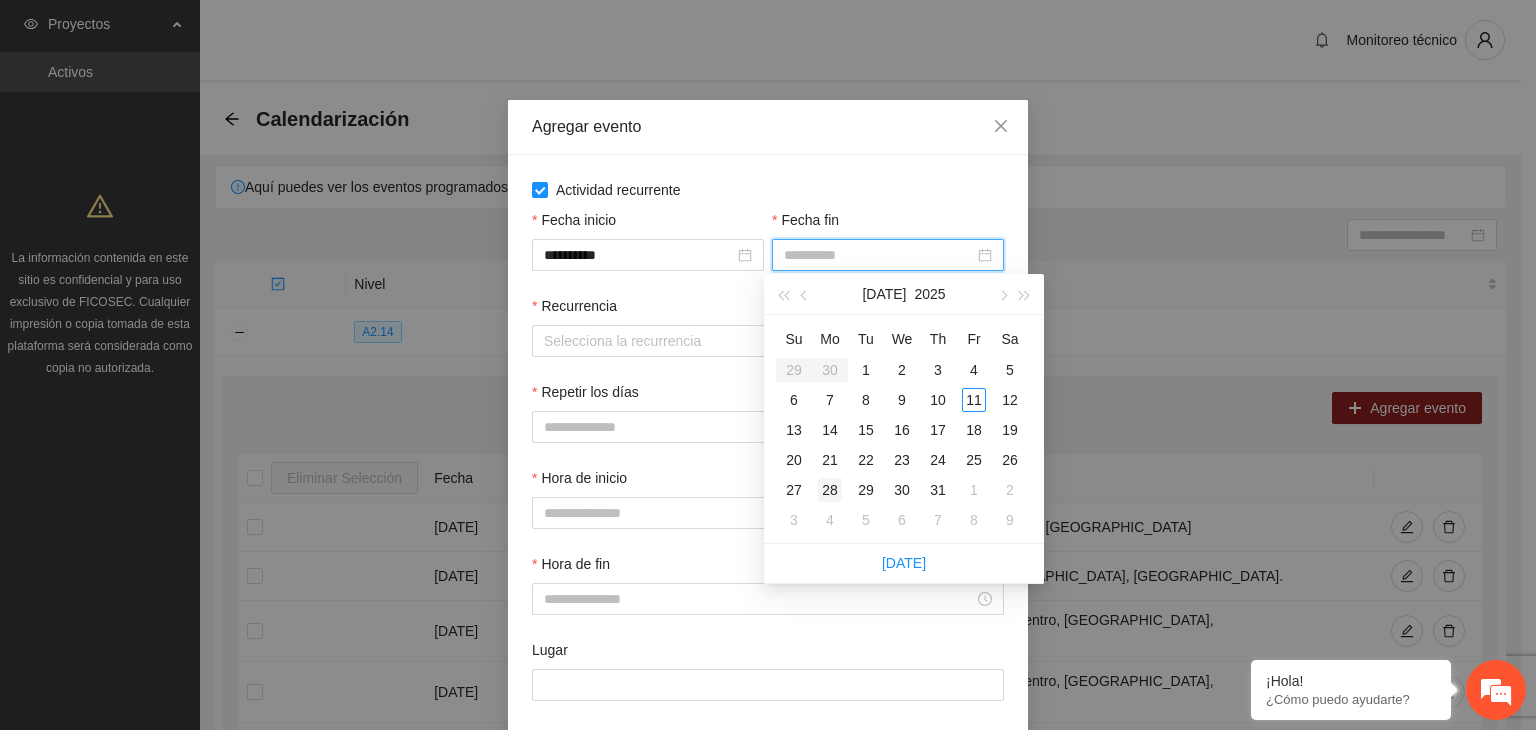 type on "**********" 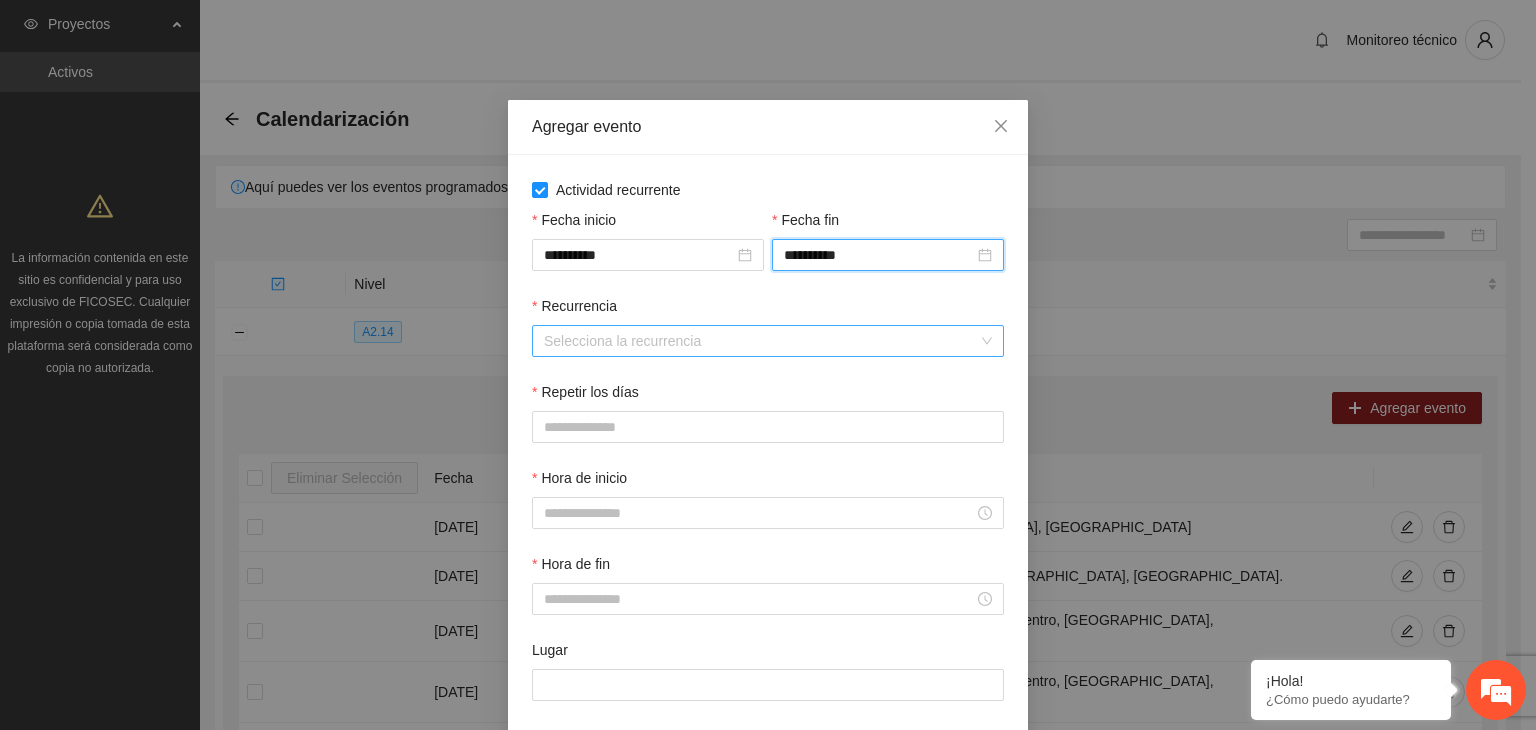 click on "Recurrencia" at bounding box center (761, 341) 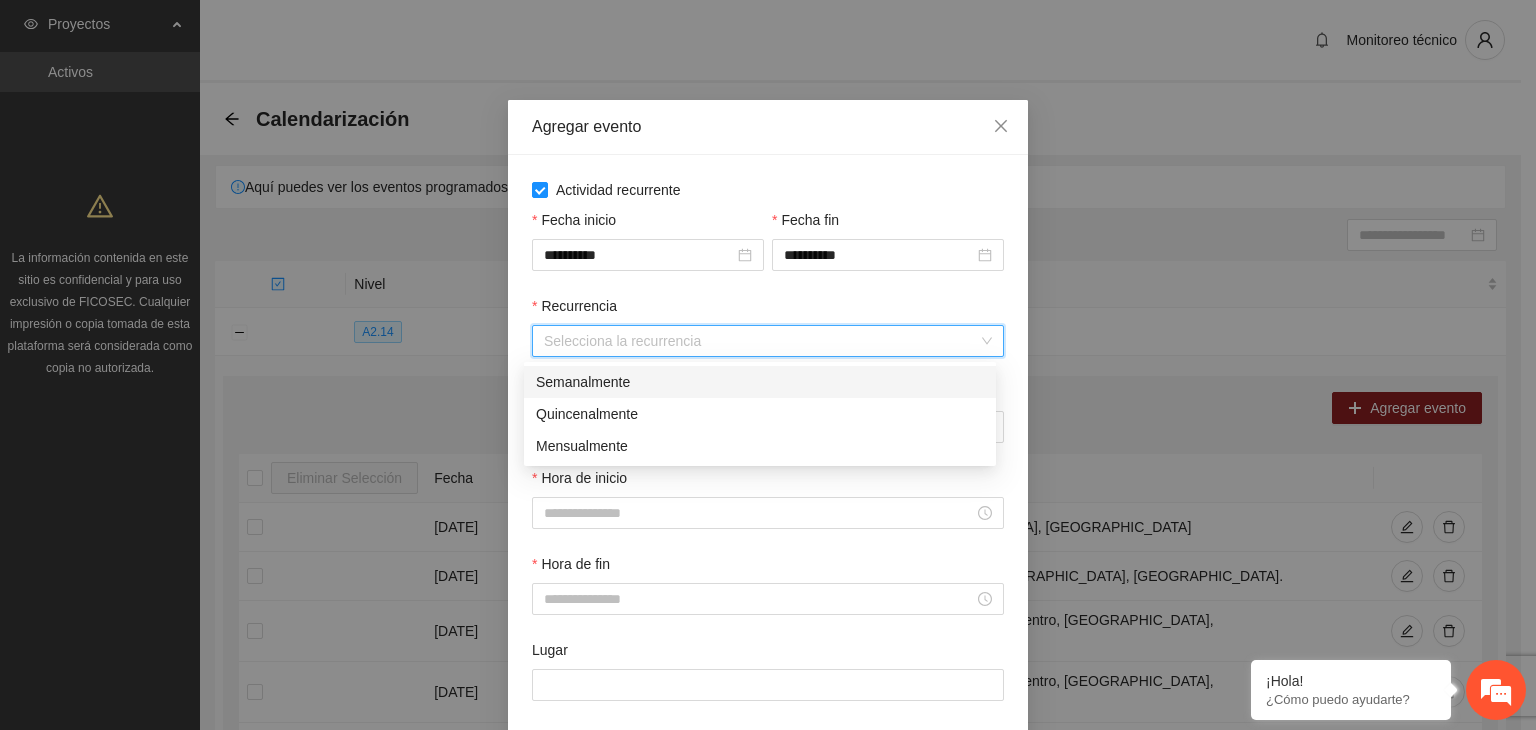 click on "Semanalmente" at bounding box center (760, 382) 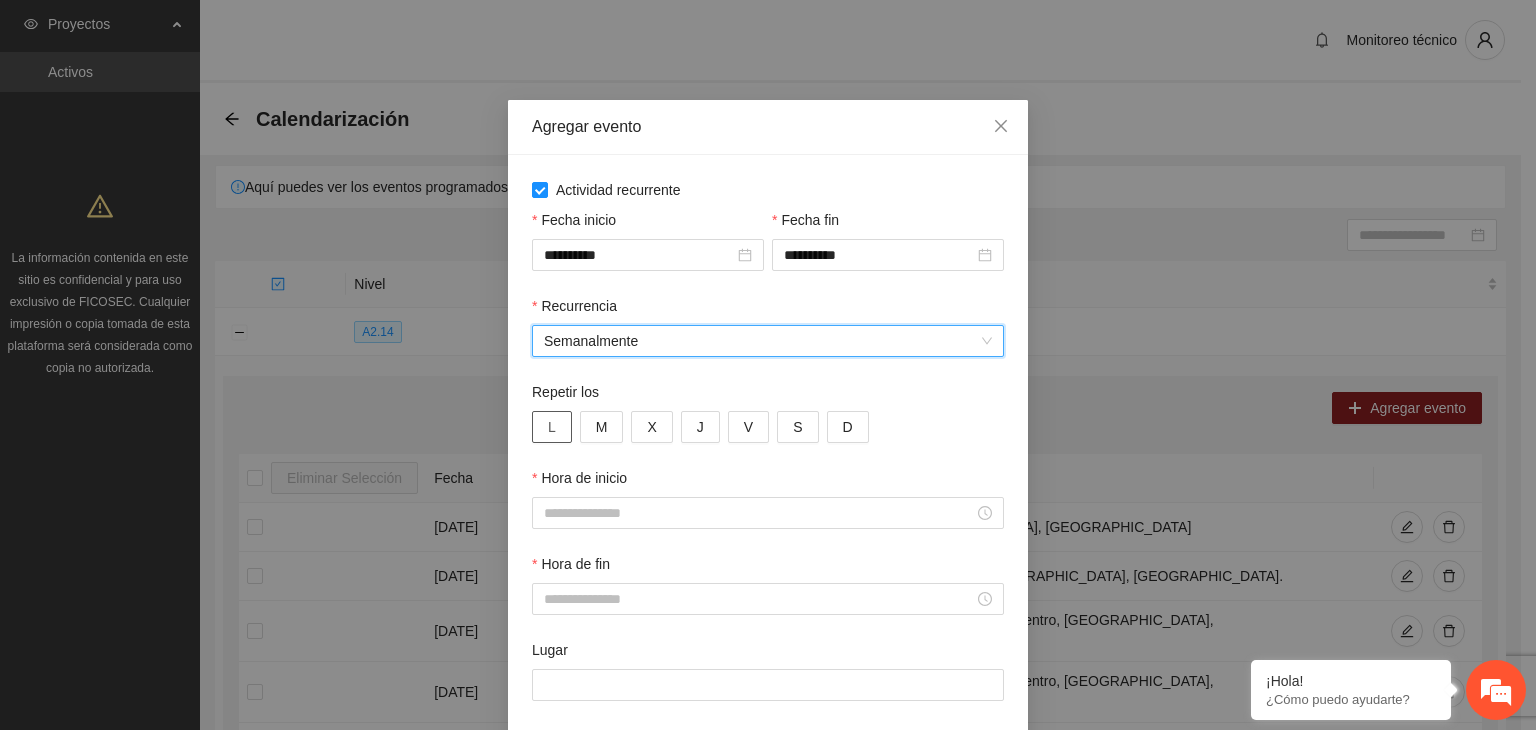 click on "L" at bounding box center [552, 427] 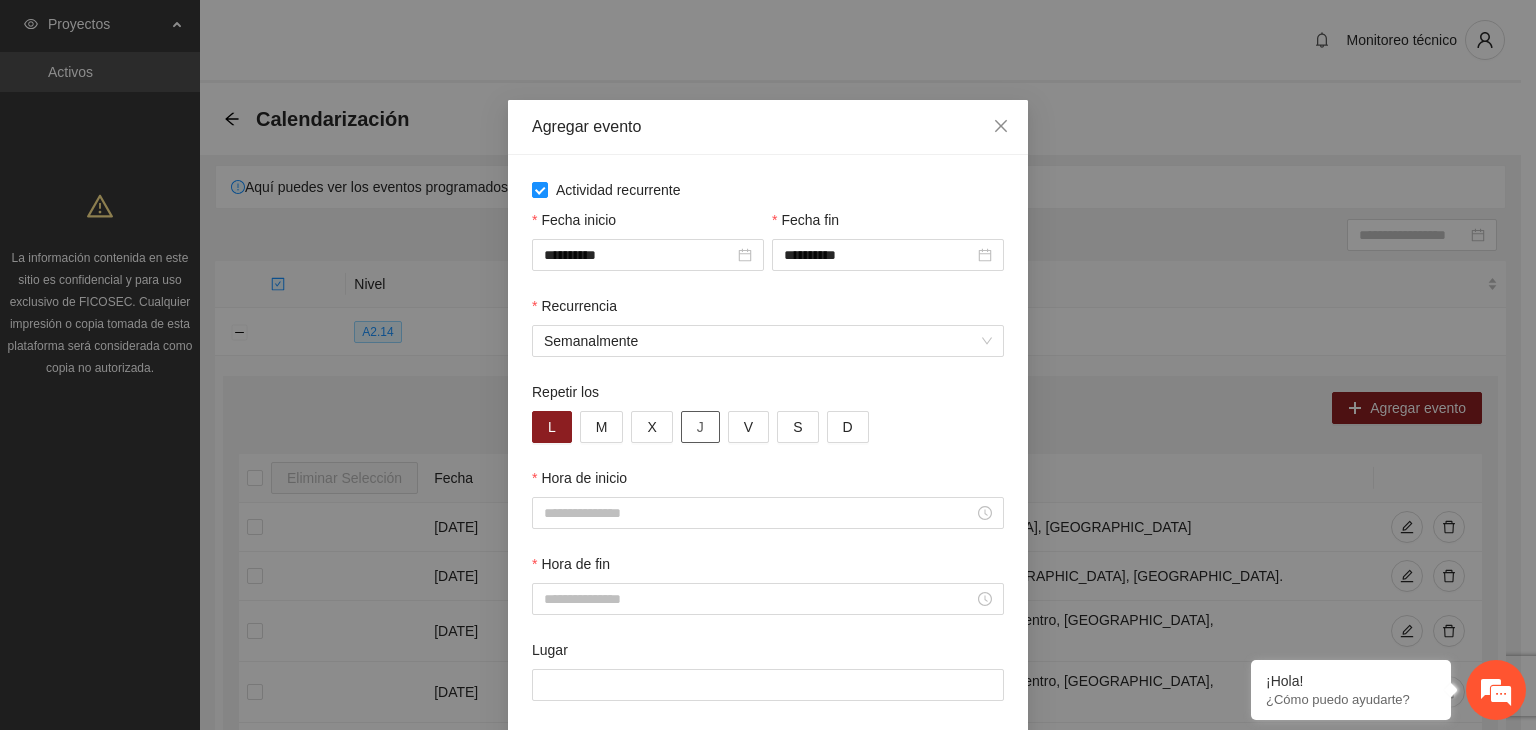 click on "J" at bounding box center (700, 427) 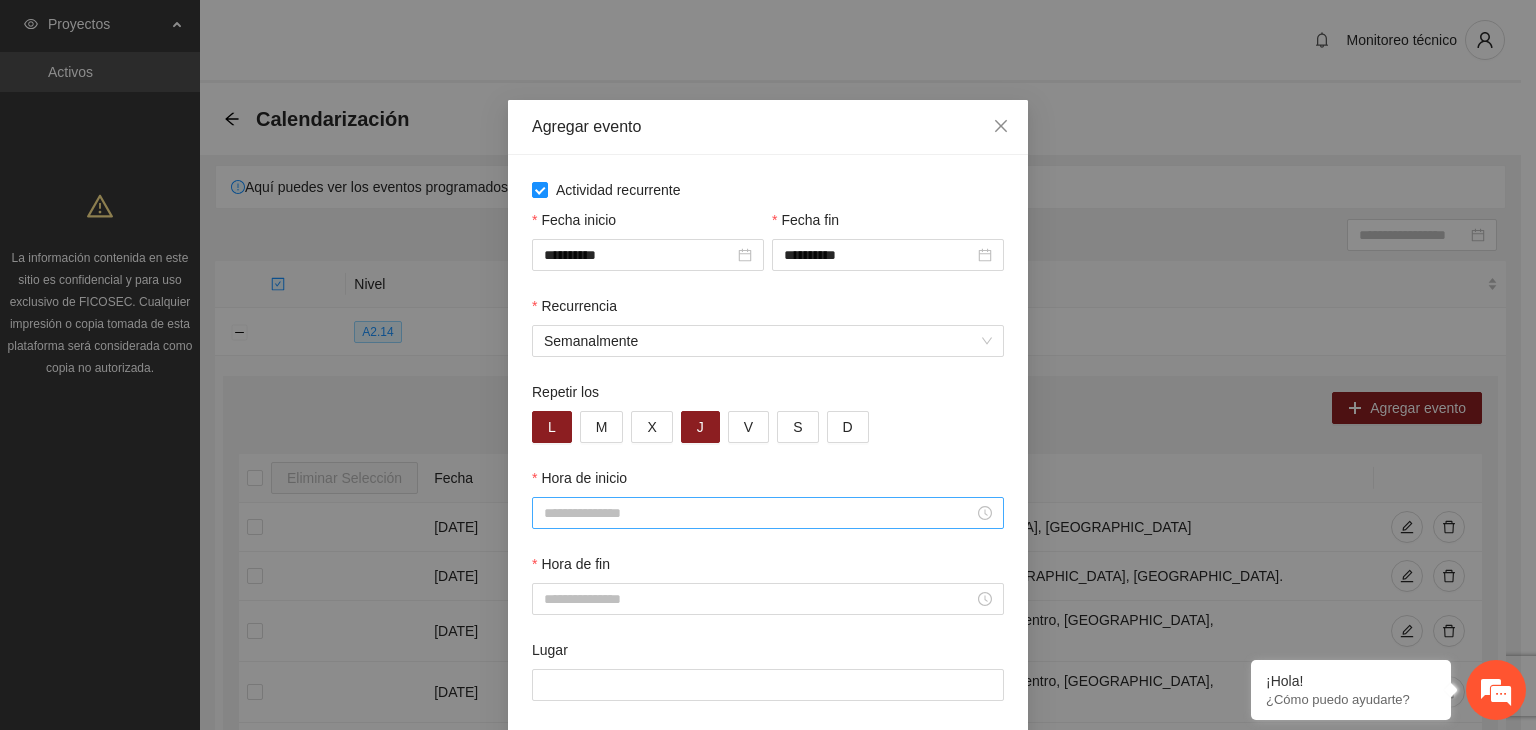click on "Hora de inicio" at bounding box center (759, 513) 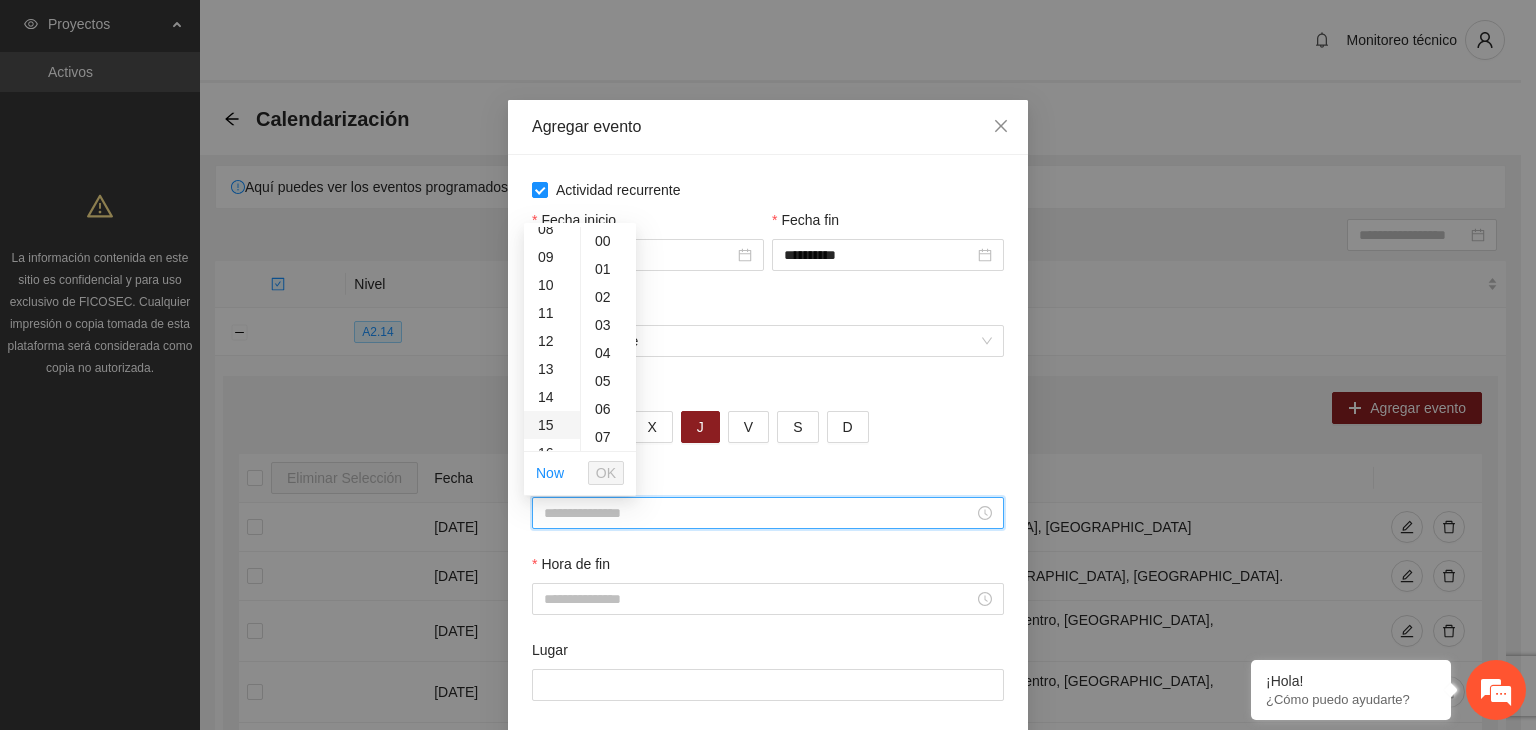 click on "15" at bounding box center (552, 425) 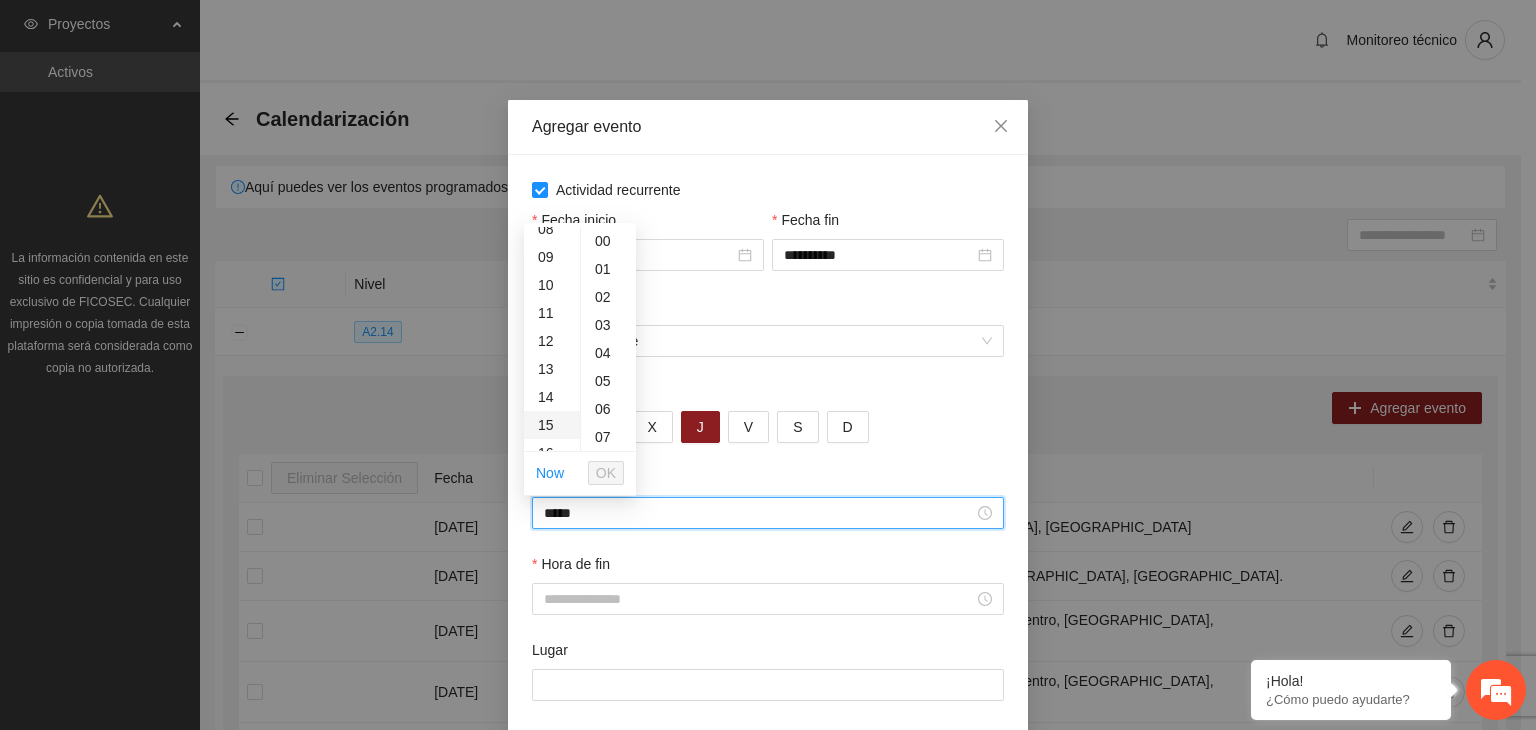 scroll, scrollTop: 420, scrollLeft: 0, axis: vertical 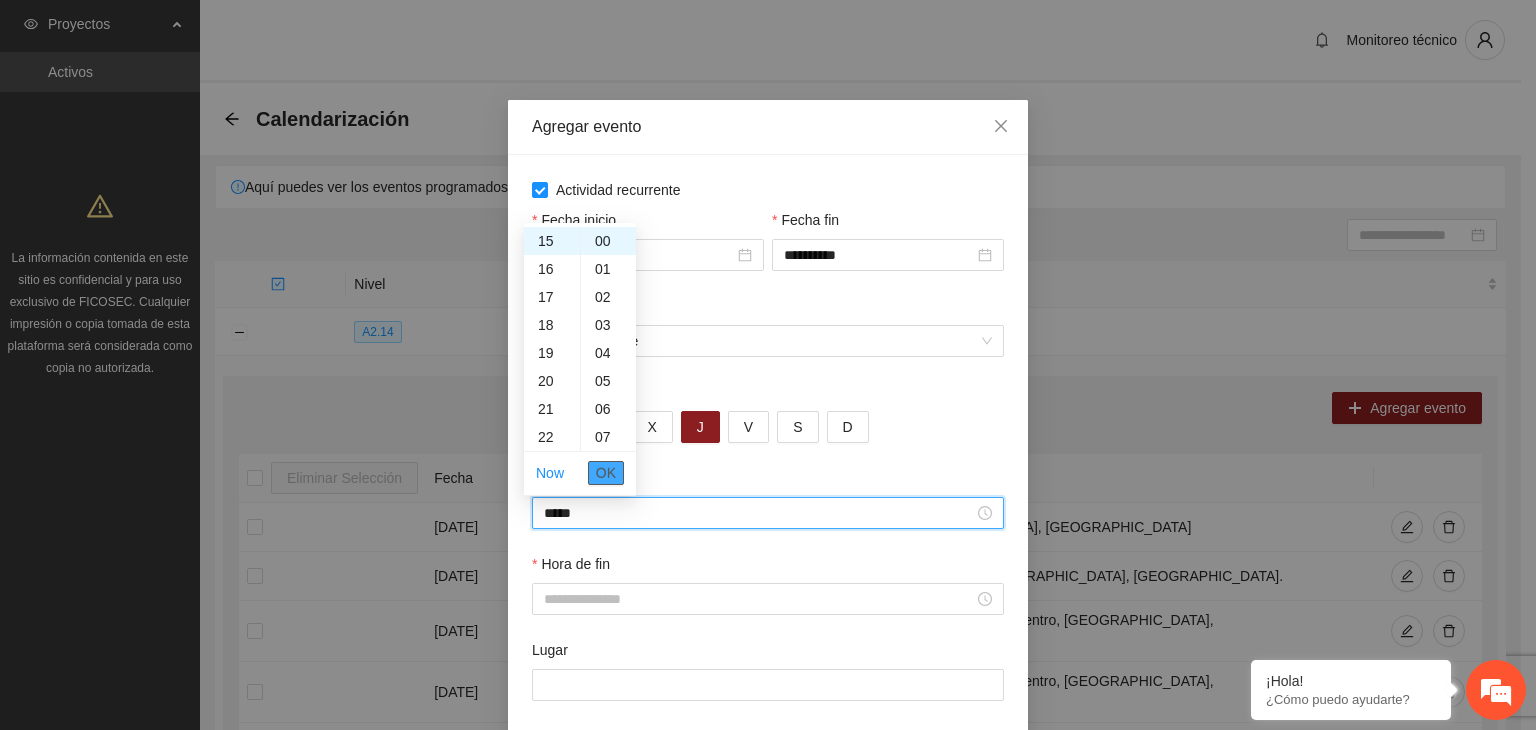 click on "OK" at bounding box center (606, 473) 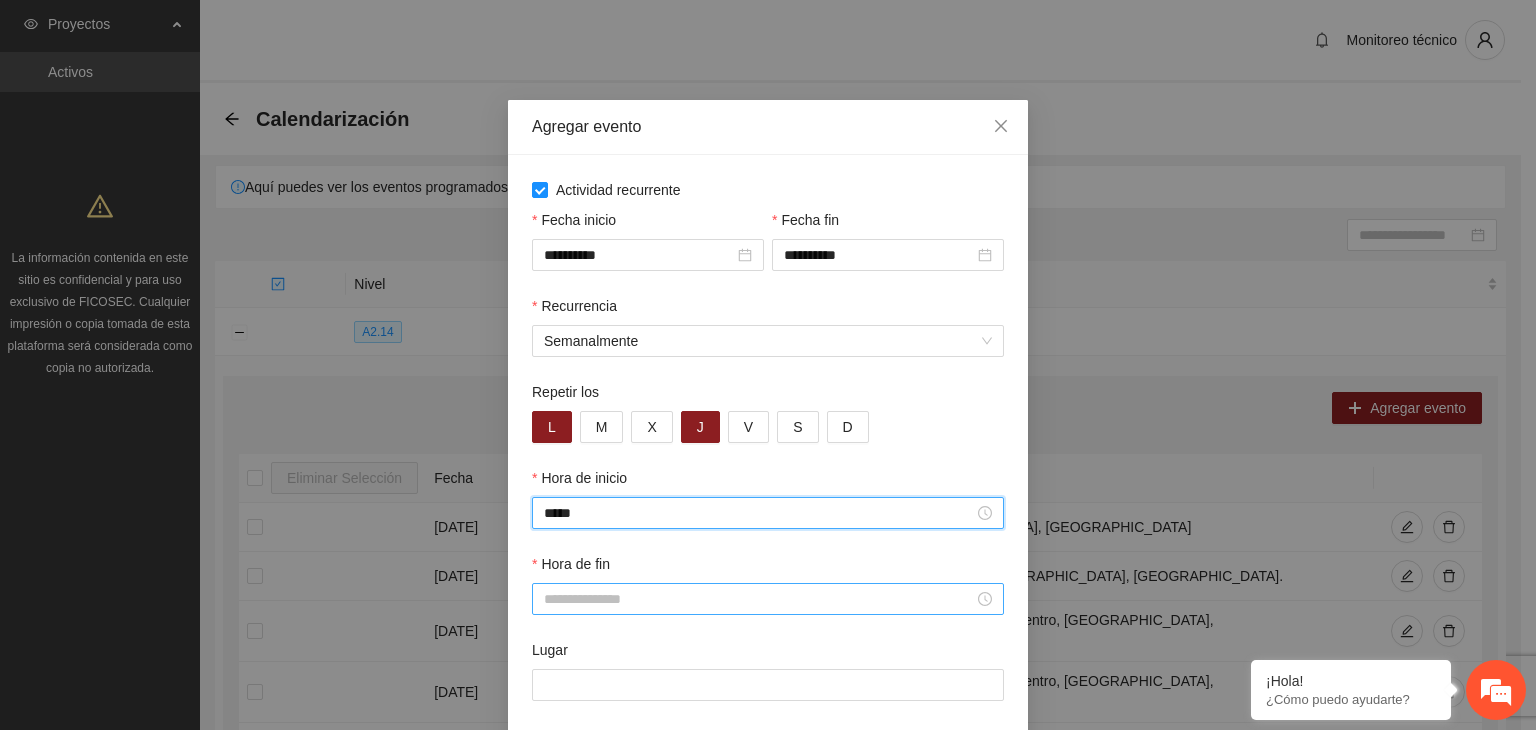 click on "Hora de fin" at bounding box center (759, 599) 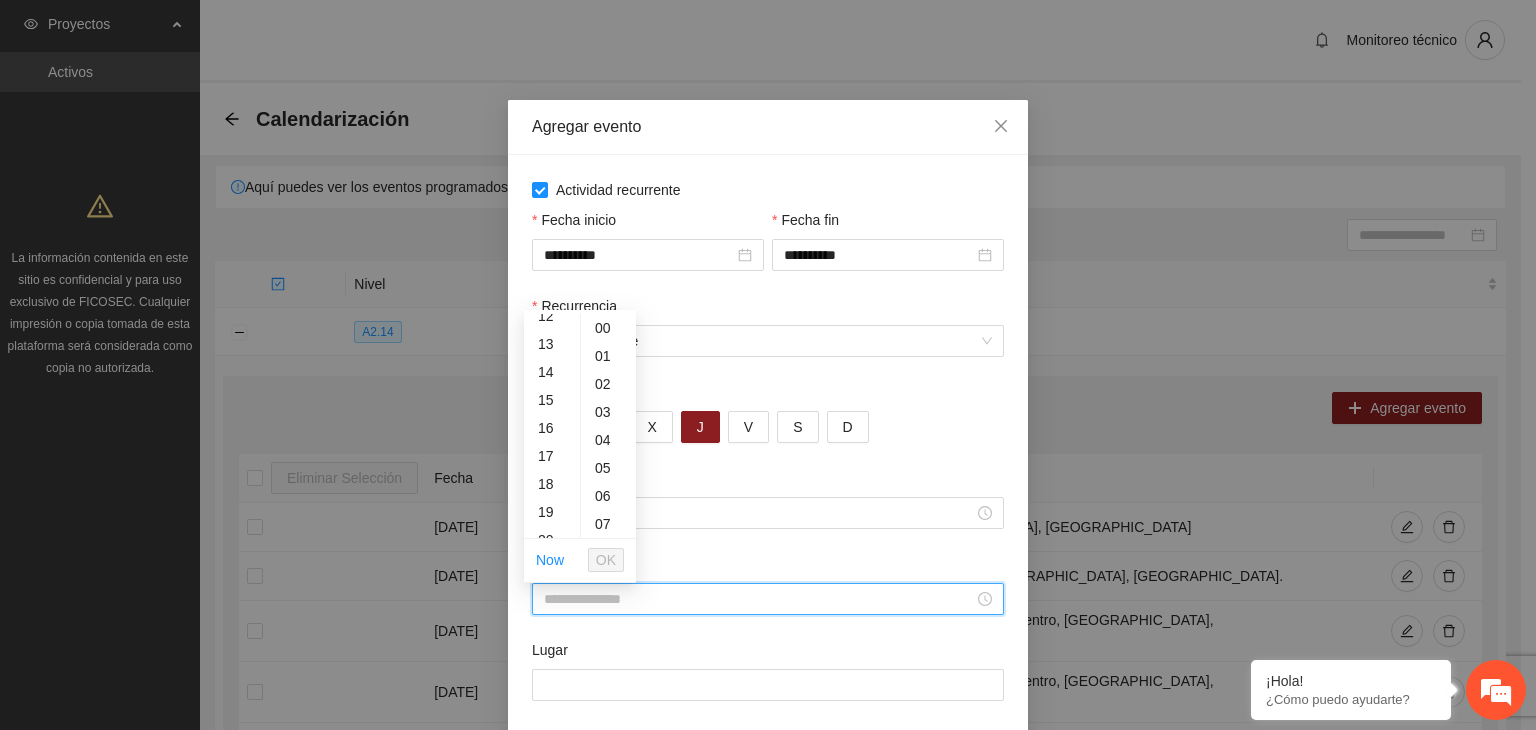 scroll, scrollTop: 364, scrollLeft: 0, axis: vertical 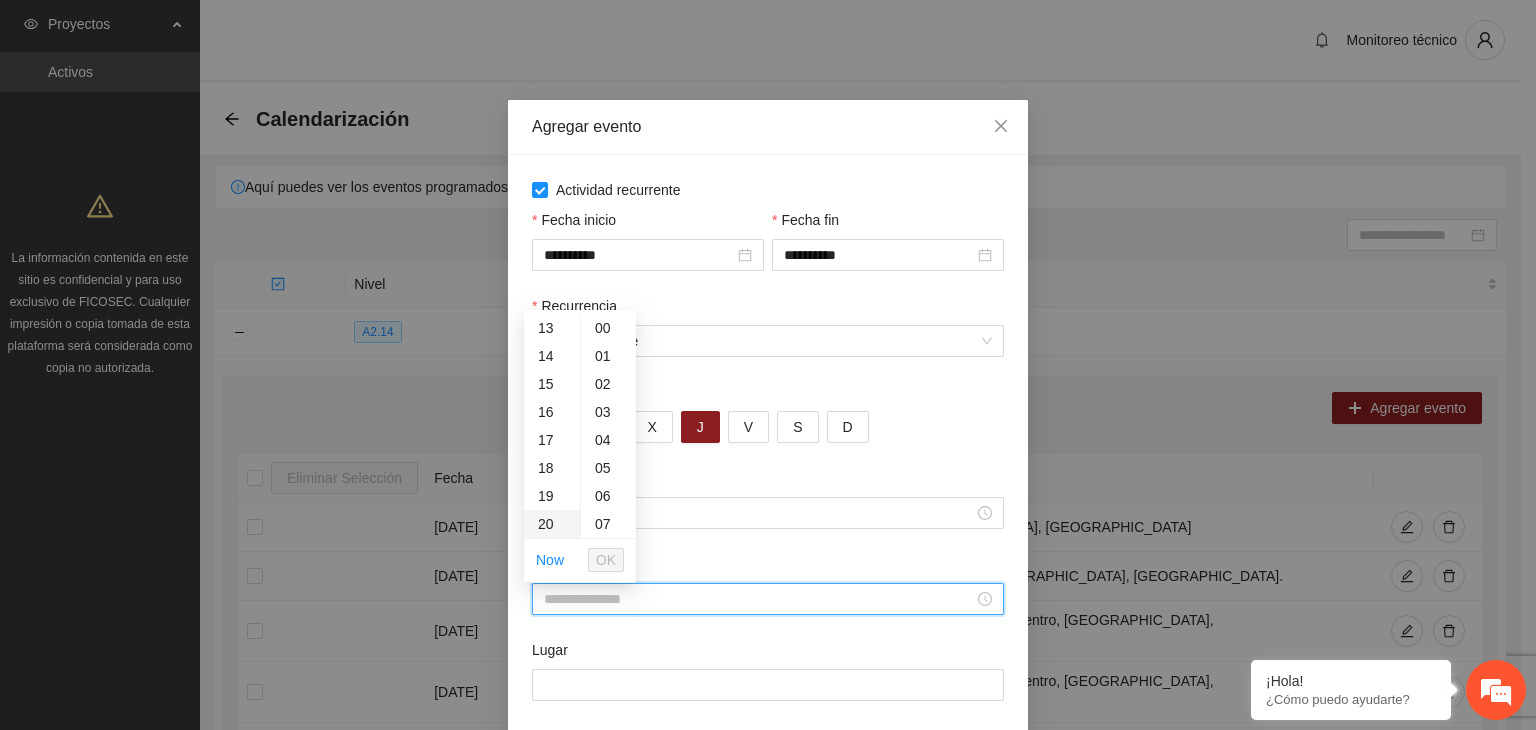 click on "20" at bounding box center (552, 524) 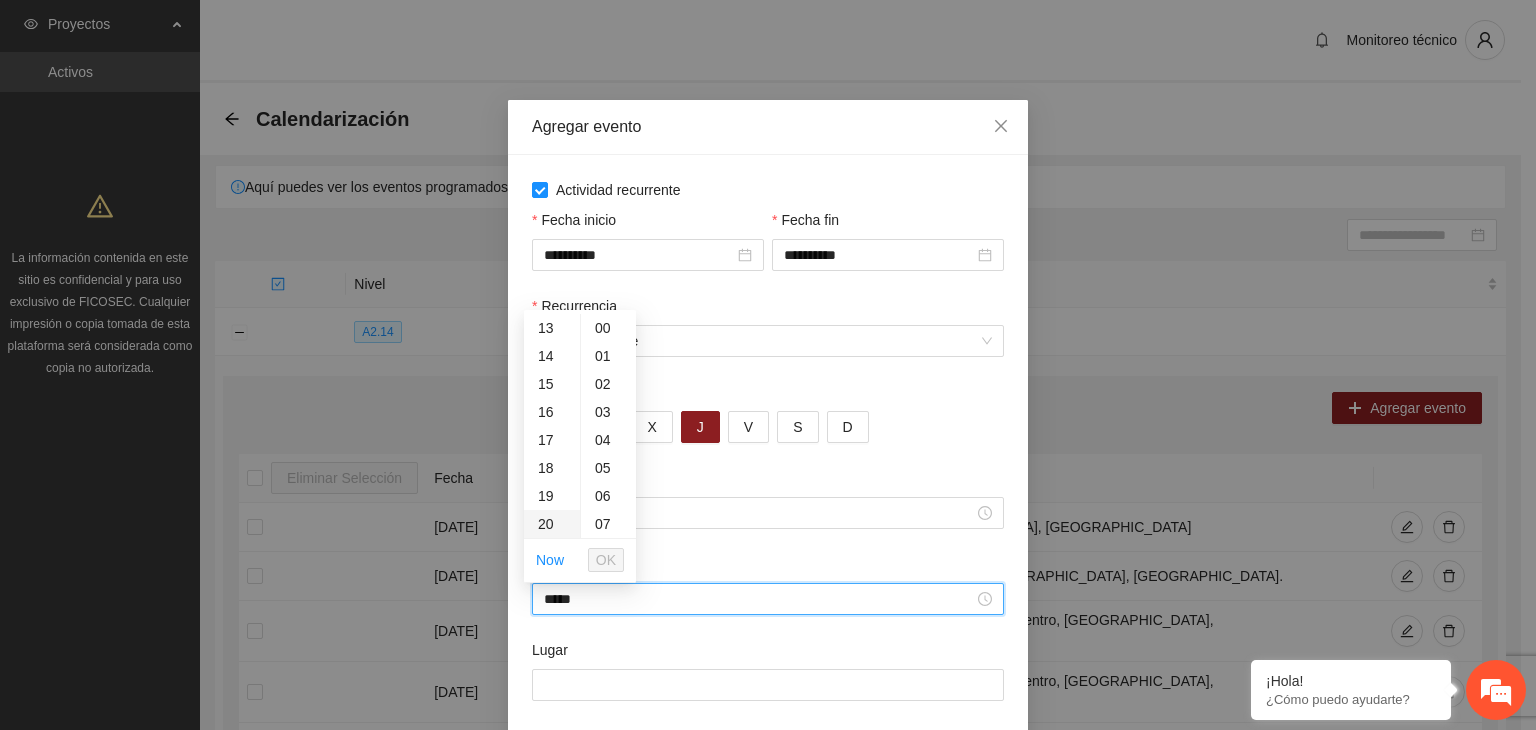scroll, scrollTop: 560, scrollLeft: 0, axis: vertical 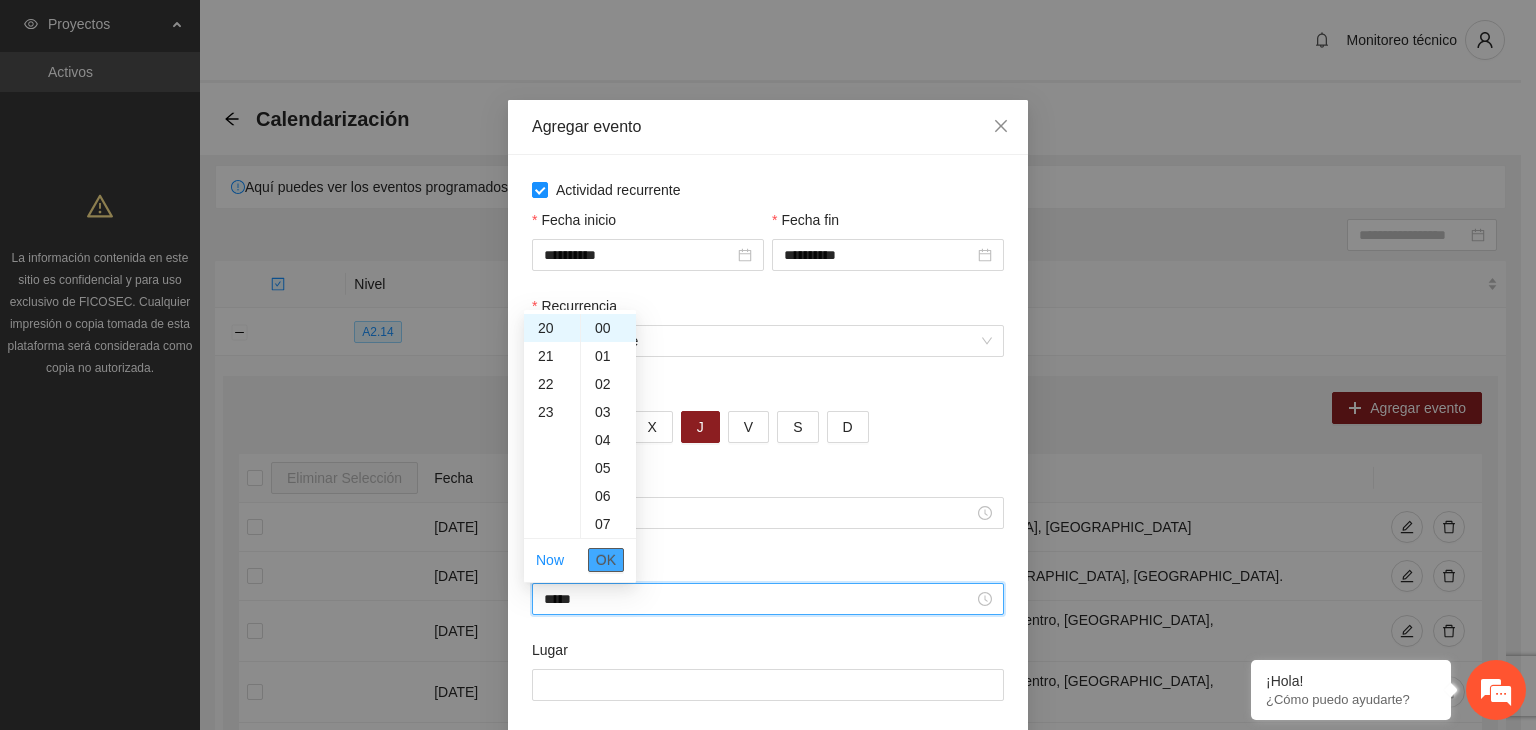 click on "OK" at bounding box center [606, 560] 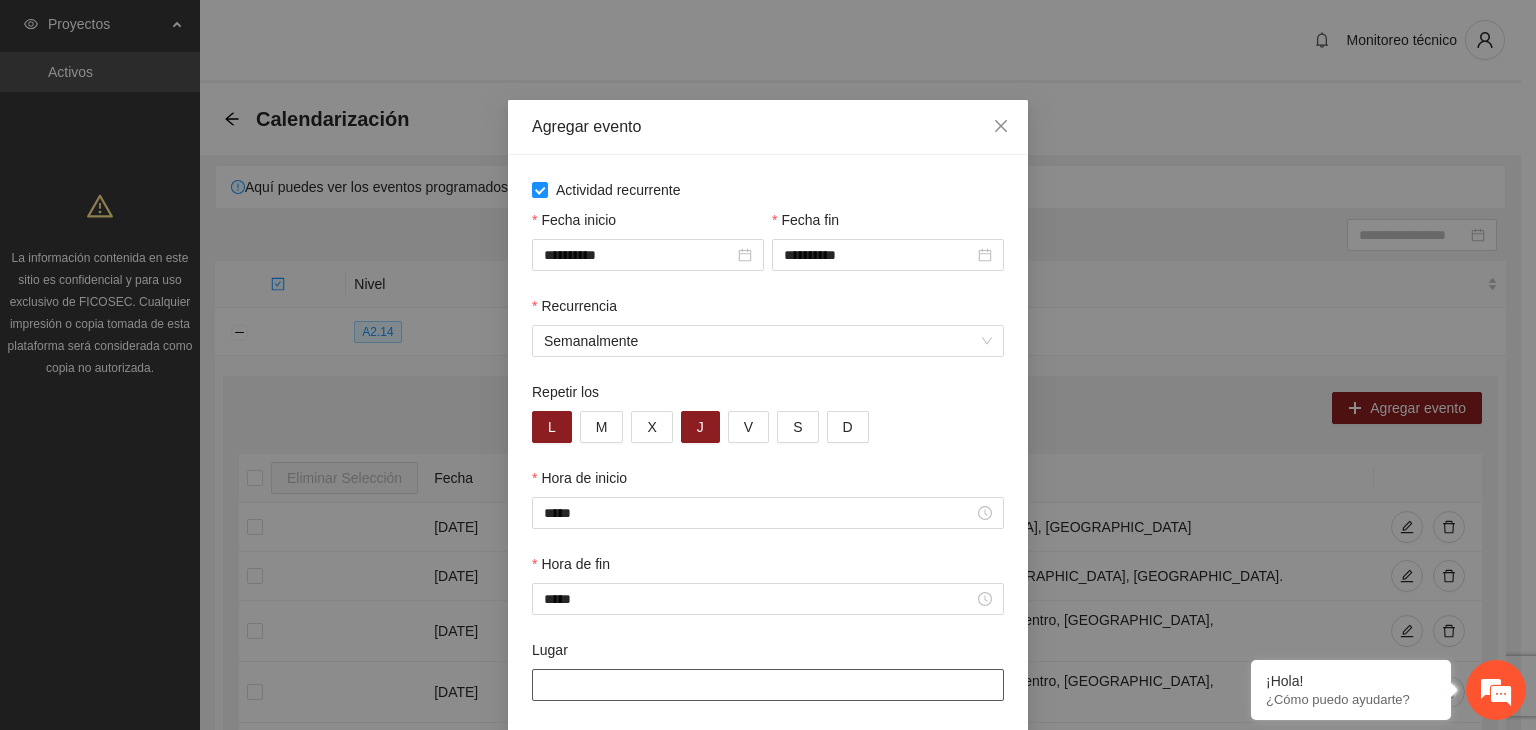 click on "Lugar" at bounding box center (768, 685) 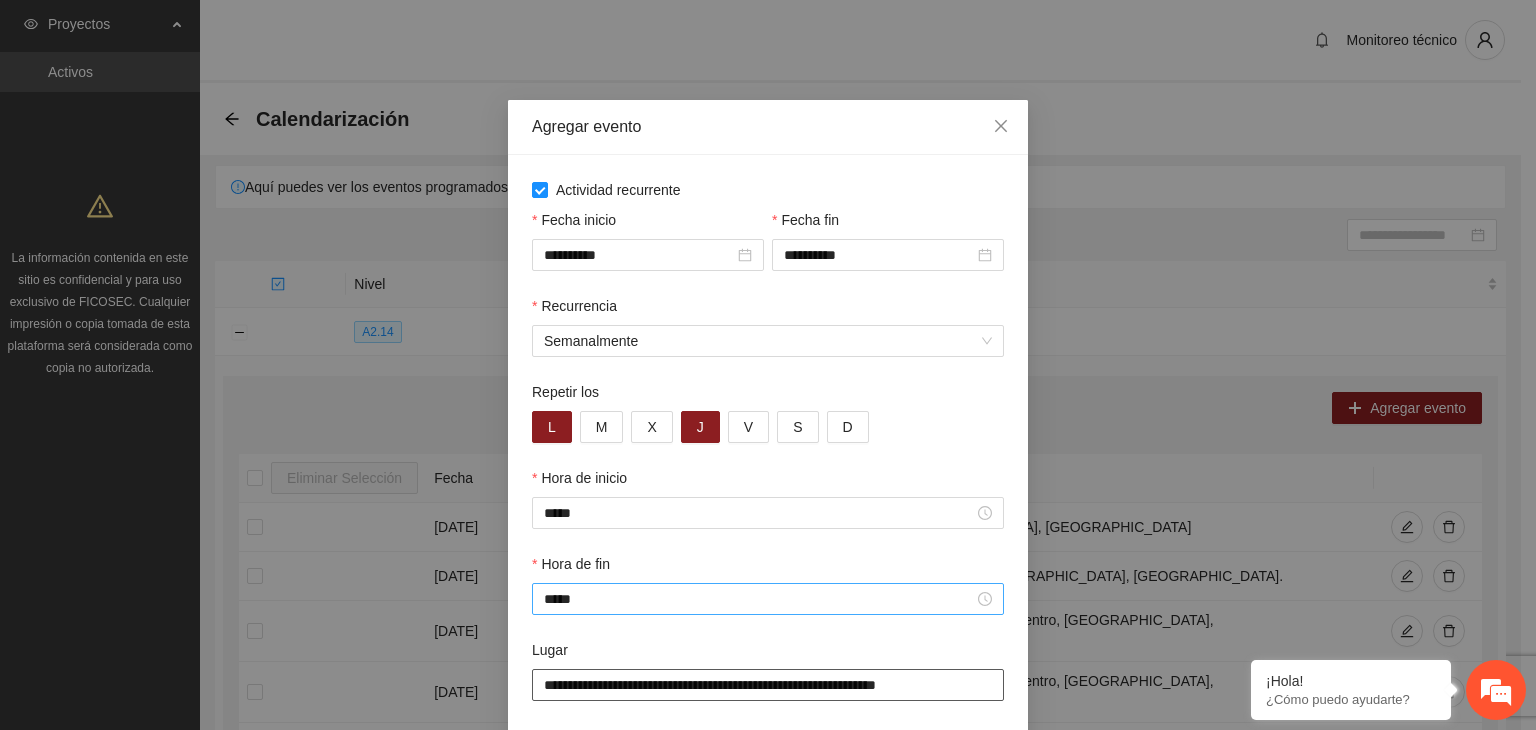 scroll, scrollTop: 99, scrollLeft: 0, axis: vertical 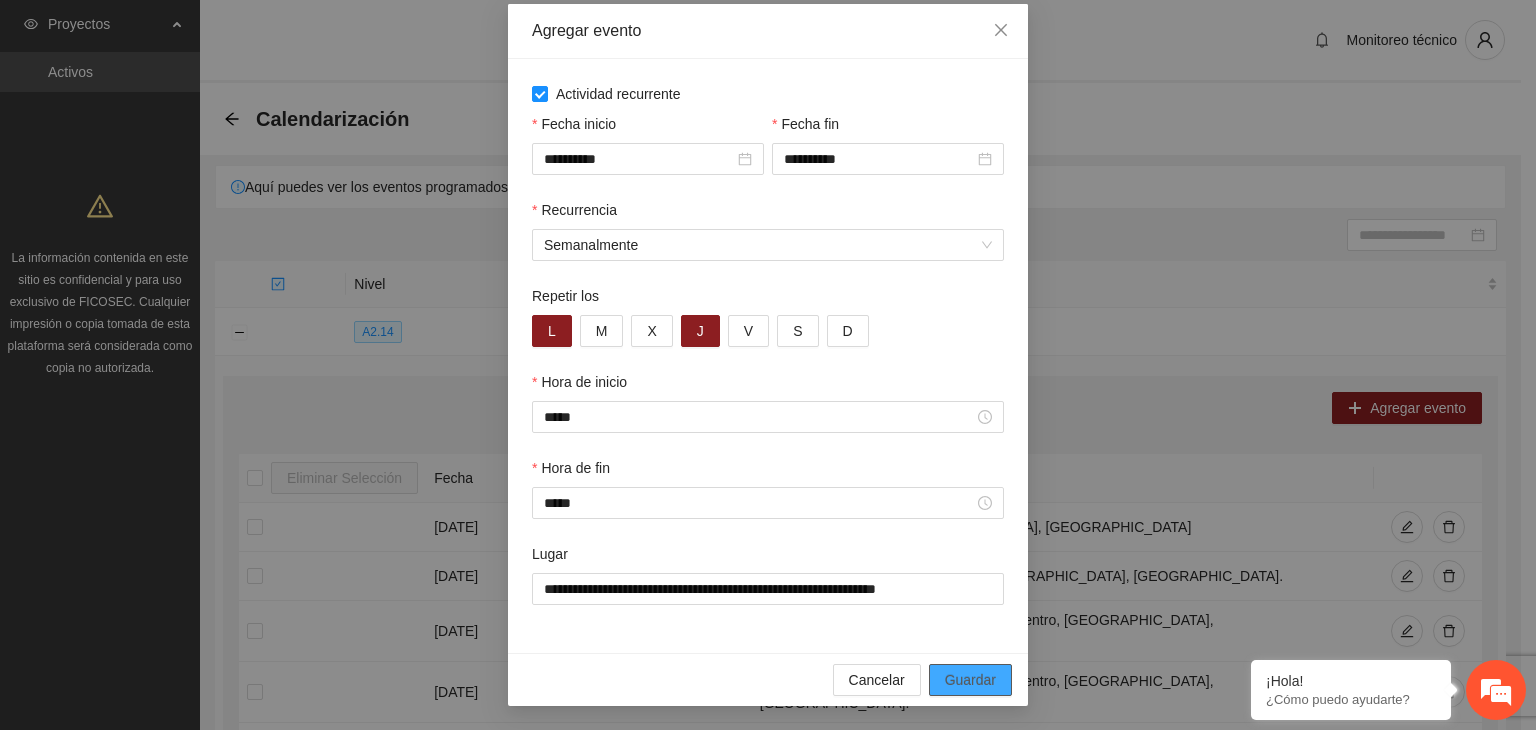click on "Guardar" at bounding box center [970, 680] 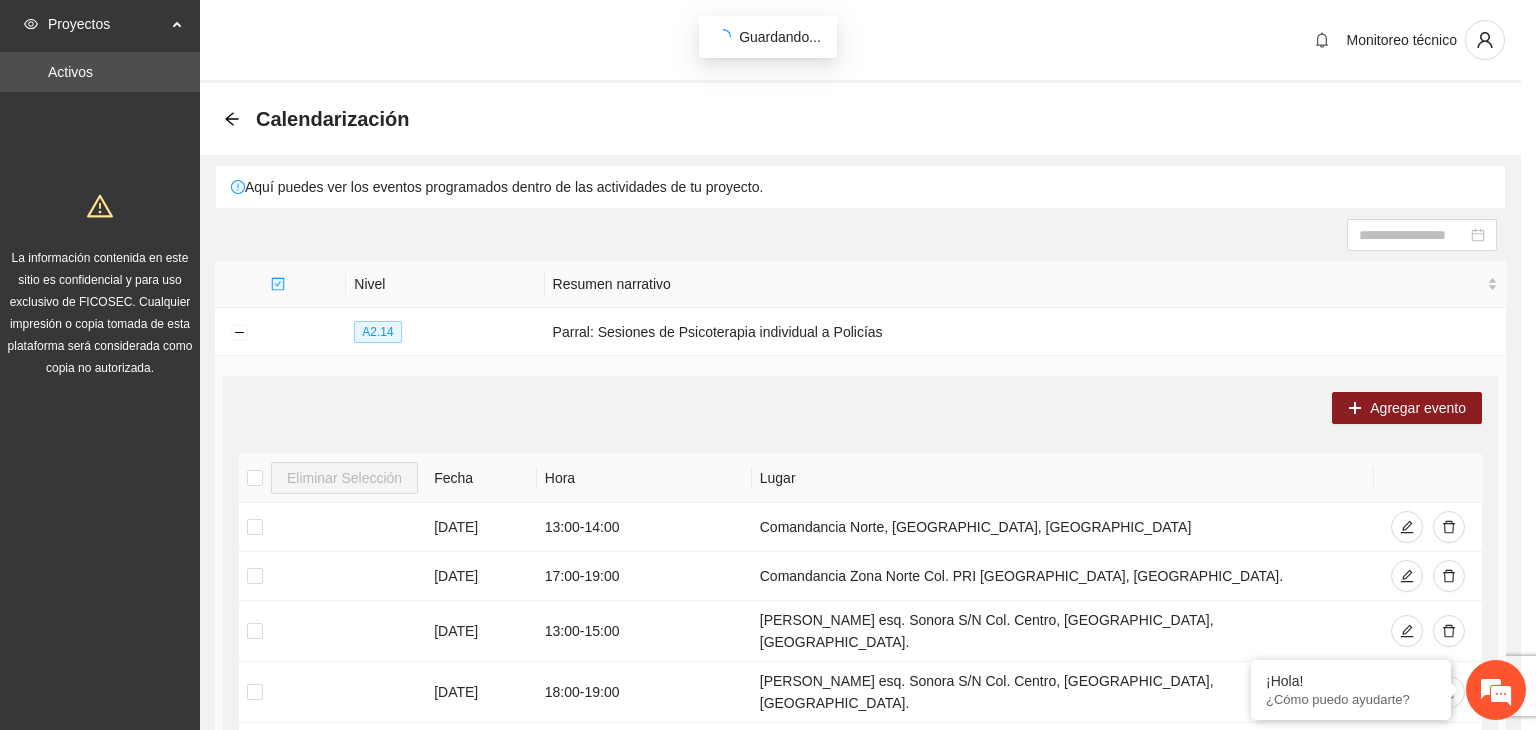 scroll, scrollTop: 0, scrollLeft: 0, axis: both 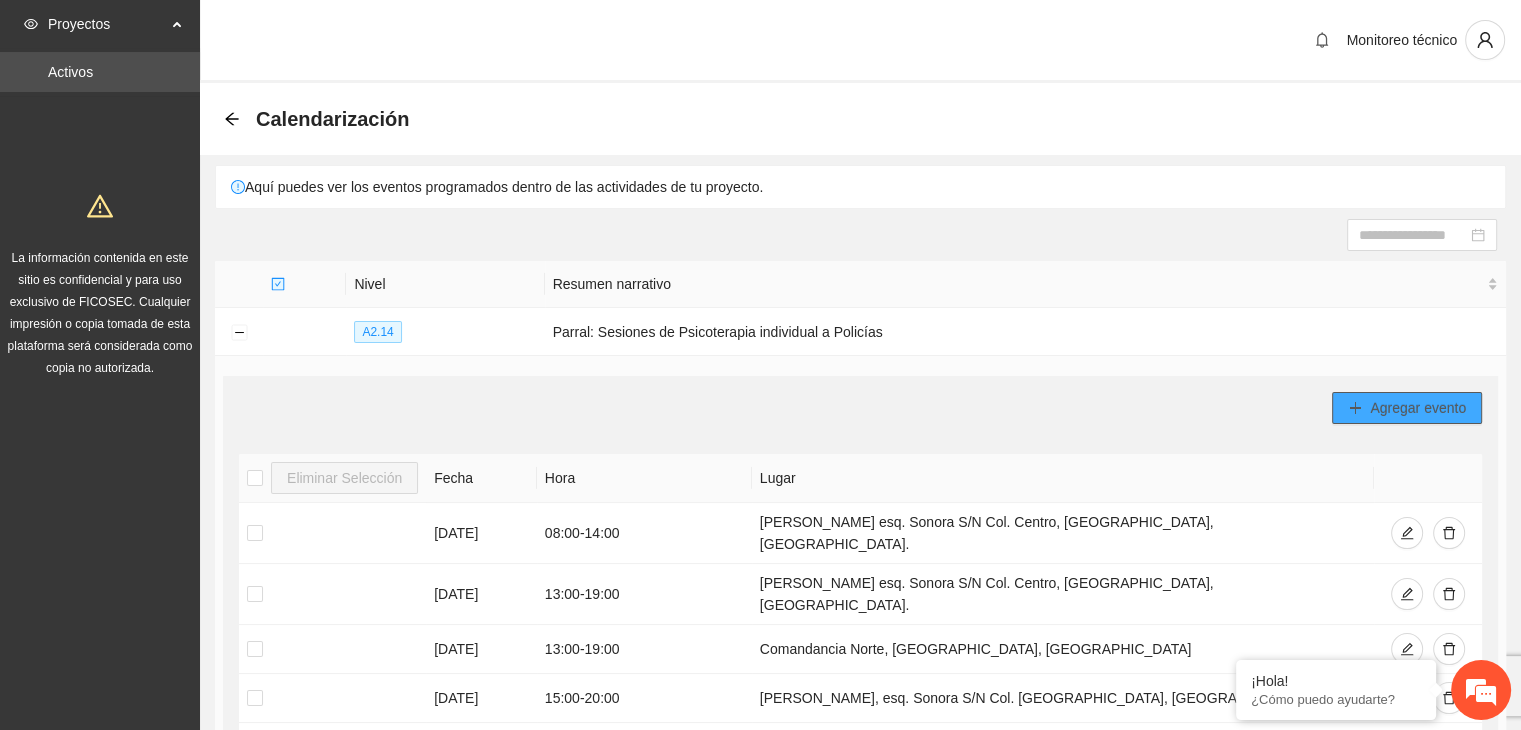 click on "Agregar evento" at bounding box center [1418, 408] 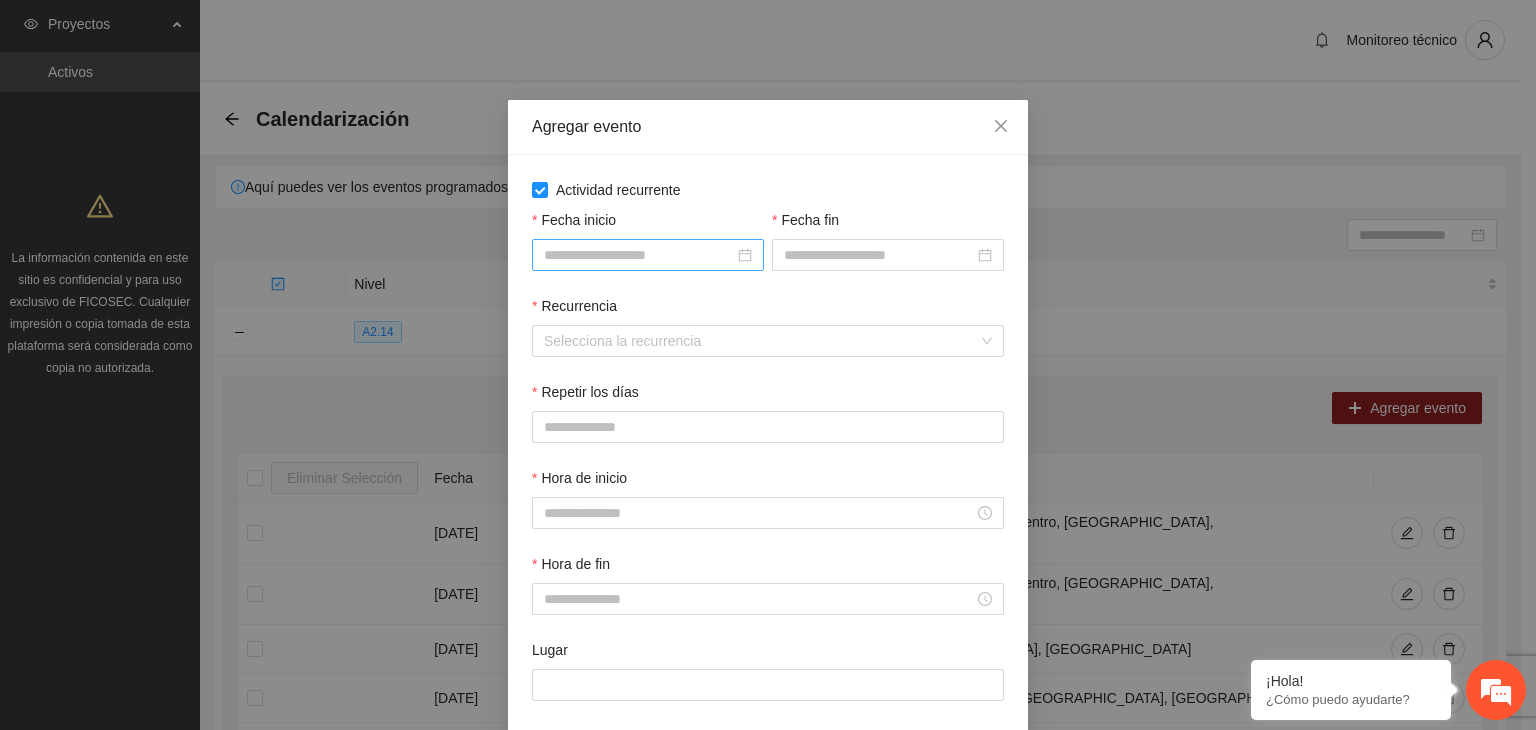 click on "Fecha inicio" at bounding box center (639, 255) 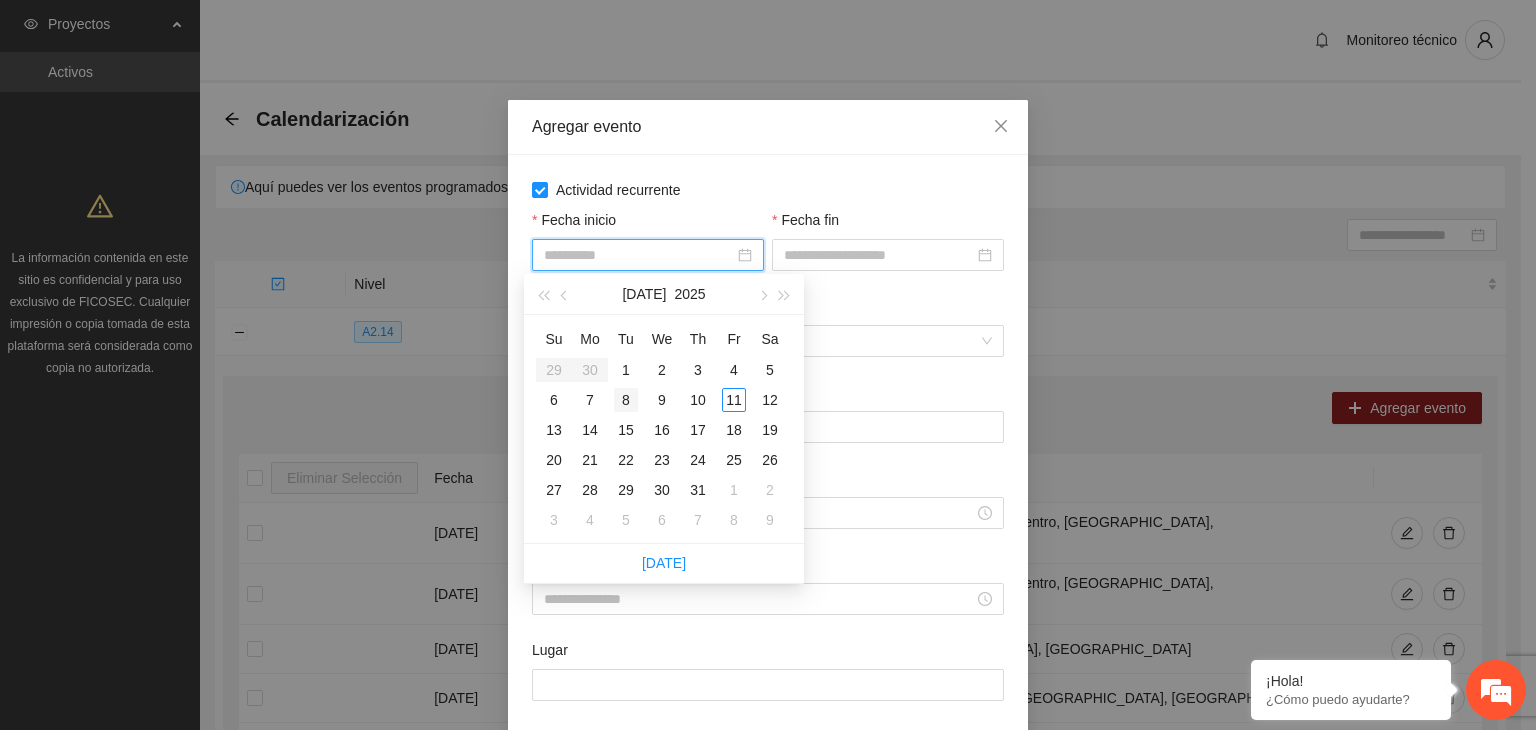type on "**********" 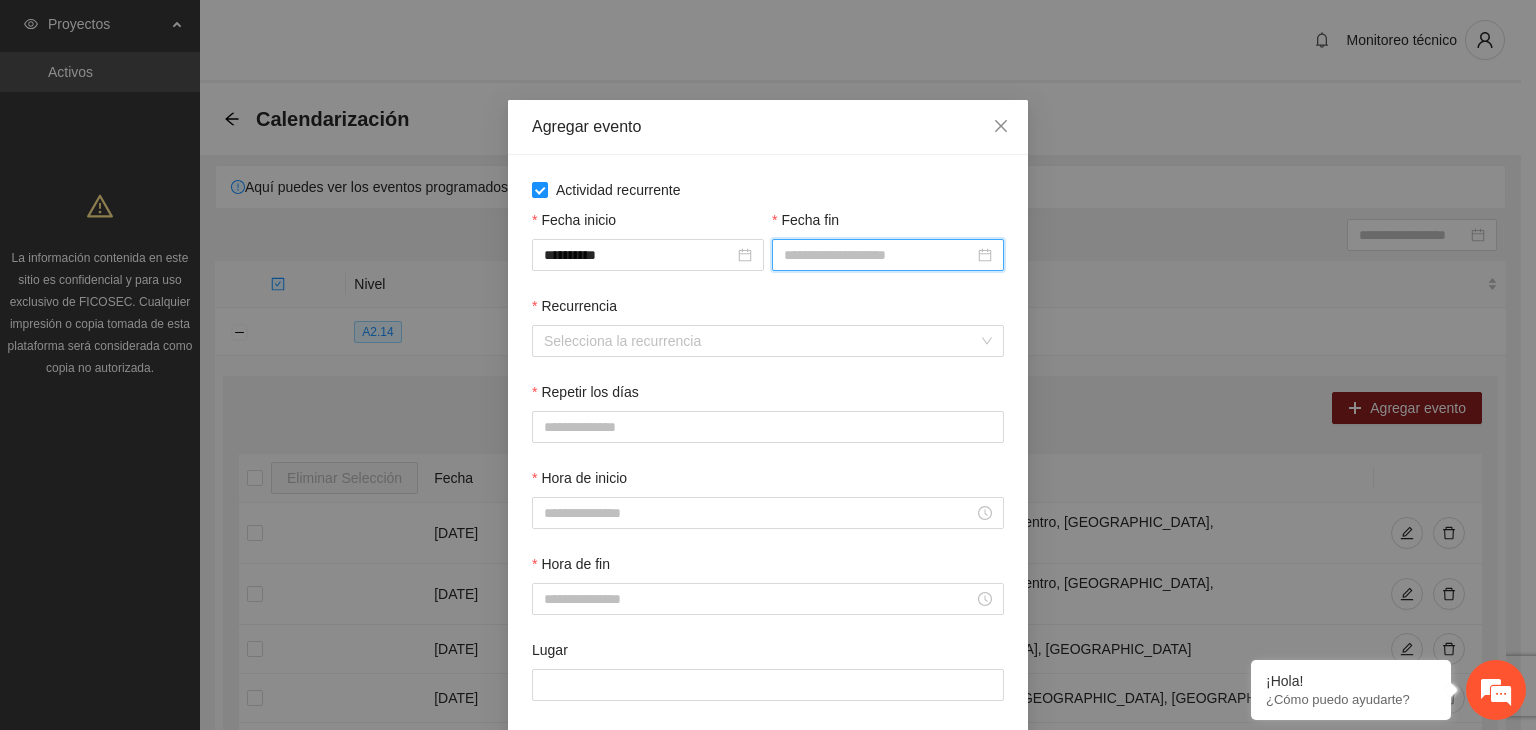 click on "Fecha fin" at bounding box center (879, 255) 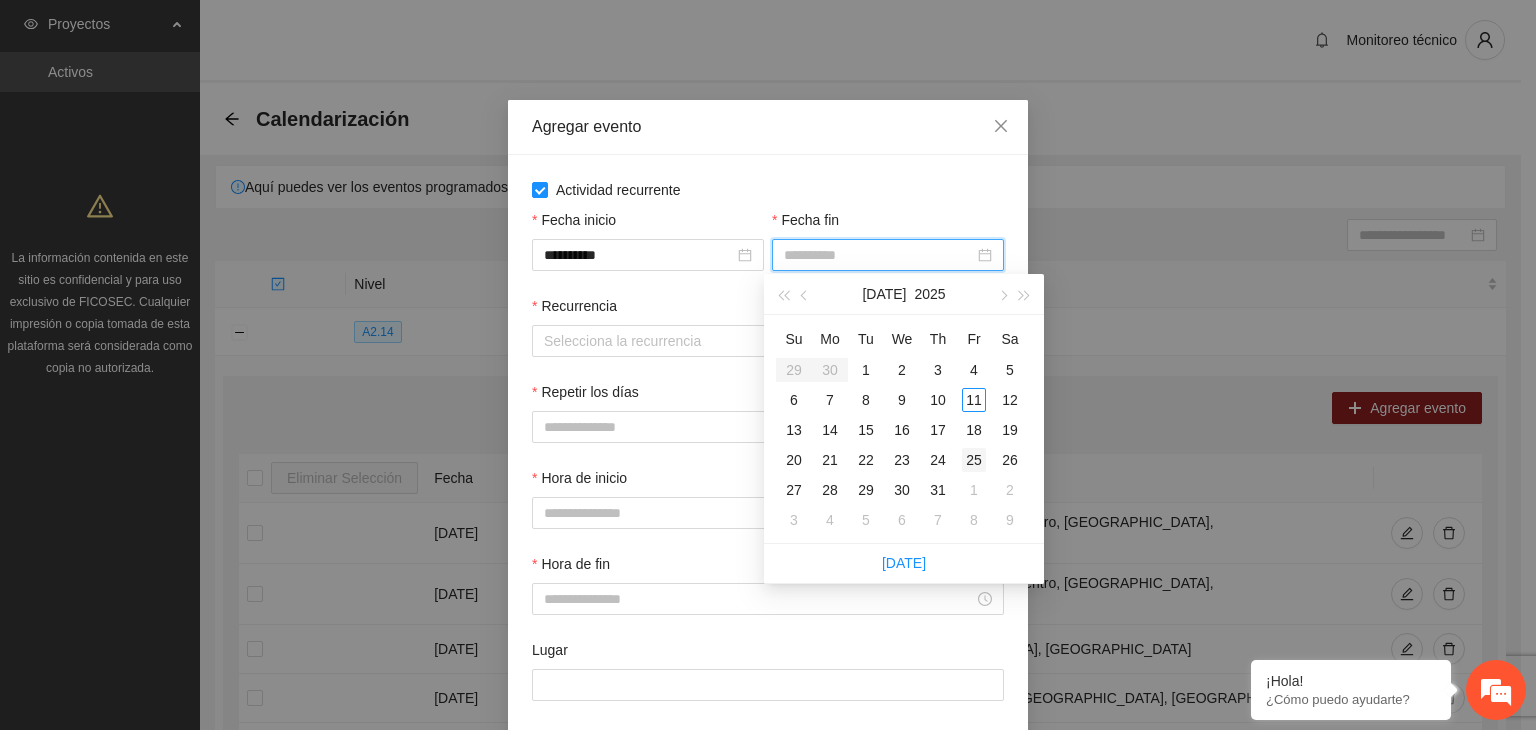 type on "**********" 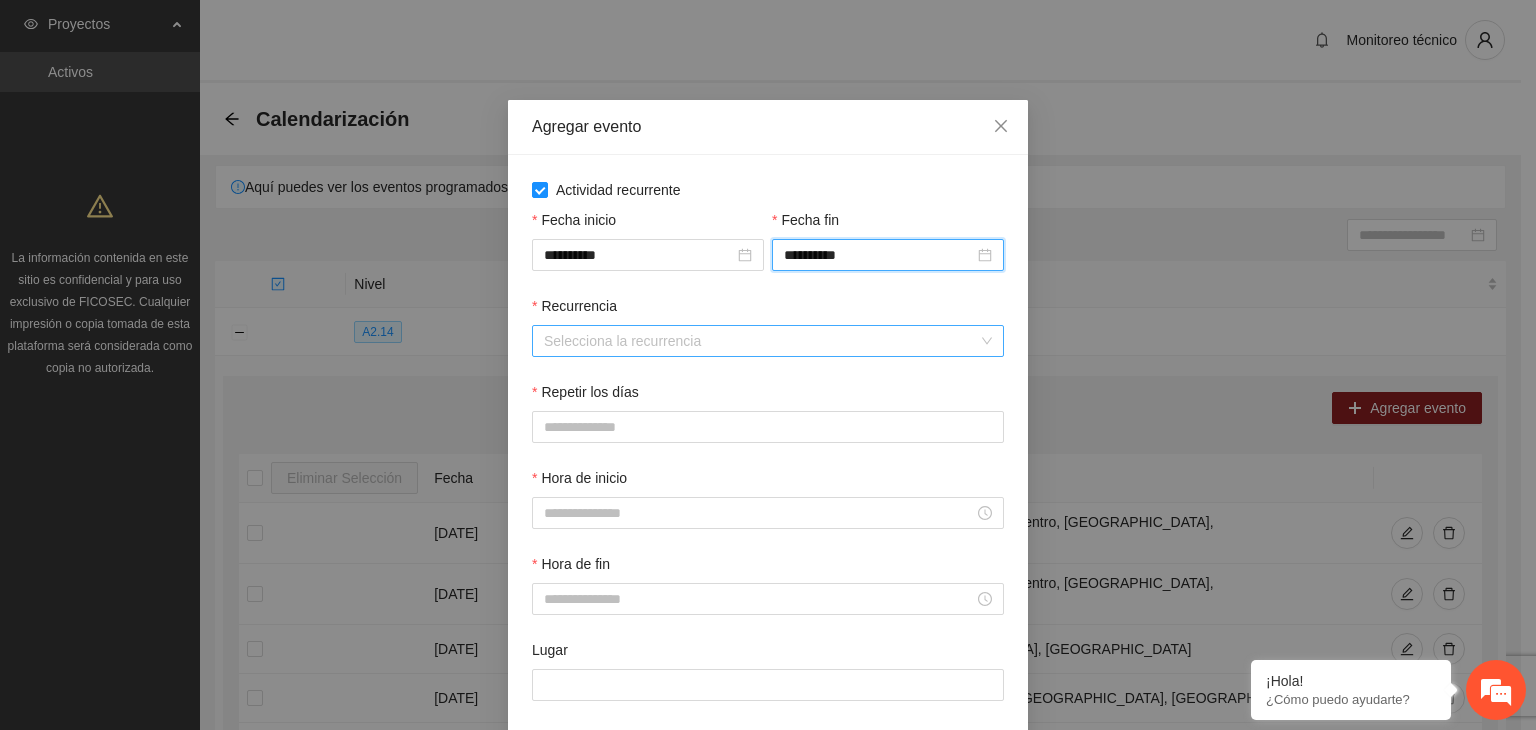 click on "Recurrencia" at bounding box center [761, 341] 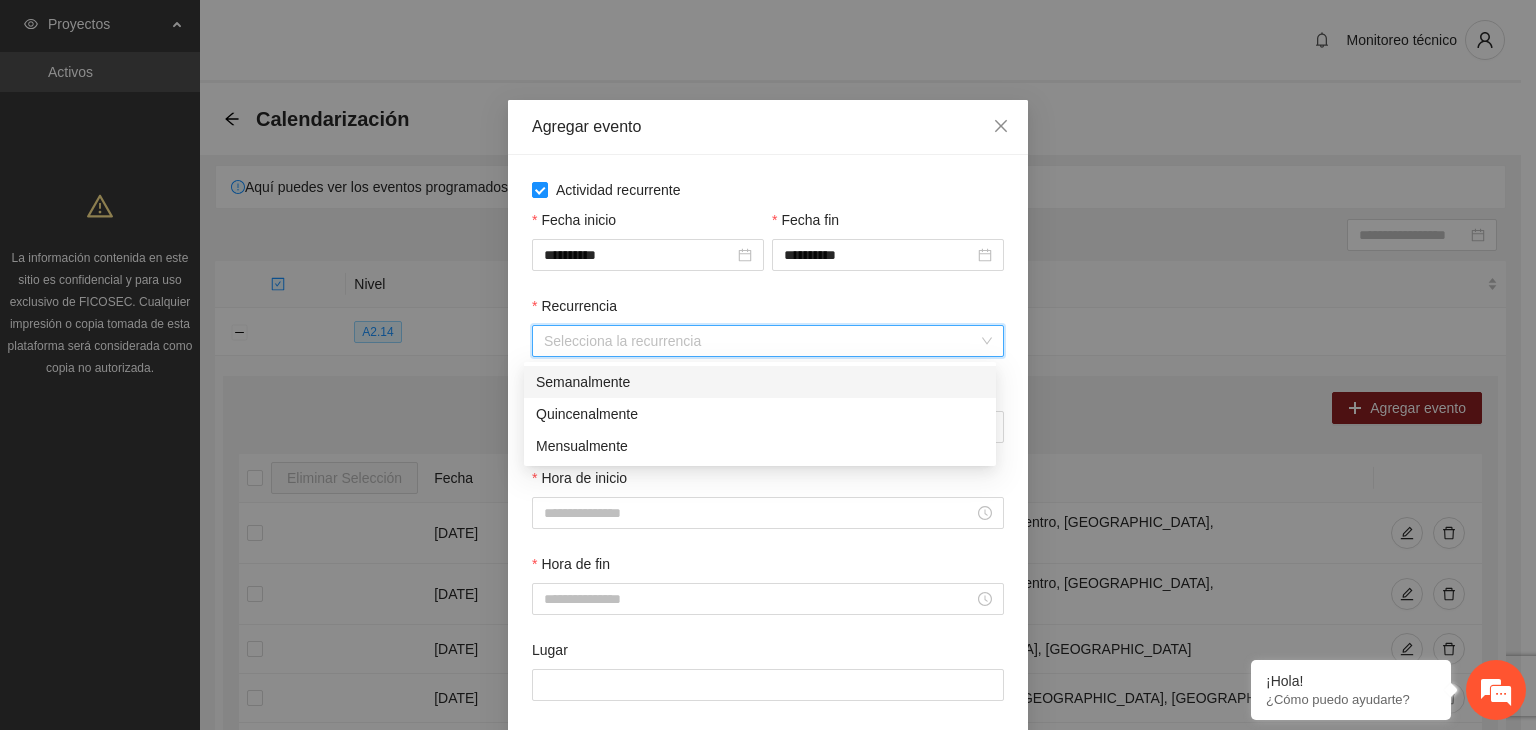 click on "Semanalmente" at bounding box center (760, 382) 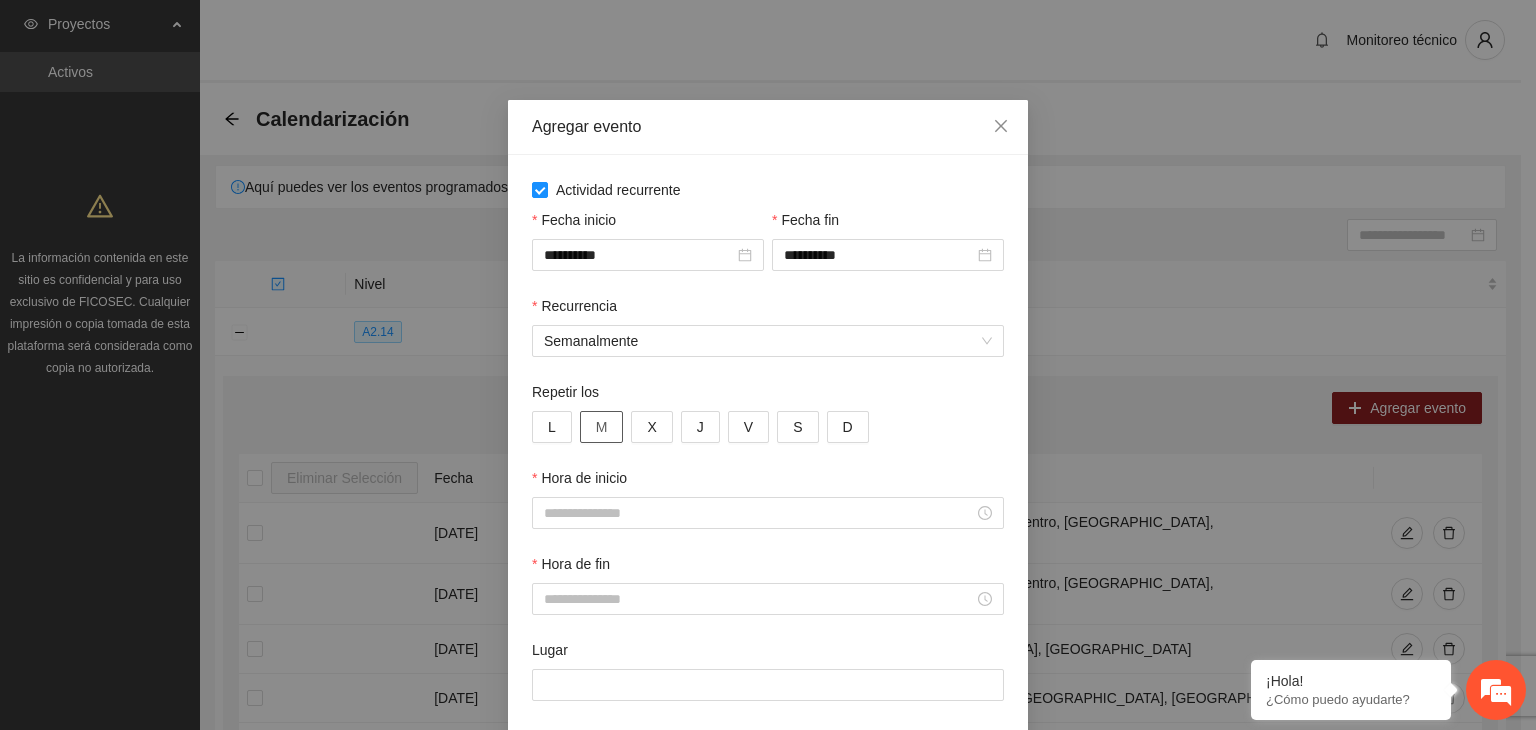 click on "M" at bounding box center (602, 427) 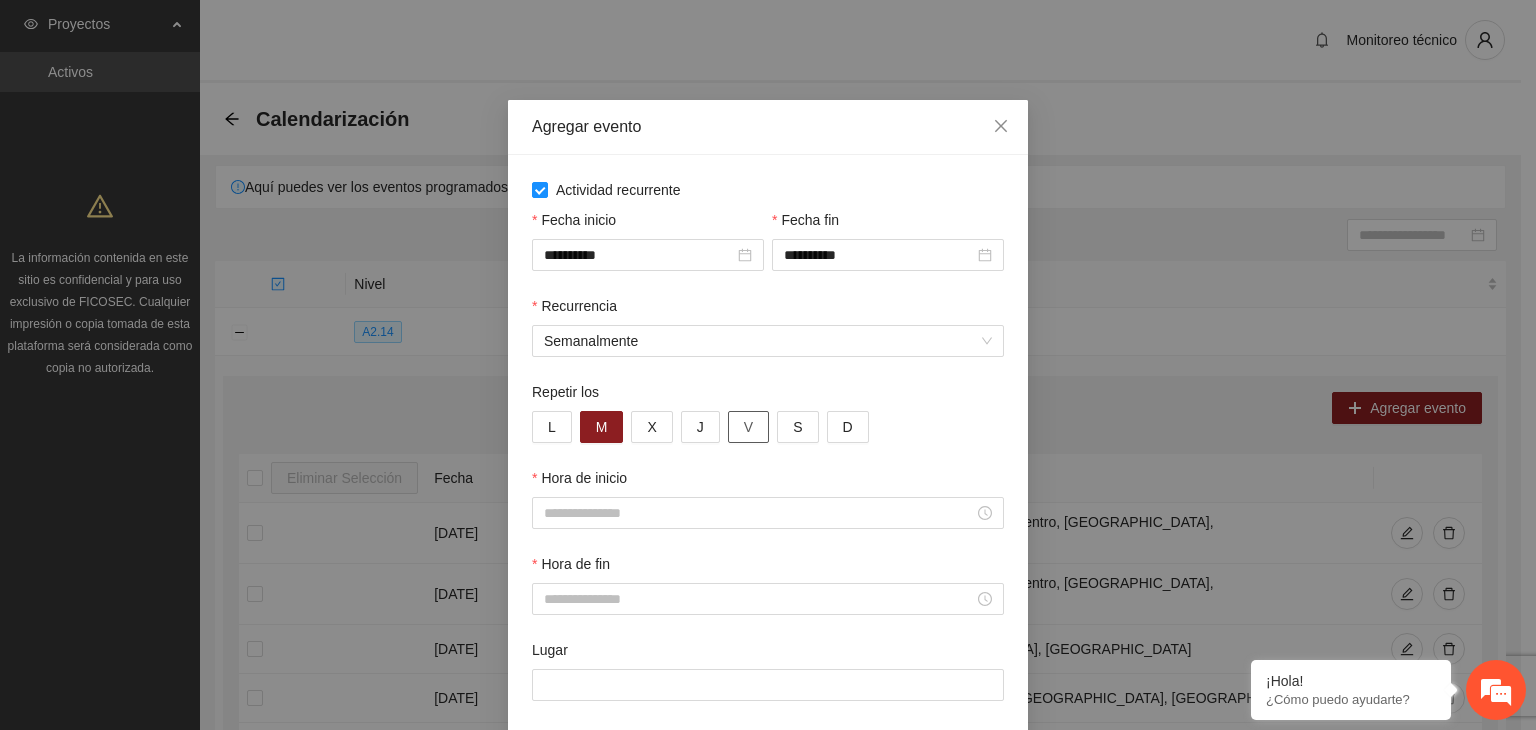 click on "V" at bounding box center [748, 427] 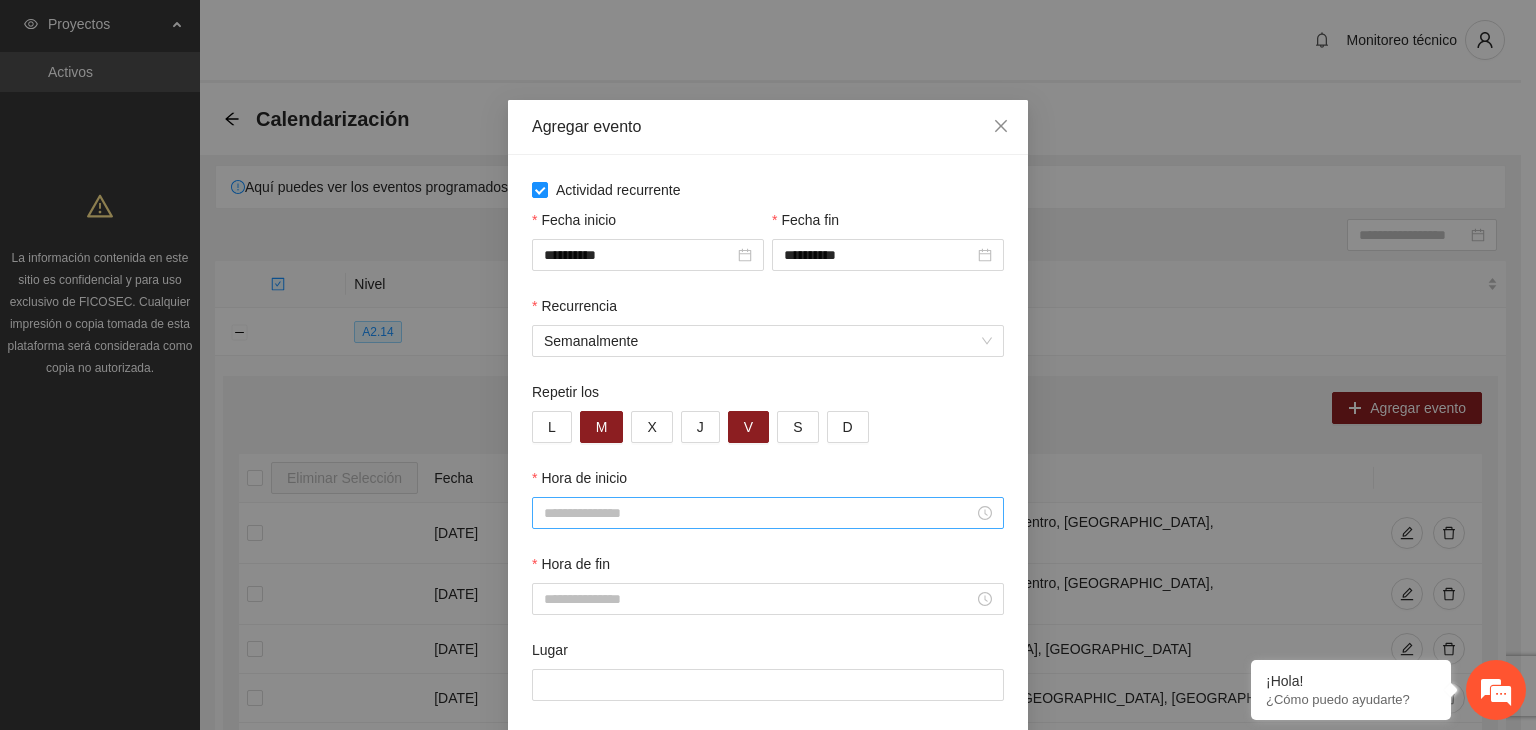 click on "Hora de inicio" at bounding box center (759, 513) 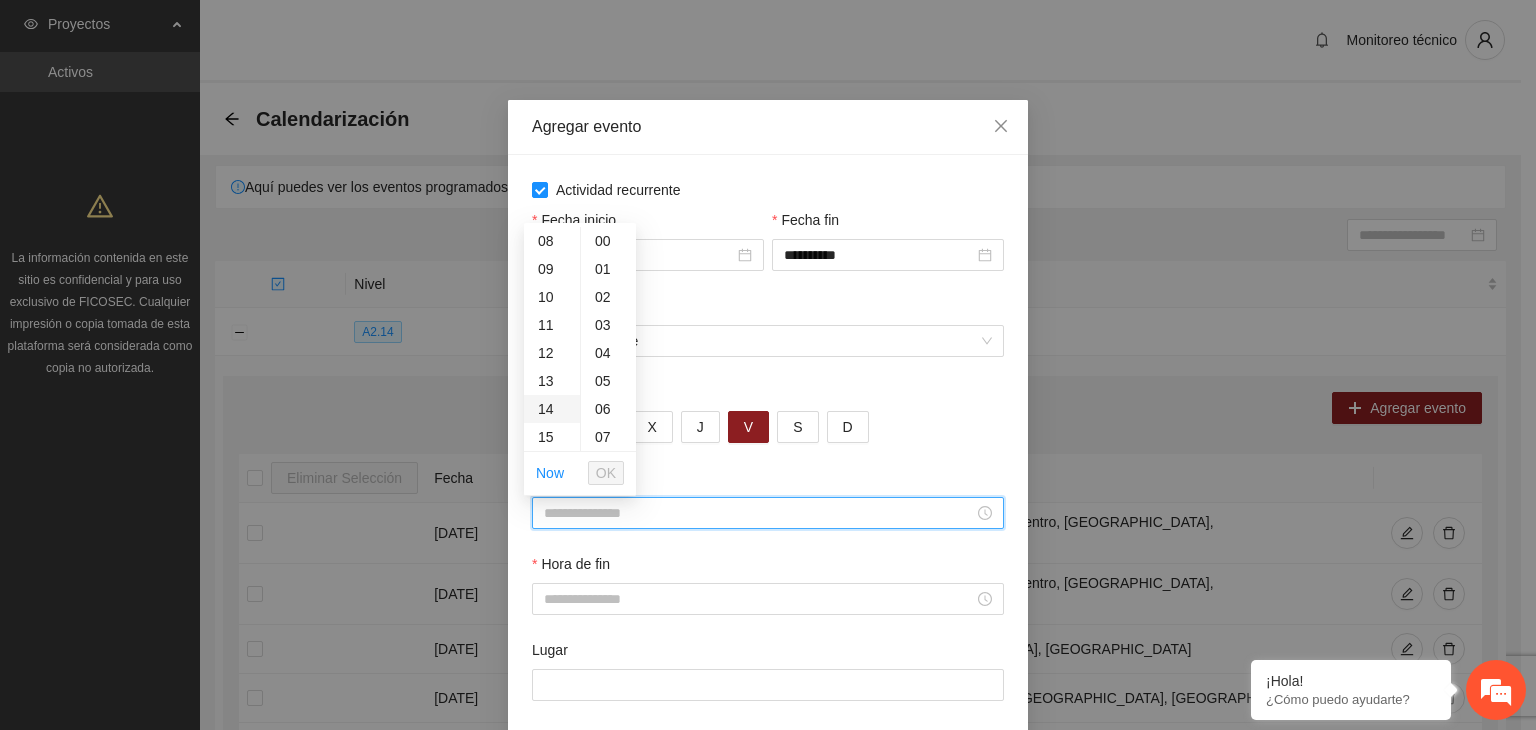 click on "14" at bounding box center (552, 409) 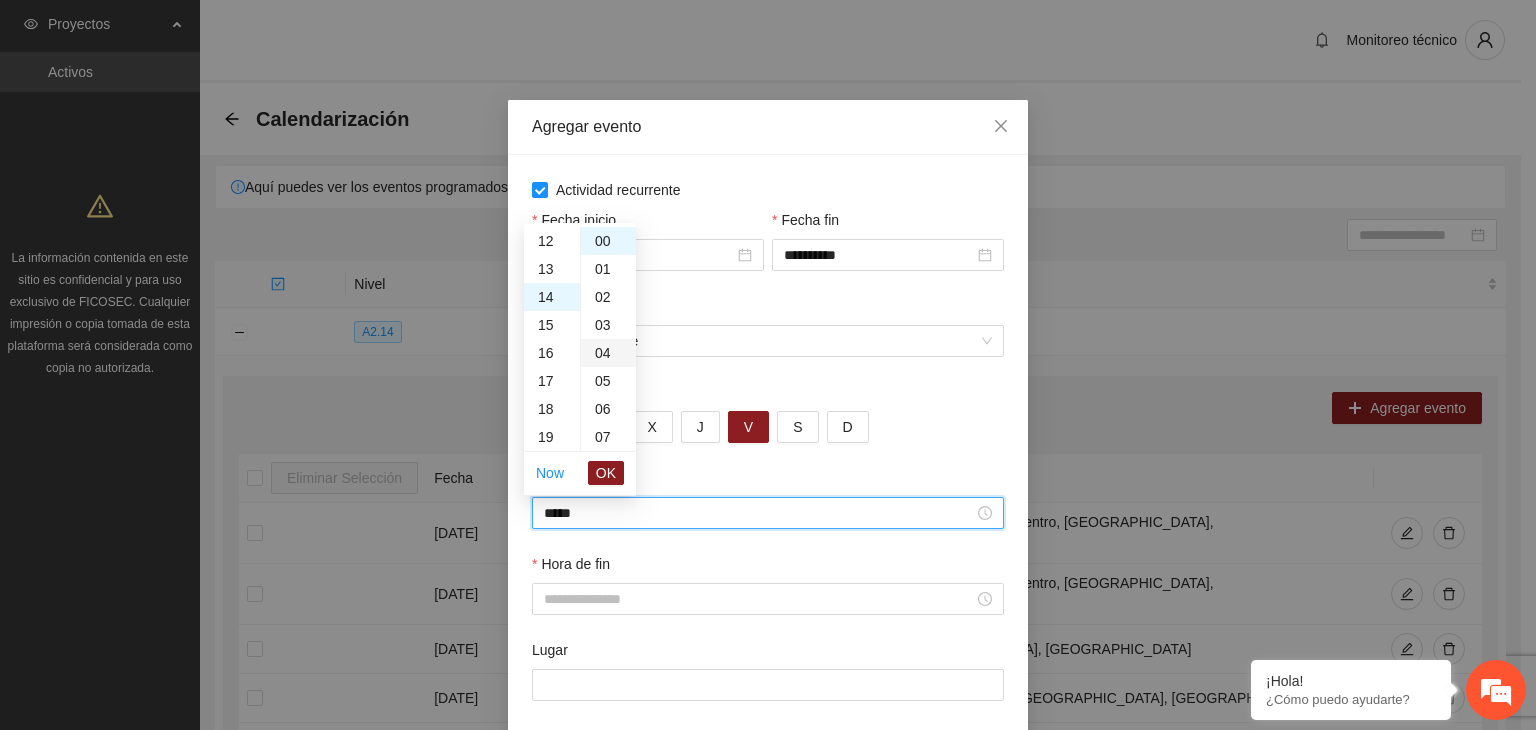 scroll, scrollTop: 392, scrollLeft: 0, axis: vertical 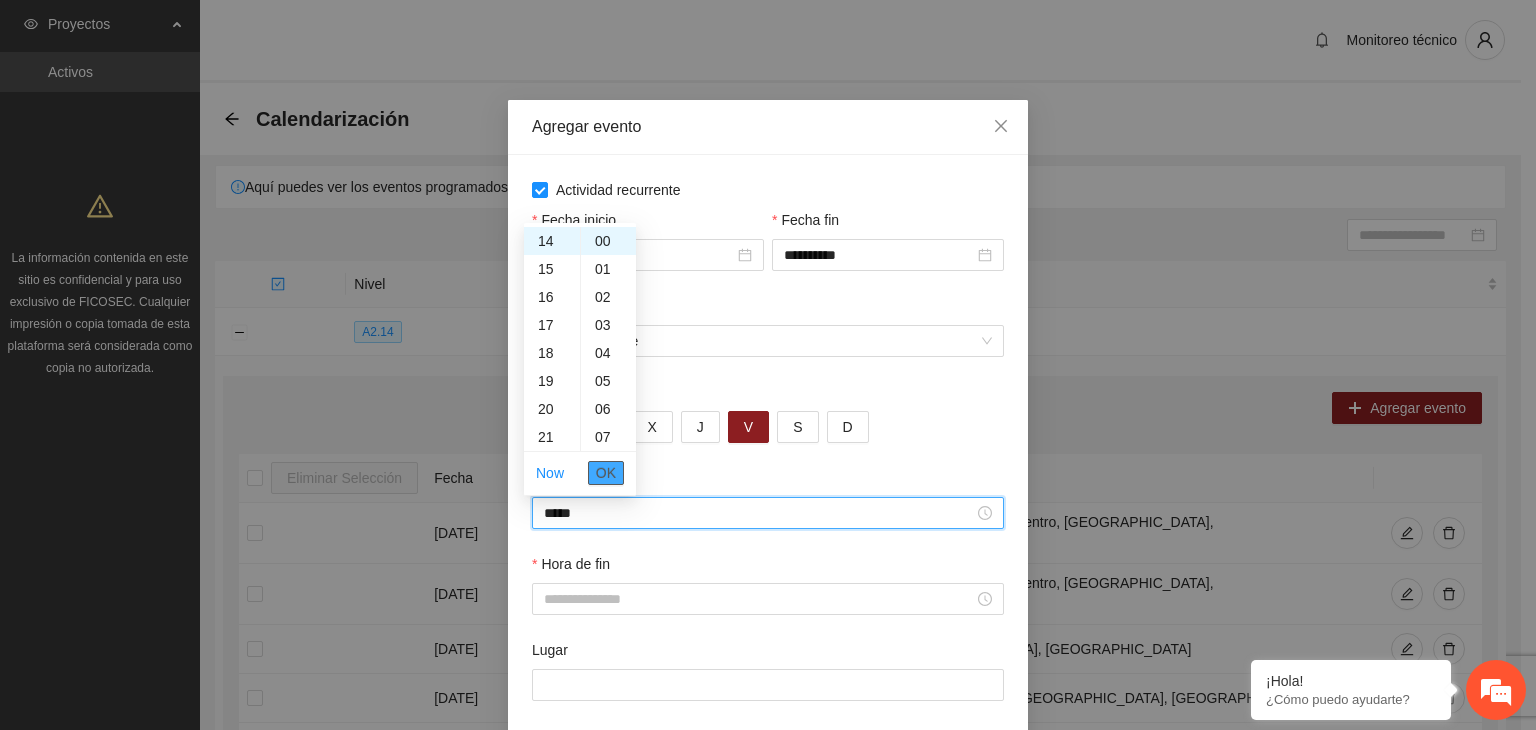 click on "OK" at bounding box center (606, 473) 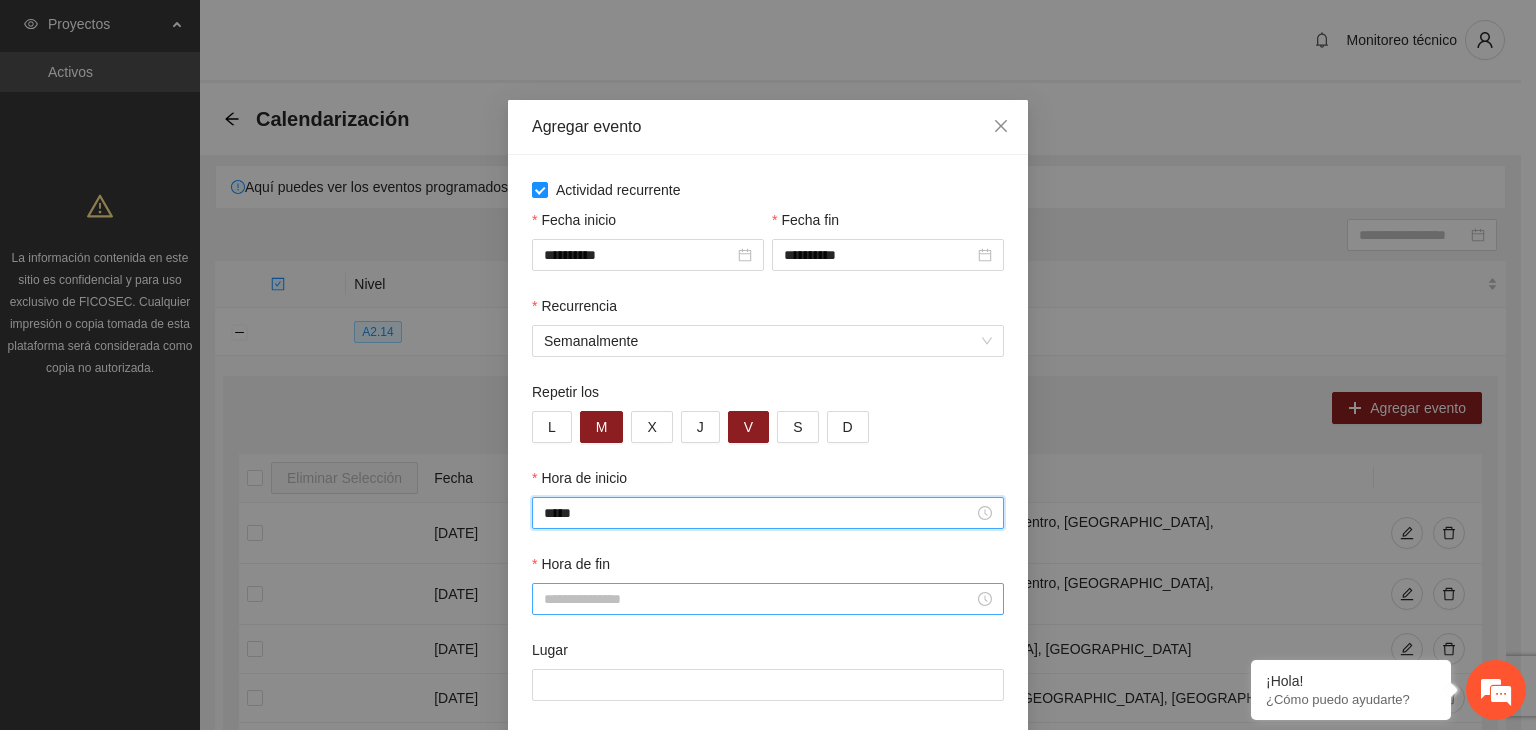 click on "Hora de fin" at bounding box center [759, 599] 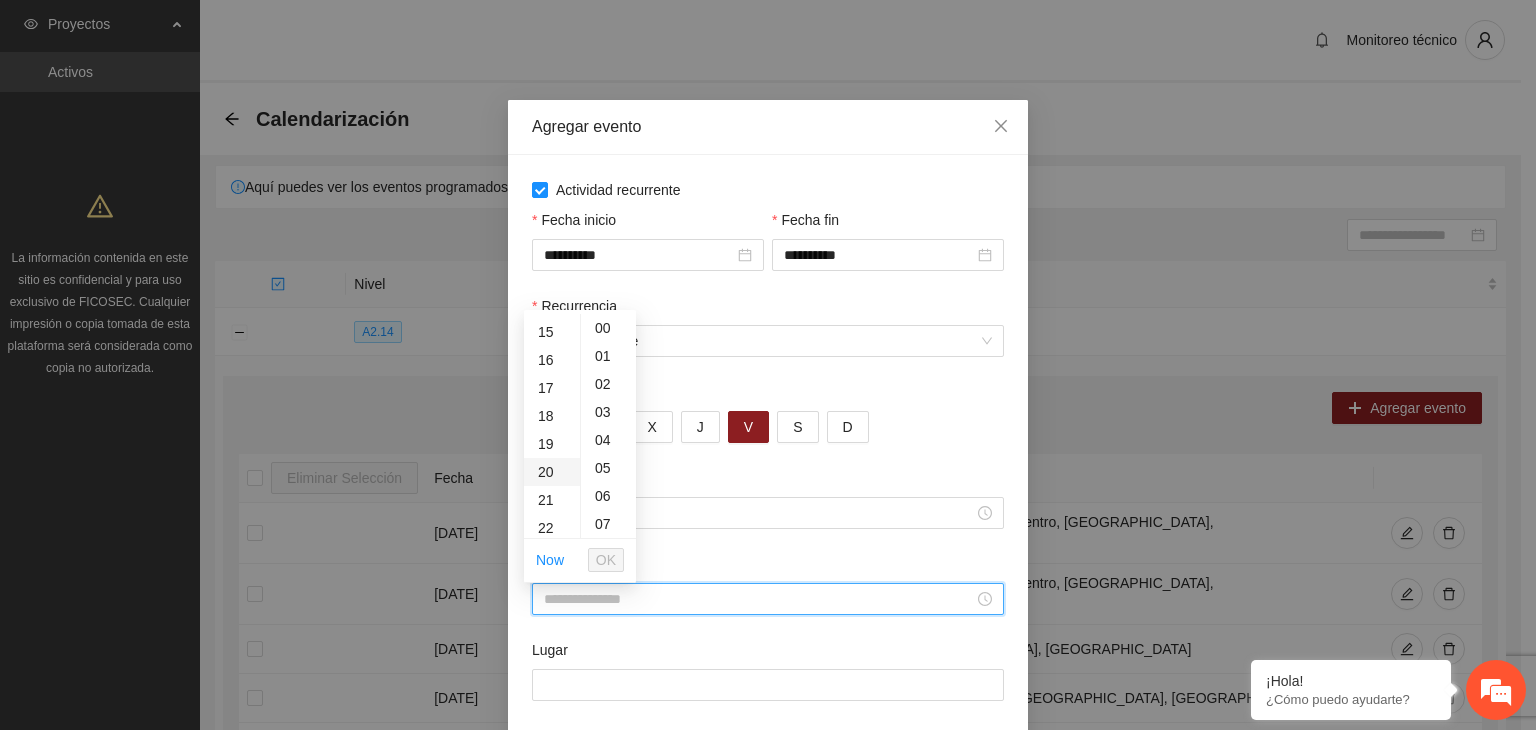 click on "20" at bounding box center [552, 472] 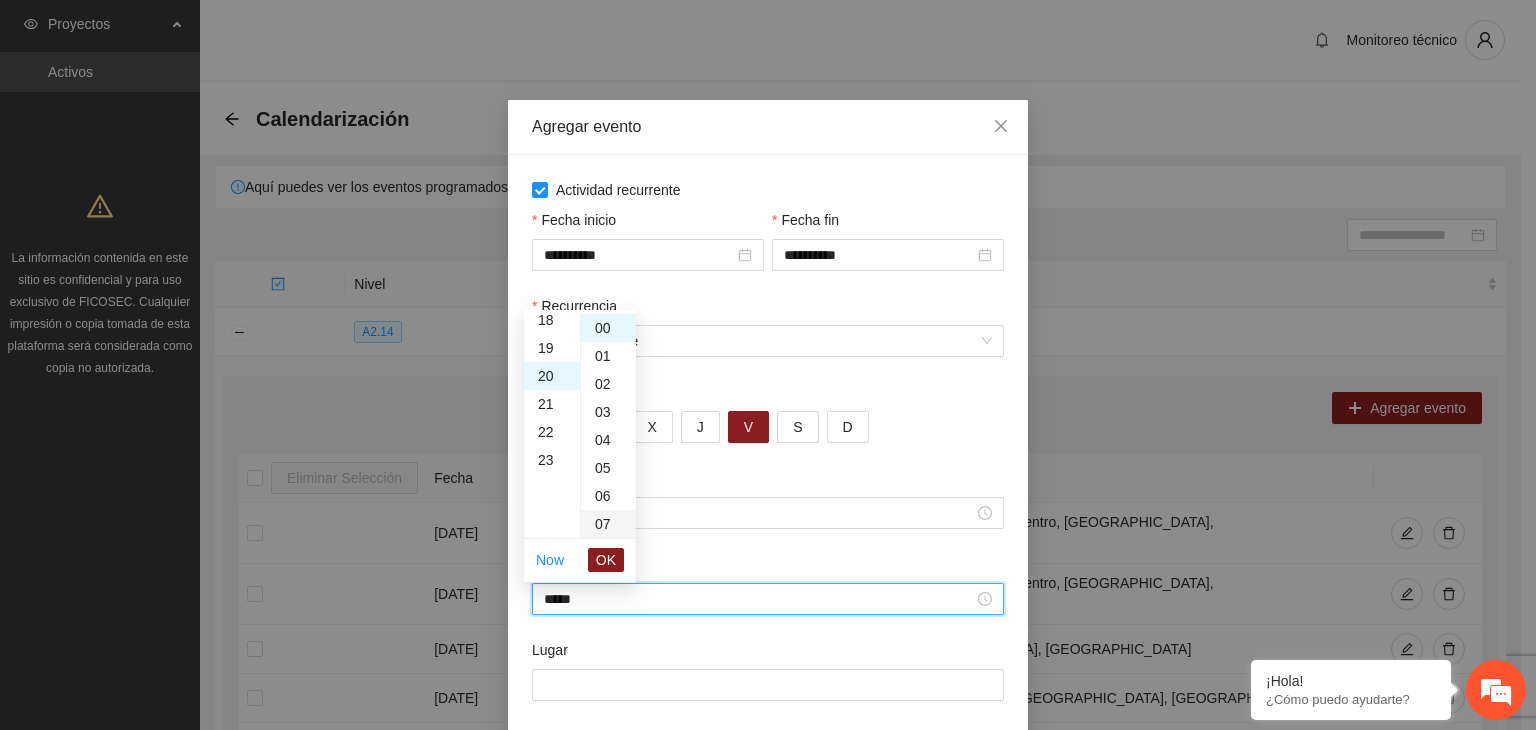 scroll, scrollTop: 560, scrollLeft: 0, axis: vertical 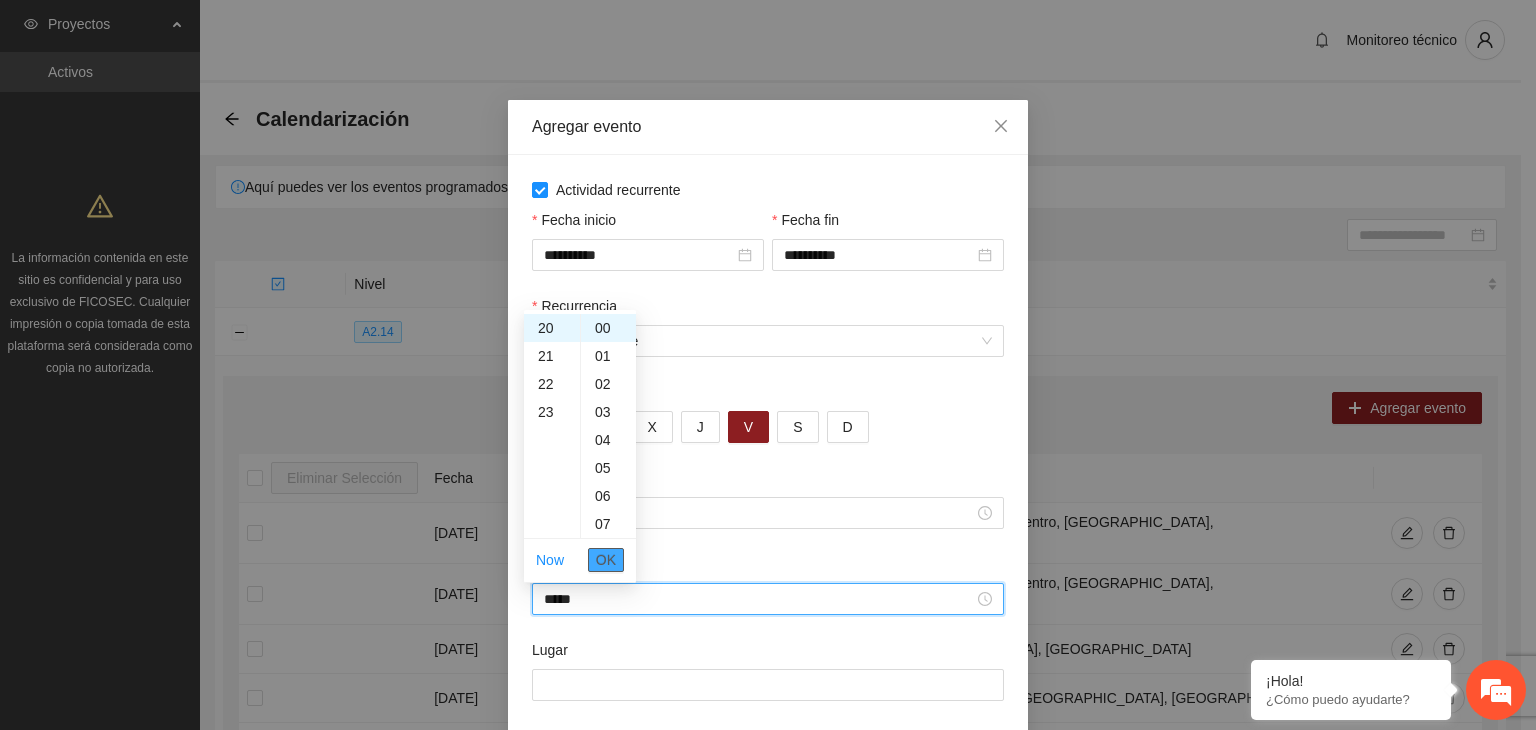 click on "OK" at bounding box center [606, 560] 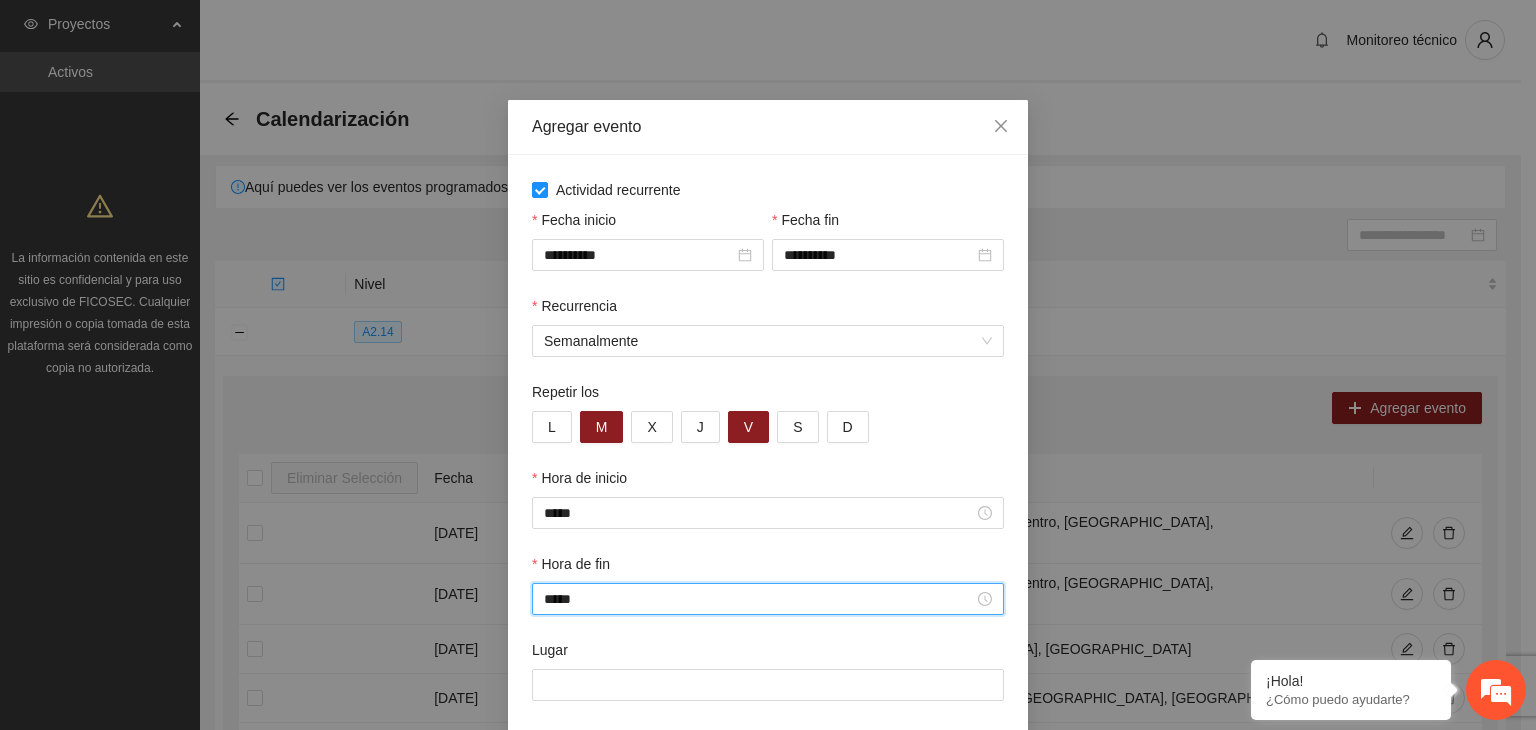 scroll, scrollTop: 99, scrollLeft: 0, axis: vertical 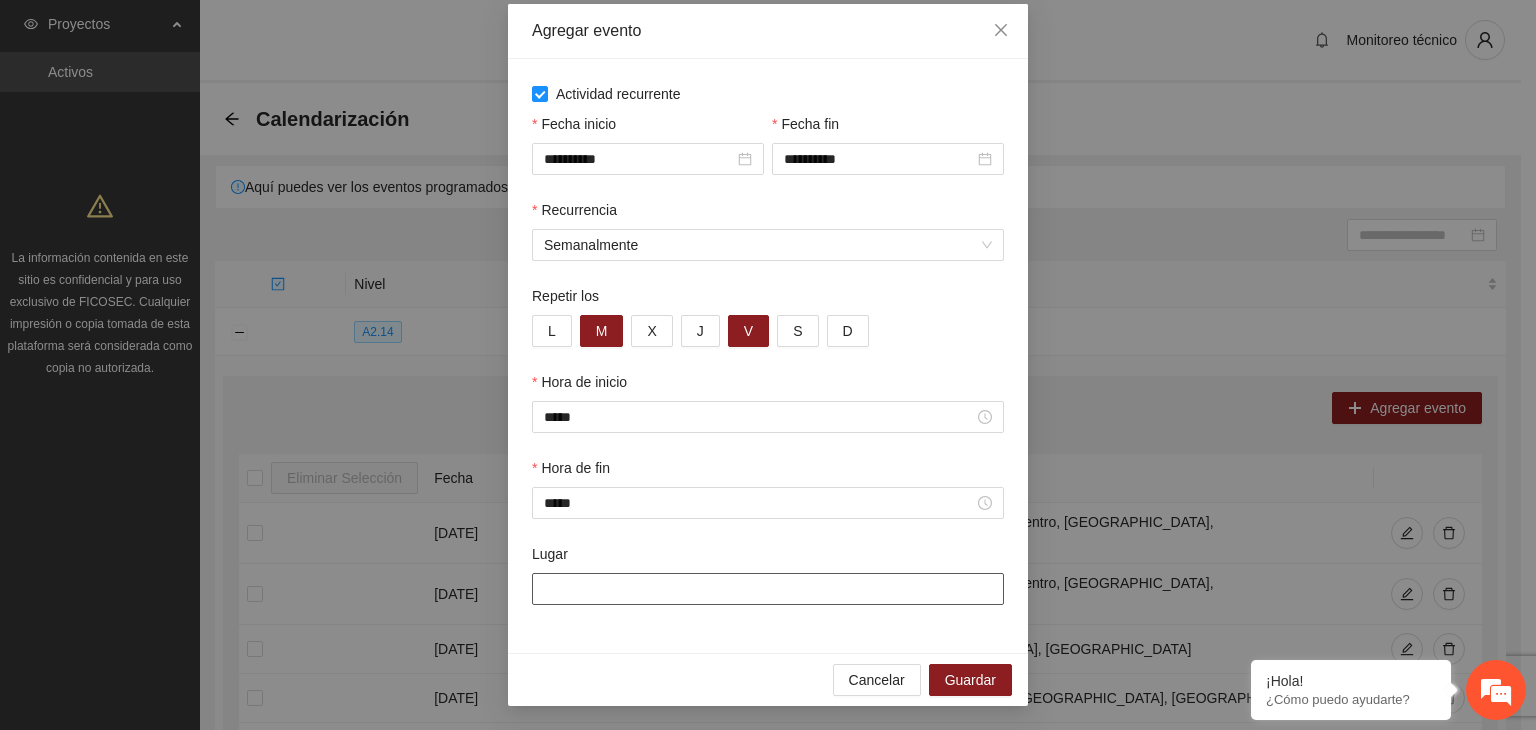 click on "Lugar" at bounding box center [768, 589] 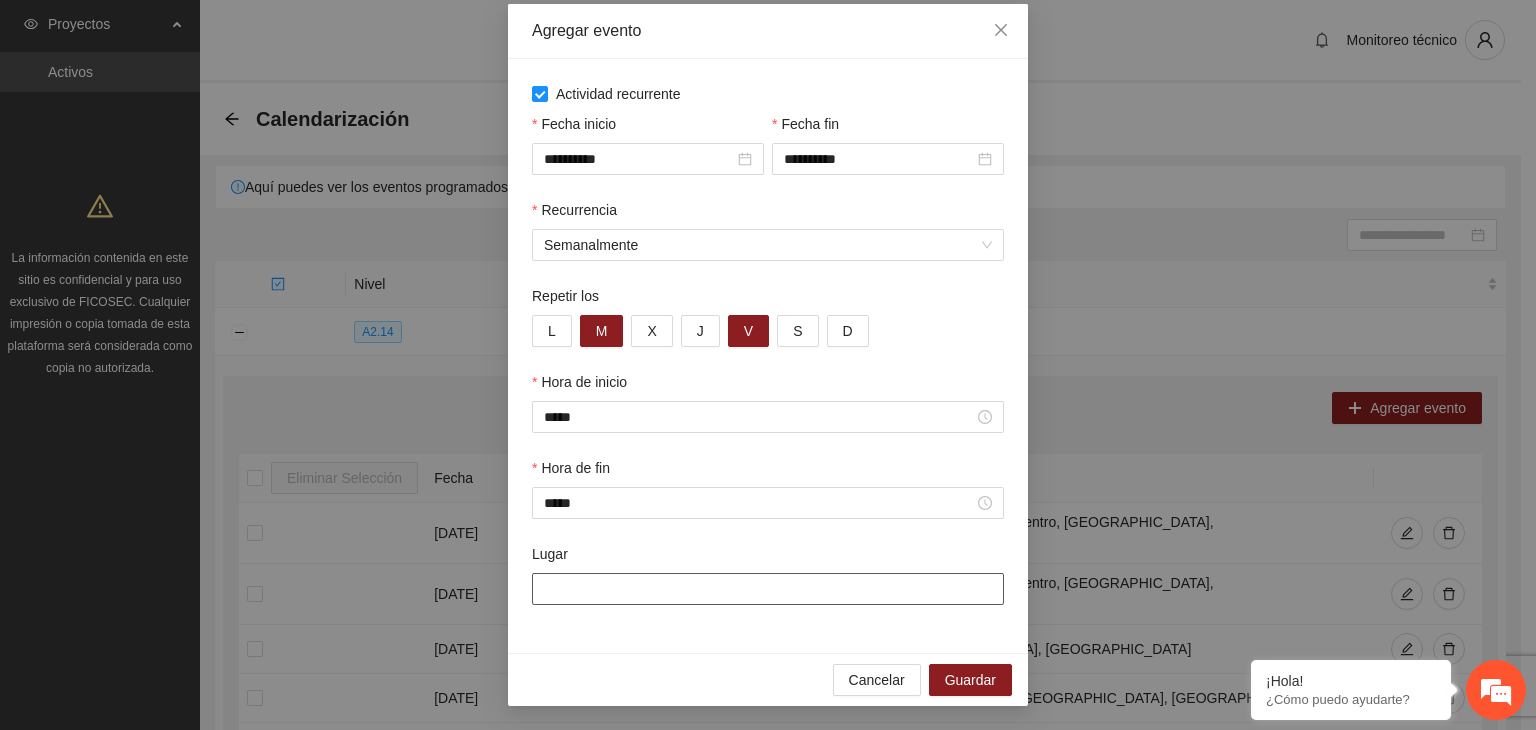 type on "**********" 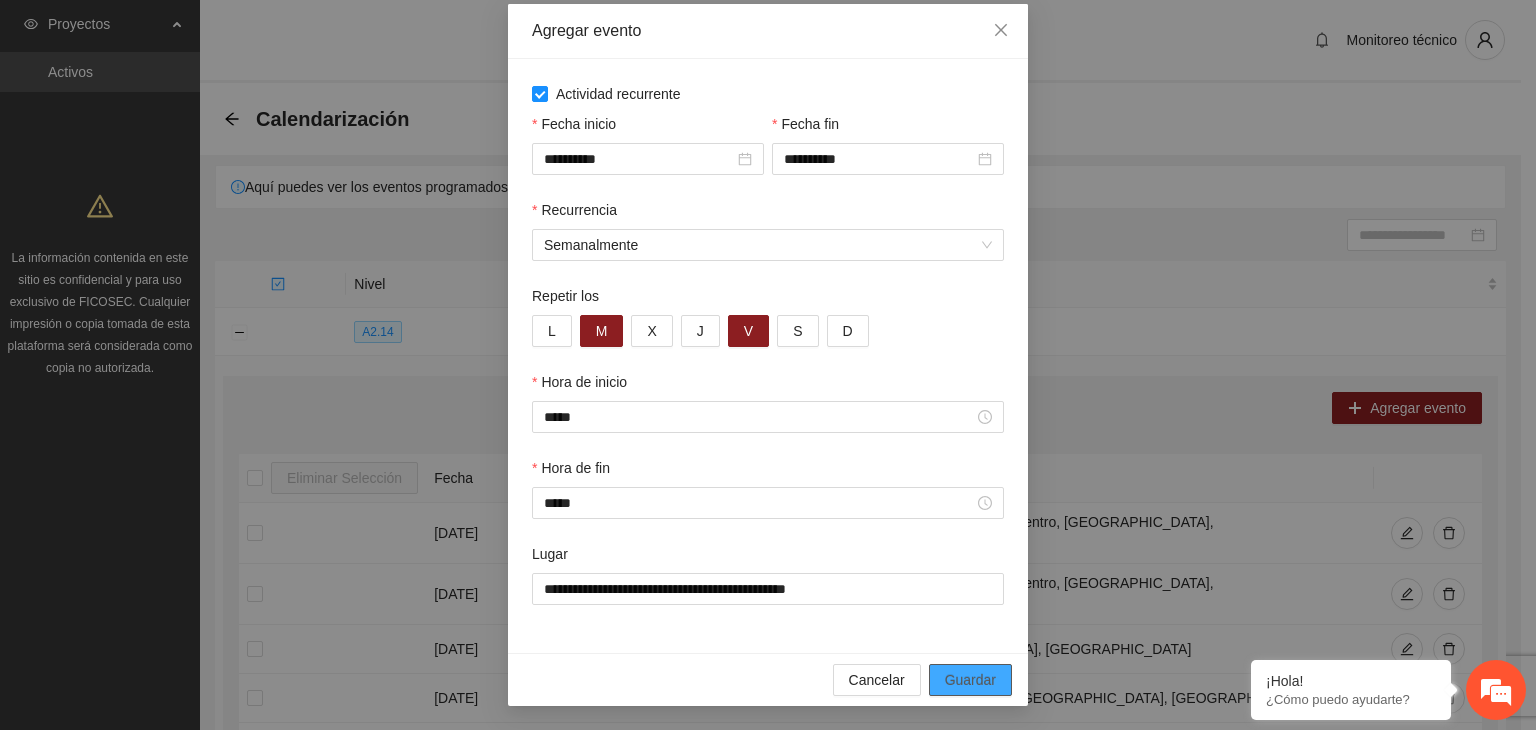 click on "Guardar" at bounding box center (970, 680) 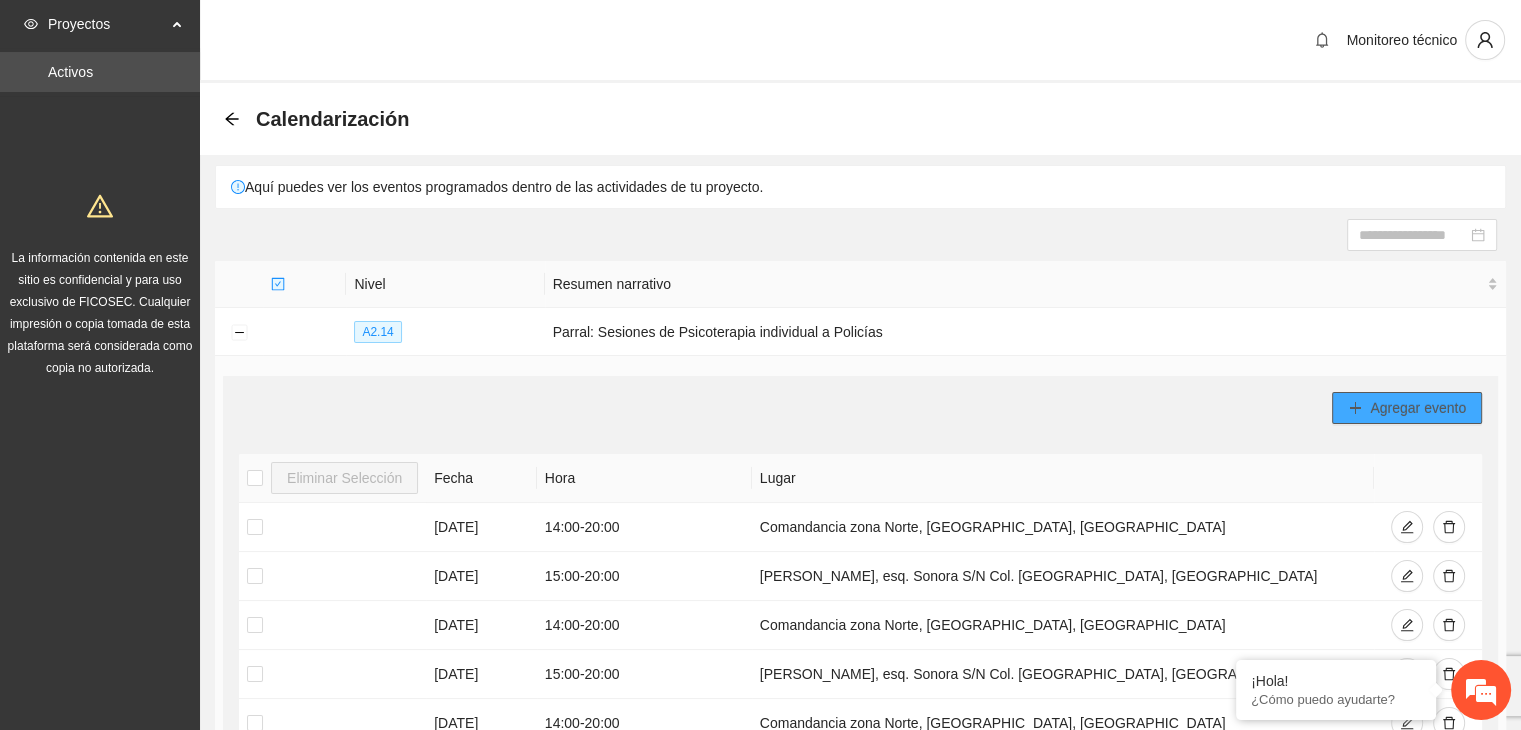 click on "Agregar evento" at bounding box center [1418, 408] 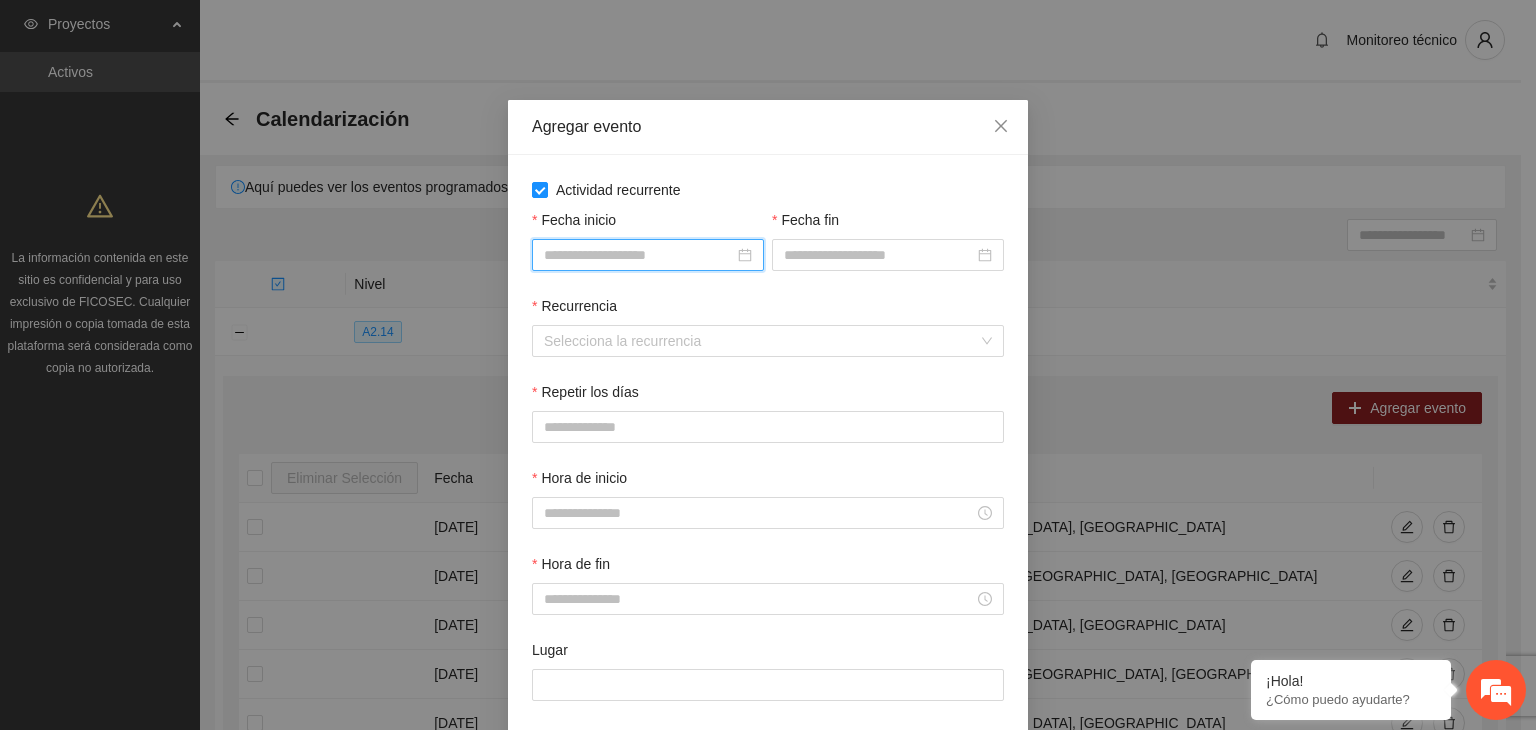 click on "Fecha inicio" at bounding box center [639, 255] 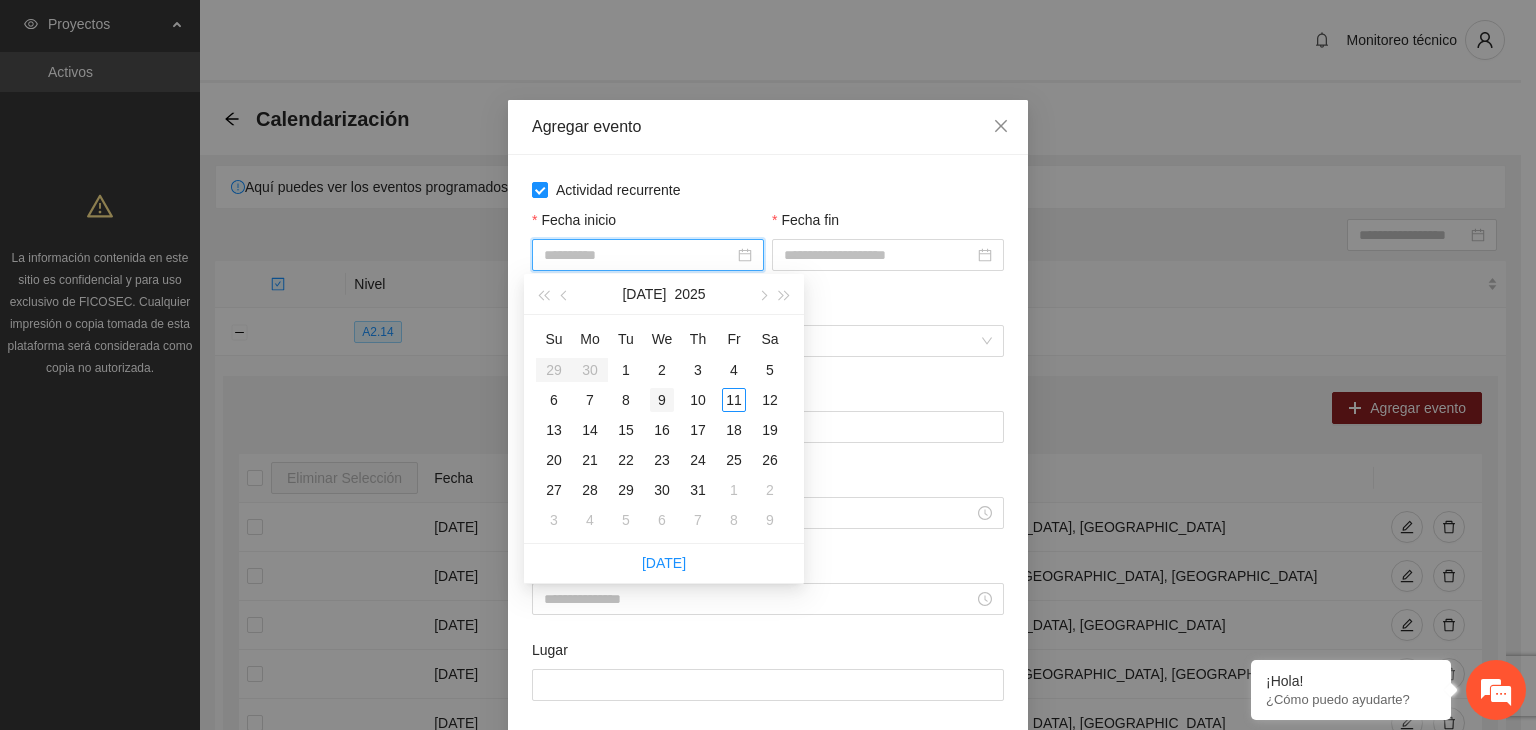 type on "**********" 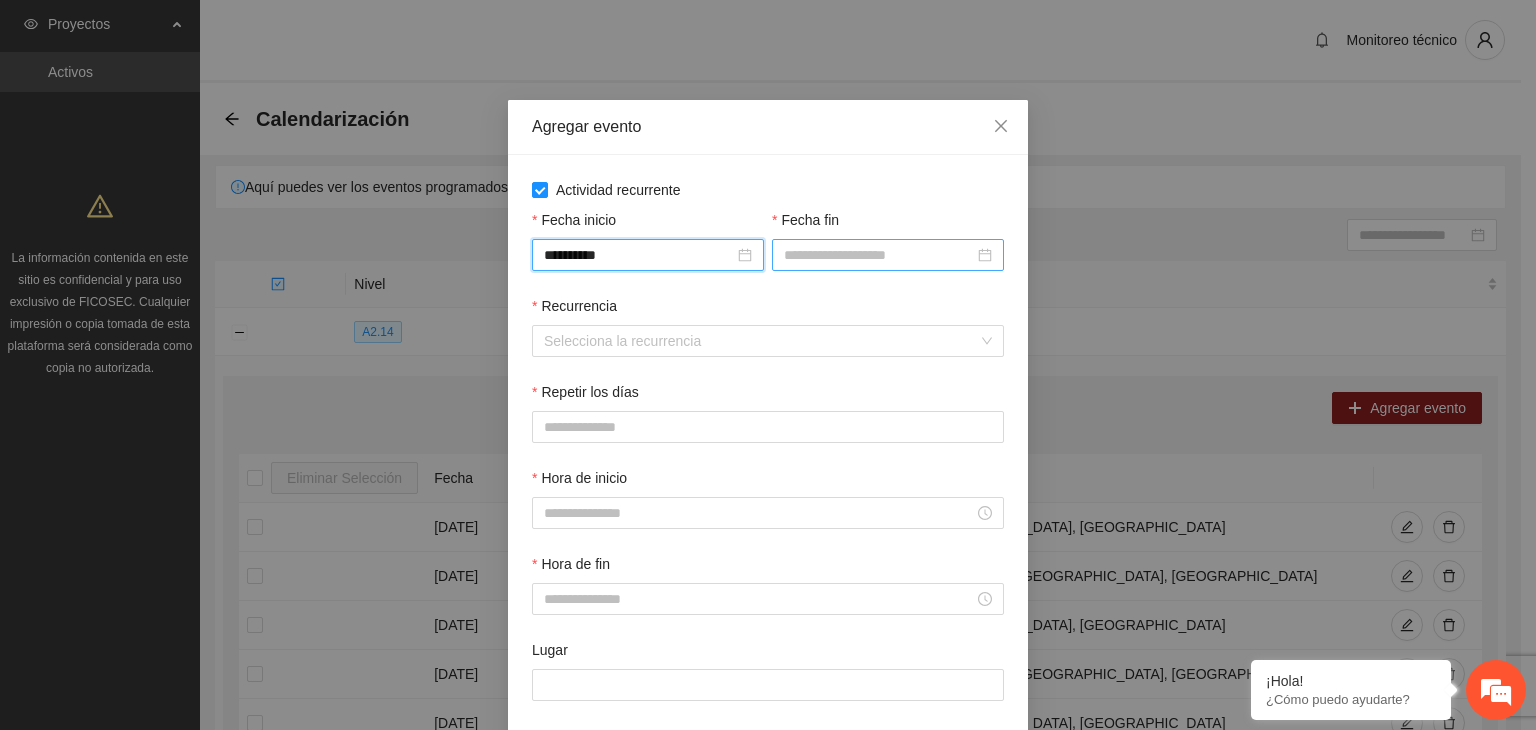click on "Fecha fin" at bounding box center [879, 255] 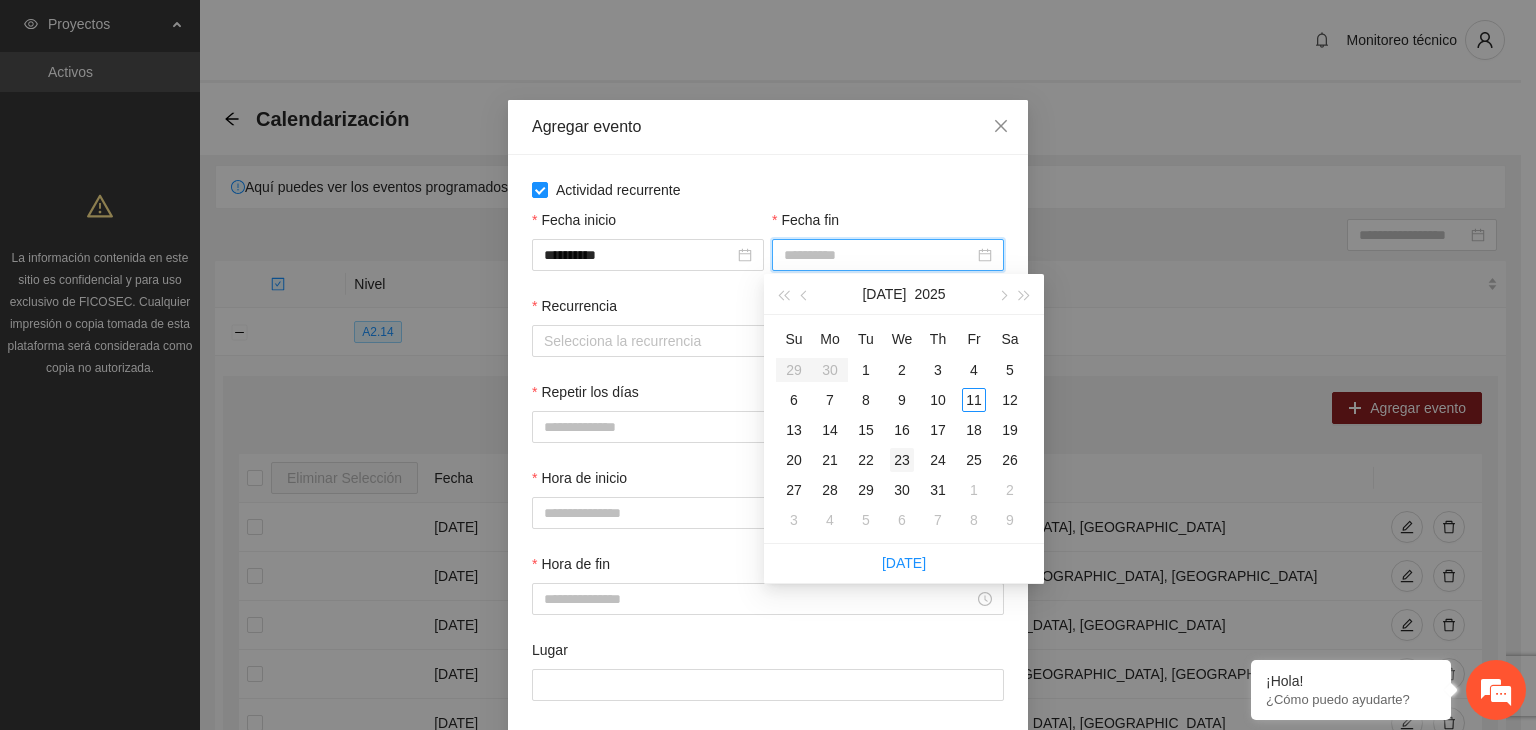 type on "**********" 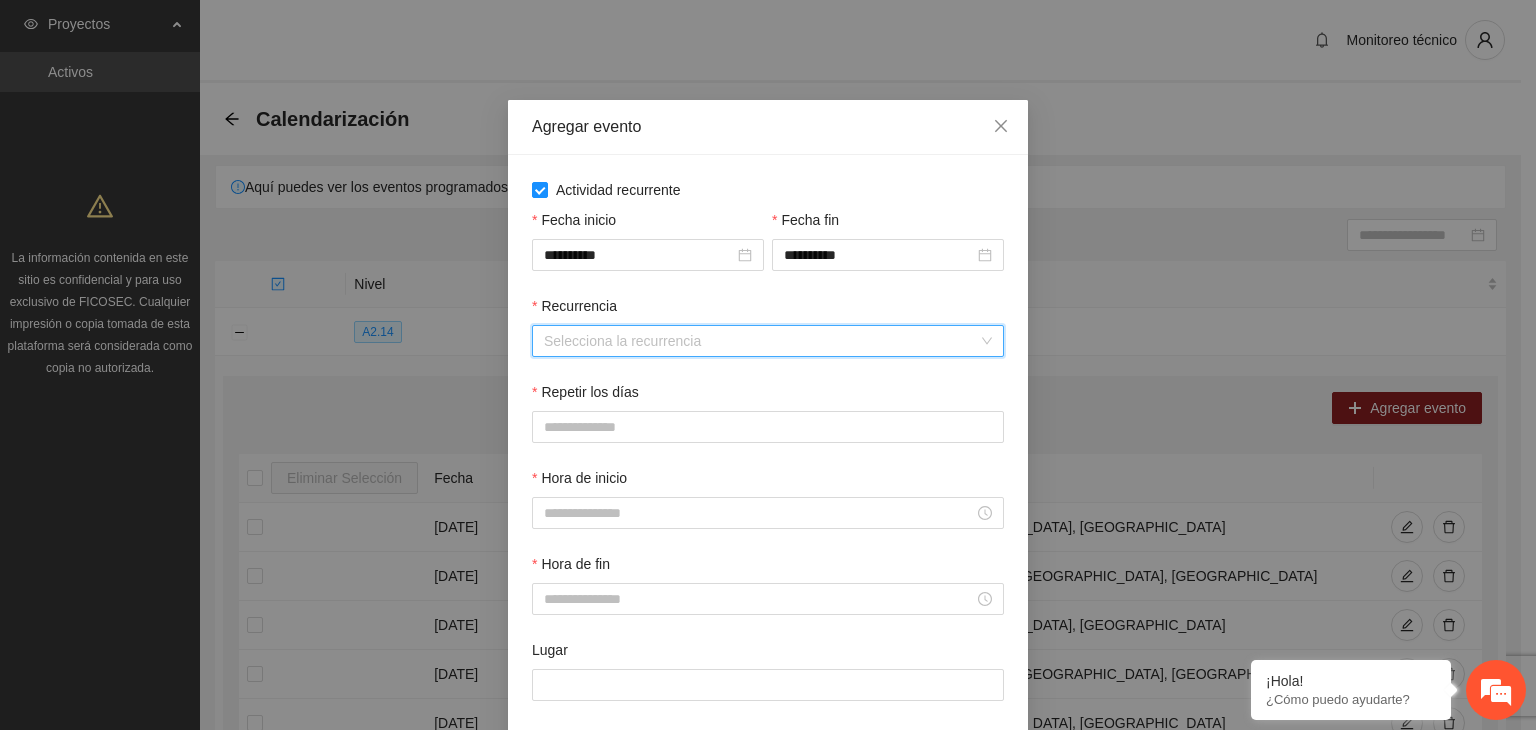 click on "Recurrencia" at bounding box center (761, 341) 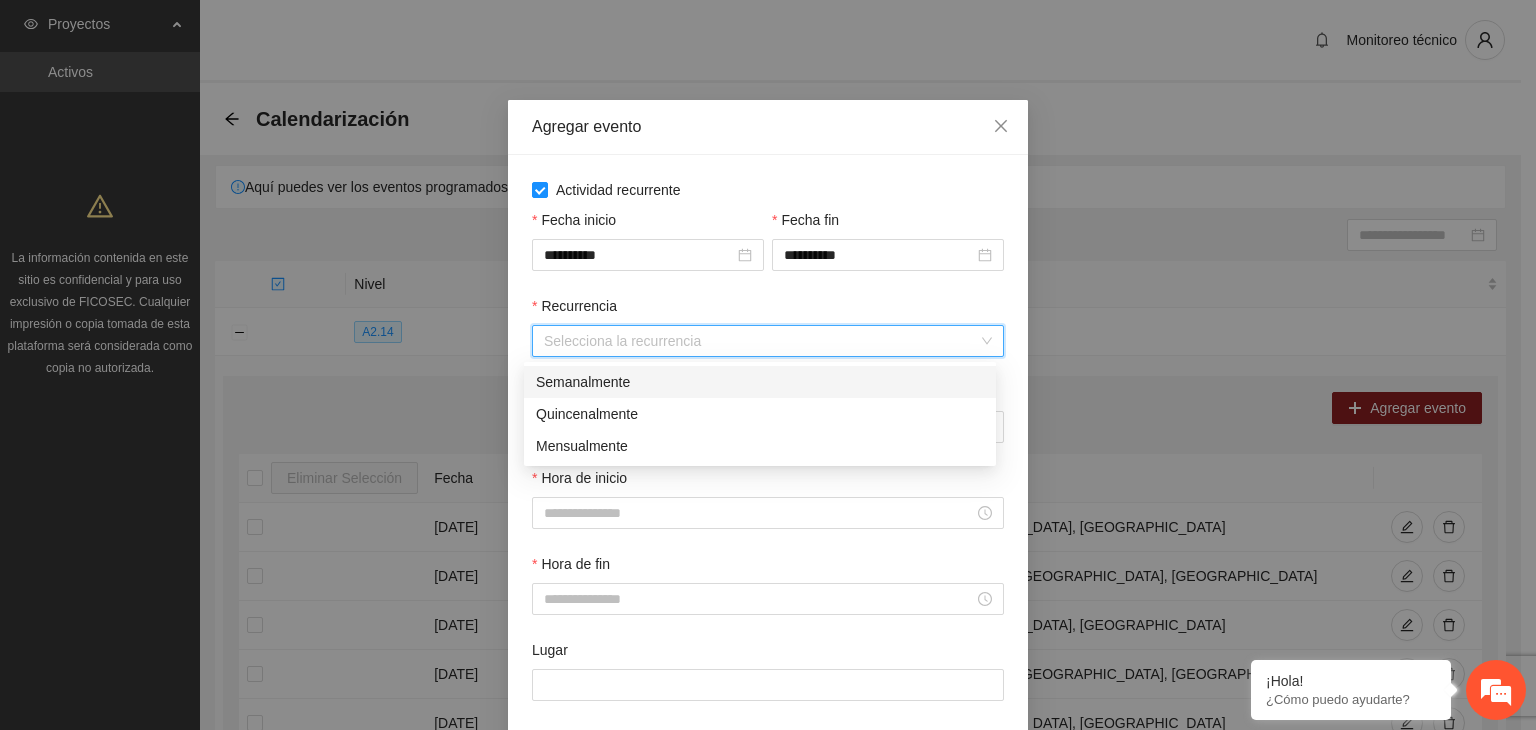 click on "Semanalmente" at bounding box center [760, 382] 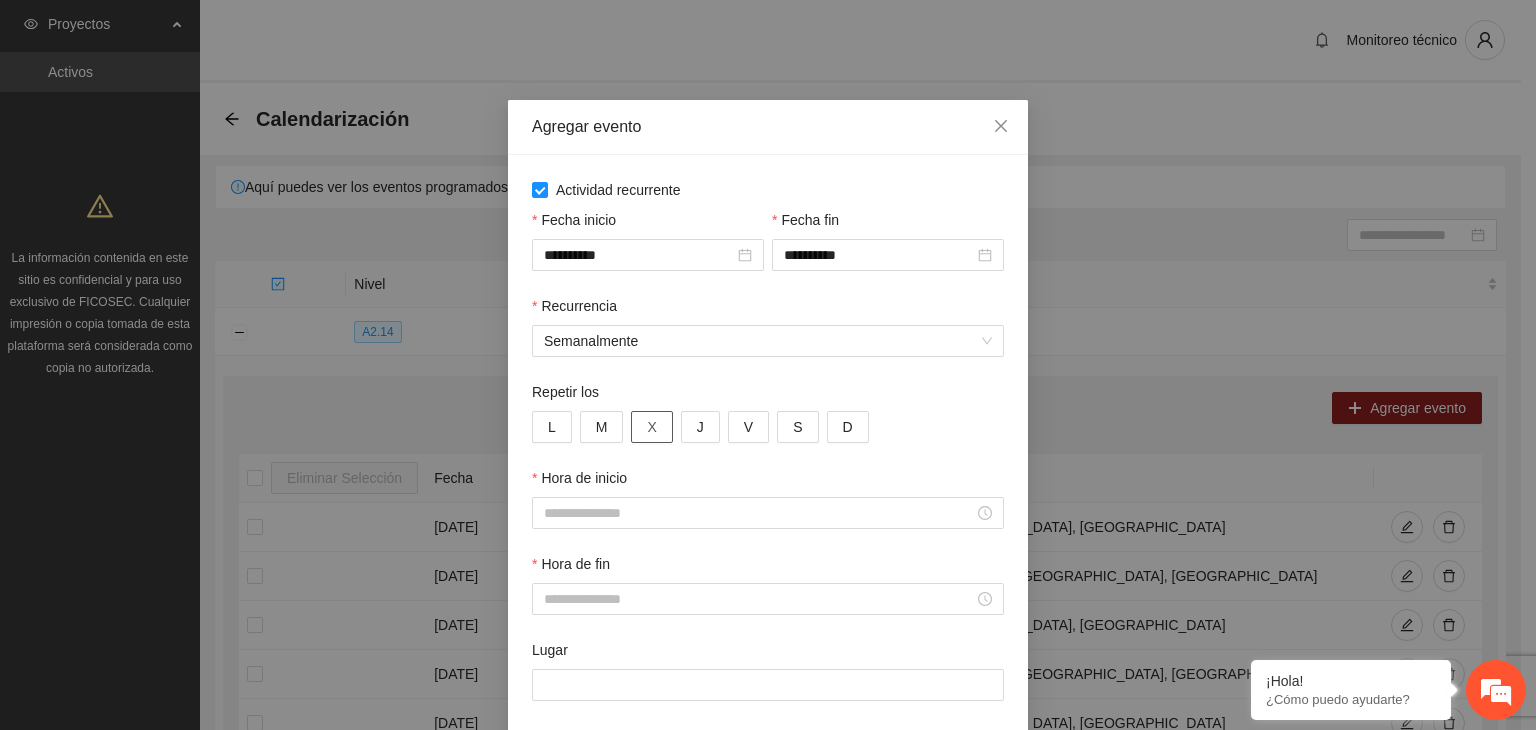 click on "X" at bounding box center [651, 427] 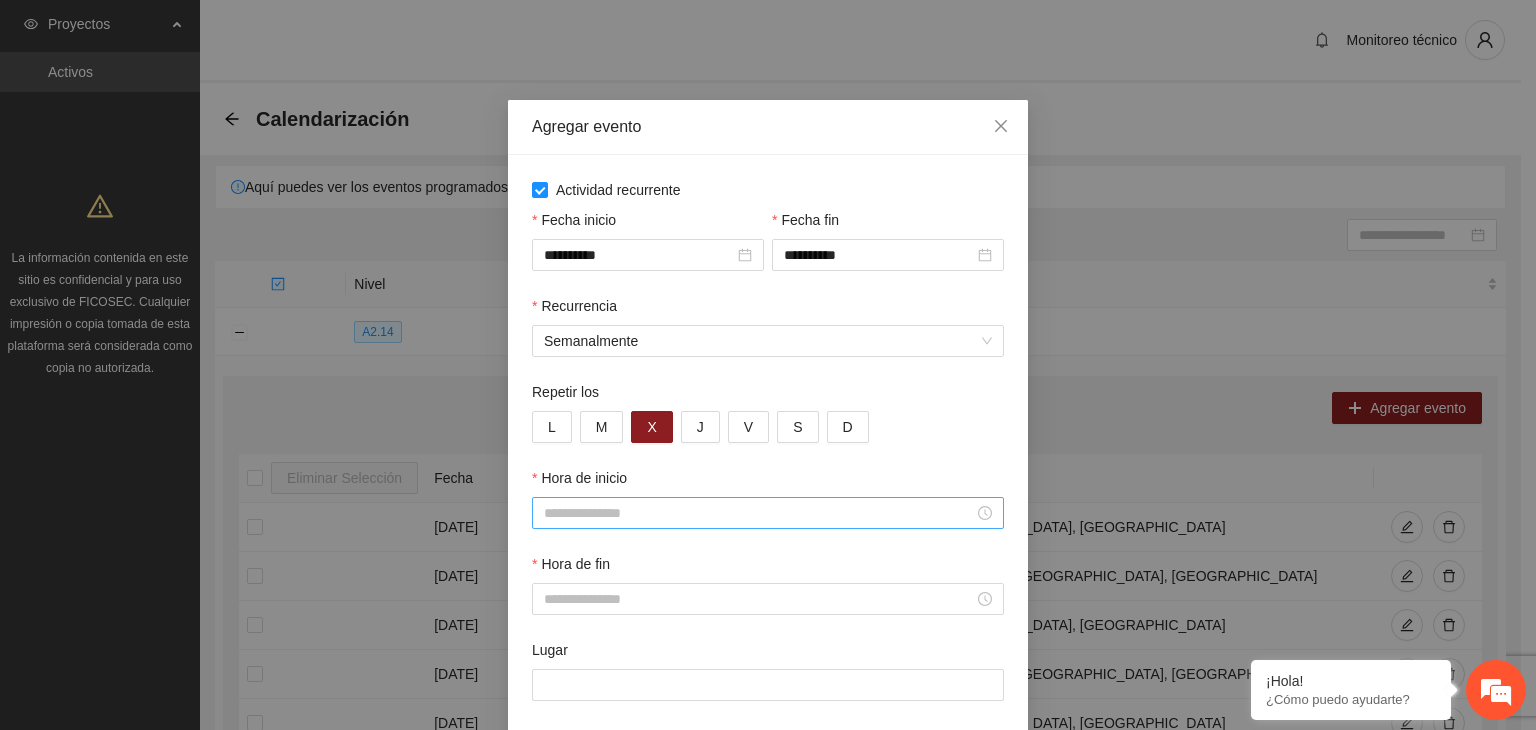 click on "Hora de inicio" at bounding box center (759, 513) 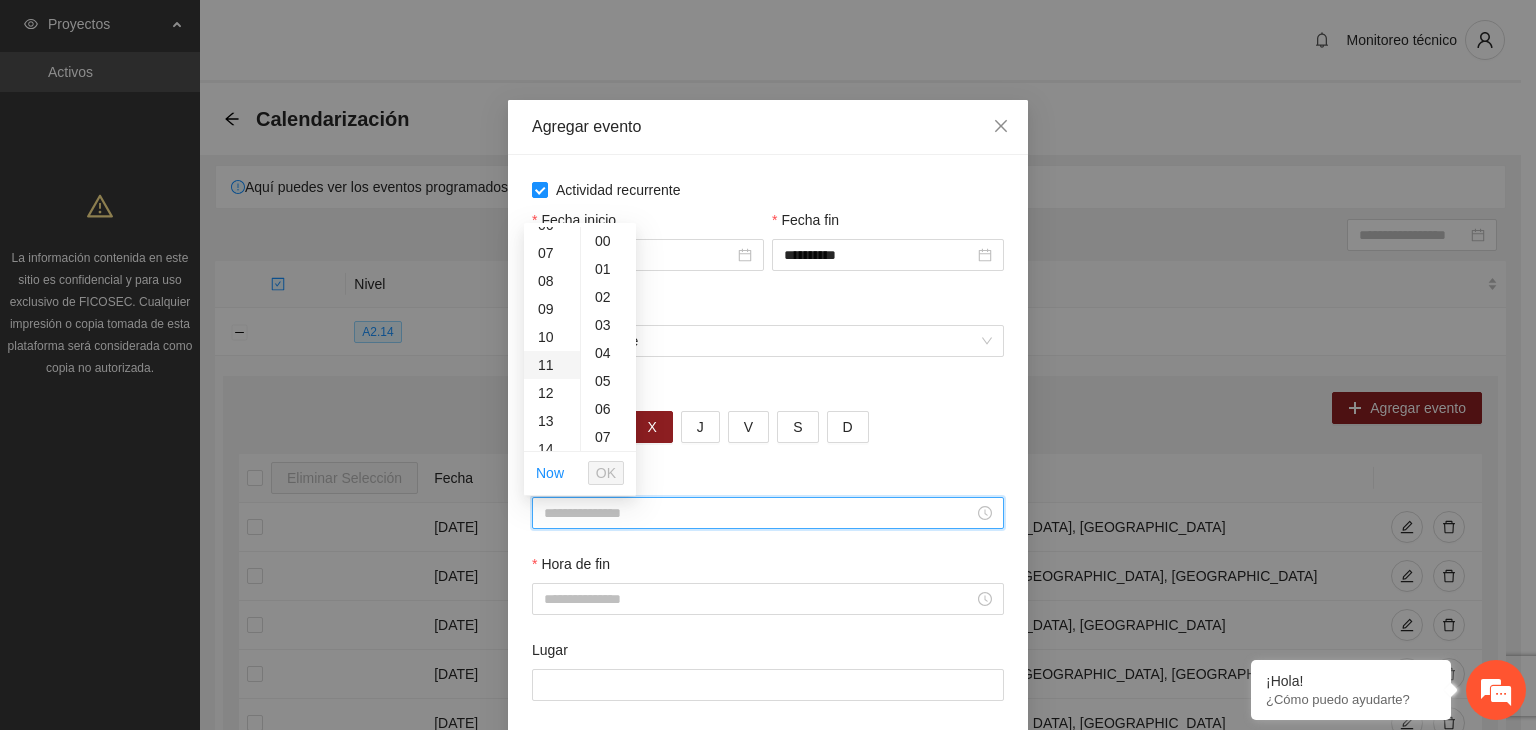 click on "11" at bounding box center [552, 365] 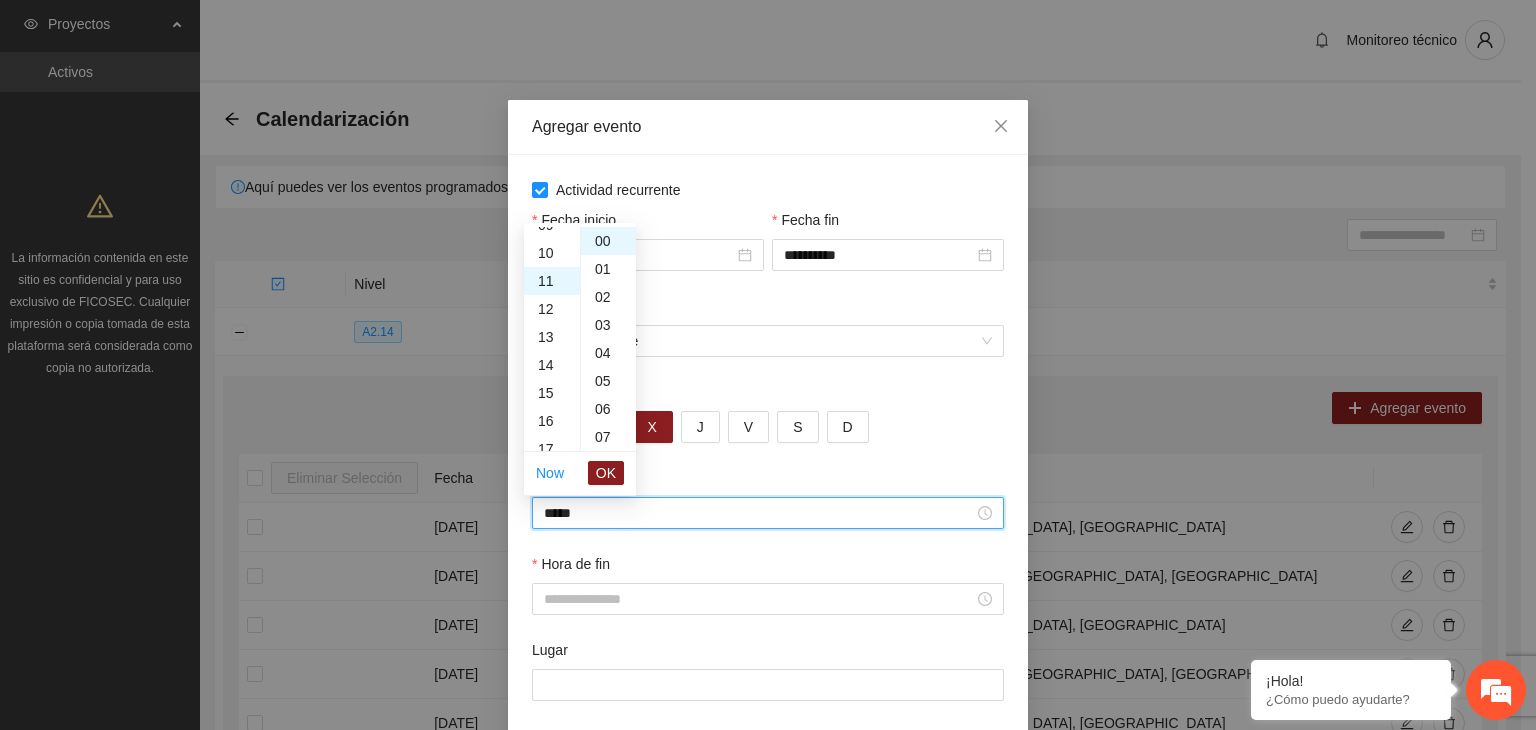 scroll, scrollTop: 308, scrollLeft: 0, axis: vertical 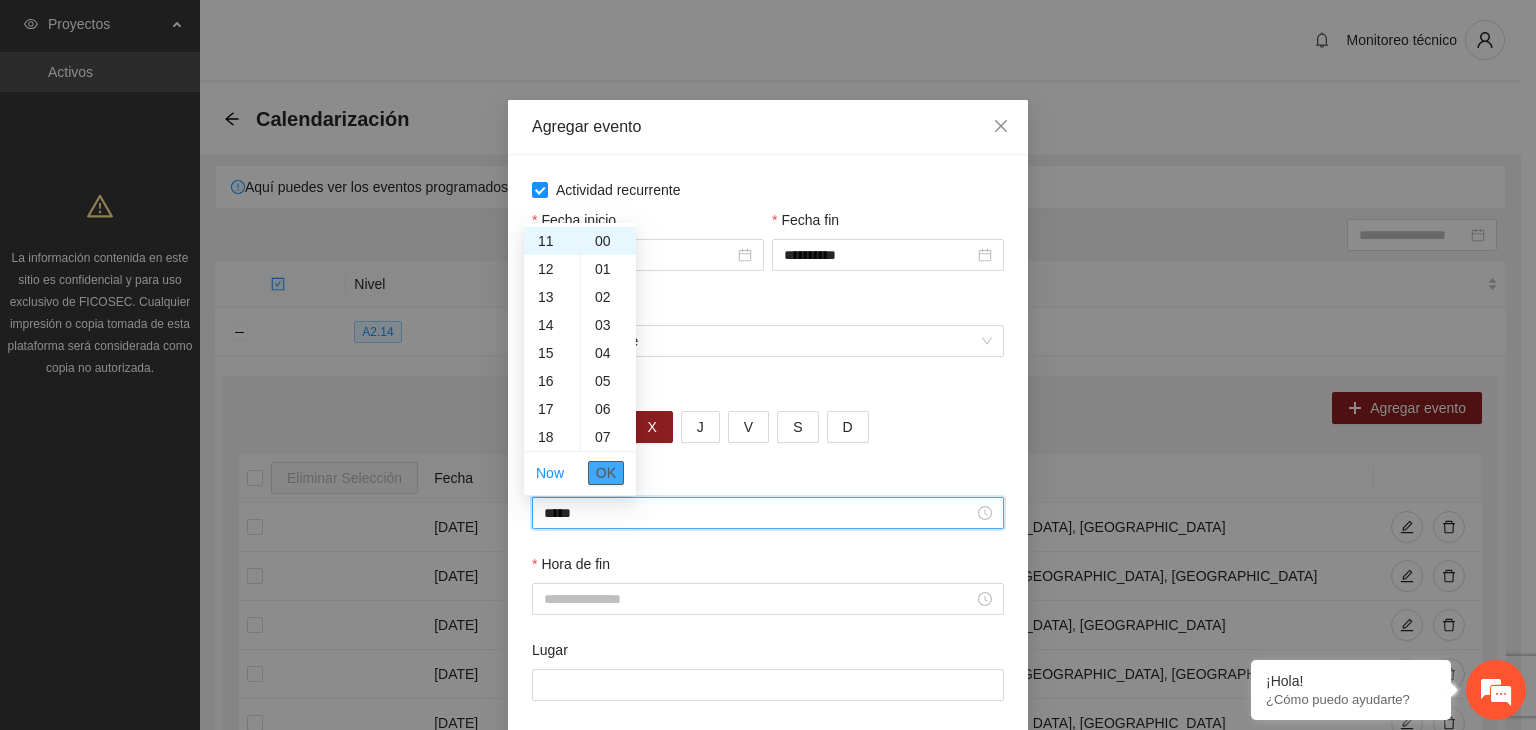 click on "OK" at bounding box center [606, 473] 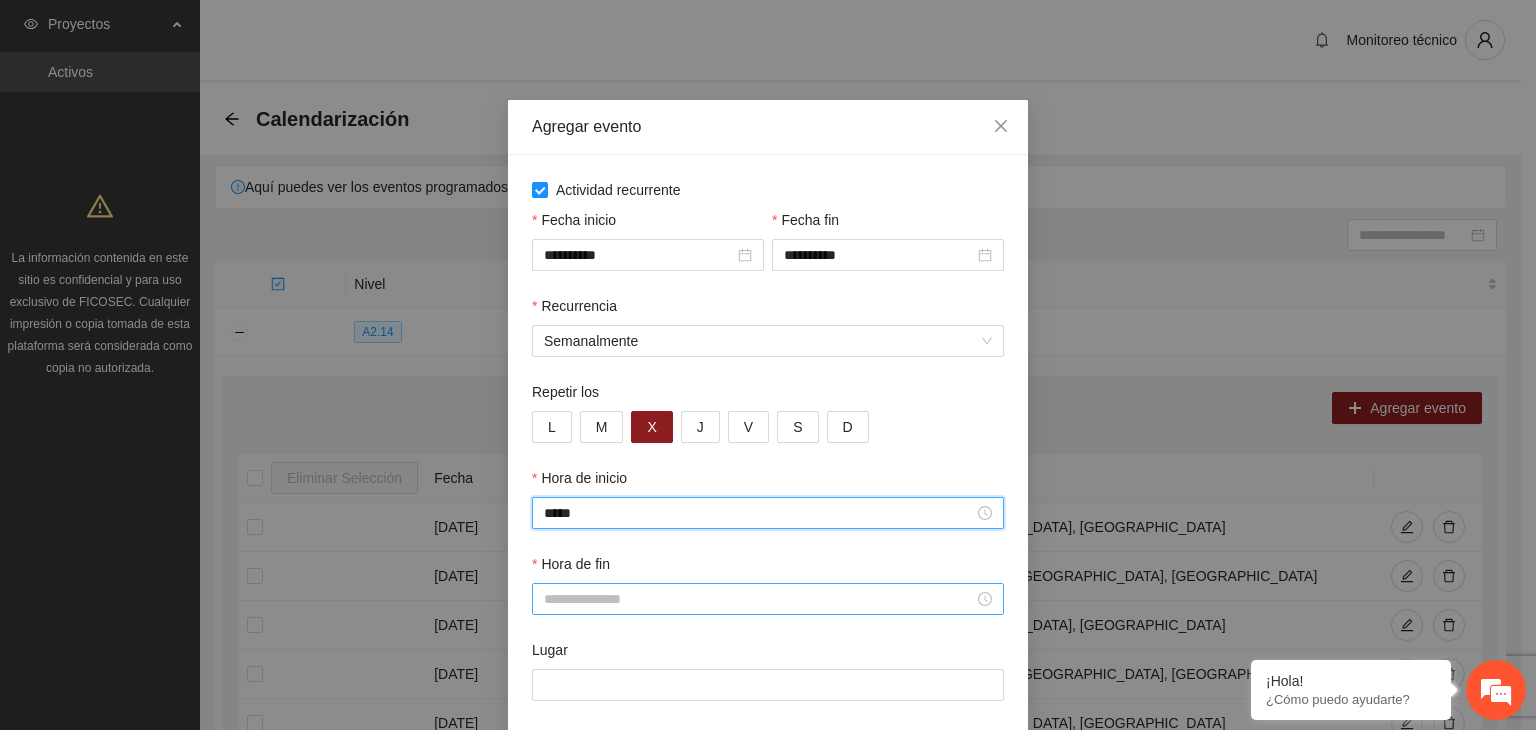 click on "Hora de fin" at bounding box center (759, 599) 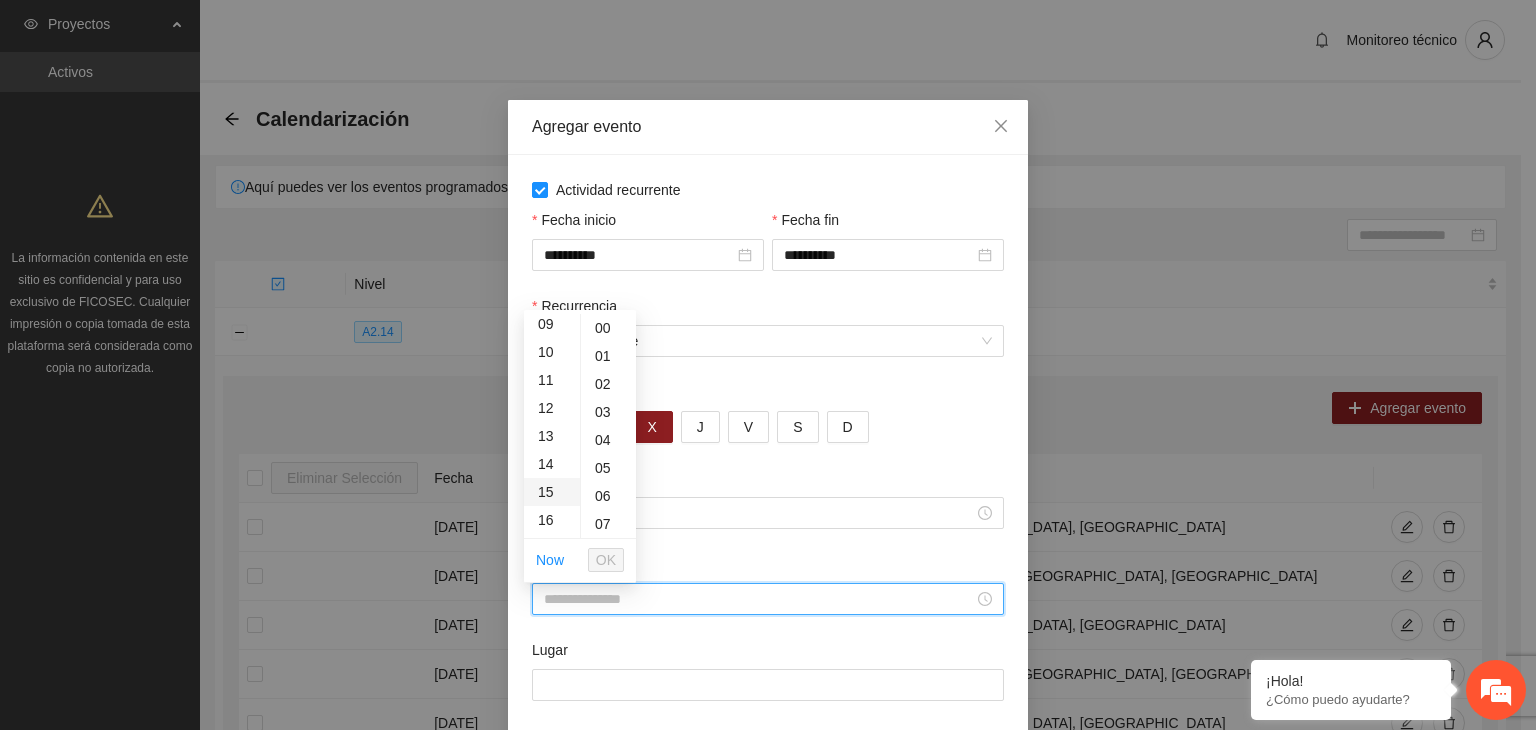 click on "15" at bounding box center [552, 492] 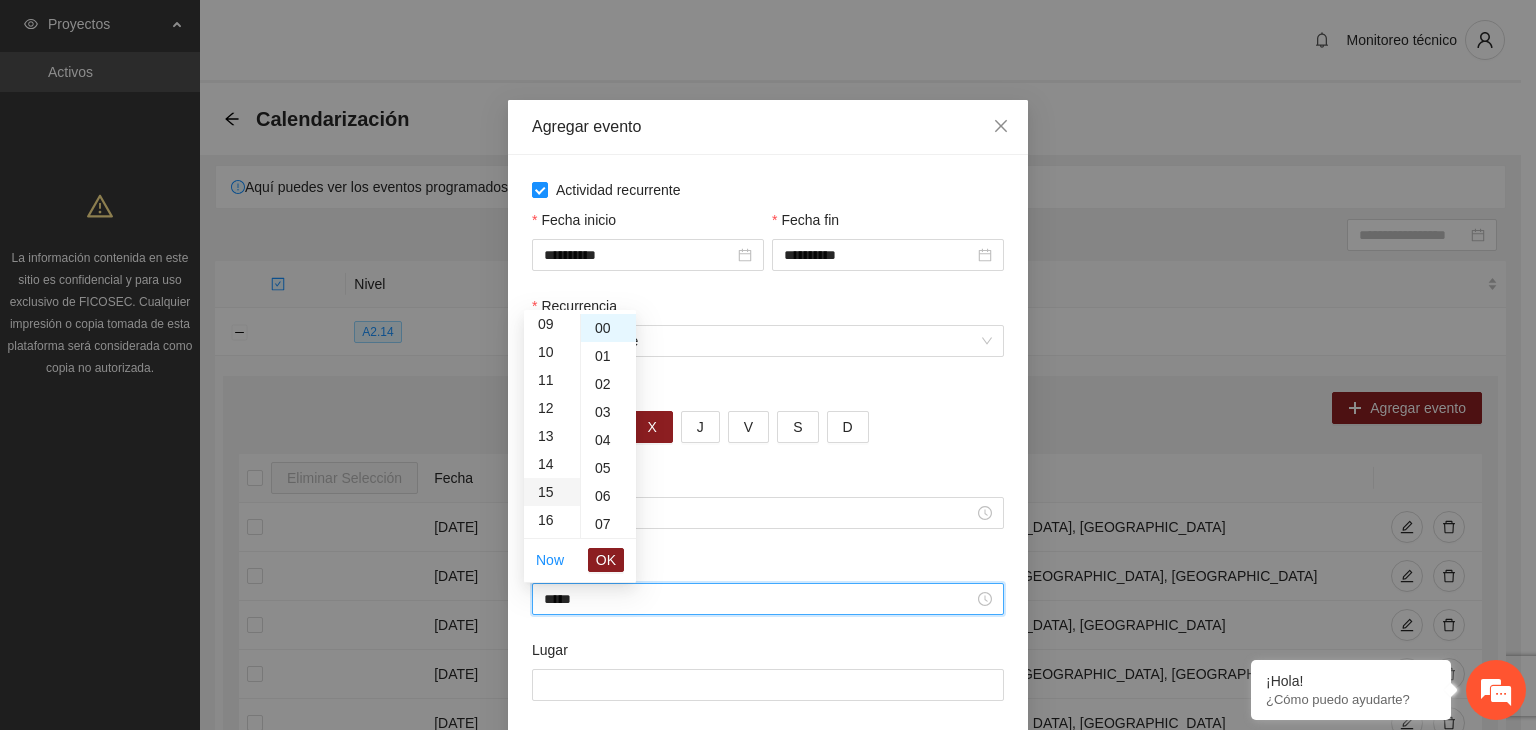 scroll, scrollTop: 420, scrollLeft: 0, axis: vertical 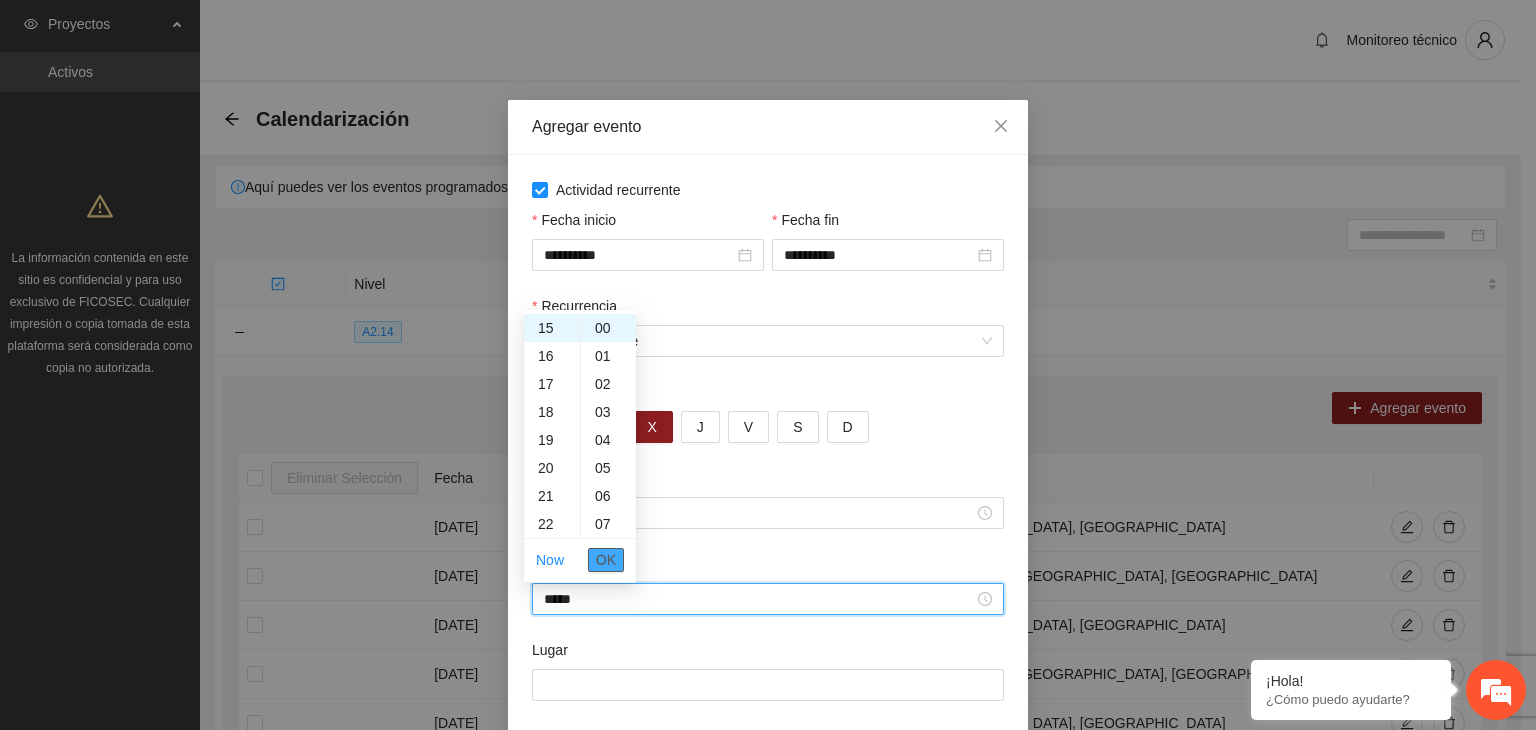 click on "OK" at bounding box center [606, 560] 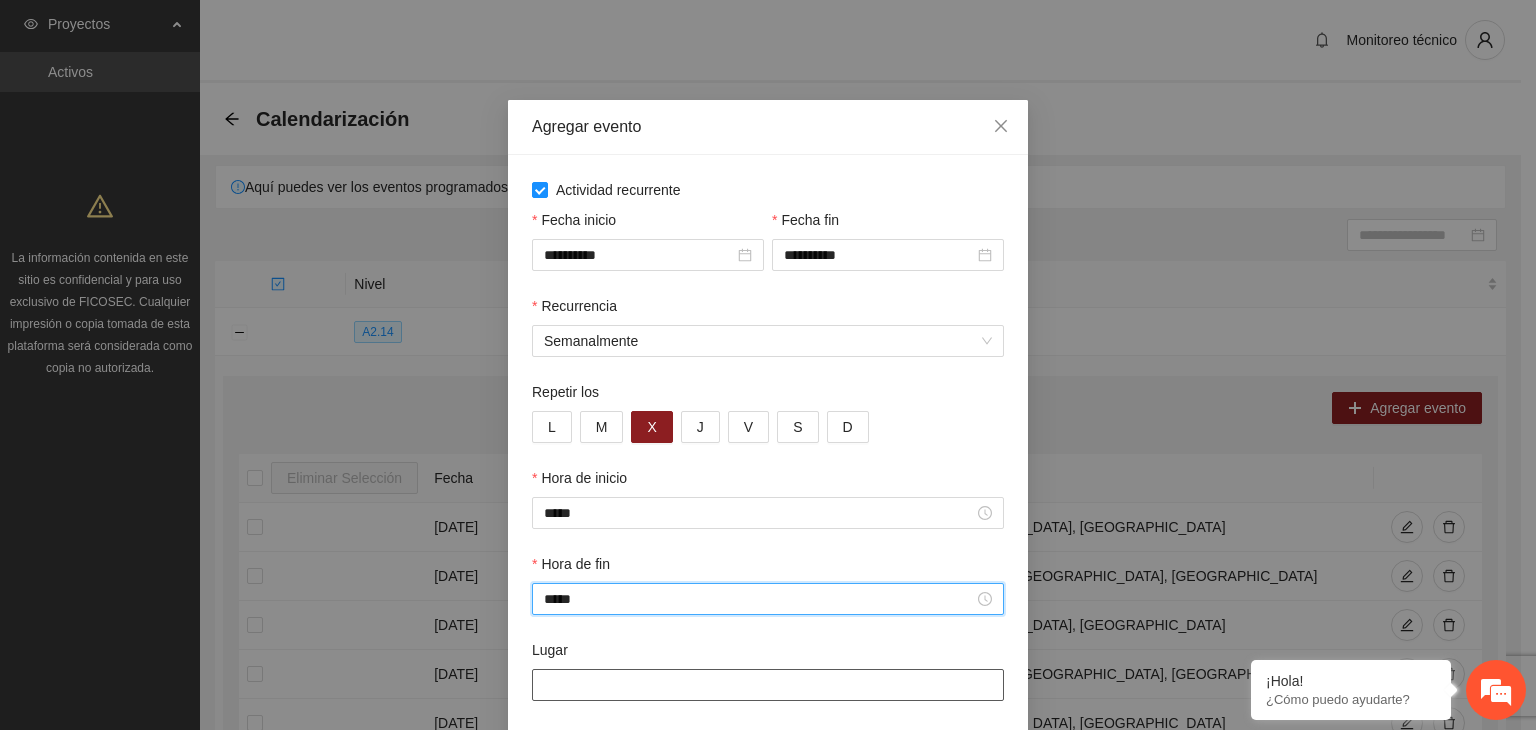 click on "Lugar" at bounding box center (768, 685) 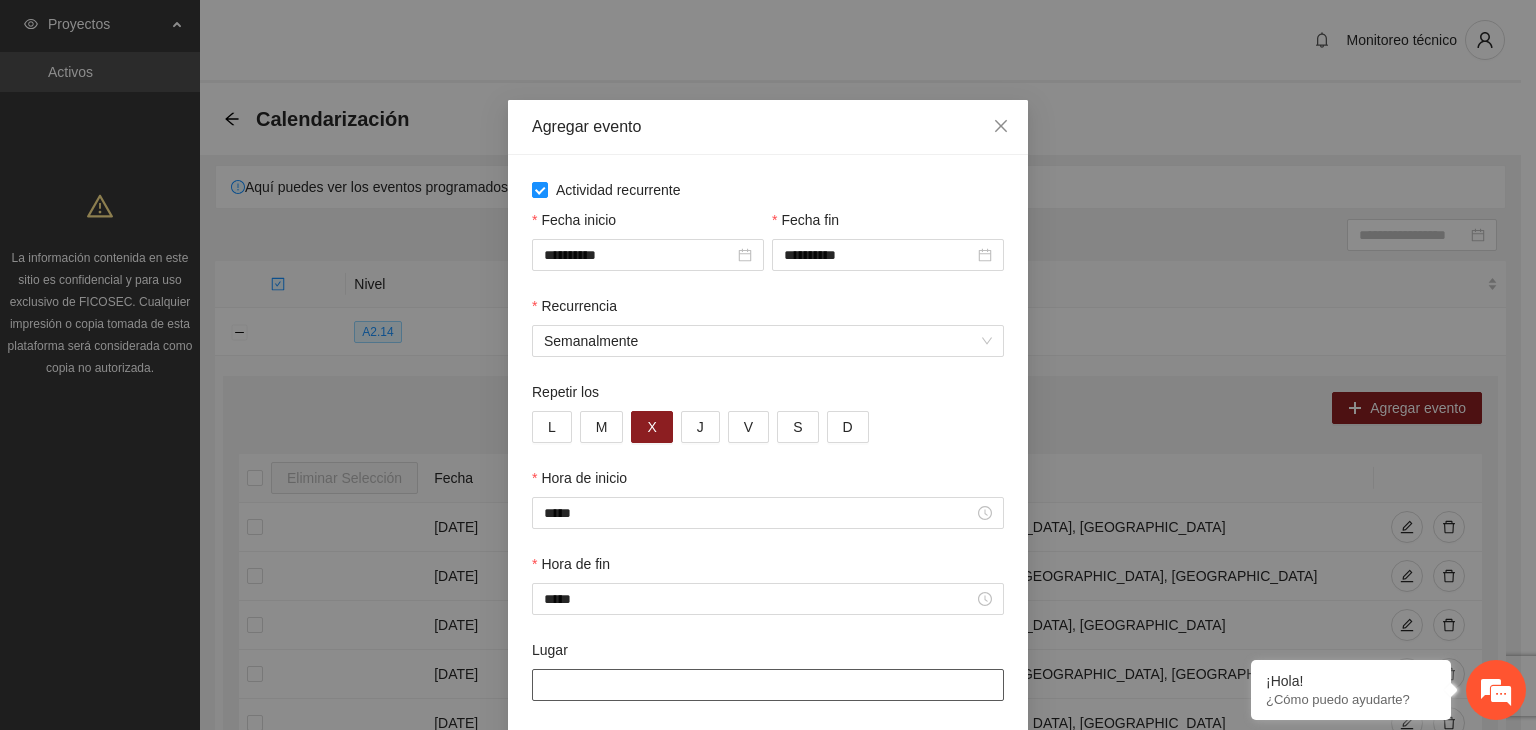 type on "**********" 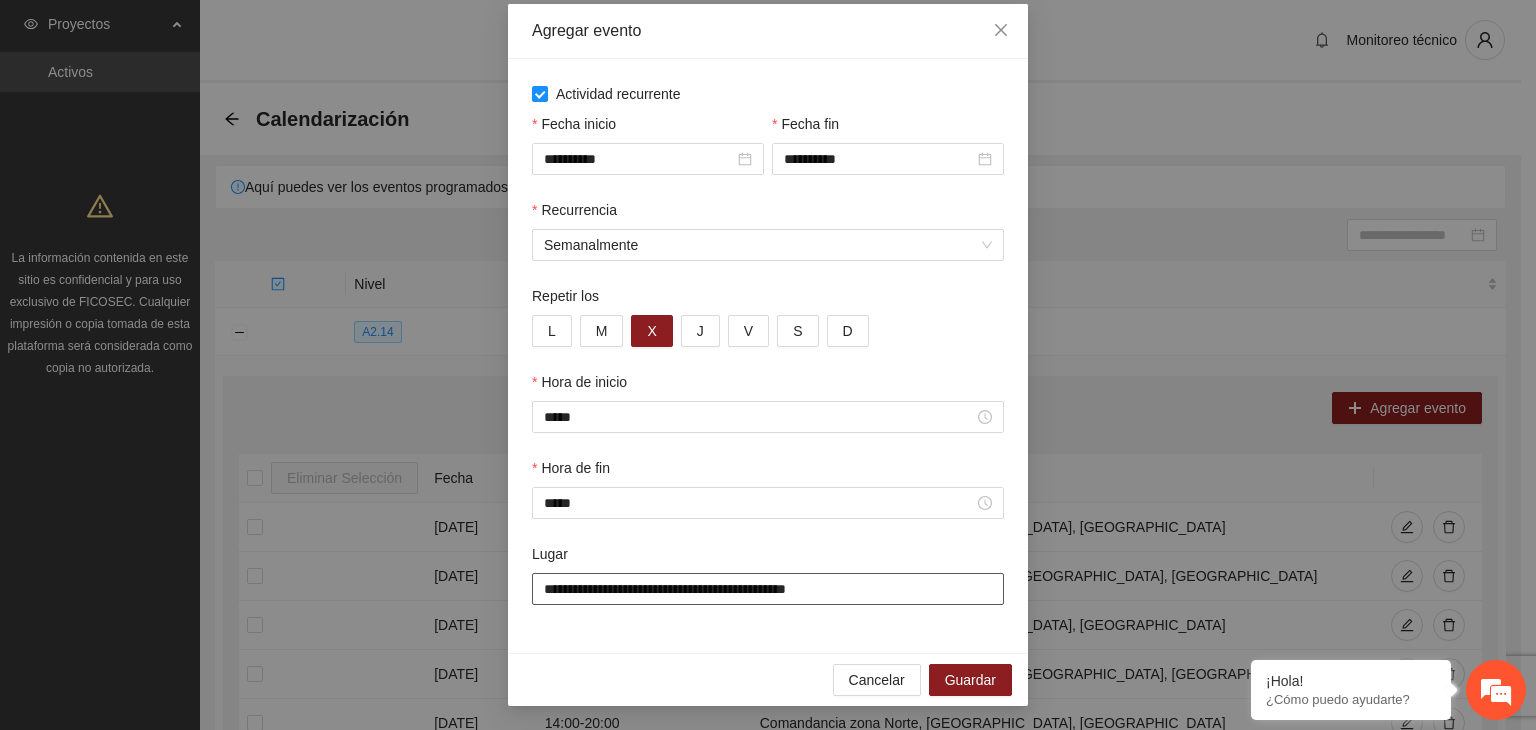 scroll, scrollTop: 98, scrollLeft: 0, axis: vertical 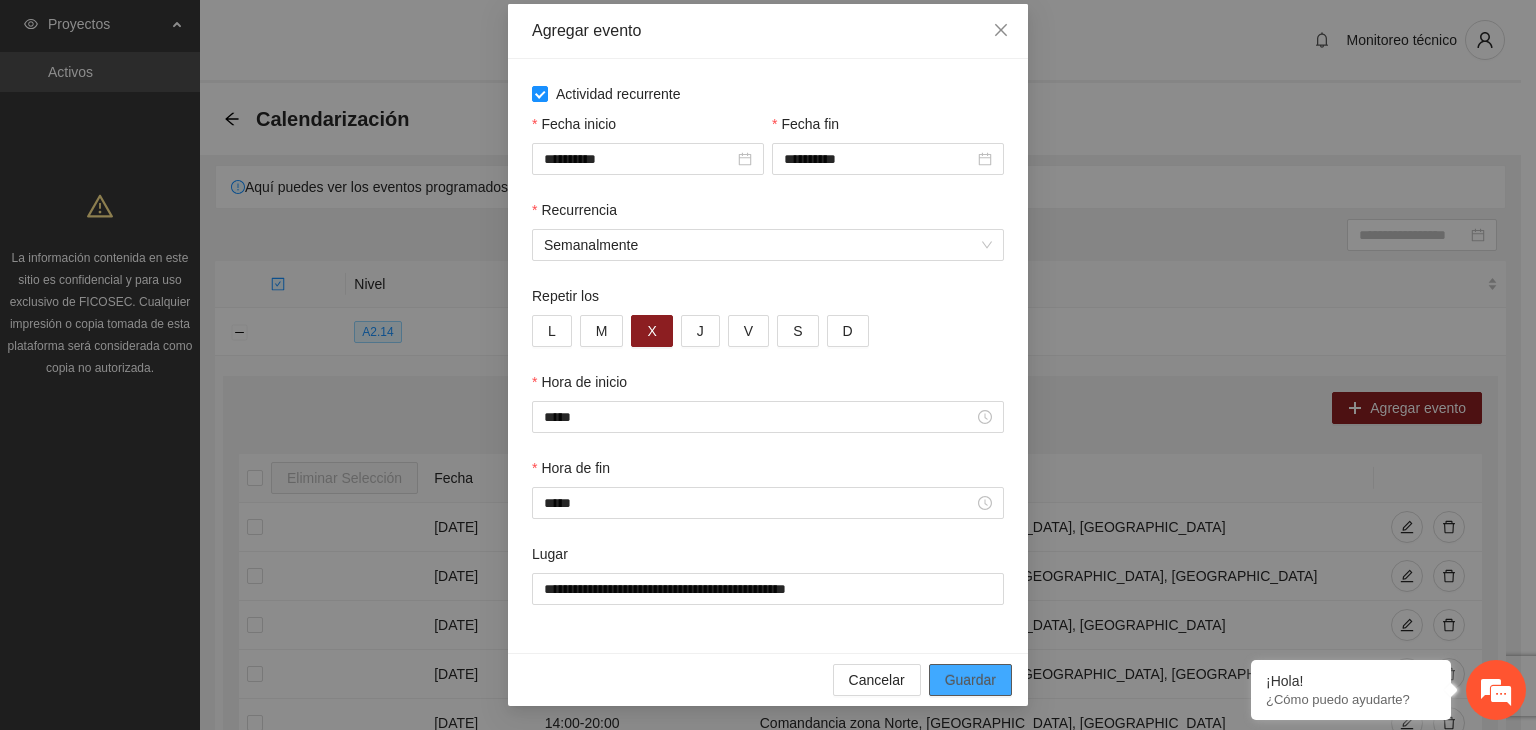 click on "Guardar" at bounding box center (970, 680) 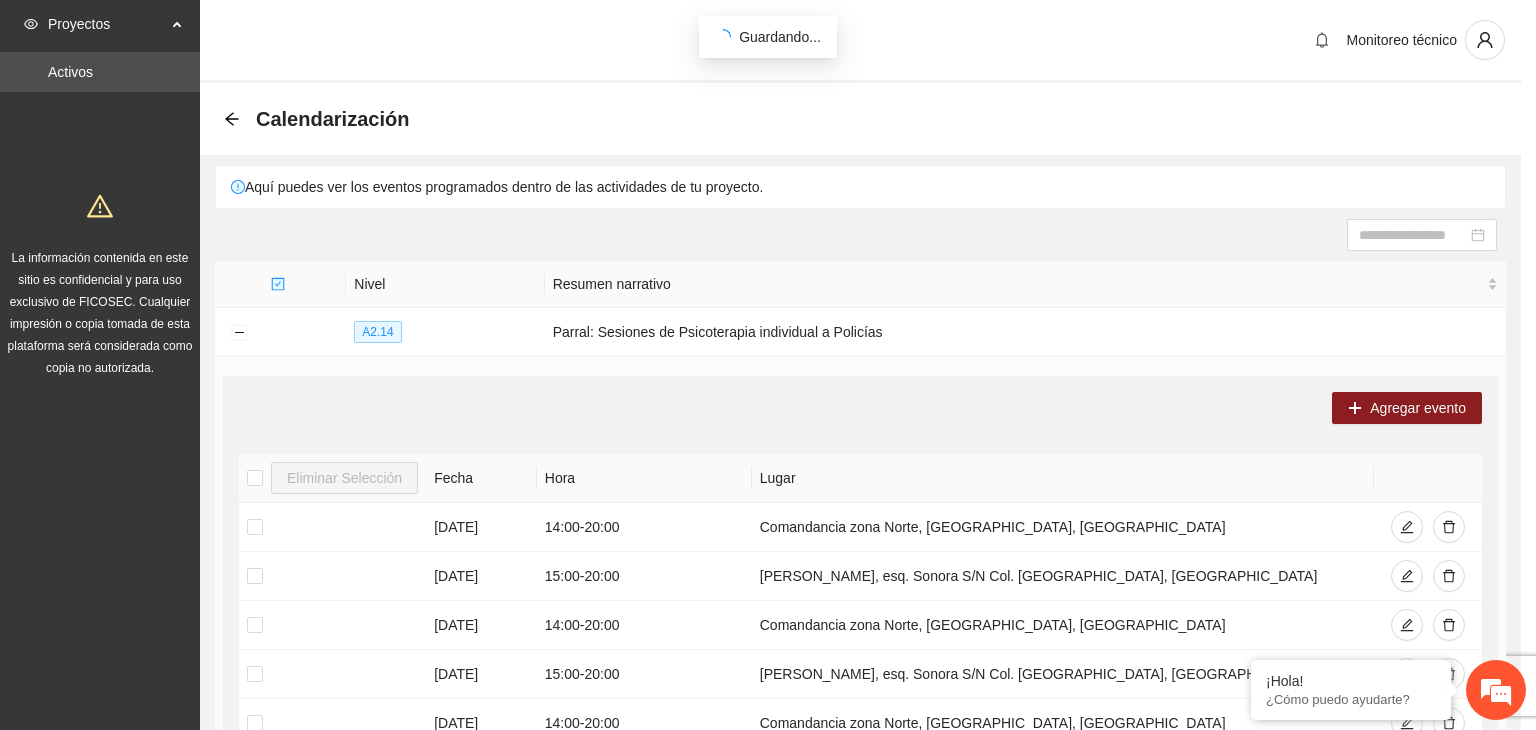 scroll, scrollTop: 0, scrollLeft: 0, axis: both 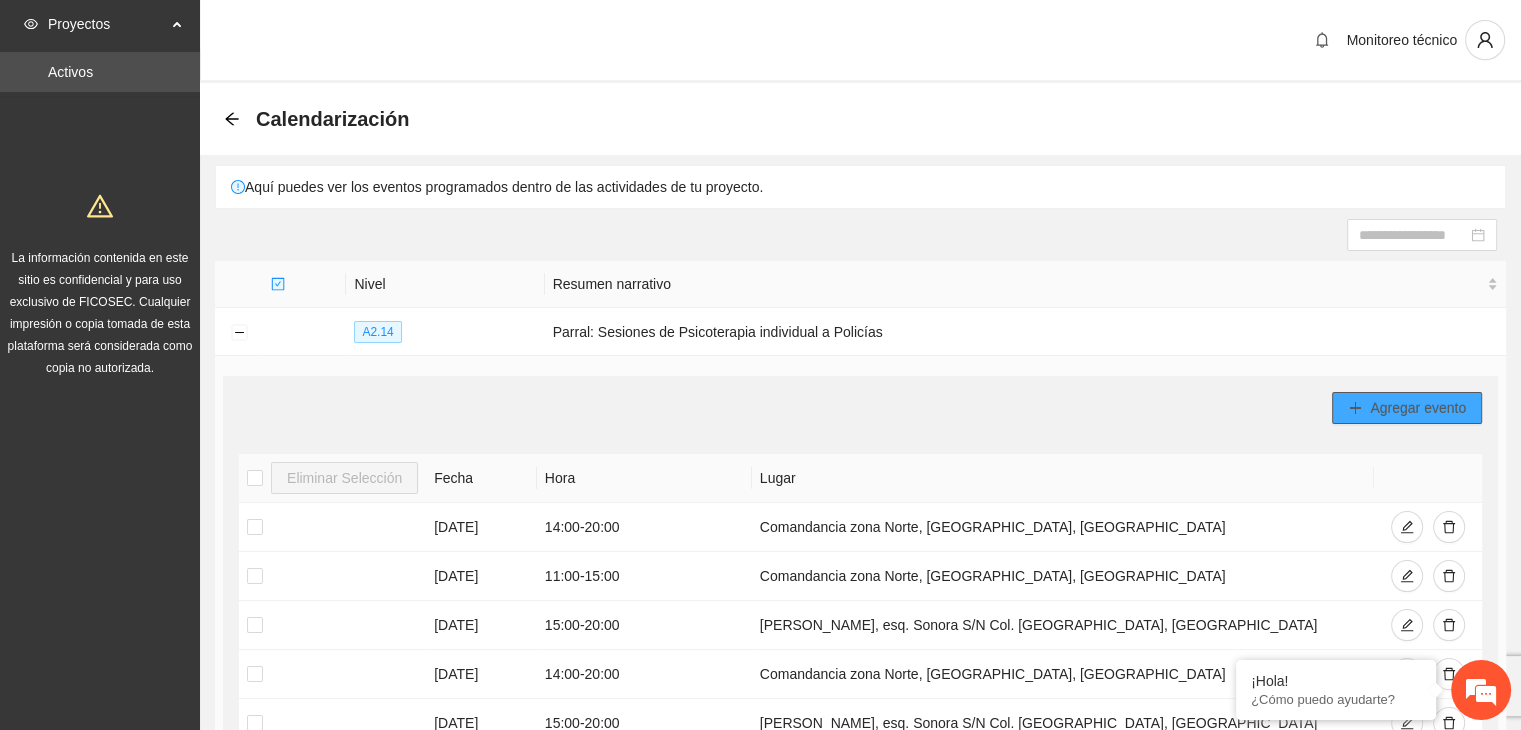 click on "Agregar evento" at bounding box center (1418, 408) 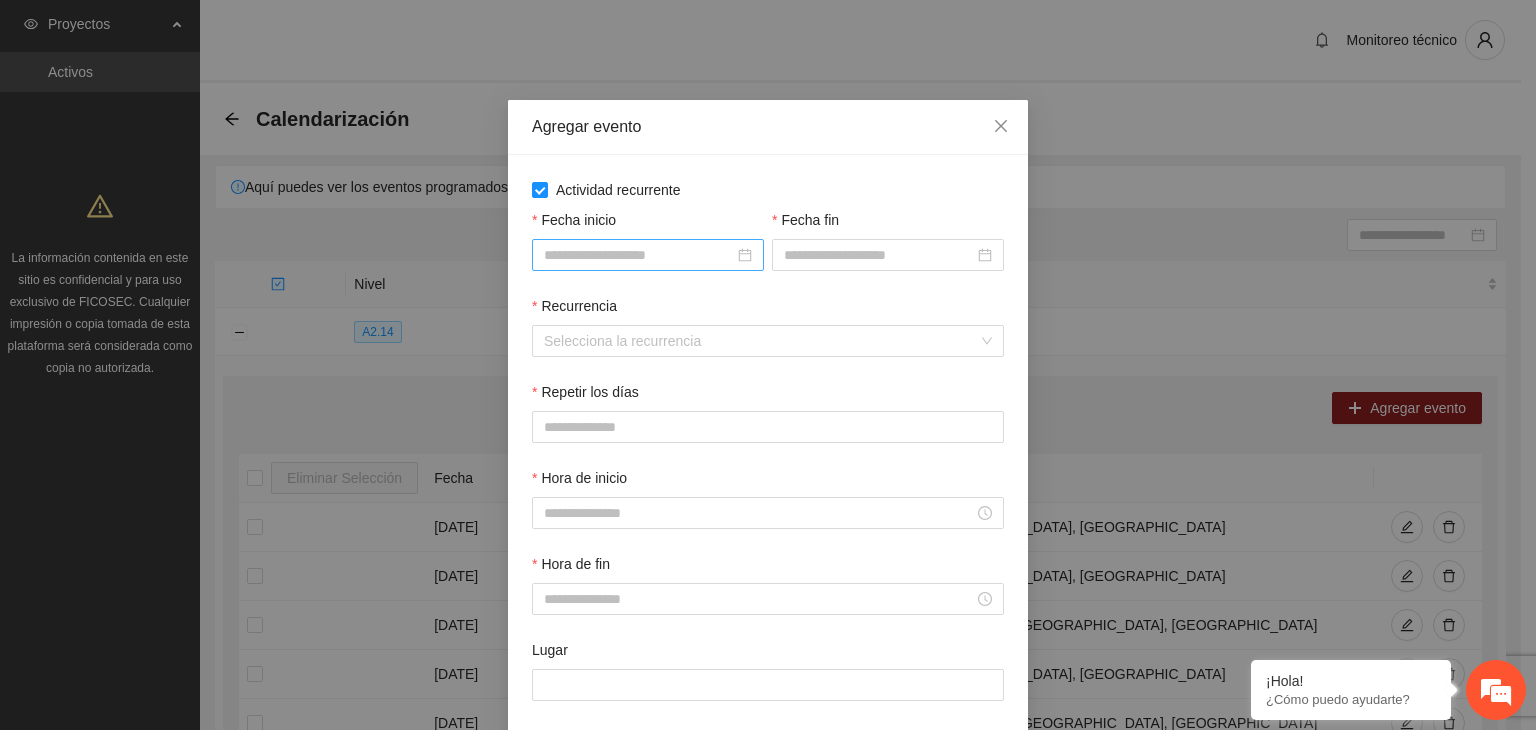 click on "Fecha inicio" at bounding box center (639, 255) 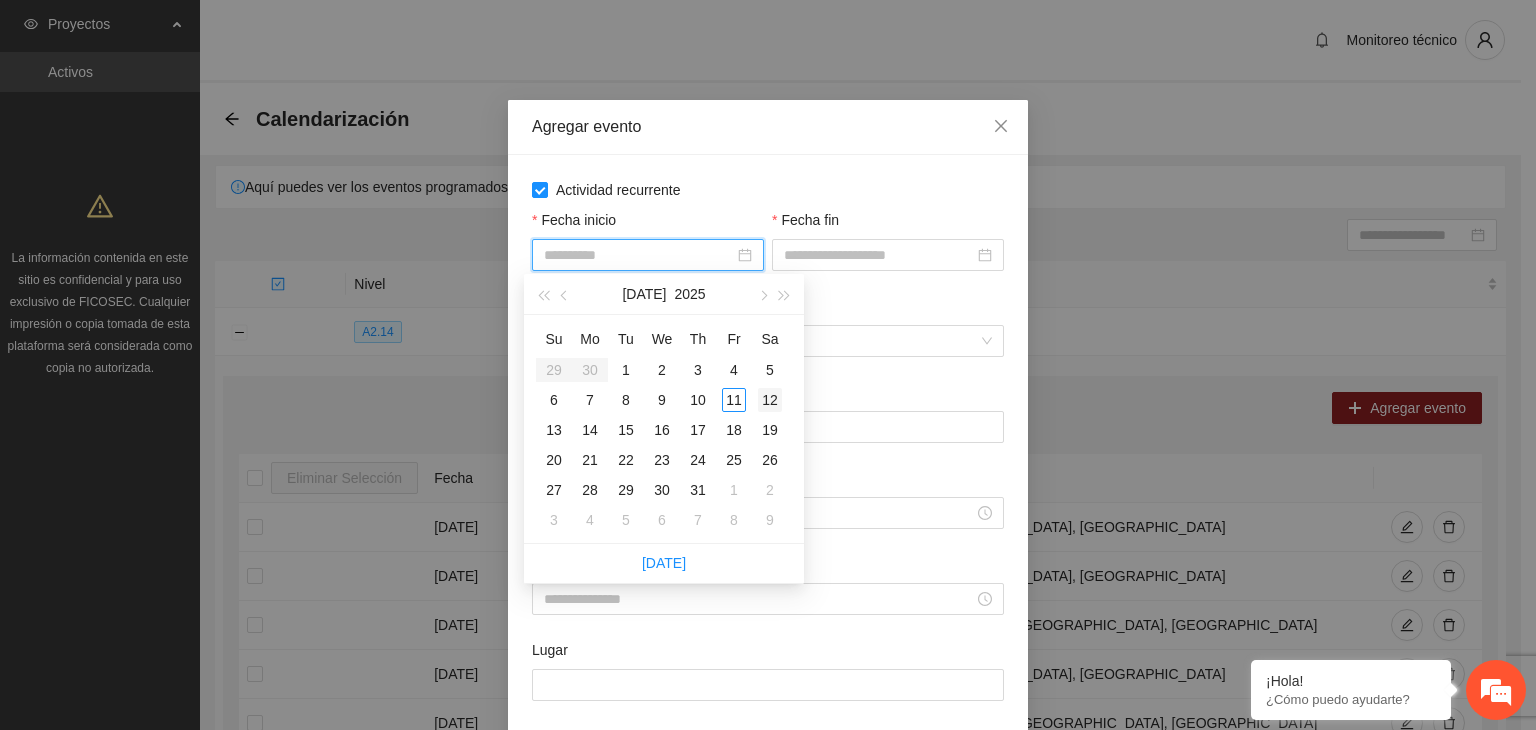 type on "**********" 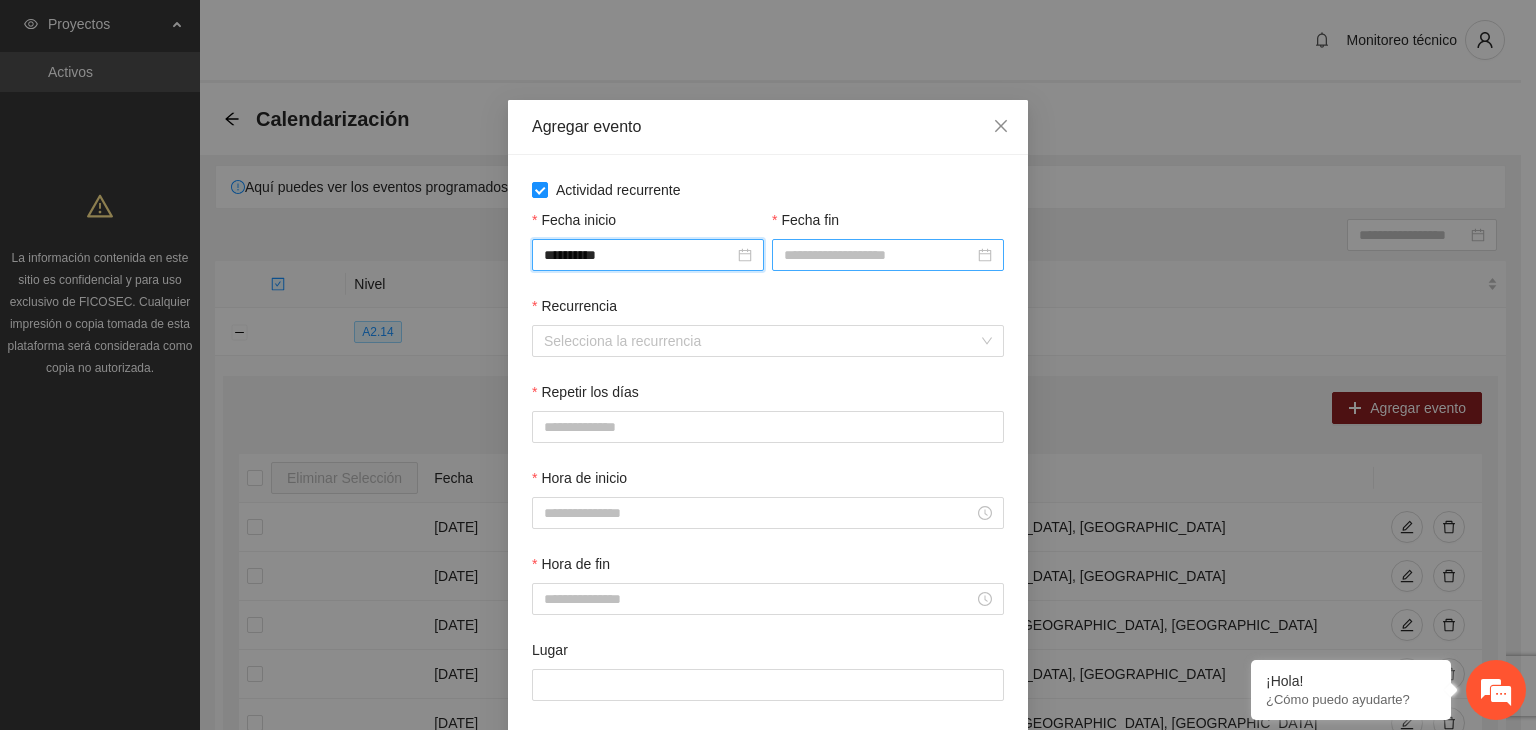 click on "Fecha fin" at bounding box center [879, 255] 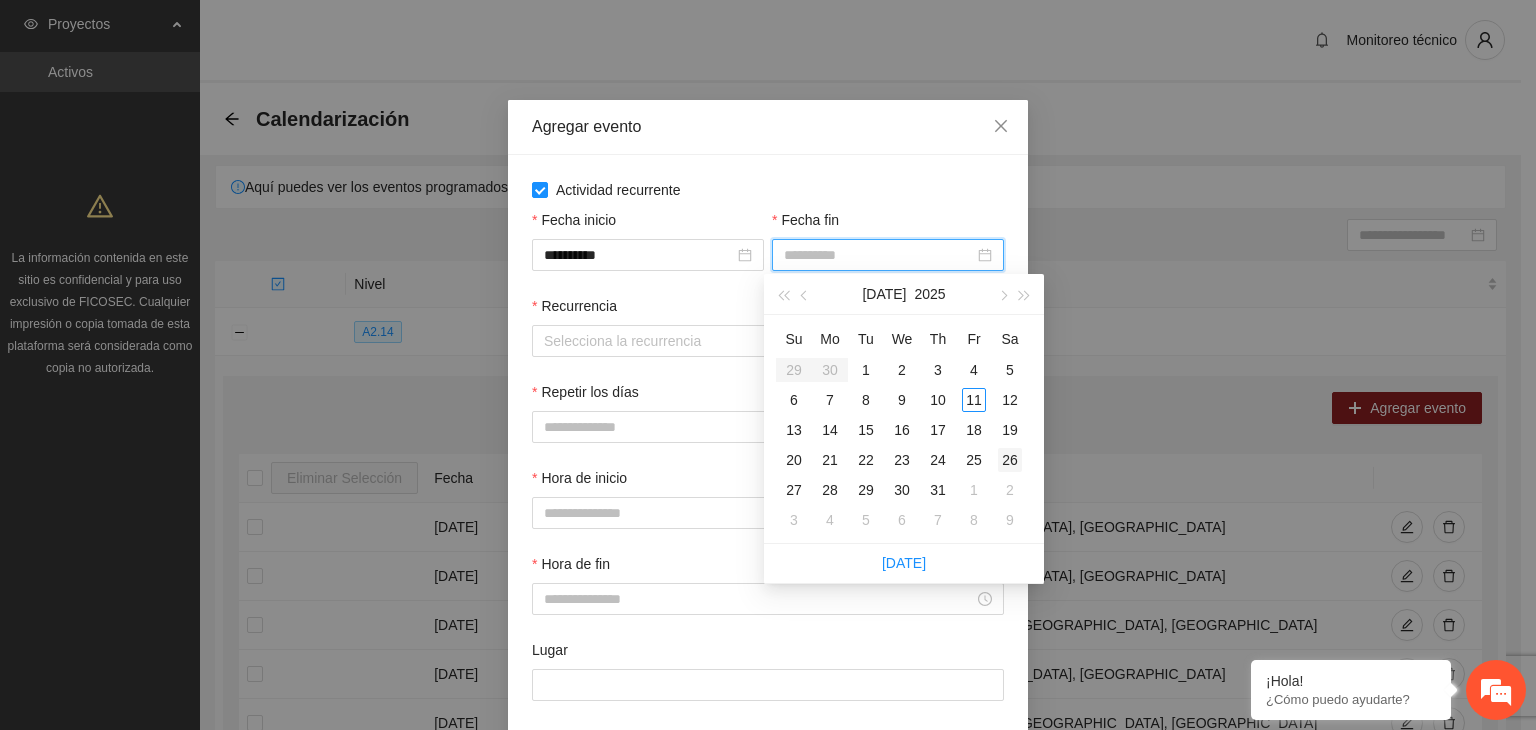 type on "**********" 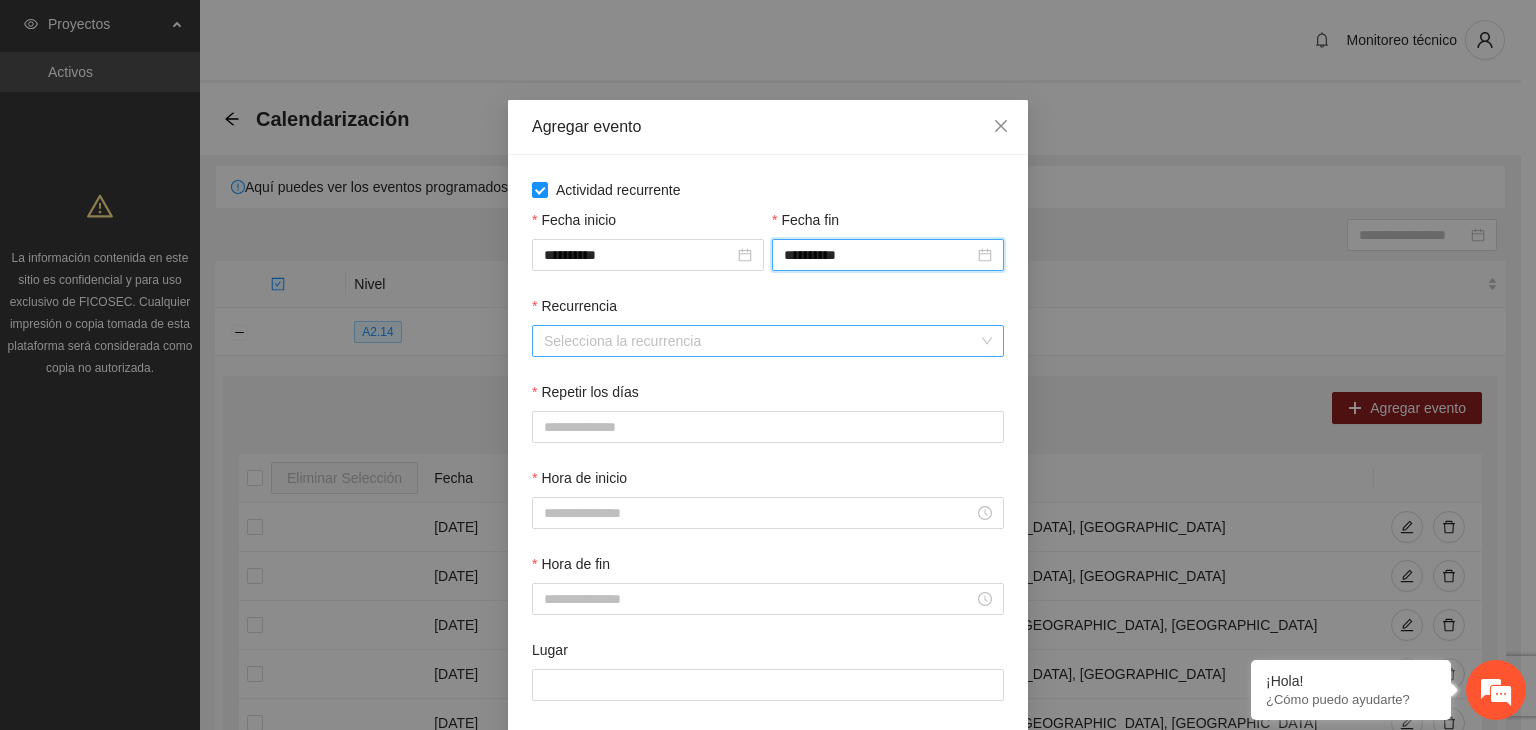 click on "Recurrencia" at bounding box center (761, 341) 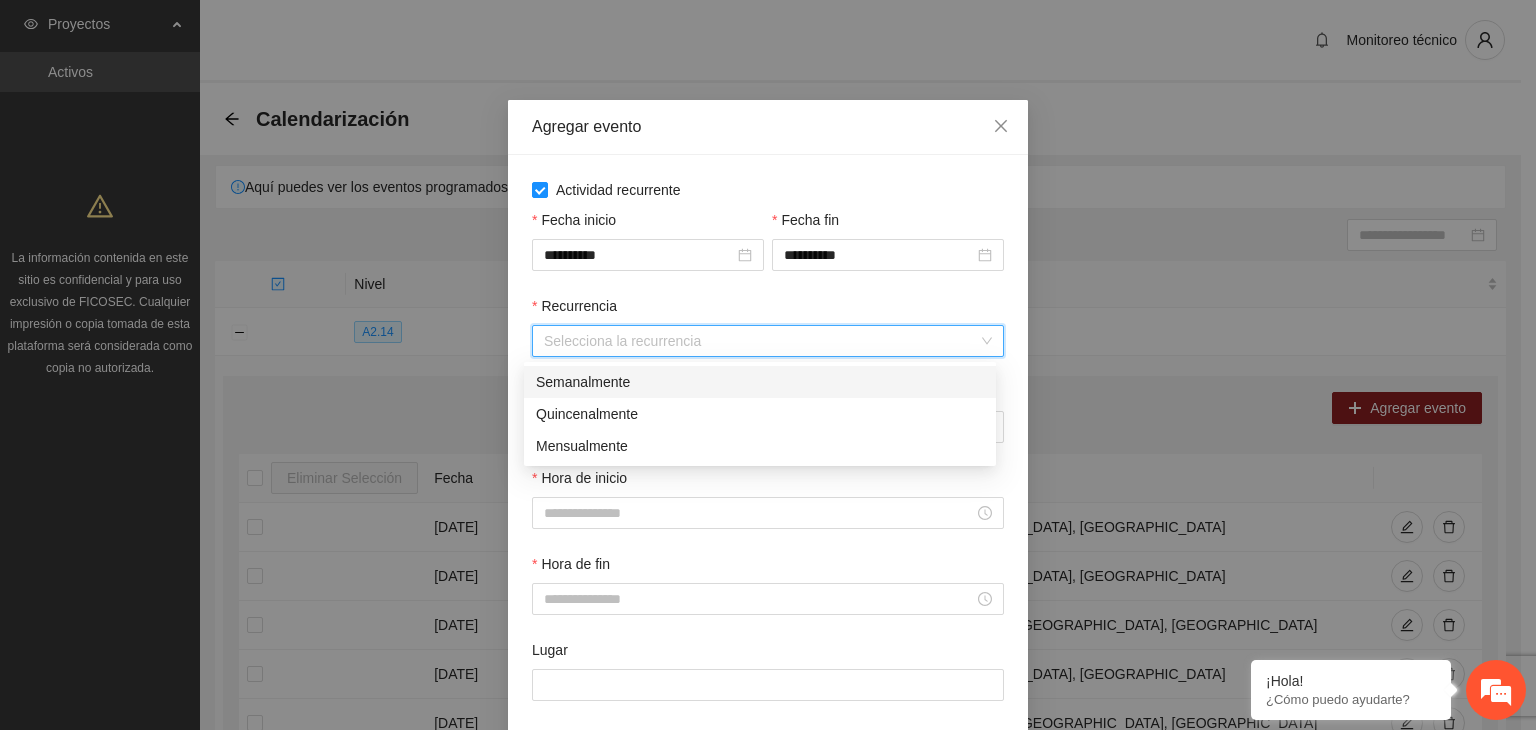 click on "Semanalmente" at bounding box center [760, 382] 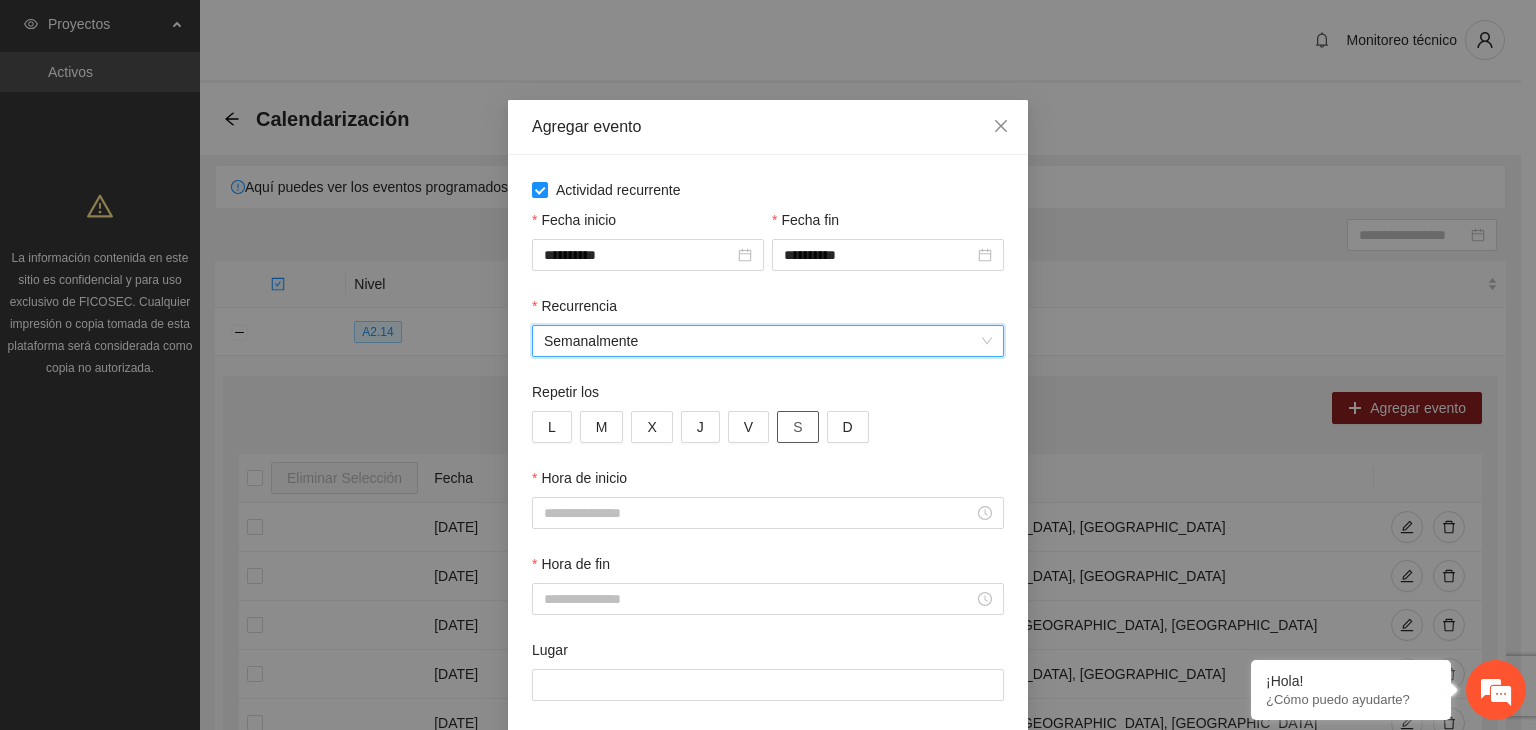 click on "S" at bounding box center [797, 427] 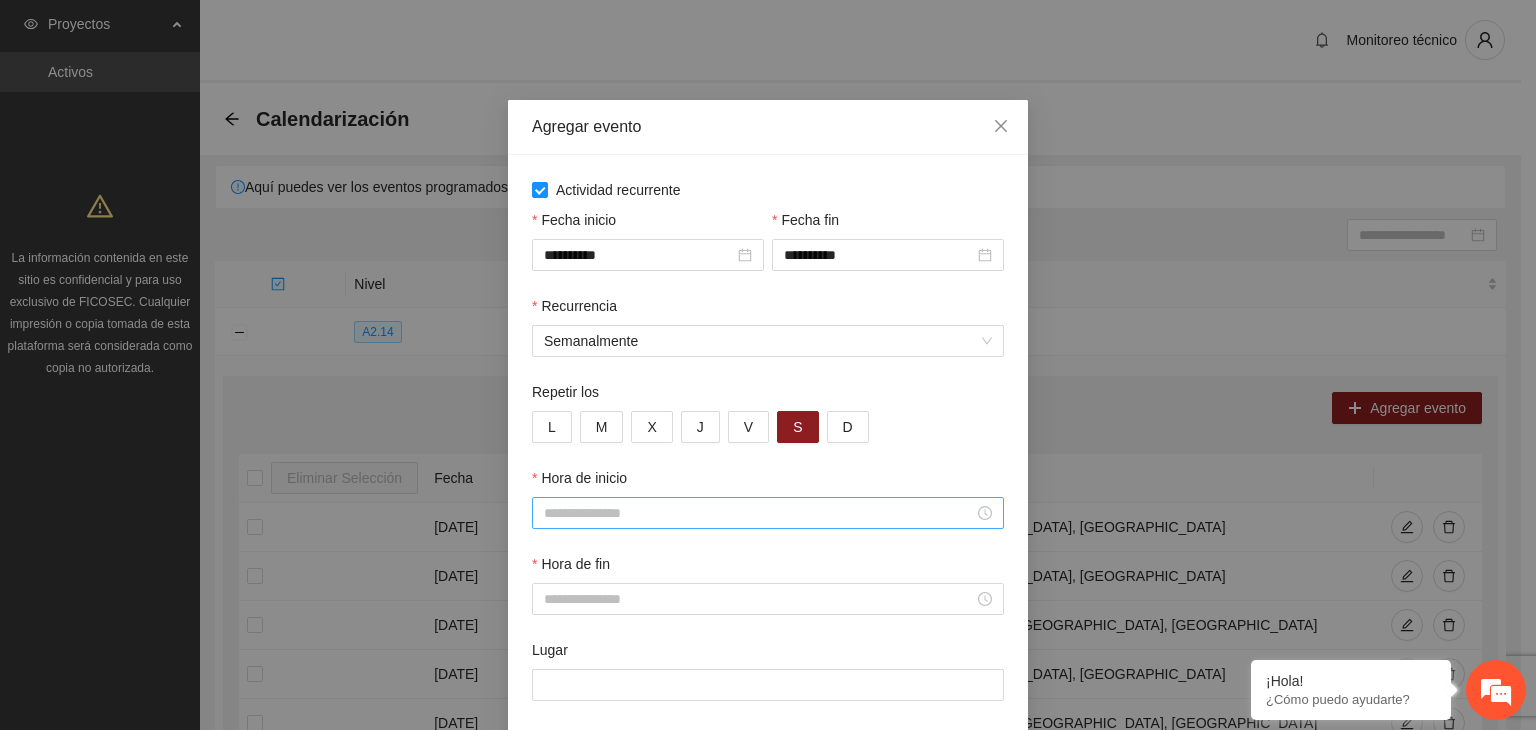 click on "Hora de inicio" at bounding box center (759, 513) 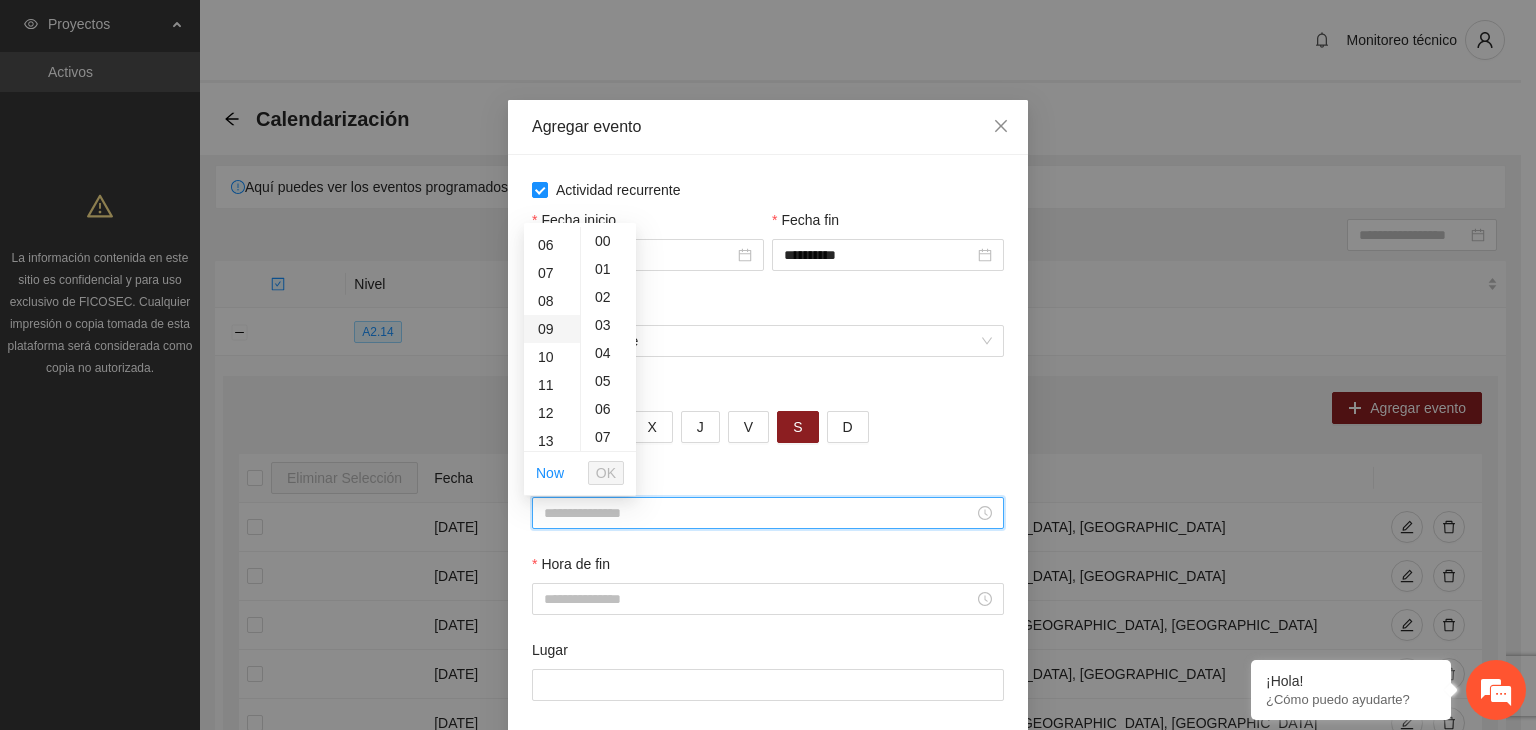 click on "09" at bounding box center [552, 329] 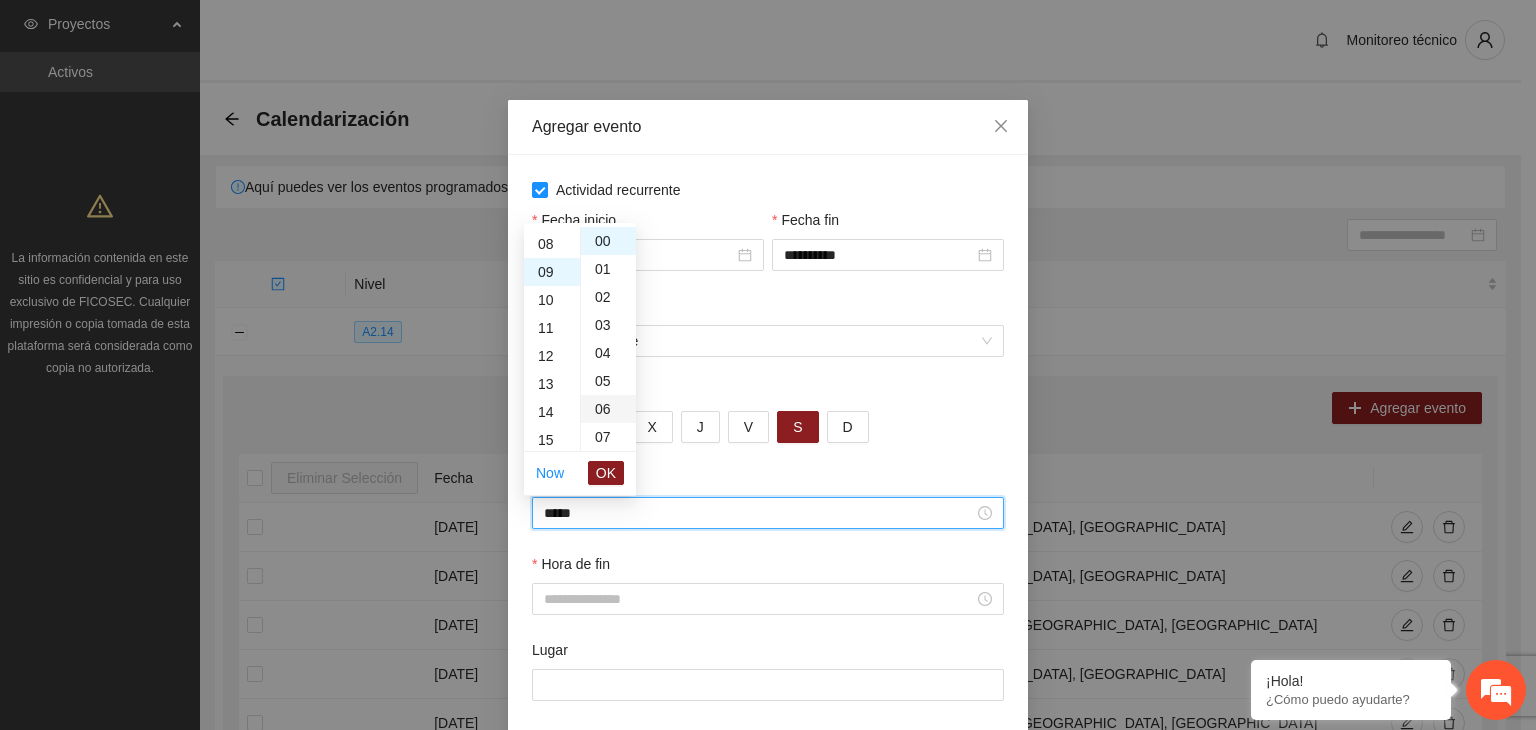 scroll, scrollTop: 252, scrollLeft: 0, axis: vertical 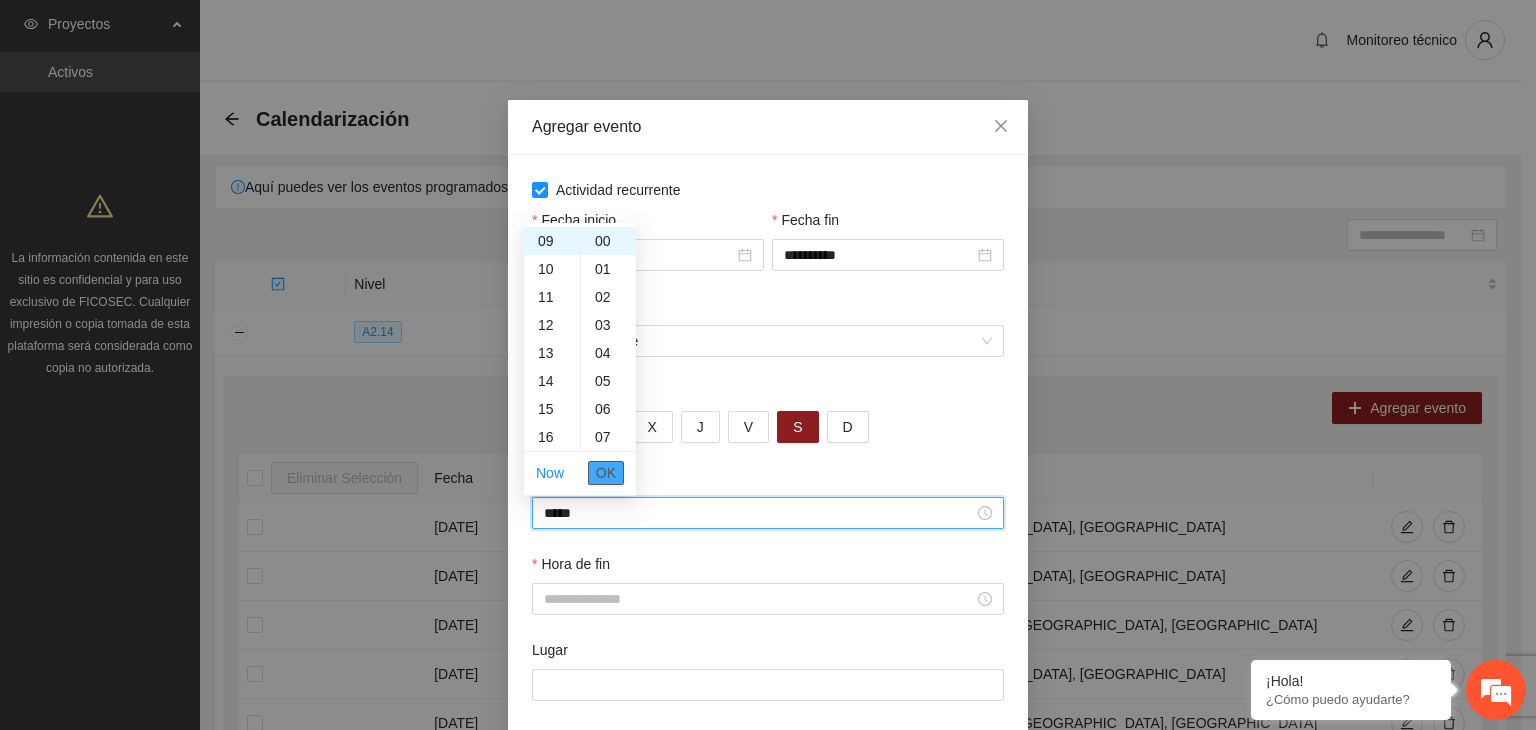 click on "OK" at bounding box center [606, 473] 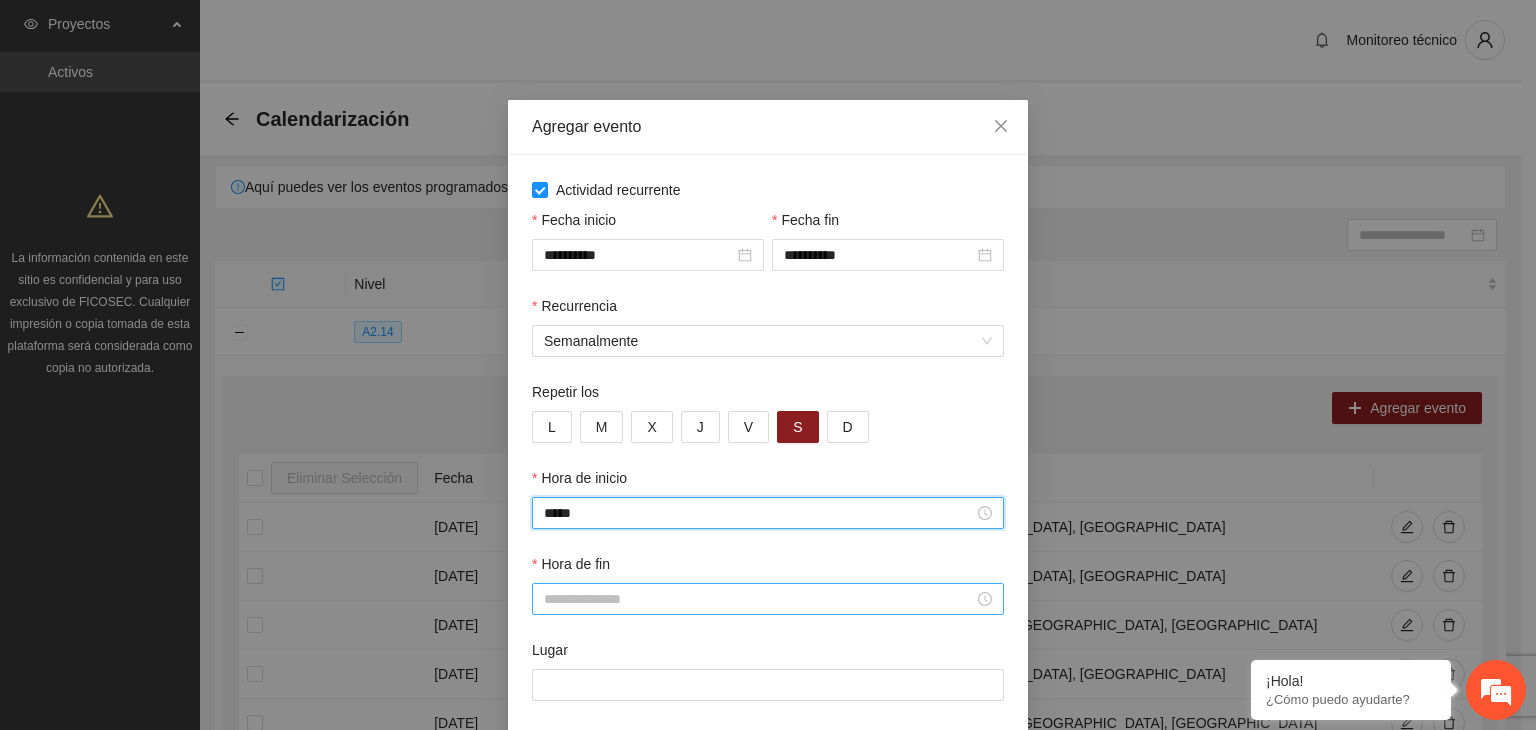 click on "Hora de fin" at bounding box center [759, 599] 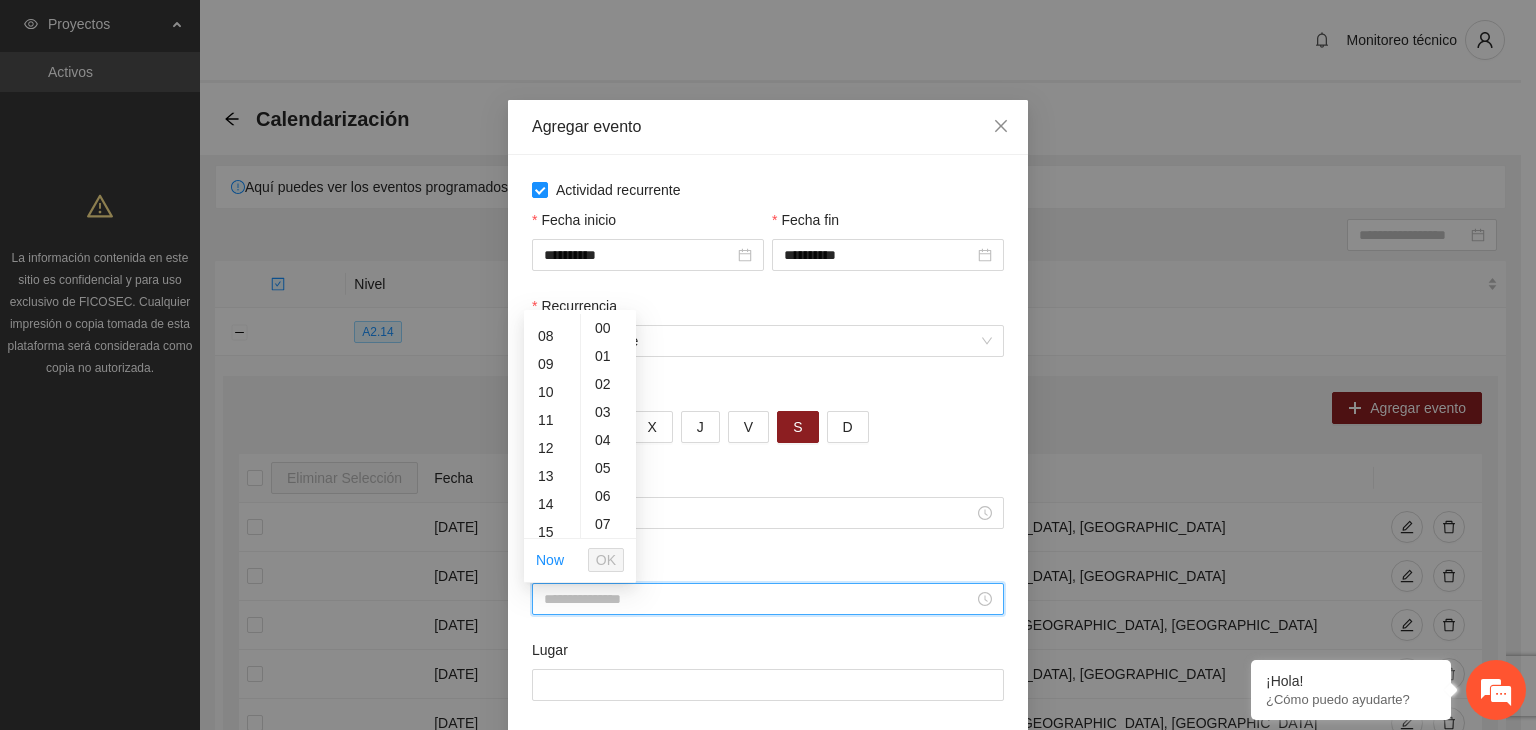 scroll, scrollTop: 216, scrollLeft: 0, axis: vertical 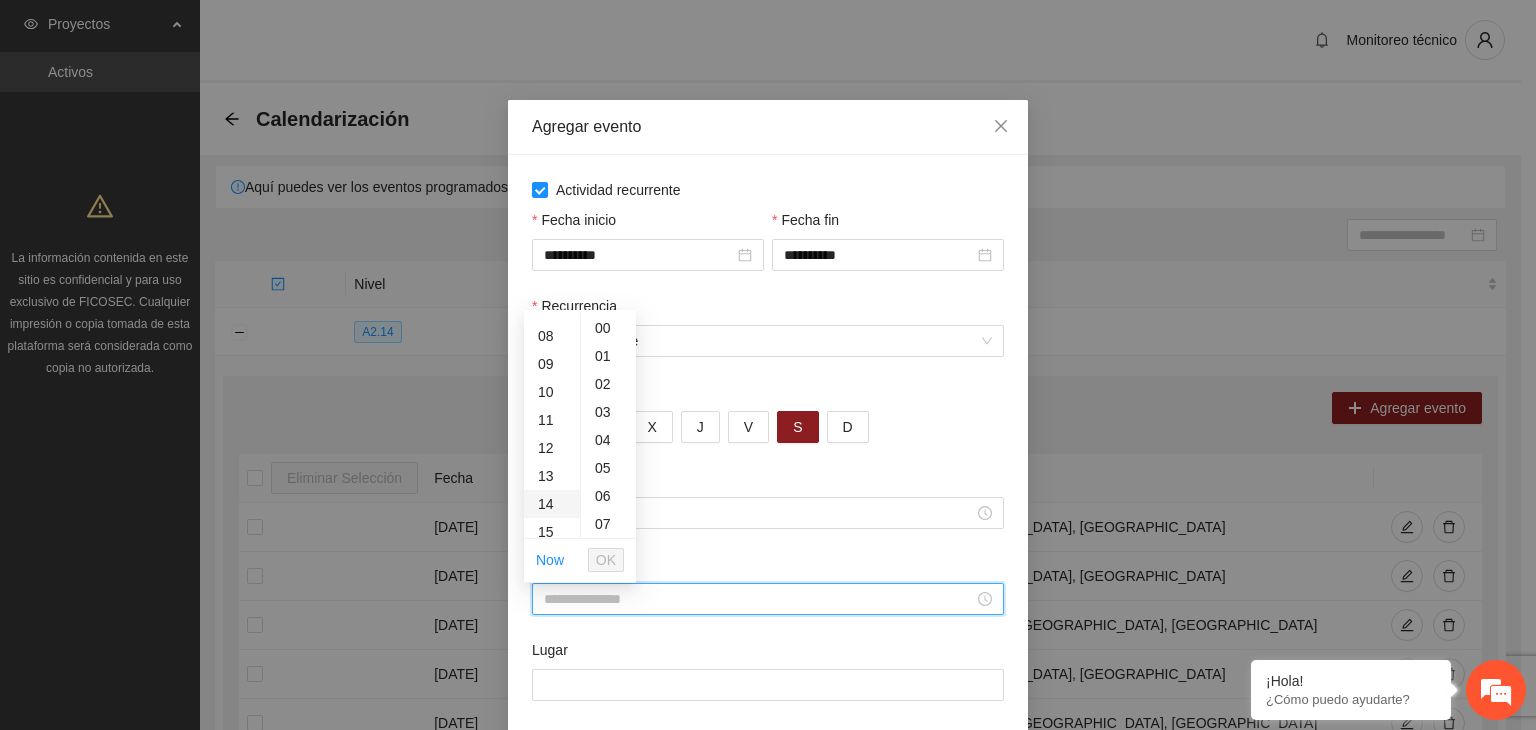 click on "14" at bounding box center [552, 504] 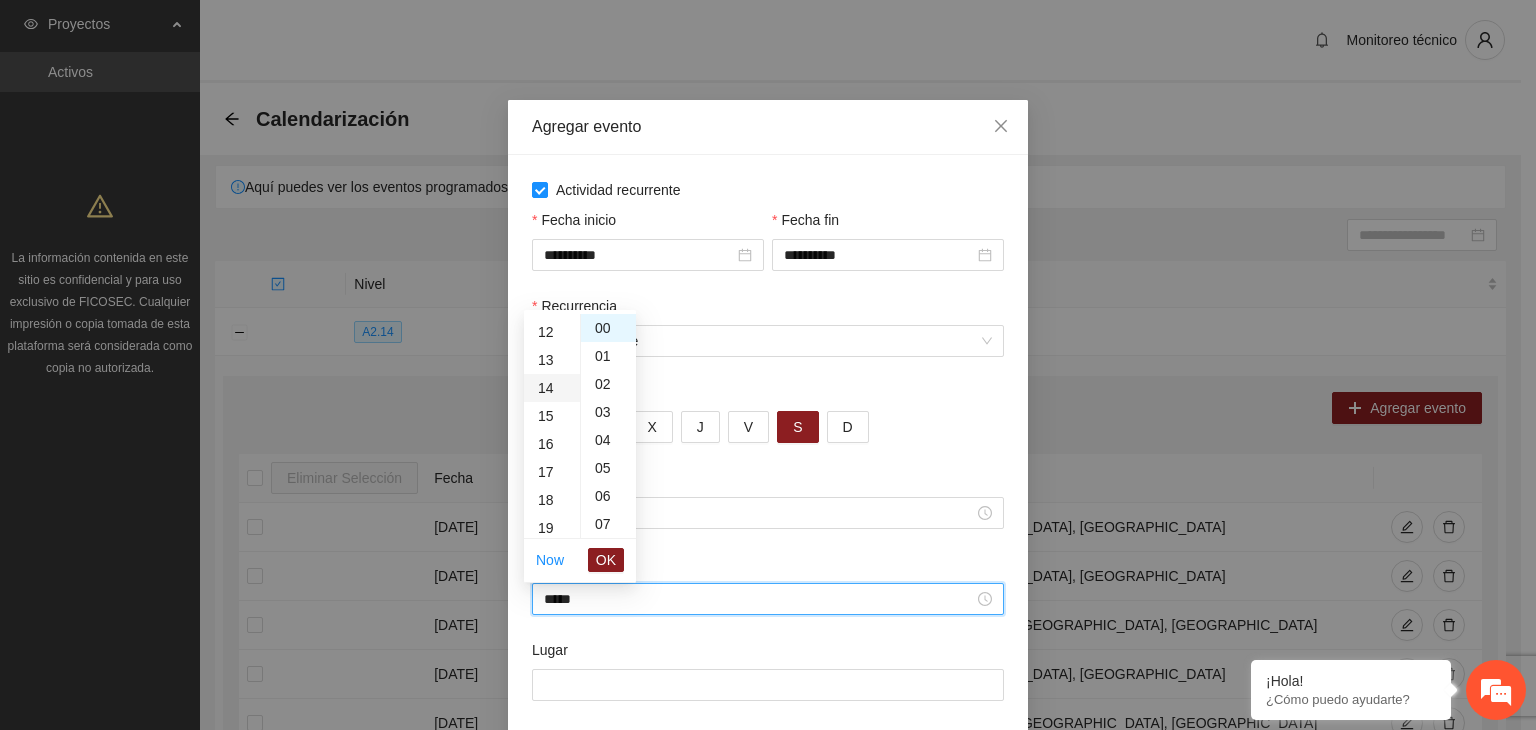 scroll, scrollTop: 392, scrollLeft: 0, axis: vertical 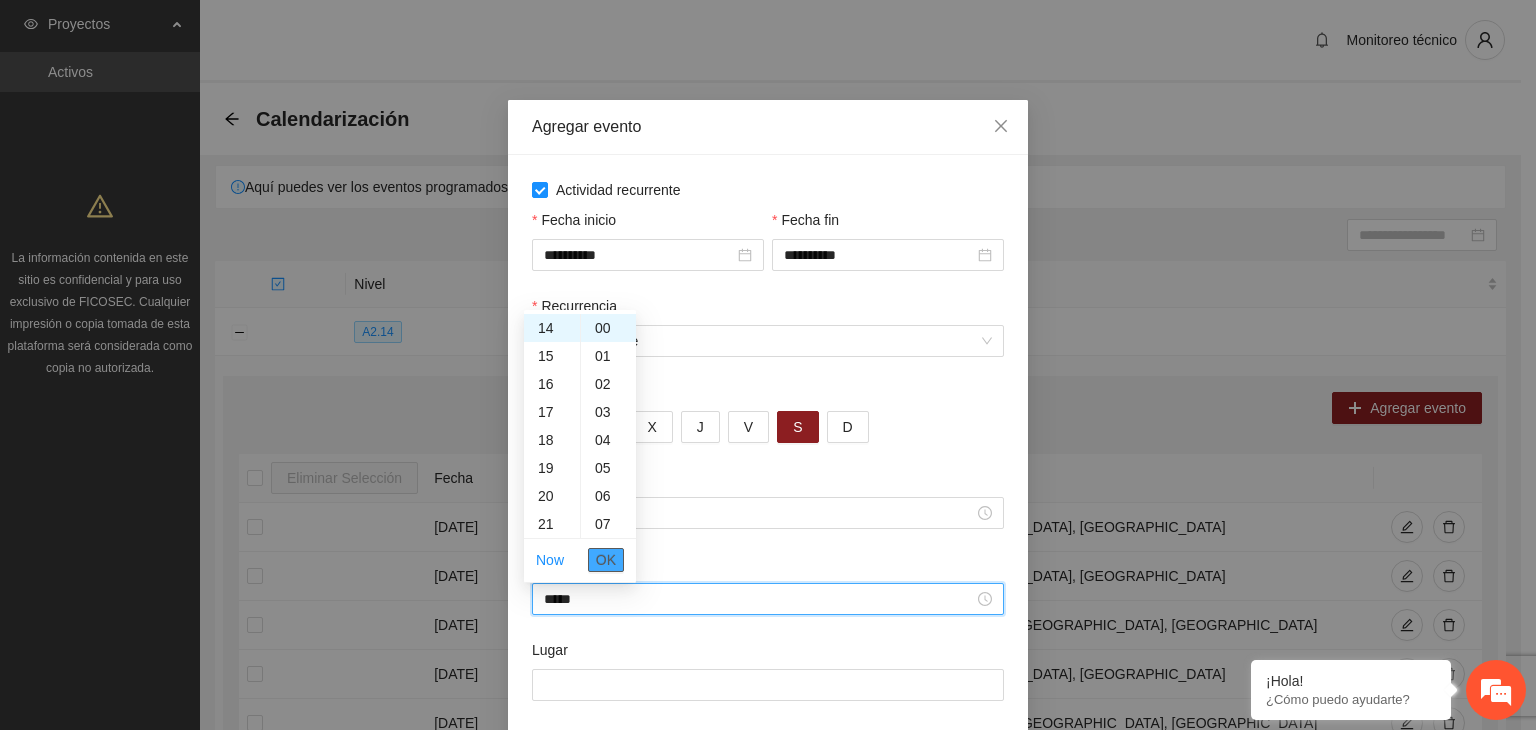 click on "OK" at bounding box center (606, 560) 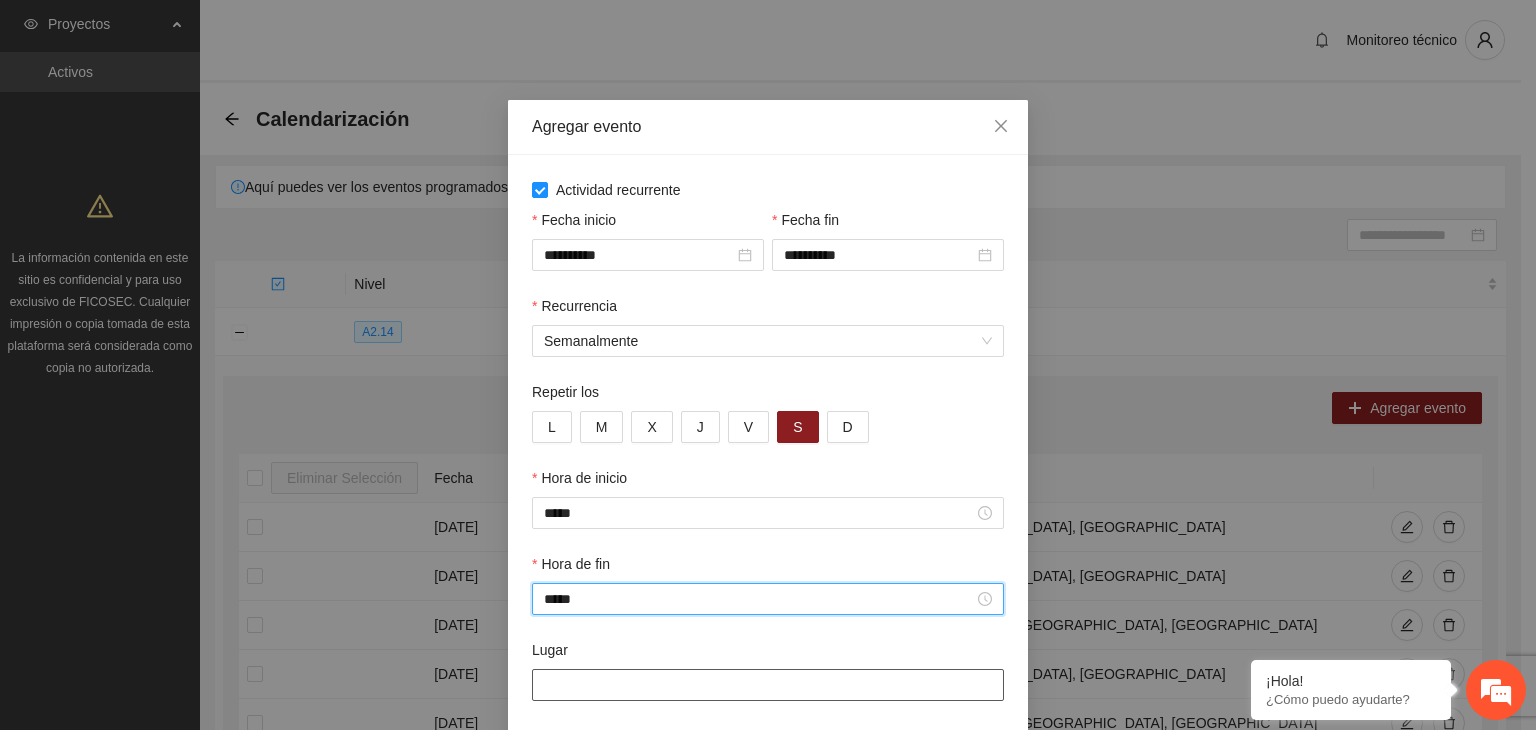 click on "Lugar" at bounding box center [768, 685] 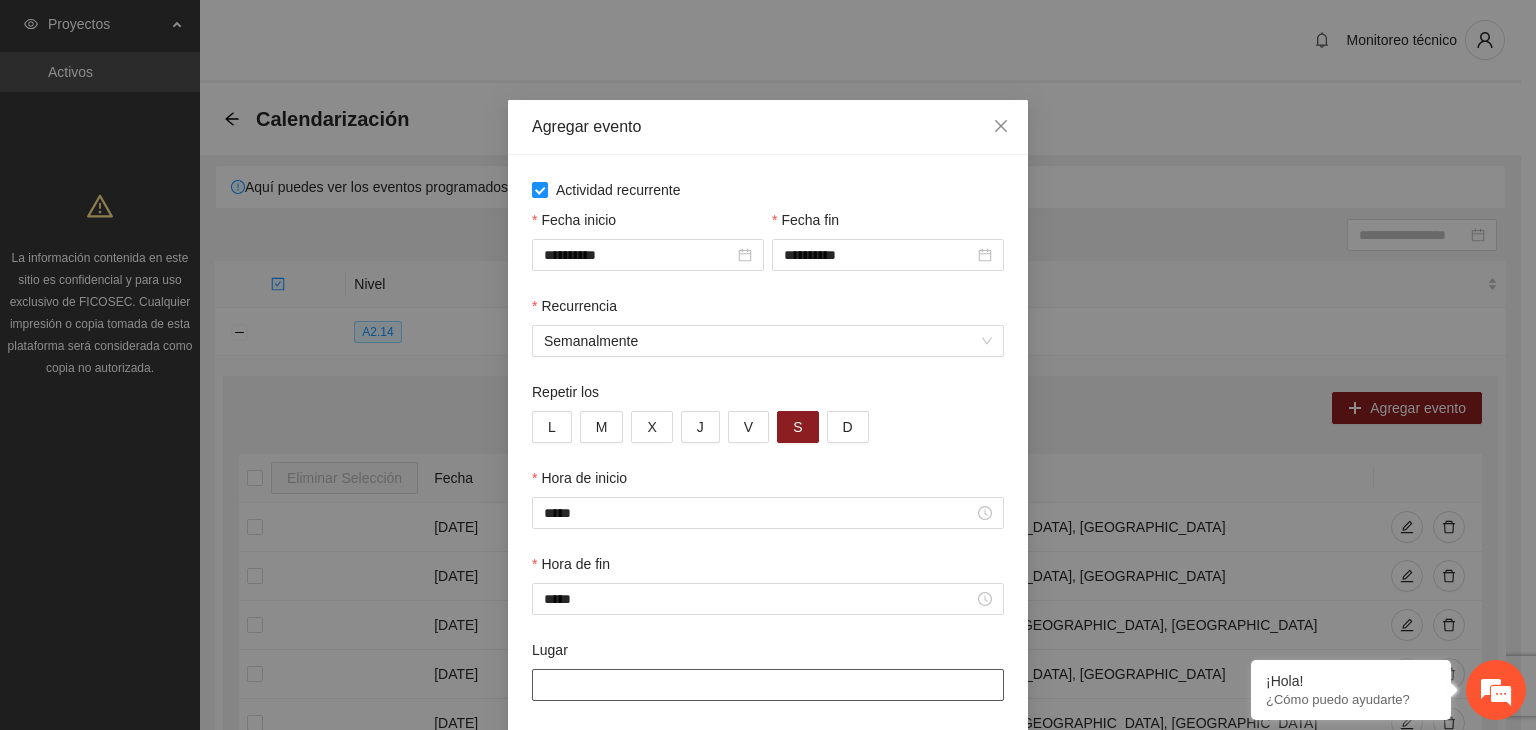 type on "**********" 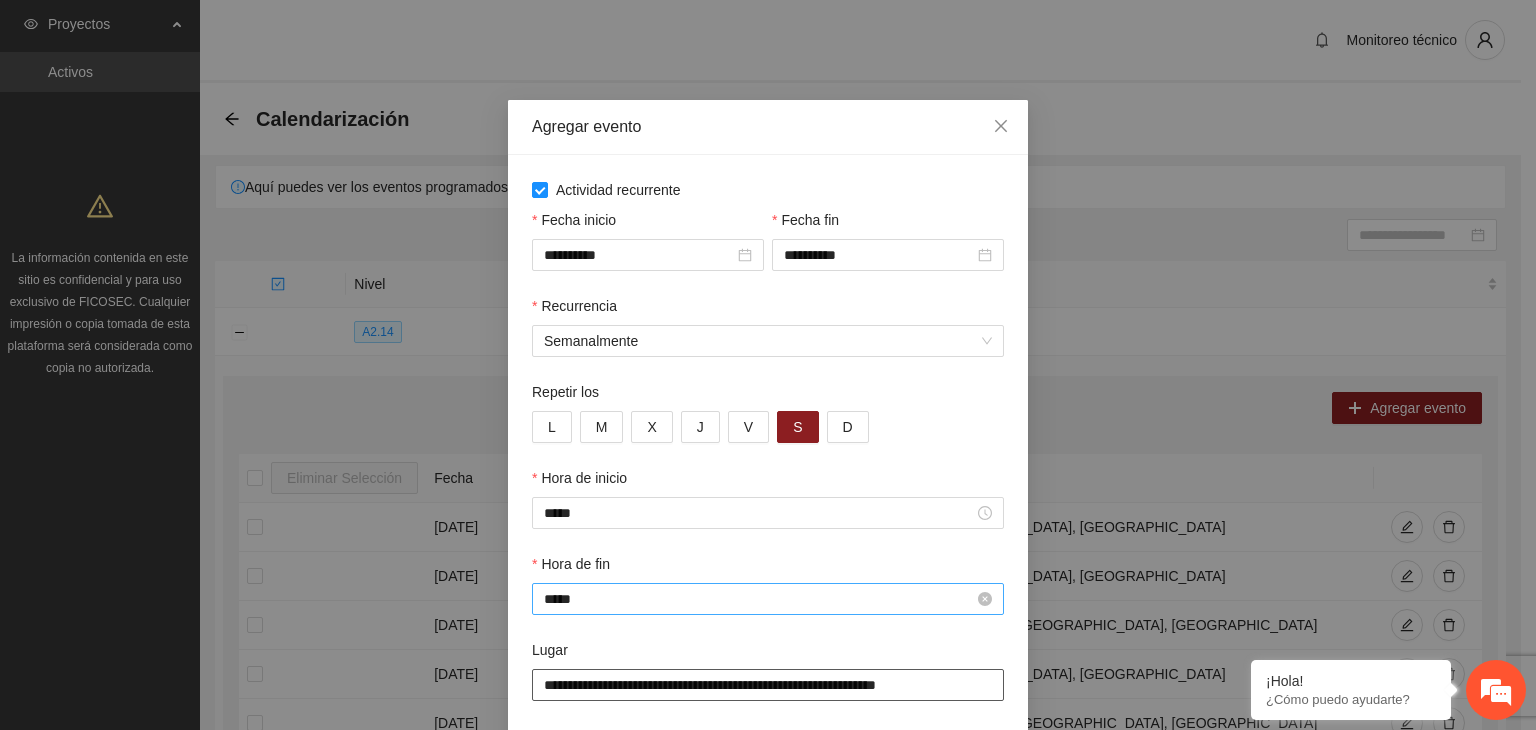 scroll, scrollTop: 99, scrollLeft: 0, axis: vertical 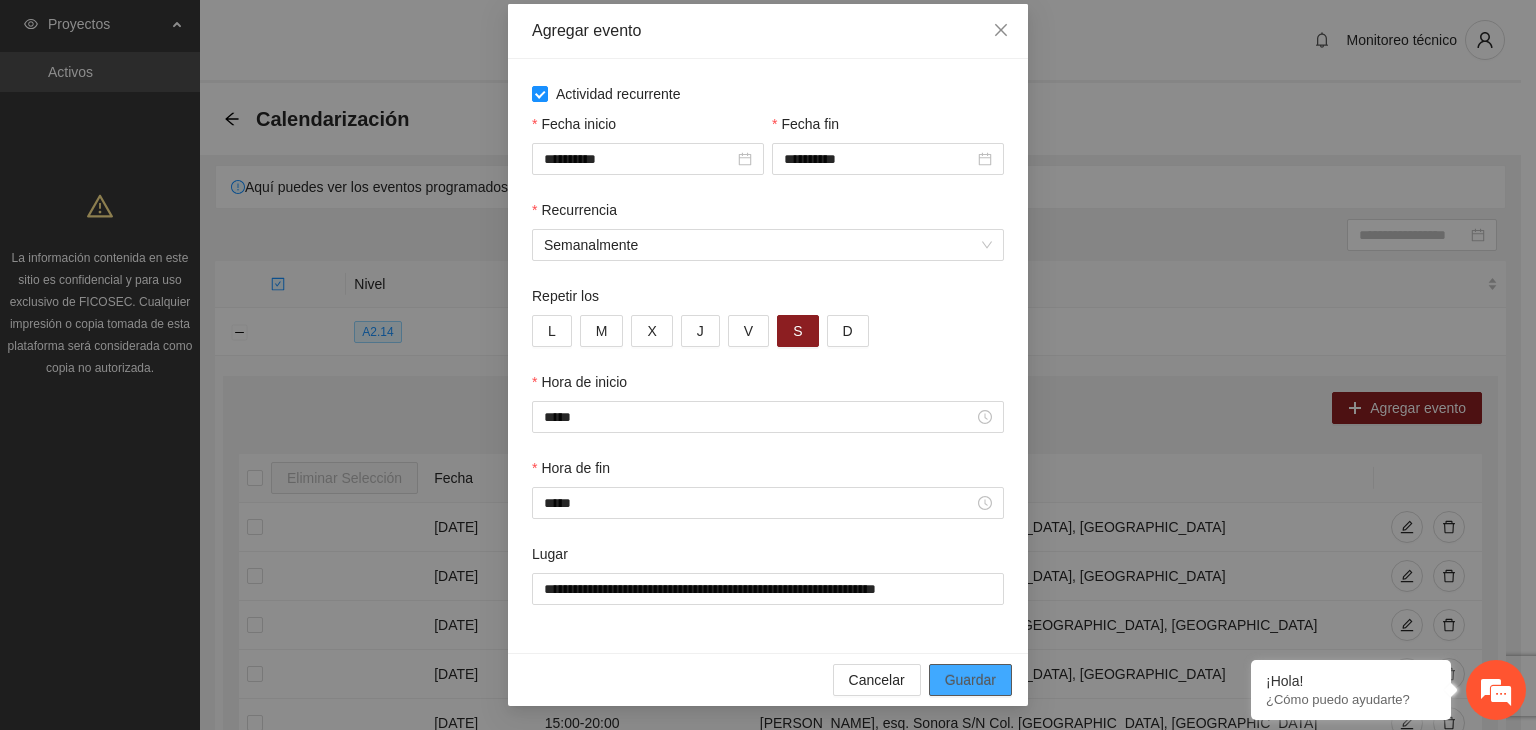click on "Guardar" at bounding box center [970, 680] 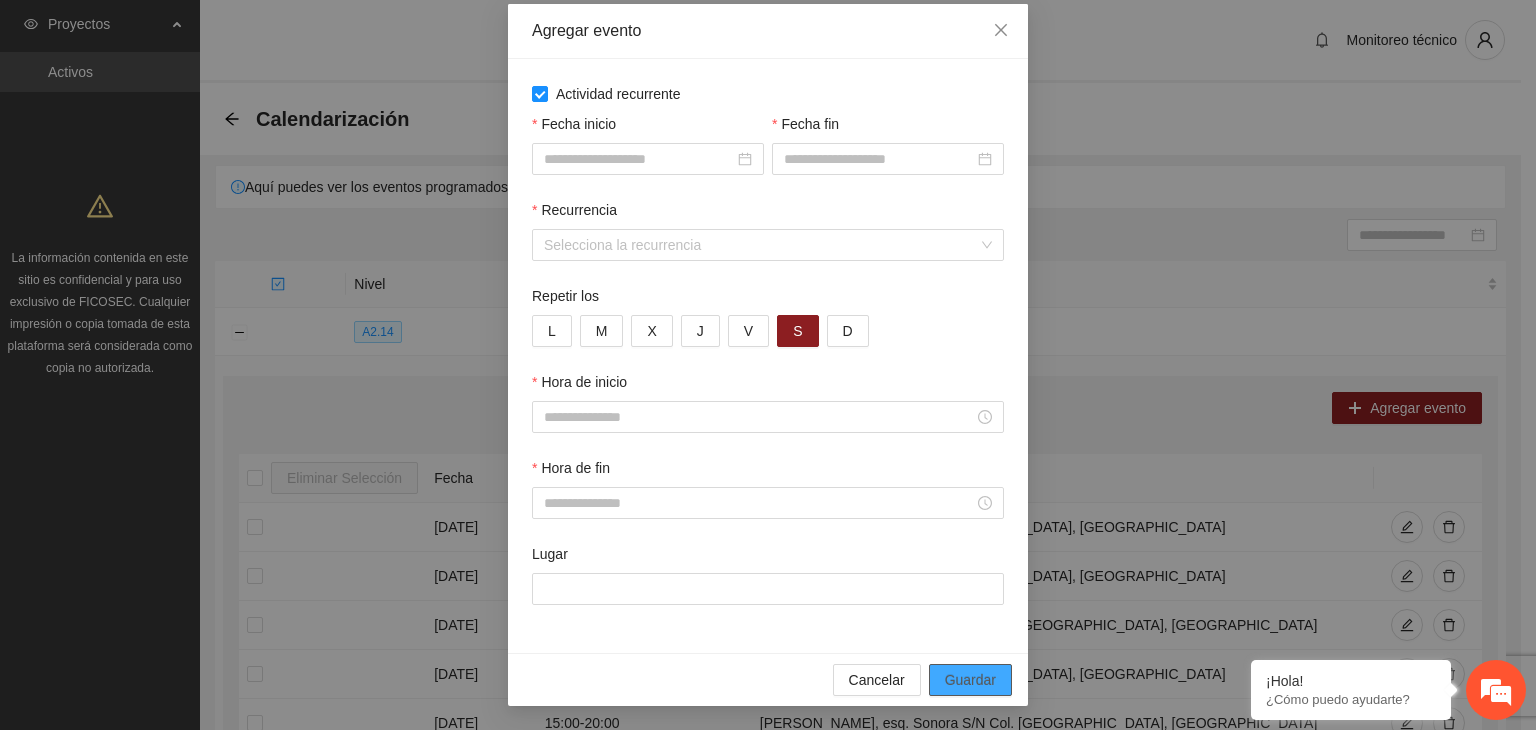 scroll, scrollTop: 0, scrollLeft: 0, axis: both 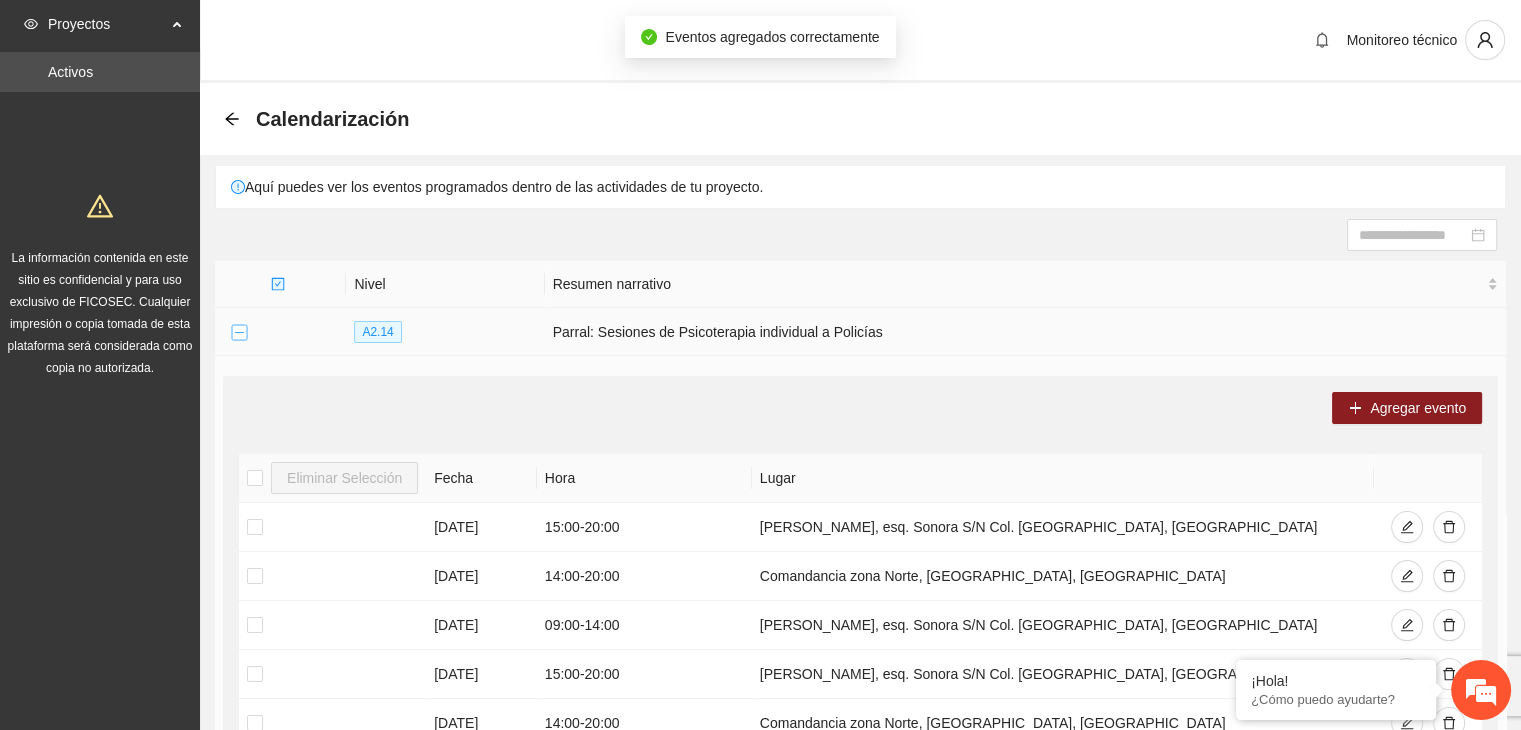 click at bounding box center [239, 333] 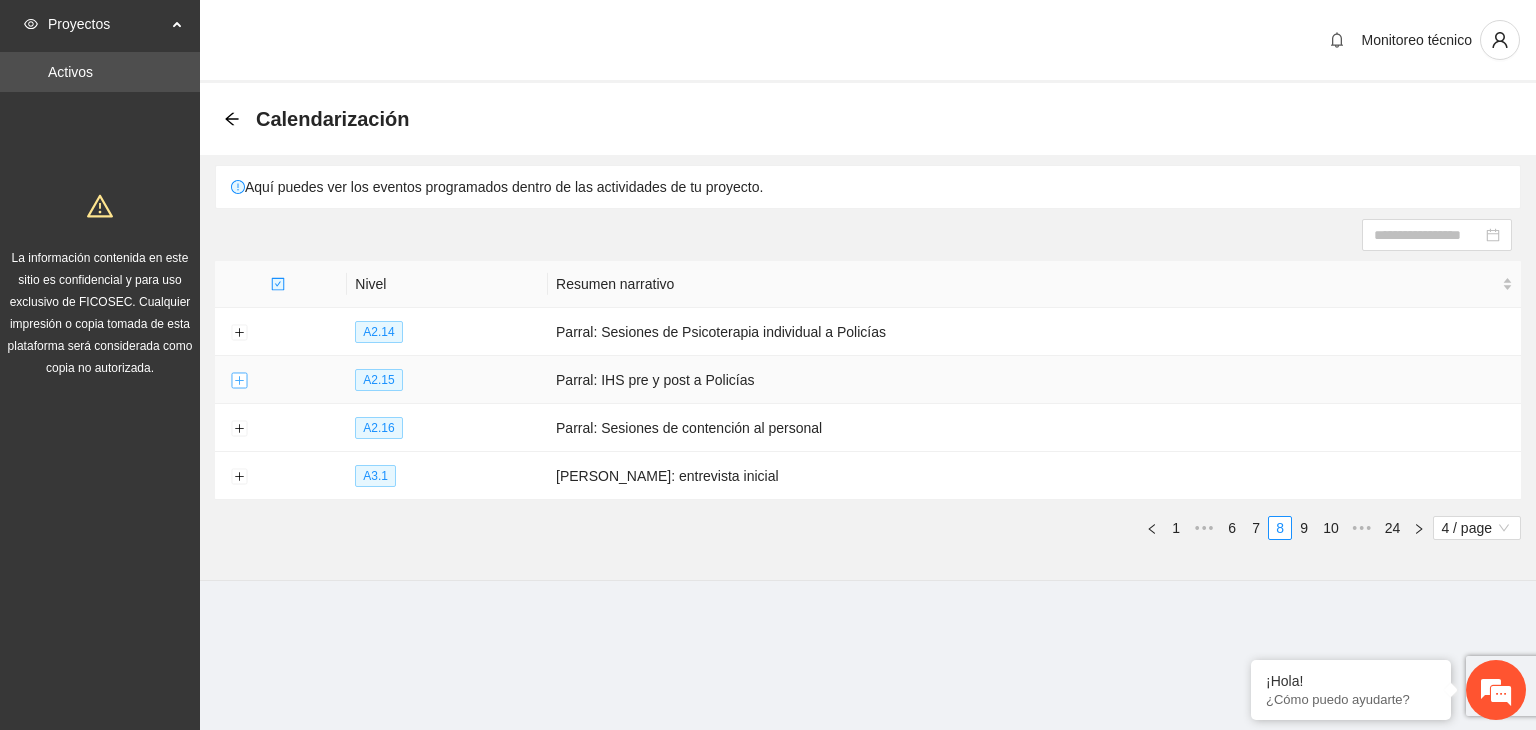 click at bounding box center [239, 381] 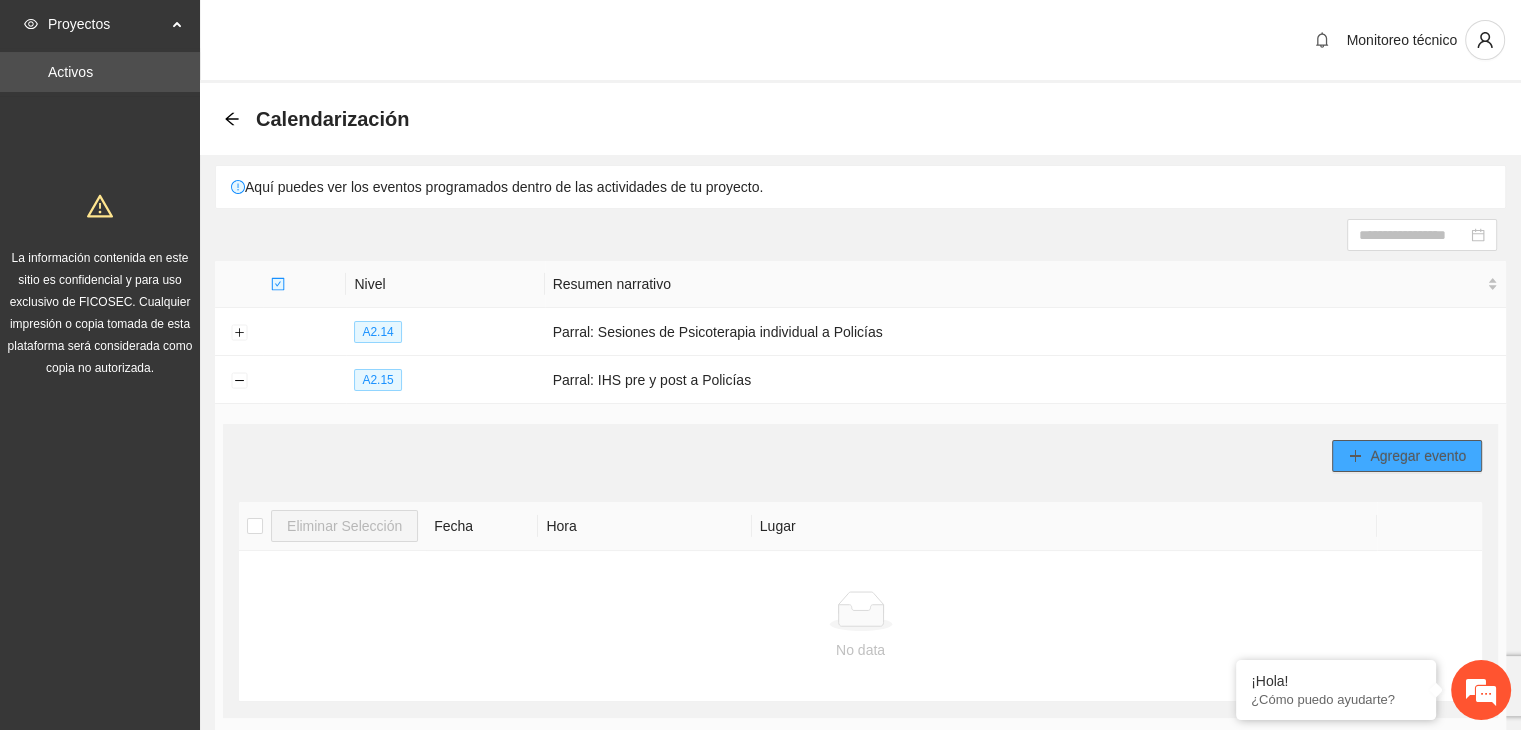 click on "Agregar evento" at bounding box center (1418, 456) 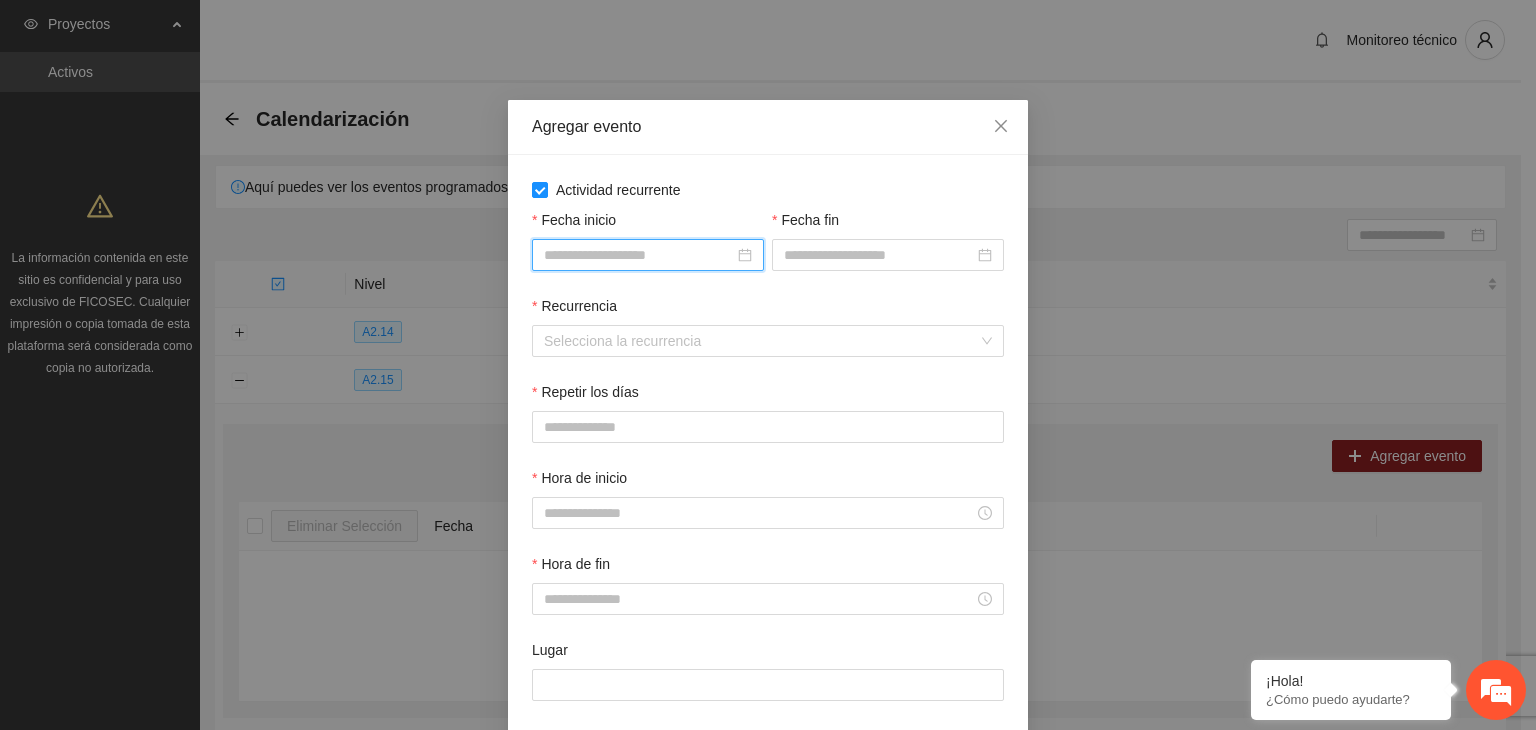 click on "Fecha inicio" at bounding box center (639, 255) 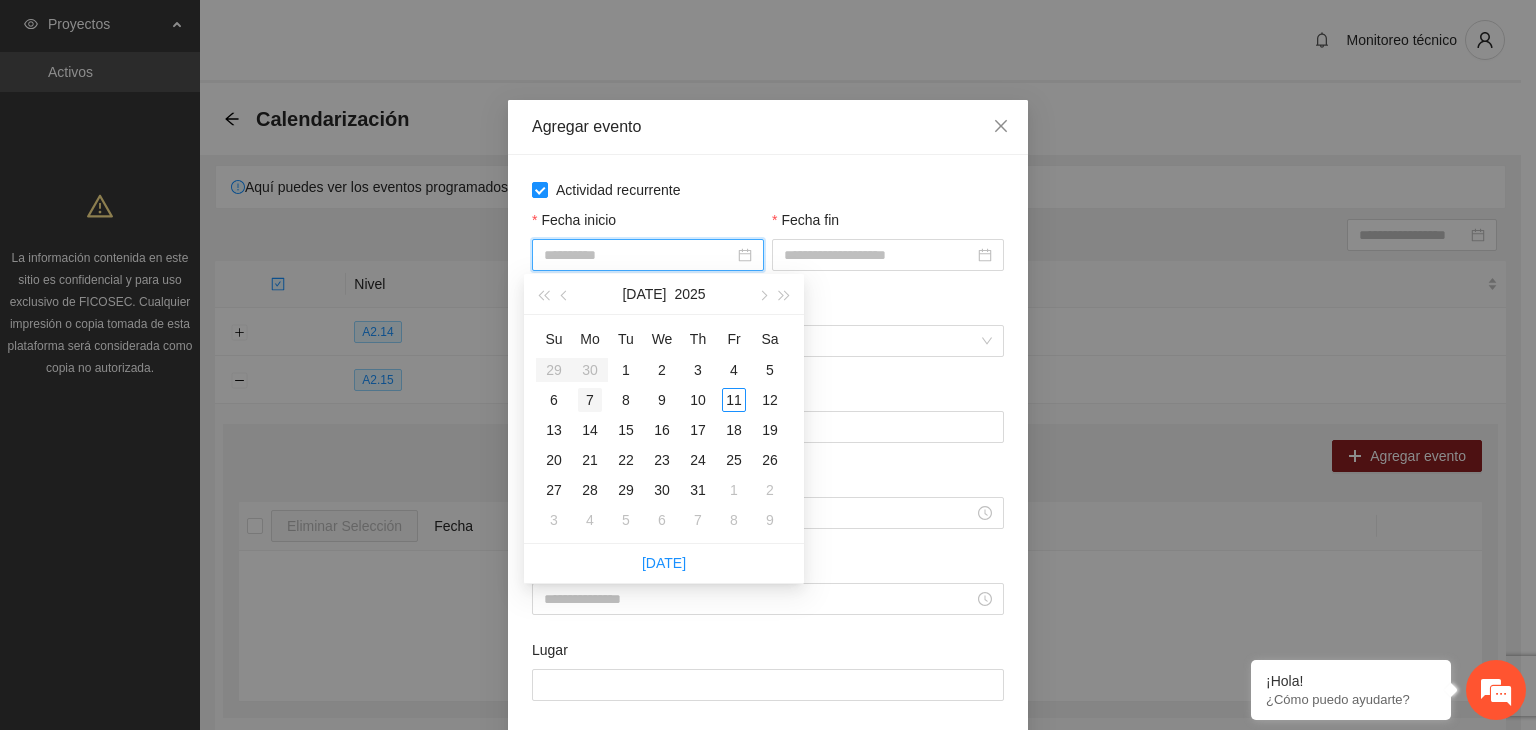 type on "**********" 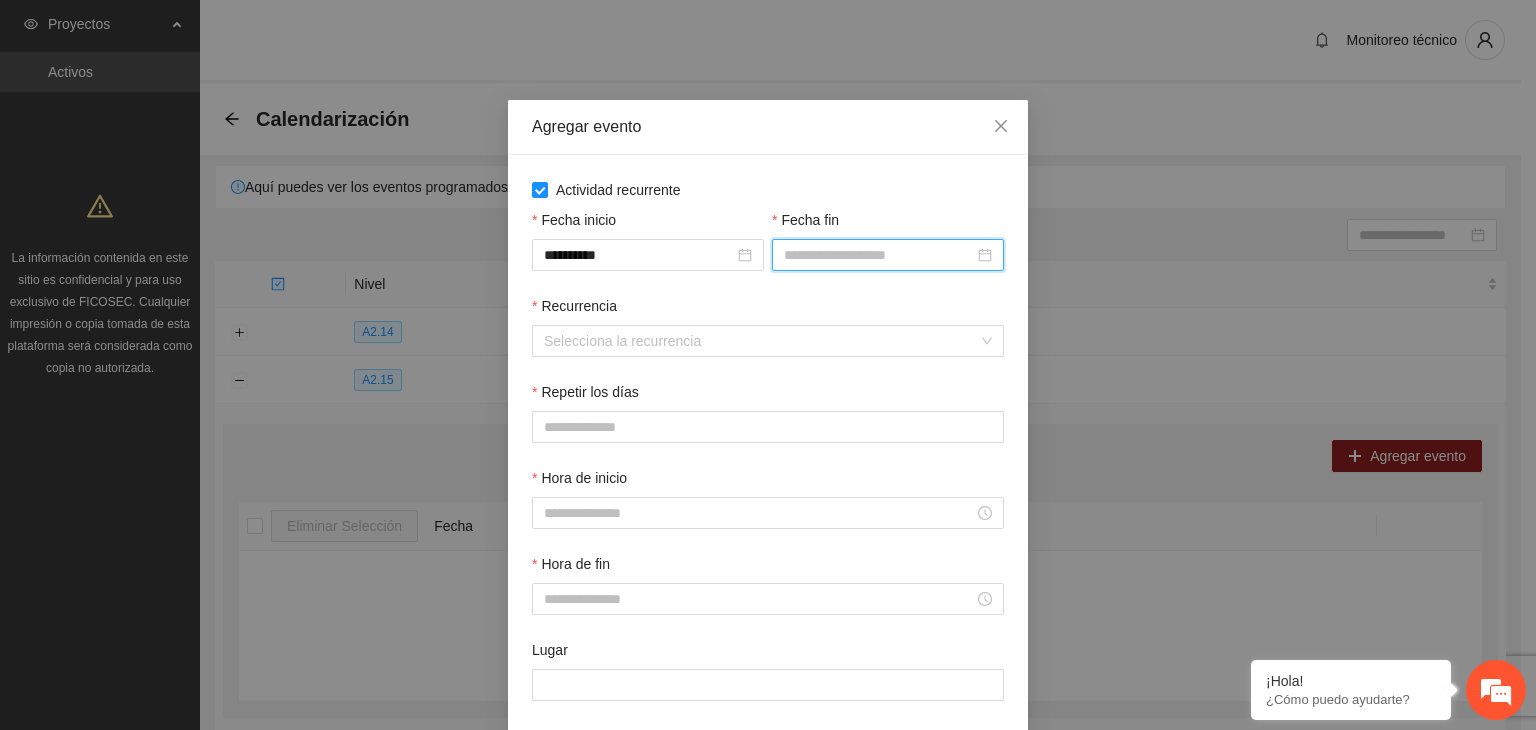 click on "Fecha fin" at bounding box center [879, 255] 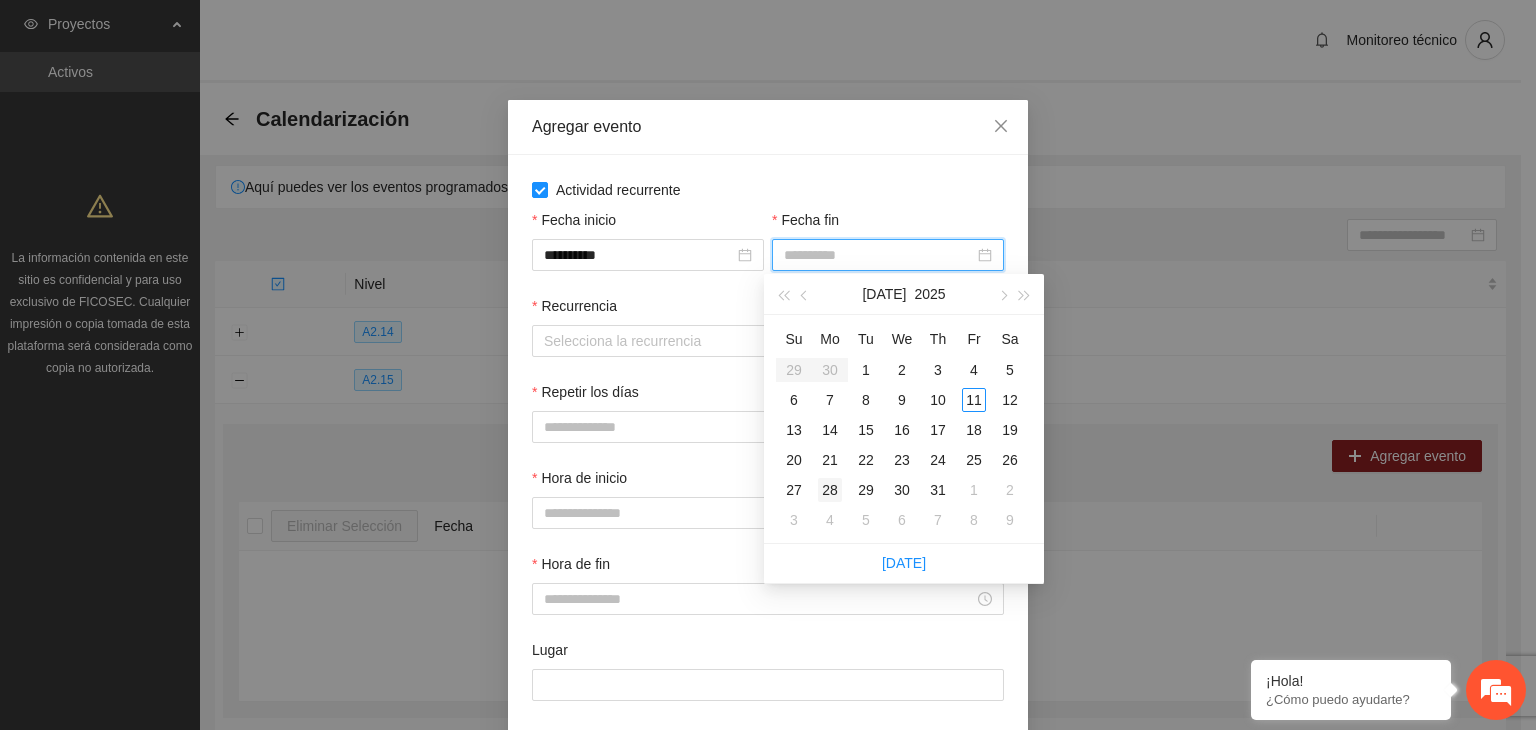 type on "**********" 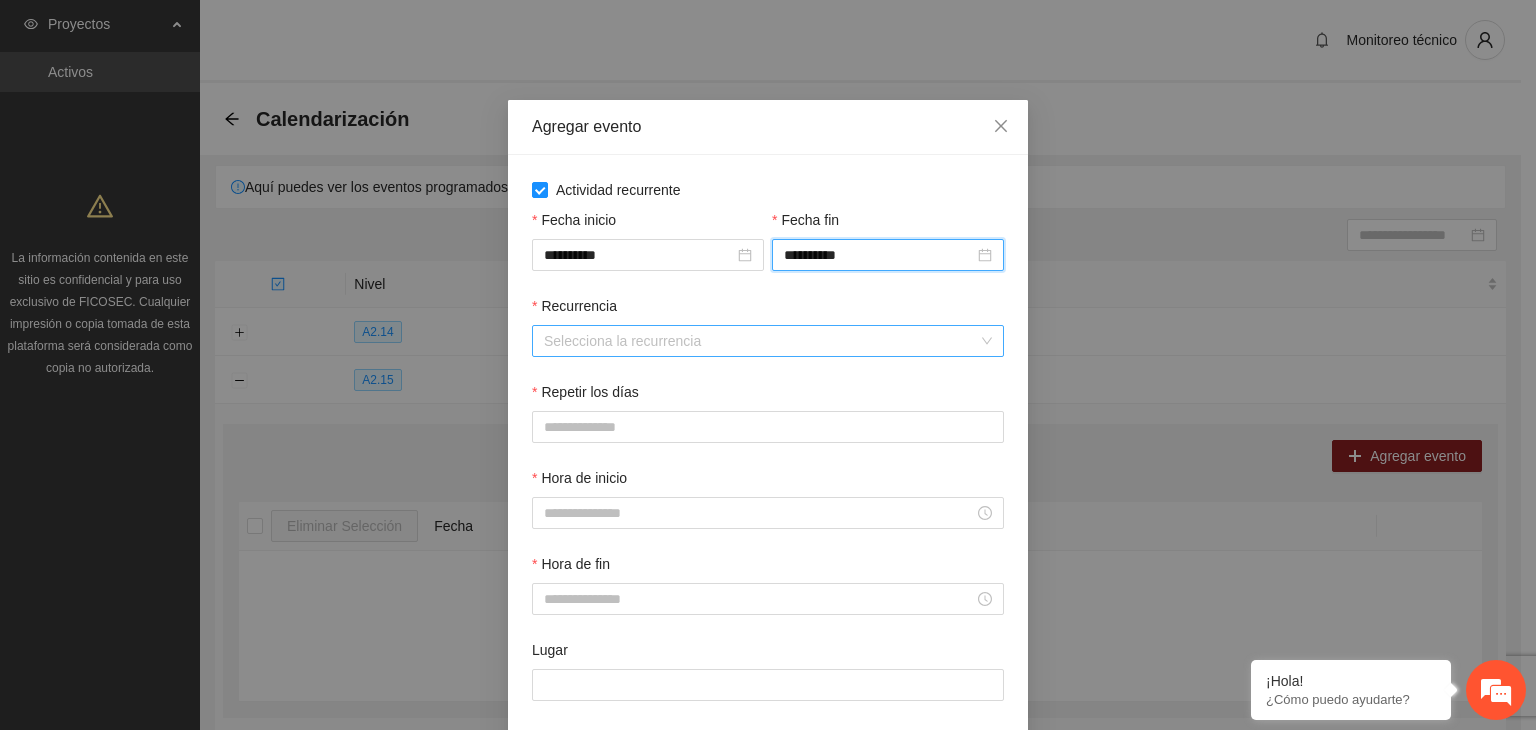 click on "Recurrencia" at bounding box center [761, 341] 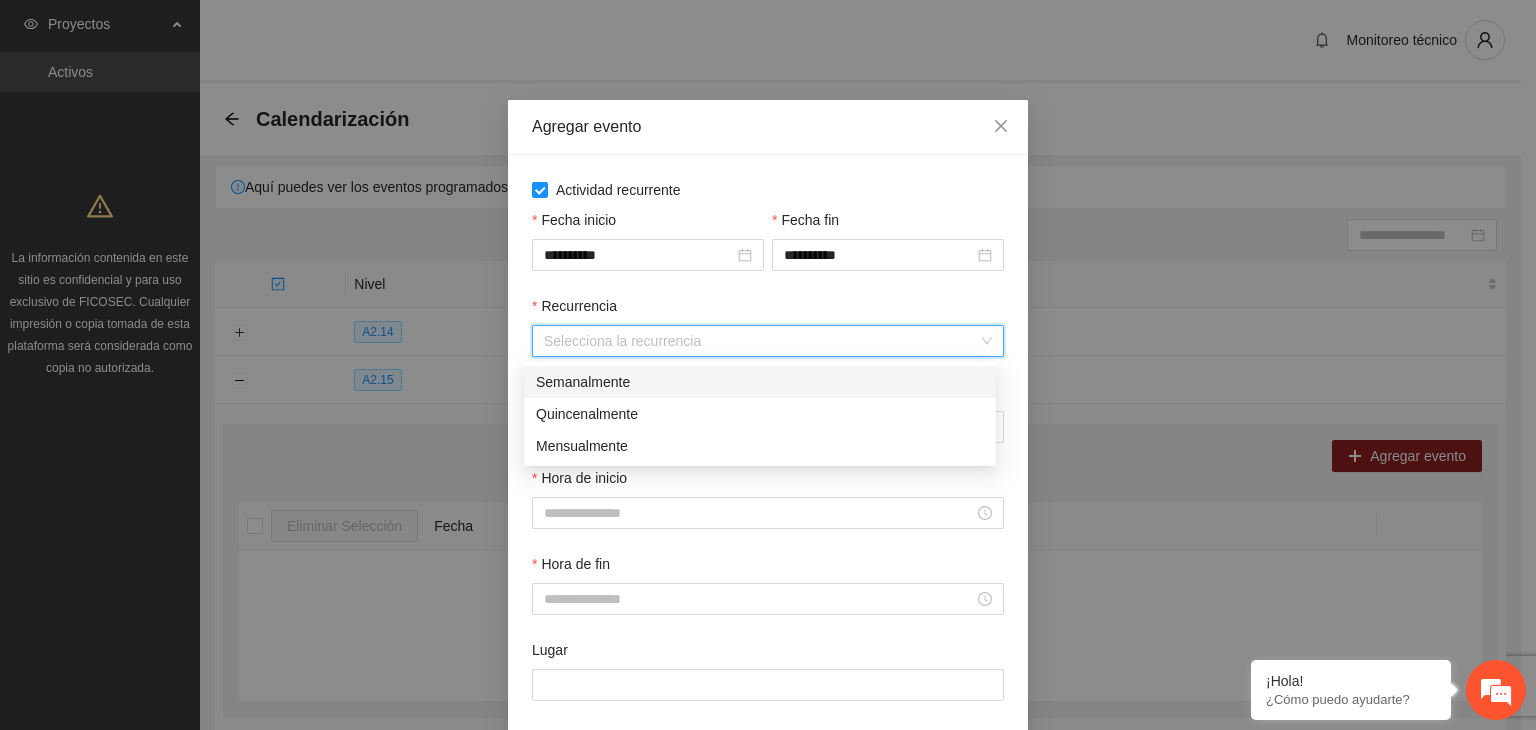 click on "Semanalmente" at bounding box center (760, 382) 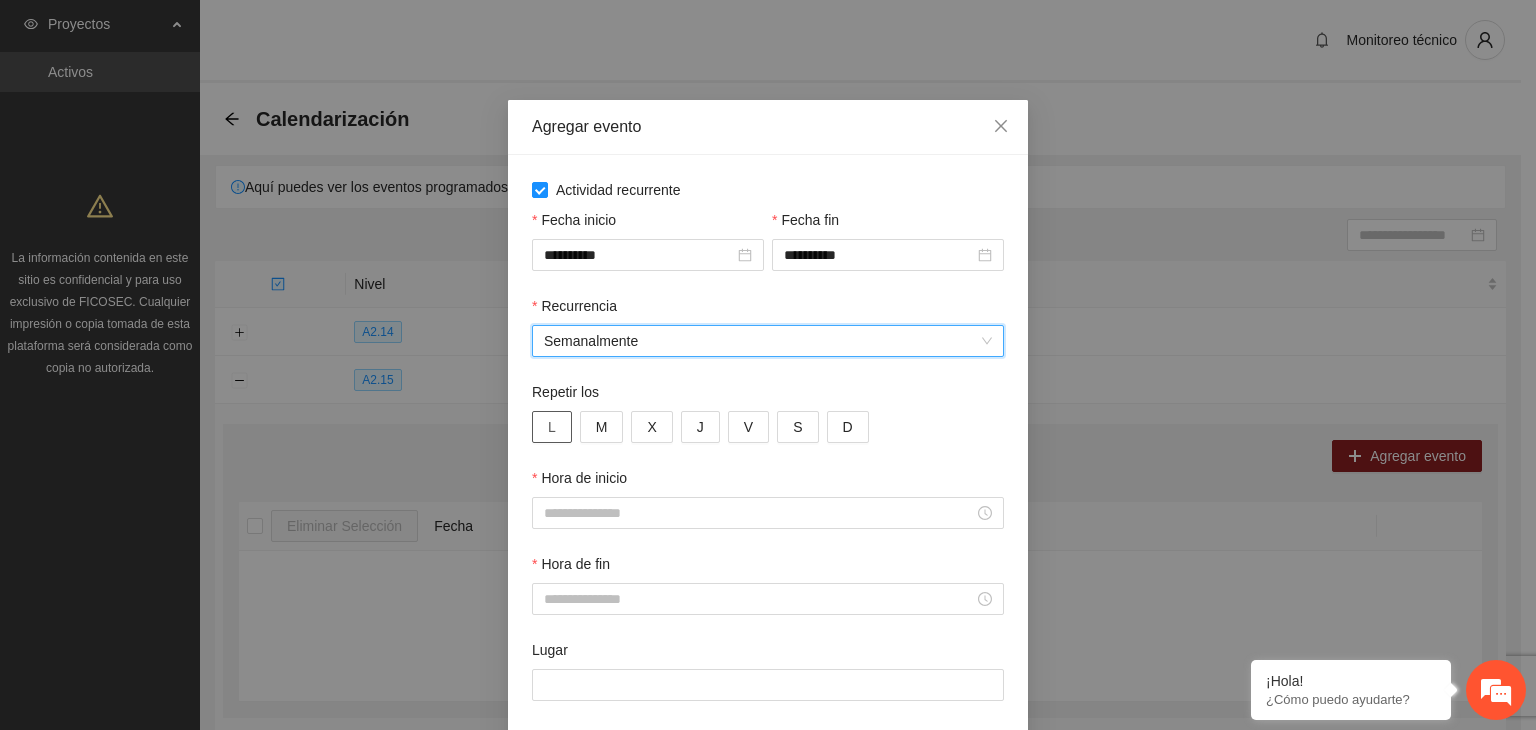 click on "L" at bounding box center [552, 427] 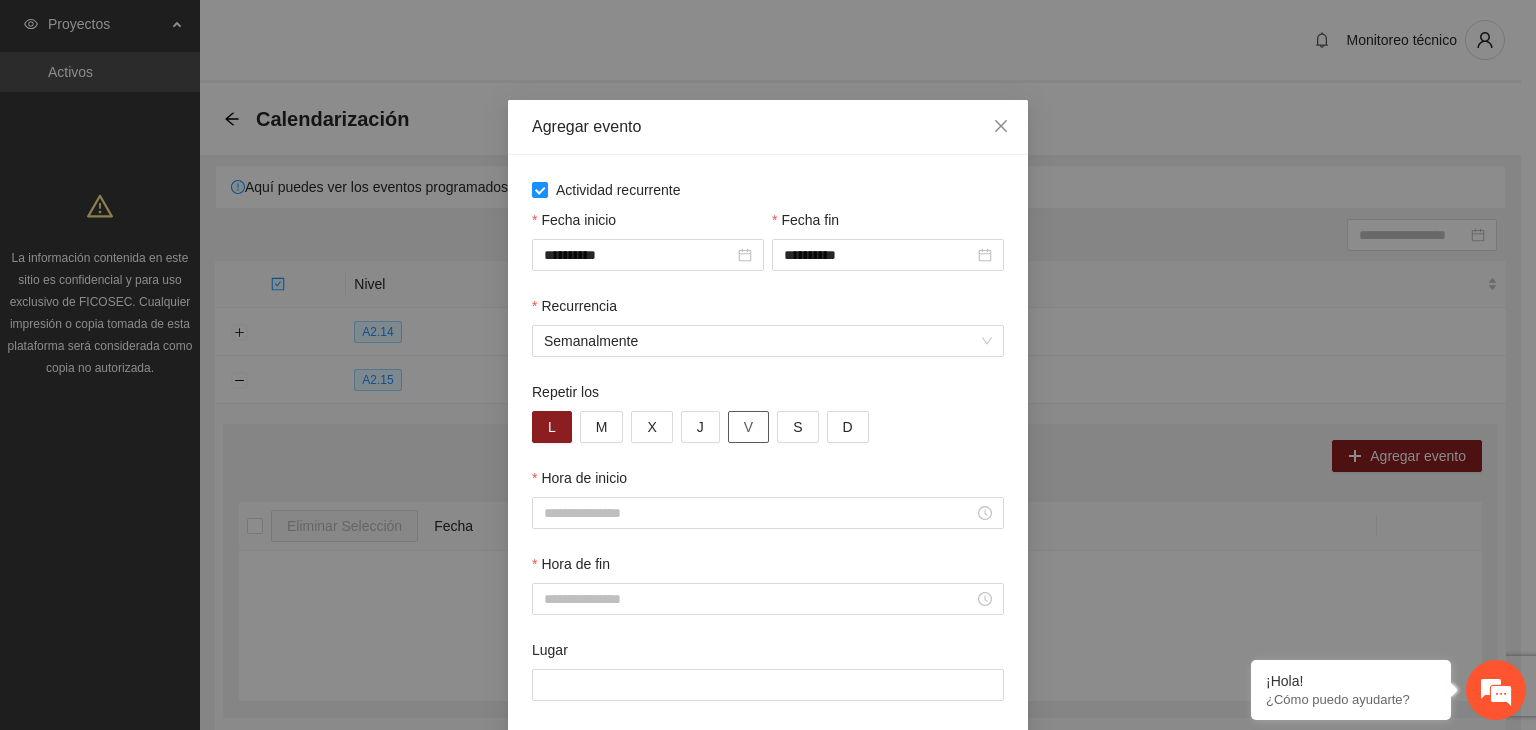 click on "V" at bounding box center [748, 427] 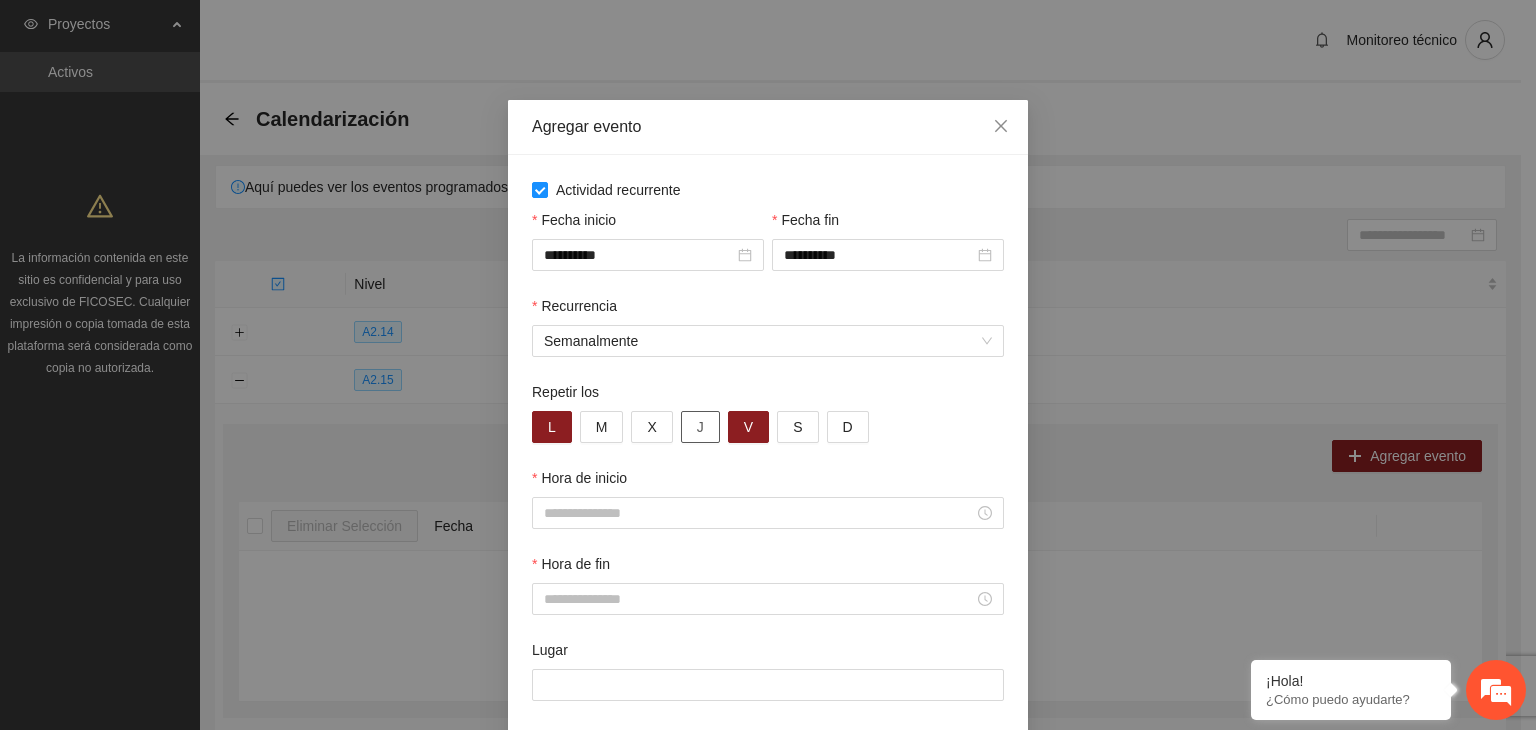 click on "J" at bounding box center [700, 427] 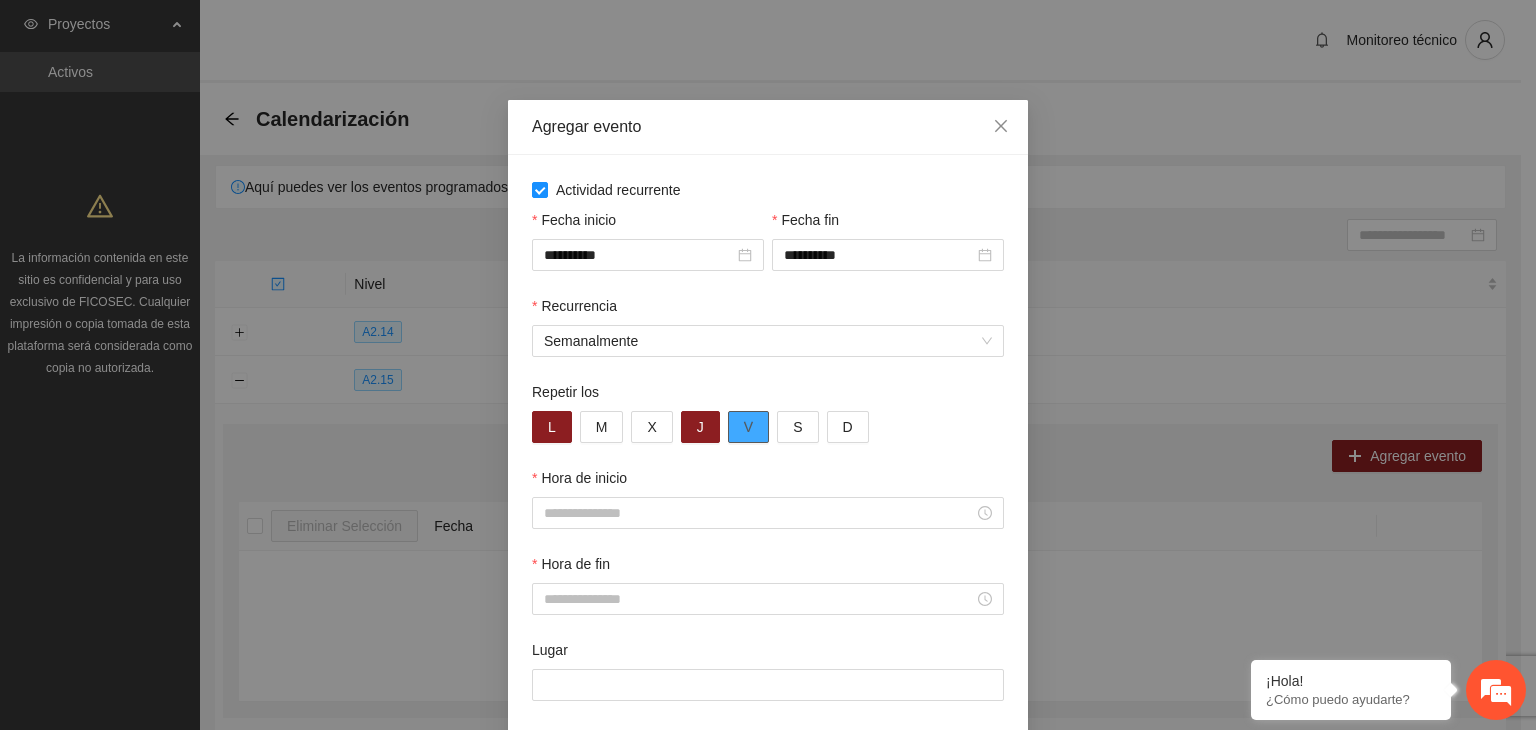 click on "V" at bounding box center [748, 427] 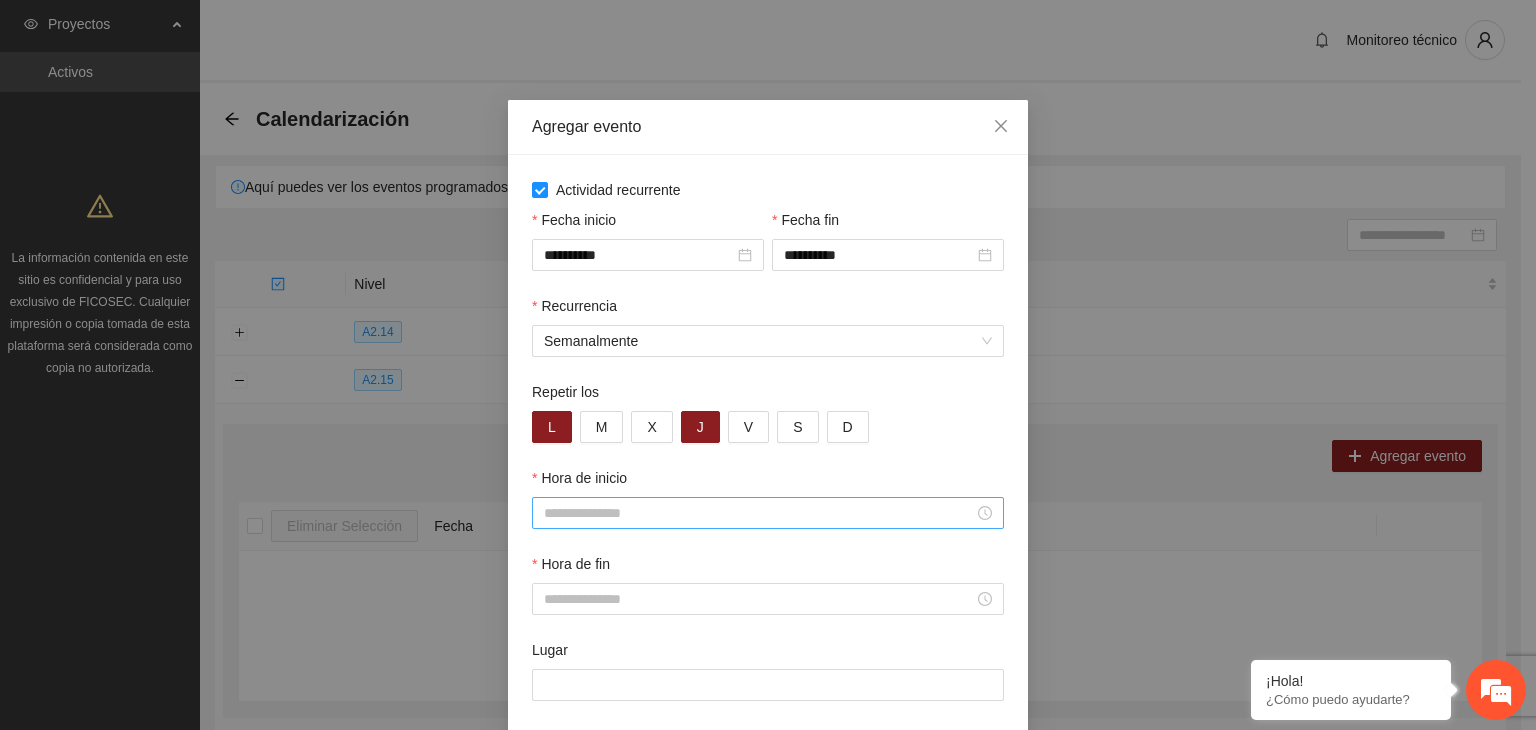 click on "Hora de inicio" at bounding box center (759, 513) 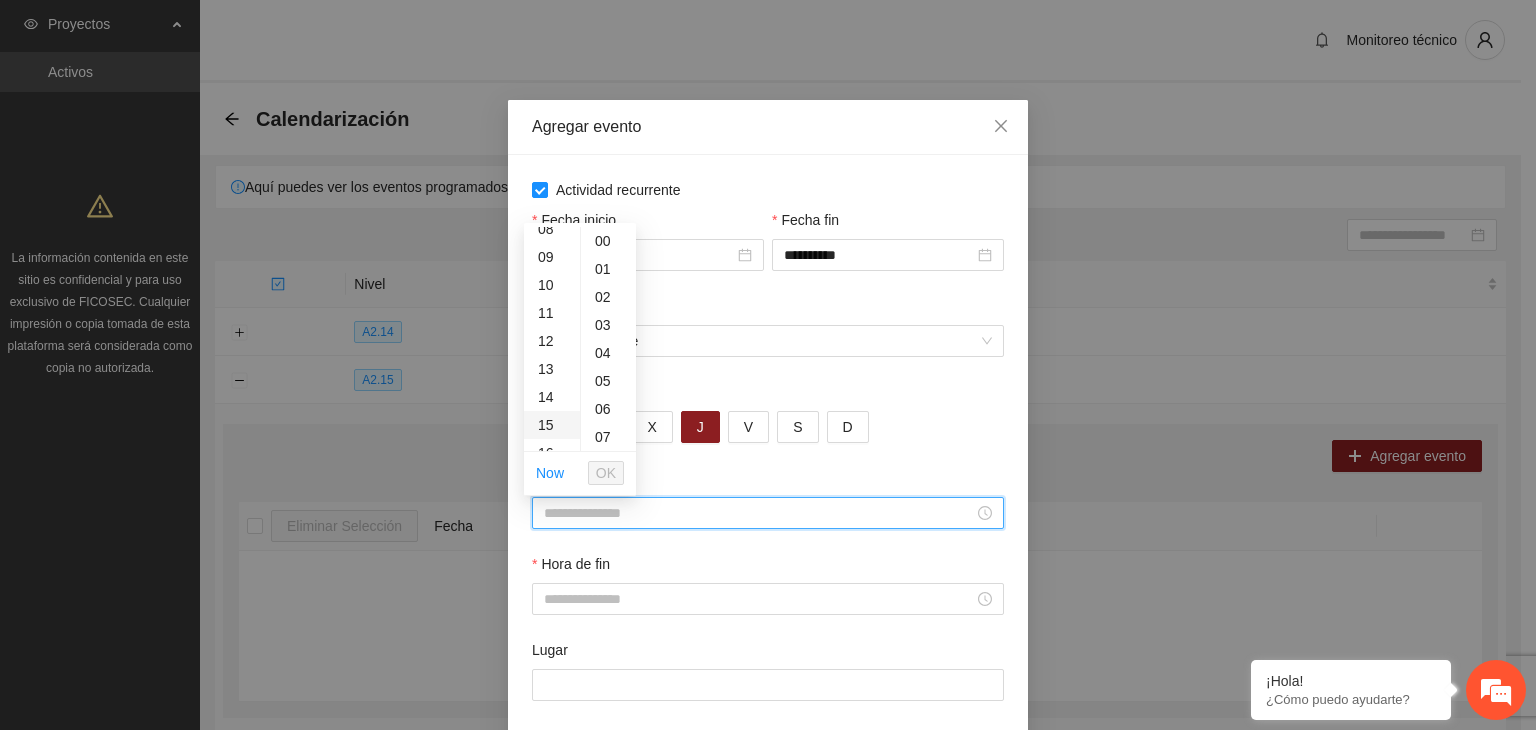 click on "15" at bounding box center (552, 425) 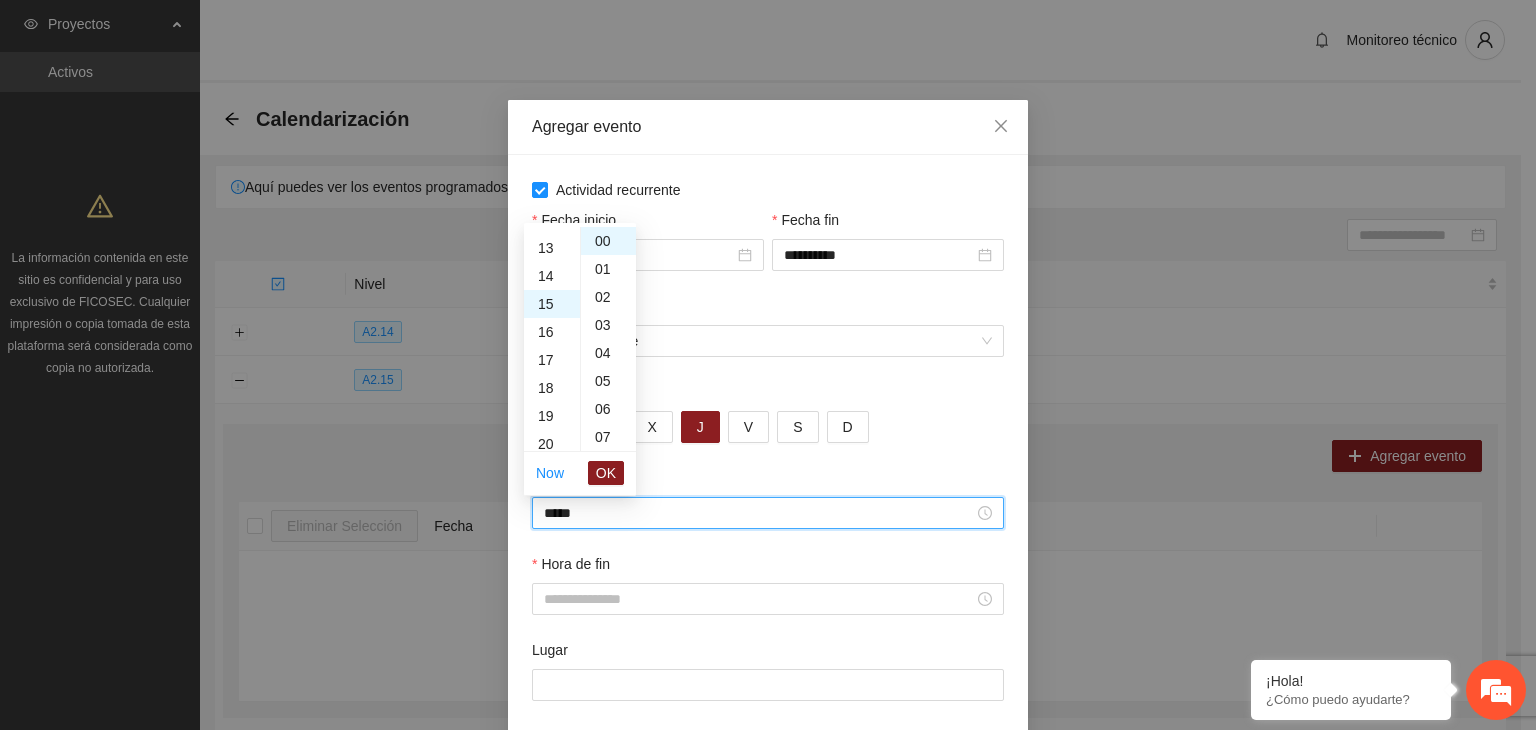 scroll, scrollTop: 420, scrollLeft: 0, axis: vertical 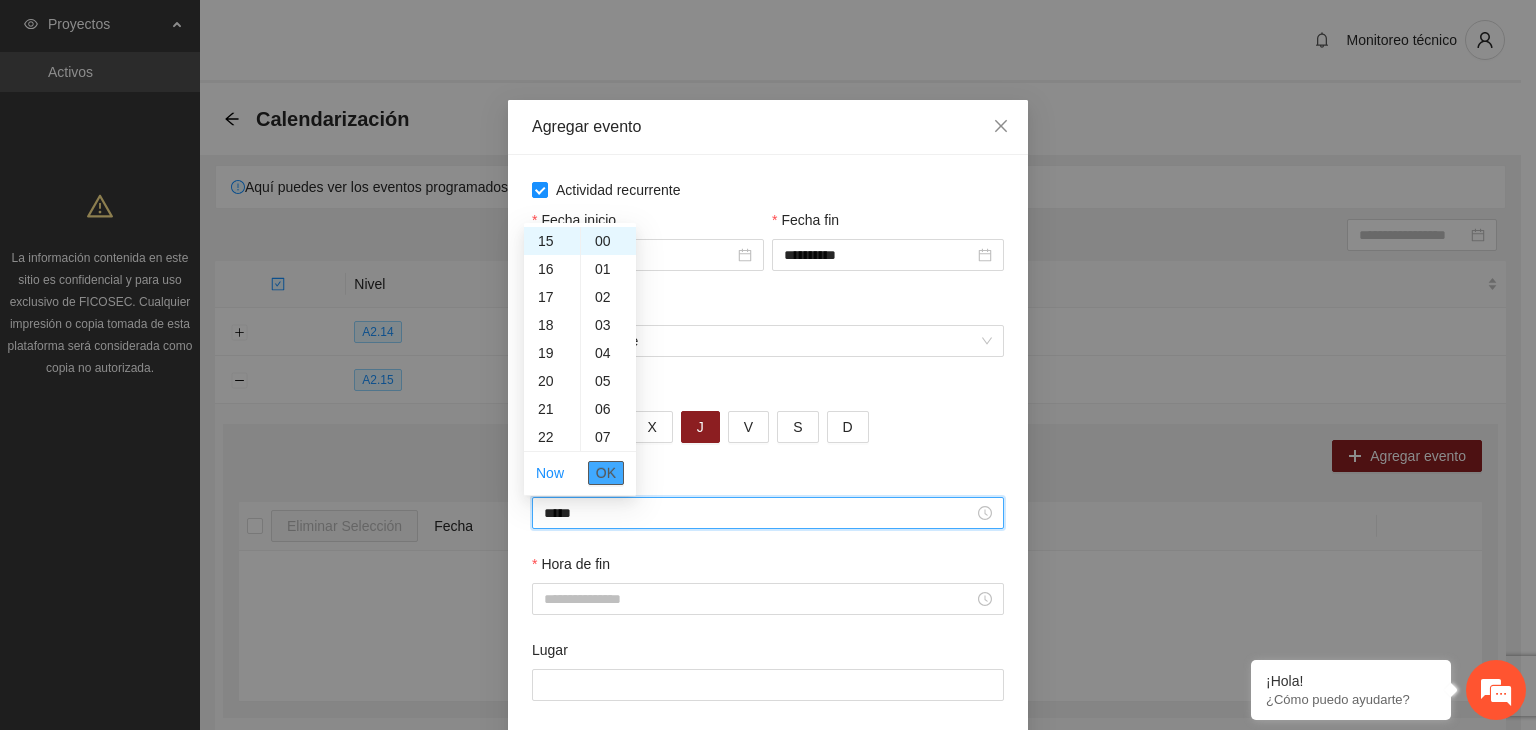 click on "OK" at bounding box center (606, 473) 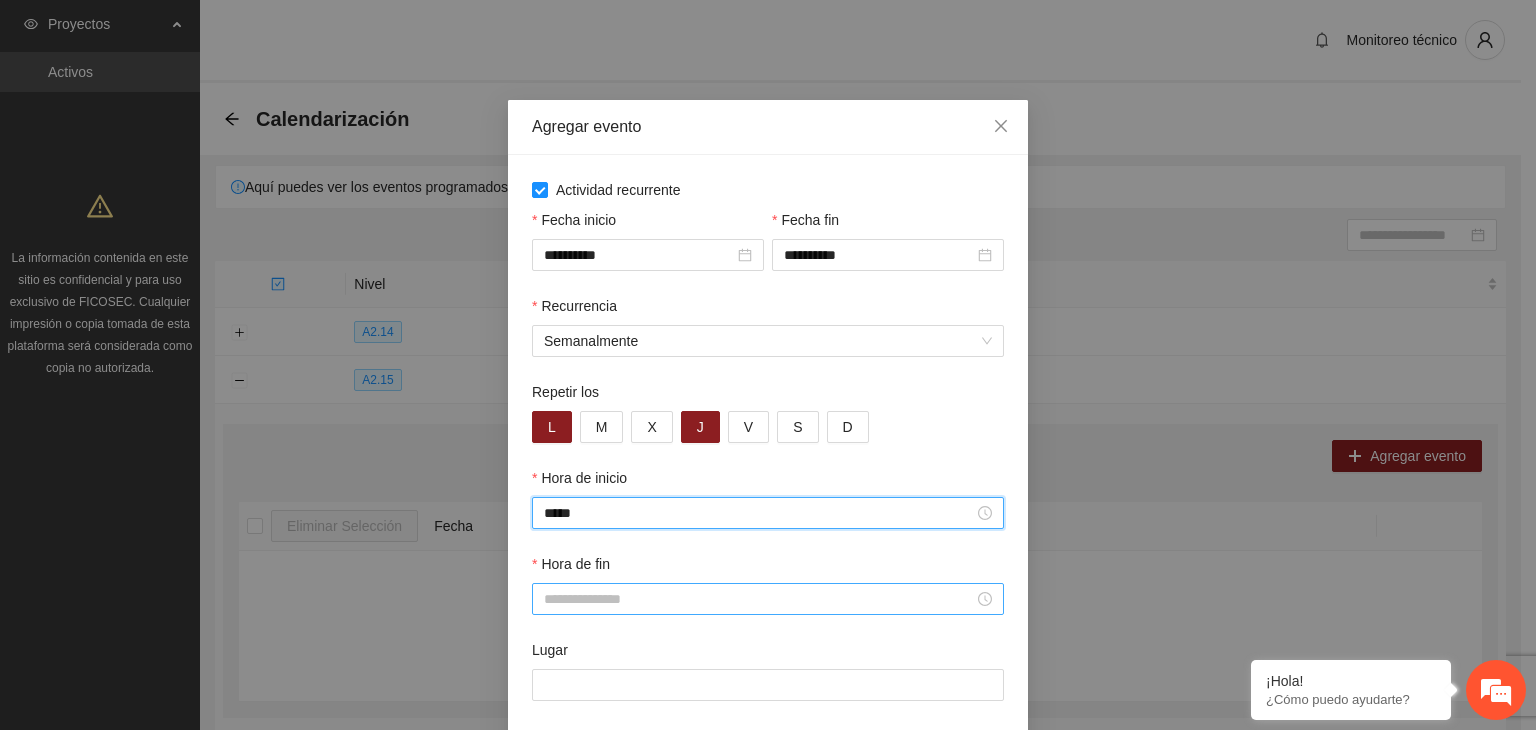 click on "Hora de fin" at bounding box center (759, 599) 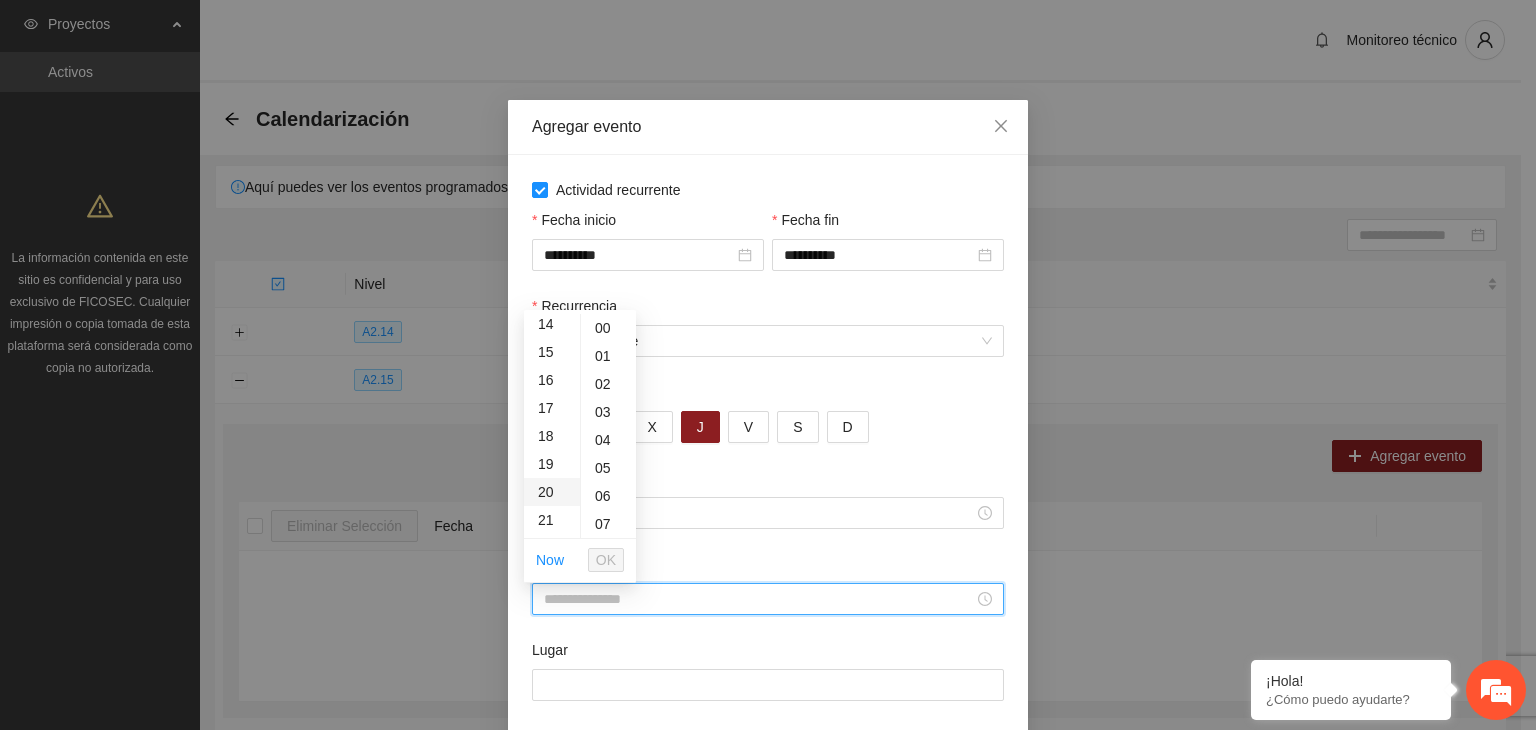 click on "20" at bounding box center [552, 492] 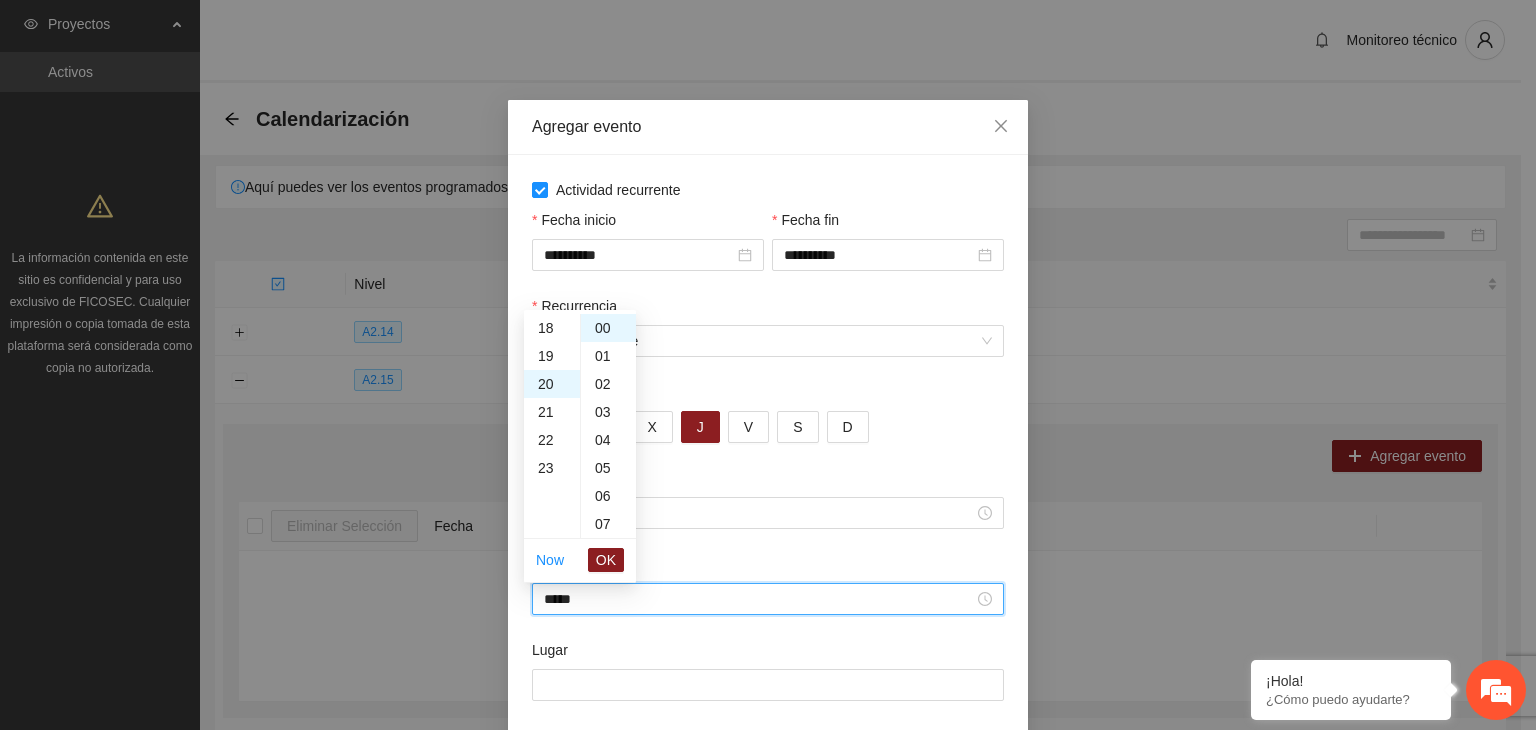 scroll, scrollTop: 560, scrollLeft: 0, axis: vertical 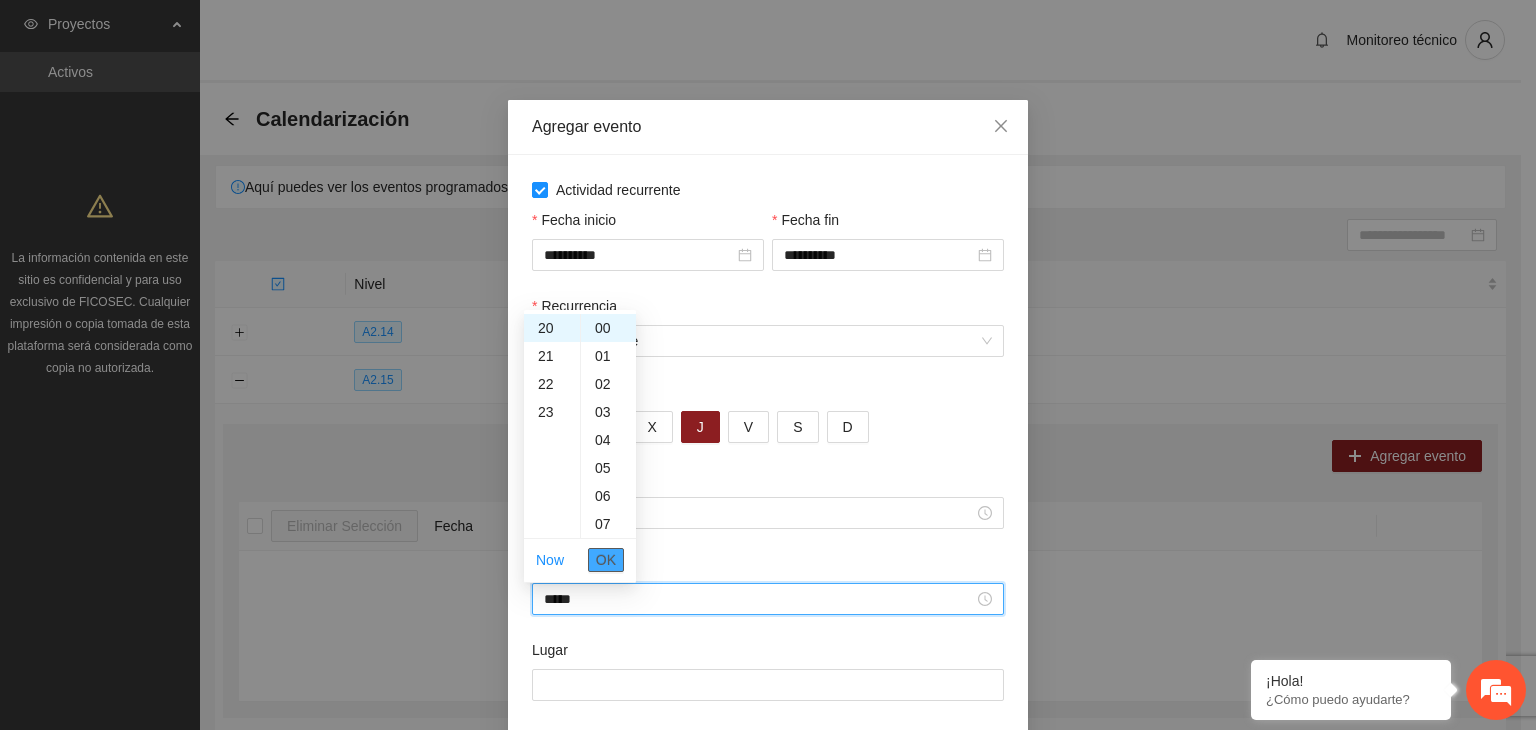 click on "OK" at bounding box center (606, 560) 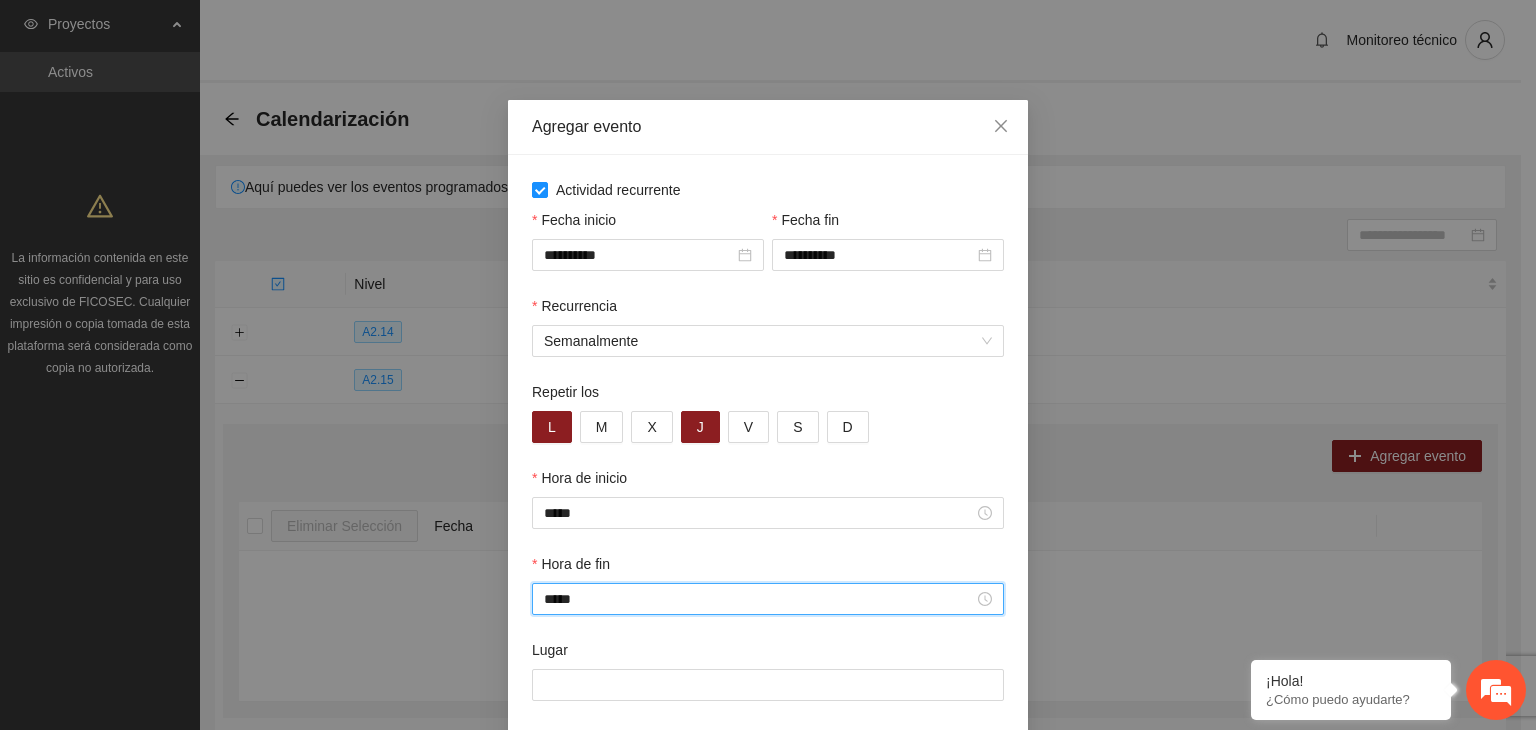 scroll, scrollTop: 99, scrollLeft: 0, axis: vertical 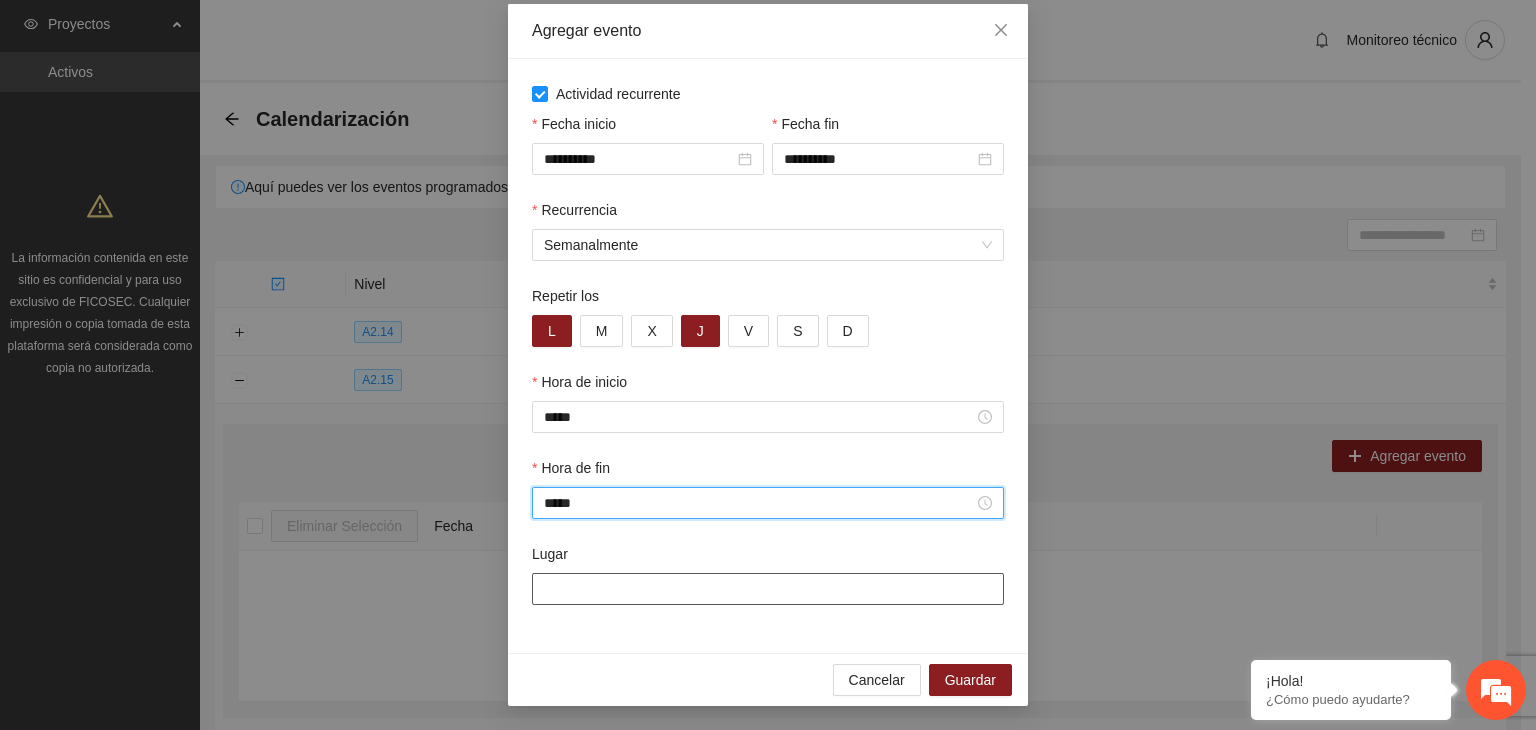 click on "Lugar" at bounding box center (768, 589) 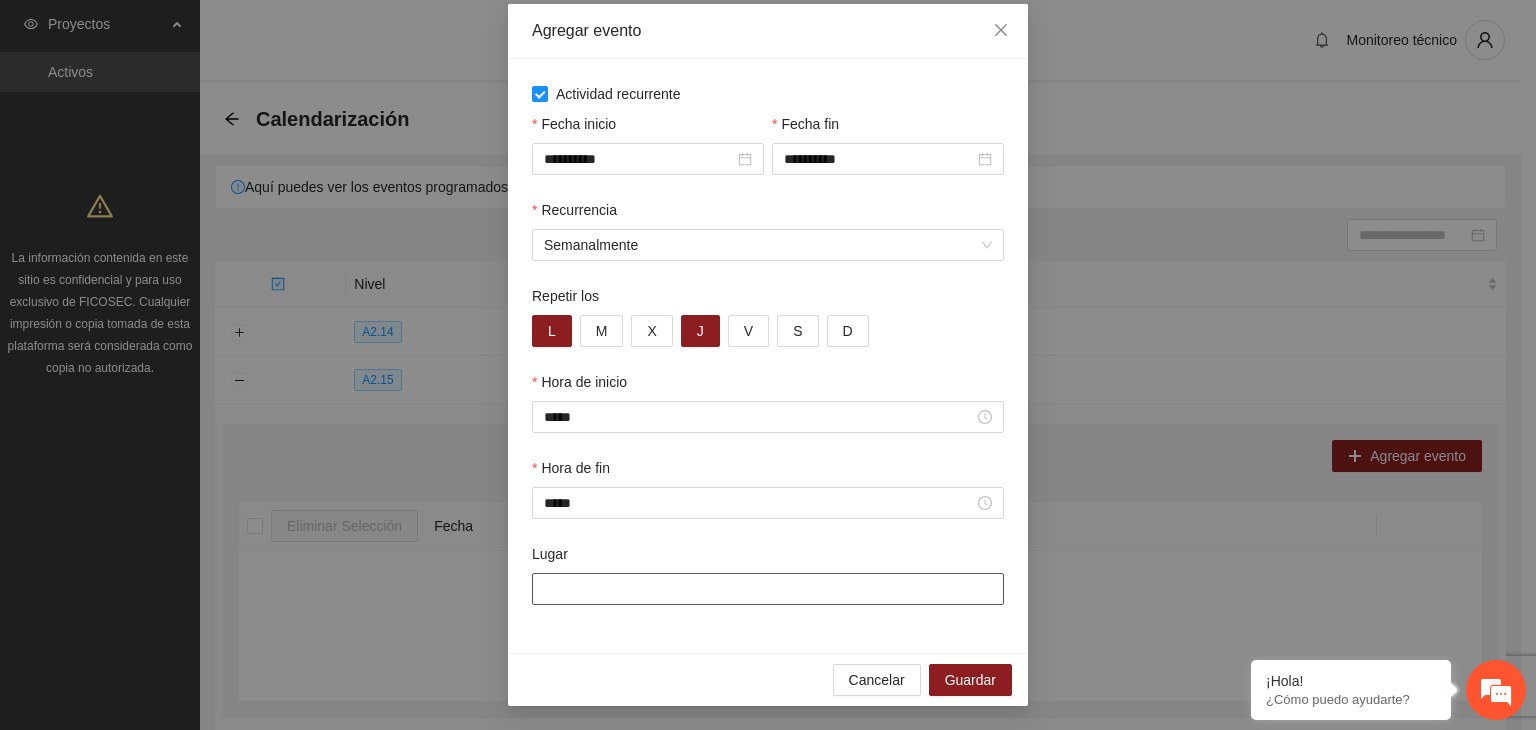 type on "**********" 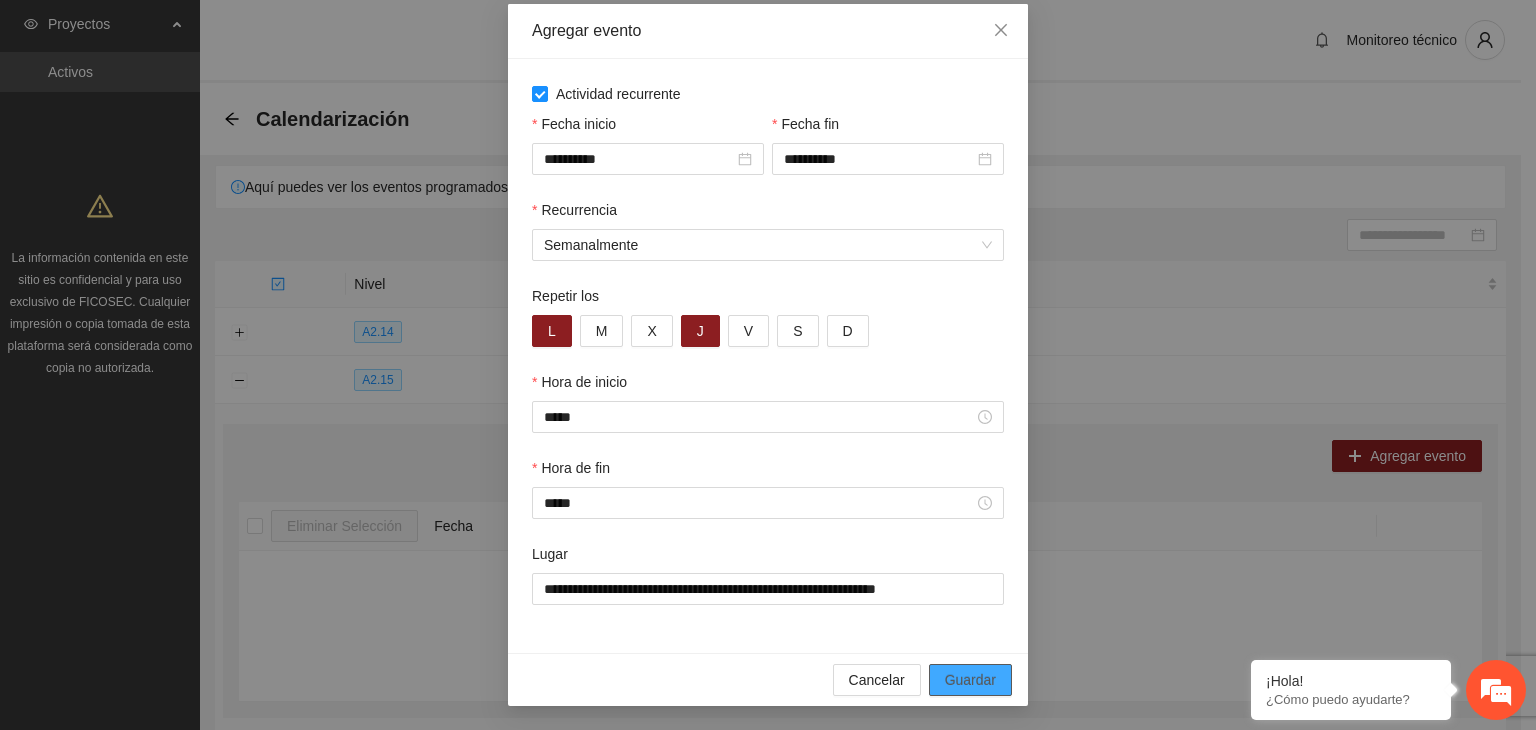 click on "Guardar" at bounding box center (970, 680) 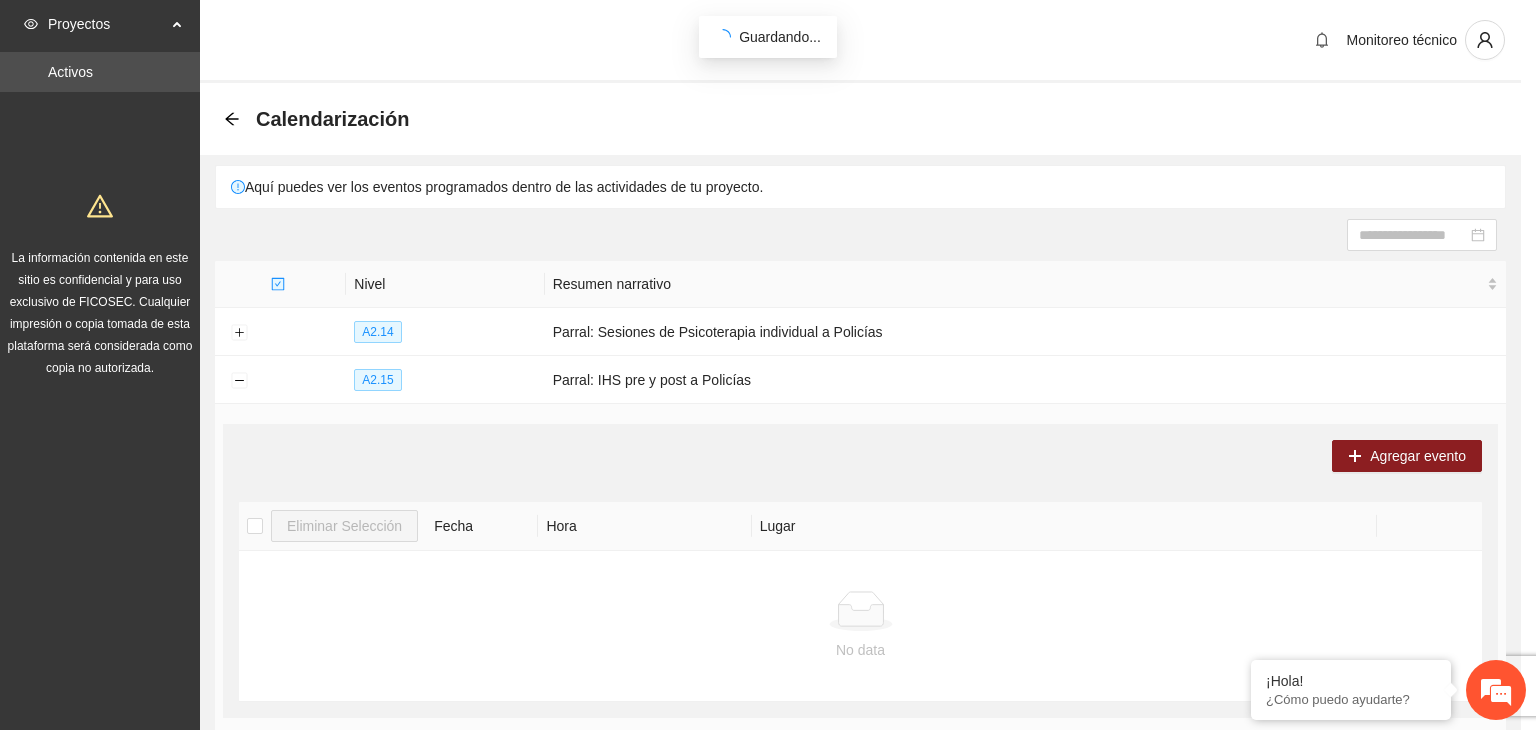 scroll, scrollTop: 0, scrollLeft: 0, axis: both 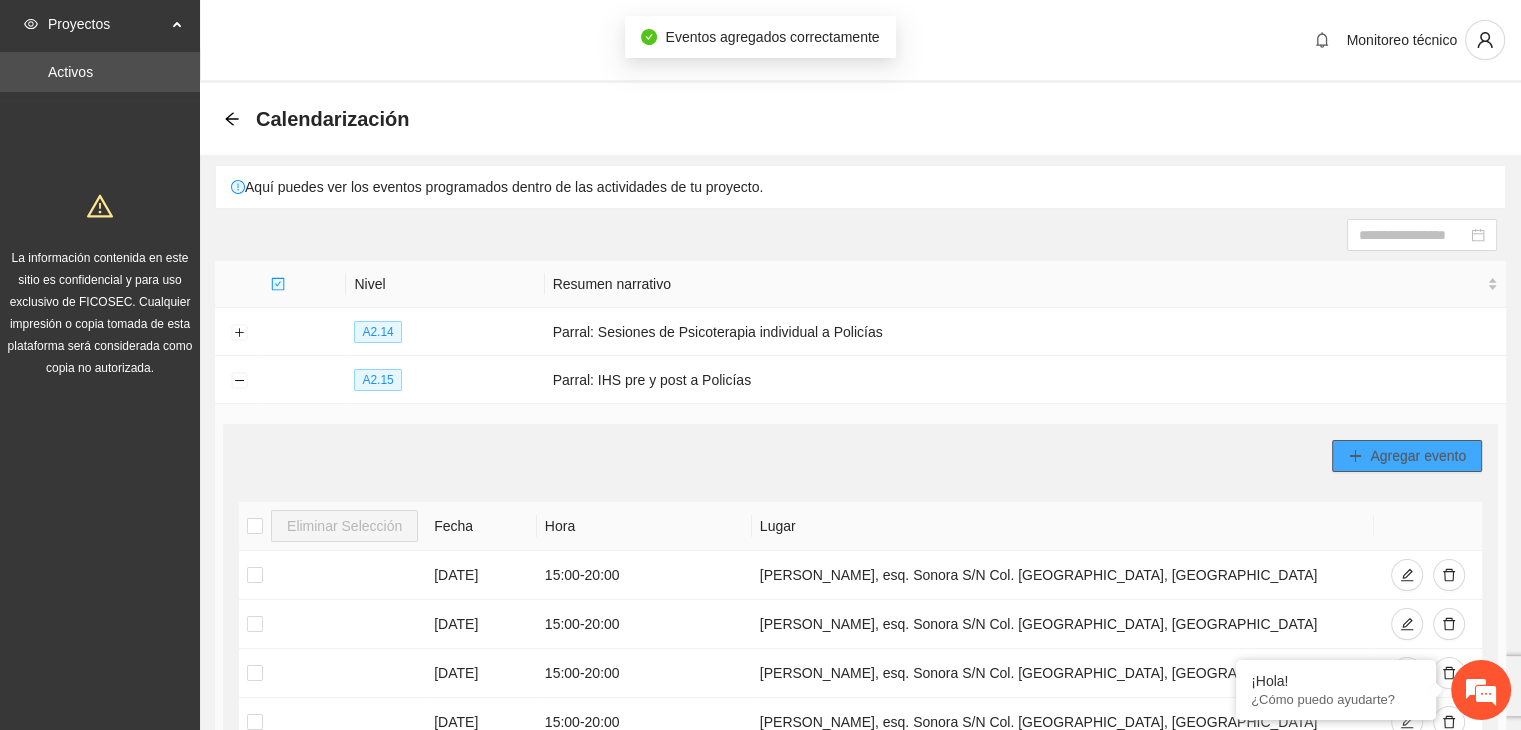 click on "Agregar evento" at bounding box center [1418, 456] 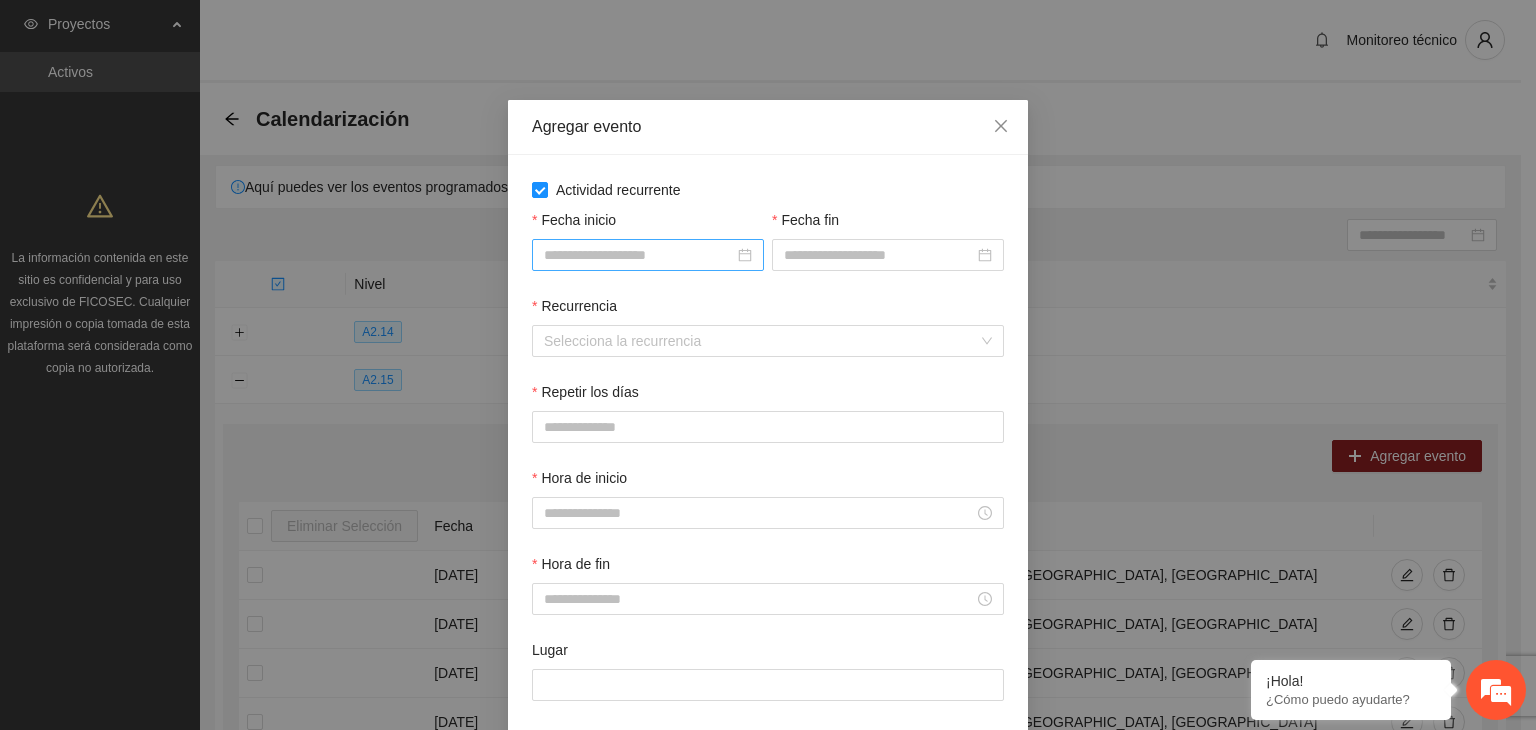 click on "Fecha inicio" at bounding box center (639, 255) 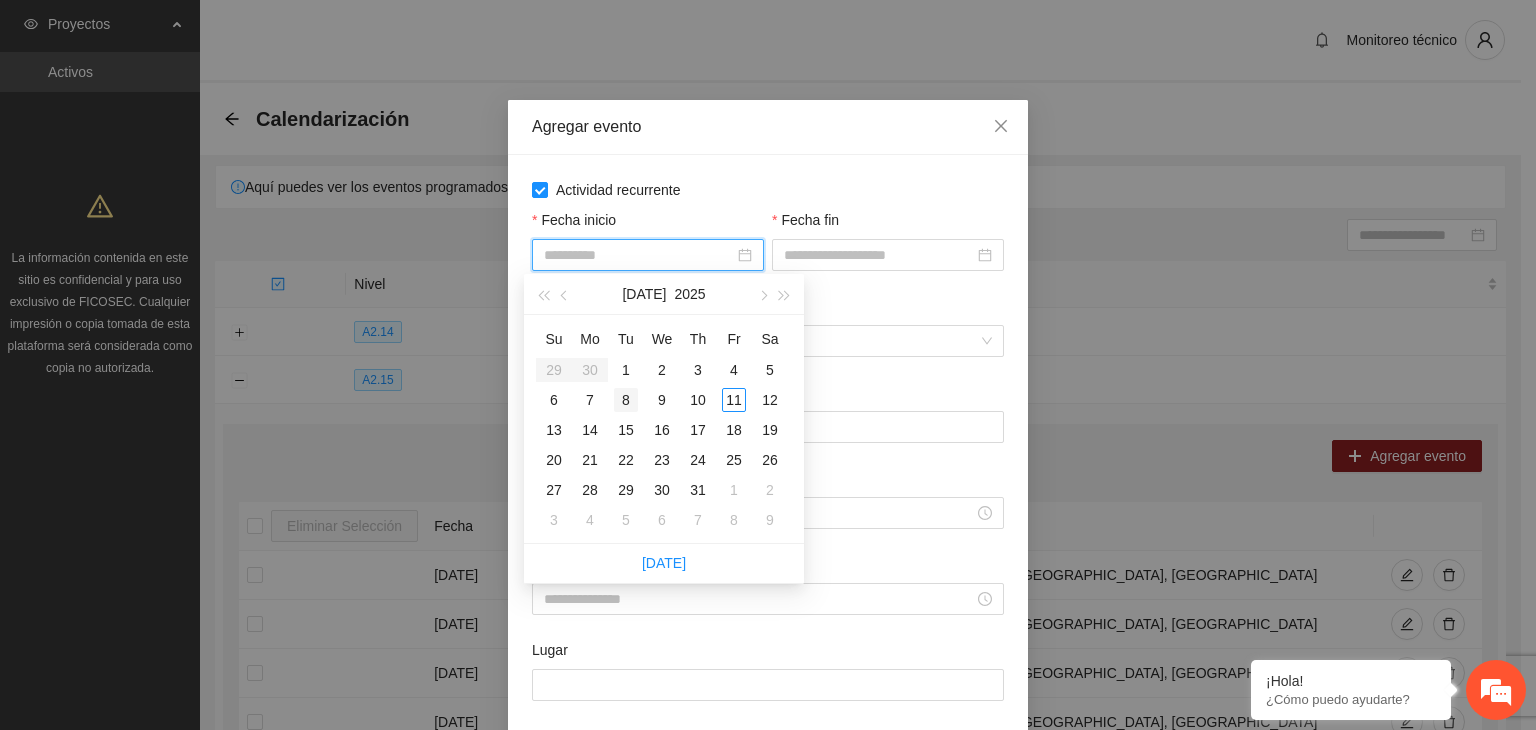 type on "**********" 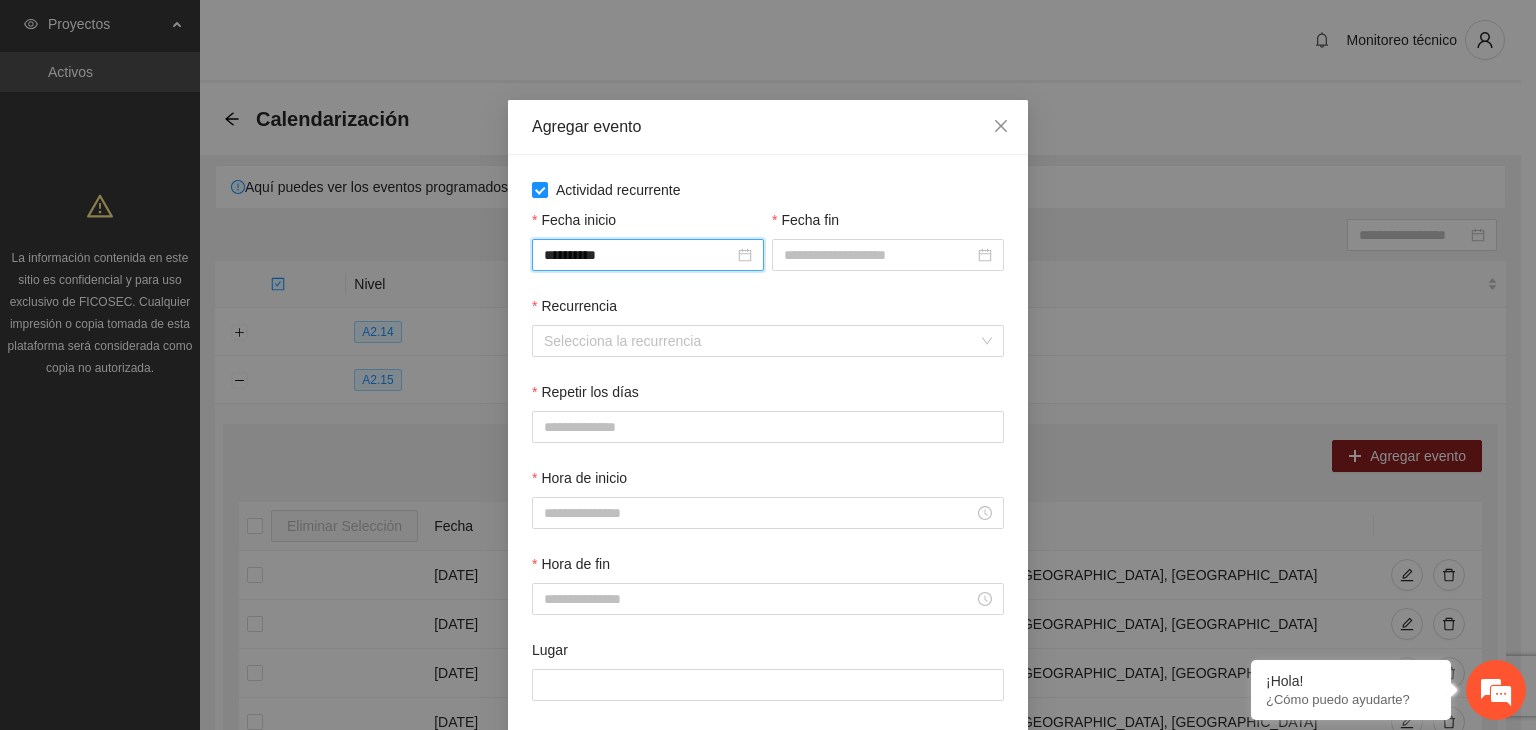 click on "Fecha fin" at bounding box center [888, 224] 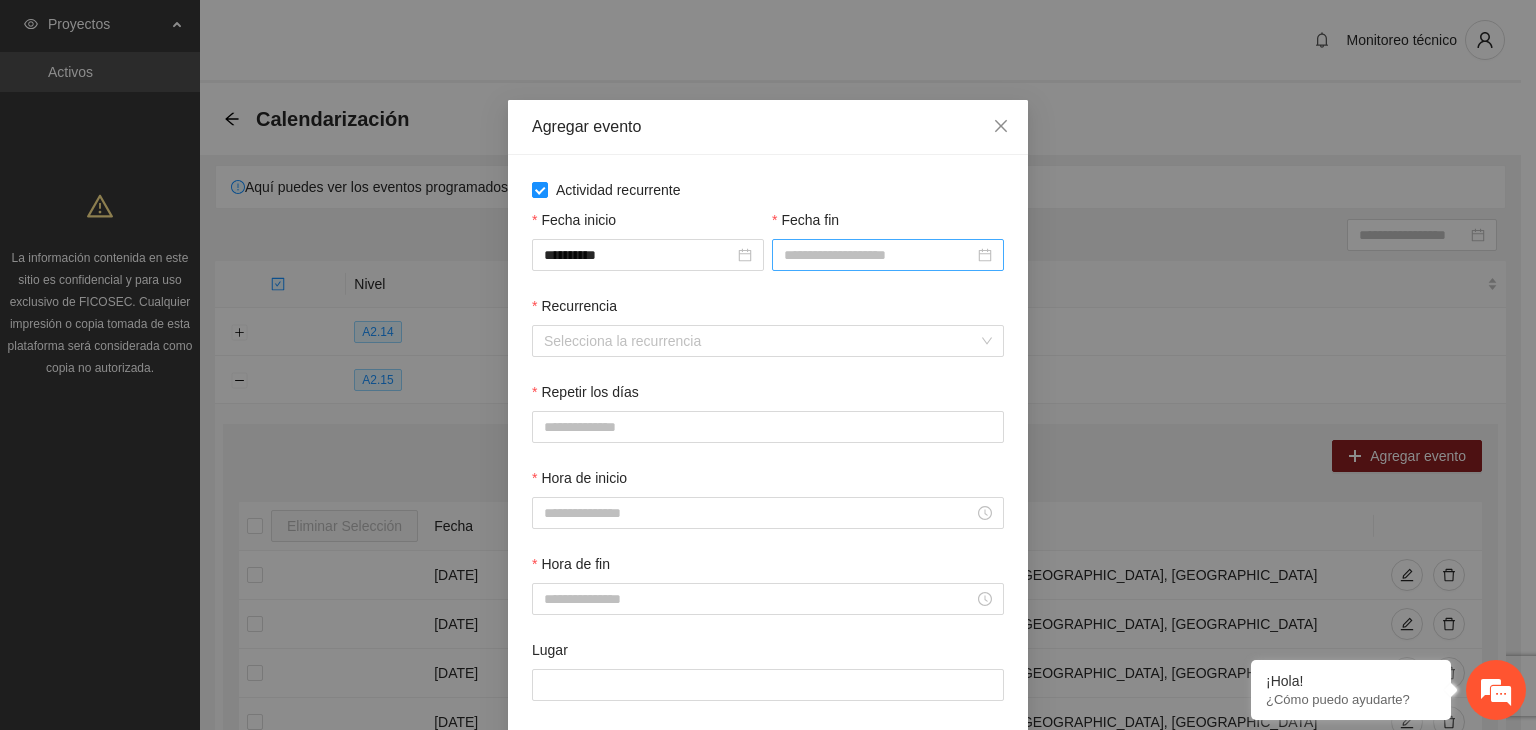 click on "Fecha fin" at bounding box center [879, 255] 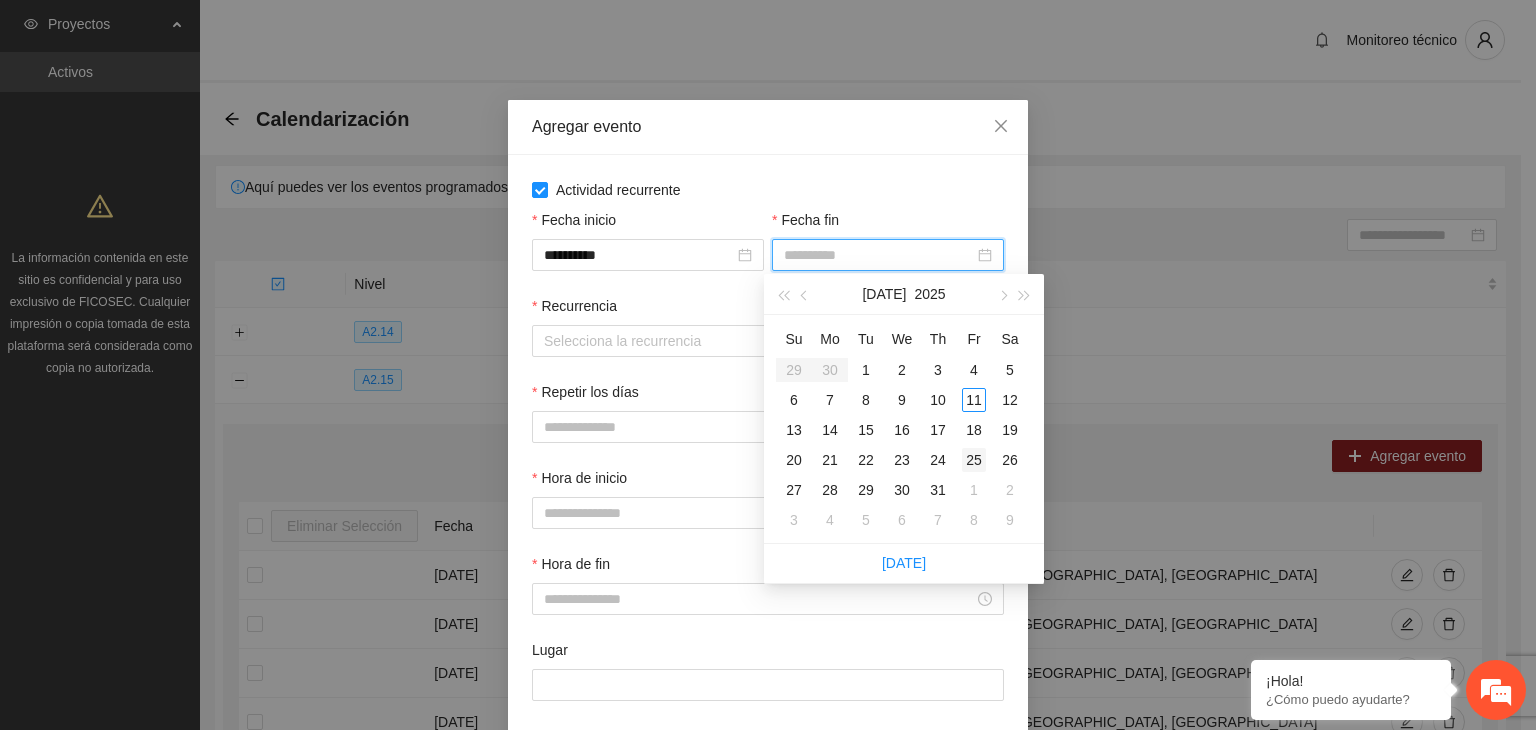 type on "**********" 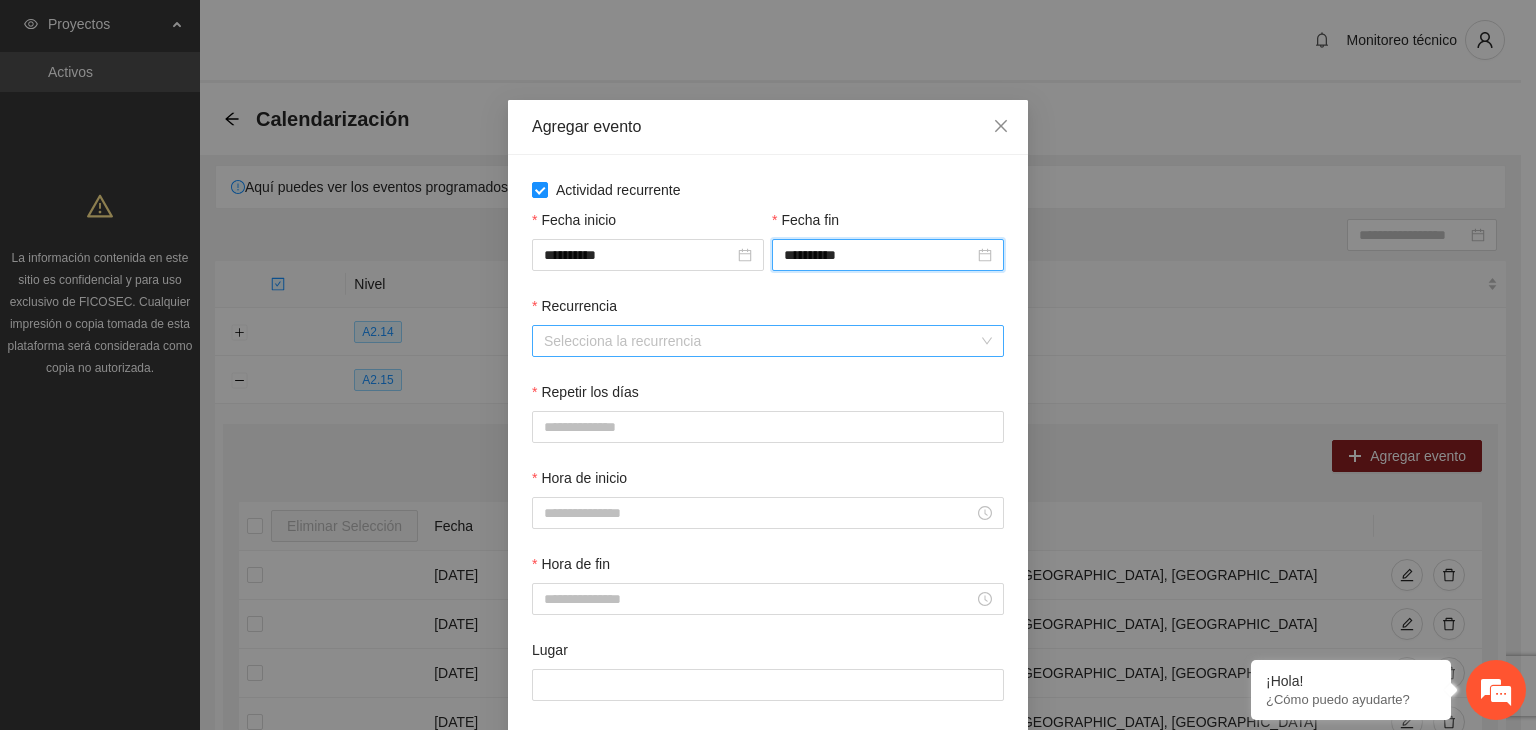 click on "Recurrencia" at bounding box center [761, 341] 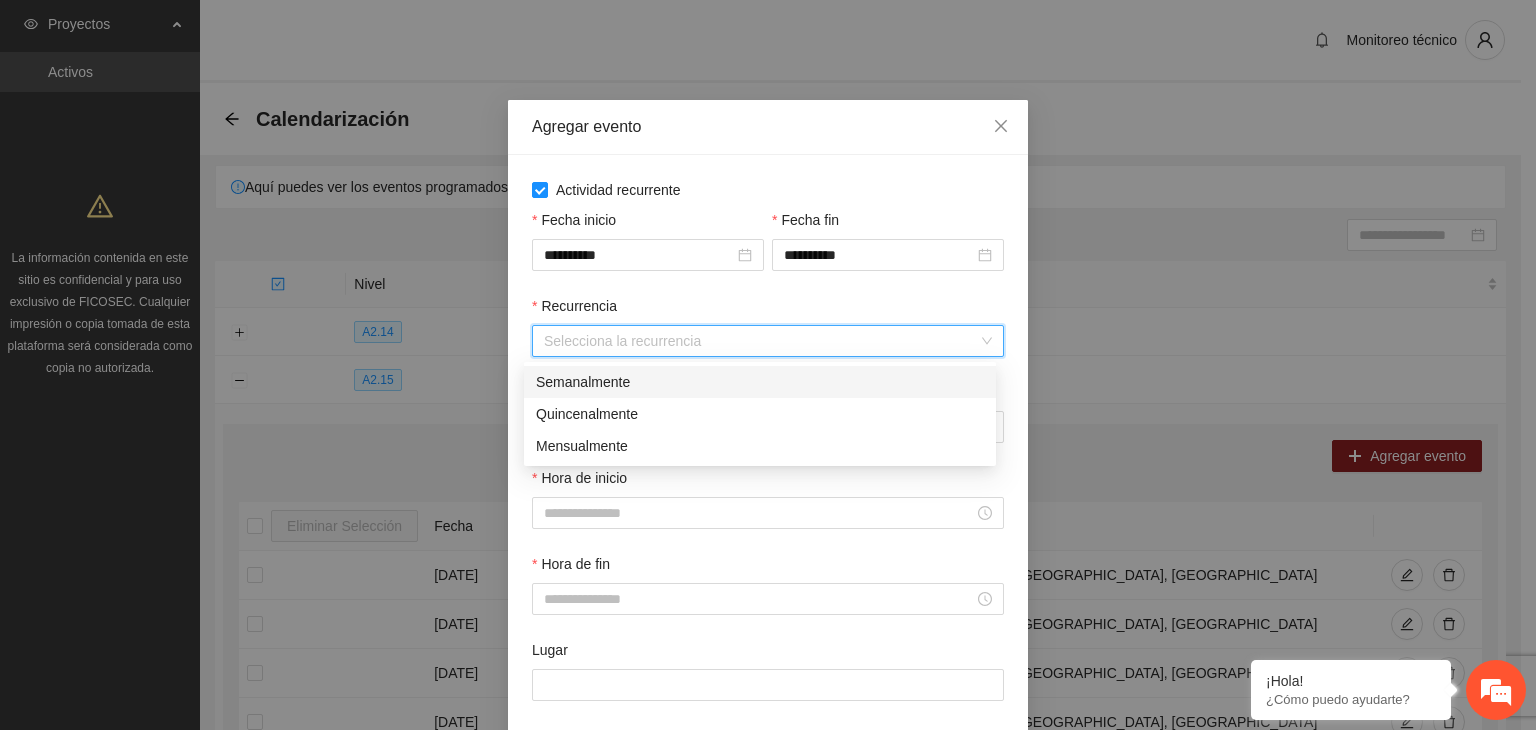 click on "Semanalmente" at bounding box center [760, 382] 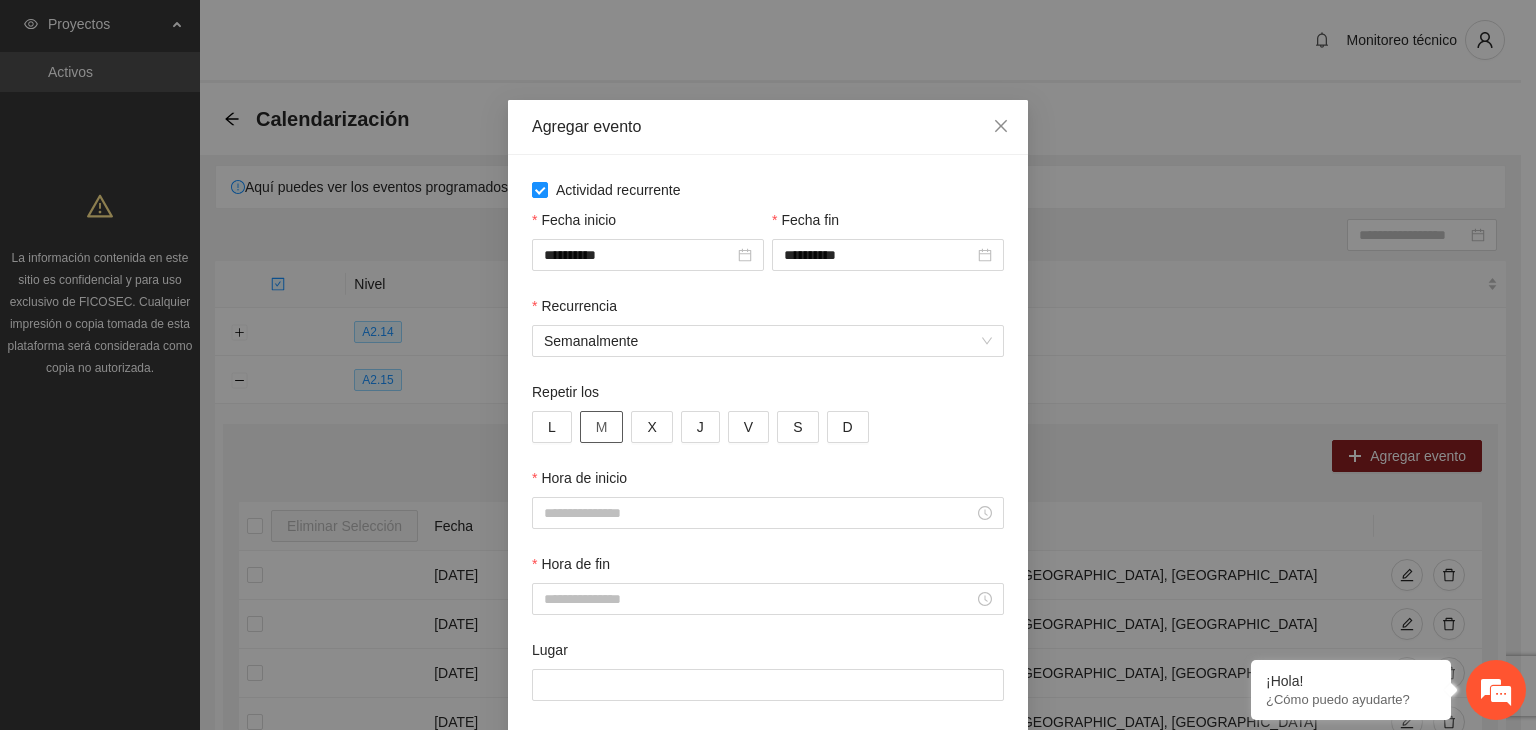 click on "M" at bounding box center [602, 427] 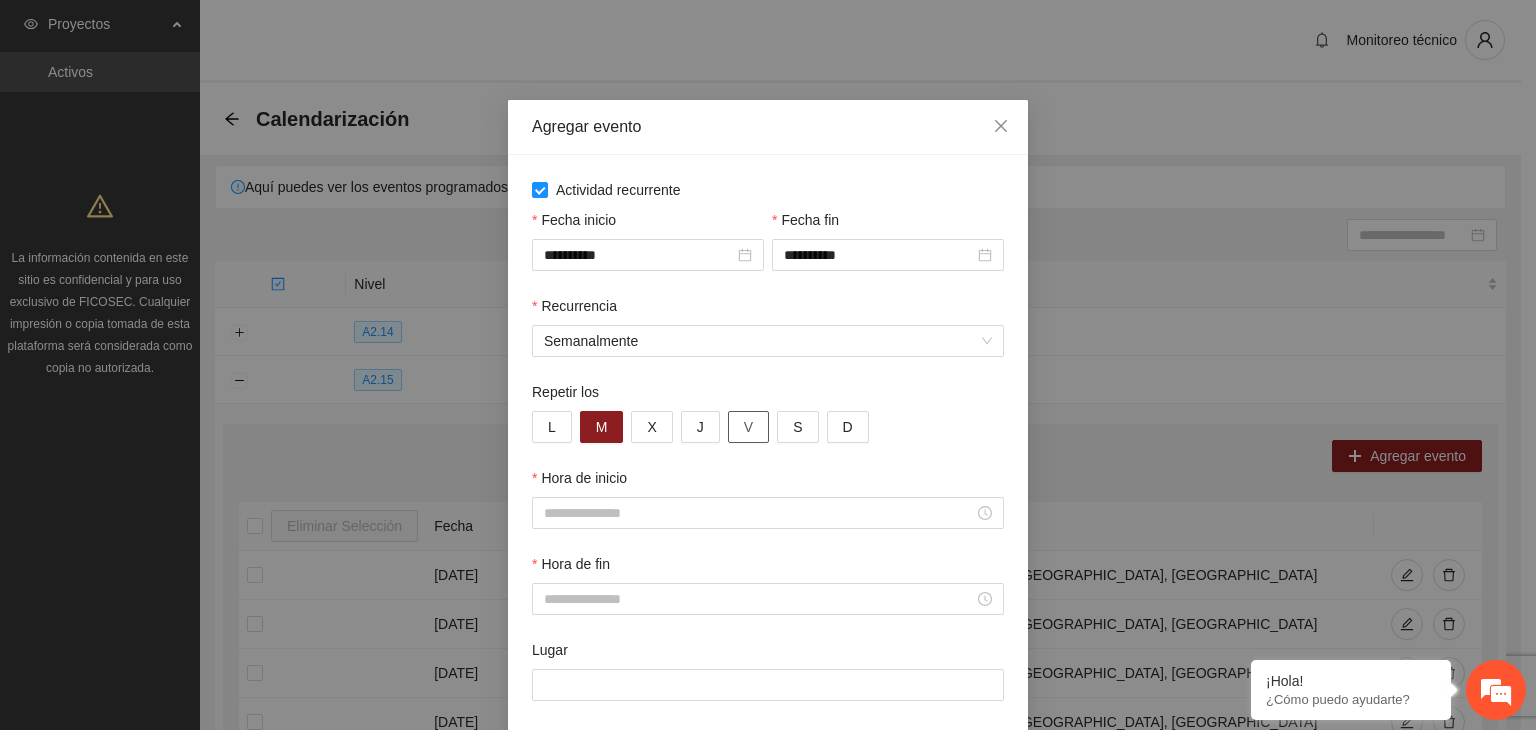 click on "V" at bounding box center (748, 427) 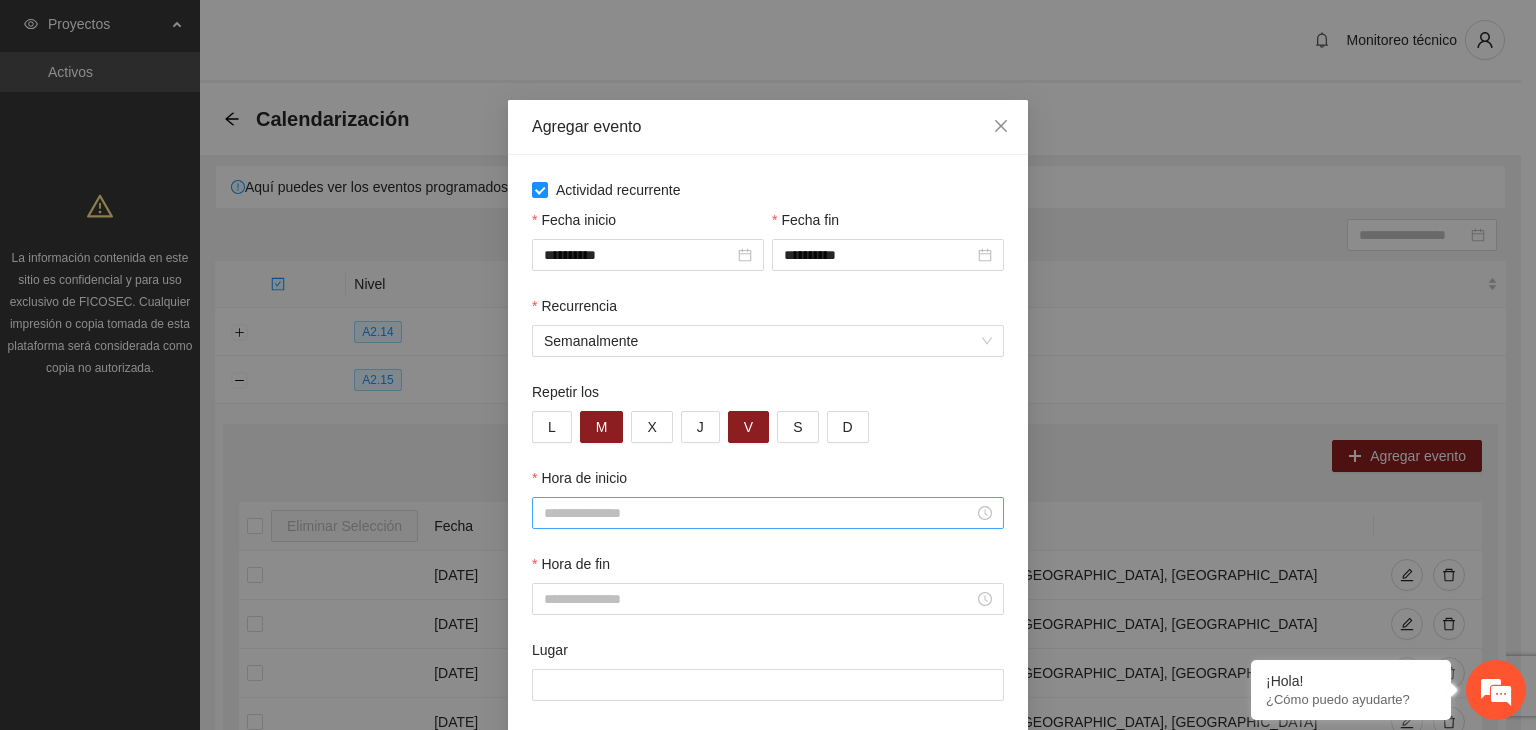 click on "Hora de inicio" at bounding box center (759, 513) 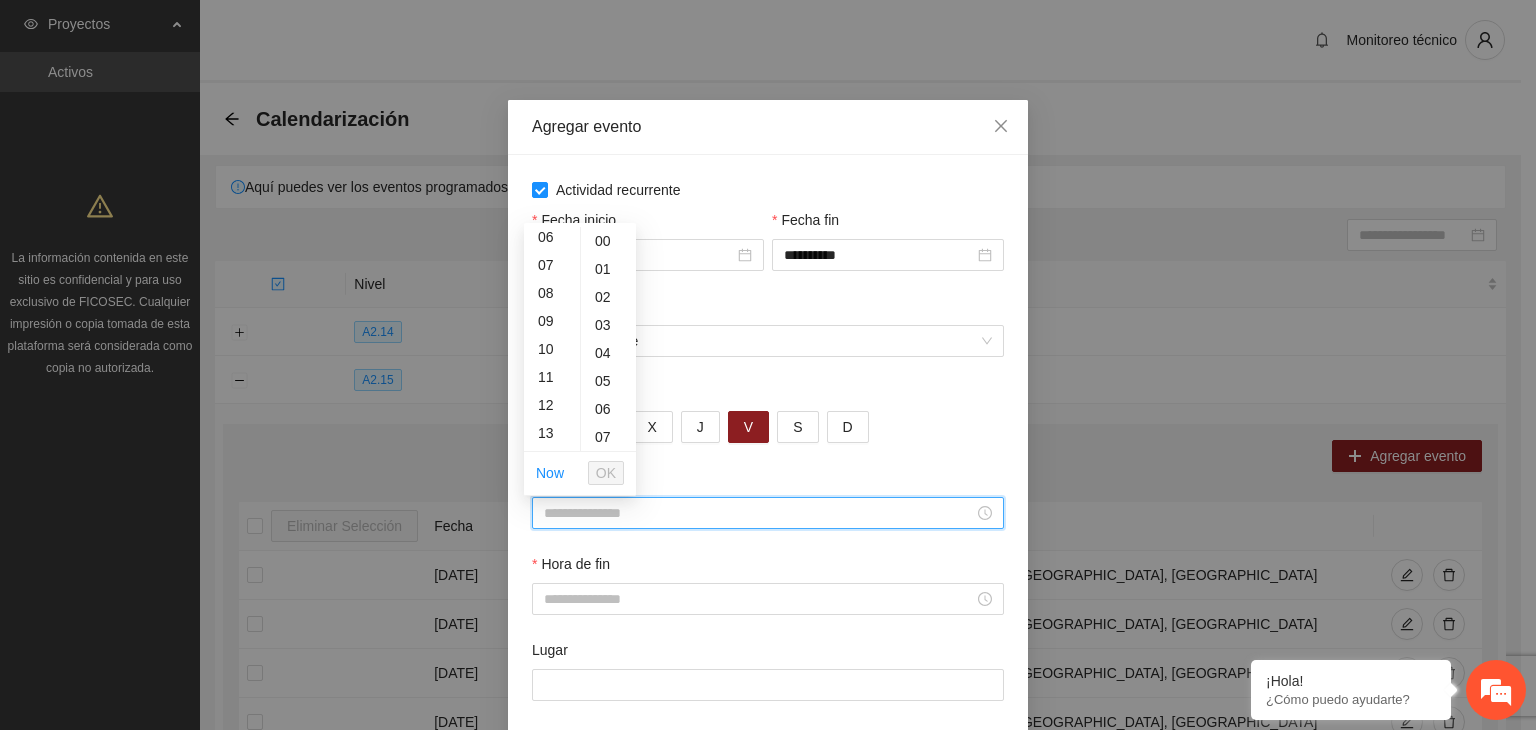 scroll, scrollTop: 208, scrollLeft: 0, axis: vertical 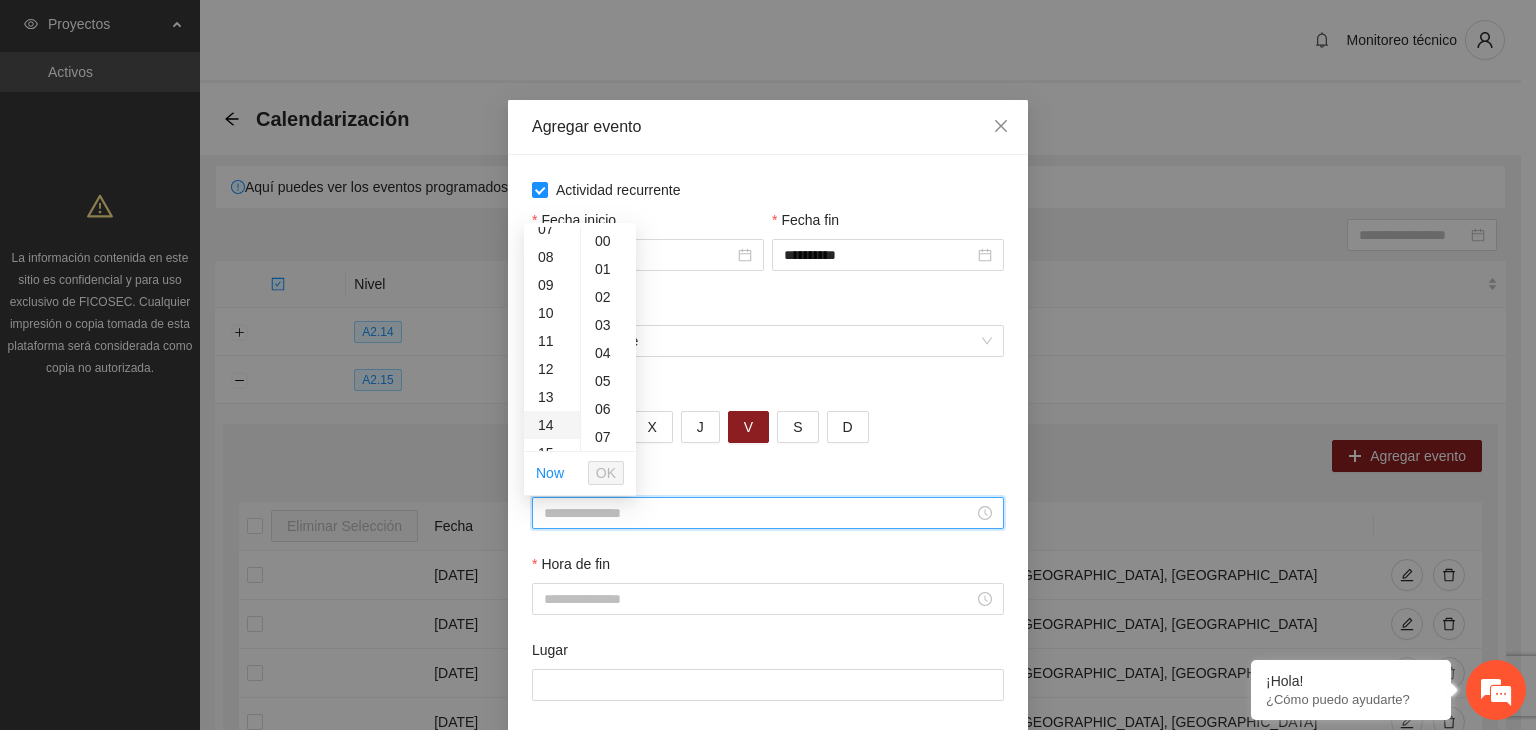 click on "14" at bounding box center (552, 425) 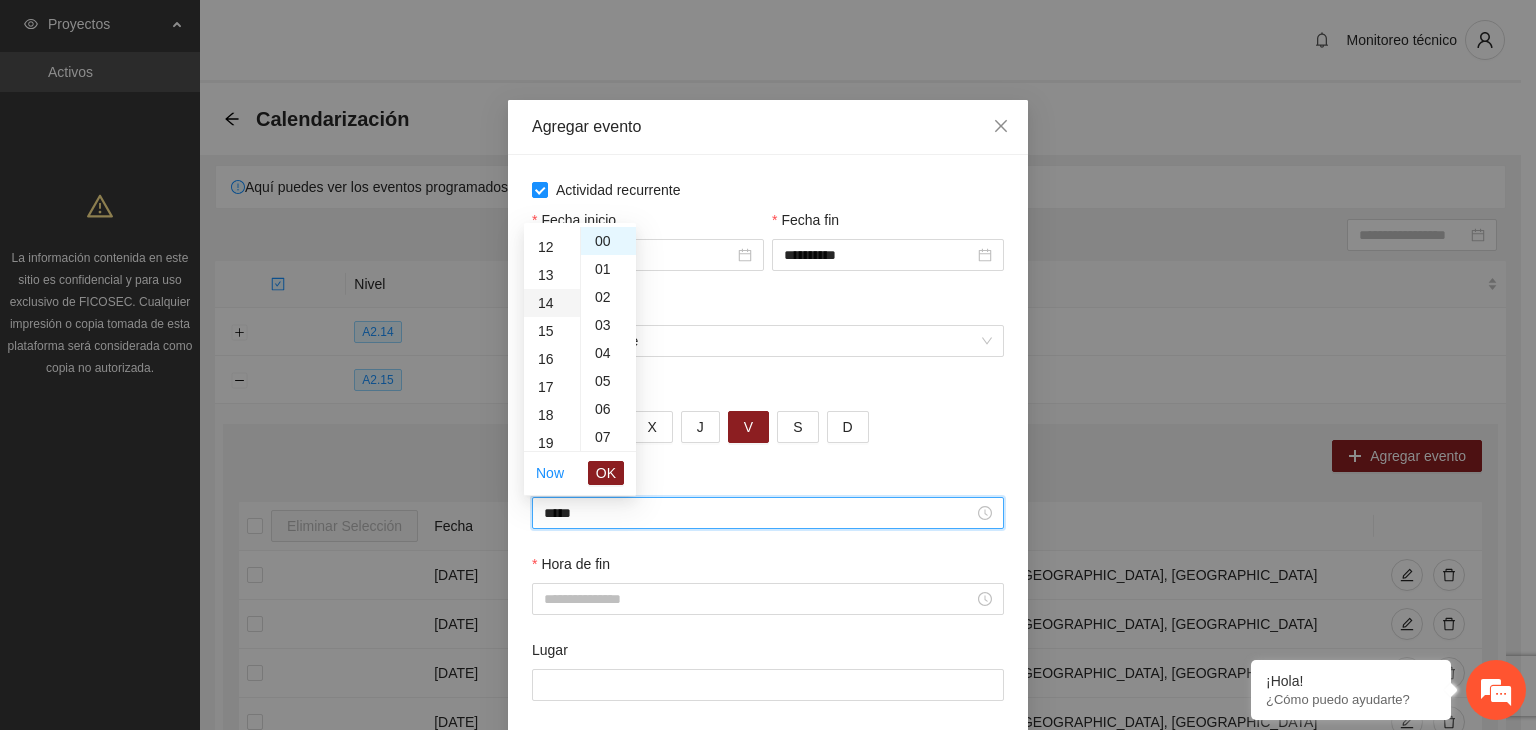 scroll, scrollTop: 392, scrollLeft: 0, axis: vertical 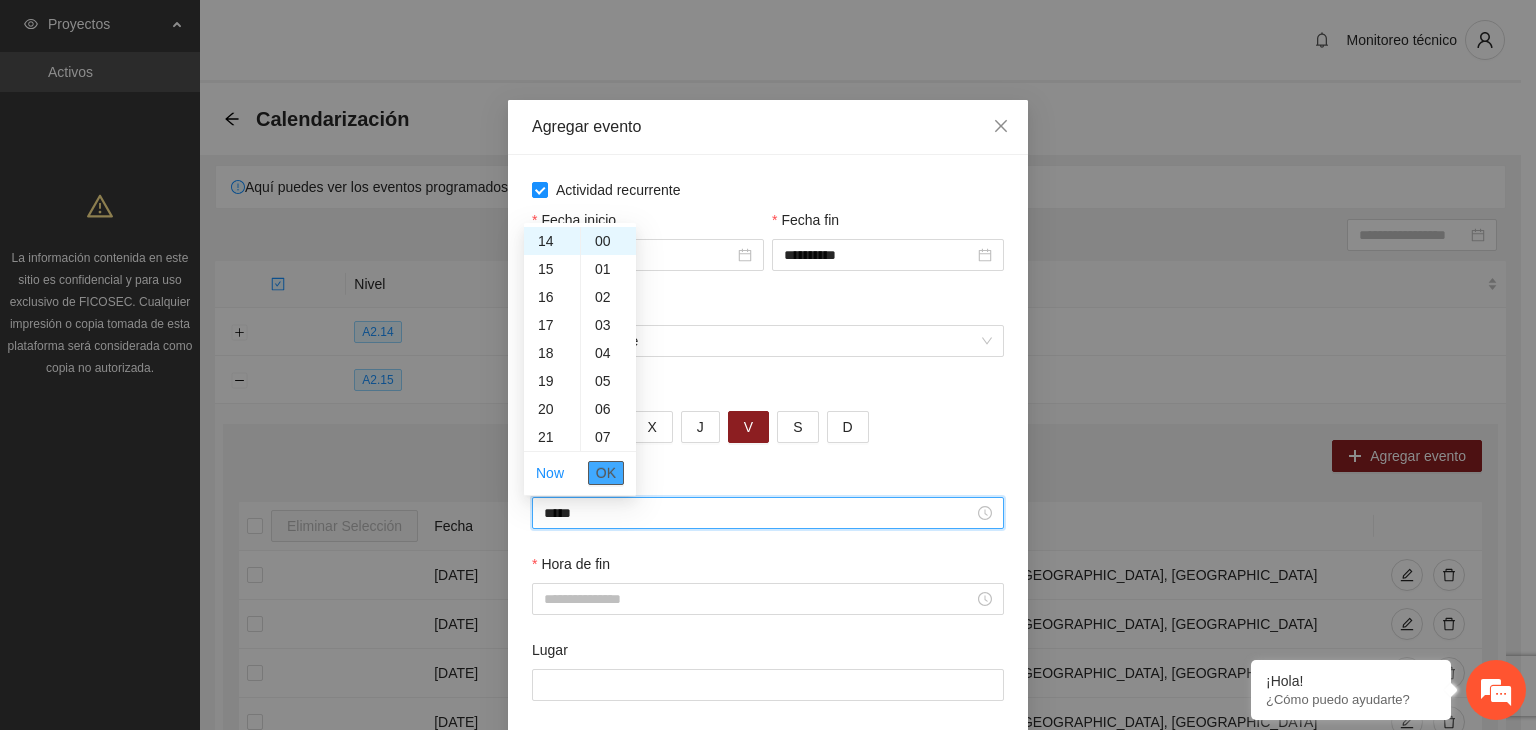 click on "OK" at bounding box center [606, 473] 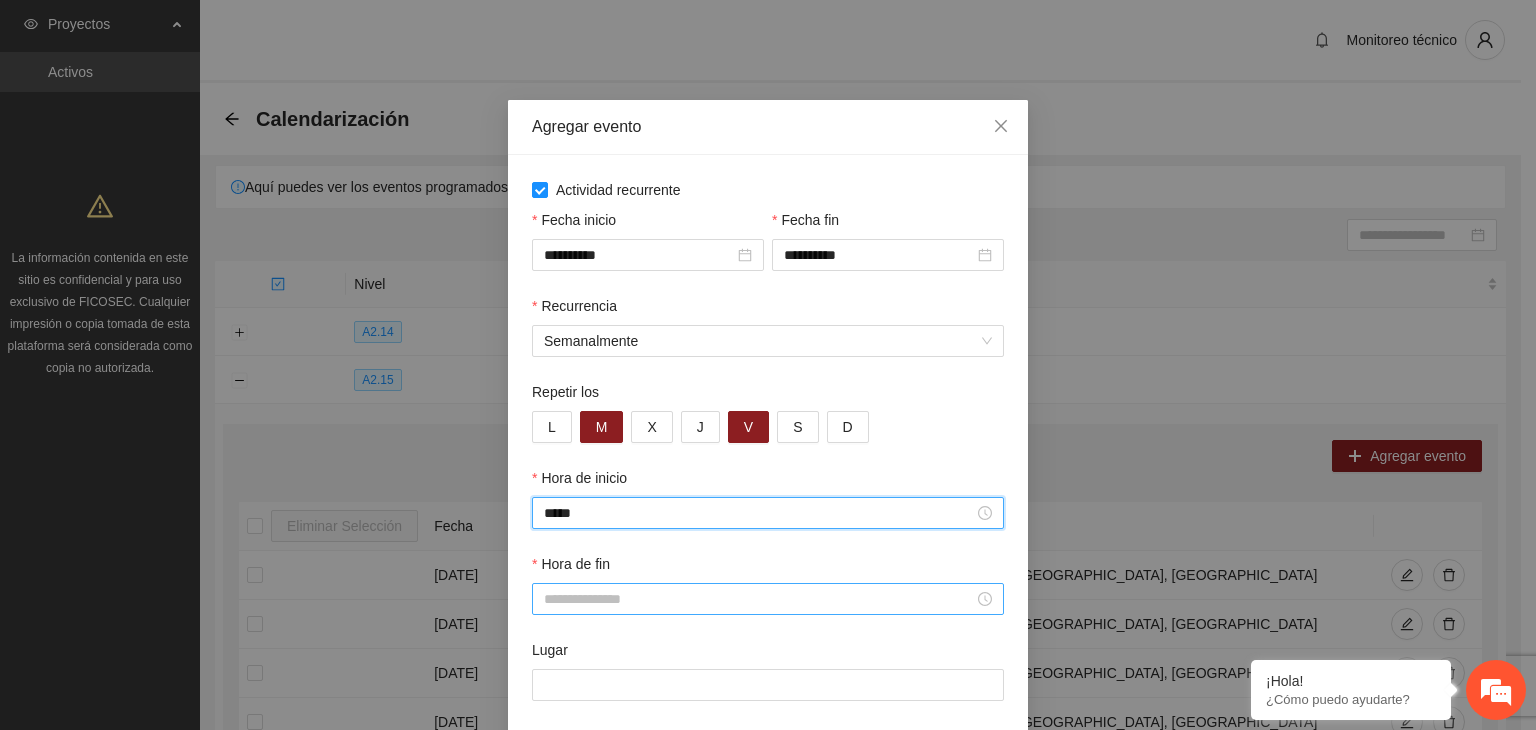 click on "Hora de fin" at bounding box center (759, 599) 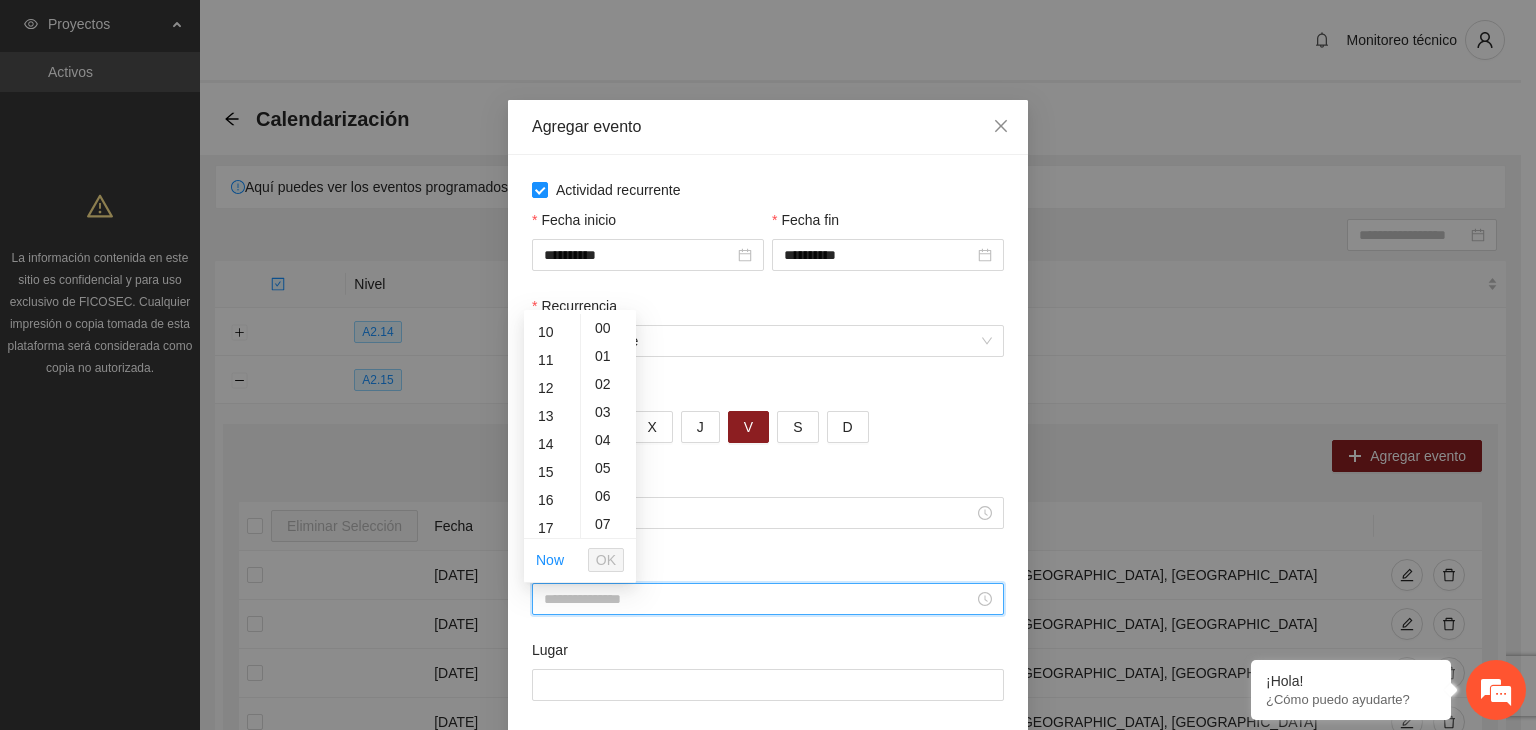 scroll, scrollTop: 280, scrollLeft: 0, axis: vertical 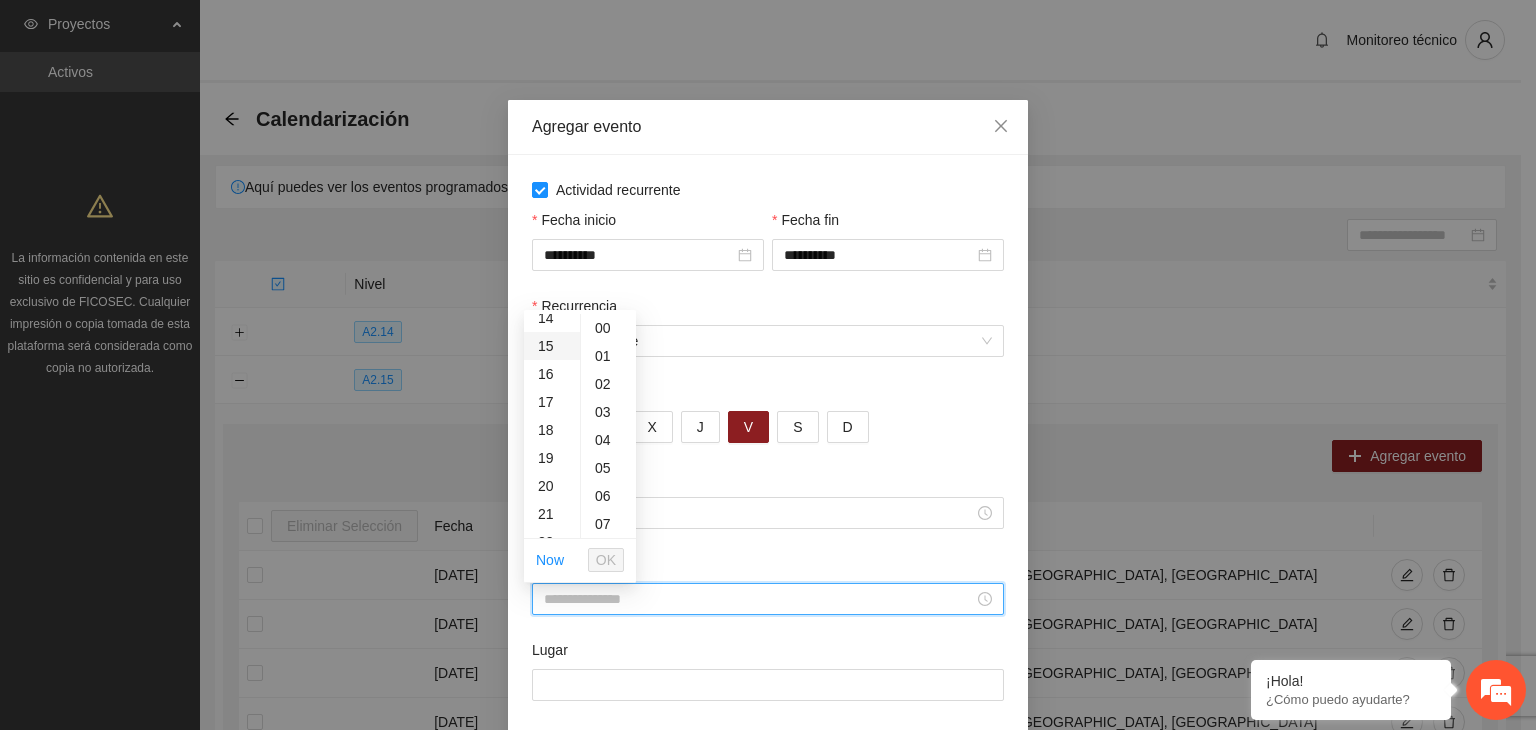 click on "20" at bounding box center [552, 486] 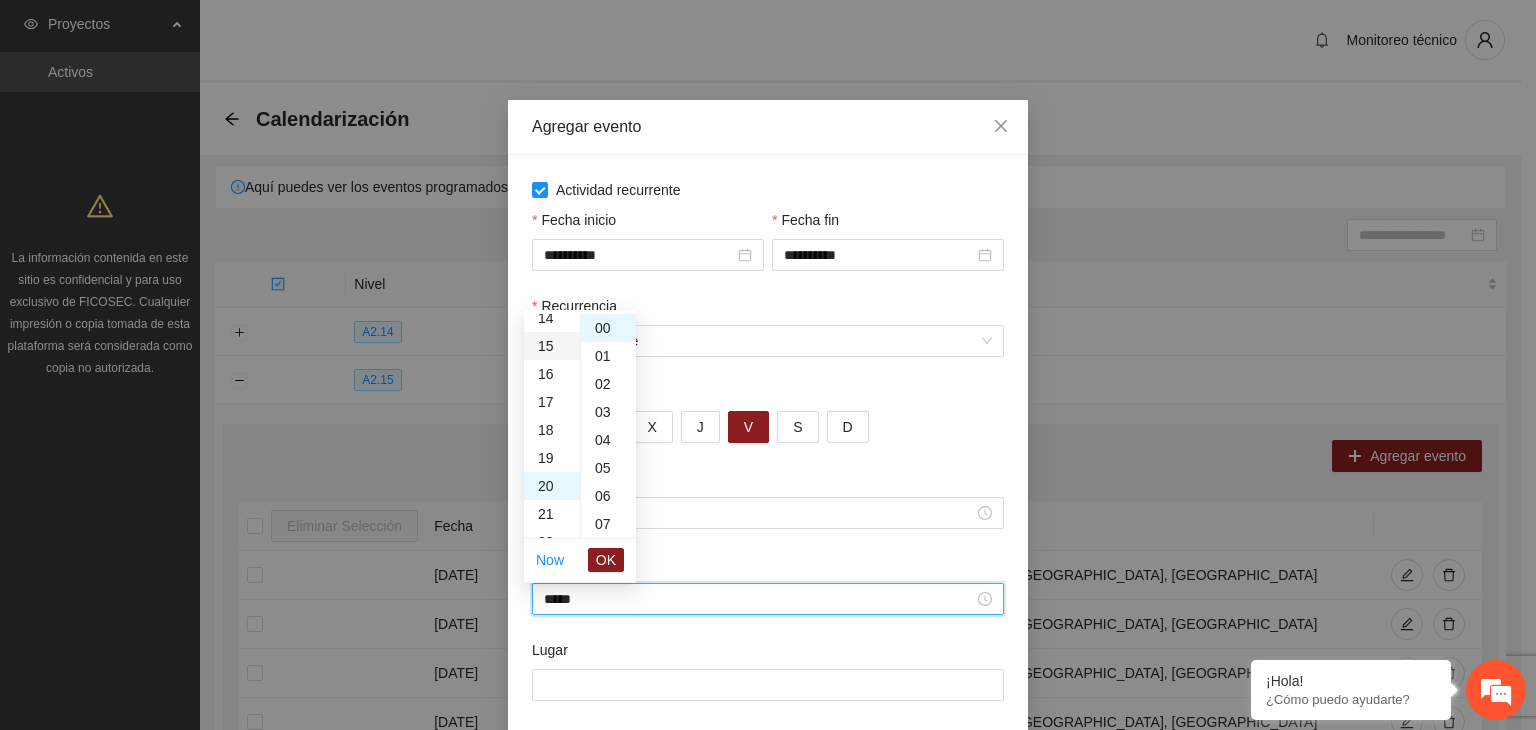 scroll, scrollTop: 560, scrollLeft: 0, axis: vertical 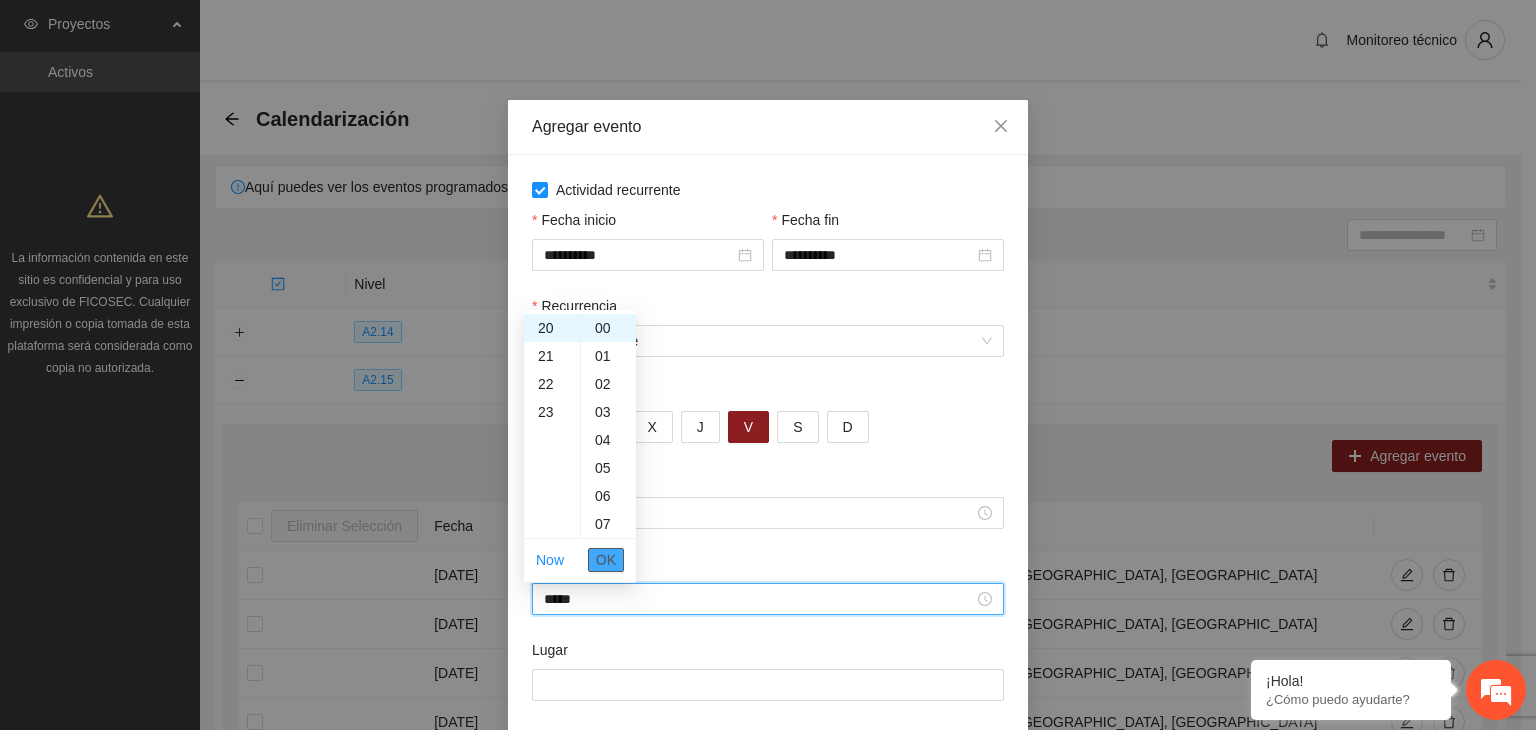click on "OK" at bounding box center (606, 560) 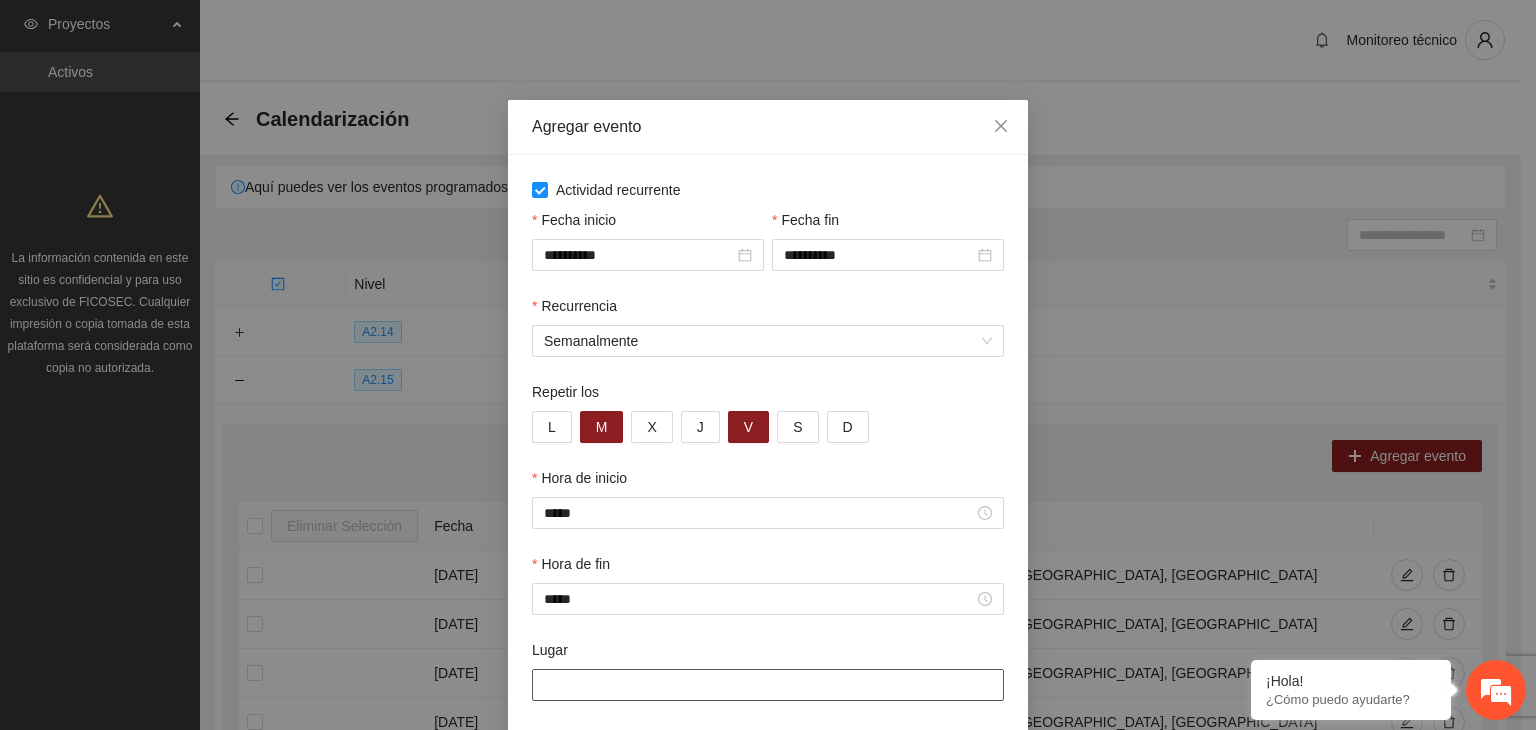 click on "Lugar" at bounding box center [768, 685] 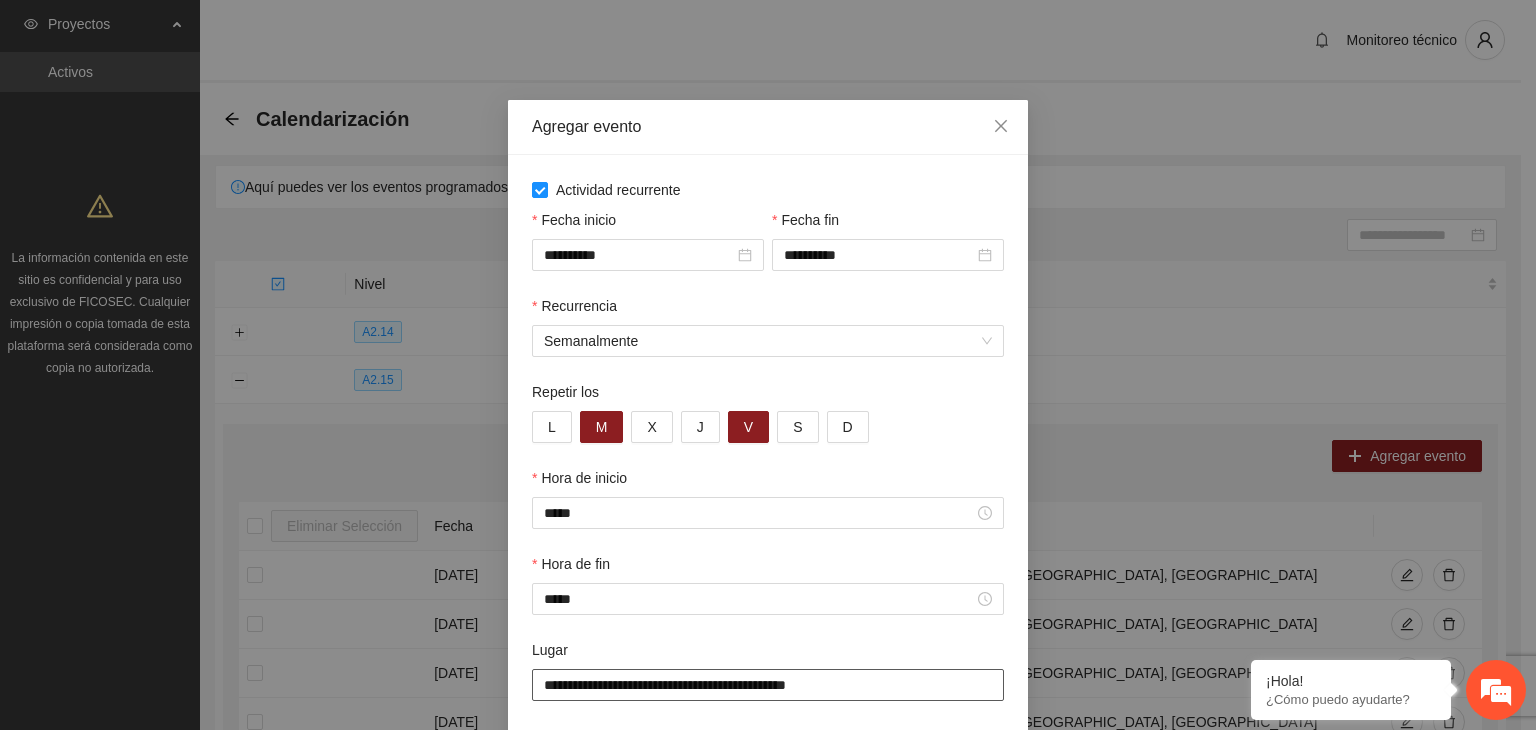 scroll, scrollTop: 99, scrollLeft: 0, axis: vertical 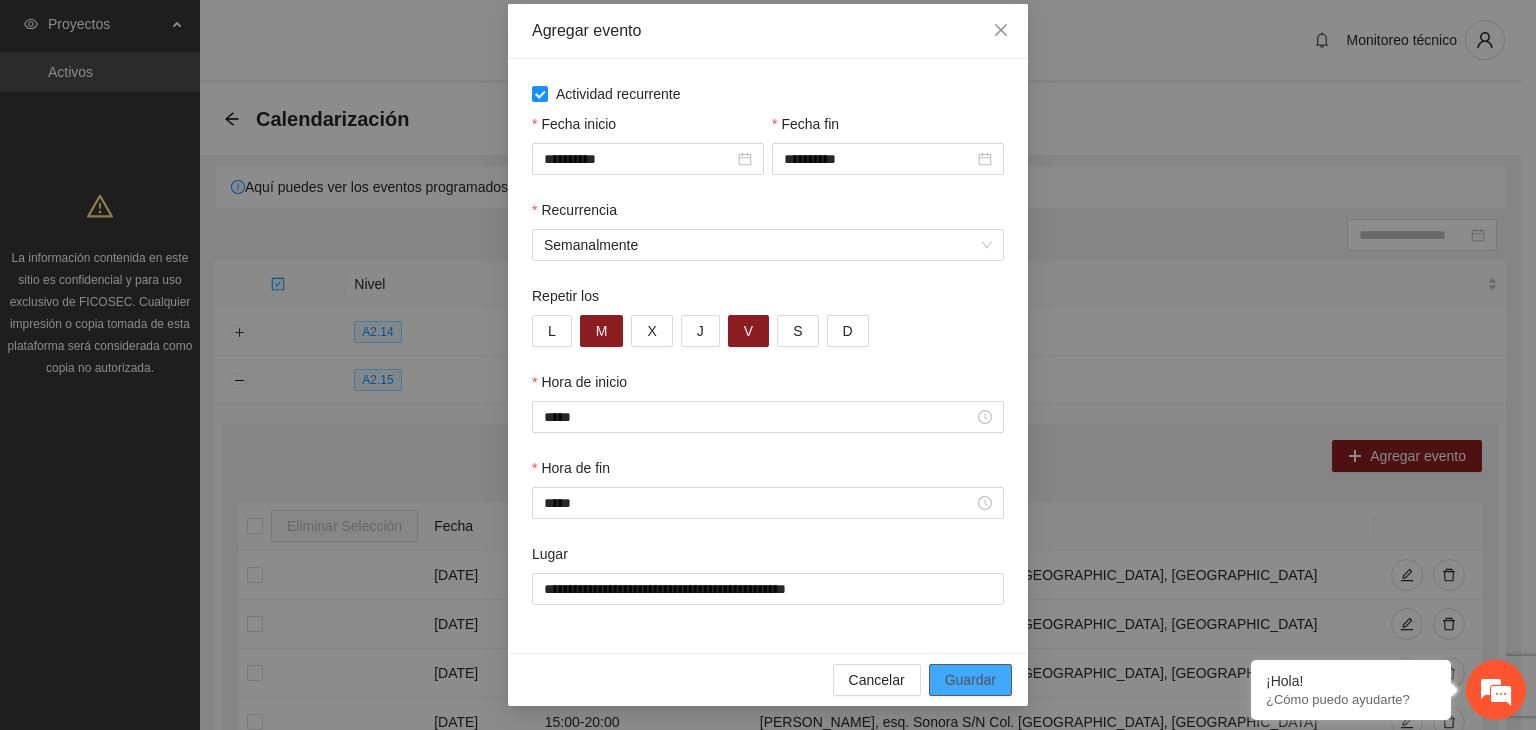 click on "Guardar" at bounding box center [970, 680] 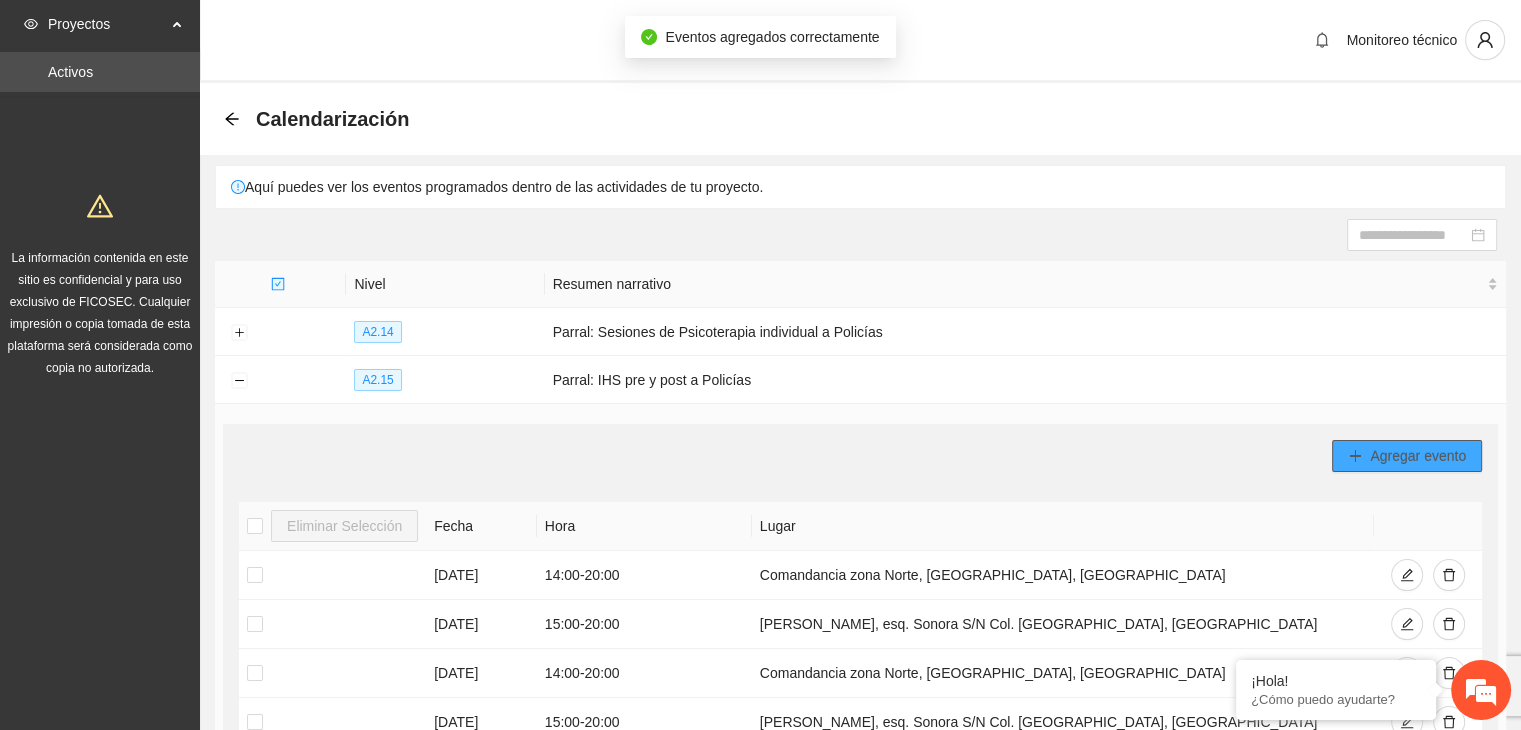 click on "Agregar evento" at bounding box center (1418, 456) 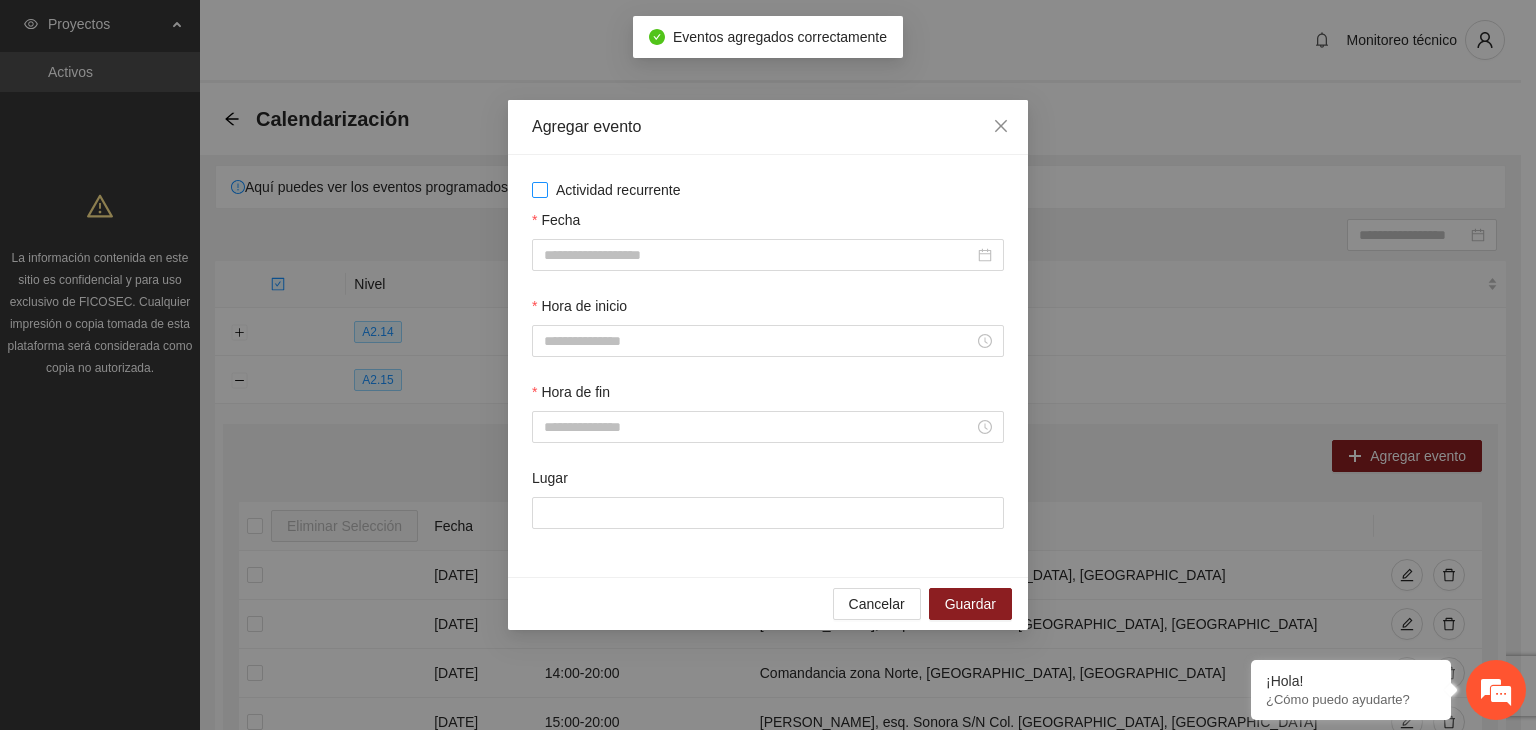 click on "Actividad recurrente" at bounding box center (768, 190) 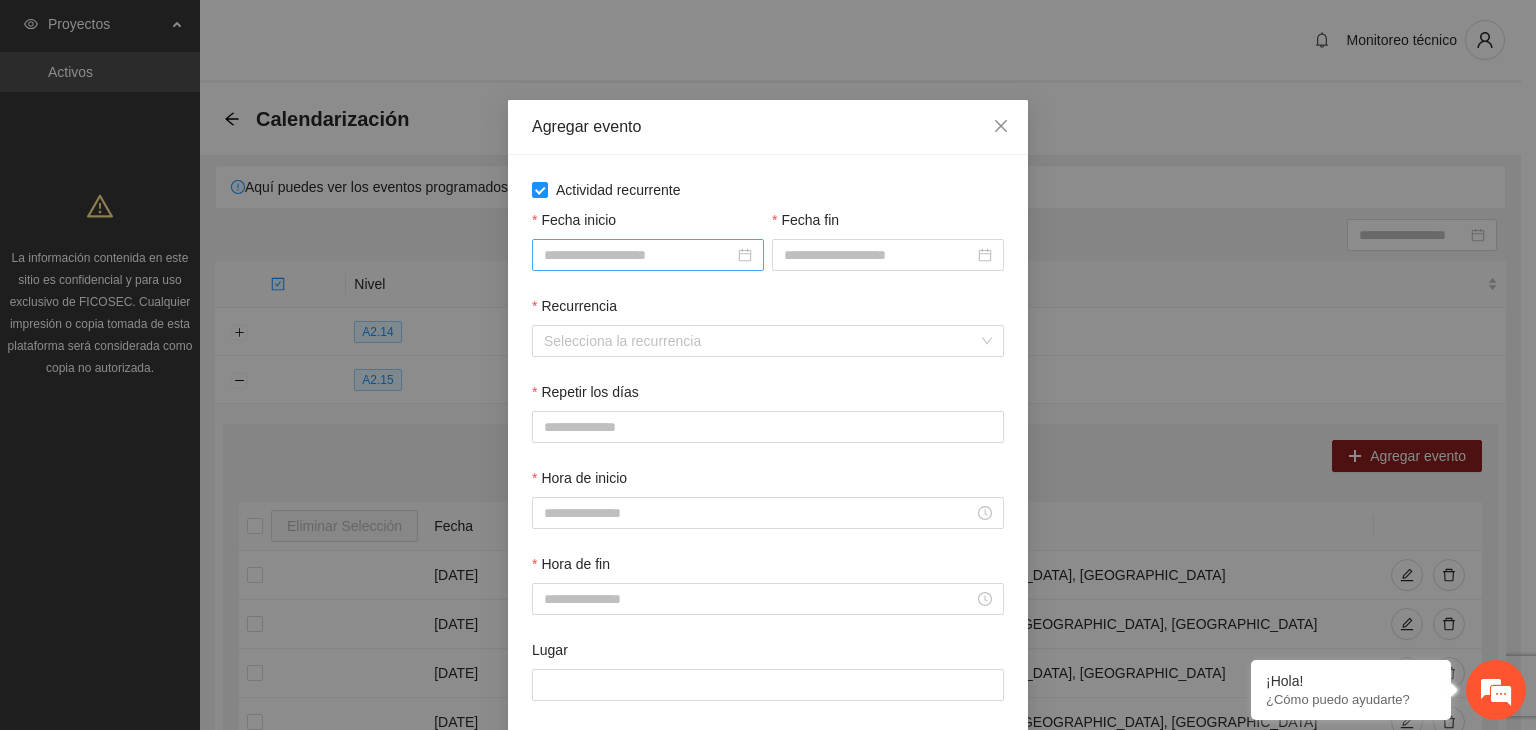 click at bounding box center (648, 255) 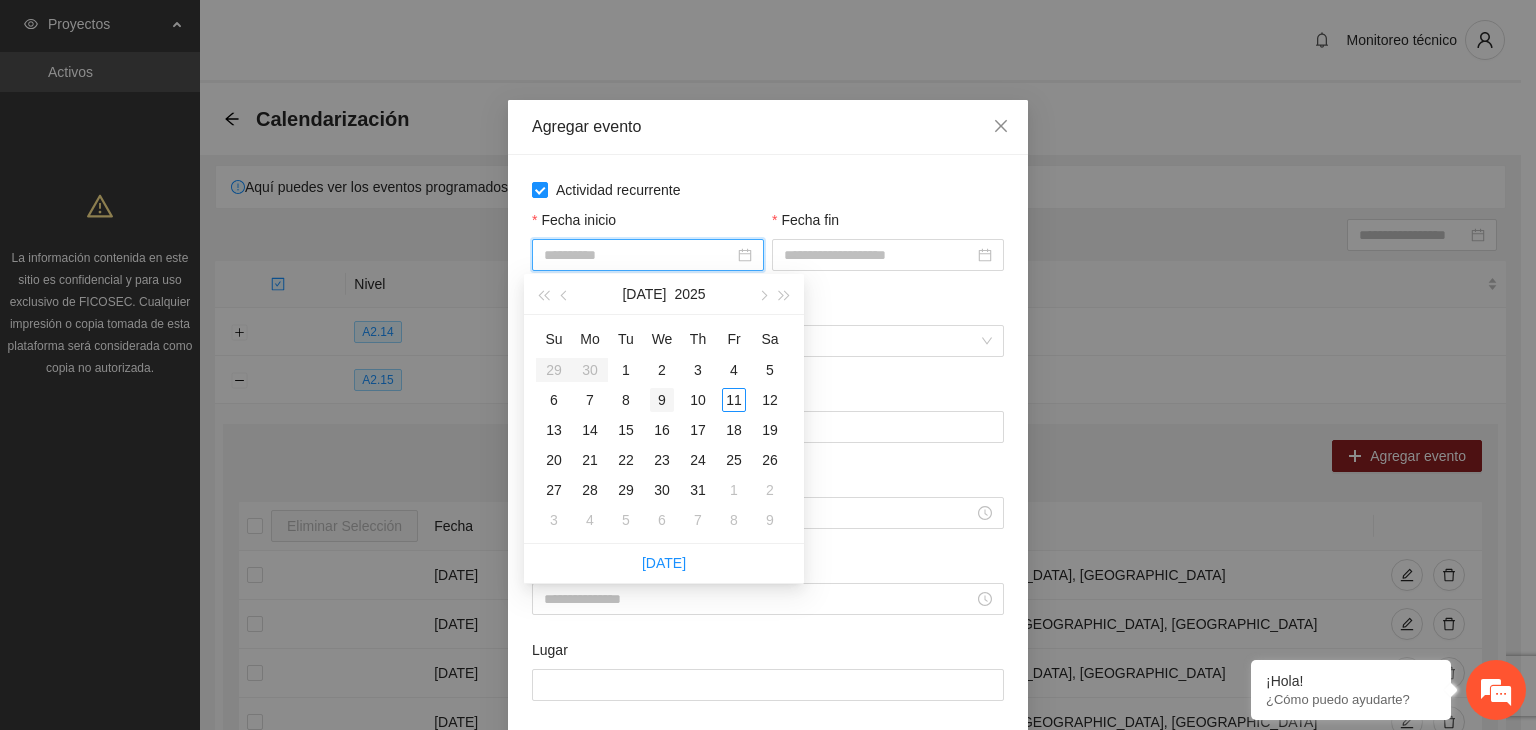 type on "**********" 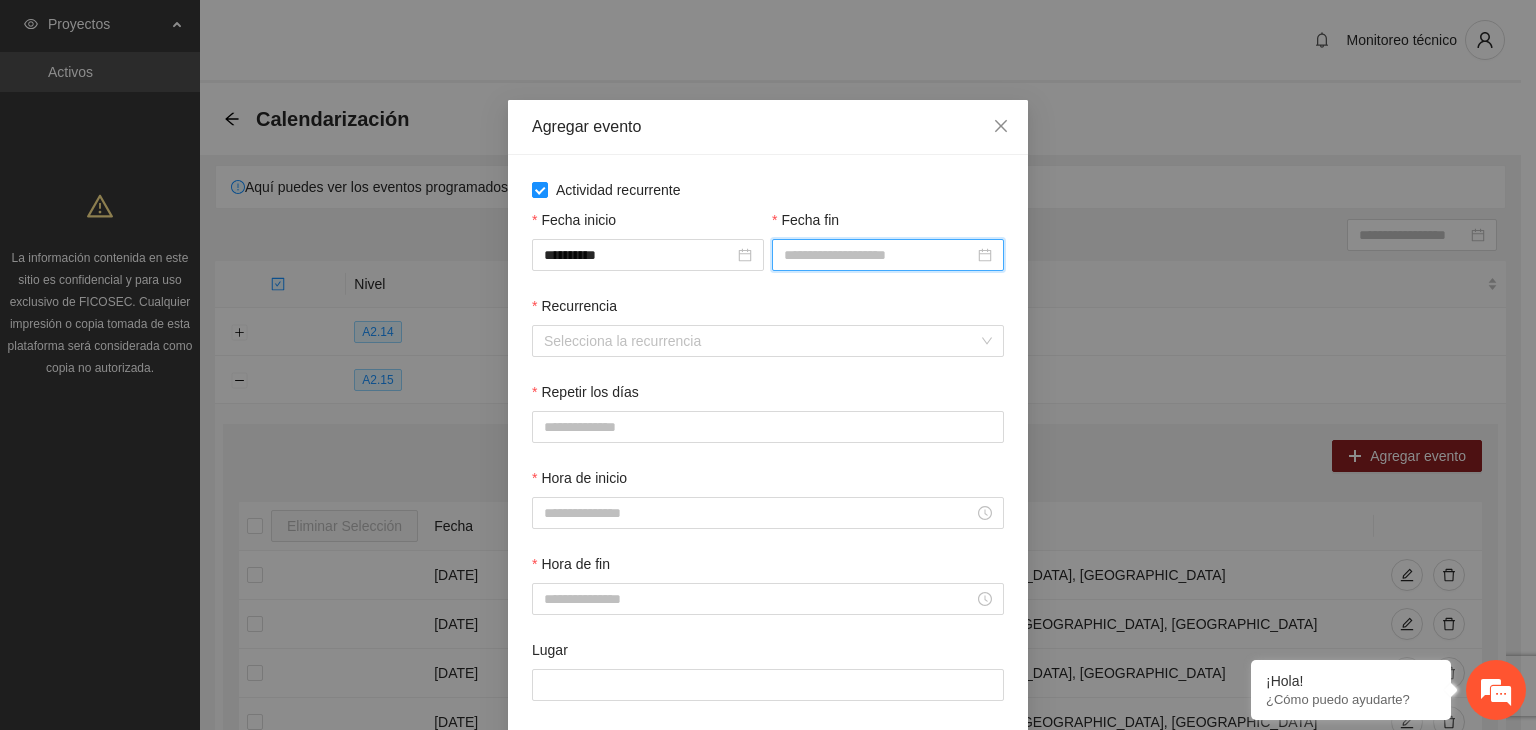 click on "Fecha fin" at bounding box center [879, 255] 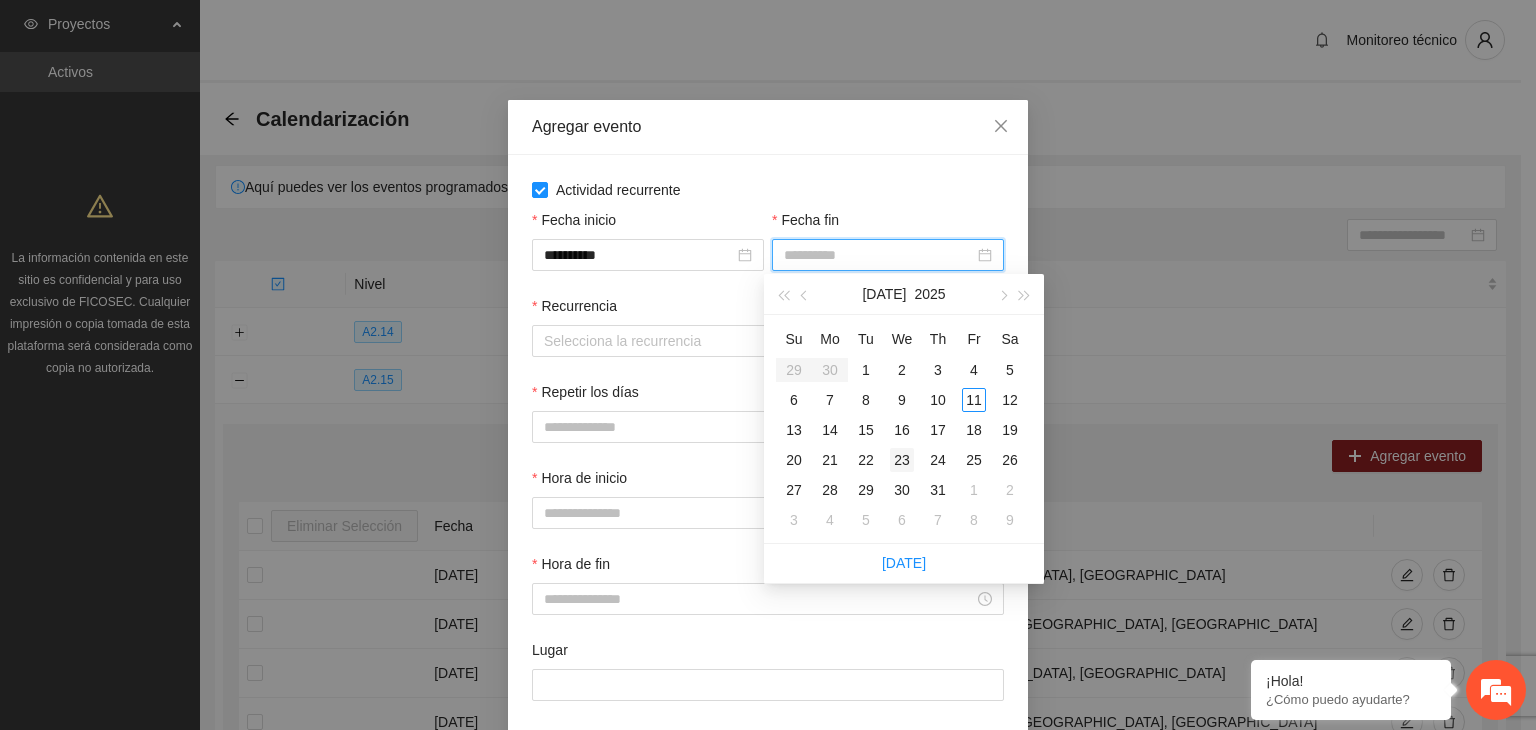 type on "**********" 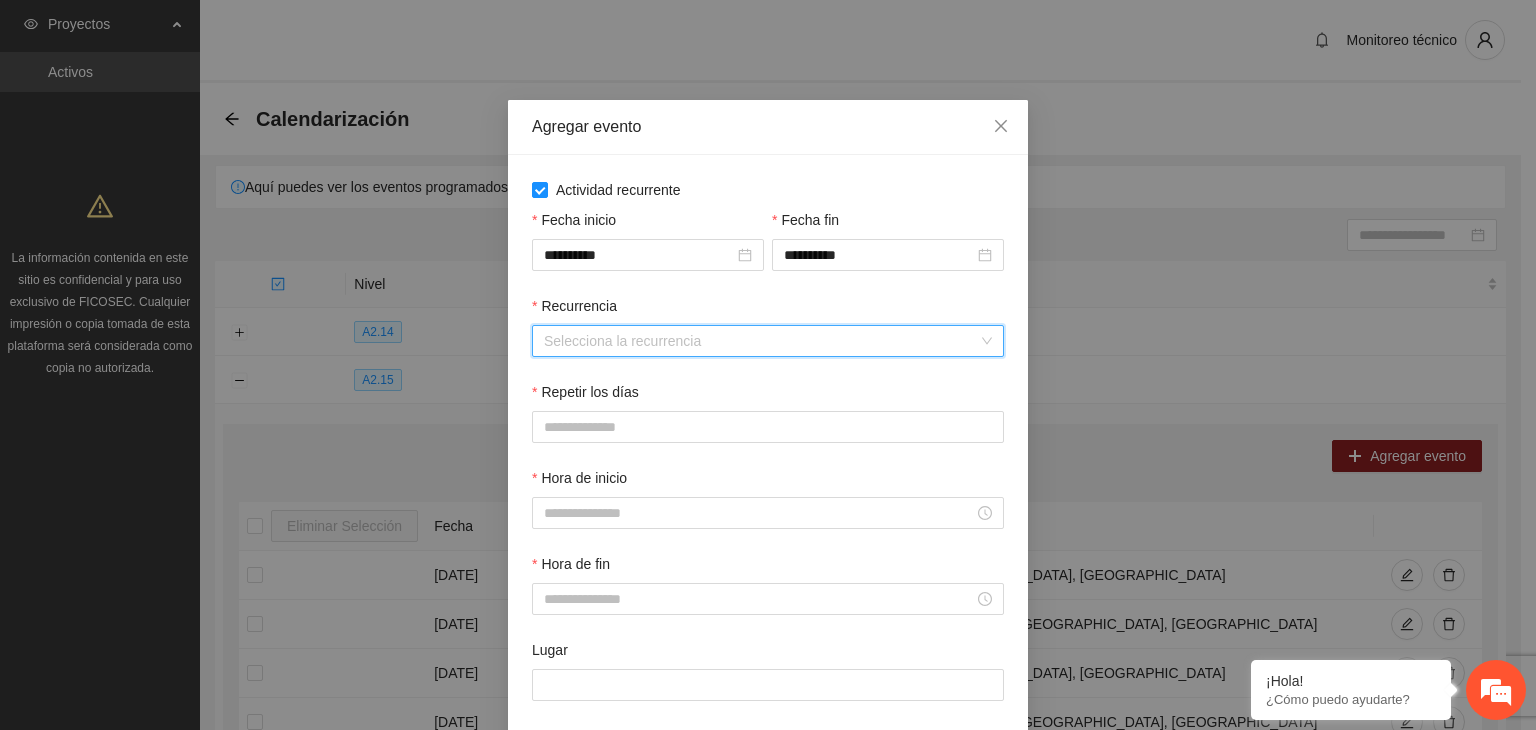 click on "Recurrencia" at bounding box center [761, 341] 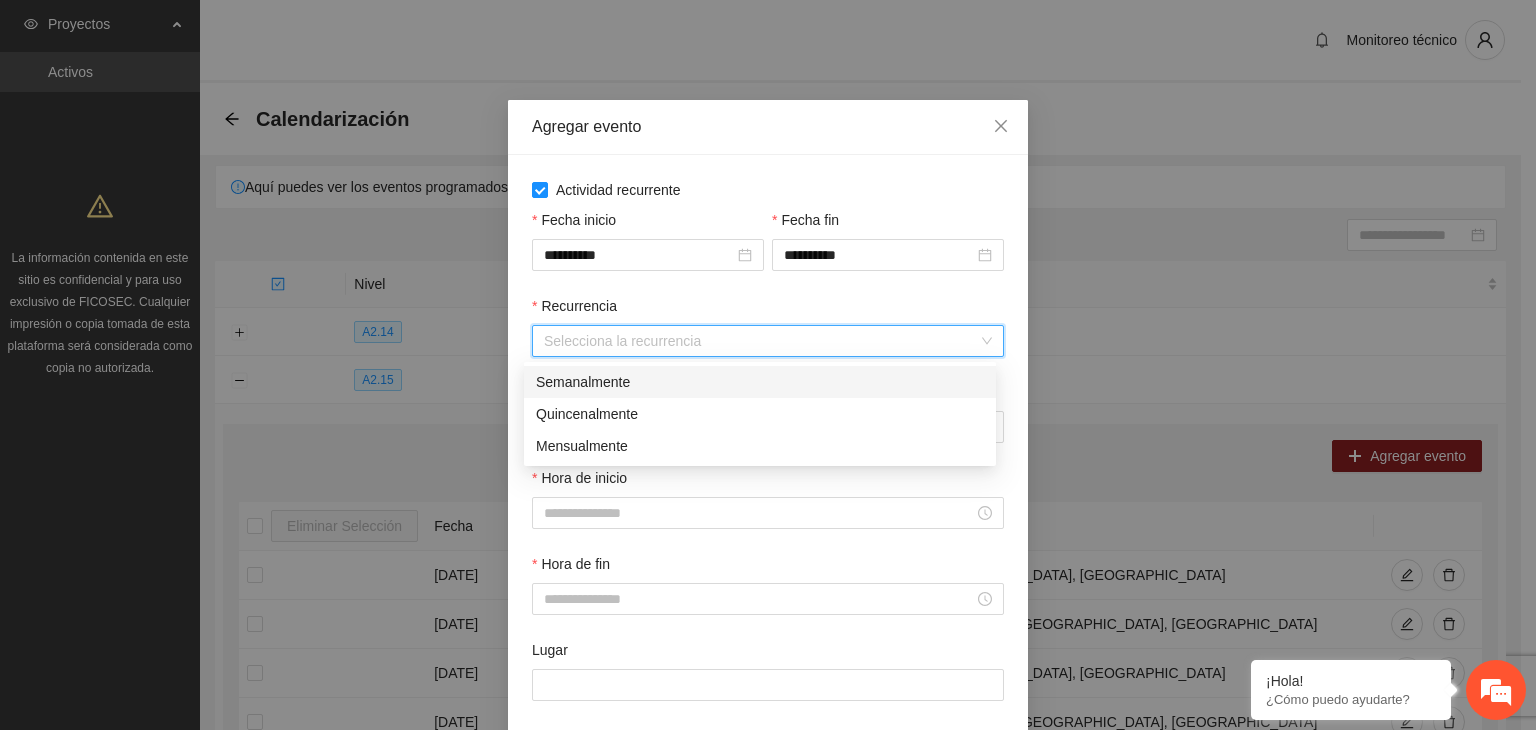 click on "Semanalmente" at bounding box center [760, 382] 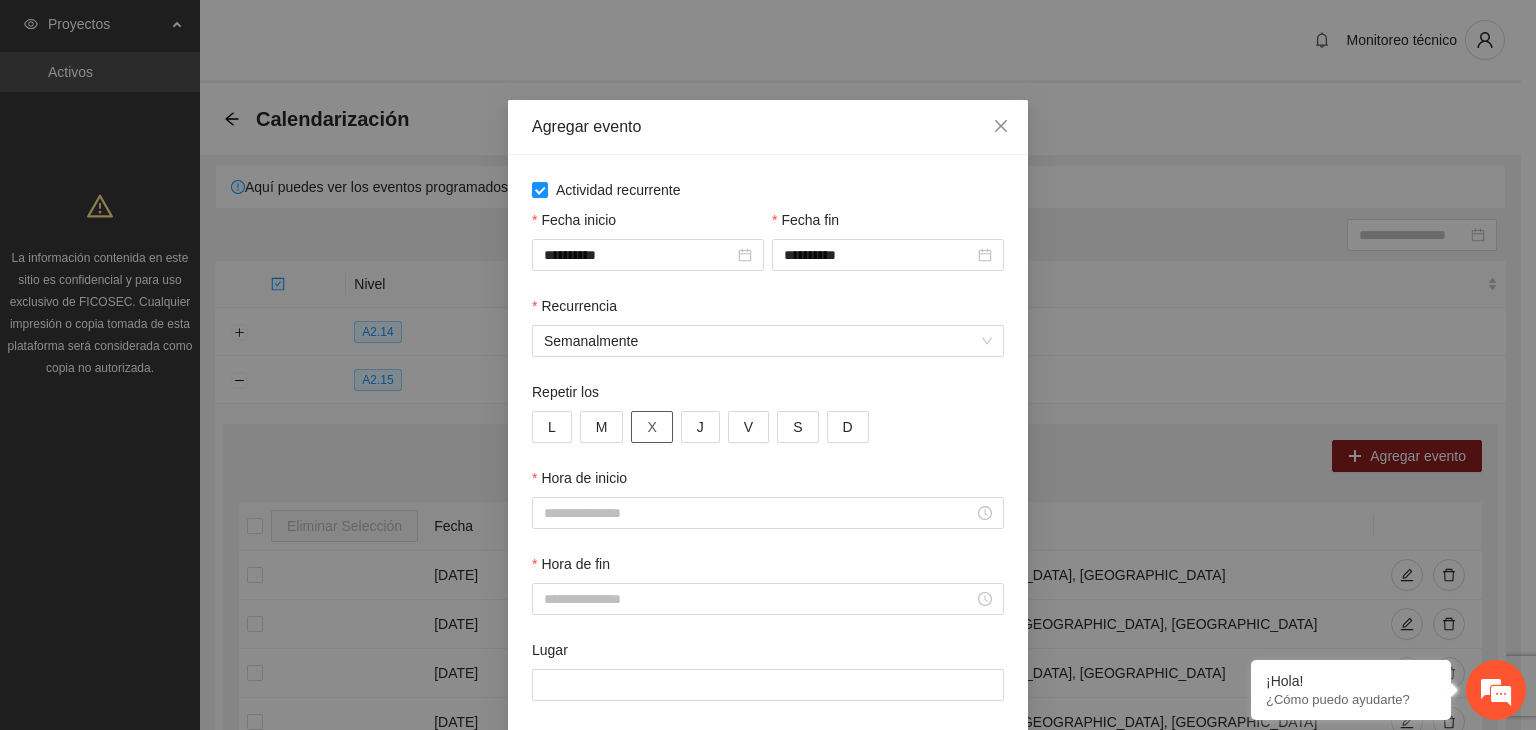 click on "X" at bounding box center (651, 427) 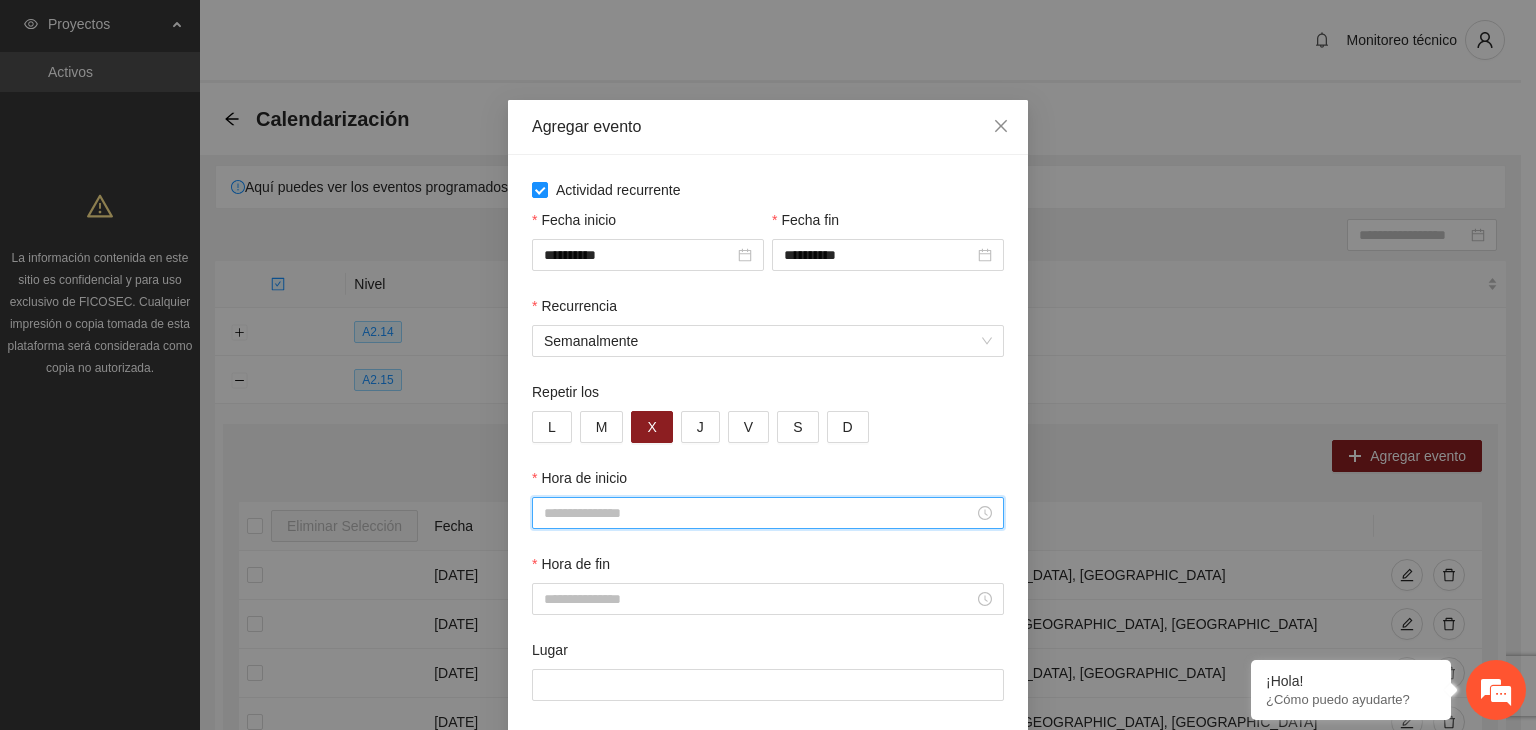 click on "Hora de inicio" at bounding box center (759, 513) 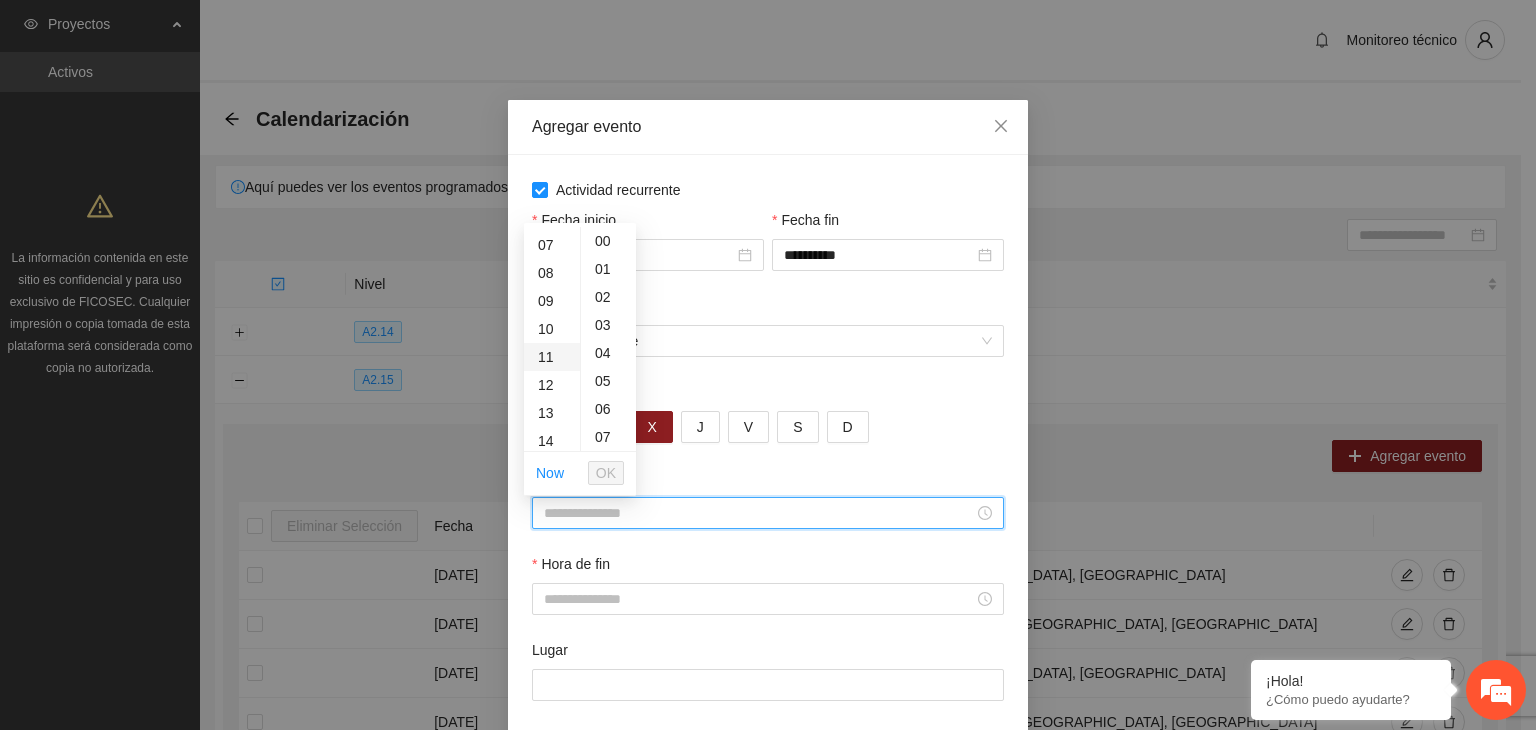 click on "11" at bounding box center (552, 357) 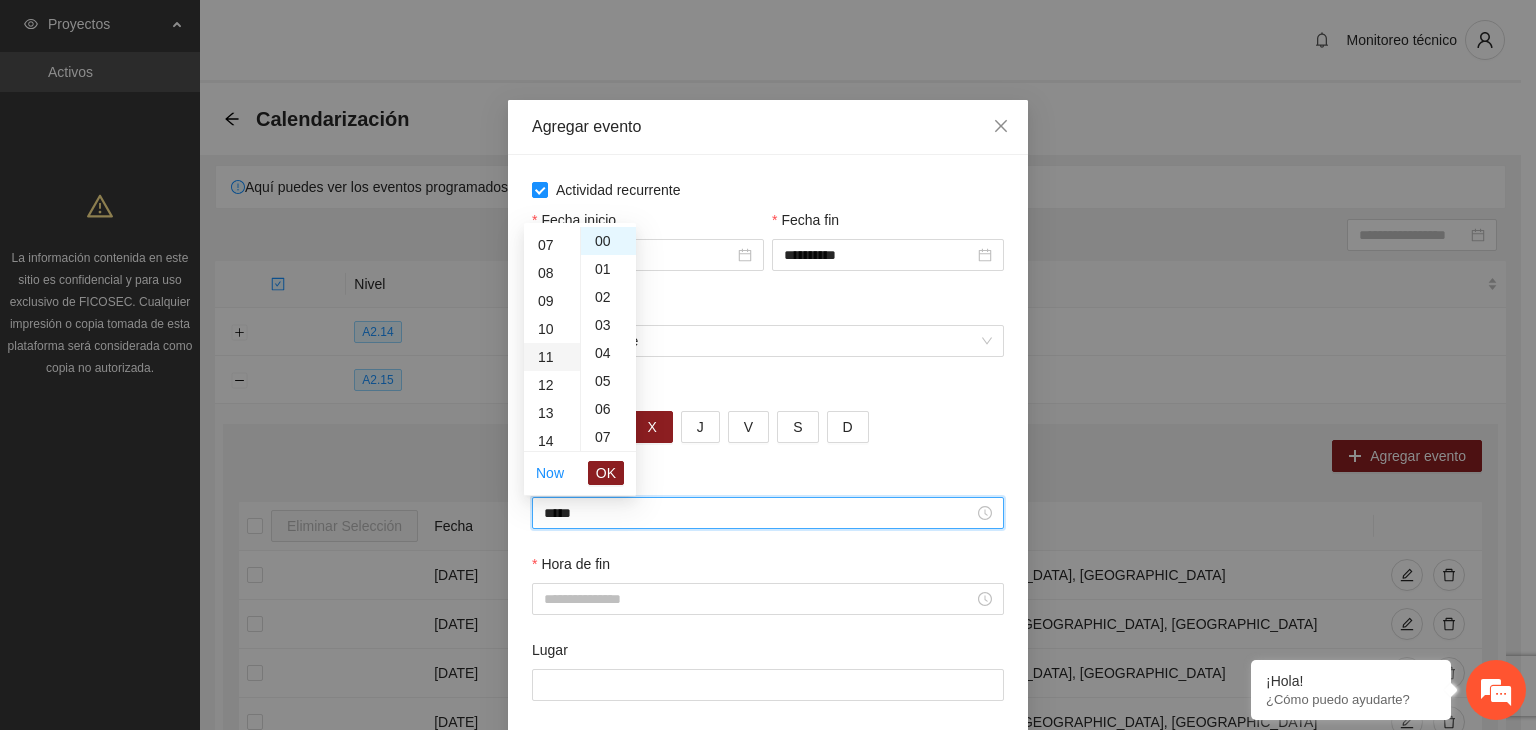 scroll, scrollTop: 308, scrollLeft: 0, axis: vertical 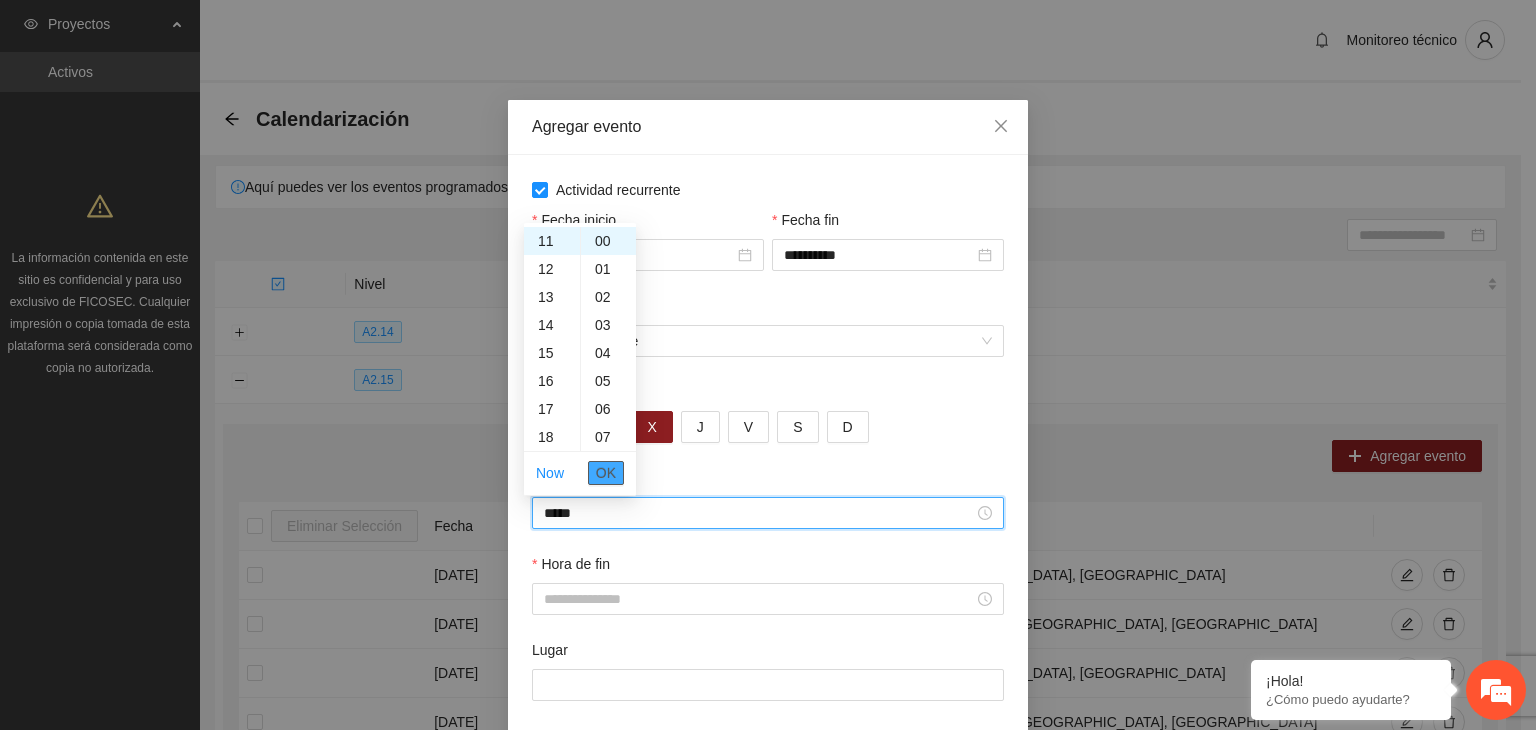 click on "OK" at bounding box center [606, 473] 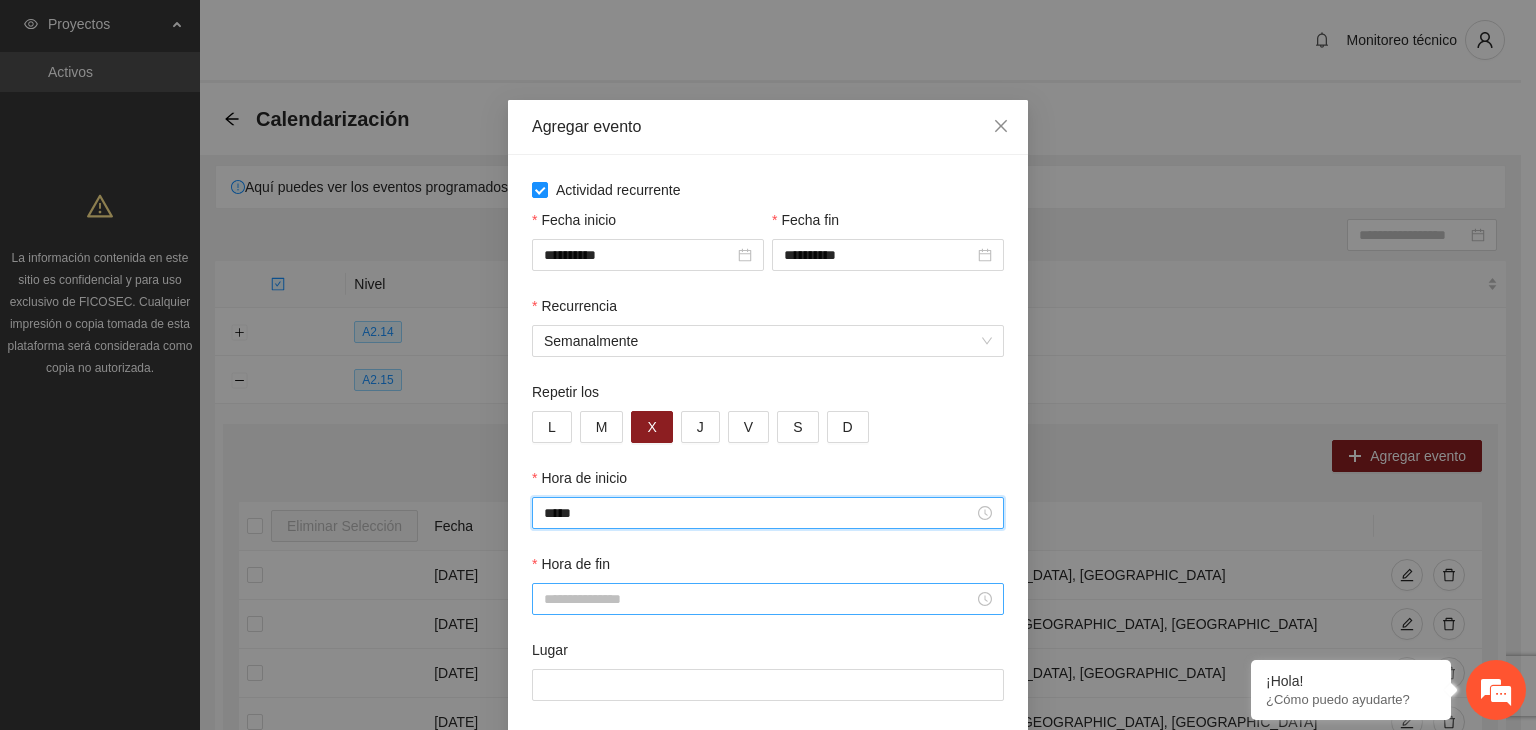 click on "Hora de fin" at bounding box center (759, 599) 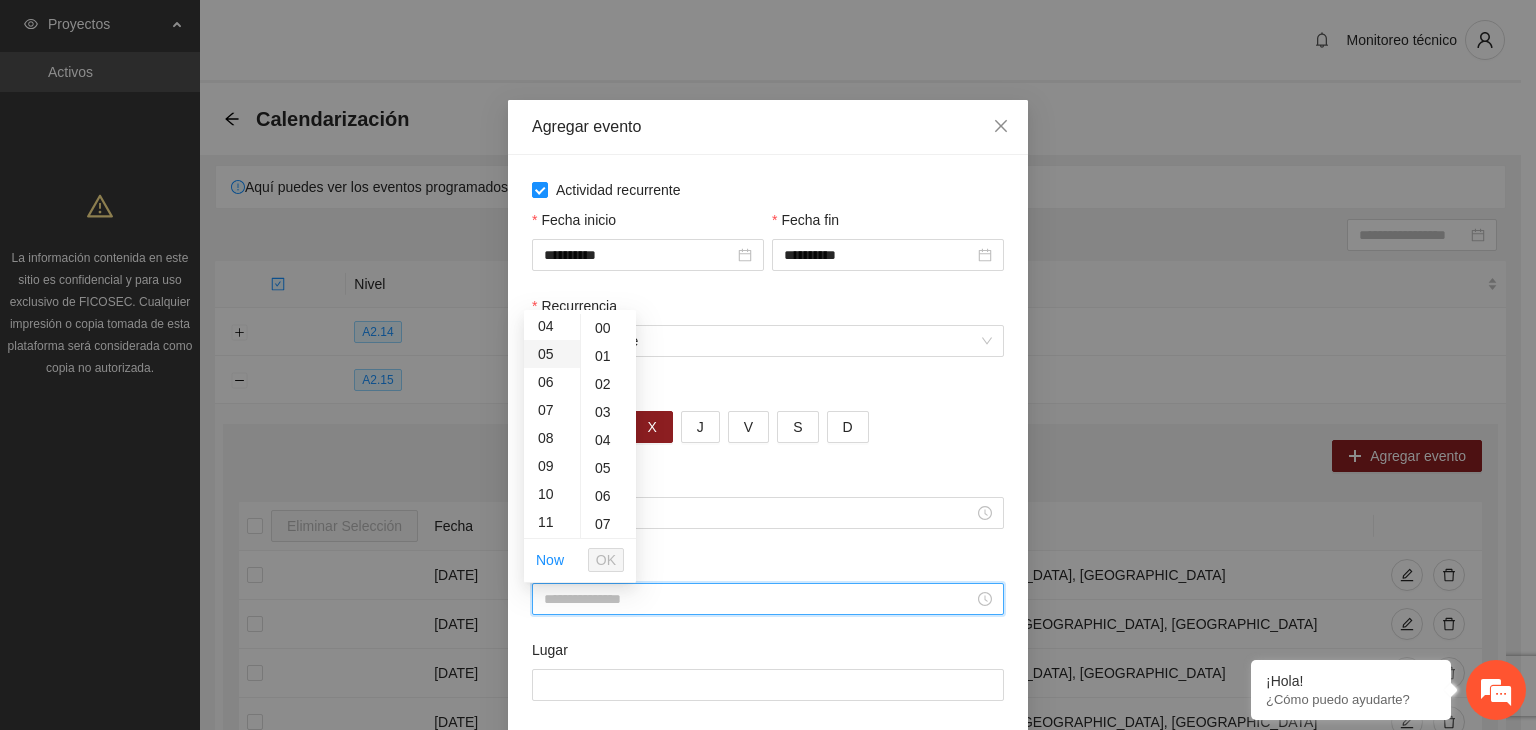 scroll, scrollTop: 210, scrollLeft: 0, axis: vertical 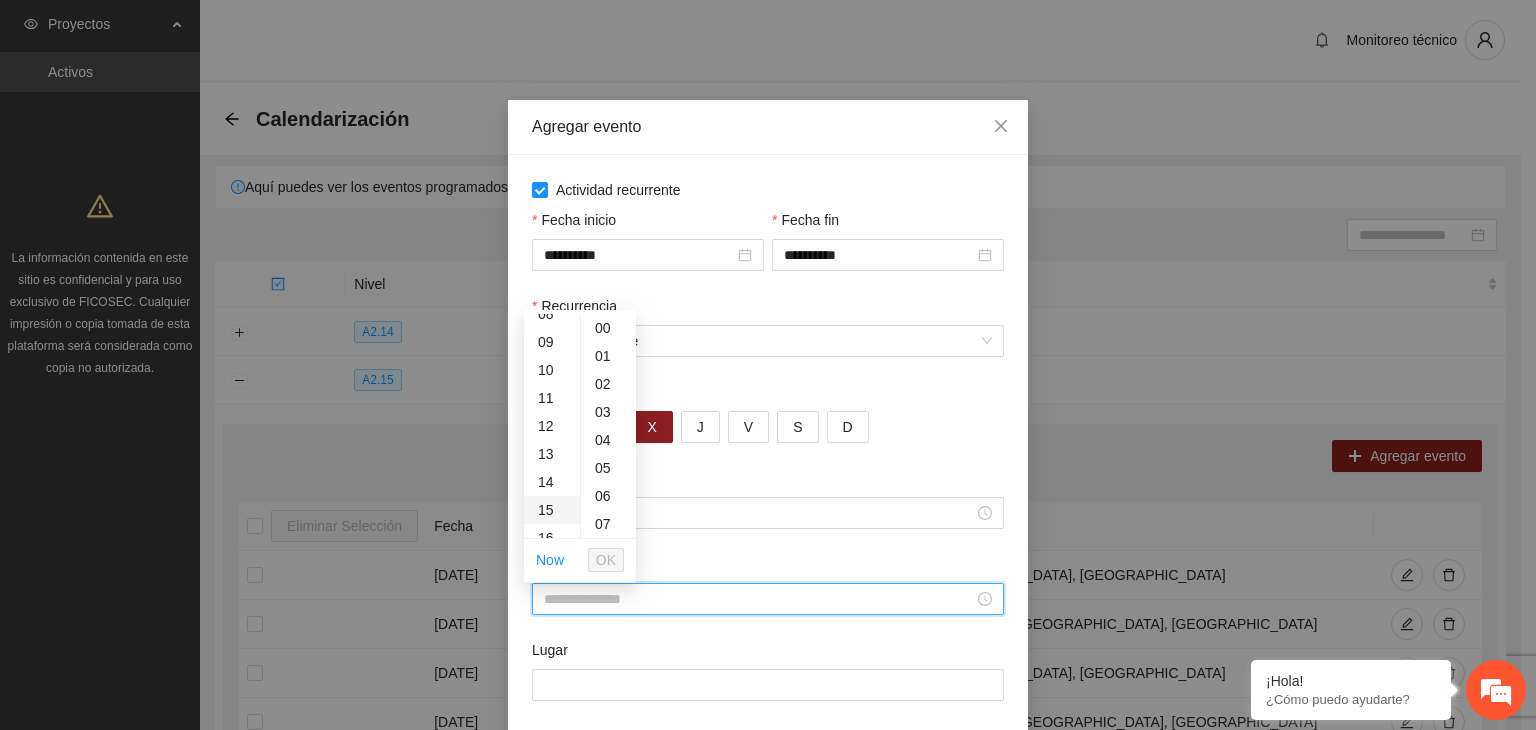 click on "15" at bounding box center (552, 510) 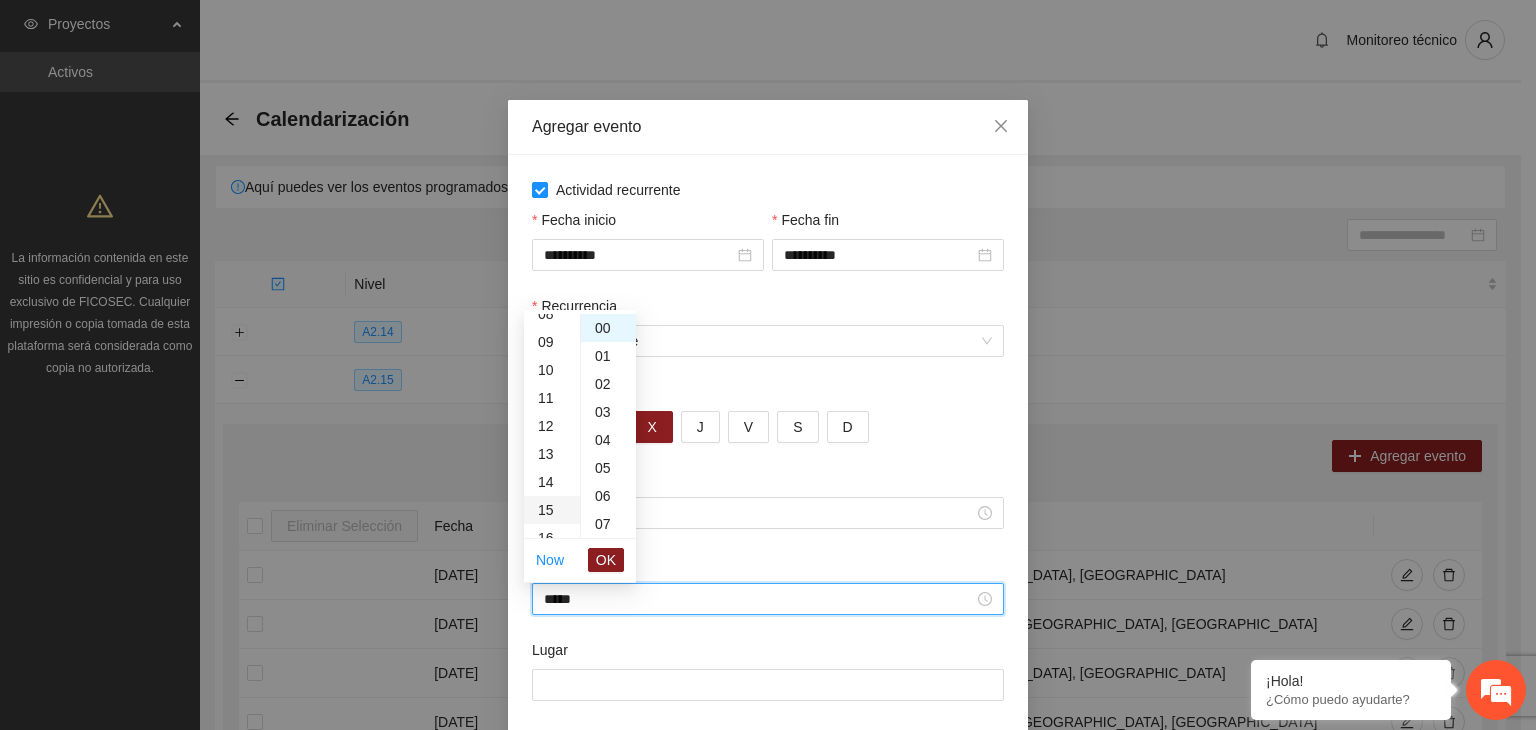 scroll, scrollTop: 420, scrollLeft: 0, axis: vertical 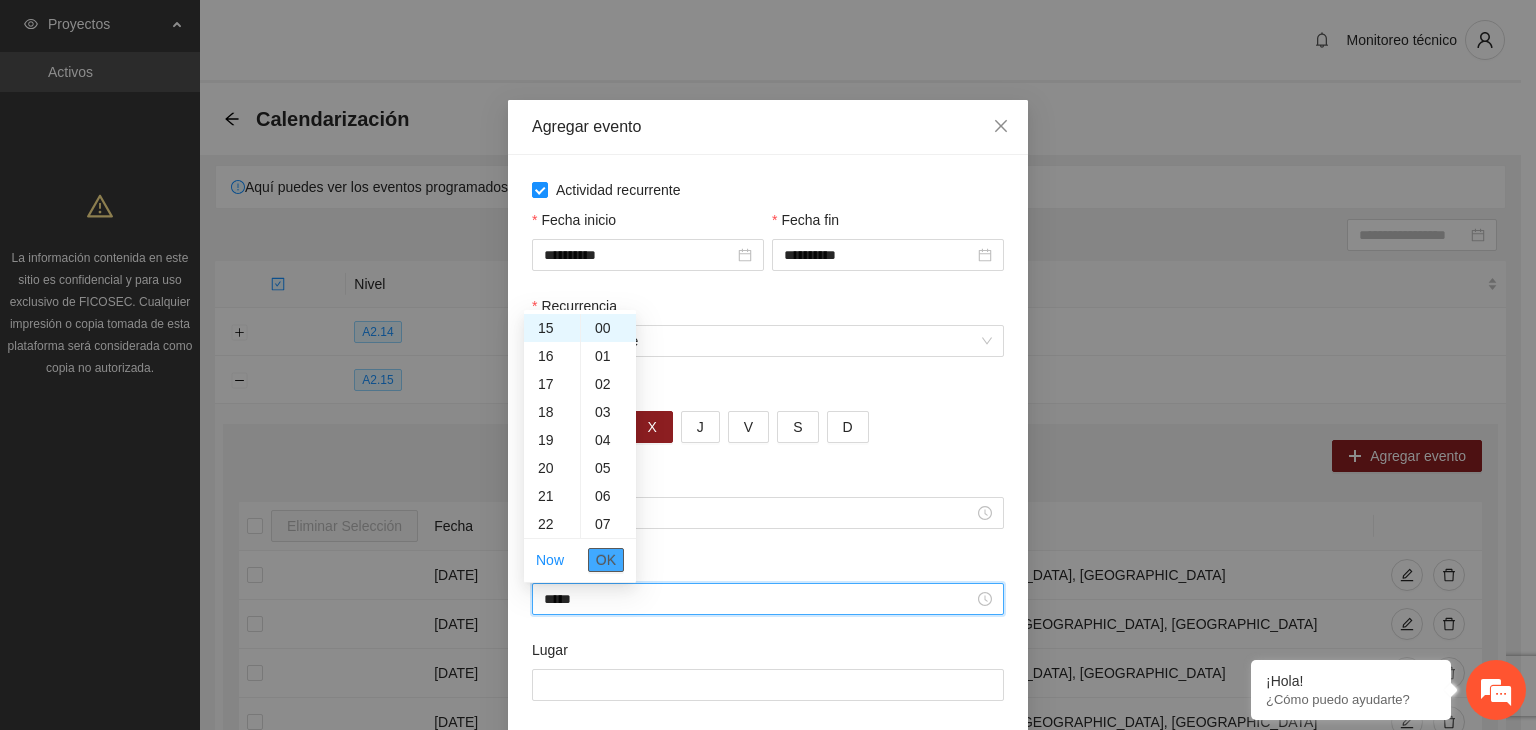 click on "OK" at bounding box center (606, 560) 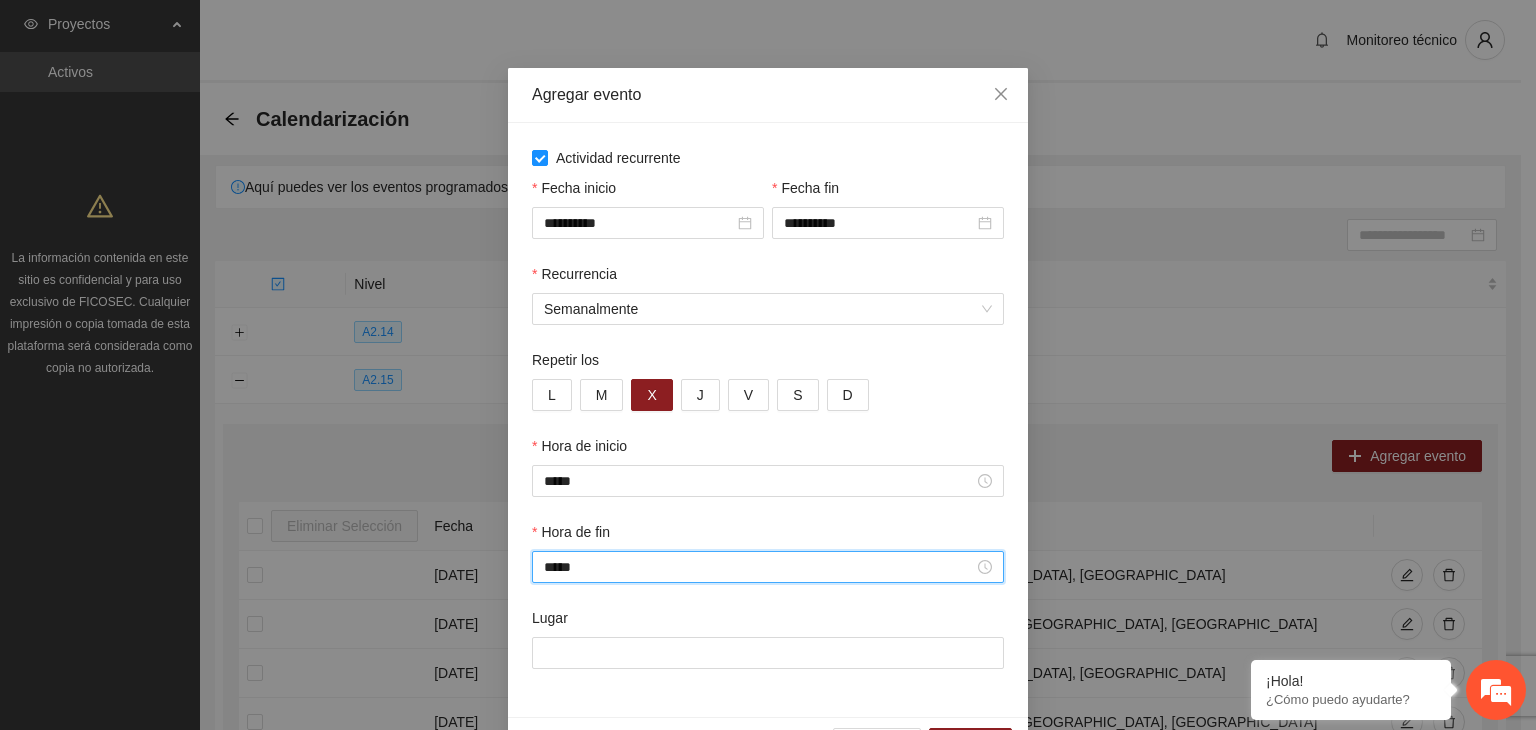 scroll, scrollTop: 36, scrollLeft: 0, axis: vertical 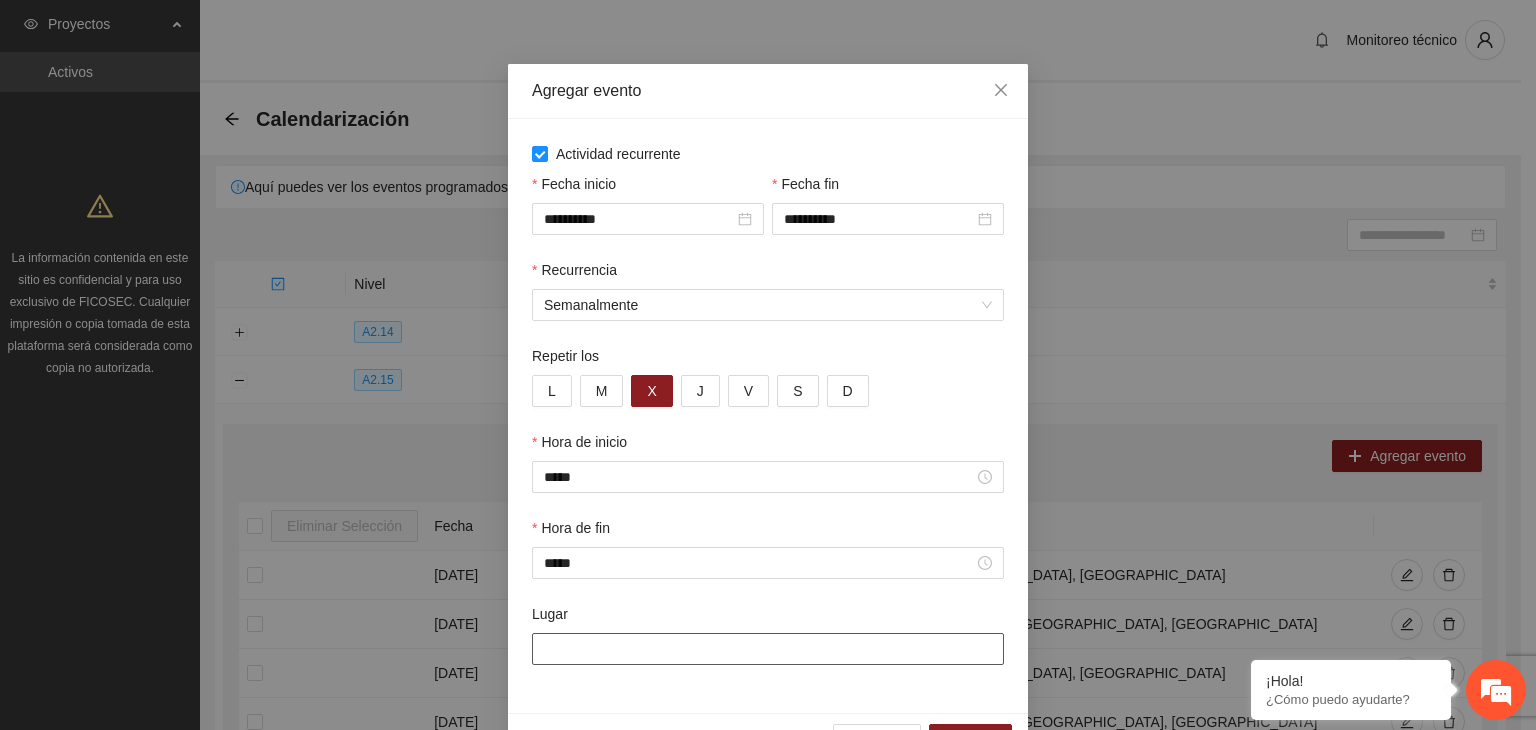 click on "Lugar" at bounding box center (768, 649) 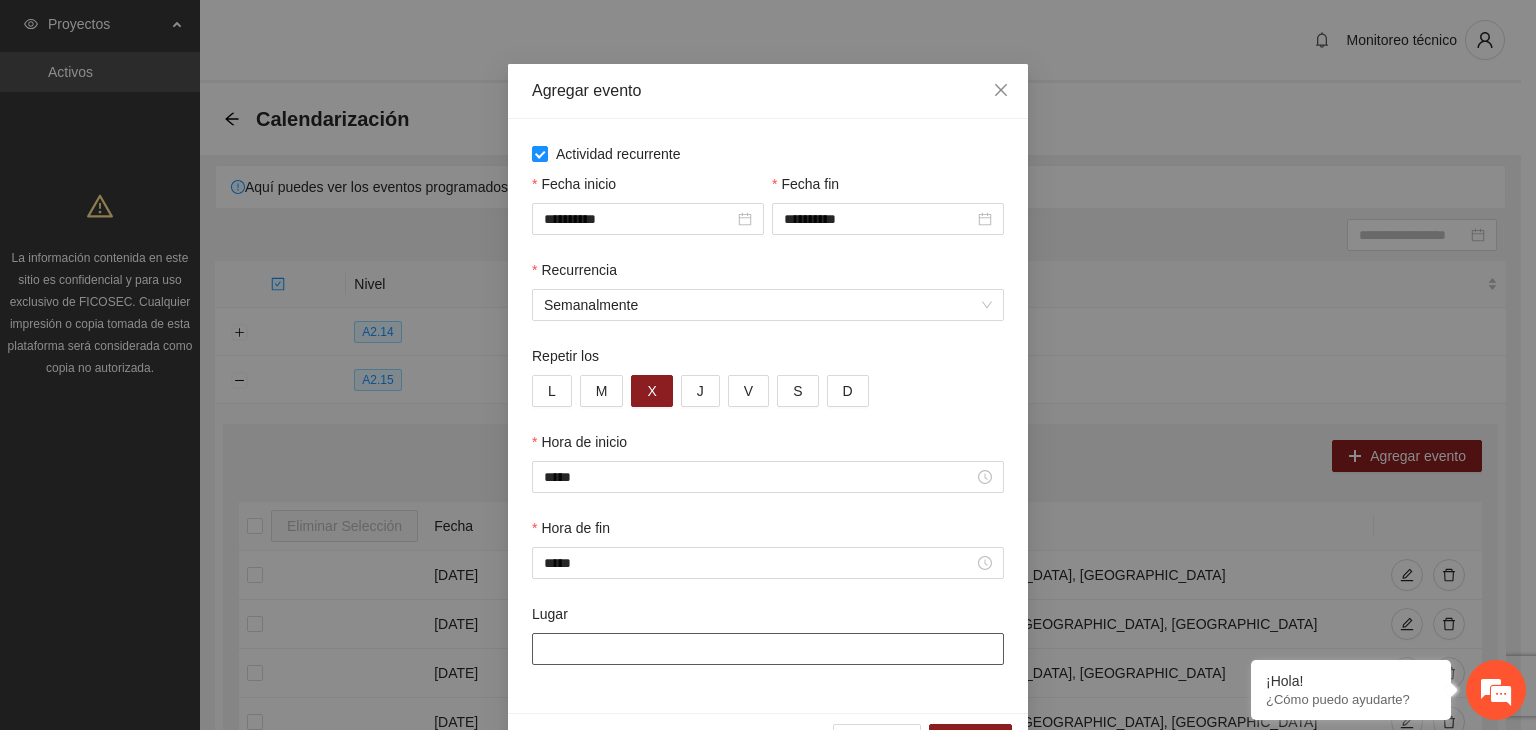 type on "**********" 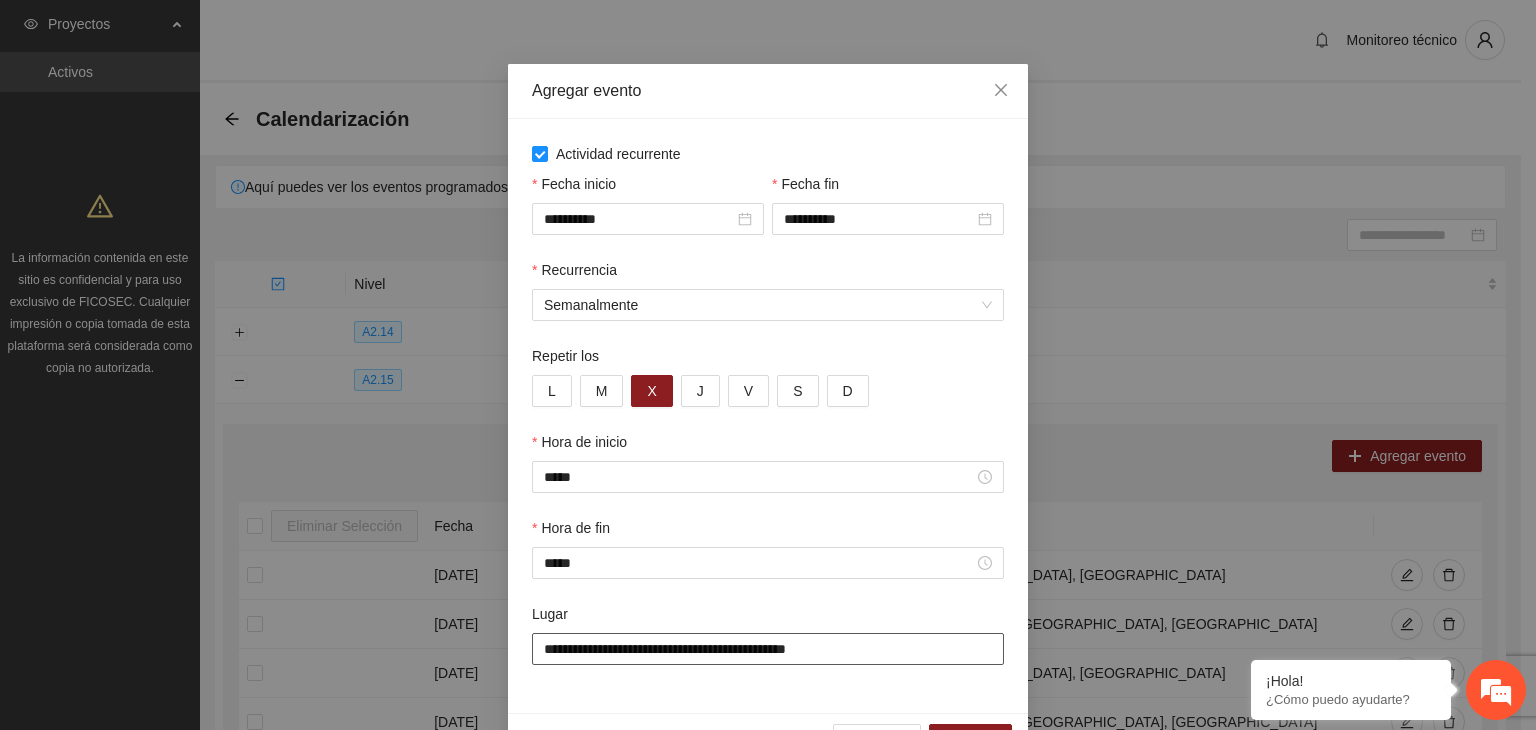 scroll, scrollTop: 99, scrollLeft: 0, axis: vertical 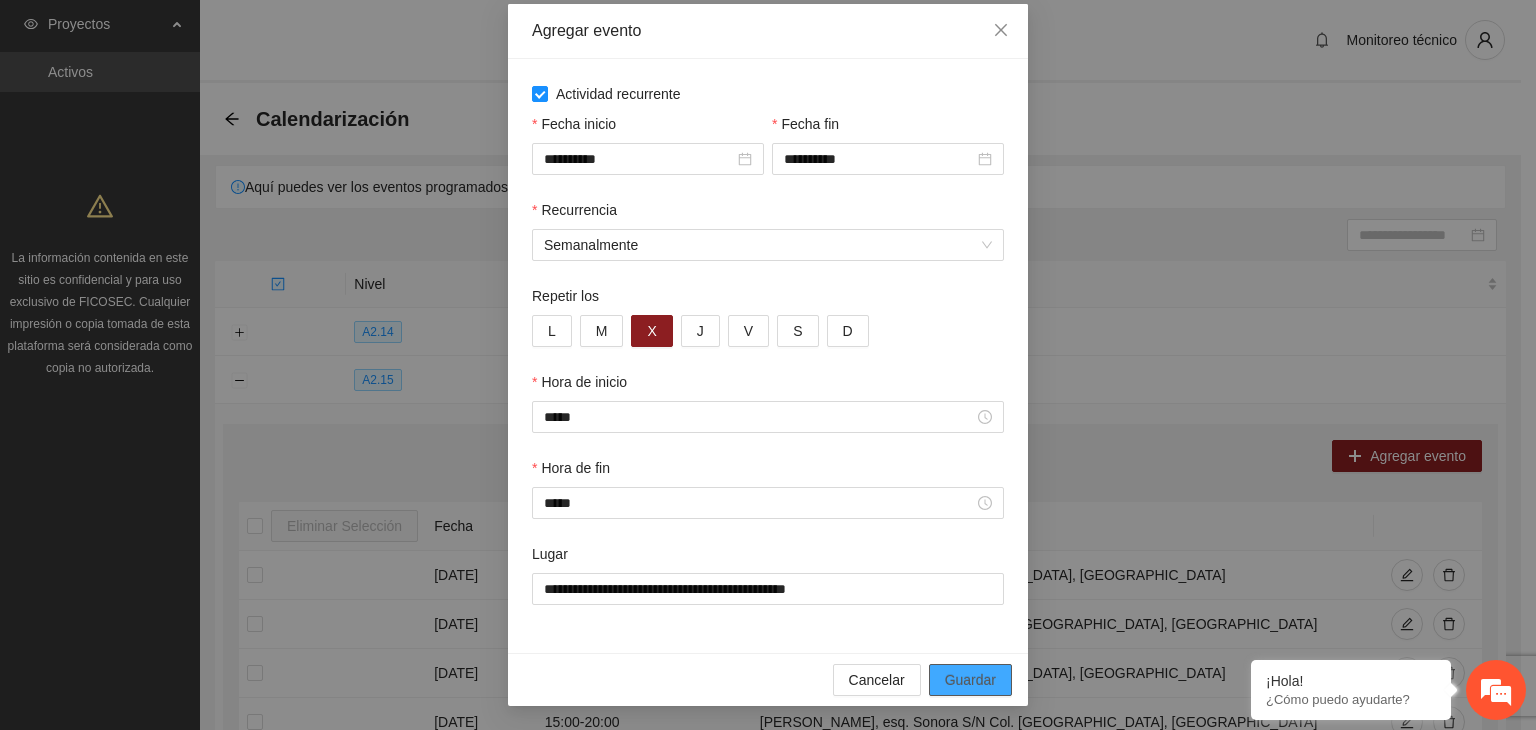 click on "Guardar" at bounding box center (970, 680) 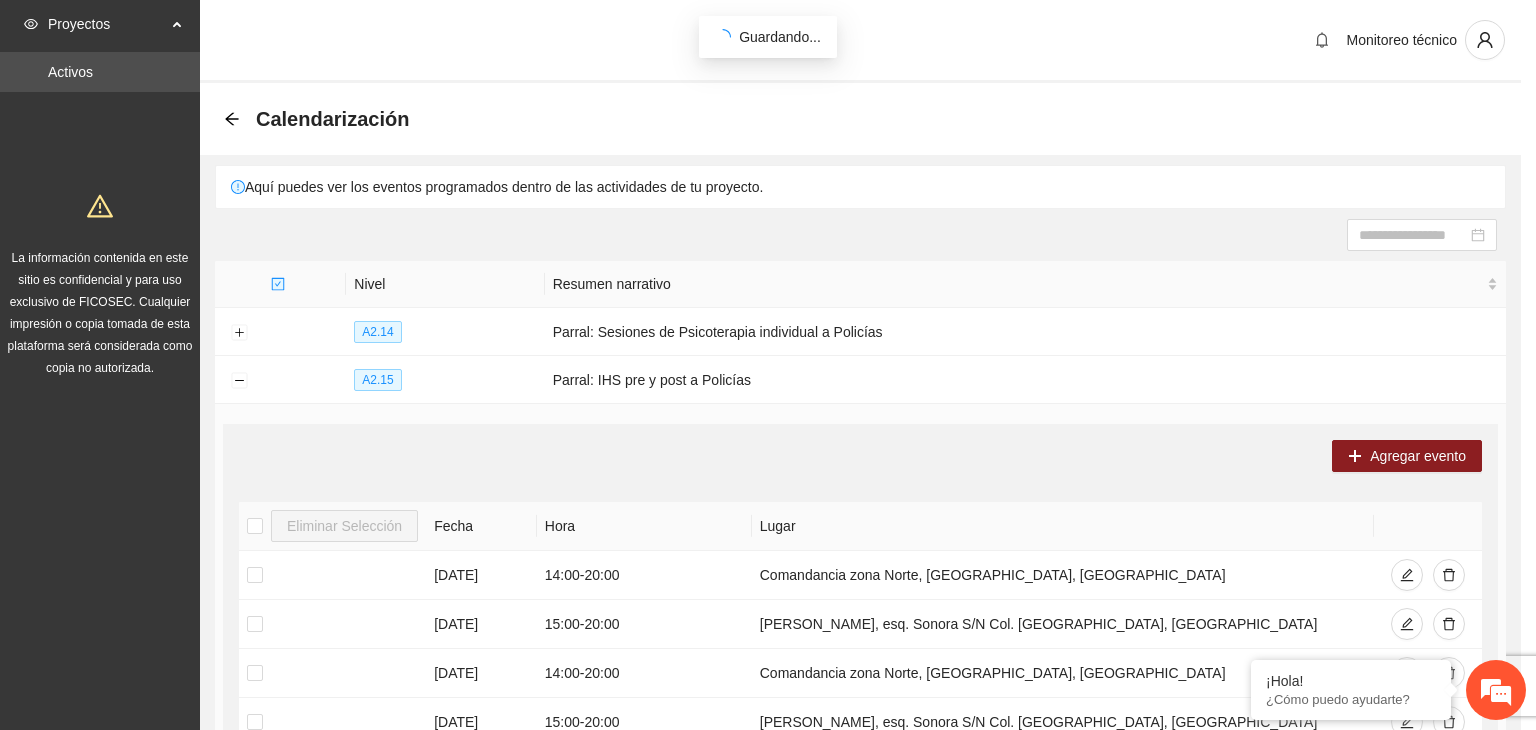 scroll, scrollTop: 0, scrollLeft: 0, axis: both 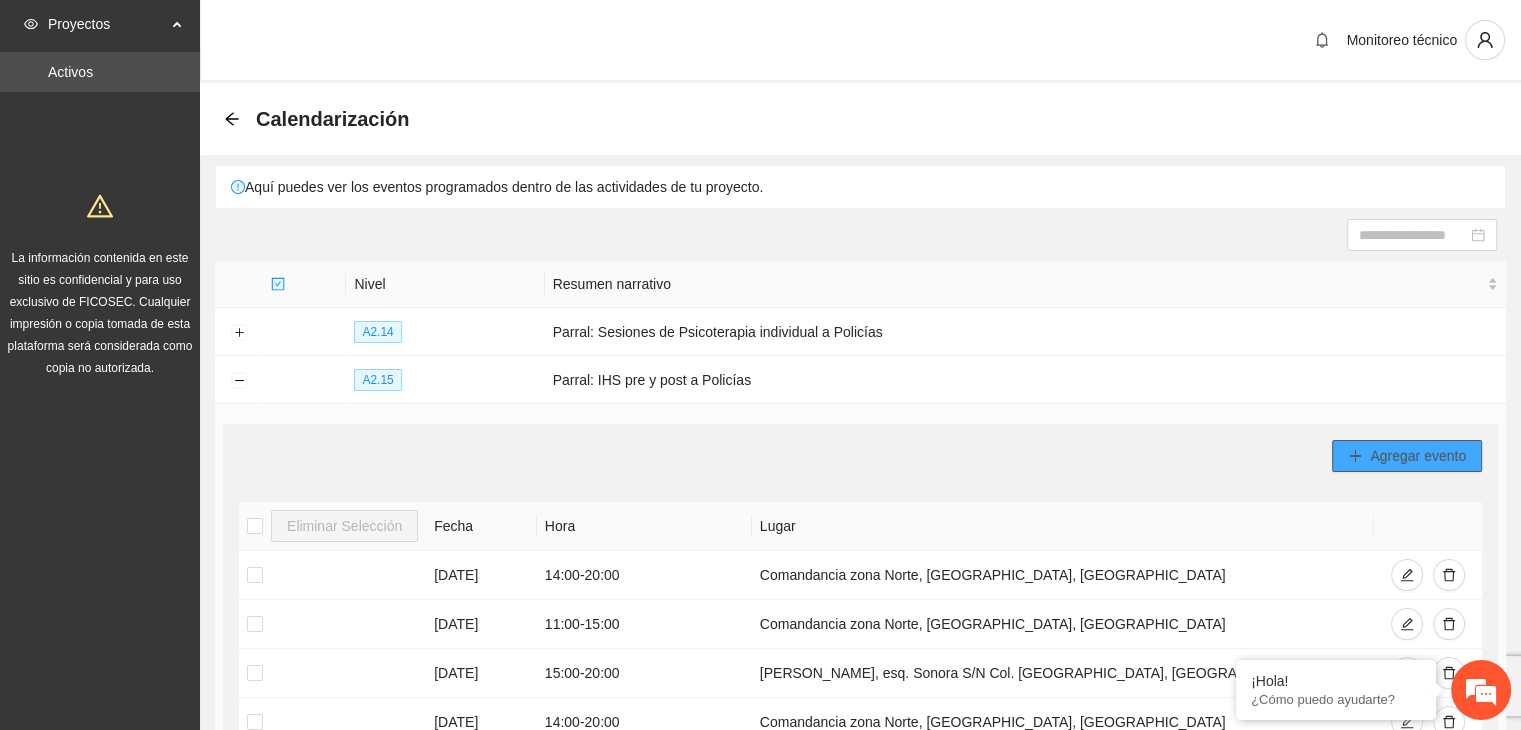 click on "Agregar evento" at bounding box center (1418, 456) 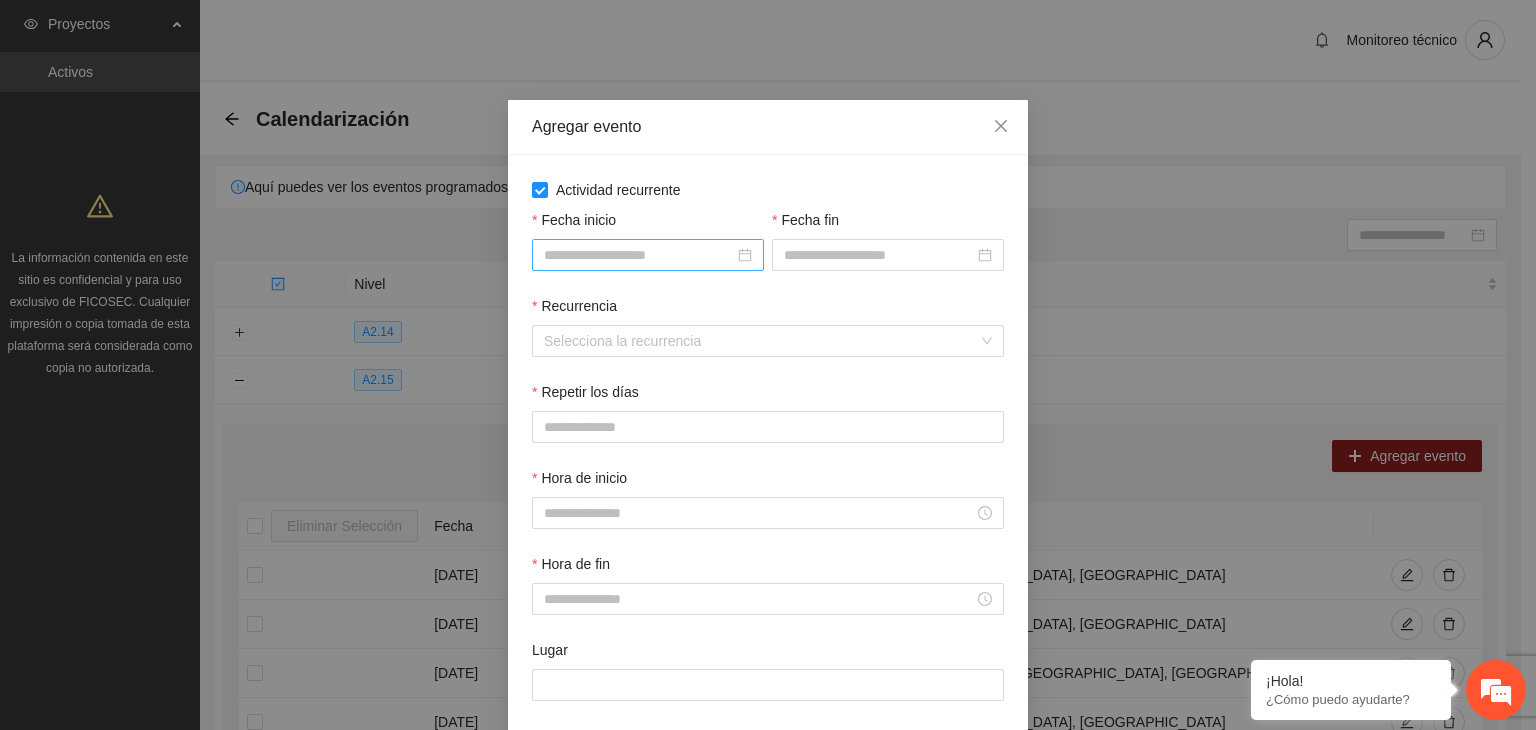 click on "Fecha inicio" at bounding box center [639, 255] 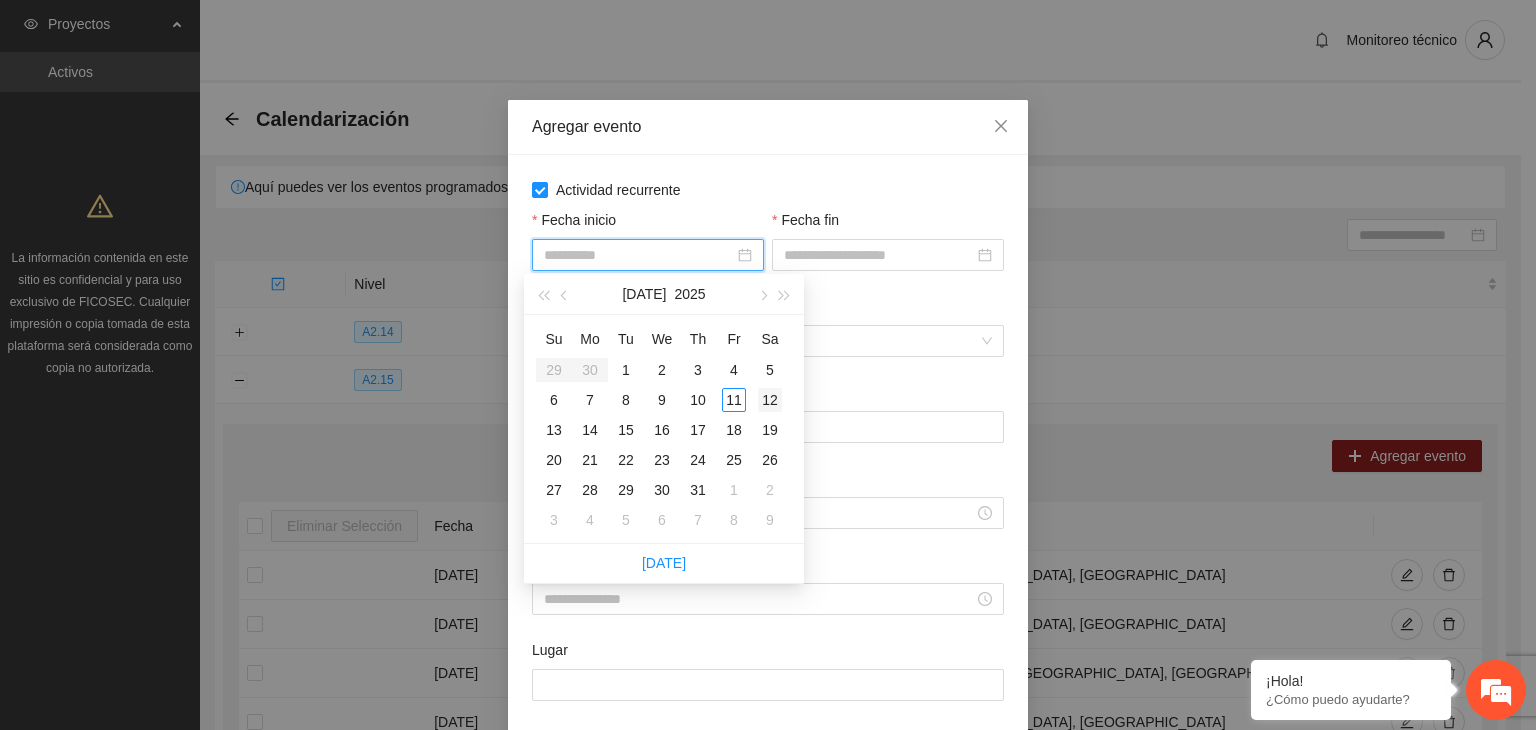 type on "**********" 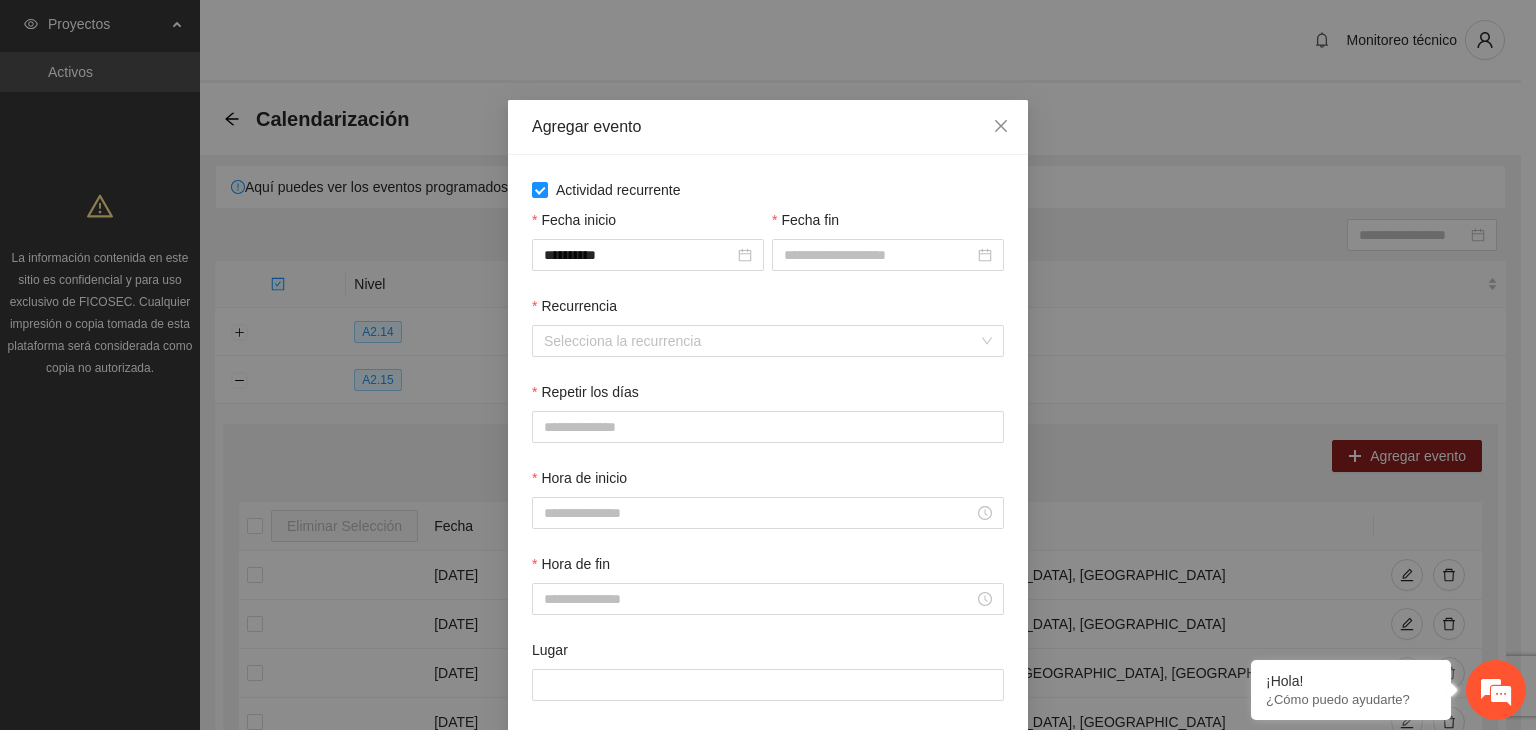 click on "Fecha fin" at bounding box center (888, 224) 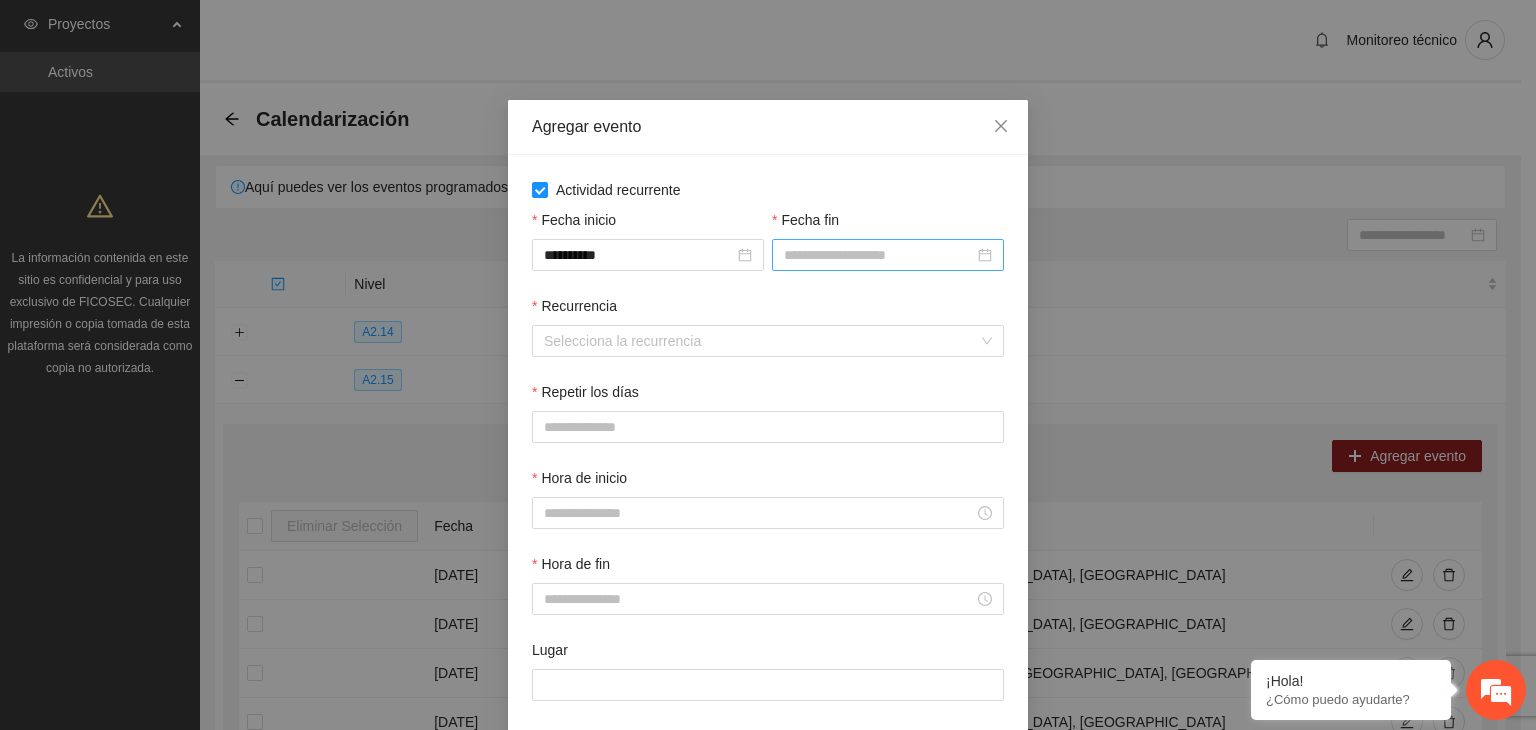 click on "Fecha fin" at bounding box center (879, 255) 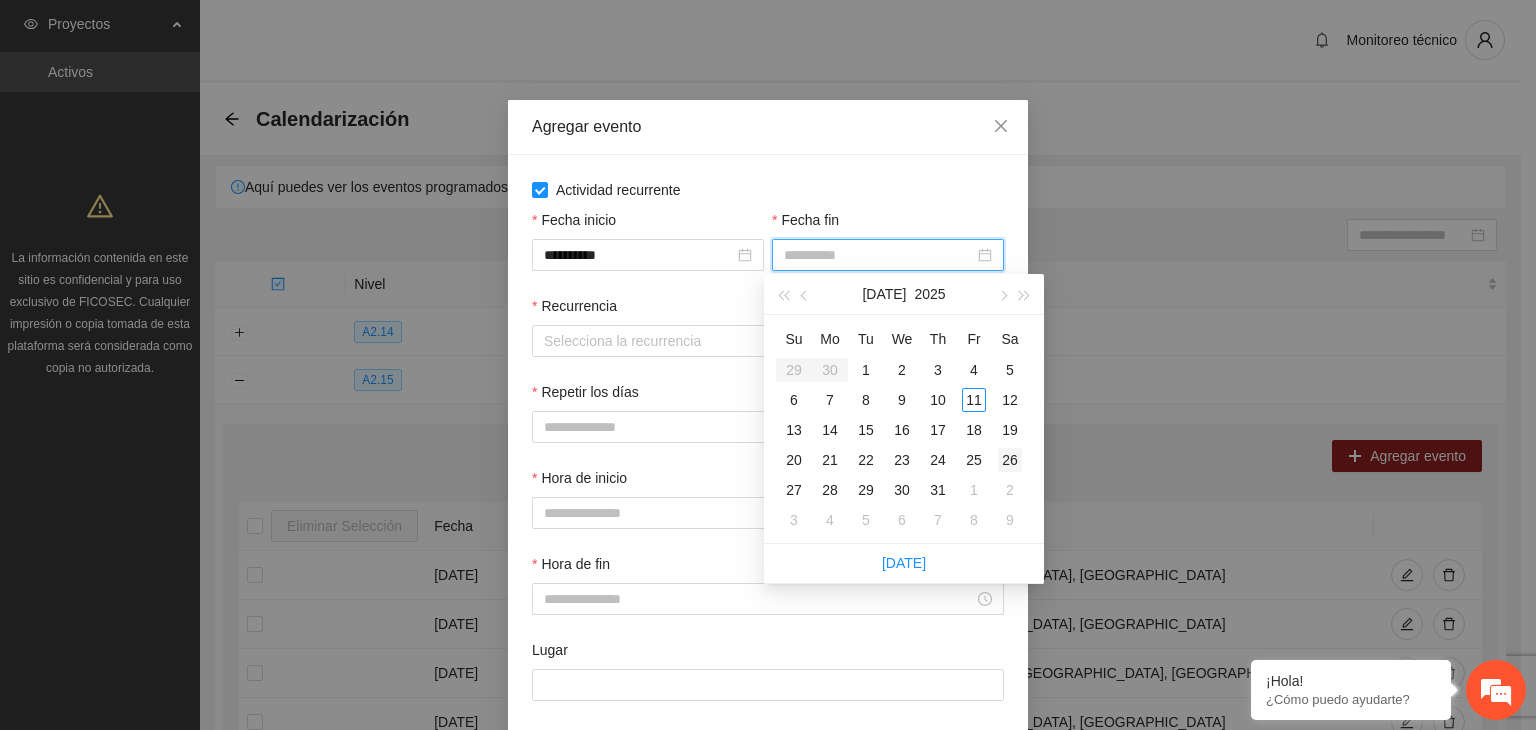 type on "**********" 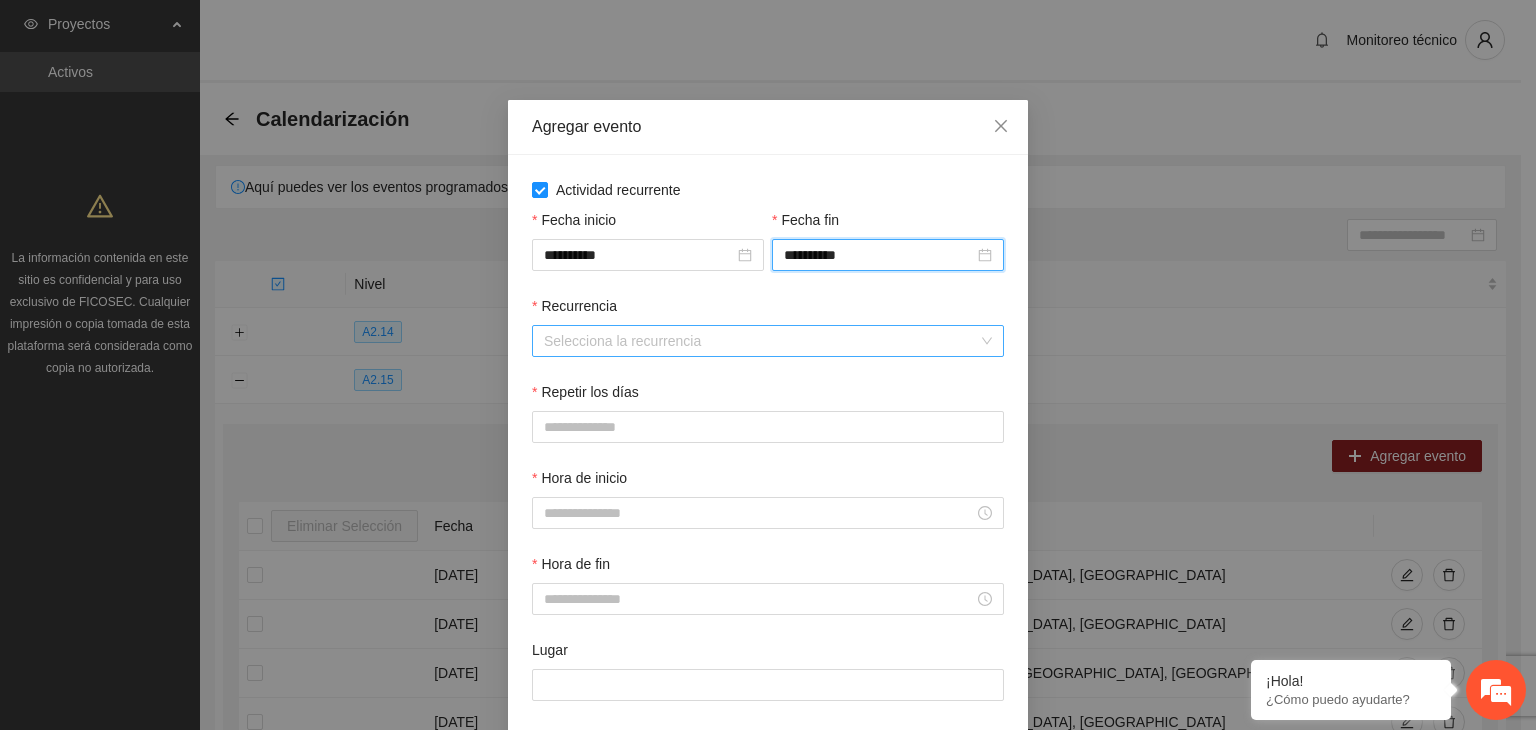 click on "Recurrencia" at bounding box center [761, 341] 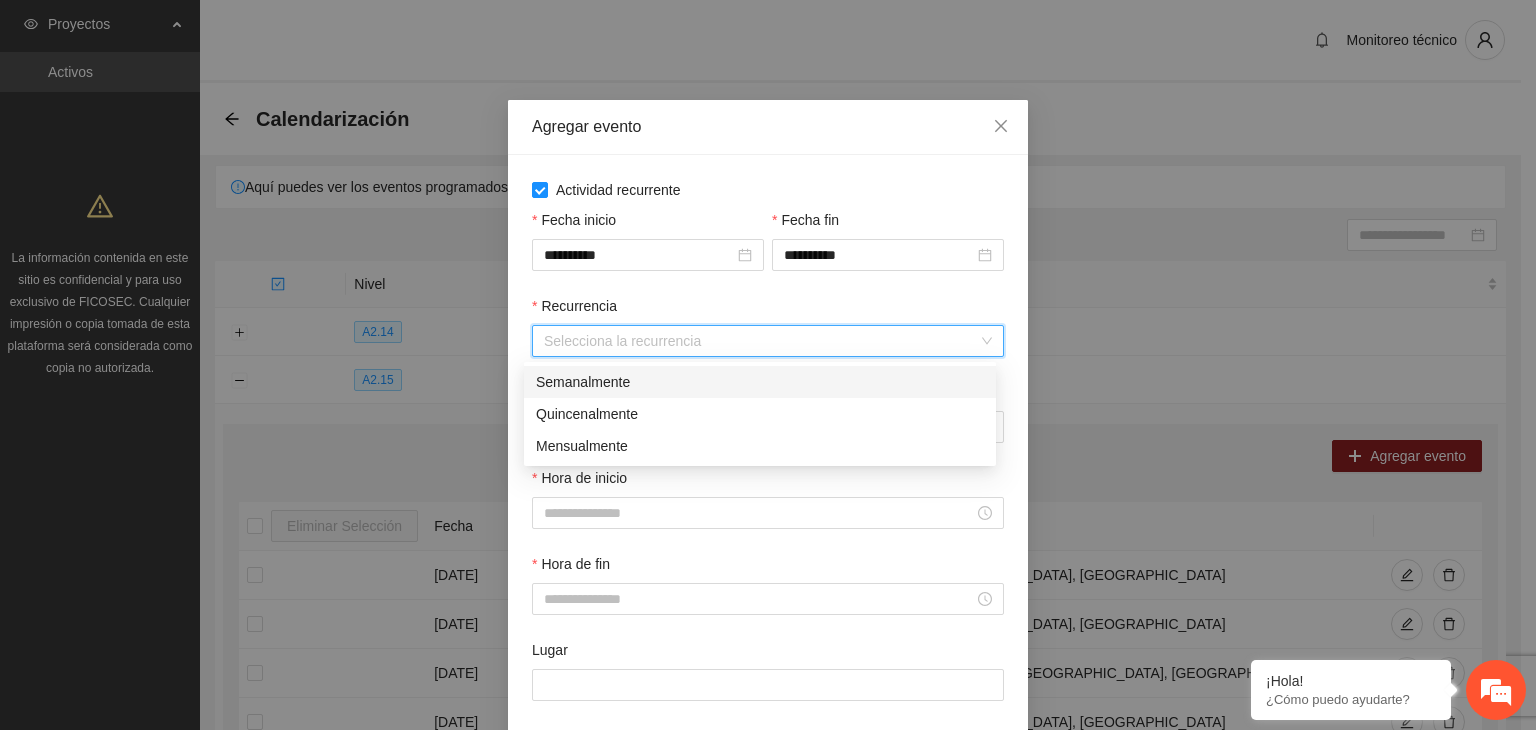 click on "Semanalmente" at bounding box center [760, 382] 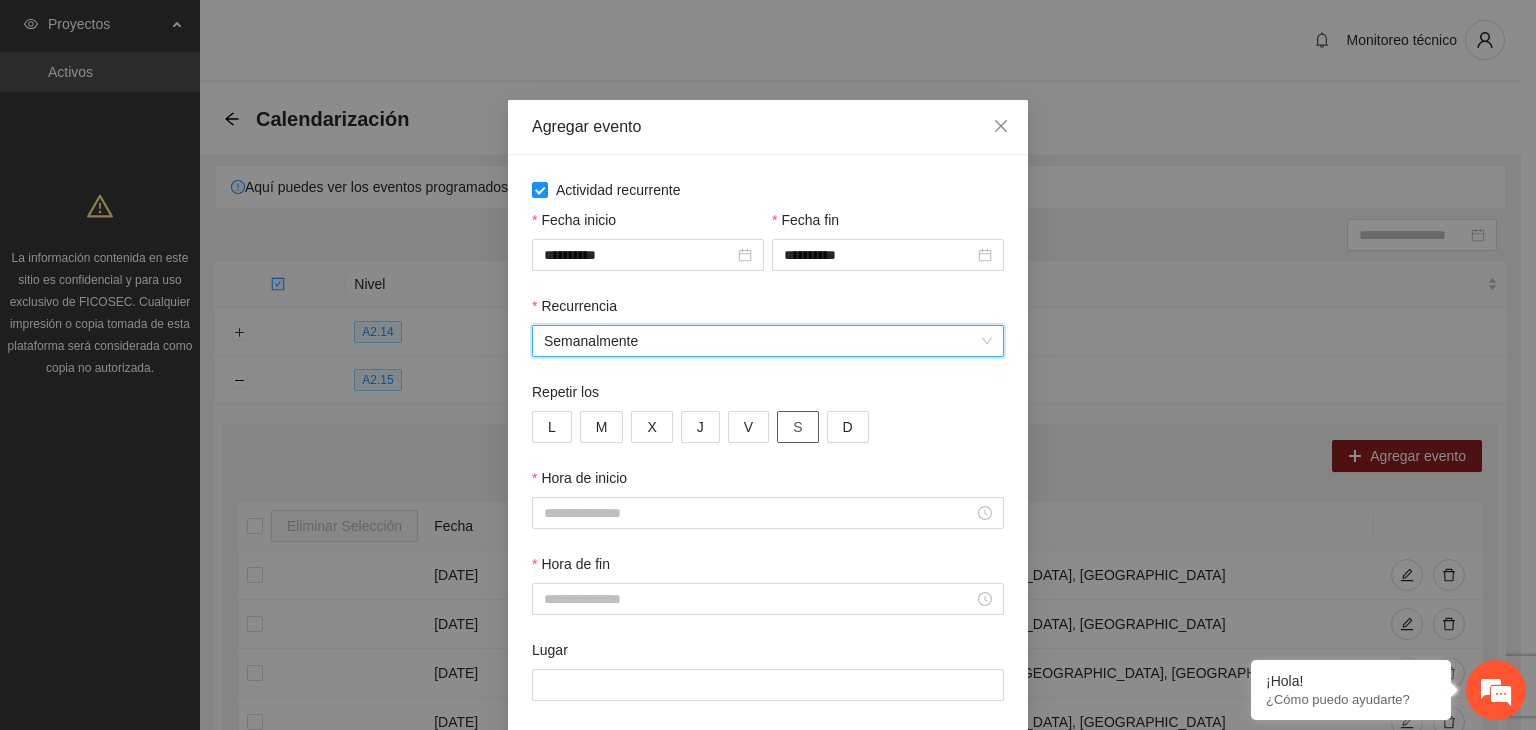 click on "S" at bounding box center [797, 427] 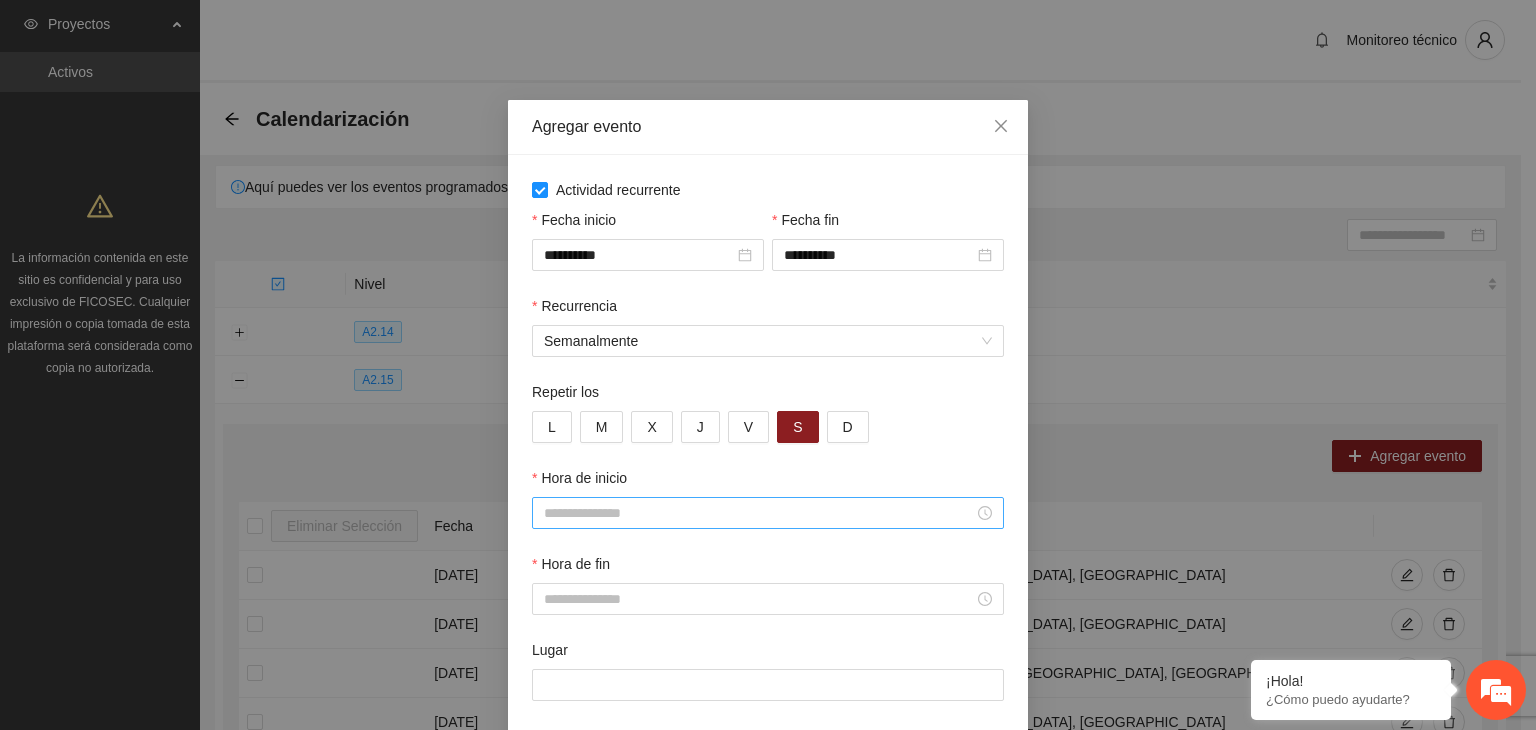 click on "Hora de inicio" at bounding box center [759, 513] 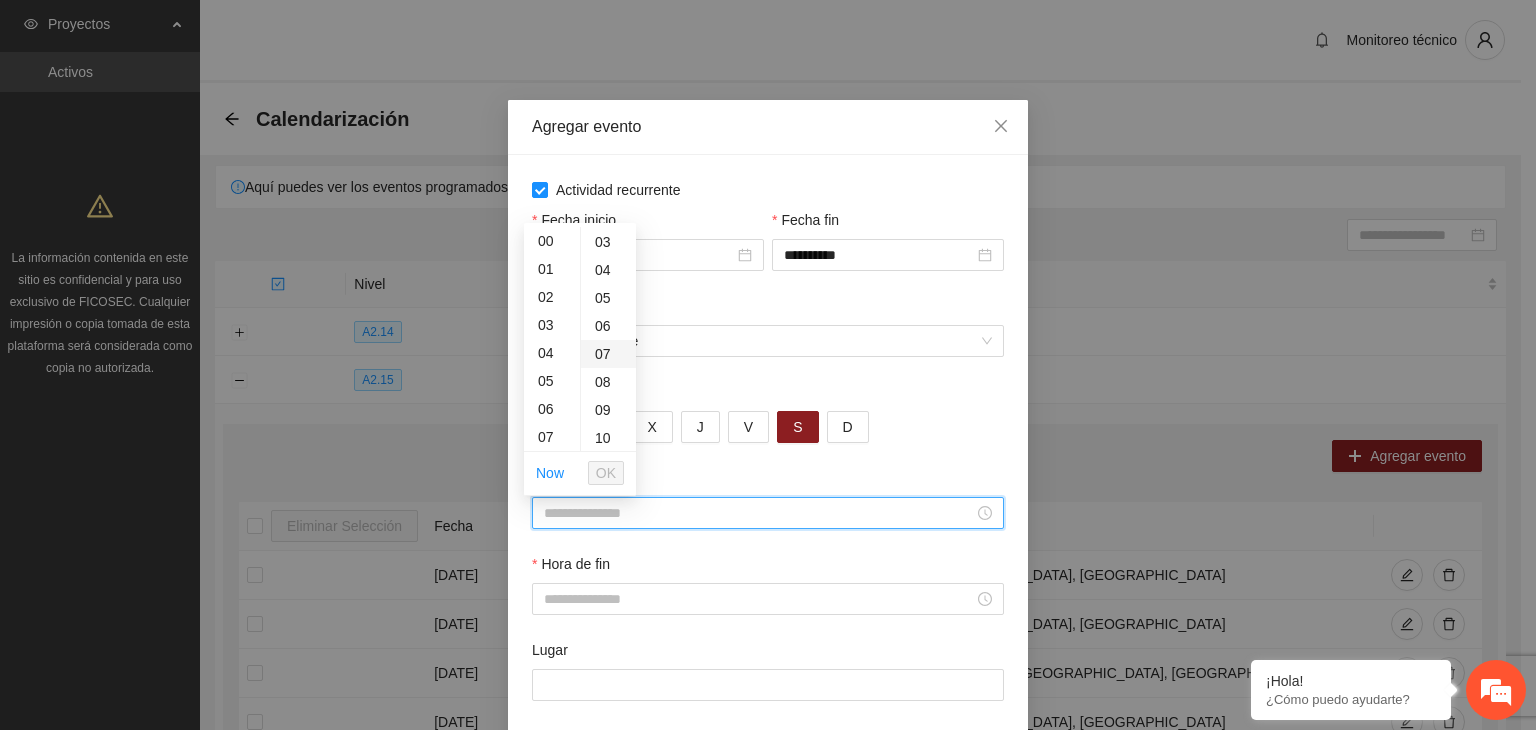 scroll, scrollTop: 86, scrollLeft: 0, axis: vertical 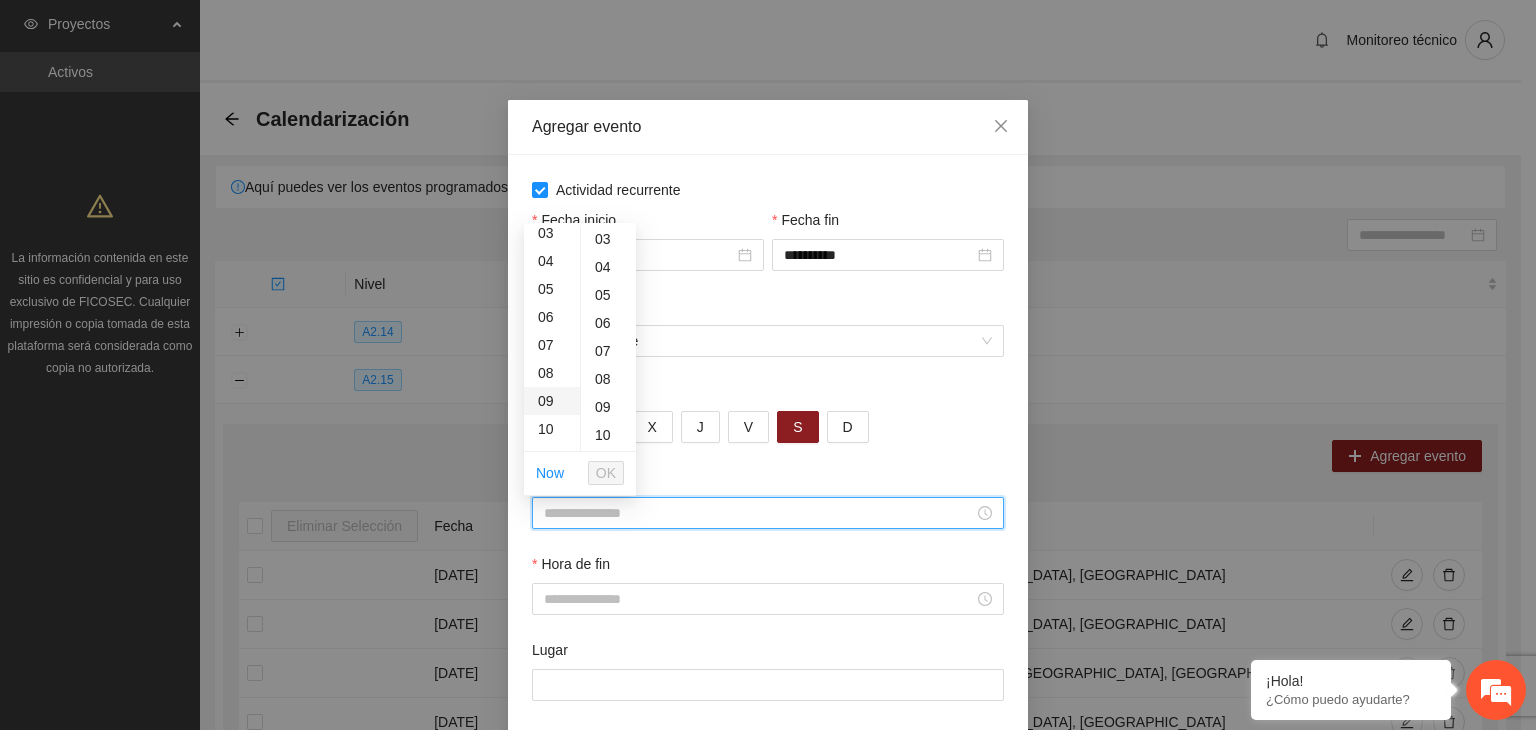click on "09" at bounding box center [552, 401] 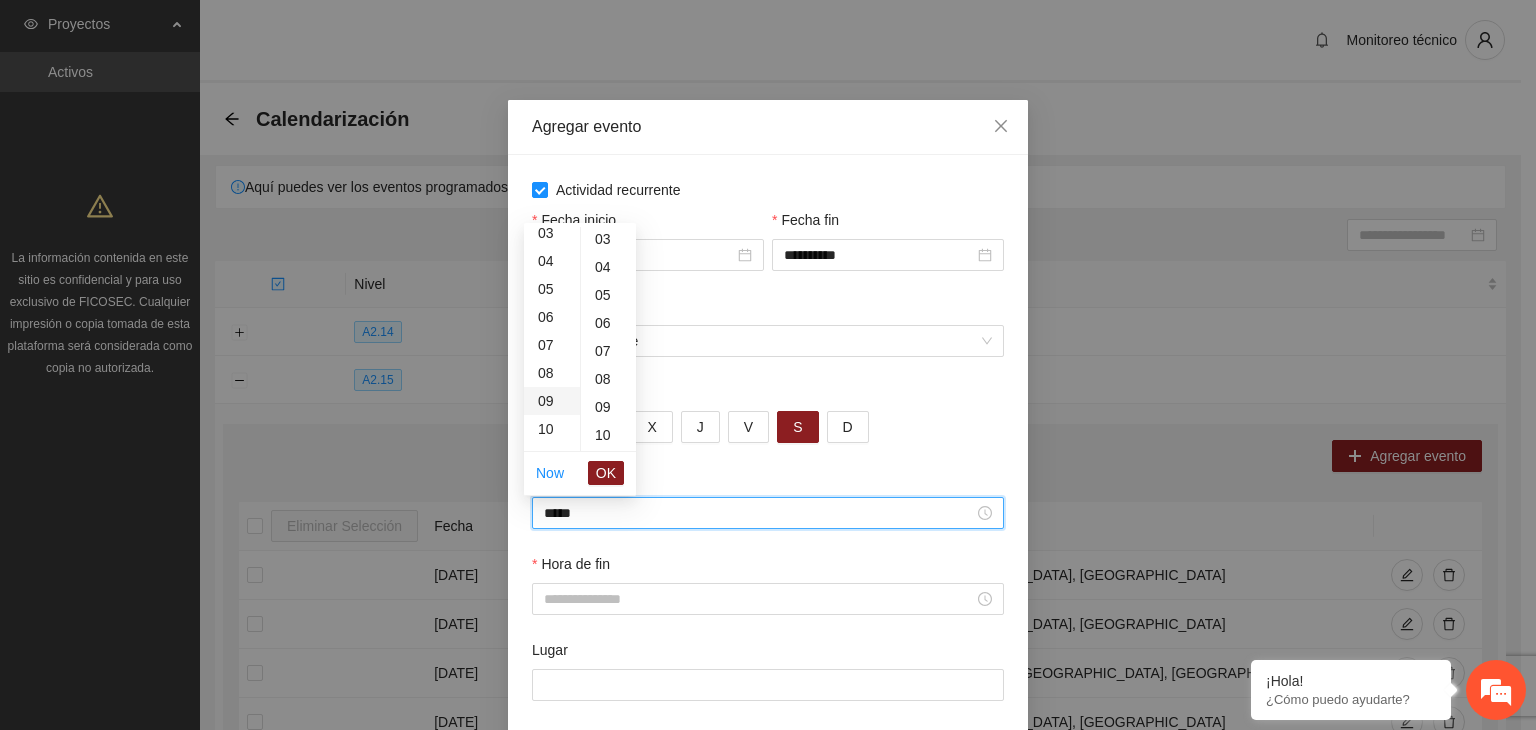 scroll, scrollTop: 252, scrollLeft: 0, axis: vertical 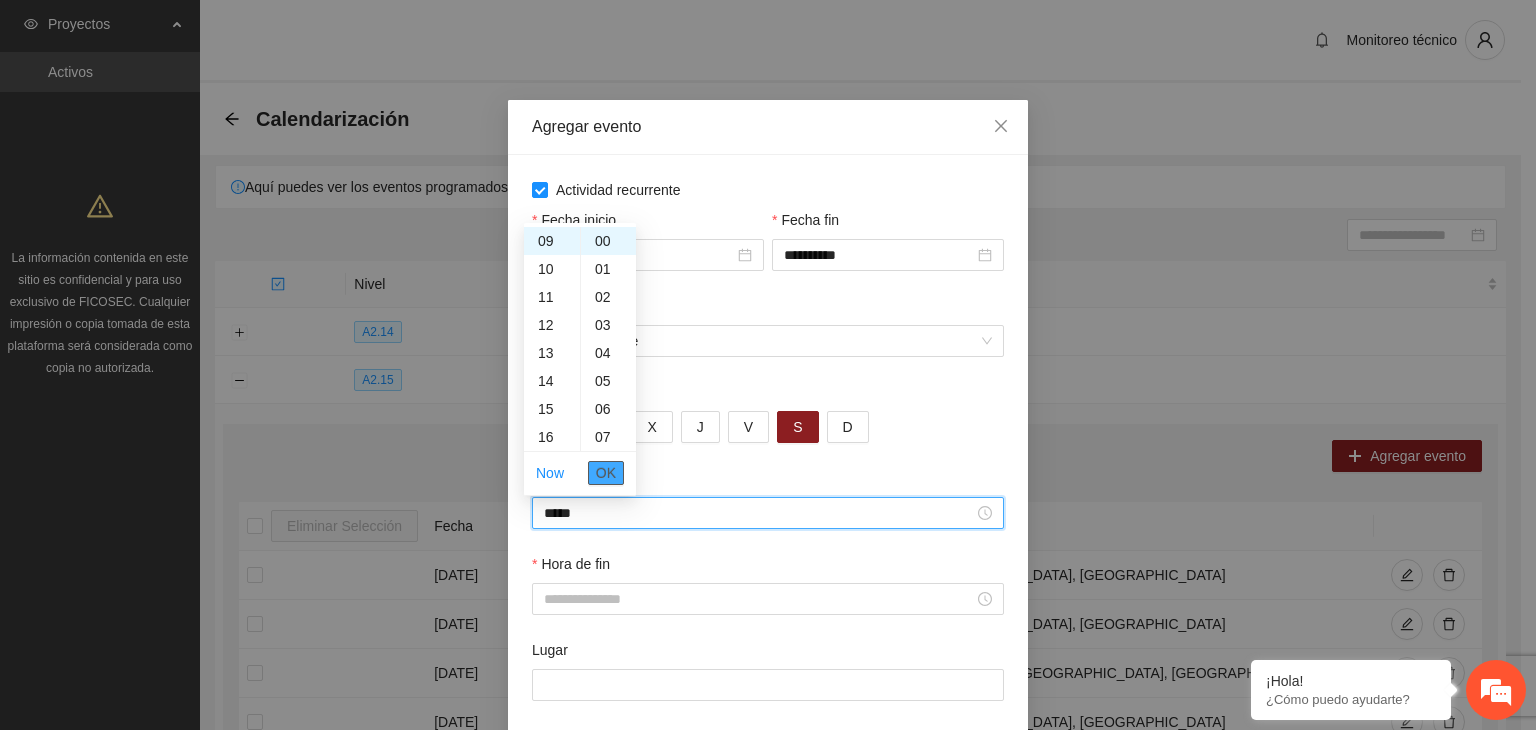 click on "OK" at bounding box center (606, 473) 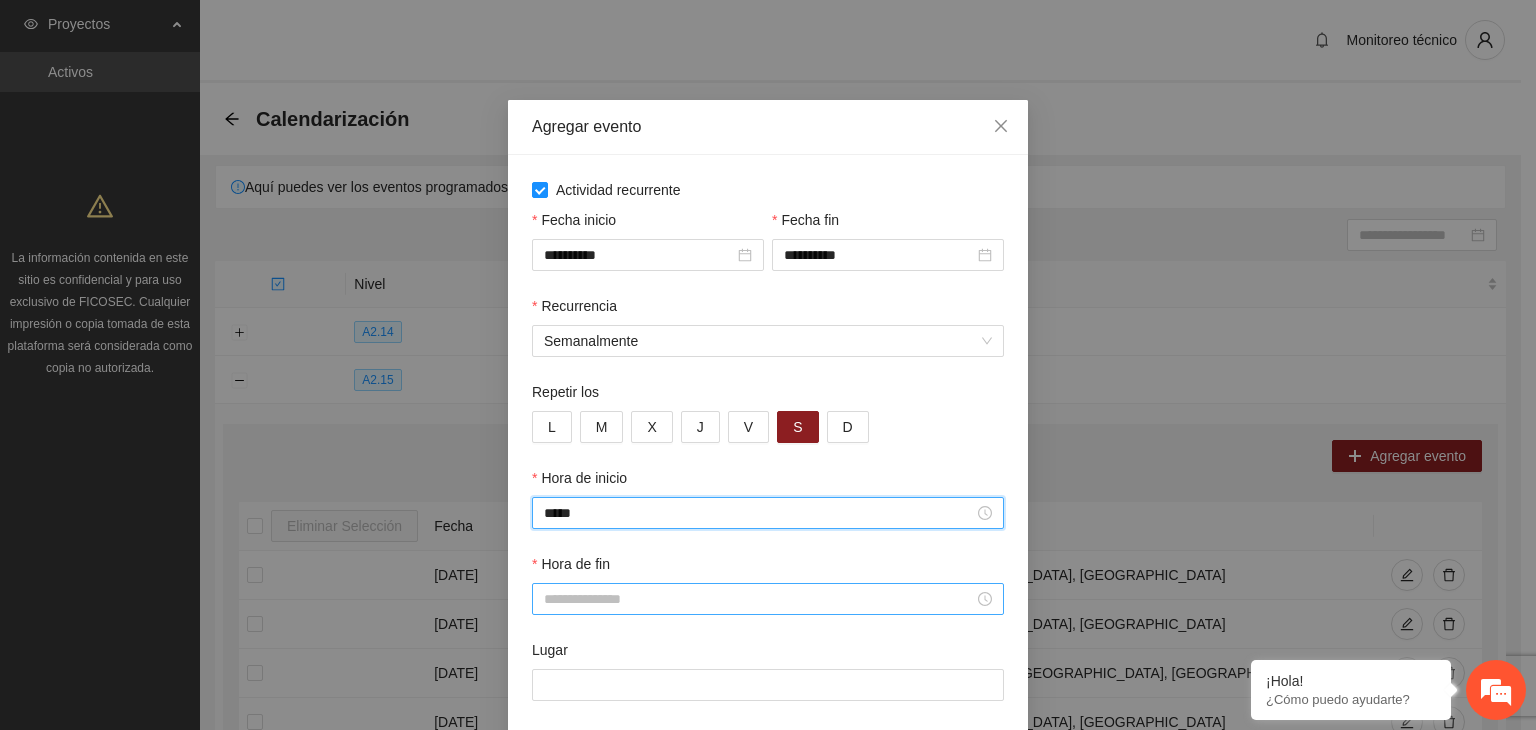 click on "Hora de fin" at bounding box center (759, 599) 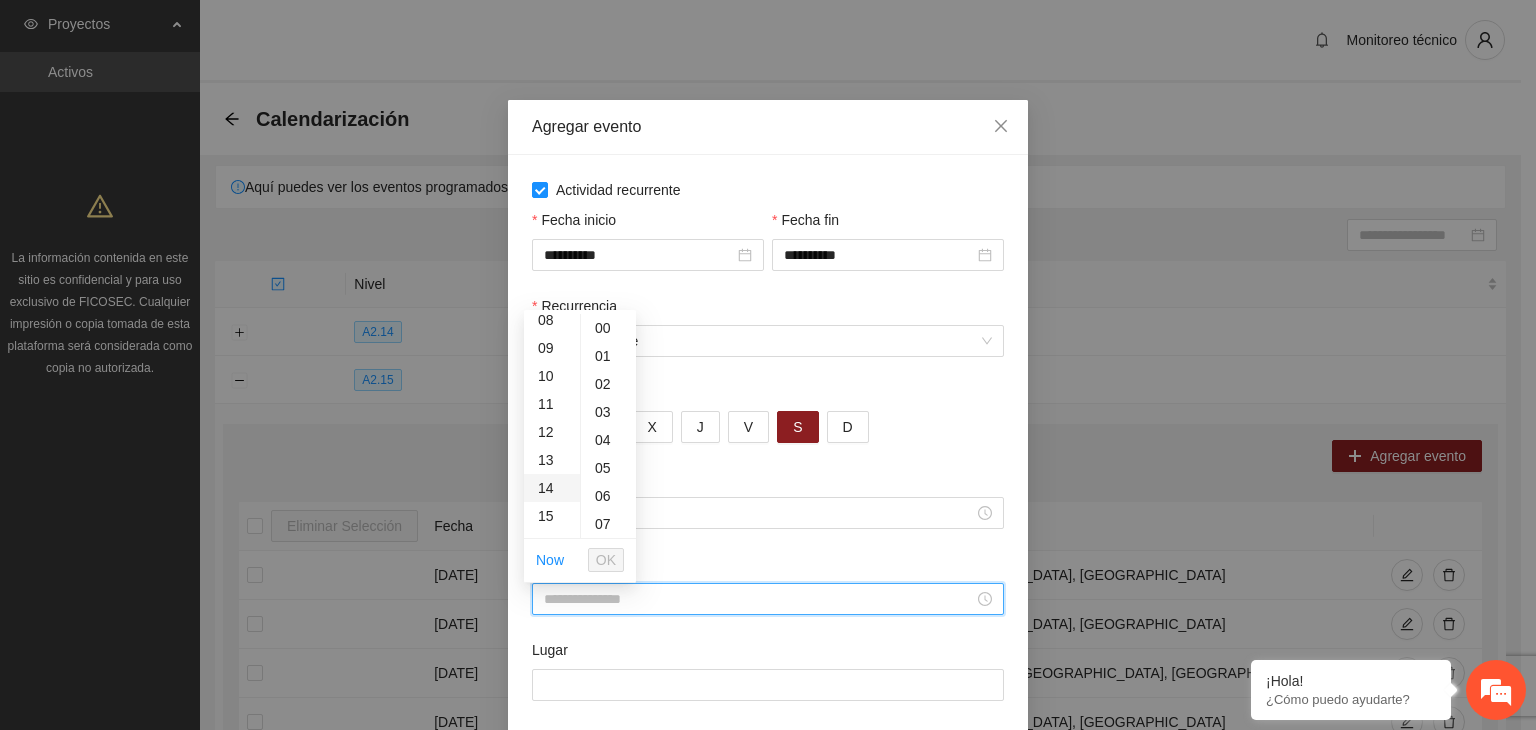 click on "14" at bounding box center (552, 488) 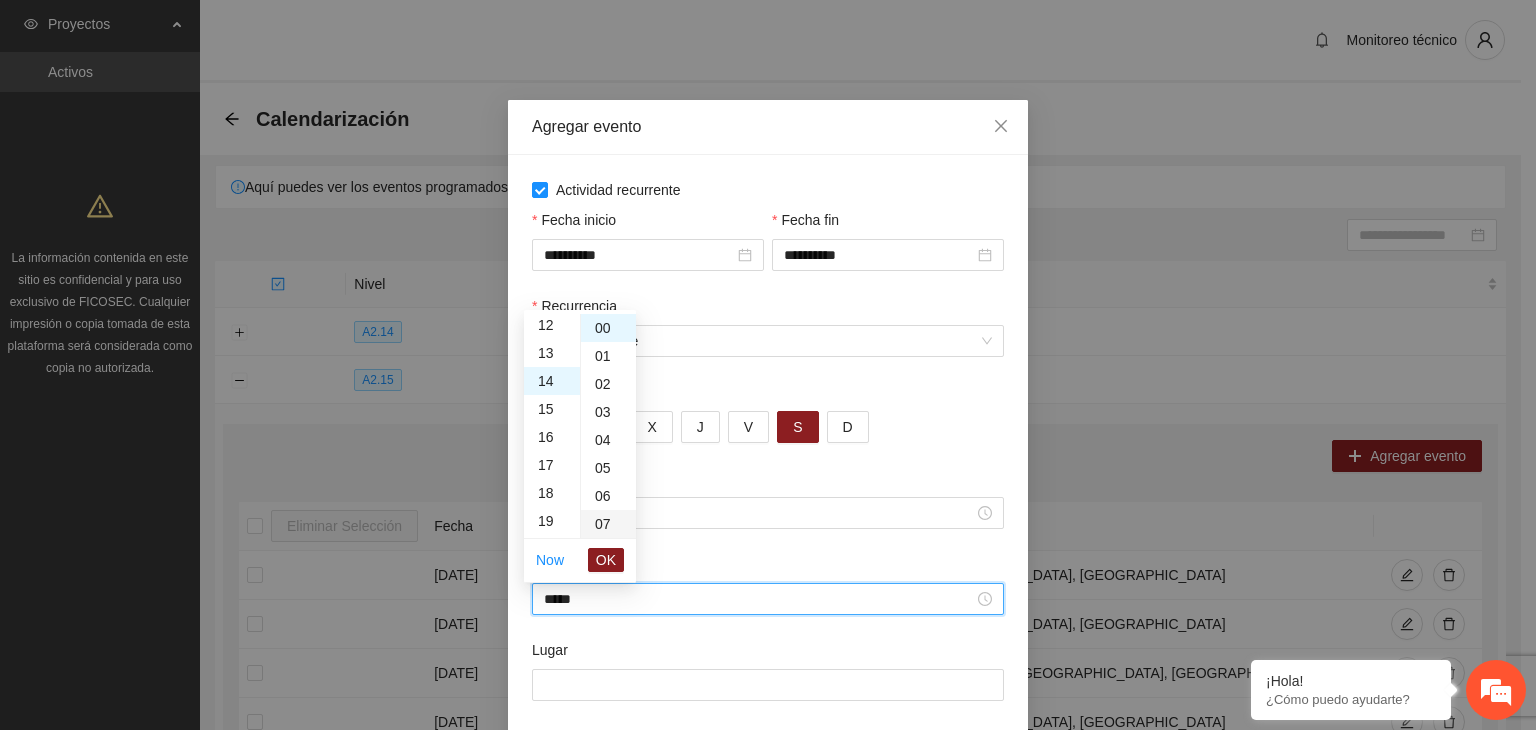scroll, scrollTop: 392, scrollLeft: 0, axis: vertical 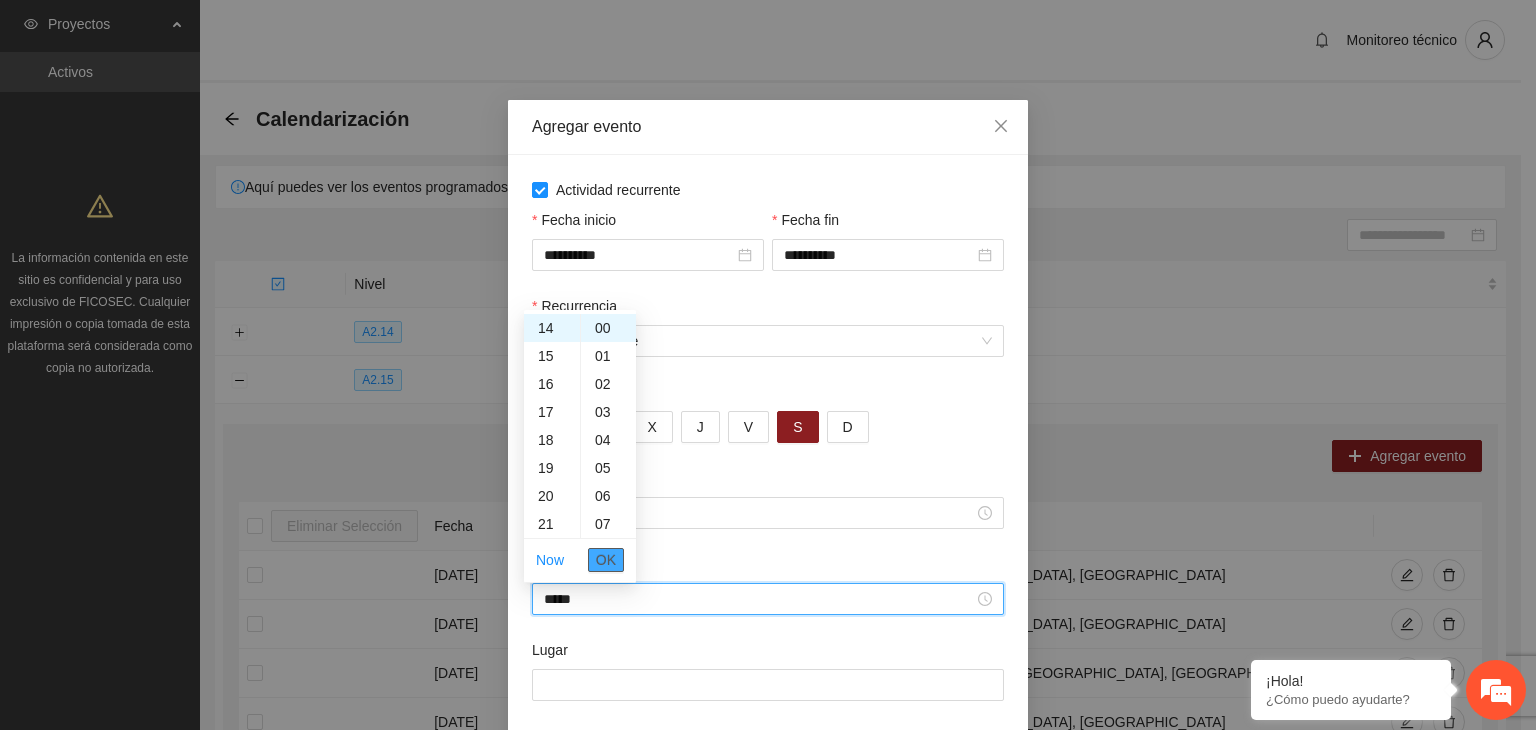 click on "OK" at bounding box center [606, 560] 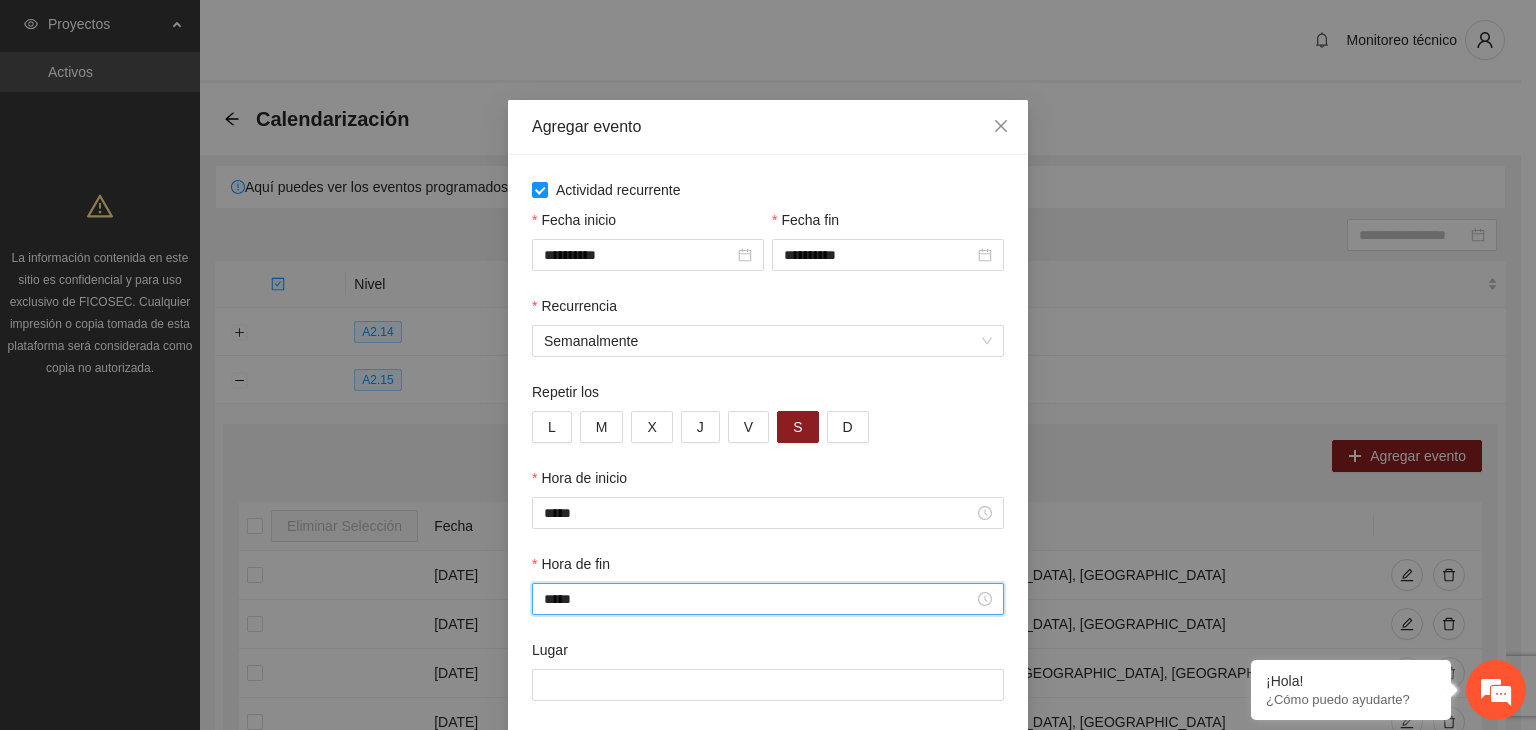 scroll, scrollTop: 99, scrollLeft: 0, axis: vertical 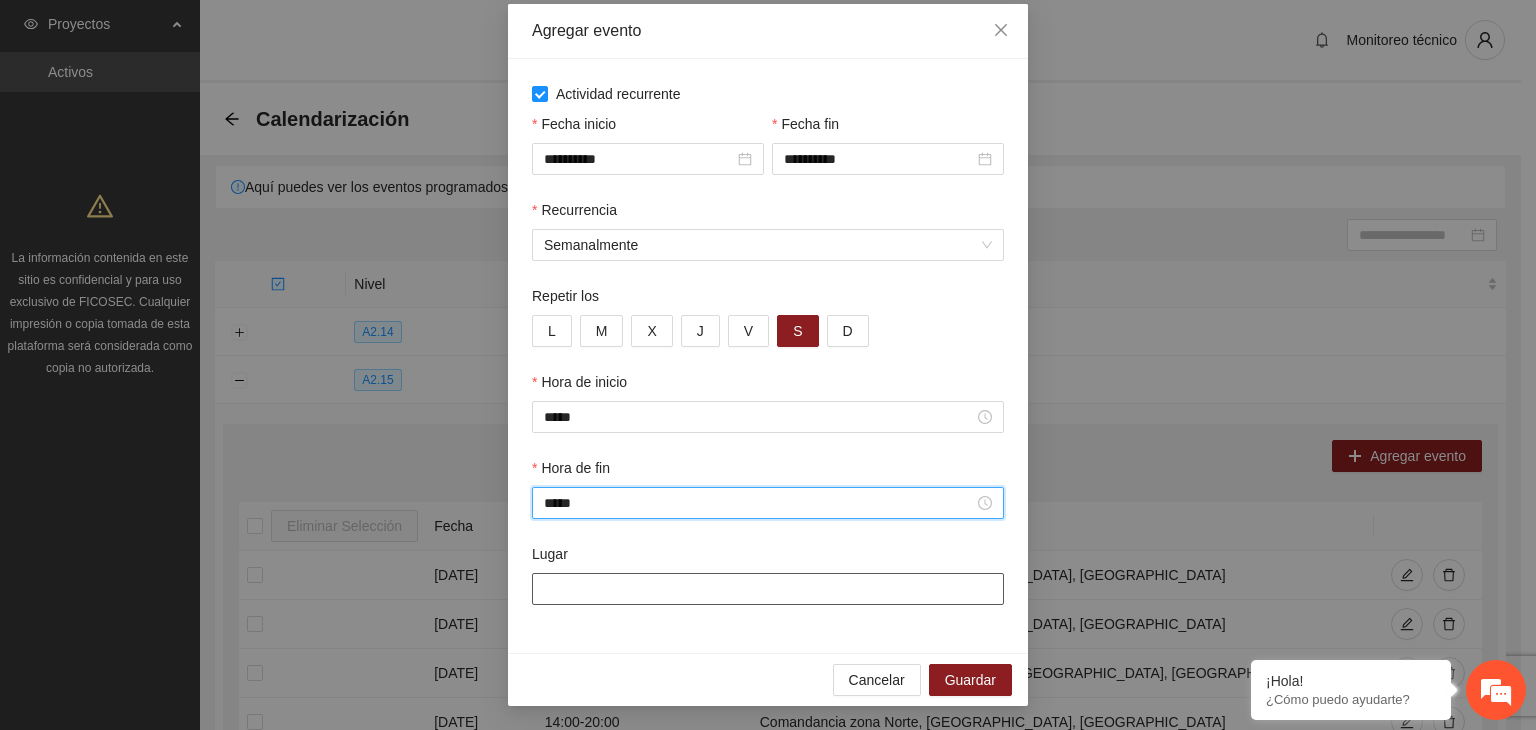 click on "Lugar" at bounding box center (768, 589) 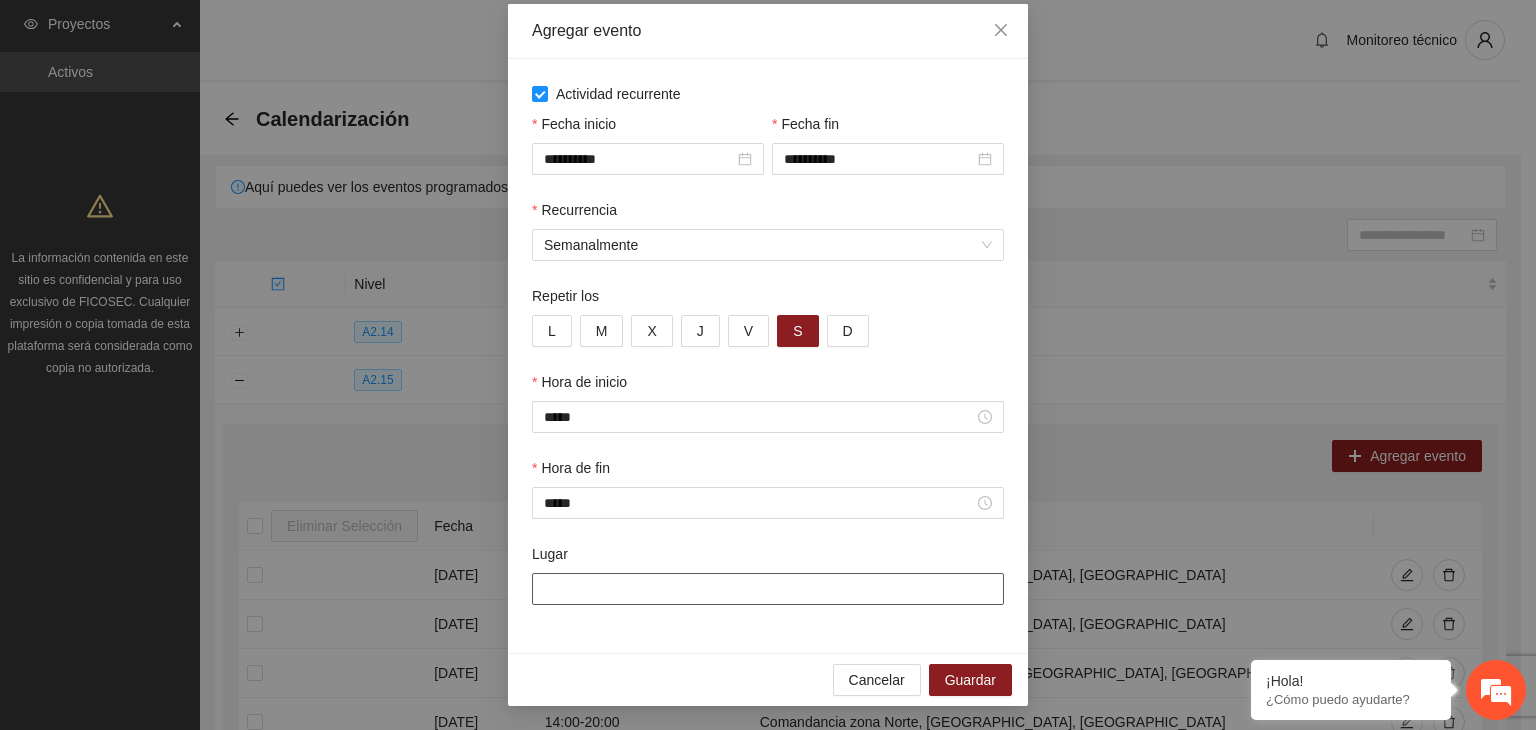 type on "**********" 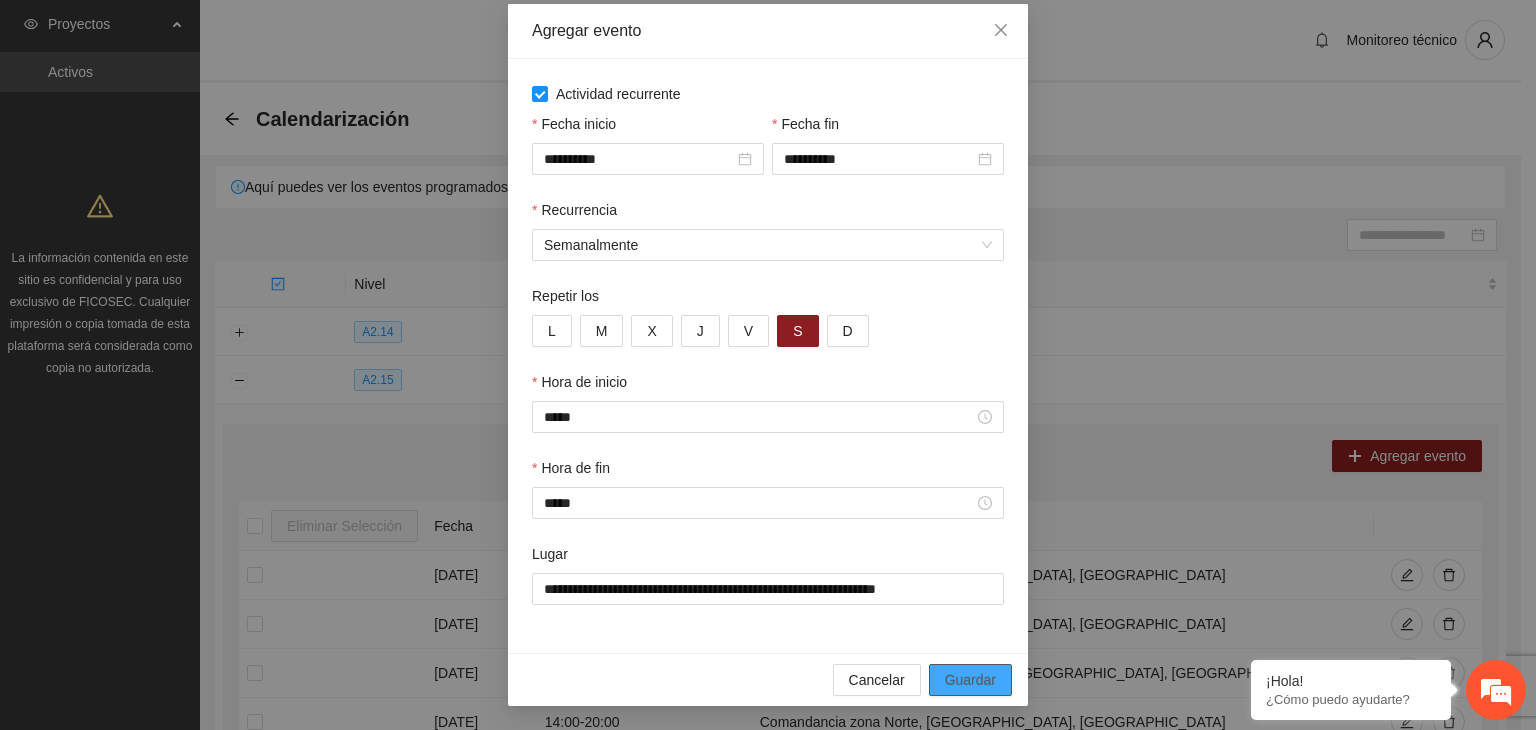click on "Guardar" at bounding box center [970, 680] 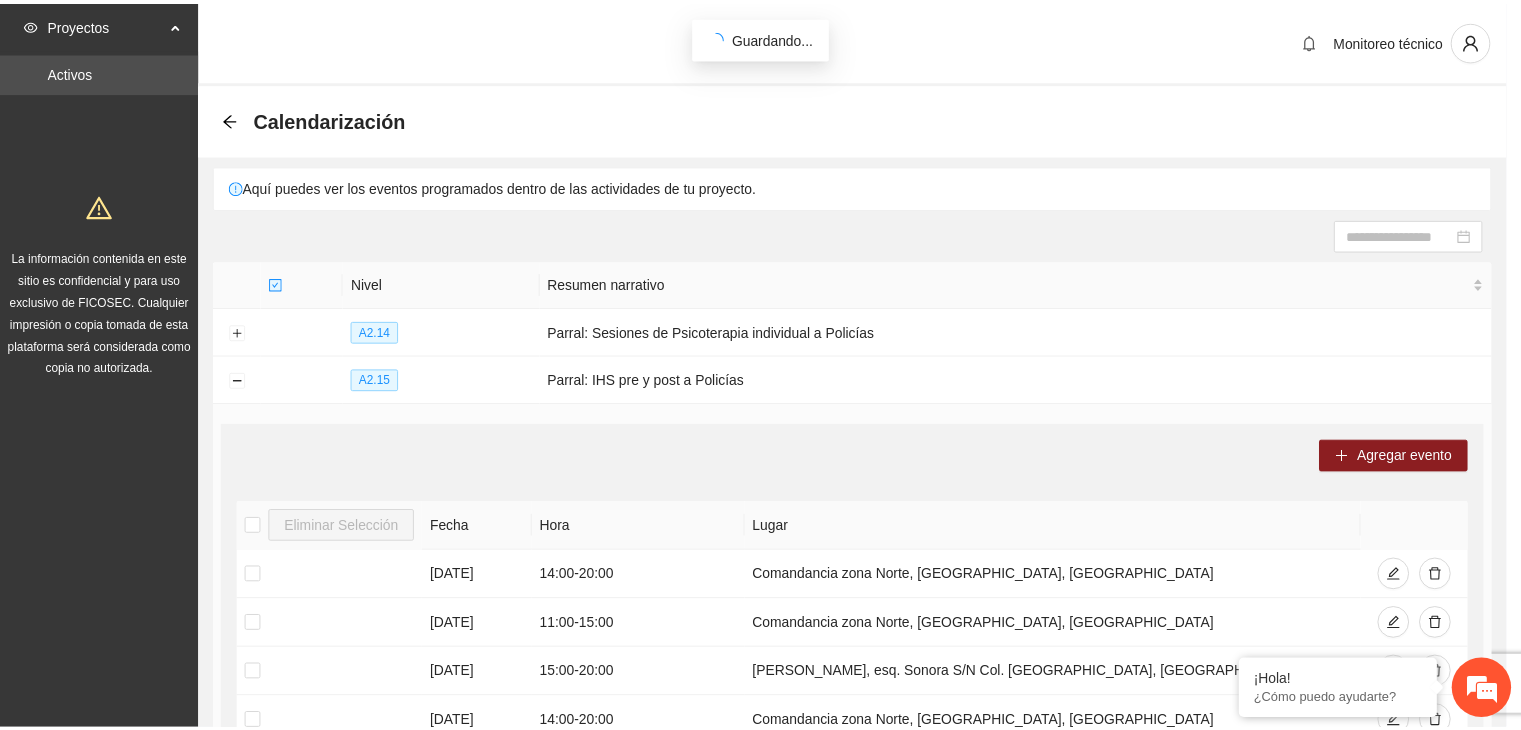 scroll, scrollTop: 0, scrollLeft: 0, axis: both 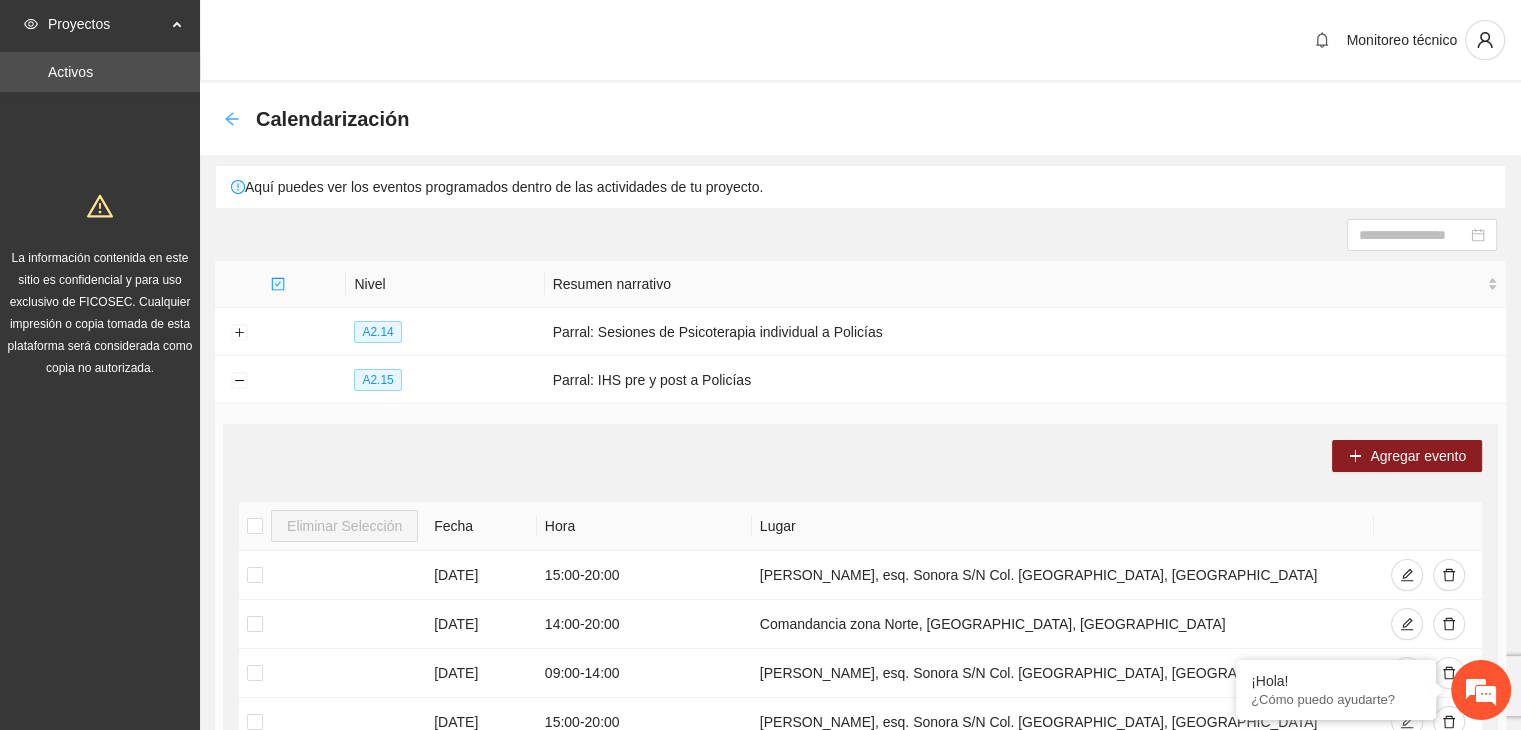click 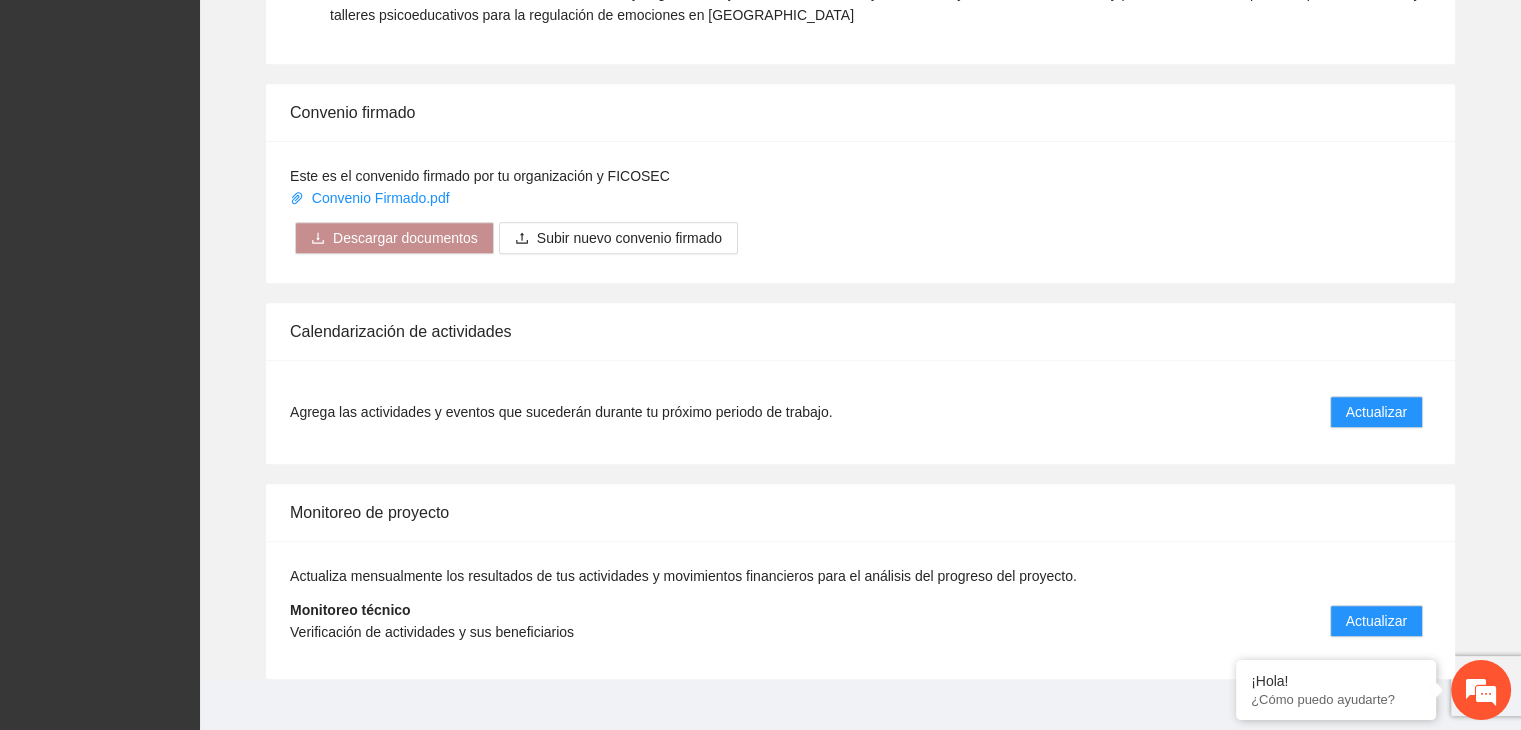 scroll, scrollTop: 1672, scrollLeft: 0, axis: vertical 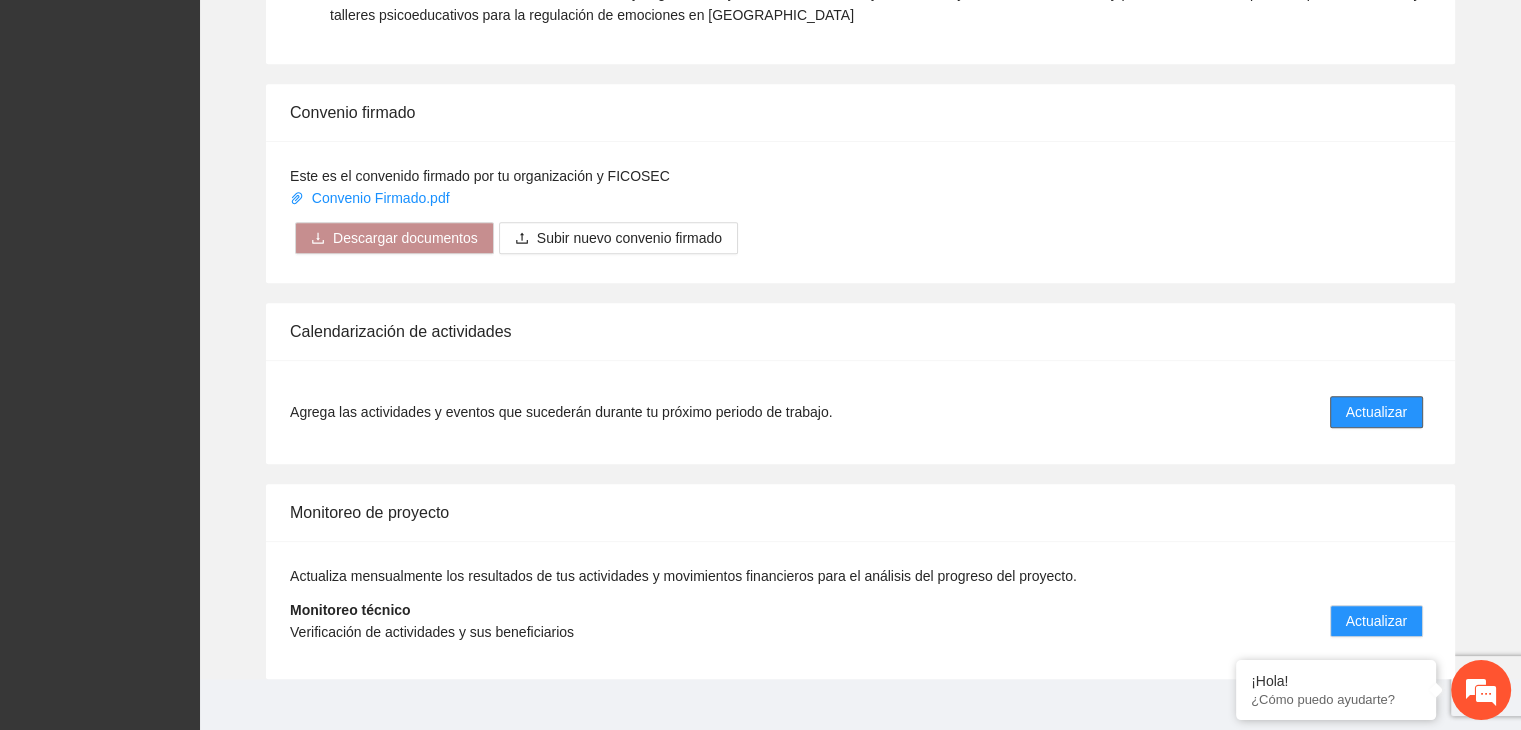 click on "Actualizar" at bounding box center (1376, 412) 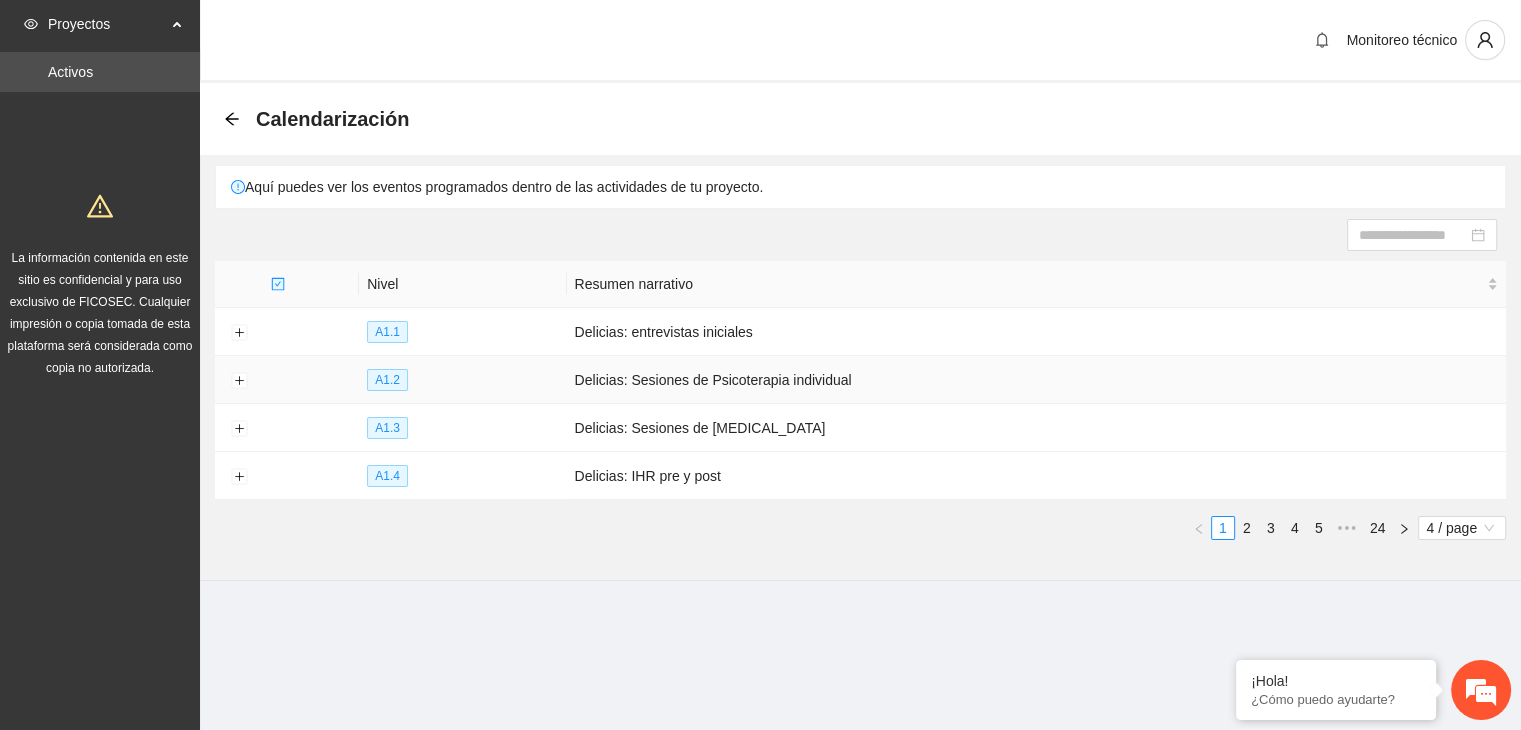 click on "Proyectos Activos La información contenida en este sitio es confidencial y para uso exclusivo de FICOSEC. Cualquier impresión o copia tomada de esta plataforma será considerada como copia no autorizada. Monitoreo técnico Calendarización   Aquí puedes ver los eventos programados dentro de las actividades de tu proyecto. Nivel Resumen narrativo A1.1 Delicias: entrevistas iniciales A1.2 Delicias: Sesiones de Psicoterapia individual  A1.3 Delicias: Sesiones de [MEDICAL_DATA] A1.4 Delicias: IHR pre y post 1 2 3 4 5 ••• 24 4 / page" at bounding box center (760, 365) 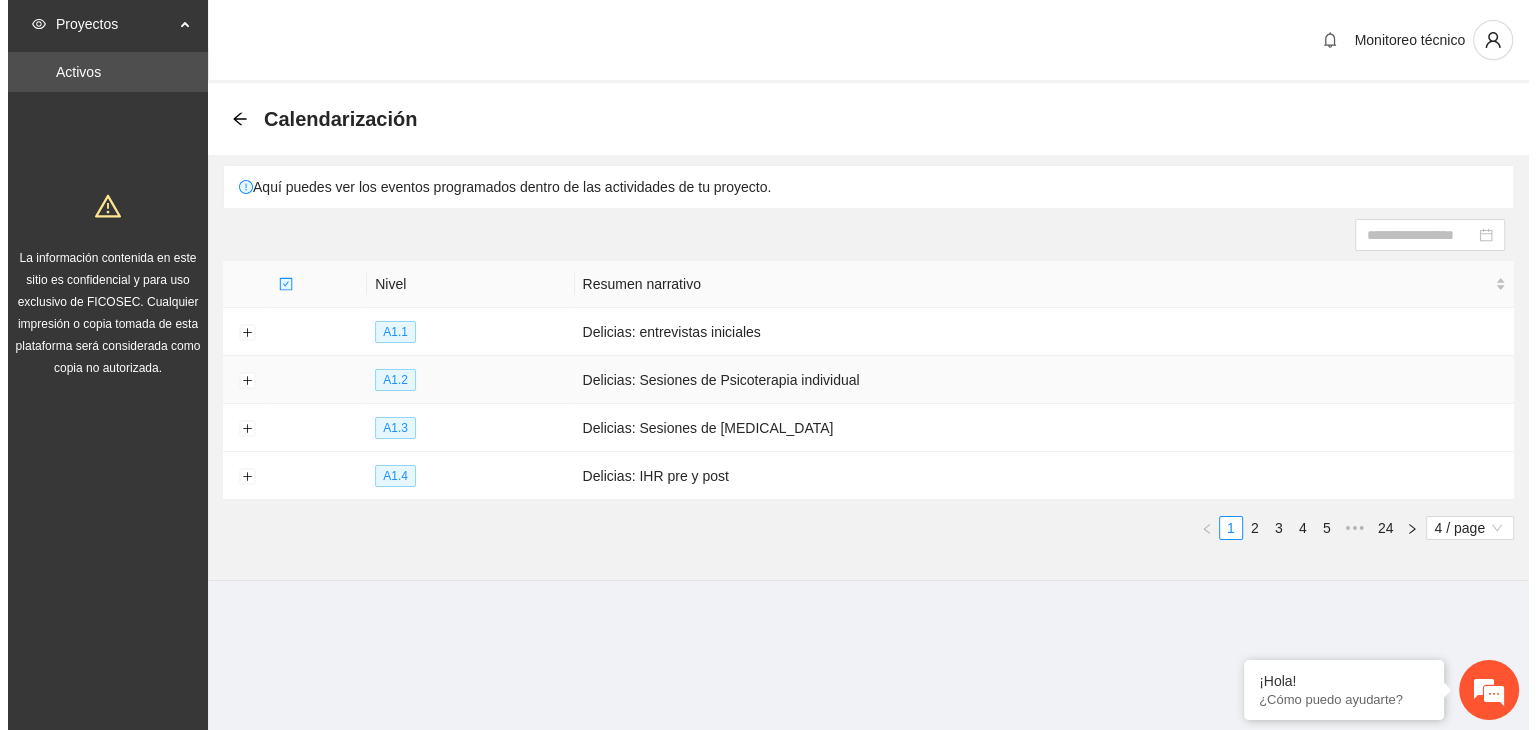 scroll, scrollTop: 0, scrollLeft: 0, axis: both 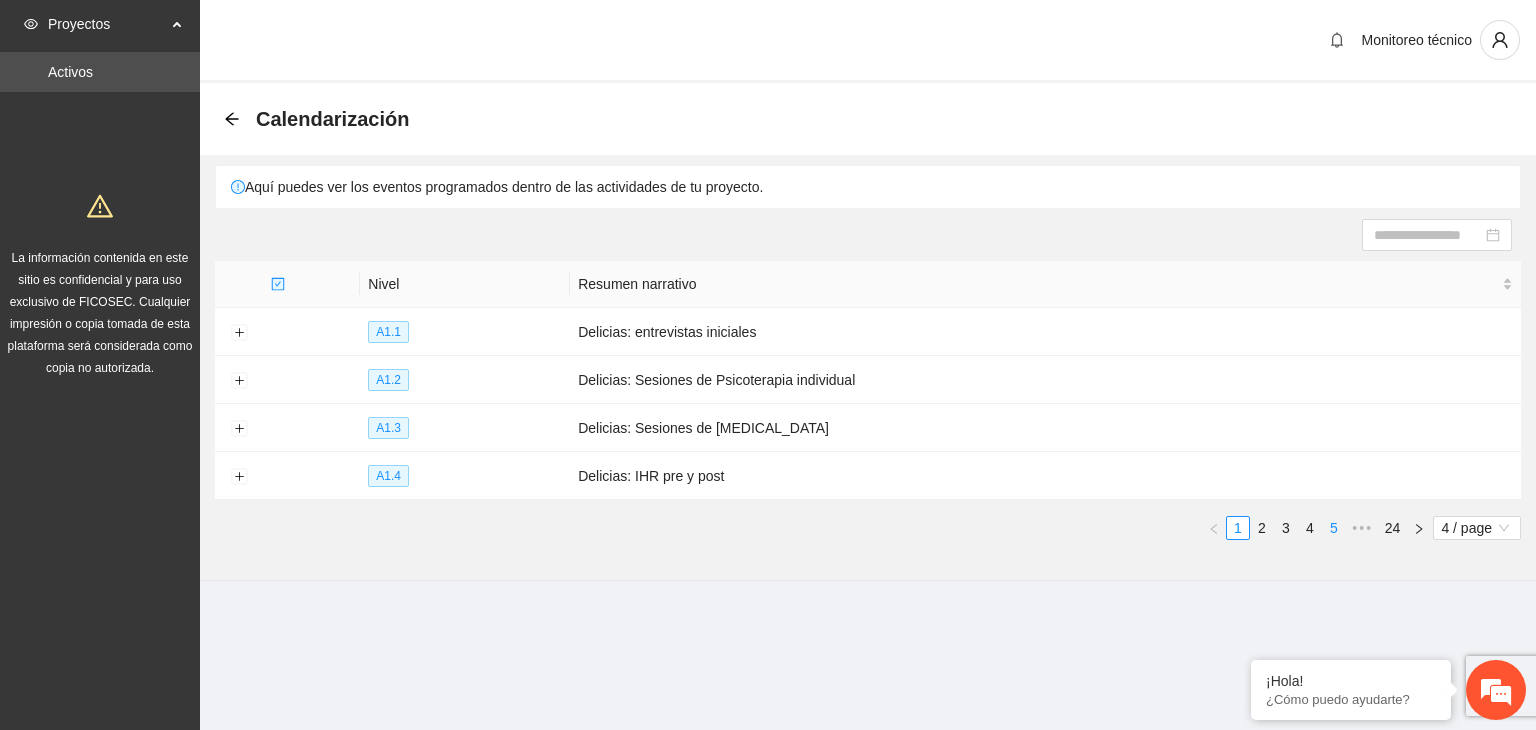 click on "5" at bounding box center [1334, 528] 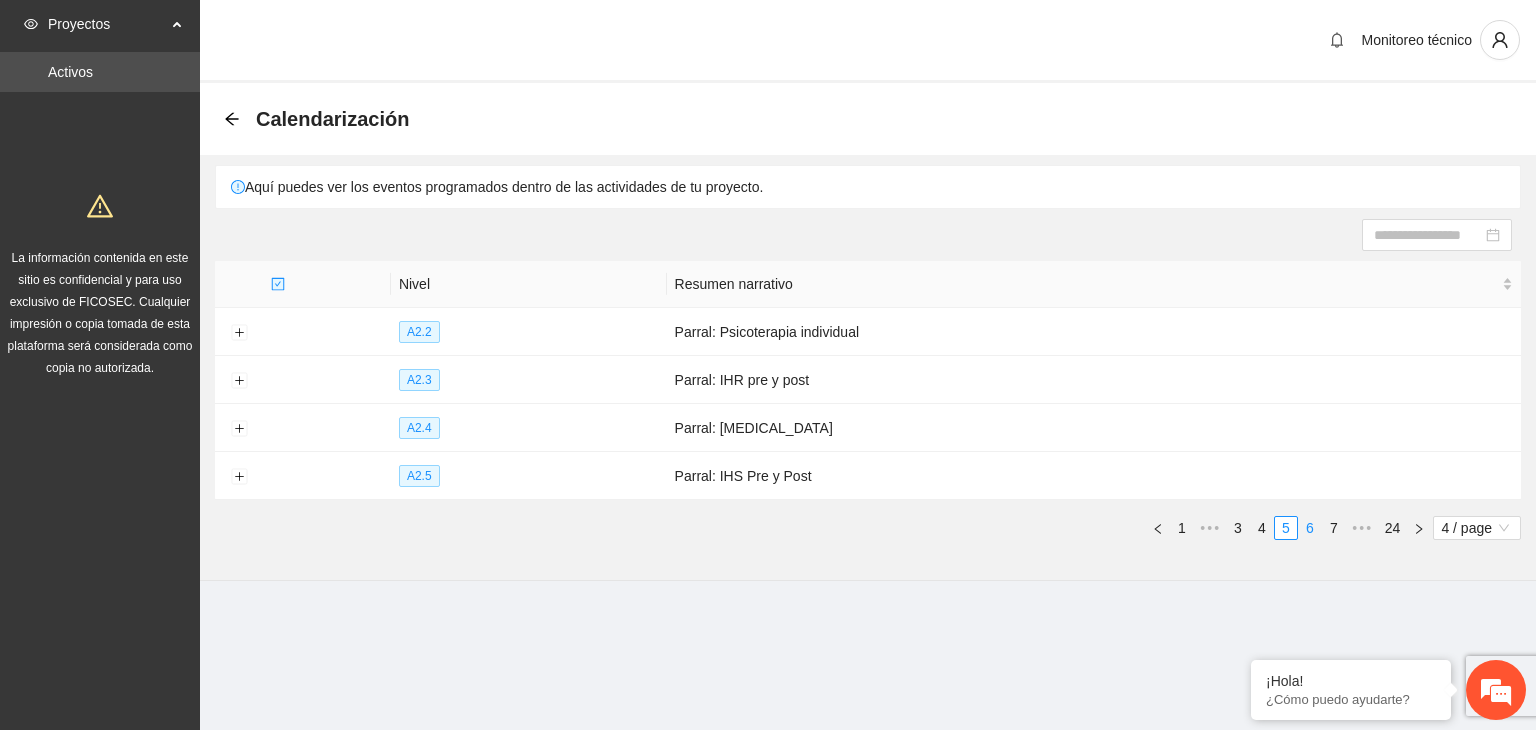click on "6" at bounding box center [1310, 528] 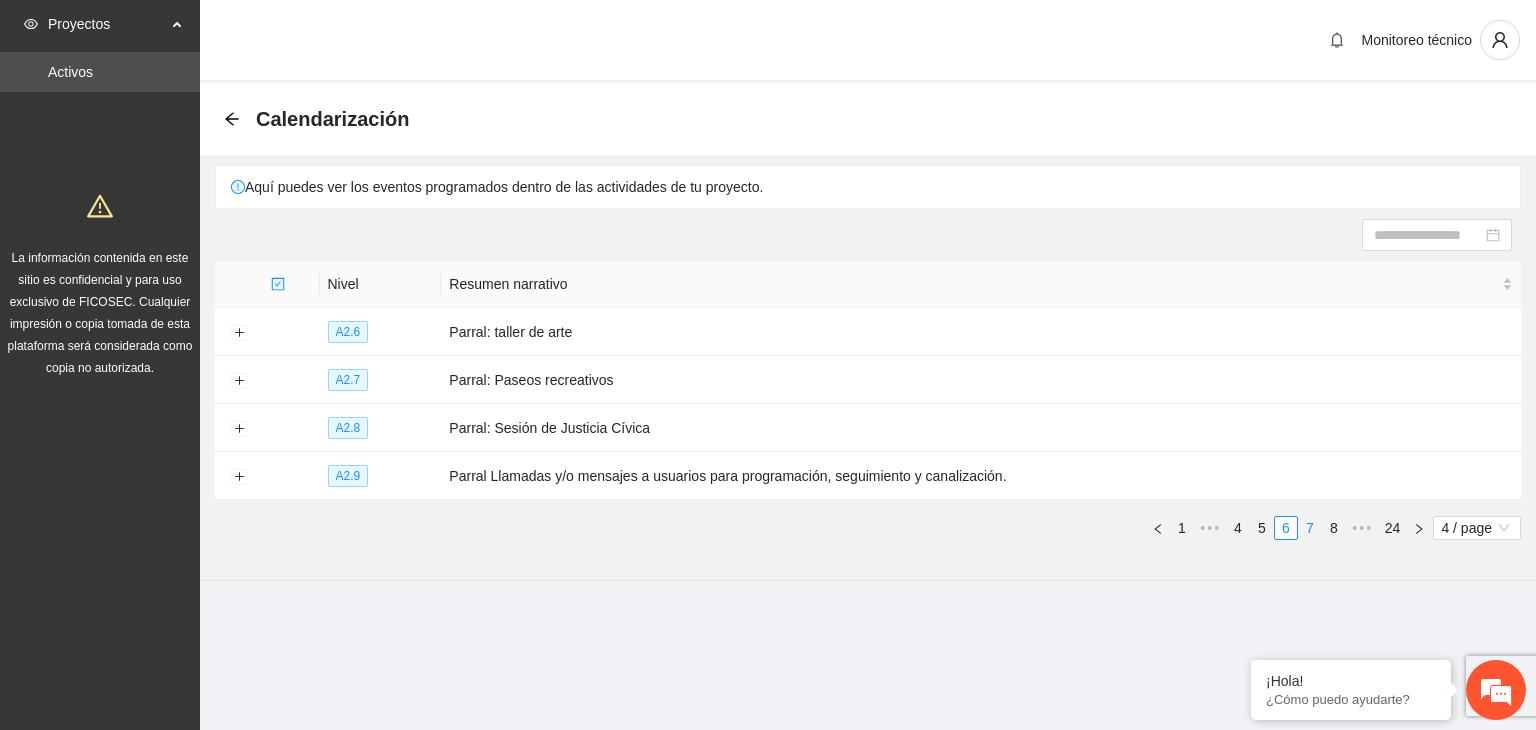 click on "7" at bounding box center [1310, 528] 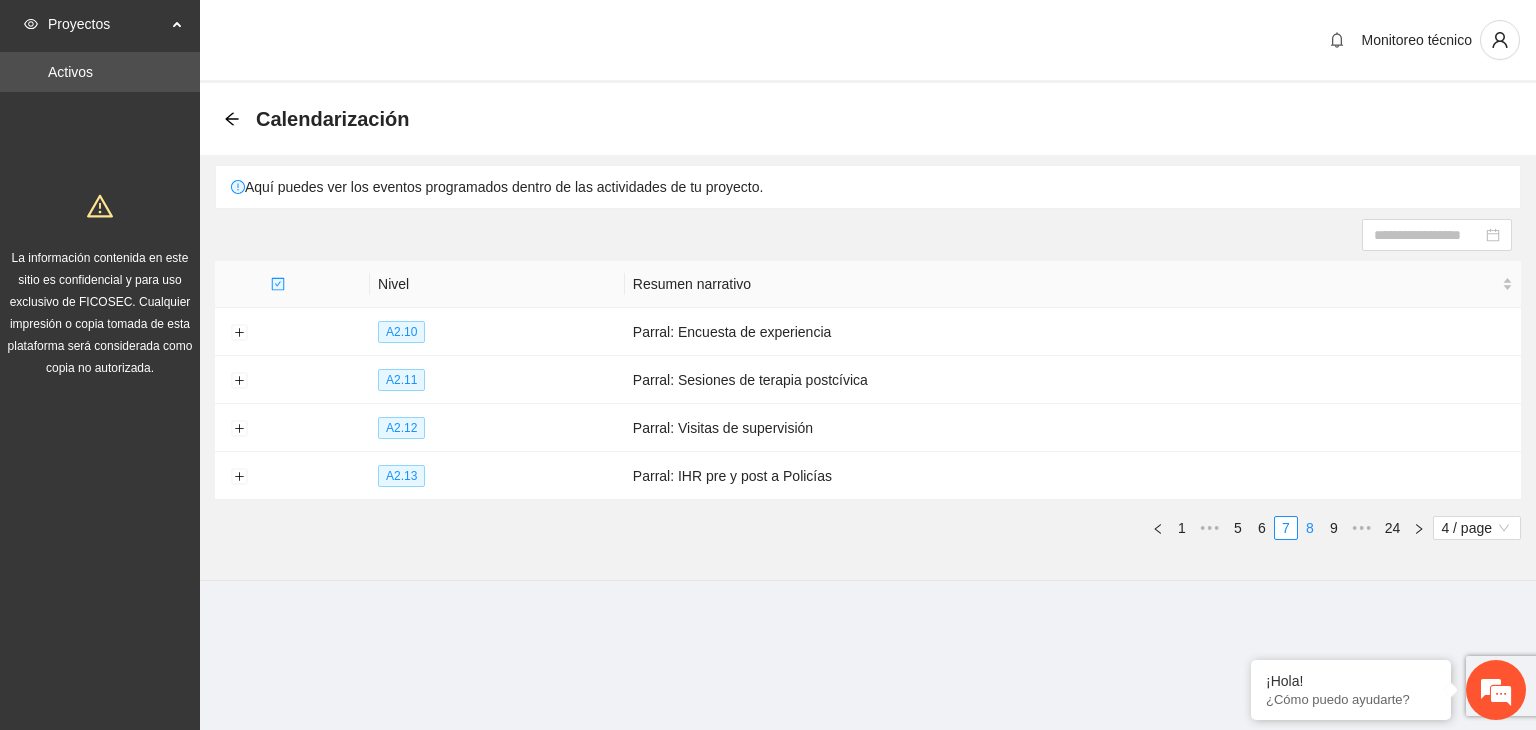 click on "8" at bounding box center (1310, 528) 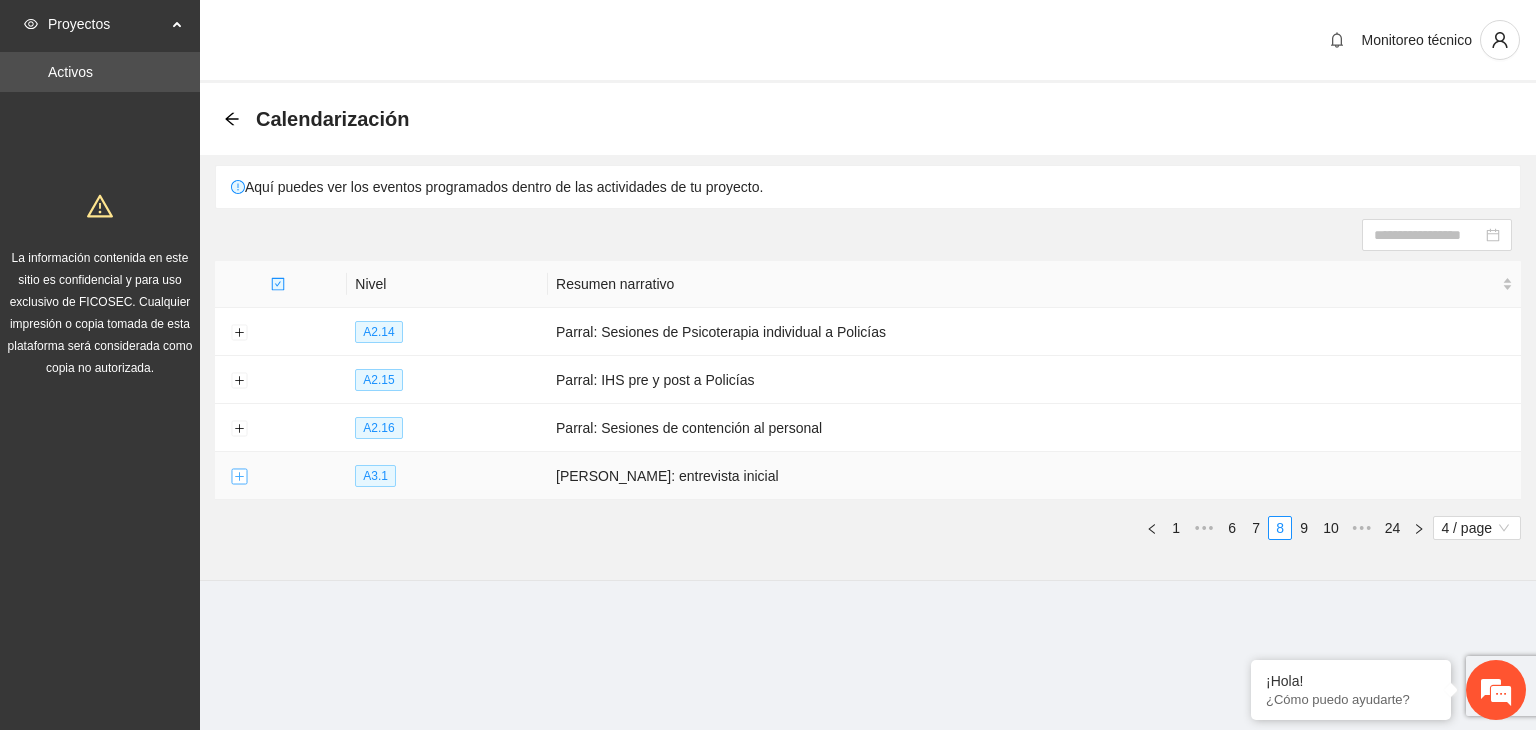 click at bounding box center (239, 477) 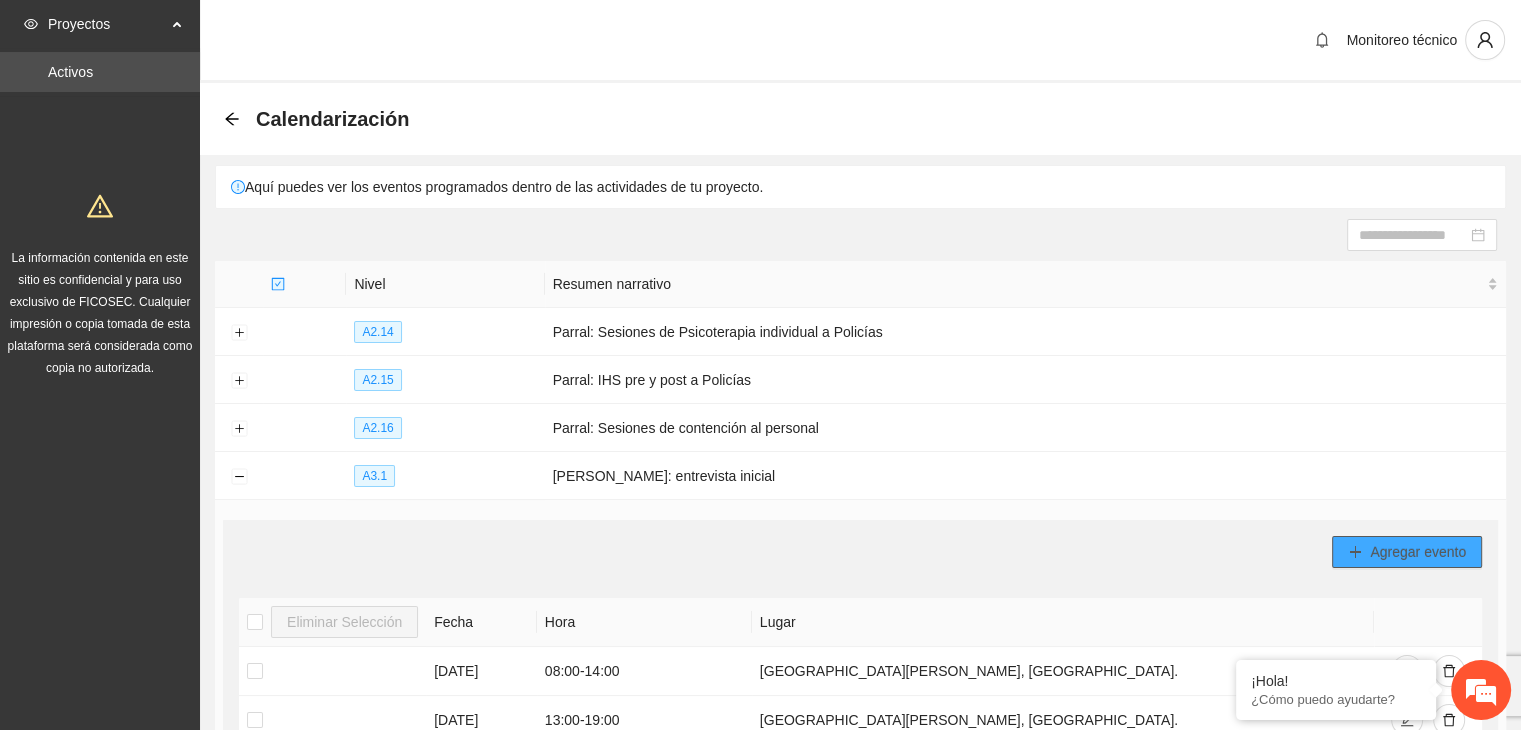 click on "Agregar evento" at bounding box center [1418, 552] 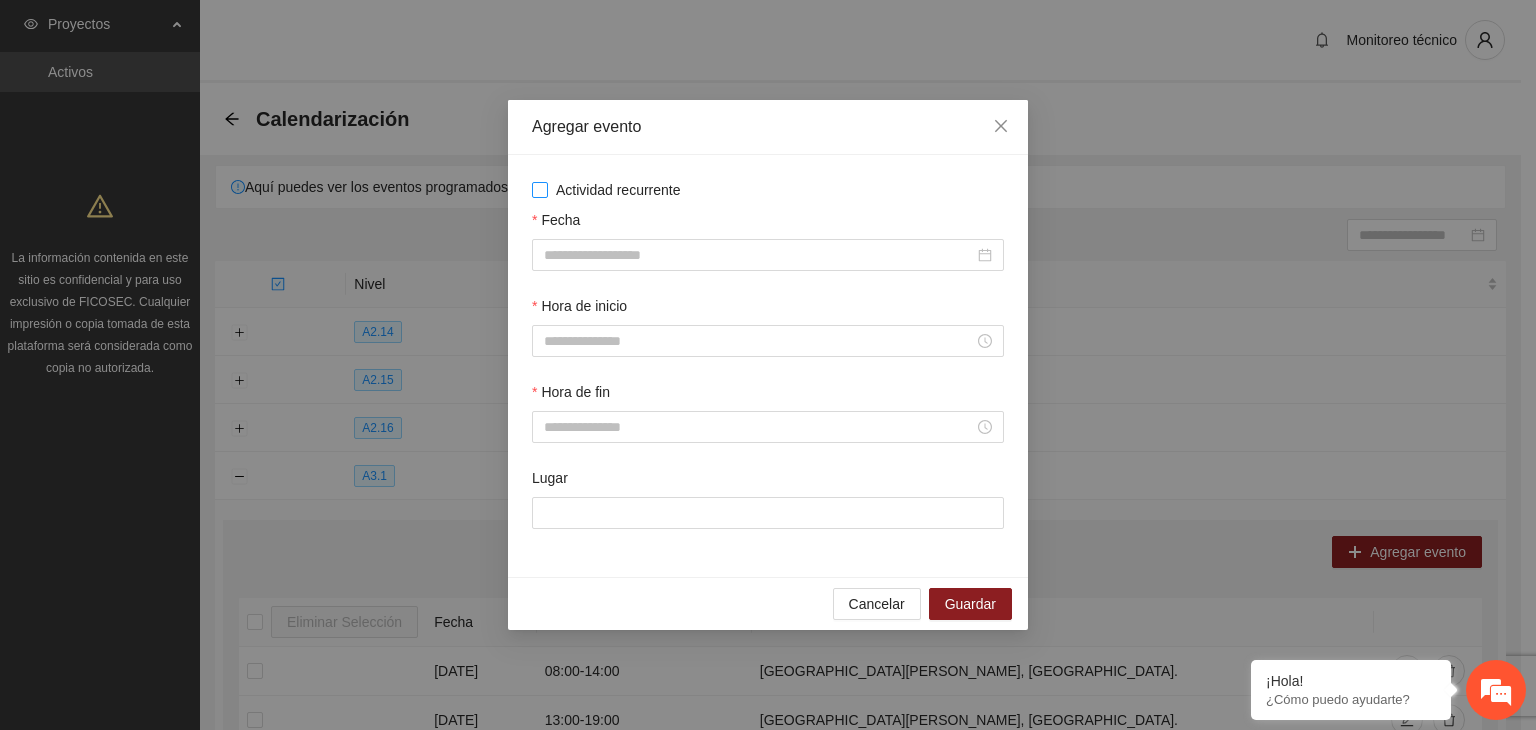 click on "Actividad recurrente Fecha Hora de inicio Hora de fin Lugar" at bounding box center [768, 366] 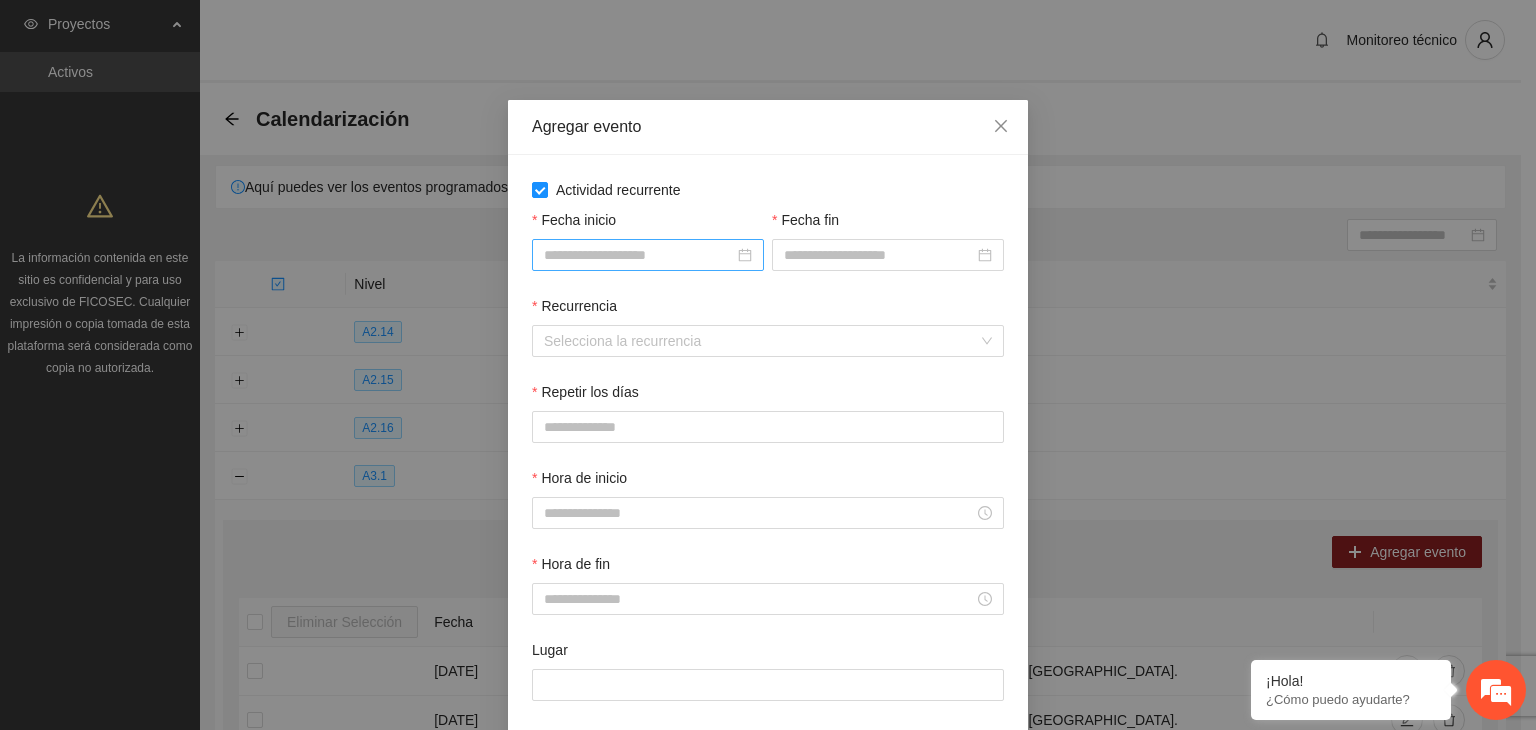click on "Fecha inicio" at bounding box center (639, 255) 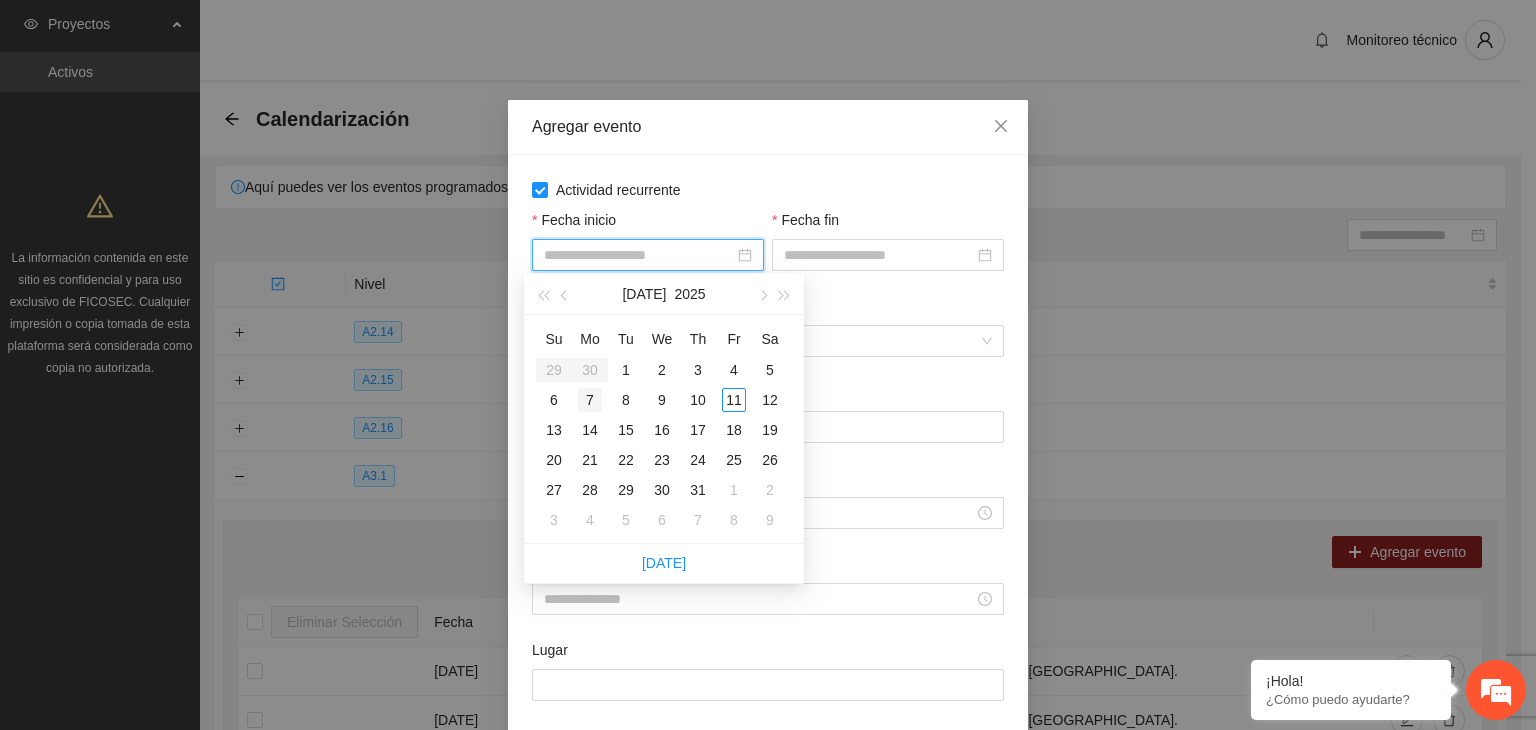 type on "**********" 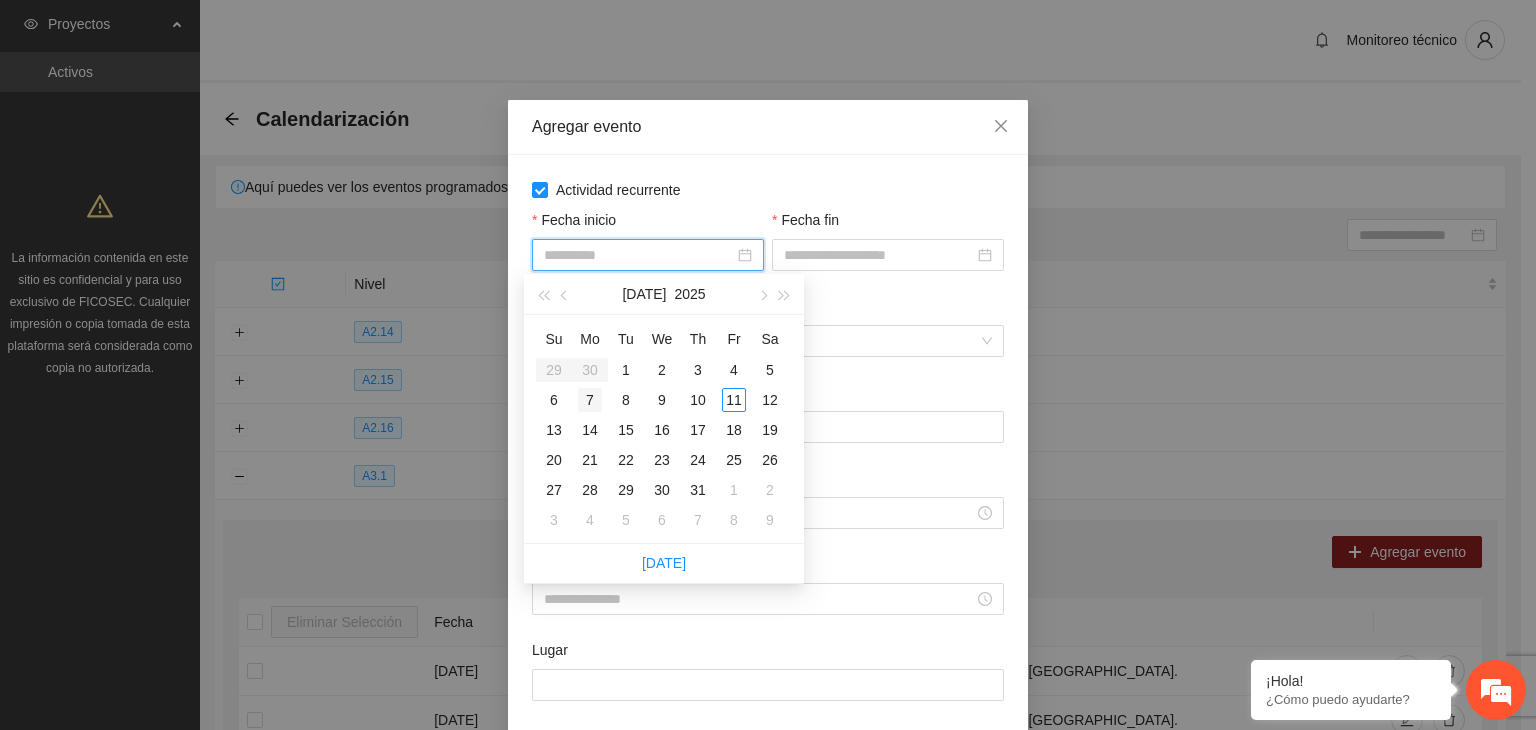 click on "7" at bounding box center (590, 400) 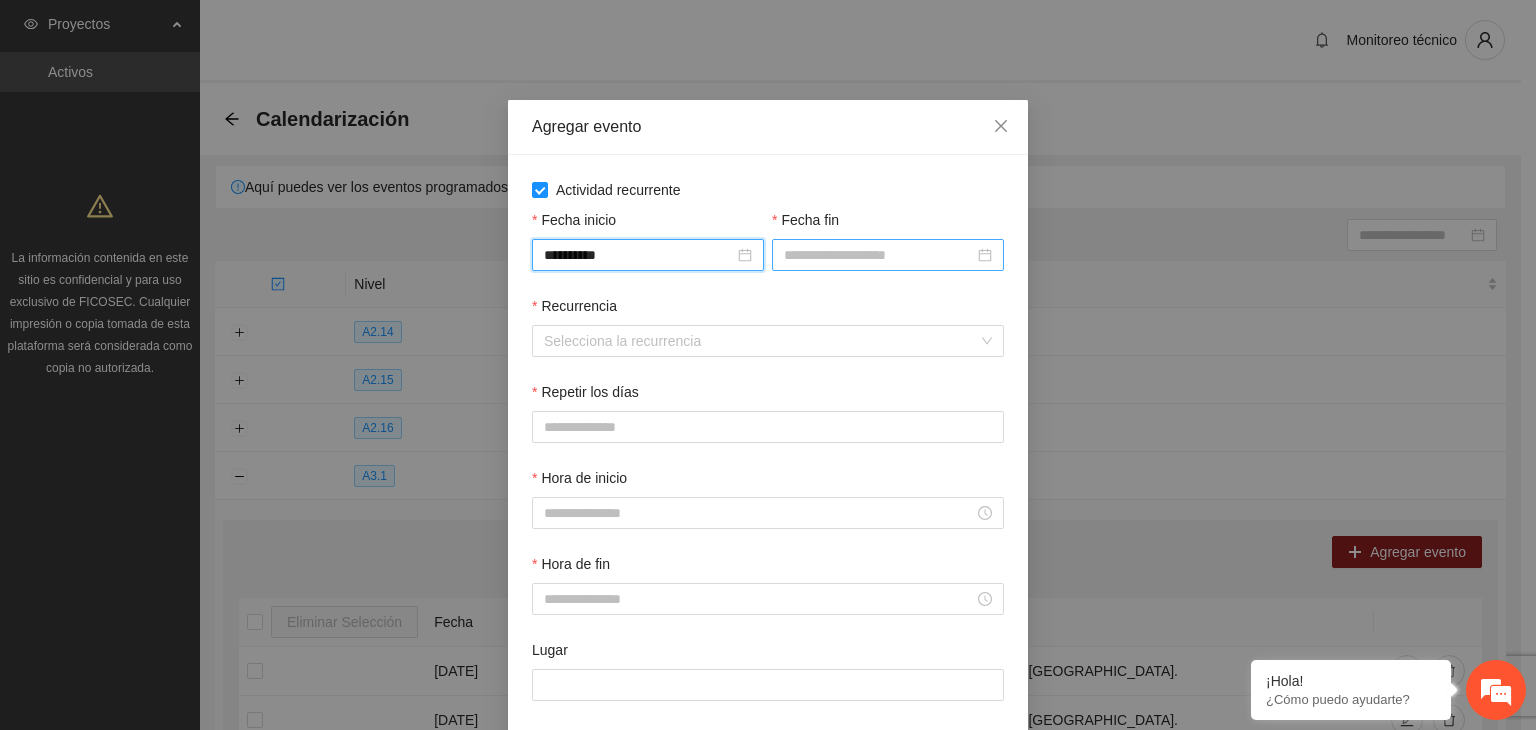click at bounding box center (888, 255) 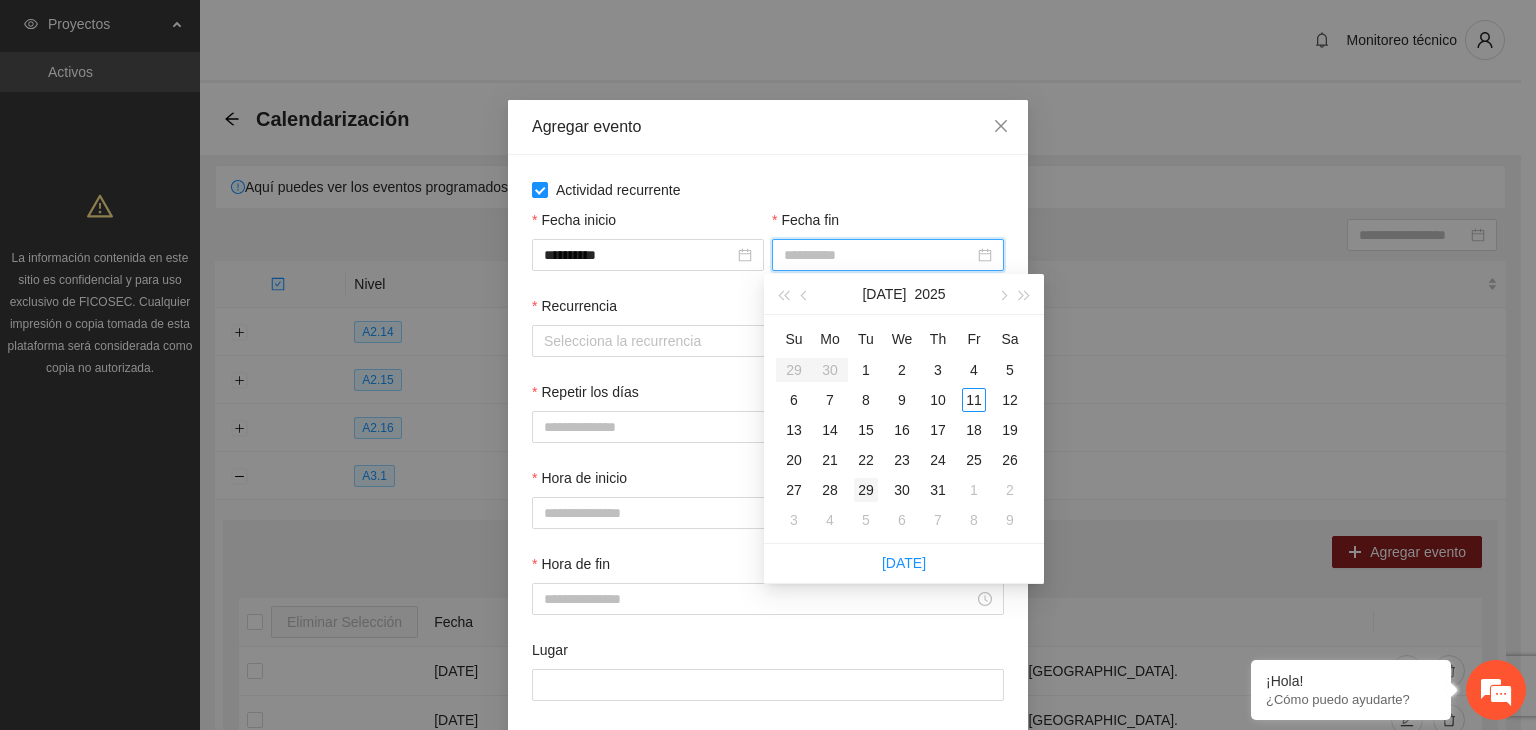 type on "**********" 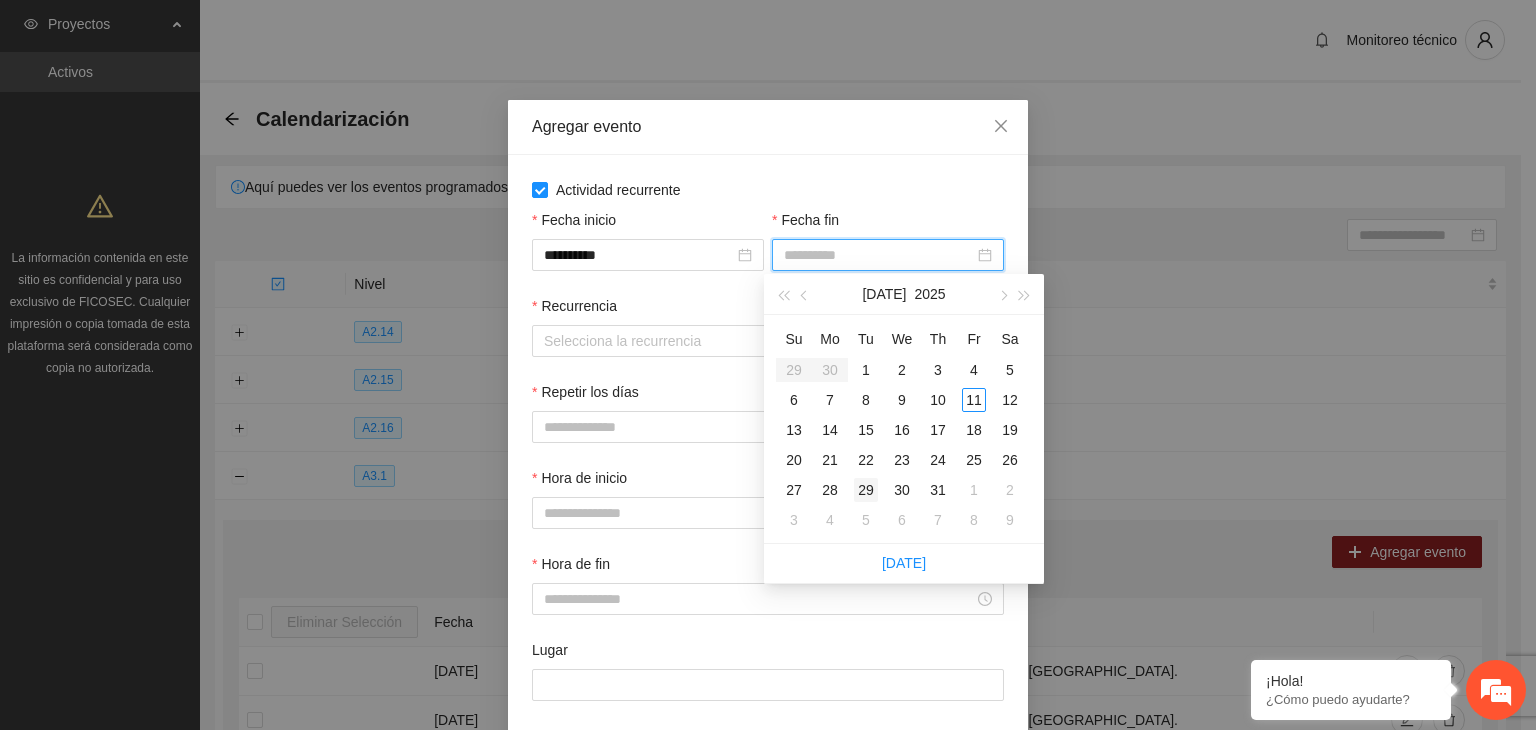 click on "29" at bounding box center (866, 490) 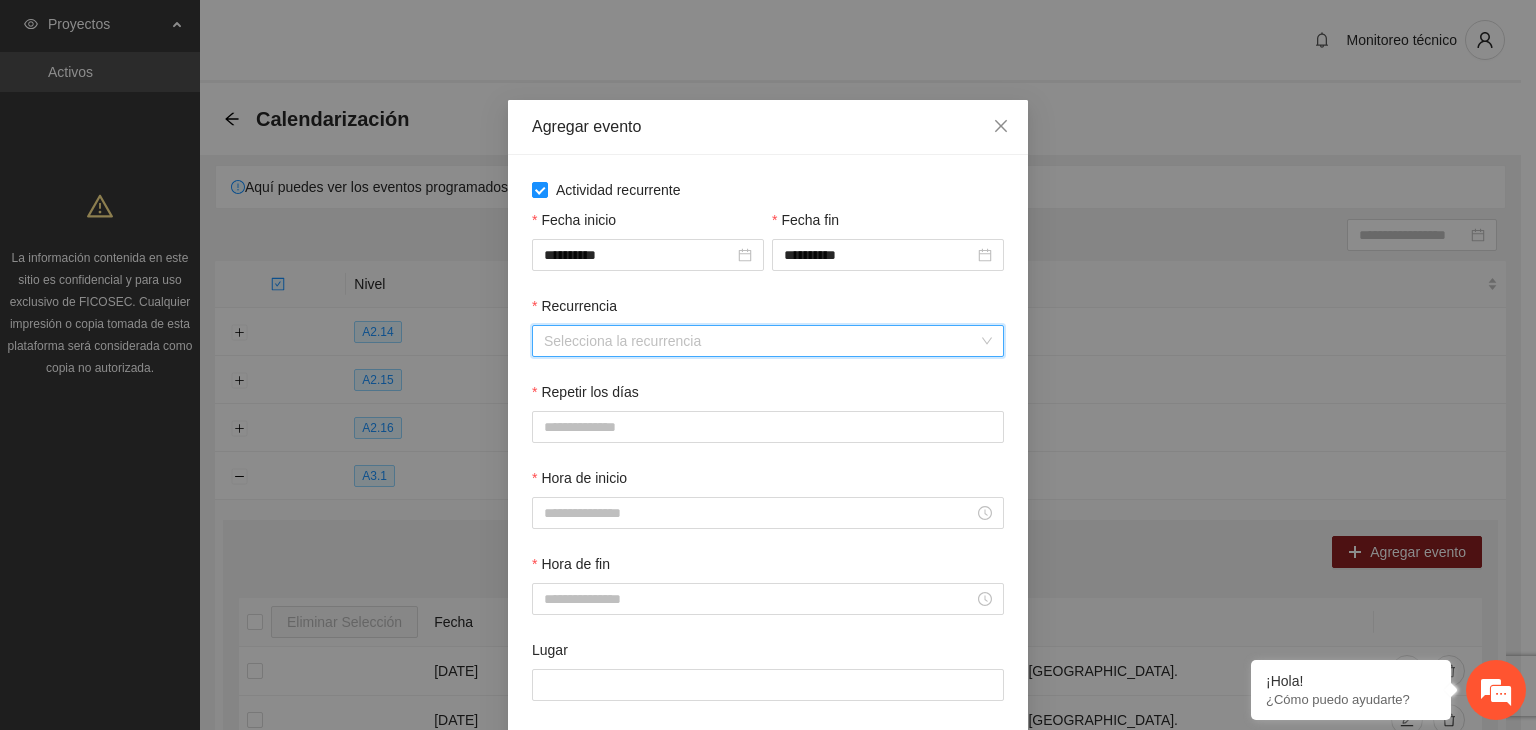click on "Recurrencia" at bounding box center [761, 341] 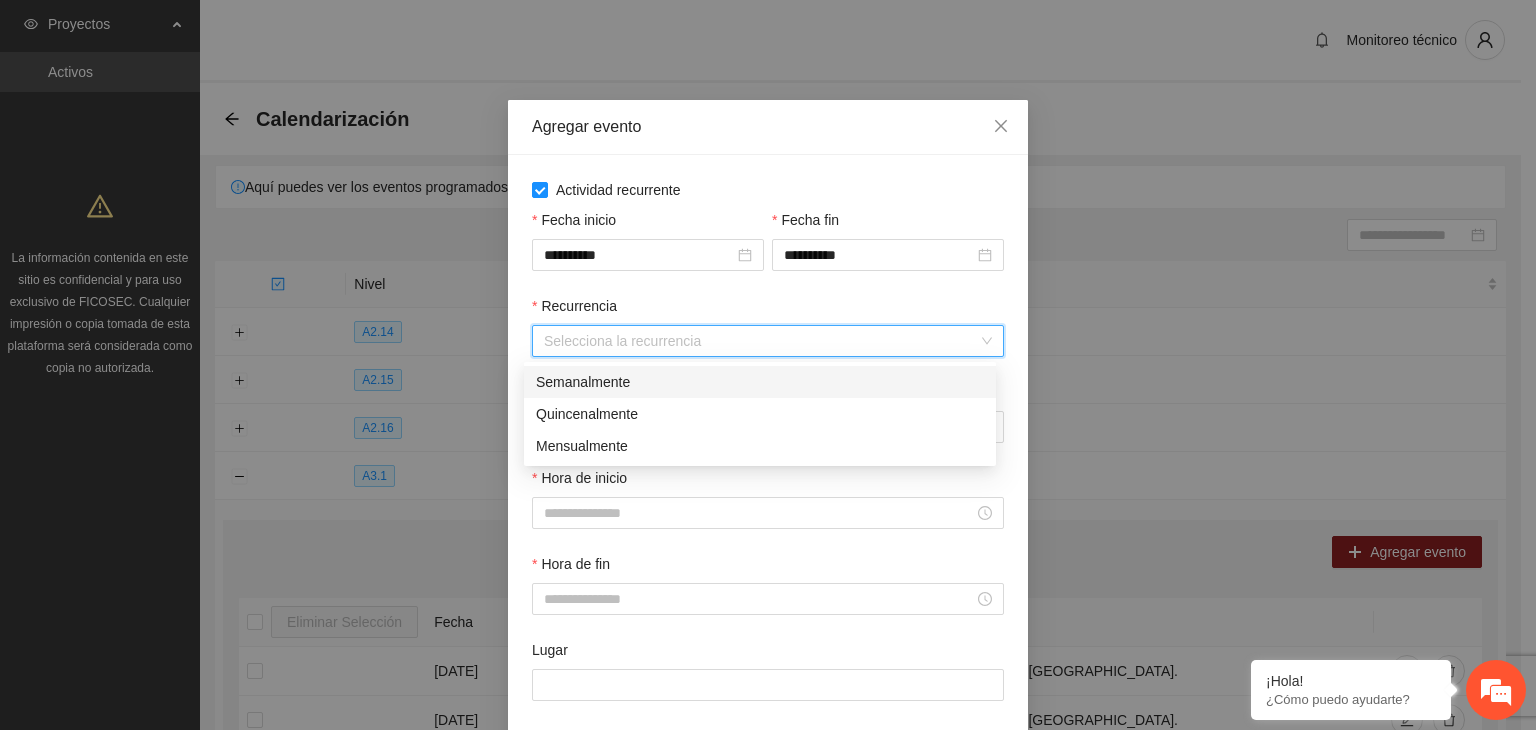click on "Semanalmente" at bounding box center (760, 382) 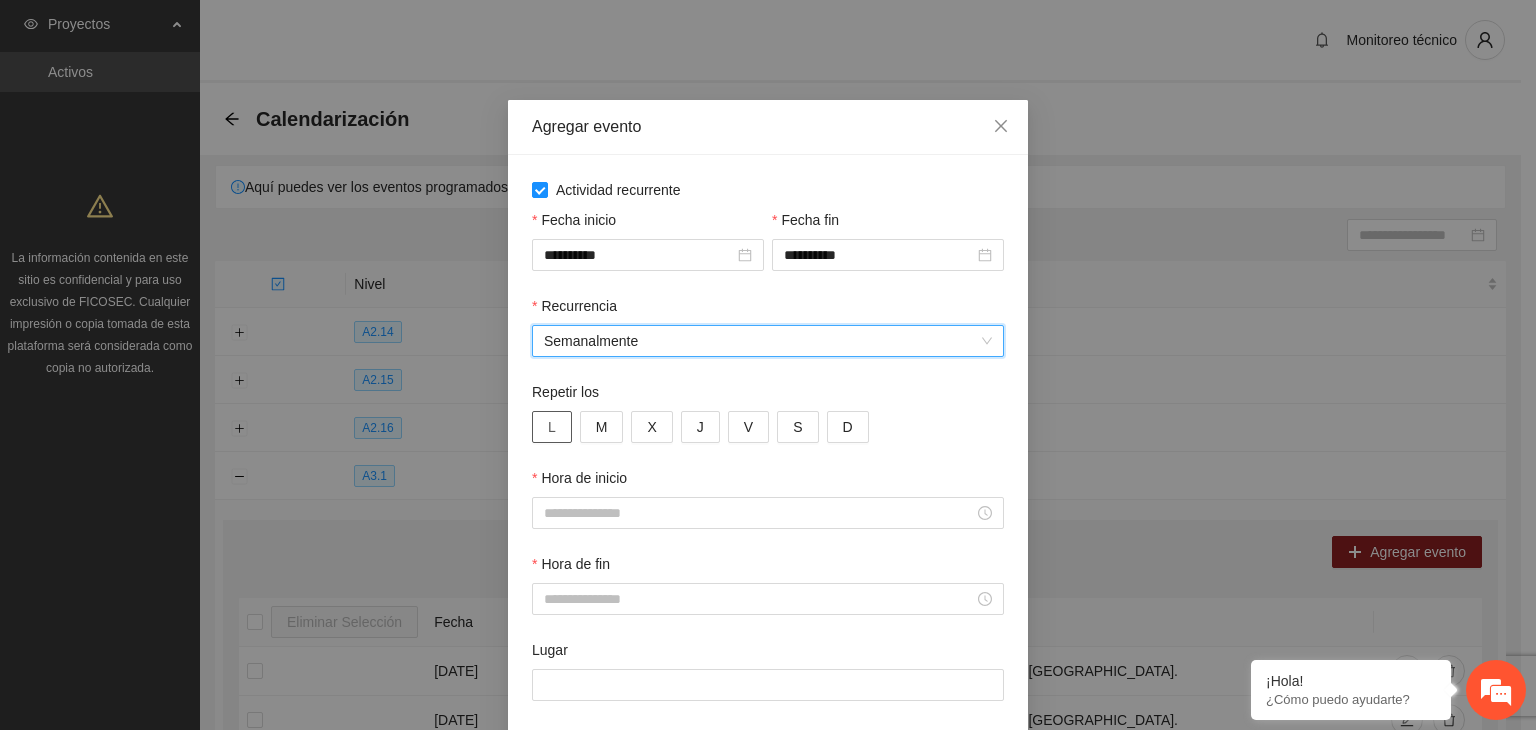click on "L" at bounding box center [552, 427] 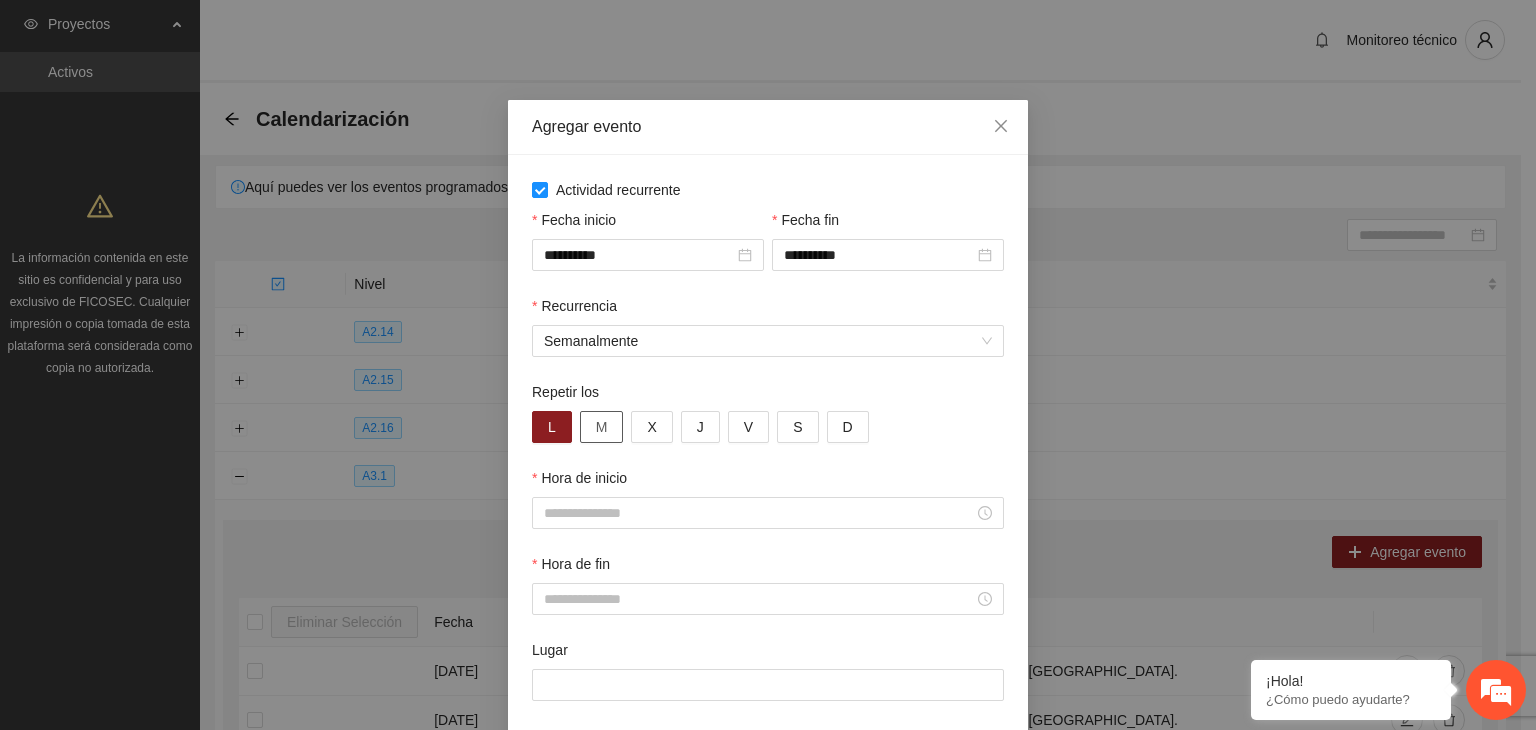 click on "M" at bounding box center [602, 427] 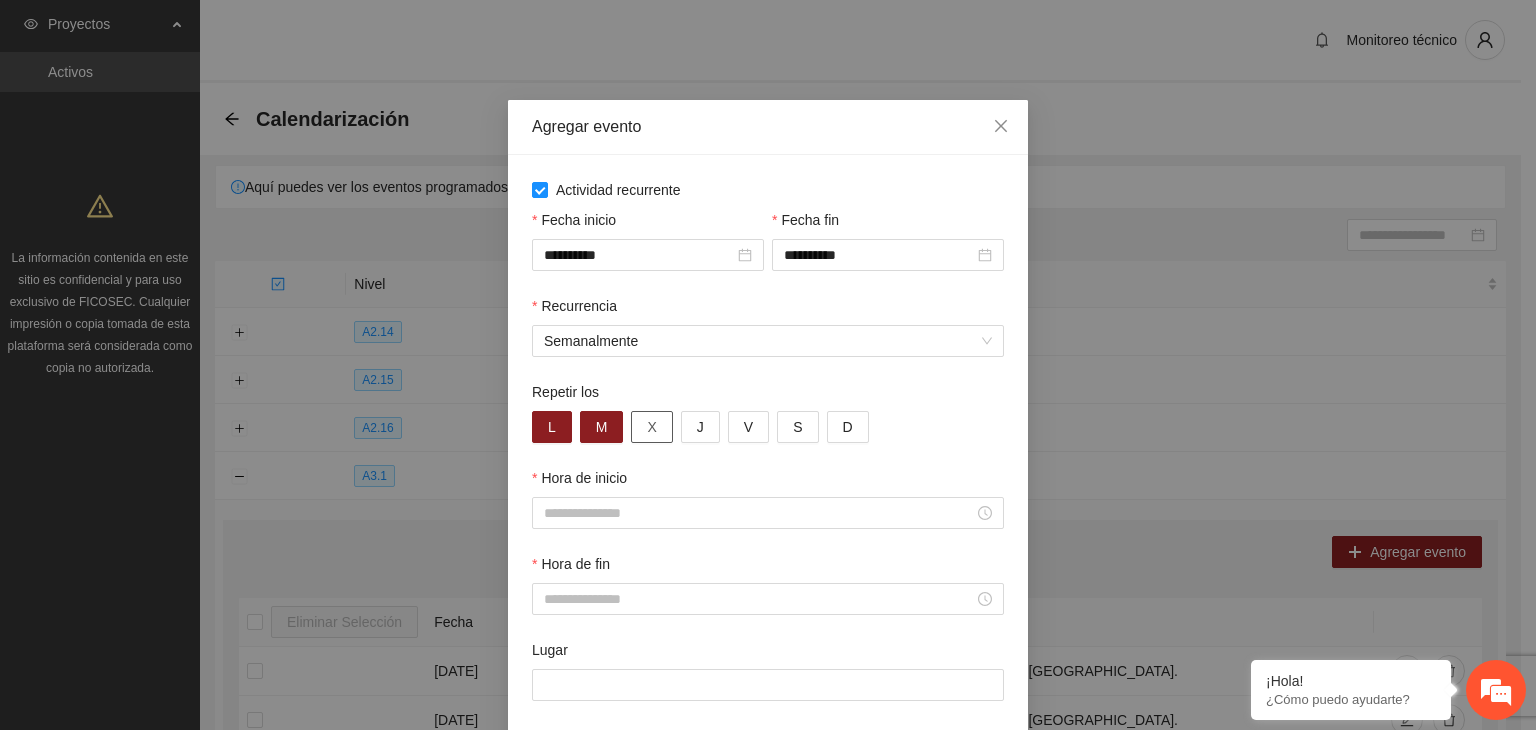 click on "X" at bounding box center (651, 427) 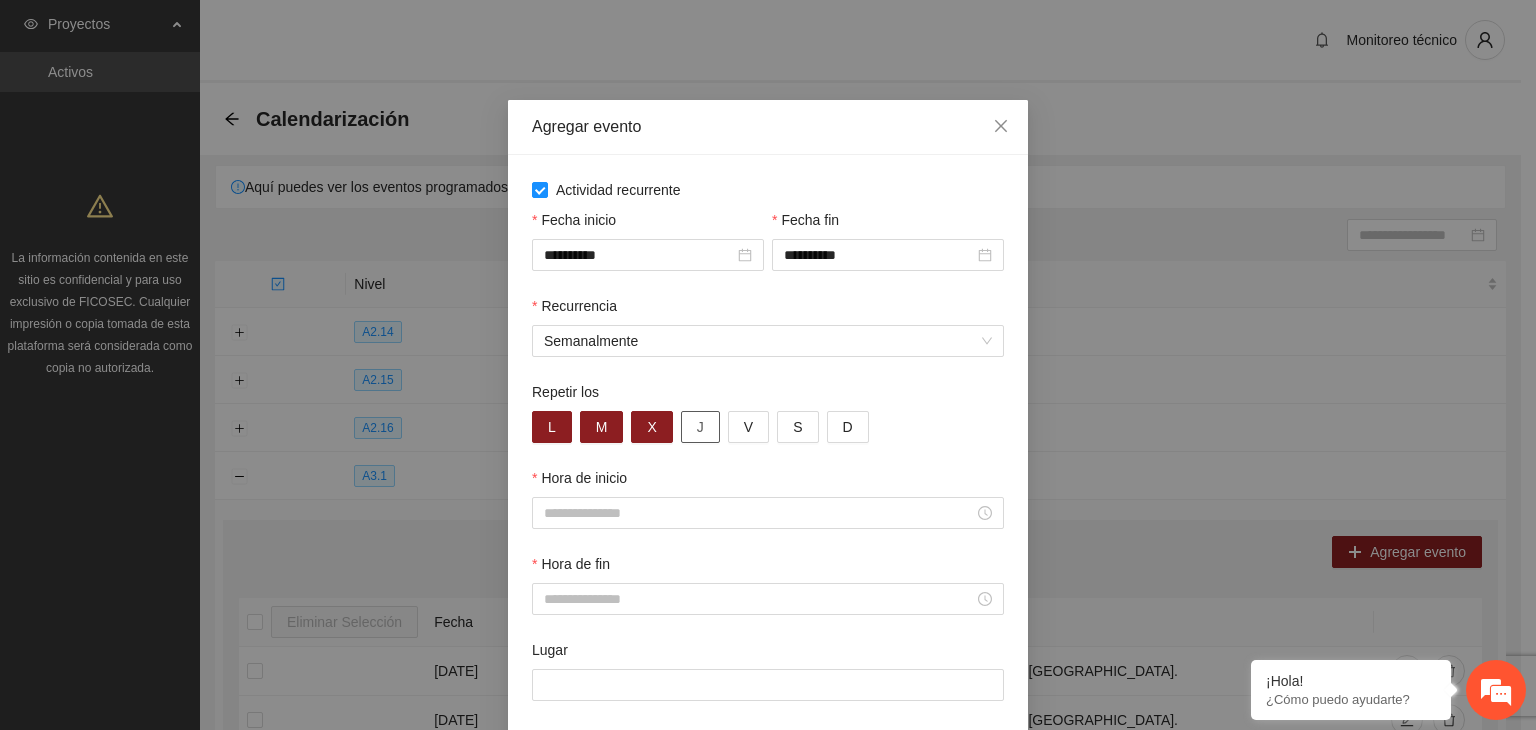 click on "J" at bounding box center [700, 427] 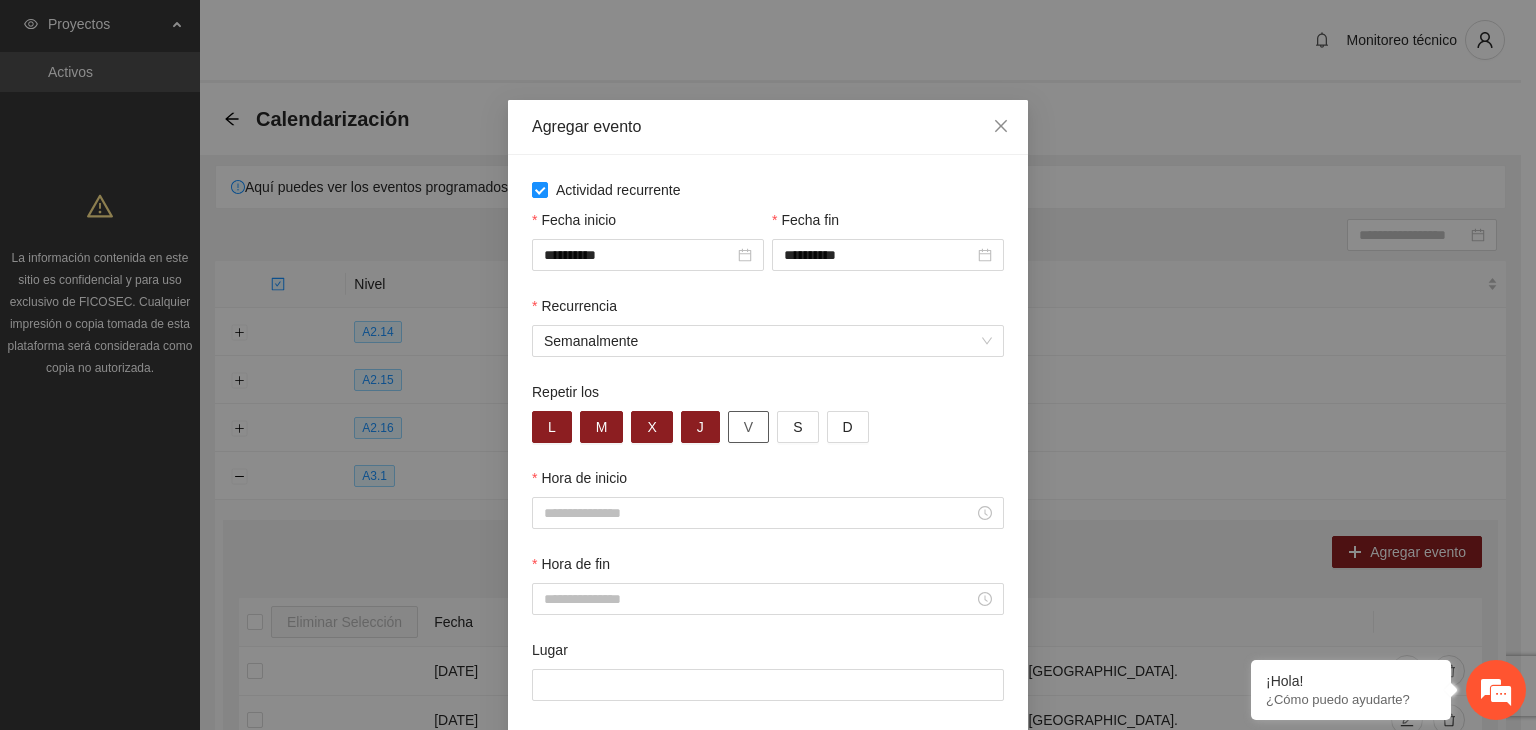 click on "V" at bounding box center (748, 427) 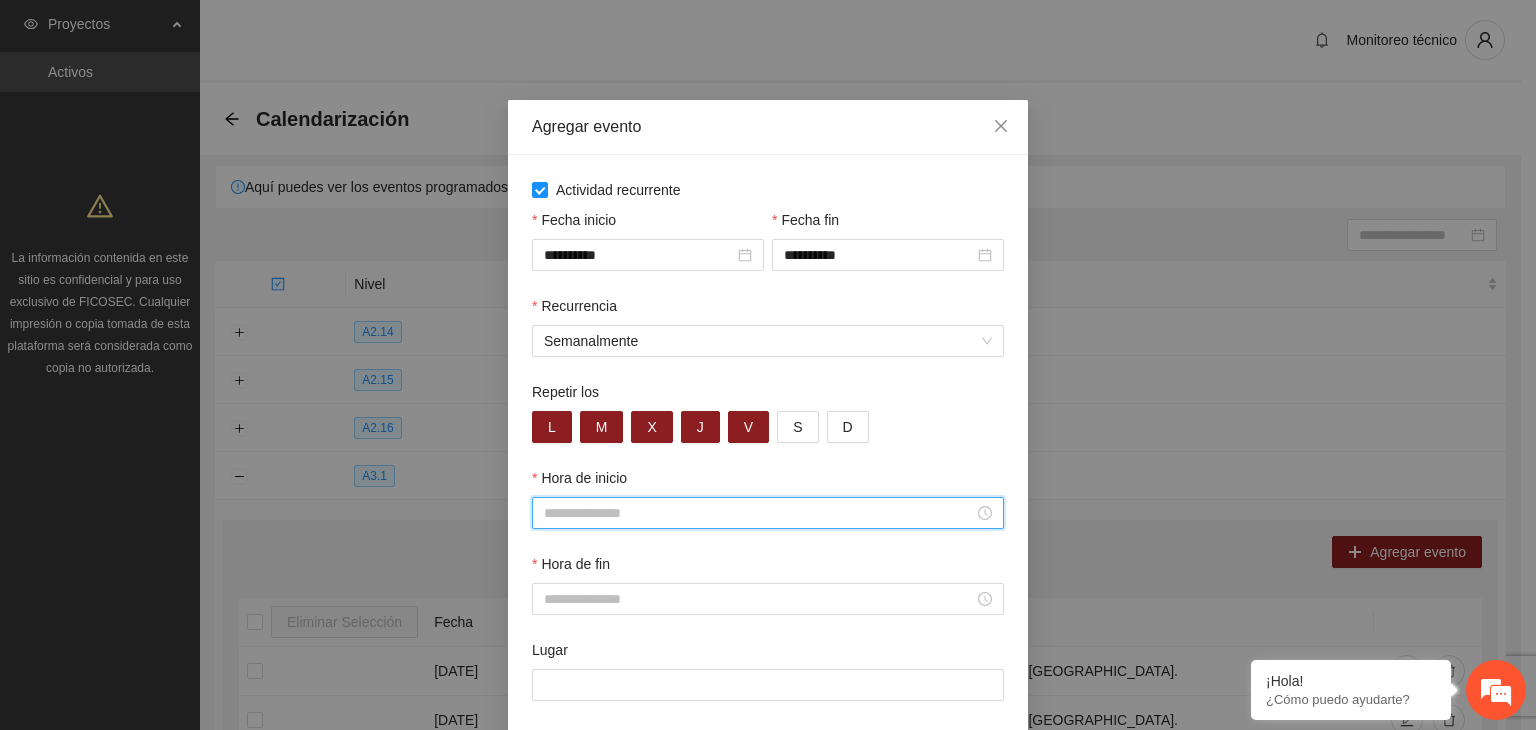 click on "Hora de inicio" at bounding box center [759, 513] 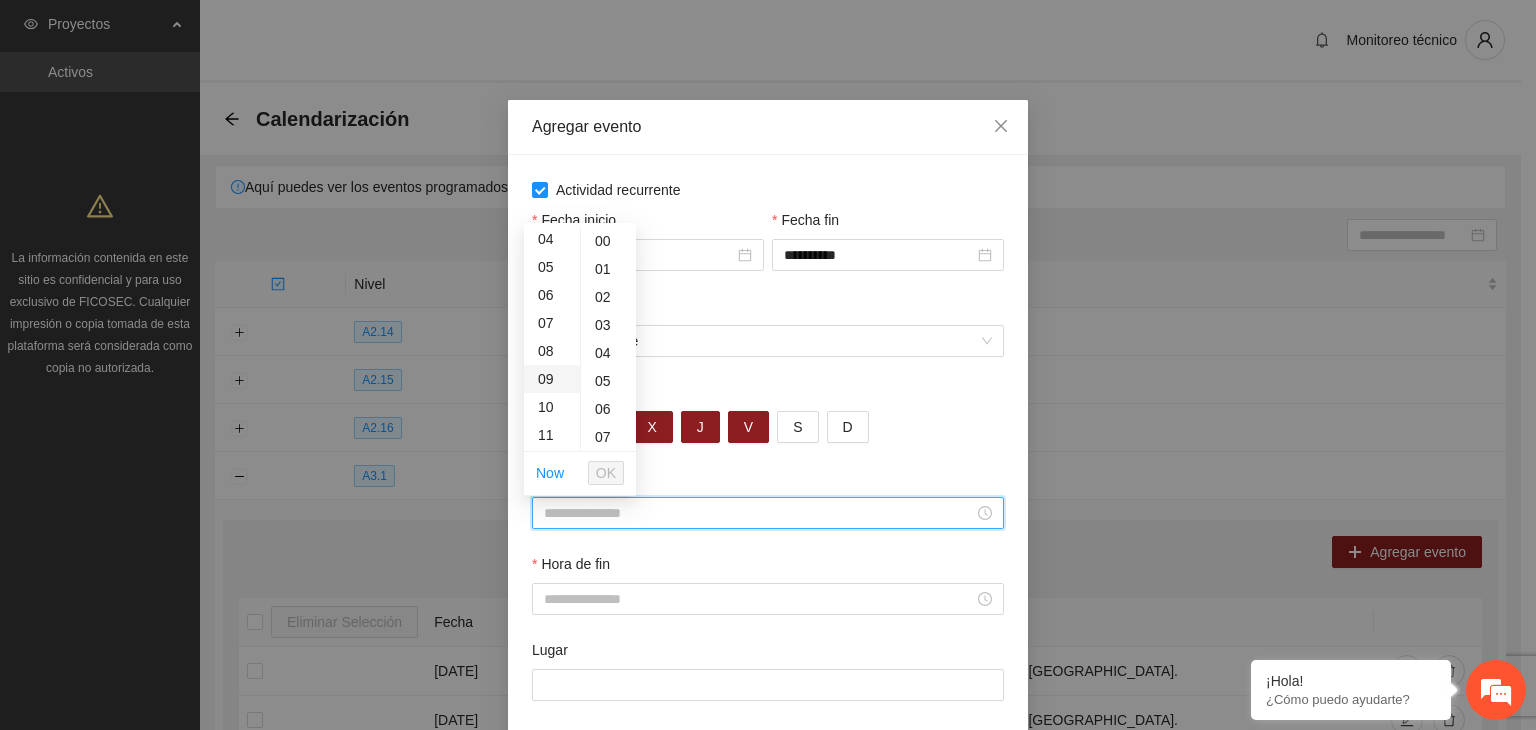 click on "09" at bounding box center [552, 379] 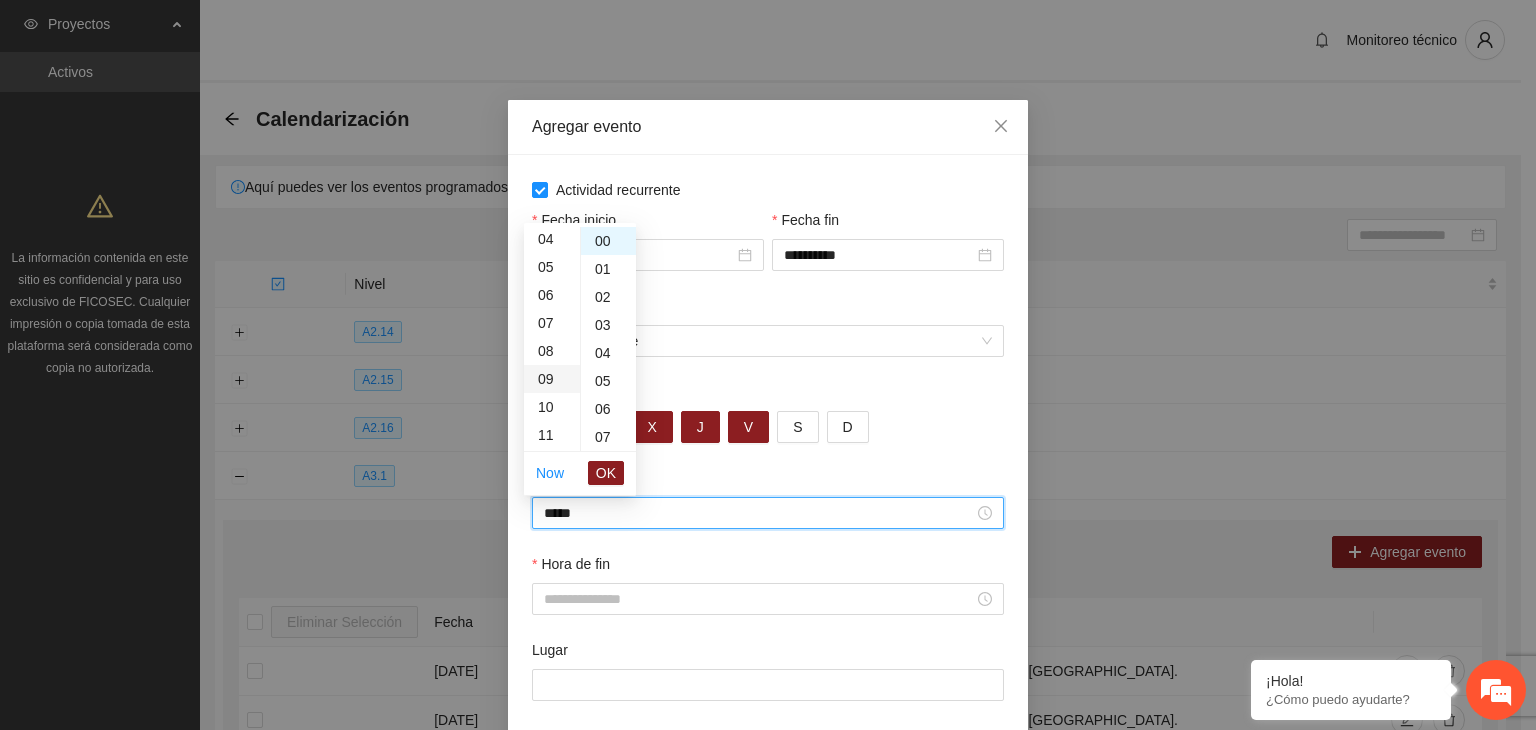 scroll, scrollTop: 252, scrollLeft: 0, axis: vertical 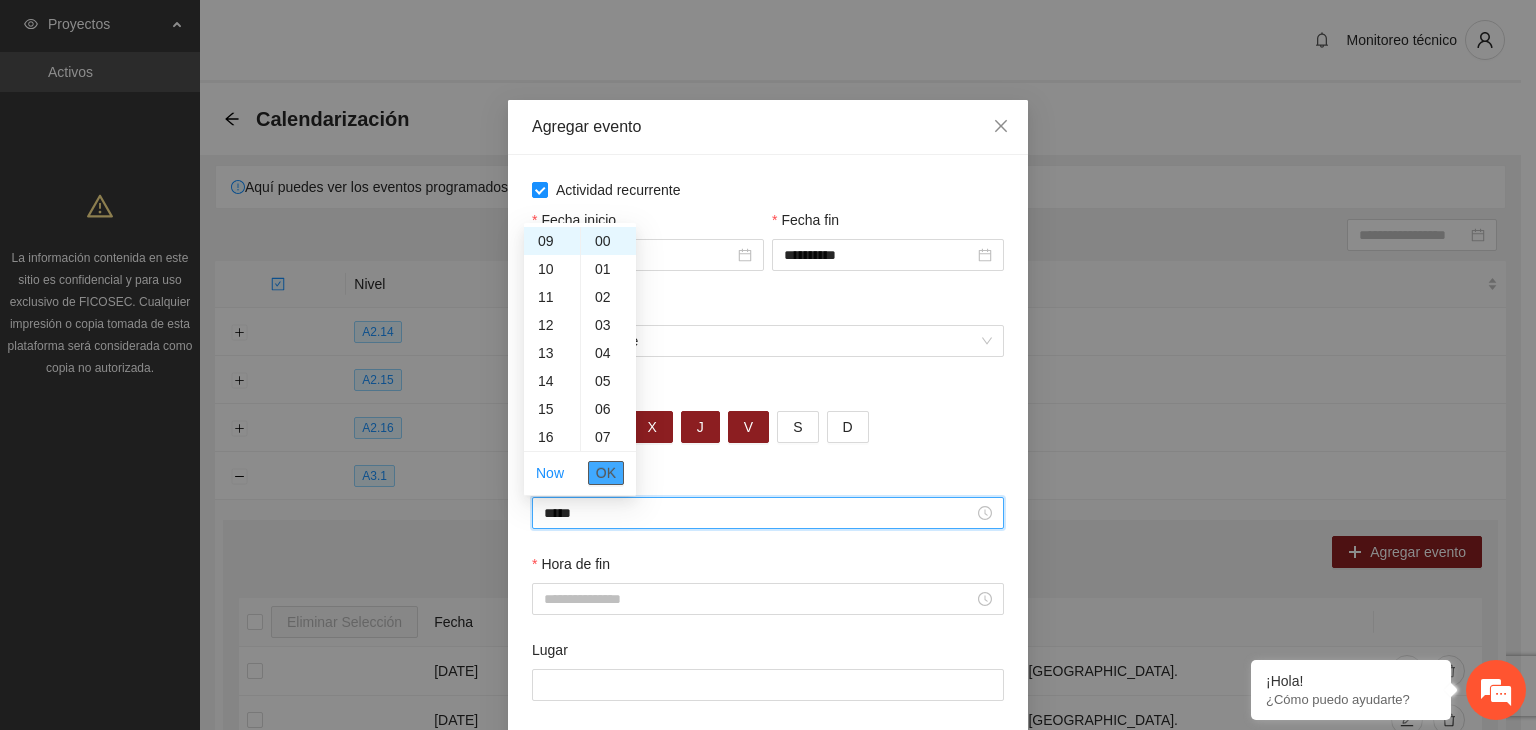click on "OK" at bounding box center [606, 473] 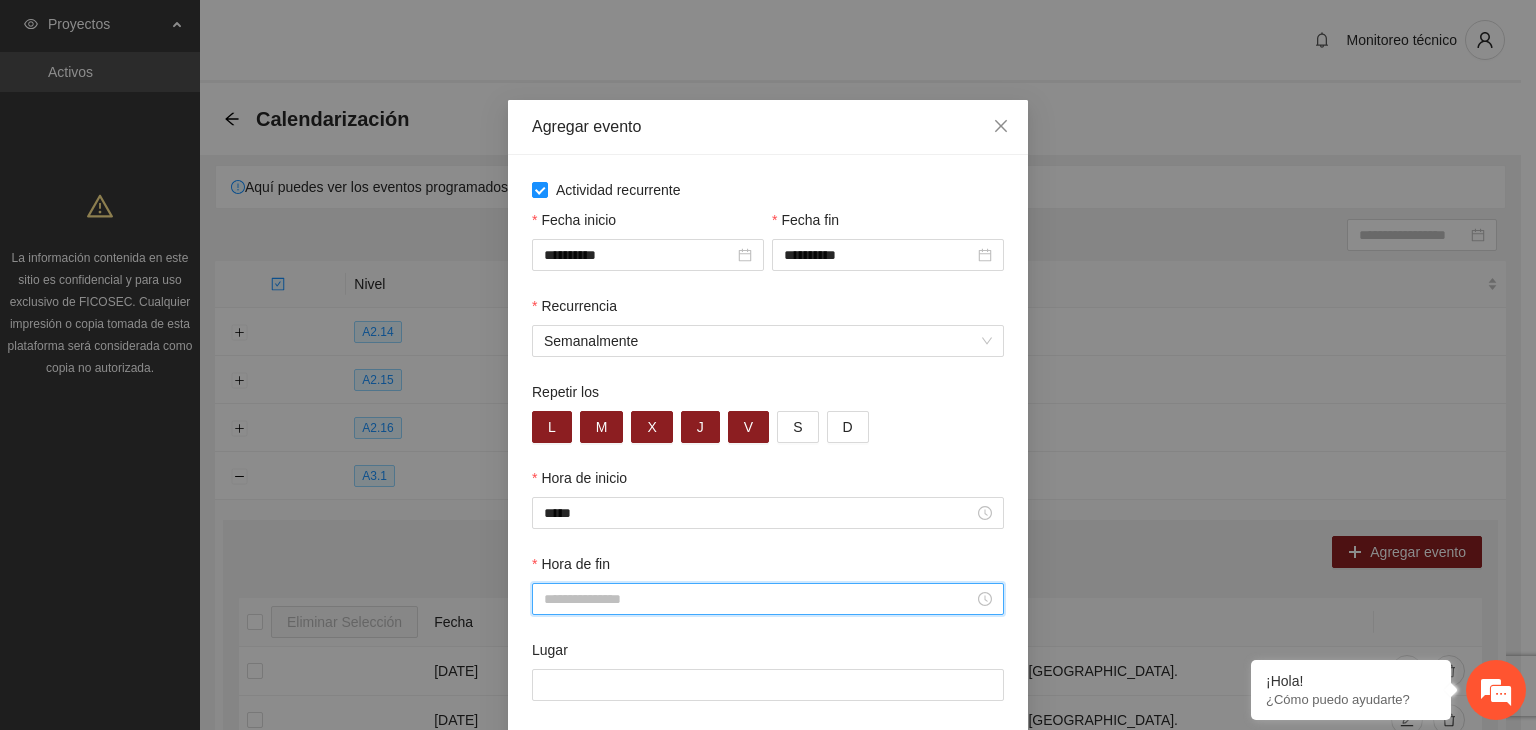 click on "Hora de fin" at bounding box center [759, 599] 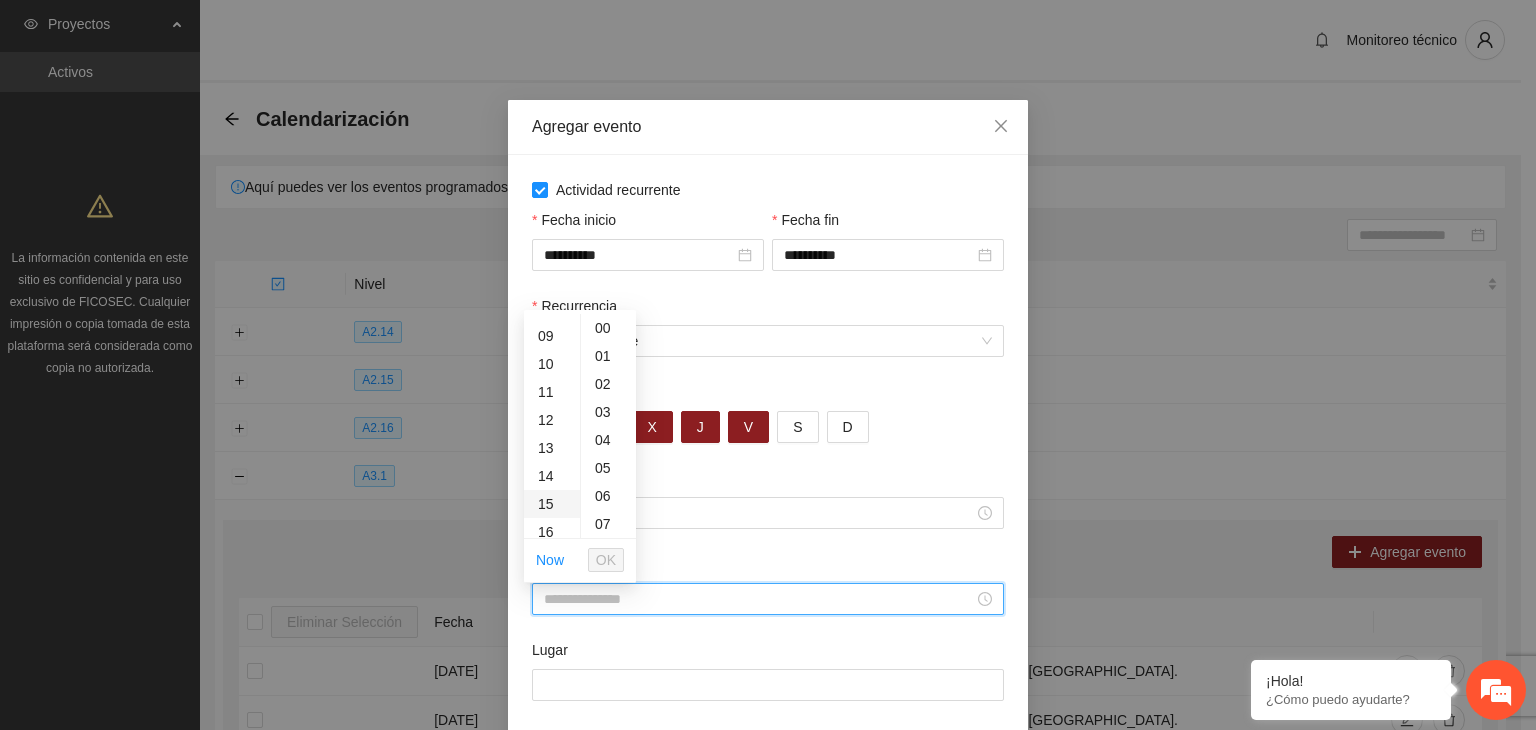 click on "15" at bounding box center [552, 504] 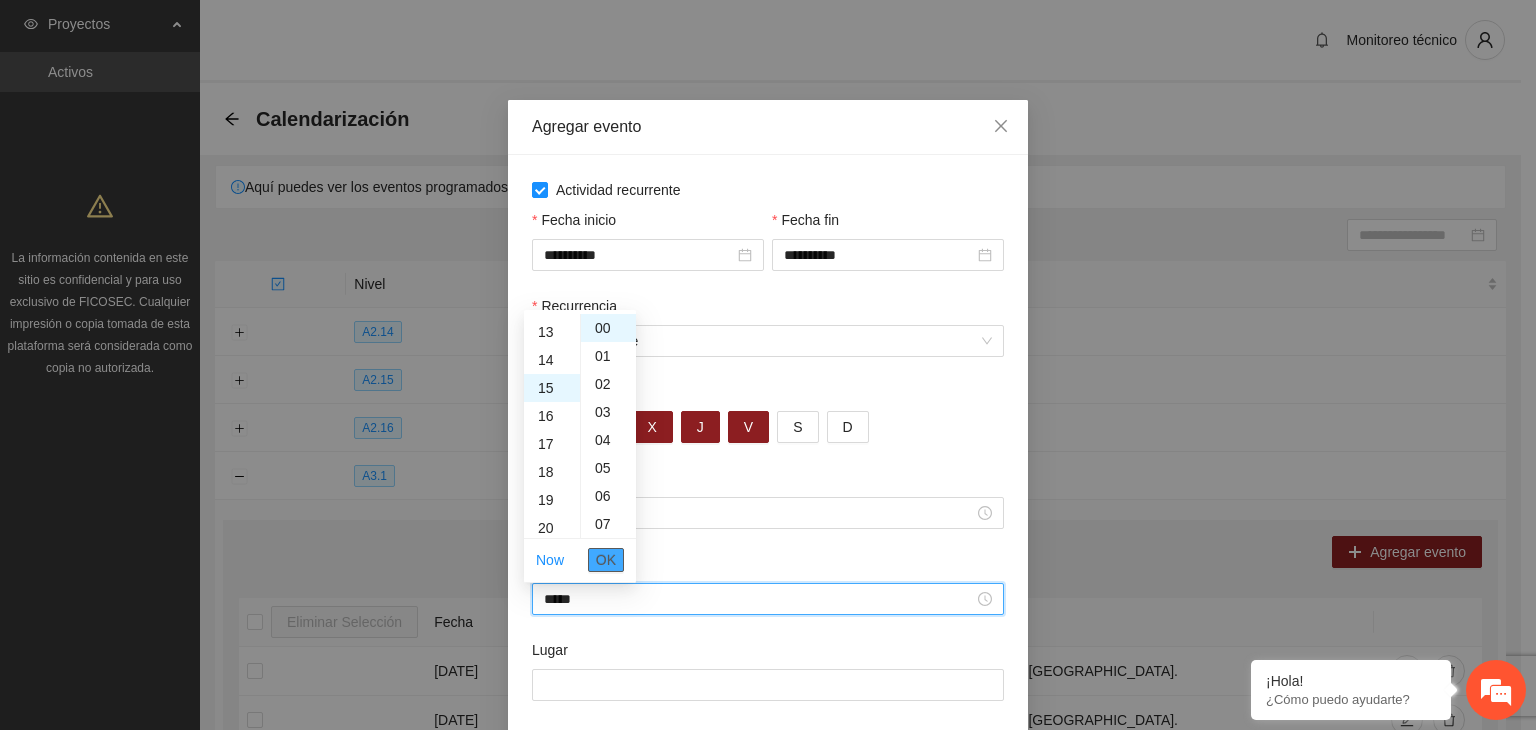 scroll, scrollTop: 420, scrollLeft: 0, axis: vertical 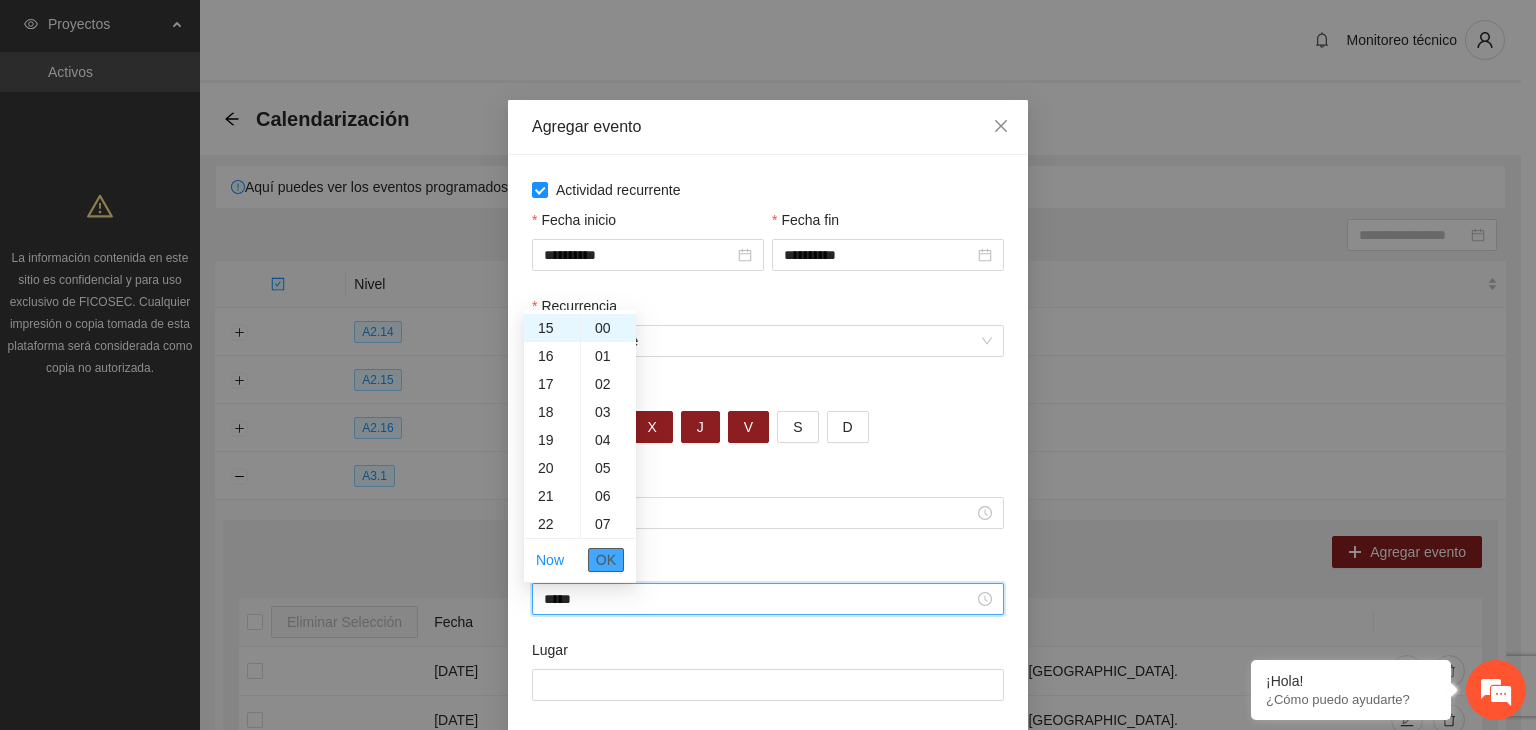 click on "OK" at bounding box center [606, 560] 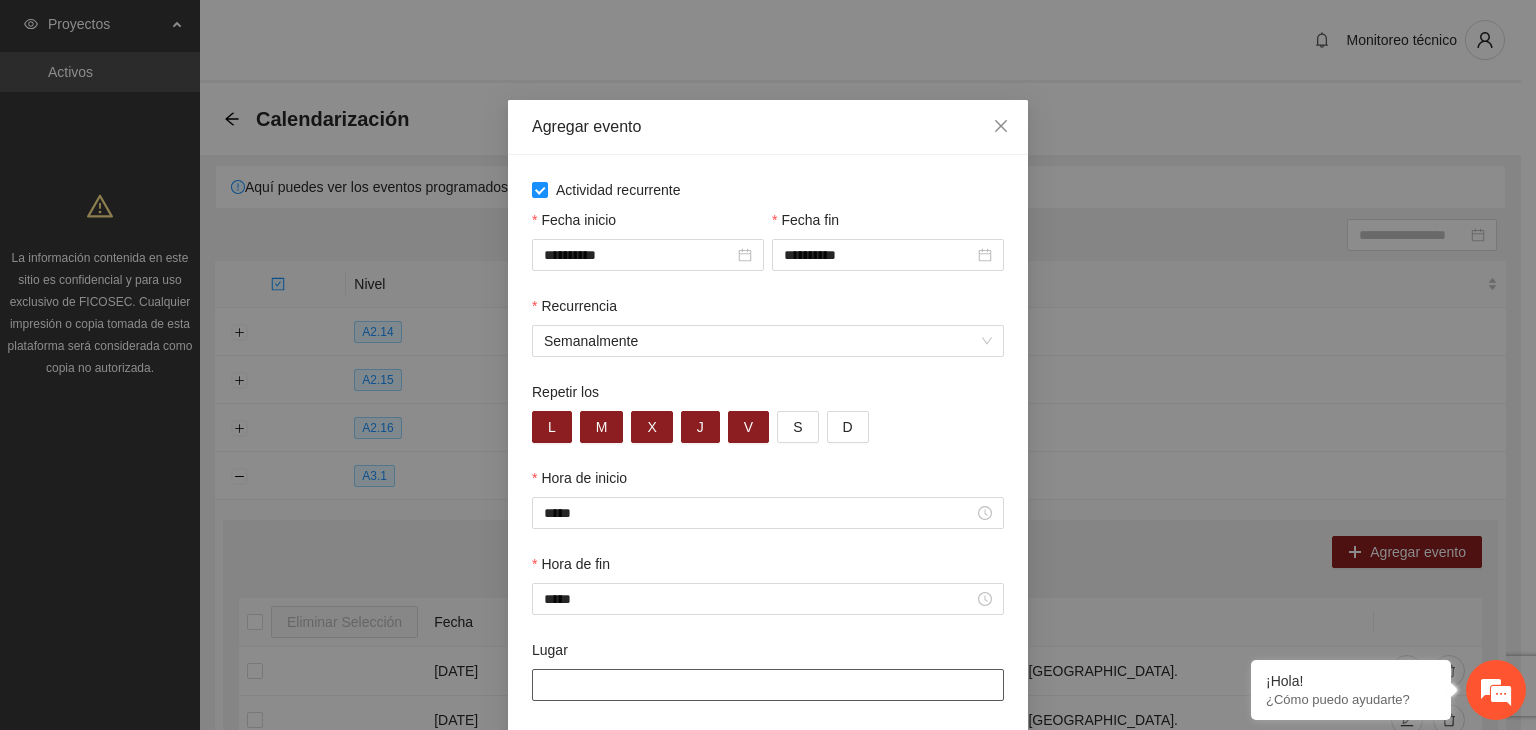click on "Lugar" at bounding box center (768, 685) 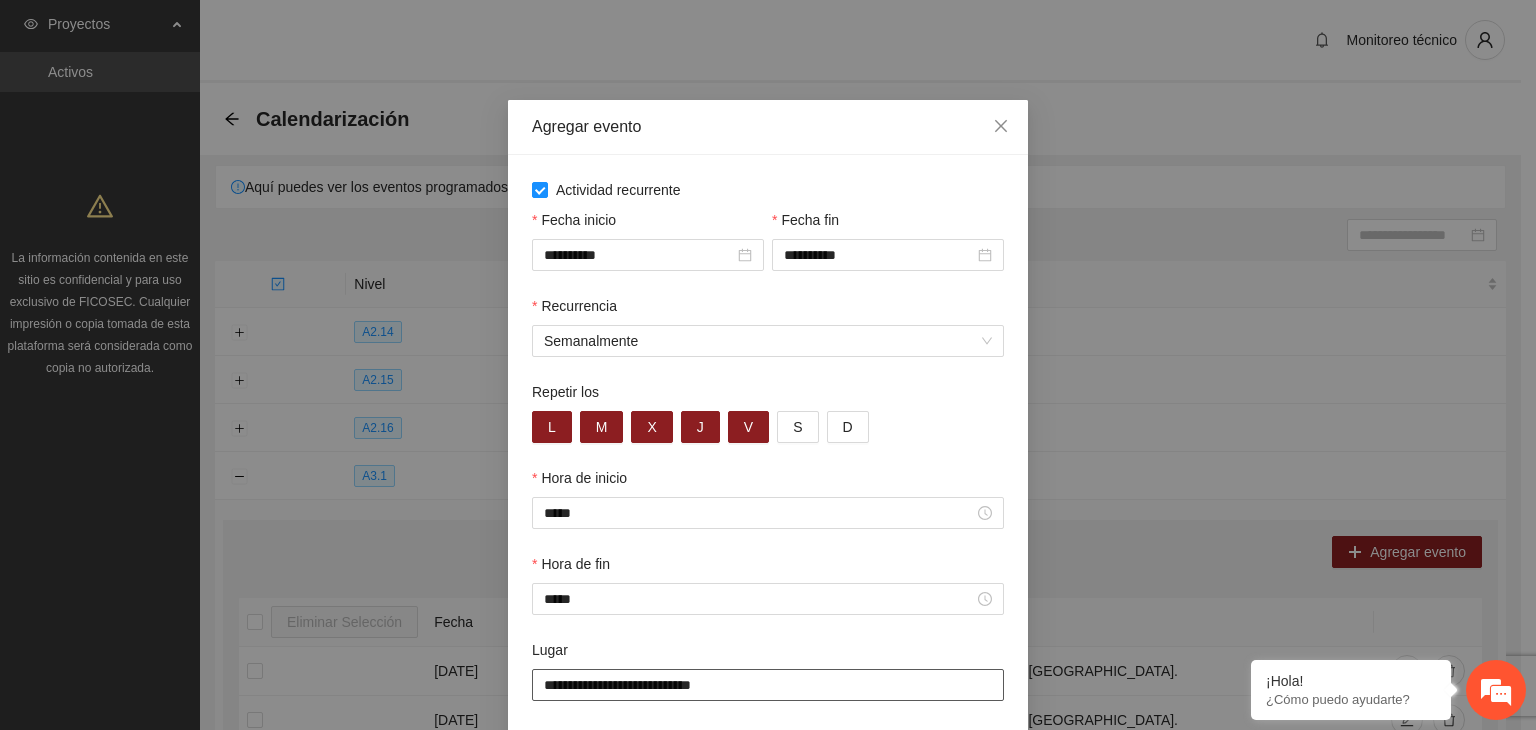 scroll, scrollTop: 99, scrollLeft: 0, axis: vertical 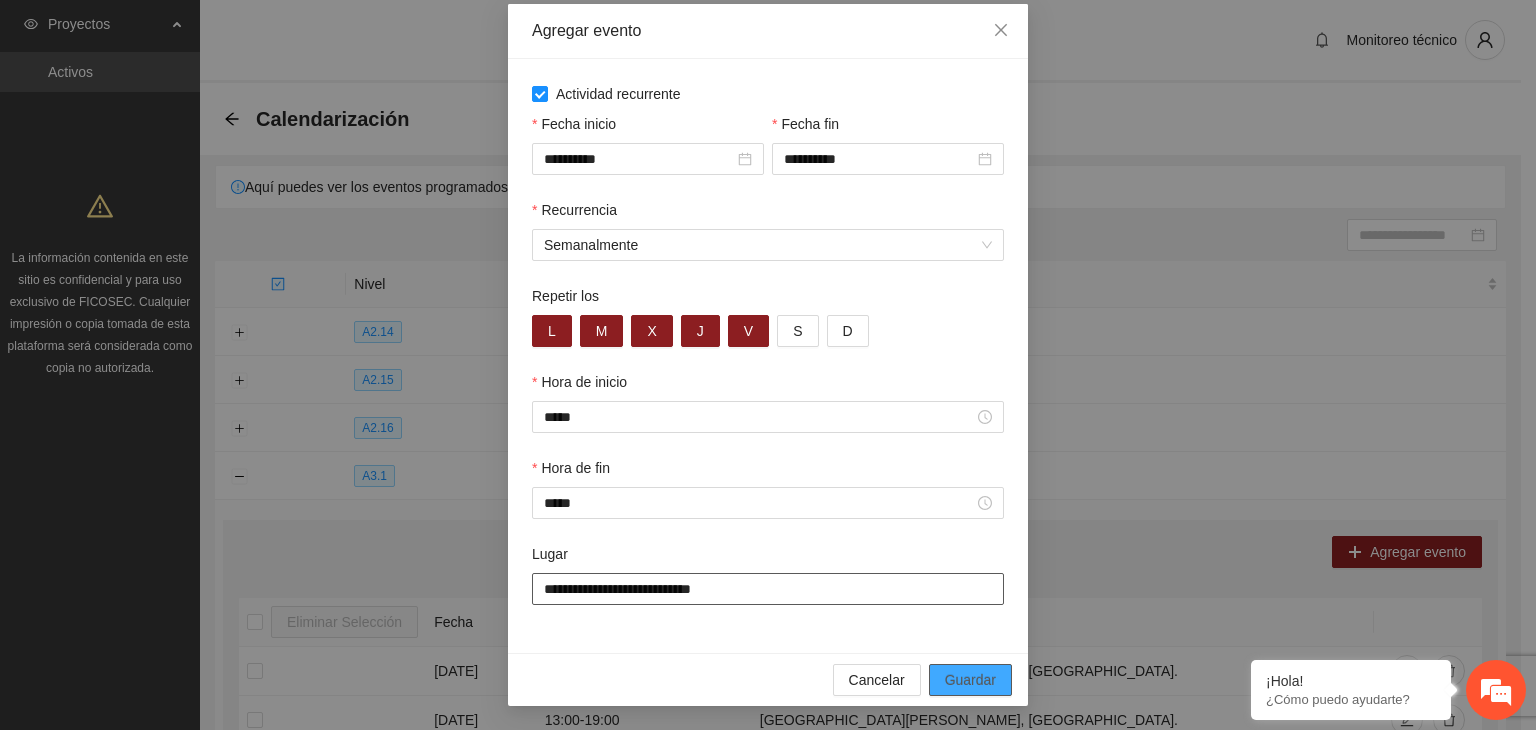 type on "**********" 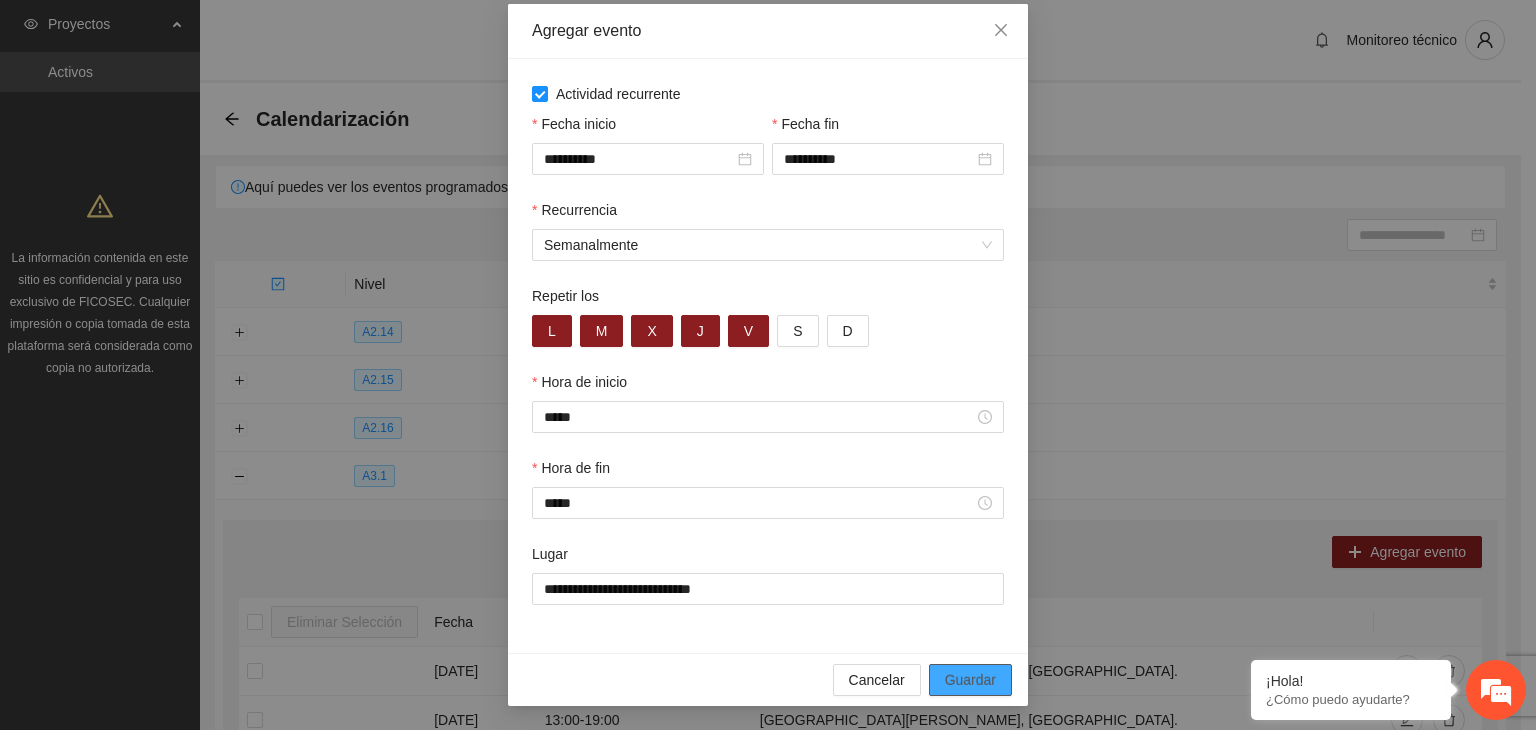 click on "Guardar" at bounding box center (970, 680) 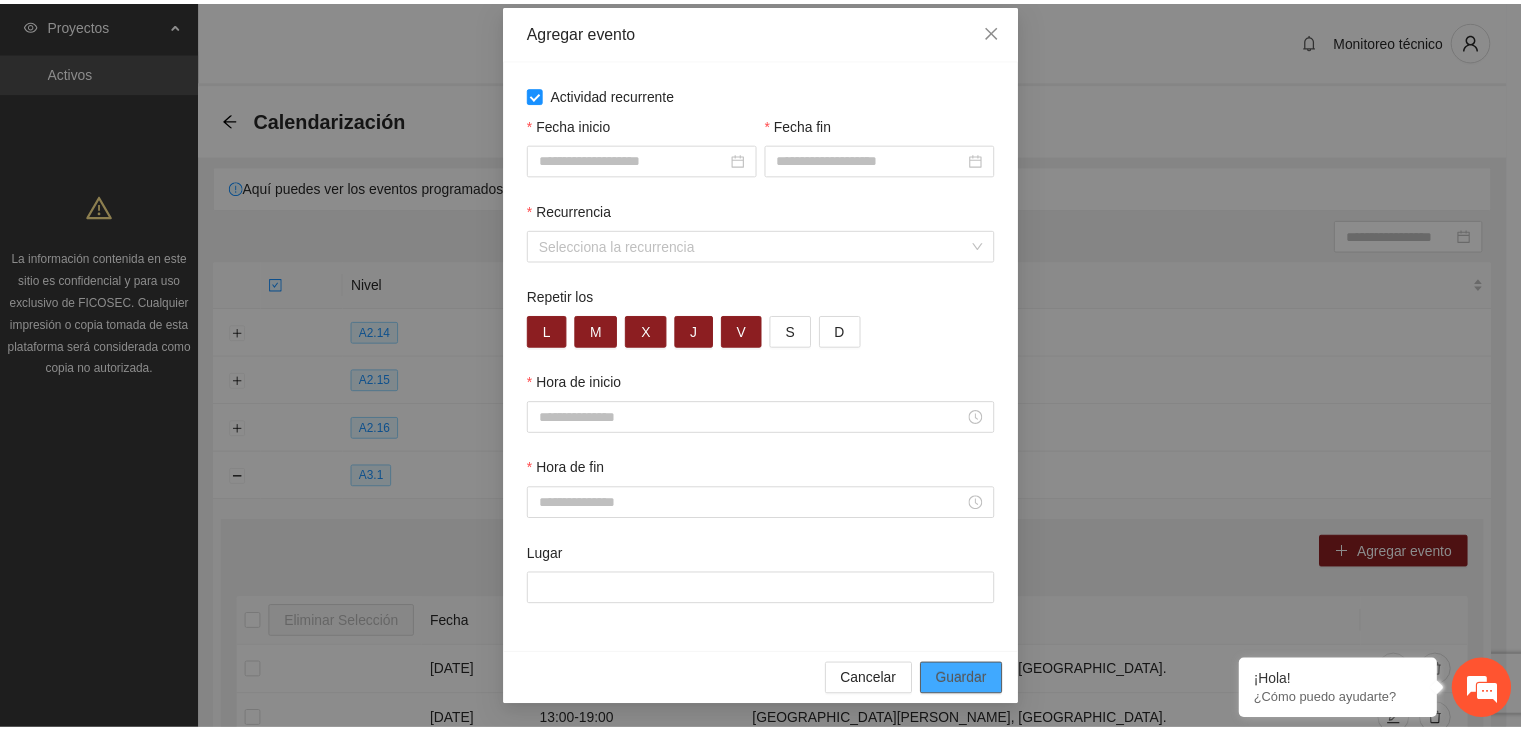 scroll, scrollTop: 0, scrollLeft: 0, axis: both 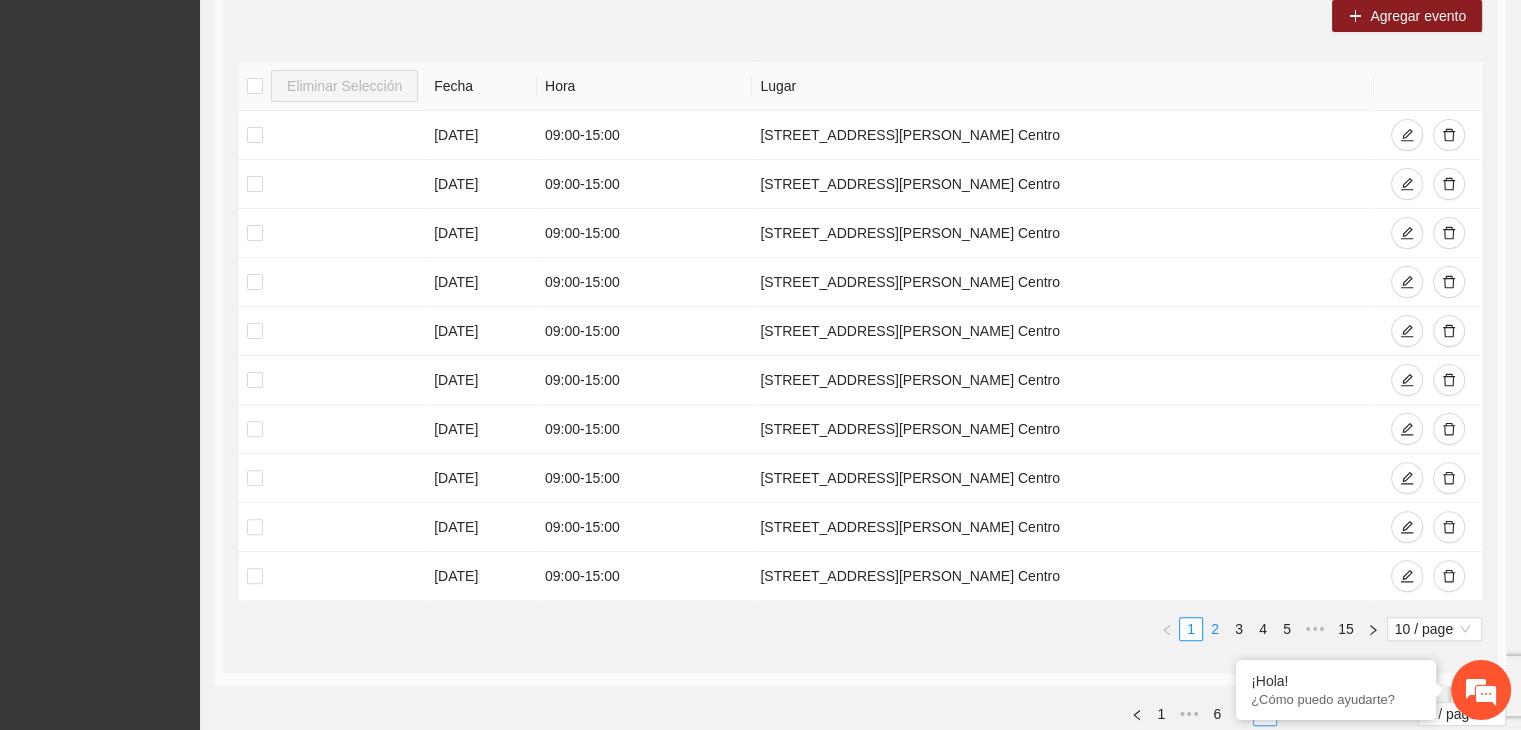click on "2" at bounding box center [1215, 629] 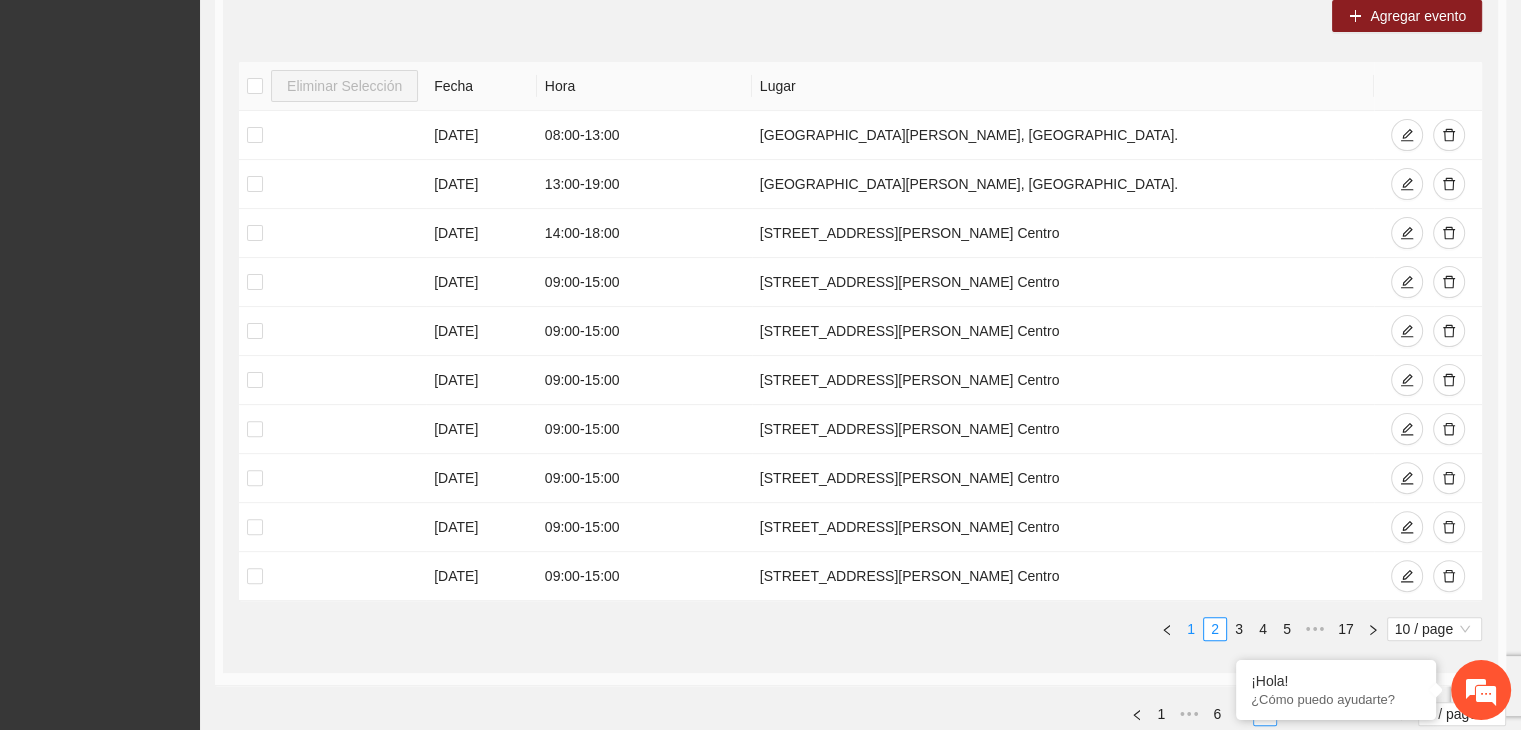 click on "1" at bounding box center (1191, 629) 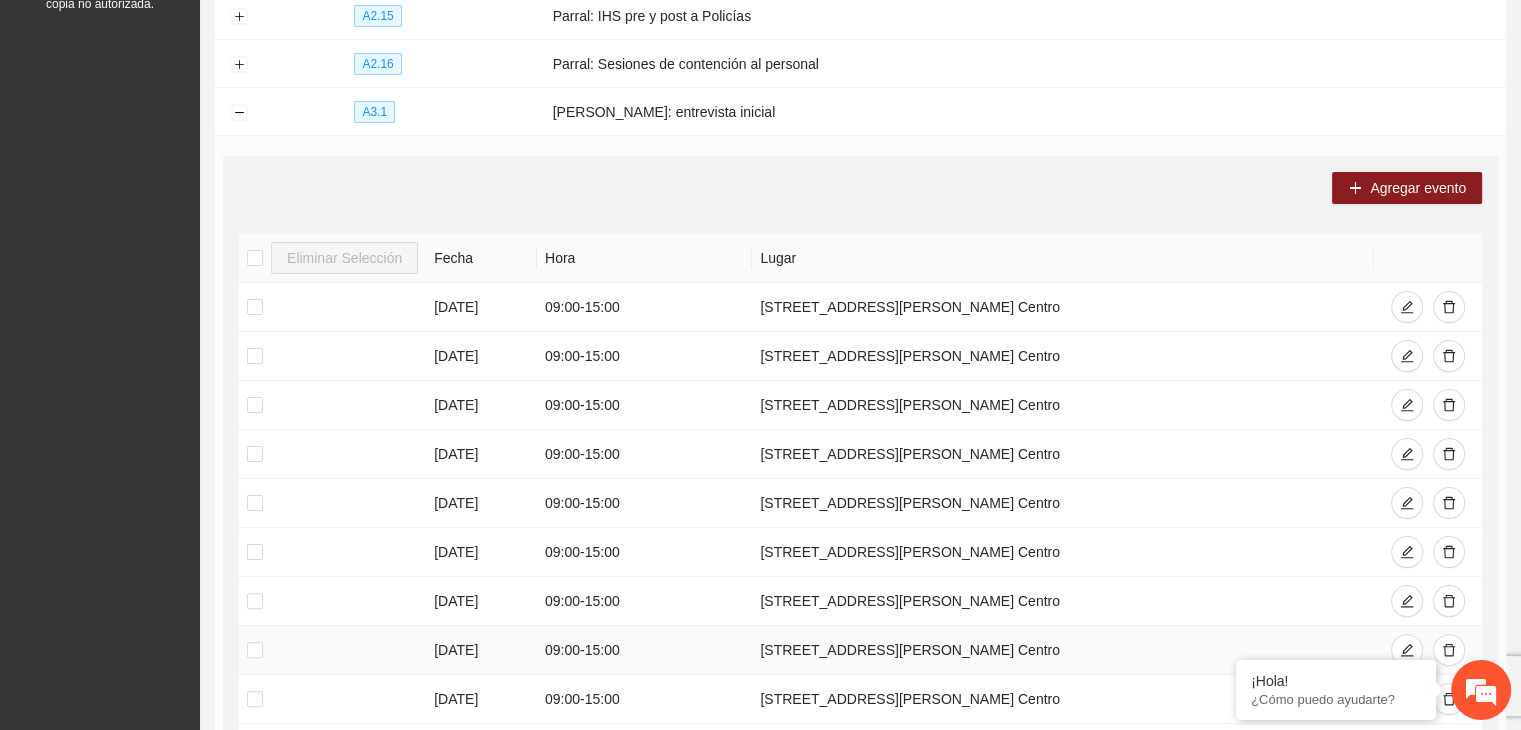 scroll, scrollTop: 356, scrollLeft: 0, axis: vertical 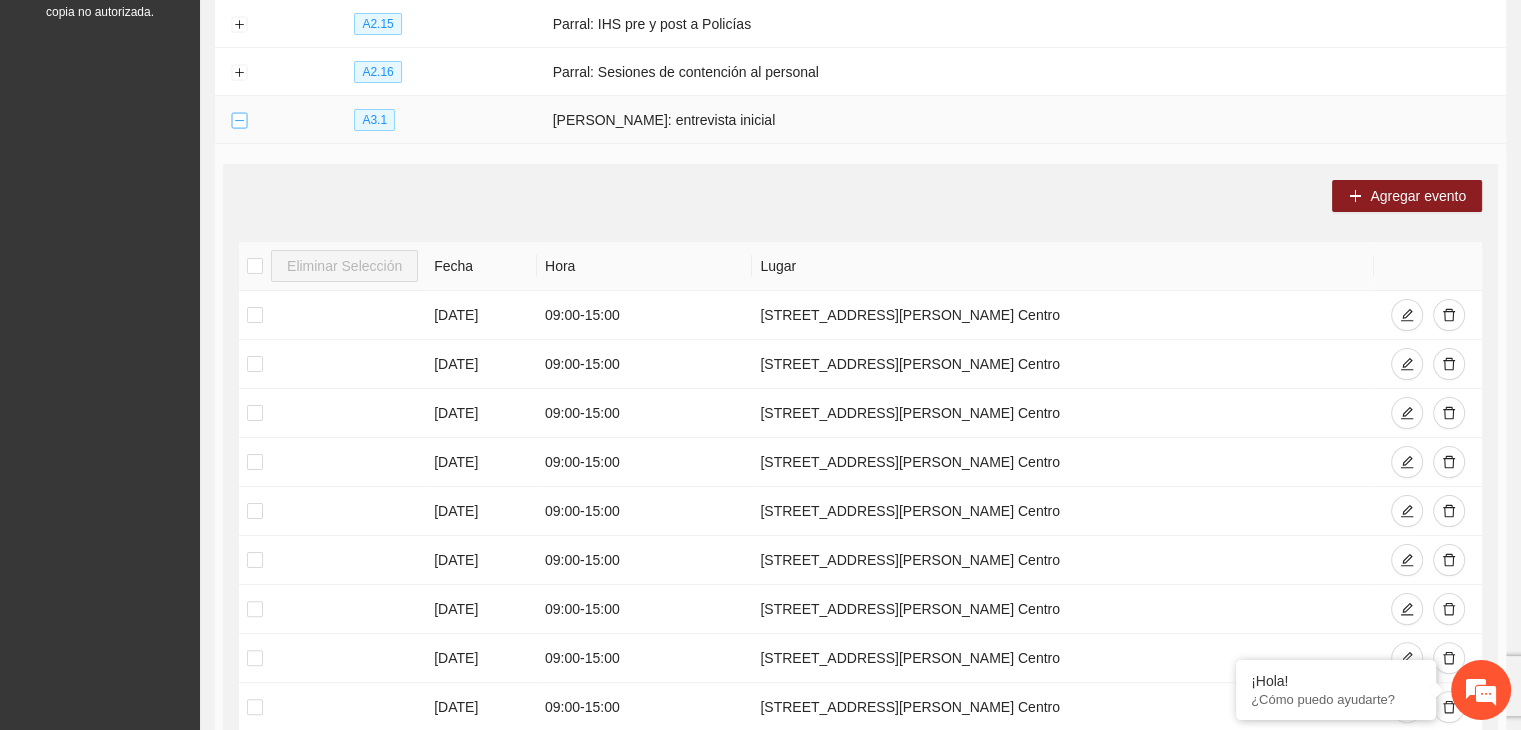 click at bounding box center [239, 121] 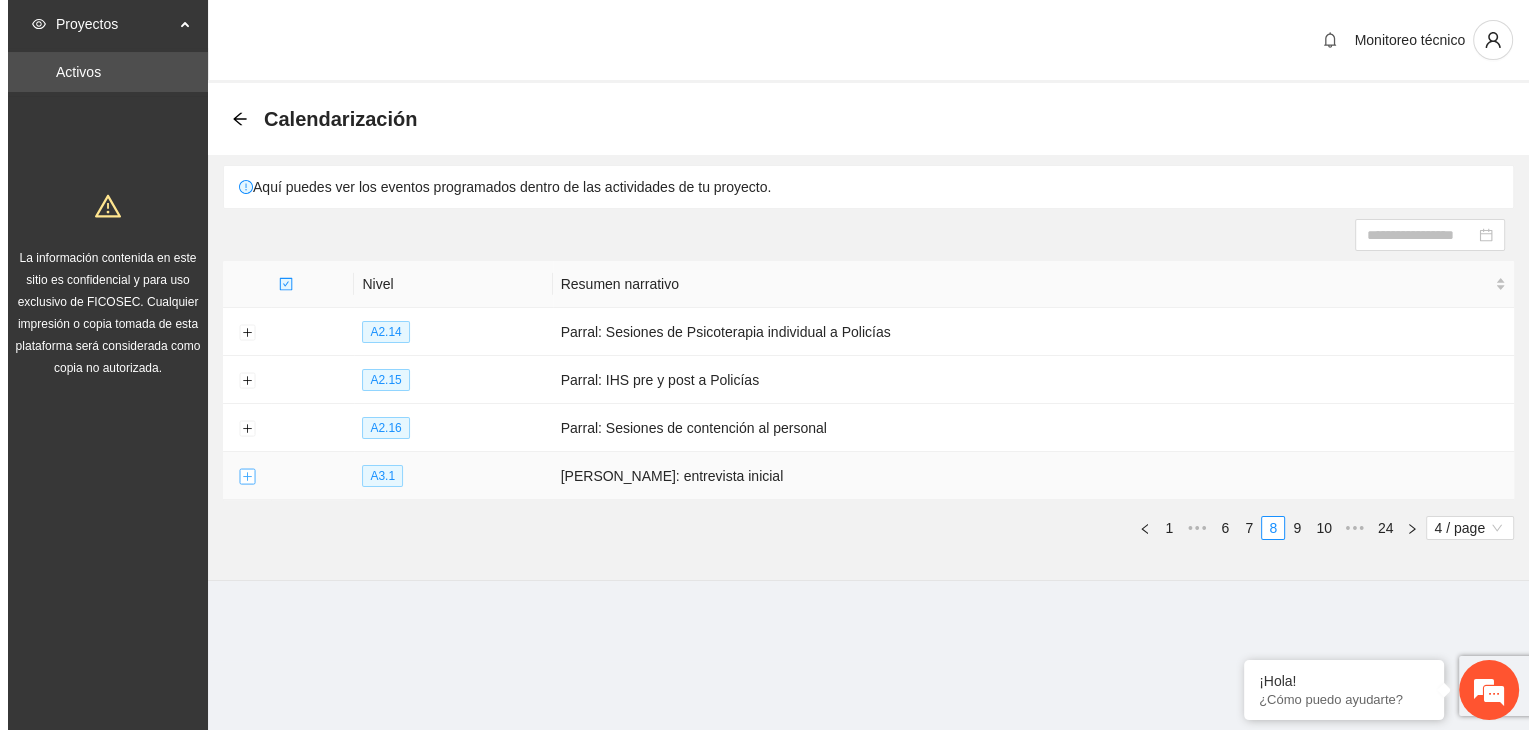 scroll, scrollTop: 0, scrollLeft: 0, axis: both 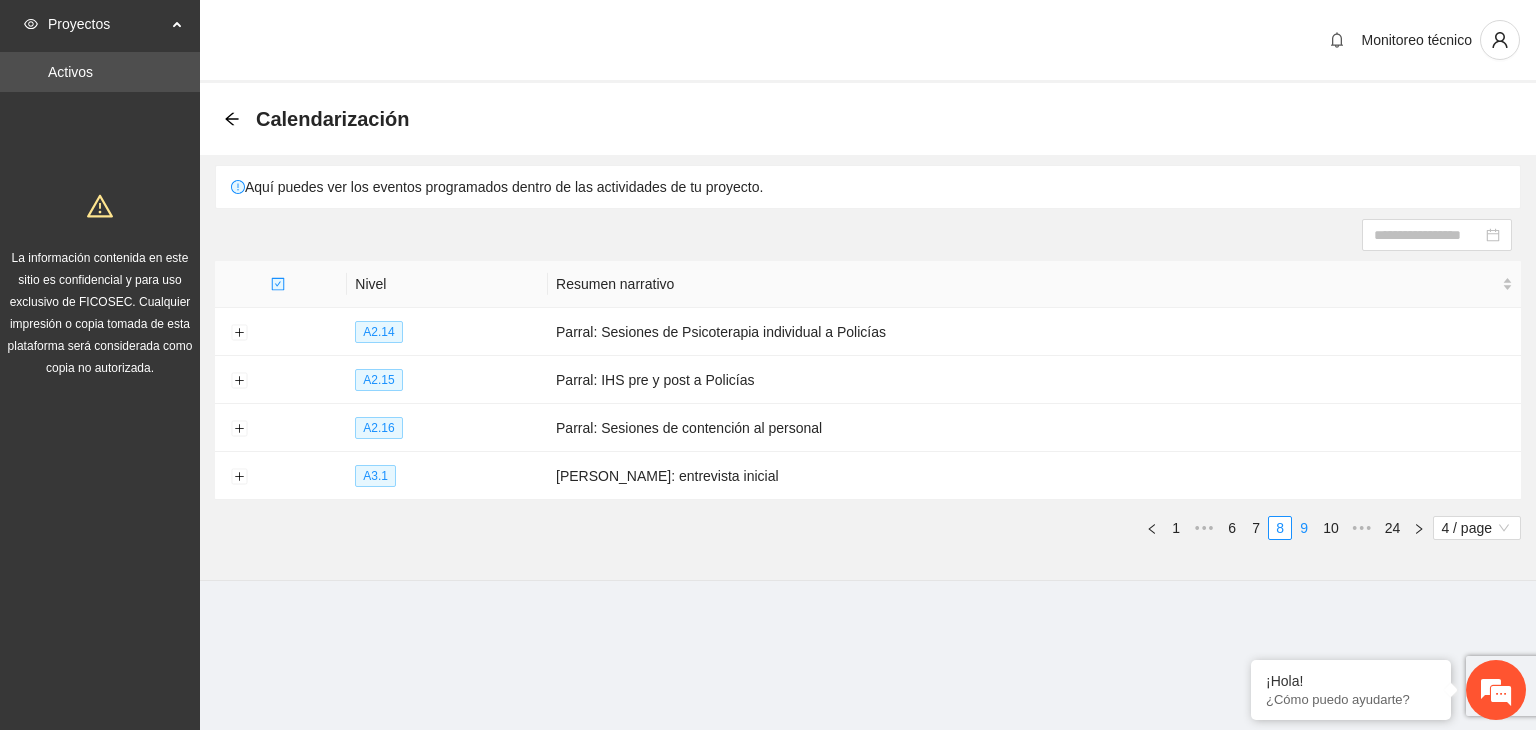 click on "9" at bounding box center (1304, 528) 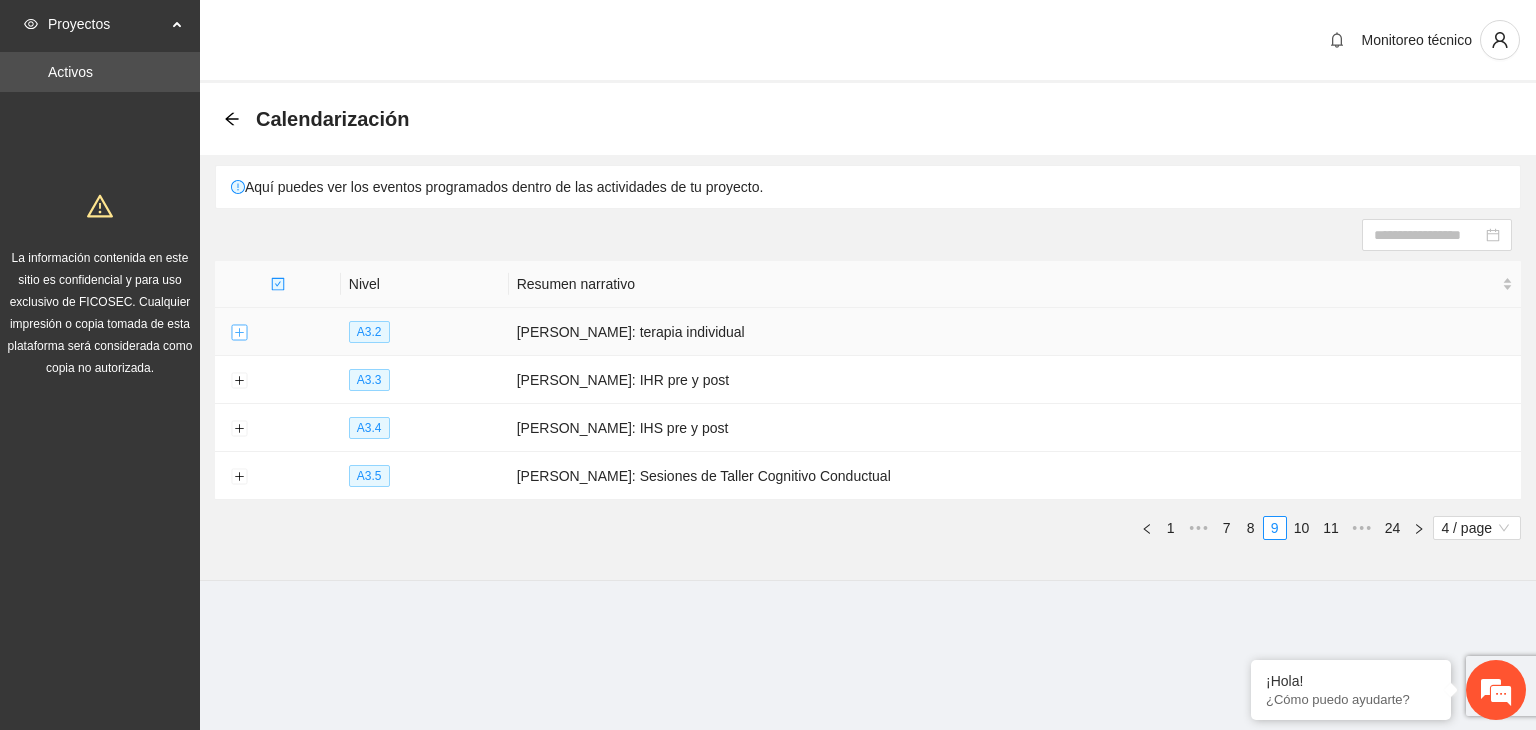 click at bounding box center (239, 333) 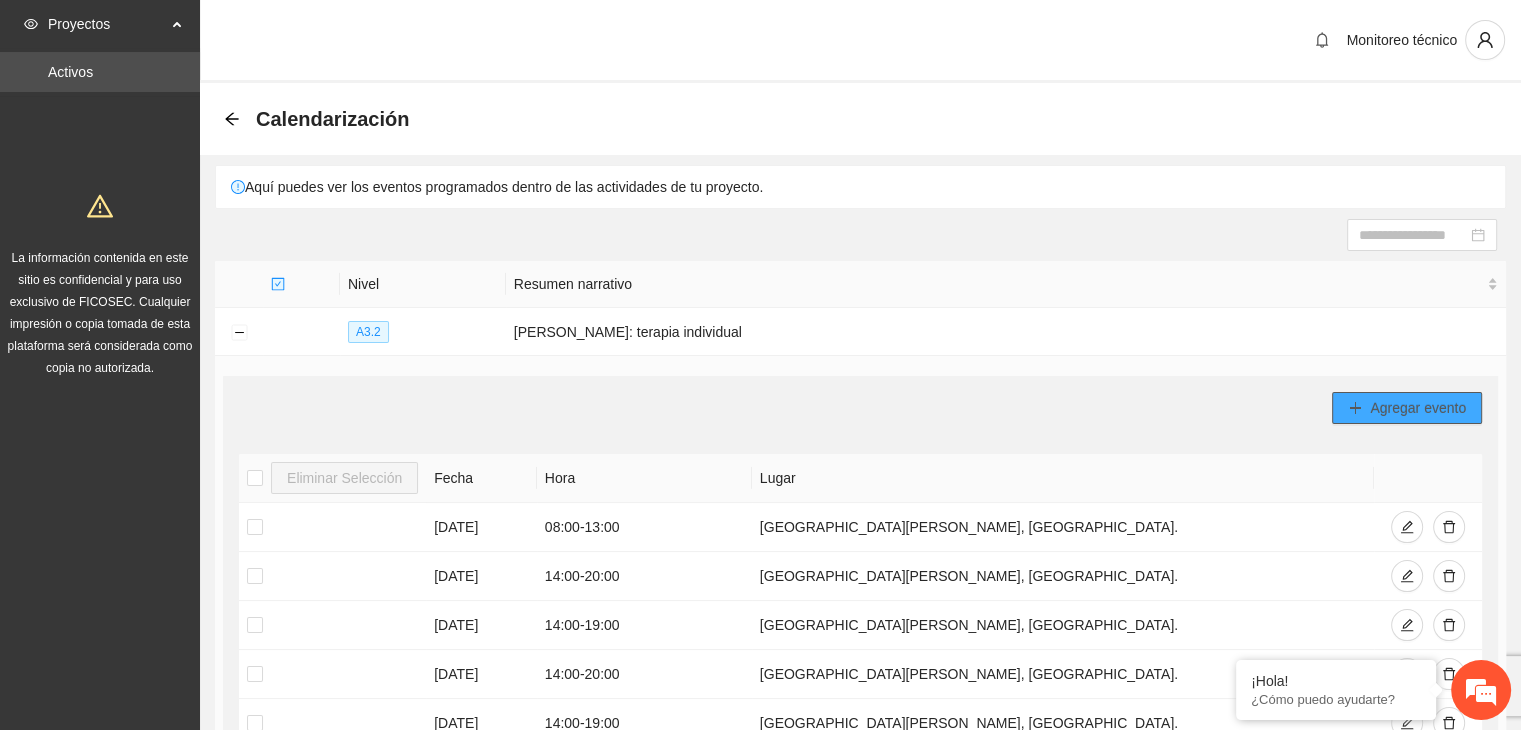 click on "Agregar evento" at bounding box center (1418, 408) 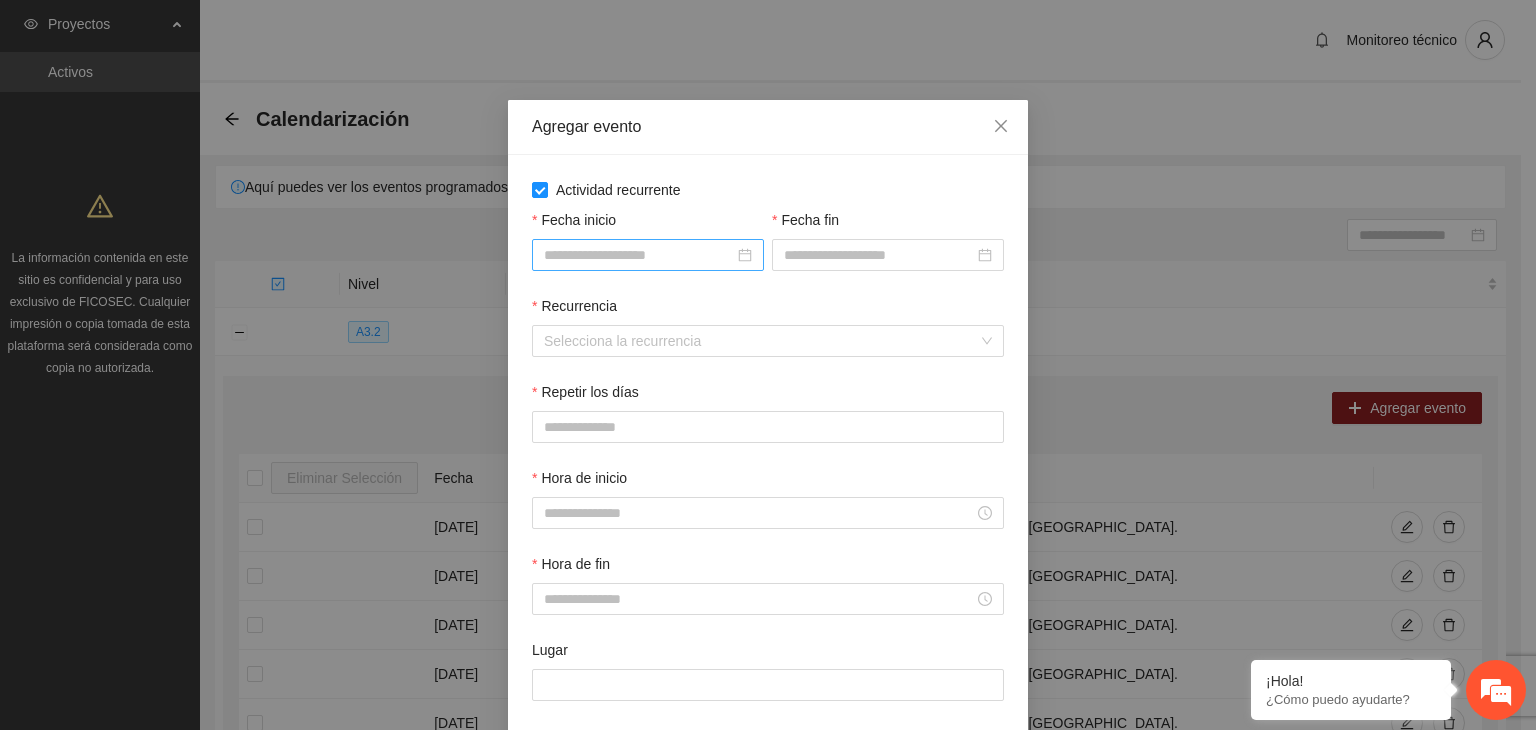 click on "Fecha inicio" at bounding box center [639, 255] 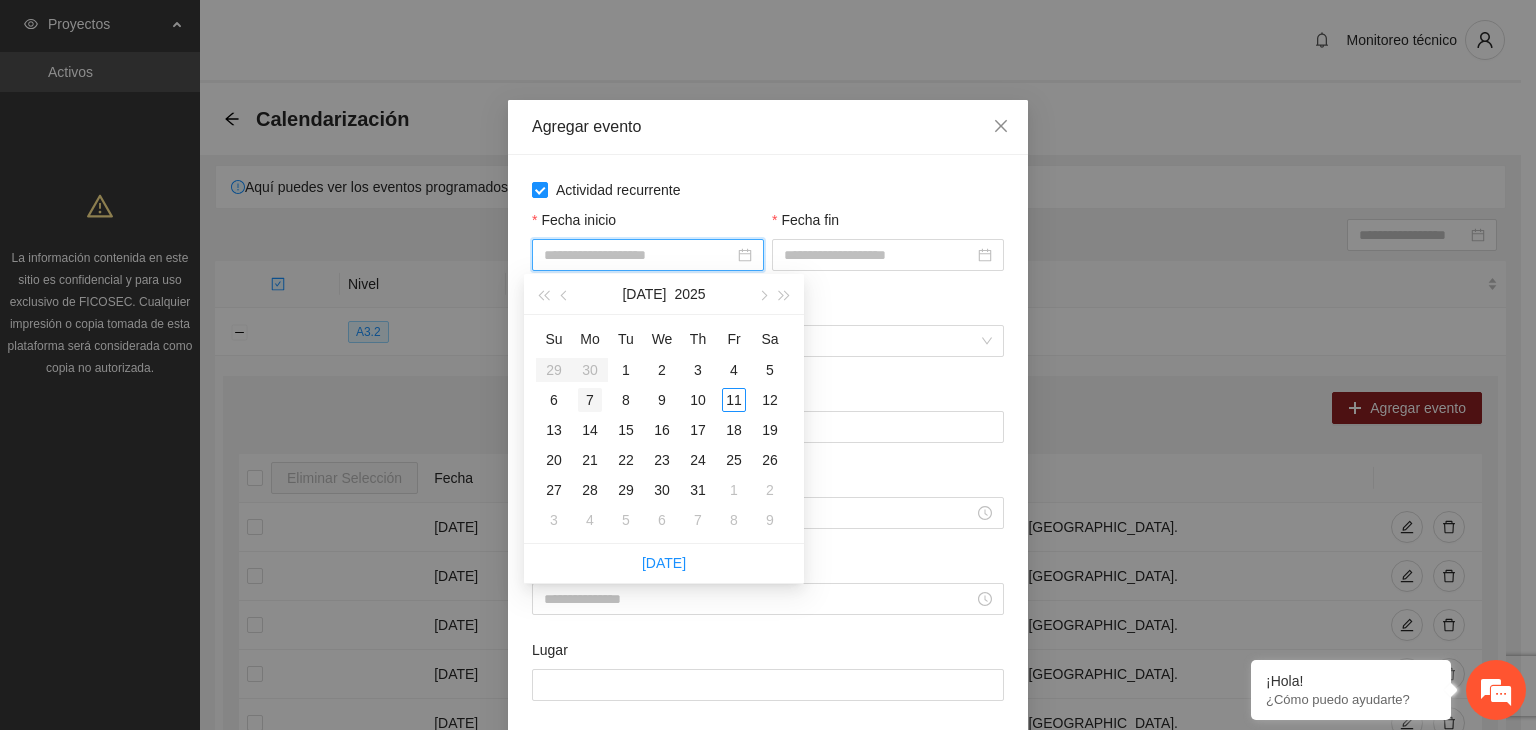 type on "**********" 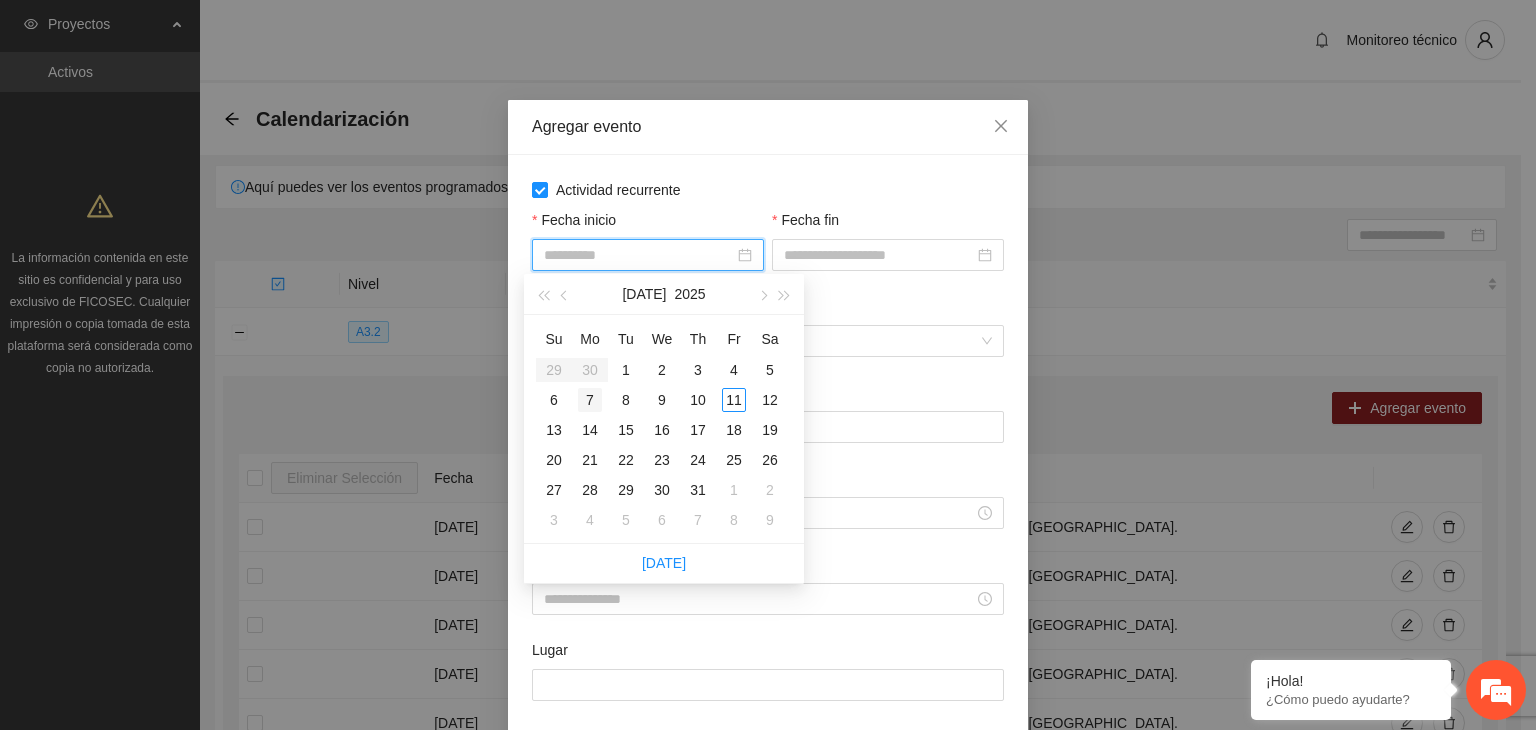 click on "7" at bounding box center [590, 400] 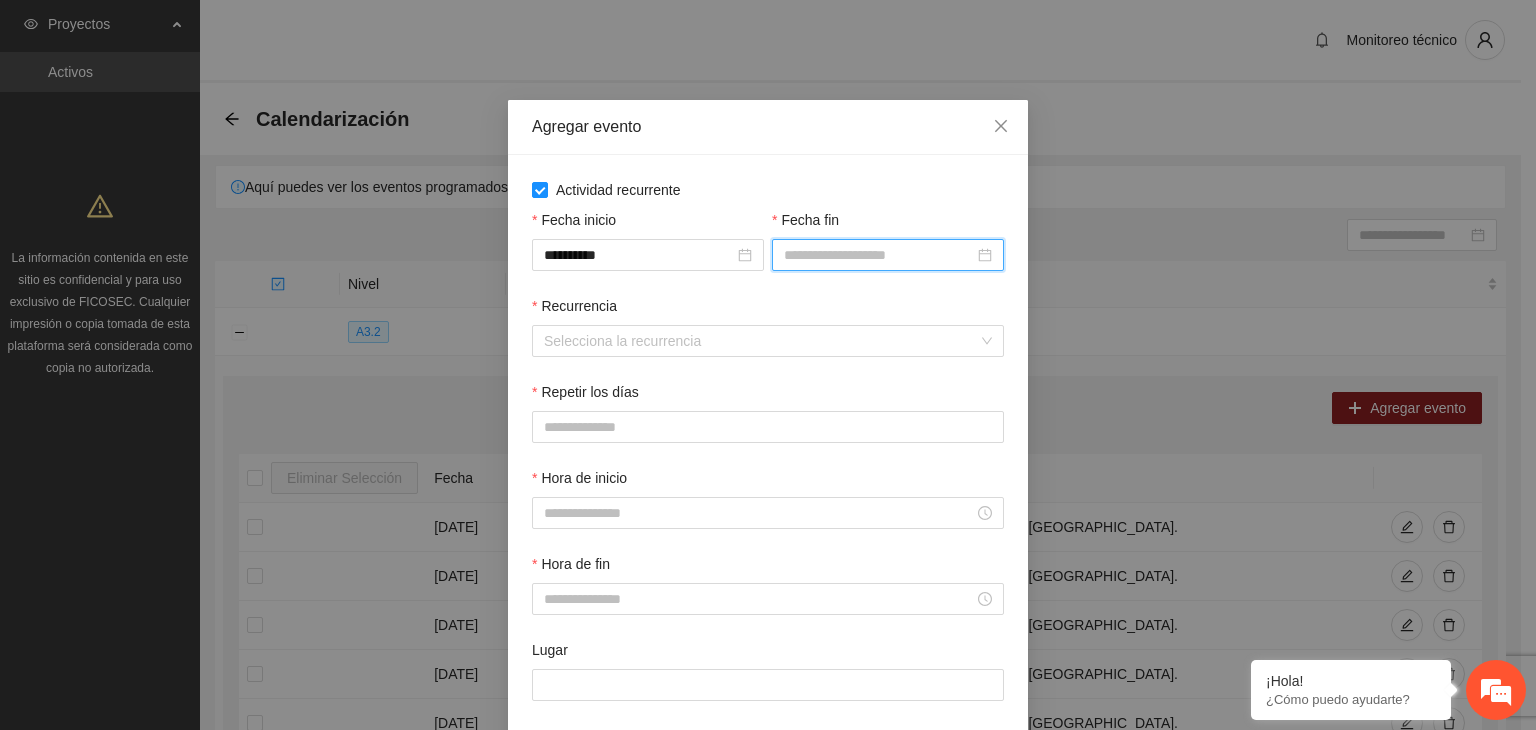 click on "Fecha fin" at bounding box center [879, 255] 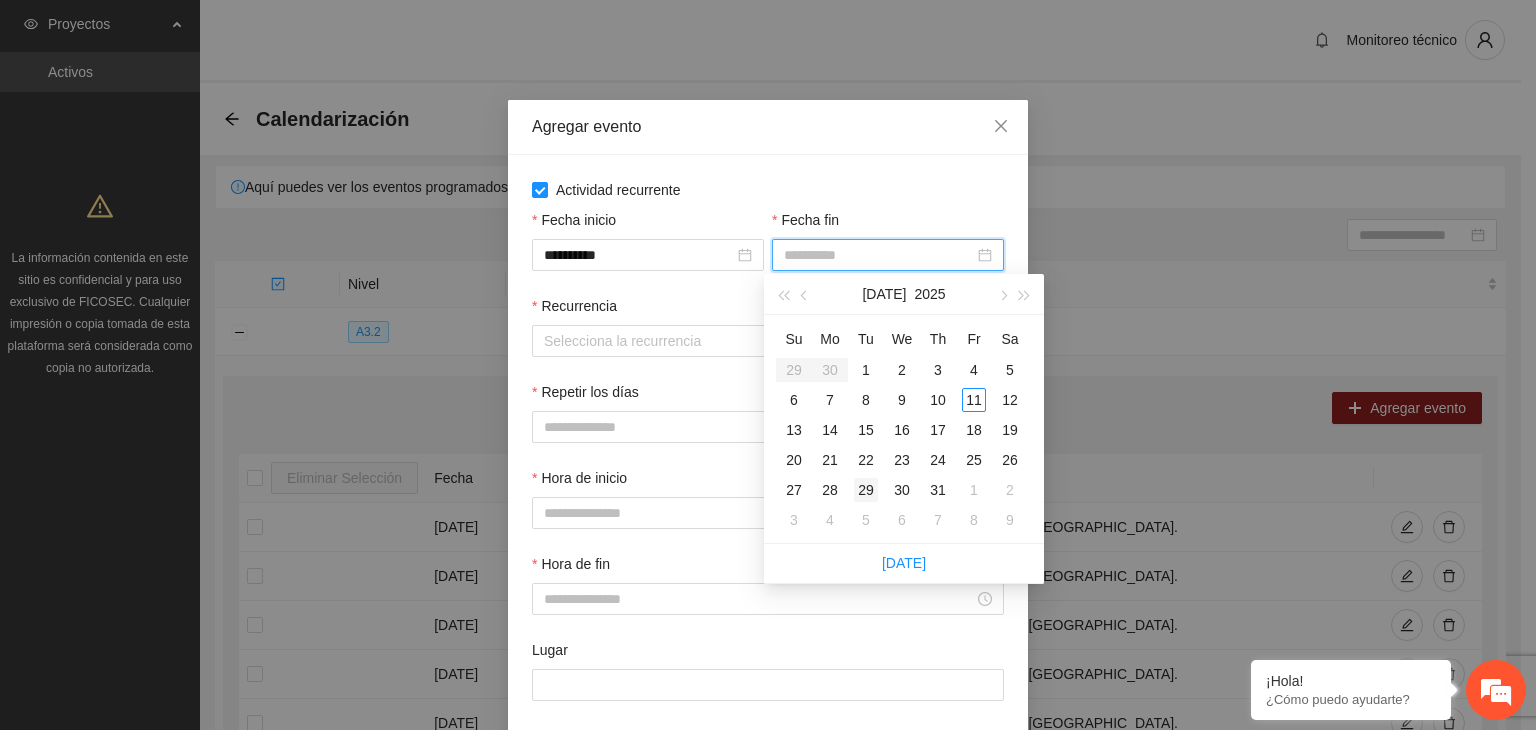 type on "**********" 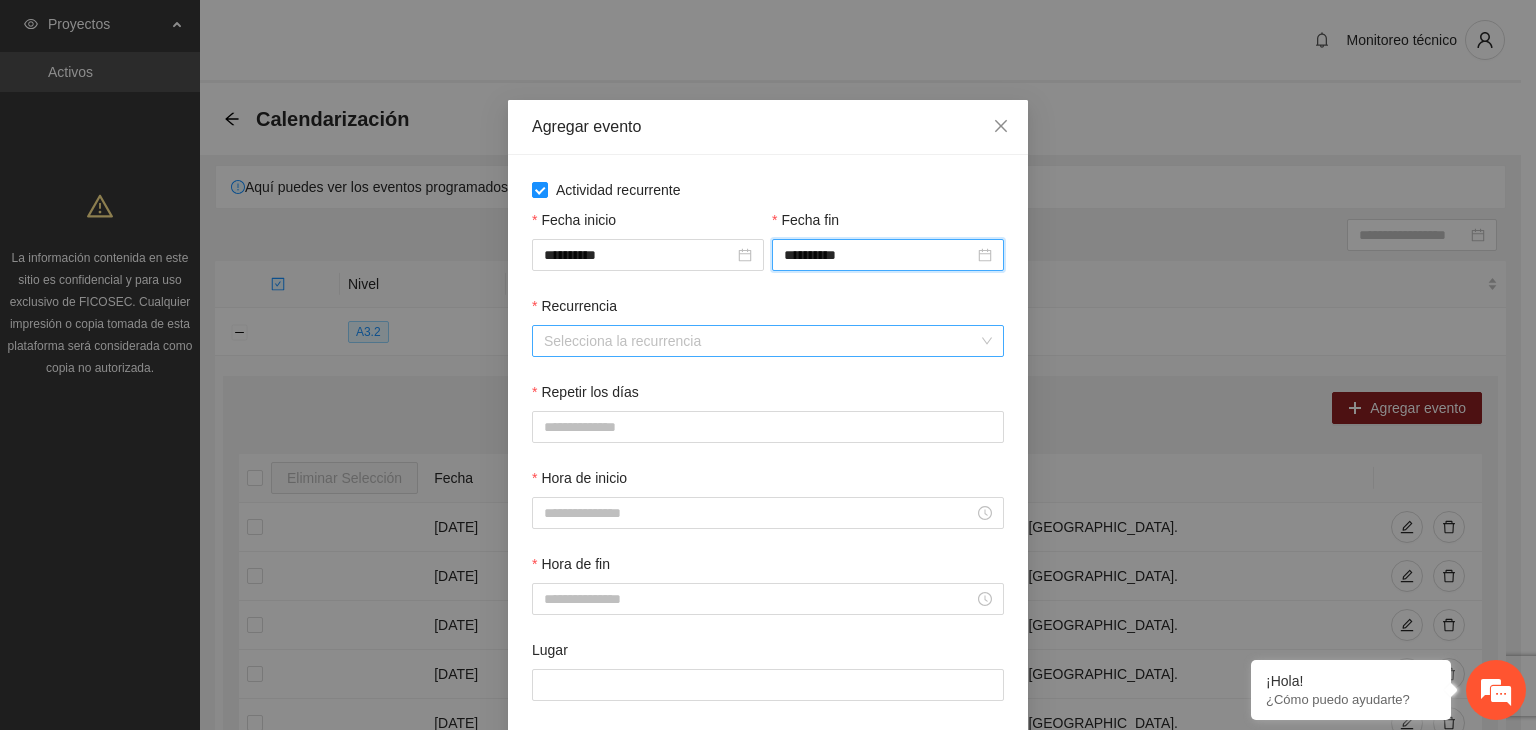 click on "Recurrencia" at bounding box center [761, 341] 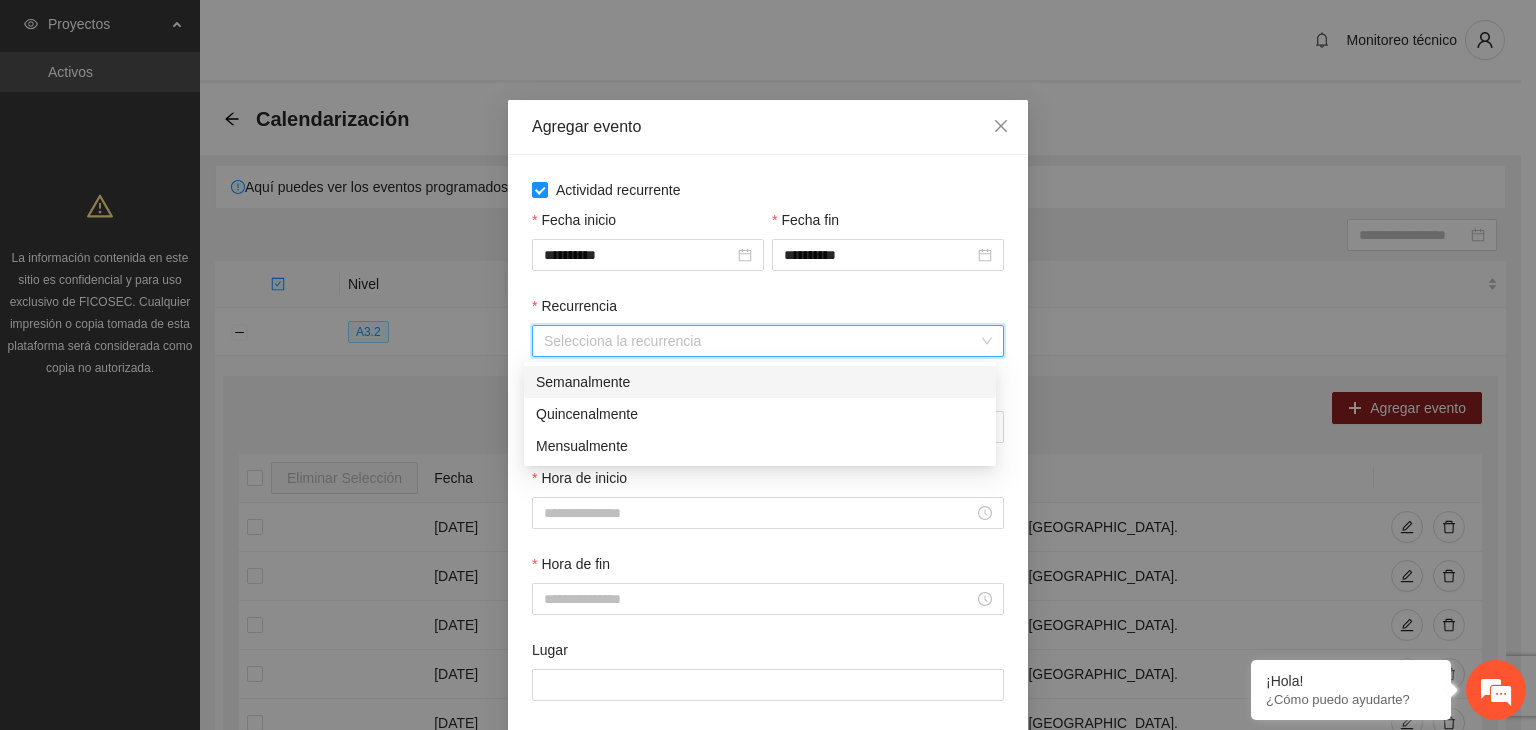 click on "Semanalmente" at bounding box center (760, 382) 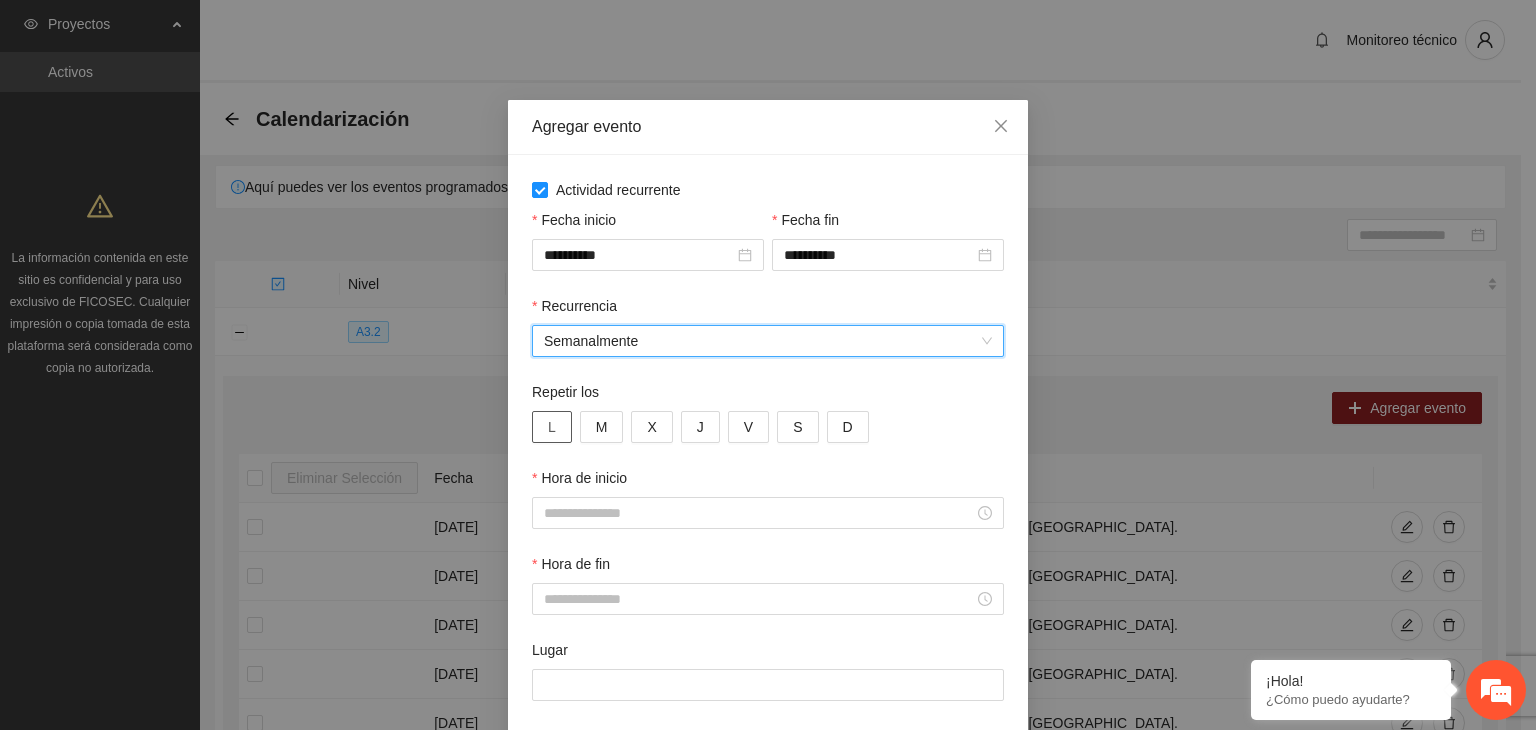 click on "L" at bounding box center (552, 427) 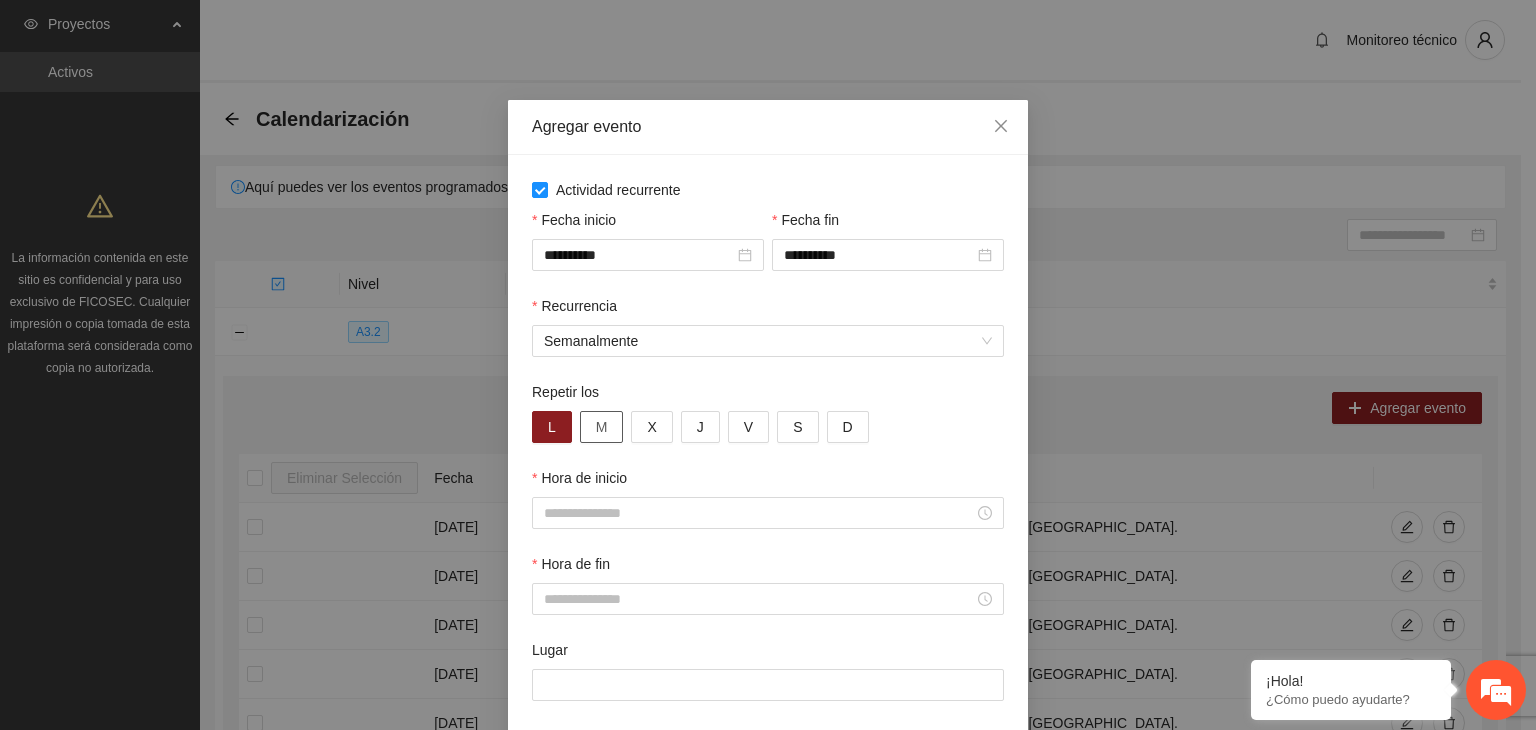 click on "M" at bounding box center [602, 427] 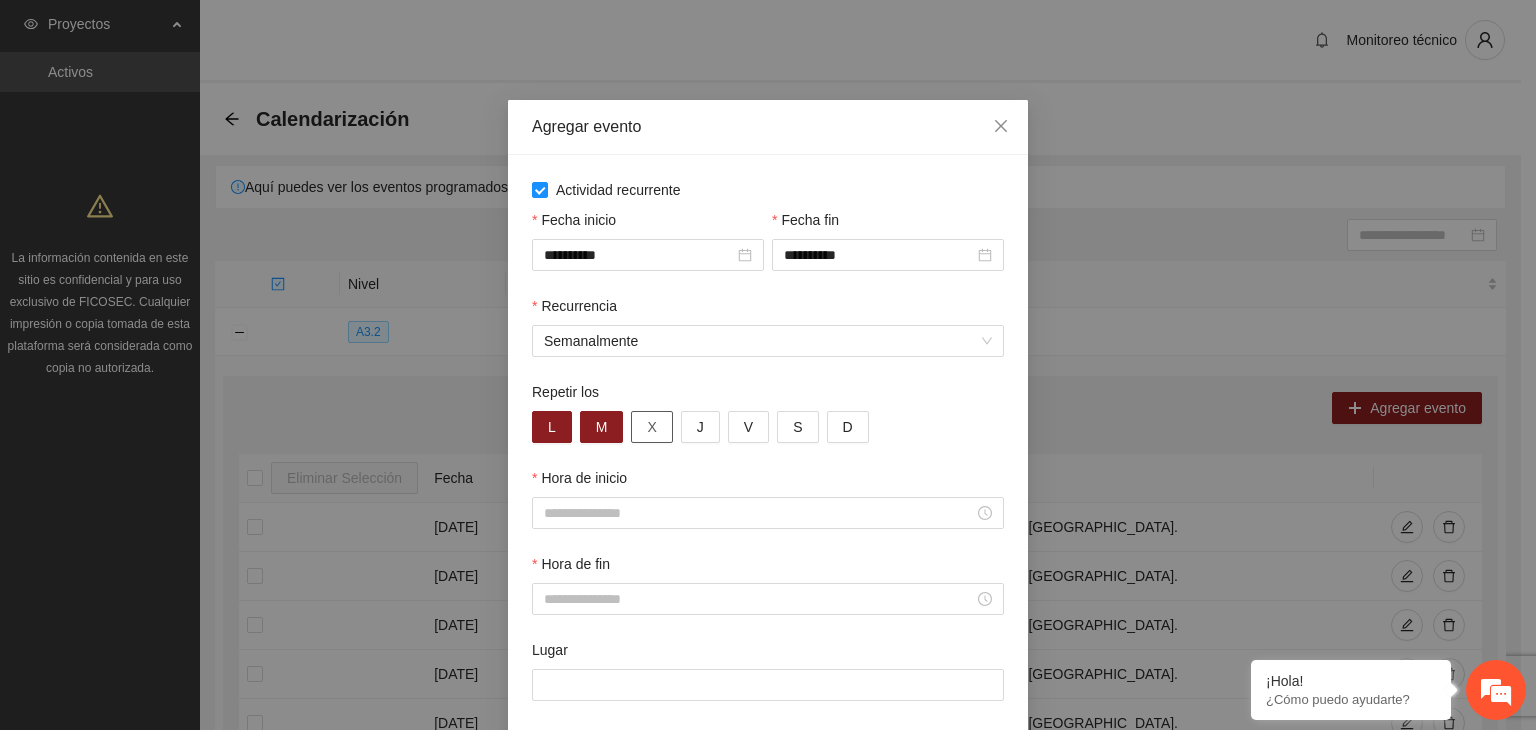 click on "X" at bounding box center [651, 427] 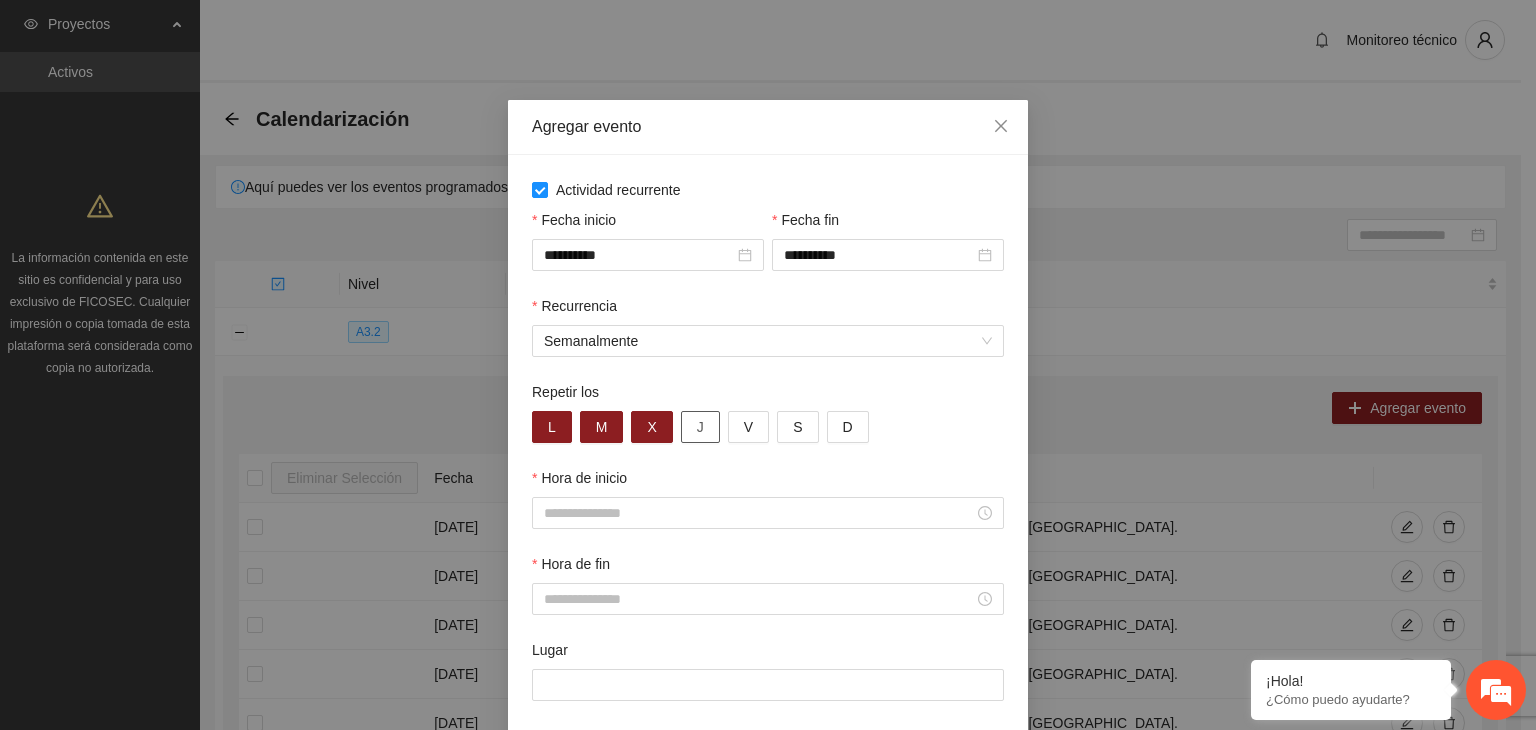 click on "J" at bounding box center (700, 427) 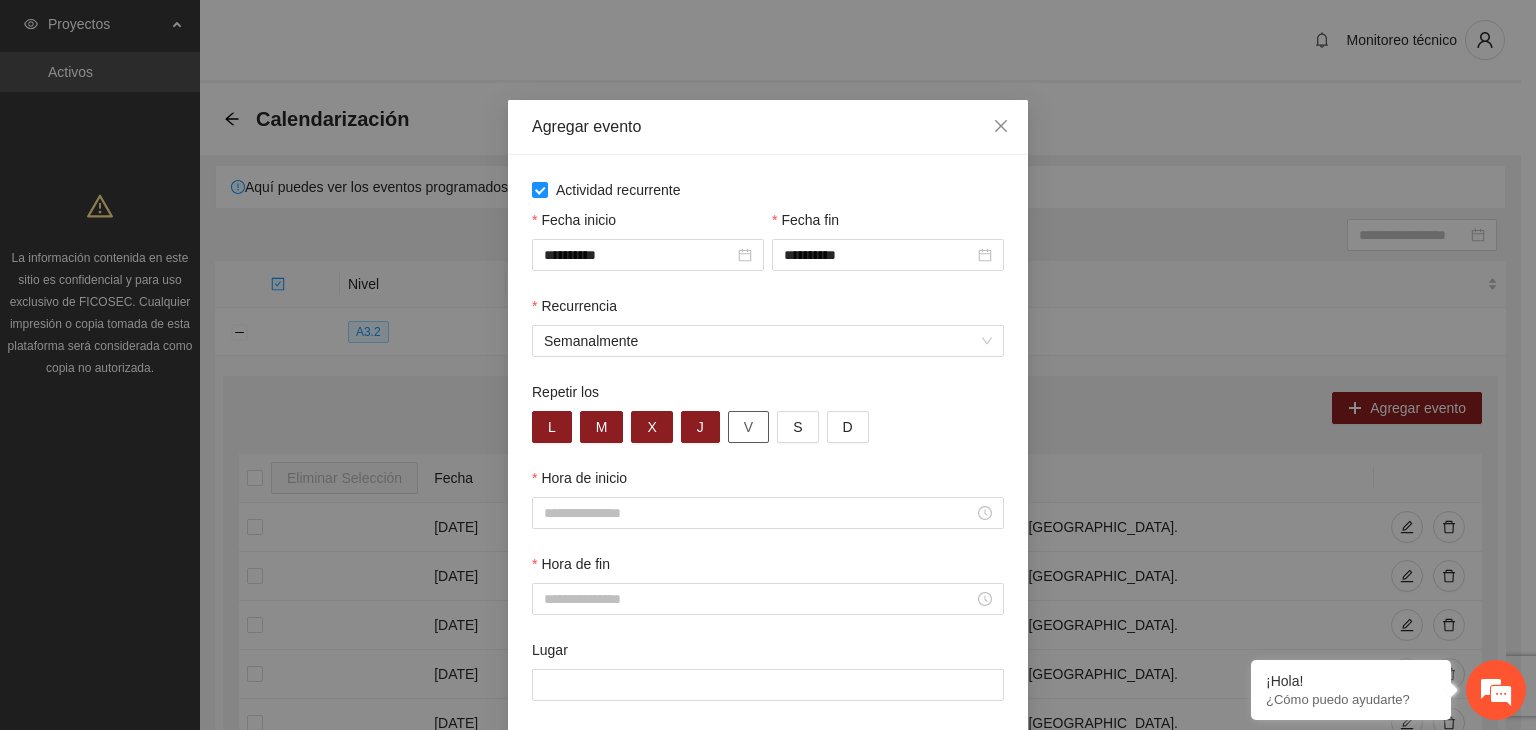 click on "V" at bounding box center (748, 427) 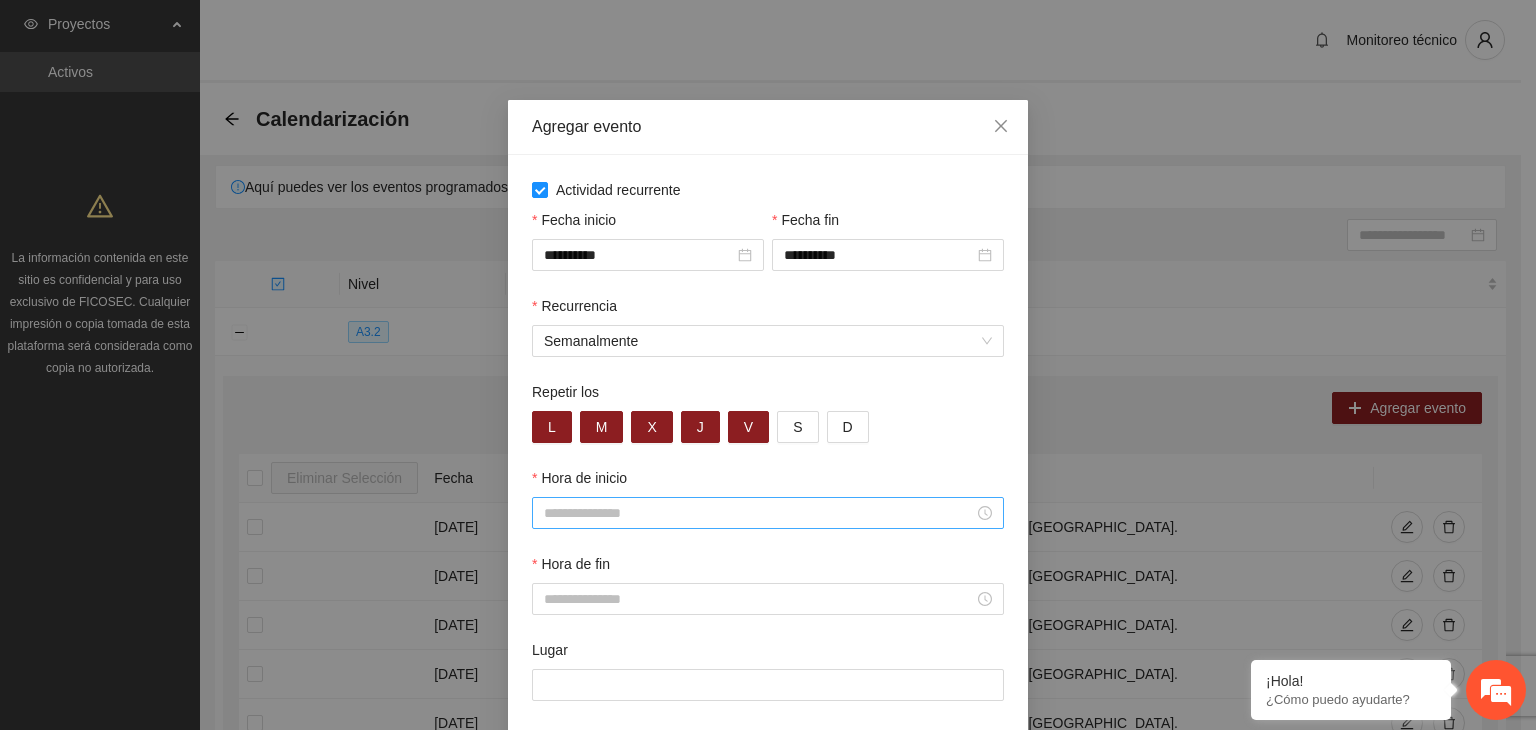 click on "Hora de inicio" at bounding box center [759, 513] 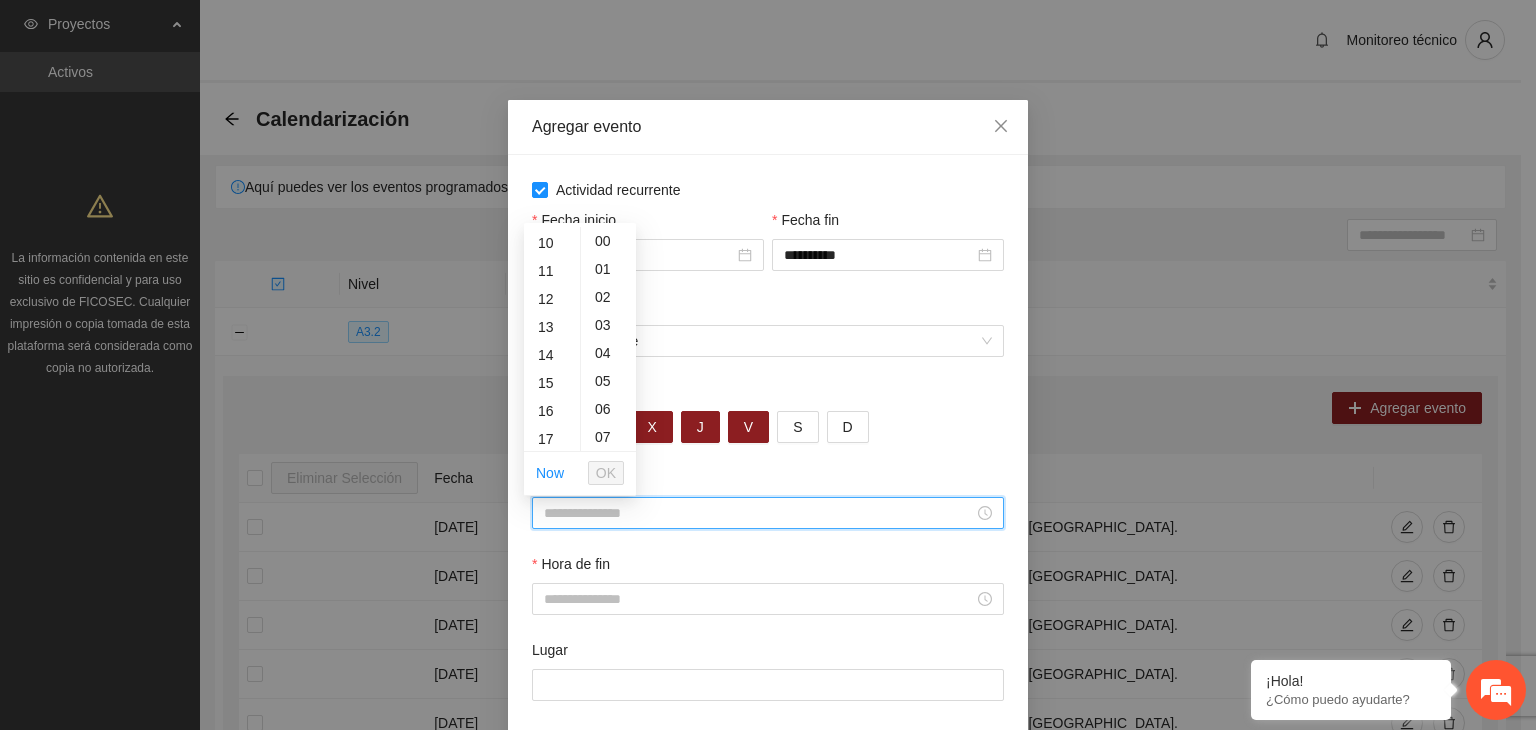 scroll, scrollTop: 280, scrollLeft: 0, axis: vertical 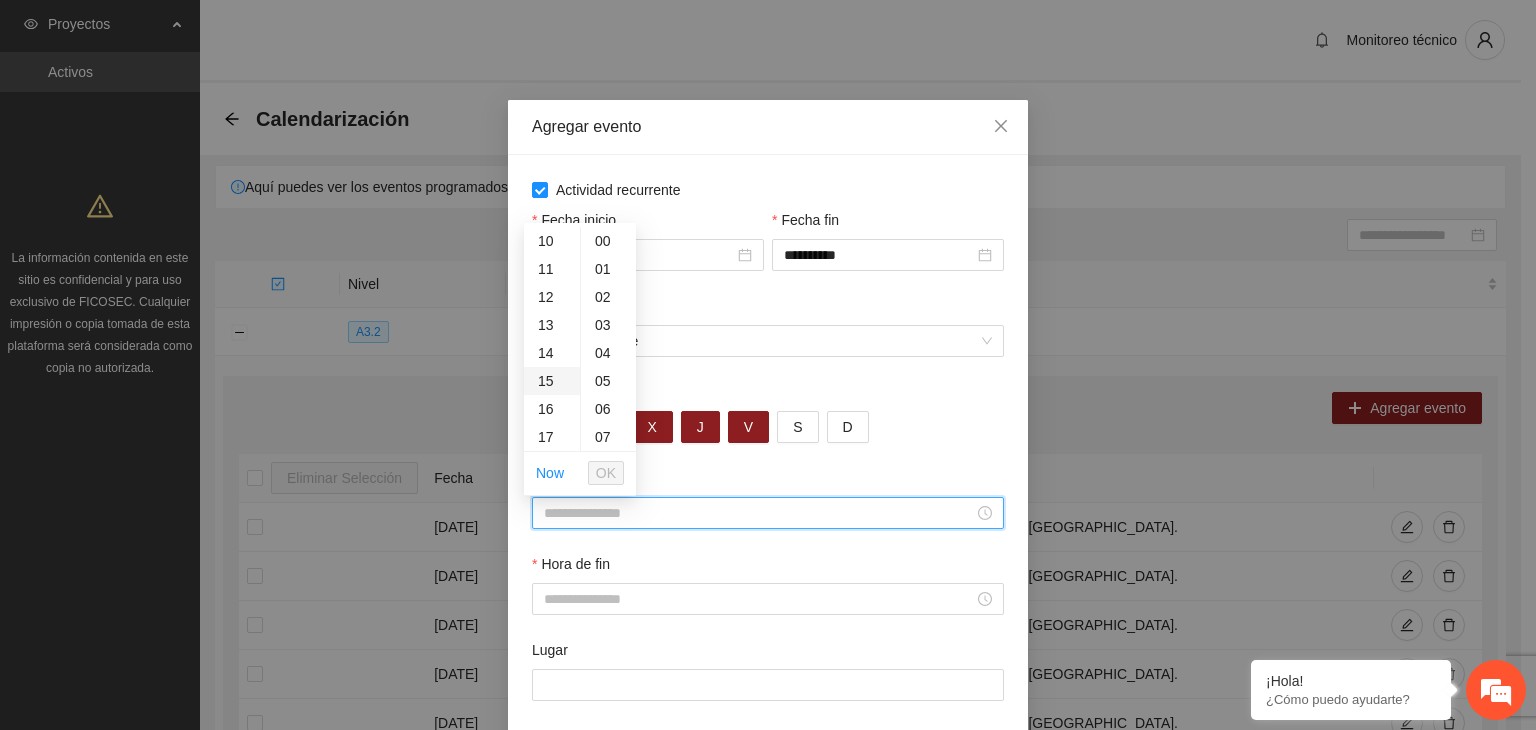 click on "15" at bounding box center [552, 381] 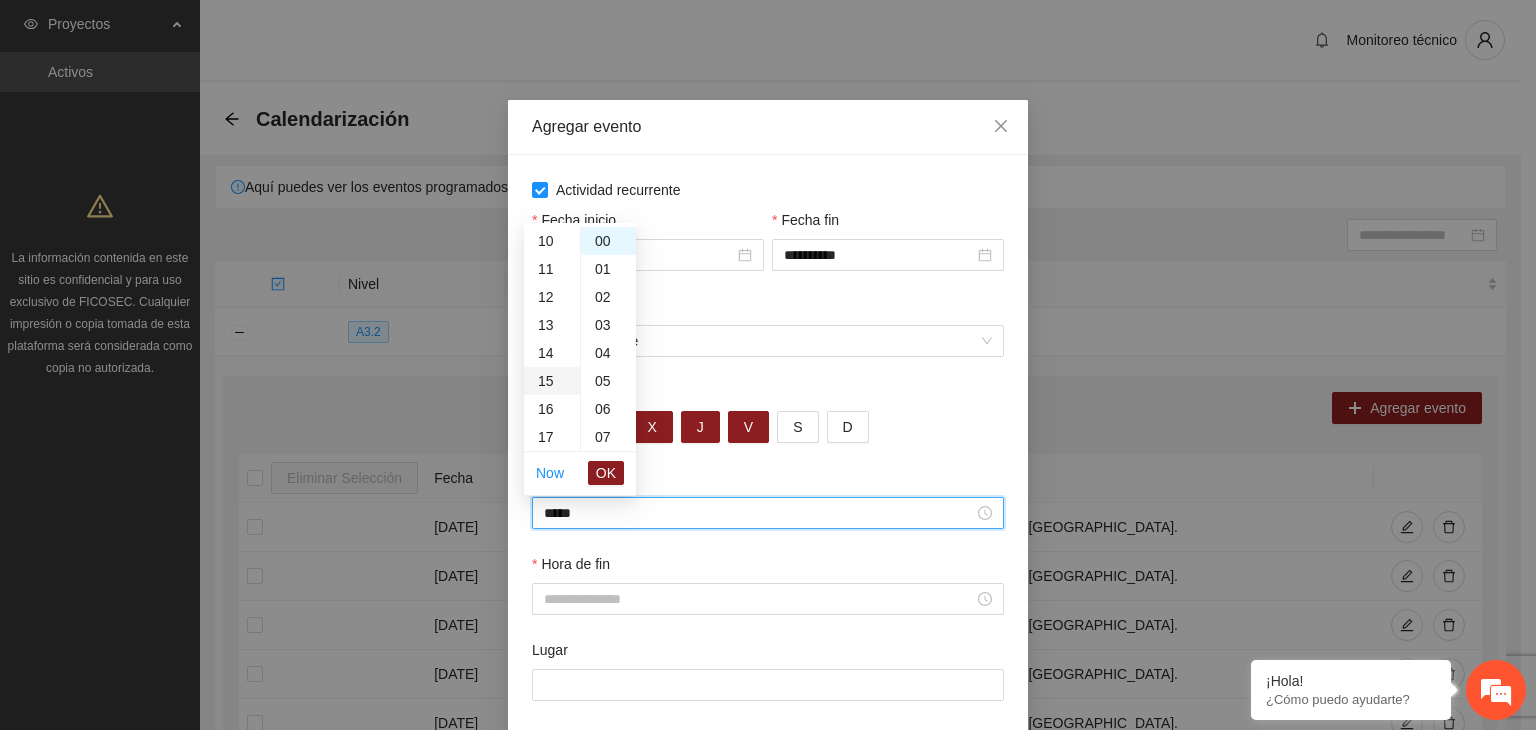 scroll, scrollTop: 420, scrollLeft: 0, axis: vertical 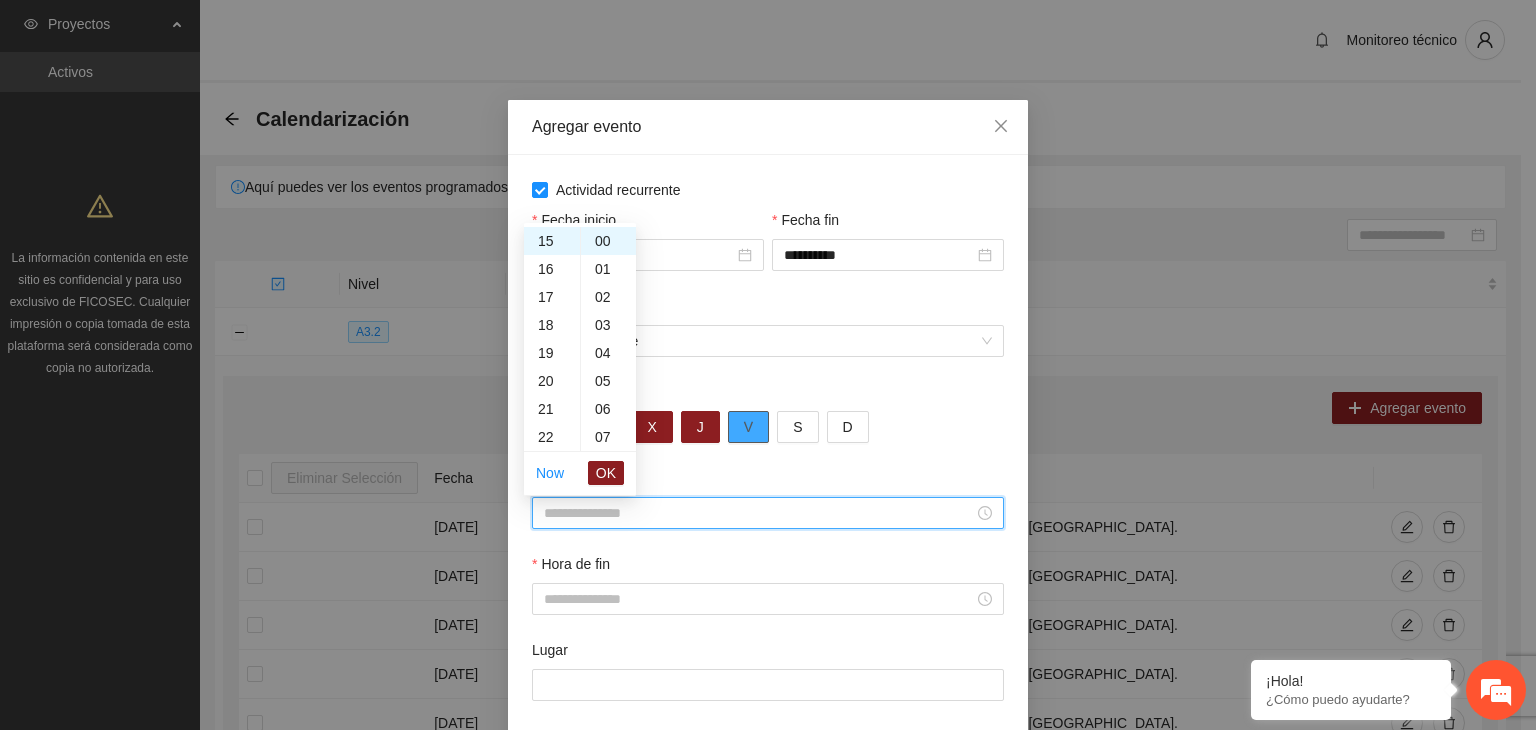 click on "V" at bounding box center (748, 427) 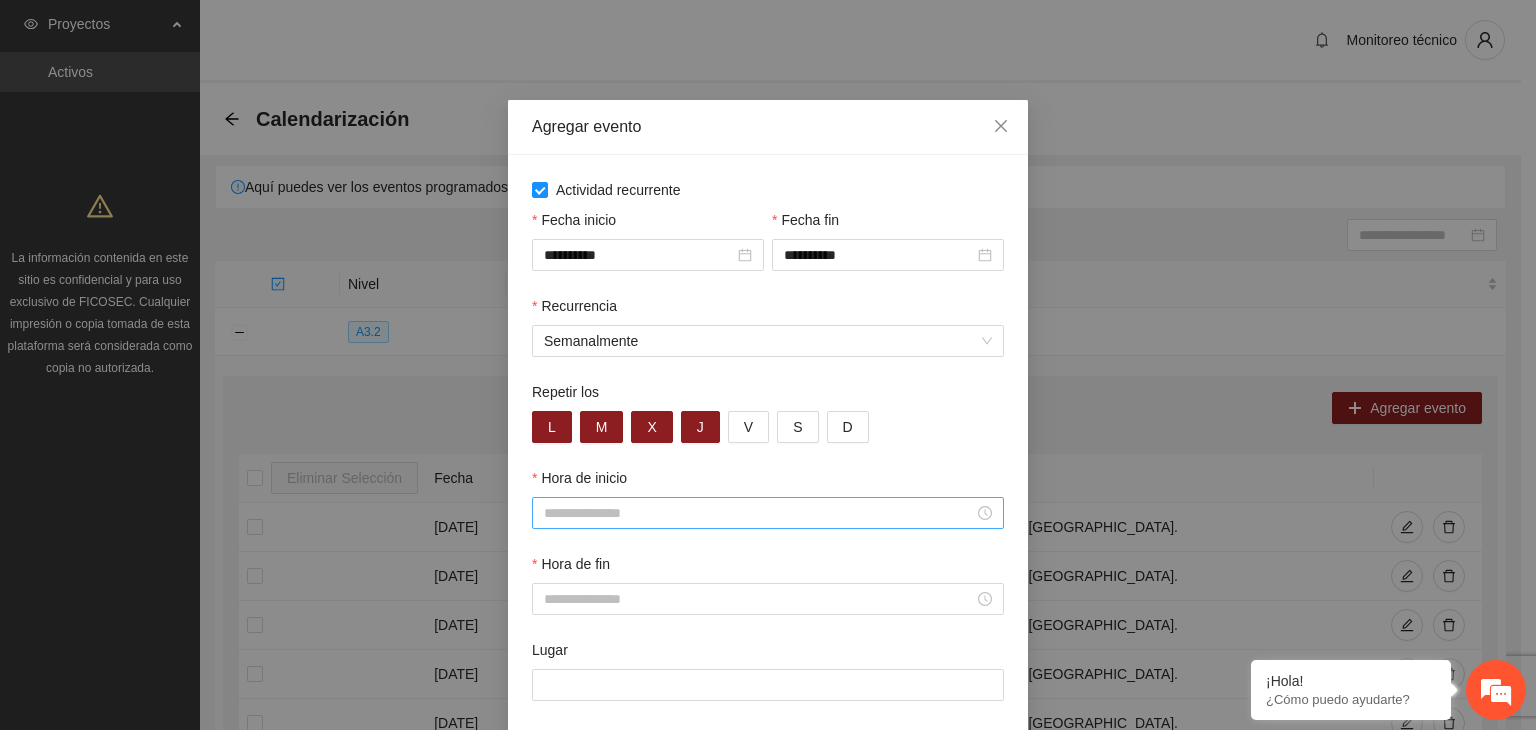 click on "Hora de inicio" at bounding box center [759, 513] 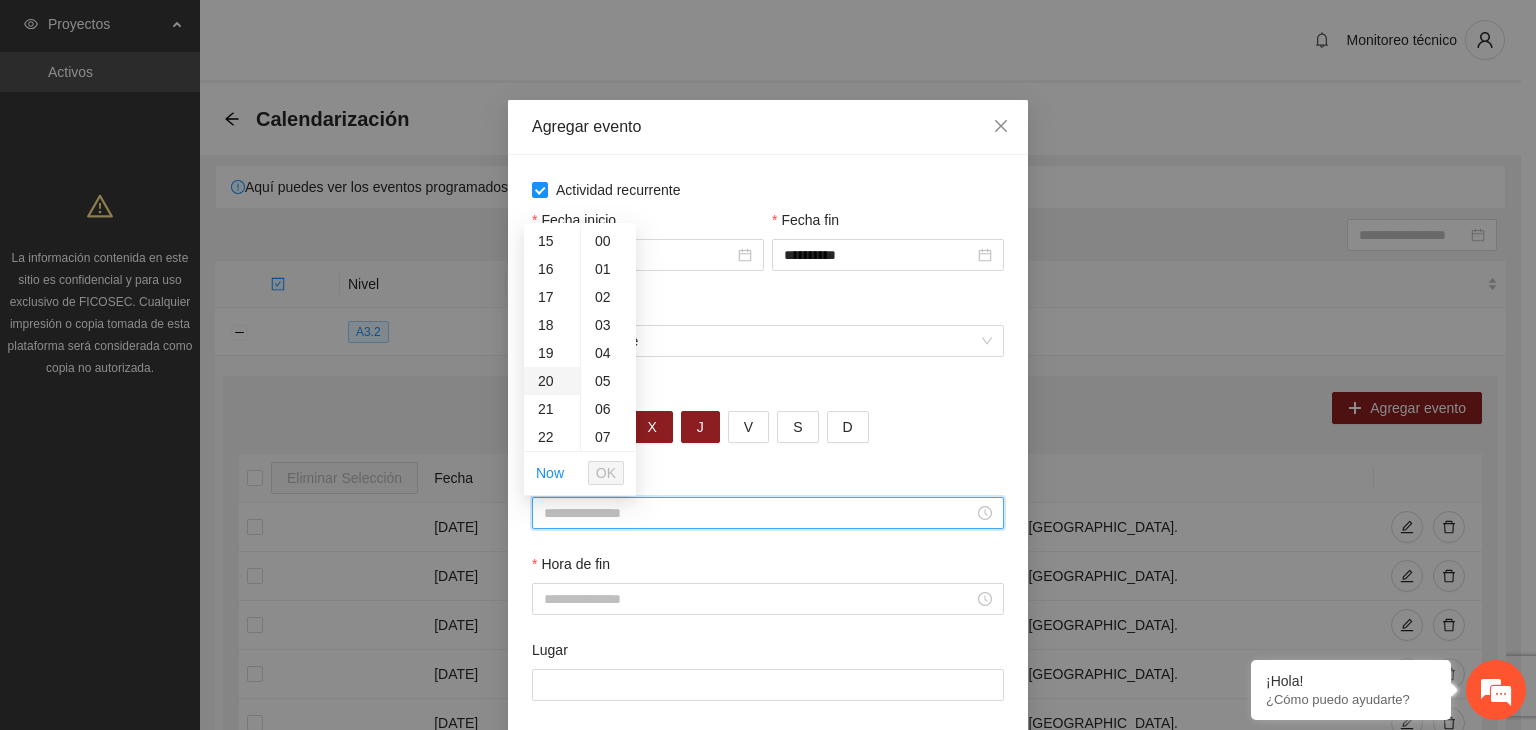 click on "20" at bounding box center [552, 381] 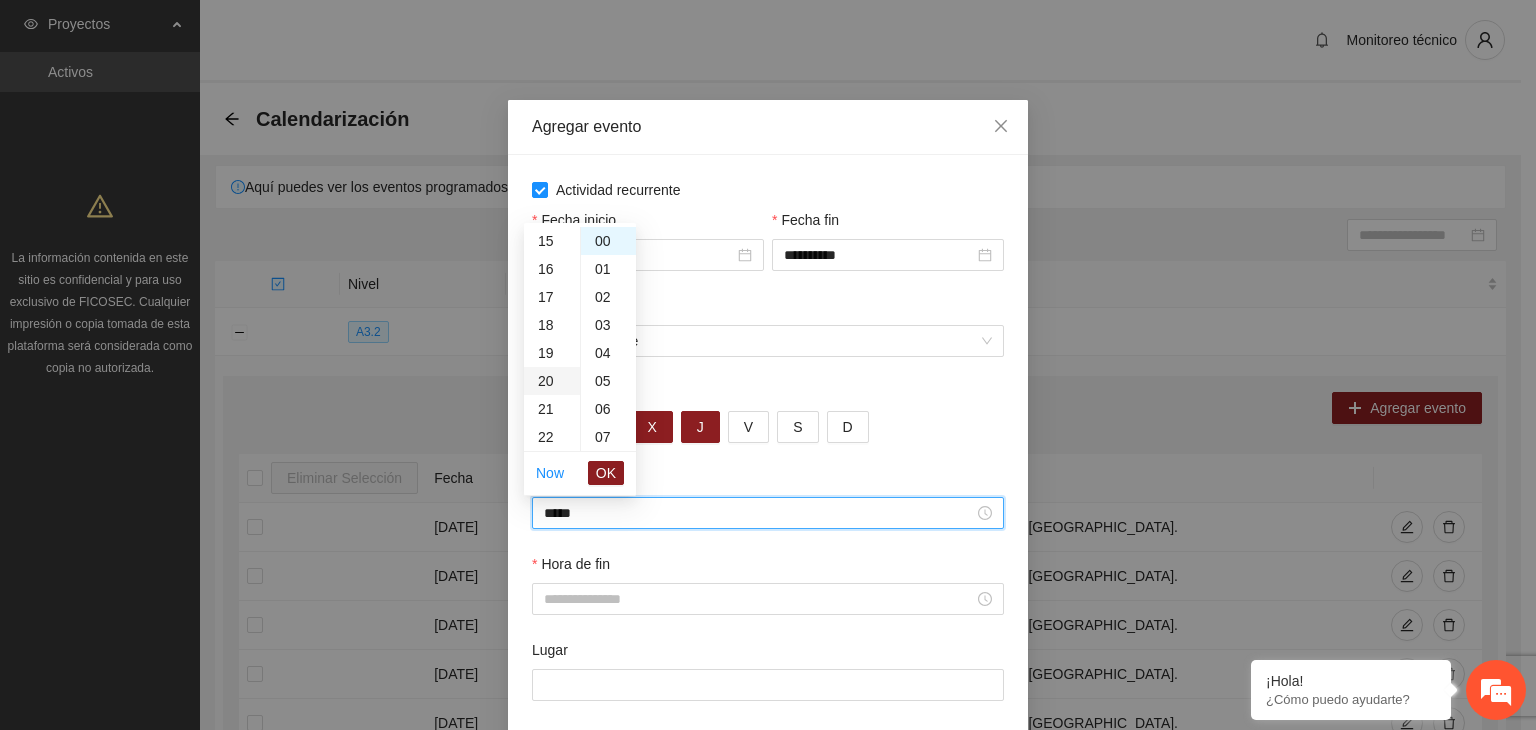 scroll, scrollTop: 560, scrollLeft: 0, axis: vertical 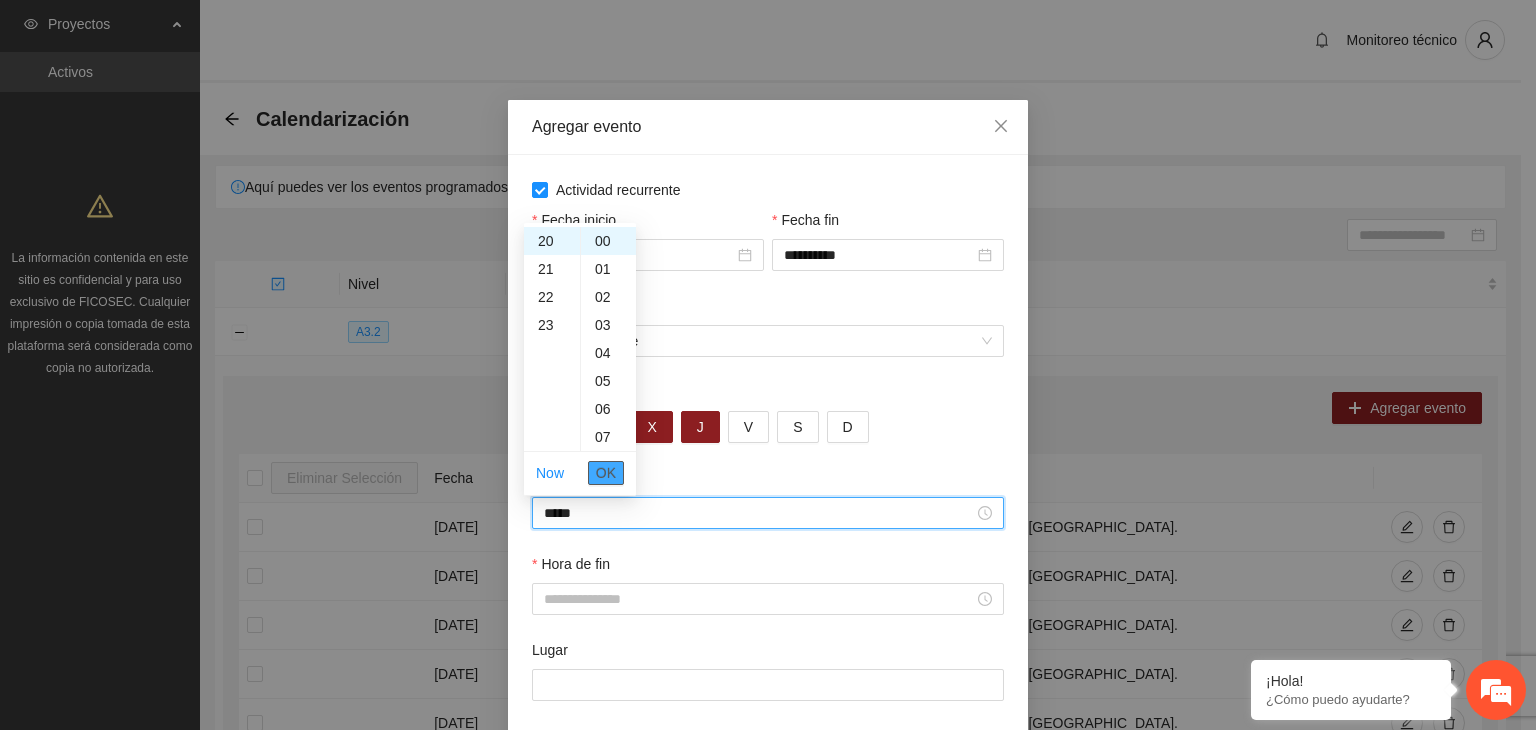 click on "OK" at bounding box center [606, 473] 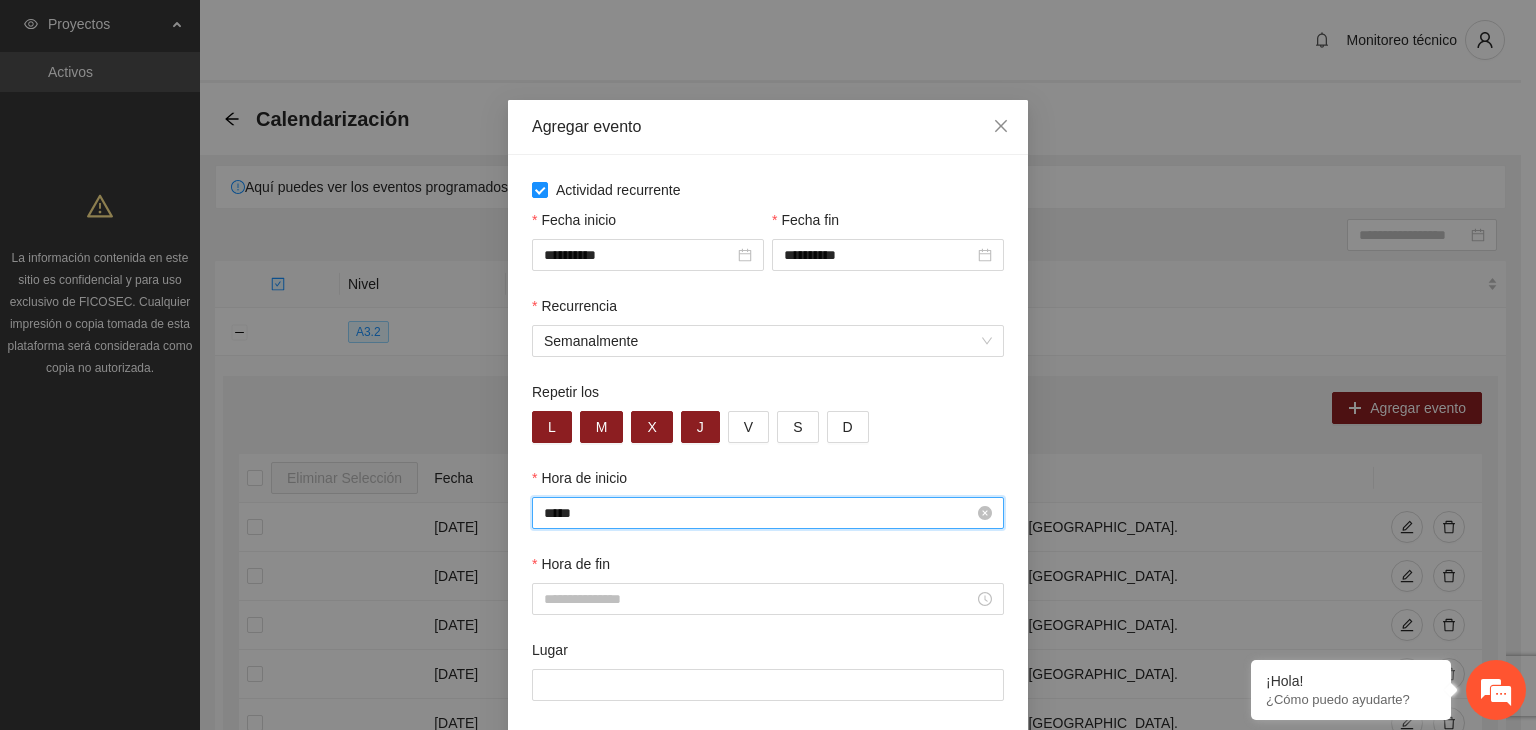 click on "*****" at bounding box center [759, 513] 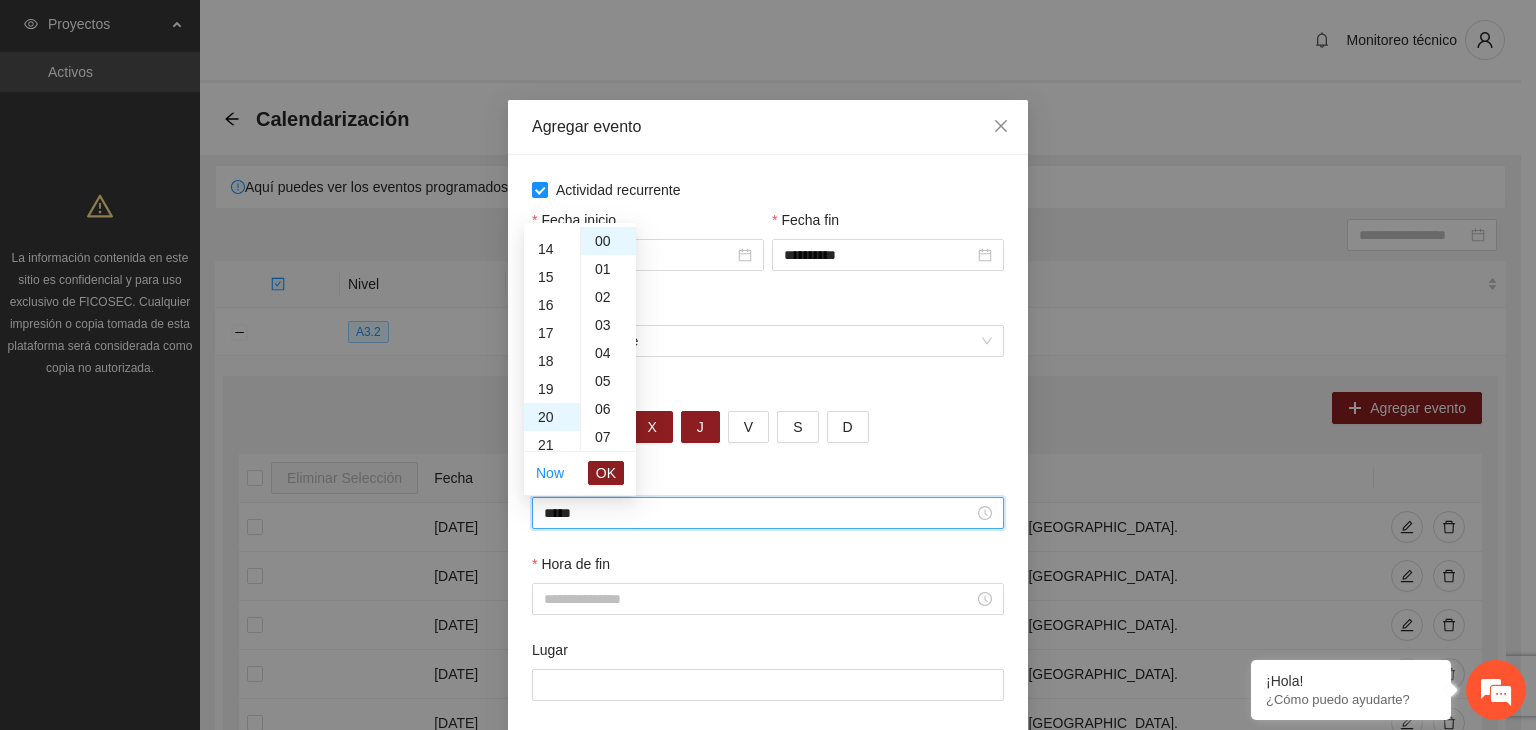 scroll, scrollTop: 370, scrollLeft: 0, axis: vertical 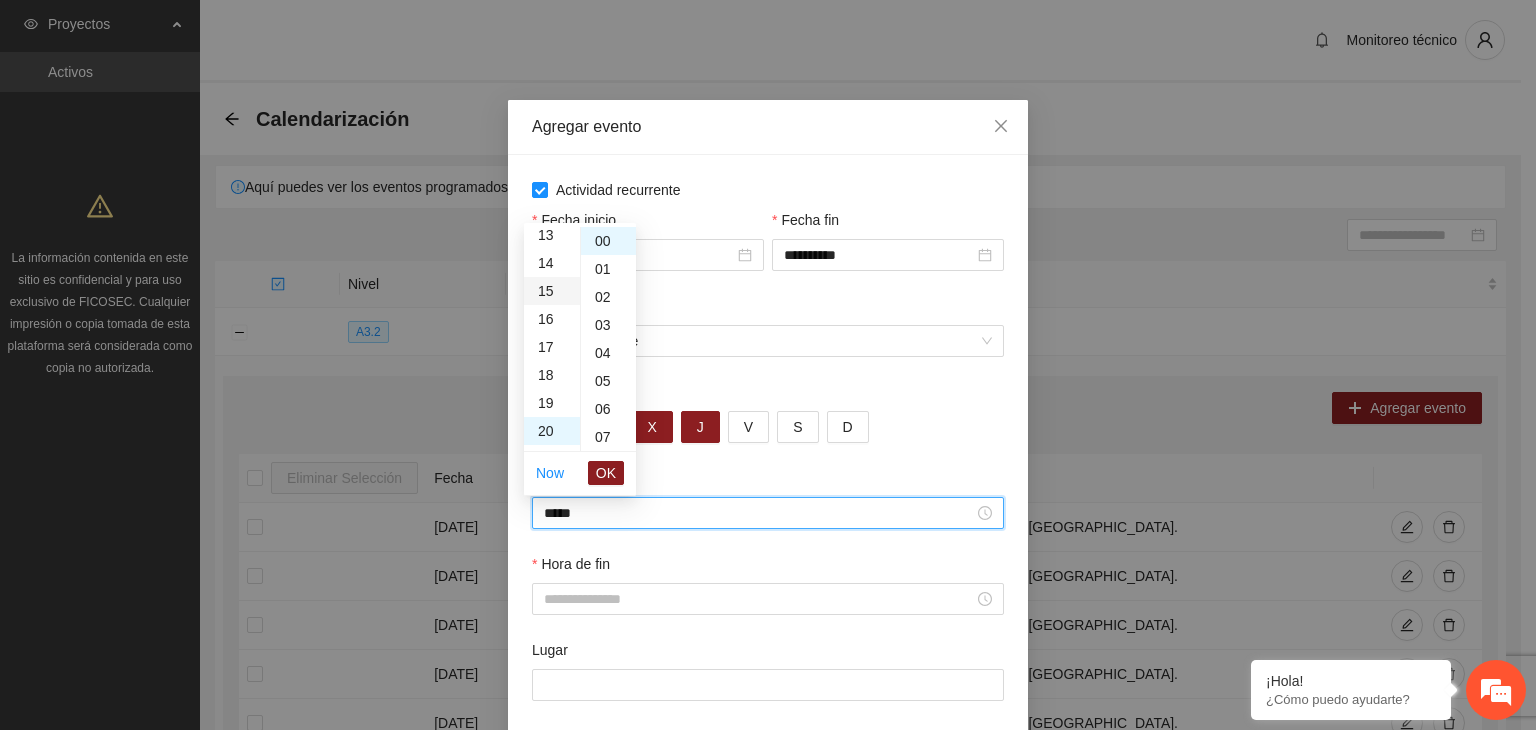 click on "15" at bounding box center (552, 291) 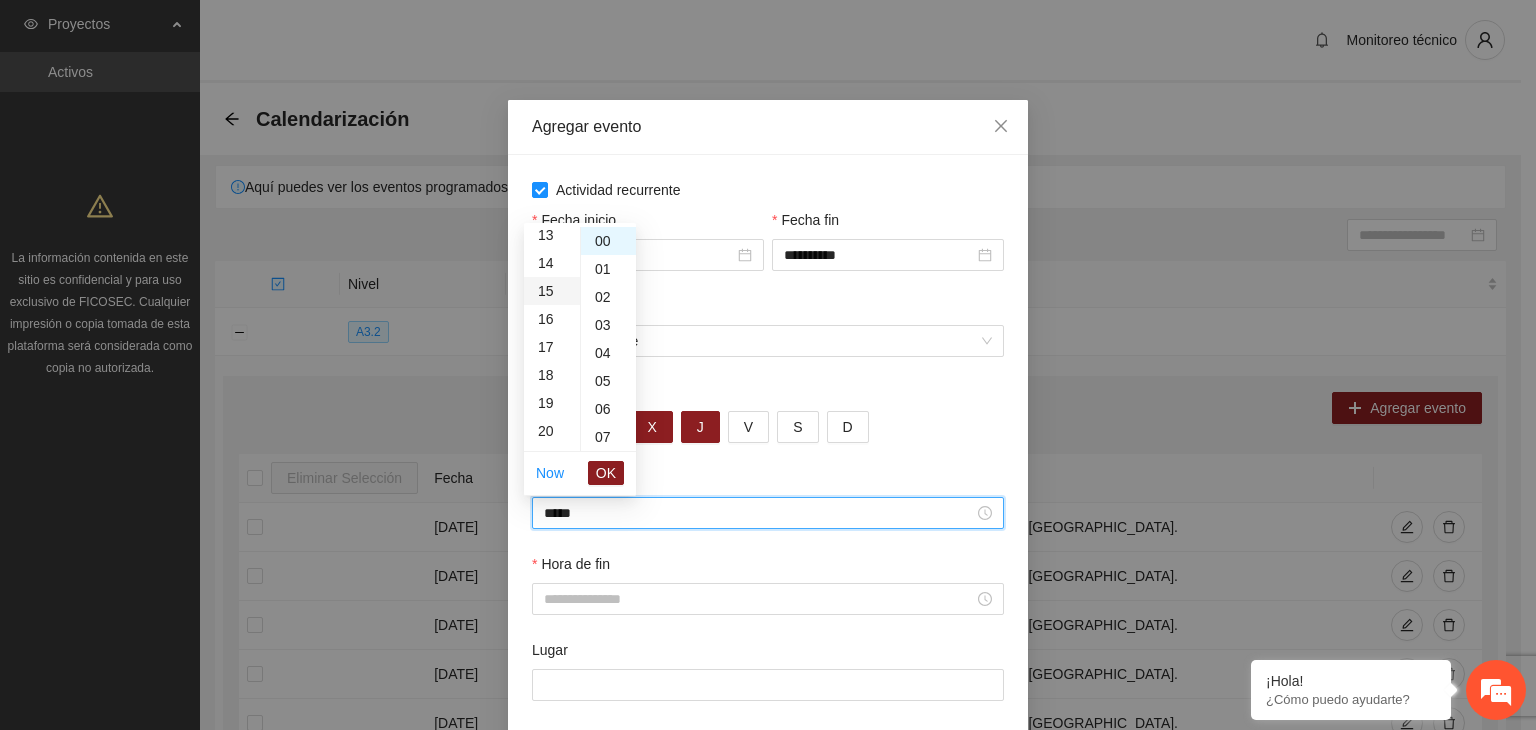 scroll, scrollTop: 420, scrollLeft: 0, axis: vertical 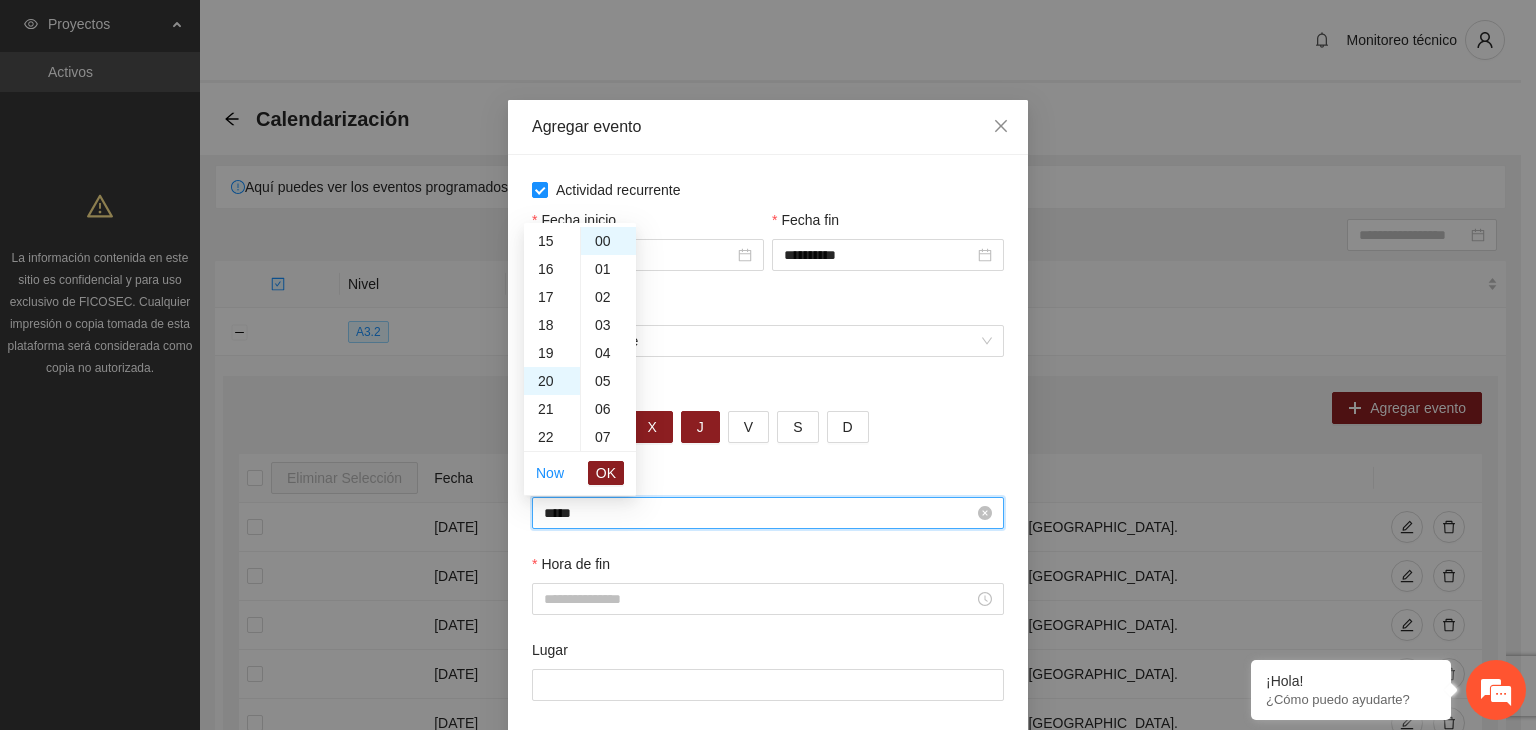 click on "*****" at bounding box center [759, 513] 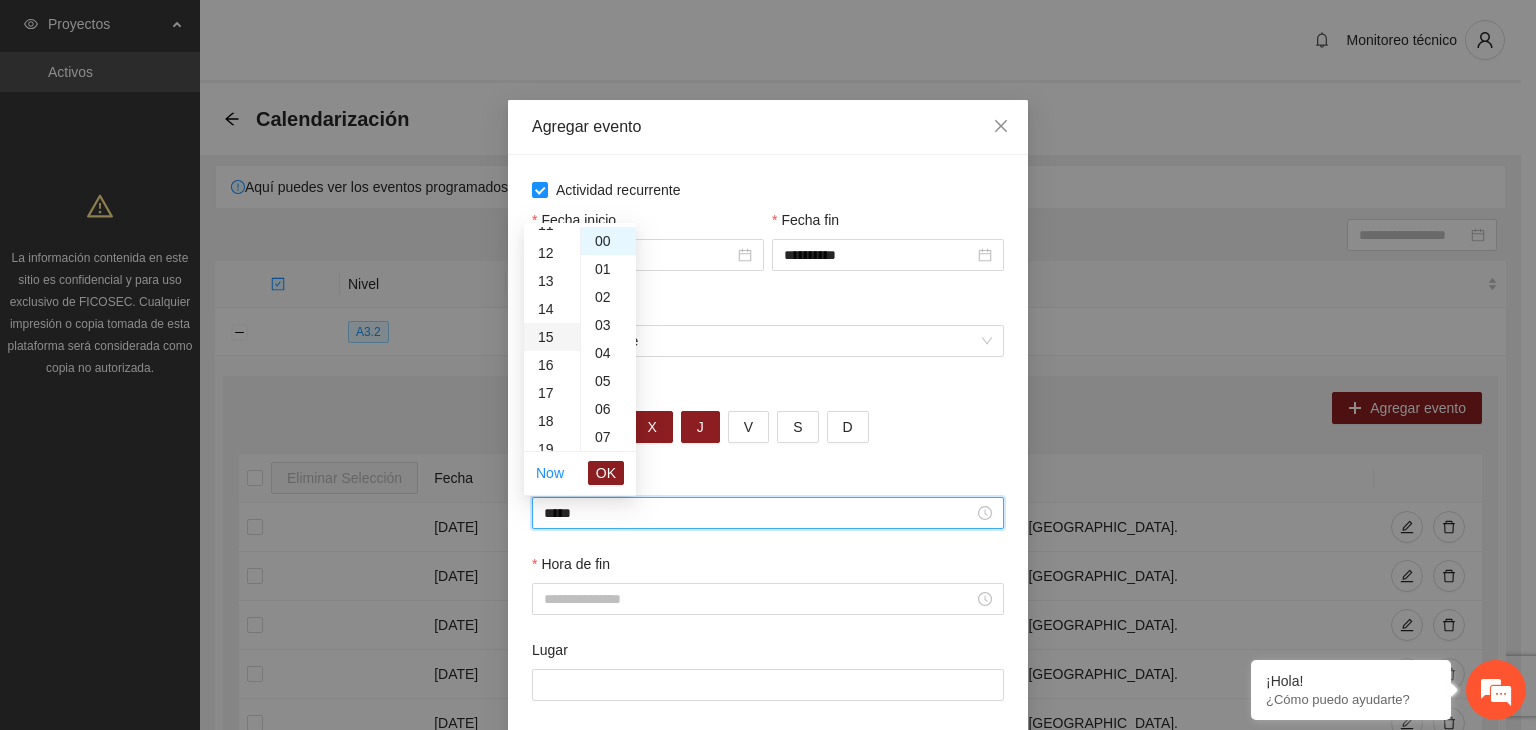 click on "15" at bounding box center (552, 337) 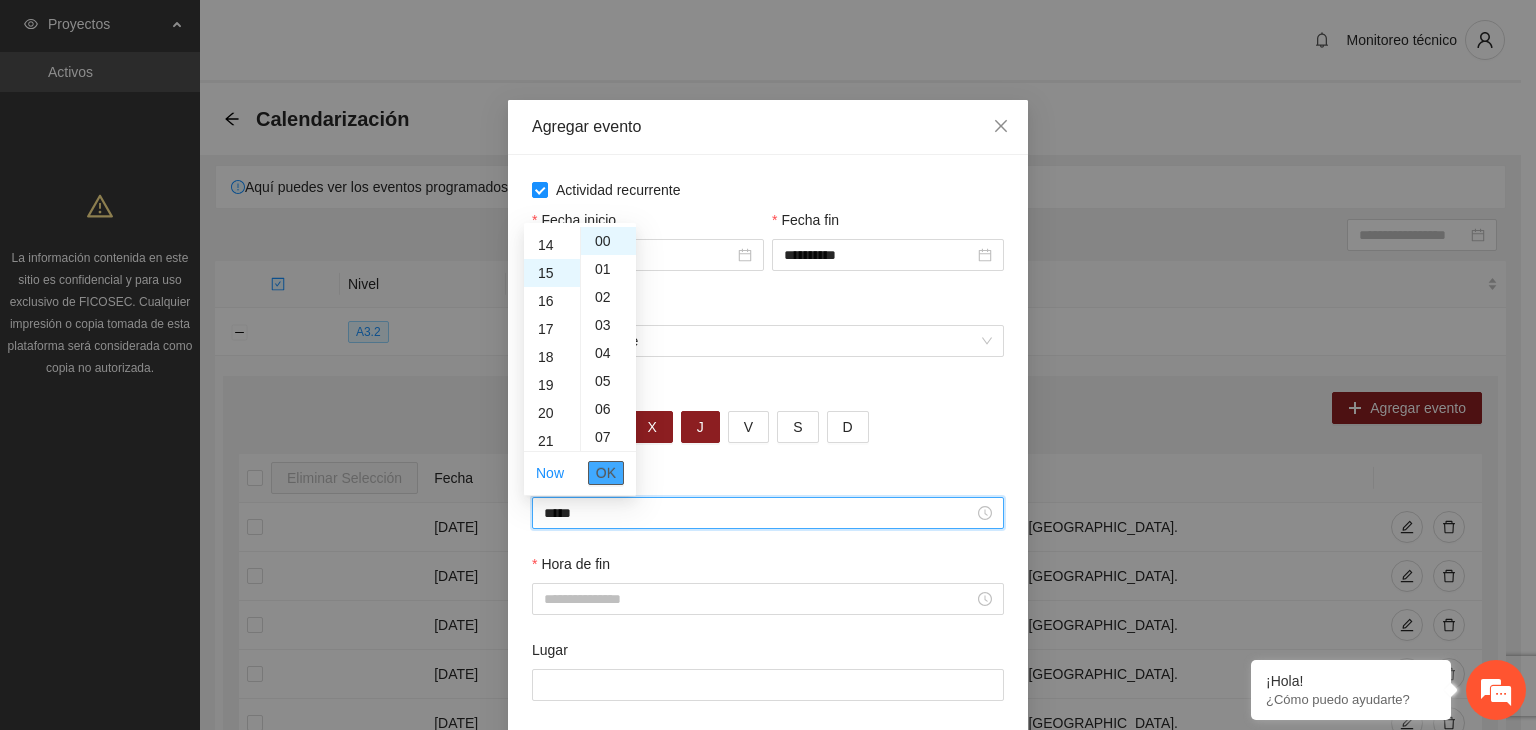 scroll, scrollTop: 420, scrollLeft: 0, axis: vertical 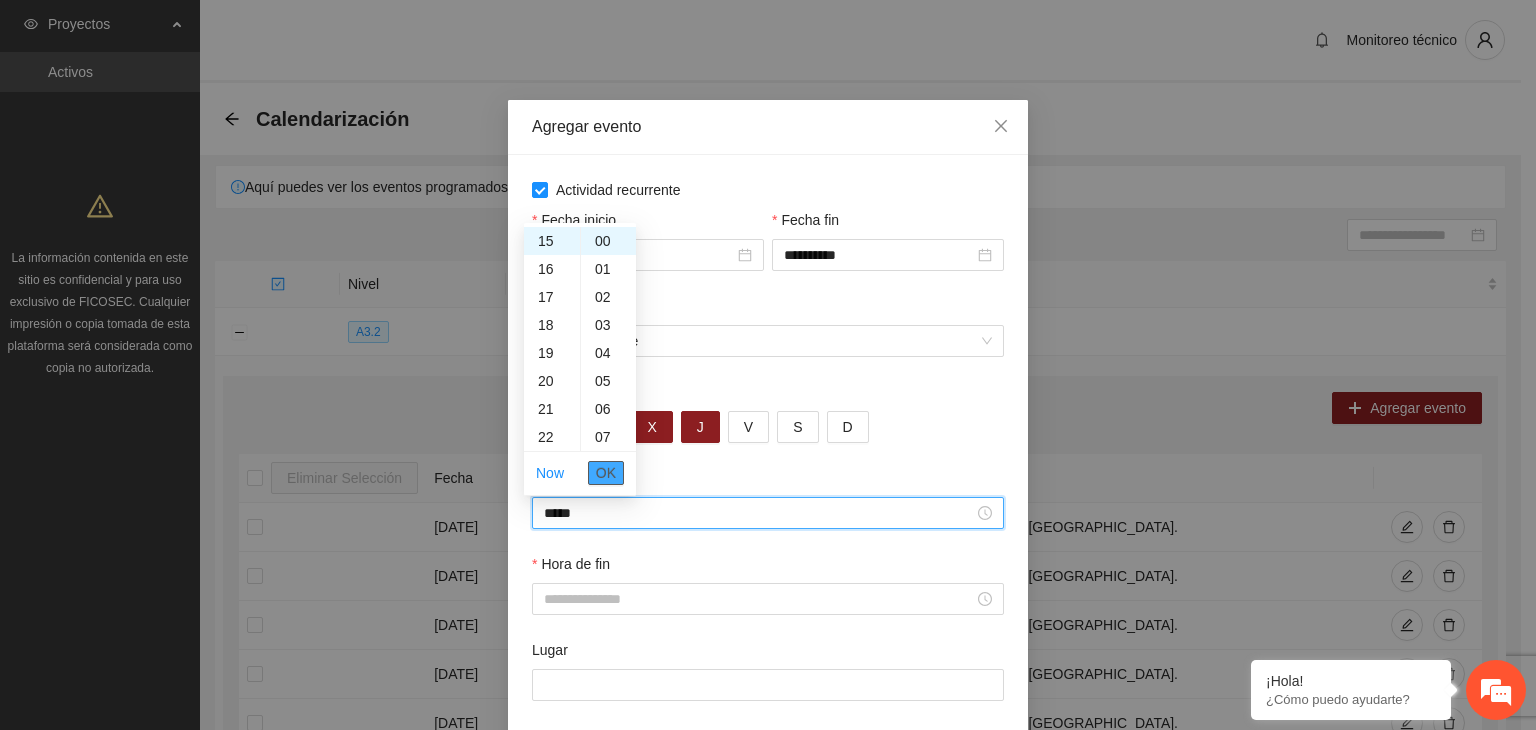click on "OK" at bounding box center [606, 473] 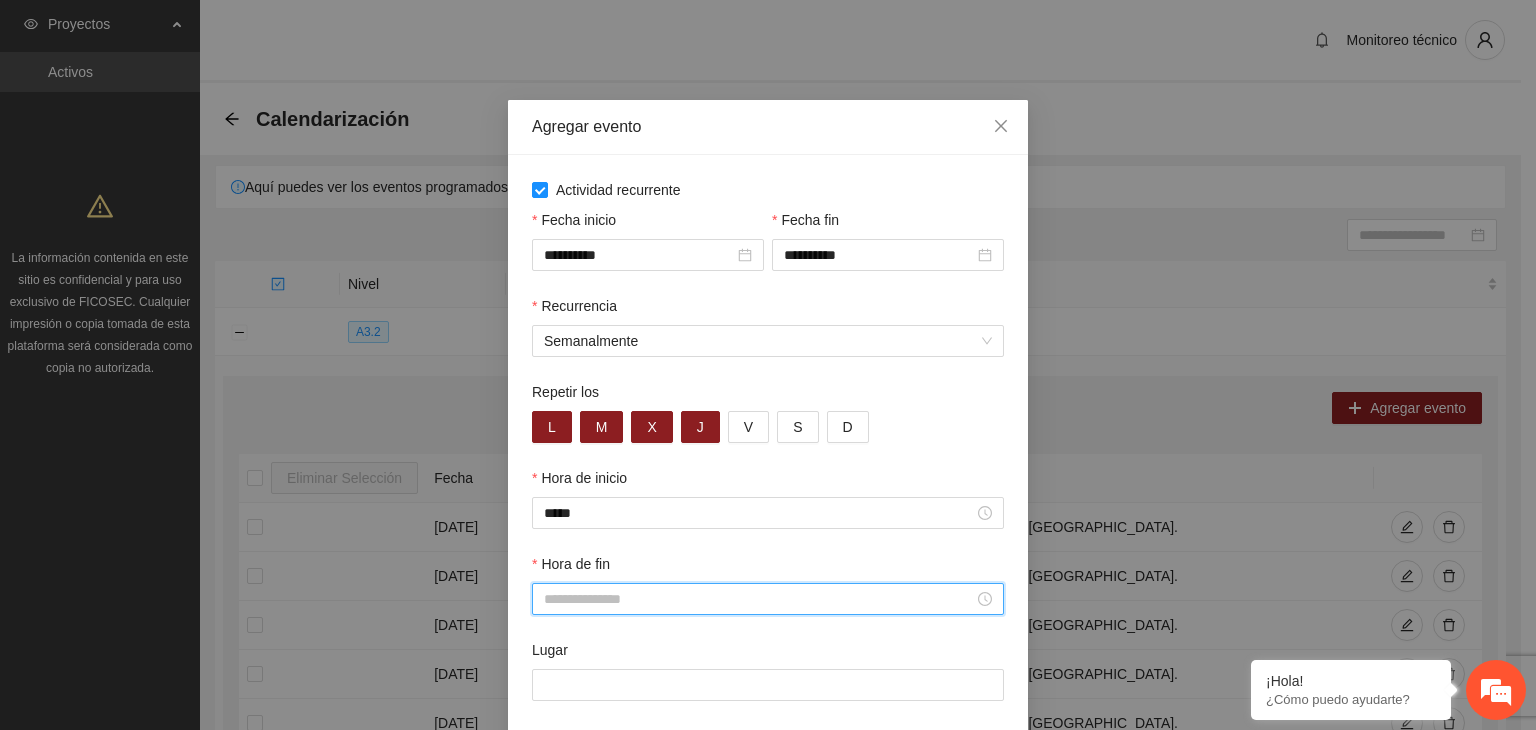 click on "Hora de fin" at bounding box center [759, 599] 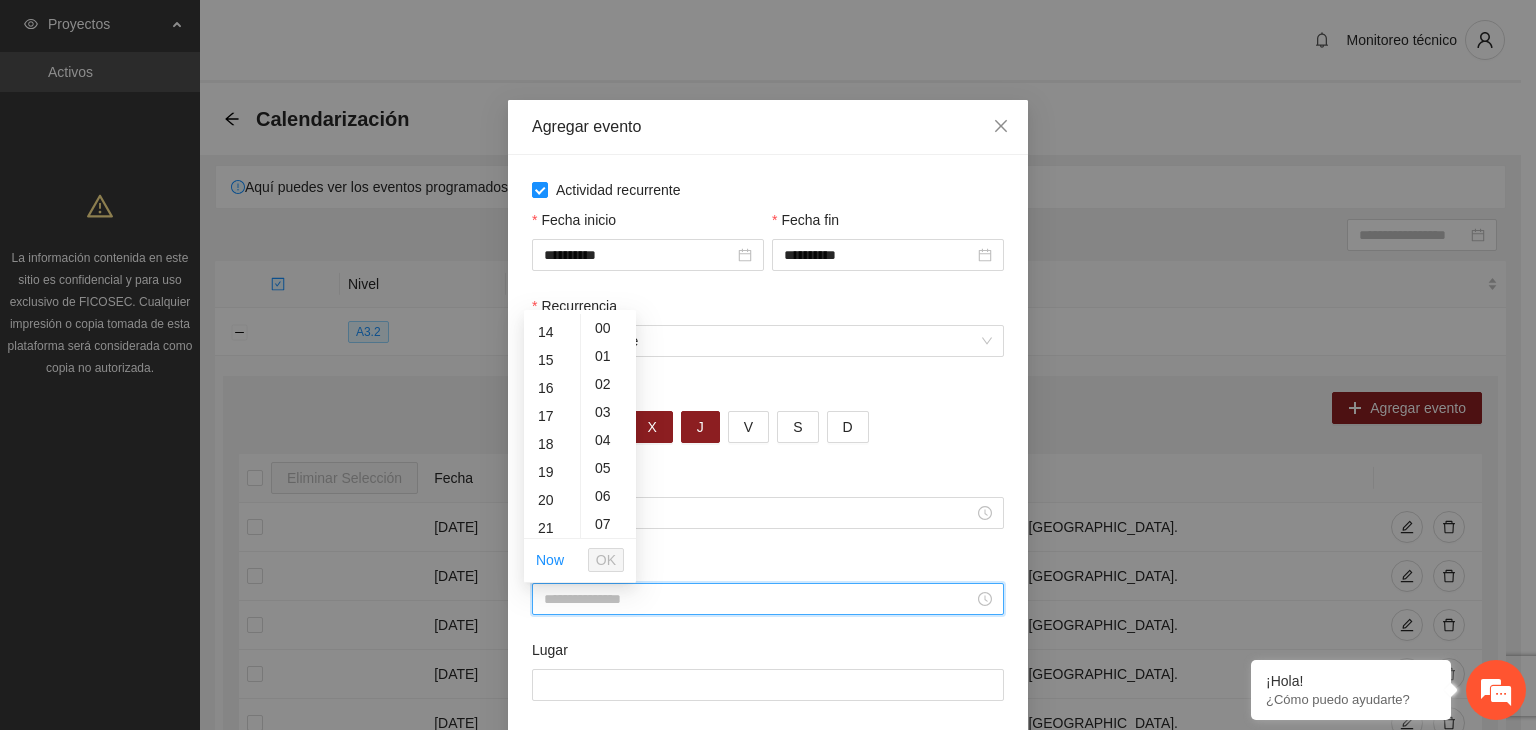 scroll, scrollTop: 390, scrollLeft: 0, axis: vertical 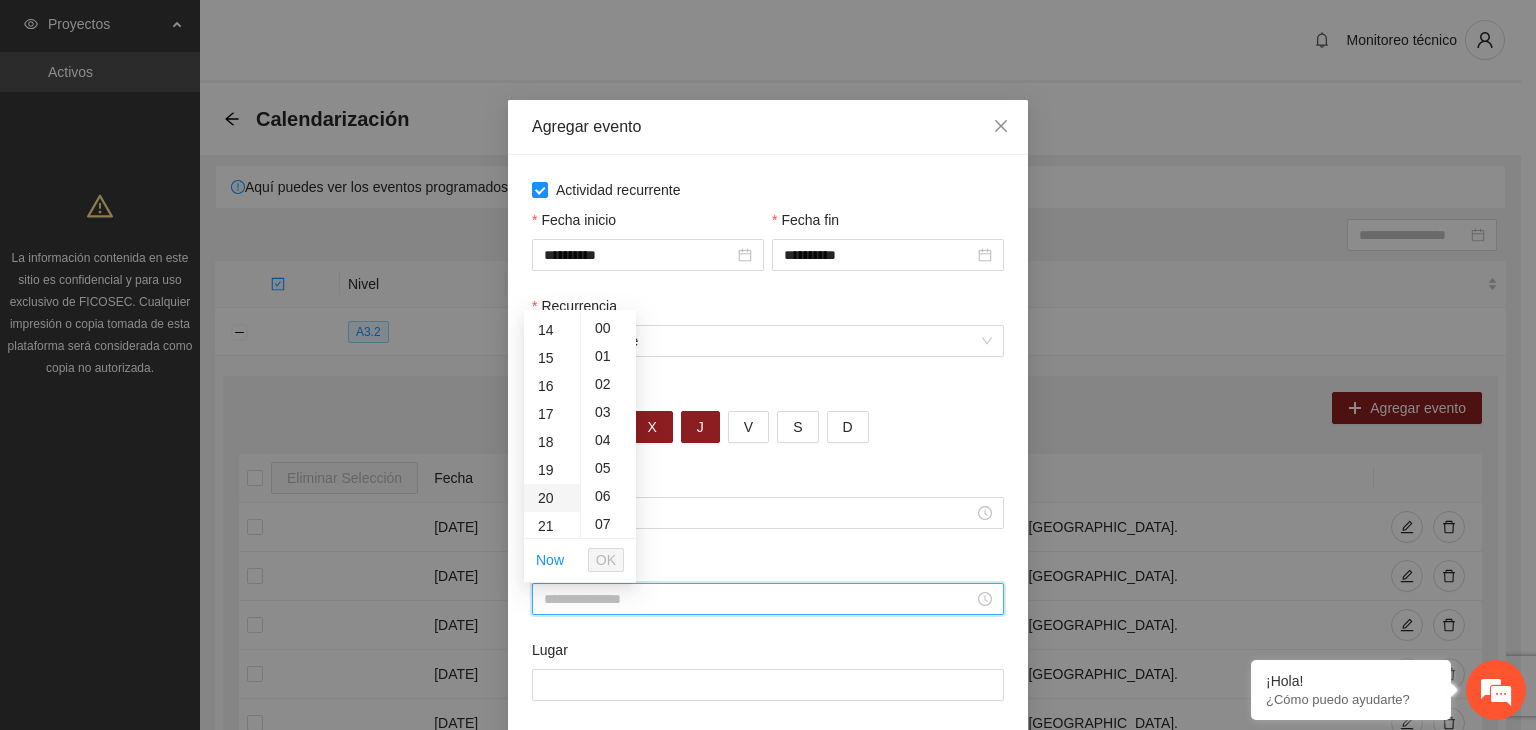 click on "20" at bounding box center (552, 498) 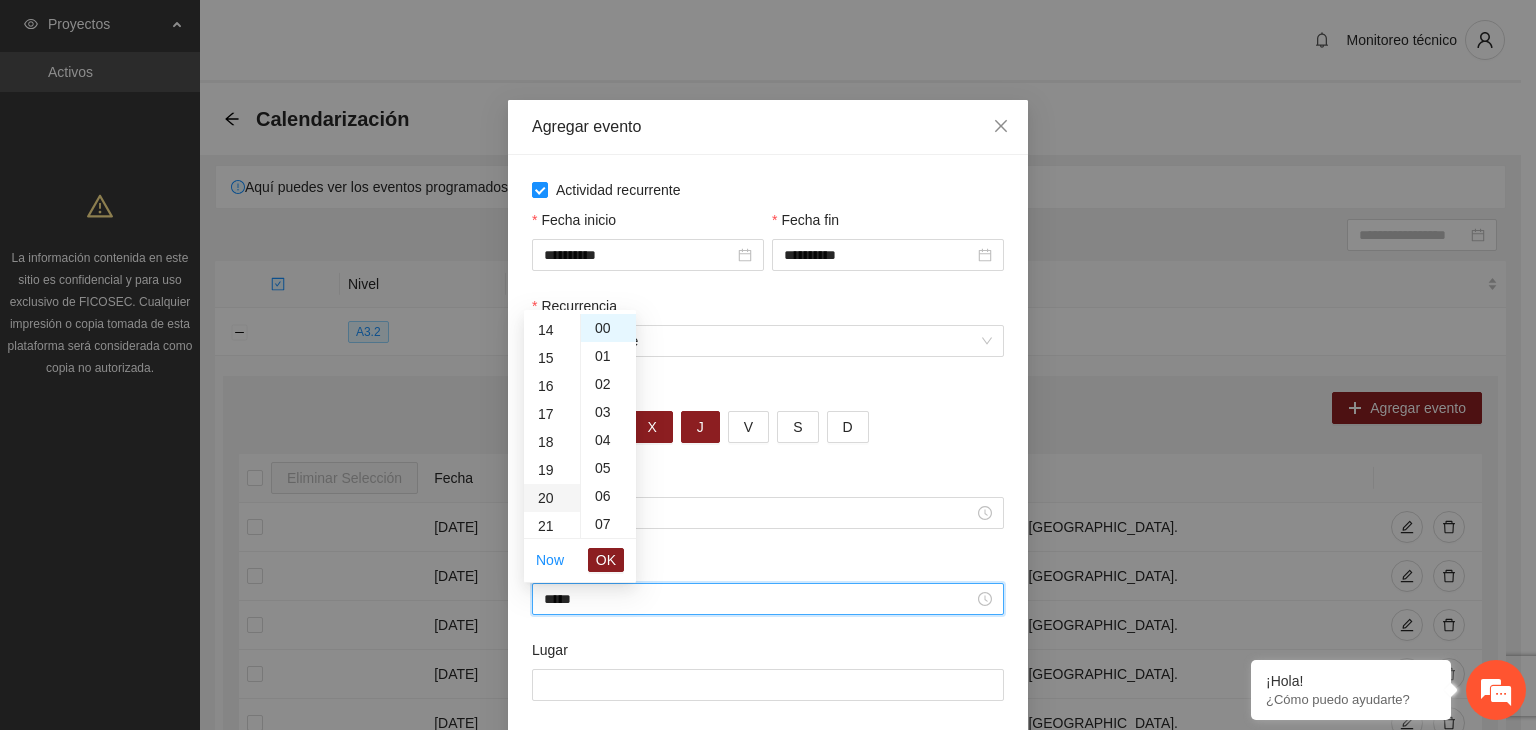scroll, scrollTop: 560, scrollLeft: 0, axis: vertical 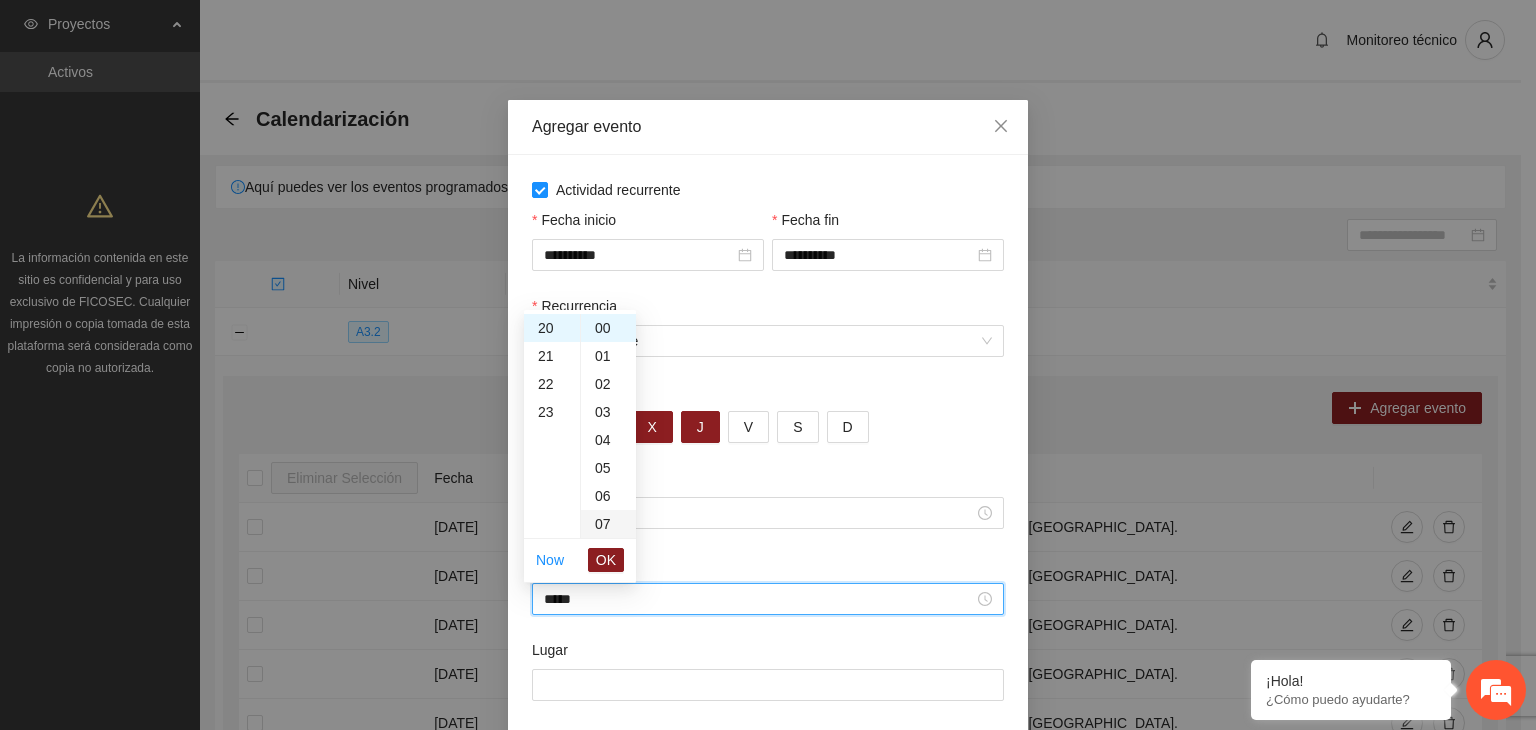 drag, startPoint x: 608, startPoint y: 563, endPoint x: 600, endPoint y: 537, distance: 27.202942 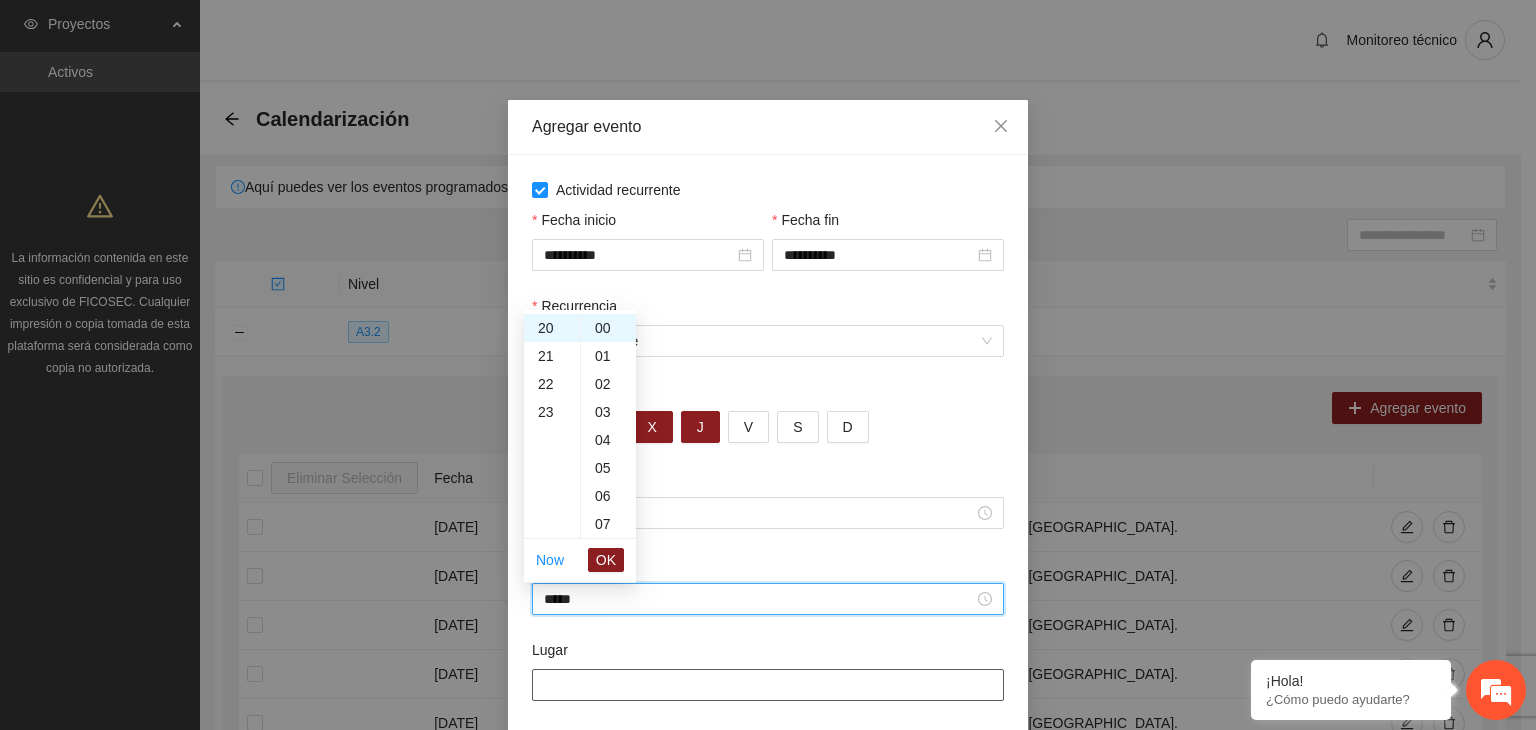 type 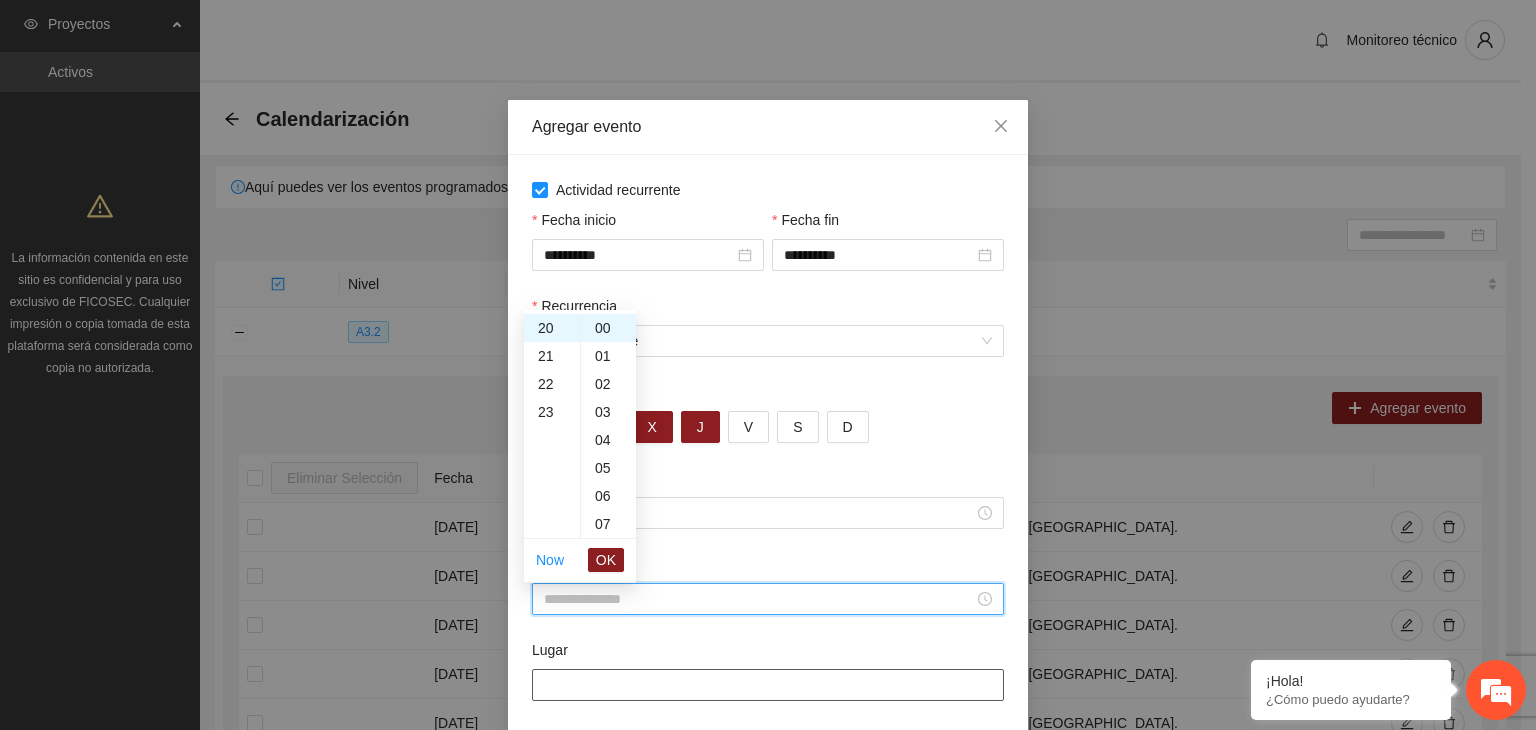 click on "Lugar" at bounding box center (768, 685) 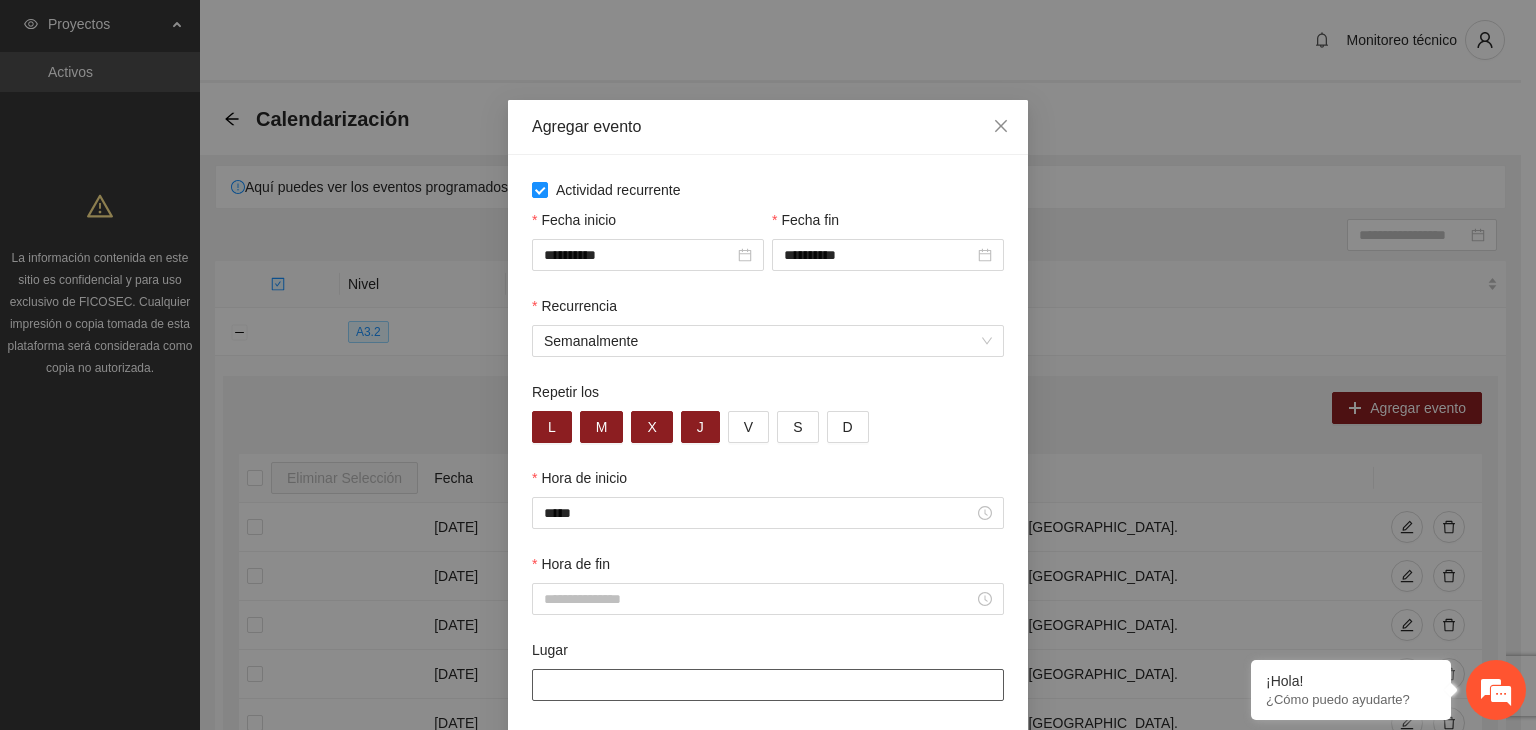 type on "**********" 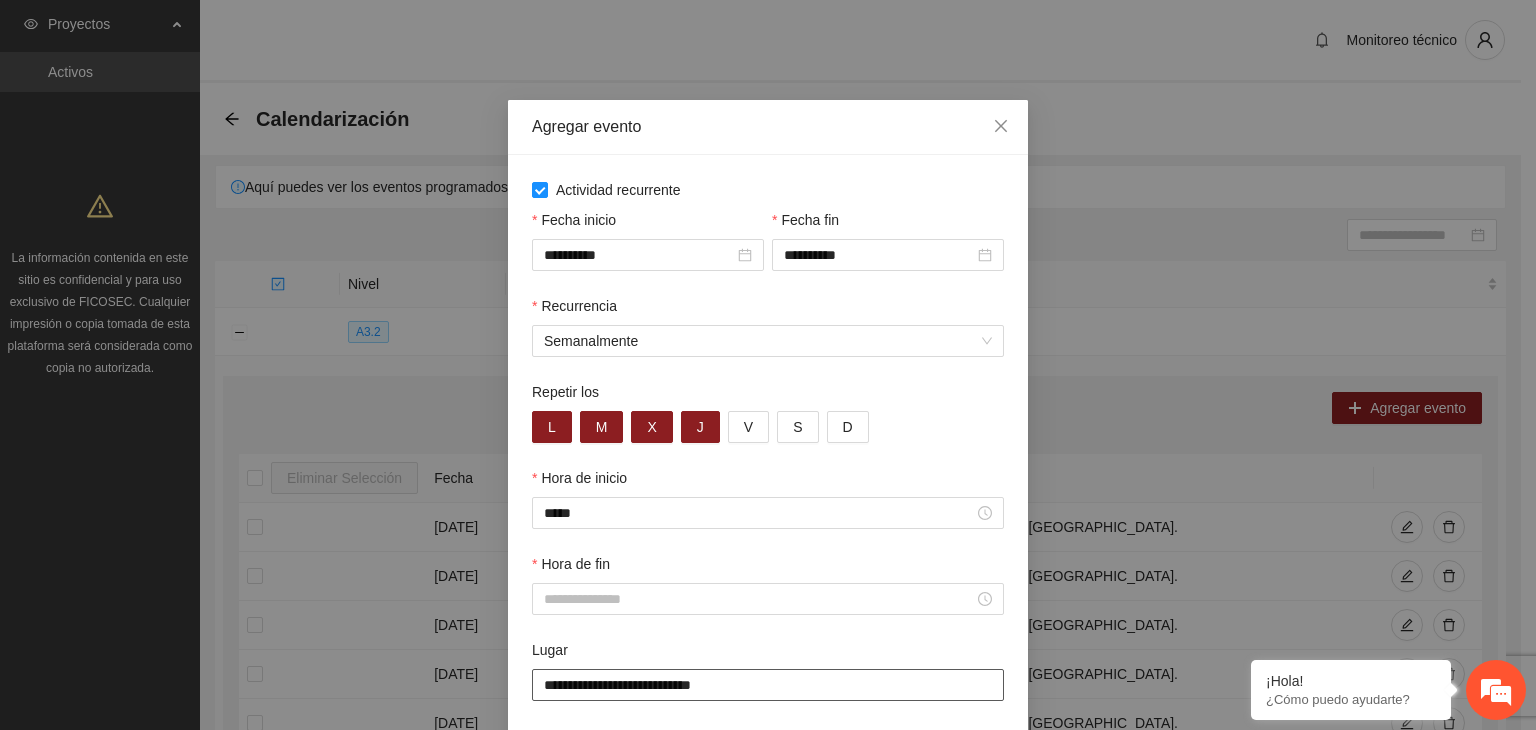 scroll, scrollTop: 99, scrollLeft: 0, axis: vertical 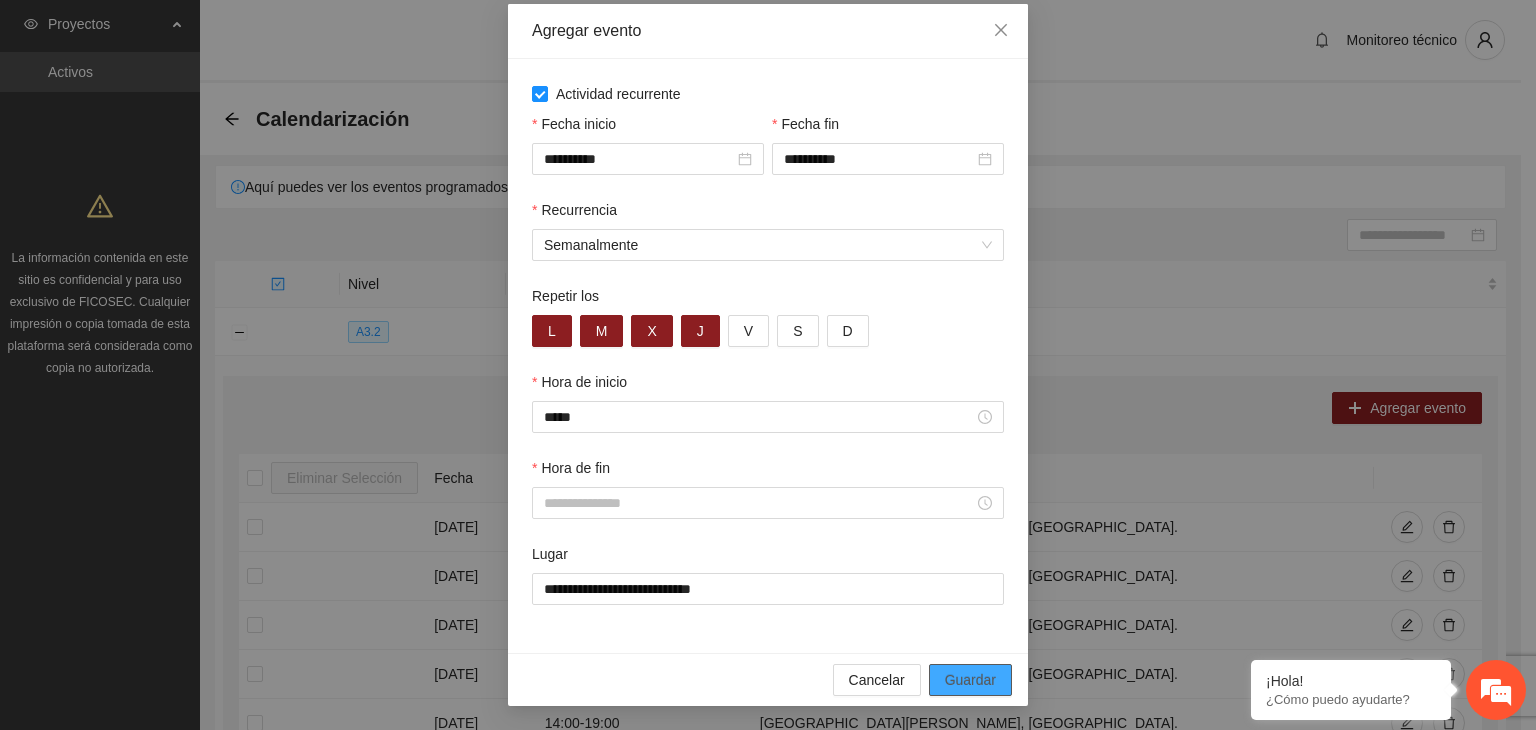 click on "Guardar" at bounding box center [970, 680] 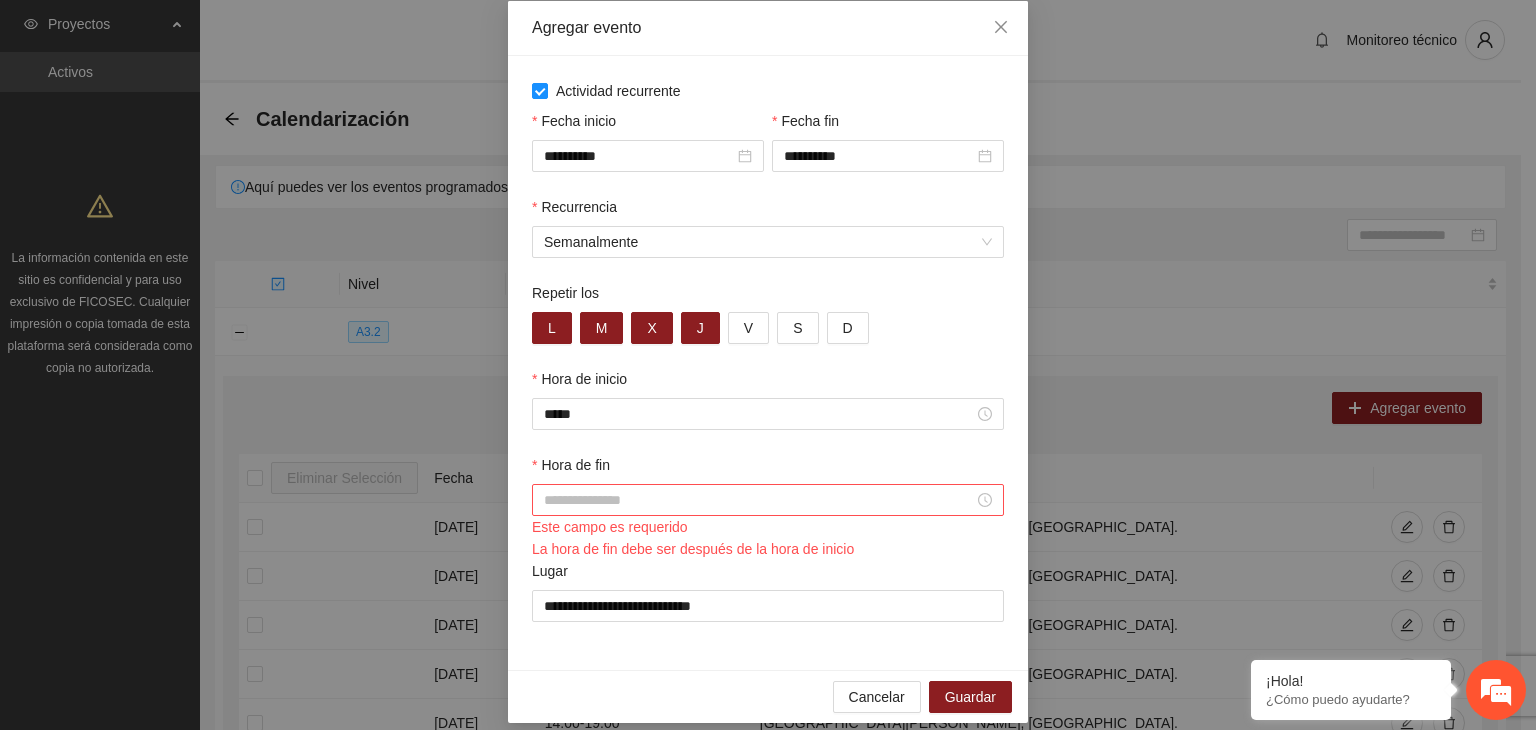click at bounding box center [768, 500] 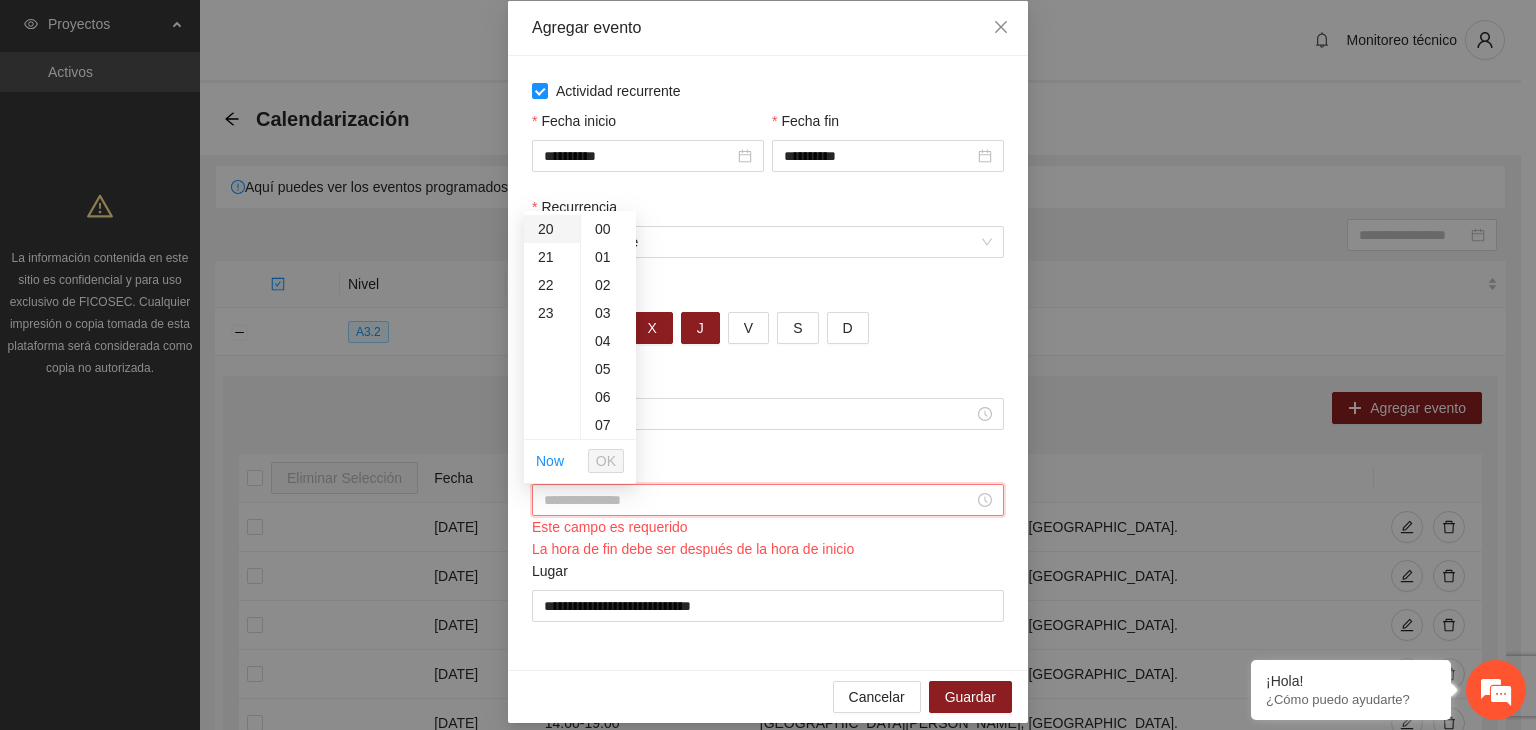 click on "20" at bounding box center (552, 229) 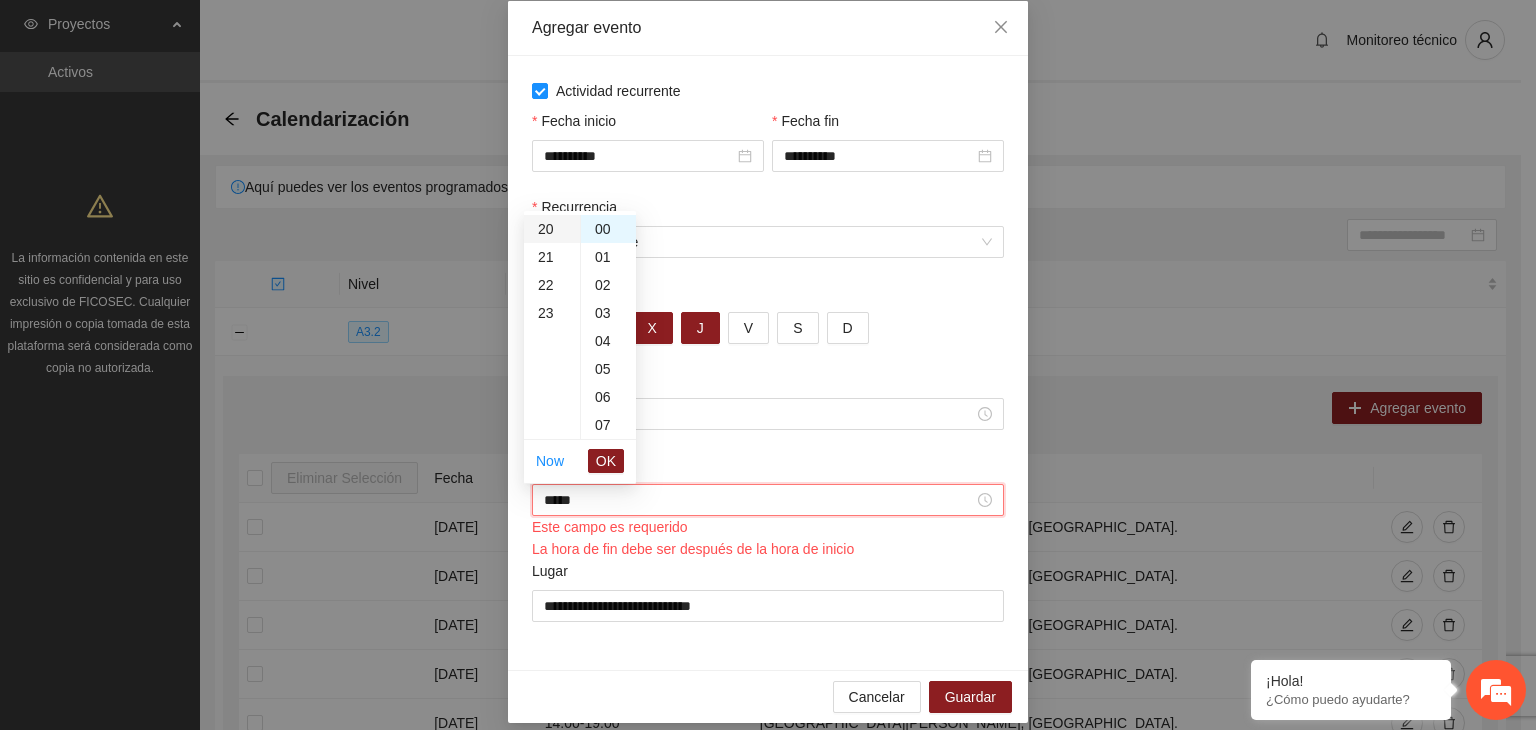 click on "20" at bounding box center [552, 229] 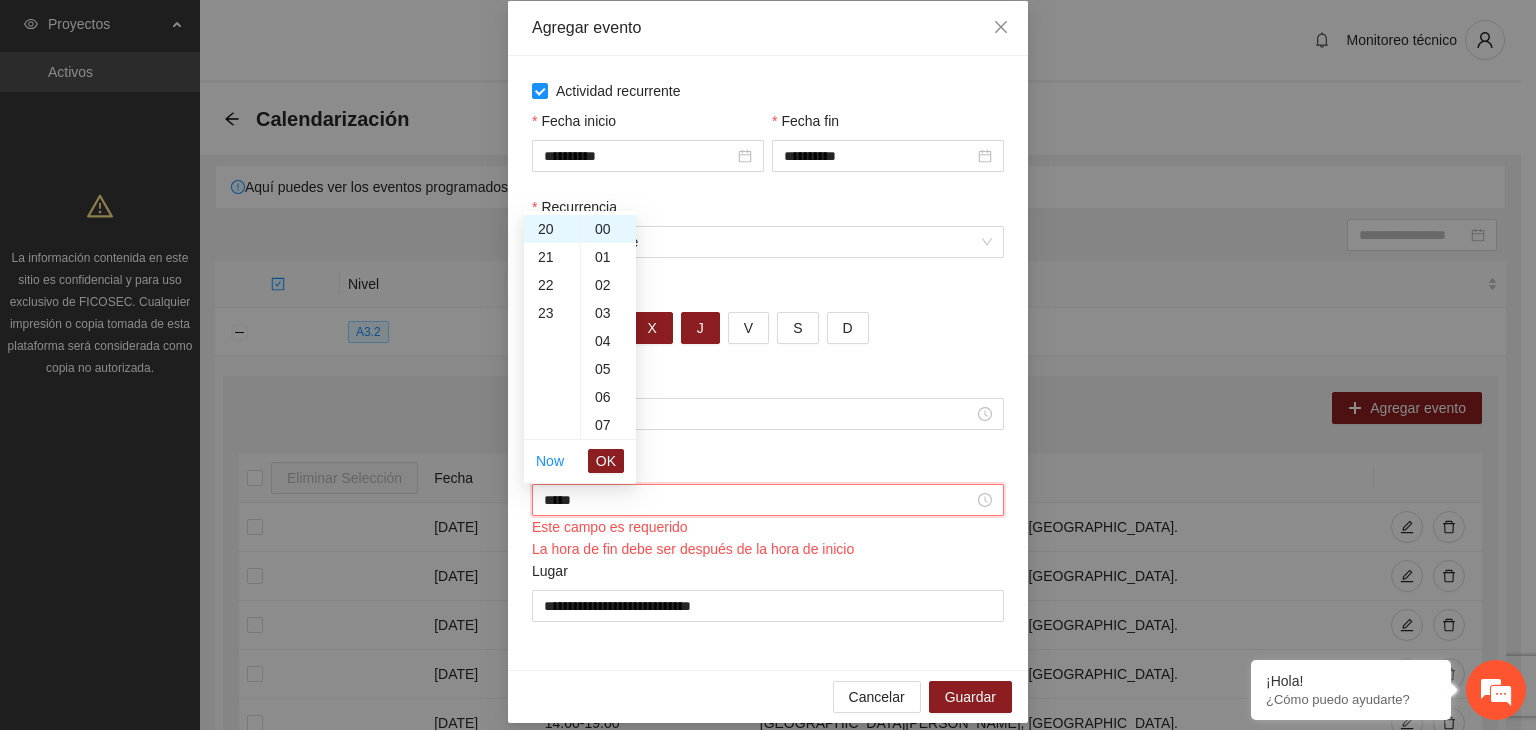 click on "Now OK" at bounding box center [580, 461] 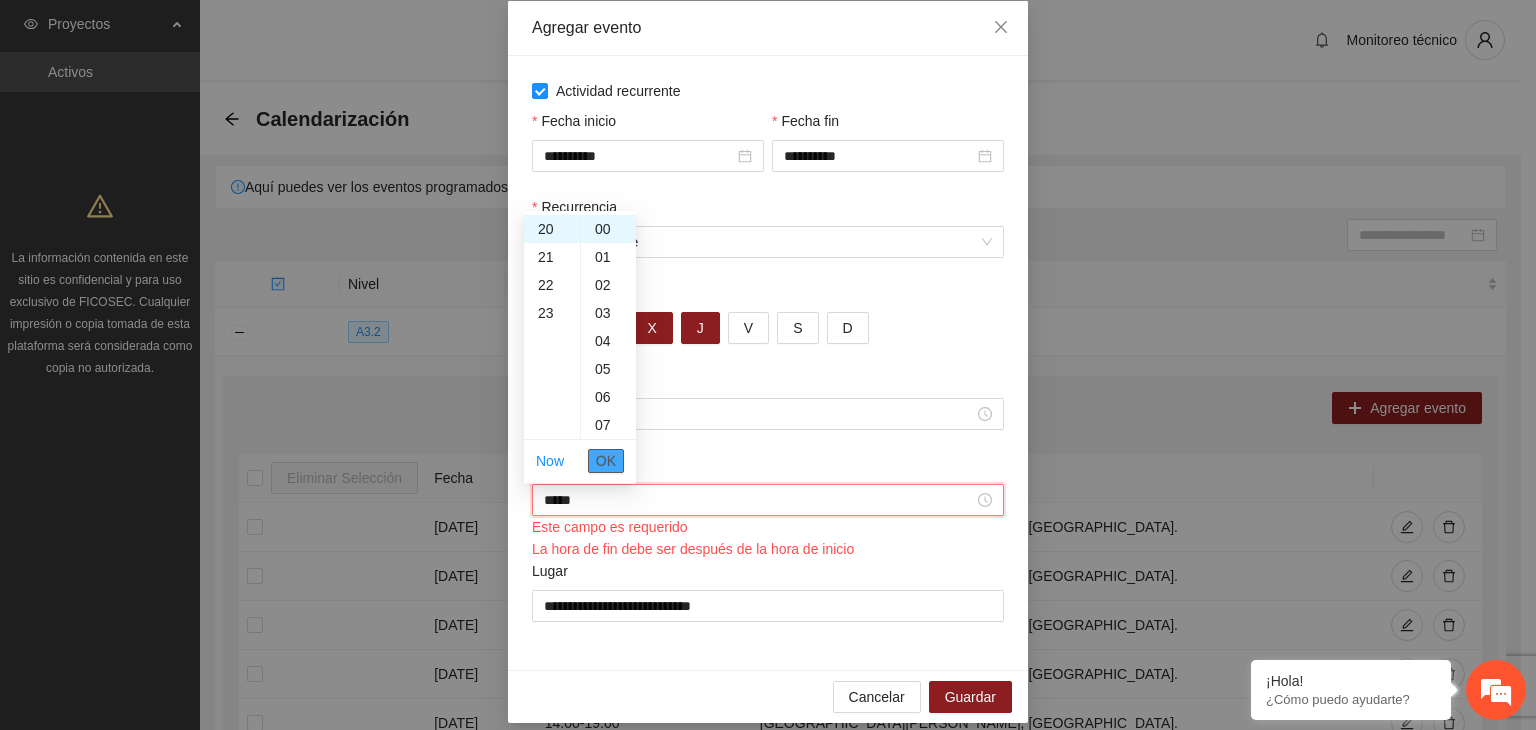 click on "OK" at bounding box center [606, 461] 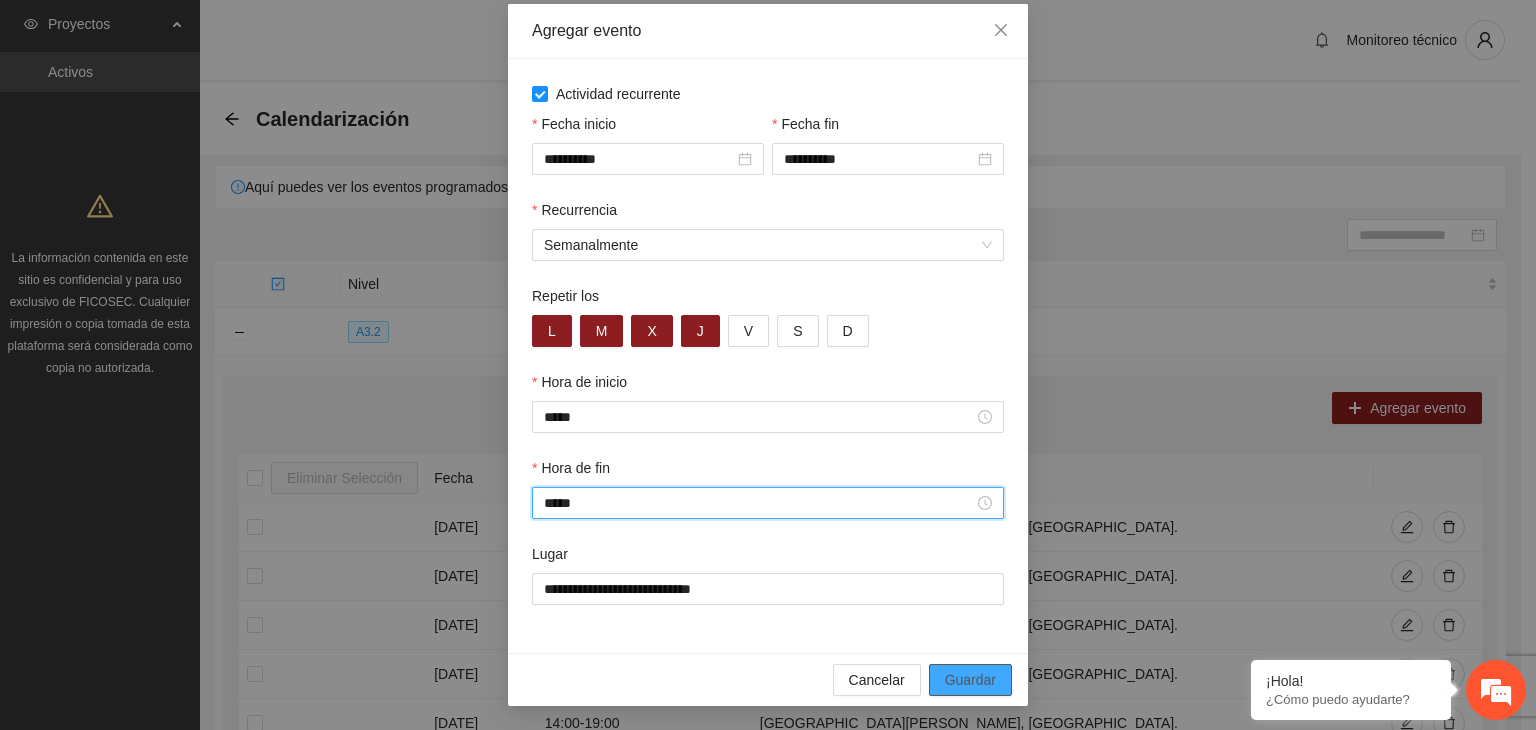 click on "Guardar" at bounding box center [970, 680] 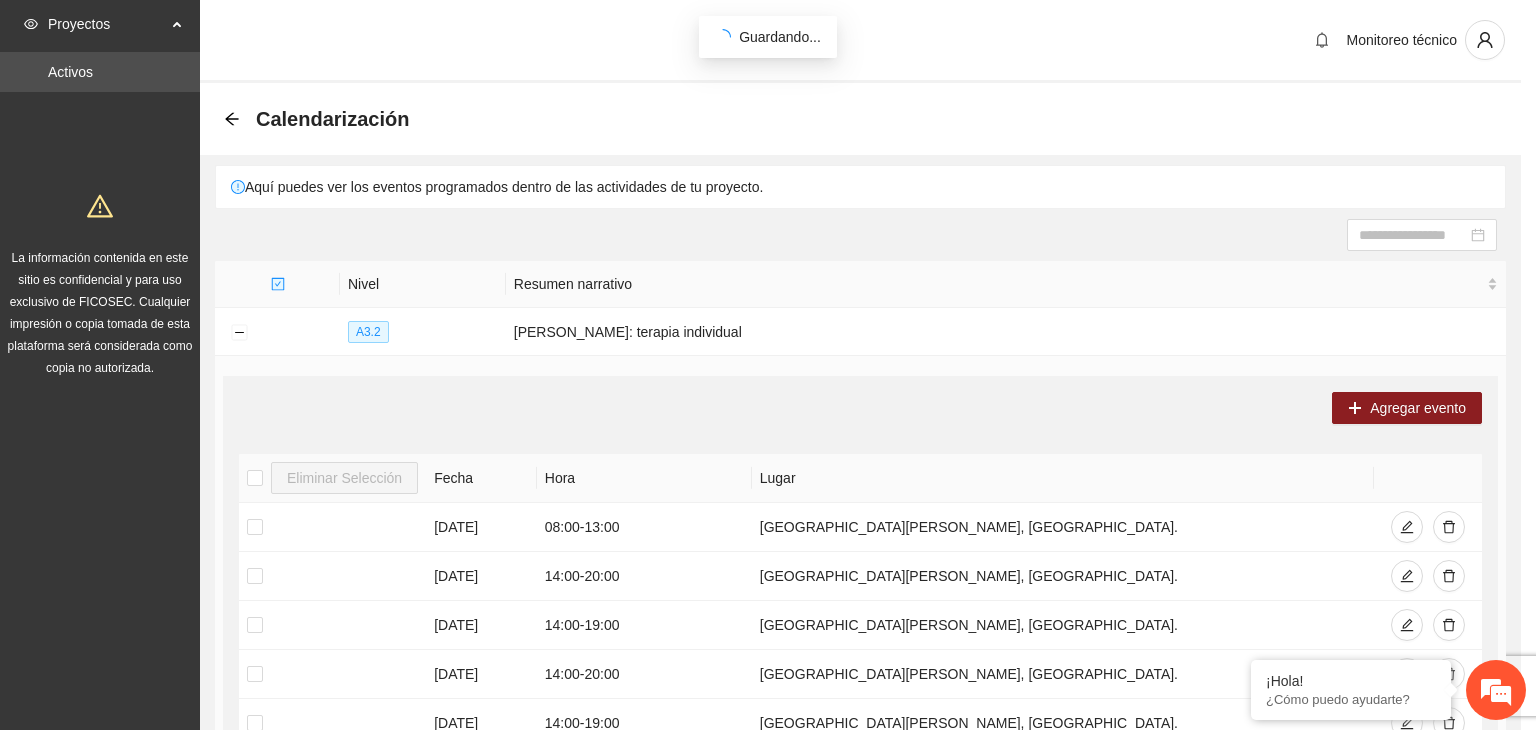 scroll, scrollTop: 0, scrollLeft: 0, axis: both 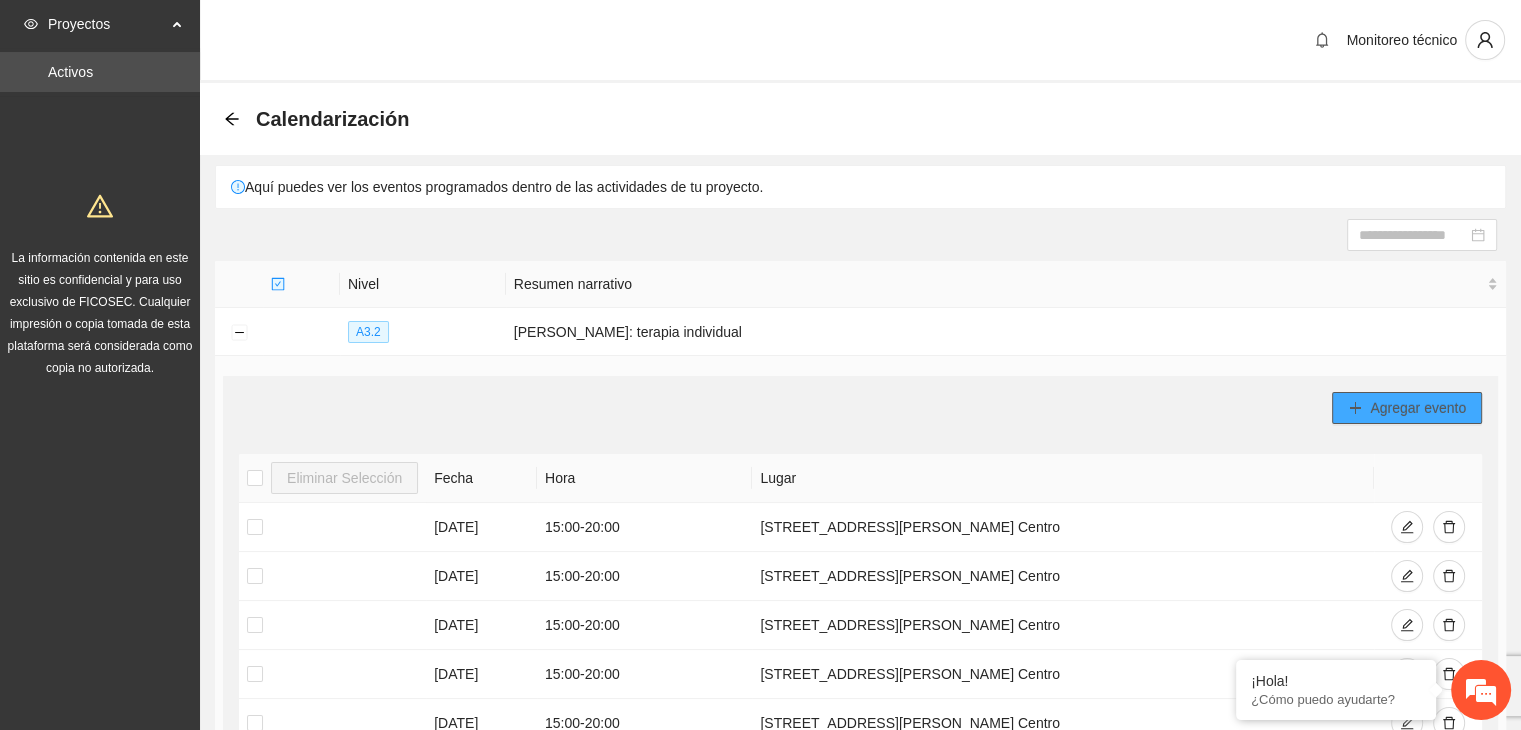 click on "Agregar evento" at bounding box center [1418, 408] 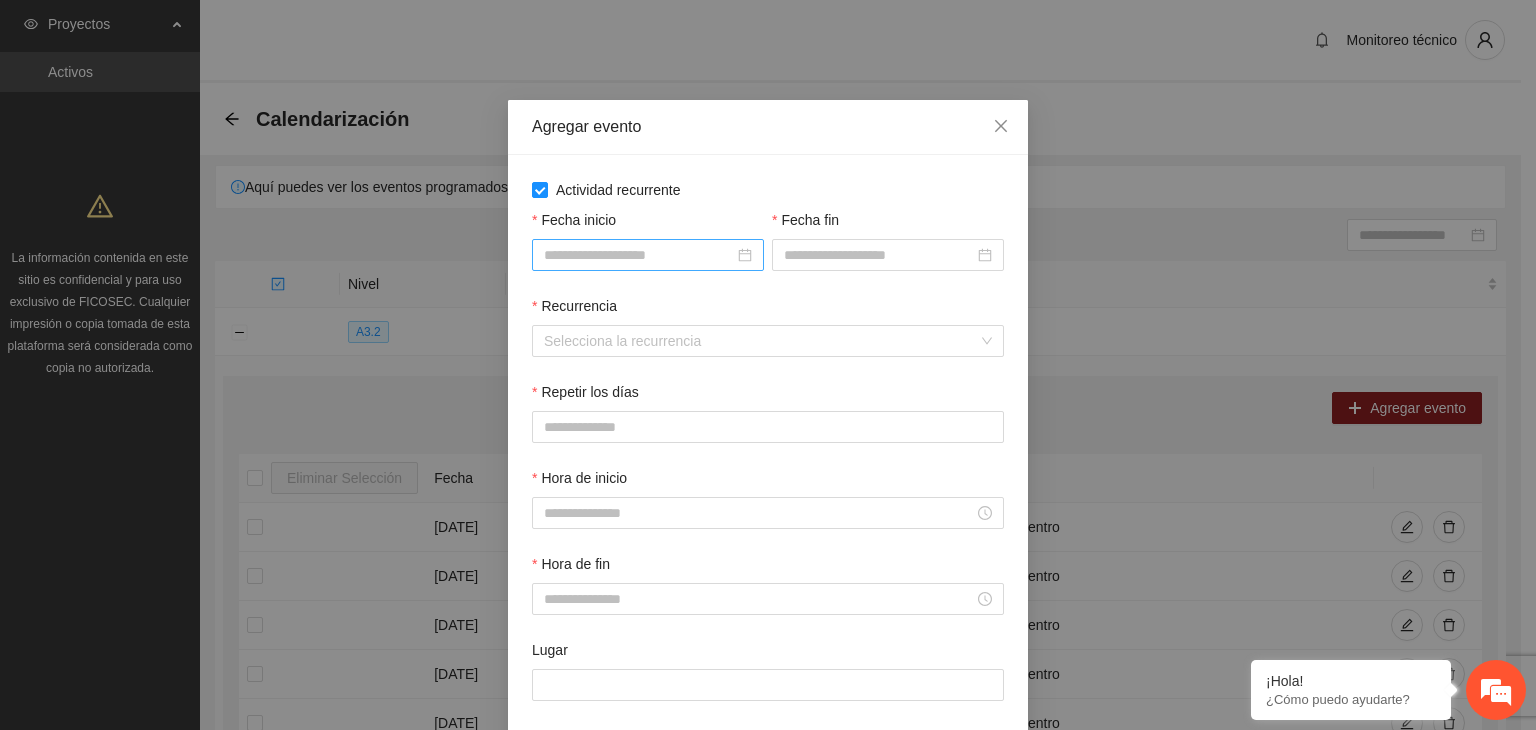 click on "Fecha inicio" at bounding box center (639, 255) 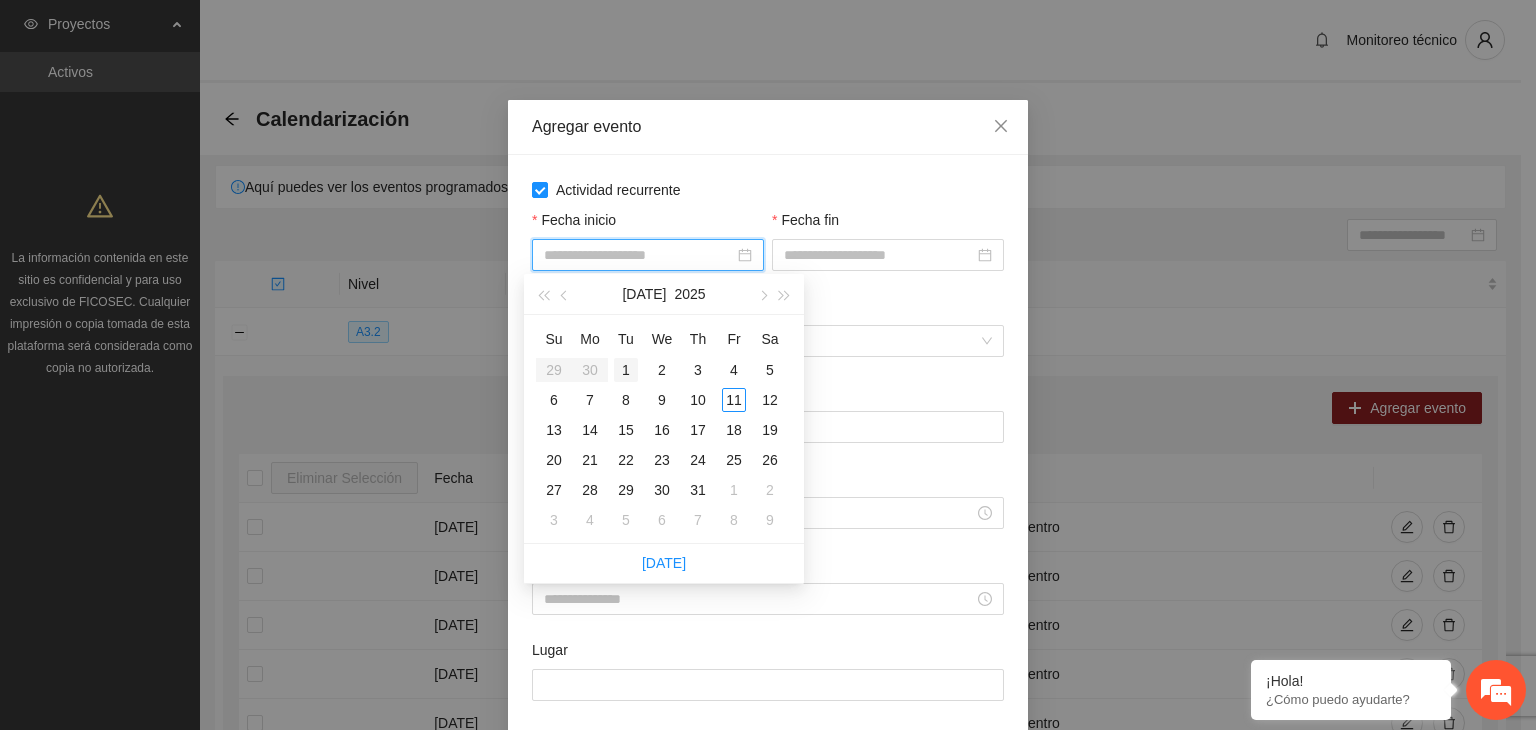 type on "**********" 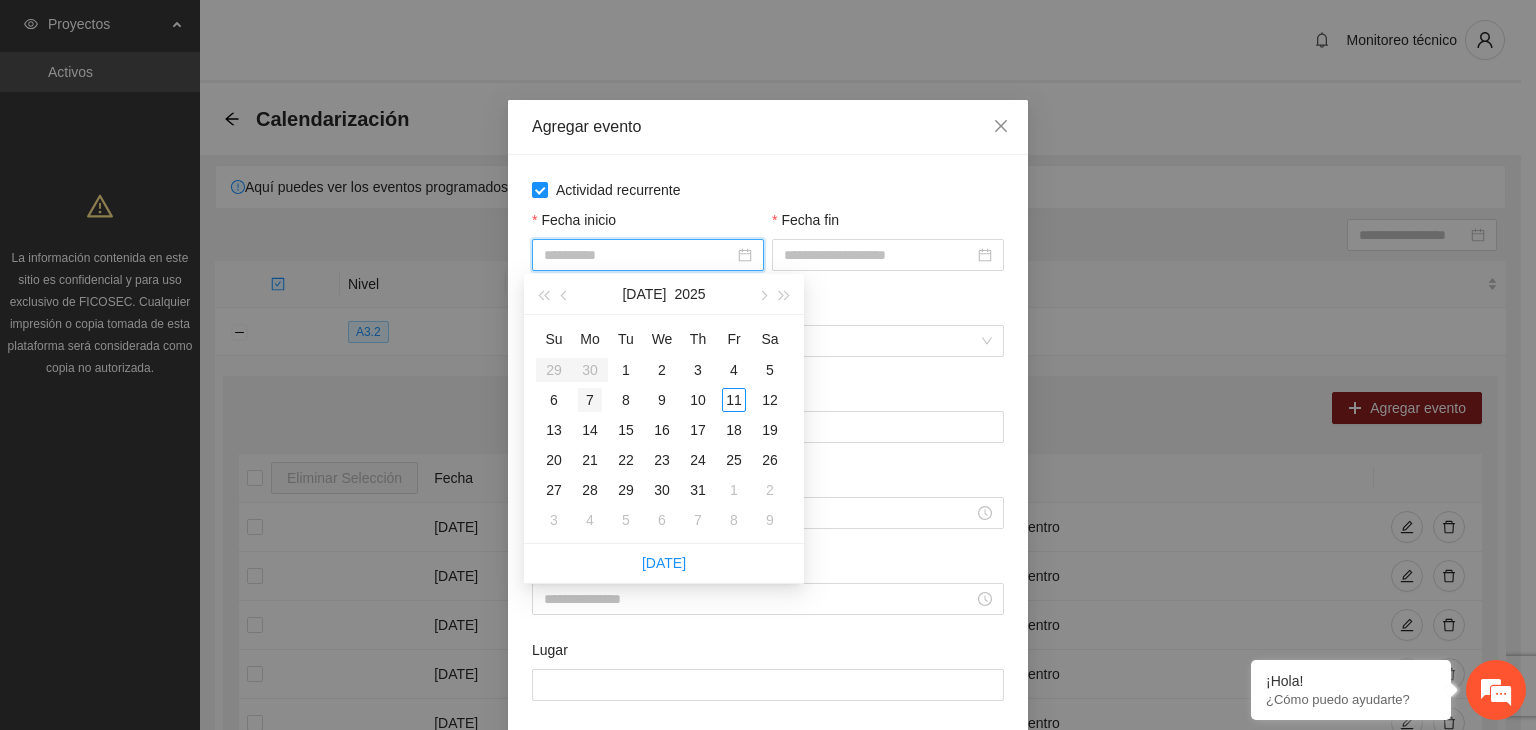 type on "**********" 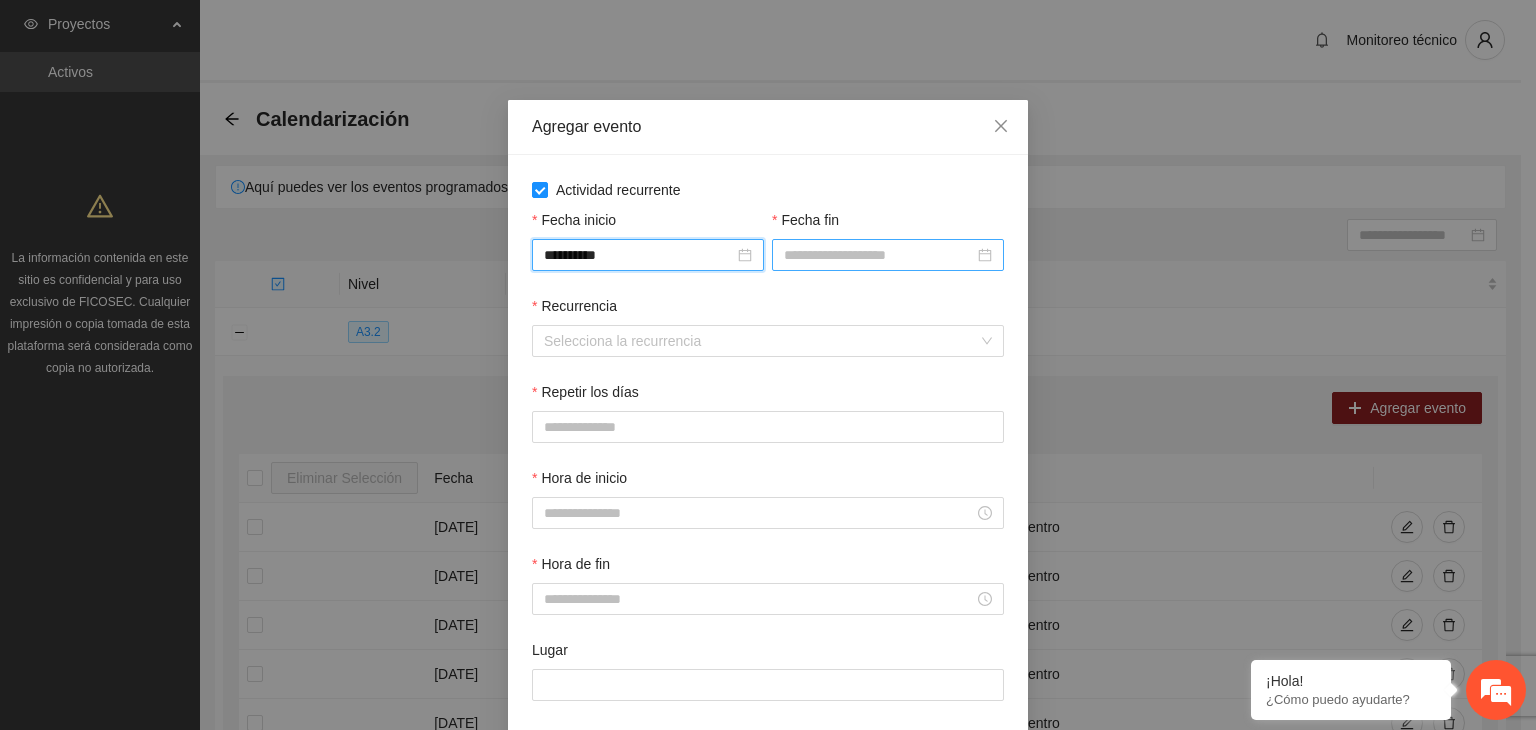 click at bounding box center (888, 255) 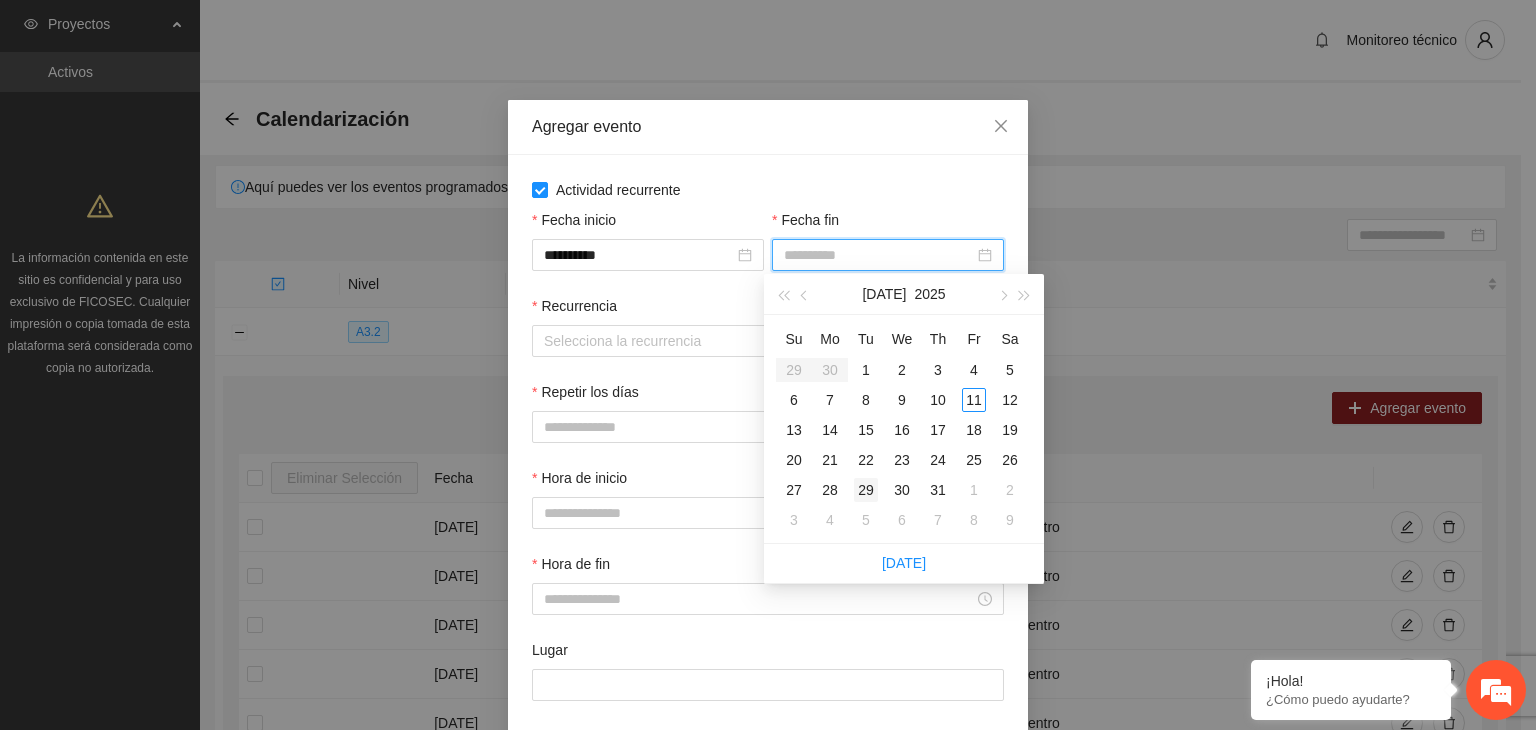 type on "**********" 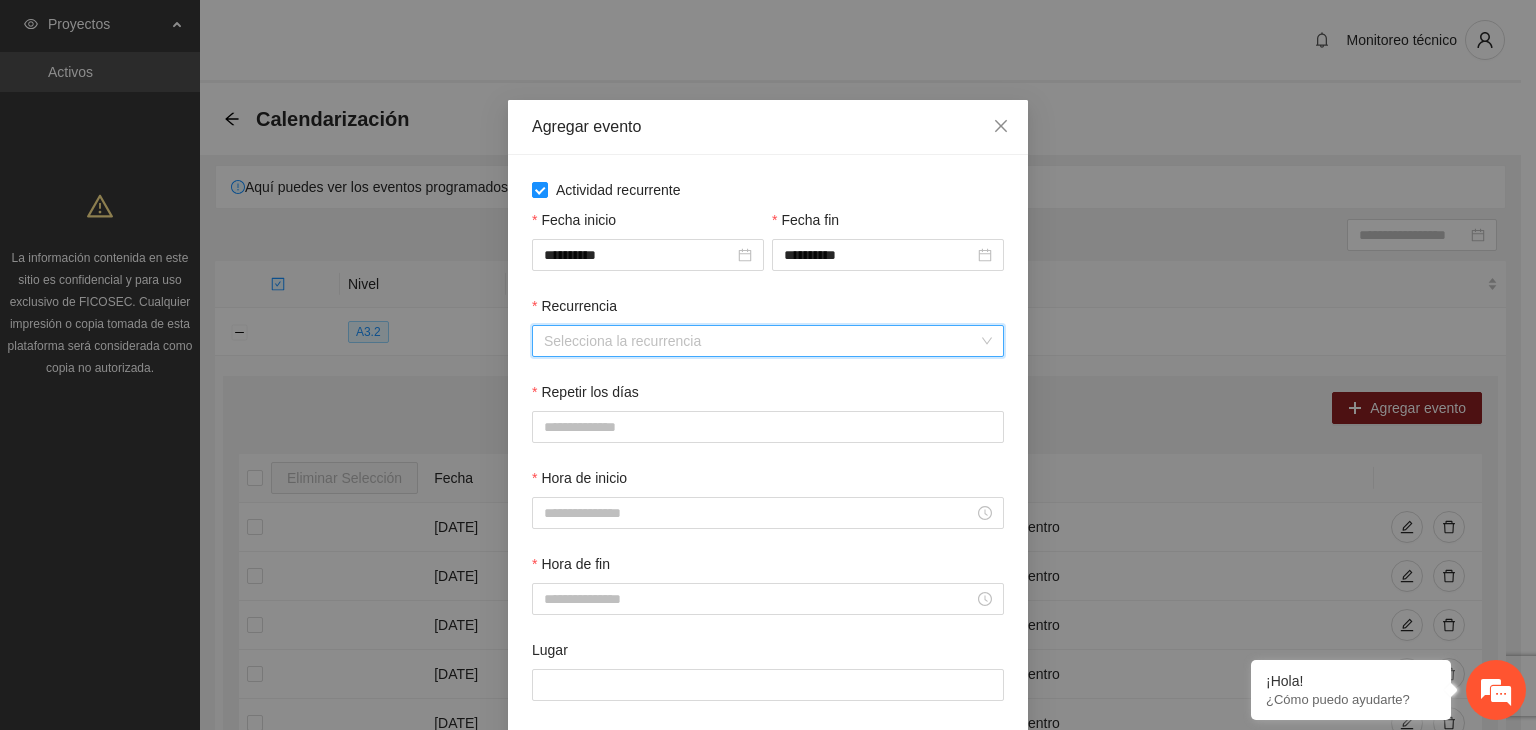 click on "Recurrencia" at bounding box center (761, 341) 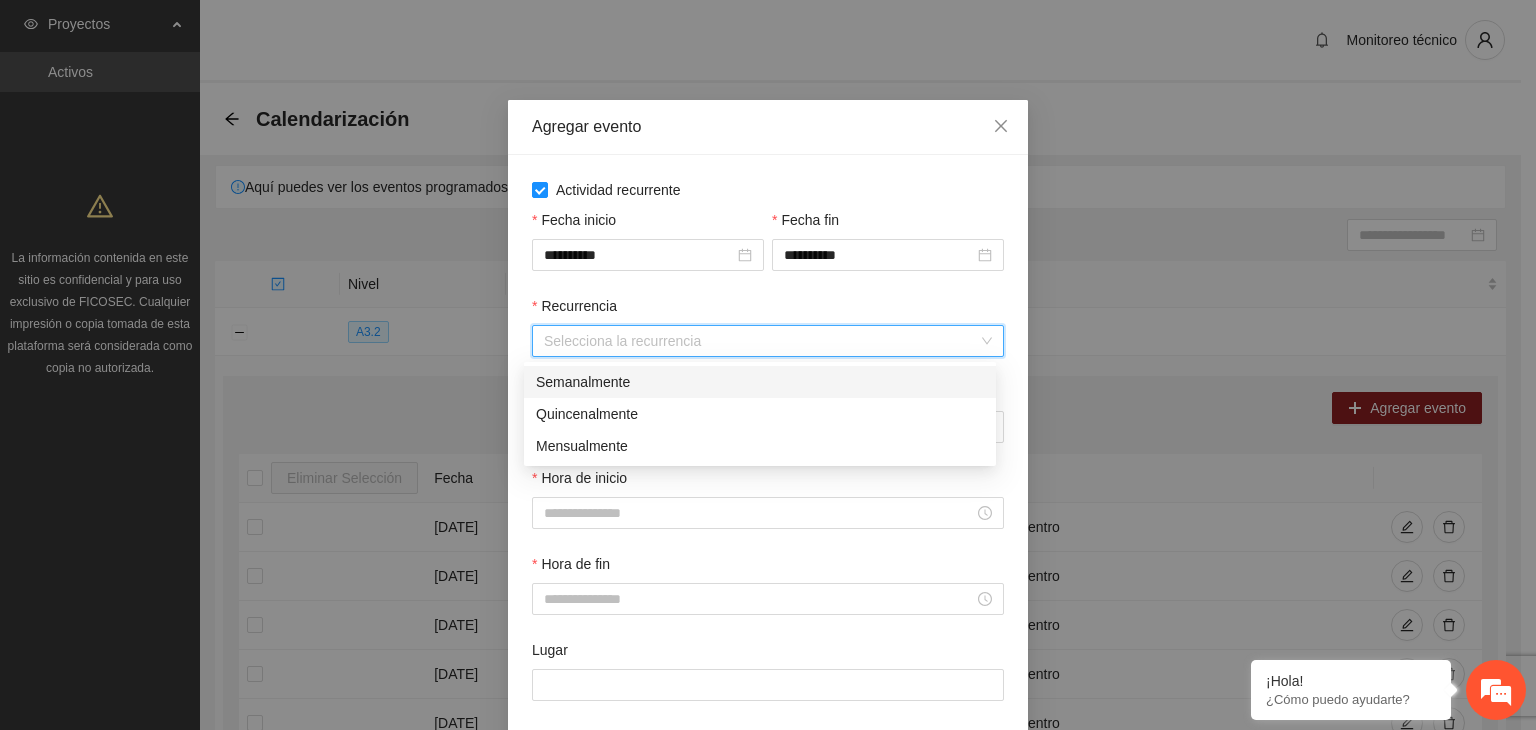 click on "Semanalmente" at bounding box center [760, 382] 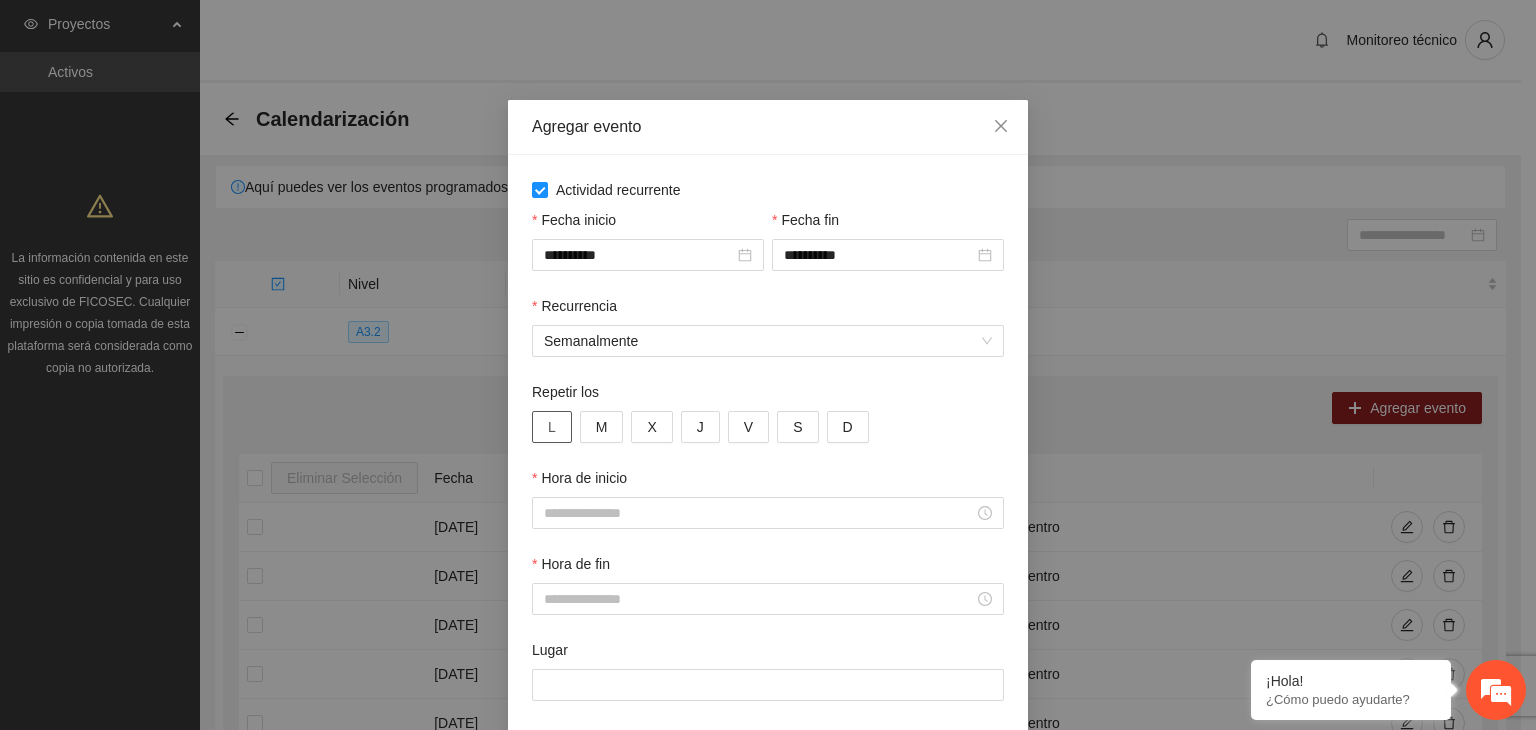 click on "L" at bounding box center [552, 427] 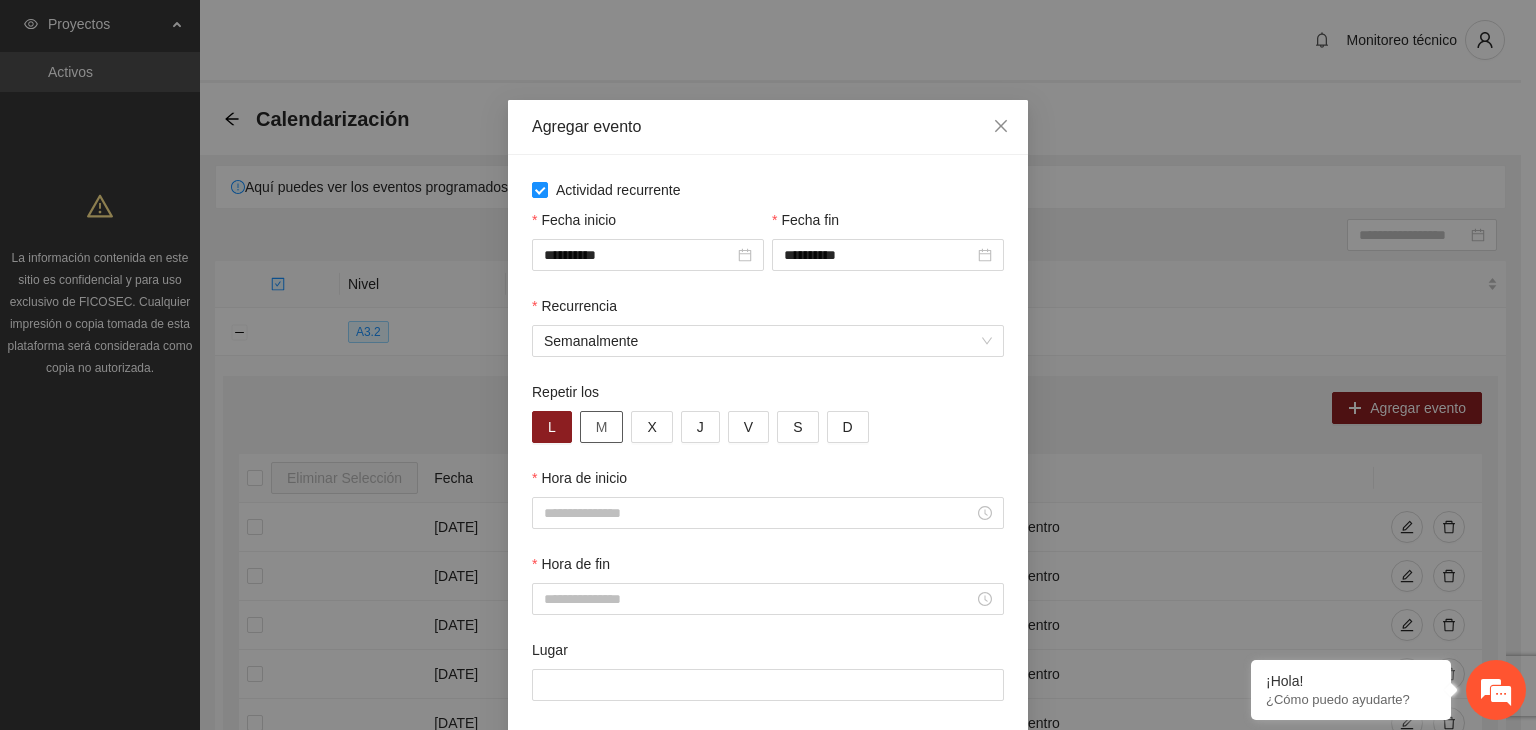 click on "M" at bounding box center (602, 427) 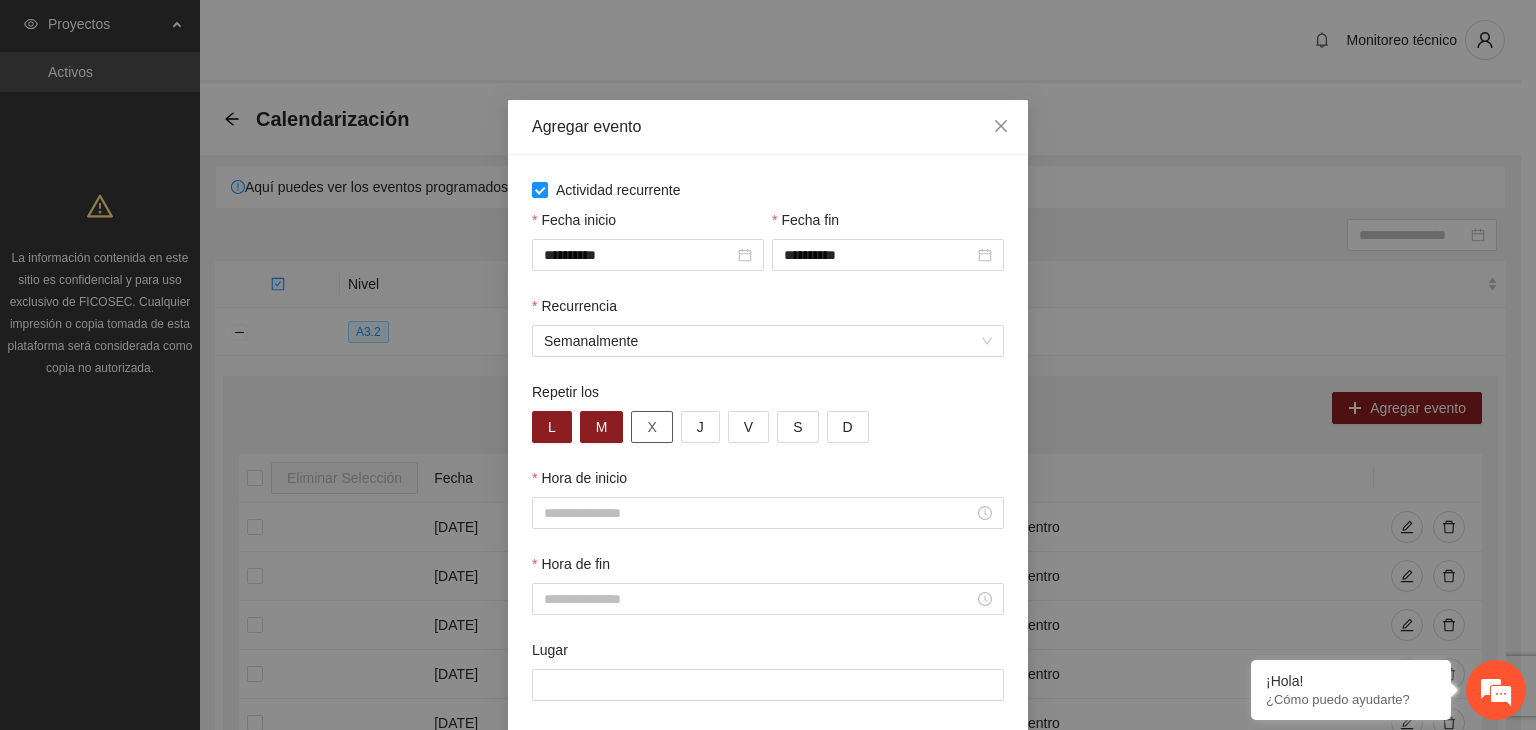 click on "X" at bounding box center (651, 427) 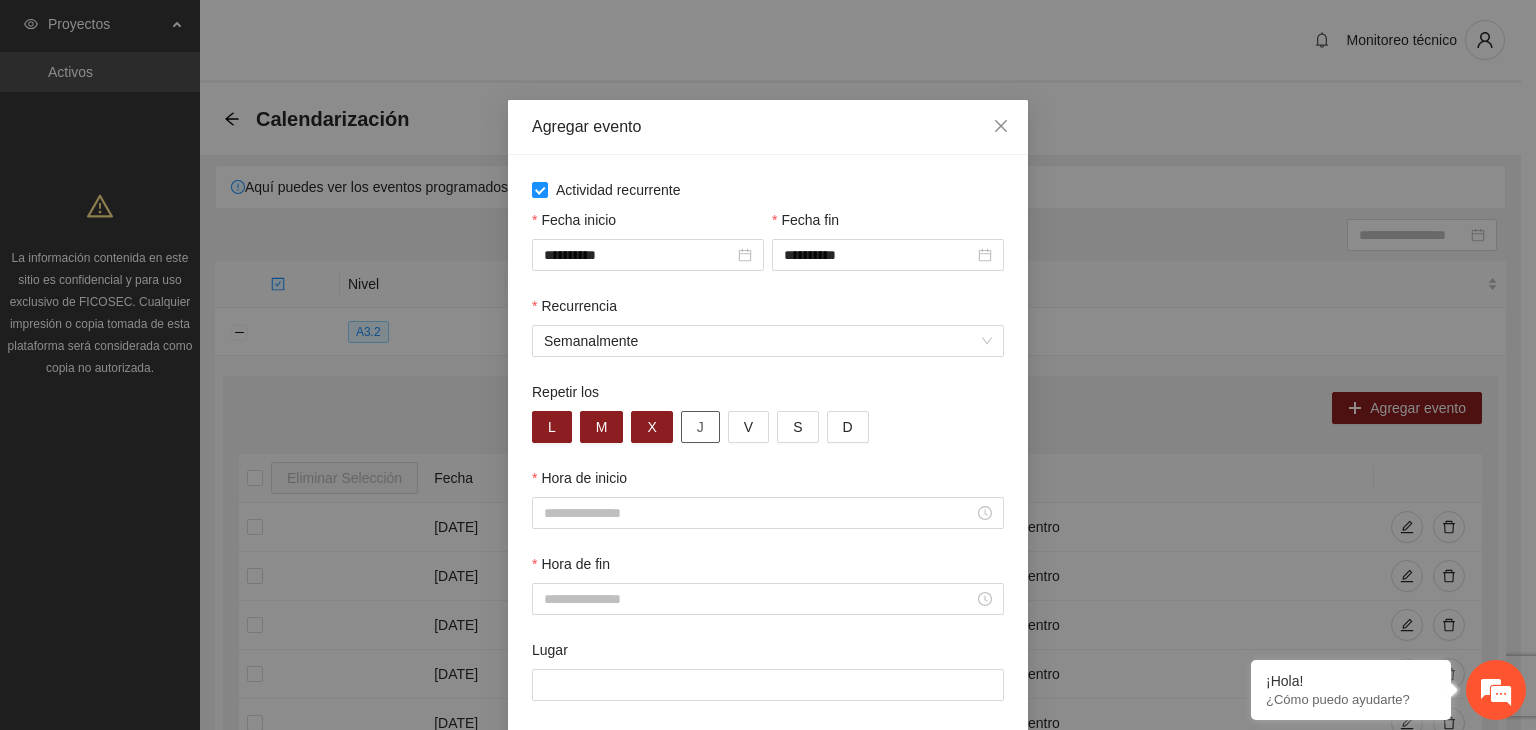 click on "J" at bounding box center (700, 427) 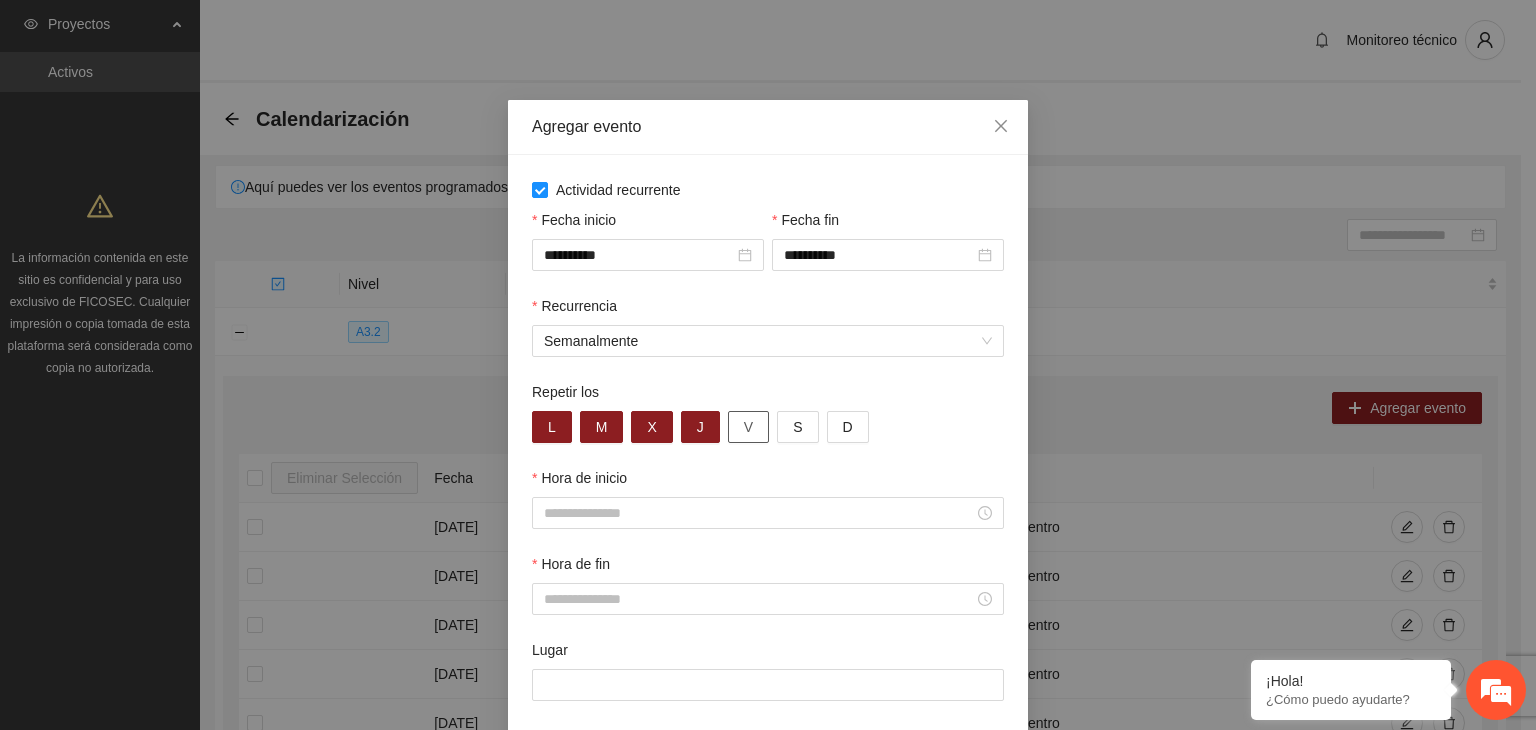 click on "V" at bounding box center [748, 427] 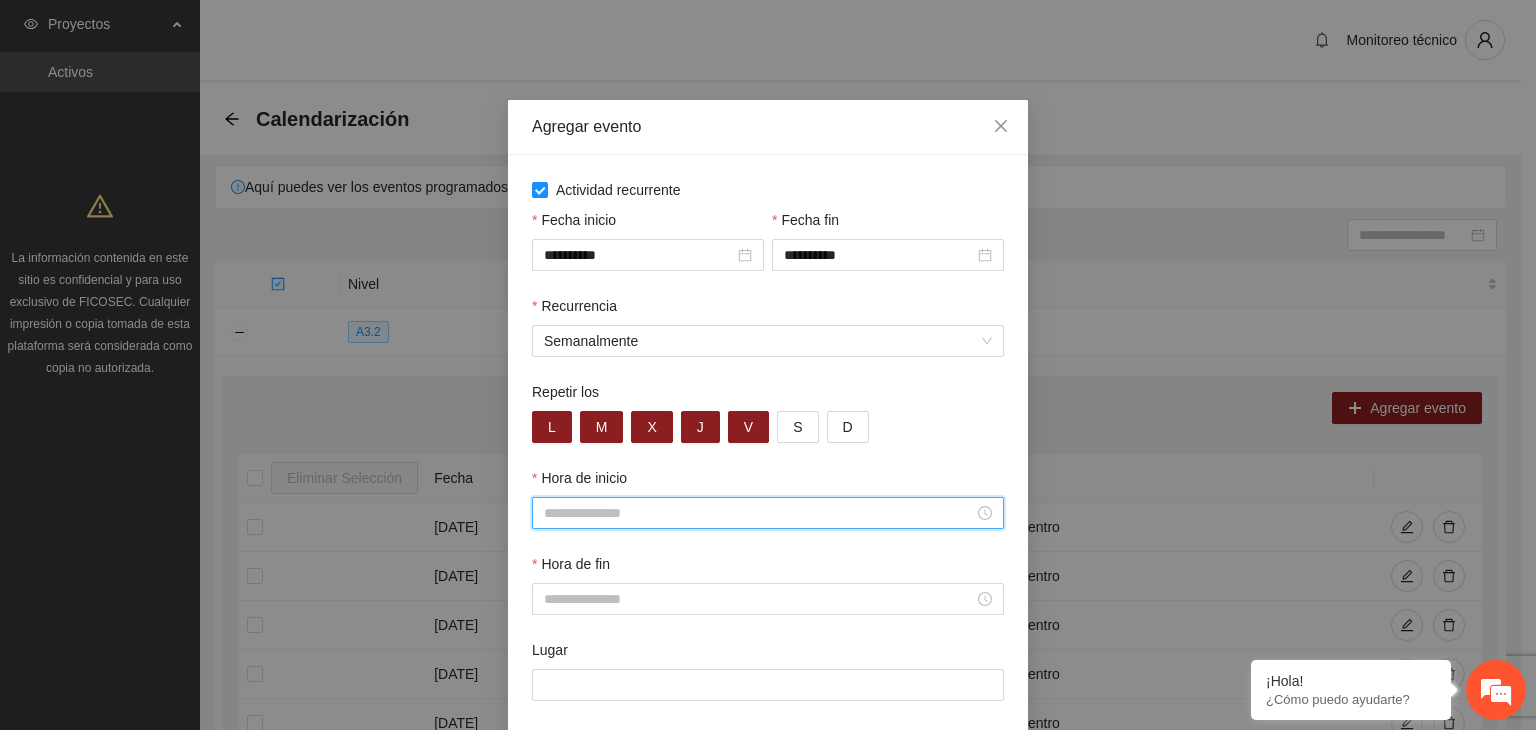 click on "Hora de inicio" at bounding box center [759, 513] 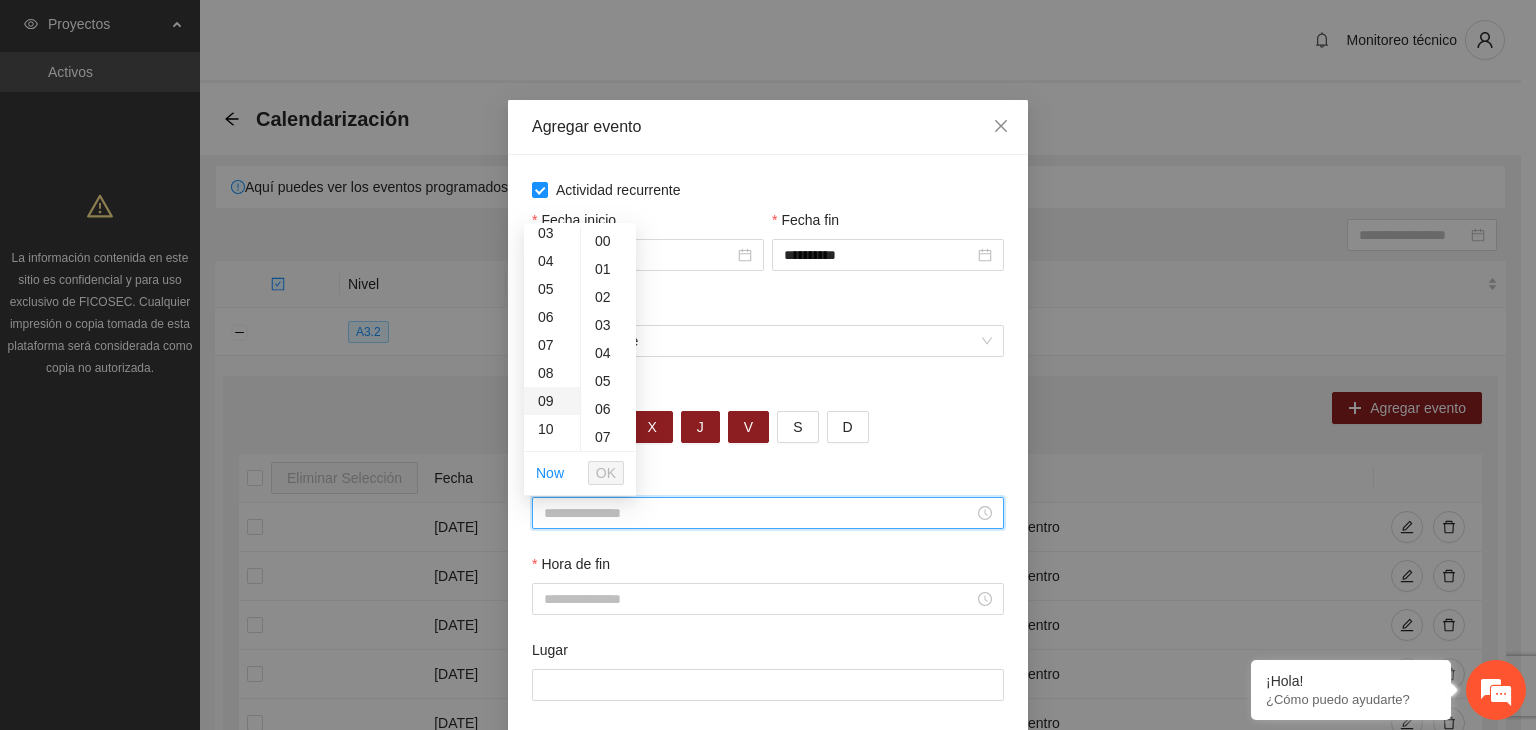 click on "09" at bounding box center (552, 401) 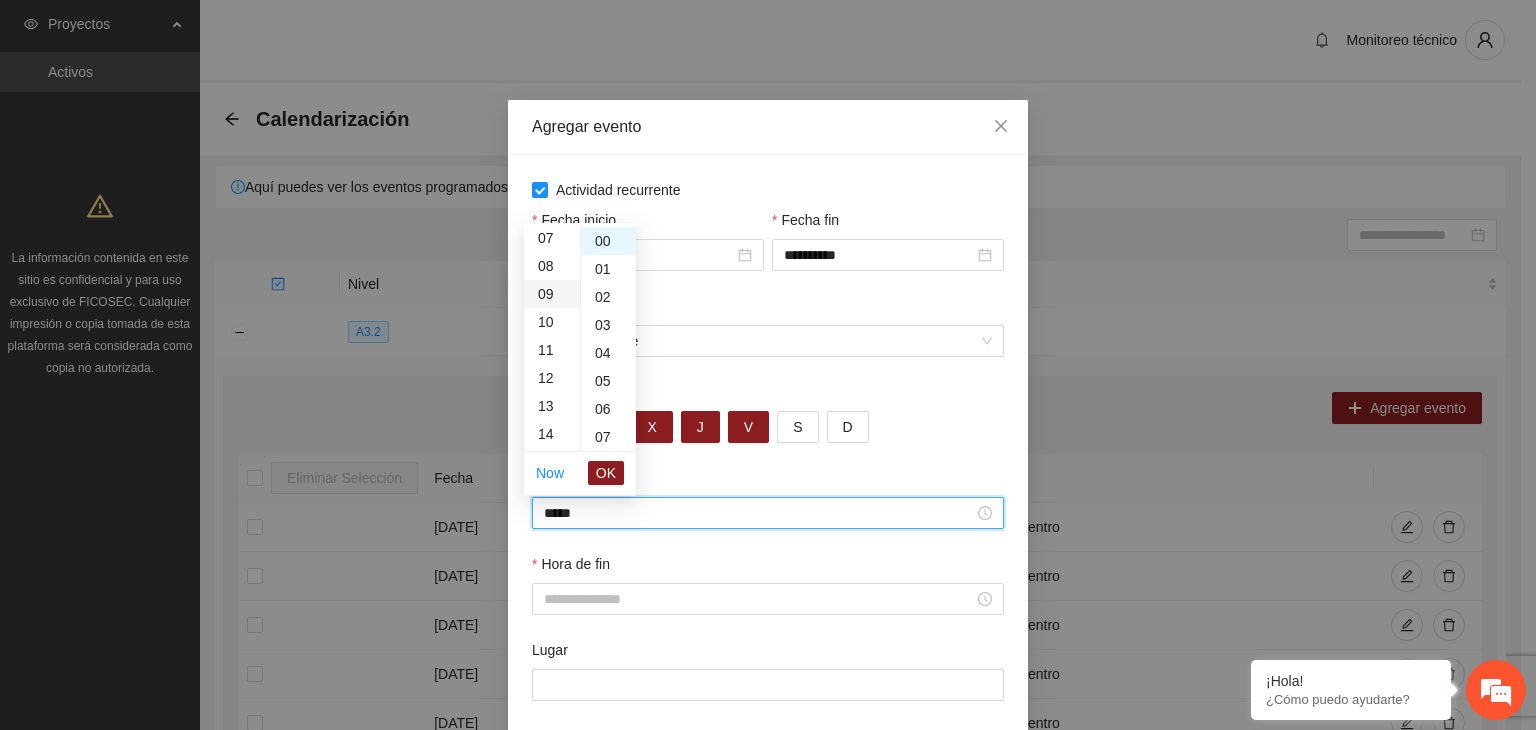 scroll, scrollTop: 252, scrollLeft: 0, axis: vertical 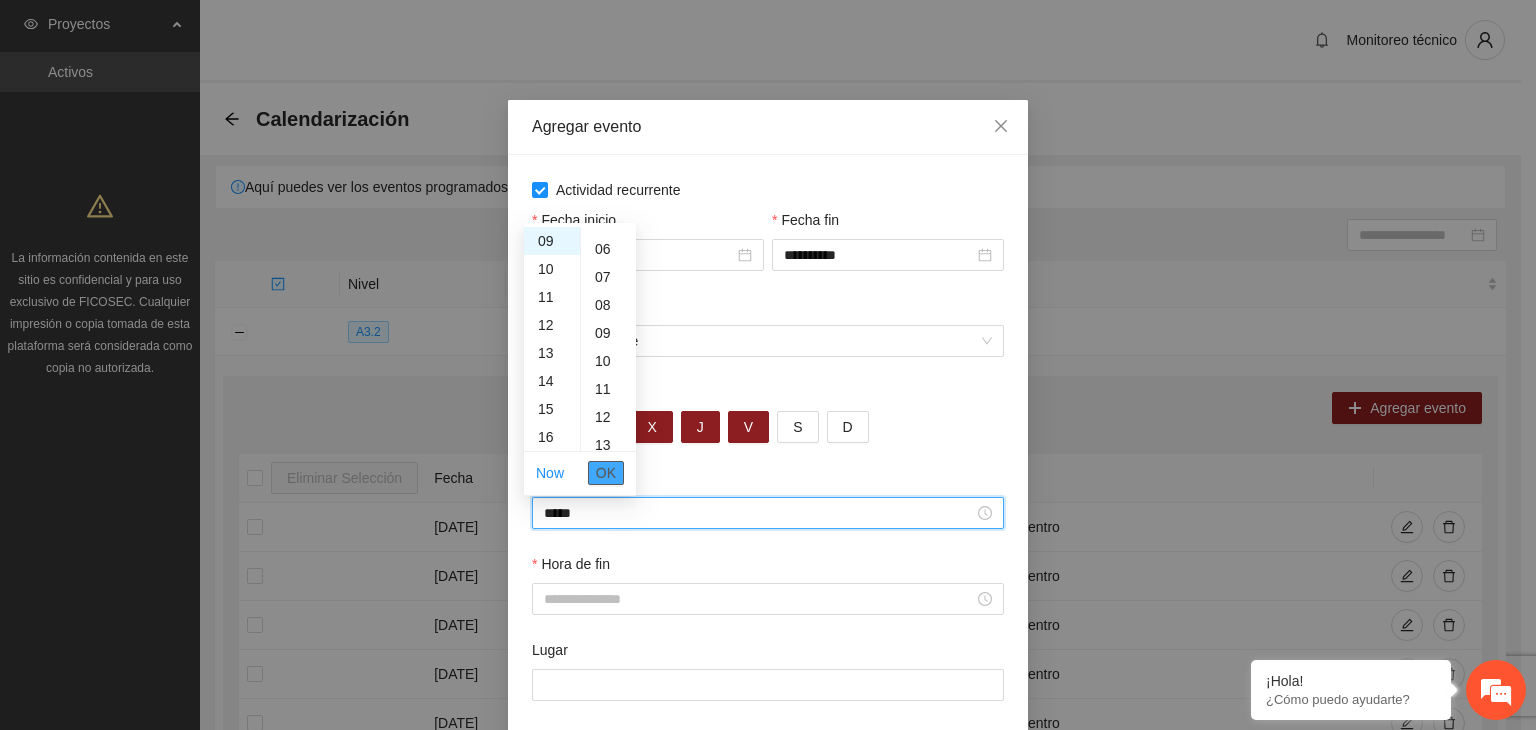 click on "OK" at bounding box center [606, 473] 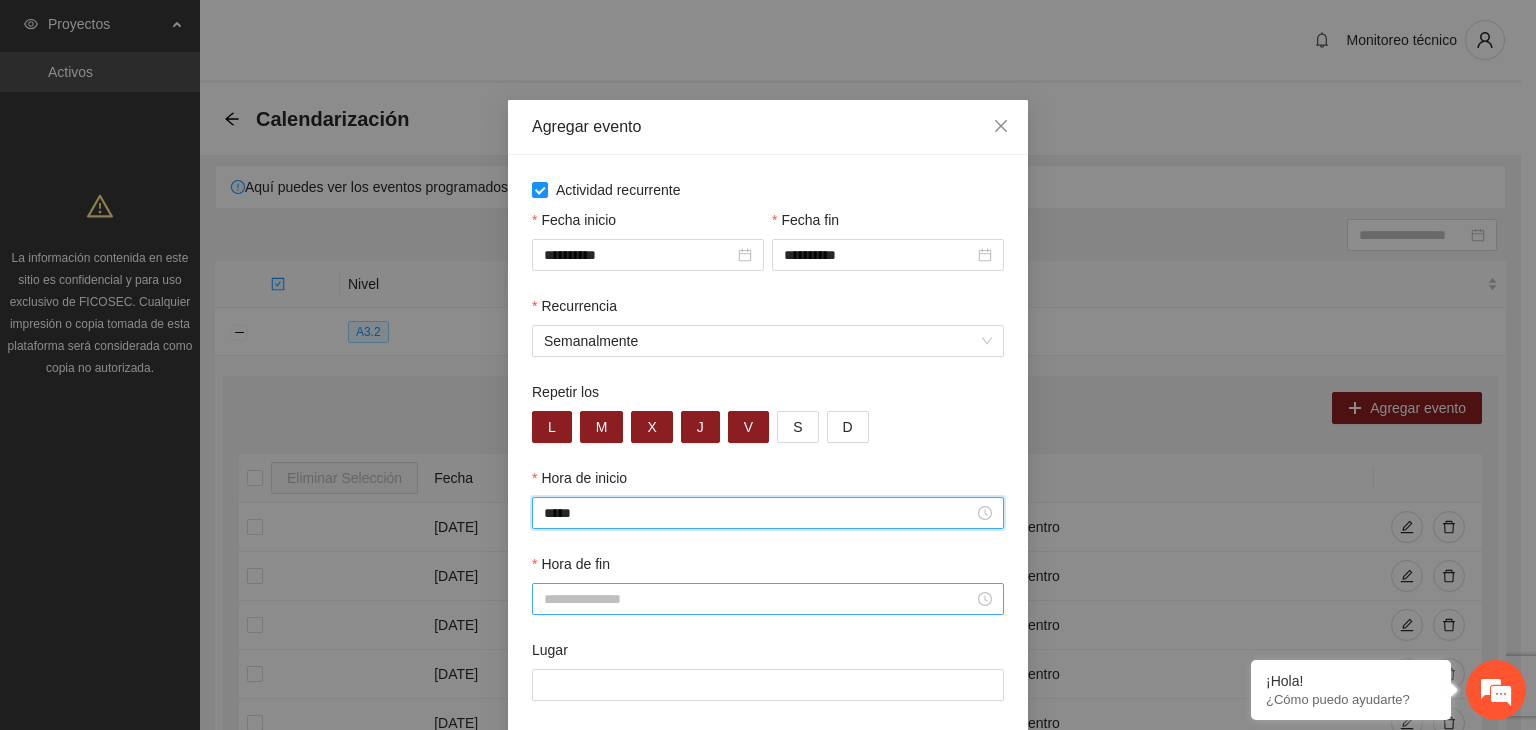 click at bounding box center (768, 599) 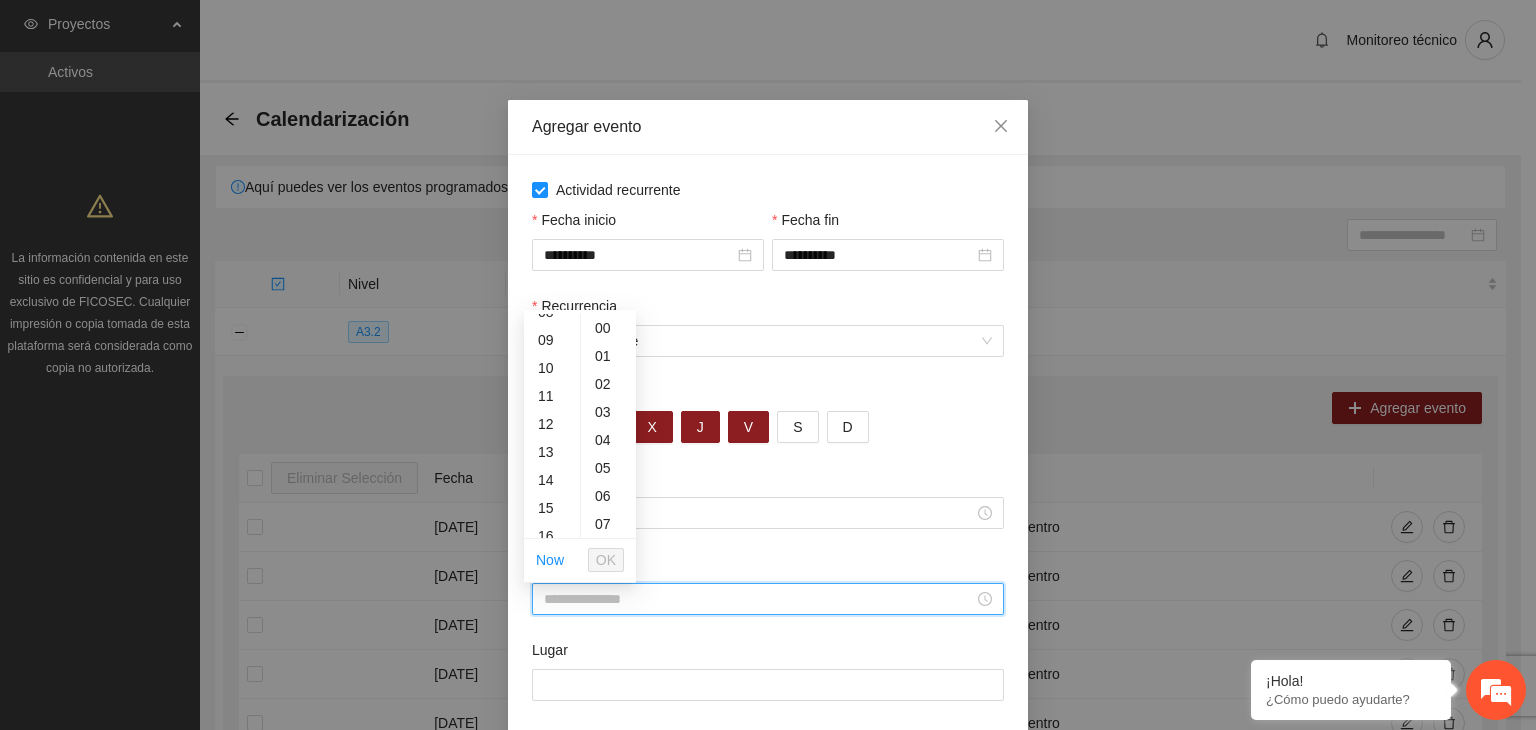 scroll, scrollTop: 244, scrollLeft: 0, axis: vertical 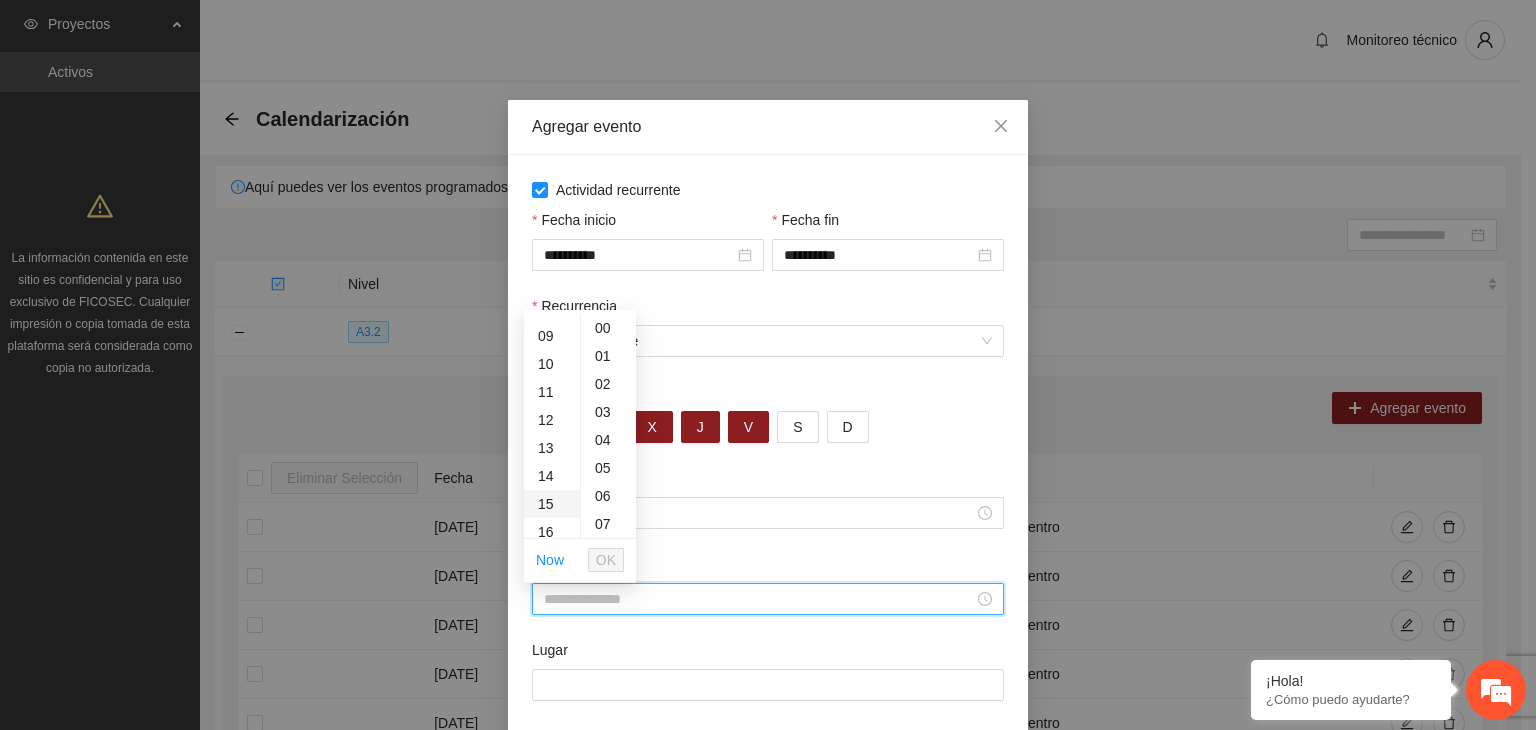 click on "15" at bounding box center (552, 504) 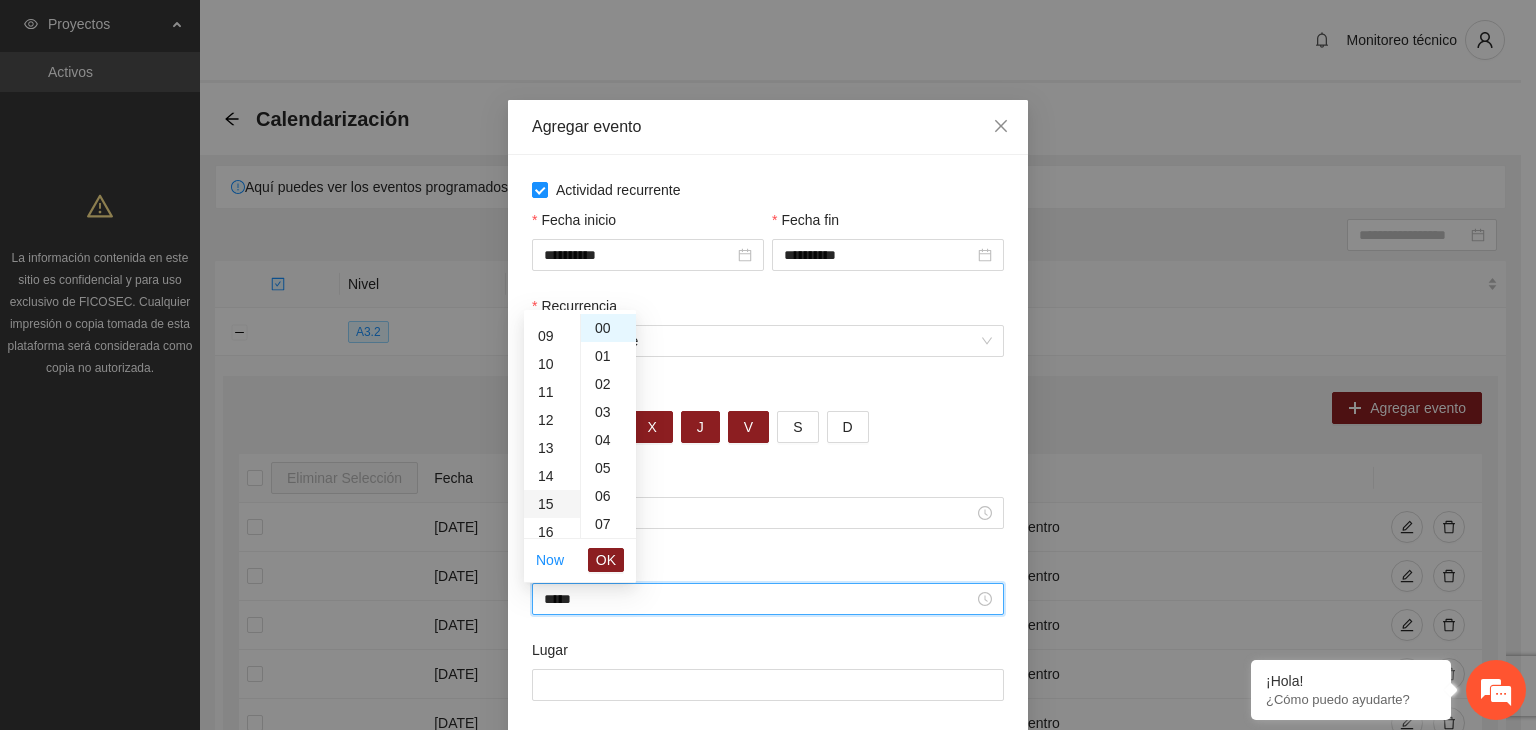 scroll, scrollTop: 420, scrollLeft: 0, axis: vertical 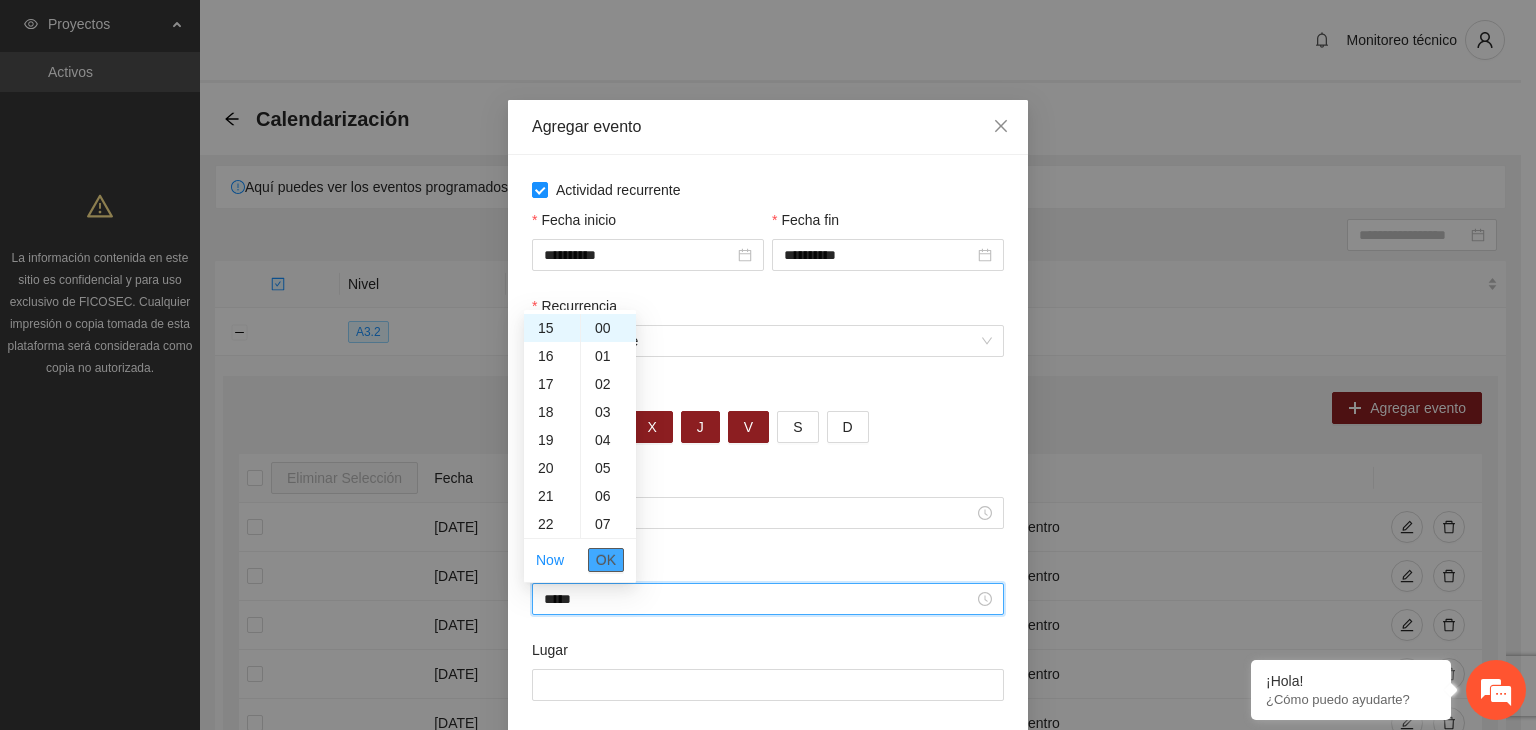 click on "OK" at bounding box center [606, 560] 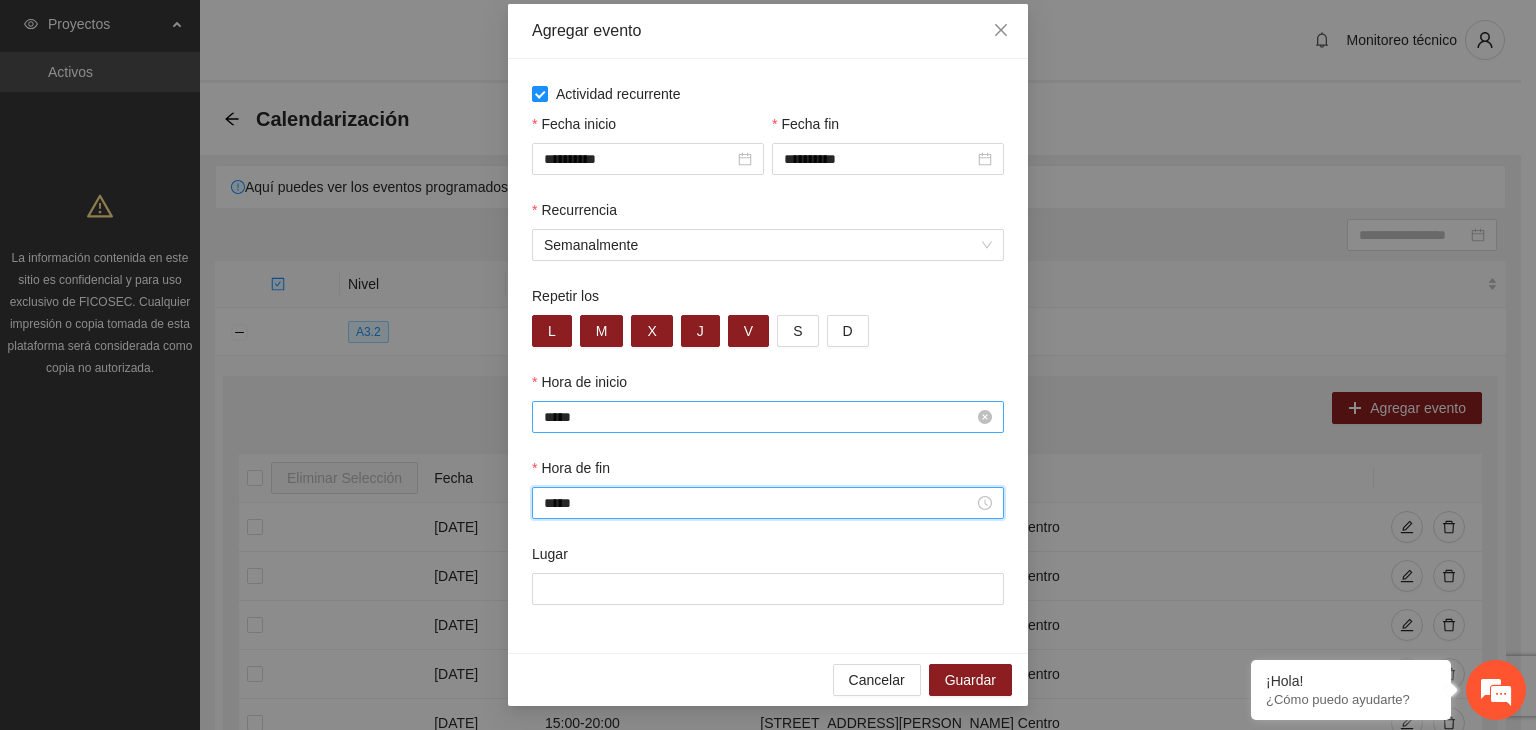 scroll, scrollTop: 98, scrollLeft: 0, axis: vertical 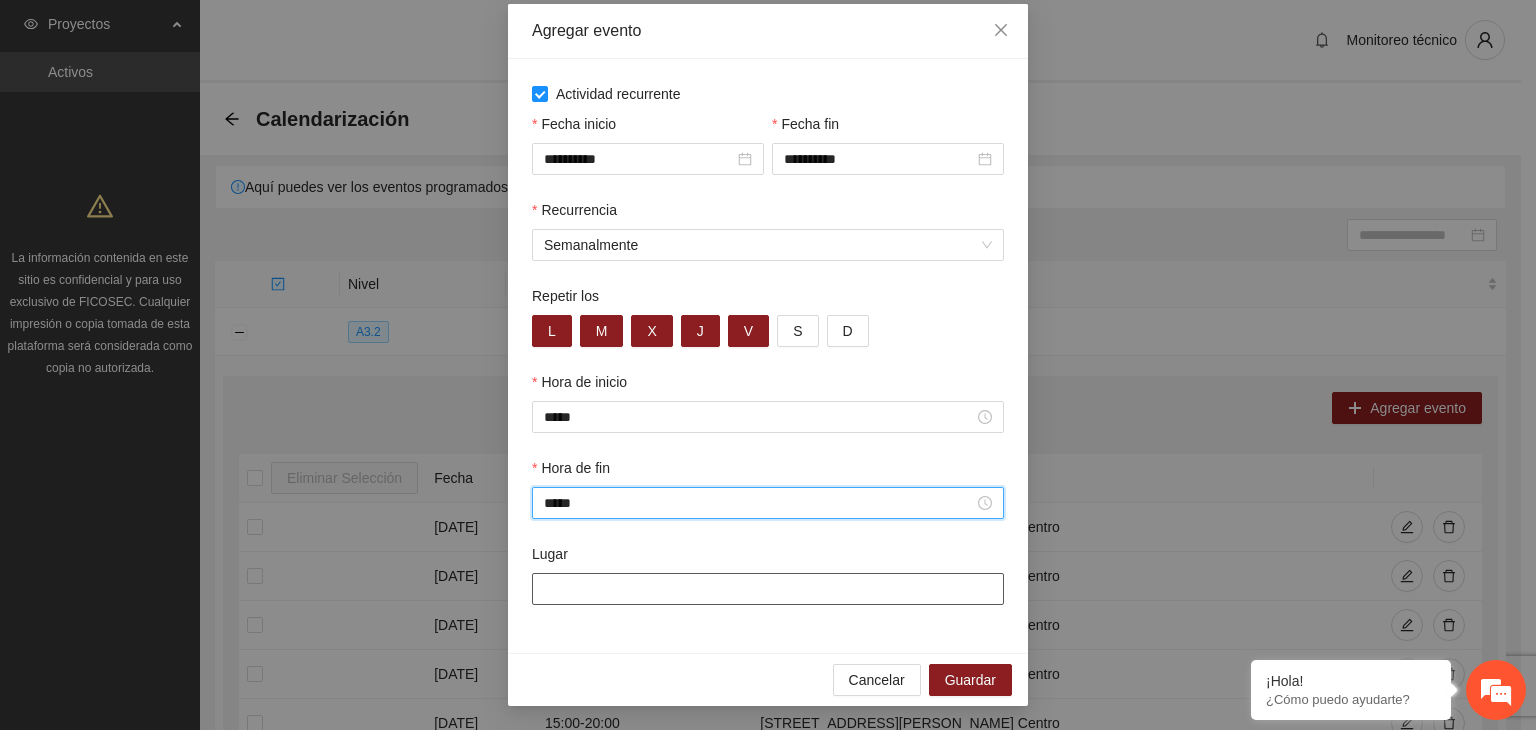 click on "Lugar" at bounding box center [768, 589] 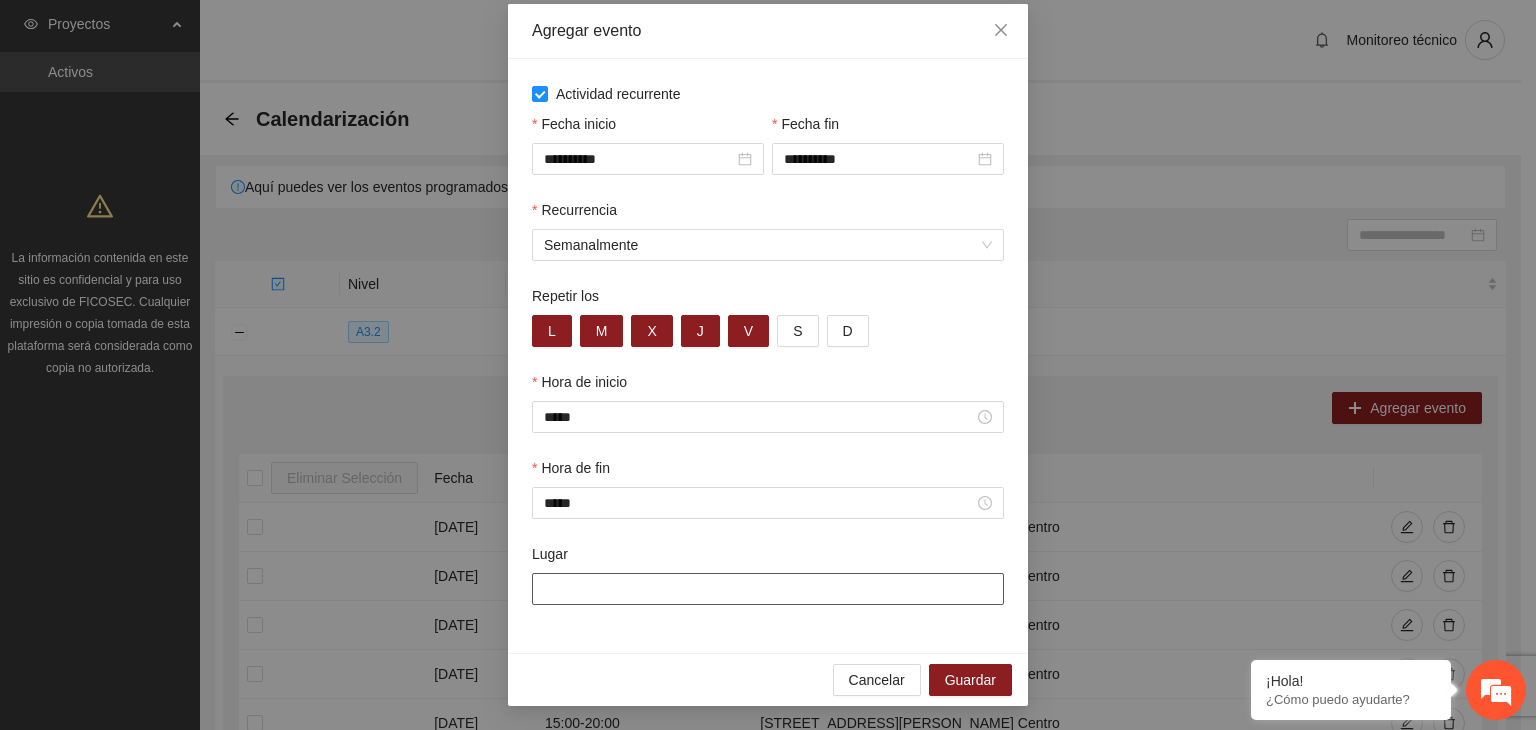 type on "**********" 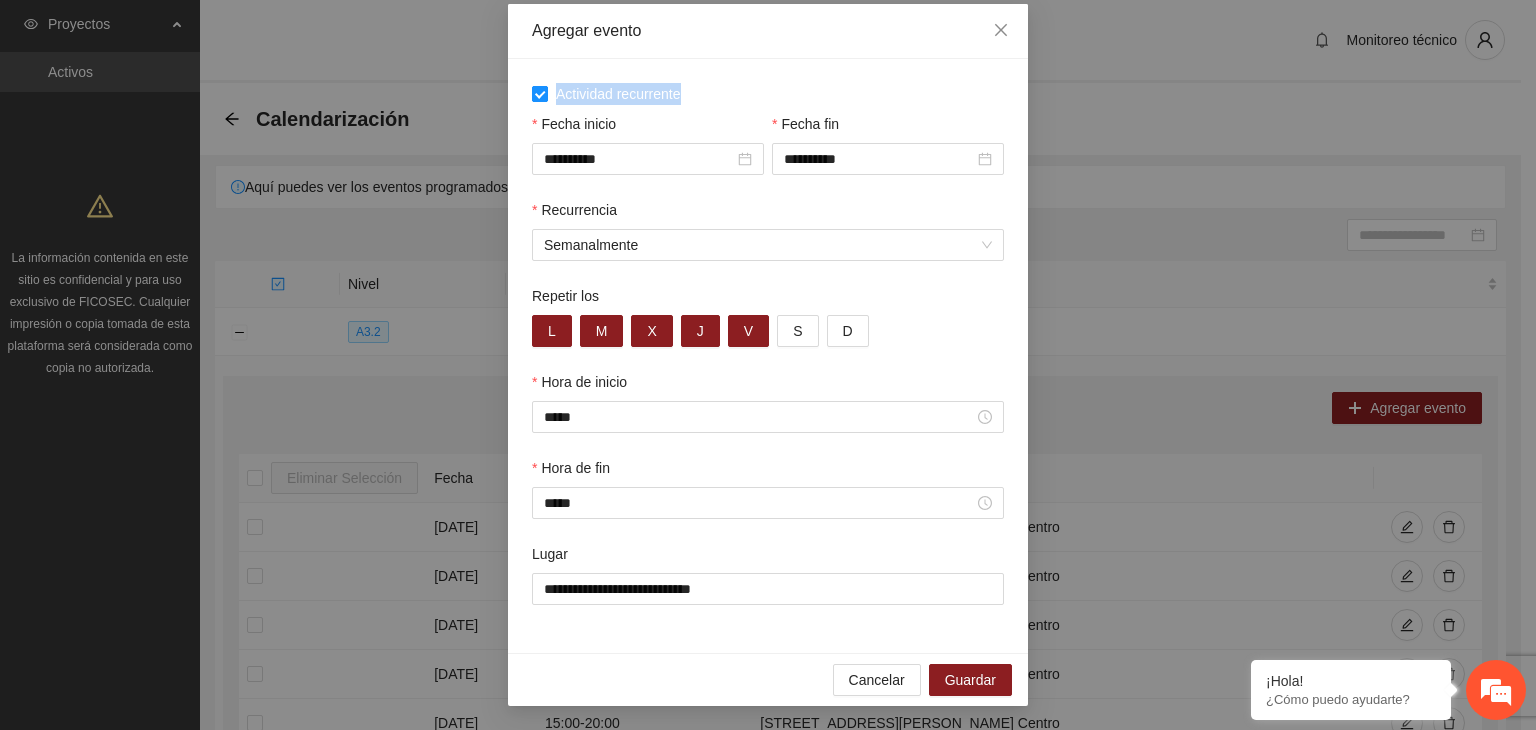 drag, startPoint x: 826, startPoint y: 33, endPoint x: 866, endPoint y: 90, distance: 69.63476 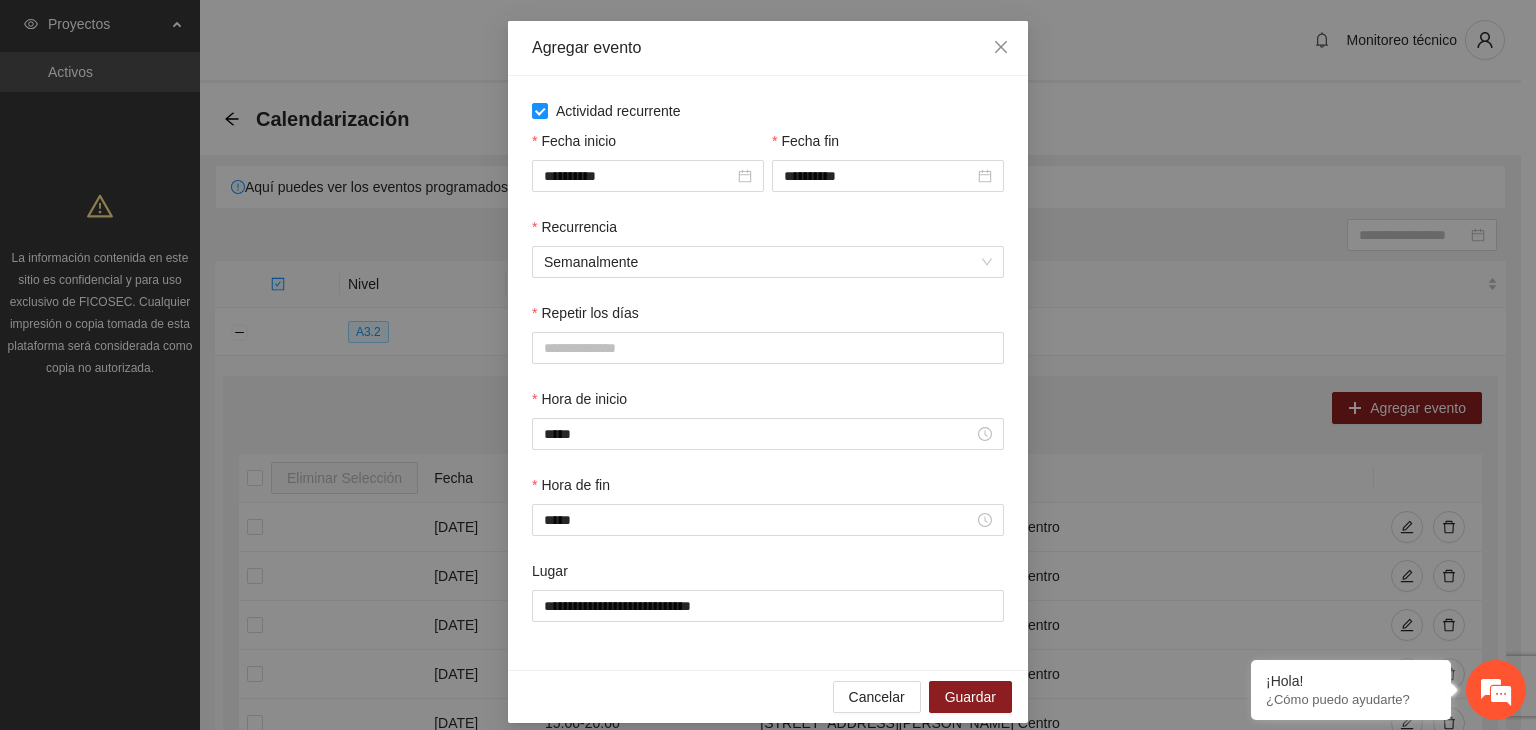 scroll, scrollTop: 100, scrollLeft: 0, axis: vertical 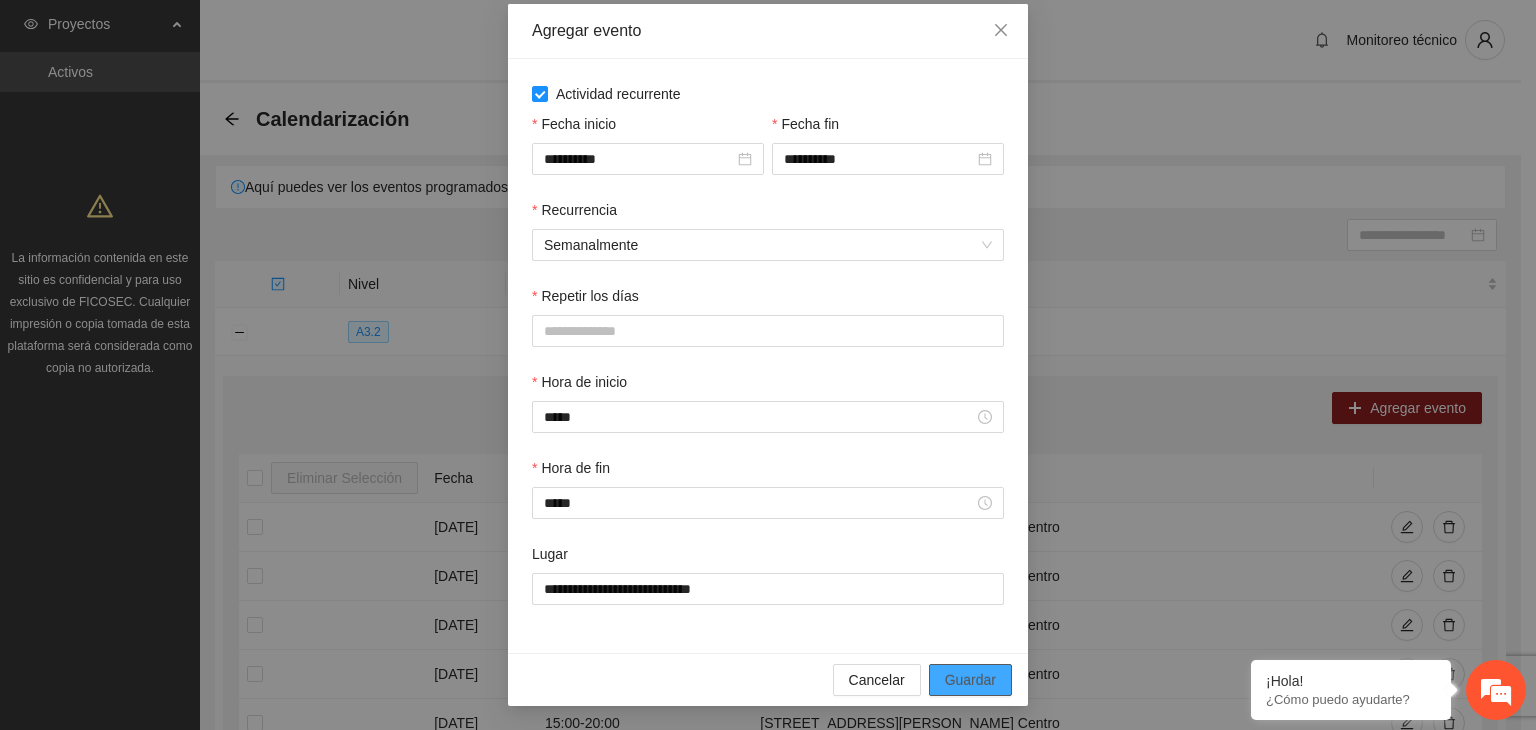 click on "Guardar" at bounding box center [970, 680] 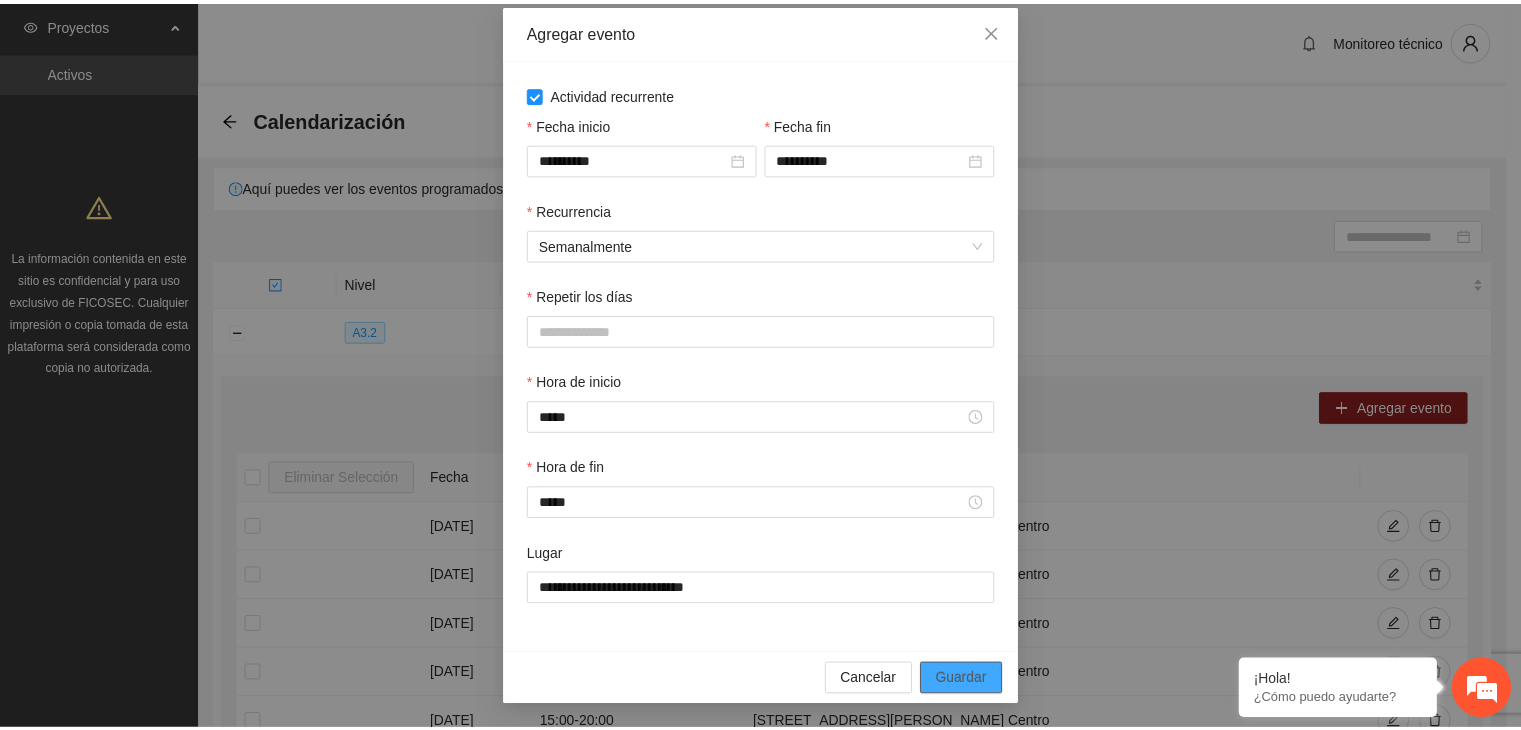 scroll, scrollTop: 0, scrollLeft: 0, axis: both 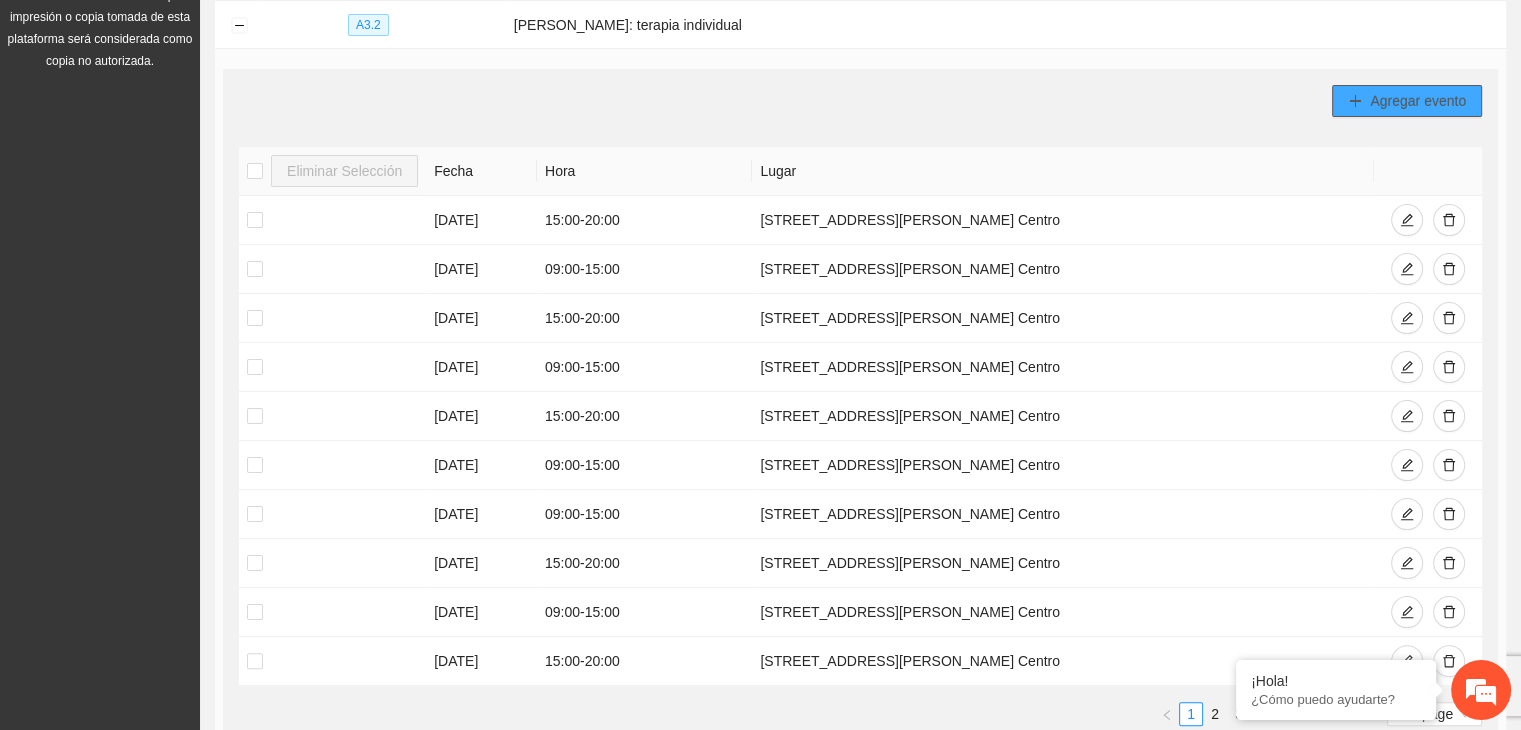 click on "Agregar evento" at bounding box center [1418, 101] 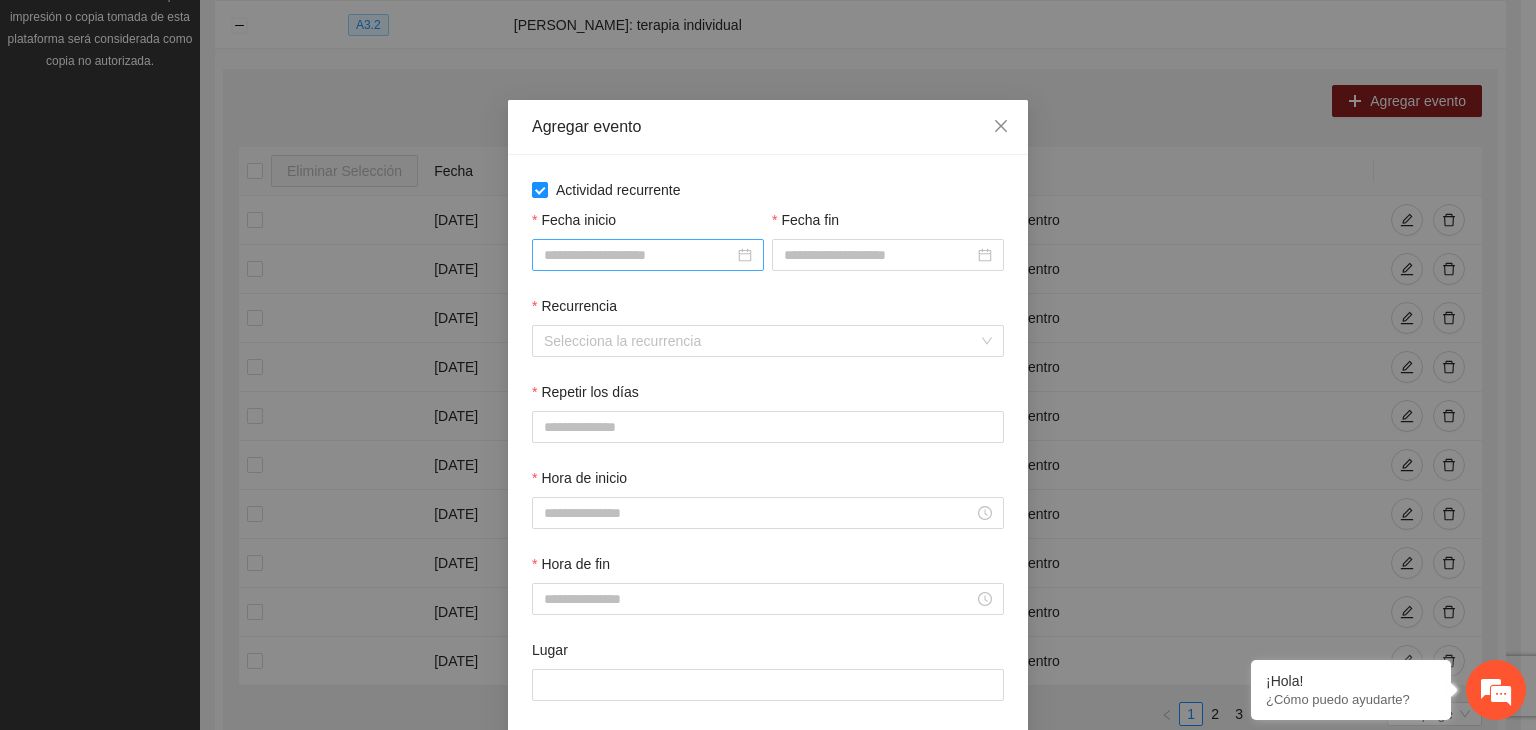 click on "Fecha inicio" at bounding box center (639, 255) 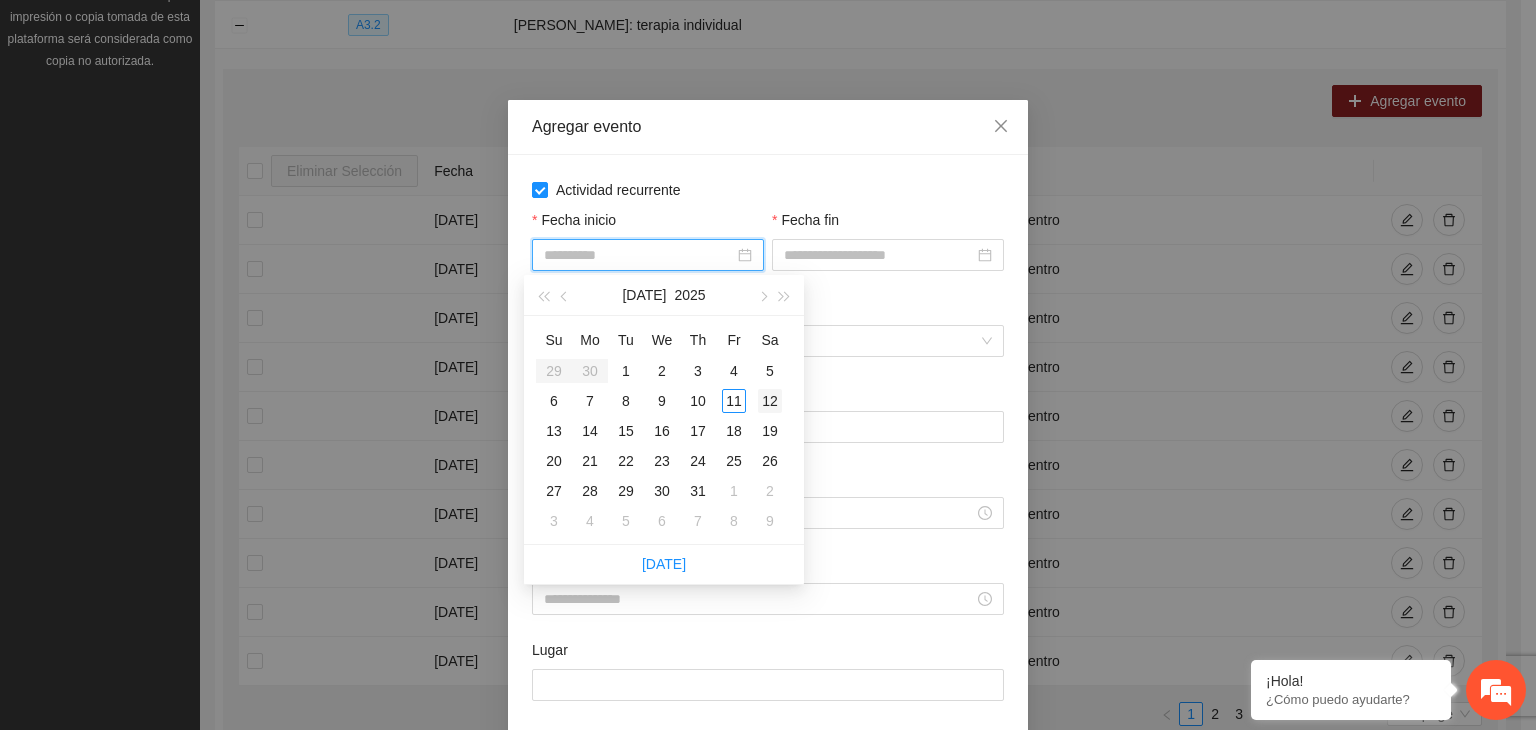 type on "**********" 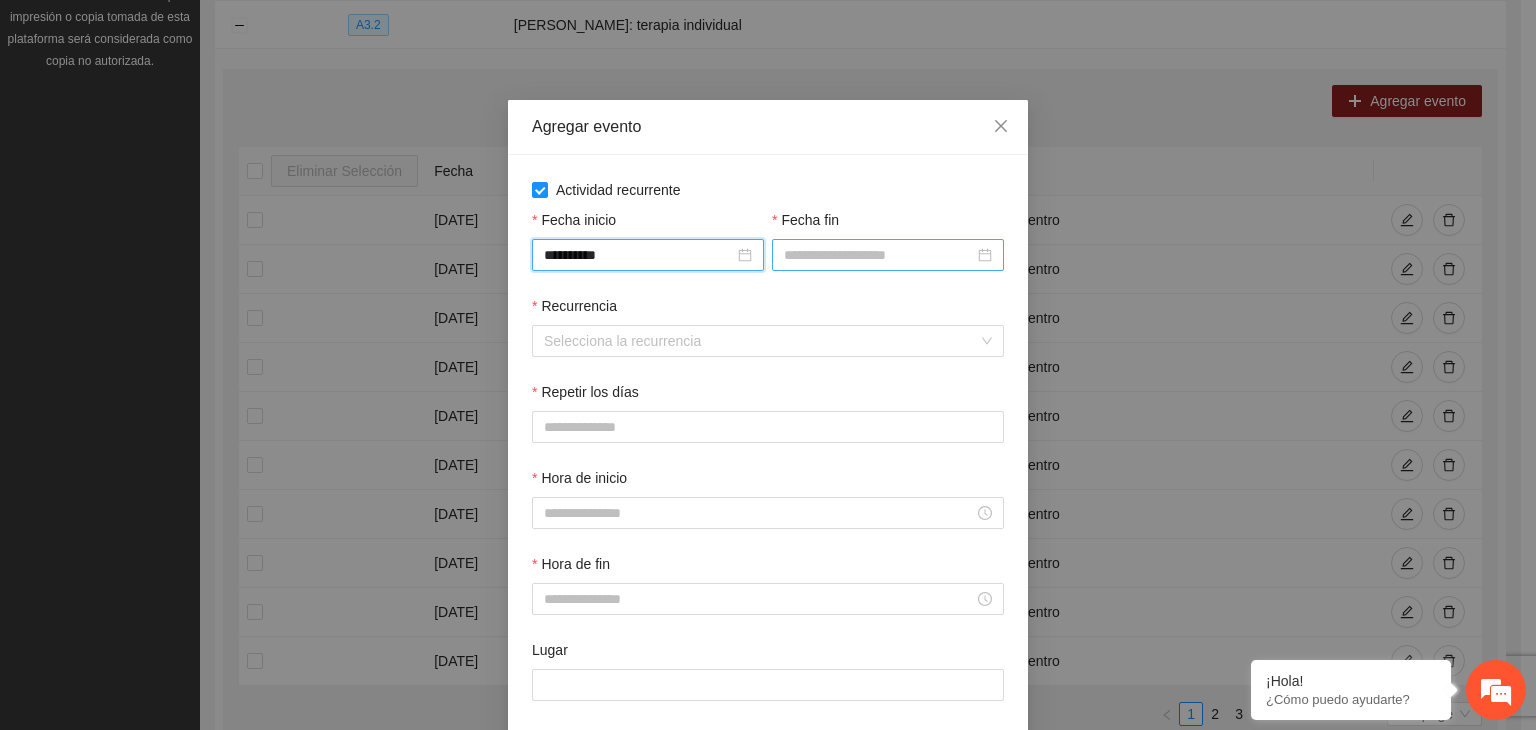 click on "Fecha fin" at bounding box center (879, 255) 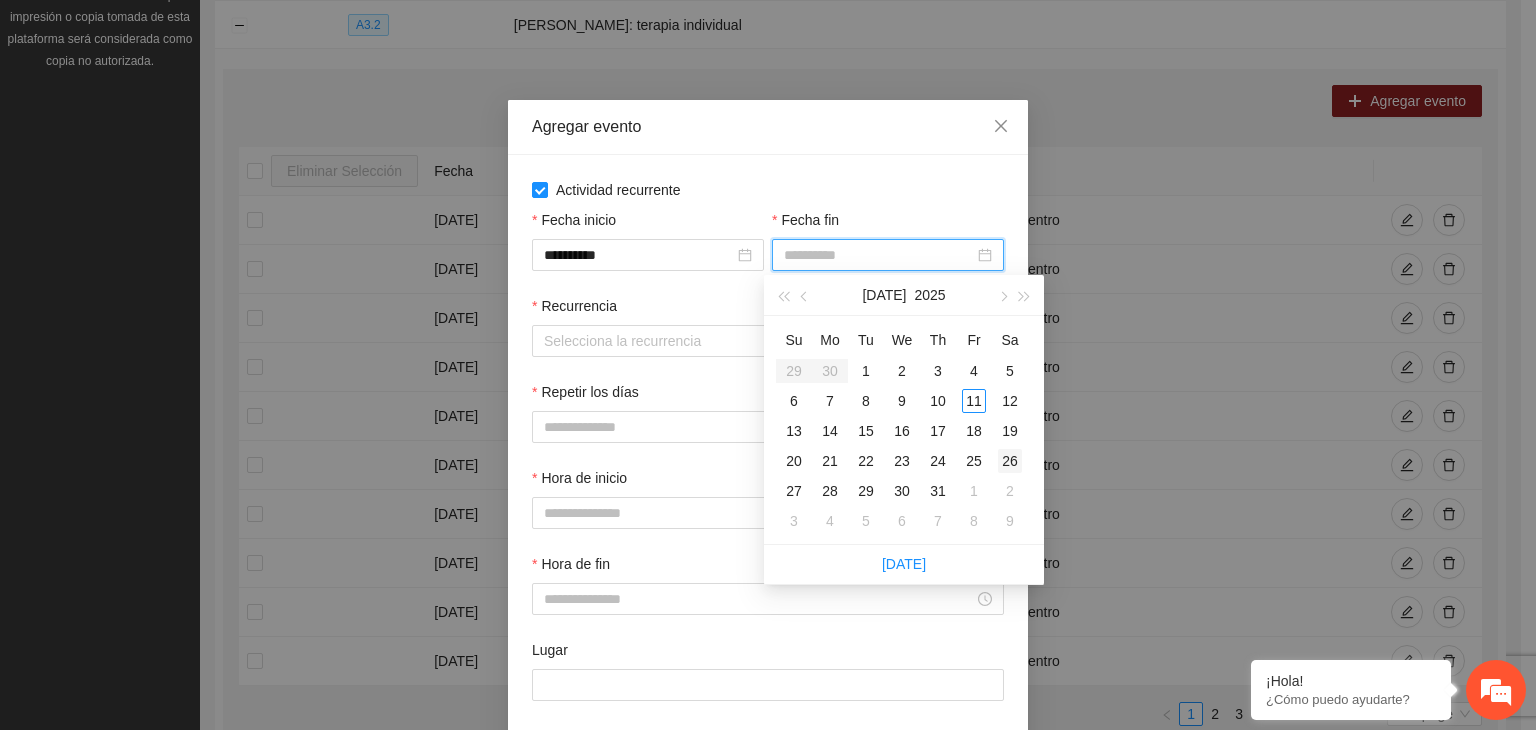 type on "**********" 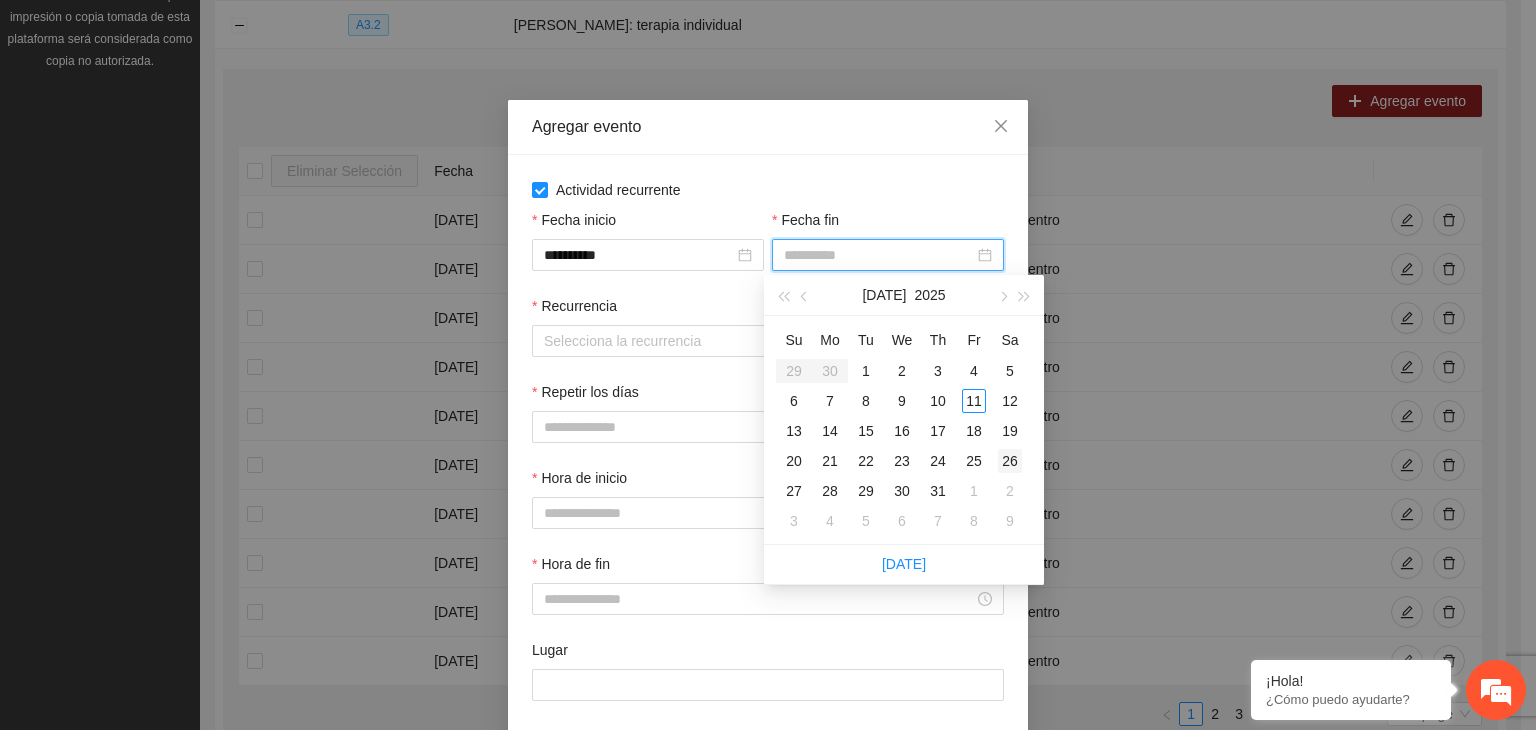click on "26" at bounding box center (1010, 461) 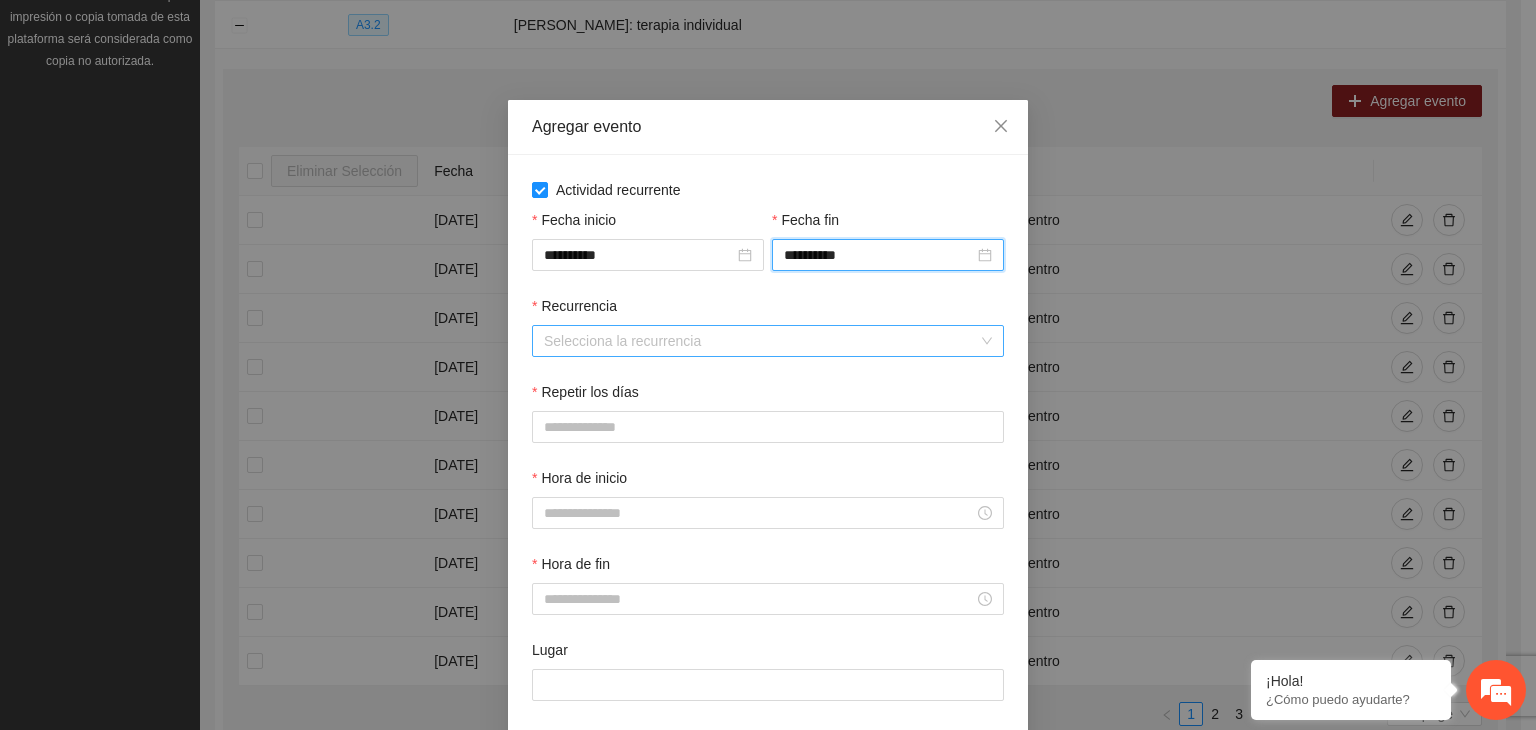 click on "Recurrencia" at bounding box center (761, 341) 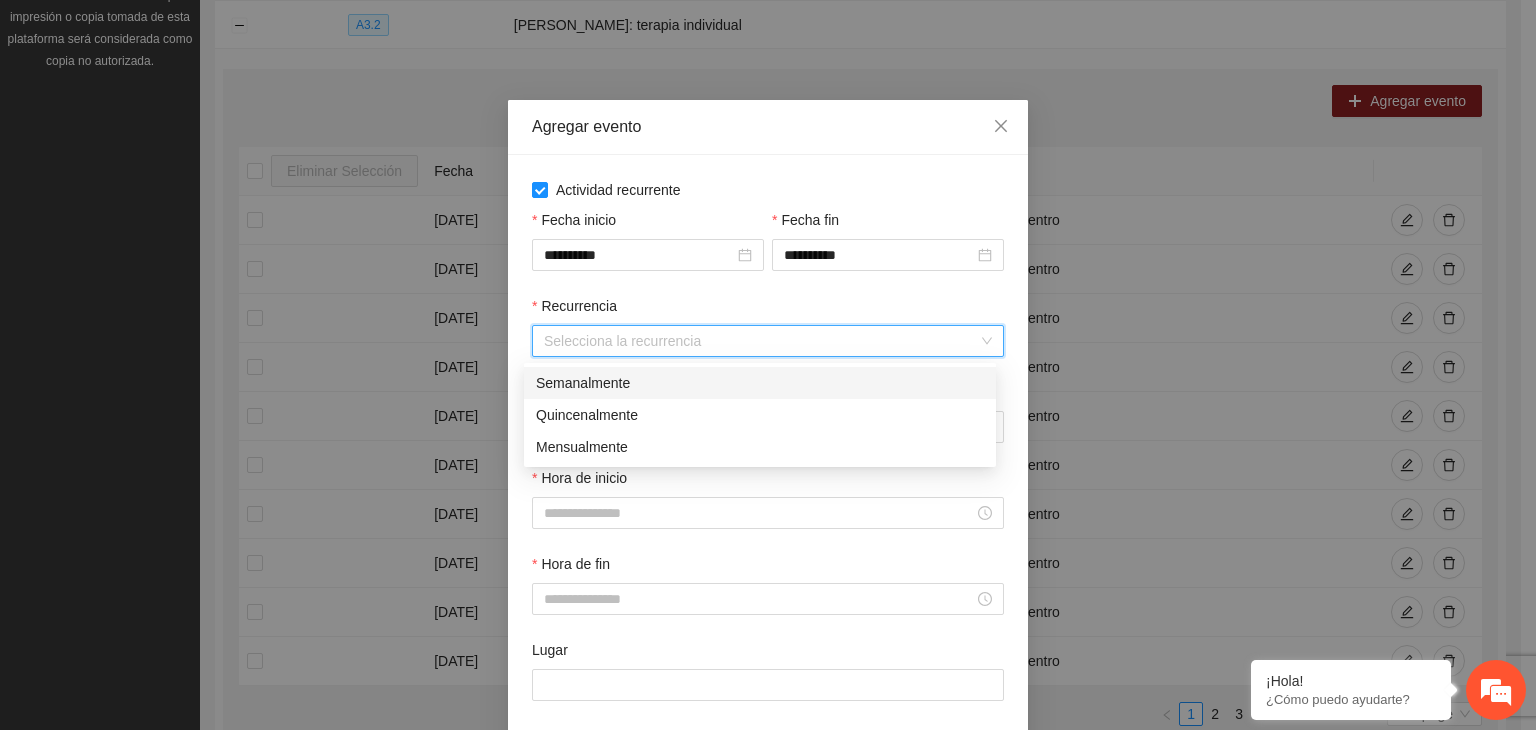click on "Semanalmente" at bounding box center [760, 383] 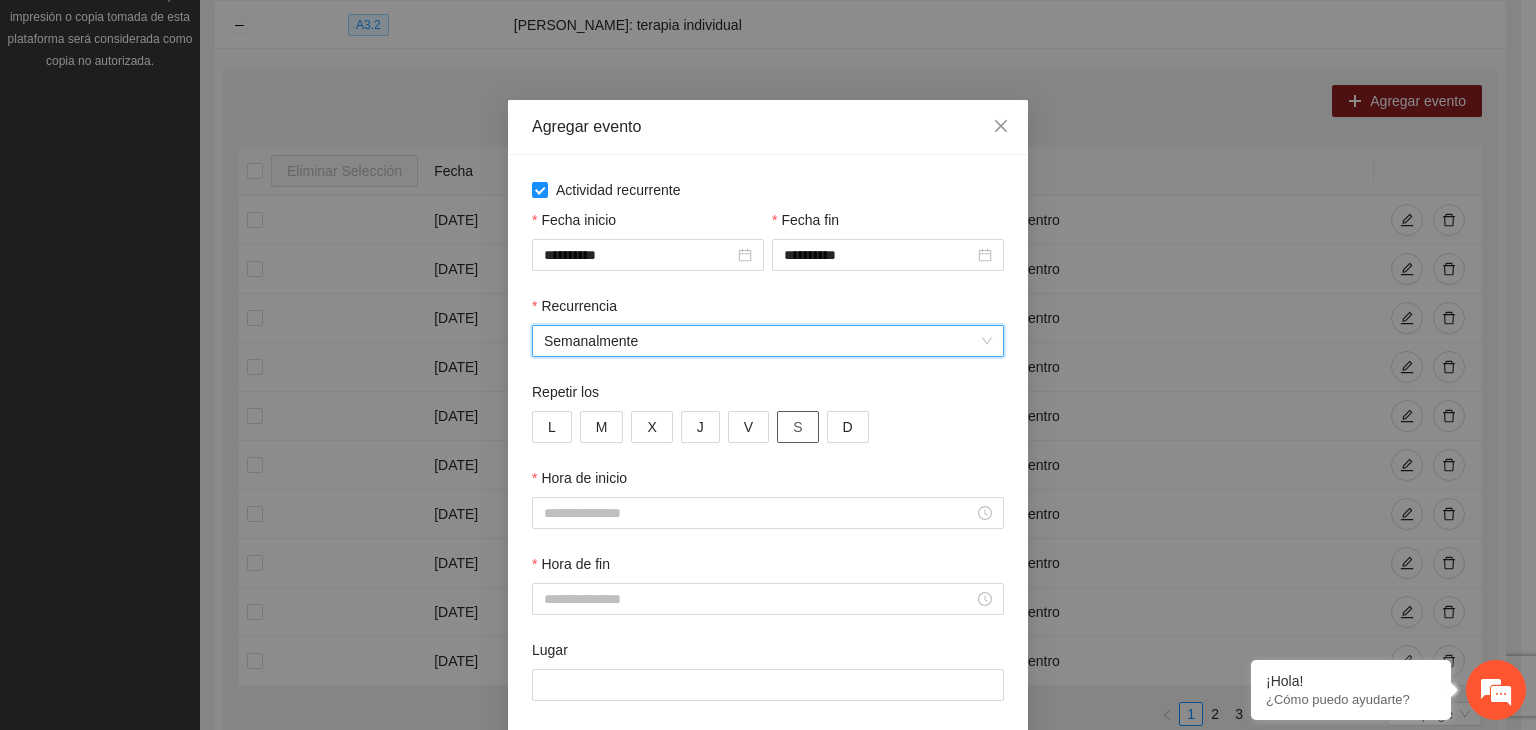 click on "S" at bounding box center [797, 427] 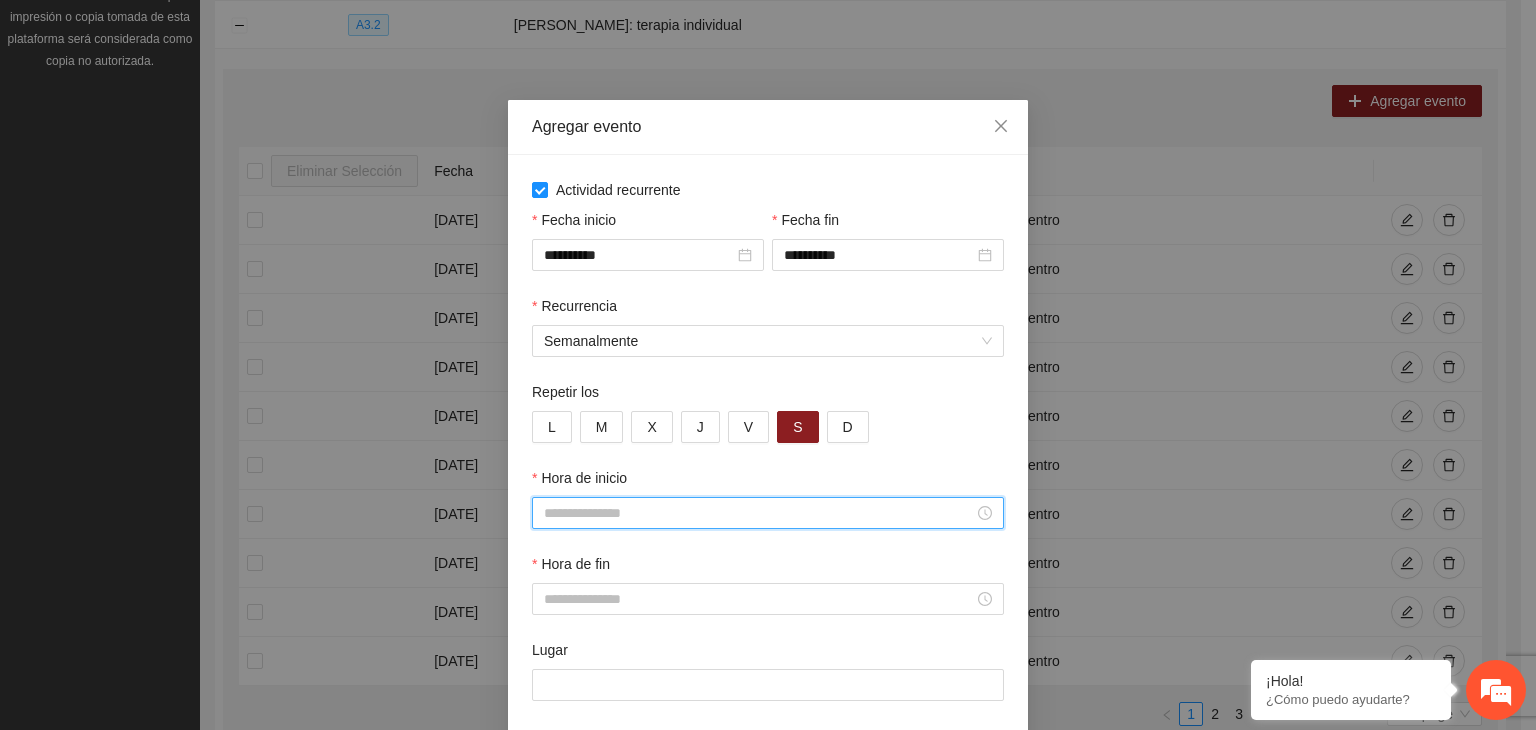 click on "Hora de inicio" at bounding box center (759, 513) 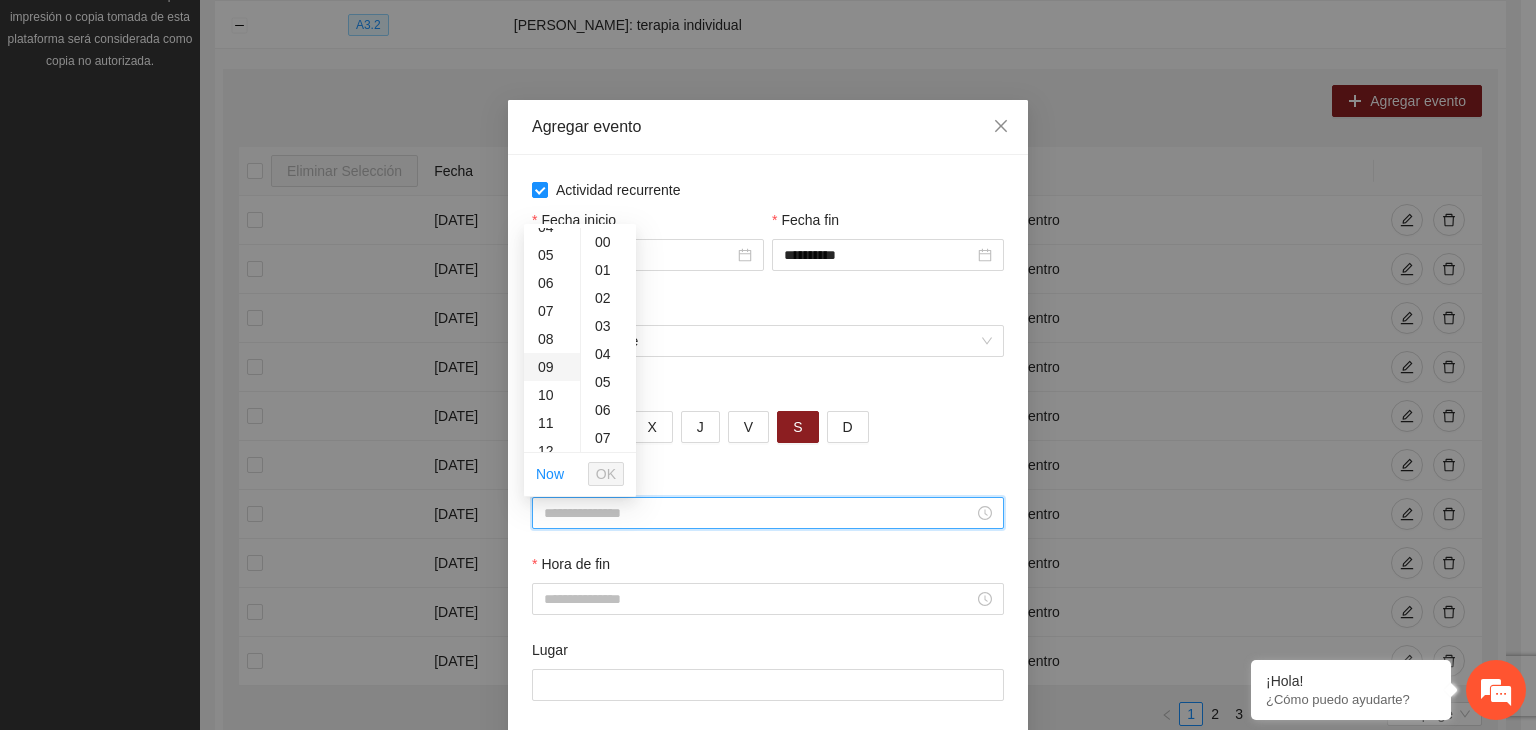 click on "09" at bounding box center (552, 367) 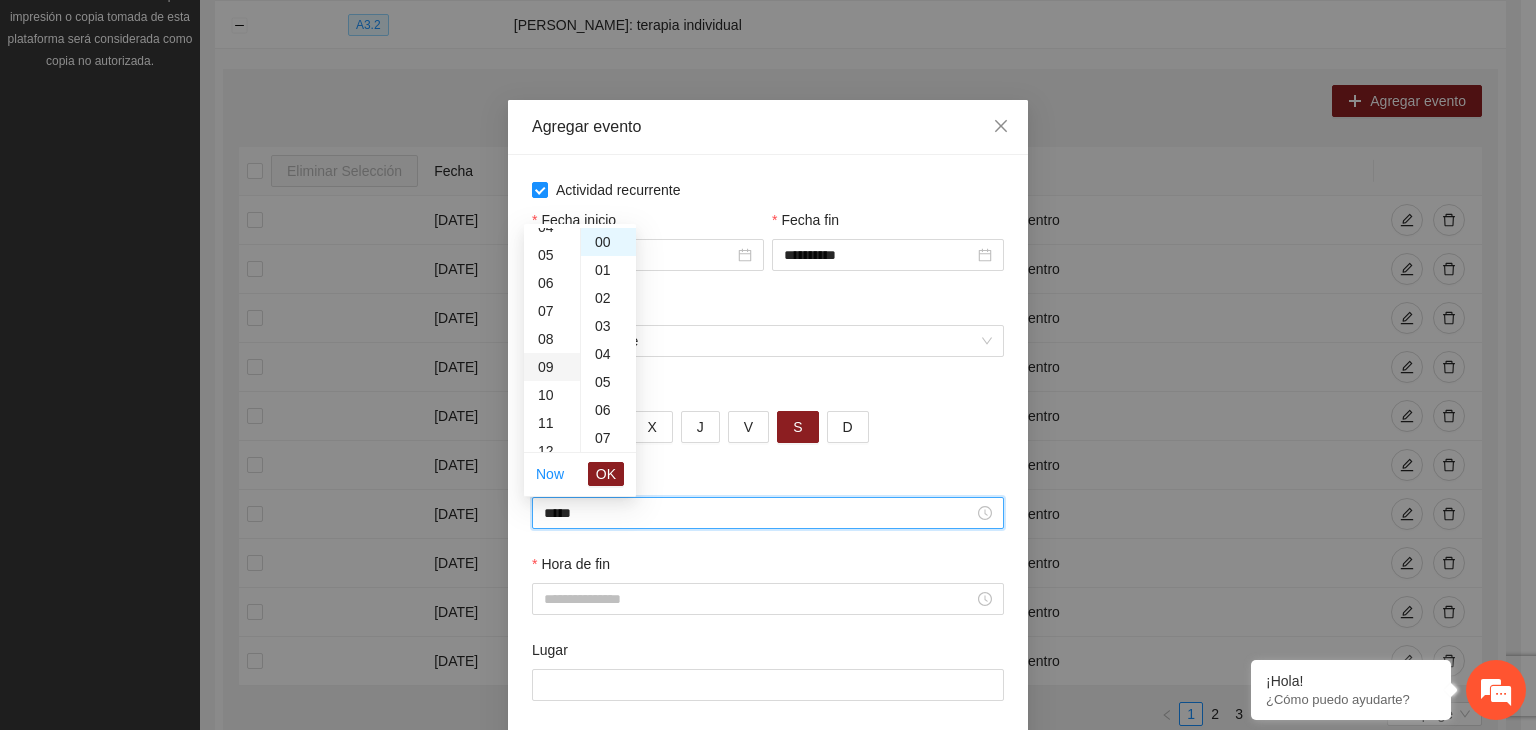scroll, scrollTop: 252, scrollLeft: 0, axis: vertical 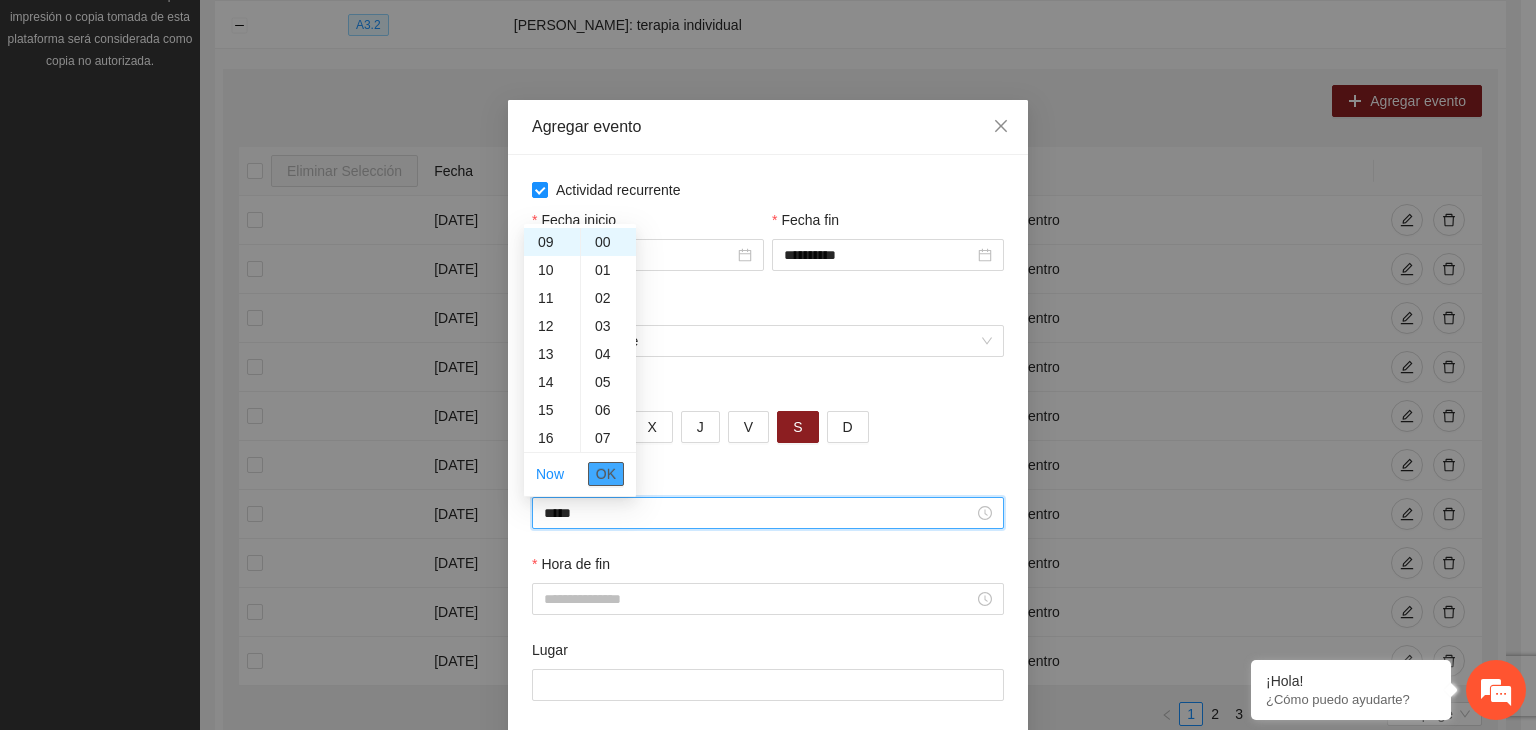 click on "OK" at bounding box center [606, 474] 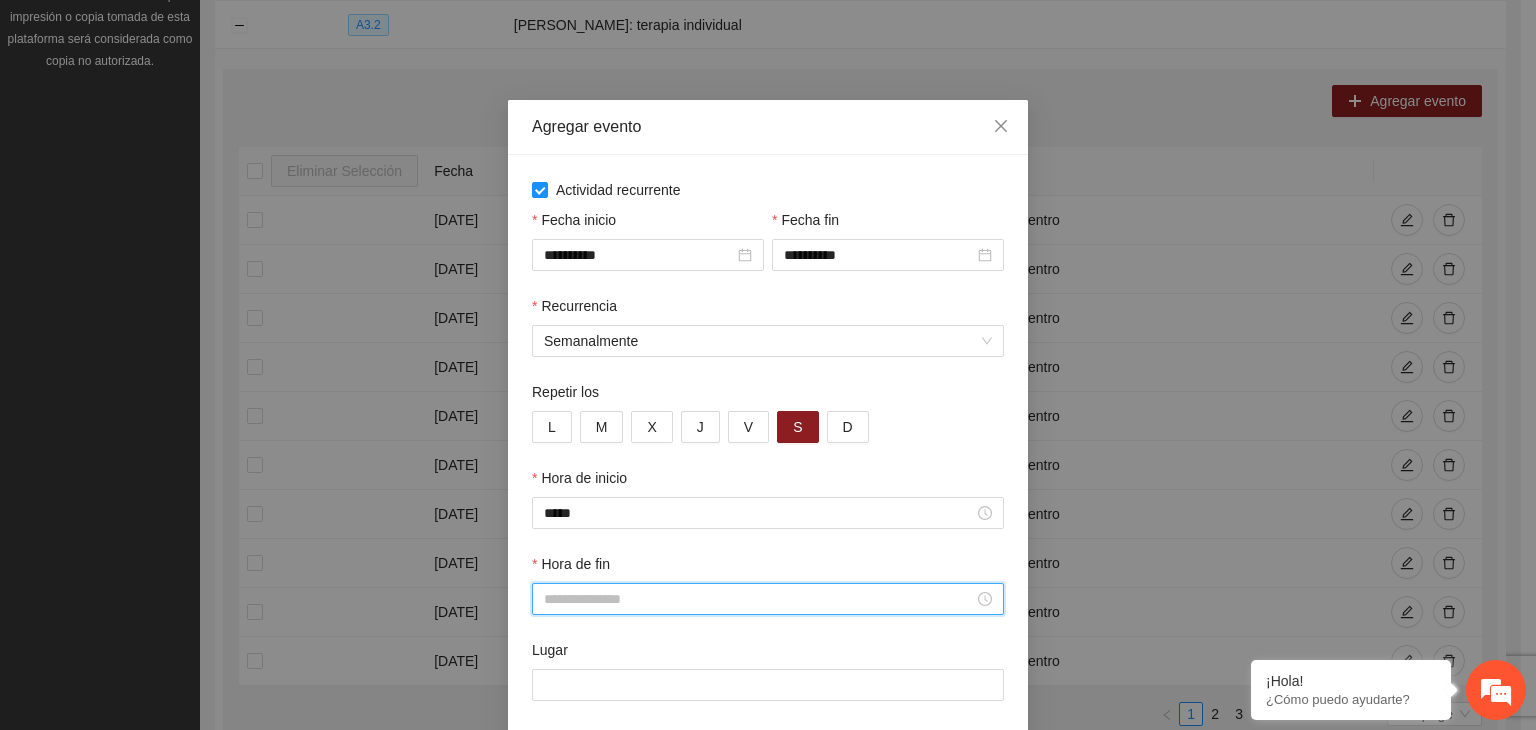 click on "Hora de fin" at bounding box center (759, 599) 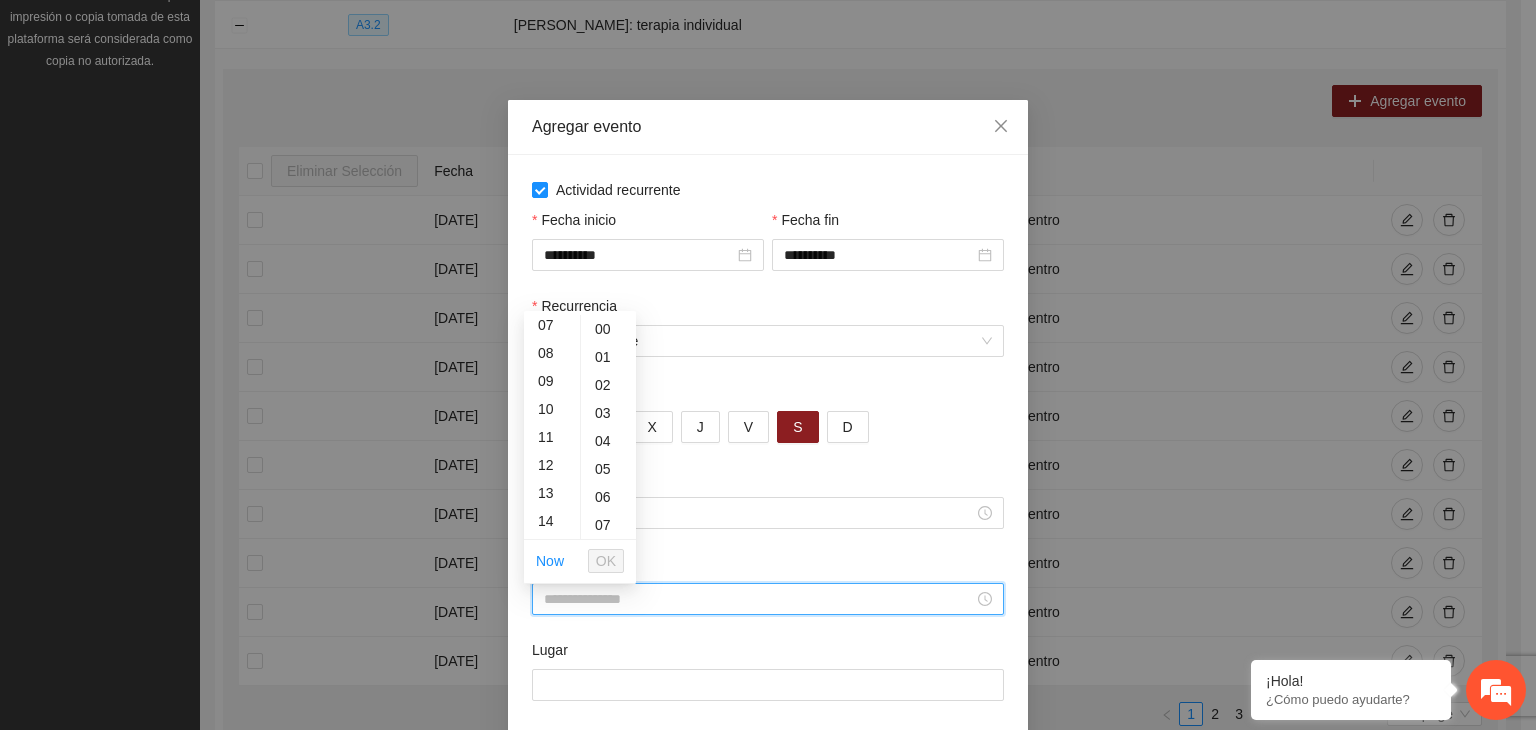 scroll, scrollTop: 212, scrollLeft: 0, axis: vertical 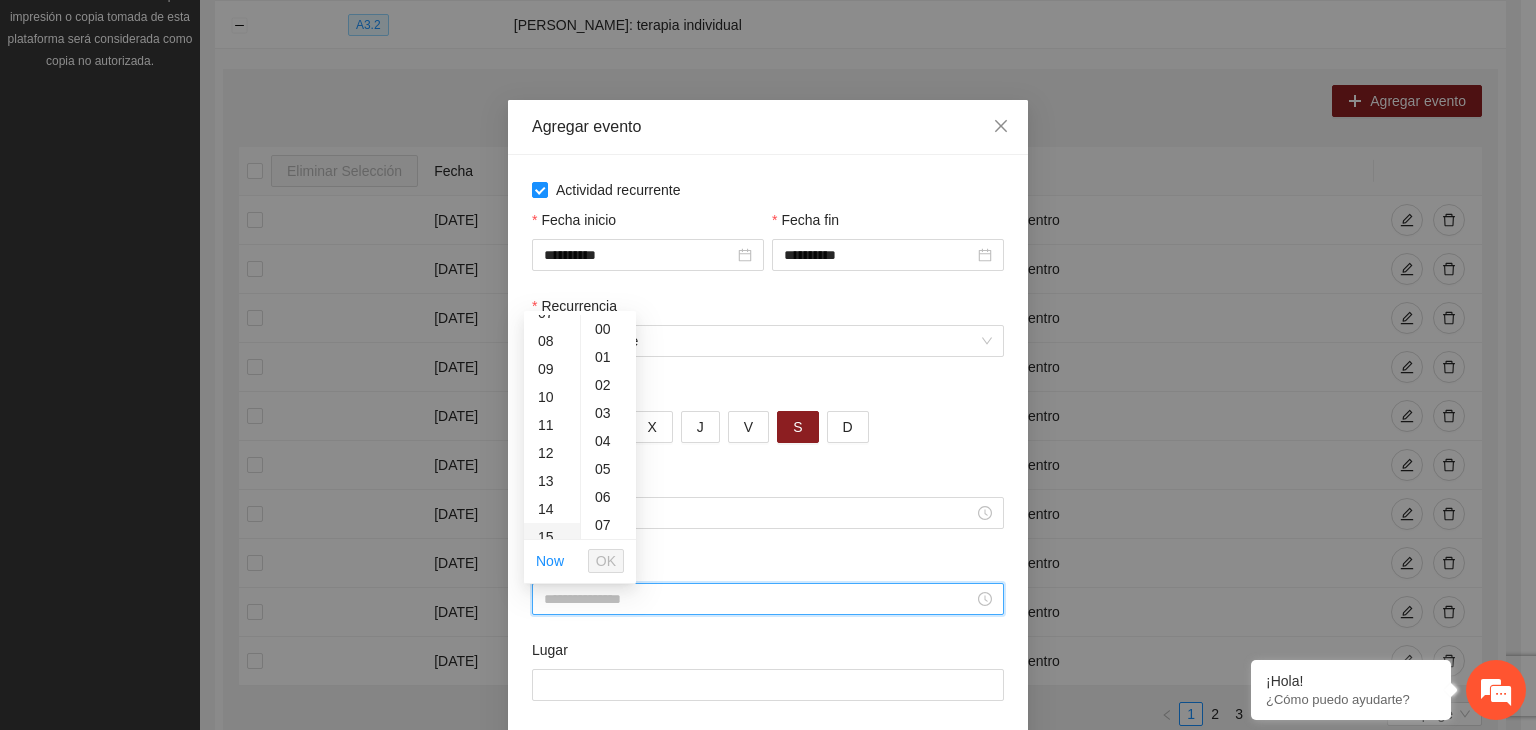click on "15" at bounding box center [552, 537] 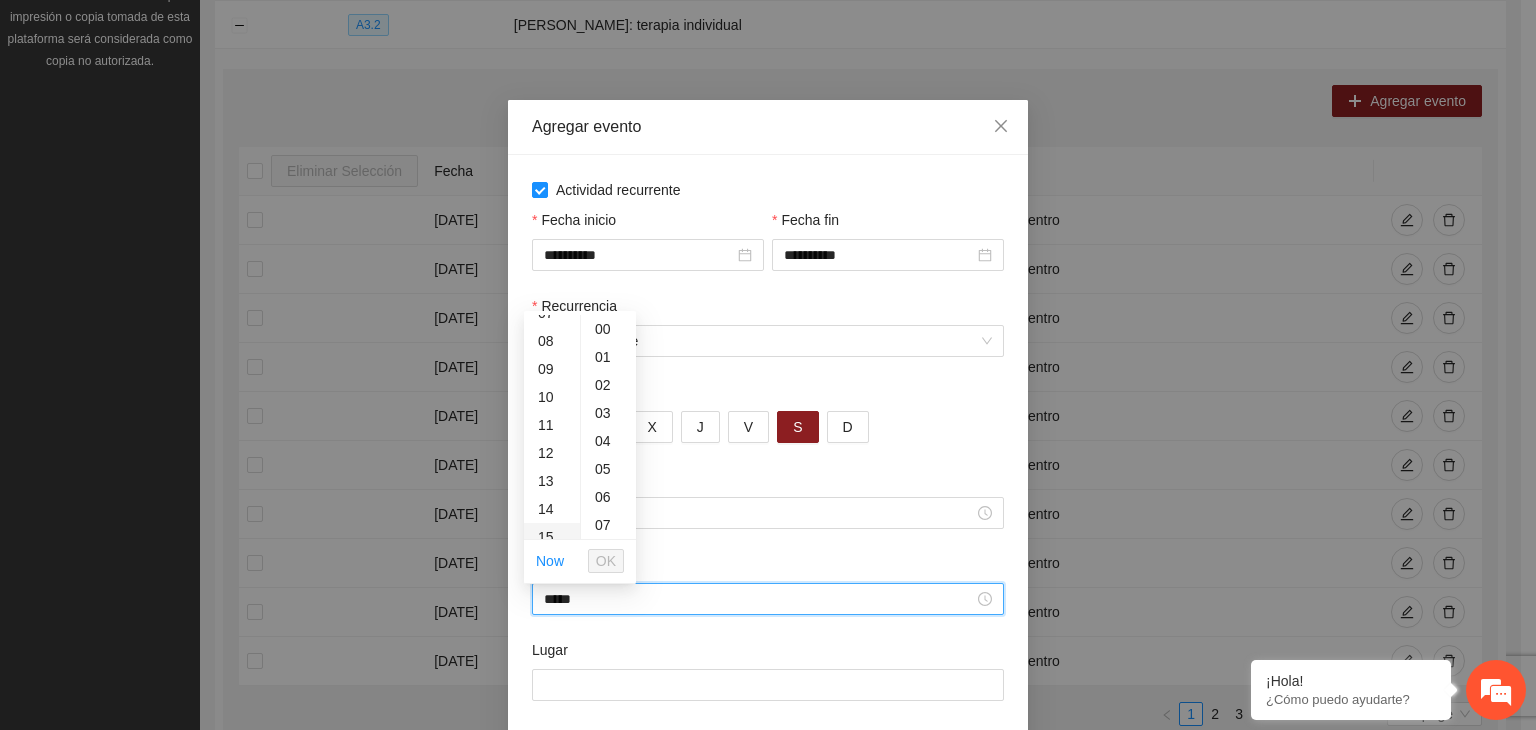 scroll, scrollTop: 420, scrollLeft: 0, axis: vertical 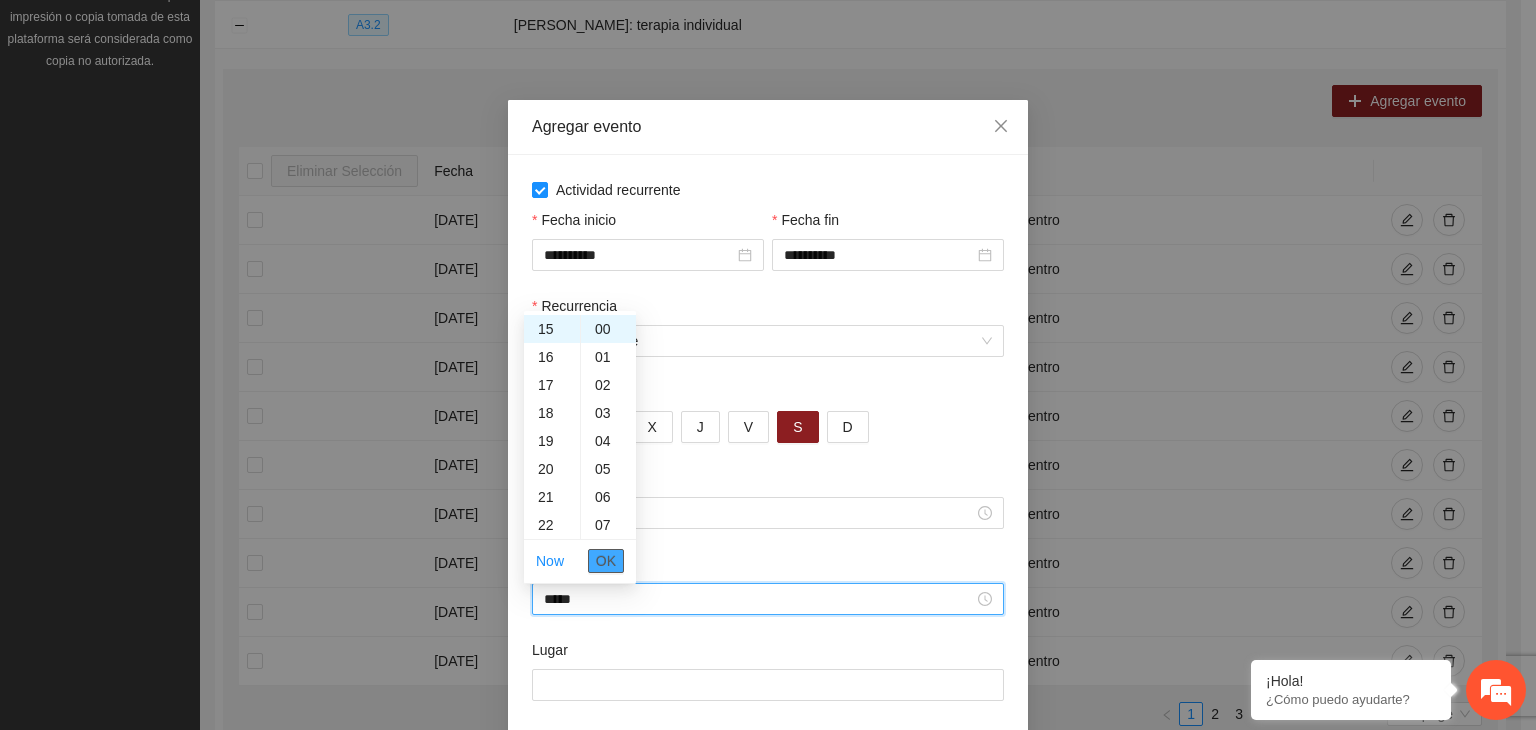 click on "OK" at bounding box center [606, 561] 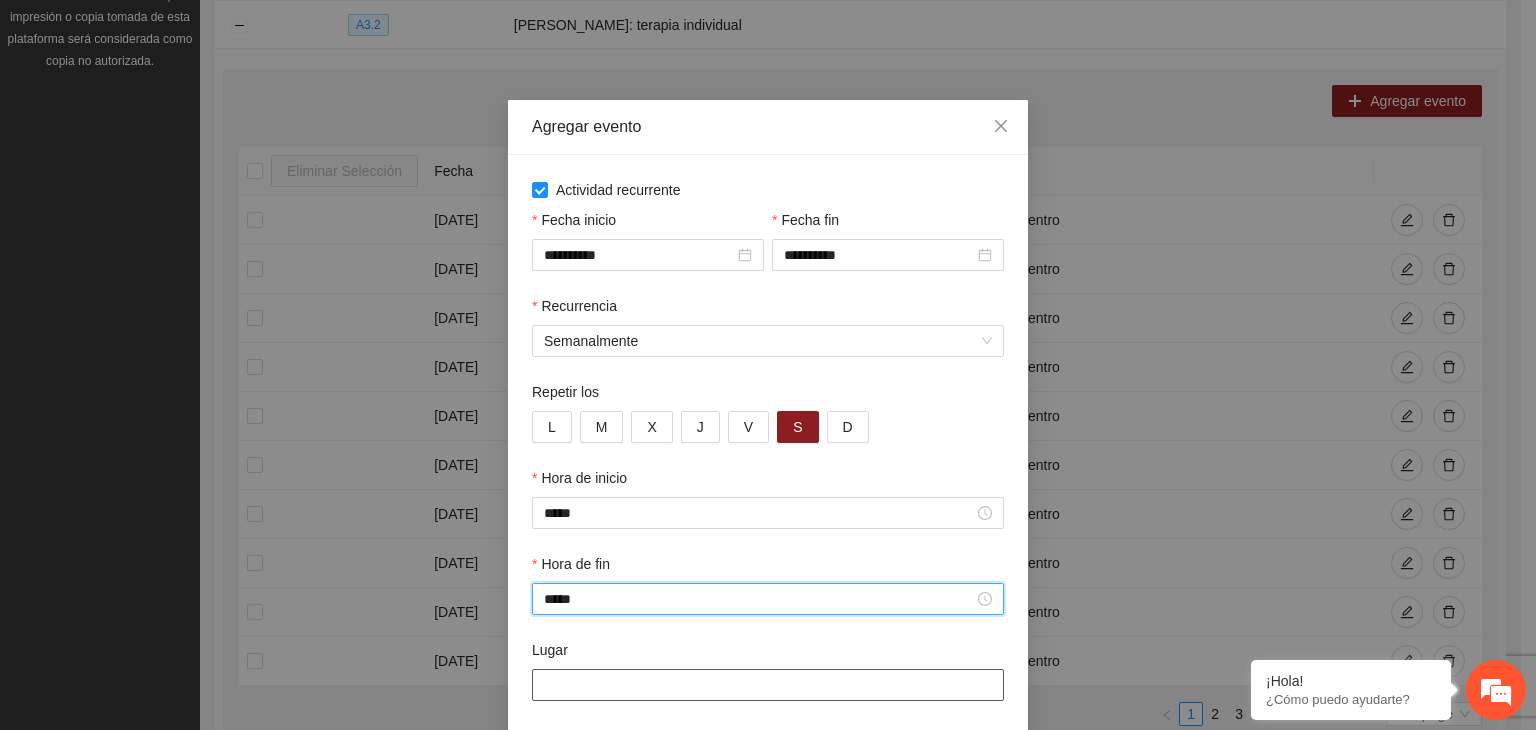 click on "Lugar" at bounding box center [768, 685] 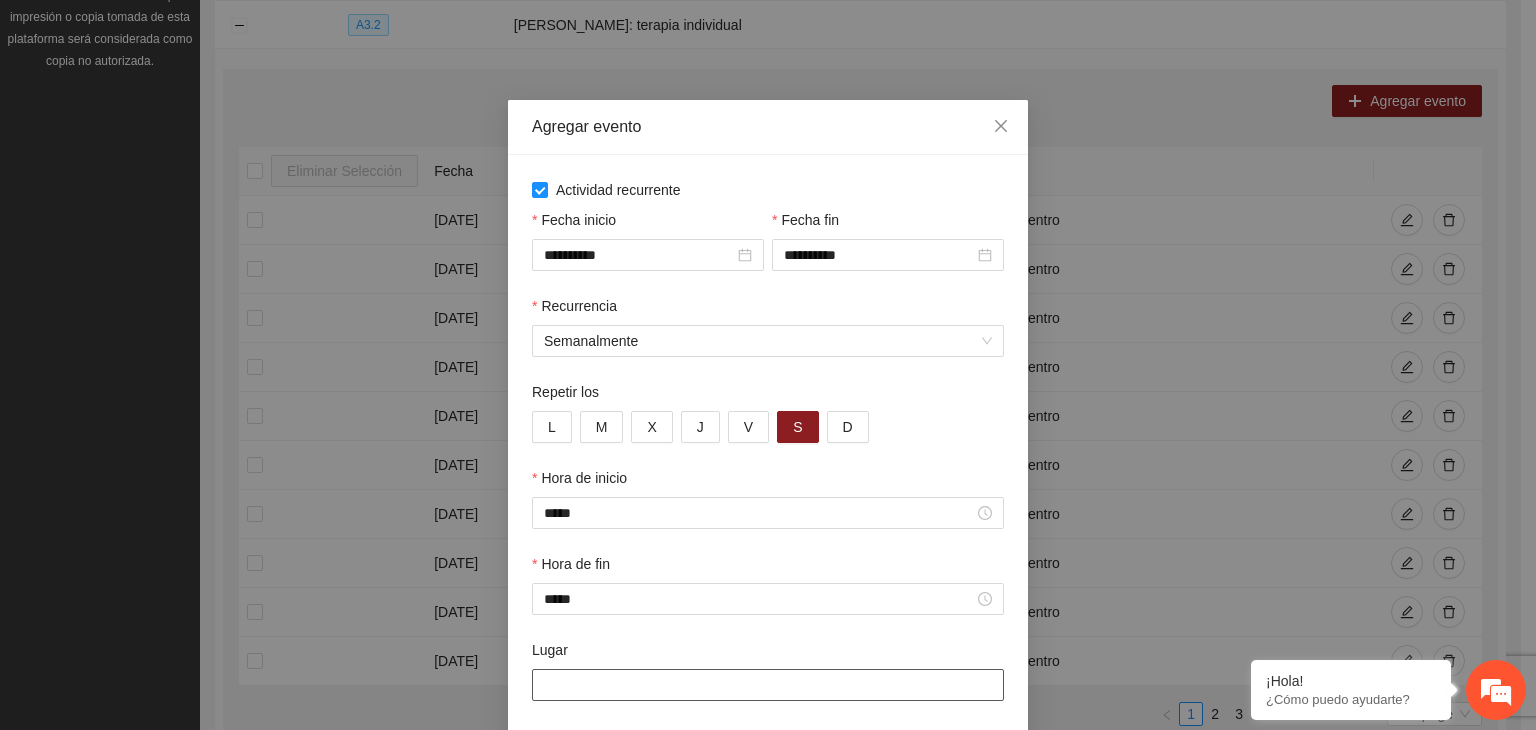 type on "**********" 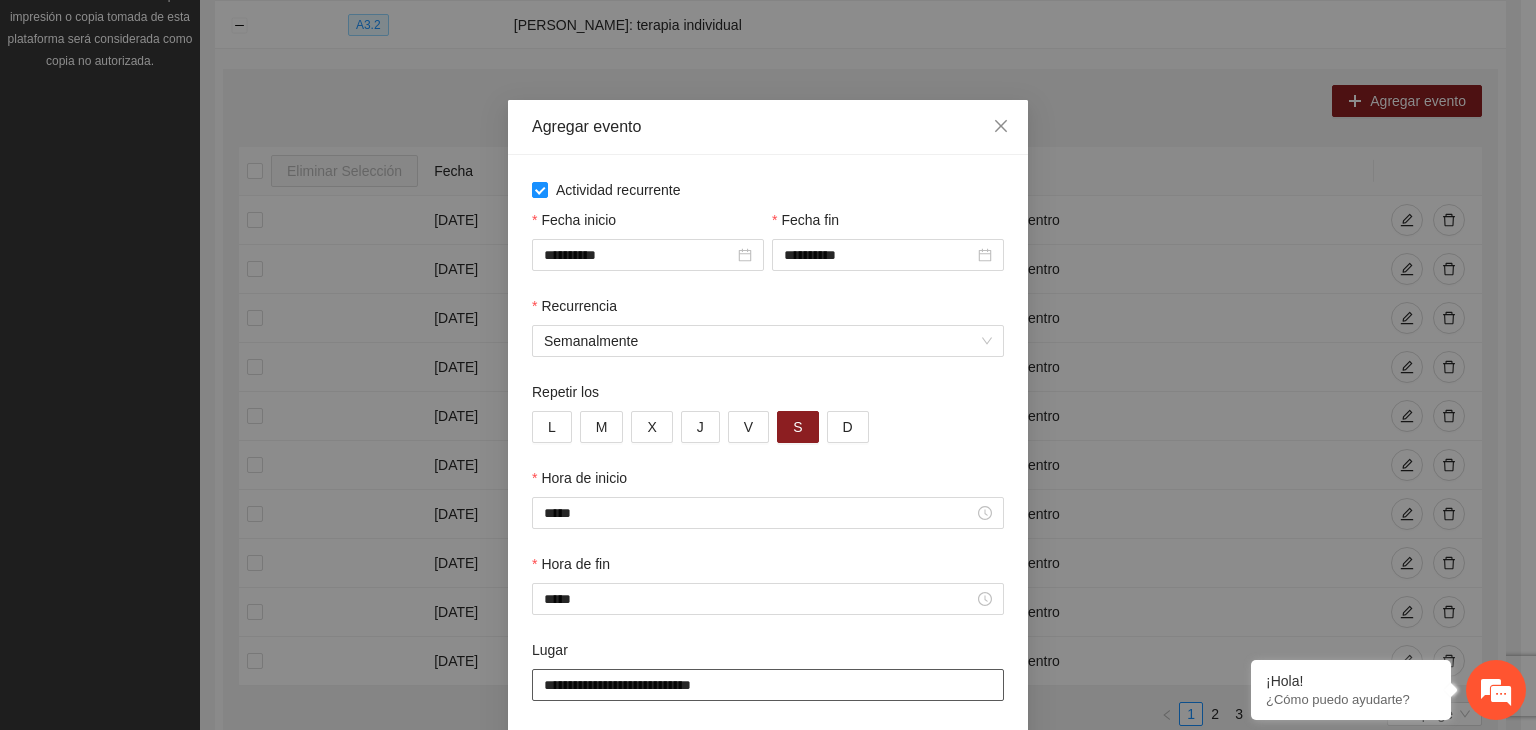 scroll, scrollTop: 99, scrollLeft: 0, axis: vertical 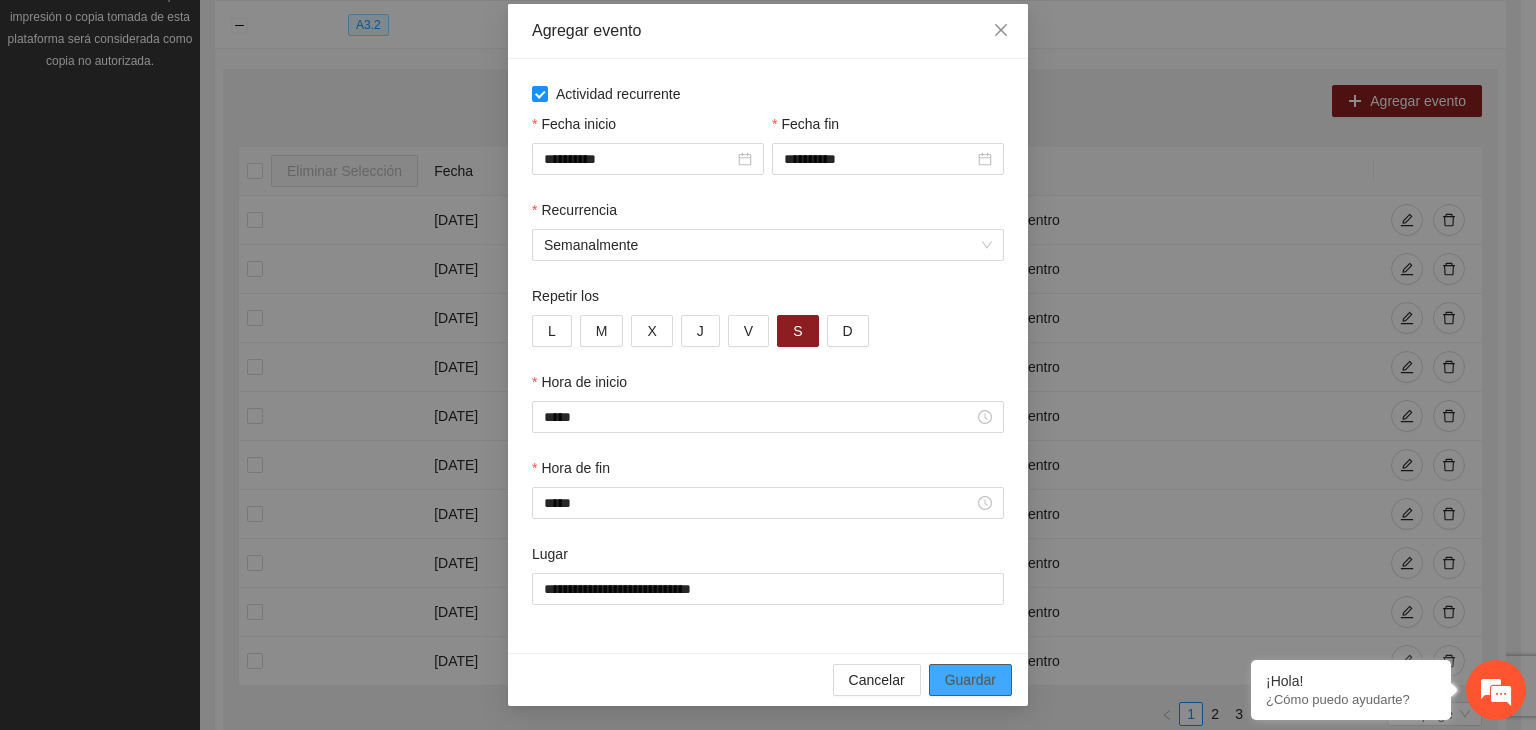 click on "Guardar" at bounding box center [970, 680] 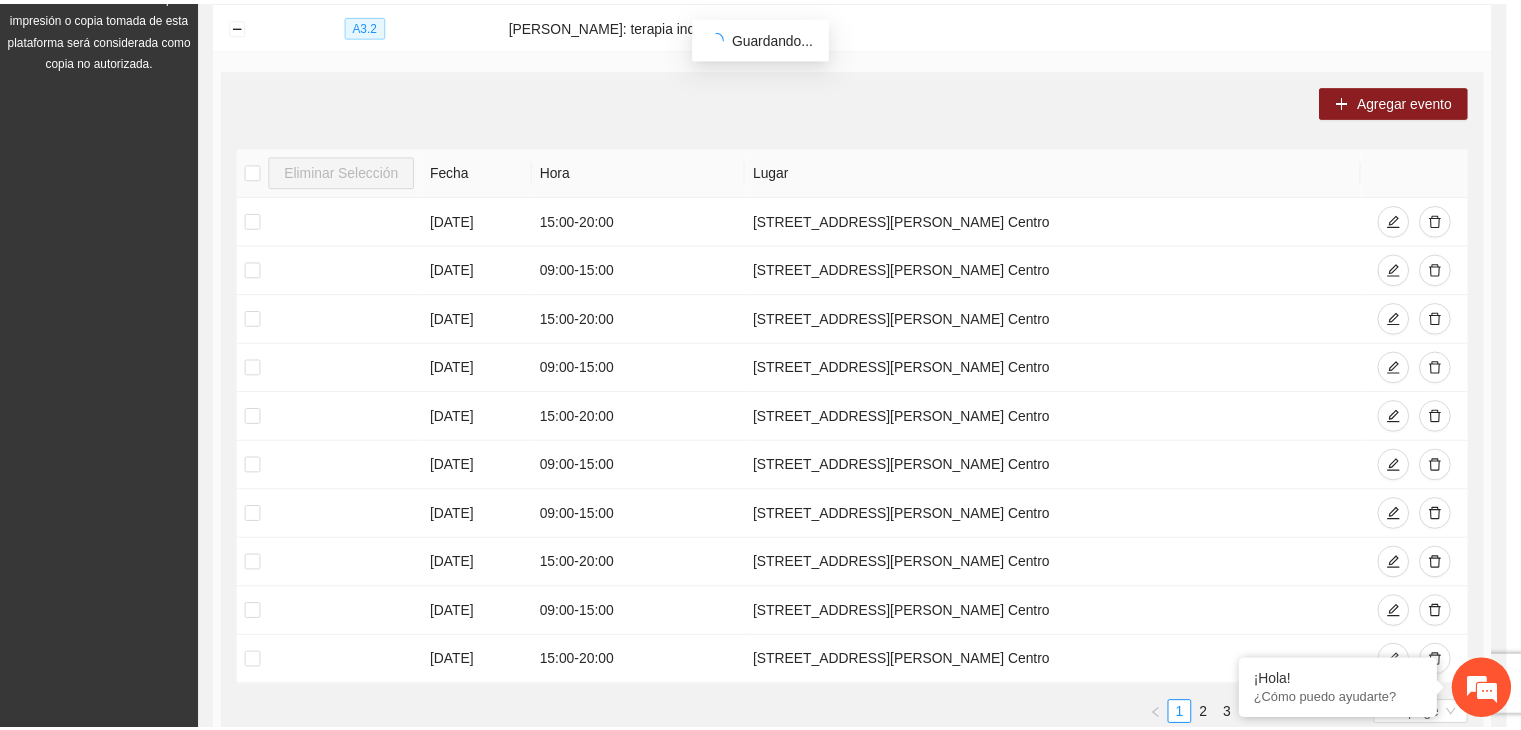 scroll, scrollTop: 0, scrollLeft: 0, axis: both 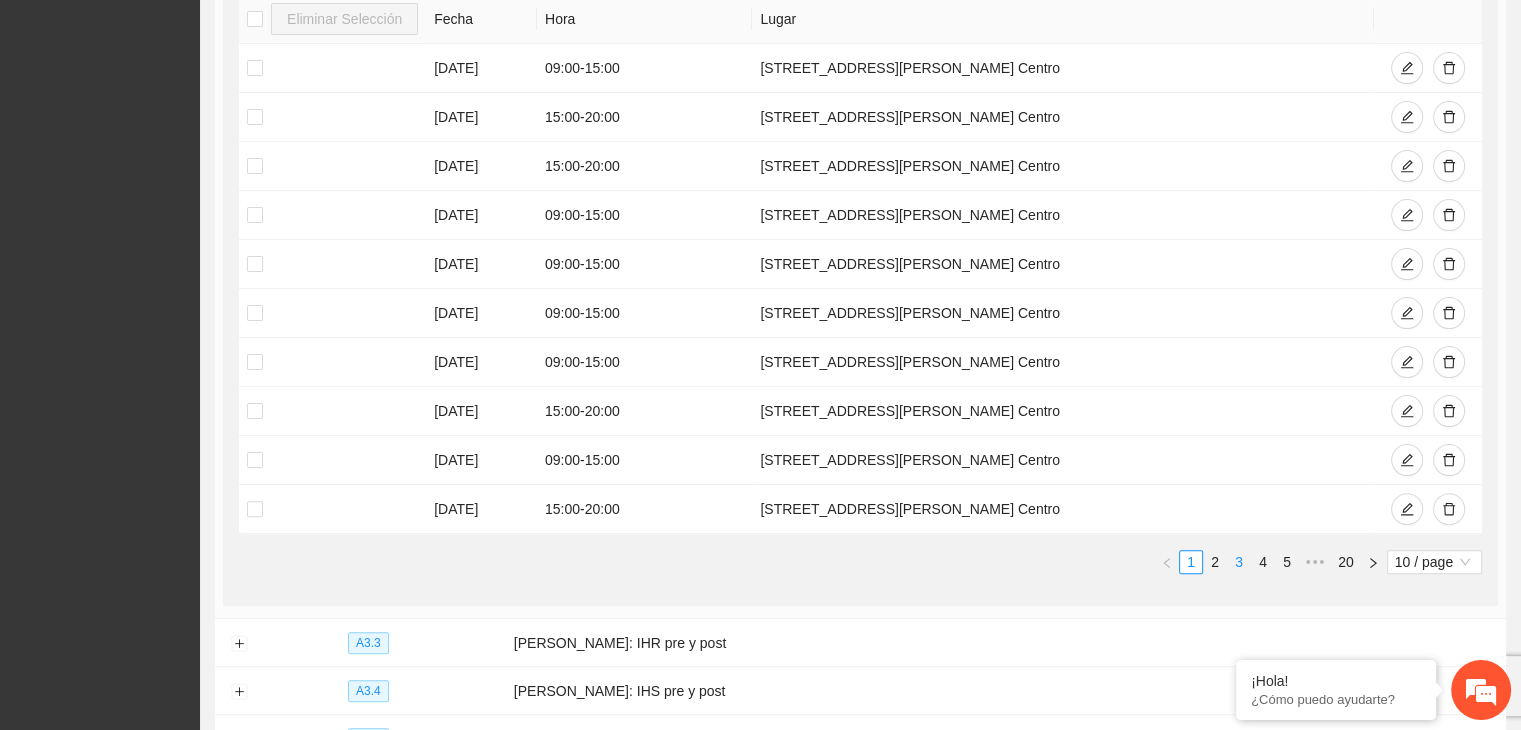 click on "3" at bounding box center (1239, 562) 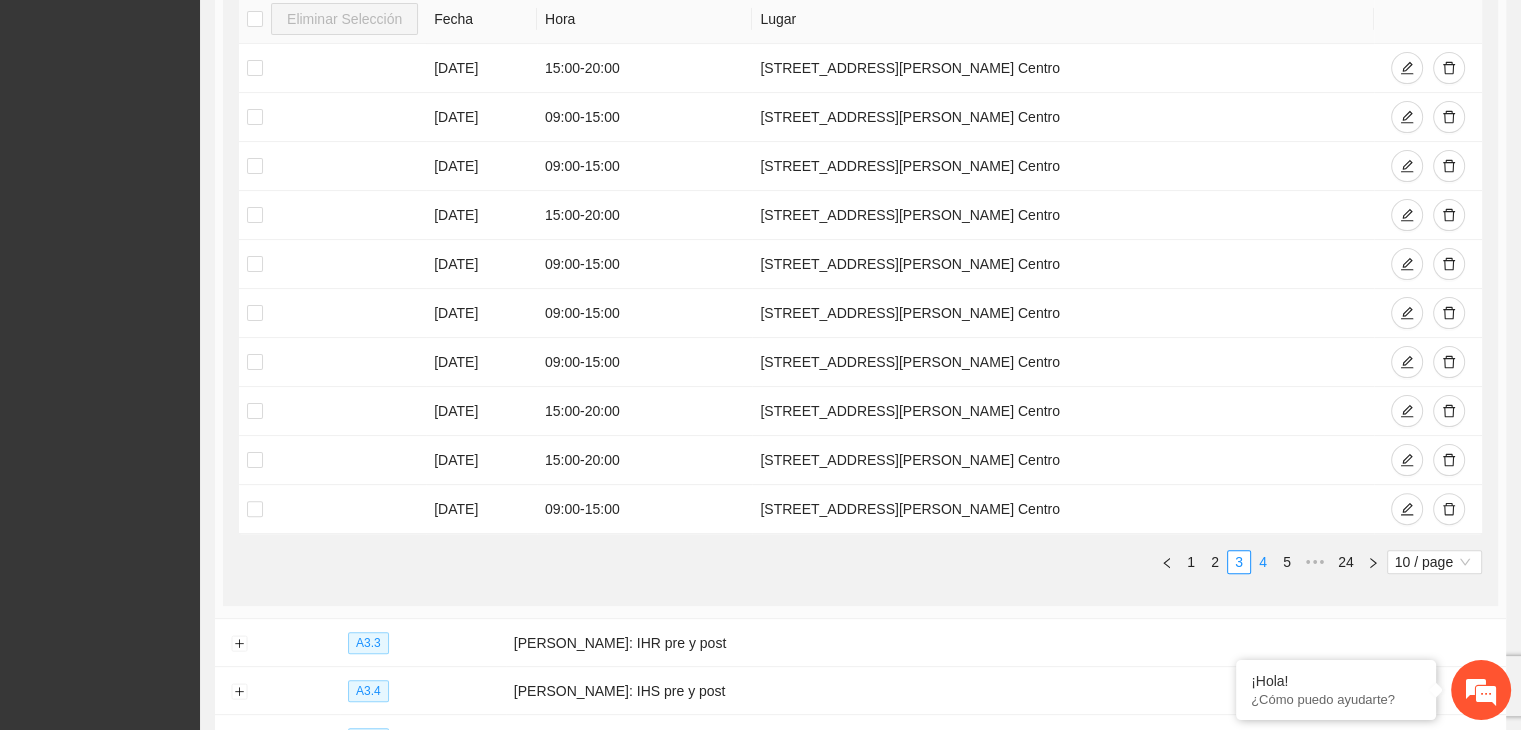click on "4" at bounding box center [1263, 562] 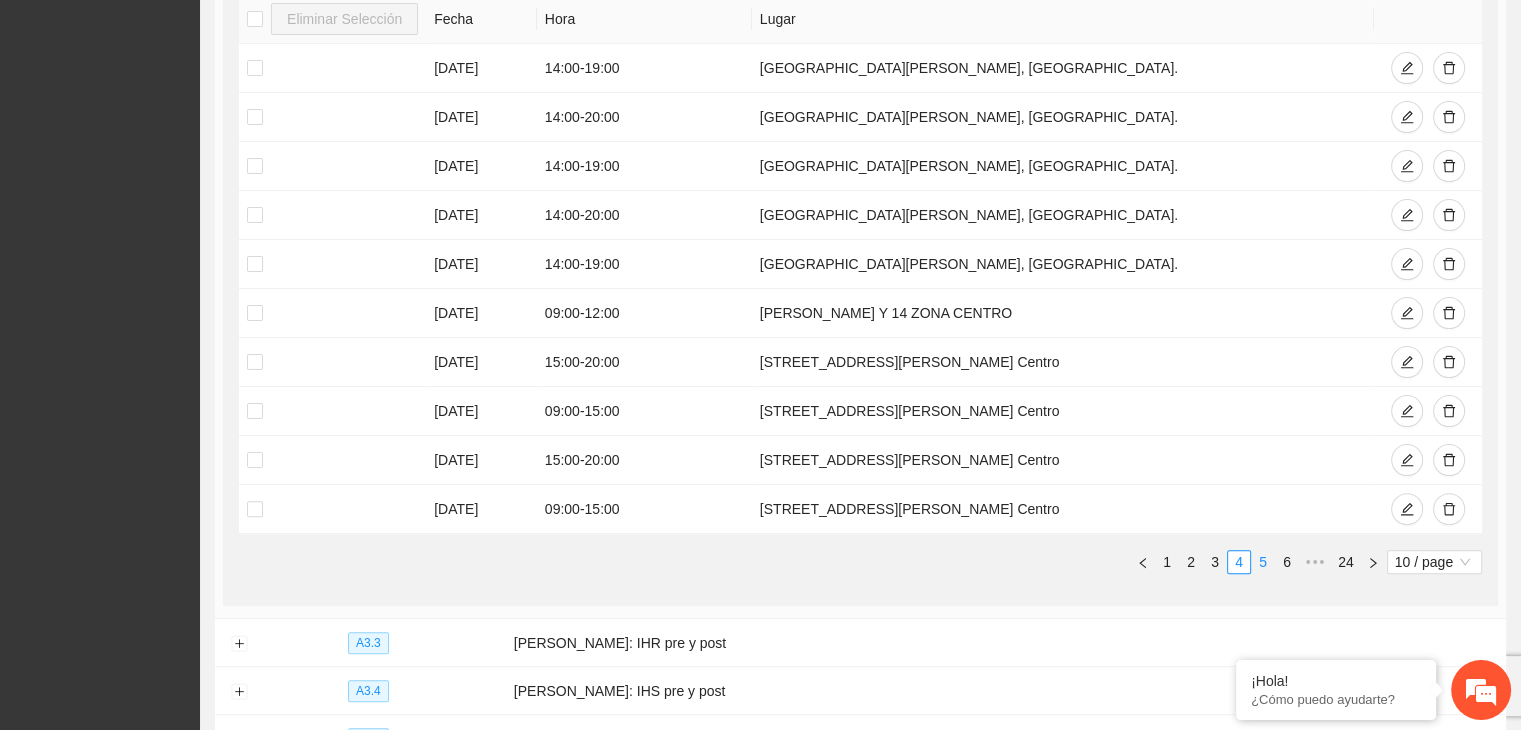 click on "5" at bounding box center (1263, 562) 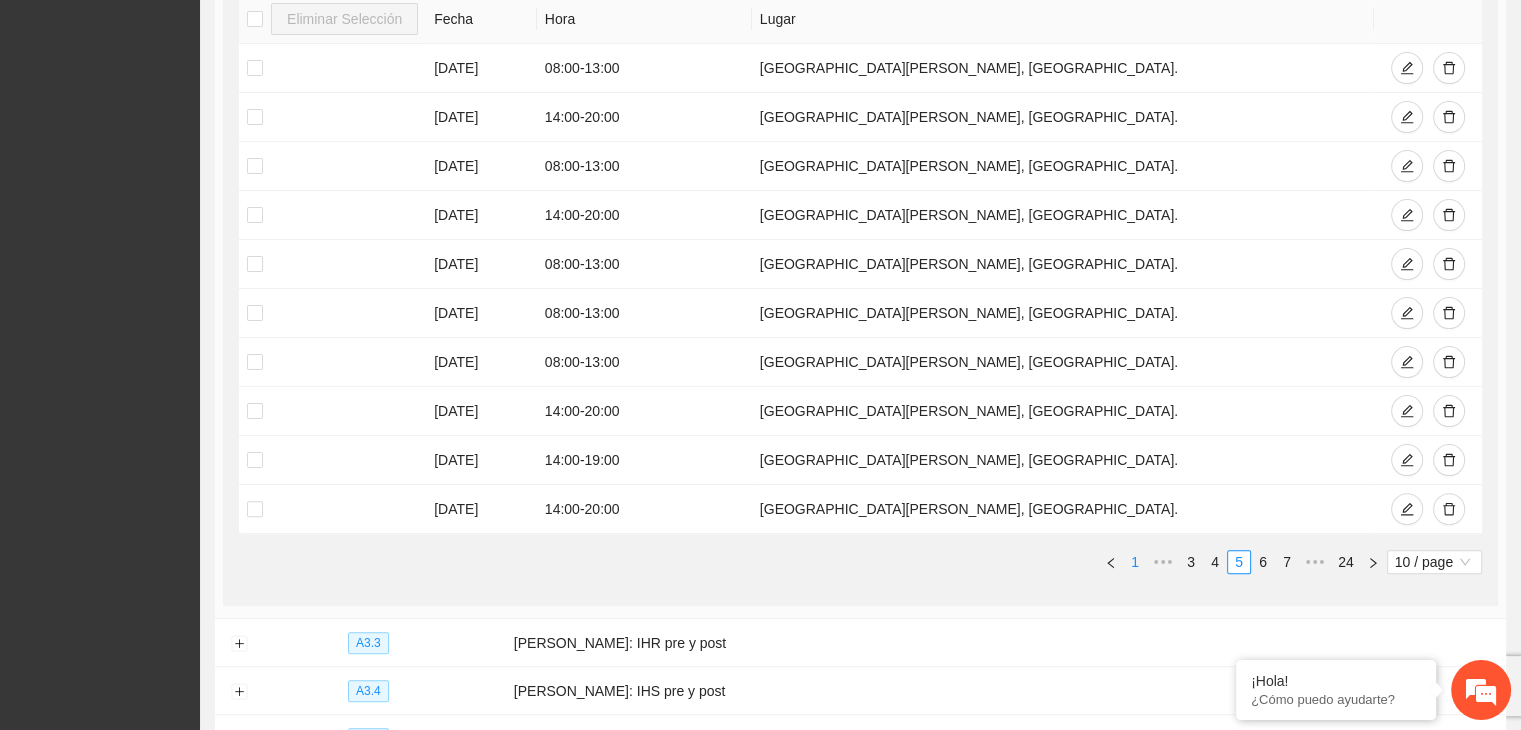 click on "1" at bounding box center (1135, 562) 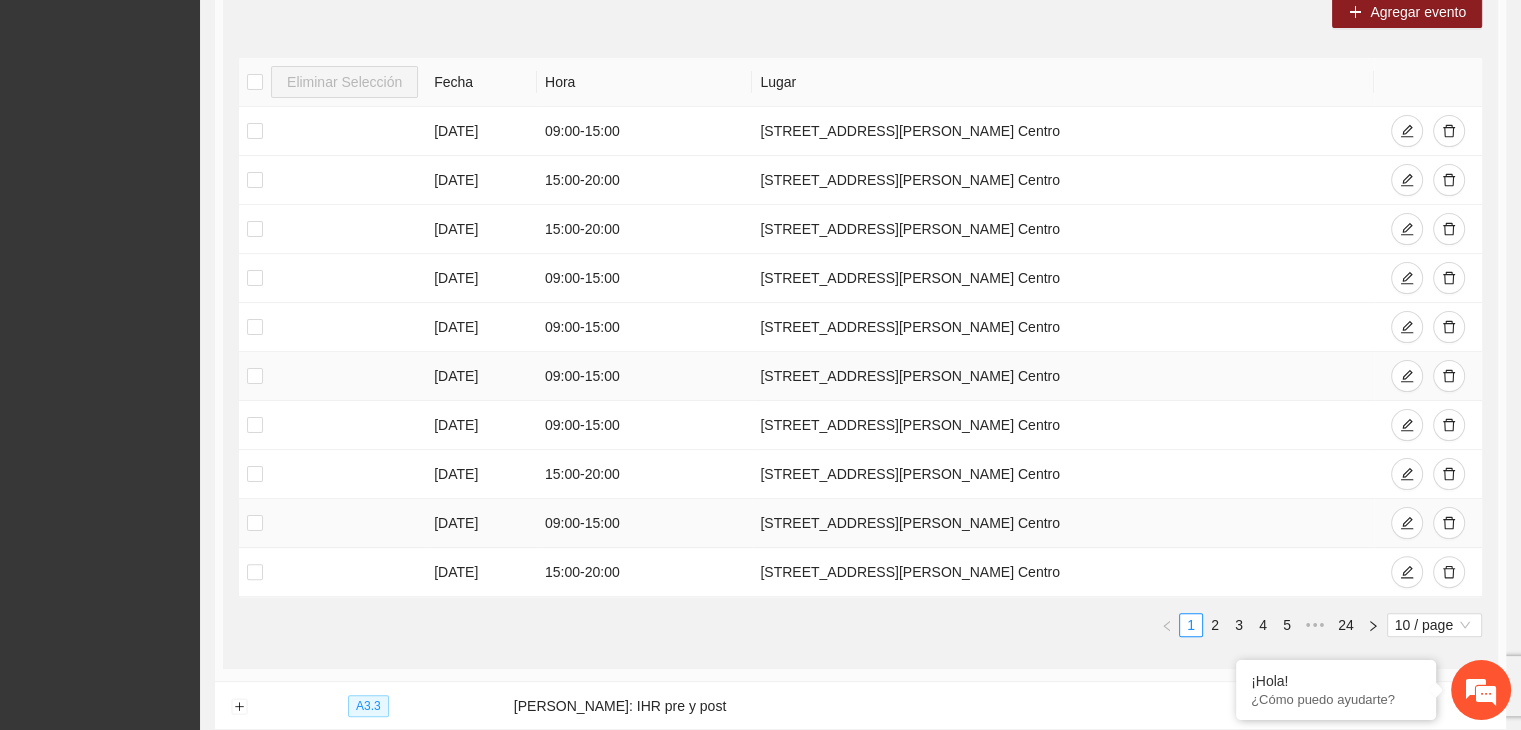 scroll, scrollTop: 272, scrollLeft: 0, axis: vertical 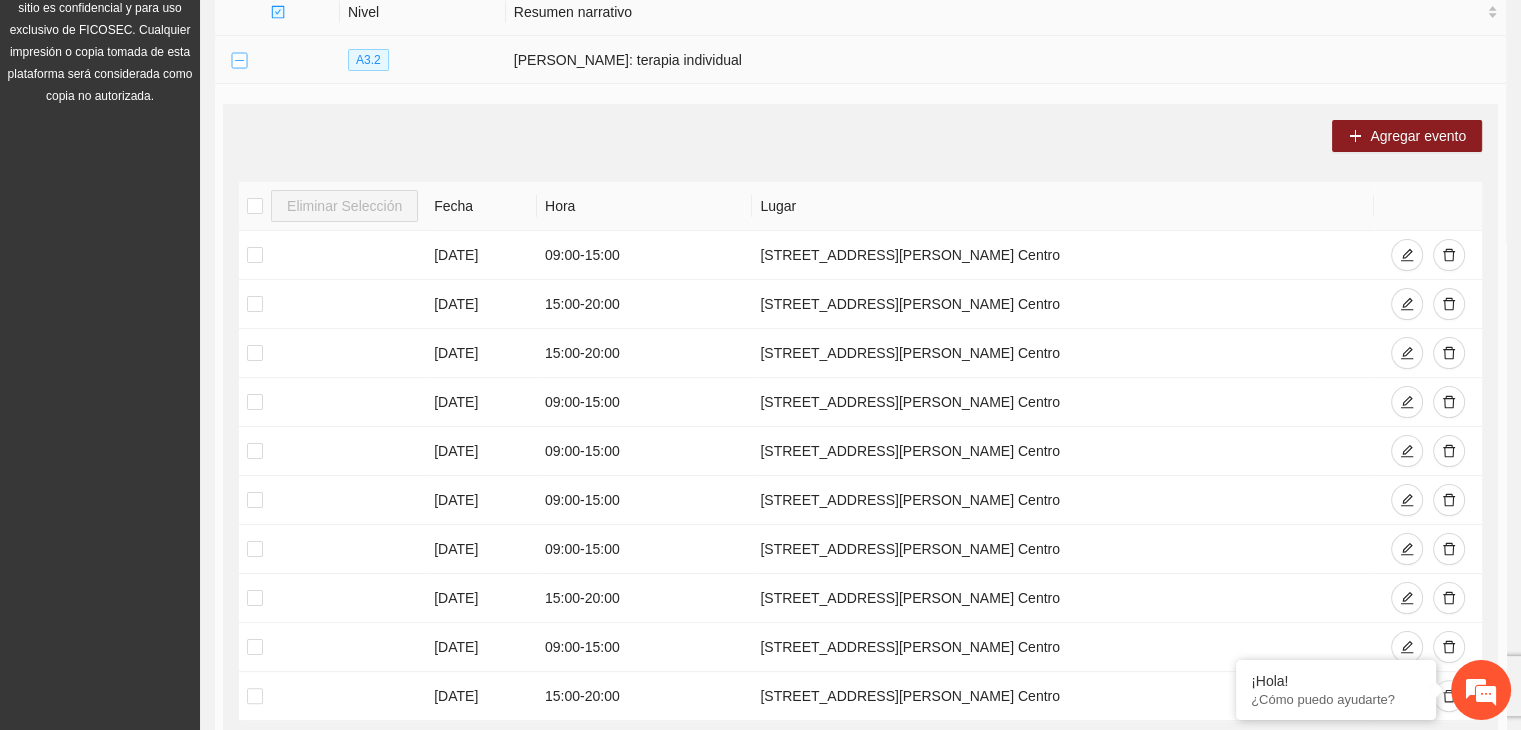 click at bounding box center (239, 61) 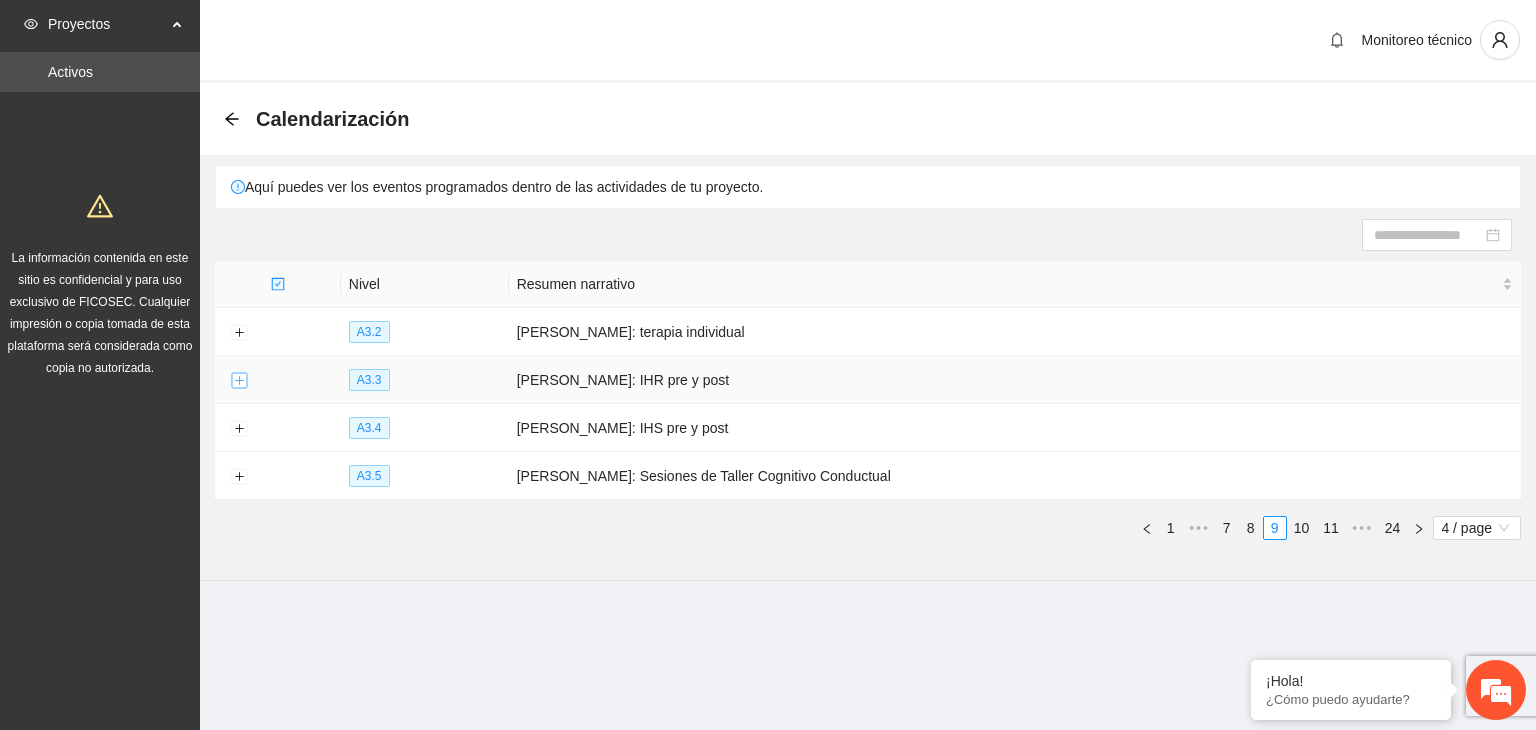 click at bounding box center (239, 381) 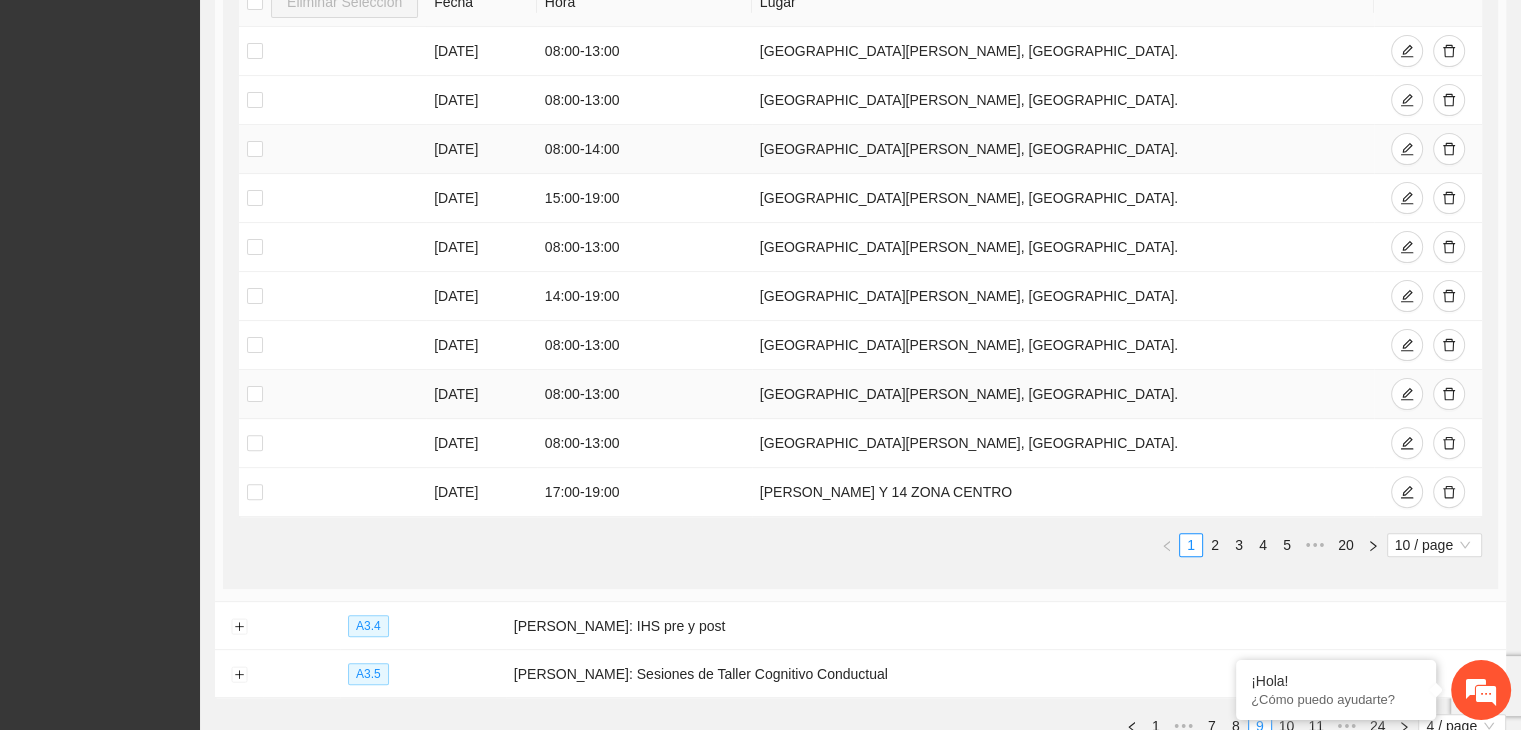 scroll, scrollTop: 524, scrollLeft: 0, axis: vertical 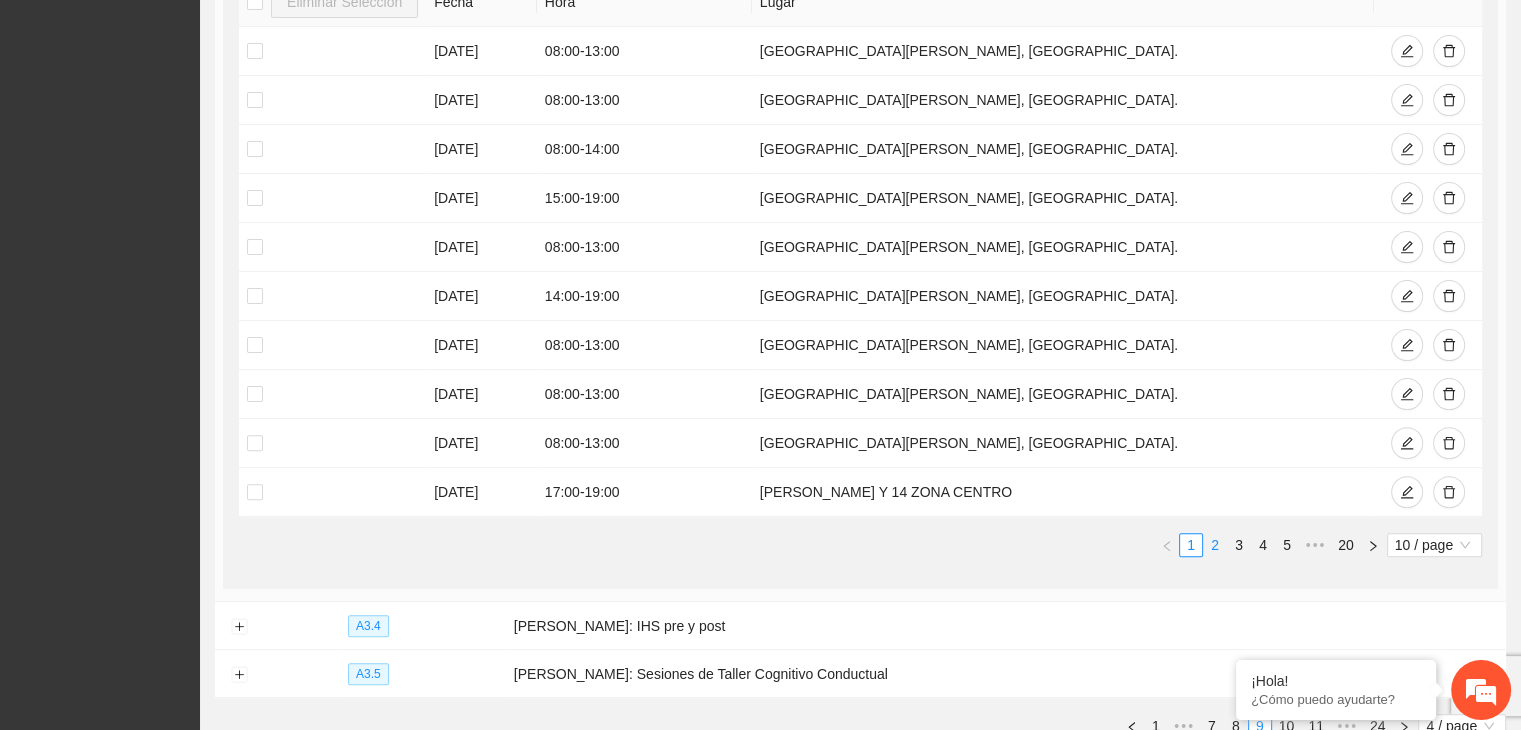 click on "2" at bounding box center (1215, 545) 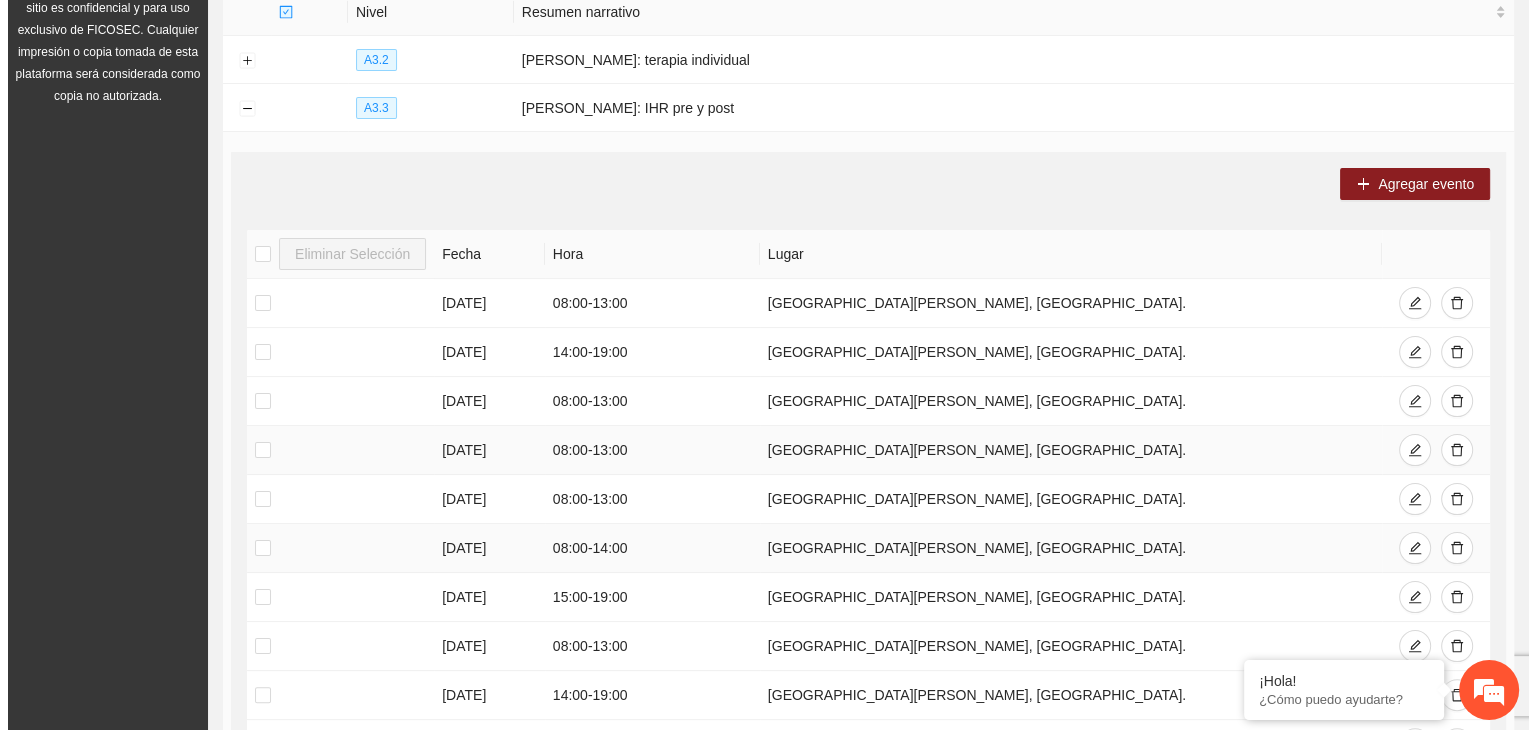 scroll, scrollTop: 268, scrollLeft: 0, axis: vertical 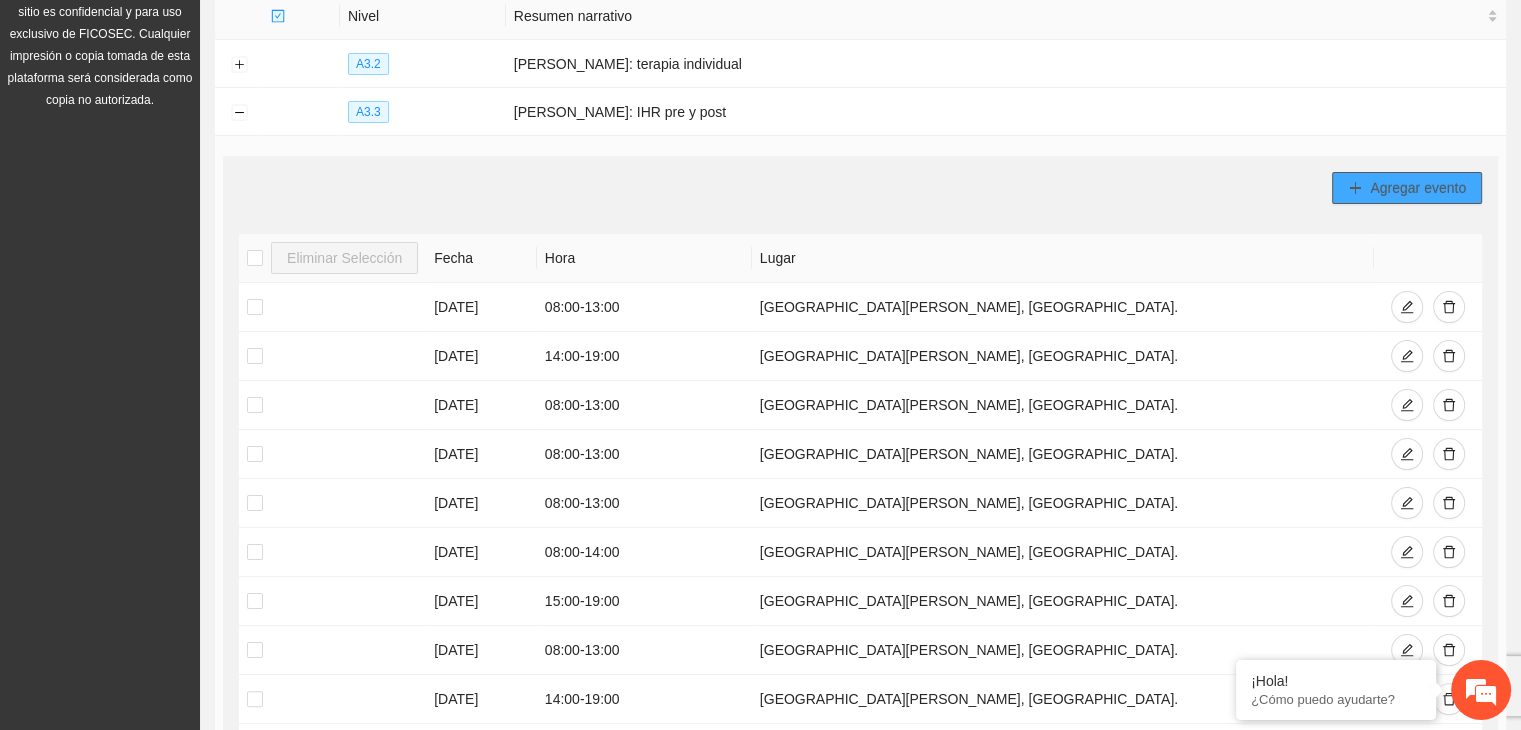 click on "Agregar evento" at bounding box center (1418, 188) 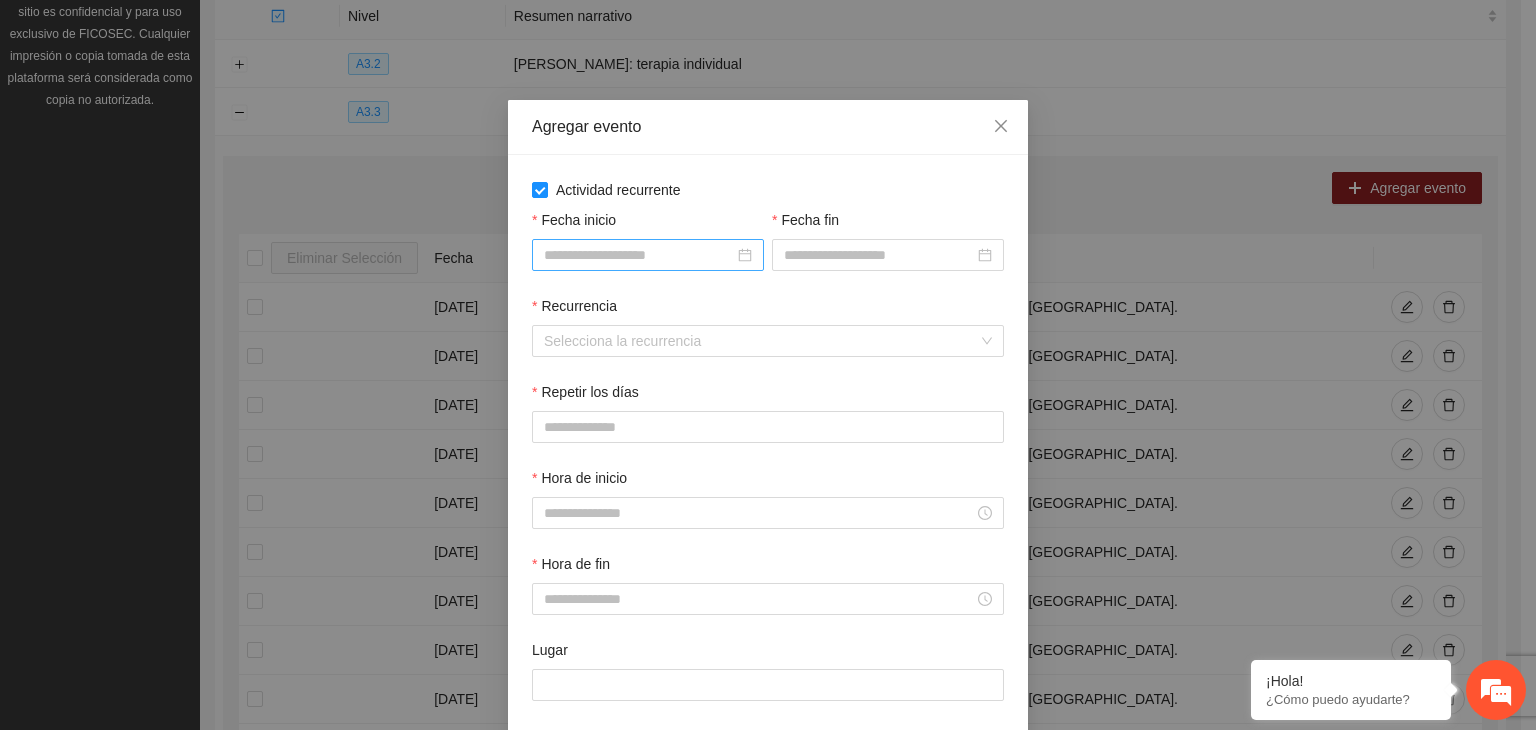 click at bounding box center [648, 255] 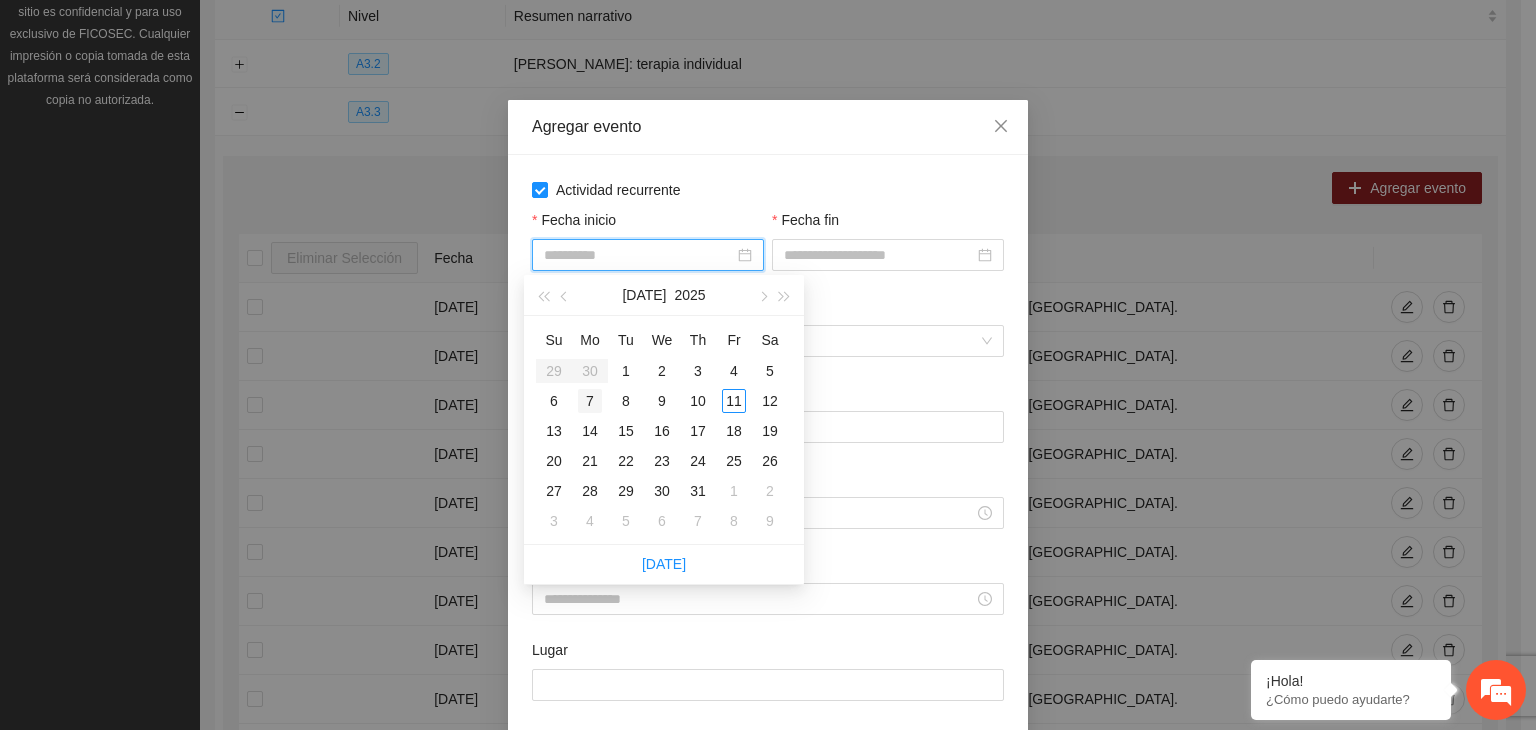 type on "**********" 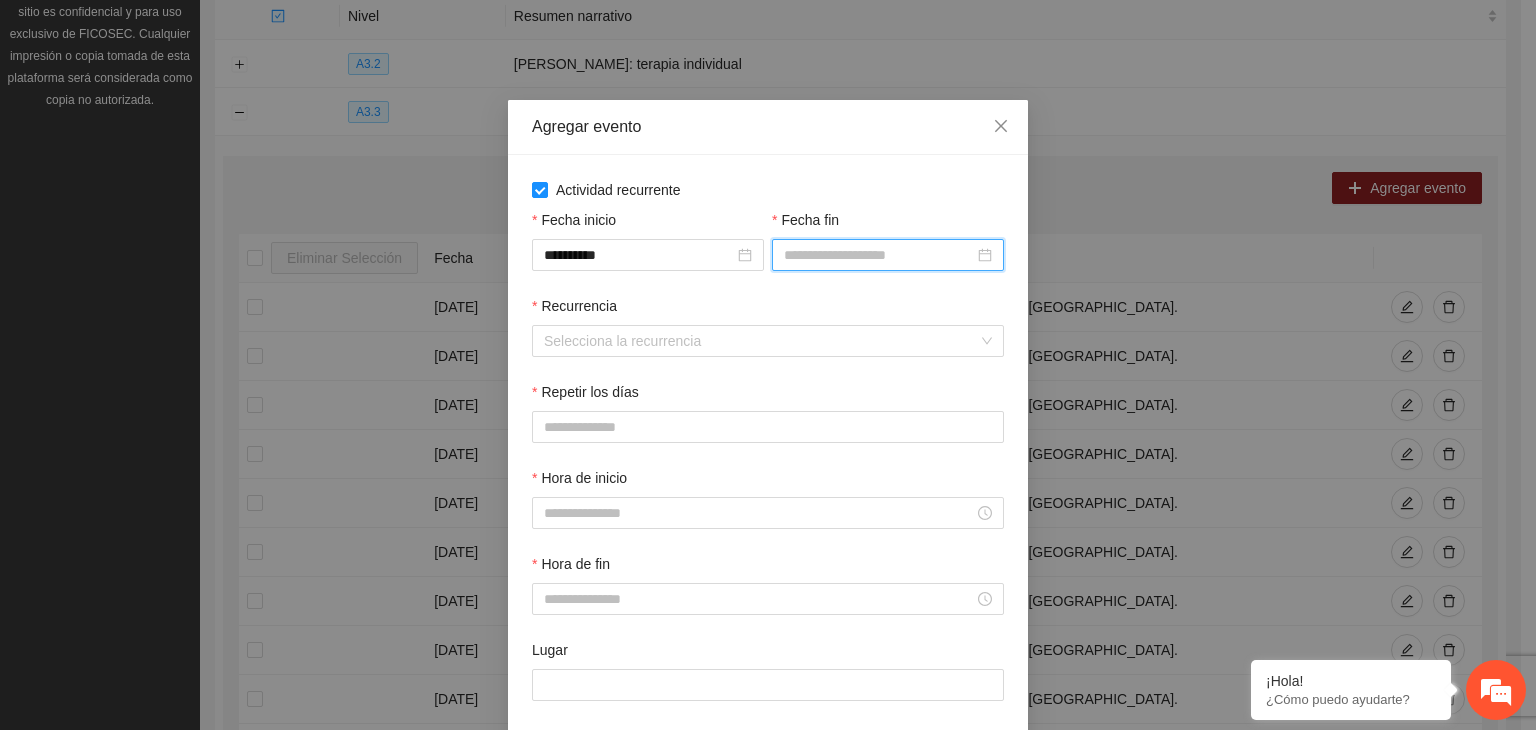click on "Fecha fin" at bounding box center (879, 255) 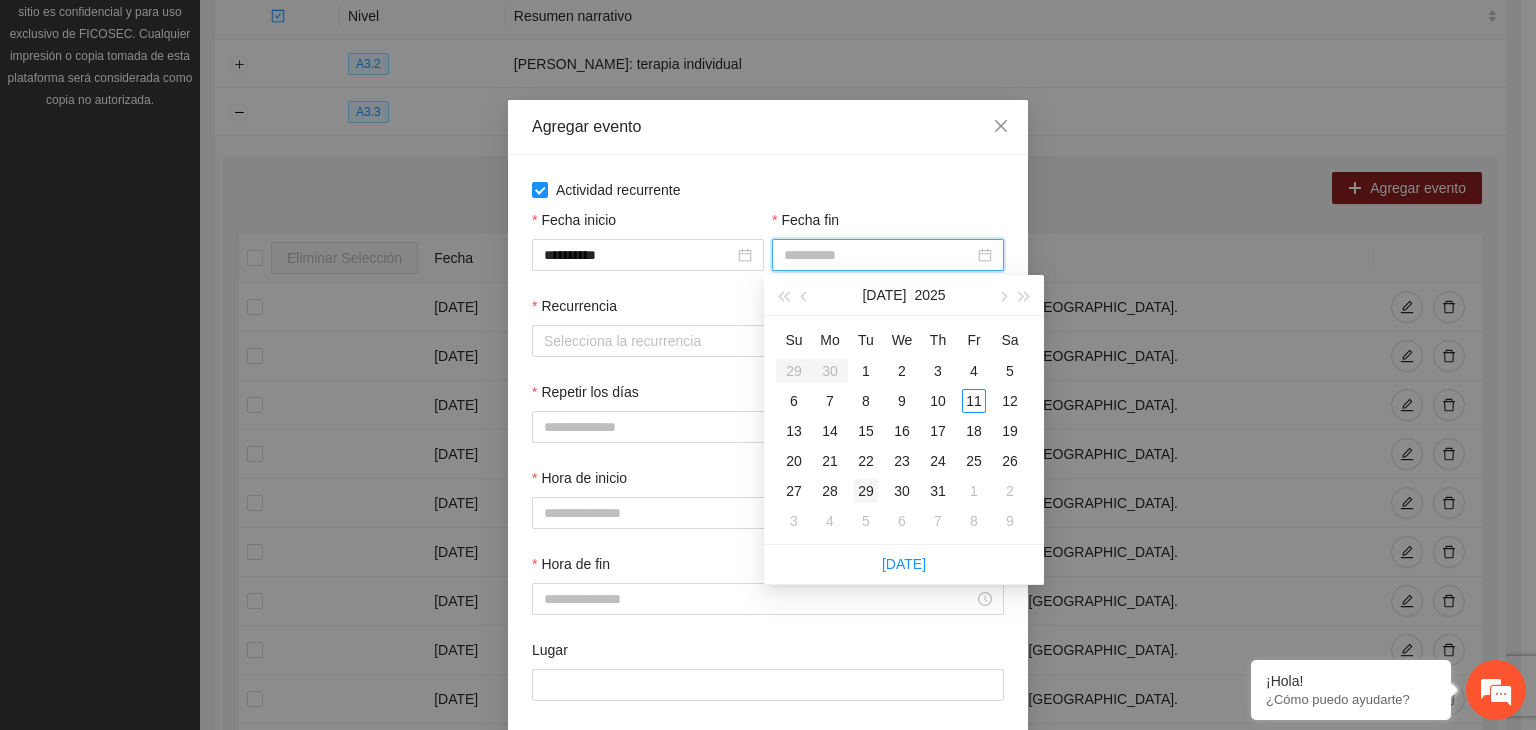type on "**********" 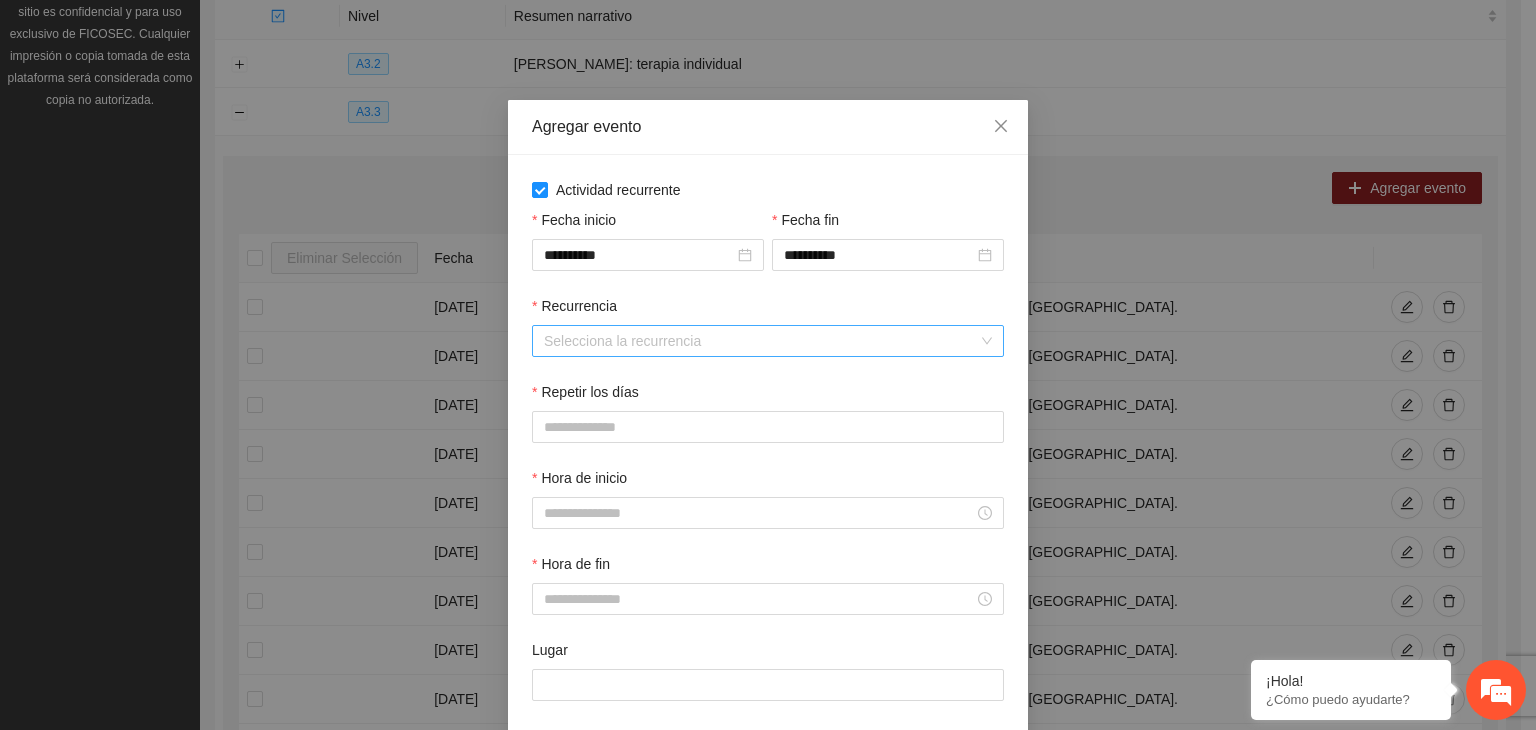 click on "Recurrencia" at bounding box center (761, 341) 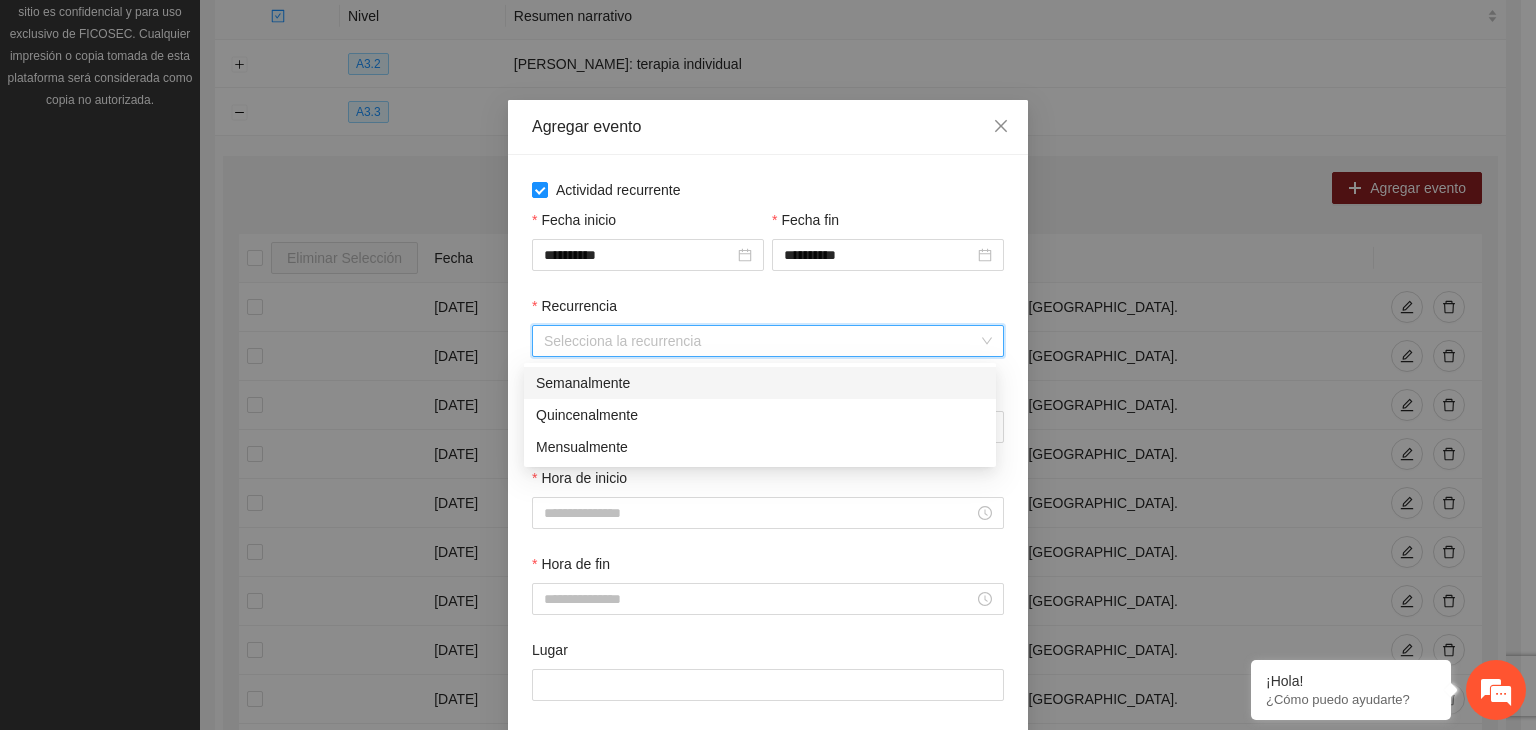 click on "Semanalmente" at bounding box center [760, 383] 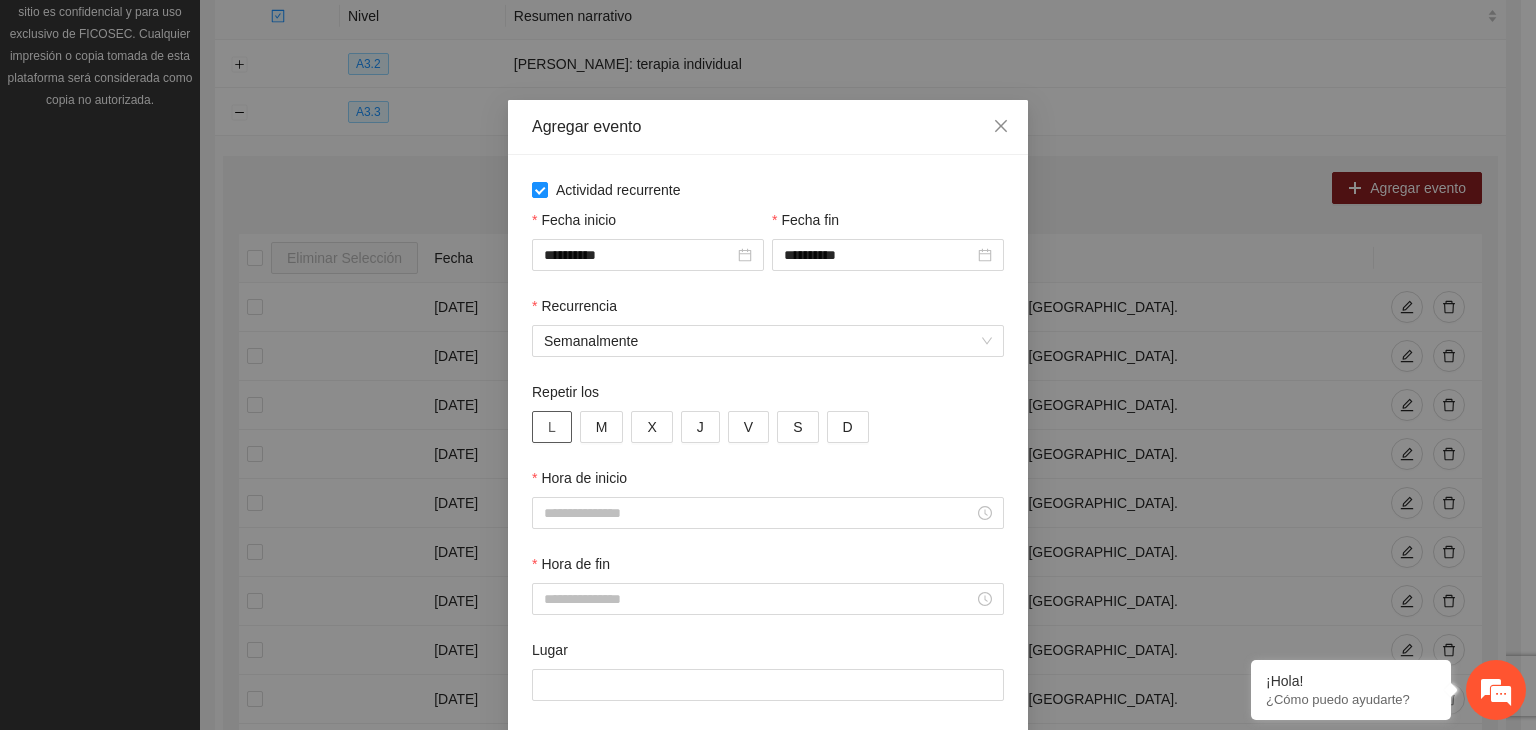 click on "L" at bounding box center (552, 427) 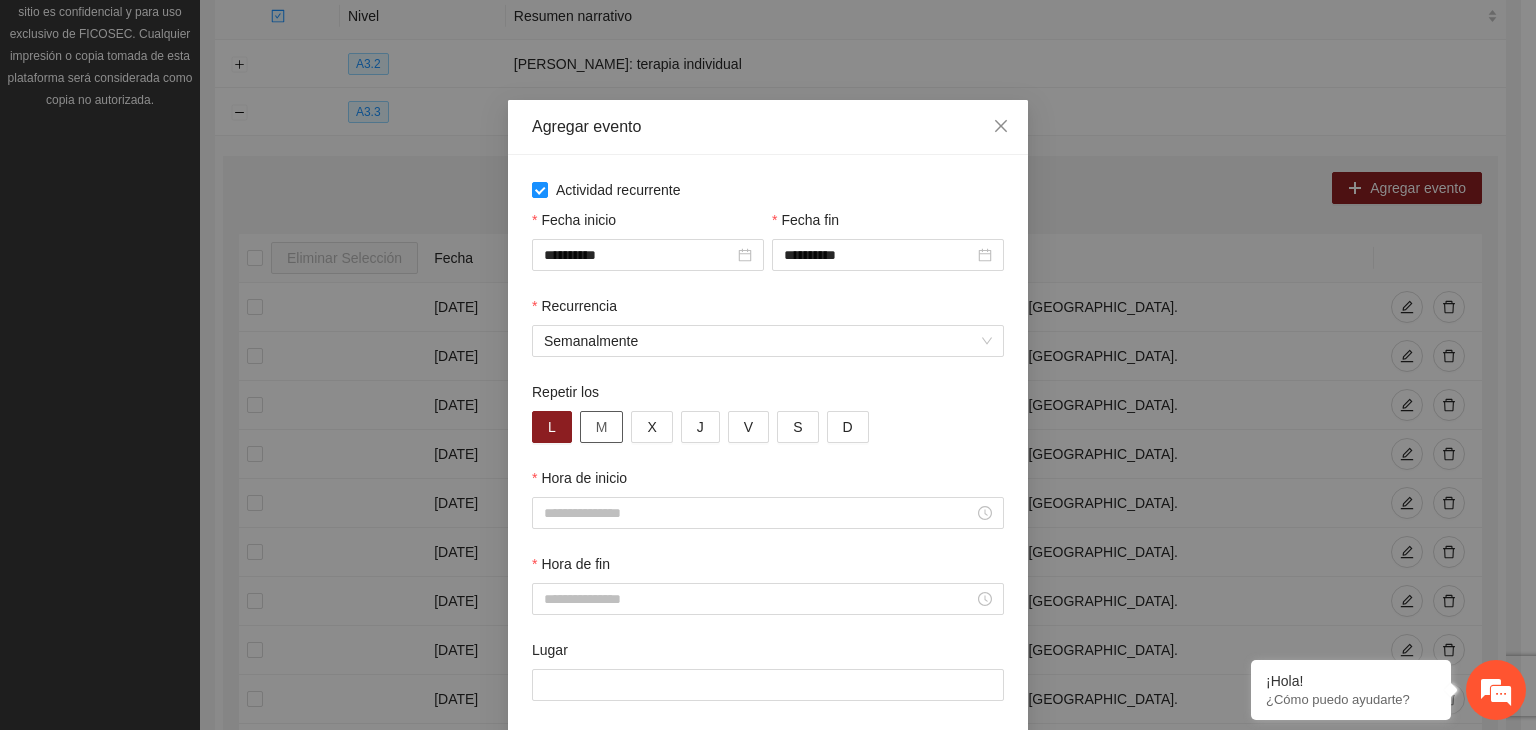 click on "M" at bounding box center [602, 427] 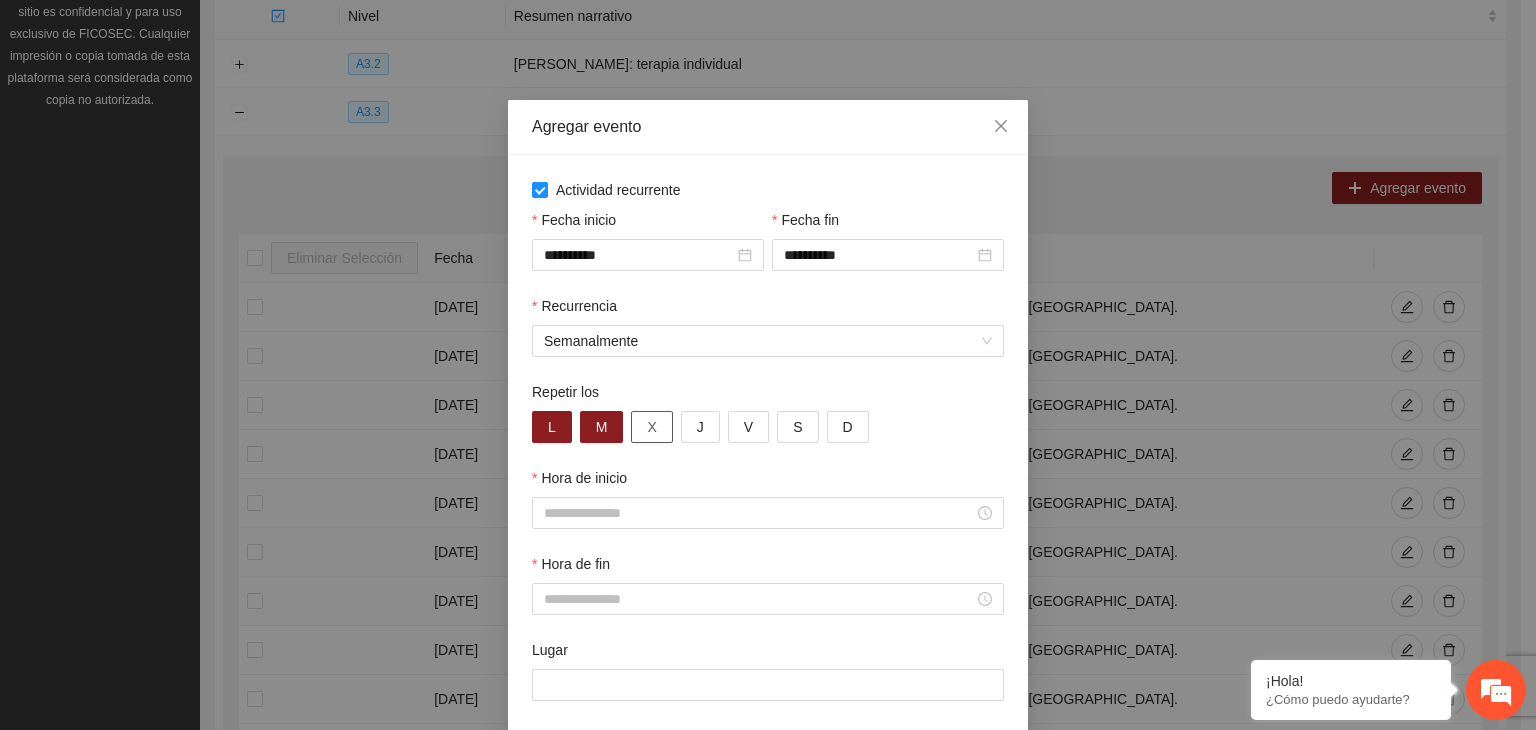 click on "X" at bounding box center (651, 427) 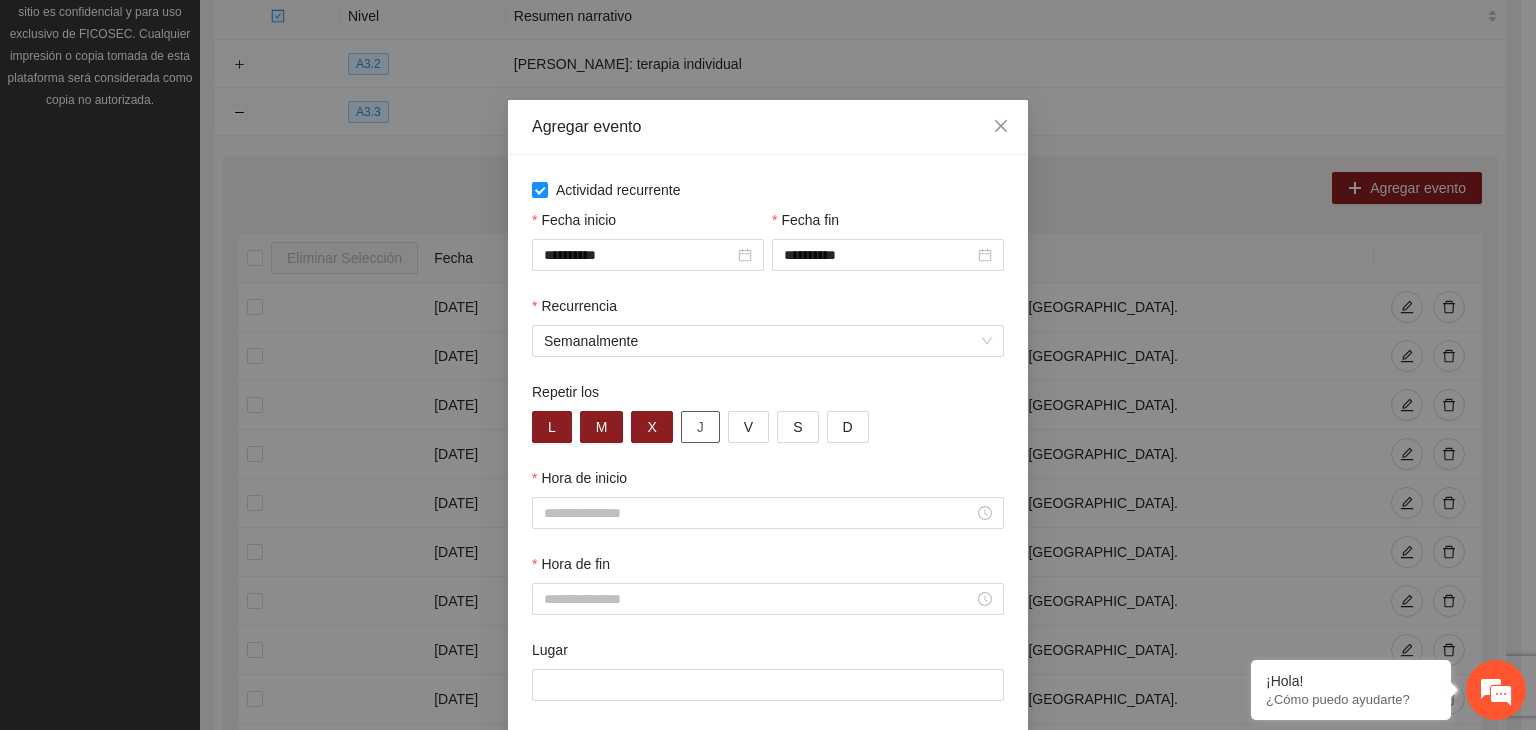 click on "J" at bounding box center [700, 427] 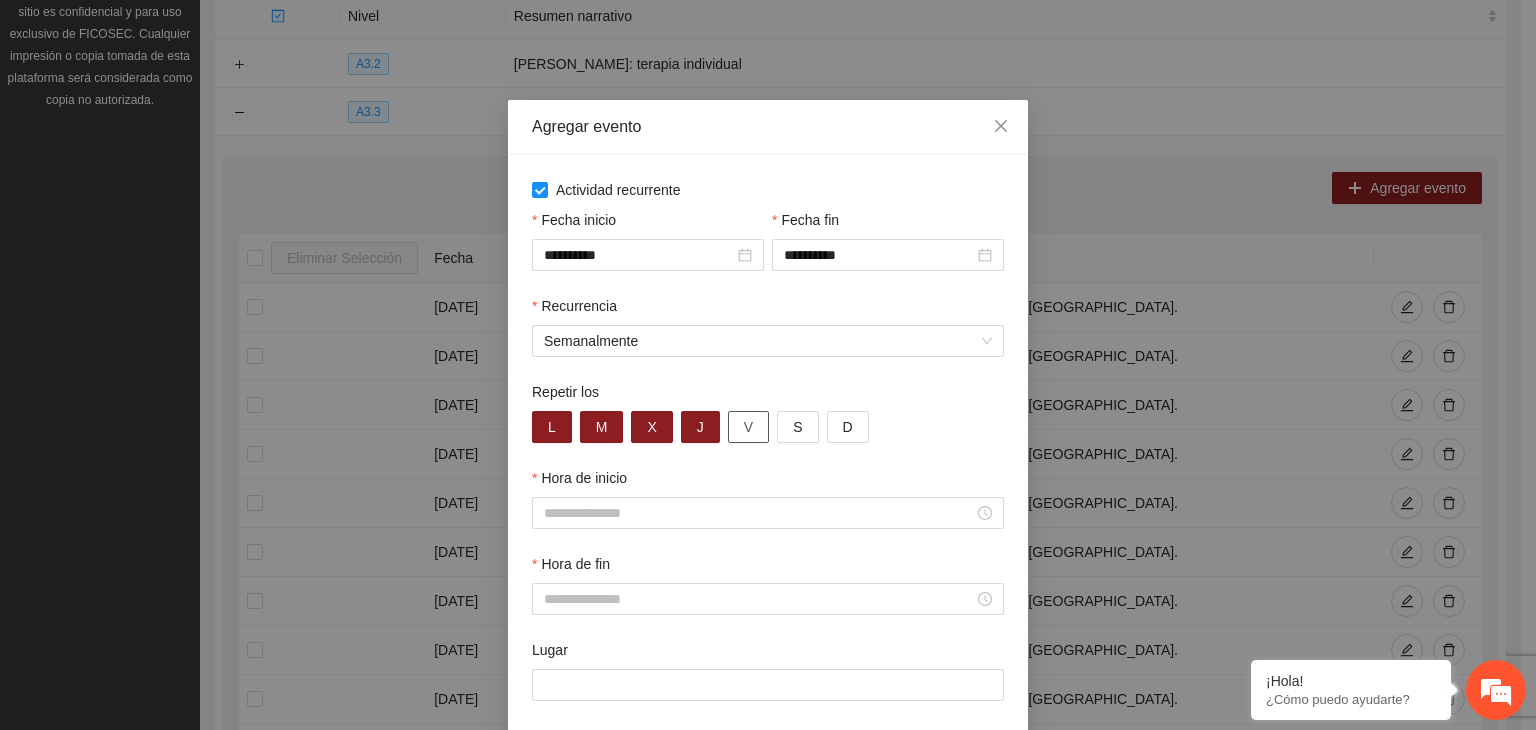 click on "V" at bounding box center [748, 427] 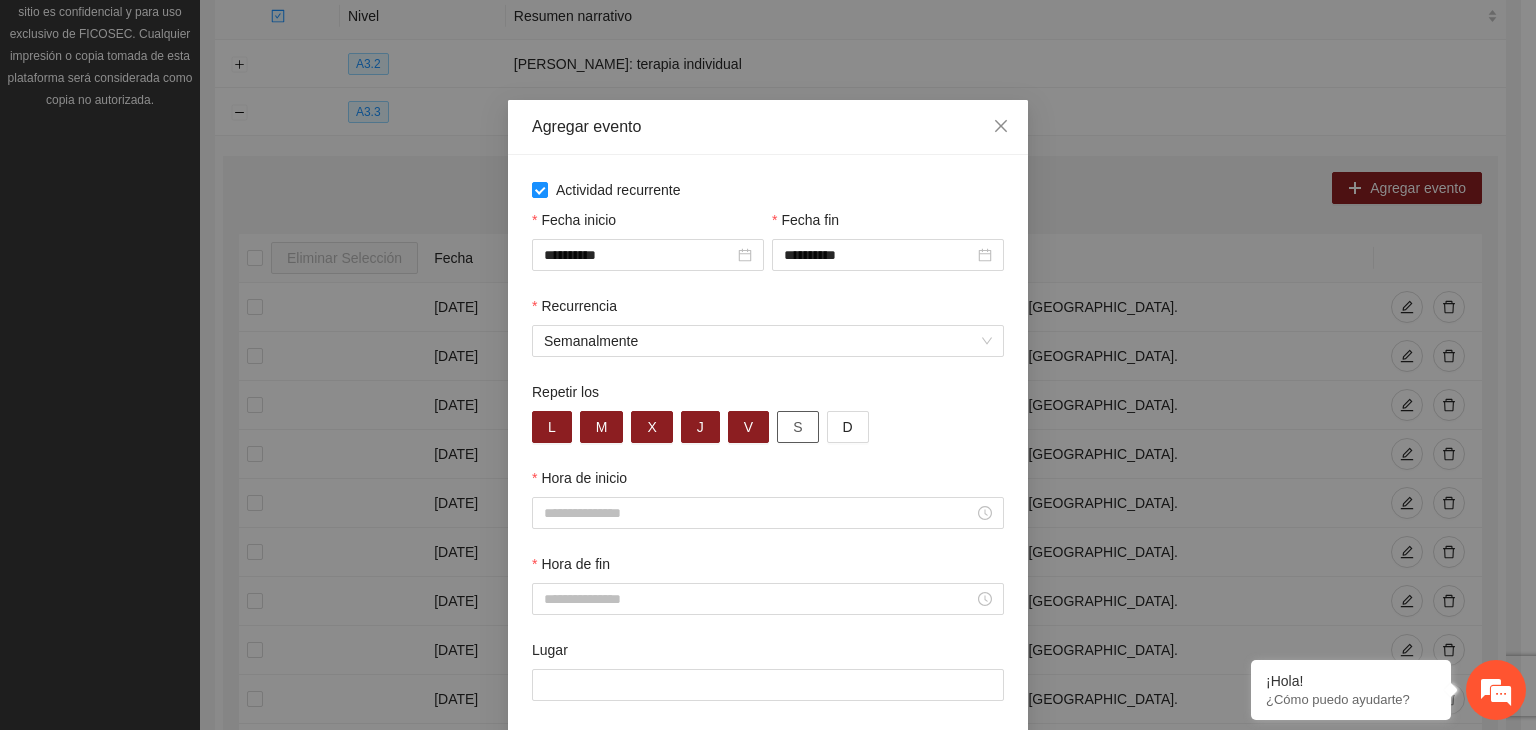 click on "S" at bounding box center [797, 427] 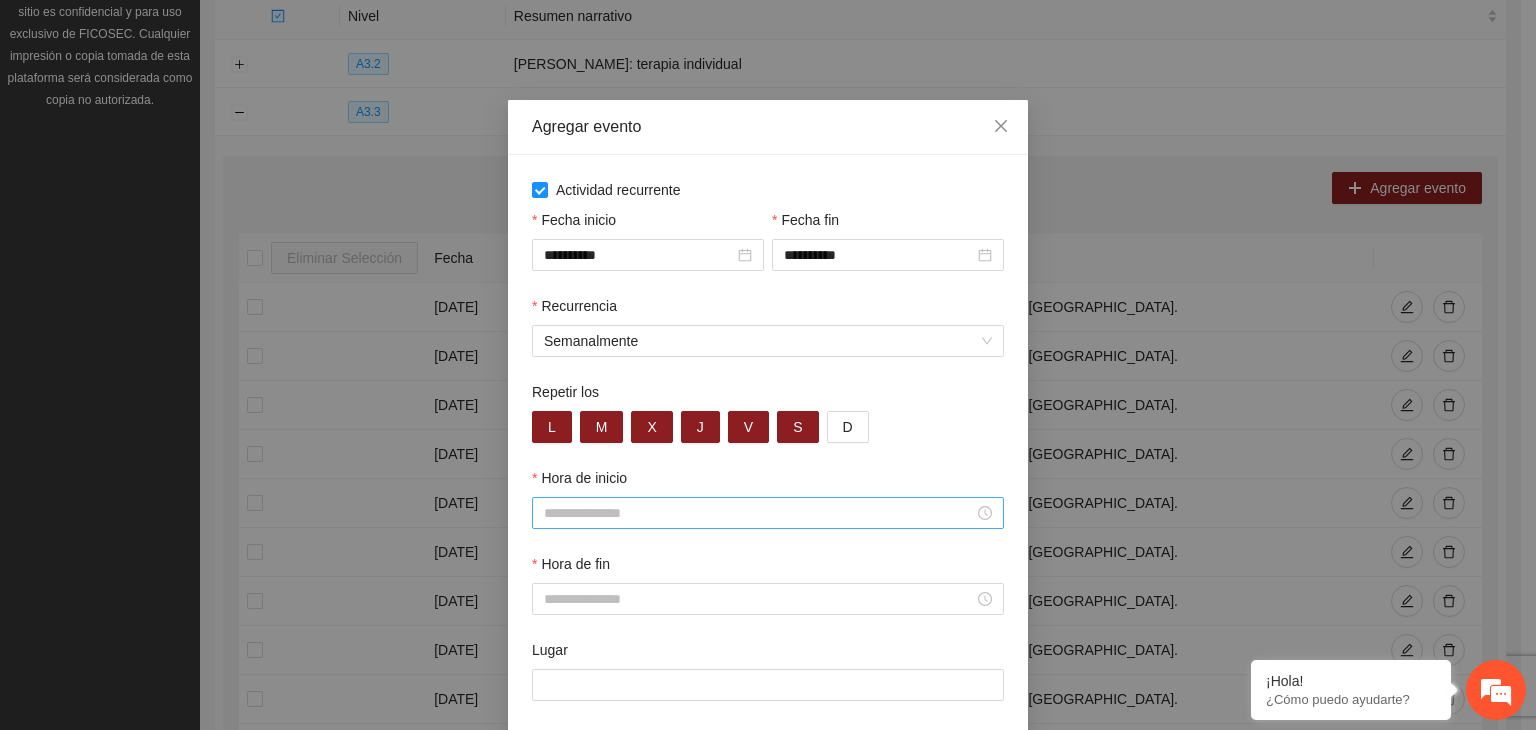 click on "Hora de inicio" at bounding box center [759, 513] 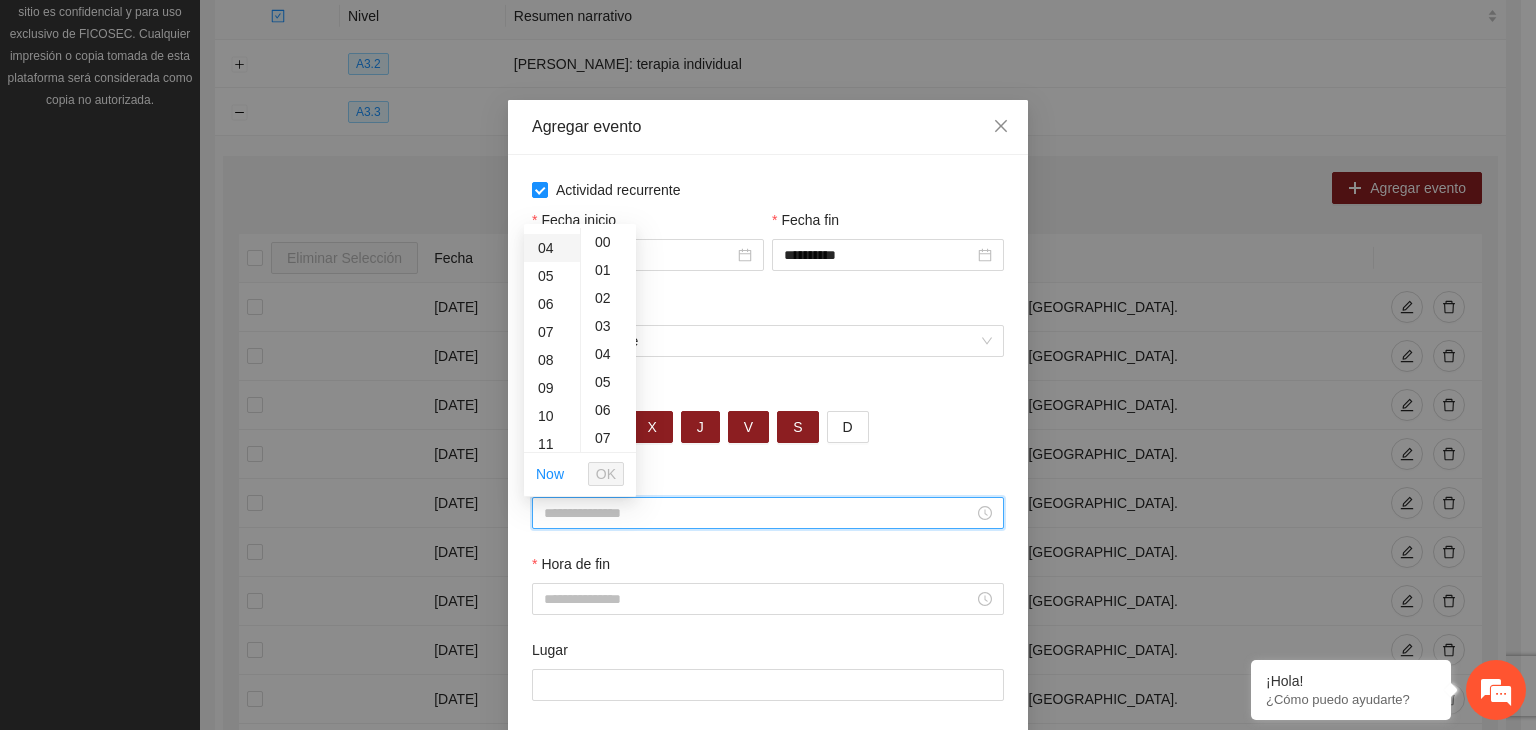 click on "08" at bounding box center [552, 360] 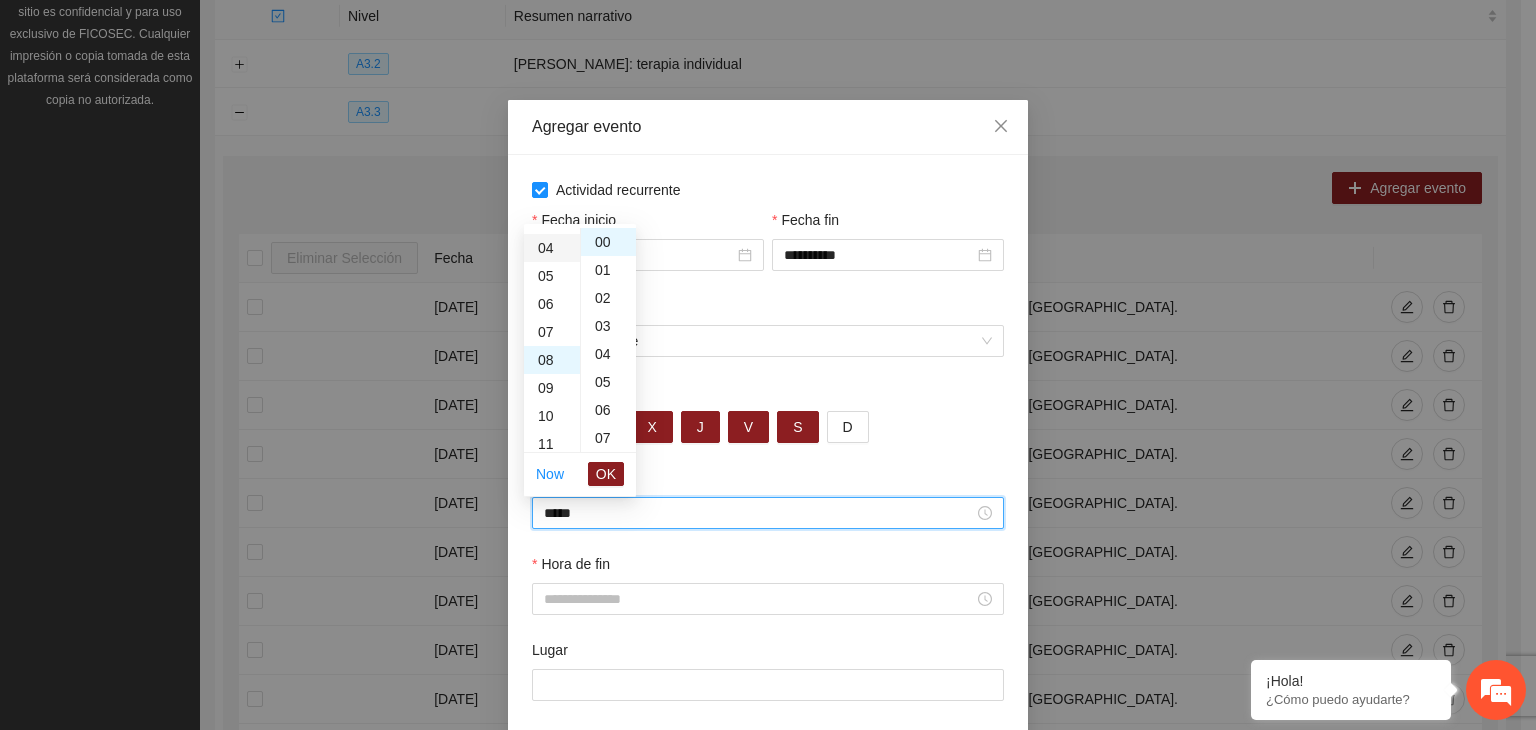 scroll, scrollTop: 224, scrollLeft: 0, axis: vertical 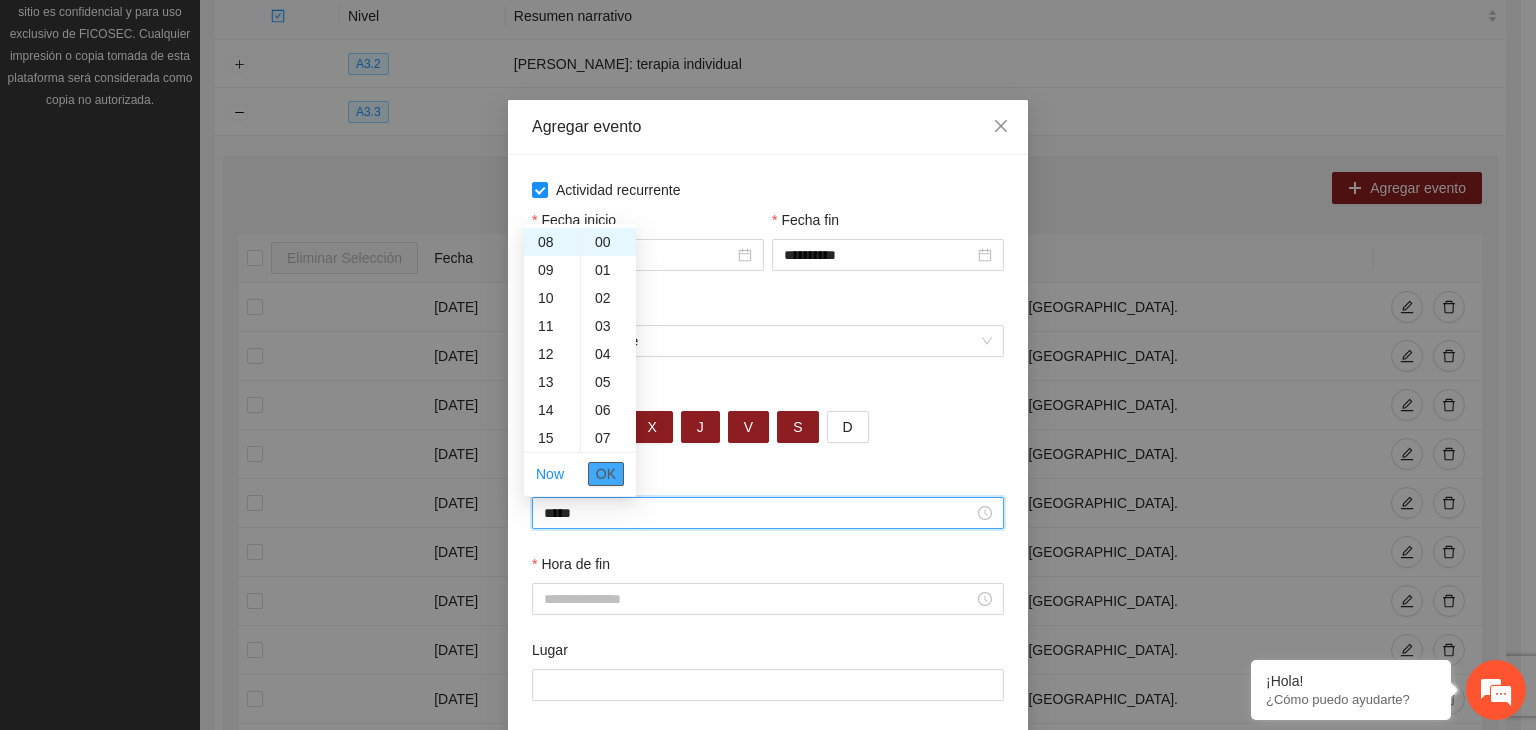 click on "OK" at bounding box center (606, 474) 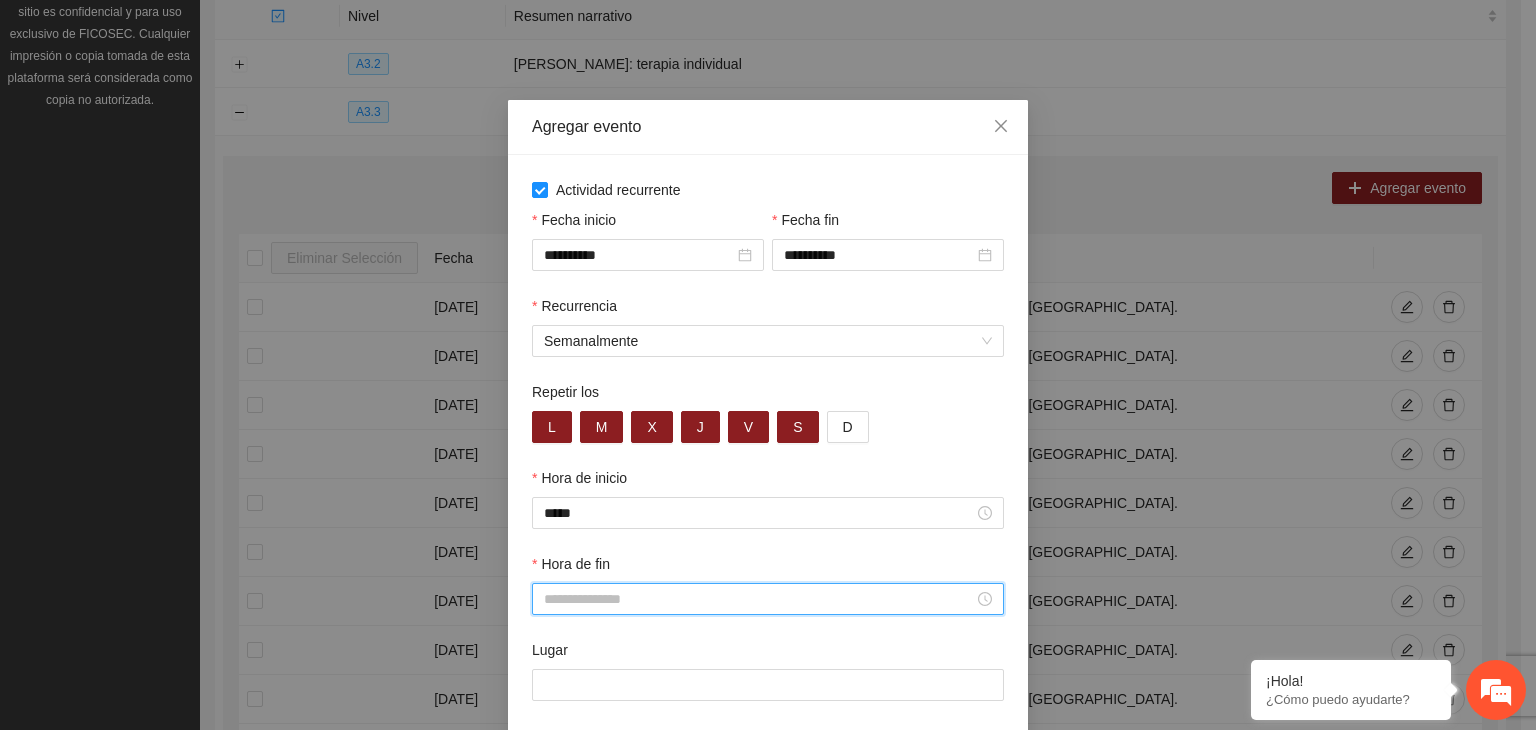 click on "Hora de fin" at bounding box center [759, 599] 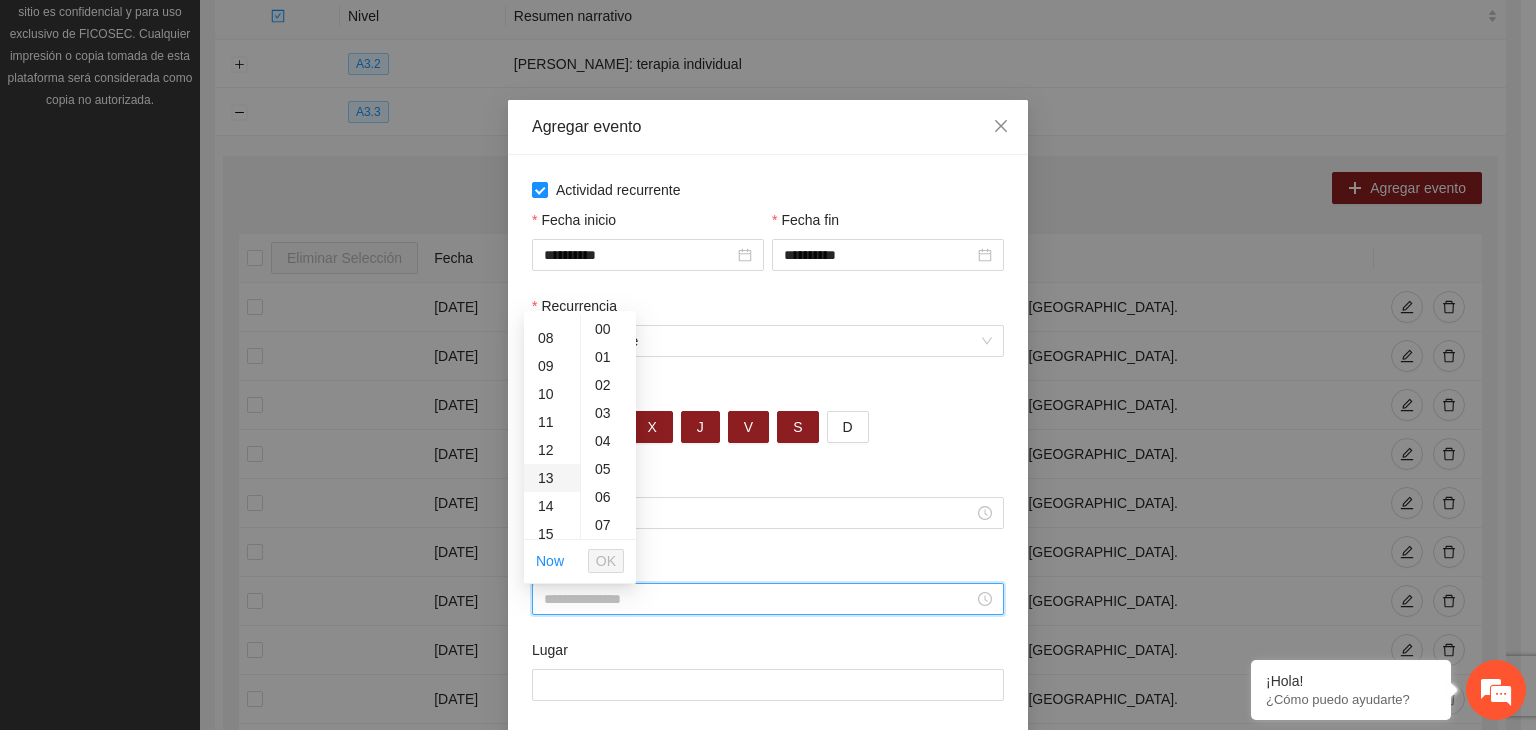 click on "13" at bounding box center [552, 478] 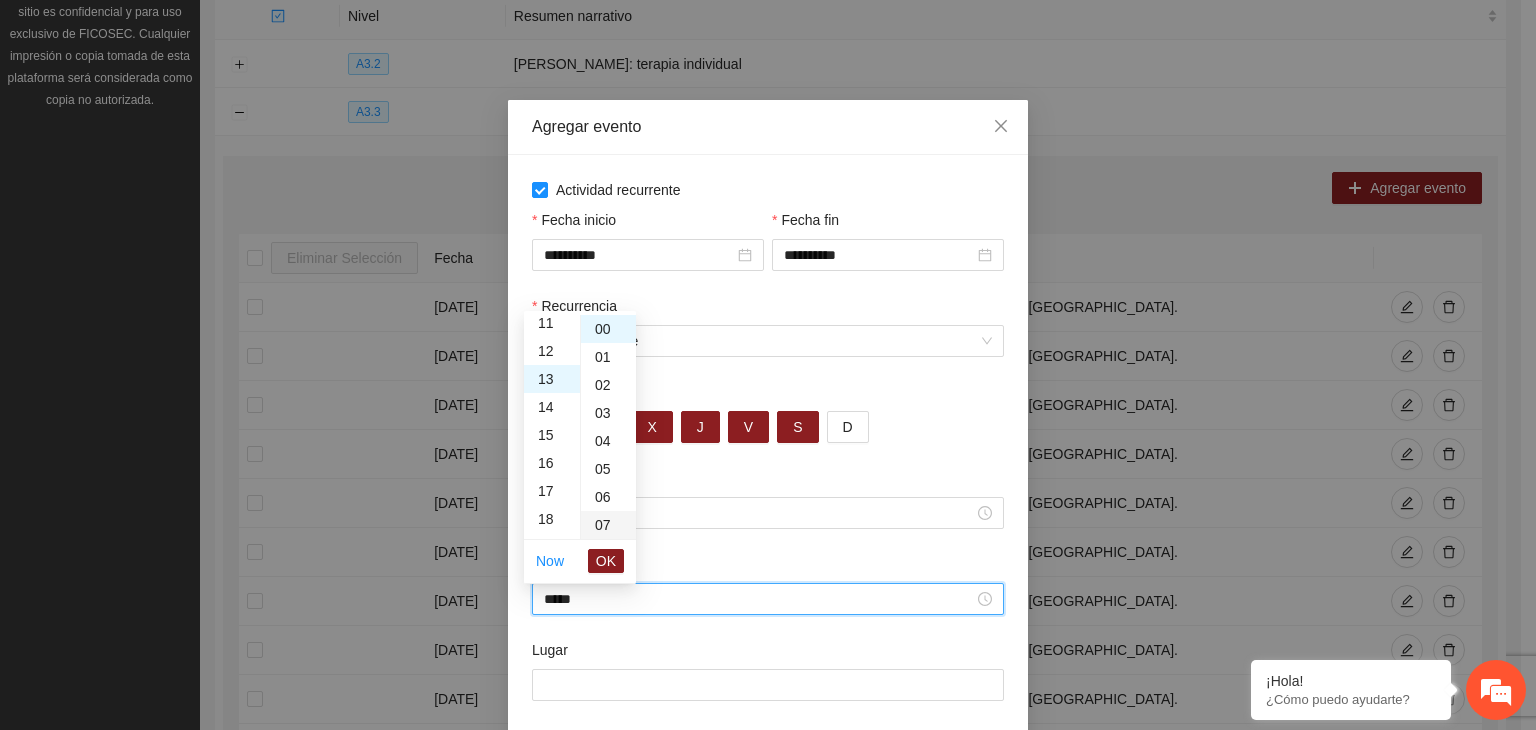 scroll, scrollTop: 364, scrollLeft: 0, axis: vertical 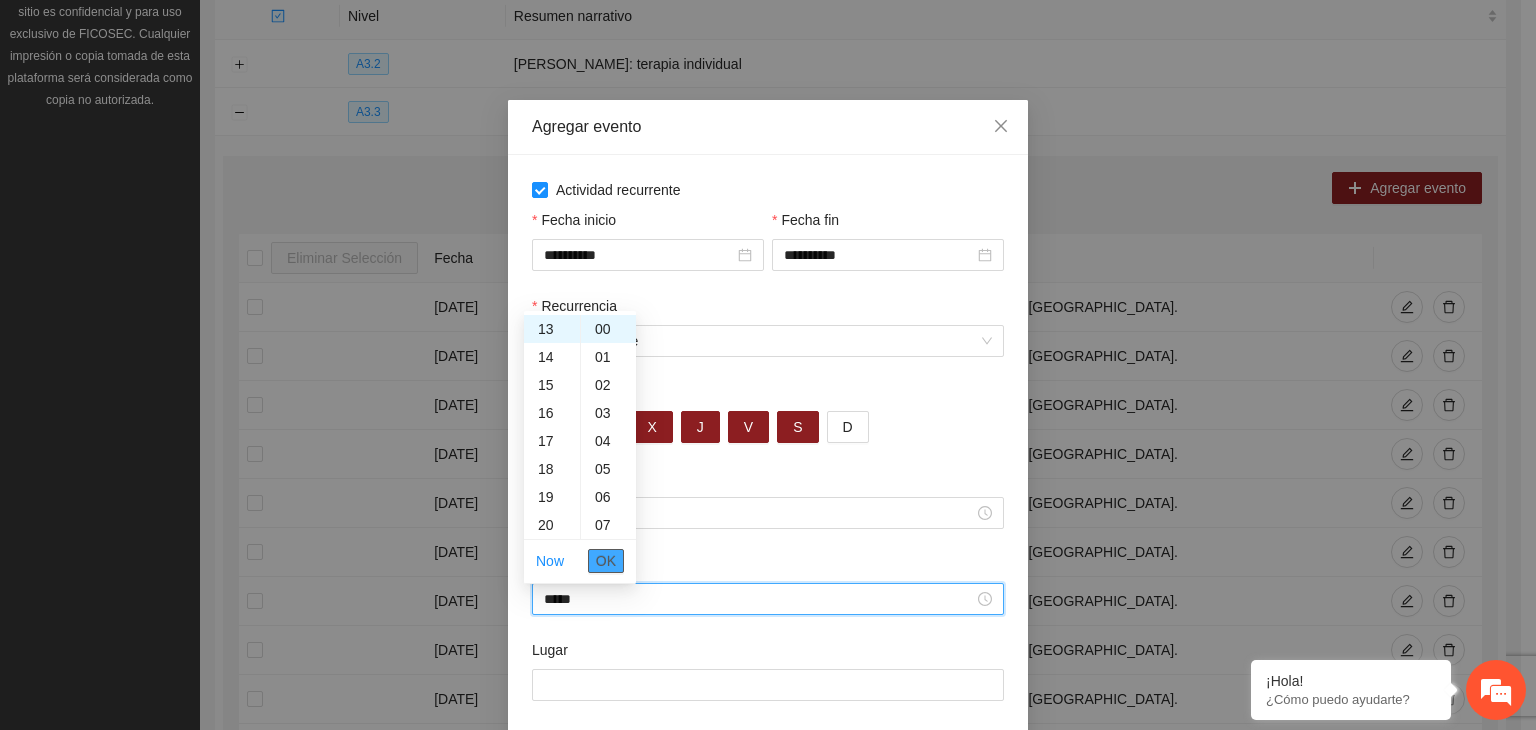 click on "OK" at bounding box center [606, 561] 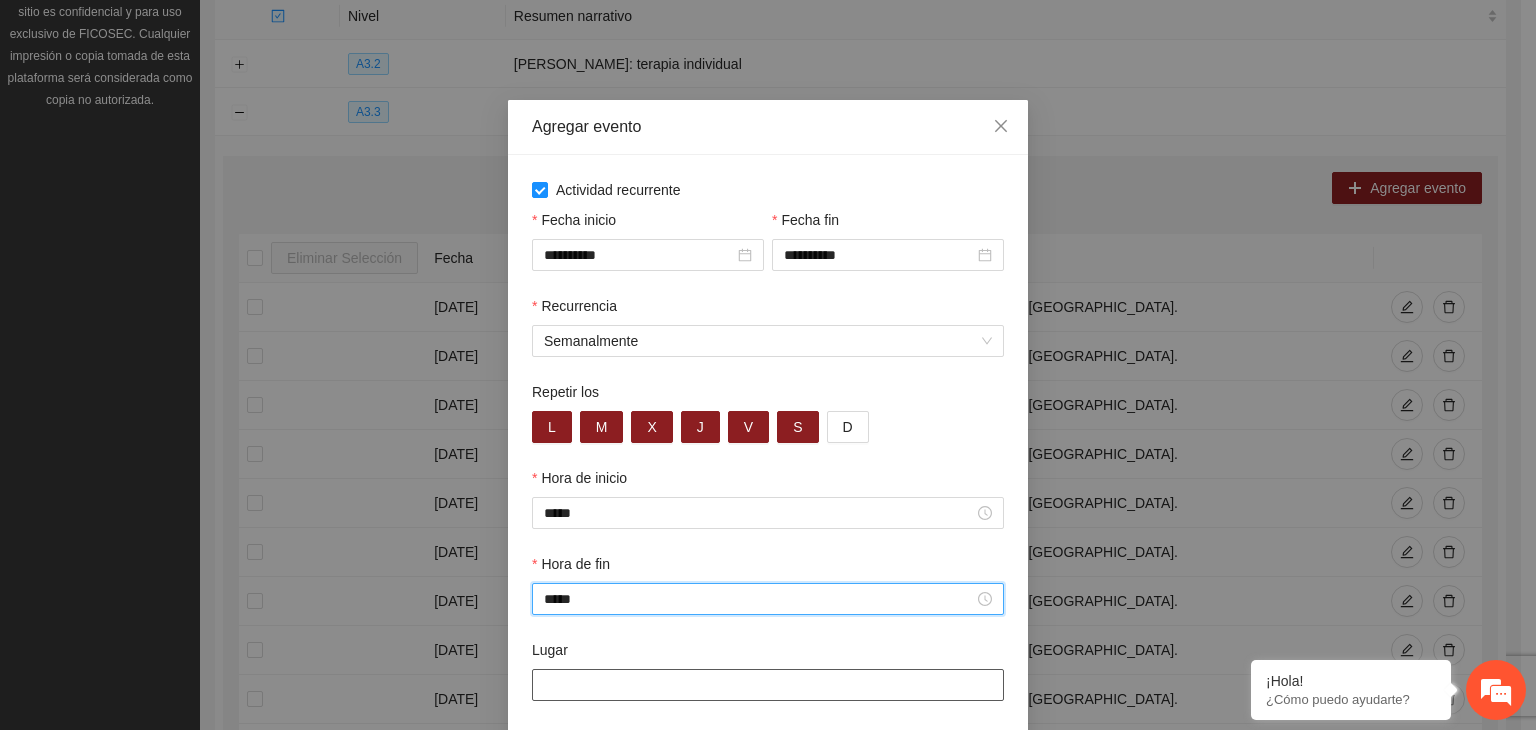 click on "Lugar" at bounding box center [768, 685] 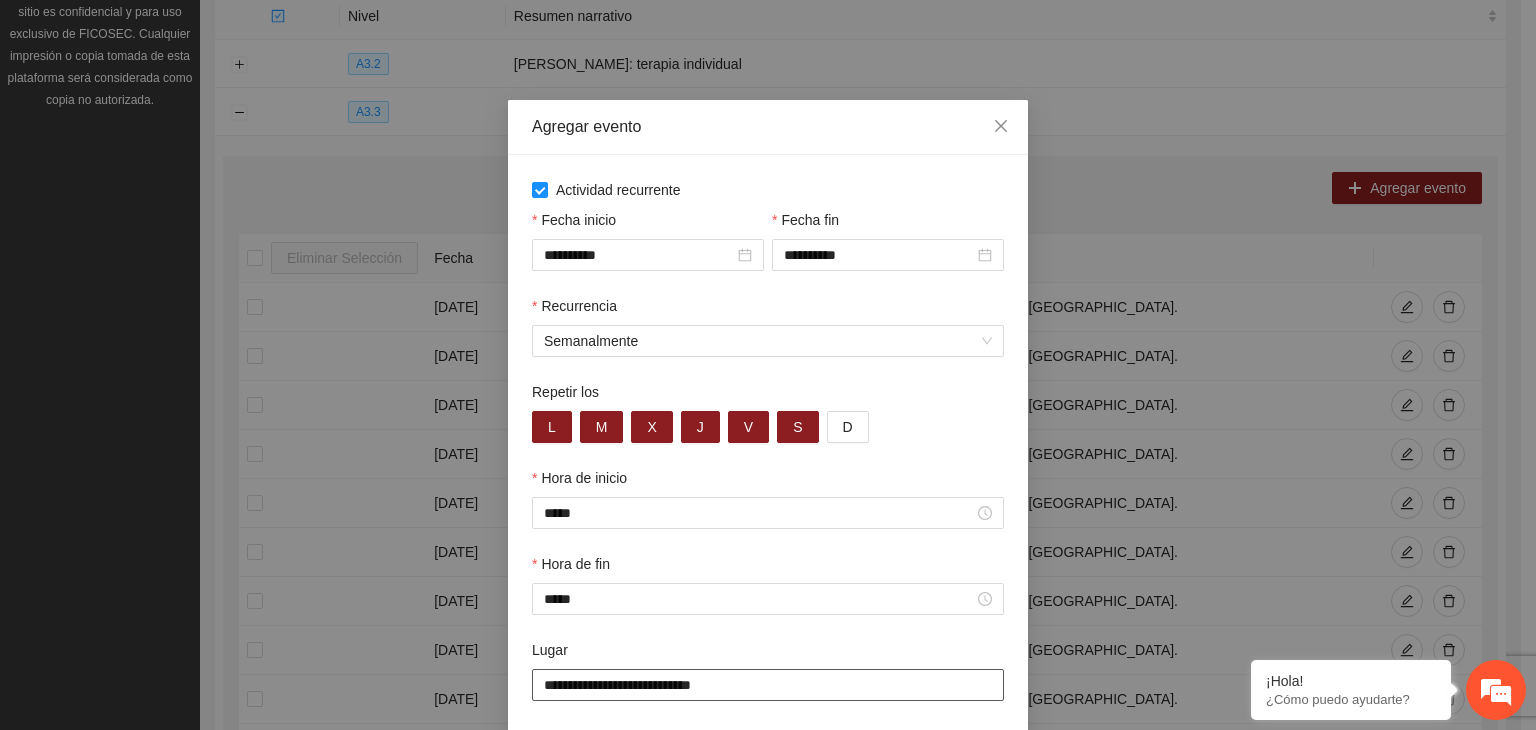 click on "**********" at bounding box center [768, 685] 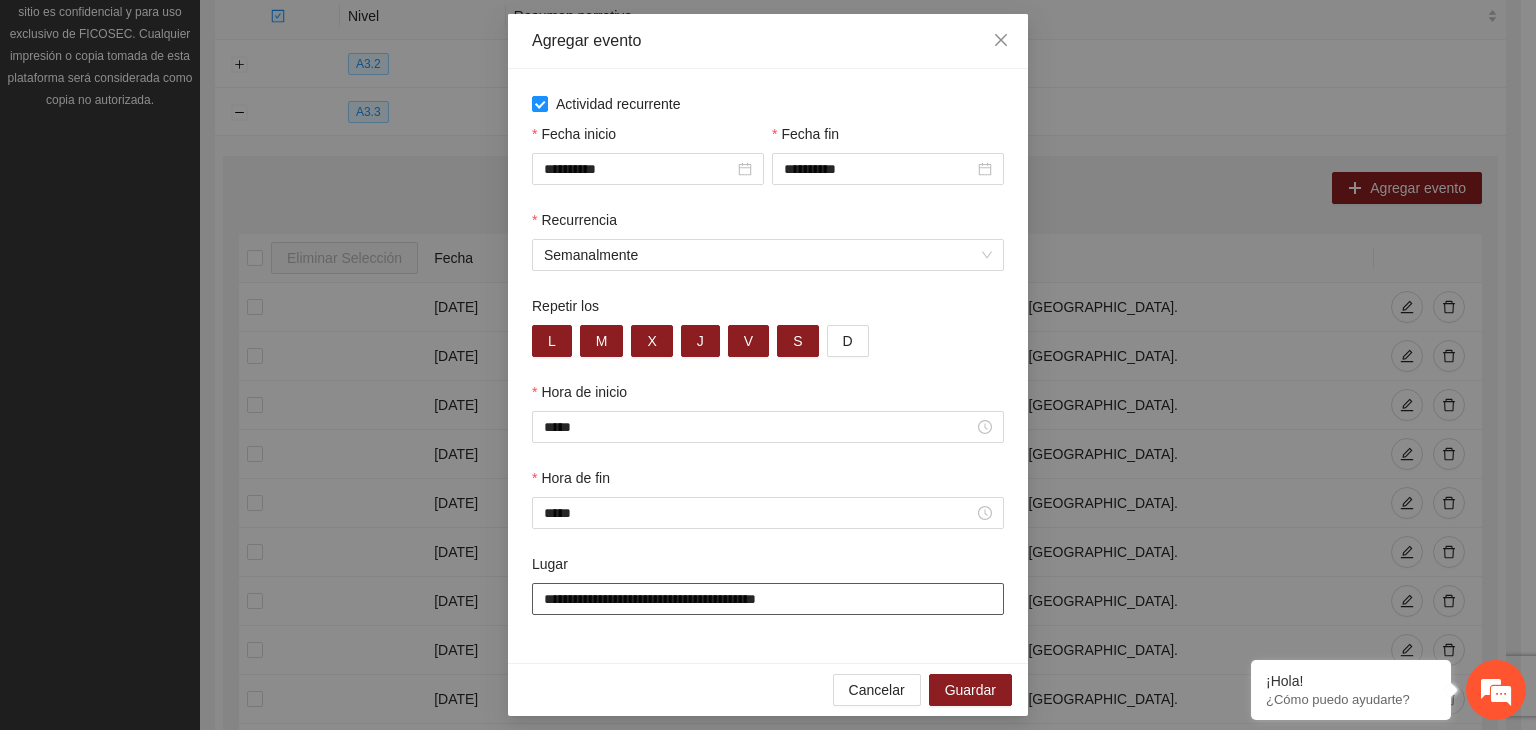 scroll, scrollTop: 87, scrollLeft: 0, axis: vertical 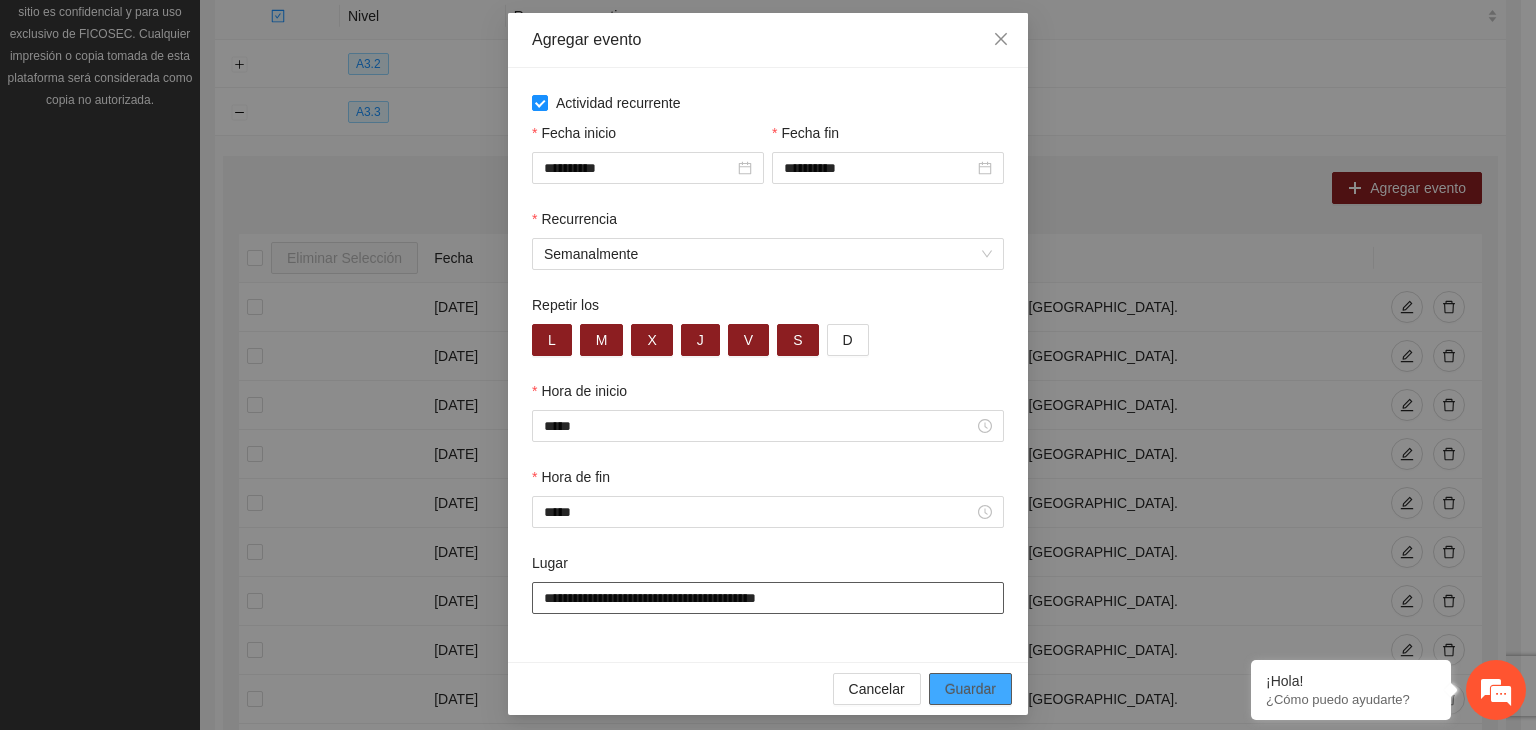type on "**********" 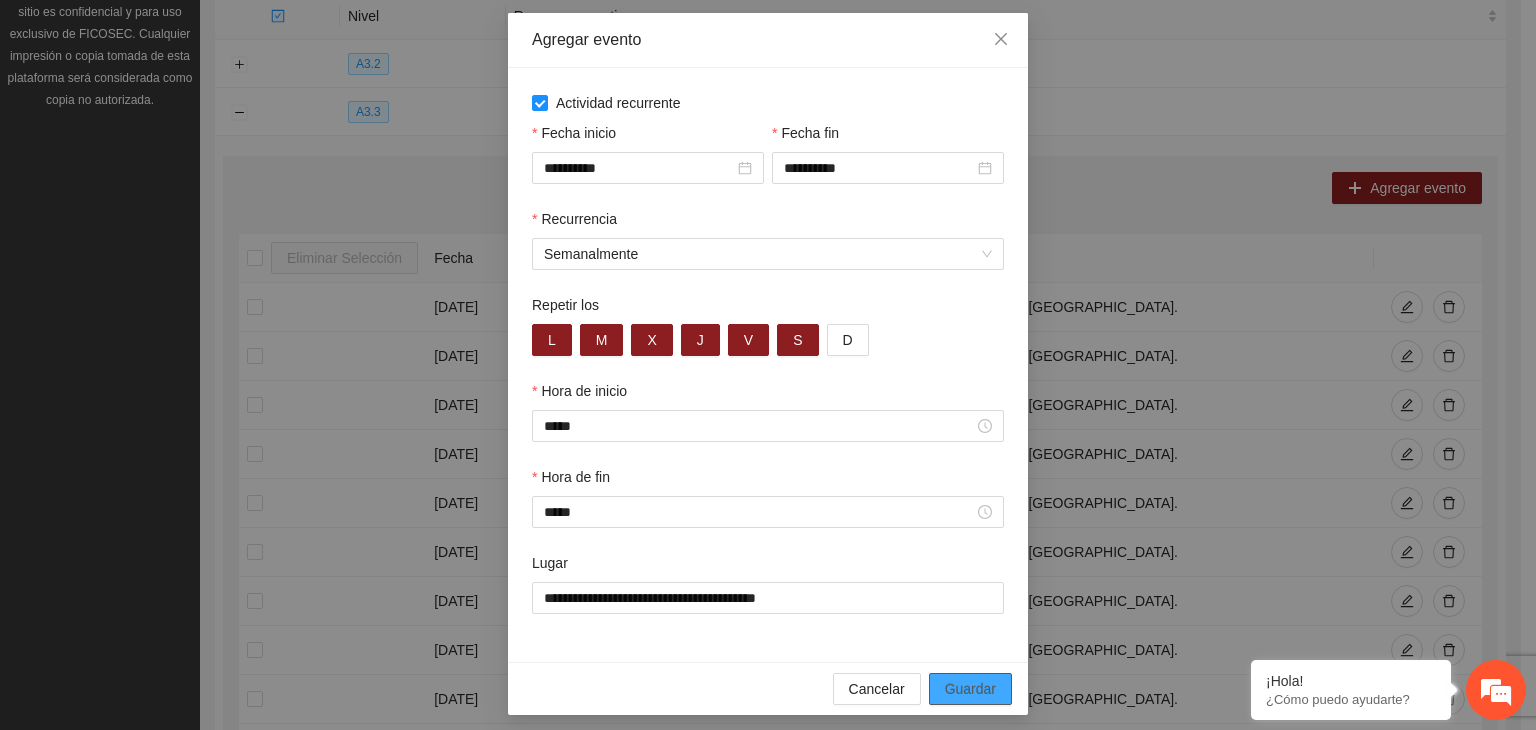 click on "Guardar" at bounding box center (970, 689) 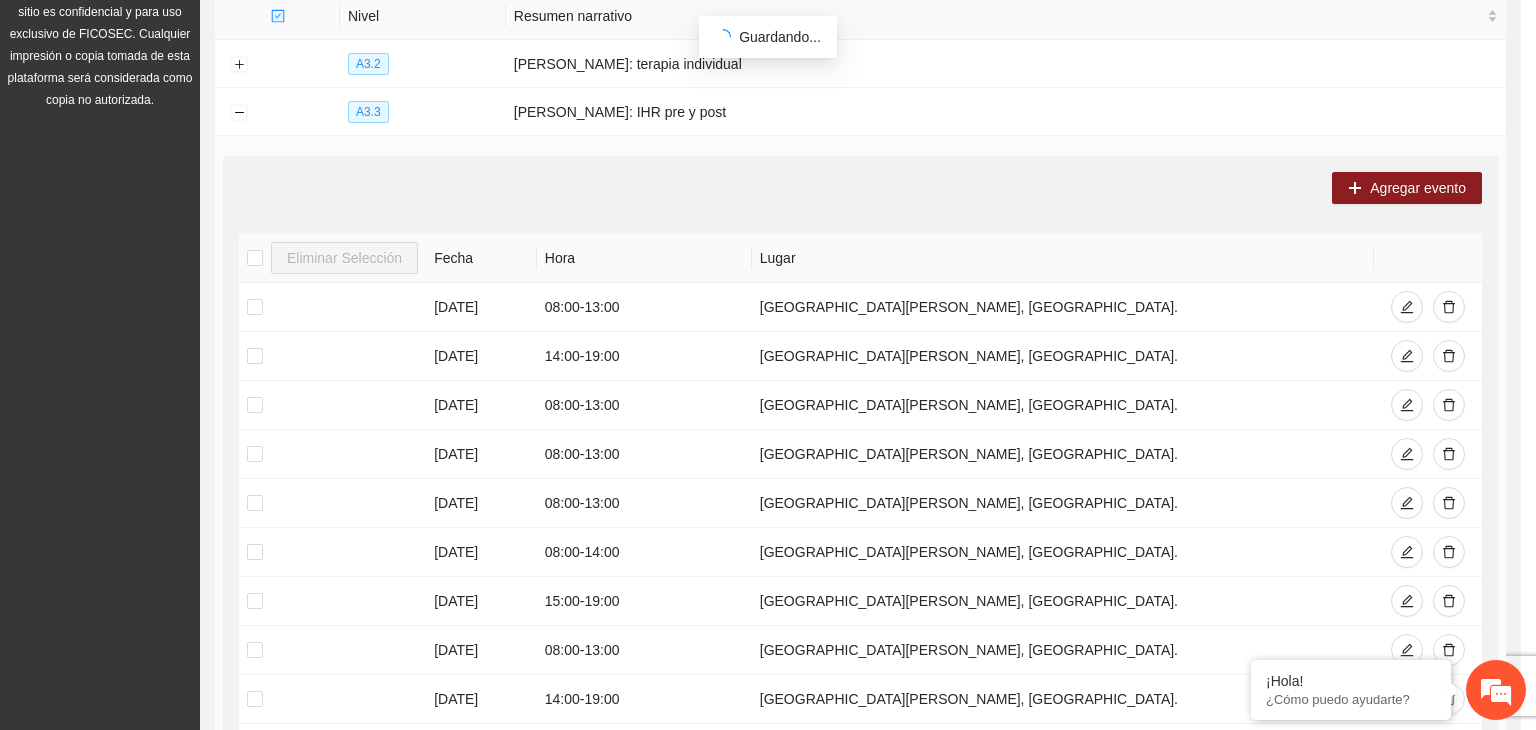 scroll, scrollTop: 0, scrollLeft: 0, axis: both 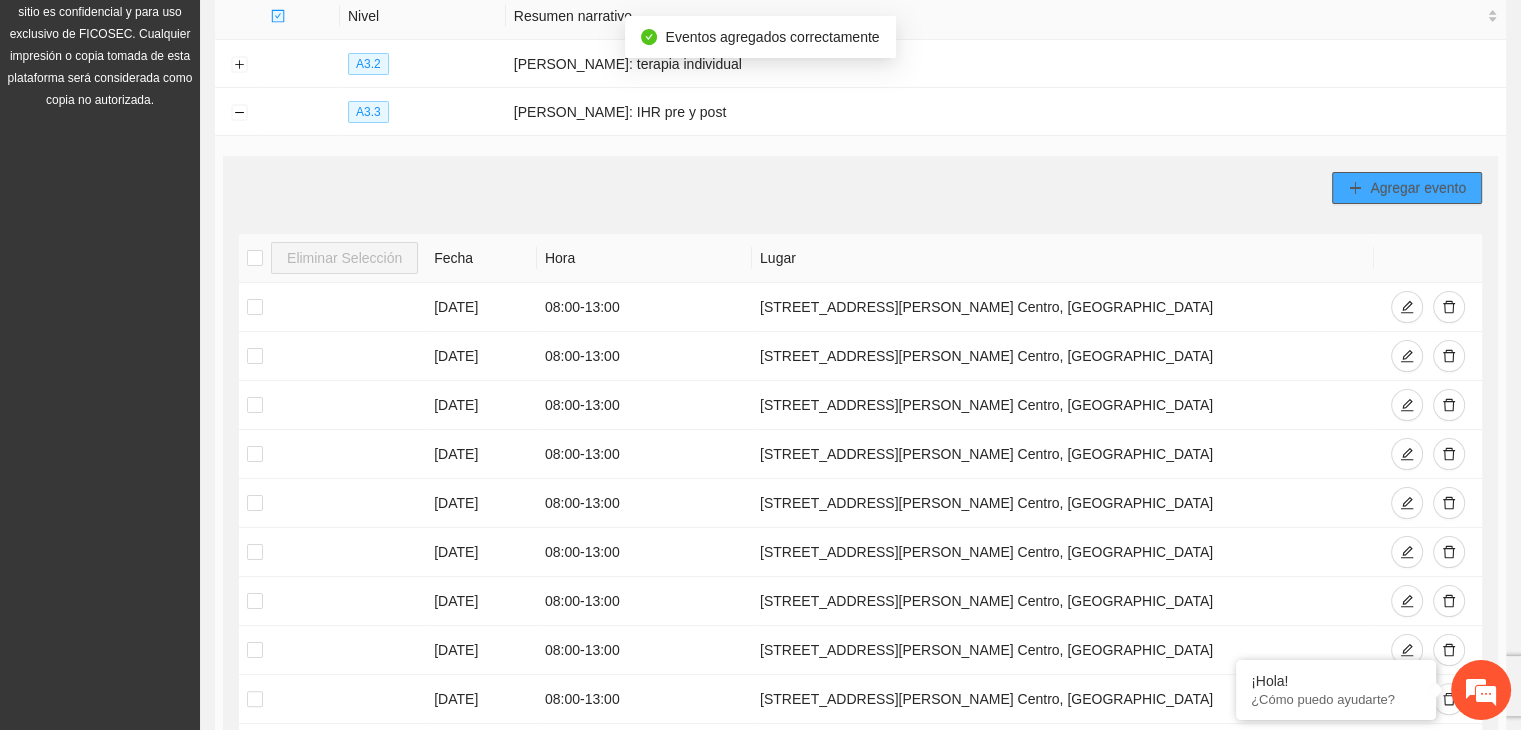click on "Agregar evento" at bounding box center (1418, 188) 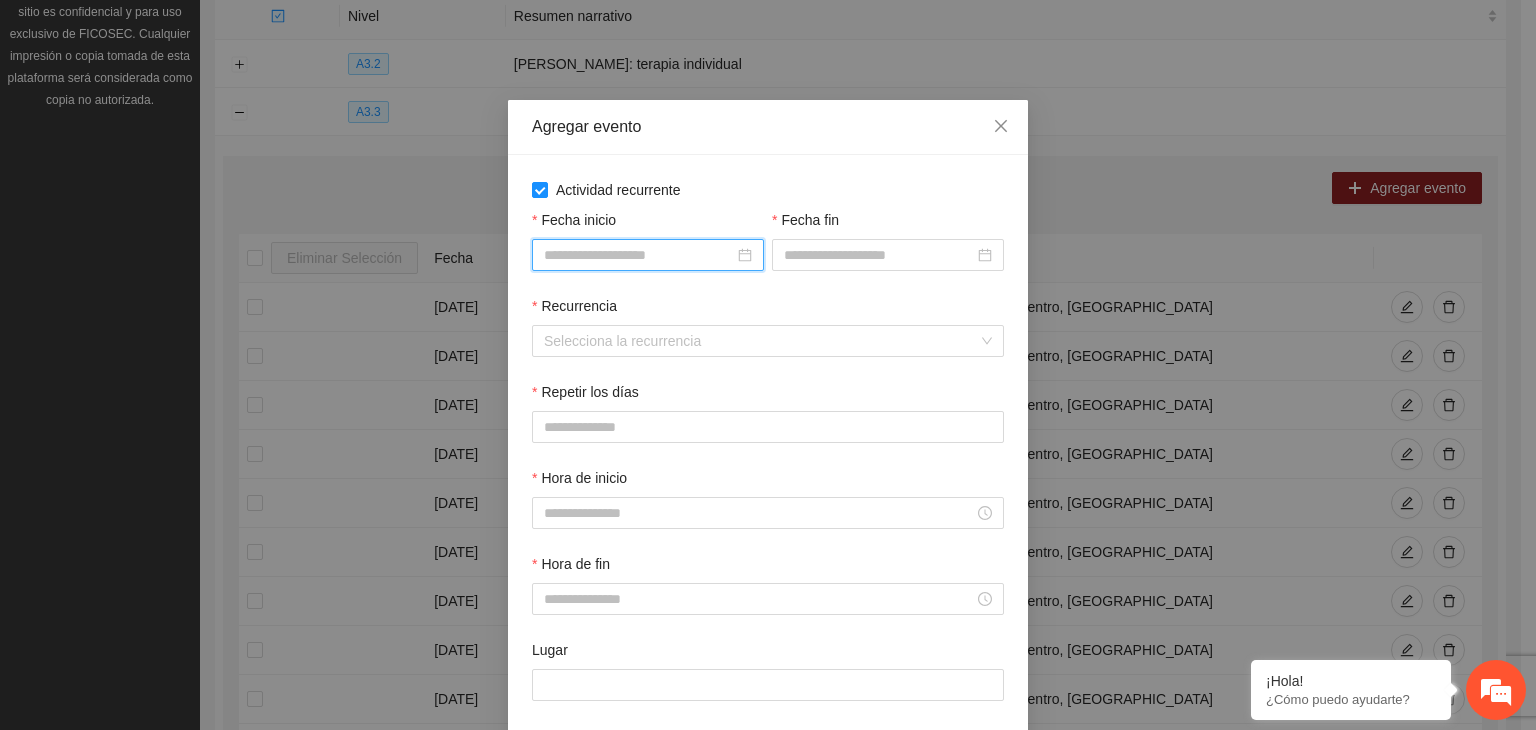 click on "Fecha inicio" at bounding box center (639, 255) 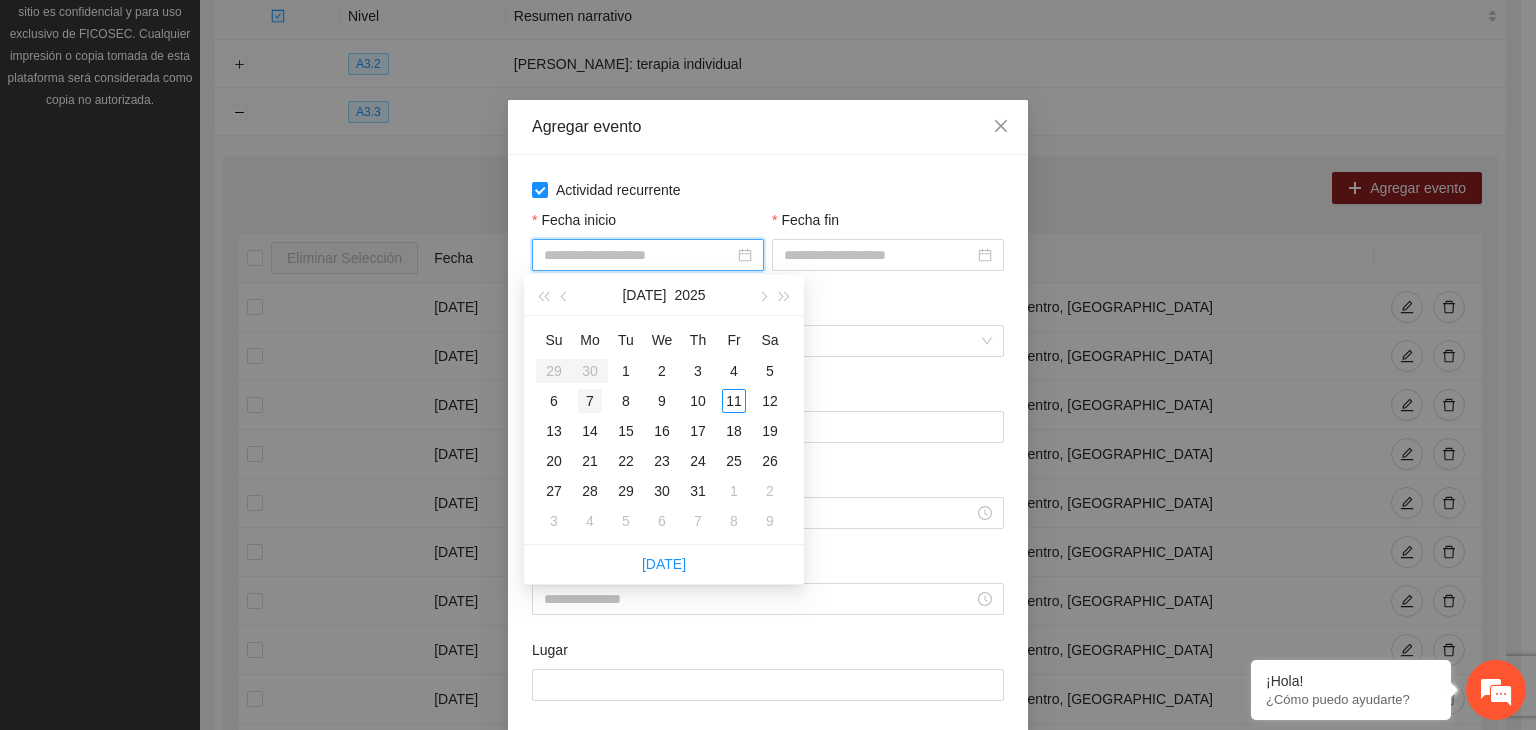 type on "**********" 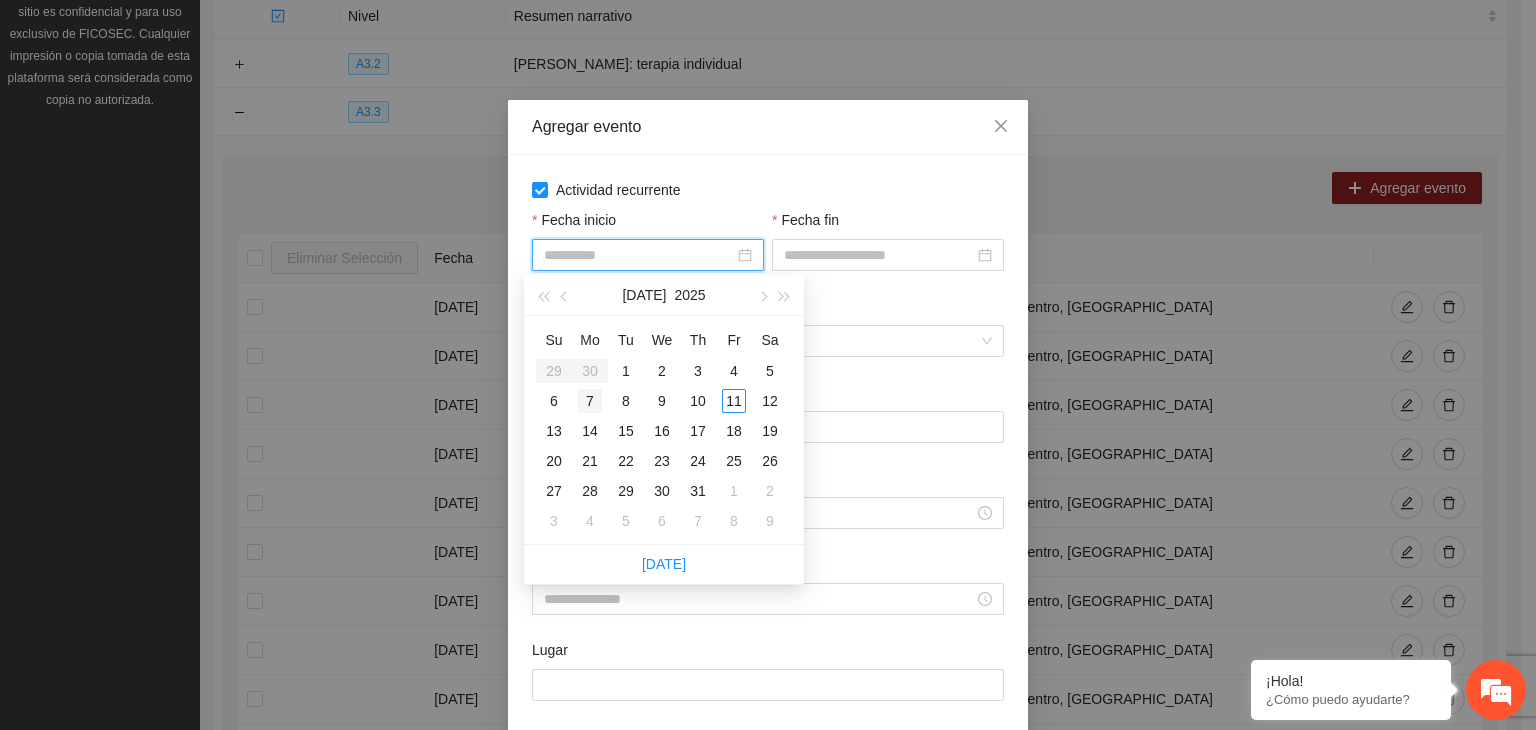 click on "7" at bounding box center [590, 401] 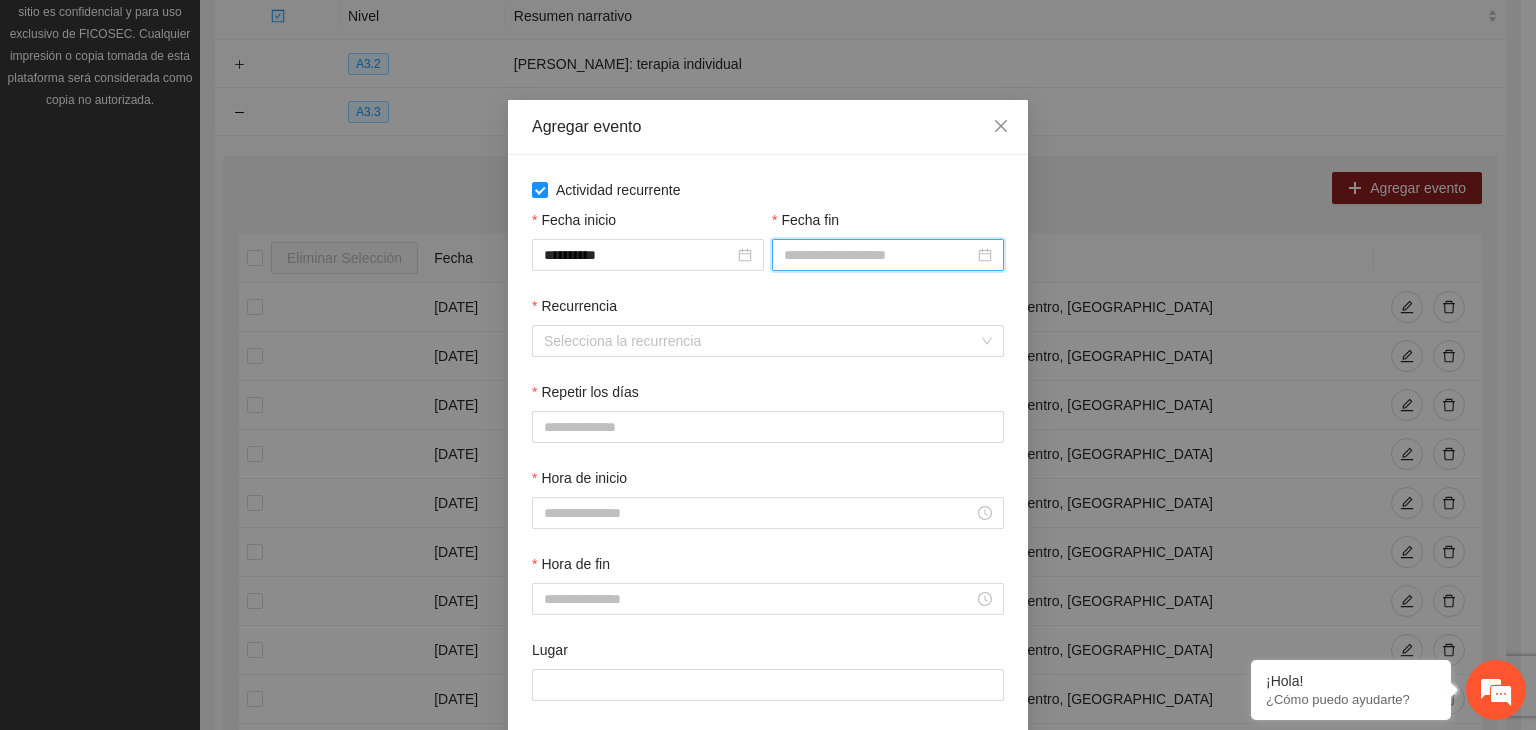 click on "Fecha fin" at bounding box center [879, 255] 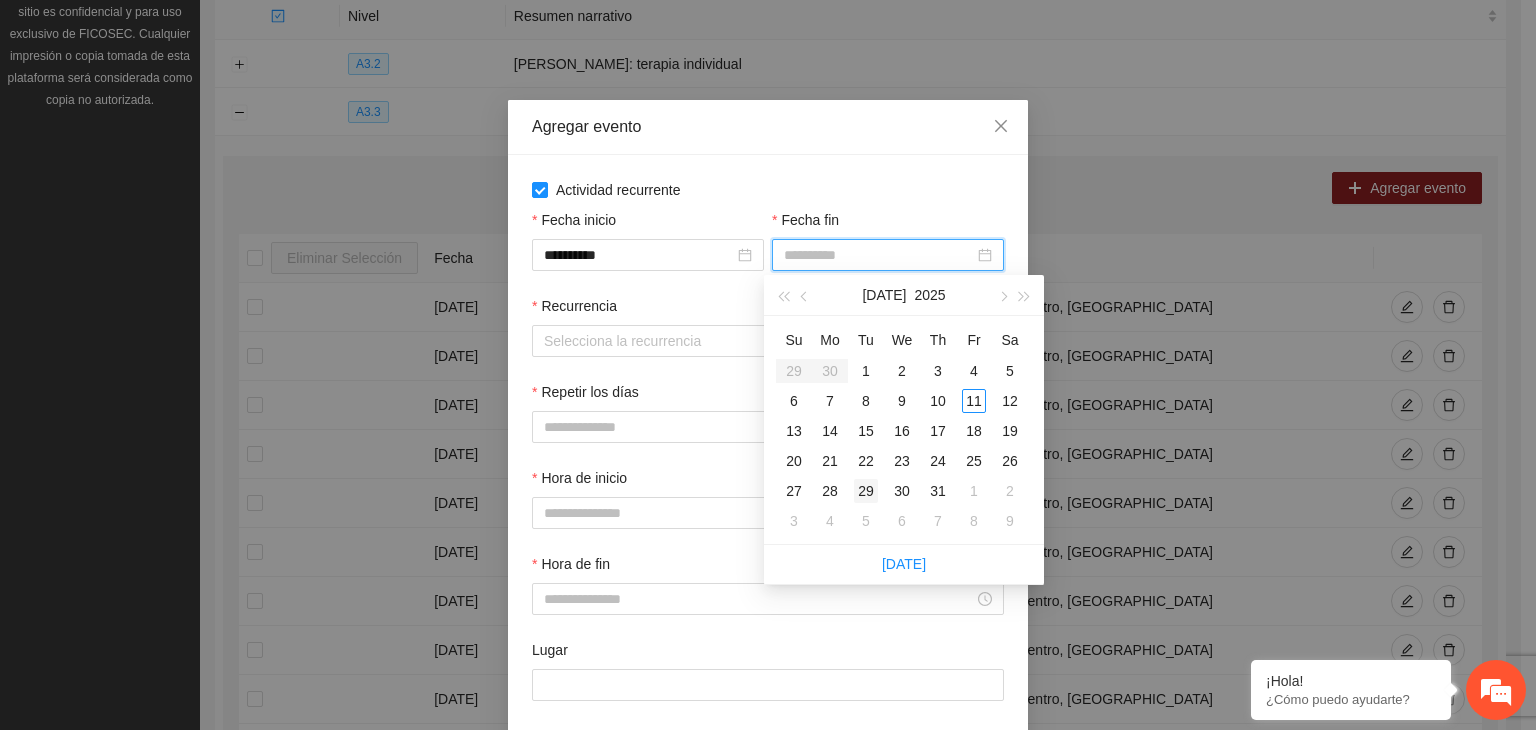 type on "**********" 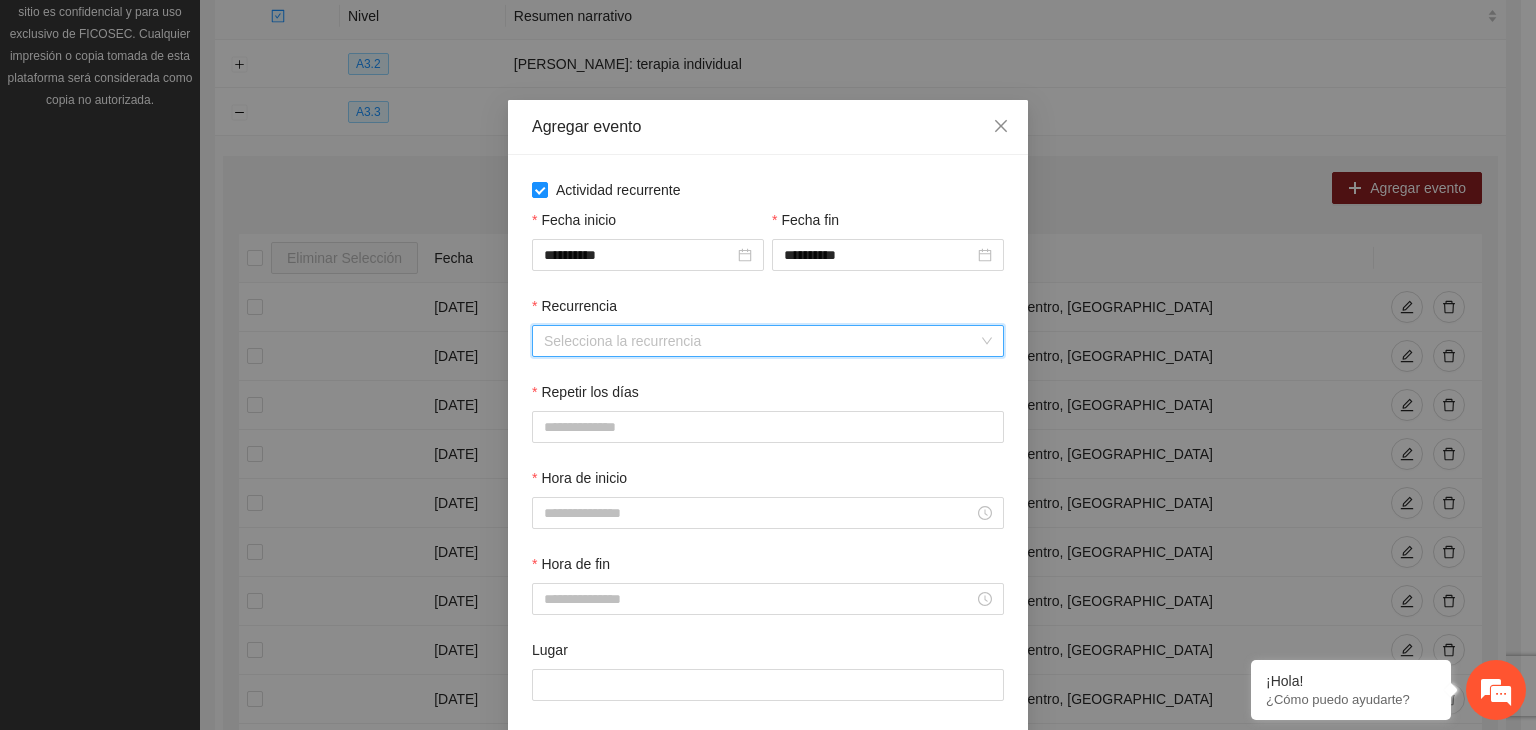click on "Recurrencia" at bounding box center [761, 341] 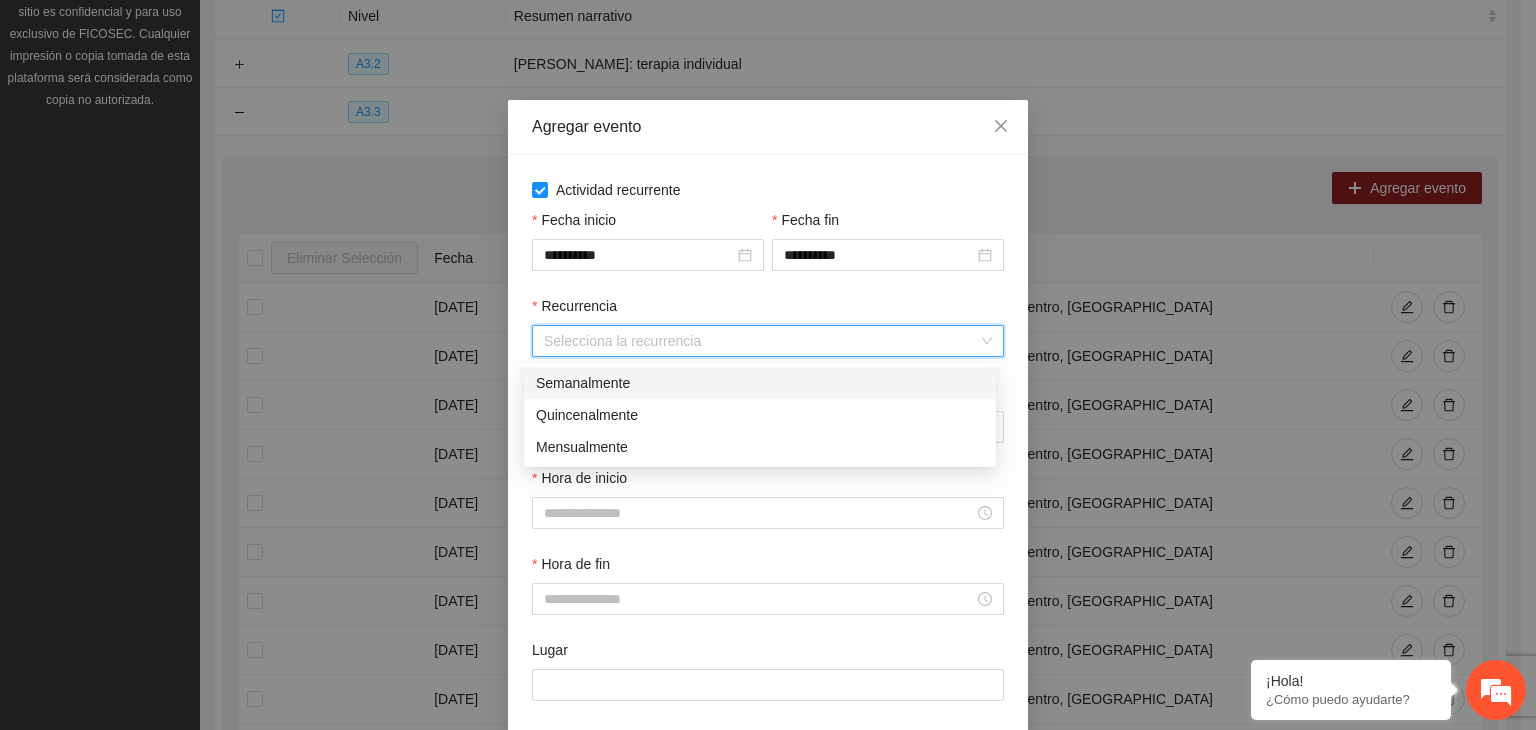 click on "Semanalmente" at bounding box center [760, 383] 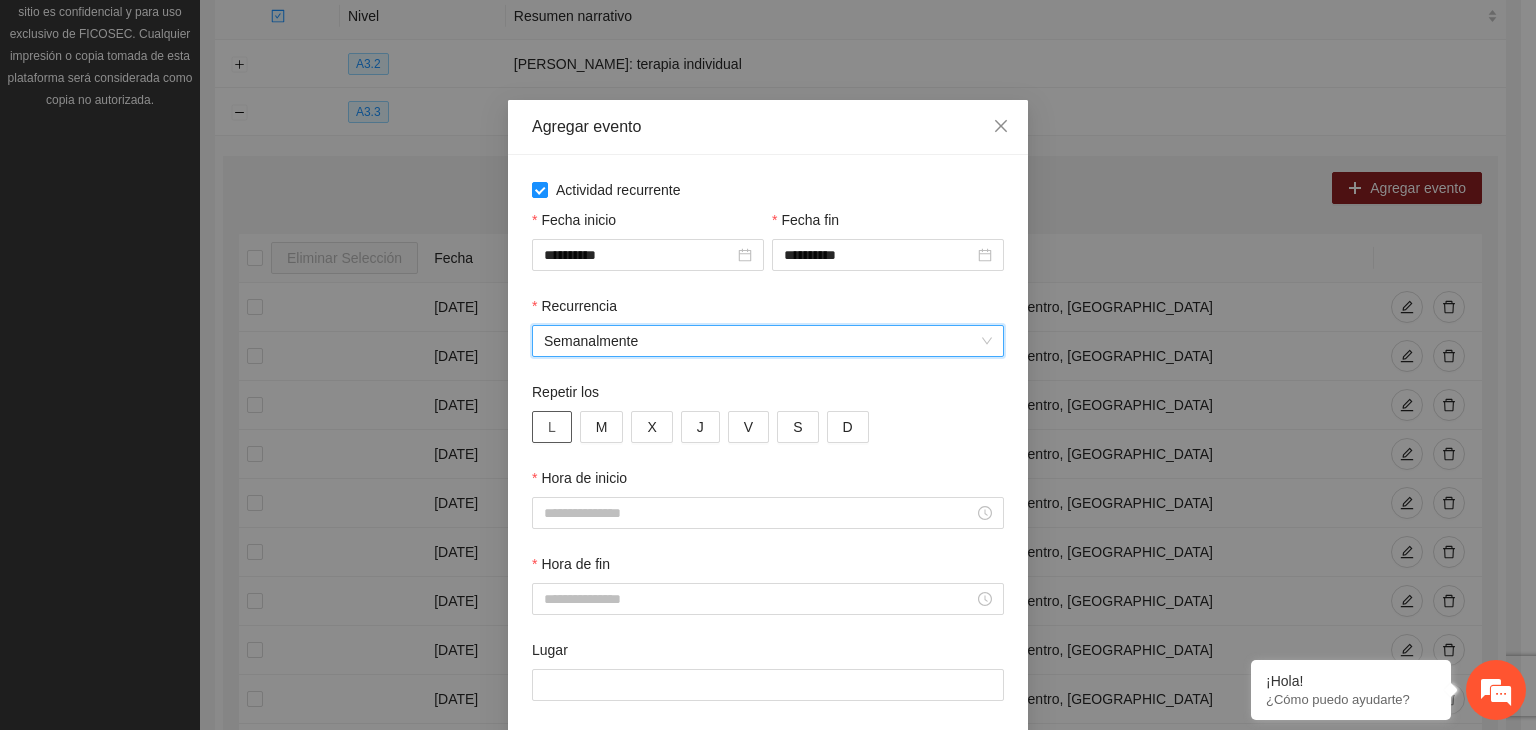 click on "L" at bounding box center [552, 427] 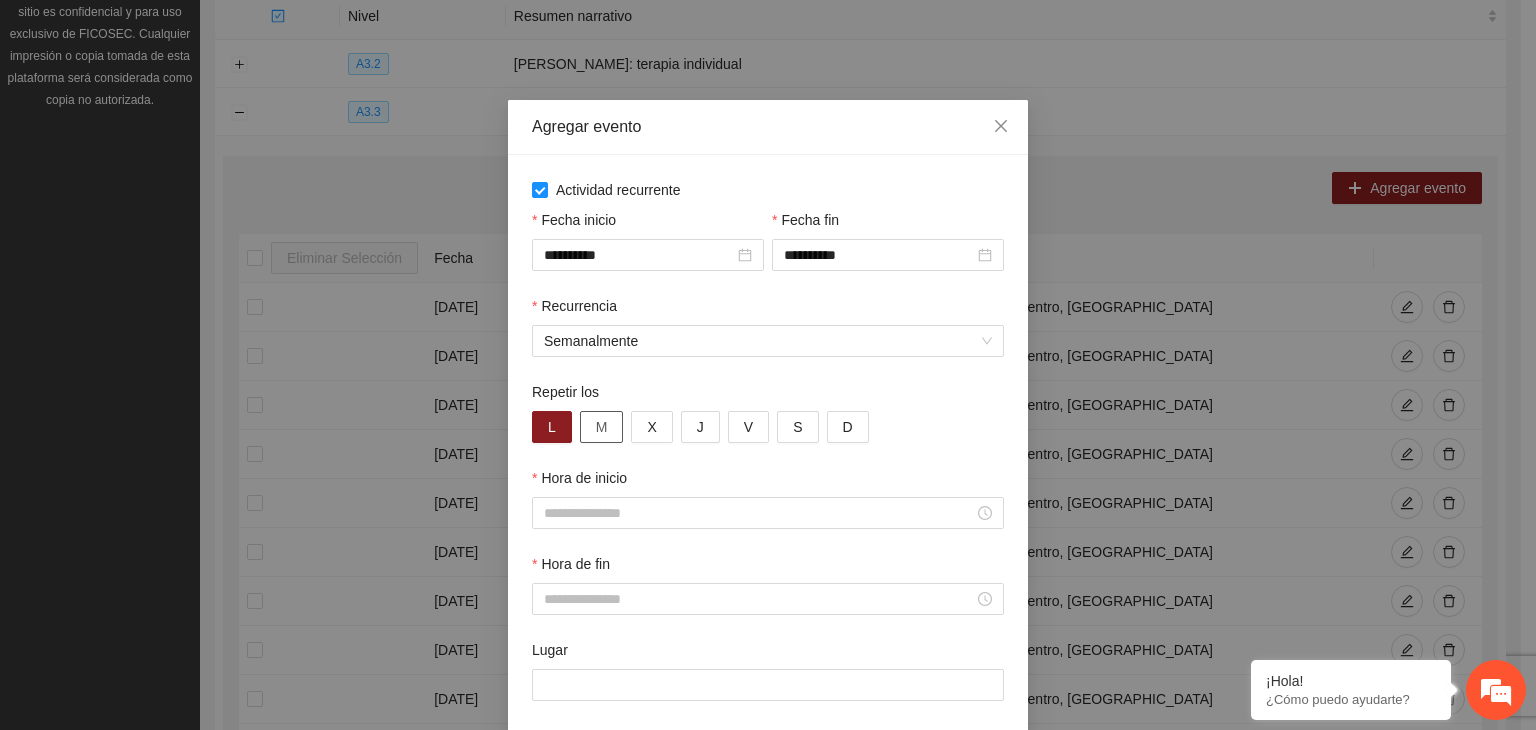 click on "M" at bounding box center (602, 427) 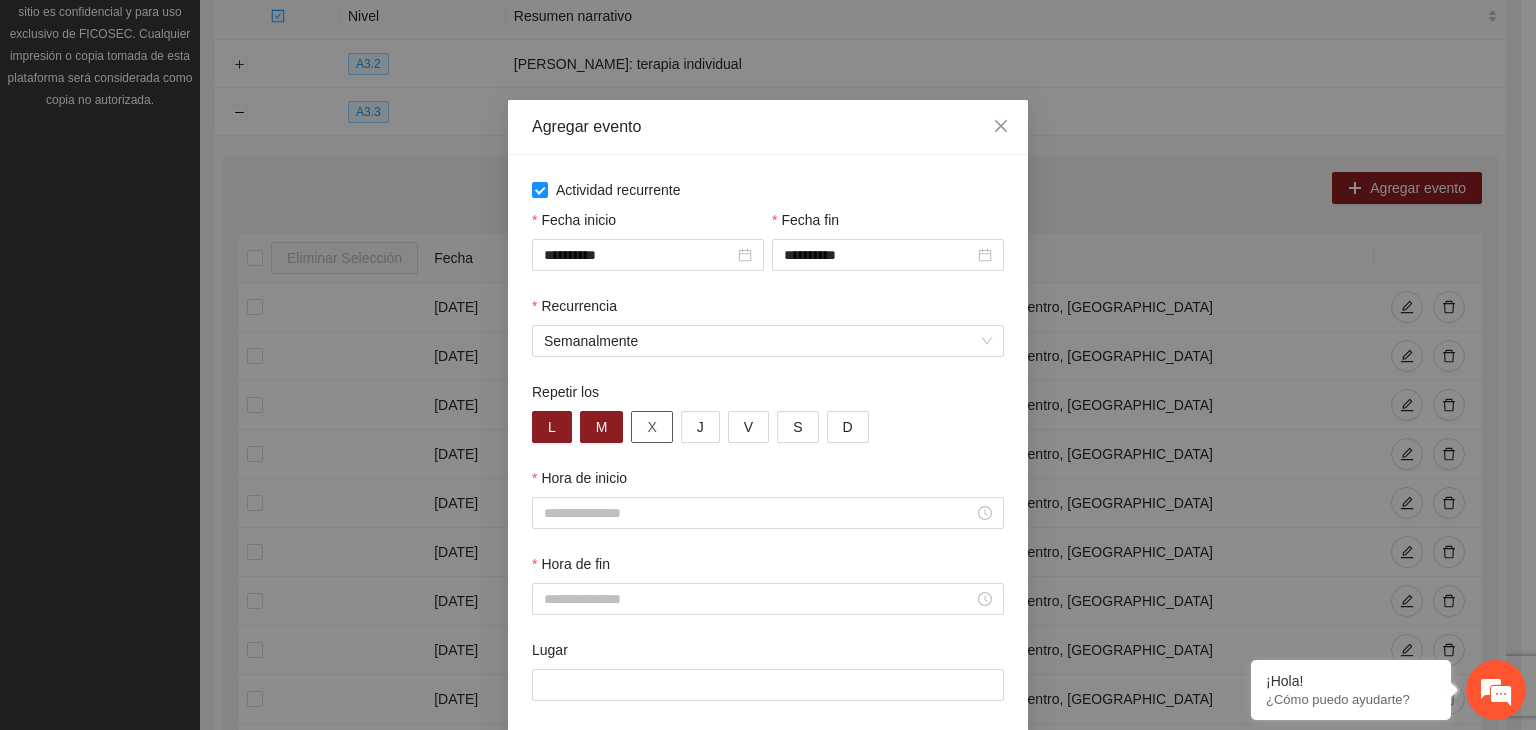 click on "X" at bounding box center (651, 427) 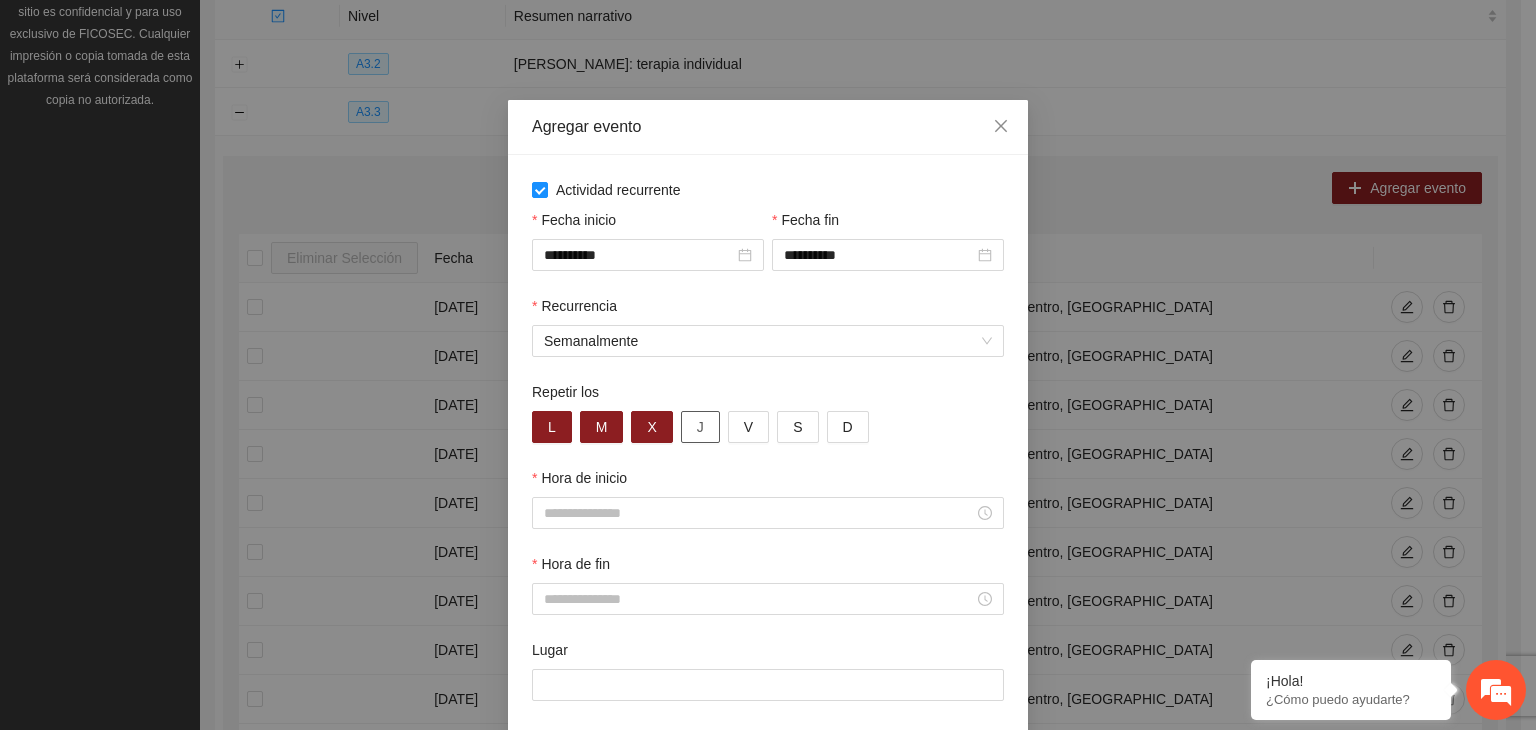 click on "J" at bounding box center [700, 427] 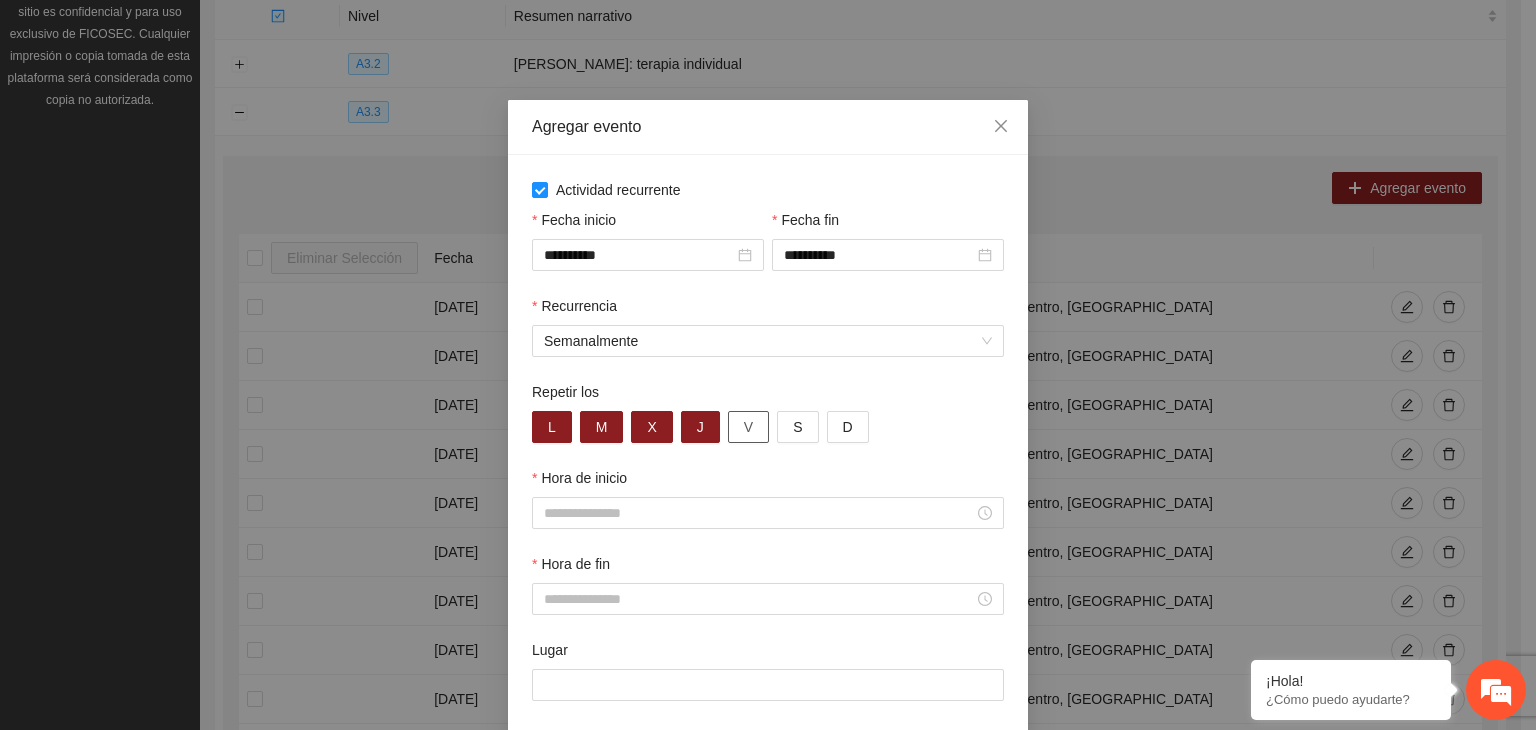 click on "V" at bounding box center (748, 427) 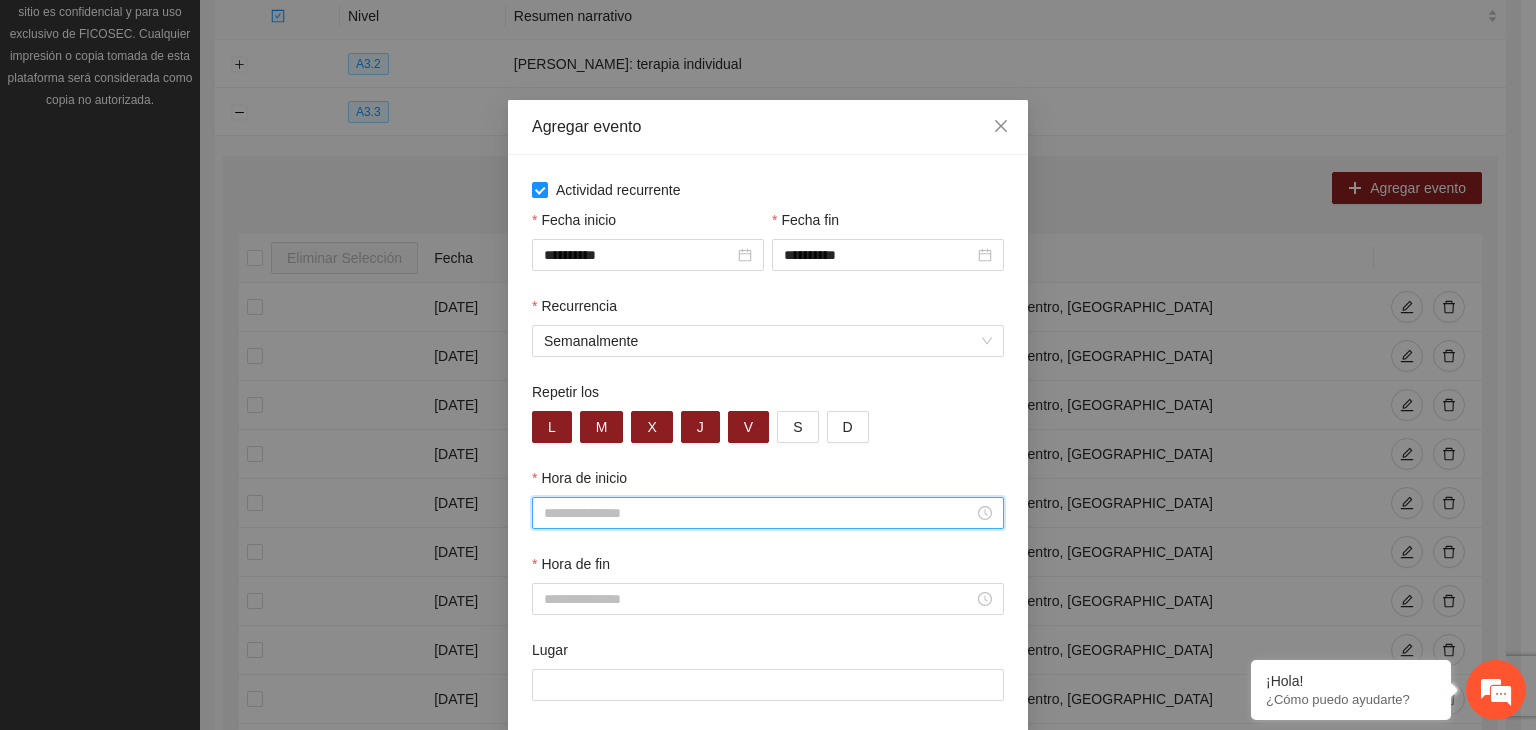 click on "Hora de inicio" at bounding box center [759, 513] 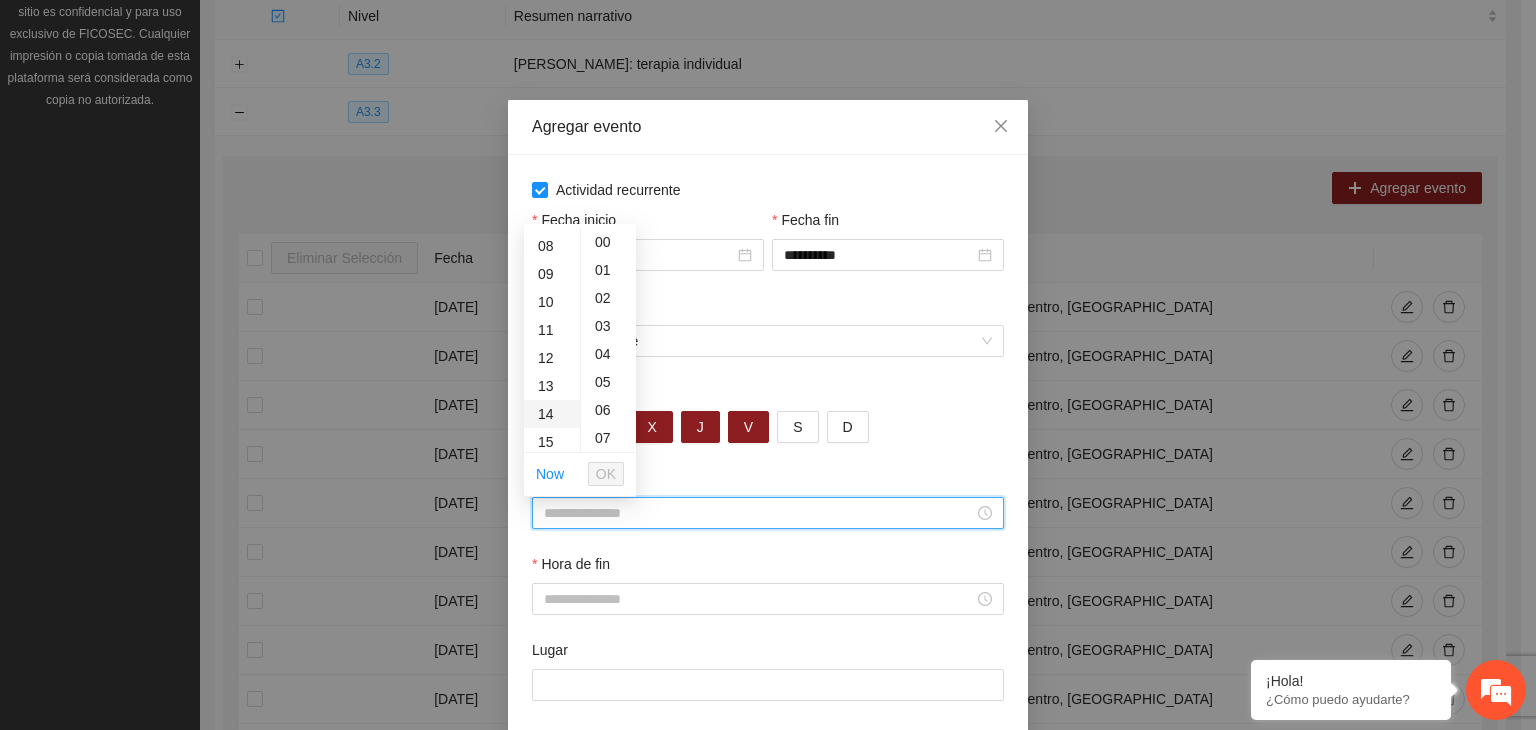 click on "14" at bounding box center (552, 414) 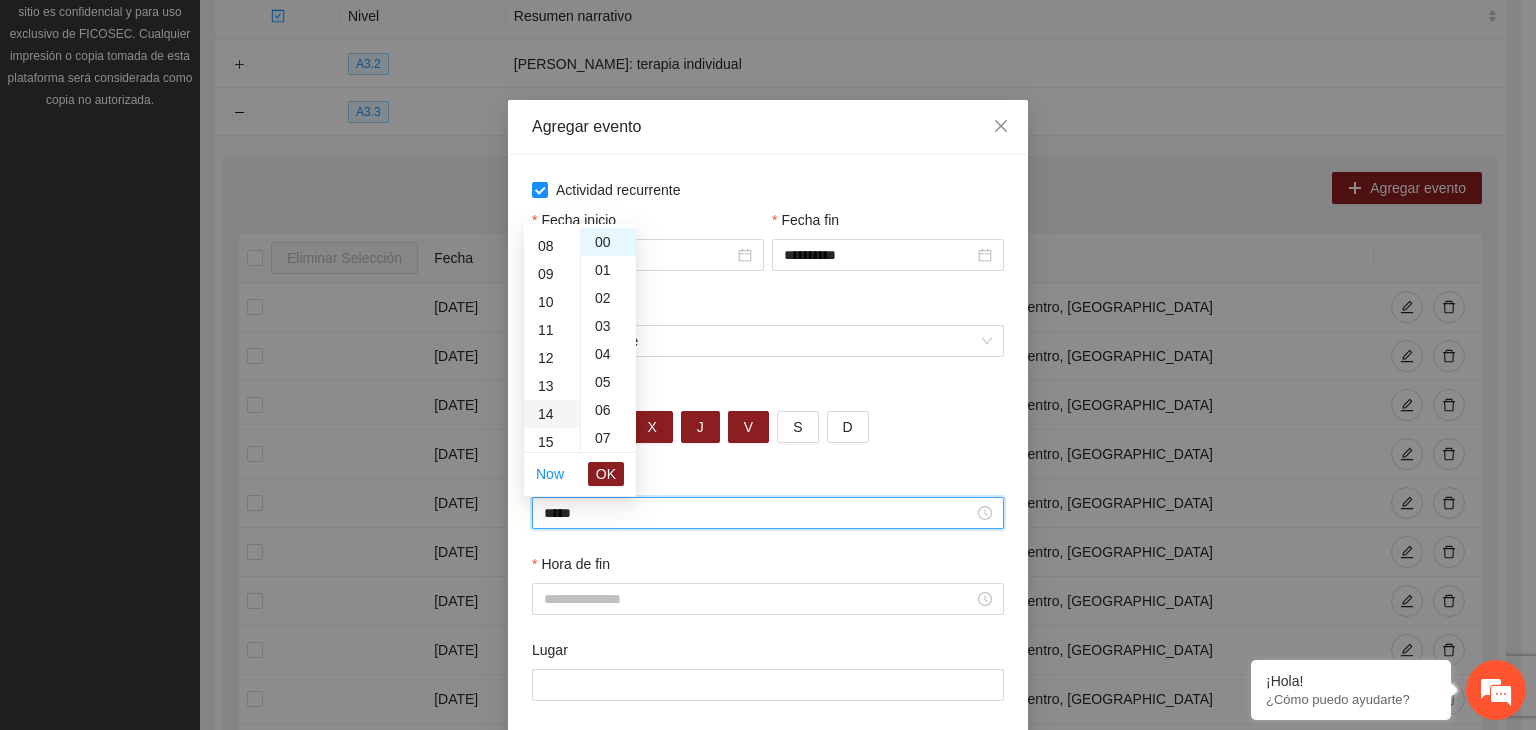 scroll, scrollTop: 392, scrollLeft: 0, axis: vertical 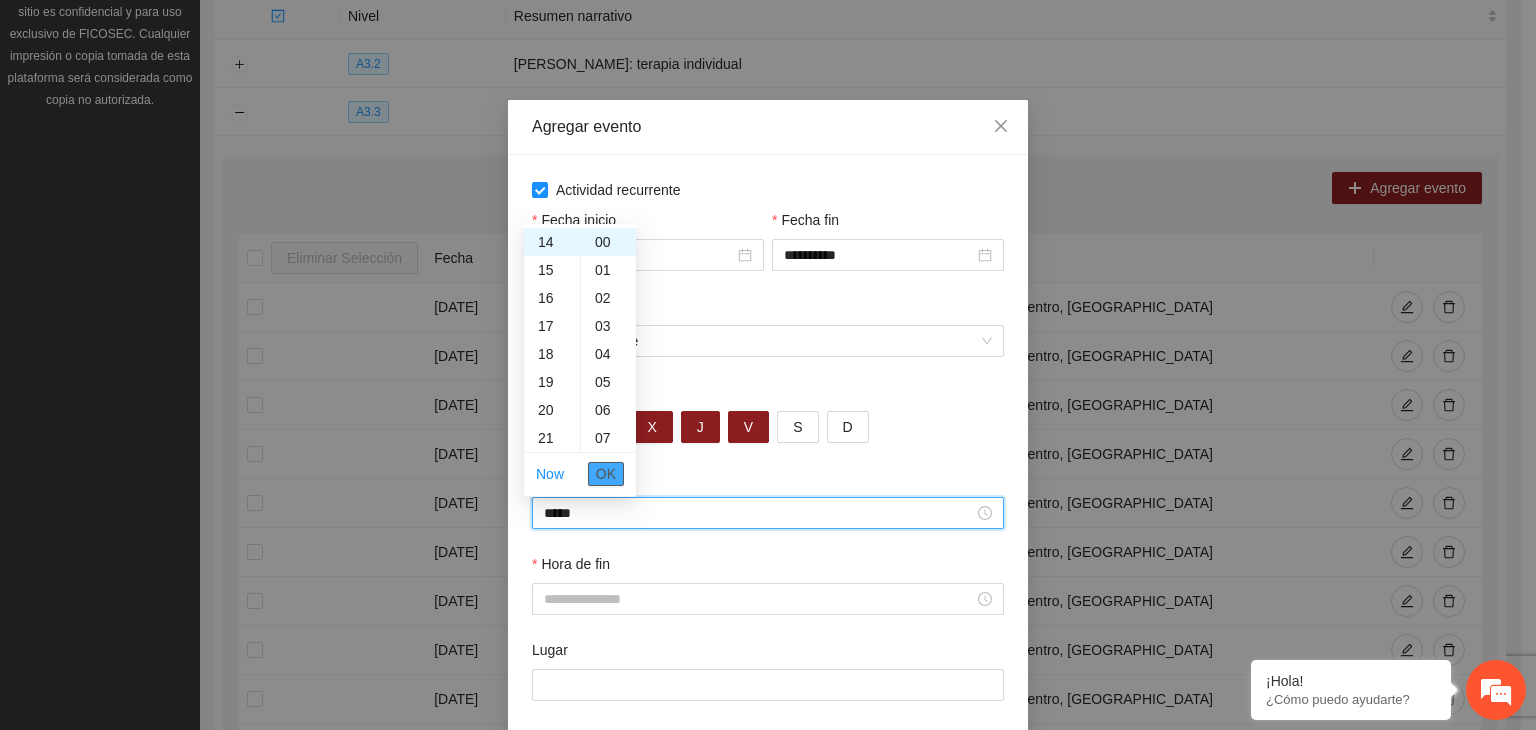 click on "OK" at bounding box center [606, 474] 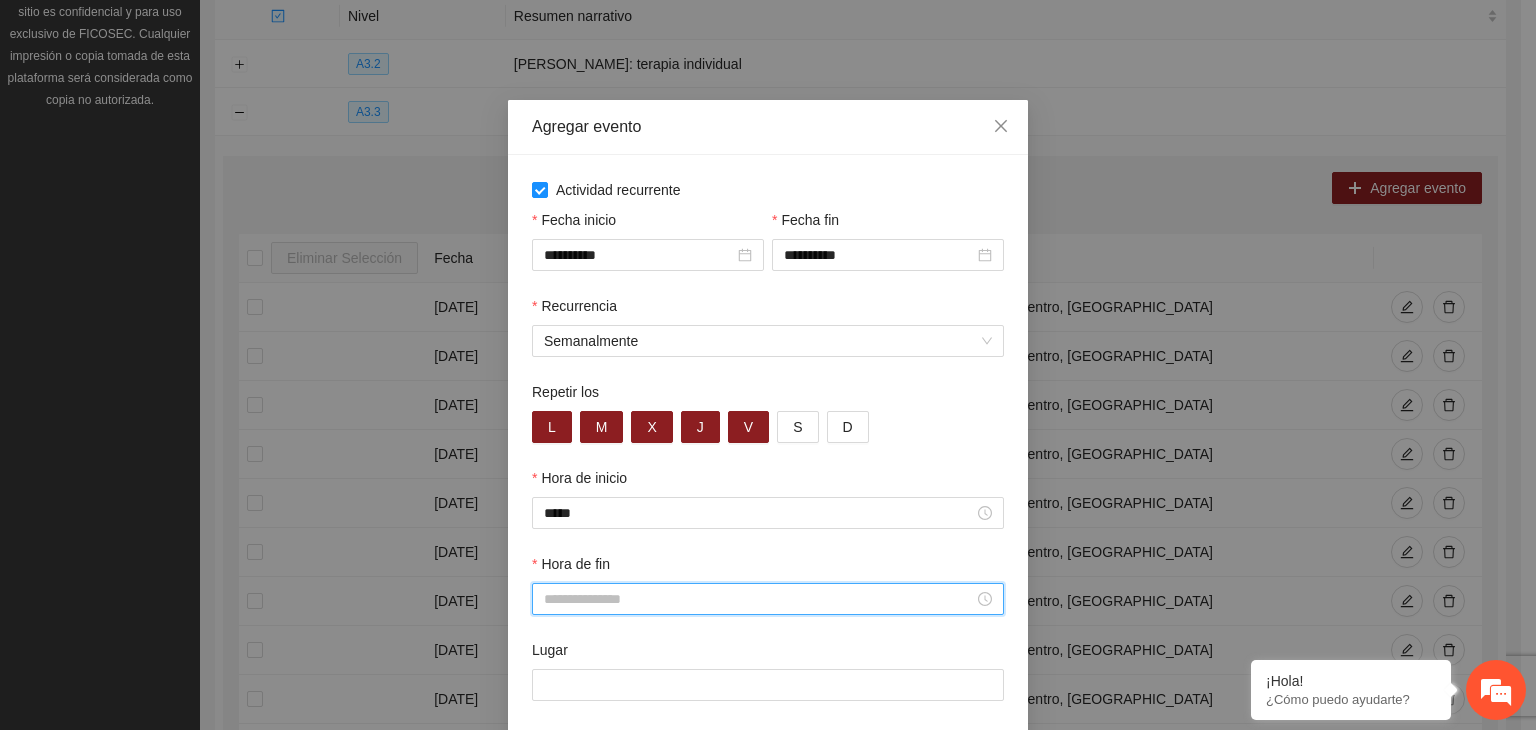 click on "Hora de fin" at bounding box center [759, 599] 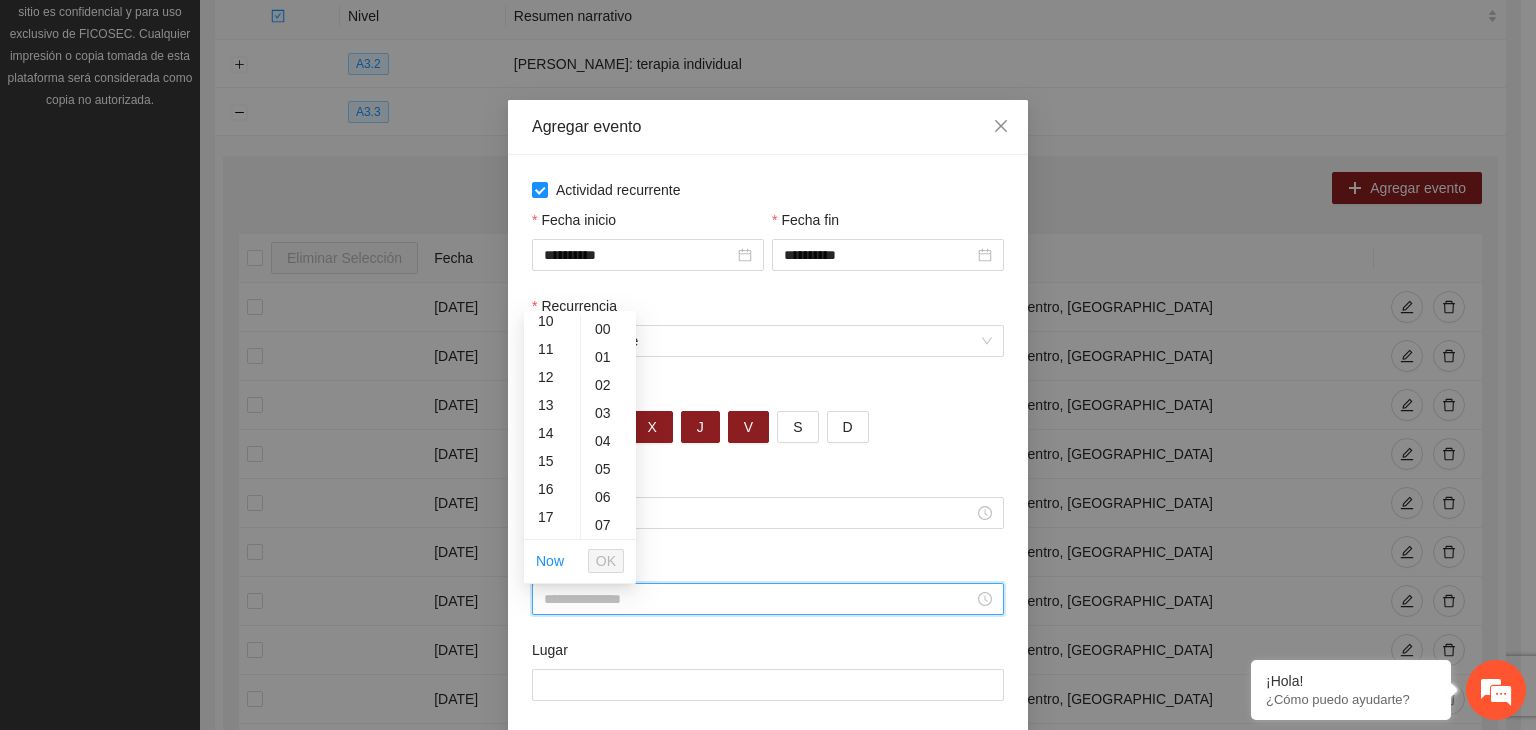scroll, scrollTop: 372, scrollLeft: 0, axis: vertical 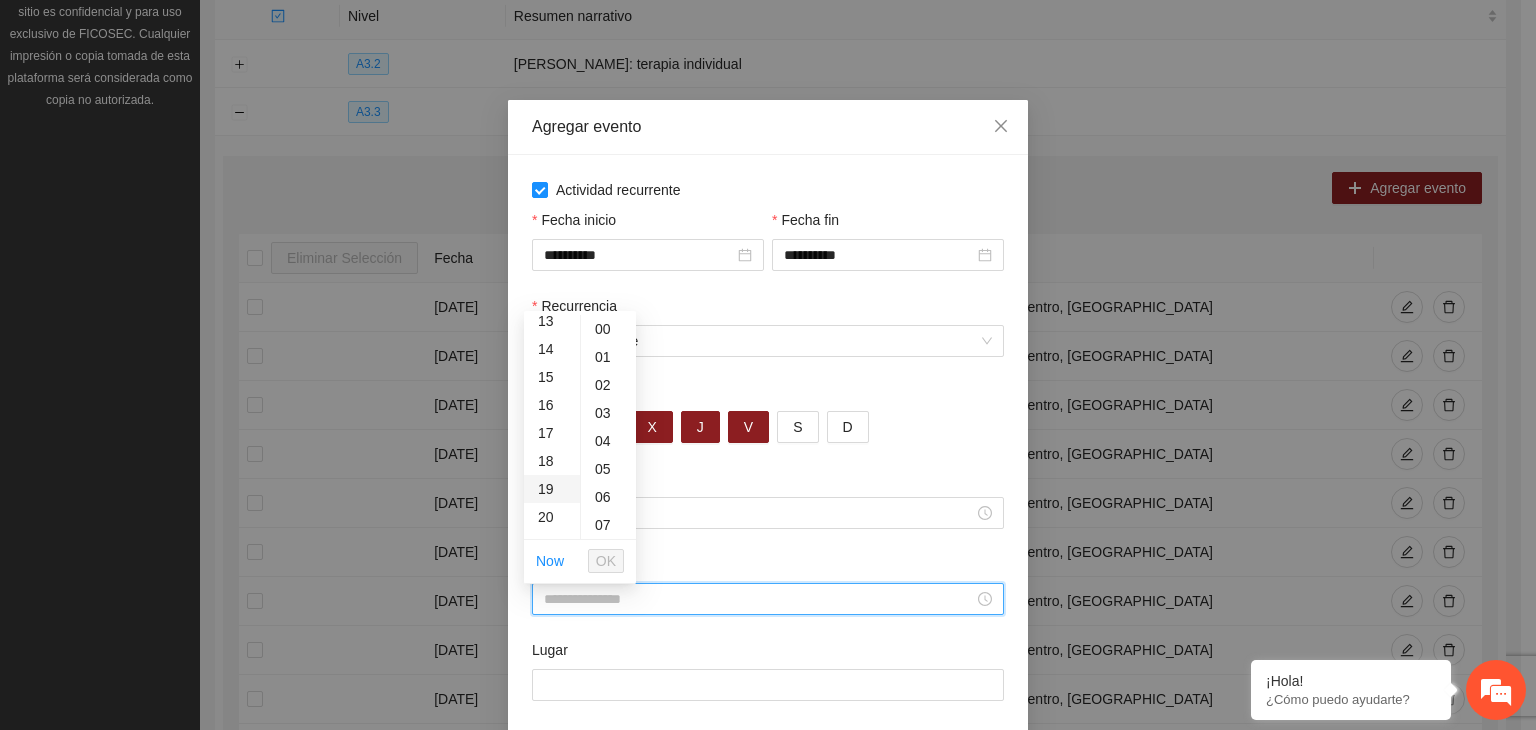 click on "19" at bounding box center (552, 489) 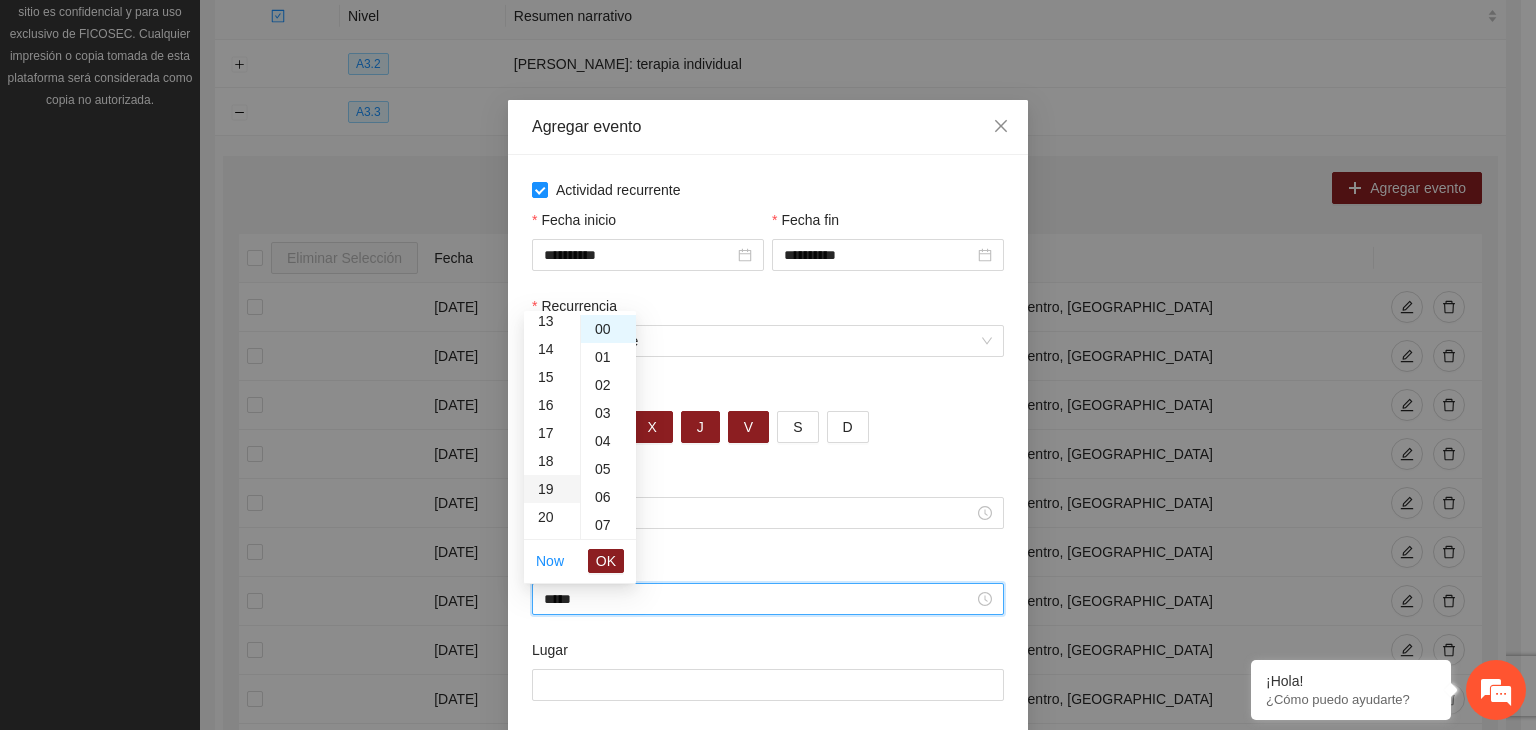 scroll, scrollTop: 532, scrollLeft: 0, axis: vertical 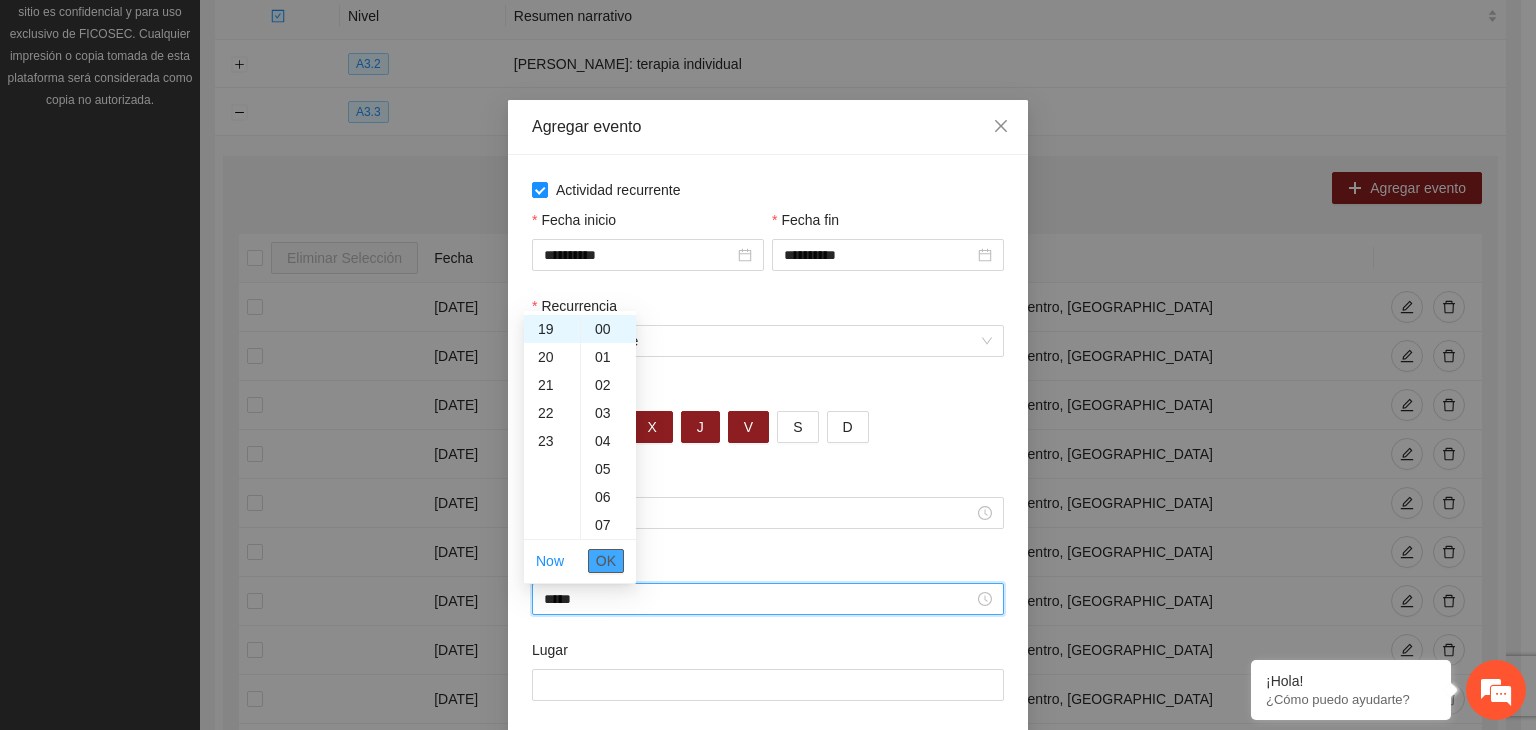 click on "OK" at bounding box center [606, 561] 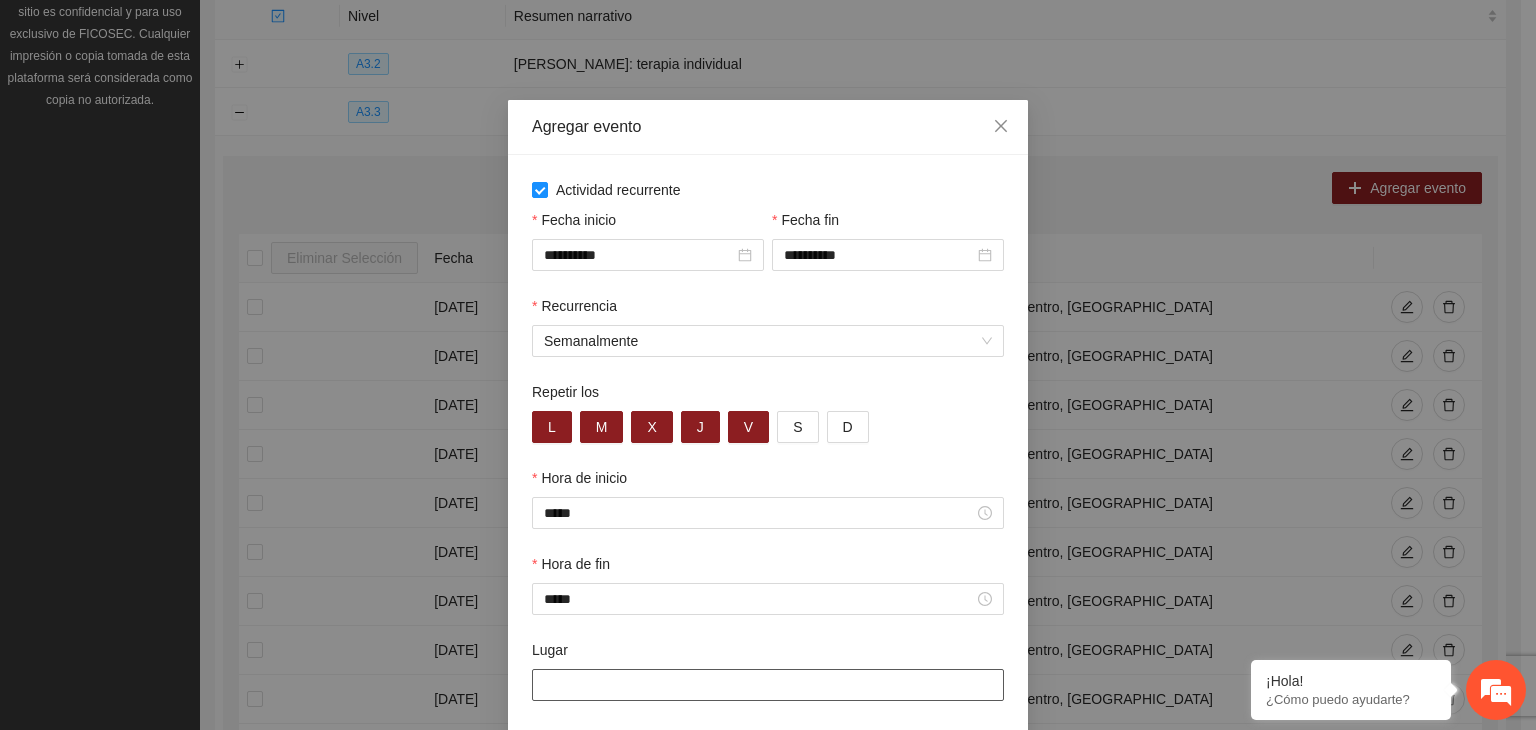 click on "Lugar" at bounding box center [768, 685] 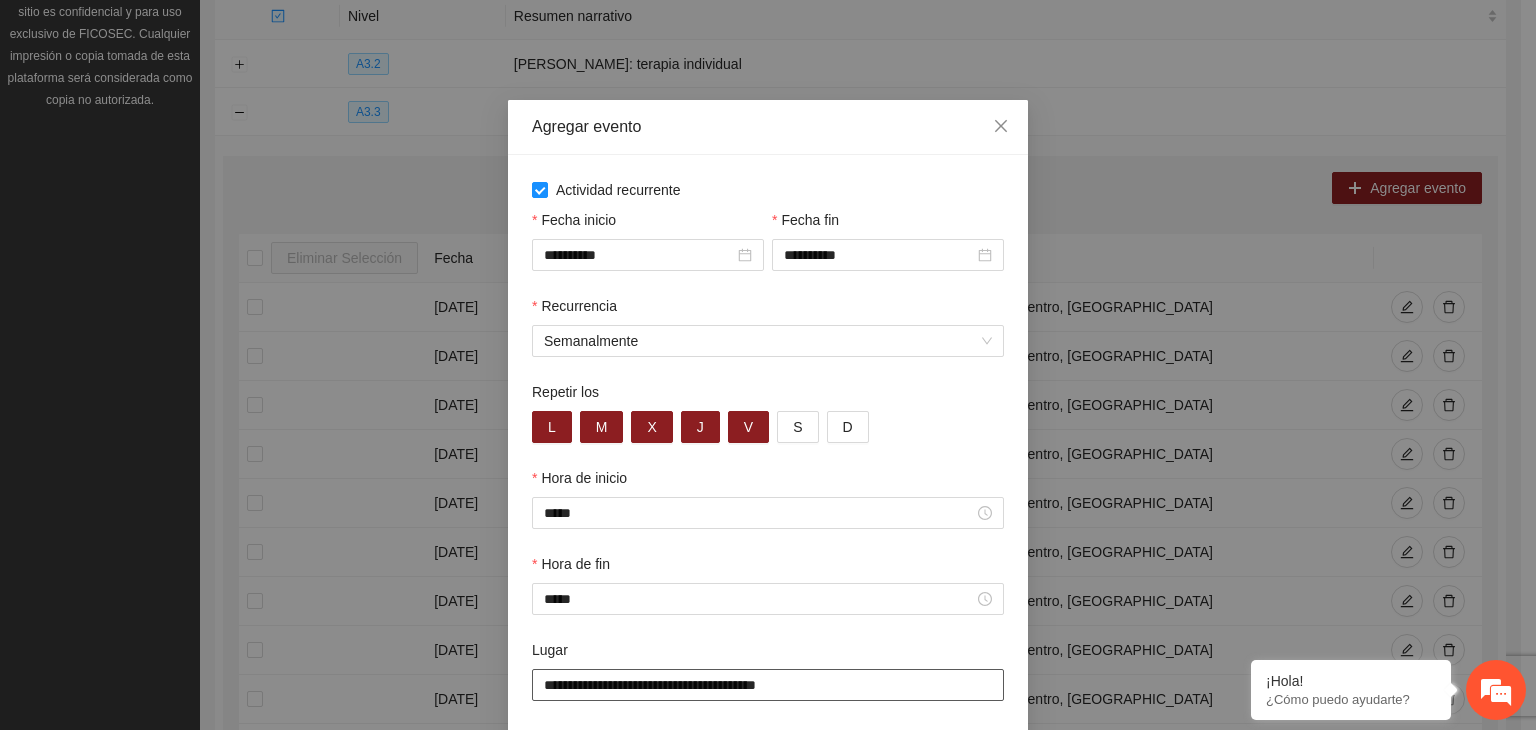 scroll, scrollTop: 99, scrollLeft: 0, axis: vertical 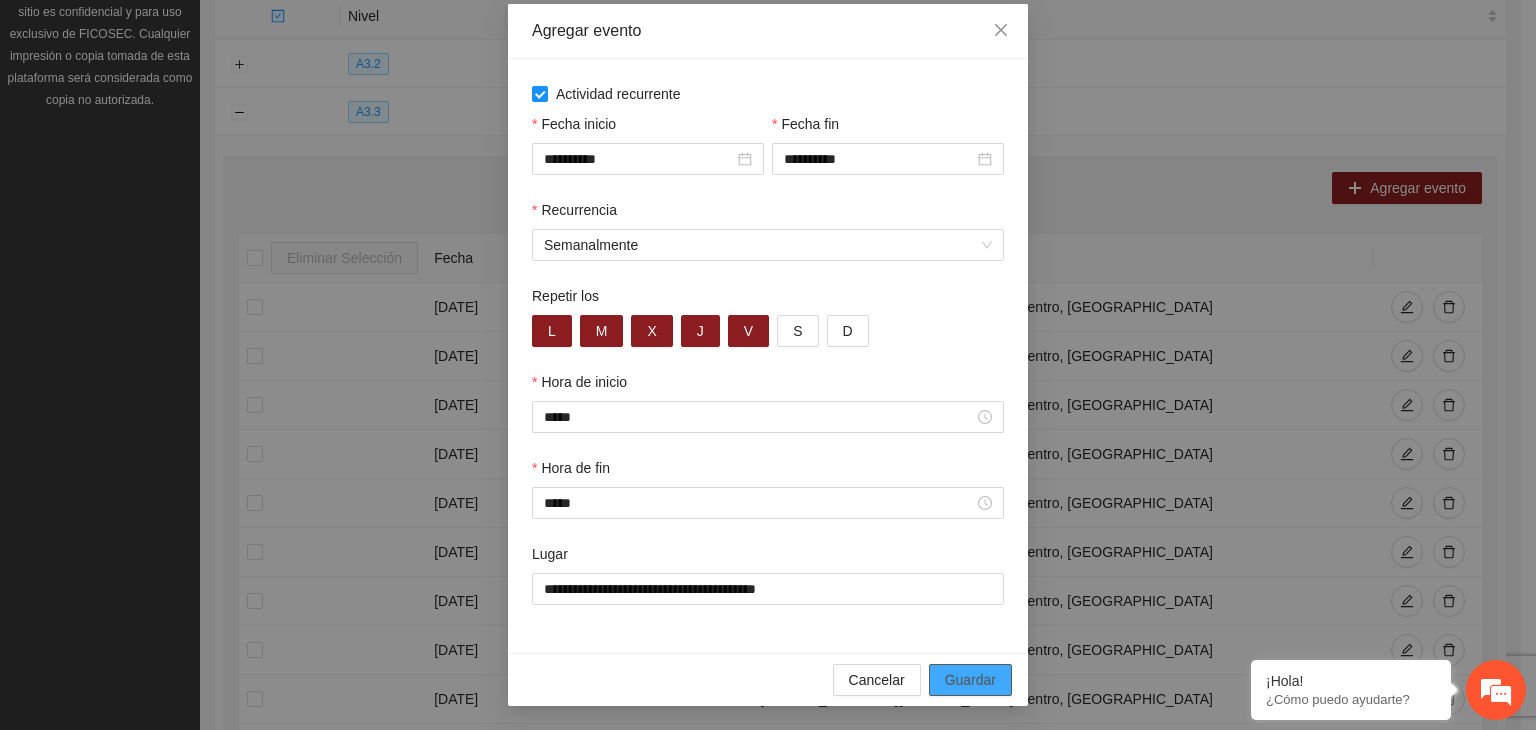 click on "Guardar" at bounding box center [970, 680] 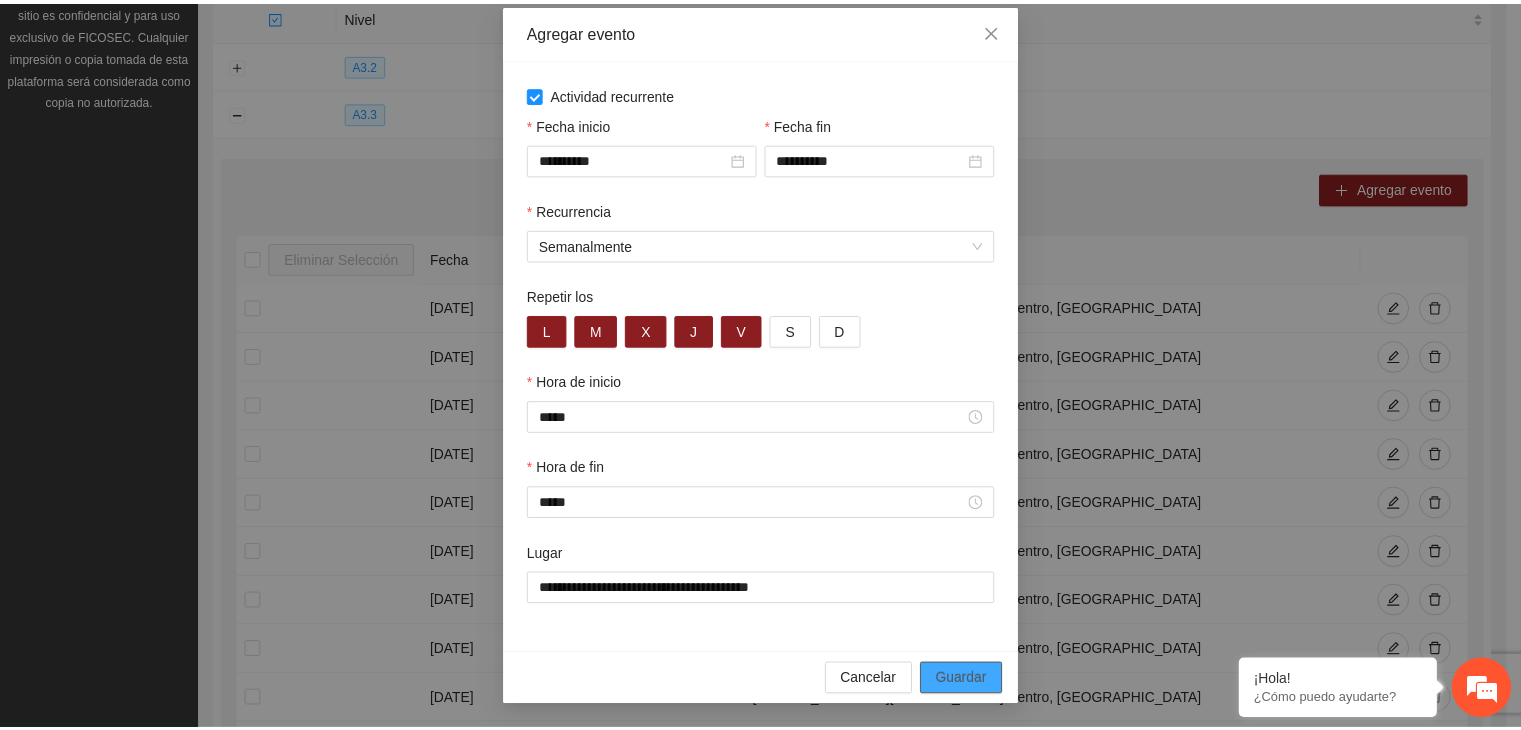 scroll, scrollTop: 0, scrollLeft: 0, axis: both 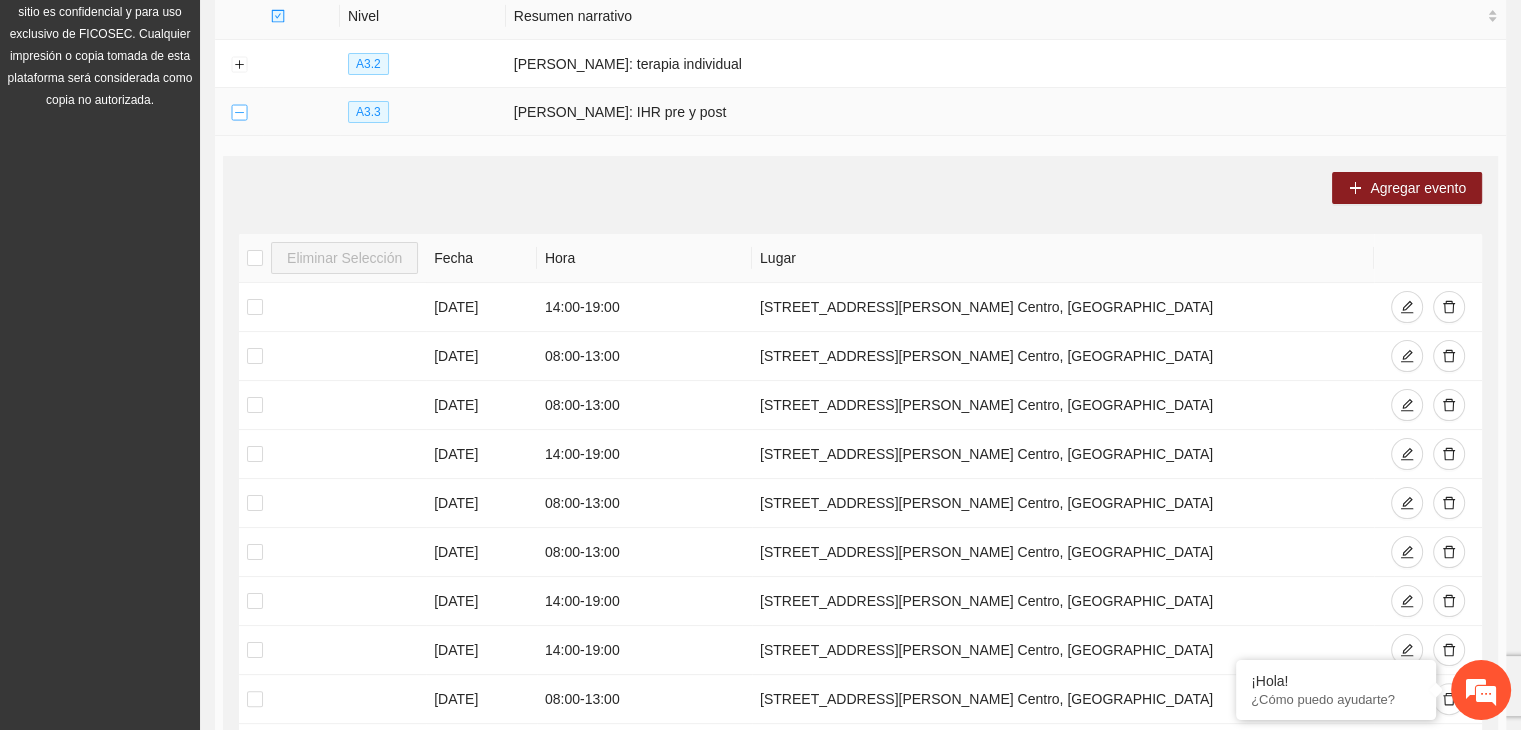 click at bounding box center (239, 113) 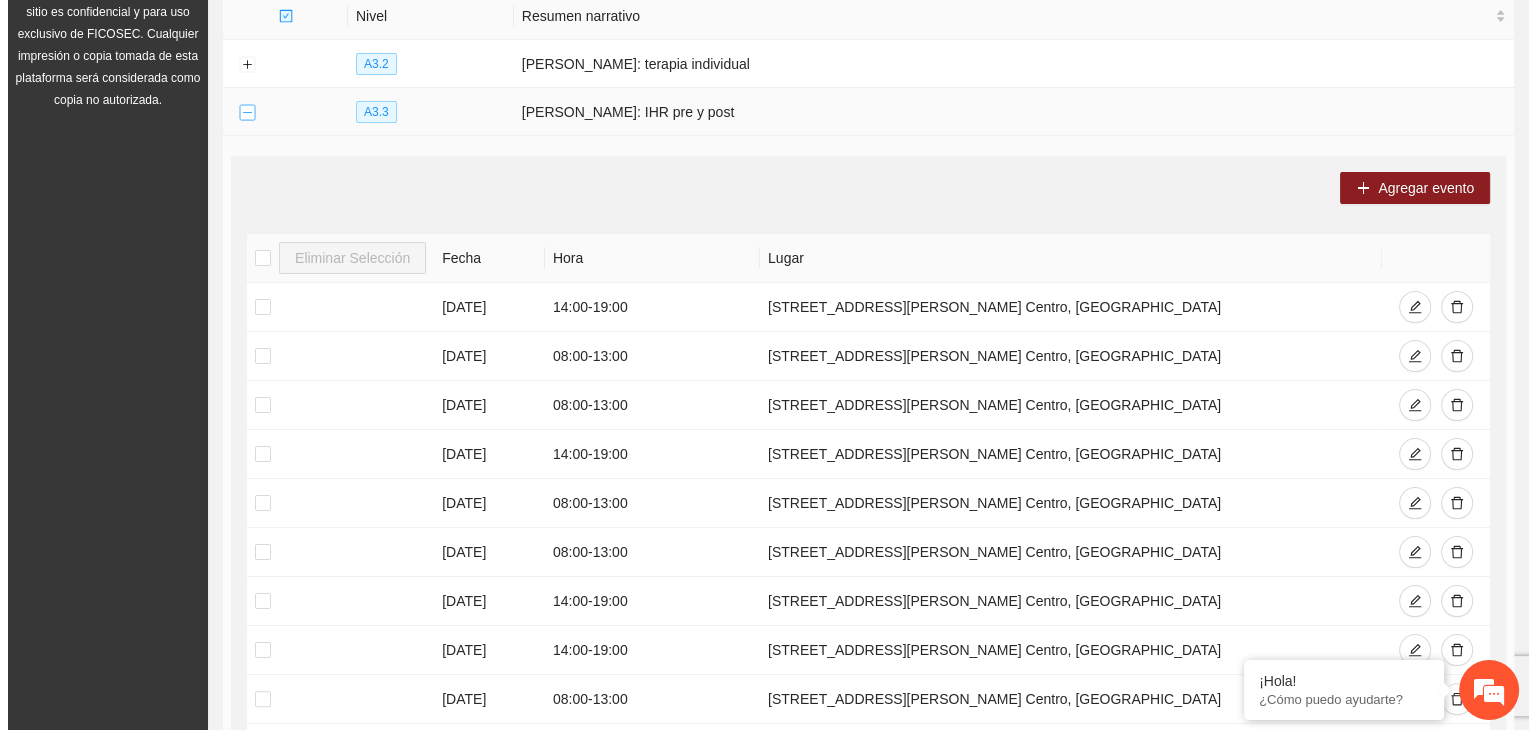 scroll, scrollTop: 0, scrollLeft: 0, axis: both 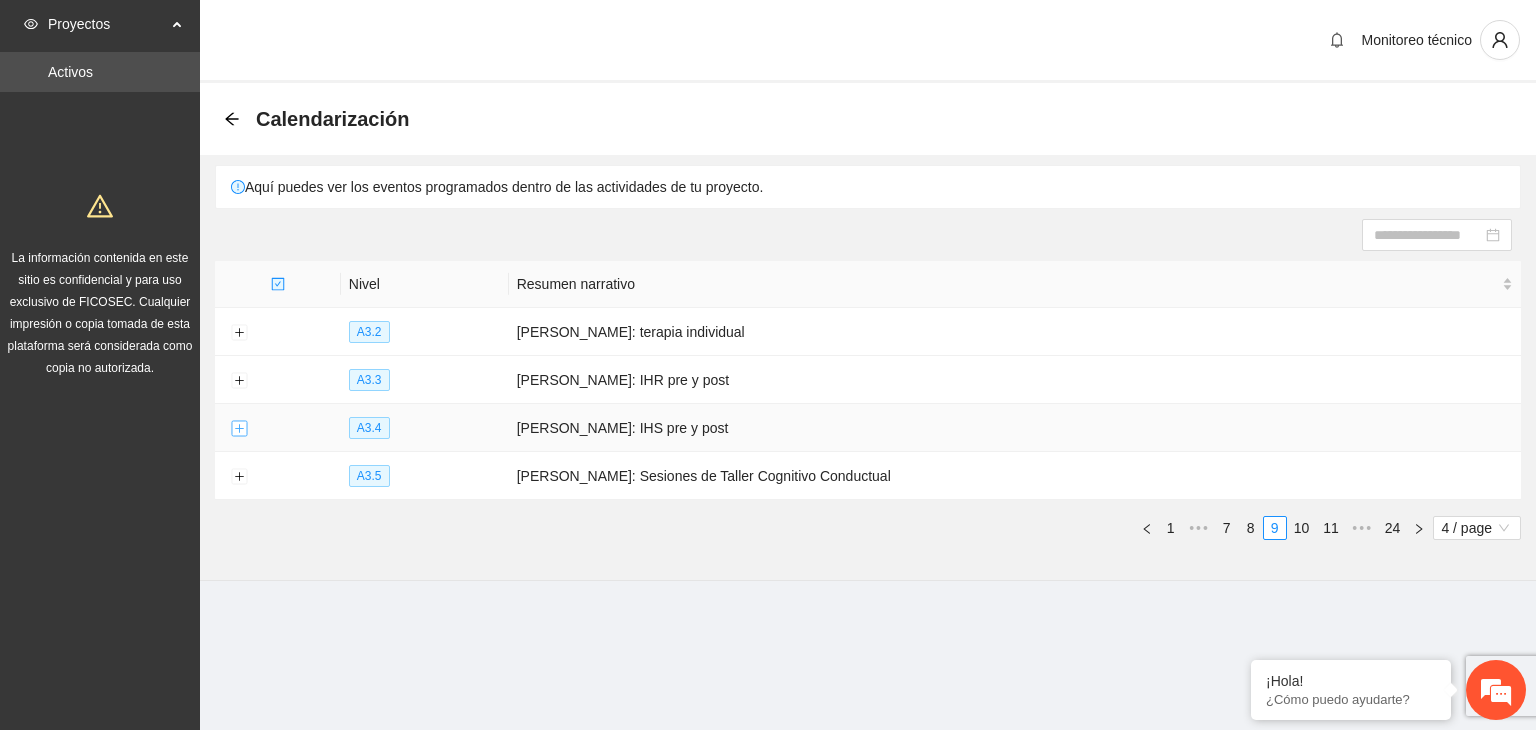 click at bounding box center [239, 429] 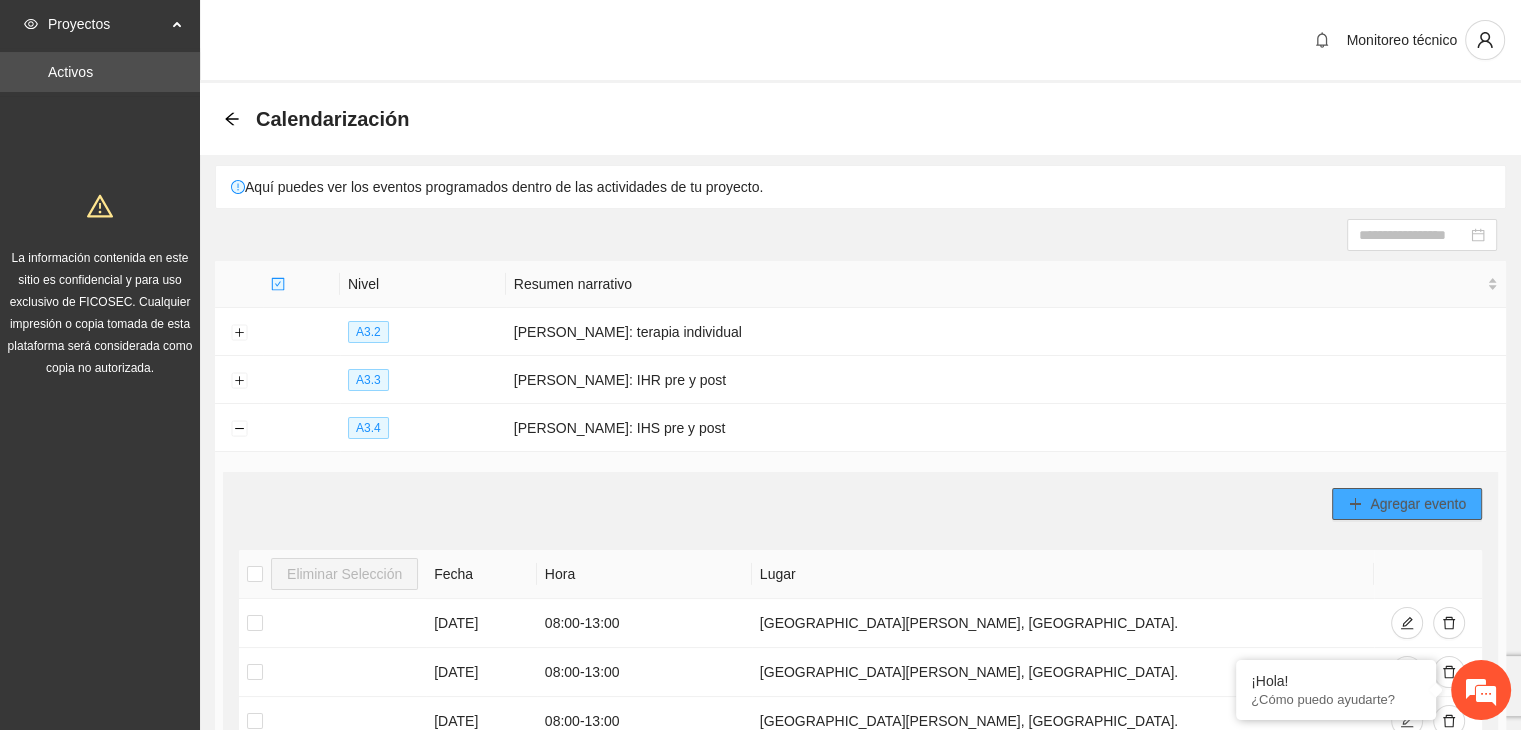 click on "Agregar evento" at bounding box center [1418, 504] 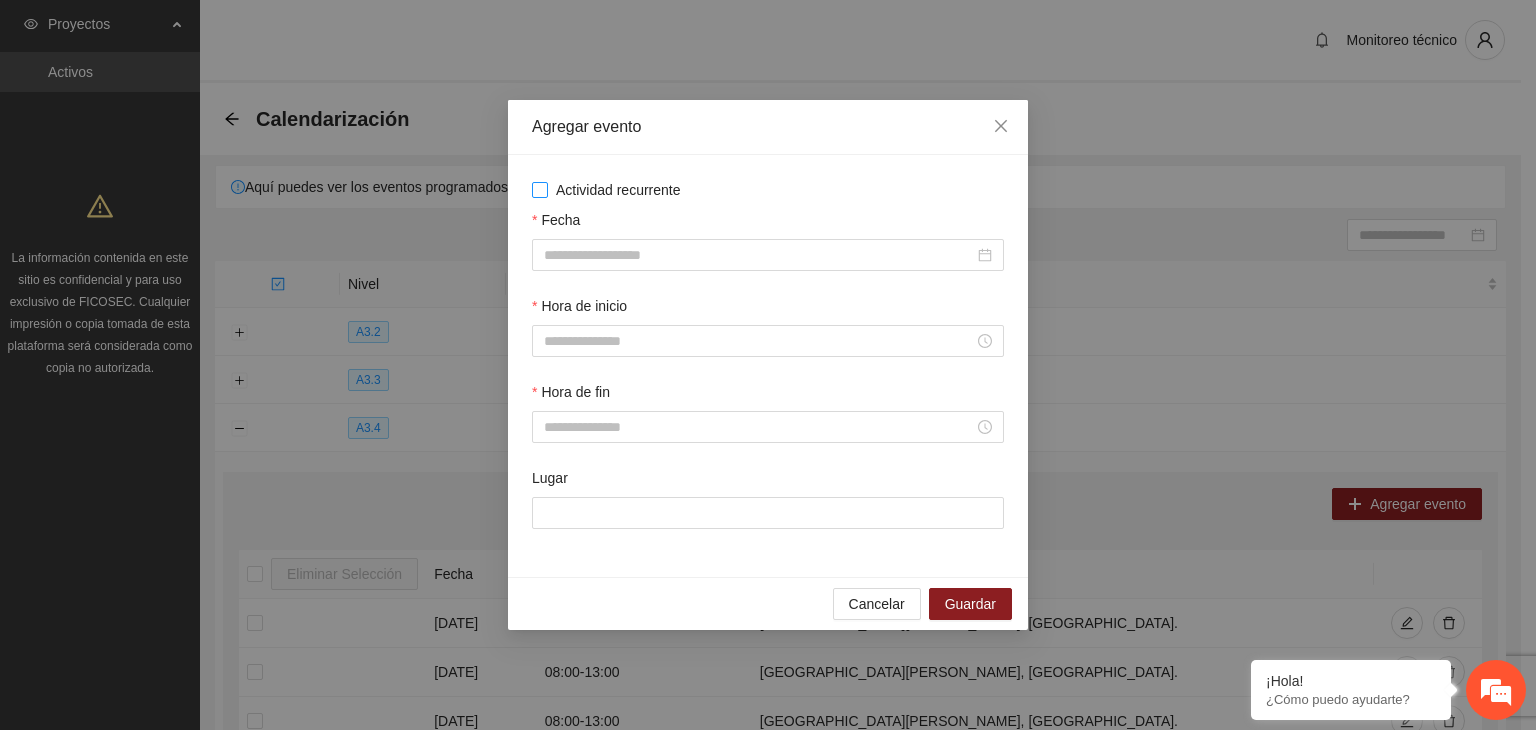 click on "Actividad recurrente" at bounding box center (768, 190) 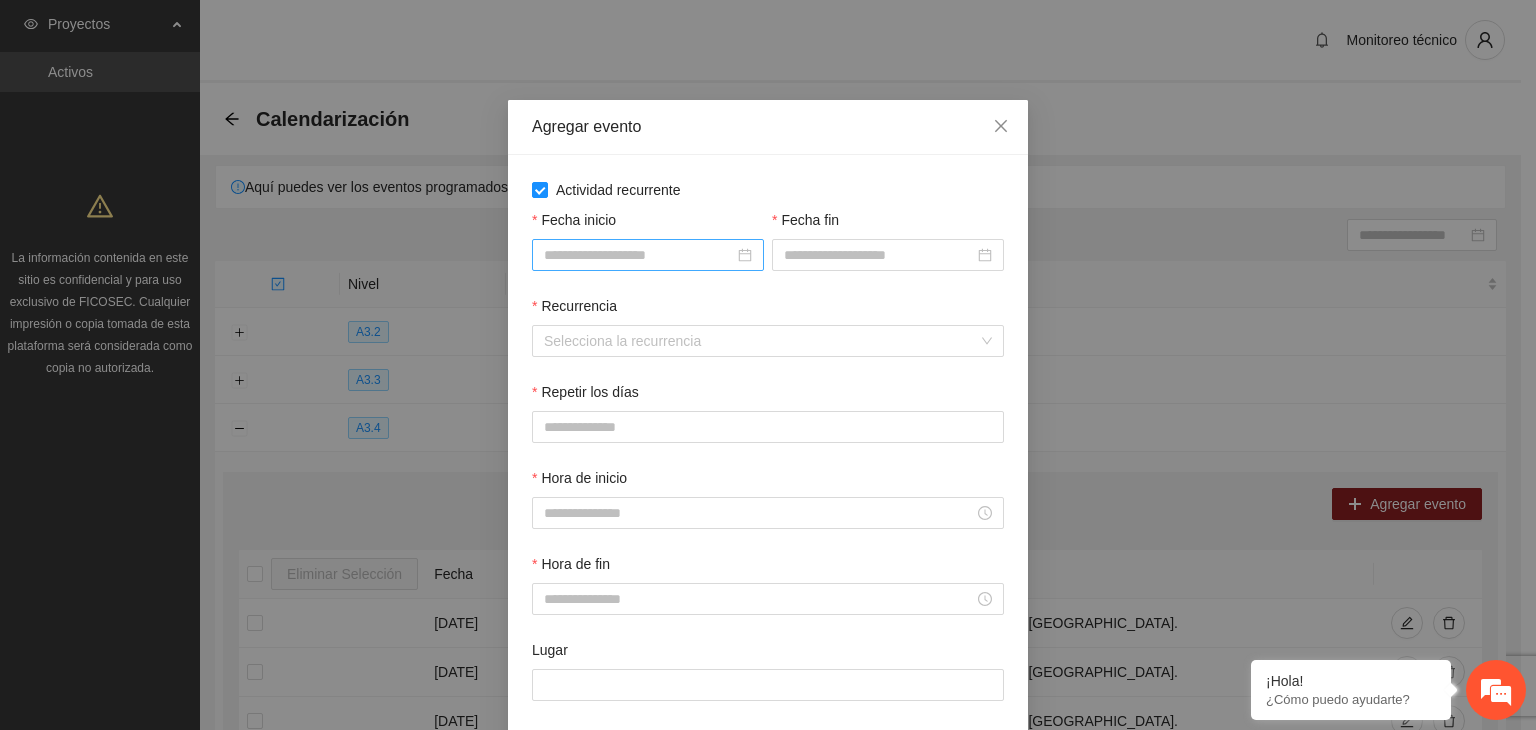 click on "Fecha inicio" at bounding box center [639, 255] 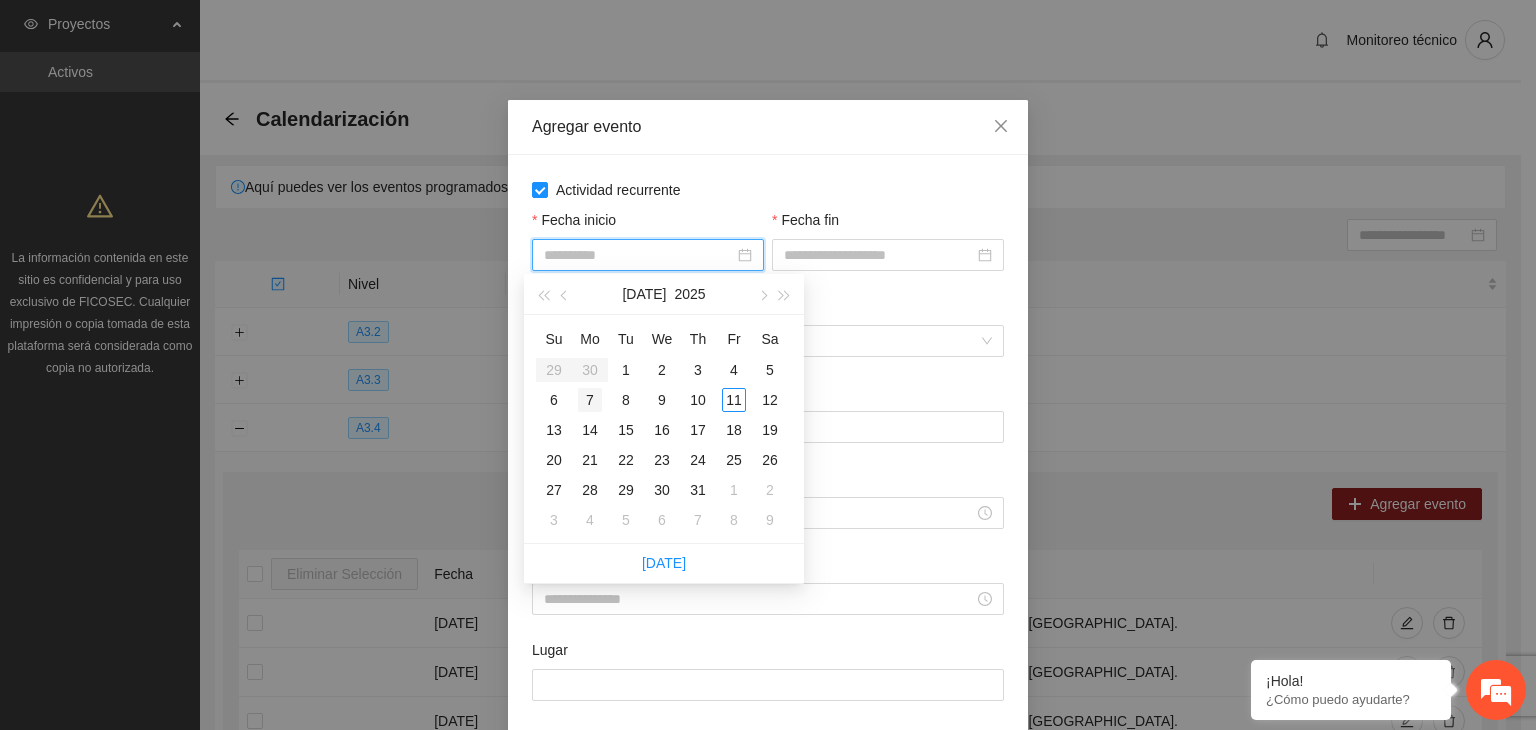 type on "**********" 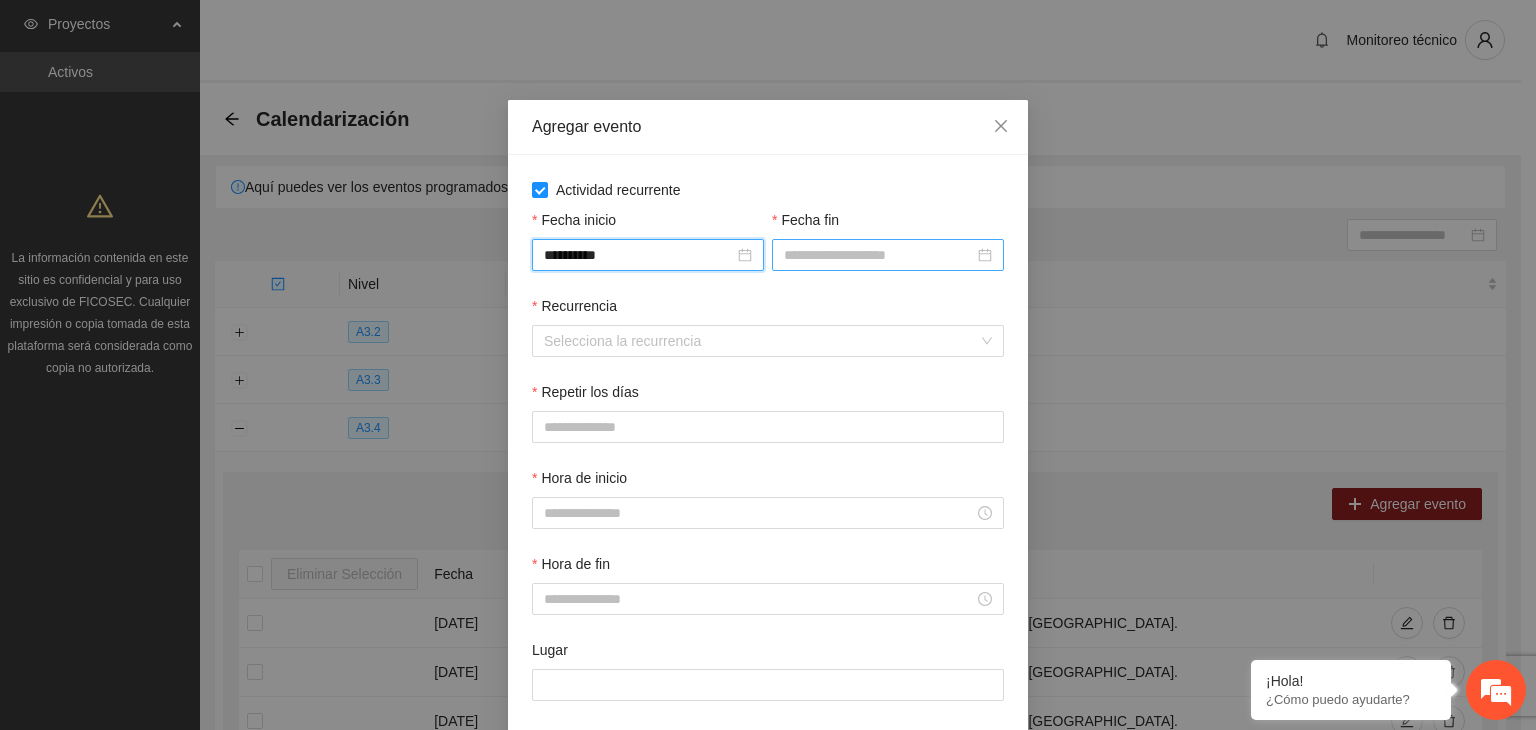 click on "Fecha fin" at bounding box center [879, 255] 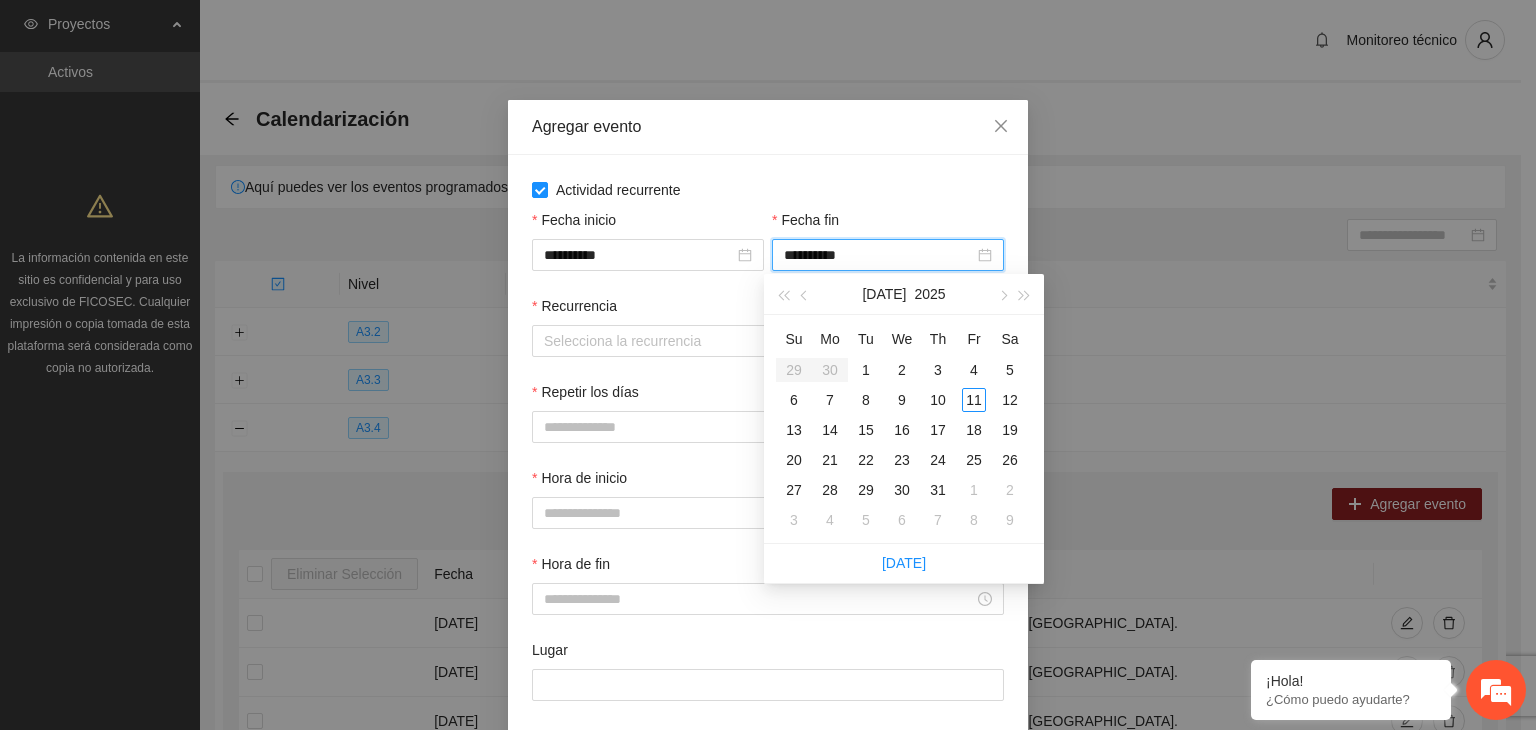 type on "**********" 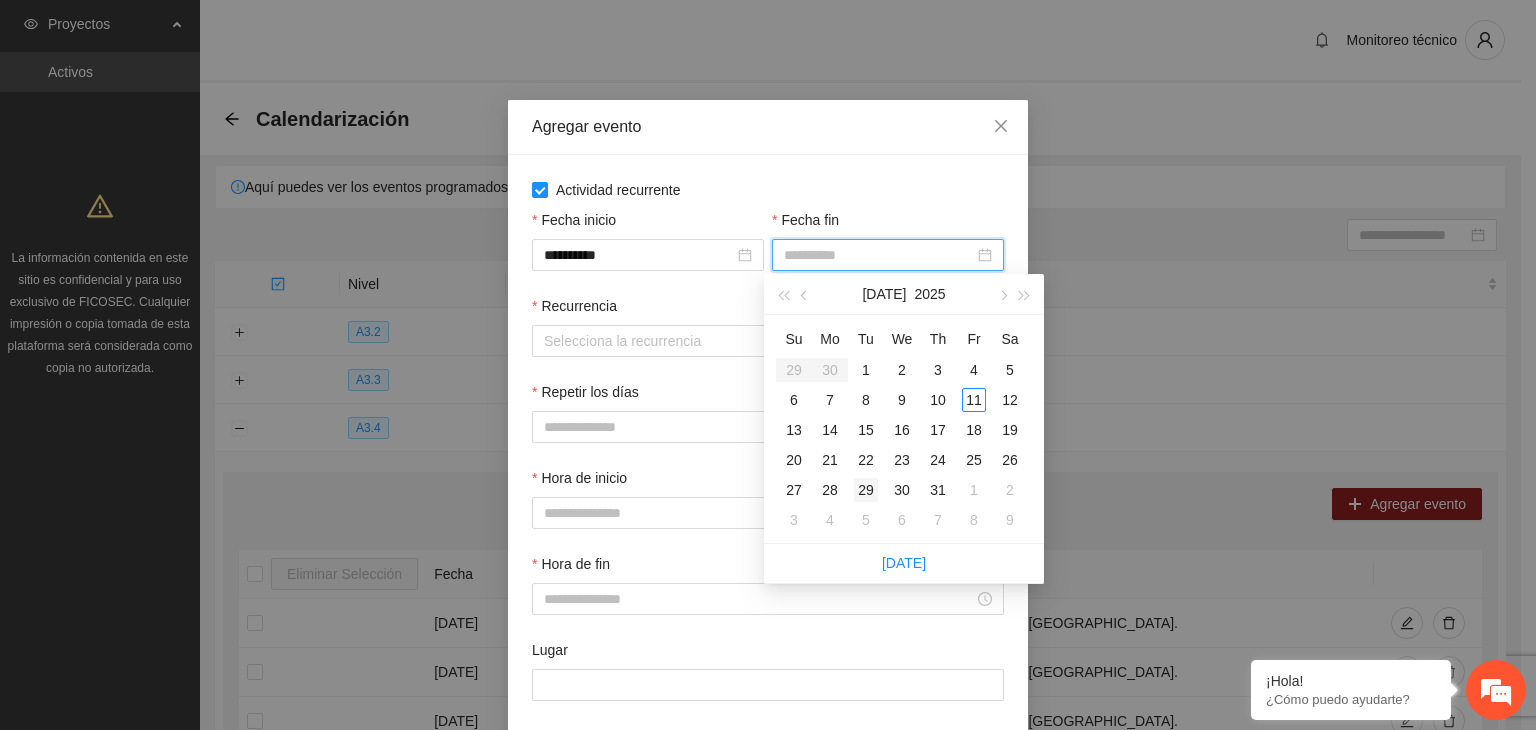 type on "**********" 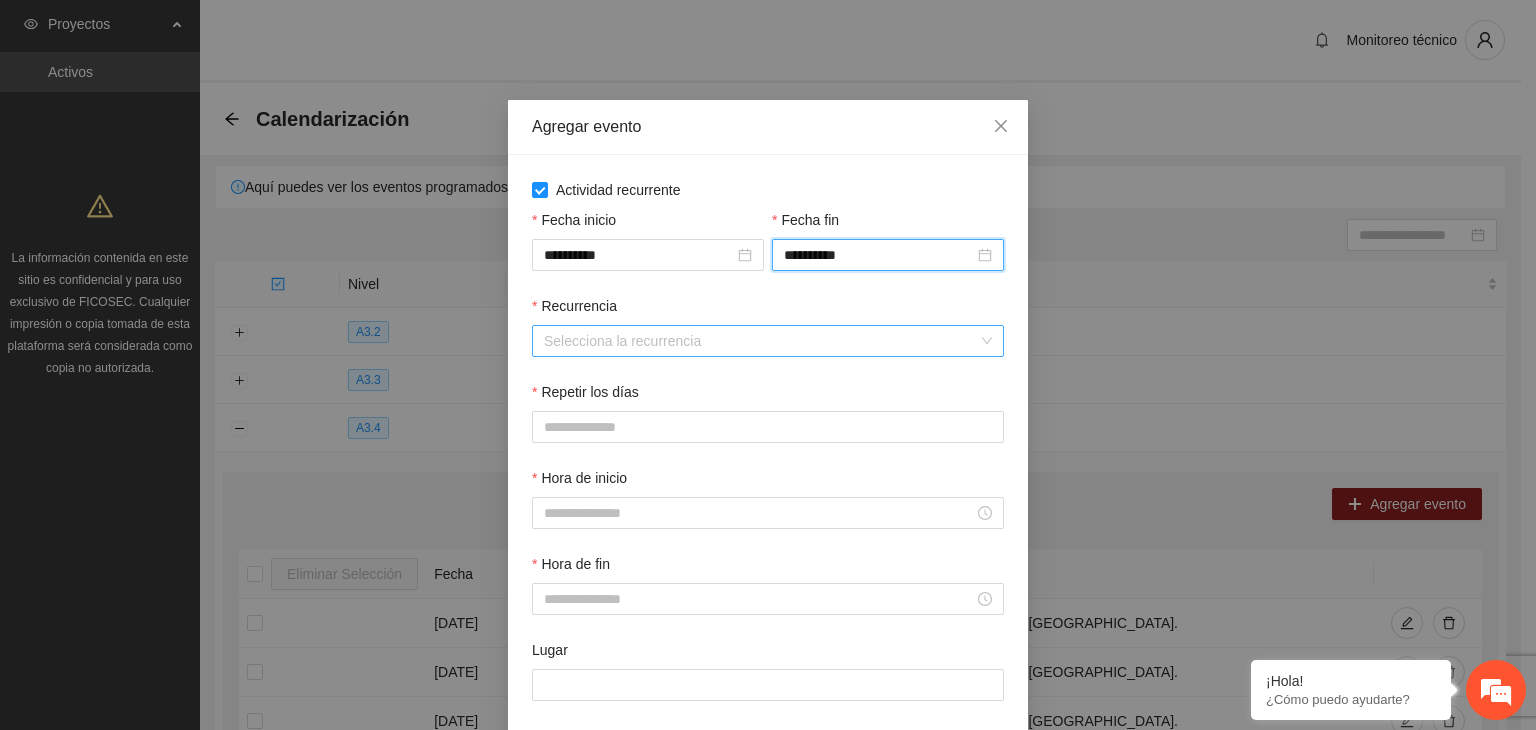 click on "Recurrencia" at bounding box center [761, 341] 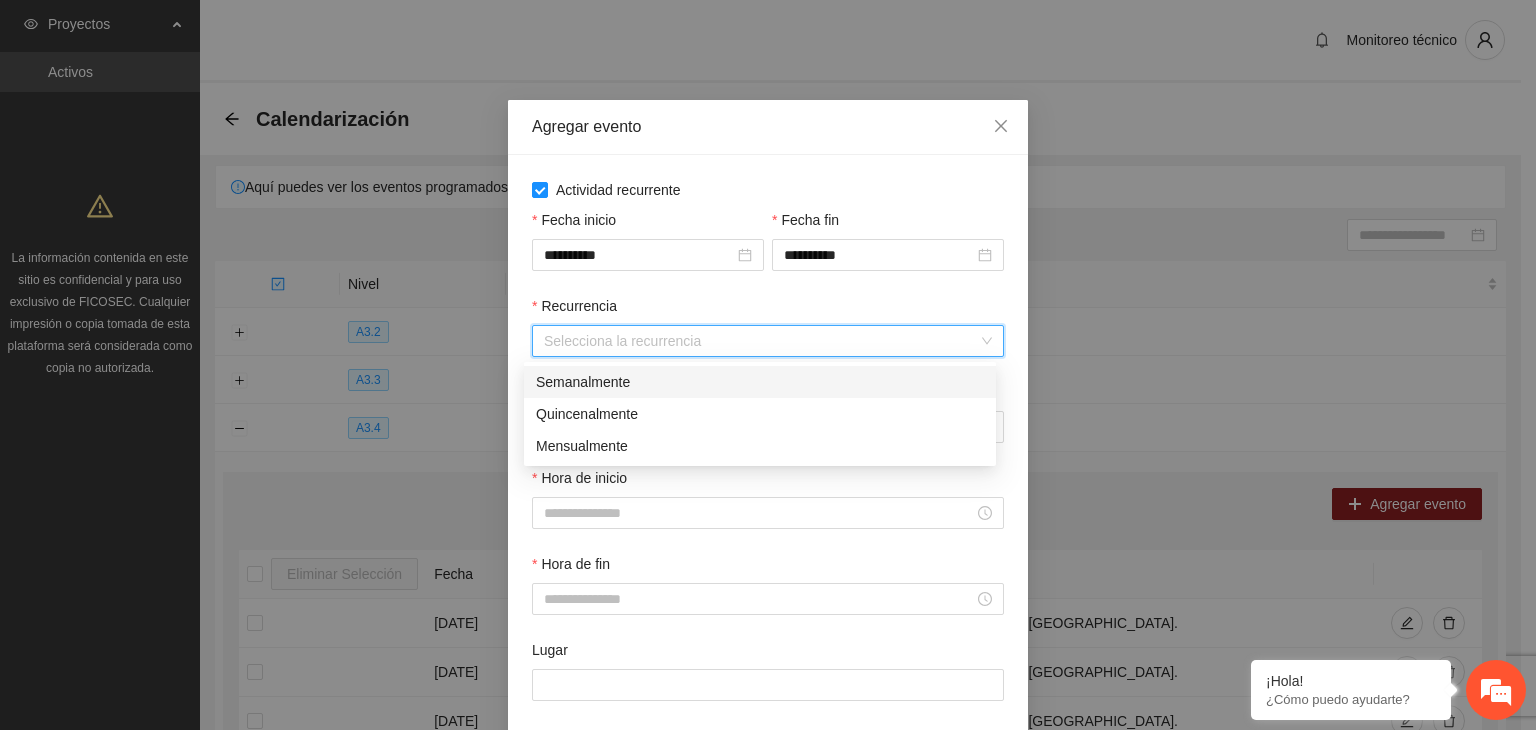 click on "Semanalmente" at bounding box center [760, 382] 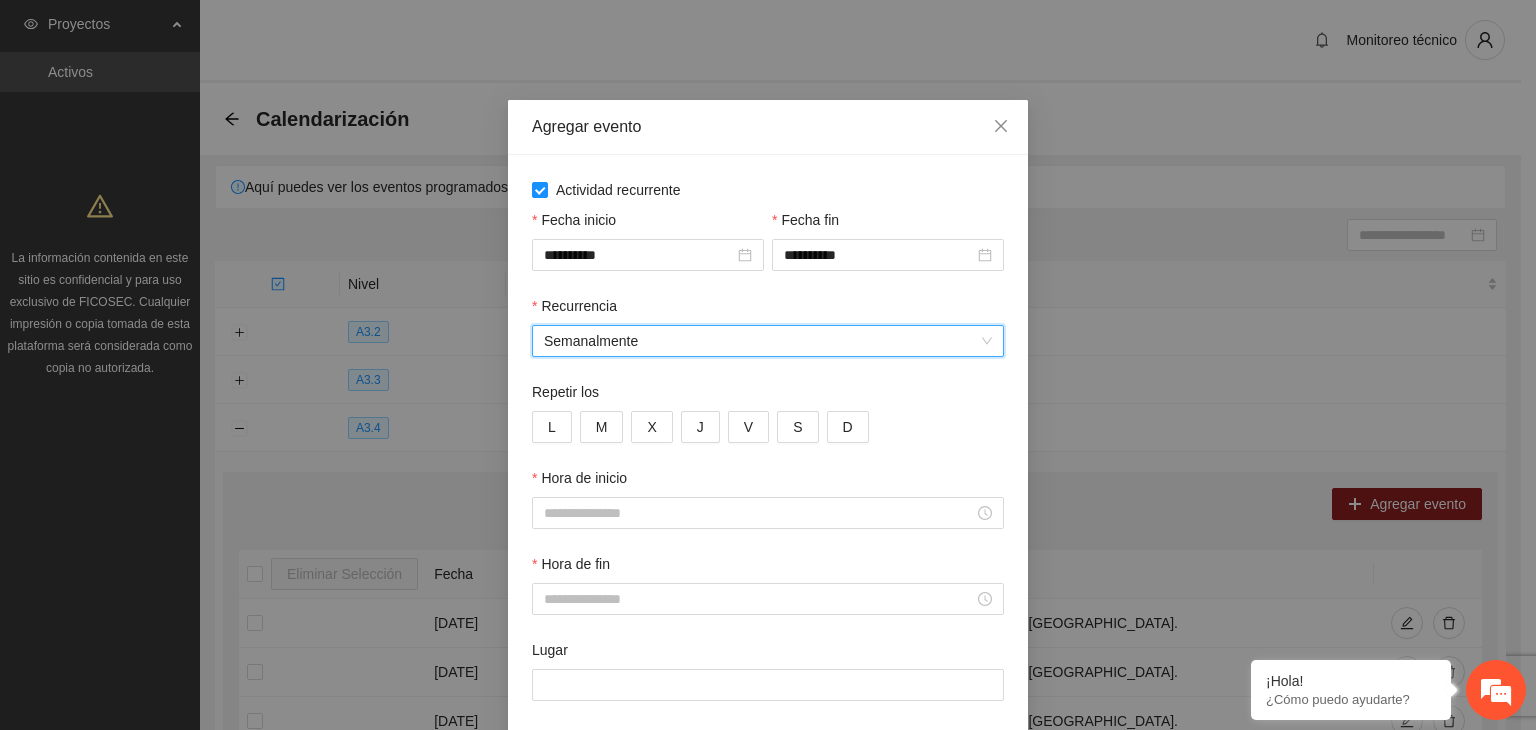 click on "Repetir los" at bounding box center [768, 396] 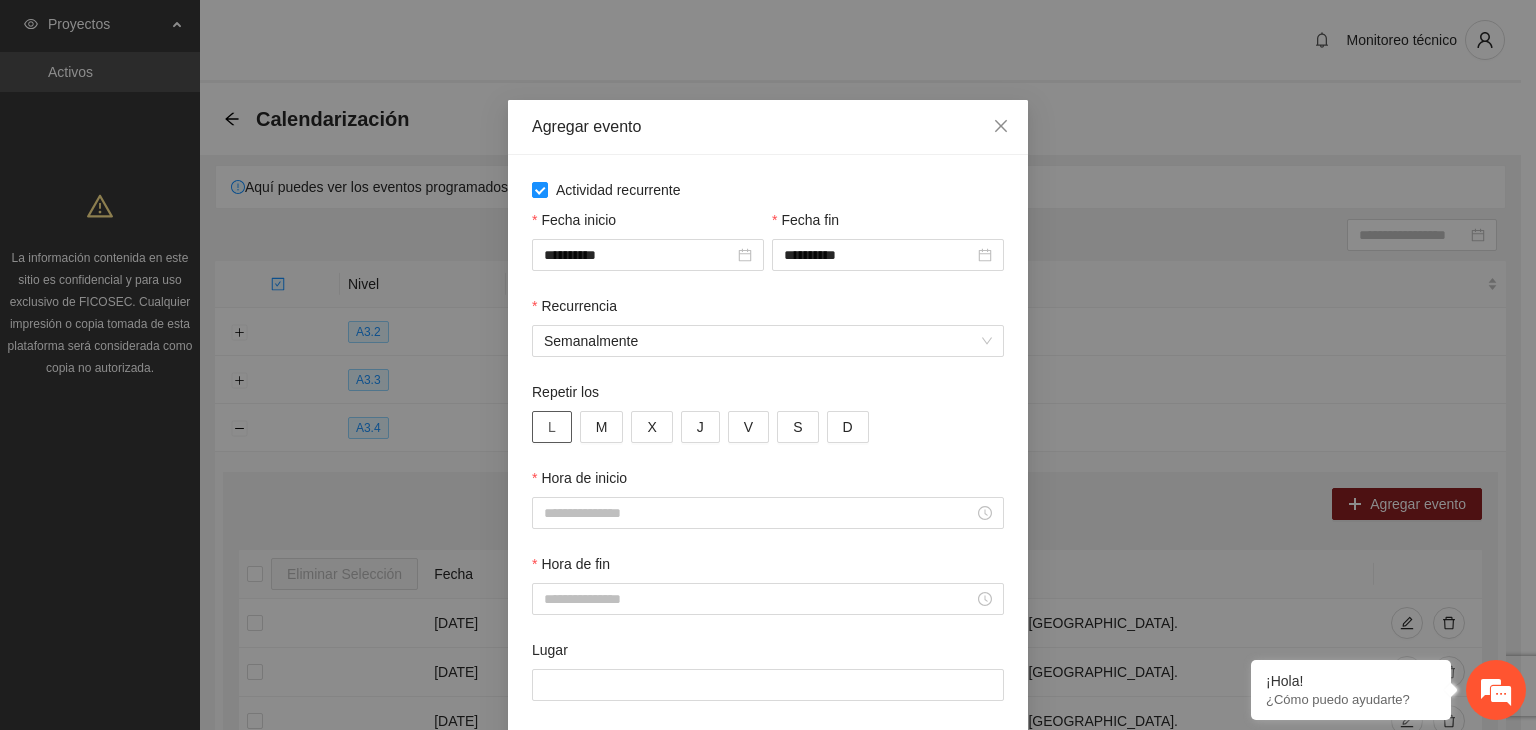 click on "L" at bounding box center (552, 427) 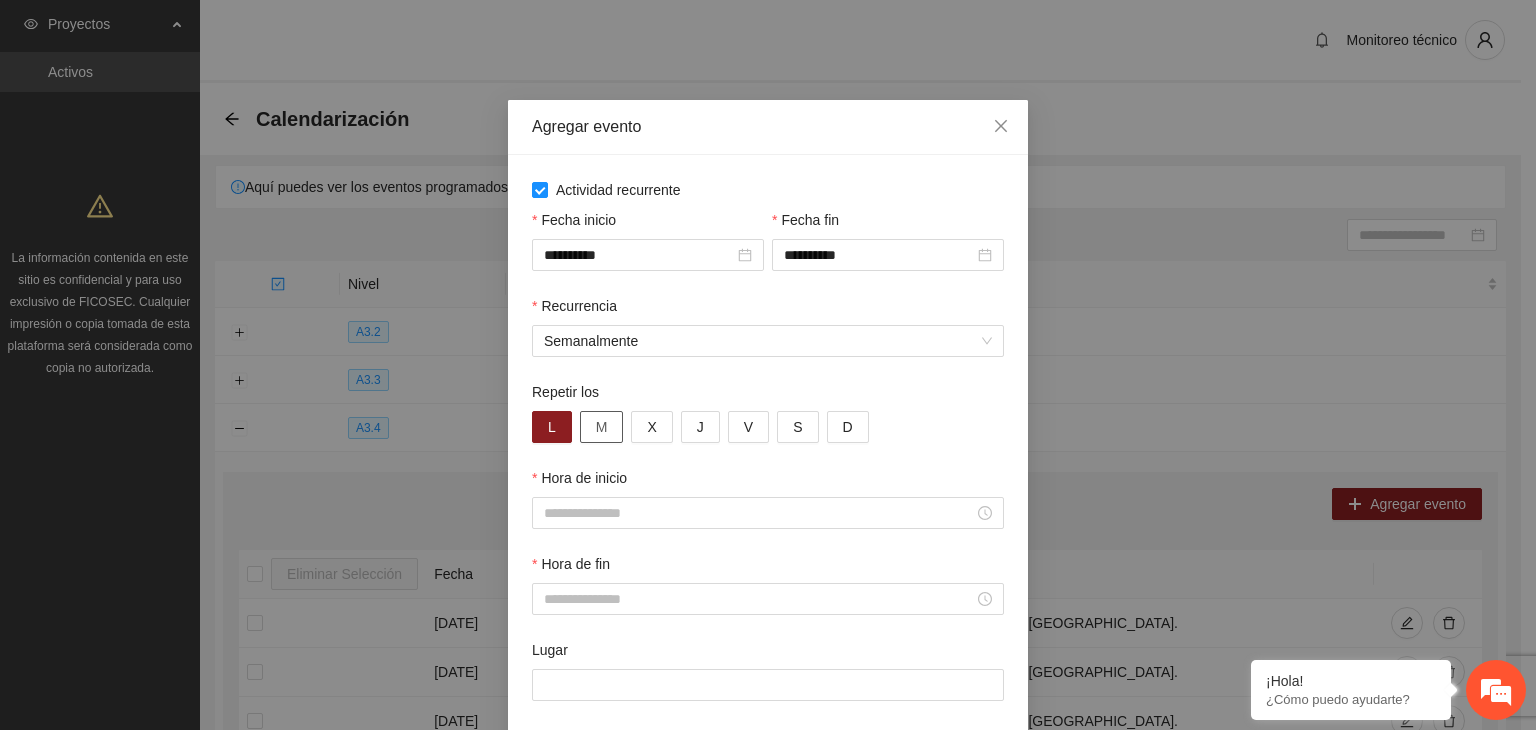 click on "M" at bounding box center [602, 427] 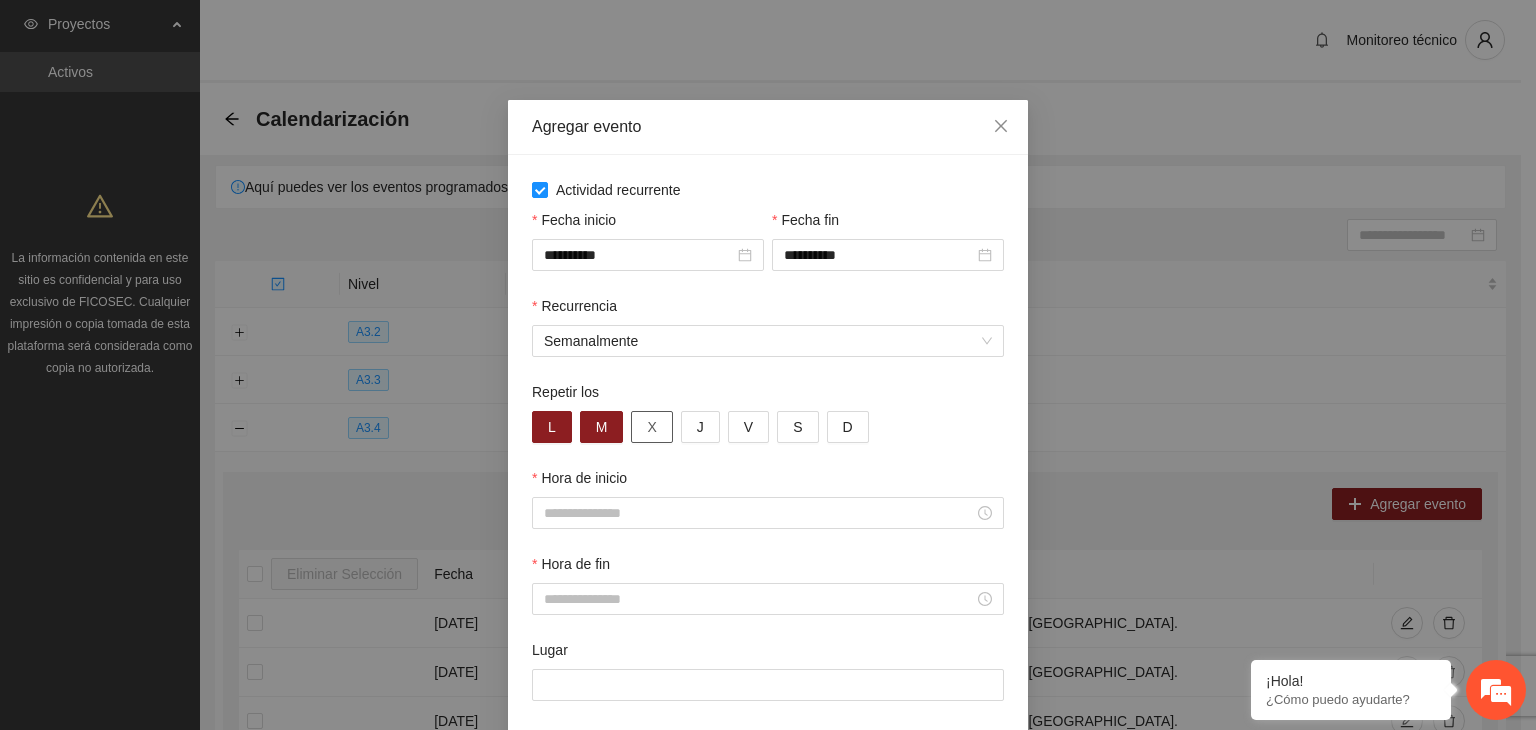 click on "X" at bounding box center [651, 427] 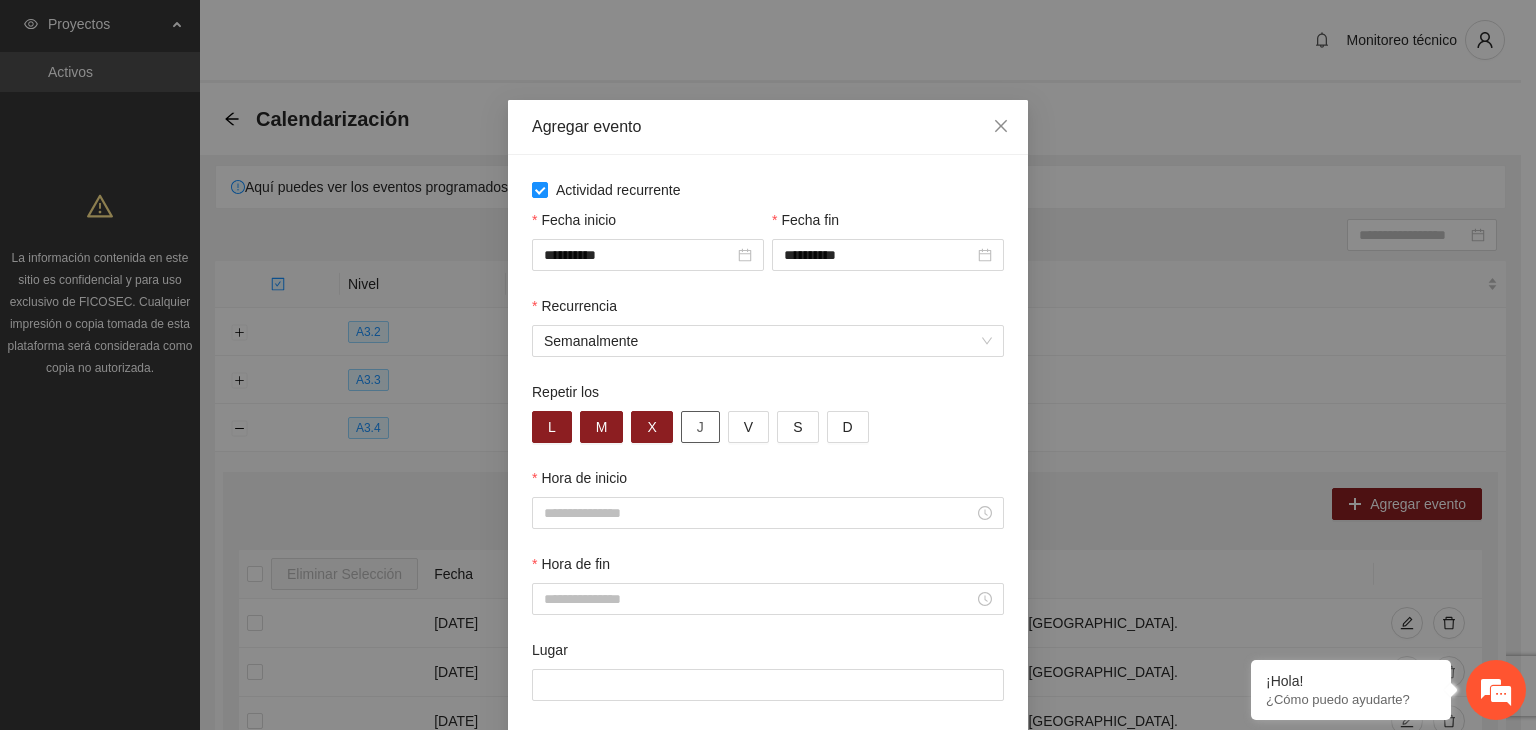 click on "J" at bounding box center (700, 427) 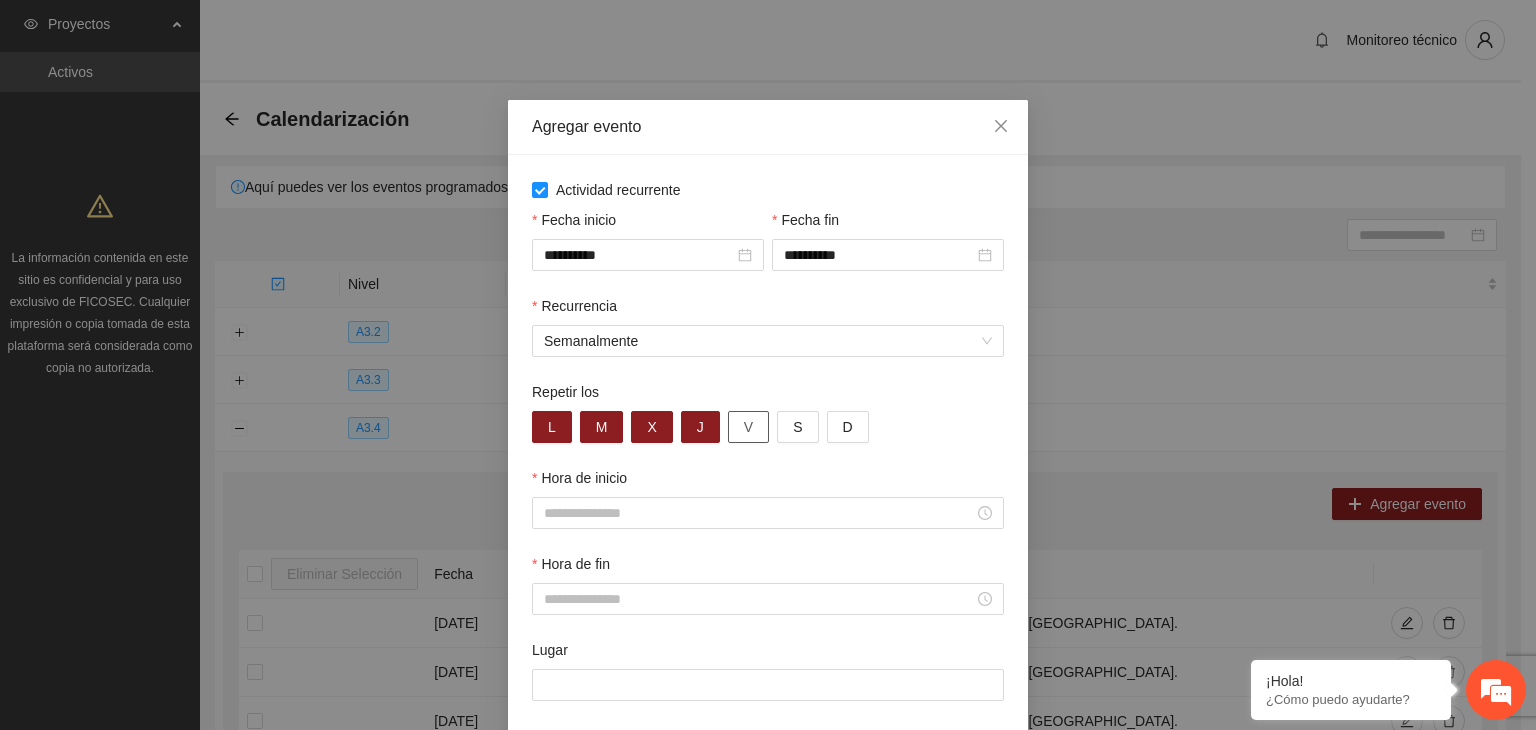 click on "V" at bounding box center [748, 427] 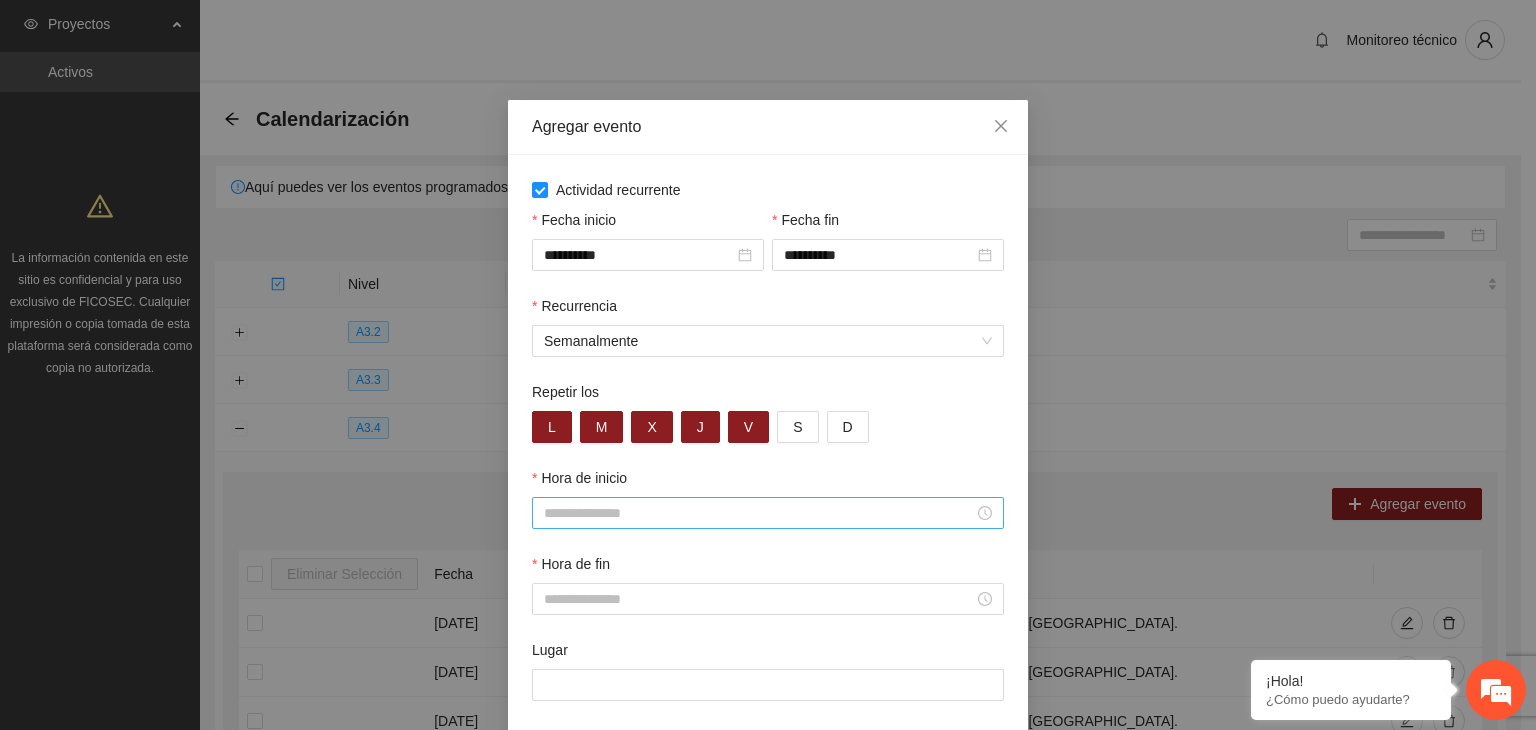 click on "Hora de inicio" at bounding box center [759, 513] 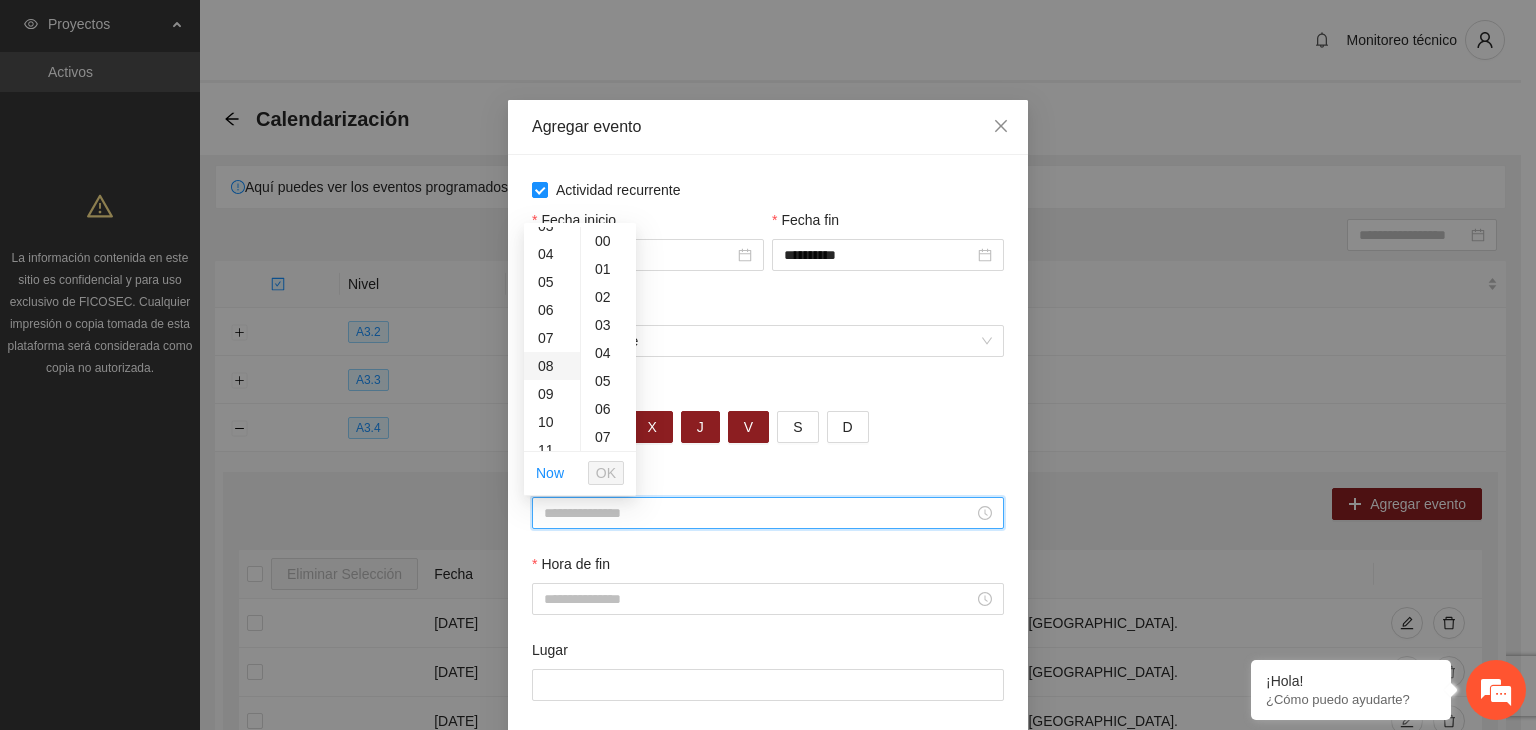 click on "08" at bounding box center (552, 366) 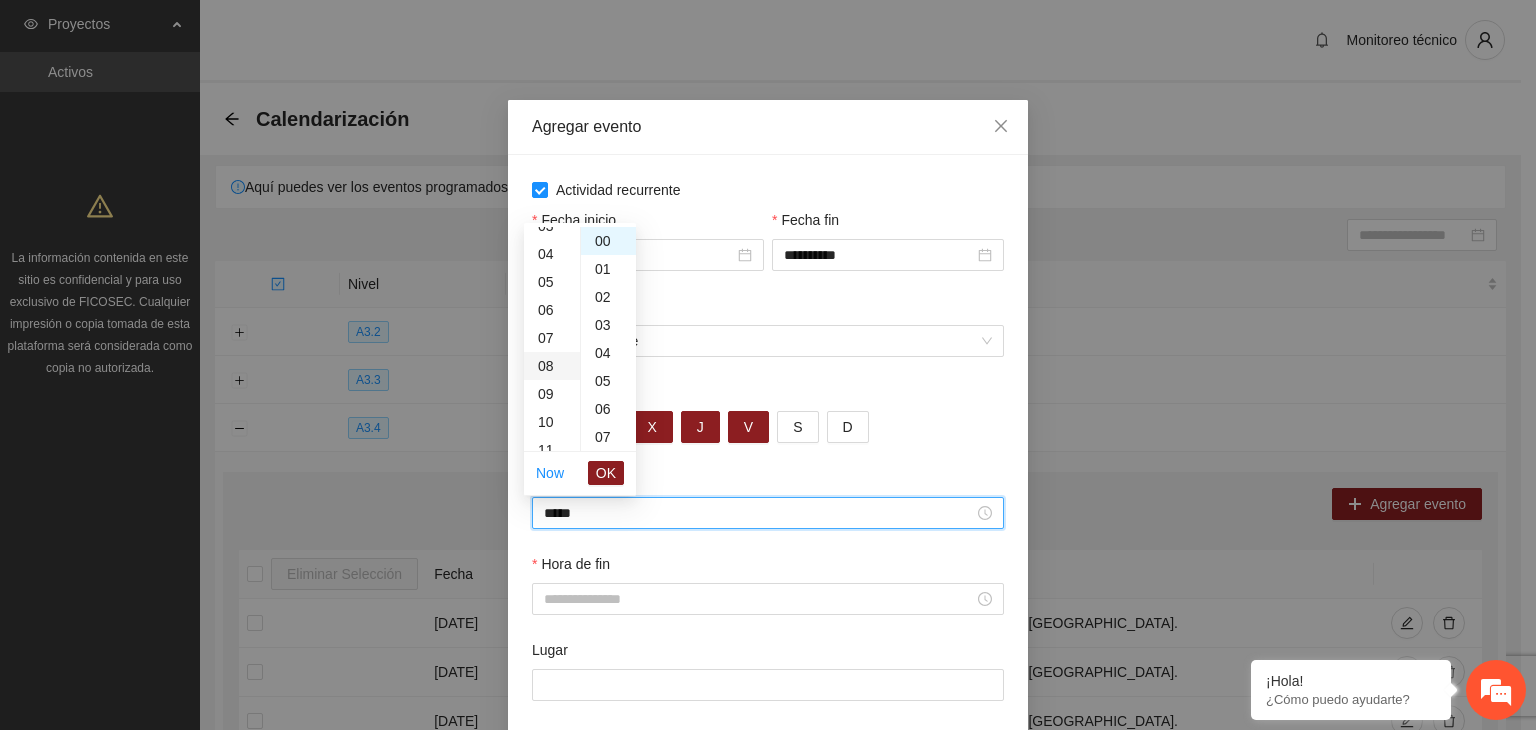 scroll, scrollTop: 224, scrollLeft: 0, axis: vertical 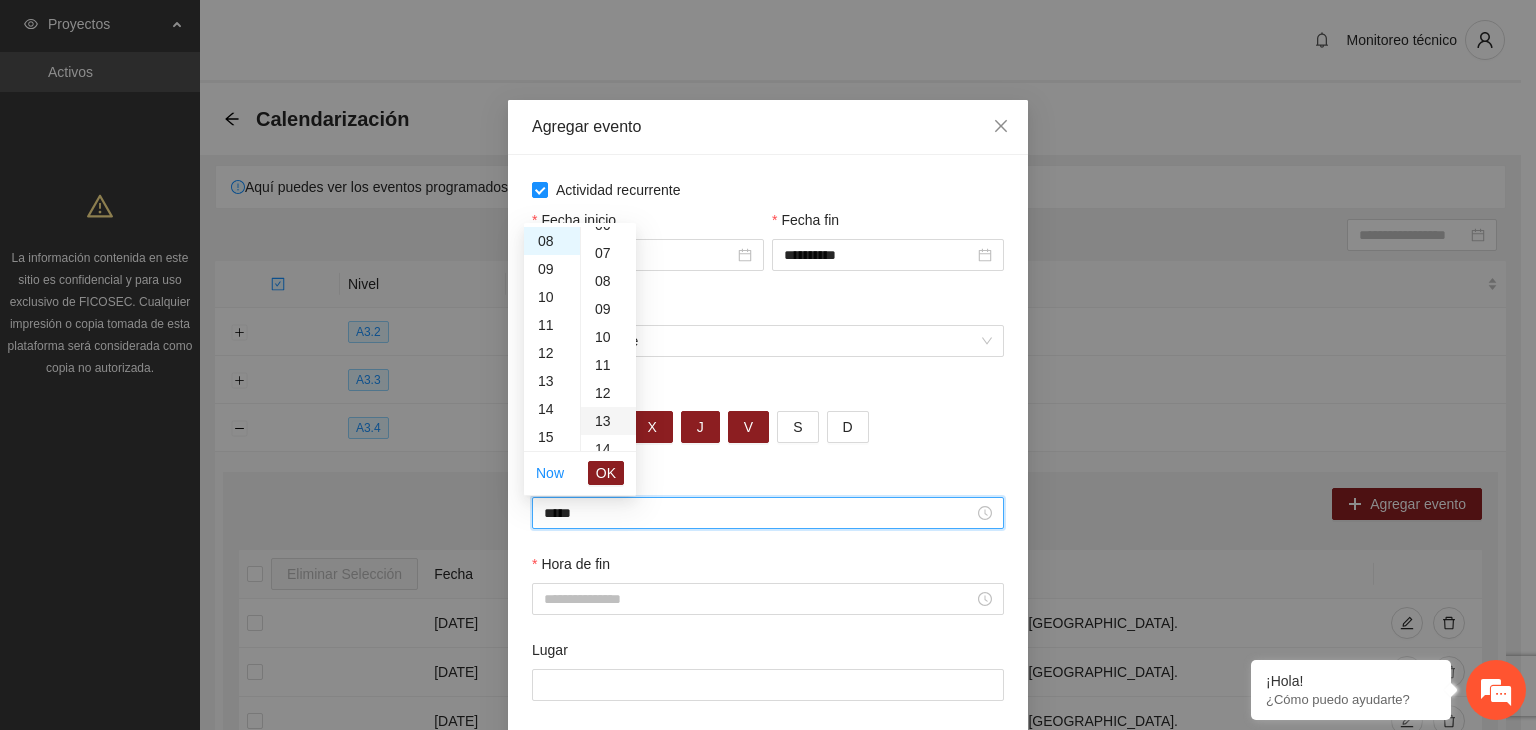 click on "13" at bounding box center [608, 421] 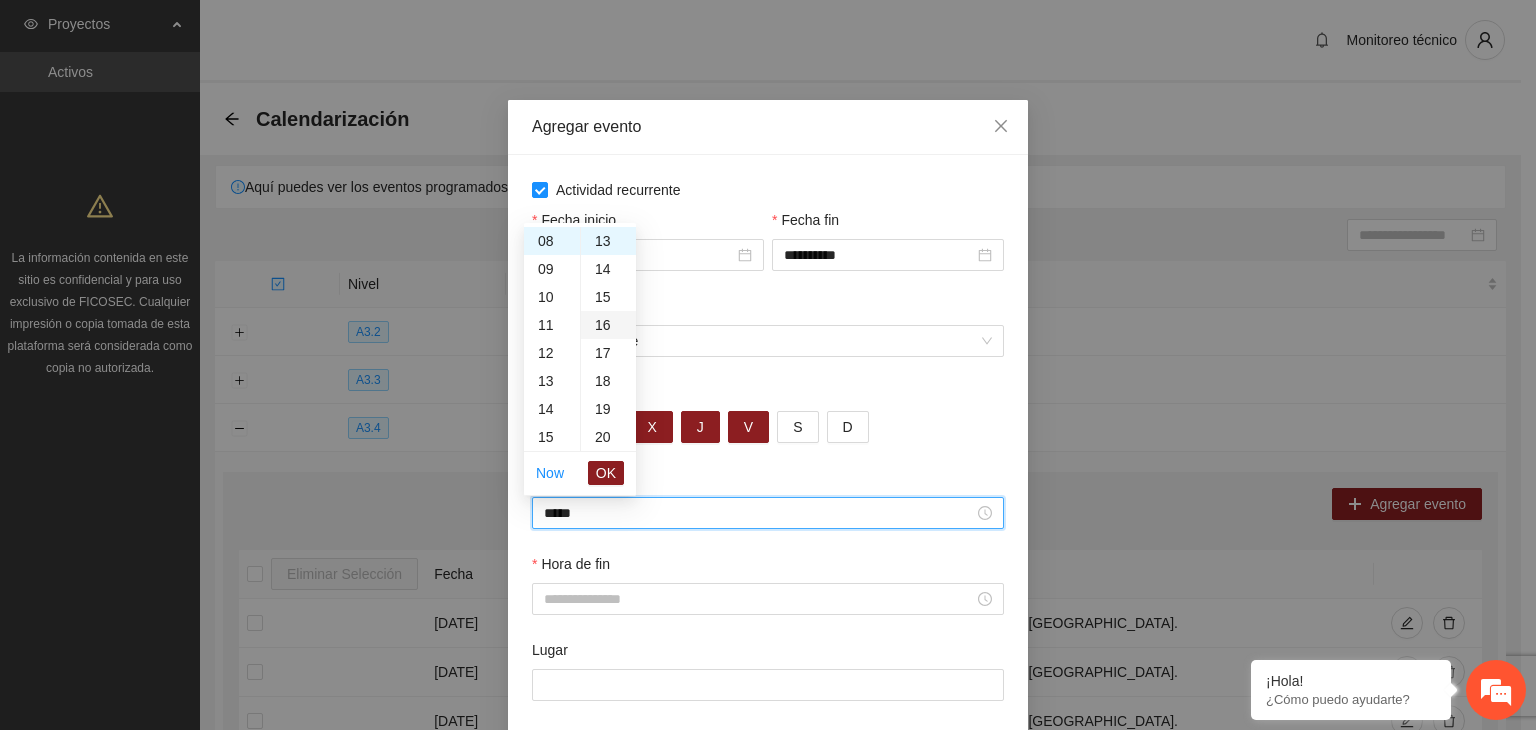 scroll, scrollTop: 0, scrollLeft: 0, axis: both 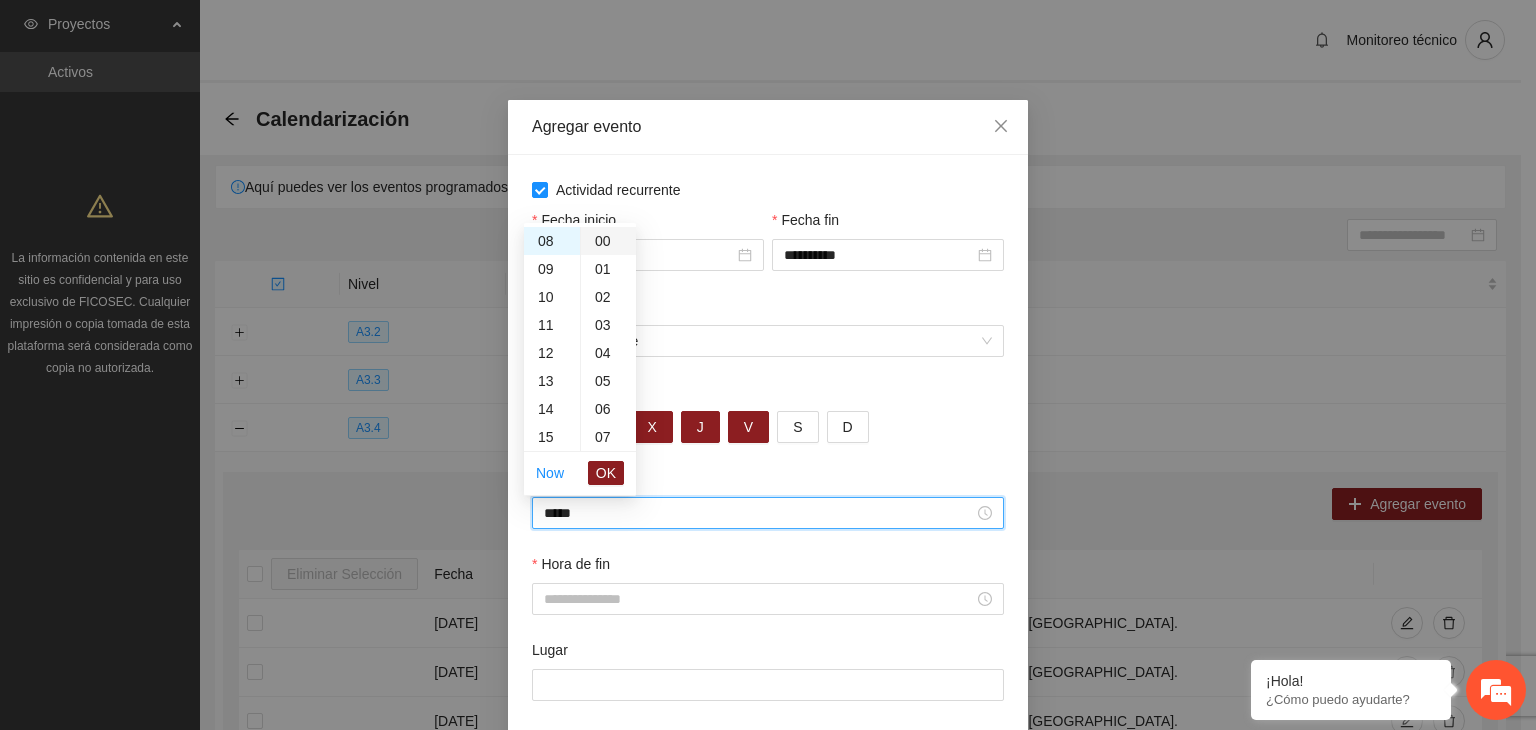 click on "00" at bounding box center [608, 241] 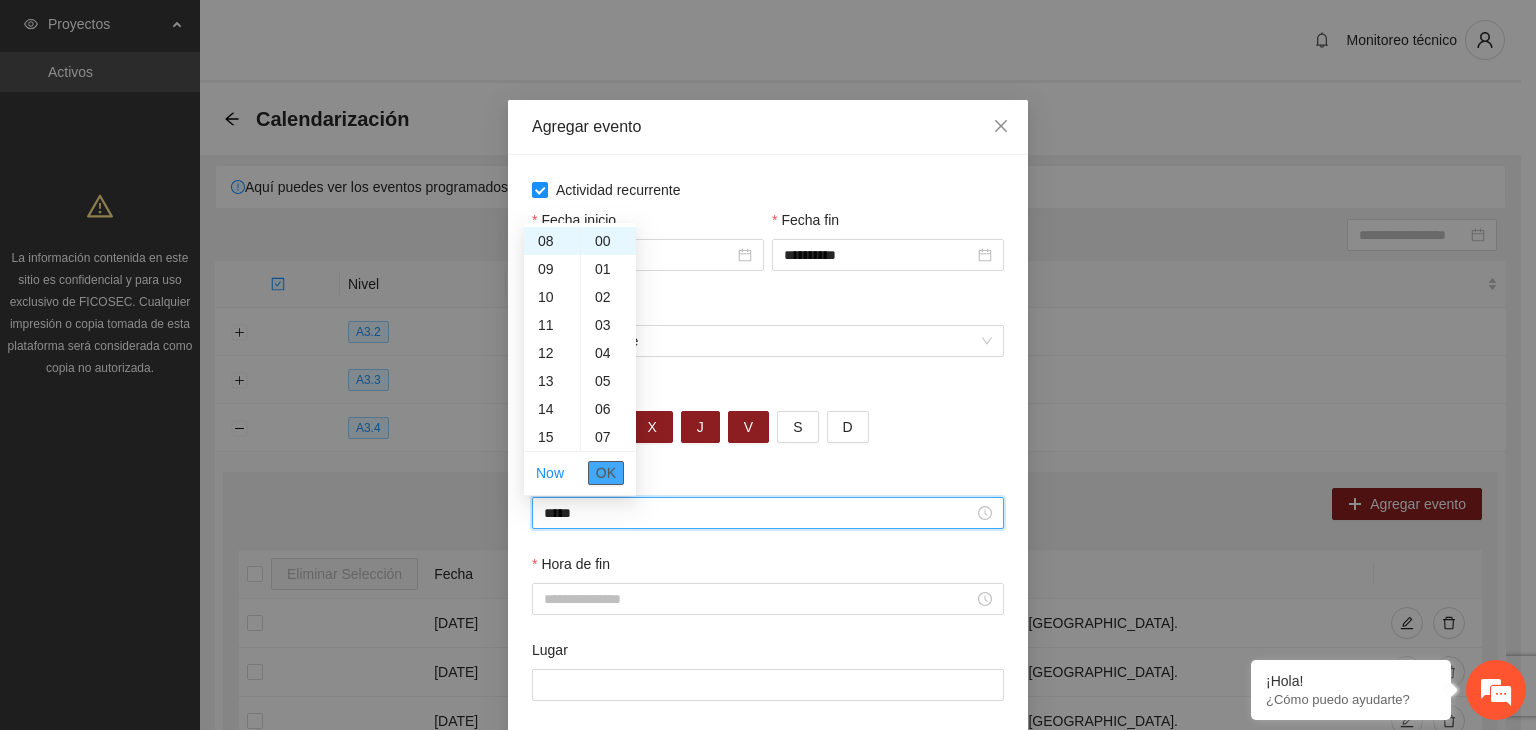click on "OK" at bounding box center (606, 473) 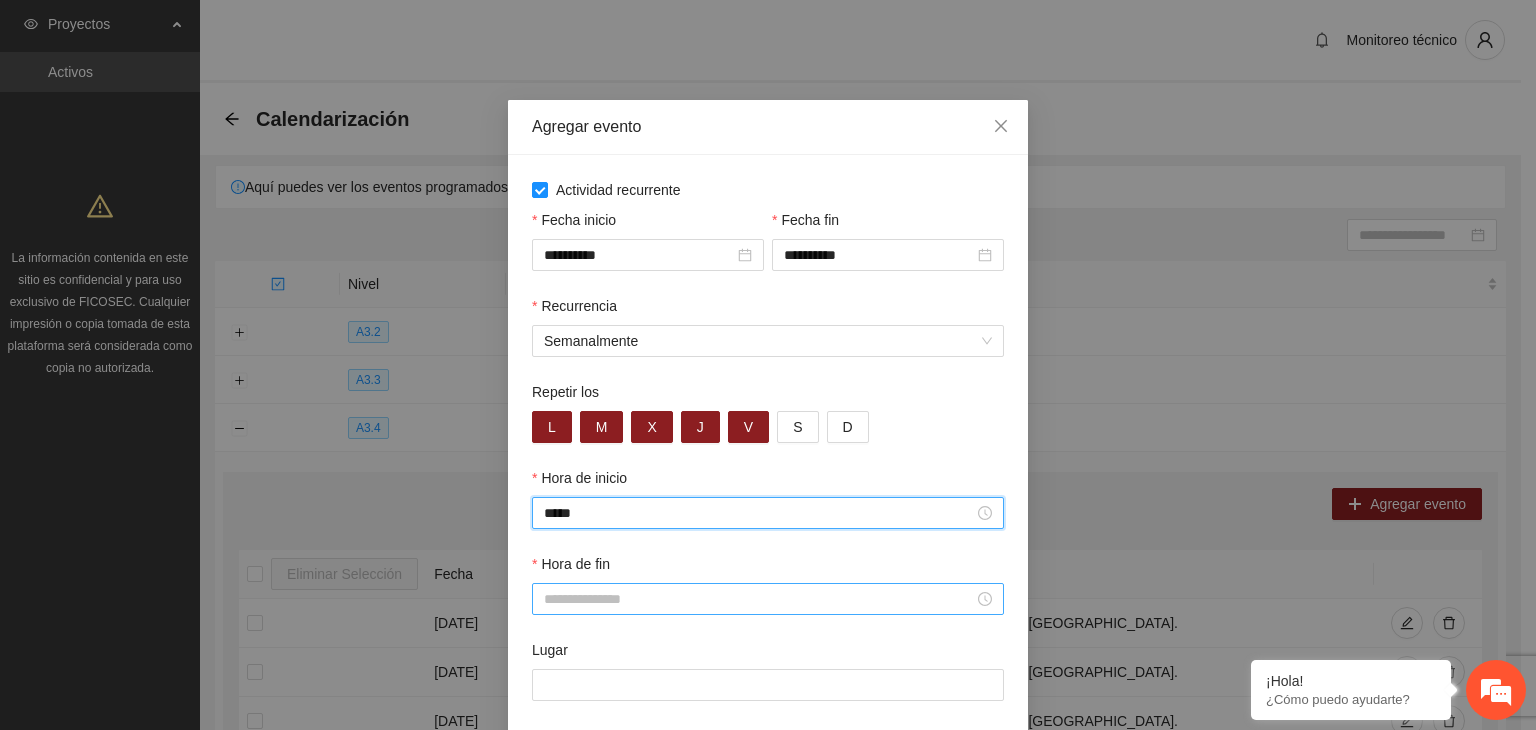 click on "Hora de fin" at bounding box center (759, 599) 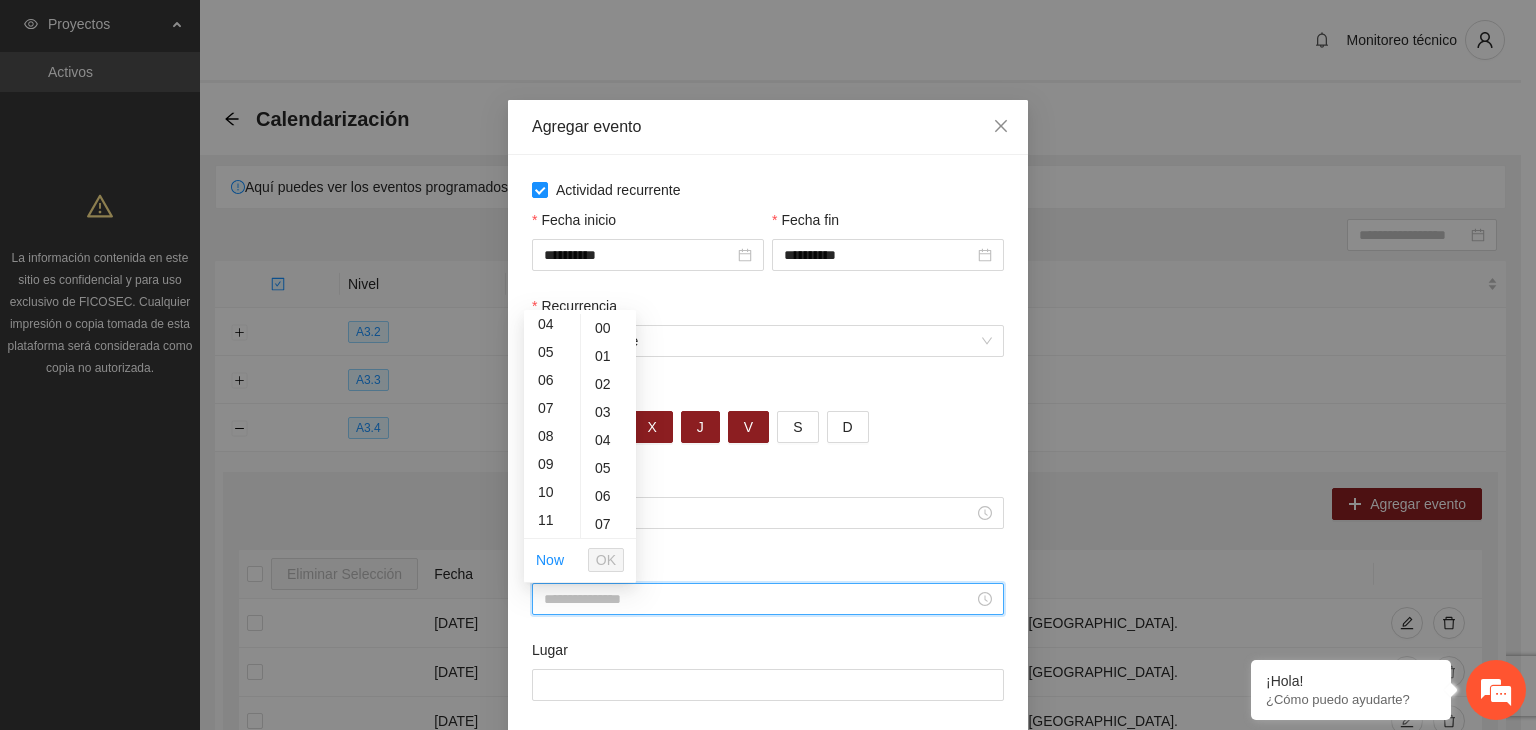 scroll, scrollTop: 190, scrollLeft: 0, axis: vertical 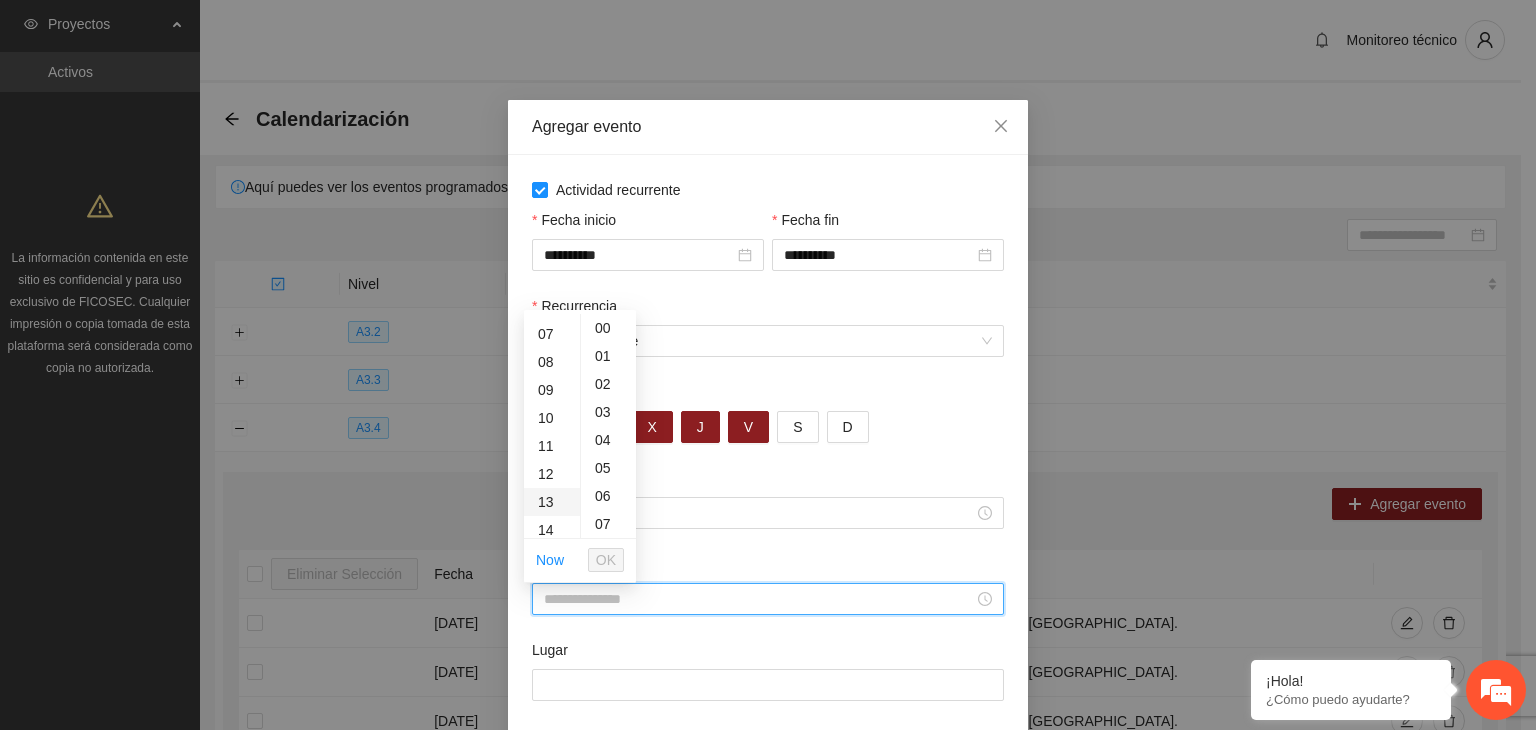 click on "13" at bounding box center [552, 502] 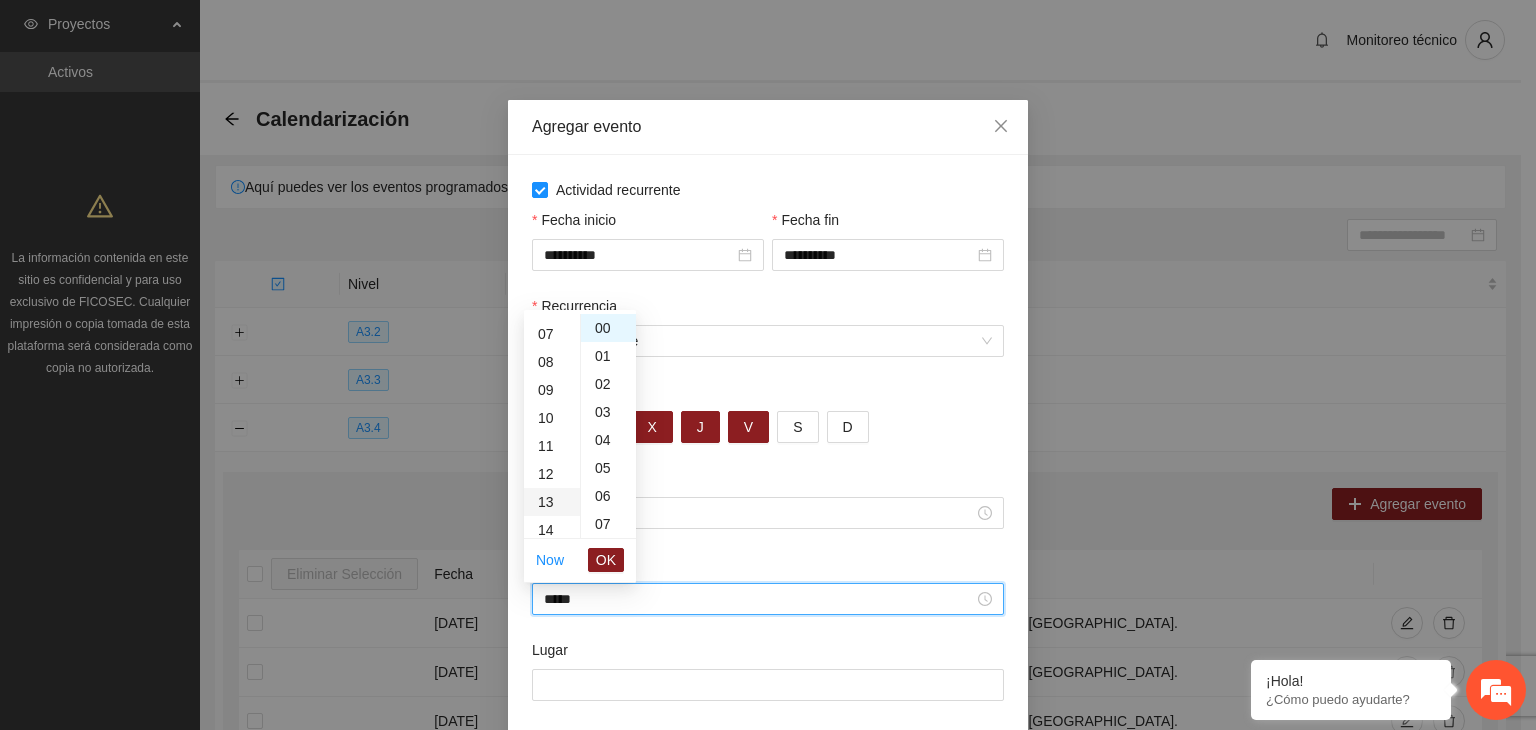 scroll, scrollTop: 364, scrollLeft: 0, axis: vertical 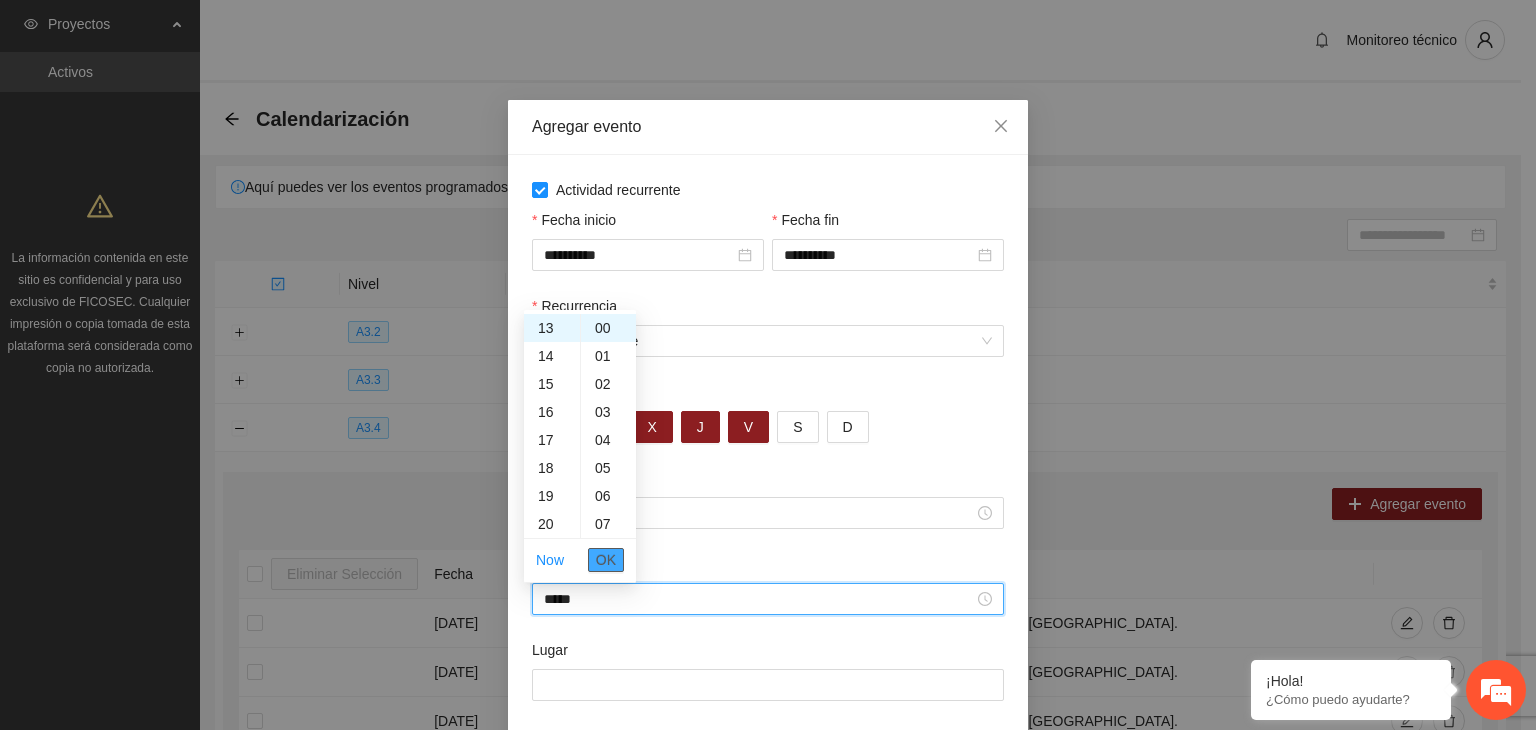 click on "OK" at bounding box center [606, 560] 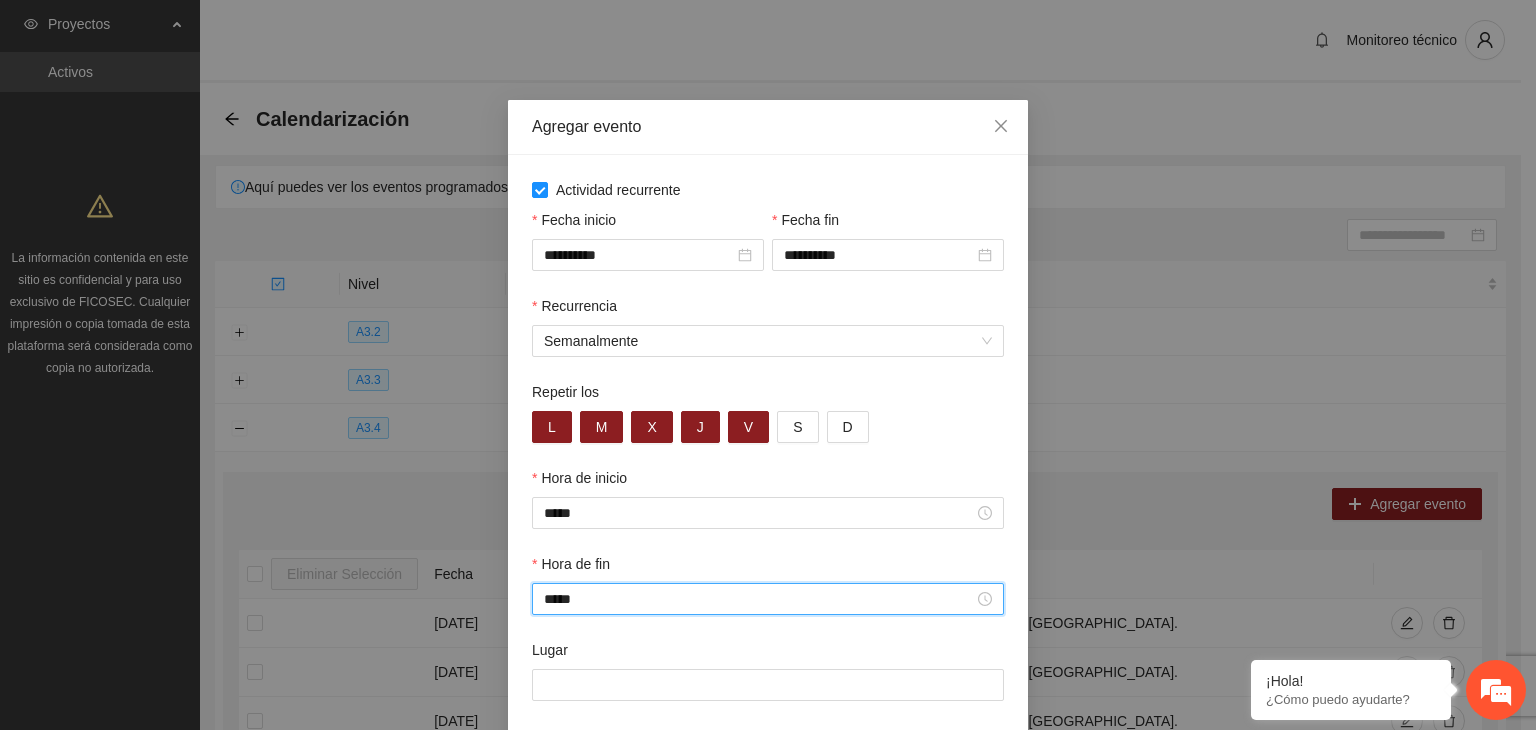 scroll, scrollTop: 99, scrollLeft: 0, axis: vertical 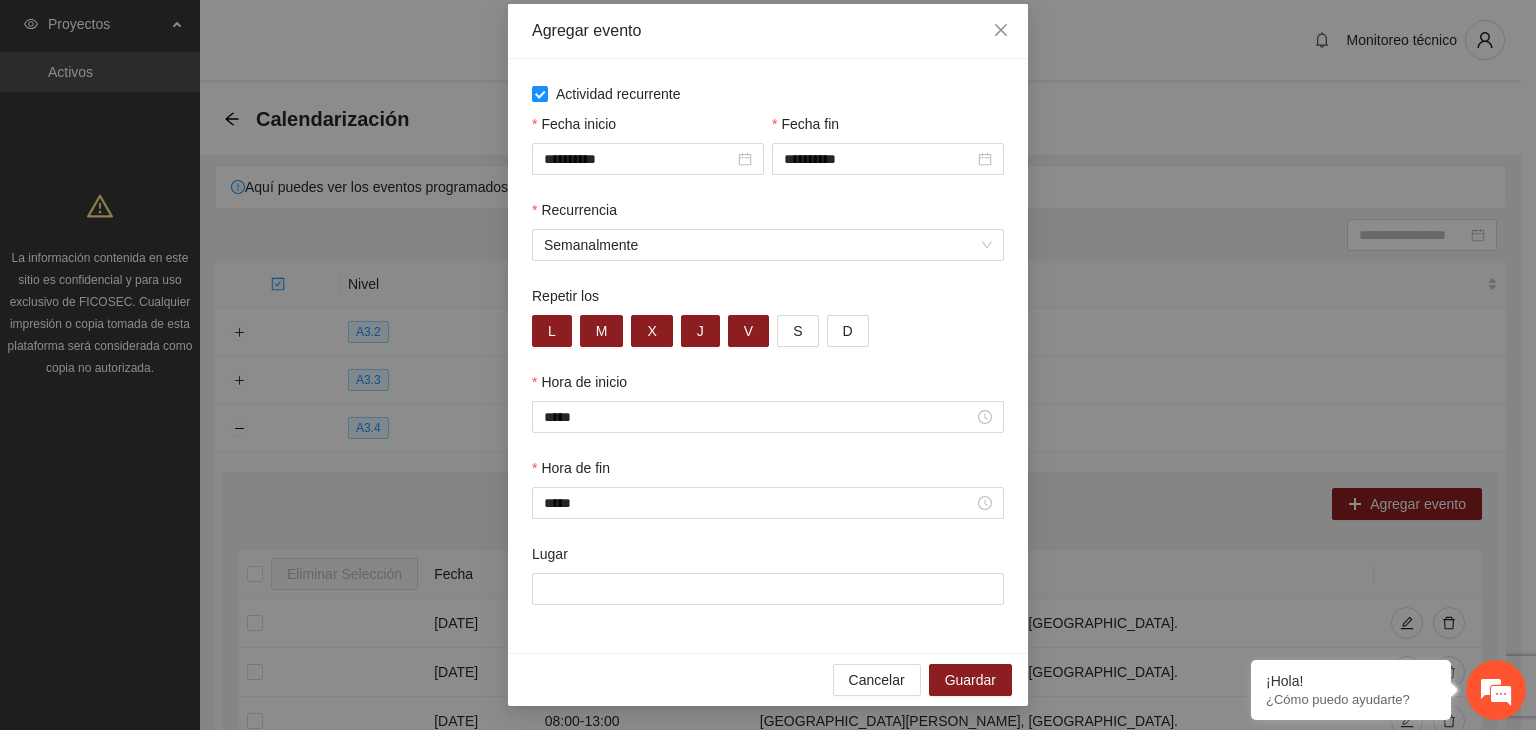 click on "Lugar" at bounding box center (768, 558) 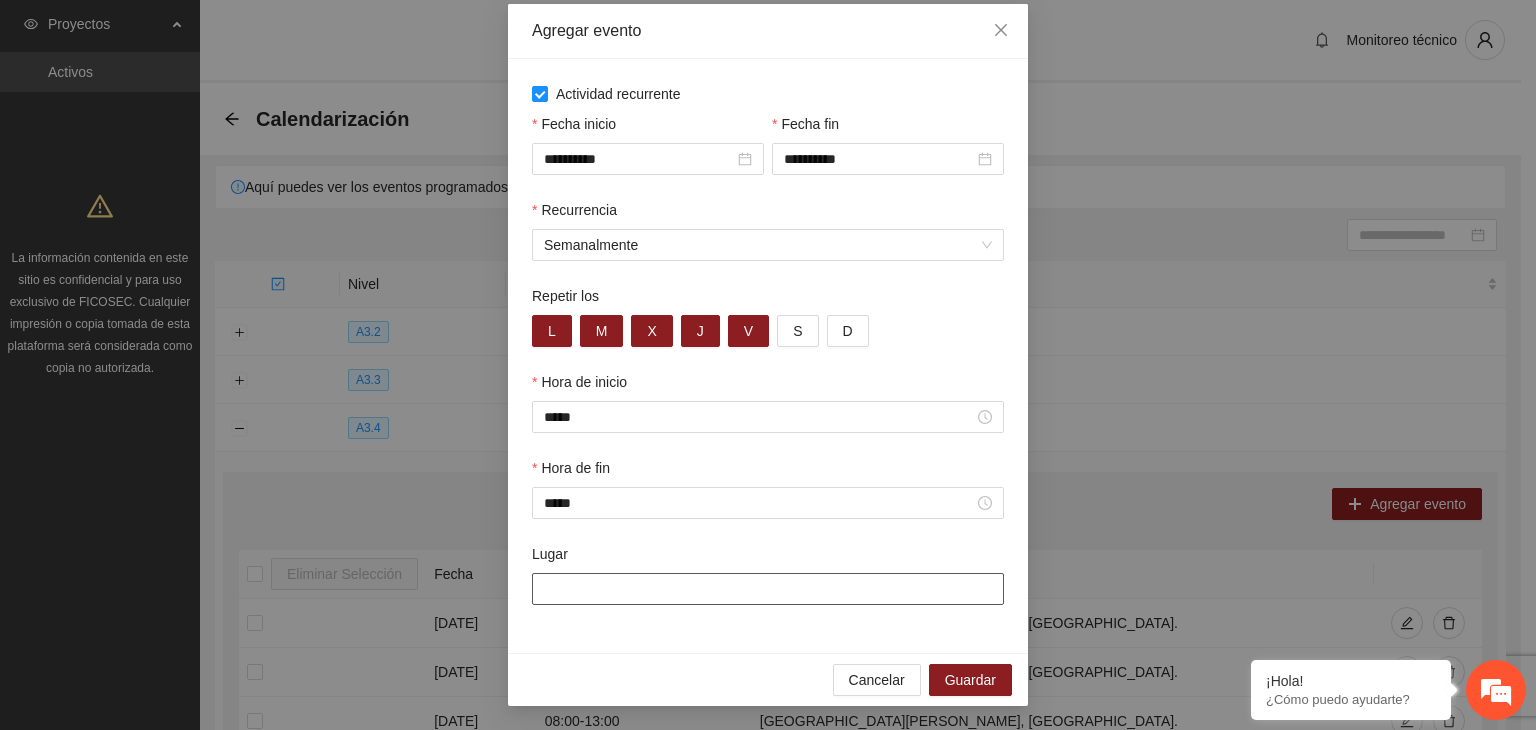 click on "Lugar" at bounding box center [768, 589] 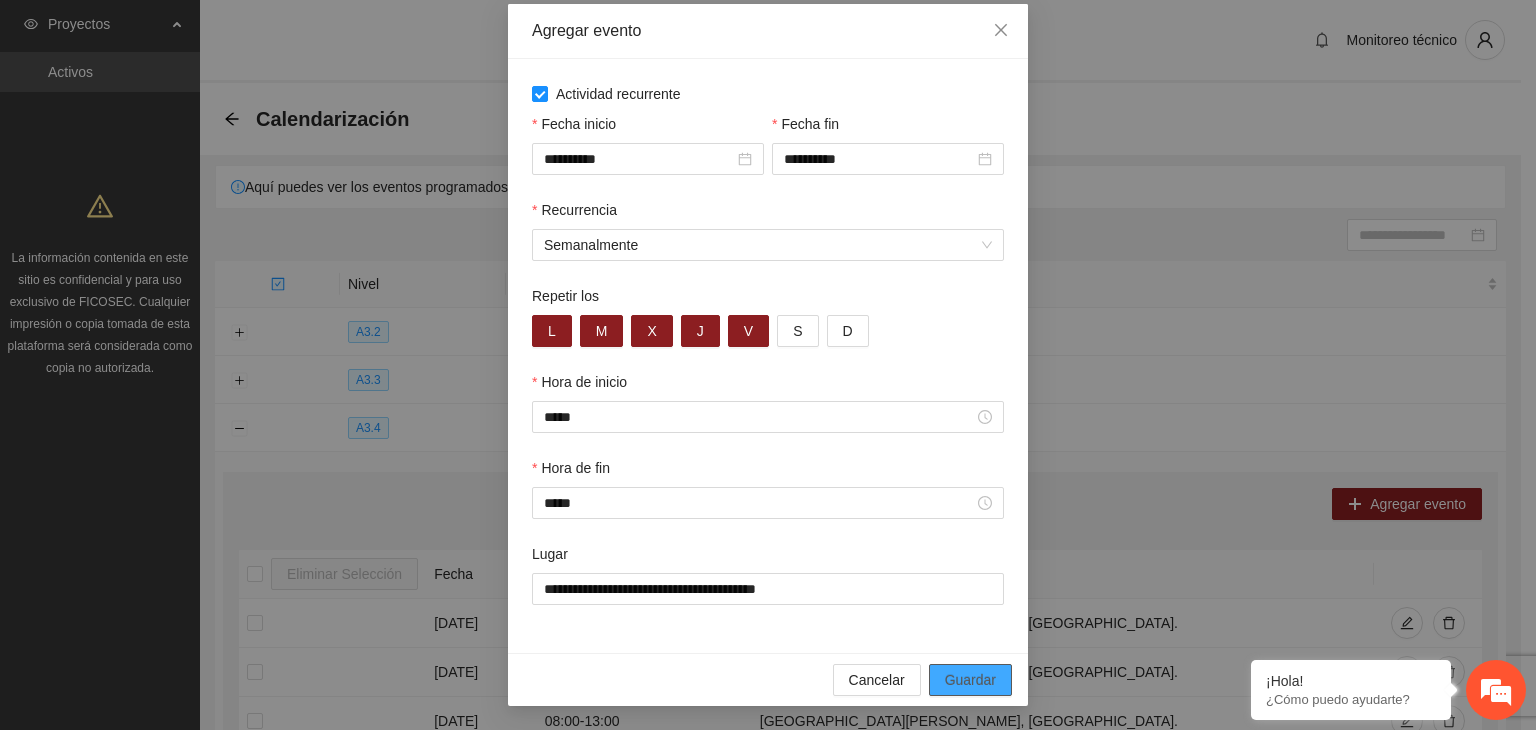 click on "Guardar" at bounding box center (970, 680) 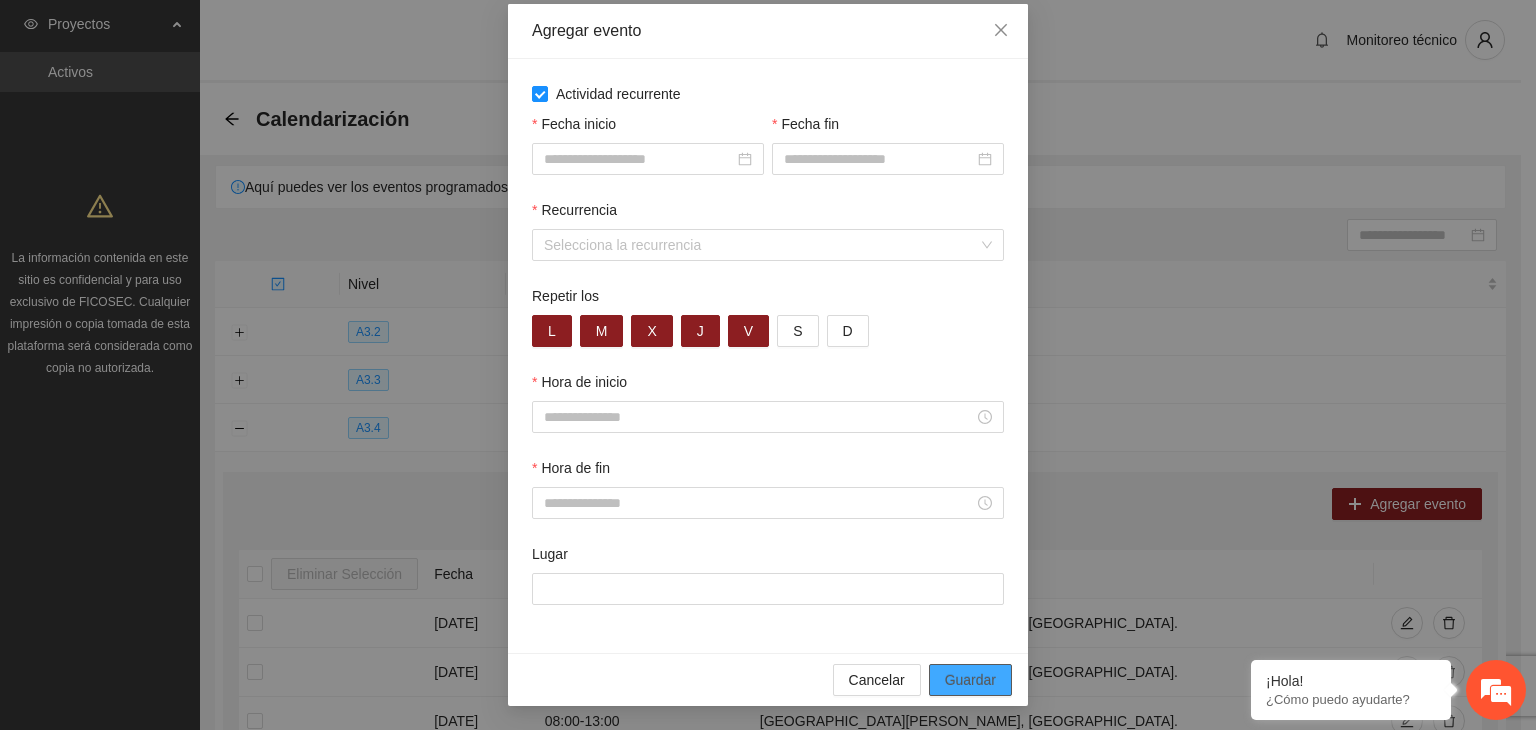scroll, scrollTop: 0, scrollLeft: 0, axis: both 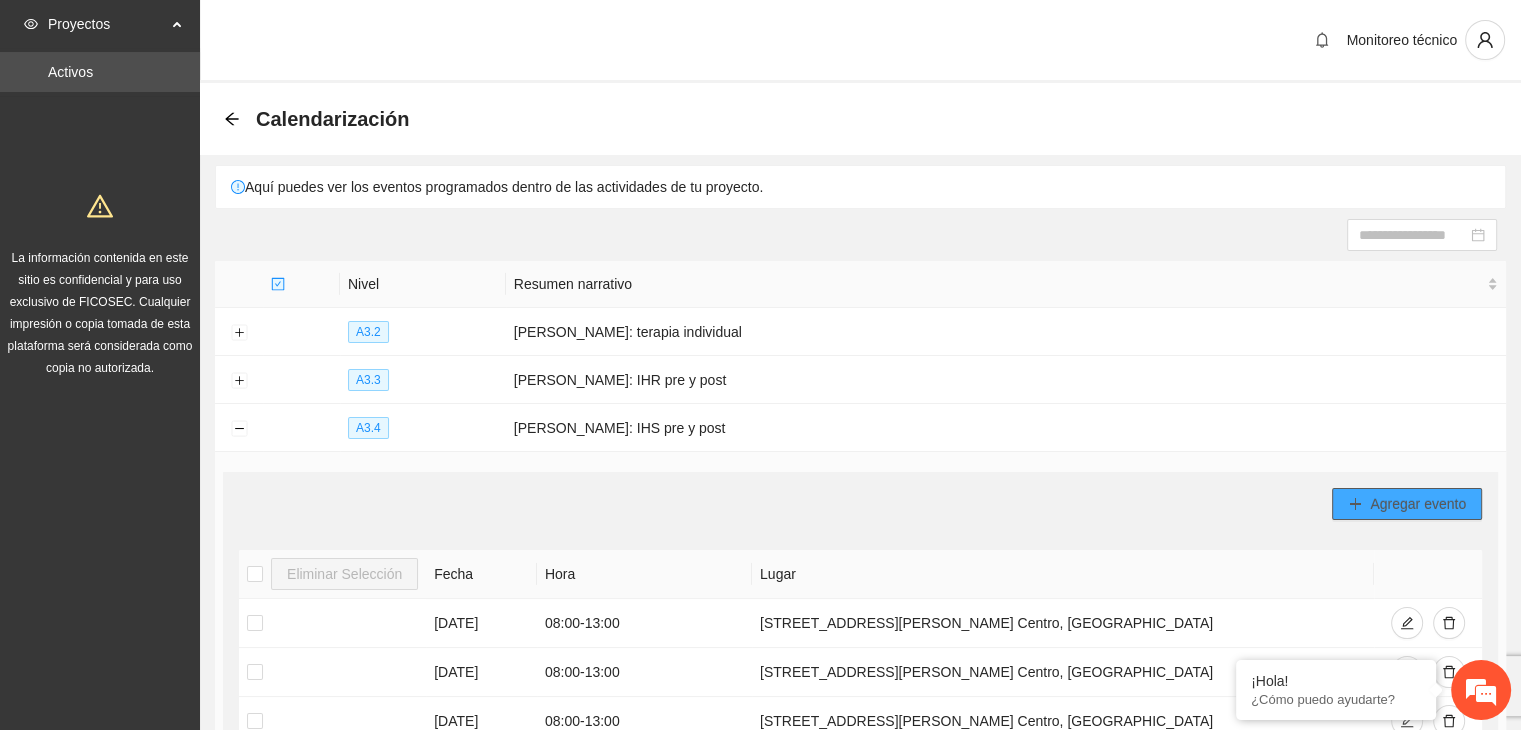 click on "Agregar evento" at bounding box center [1418, 504] 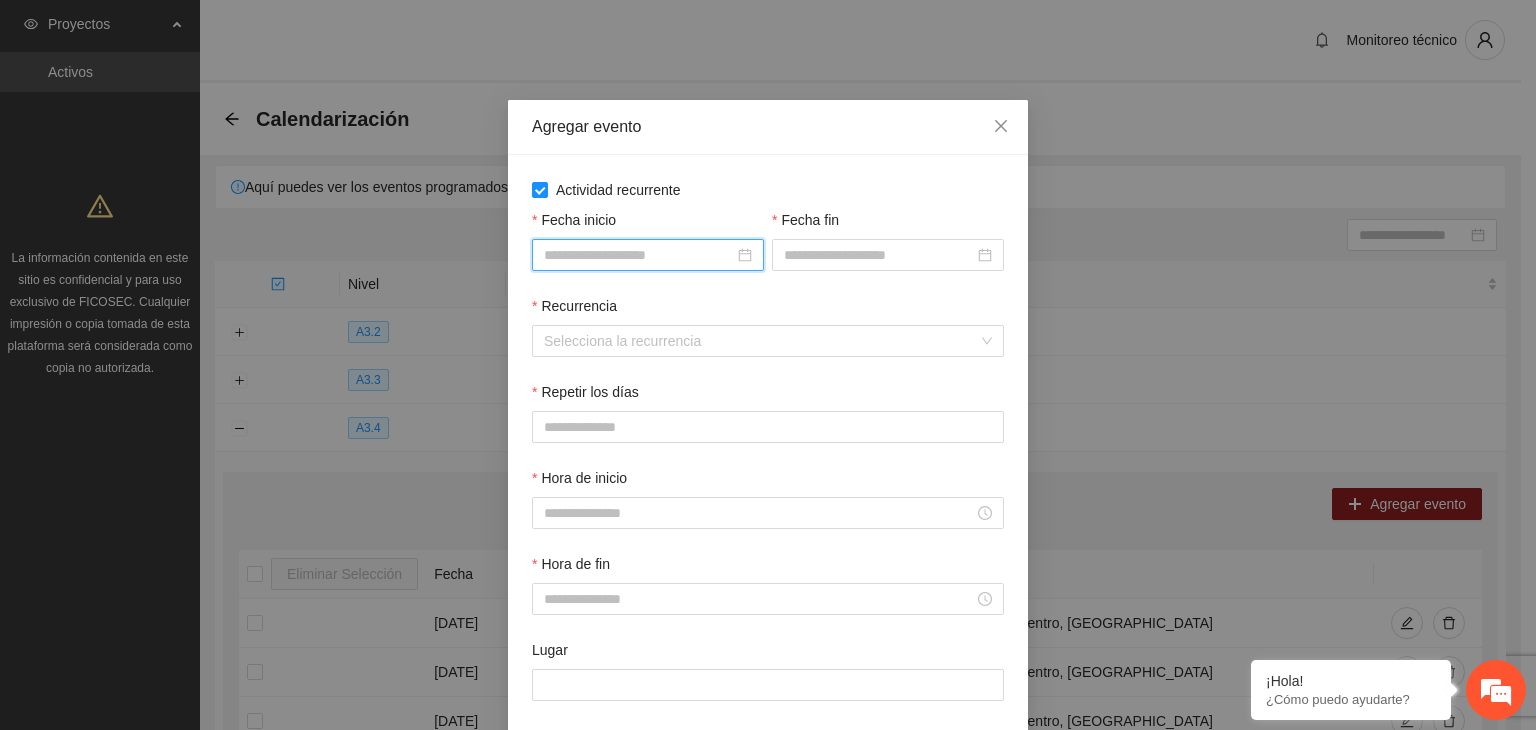 click on "Fecha inicio" at bounding box center (639, 255) 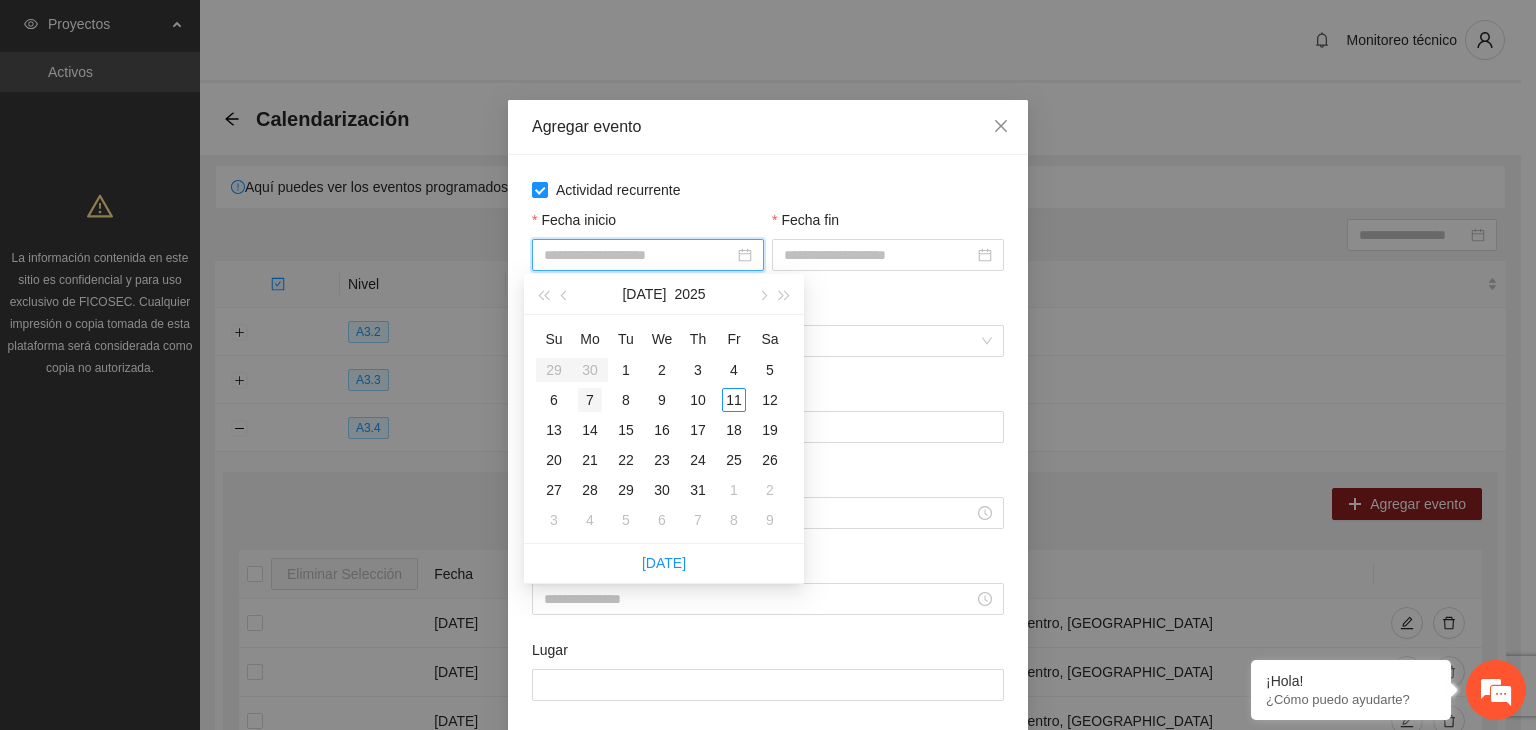 type on "**********" 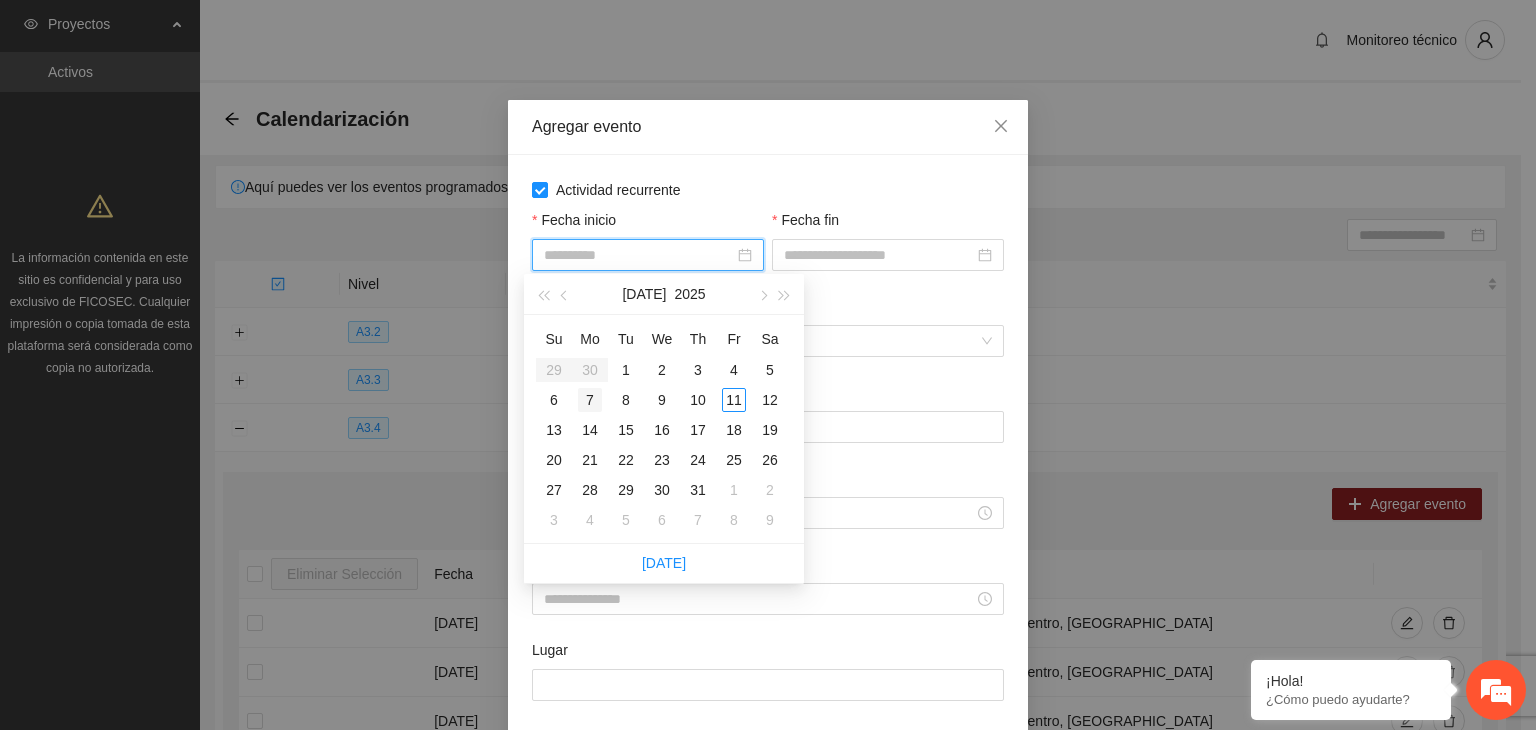 click on "7" at bounding box center (590, 400) 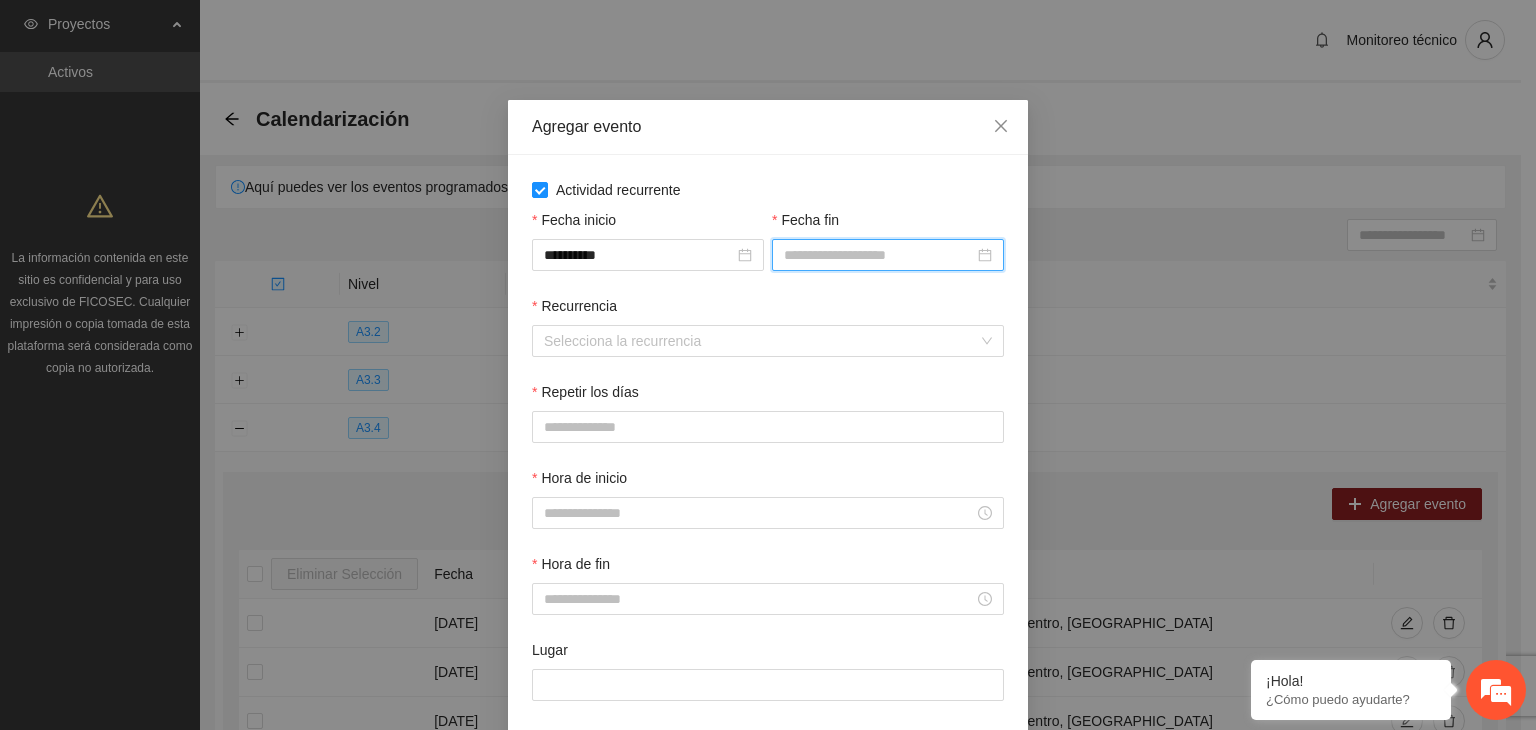 click on "Fecha fin" at bounding box center [879, 255] 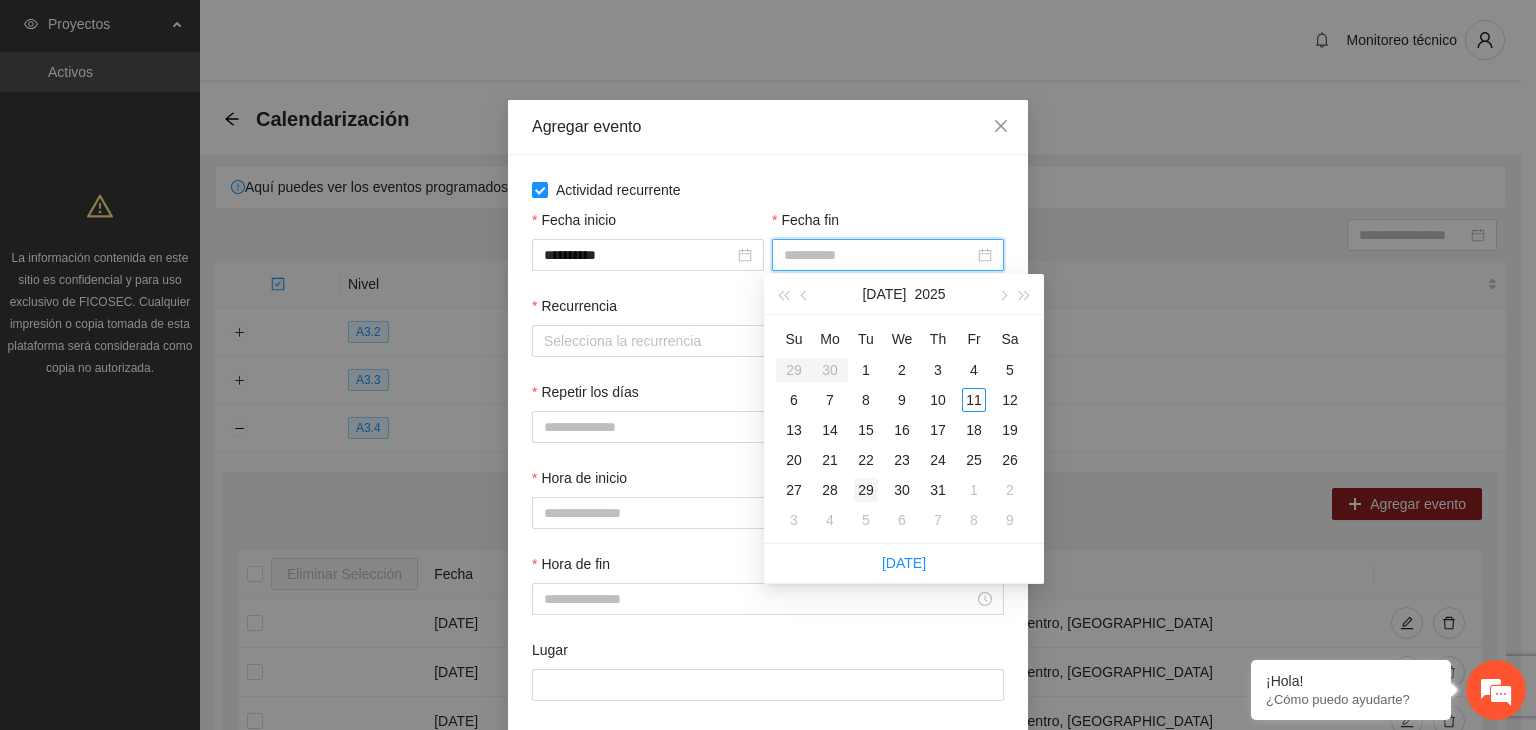 type on "**********" 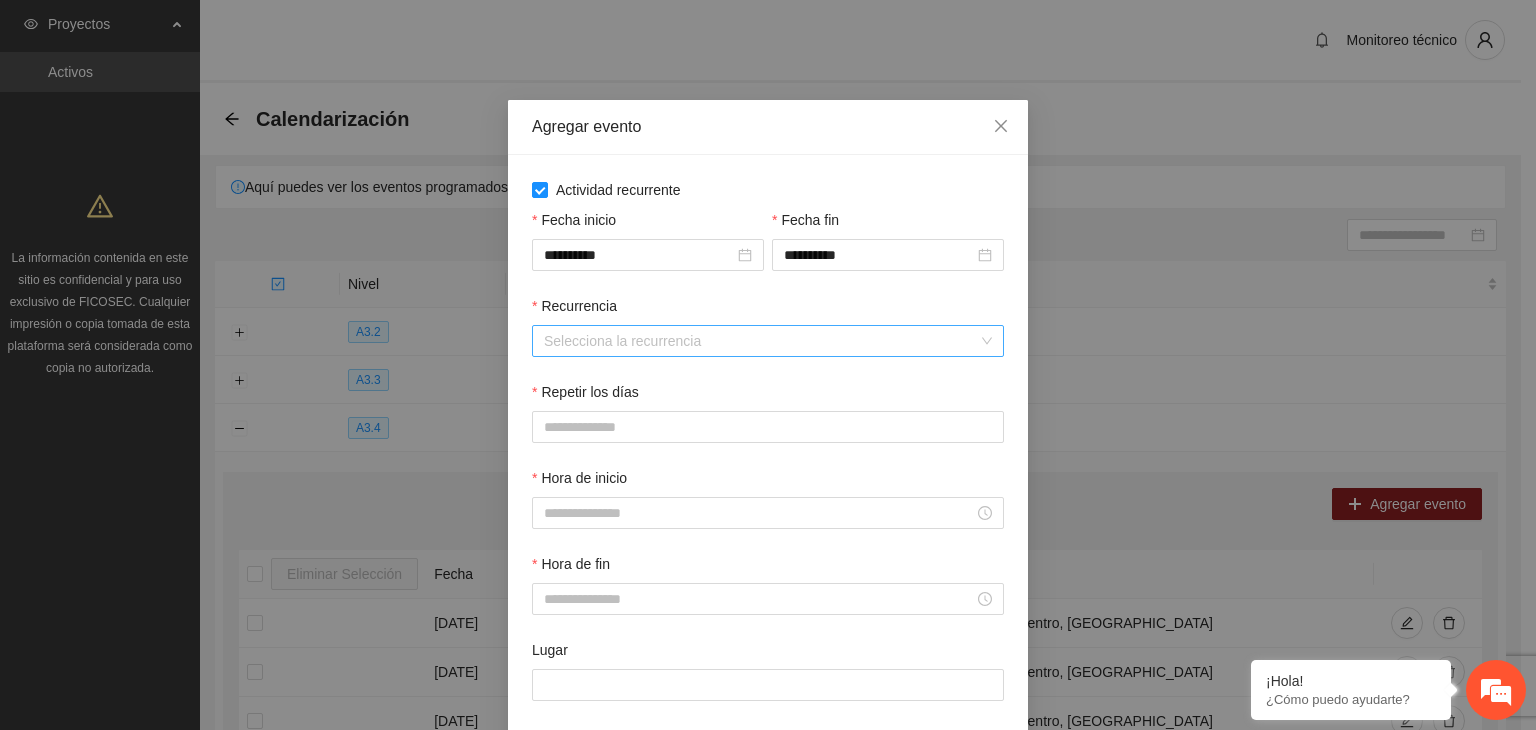 click on "Recurrencia" at bounding box center (761, 341) 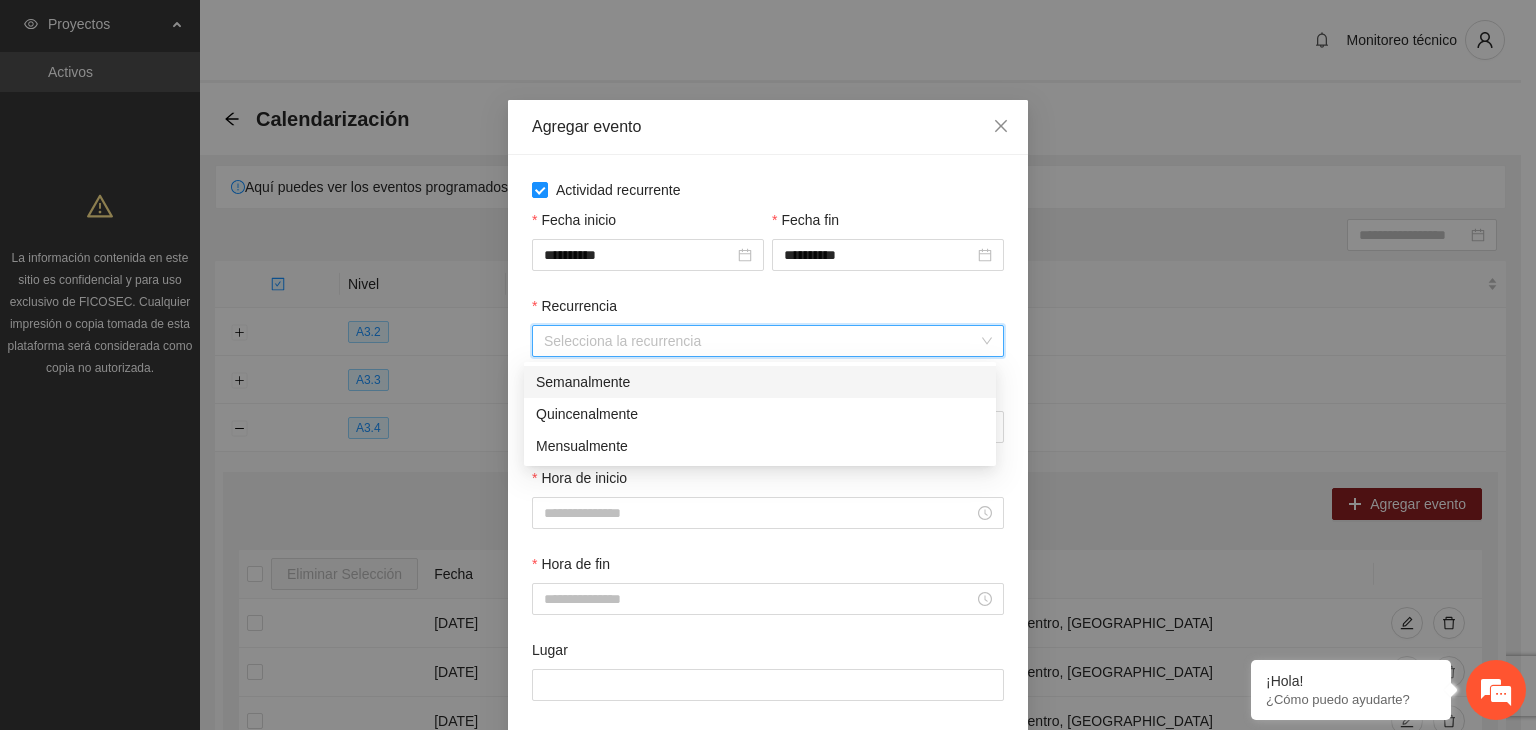 click on "Semanalmente" at bounding box center (760, 382) 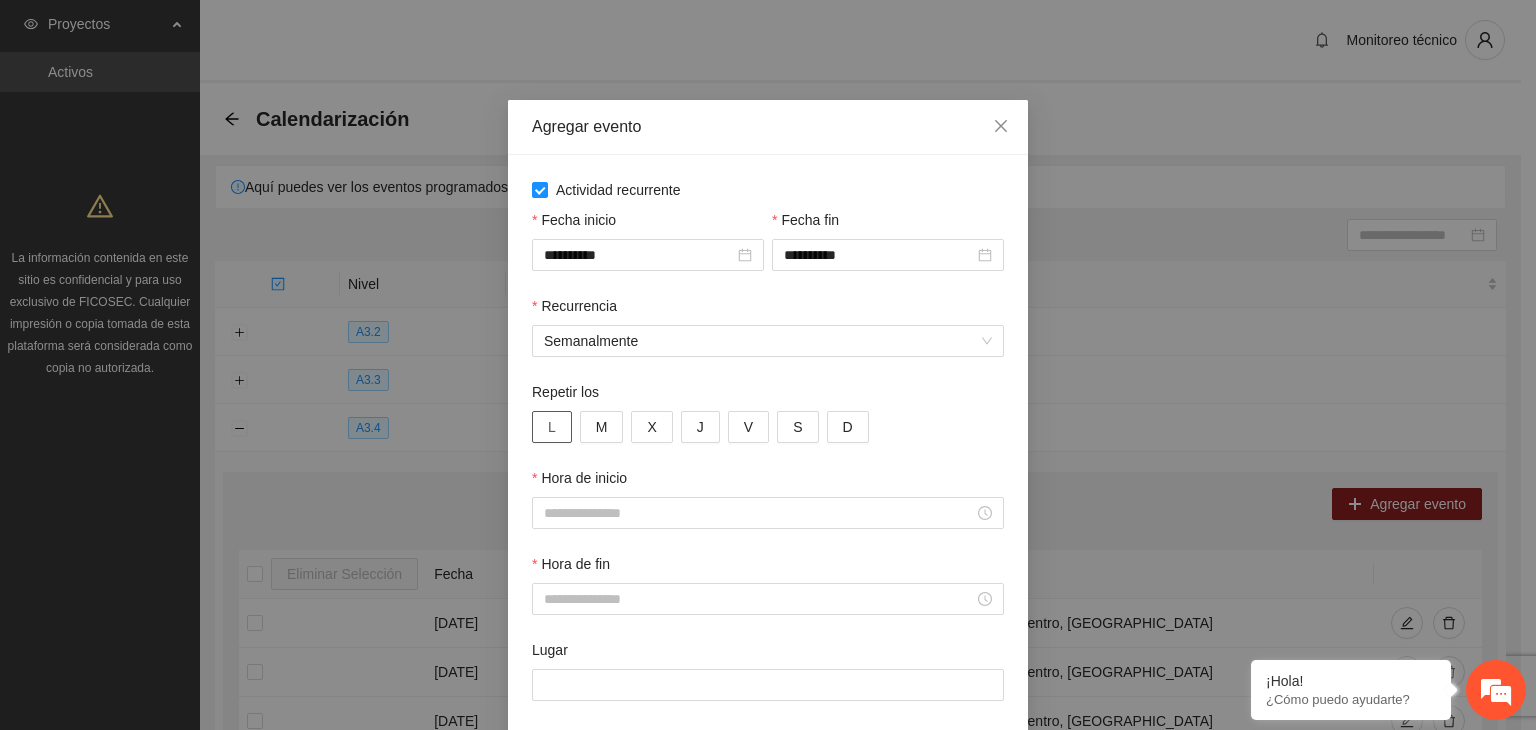 click on "L" at bounding box center [552, 427] 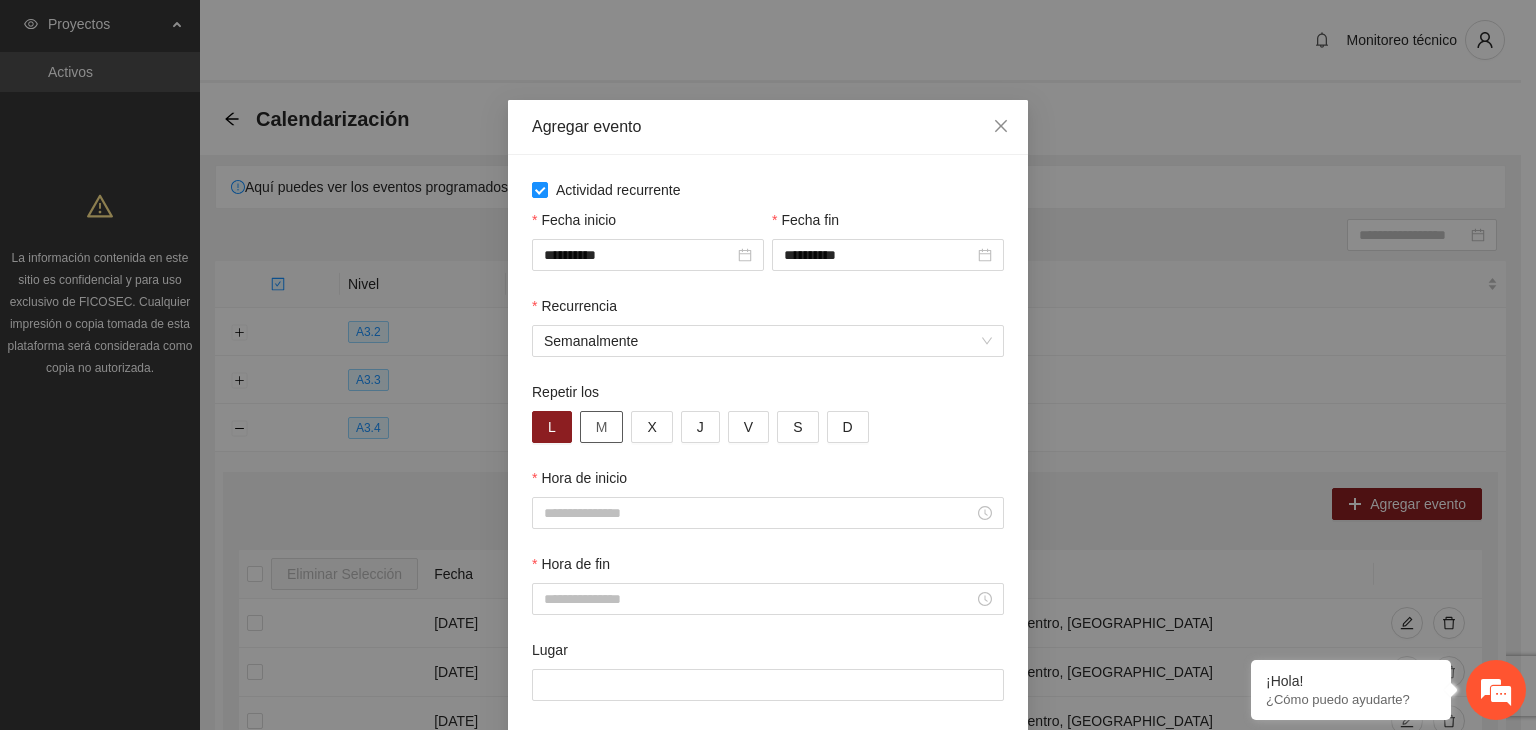 click on "M" at bounding box center (602, 427) 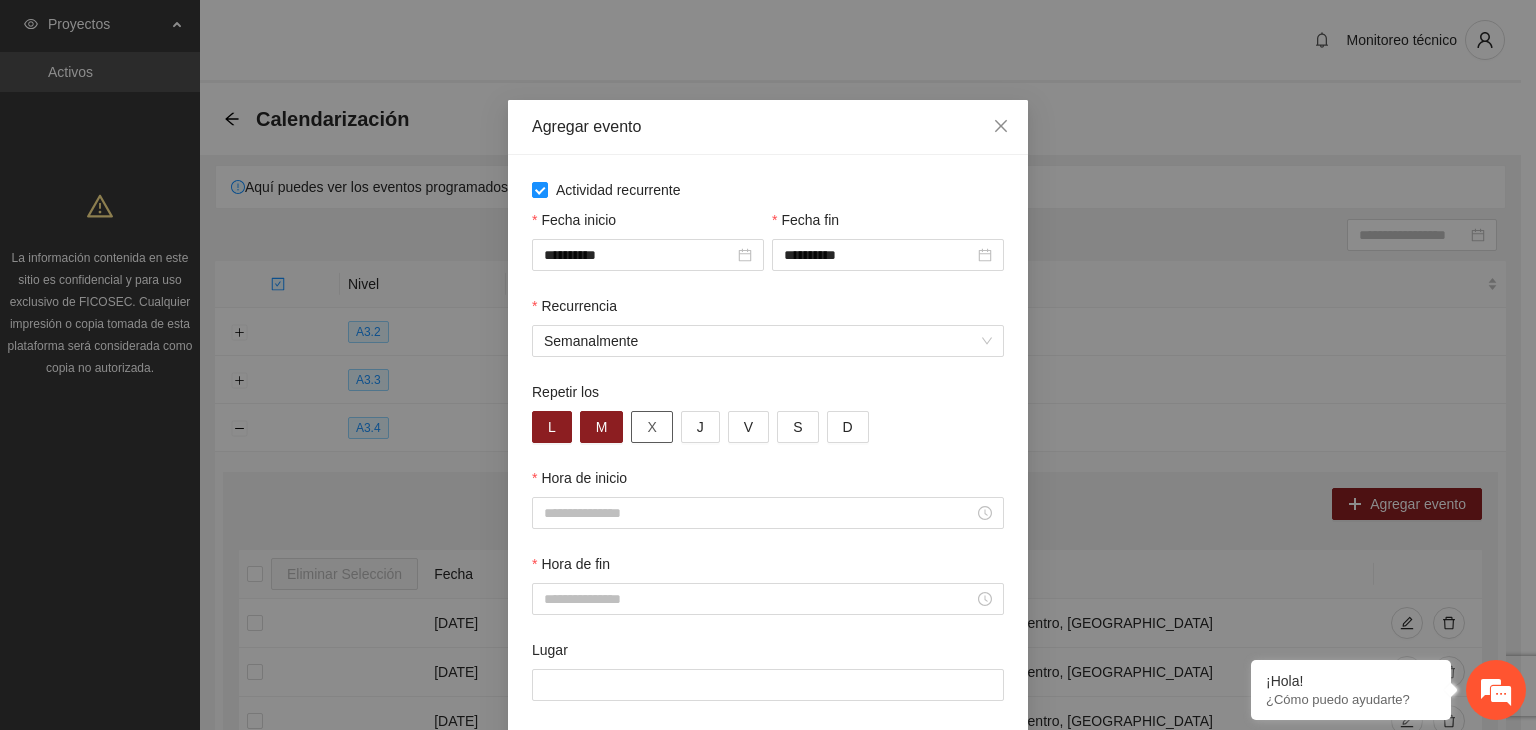 click on "X" at bounding box center [651, 427] 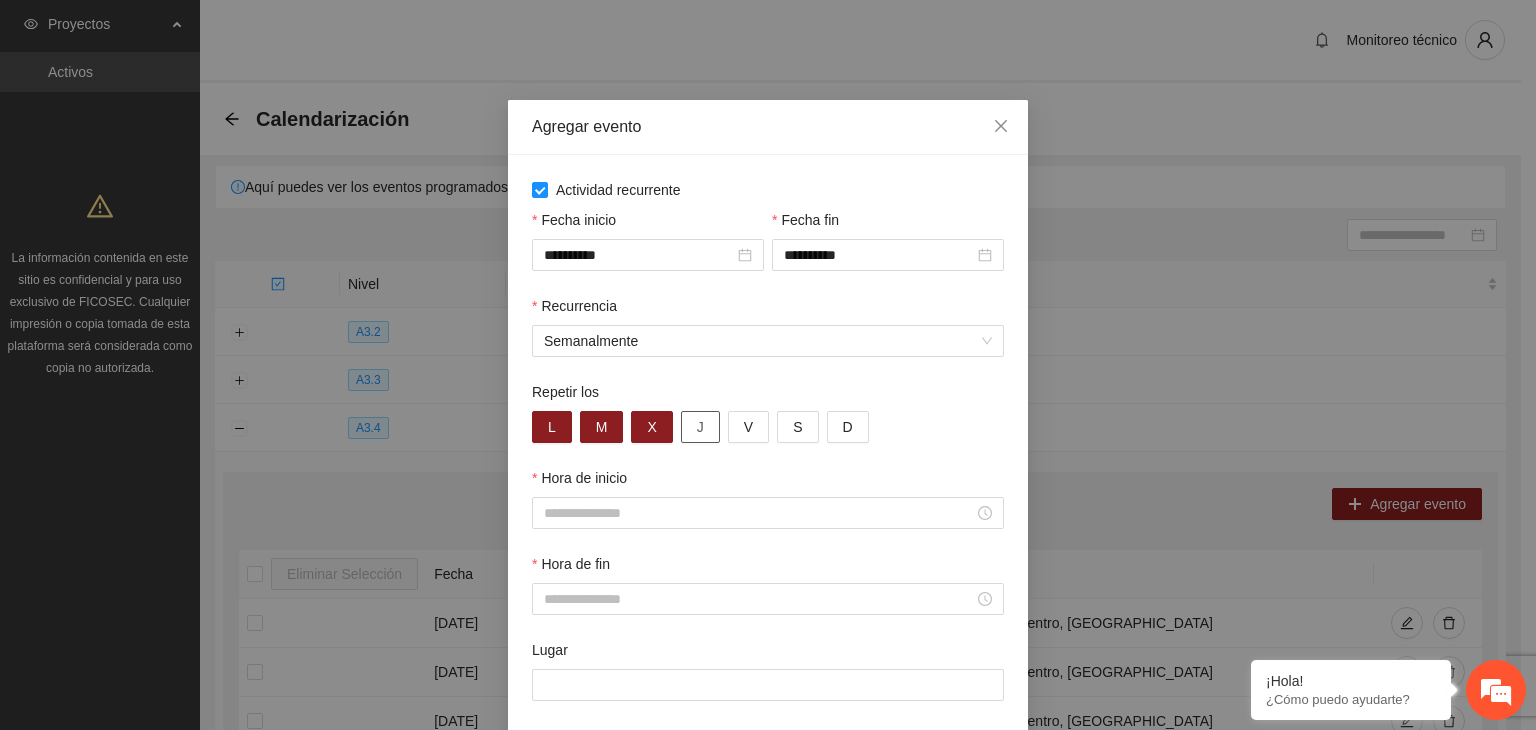 click on "J" at bounding box center (700, 427) 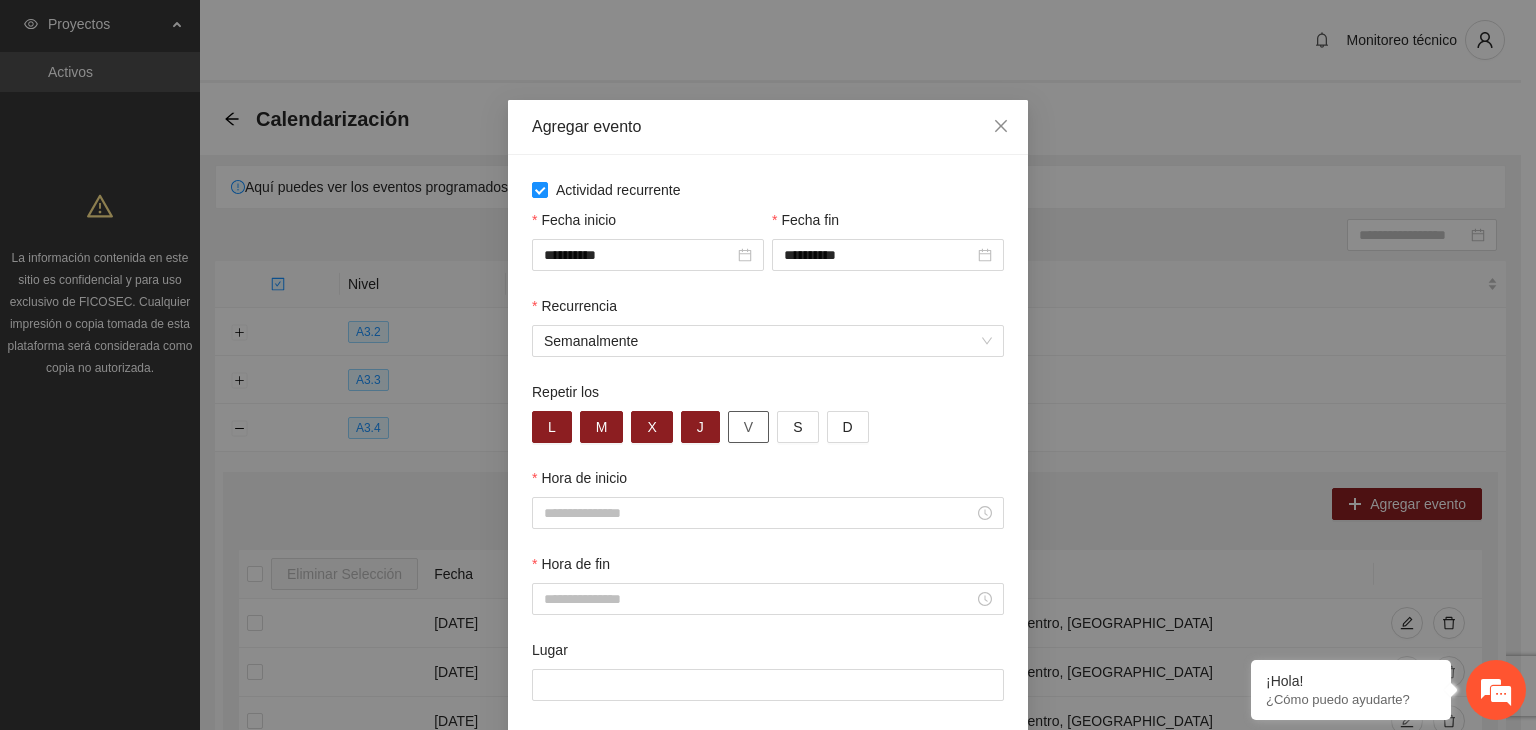 click on "V" at bounding box center [748, 427] 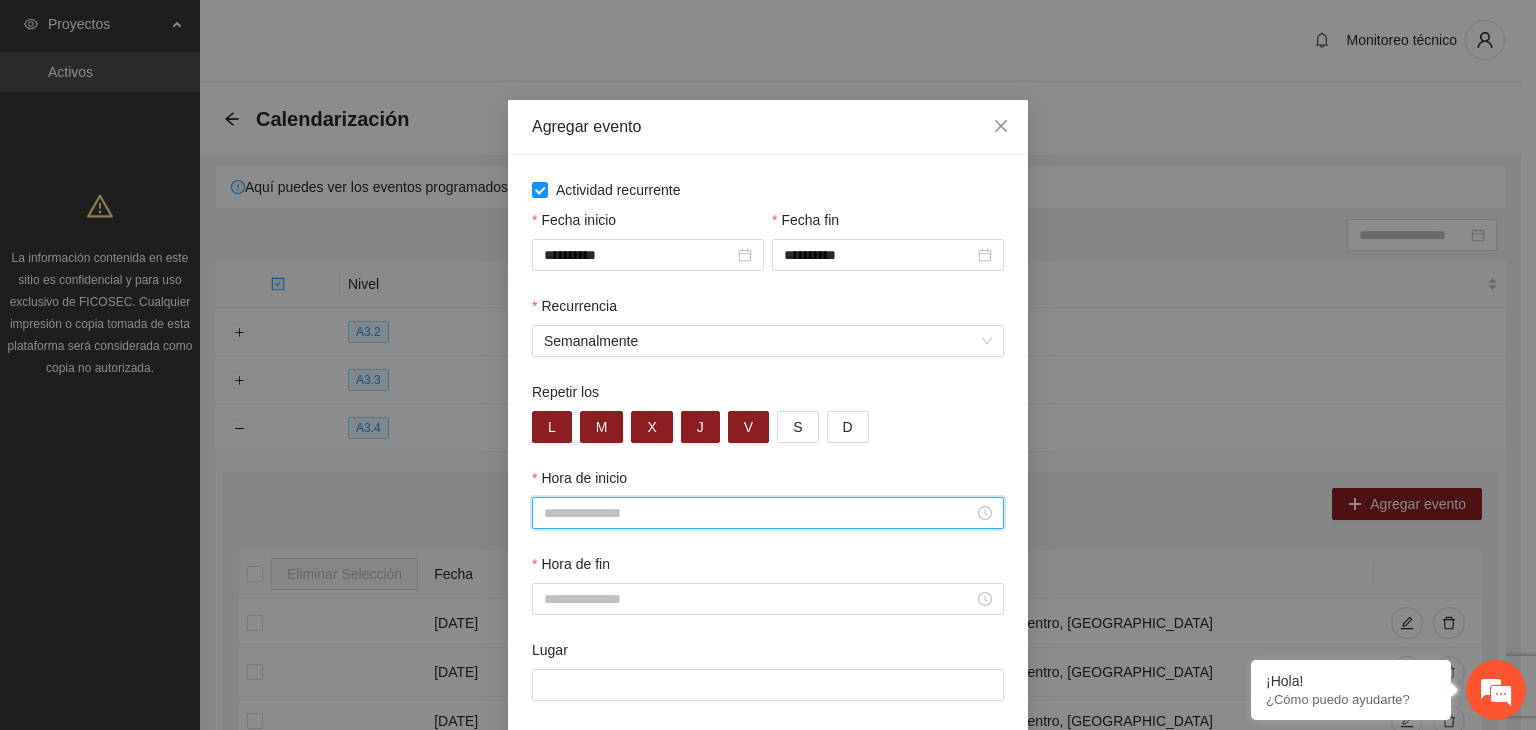 click on "Hora de inicio" at bounding box center (759, 513) 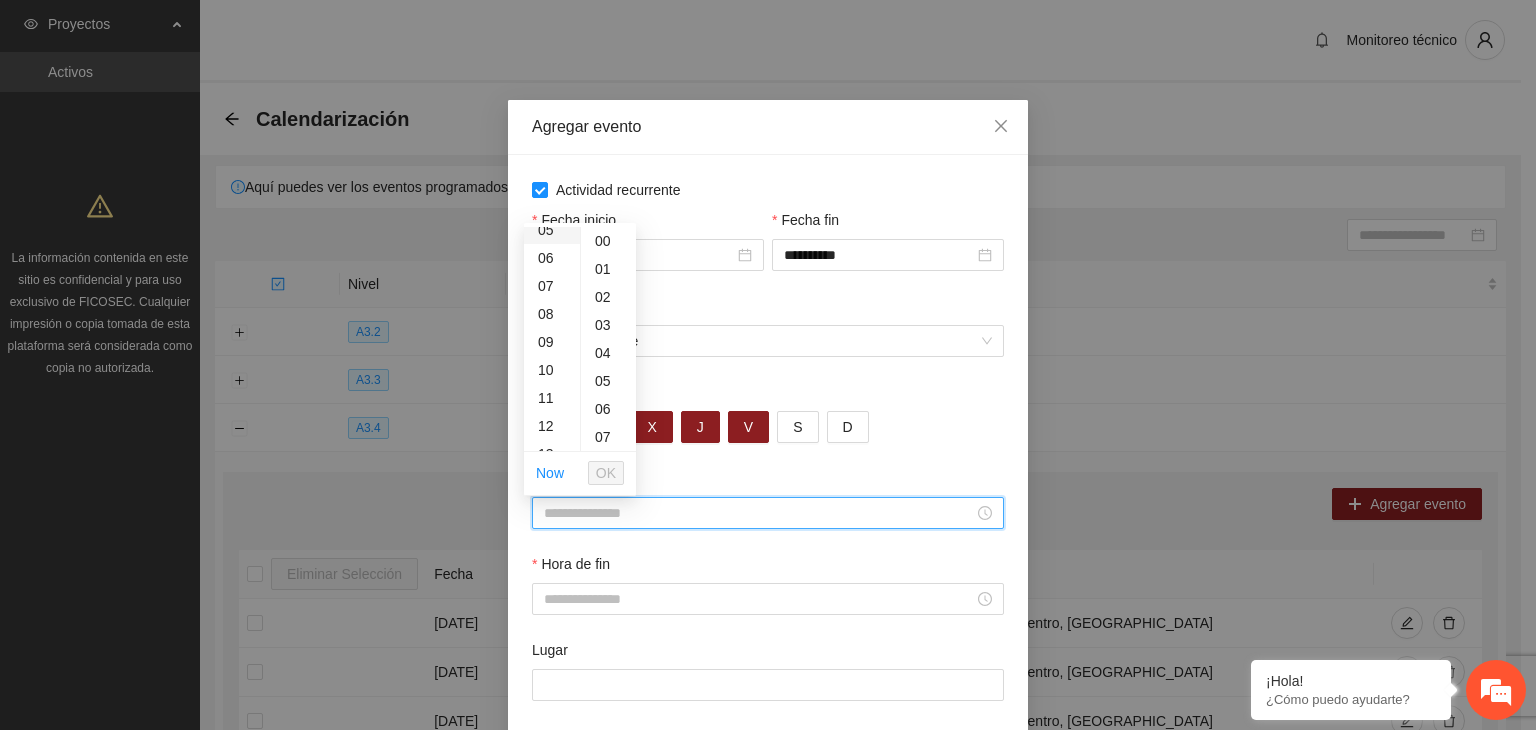 scroll, scrollTop: 192, scrollLeft: 0, axis: vertical 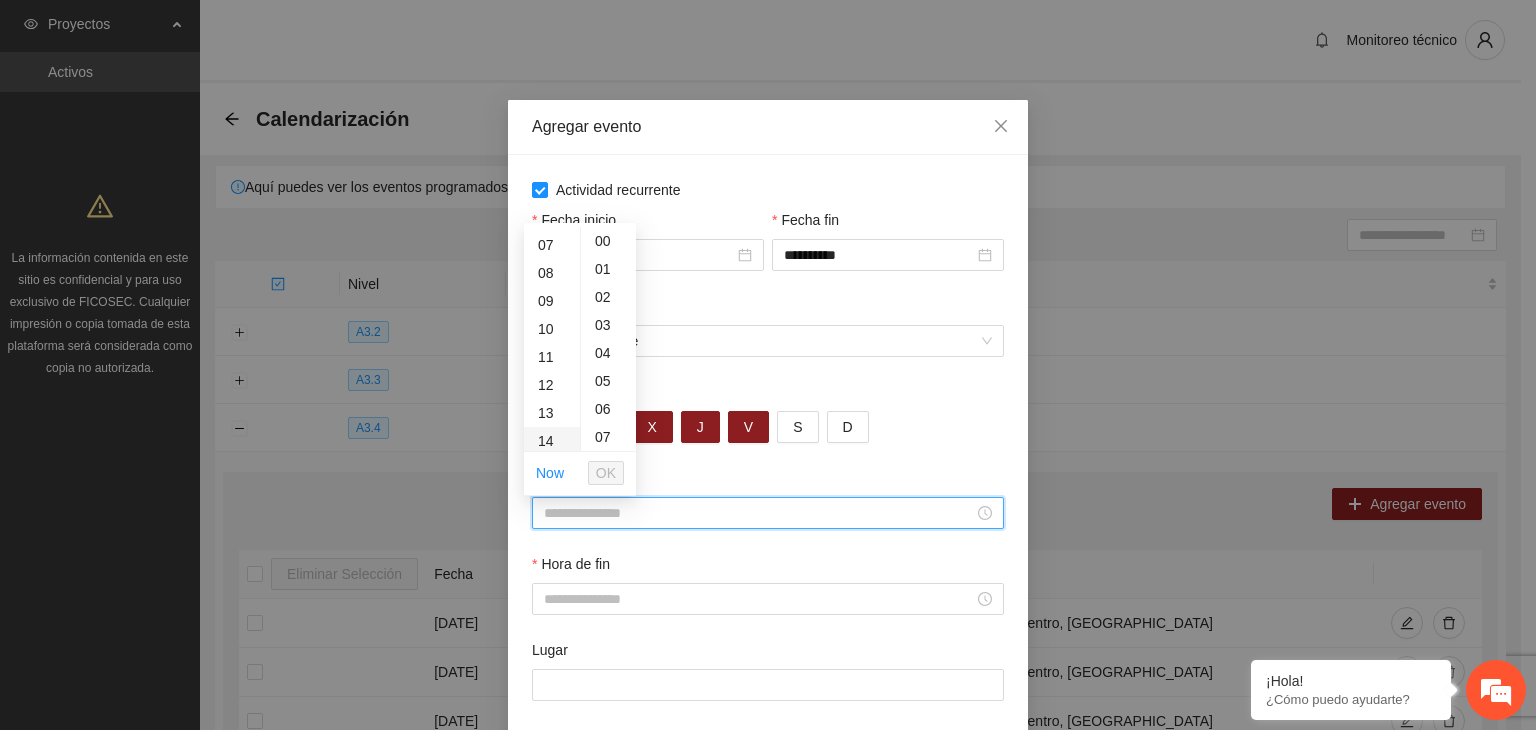 click on "14" at bounding box center [552, 441] 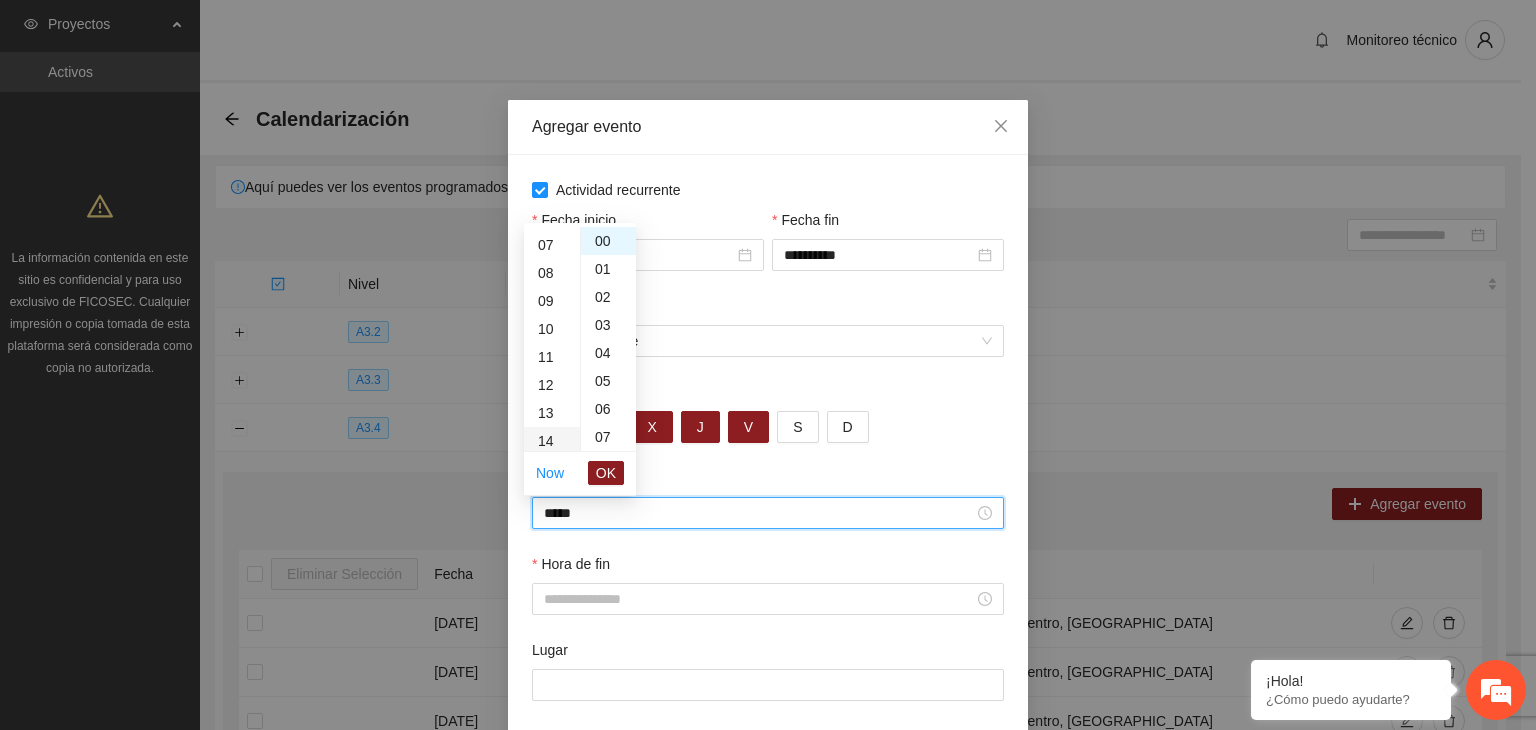 scroll, scrollTop: 392, scrollLeft: 0, axis: vertical 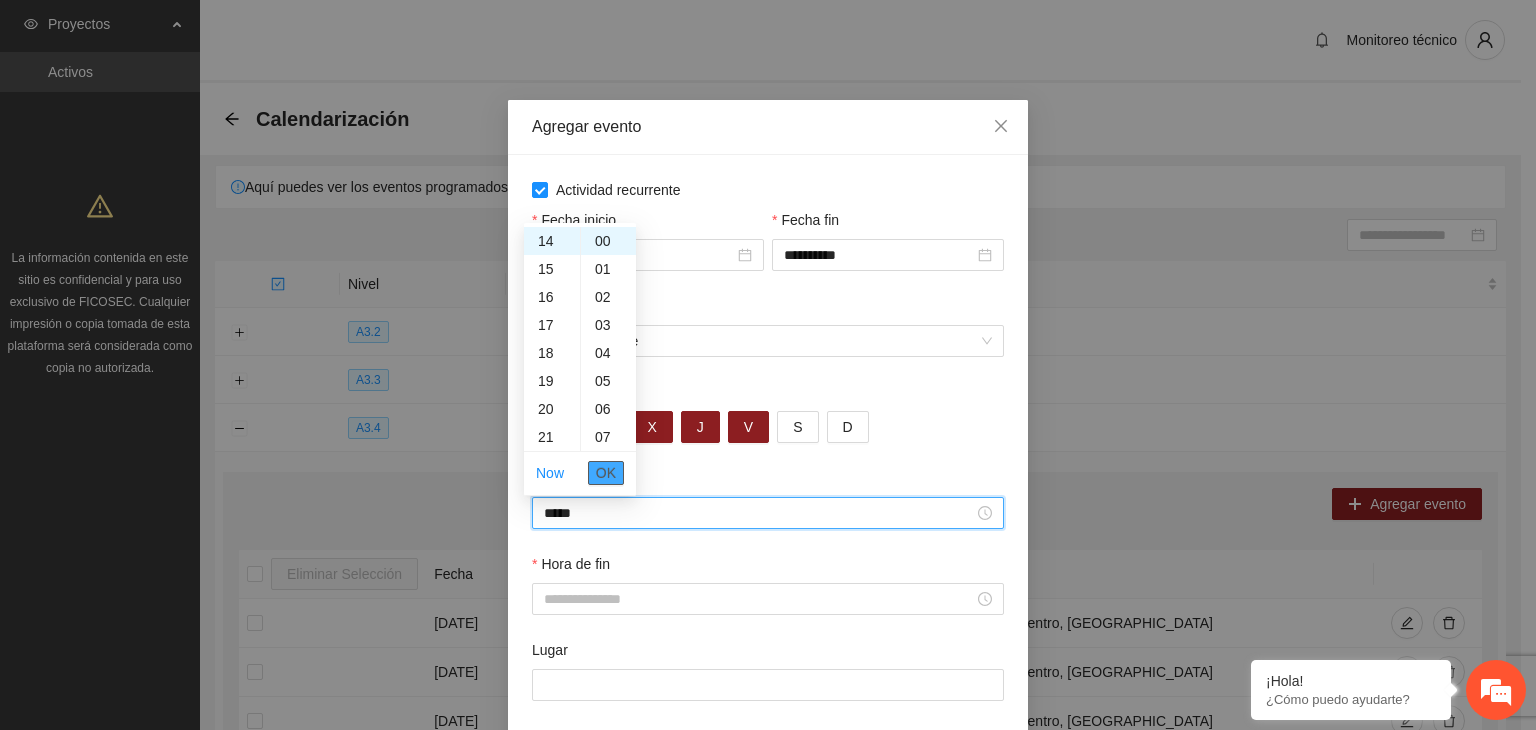 click on "OK" at bounding box center [606, 473] 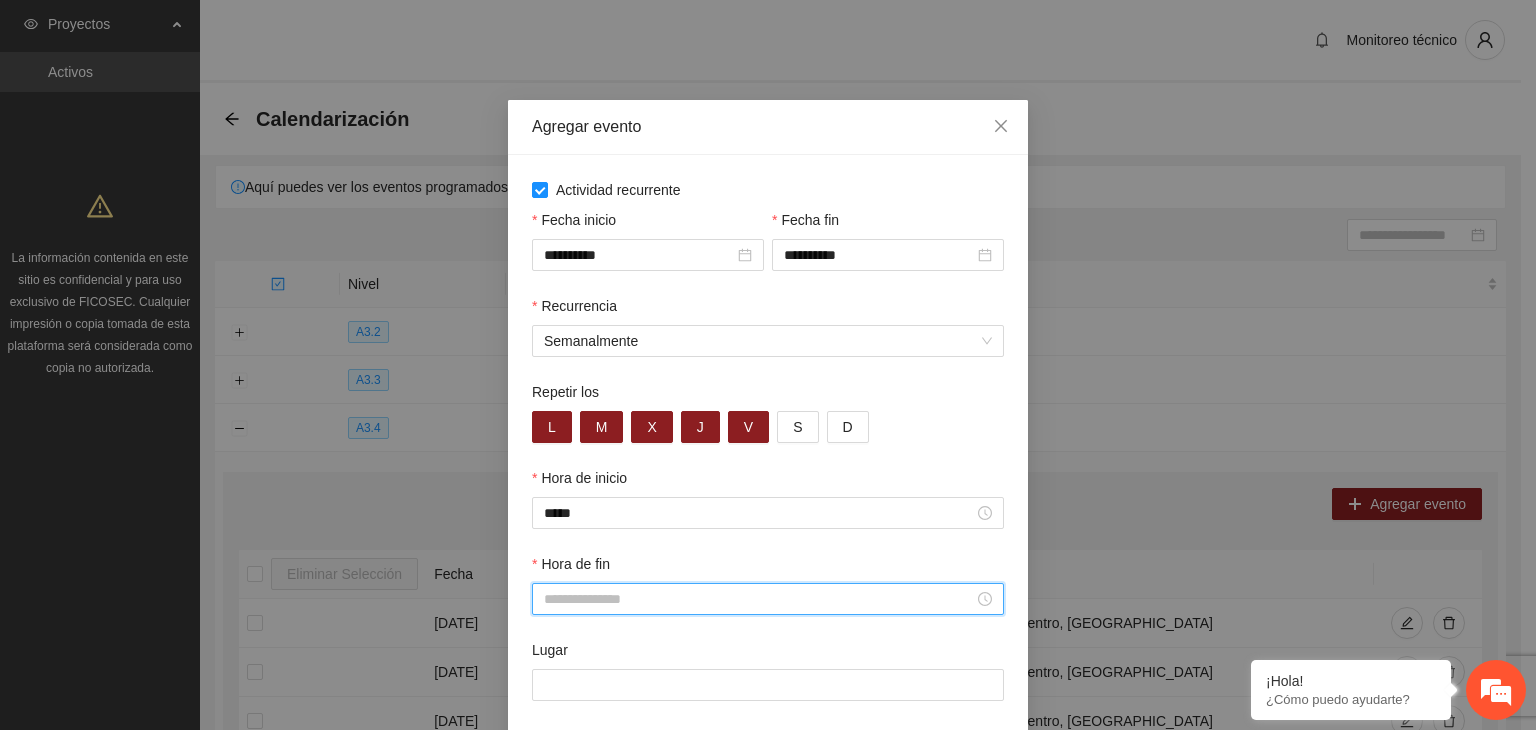 click on "Hora de fin" at bounding box center (759, 599) 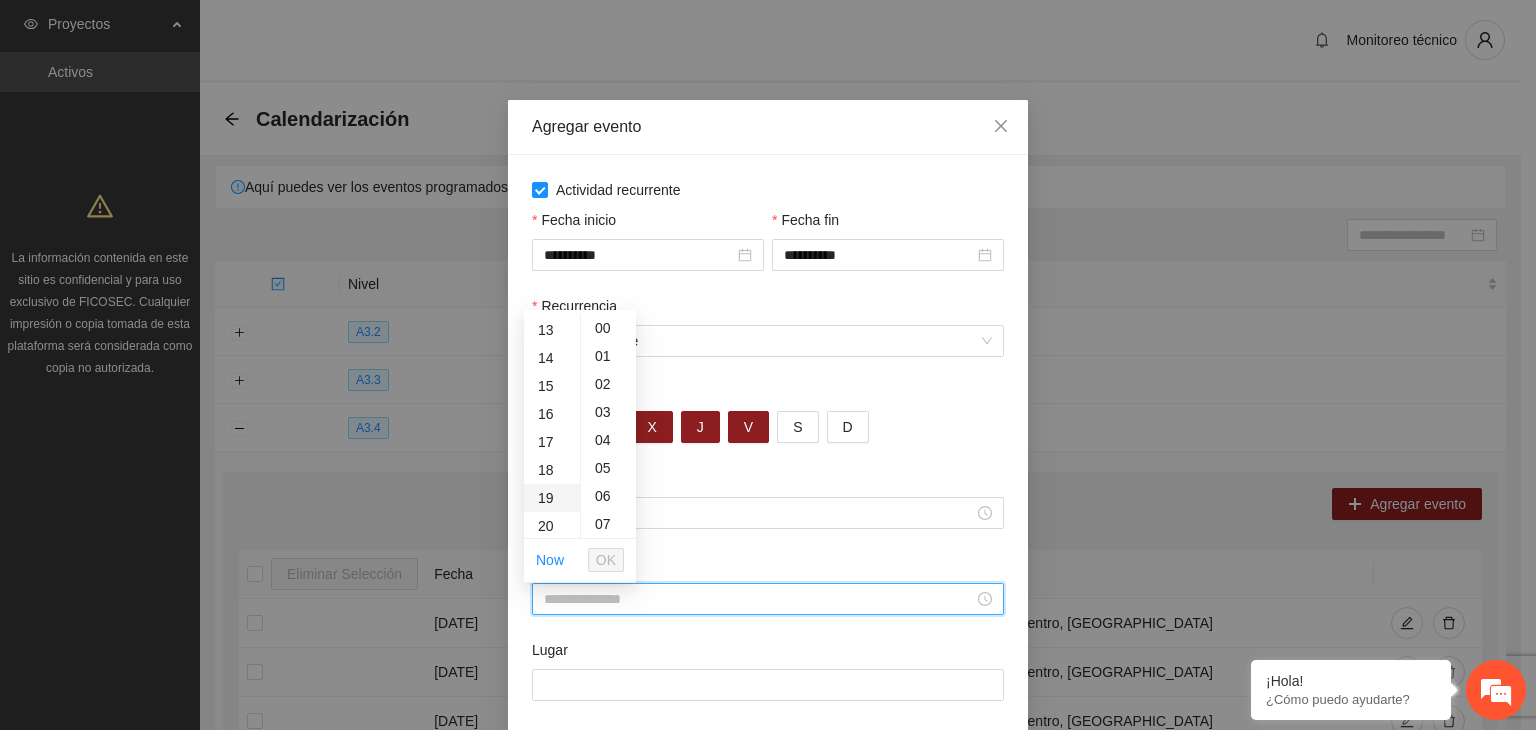 click on "19" at bounding box center (552, 498) 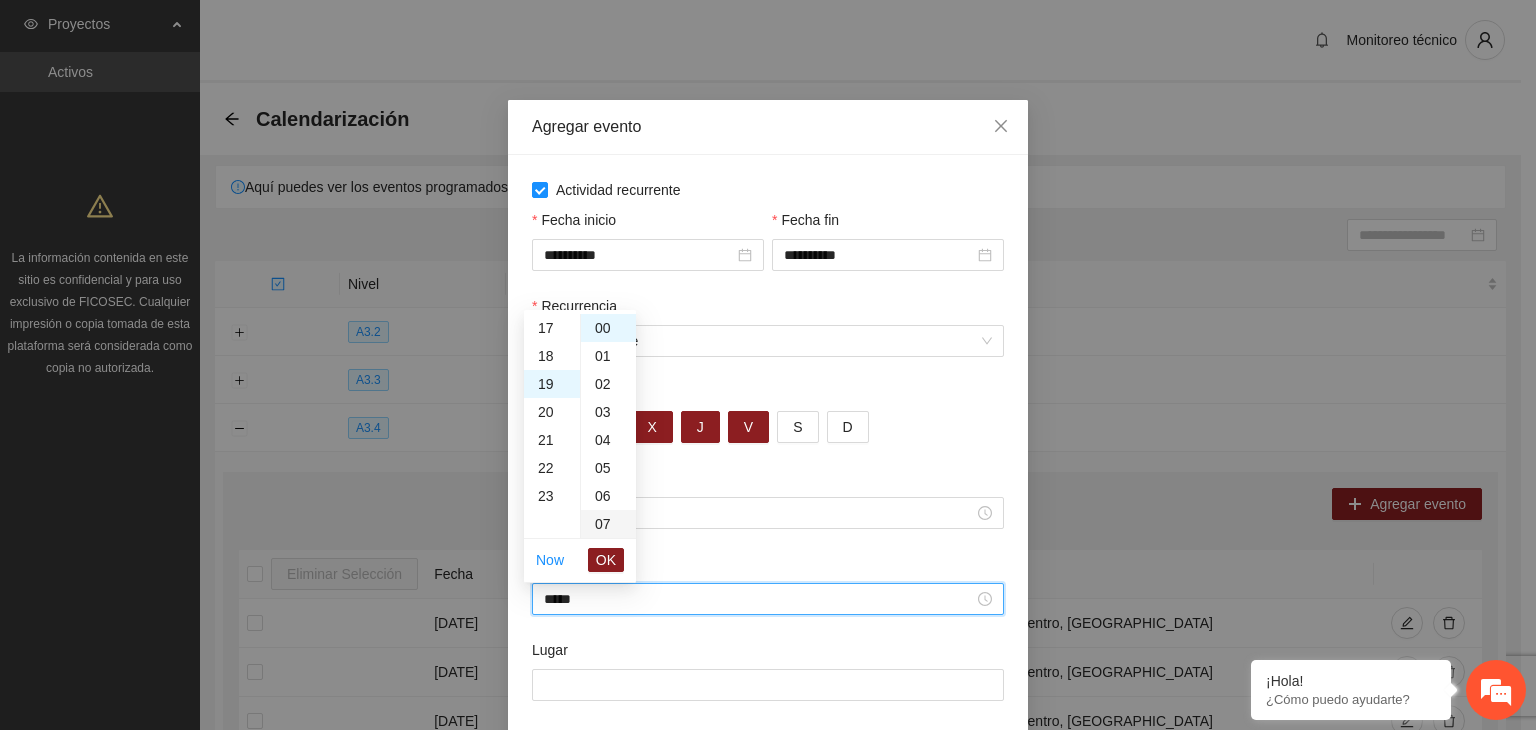 scroll, scrollTop: 532, scrollLeft: 0, axis: vertical 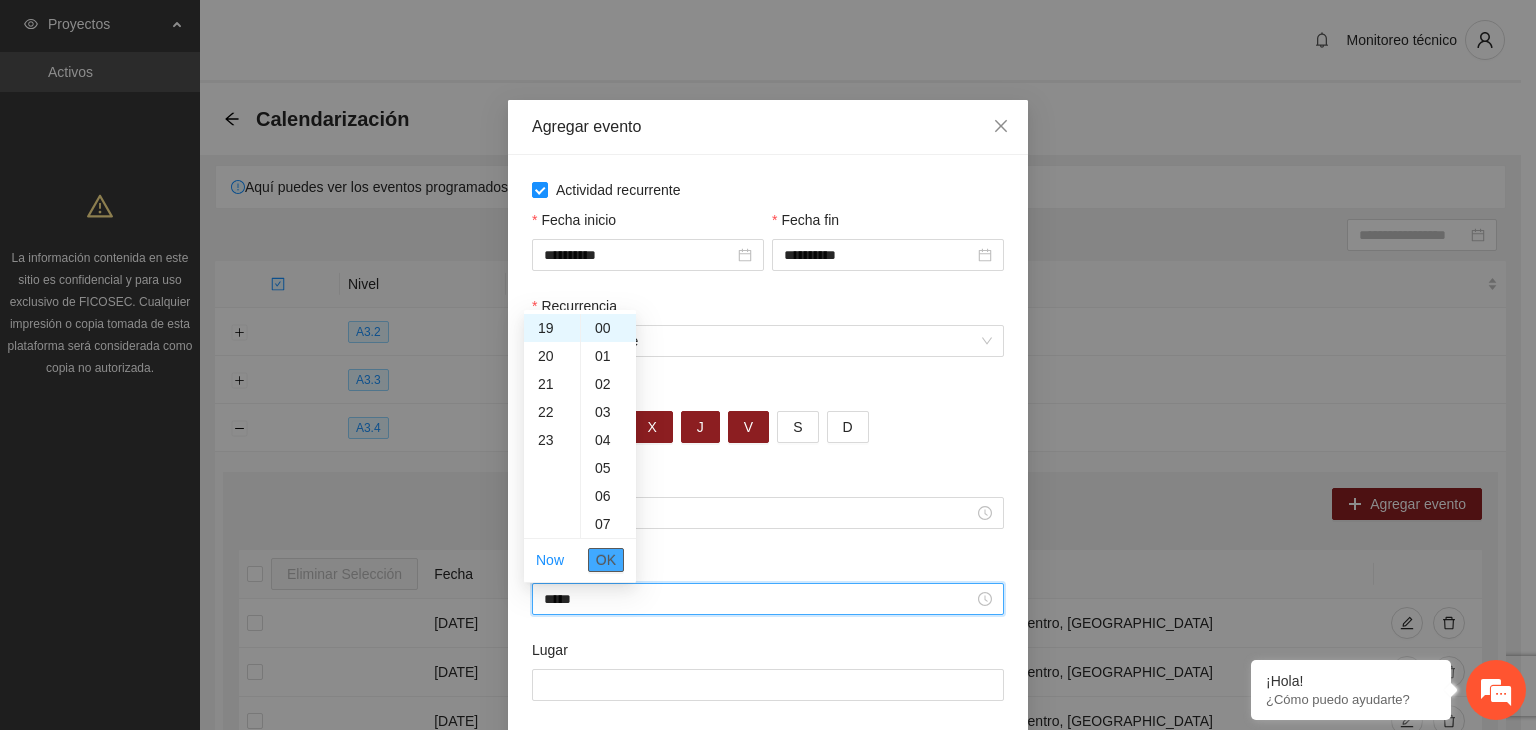 click on "OK" at bounding box center (606, 560) 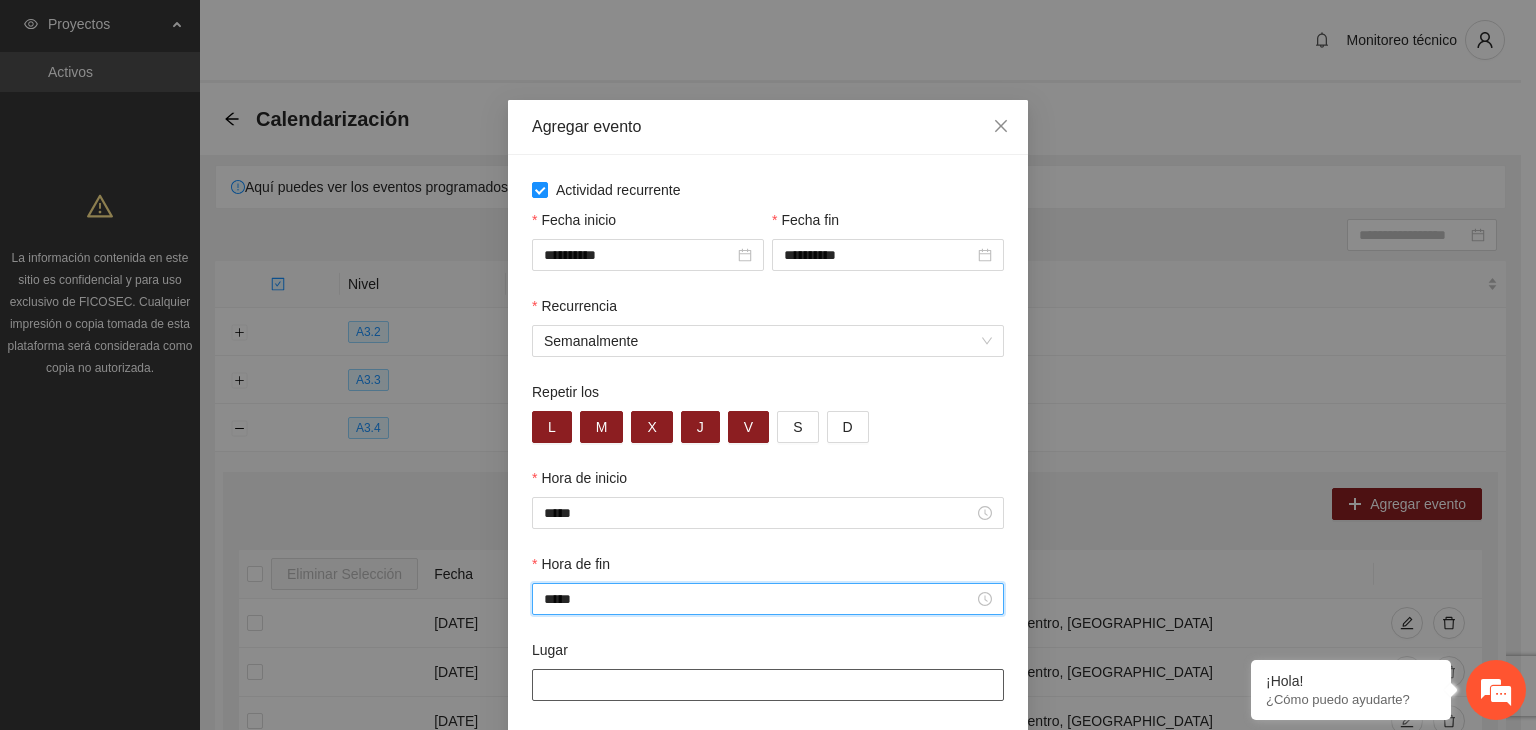 click on "Lugar" at bounding box center [768, 685] 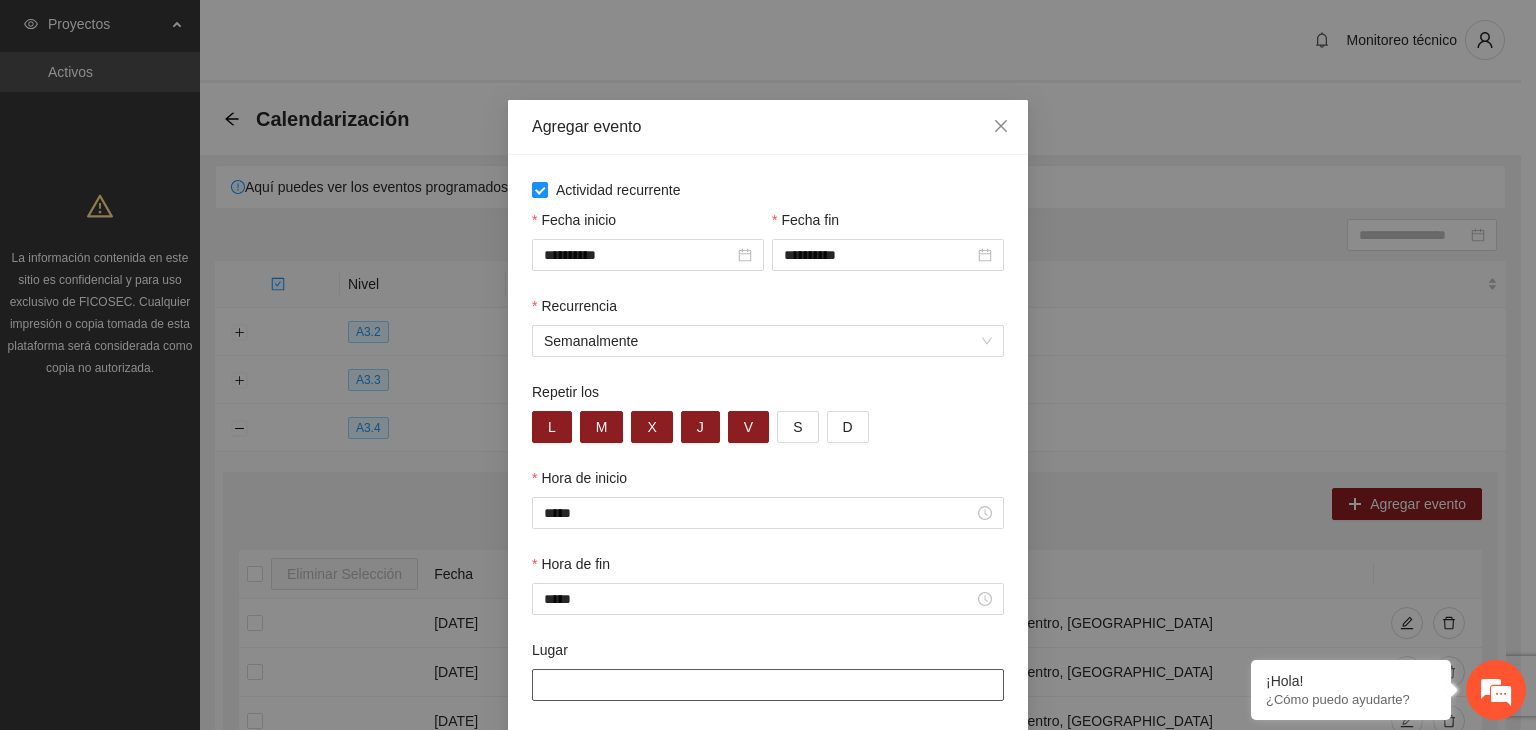 type on "**********" 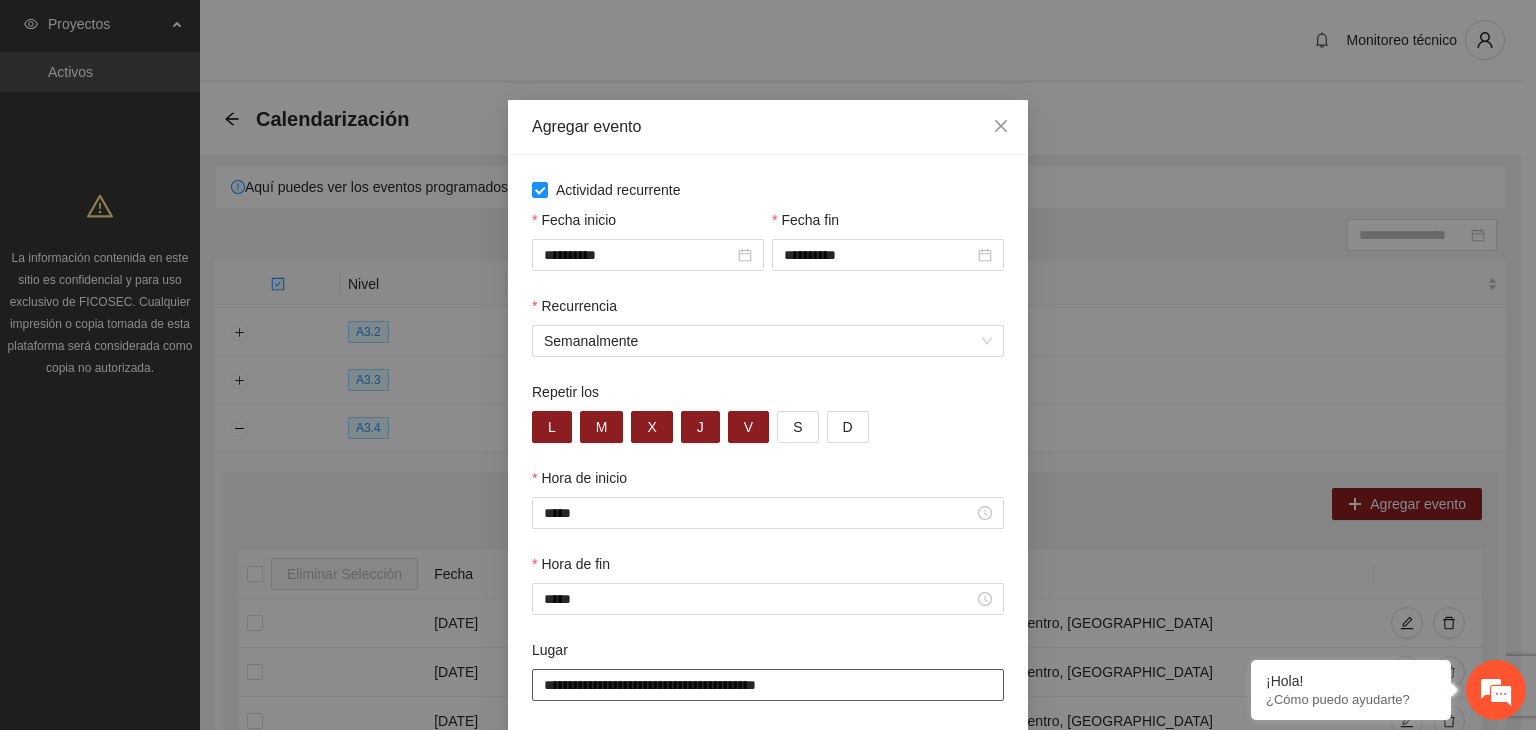 scroll, scrollTop: 99, scrollLeft: 0, axis: vertical 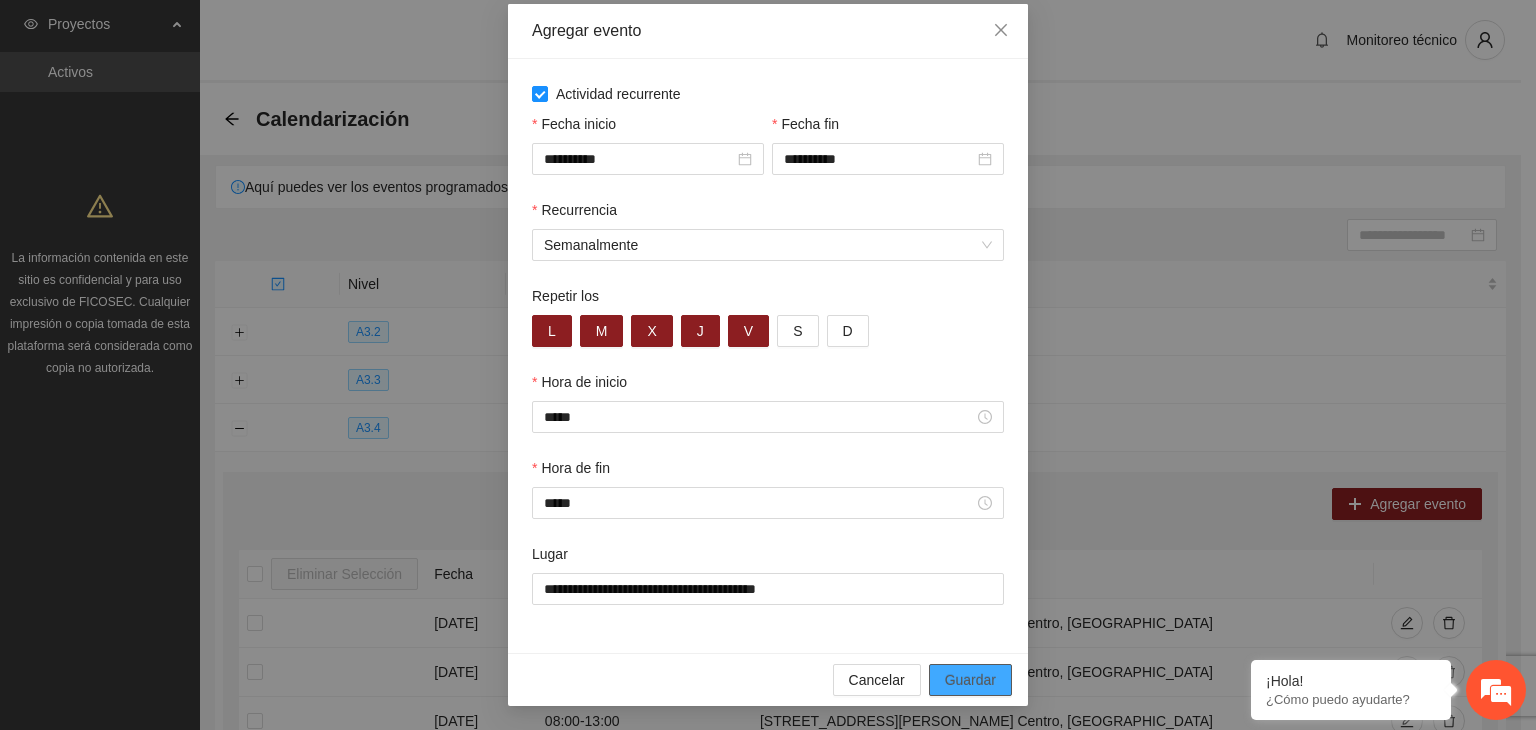 click on "Guardar" at bounding box center (970, 680) 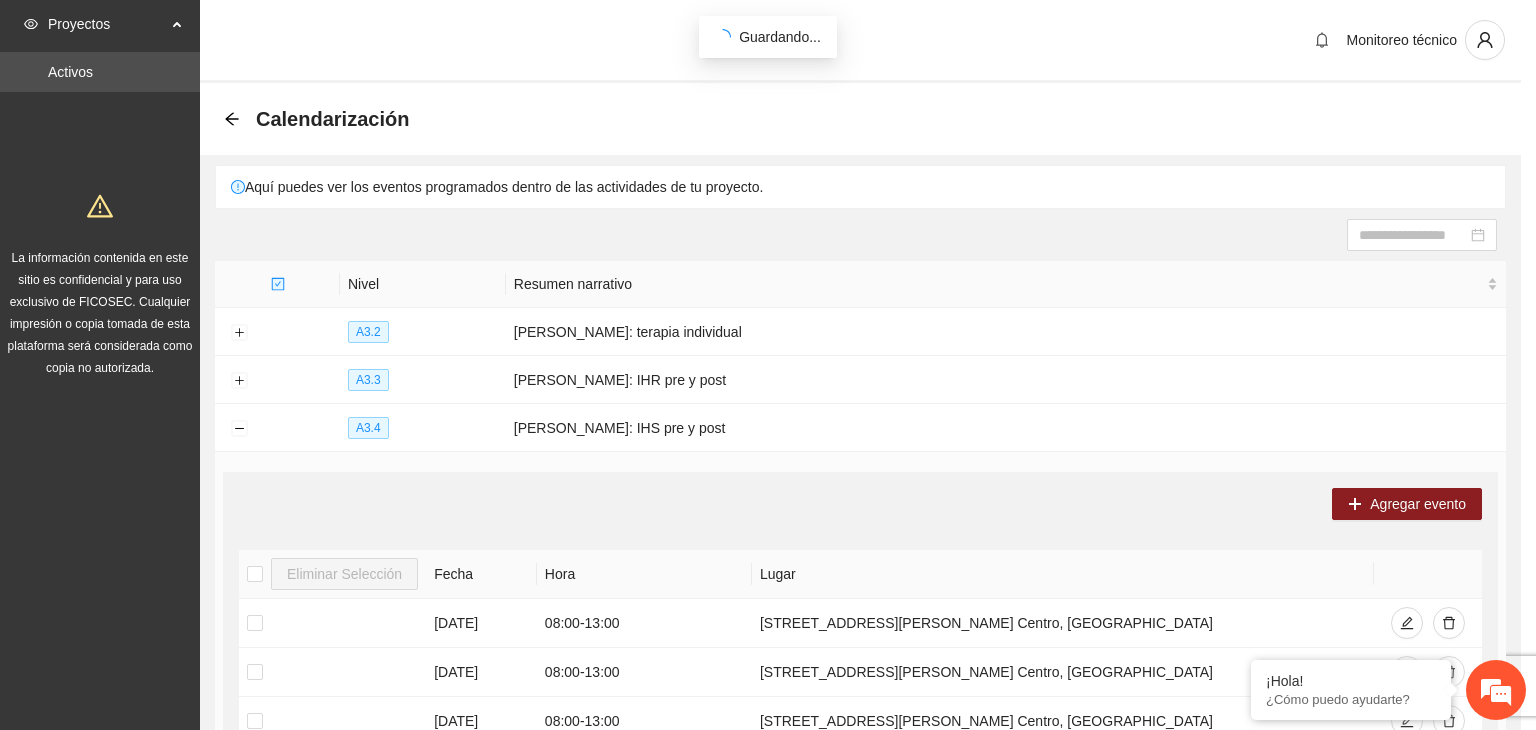 scroll, scrollTop: 0, scrollLeft: 0, axis: both 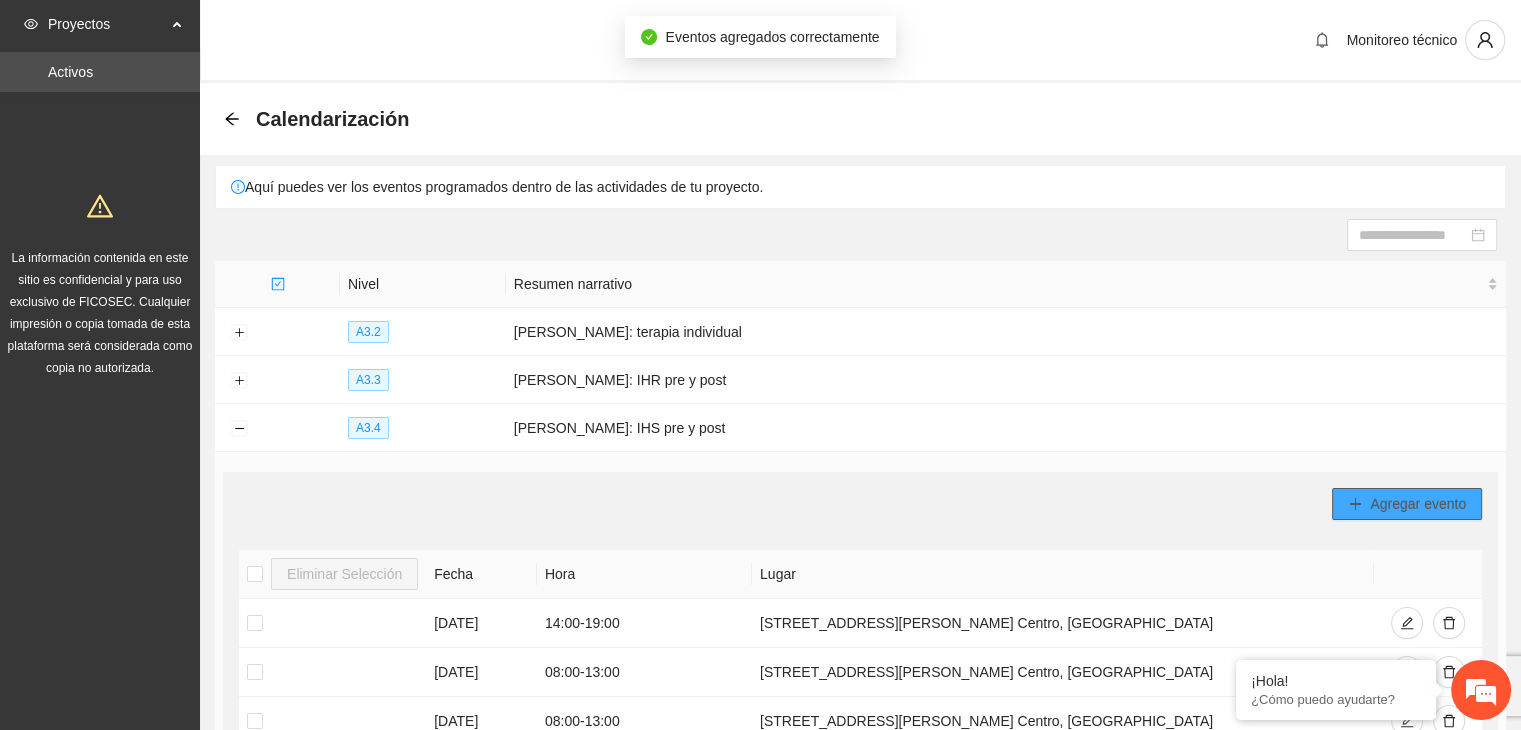 click 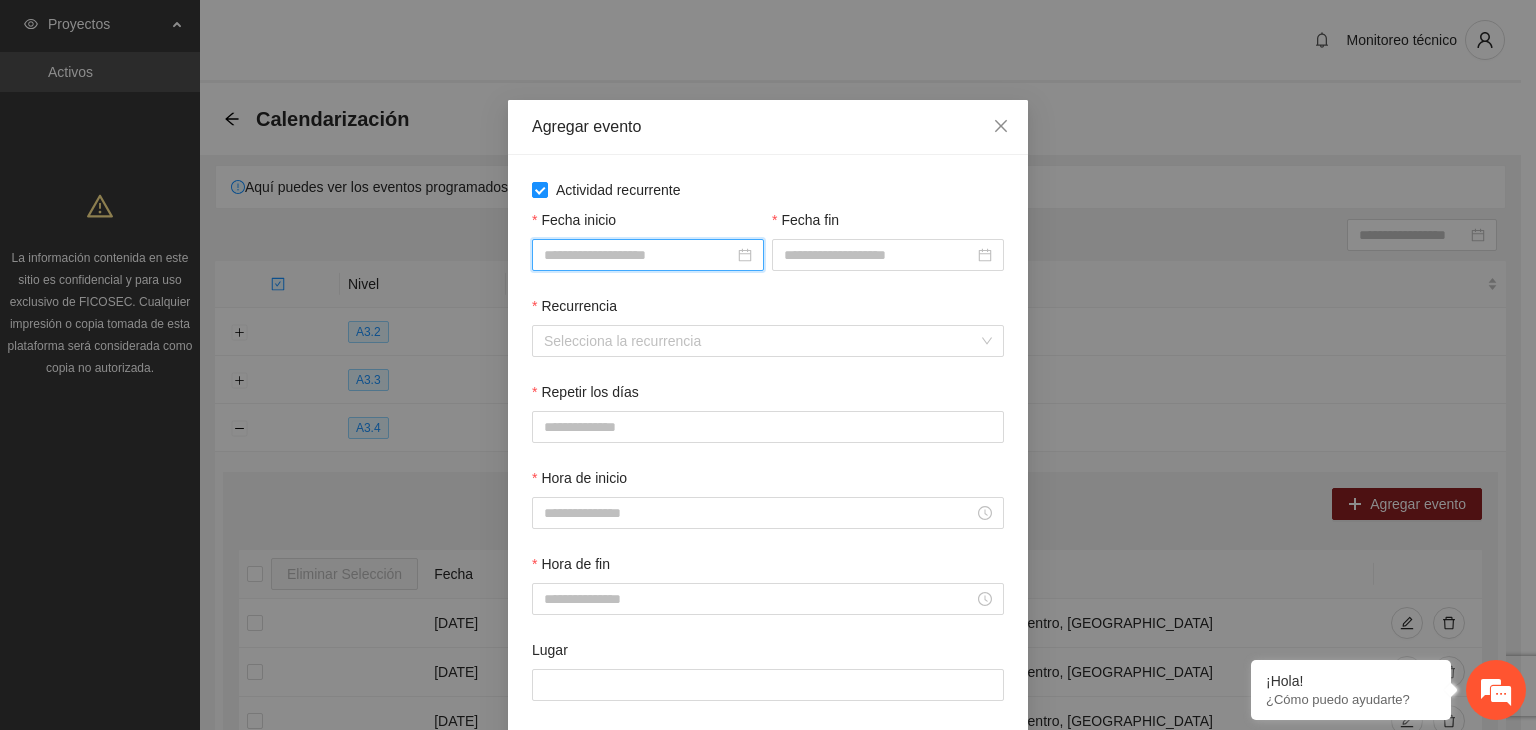 click on "Fecha inicio" at bounding box center [639, 255] 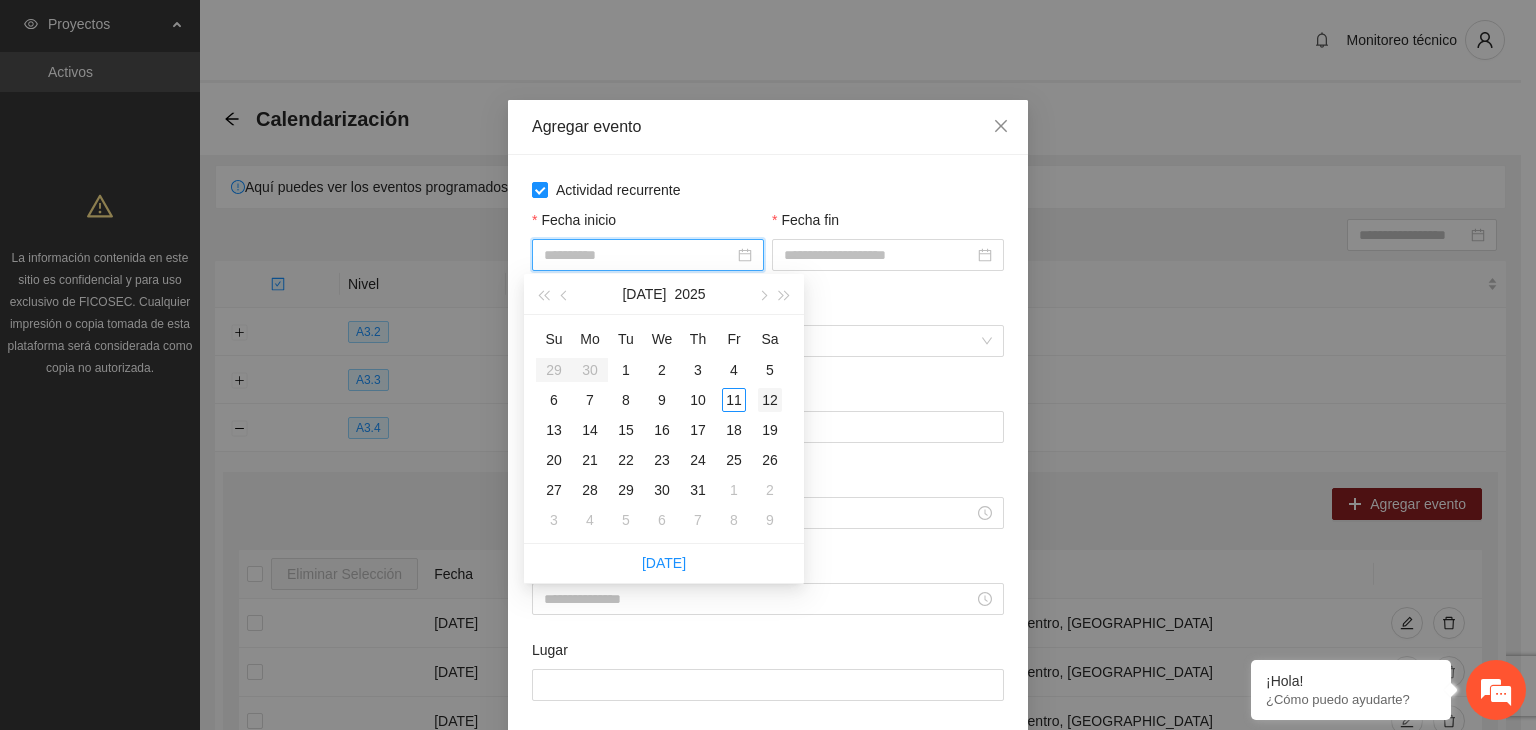 type on "**********" 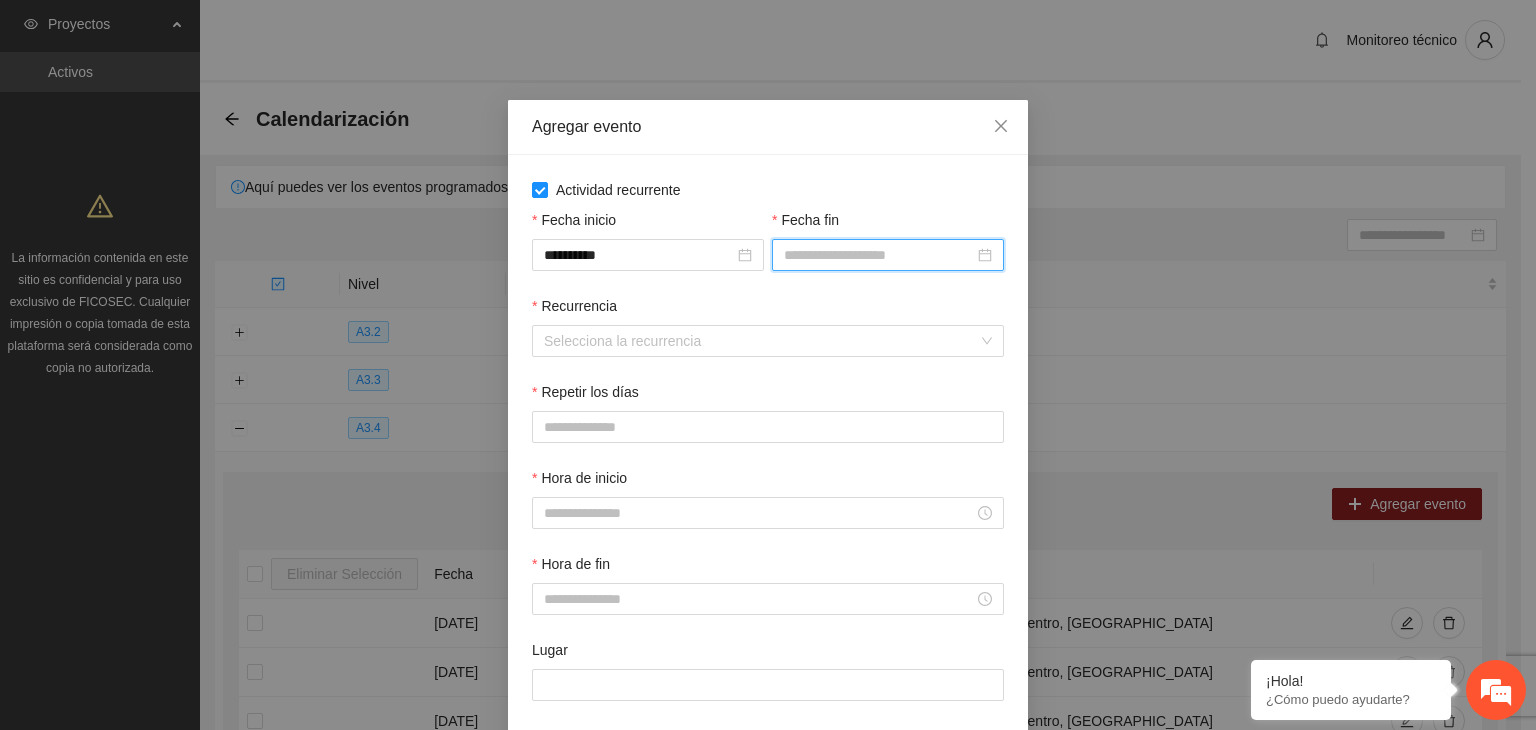 click on "Fecha fin" at bounding box center (879, 255) 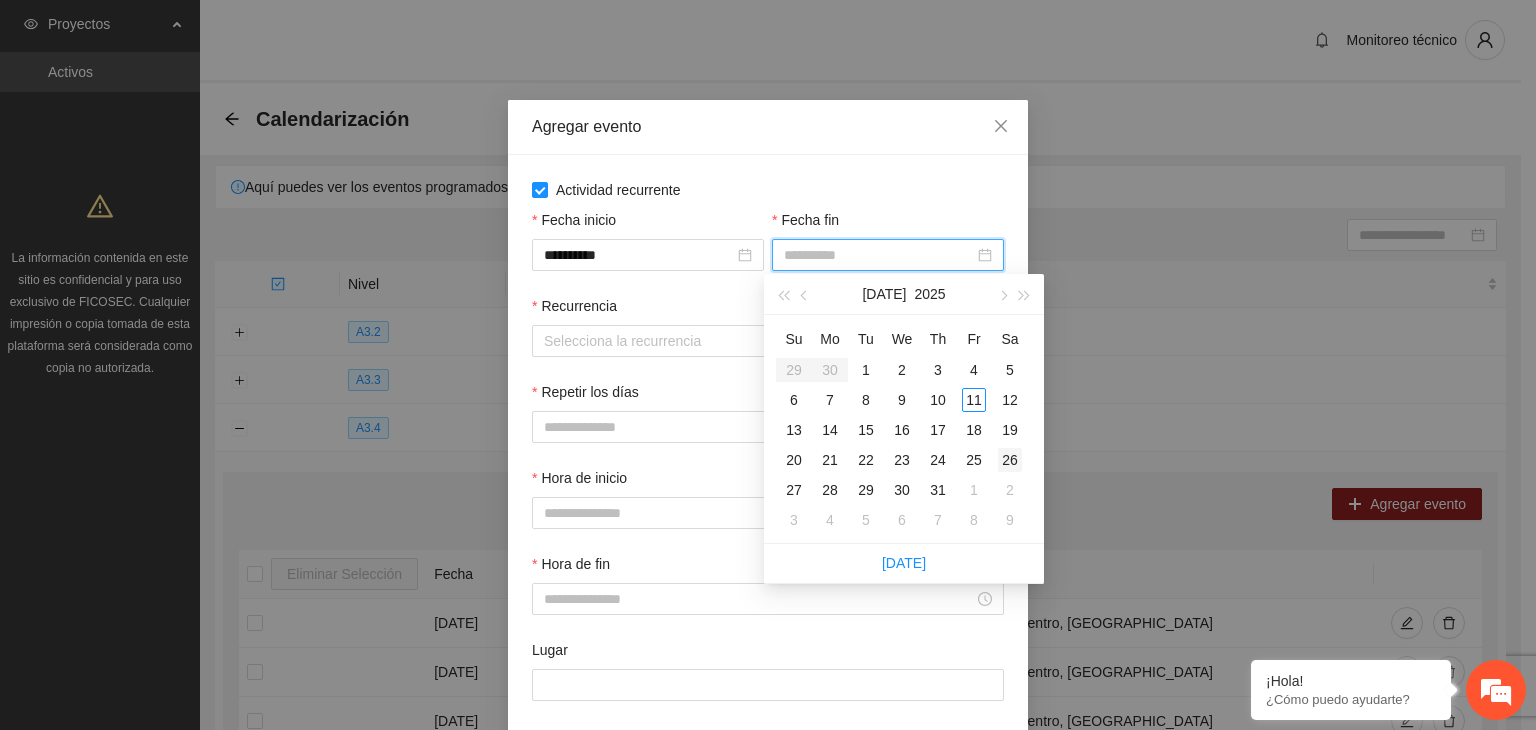 type on "**********" 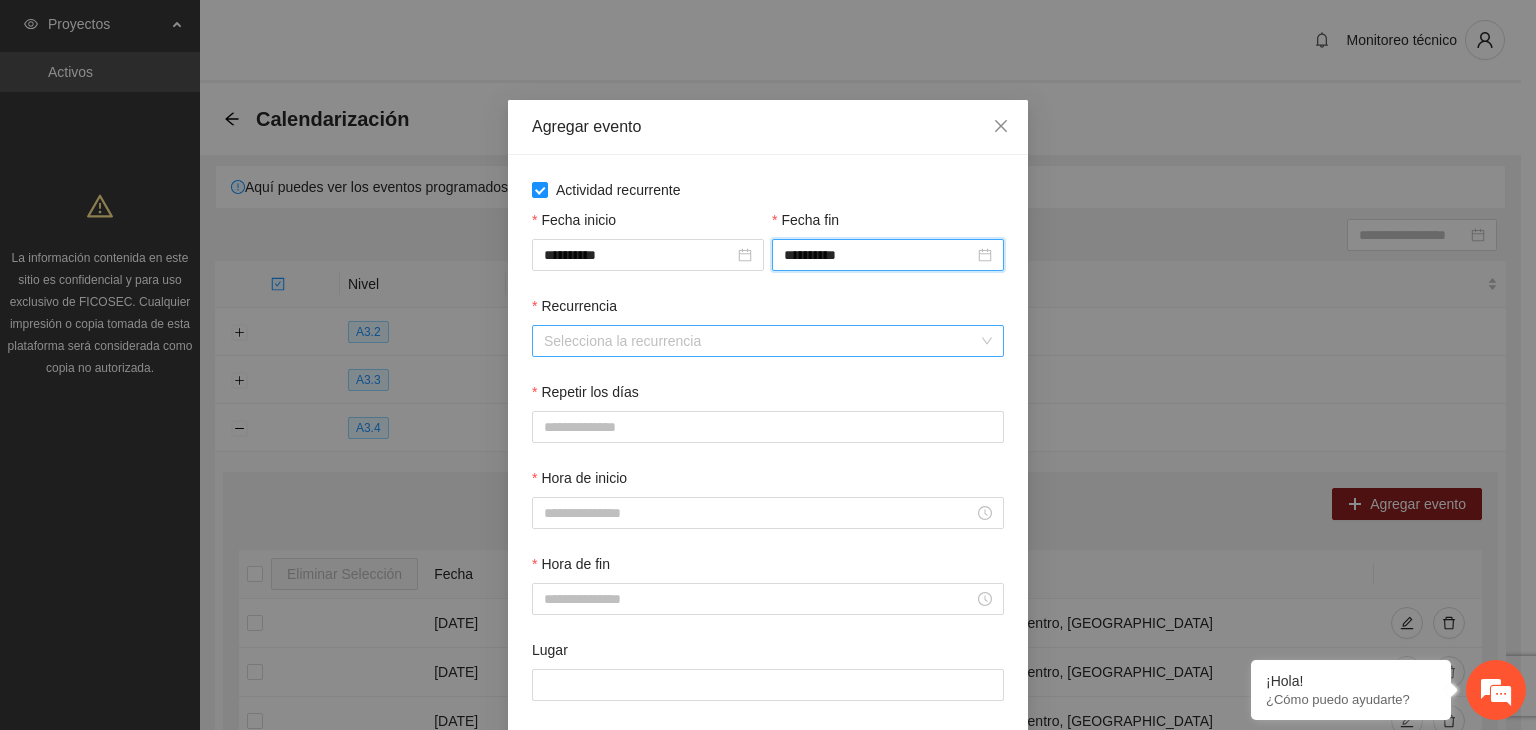 click on "Recurrencia" at bounding box center (761, 341) 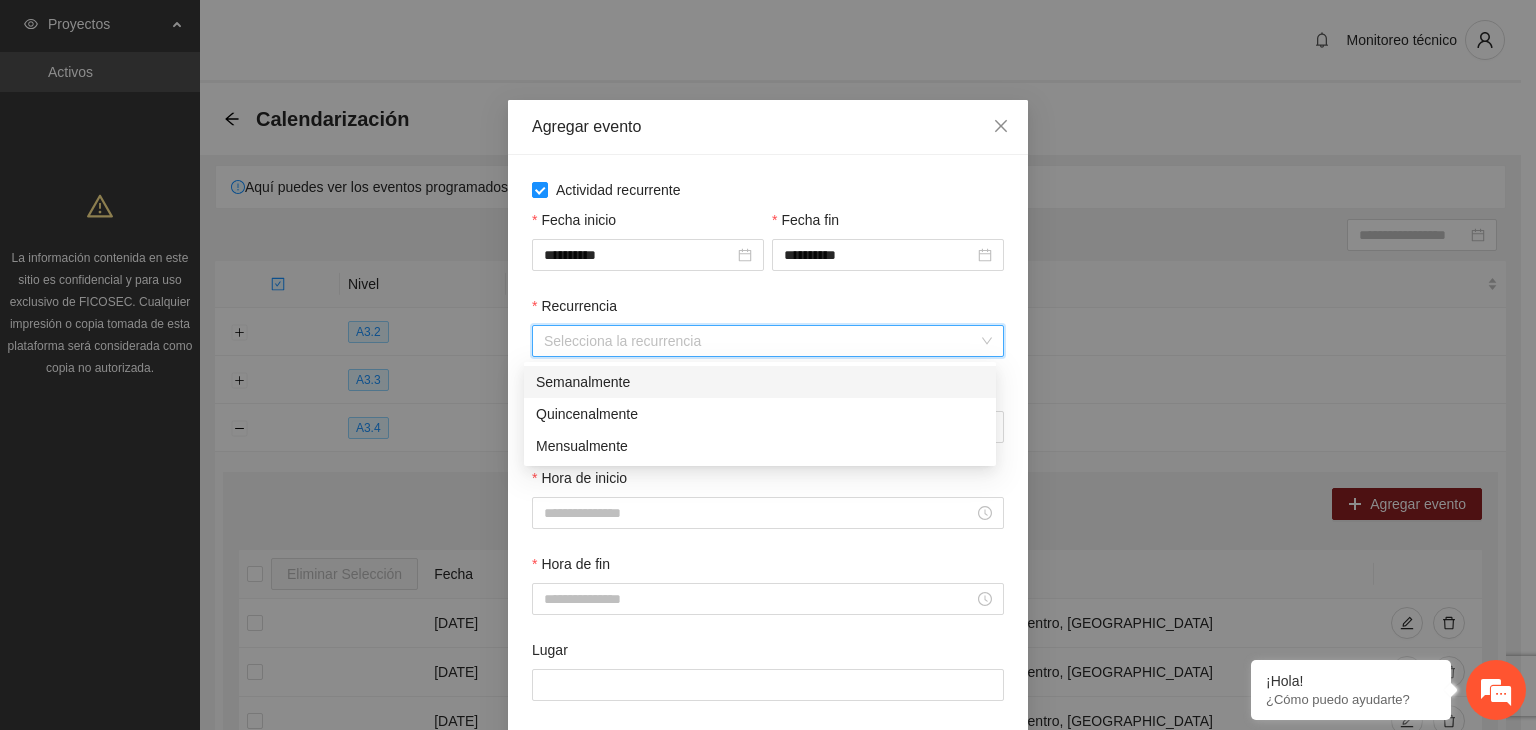 click on "Semanalmente" at bounding box center [760, 382] 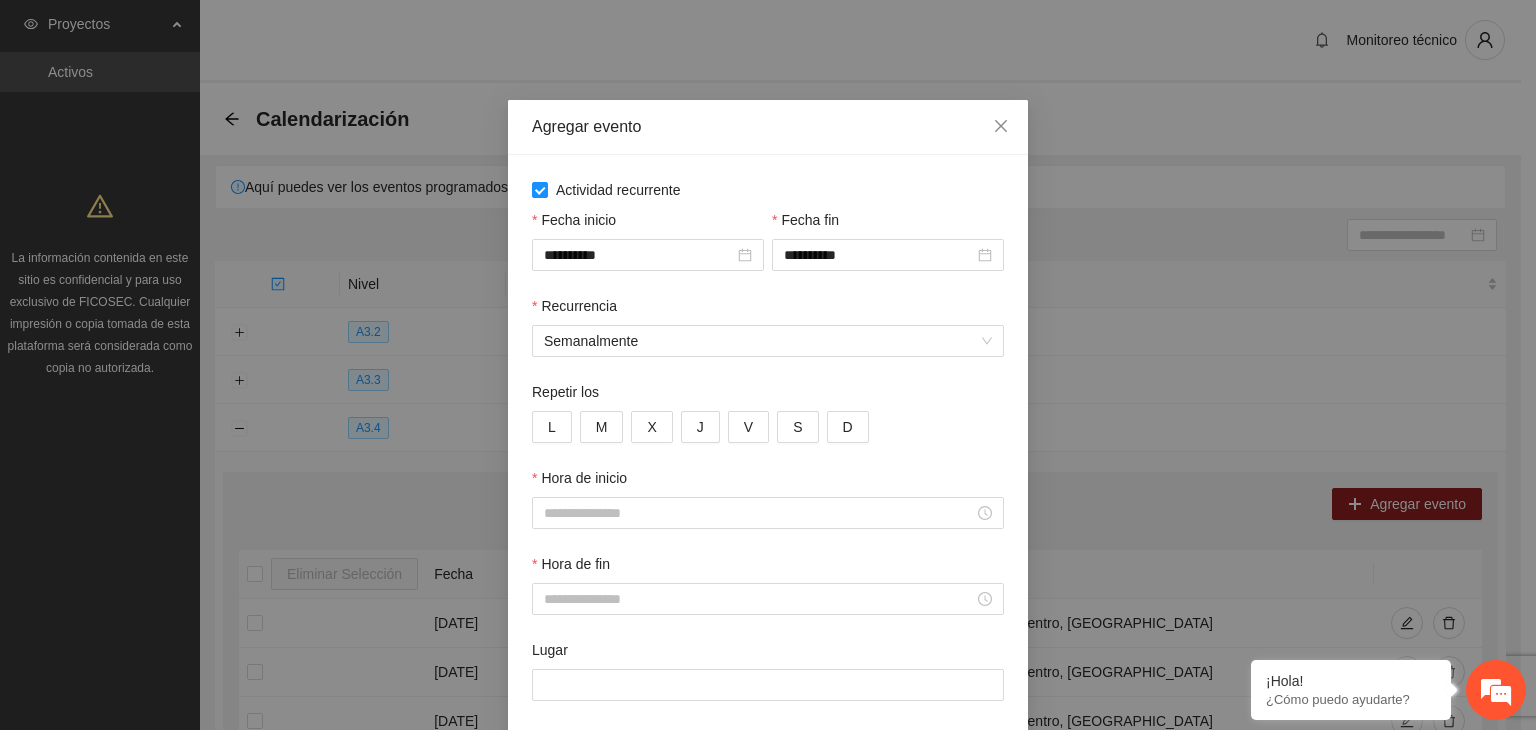 click on "Repetir los L M X J V S D" at bounding box center (768, 424) 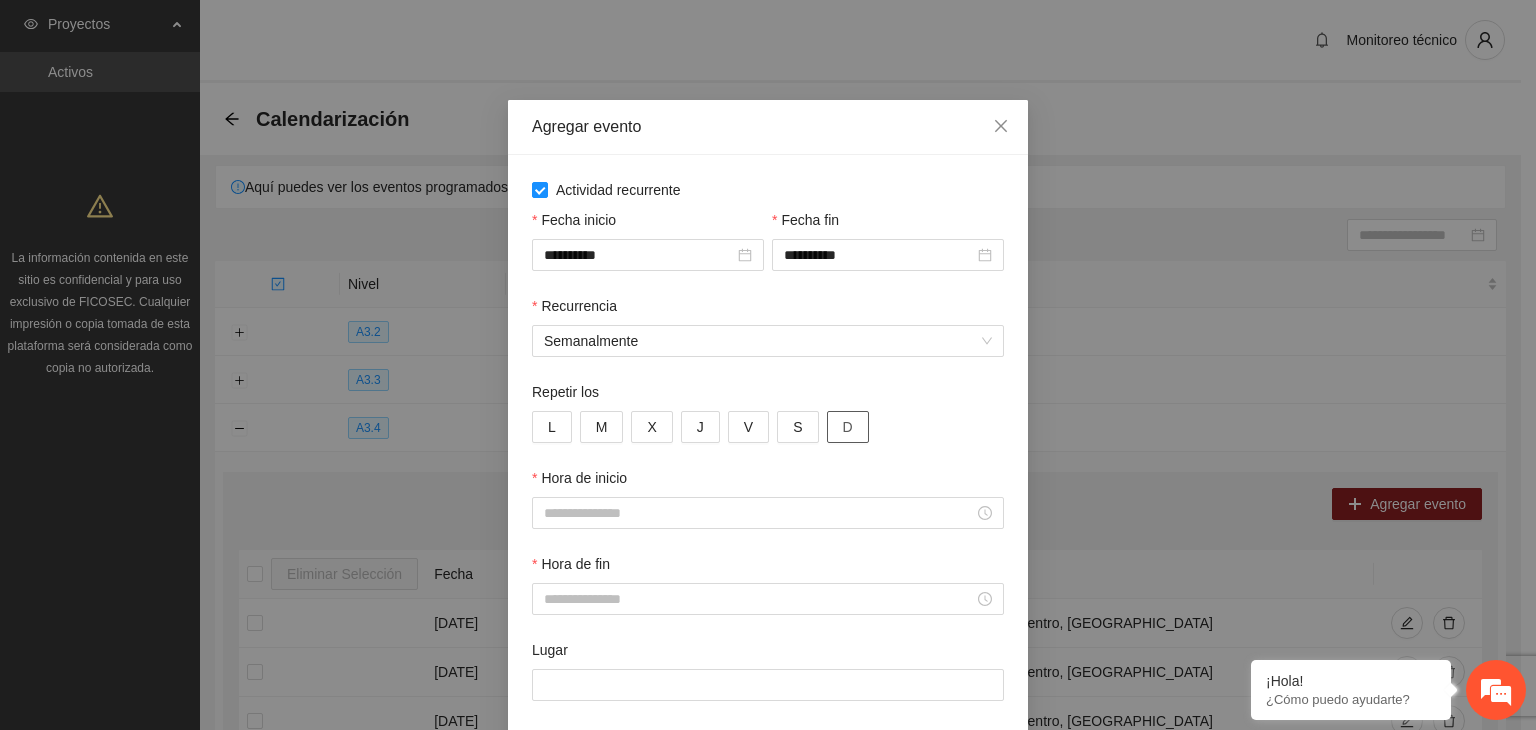 click on "D" at bounding box center (848, 427) 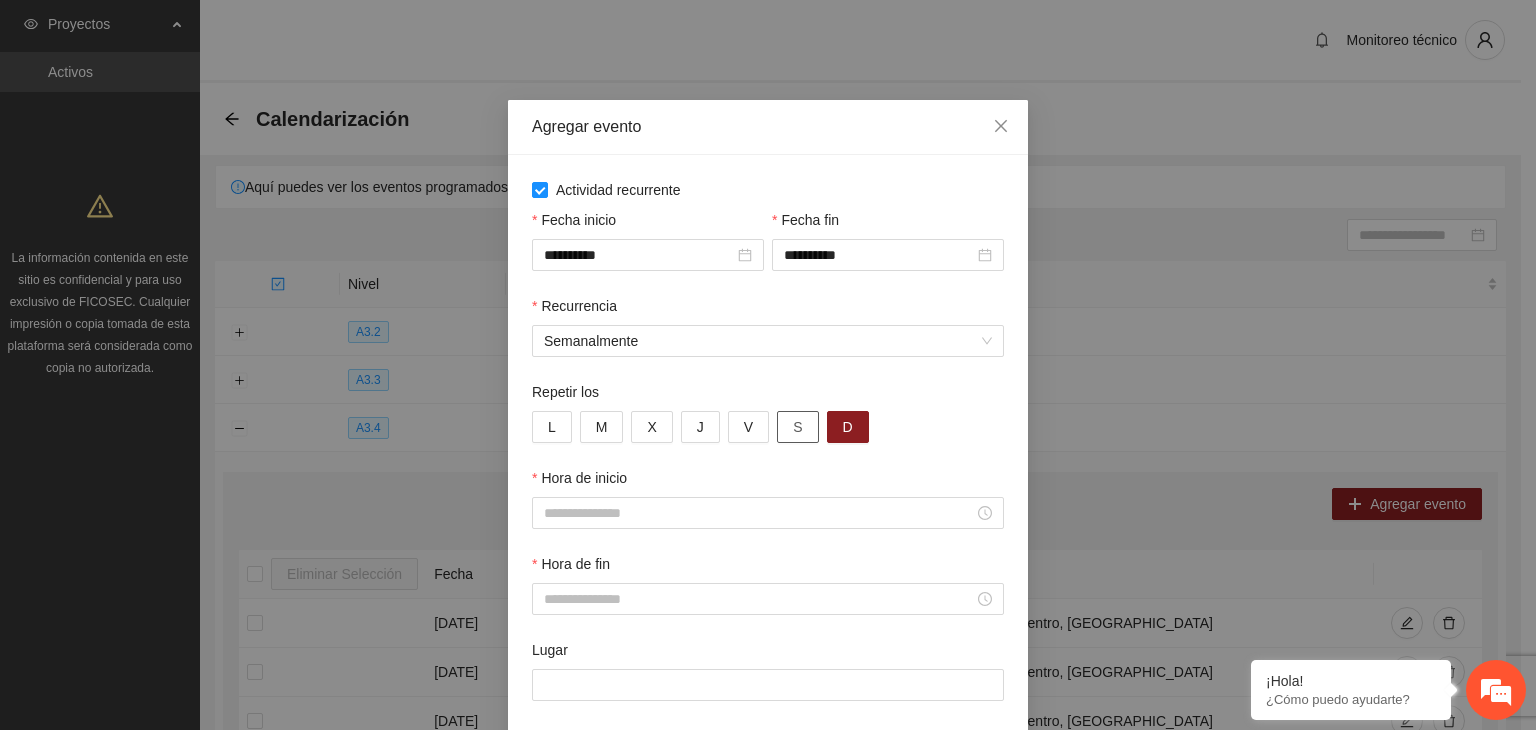 click on "S" at bounding box center (797, 427) 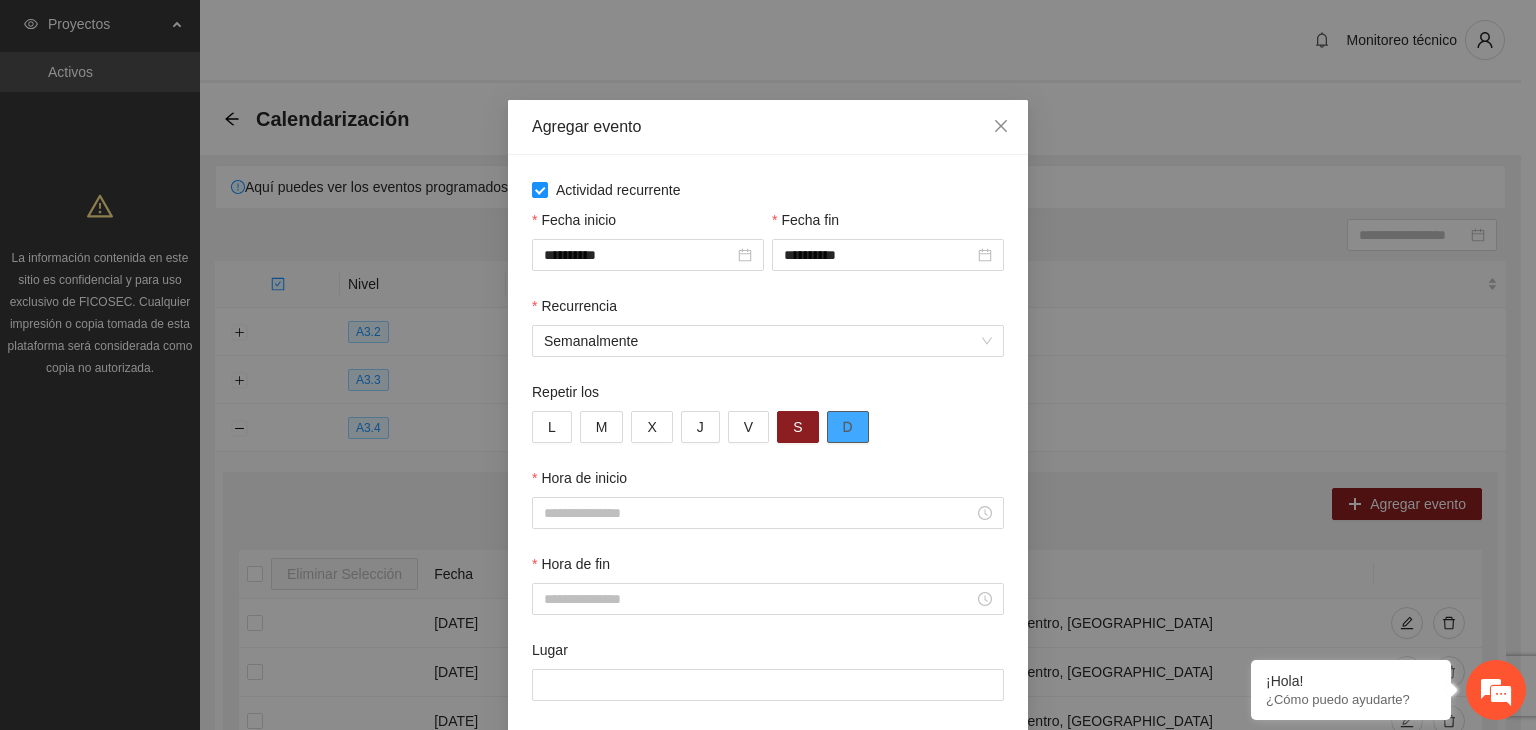 click on "D" at bounding box center [848, 427] 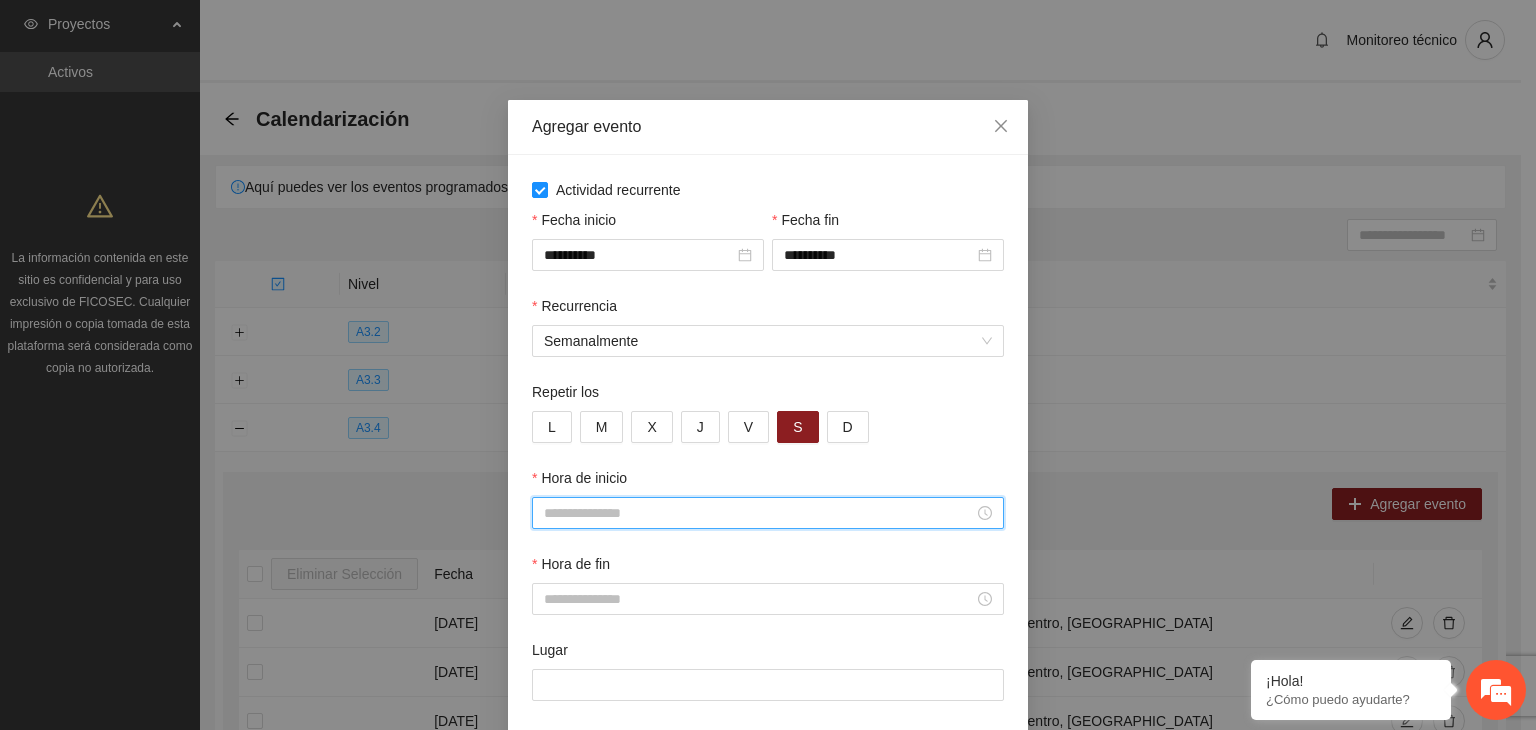 click on "Hora de inicio" at bounding box center (759, 513) 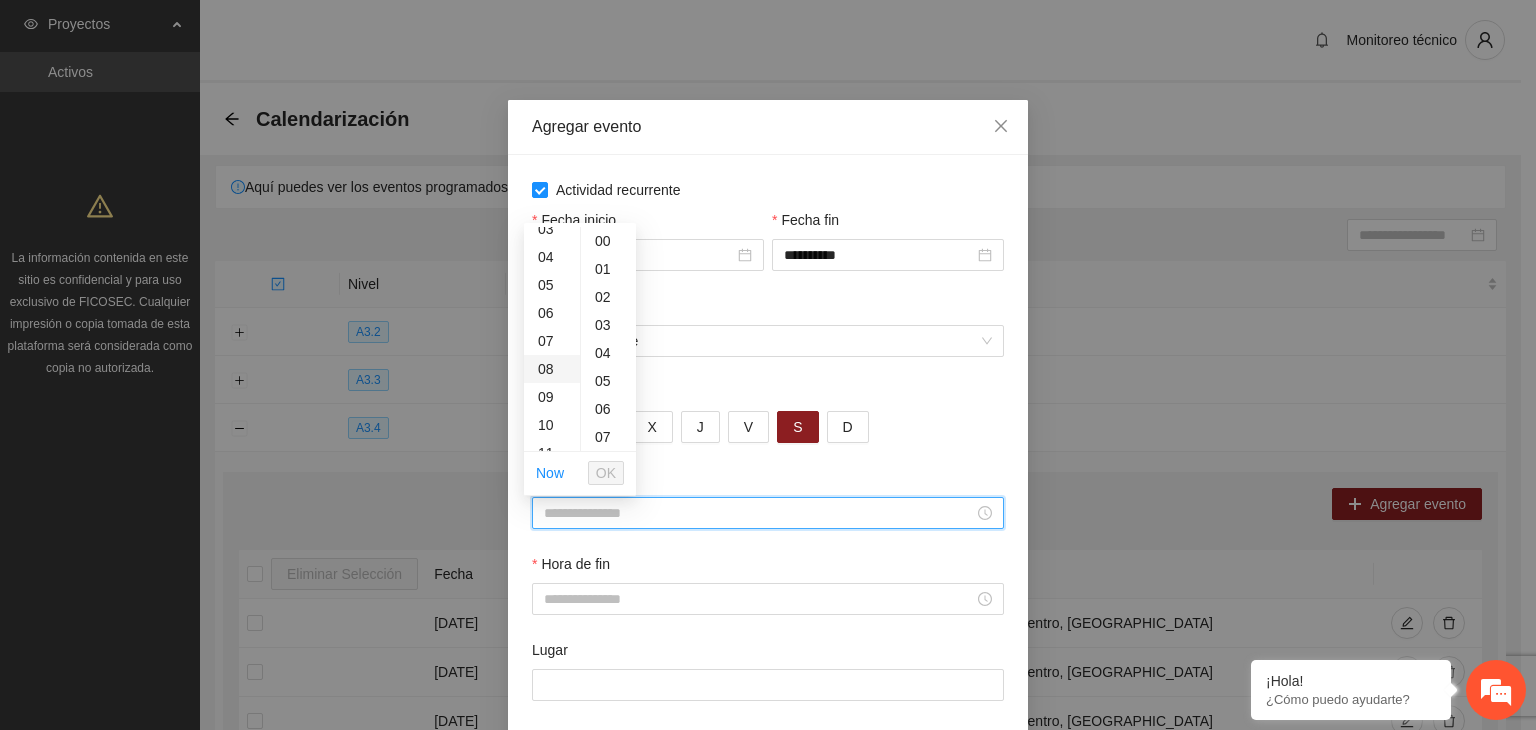 click on "08" at bounding box center (552, 369) 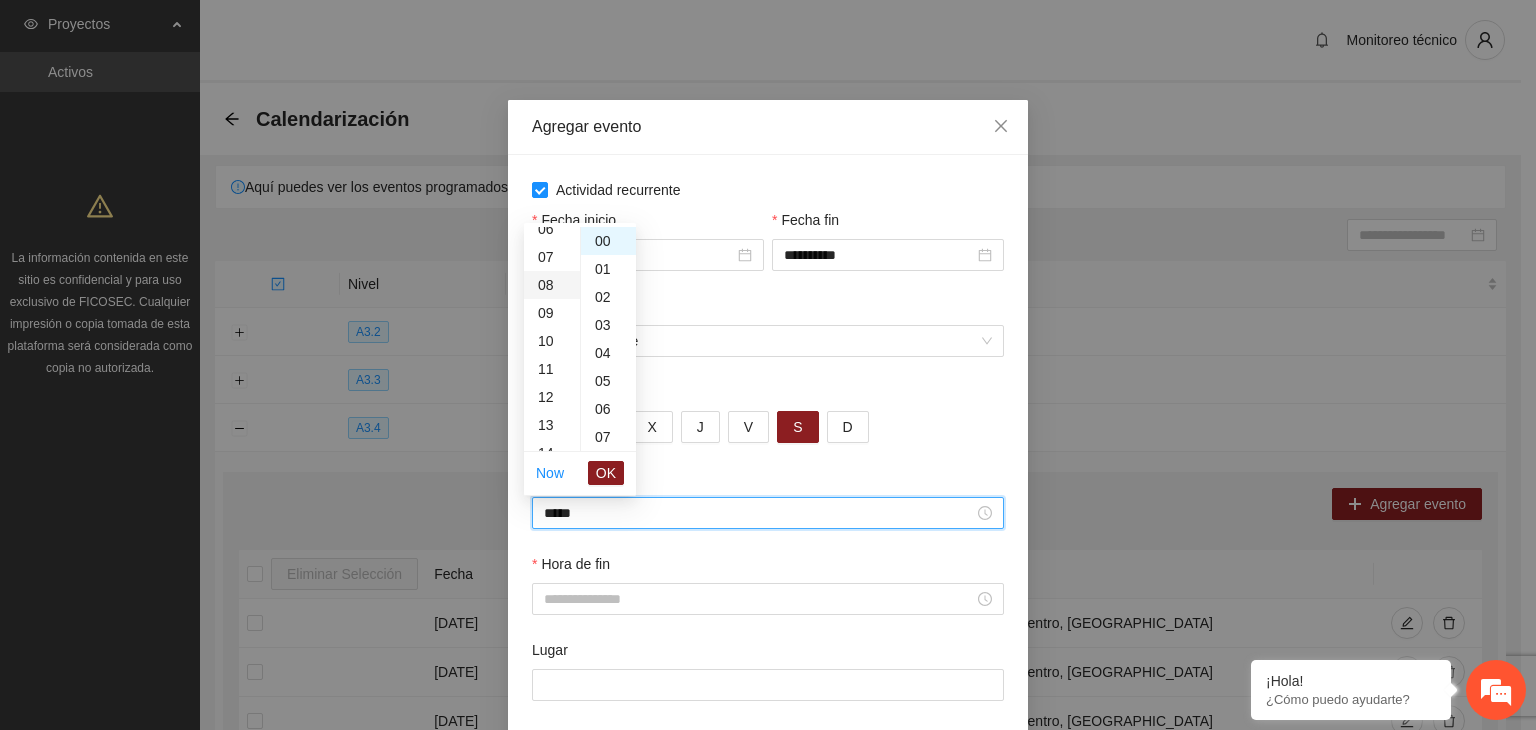 scroll, scrollTop: 224, scrollLeft: 0, axis: vertical 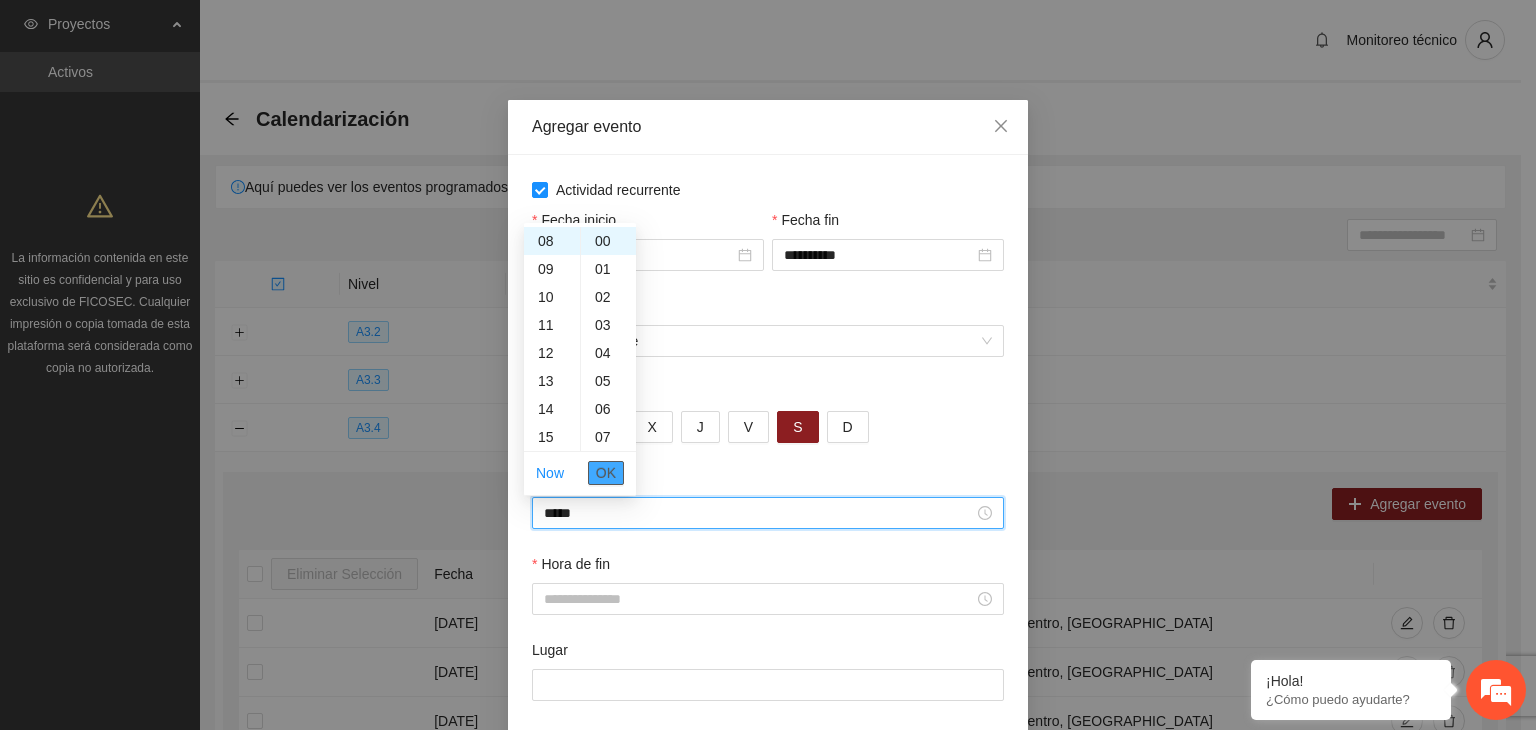 click on "OK" at bounding box center (606, 473) 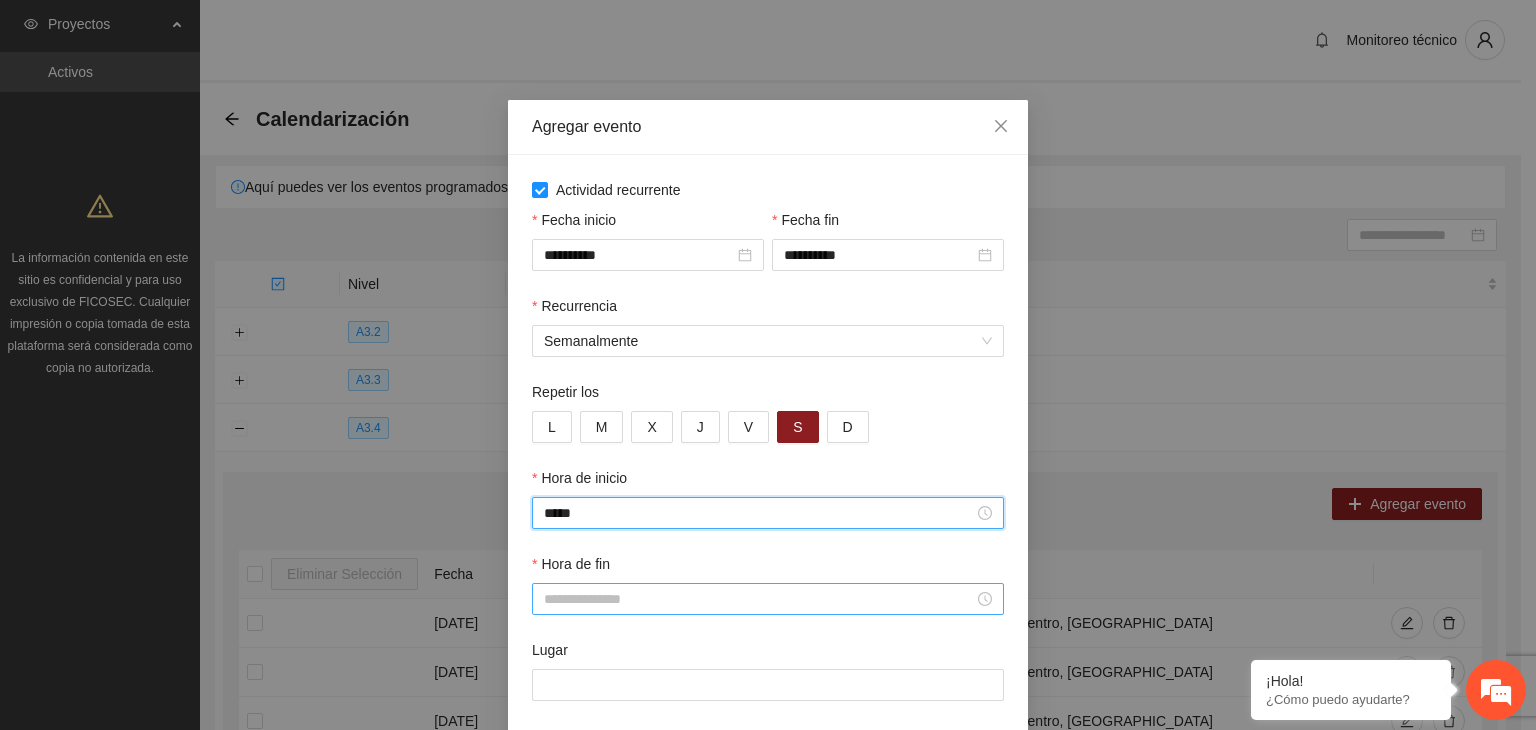 click on "Hora de fin" at bounding box center (759, 599) 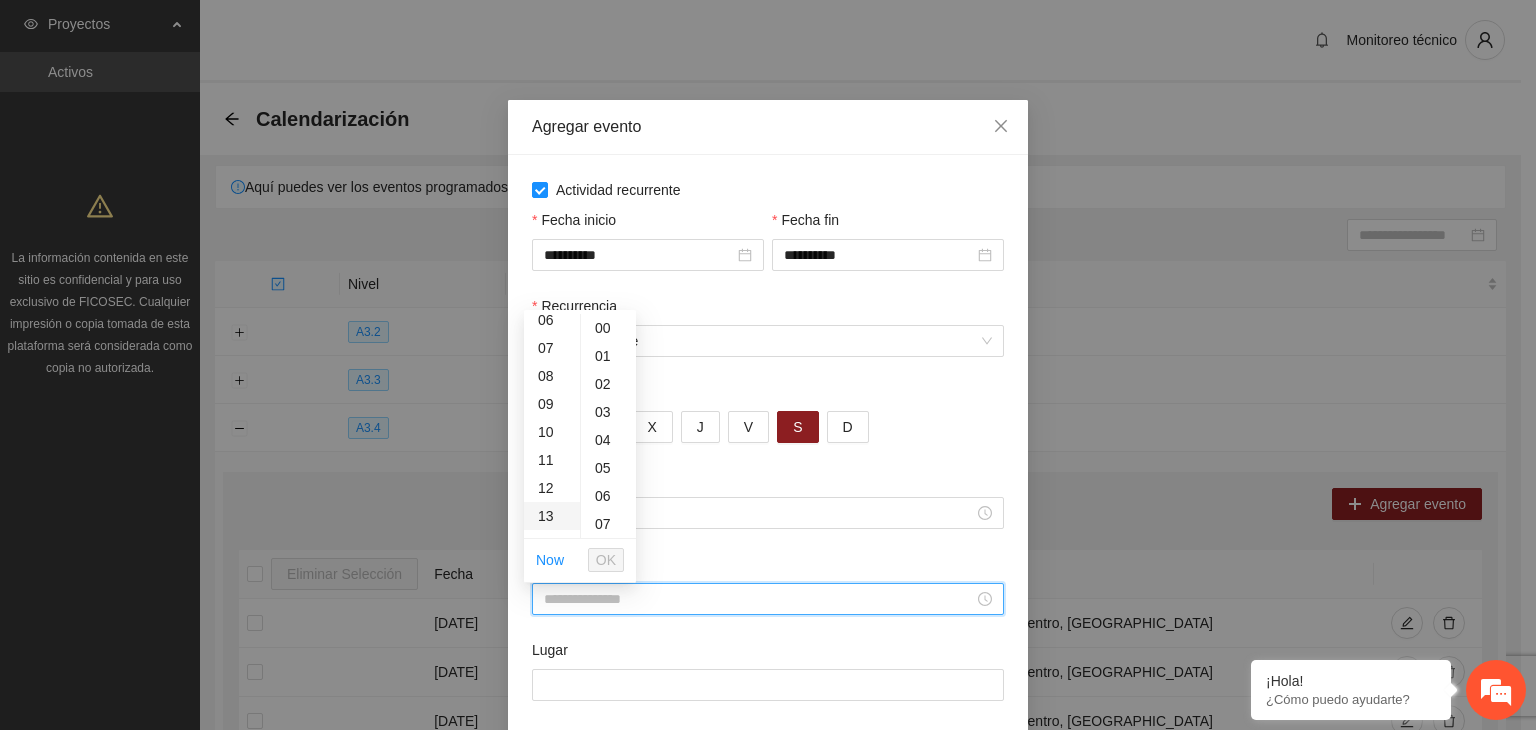 click on "13" at bounding box center [552, 516] 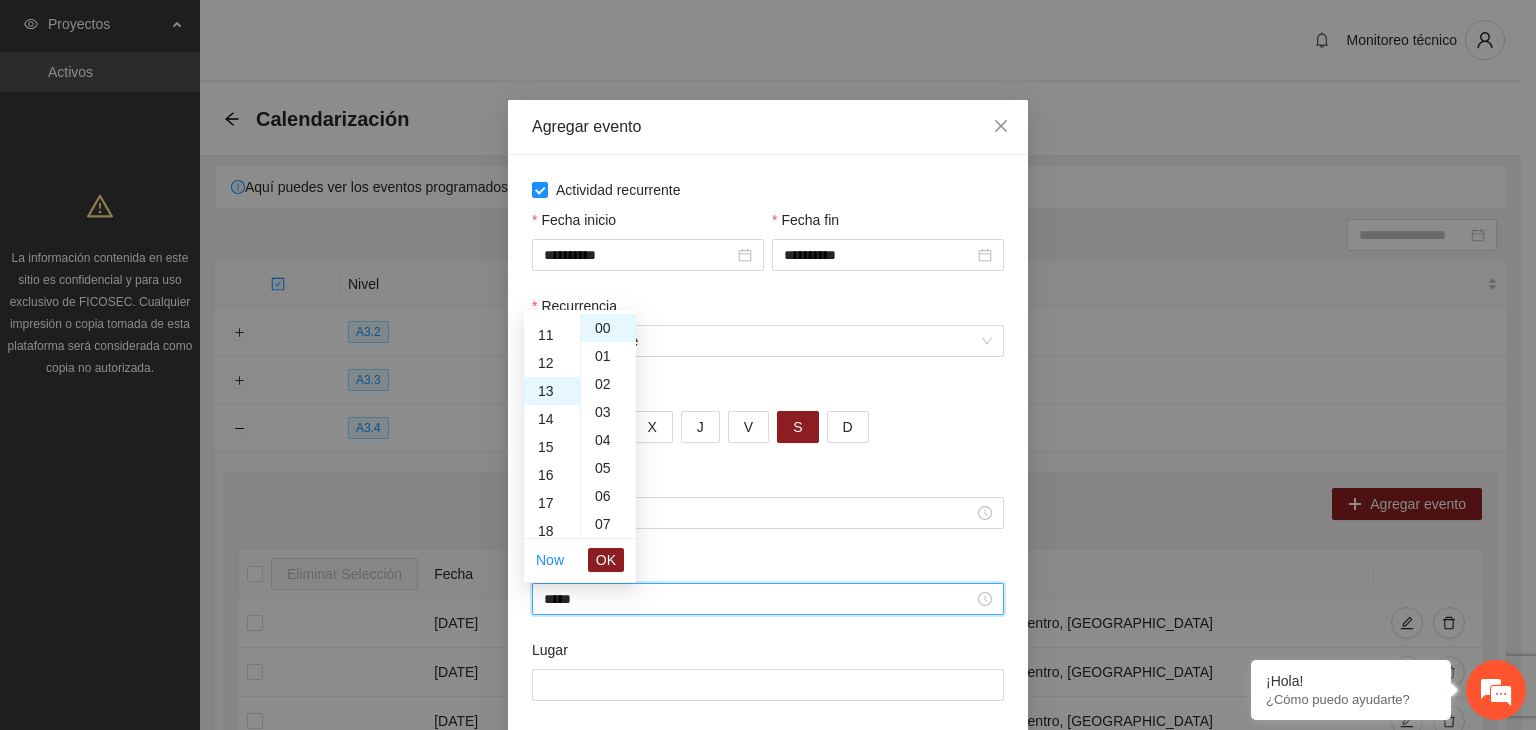 scroll, scrollTop: 364, scrollLeft: 0, axis: vertical 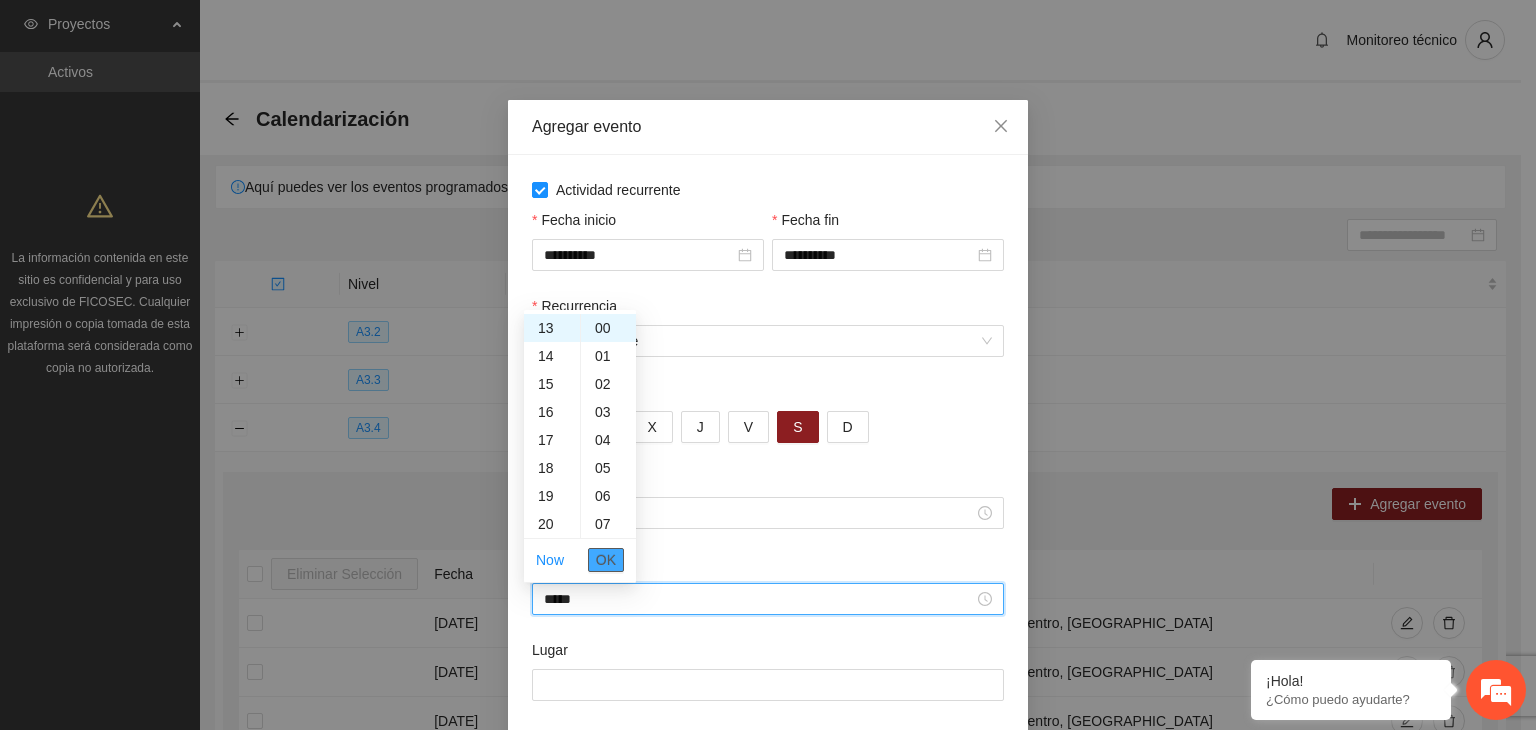 click on "OK" at bounding box center (606, 560) 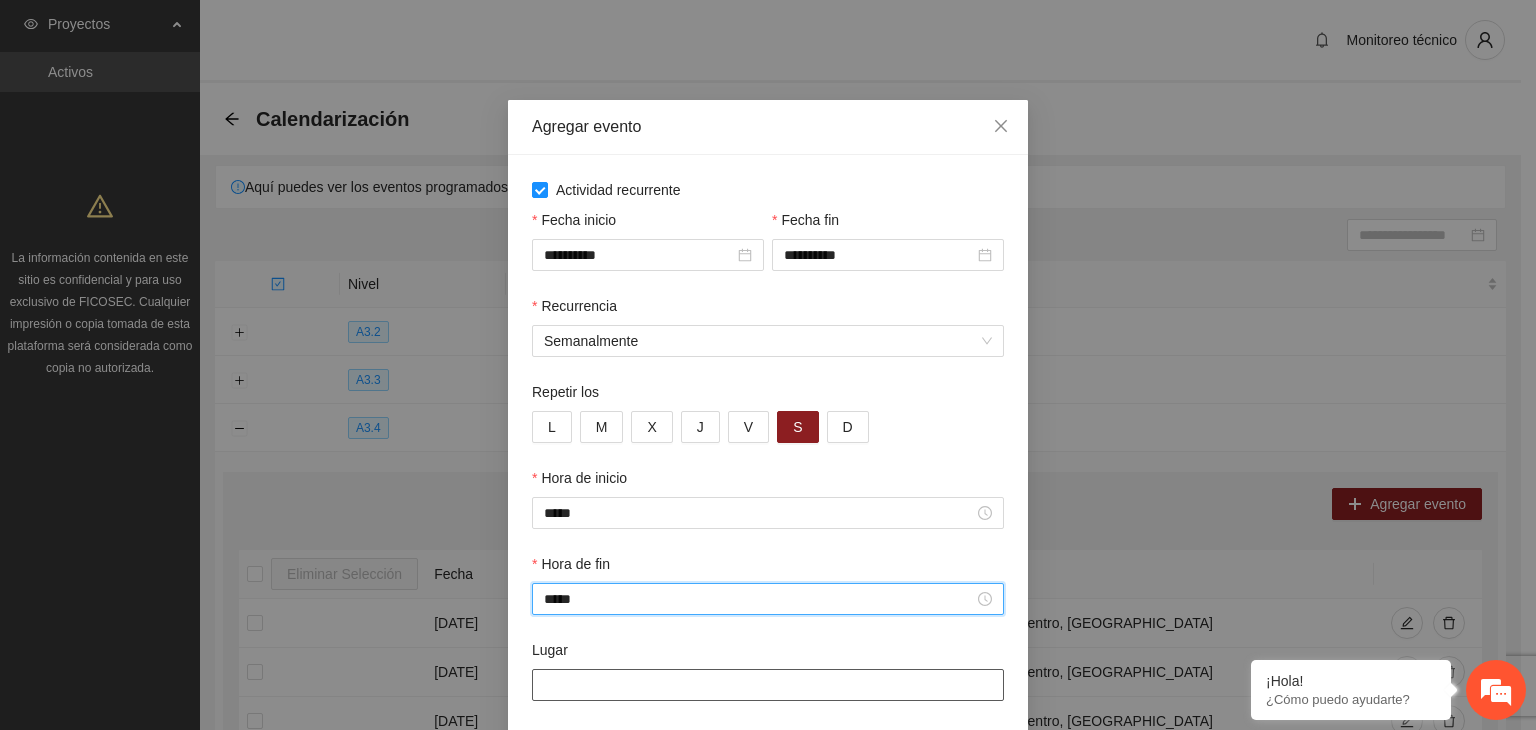 click on "Lugar" at bounding box center (768, 685) 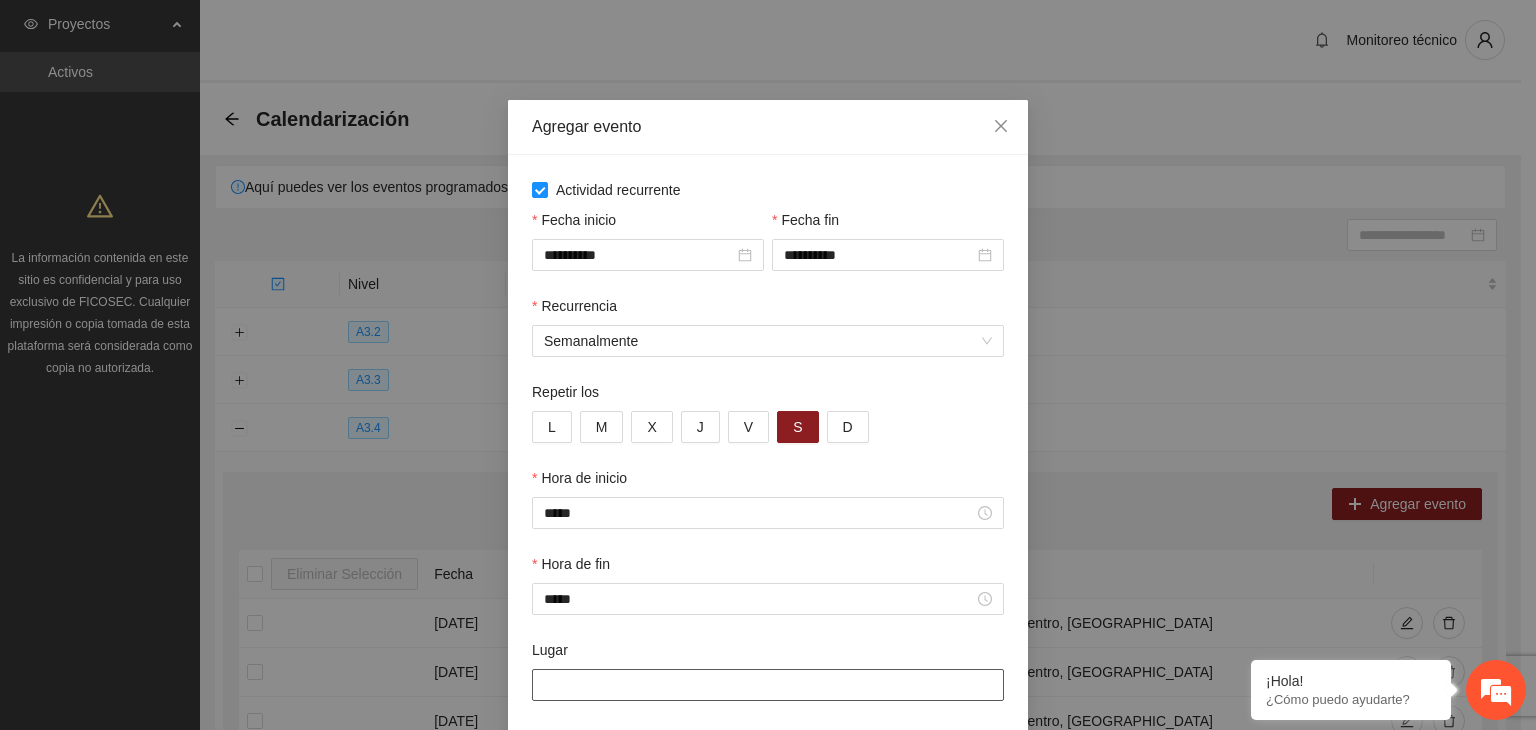 type on "**********" 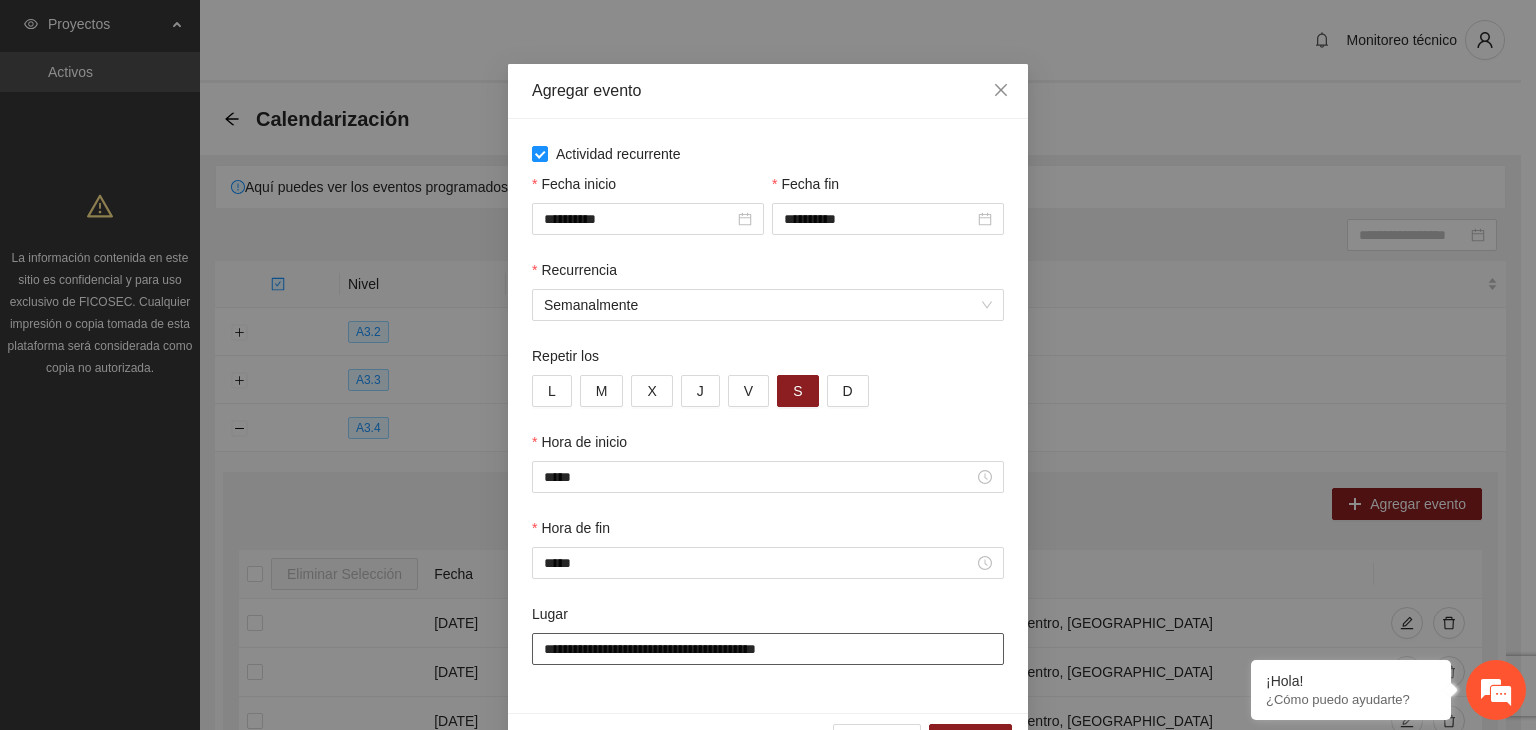 scroll, scrollTop: 76, scrollLeft: 0, axis: vertical 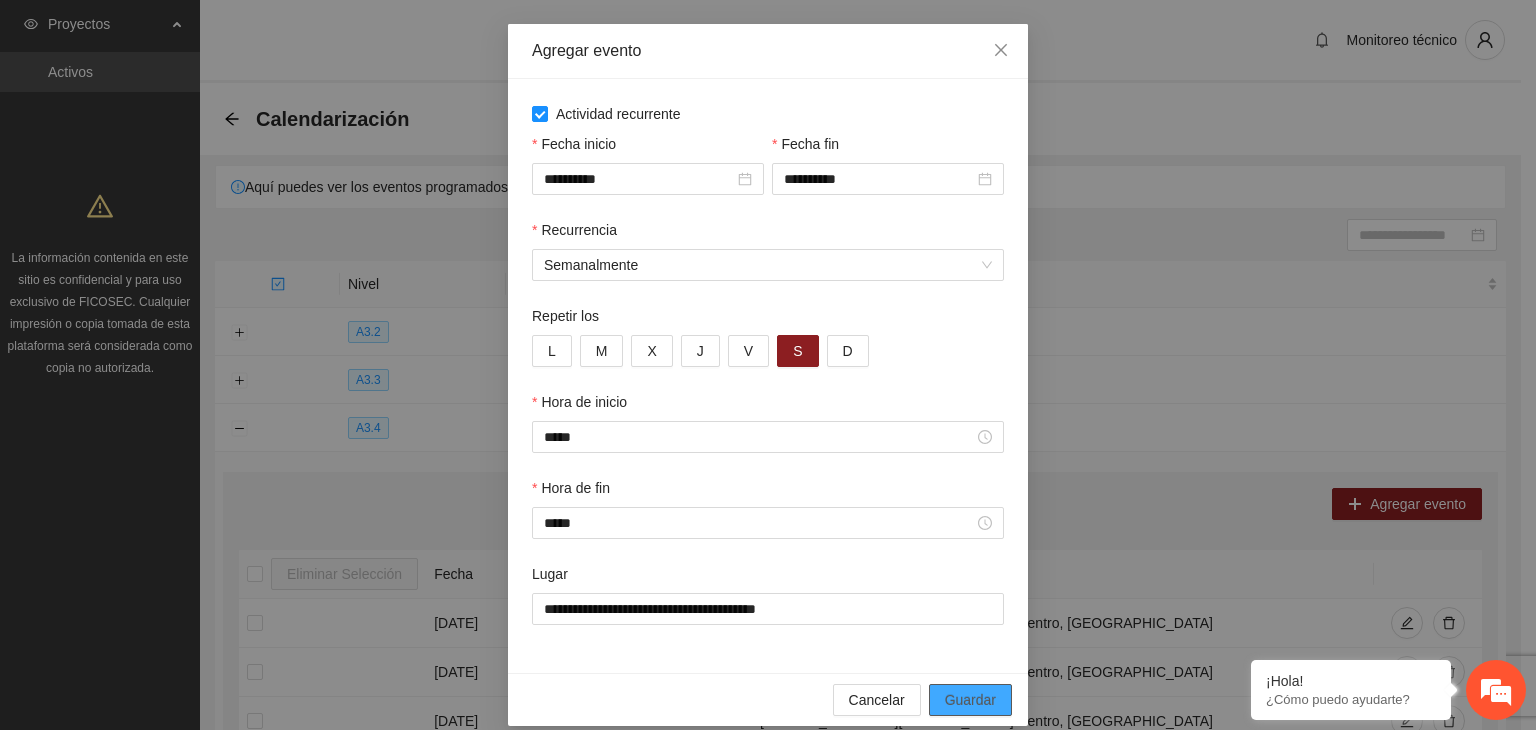 click on "Guardar" at bounding box center (970, 700) 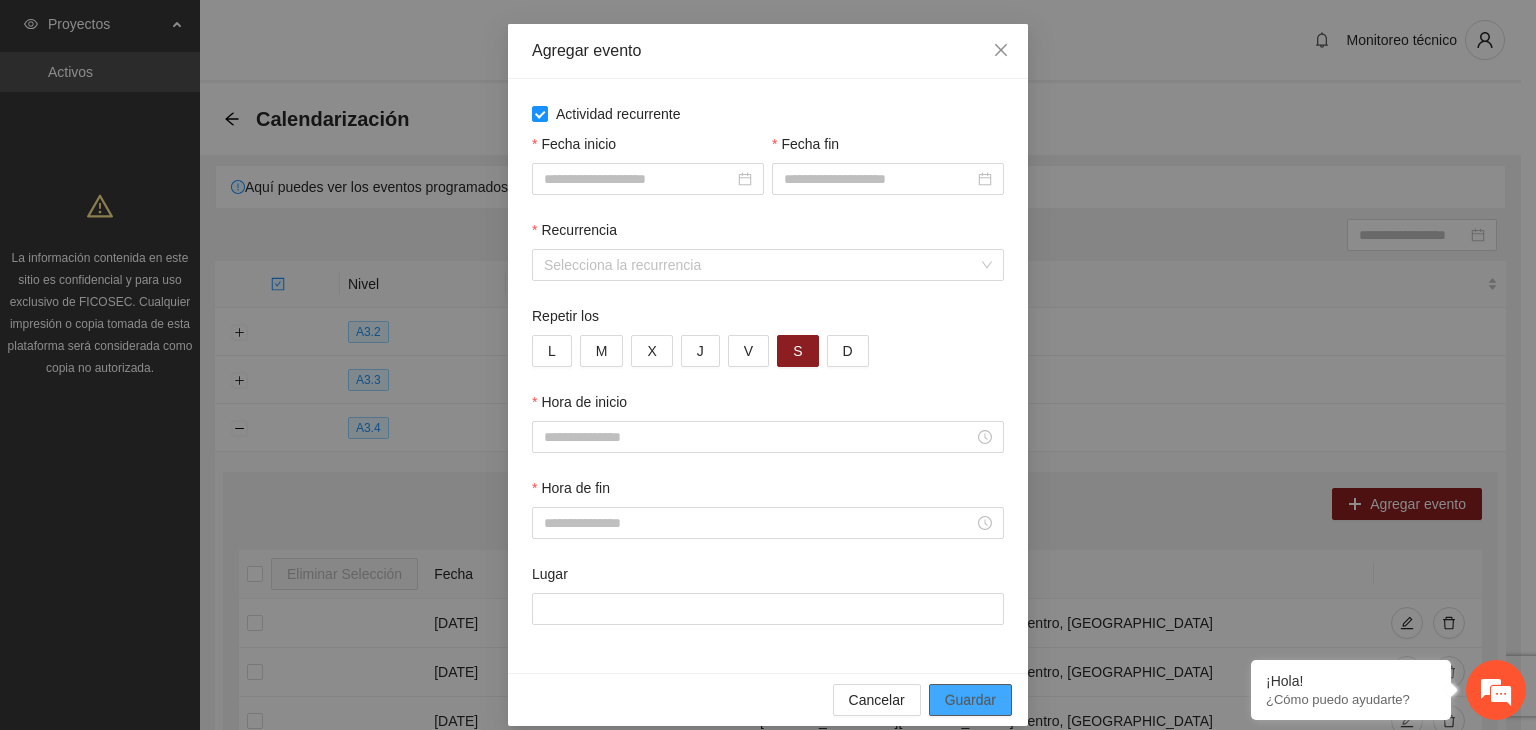 scroll, scrollTop: 0, scrollLeft: 0, axis: both 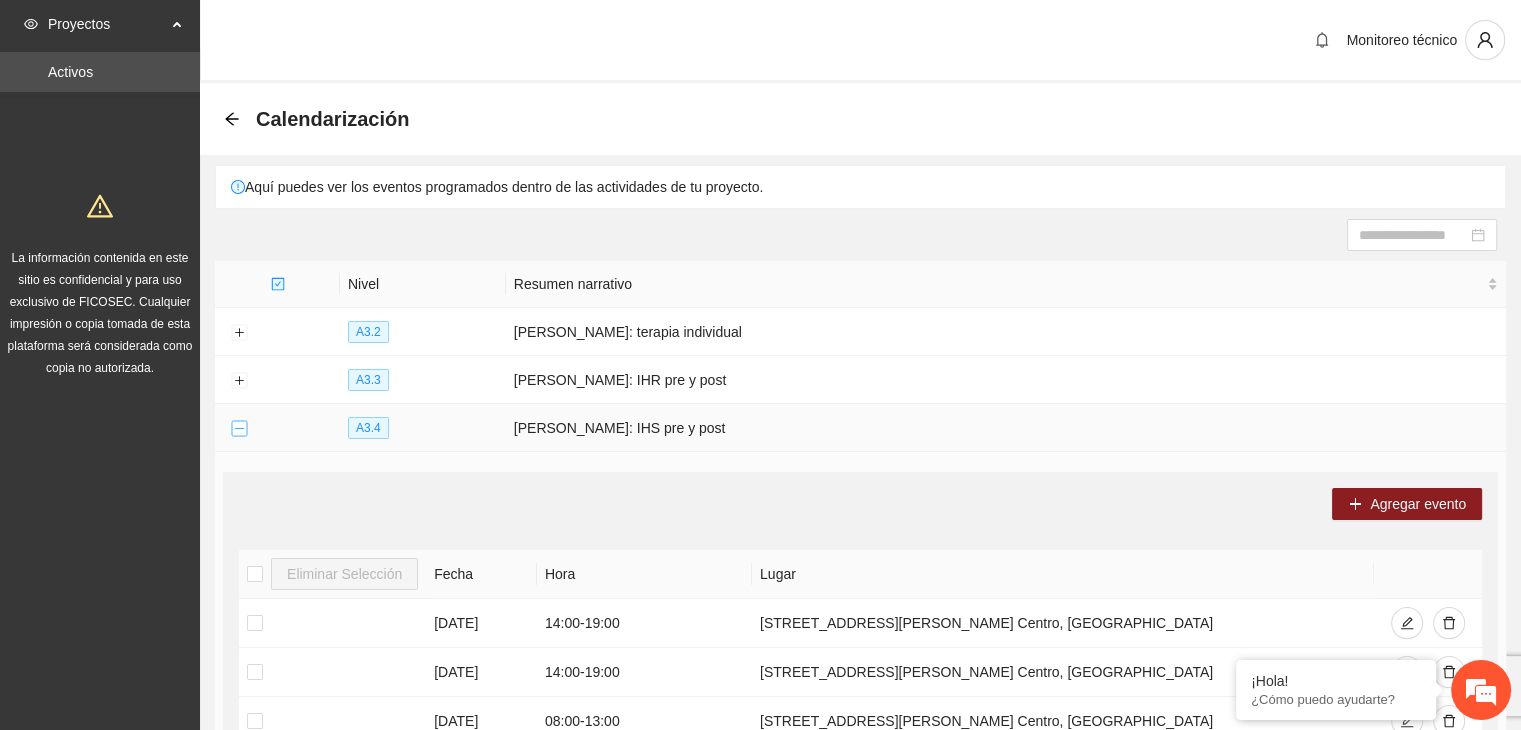click at bounding box center (239, 429) 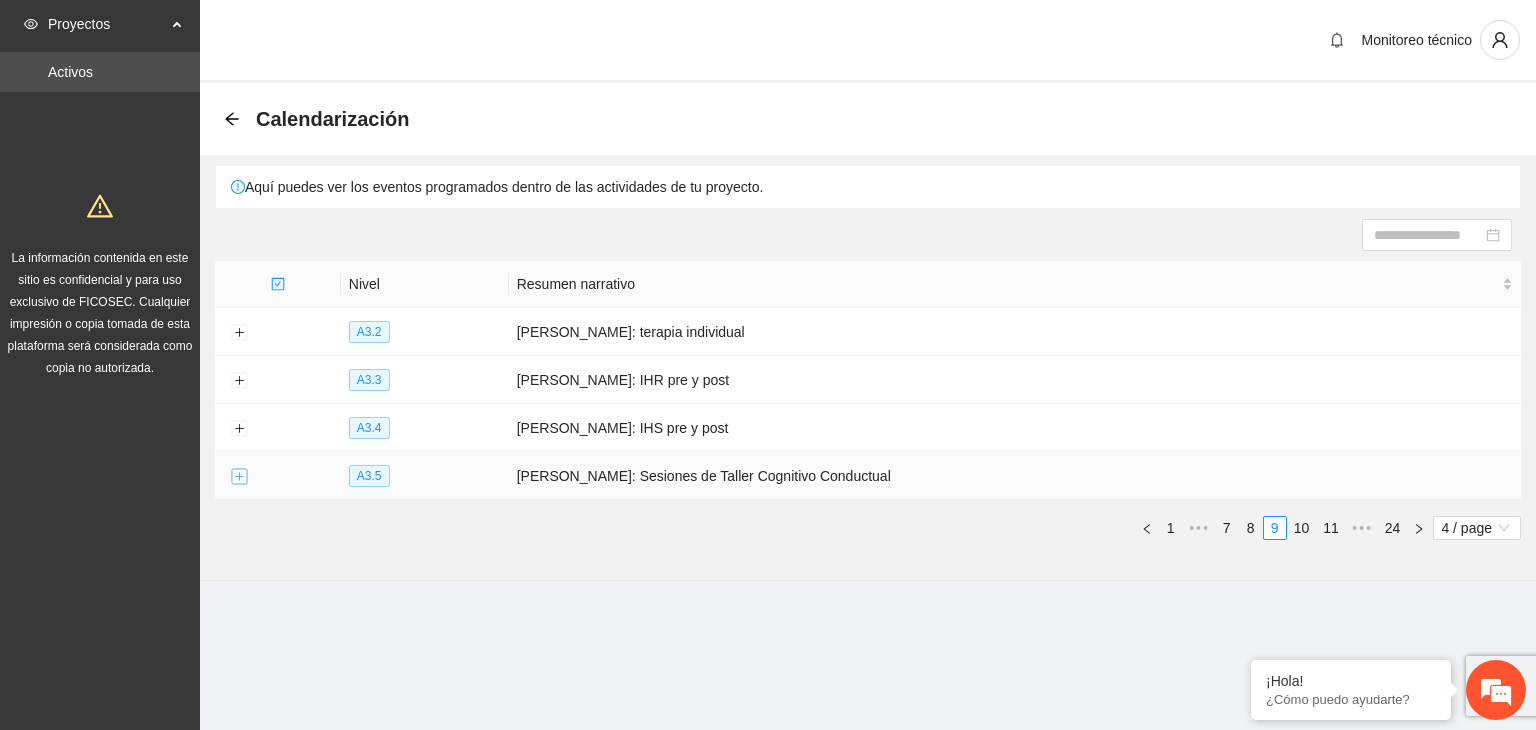click at bounding box center (239, 477) 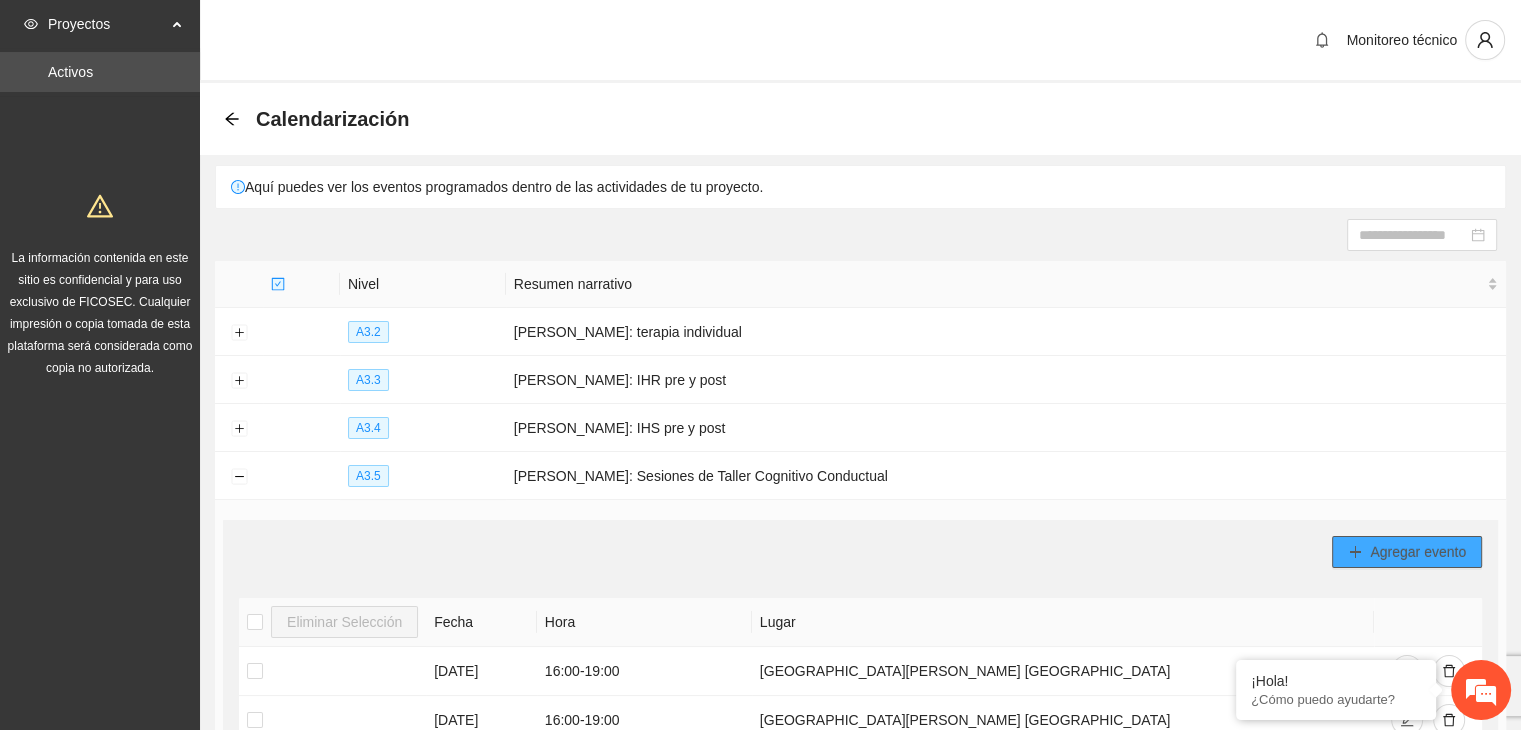 click on "Agregar evento" at bounding box center (1418, 552) 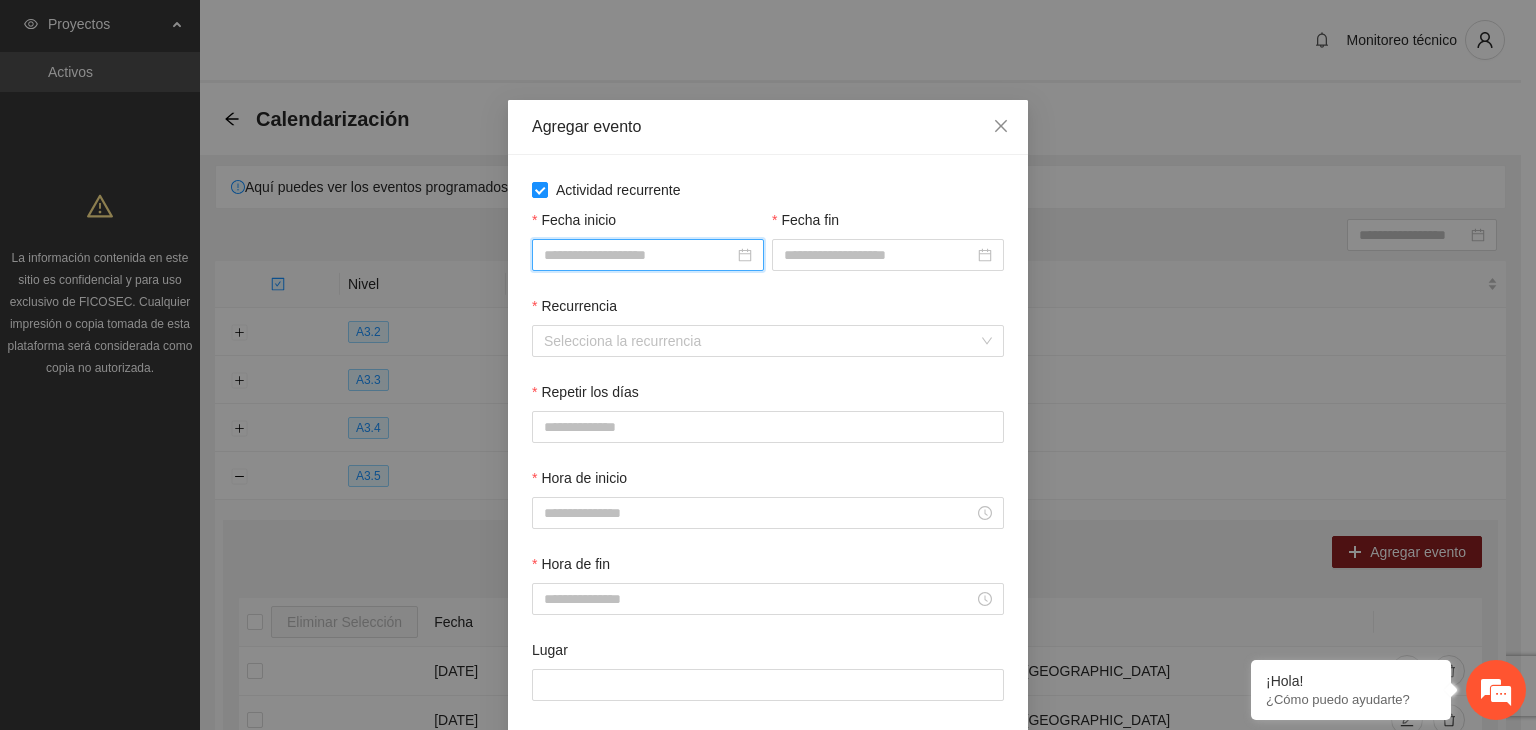 click on "Fecha inicio" at bounding box center [639, 255] 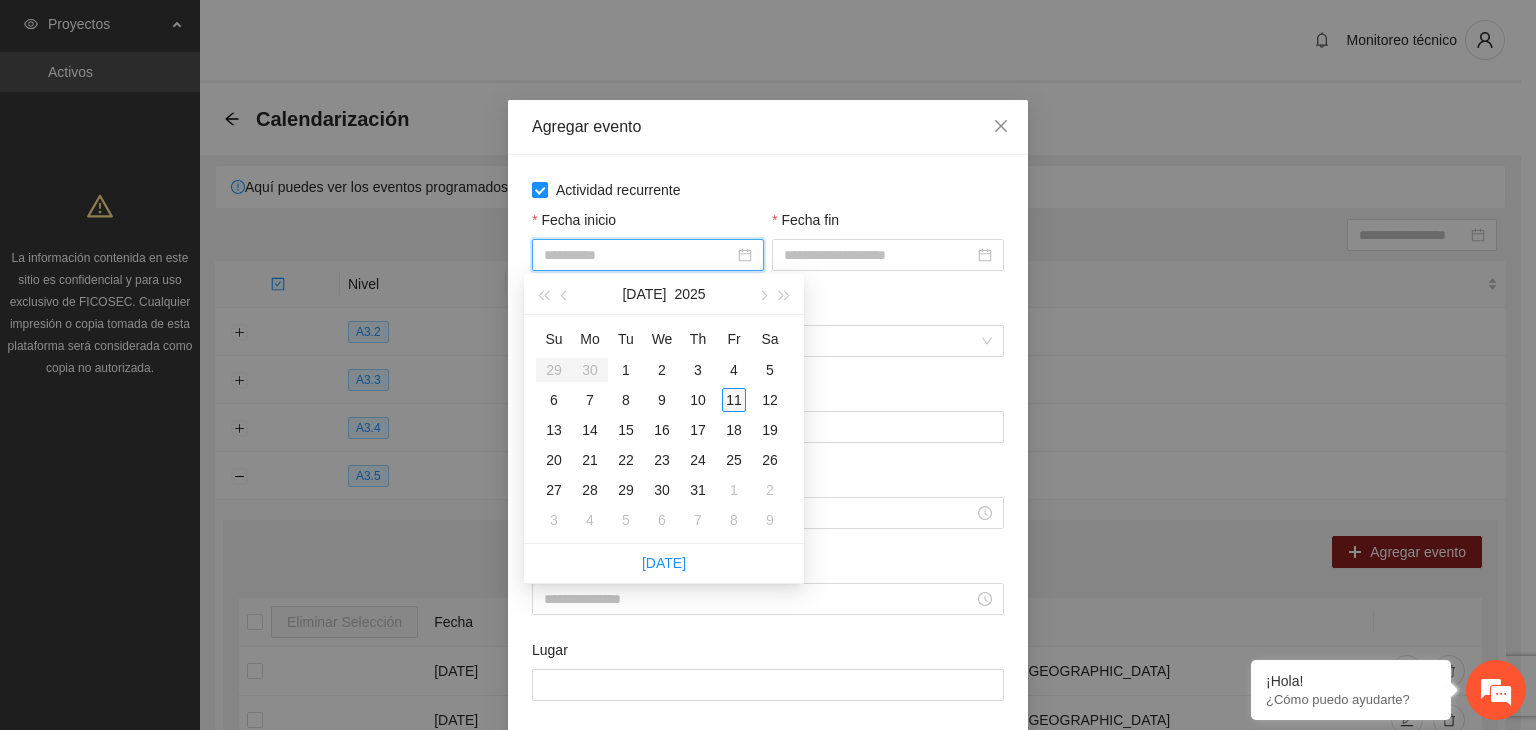 type on "**********" 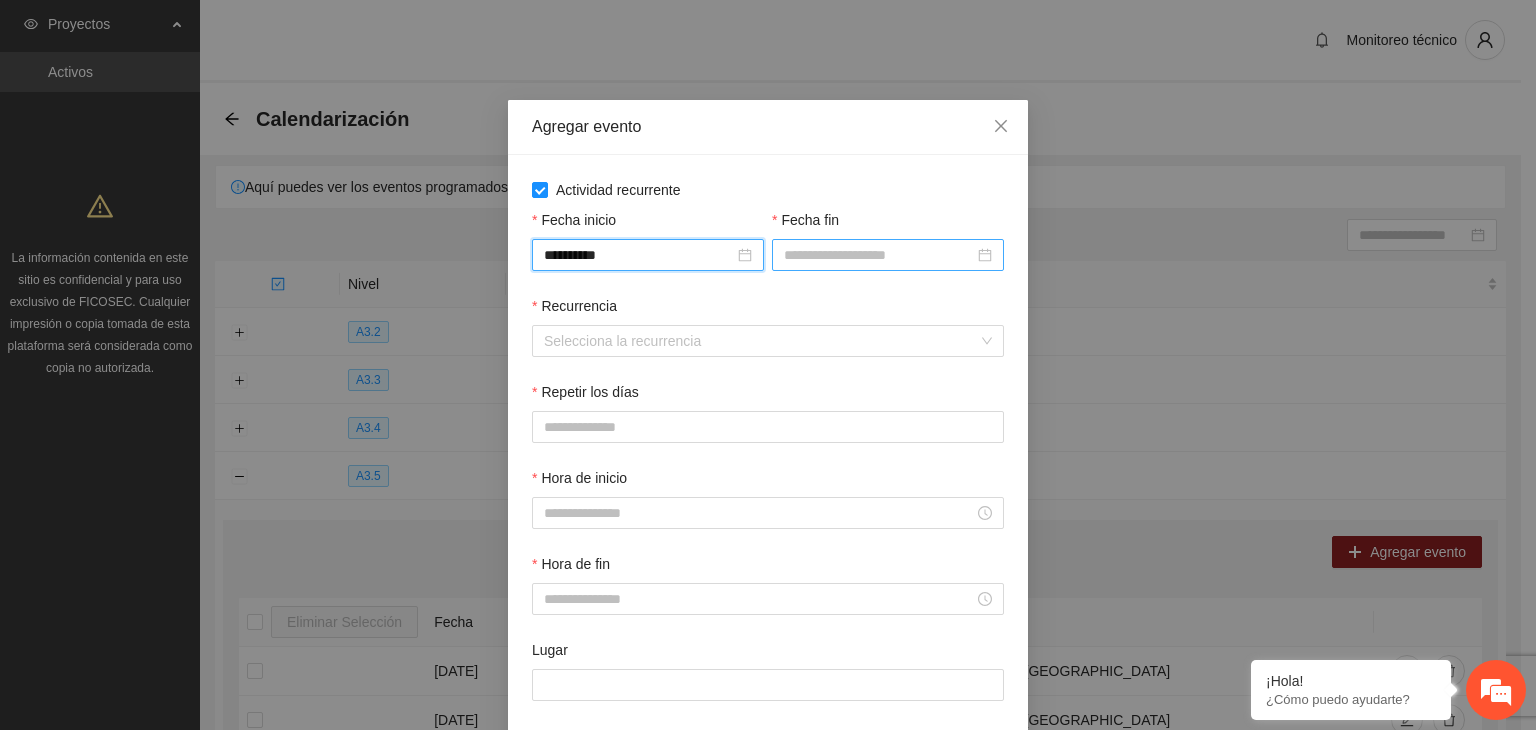 click at bounding box center [888, 255] 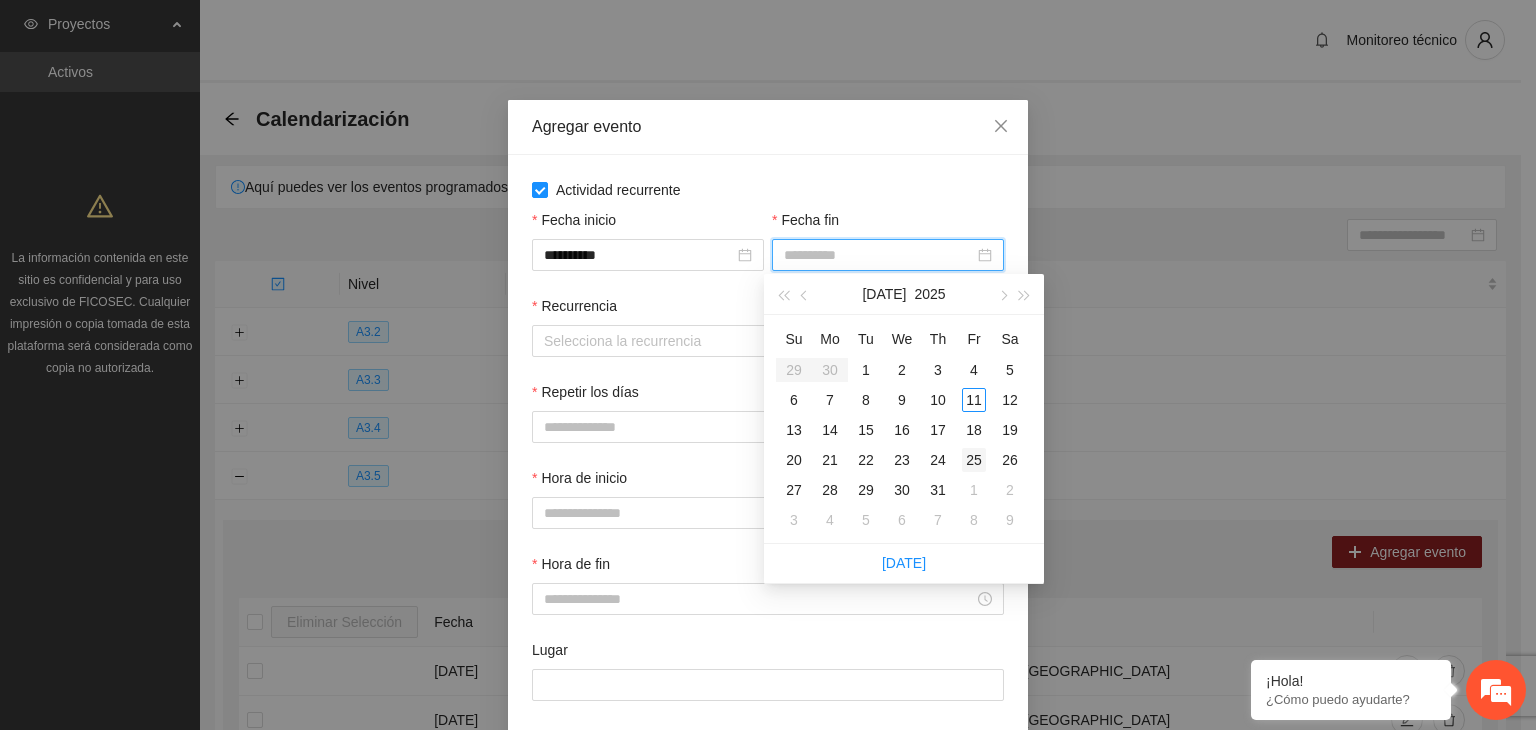 type on "**********" 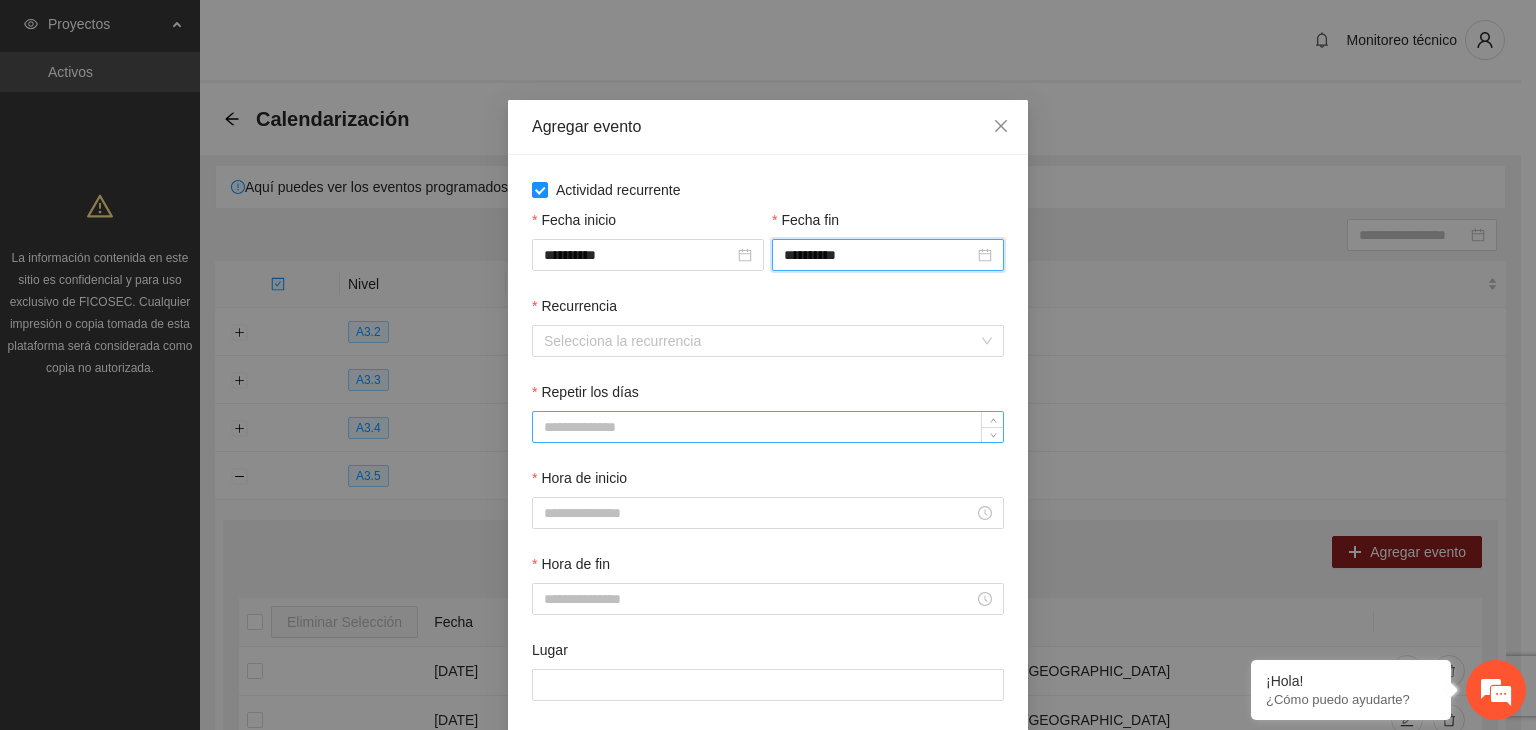 click on "Repetir los días" at bounding box center [768, 427] 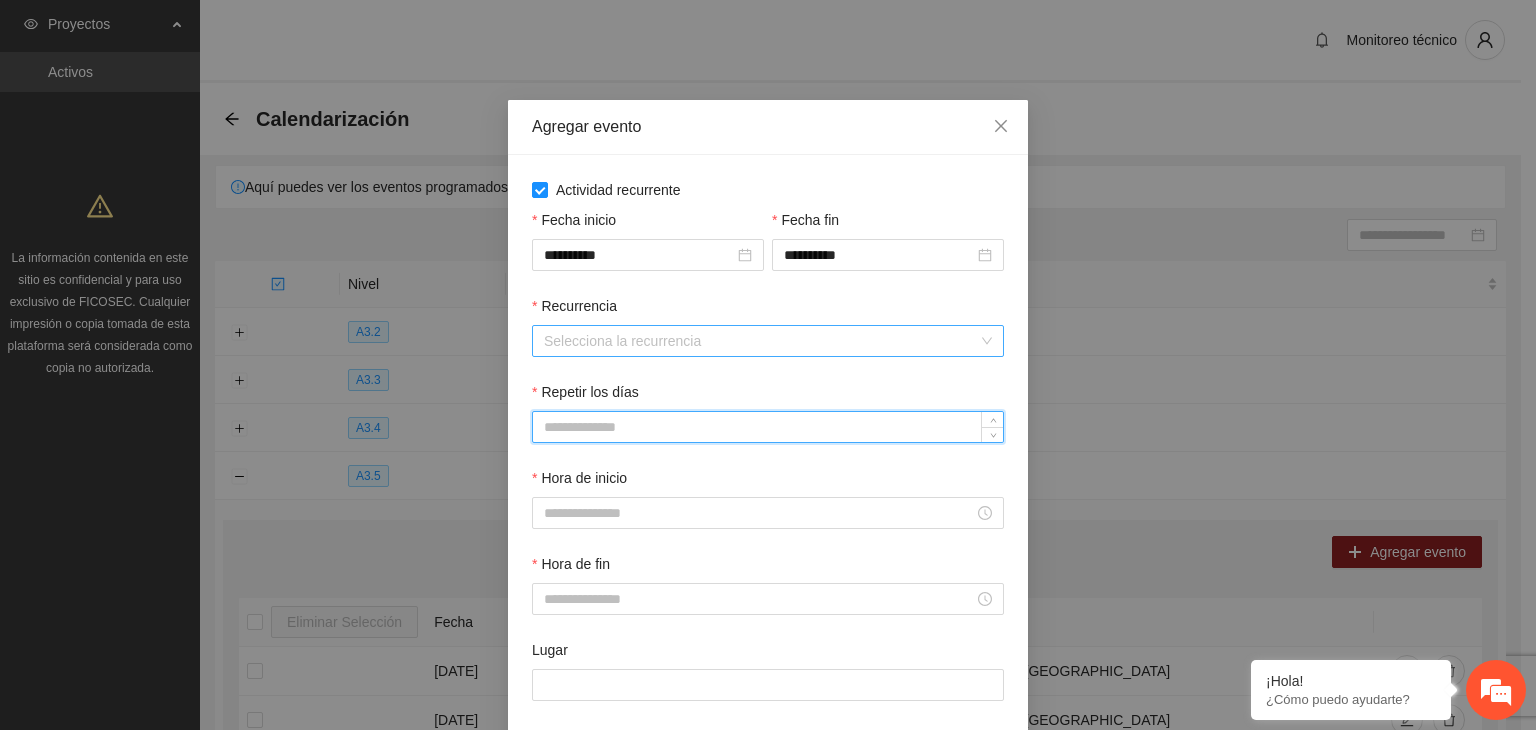 click on "Recurrencia" at bounding box center (761, 341) 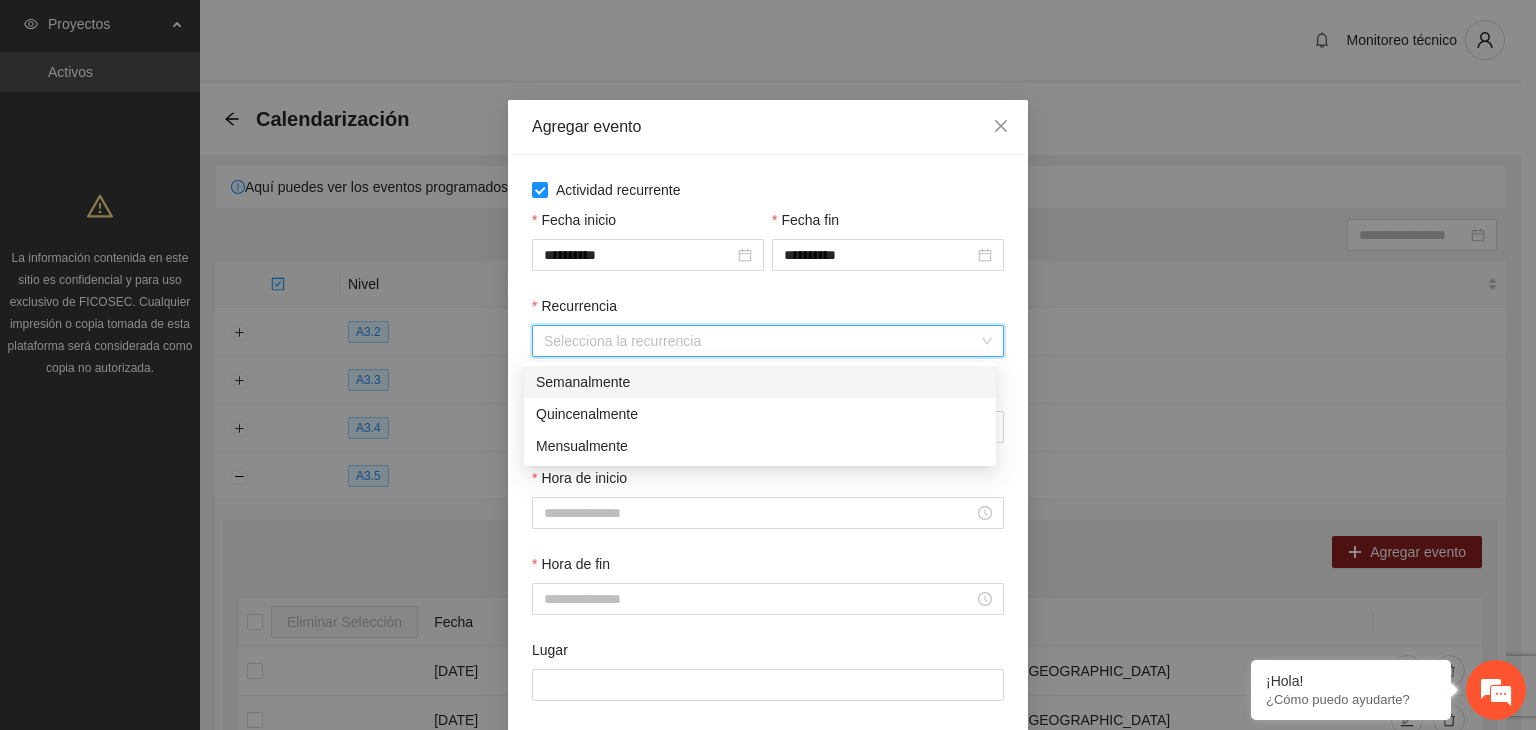 click on "Semanalmente" at bounding box center (760, 382) 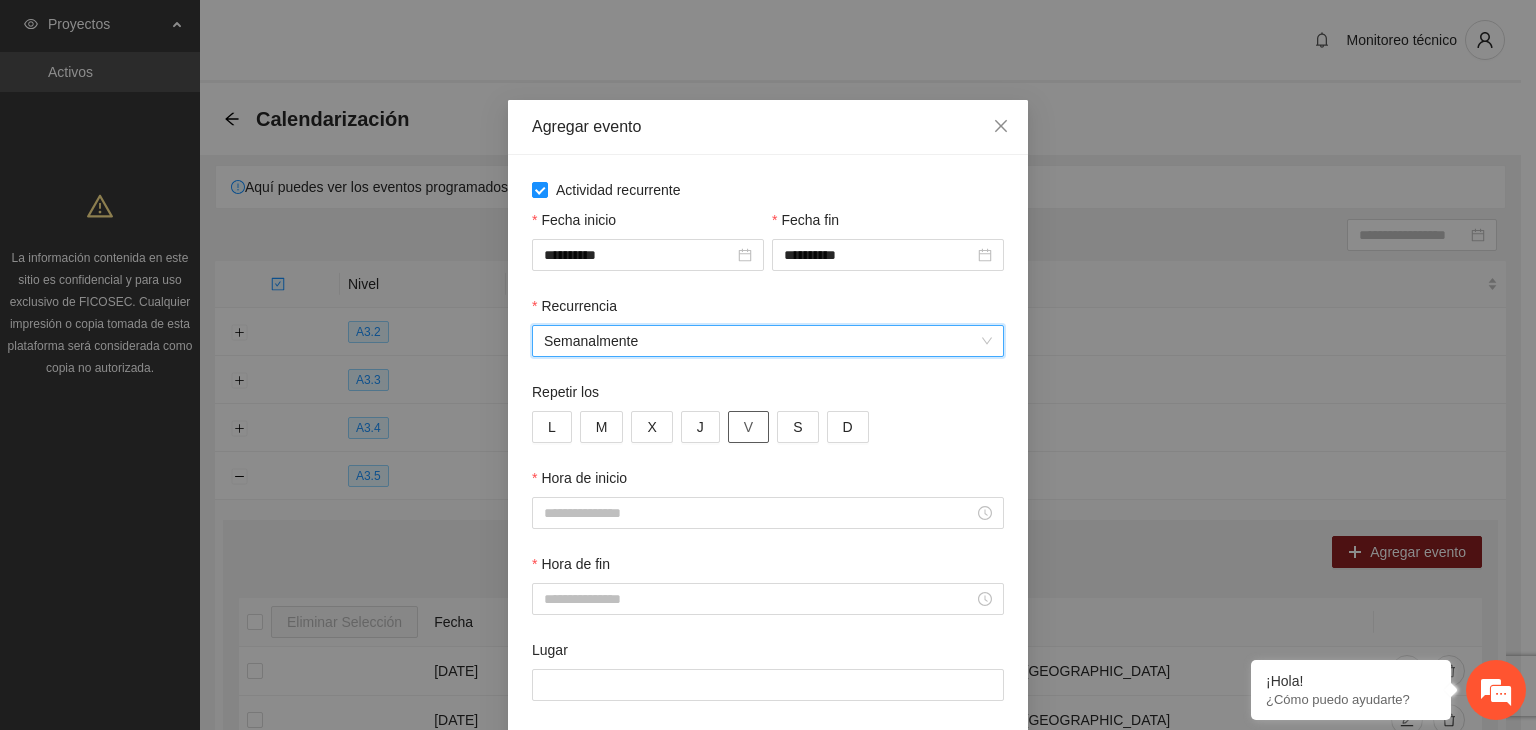 click on "V" at bounding box center [748, 427] 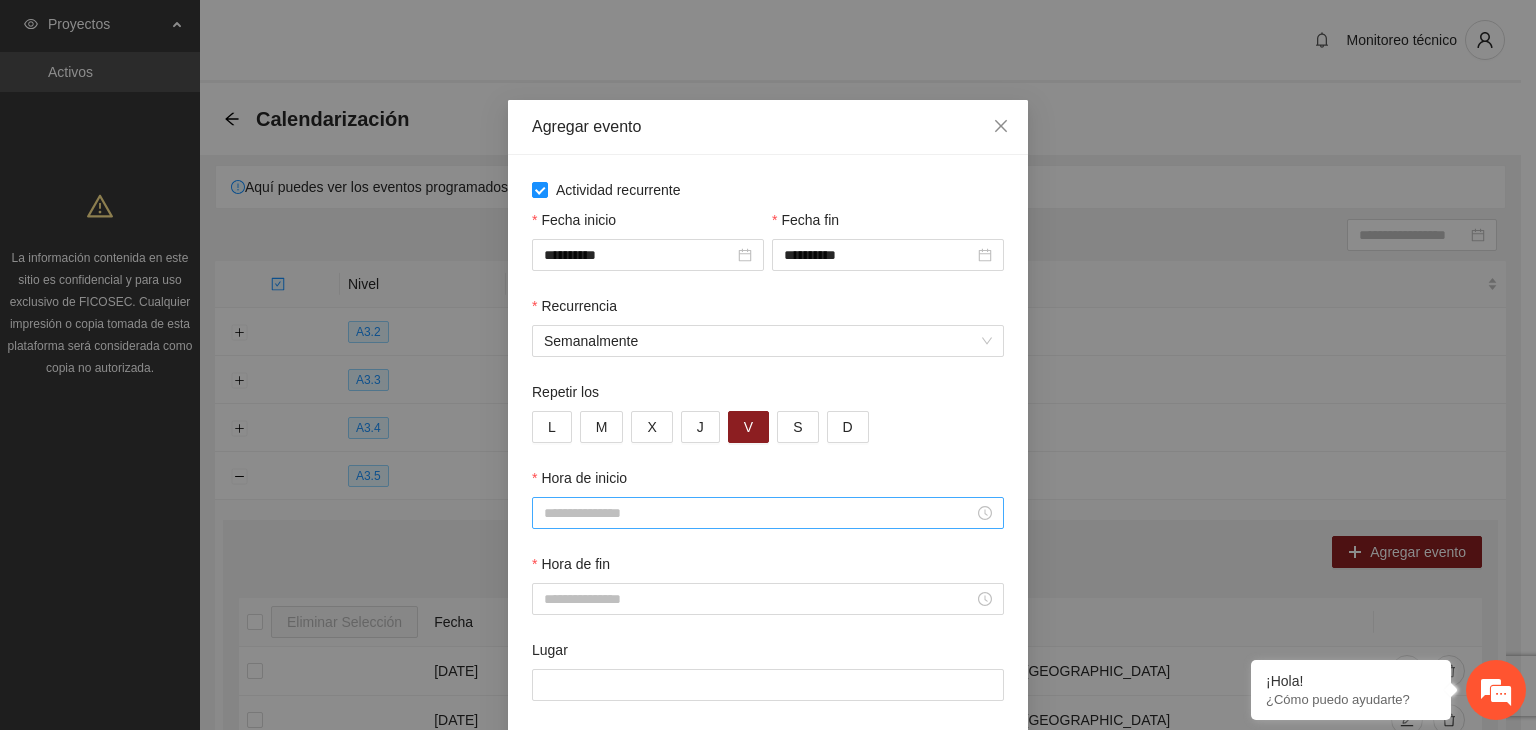 click on "Hora de inicio" at bounding box center (759, 513) 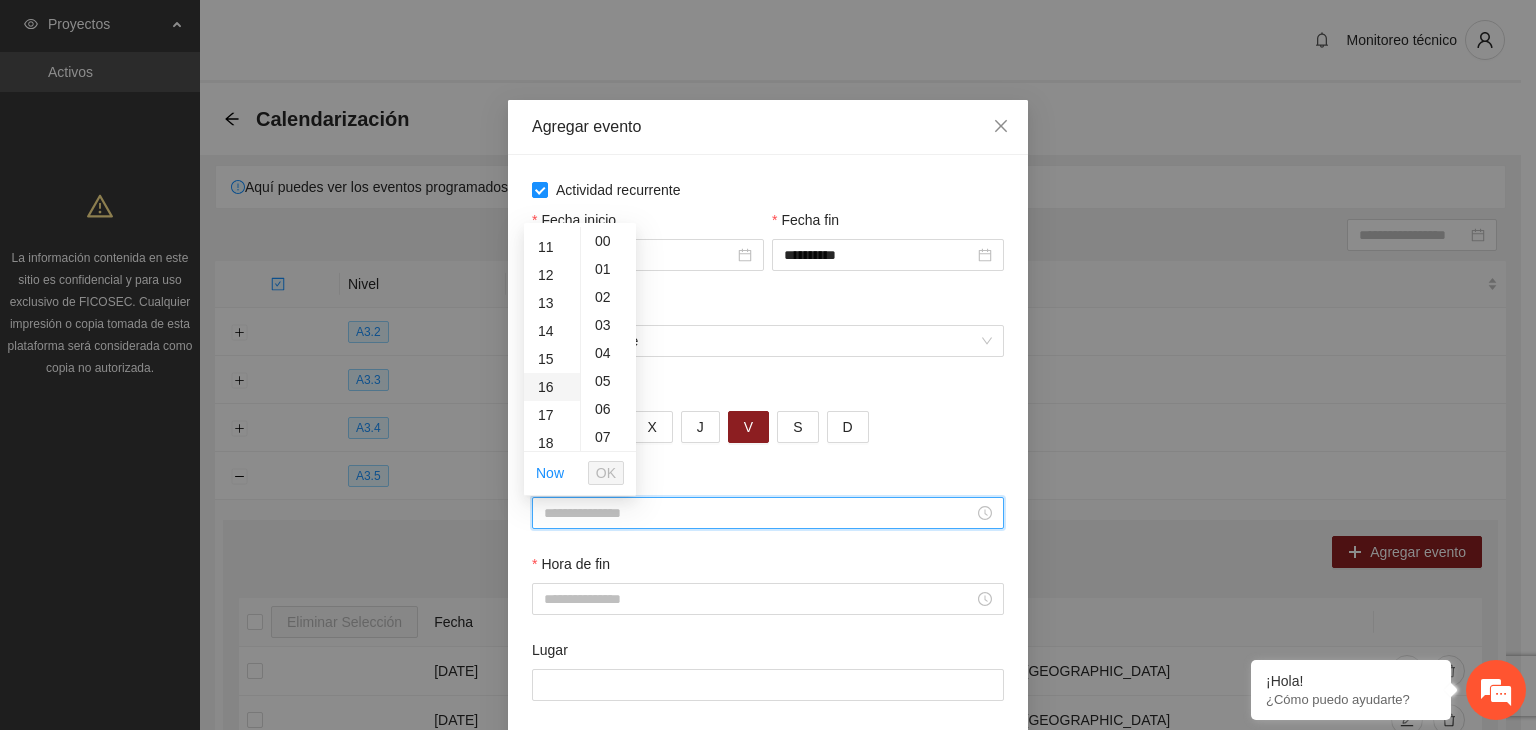 click on "16" at bounding box center [552, 387] 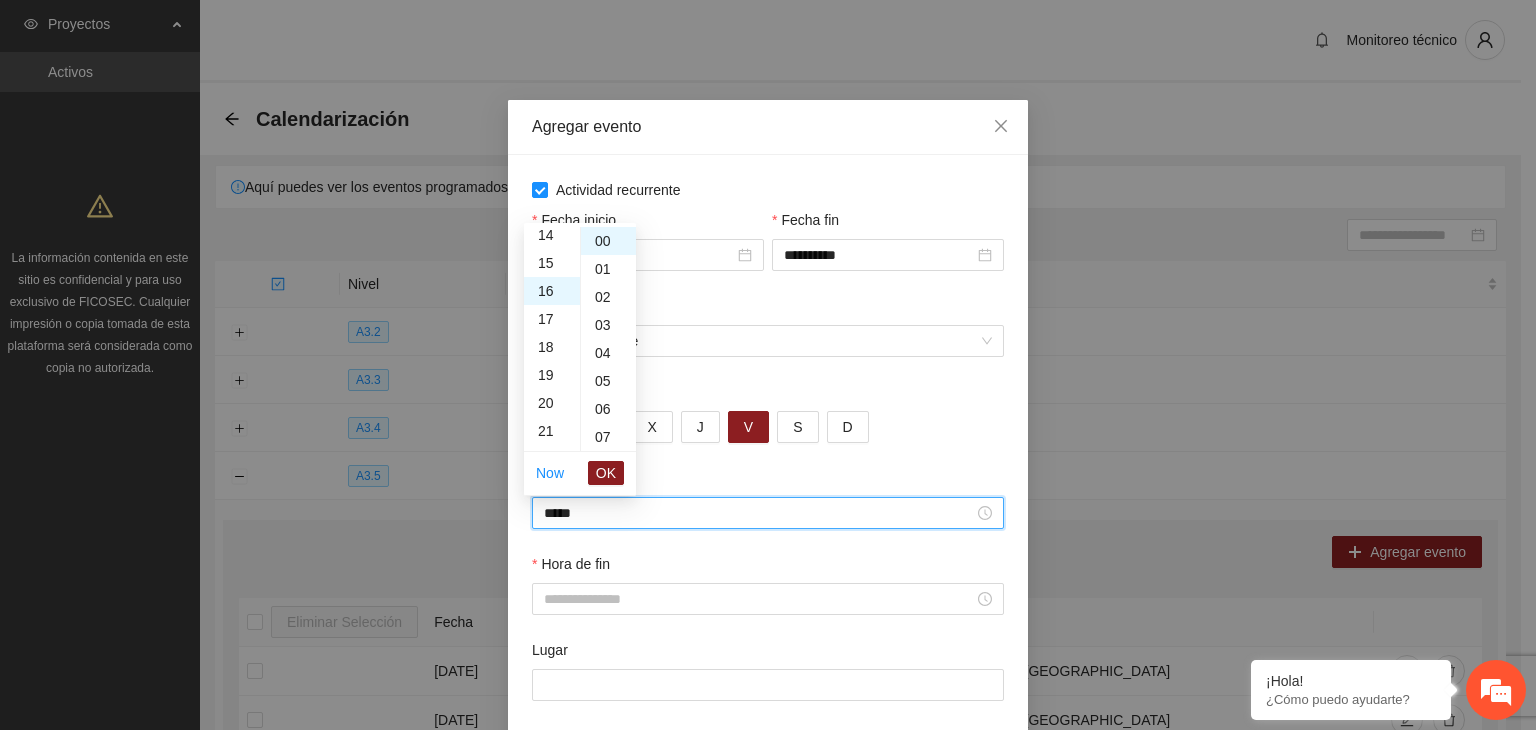scroll, scrollTop: 448, scrollLeft: 0, axis: vertical 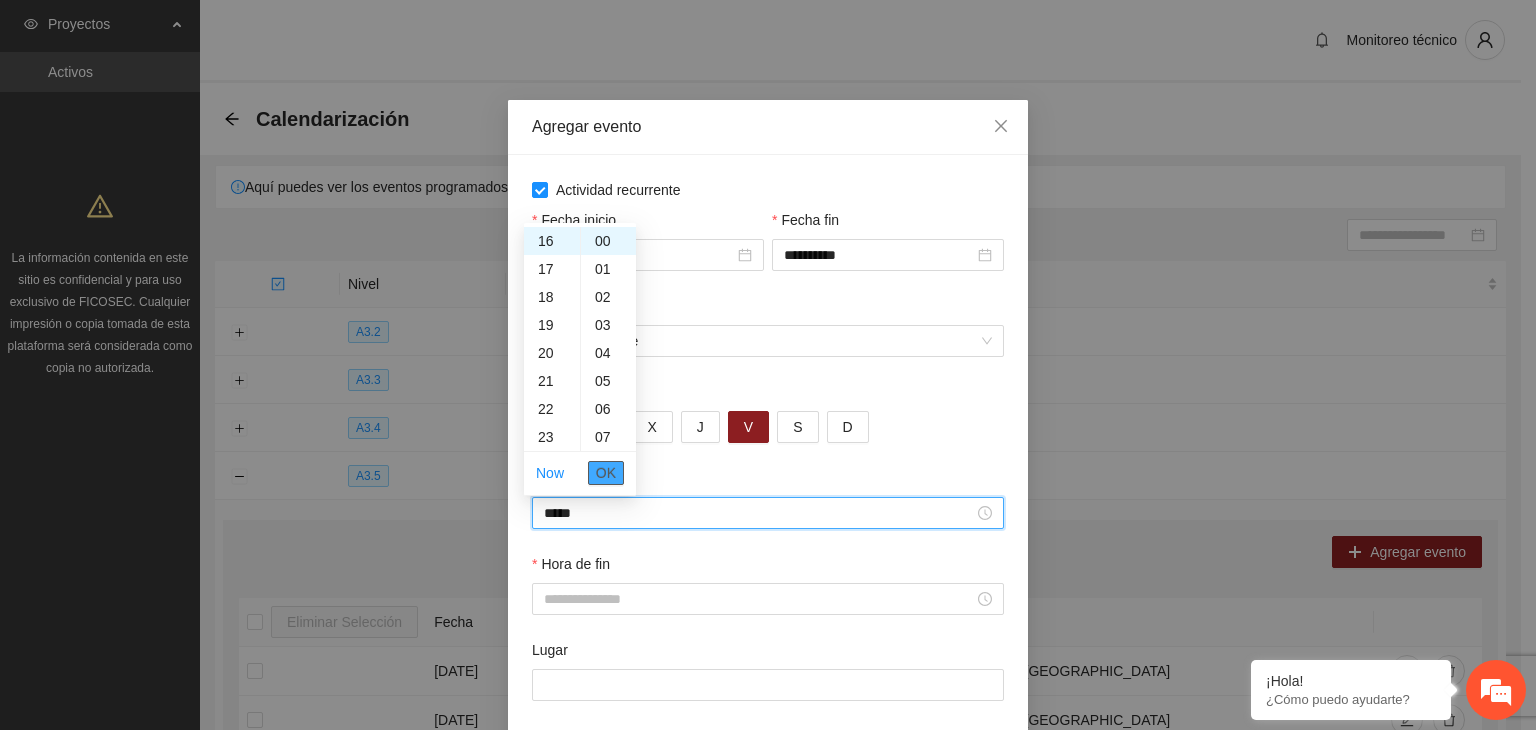 click on "OK" at bounding box center (606, 473) 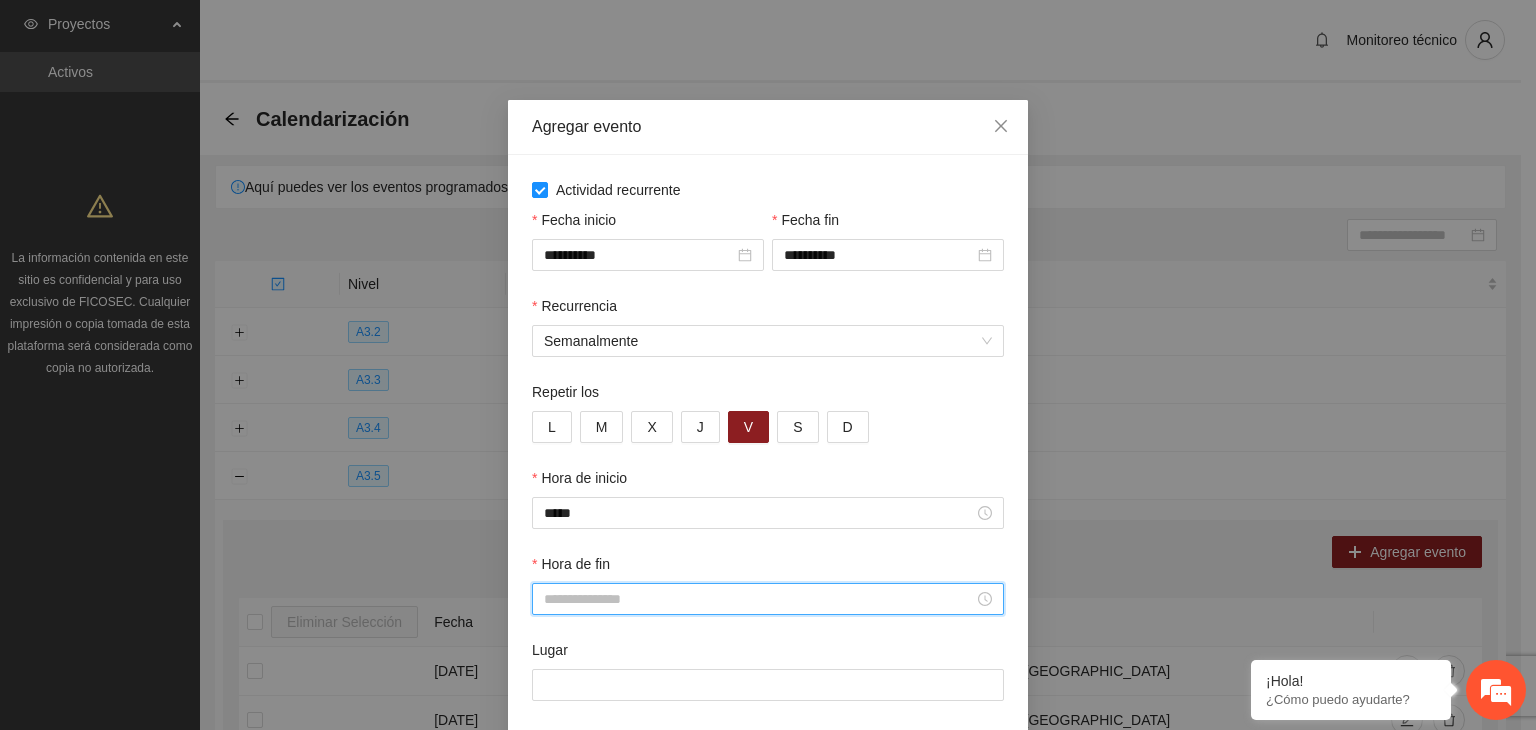 click on "Hora de fin" at bounding box center [759, 599] 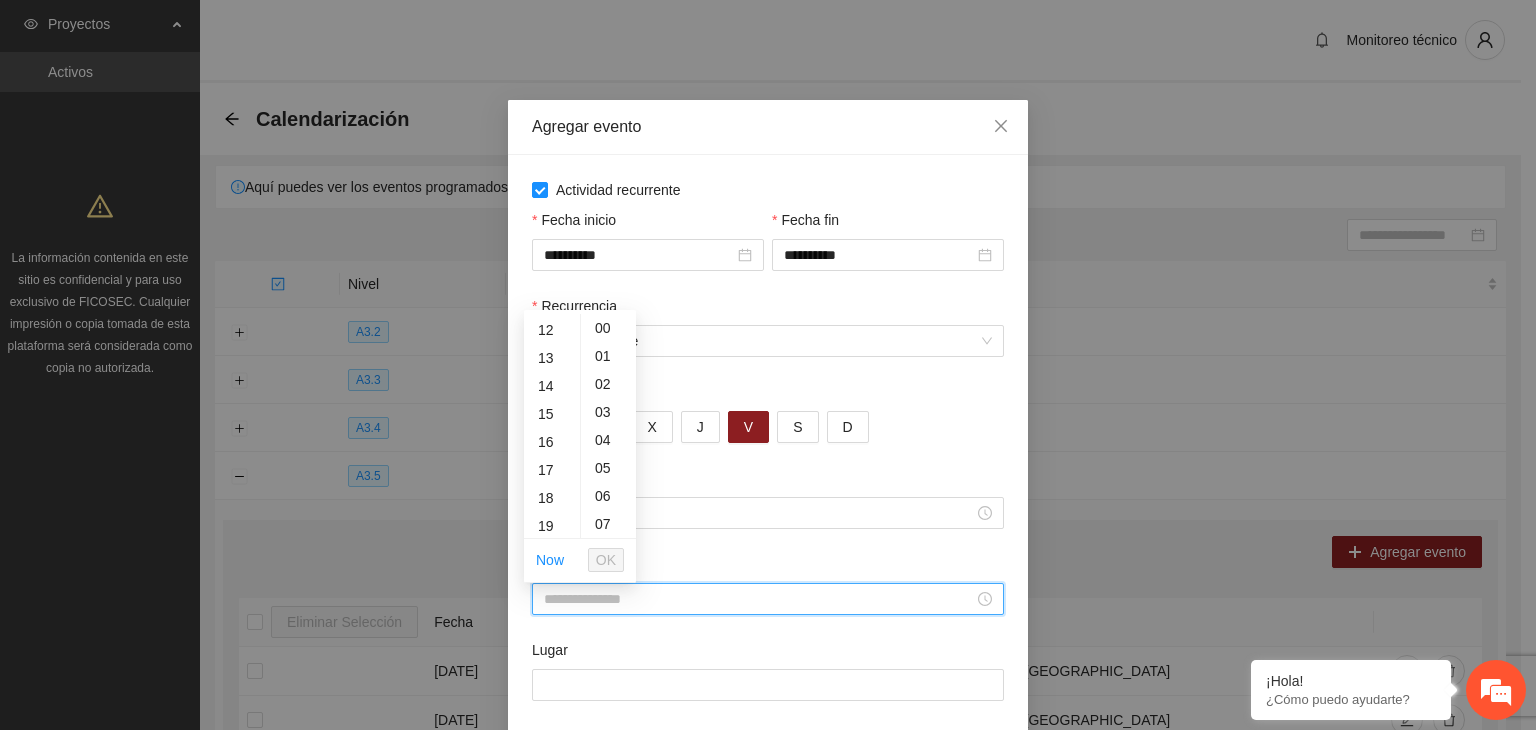 click on "18" at bounding box center [552, 498] 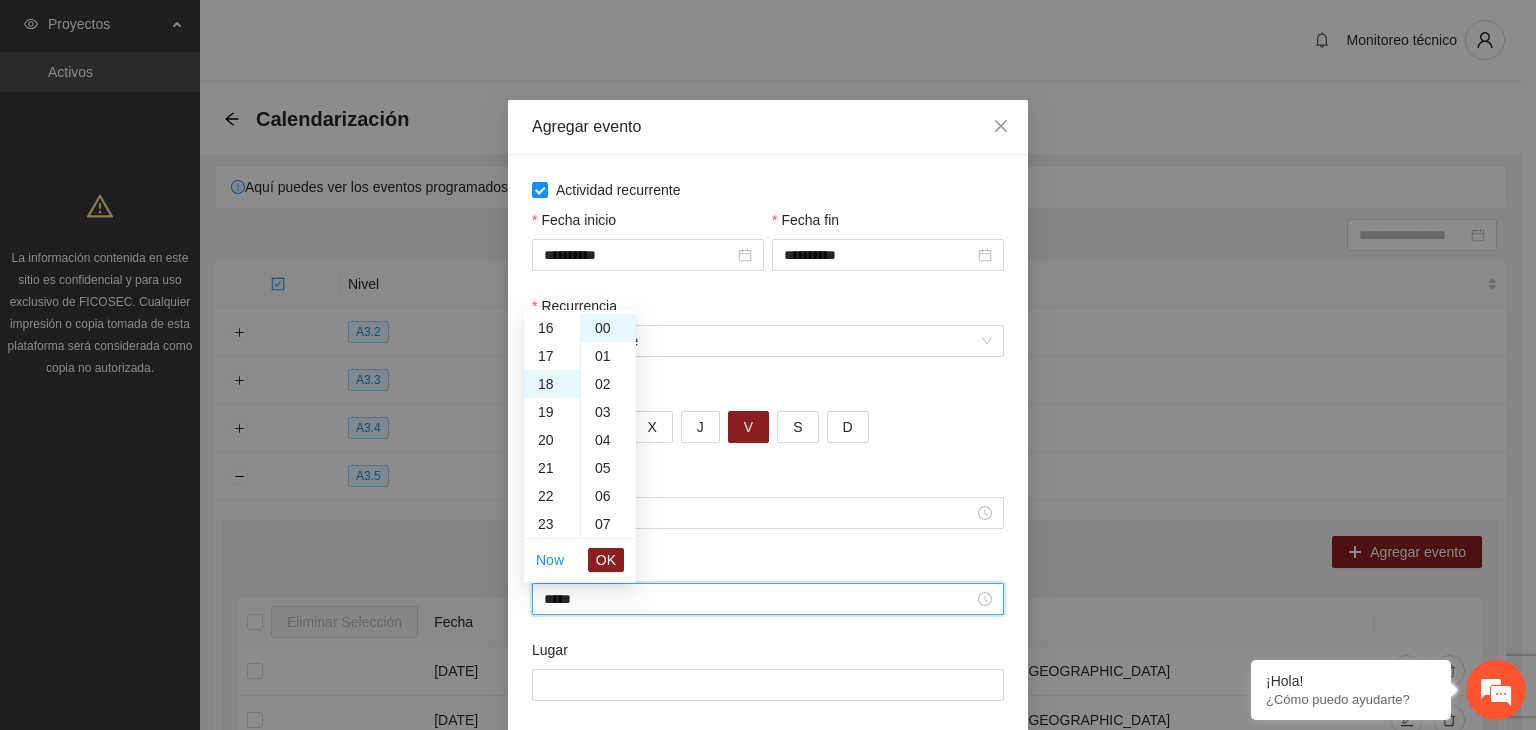 scroll, scrollTop: 504, scrollLeft: 0, axis: vertical 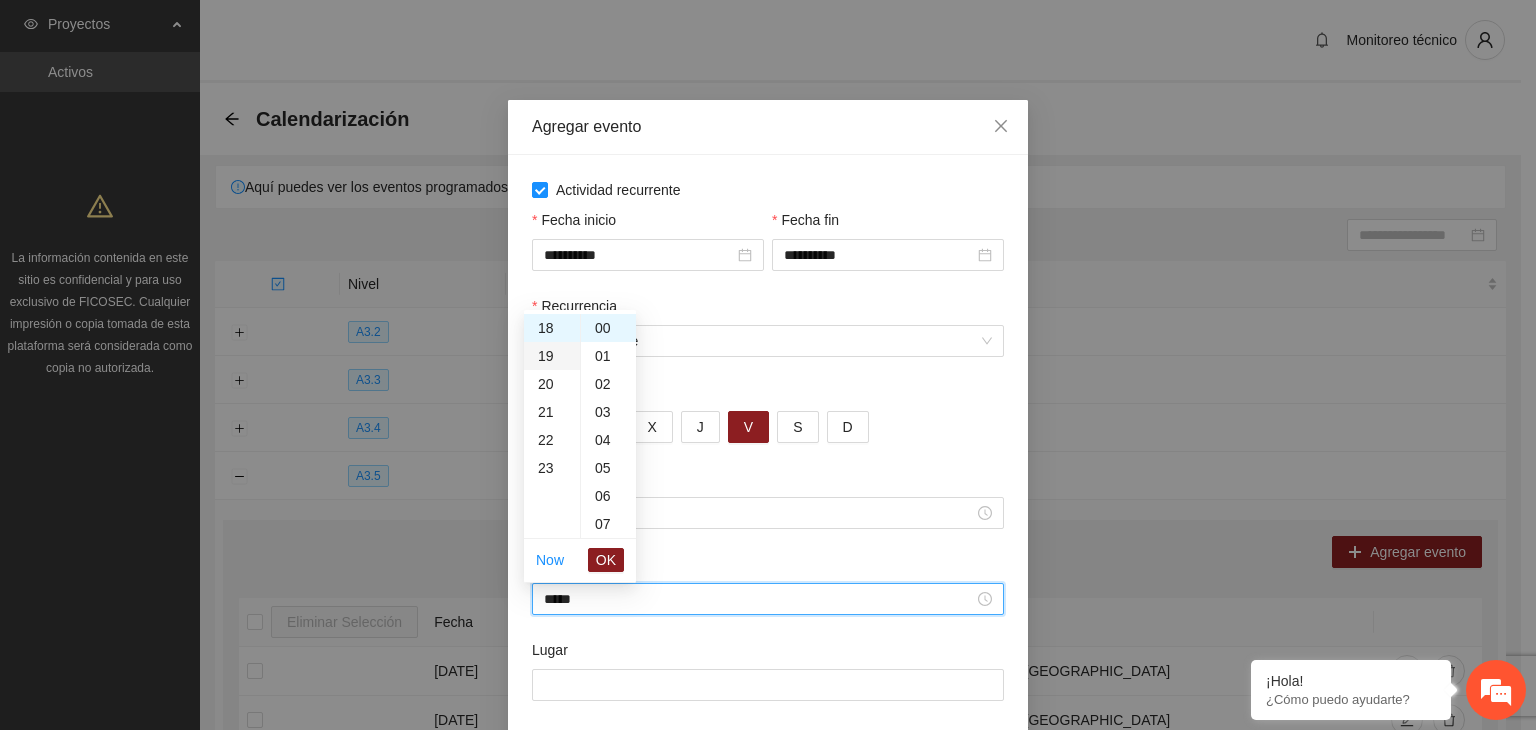 click on "19" at bounding box center (552, 356) 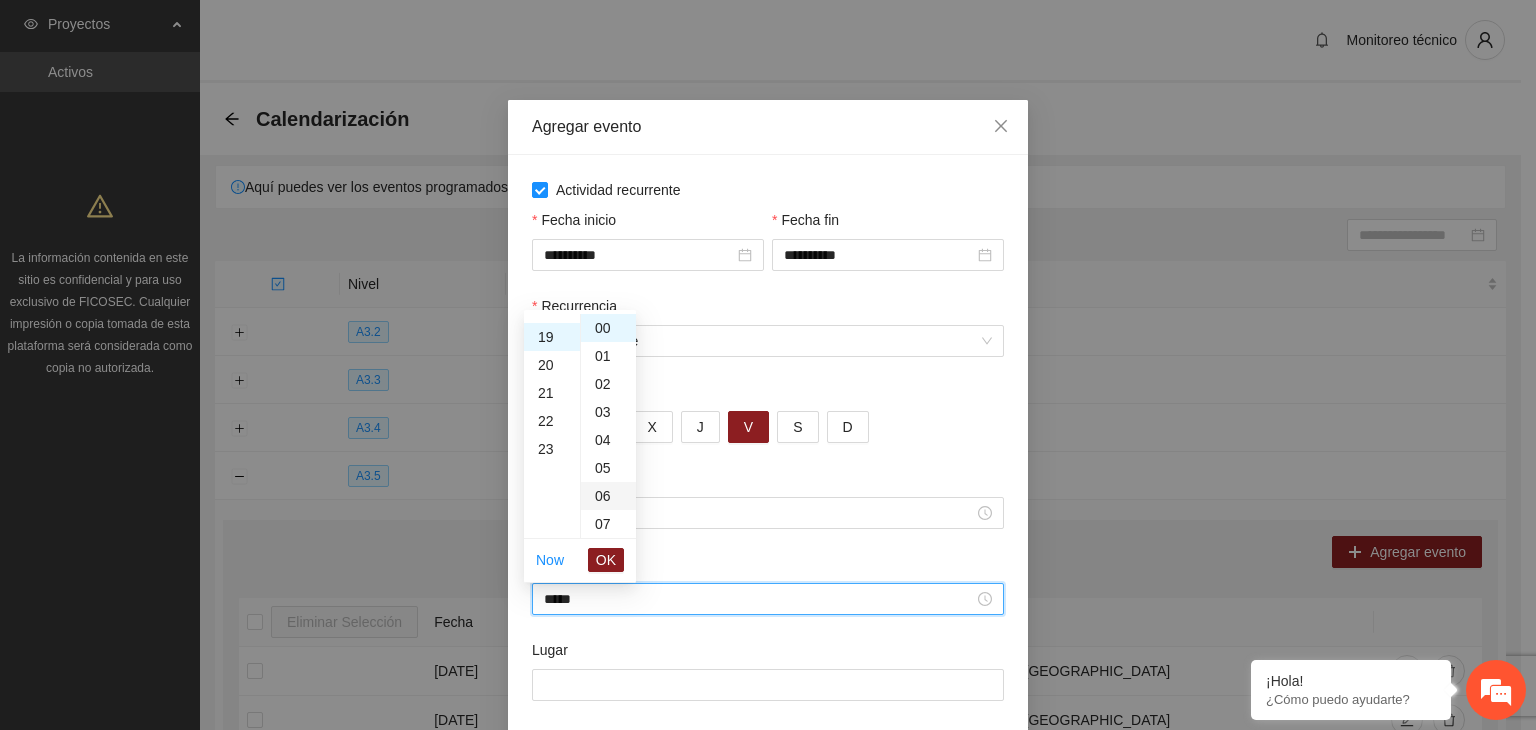 scroll, scrollTop: 532, scrollLeft: 0, axis: vertical 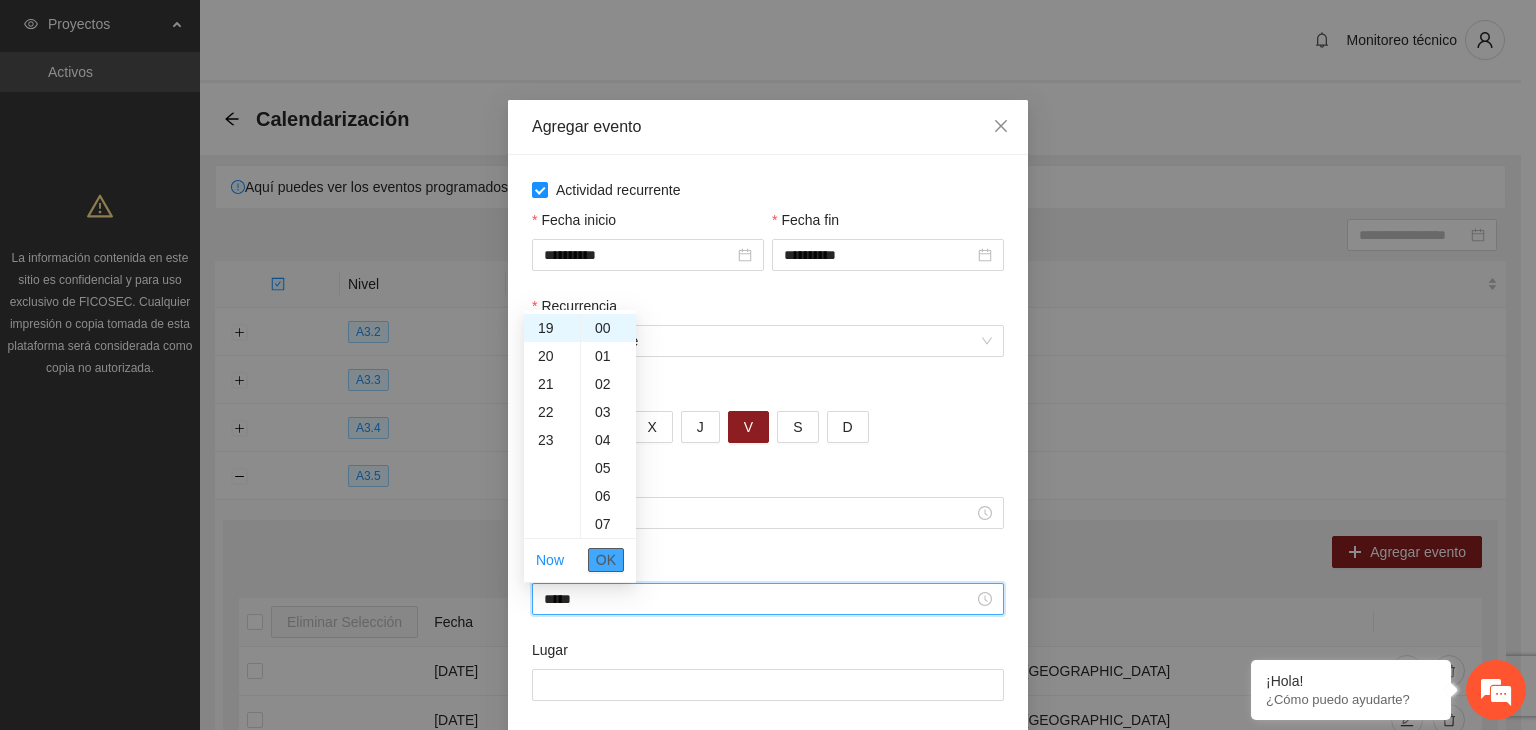 click on "OK" at bounding box center (606, 560) 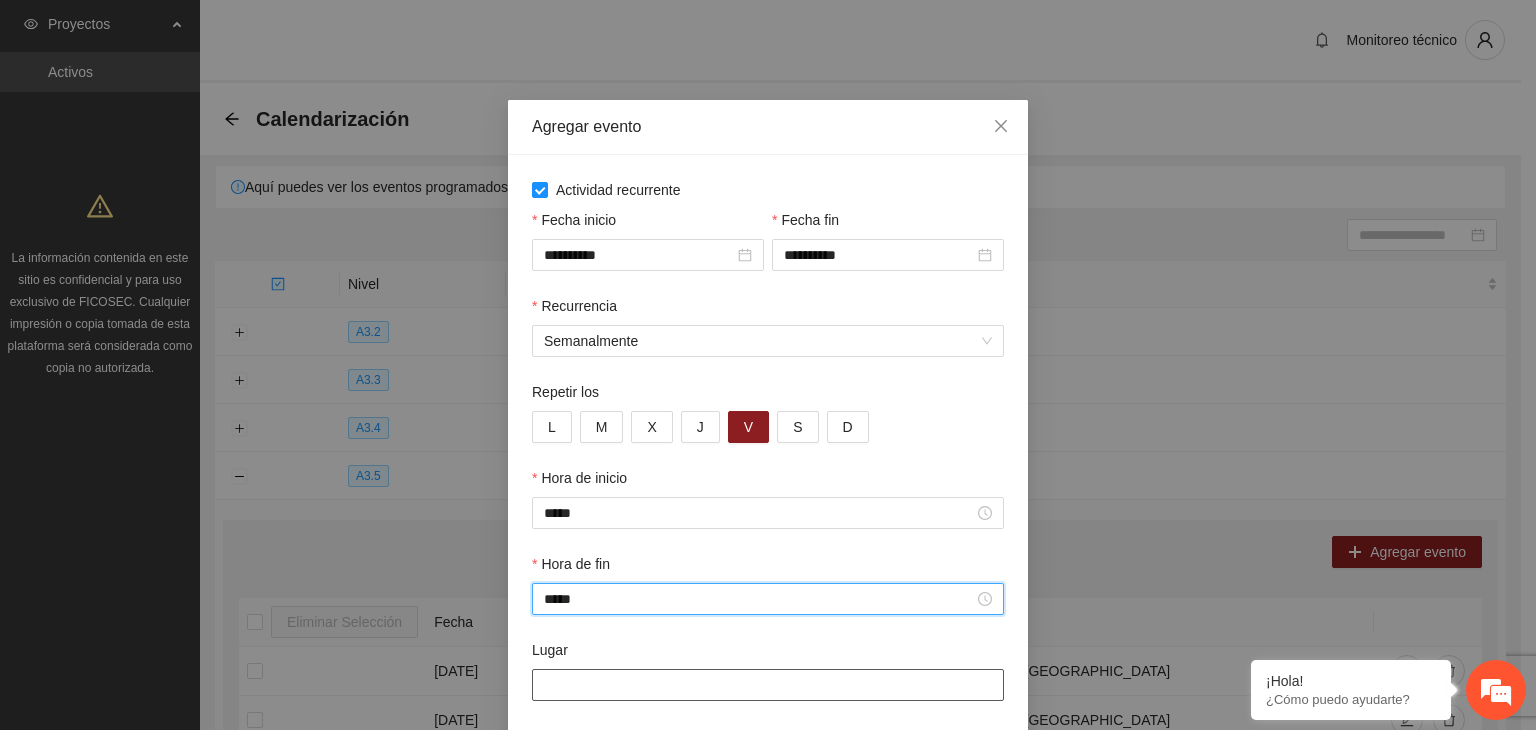 click on "Lugar" at bounding box center [768, 685] 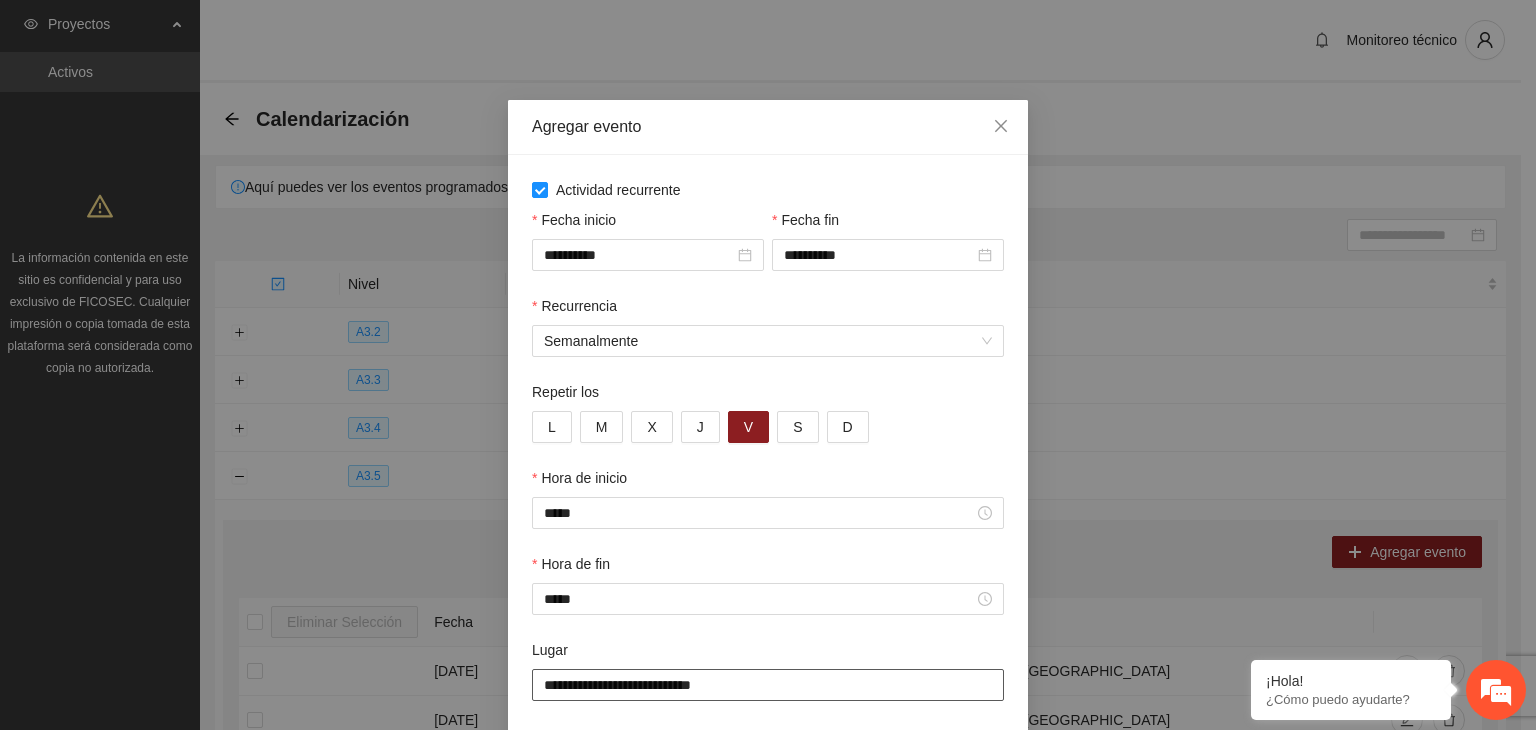 scroll, scrollTop: 56, scrollLeft: 0, axis: vertical 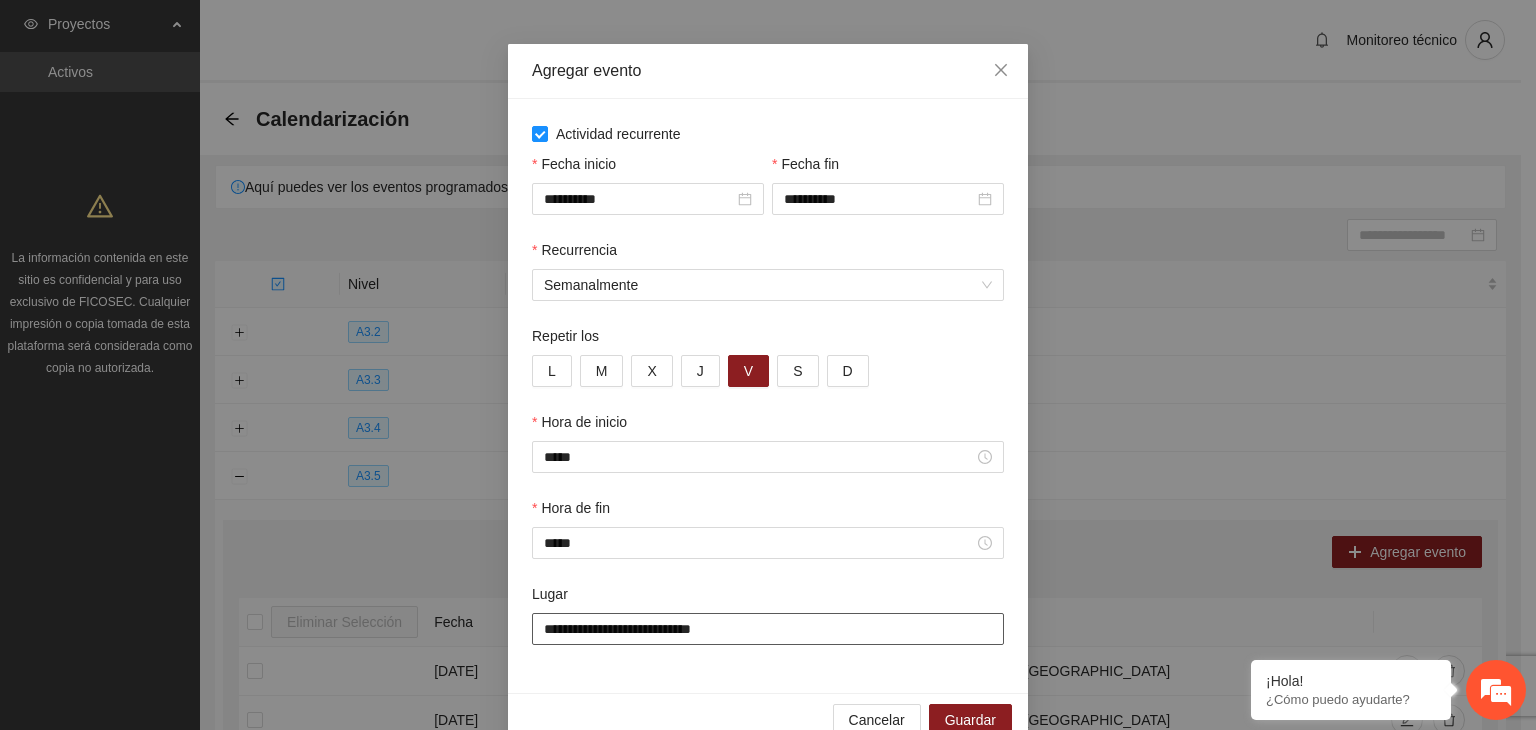 click on "**********" at bounding box center [768, 629] 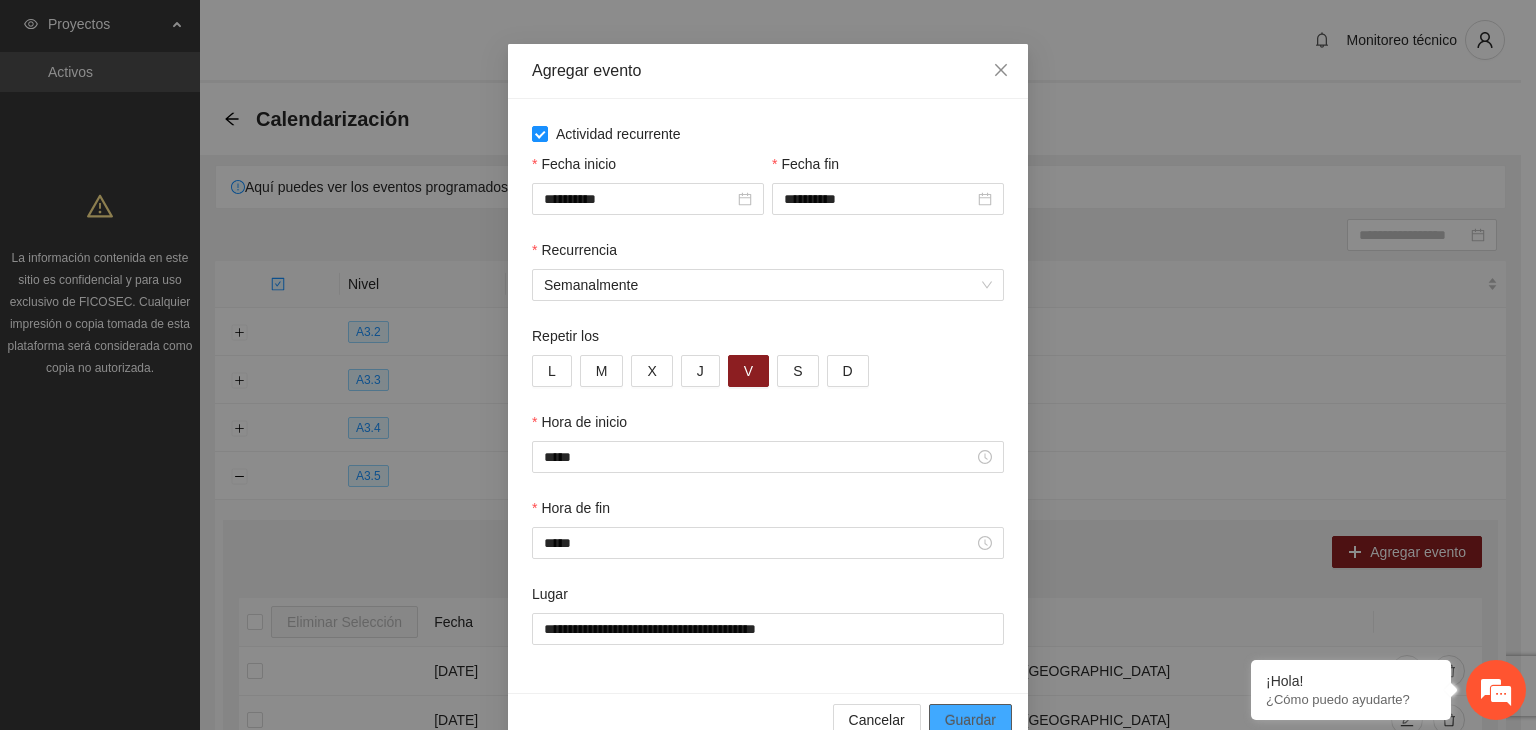 click on "Guardar" at bounding box center [970, 720] 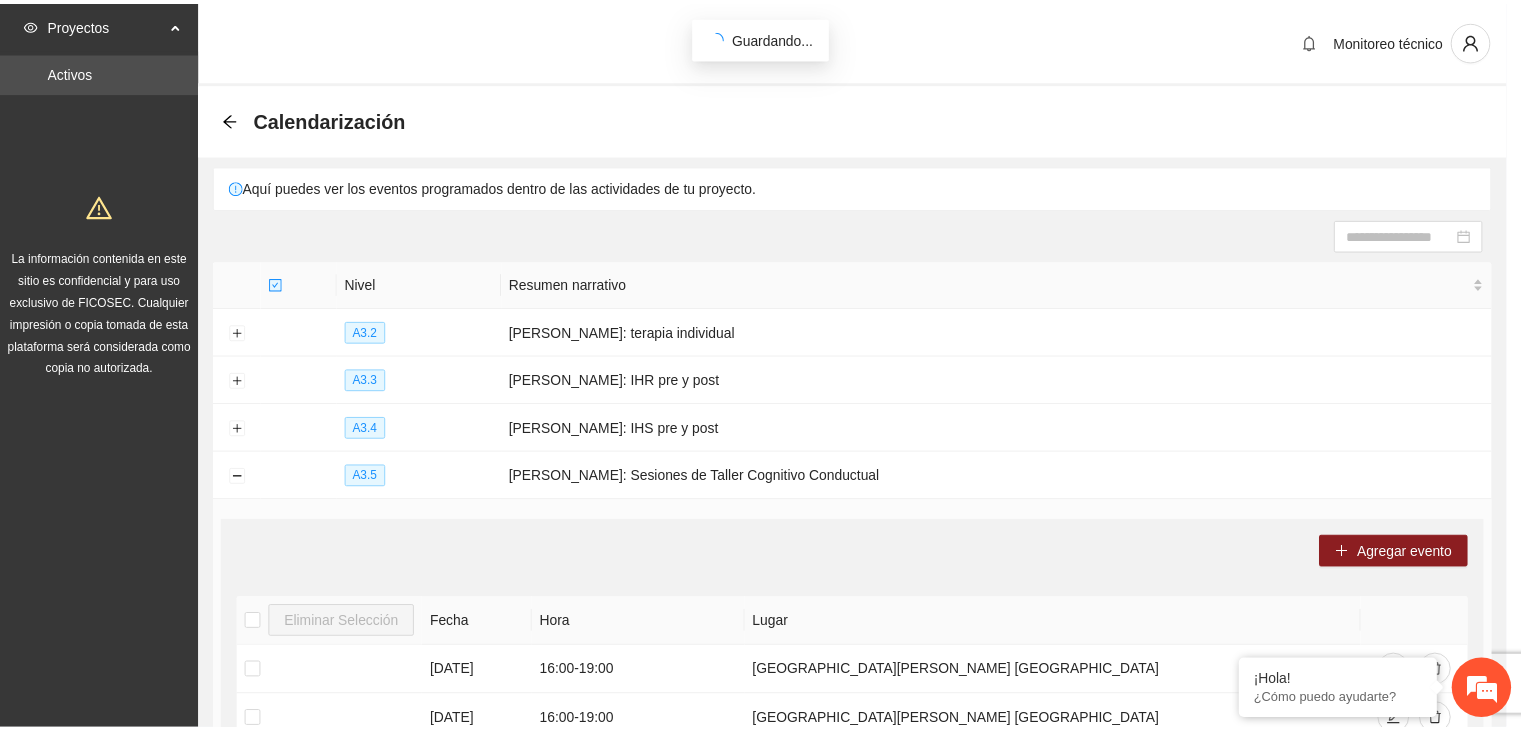 scroll, scrollTop: 0, scrollLeft: 0, axis: both 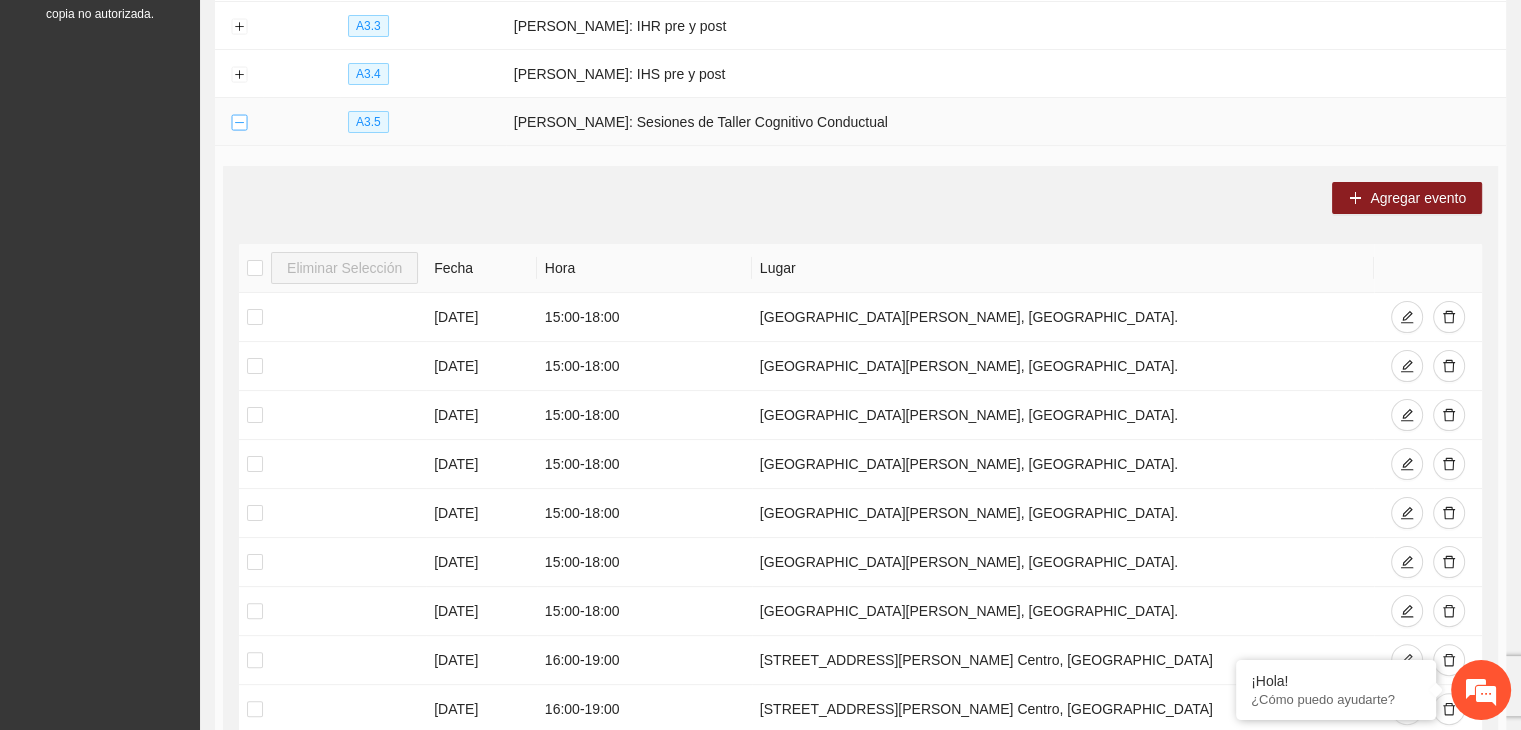 click at bounding box center (239, 123) 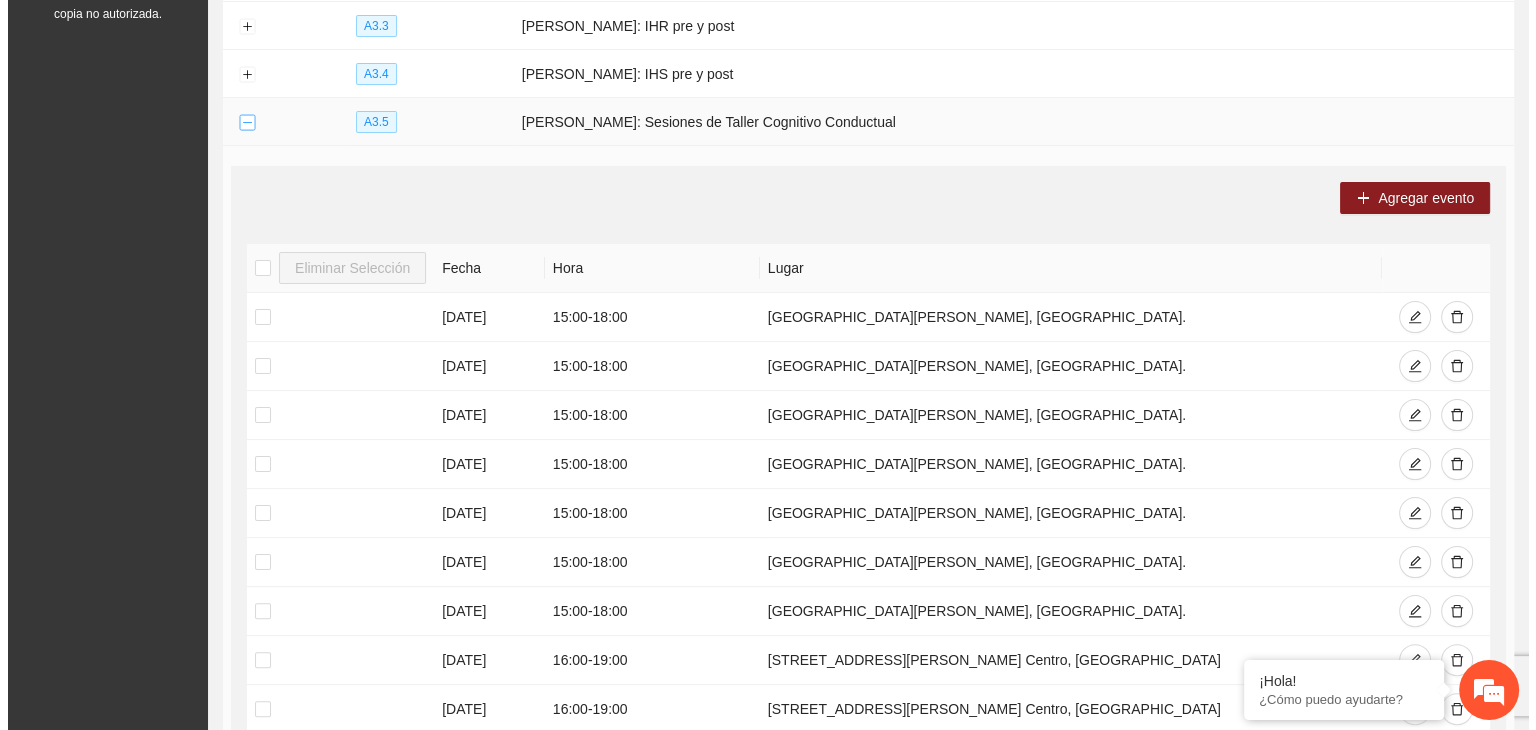 scroll, scrollTop: 0, scrollLeft: 0, axis: both 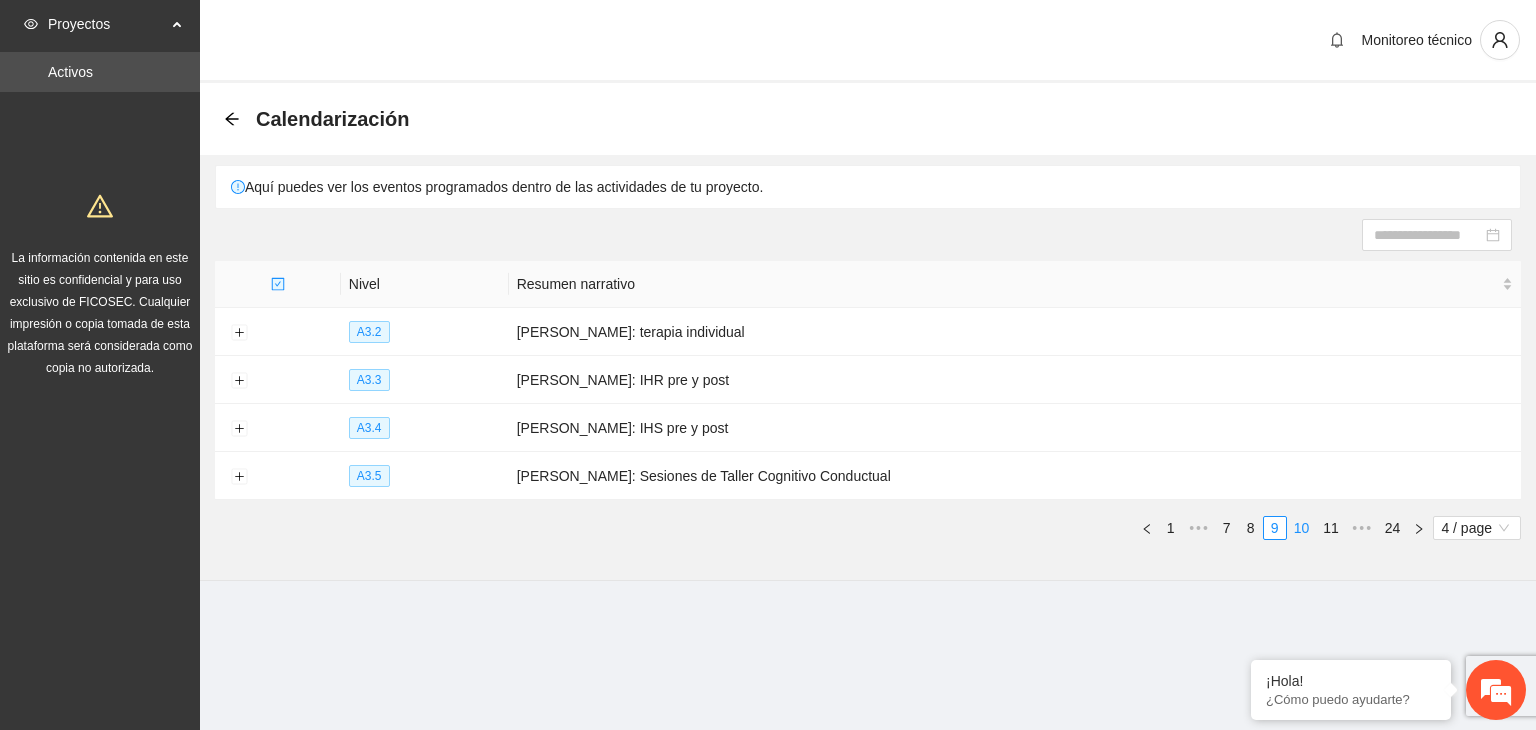 click on "10" at bounding box center [1302, 528] 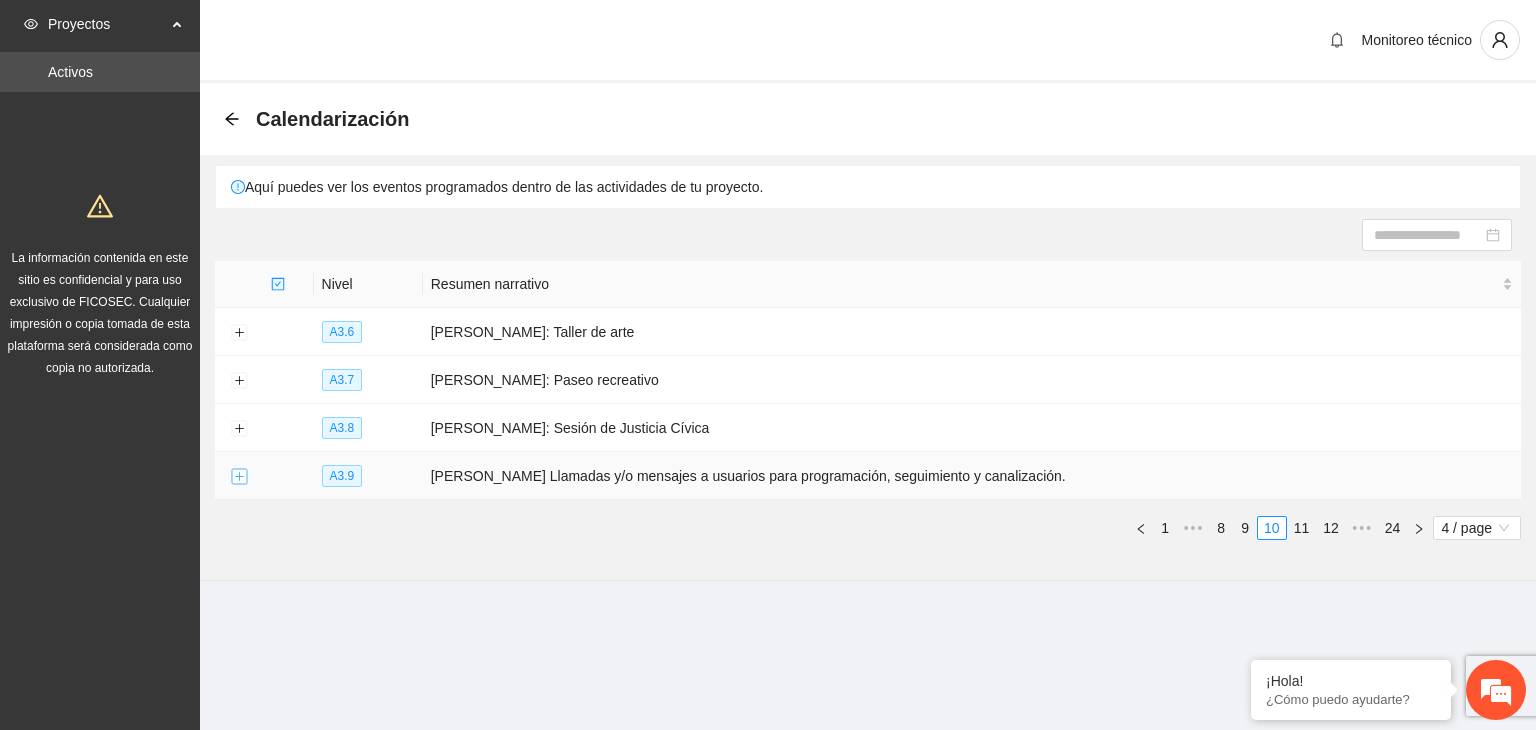 click at bounding box center [239, 477] 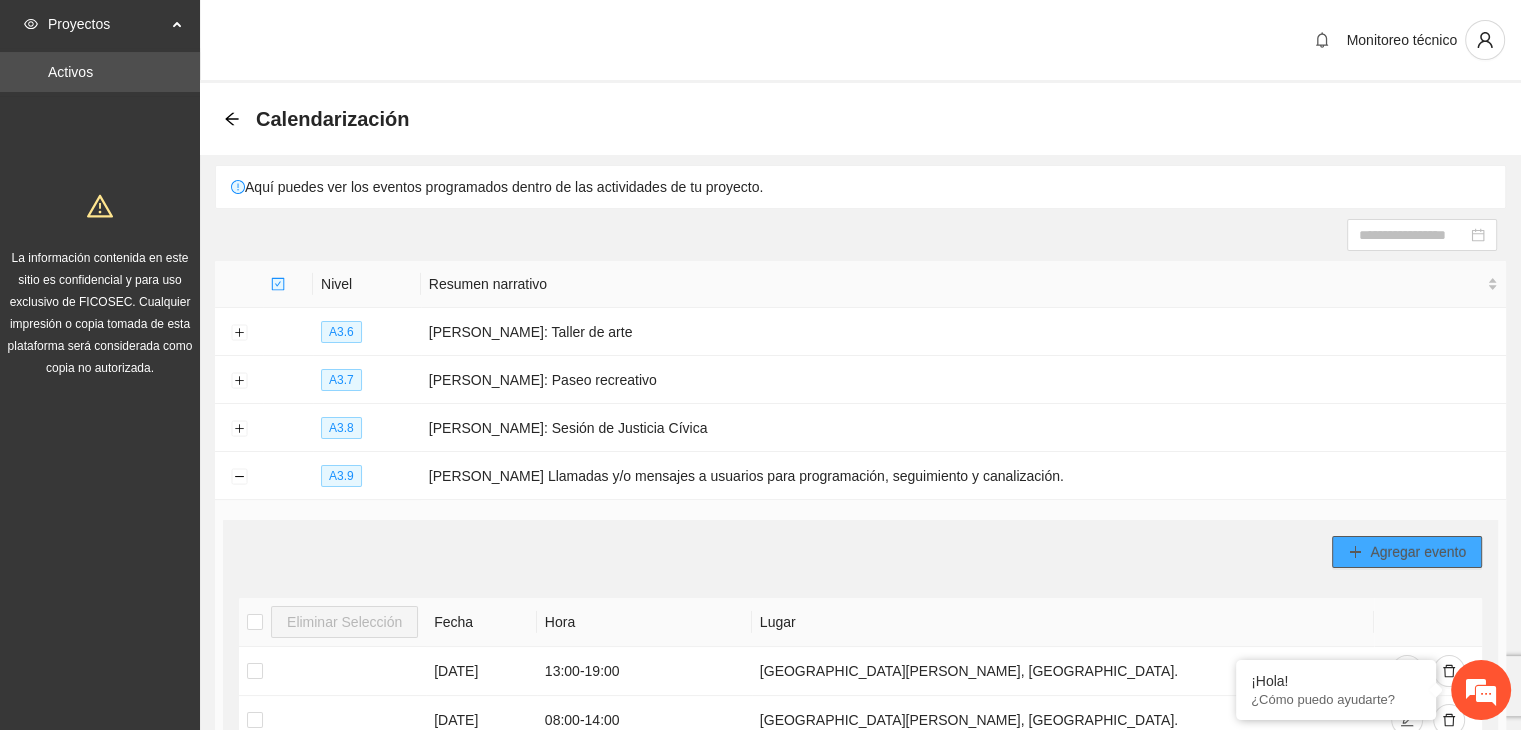 click on "Agregar evento" at bounding box center [1418, 552] 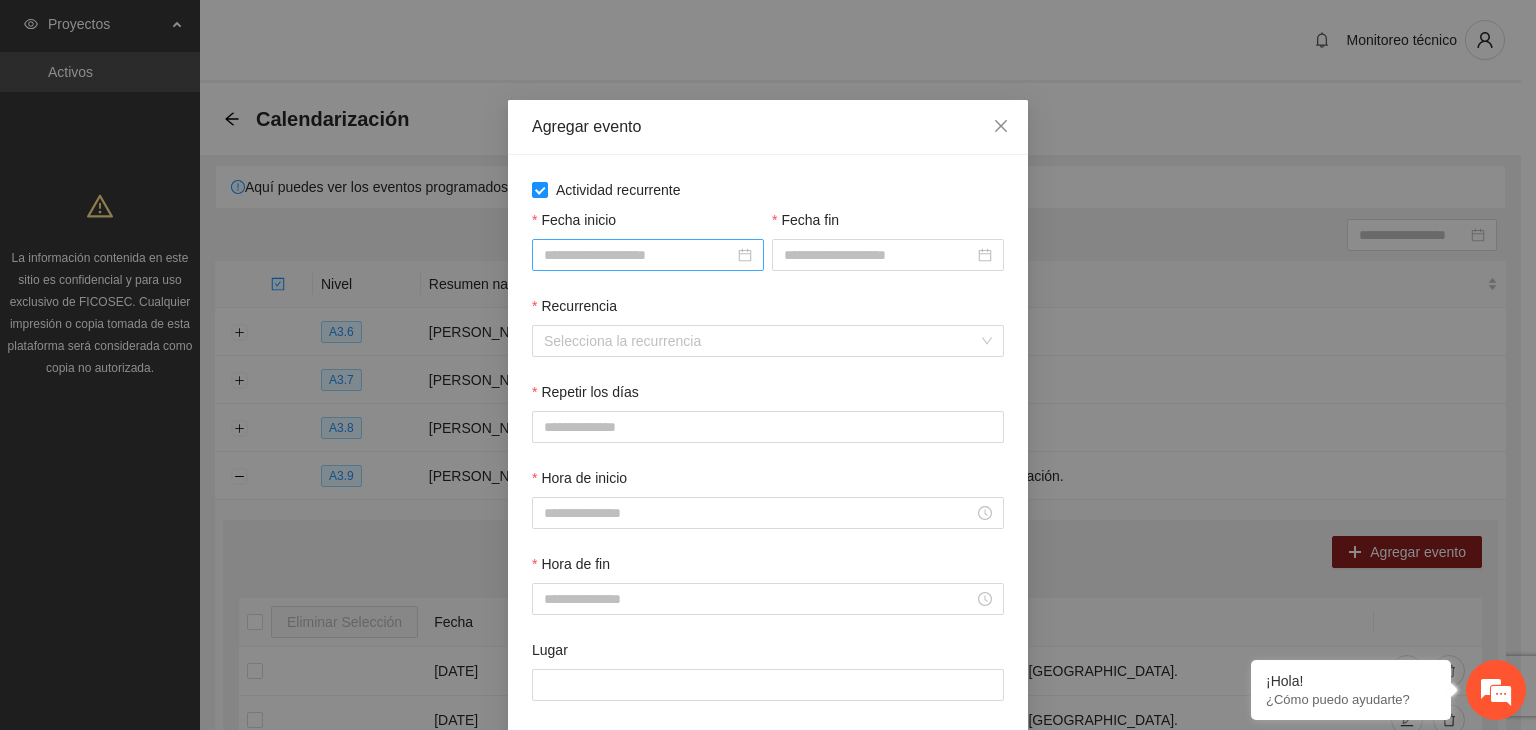 click on "Fecha inicio" at bounding box center [639, 255] 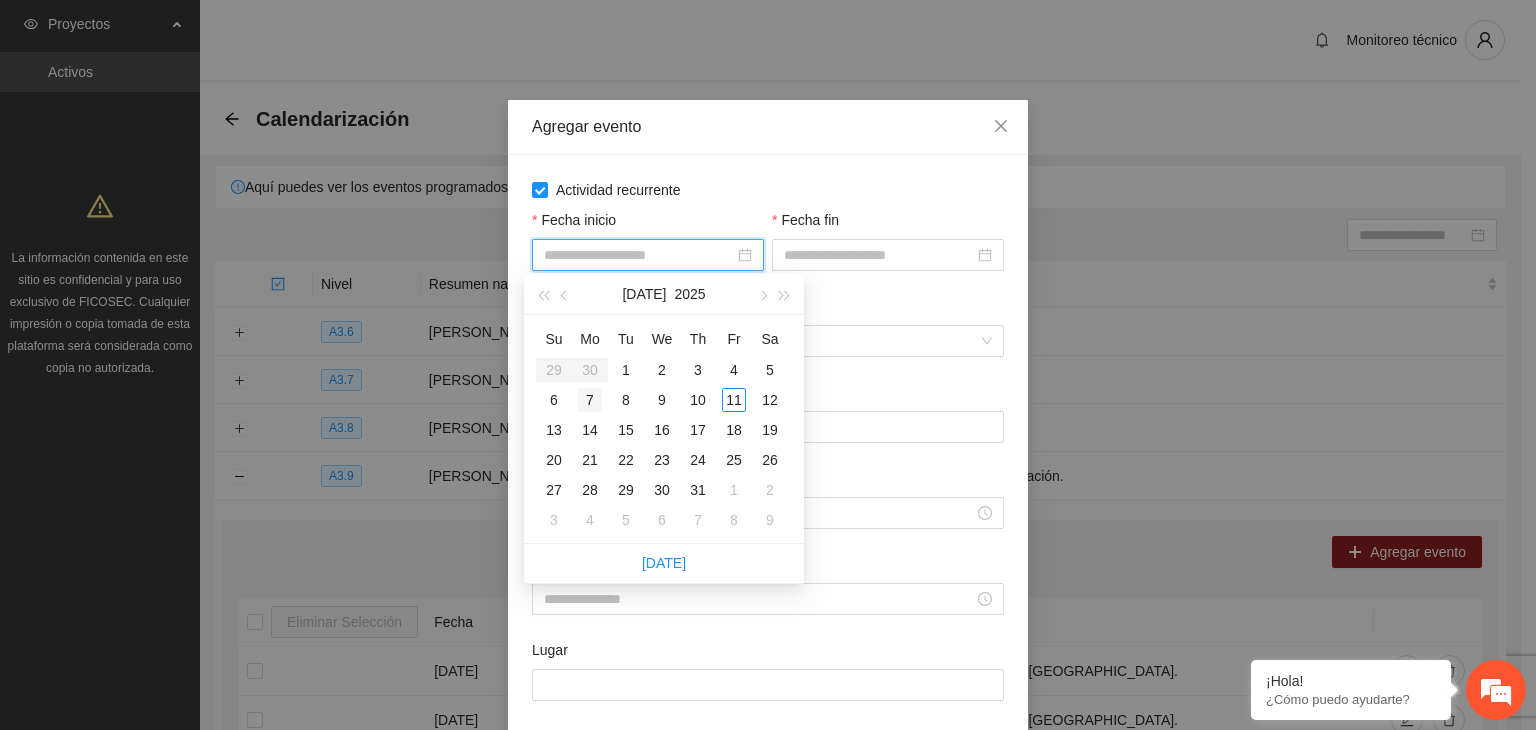type on "**********" 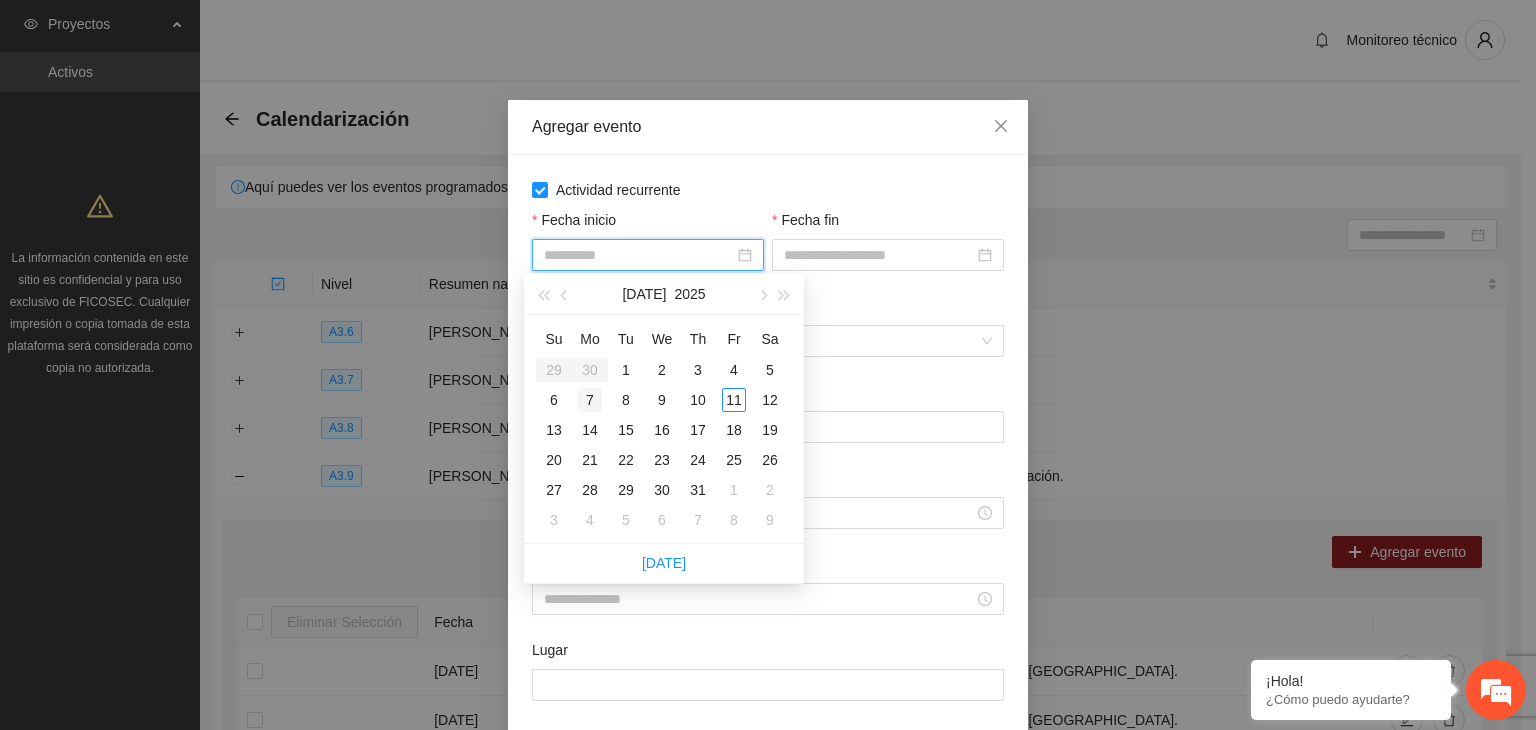 click on "7" at bounding box center [590, 400] 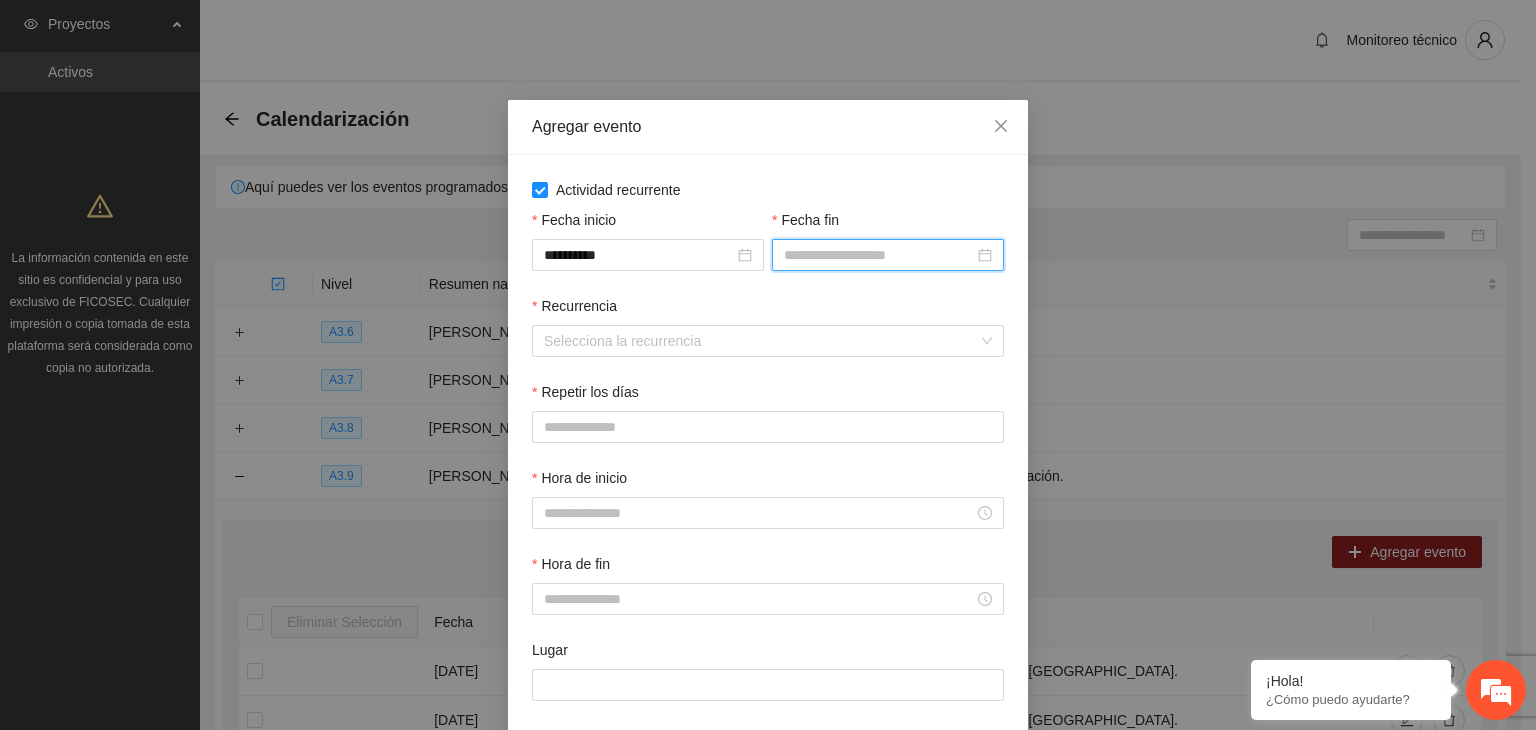 click on "Fecha fin" at bounding box center [879, 255] 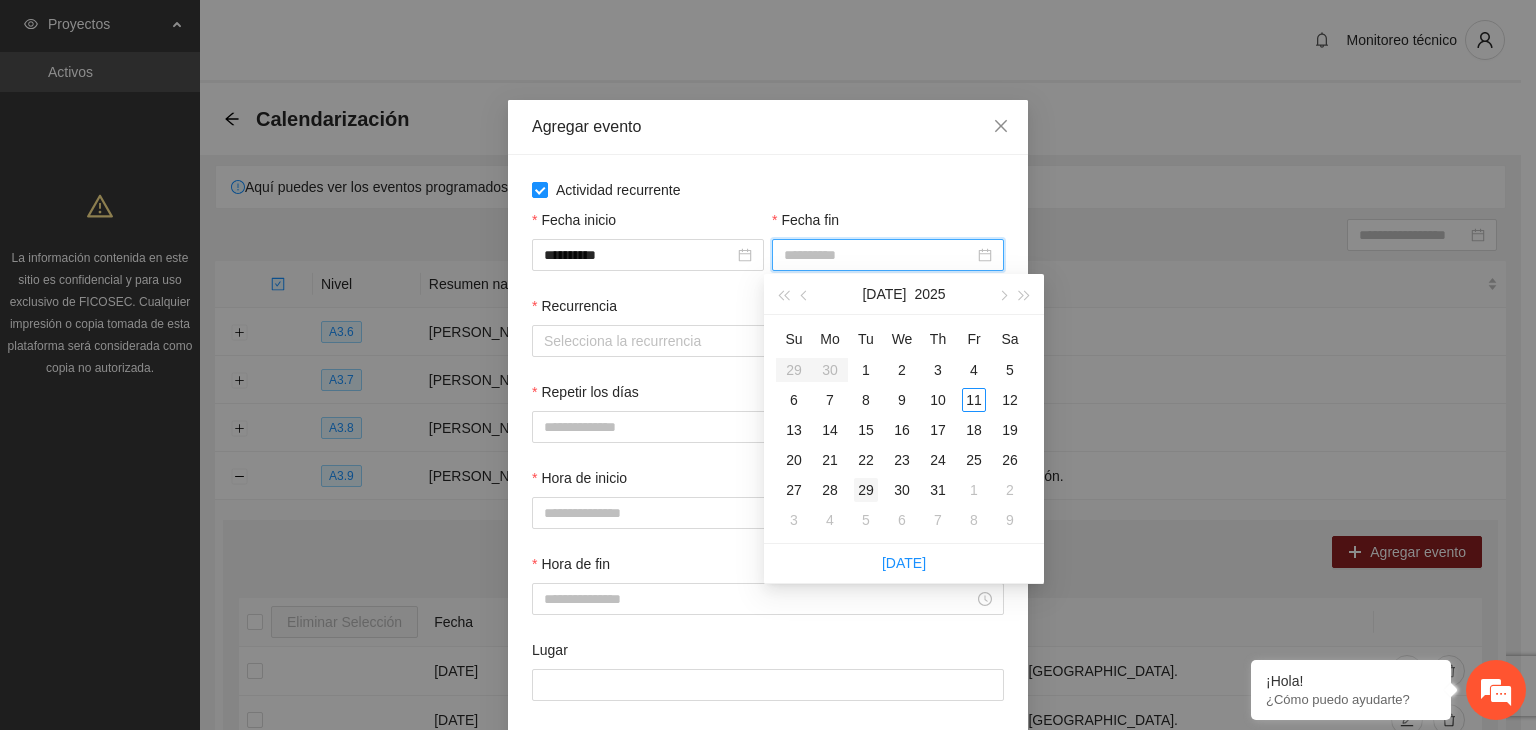 type on "**********" 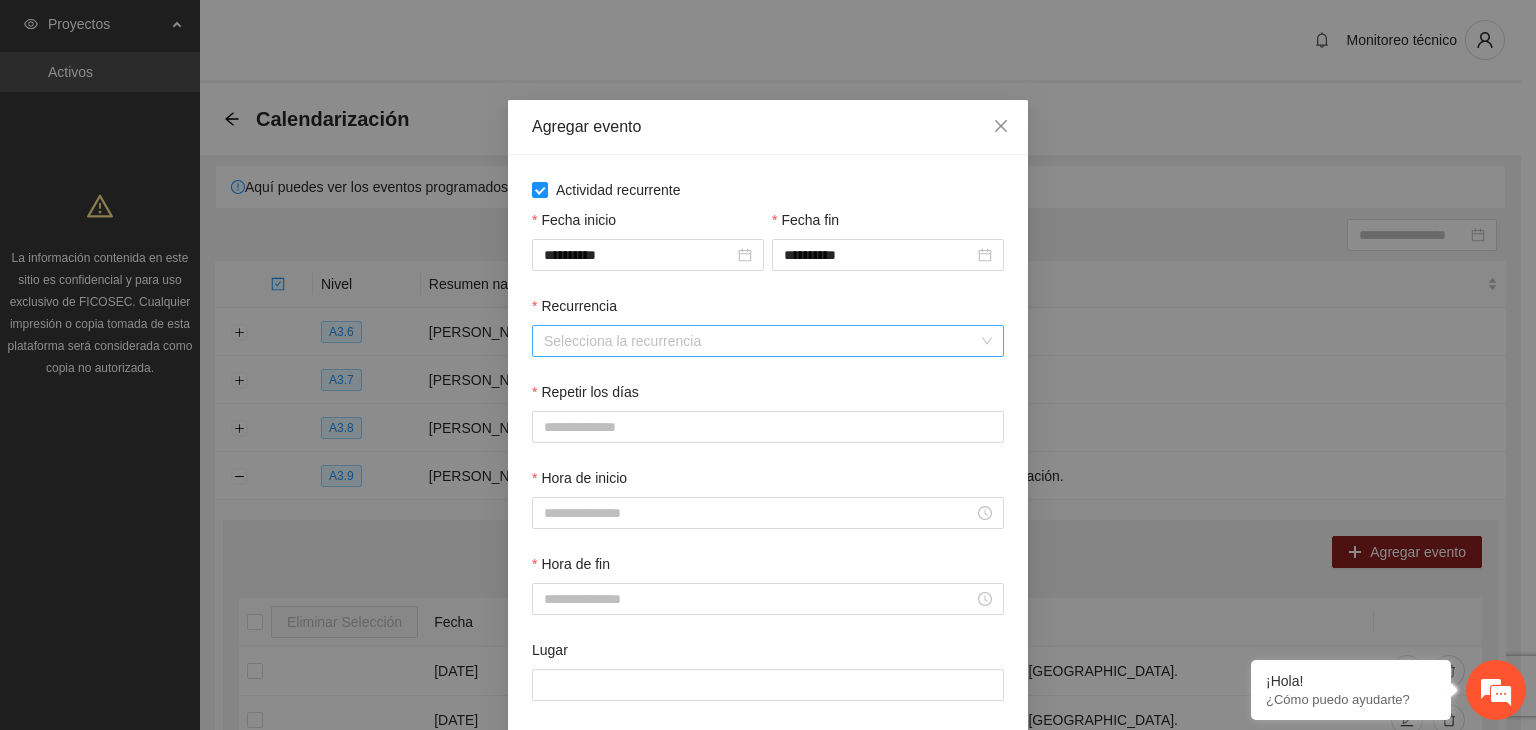 click on "Recurrencia" at bounding box center (761, 341) 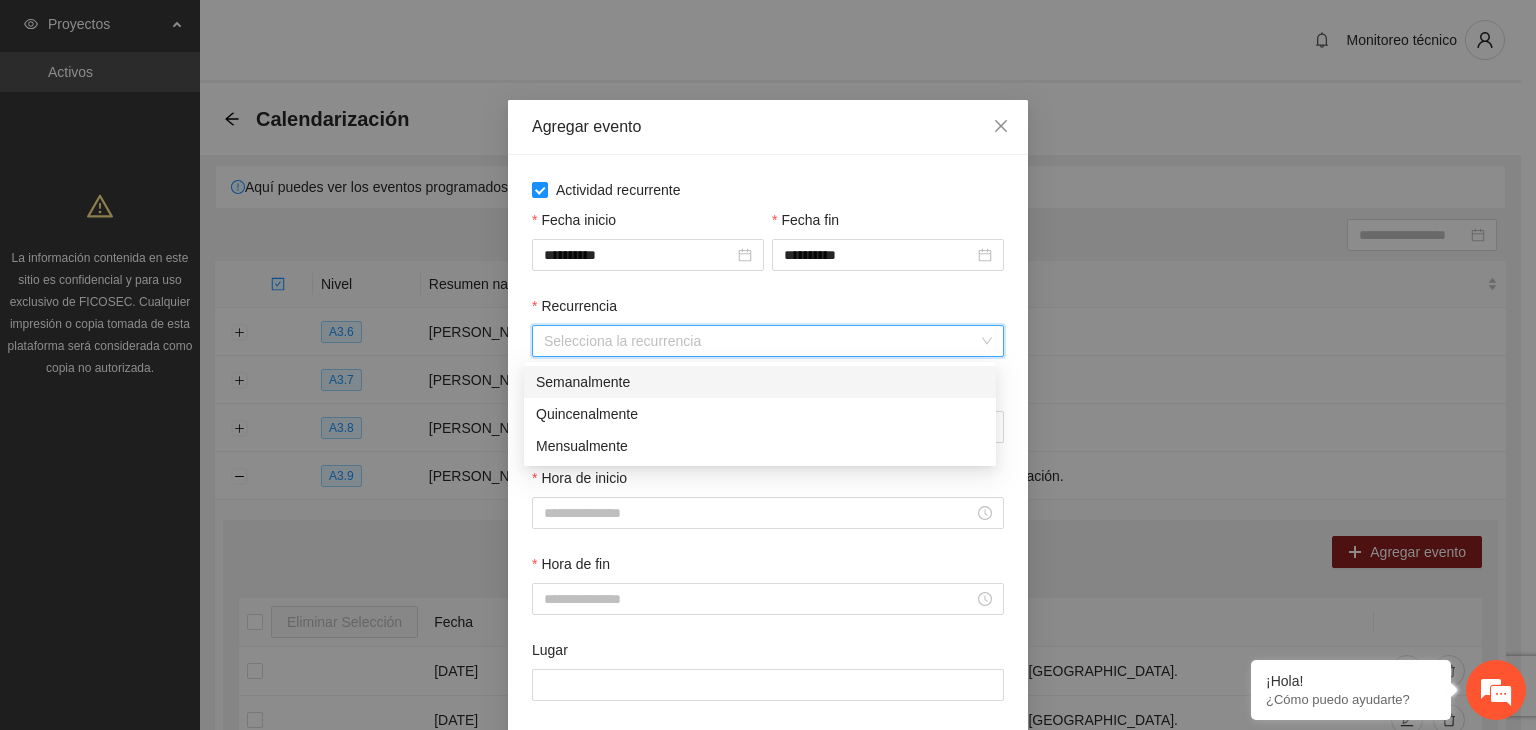 click on "Semanalmente" at bounding box center [760, 382] 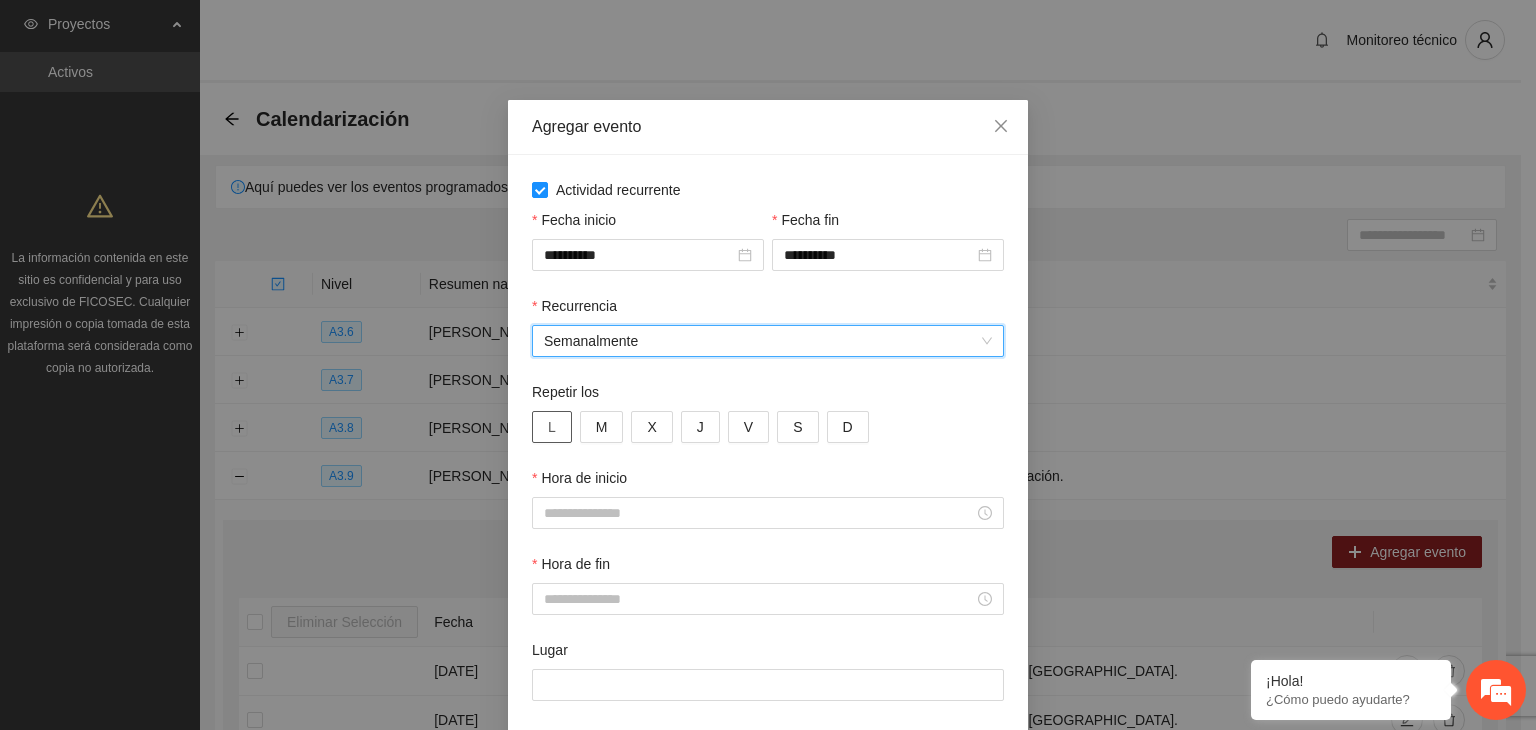 click on "L" at bounding box center [552, 427] 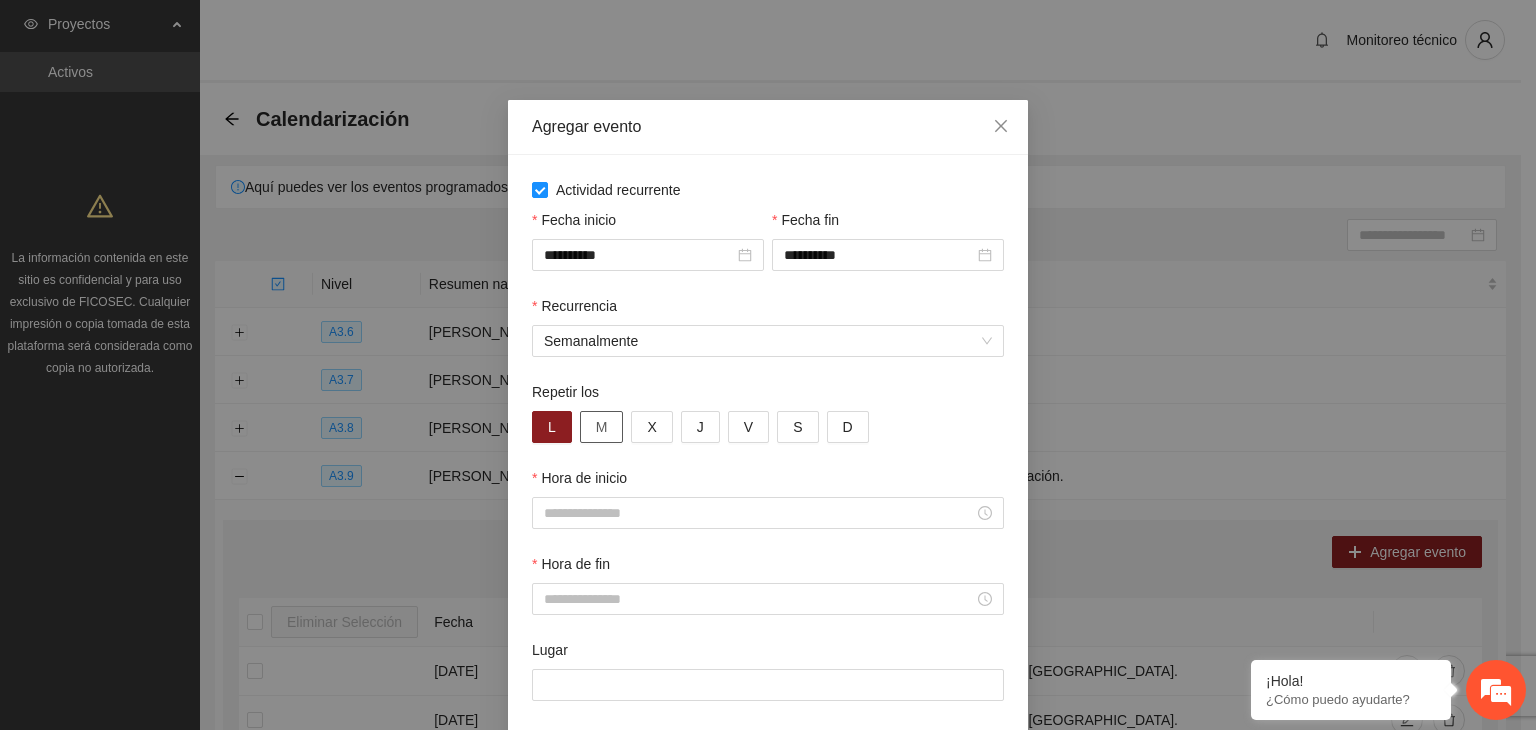click on "M" at bounding box center [602, 427] 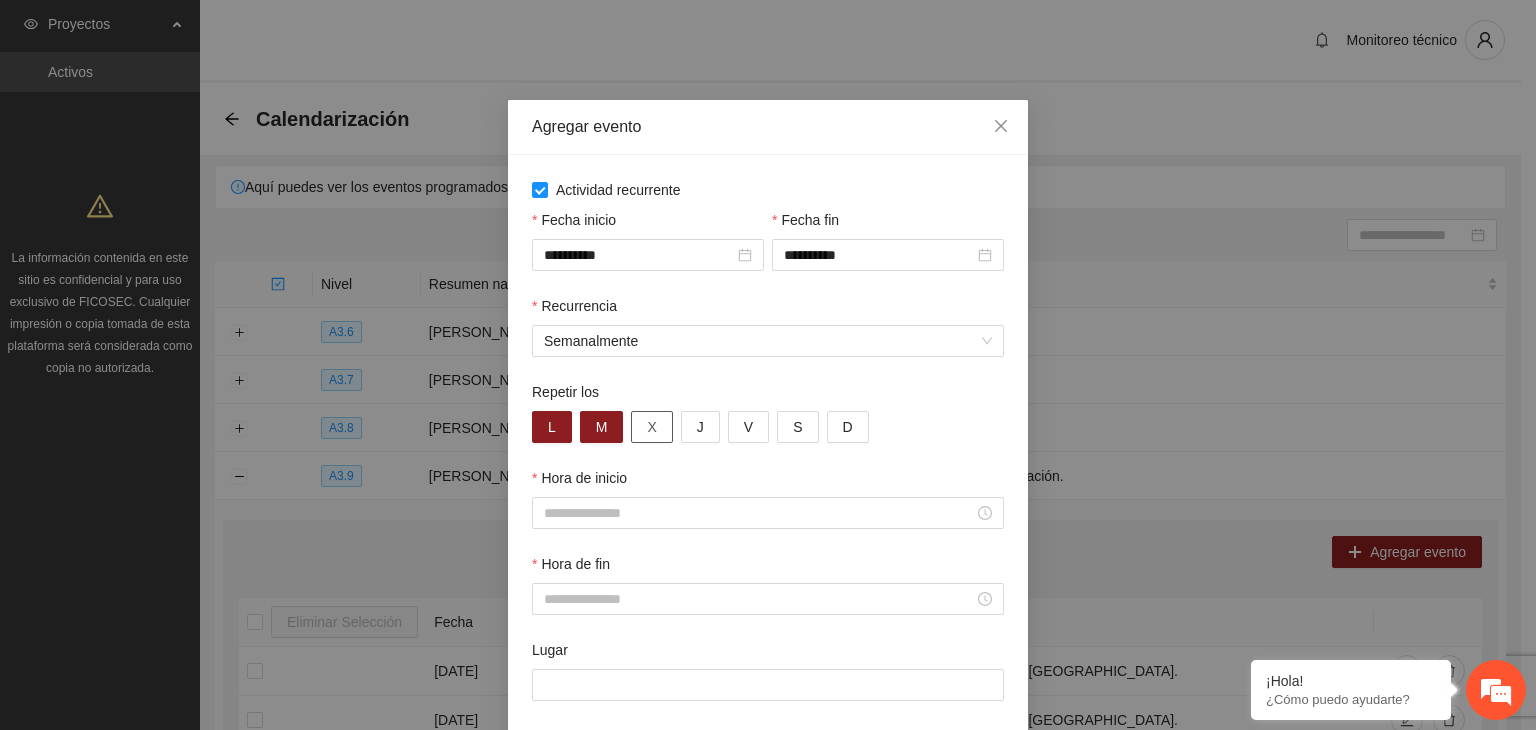 click on "X" at bounding box center [651, 427] 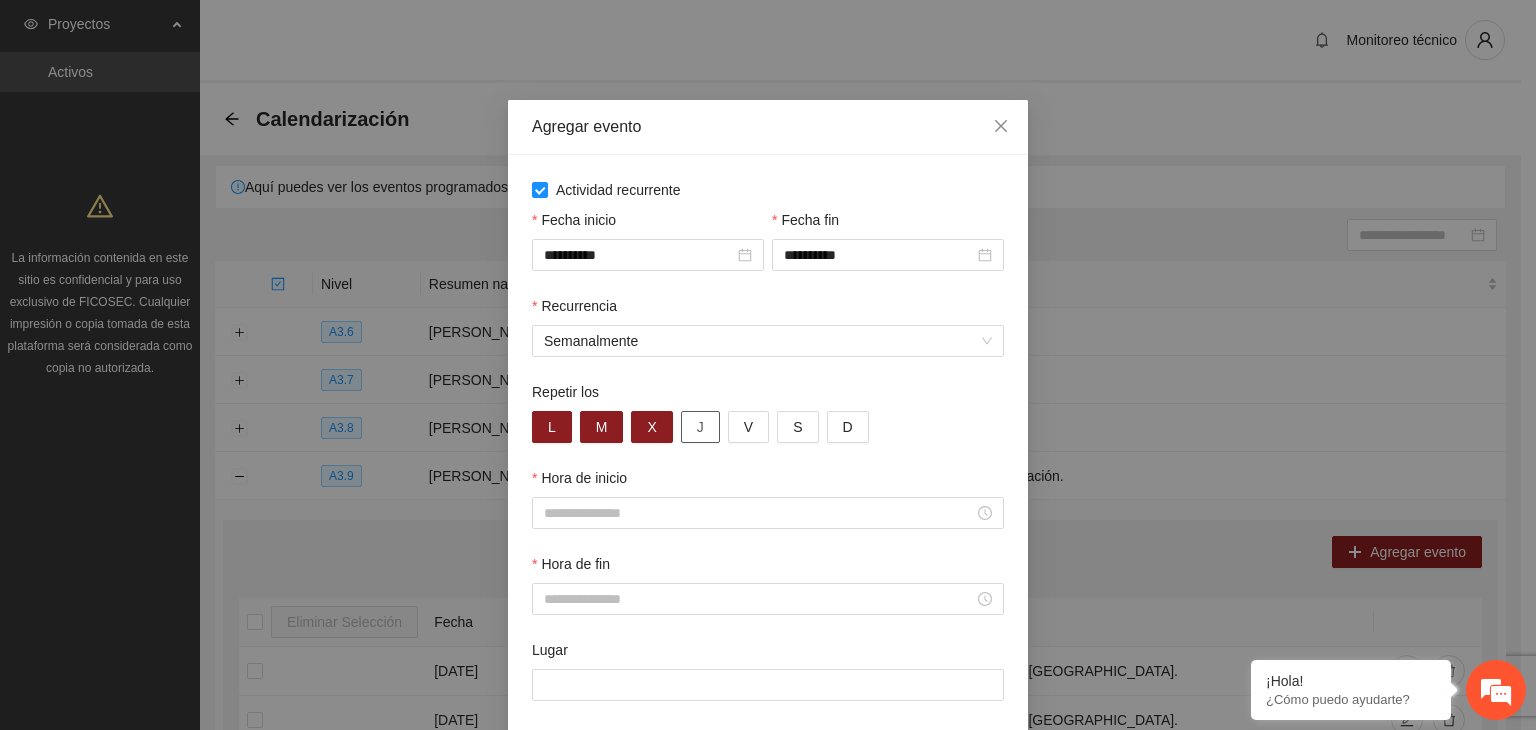click on "J" at bounding box center [700, 427] 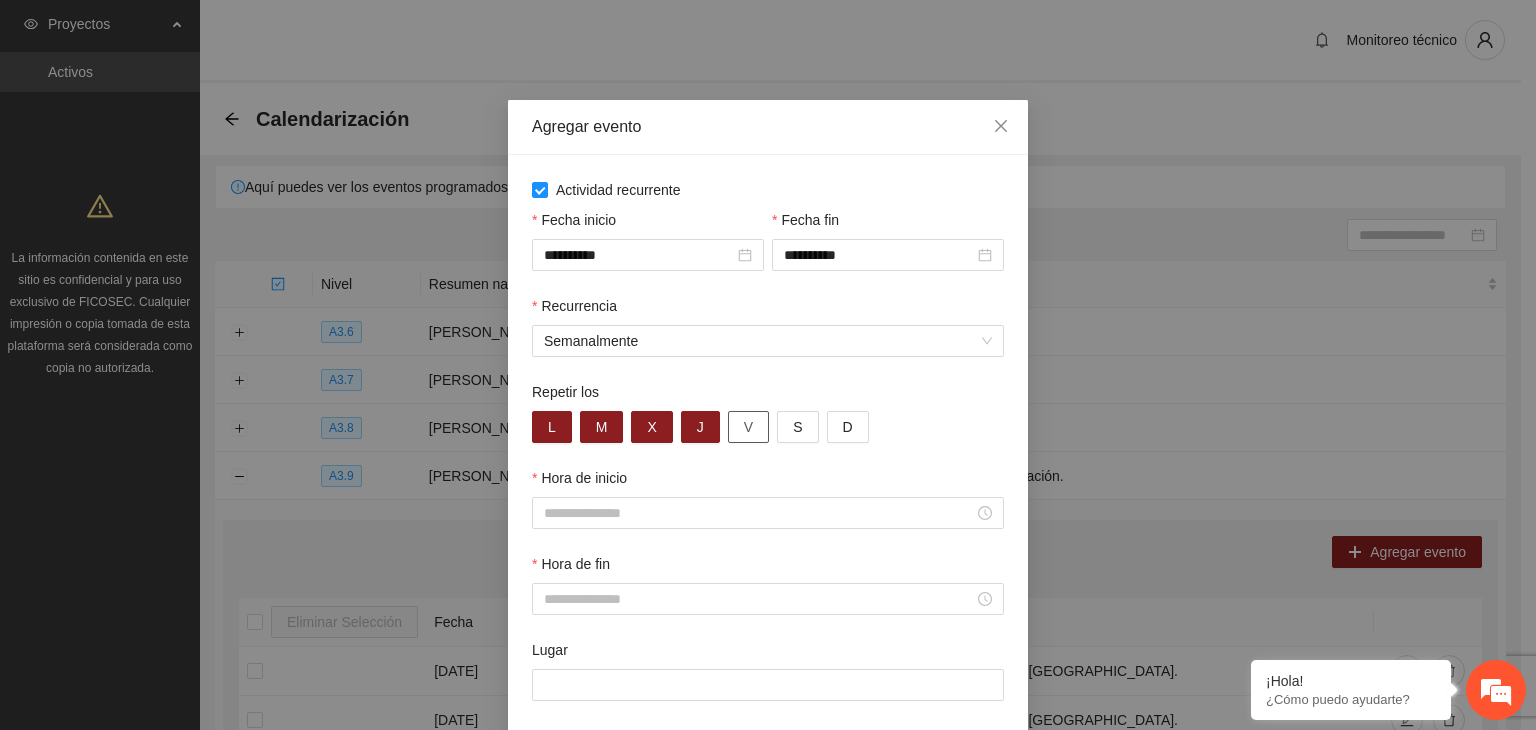 click on "V" at bounding box center (748, 427) 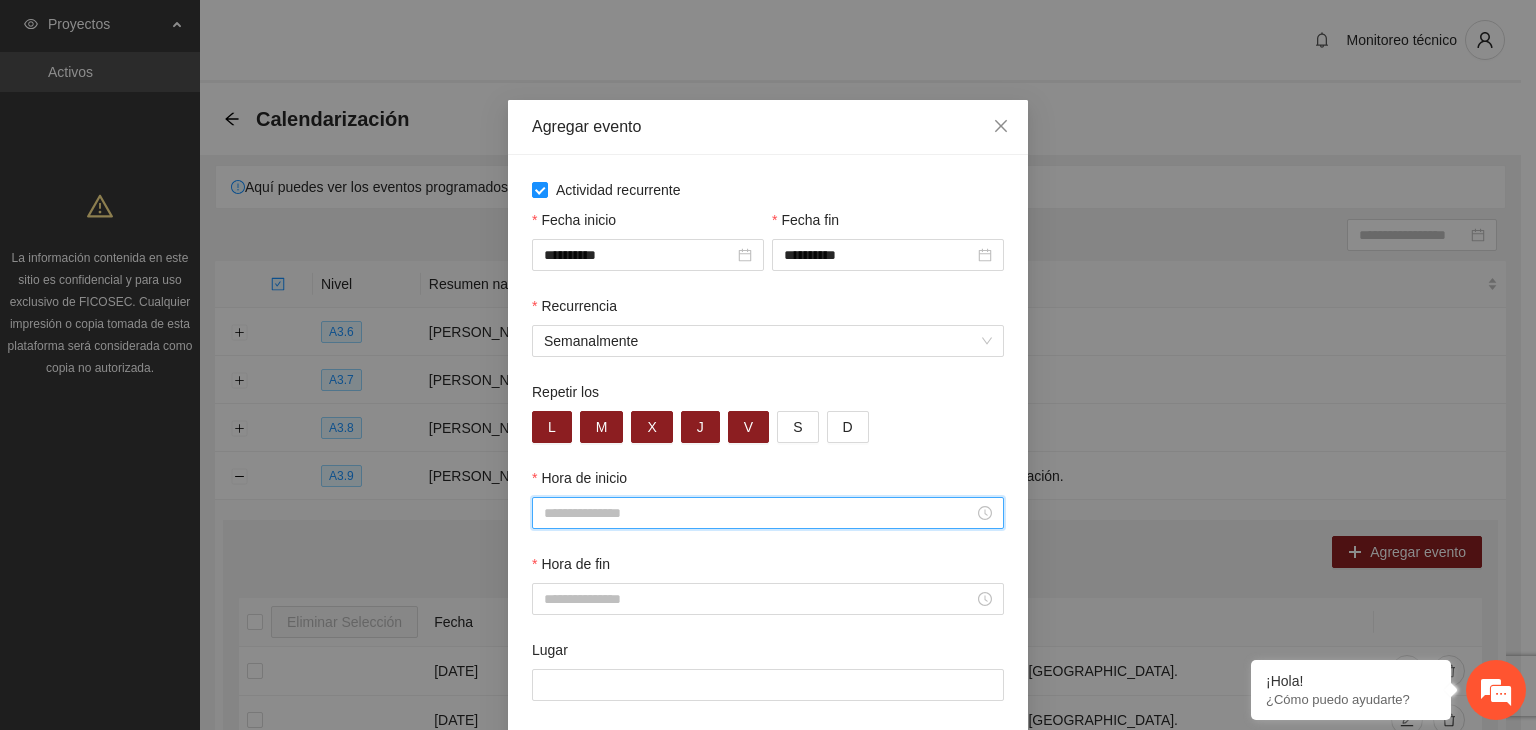 click on "Hora de inicio" at bounding box center (759, 513) 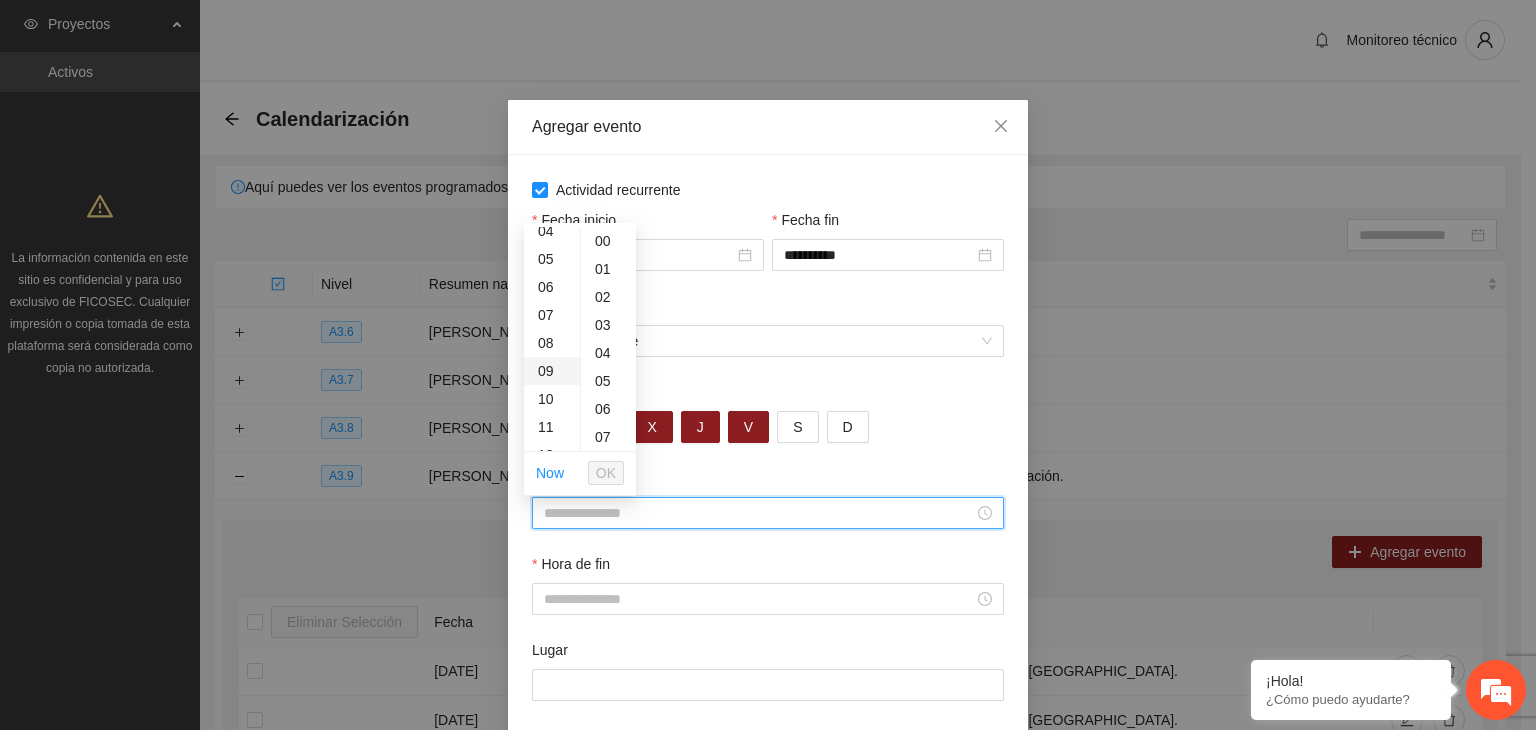 click on "09" at bounding box center [552, 371] 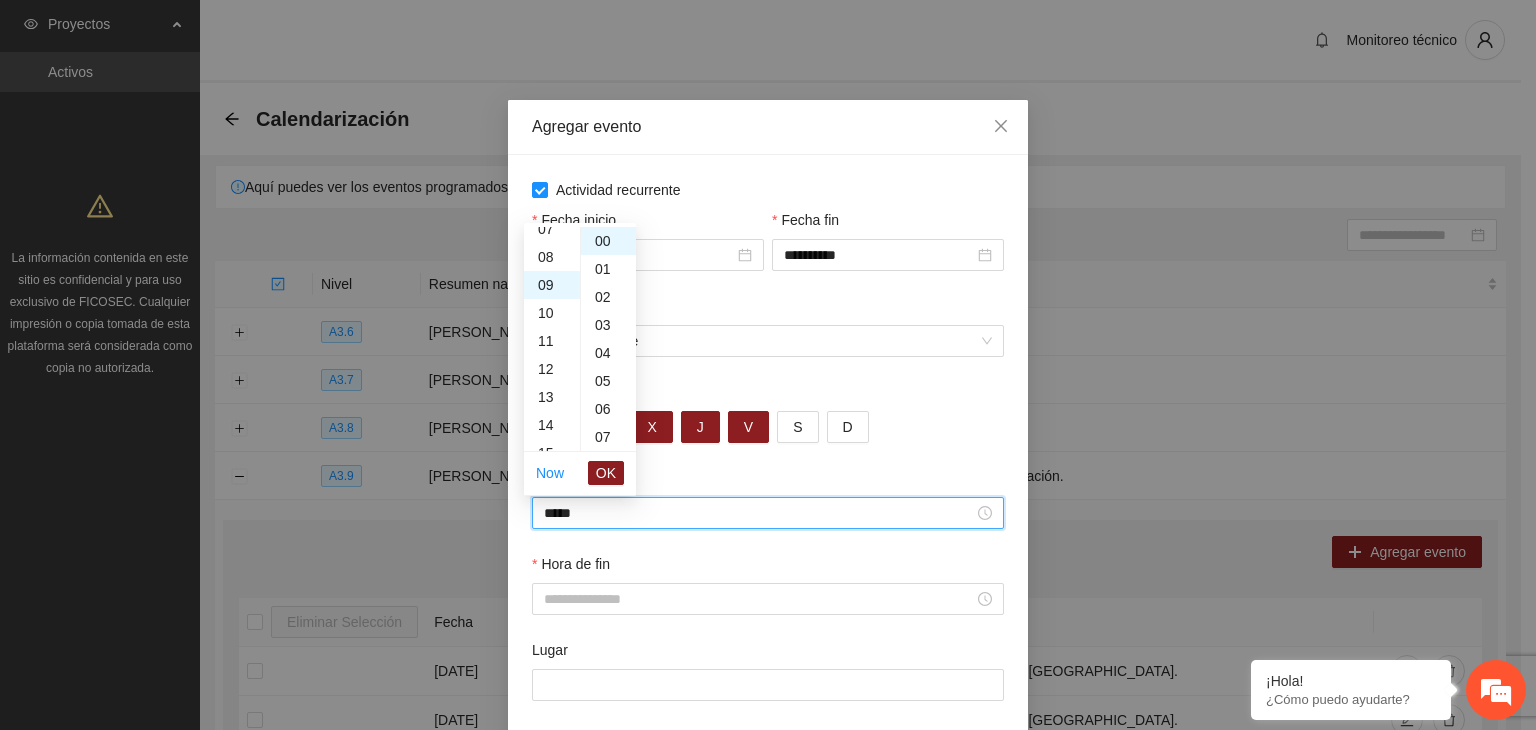 scroll, scrollTop: 252, scrollLeft: 0, axis: vertical 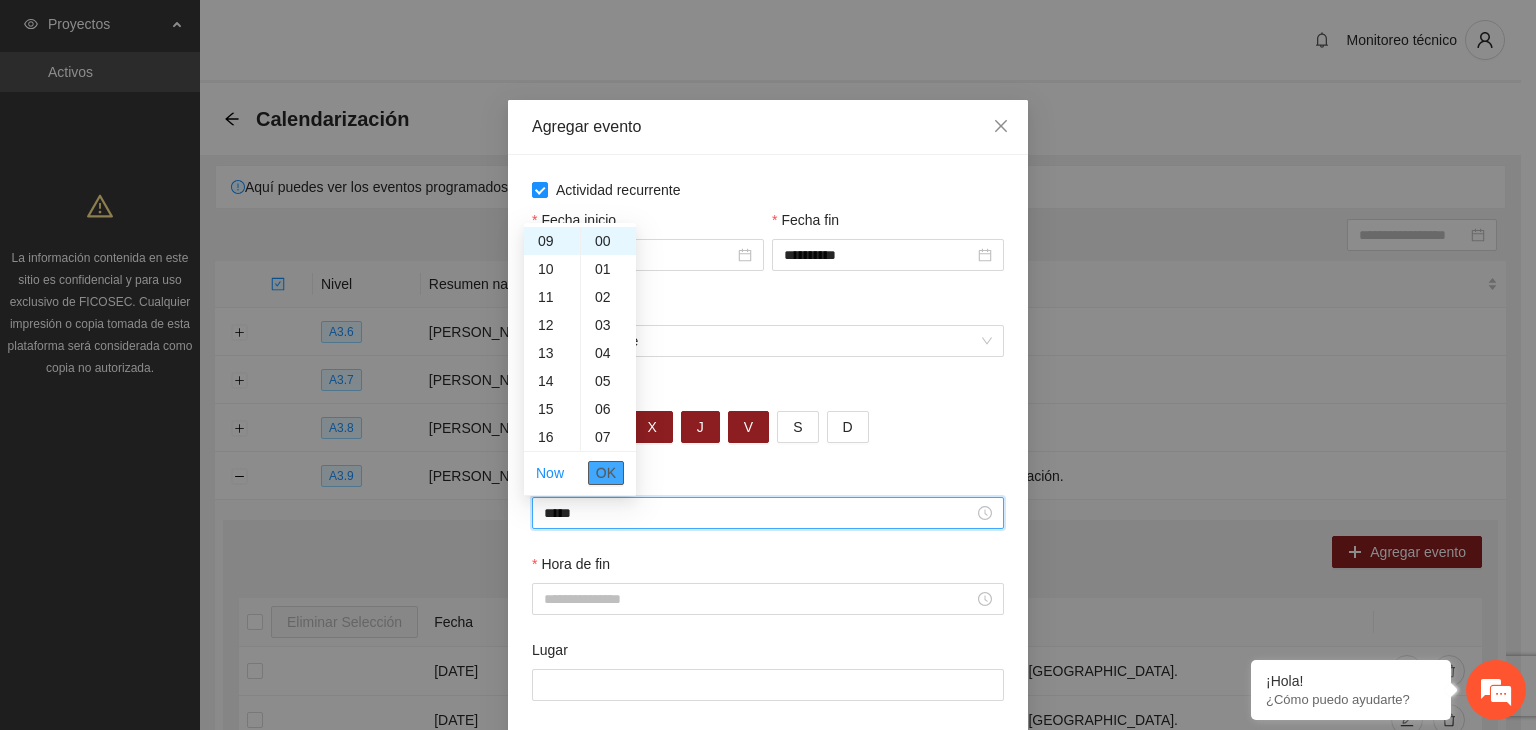 click on "OK" at bounding box center (606, 473) 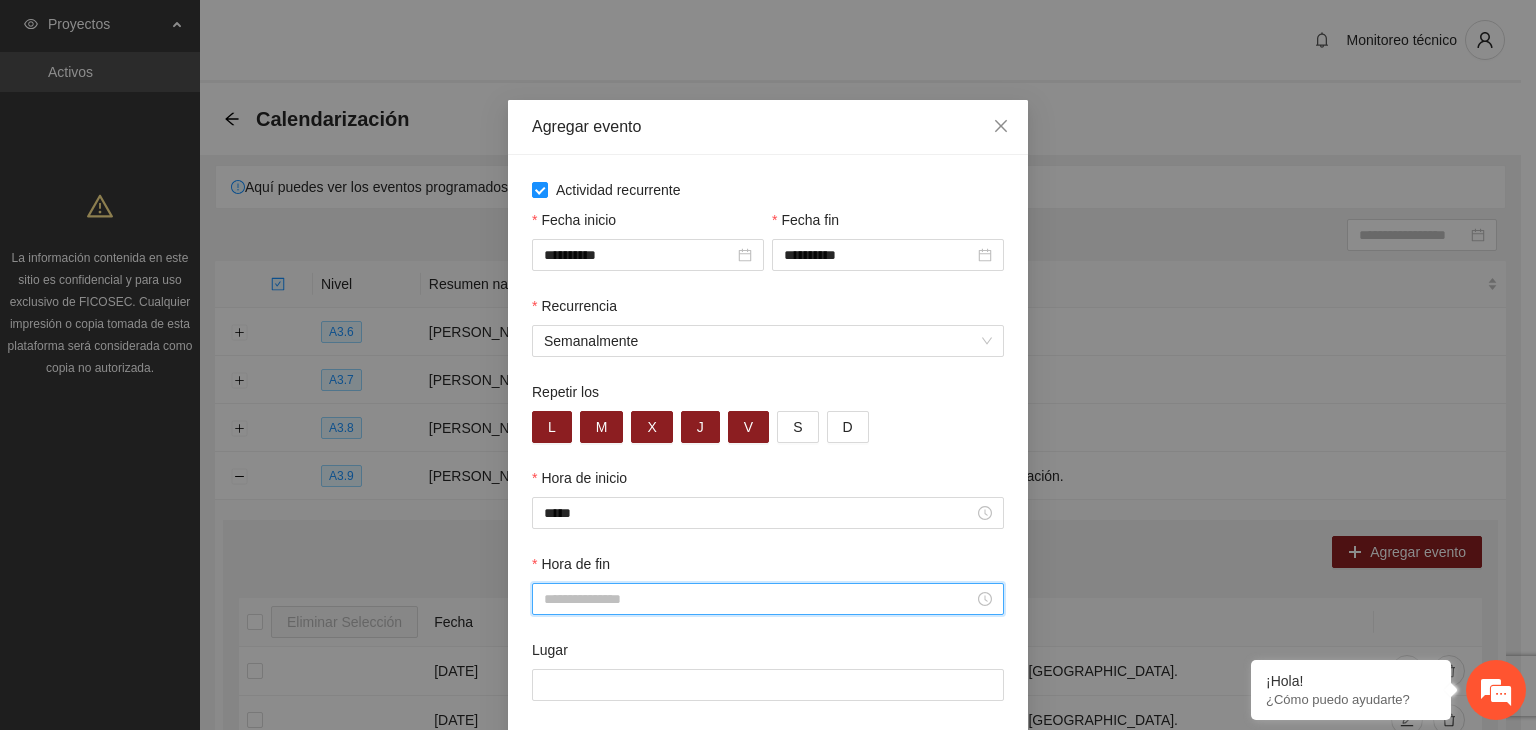 click on "Hora de fin" at bounding box center (759, 599) 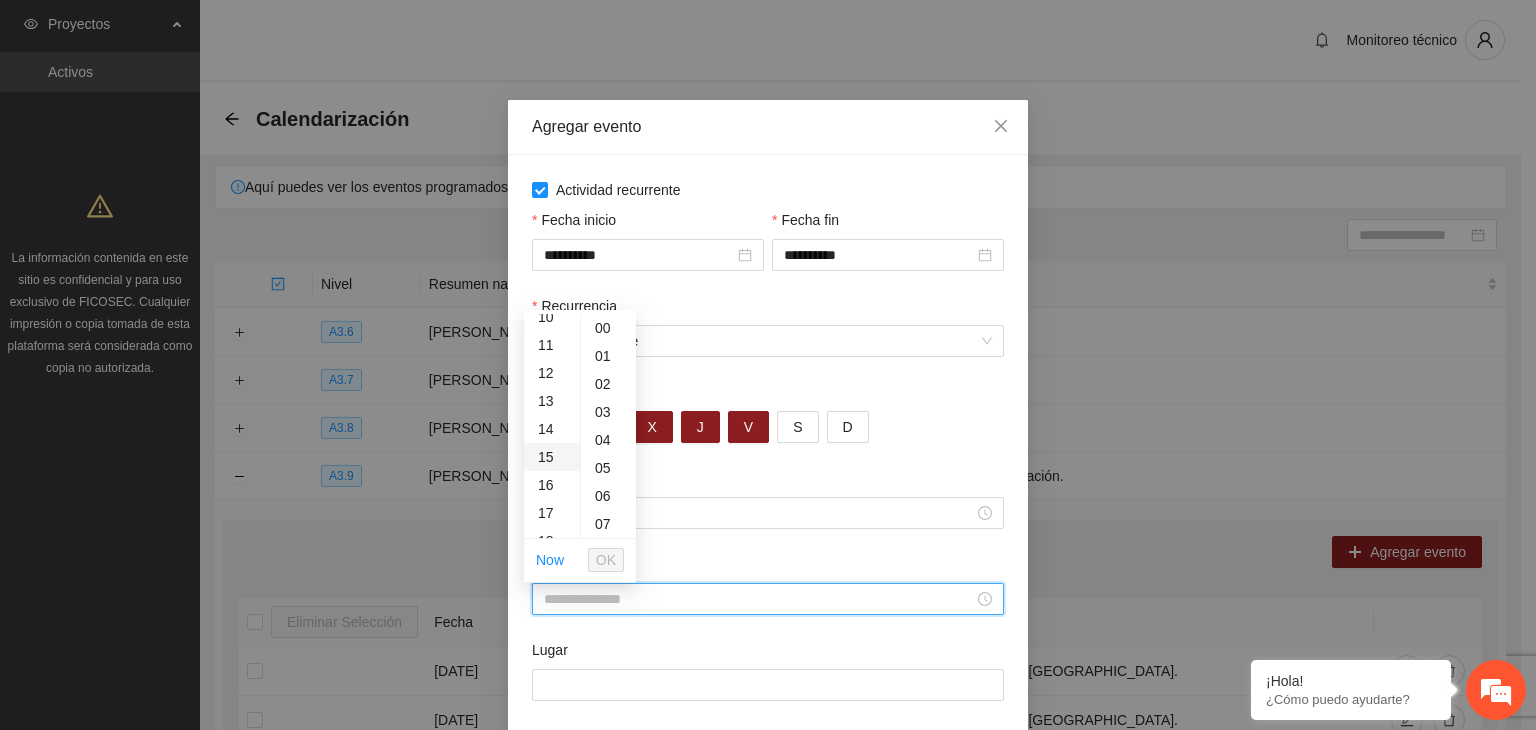 click on "15" at bounding box center (552, 457) 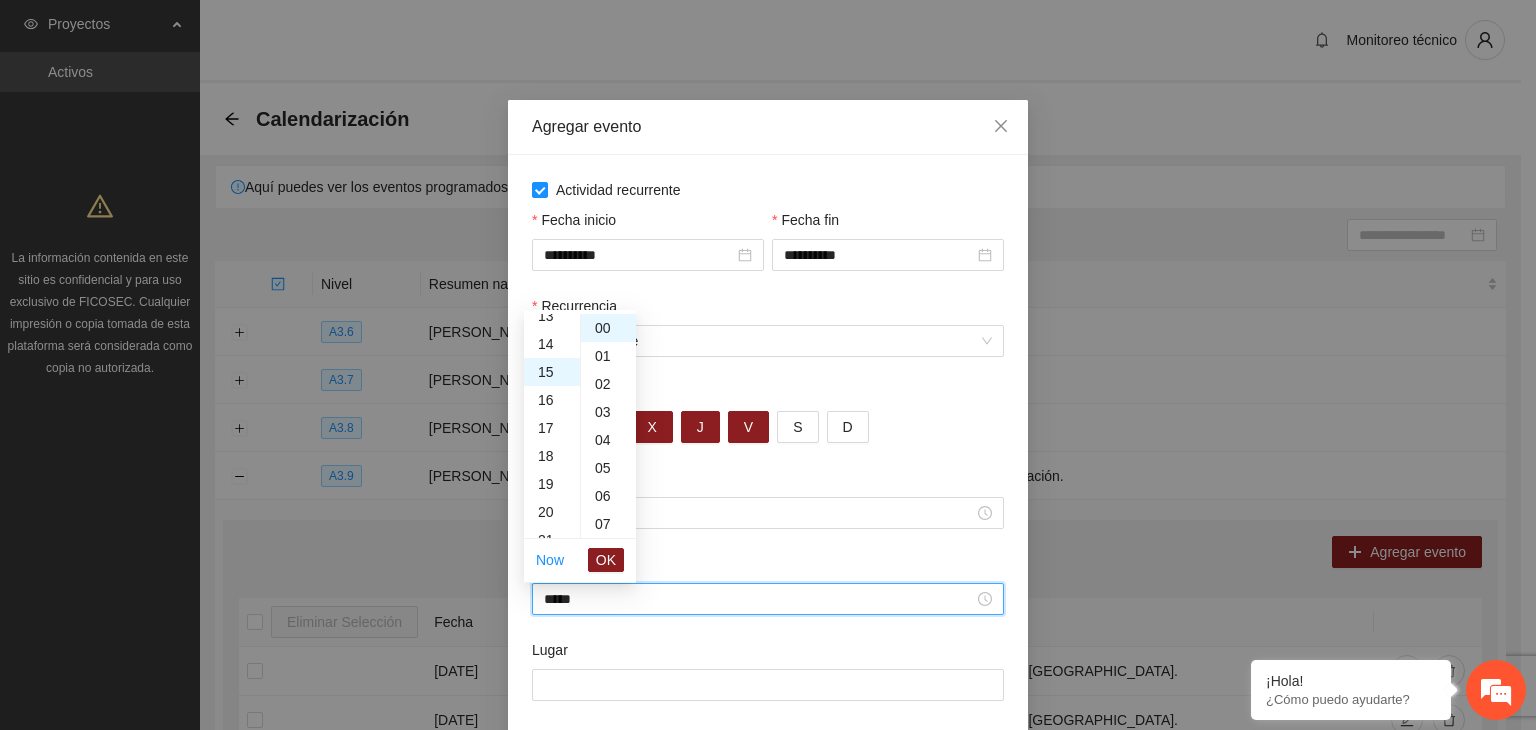 scroll, scrollTop: 420, scrollLeft: 0, axis: vertical 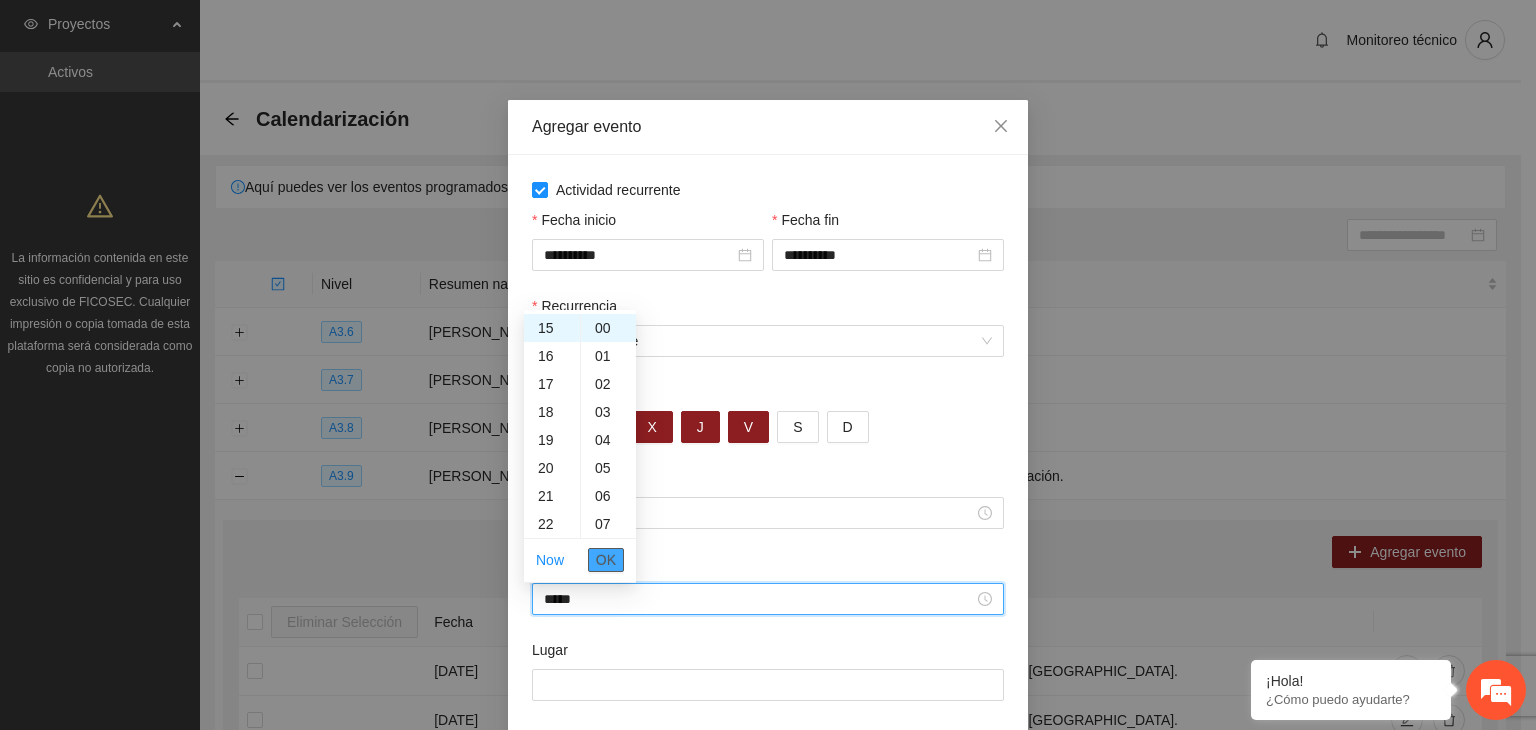 click on "OK" at bounding box center (606, 560) 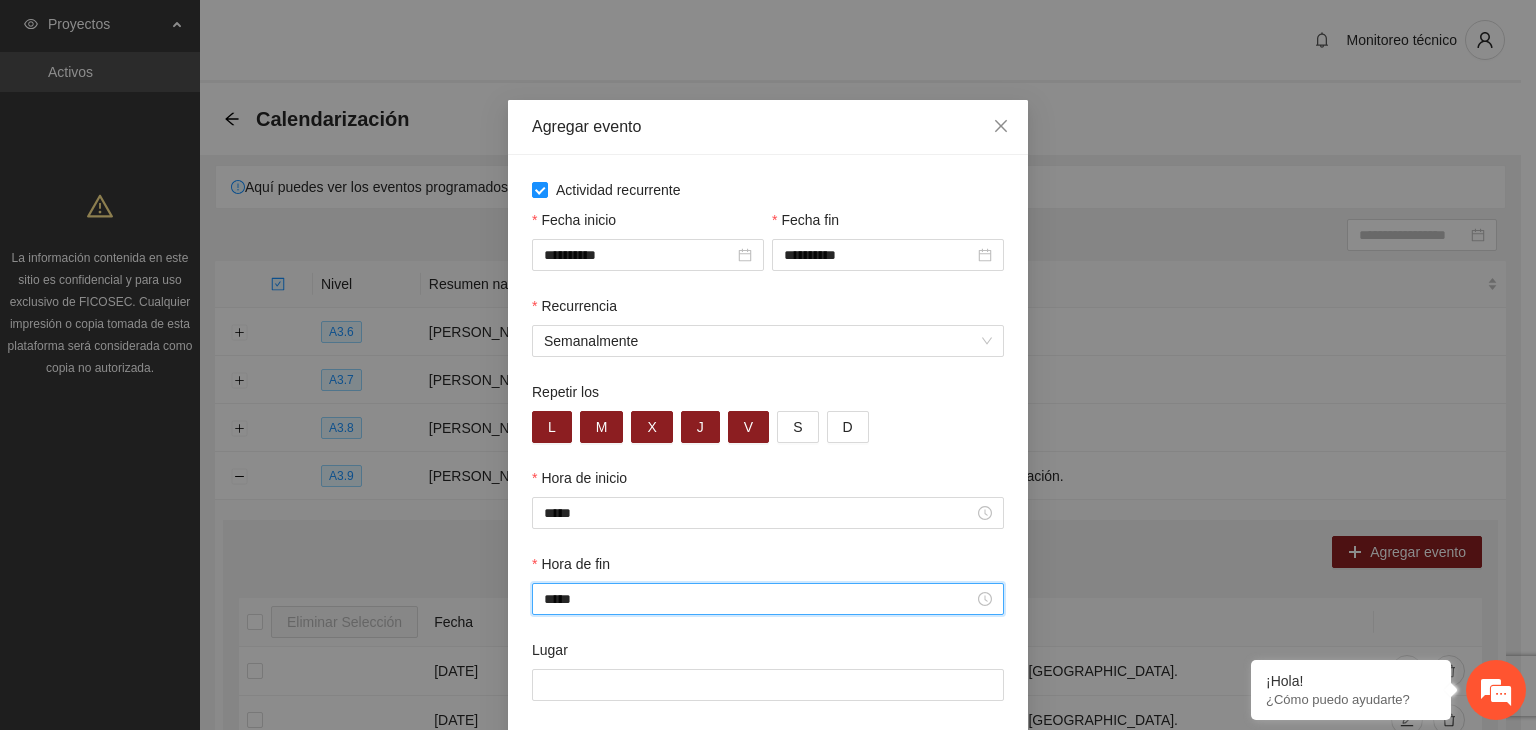 scroll, scrollTop: 98, scrollLeft: 0, axis: vertical 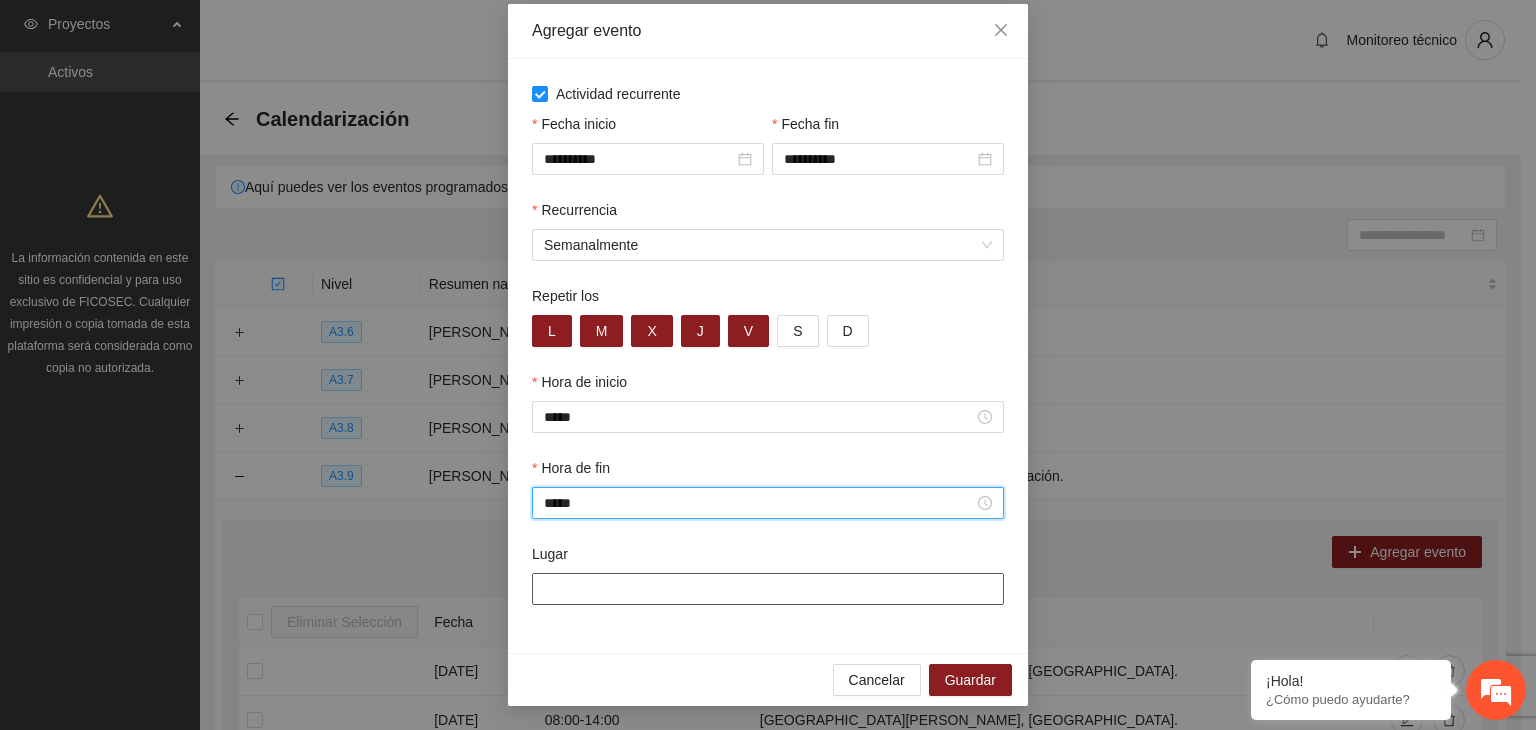 click on "Lugar" at bounding box center [768, 589] 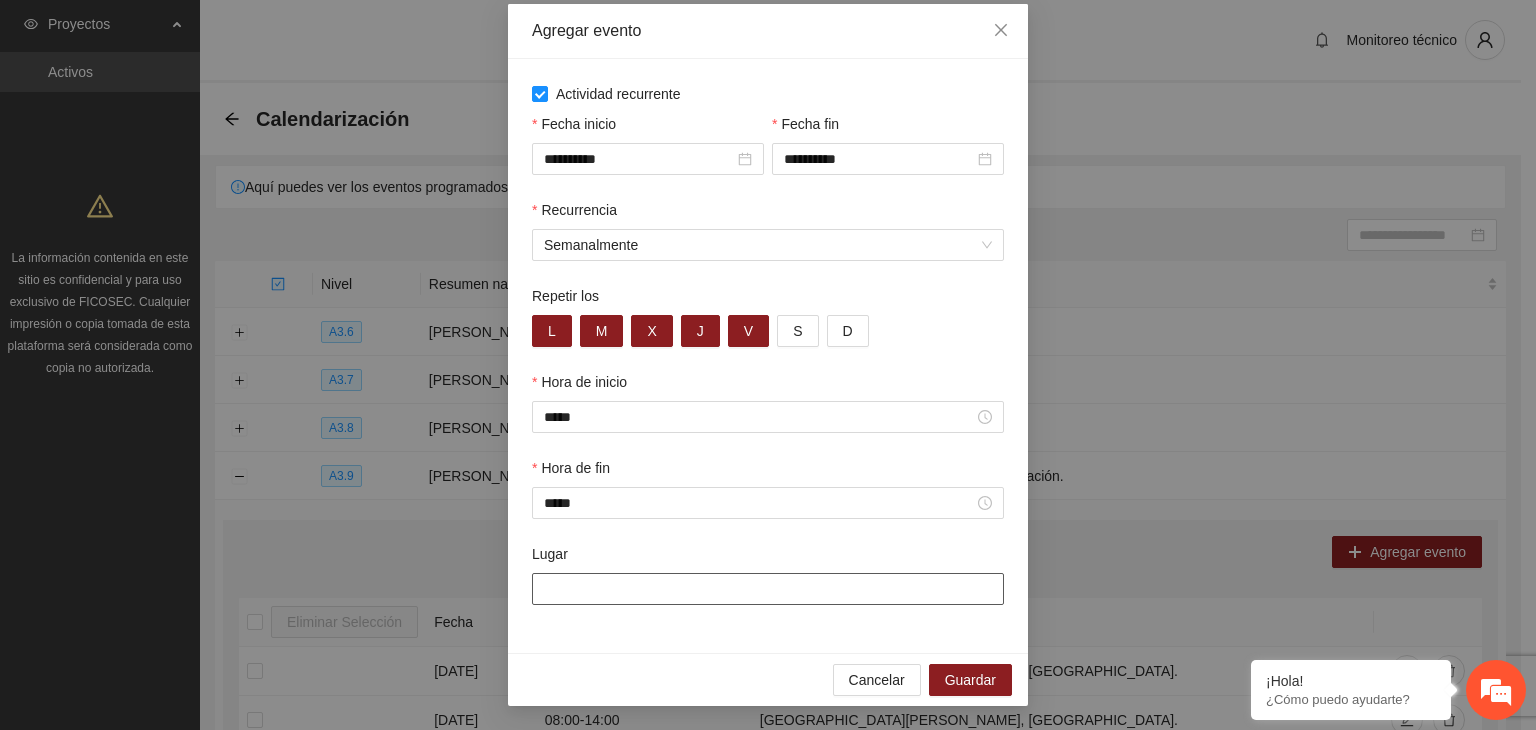 type on "**********" 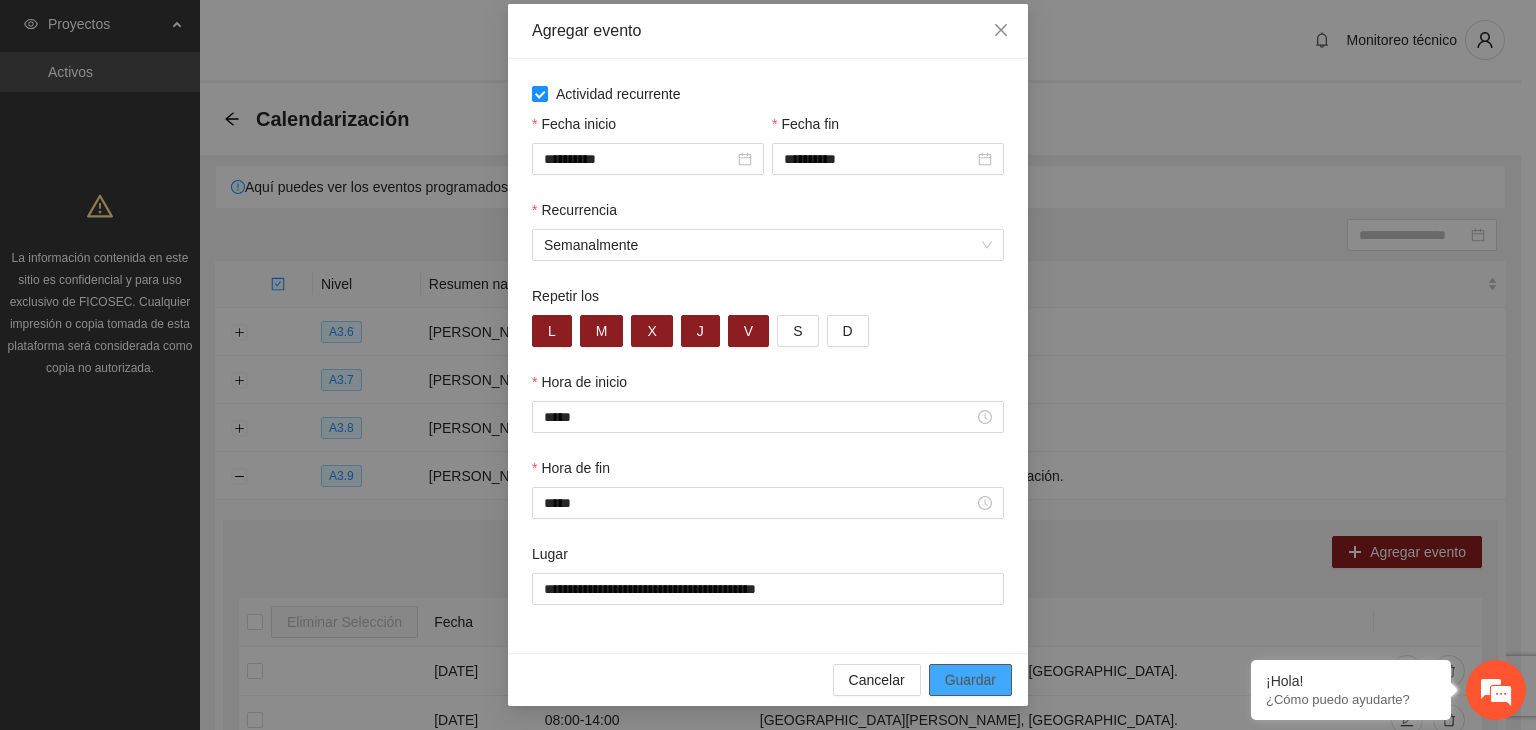 click on "Guardar" at bounding box center (970, 680) 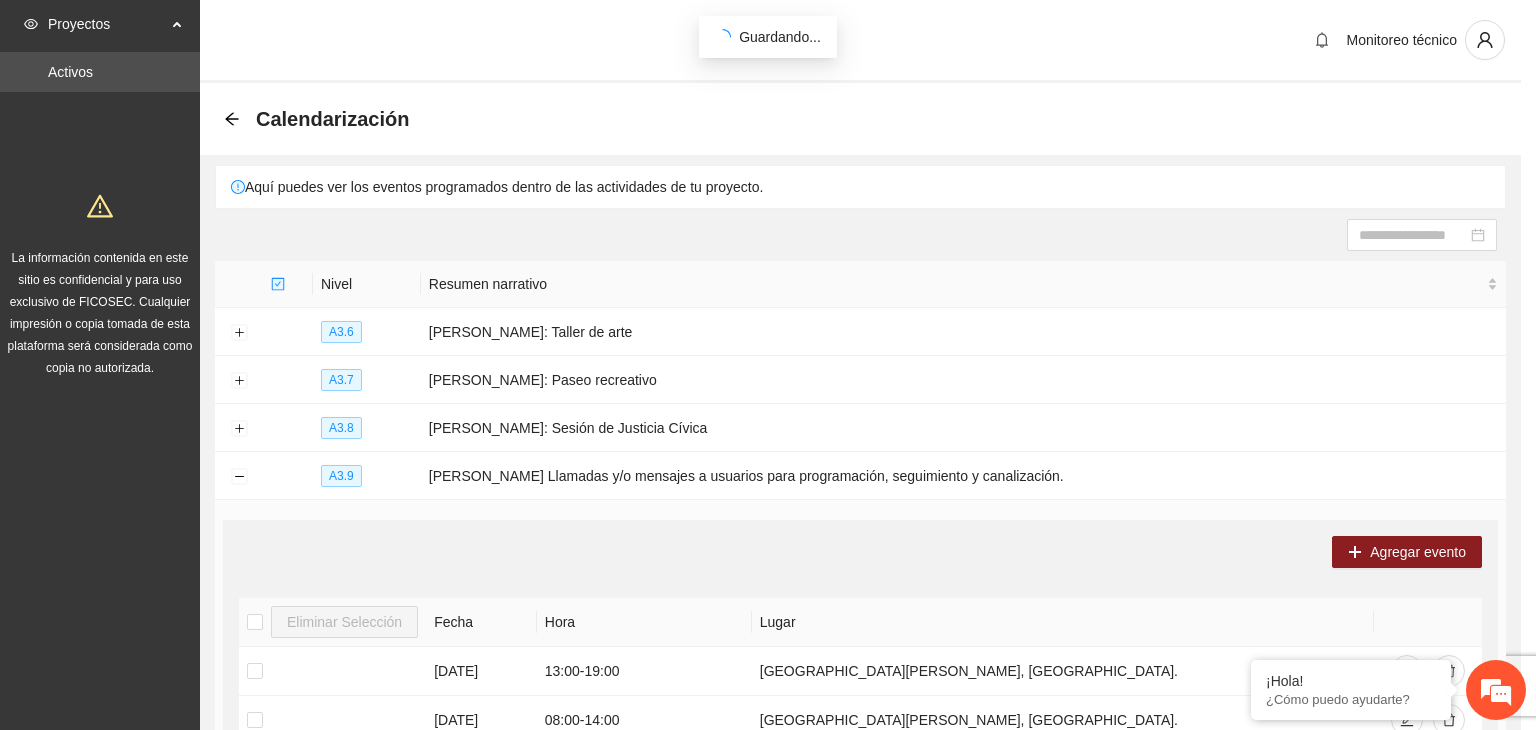 scroll, scrollTop: 0, scrollLeft: 0, axis: both 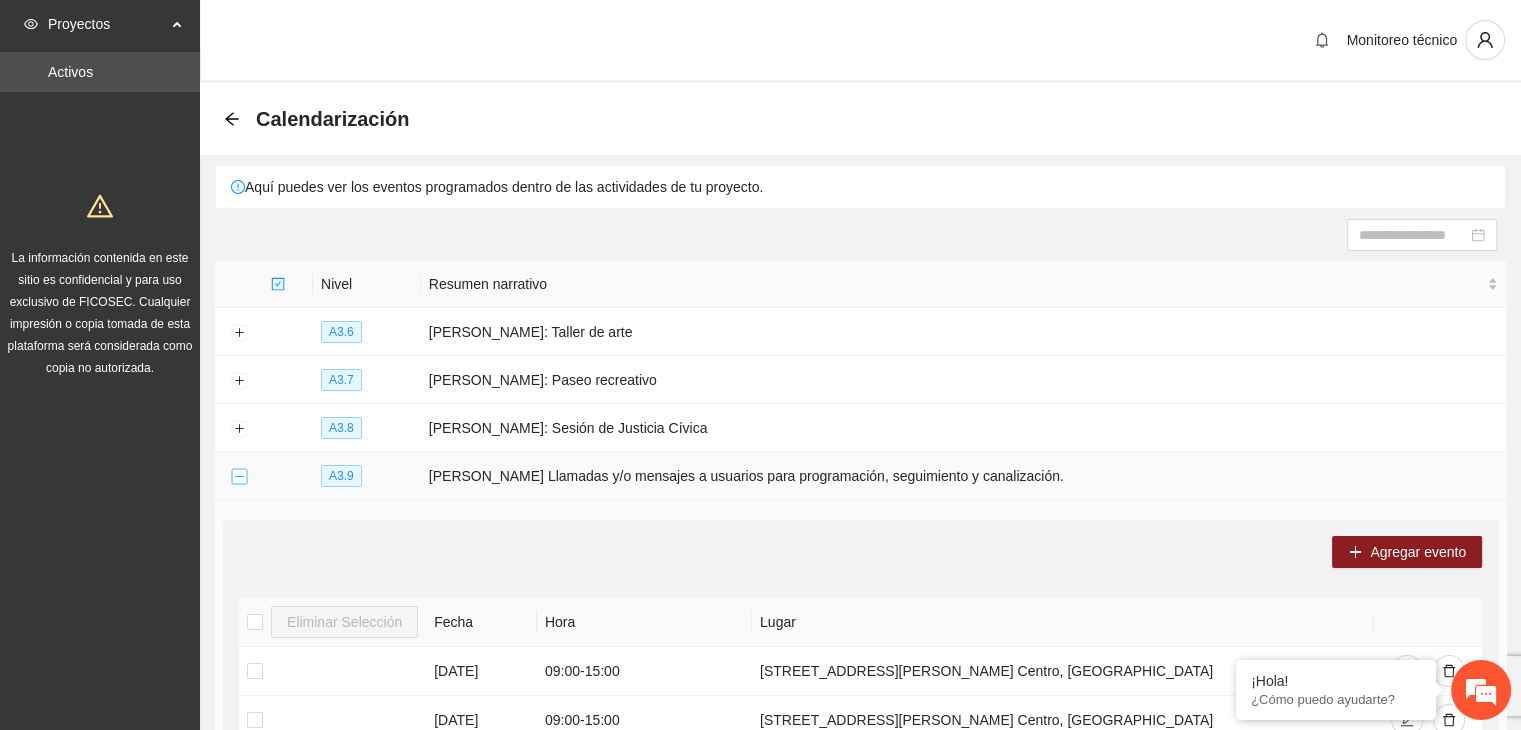 click at bounding box center [239, 477] 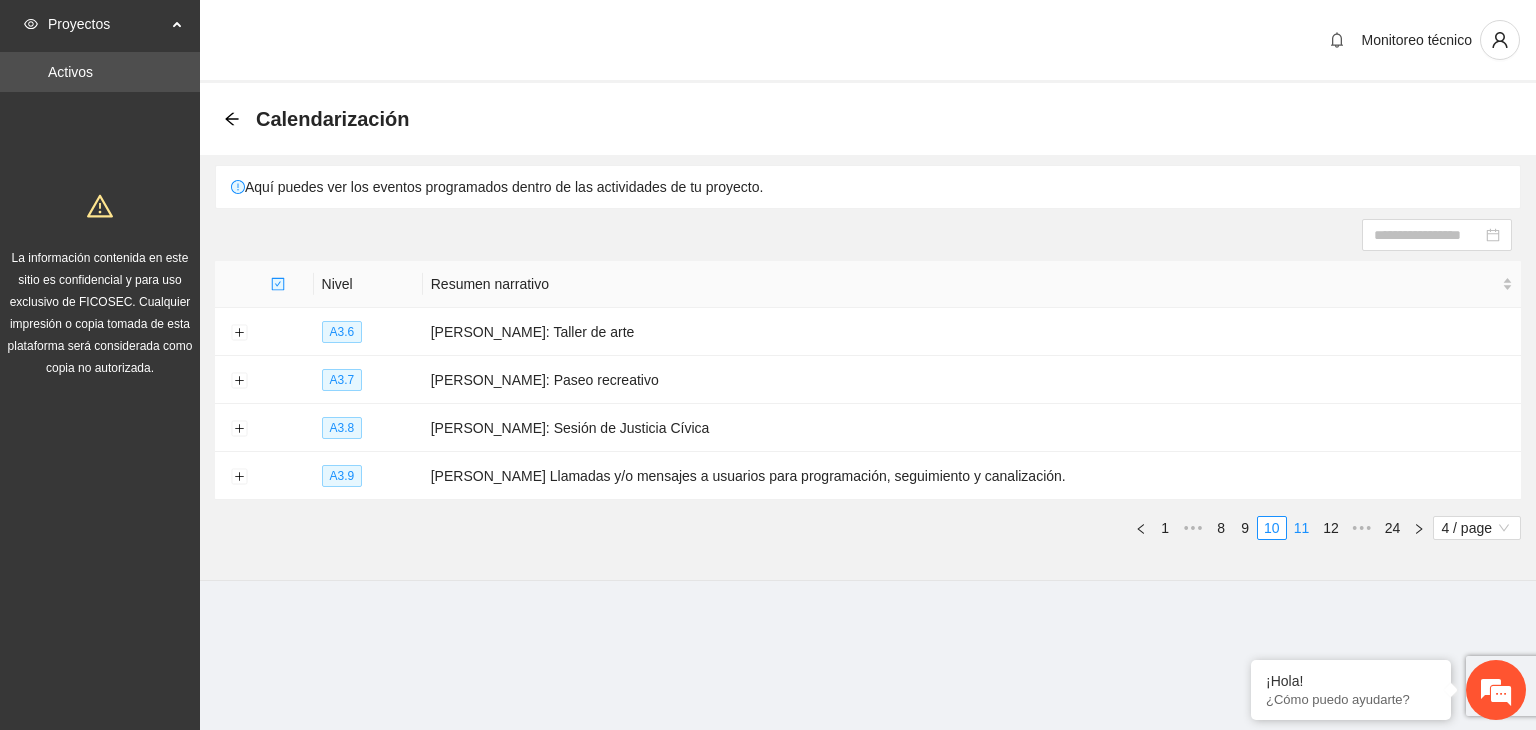 click on "11" at bounding box center [1302, 528] 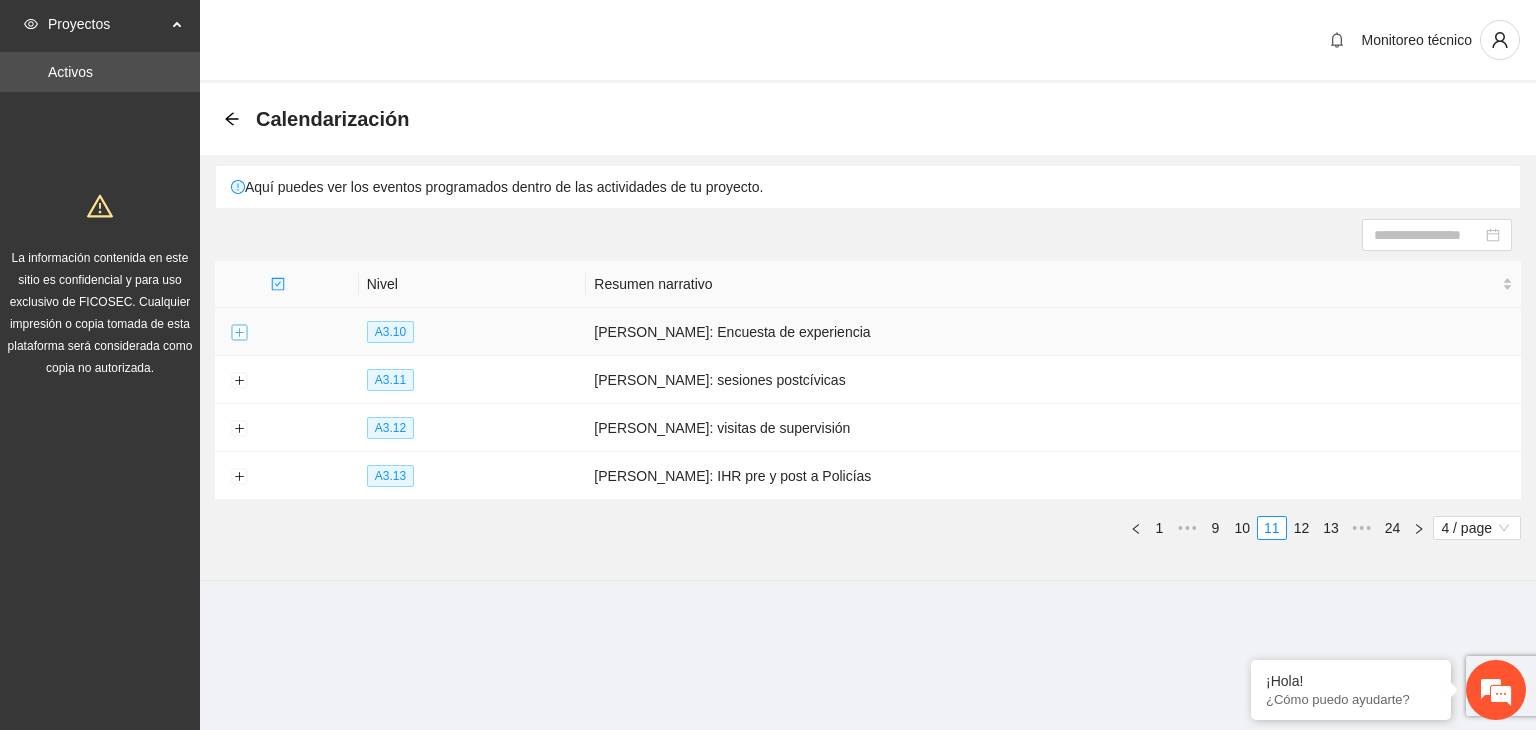 click at bounding box center [239, 333] 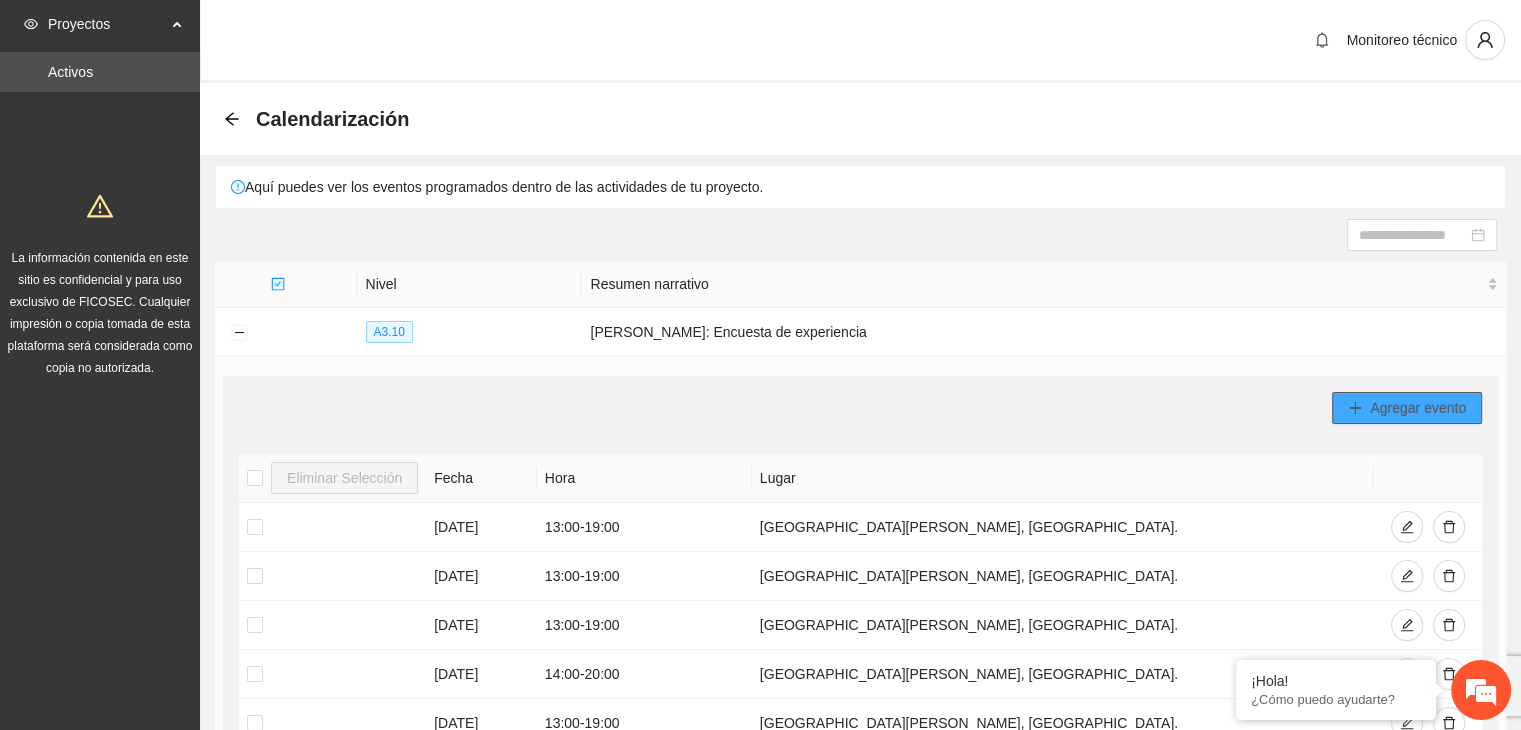 click on "Agregar evento" at bounding box center (1407, 408) 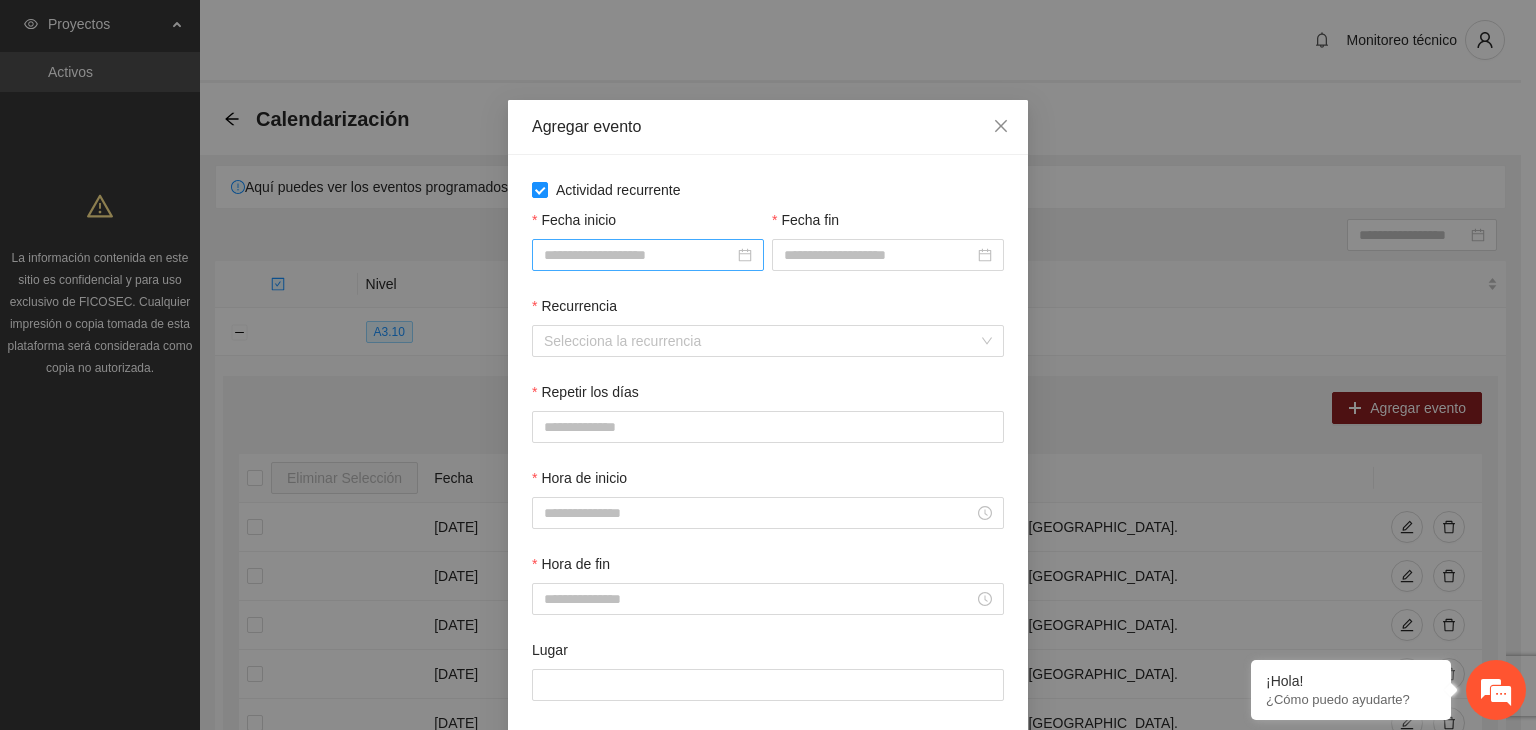 click at bounding box center (648, 255) 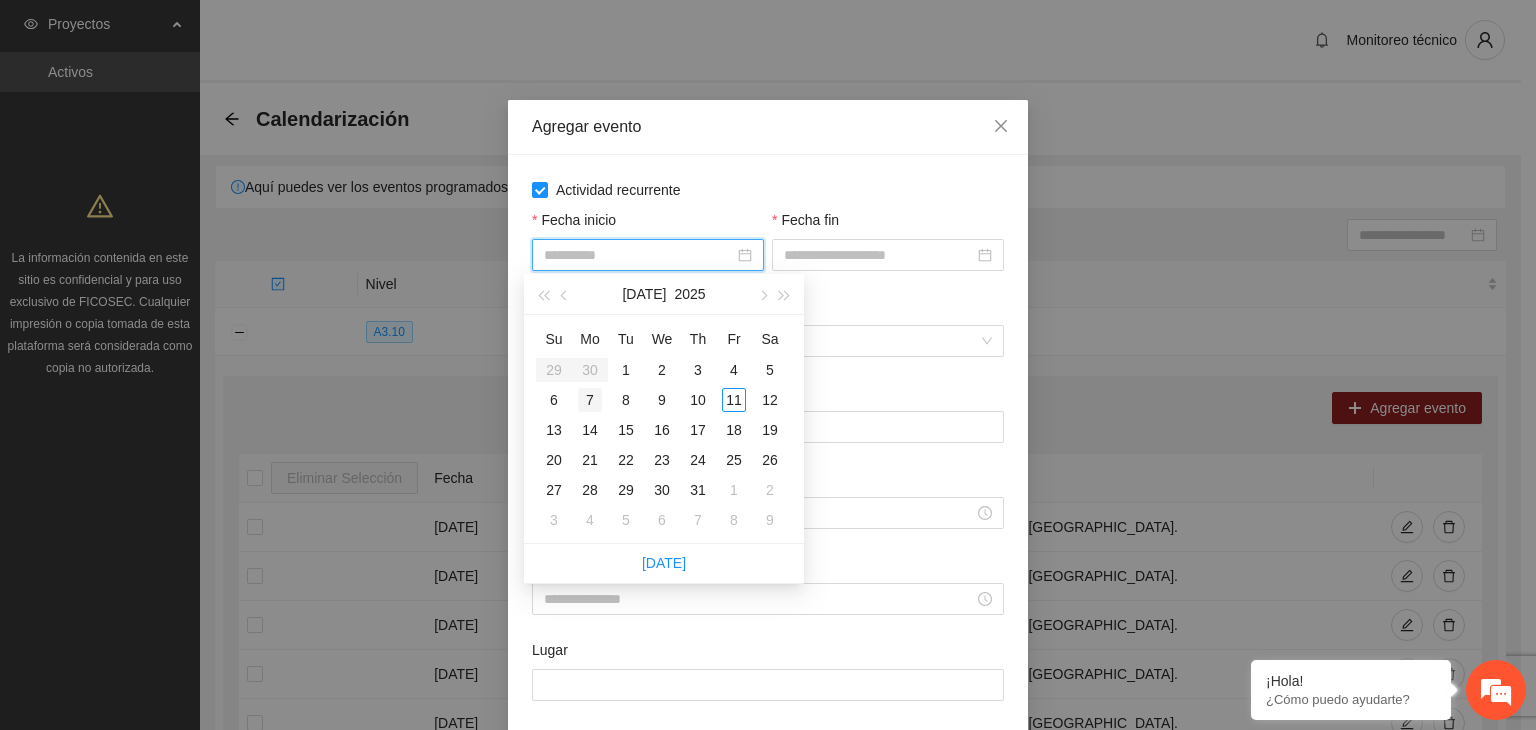 type on "**********" 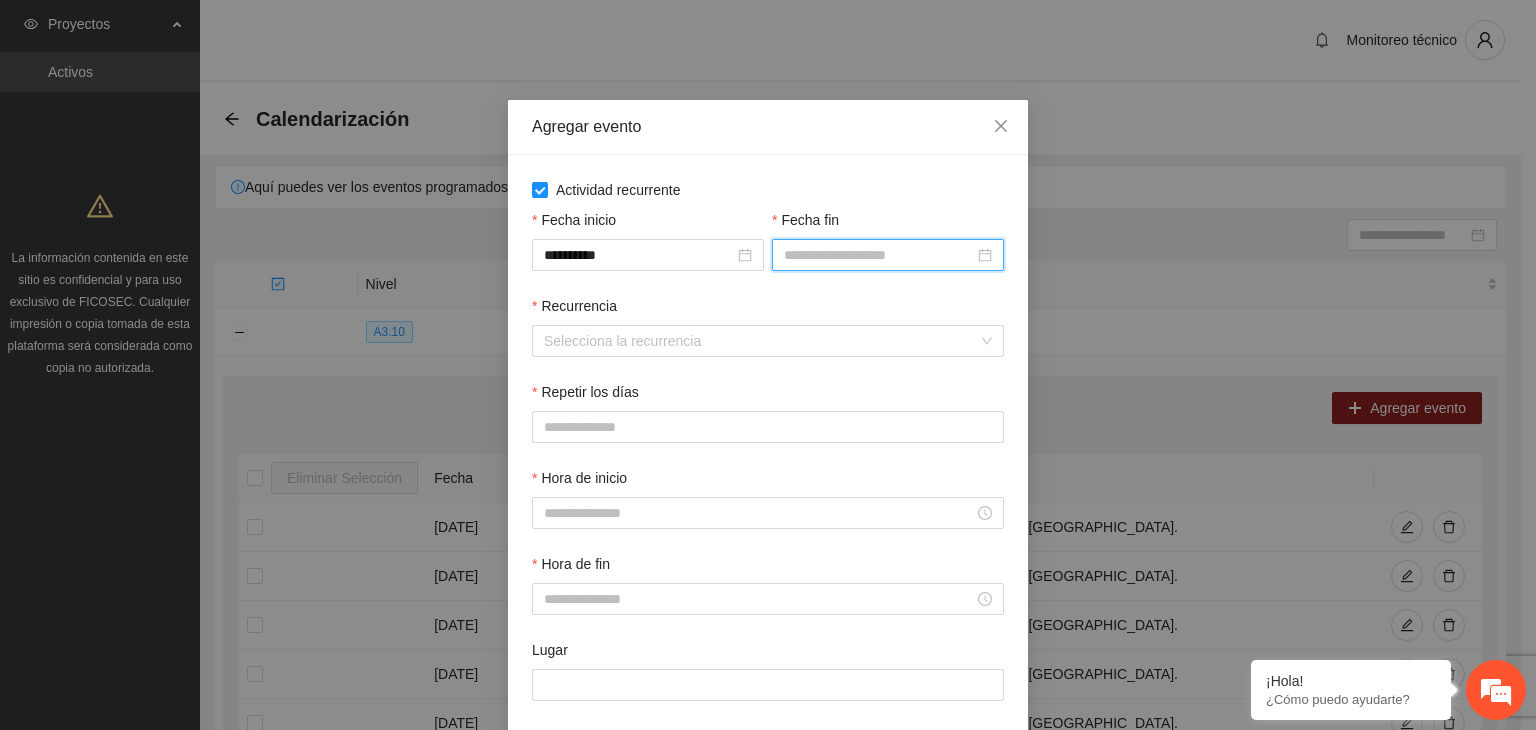 click on "Fecha fin" at bounding box center (879, 255) 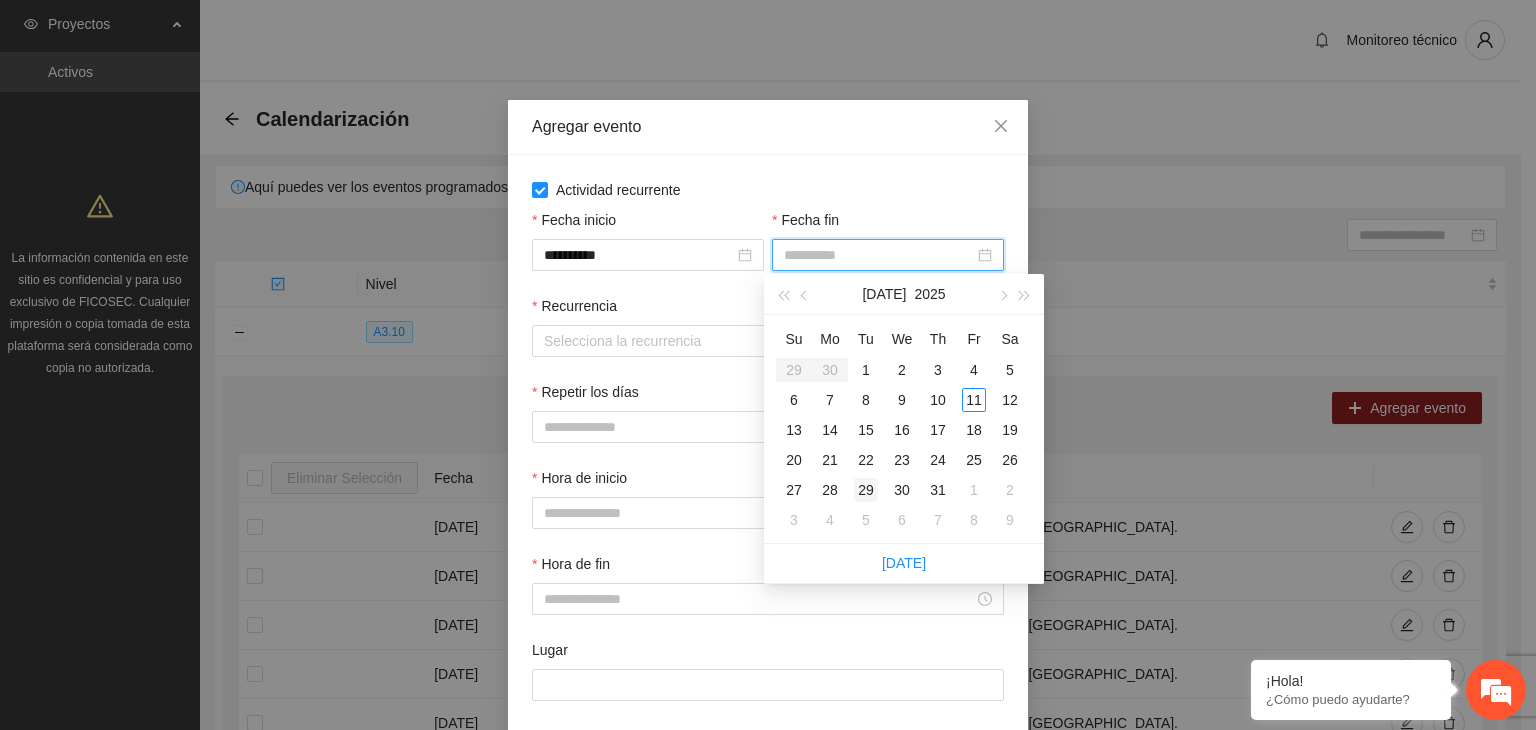 type on "**********" 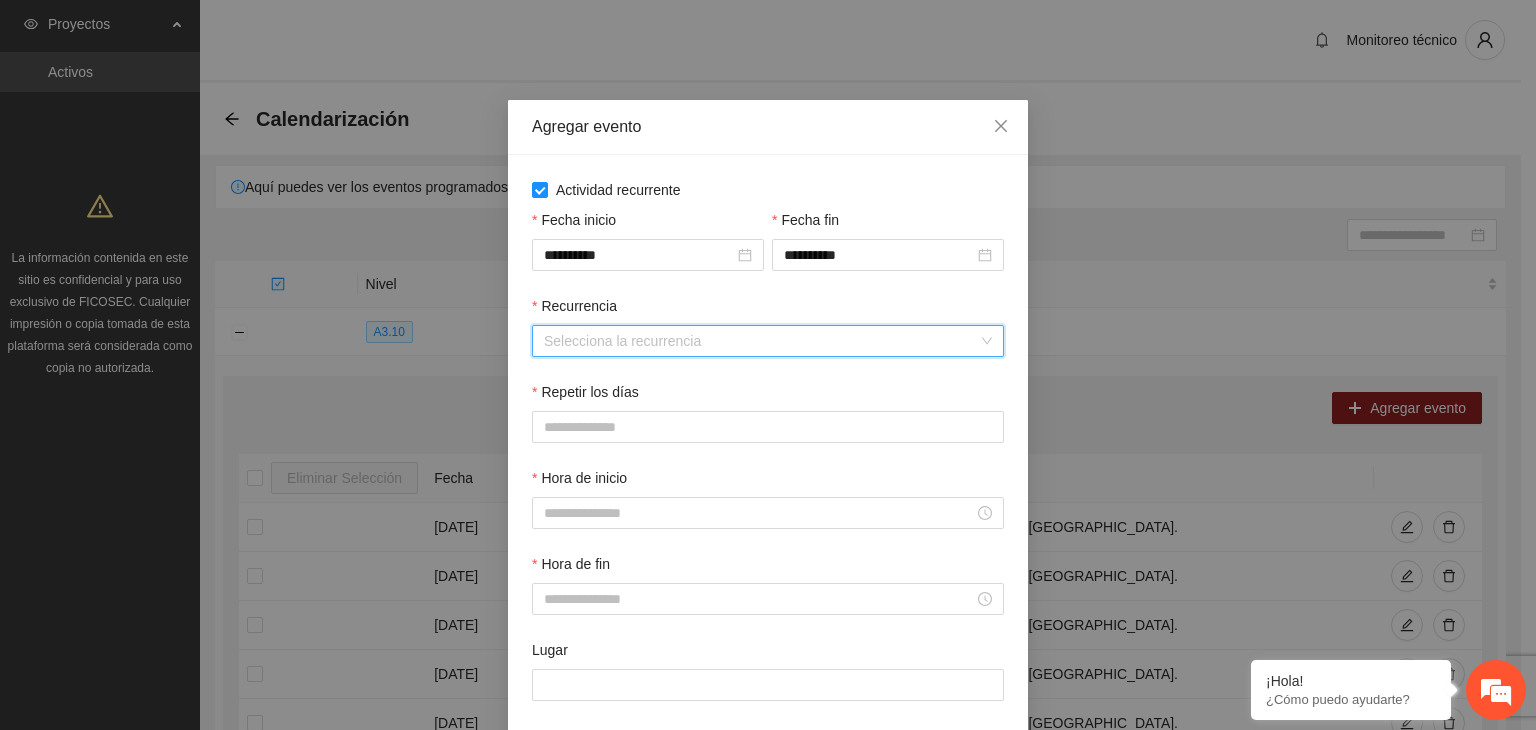 click on "Recurrencia" at bounding box center (761, 341) 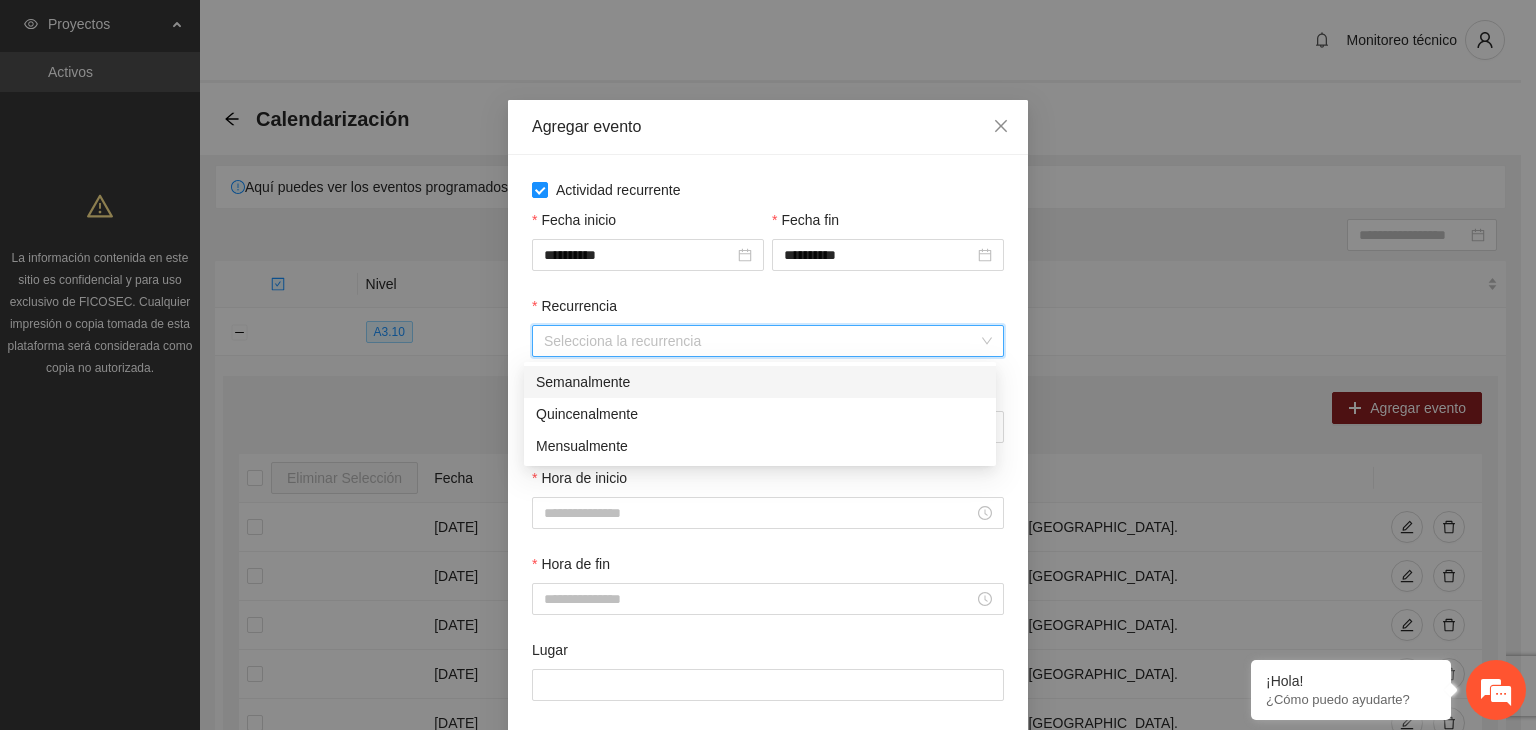 click on "Semanalmente" at bounding box center [760, 382] 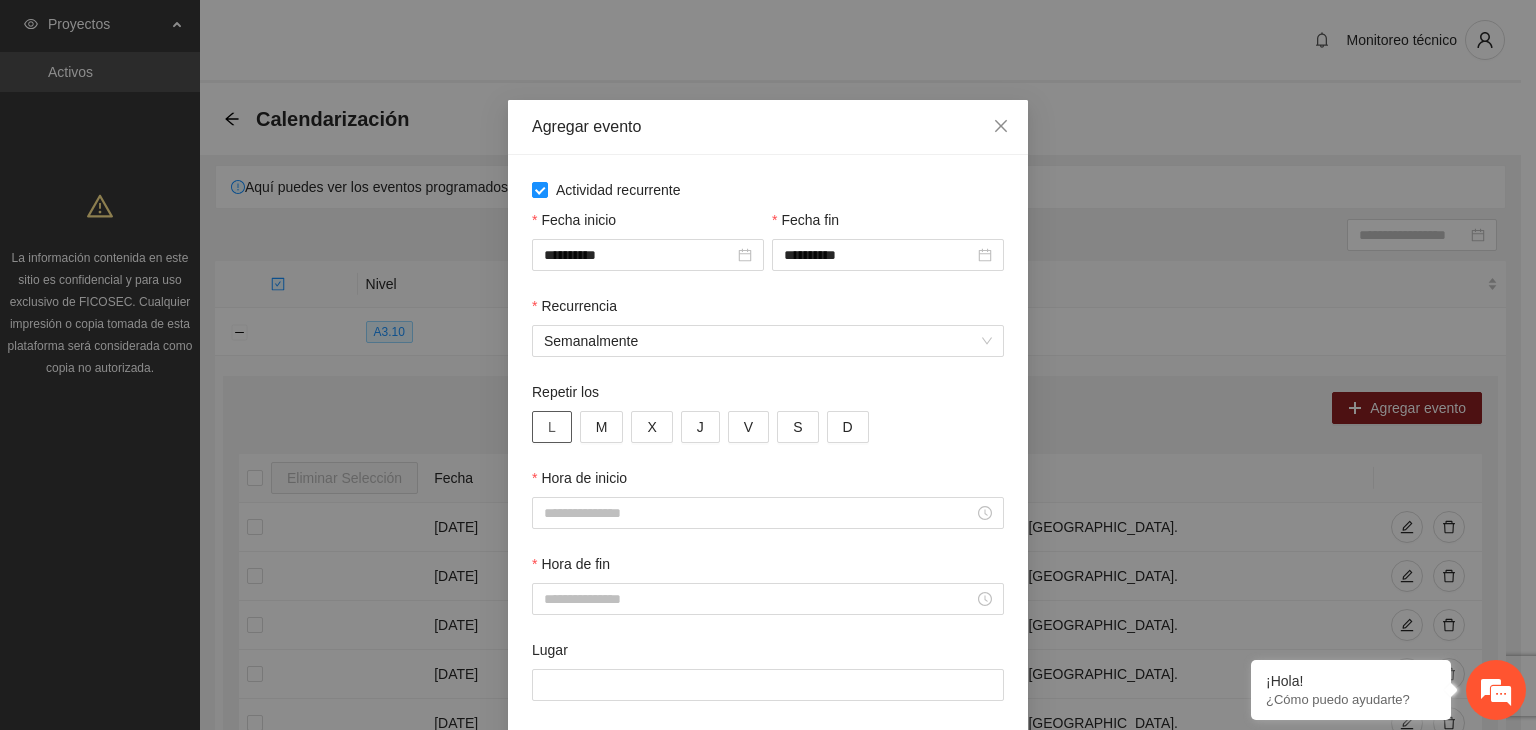 click on "L" at bounding box center [552, 427] 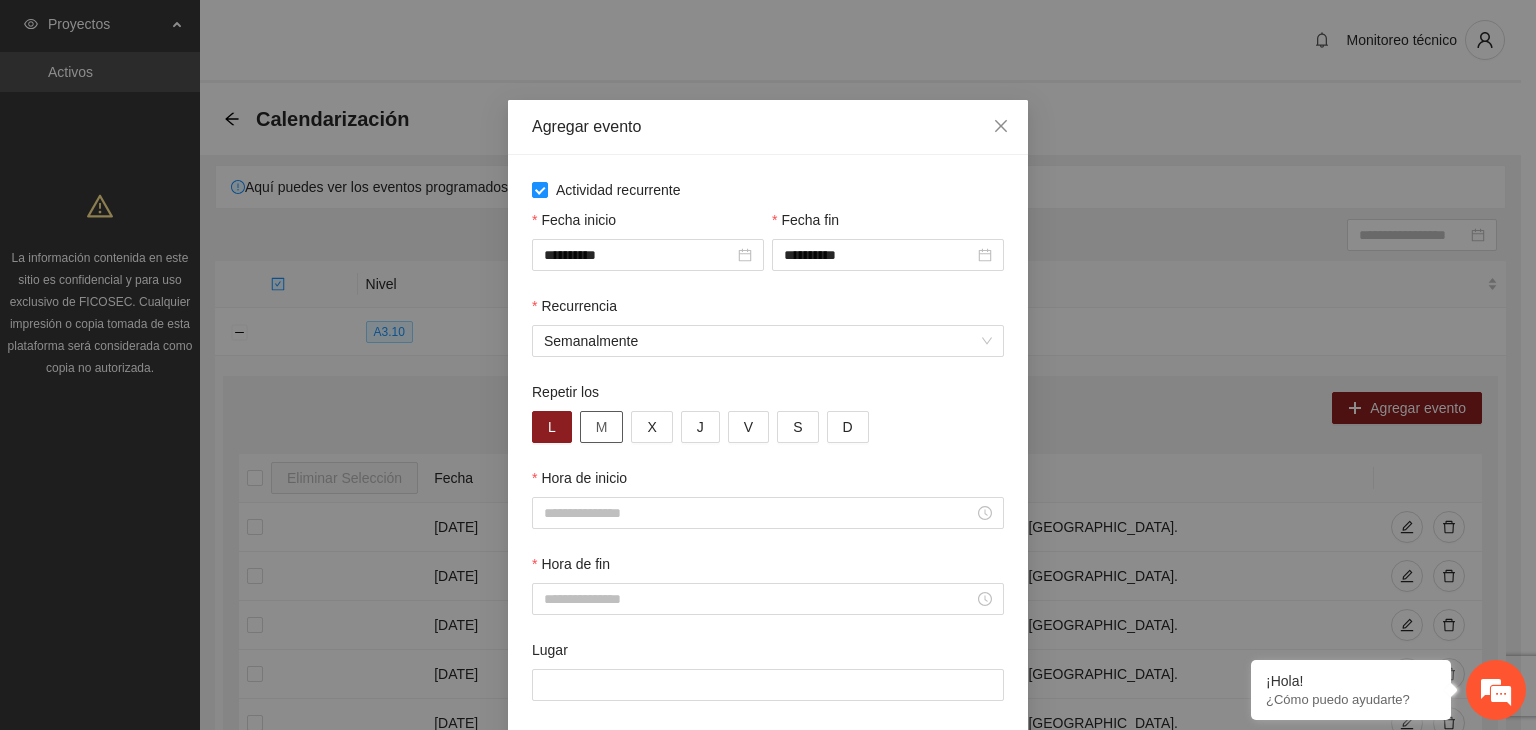 click on "M" at bounding box center [602, 427] 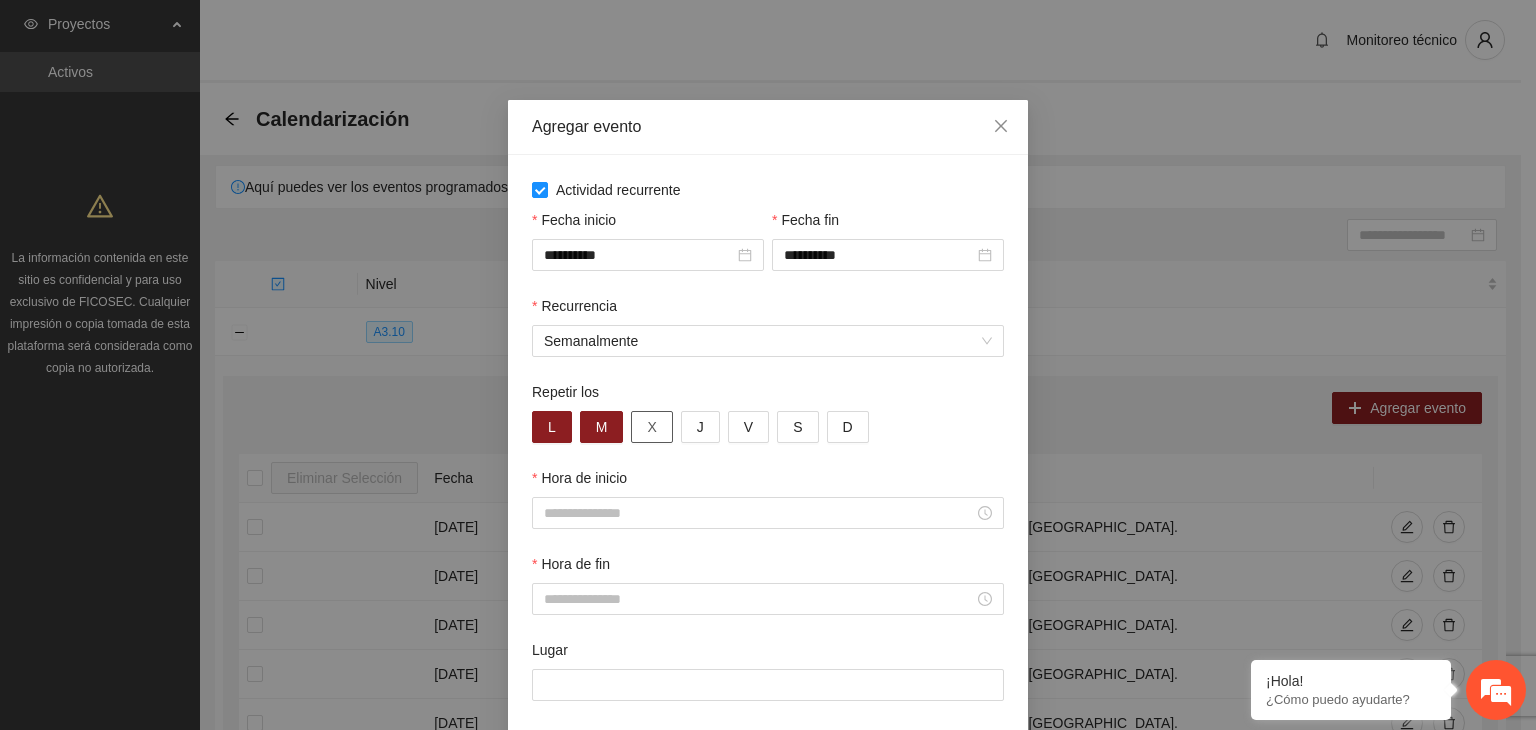 click on "X" at bounding box center [651, 427] 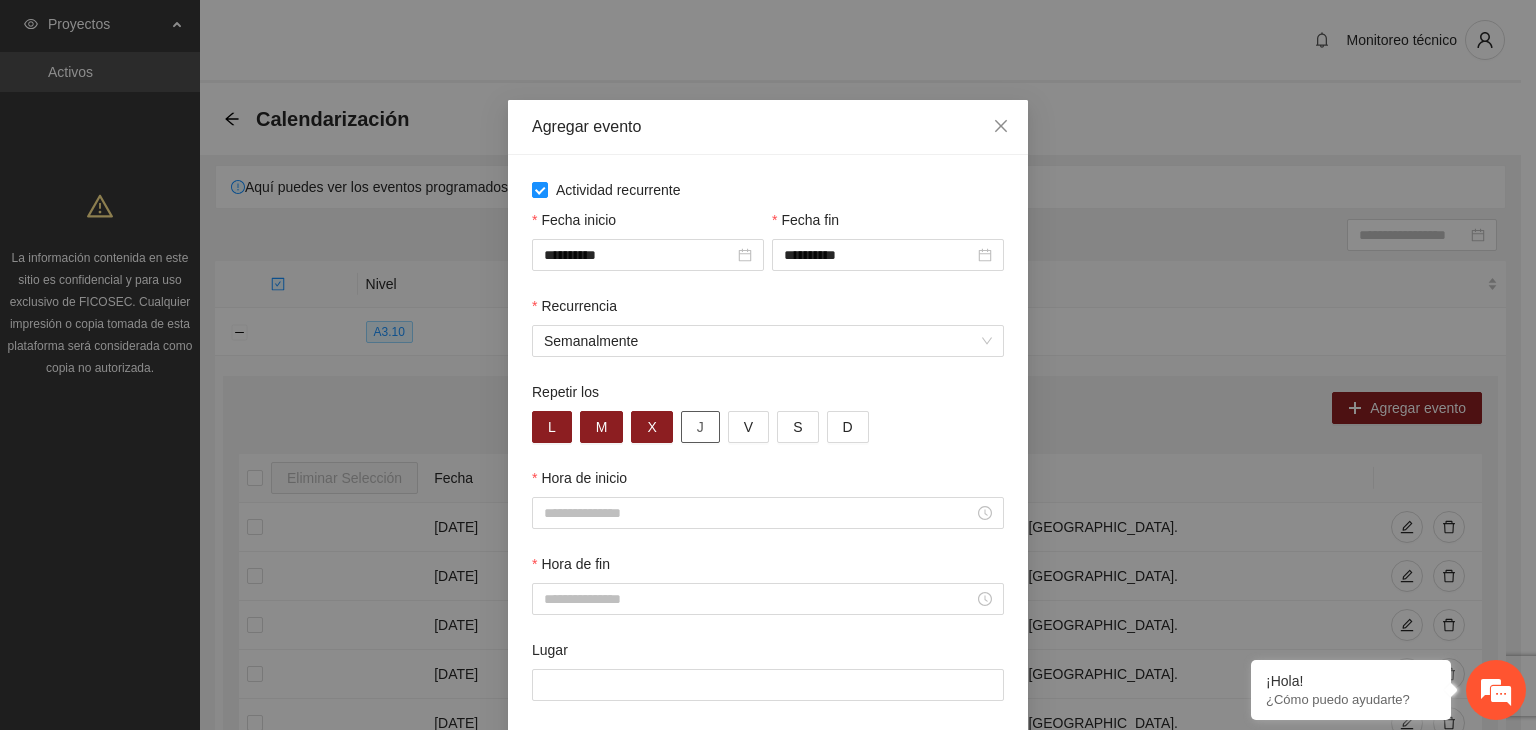 click on "J" at bounding box center [700, 427] 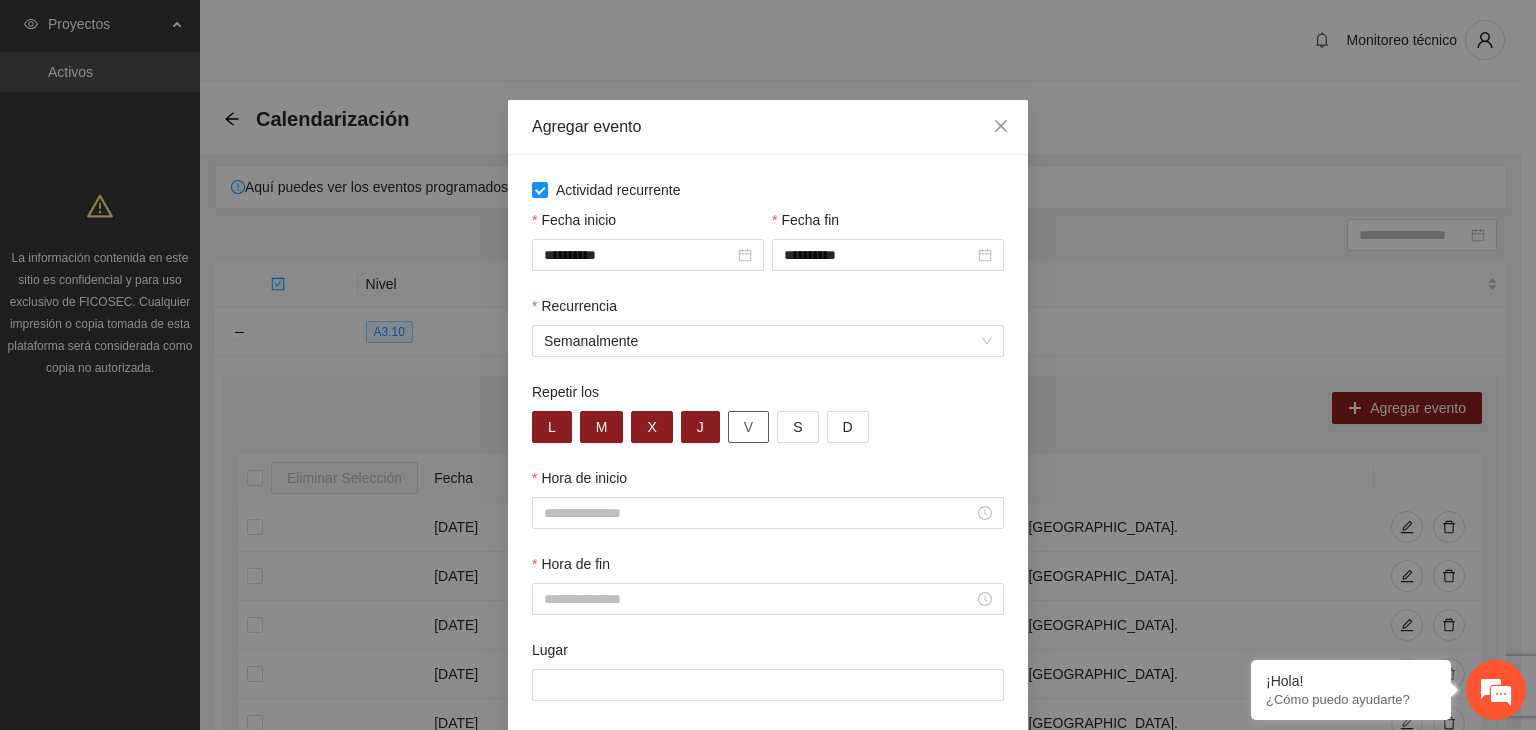 click on "V" at bounding box center [748, 427] 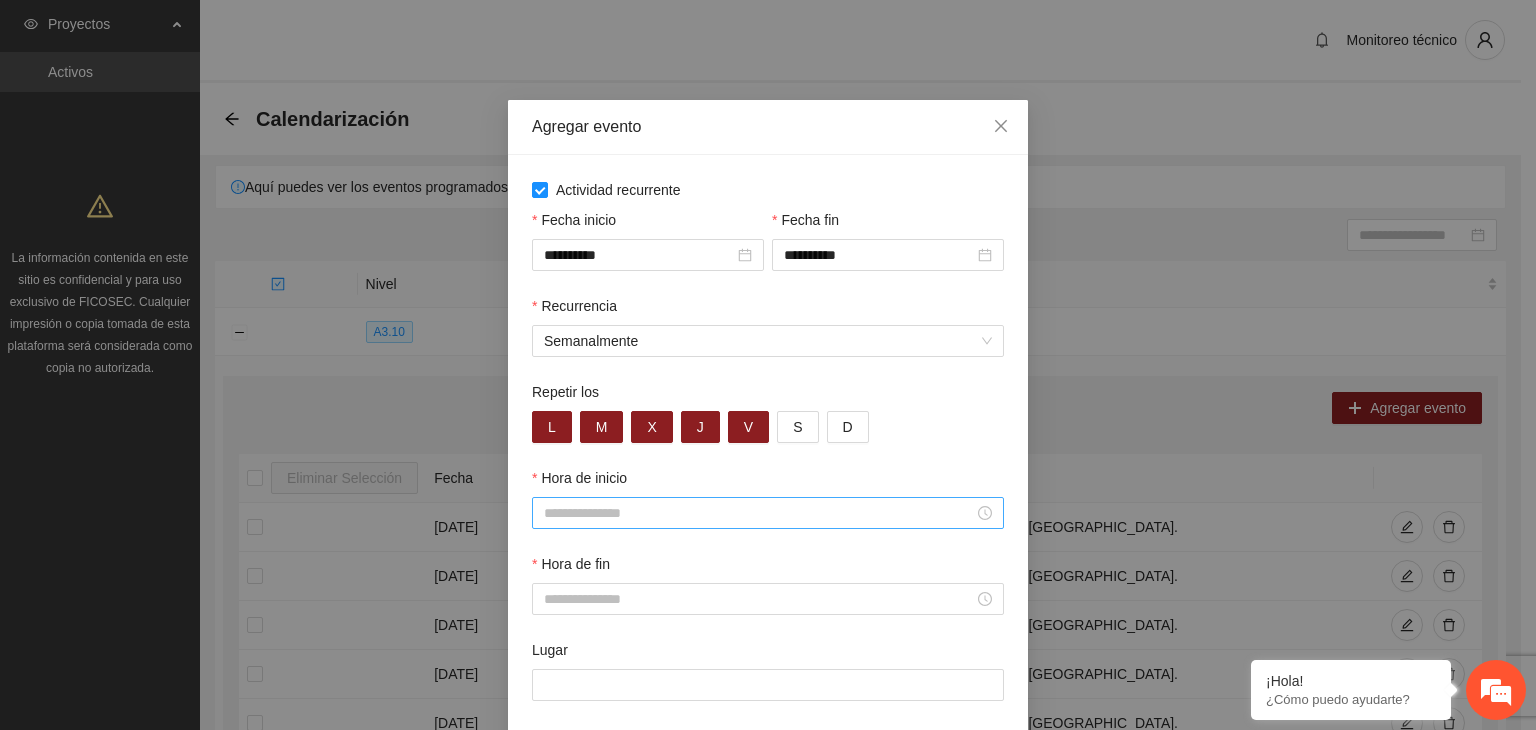 click on "Hora de inicio" at bounding box center [759, 513] 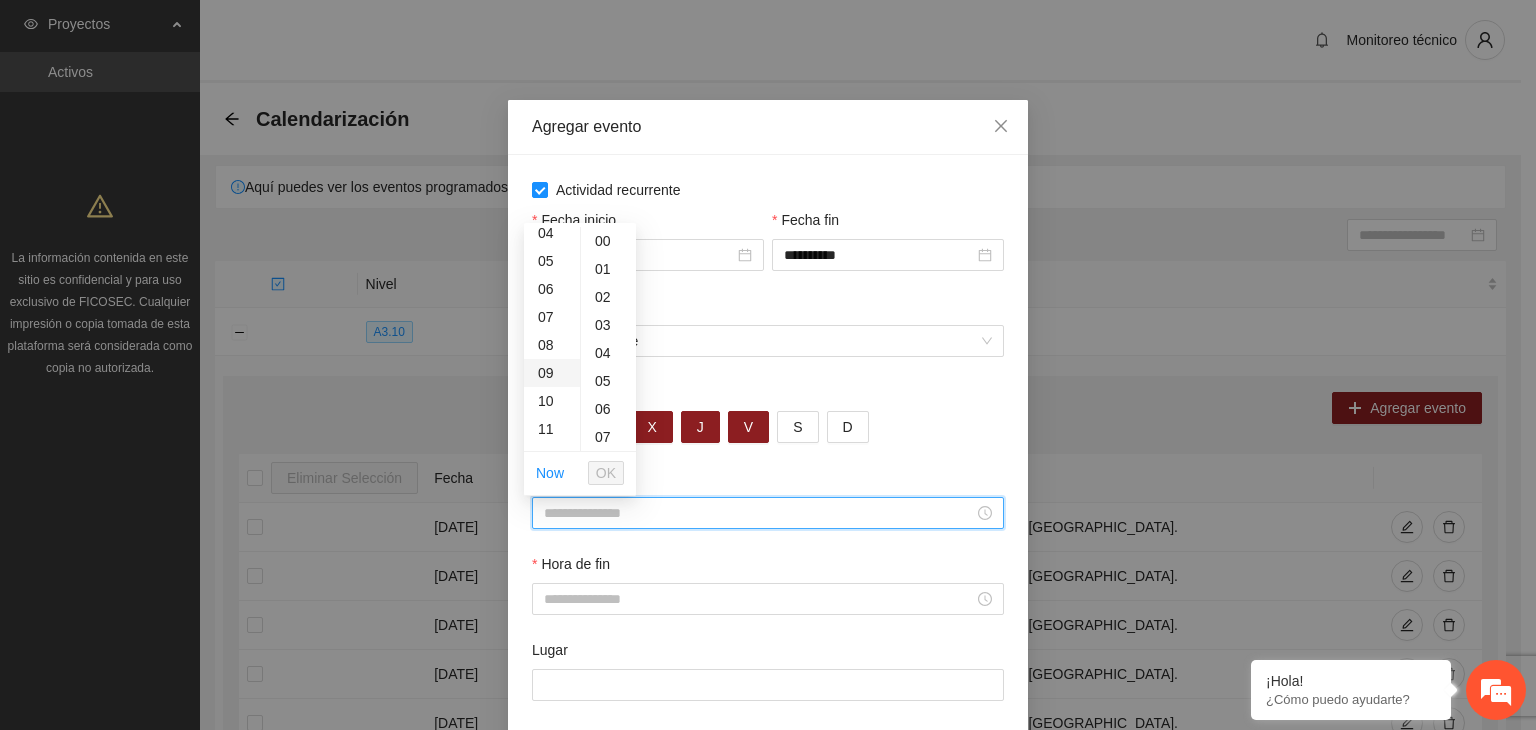 click on "09" at bounding box center (552, 373) 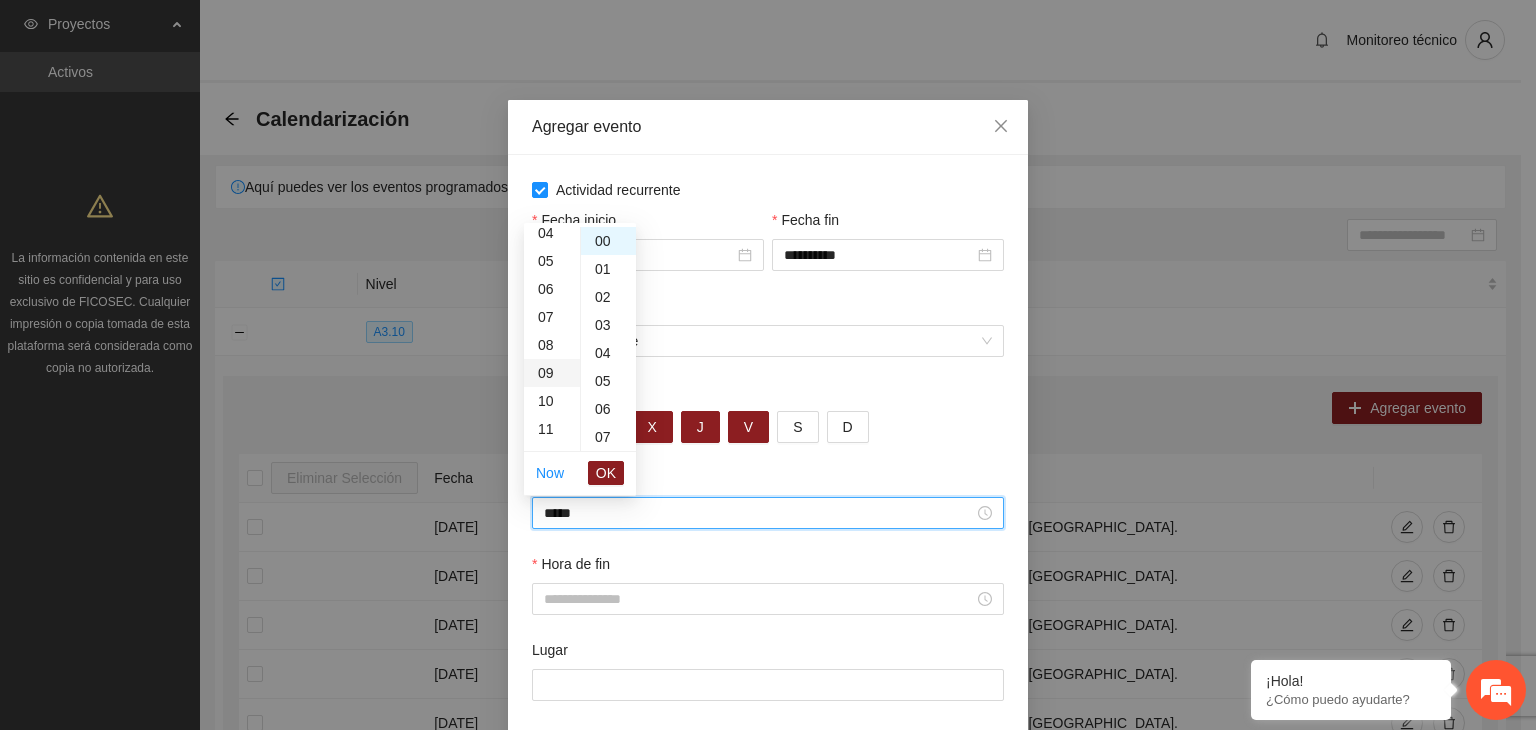 scroll, scrollTop: 252, scrollLeft: 0, axis: vertical 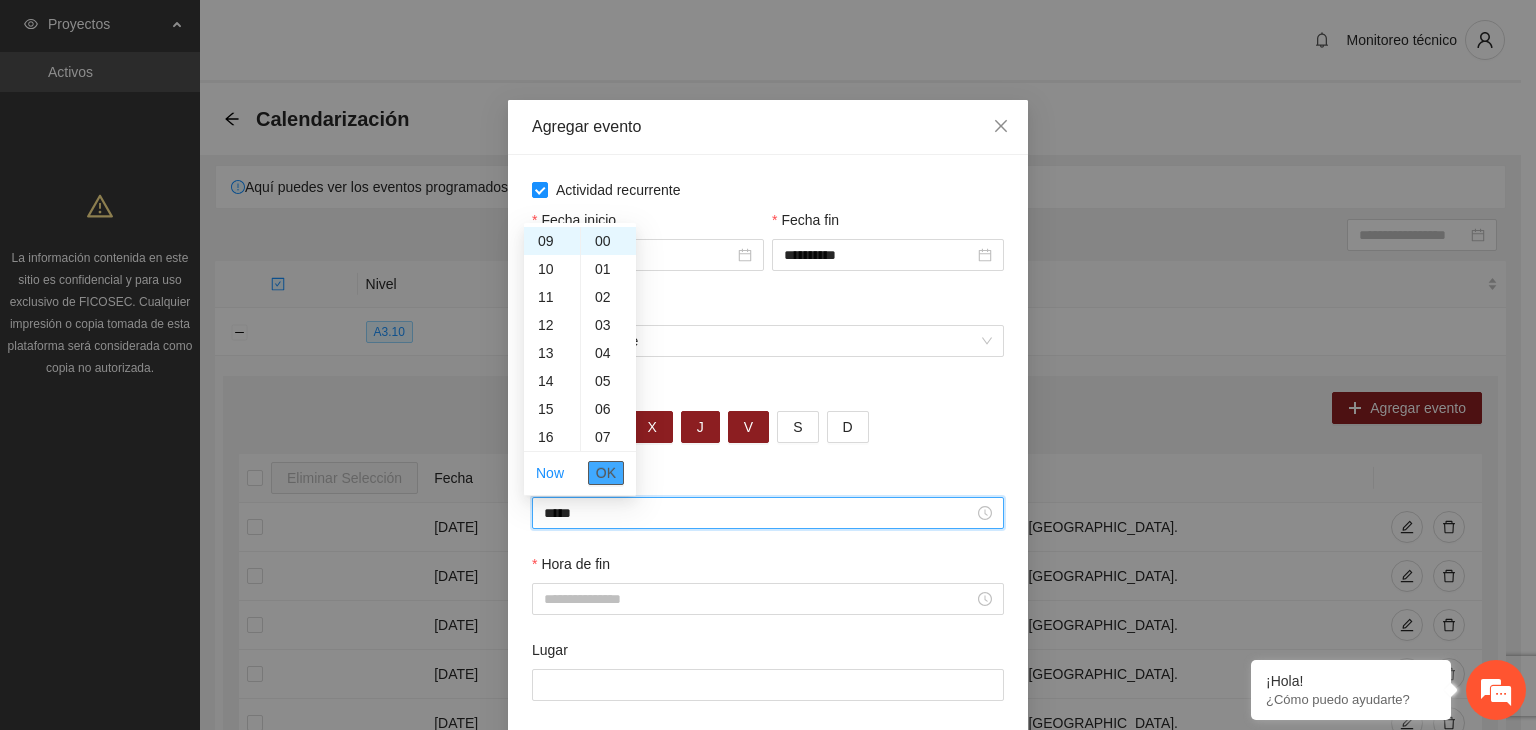 click on "OK" at bounding box center (606, 473) 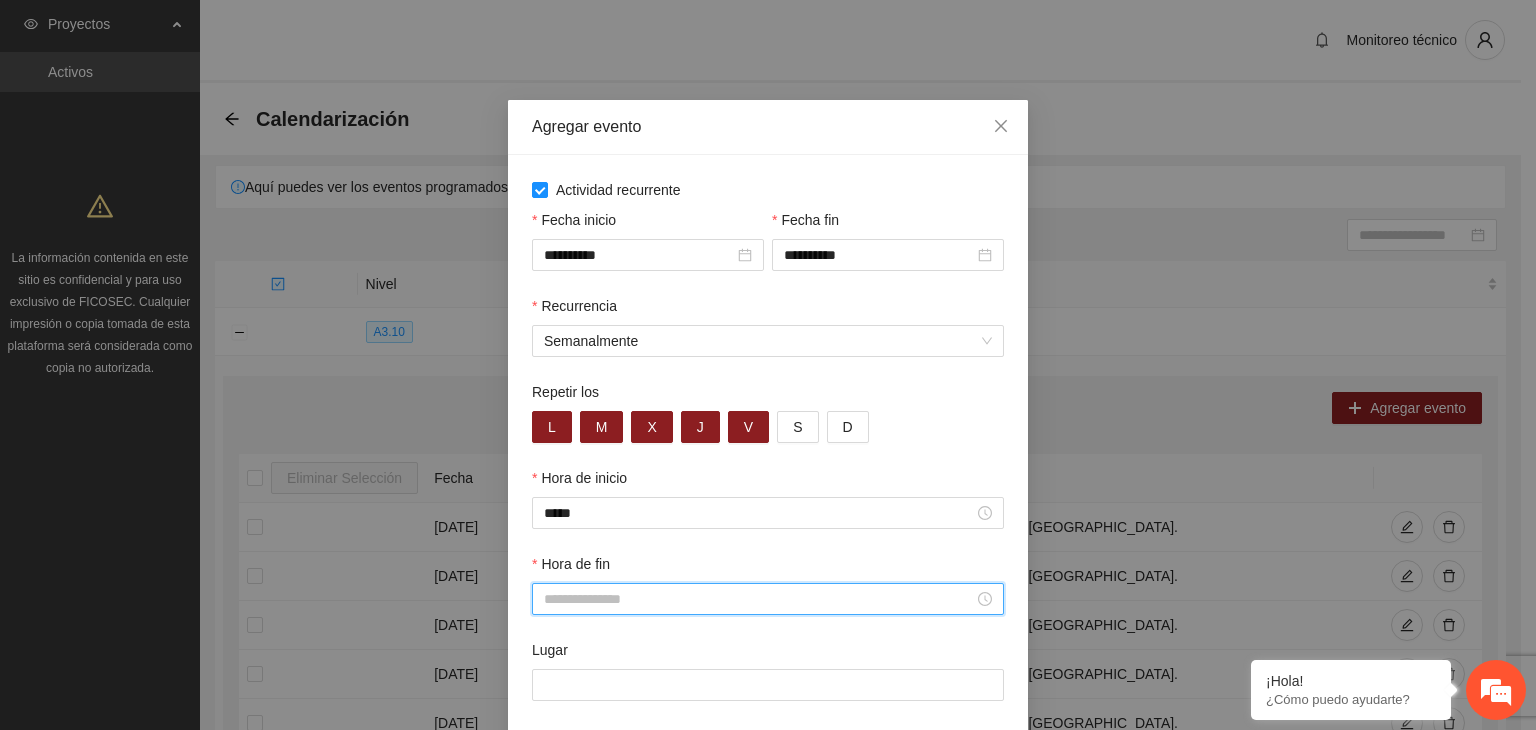 click on "Hora de fin" at bounding box center (759, 599) 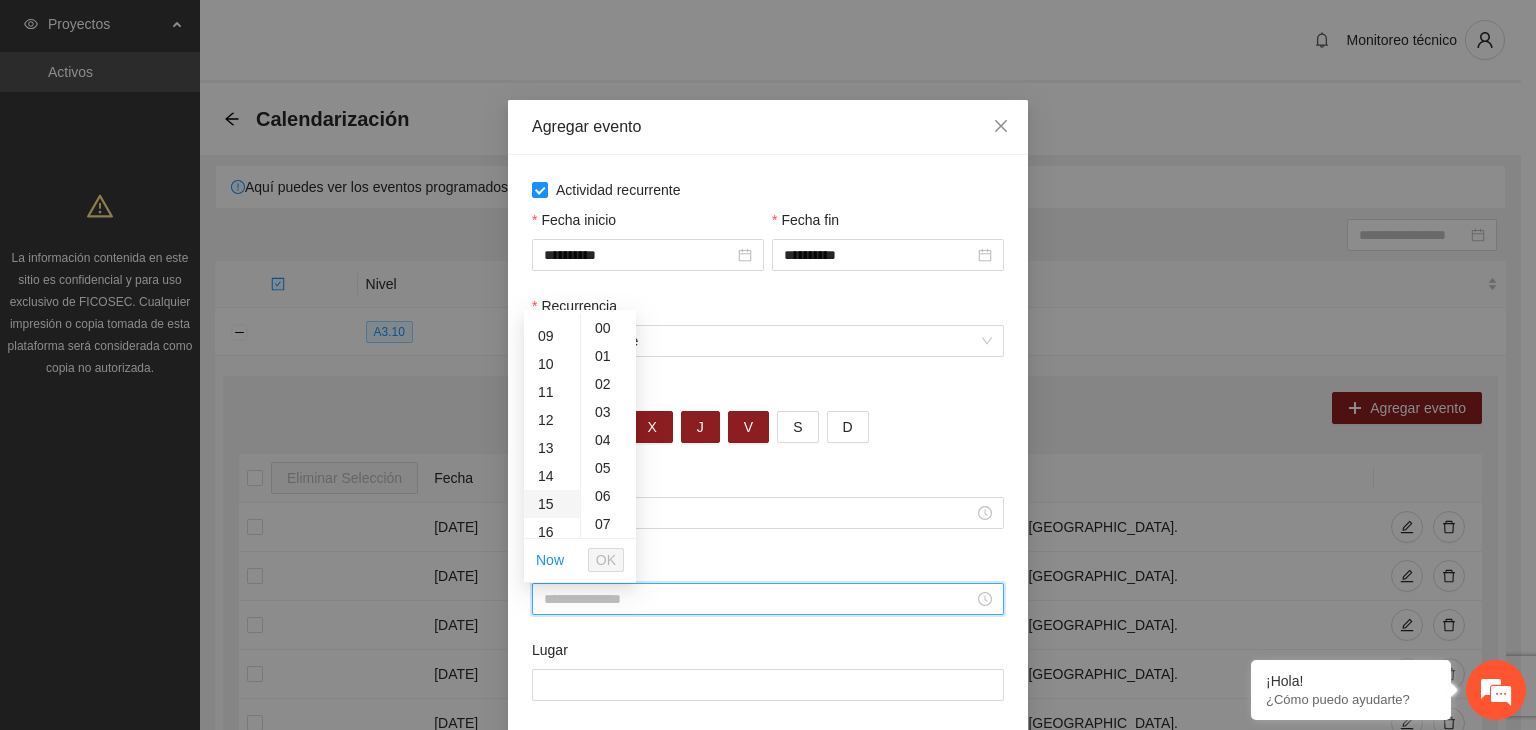 click on "15" at bounding box center (552, 504) 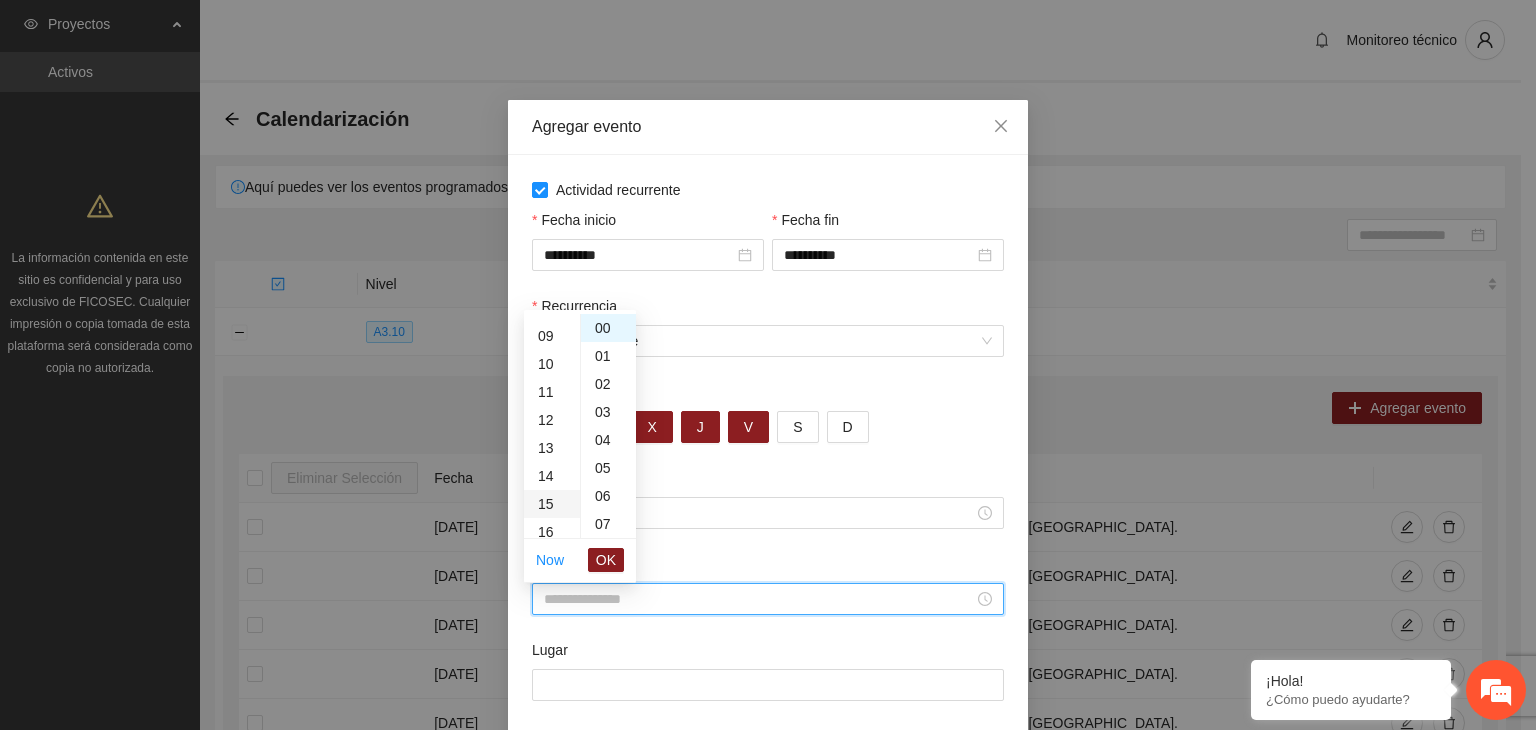 type on "*****" 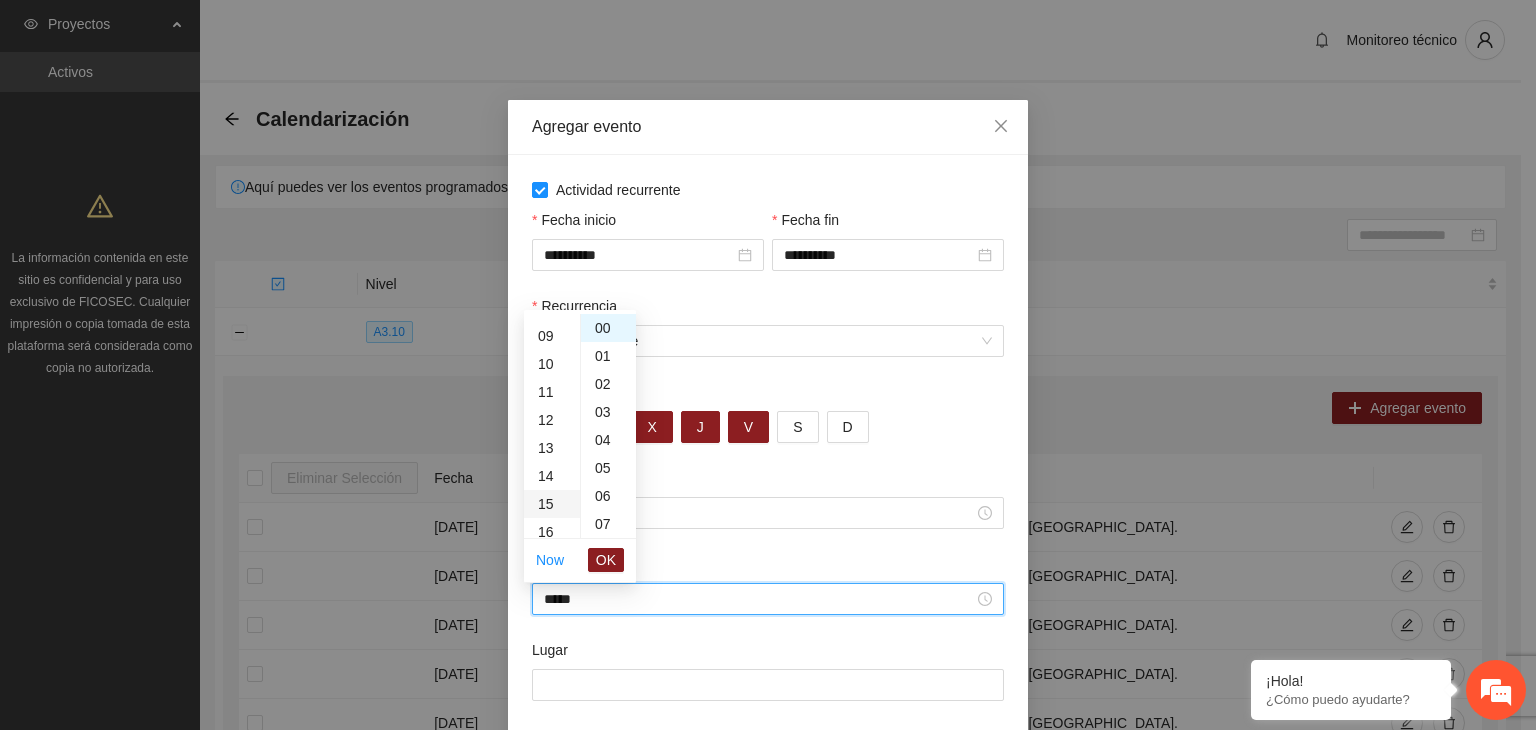scroll, scrollTop: 420, scrollLeft: 0, axis: vertical 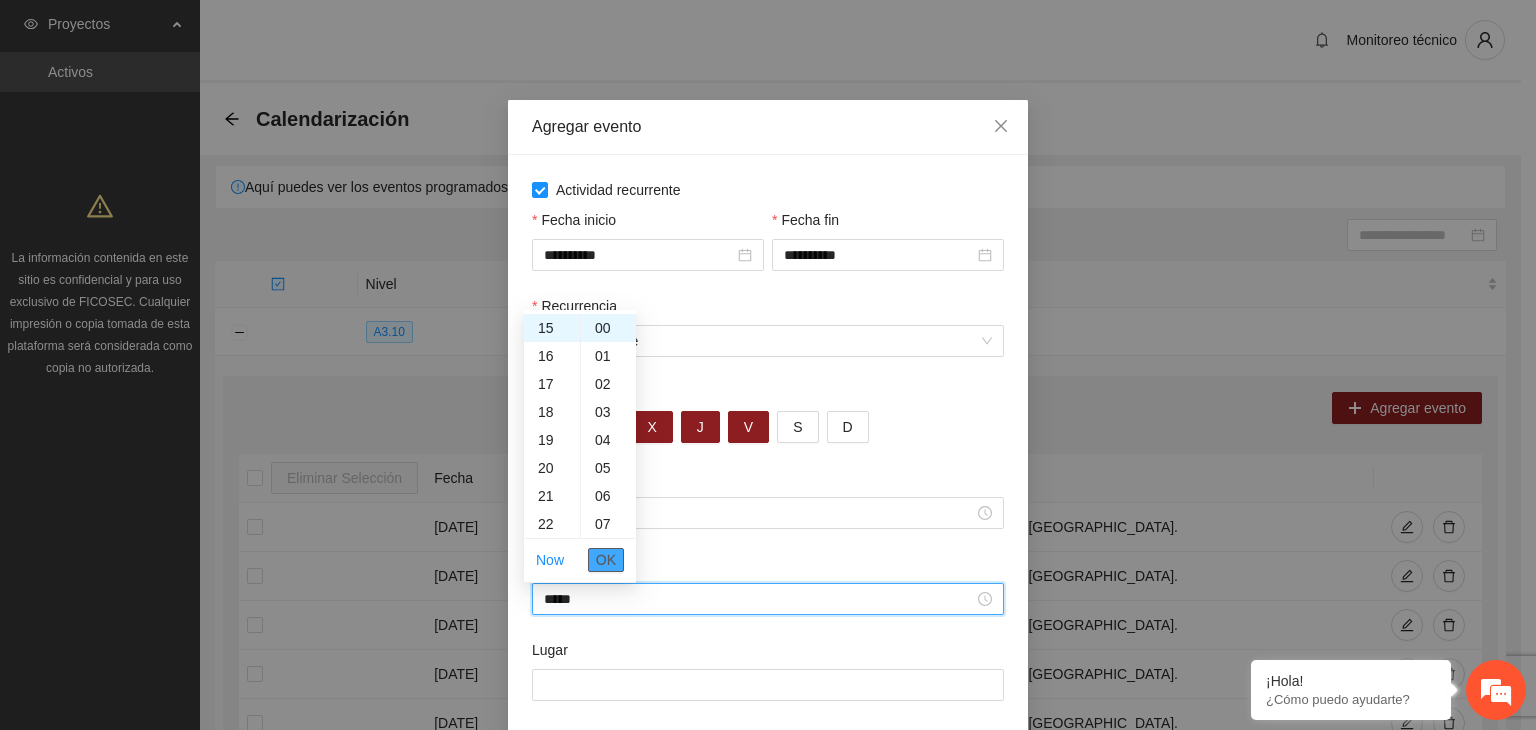 click on "OK" at bounding box center (606, 560) 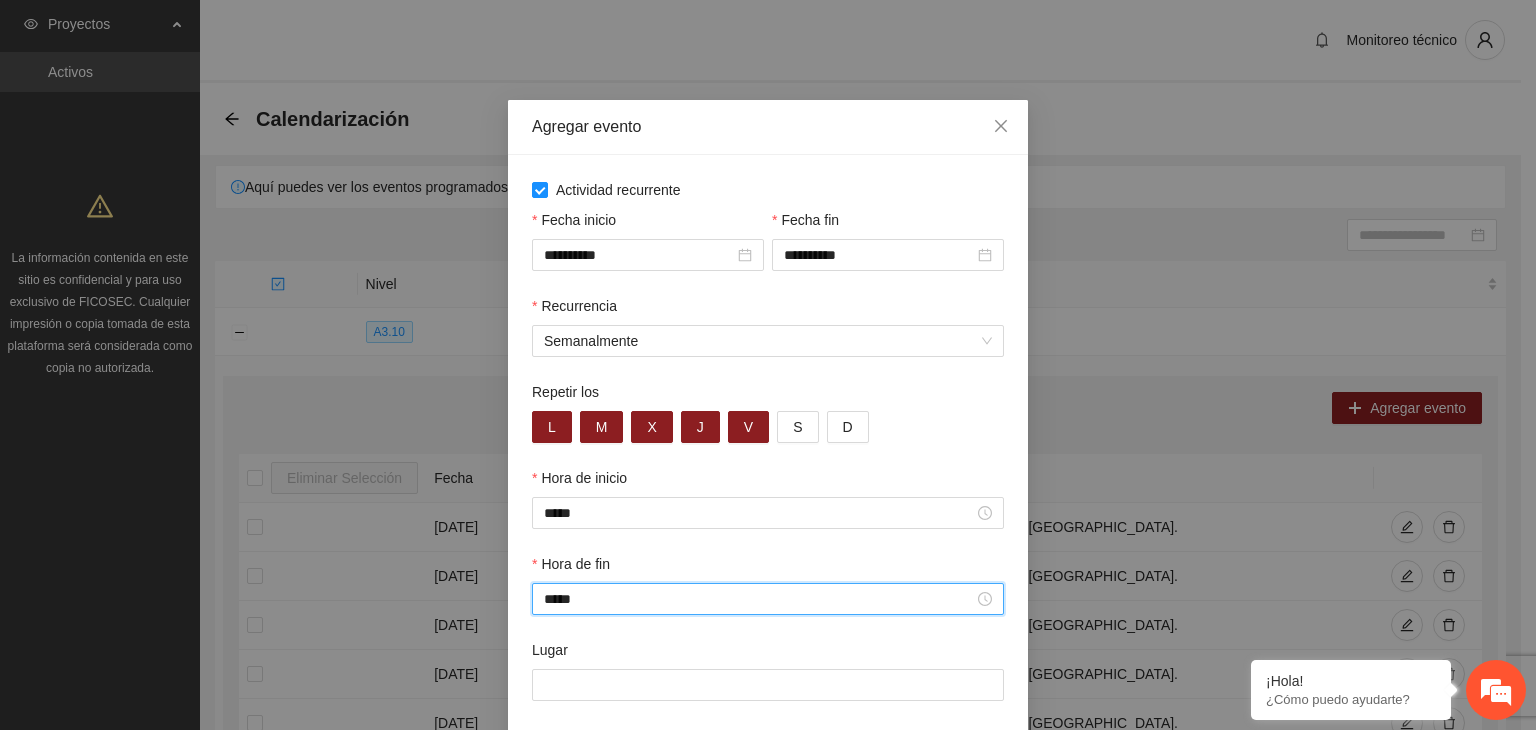scroll, scrollTop: 99, scrollLeft: 0, axis: vertical 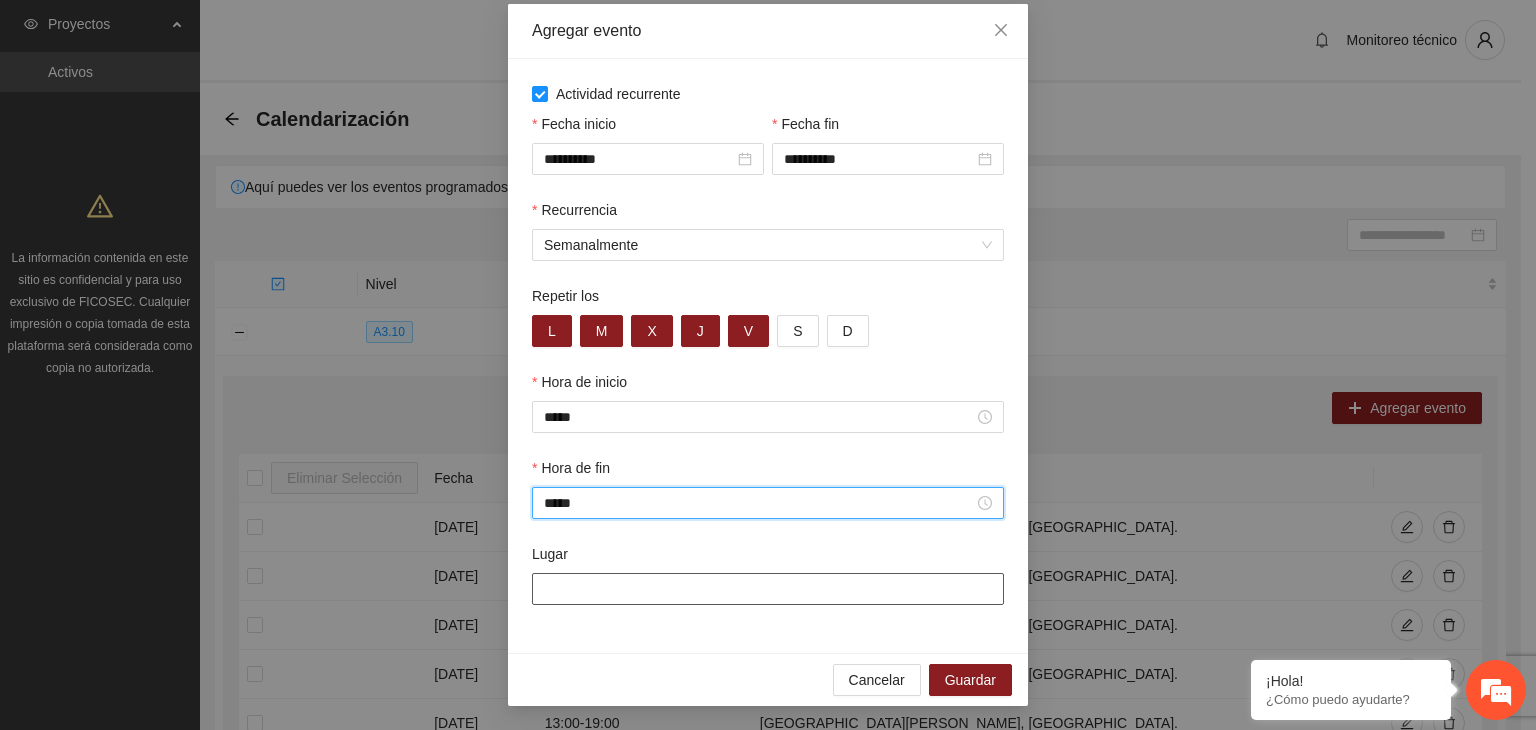 click on "Lugar" at bounding box center [768, 589] 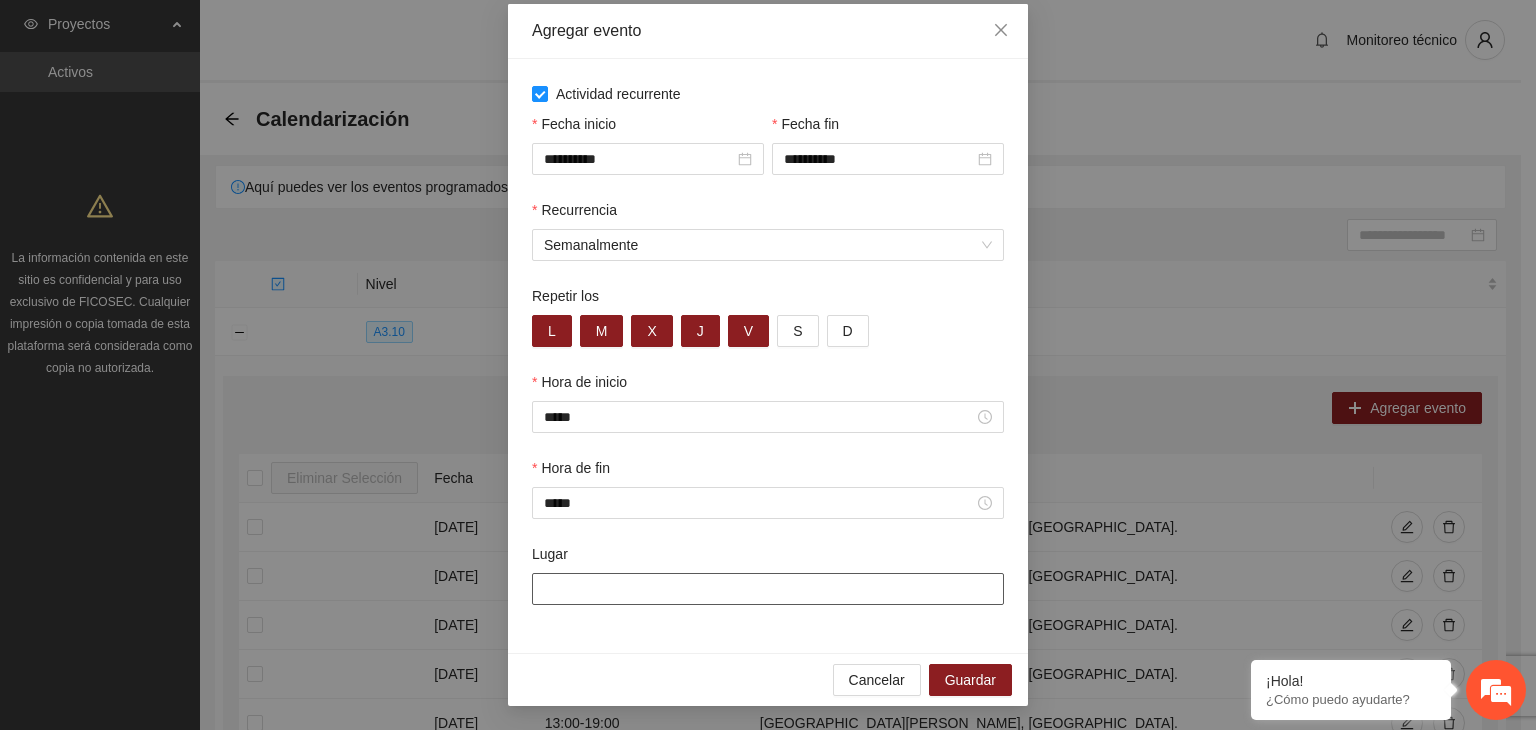 type on "**********" 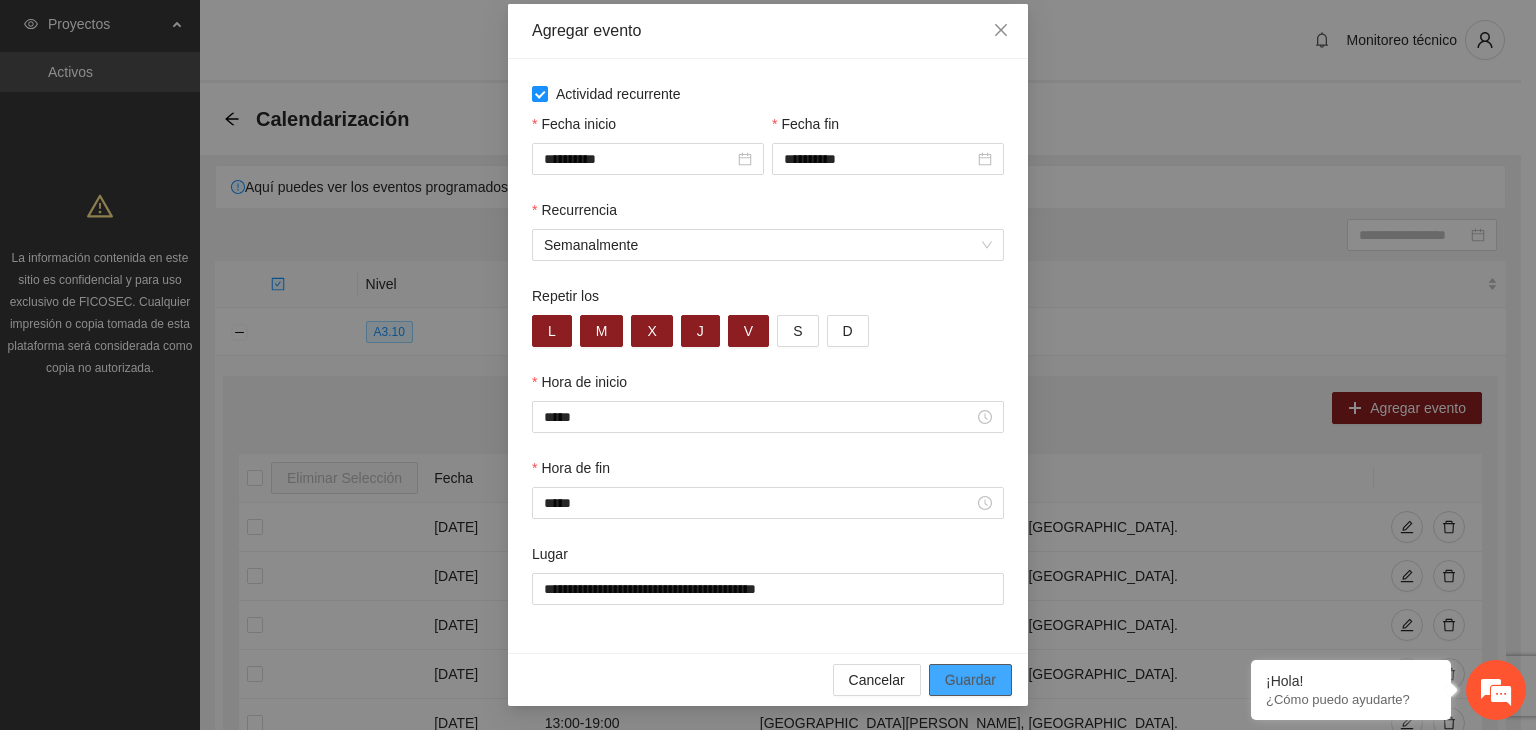 click on "Guardar" at bounding box center [970, 680] 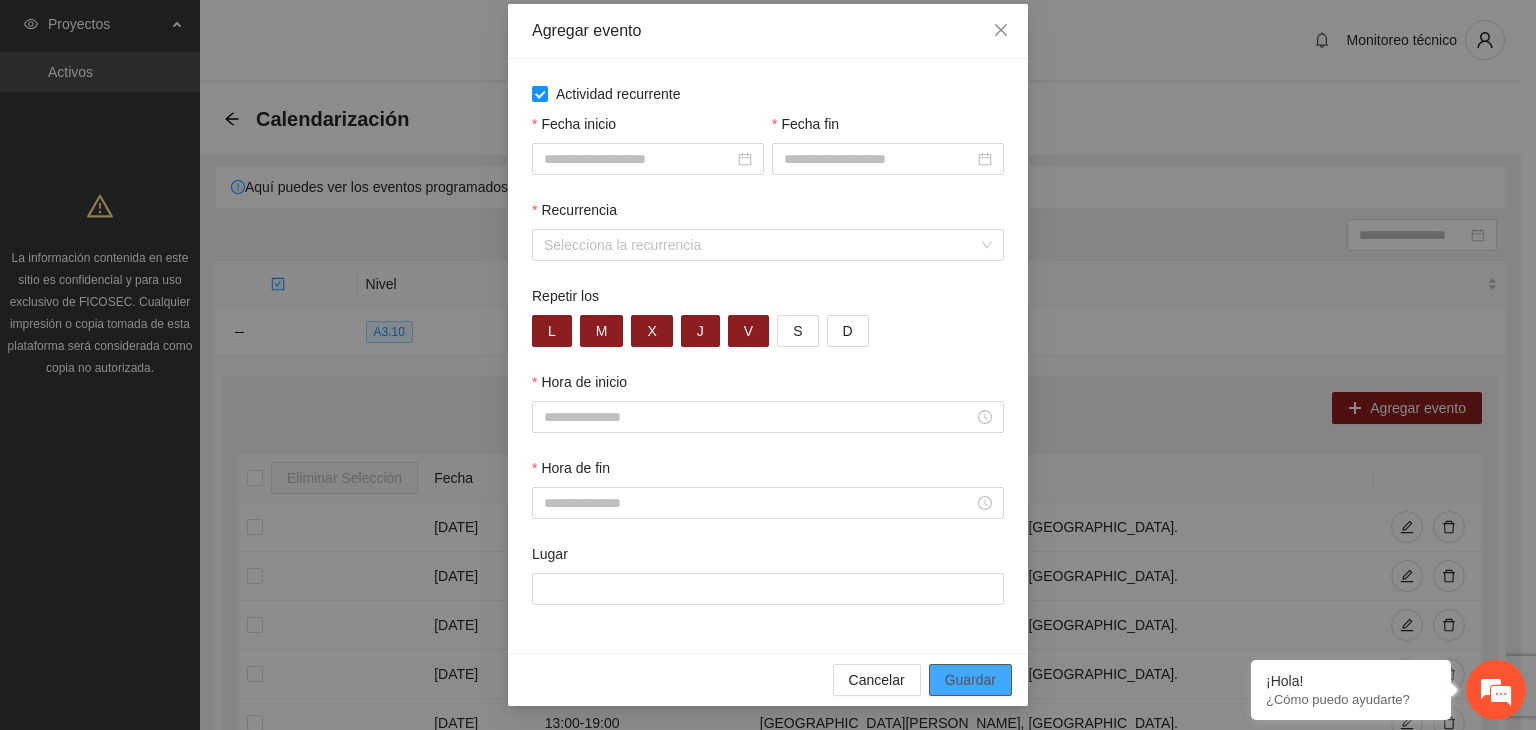 scroll, scrollTop: 0, scrollLeft: 0, axis: both 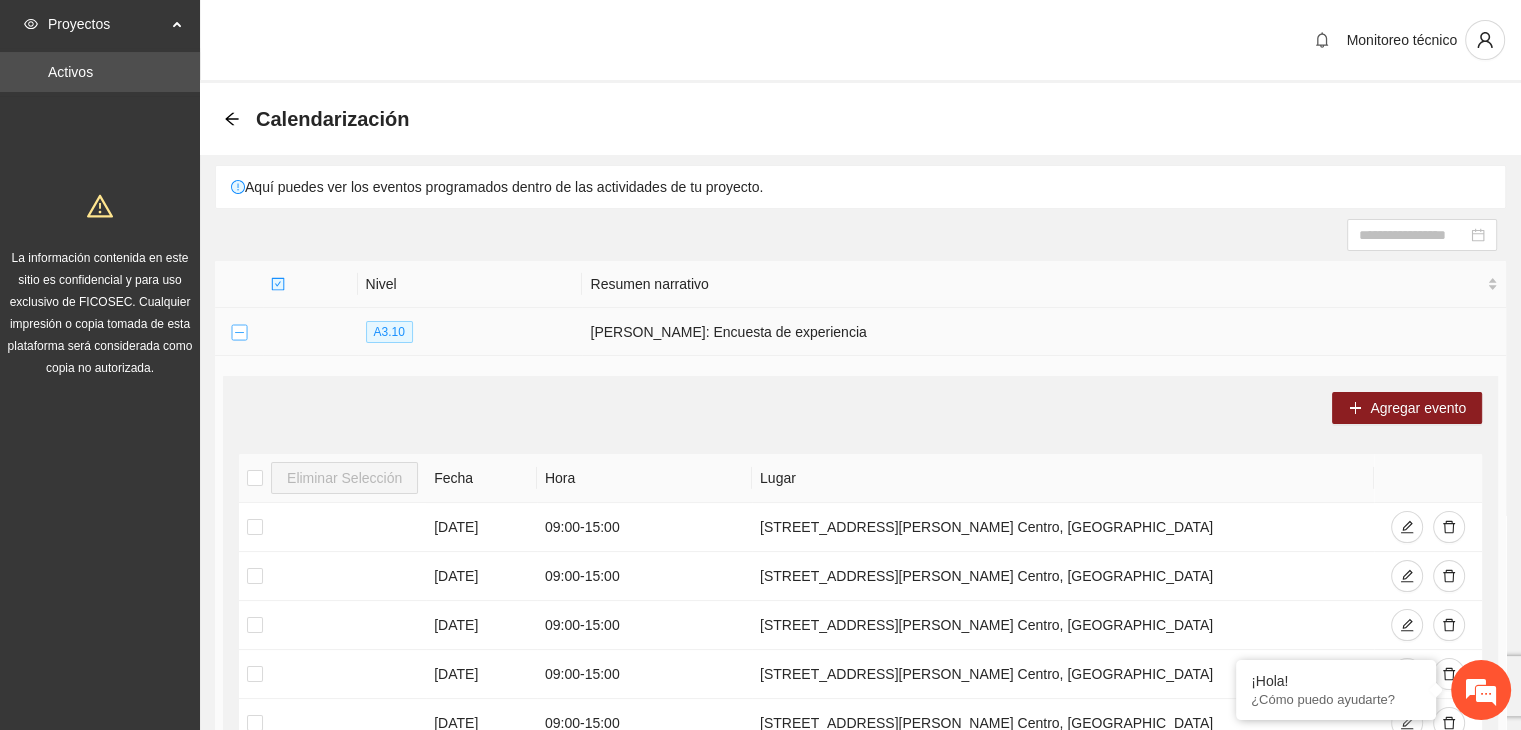 click at bounding box center [239, 333] 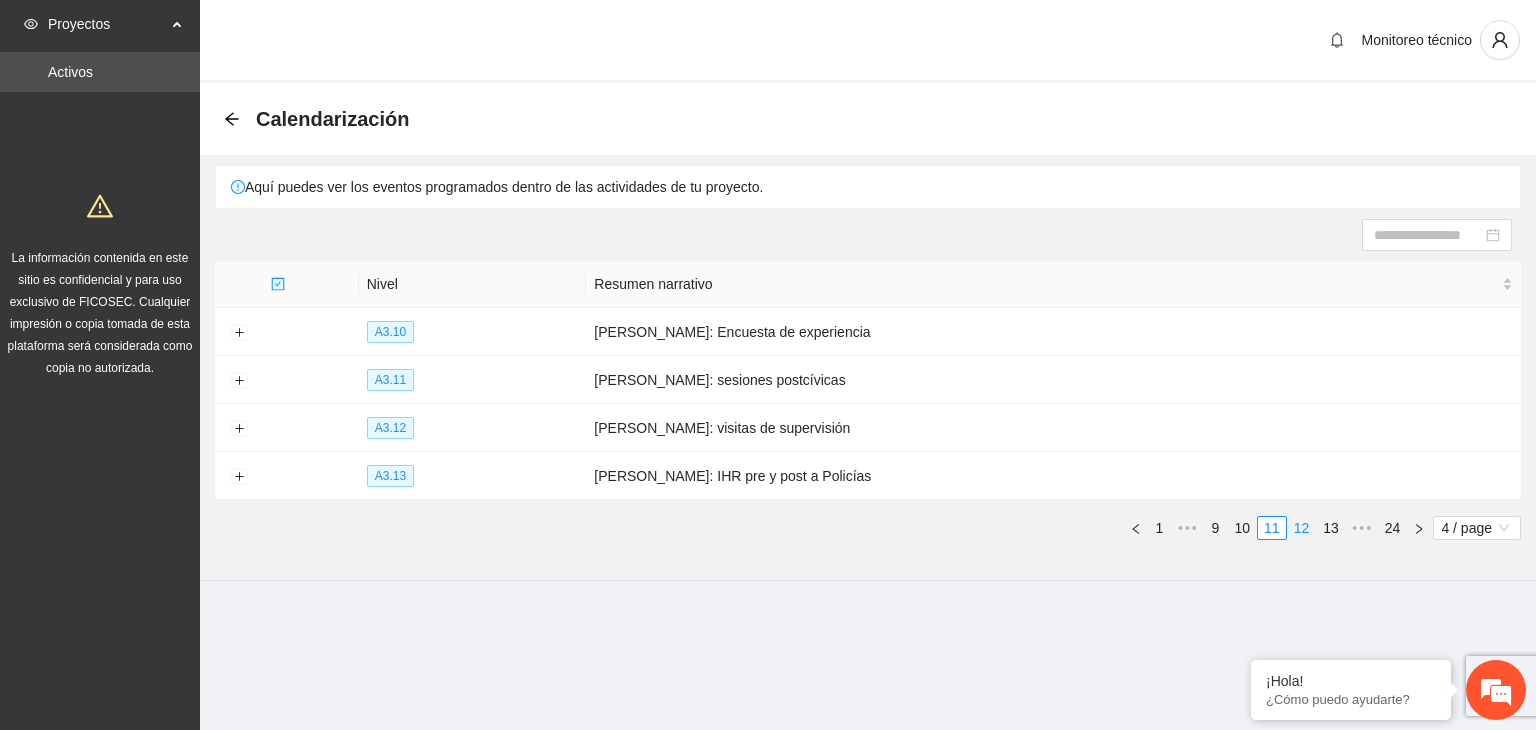 click on "12" at bounding box center [1302, 528] 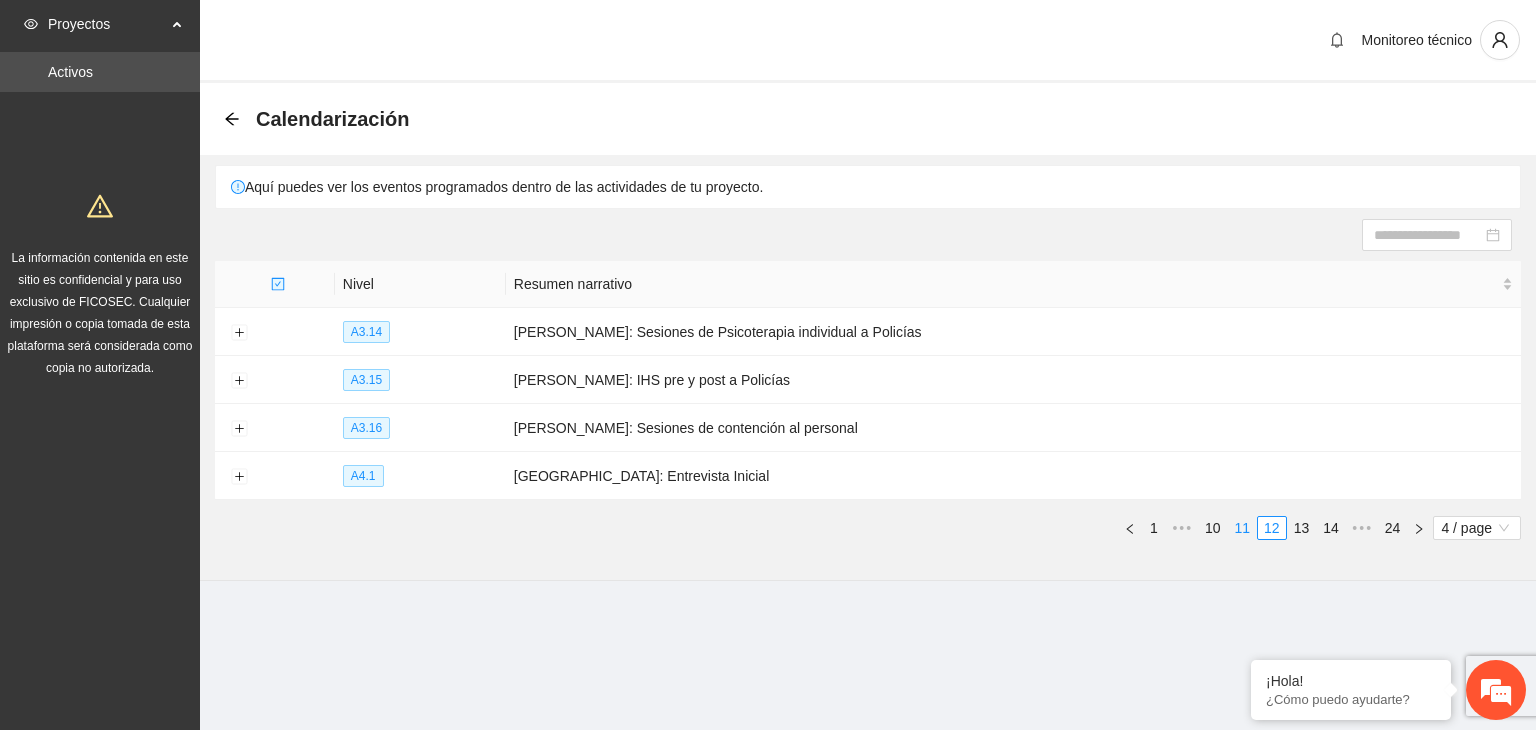 click on "11" at bounding box center [1243, 528] 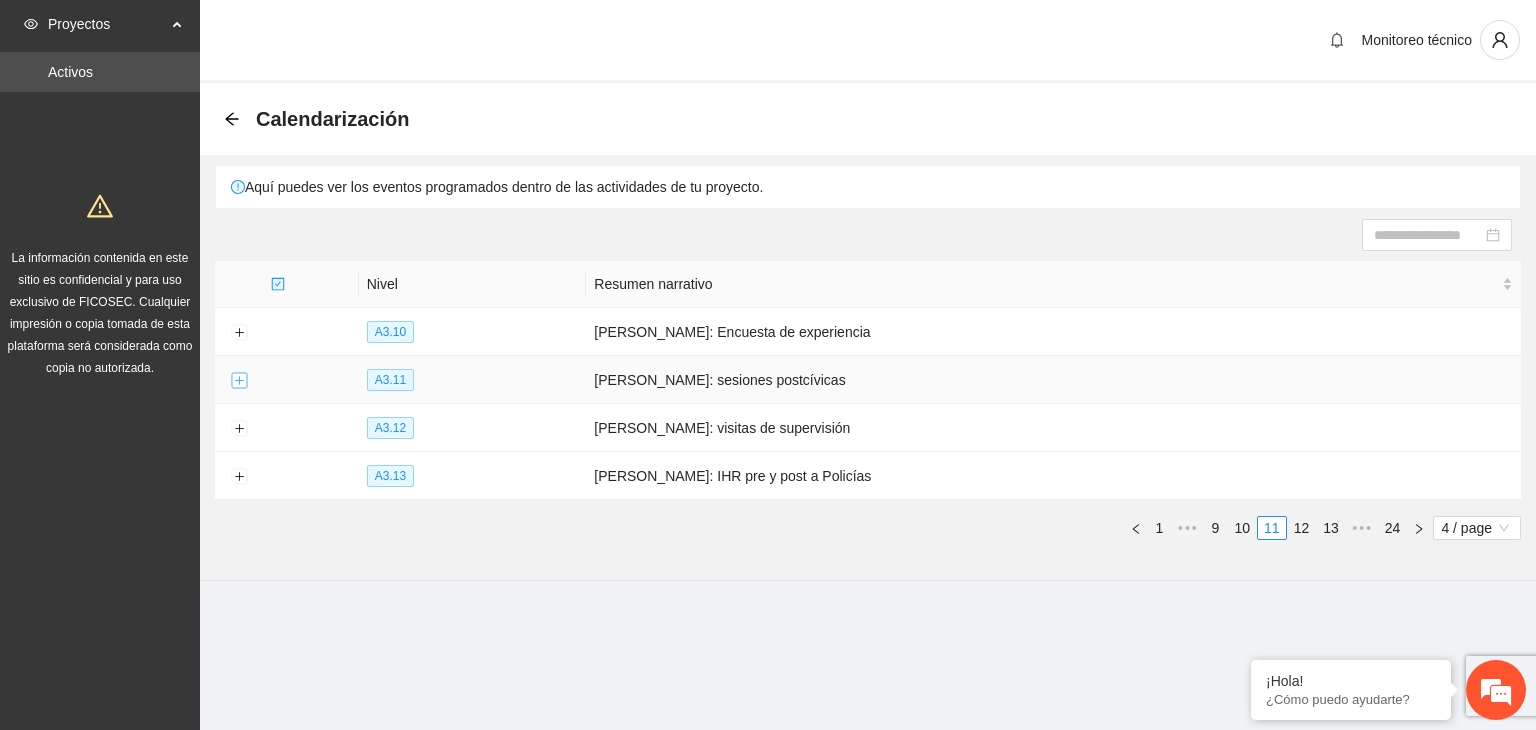 click at bounding box center (239, 381) 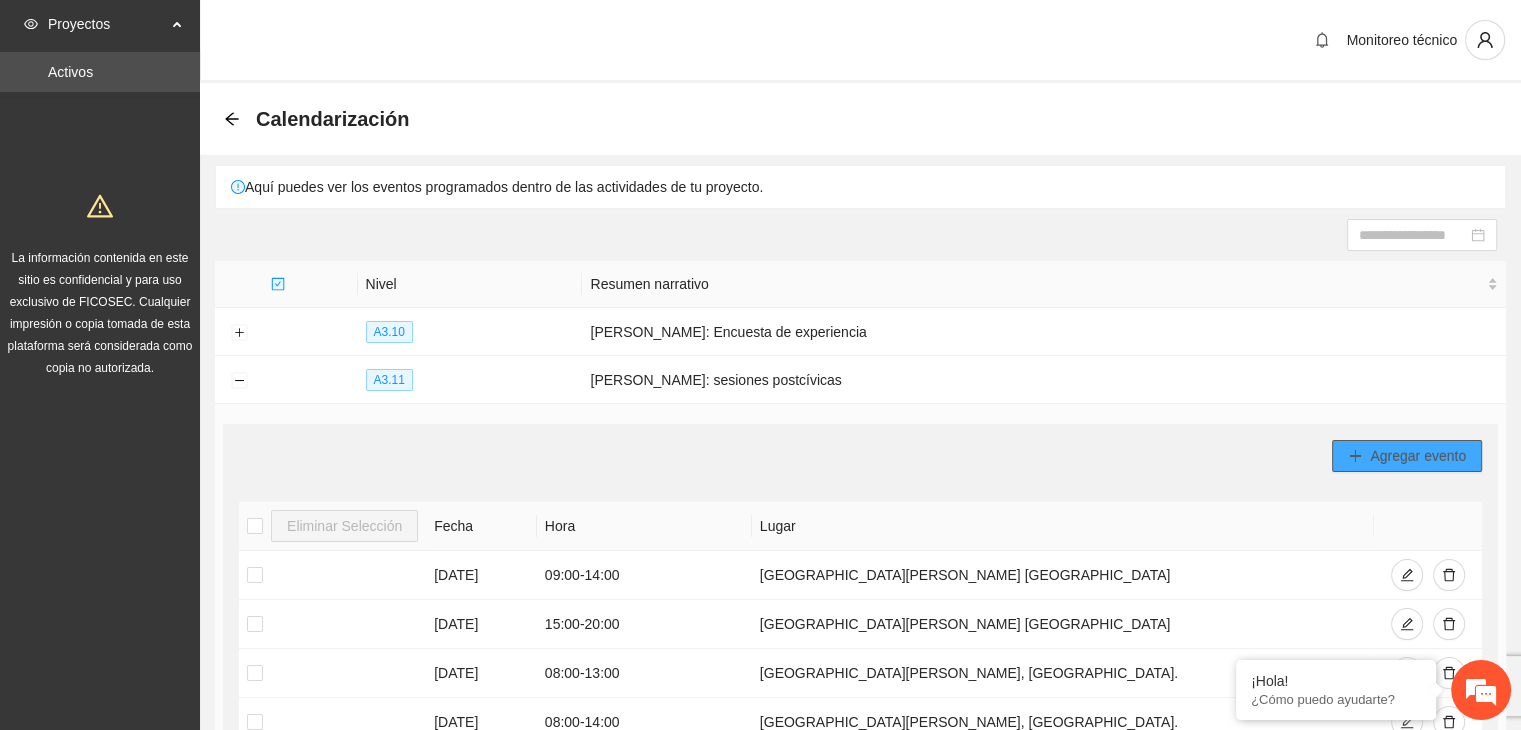 click on "Agregar evento" at bounding box center (1407, 456) 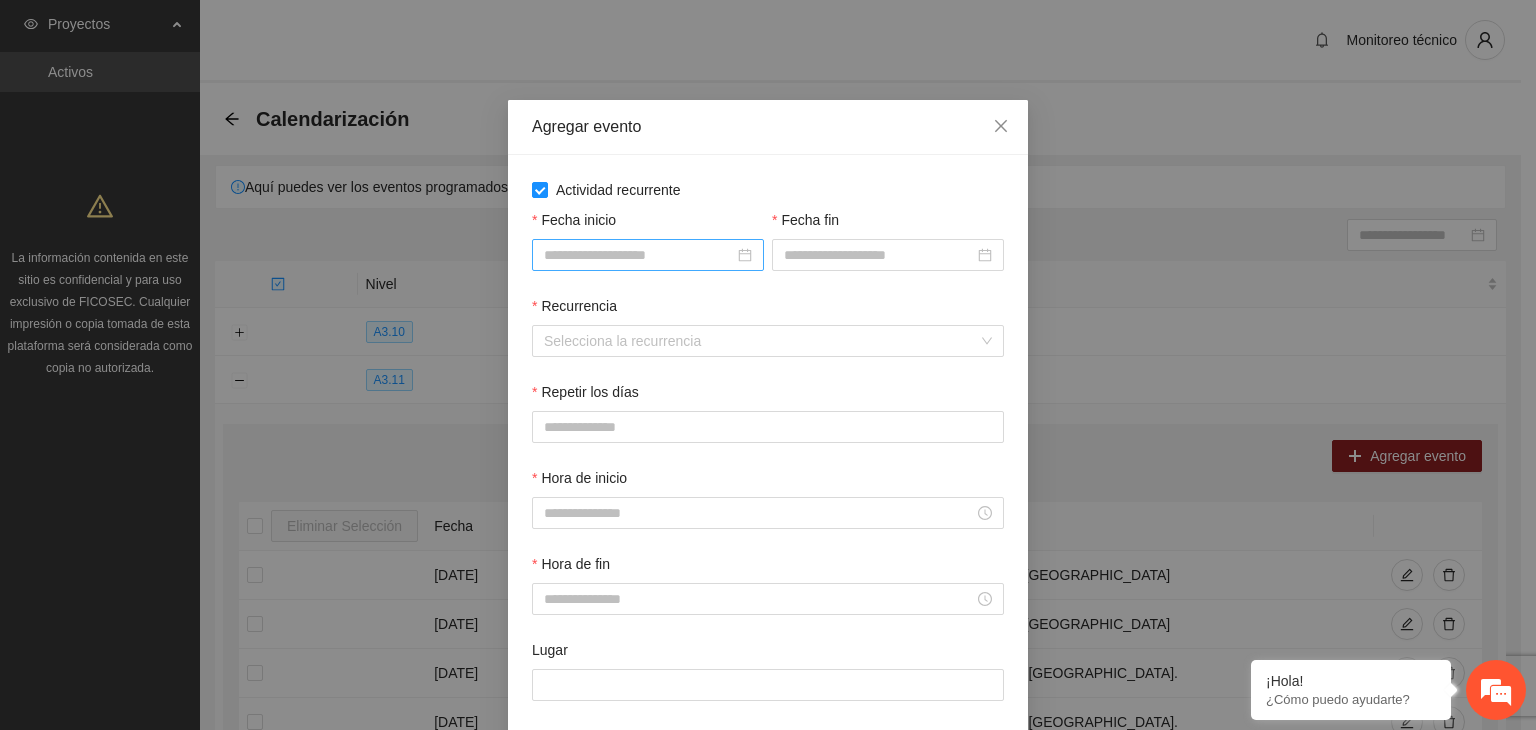 click on "Fecha inicio" at bounding box center (639, 255) 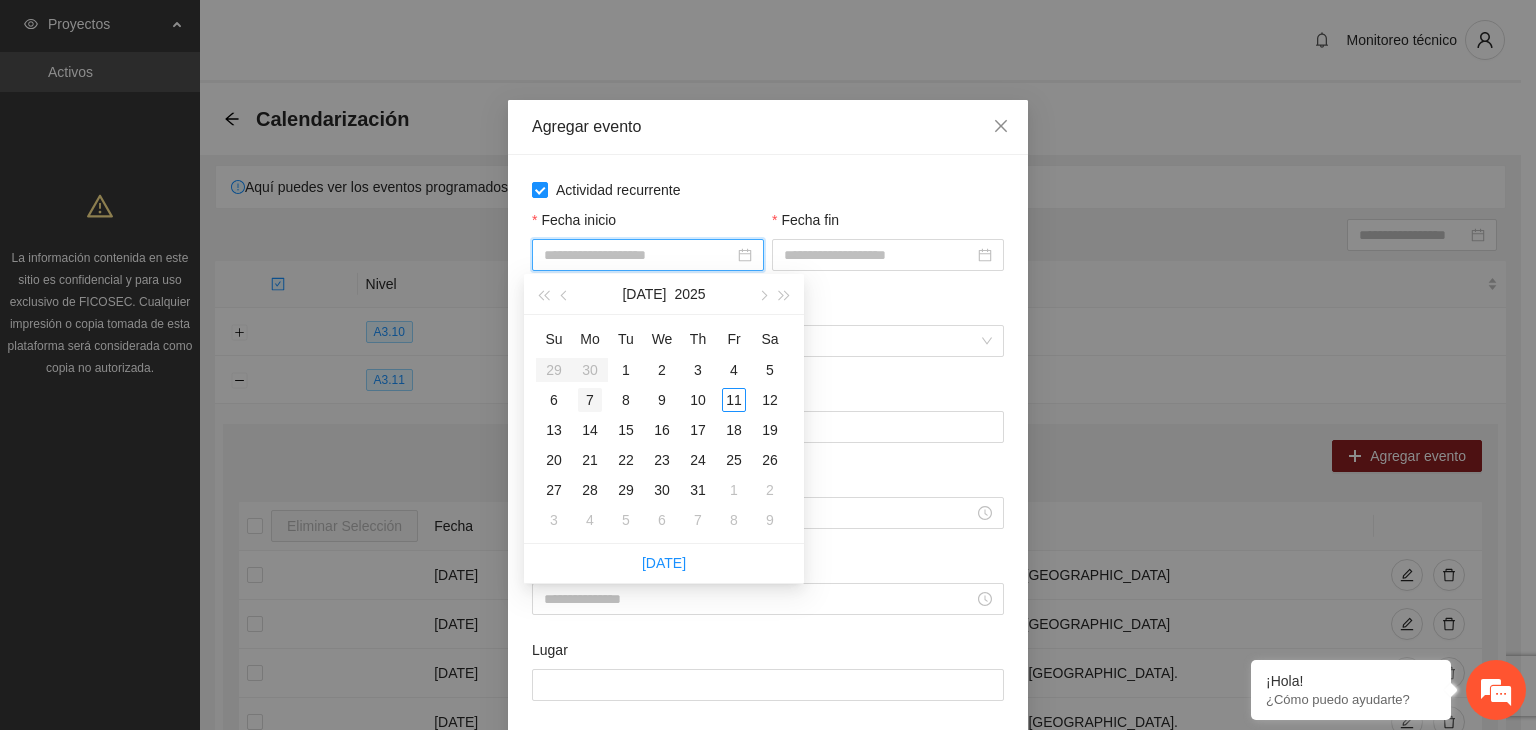 type on "**********" 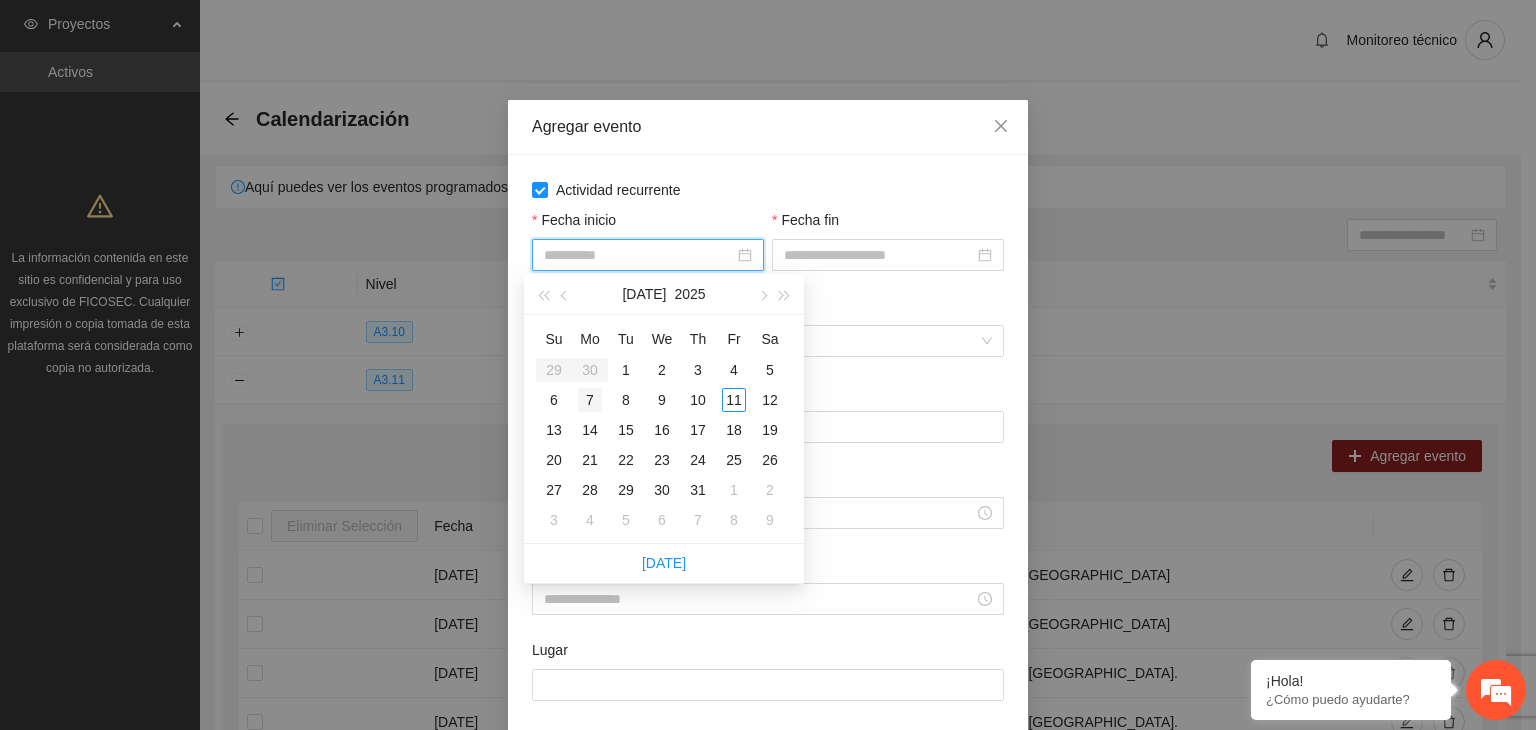 click on "7" at bounding box center (590, 400) 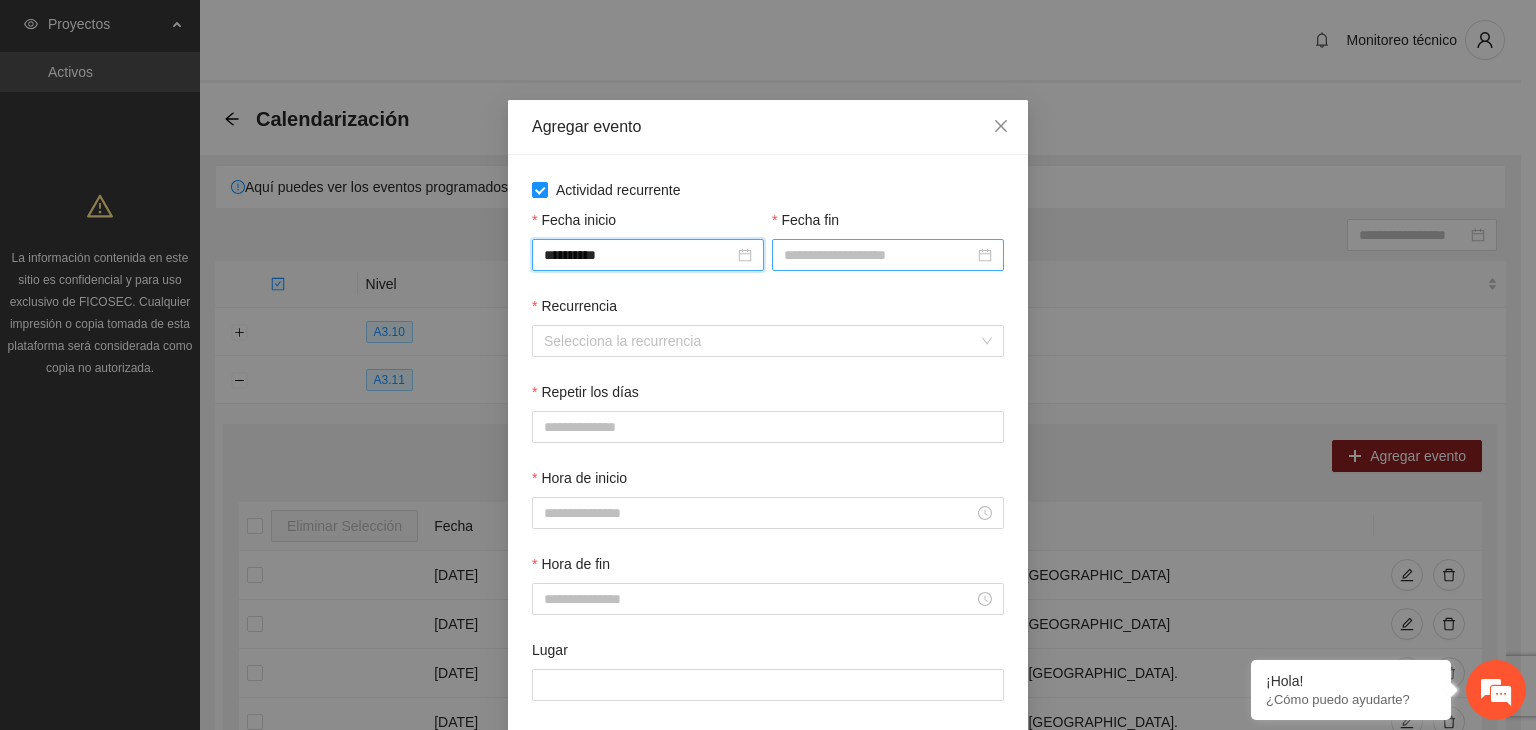 click on "Fecha fin" at bounding box center [879, 255] 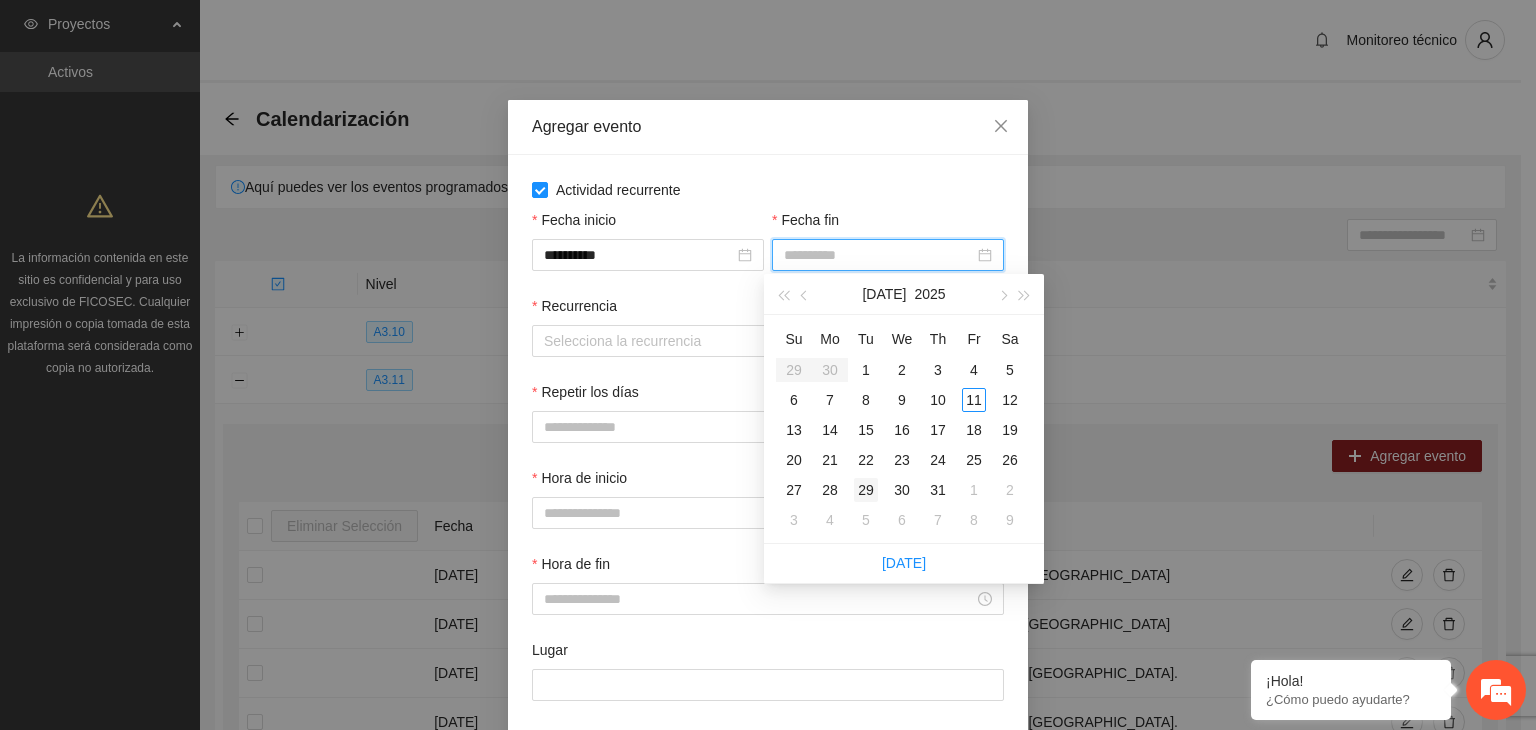 type on "**********" 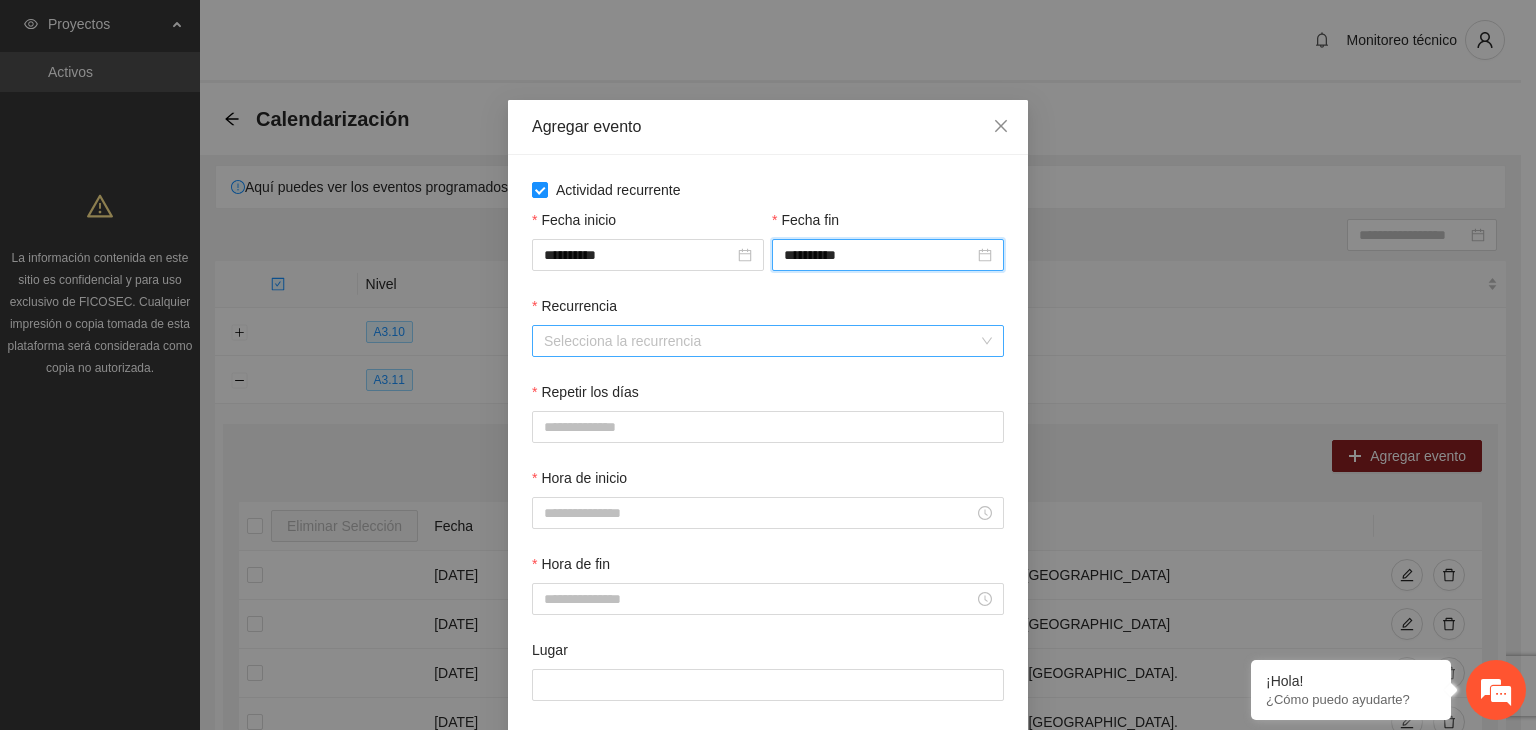 click on "Selecciona la recurrencia" at bounding box center (768, 341) 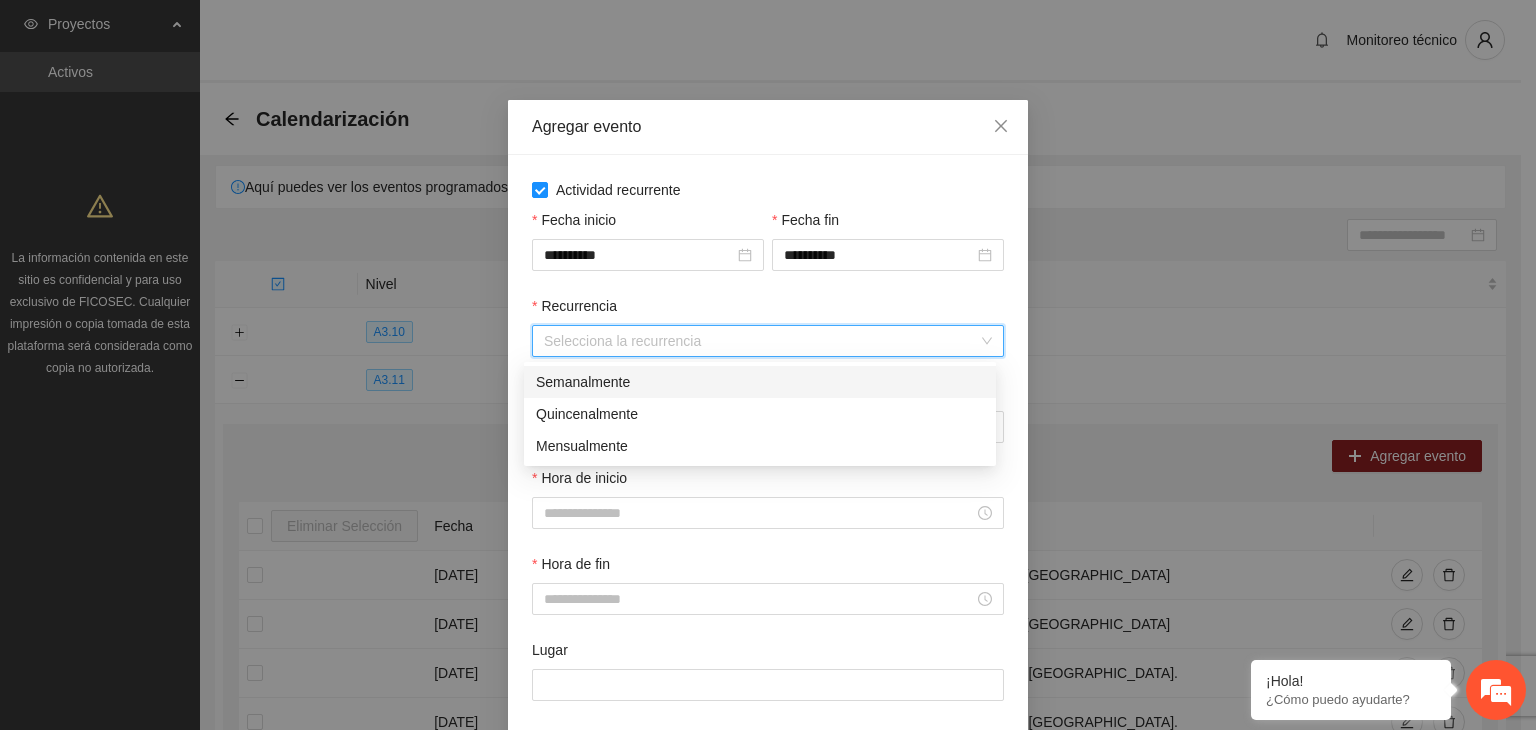 click on "Semanalmente" at bounding box center [760, 382] 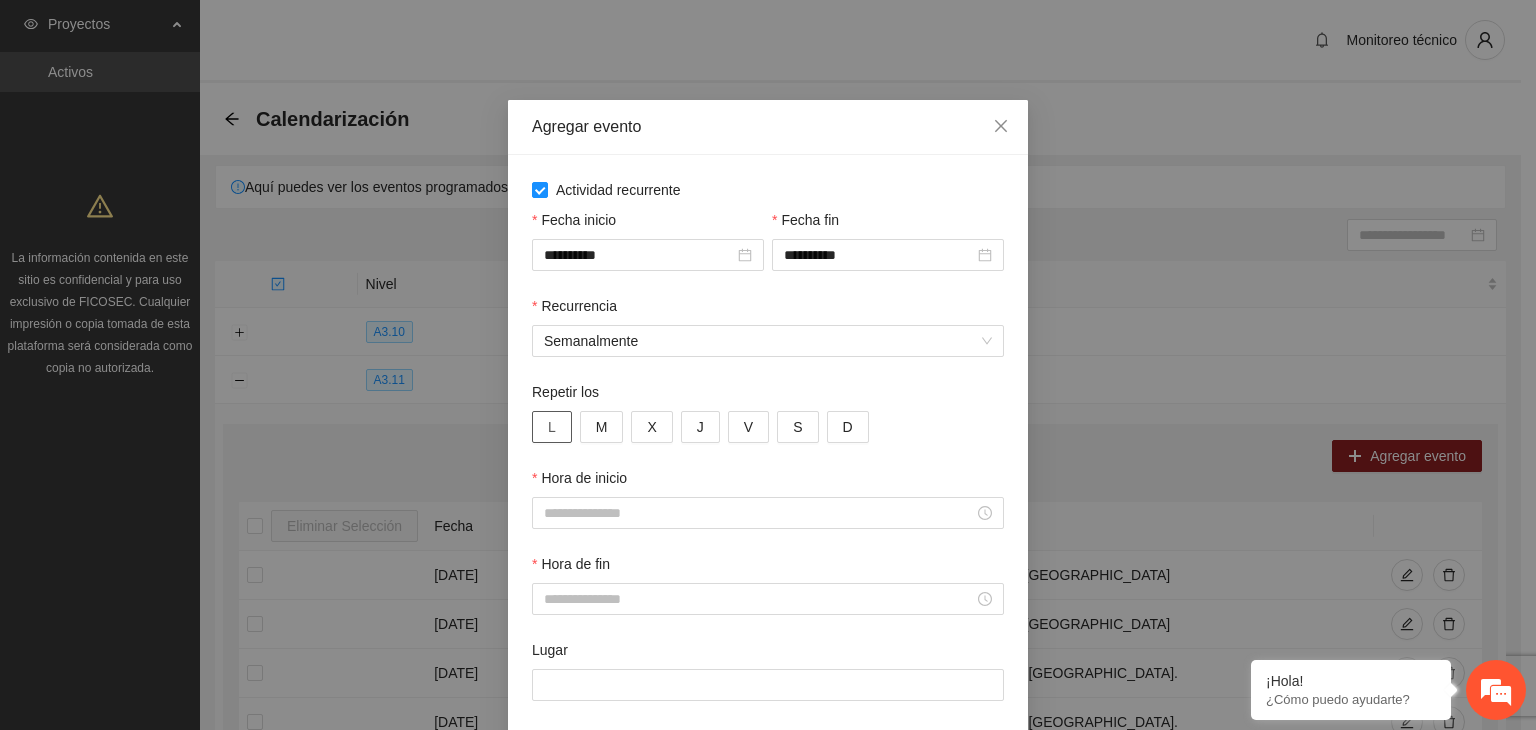 click on "L" at bounding box center (552, 427) 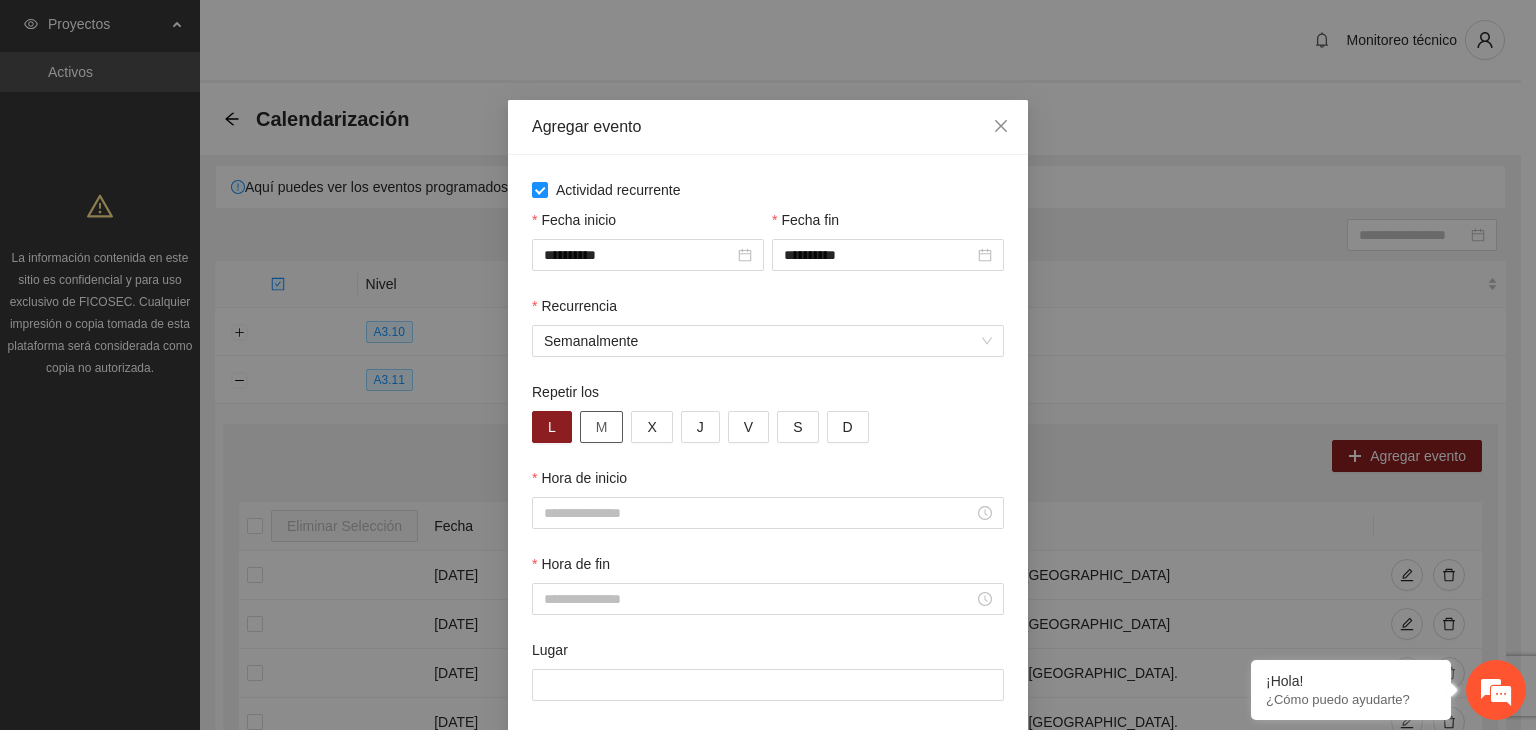 click on "M" at bounding box center (602, 427) 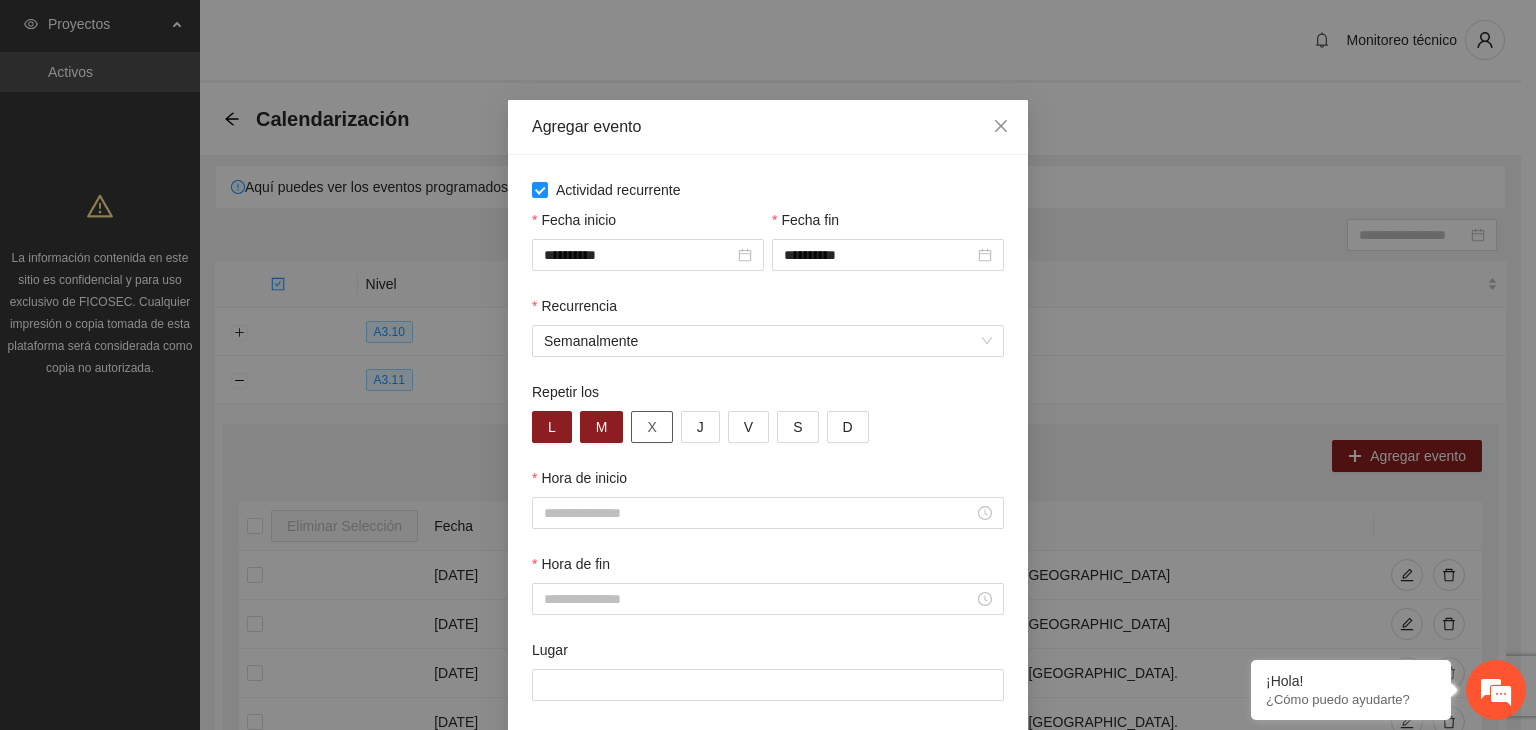 click on "X" at bounding box center (651, 427) 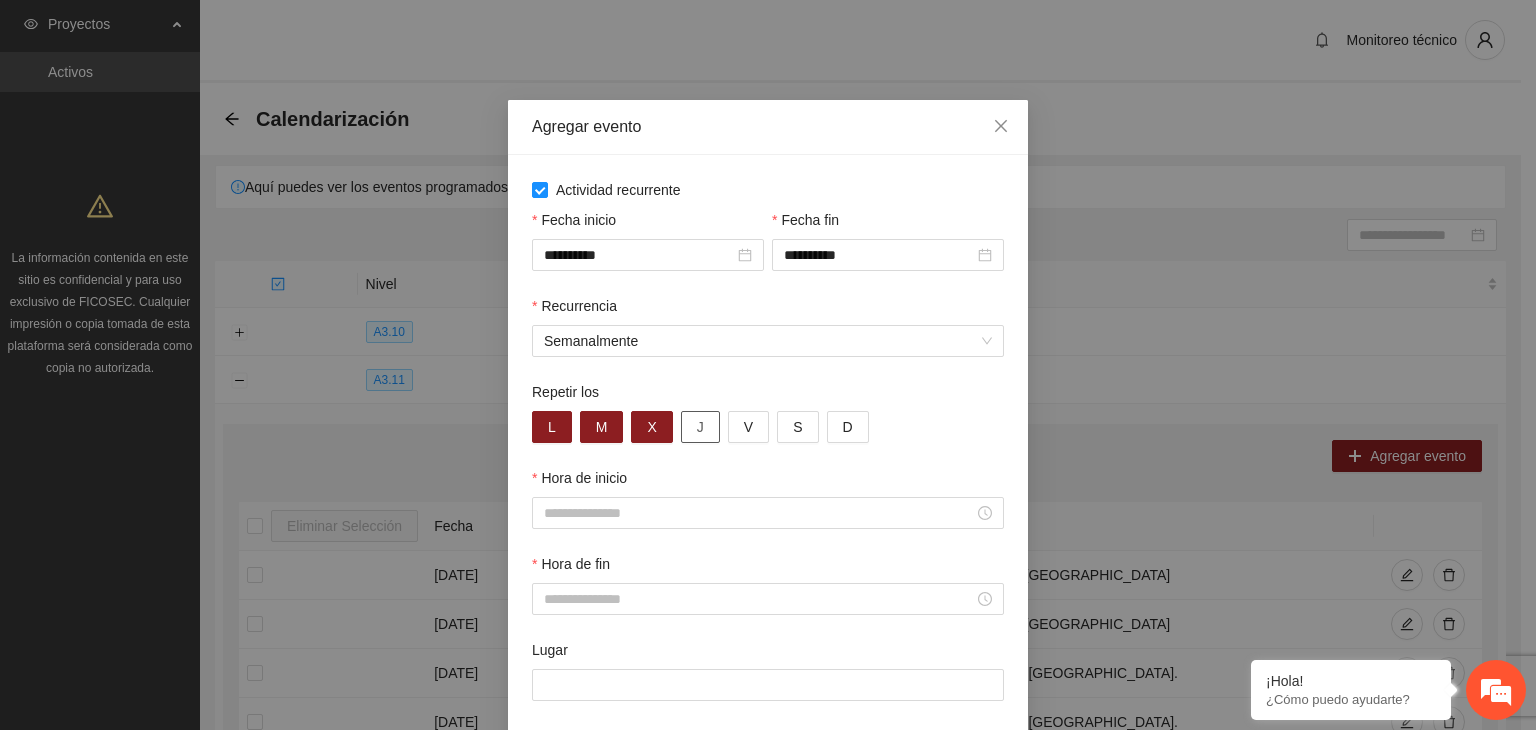 click on "J" at bounding box center (700, 427) 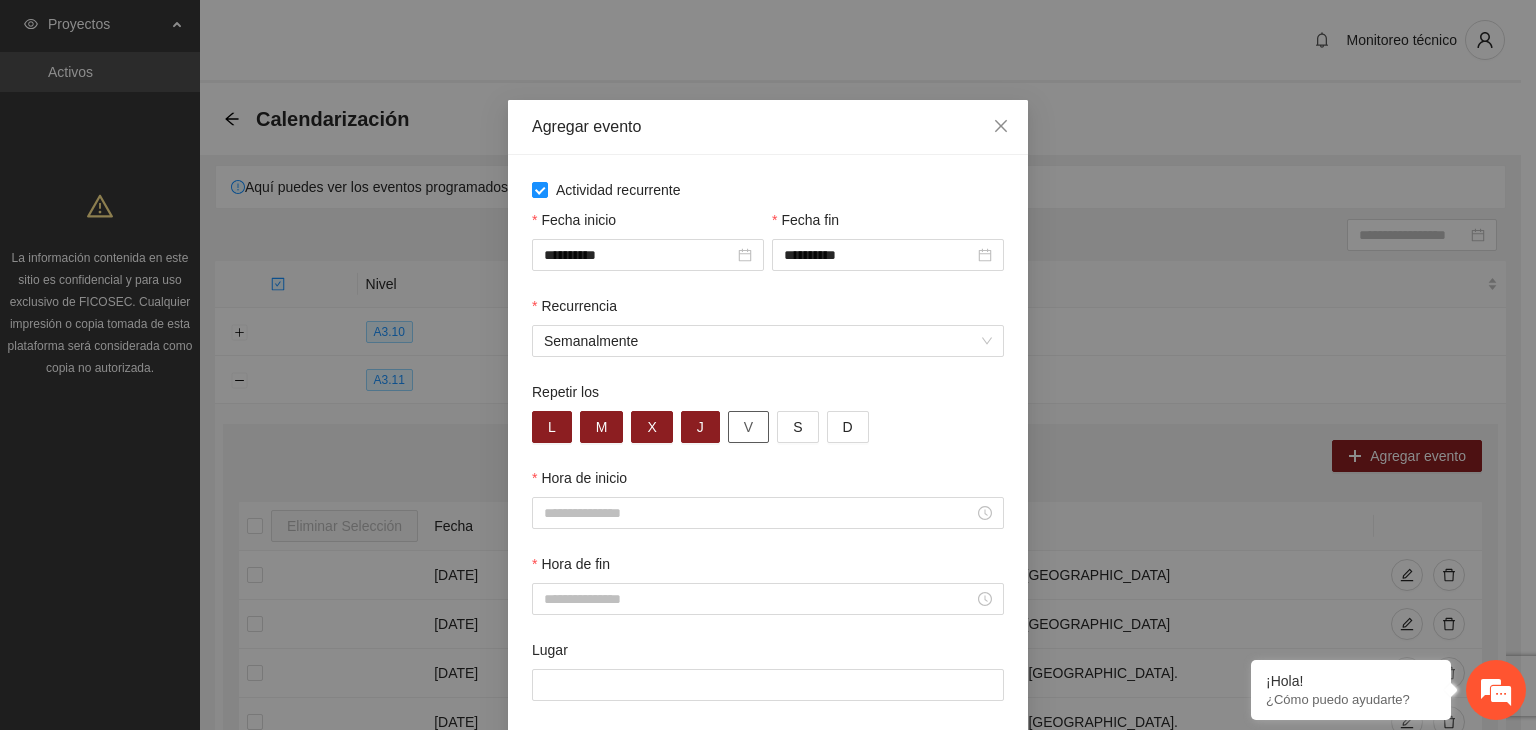 click on "V" at bounding box center (748, 427) 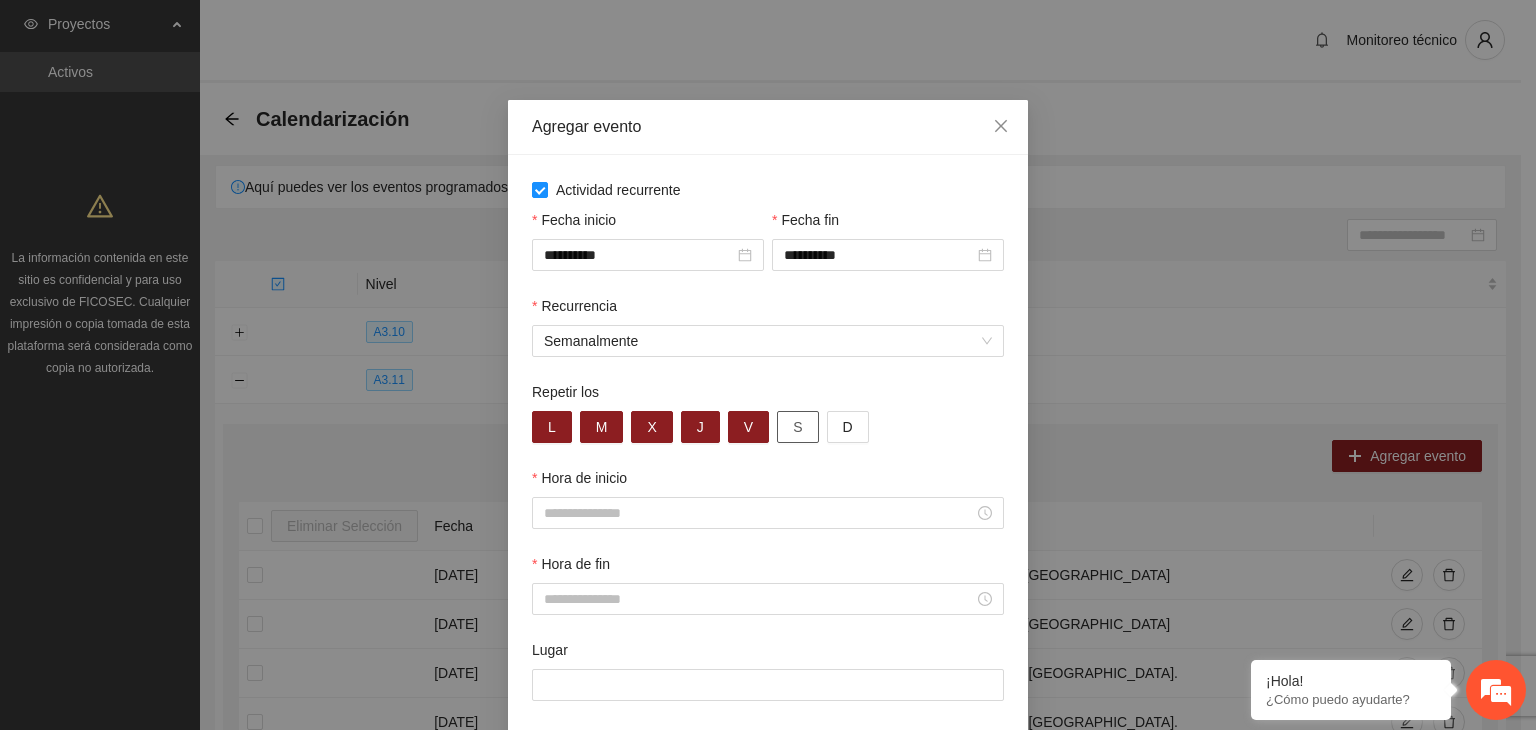 click on "S" at bounding box center (797, 427) 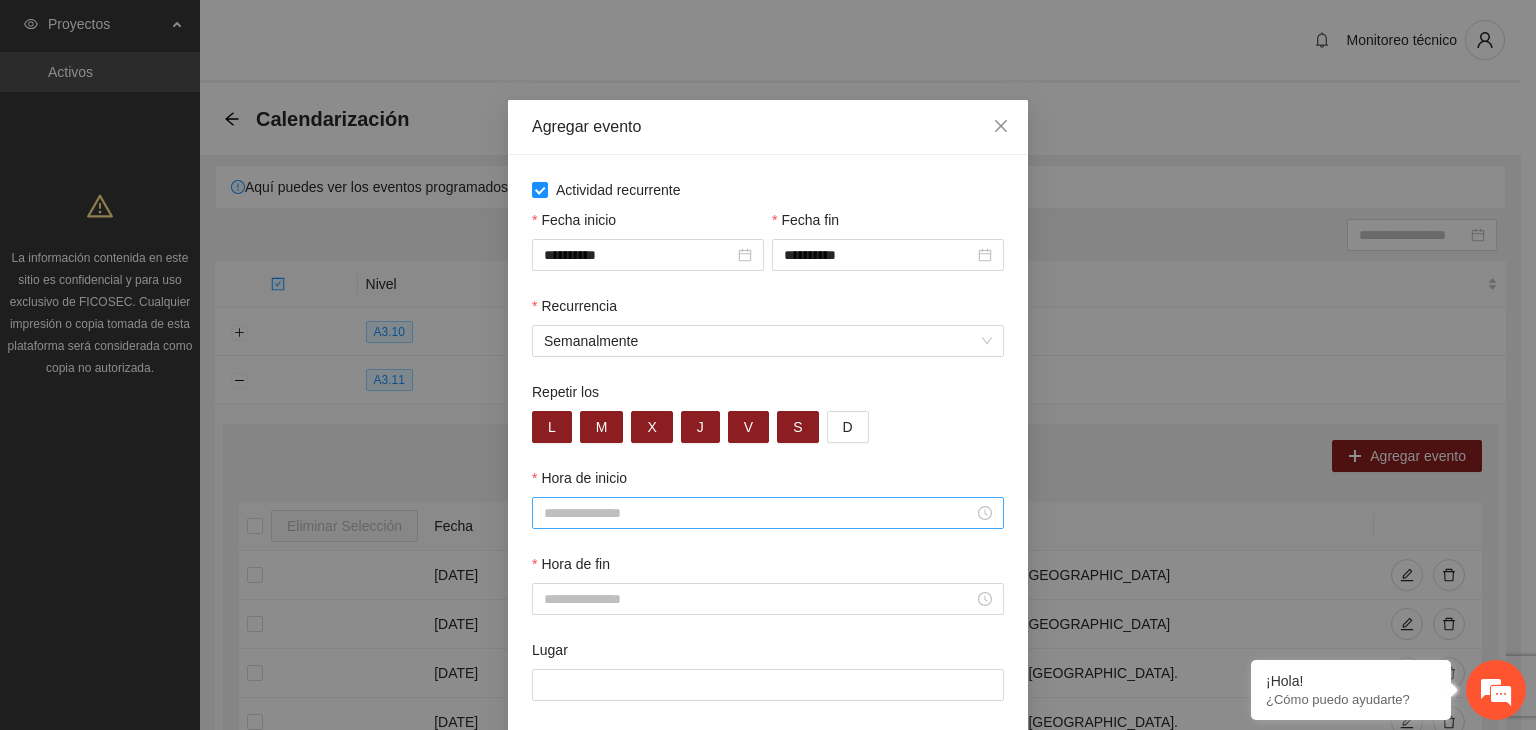 click at bounding box center [768, 513] 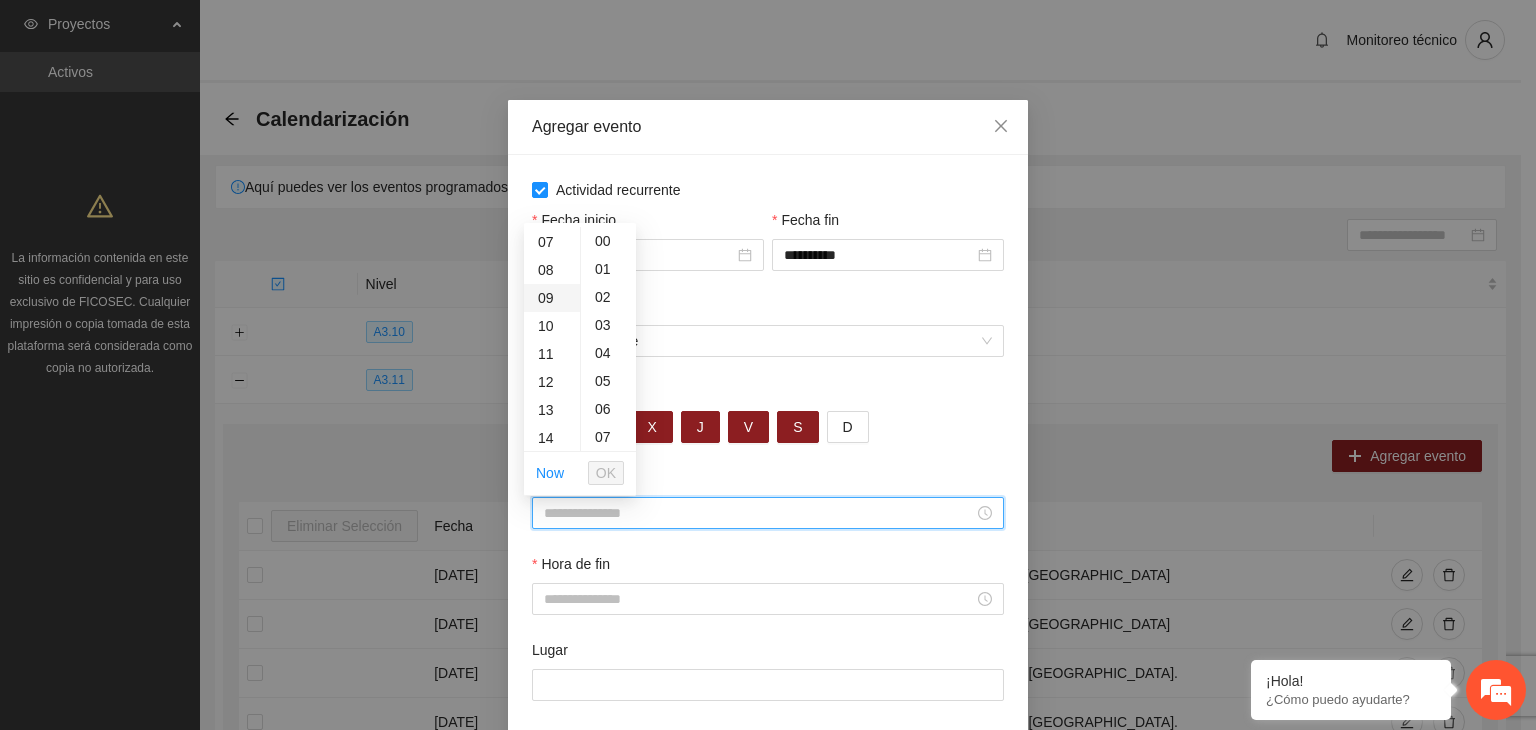 click on "09" at bounding box center [552, 298] 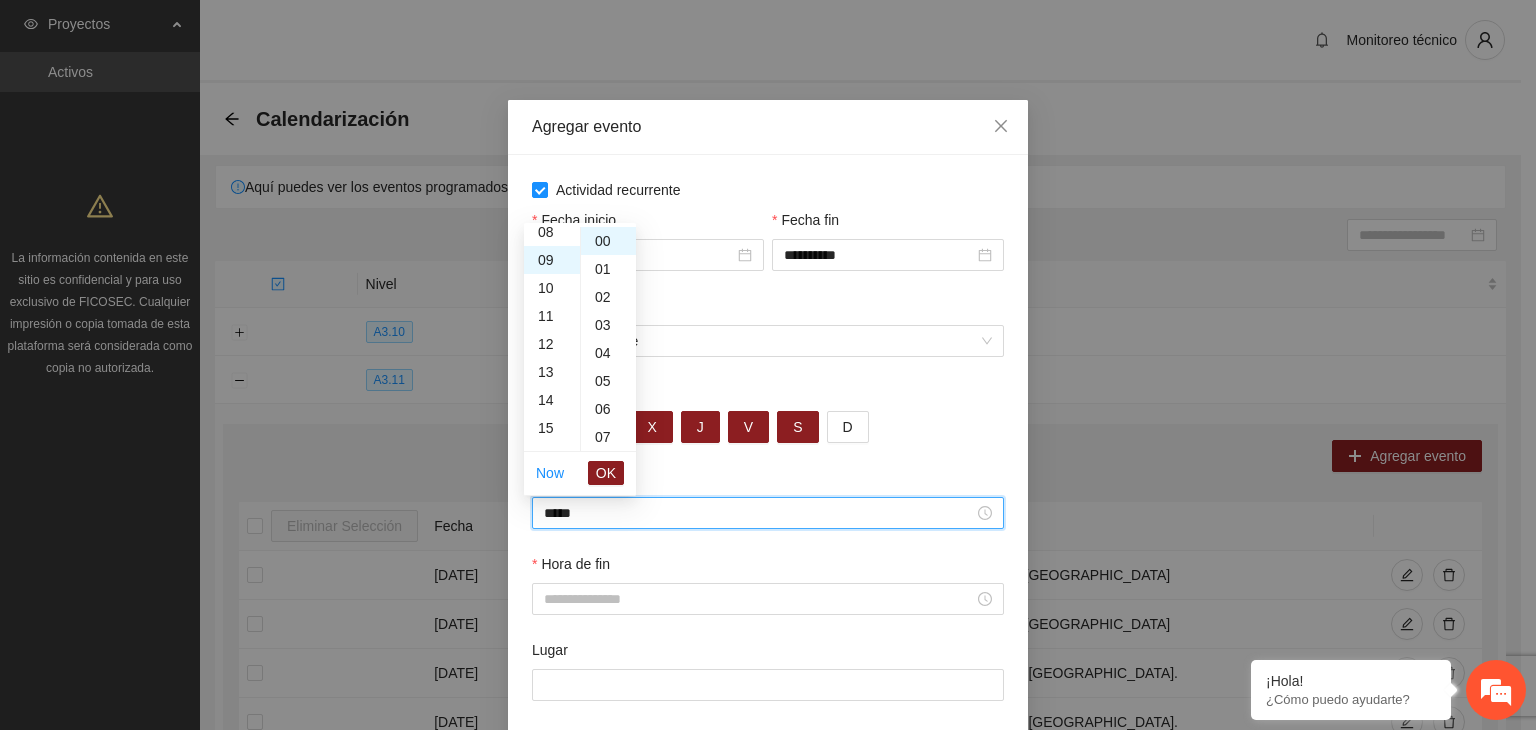 scroll, scrollTop: 252, scrollLeft: 0, axis: vertical 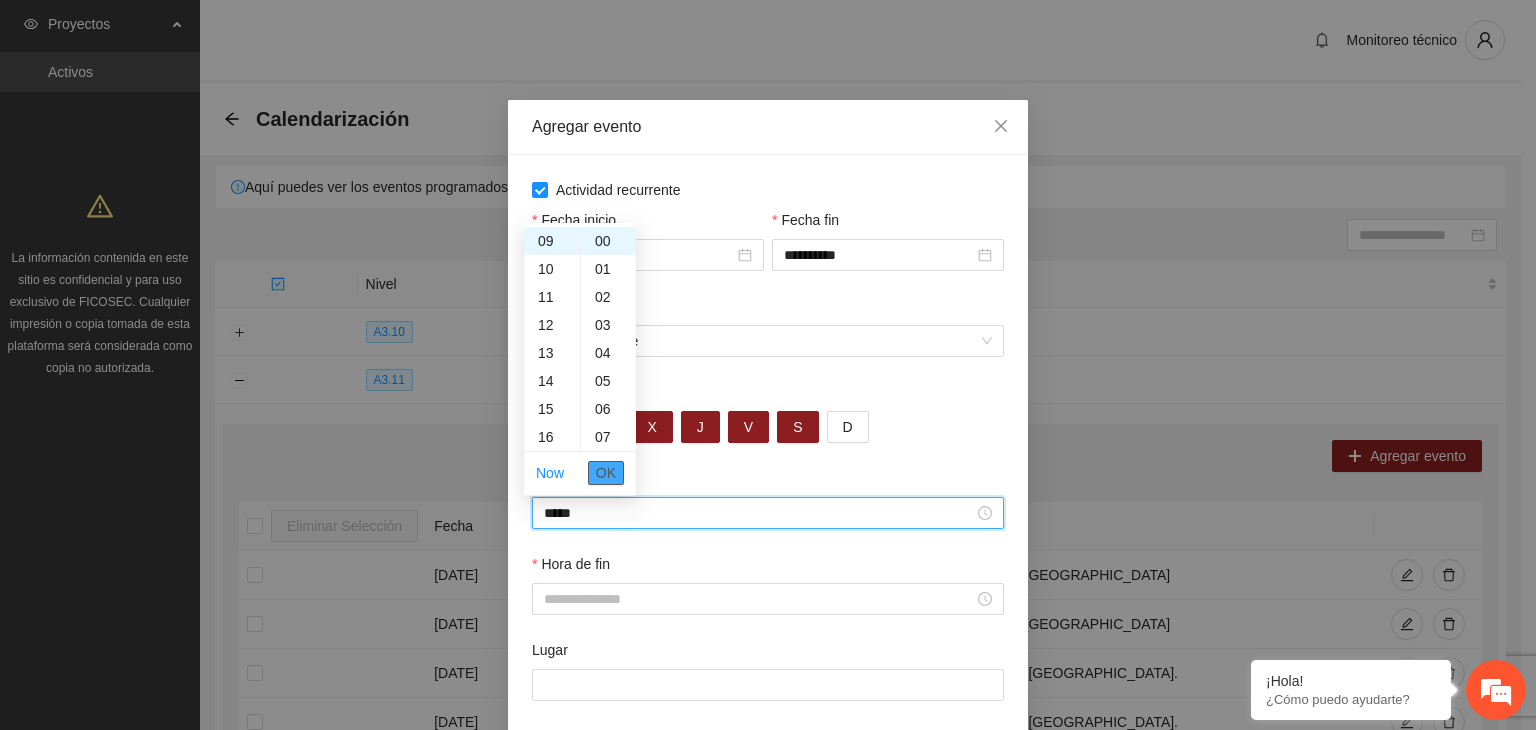 click on "OK" at bounding box center [606, 473] 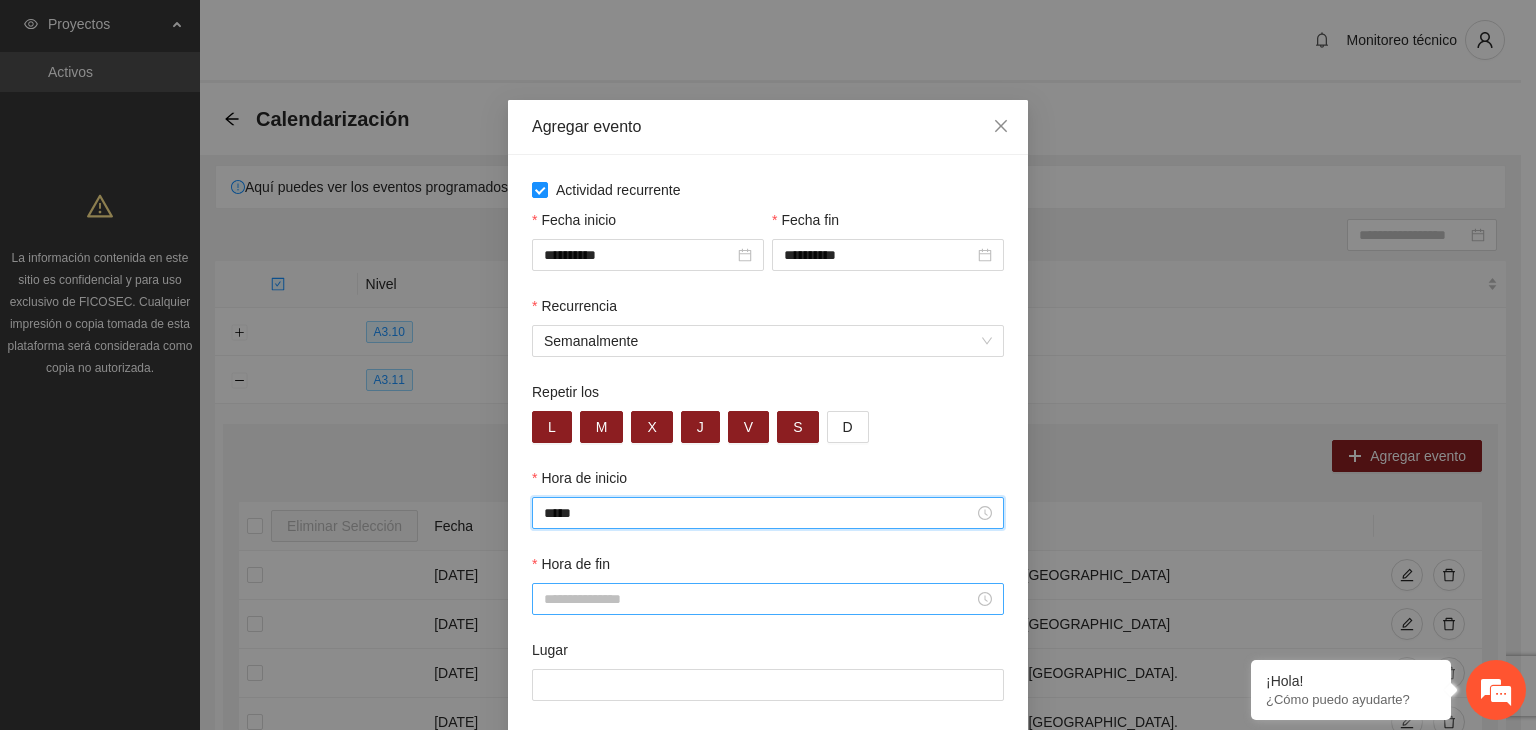 click on "Hora de fin" at bounding box center (759, 599) 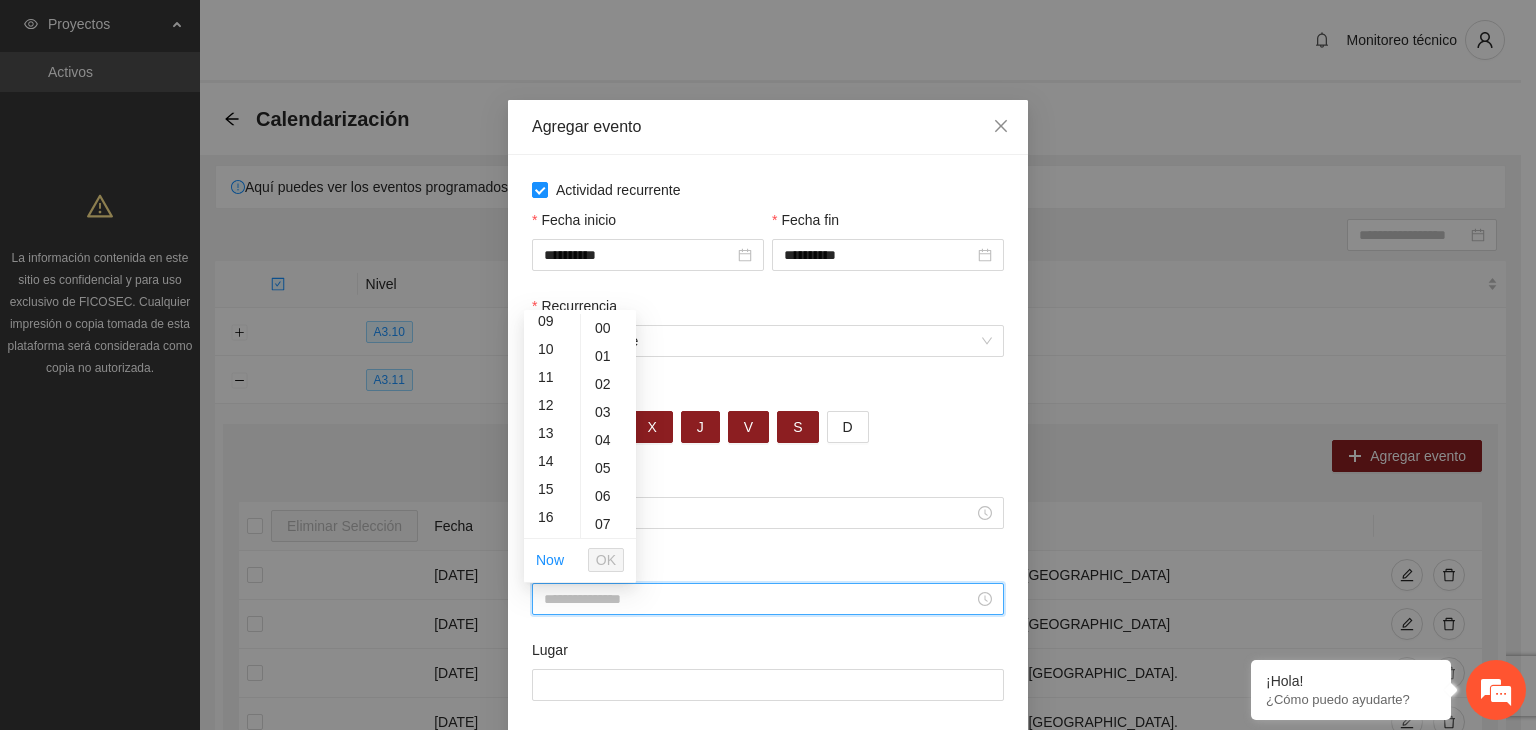 scroll, scrollTop: 260, scrollLeft: 0, axis: vertical 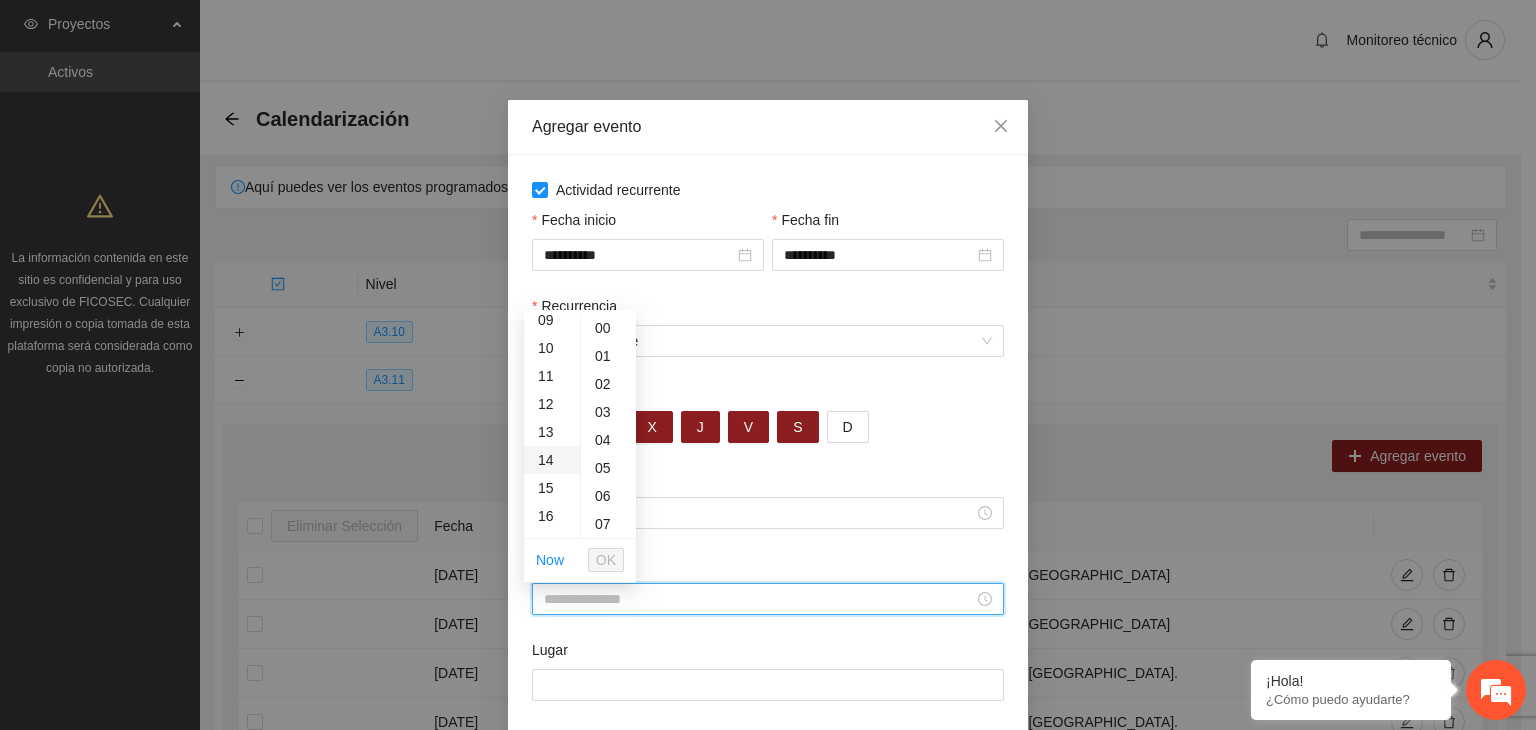 click on "14" at bounding box center (552, 460) 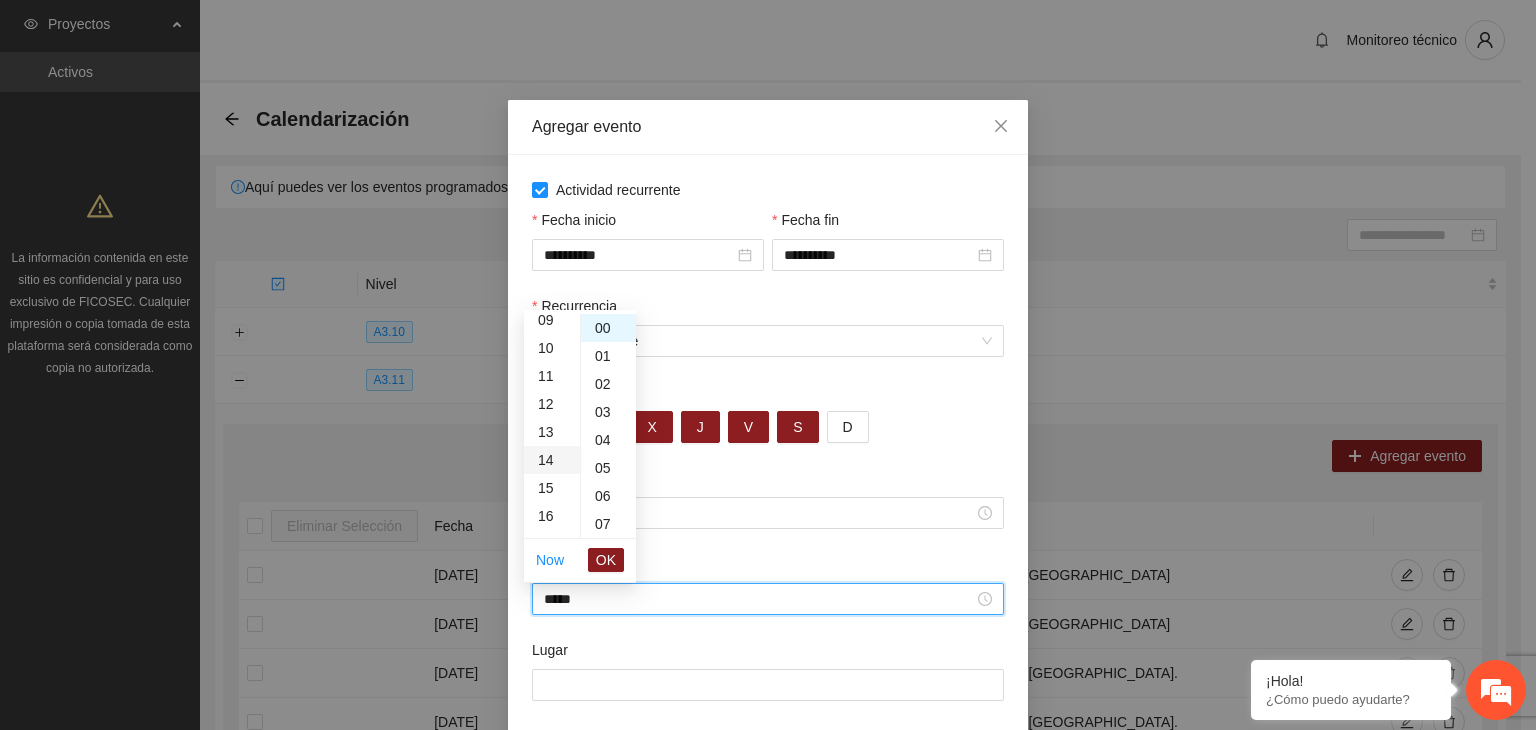 scroll, scrollTop: 392, scrollLeft: 0, axis: vertical 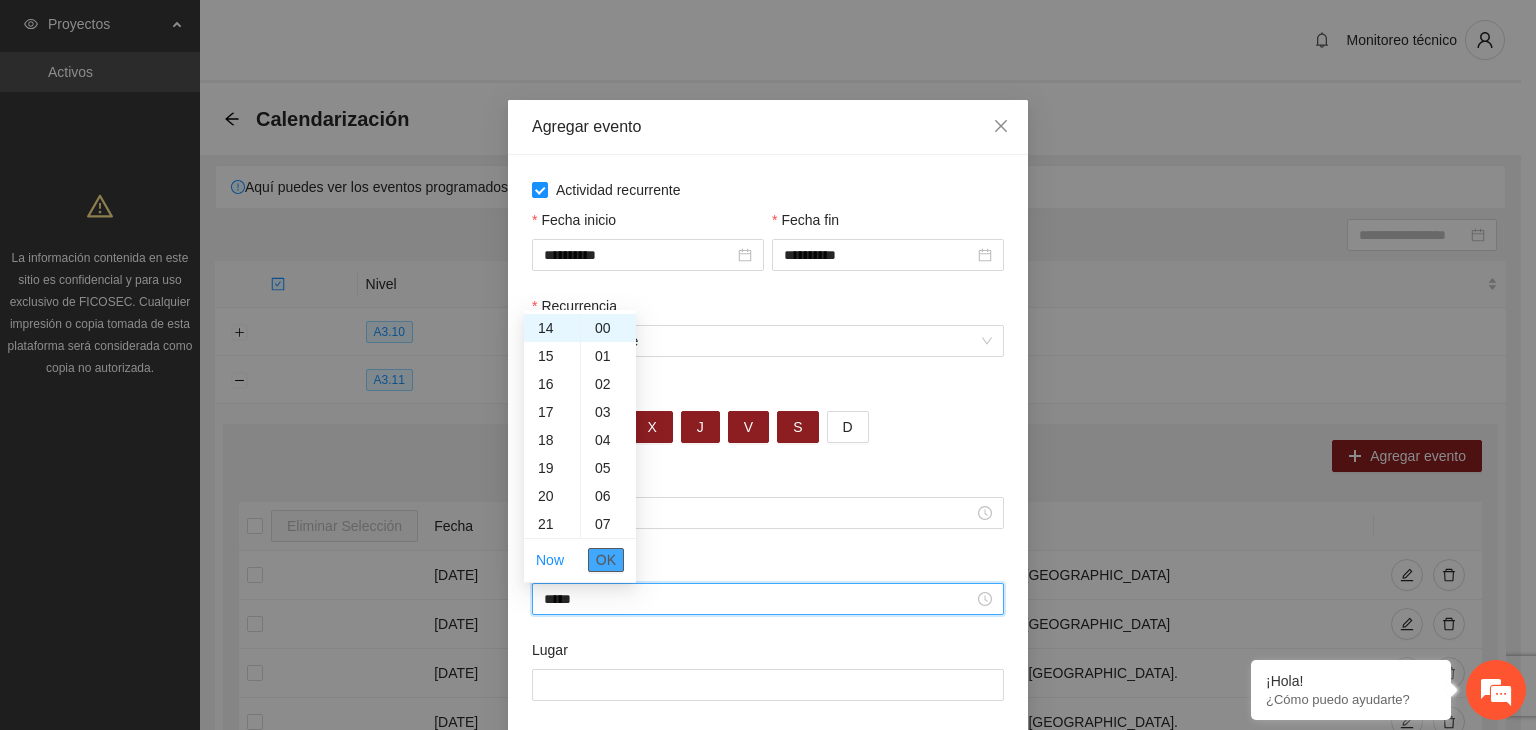 click on "OK" at bounding box center (606, 560) 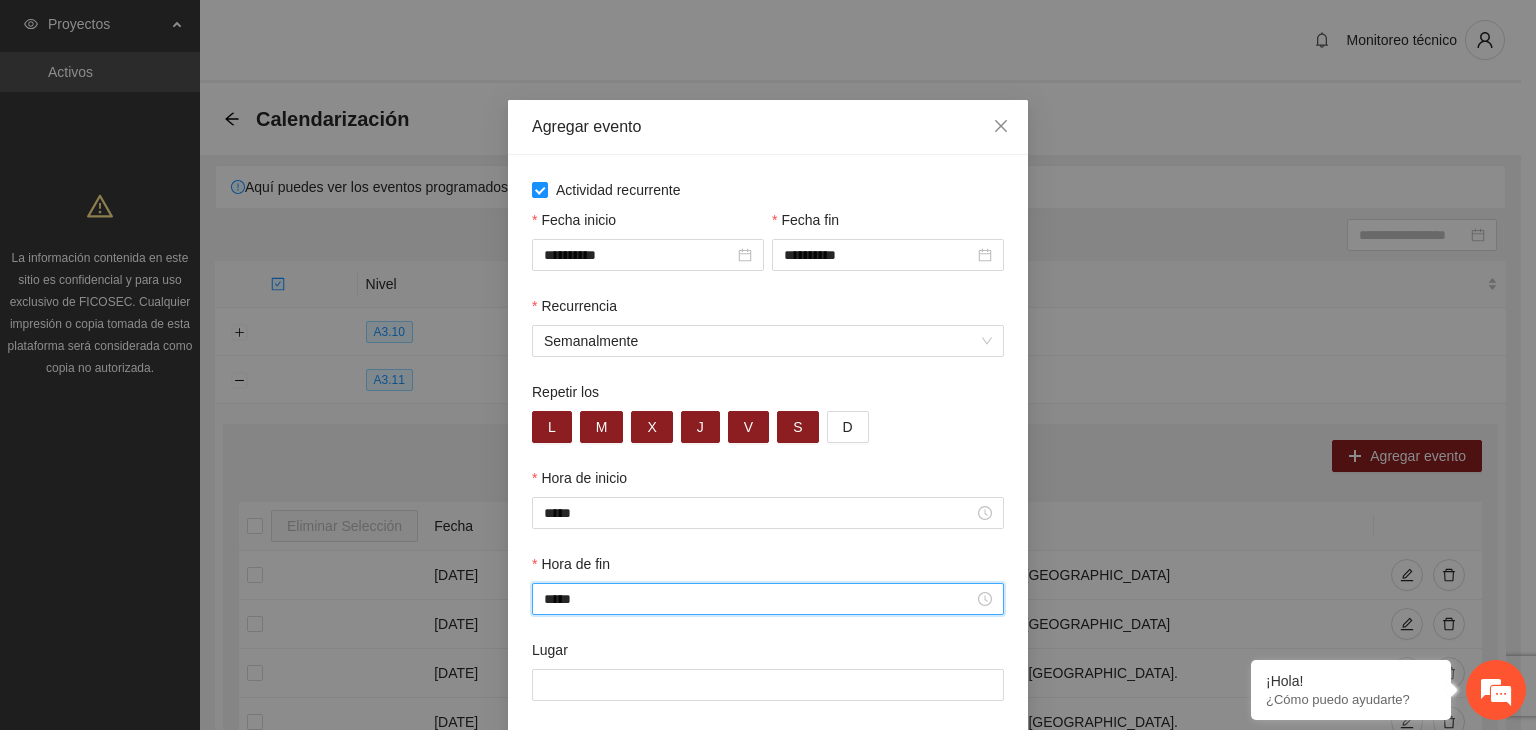 scroll, scrollTop: 99, scrollLeft: 0, axis: vertical 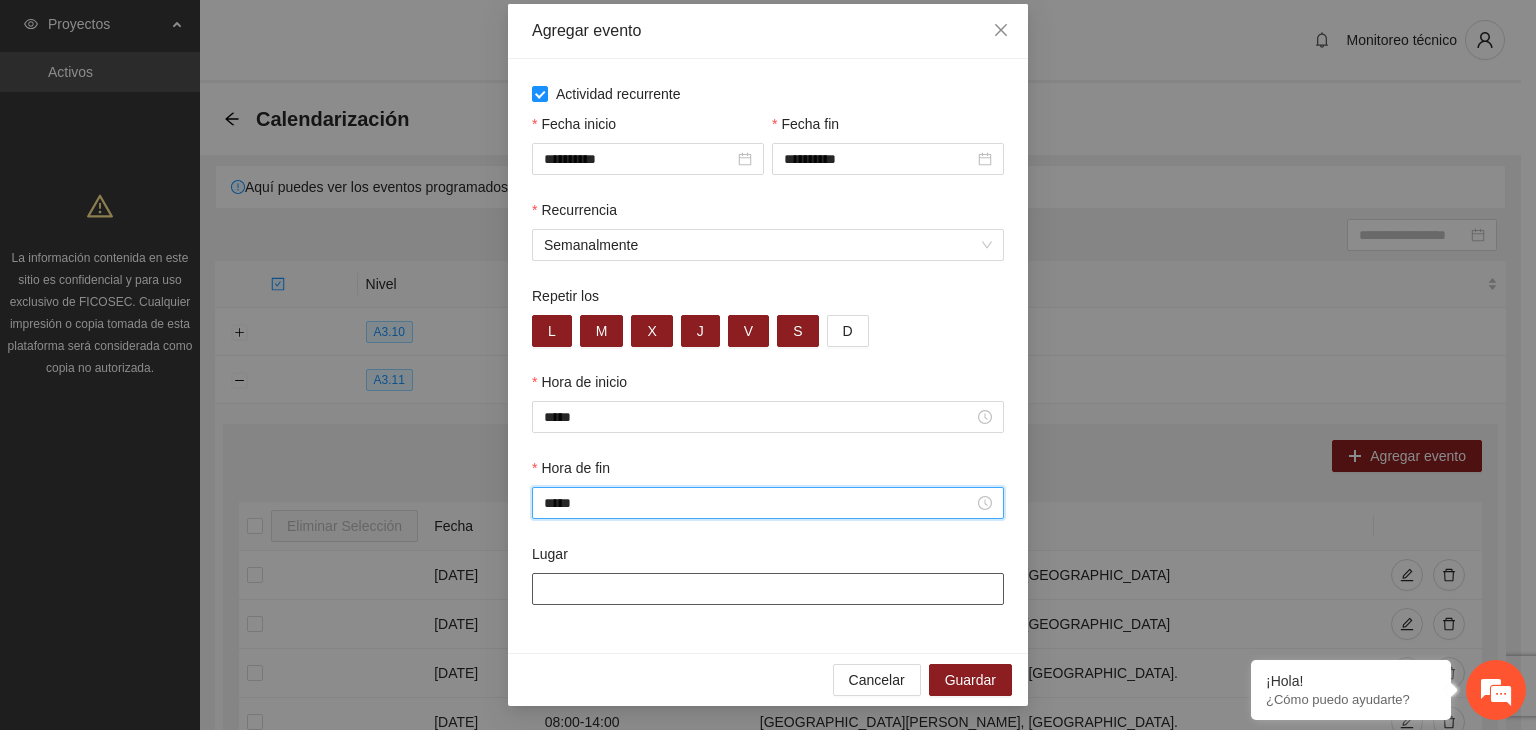 click on "Lugar" at bounding box center [768, 589] 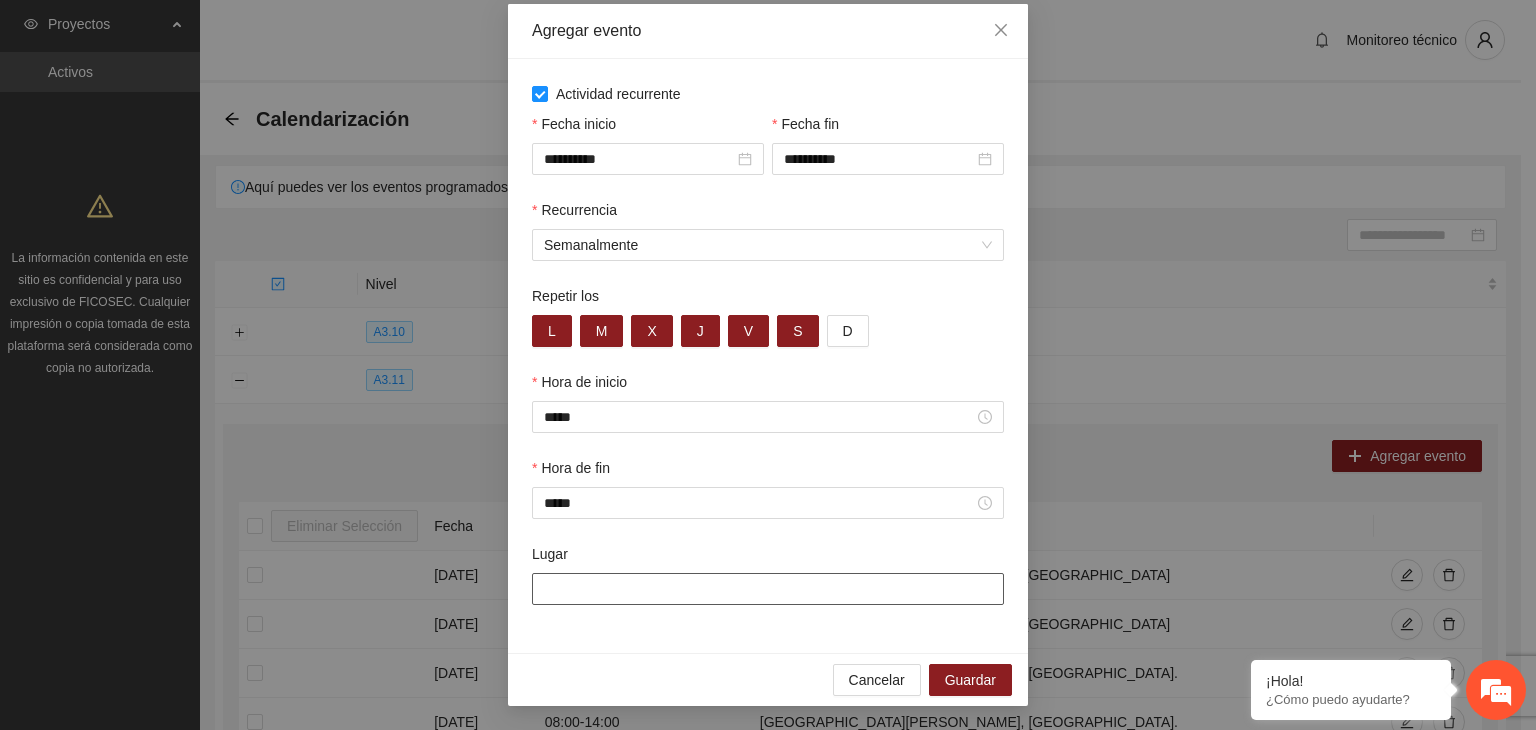 type on "**********" 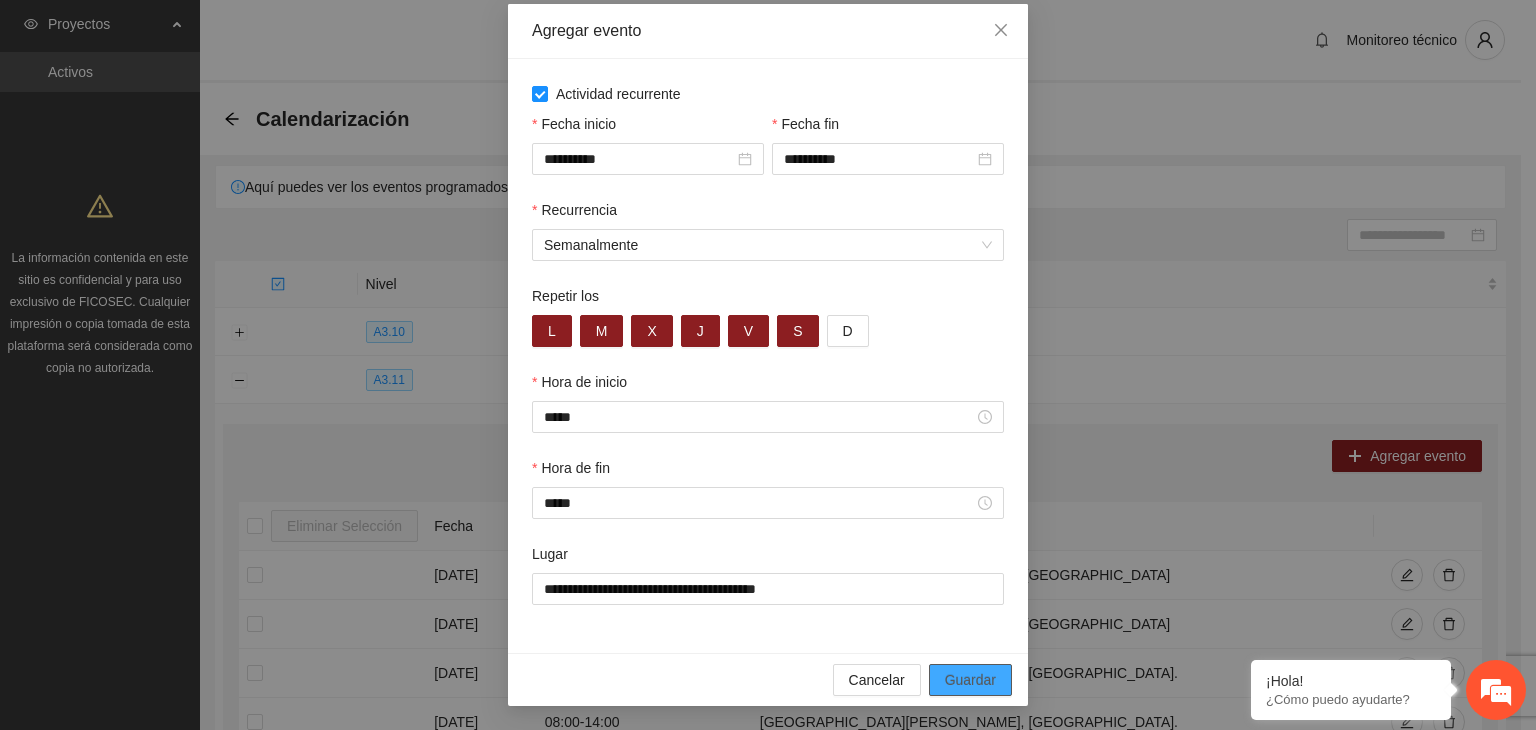 click on "Guardar" at bounding box center (970, 680) 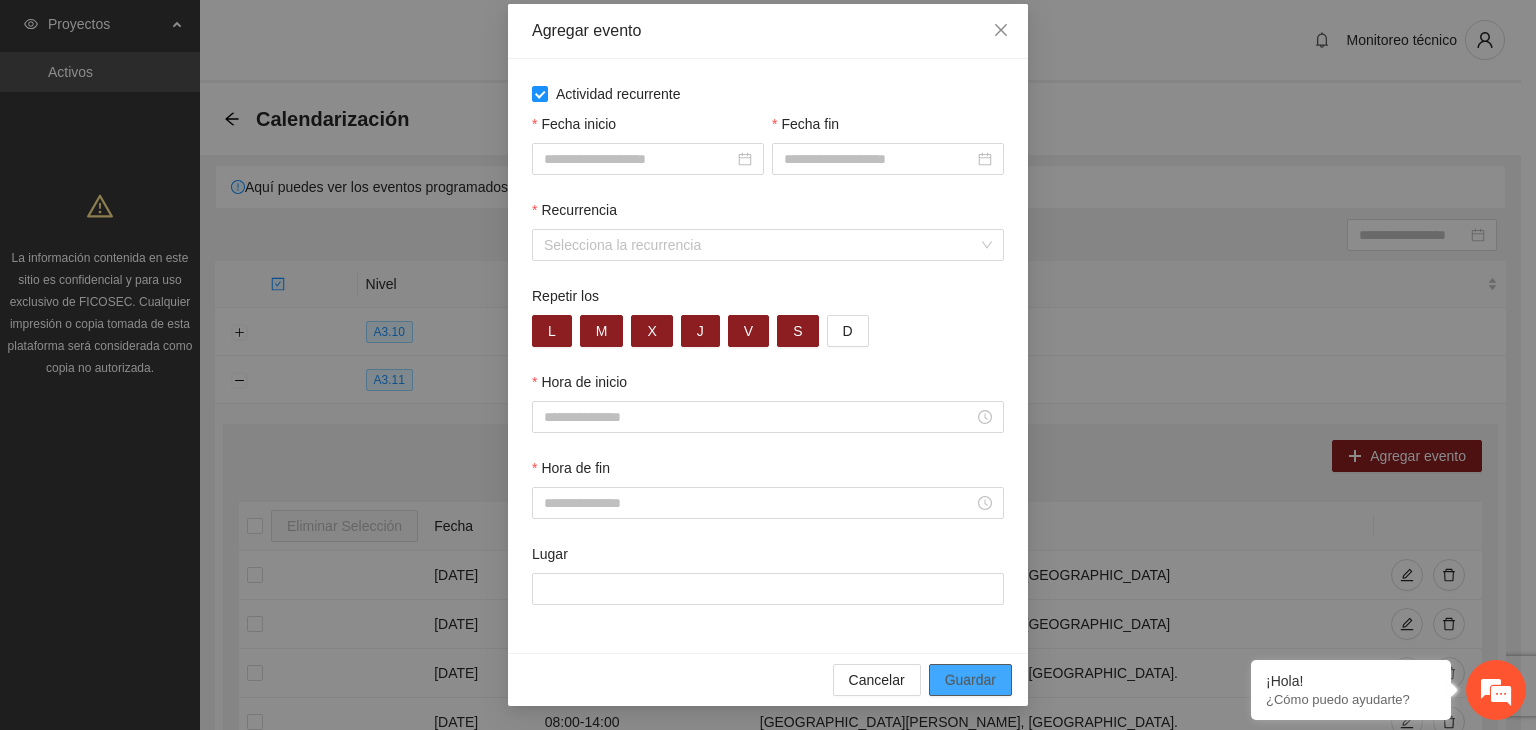 scroll, scrollTop: 0, scrollLeft: 0, axis: both 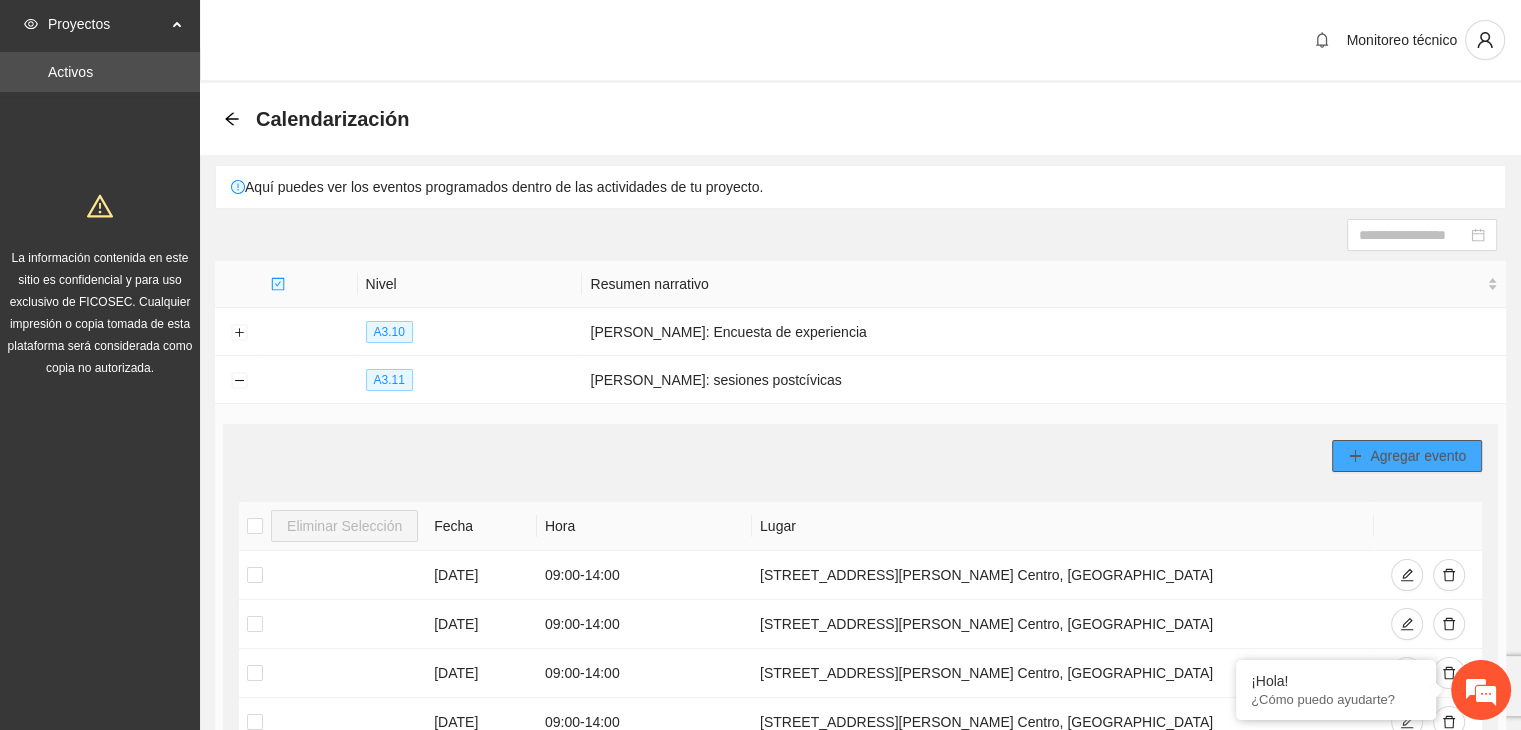 click on "Agregar evento" at bounding box center (1407, 456) 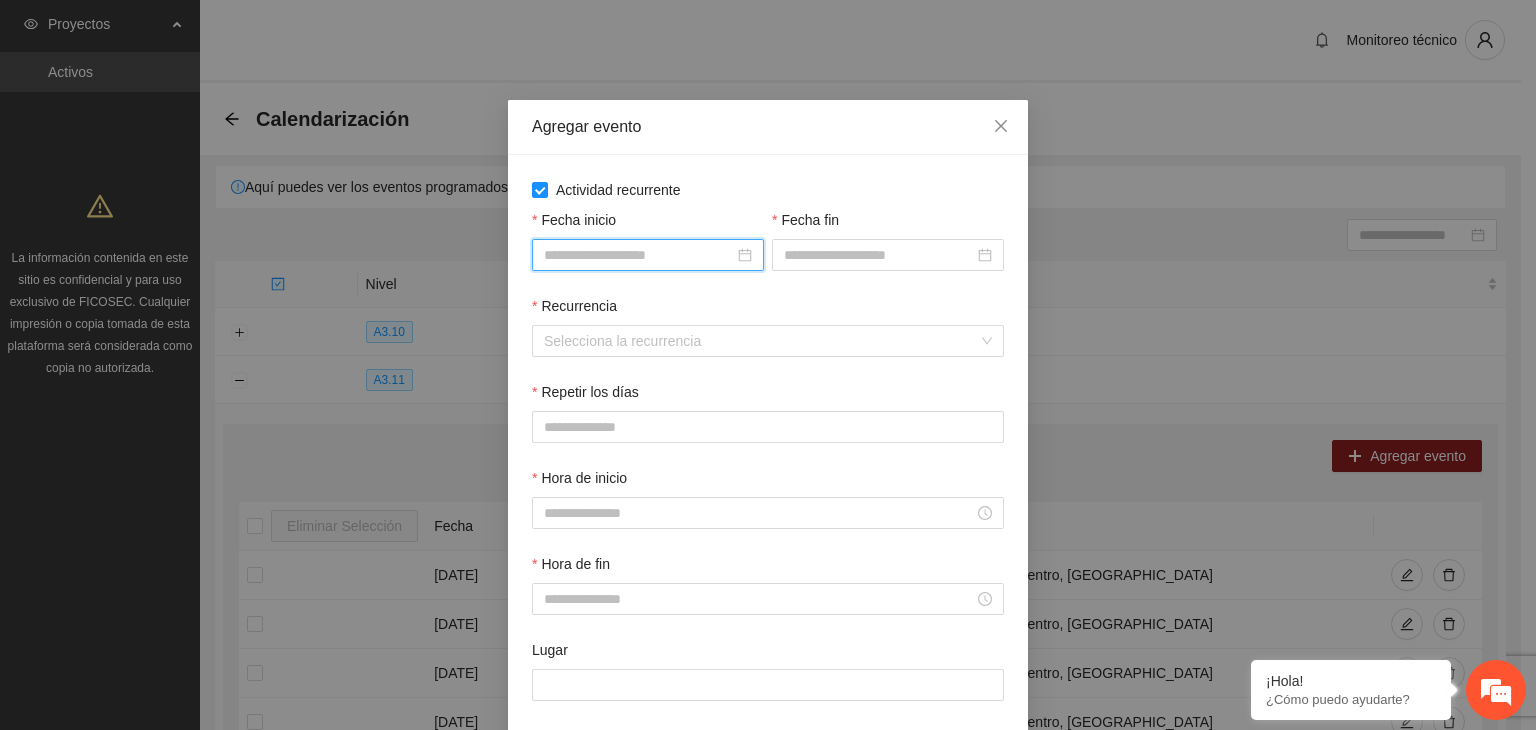 click on "Fecha inicio" at bounding box center [639, 255] 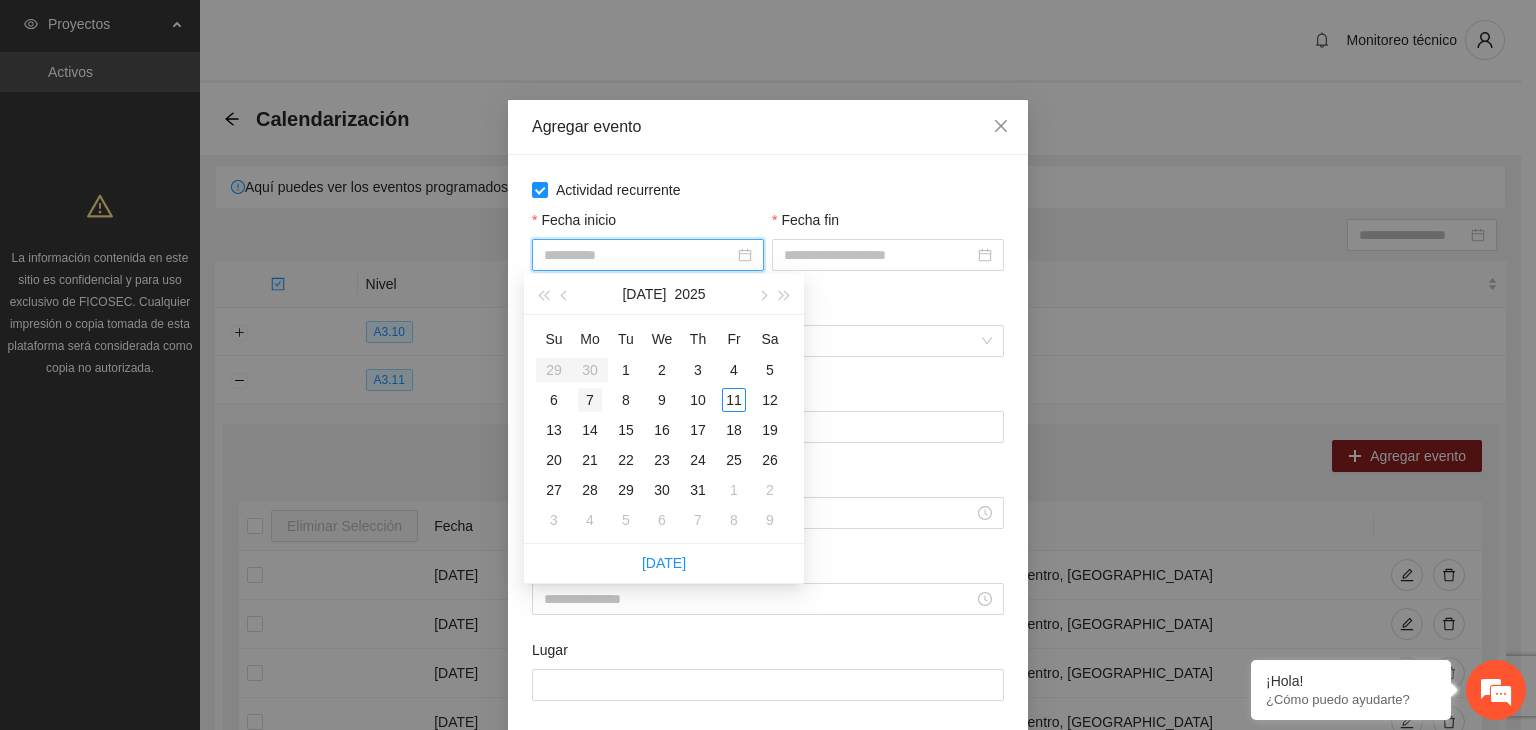 type on "**********" 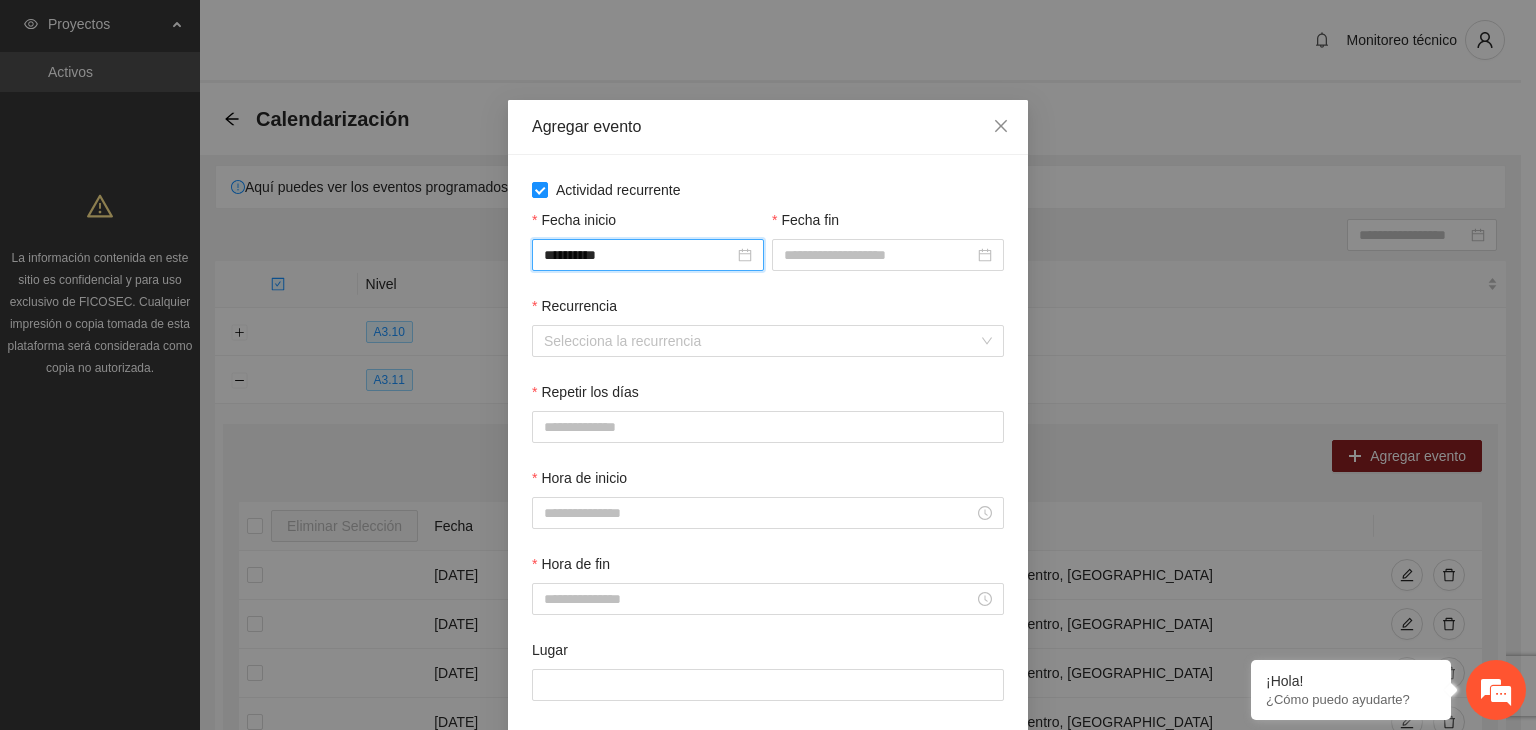 click on "Fecha fin" at bounding box center (888, 224) 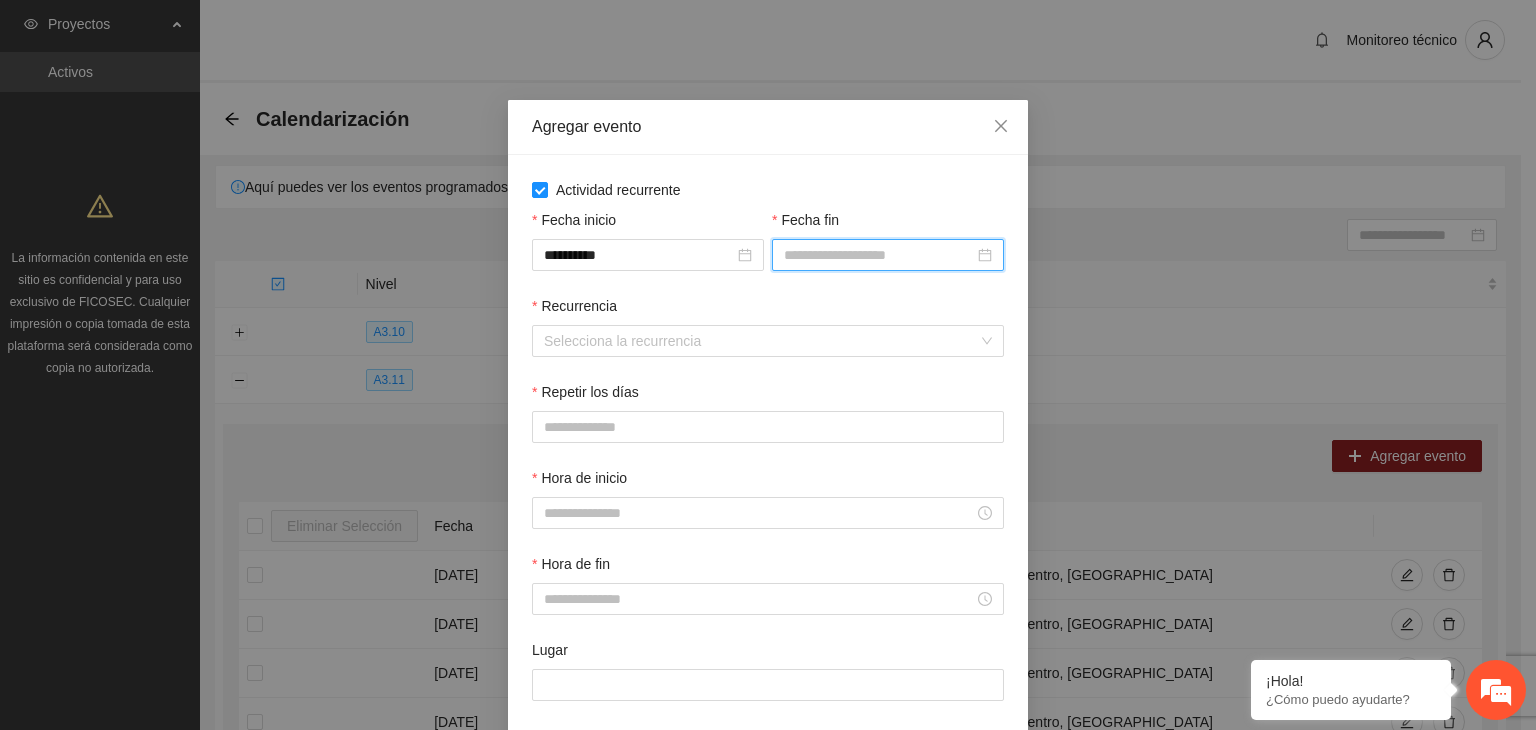 click on "Fecha fin" at bounding box center (879, 255) 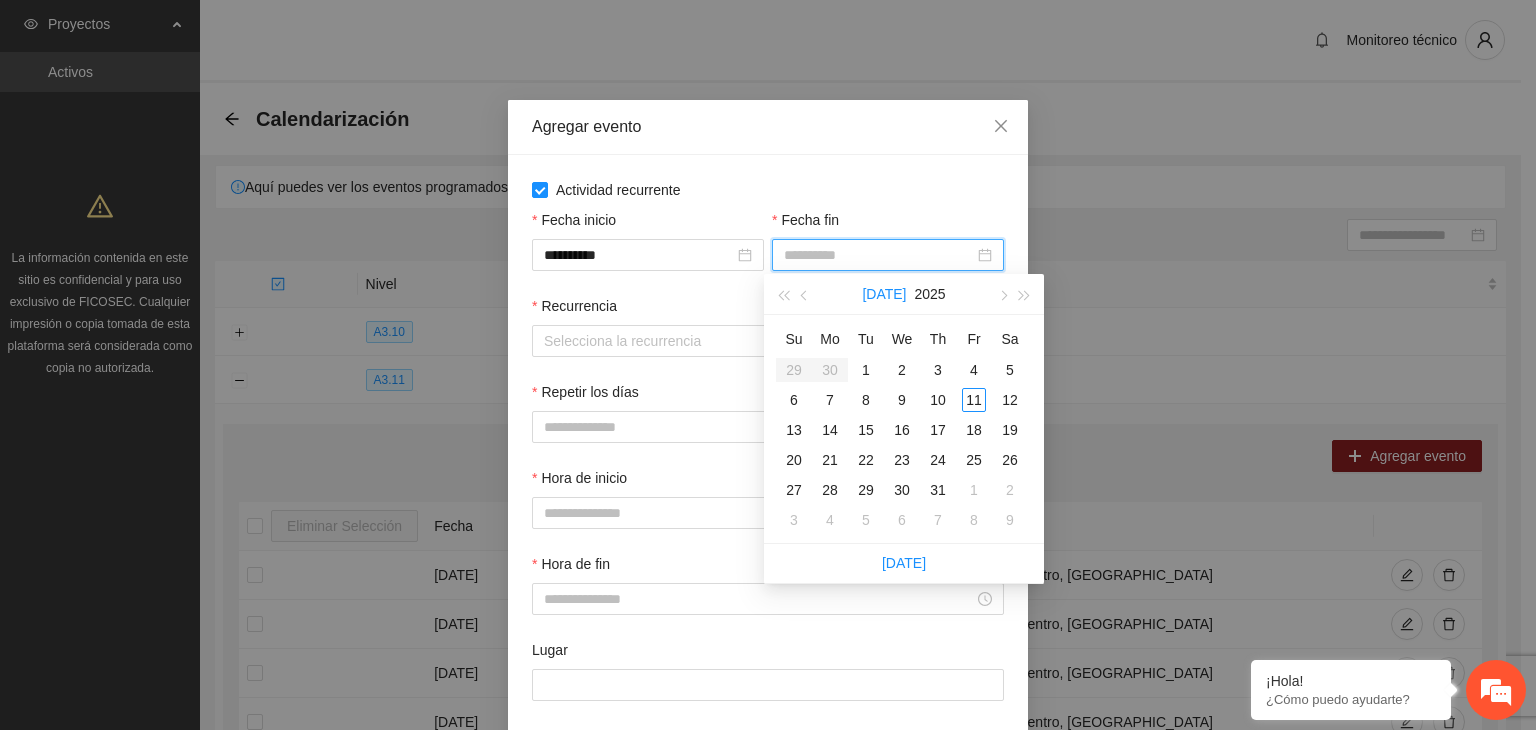 type on "**********" 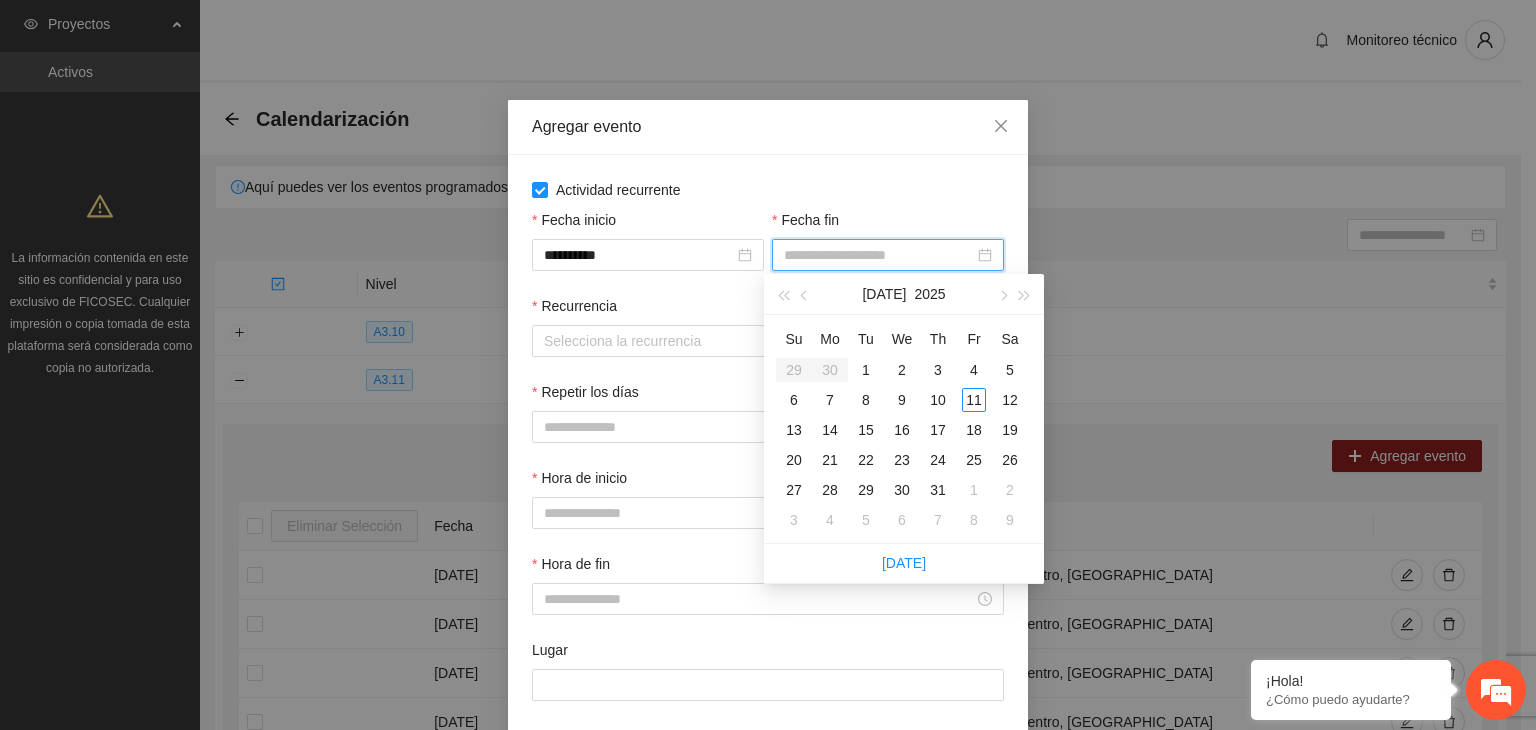click on "Fecha fin" at bounding box center (879, 255) 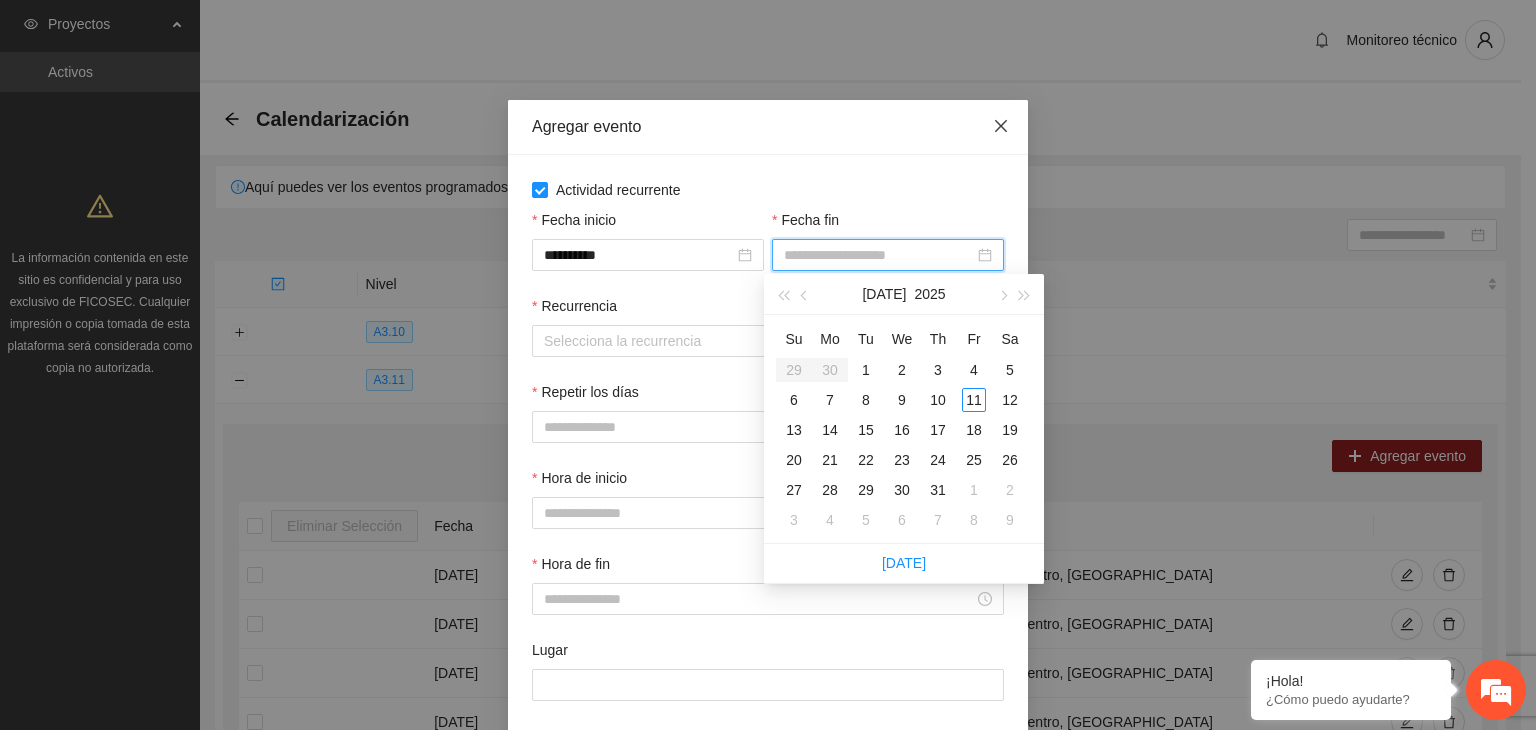 click 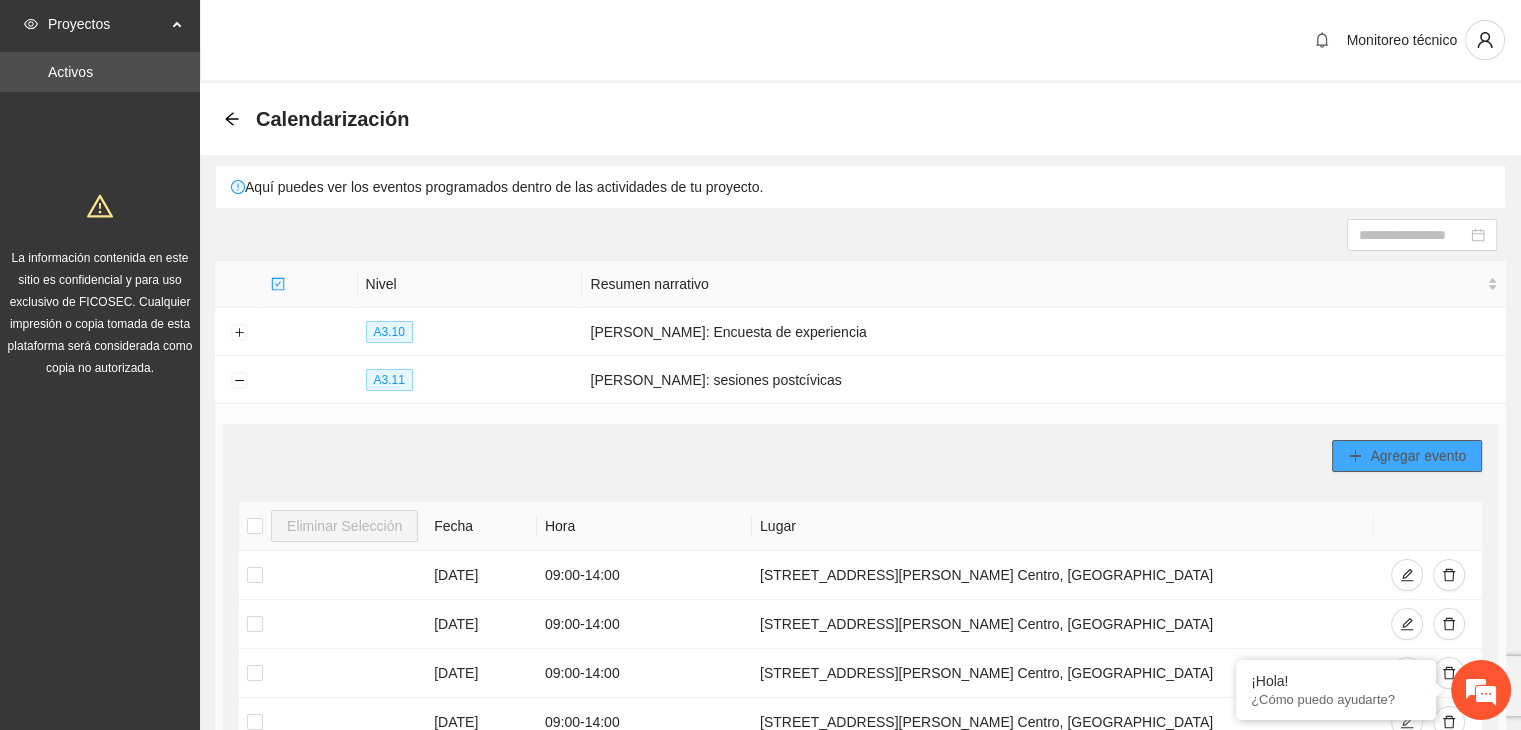 click on "Agregar evento" at bounding box center [1418, 456] 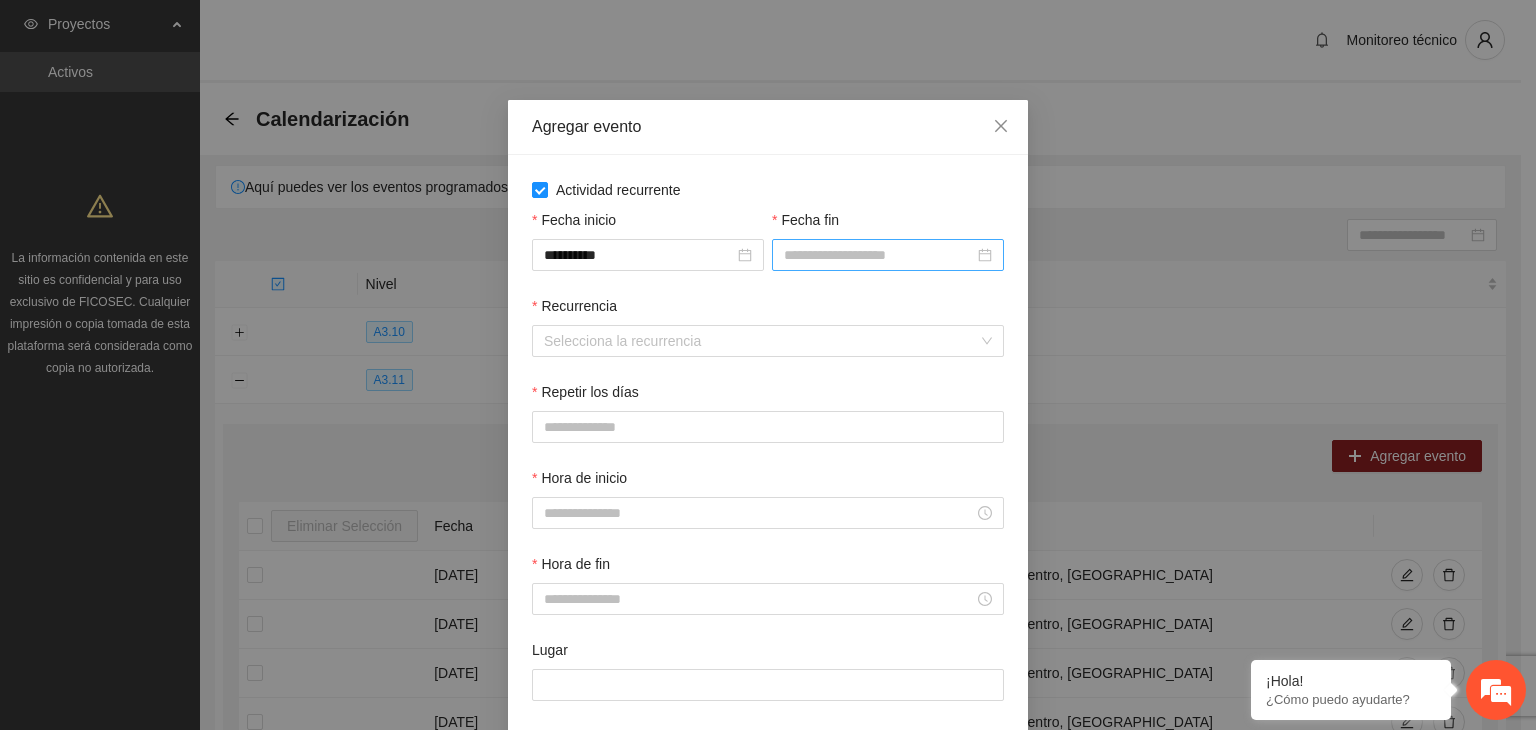 click on "Fecha fin" at bounding box center (879, 255) 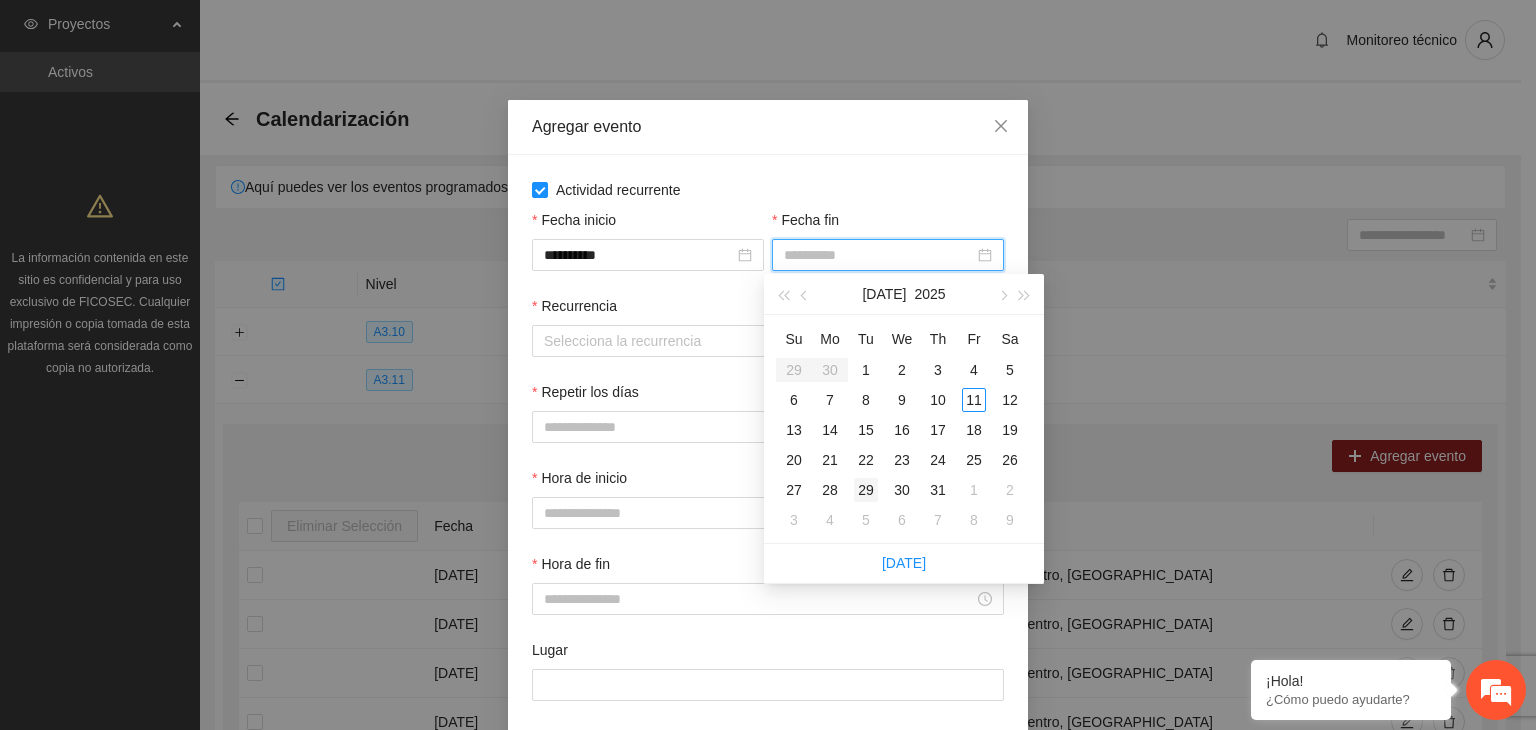 type on "**********" 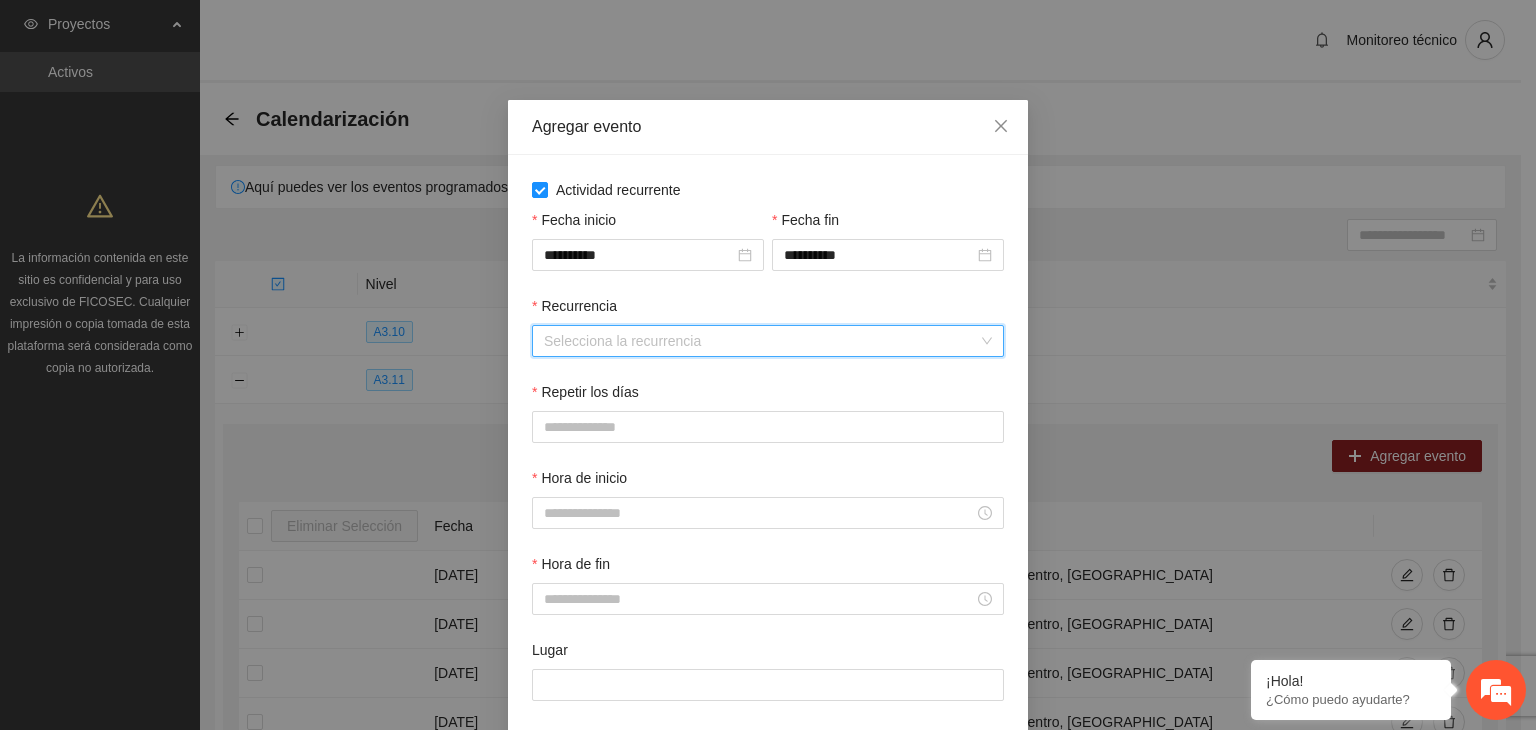 click on "Recurrencia" at bounding box center [761, 341] 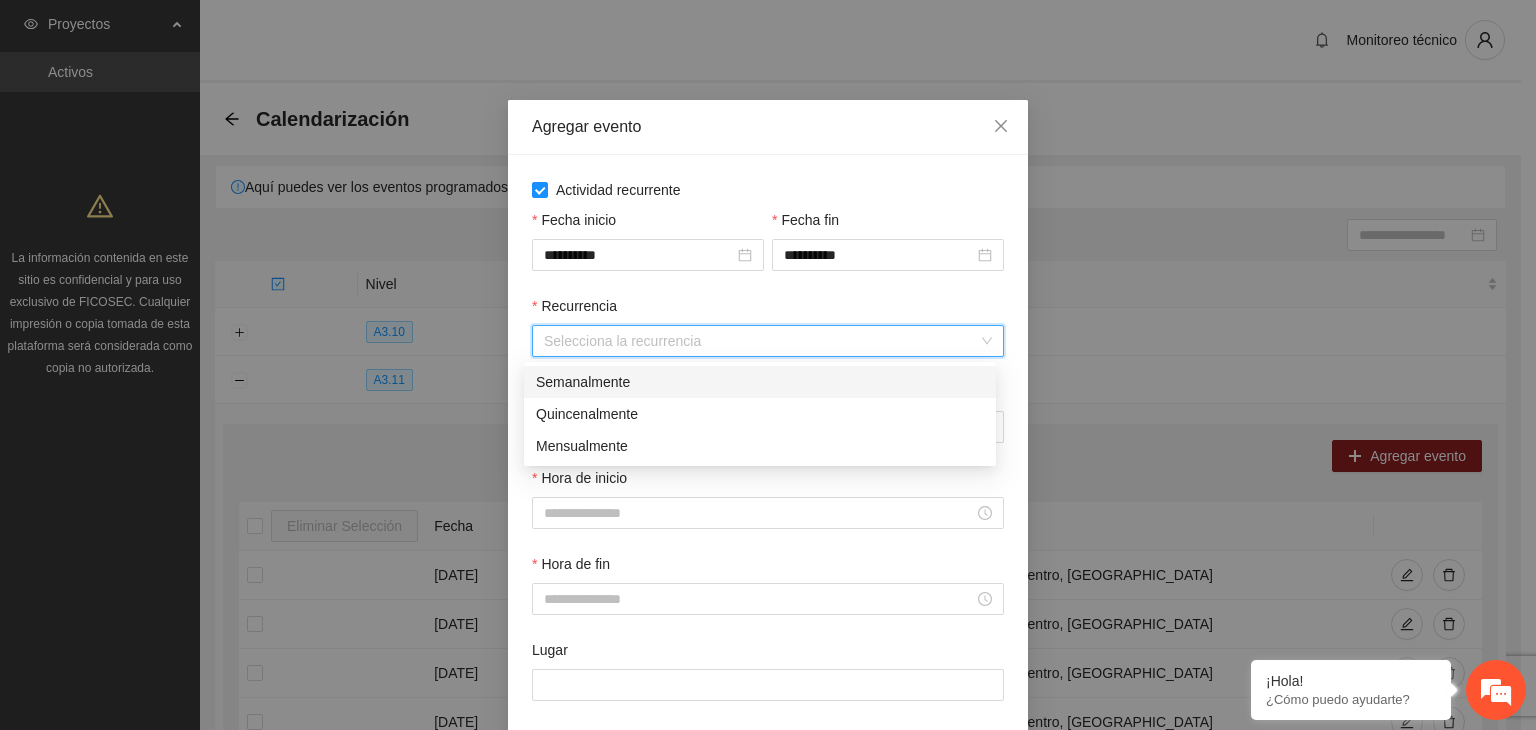 click on "Semanalmente" at bounding box center [760, 382] 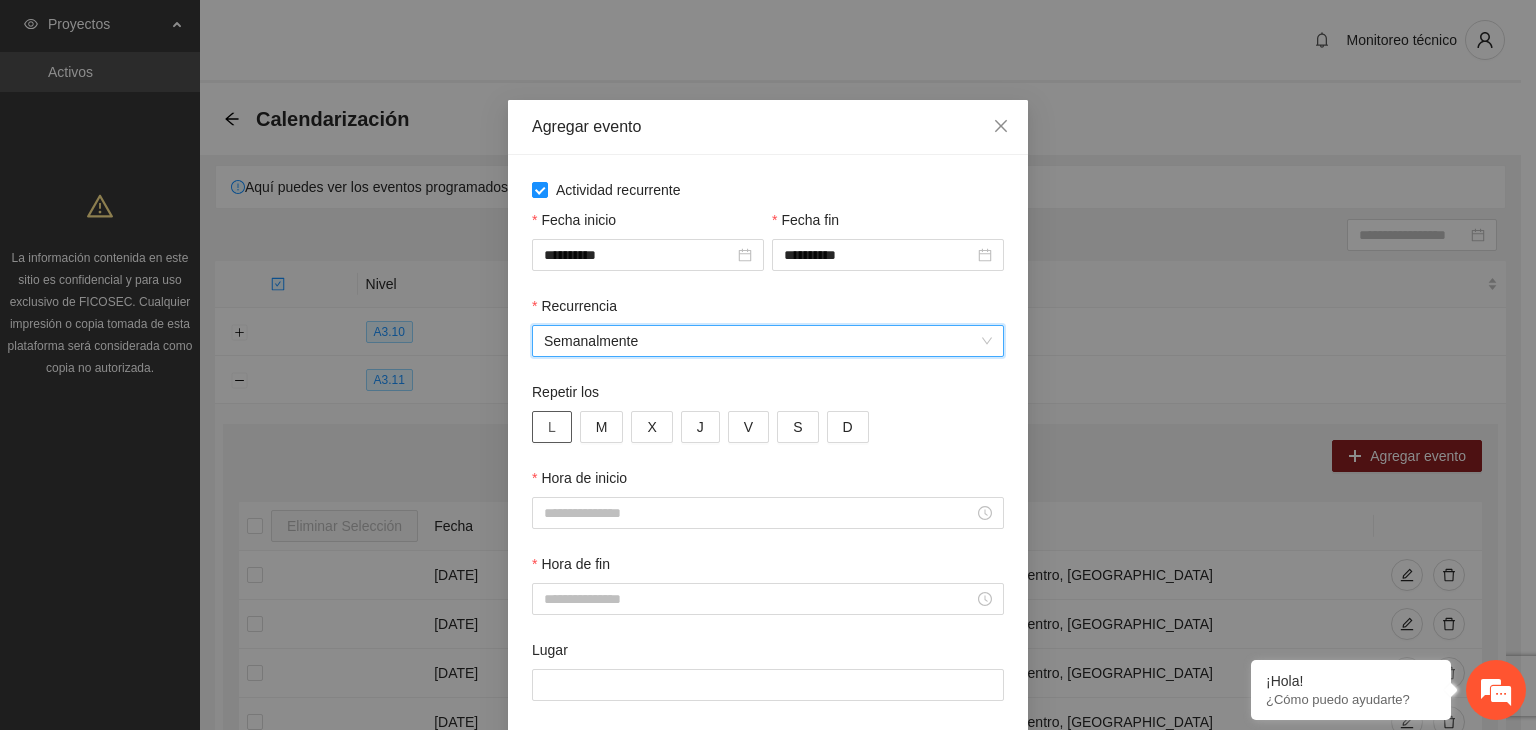 click on "L" at bounding box center [552, 427] 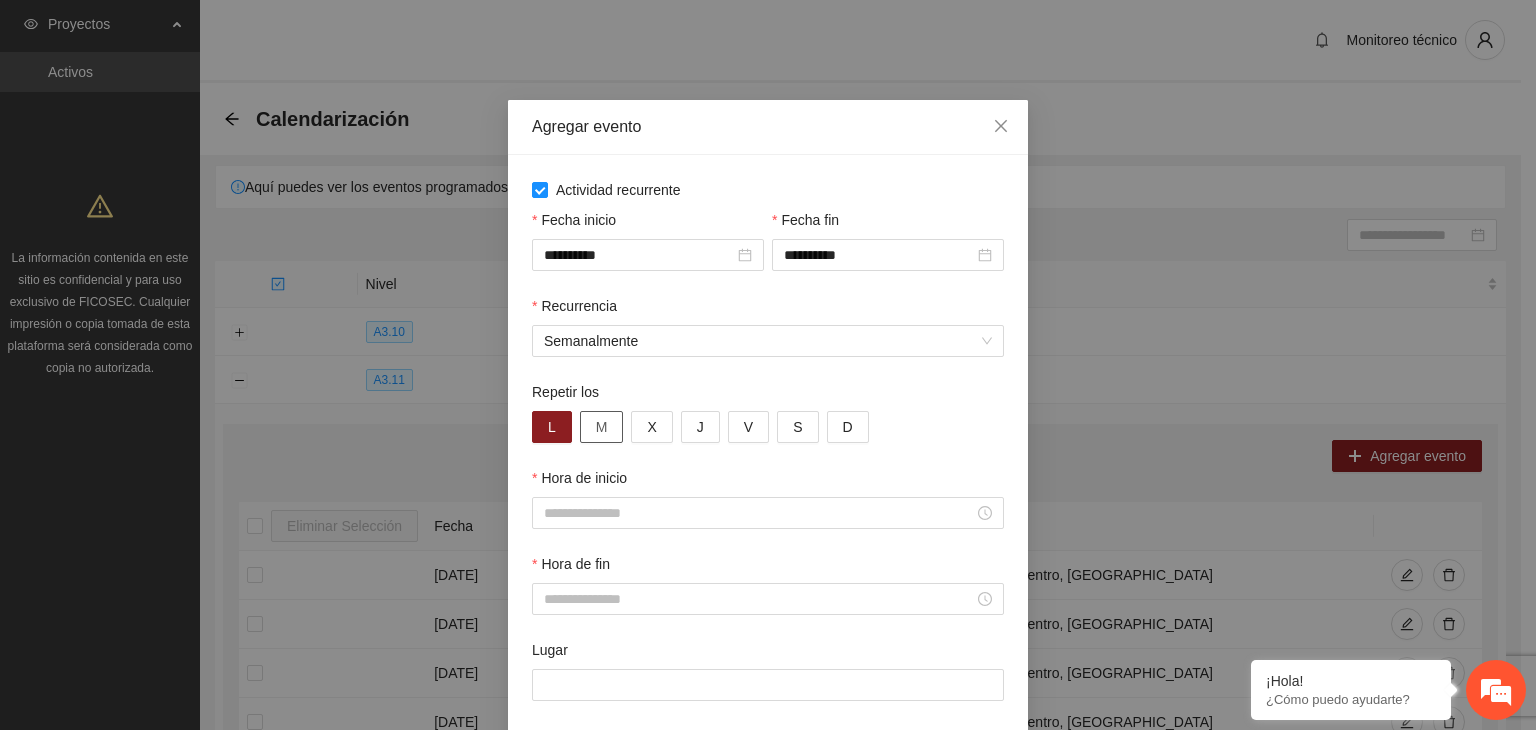 click on "M" at bounding box center [602, 427] 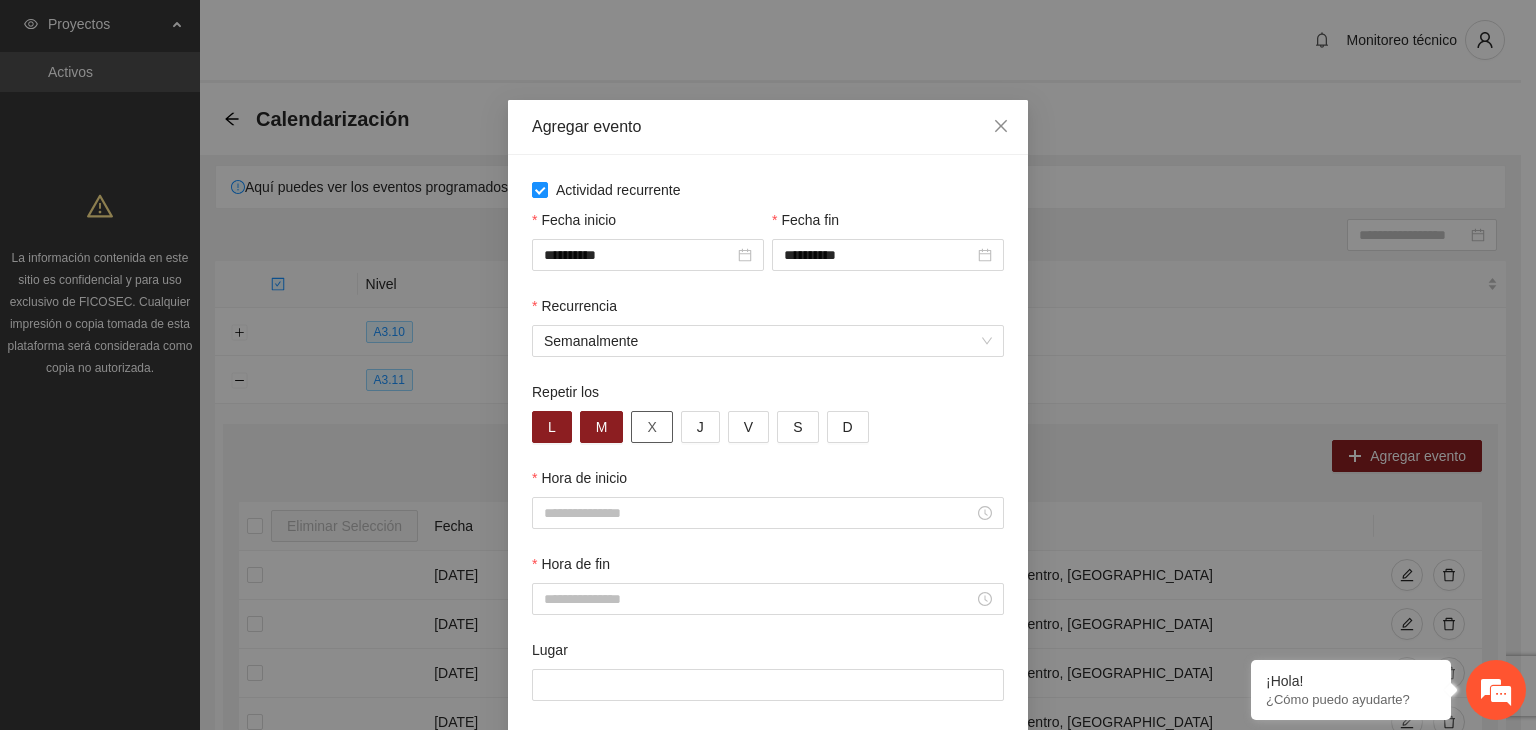 click on "X" at bounding box center (651, 427) 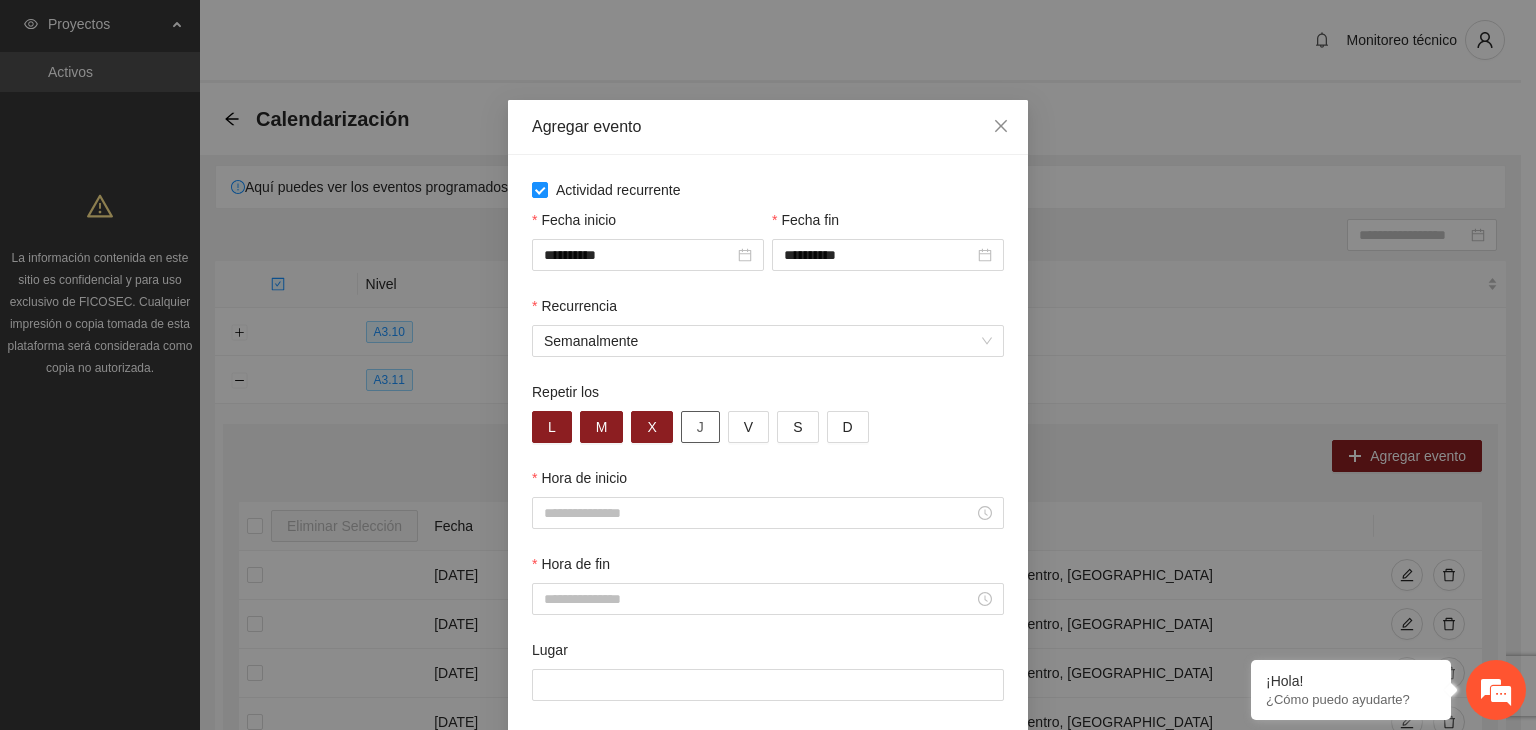 click on "J" at bounding box center [700, 427] 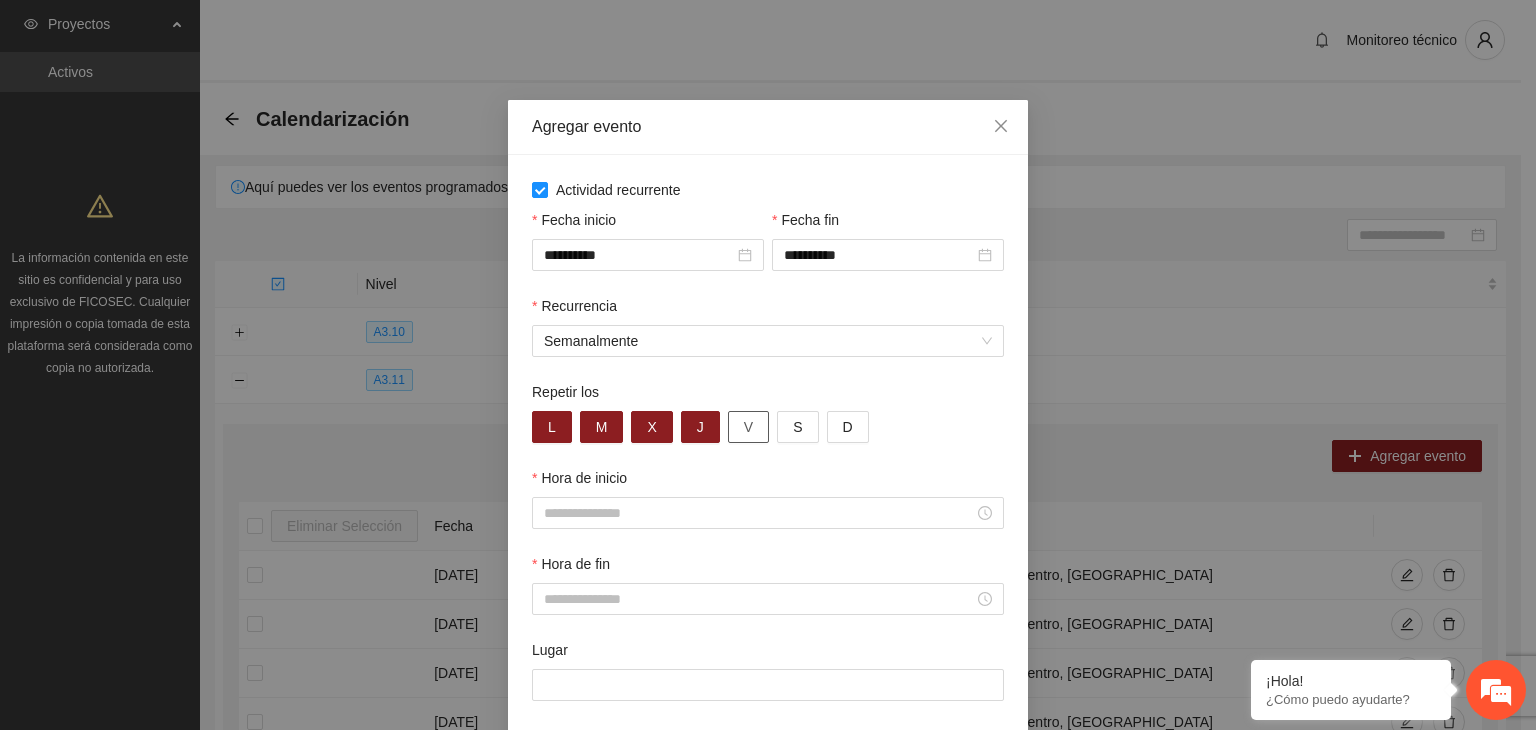 click on "V" at bounding box center (748, 427) 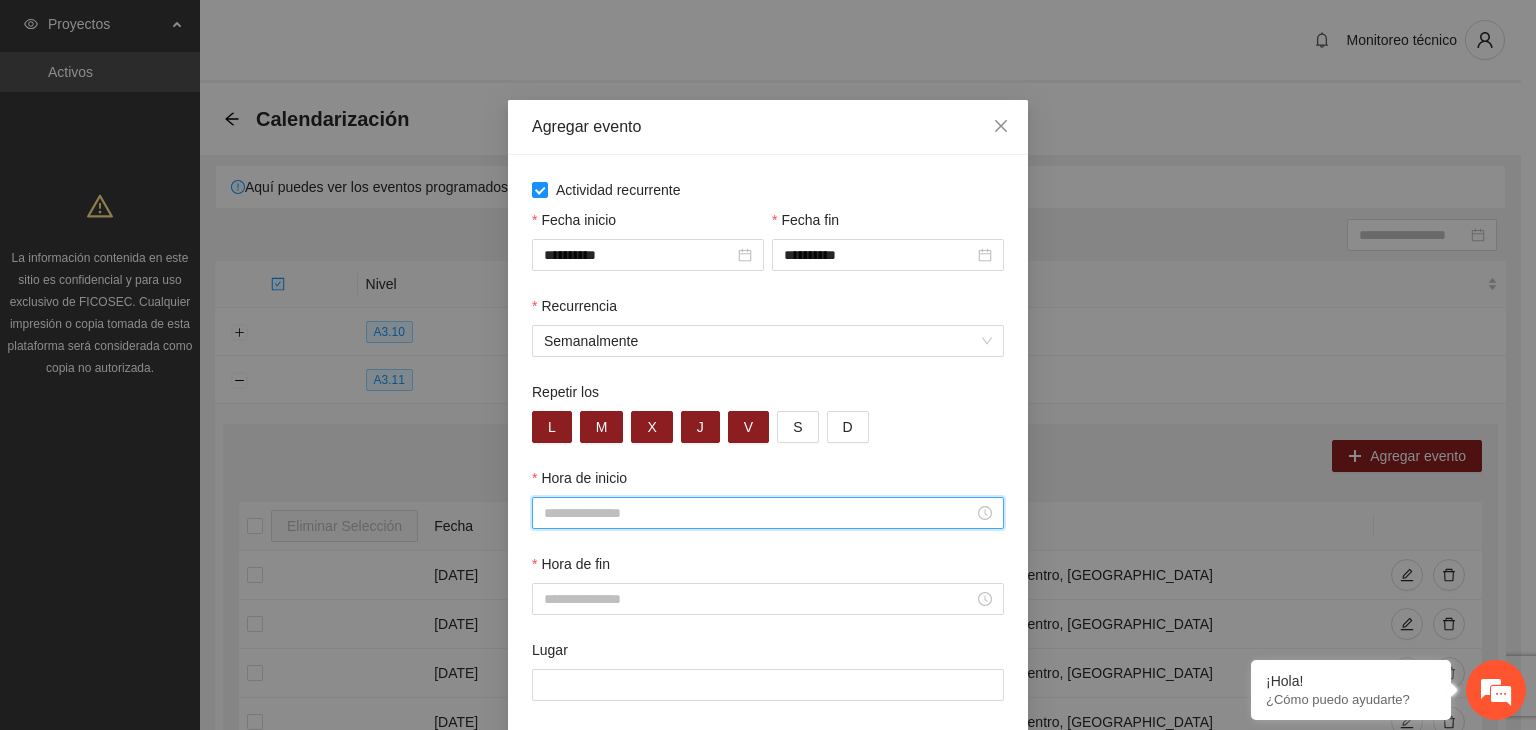 click on "Hora de inicio" at bounding box center (759, 513) 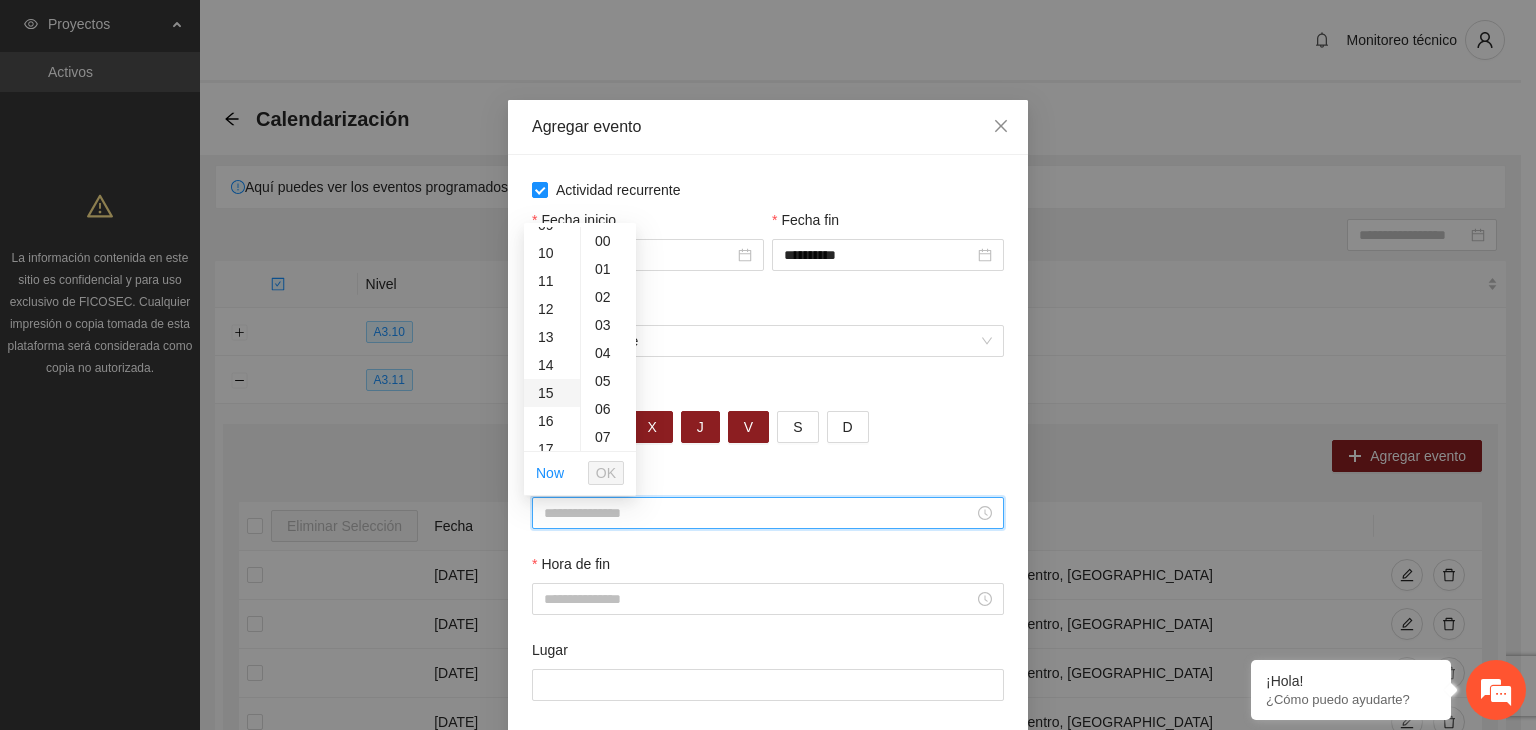 click on "15" at bounding box center (552, 393) 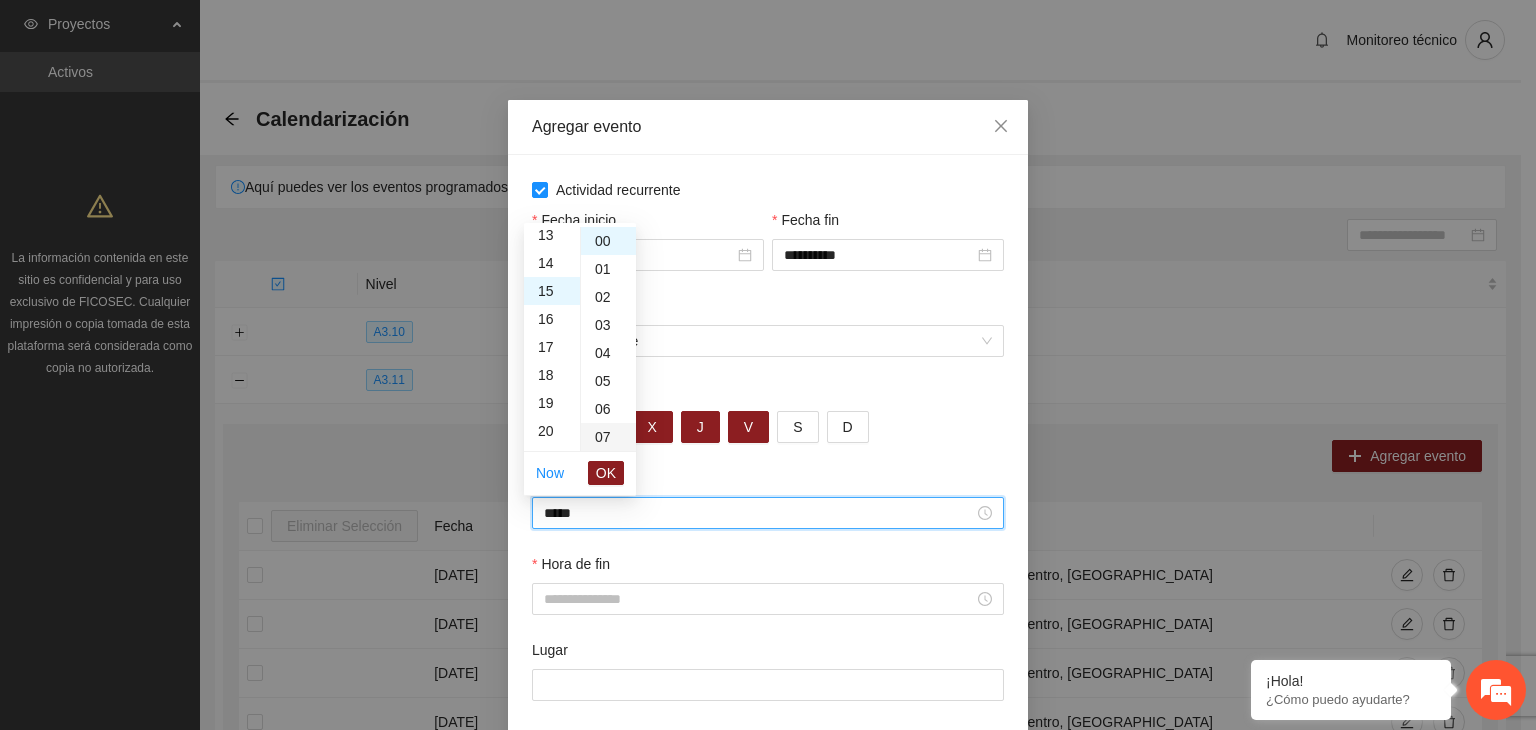 scroll, scrollTop: 420, scrollLeft: 0, axis: vertical 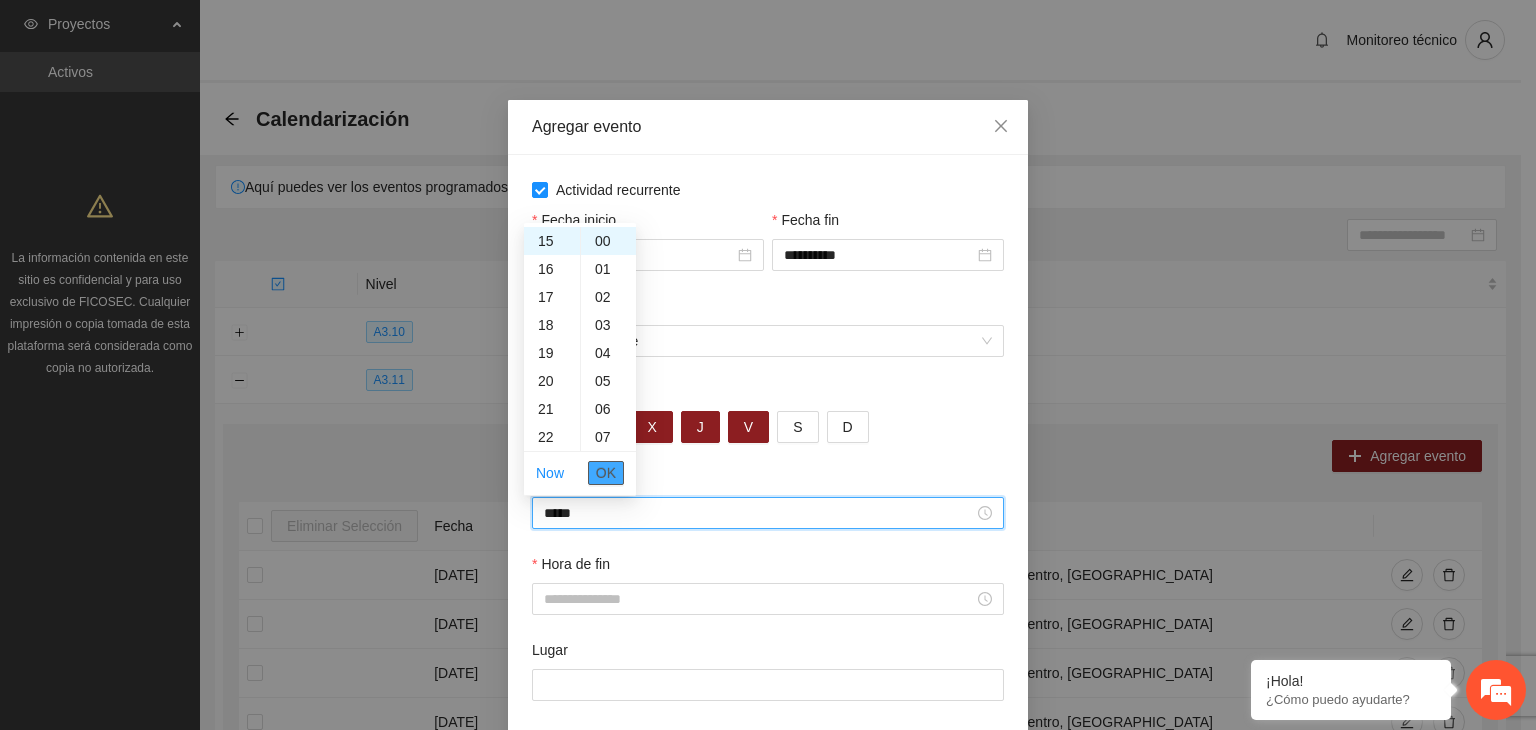 click on "OK" at bounding box center [606, 473] 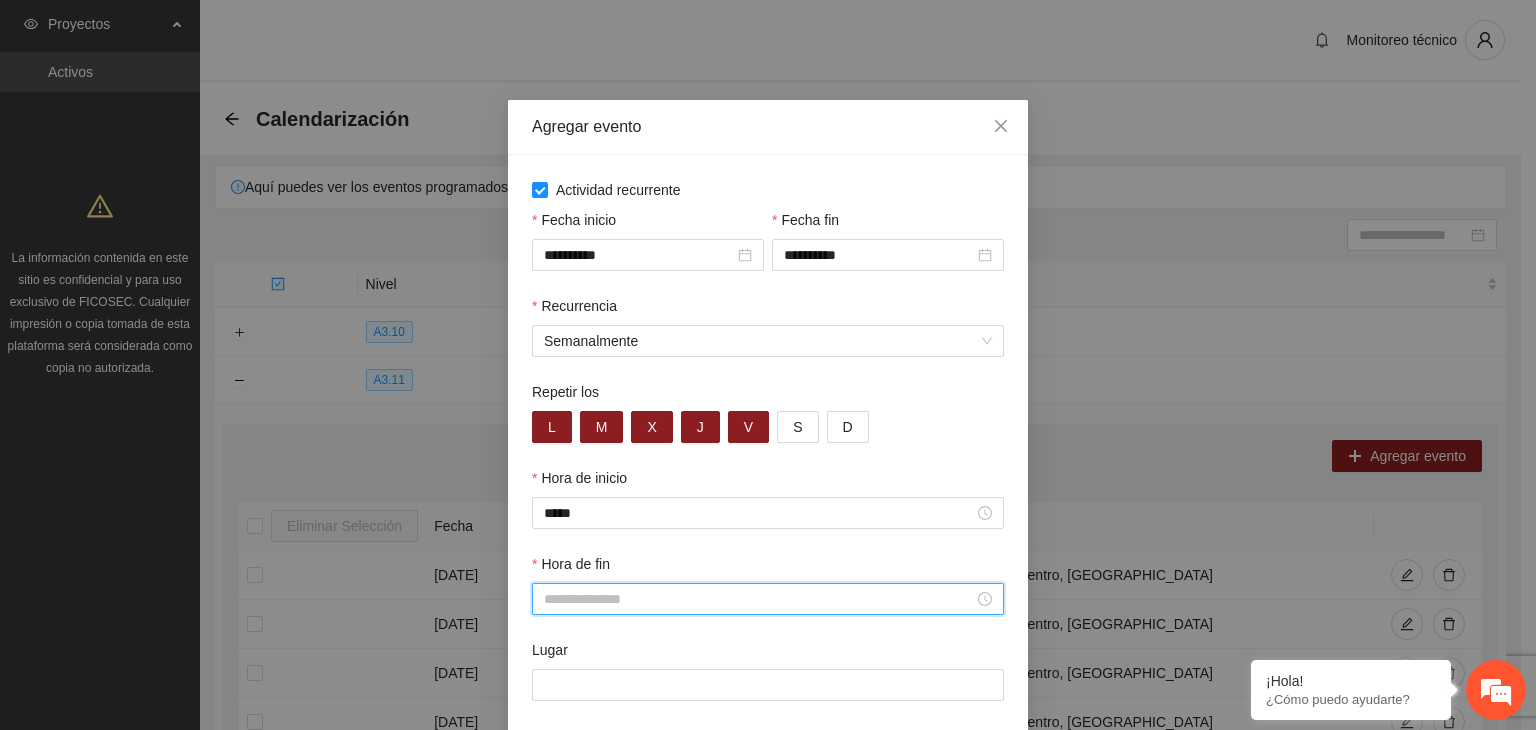 click on "Hora de fin" at bounding box center (759, 599) 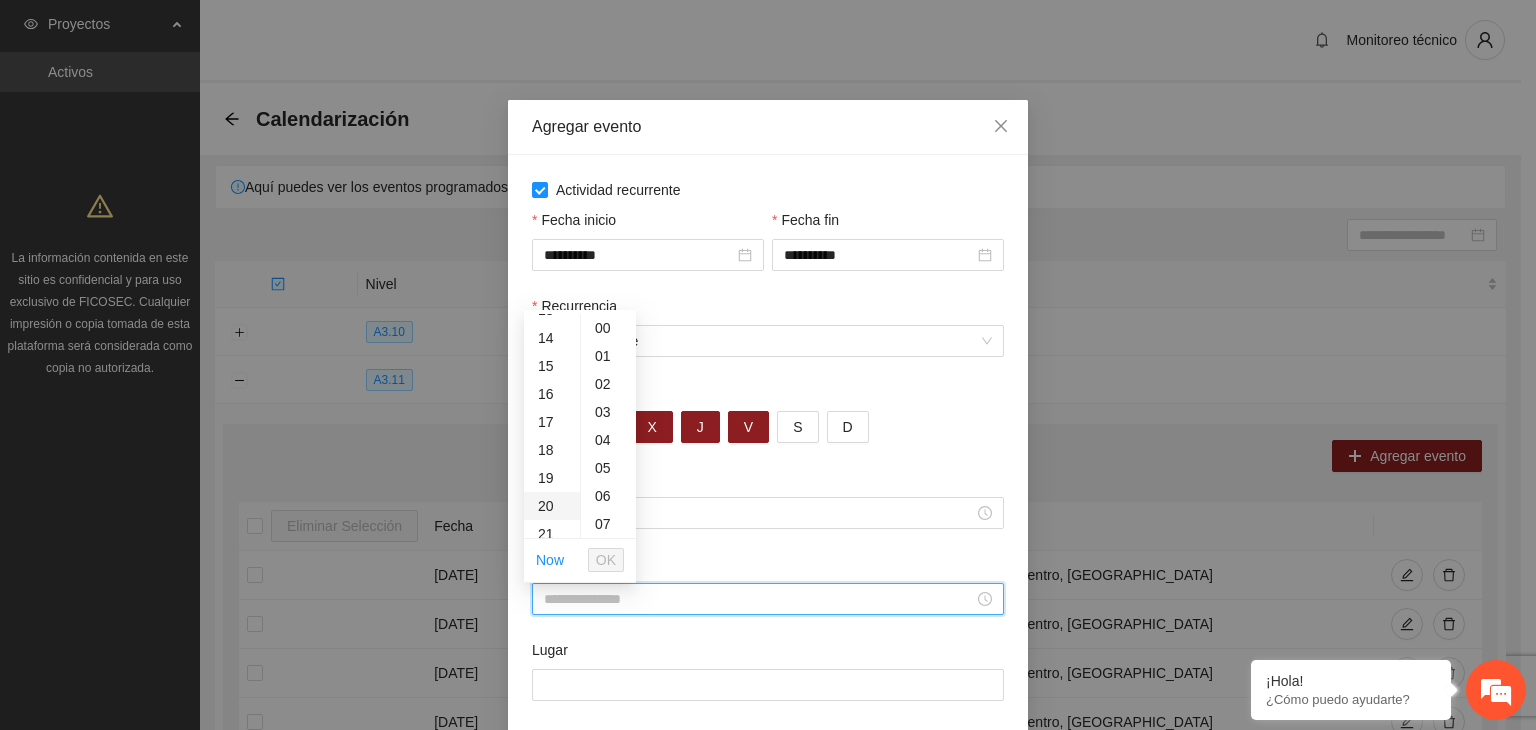 click on "20" at bounding box center [552, 506] 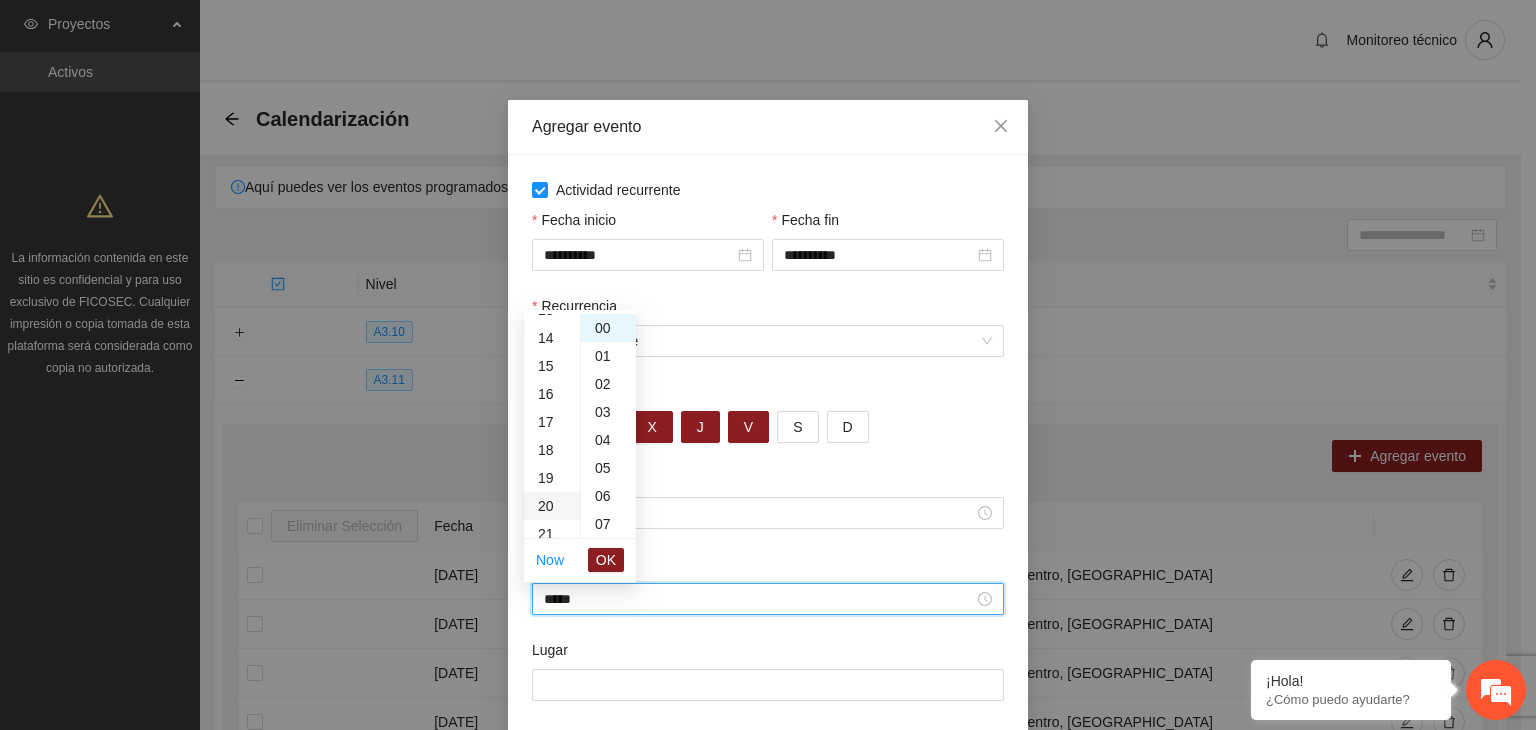 scroll, scrollTop: 560, scrollLeft: 0, axis: vertical 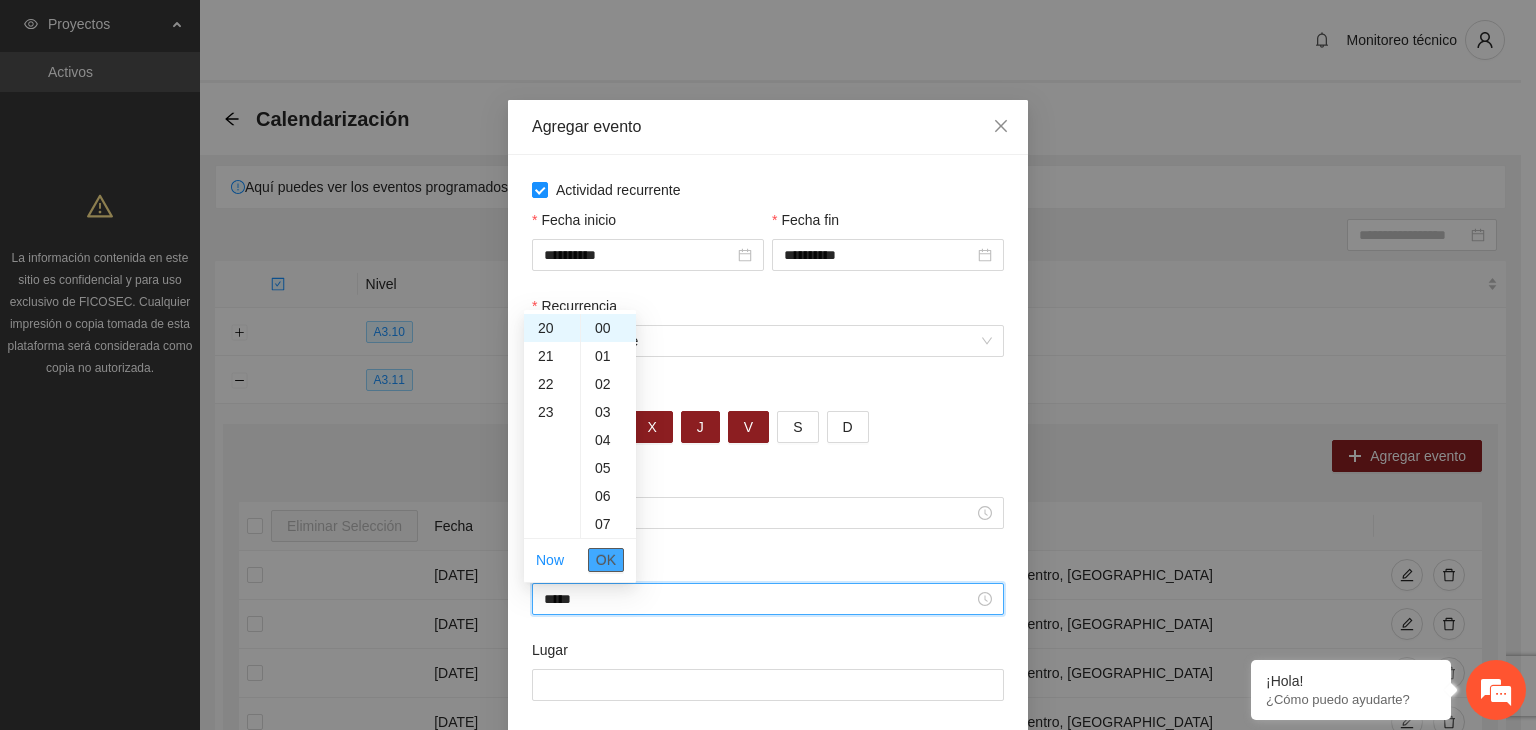 click on "OK" at bounding box center [606, 560] 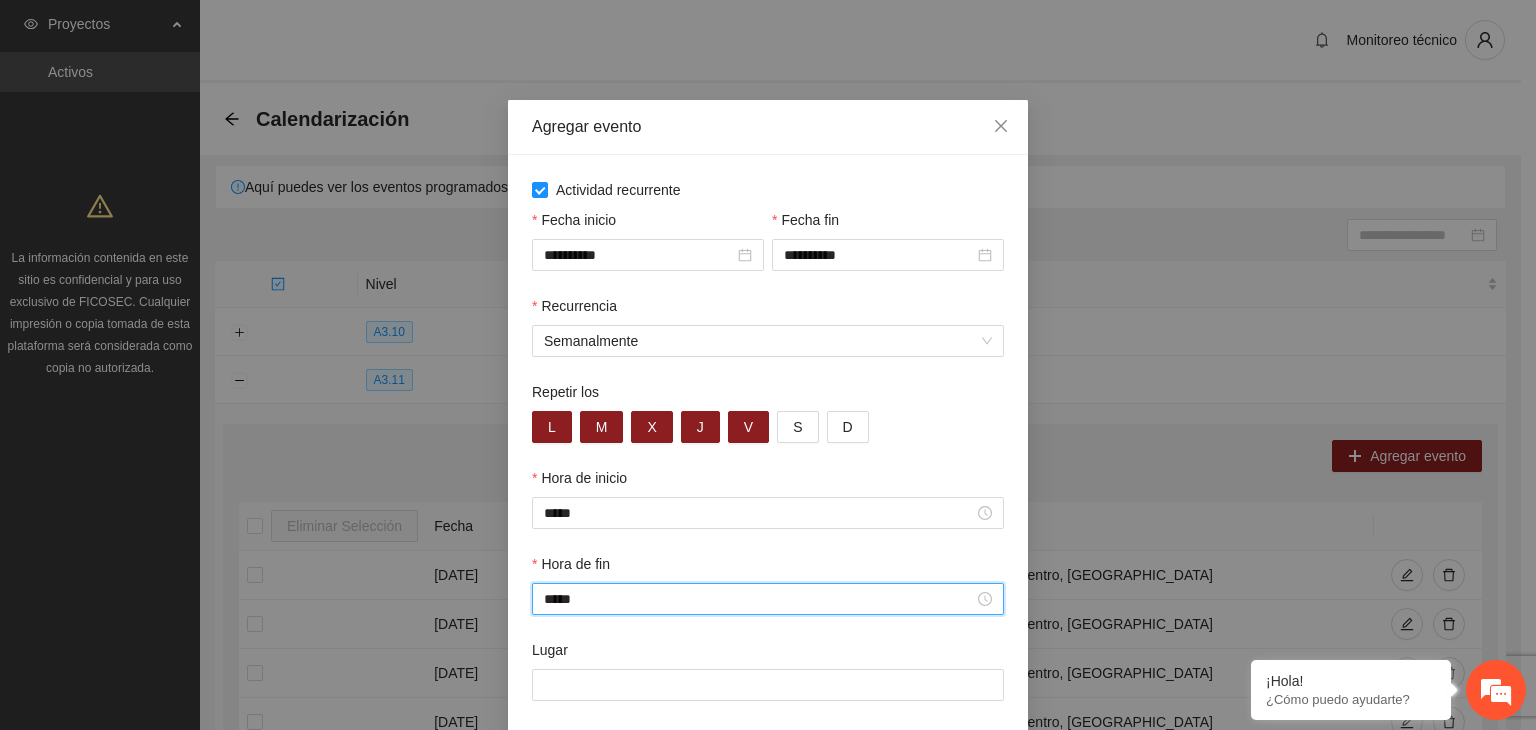scroll, scrollTop: 99, scrollLeft: 0, axis: vertical 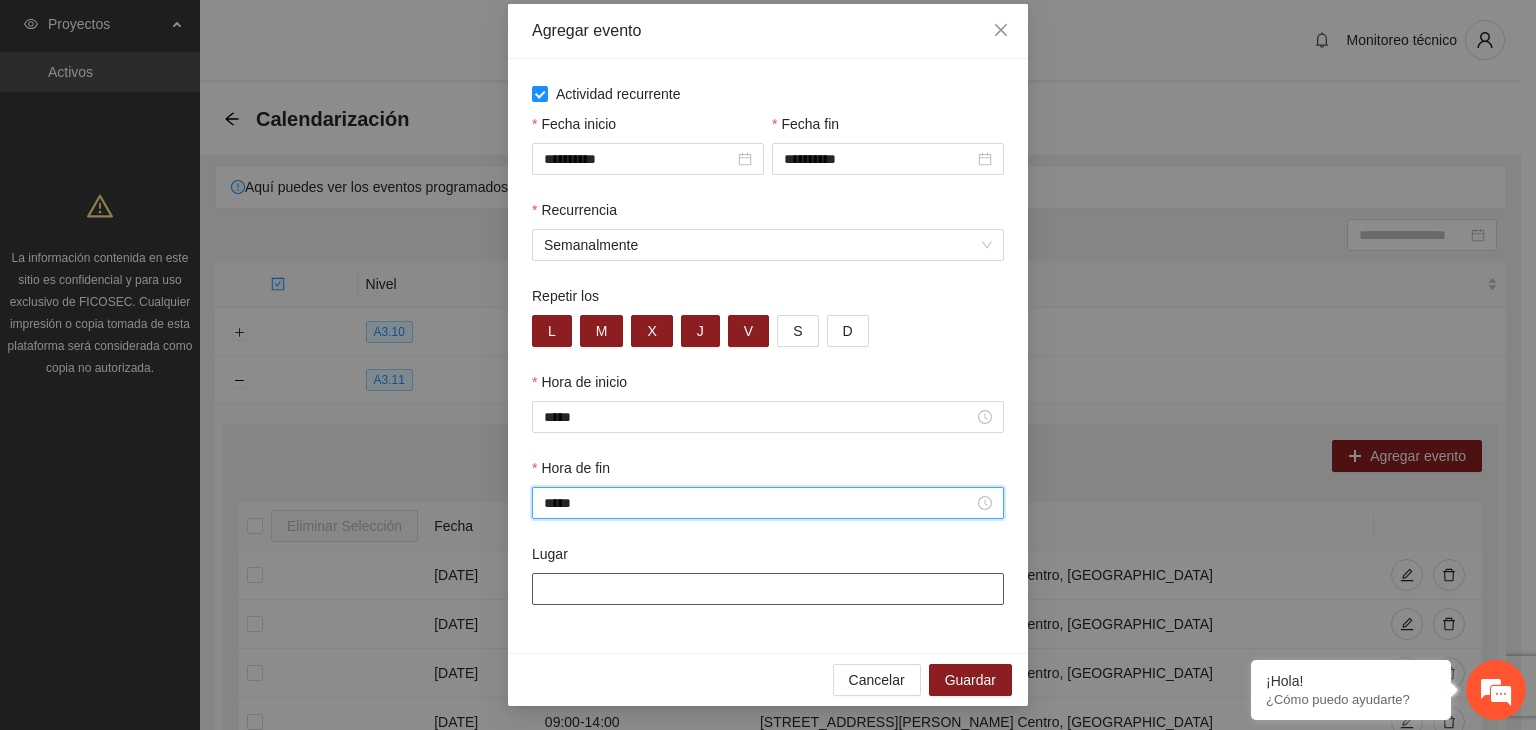 click on "Lugar" at bounding box center (768, 589) 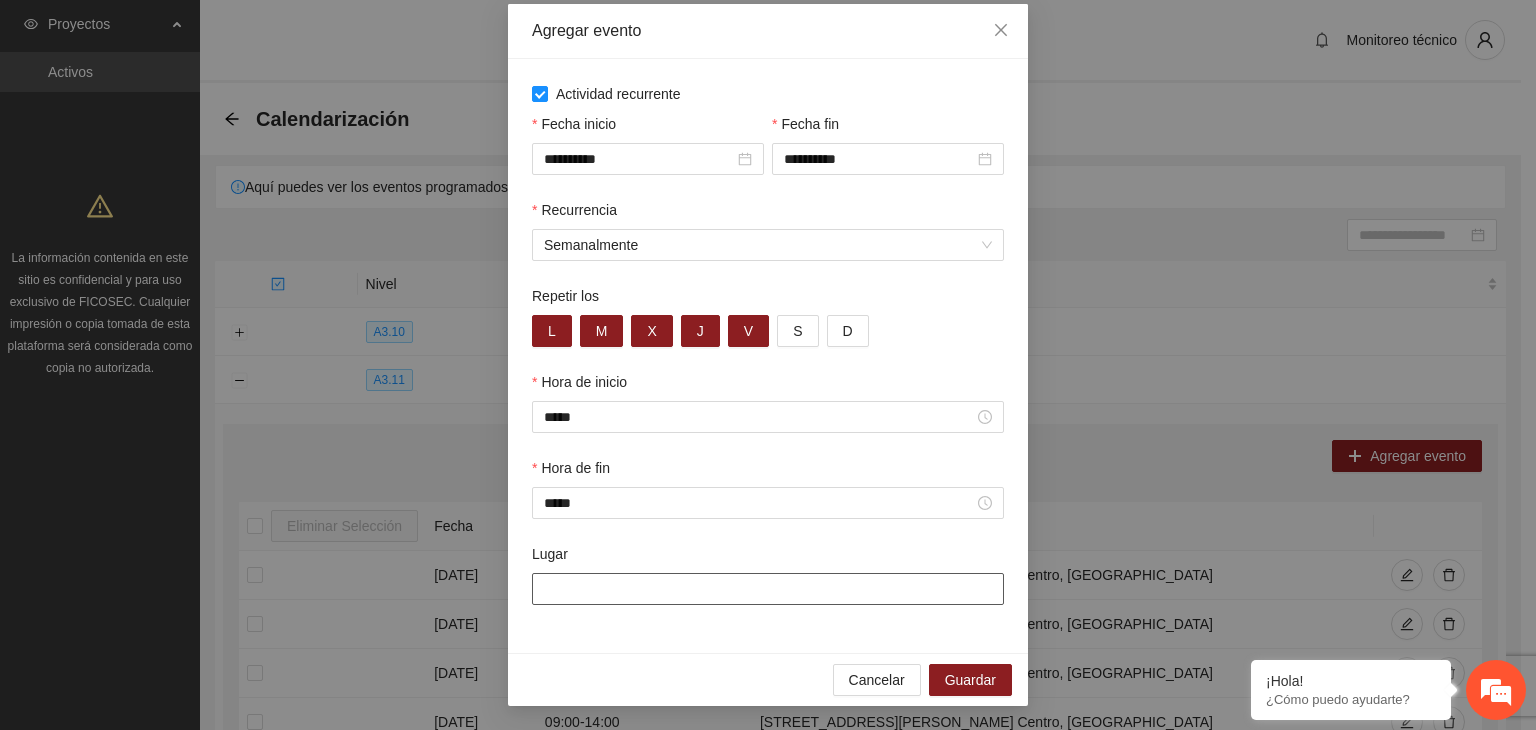 type on "**********" 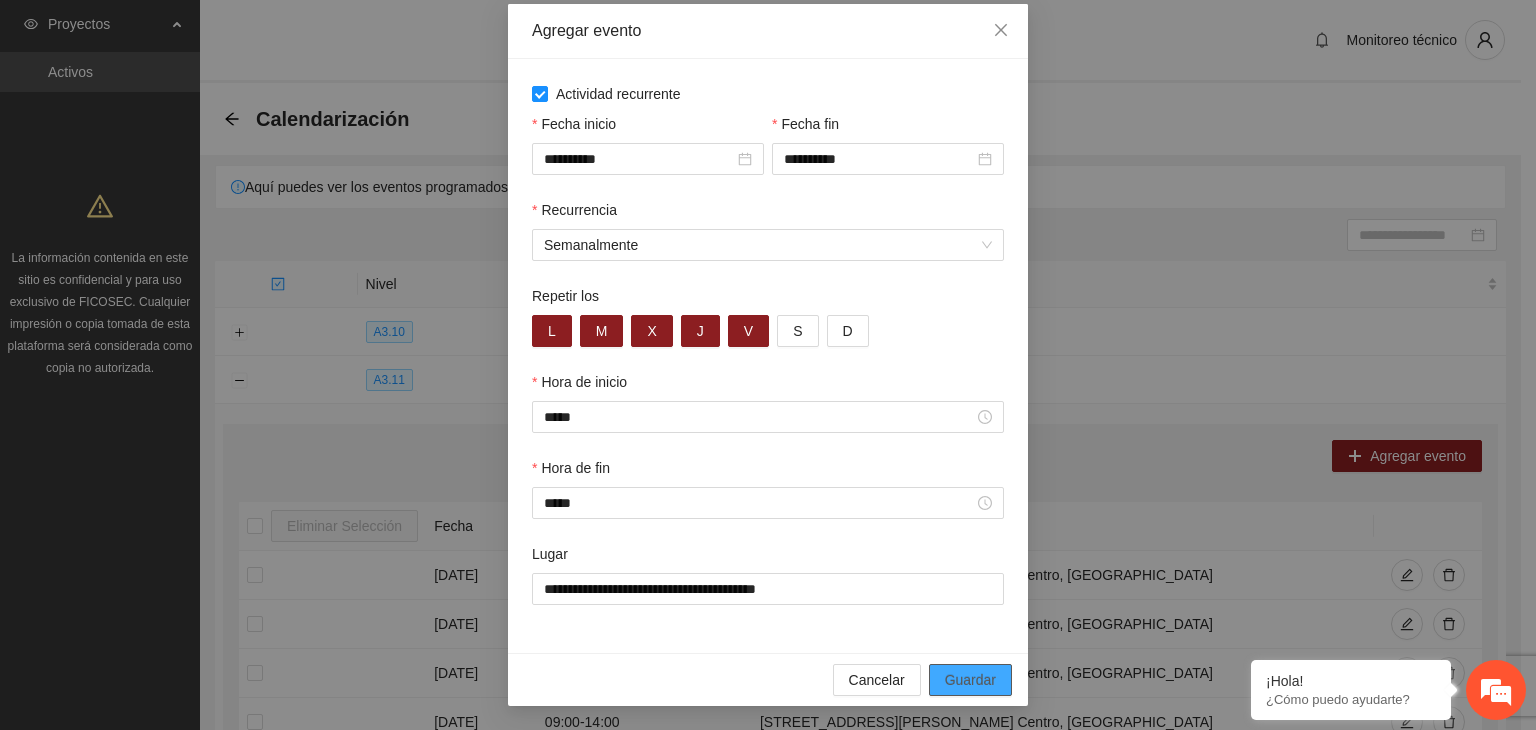 click on "Guardar" at bounding box center (970, 680) 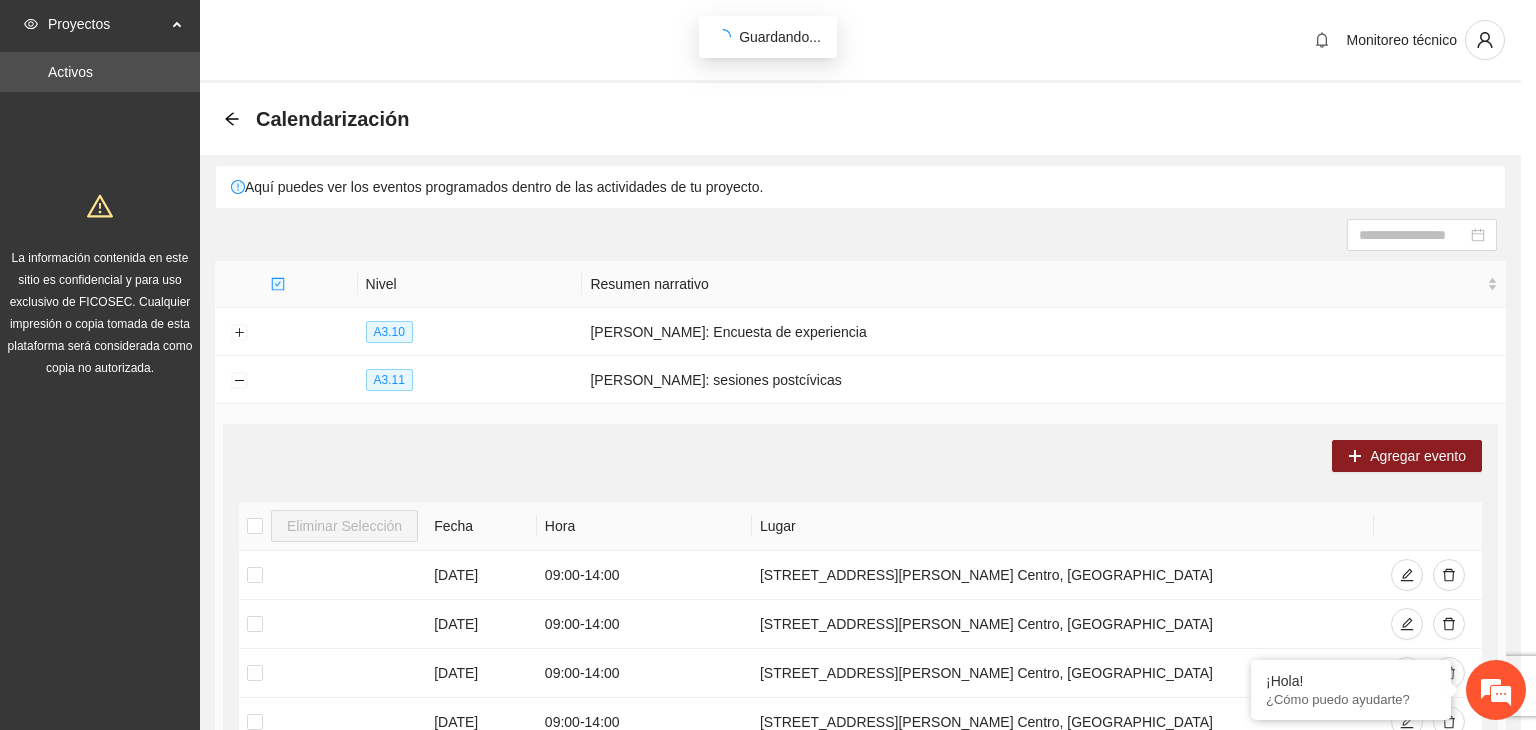 scroll, scrollTop: 0, scrollLeft: 0, axis: both 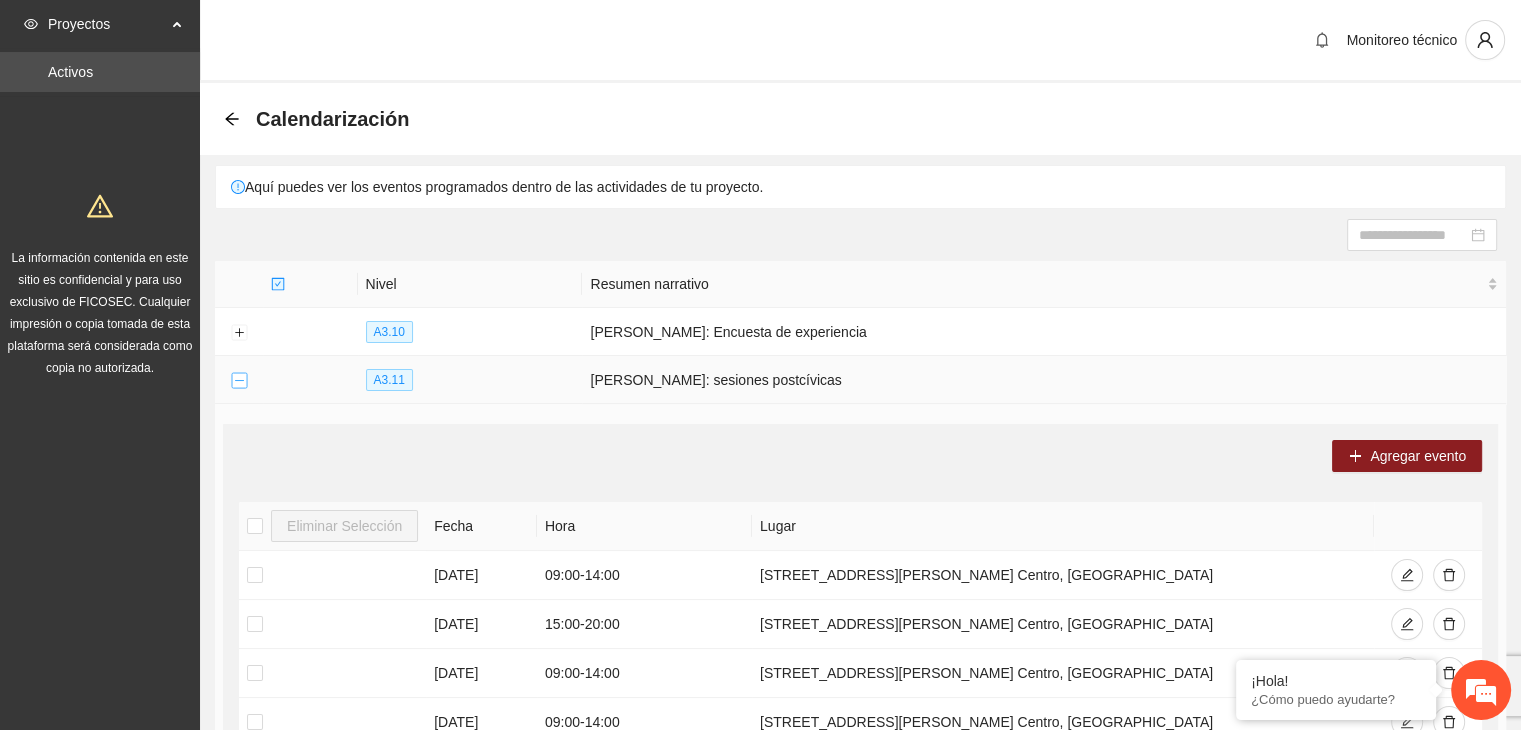 click at bounding box center (239, 381) 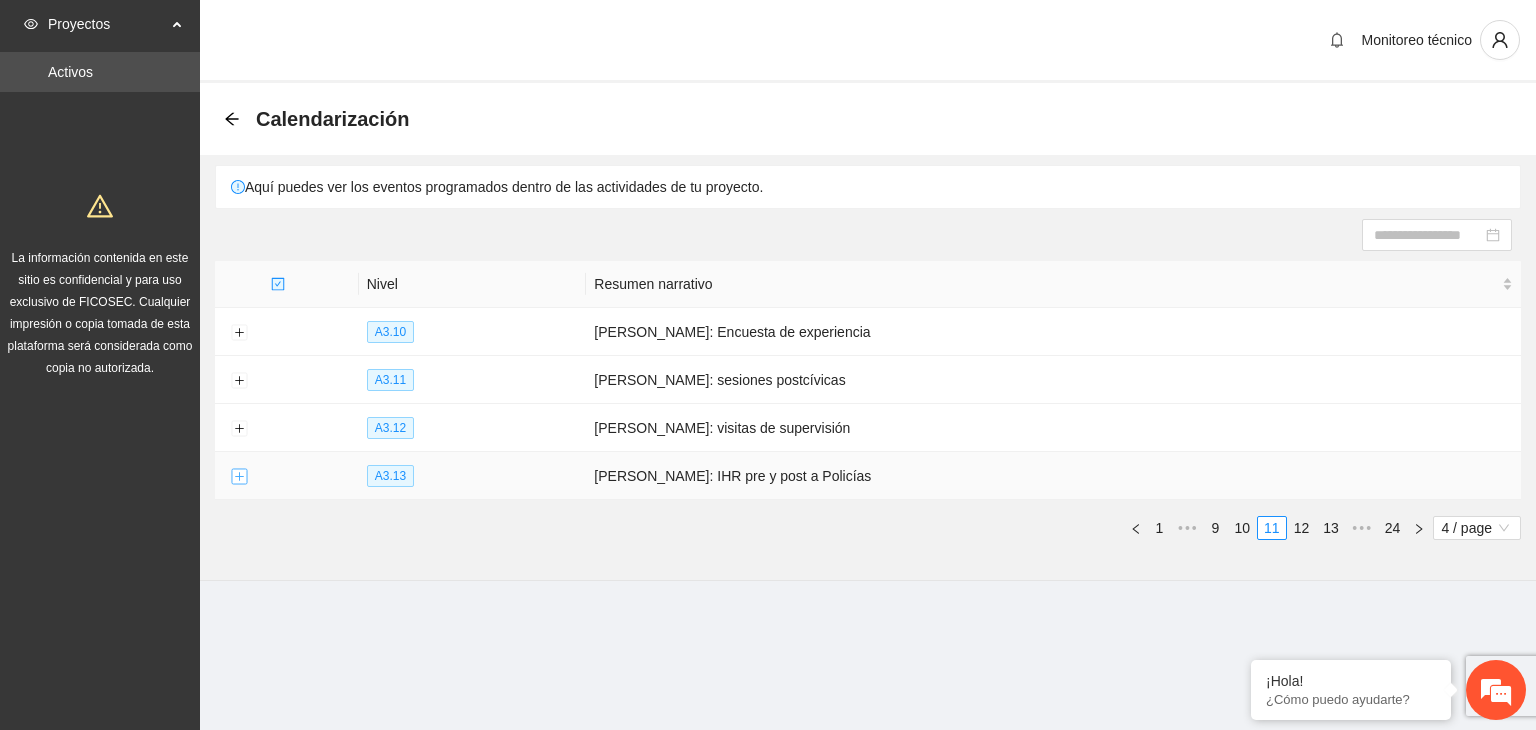 click at bounding box center (239, 477) 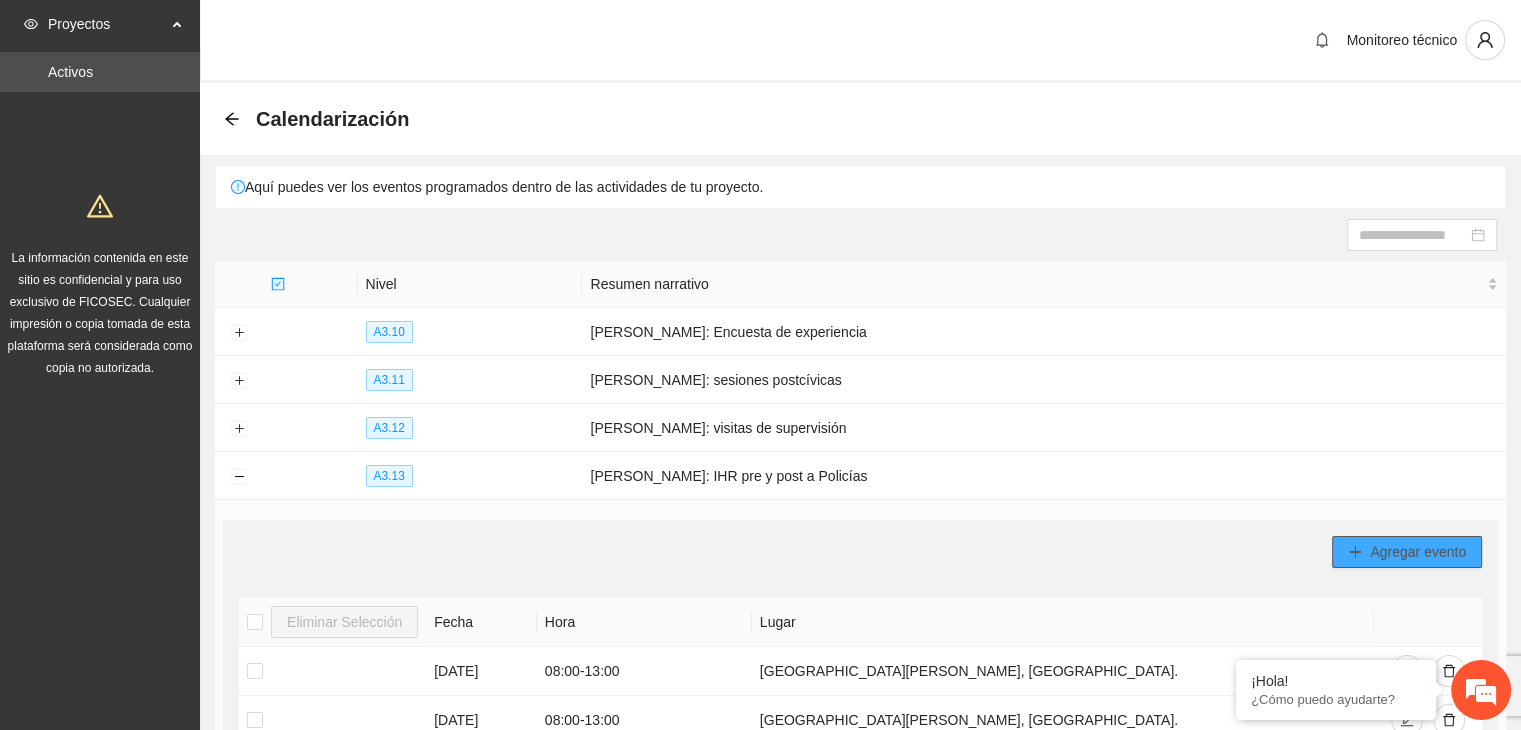 click on "Agregar evento" at bounding box center [1418, 552] 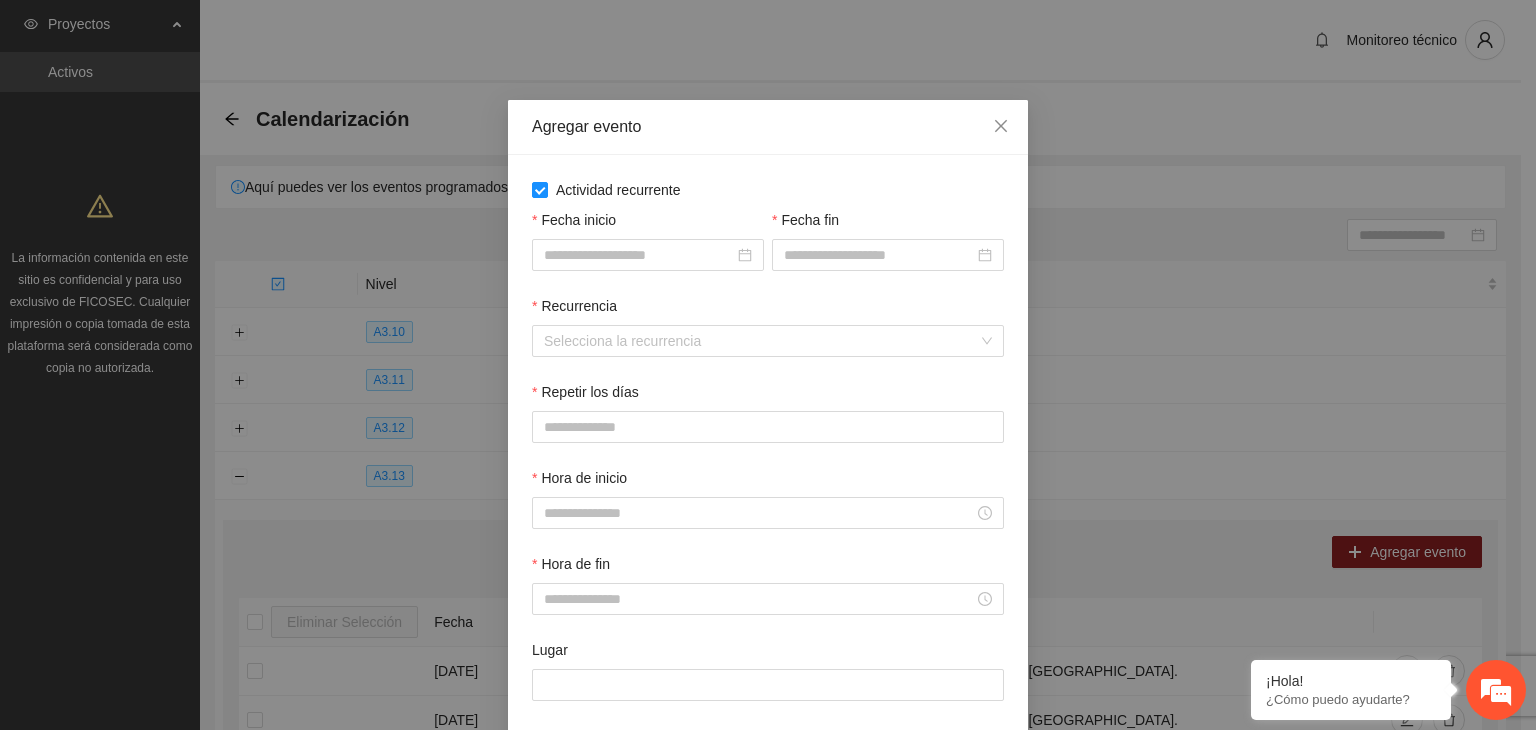 click on "Fecha inicio" at bounding box center [648, 252] 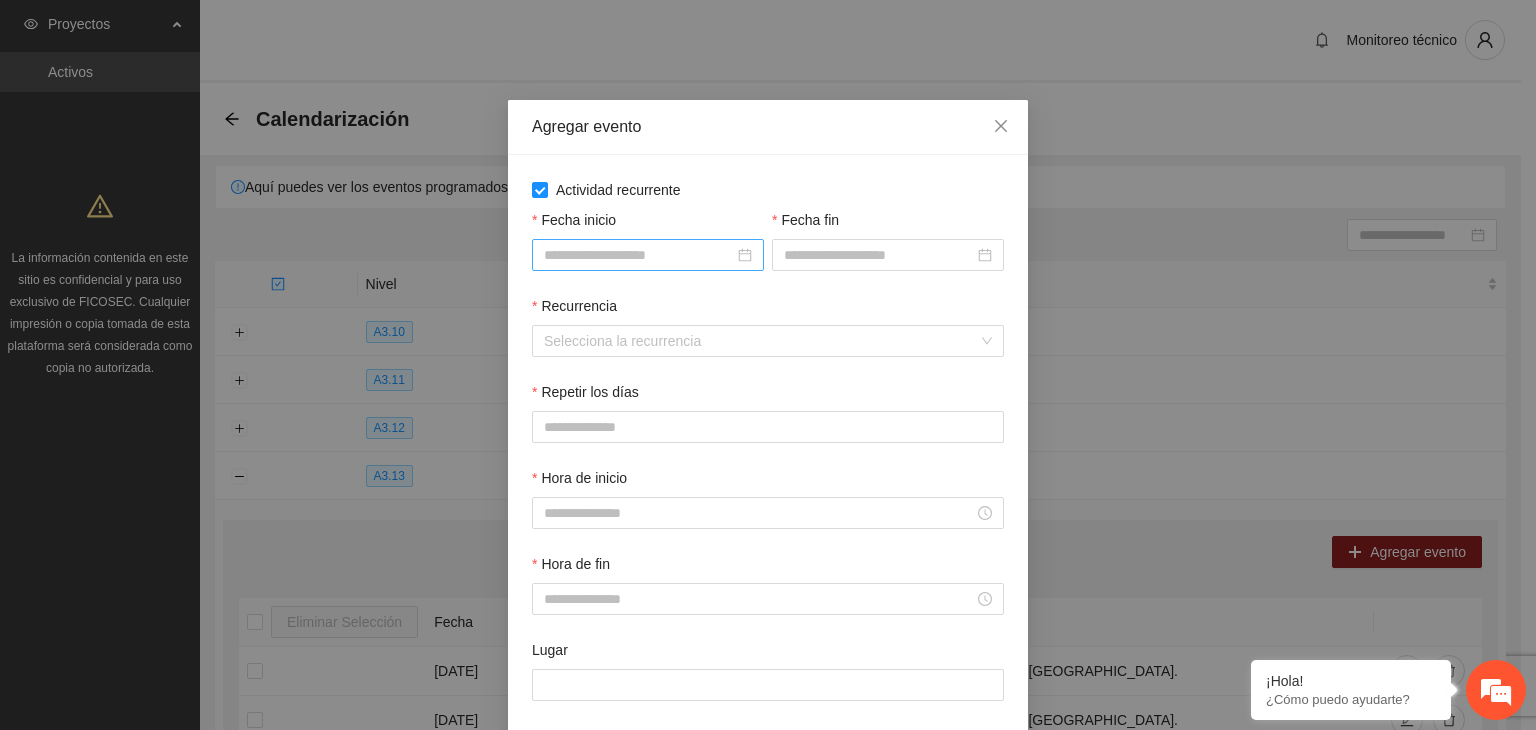 click on "Fecha inicio" at bounding box center (639, 255) 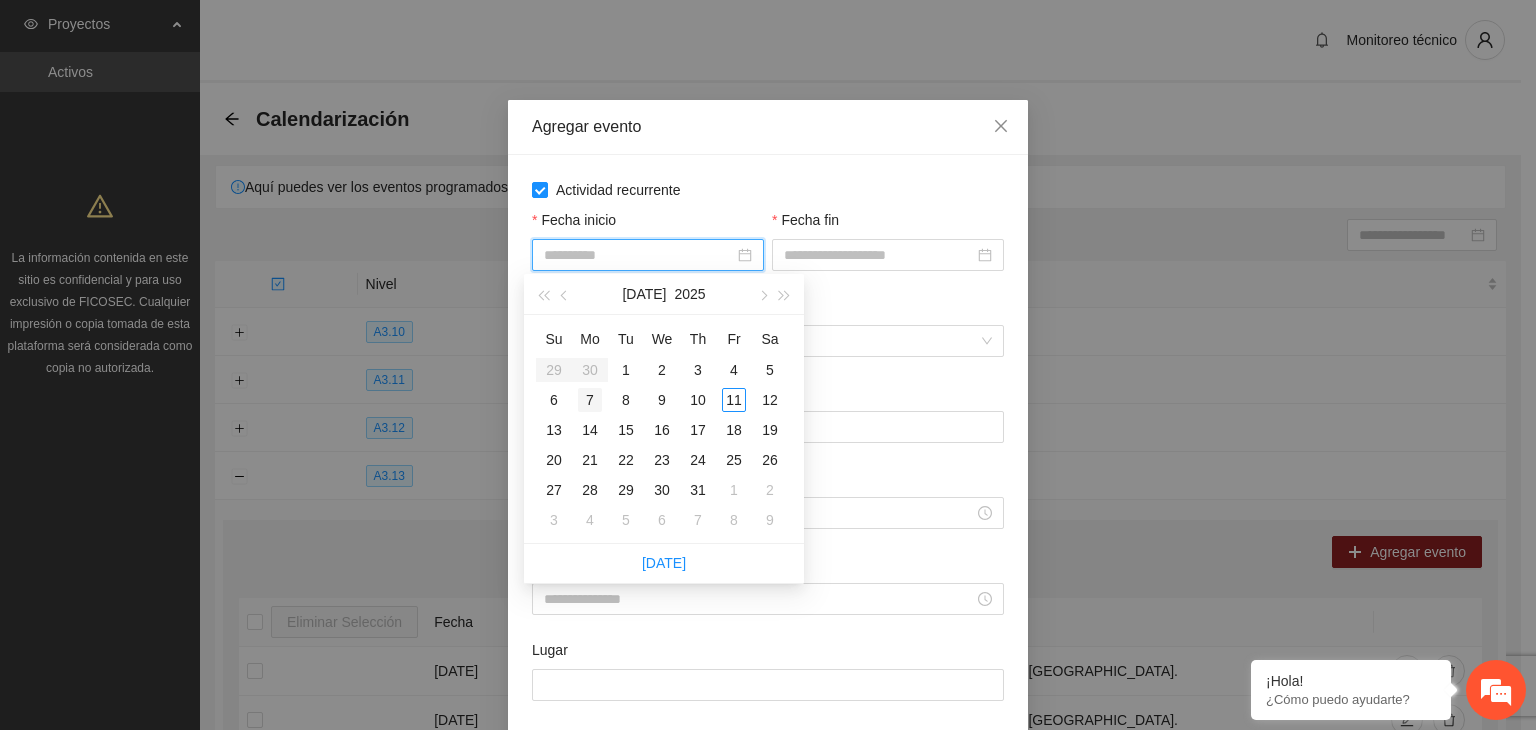 type on "**********" 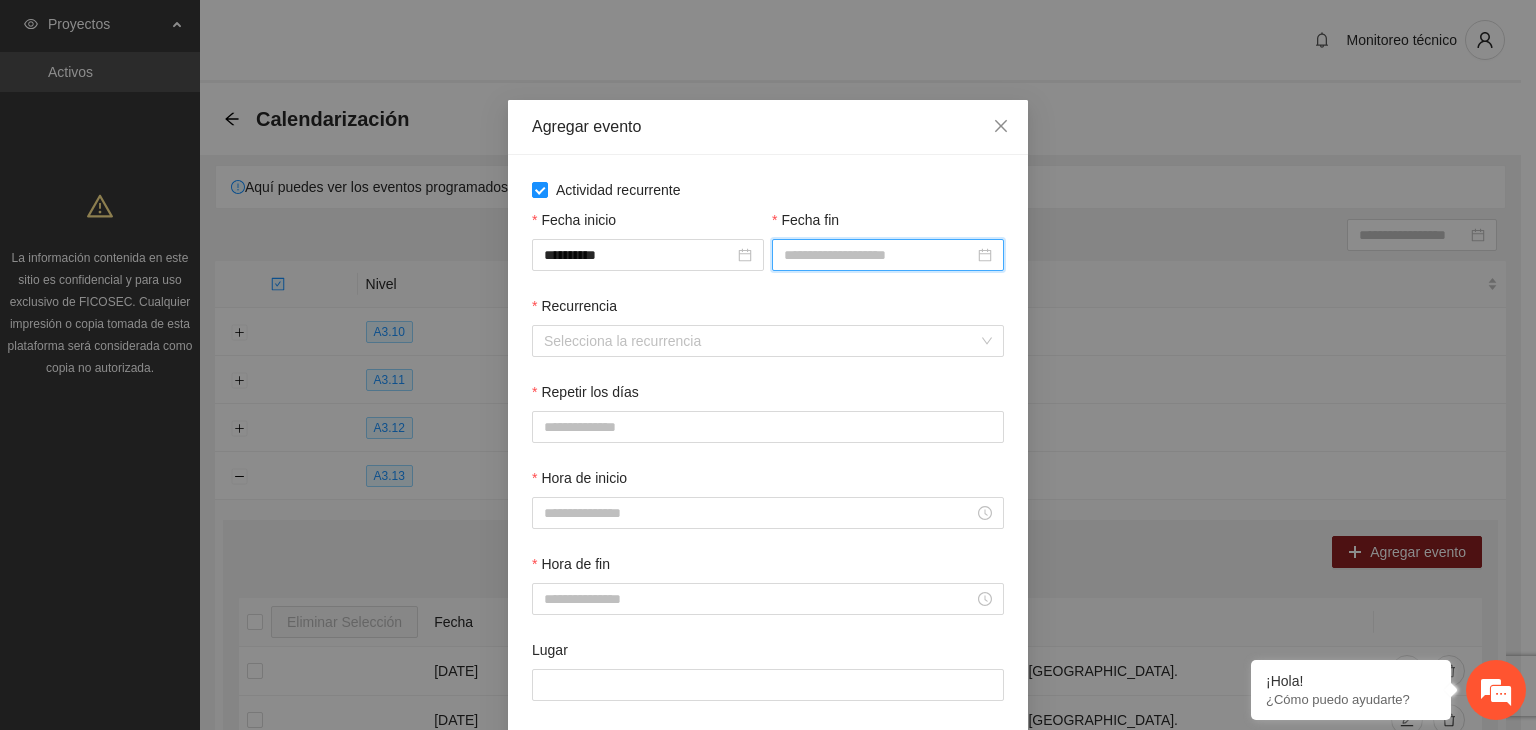 click on "Fecha fin" at bounding box center (879, 255) 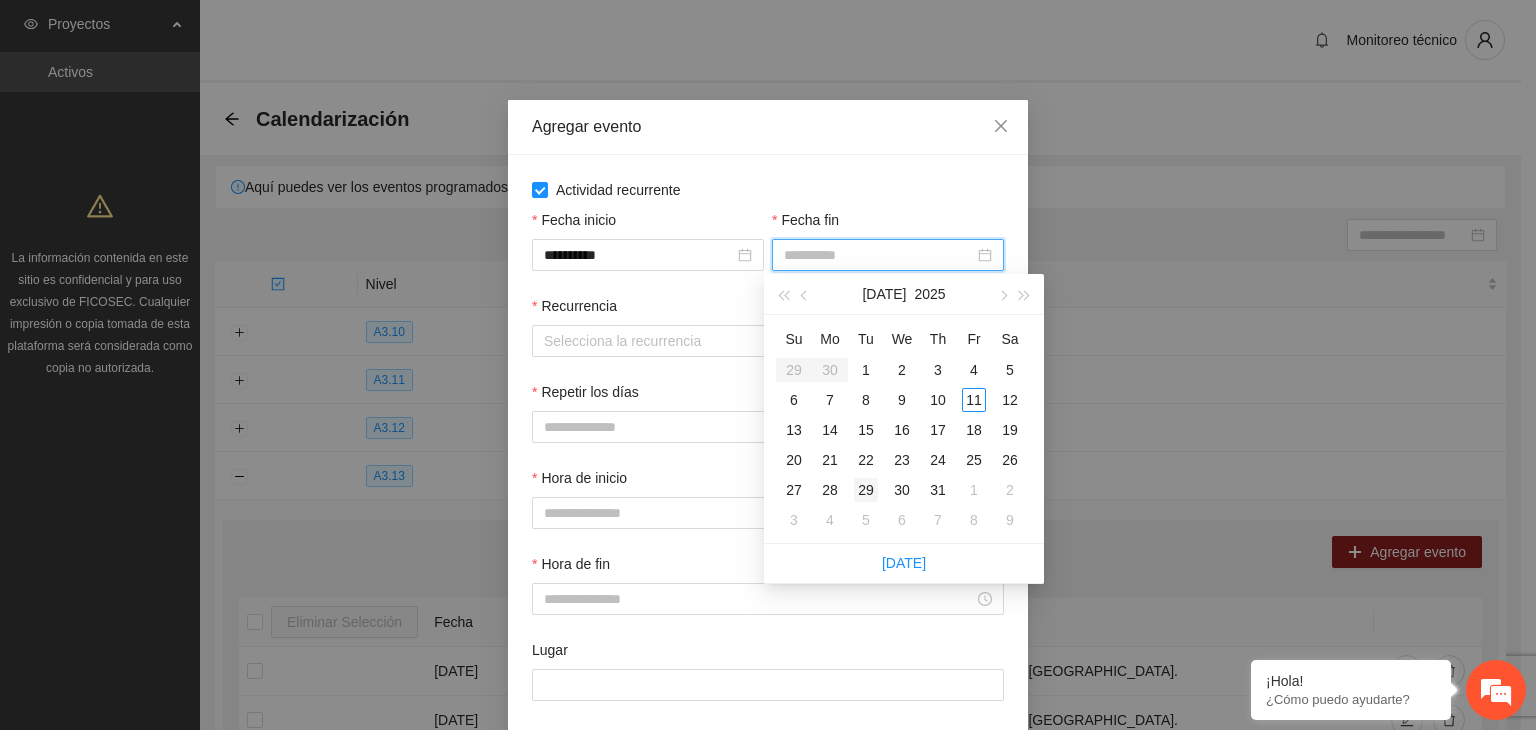 type on "**********" 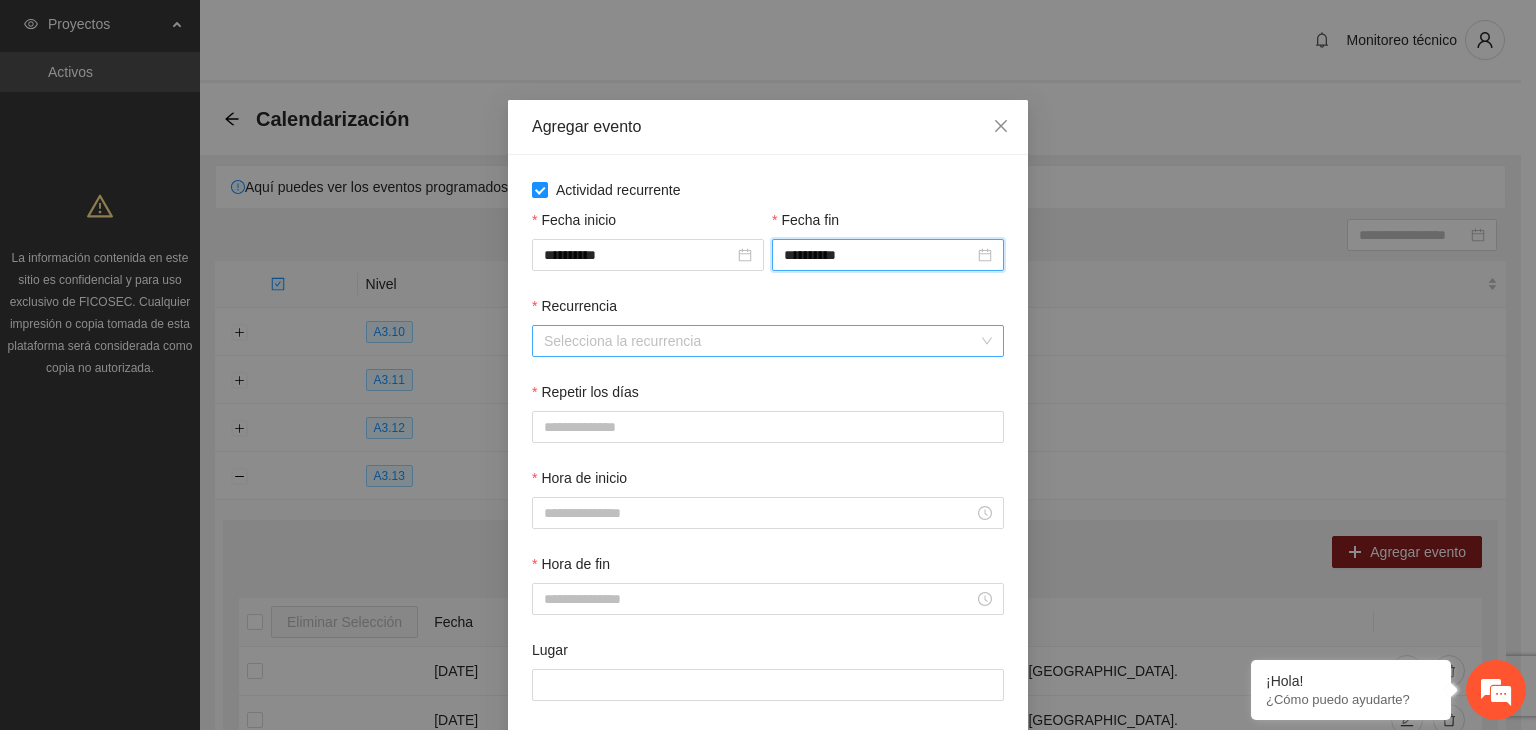 click on "Recurrencia" at bounding box center (761, 341) 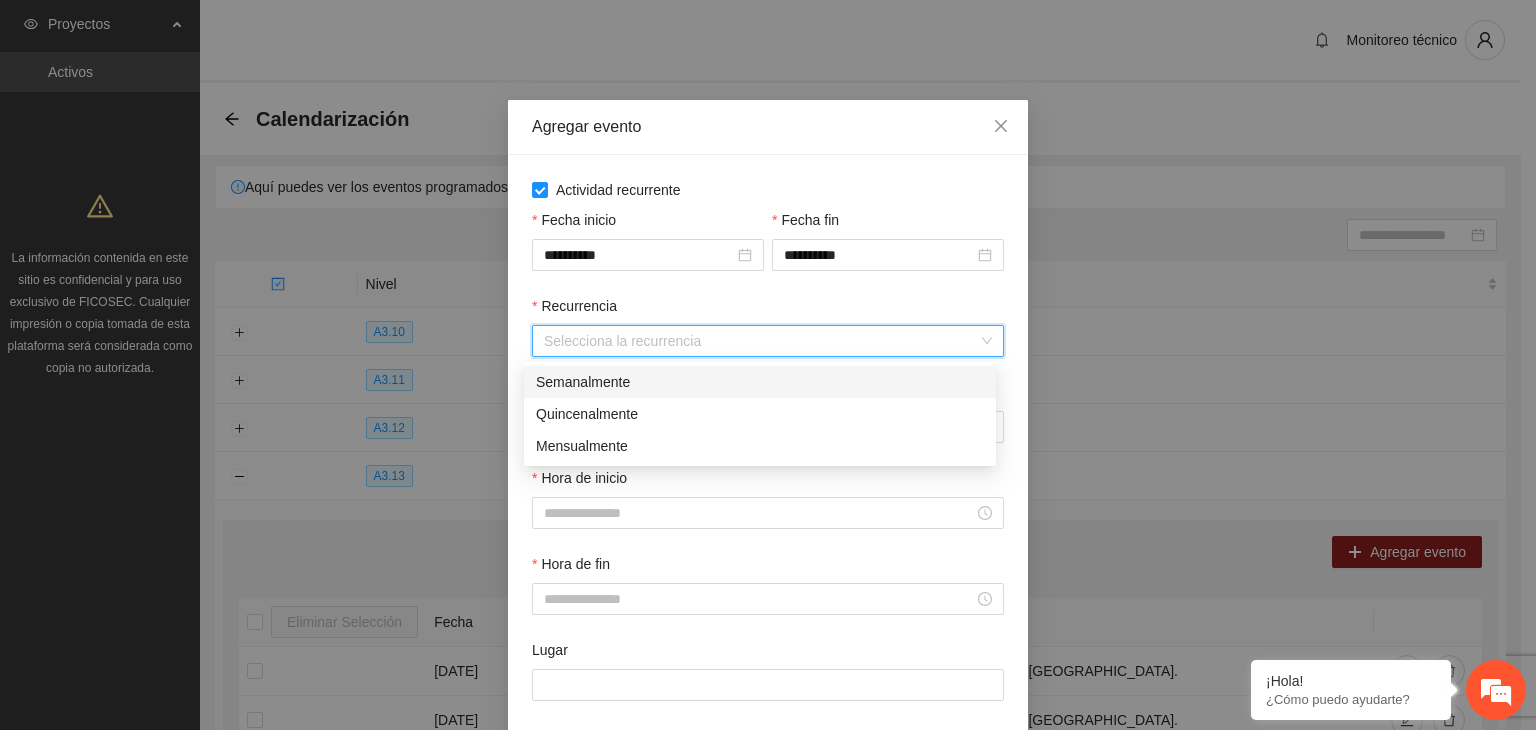 click on "Semanalmente" at bounding box center [760, 382] 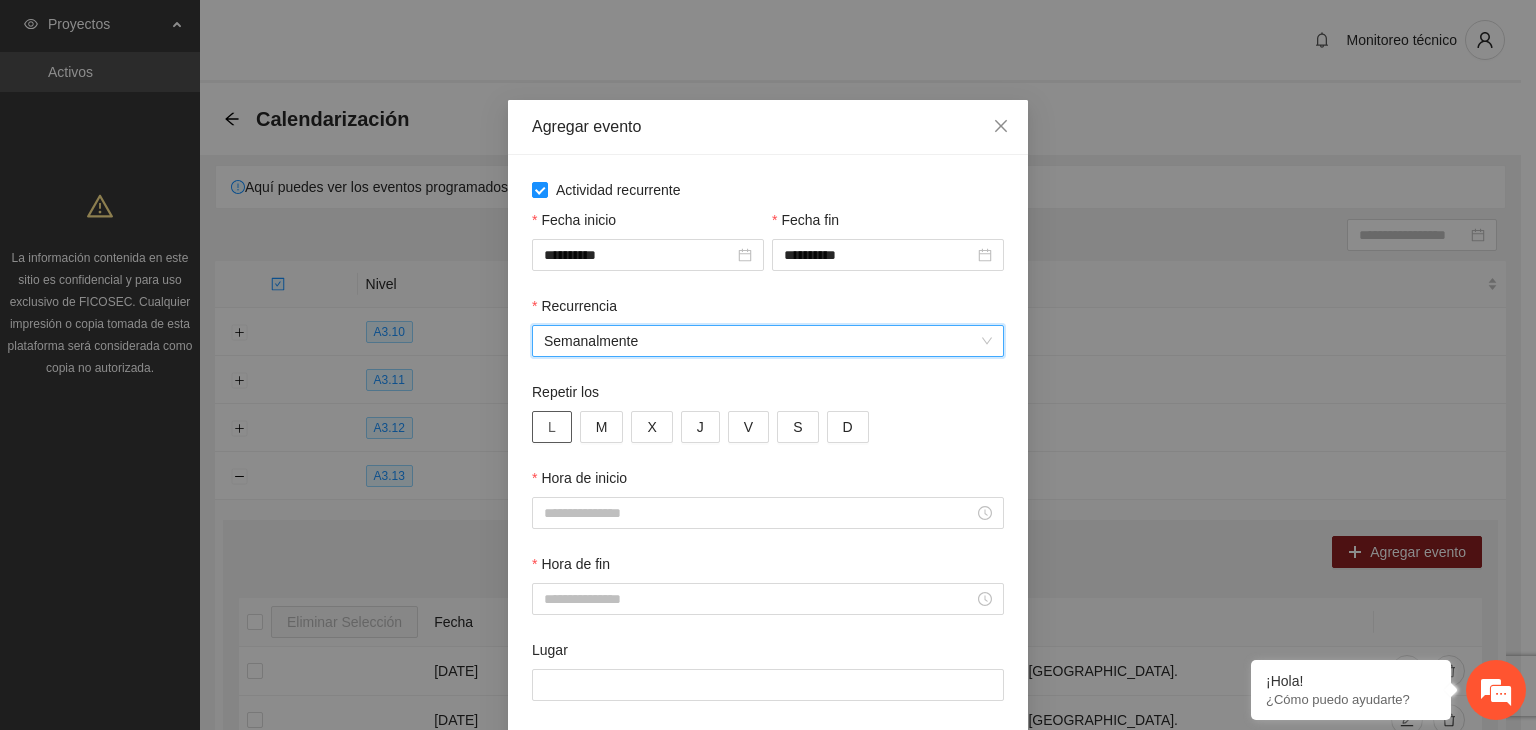 click on "L" at bounding box center [552, 427] 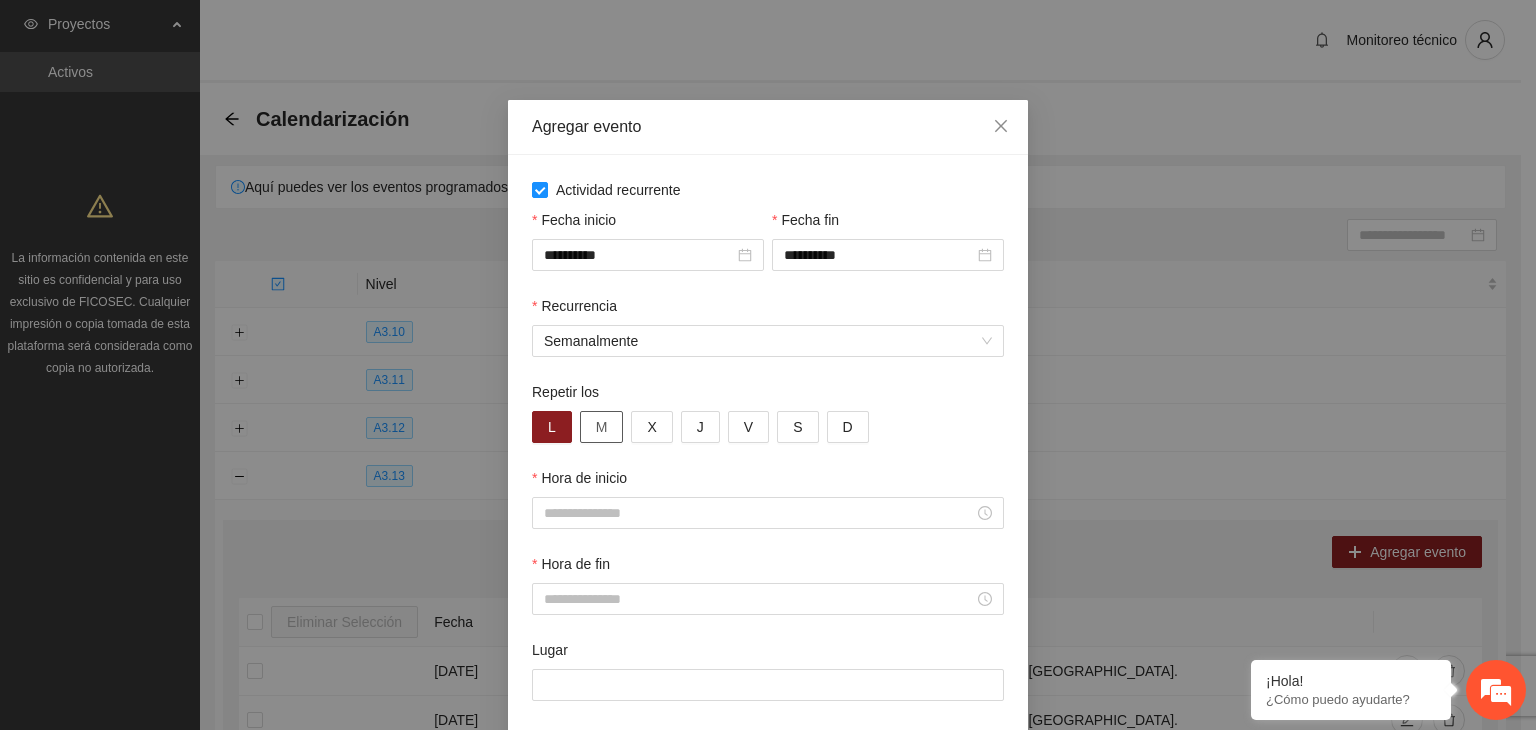 click on "M" at bounding box center (602, 427) 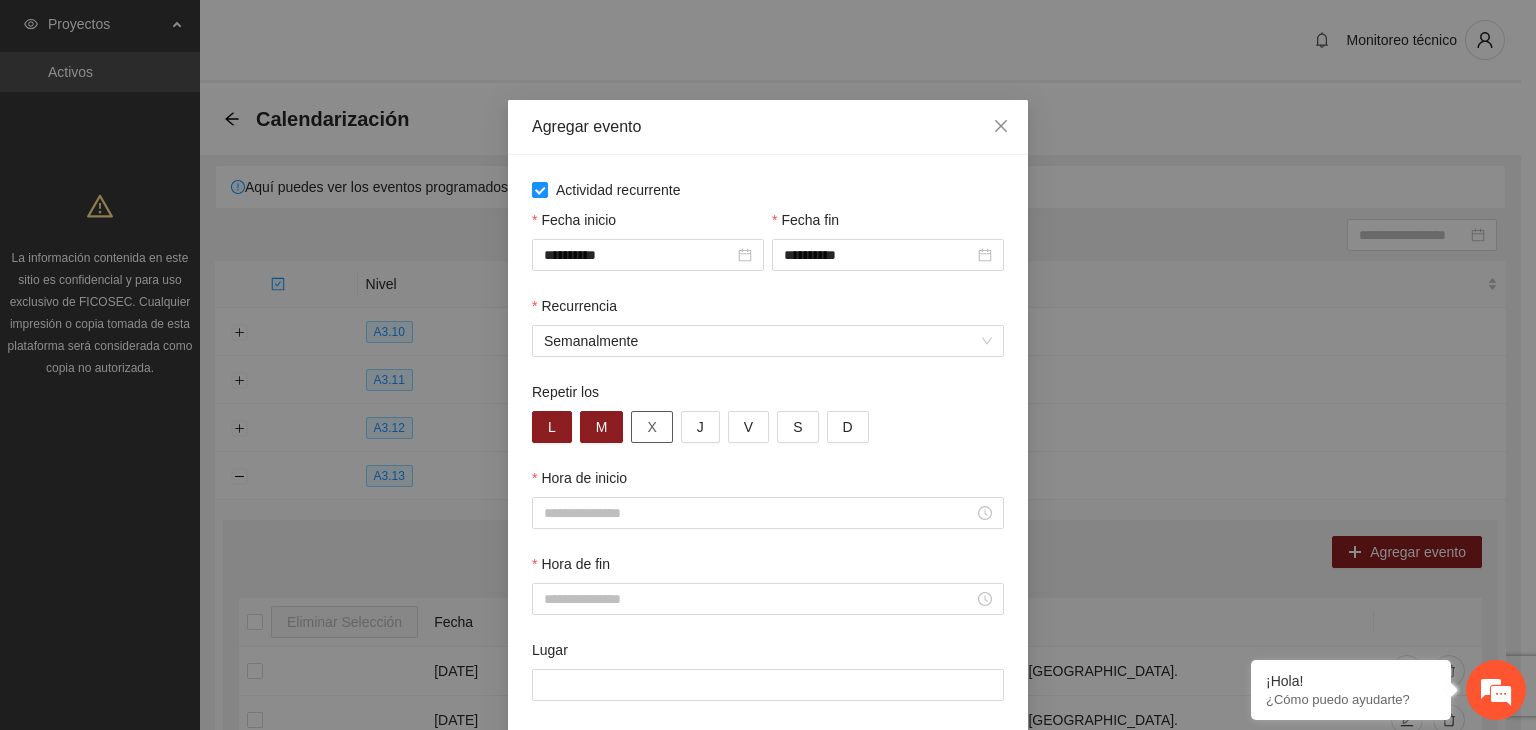 click on "X" at bounding box center (651, 427) 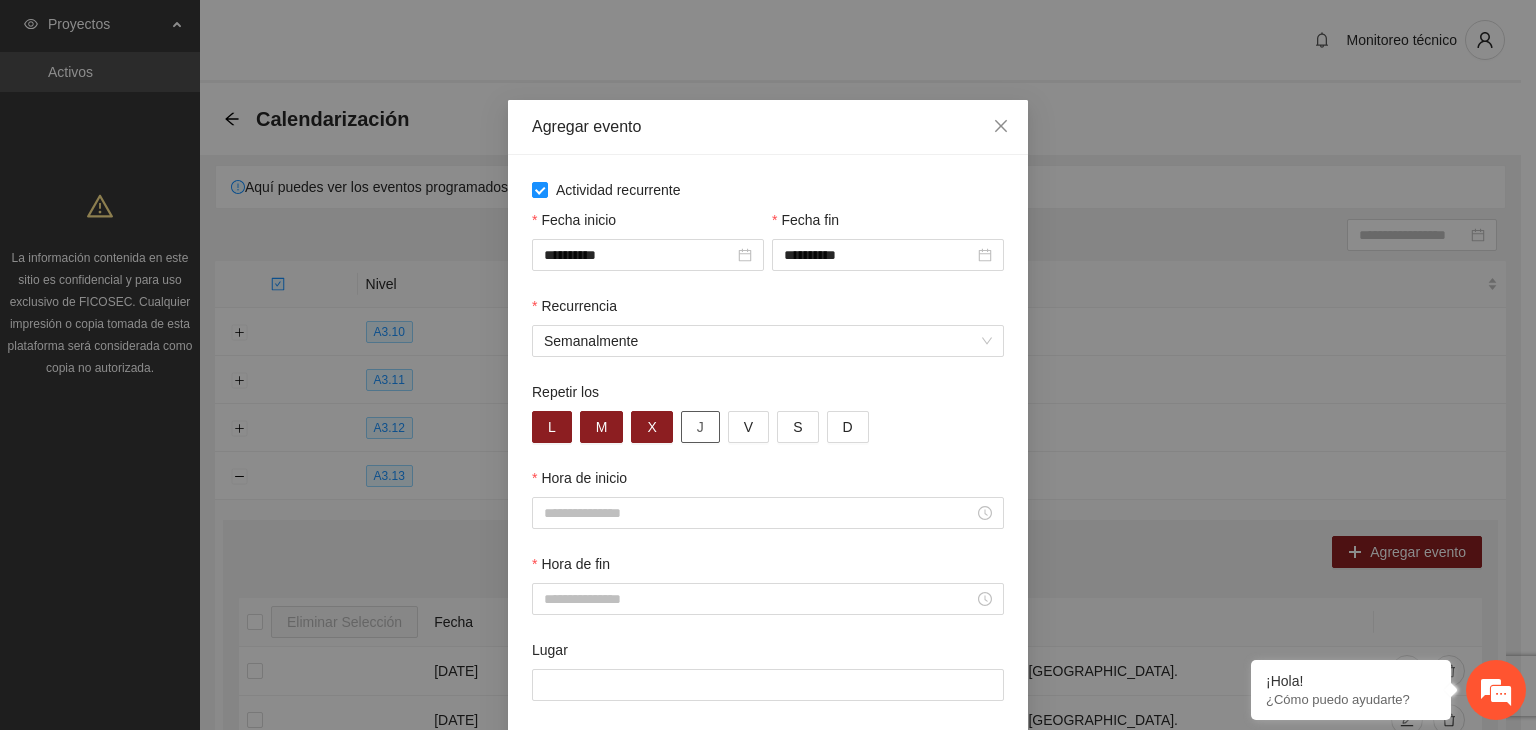 click on "J" at bounding box center [700, 427] 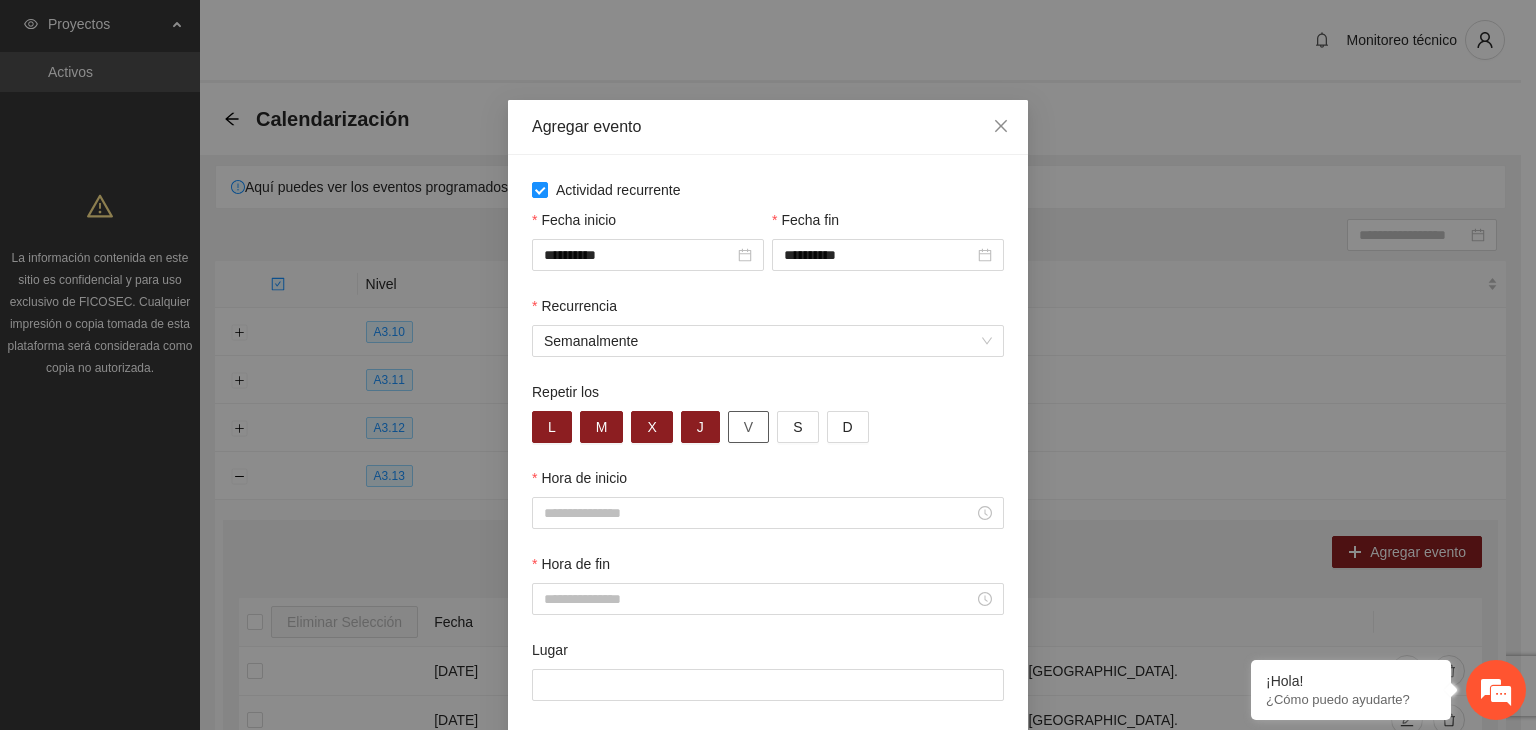 click on "V" at bounding box center [748, 427] 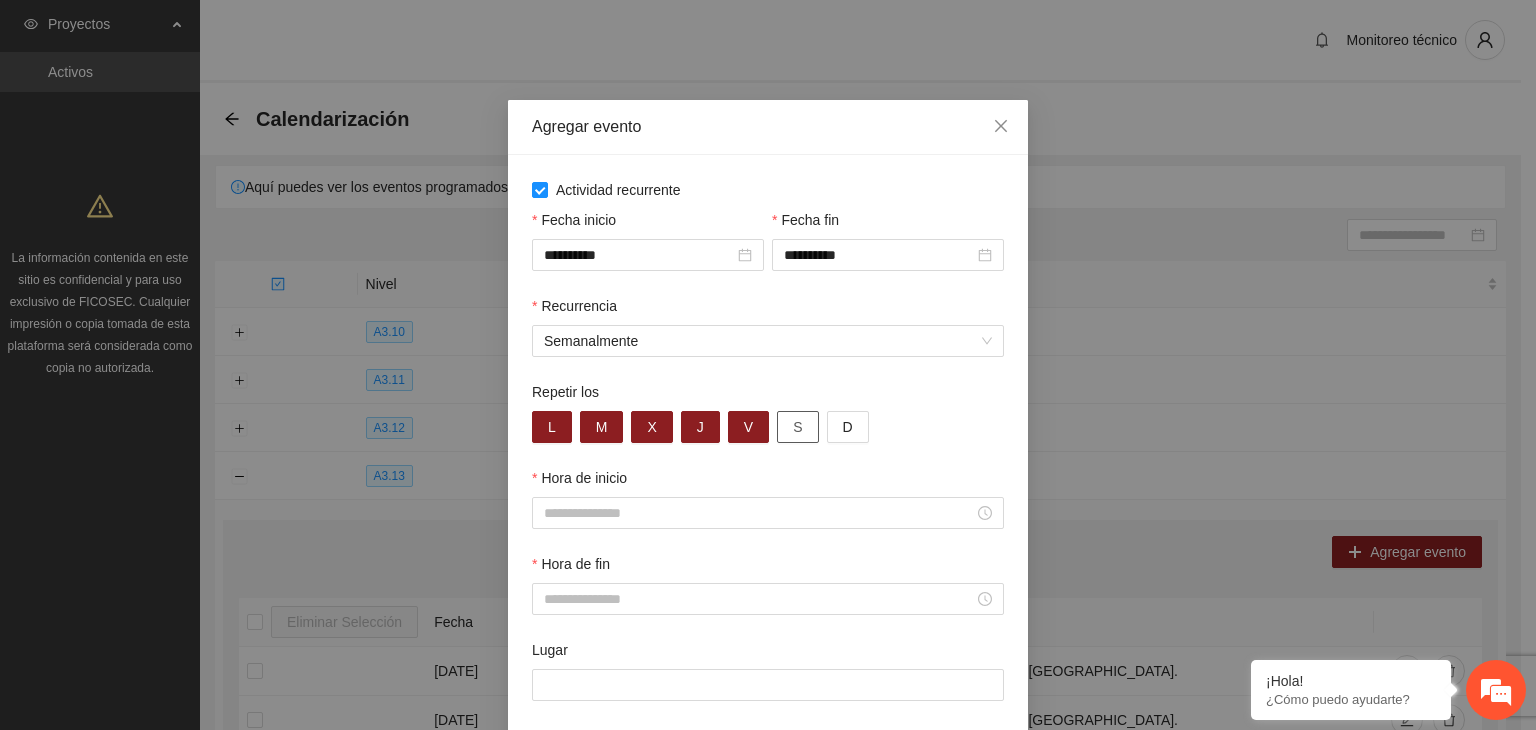 click on "S" at bounding box center [797, 427] 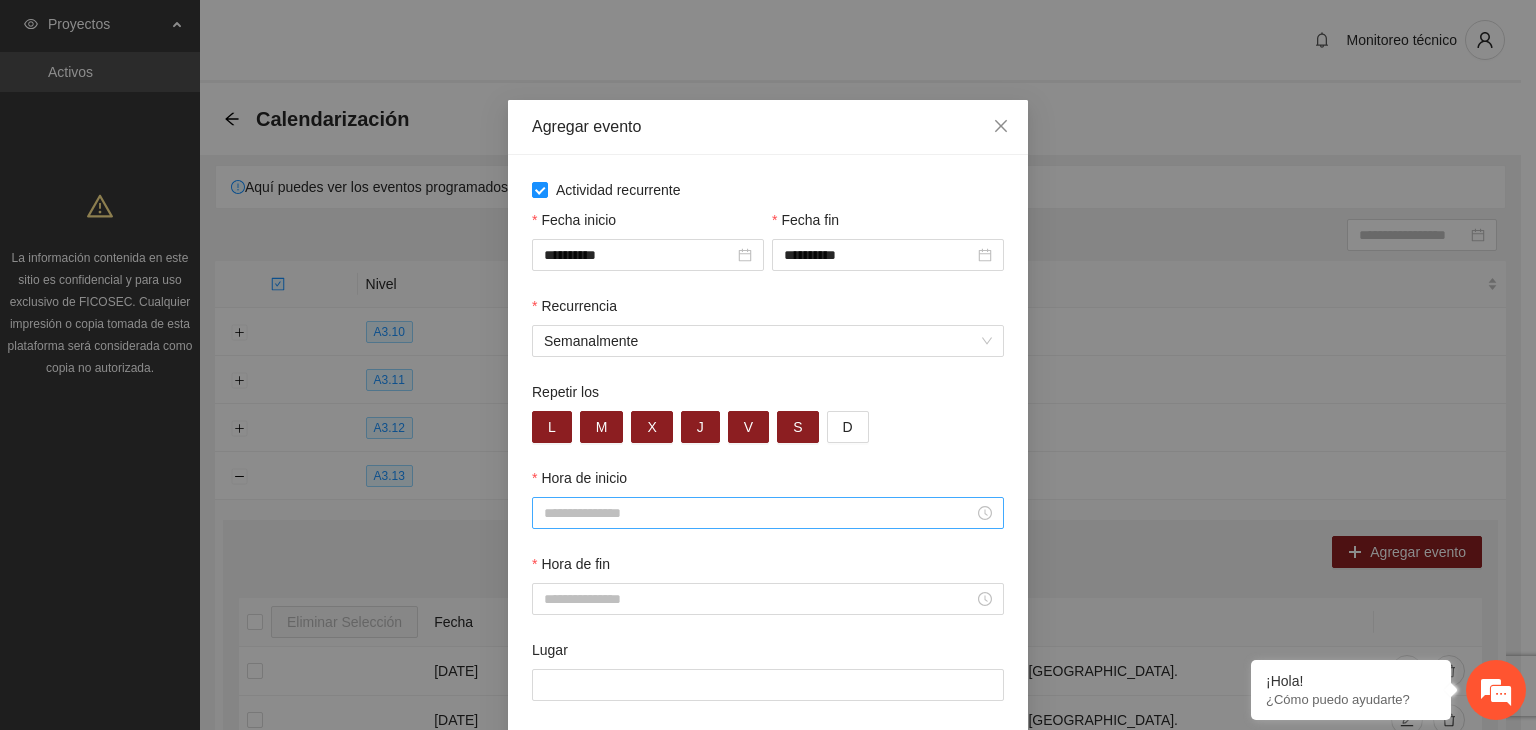 click on "Hora de inicio" at bounding box center [759, 513] 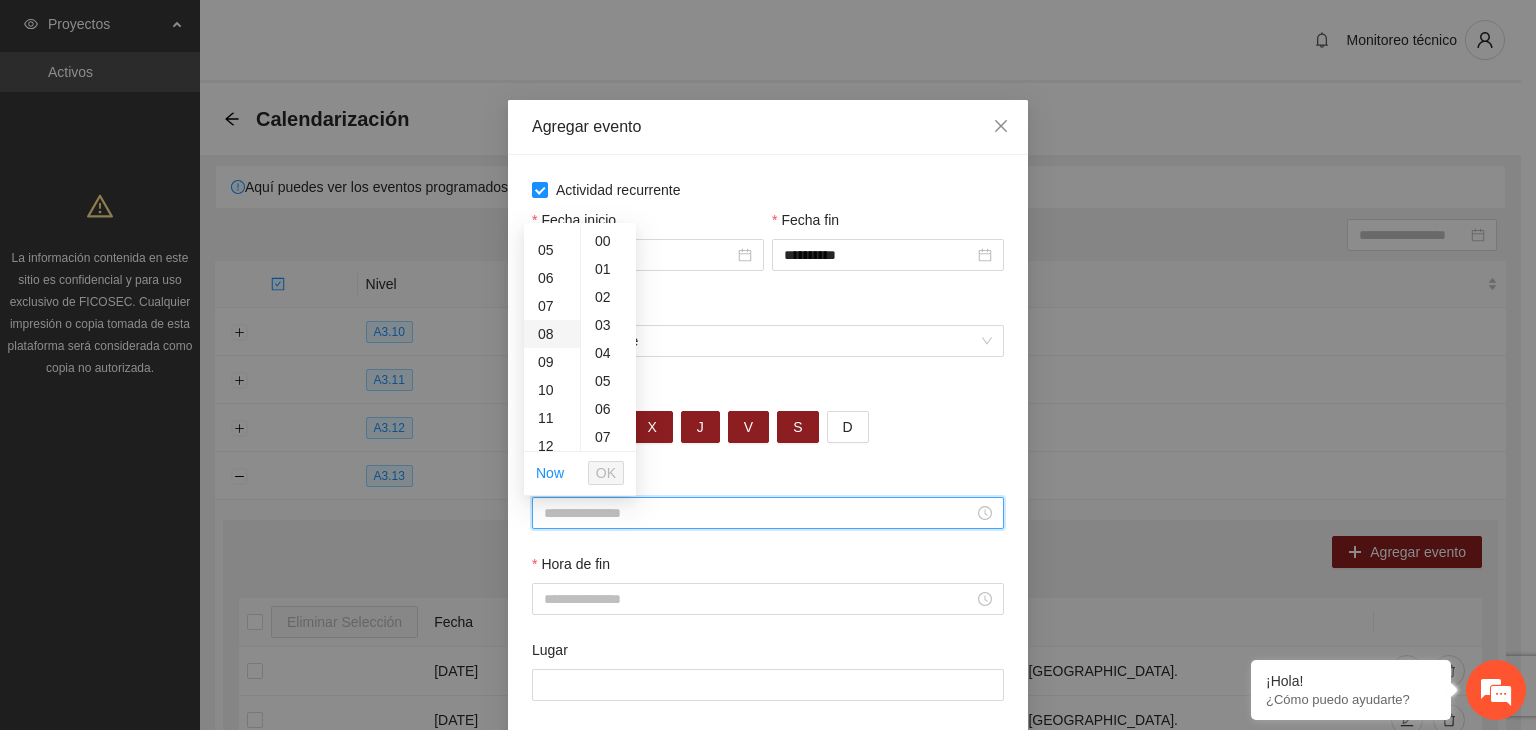 click on "08" at bounding box center (552, 334) 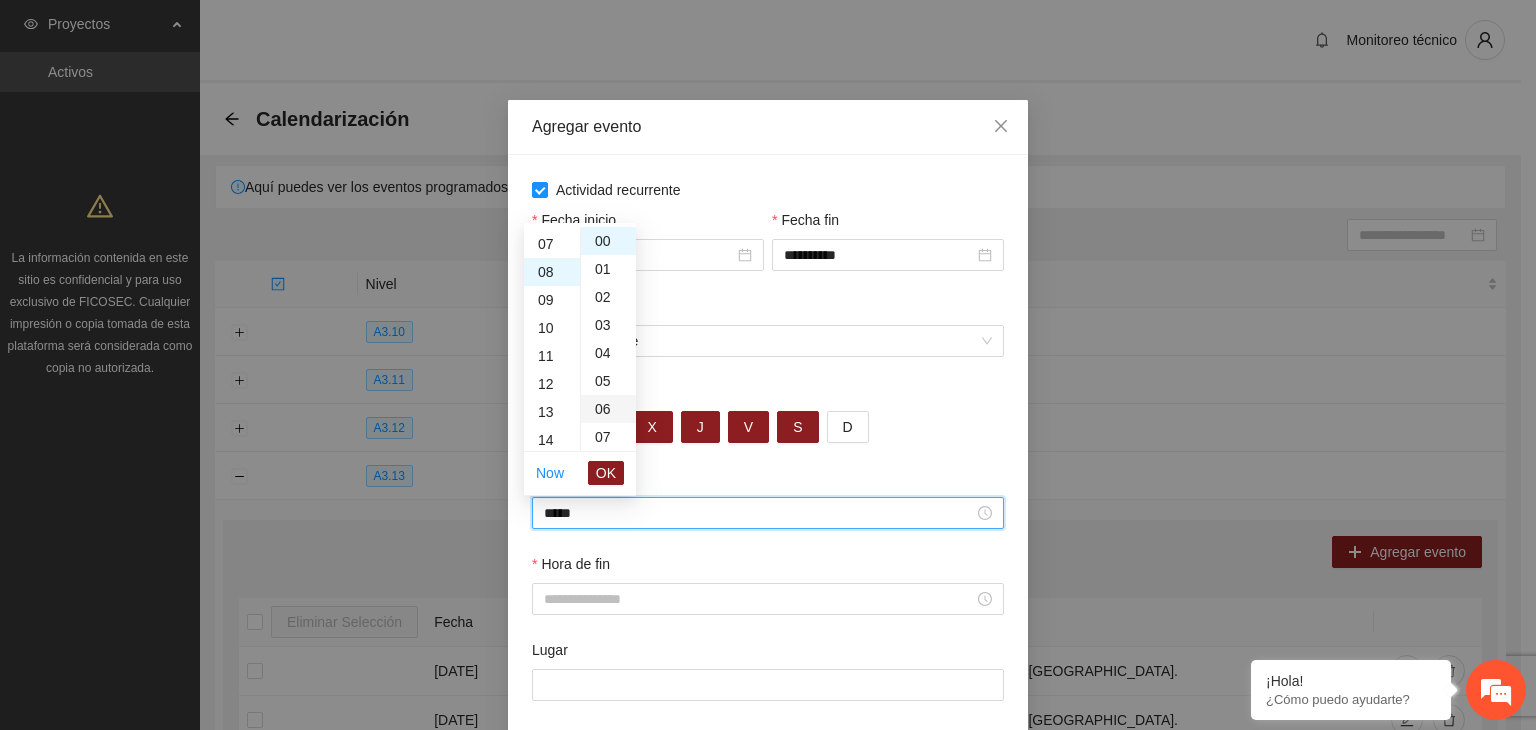 scroll, scrollTop: 224, scrollLeft: 0, axis: vertical 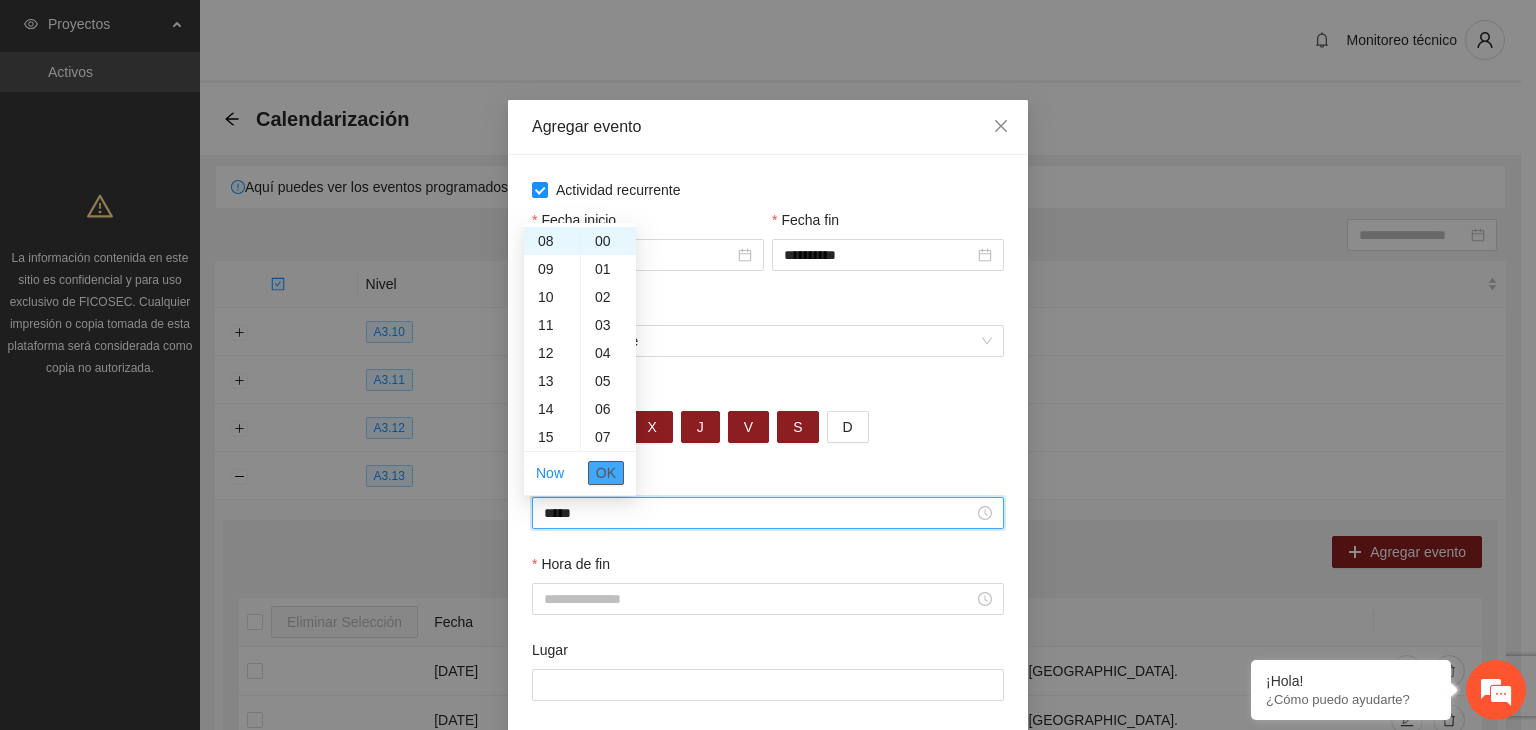 click on "OK" at bounding box center [606, 473] 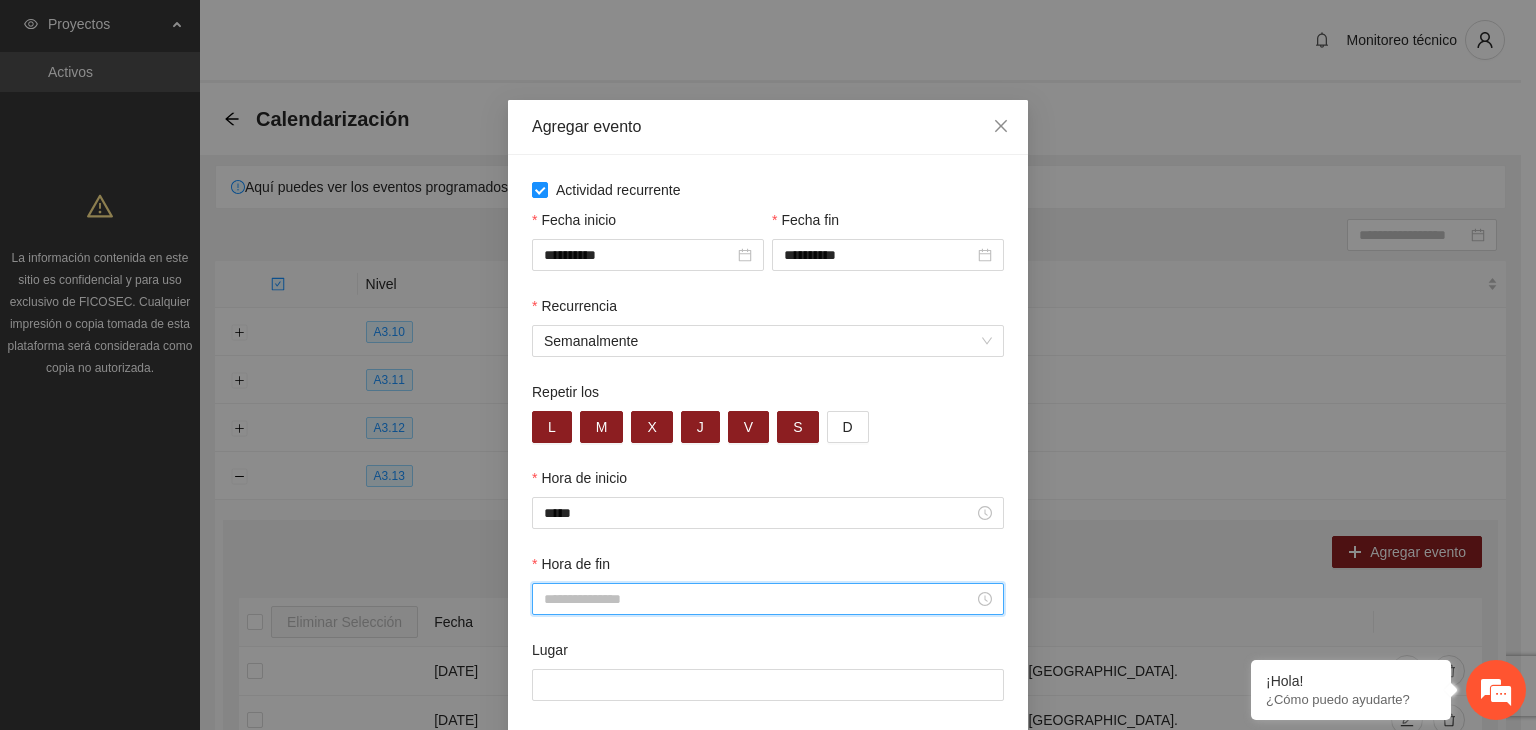 click on "Hora de fin" at bounding box center [759, 599] 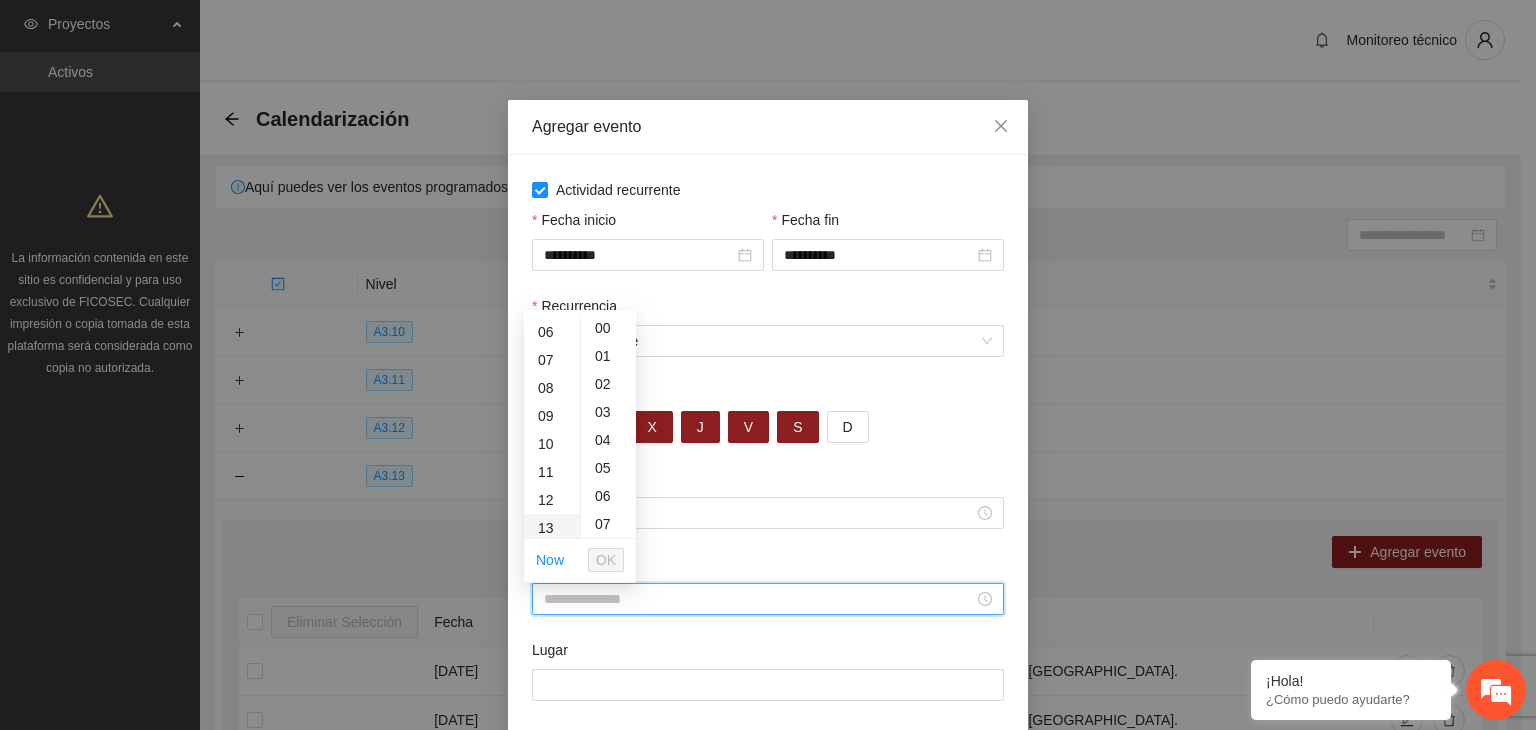 click on "13" at bounding box center [552, 528] 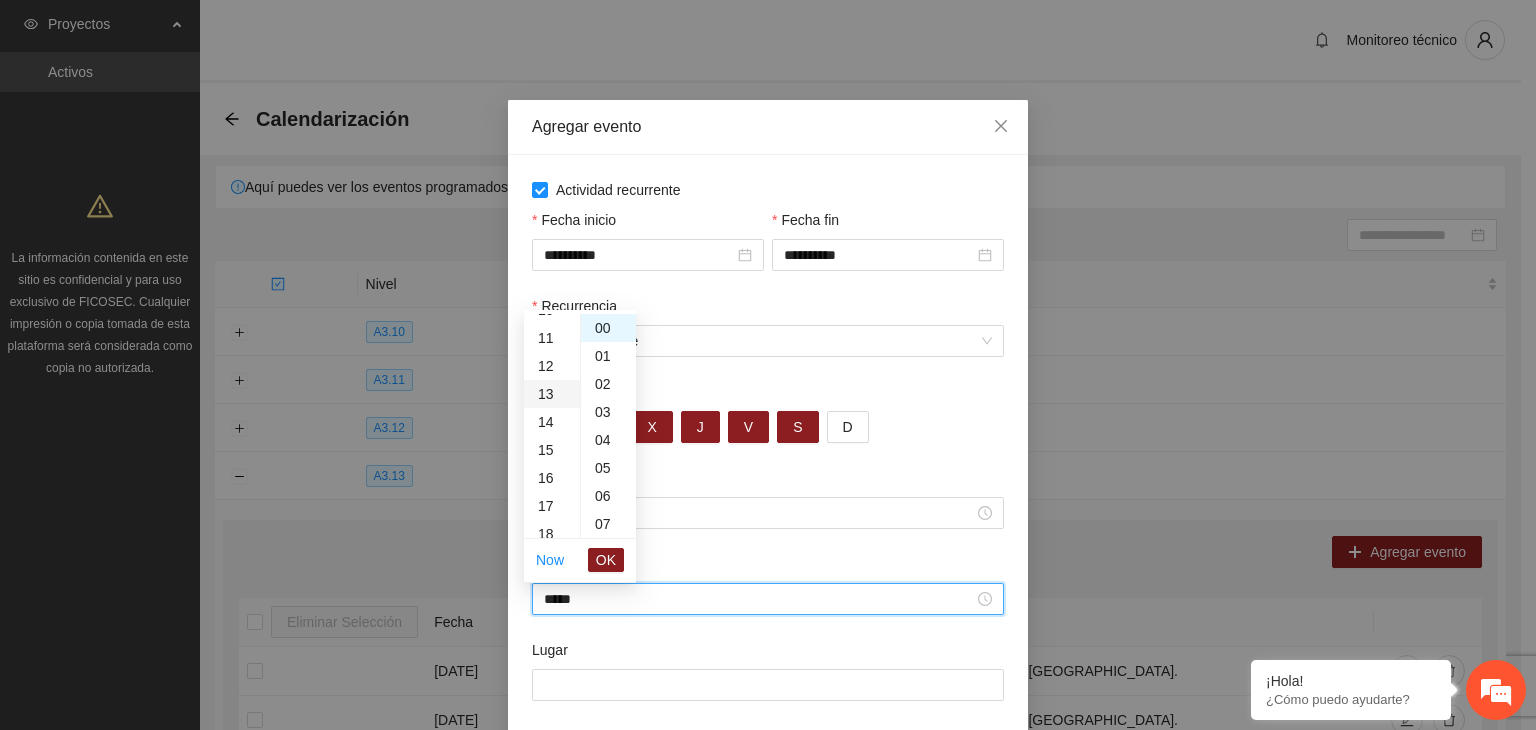 scroll, scrollTop: 364, scrollLeft: 0, axis: vertical 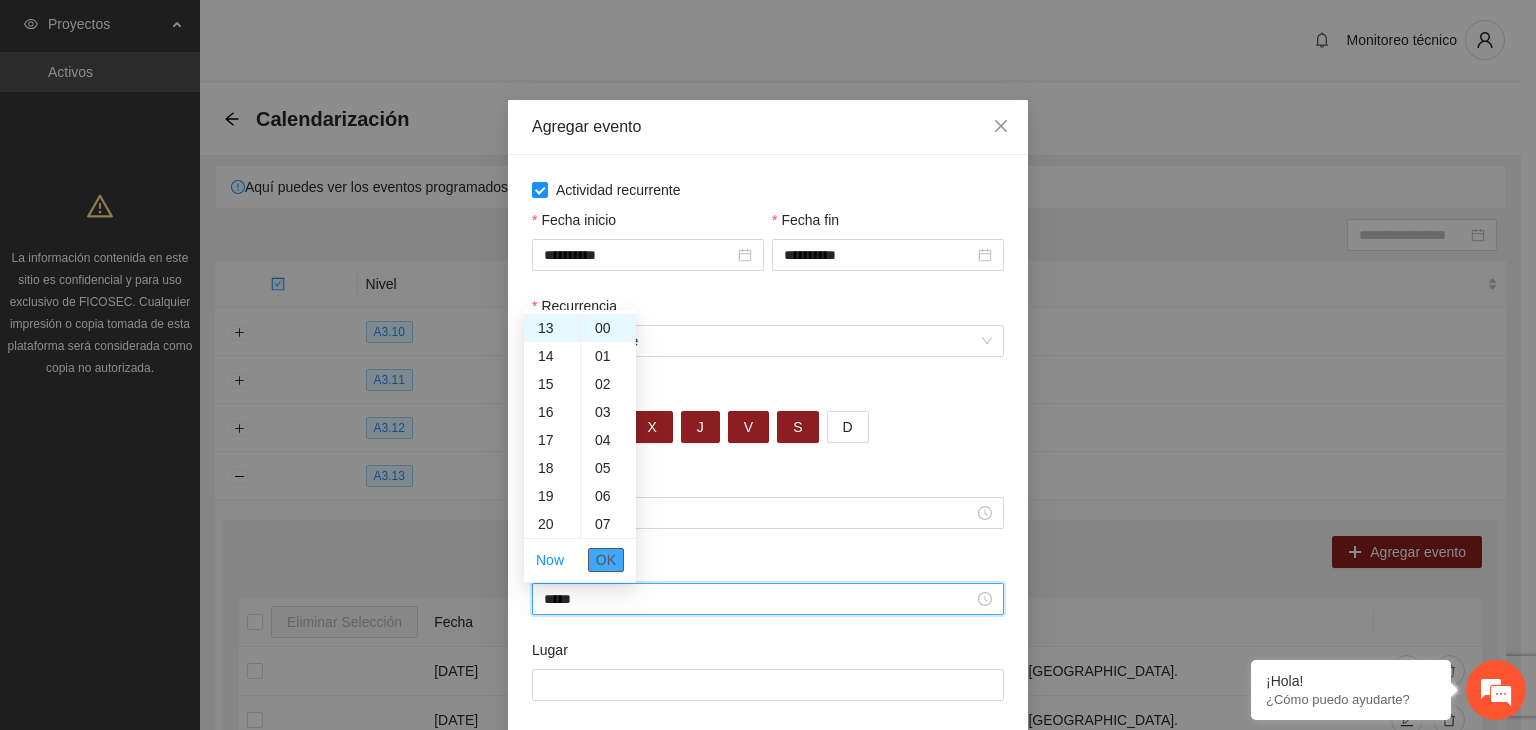 click on "OK" at bounding box center (606, 560) 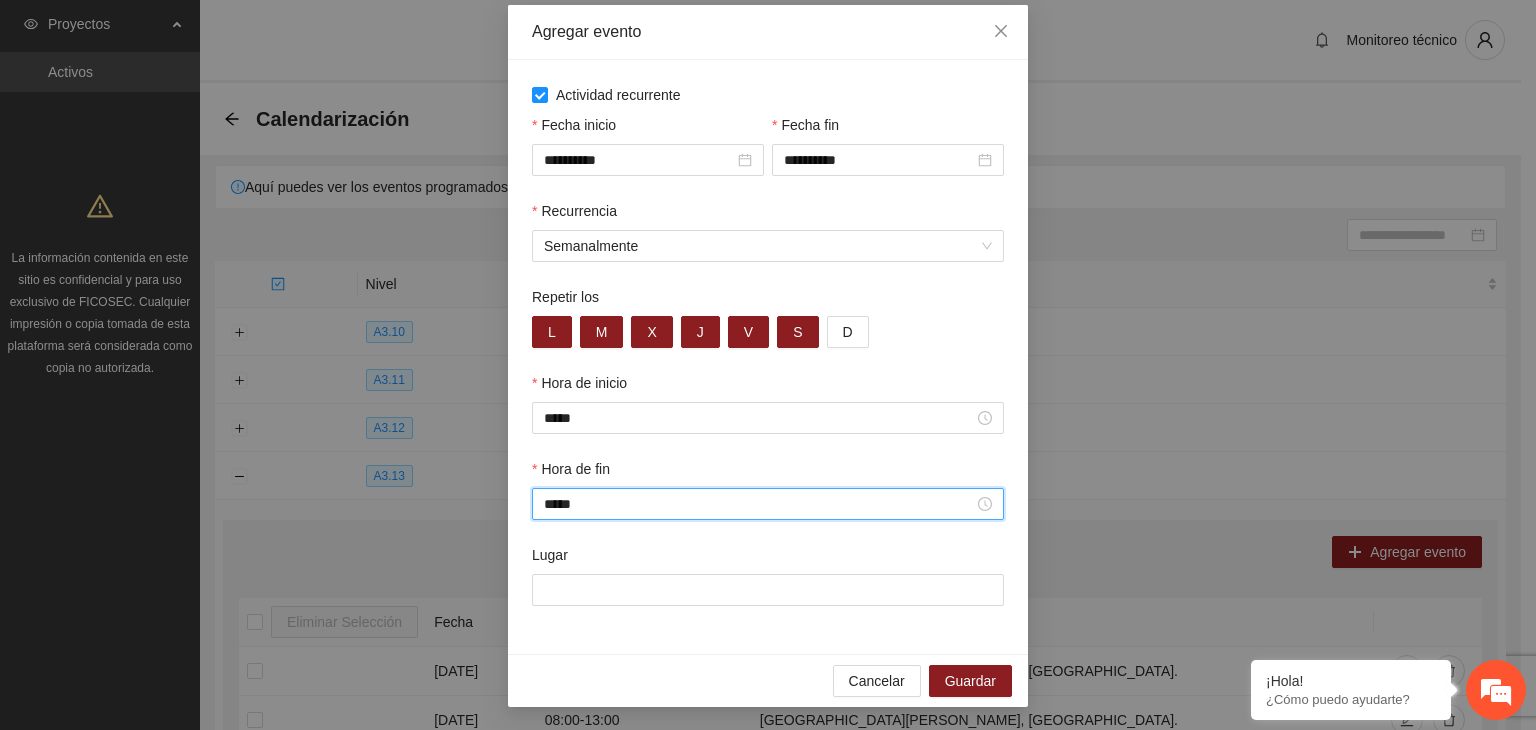 scroll, scrollTop: 99, scrollLeft: 0, axis: vertical 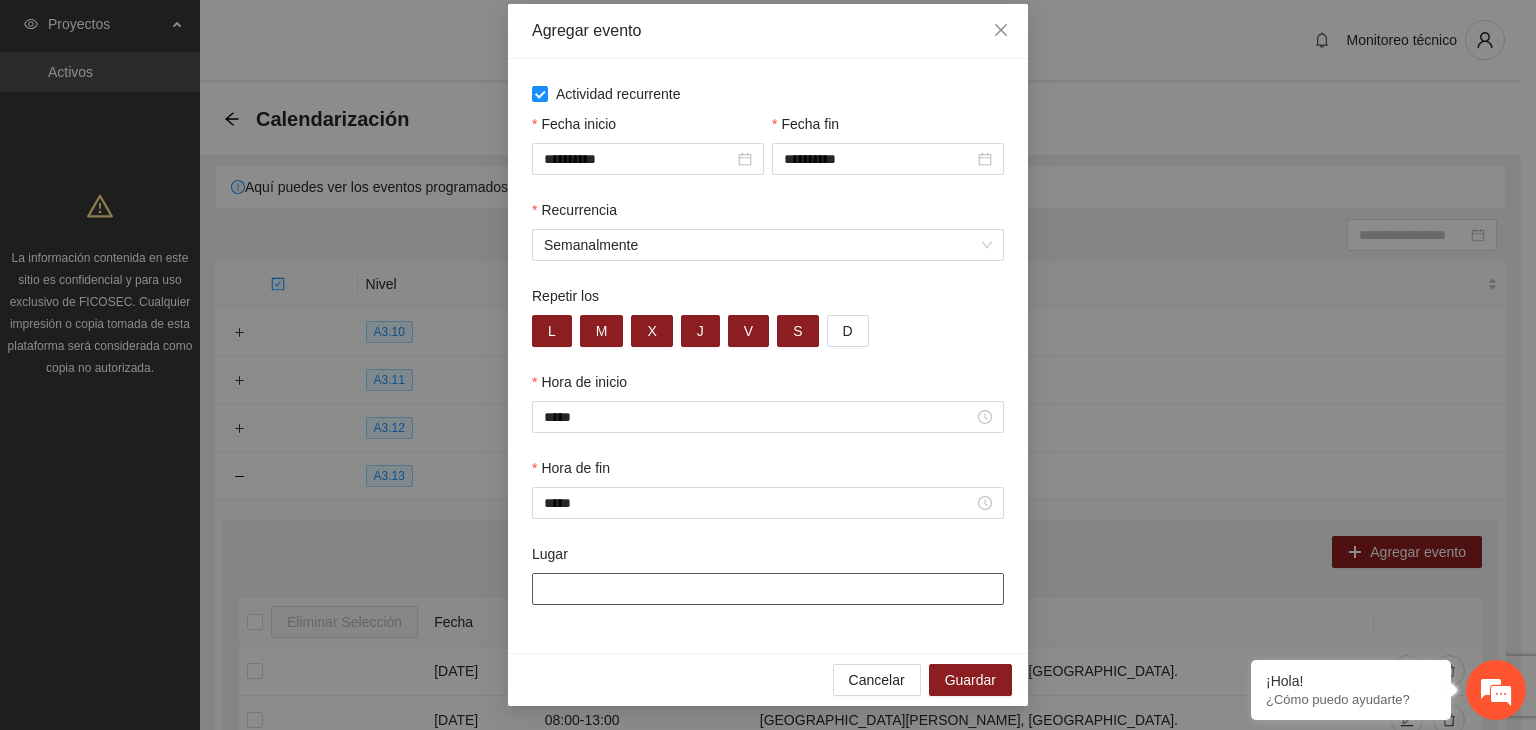 click on "Lugar" at bounding box center (768, 589) 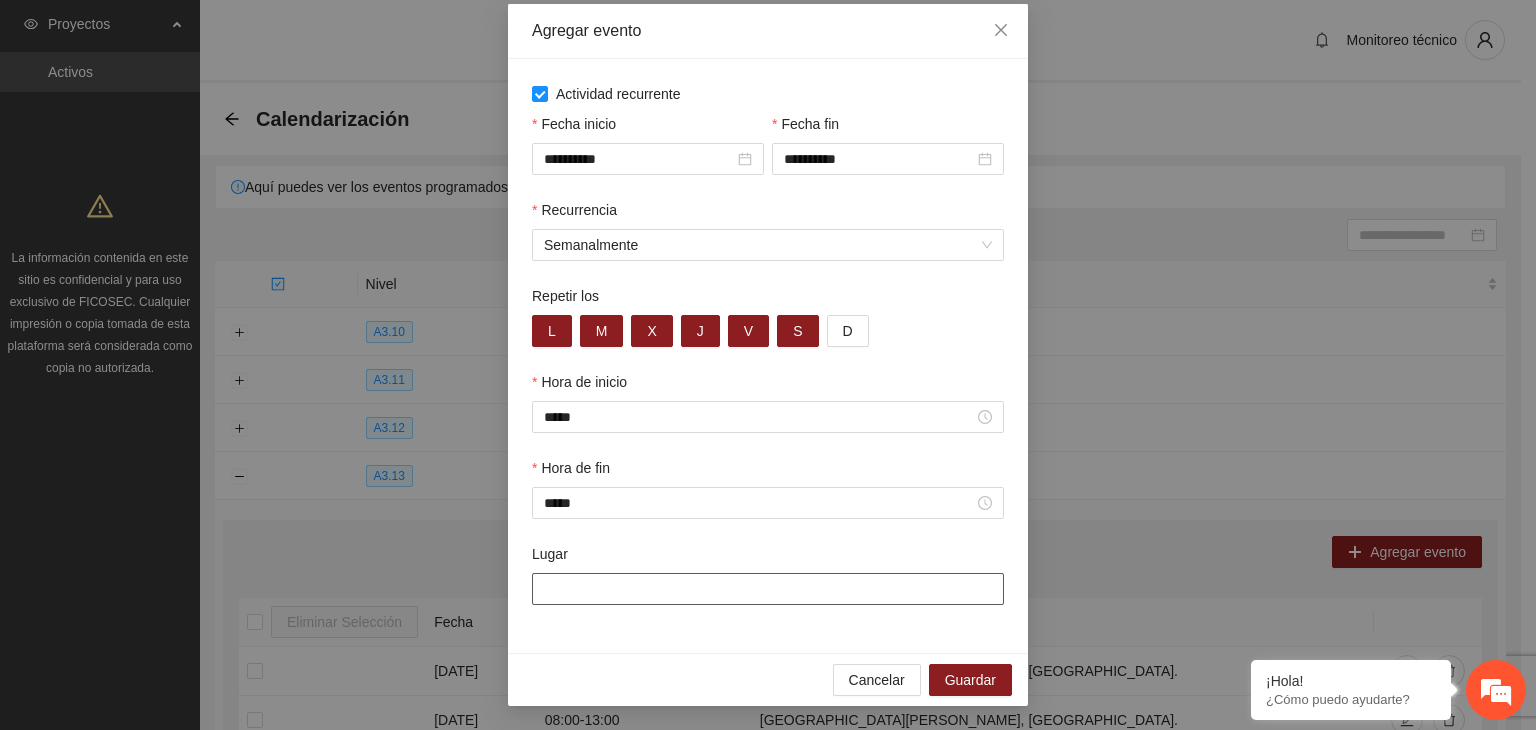 type on "**********" 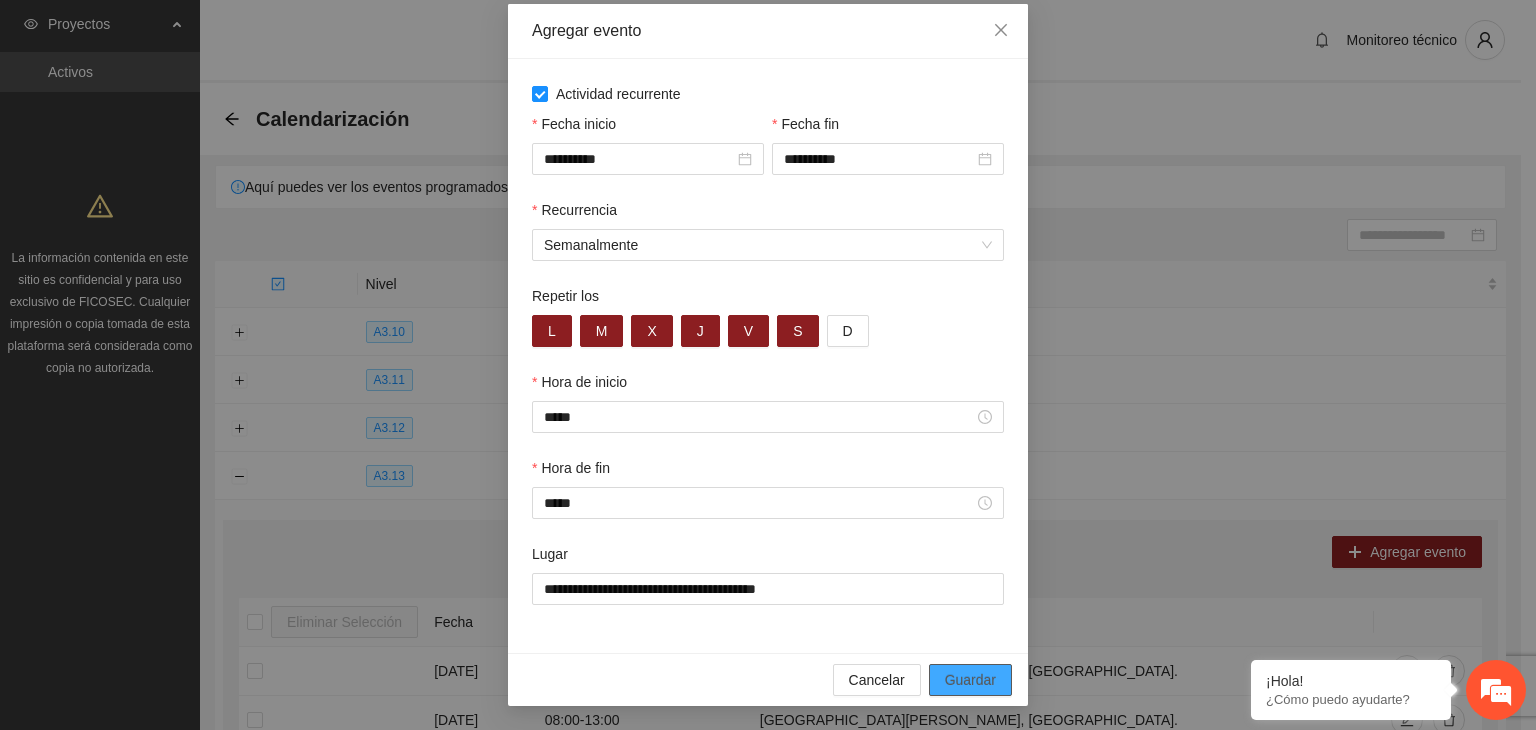 click on "Guardar" at bounding box center (970, 680) 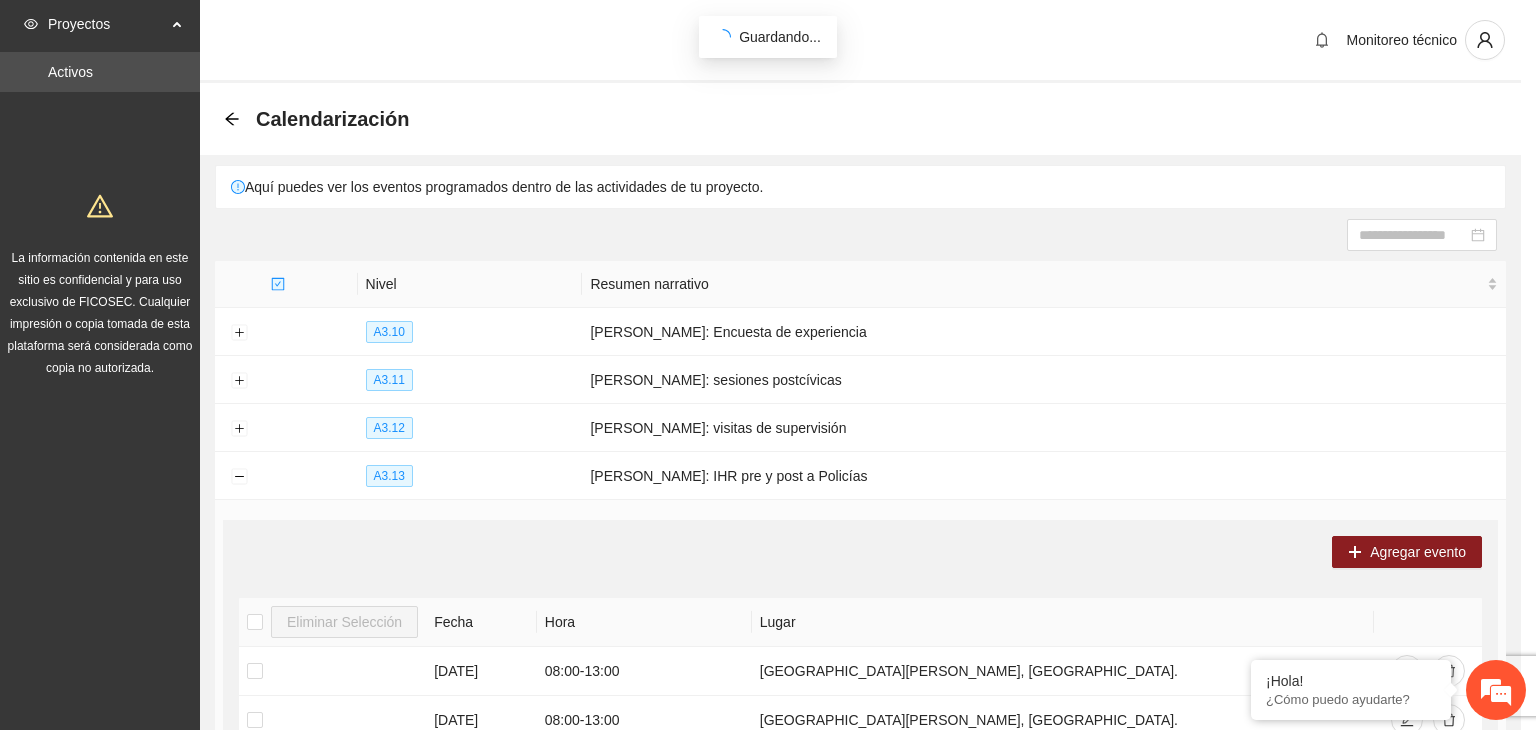 scroll, scrollTop: 0, scrollLeft: 0, axis: both 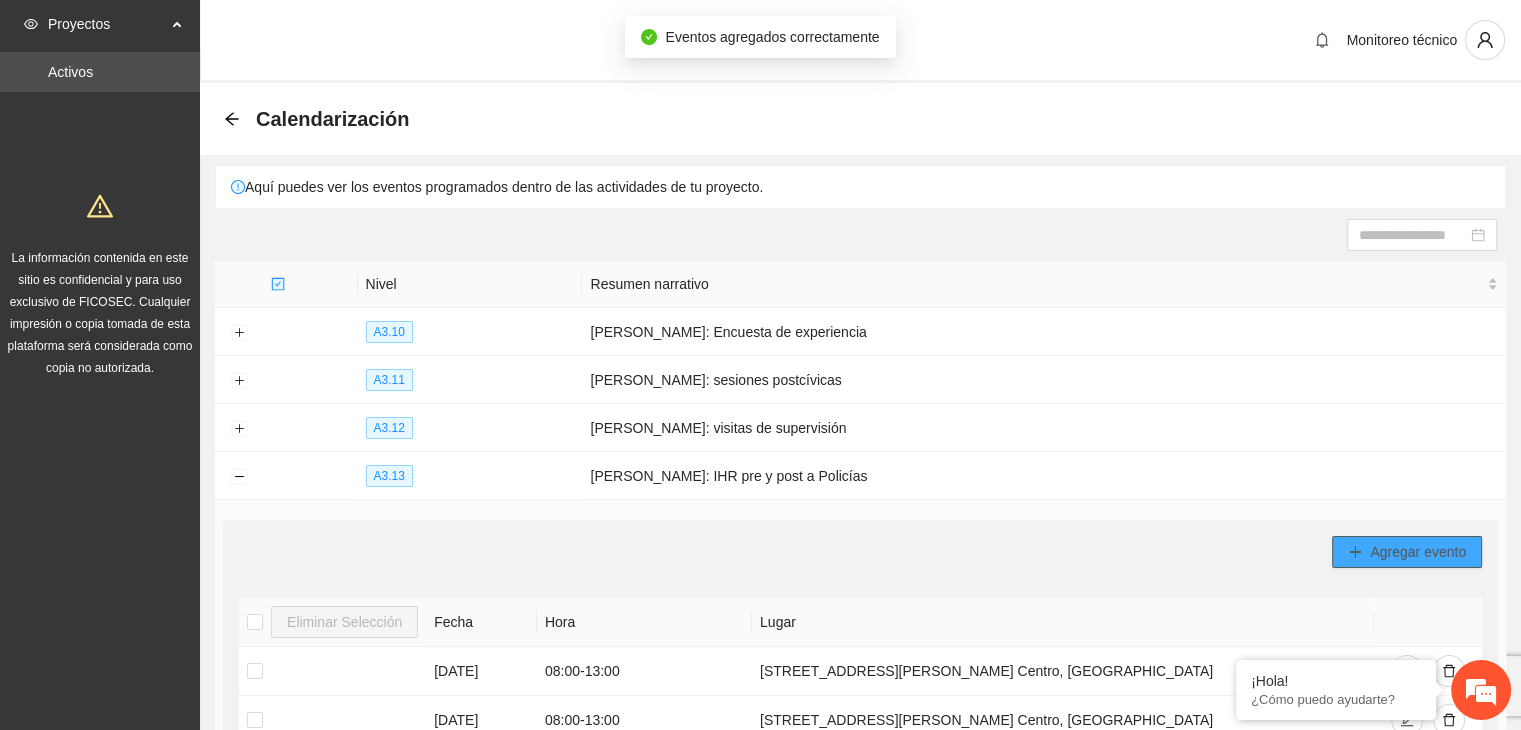 click on "Agregar evento" at bounding box center (1418, 552) 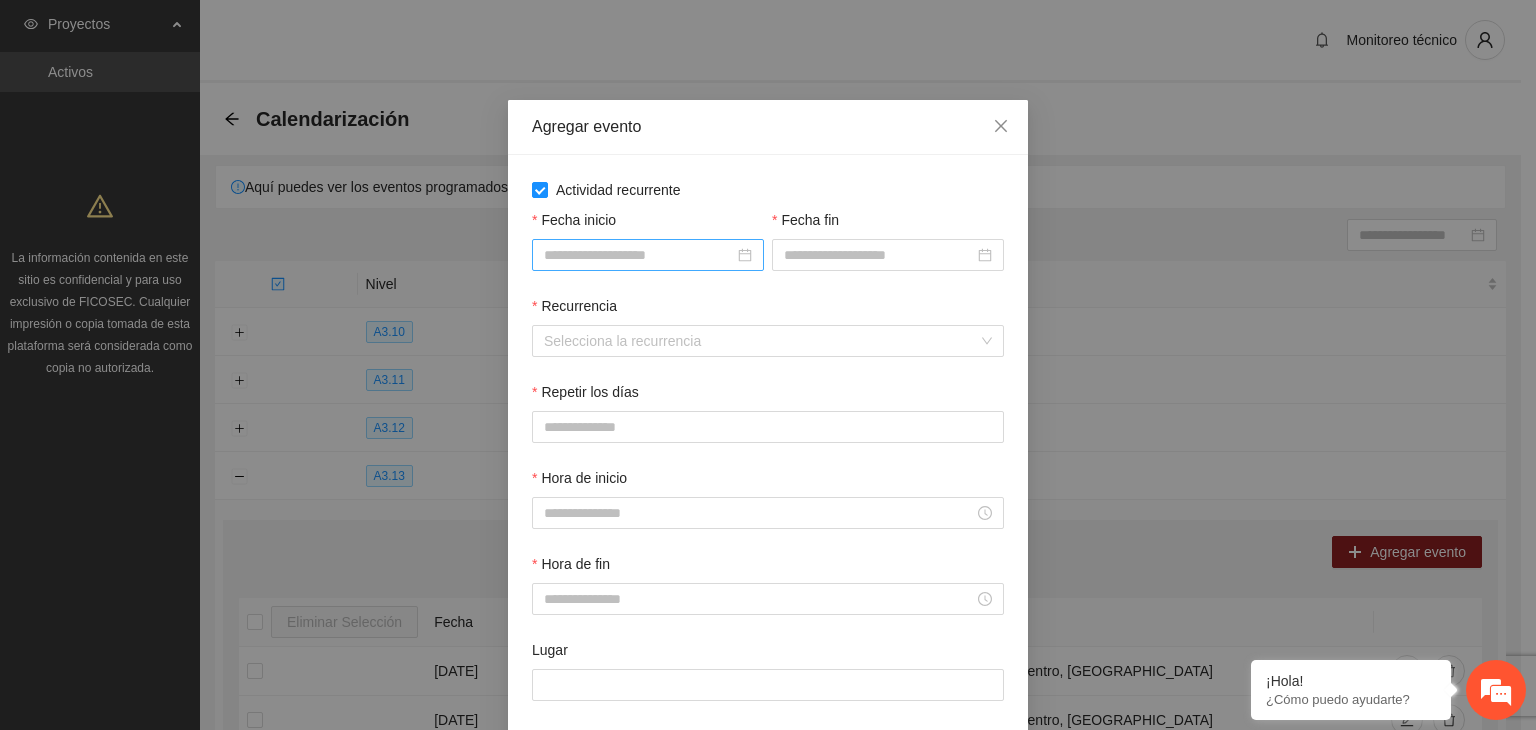 click on "Fecha inicio" at bounding box center [639, 255] 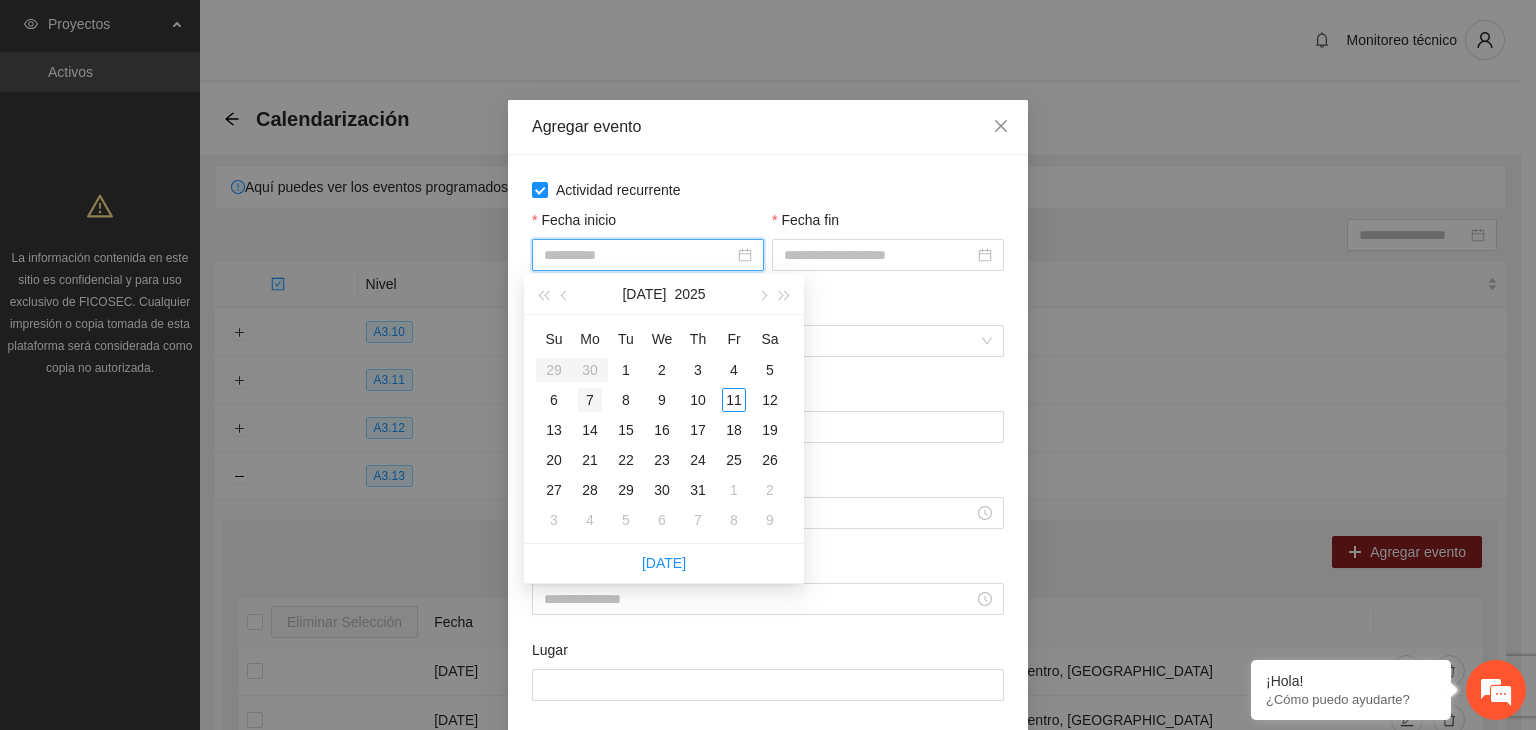 type on "**********" 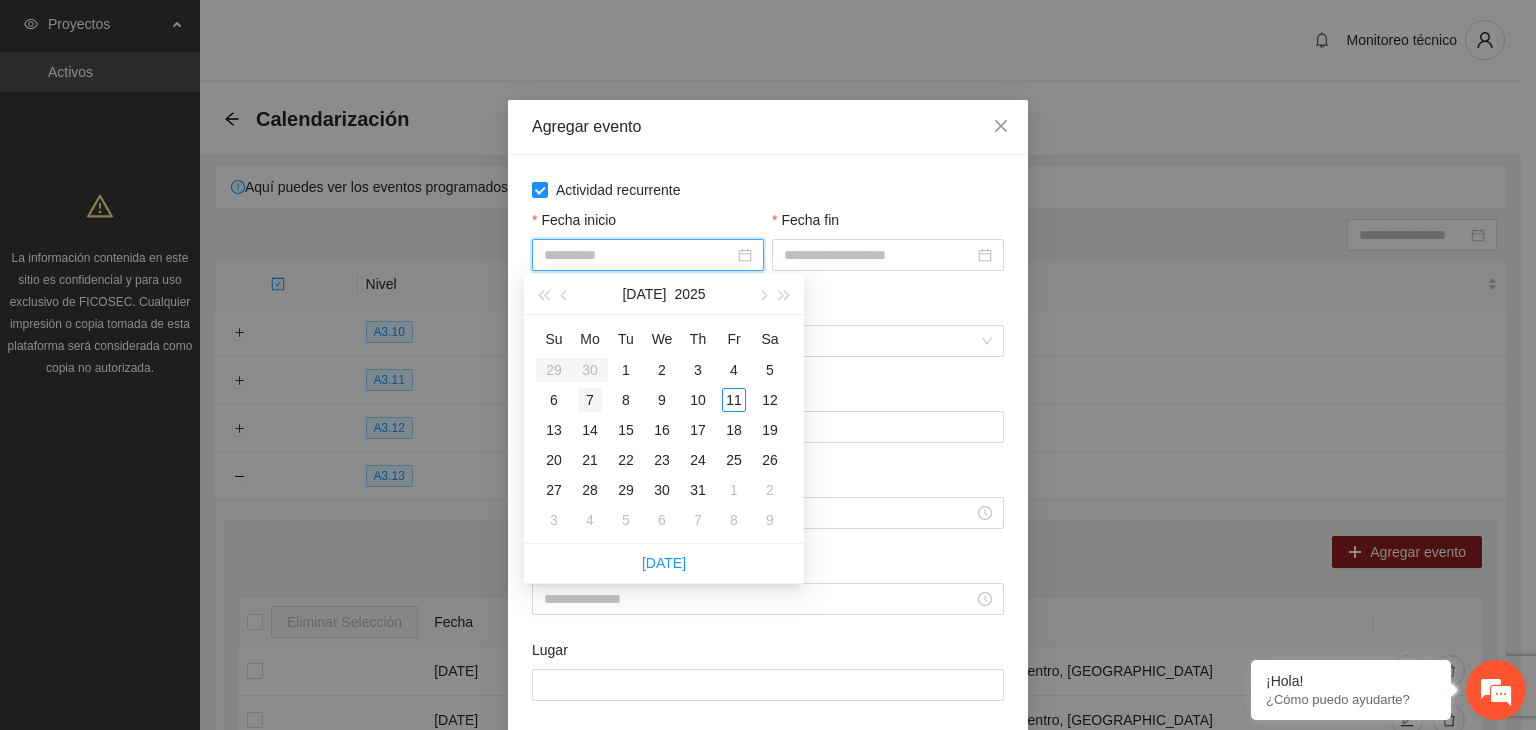 click on "7" at bounding box center (590, 400) 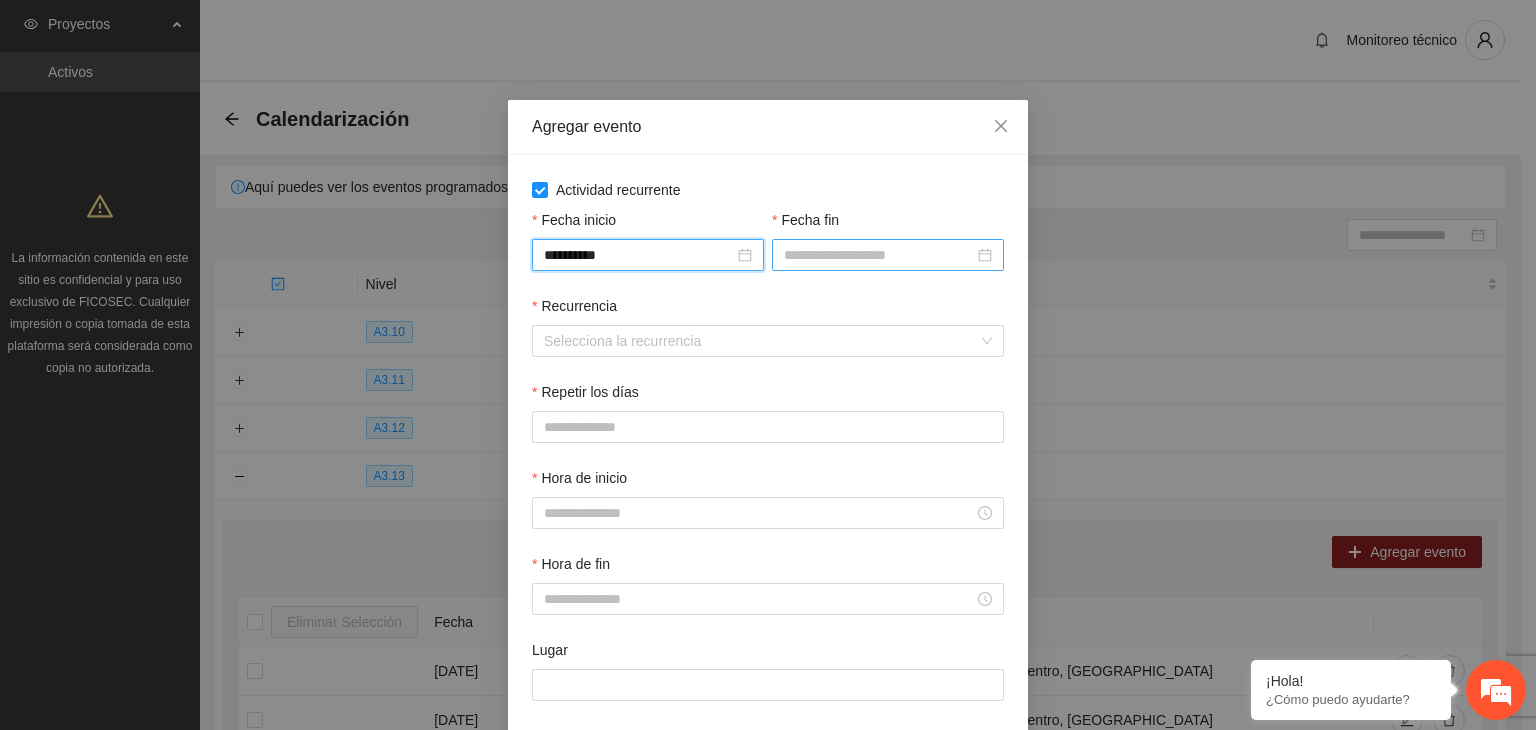click on "Fecha fin" at bounding box center [879, 255] 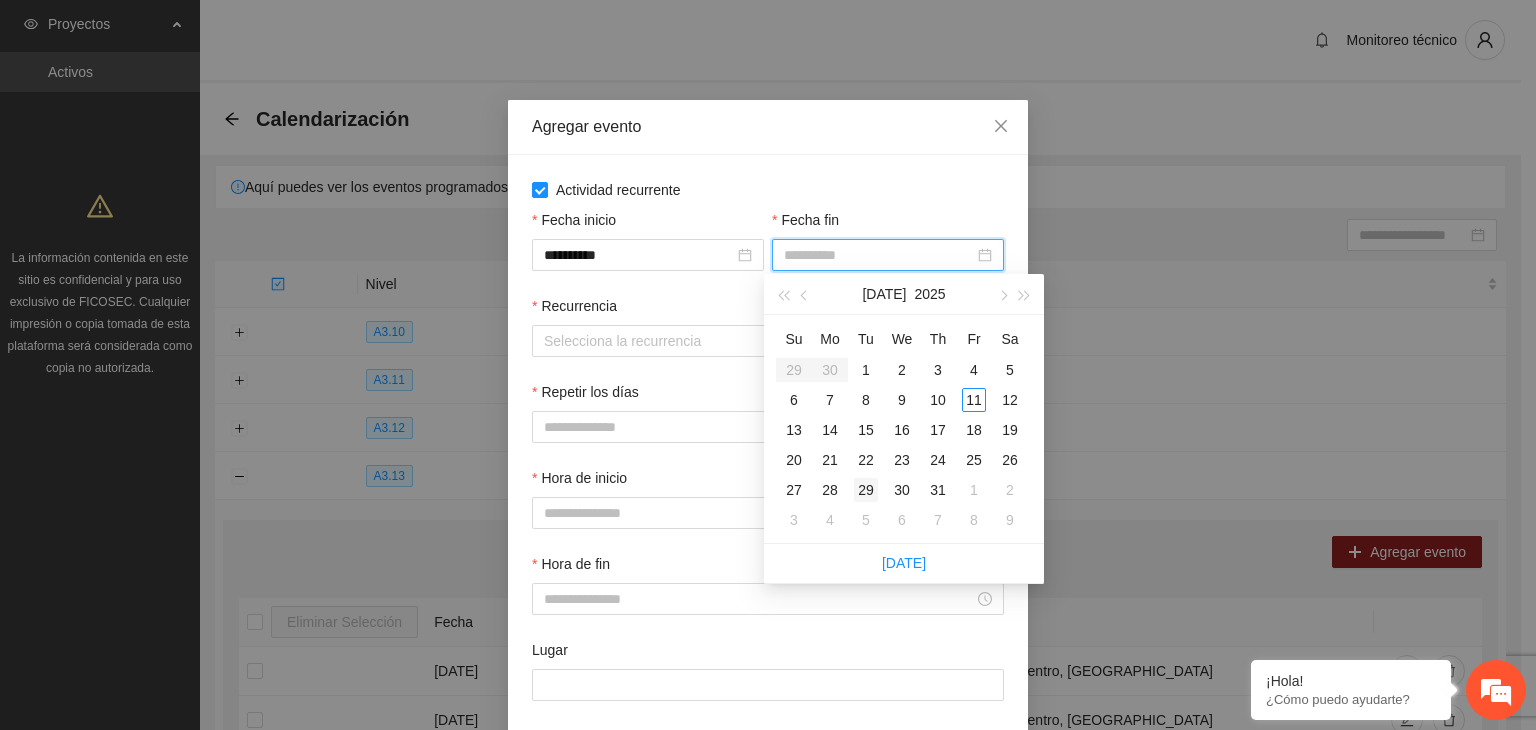 type on "**********" 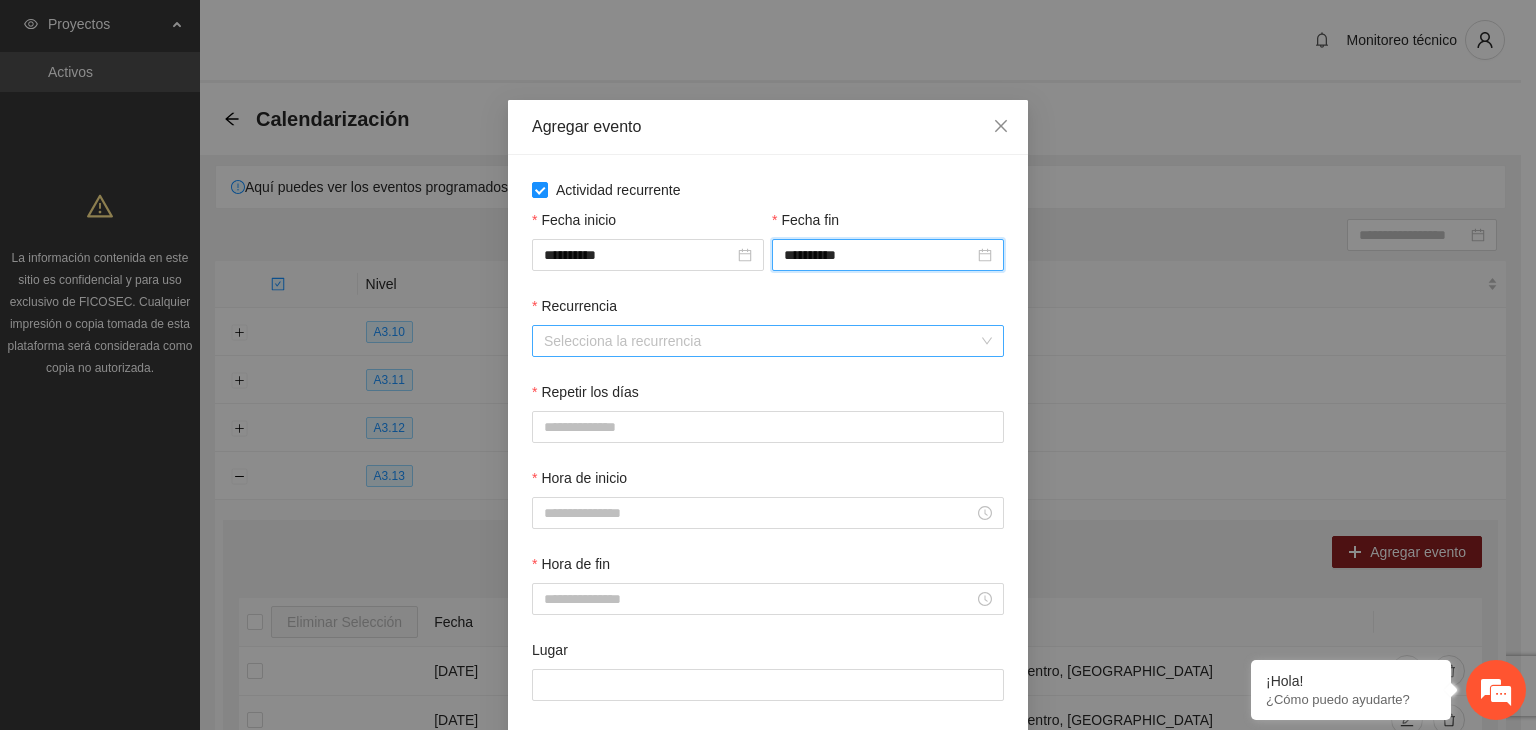 click on "Recurrencia" at bounding box center [761, 341] 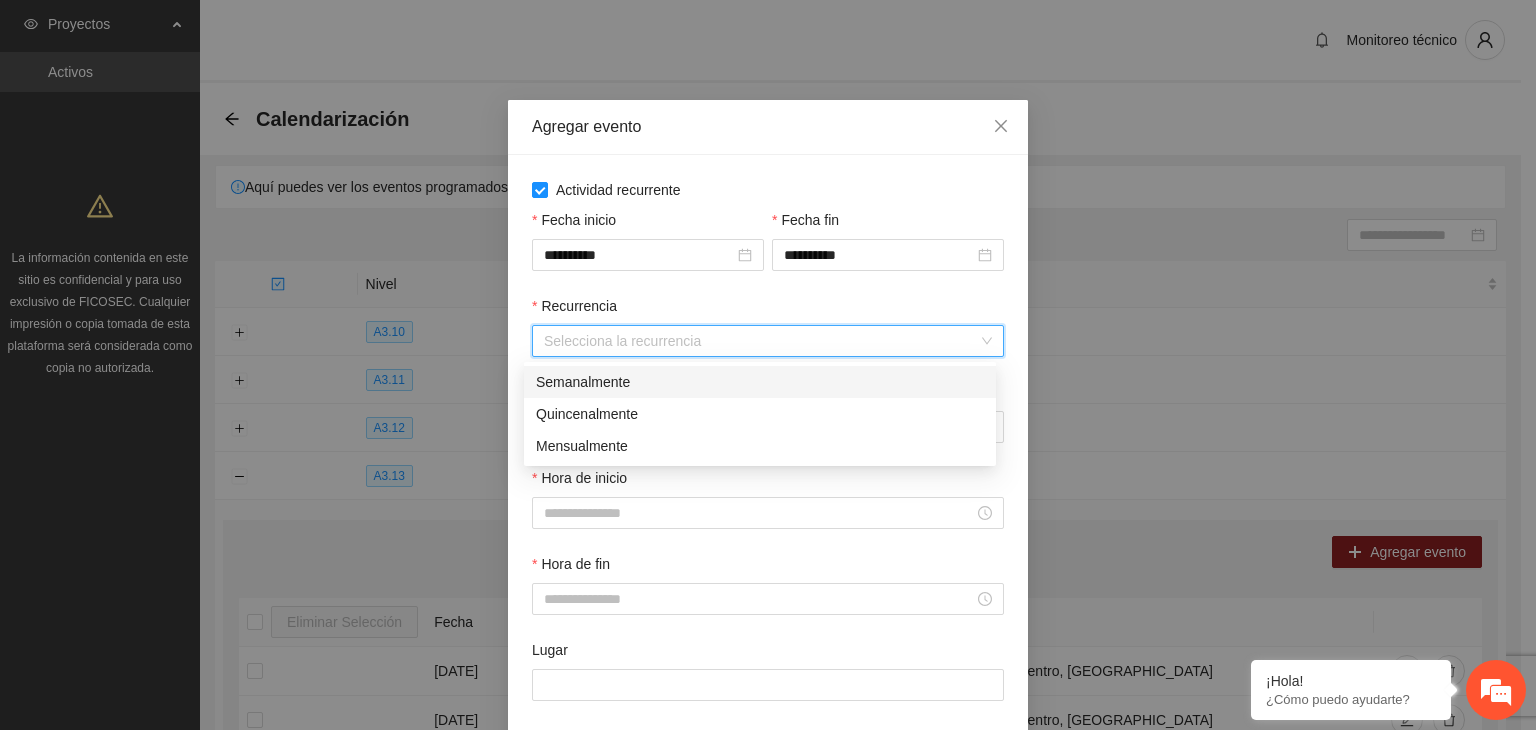 click on "Semanalmente" at bounding box center [760, 382] 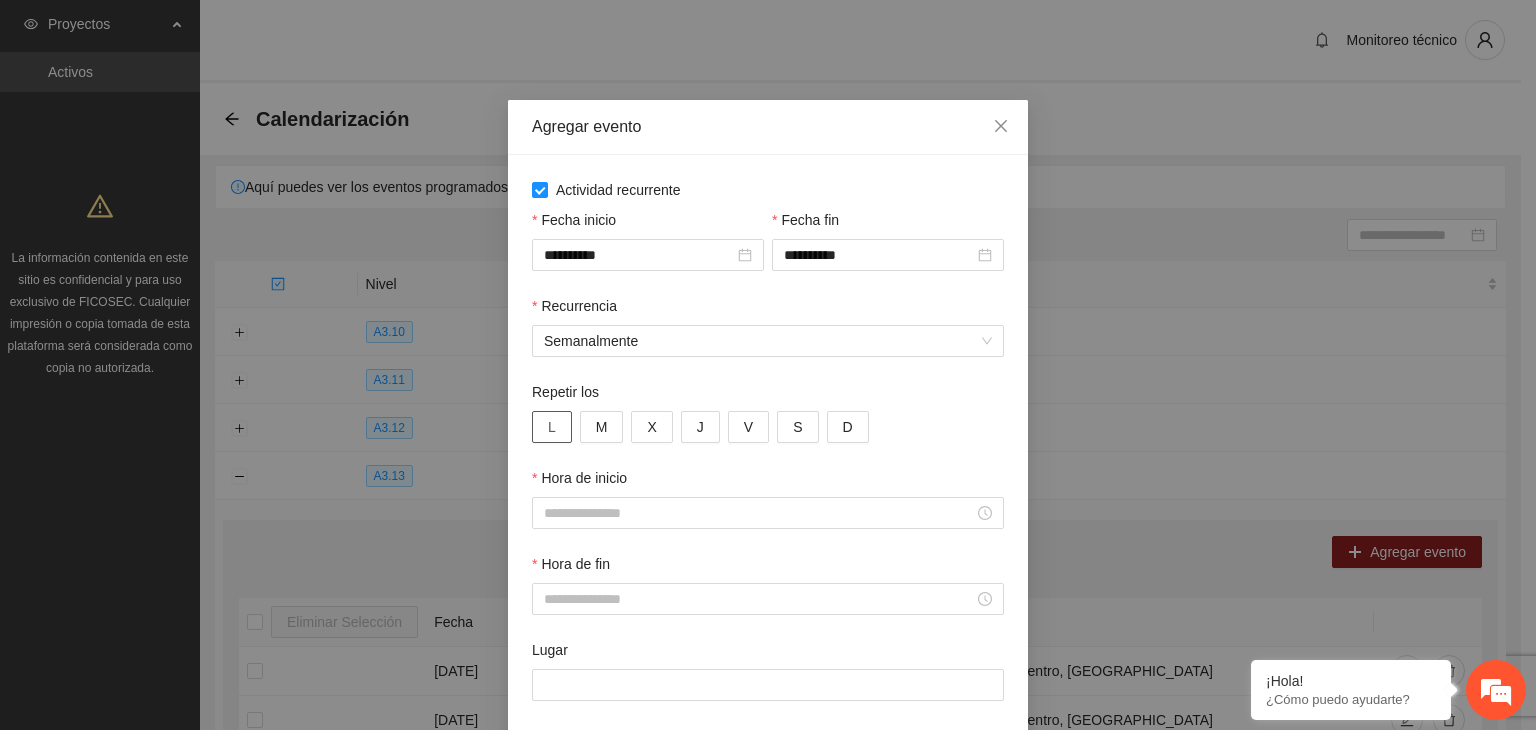 click on "L" at bounding box center (552, 427) 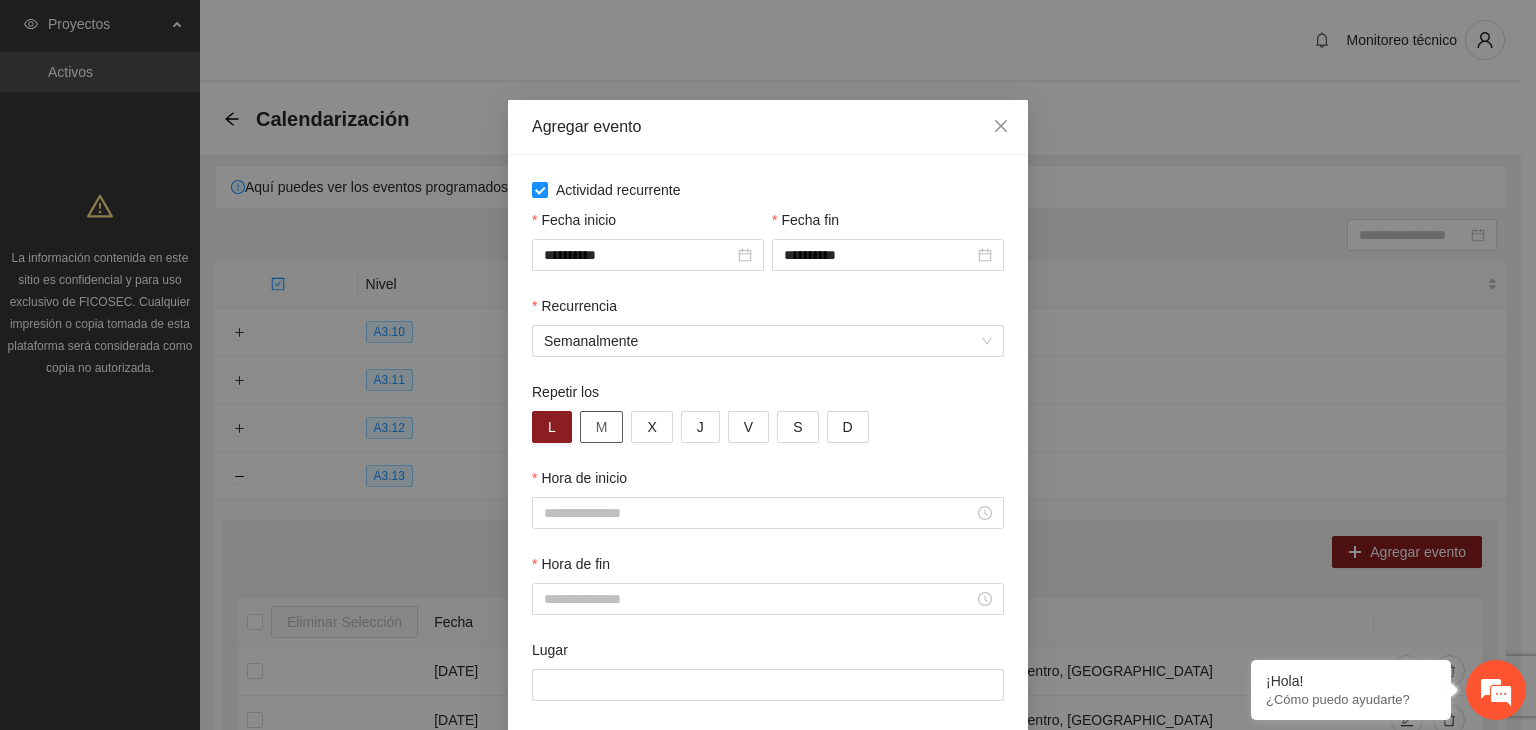 click on "M" at bounding box center (602, 427) 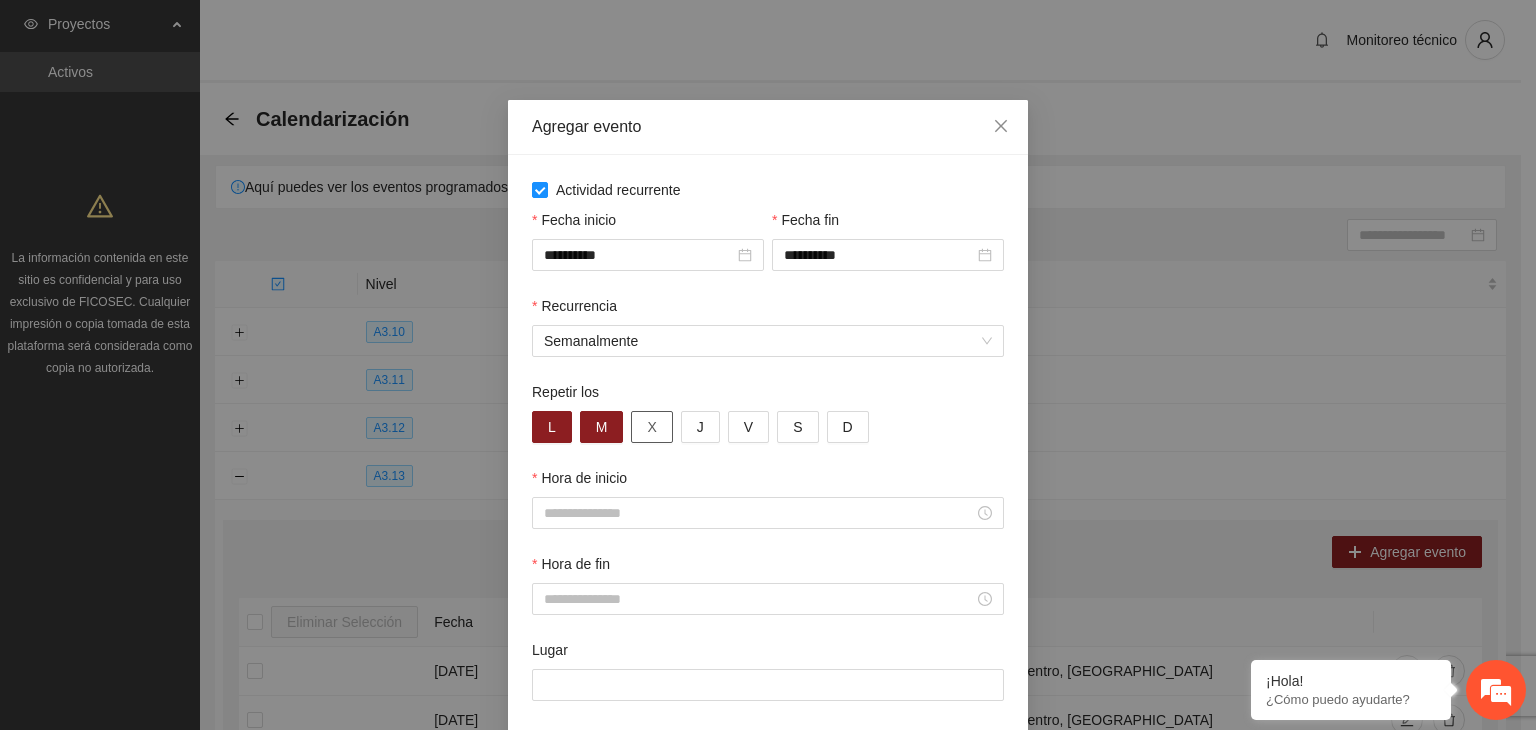 click on "X" at bounding box center [651, 427] 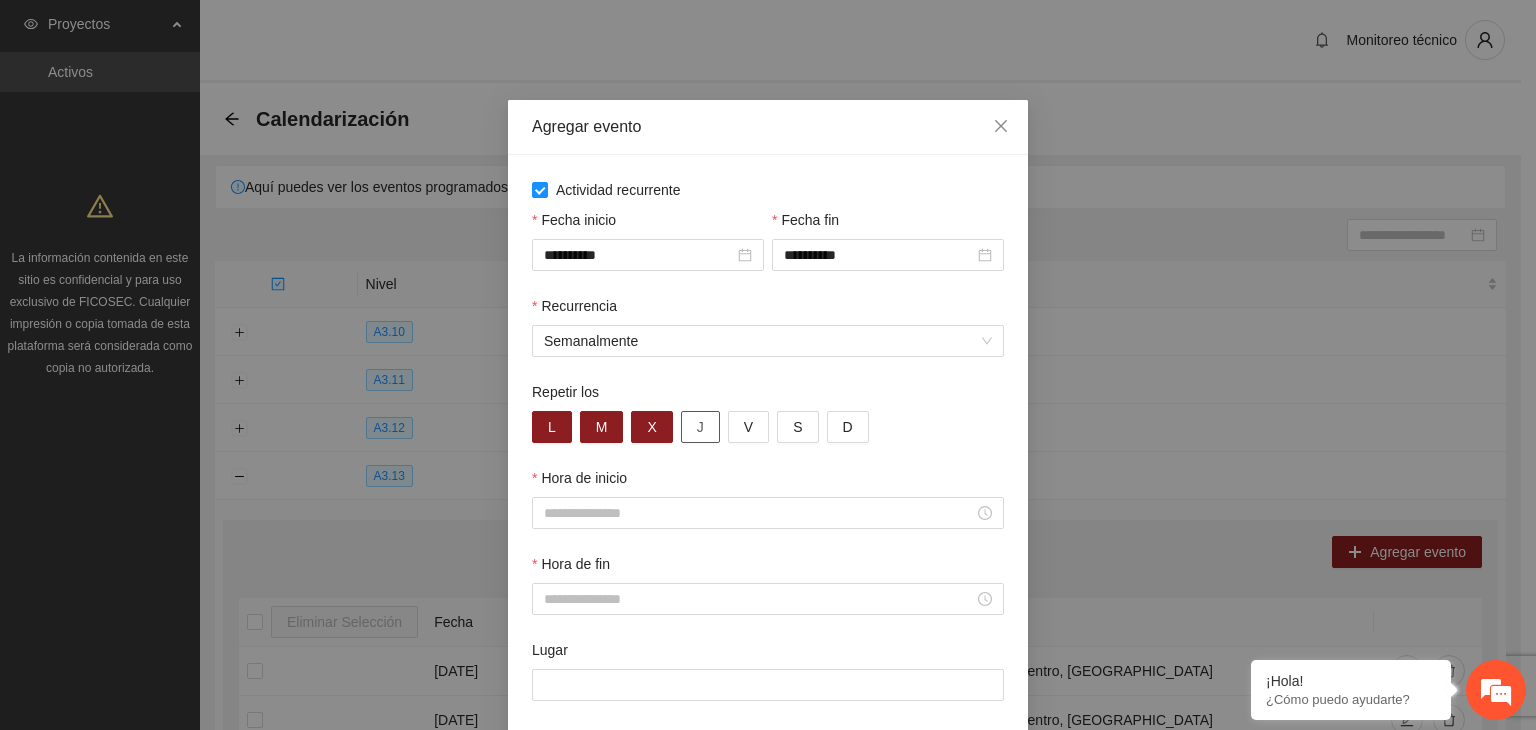 click on "J" at bounding box center [700, 427] 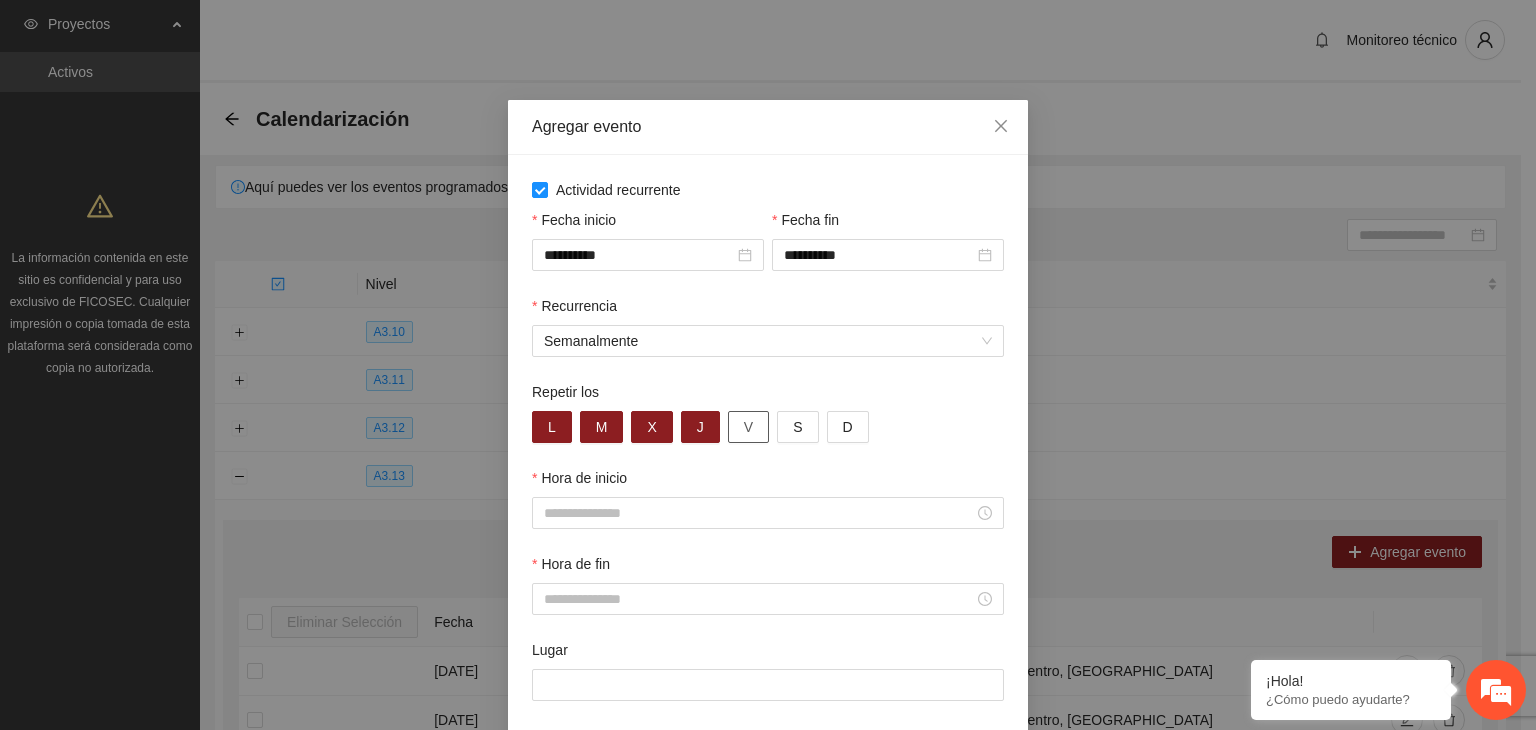 click on "V" at bounding box center (748, 427) 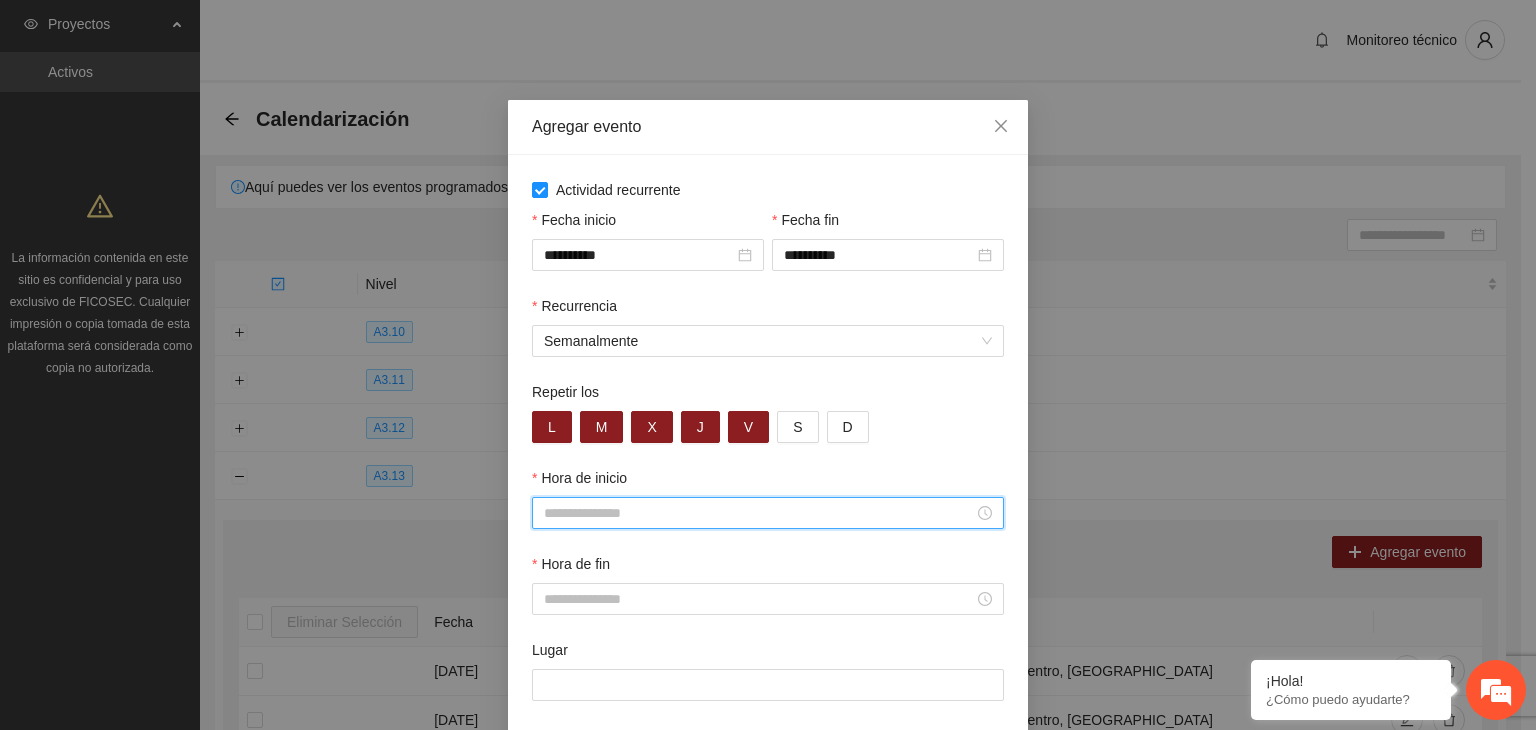 click on "Hora de inicio" at bounding box center (759, 513) 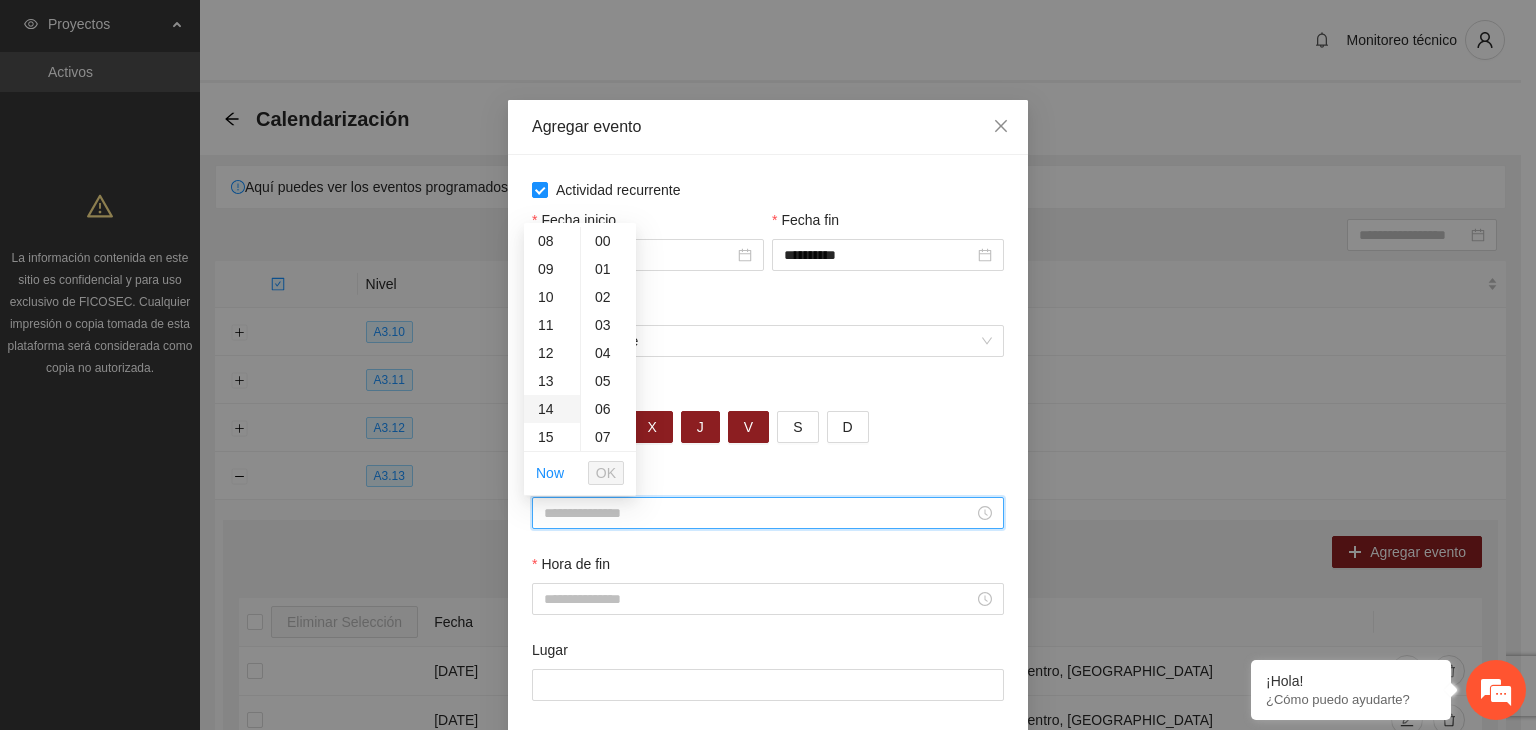 click on "14" at bounding box center (552, 409) 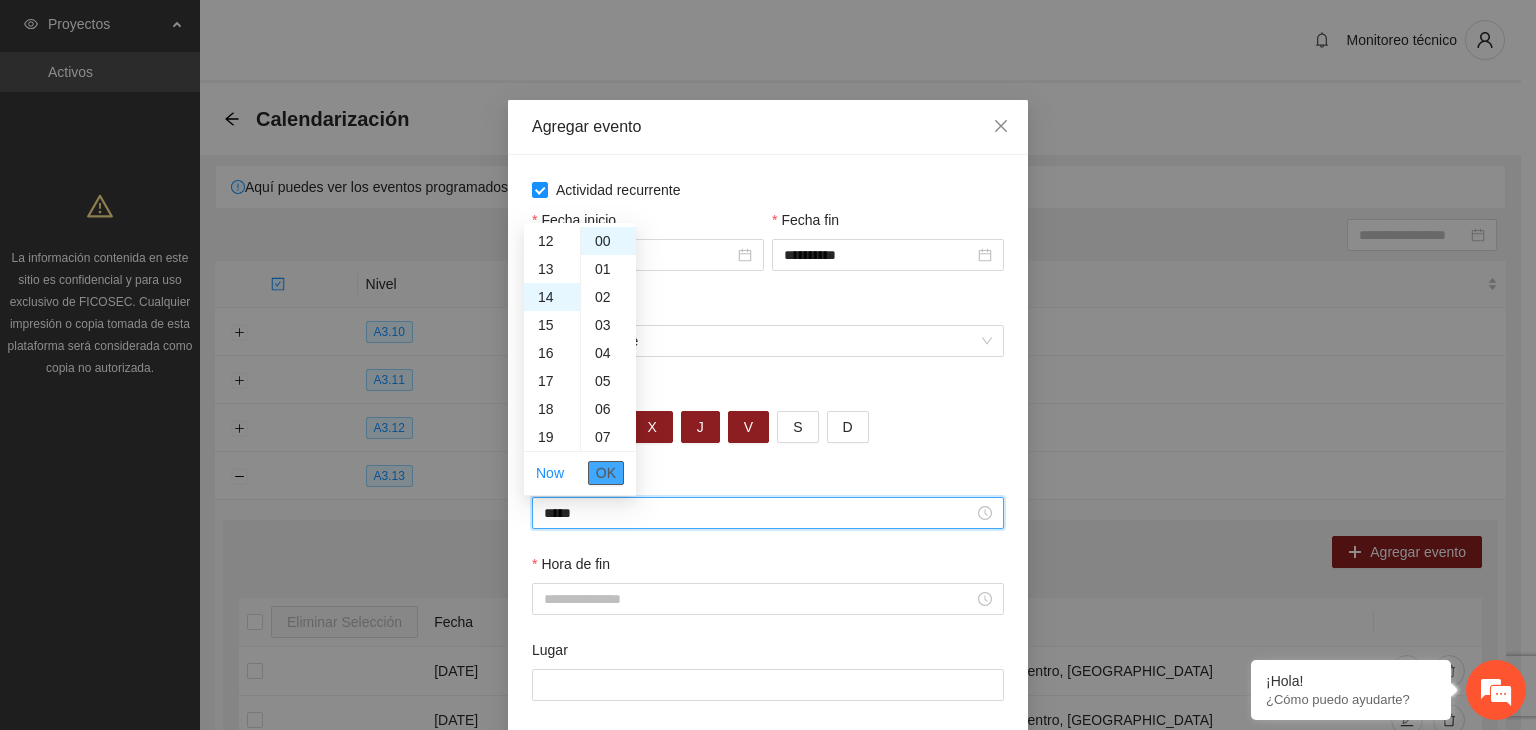 scroll, scrollTop: 392, scrollLeft: 0, axis: vertical 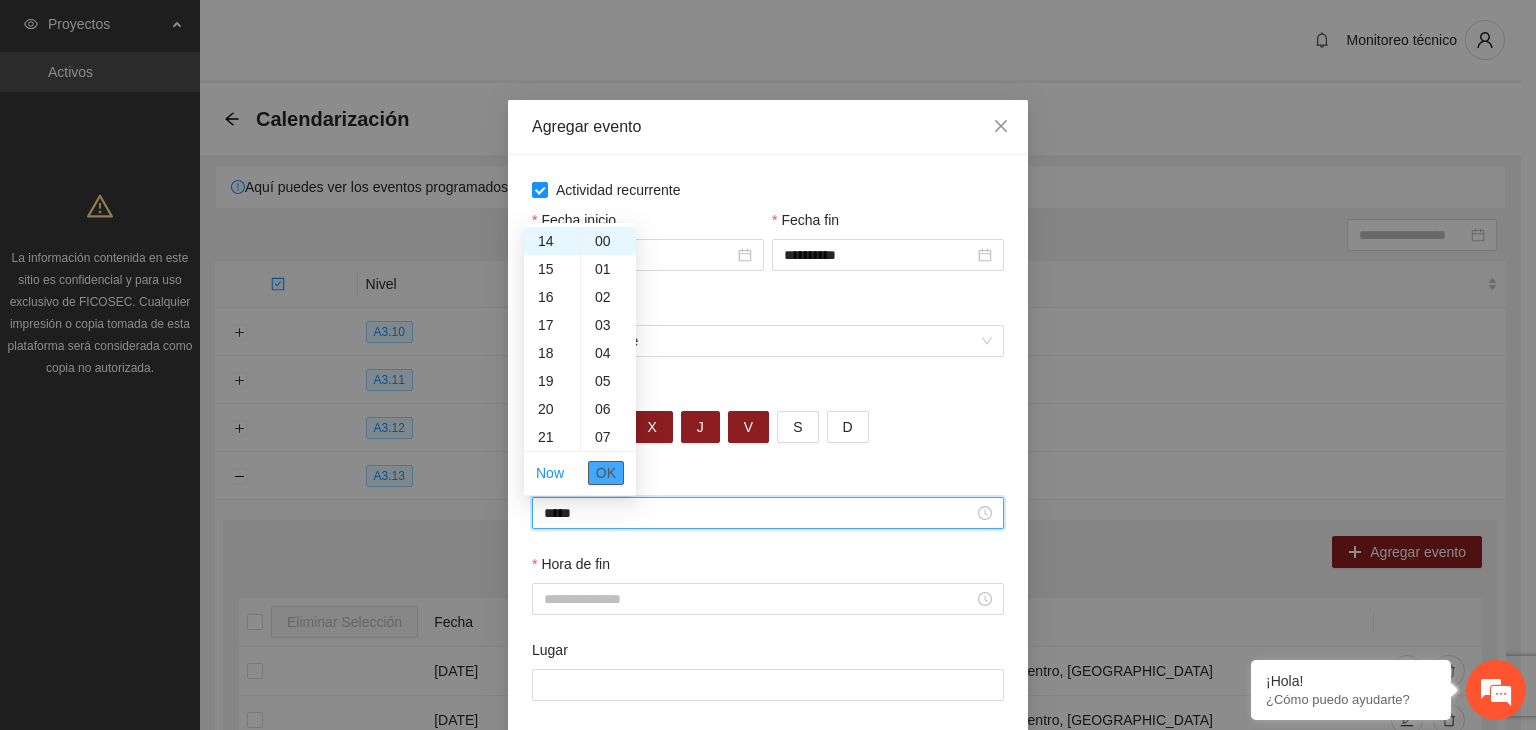 click on "OK" at bounding box center (606, 473) 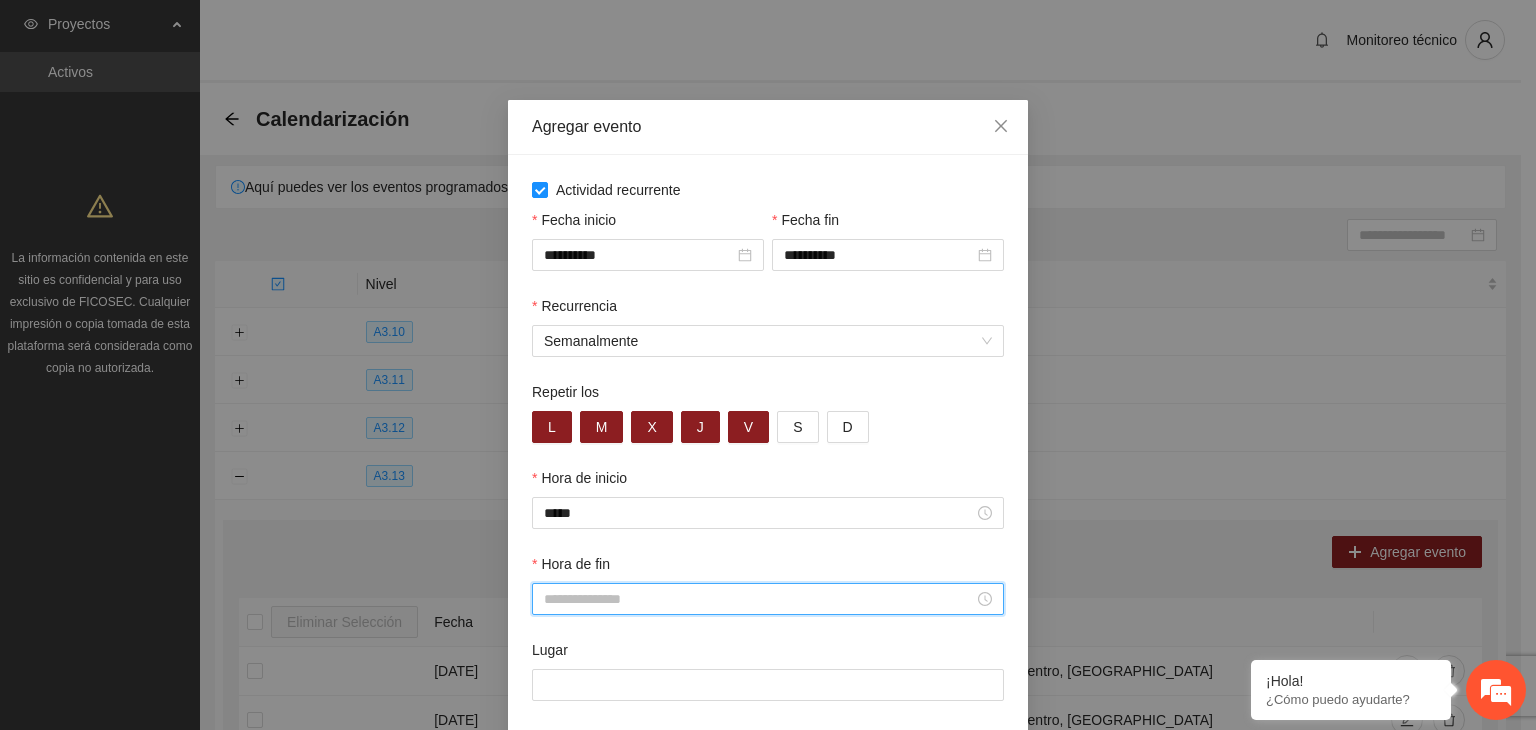 click on "Hora de fin" at bounding box center (759, 599) 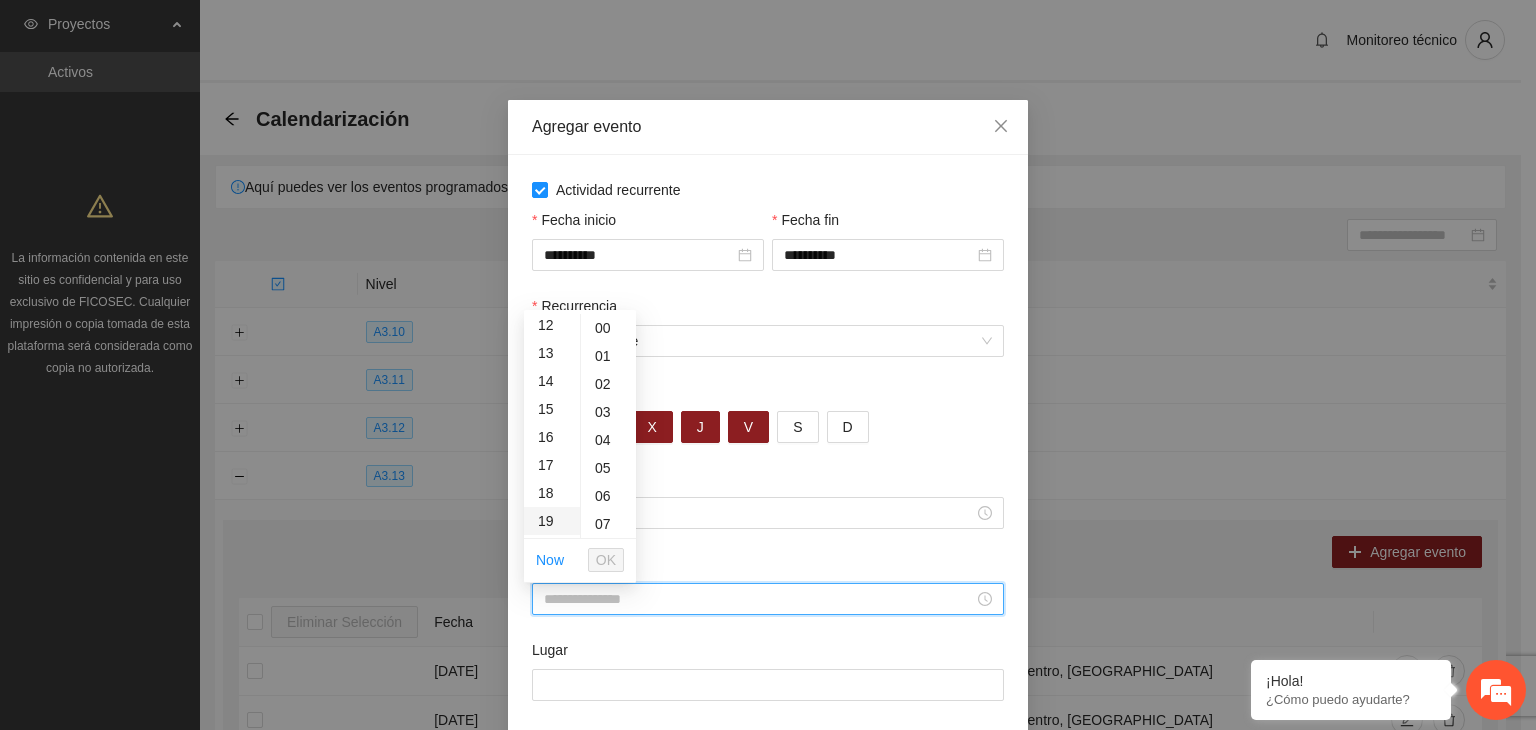 click on "19" at bounding box center (552, 521) 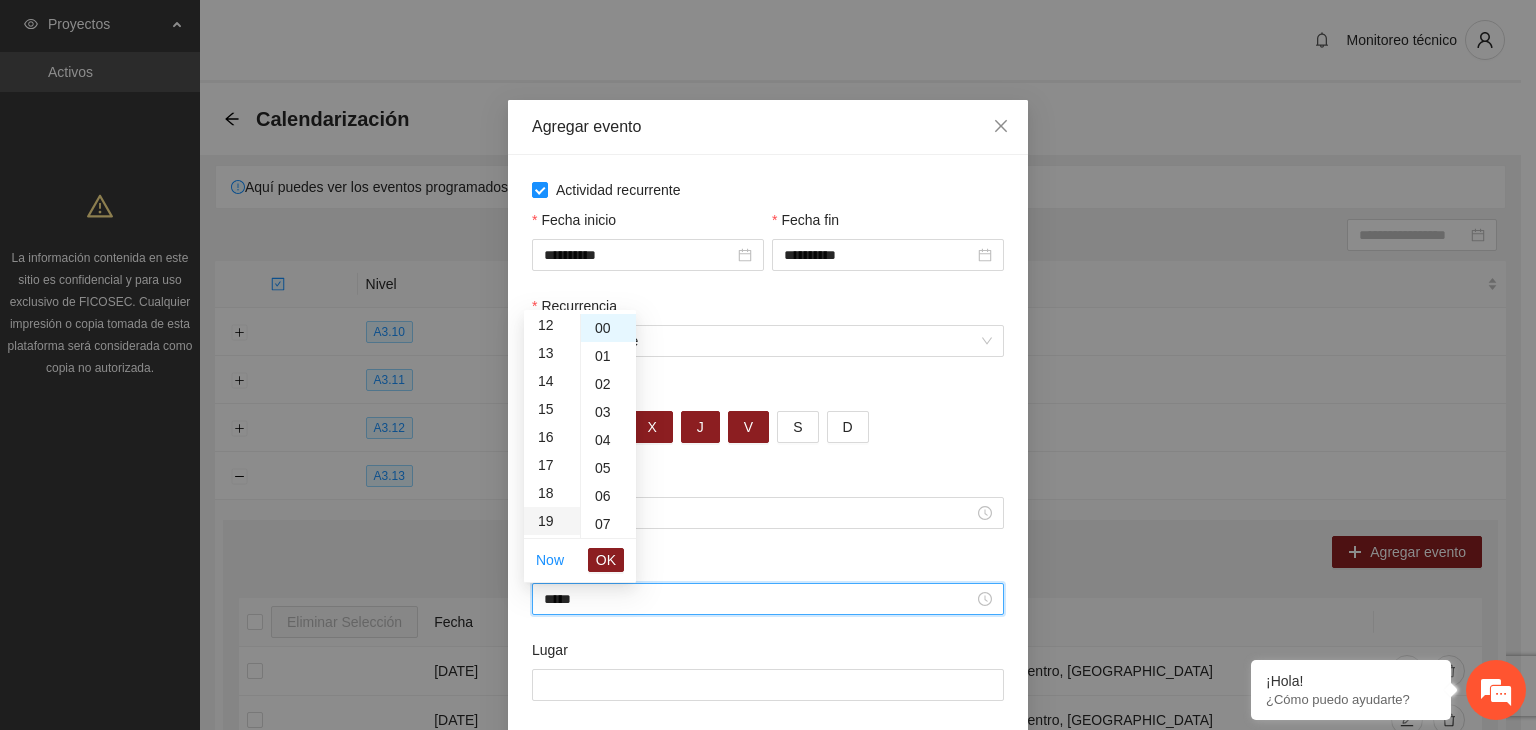 scroll, scrollTop: 532, scrollLeft: 0, axis: vertical 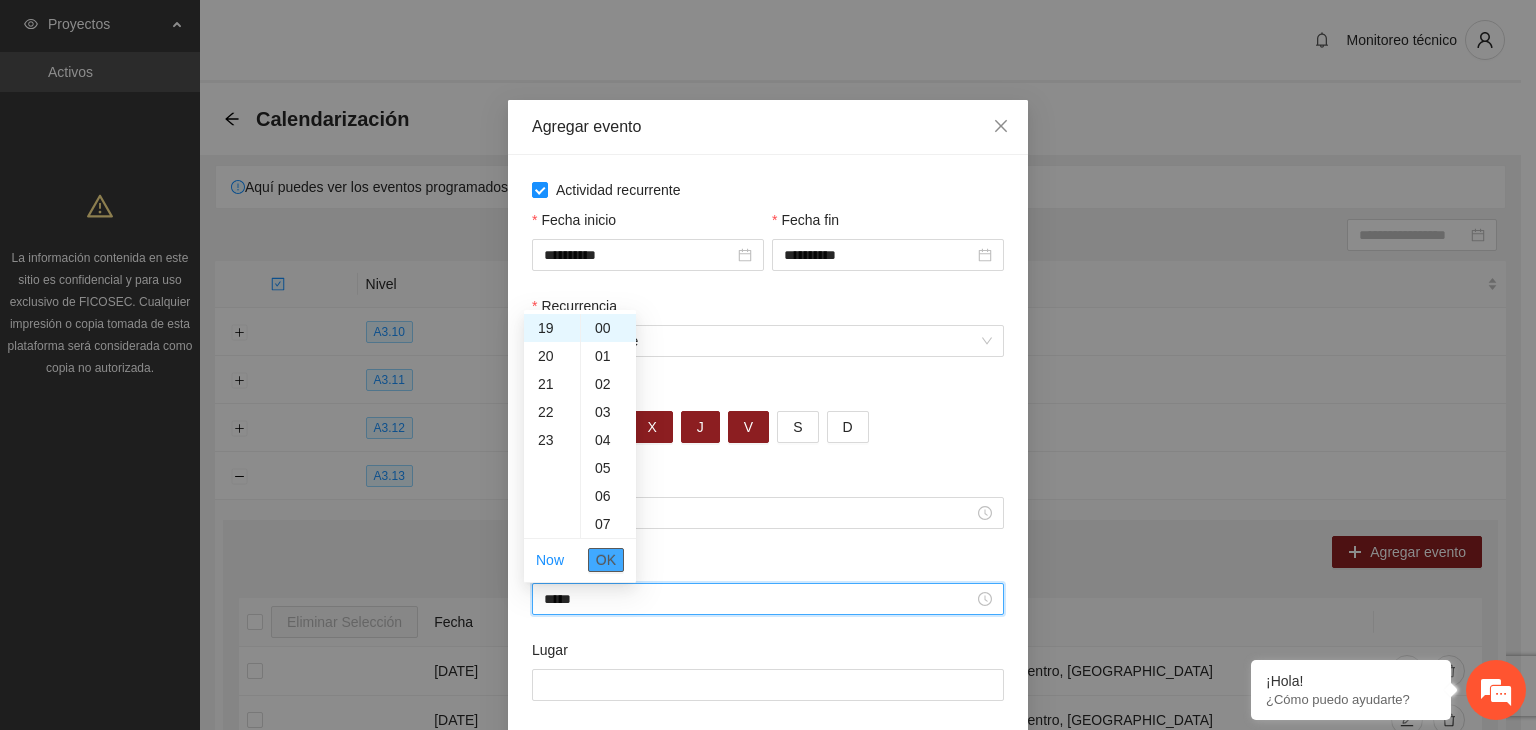 click on "OK" at bounding box center [606, 560] 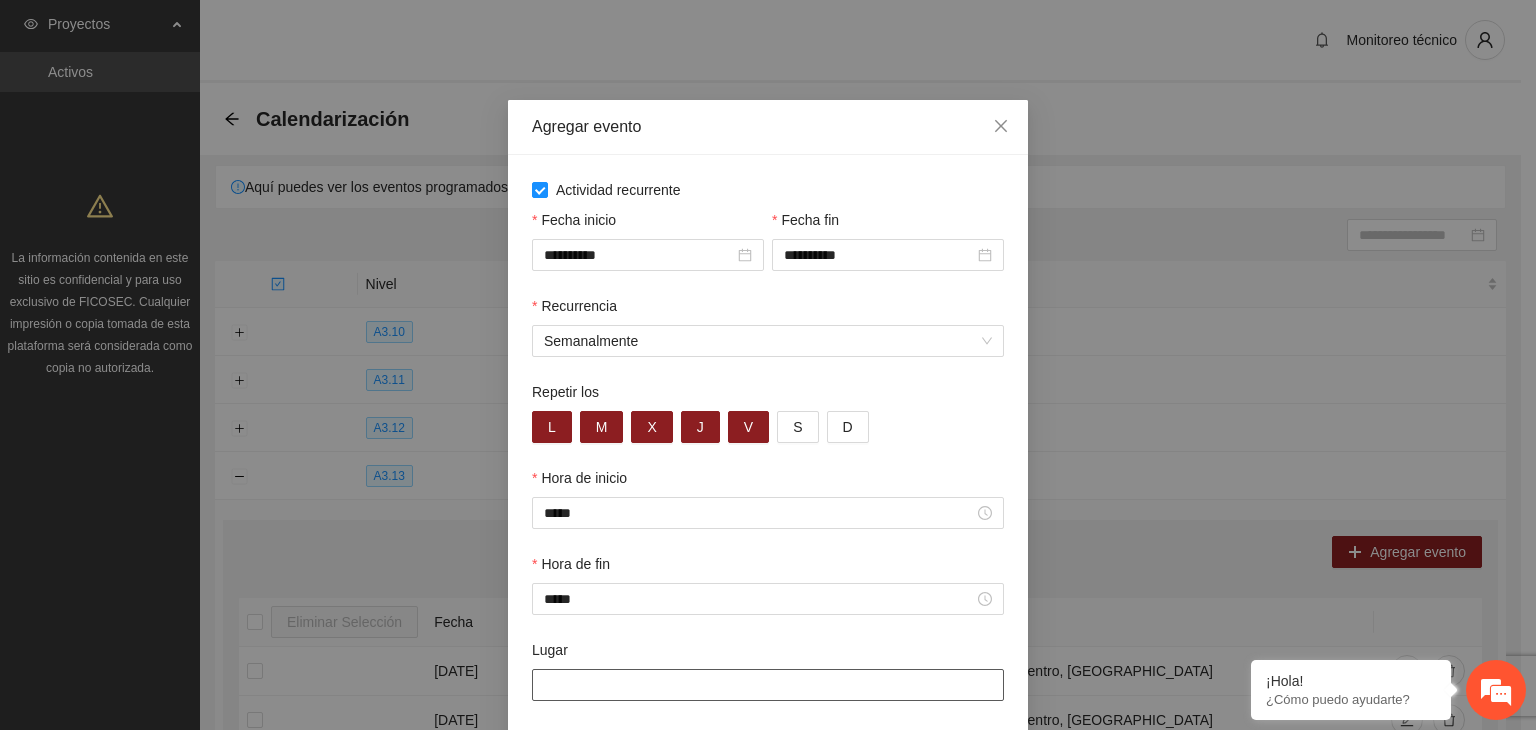 click on "Lugar" at bounding box center (768, 685) 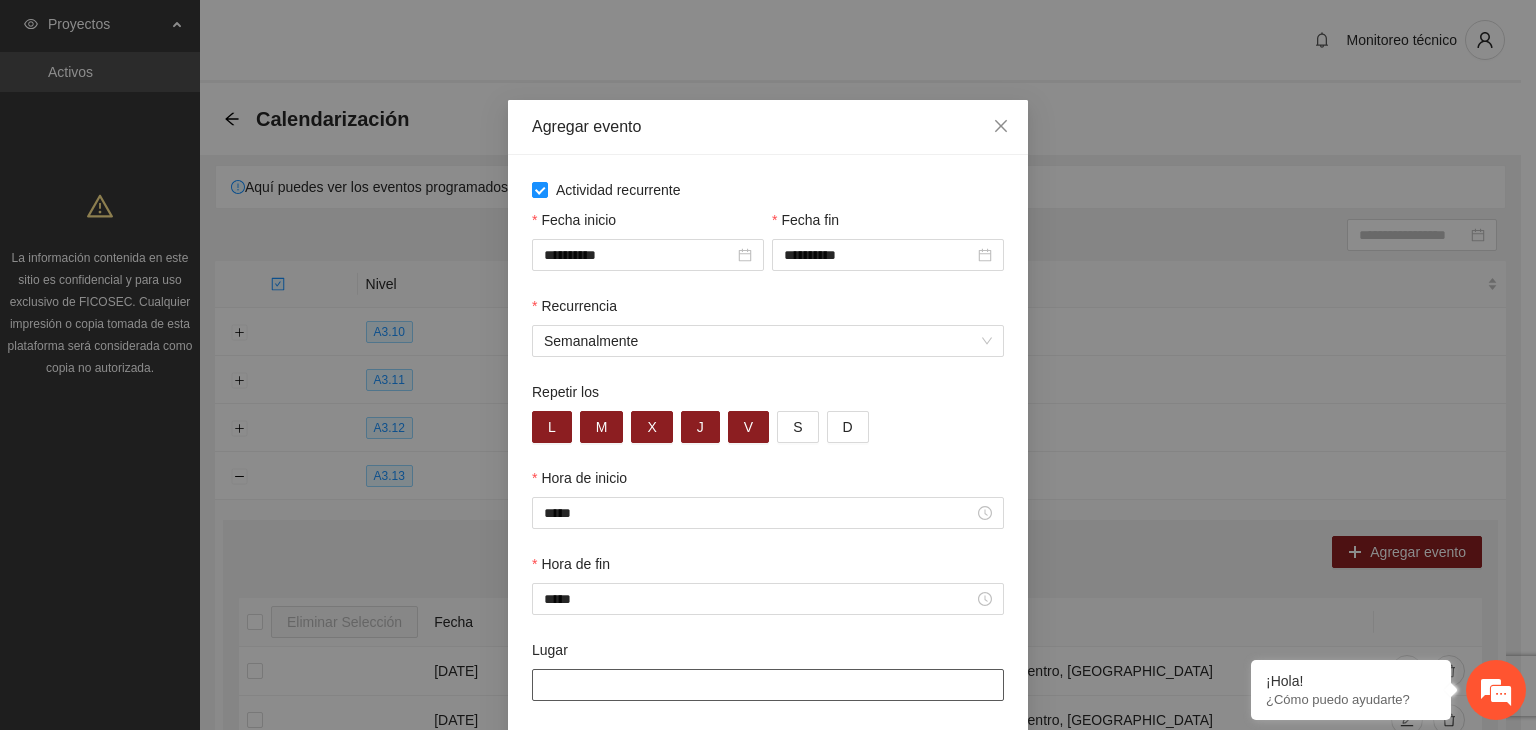 type on "**********" 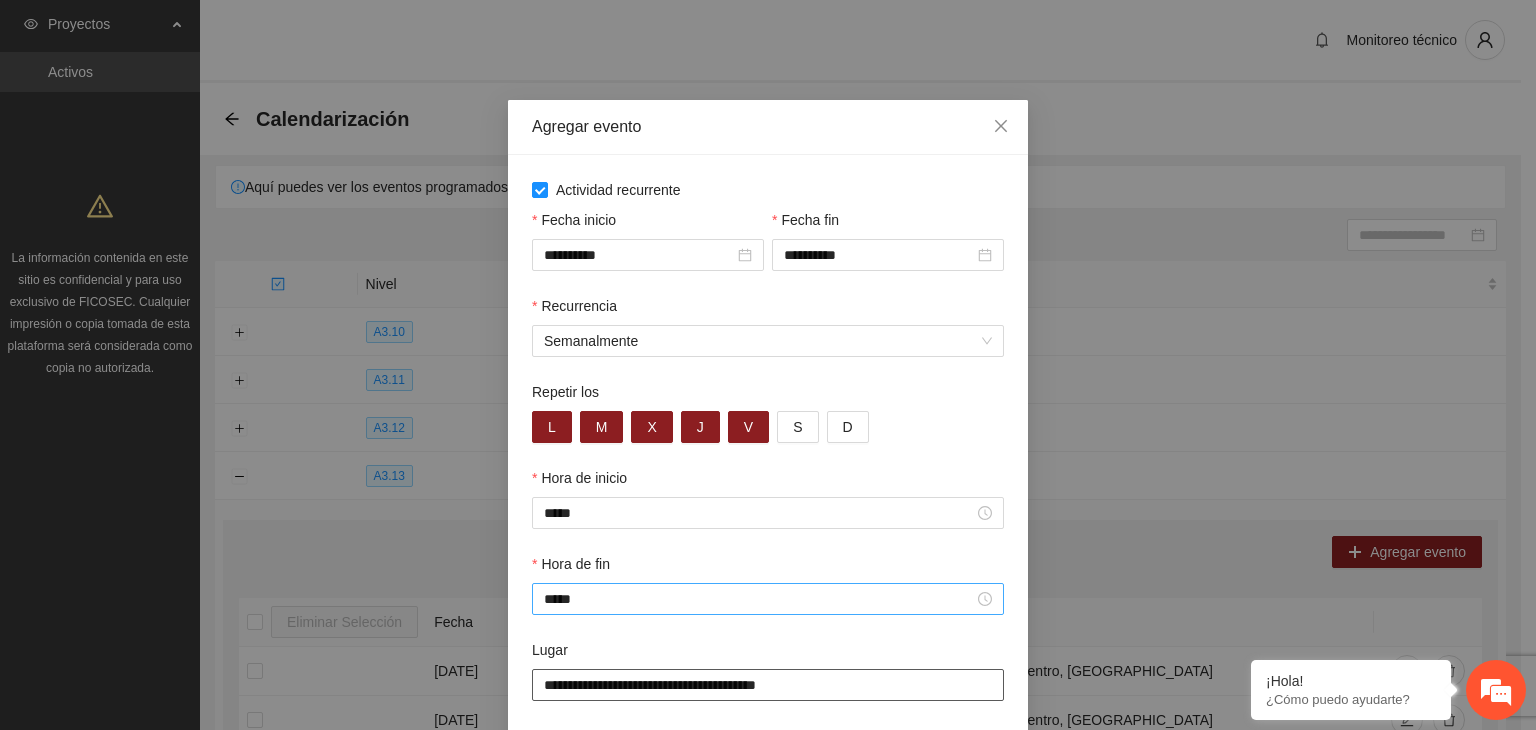 scroll, scrollTop: 99, scrollLeft: 0, axis: vertical 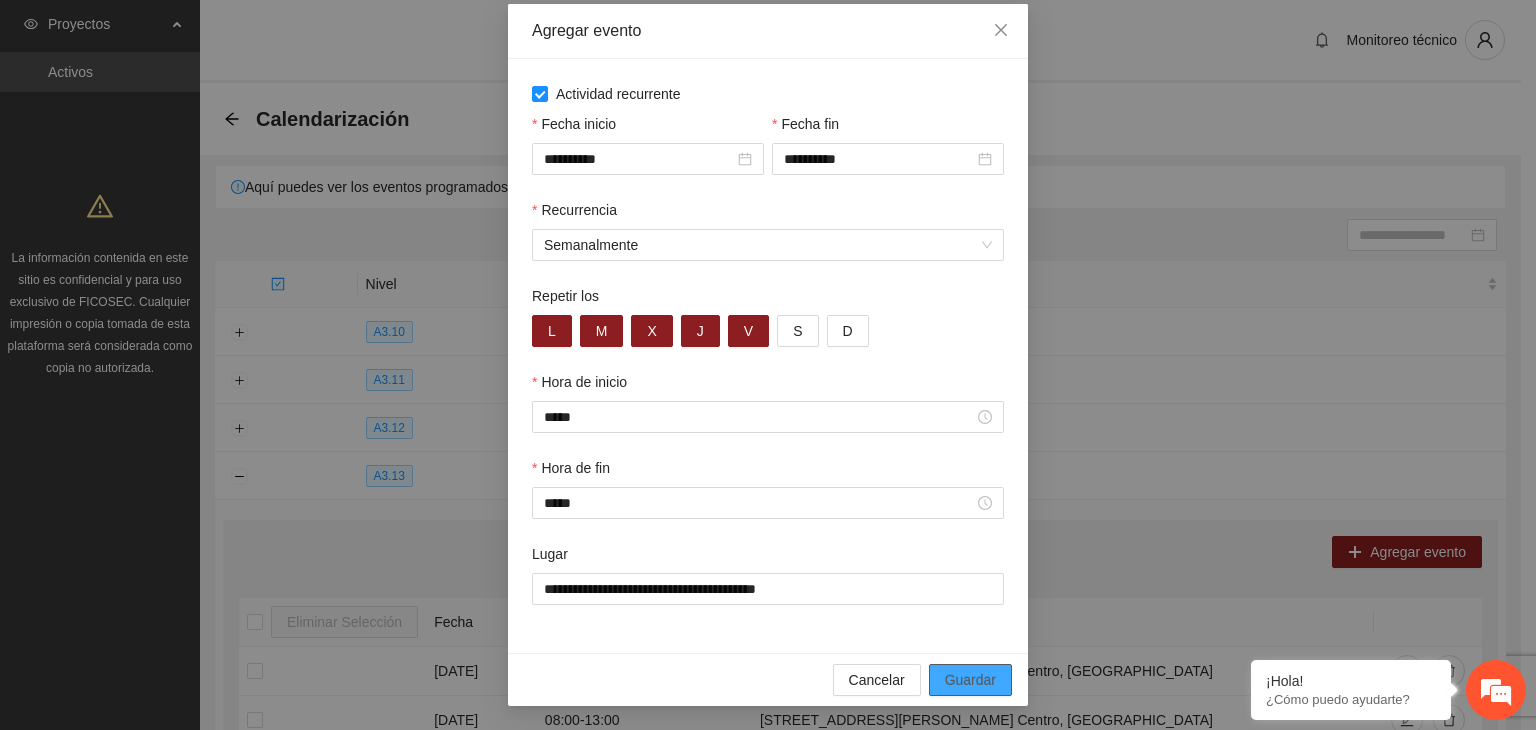 click on "Guardar" at bounding box center [970, 680] 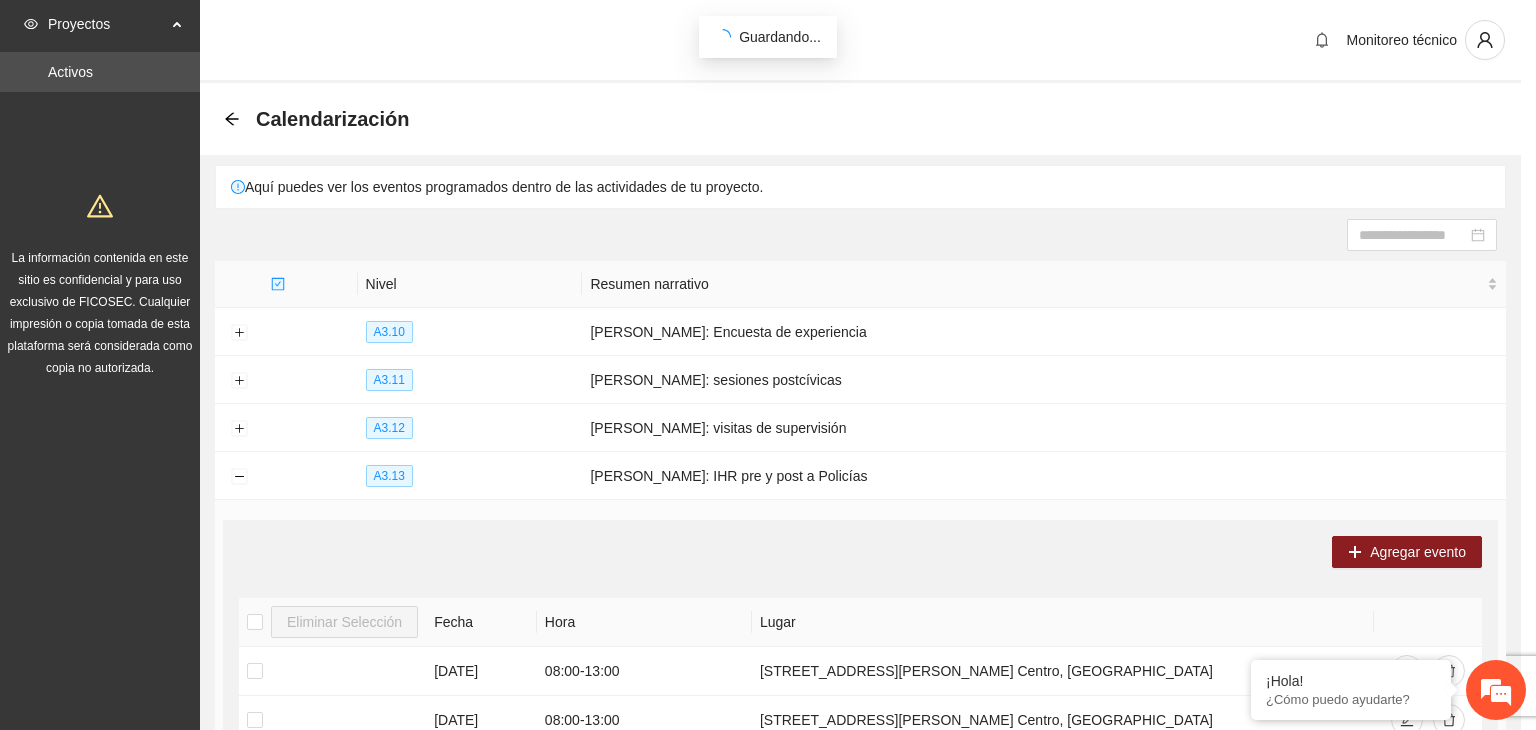scroll, scrollTop: 0, scrollLeft: 0, axis: both 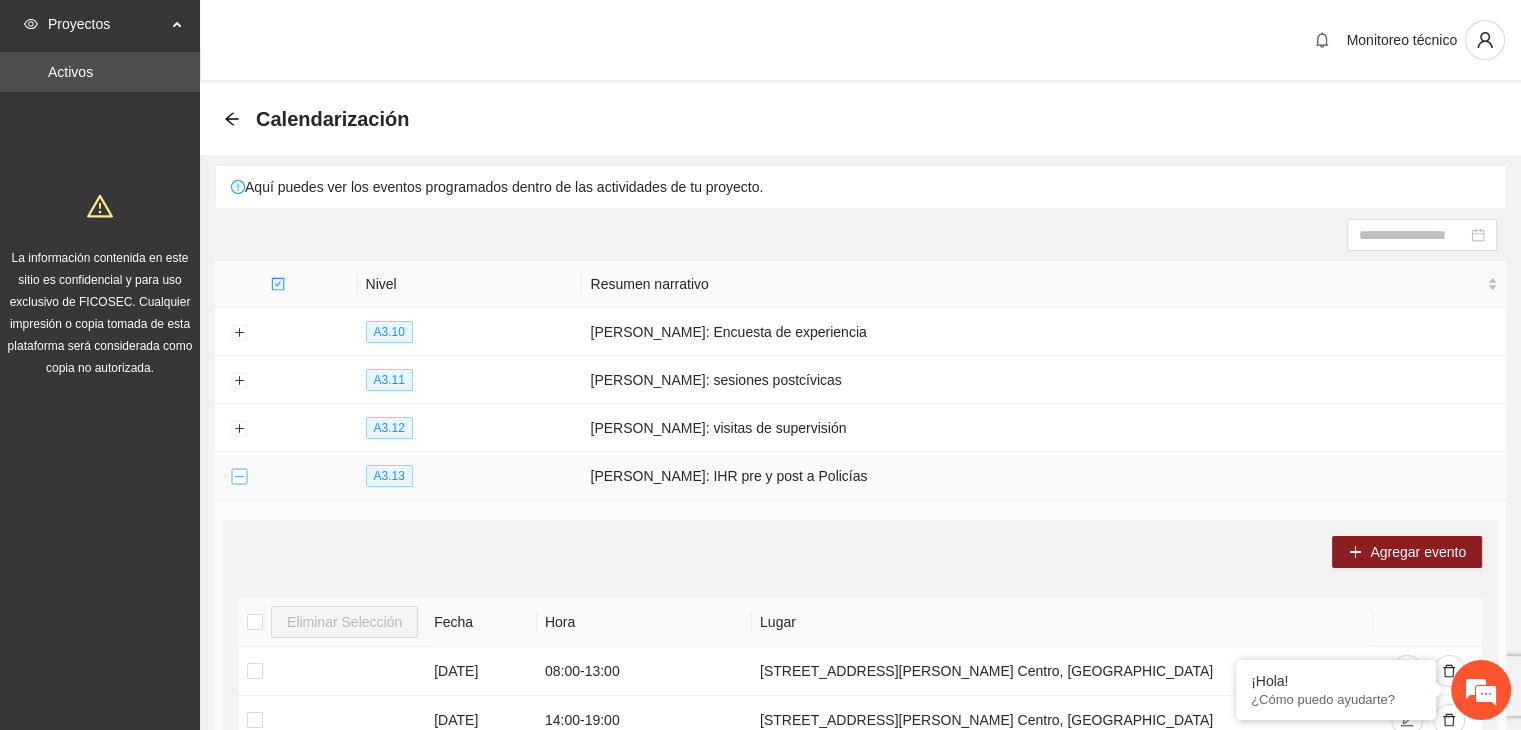click at bounding box center [239, 477] 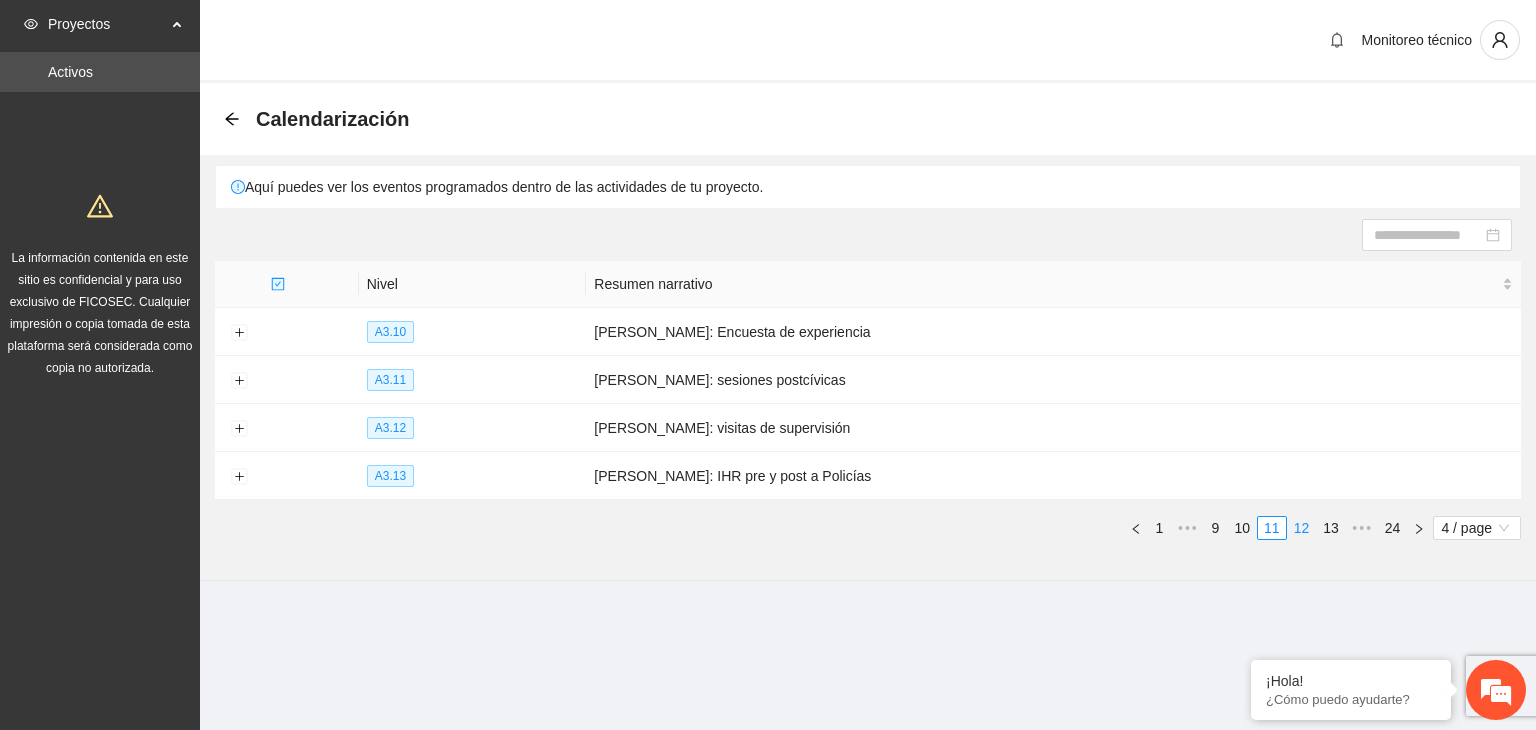 click on "12" at bounding box center [1302, 528] 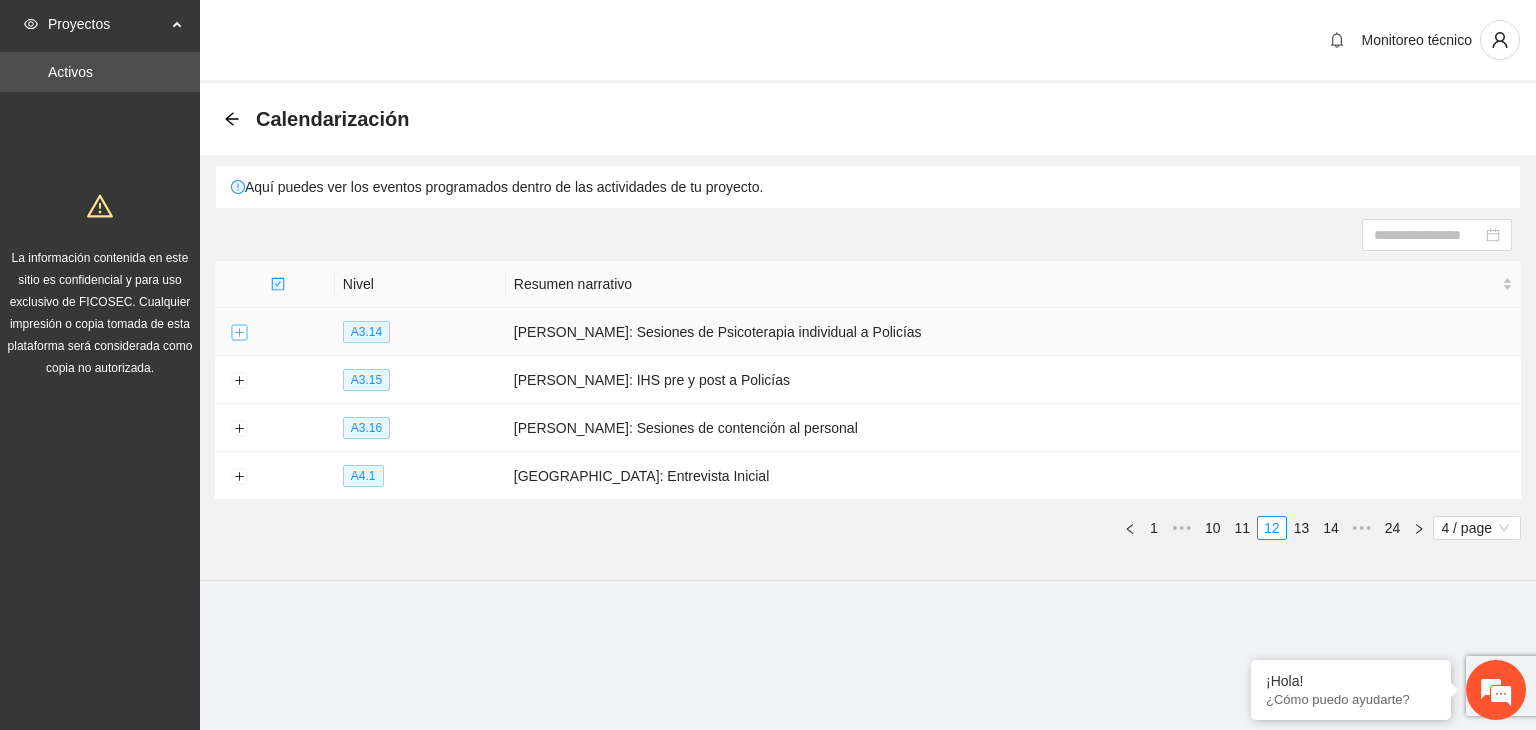 click at bounding box center (239, 333) 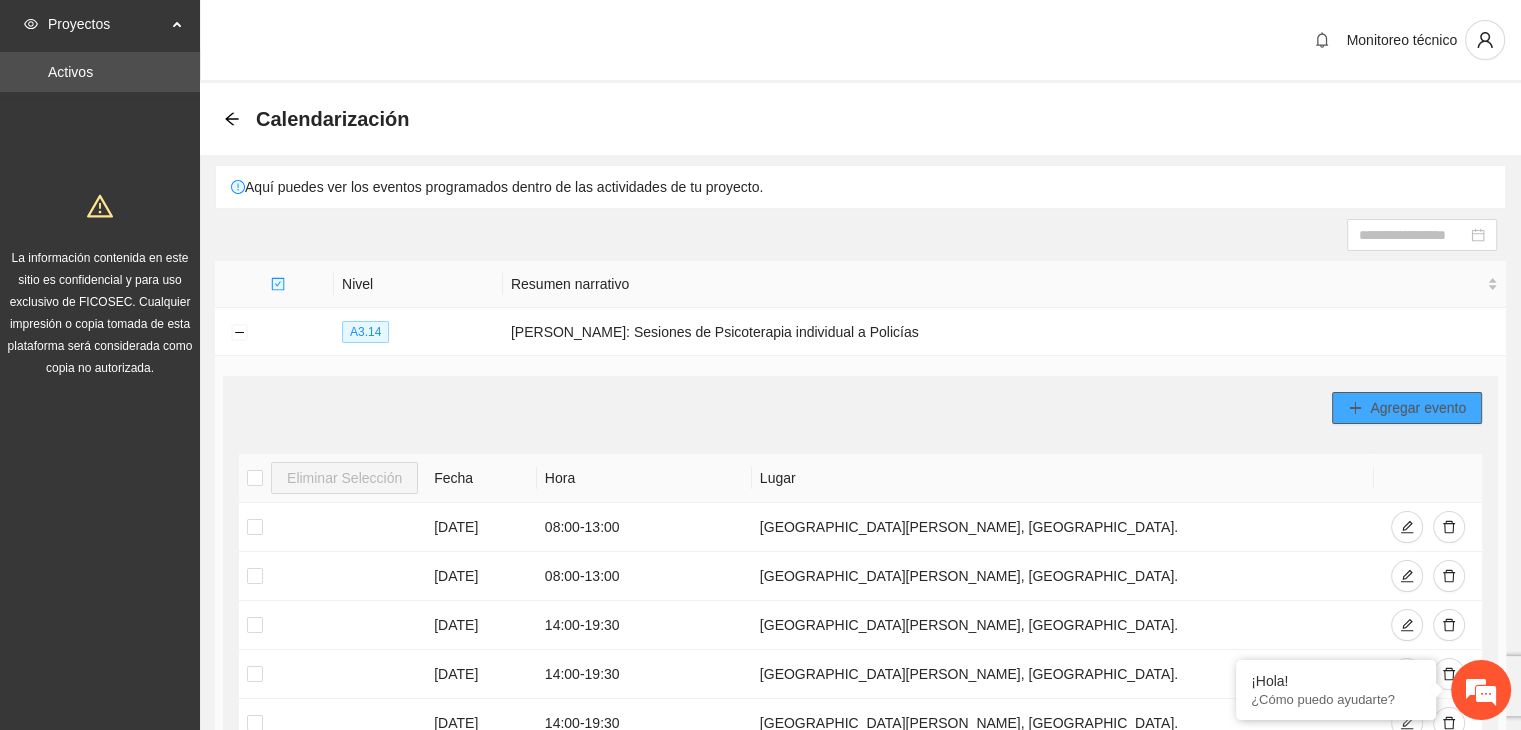 click on "Agregar evento" at bounding box center [1418, 408] 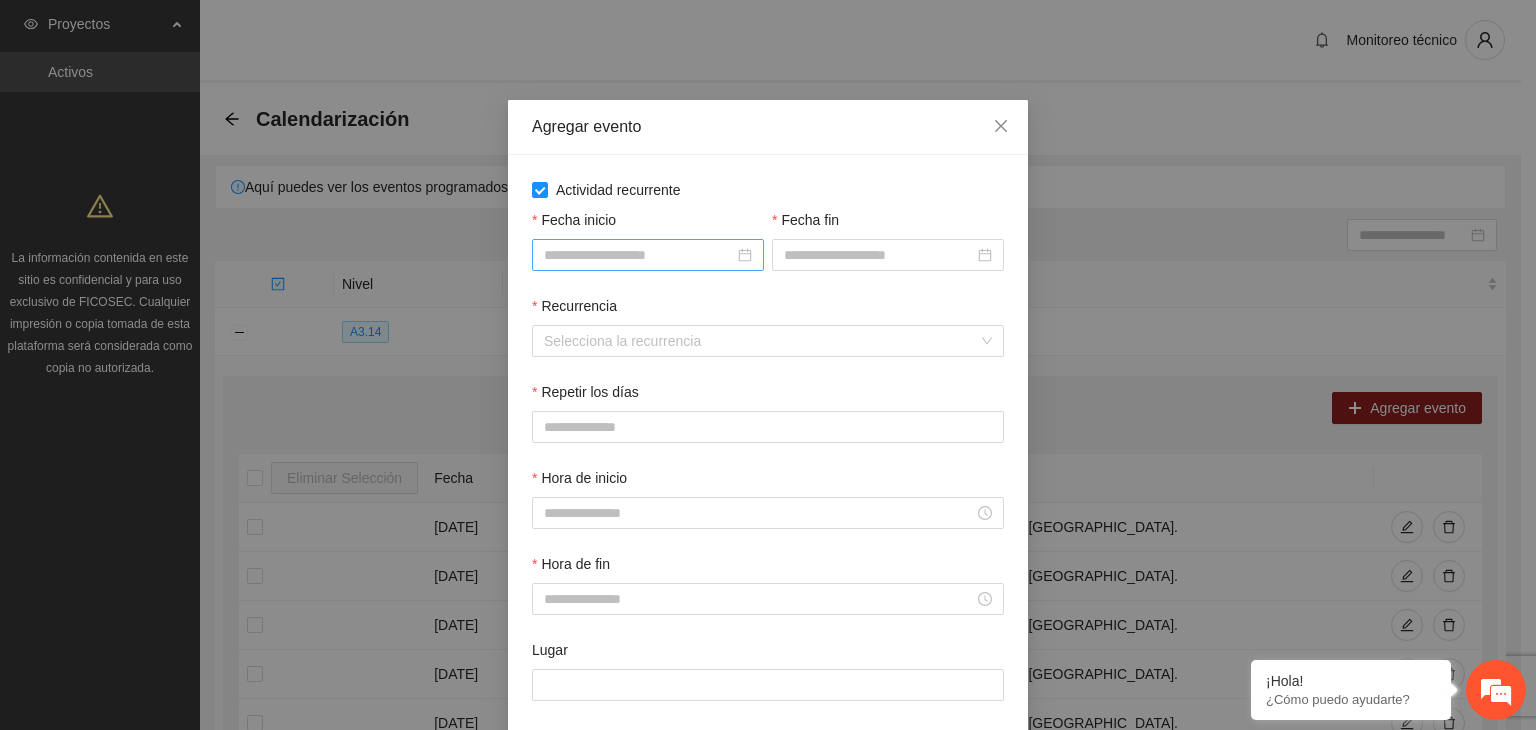 click on "Fecha inicio" at bounding box center [639, 255] 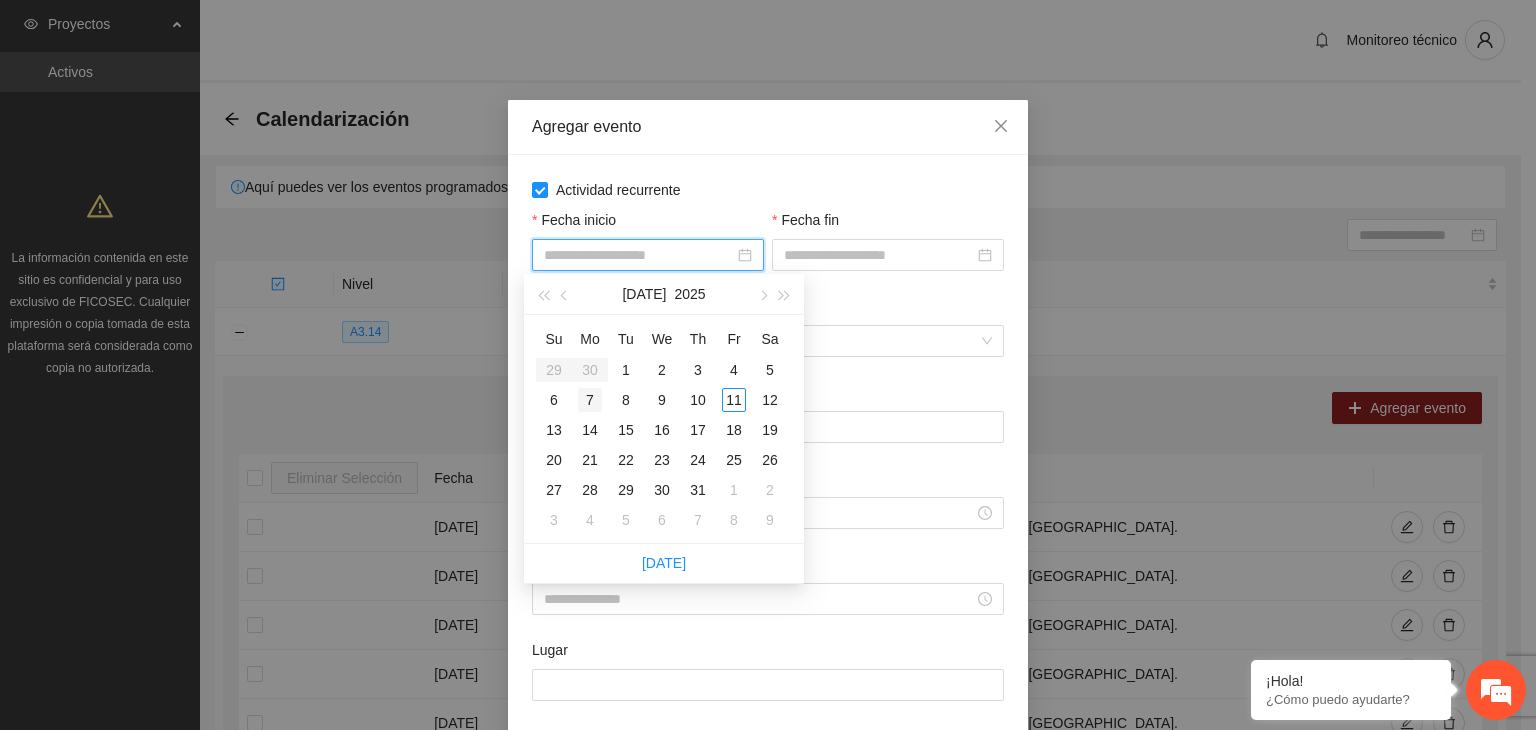 type on "**********" 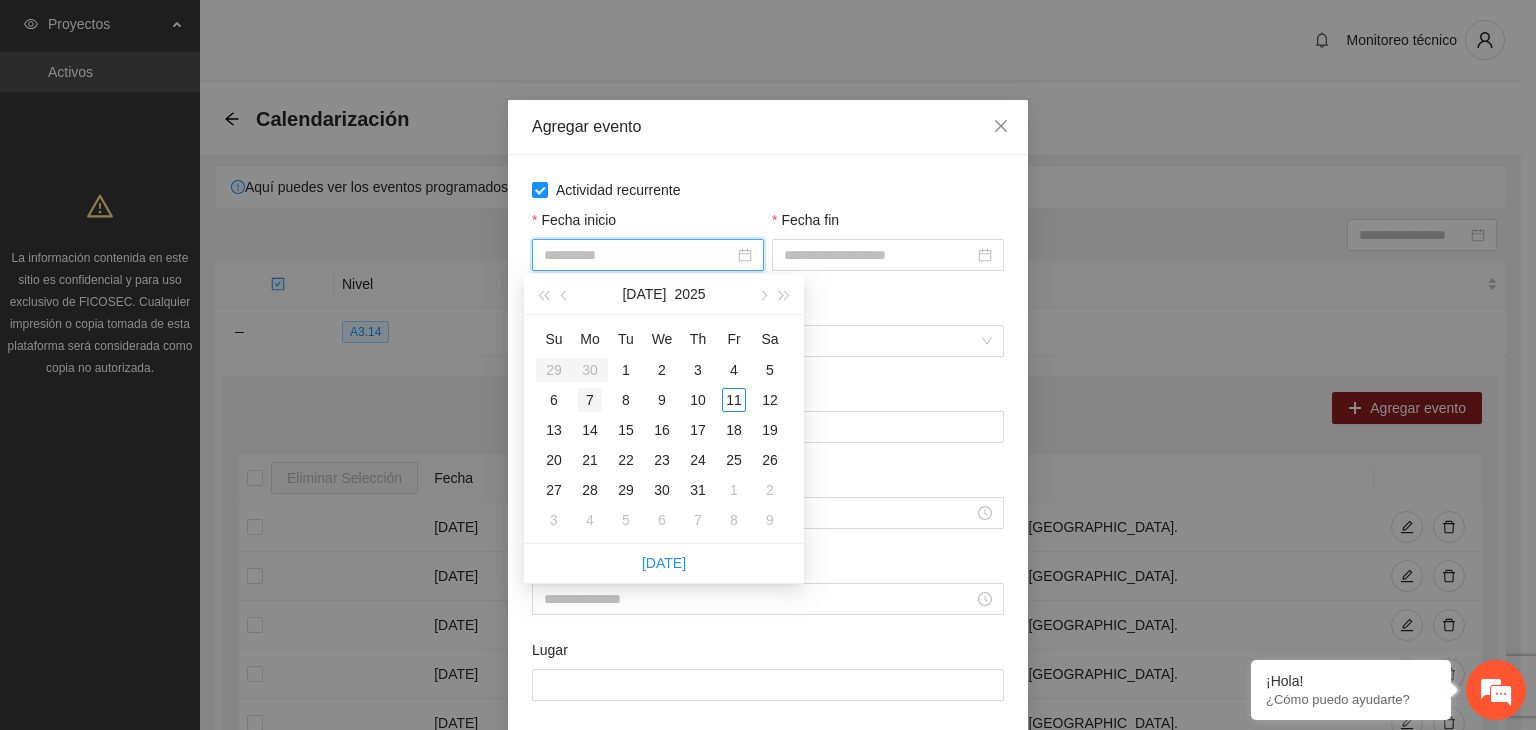 click on "7" at bounding box center [590, 400] 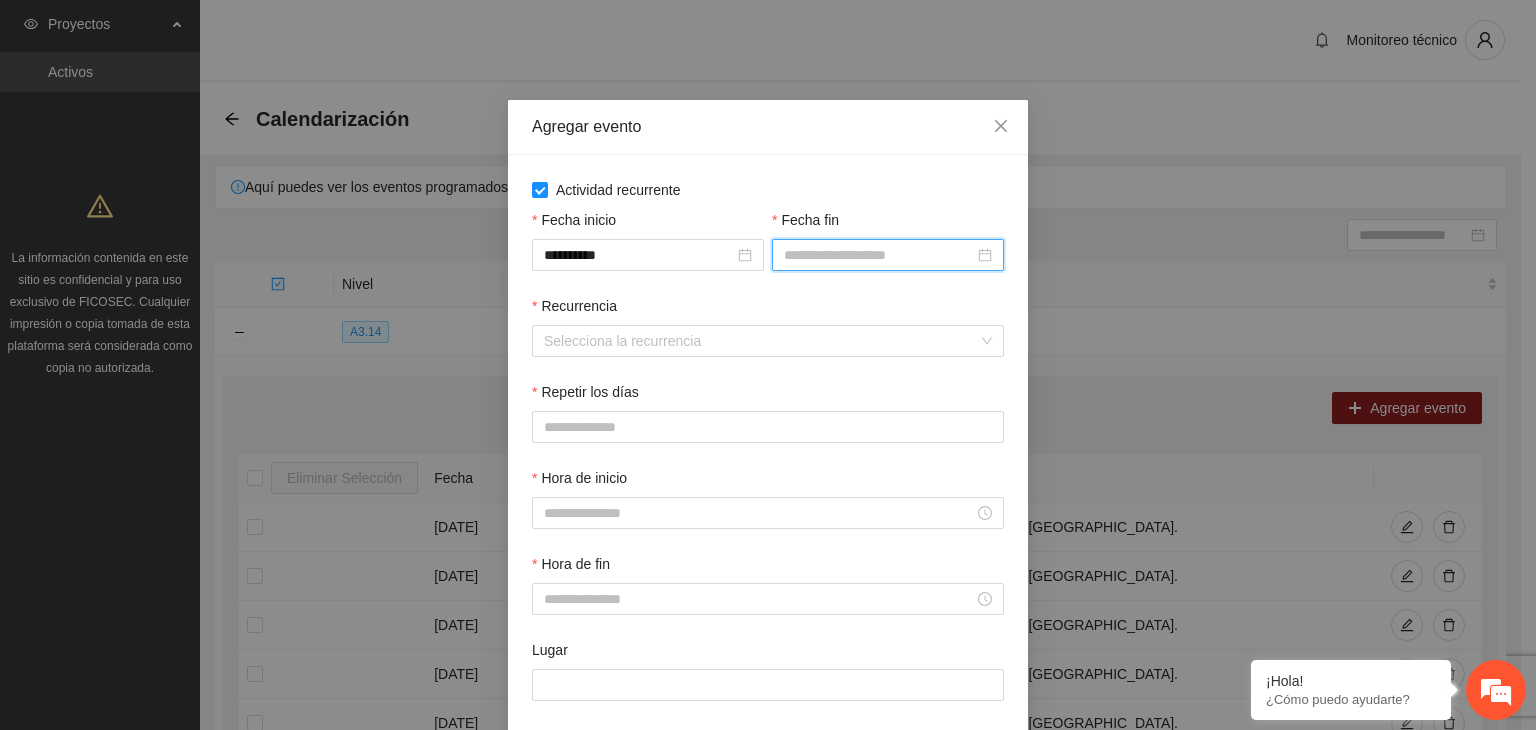 click on "Fecha fin" at bounding box center (879, 255) 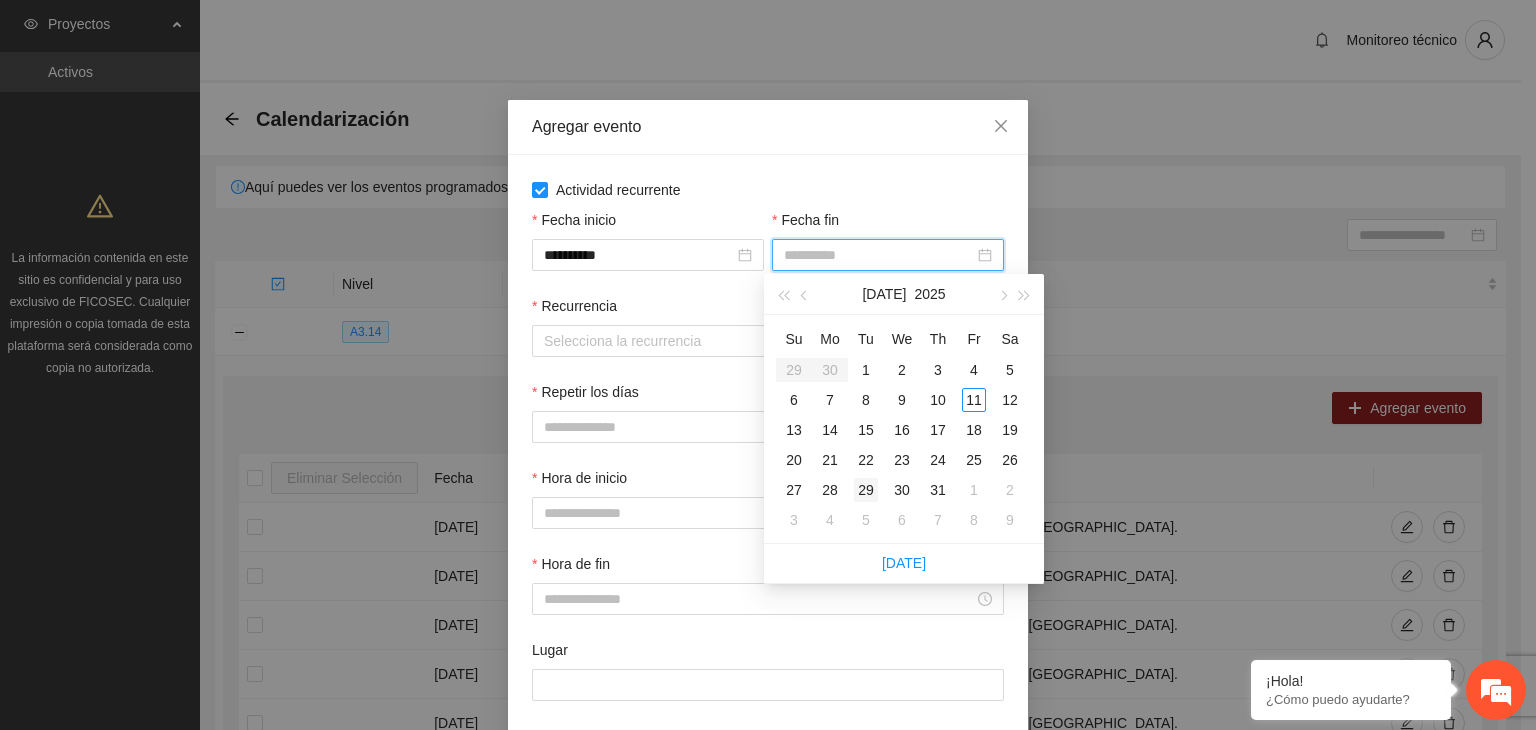 type on "**********" 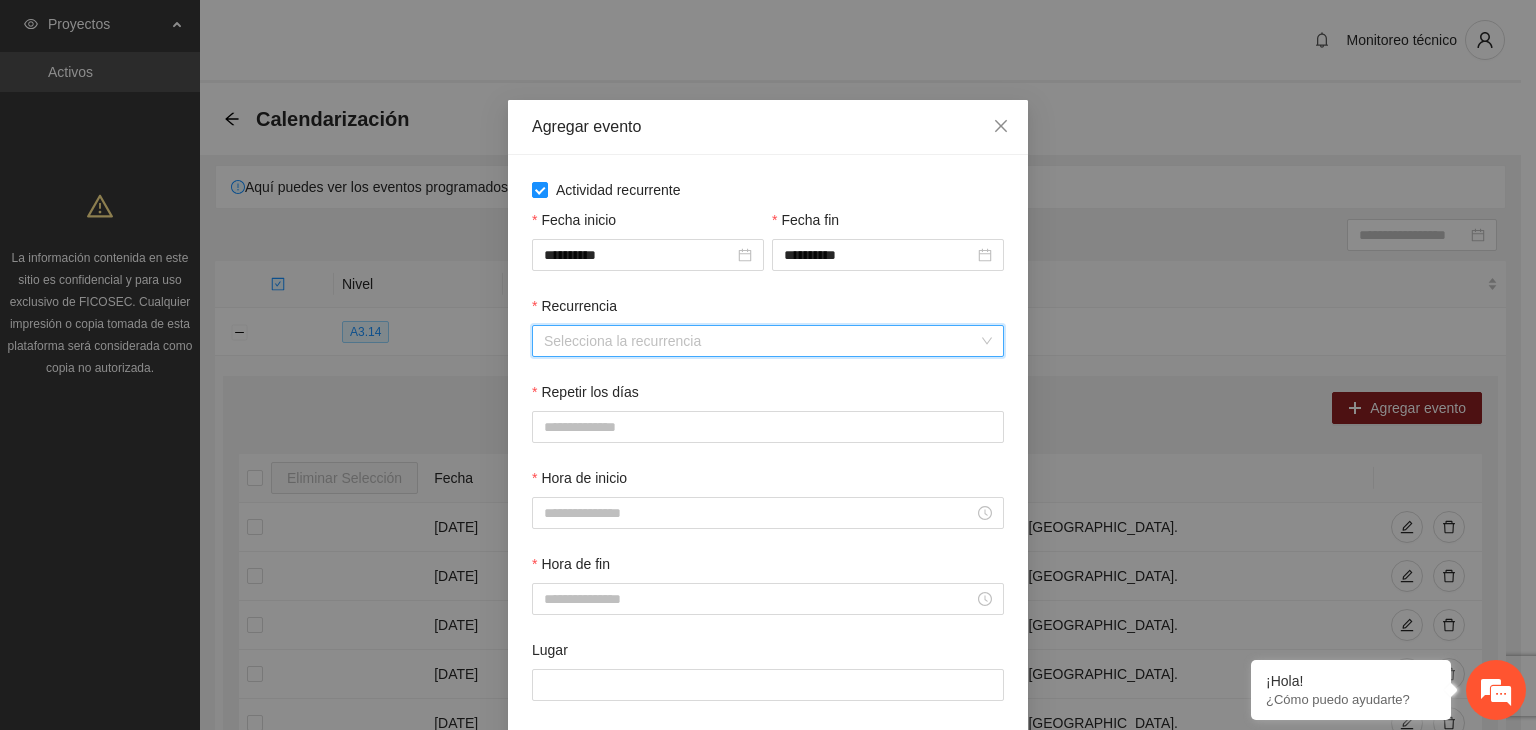 click on "Recurrencia" at bounding box center (761, 341) 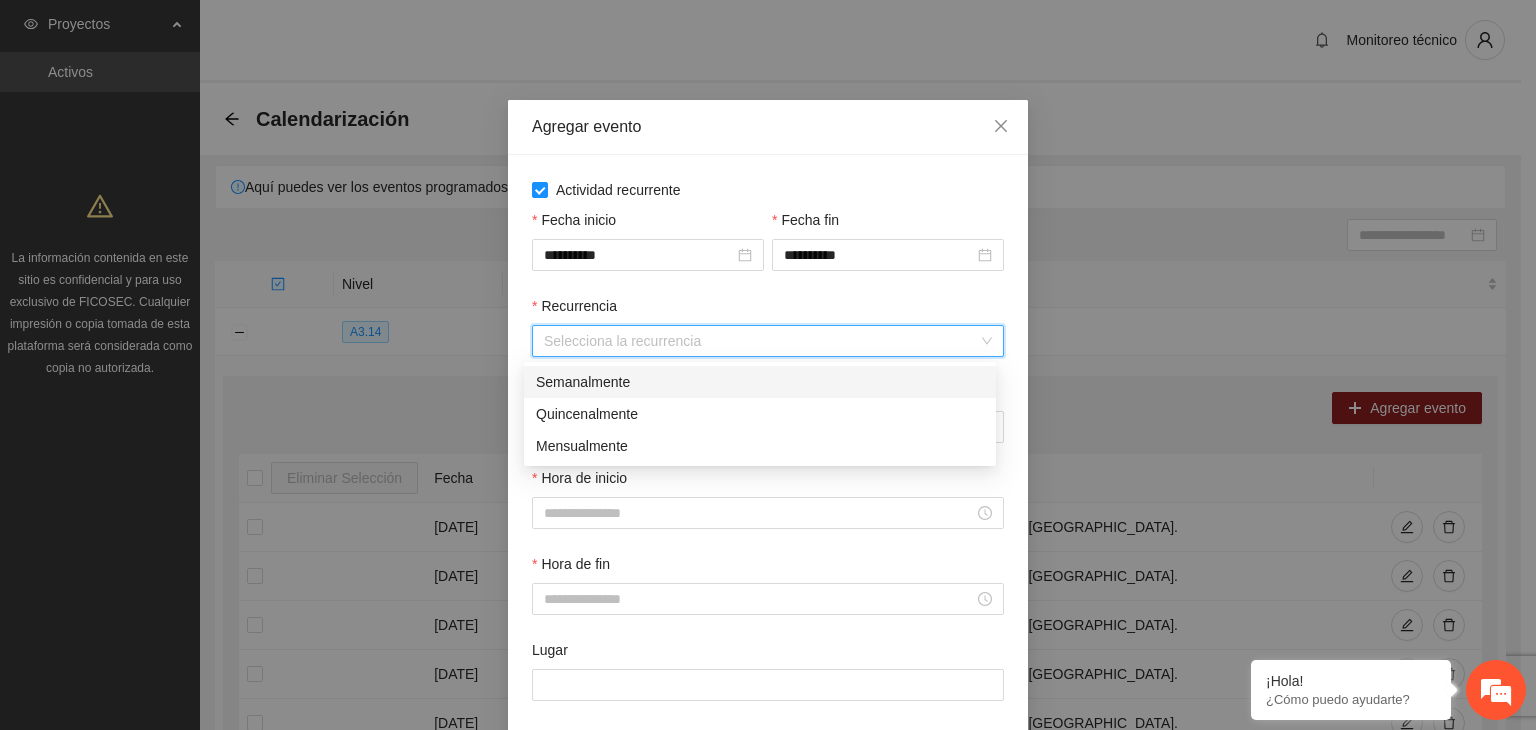 click on "Semanalmente" at bounding box center (760, 382) 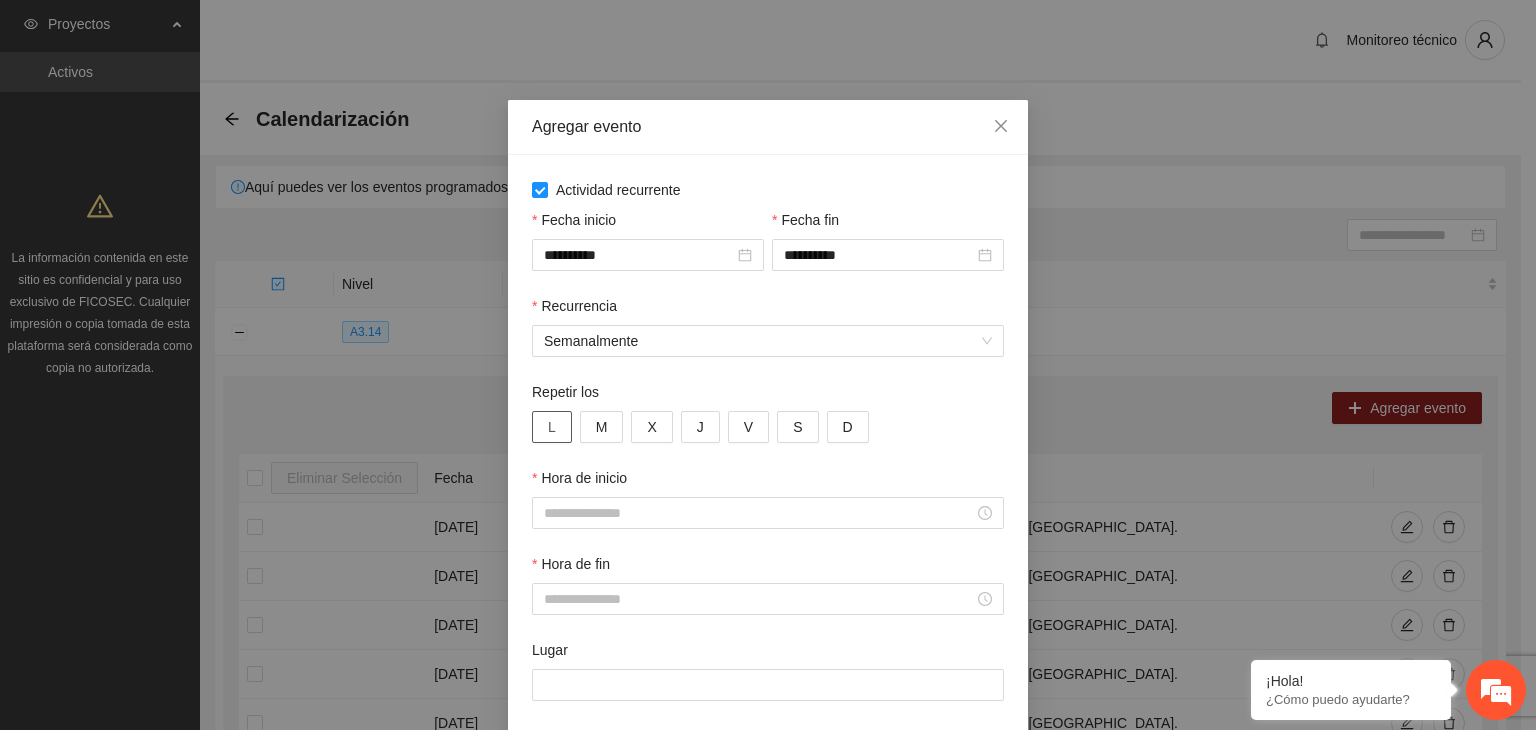 click on "L" at bounding box center (552, 427) 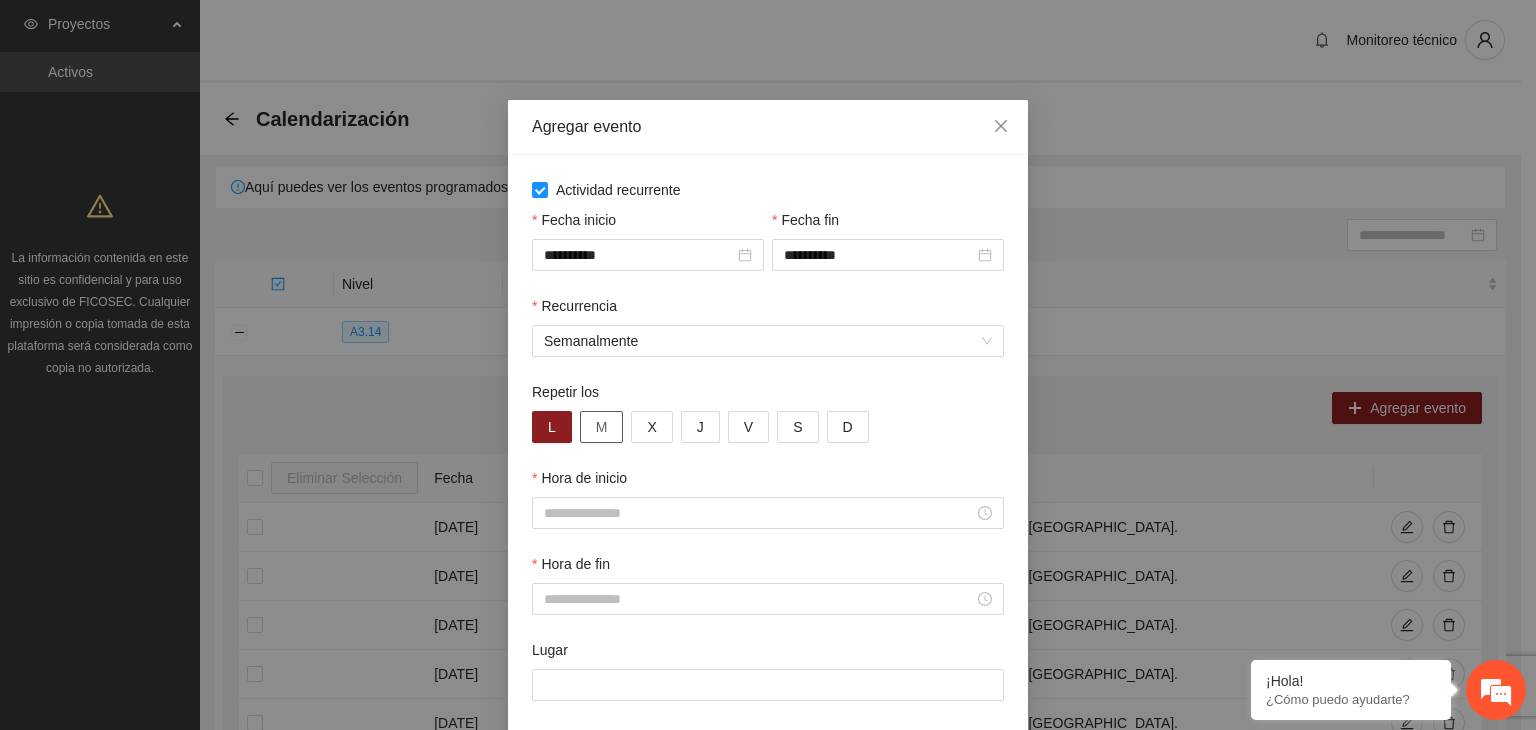 click on "M" at bounding box center [602, 427] 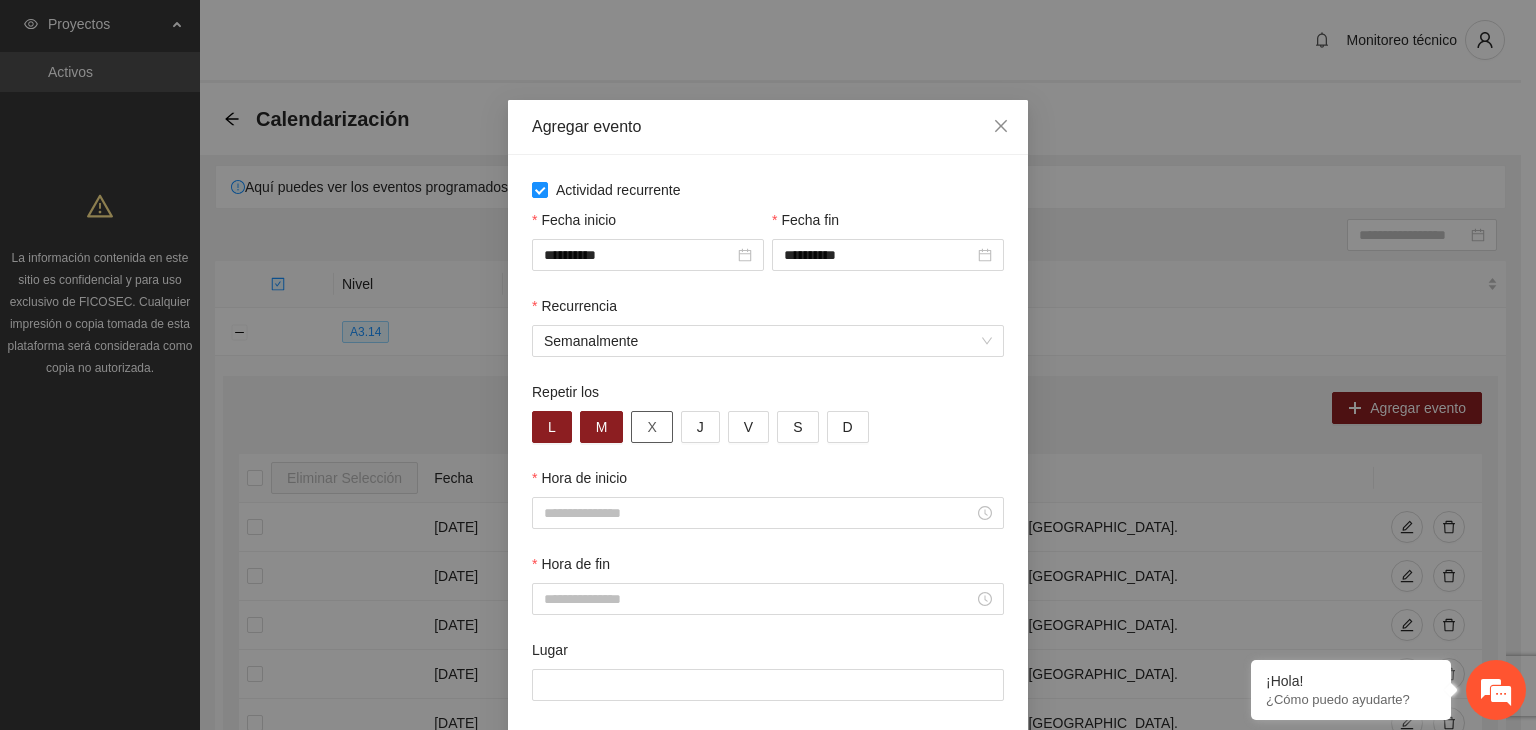 click on "X" at bounding box center (651, 427) 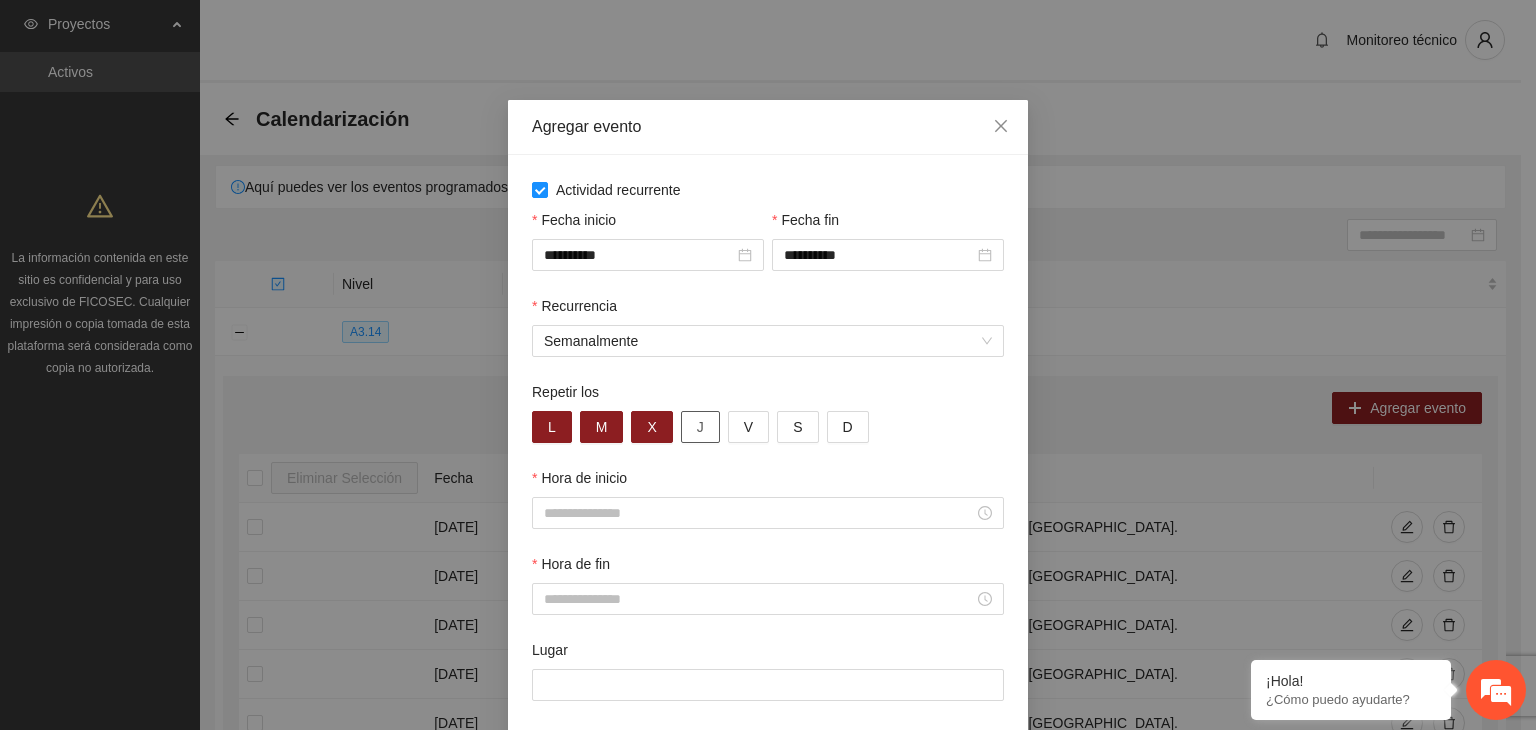 click on "J" at bounding box center (700, 427) 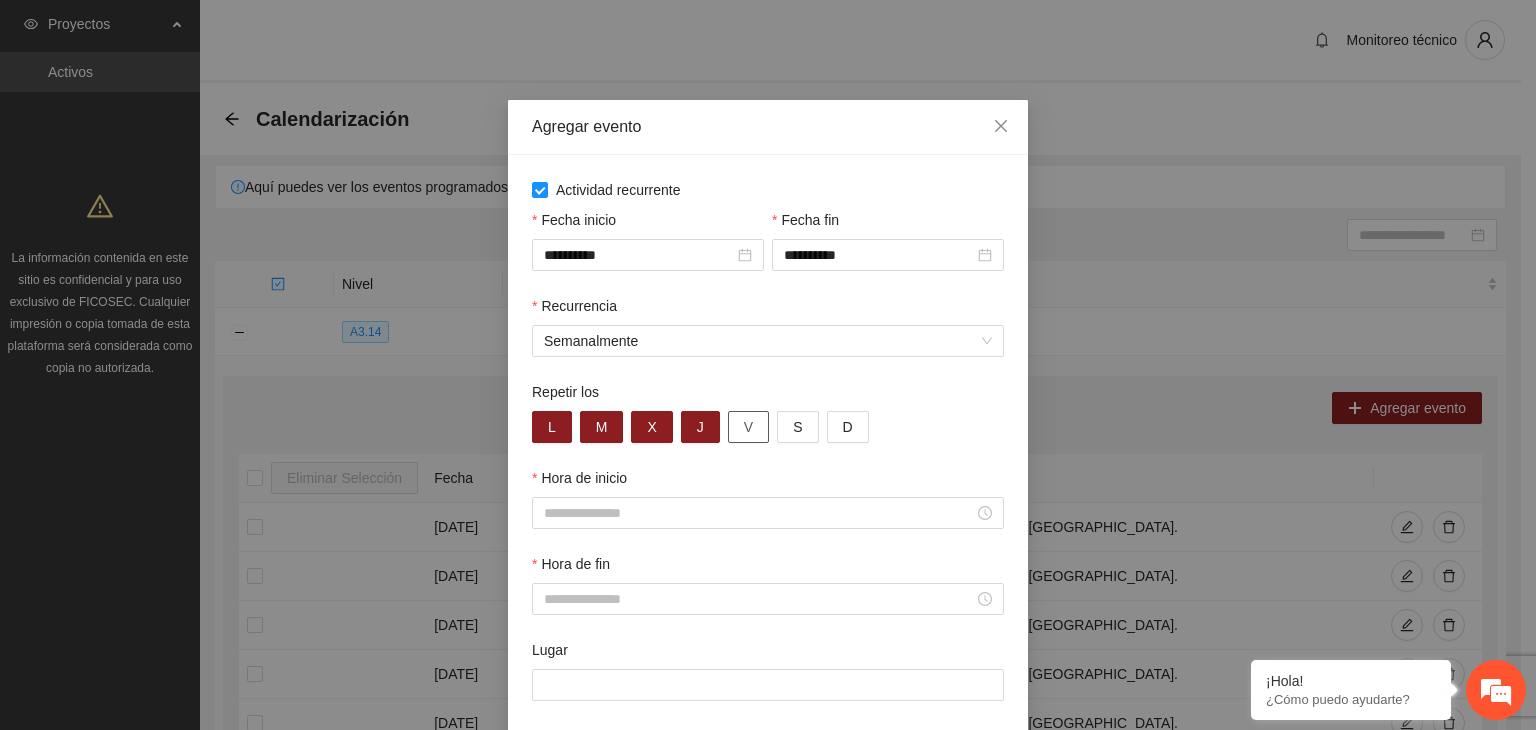 click on "V" at bounding box center [748, 427] 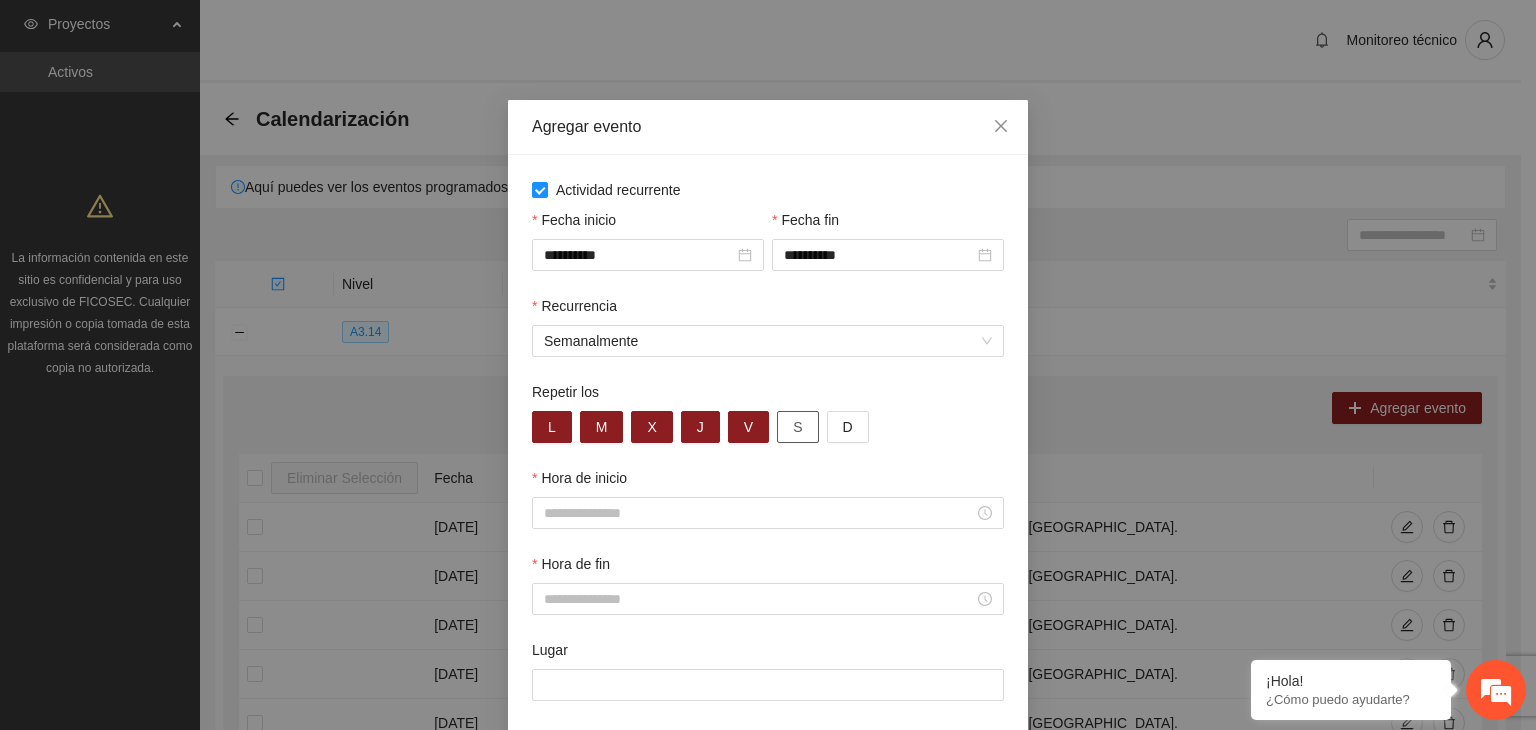 click on "S" at bounding box center (797, 427) 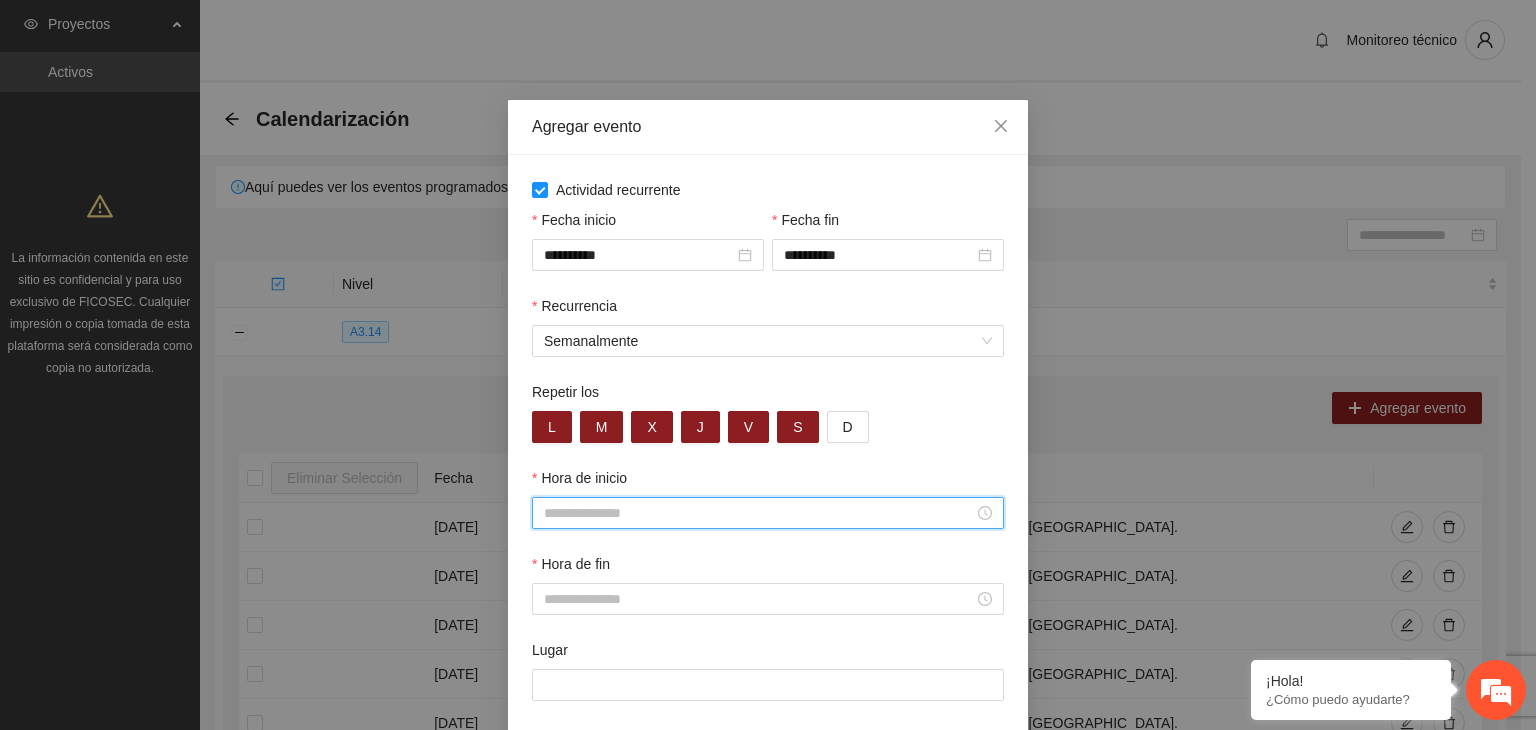 click on "Hora de inicio" at bounding box center [759, 513] 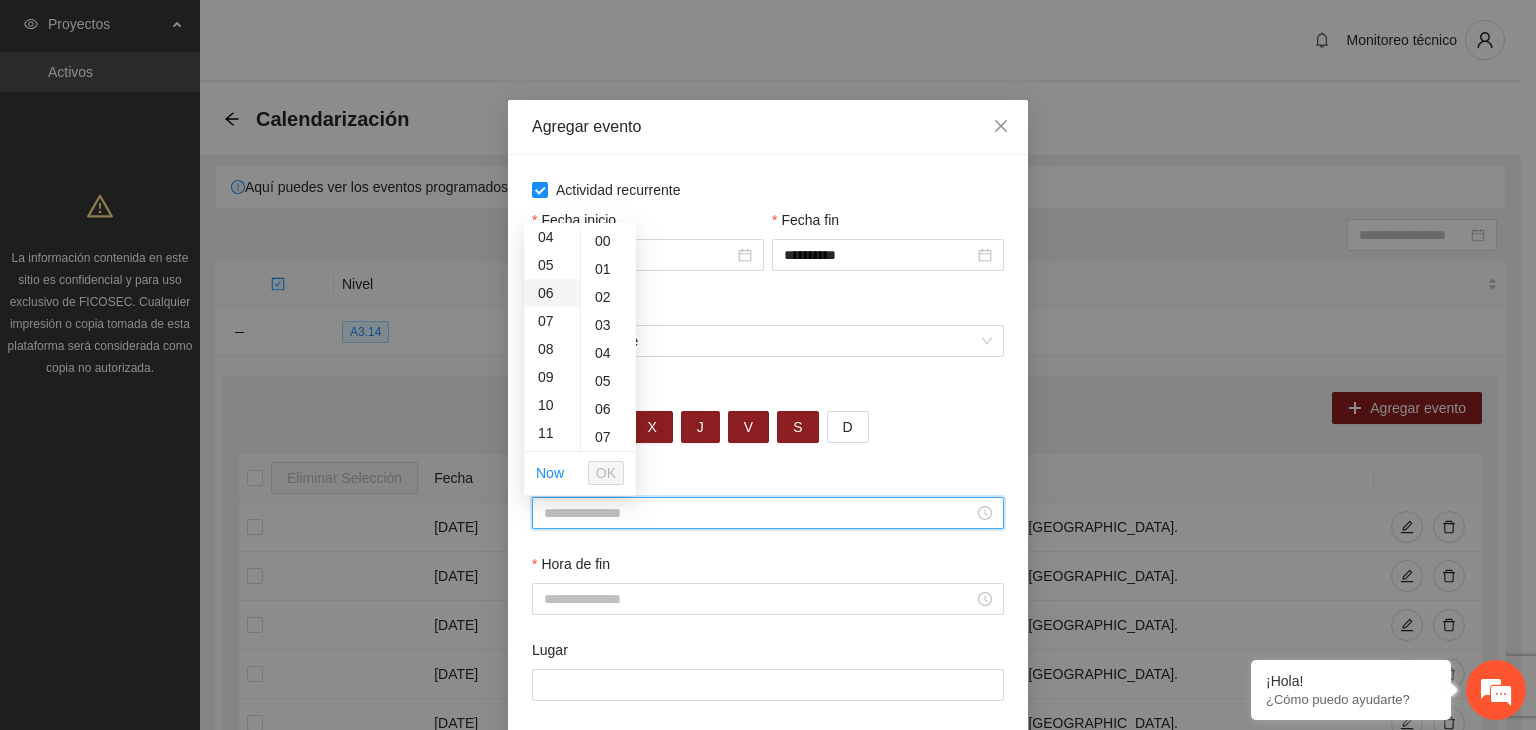scroll, scrollTop: 118, scrollLeft: 0, axis: vertical 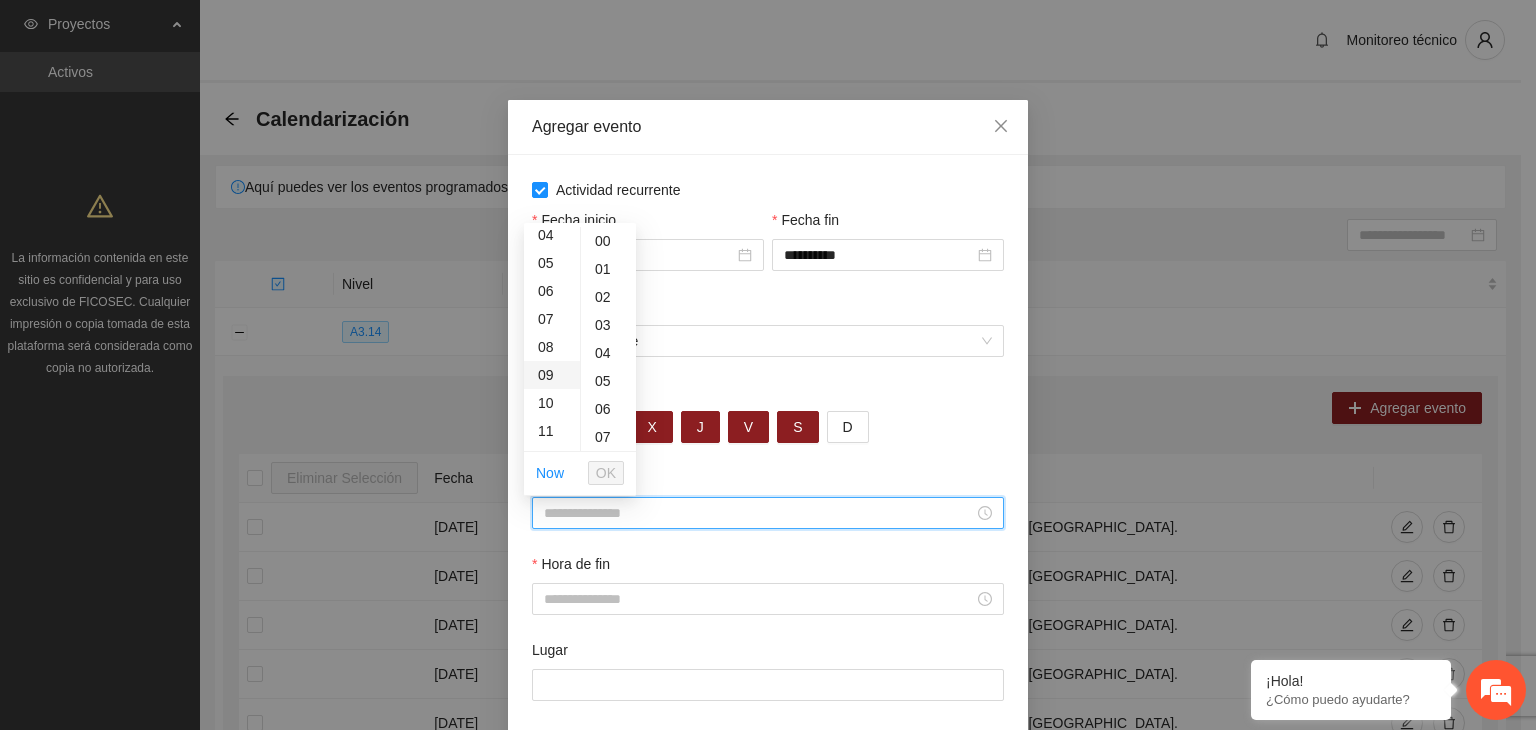 click on "09" at bounding box center (552, 375) 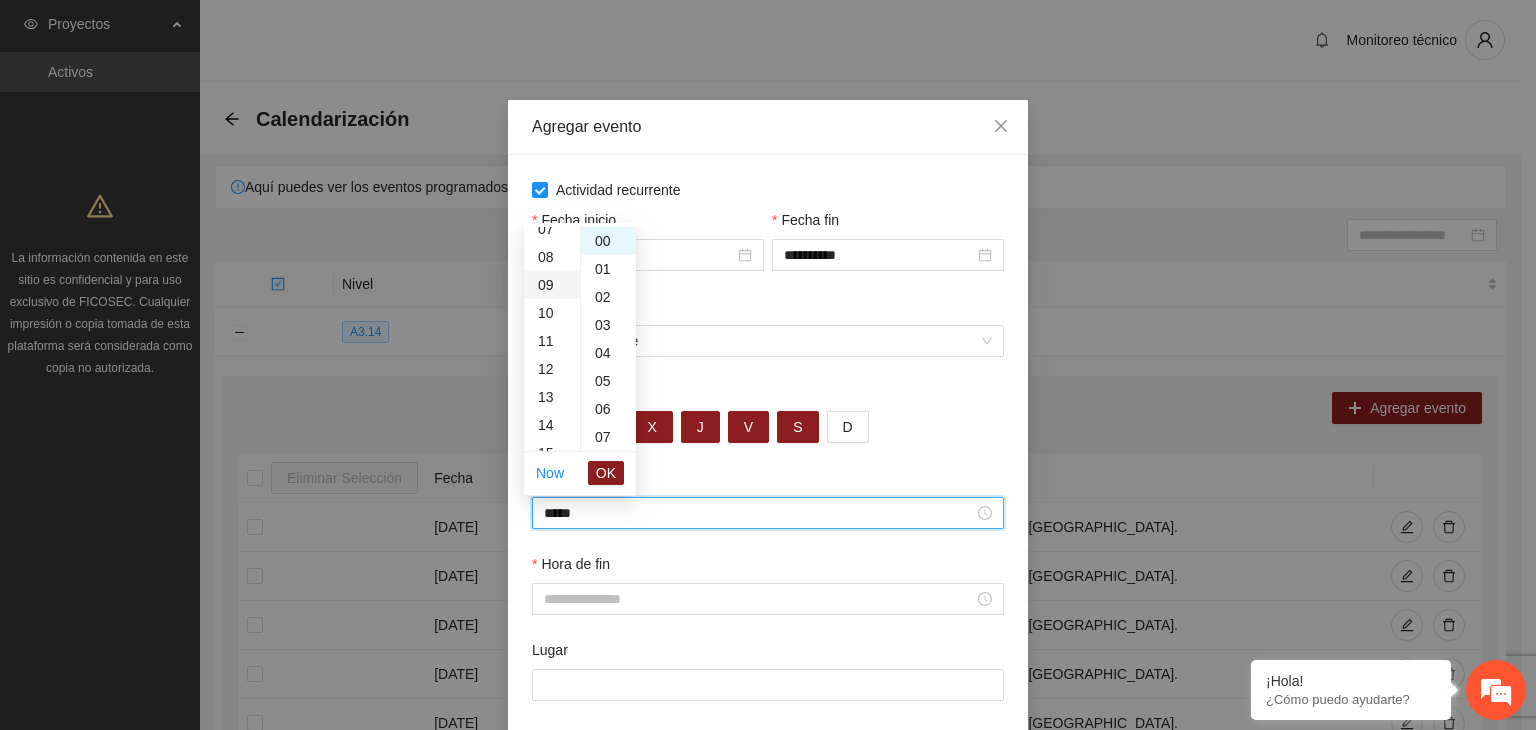 scroll, scrollTop: 252, scrollLeft: 0, axis: vertical 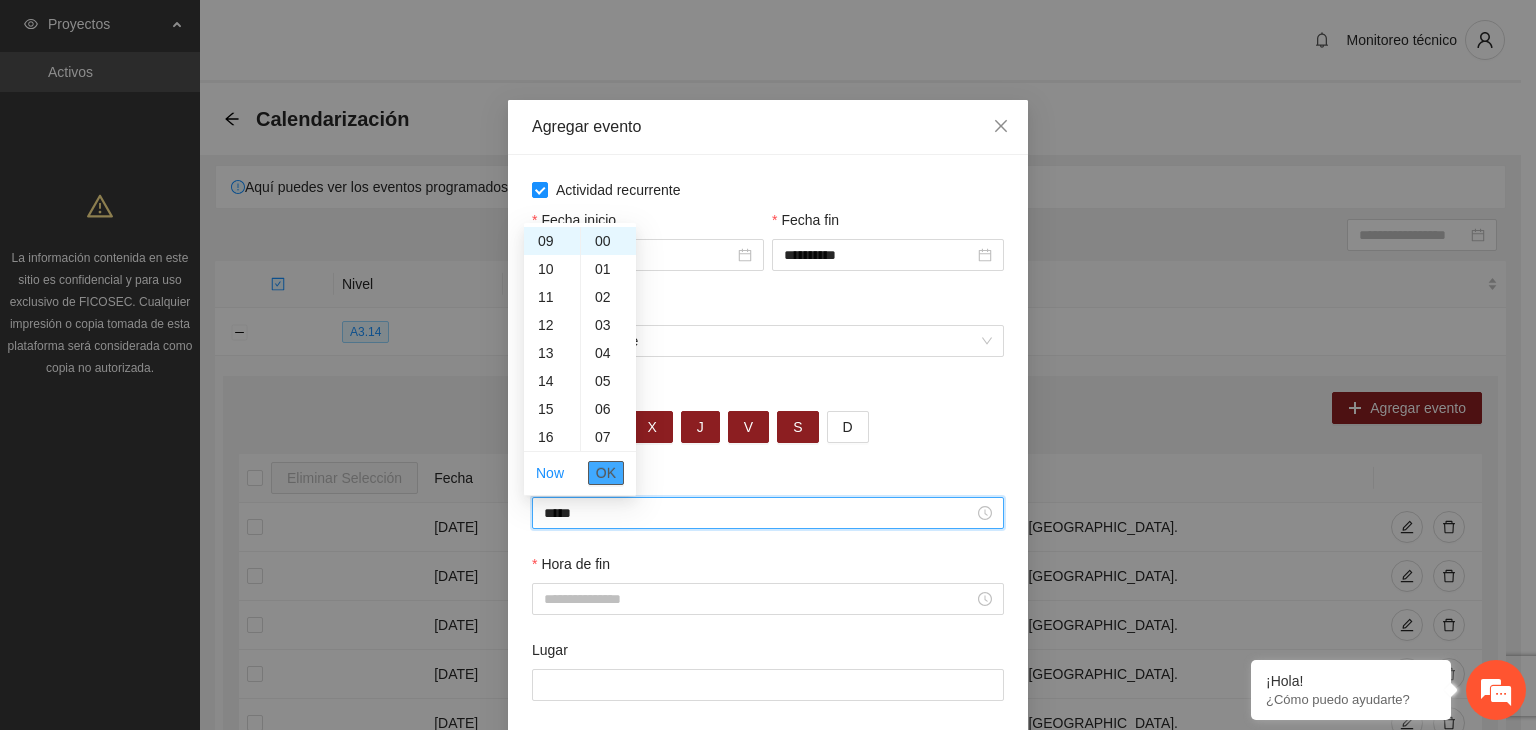 click on "OK" at bounding box center (606, 473) 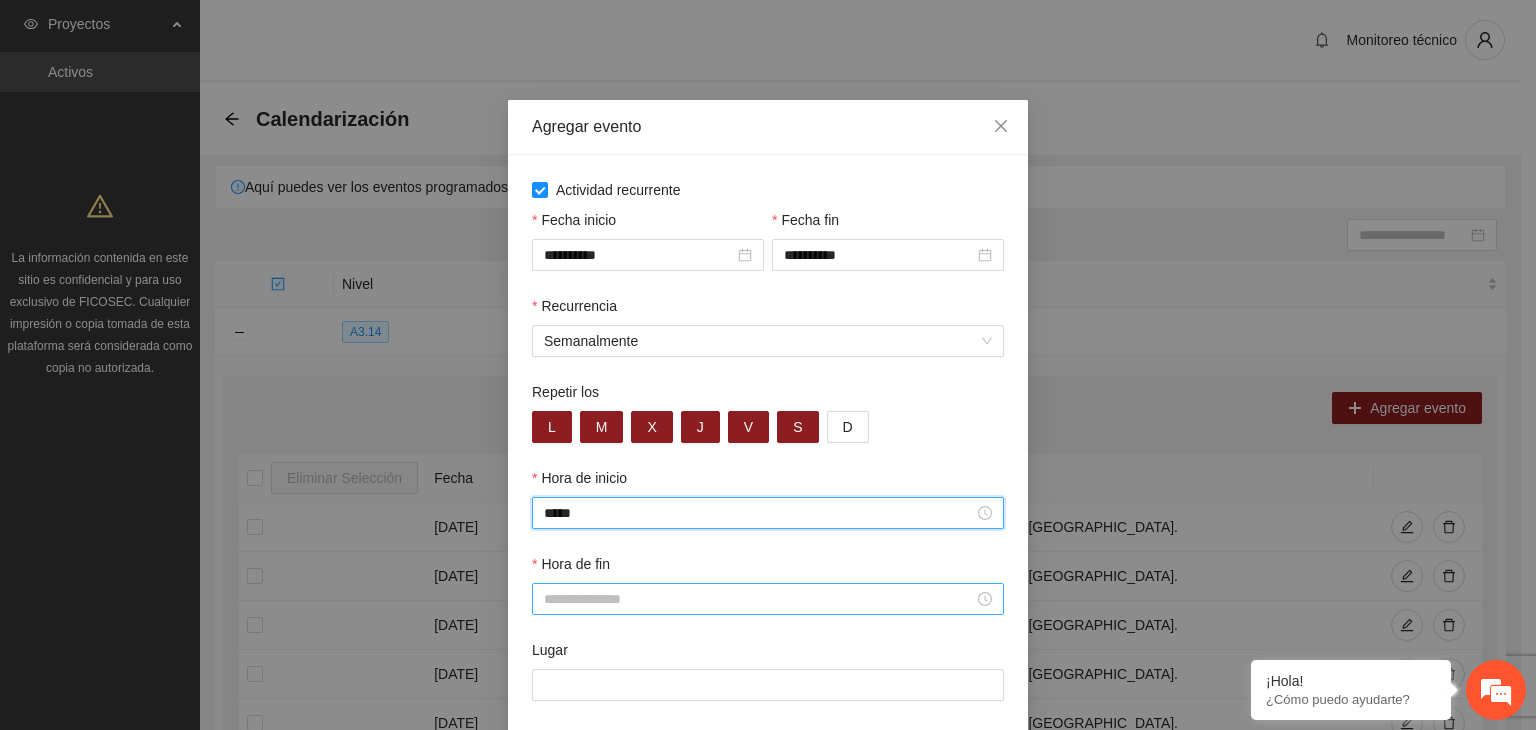 click on "Hora de fin" at bounding box center [759, 599] 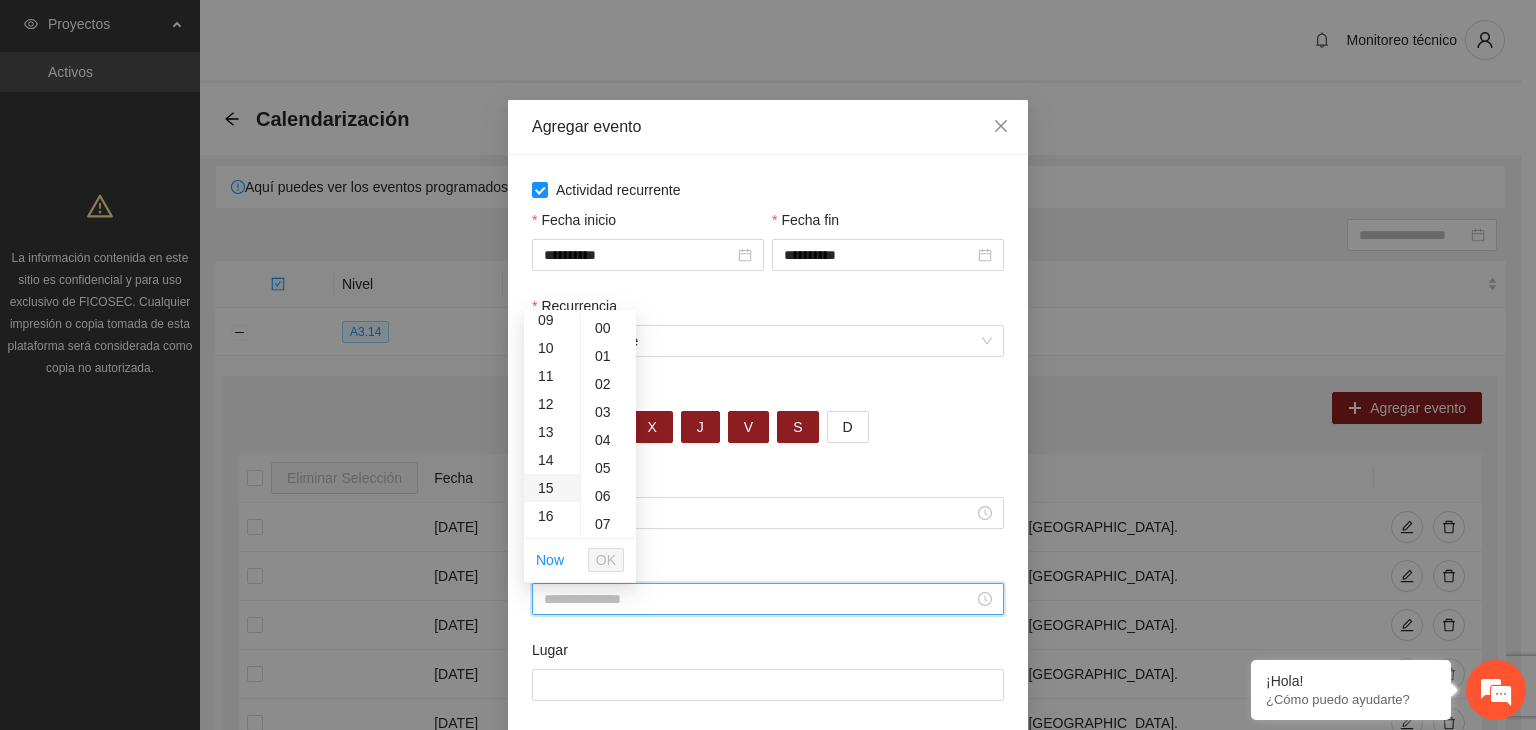 click on "15" at bounding box center [552, 488] 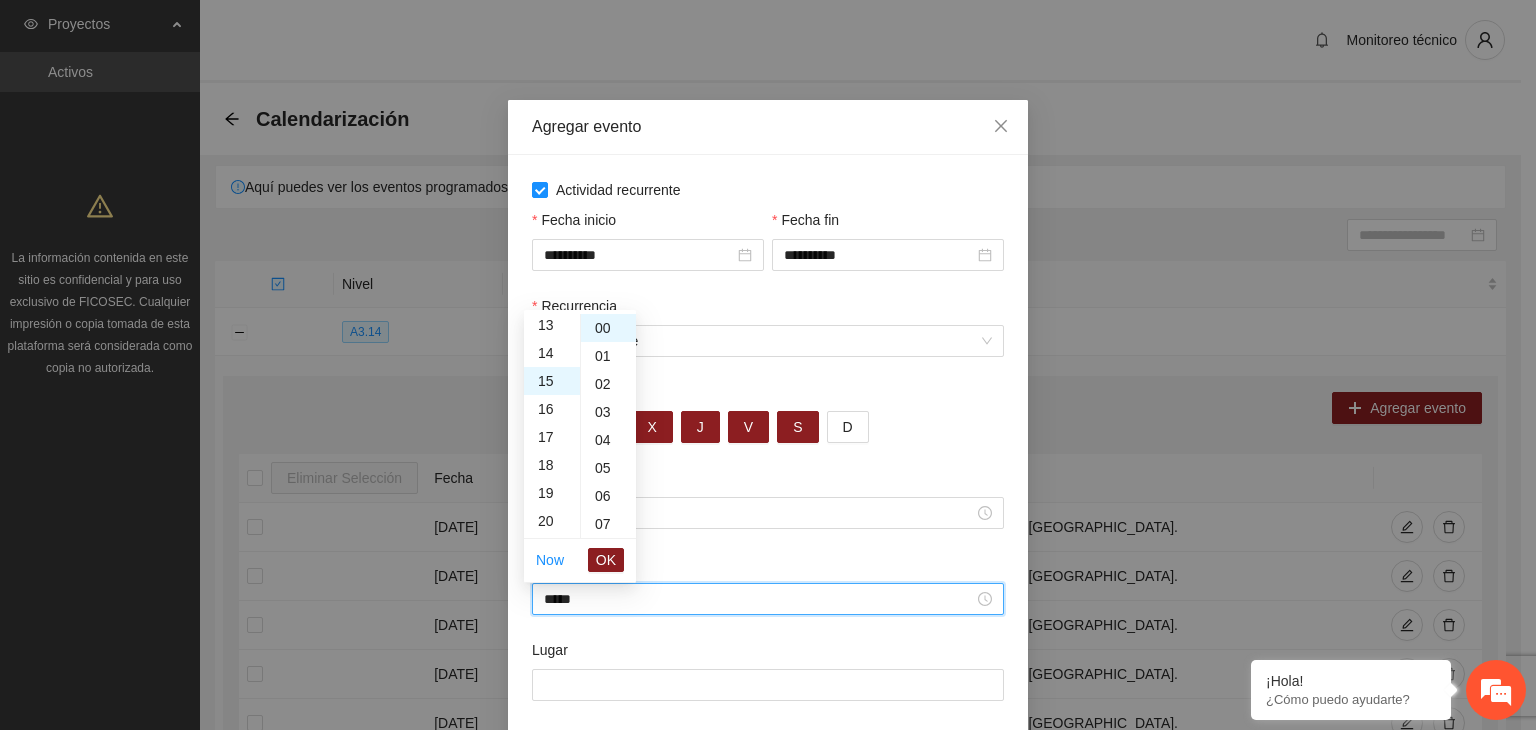 scroll, scrollTop: 420, scrollLeft: 0, axis: vertical 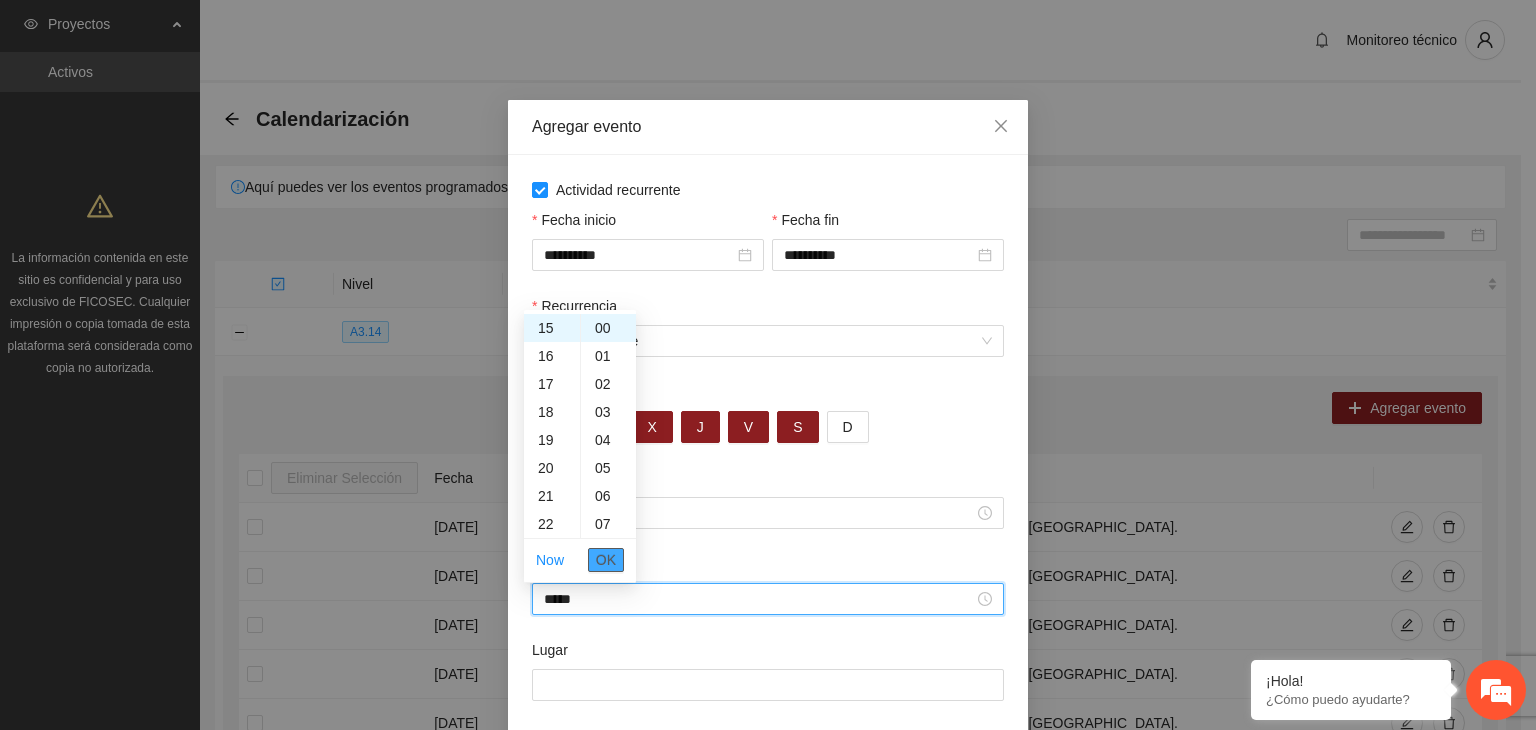 click on "OK" at bounding box center (606, 560) 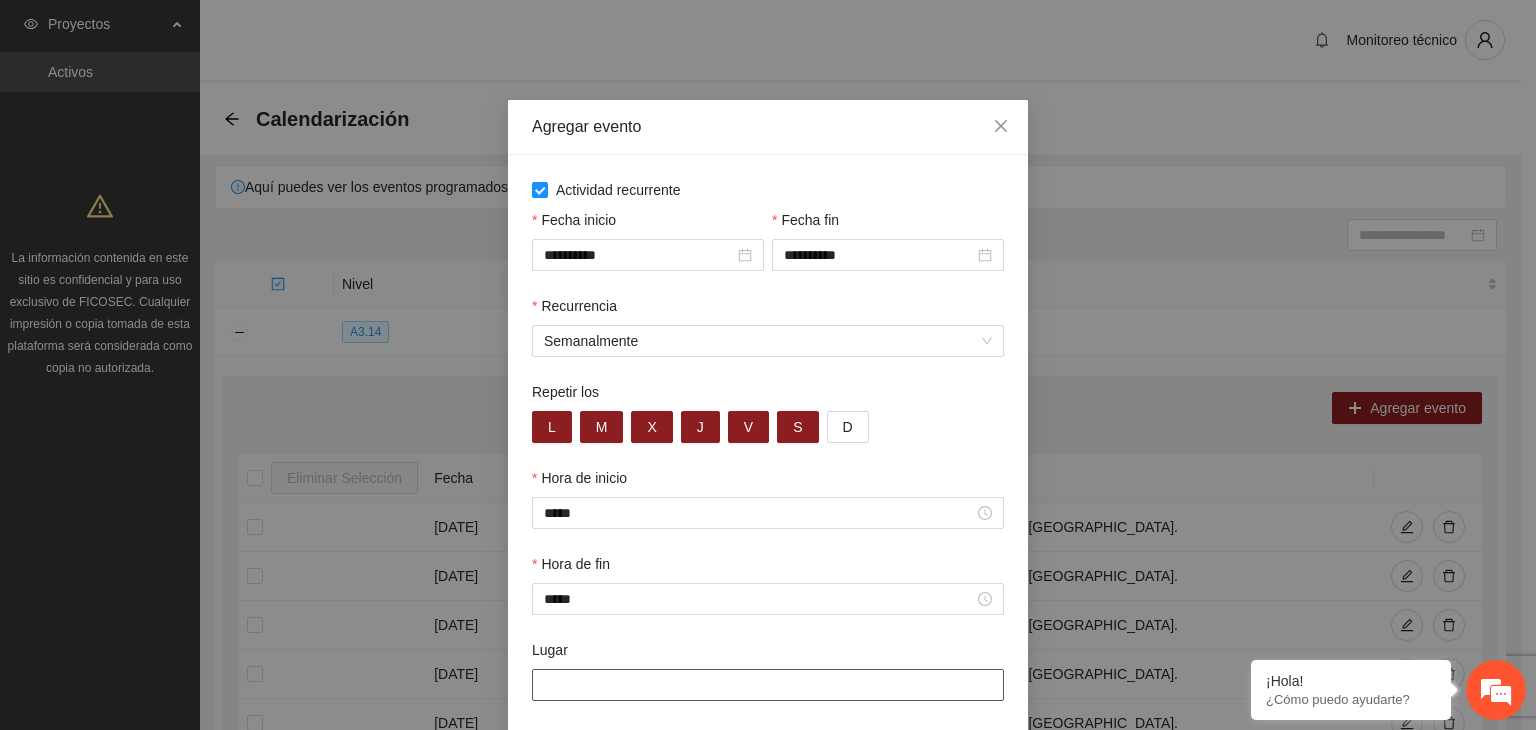 click on "Lugar" at bounding box center (768, 685) 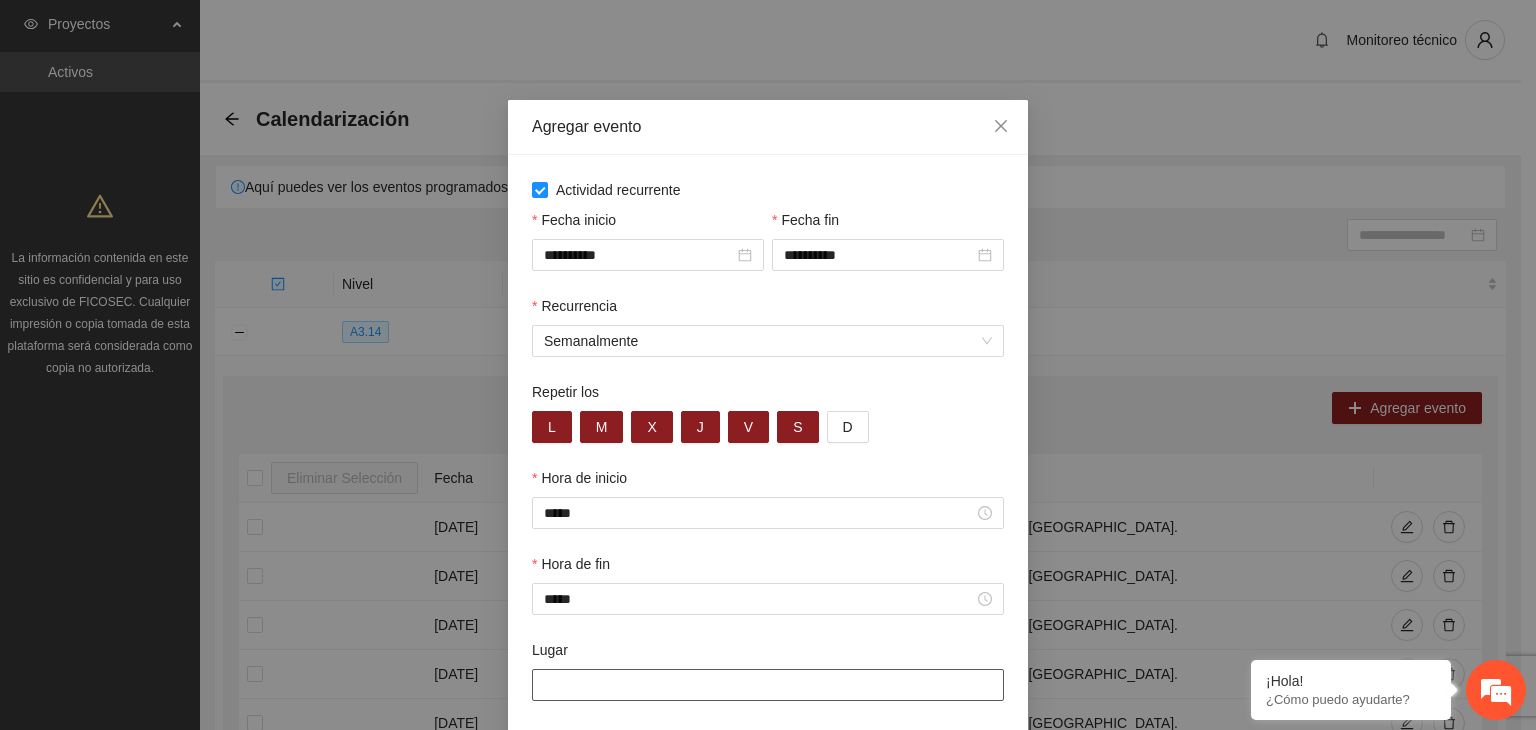 type on "**********" 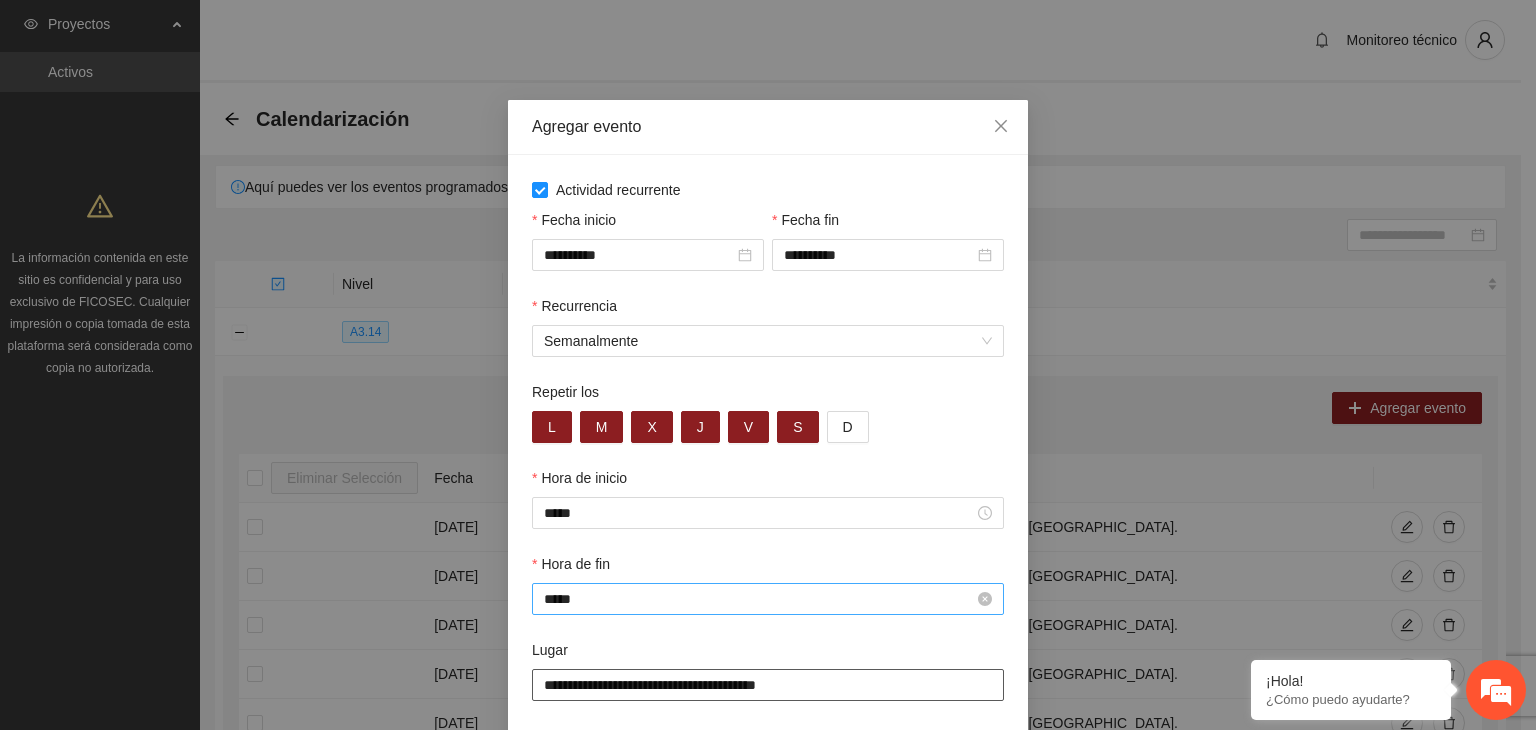 scroll, scrollTop: 99, scrollLeft: 0, axis: vertical 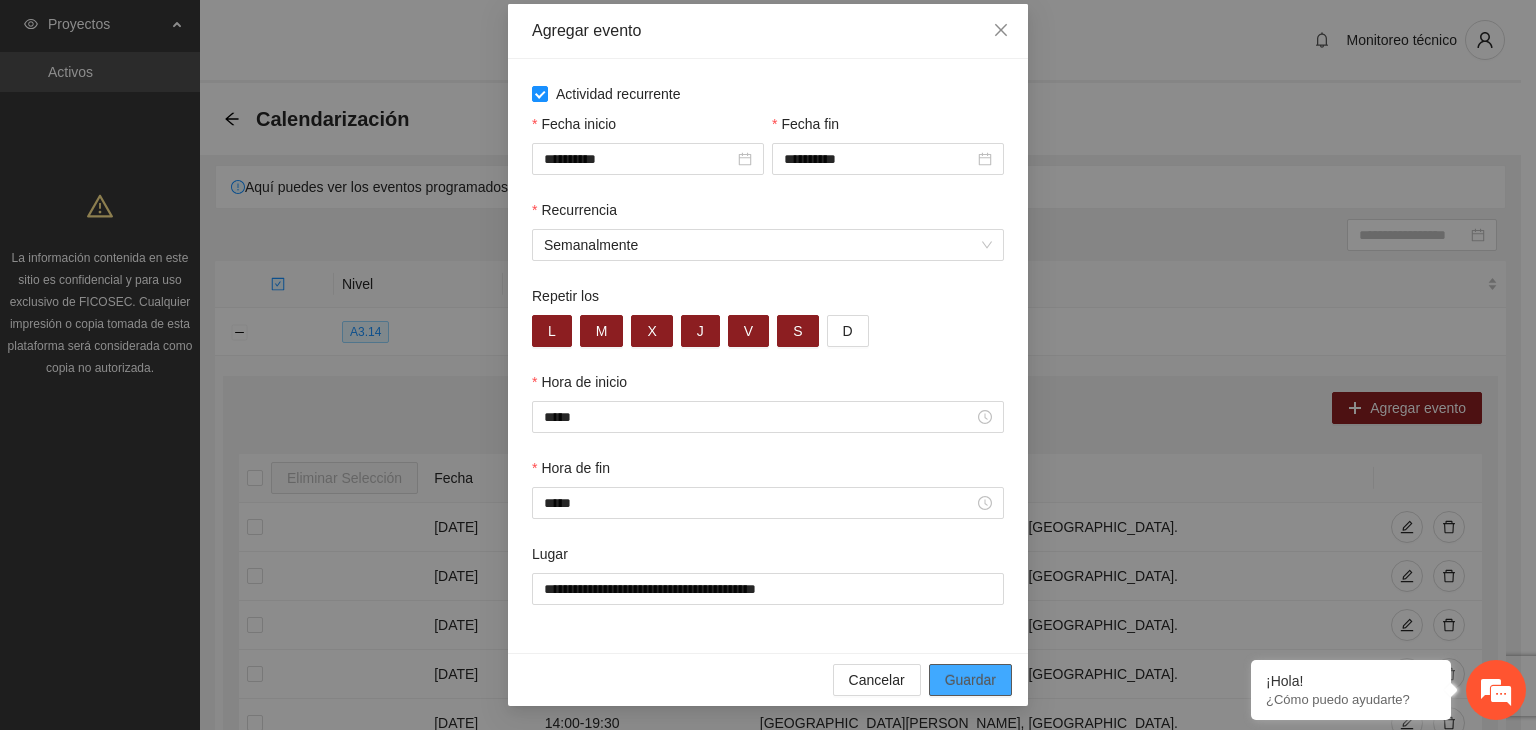 click on "Guardar" at bounding box center (970, 680) 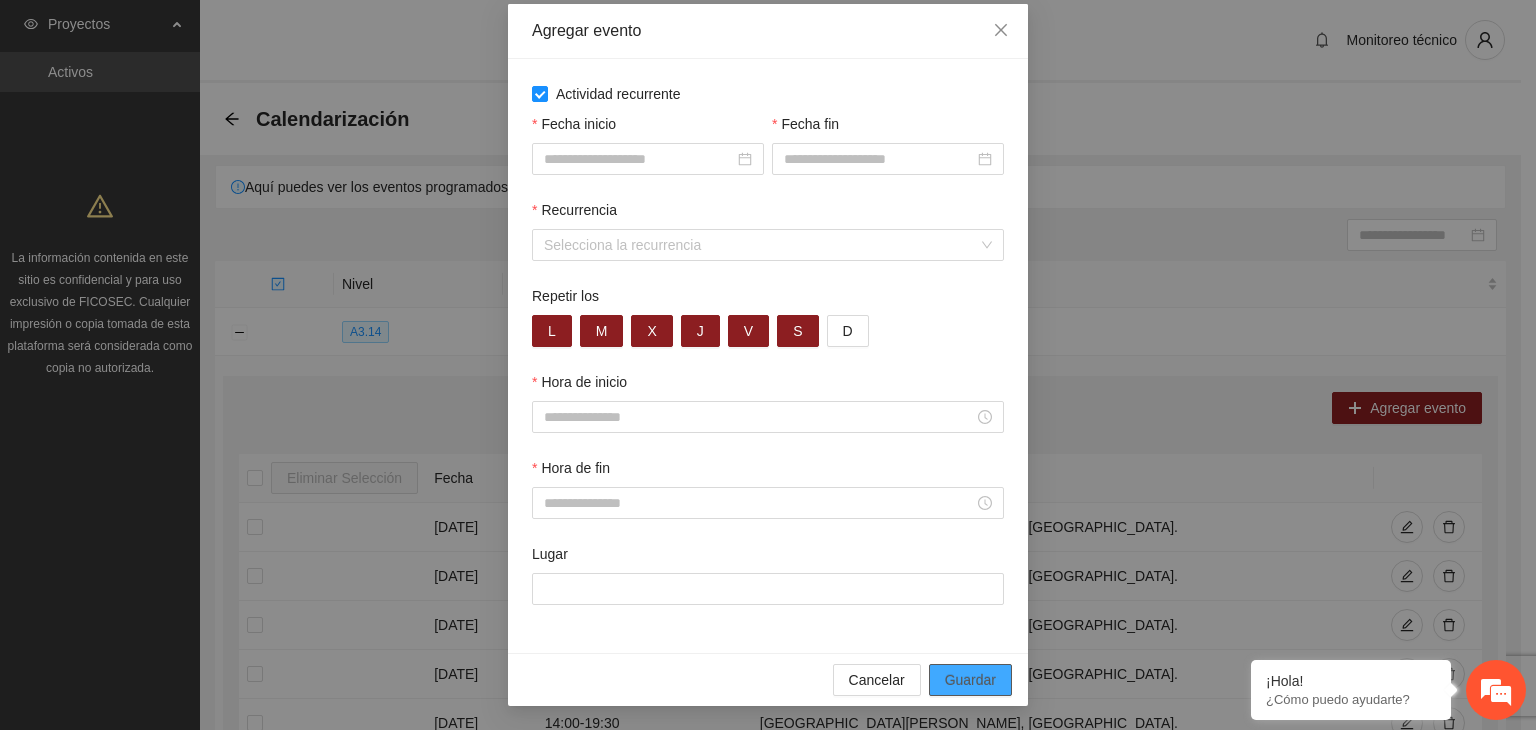 scroll, scrollTop: 0, scrollLeft: 0, axis: both 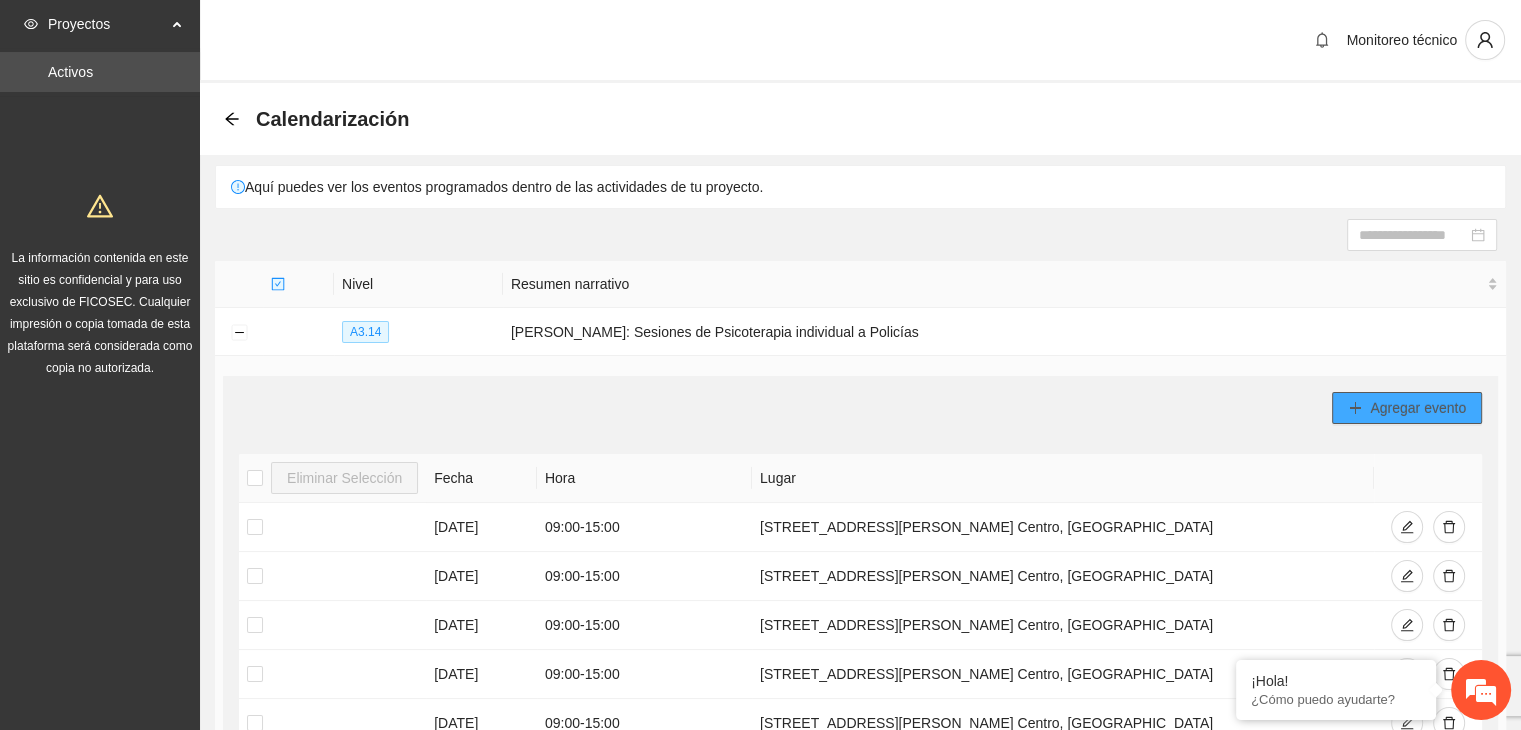 click on "Agregar evento" at bounding box center [1418, 408] 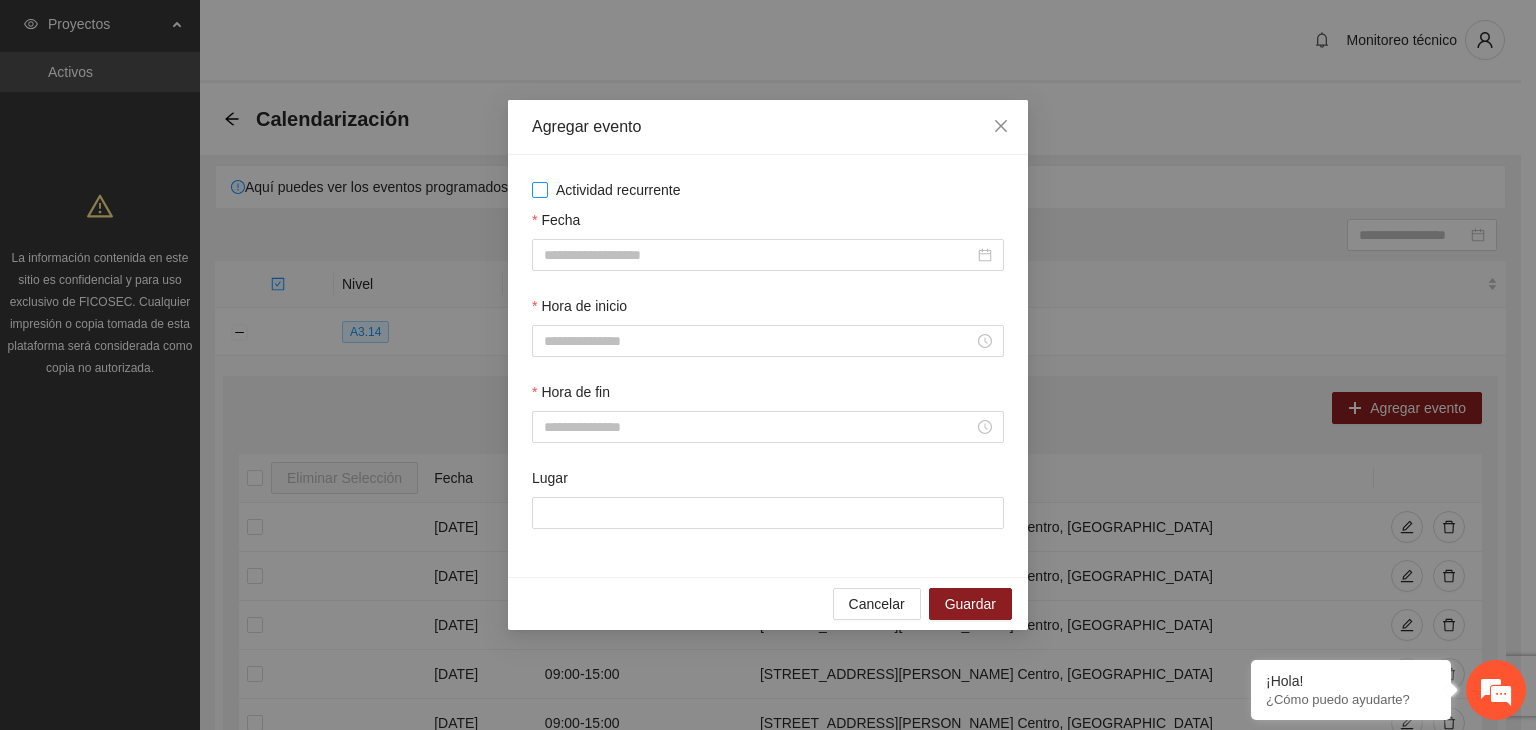 click on "Actividad recurrente" at bounding box center (768, 190) 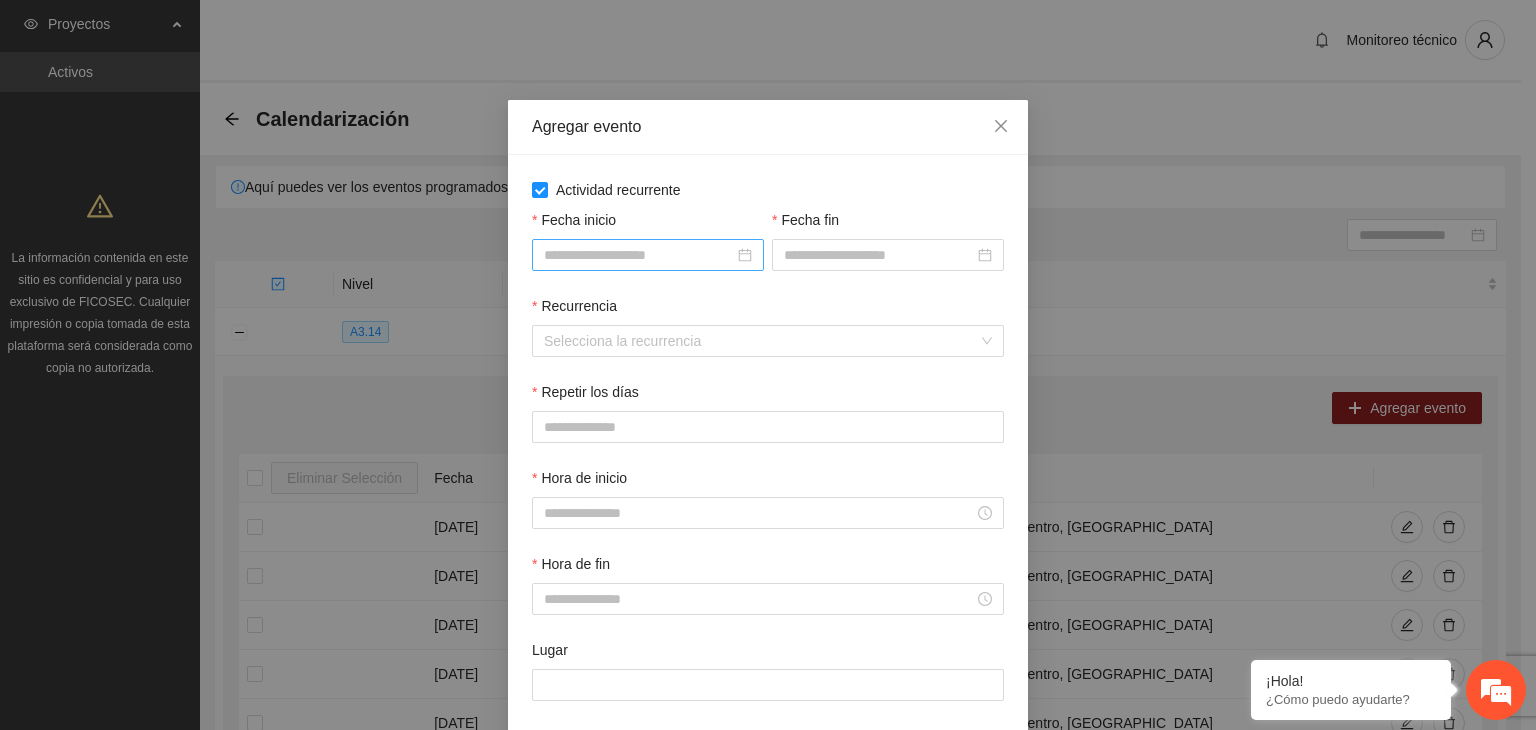 click on "Fecha inicio" at bounding box center (639, 255) 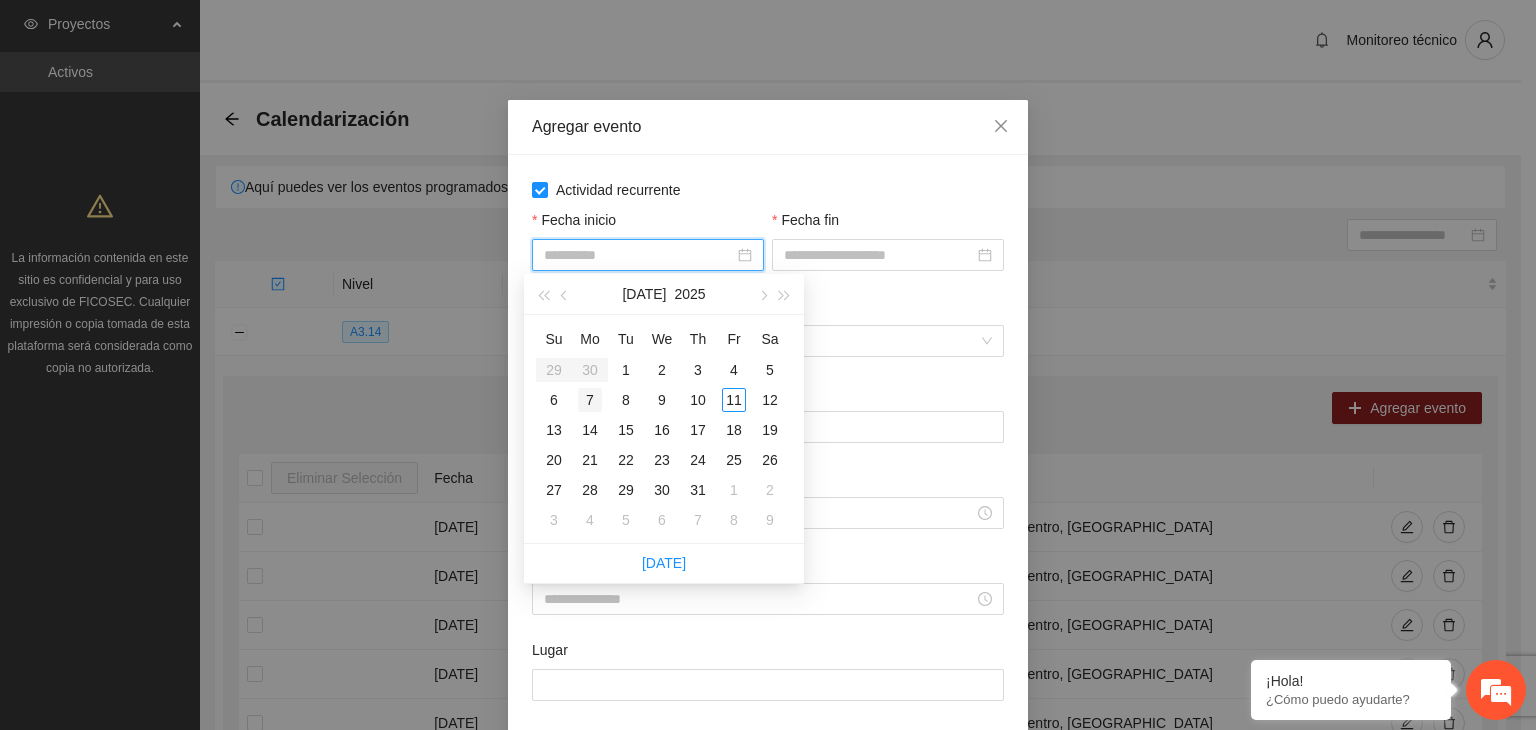 type on "**********" 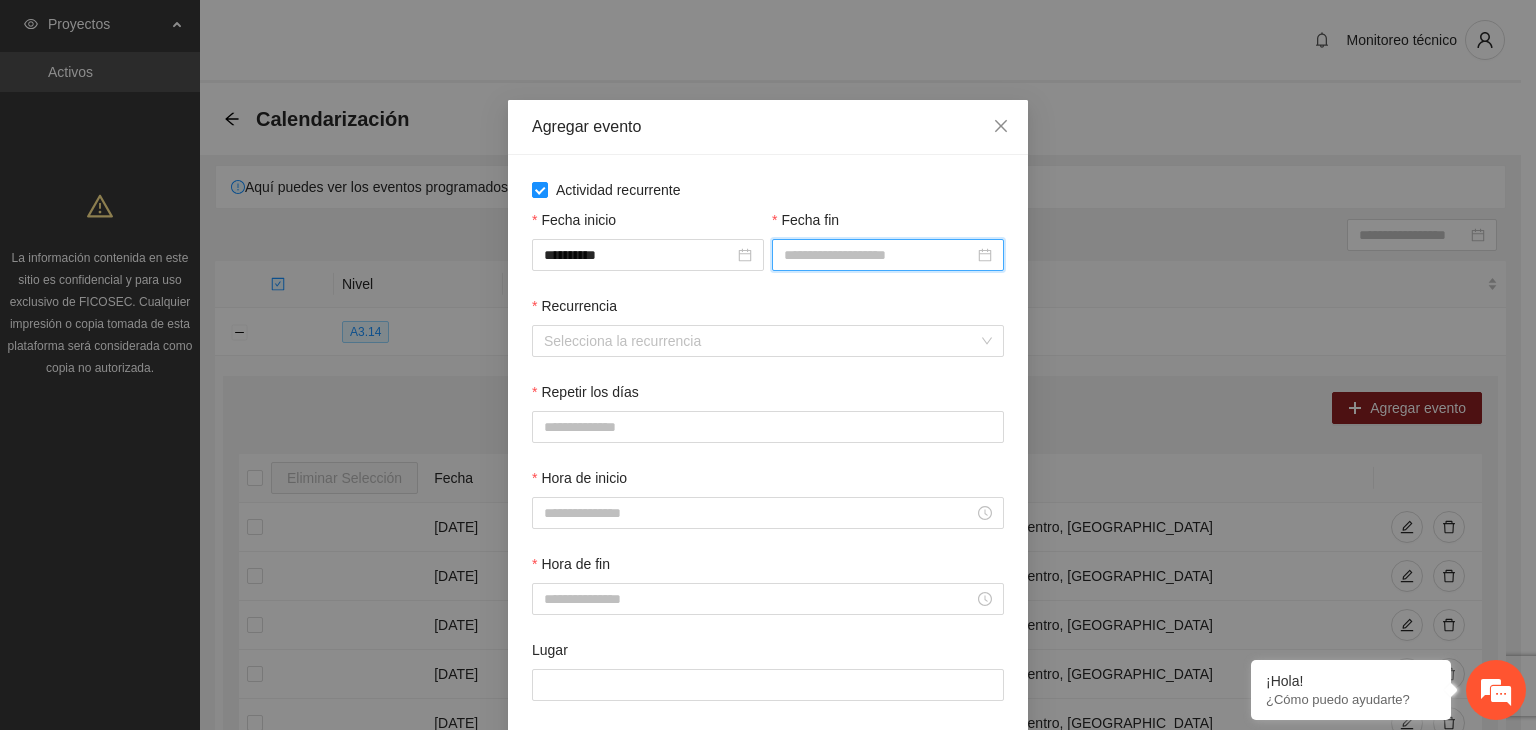 click on "Fecha fin" at bounding box center (879, 255) 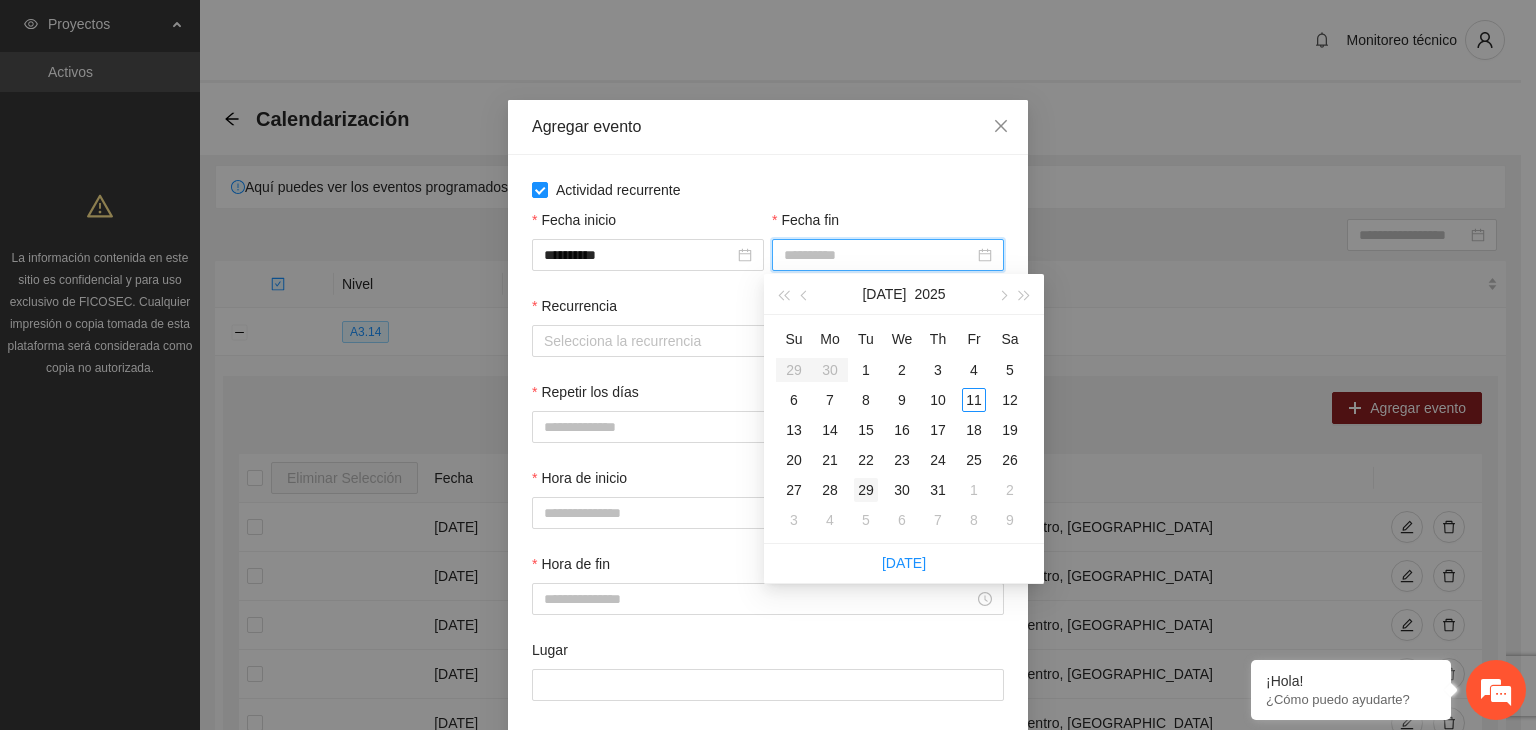 type on "**********" 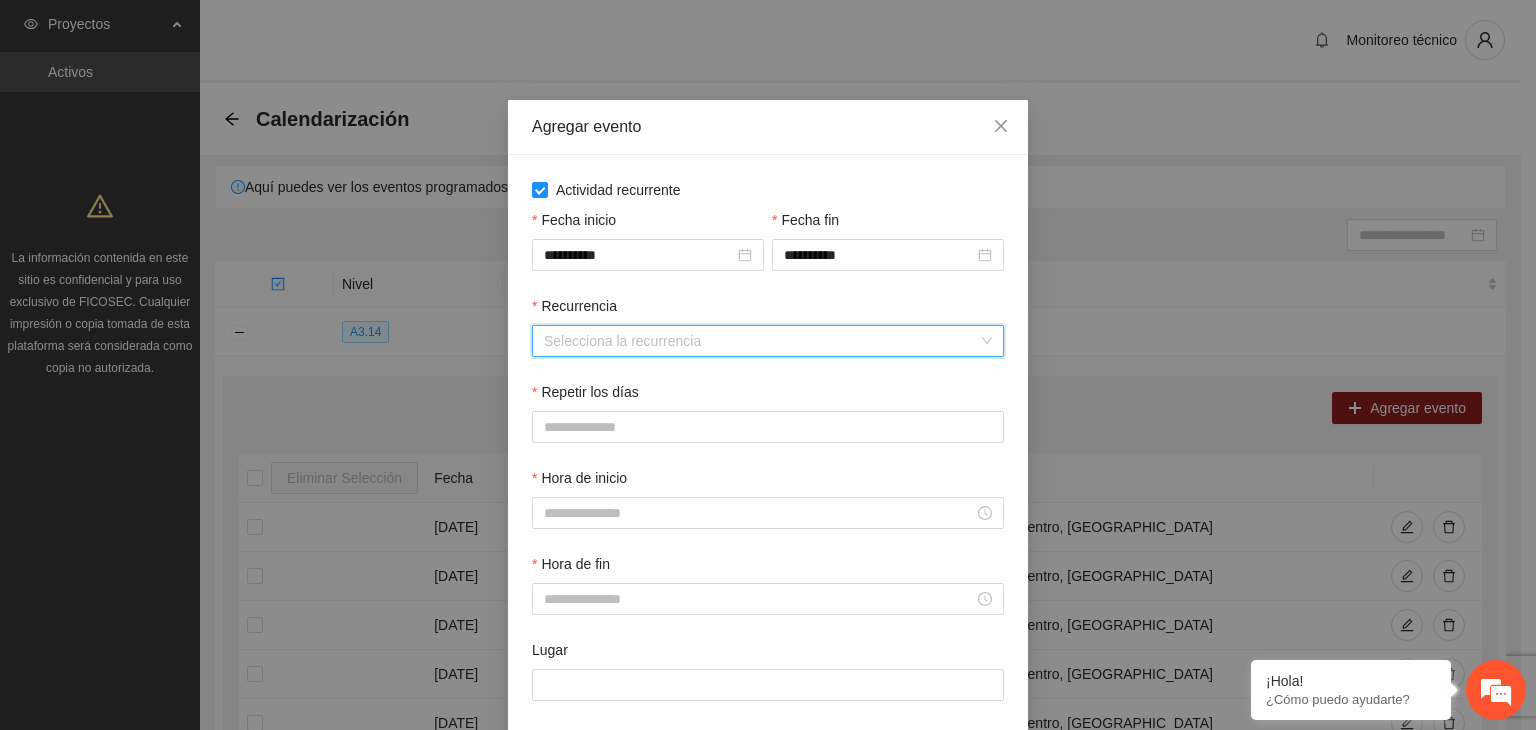 click on "Recurrencia" at bounding box center [761, 341] 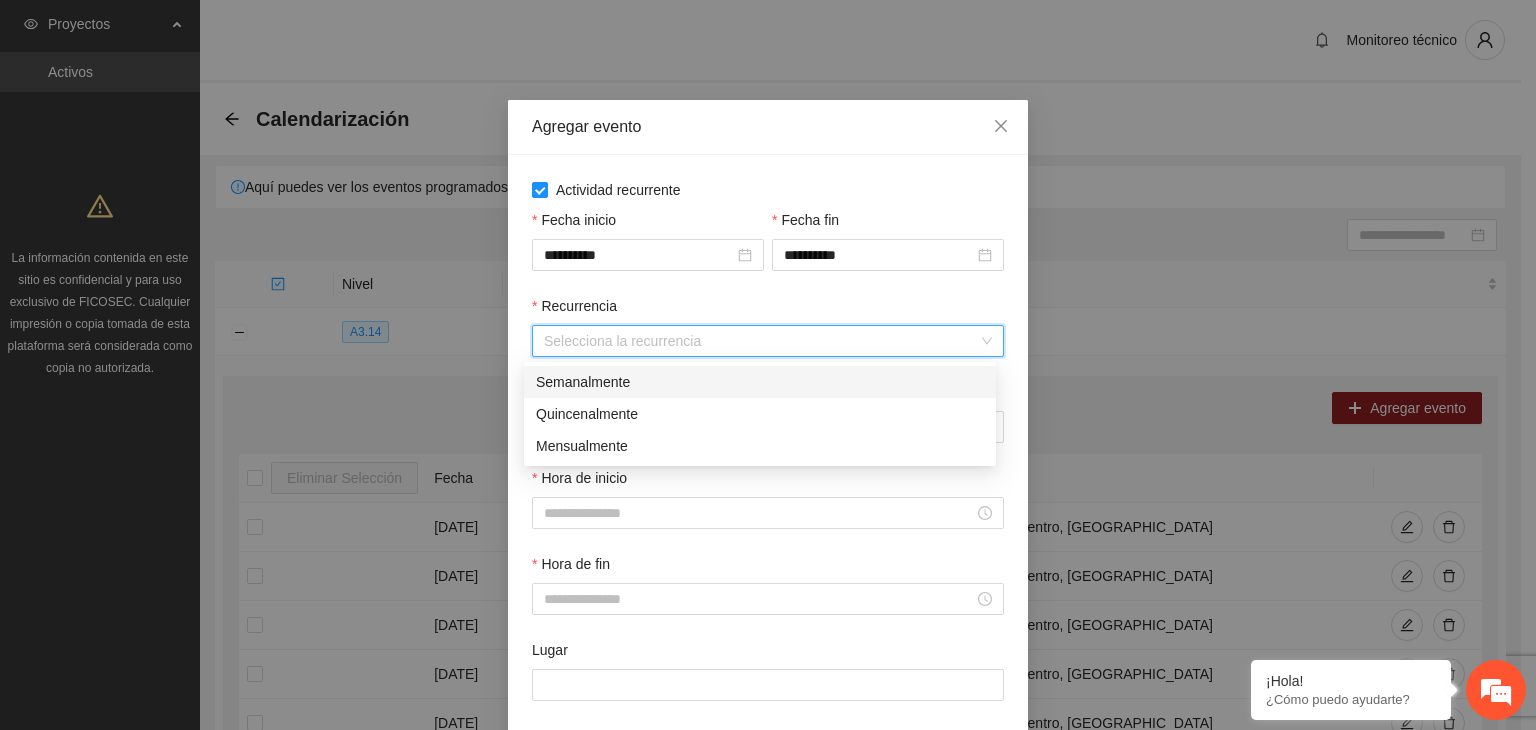 click on "Semanalmente" at bounding box center (760, 382) 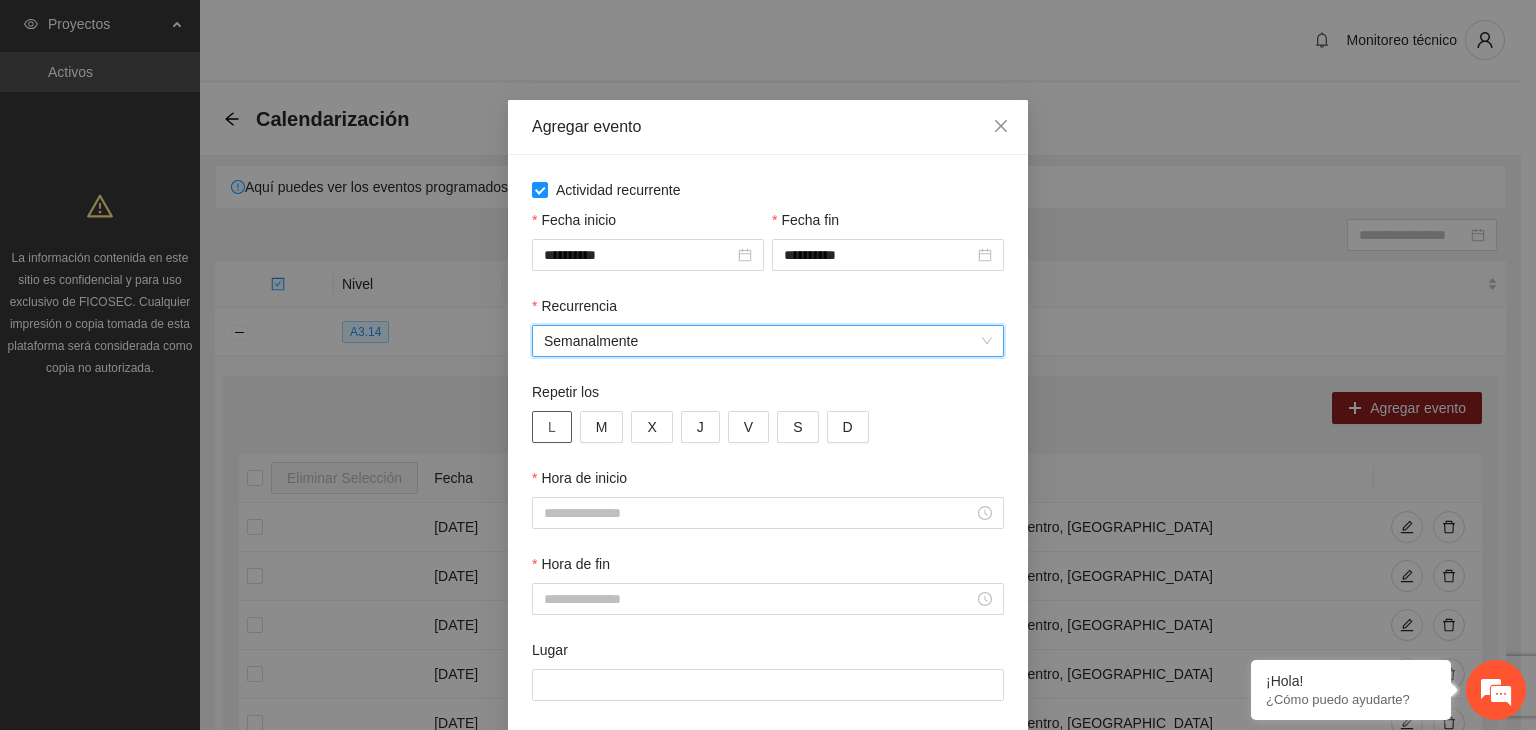 click on "L" at bounding box center (552, 427) 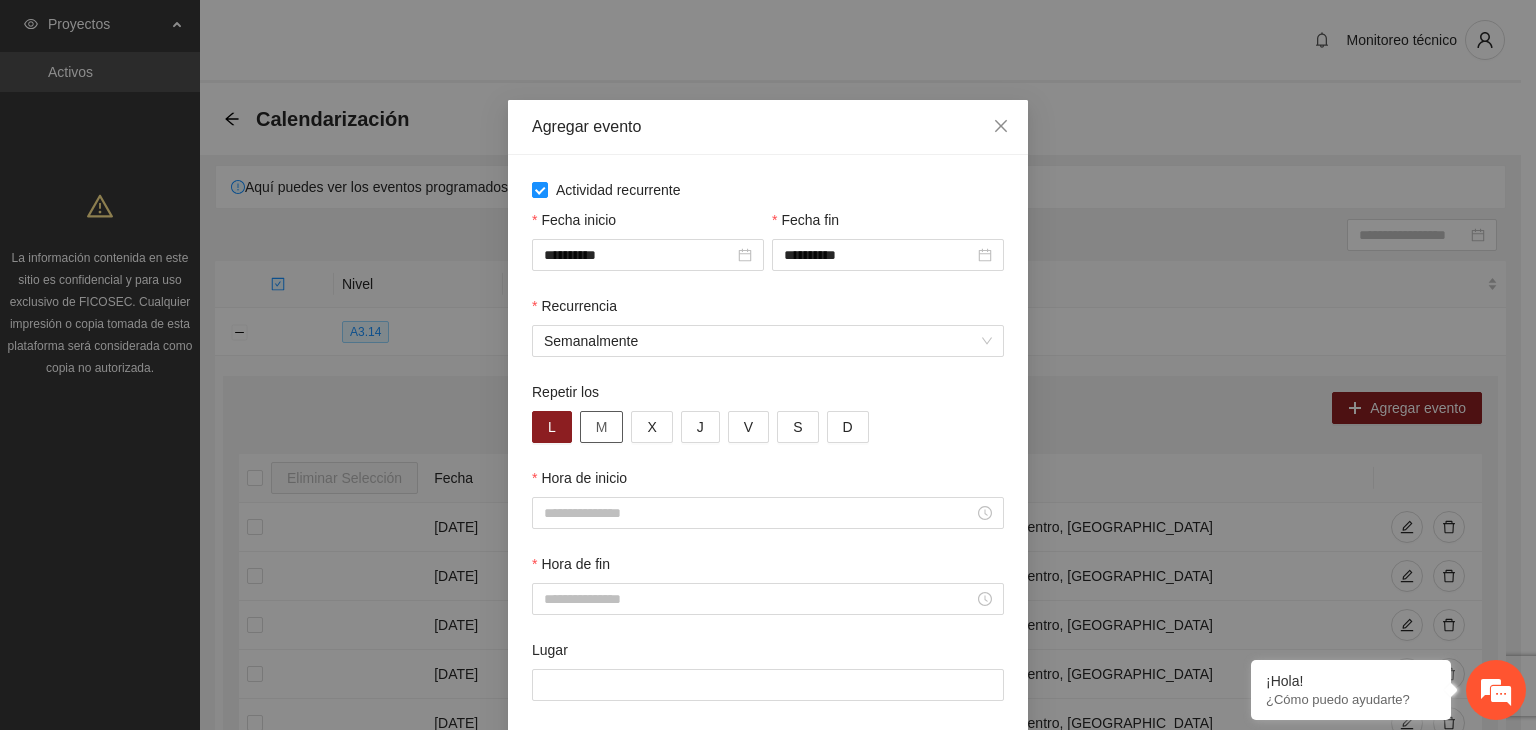 click on "M" at bounding box center [602, 427] 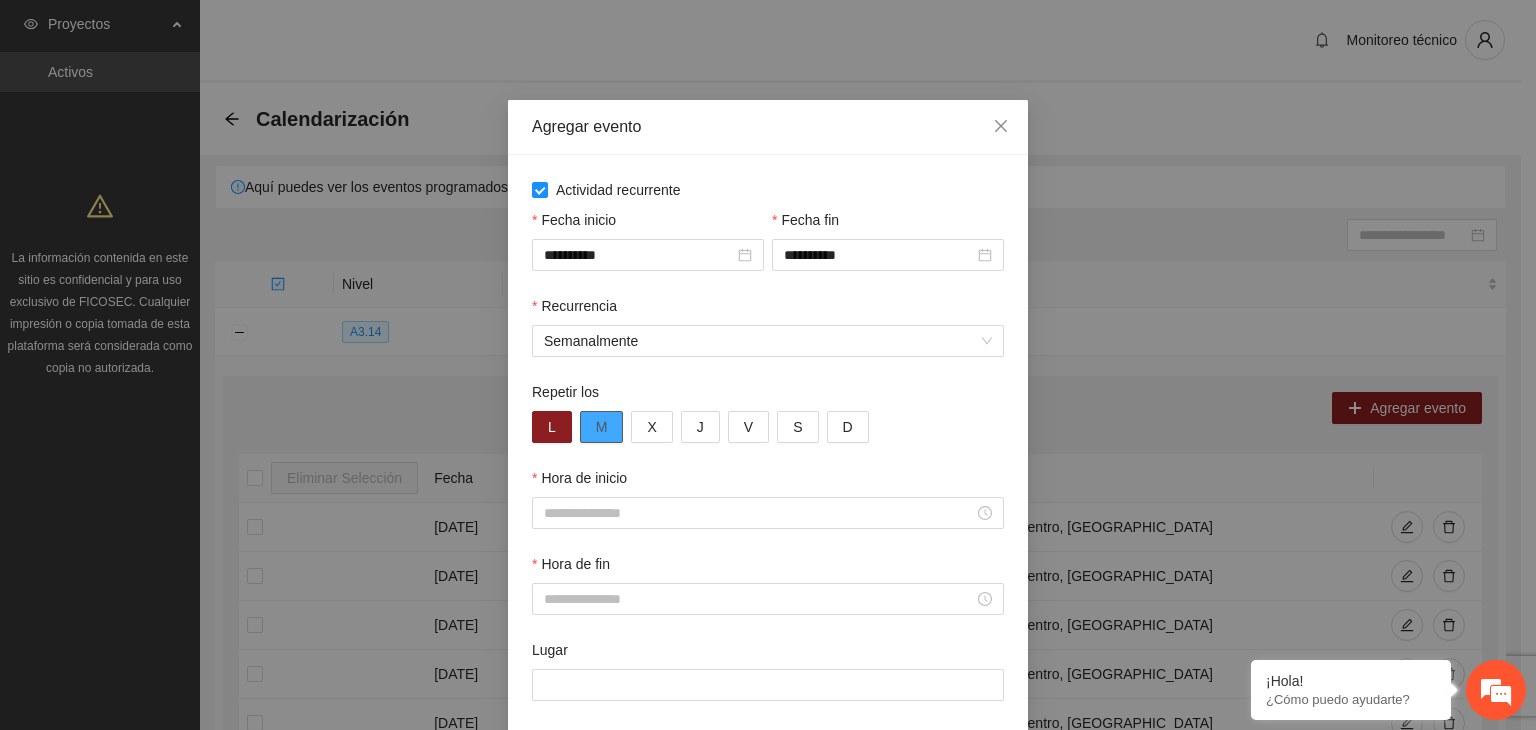 click on "M" at bounding box center (602, 427) 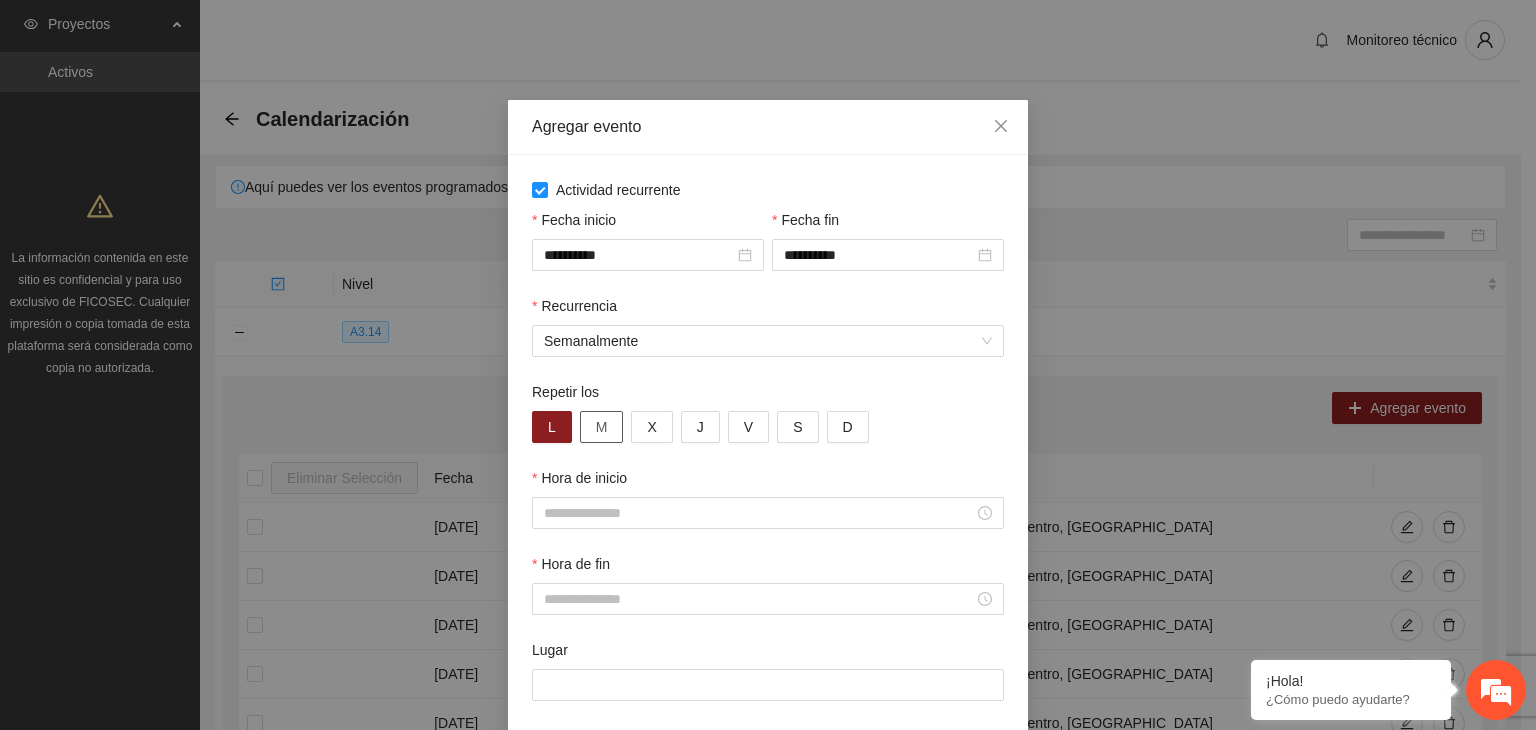 click on "M" at bounding box center (602, 427) 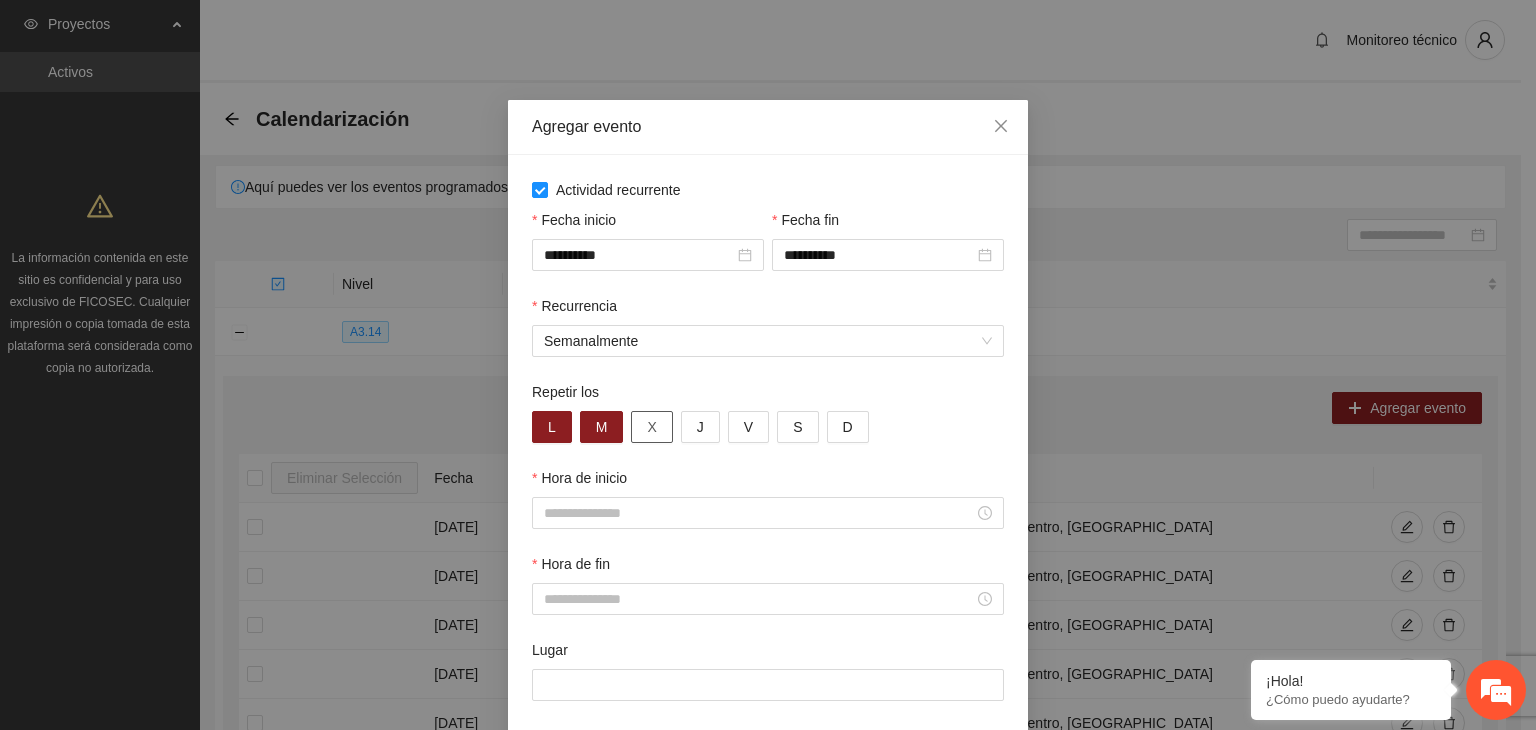 click on "X" at bounding box center (651, 427) 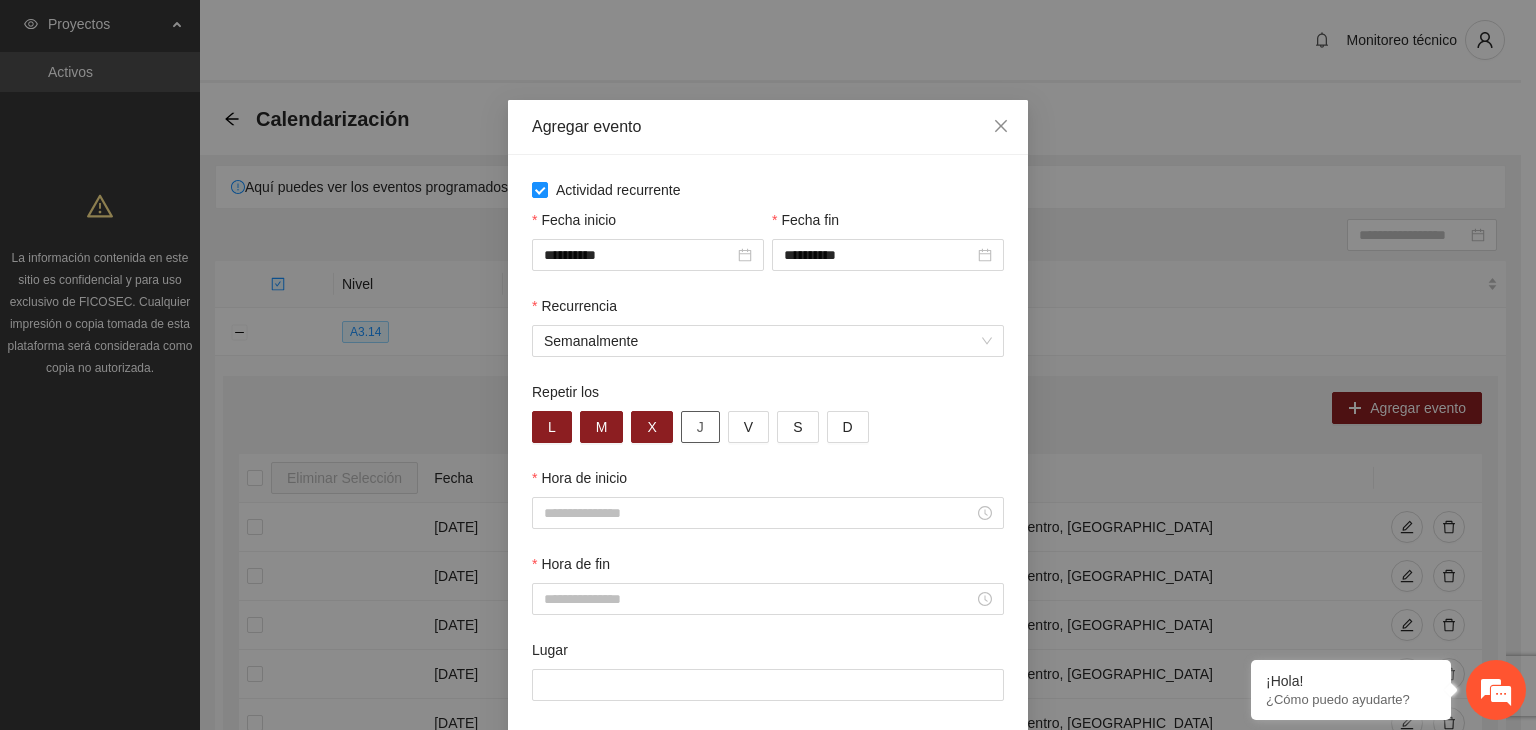 click on "J" at bounding box center (700, 427) 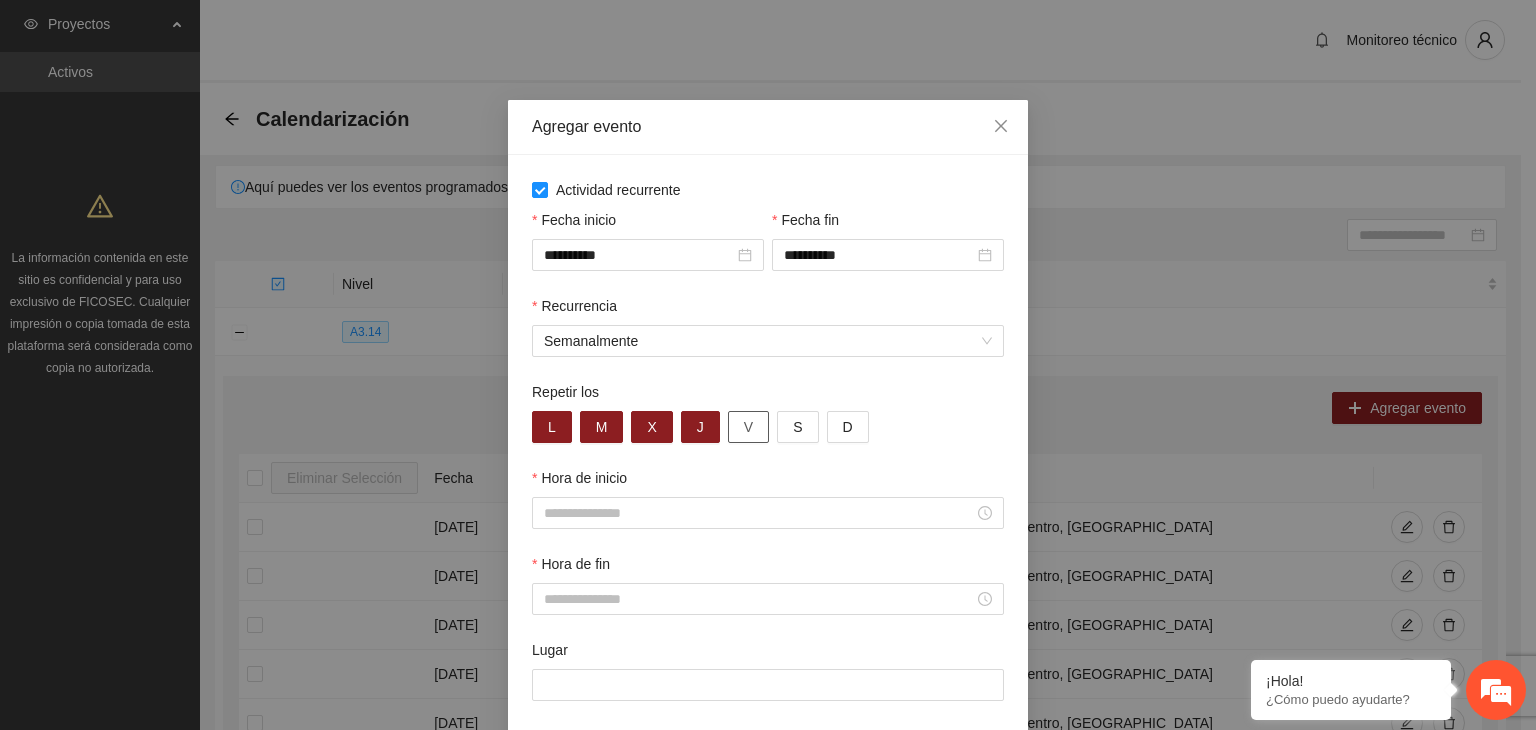 click on "V" at bounding box center [748, 427] 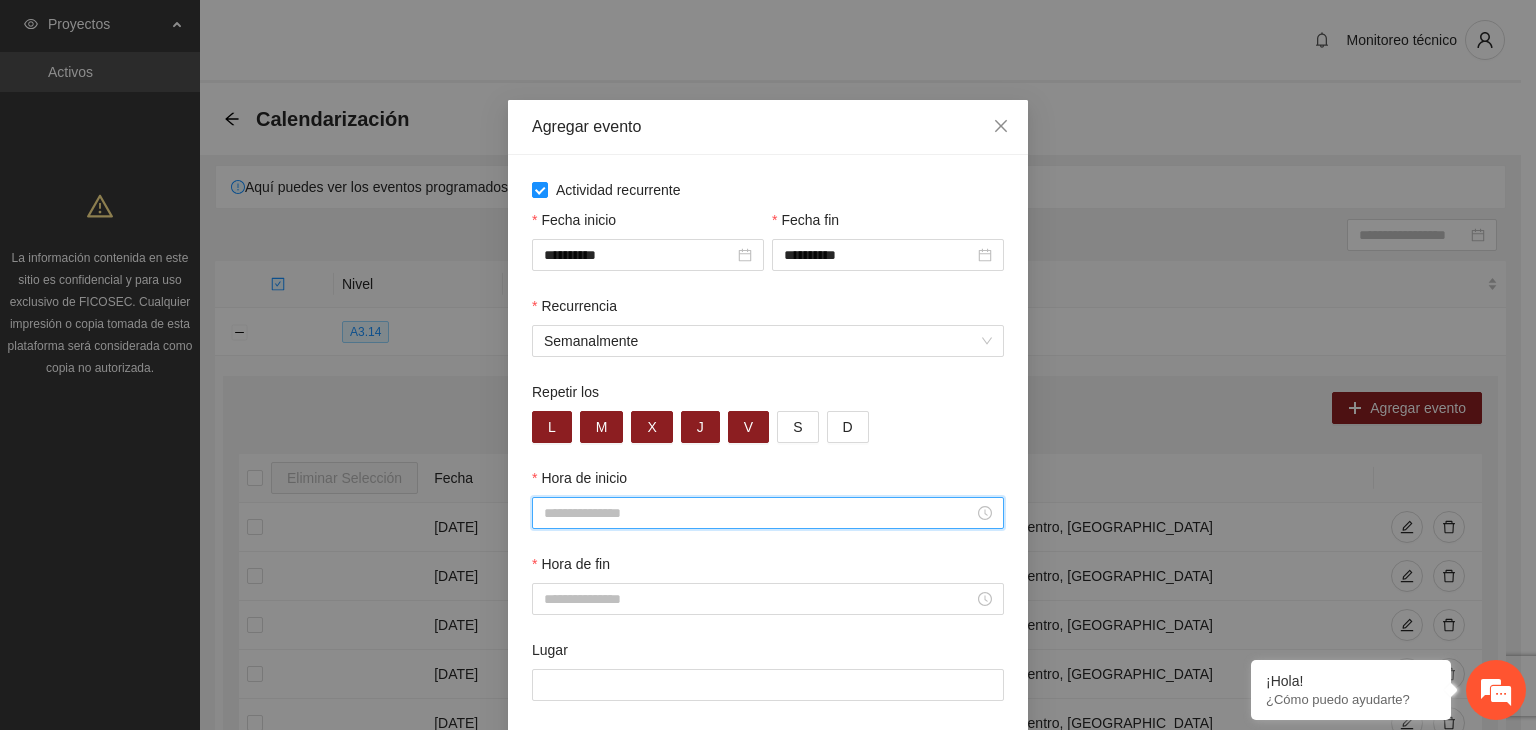 click on "Hora de inicio" at bounding box center (759, 513) 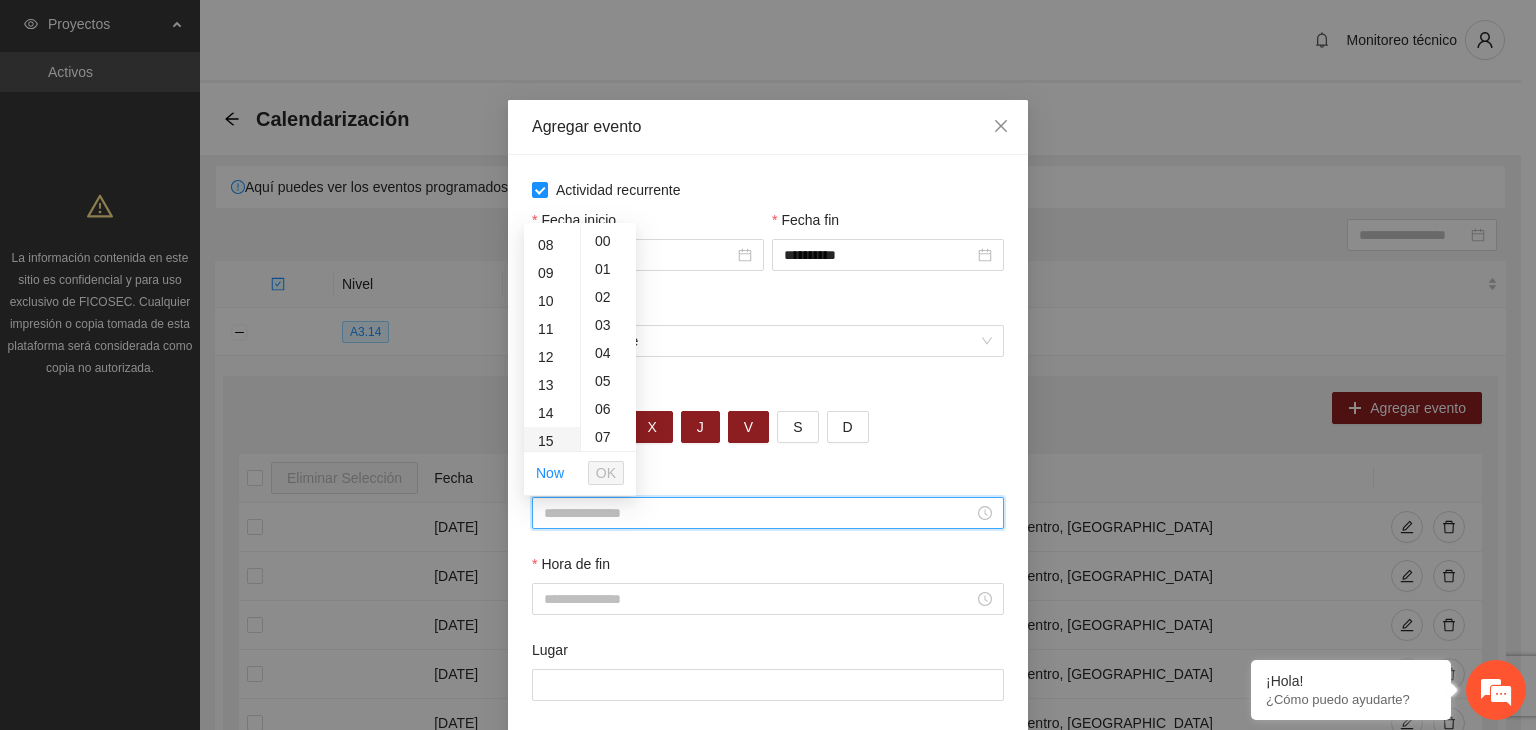 click on "15" at bounding box center (552, 441) 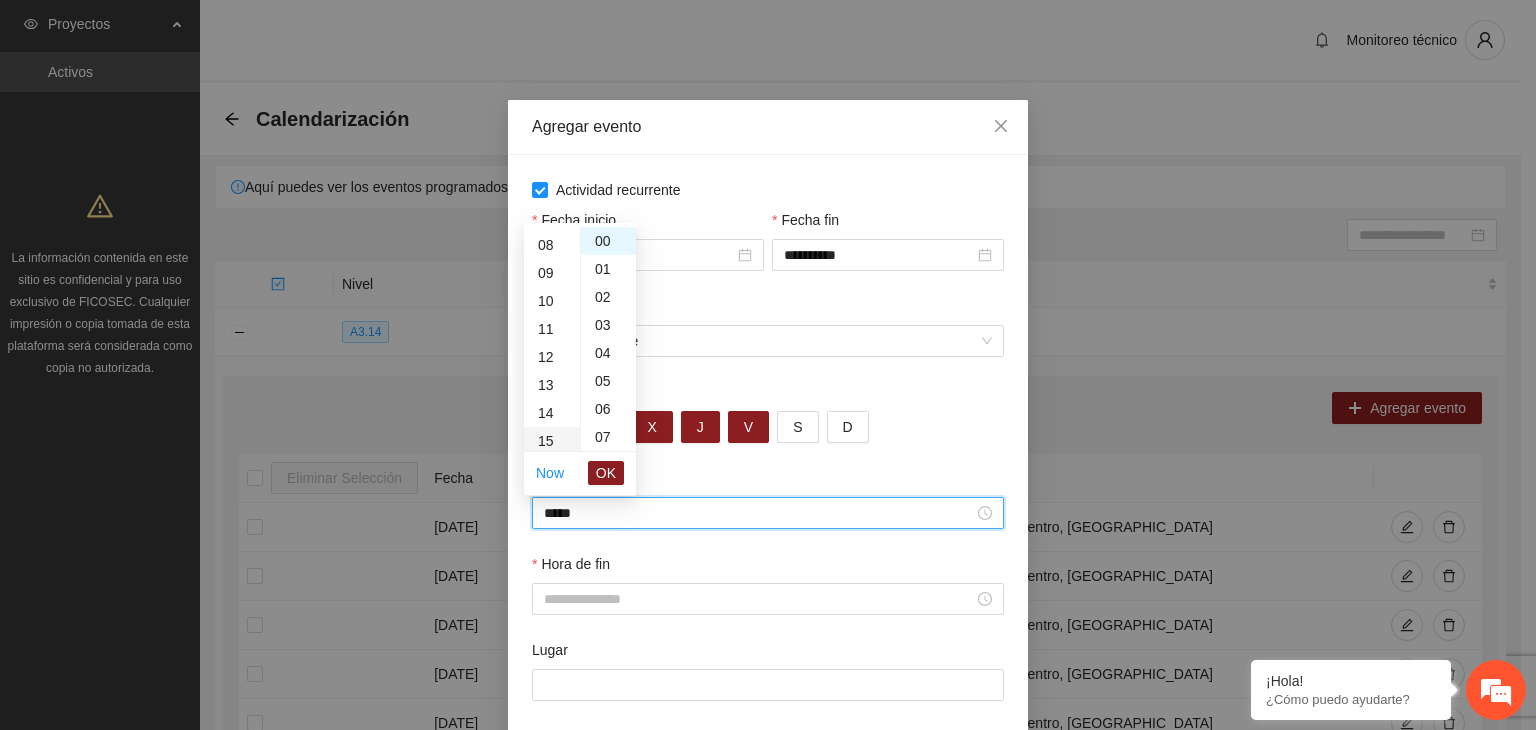 scroll, scrollTop: 420, scrollLeft: 0, axis: vertical 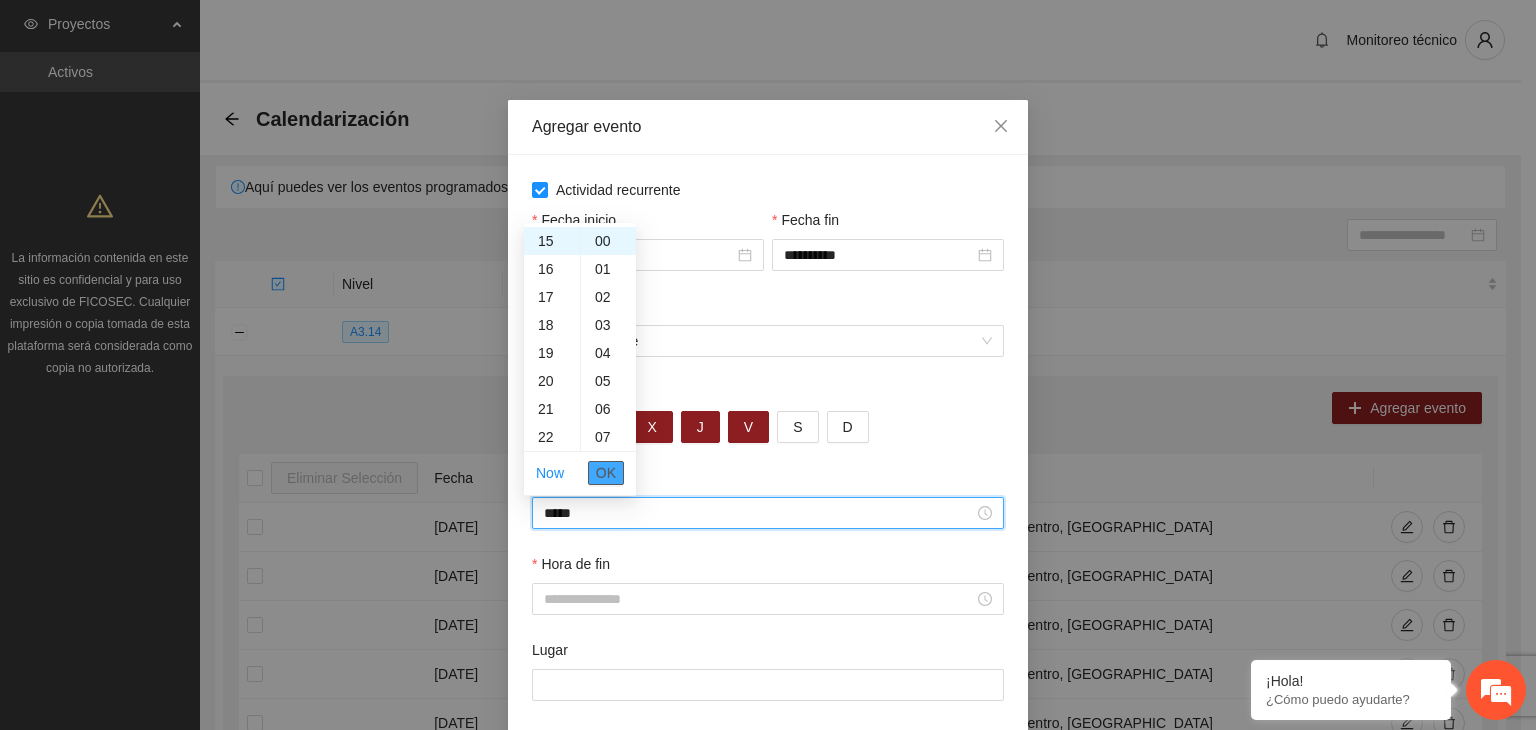 click on "OK" at bounding box center [606, 473] 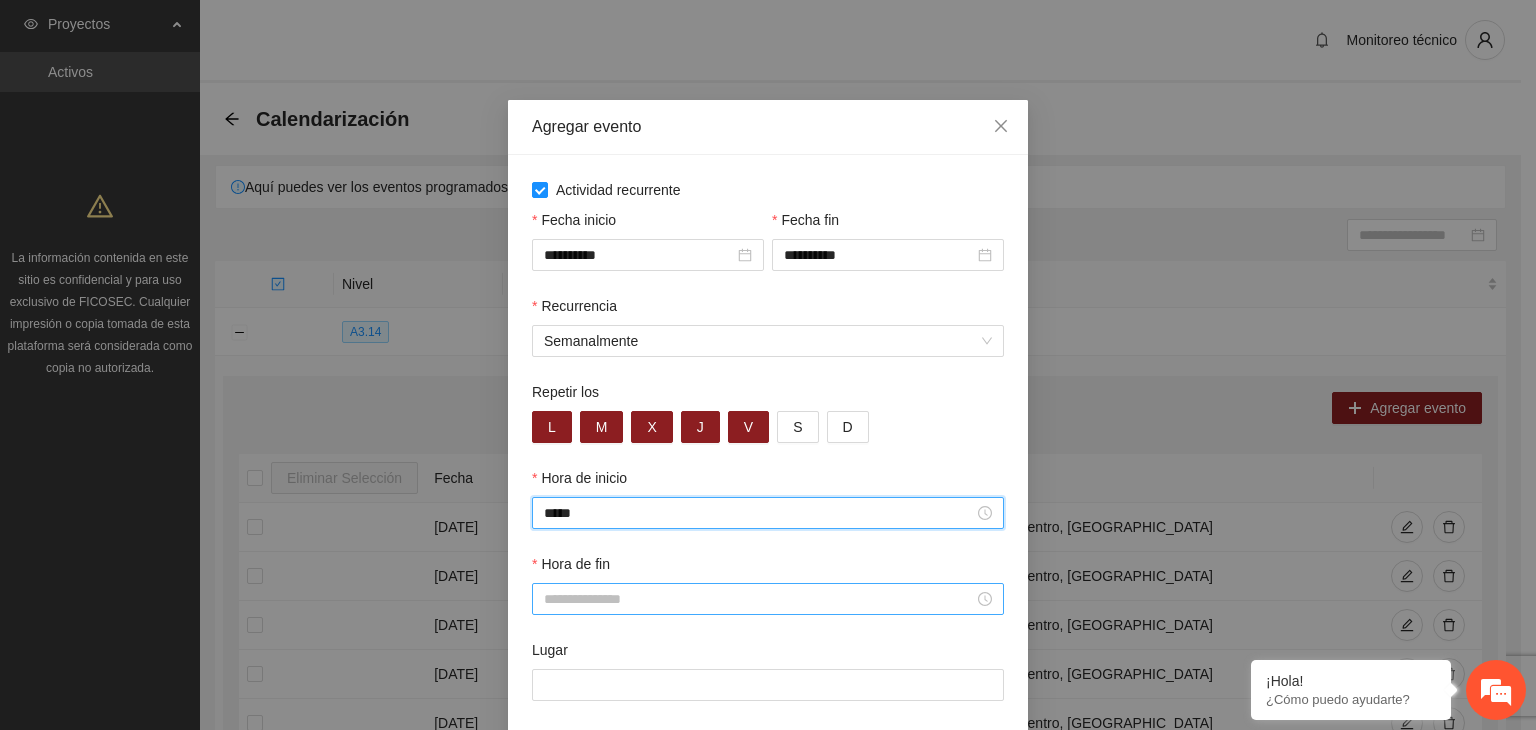click on "Hora de fin" at bounding box center (759, 599) 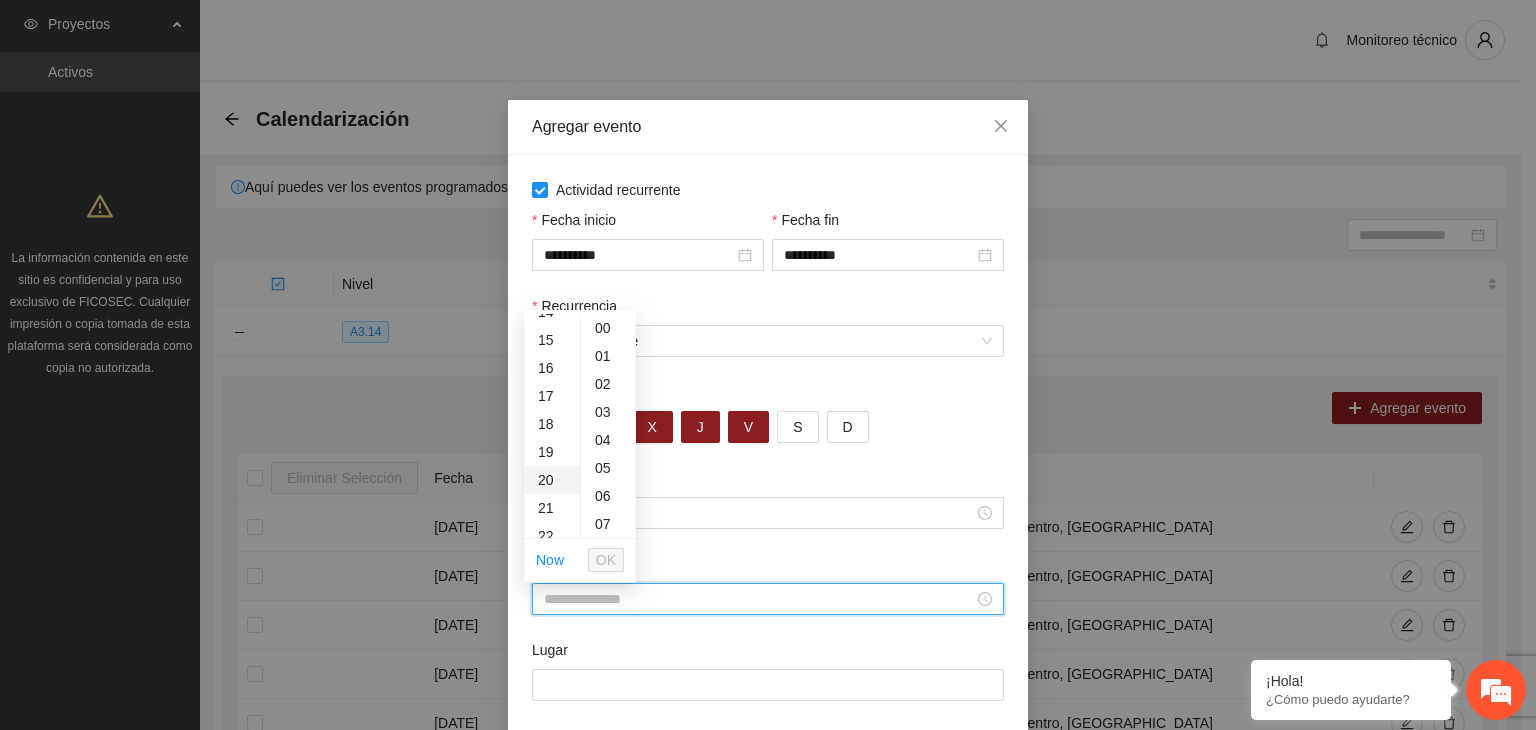 click on "20" at bounding box center (552, 480) 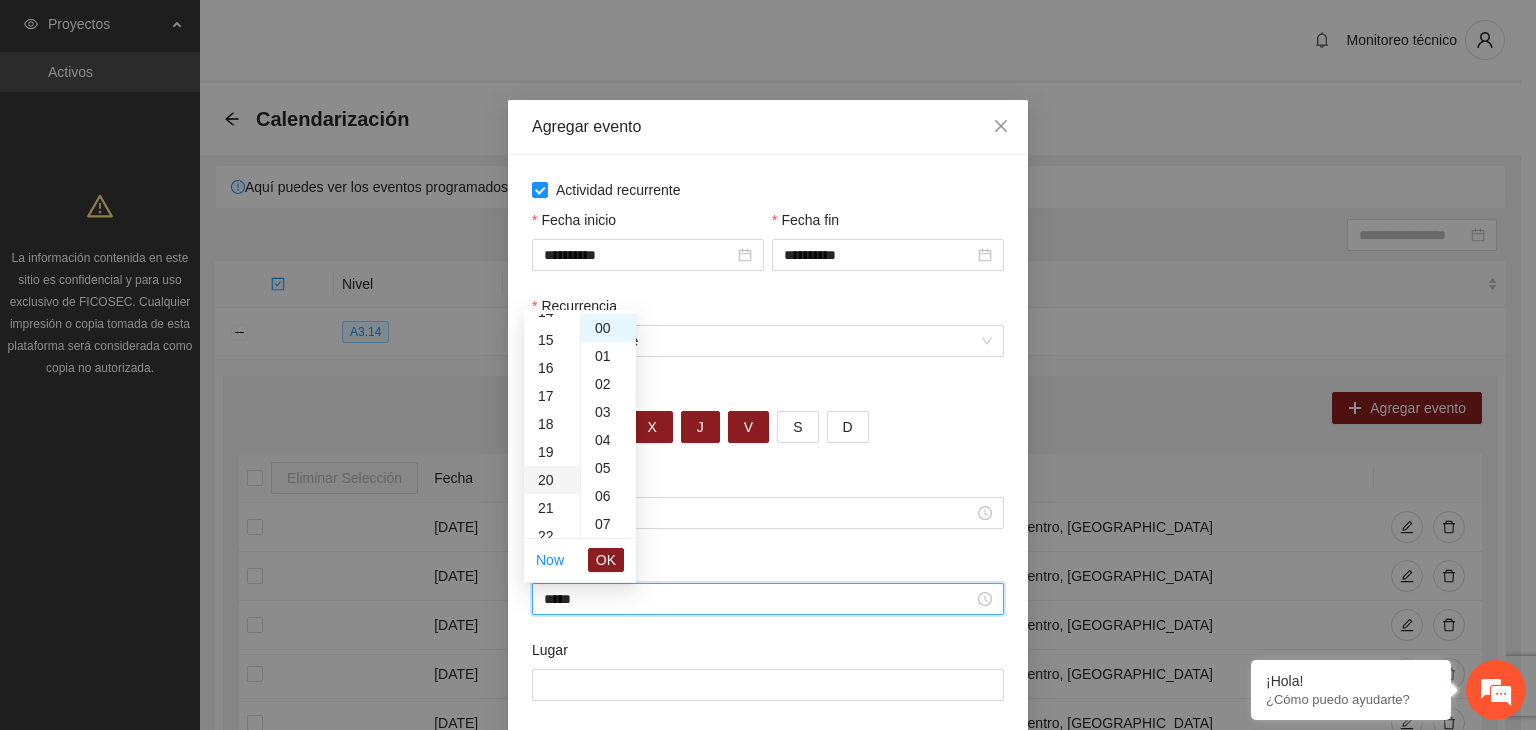 scroll, scrollTop: 560, scrollLeft: 0, axis: vertical 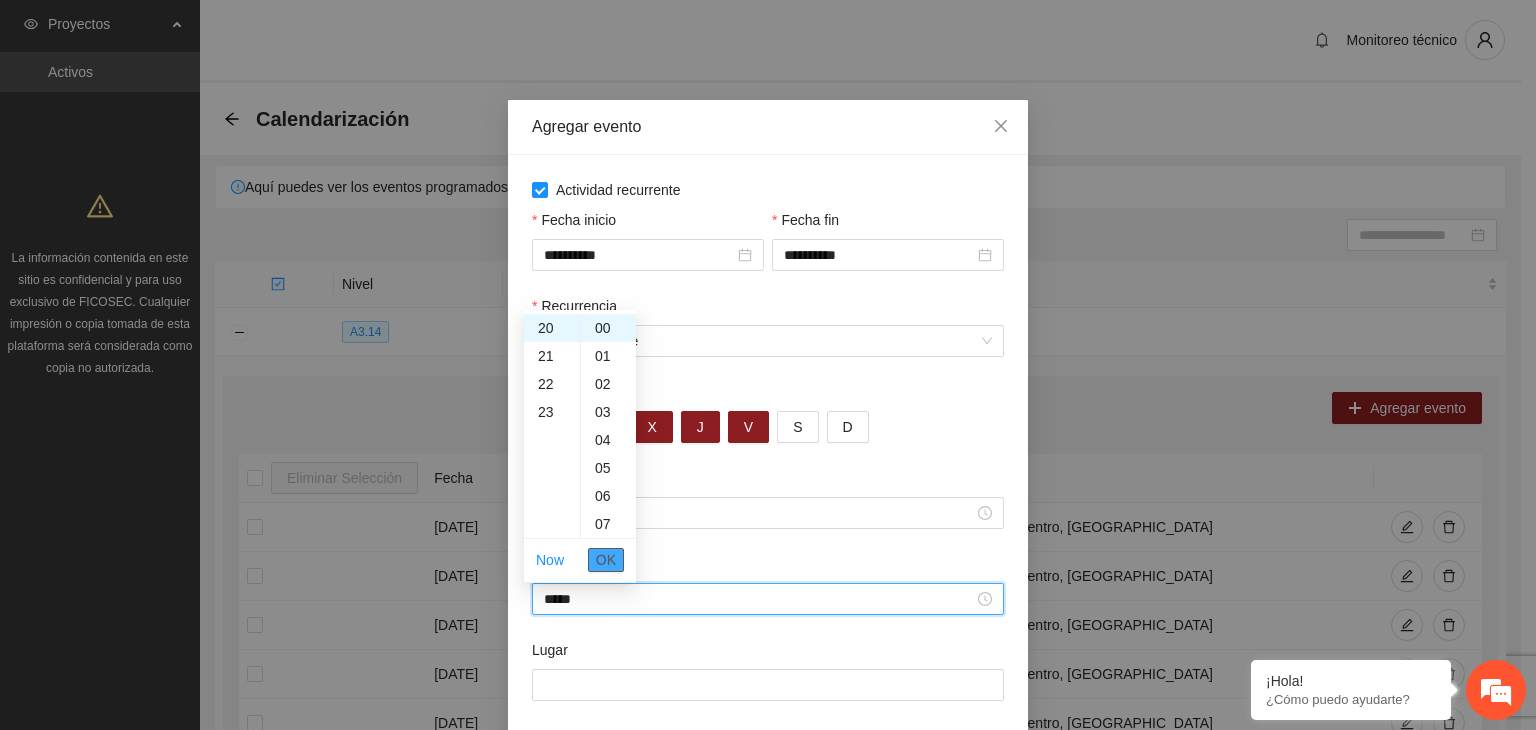 click on "OK" at bounding box center [606, 560] 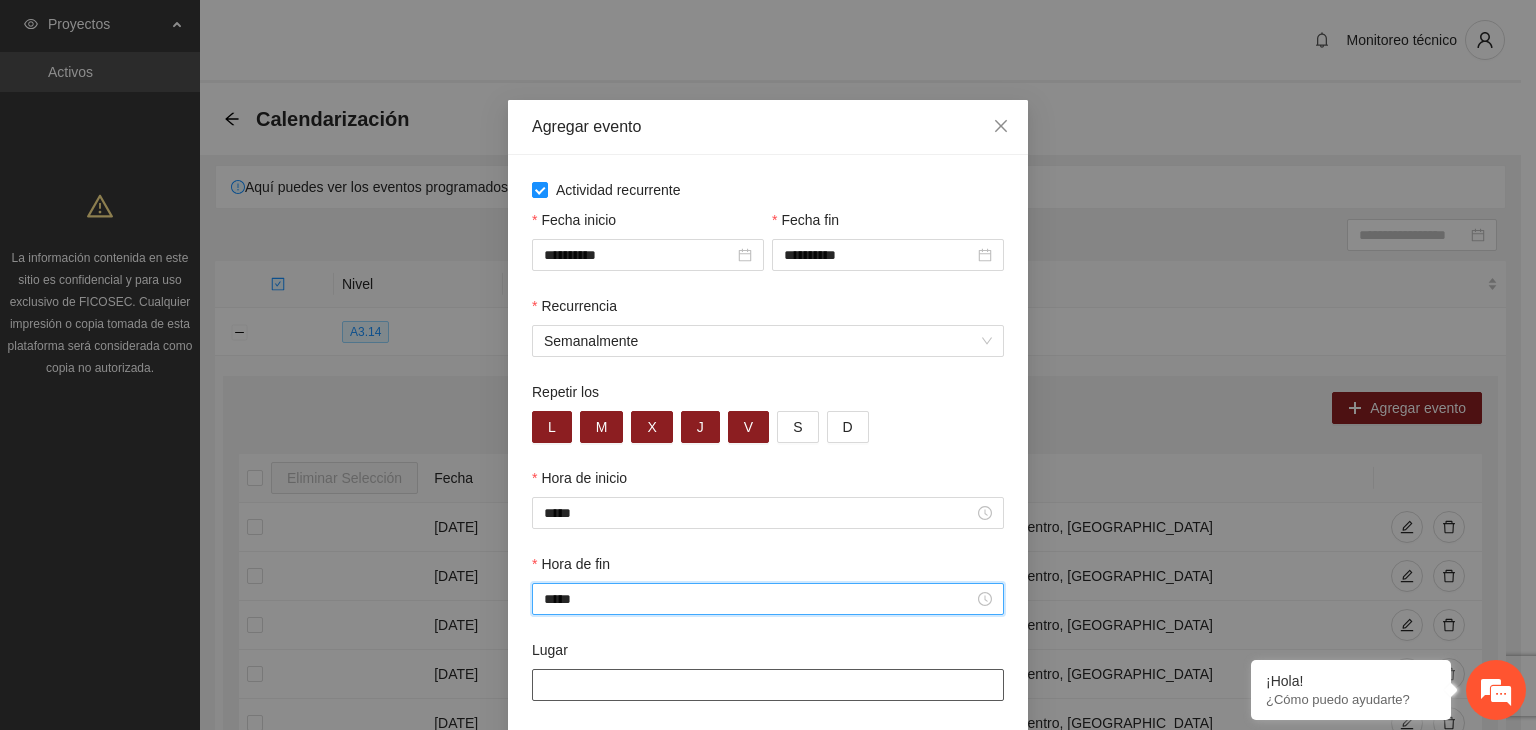 click on "Lugar" at bounding box center (768, 685) 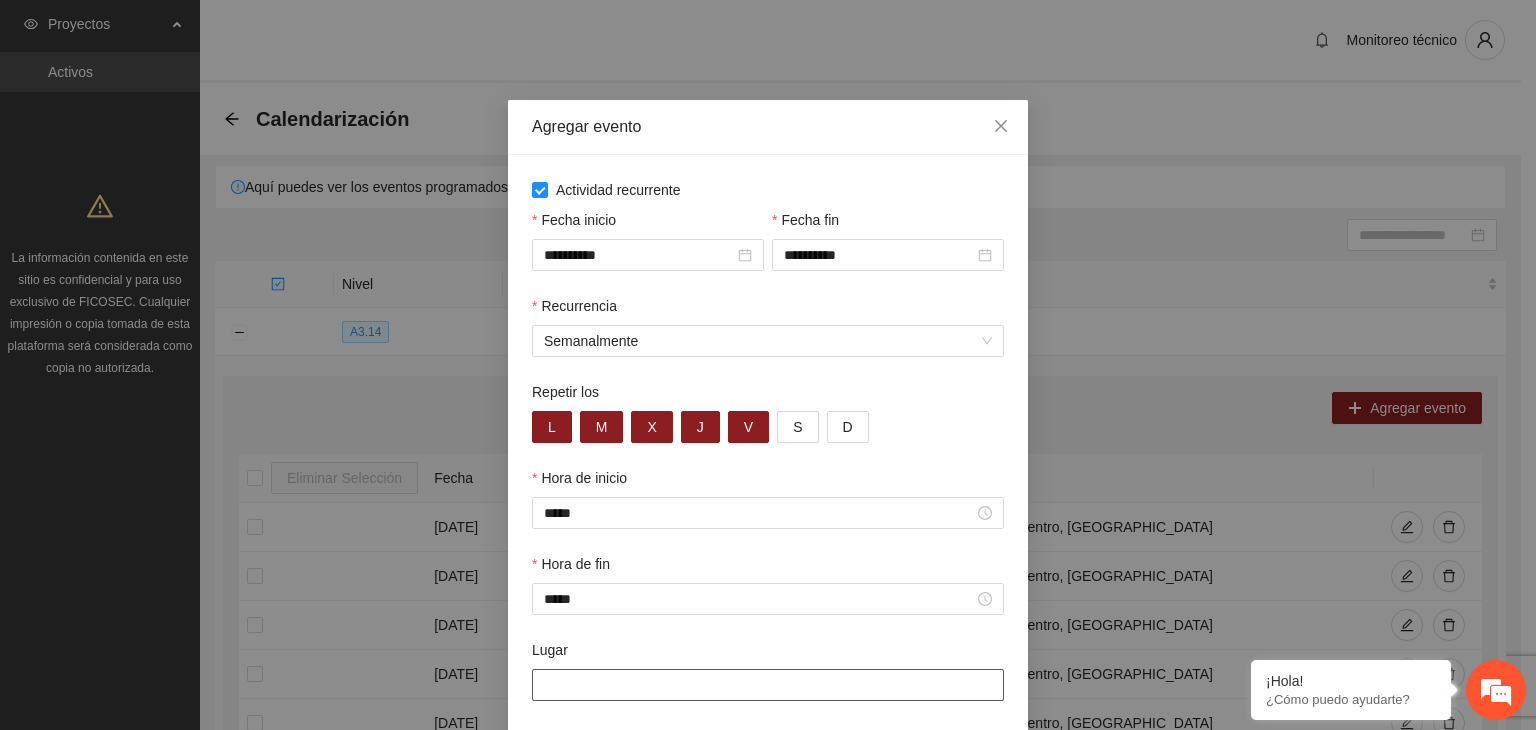 click on "Lugar" at bounding box center [768, 685] 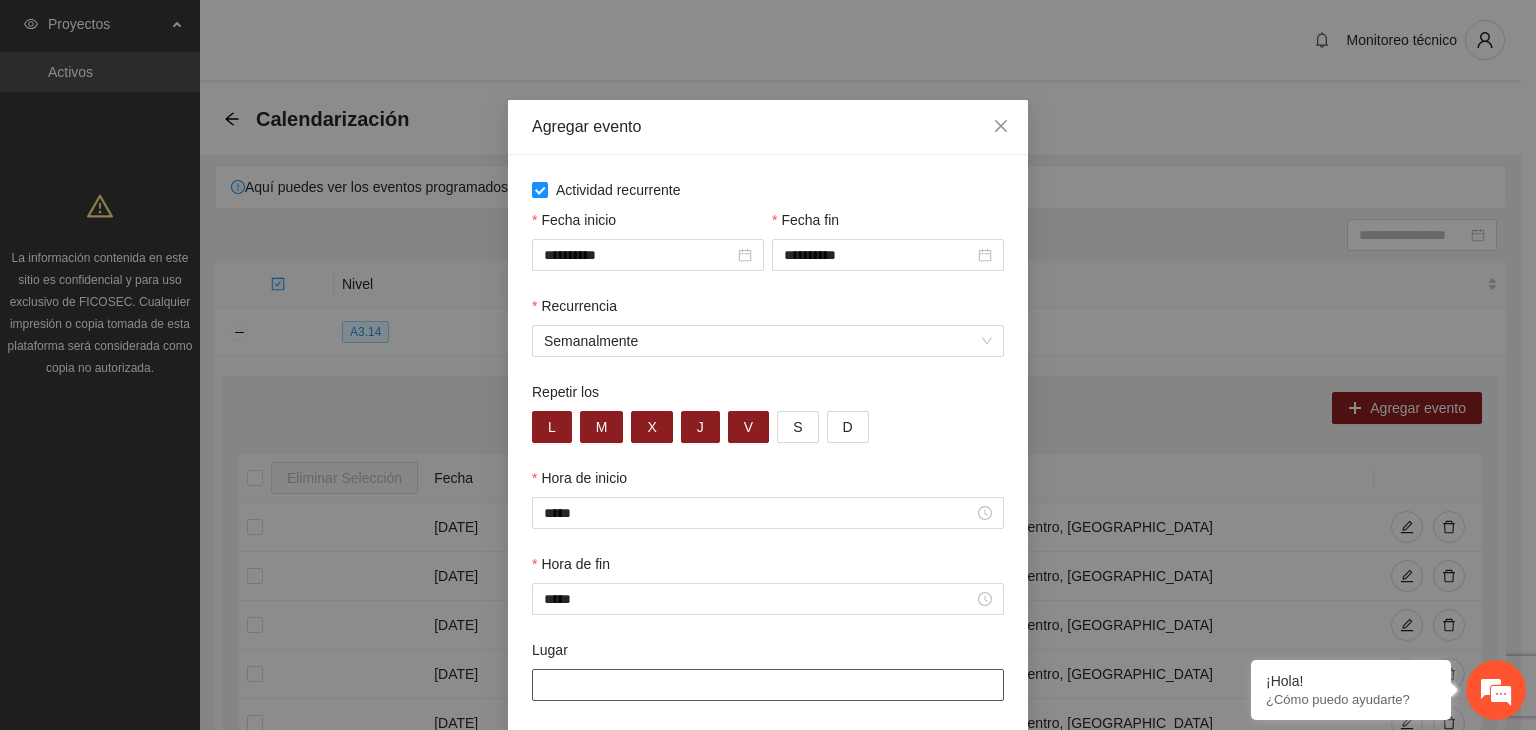 type on "**********" 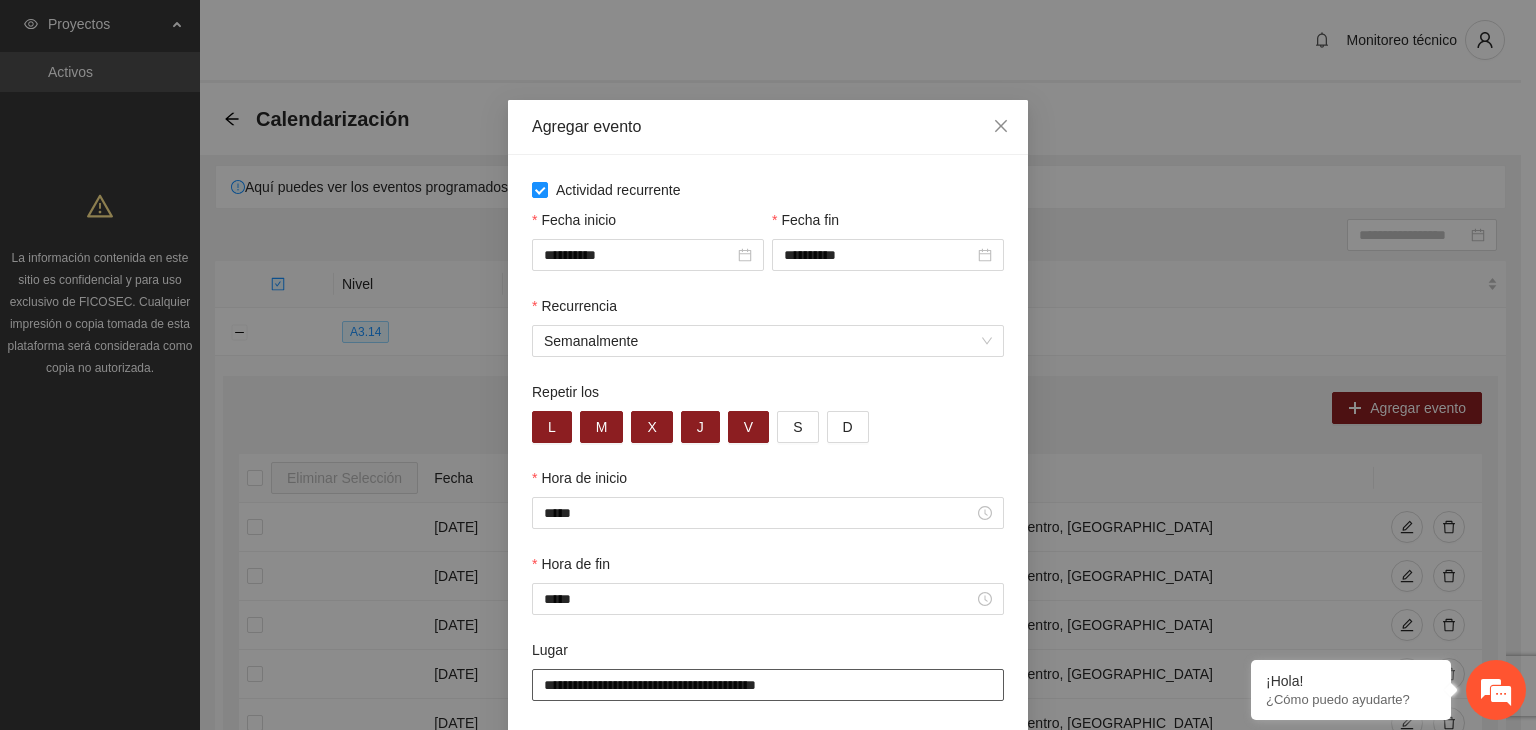 scroll, scrollTop: 99, scrollLeft: 0, axis: vertical 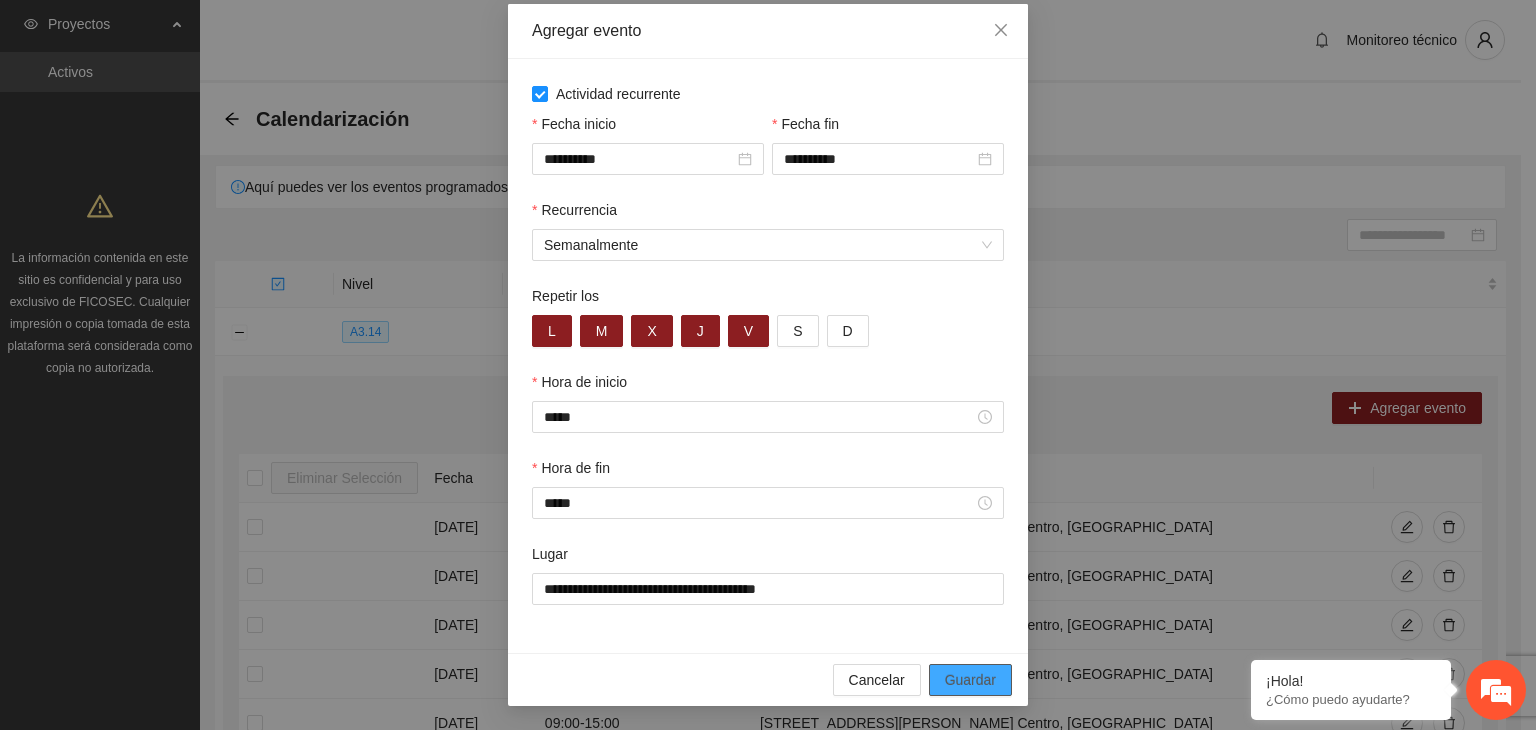 click on "Guardar" at bounding box center [970, 680] 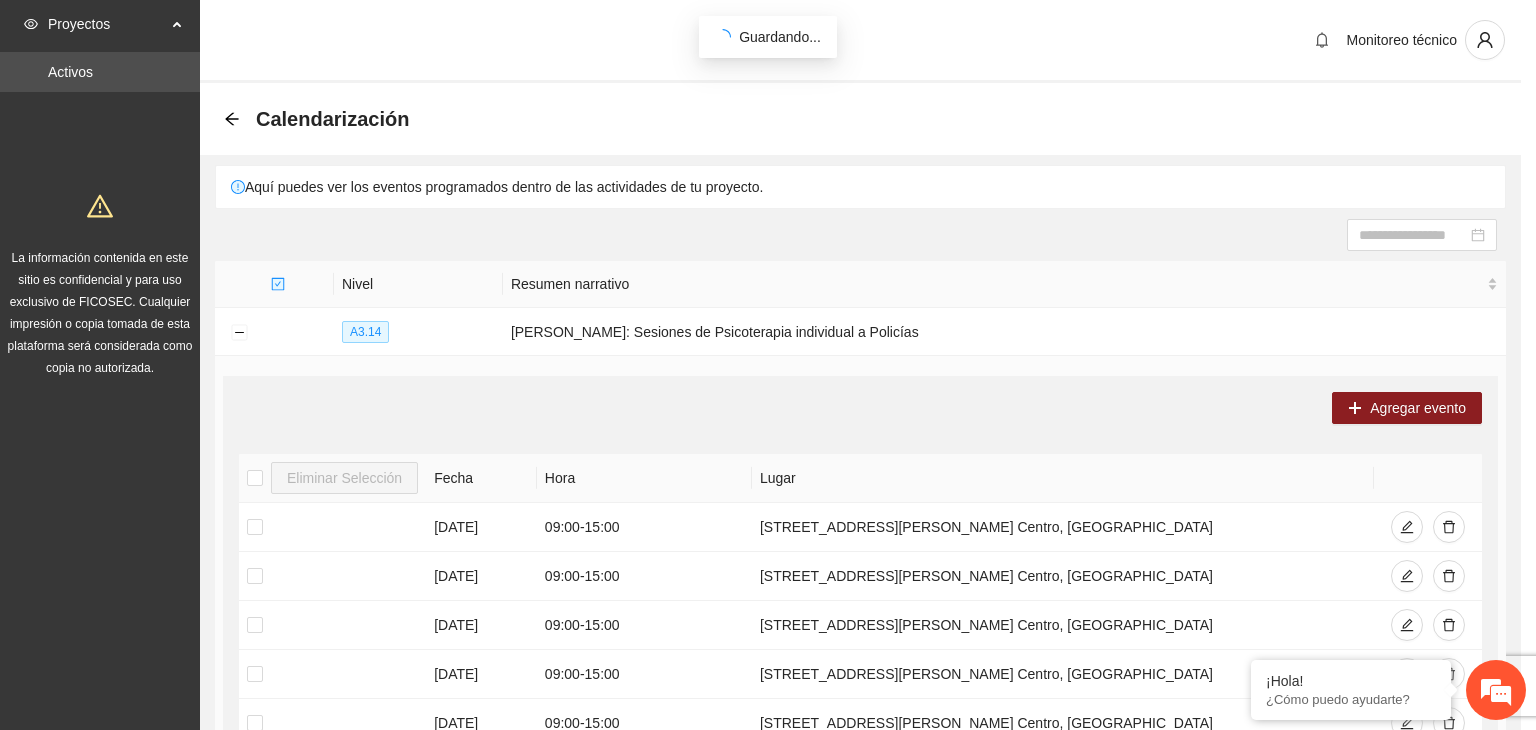 scroll, scrollTop: 0, scrollLeft: 0, axis: both 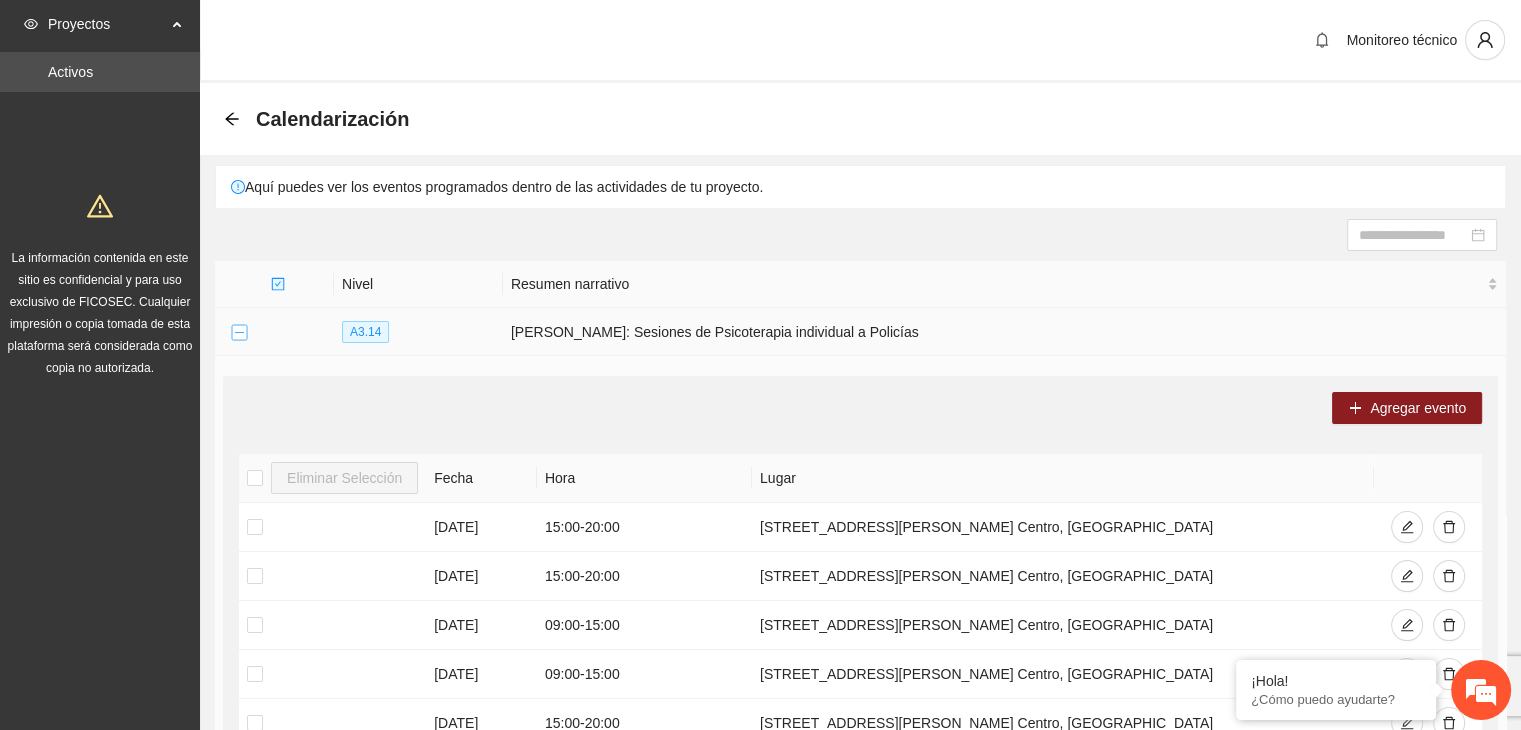 click at bounding box center (239, 333) 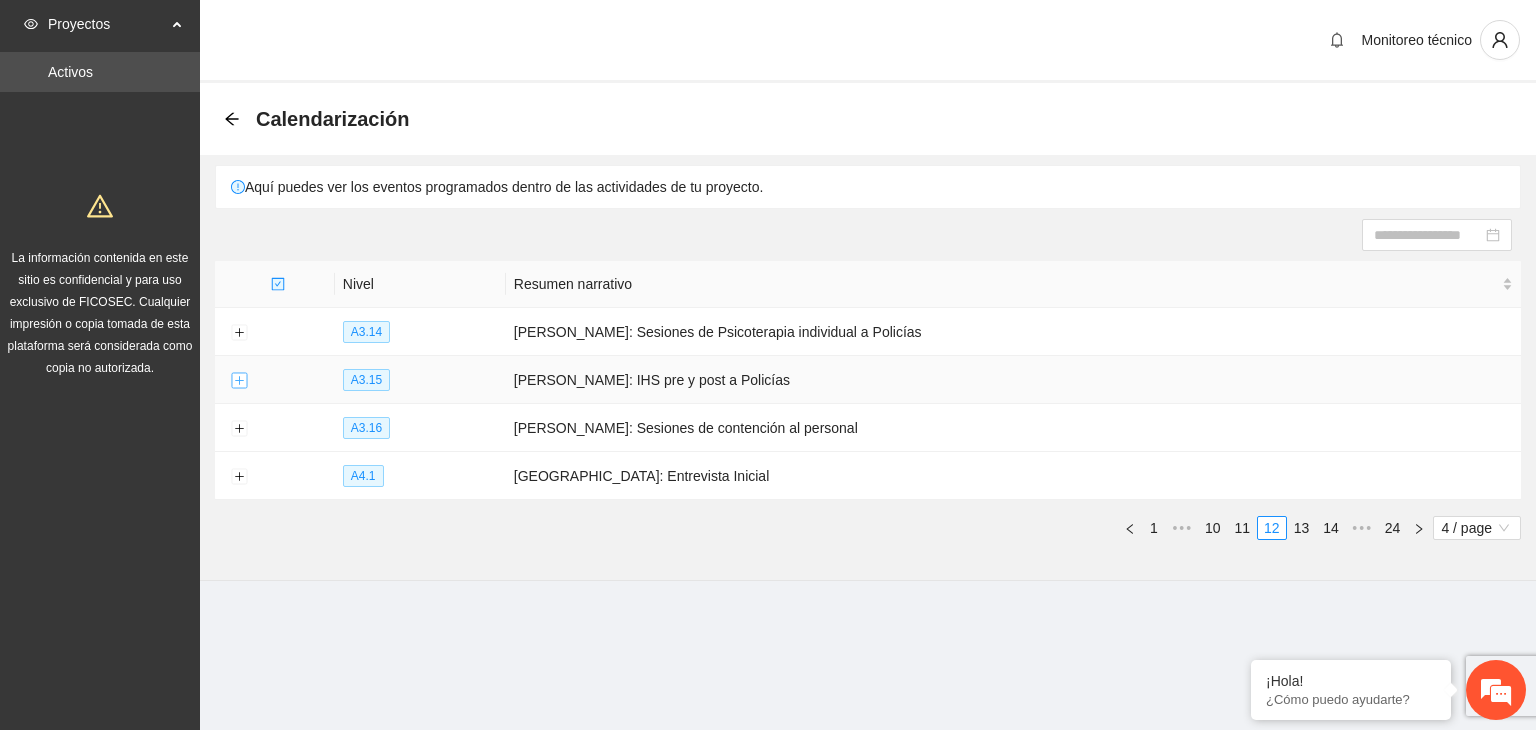 click at bounding box center (239, 381) 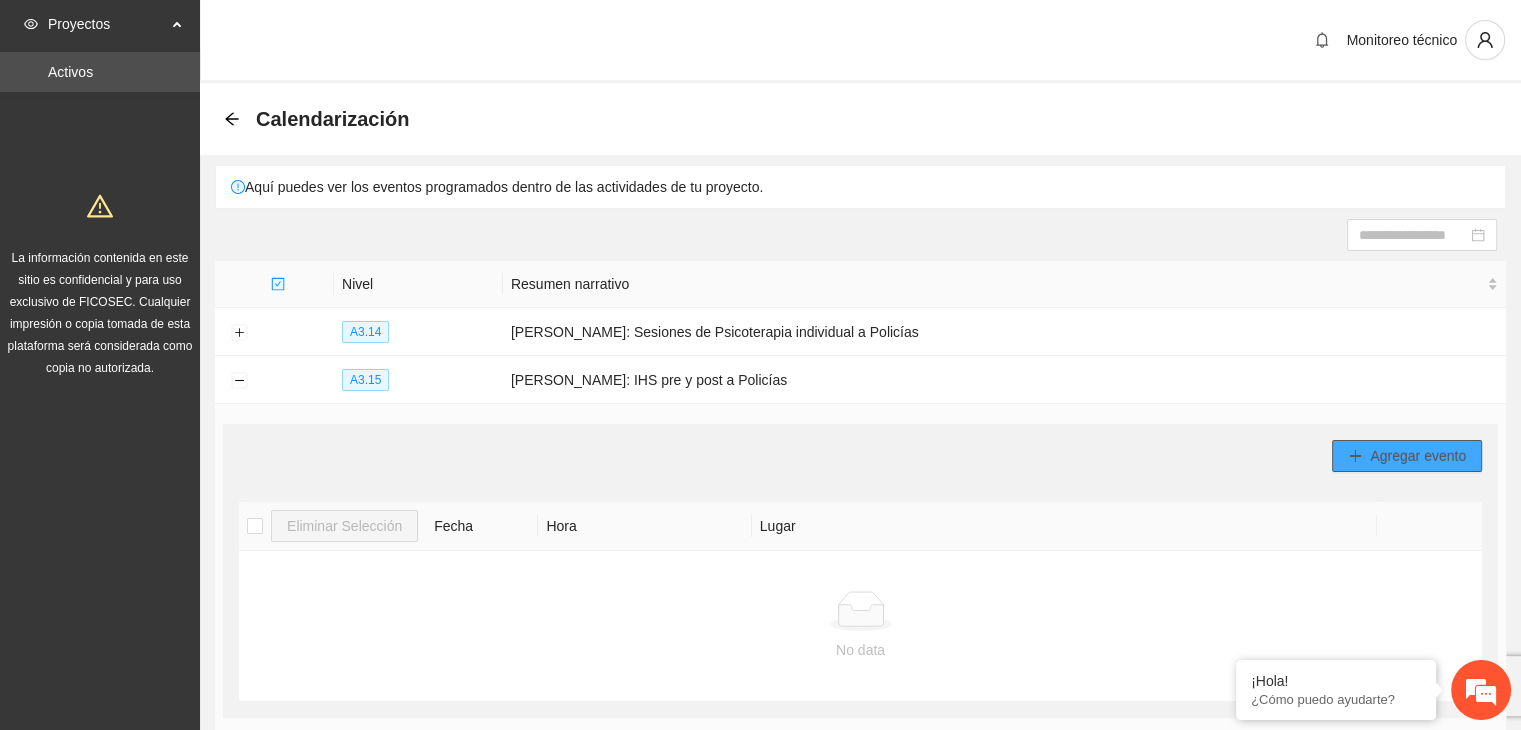 click on "Agregar evento" at bounding box center (1407, 456) 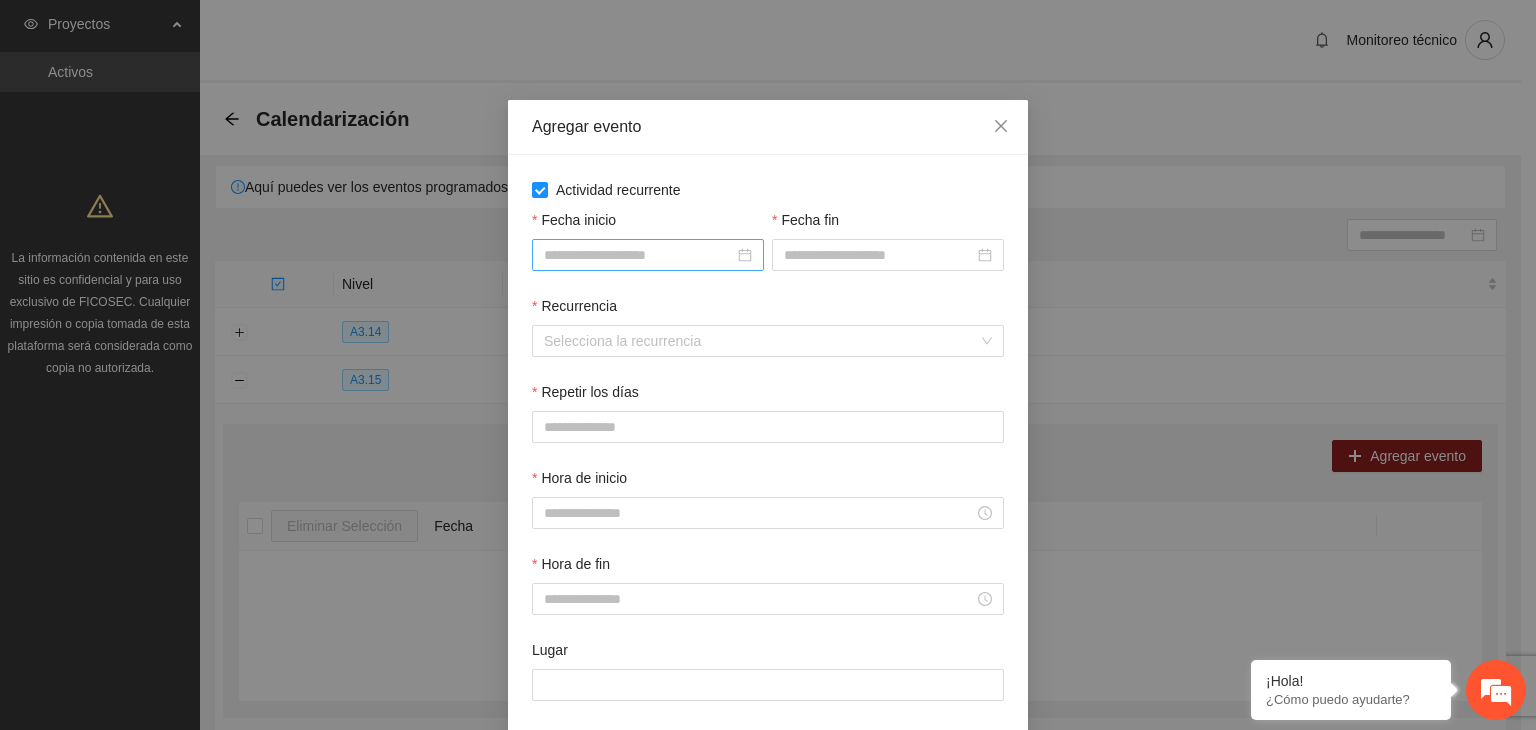 click on "Fecha inicio" at bounding box center [639, 255] 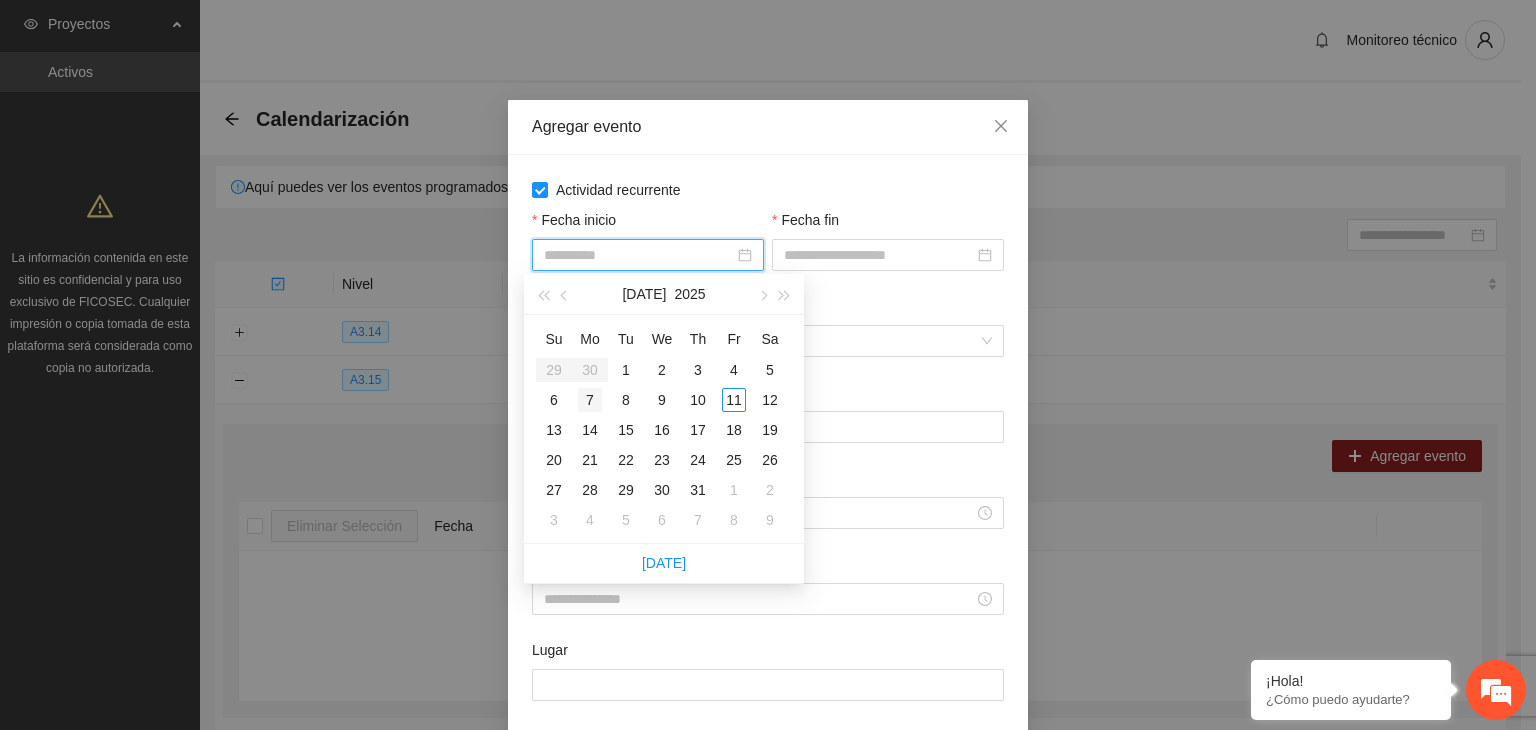 type on "**********" 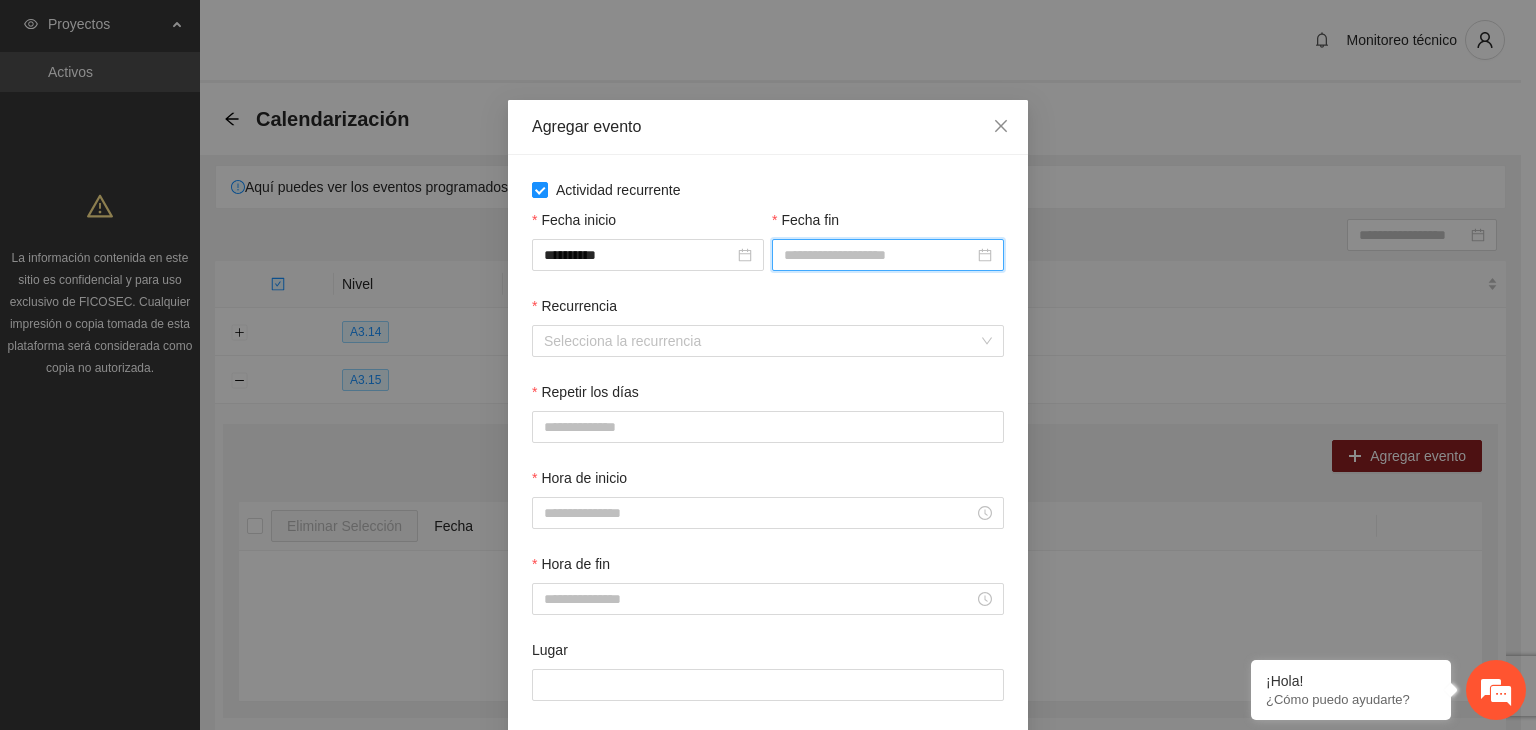 click on "Fecha fin" at bounding box center (879, 255) 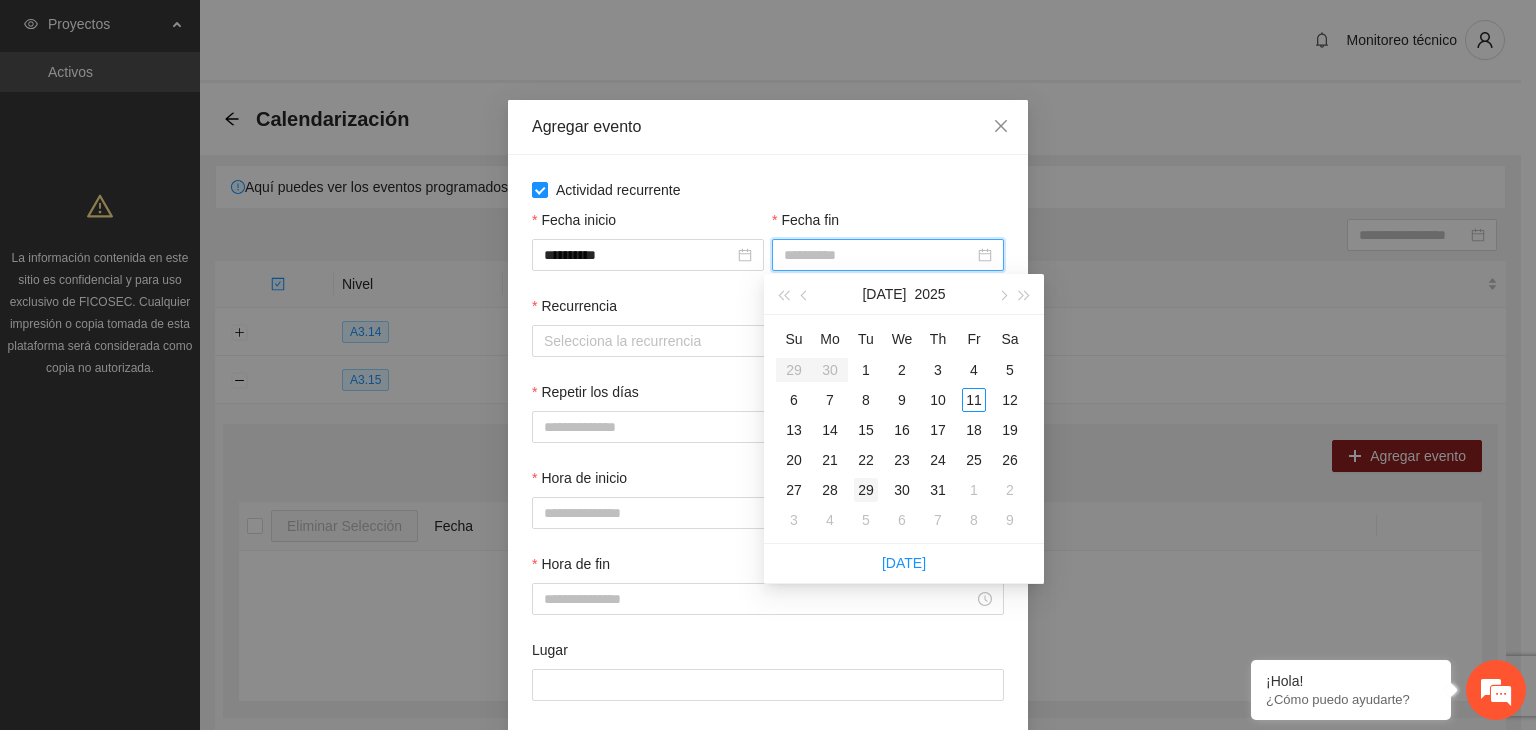 type on "**********" 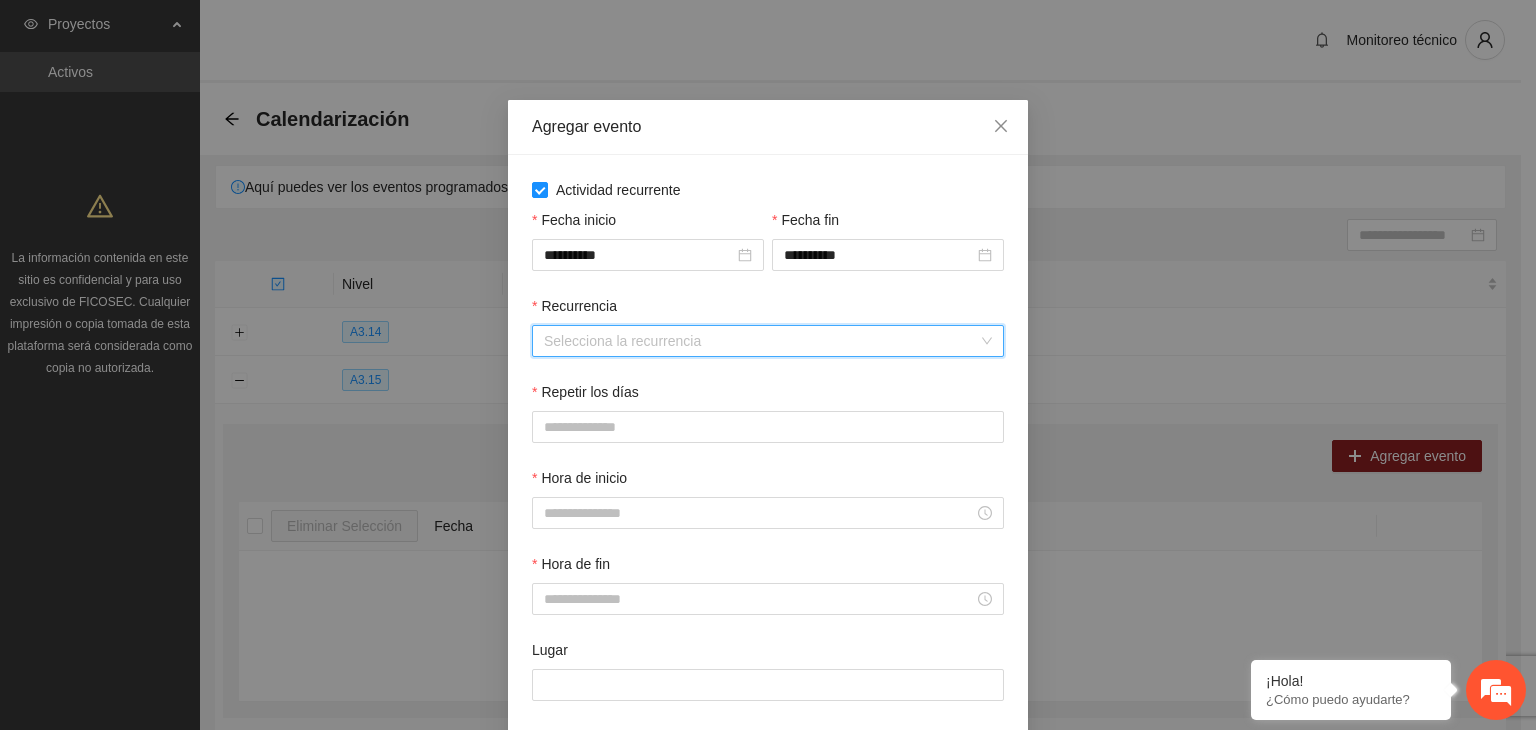 click on "Recurrencia" at bounding box center (761, 341) 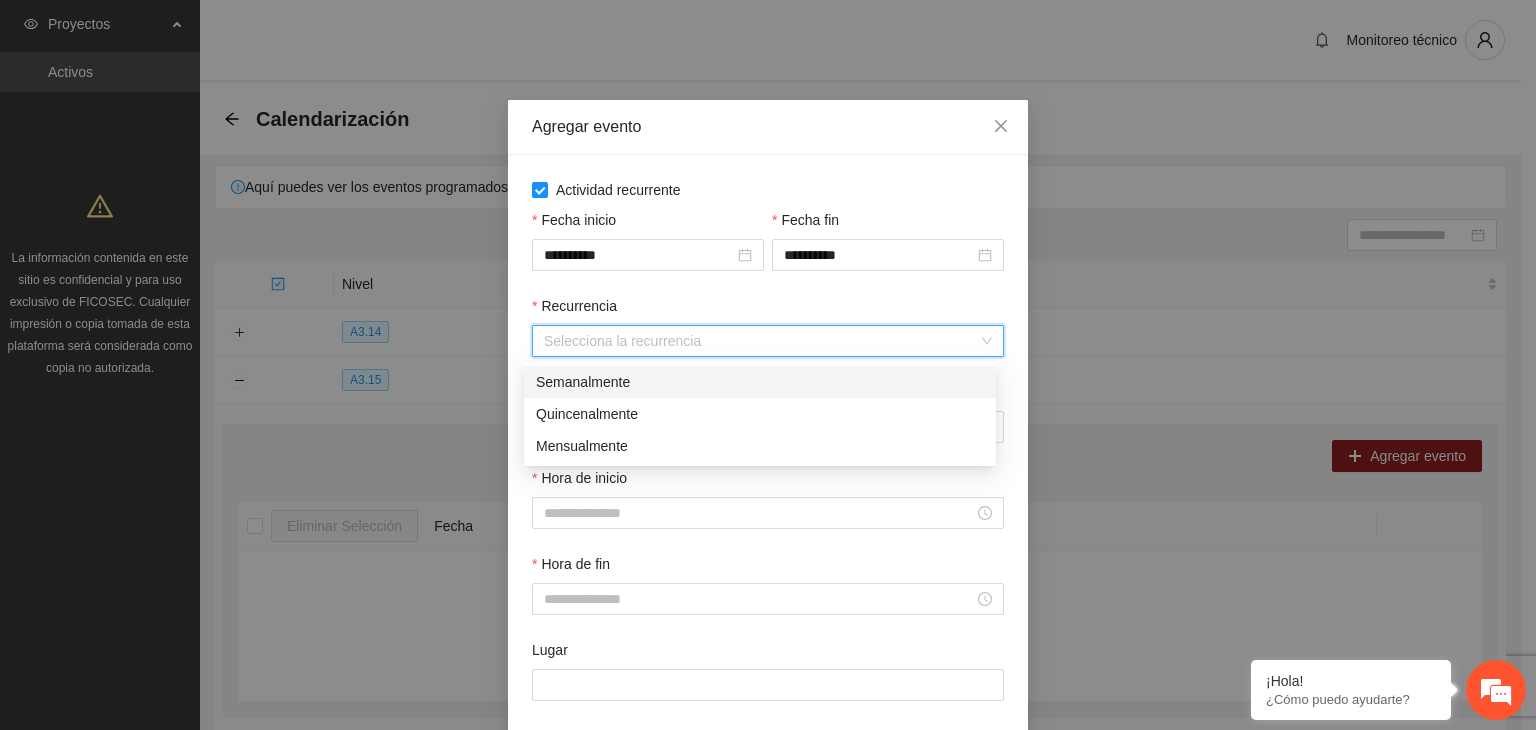 click on "Semanalmente" at bounding box center [760, 382] 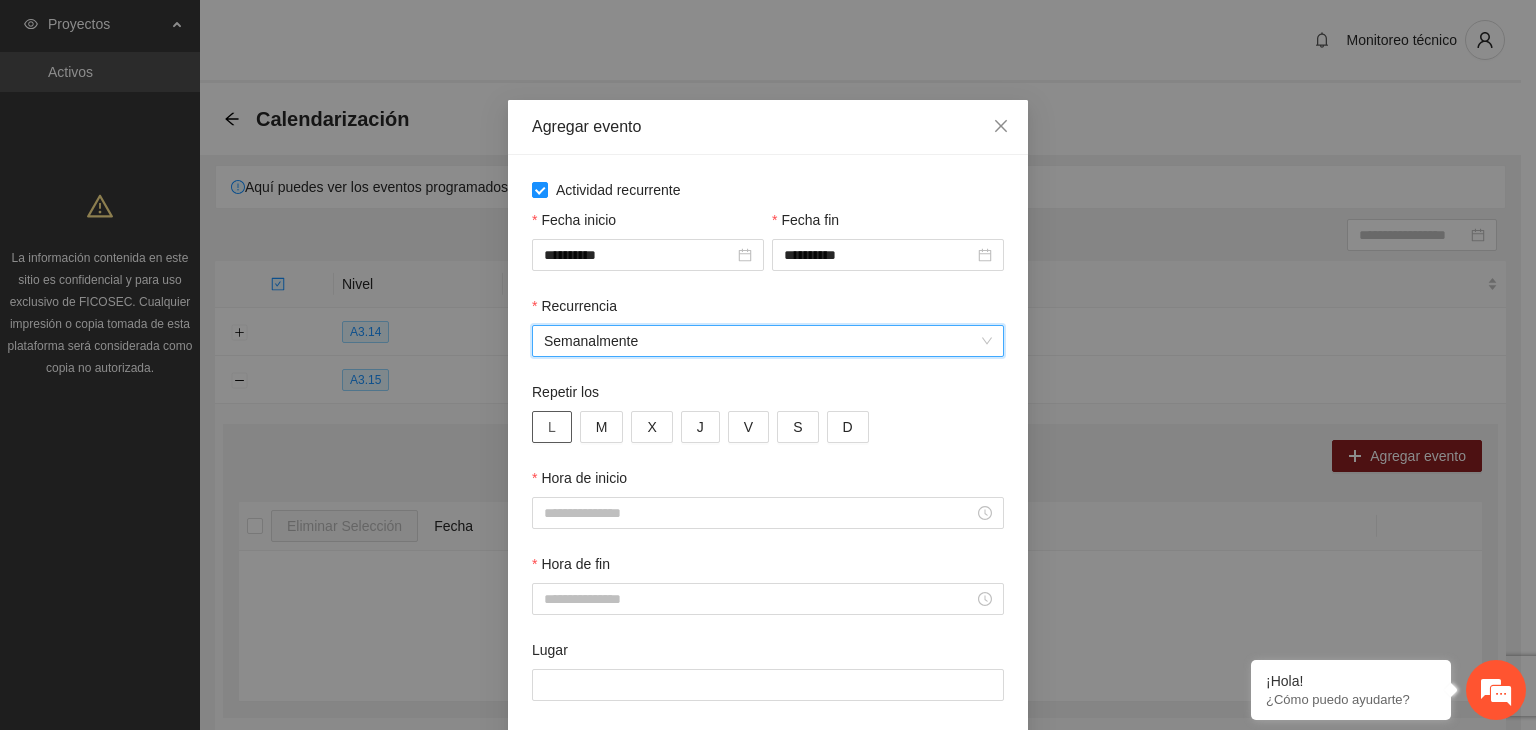 click on "L" at bounding box center (552, 427) 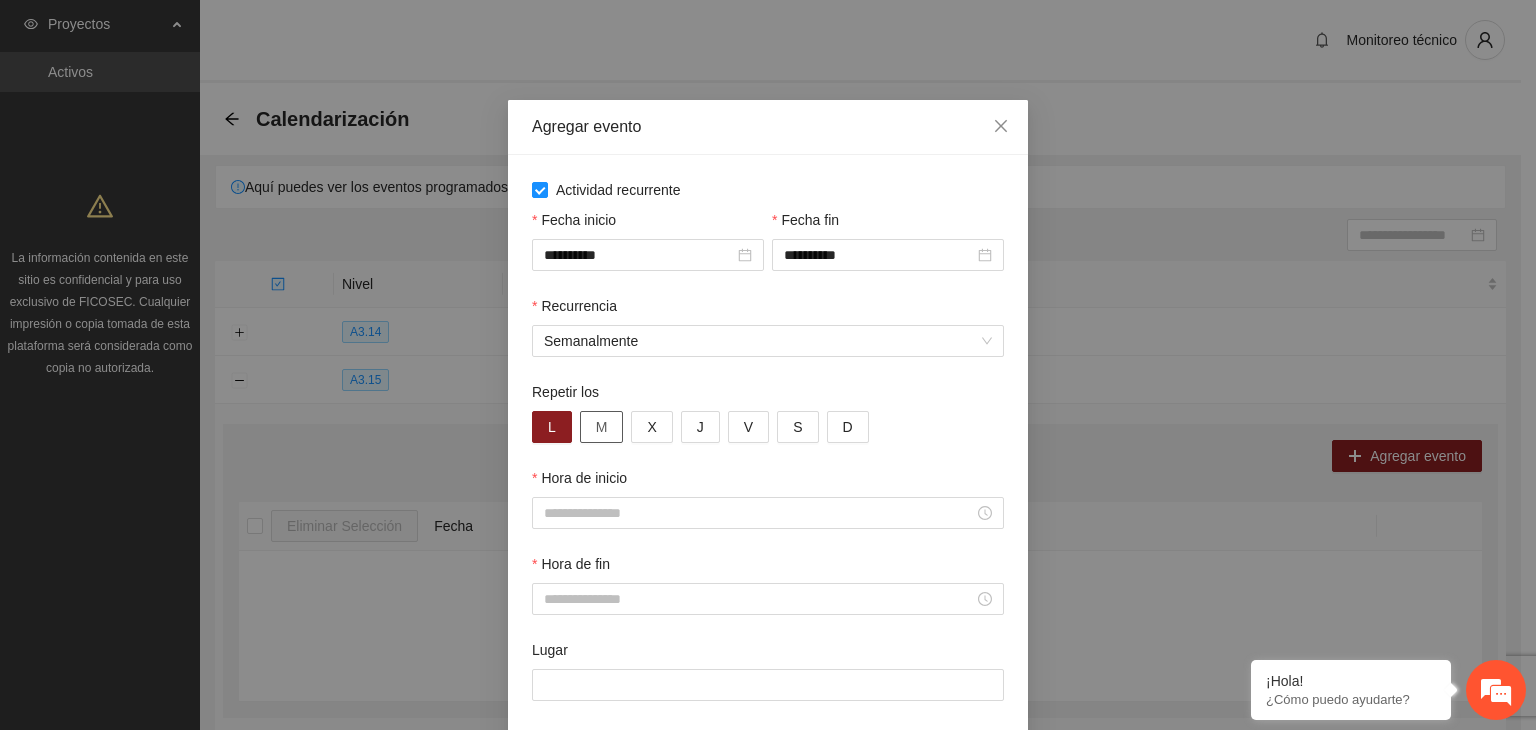 click on "M" at bounding box center [602, 427] 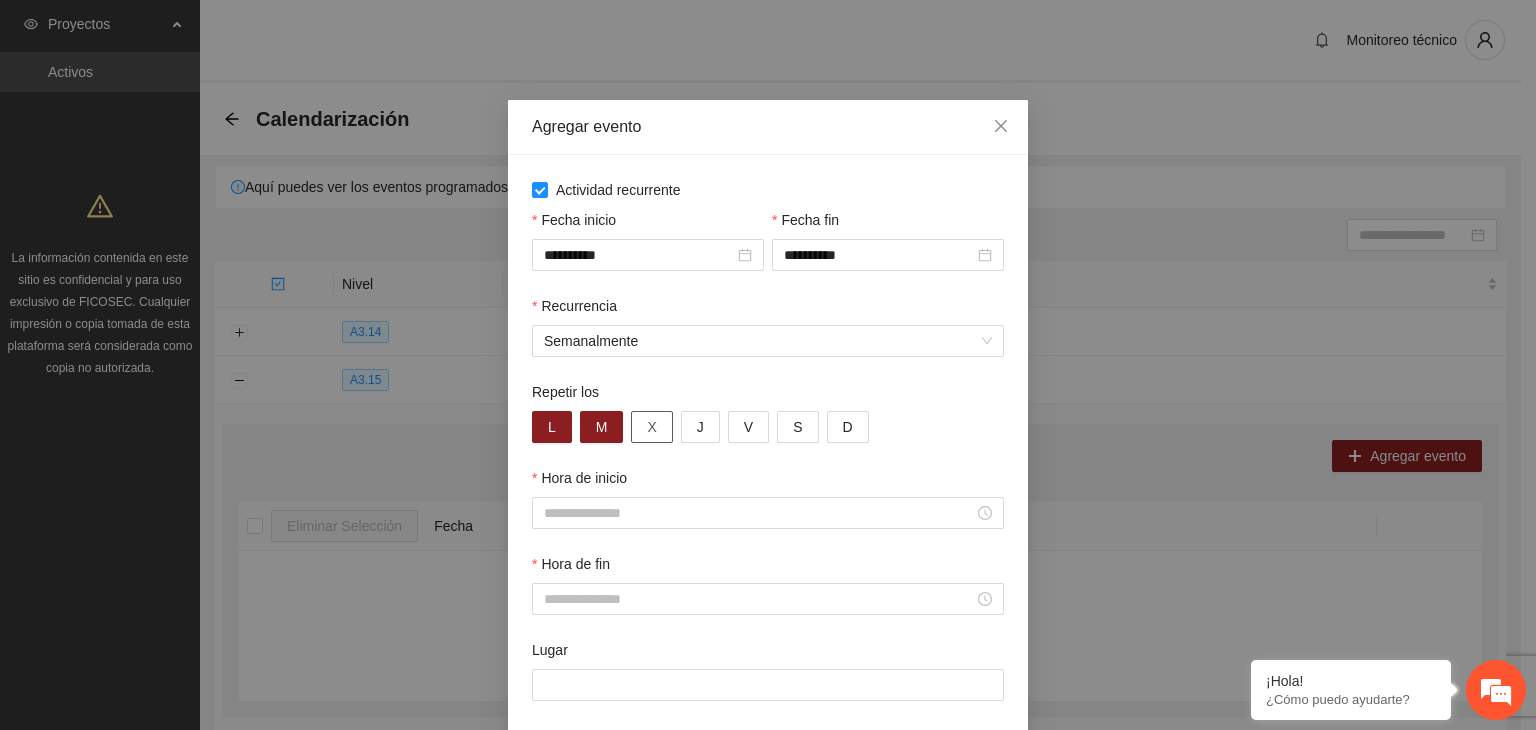click on "X" at bounding box center (651, 427) 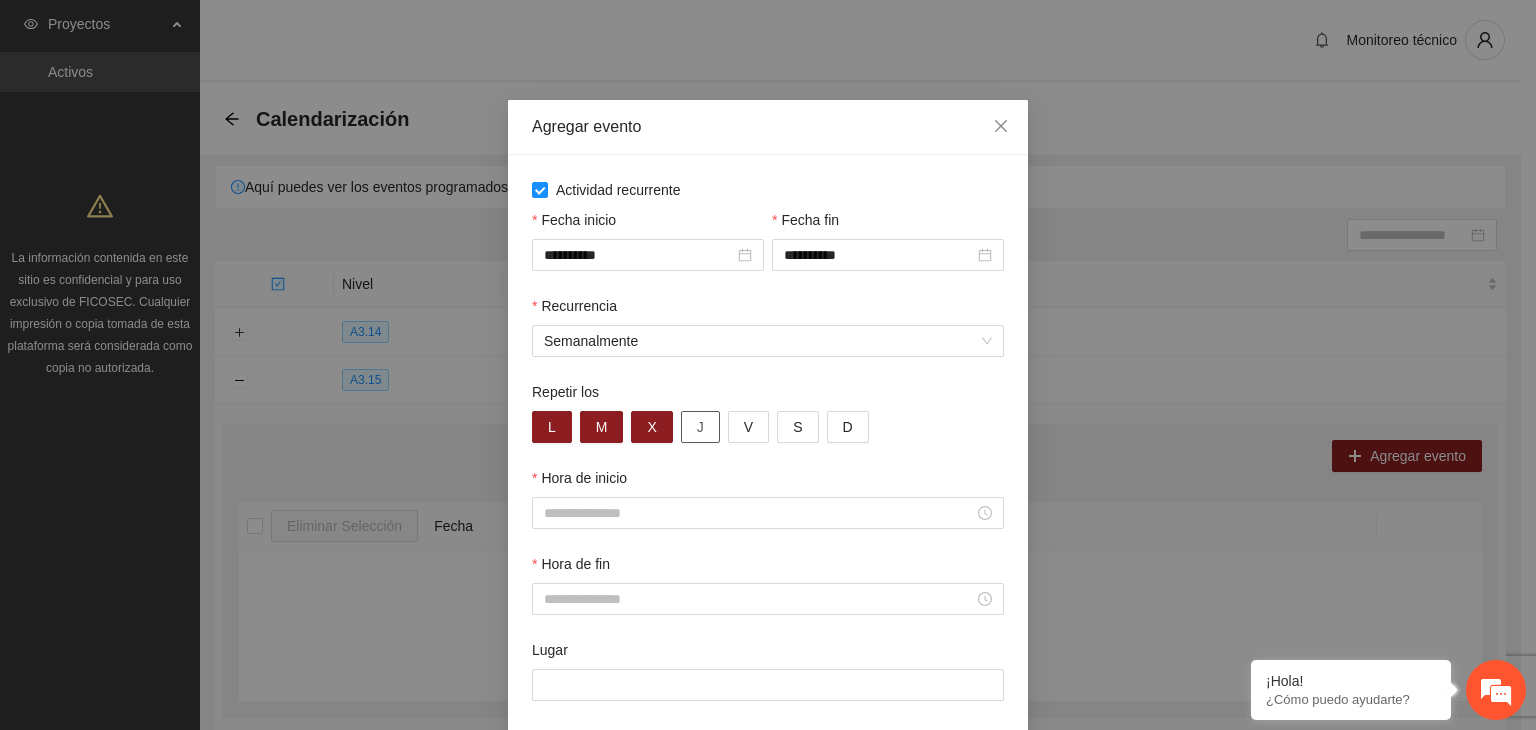 click on "J" at bounding box center (700, 427) 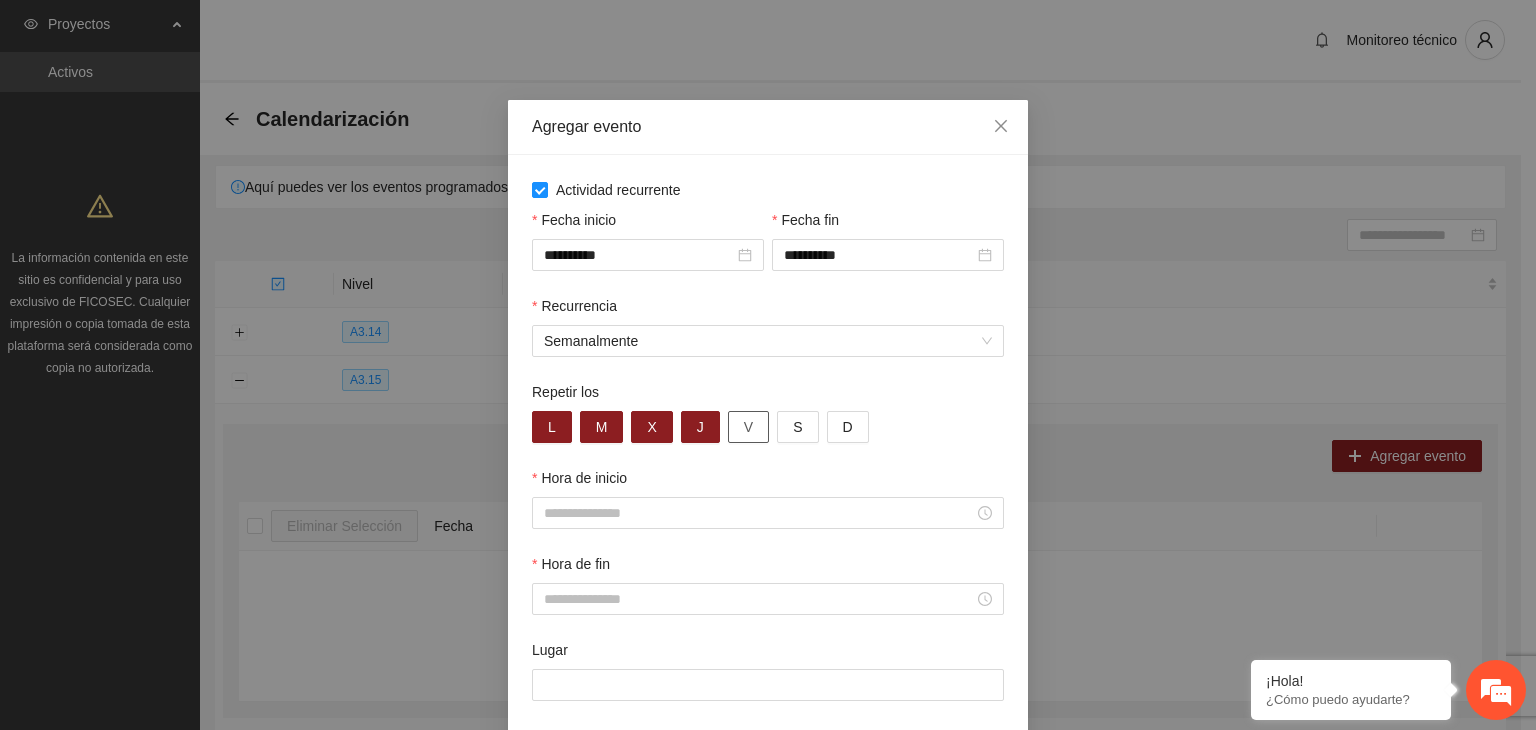 click on "V" at bounding box center [748, 427] 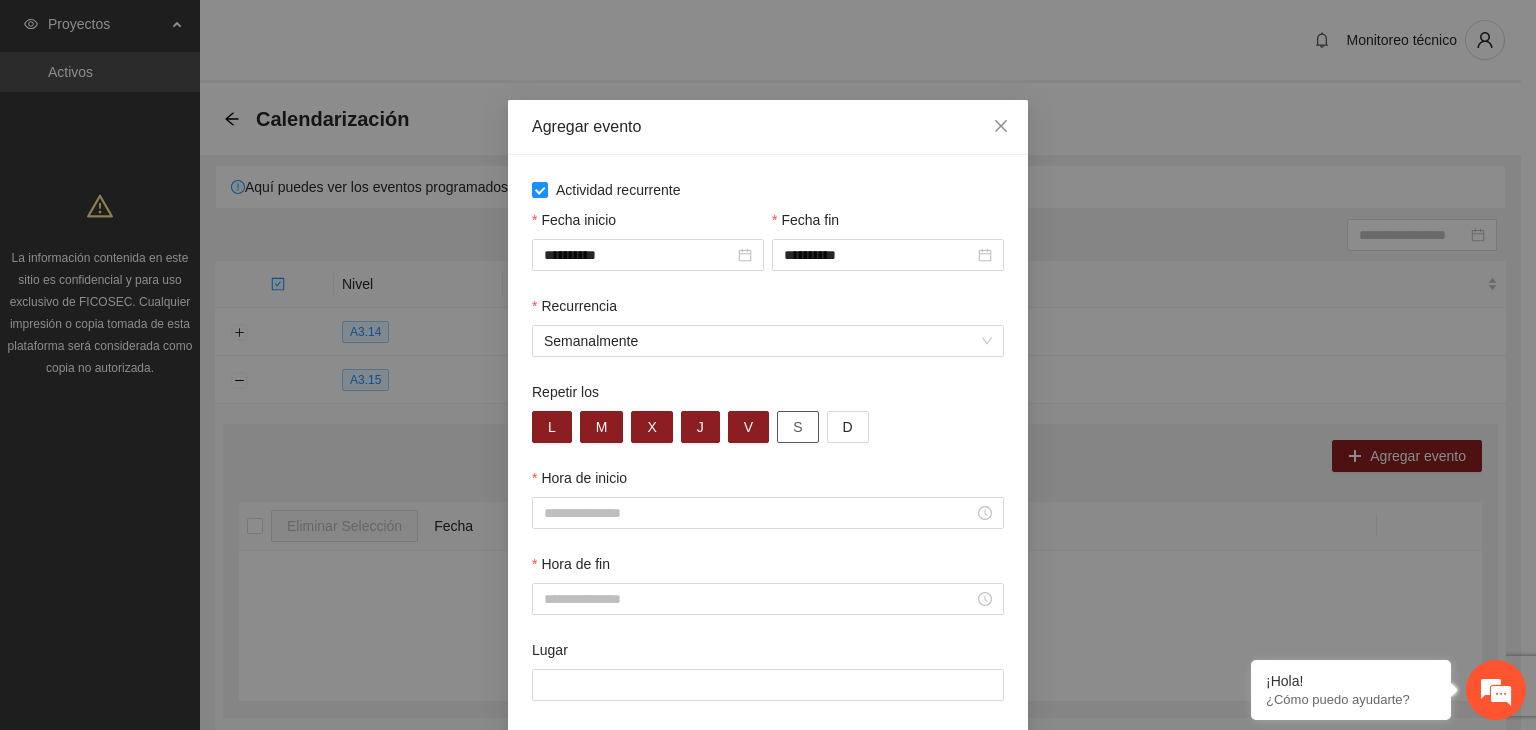 click on "S" at bounding box center [797, 427] 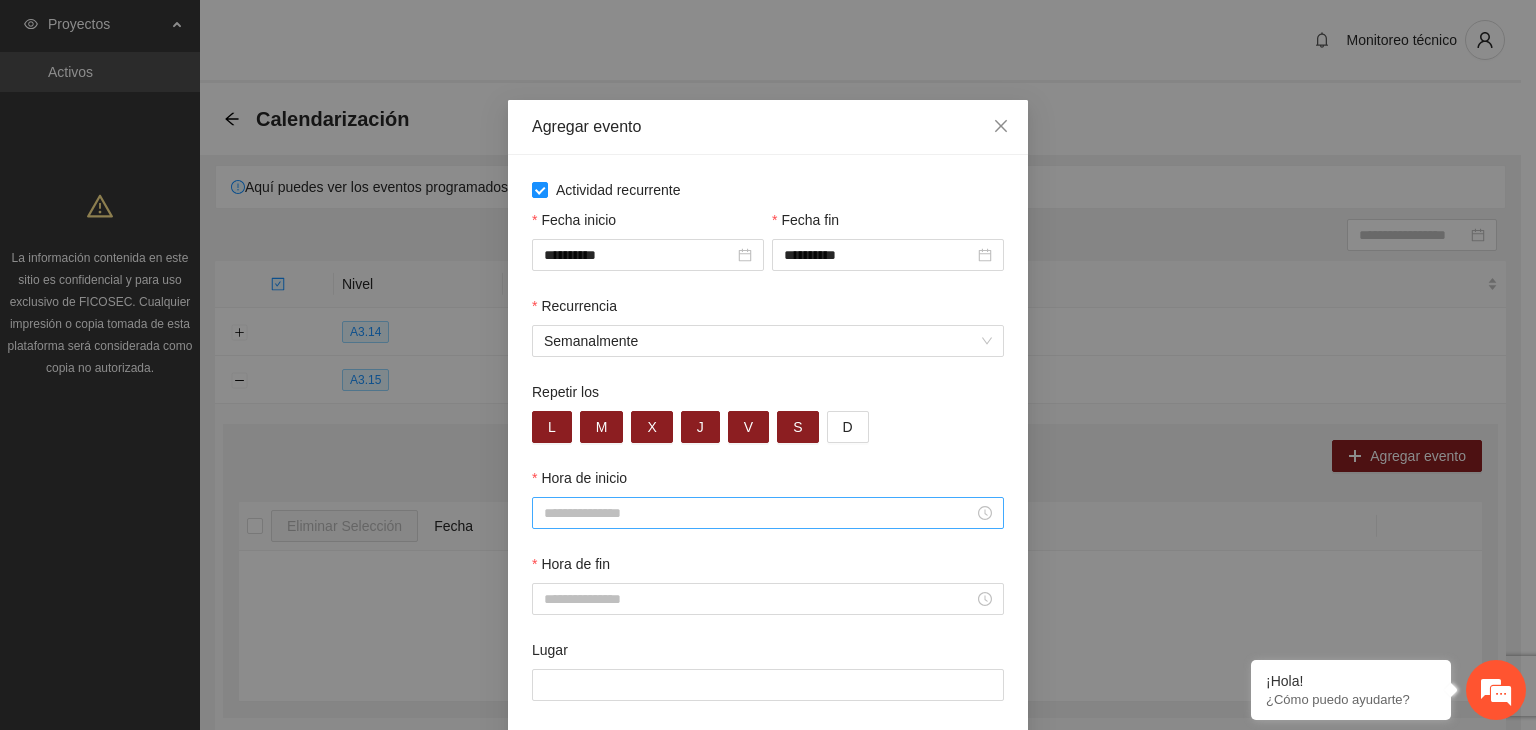 click on "Hora de inicio" at bounding box center [759, 513] 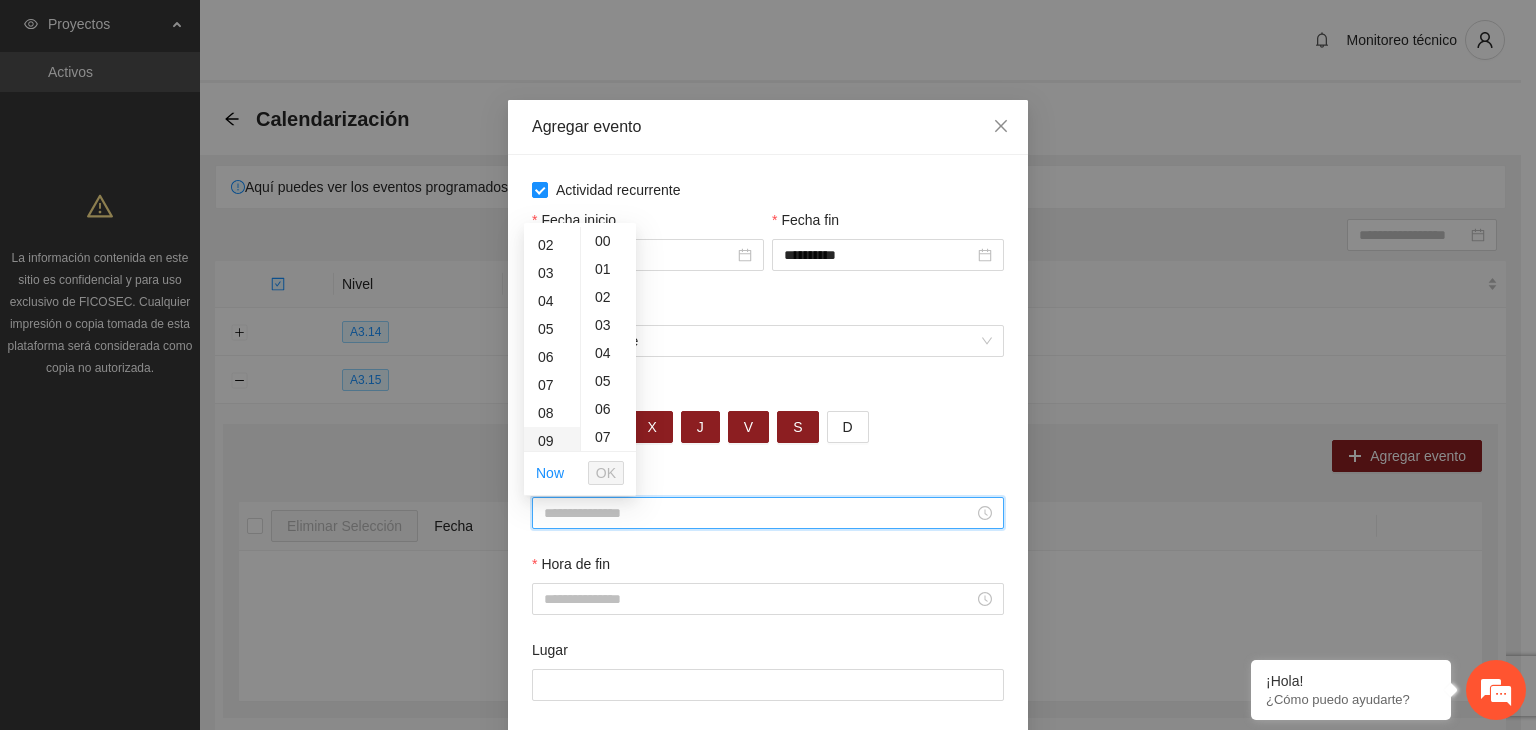 click on "09" at bounding box center [552, 441] 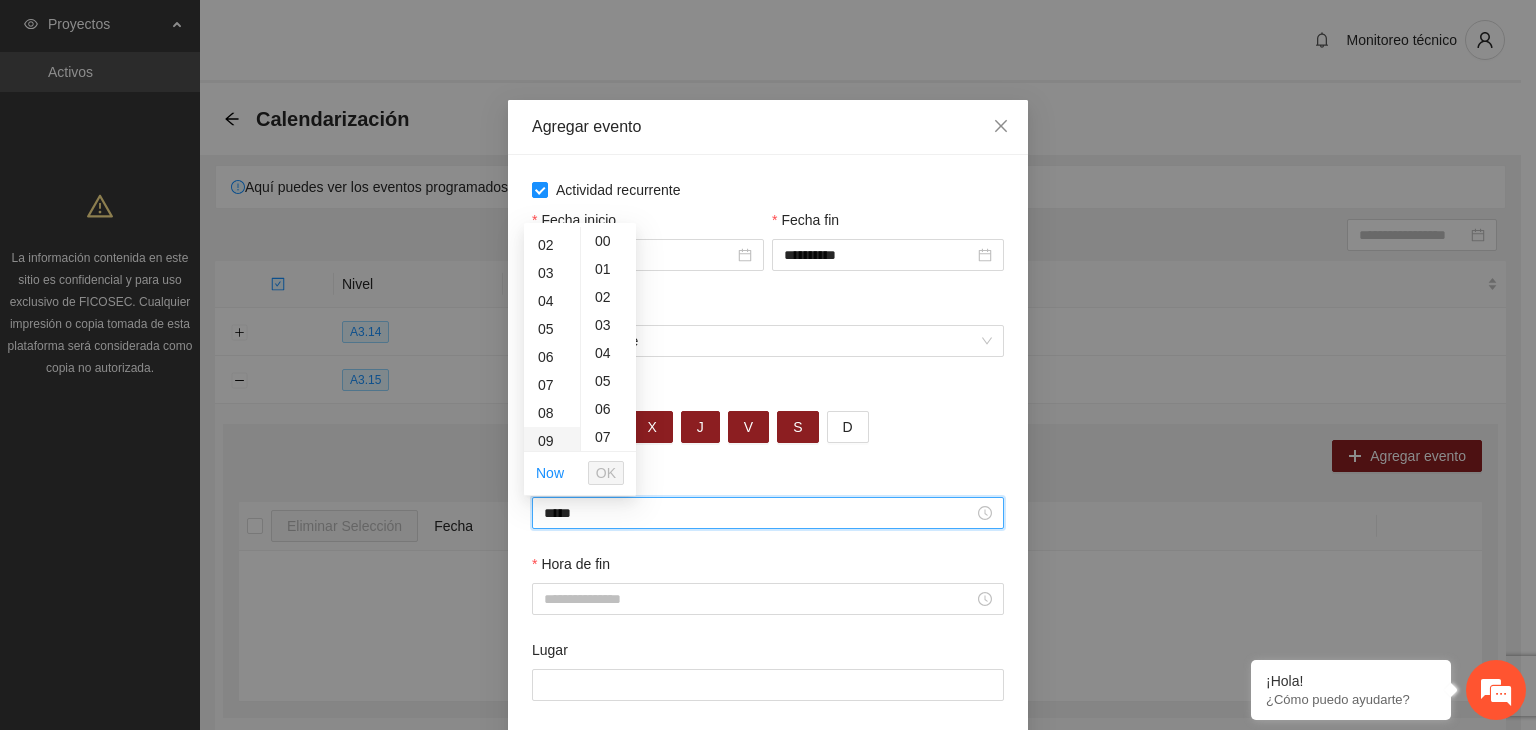 scroll, scrollTop: 252, scrollLeft: 0, axis: vertical 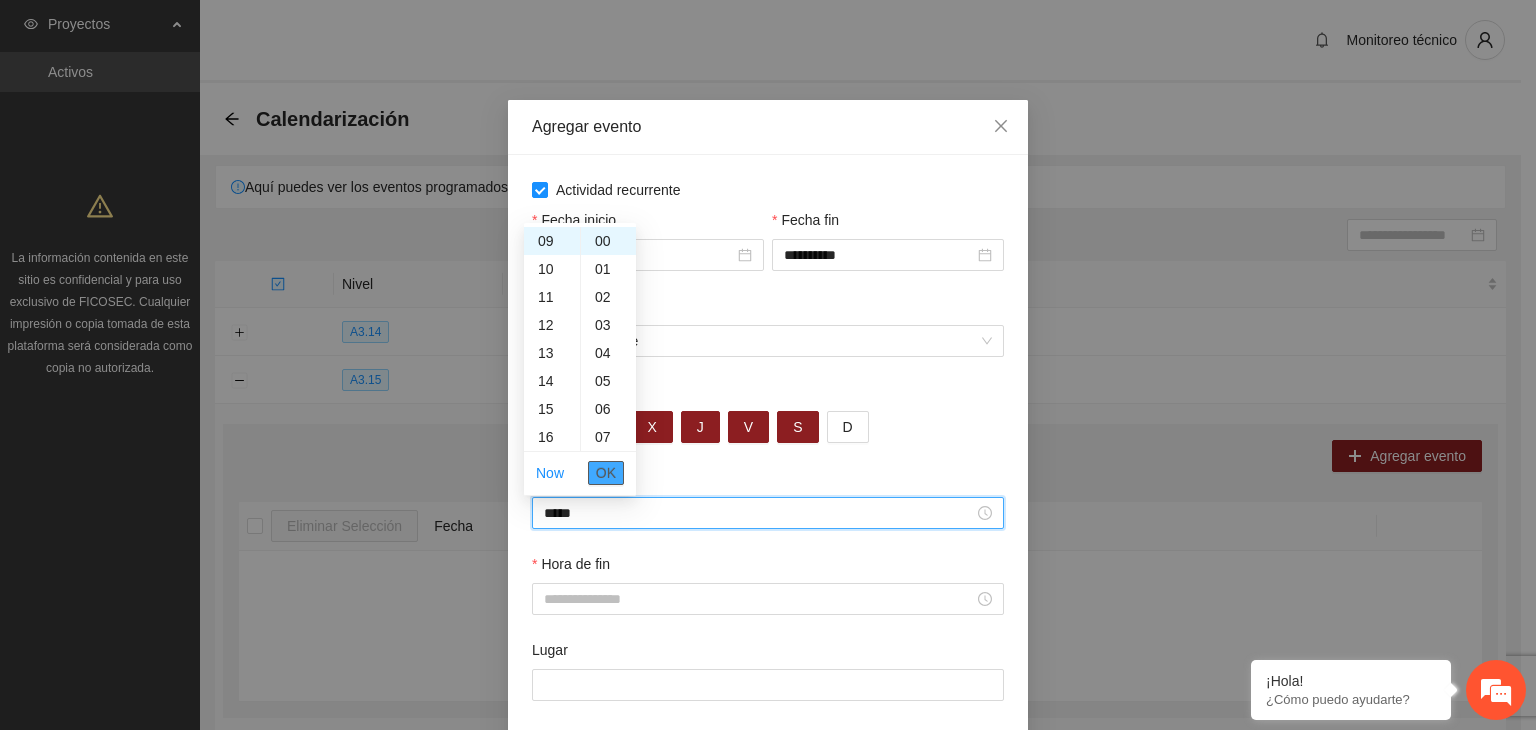 click on "OK" at bounding box center [606, 473] 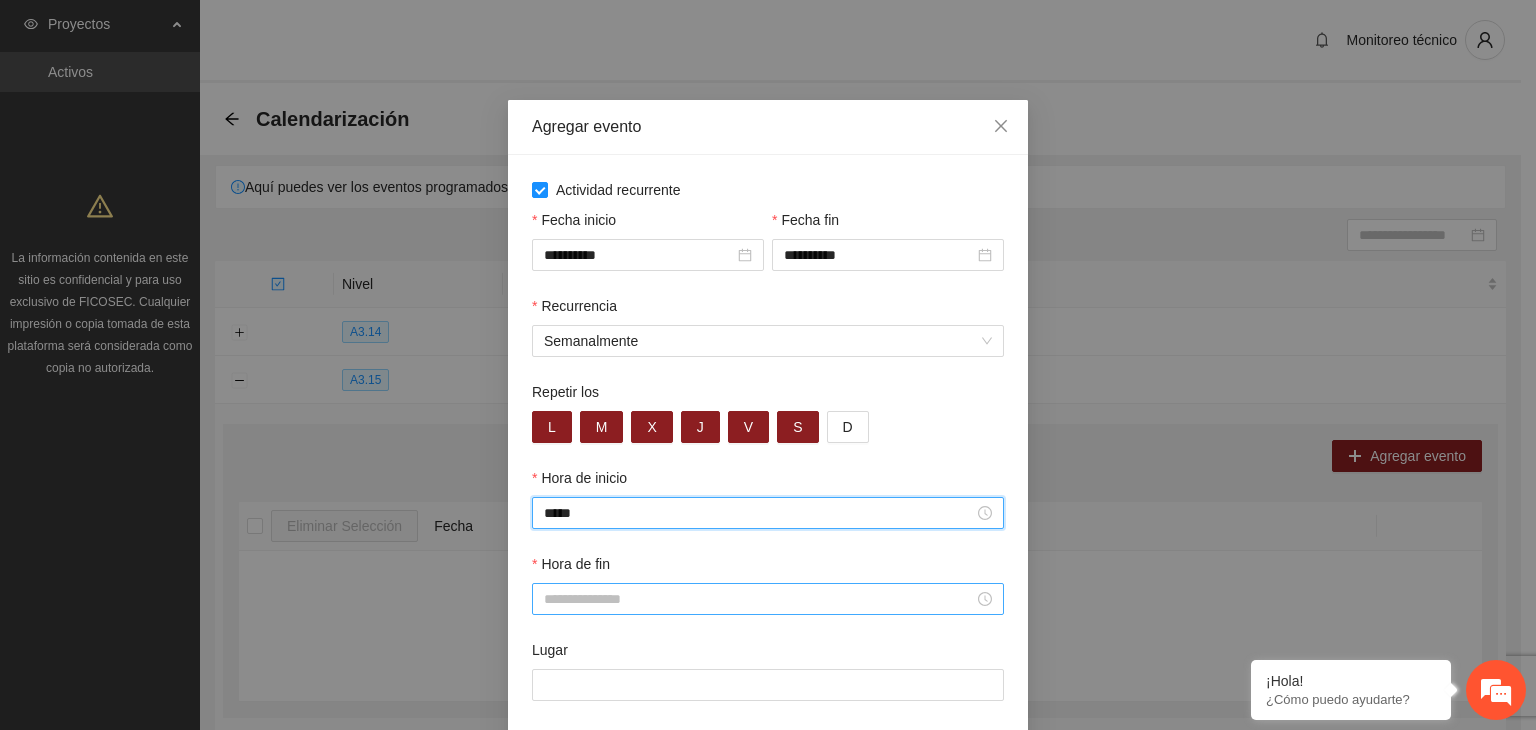 click on "Hora de fin" at bounding box center (759, 599) 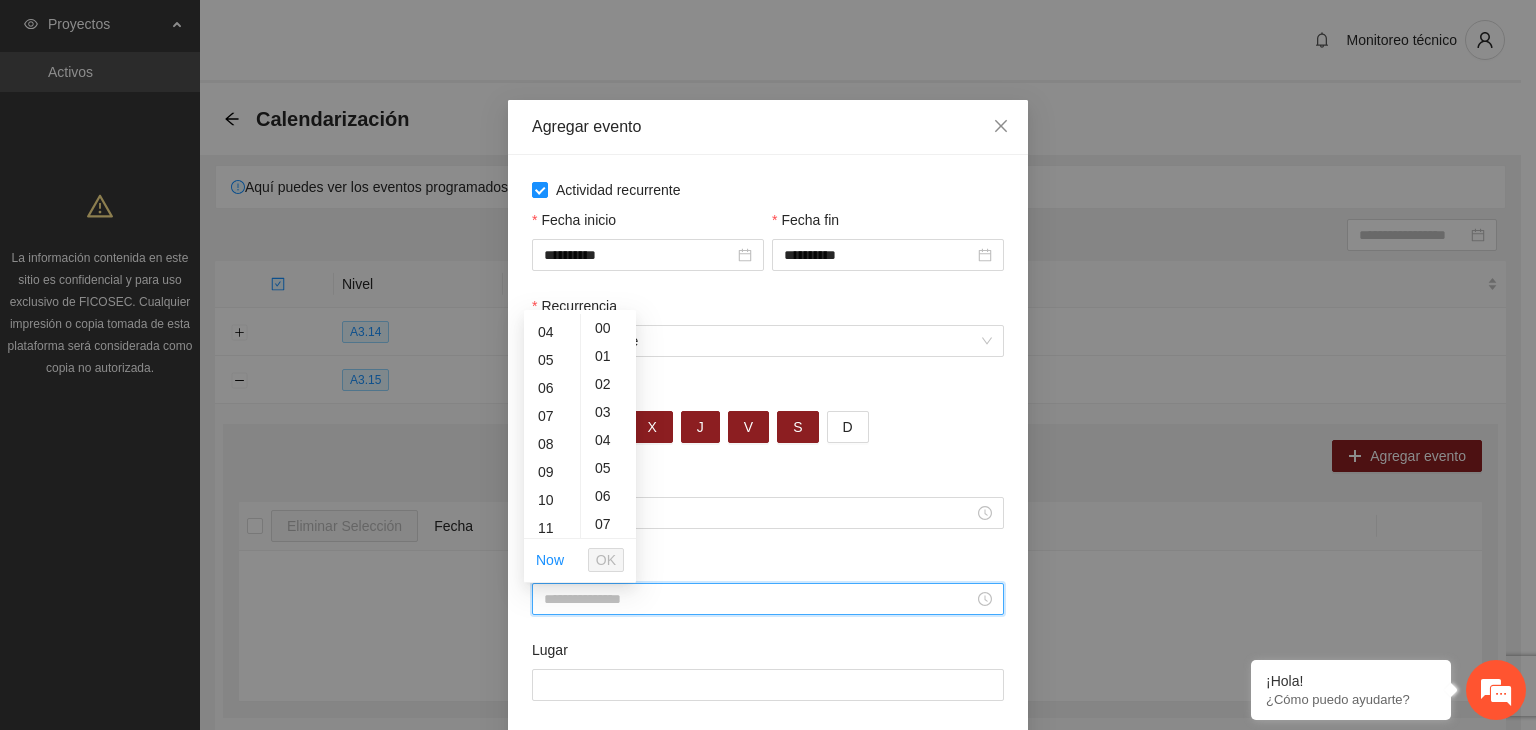 scroll, scrollTop: 111, scrollLeft: 0, axis: vertical 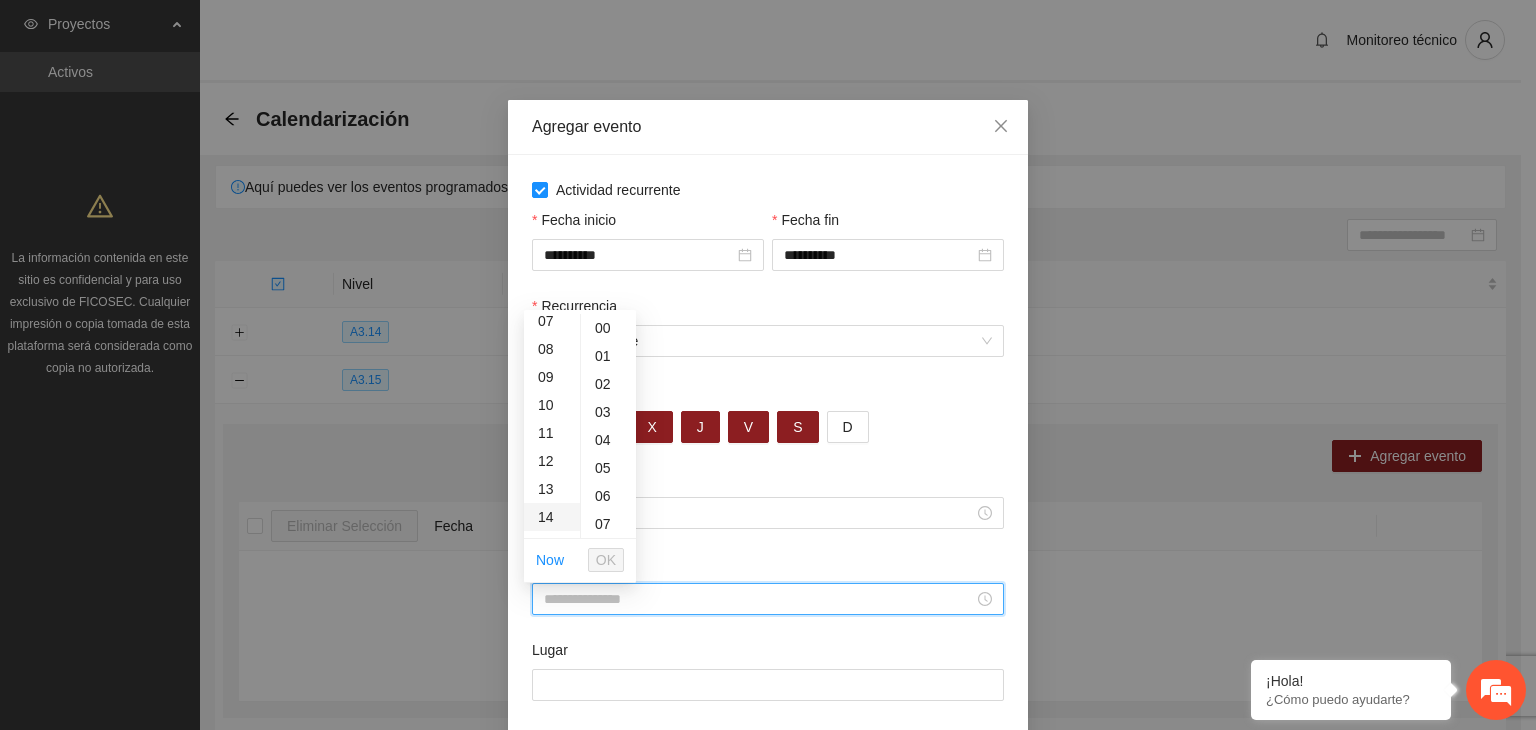 click on "14" at bounding box center (552, 517) 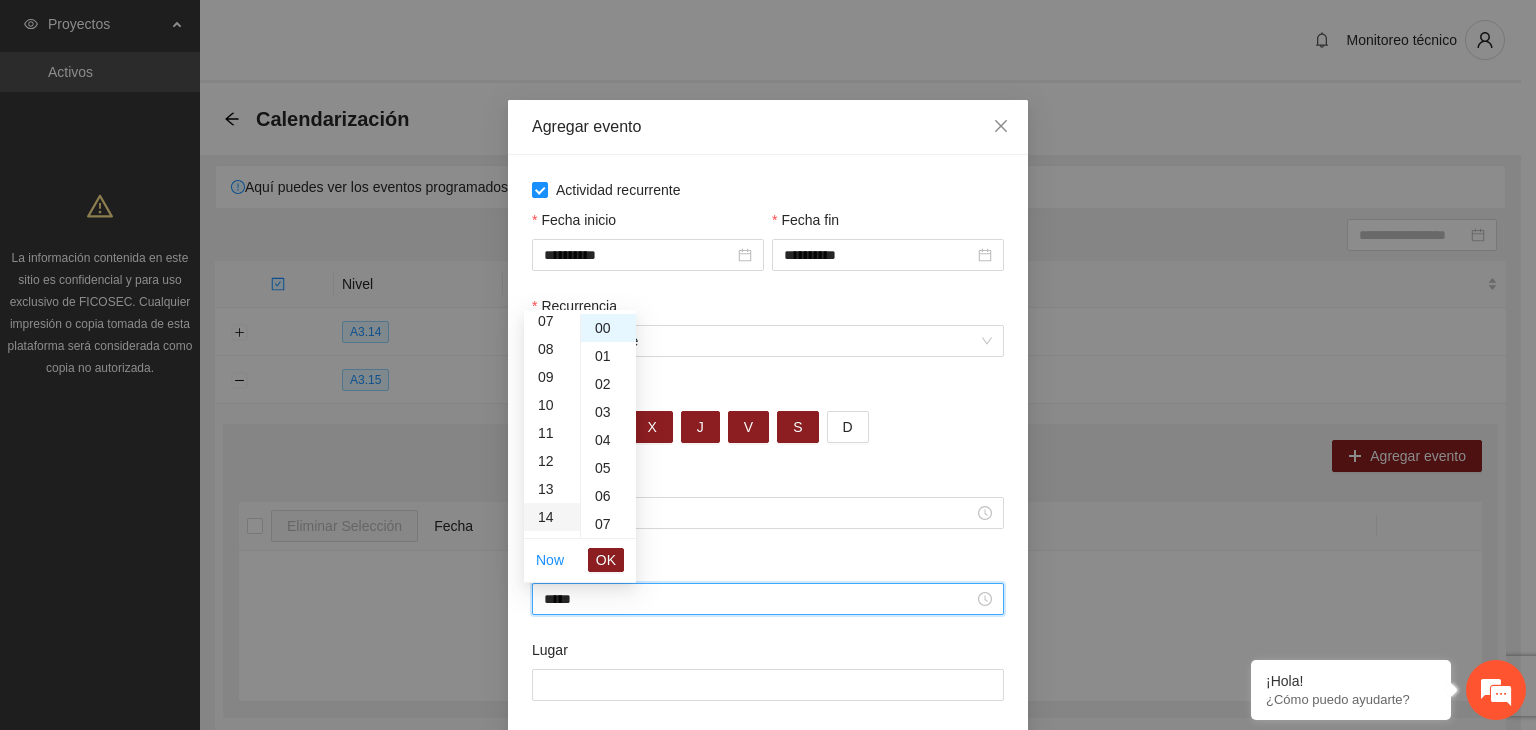 type on "*****" 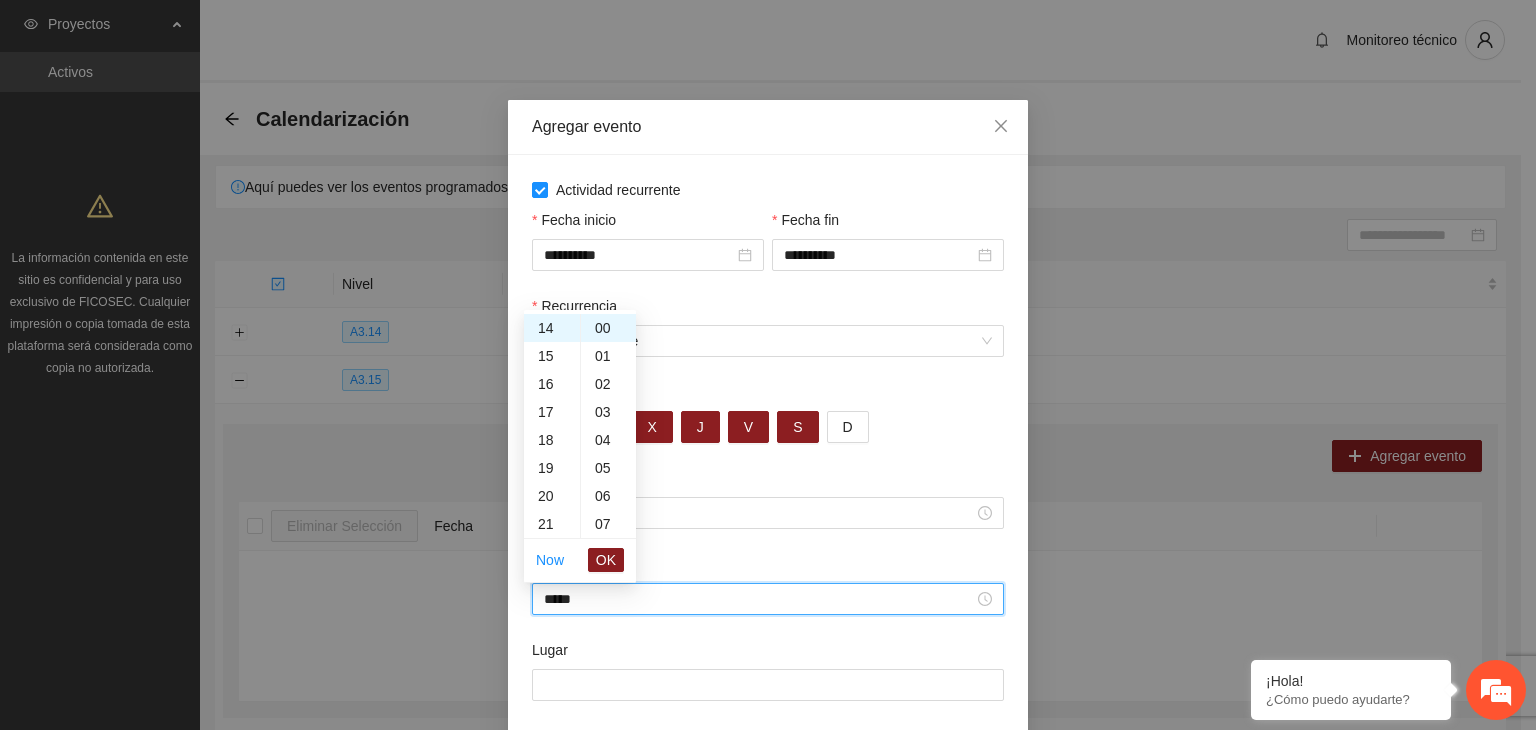 click on "Now OK" at bounding box center [580, 560] 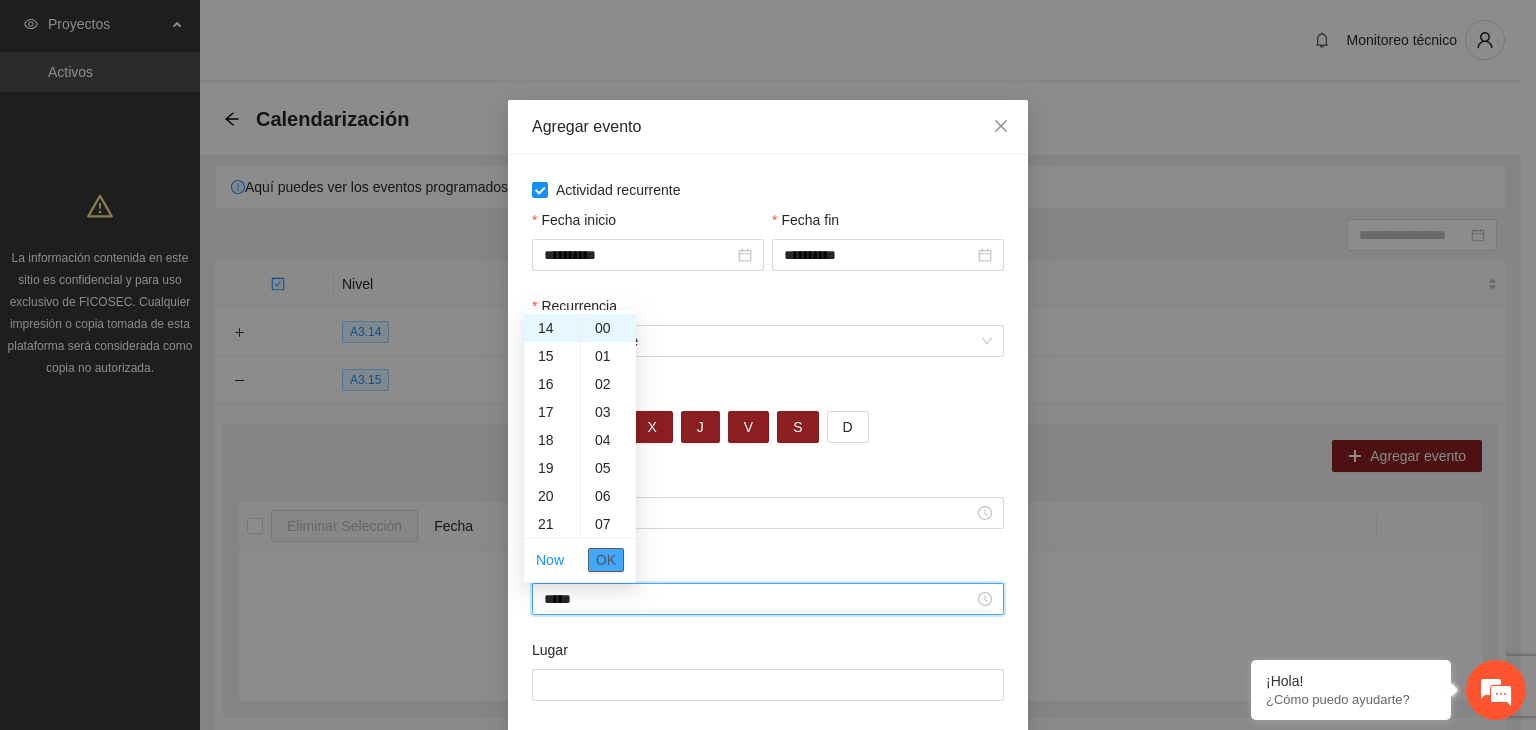 click on "OK" at bounding box center [606, 560] 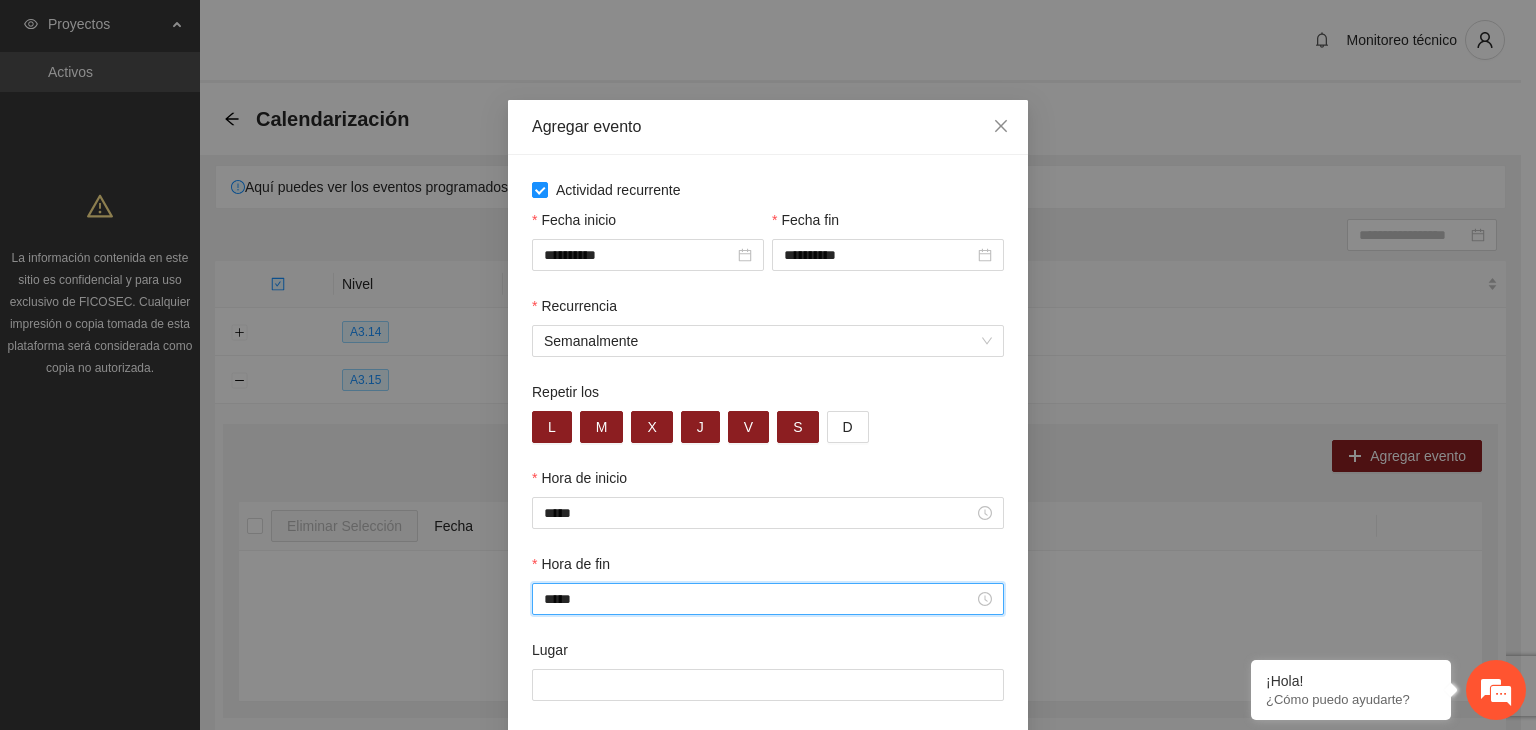 scroll, scrollTop: 99, scrollLeft: 0, axis: vertical 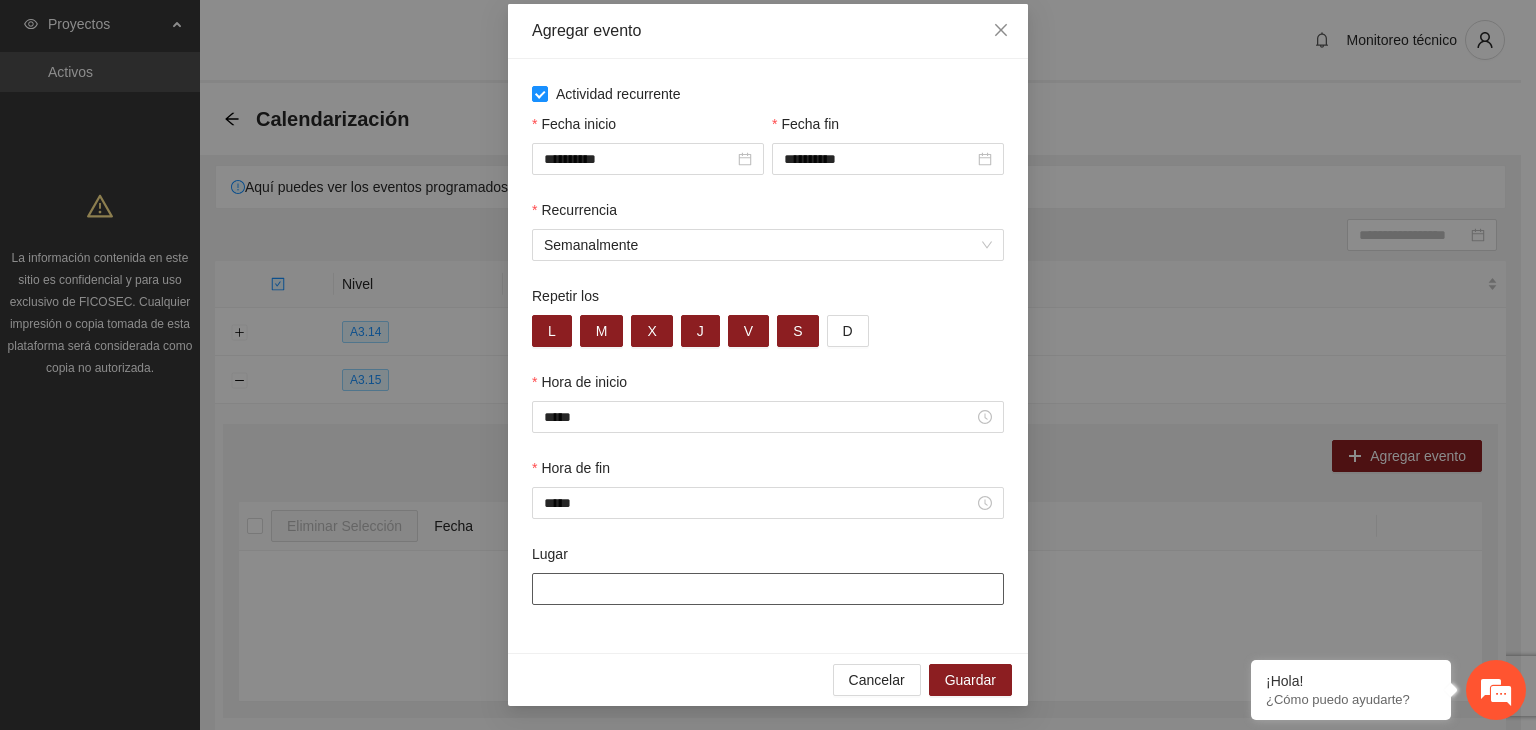 click on "Lugar" at bounding box center [768, 589] 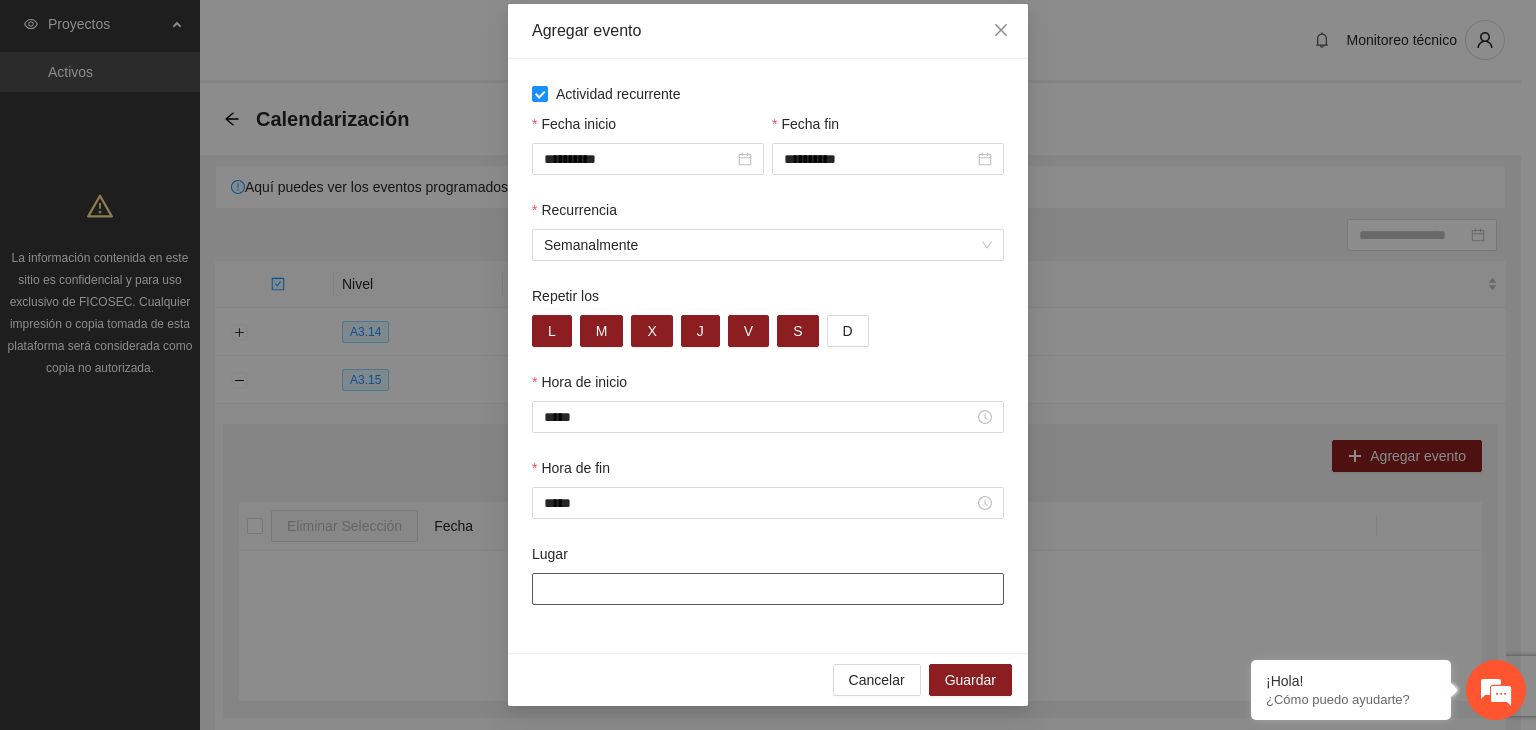 type on "**********" 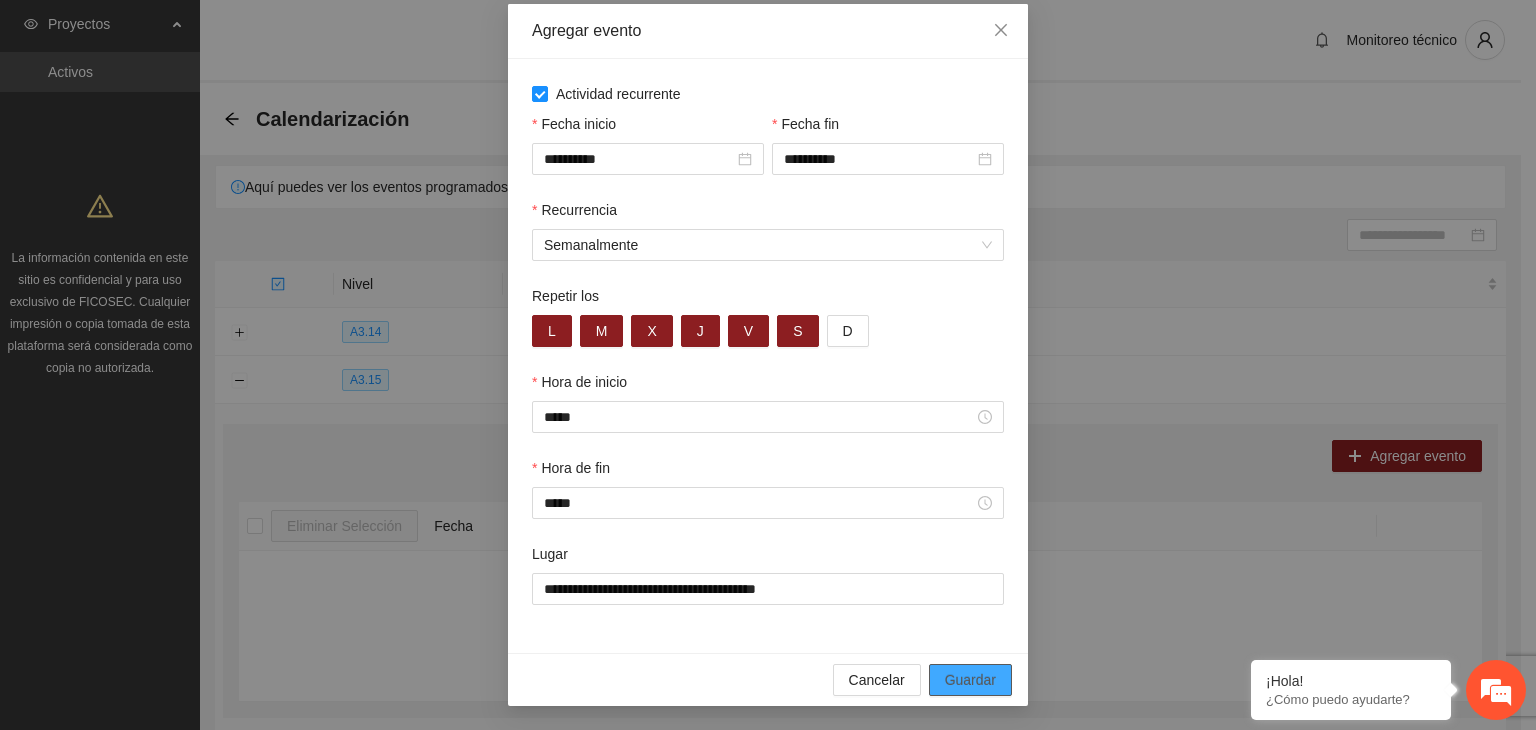 click on "Guardar" at bounding box center (970, 680) 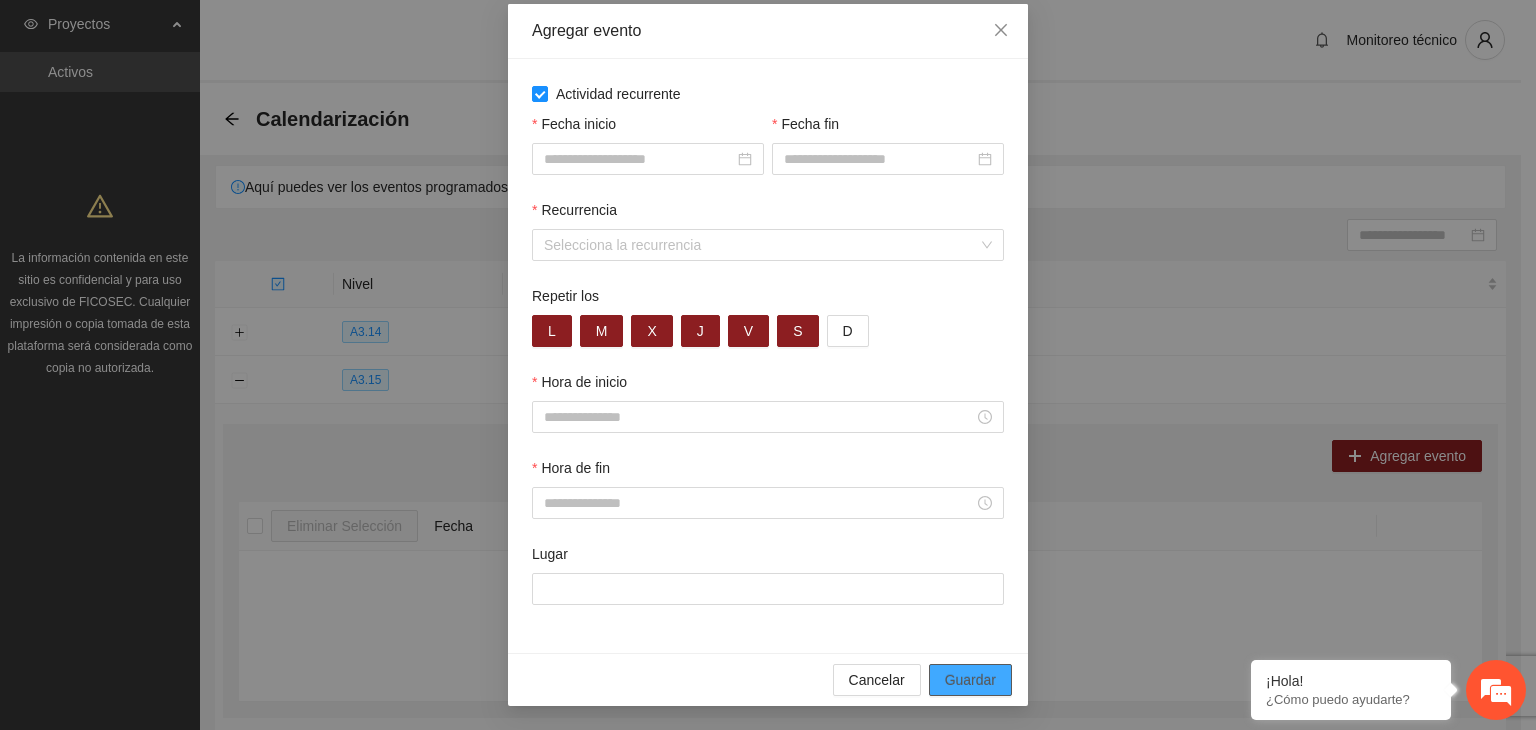 scroll, scrollTop: 0, scrollLeft: 0, axis: both 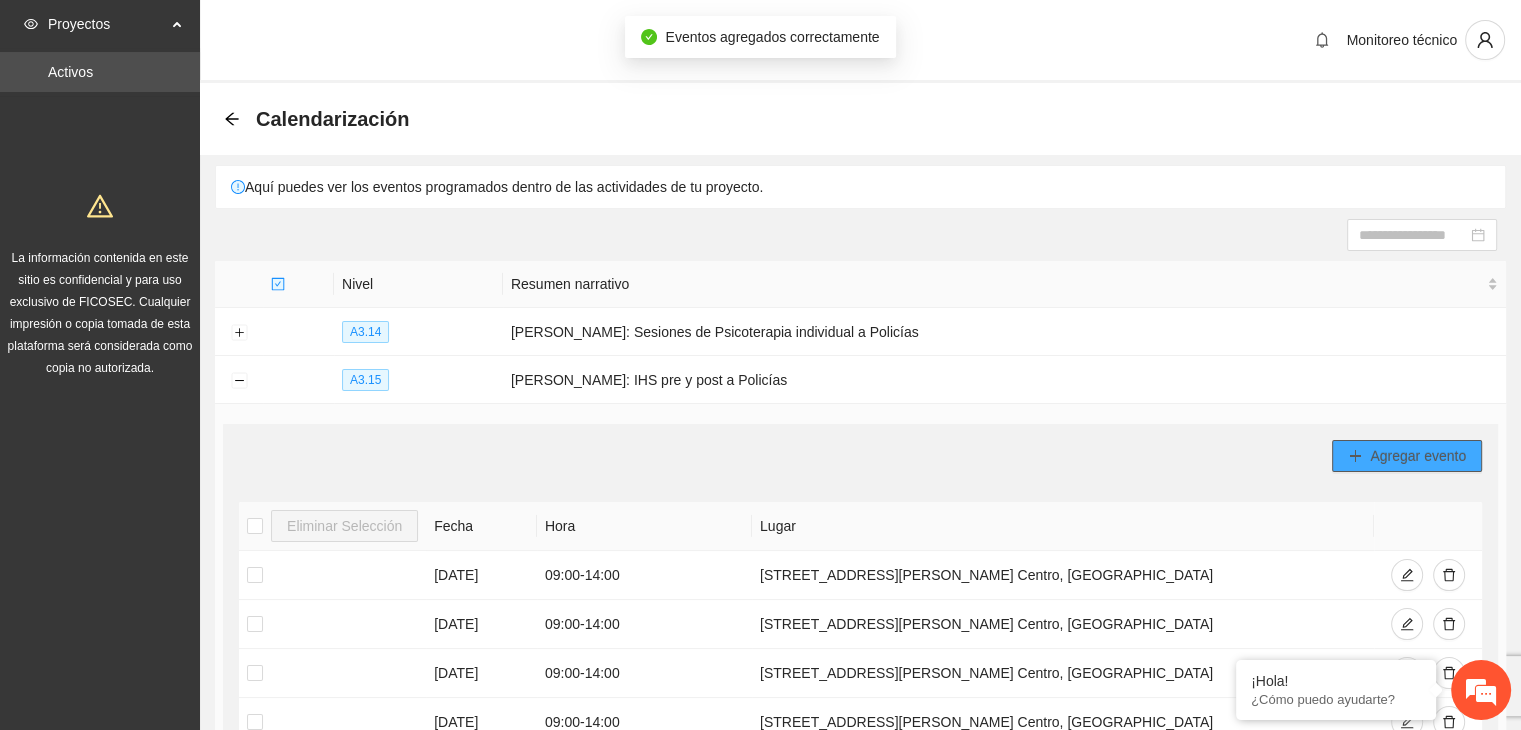 click on "Agregar evento" at bounding box center (1407, 456) 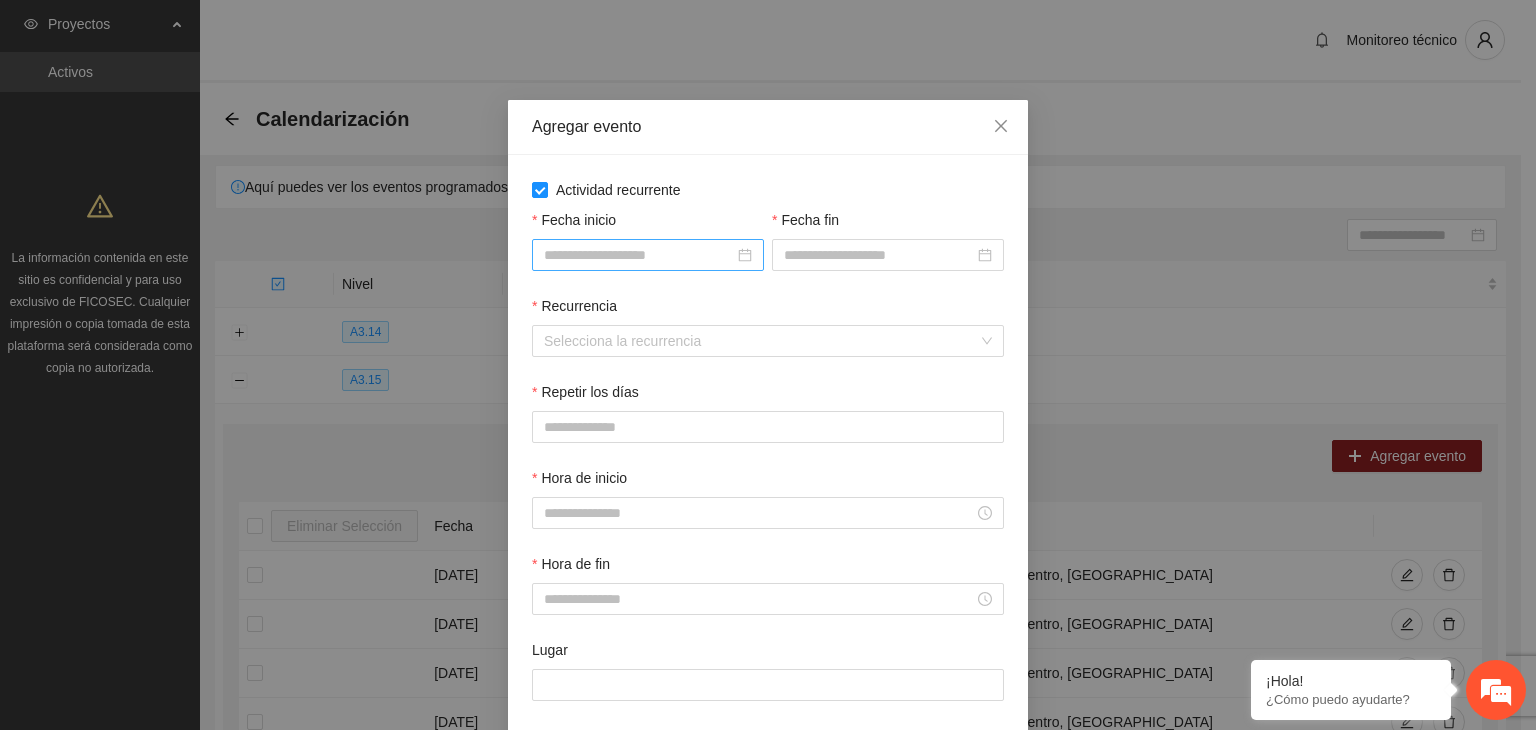 click at bounding box center [648, 255] 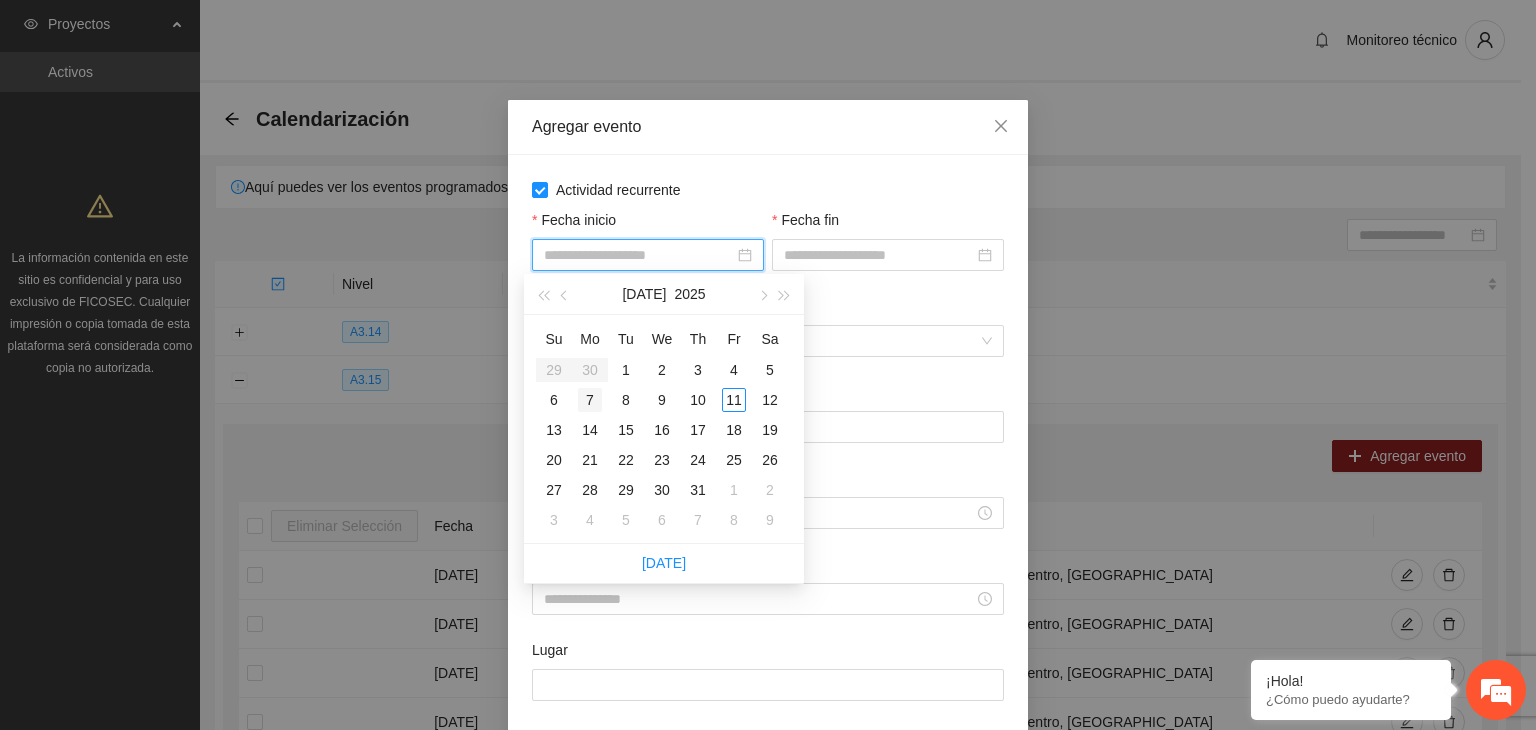 type on "**********" 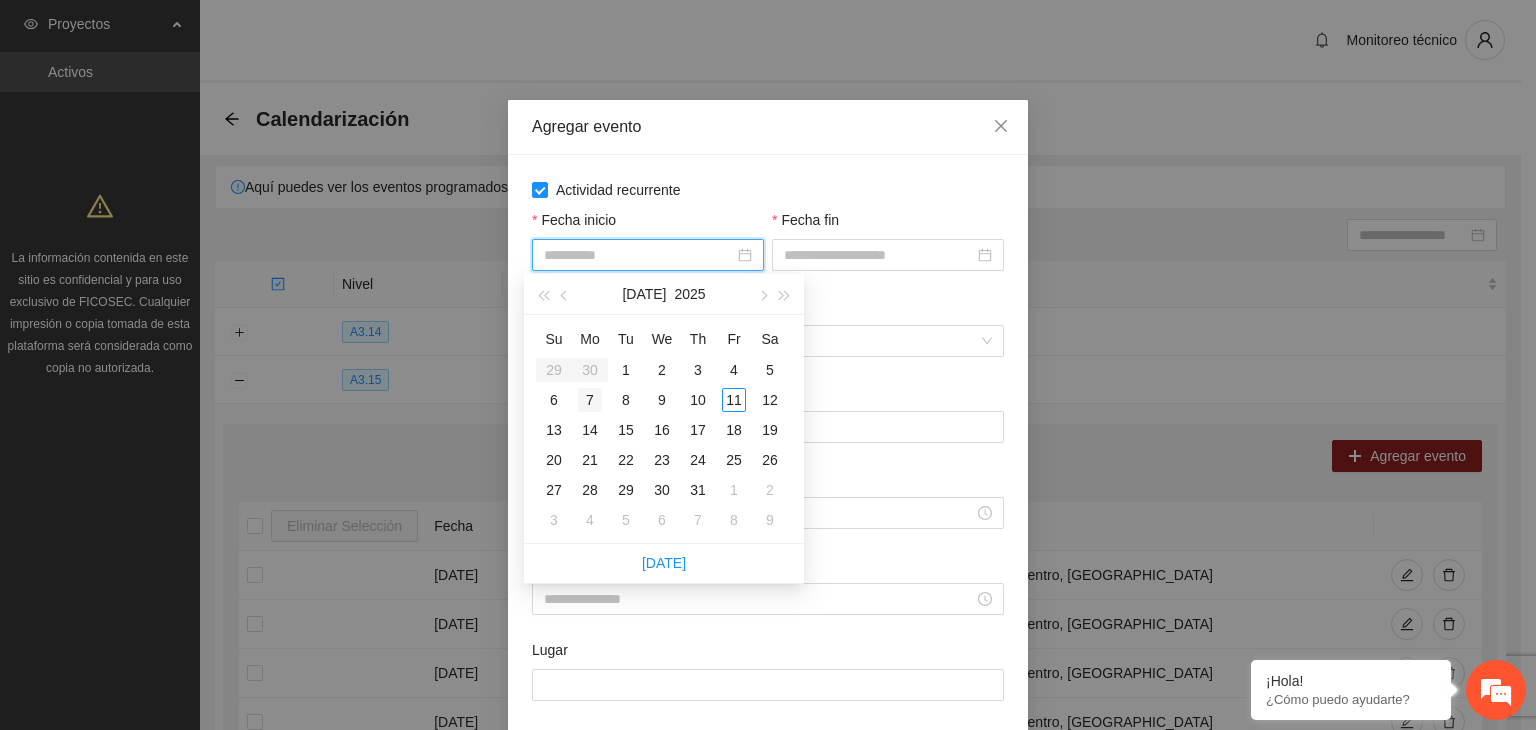 click on "7" at bounding box center [590, 400] 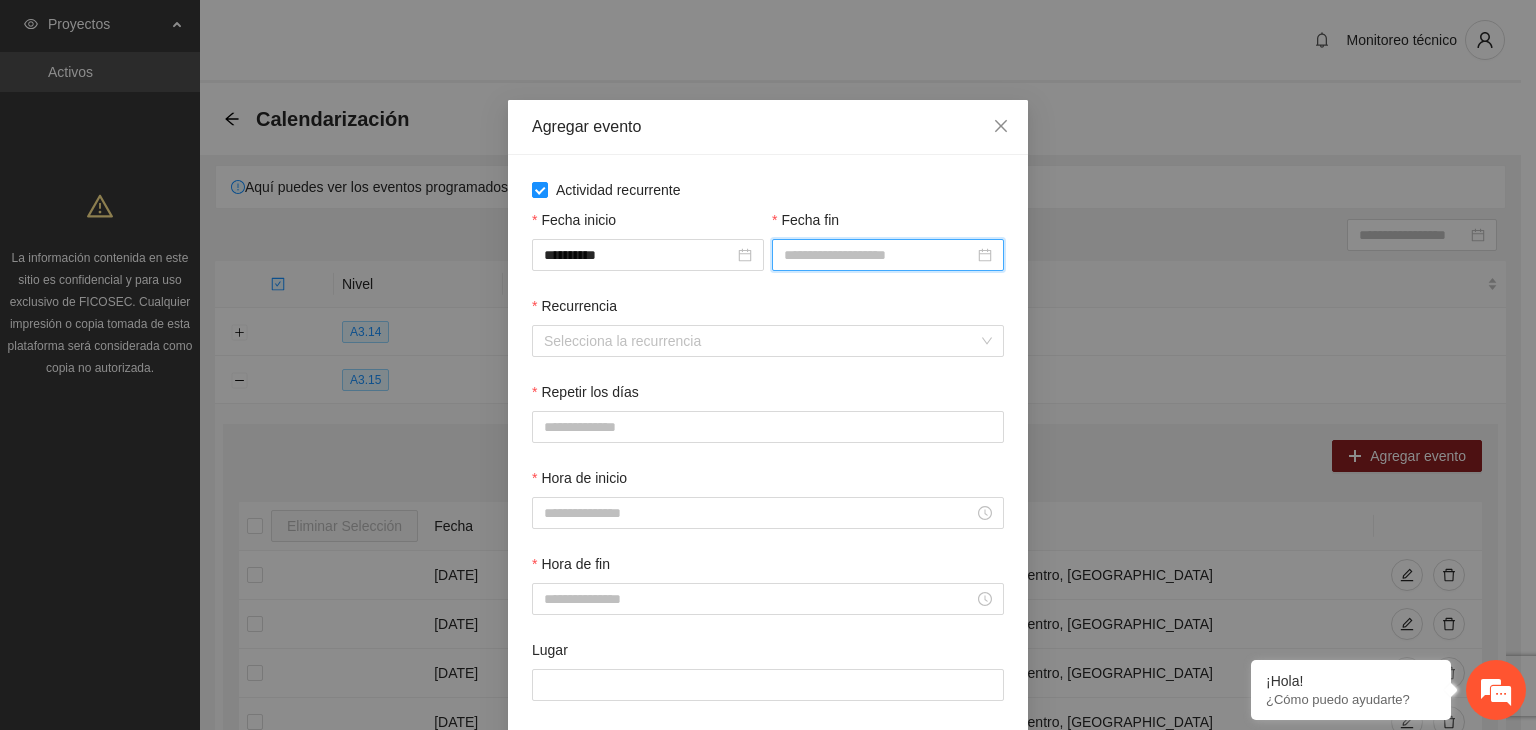 click on "Fecha fin" at bounding box center (879, 255) 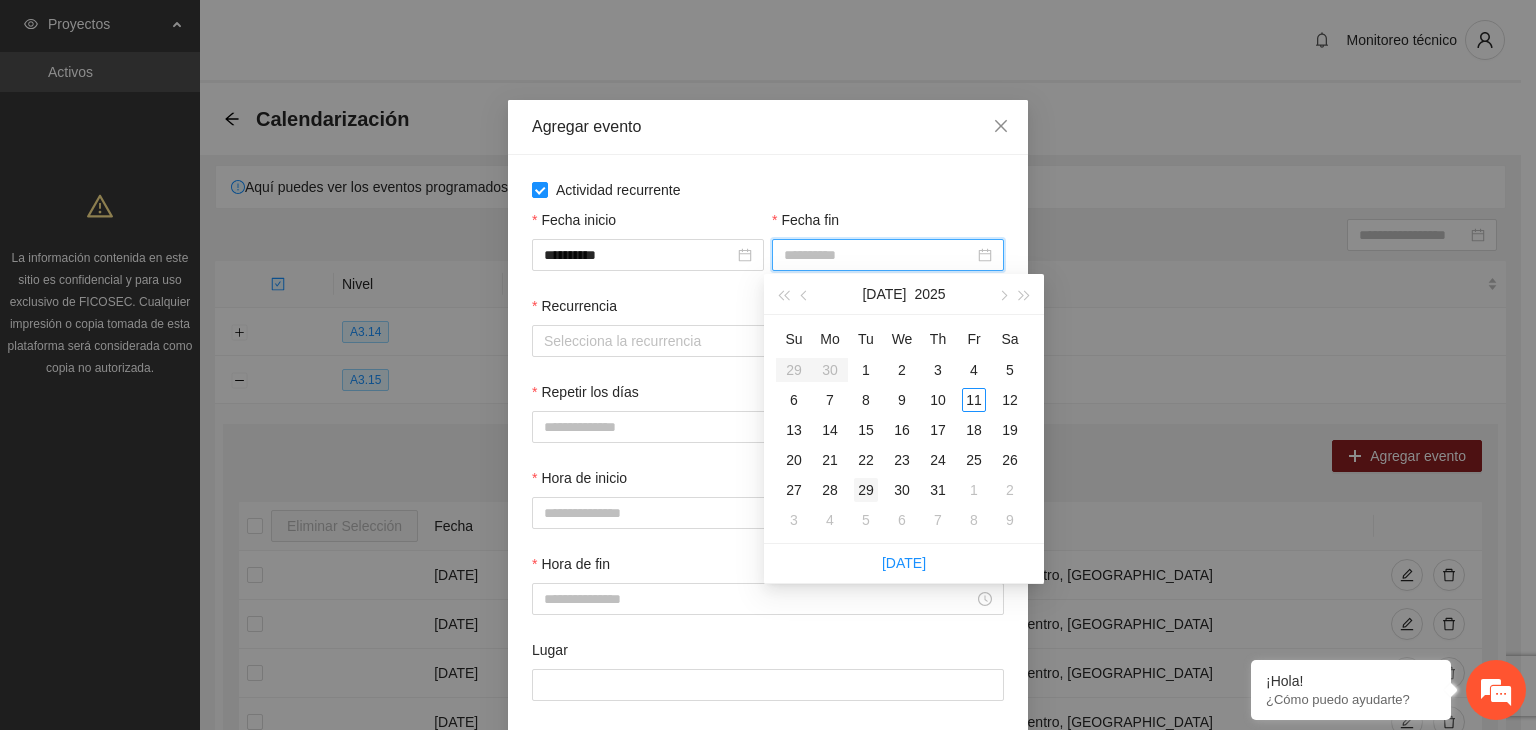 type on "**********" 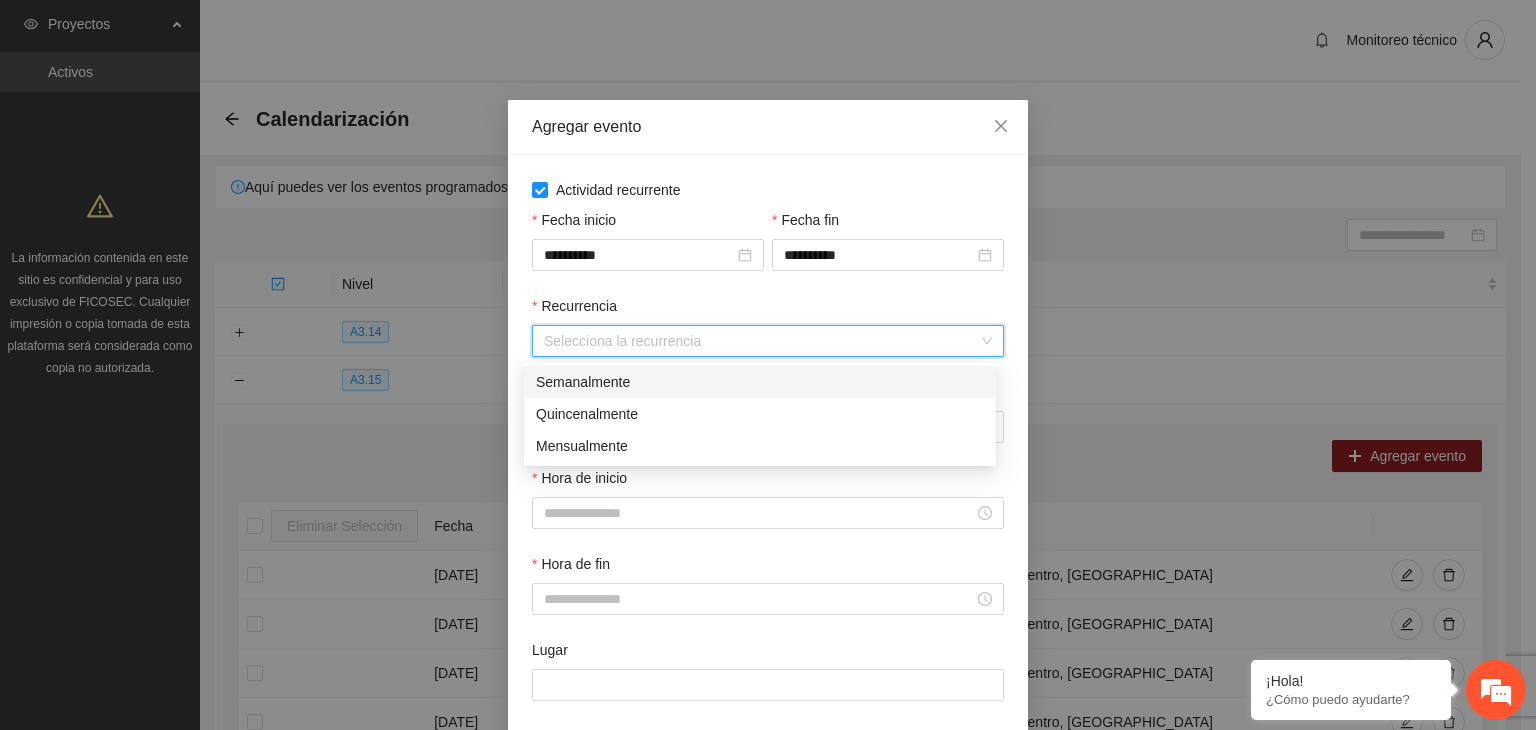 click on "Recurrencia" at bounding box center (761, 341) 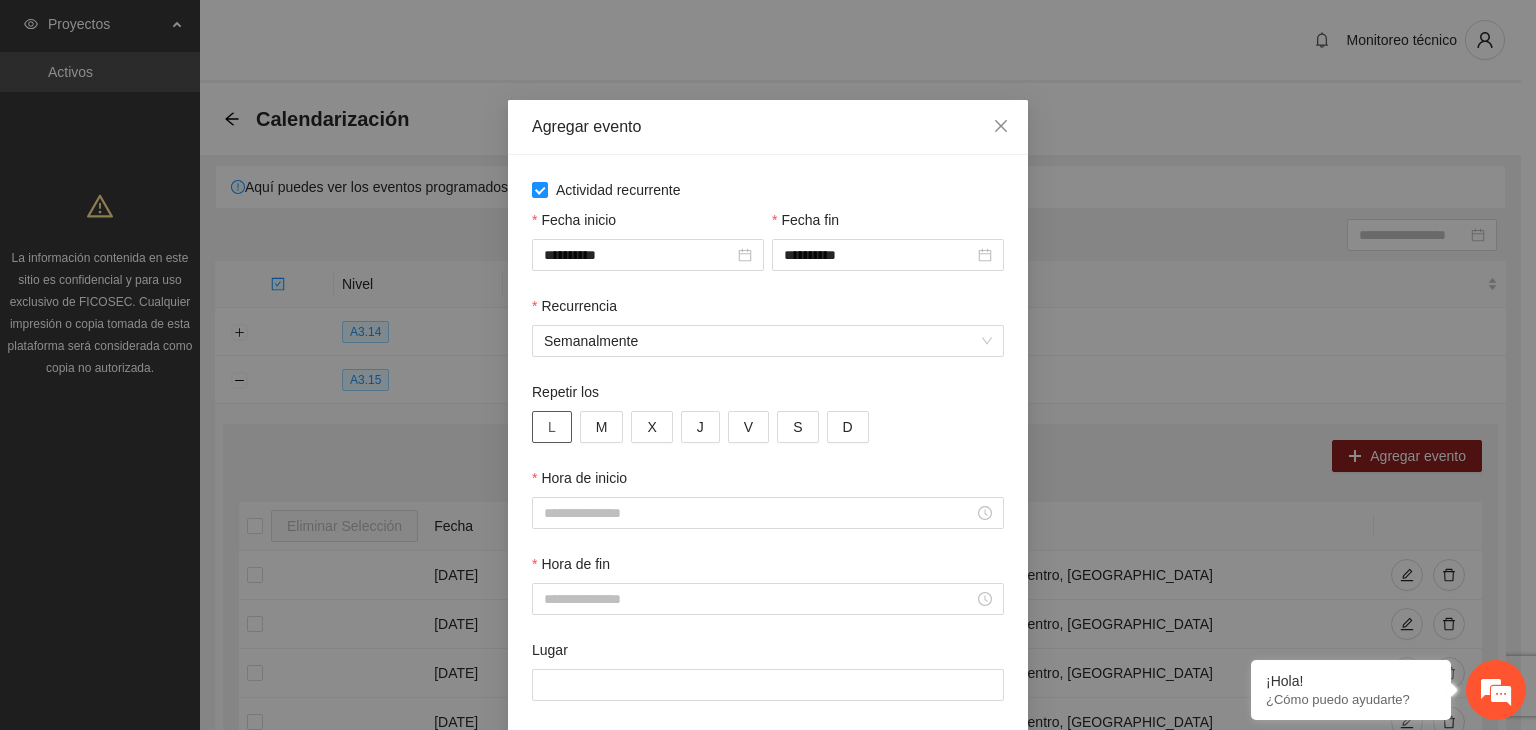 click on "L" at bounding box center (552, 427) 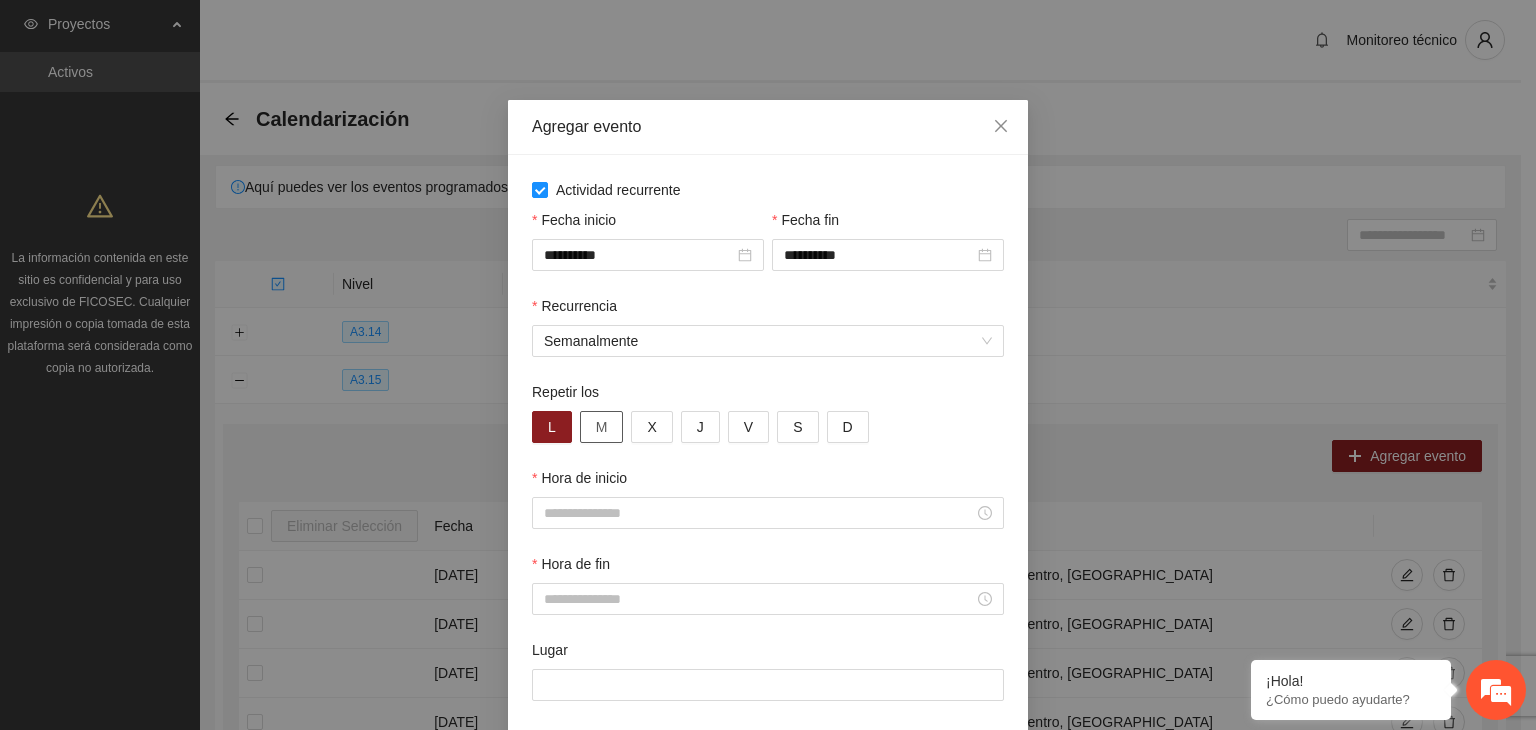 click on "M" at bounding box center [602, 427] 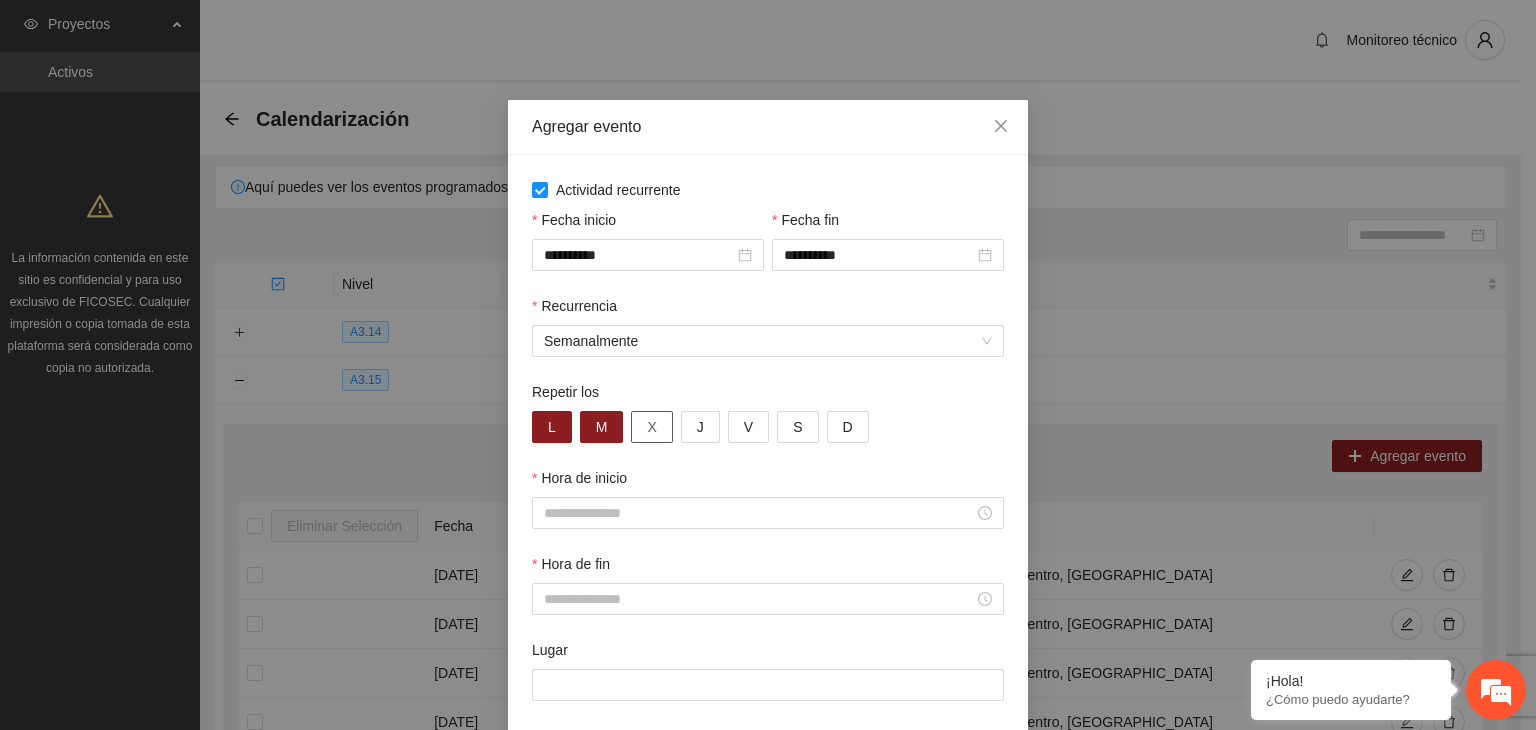 click on "X" at bounding box center (651, 427) 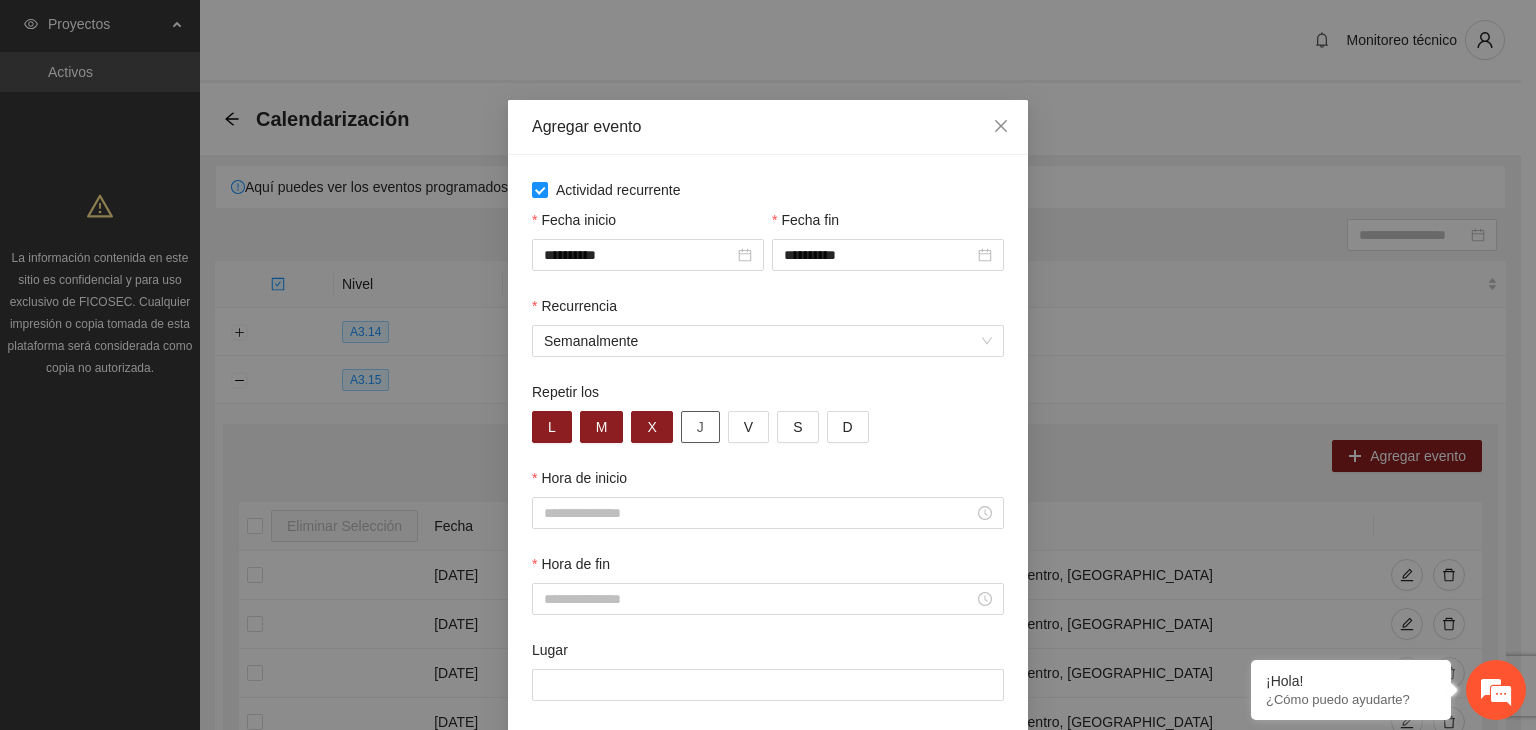 click on "J" at bounding box center [700, 427] 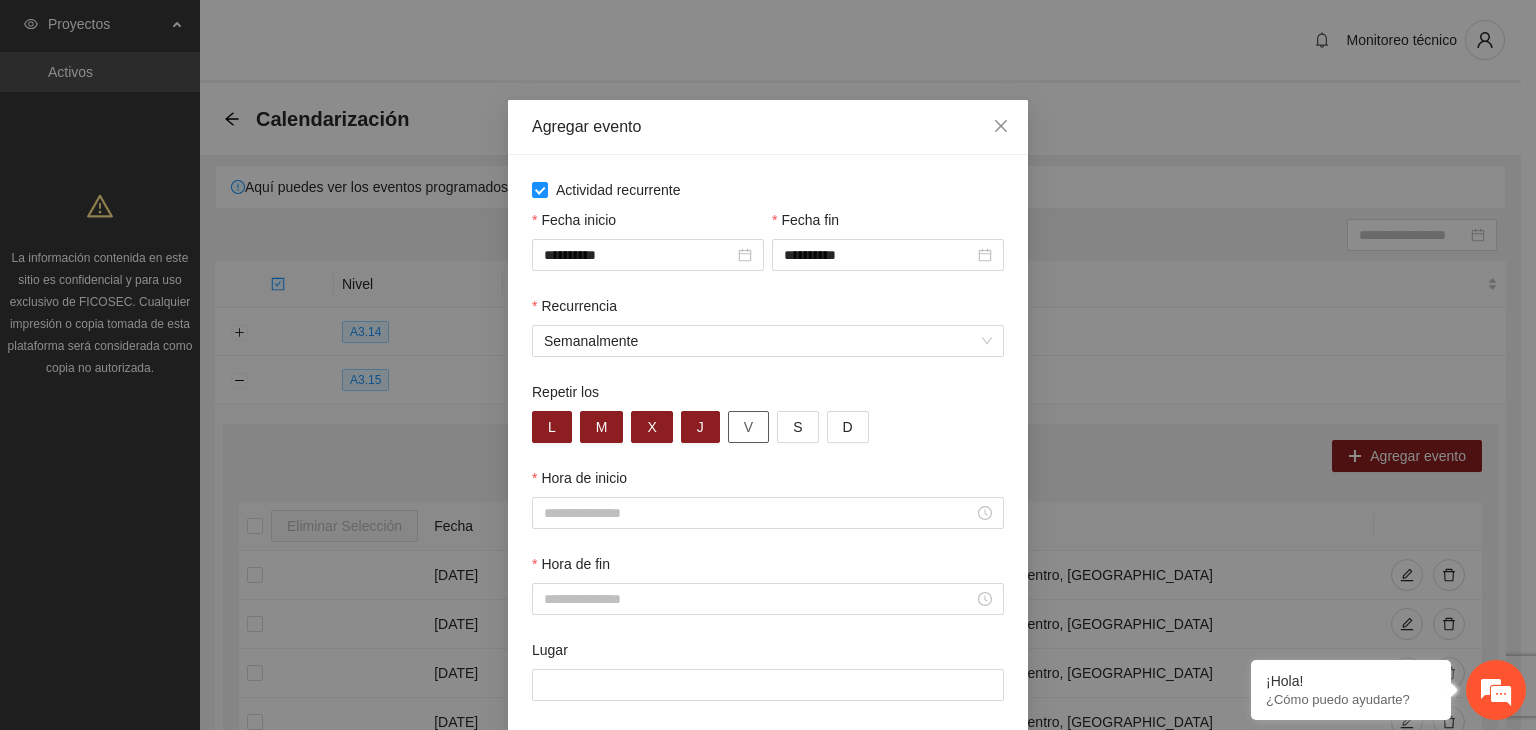 click on "V" at bounding box center (748, 427) 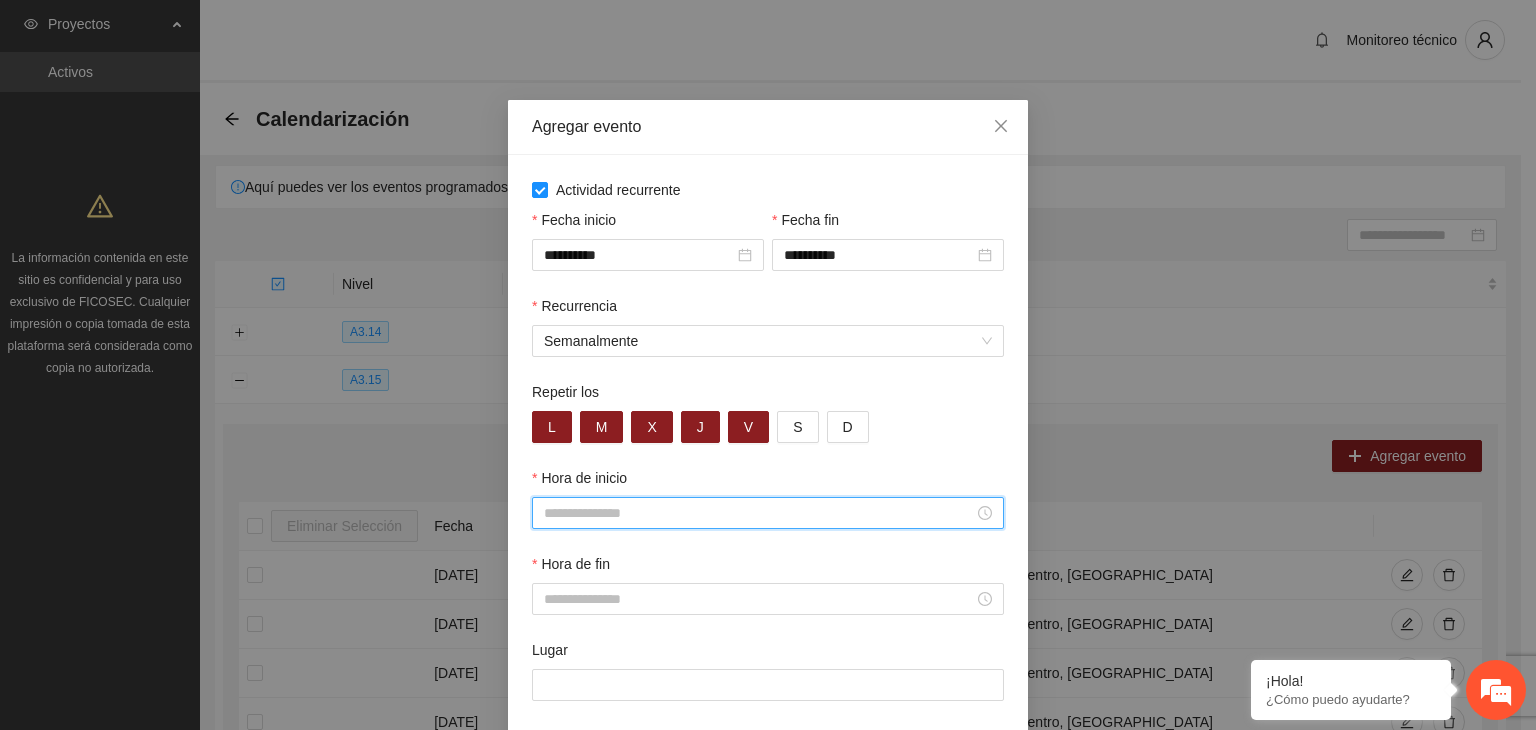 click on "Hora de inicio" at bounding box center [759, 513] 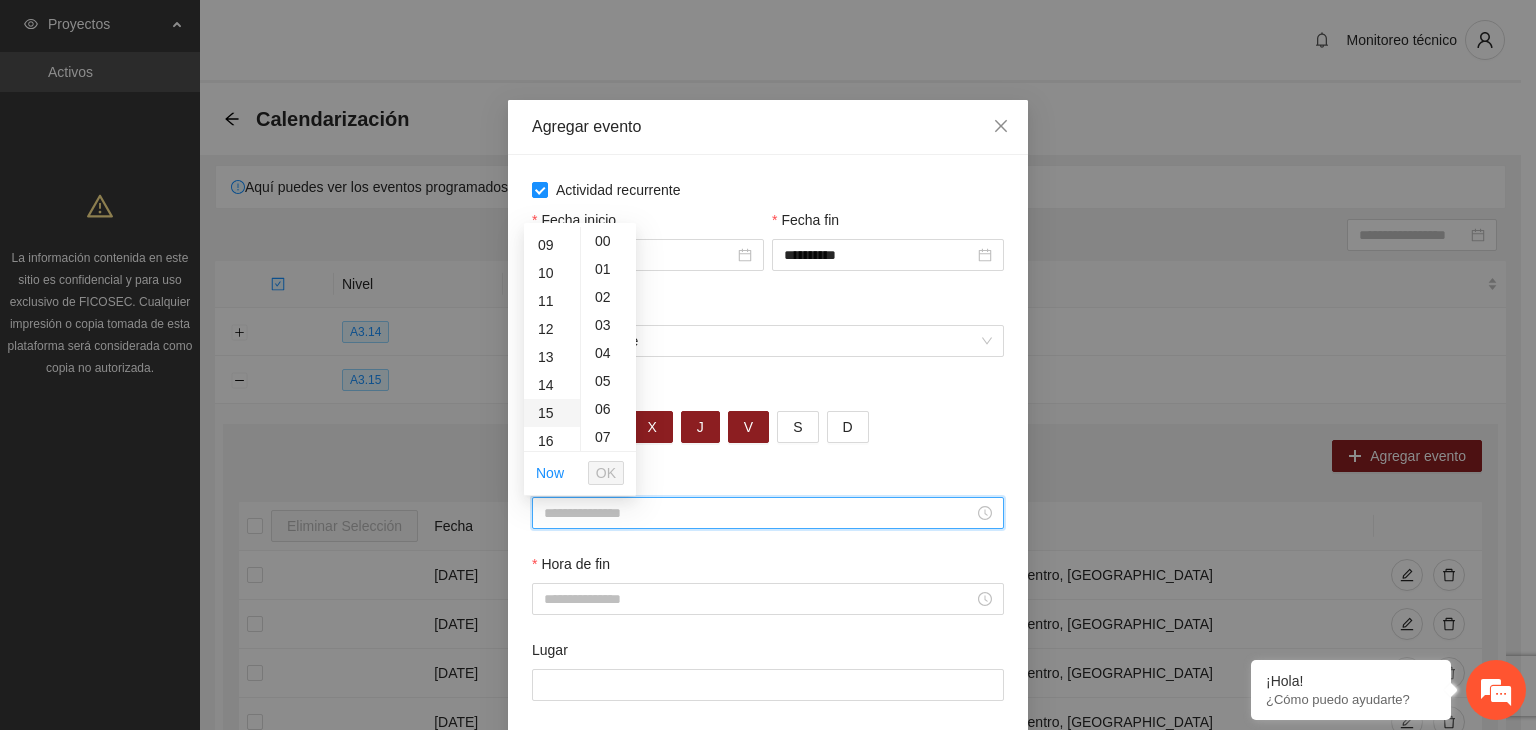click on "15" at bounding box center (552, 413) 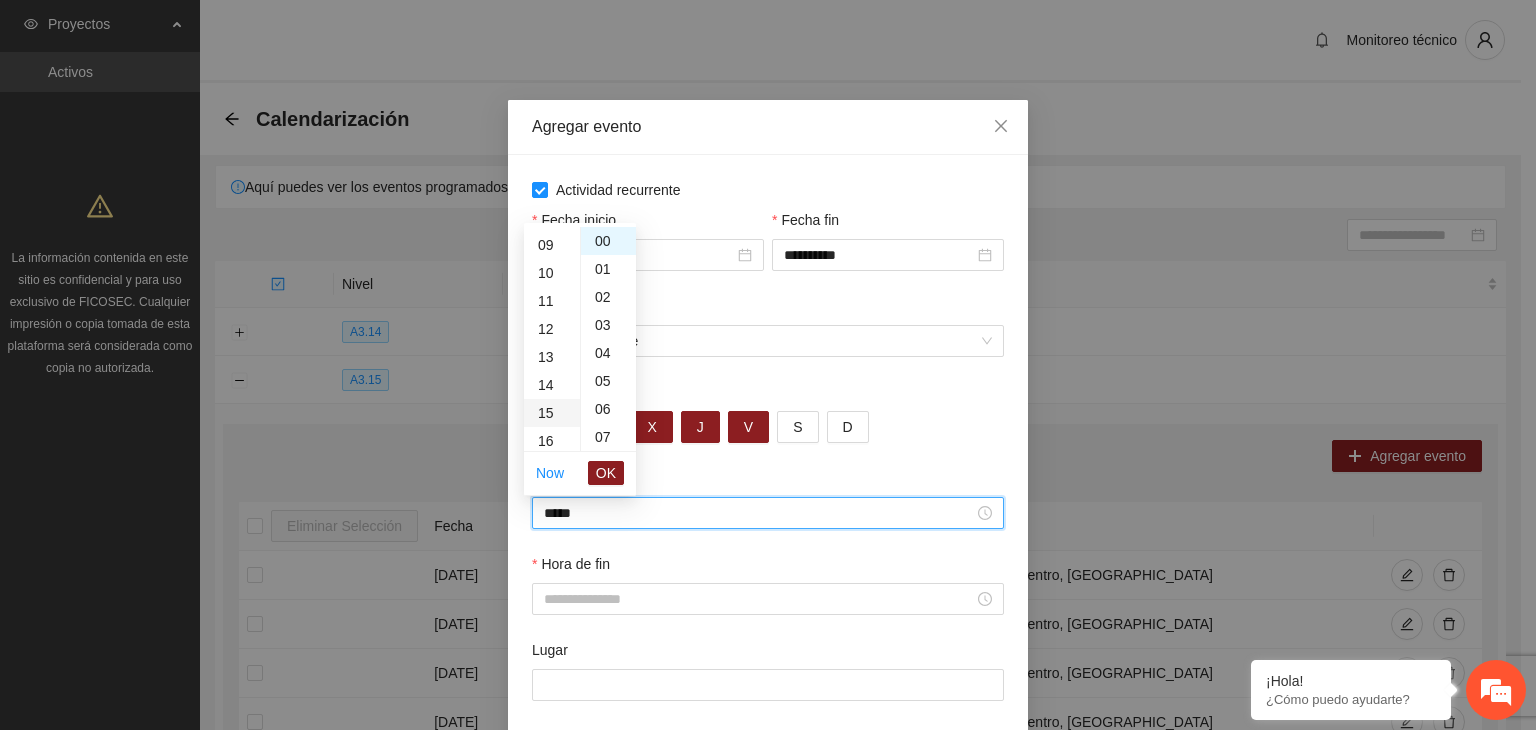 scroll, scrollTop: 420, scrollLeft: 0, axis: vertical 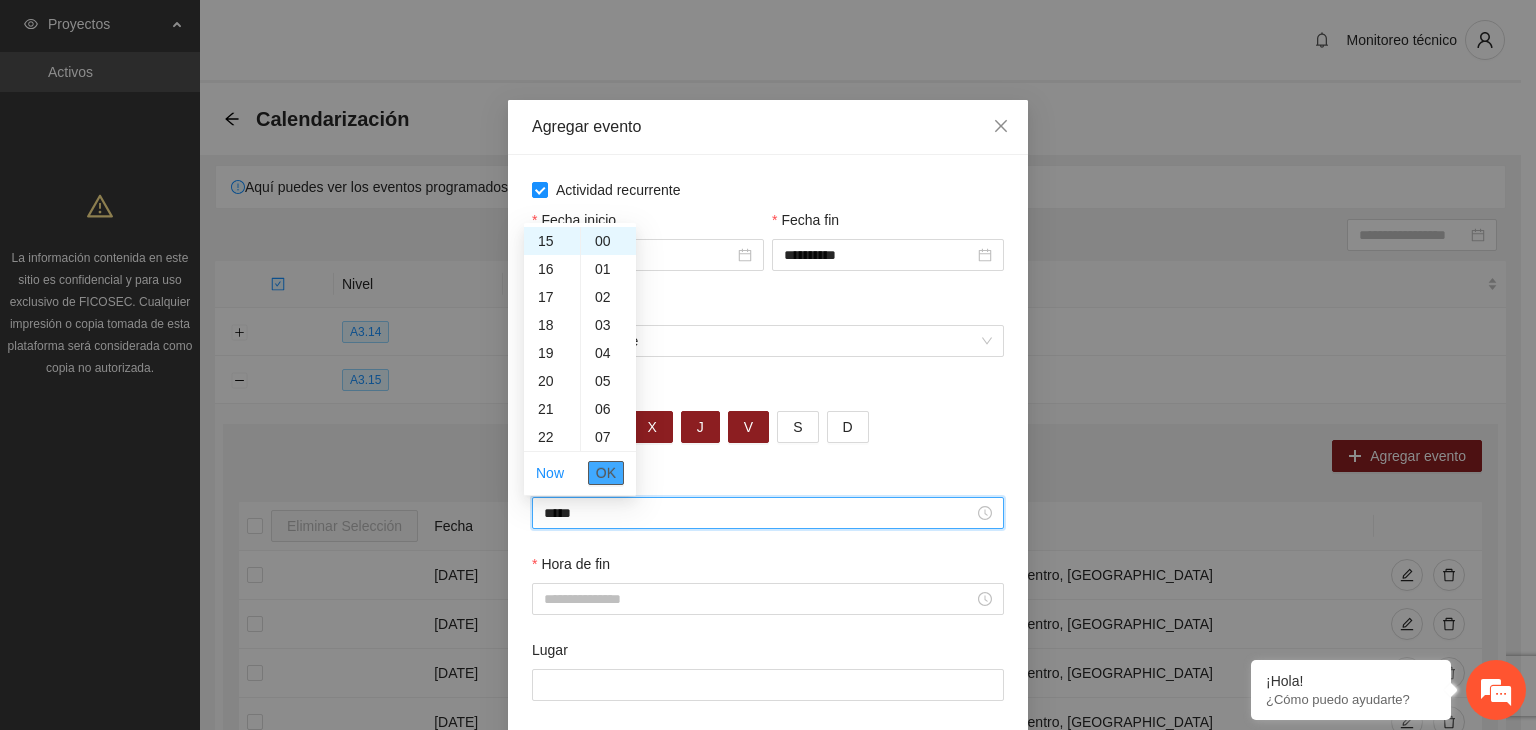 click on "OK" at bounding box center (606, 473) 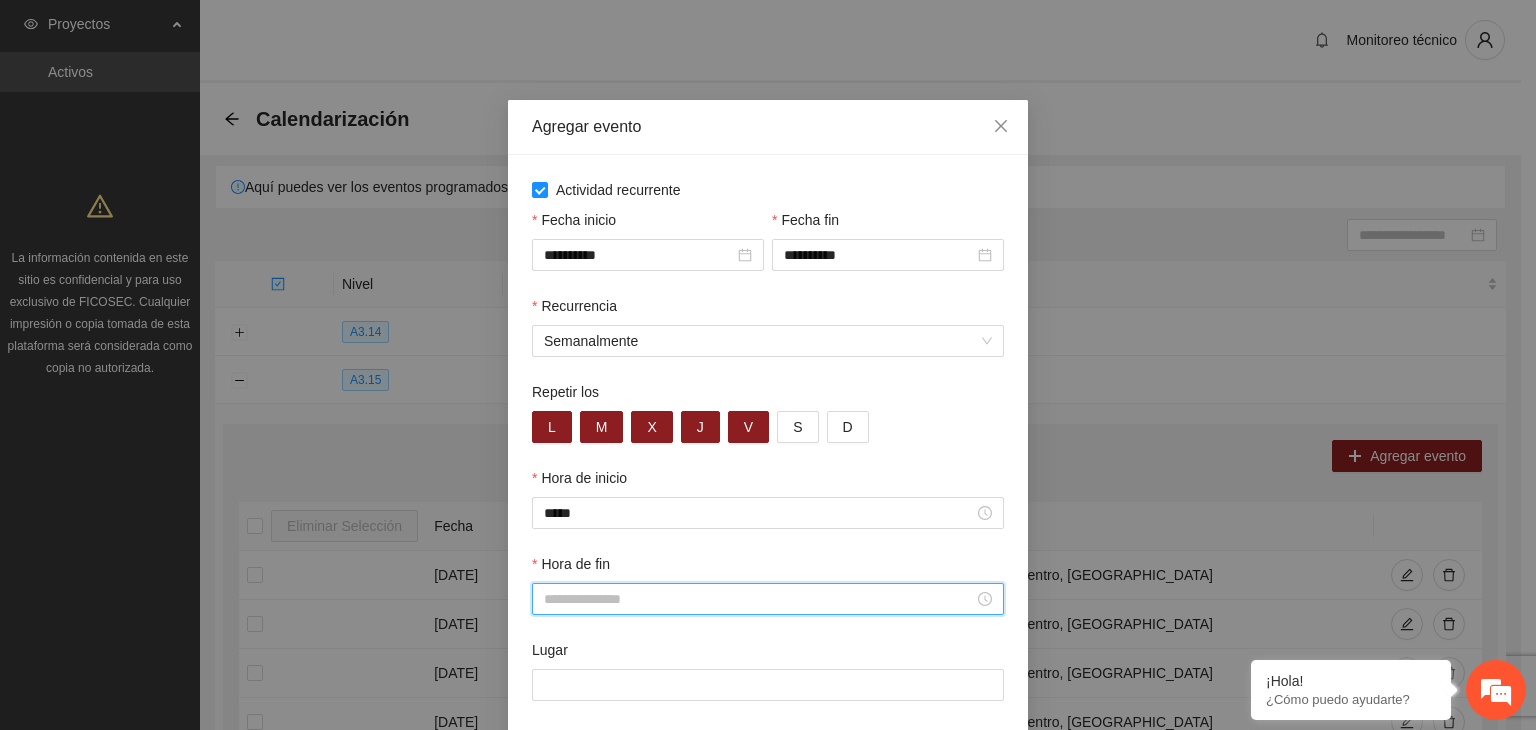 click on "Hora de fin" at bounding box center [759, 599] 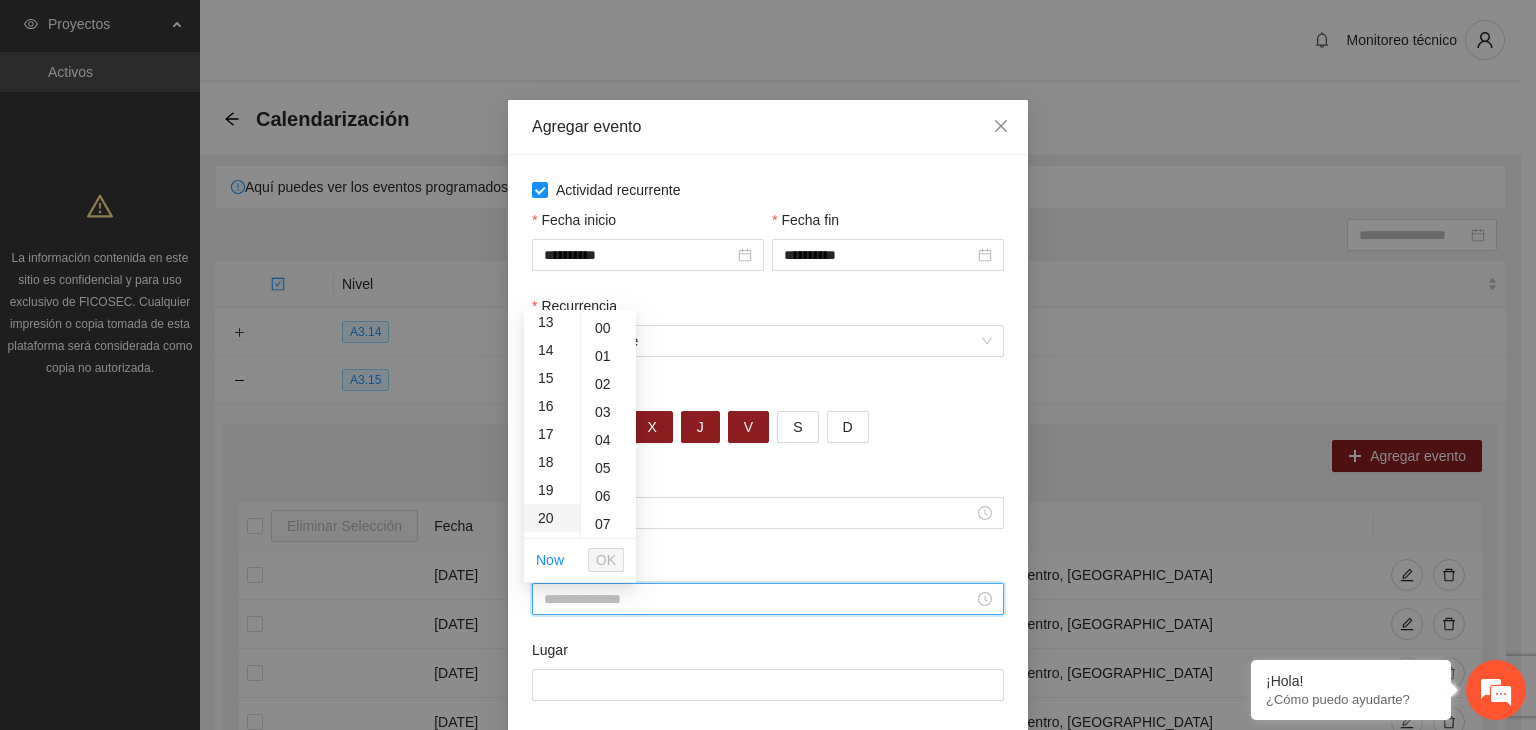click on "20" at bounding box center (552, 518) 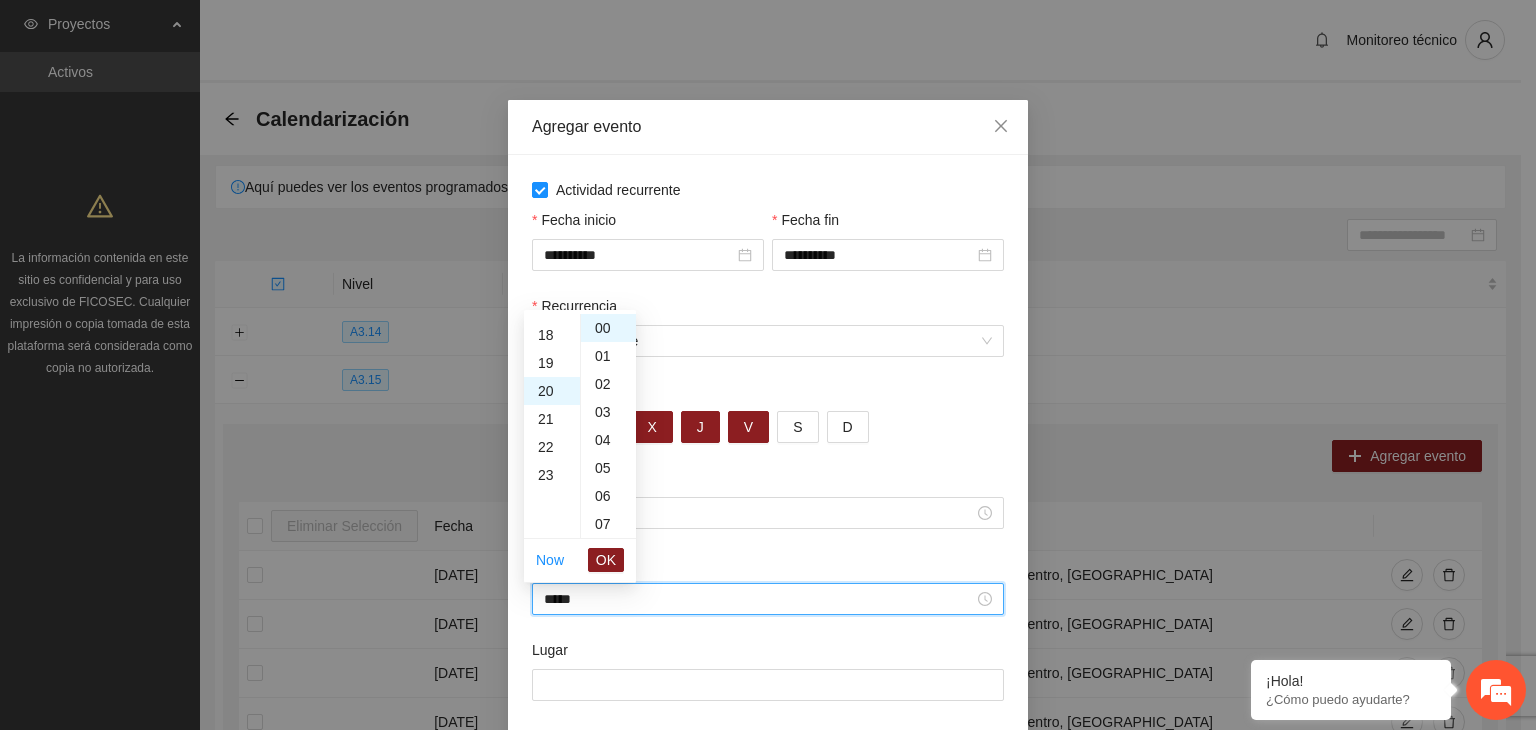 scroll, scrollTop: 560, scrollLeft: 0, axis: vertical 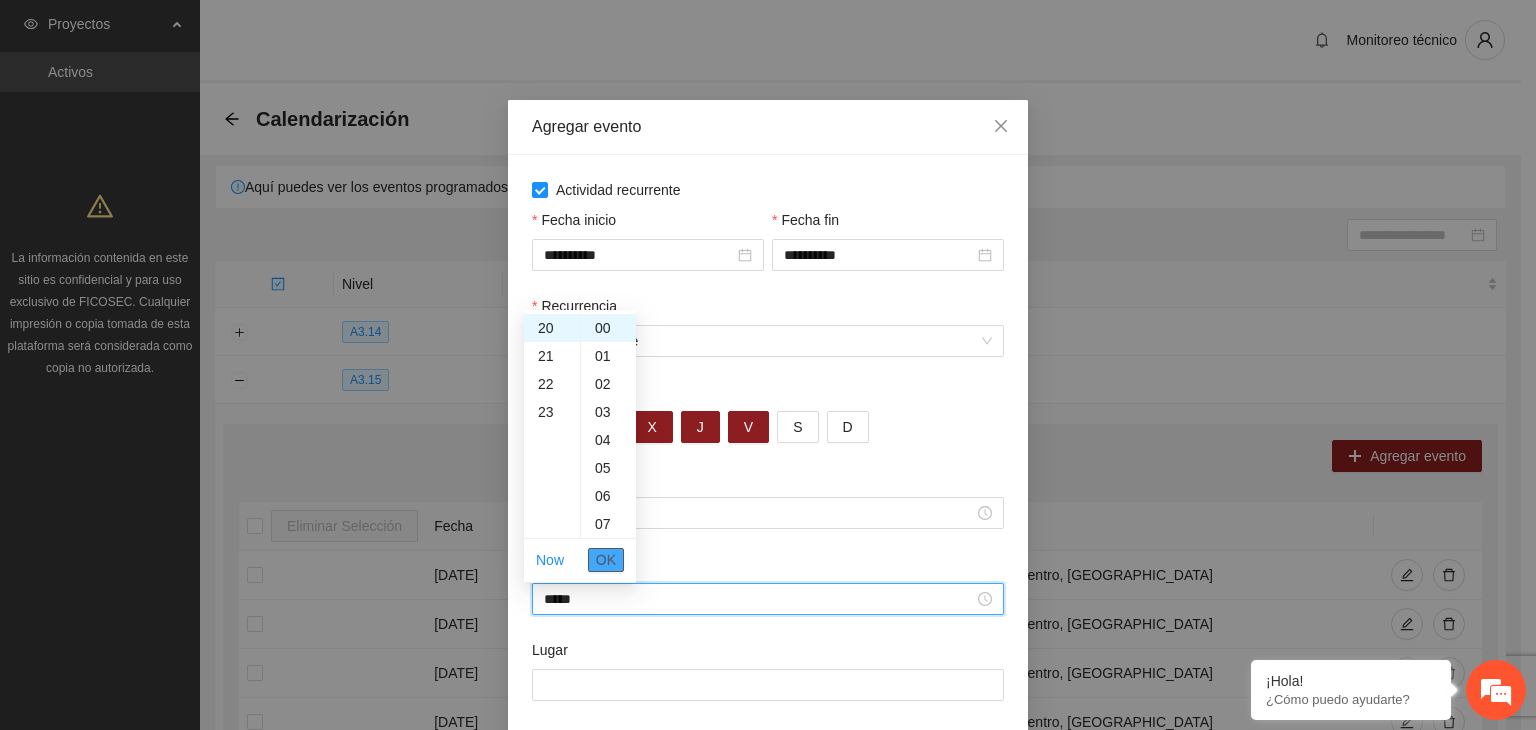 click on "OK" at bounding box center (606, 560) 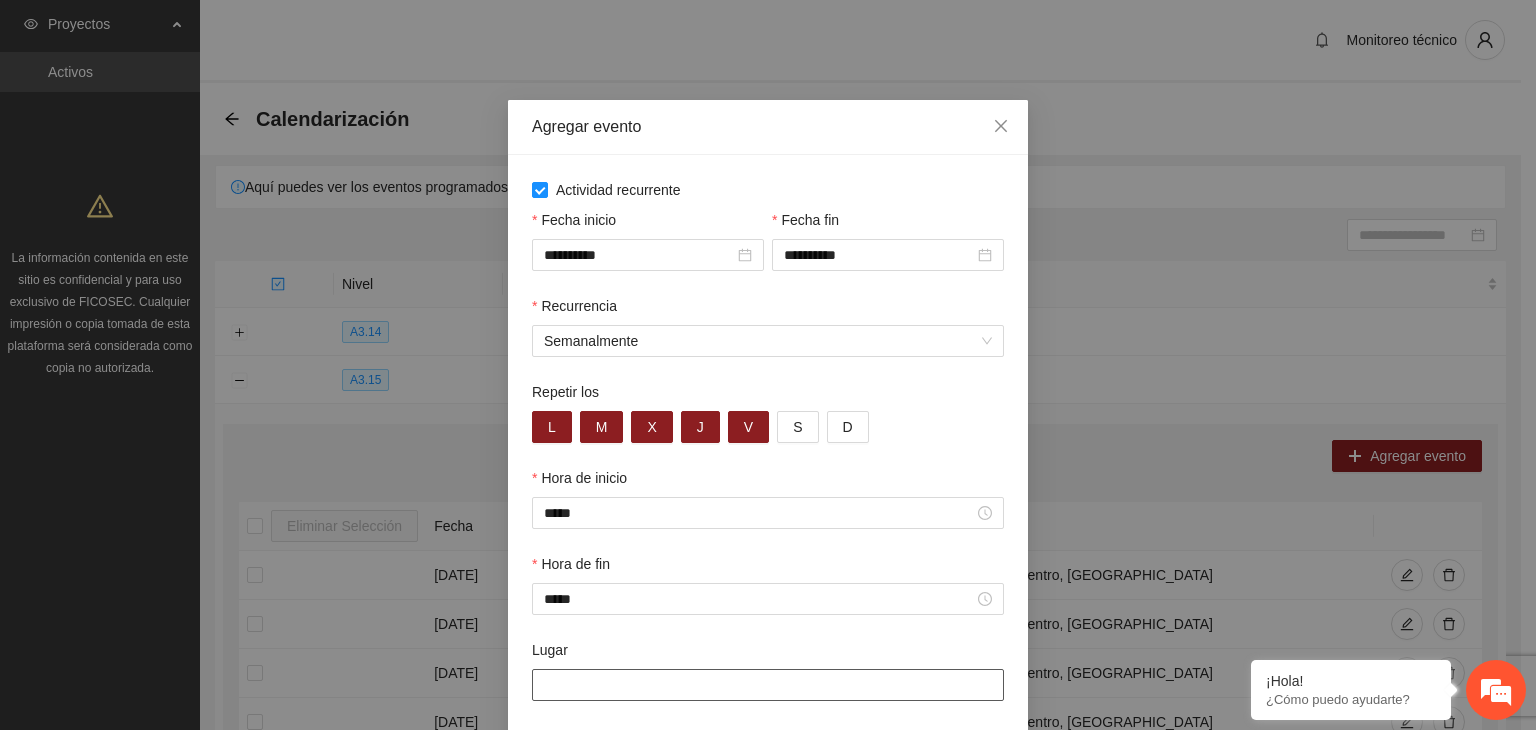 click on "Lugar" at bounding box center (768, 685) 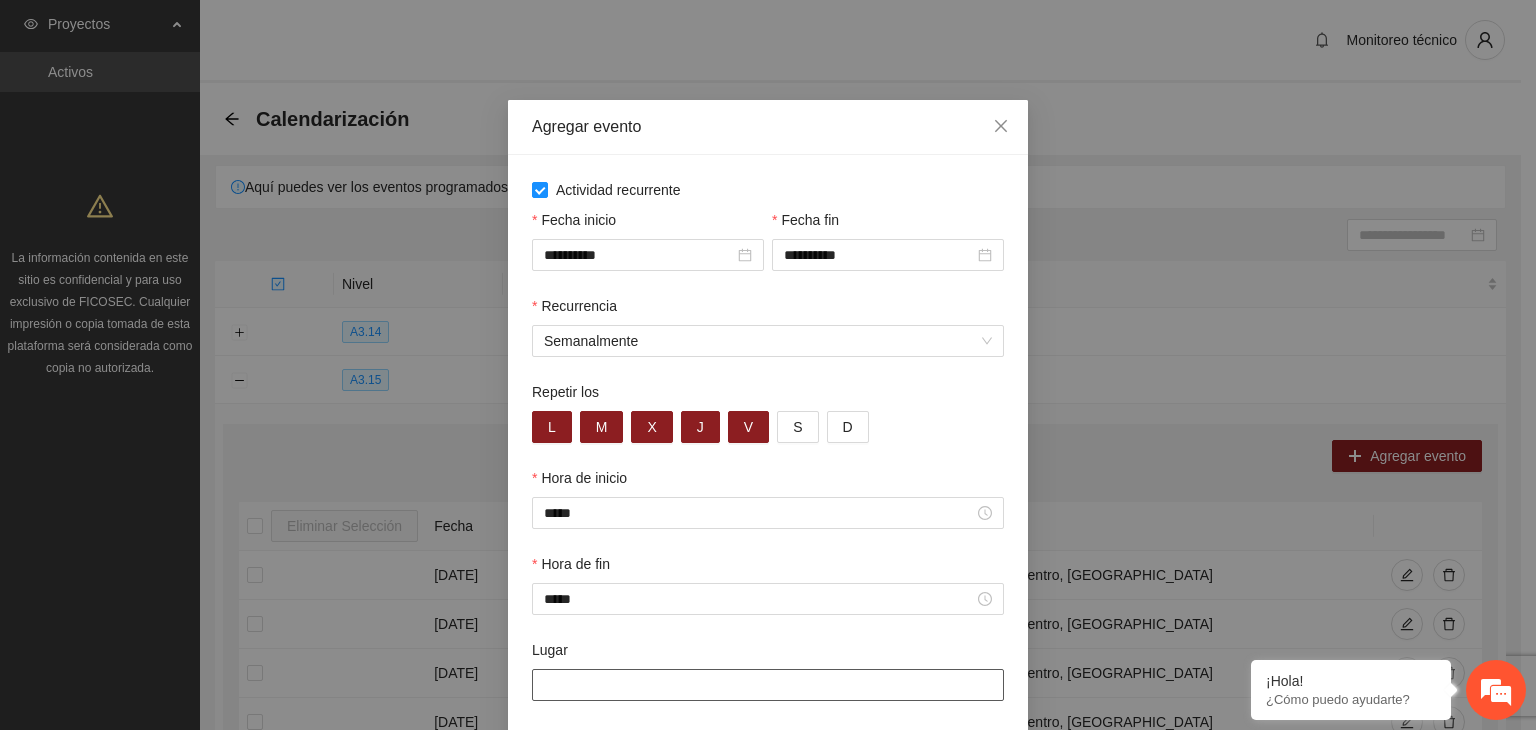 type on "**********" 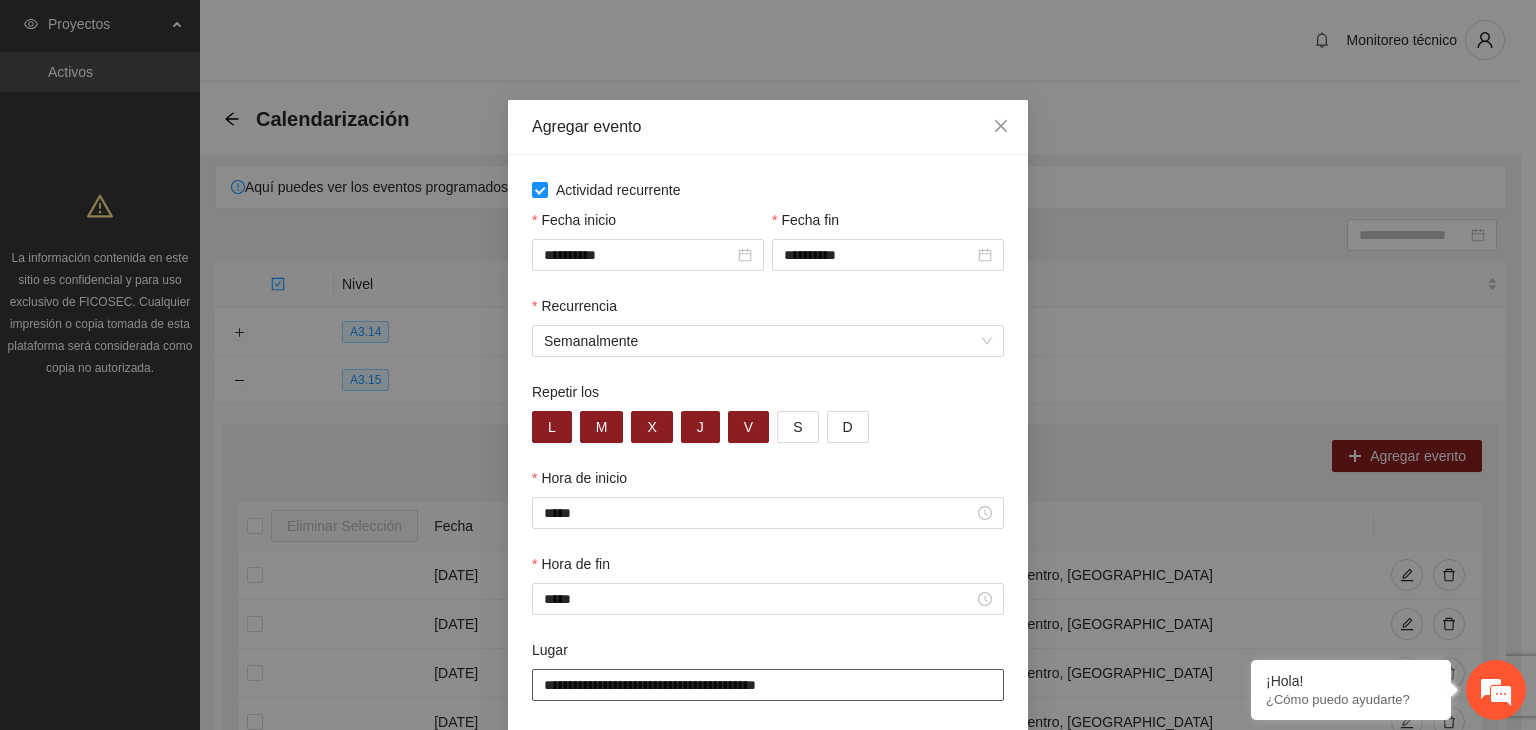 scroll, scrollTop: 99, scrollLeft: 0, axis: vertical 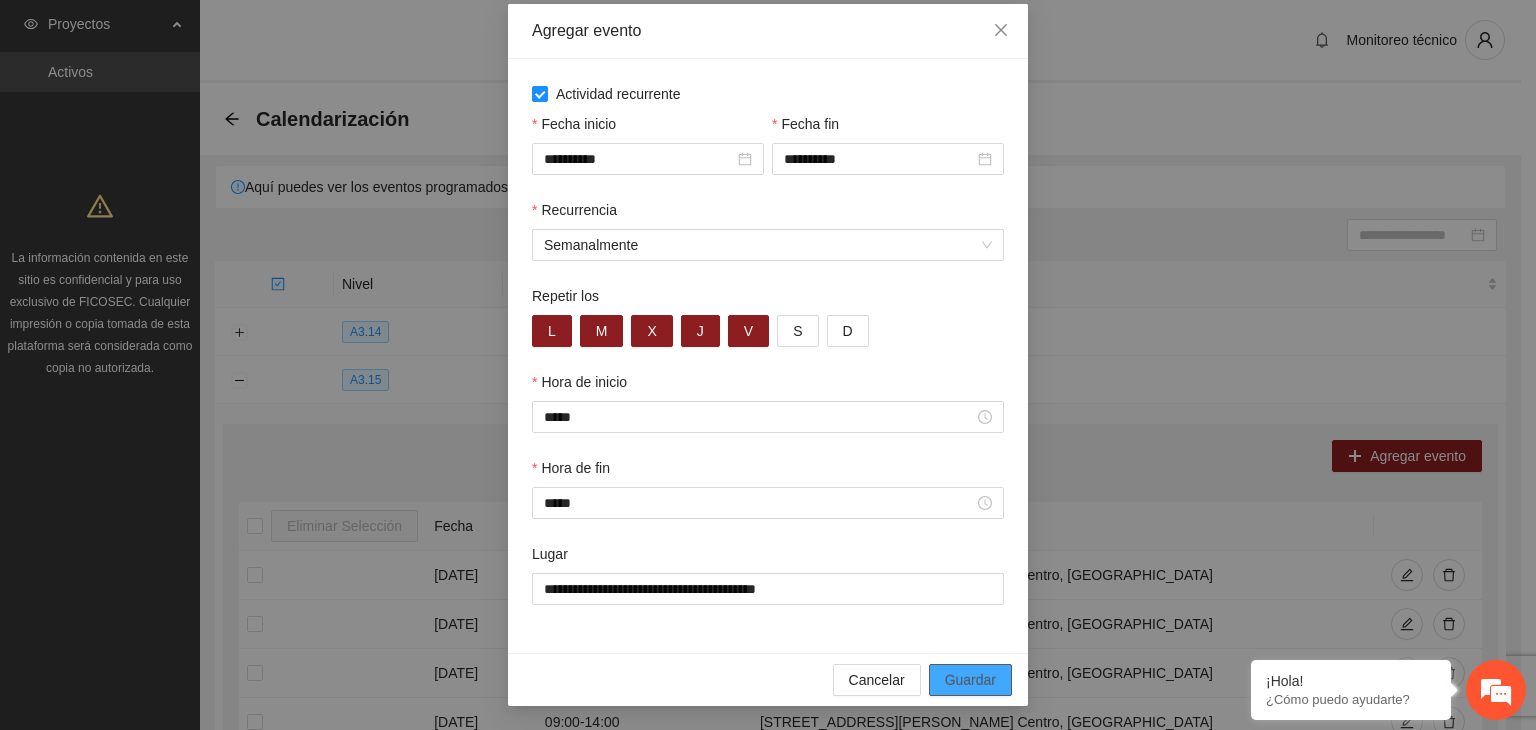 click on "Guardar" at bounding box center (970, 680) 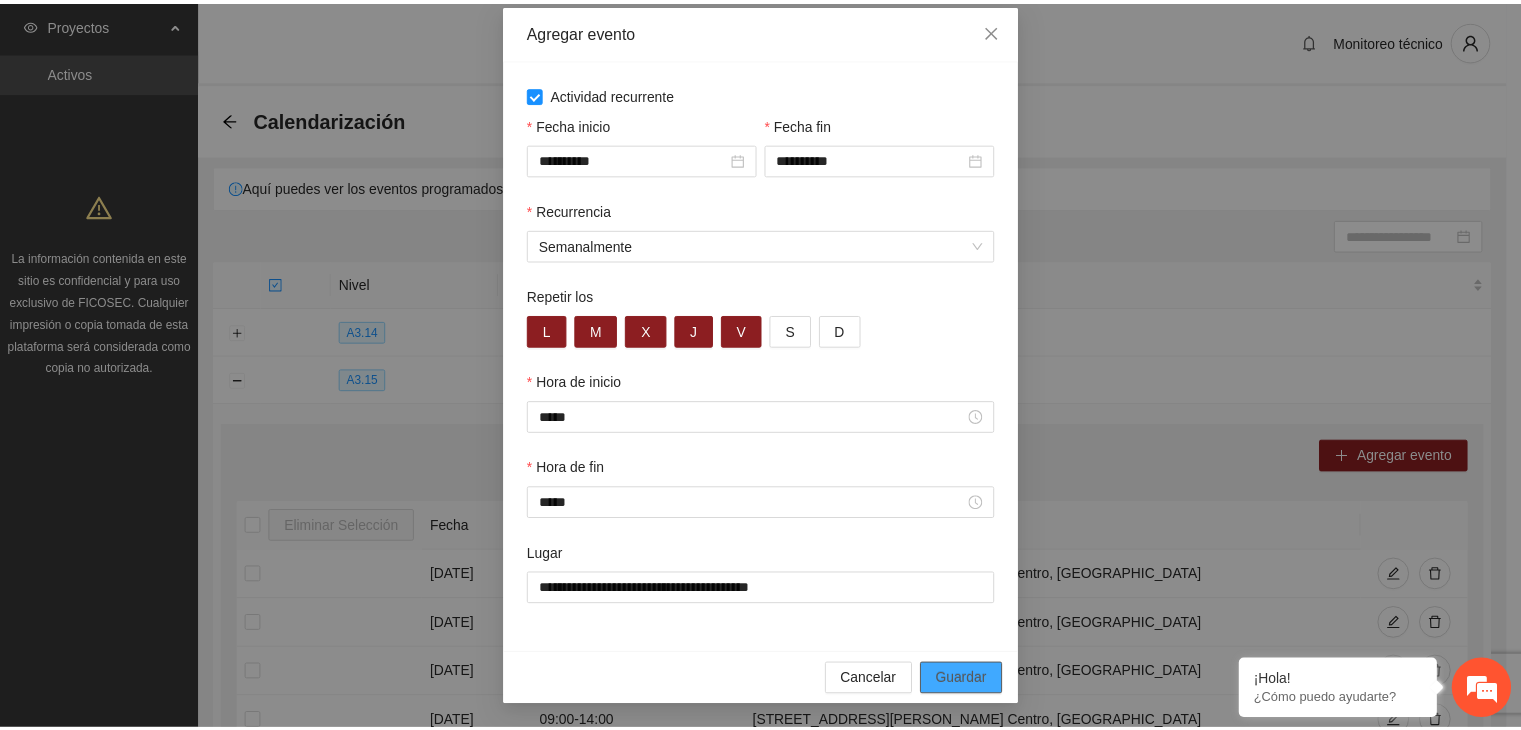 scroll, scrollTop: 0, scrollLeft: 0, axis: both 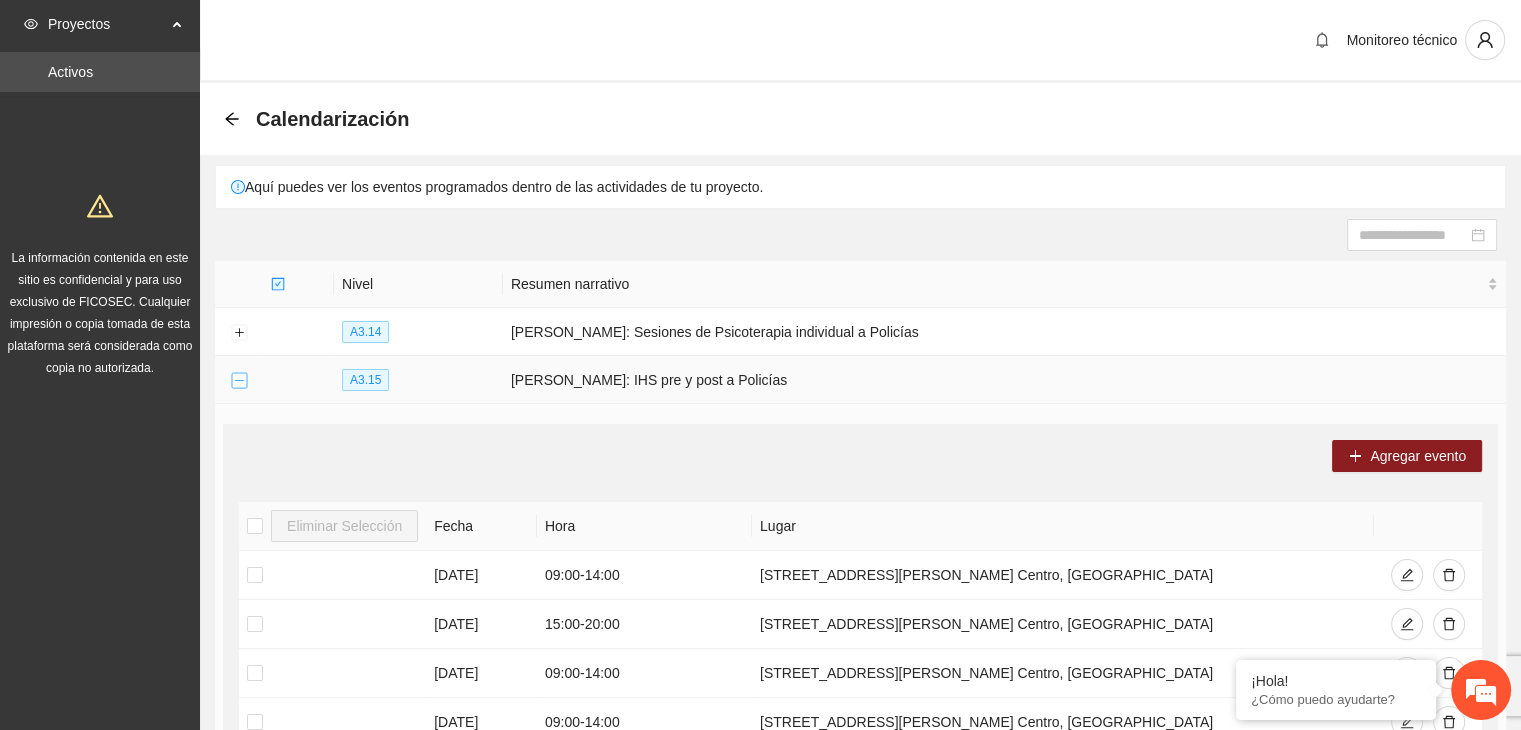click at bounding box center [239, 381] 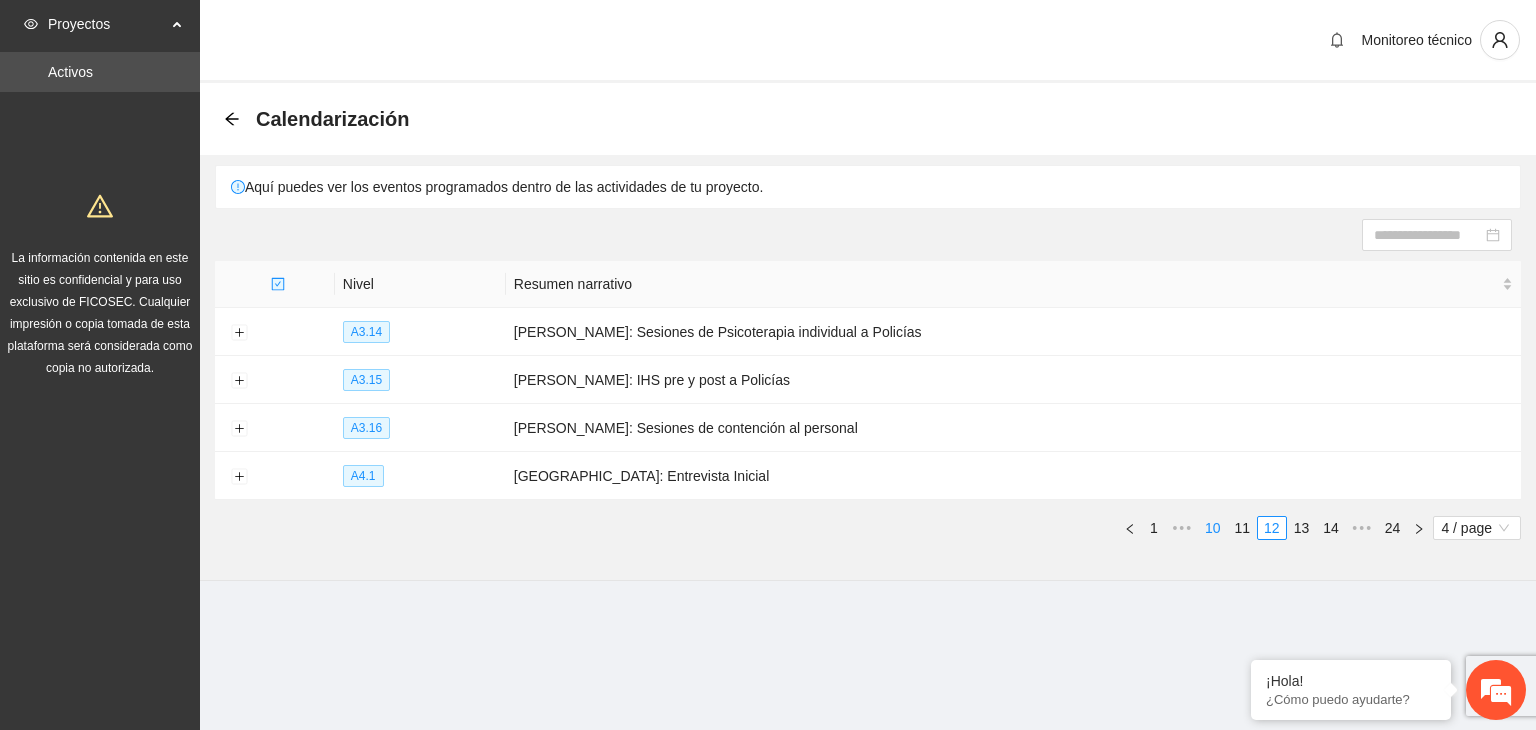 click on "10" at bounding box center [1213, 528] 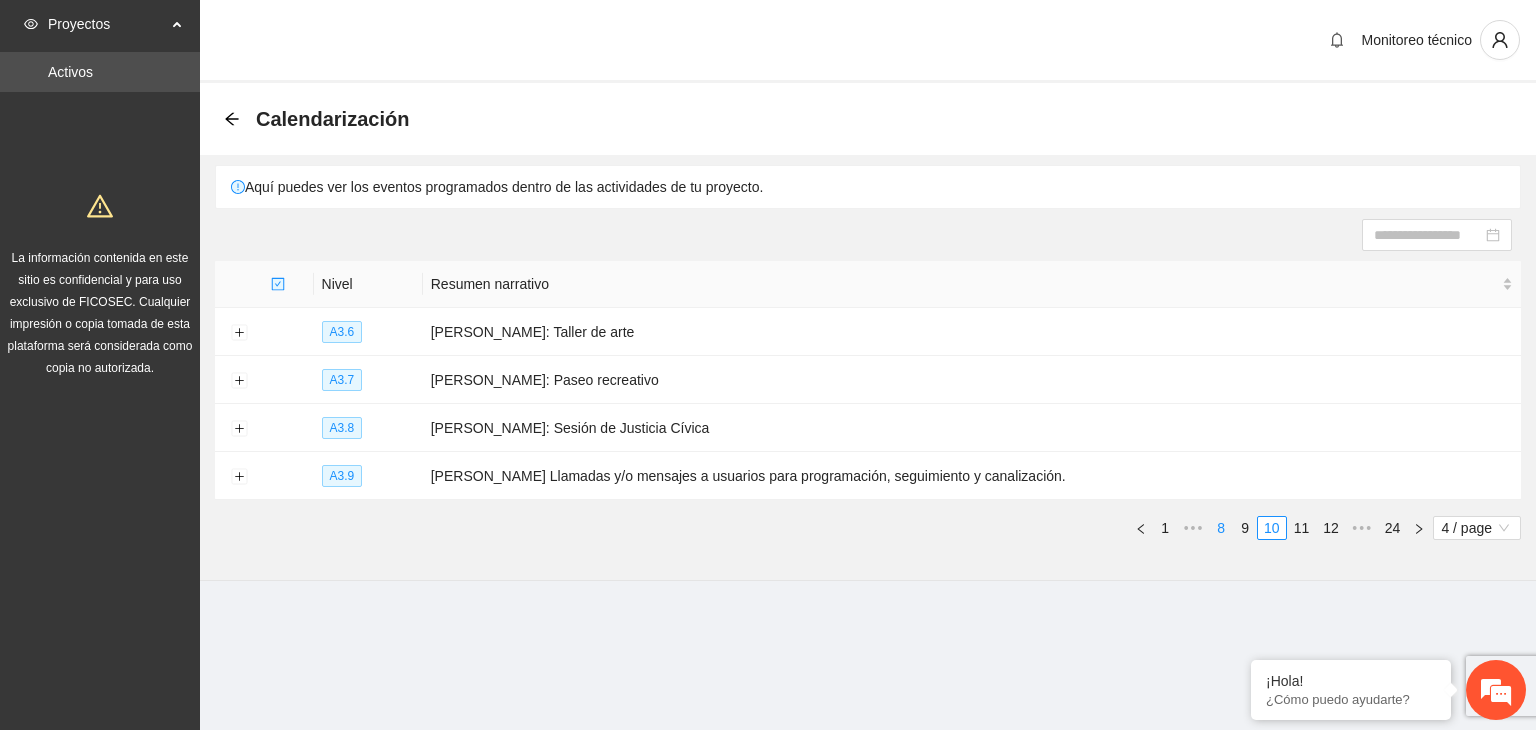 click on "8" at bounding box center (1221, 528) 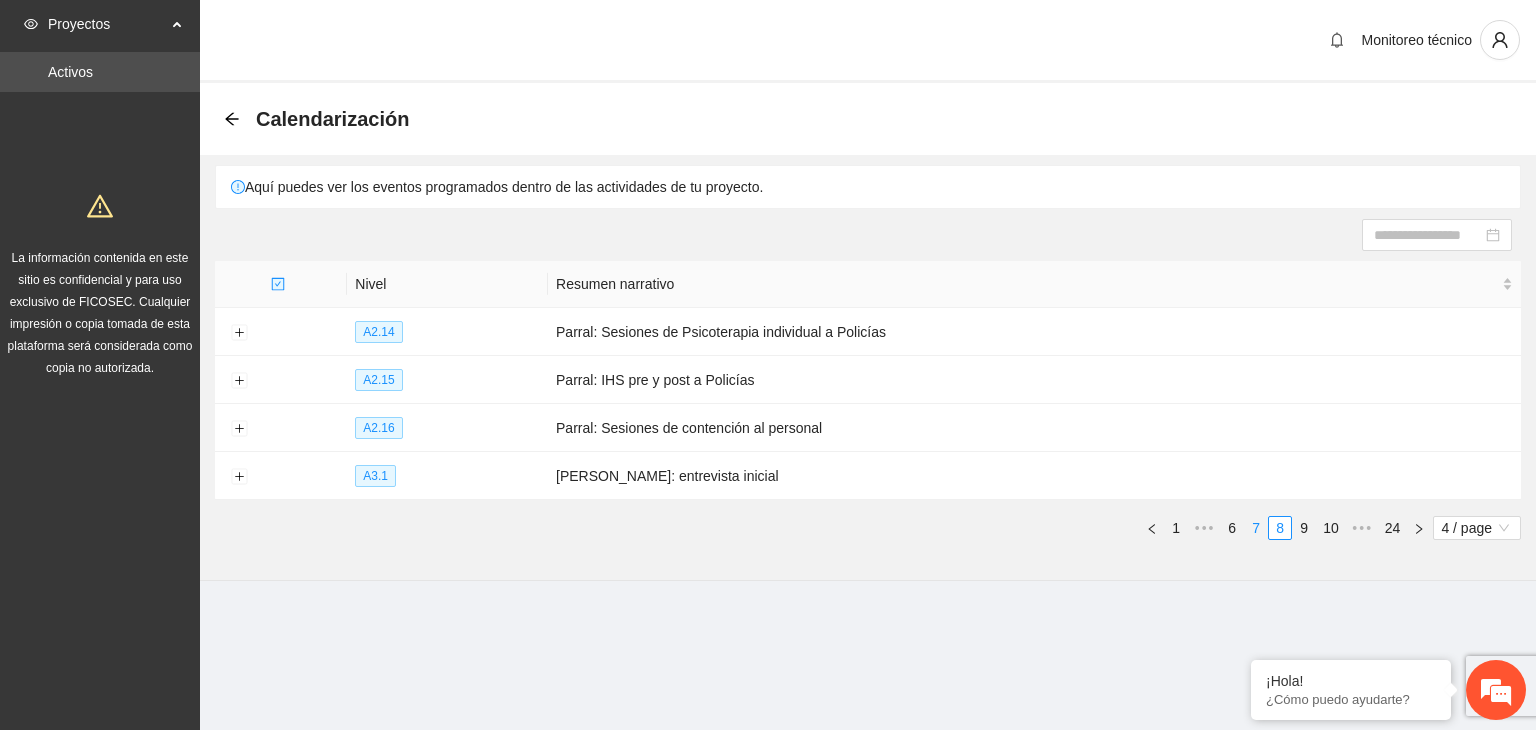 click on "7" at bounding box center (1256, 528) 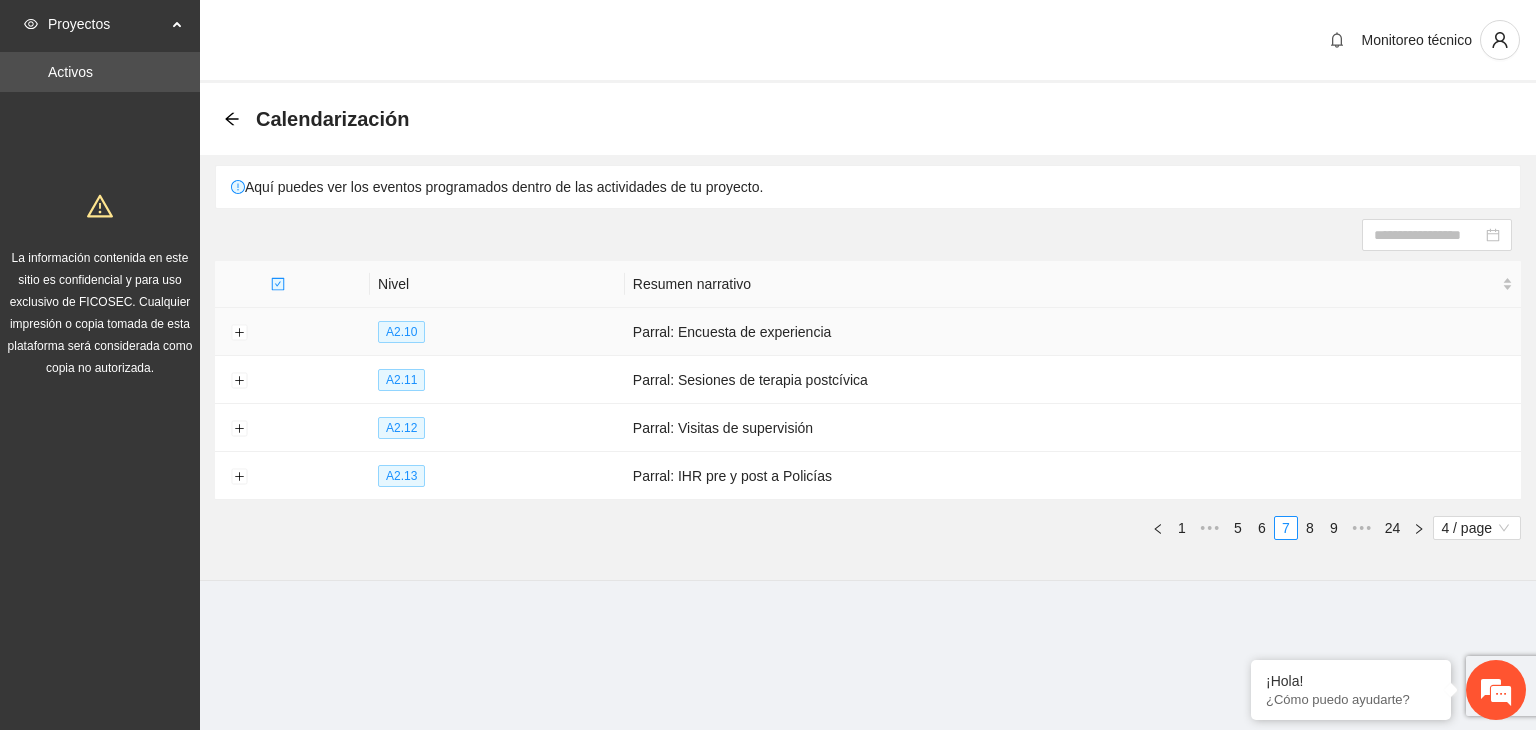 click at bounding box center (239, 332) 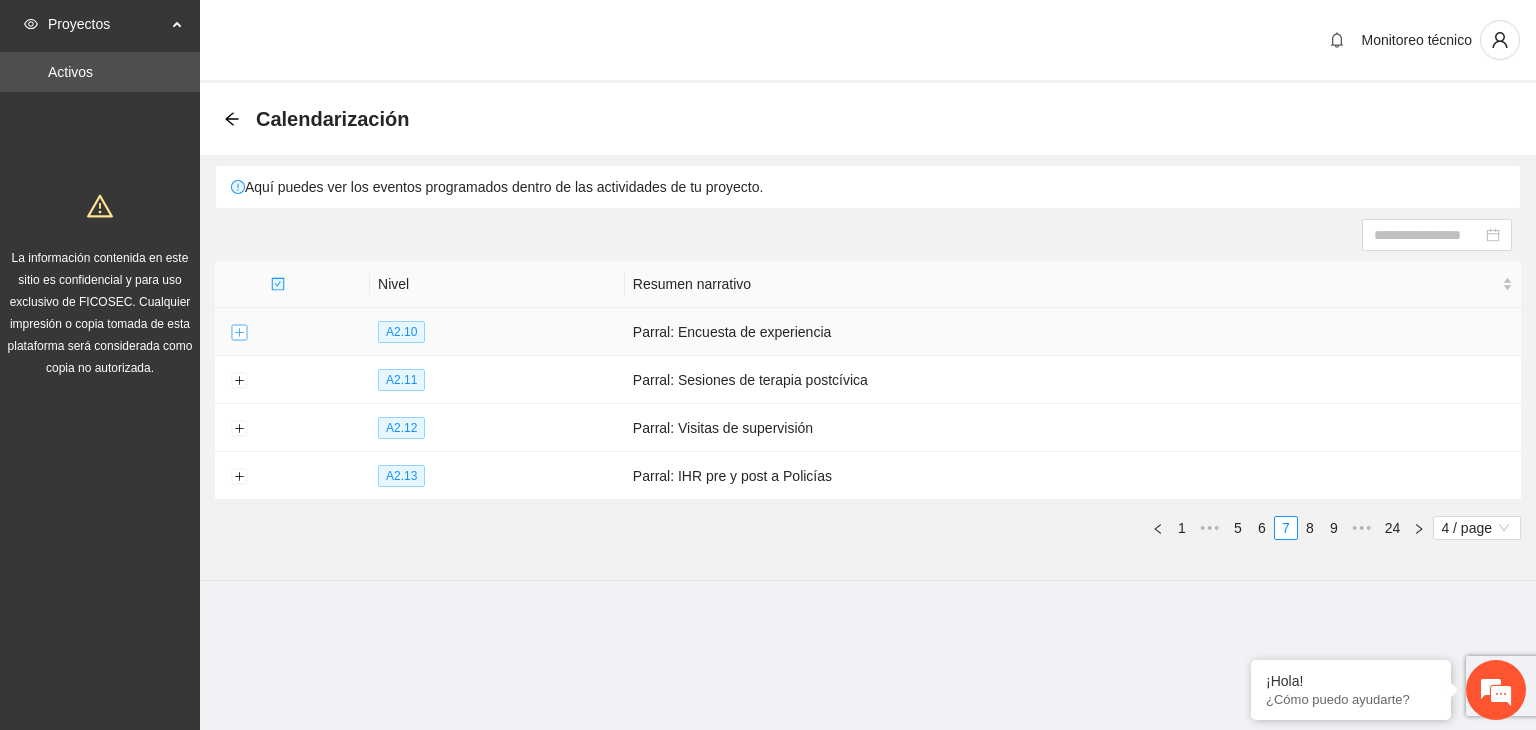 click at bounding box center [239, 333] 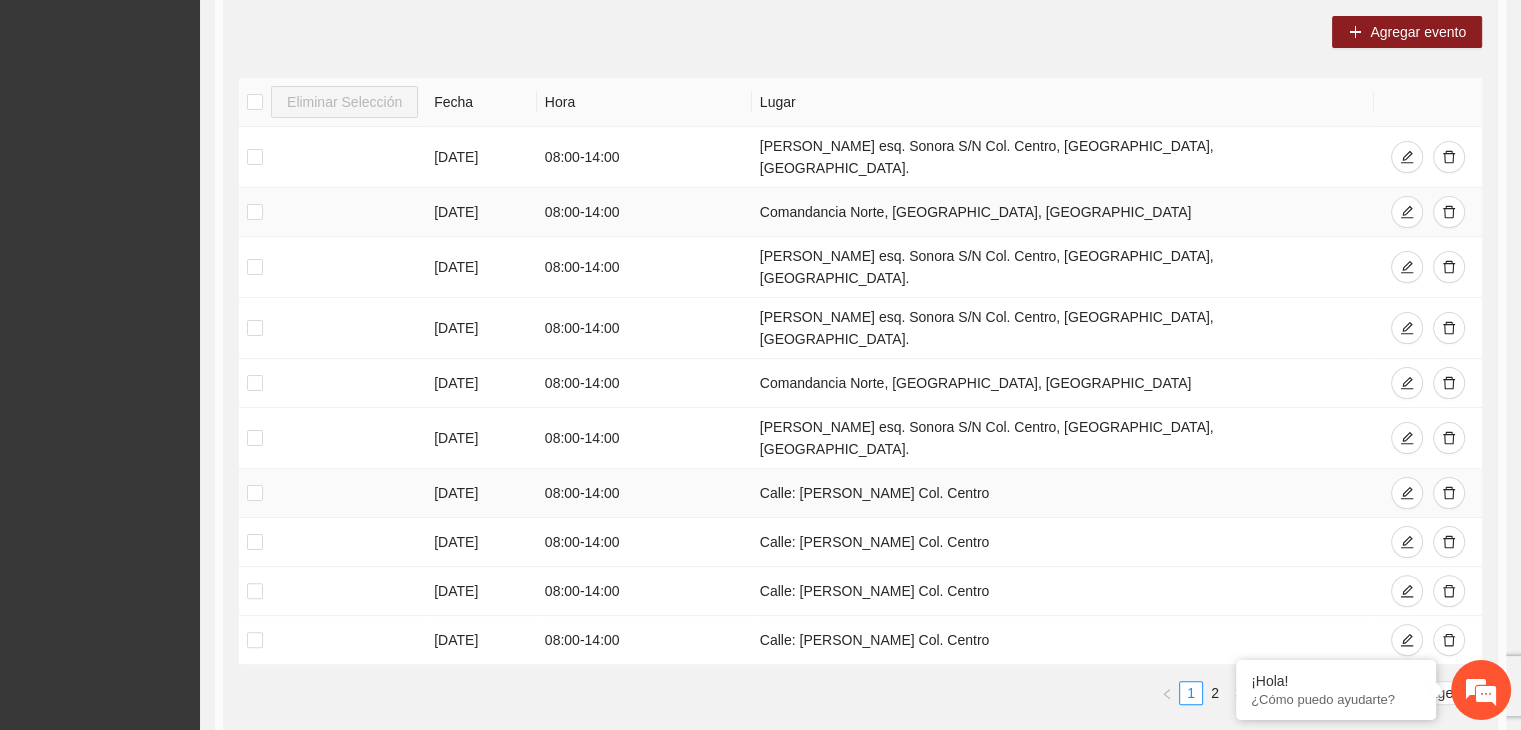 scroll, scrollTop: 378, scrollLeft: 0, axis: vertical 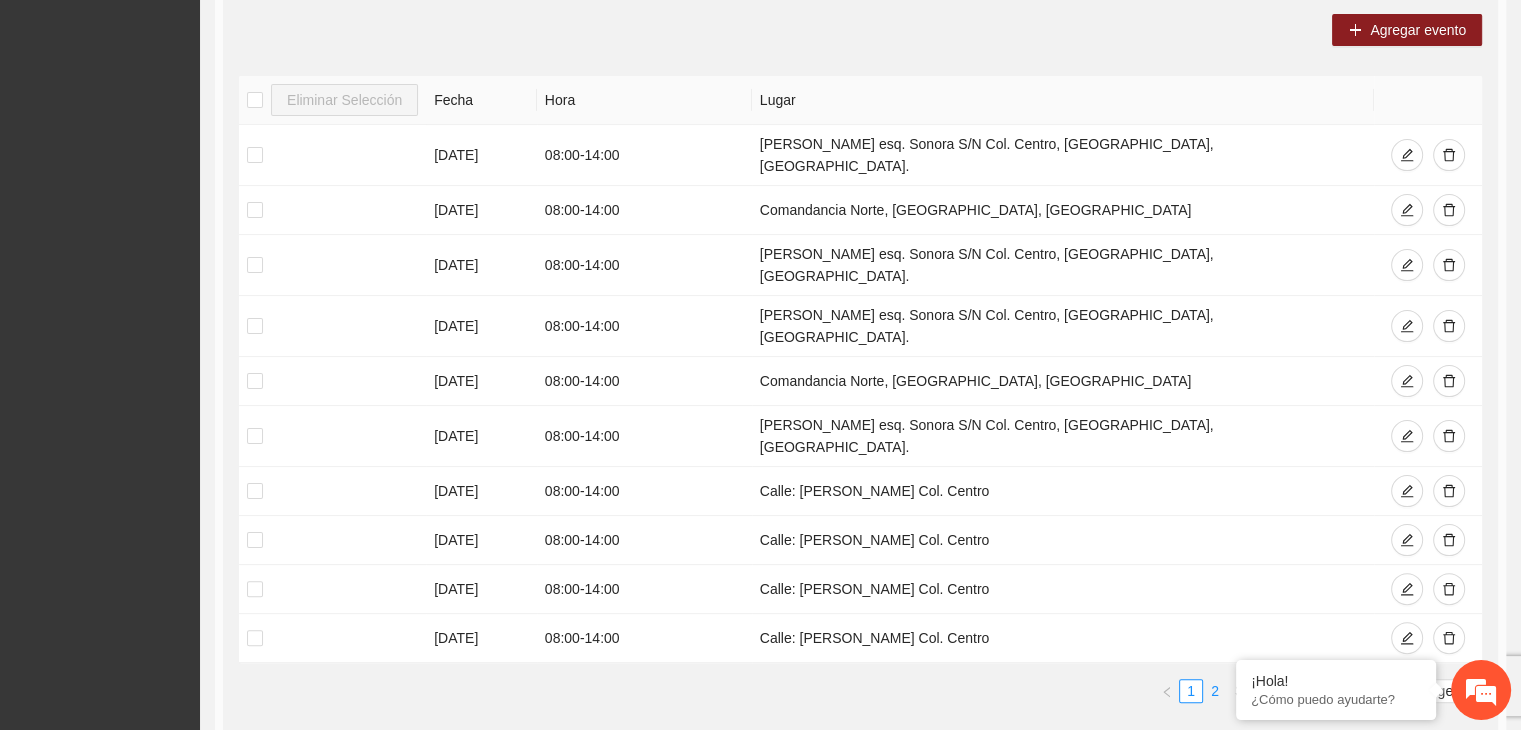 click on "2" at bounding box center (1215, 691) 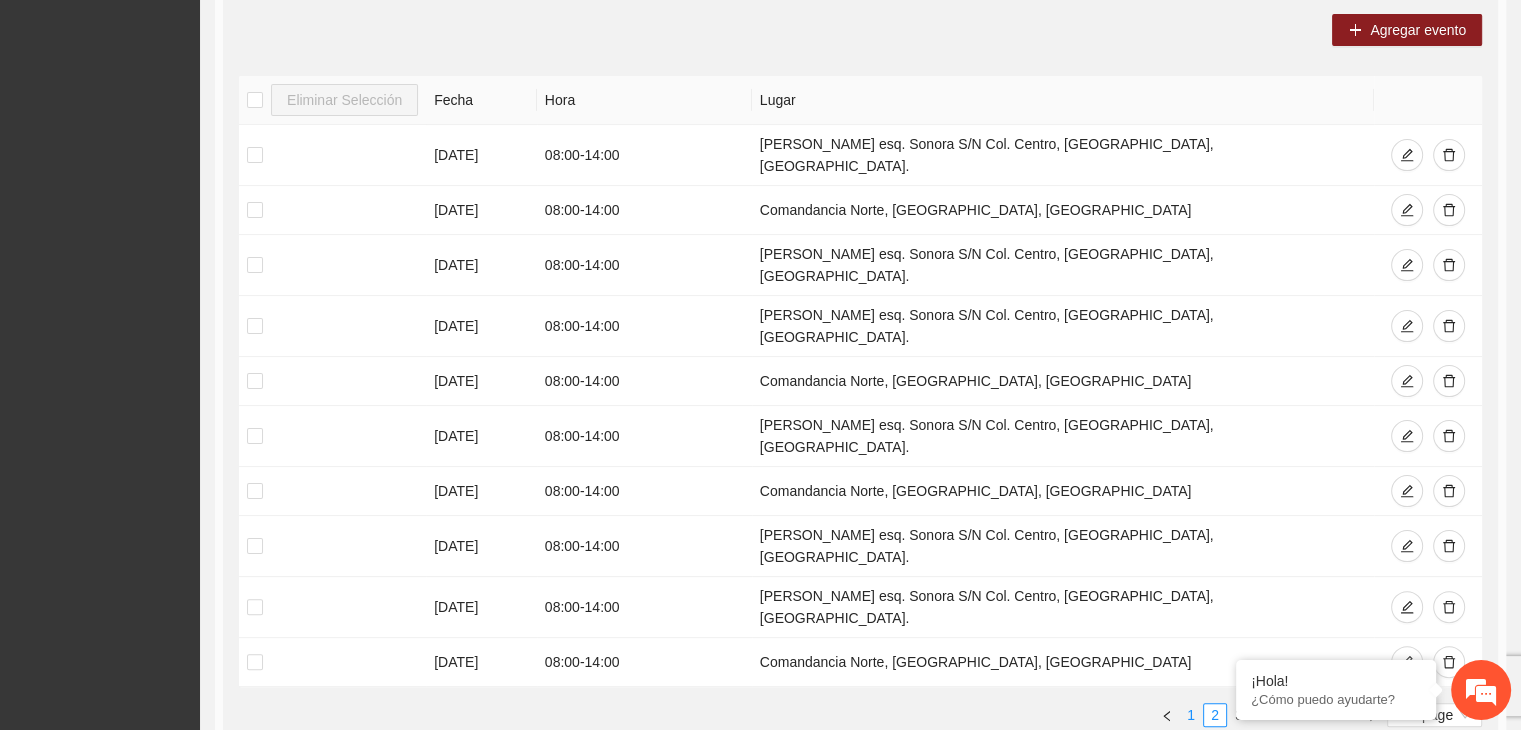 click on "1" at bounding box center (1191, 715) 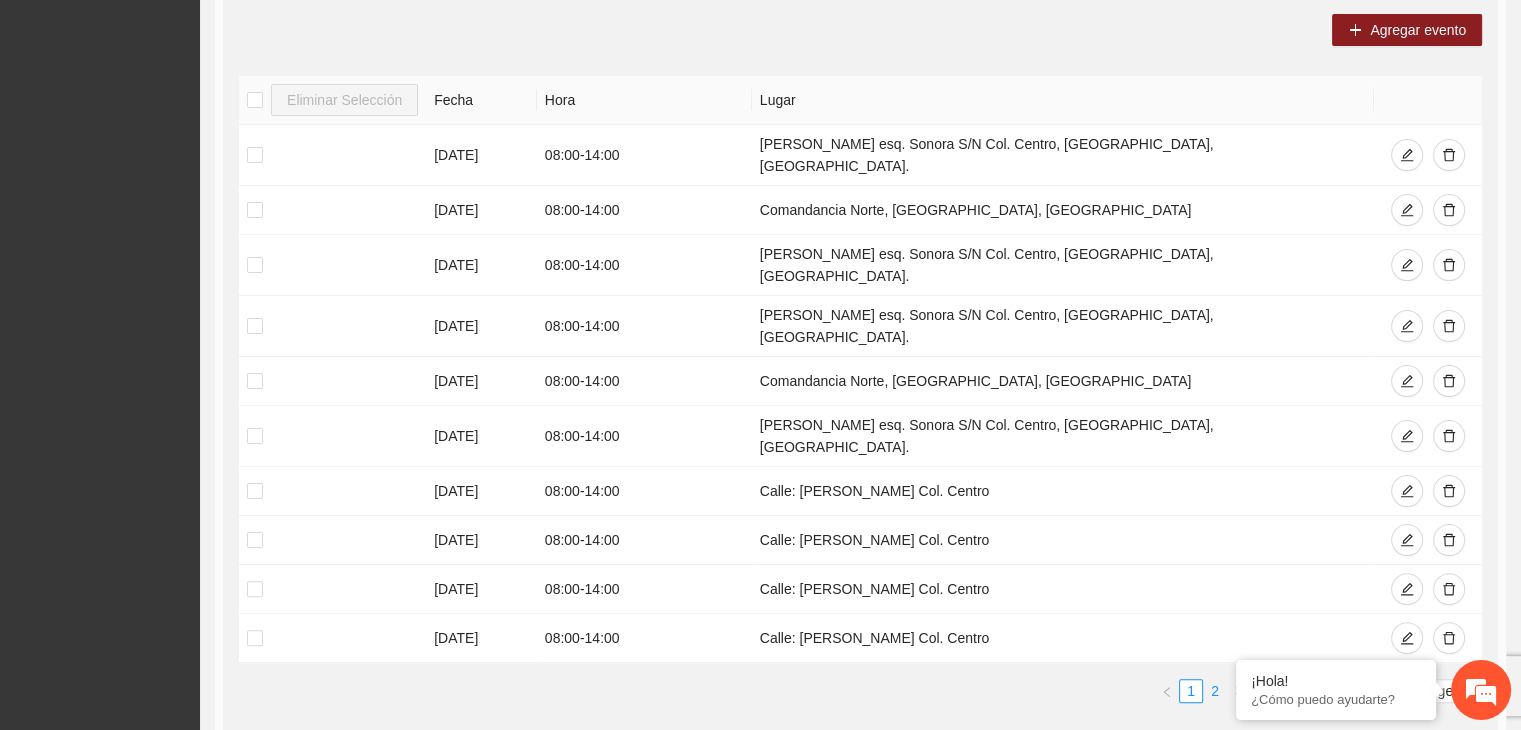 click on "2" at bounding box center [1215, 691] 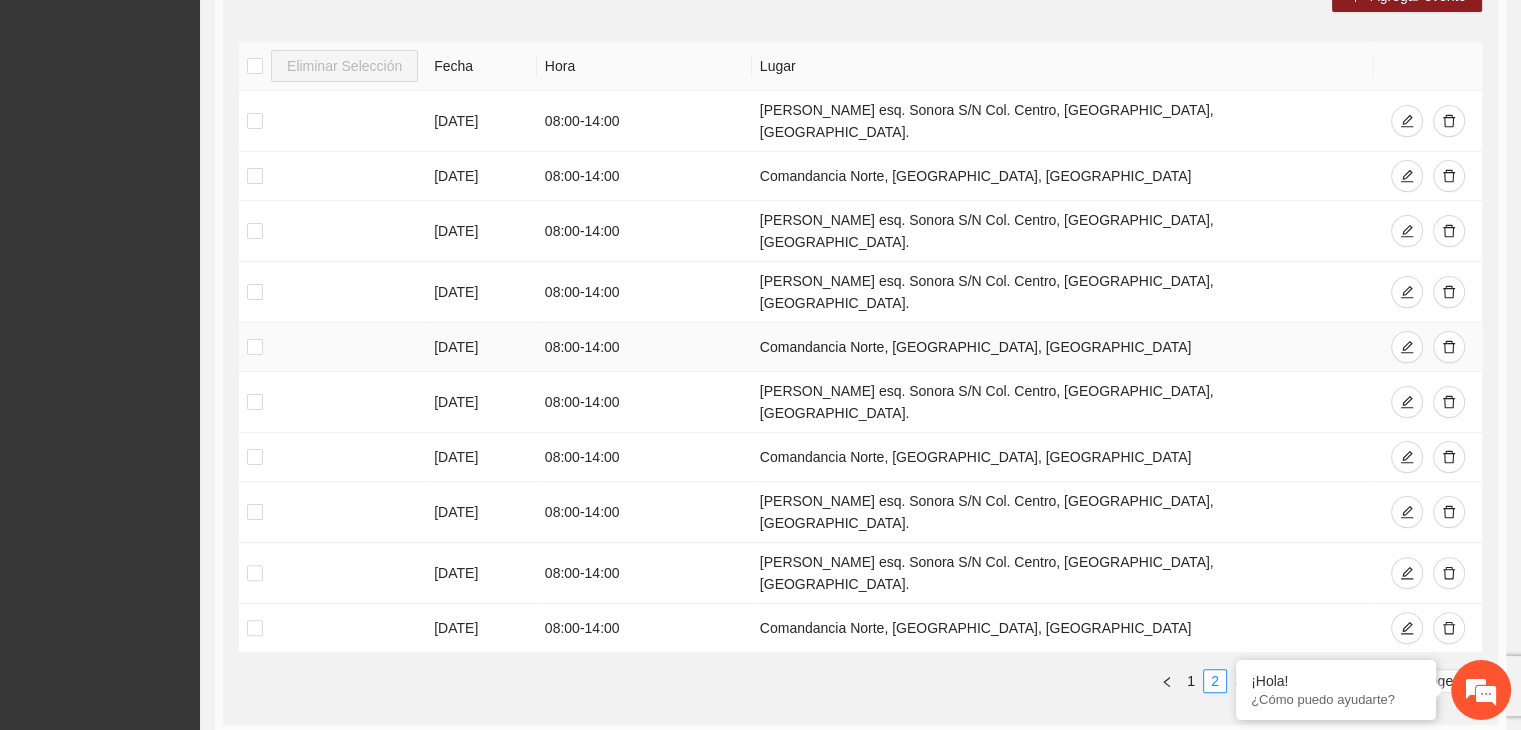 scroll, scrollTop: 414, scrollLeft: 0, axis: vertical 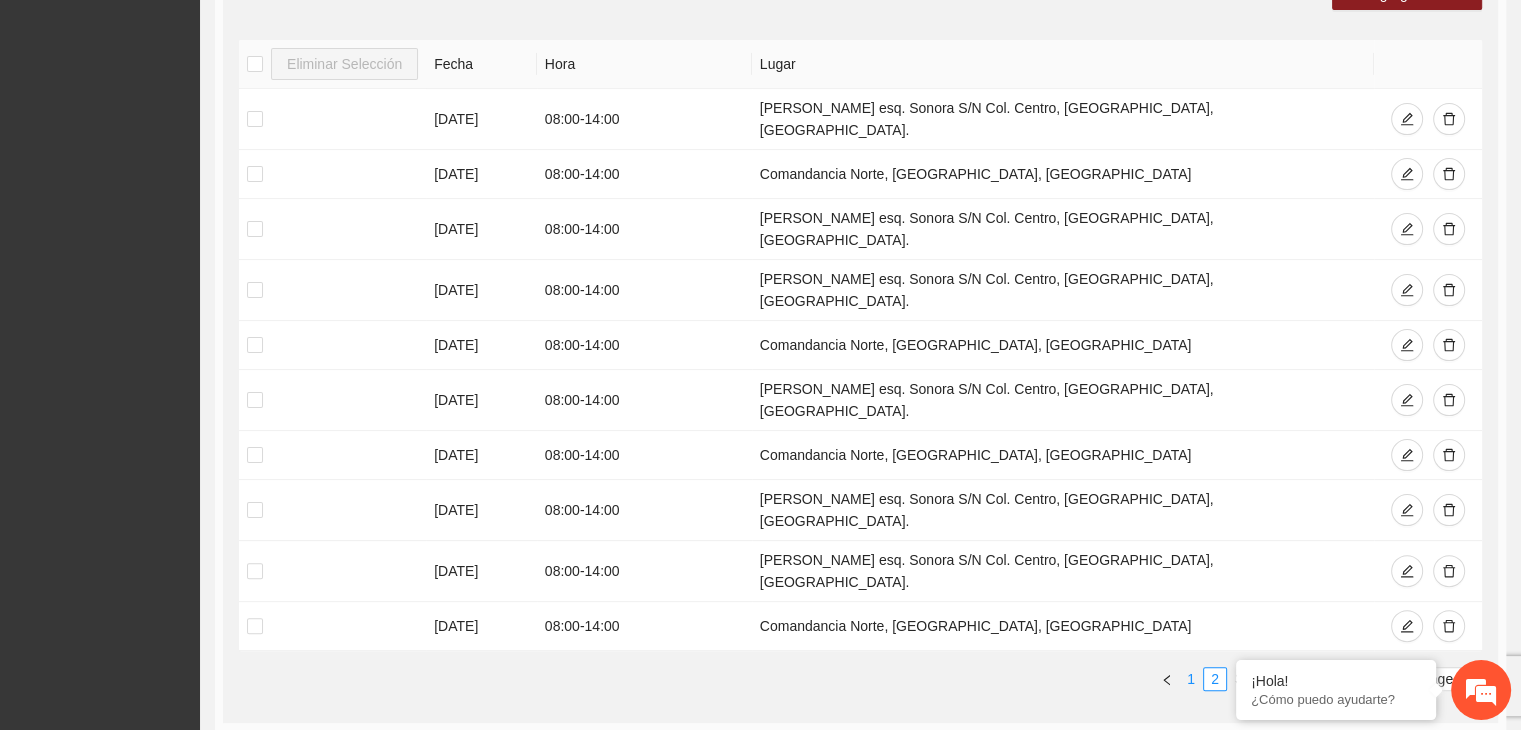 click on "1" at bounding box center (1191, 679) 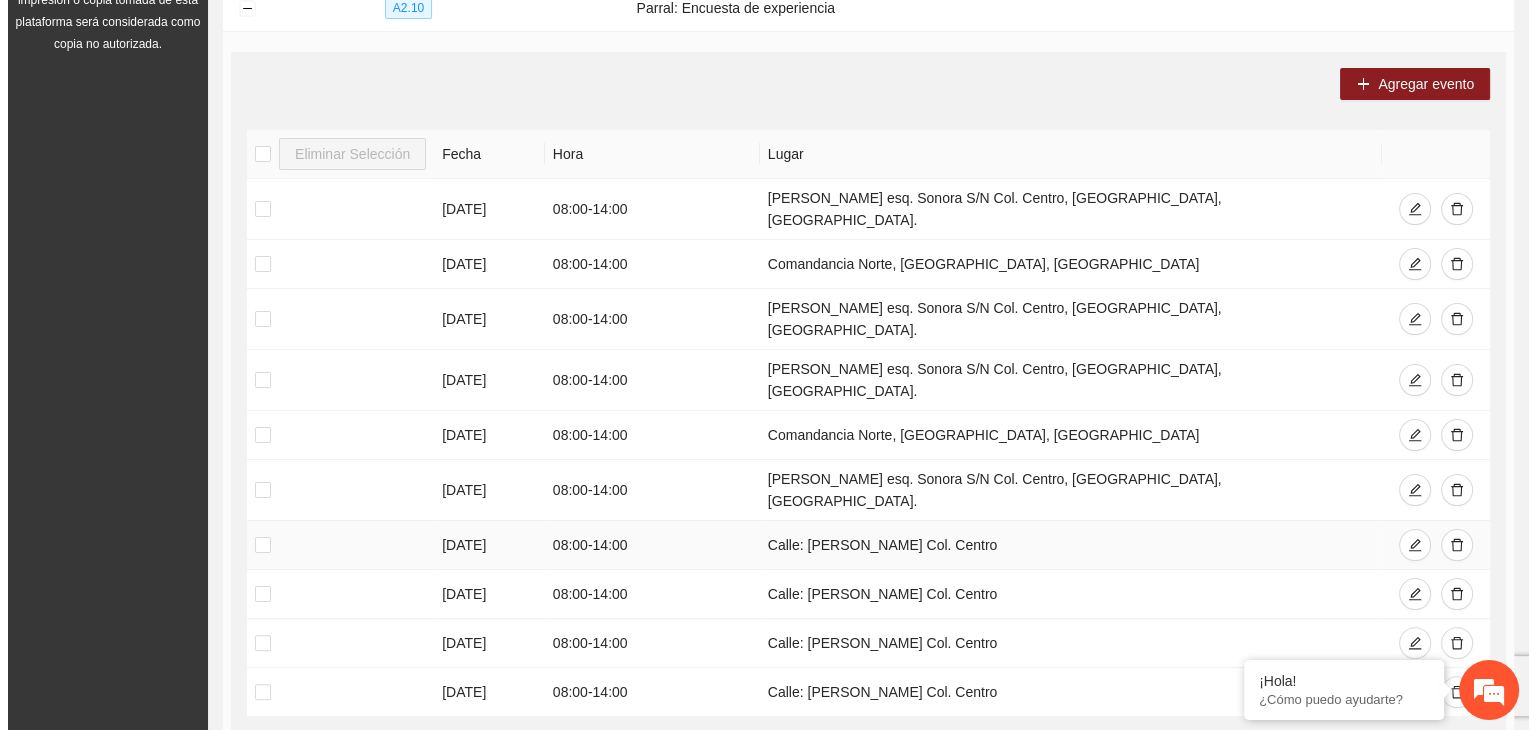scroll, scrollTop: 326, scrollLeft: 0, axis: vertical 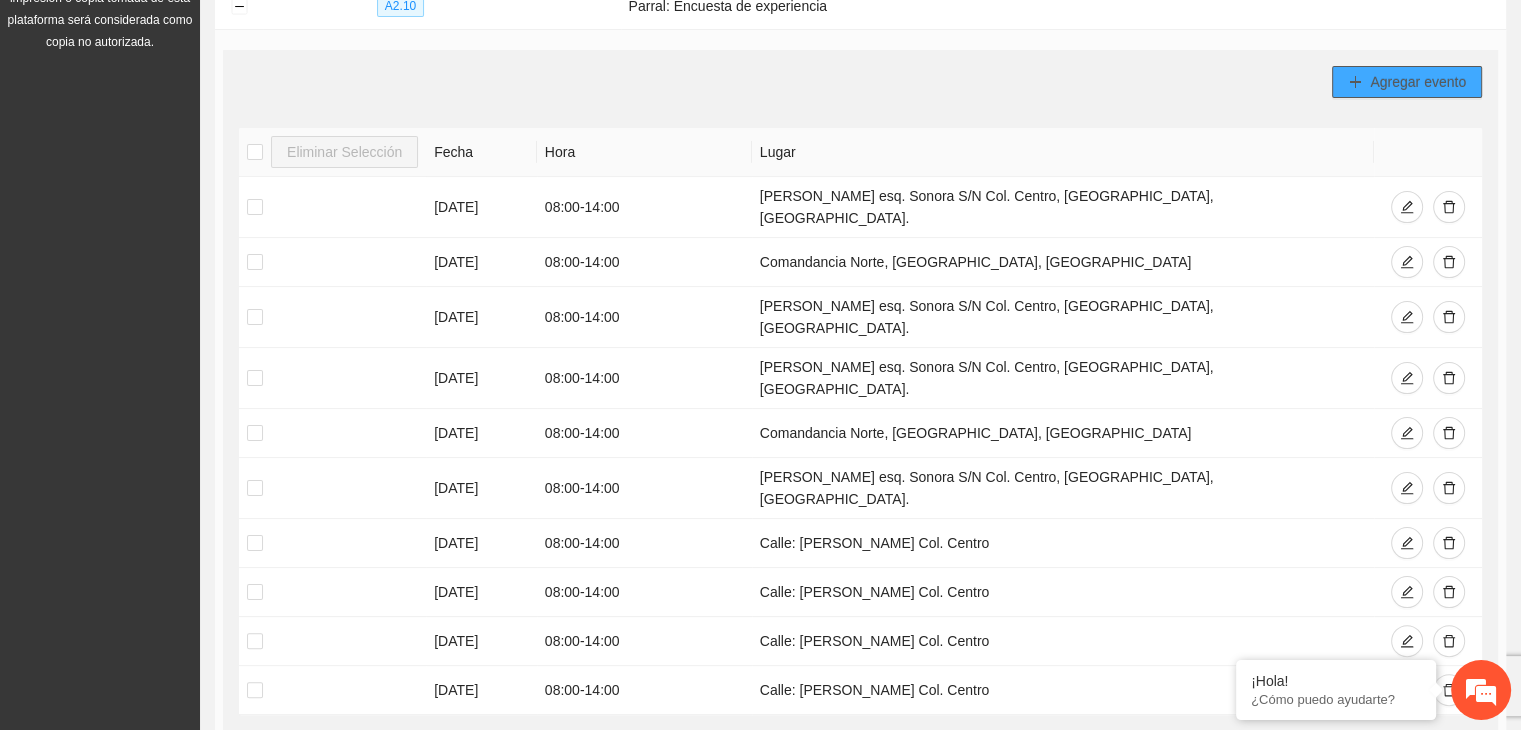 click on "Agregar evento" at bounding box center [1418, 82] 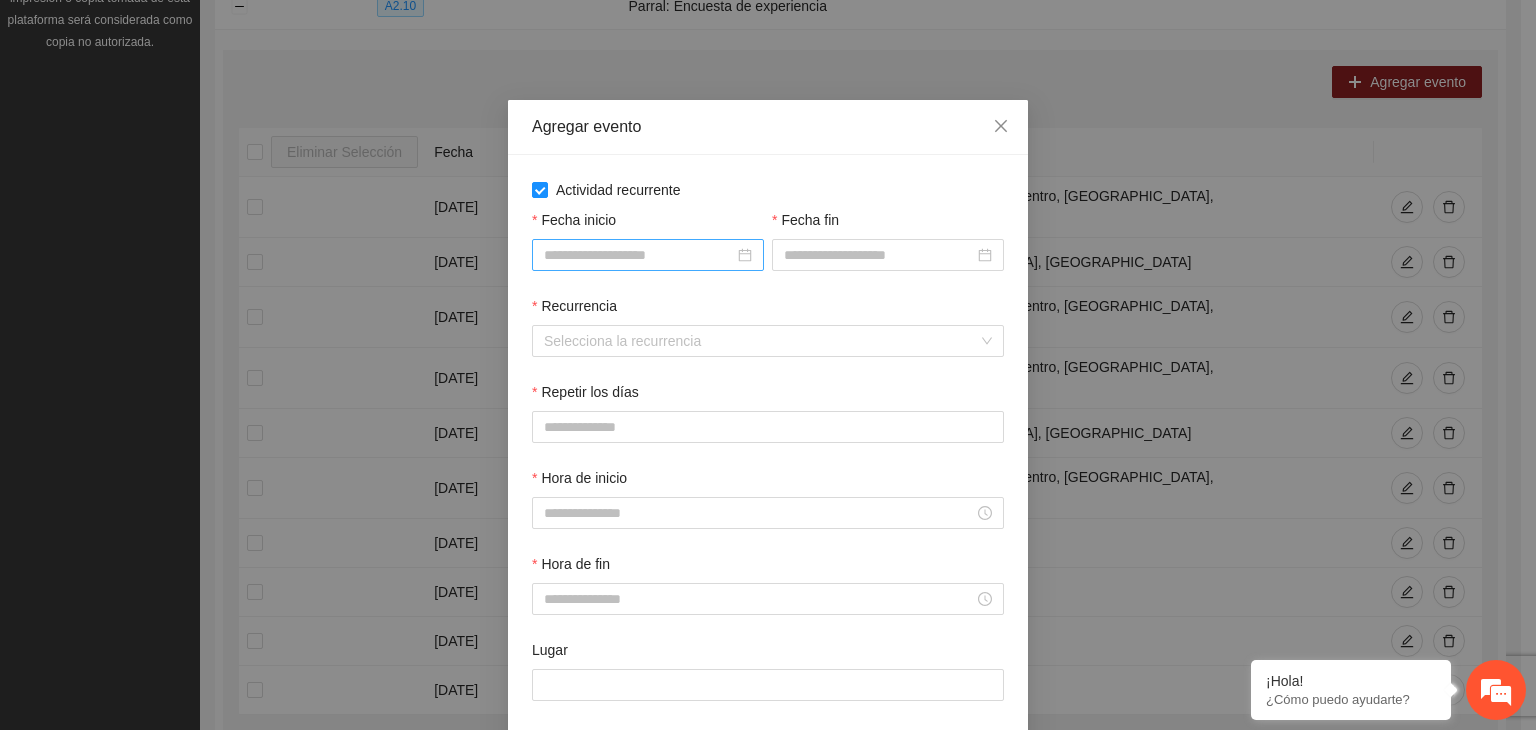 click on "Fecha inicio" at bounding box center (639, 255) 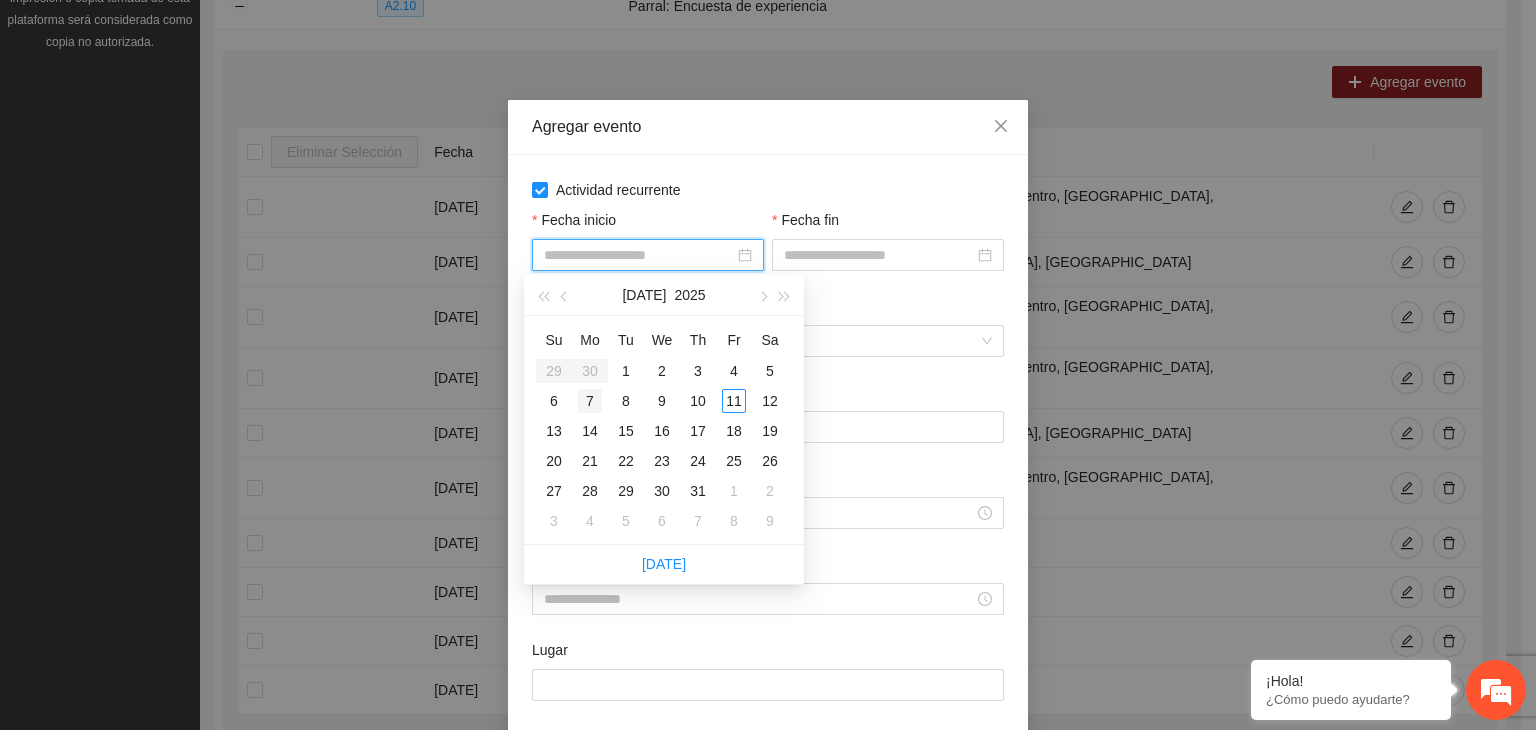 type on "**********" 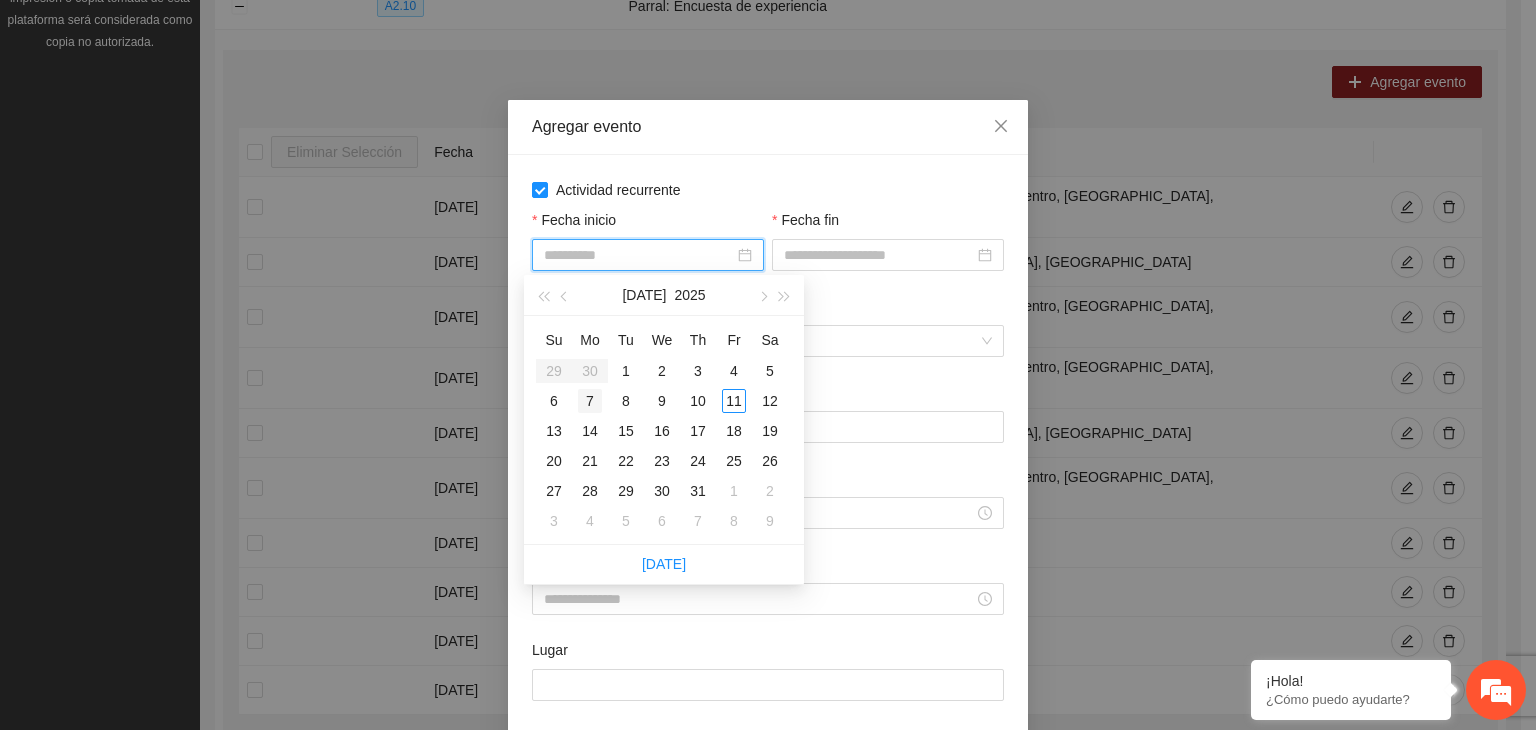 click on "7" at bounding box center (590, 401) 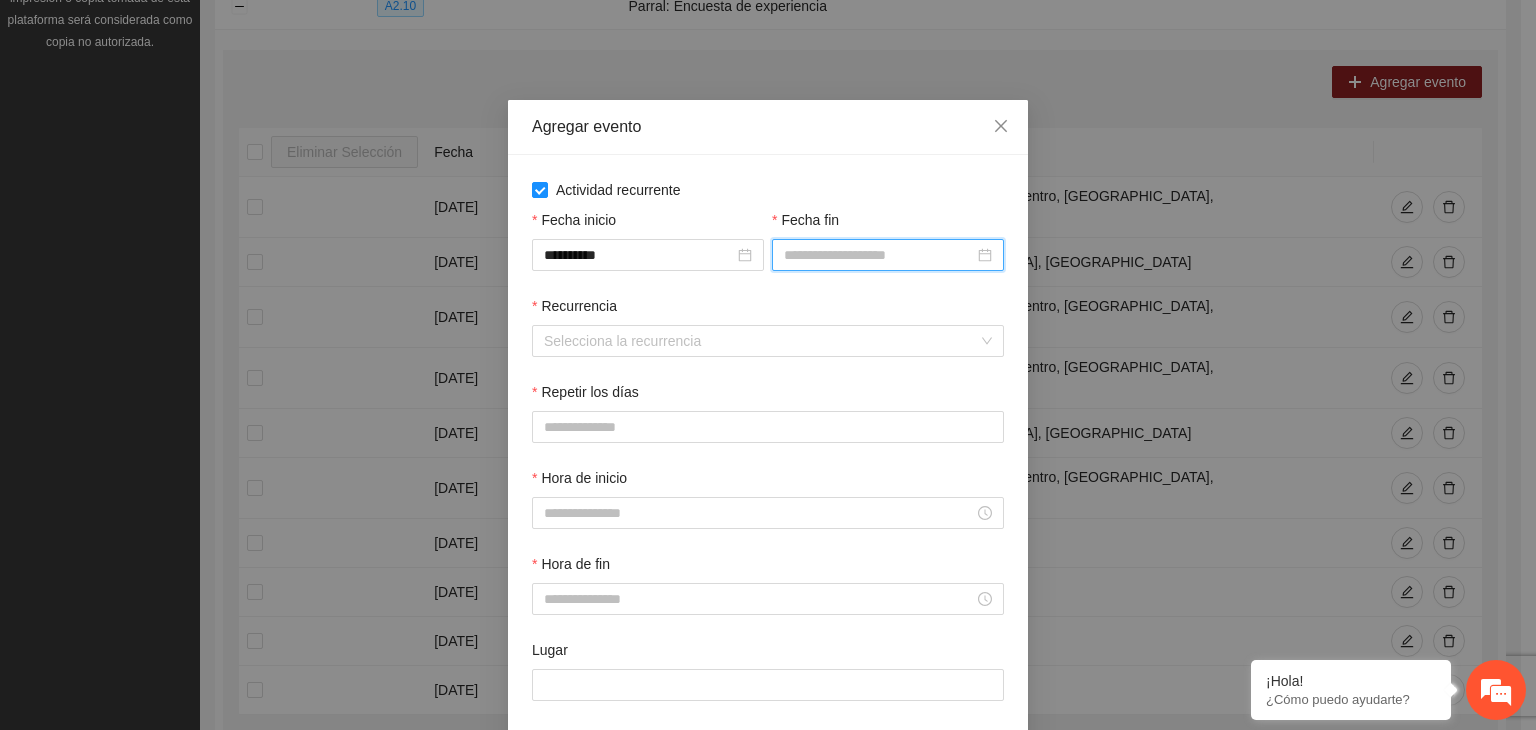 click on "Fecha fin" at bounding box center (879, 255) 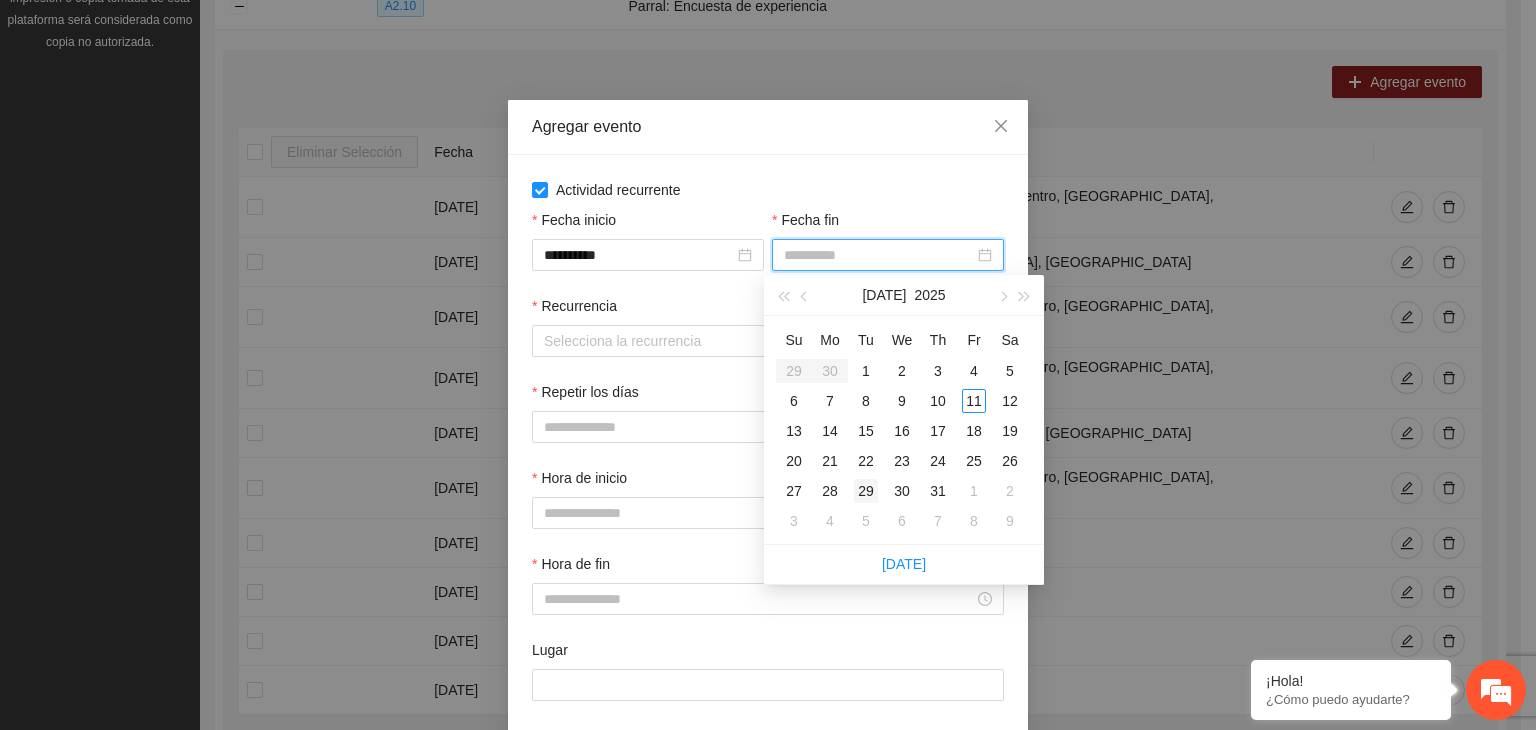 type on "**********" 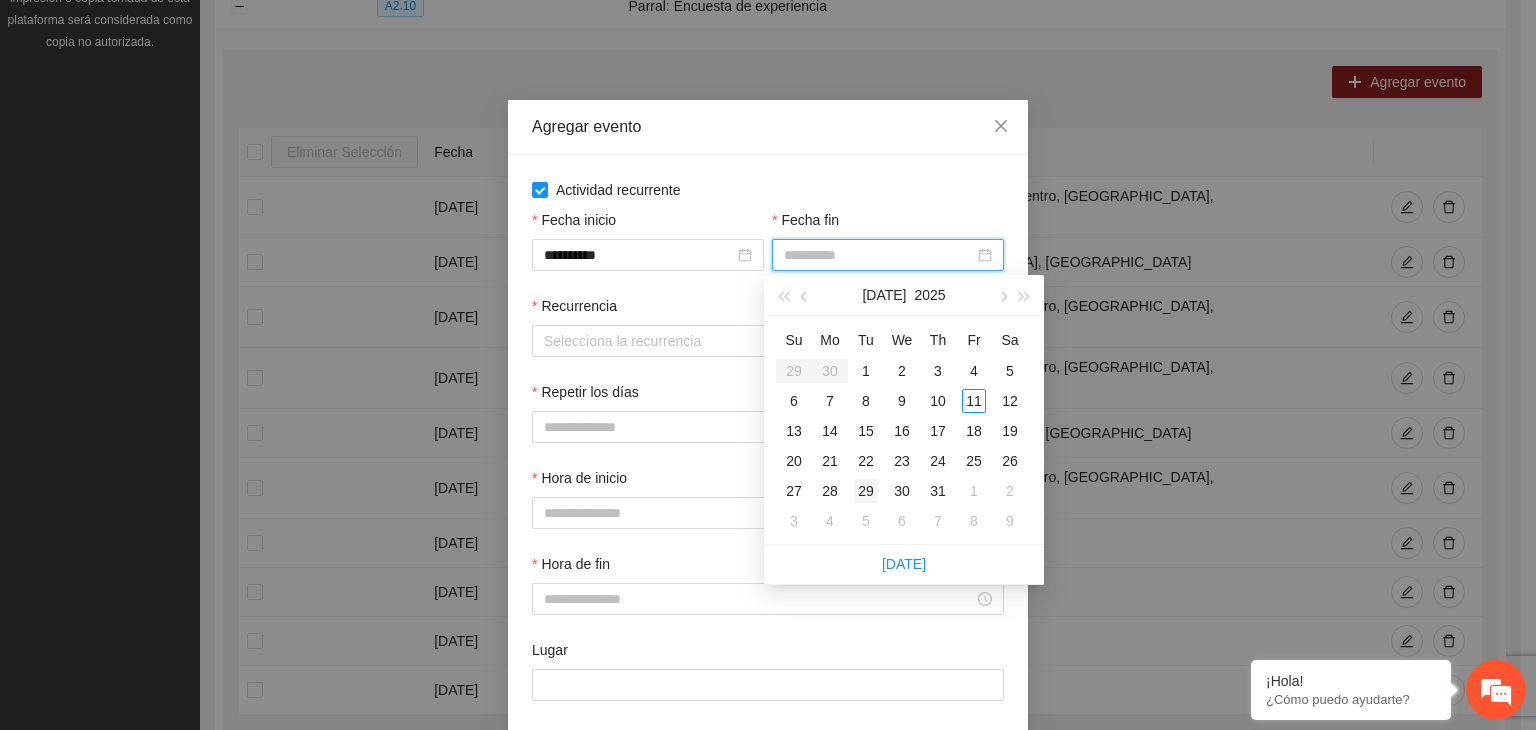 click on "29" at bounding box center [866, 491] 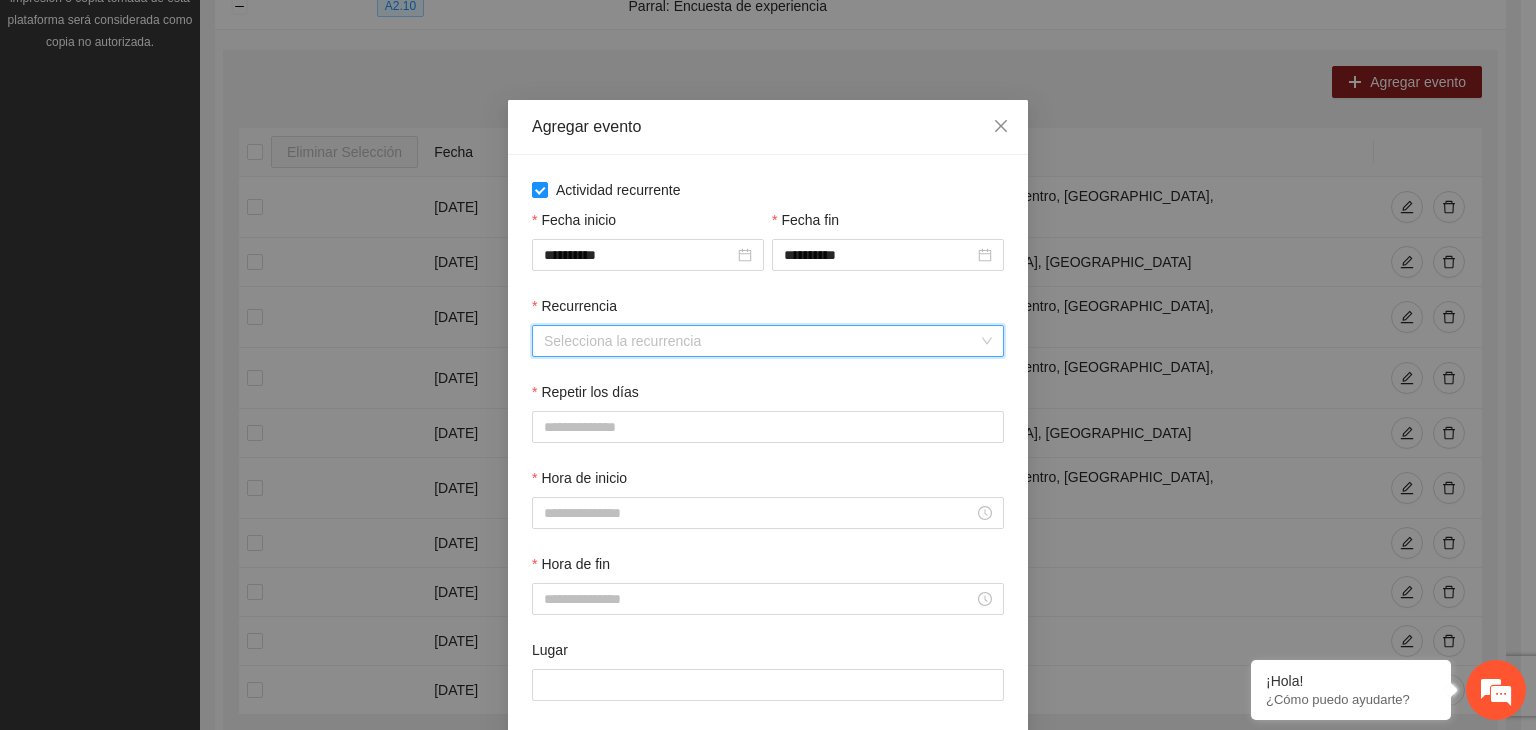 click on "Recurrencia" at bounding box center (761, 341) 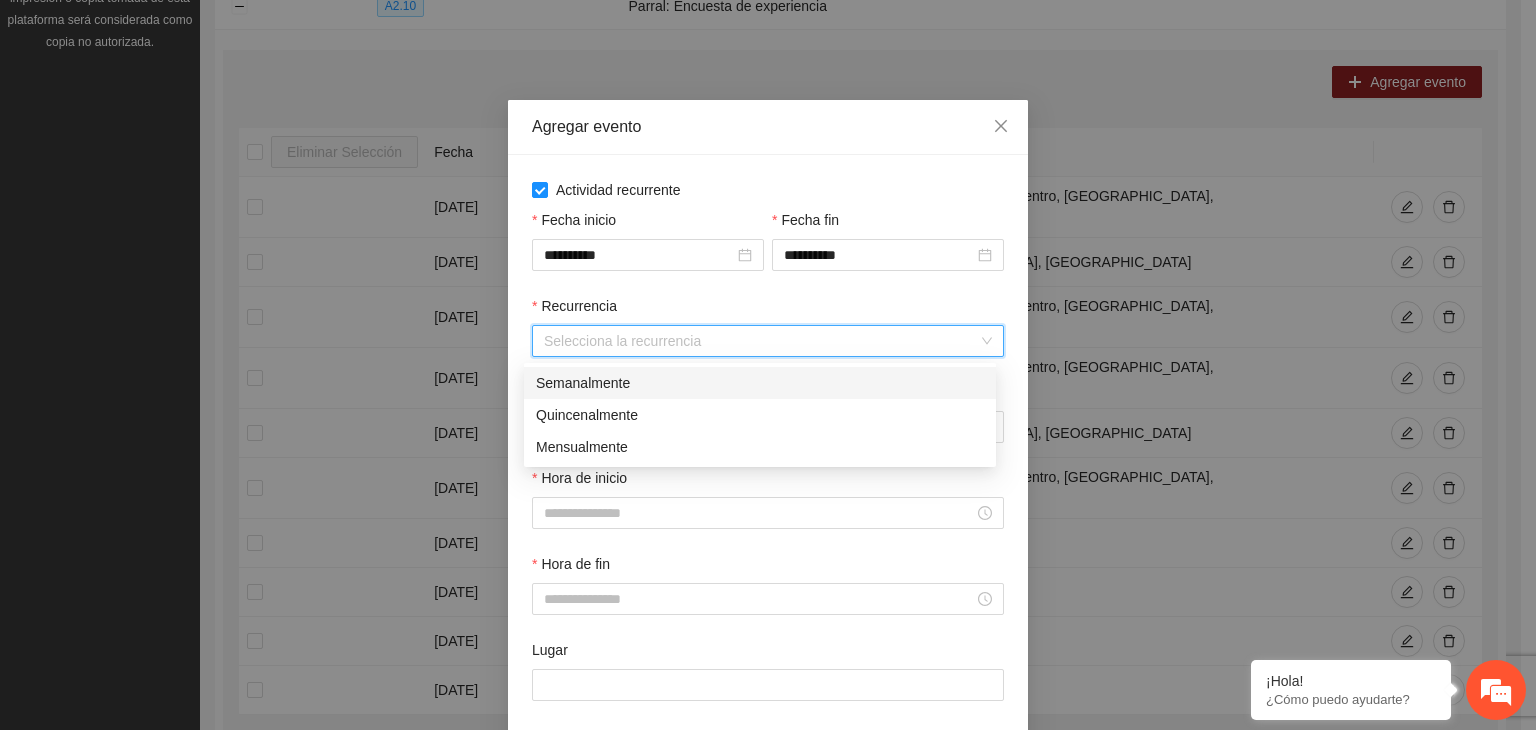 click on "Semanalmente" at bounding box center [760, 383] 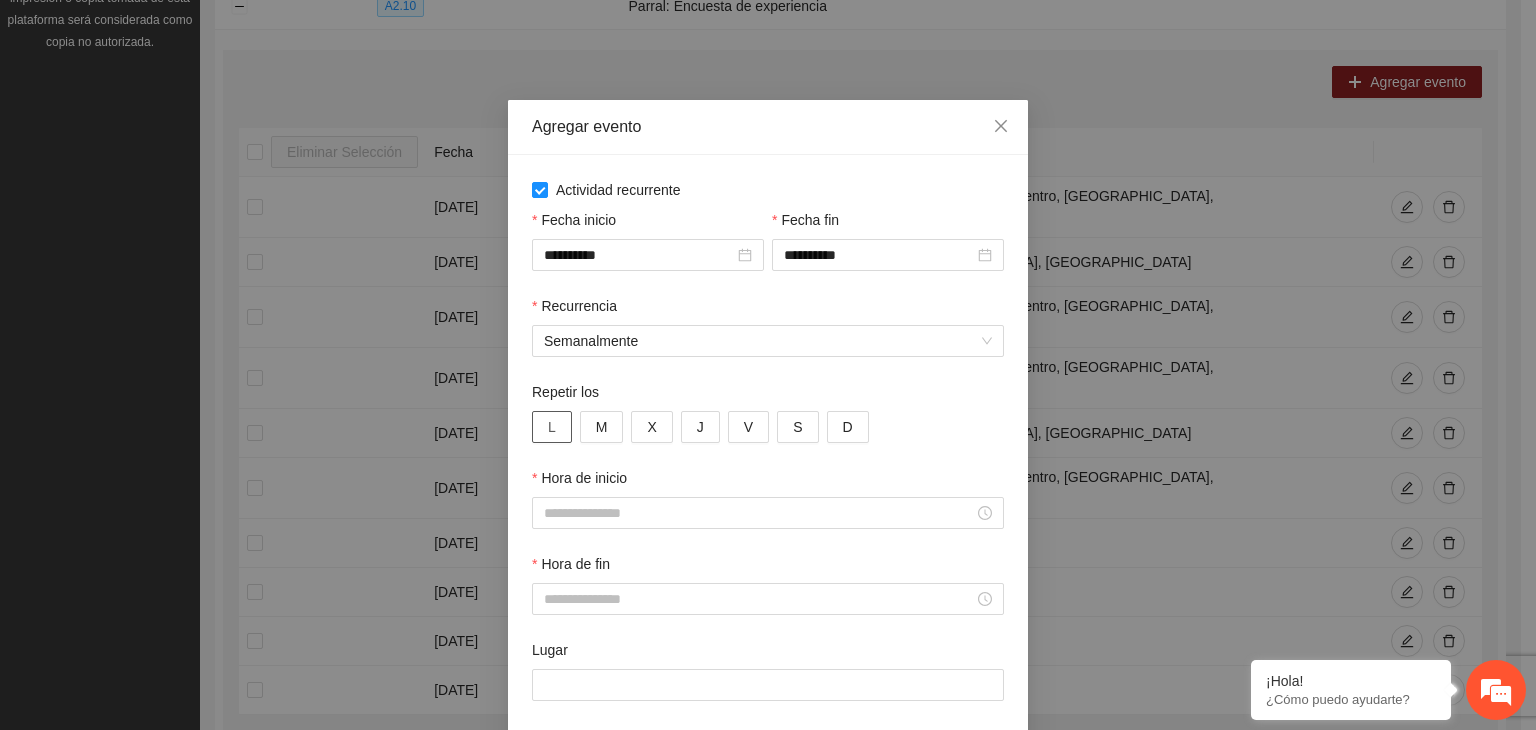 click on "L" at bounding box center (552, 427) 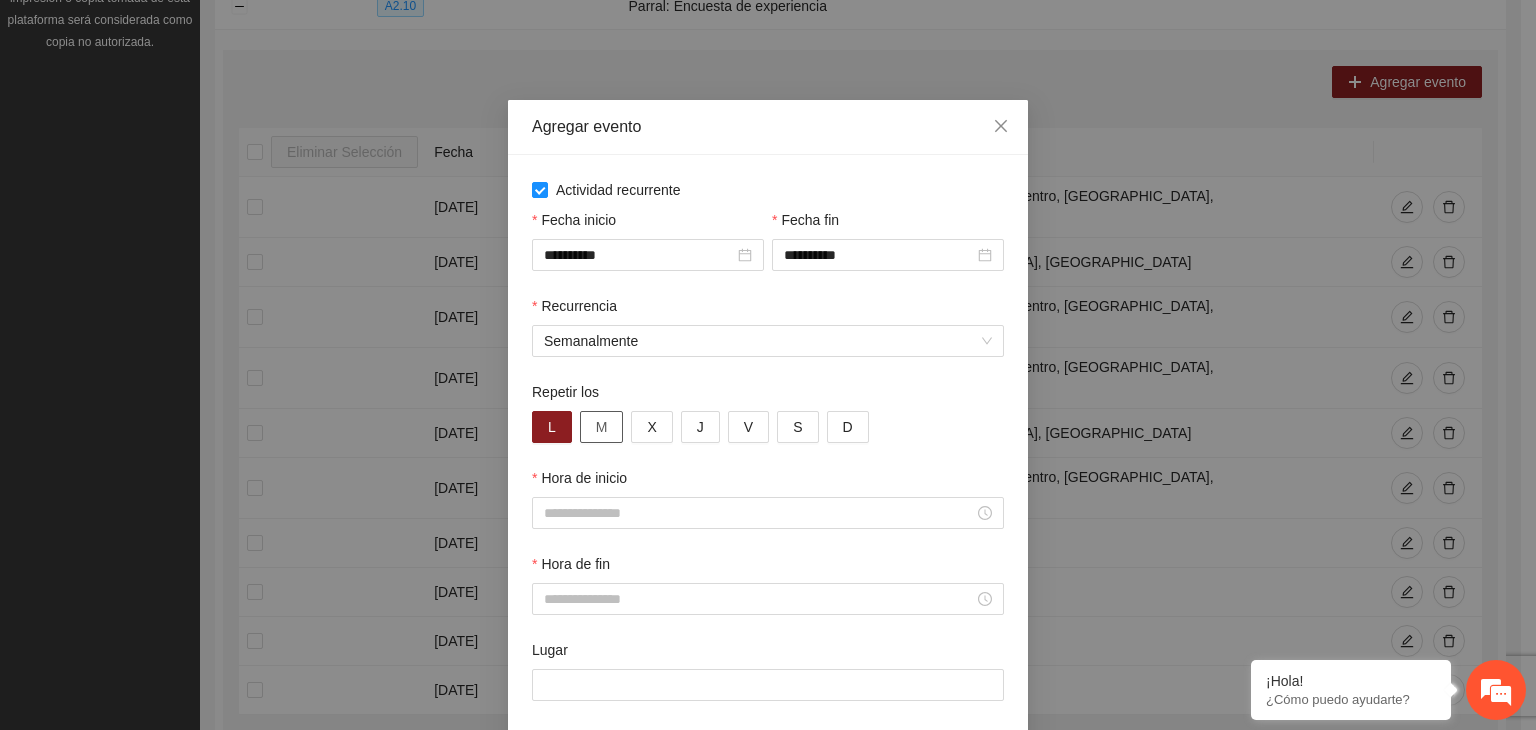 click on "M" at bounding box center [602, 427] 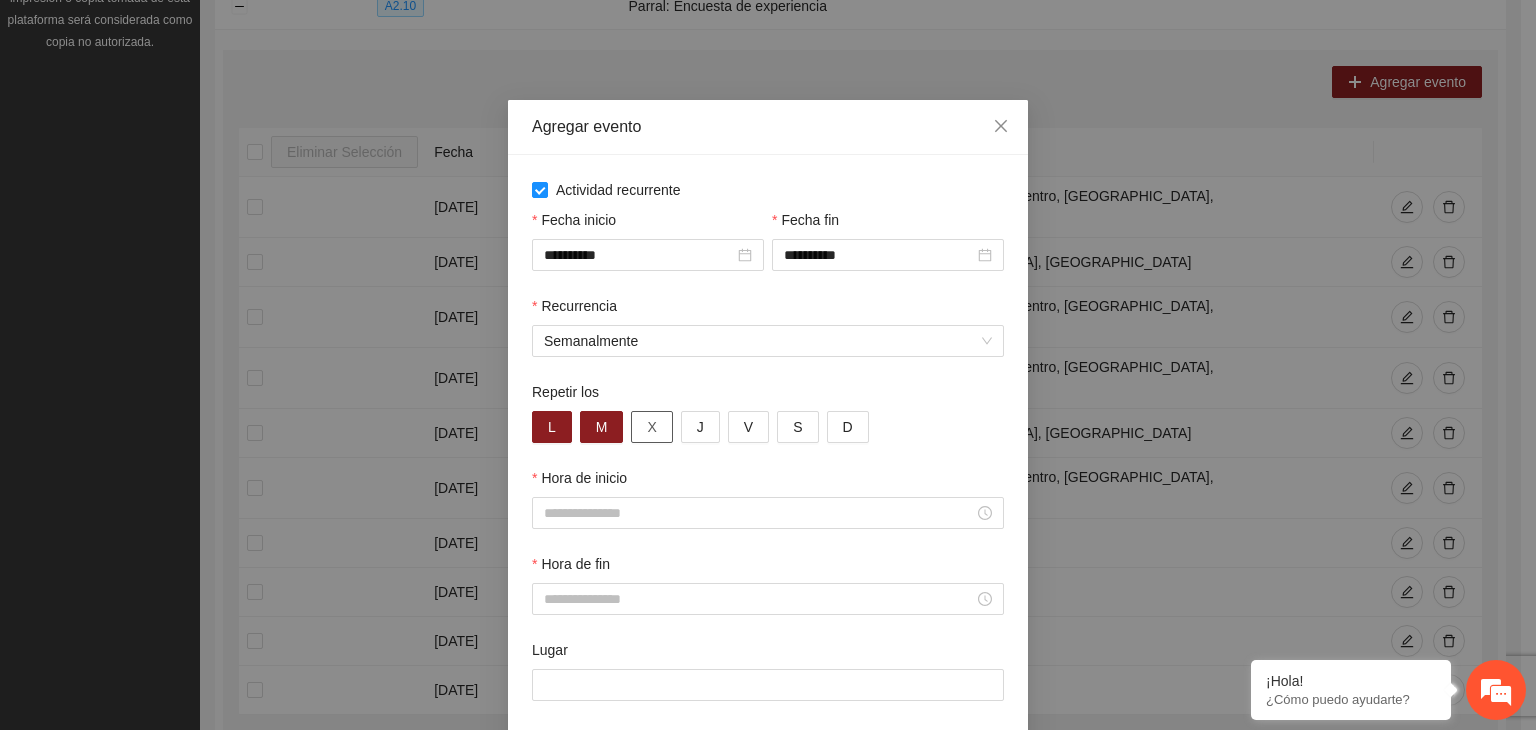 click on "X" at bounding box center [651, 427] 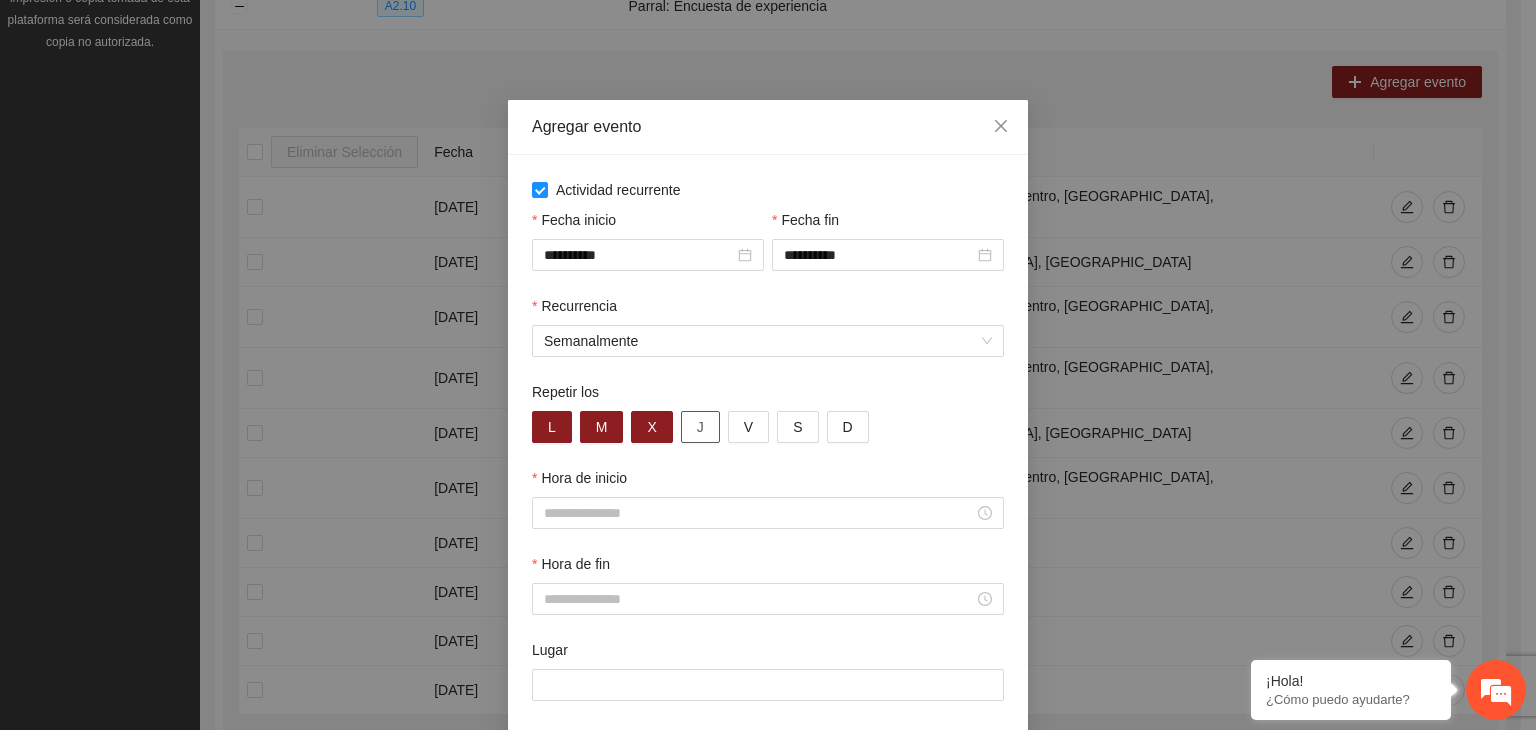 click on "J" at bounding box center [700, 427] 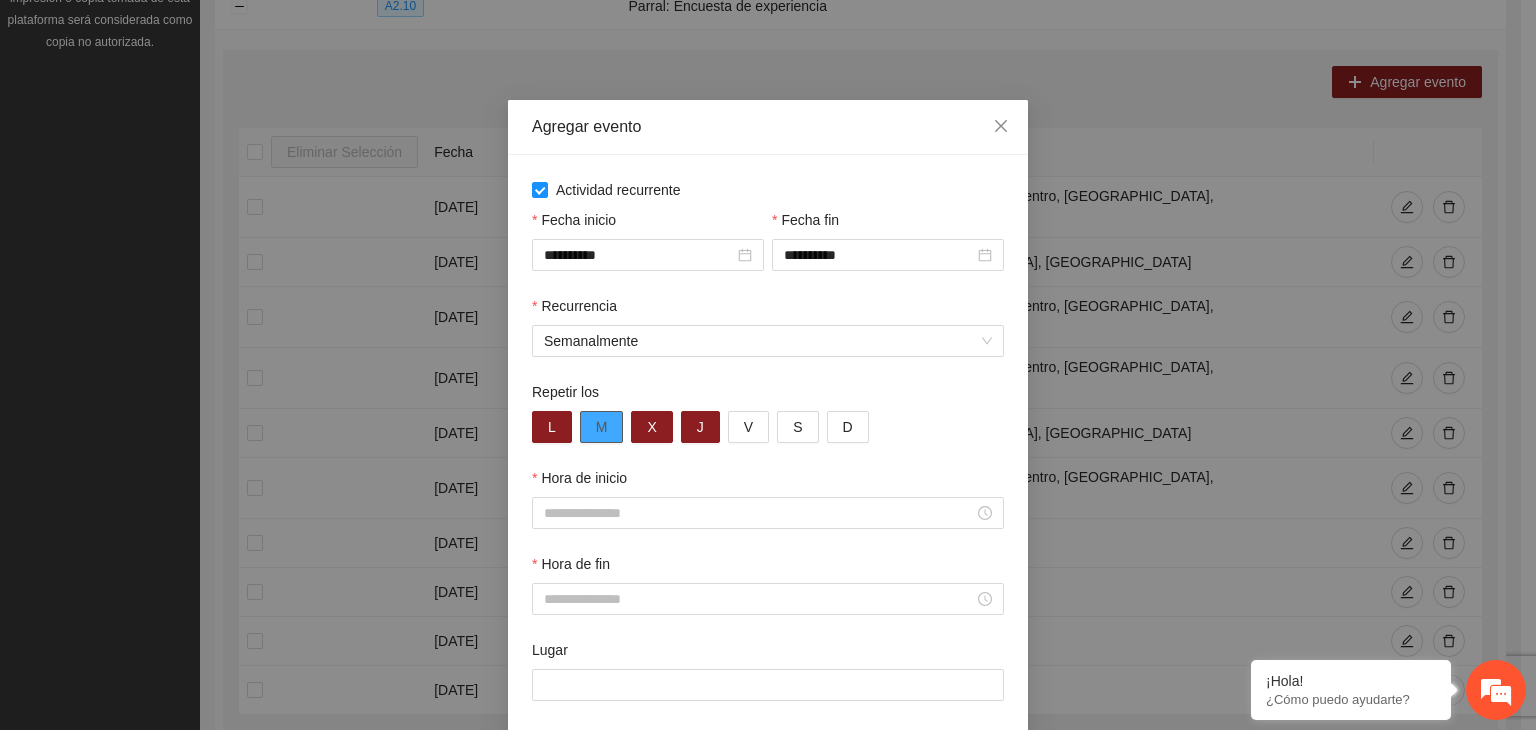 click on "M" at bounding box center (602, 427) 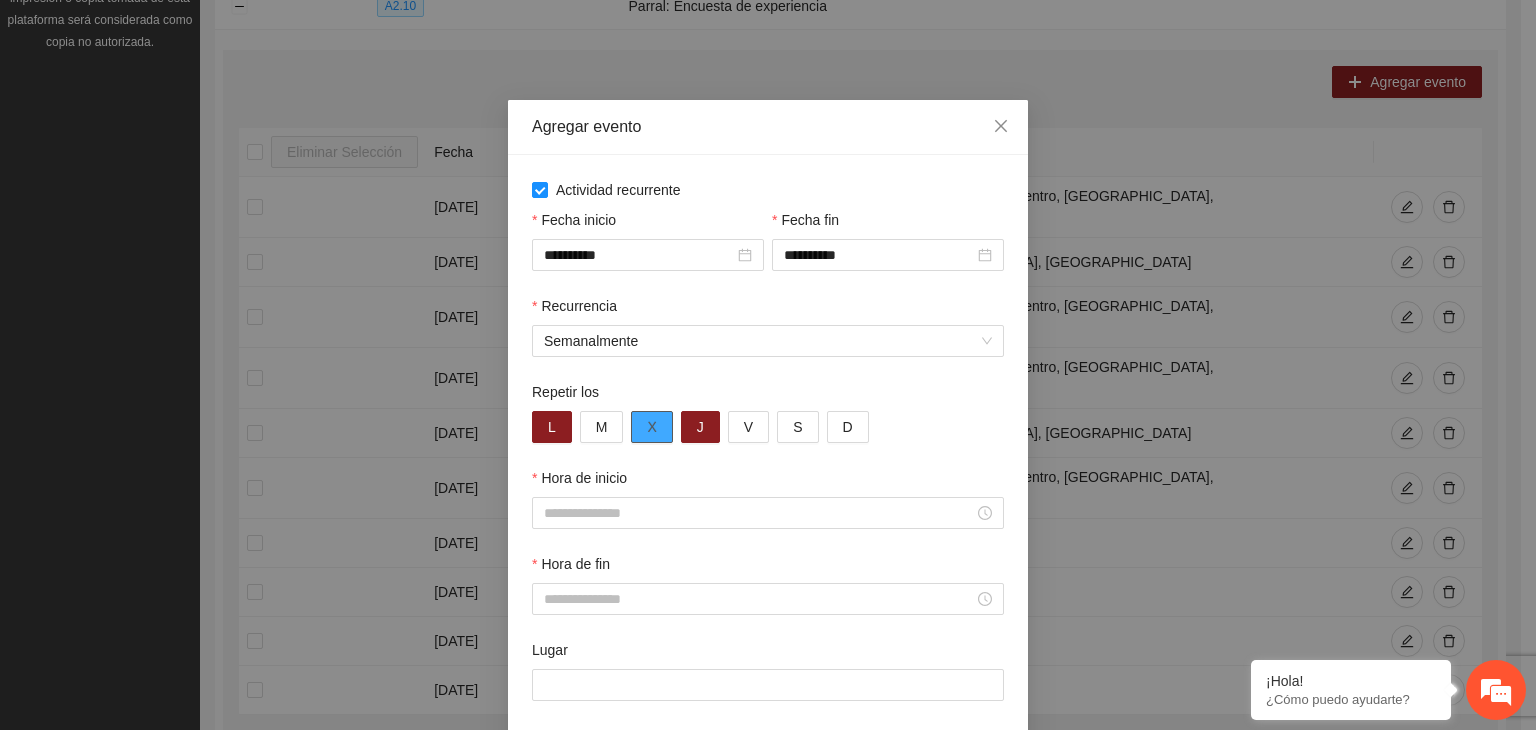 click on "X" at bounding box center (651, 427) 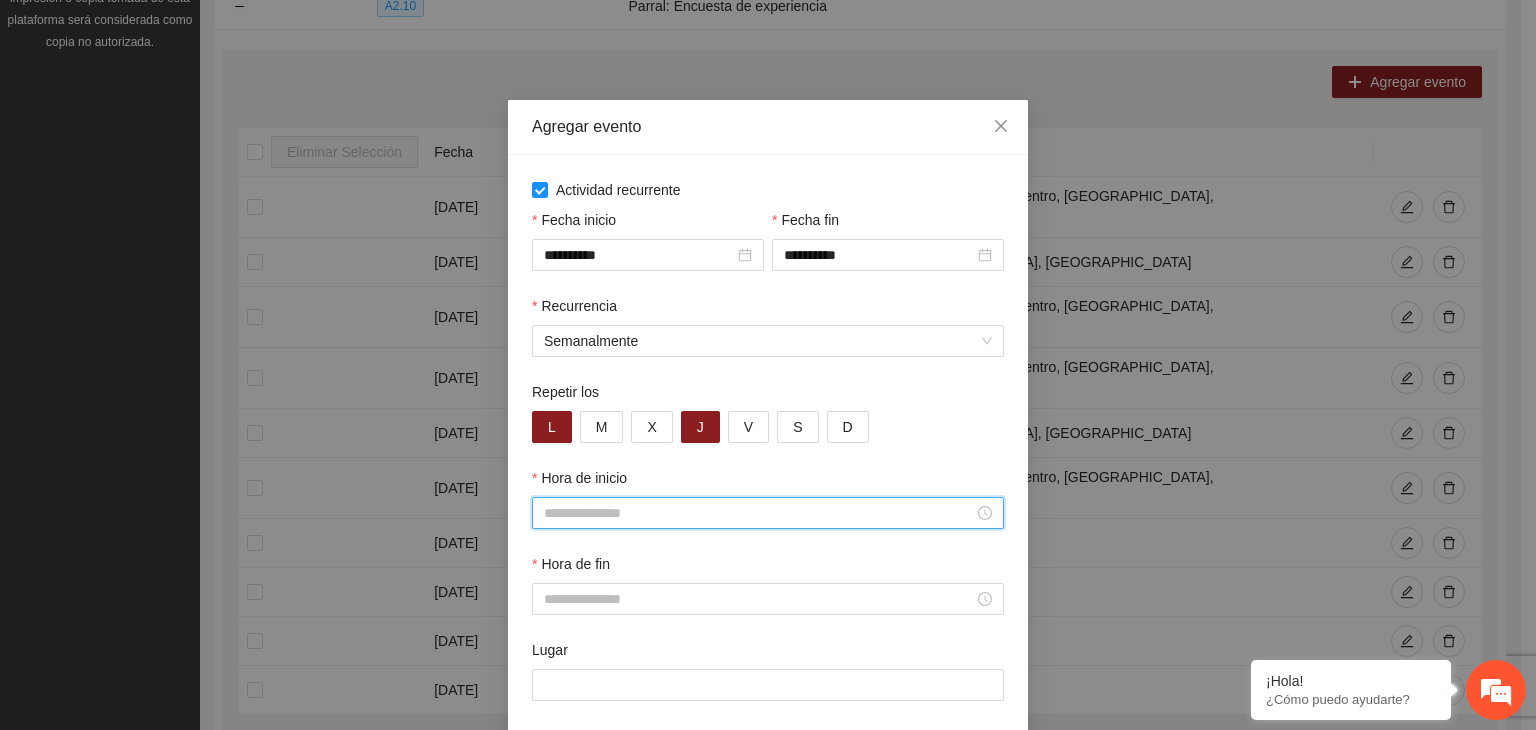 click on "Hora de inicio" at bounding box center (759, 513) 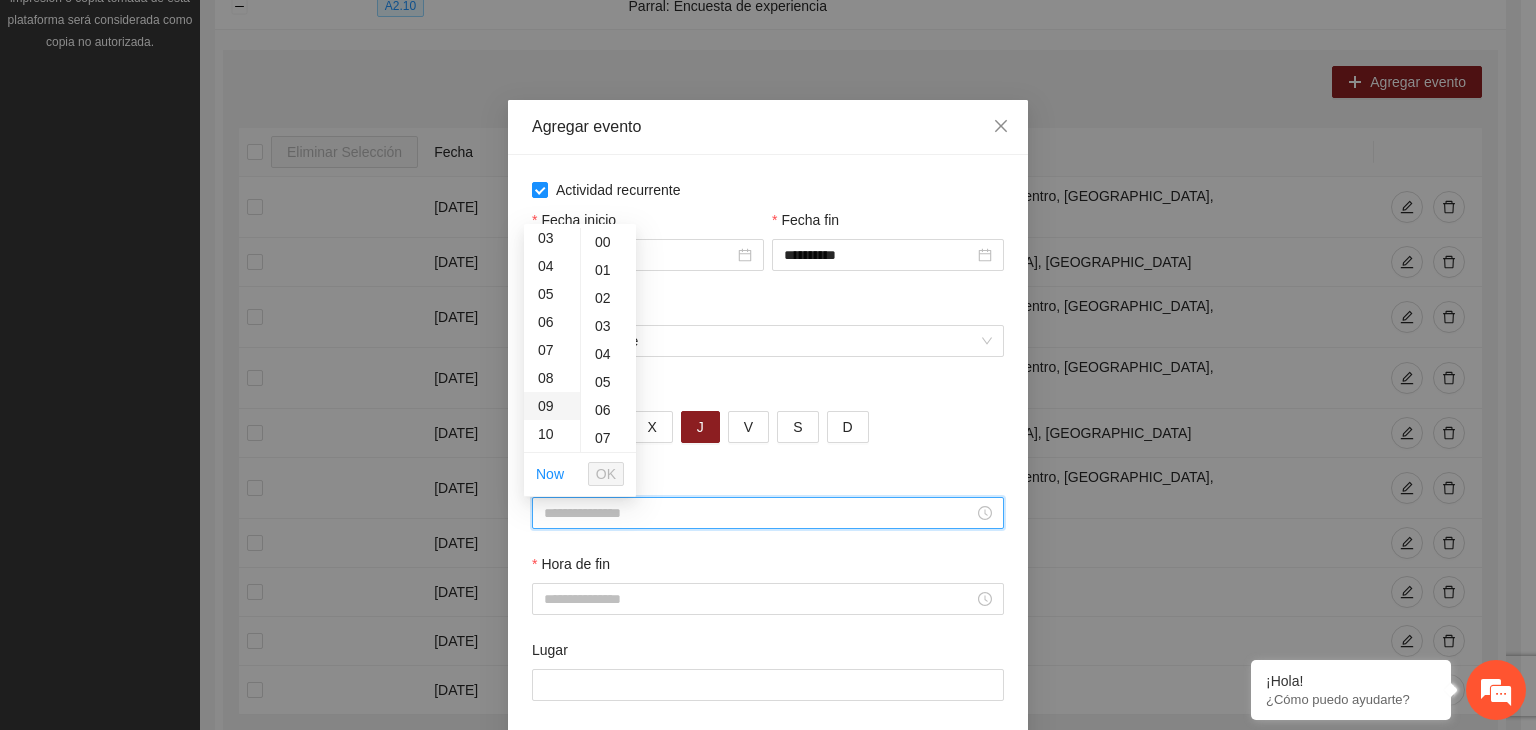 click on "09" at bounding box center [552, 406] 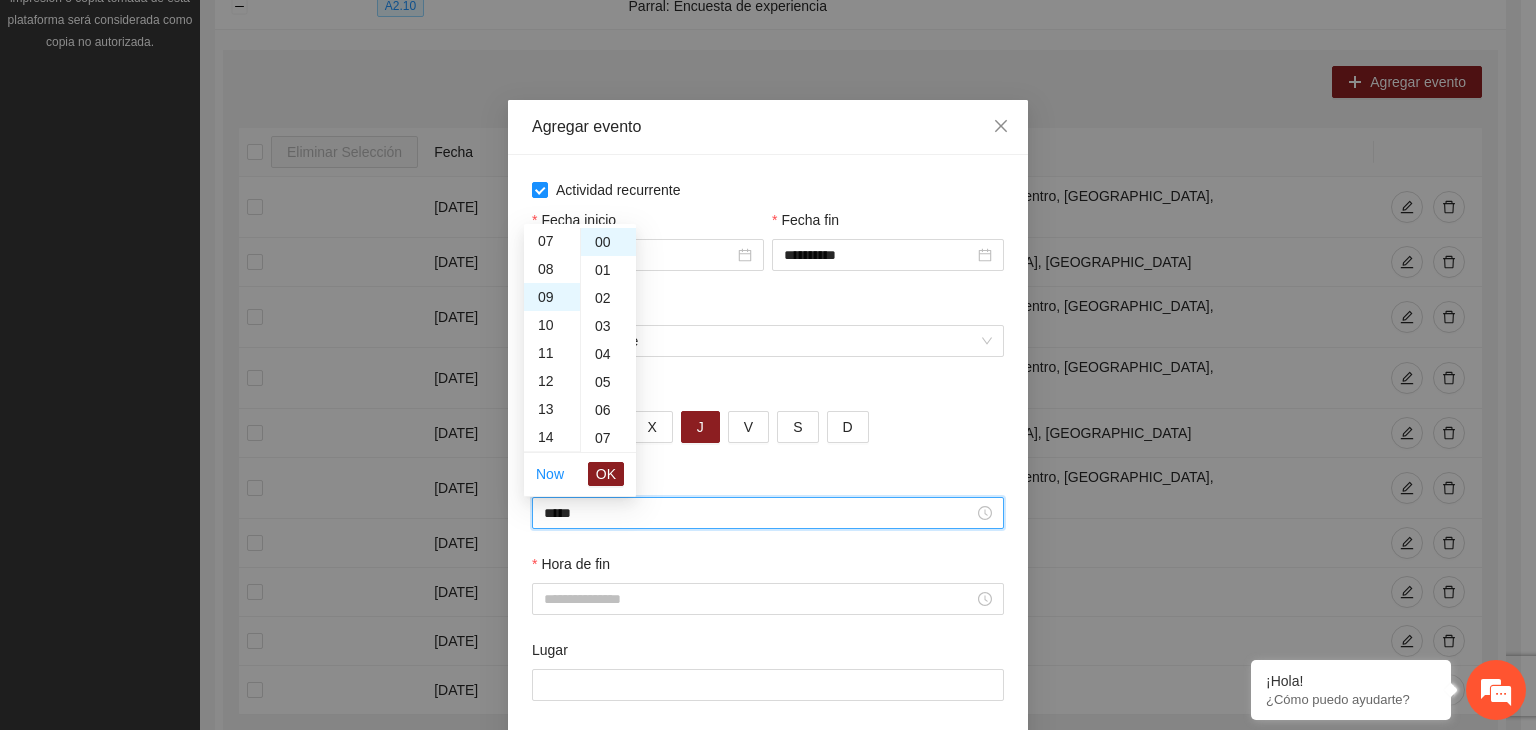 scroll, scrollTop: 252, scrollLeft: 0, axis: vertical 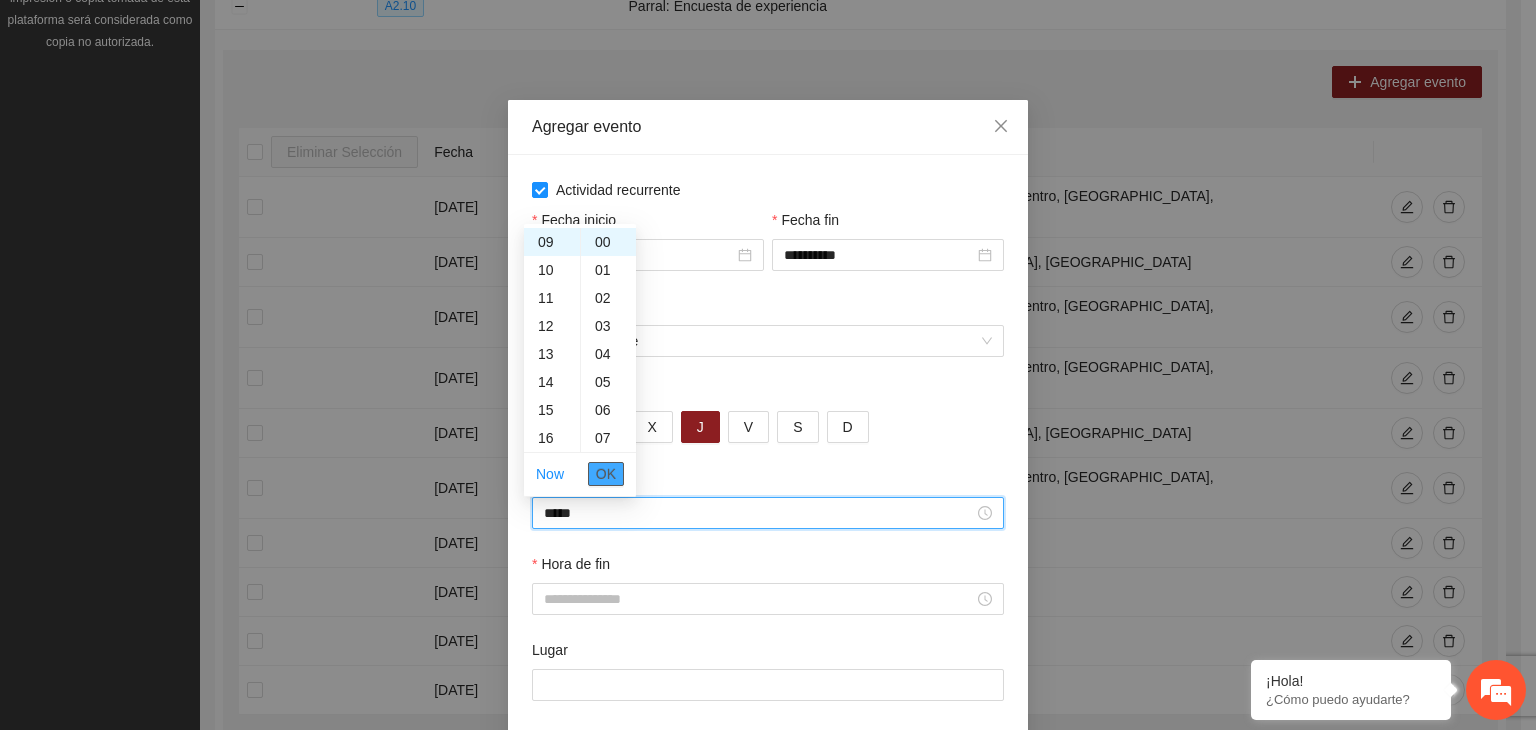 click on "OK" at bounding box center [606, 474] 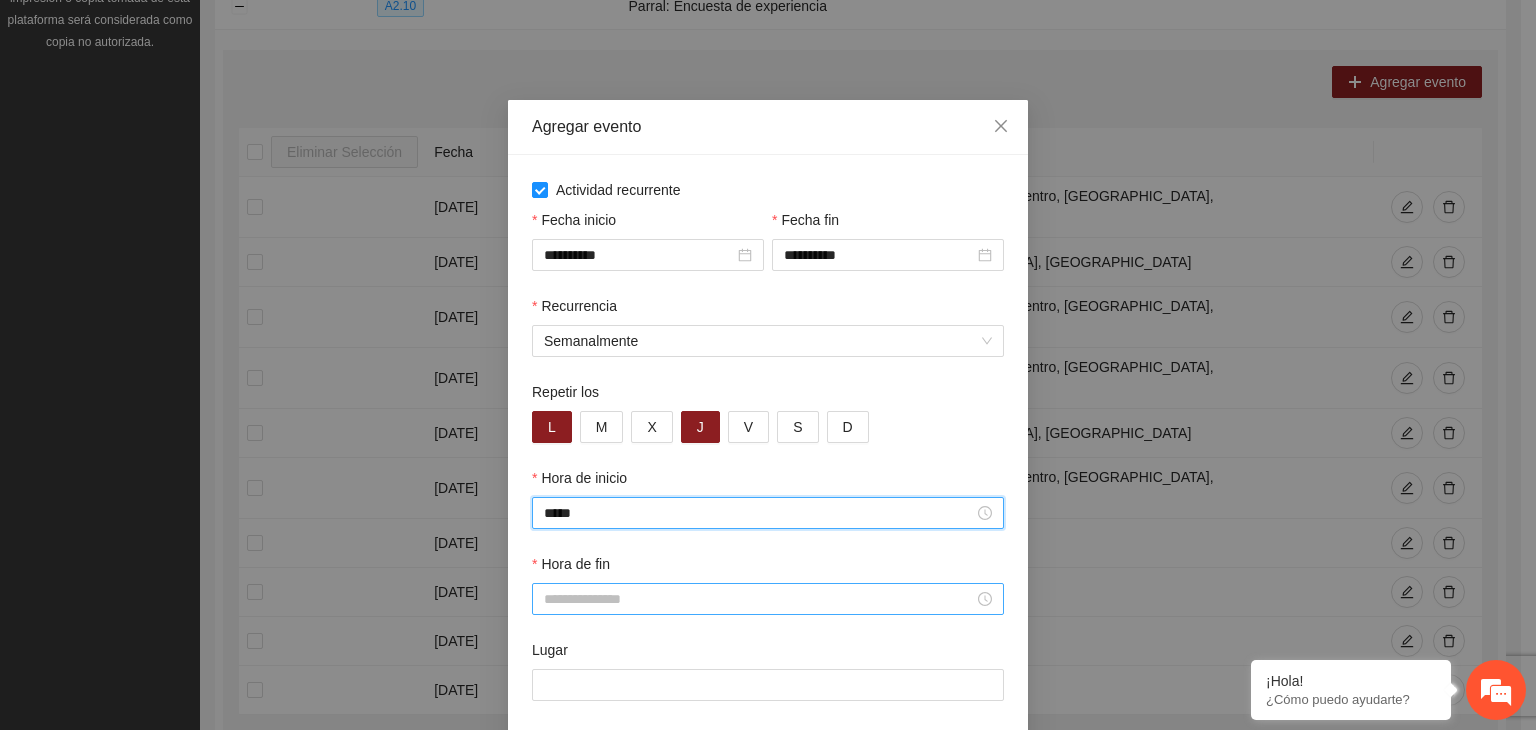 click on "Hora de fin" at bounding box center [759, 599] 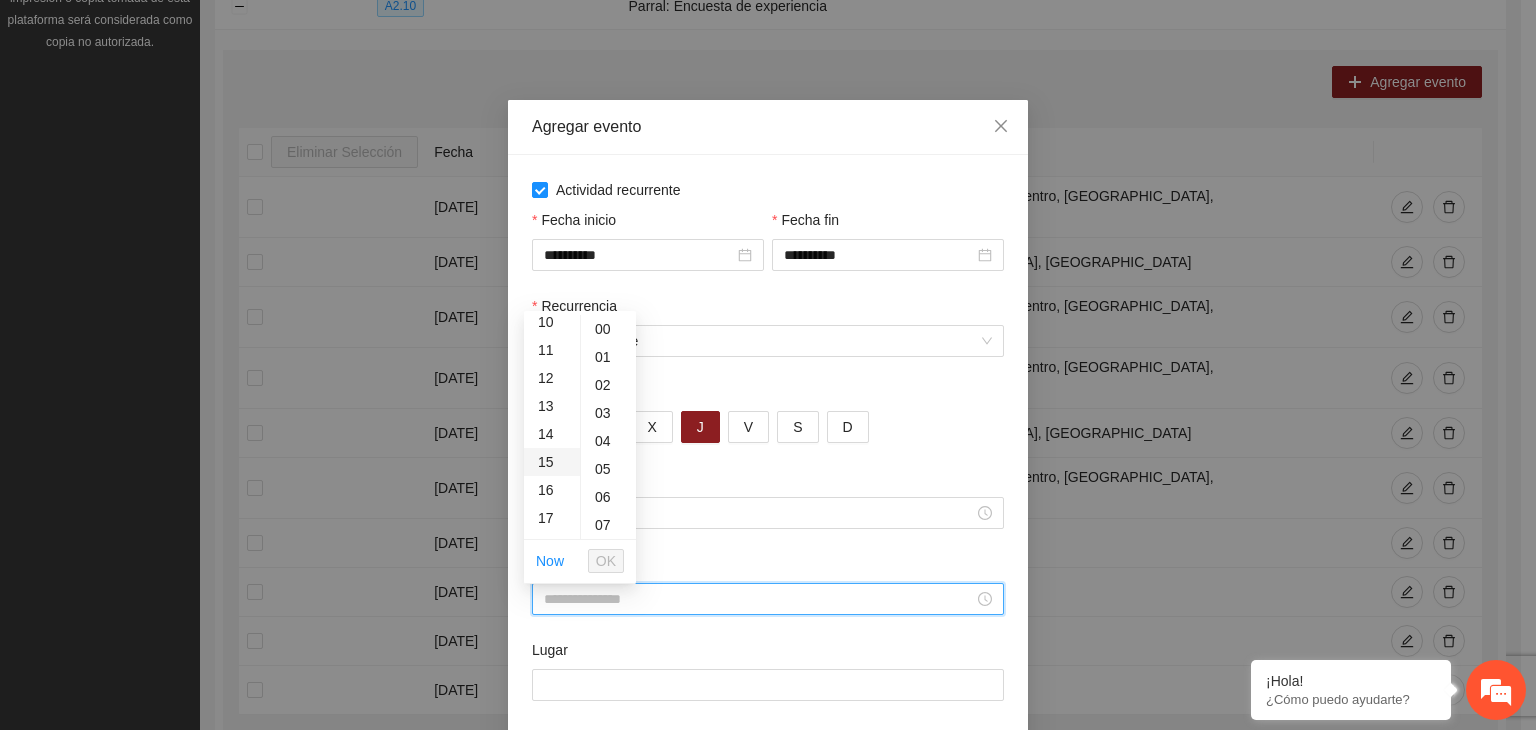 click on "15" at bounding box center [552, 462] 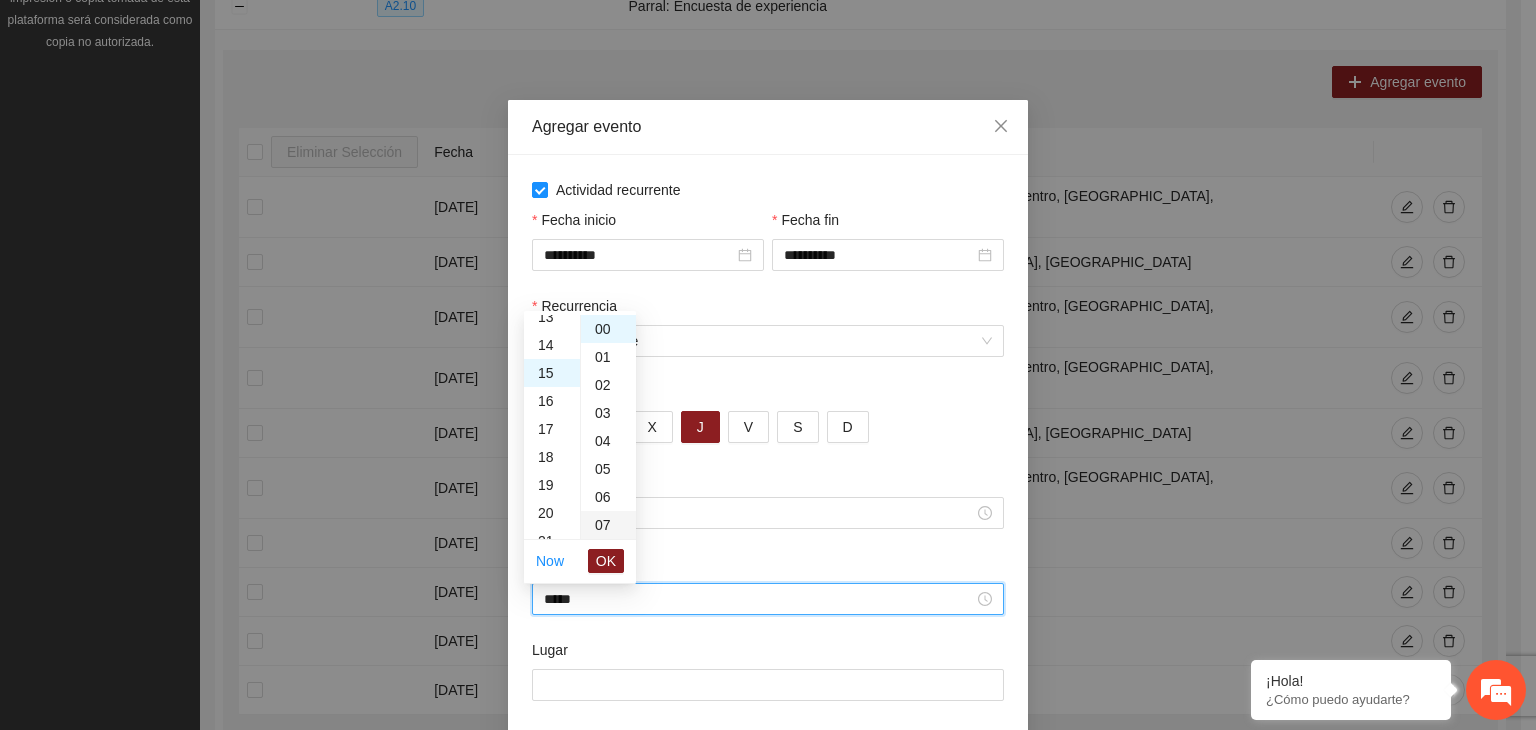 scroll, scrollTop: 420, scrollLeft: 0, axis: vertical 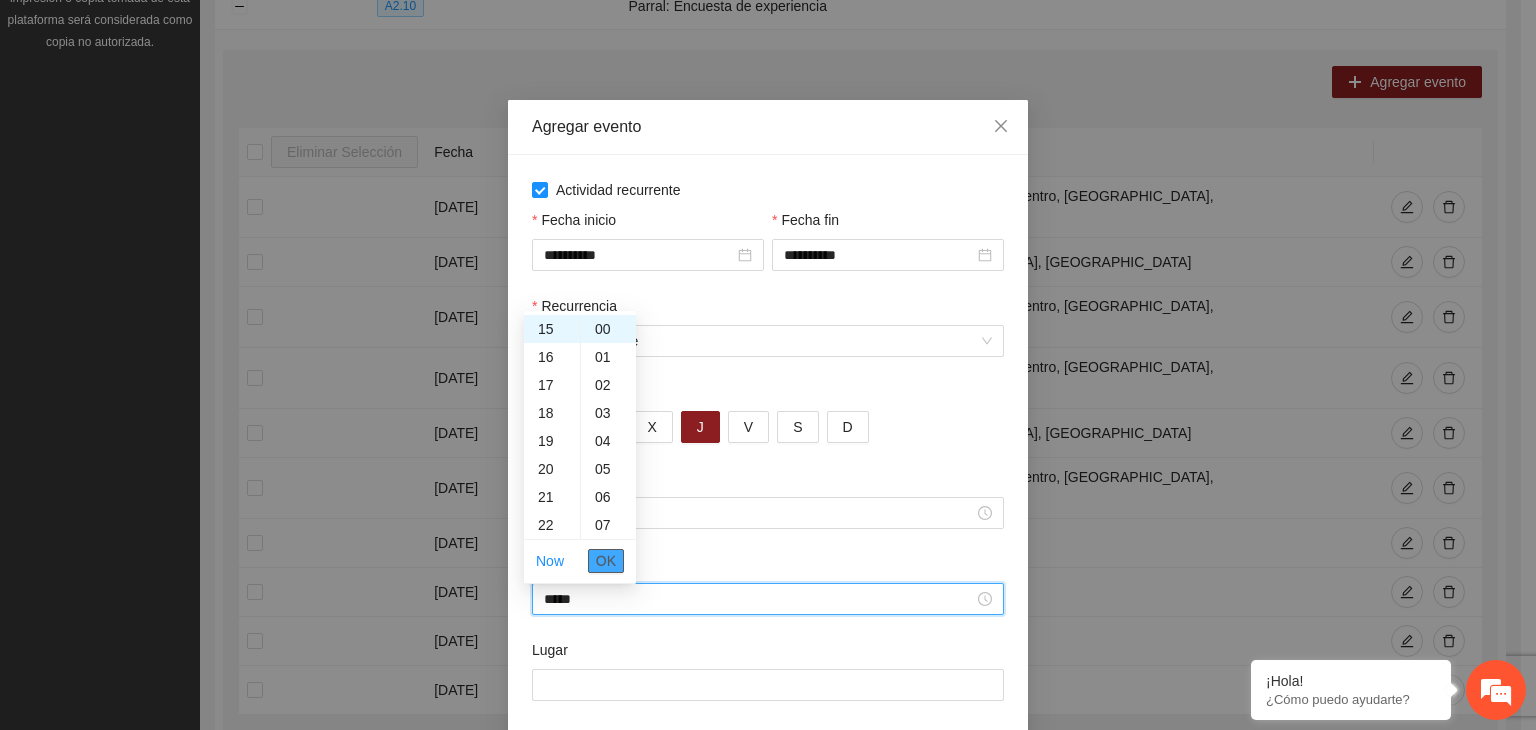 click on "OK" at bounding box center [606, 561] 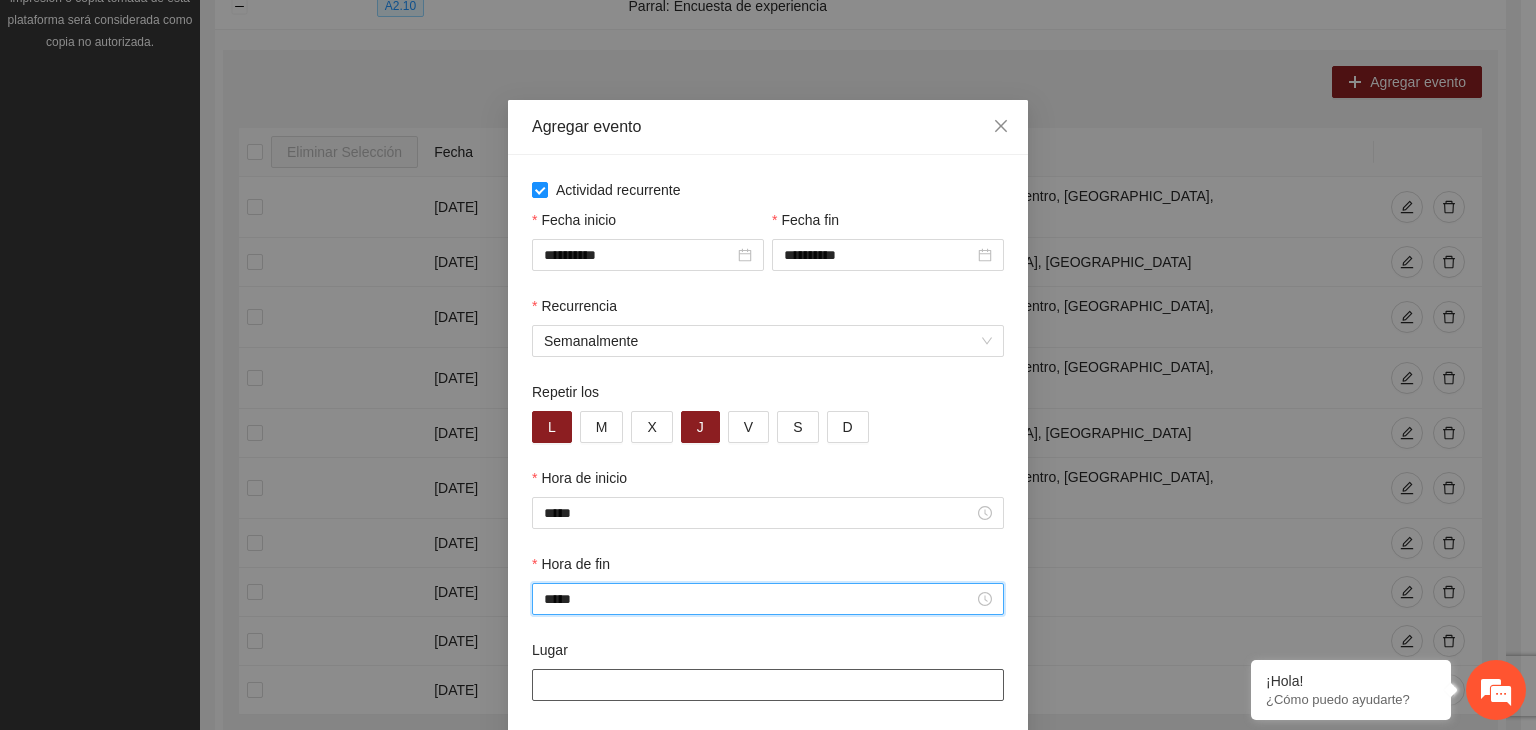 click on "Lugar" at bounding box center (768, 685) 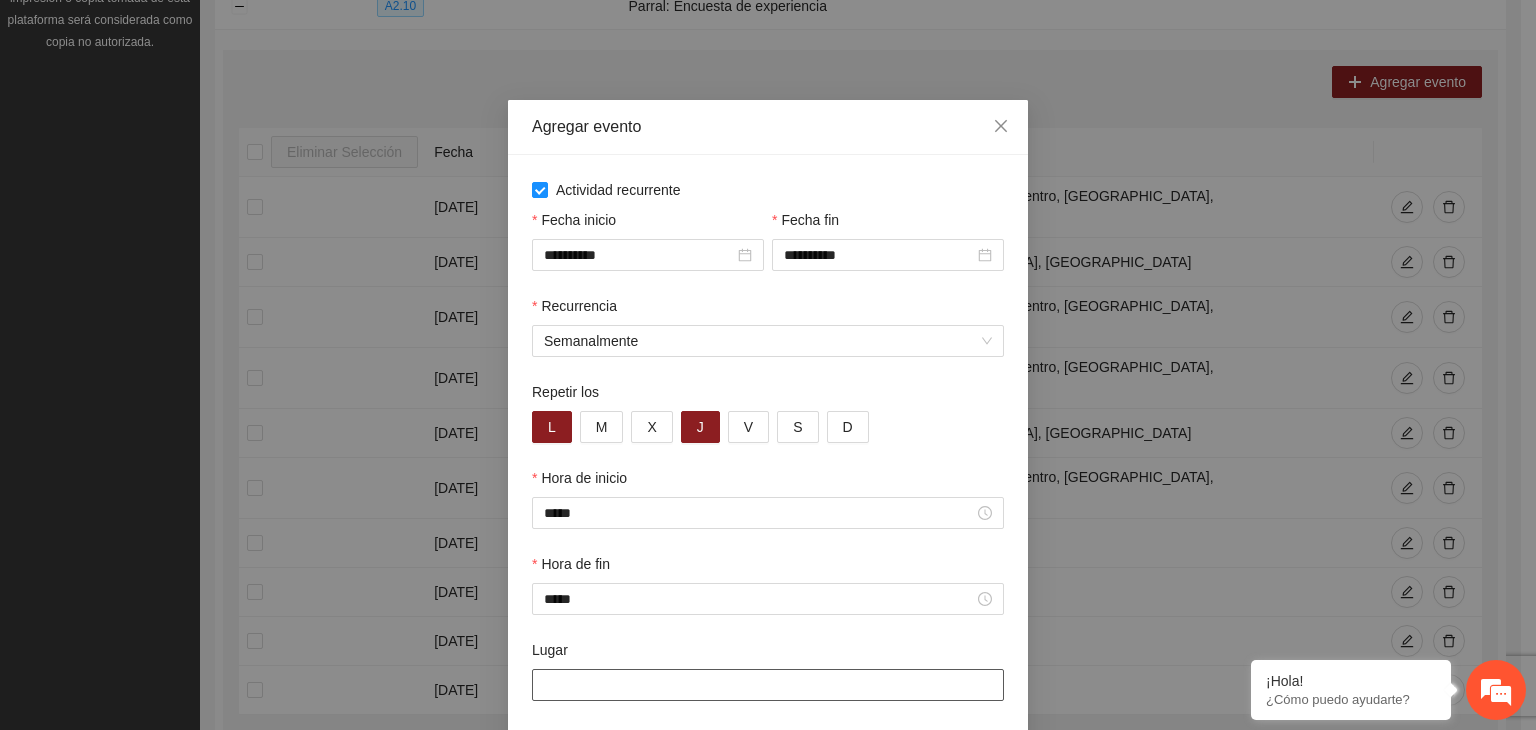 type on "**********" 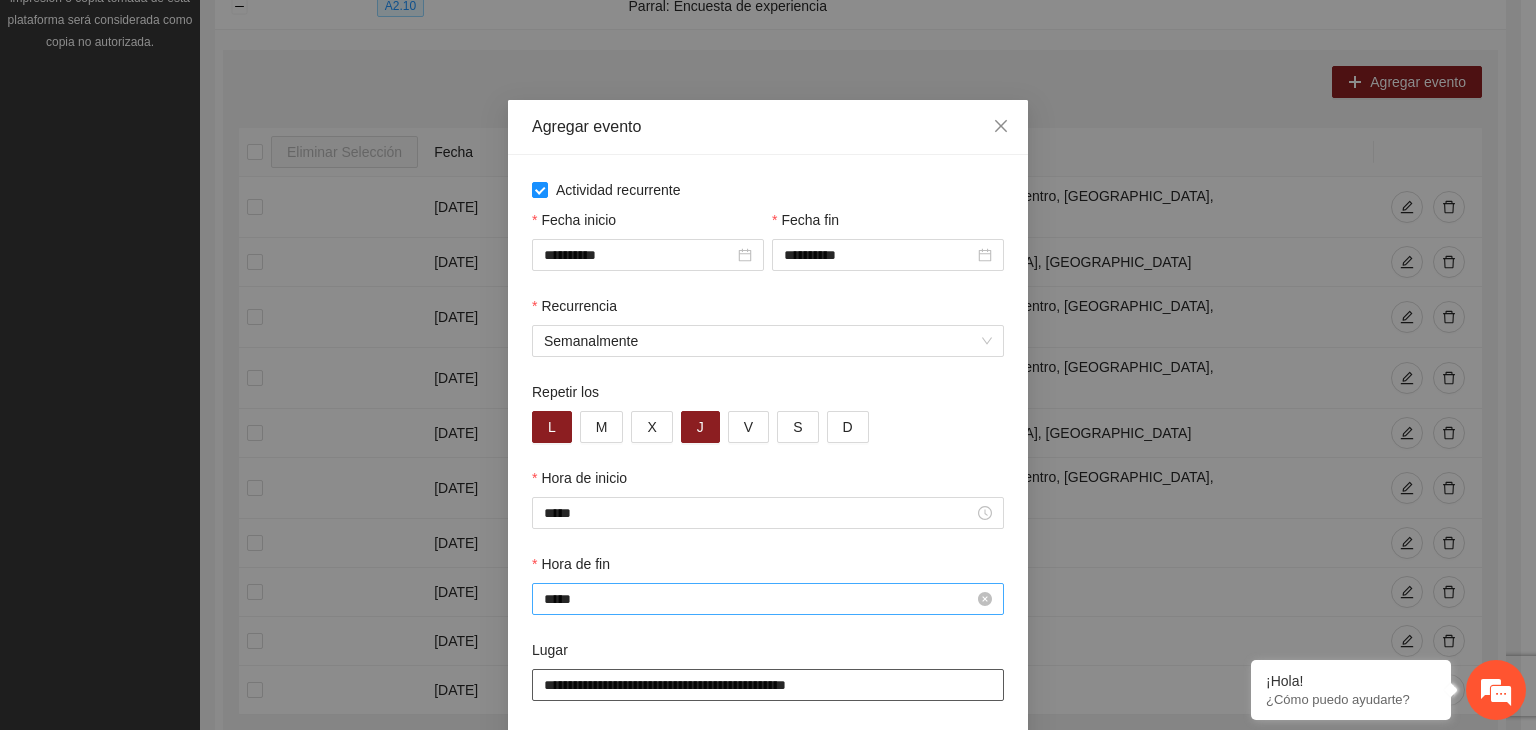 scroll, scrollTop: 99, scrollLeft: 0, axis: vertical 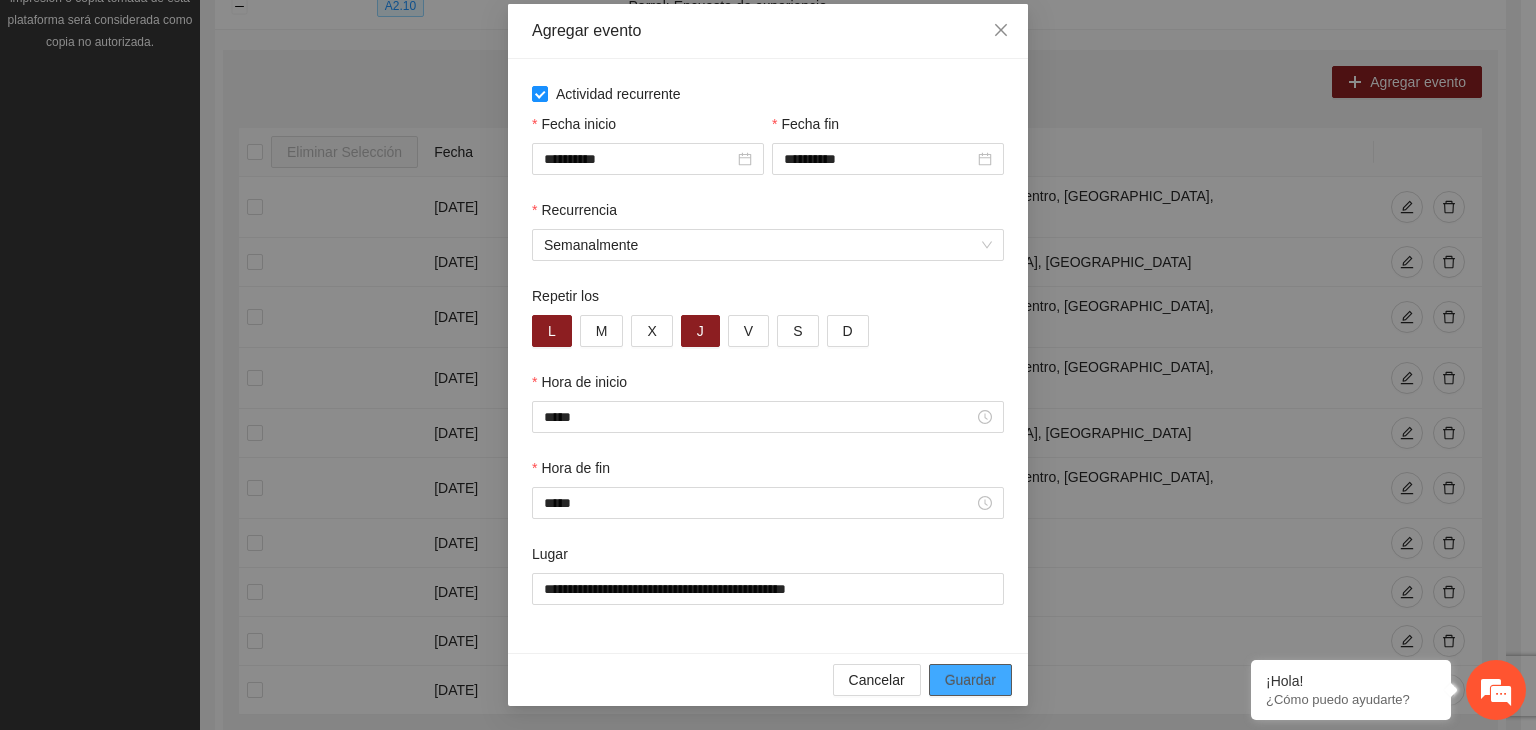click on "Guardar" at bounding box center [970, 680] 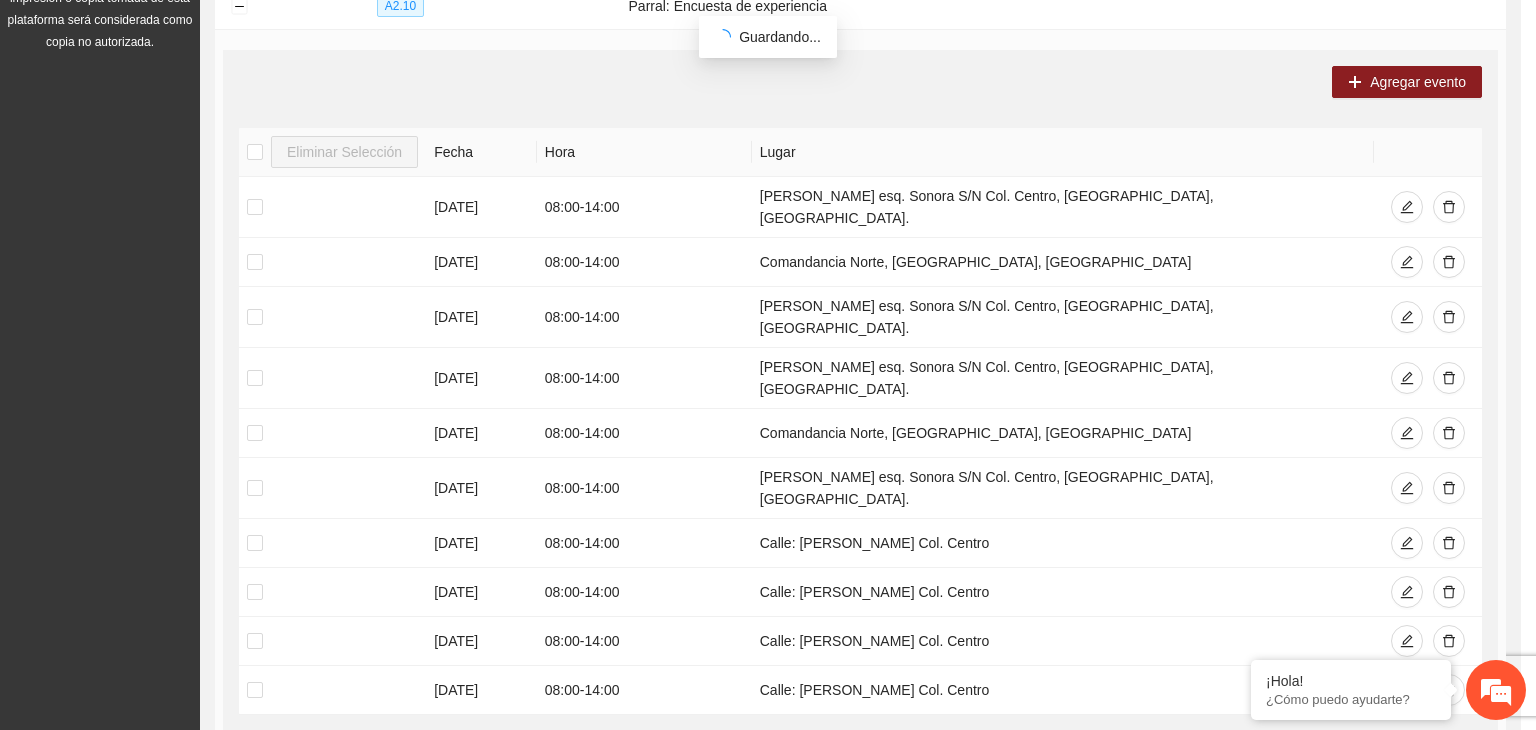 scroll, scrollTop: 0, scrollLeft: 0, axis: both 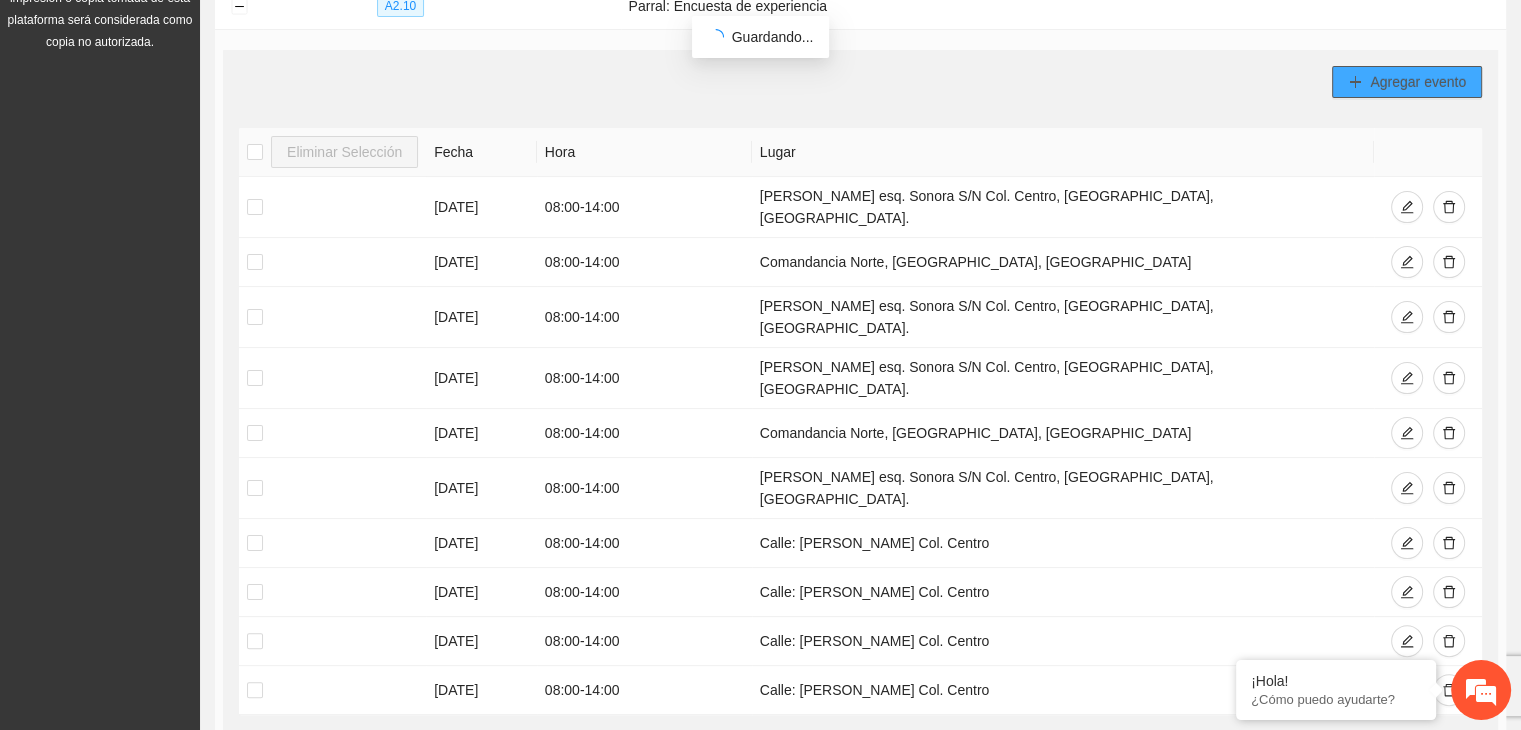 click on "Agregar evento" at bounding box center (1418, 82) 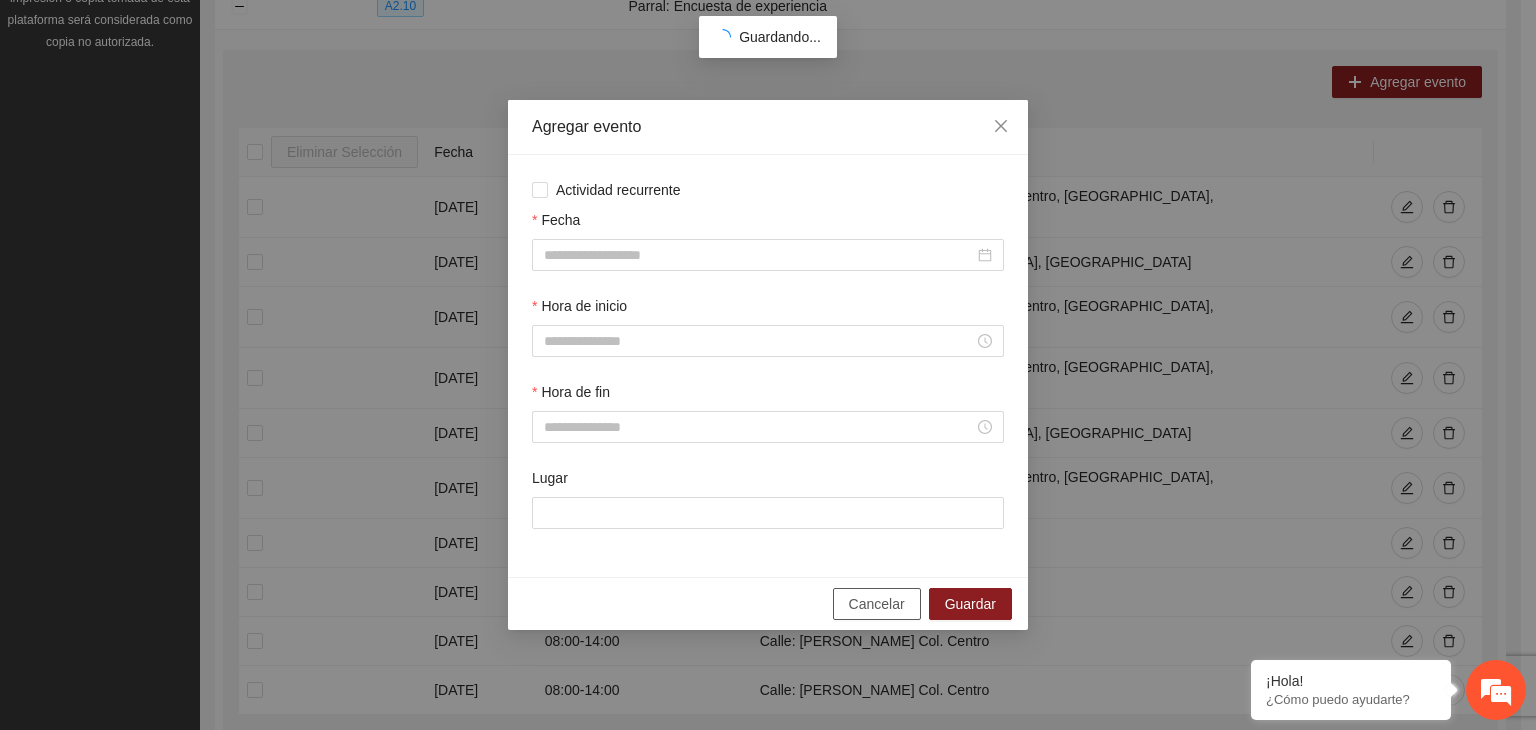 click on "Cancelar" at bounding box center (877, 604) 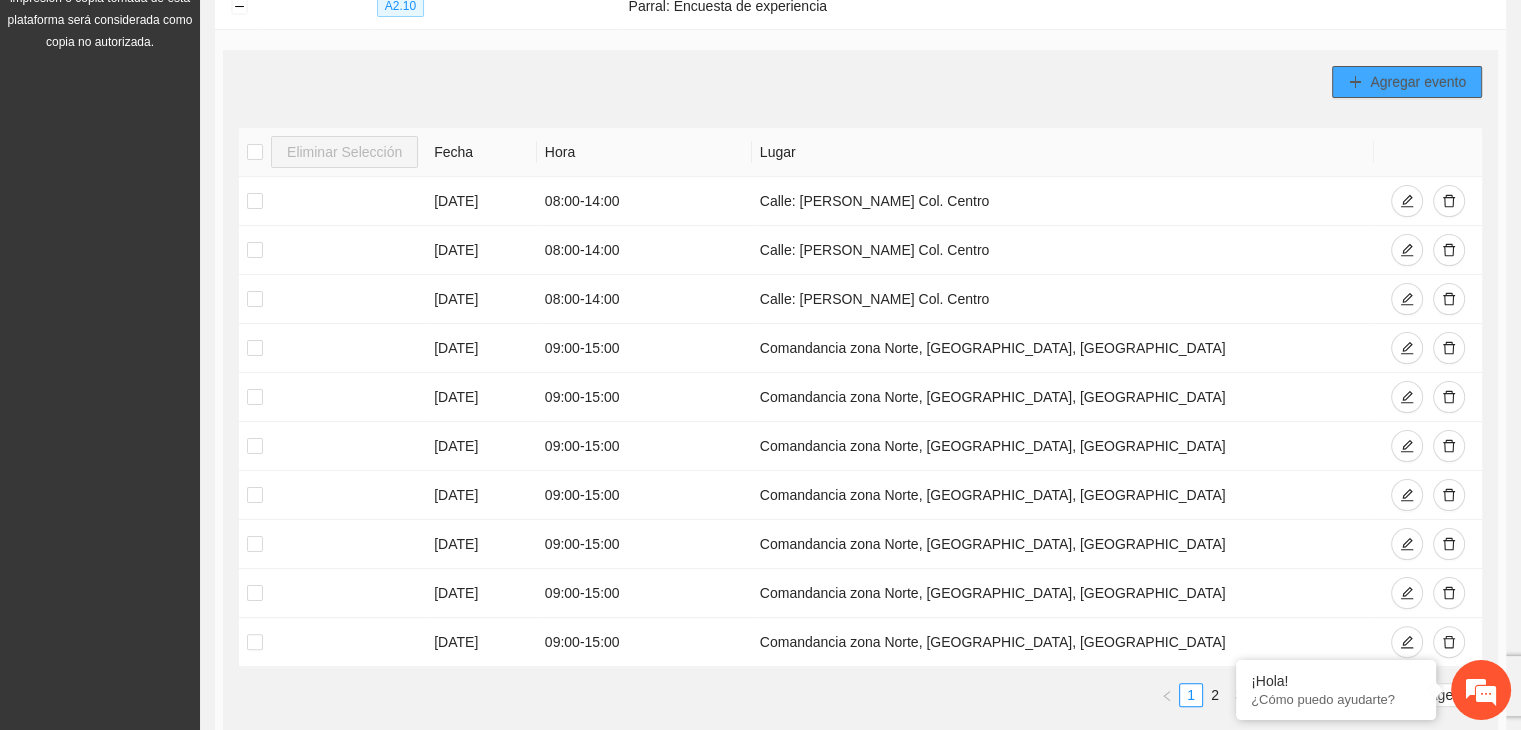 click on "Agregar evento" at bounding box center (1418, 82) 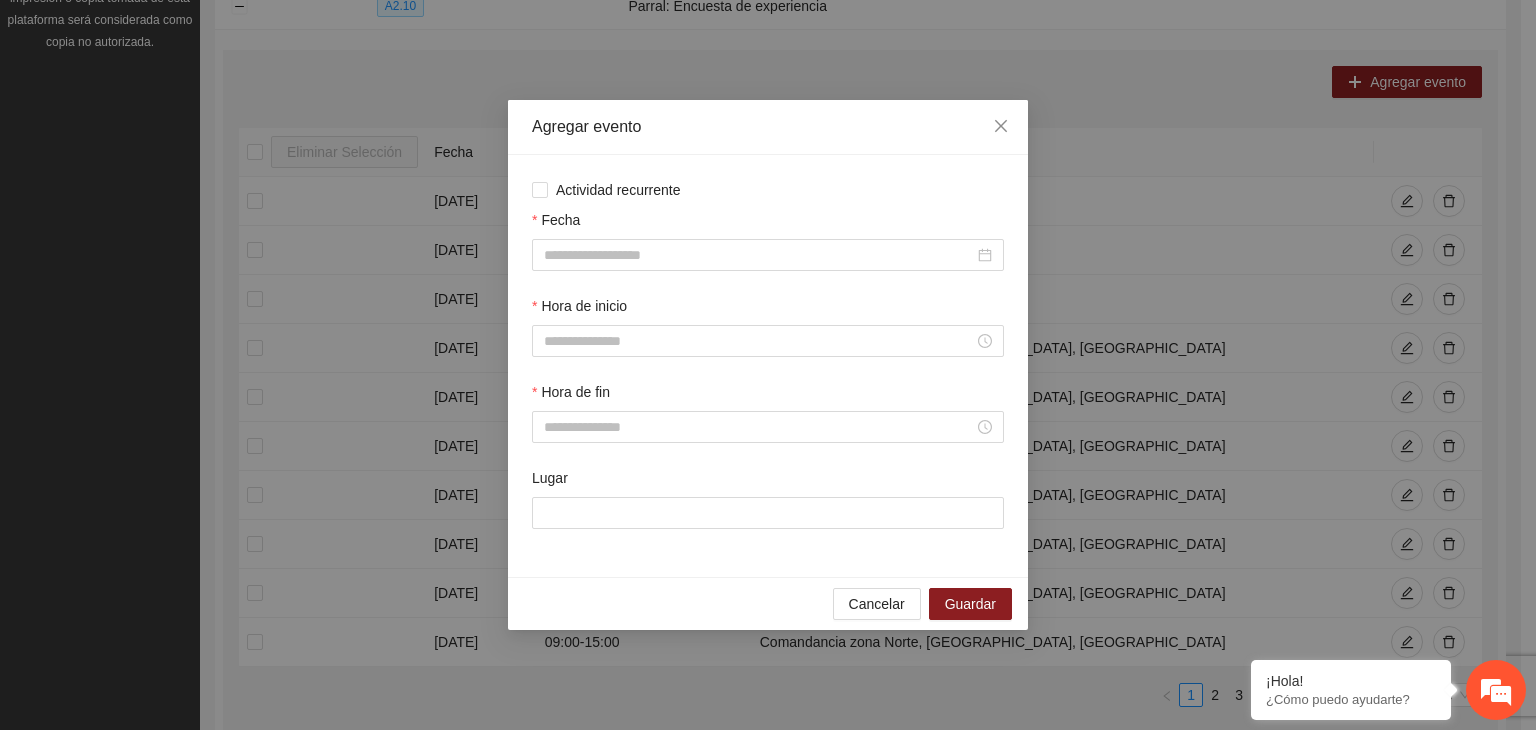 click on "Actividad recurrente Fecha Hora de inicio Hora de fin Lugar" at bounding box center (768, 366) 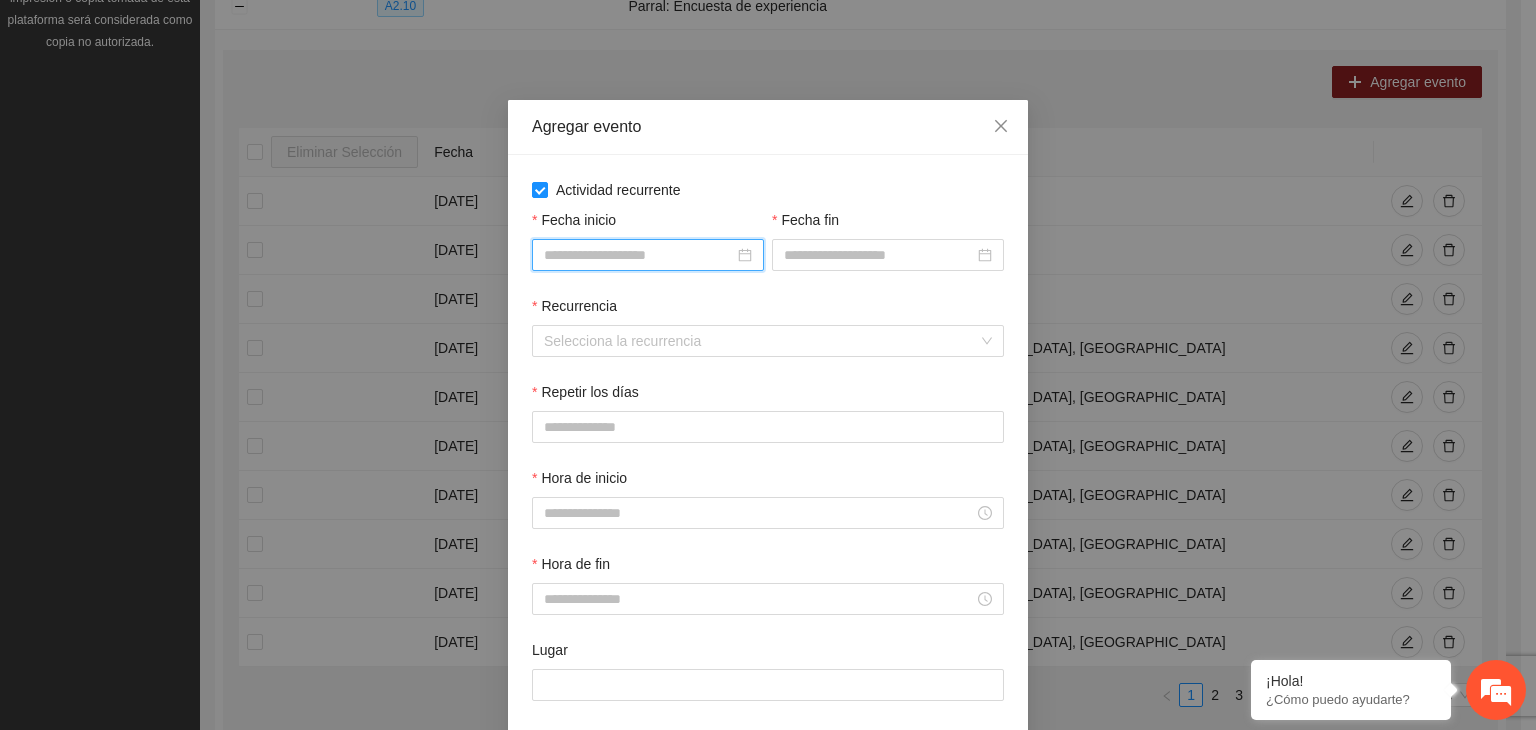 click on "Fecha inicio" at bounding box center (639, 255) 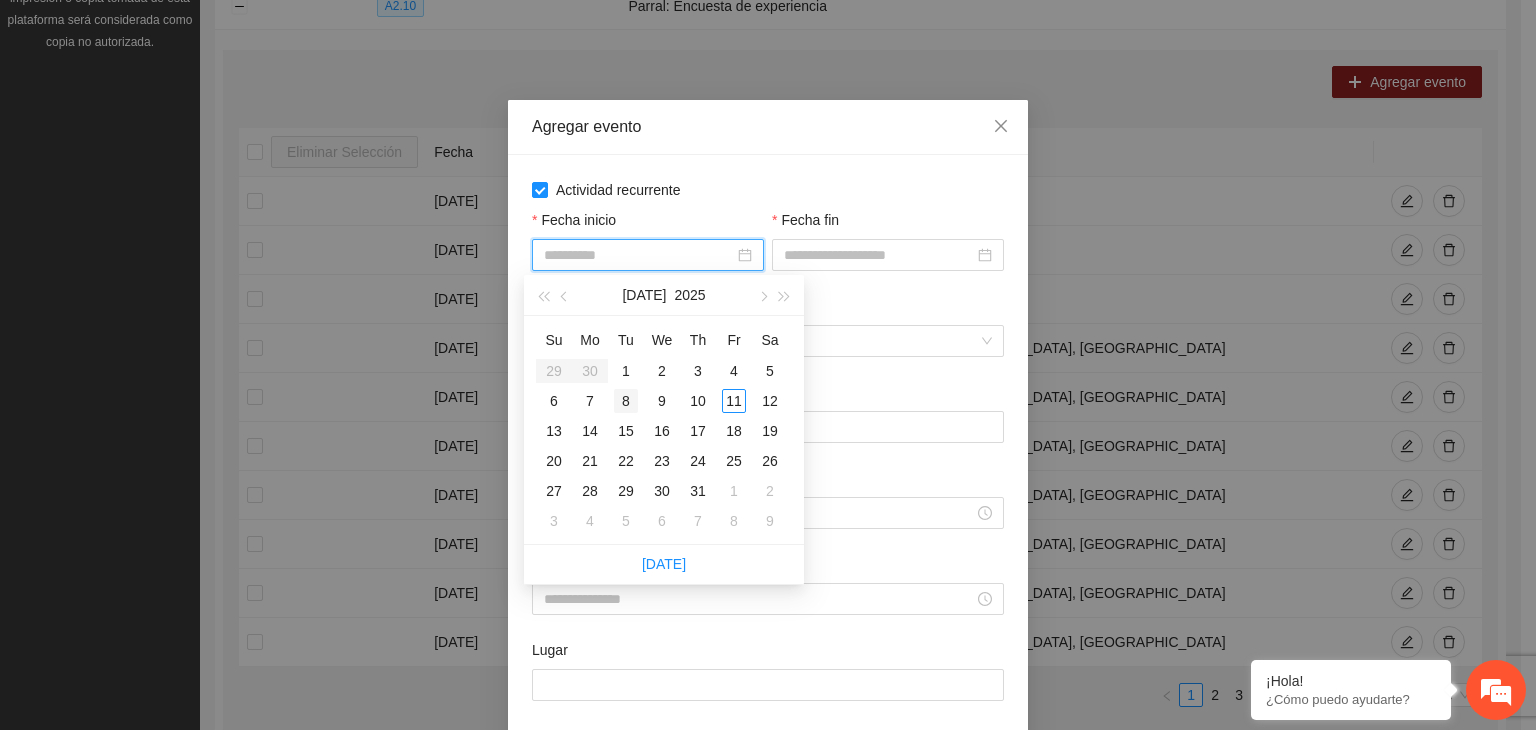 type on "**********" 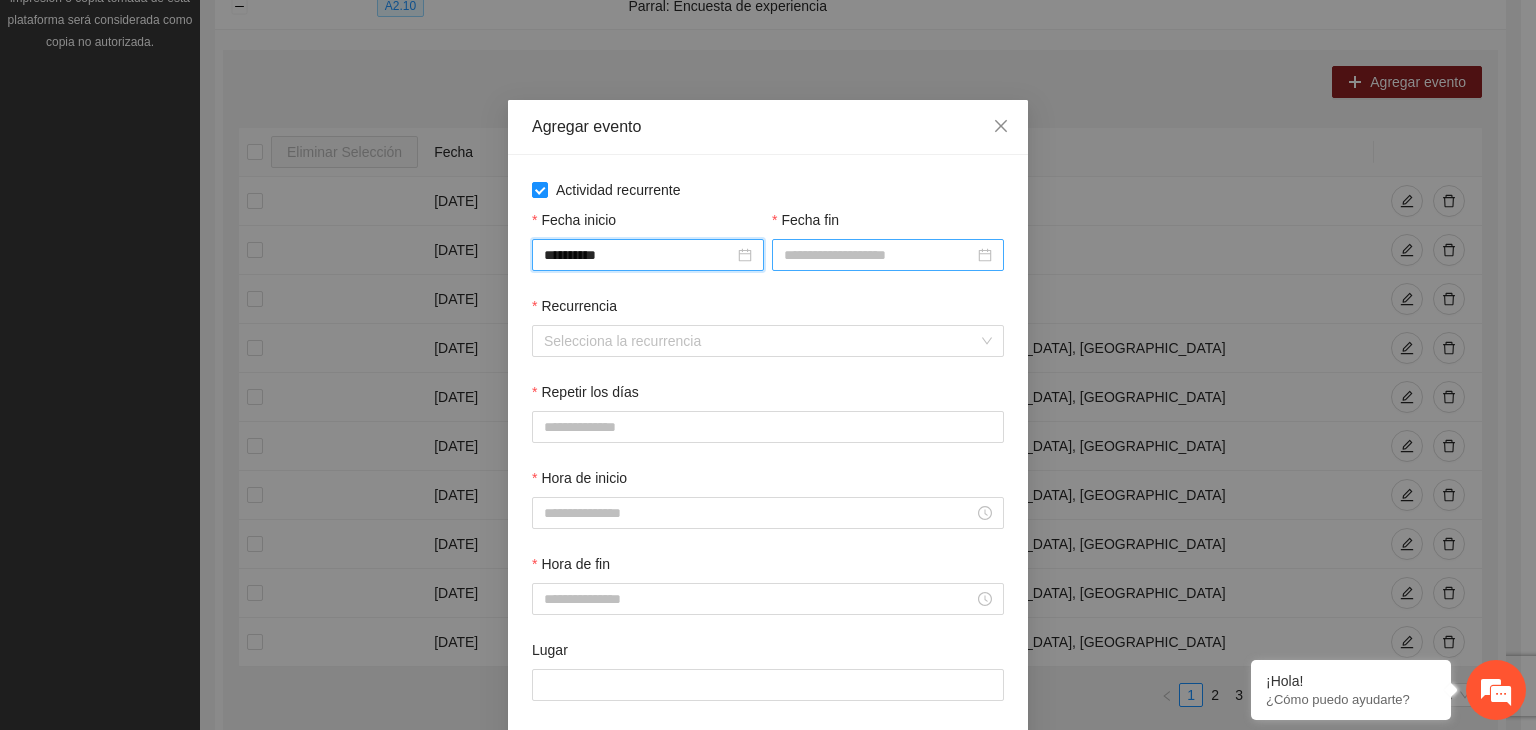 click on "Fecha fin" at bounding box center [879, 255] 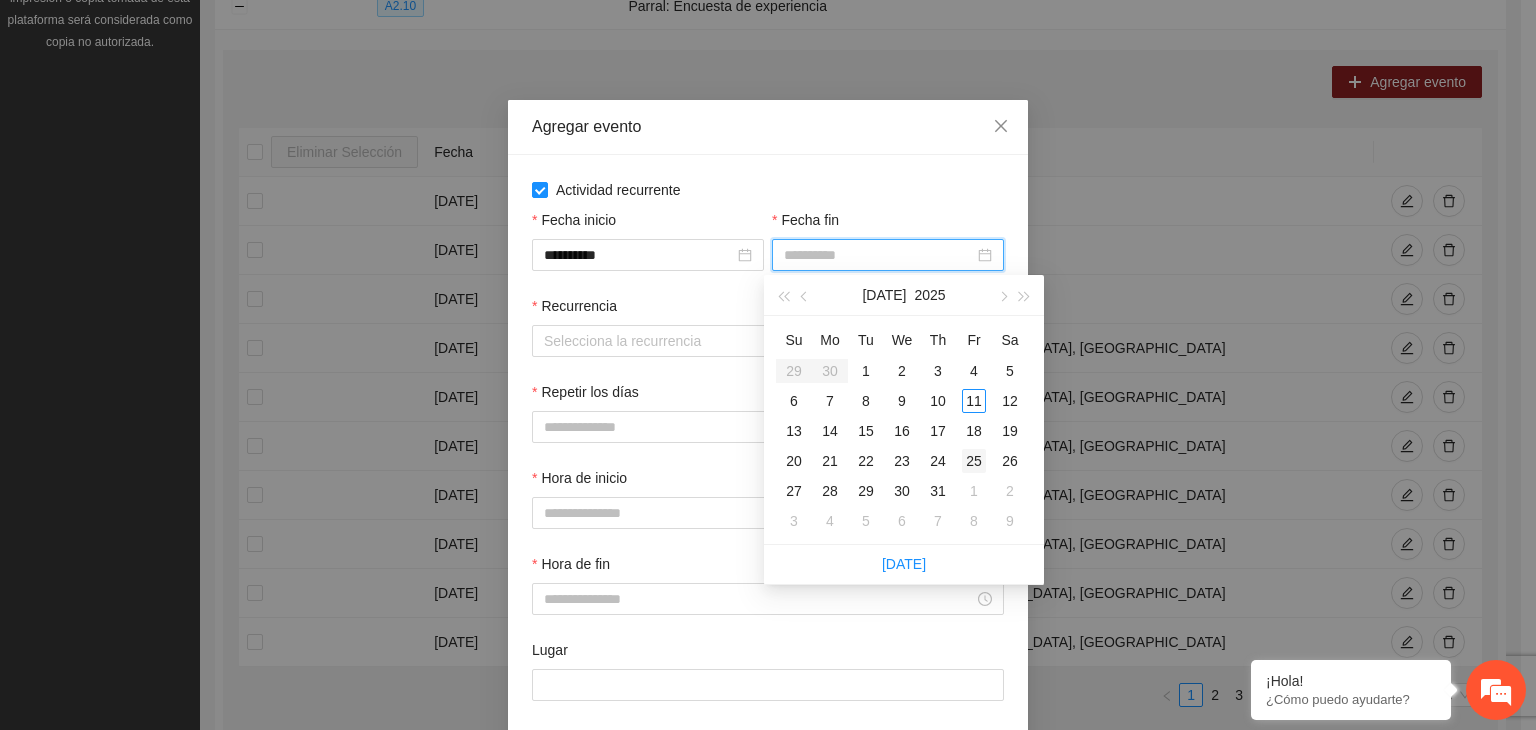 click on "25" at bounding box center (974, 461) 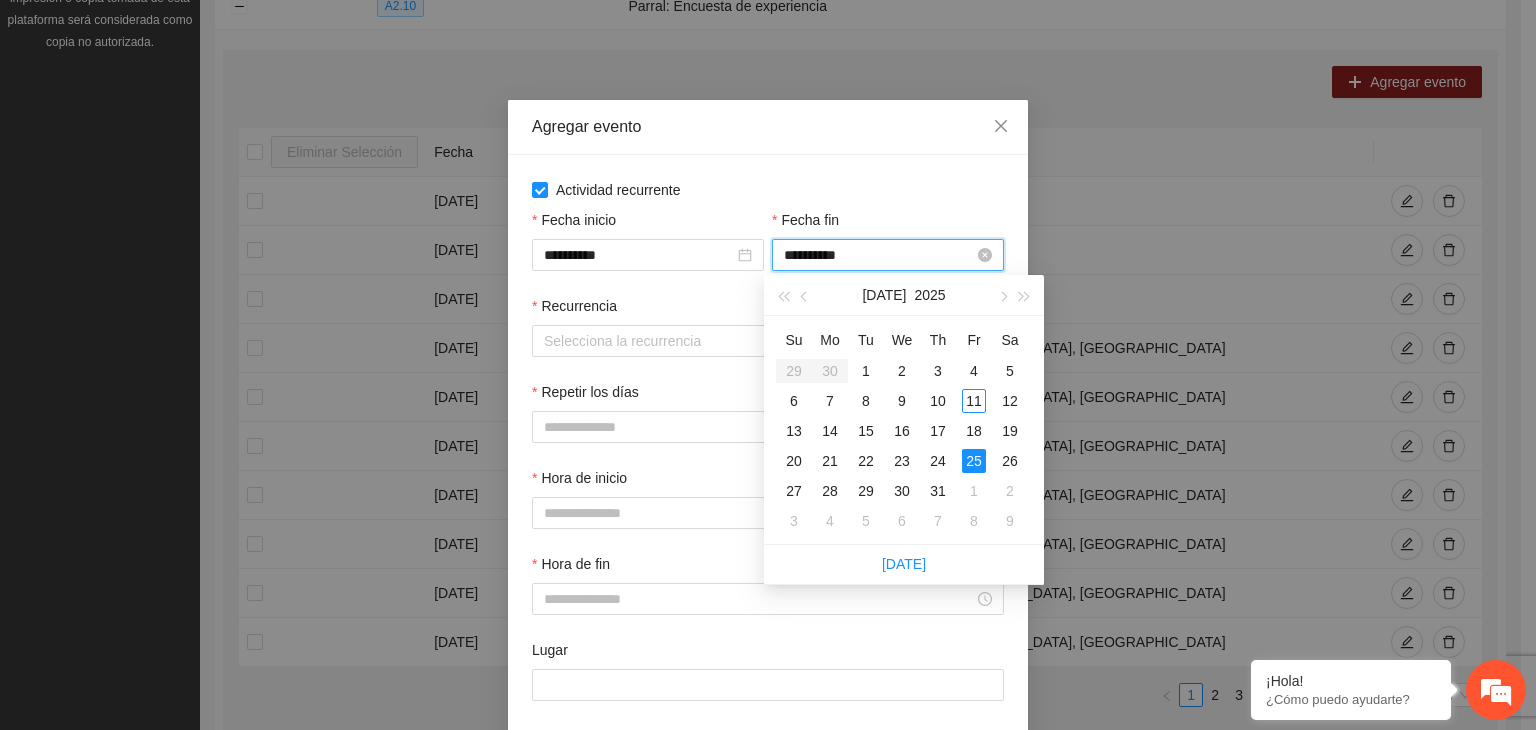 click on "**********" at bounding box center (879, 255) 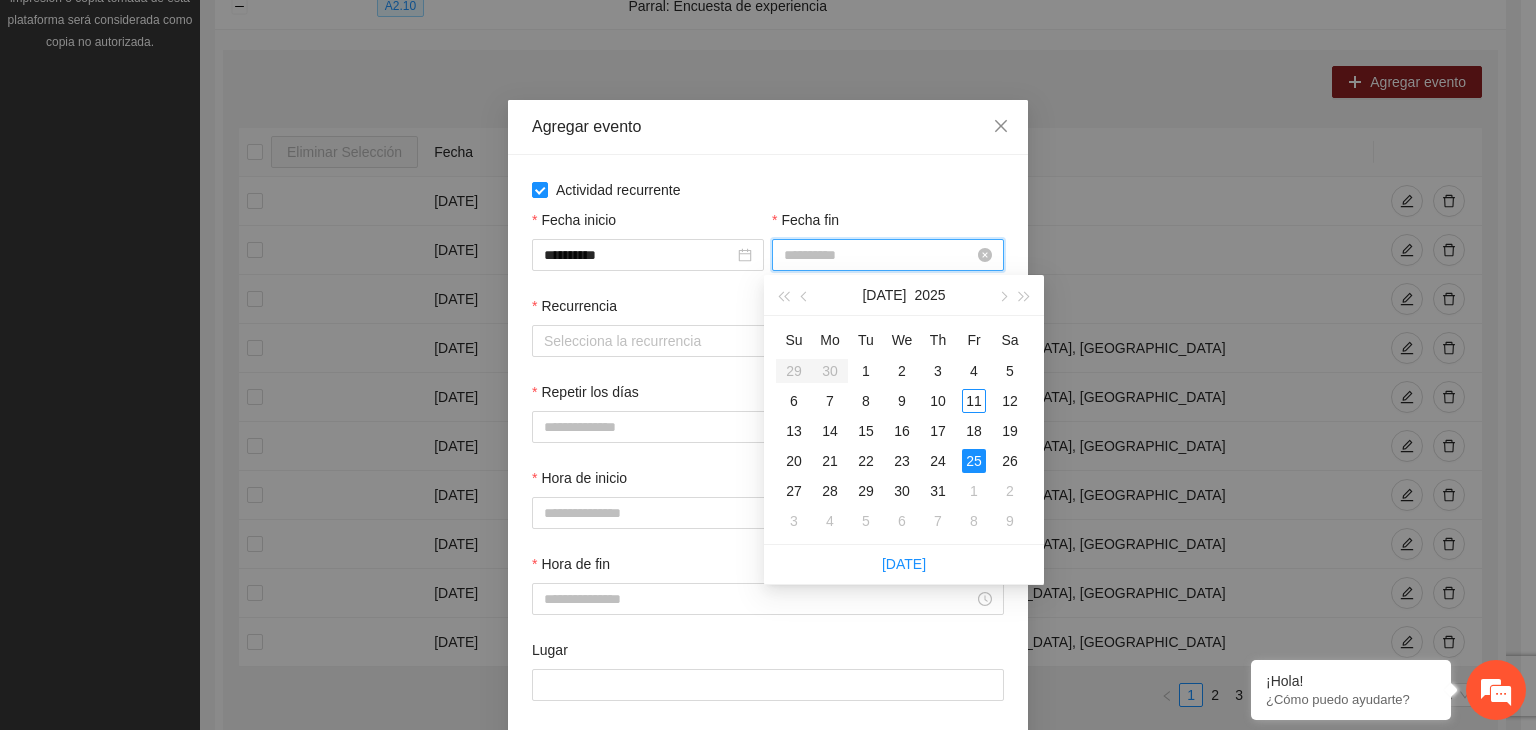 type on "**********" 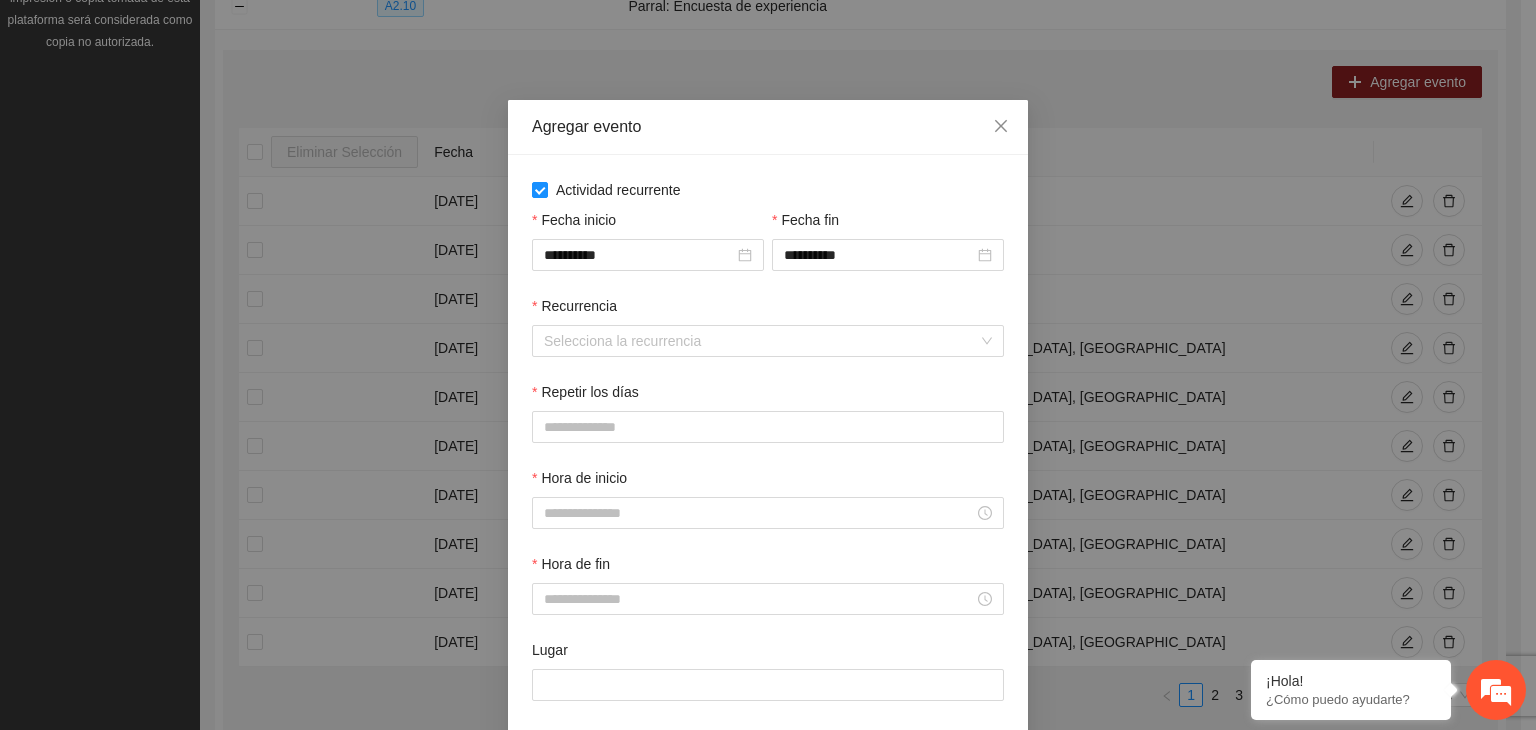 click on "Fecha fin" at bounding box center (888, 224) 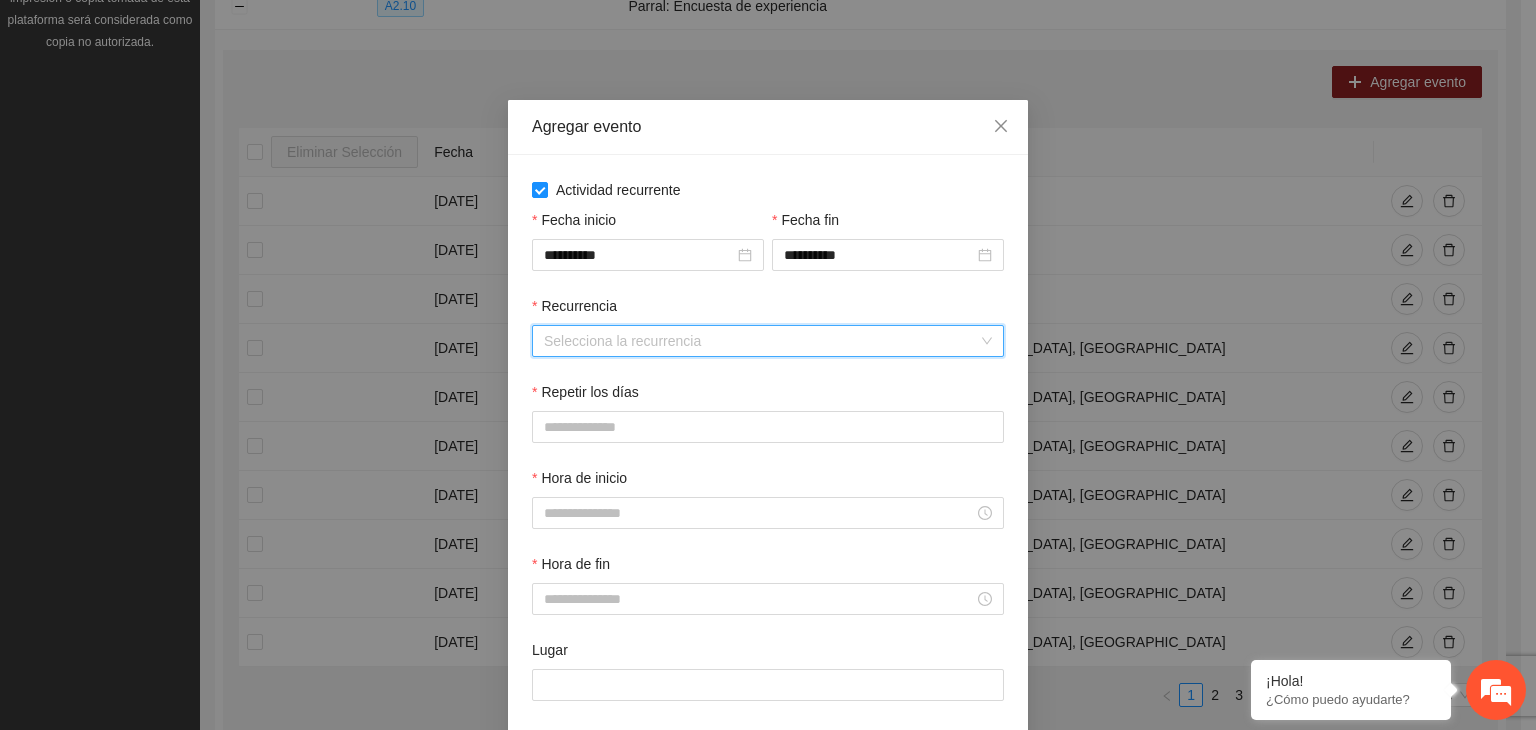 click on "Recurrencia" at bounding box center [761, 341] 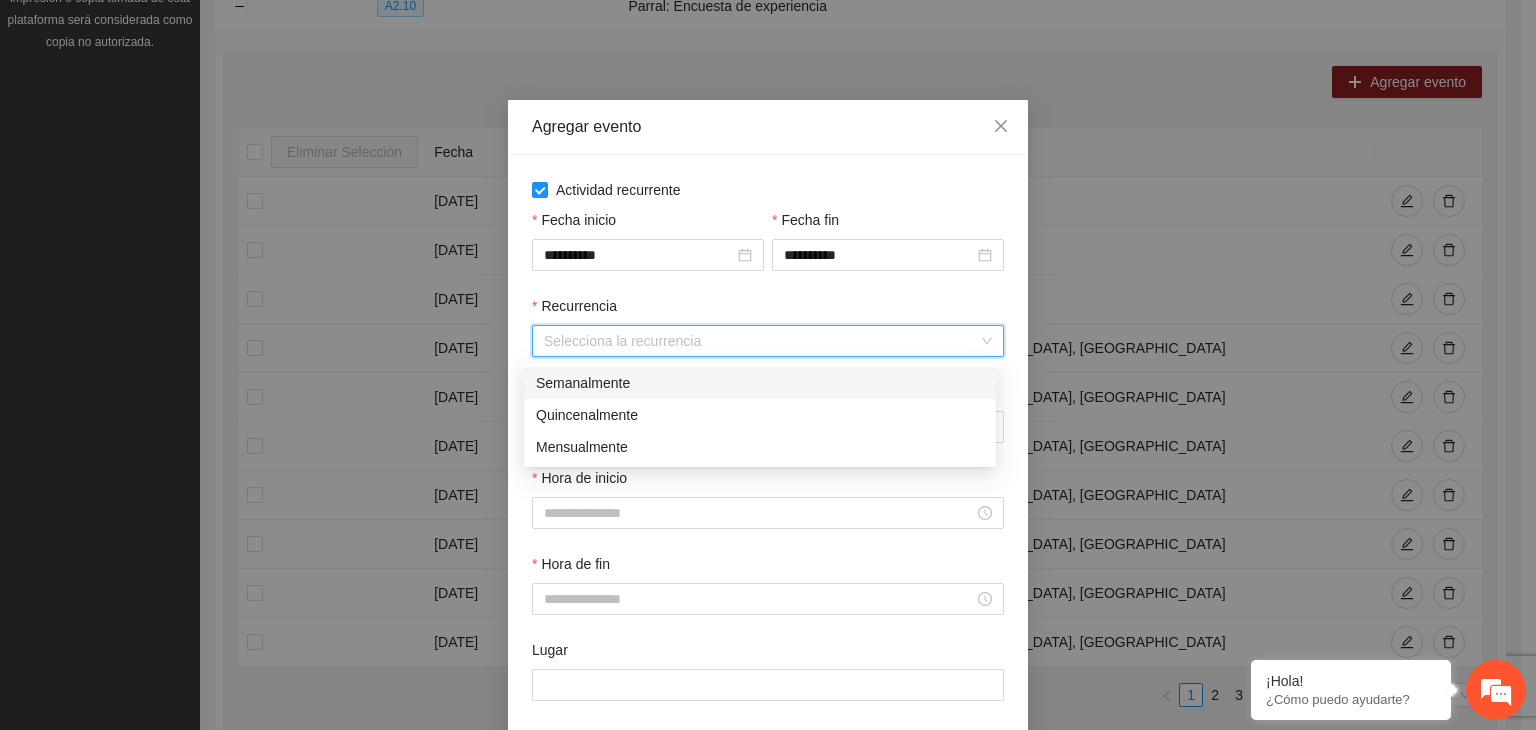 click on "Semanalmente" at bounding box center [760, 383] 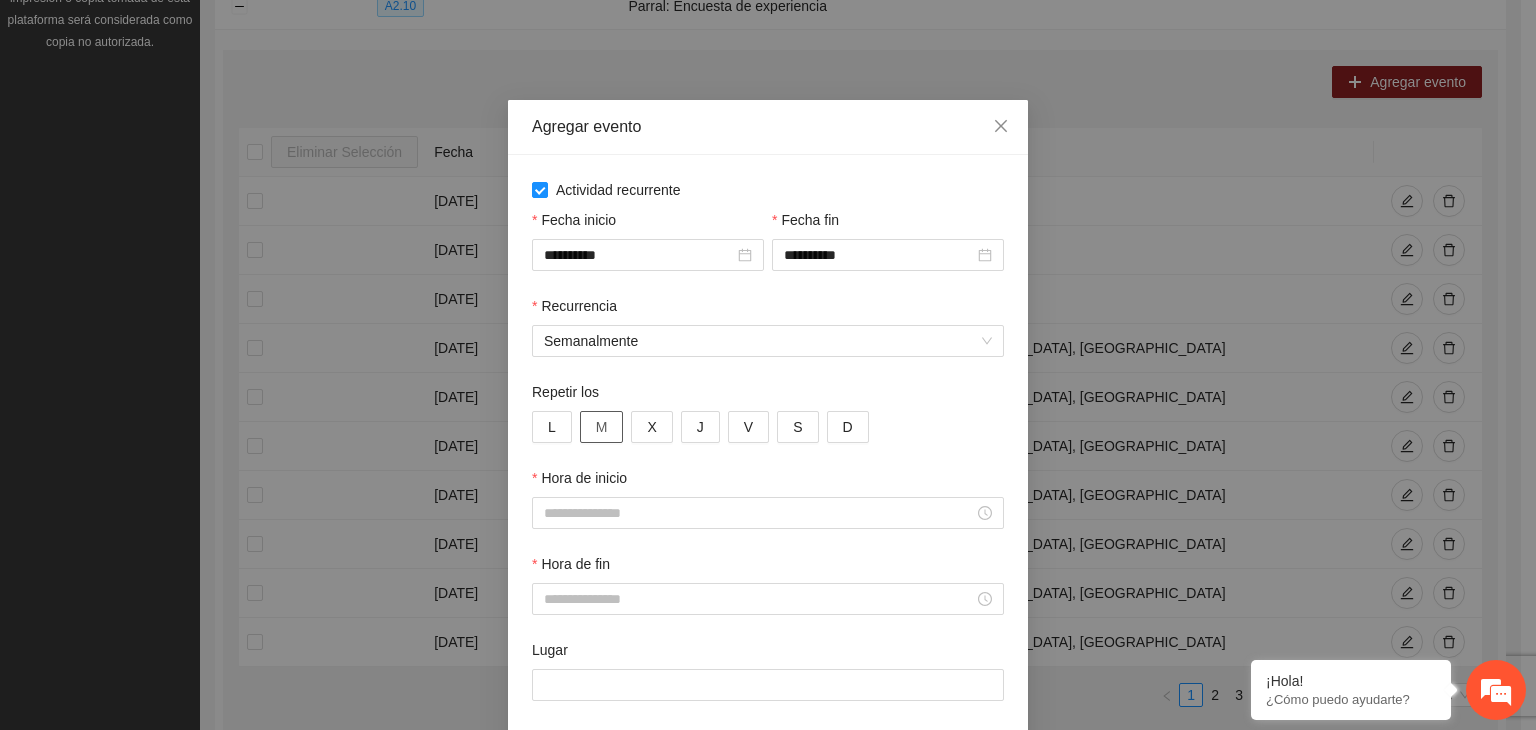 click on "M" at bounding box center [602, 427] 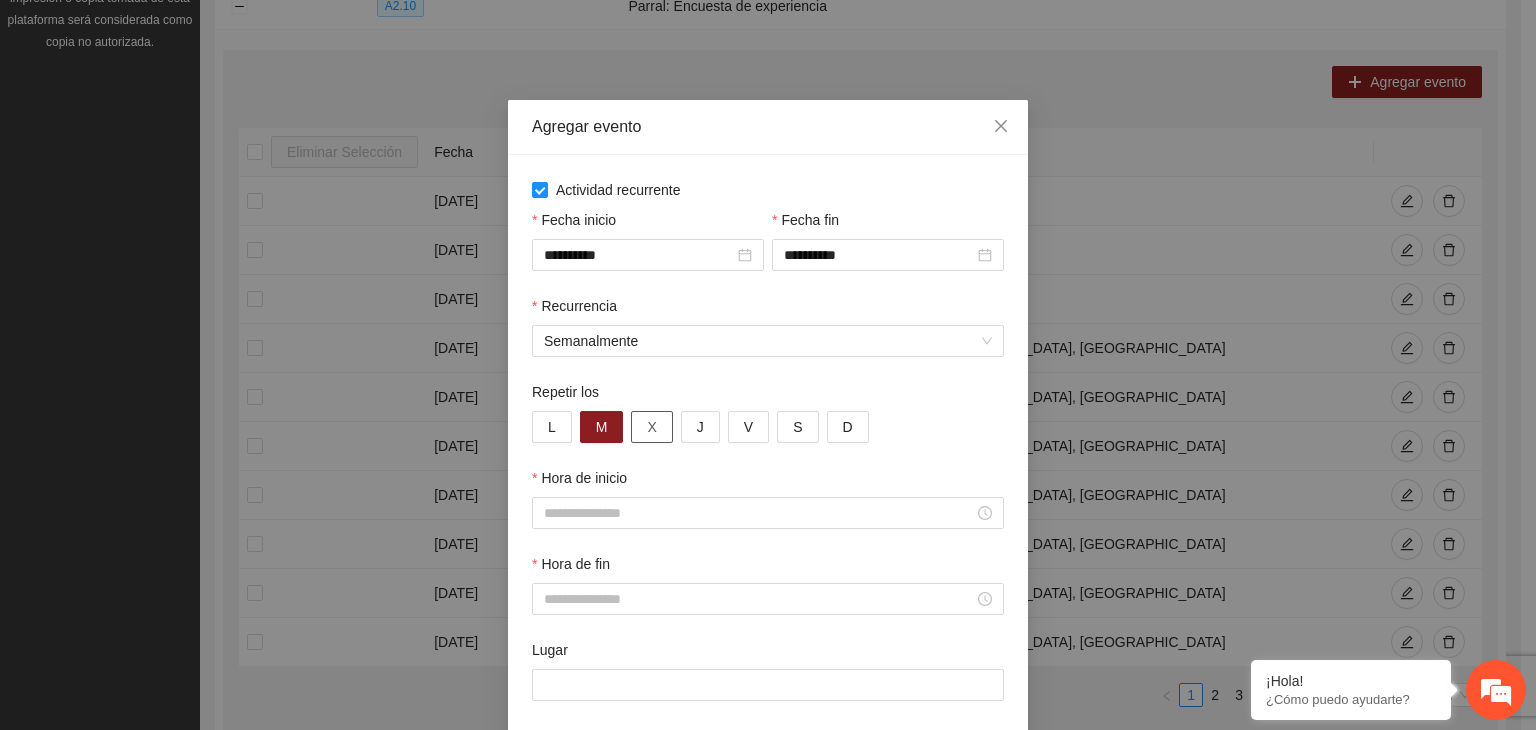 click on "X" at bounding box center (651, 427) 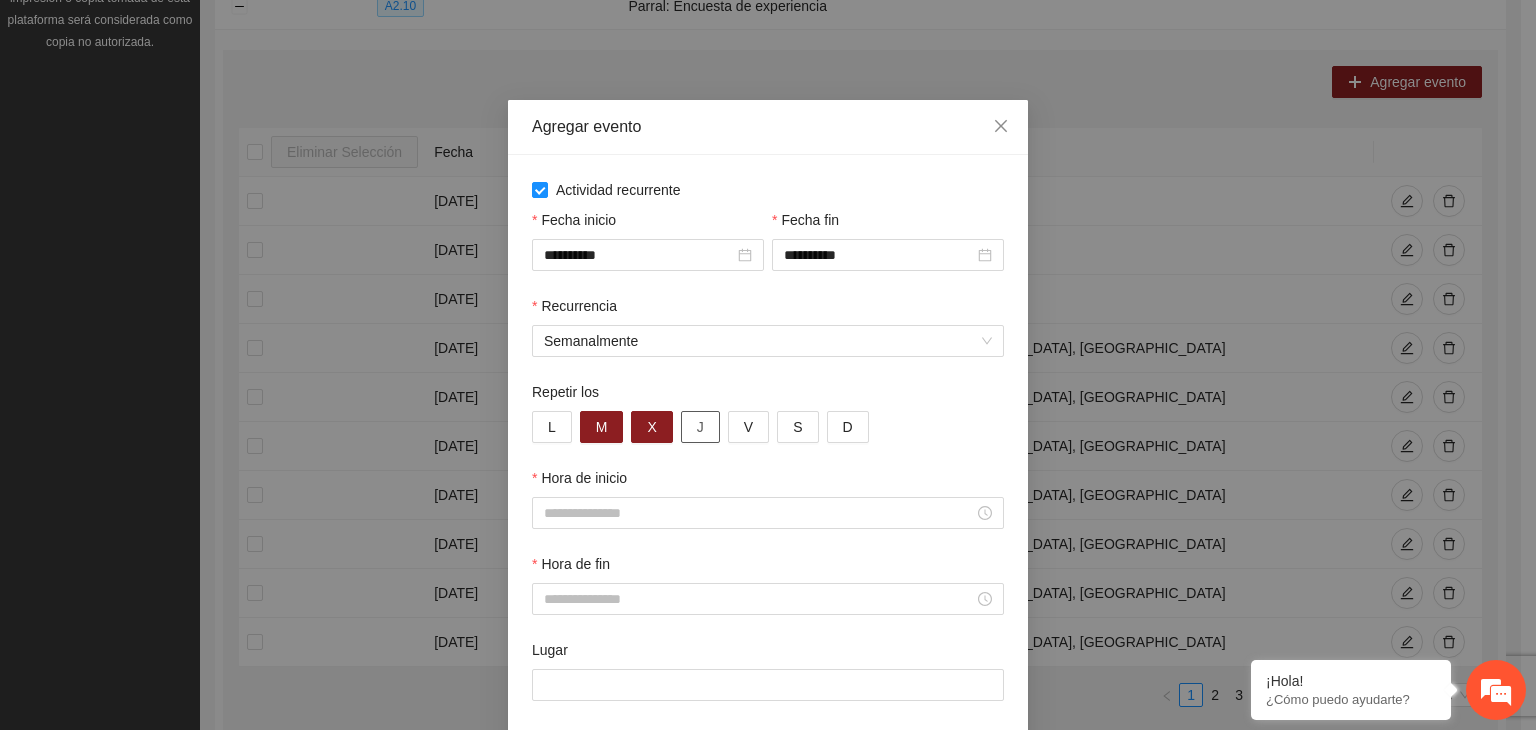 click on "J" at bounding box center [700, 427] 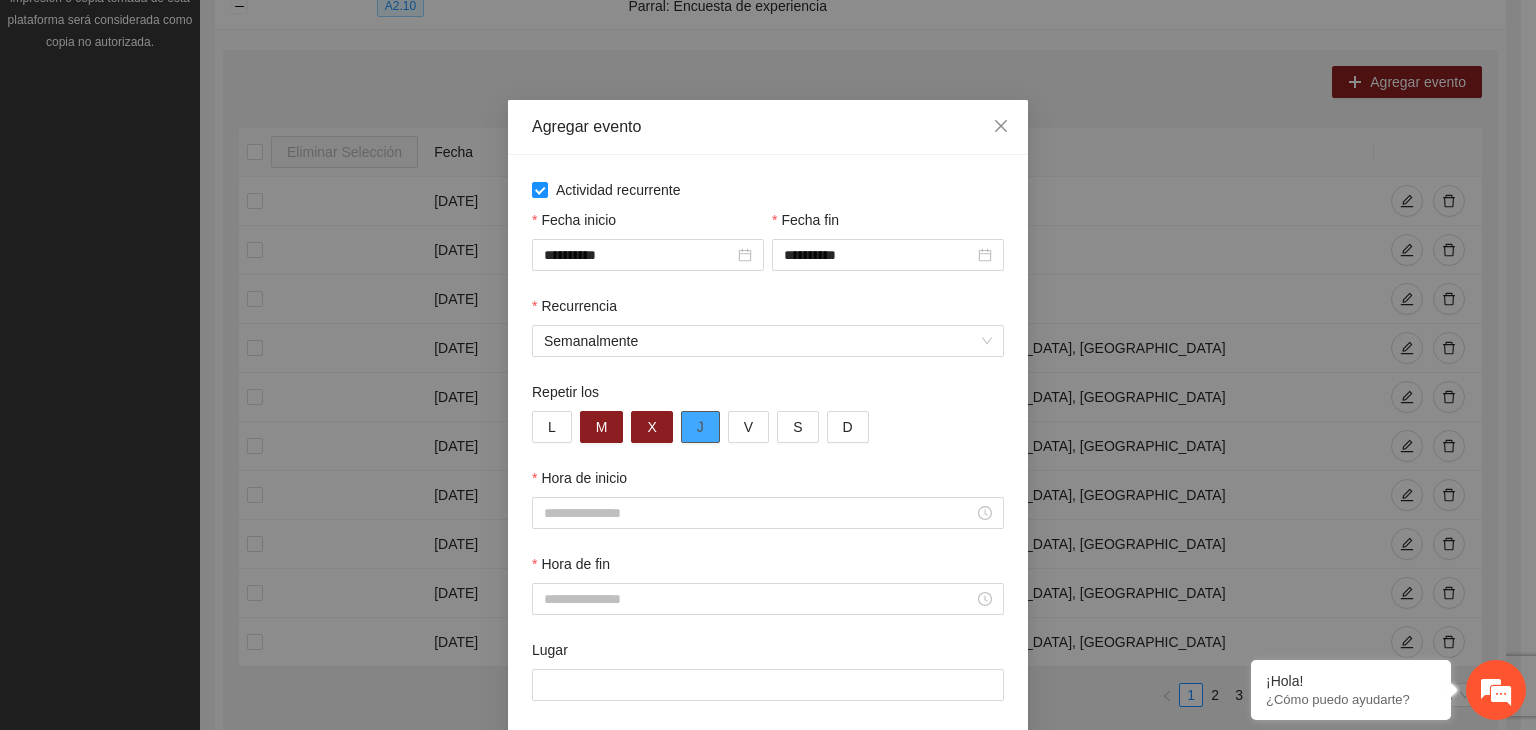 click on "J" at bounding box center (700, 427) 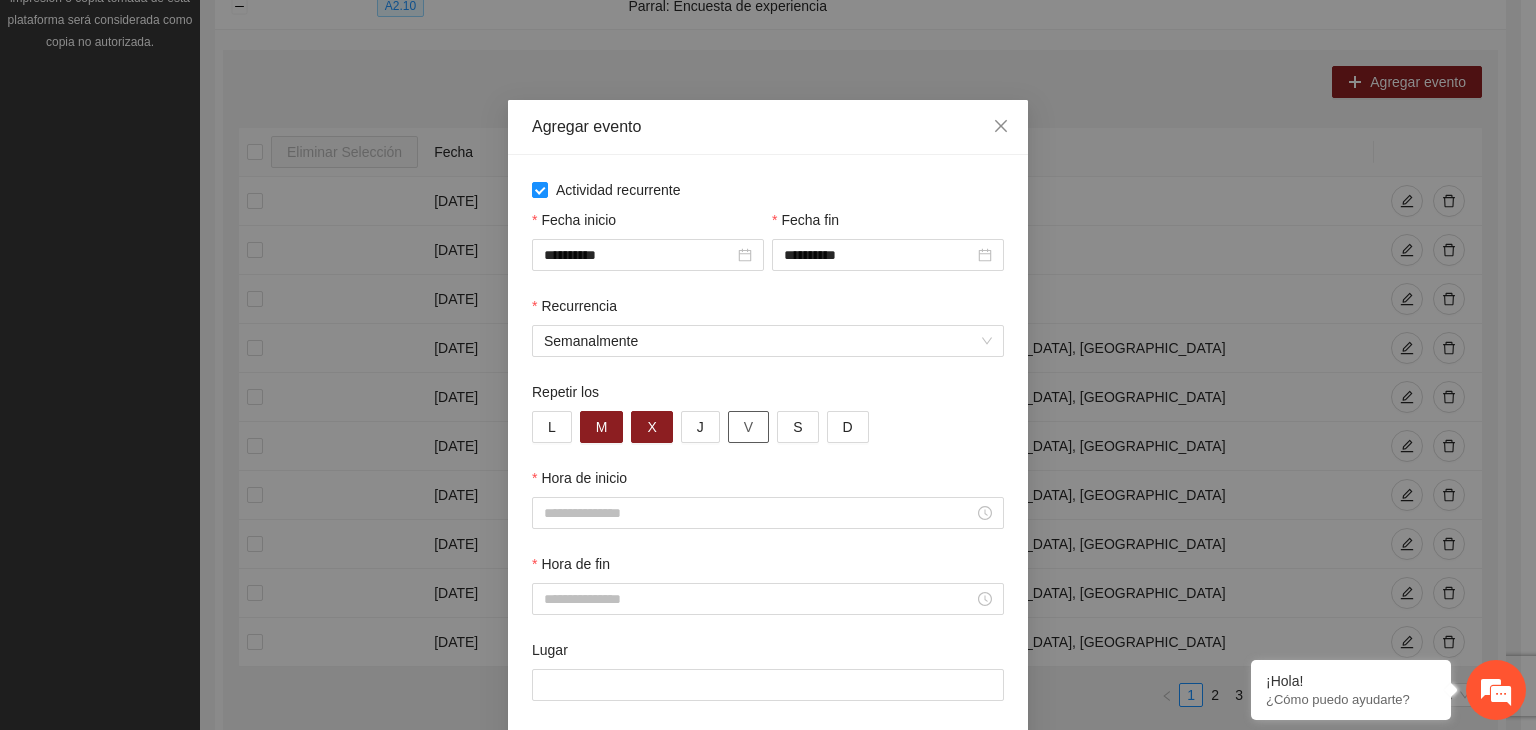 click on "V" at bounding box center [748, 427] 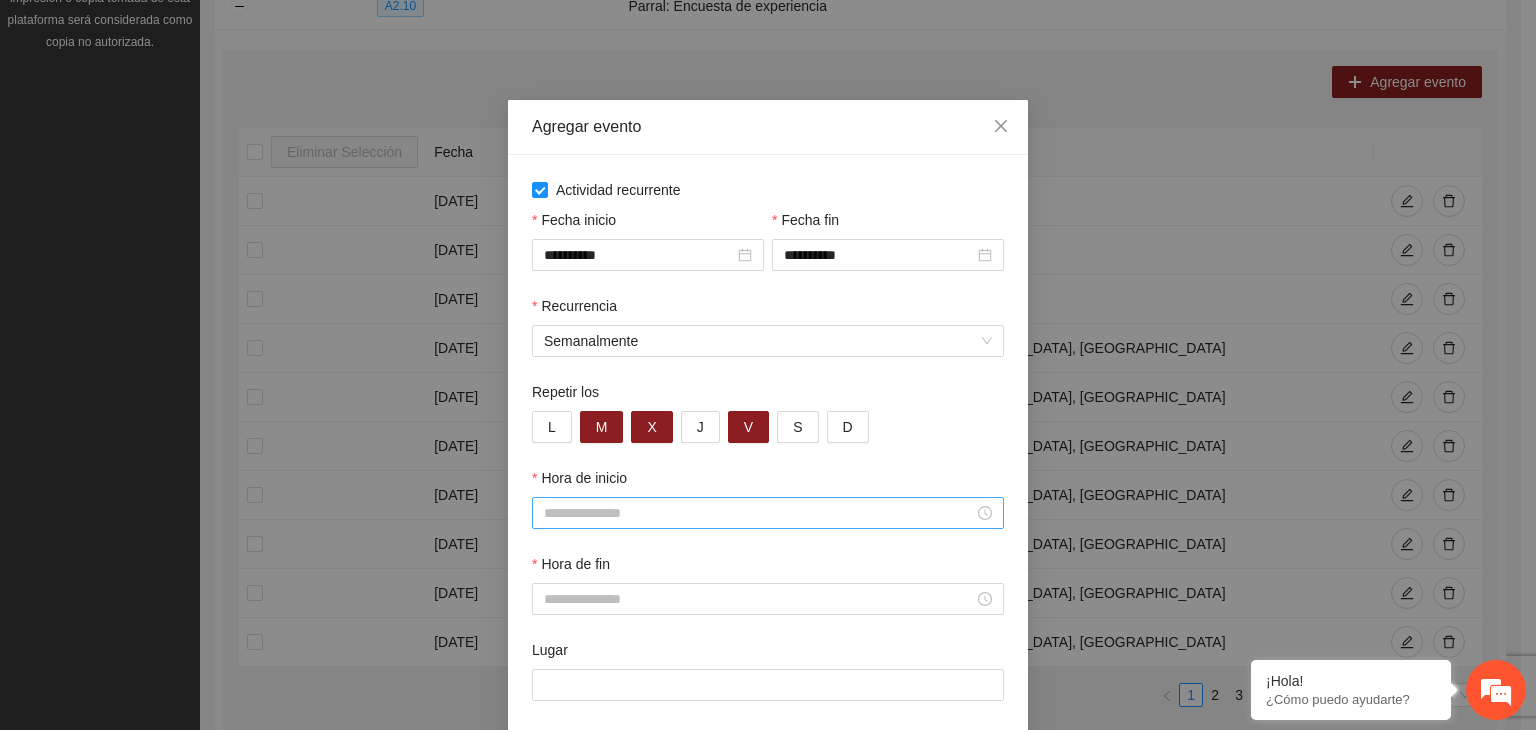 click at bounding box center [768, 513] 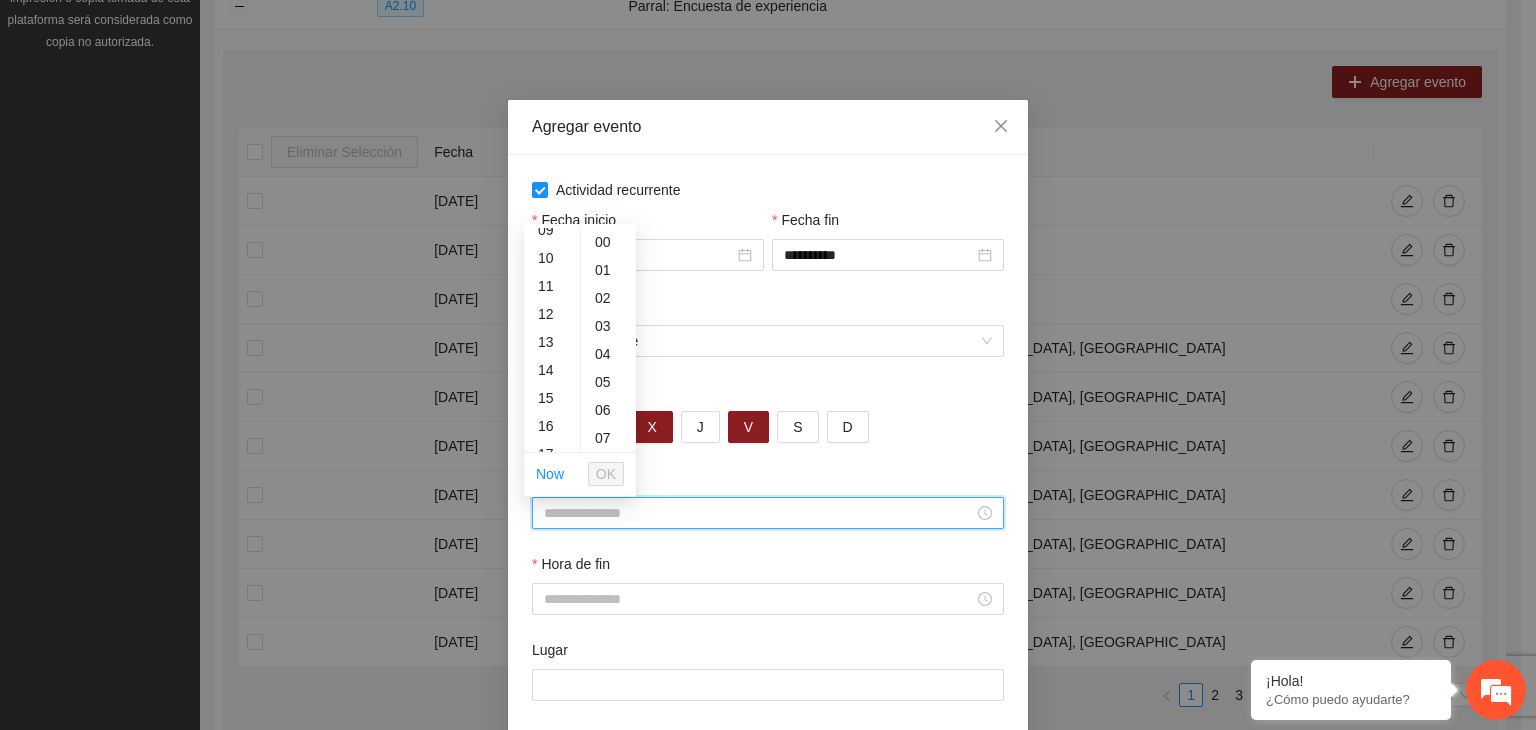 scroll, scrollTop: 268, scrollLeft: 0, axis: vertical 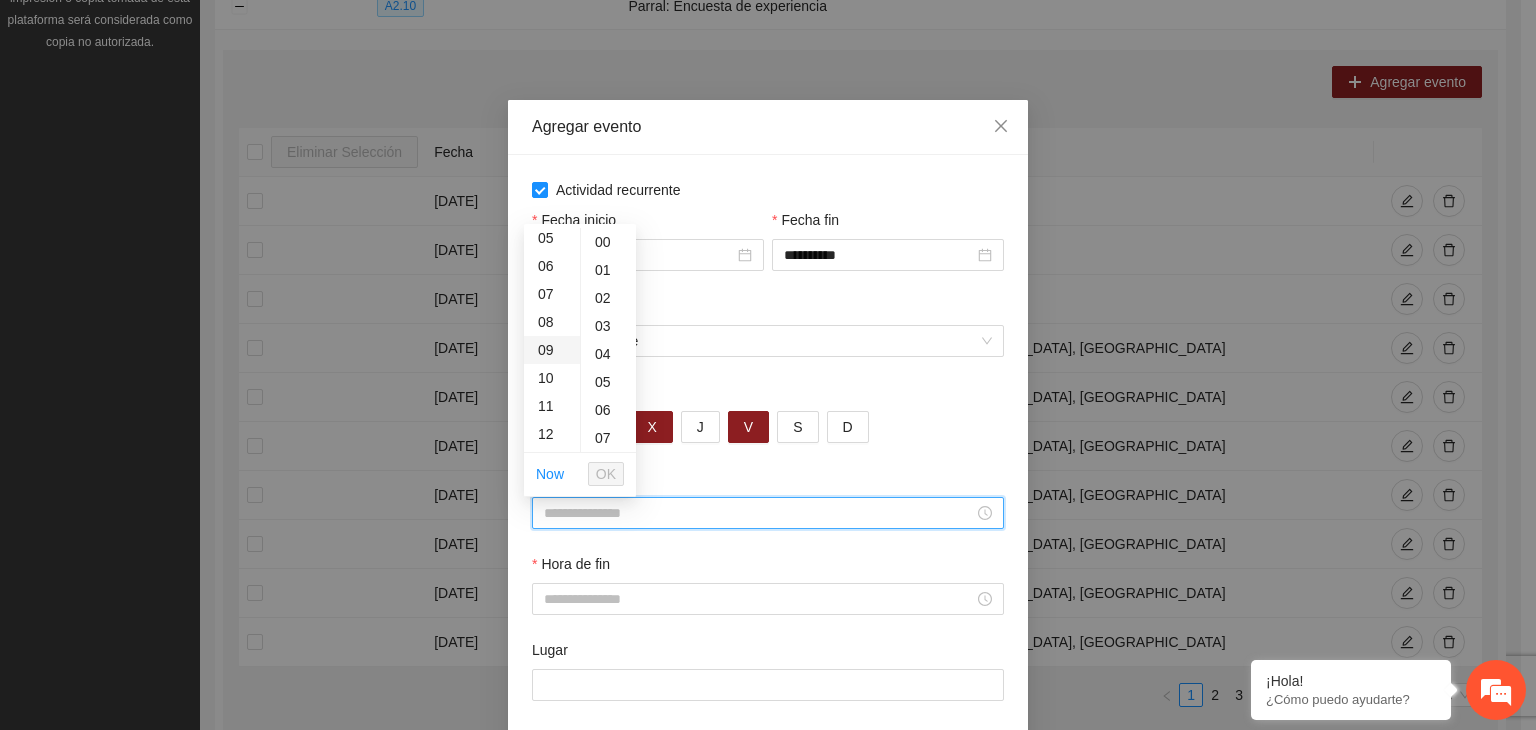 click on "09" at bounding box center (552, 350) 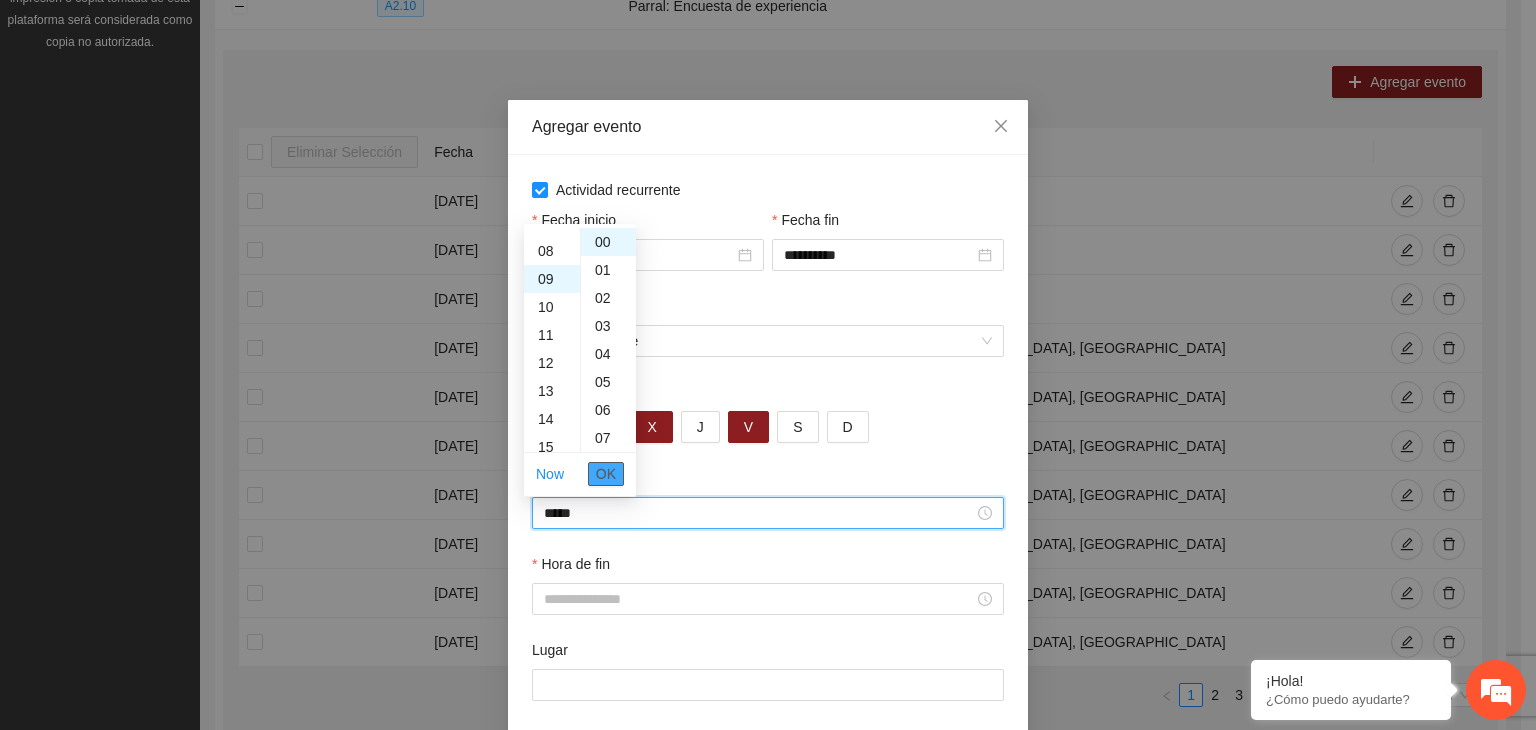 scroll, scrollTop: 252, scrollLeft: 0, axis: vertical 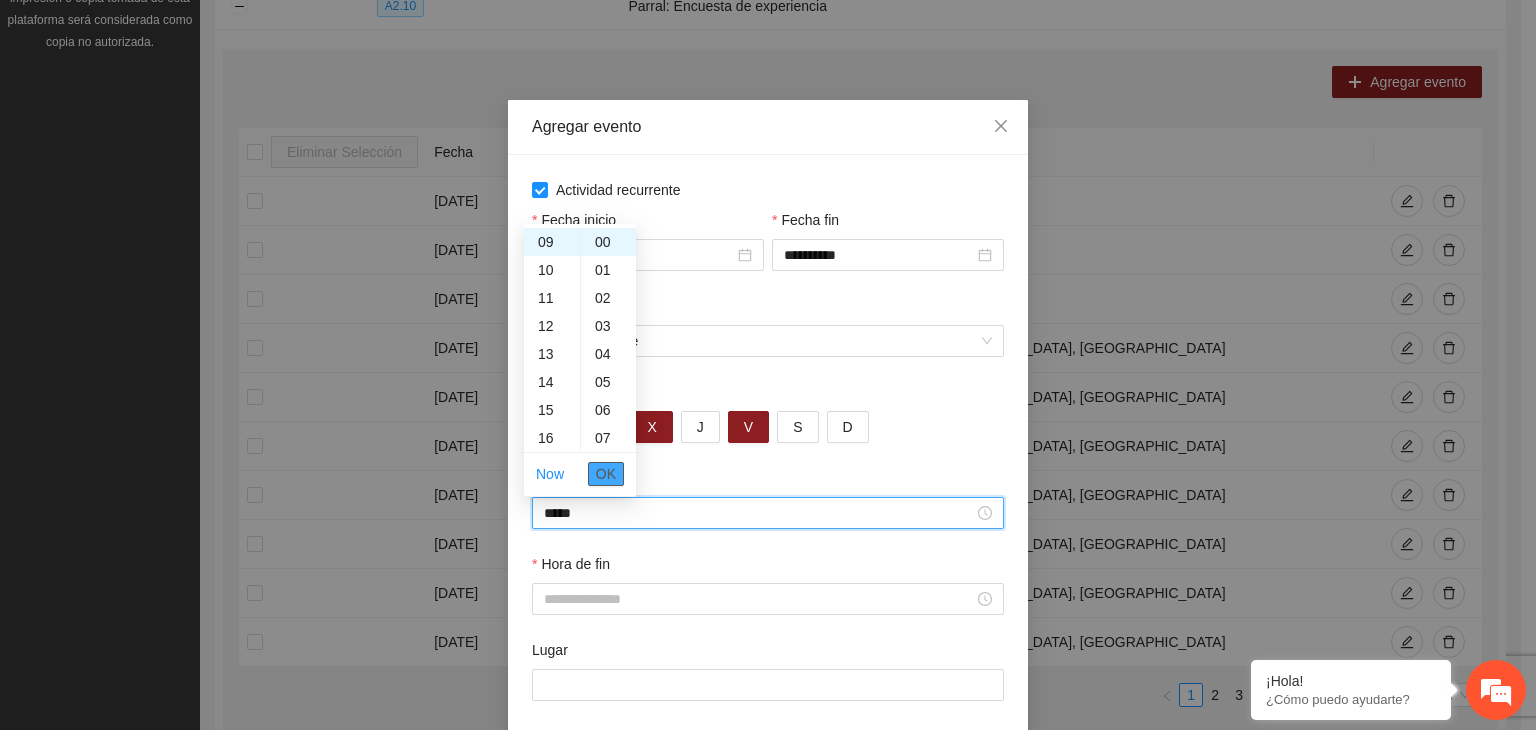 click on "OK" at bounding box center (606, 474) 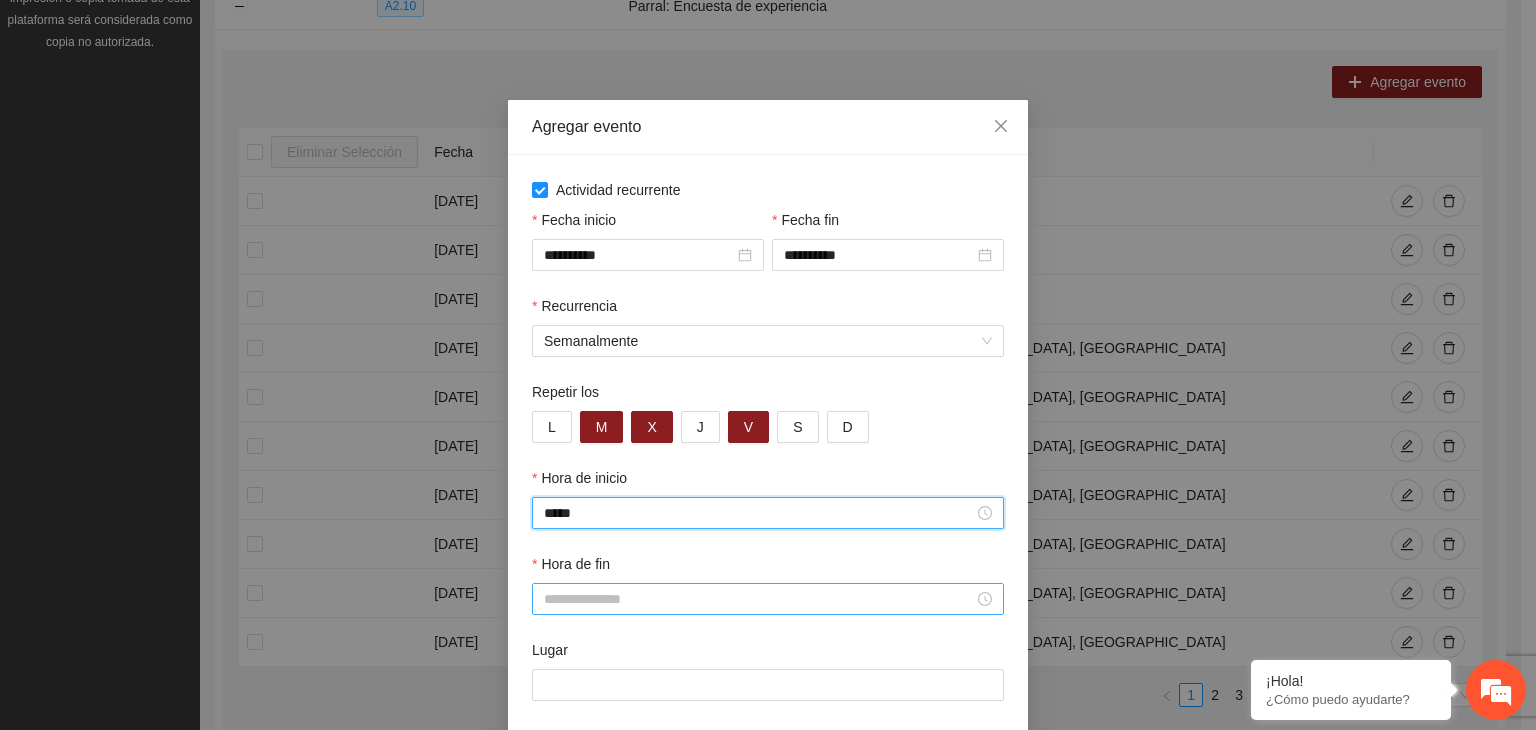 click on "Hora de fin" at bounding box center (759, 599) 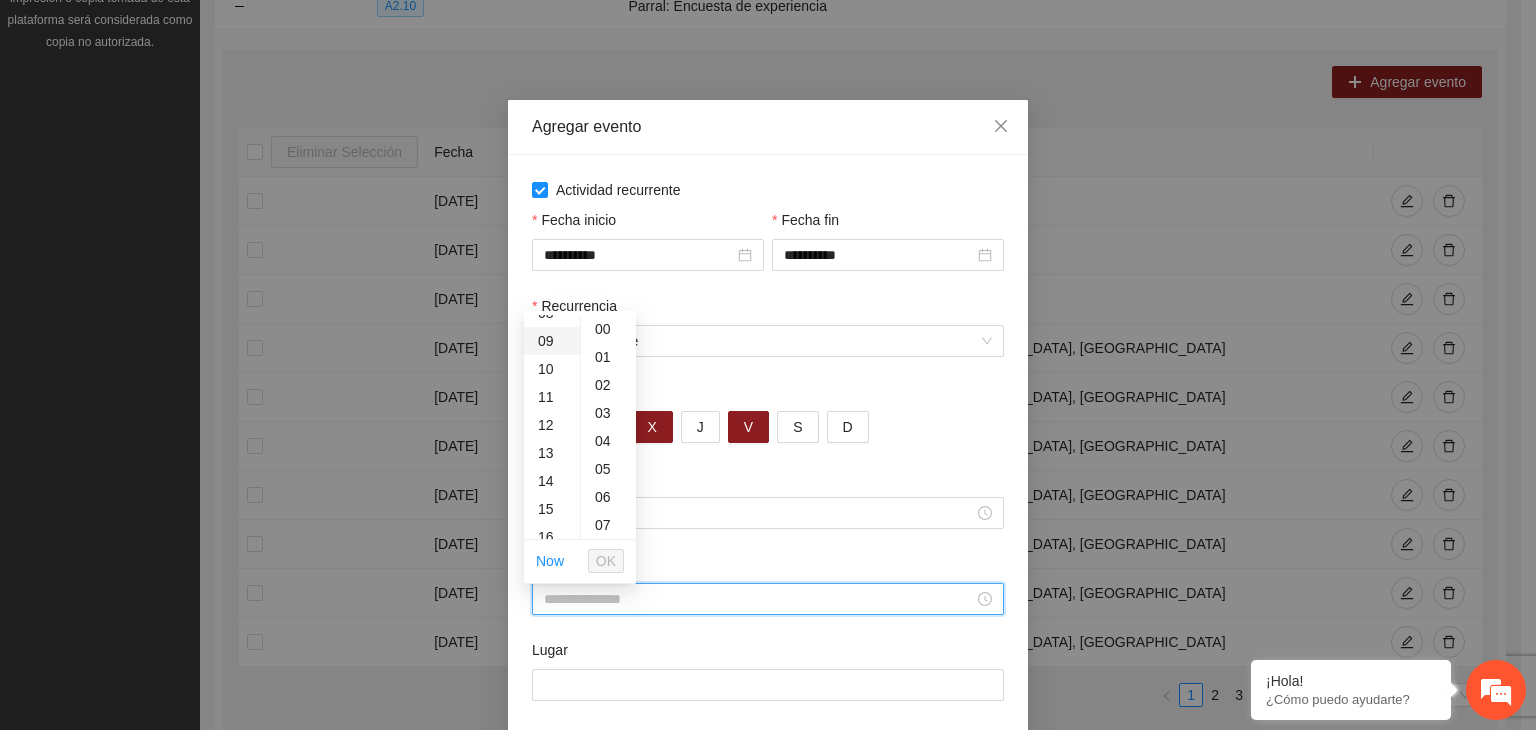 scroll, scrollTop: 242, scrollLeft: 0, axis: vertical 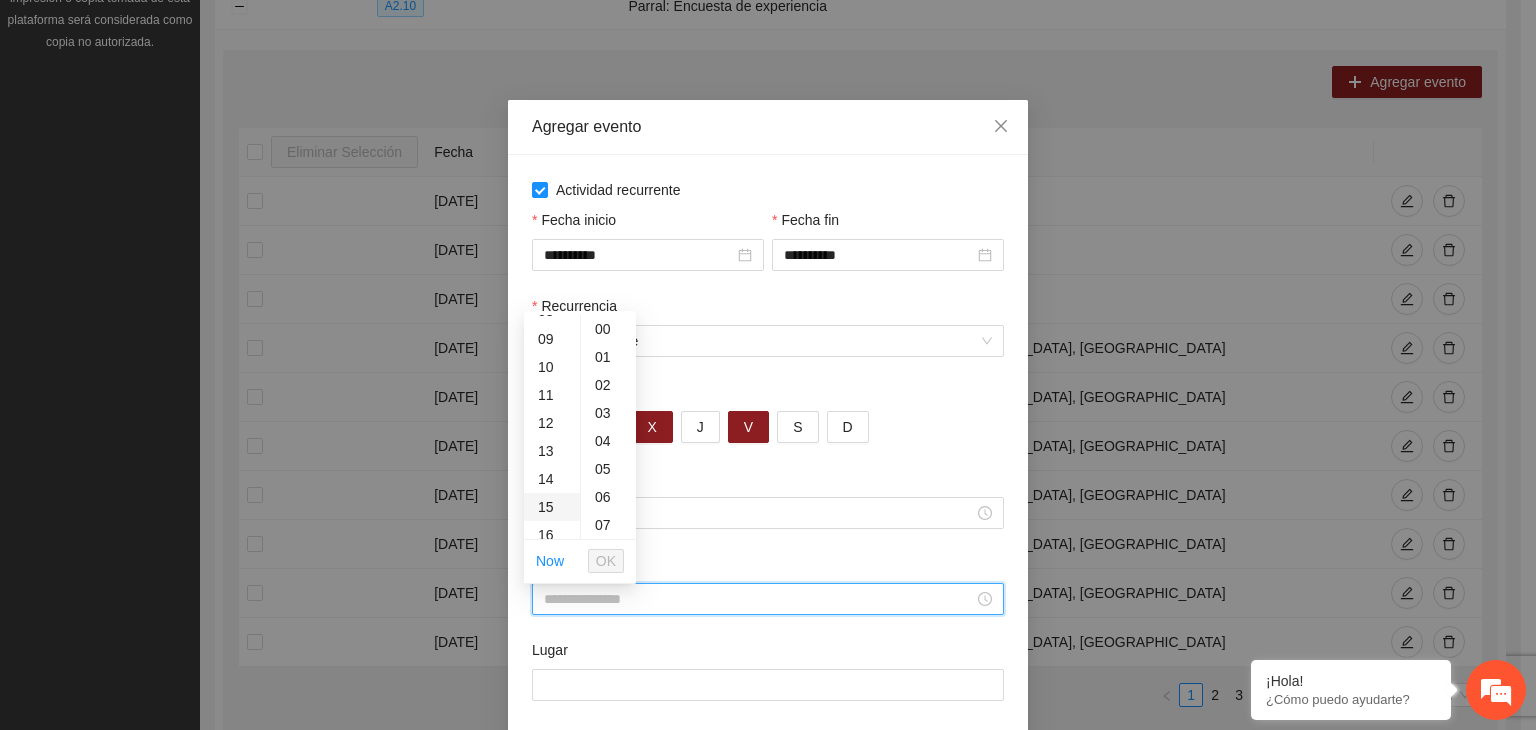 click on "15" at bounding box center (552, 507) 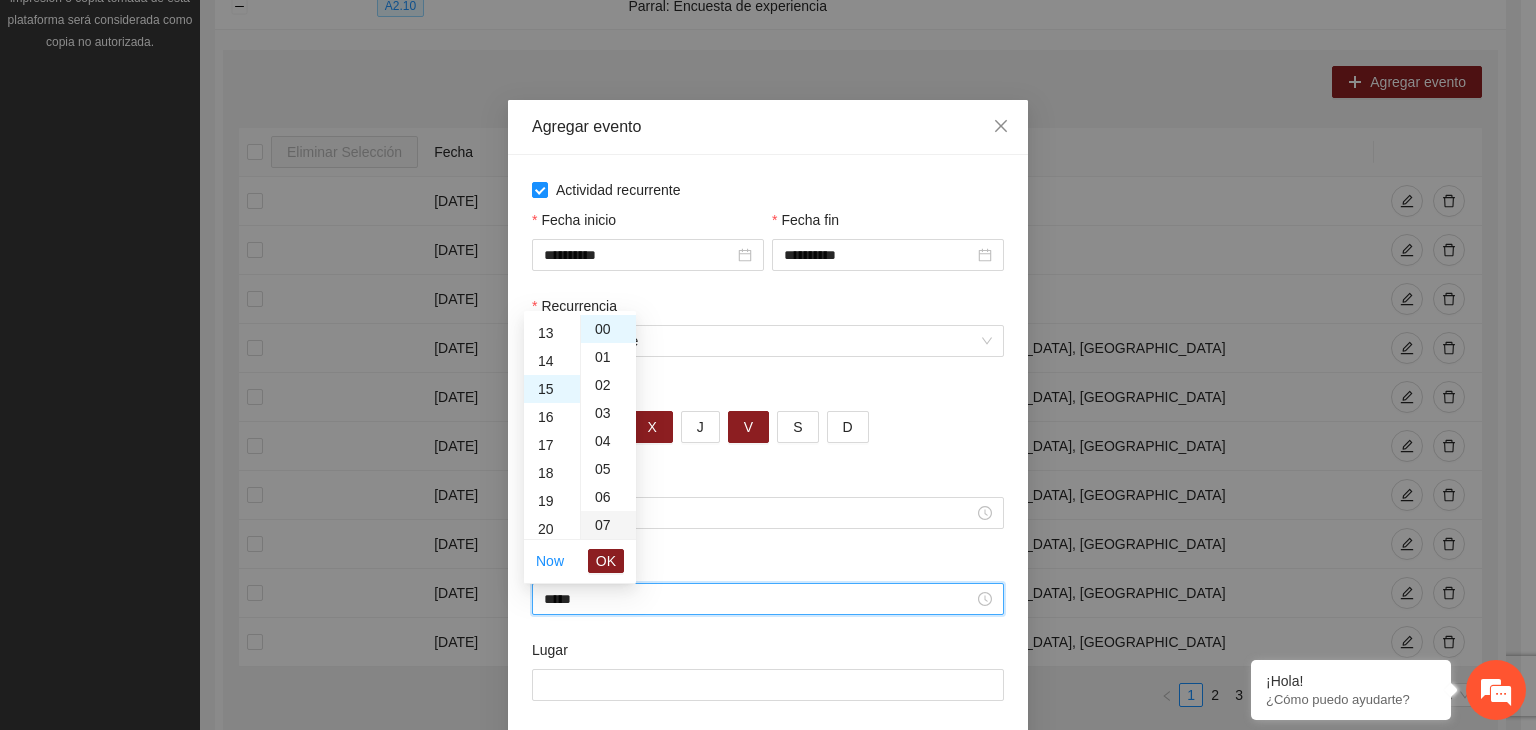 scroll, scrollTop: 420, scrollLeft: 0, axis: vertical 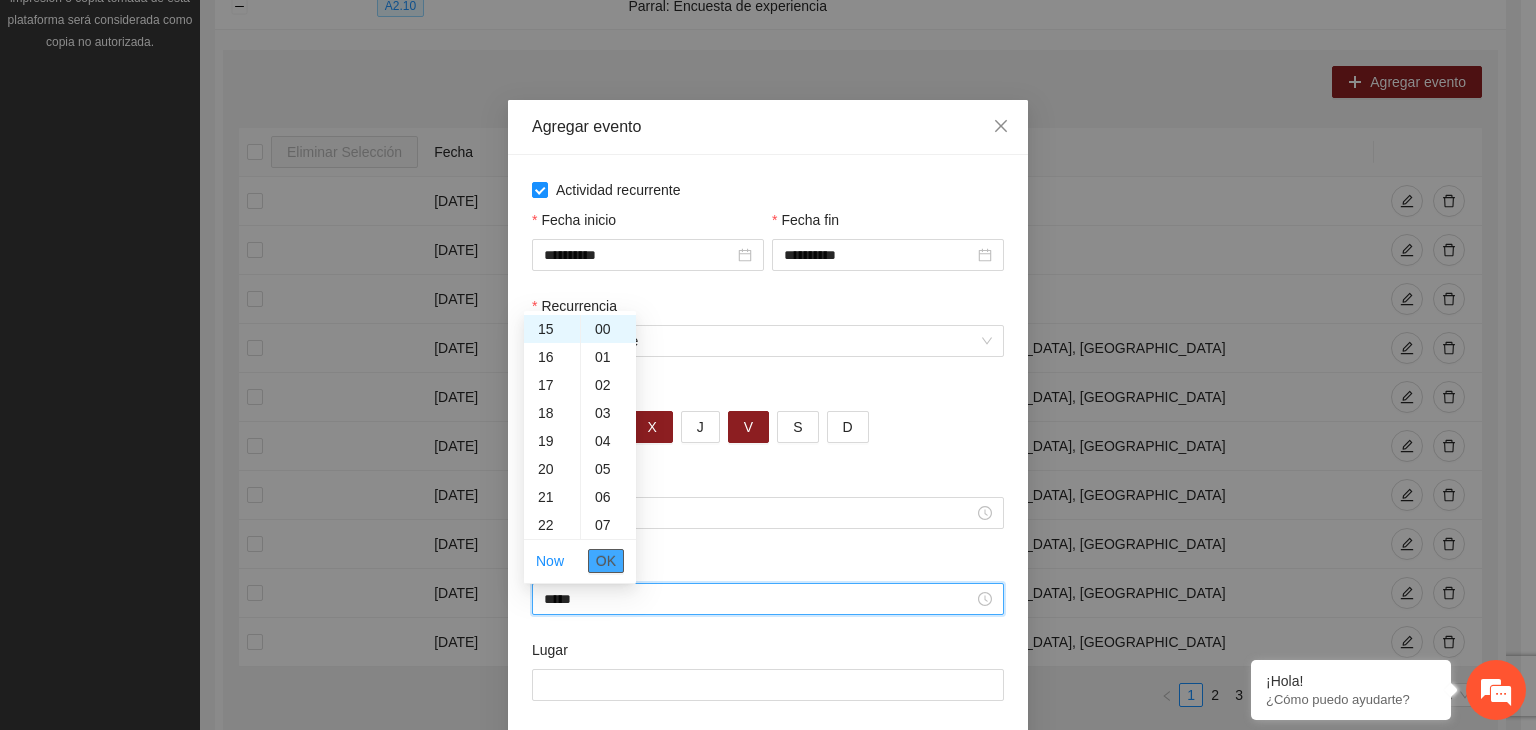 click on "OK" at bounding box center [606, 561] 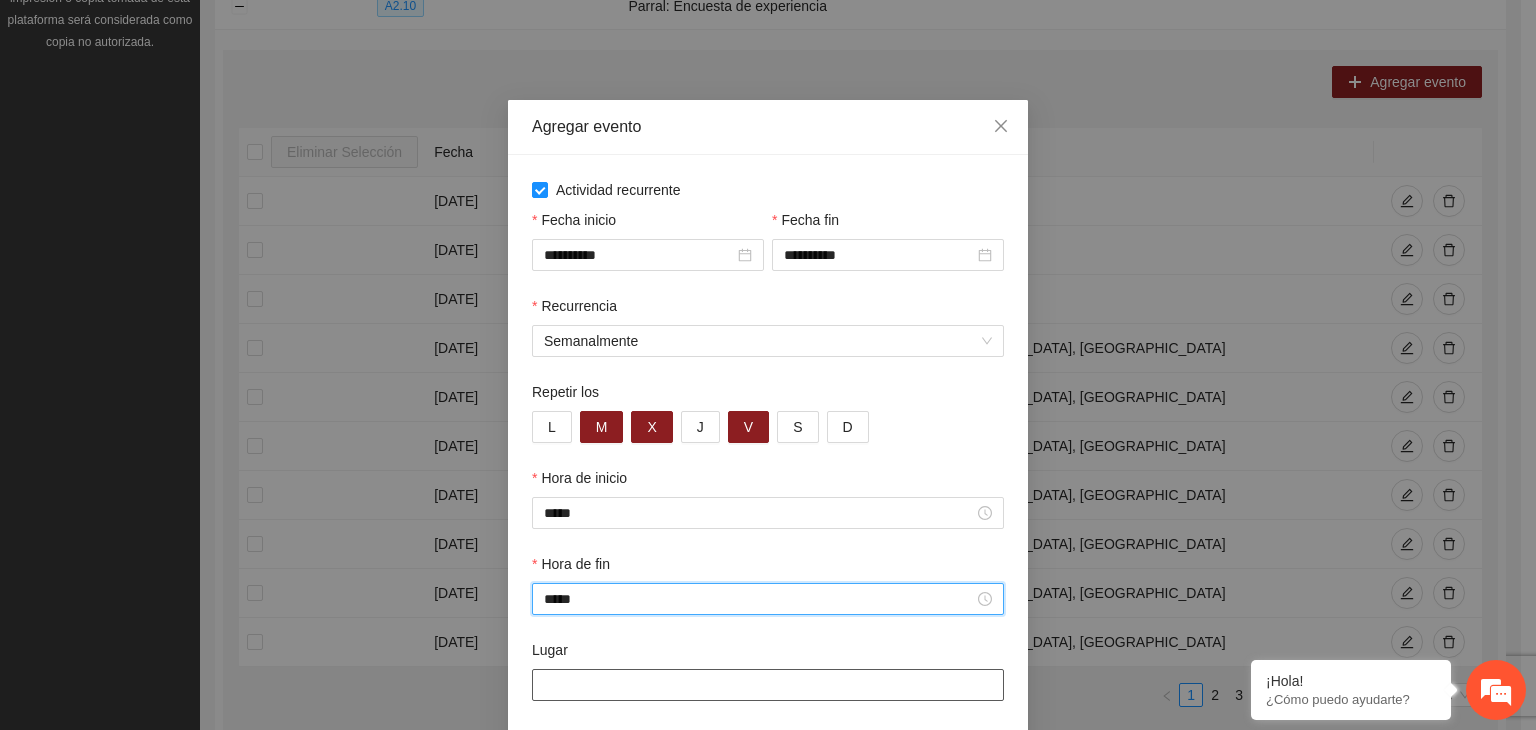 click on "Lugar" at bounding box center [768, 685] 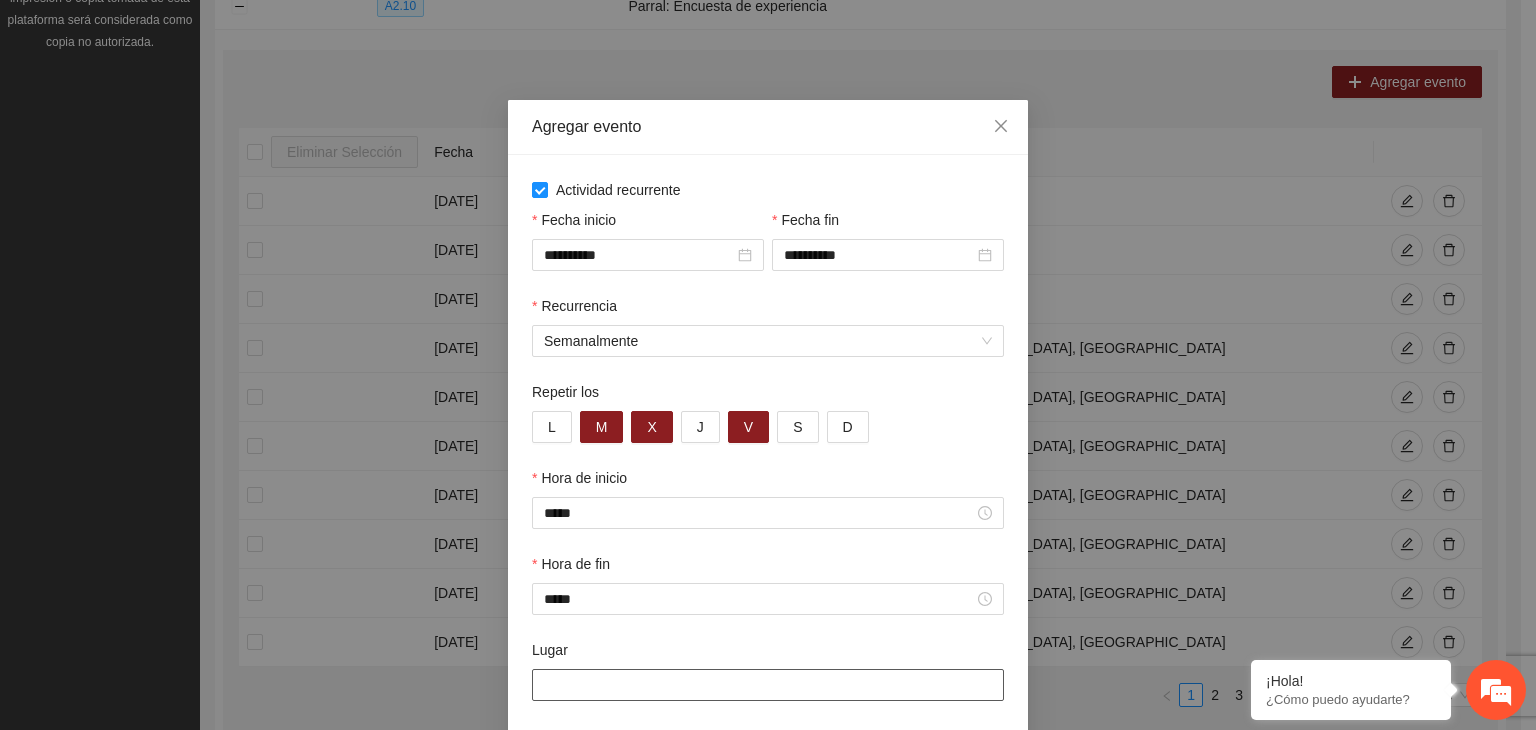 type on "**********" 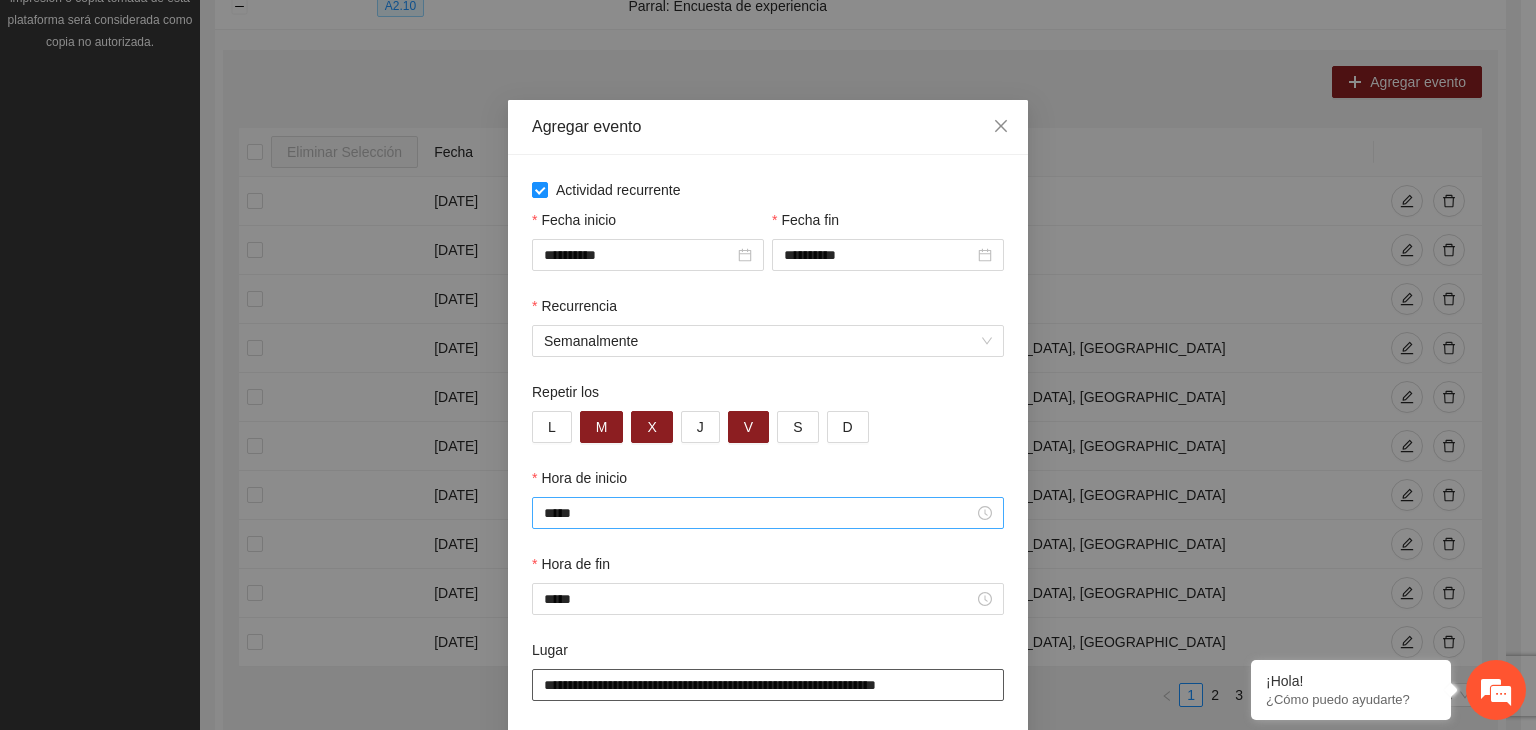 scroll, scrollTop: 99, scrollLeft: 0, axis: vertical 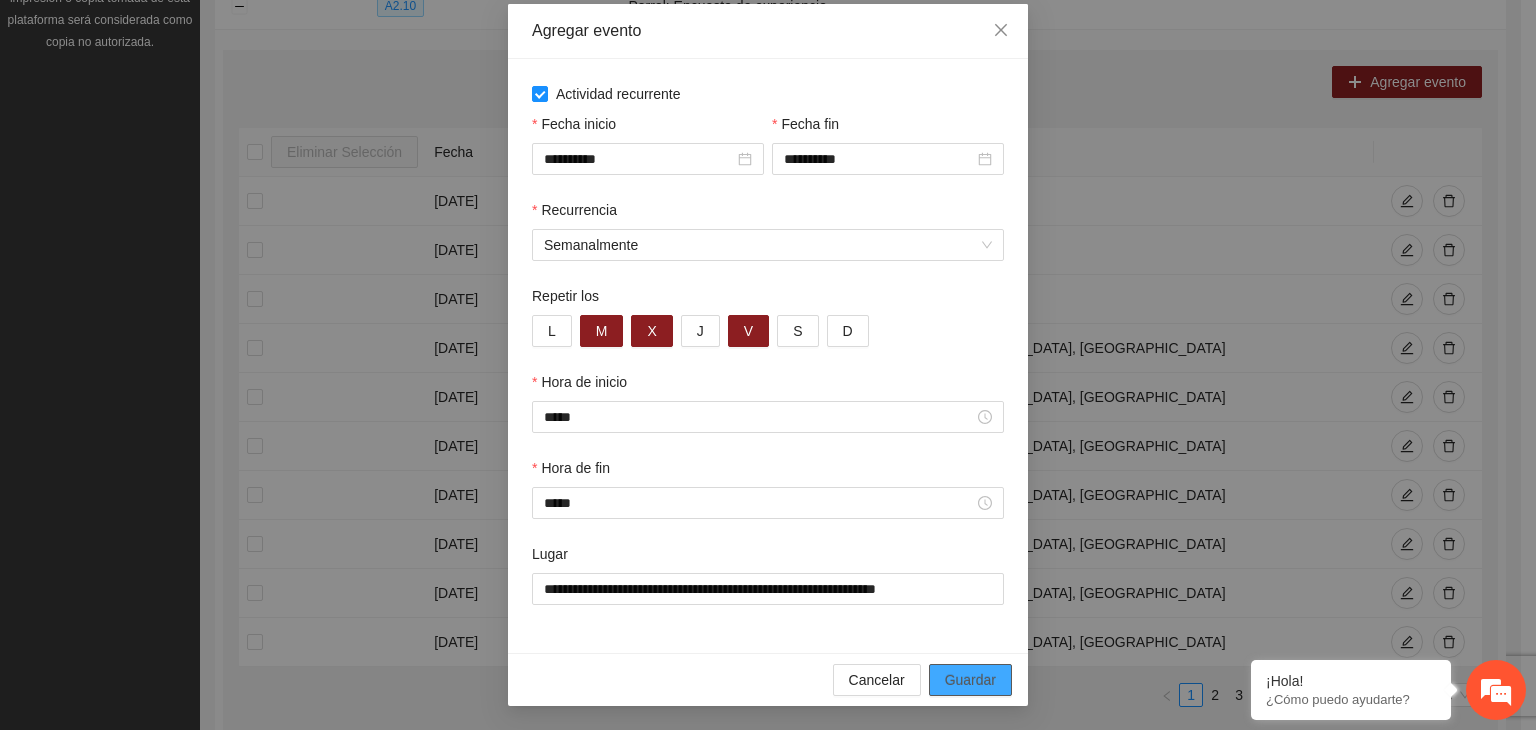 click on "Guardar" at bounding box center [970, 680] 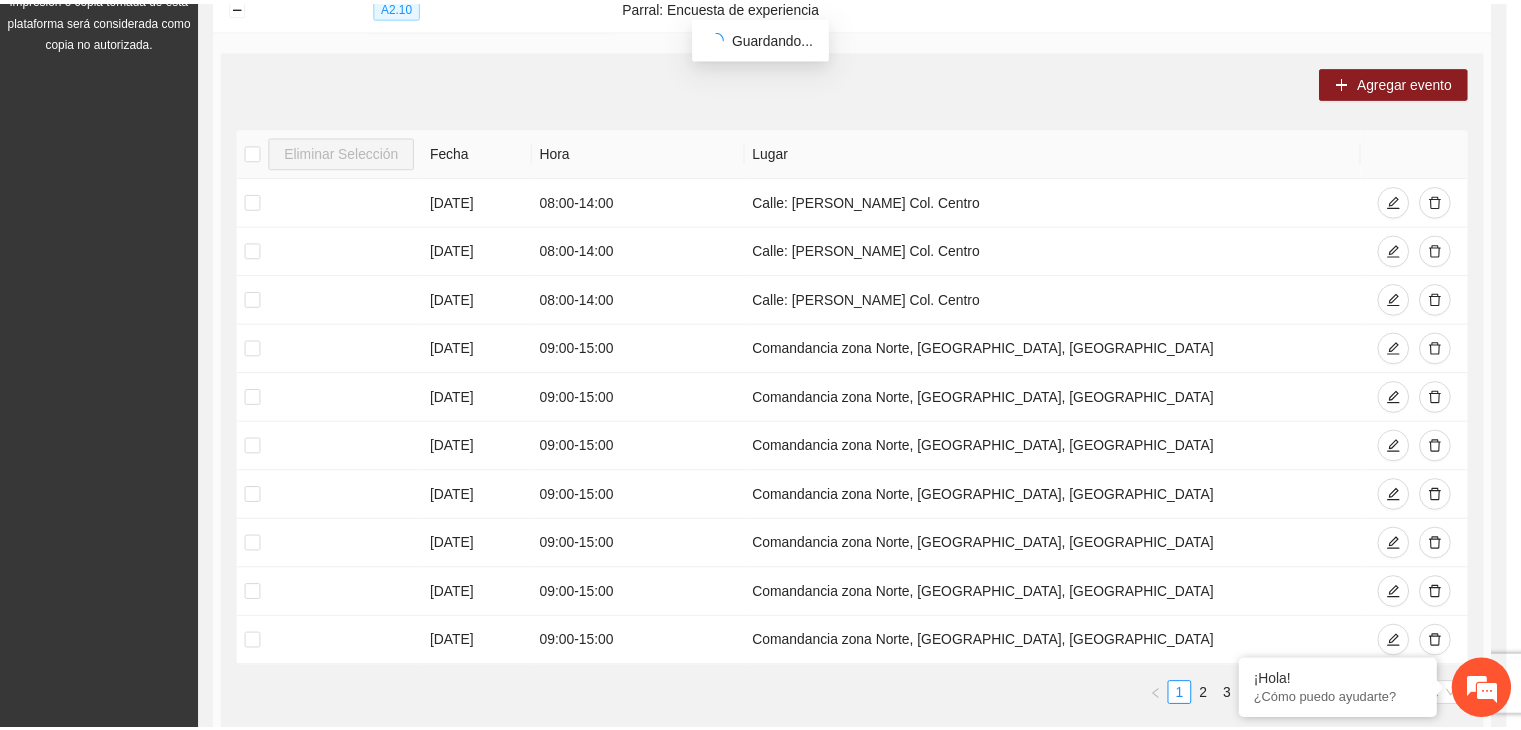 scroll, scrollTop: 0, scrollLeft: 0, axis: both 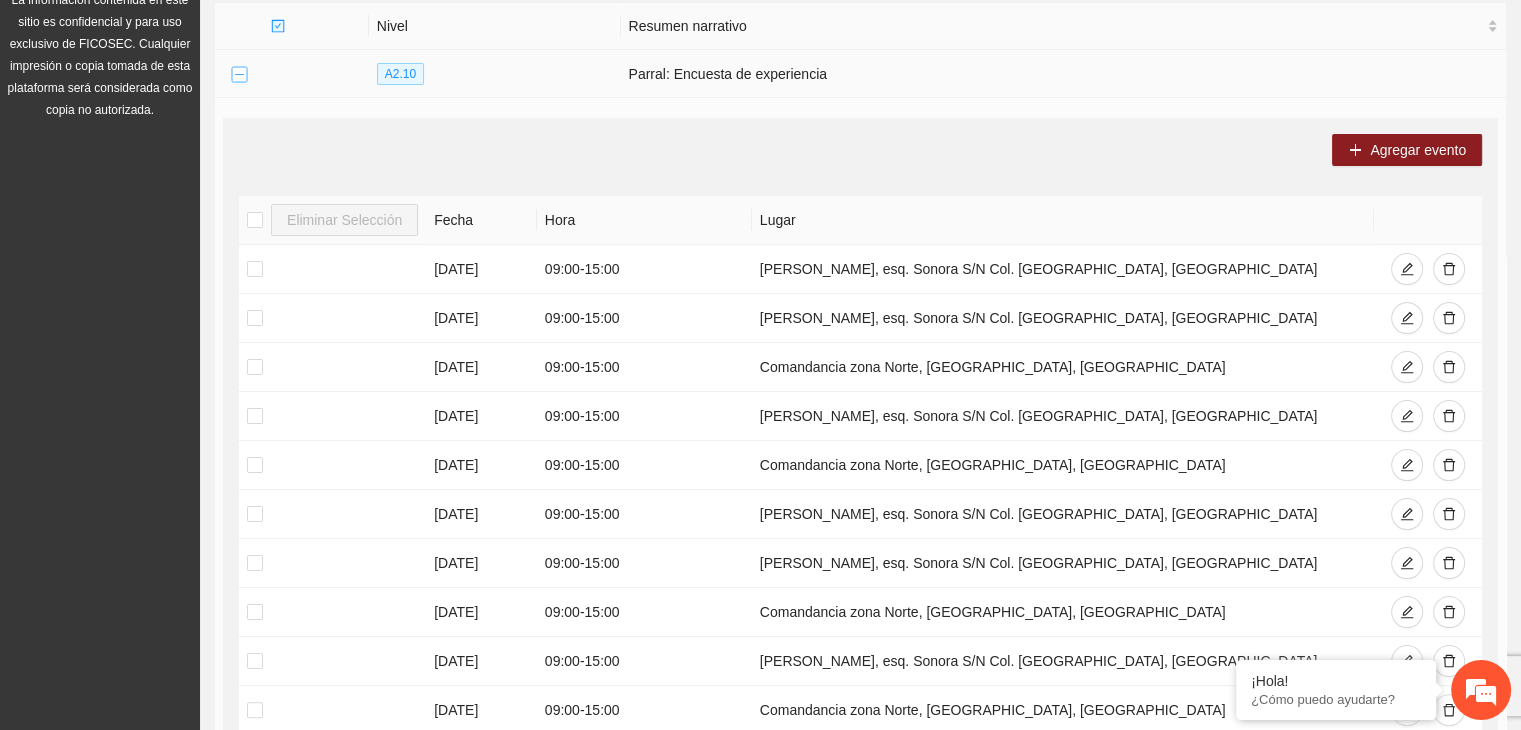 click at bounding box center (239, 75) 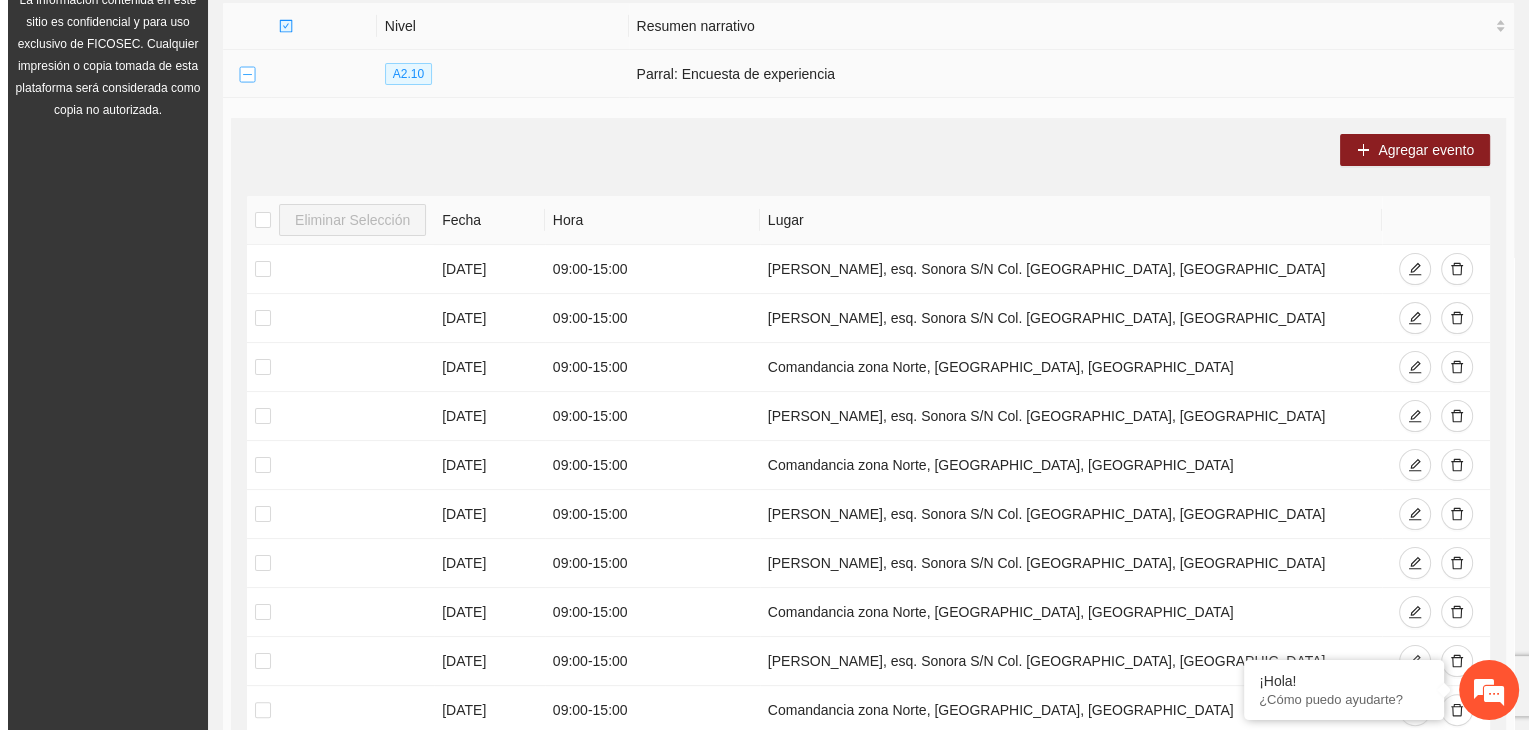 scroll, scrollTop: 0, scrollLeft: 0, axis: both 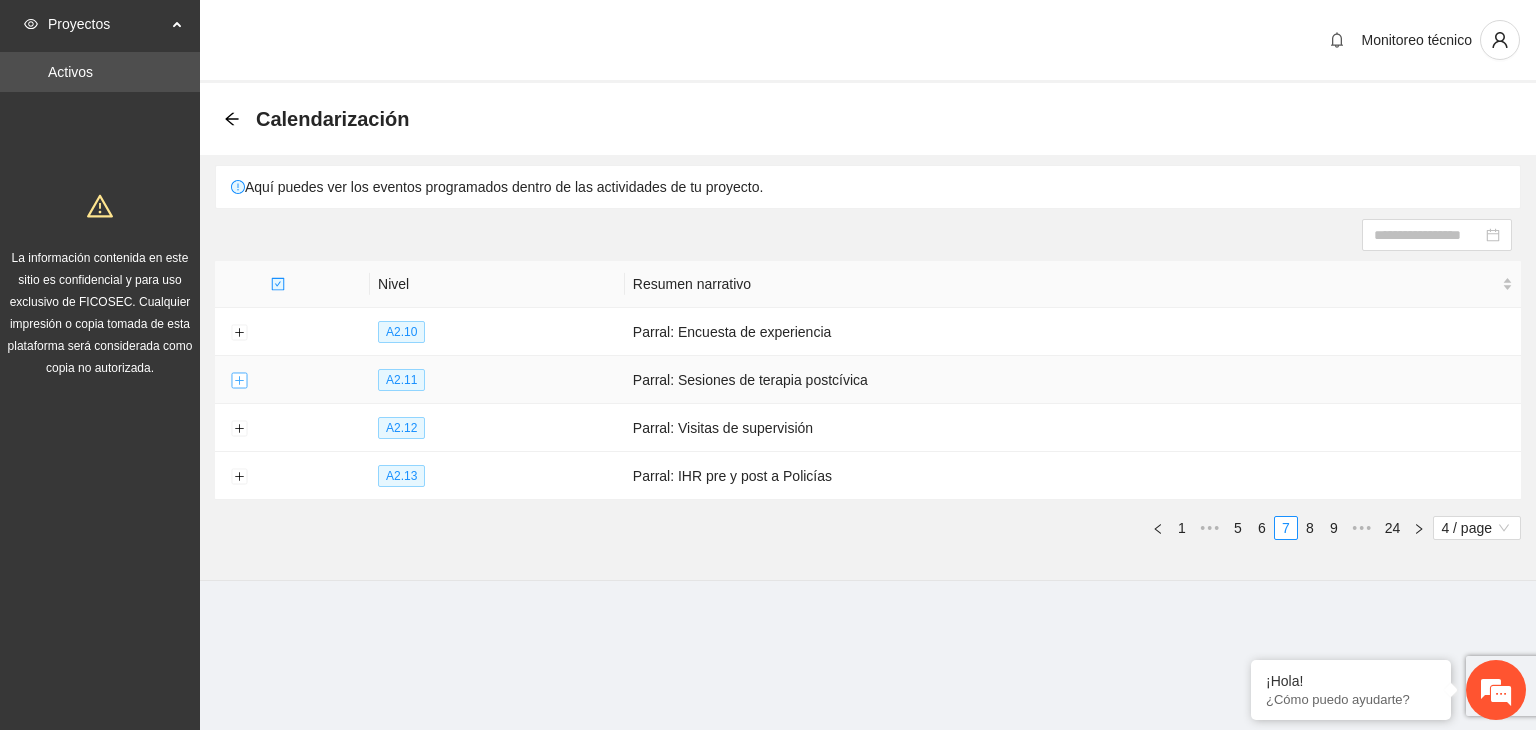 click at bounding box center (239, 381) 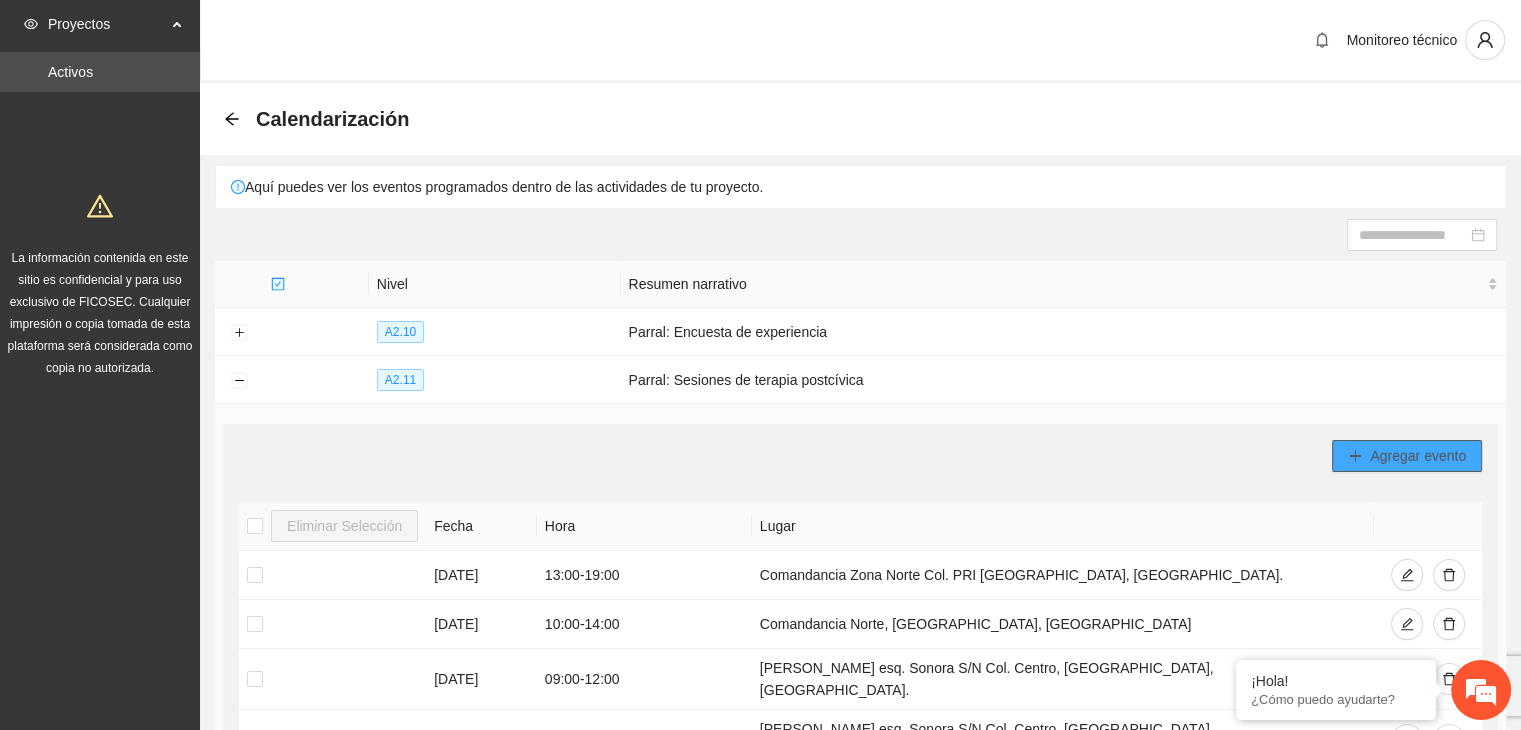 click on "Agregar evento" at bounding box center (1407, 456) 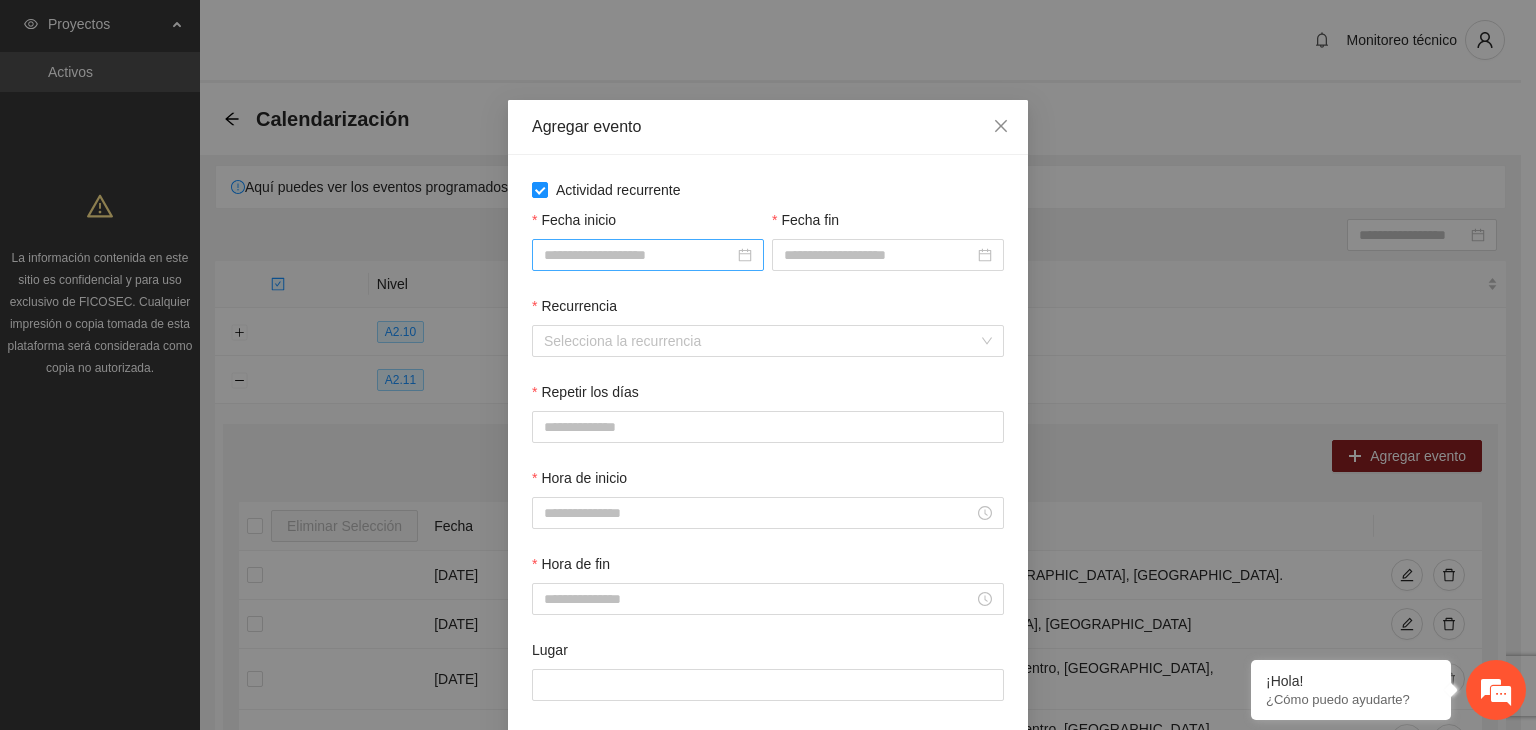 click on "Fecha inicio" at bounding box center (639, 255) 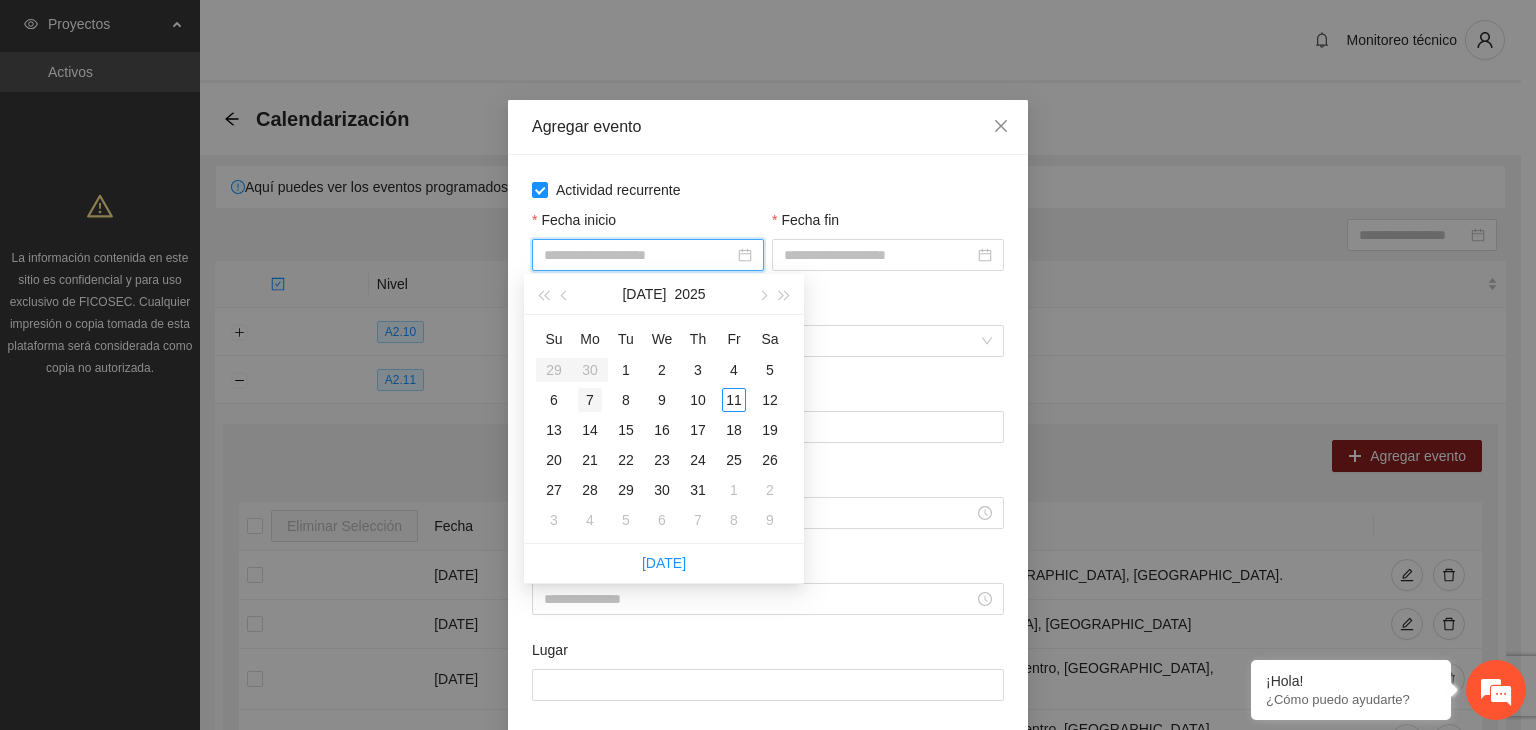 type on "**********" 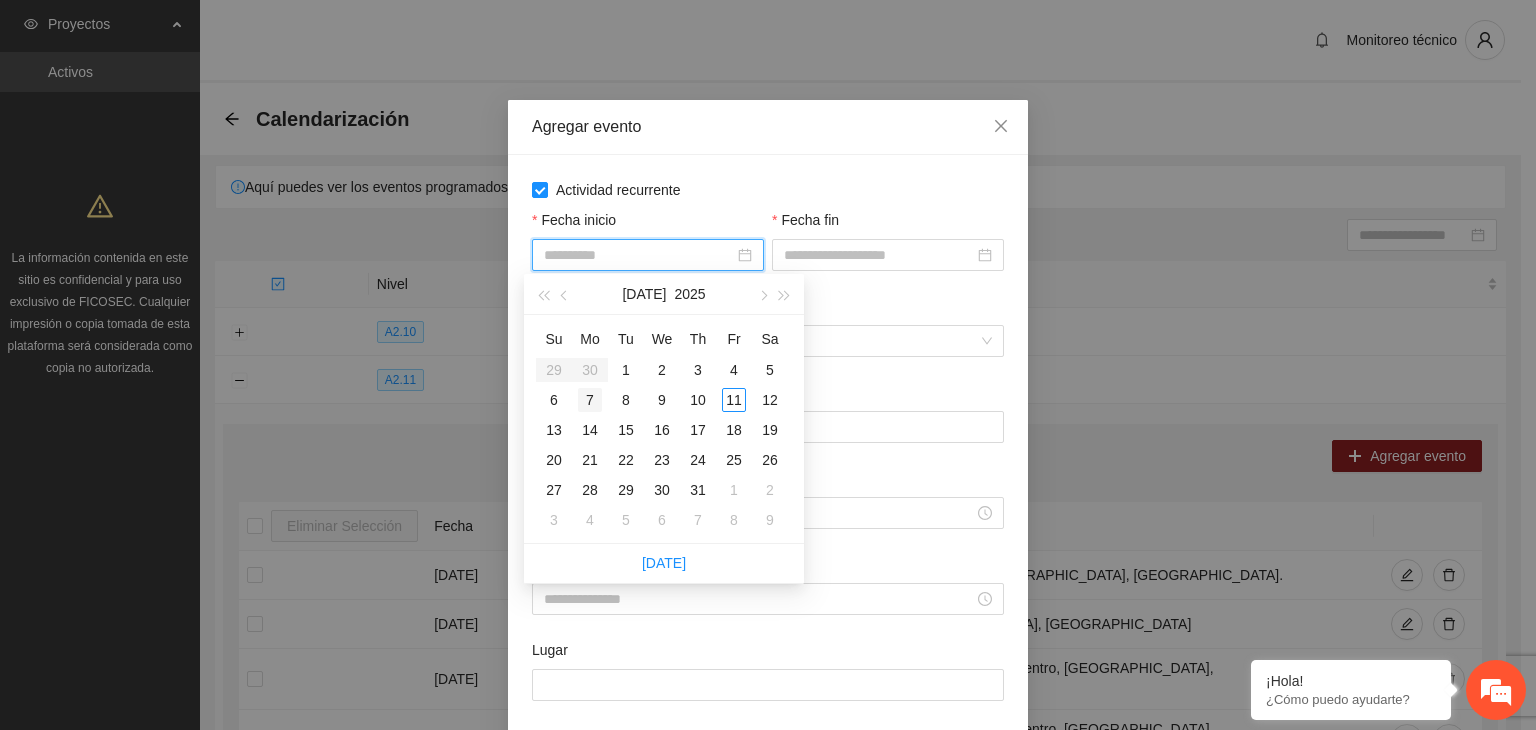 click on "7" at bounding box center [590, 400] 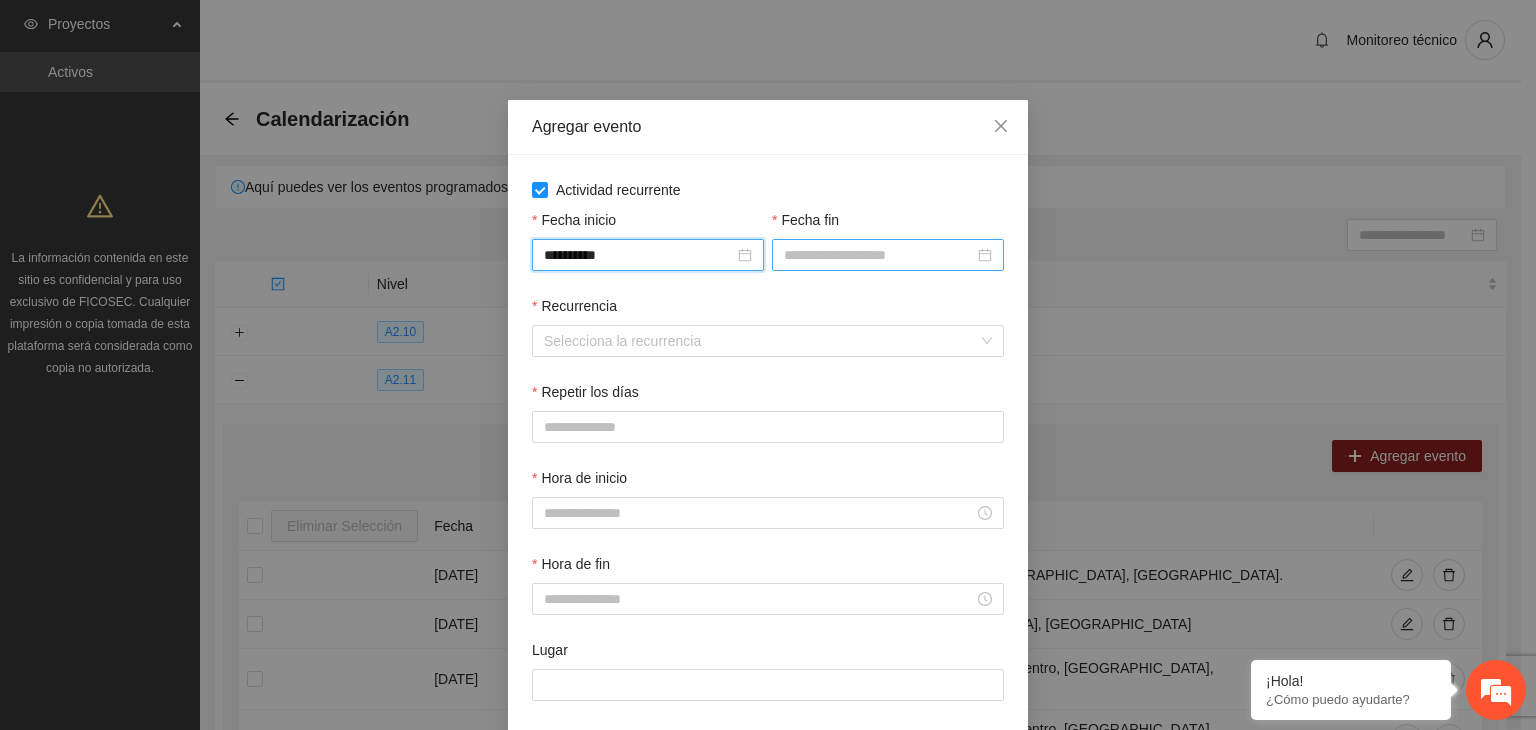 click on "Fecha fin" at bounding box center [879, 255] 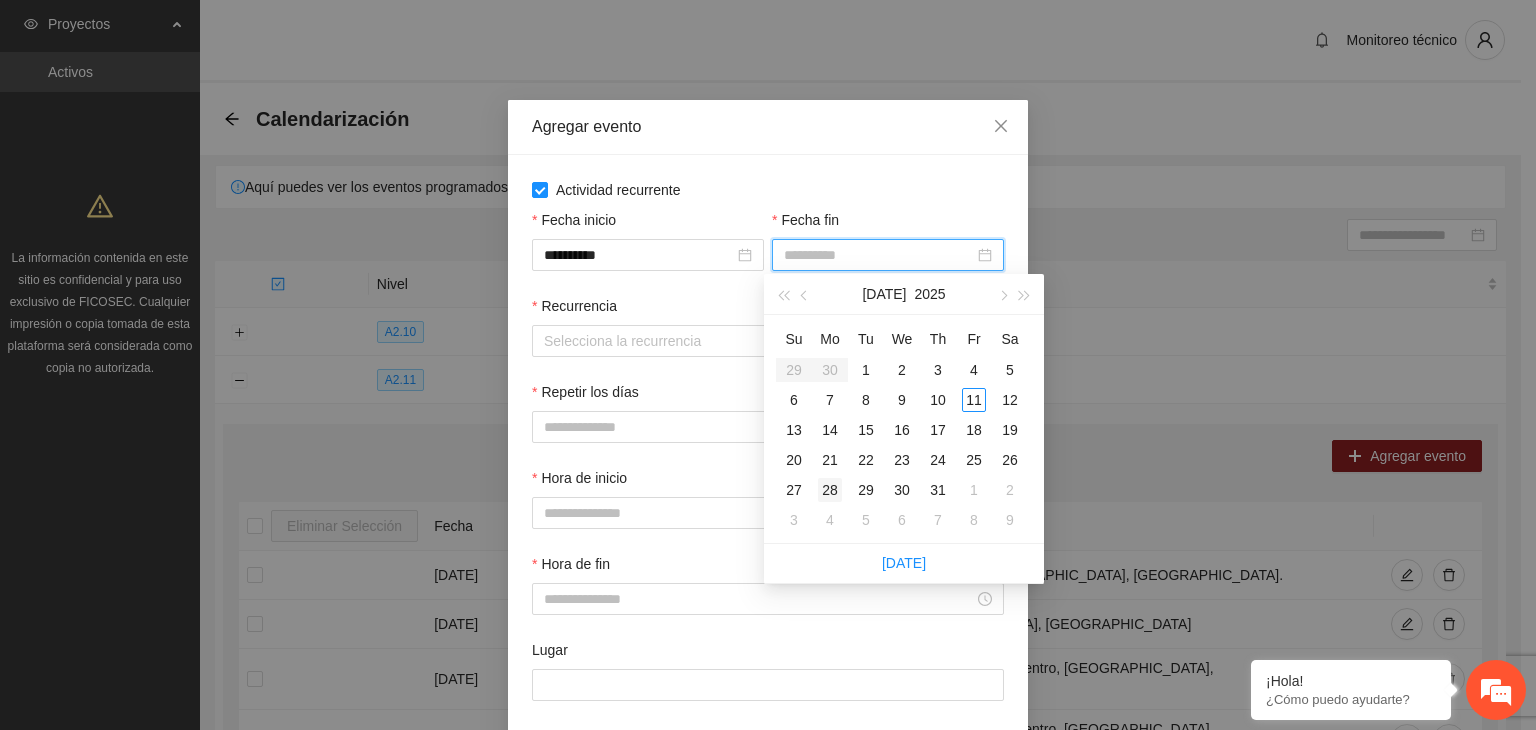 type on "**********" 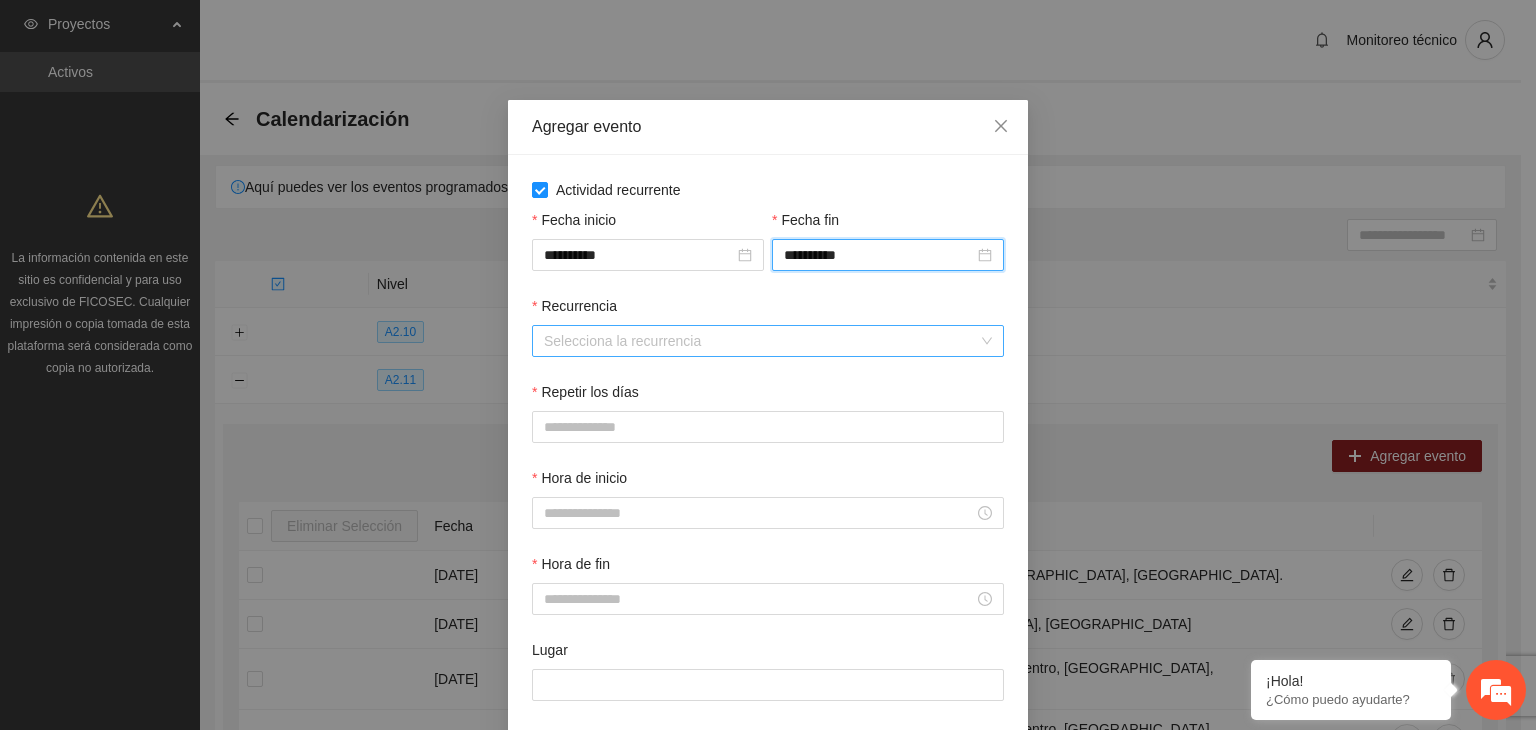 click on "Recurrencia" at bounding box center [761, 341] 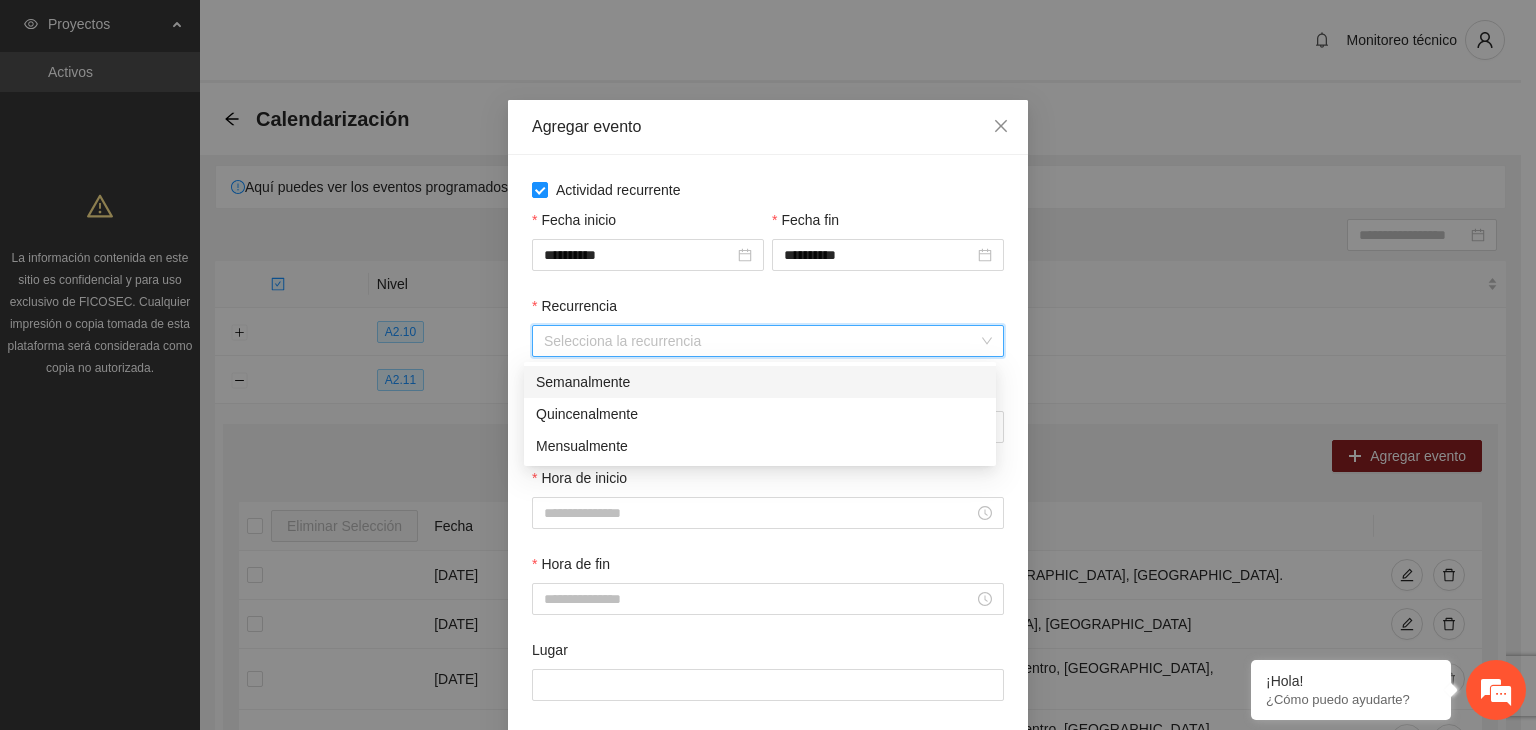 click on "Semanalmente" at bounding box center [760, 382] 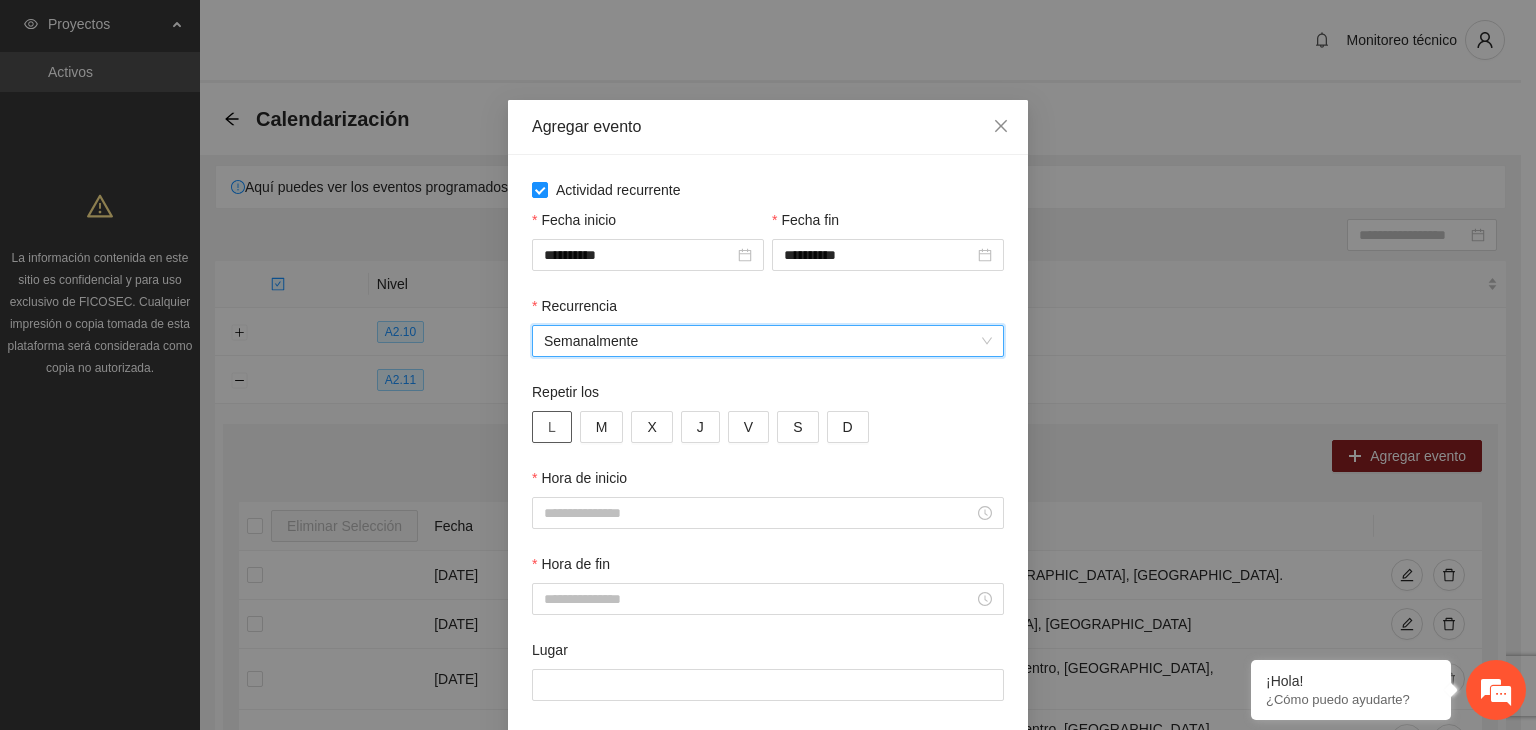 click on "L" at bounding box center [552, 427] 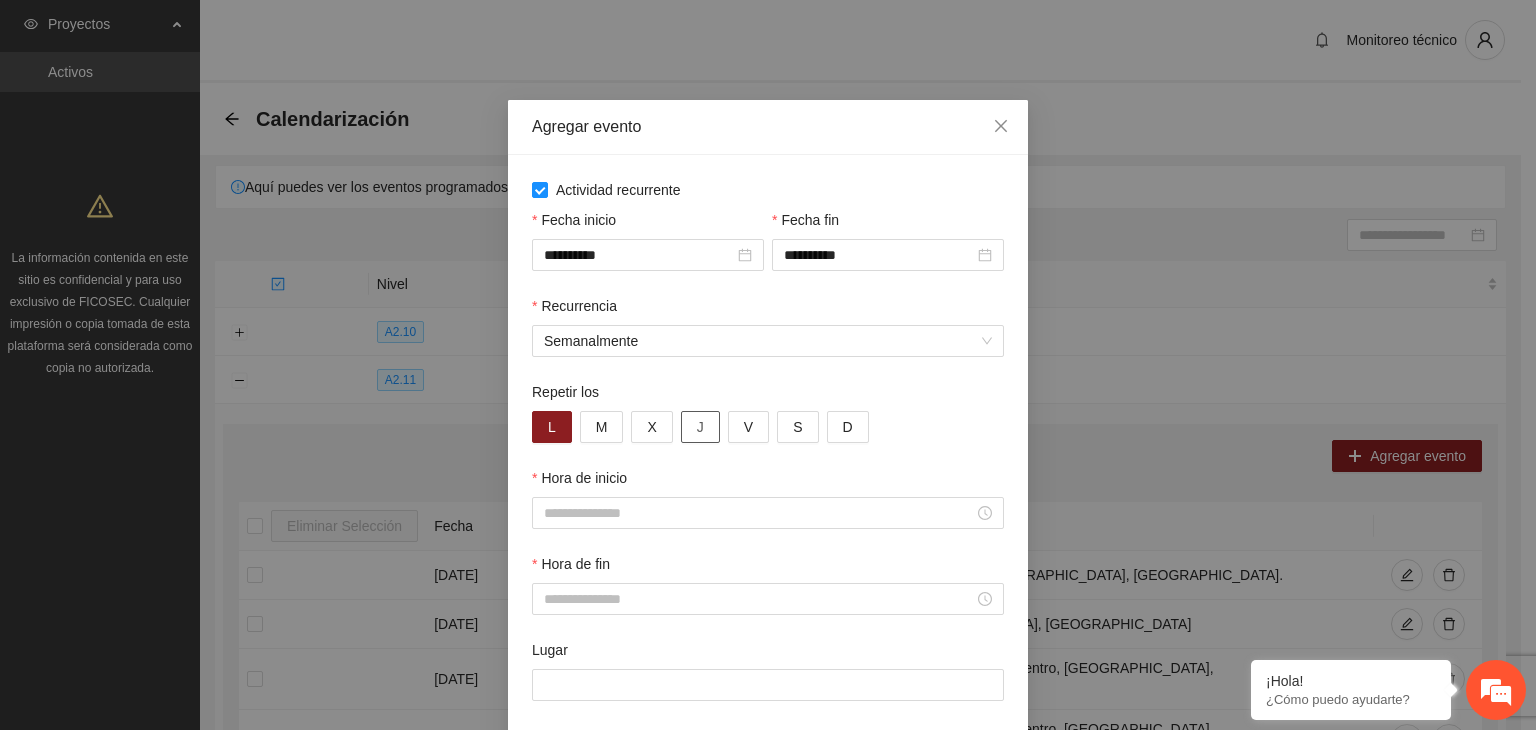 click on "J" at bounding box center (700, 427) 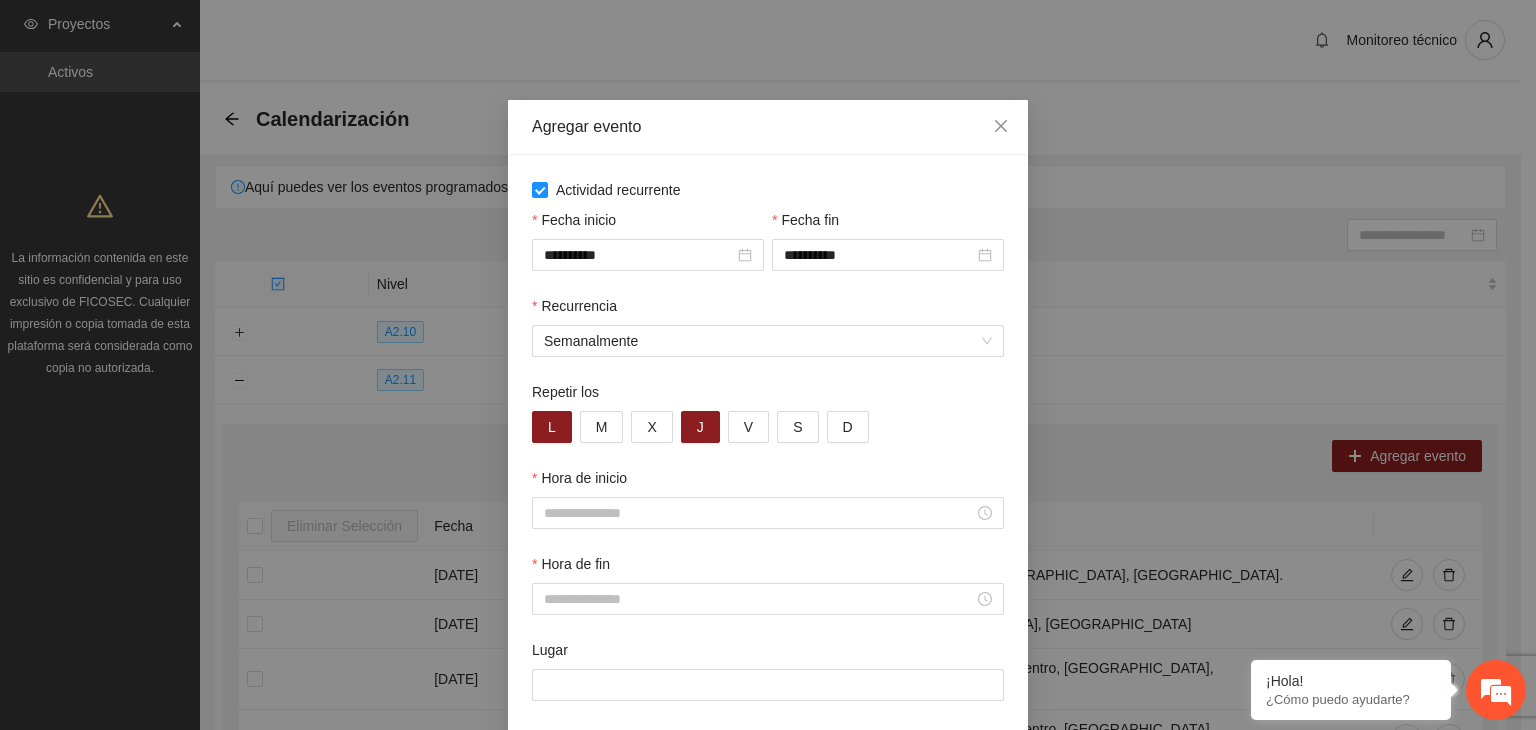 click on "Hora de inicio" at bounding box center [768, 510] 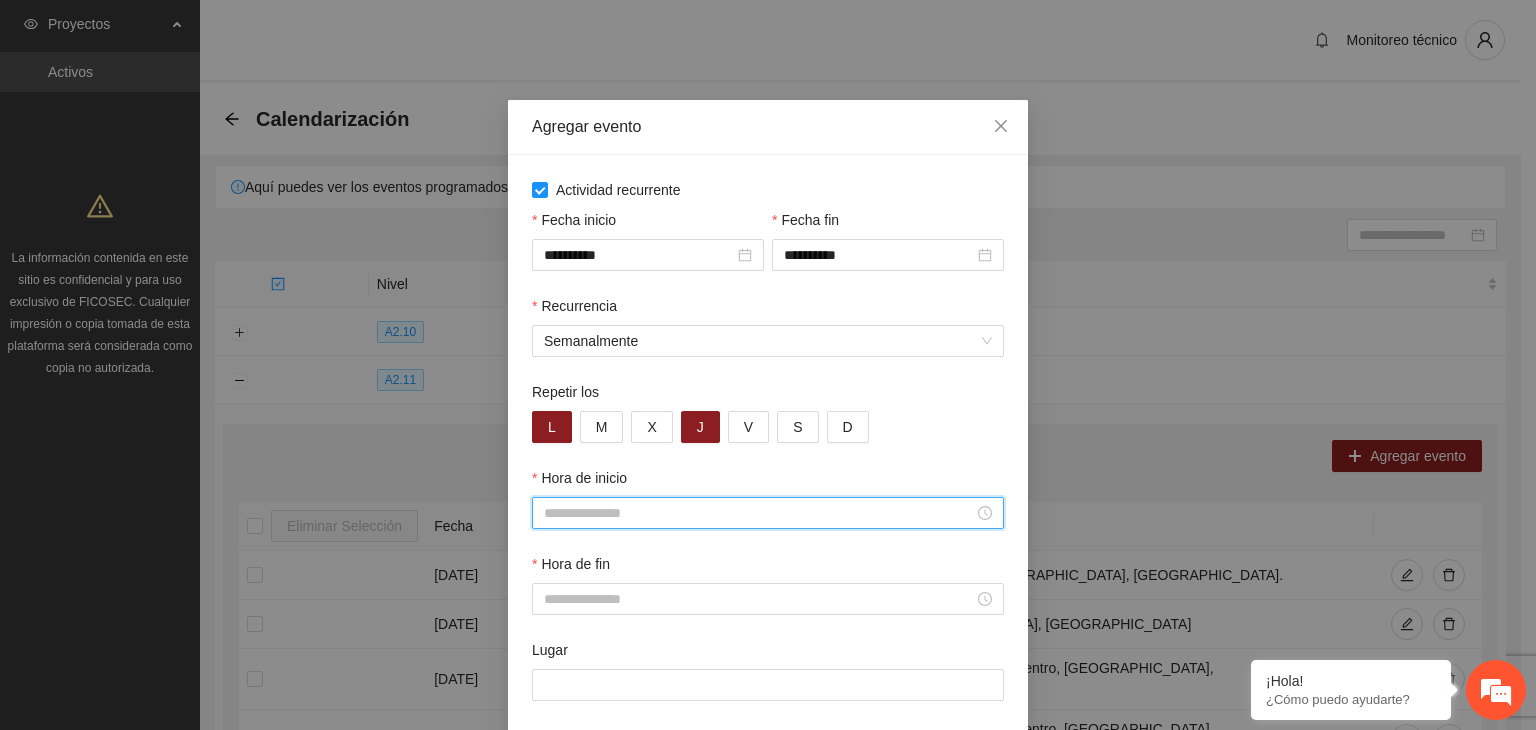 click on "Hora de inicio" at bounding box center (759, 513) 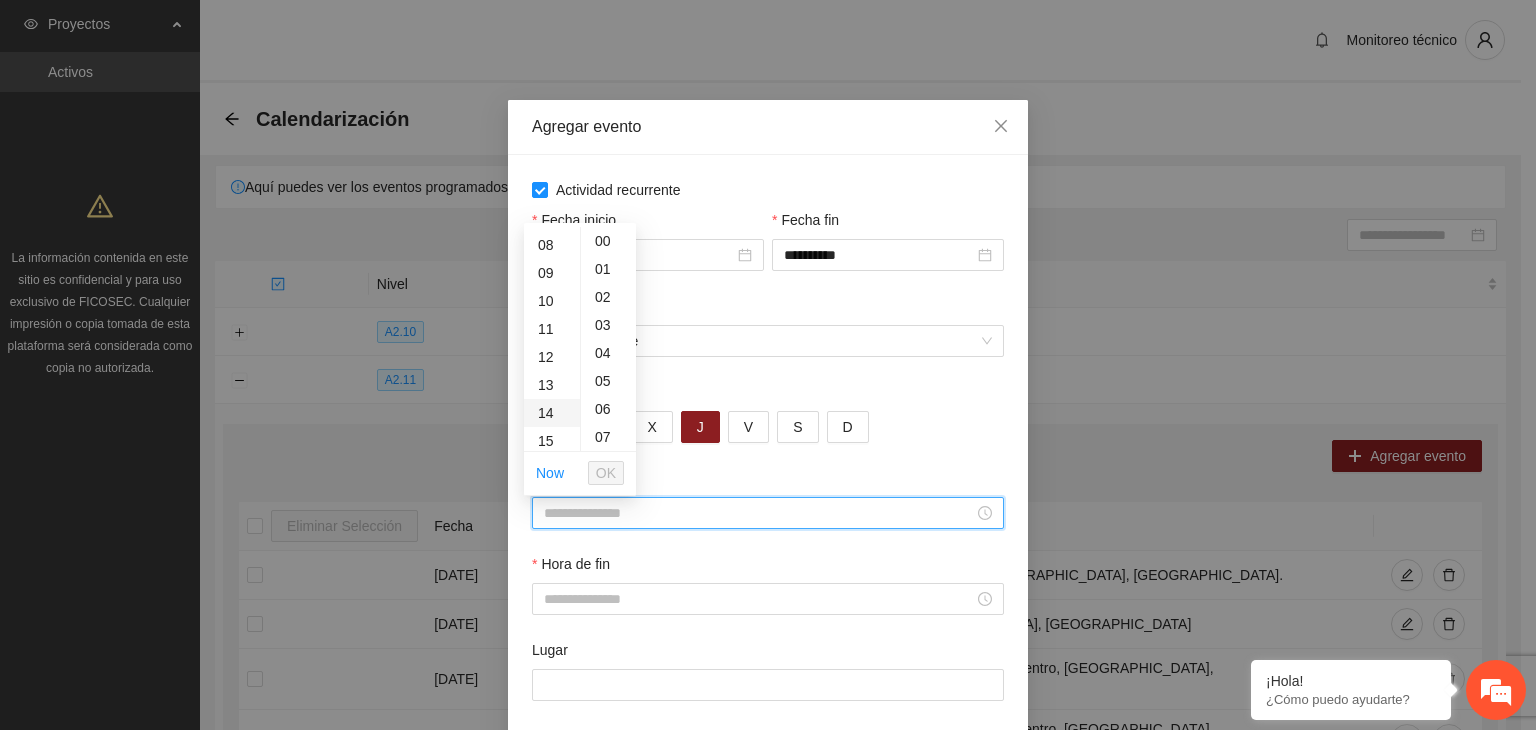 click on "14" at bounding box center [552, 413] 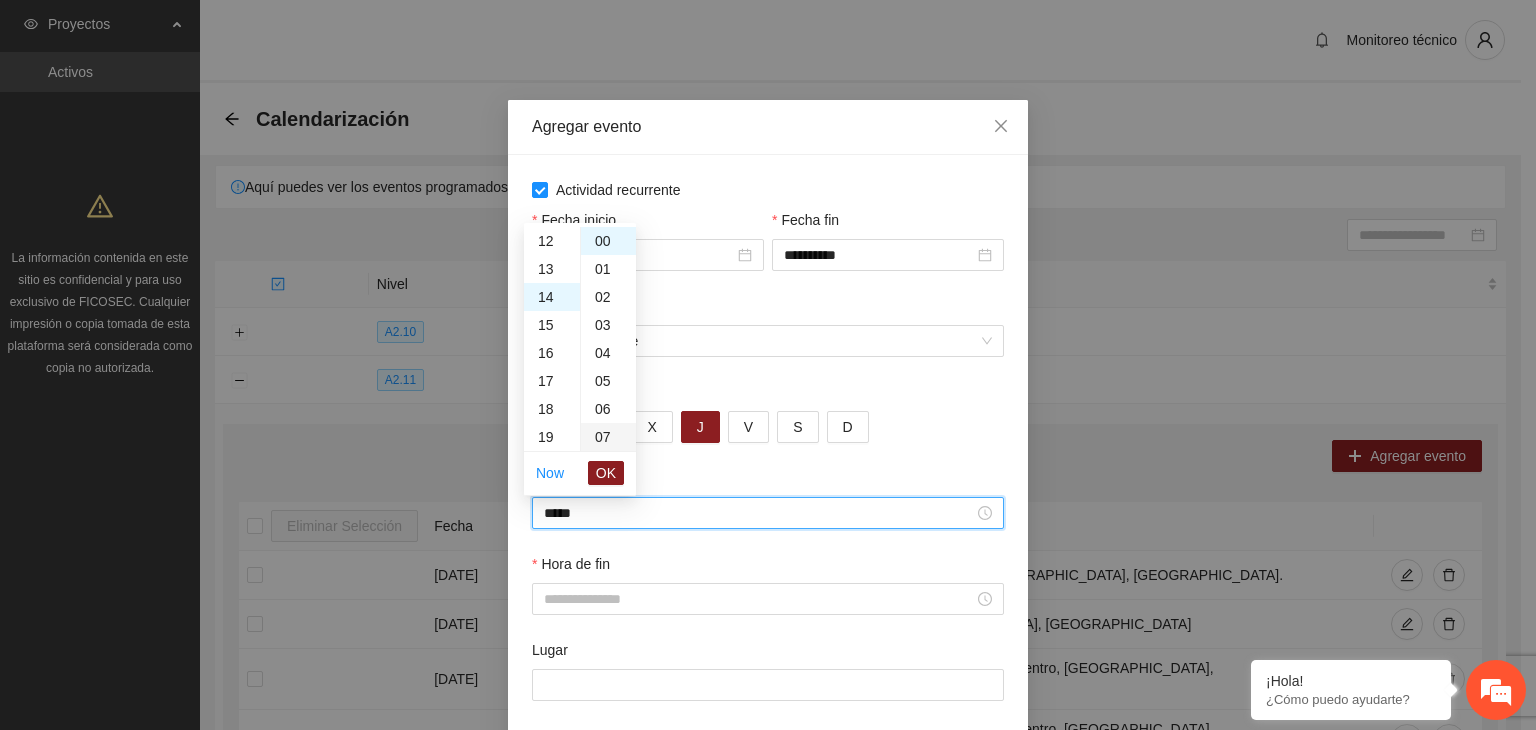 scroll, scrollTop: 392, scrollLeft: 0, axis: vertical 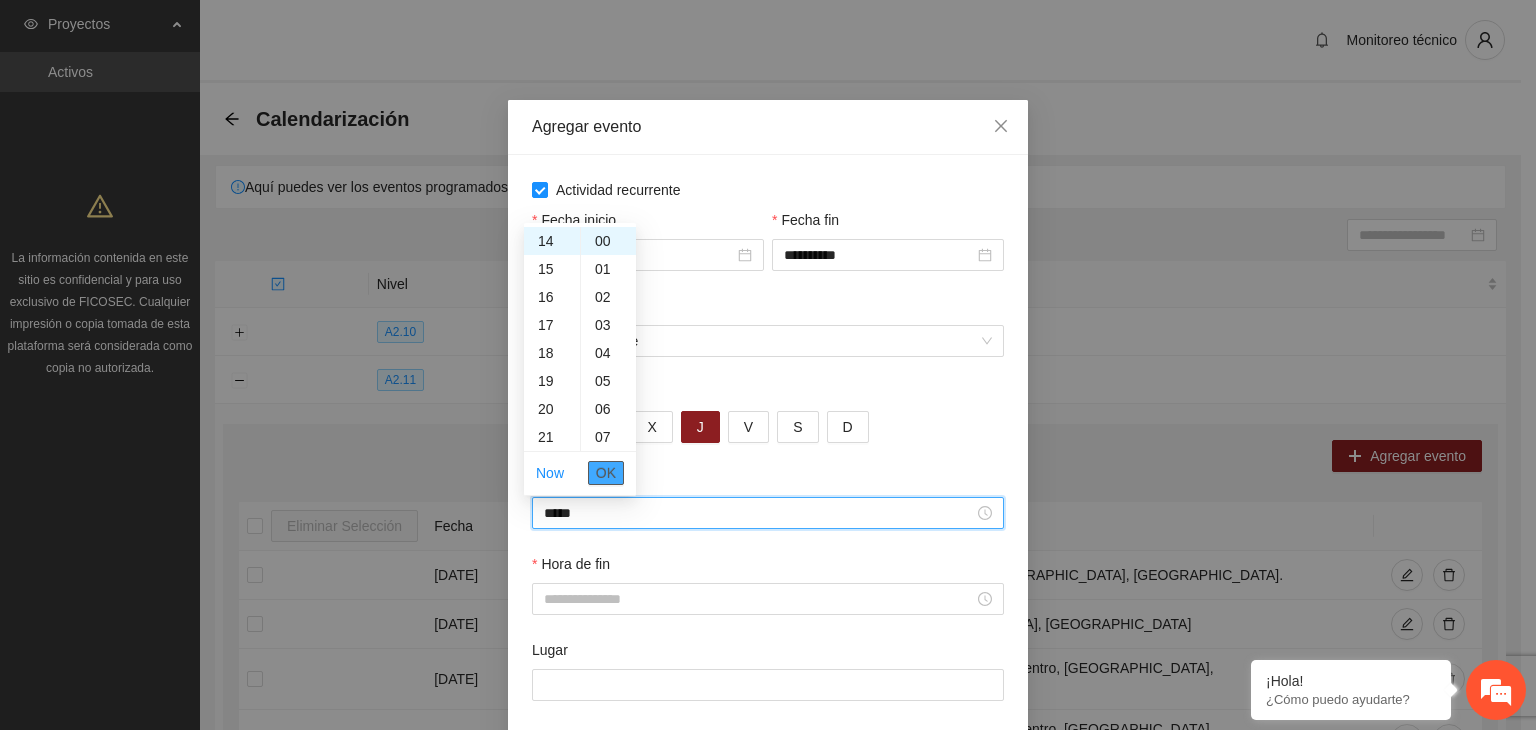 click on "OK" at bounding box center [606, 473] 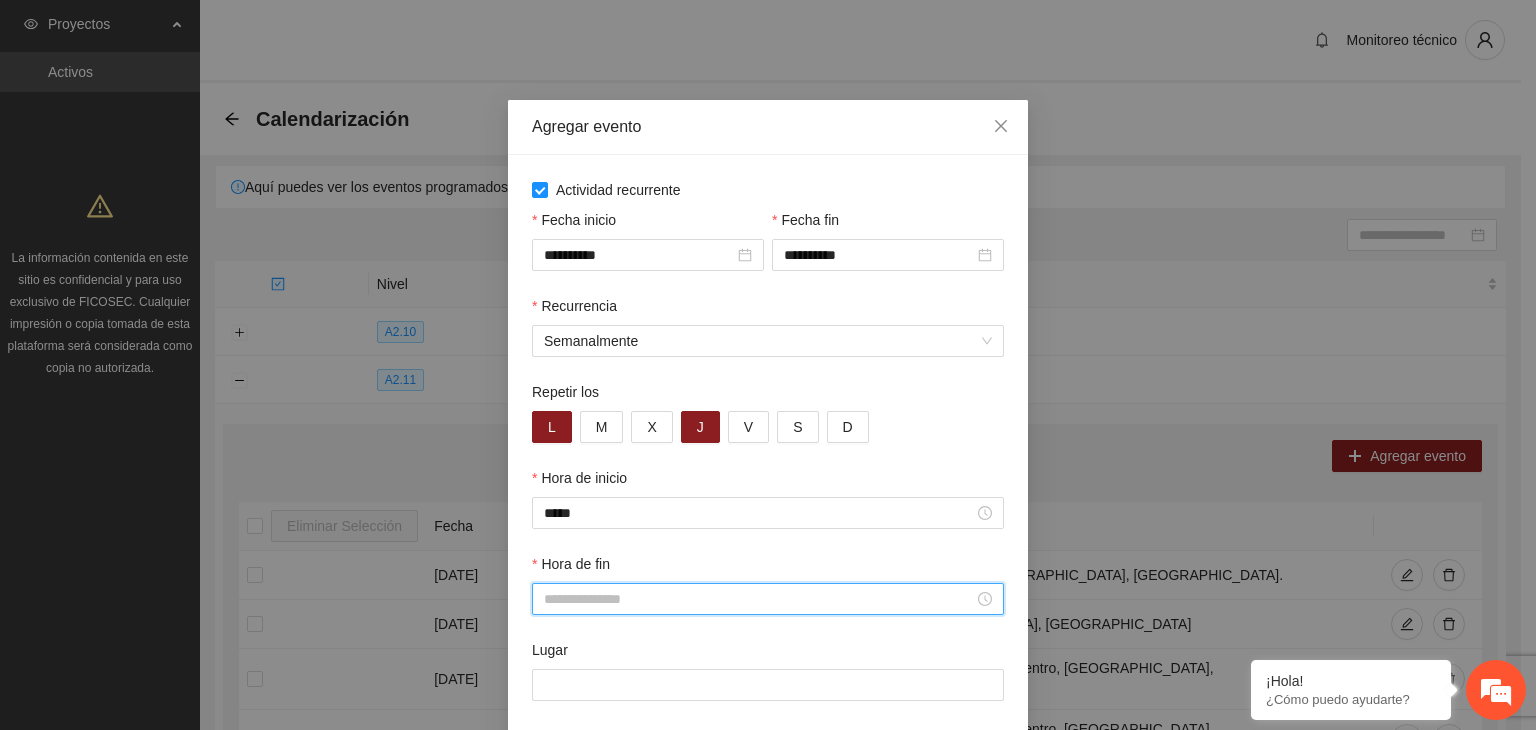 click on "Hora de fin" at bounding box center [759, 599] 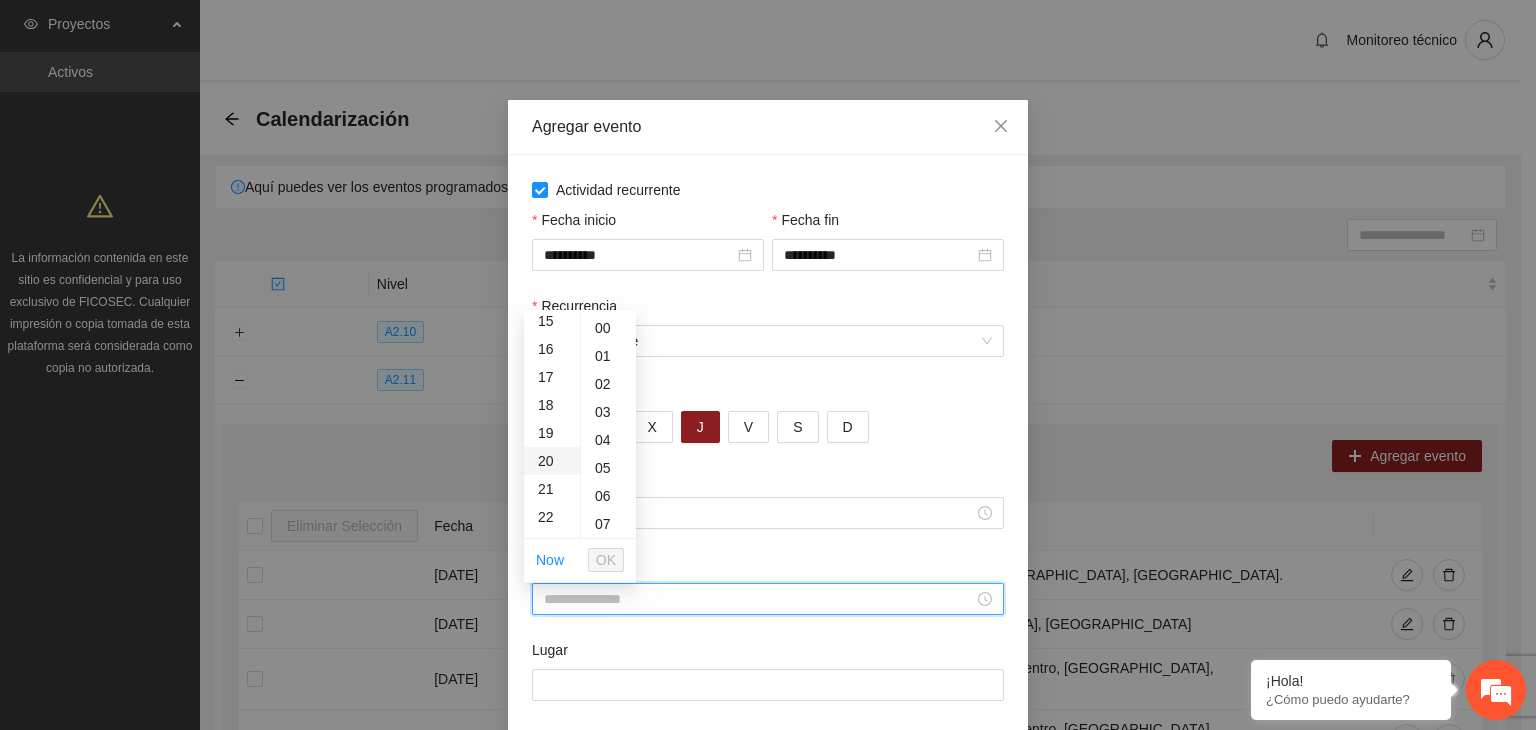 click on "20" at bounding box center [552, 461] 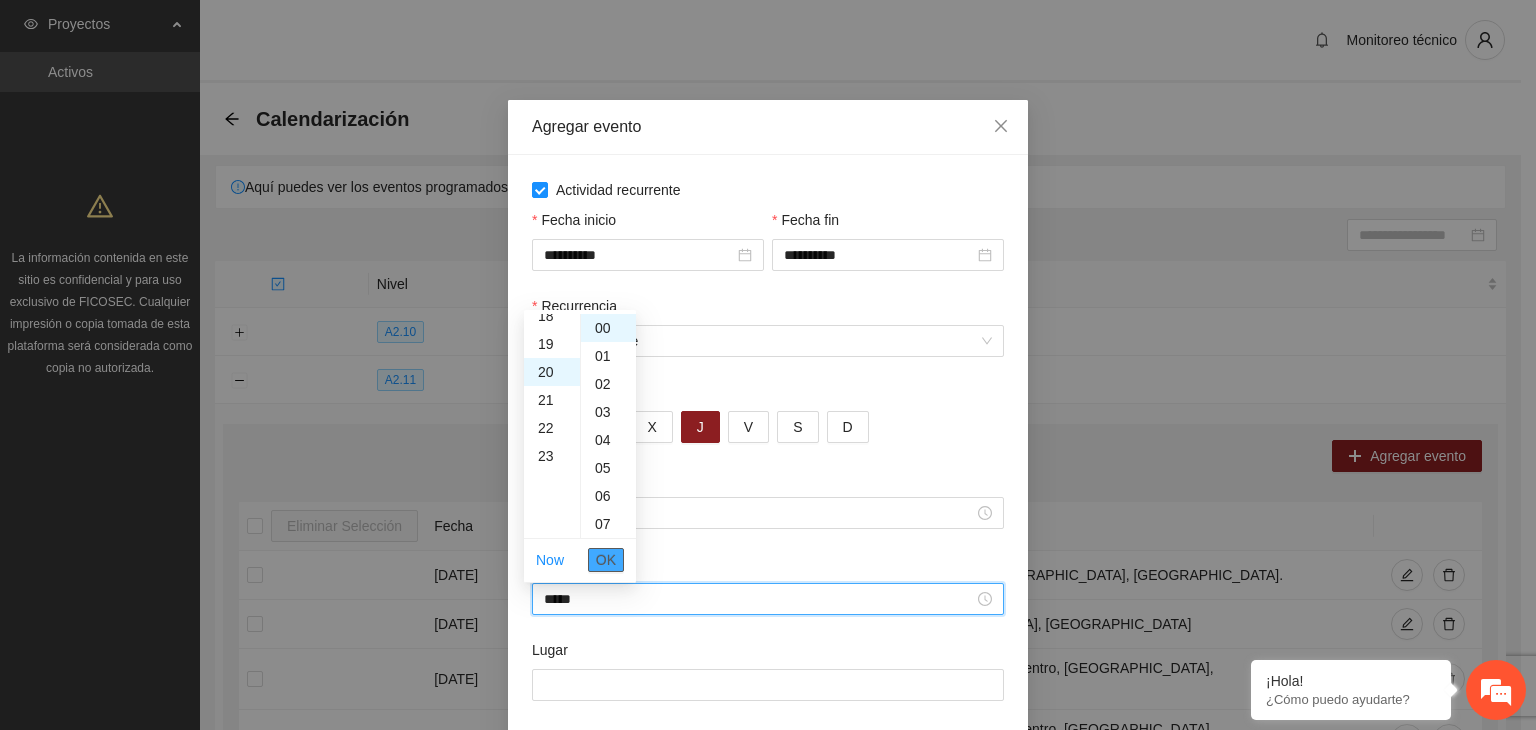 scroll, scrollTop: 560, scrollLeft: 0, axis: vertical 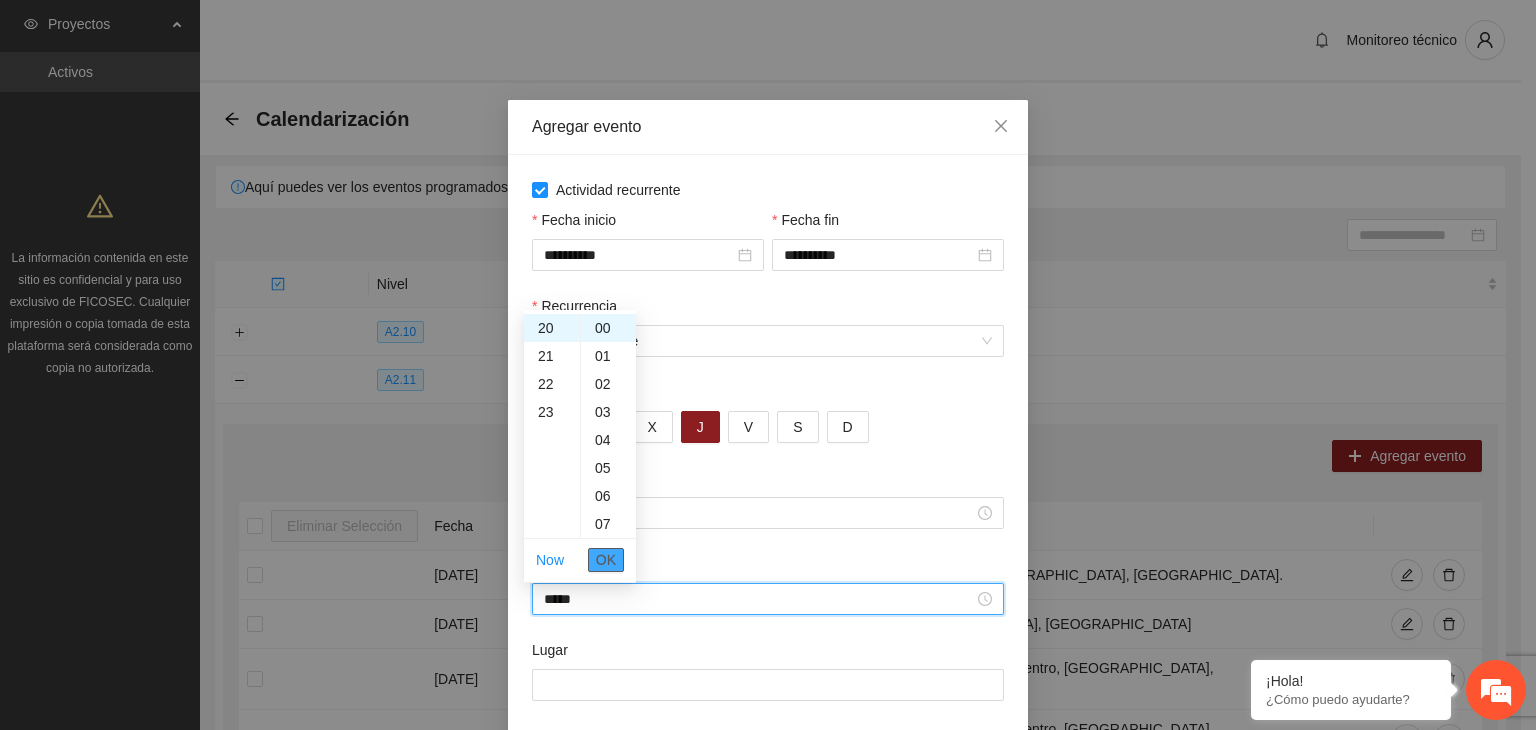 click on "OK" at bounding box center (606, 560) 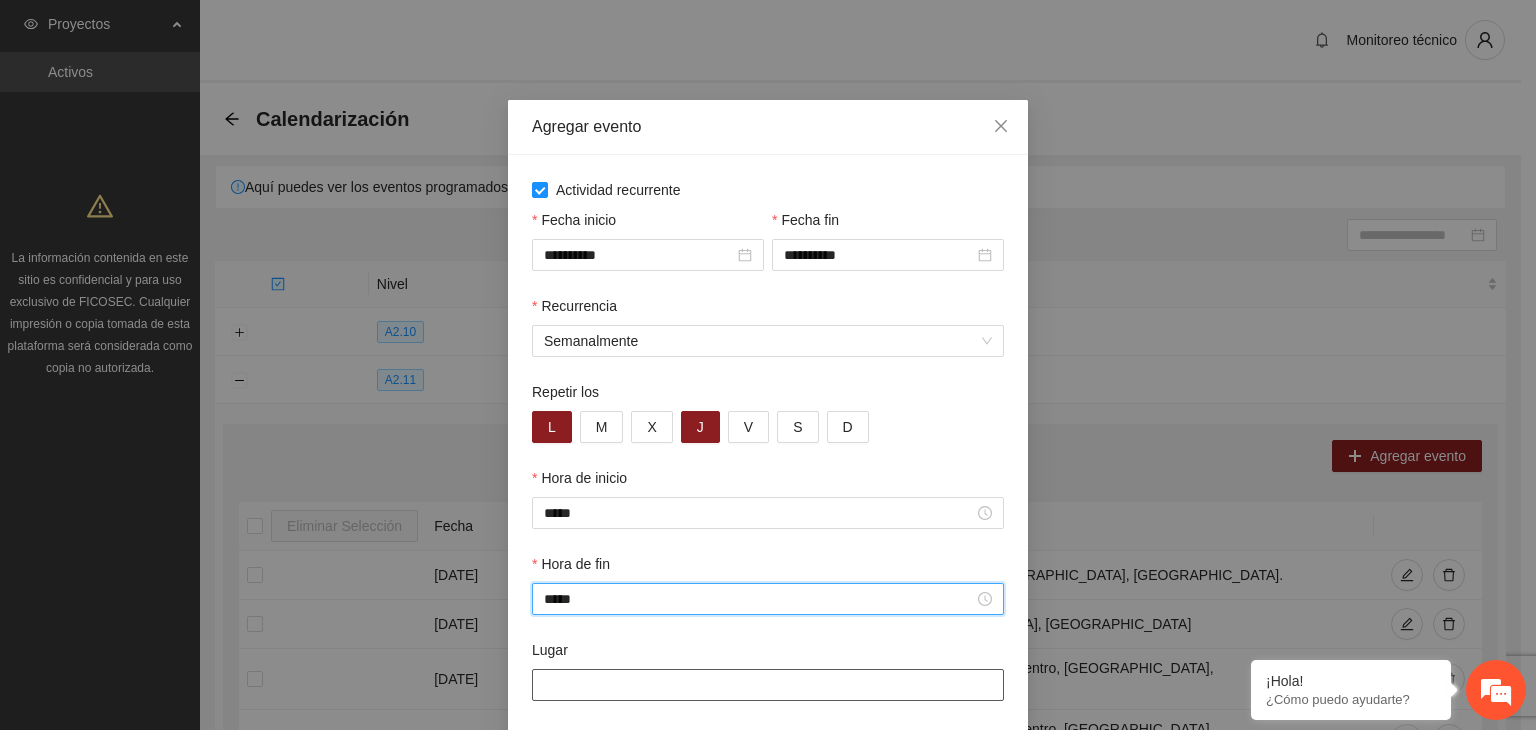 click on "Lugar" at bounding box center (768, 685) 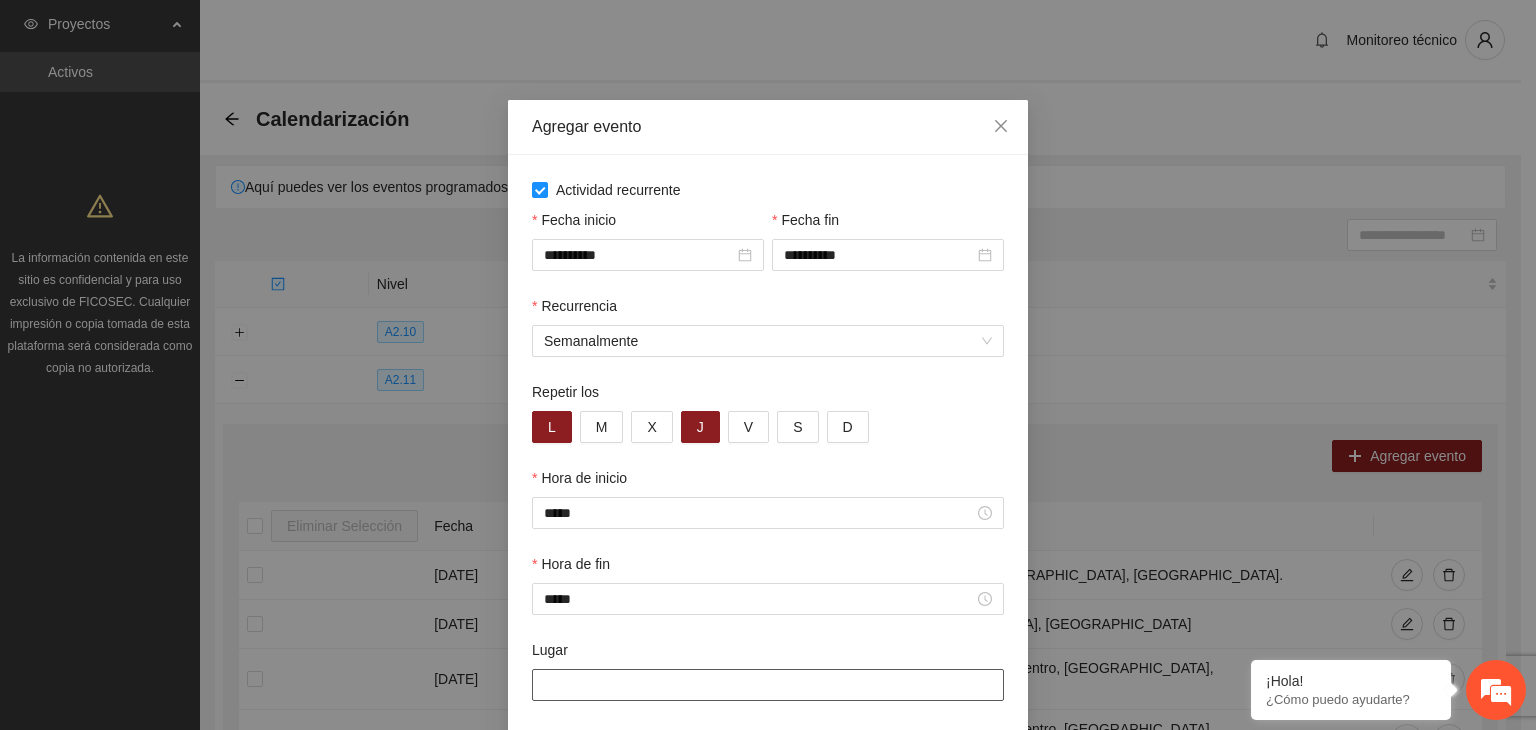 type on "**********" 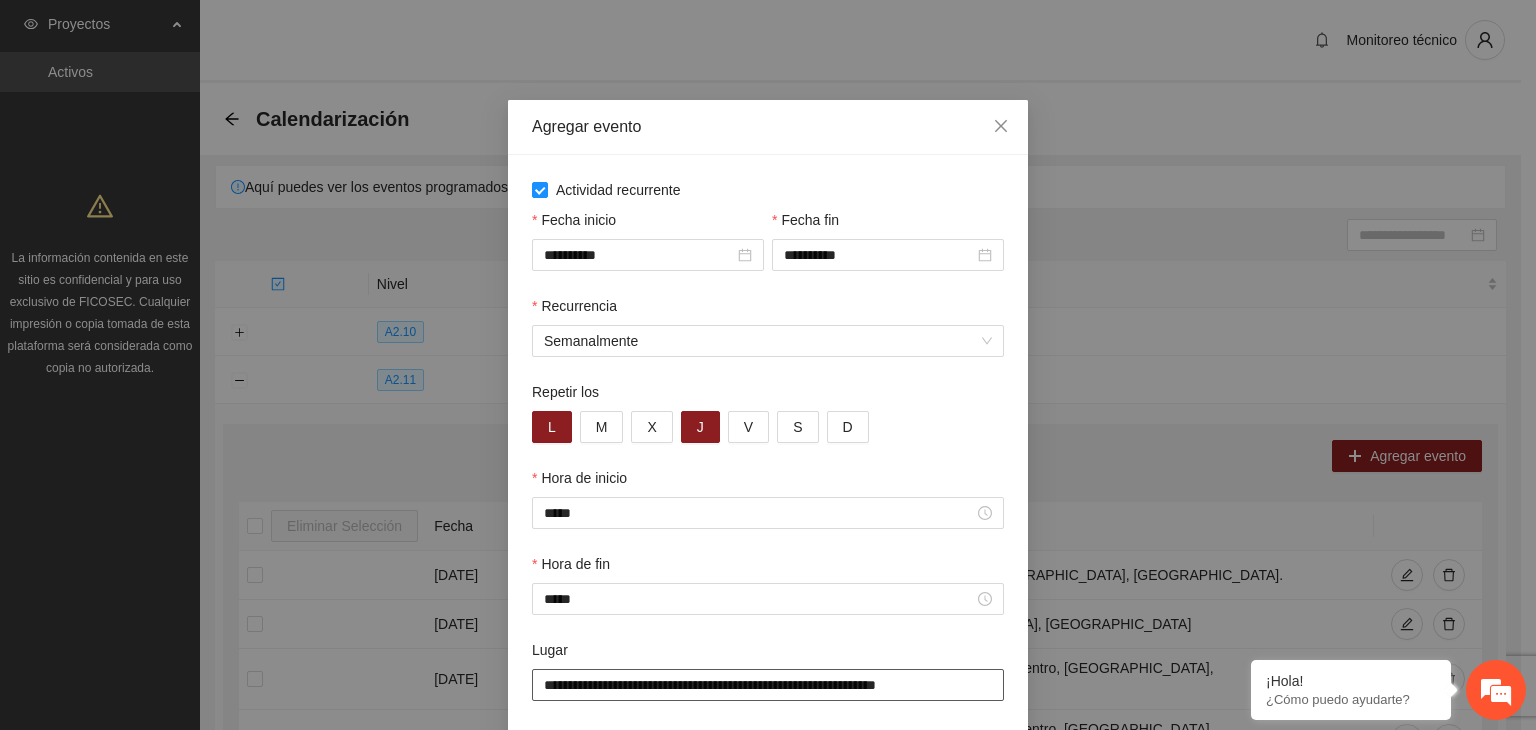 scroll, scrollTop: 99, scrollLeft: 0, axis: vertical 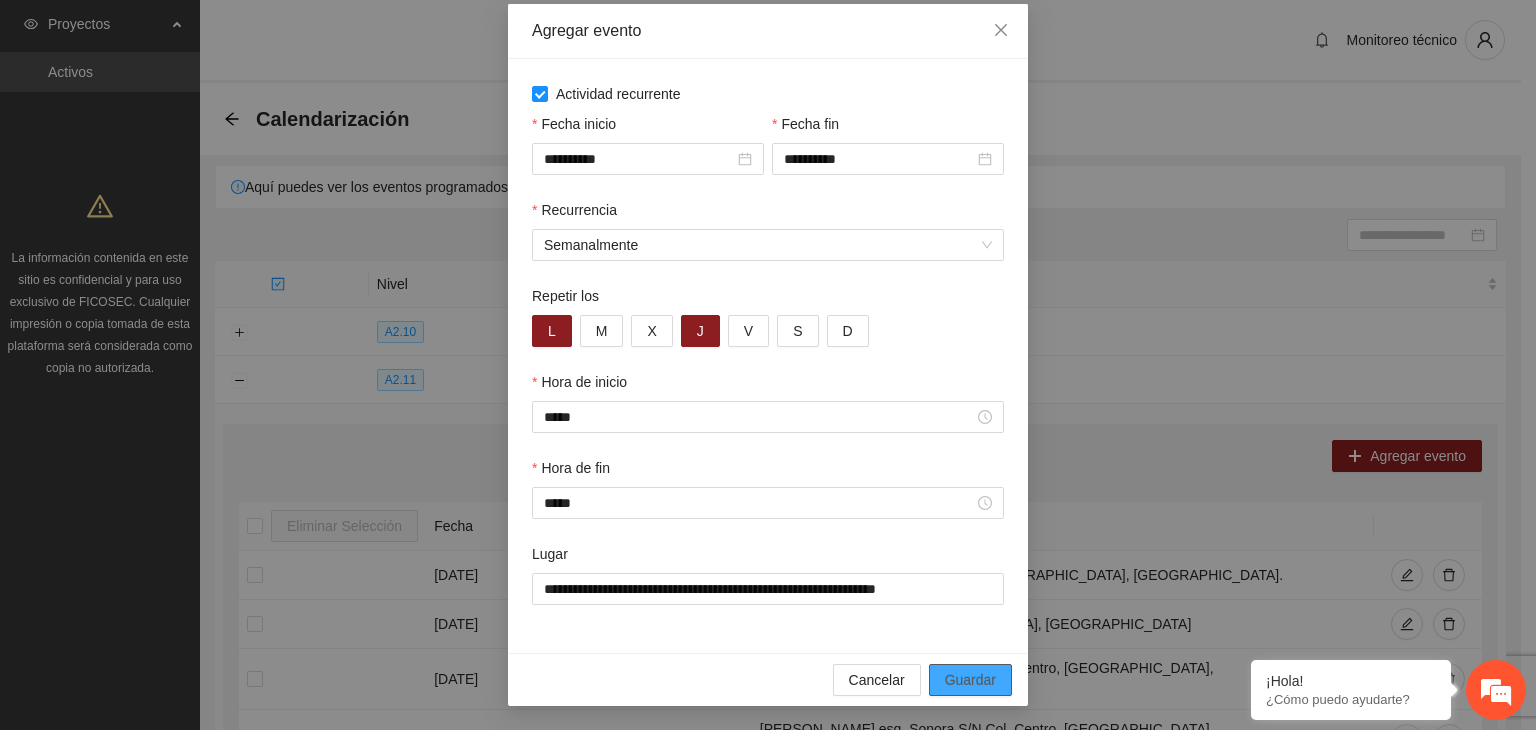 click on "Guardar" at bounding box center [970, 680] 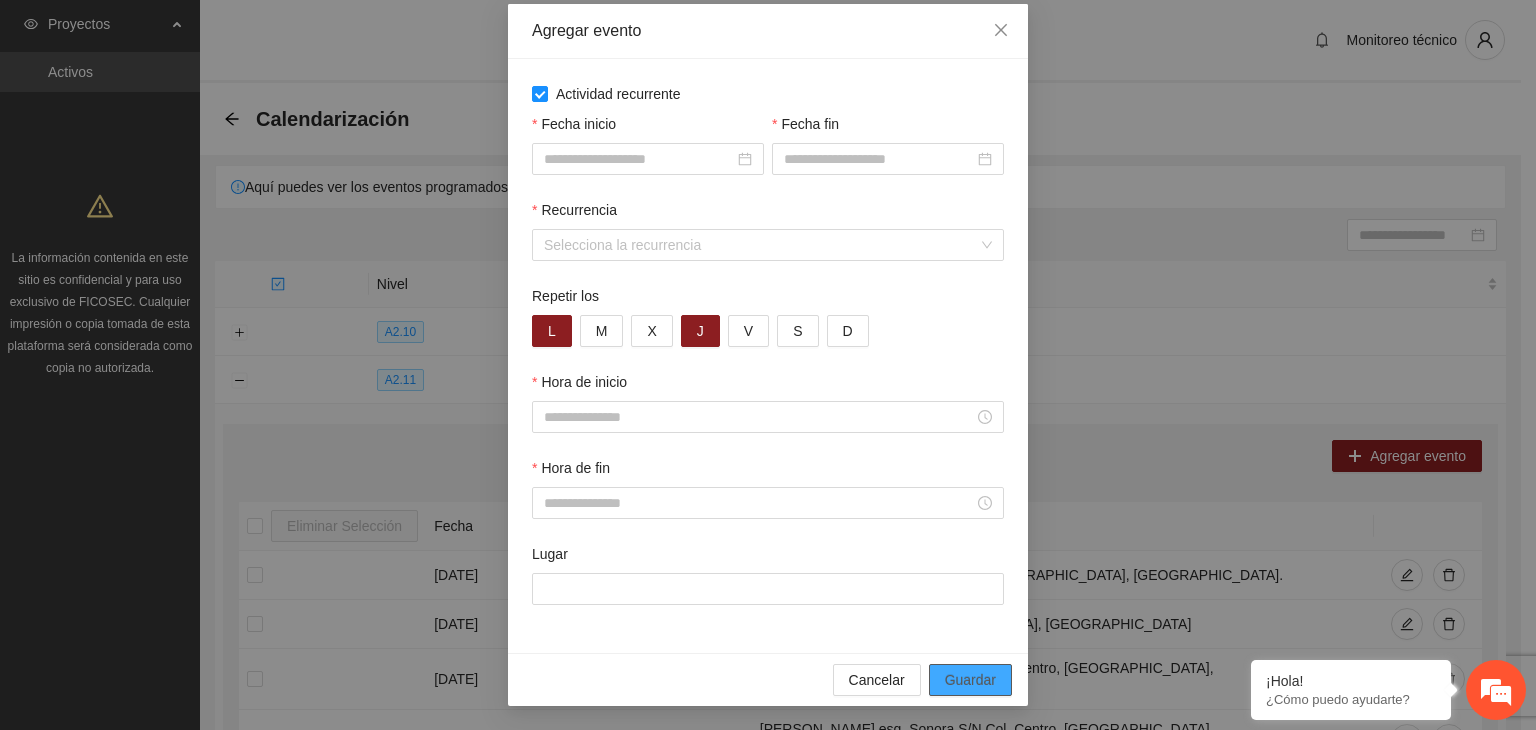 scroll, scrollTop: 0, scrollLeft: 0, axis: both 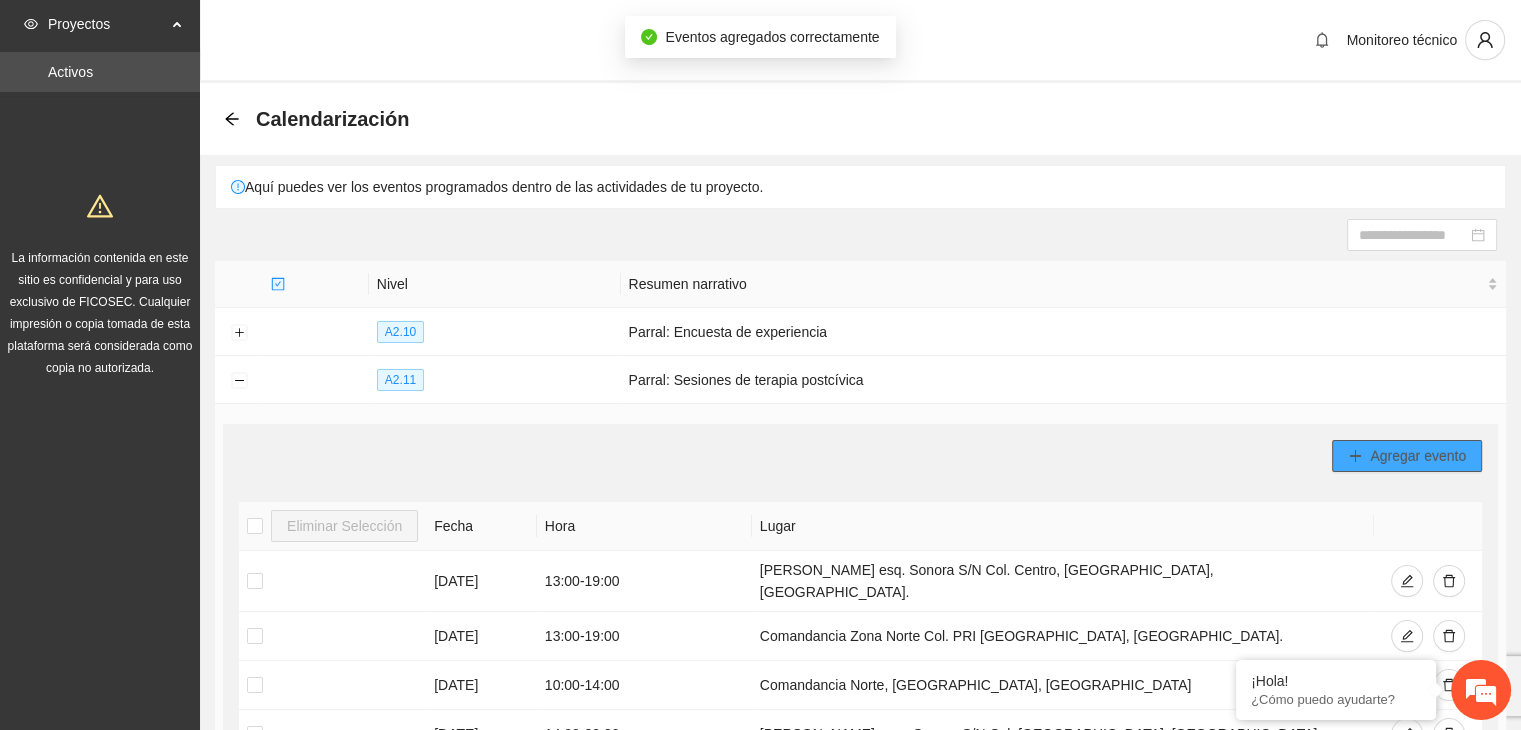 click on "Agregar evento" at bounding box center (1418, 456) 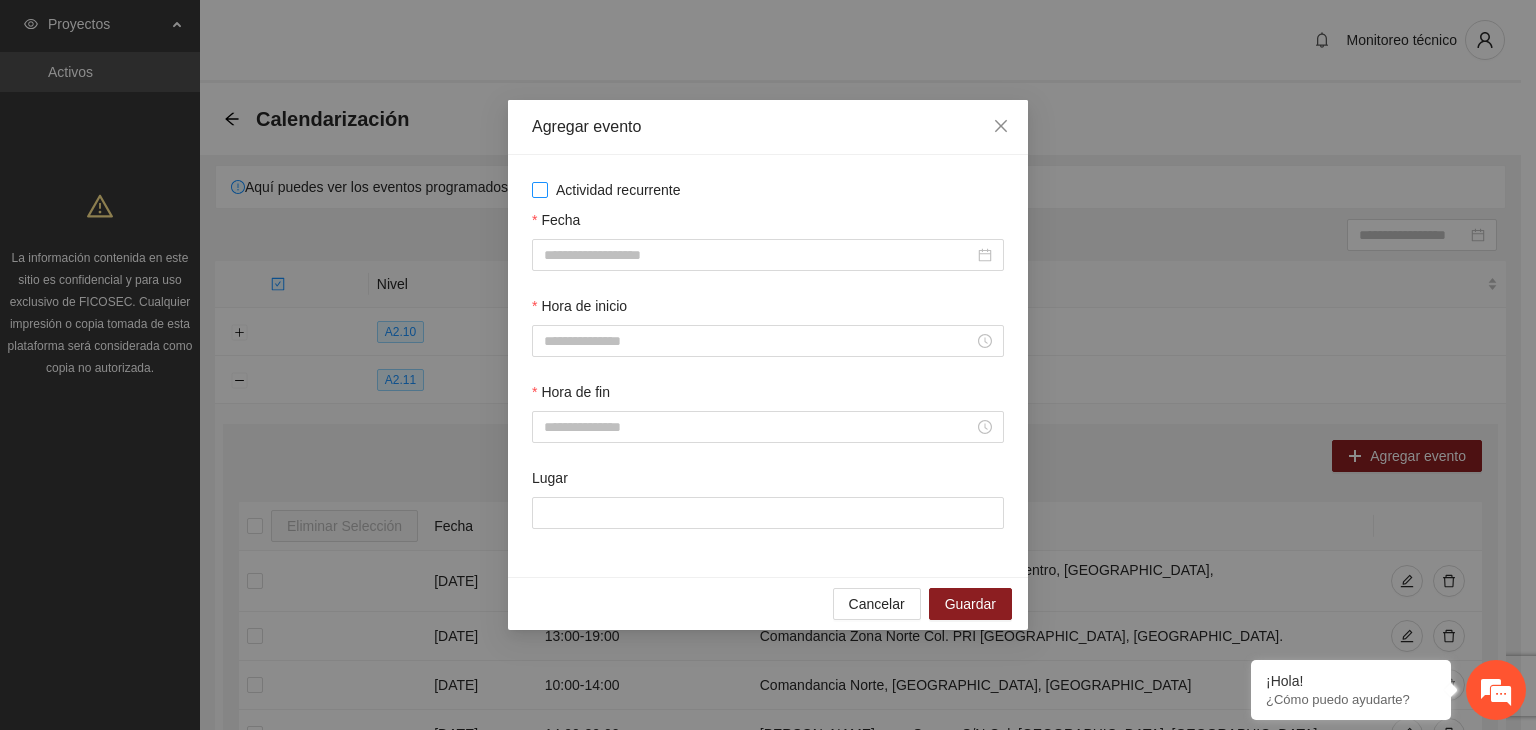 click on "Actividad recurrente" at bounding box center (618, 190) 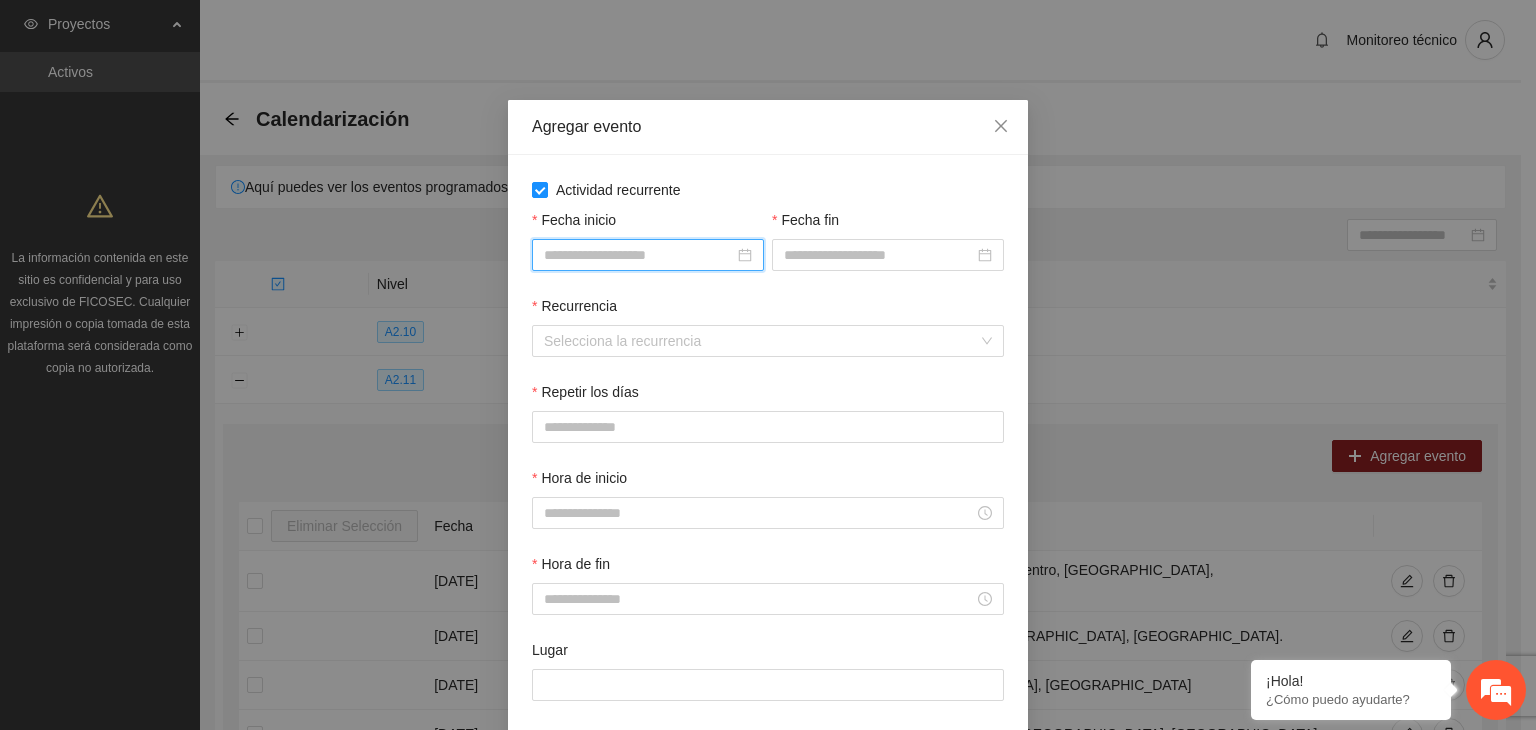 click on "Fecha inicio" at bounding box center [639, 255] 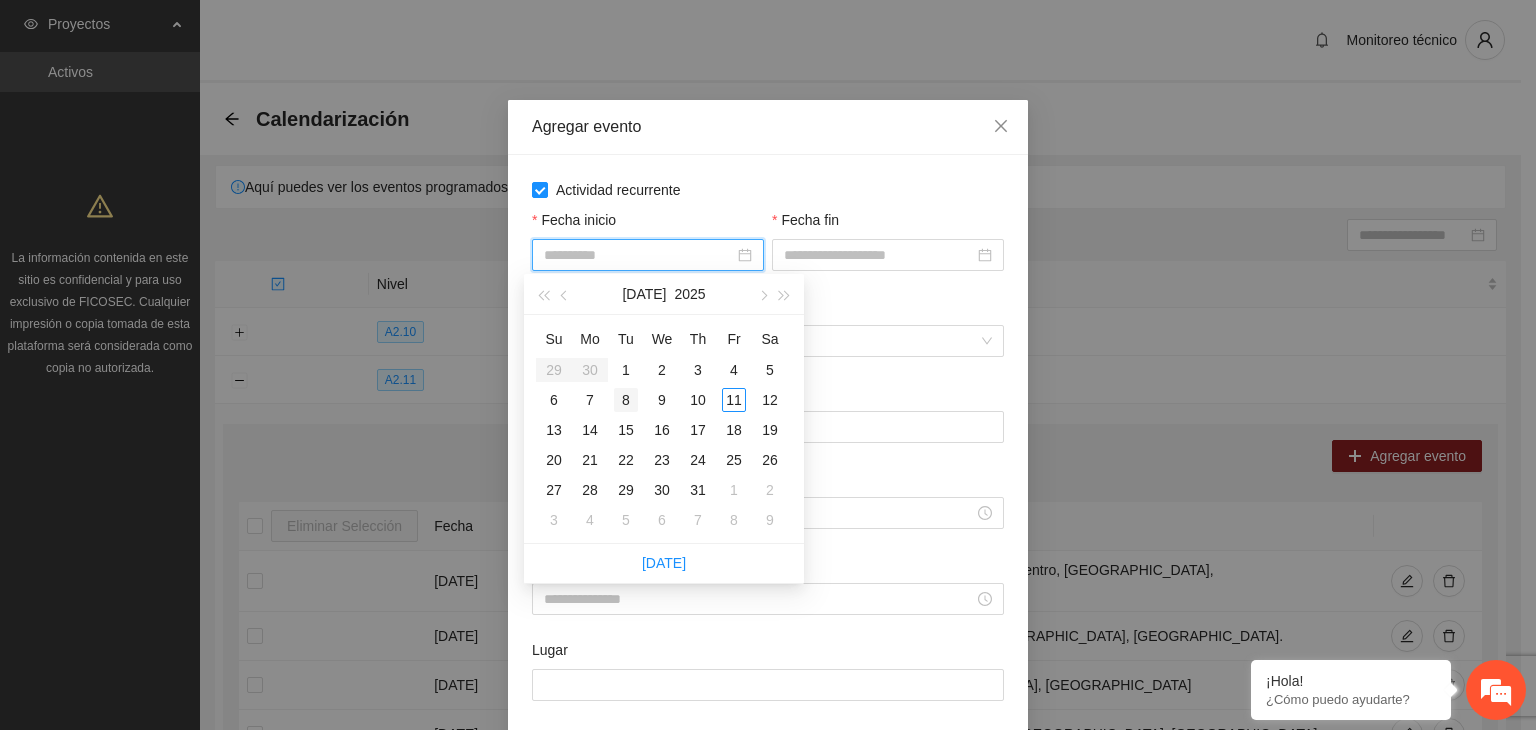 type on "**********" 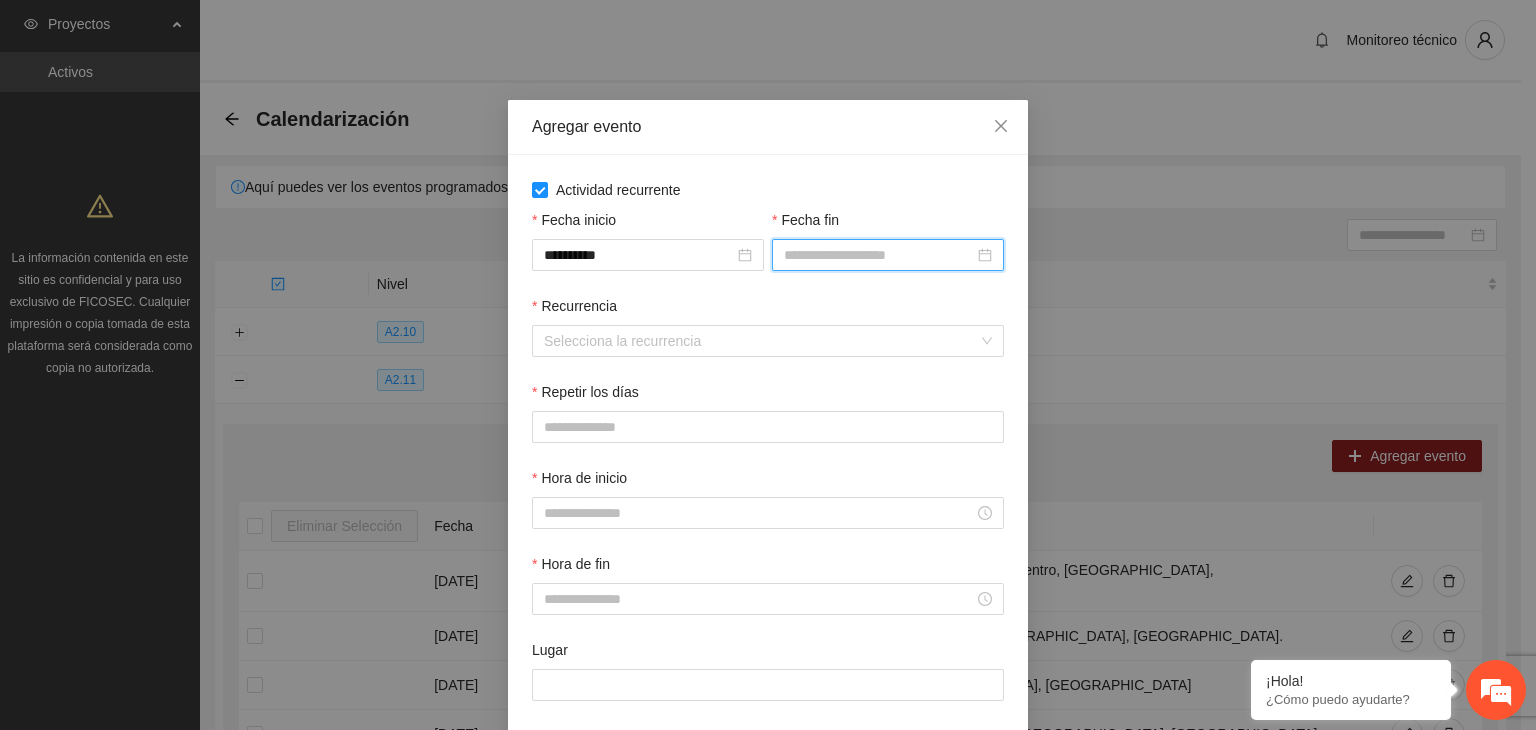 click on "Fecha fin" at bounding box center (879, 255) 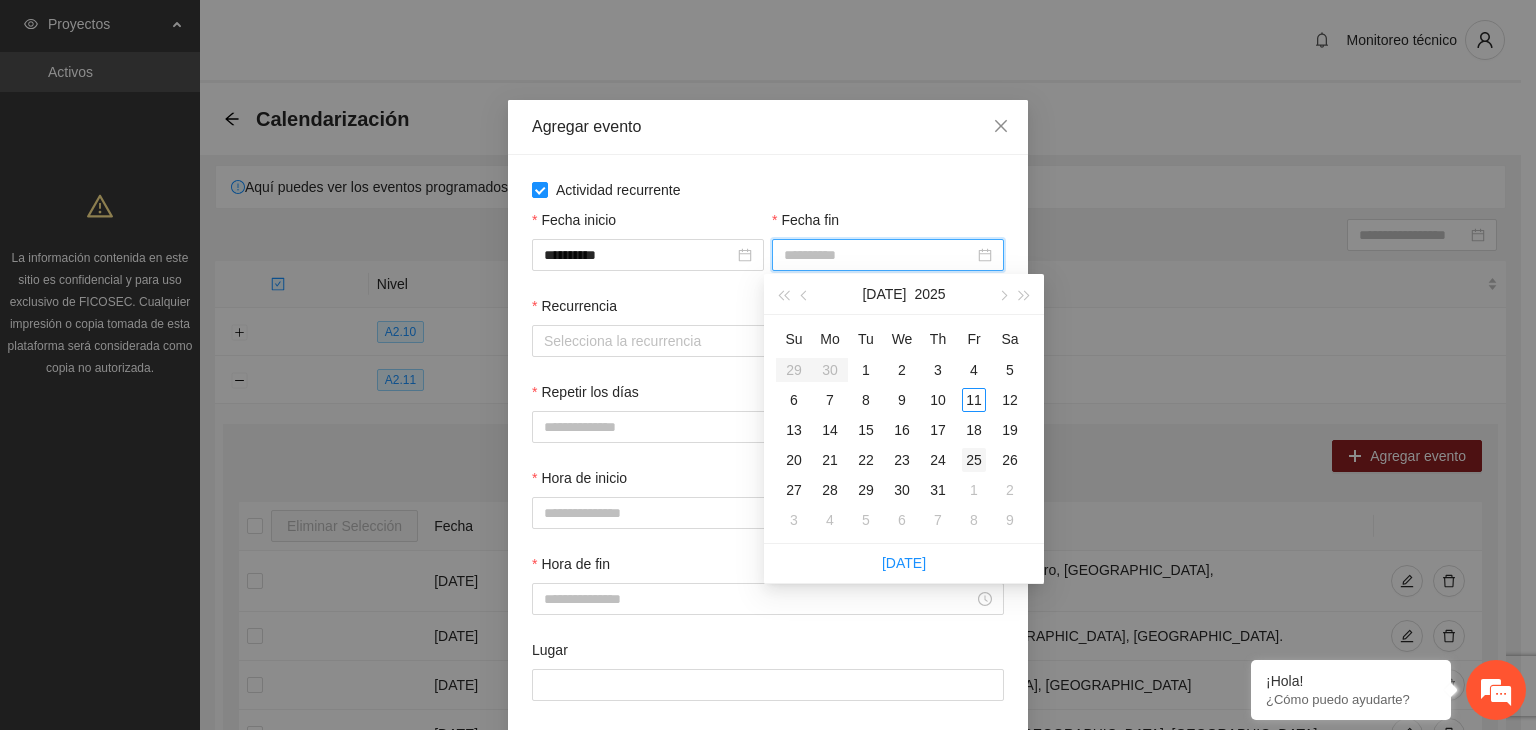 type on "**********" 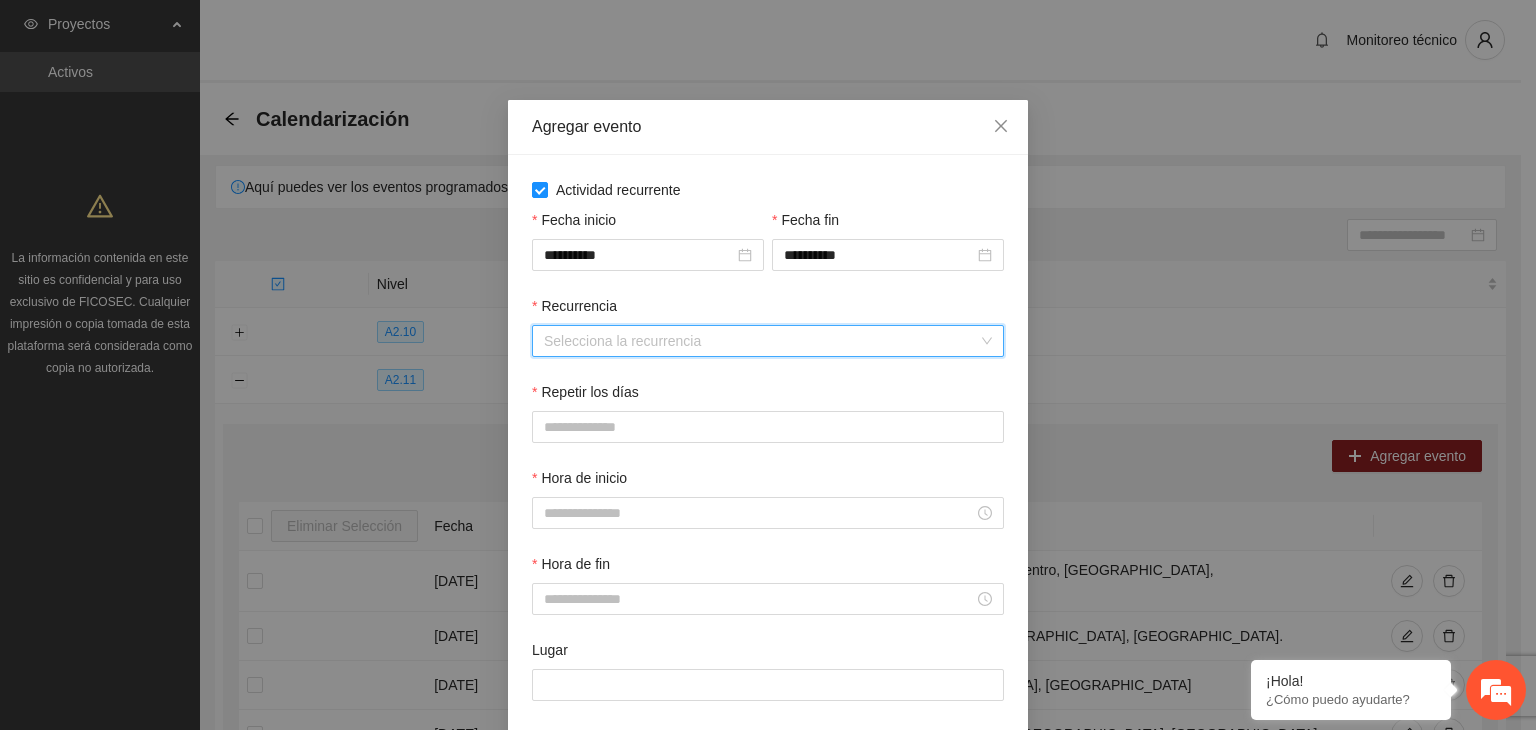 click on "Recurrencia" at bounding box center [761, 341] 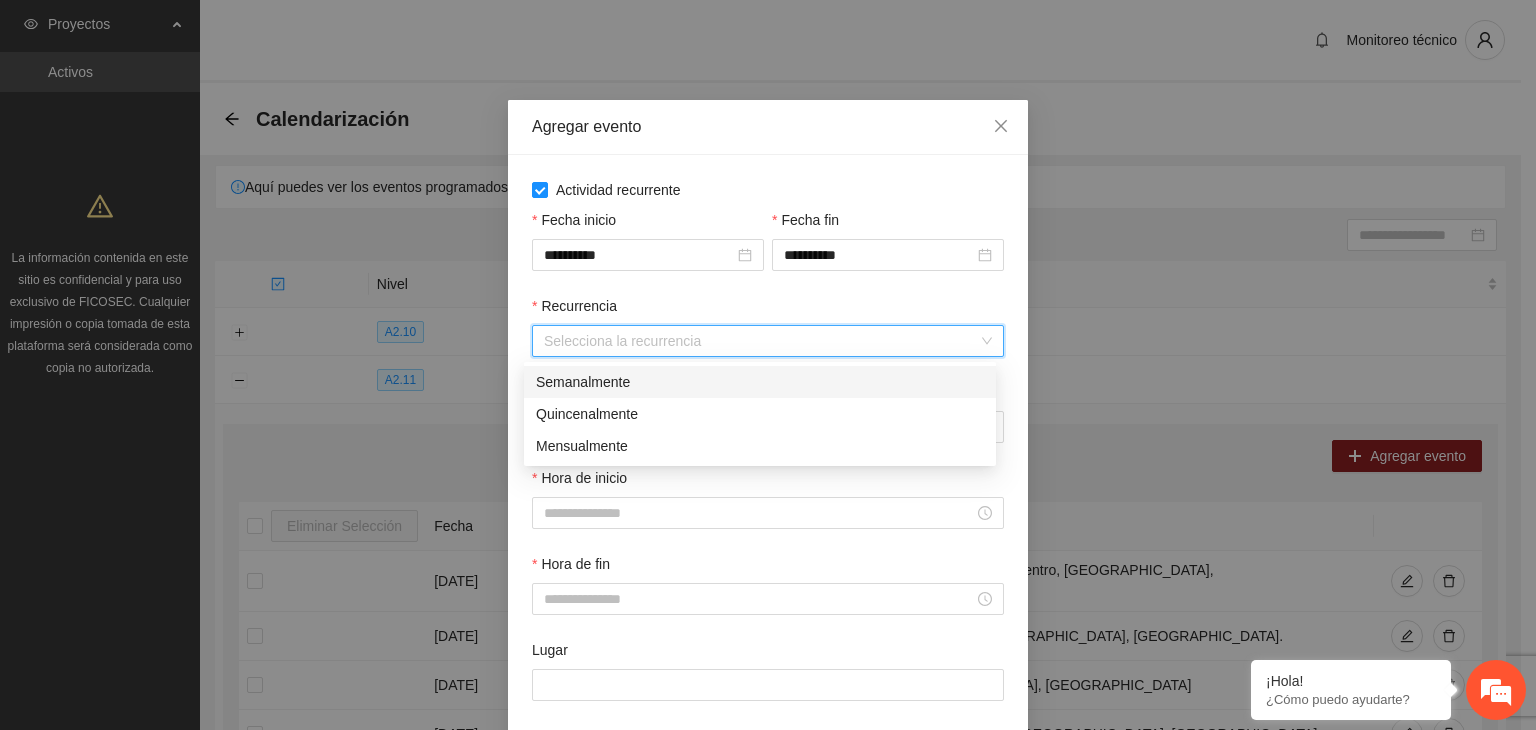 click on "Semanalmente" at bounding box center (760, 382) 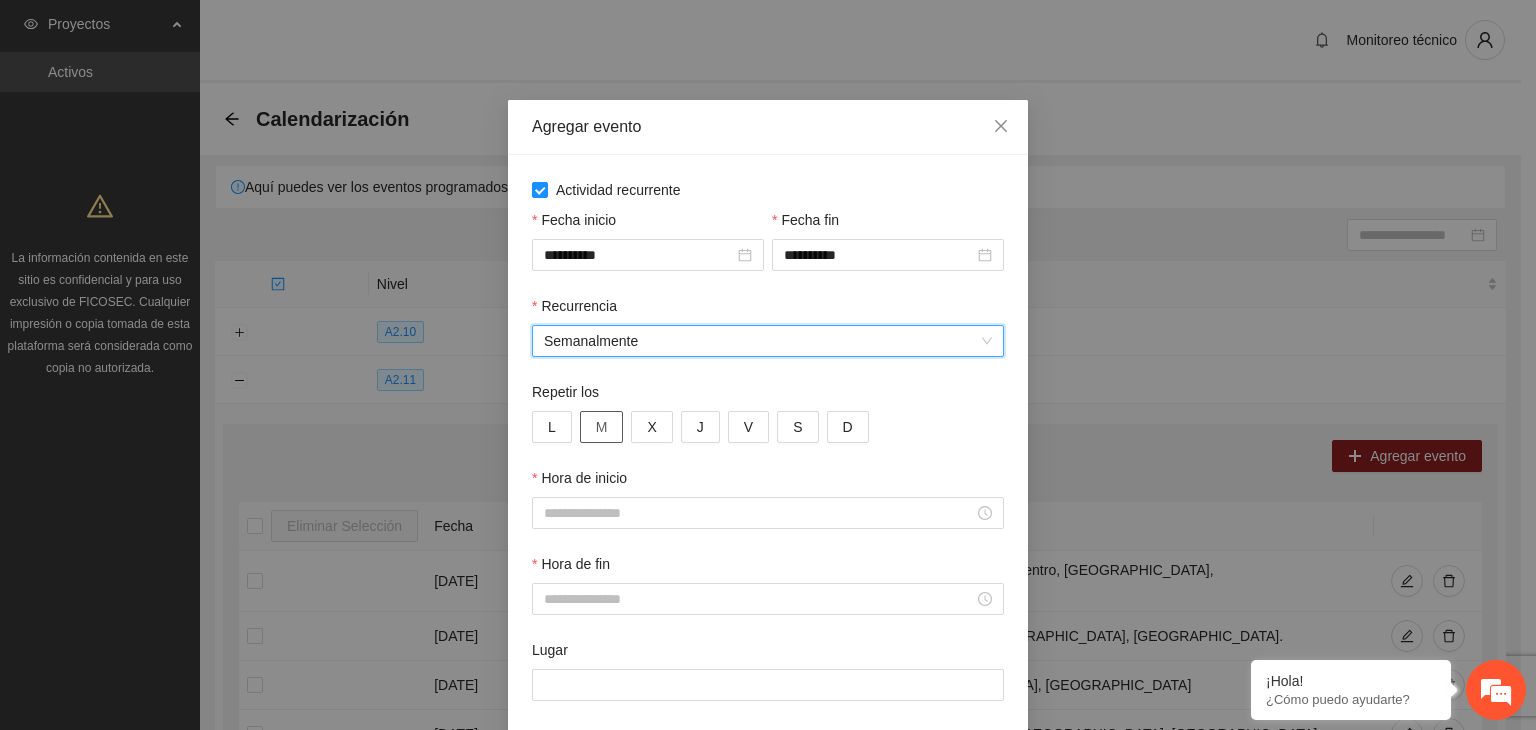 click on "M" at bounding box center (602, 427) 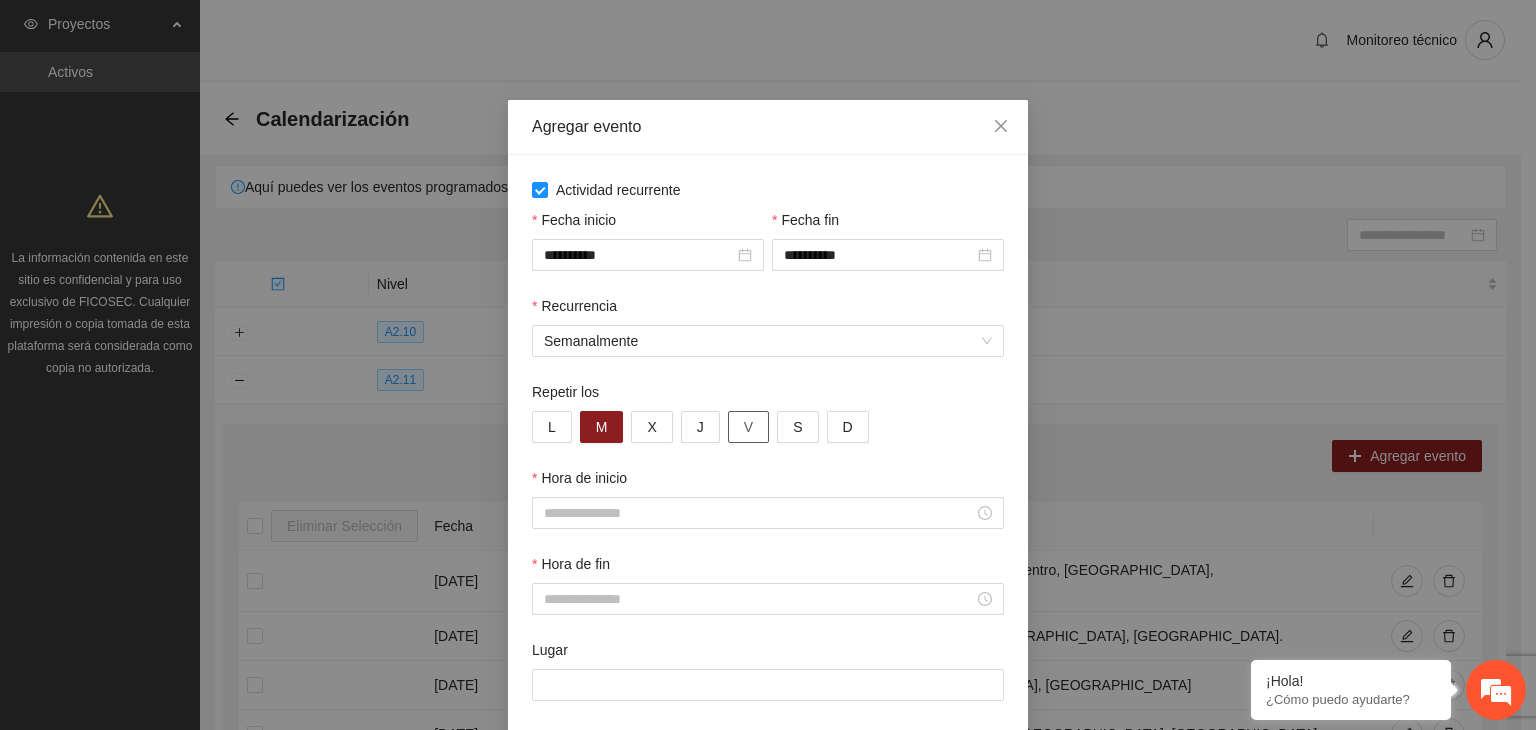 click on "V" at bounding box center (748, 427) 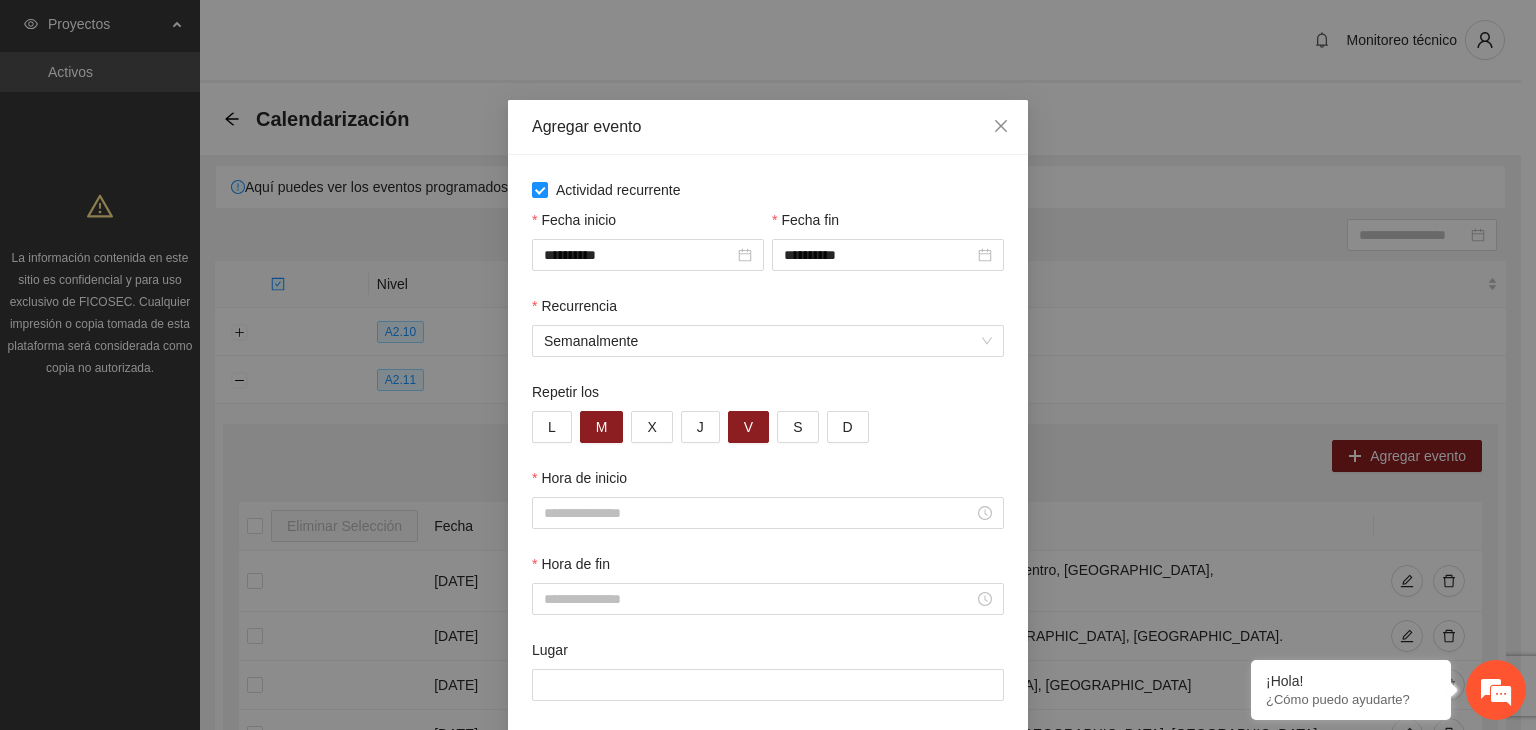click on "Hora de inicio" at bounding box center (768, 510) 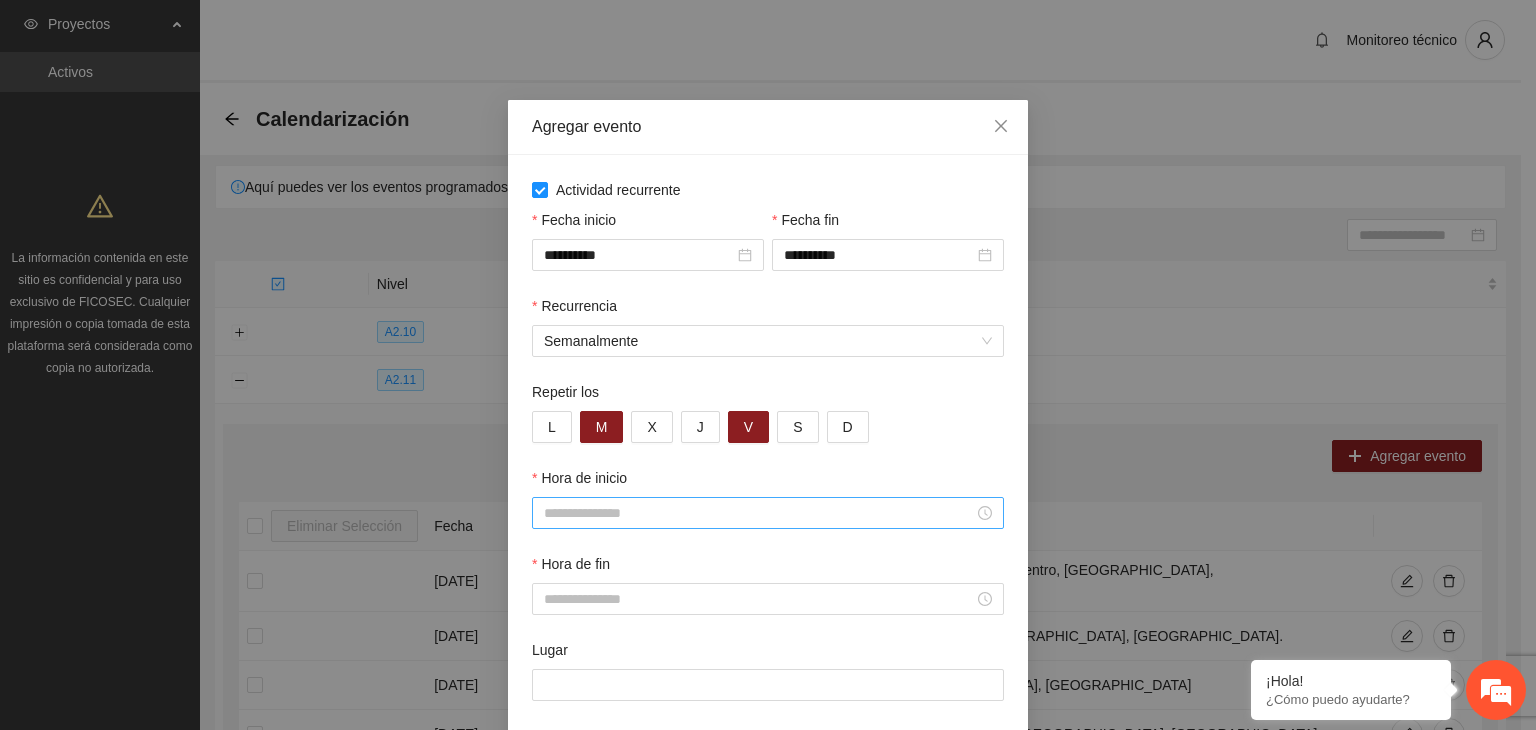 click at bounding box center [768, 513] 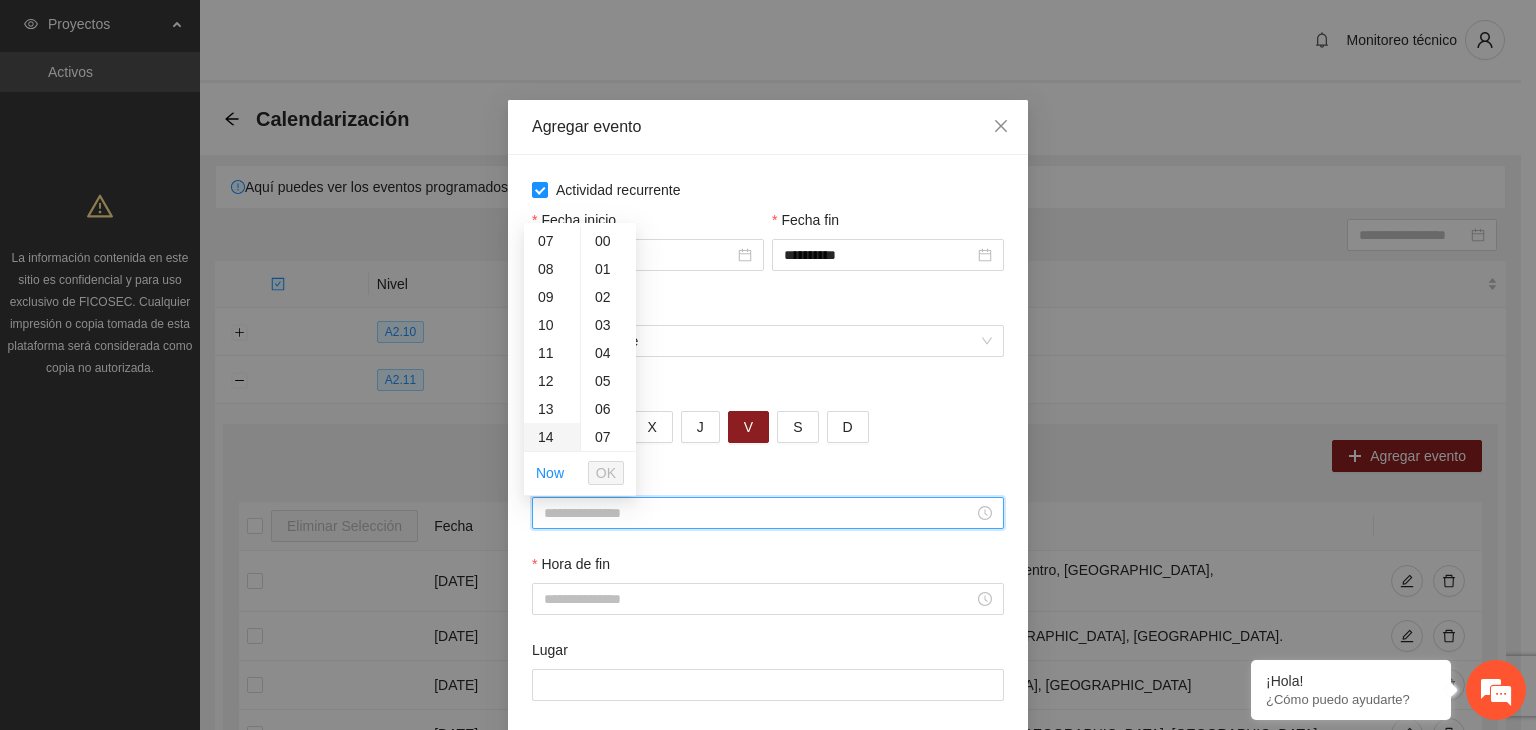 click on "14" at bounding box center (552, 437) 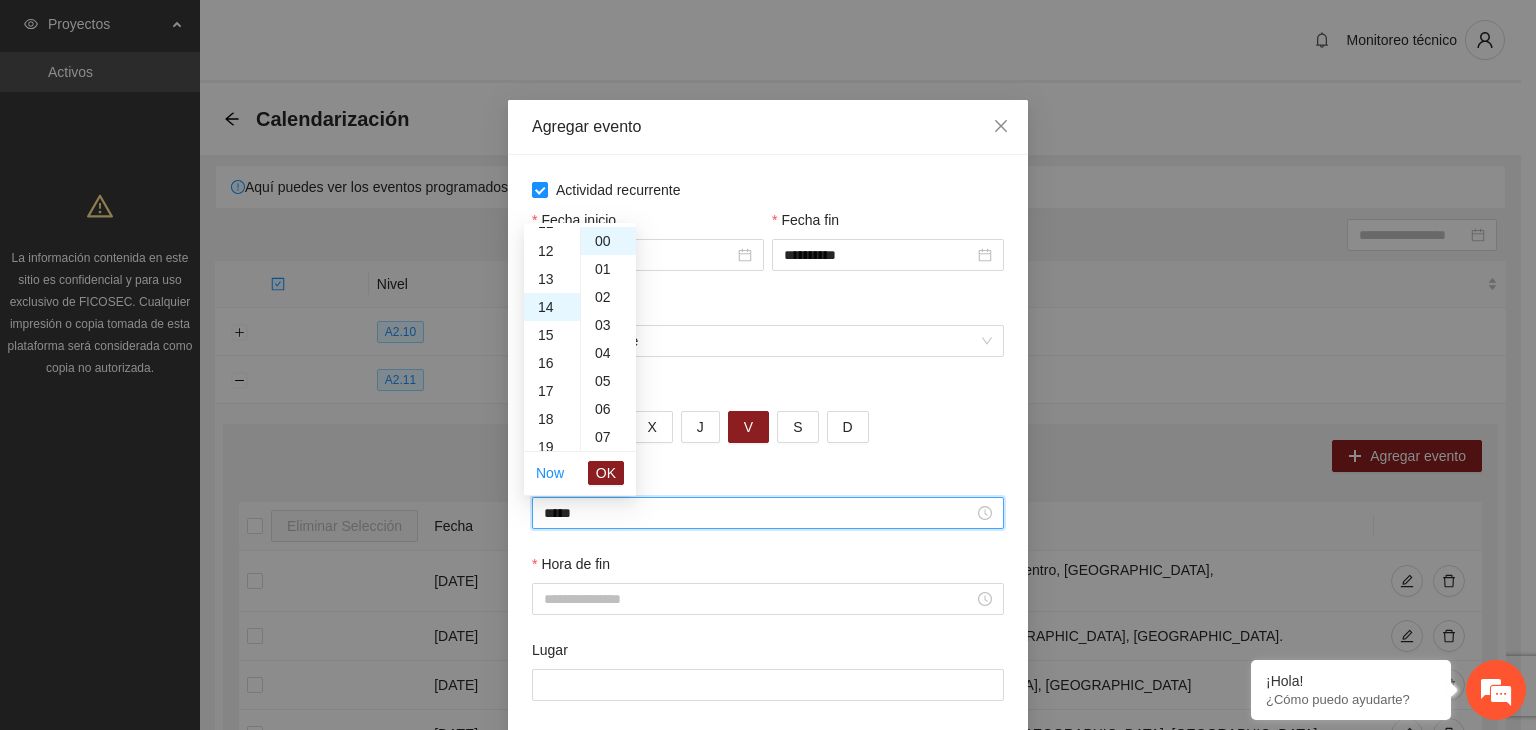 scroll, scrollTop: 392, scrollLeft: 0, axis: vertical 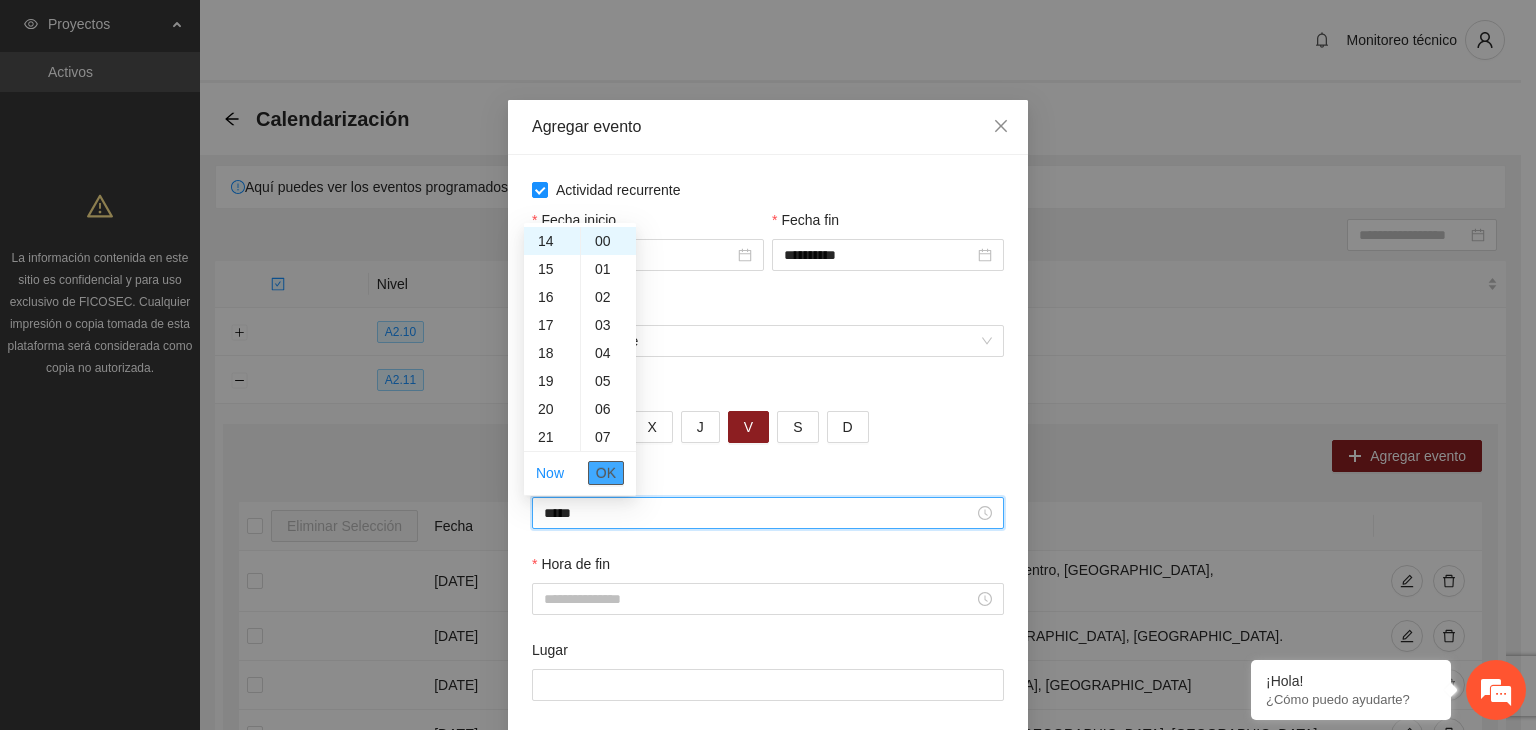 click on "OK" at bounding box center [606, 473] 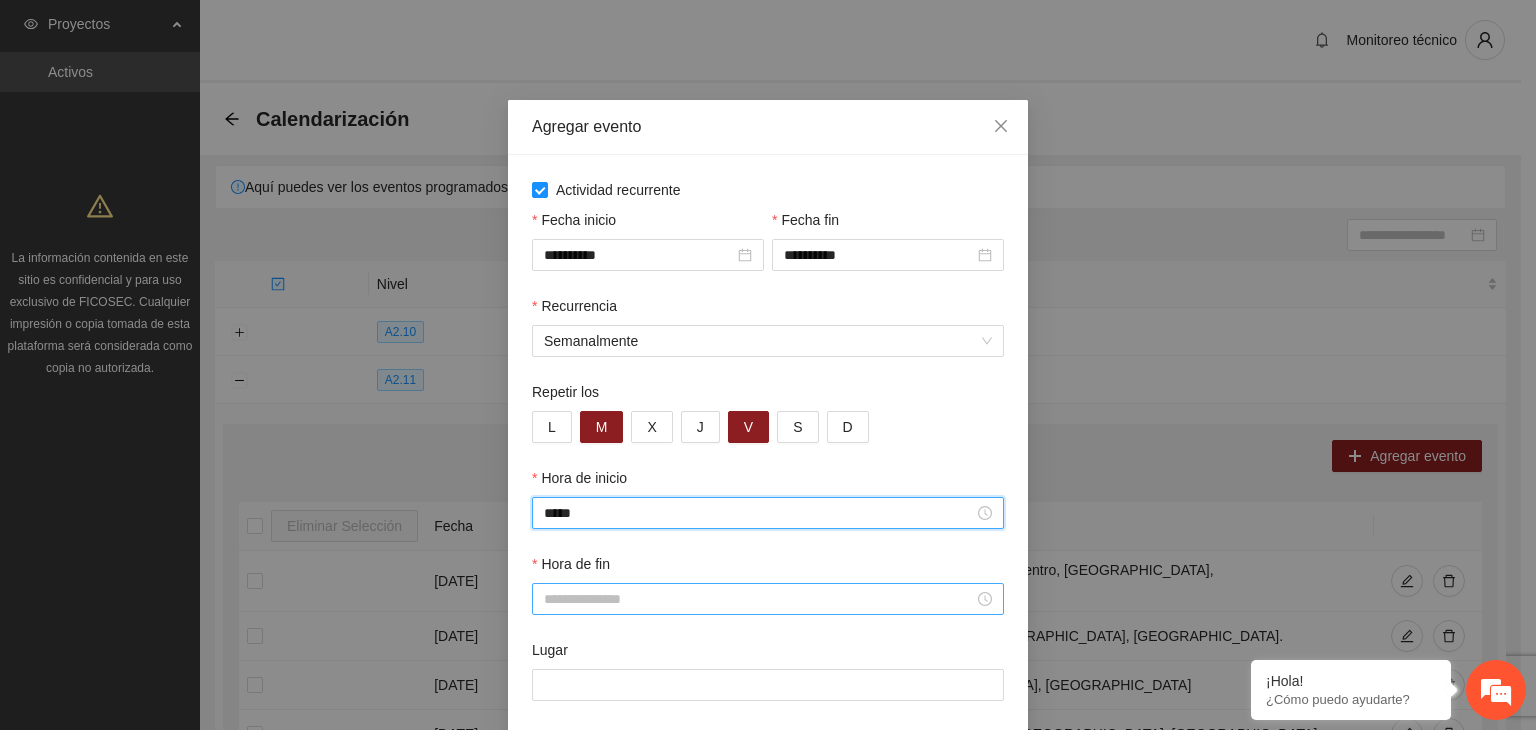 click on "Hora de fin" at bounding box center [759, 599] 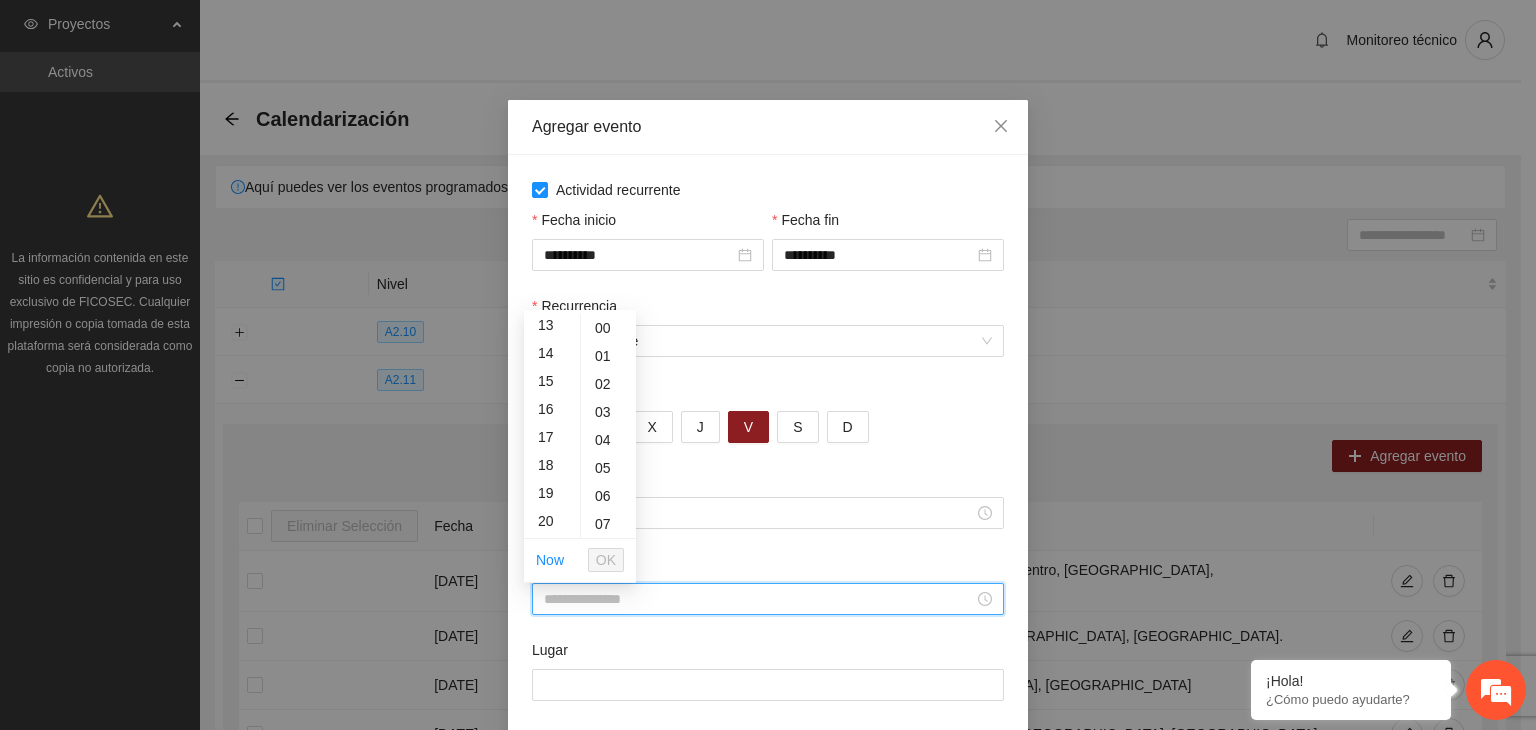 click on "20" at bounding box center [552, 521] 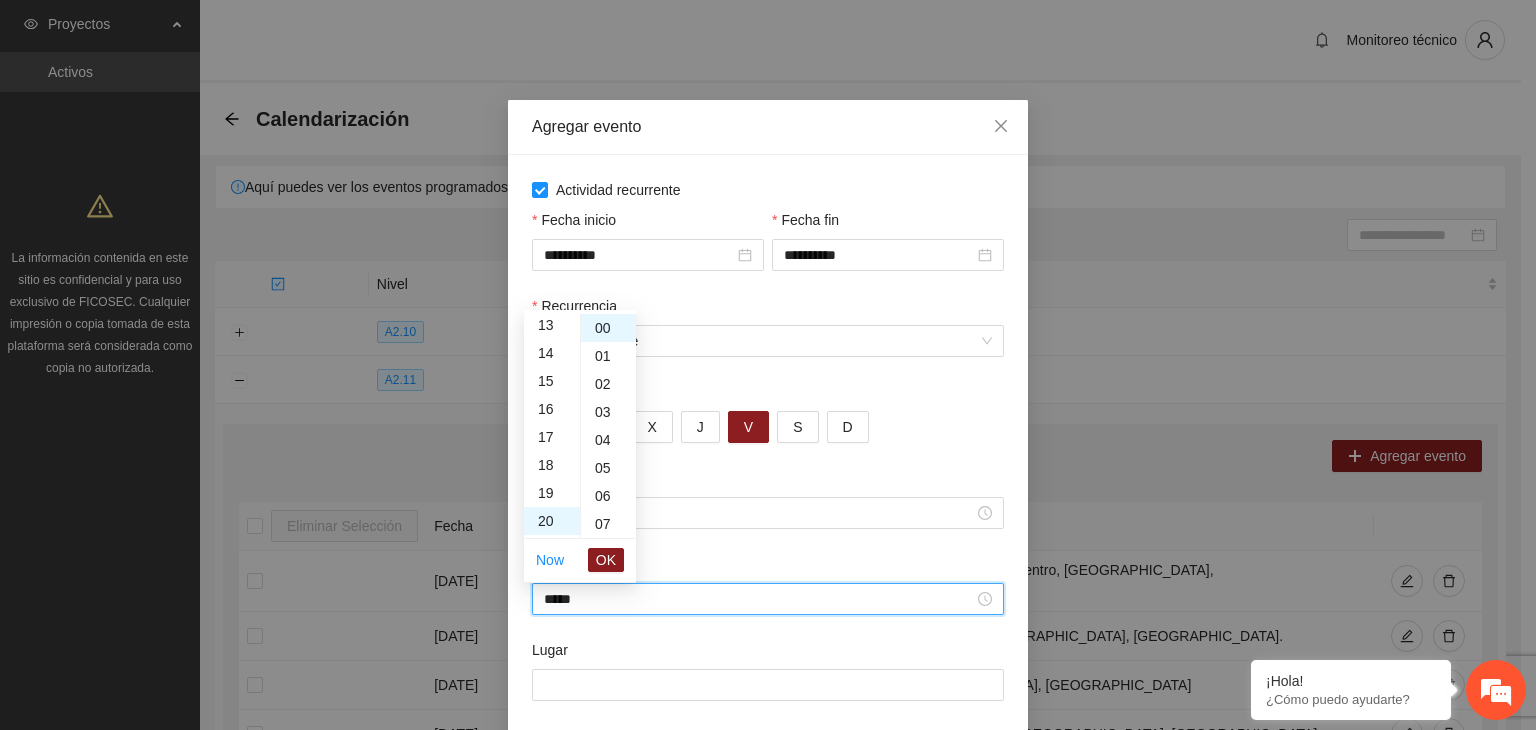 scroll, scrollTop: 560, scrollLeft: 0, axis: vertical 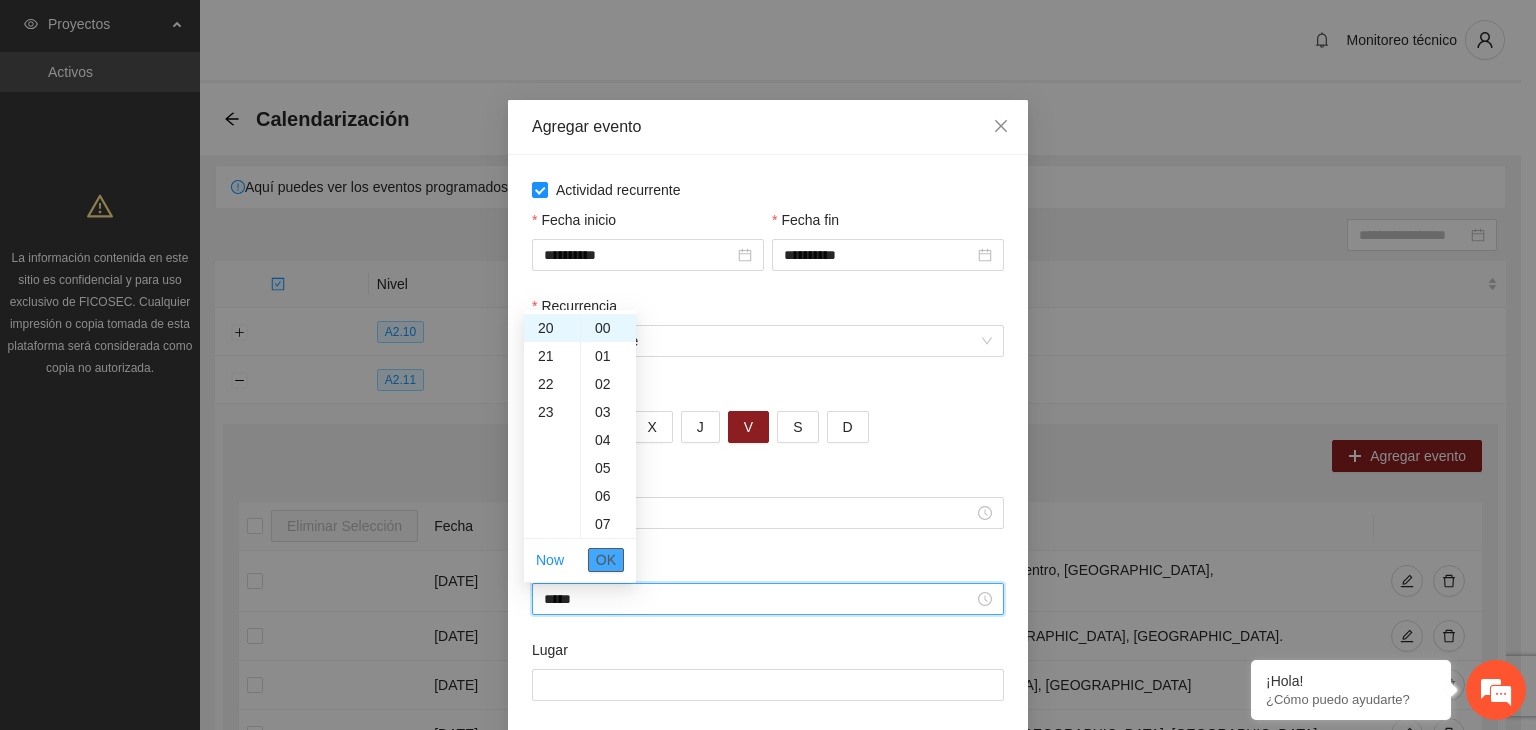 click on "OK" at bounding box center [606, 560] 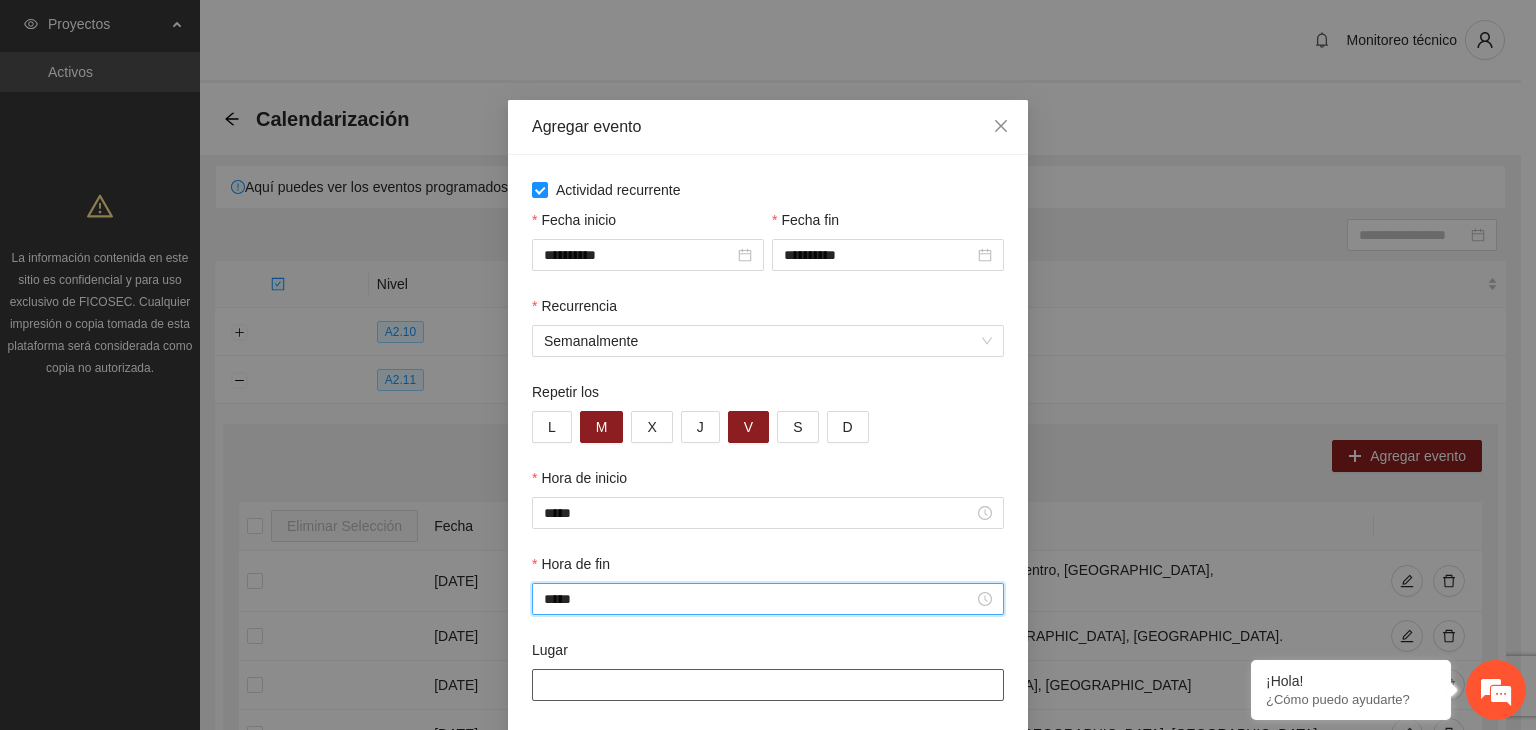 click on "Lugar" at bounding box center (768, 685) 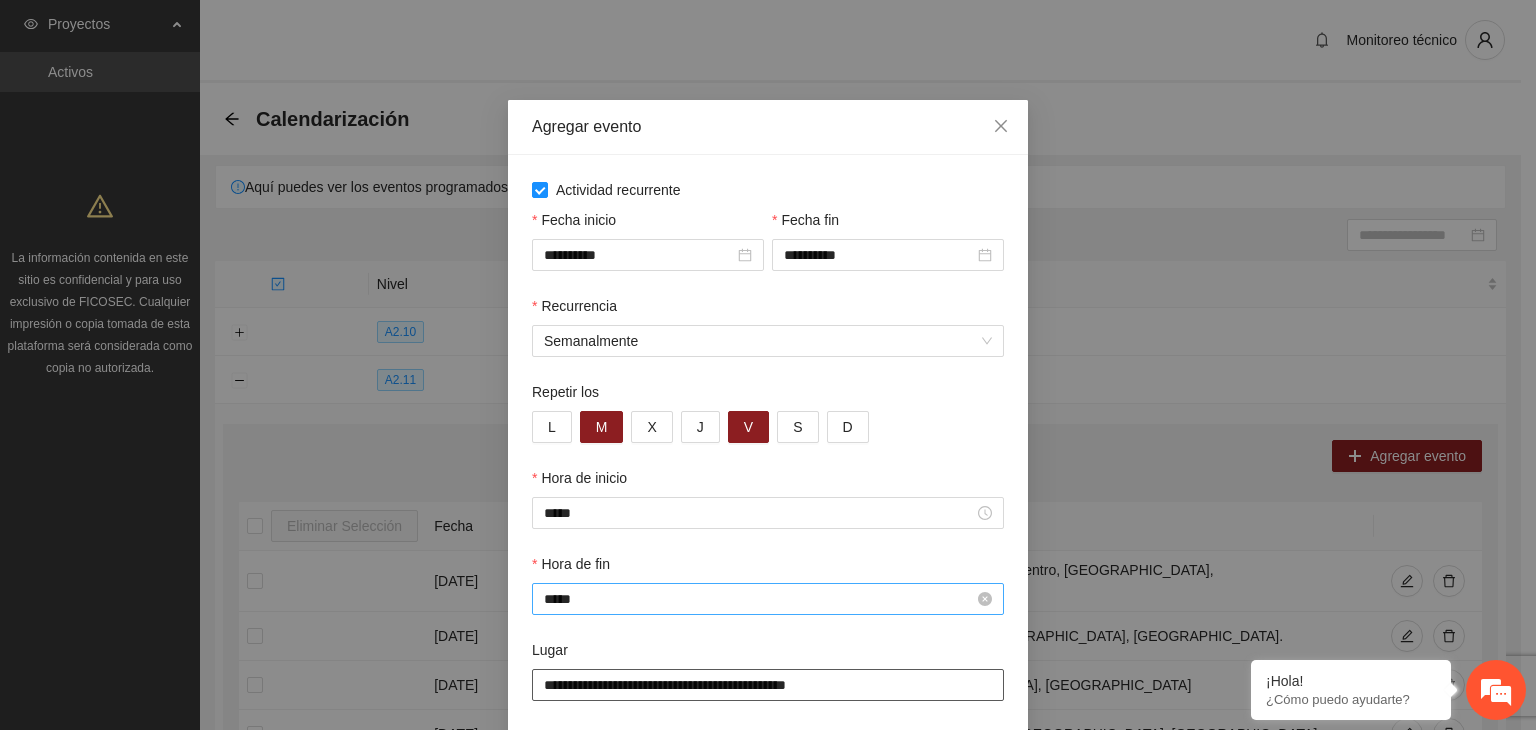 scroll, scrollTop: 99, scrollLeft: 0, axis: vertical 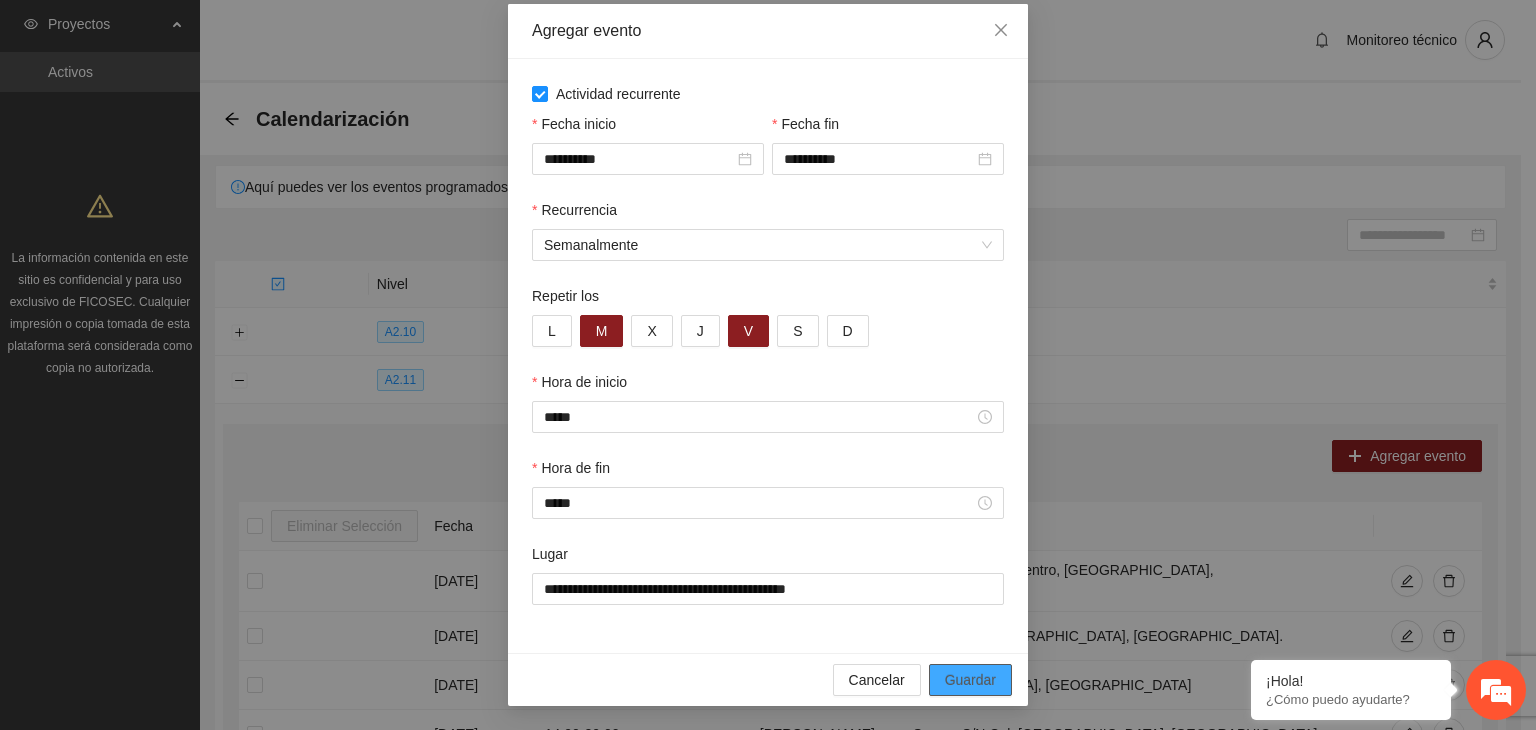 click on "Guardar" at bounding box center (970, 680) 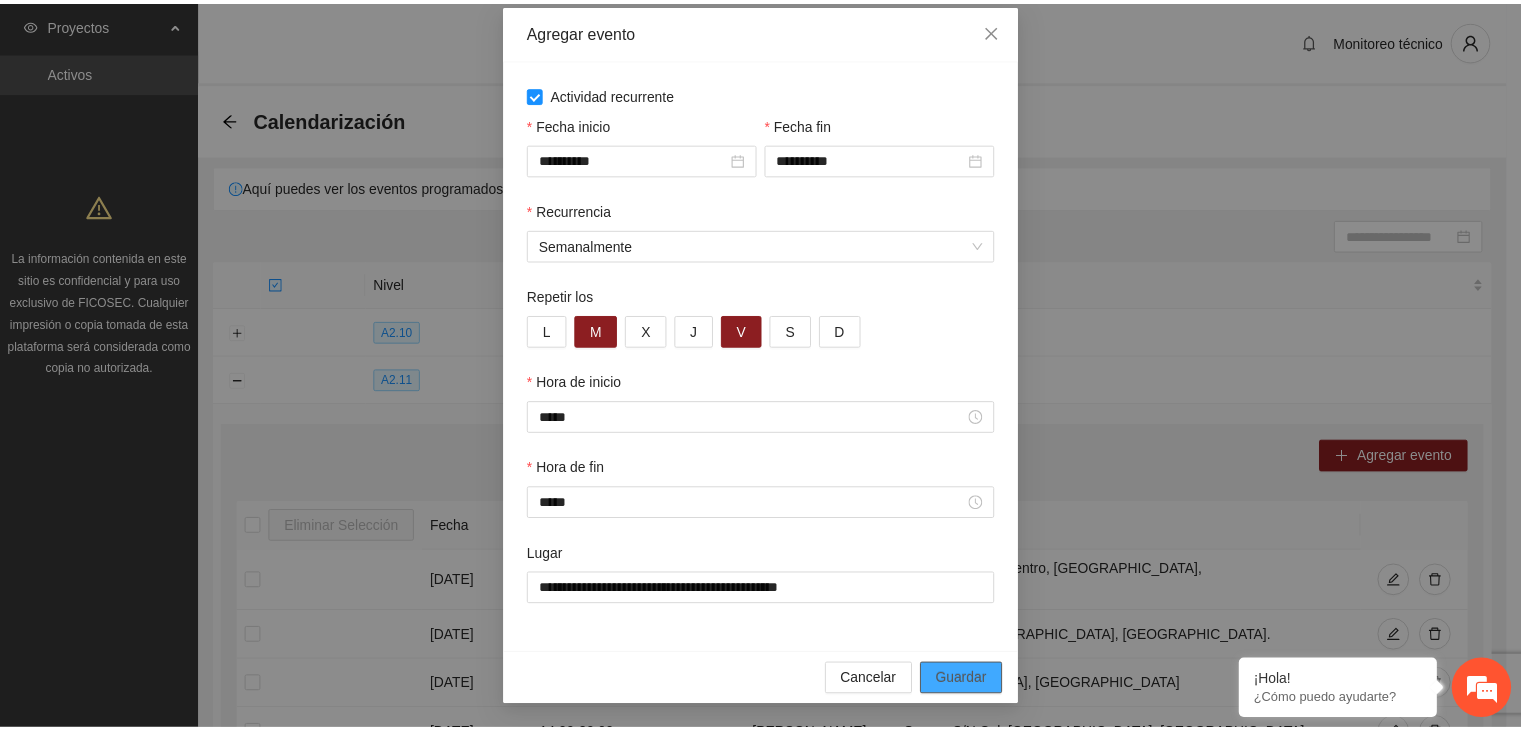 scroll, scrollTop: 0, scrollLeft: 0, axis: both 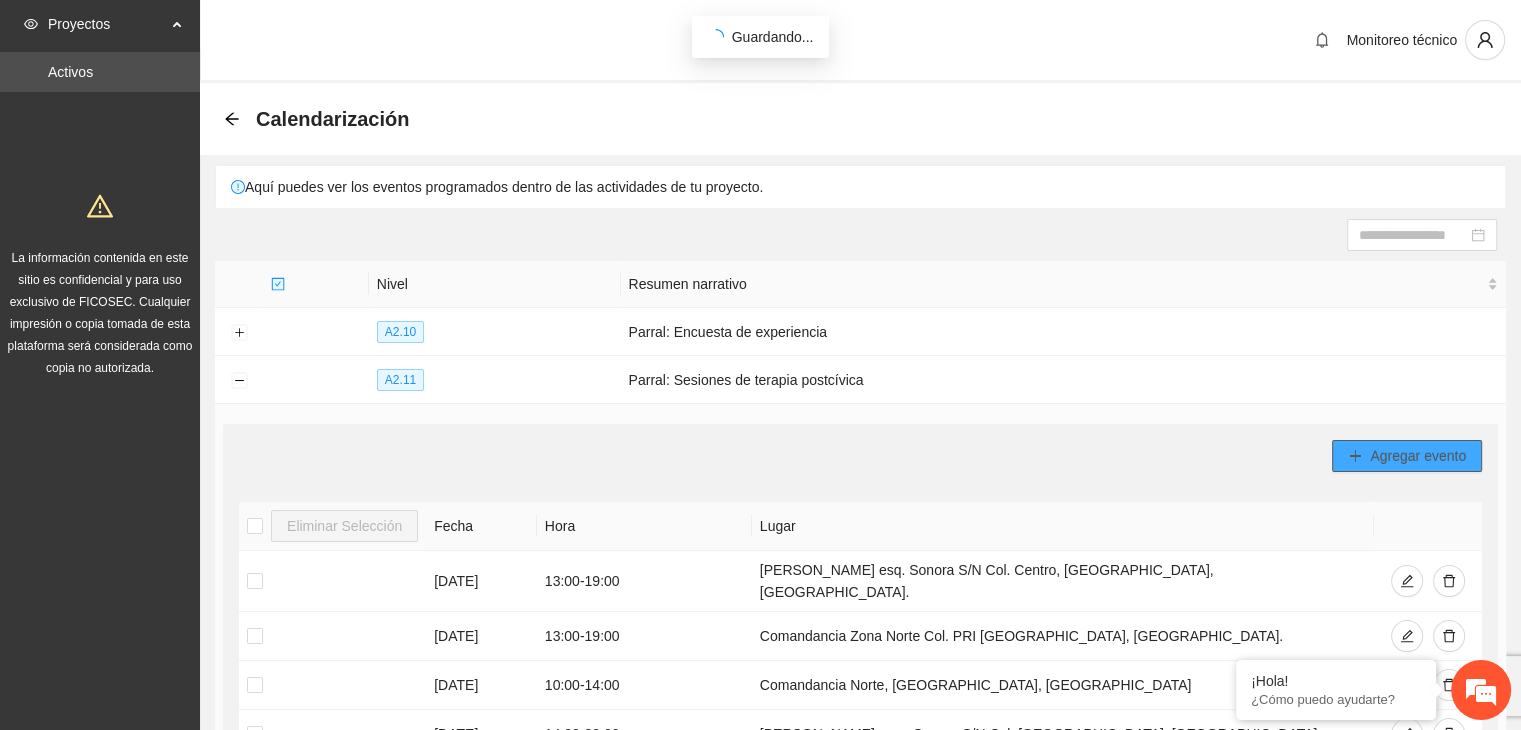click on "Agregar evento" at bounding box center (1418, 456) 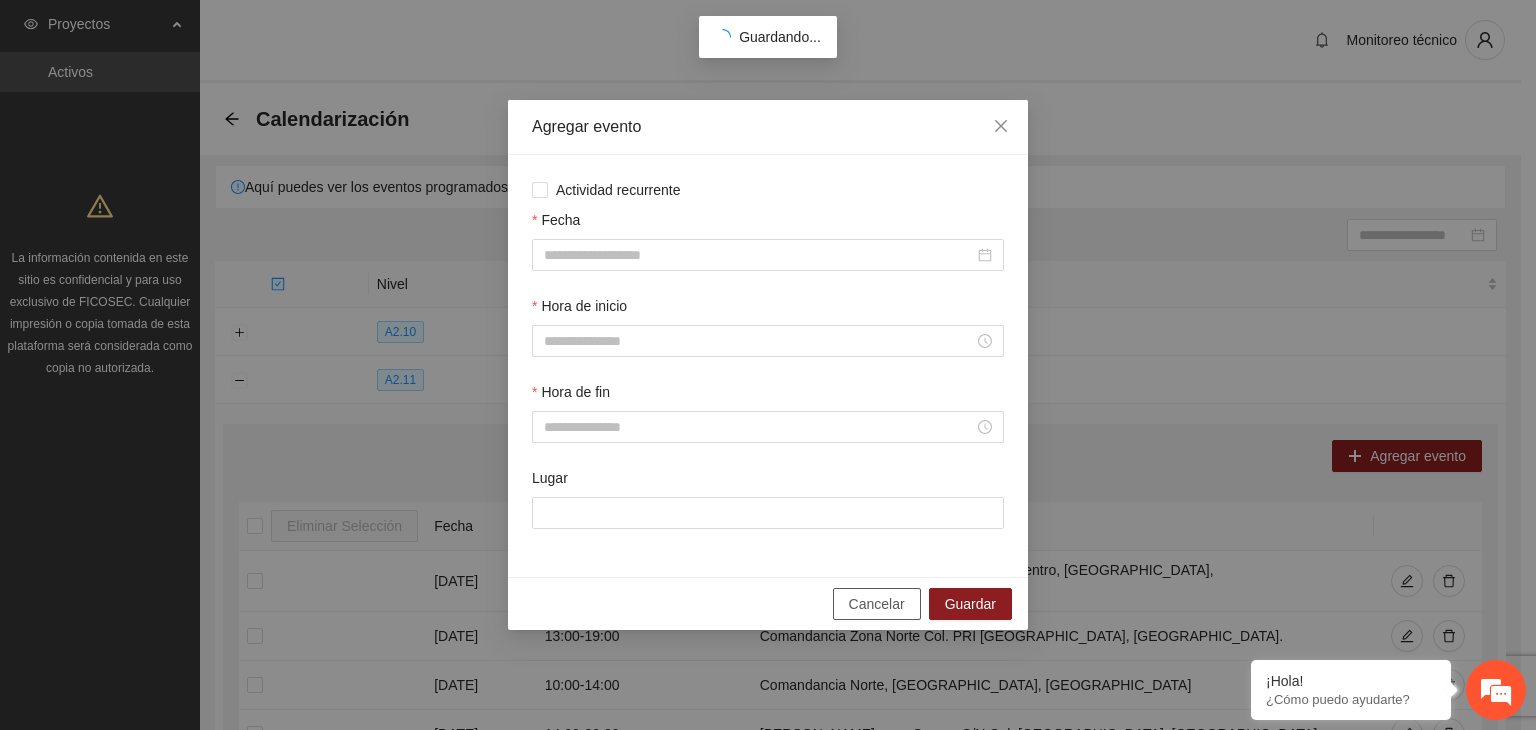 click on "Cancelar" at bounding box center (877, 604) 